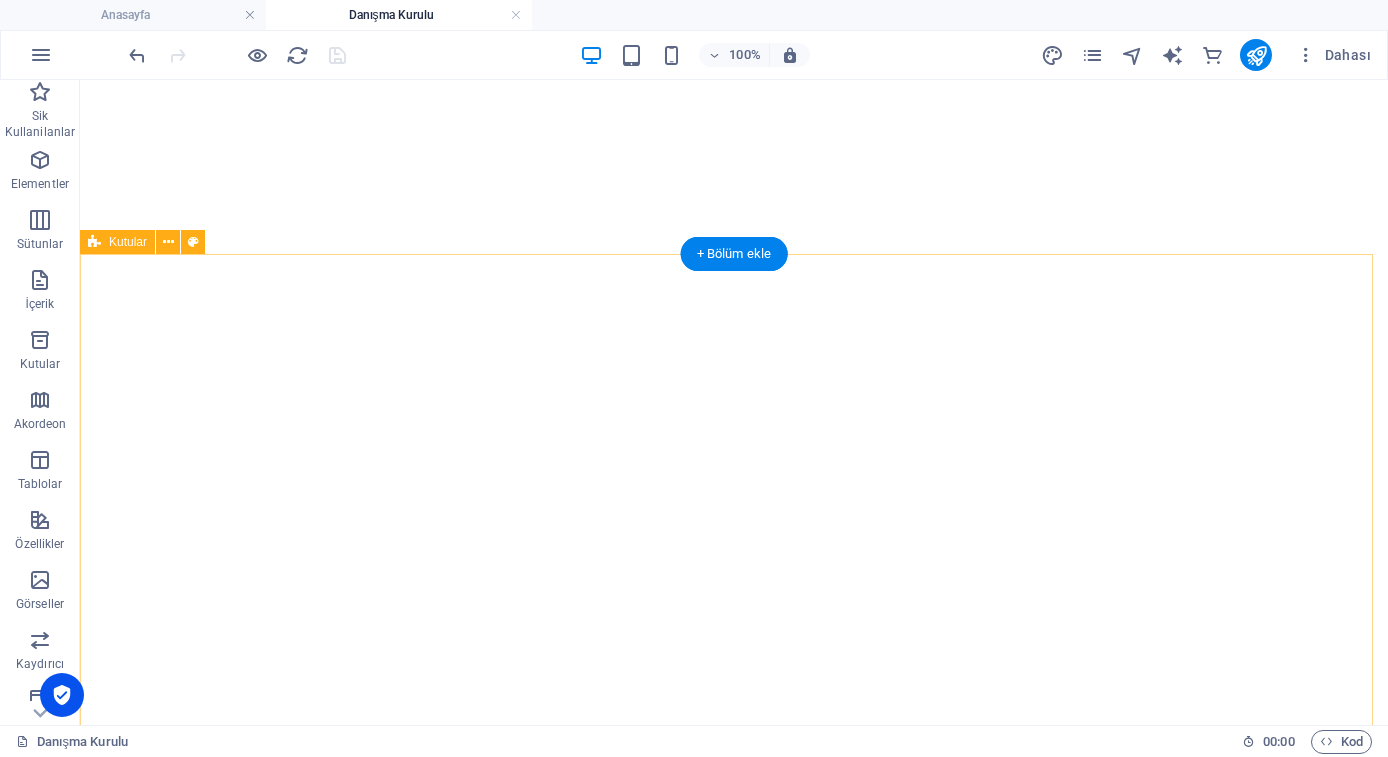 scroll, scrollTop: 0, scrollLeft: 0, axis: both 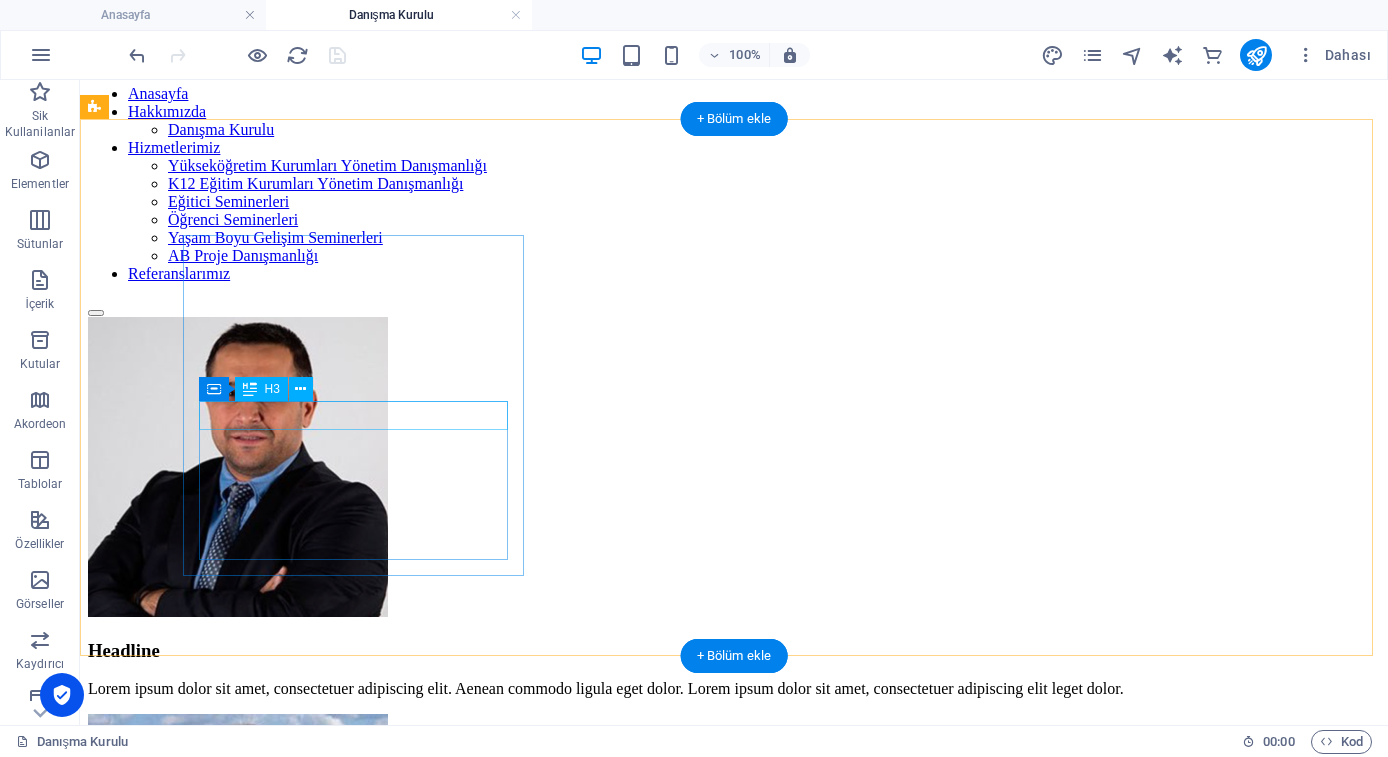 click on "Headline" at bounding box center [734, 651] 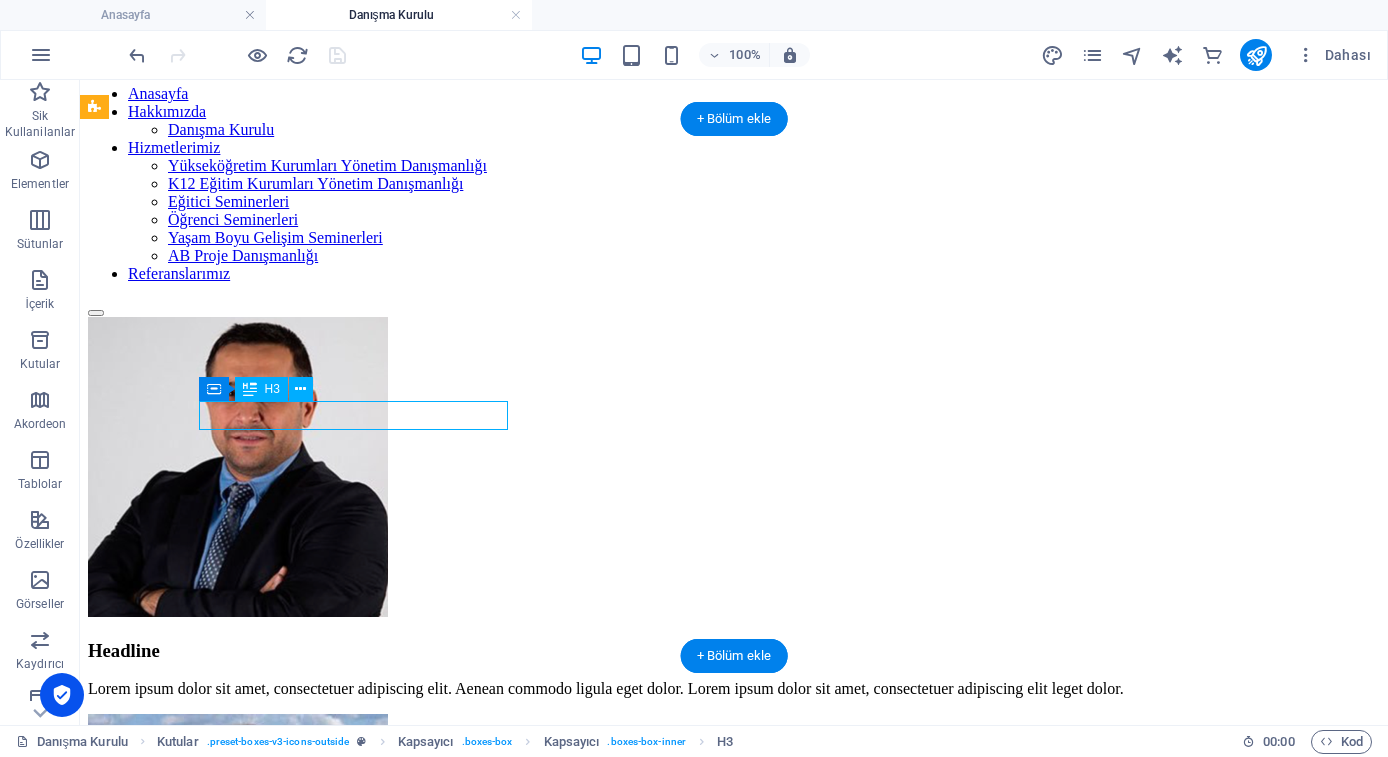 click on "Headline" at bounding box center (734, 651) 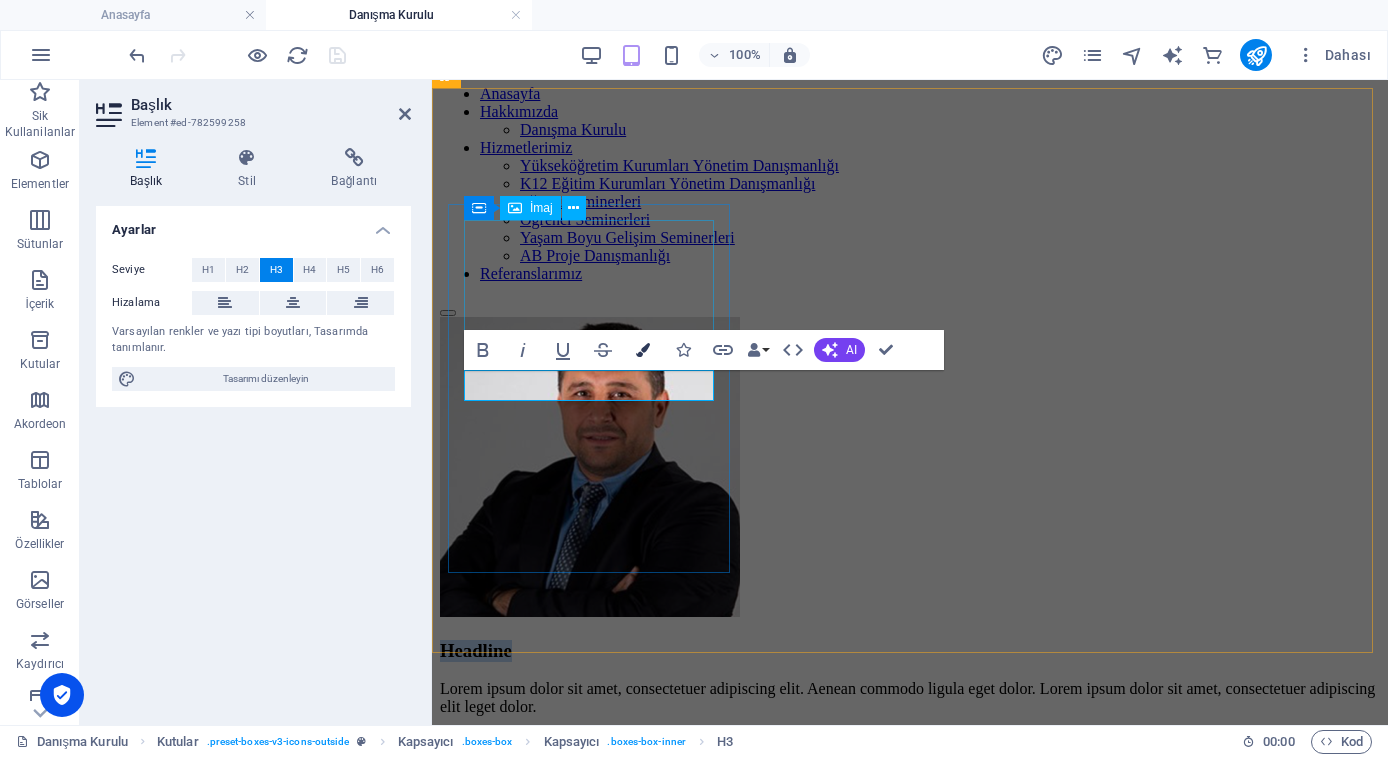 type 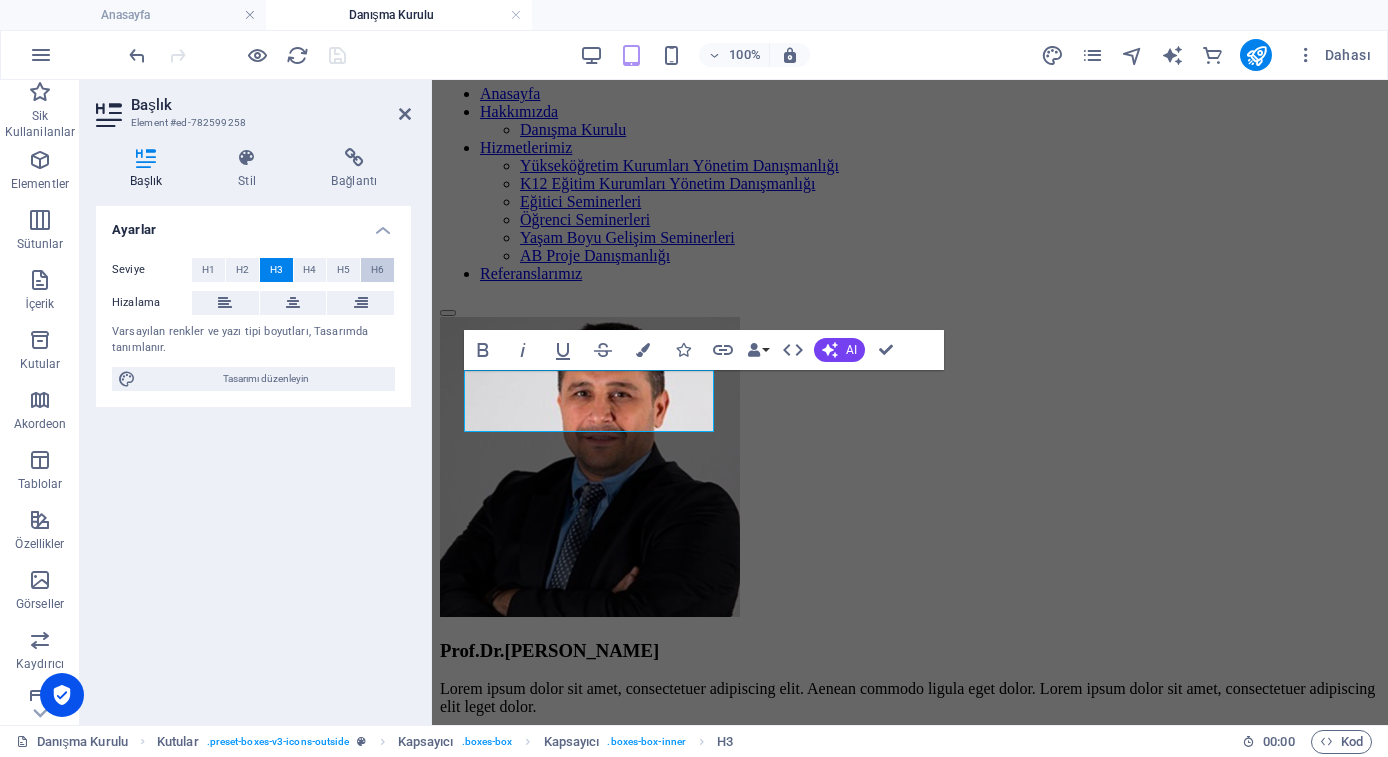 click on "H6" at bounding box center (377, 270) 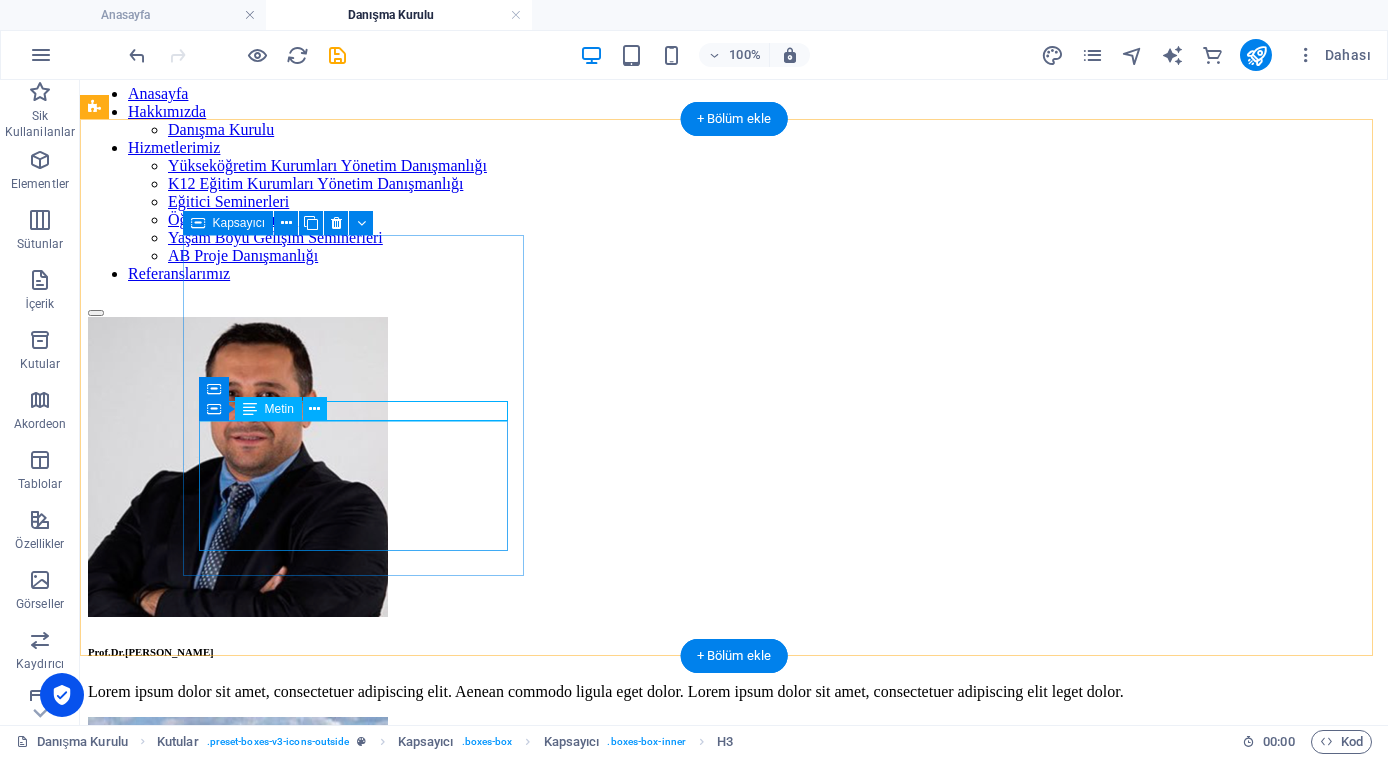 click on "Lorem ipsum dolor sit amet, consectetuer adipiscing elit. Aenean commodo ligula eget dolor. Lorem ipsum dolor sit amet, consectetuer adipiscing elit leget dolor." at bounding box center [734, 692] 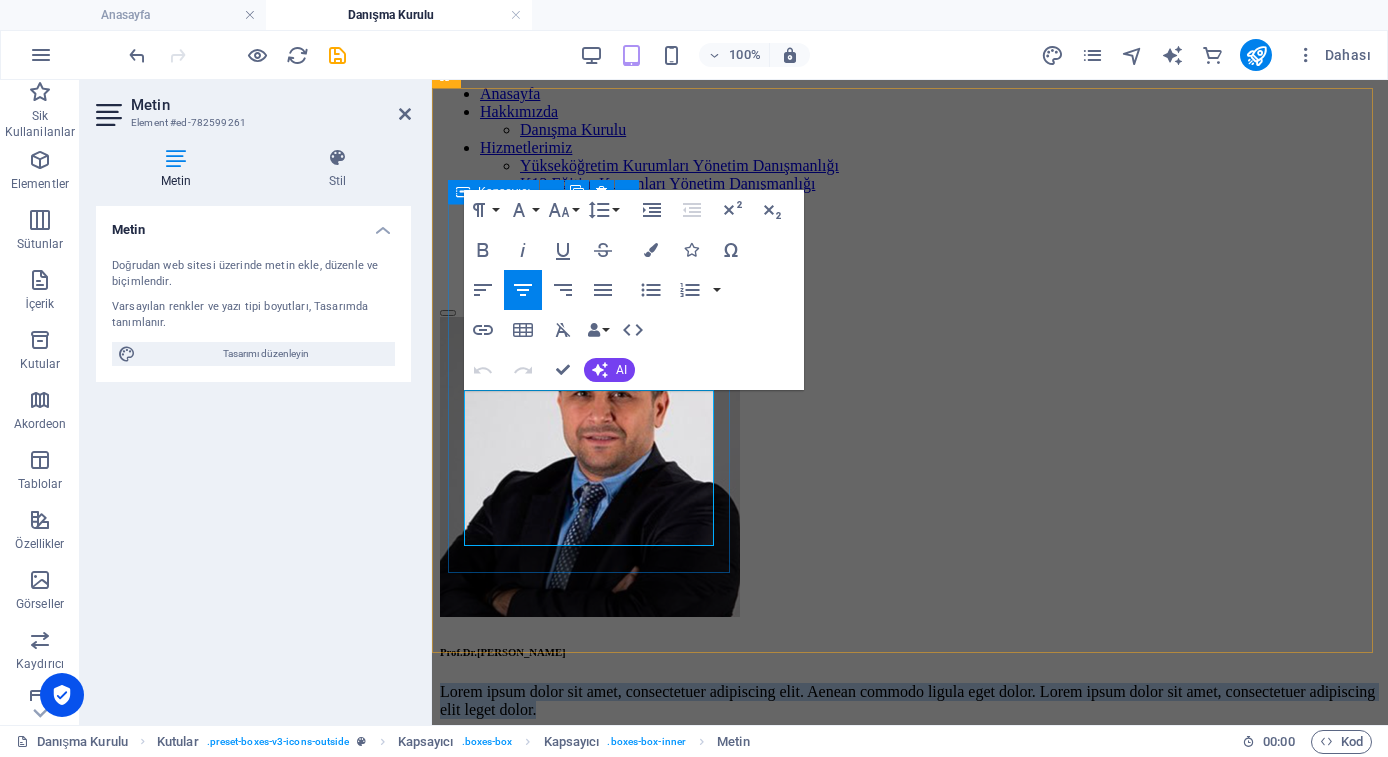 drag, startPoint x: 664, startPoint y: 544, endPoint x: 460, endPoint y: 393, distance: 253.80504 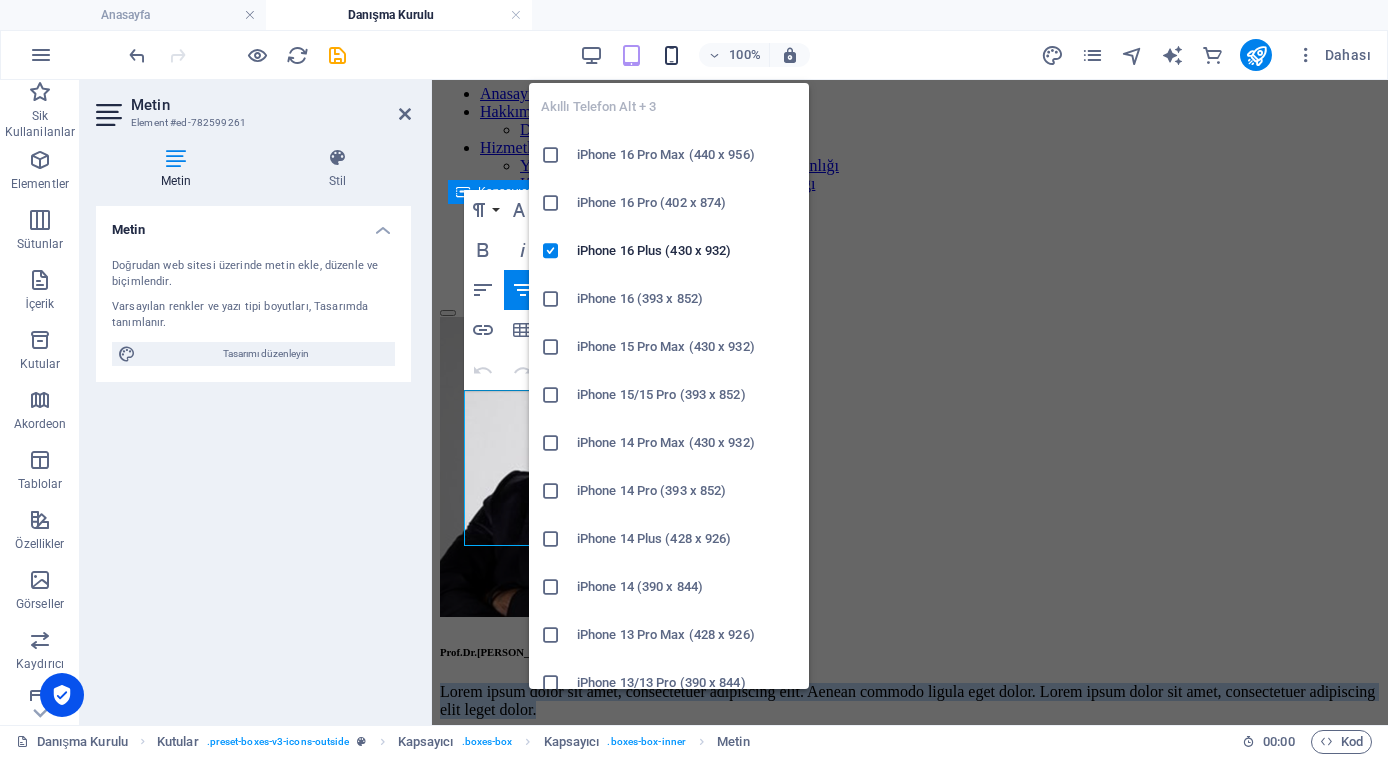 type 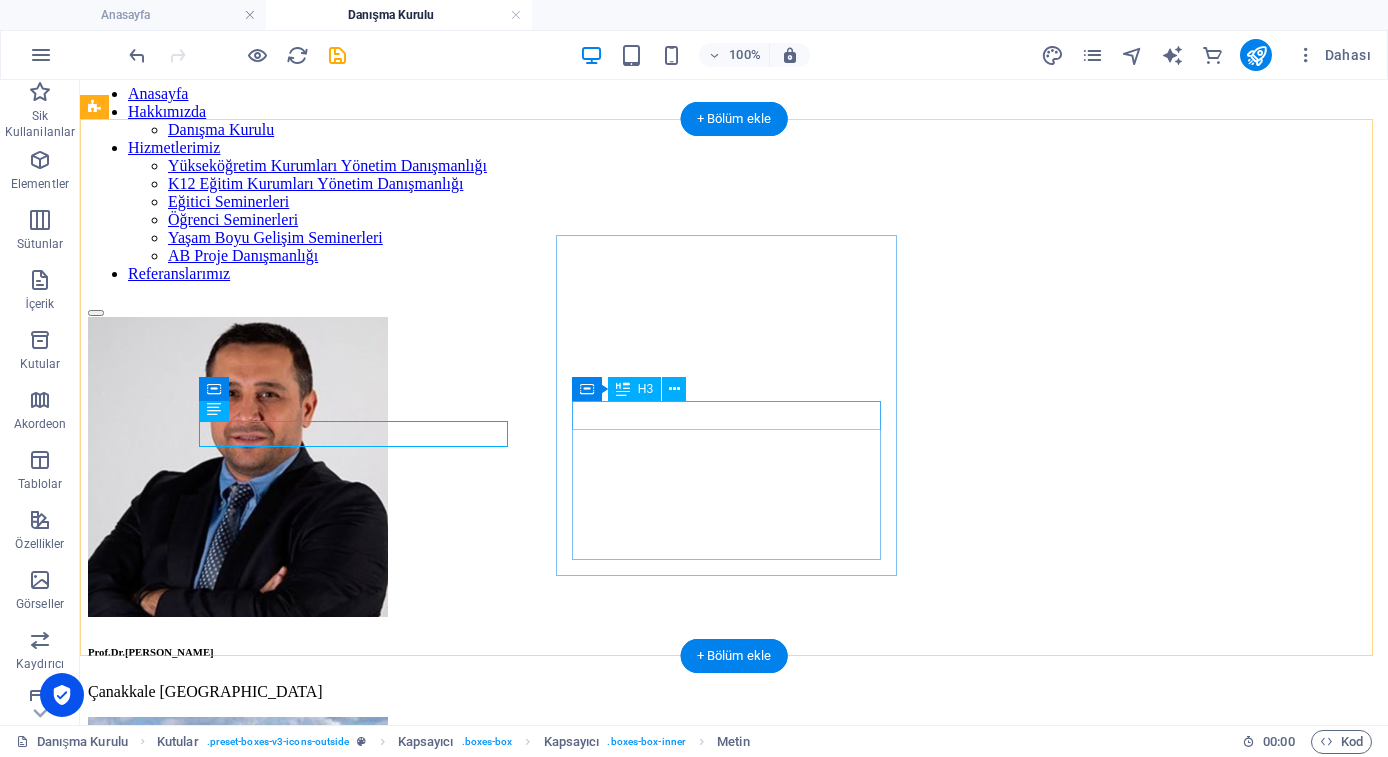 click on "Headline" at bounding box center (734, 1051) 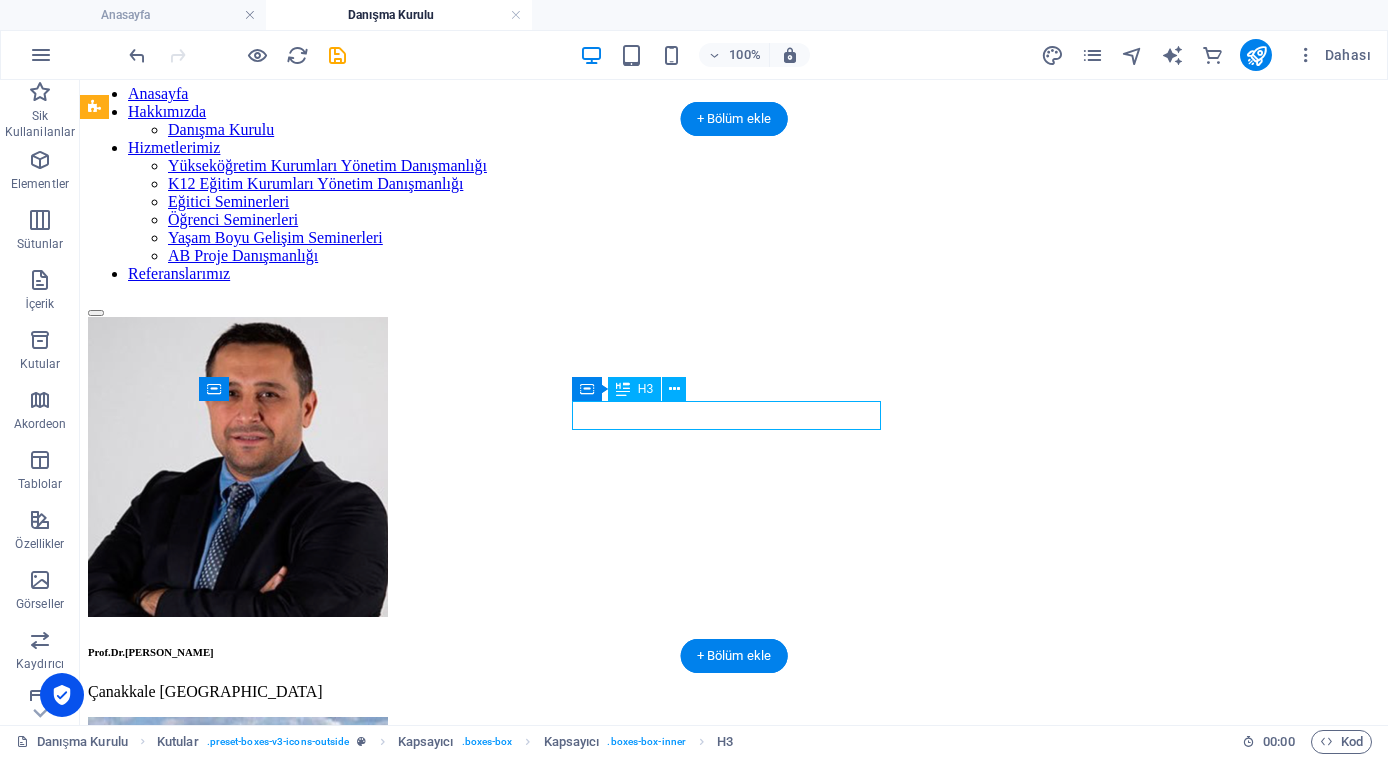 click on "Headline" at bounding box center [734, 1051] 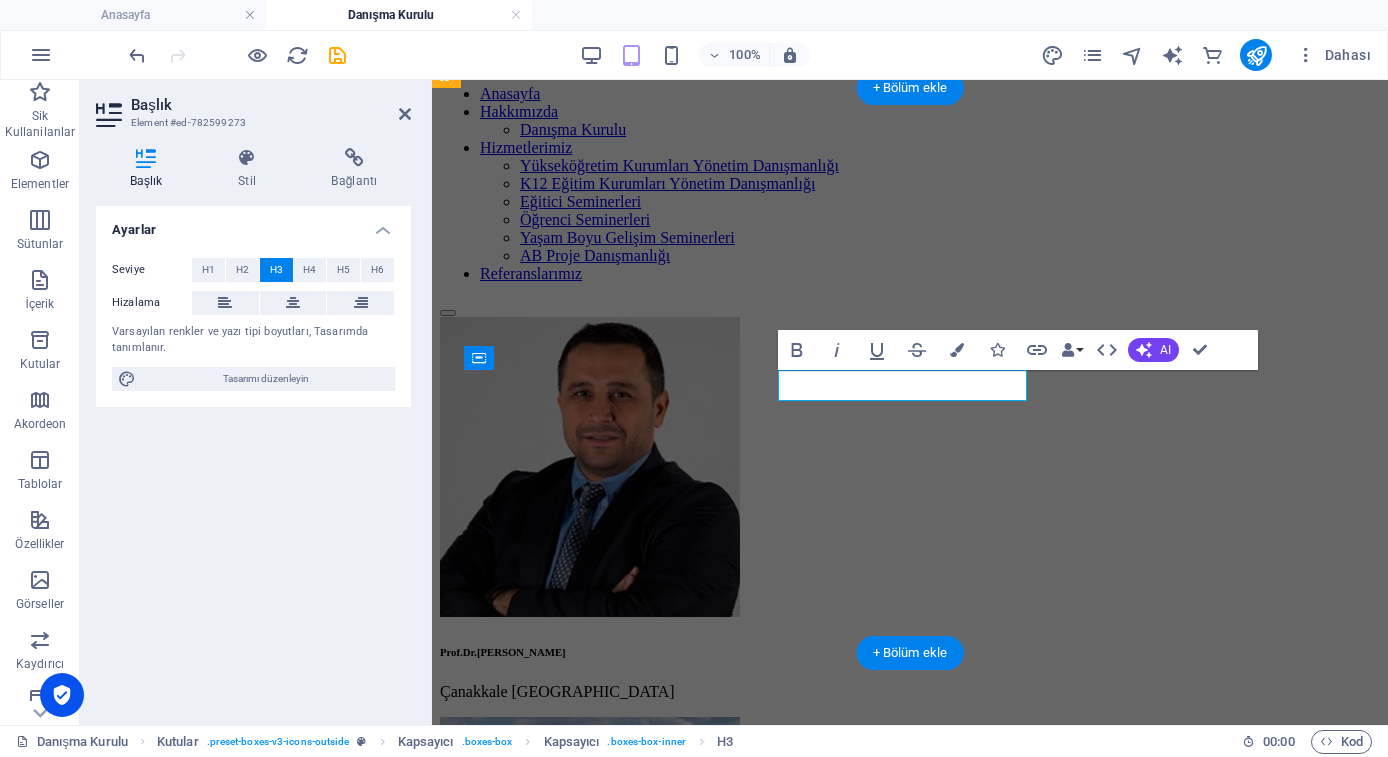 type 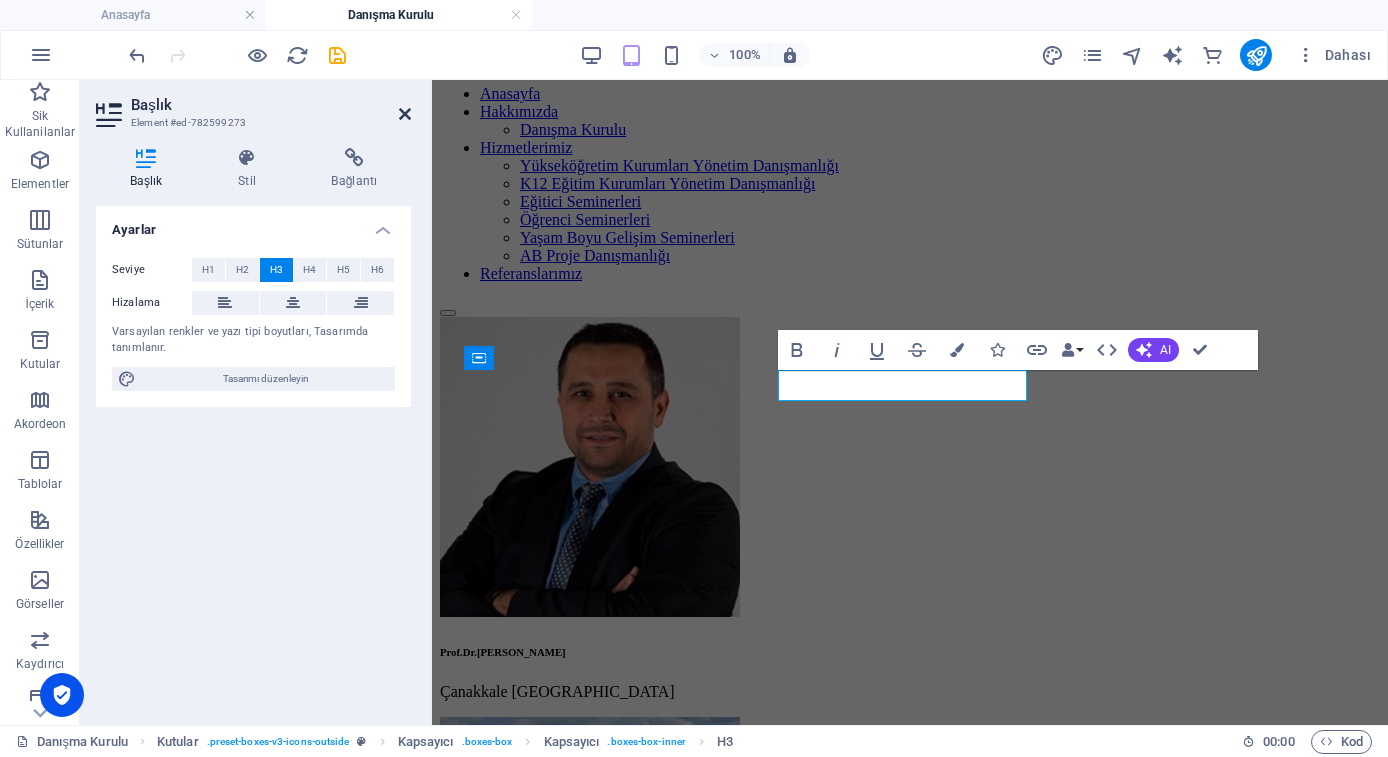 click at bounding box center [405, 114] 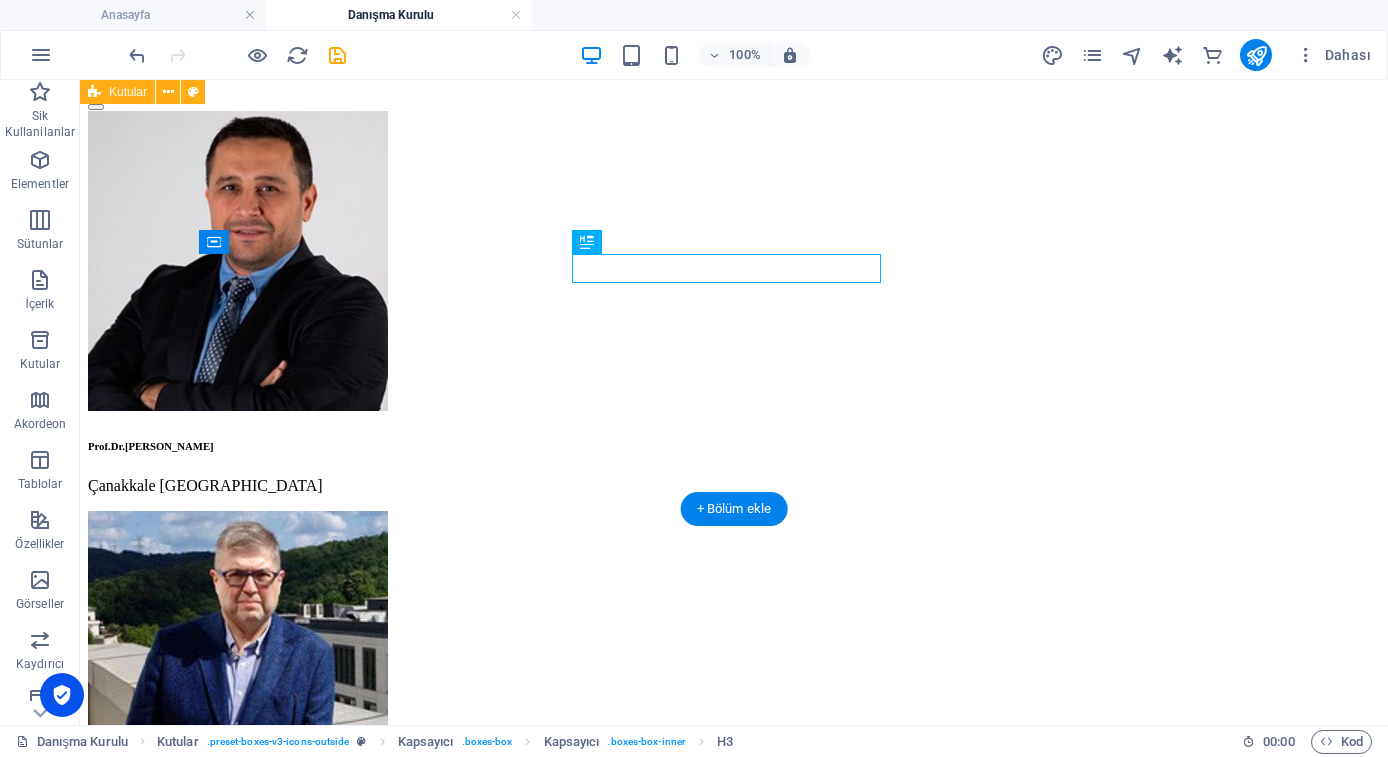 scroll, scrollTop: 86, scrollLeft: 0, axis: vertical 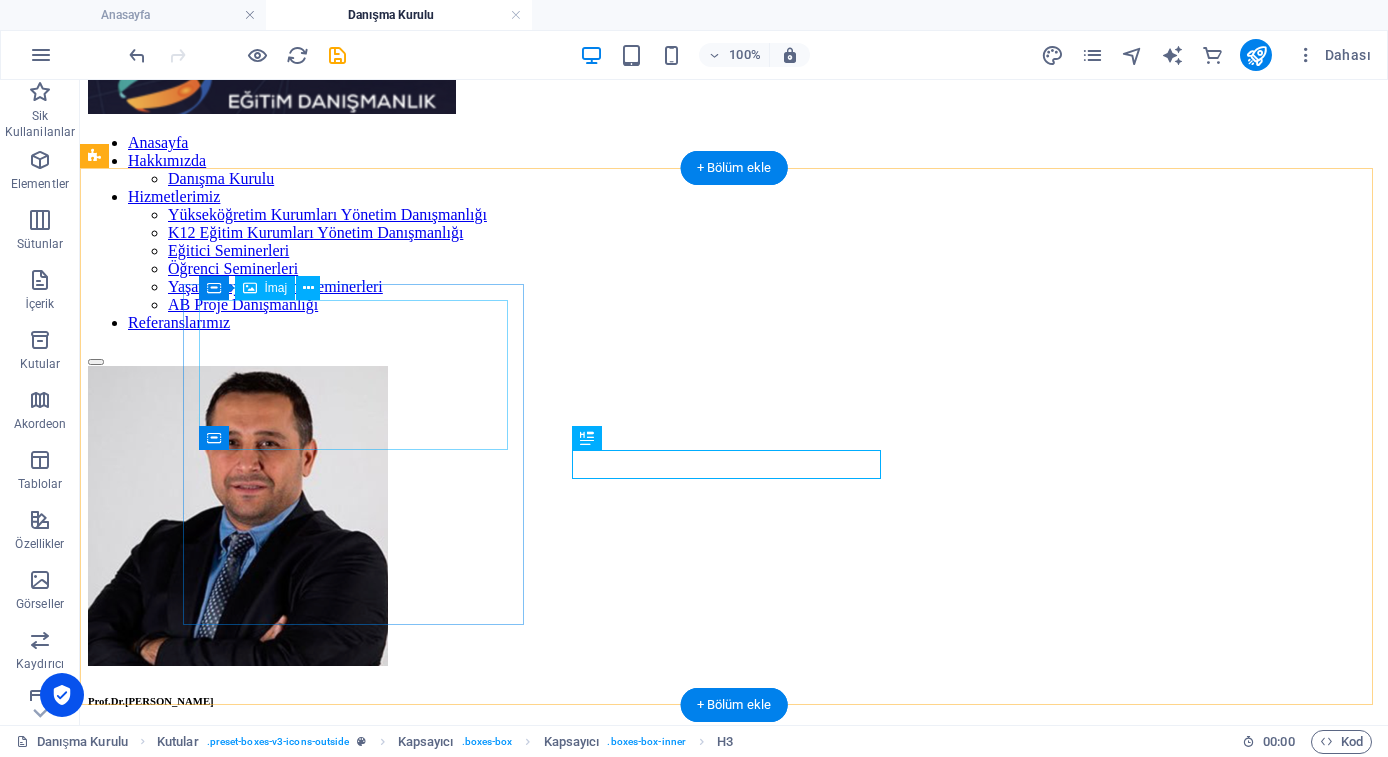 click at bounding box center (734, 518) 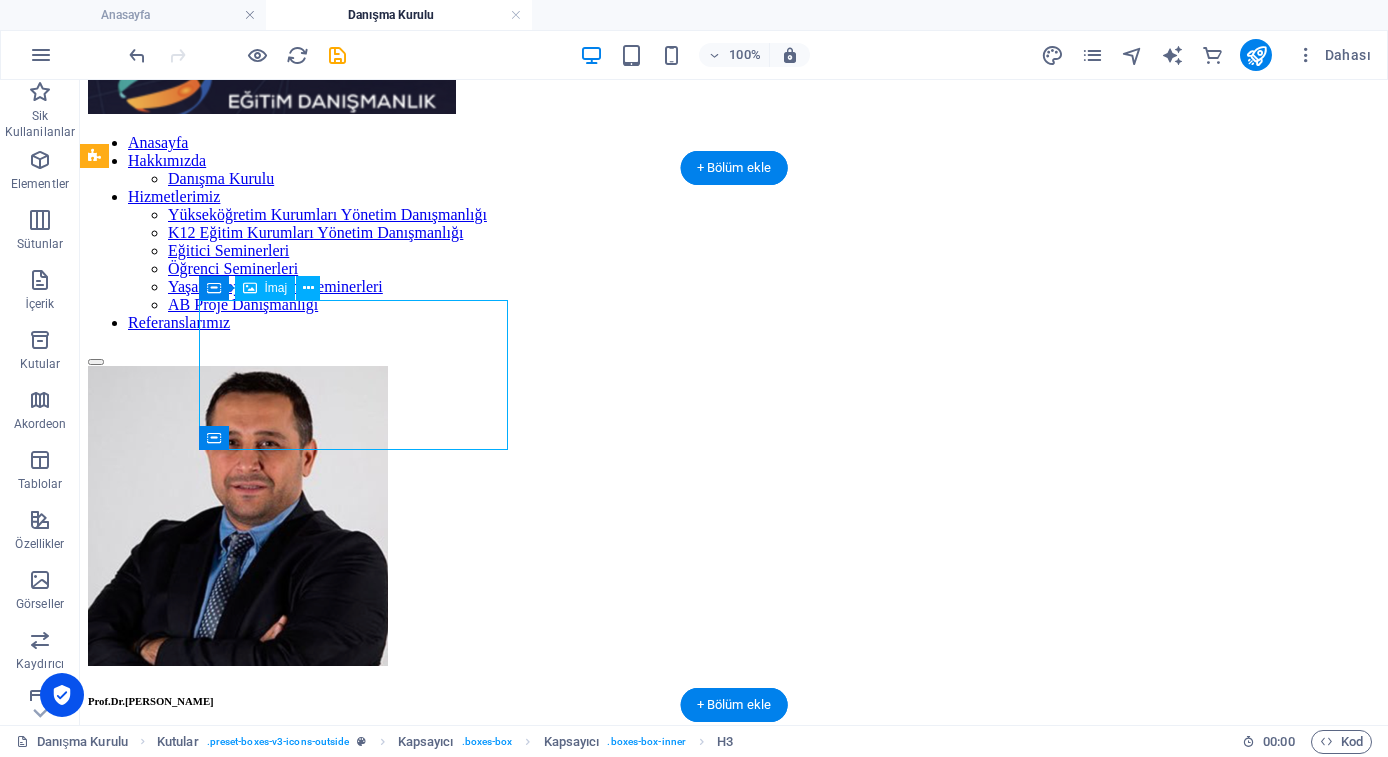 click at bounding box center [734, 518] 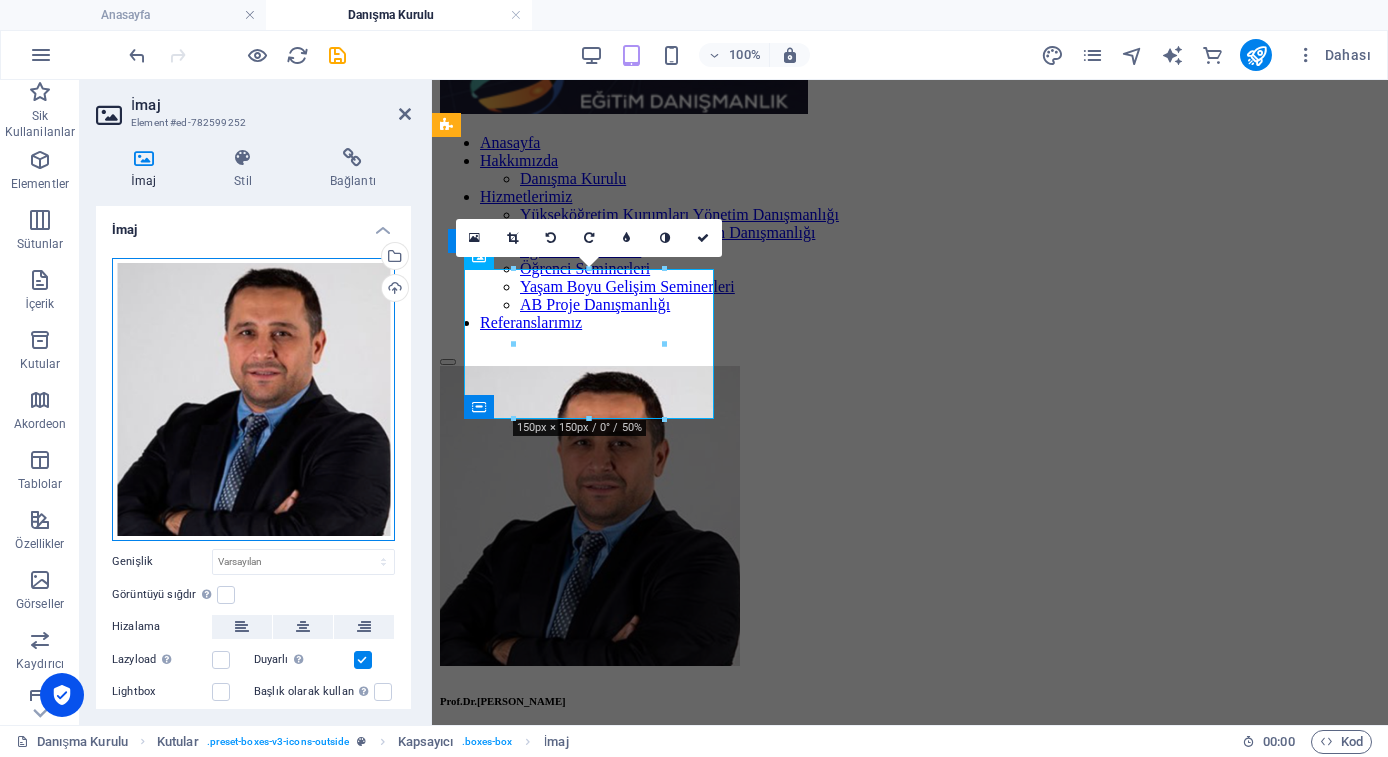click on "Dosyaları buraya sürükleyin, dosyaları seçmek için tıklayın veya Dosyalardan ya da ücretsiz stok fotoğraf ve videolarımızdan dosyalar seçin" at bounding box center [253, 399] 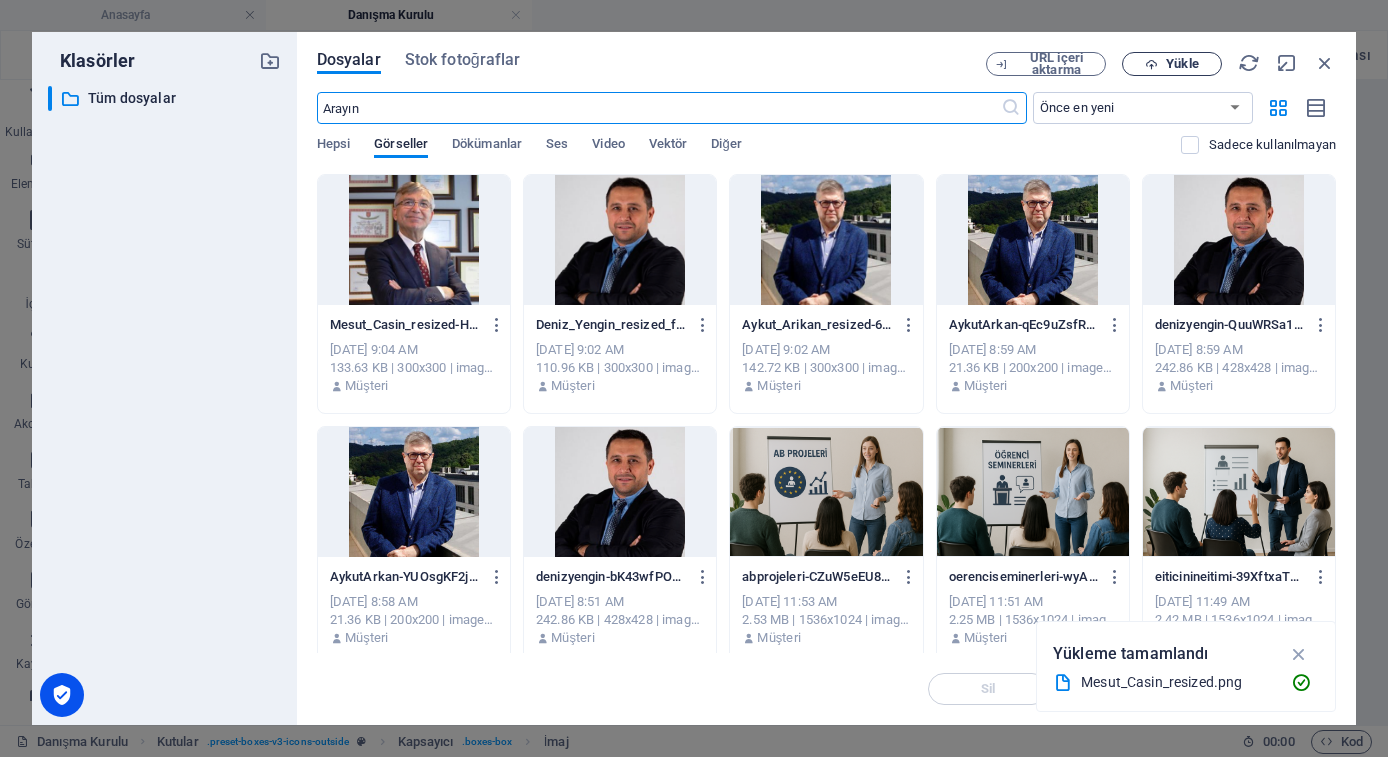 click on "Yükle" at bounding box center (1182, 64) 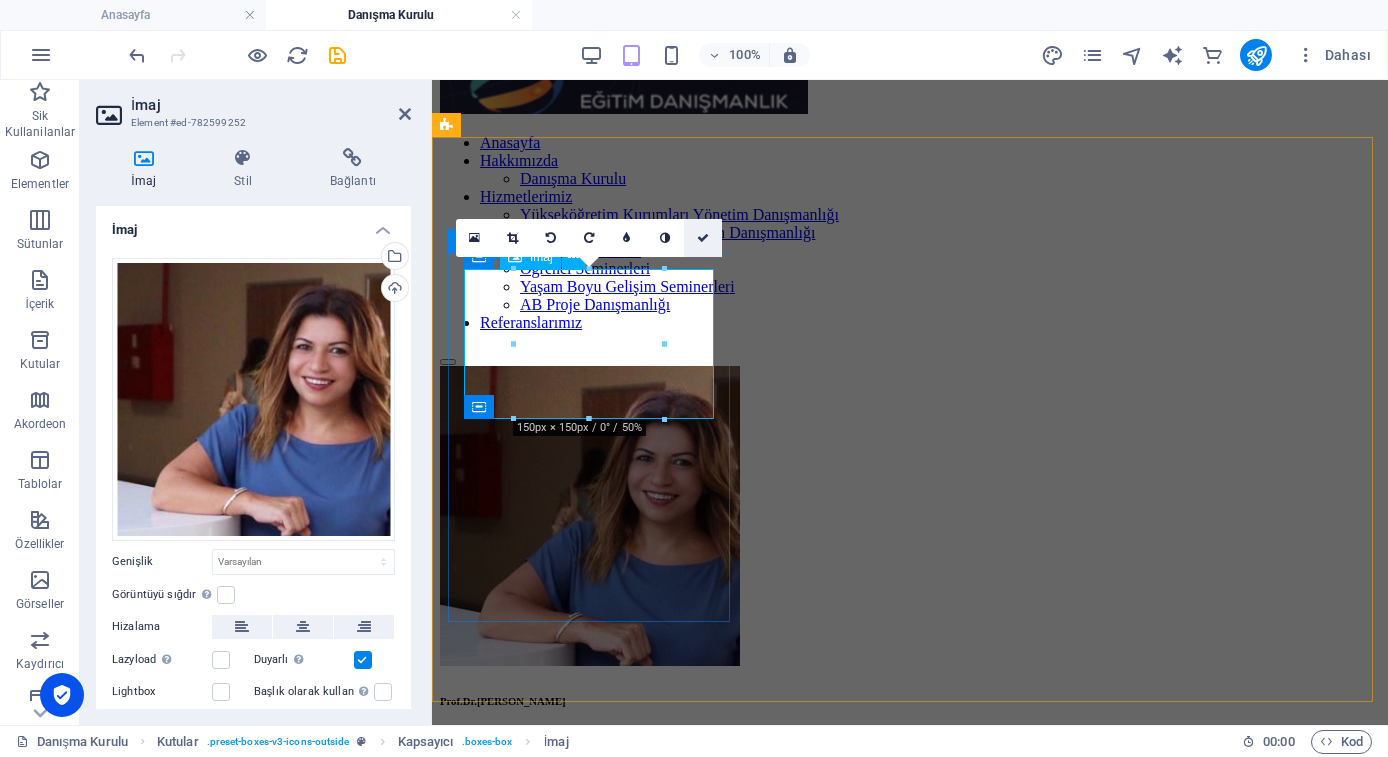 drag, startPoint x: 700, startPoint y: 239, endPoint x: 565, endPoint y: 257, distance: 136.19472 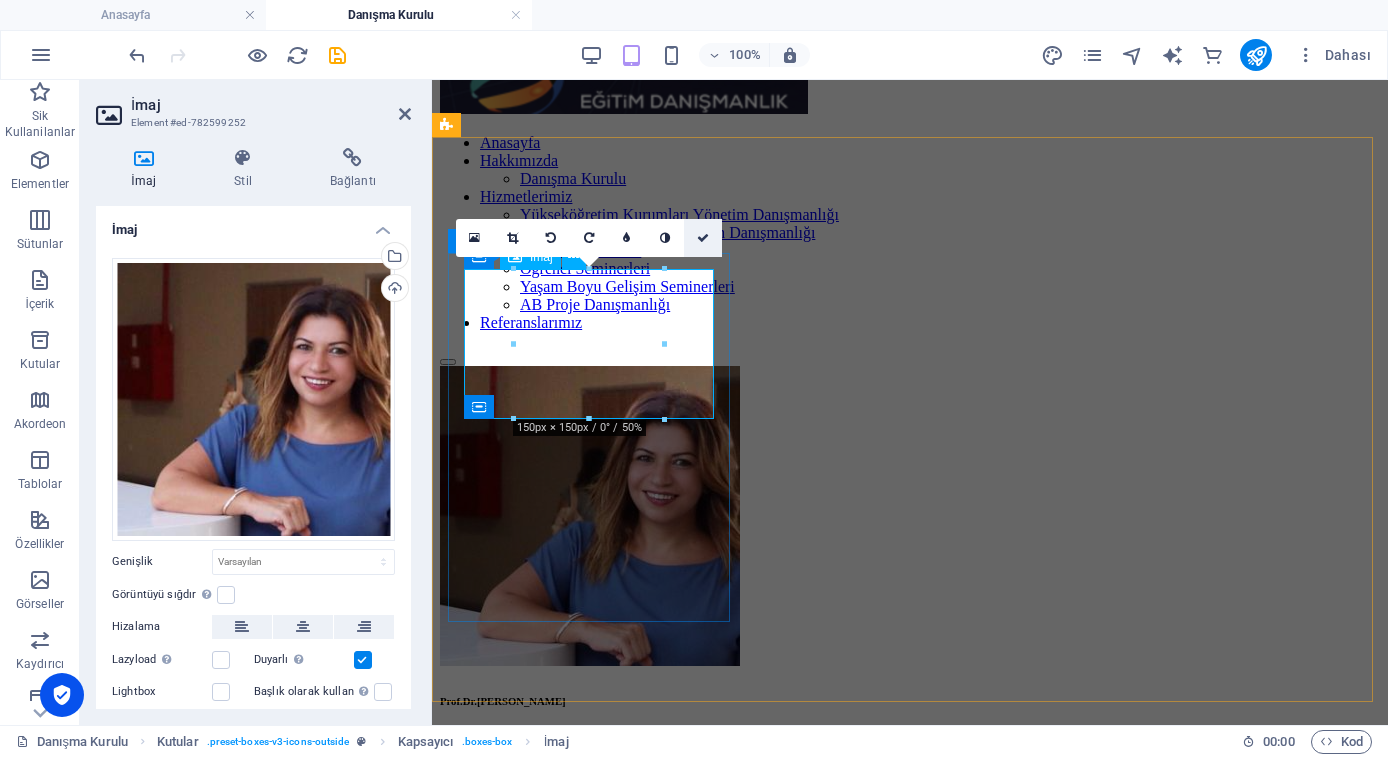 click at bounding box center (703, 238) 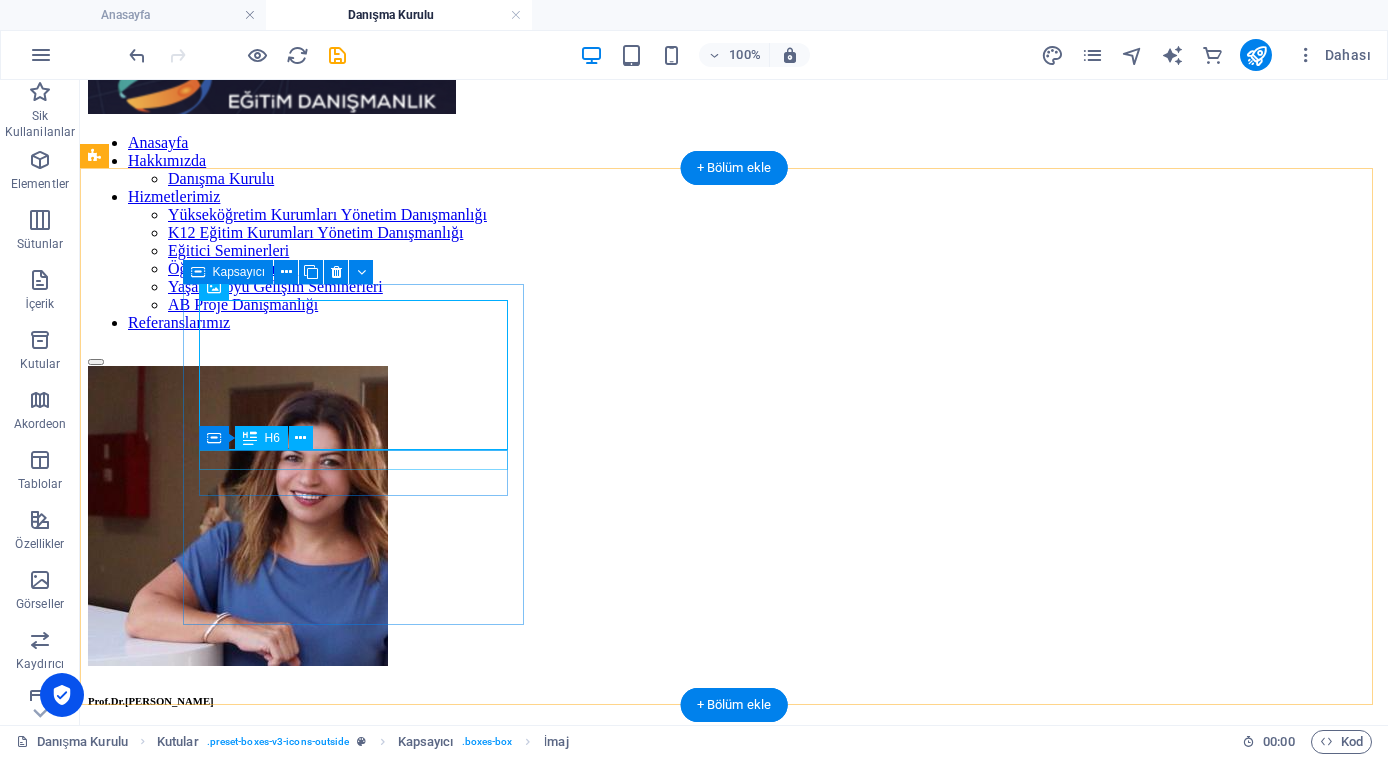 click on "Prof.Dr.Deniz Yengin" at bounding box center (734, 701) 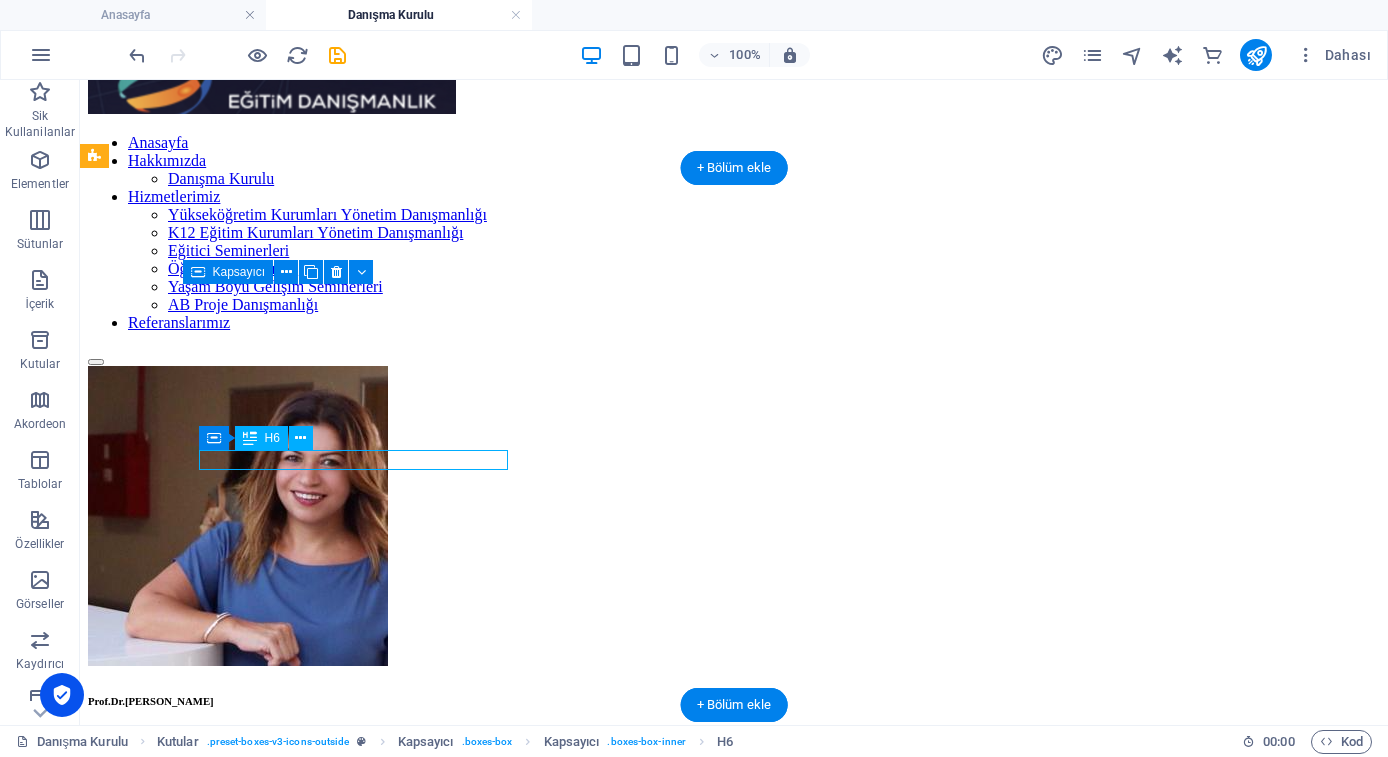 click on "Prof.Dr.Deniz Yengin" at bounding box center (734, 701) 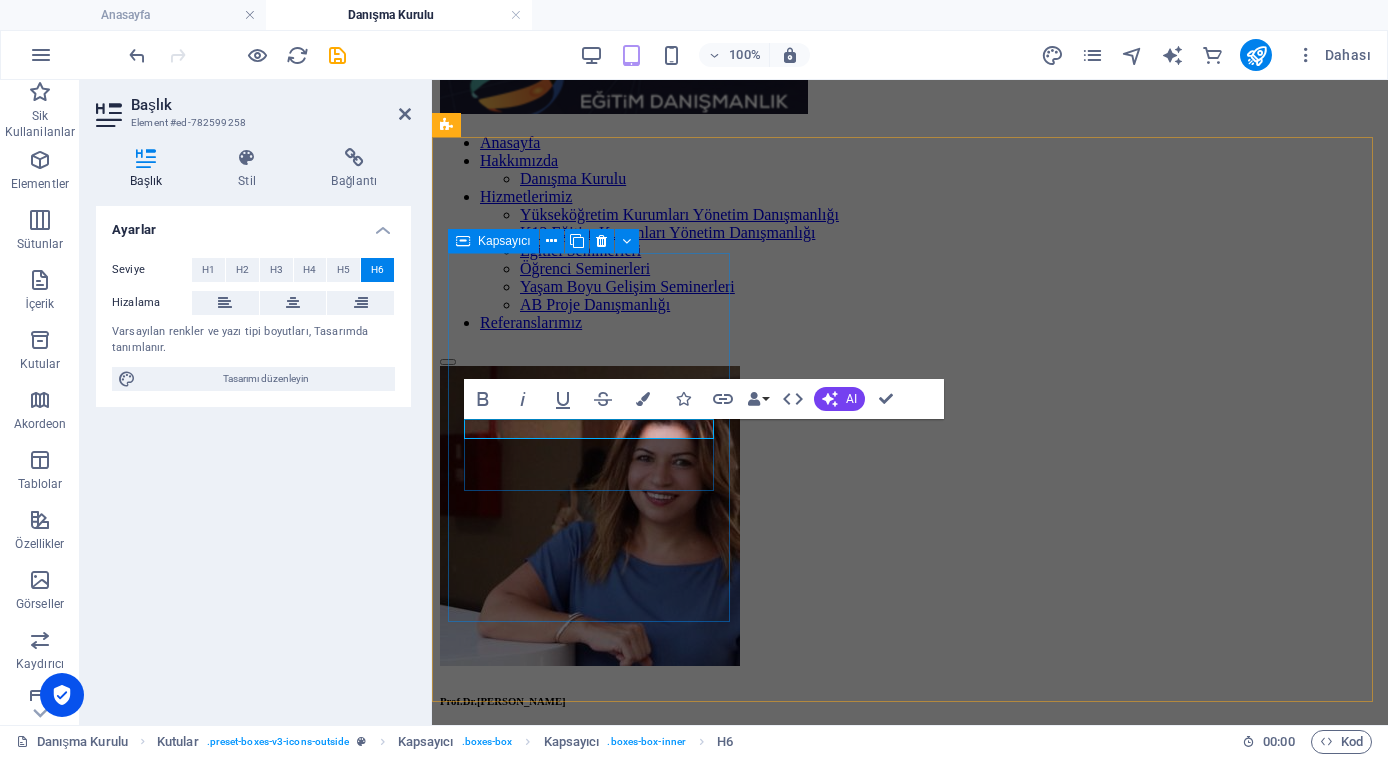 click on "Prof.Dr.Deniz Yengin" at bounding box center (910, 701) 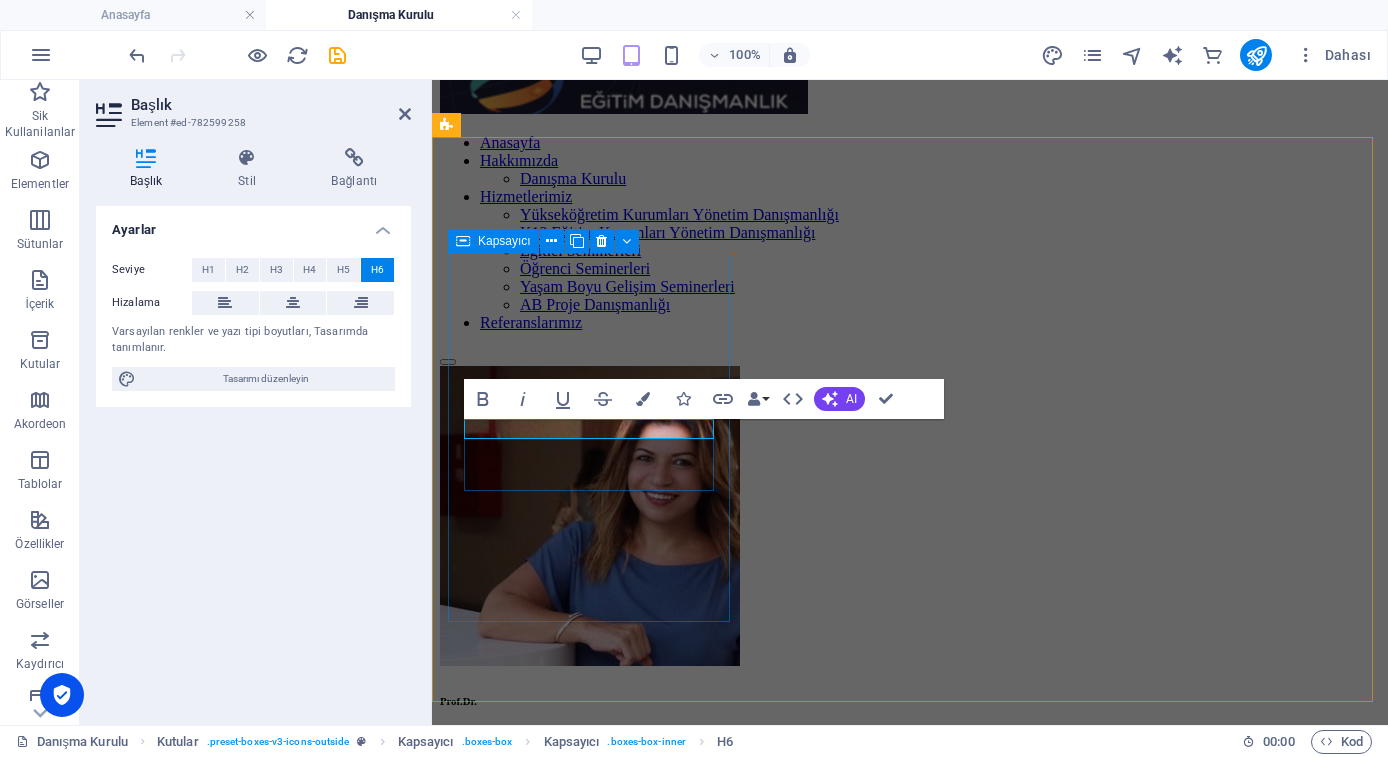type 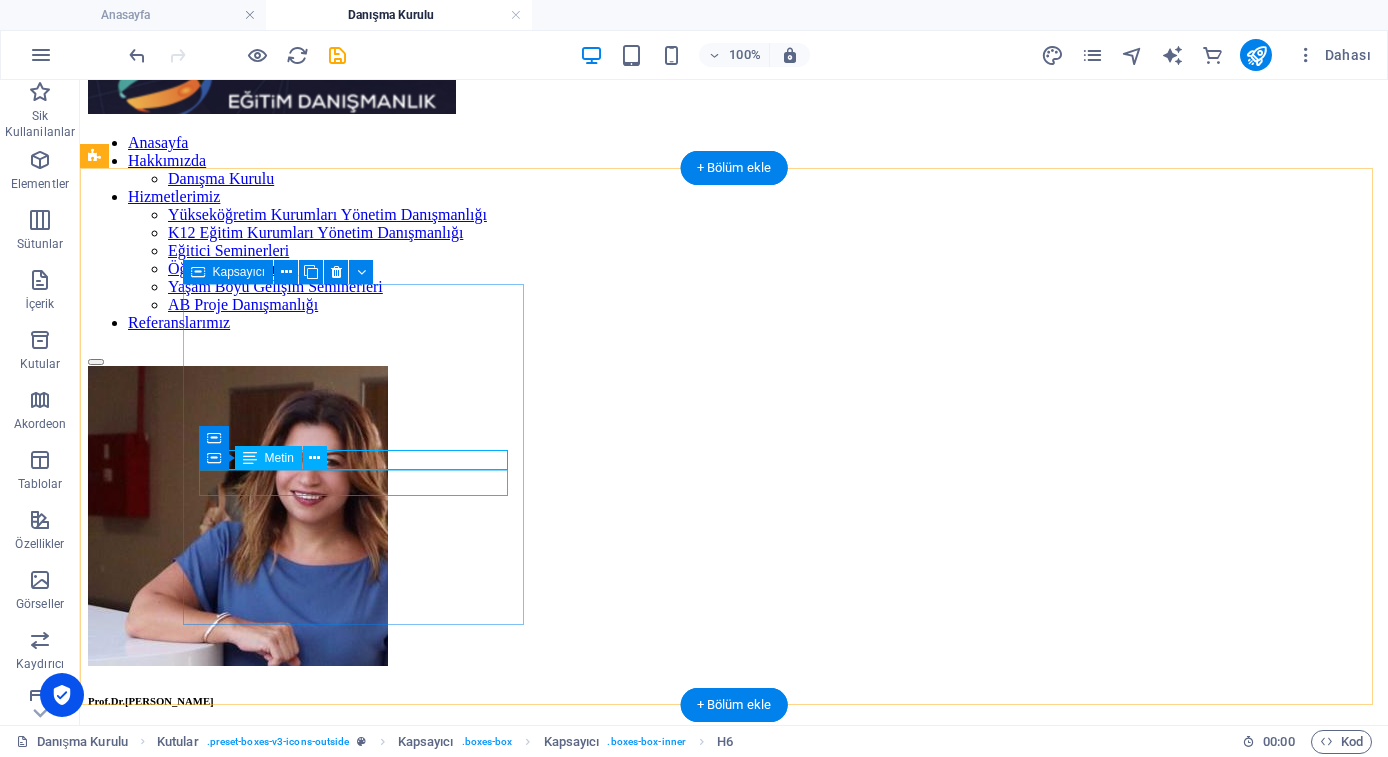 click on "Çanakkale Onsekiz Mart Üniversitesi" at bounding box center (734, 741) 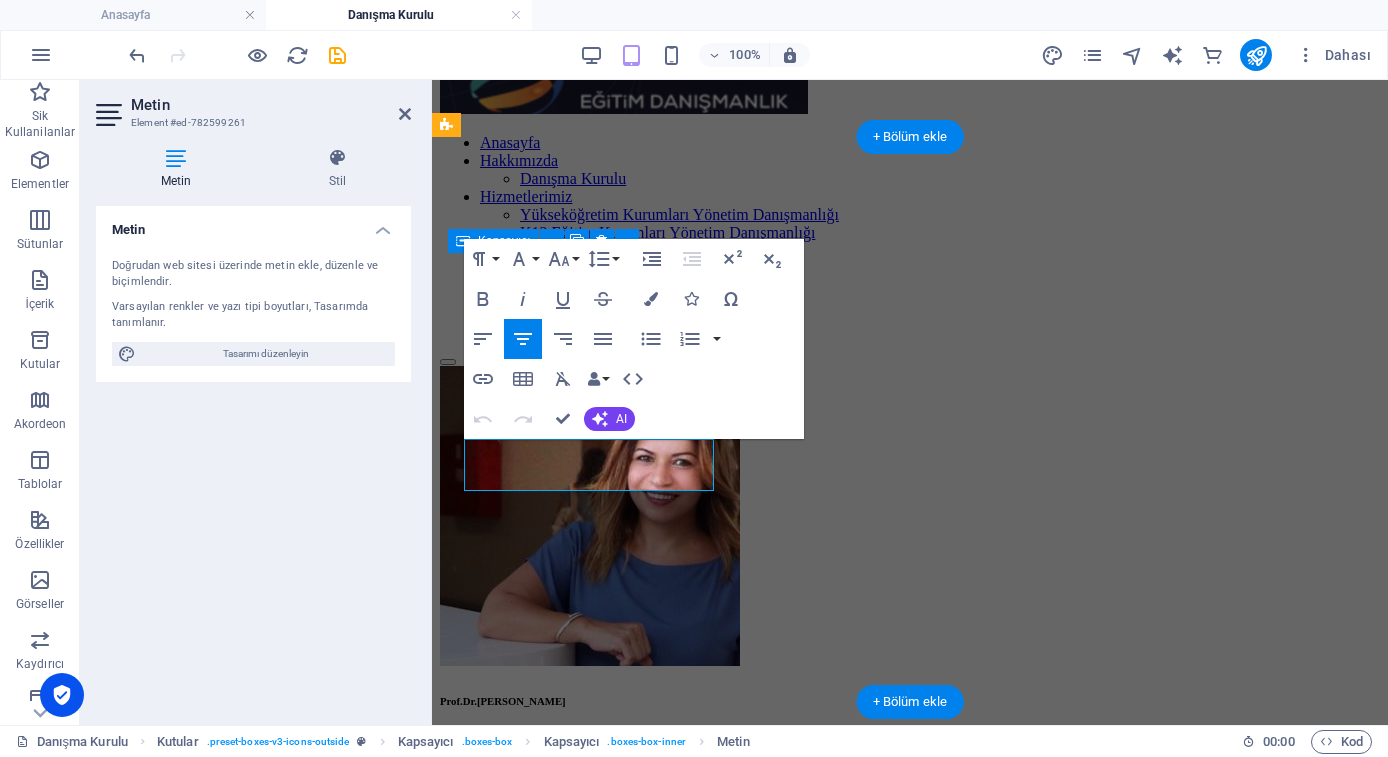 drag, startPoint x: 662, startPoint y: 479, endPoint x: 480, endPoint y: 442, distance: 185.72292 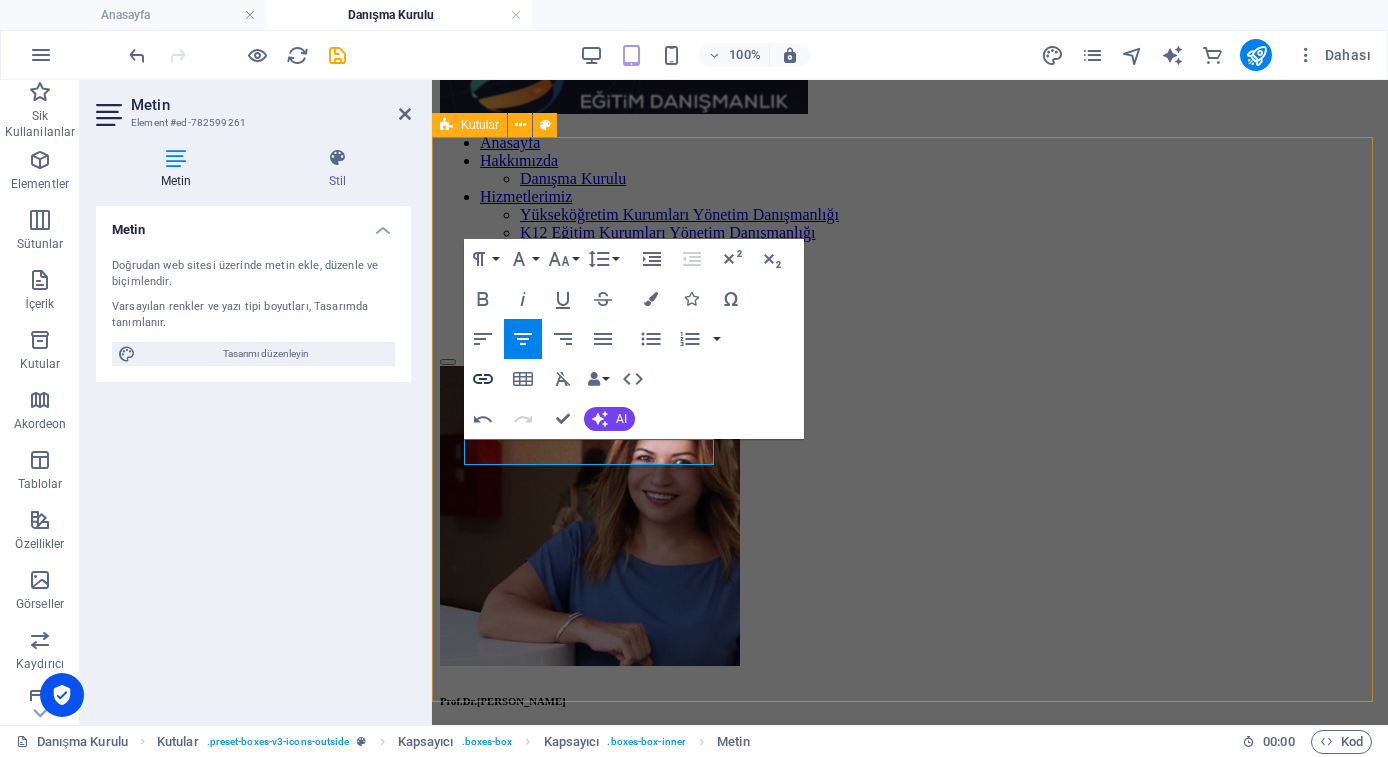 click 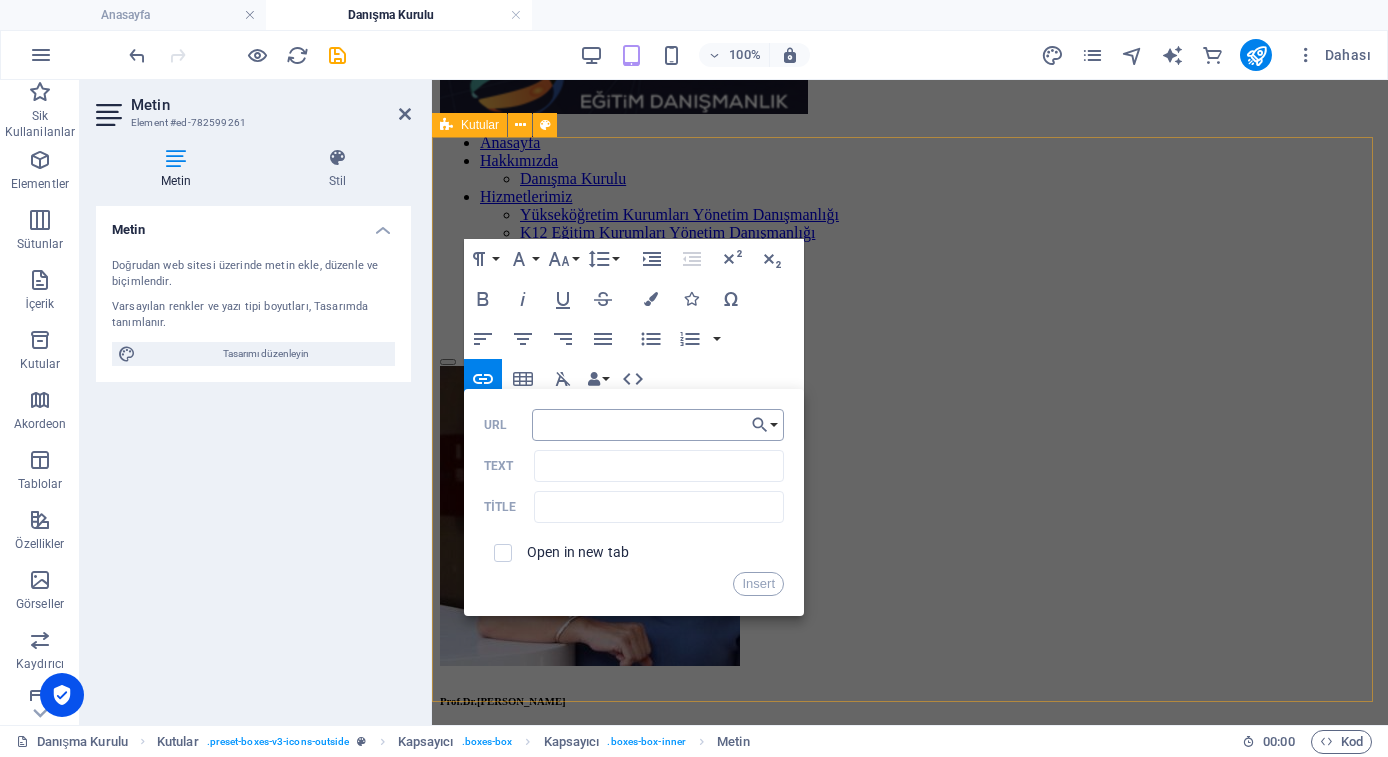 type on "https://avesis.medipol.edu.tr/aakyuz" 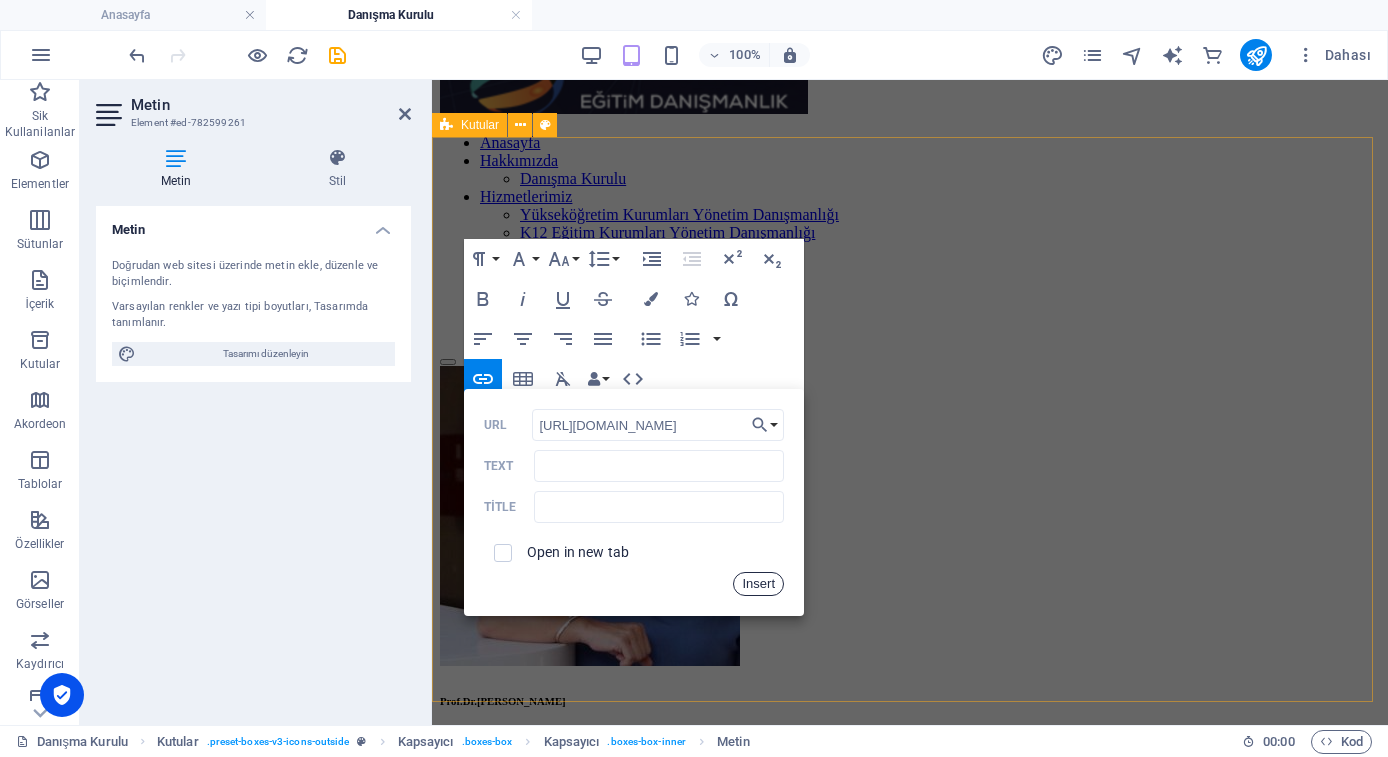 click on "Insert" at bounding box center (758, 584) 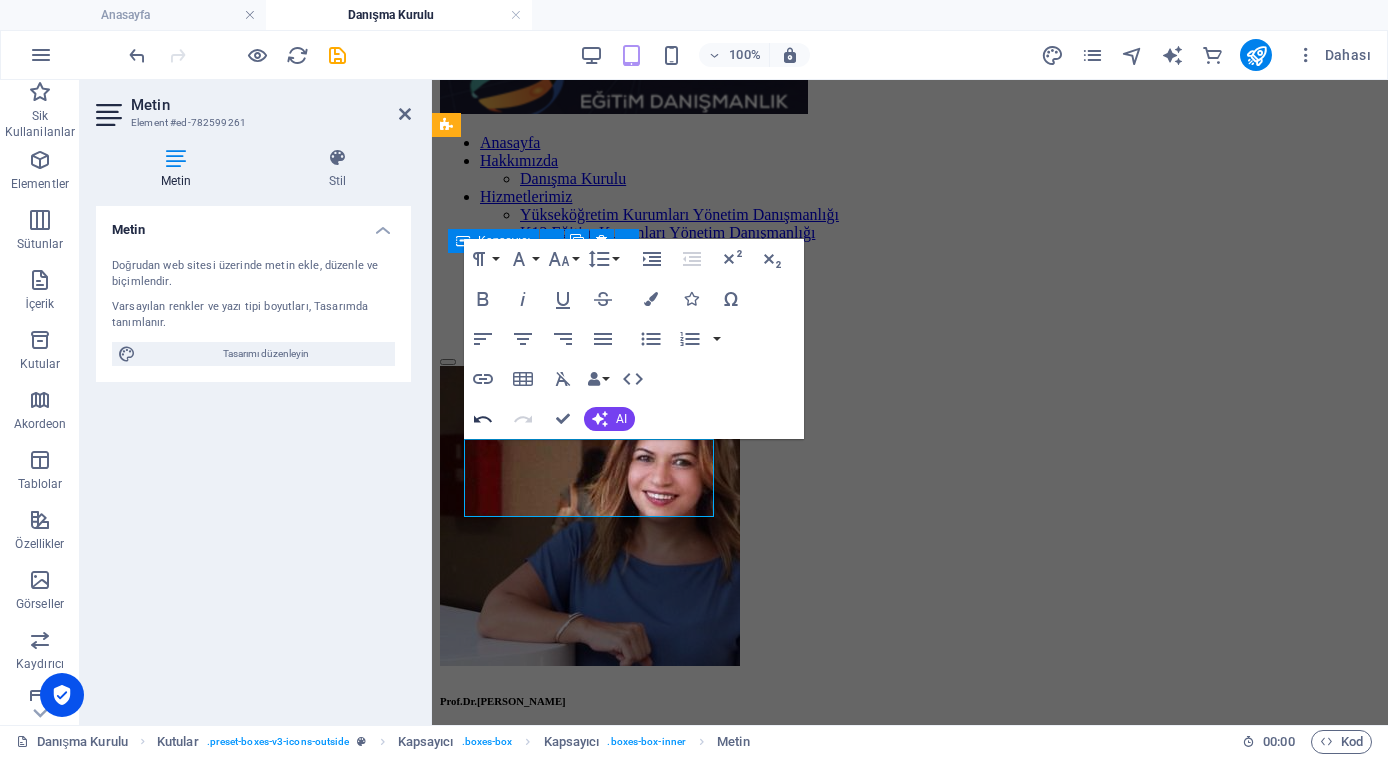 click 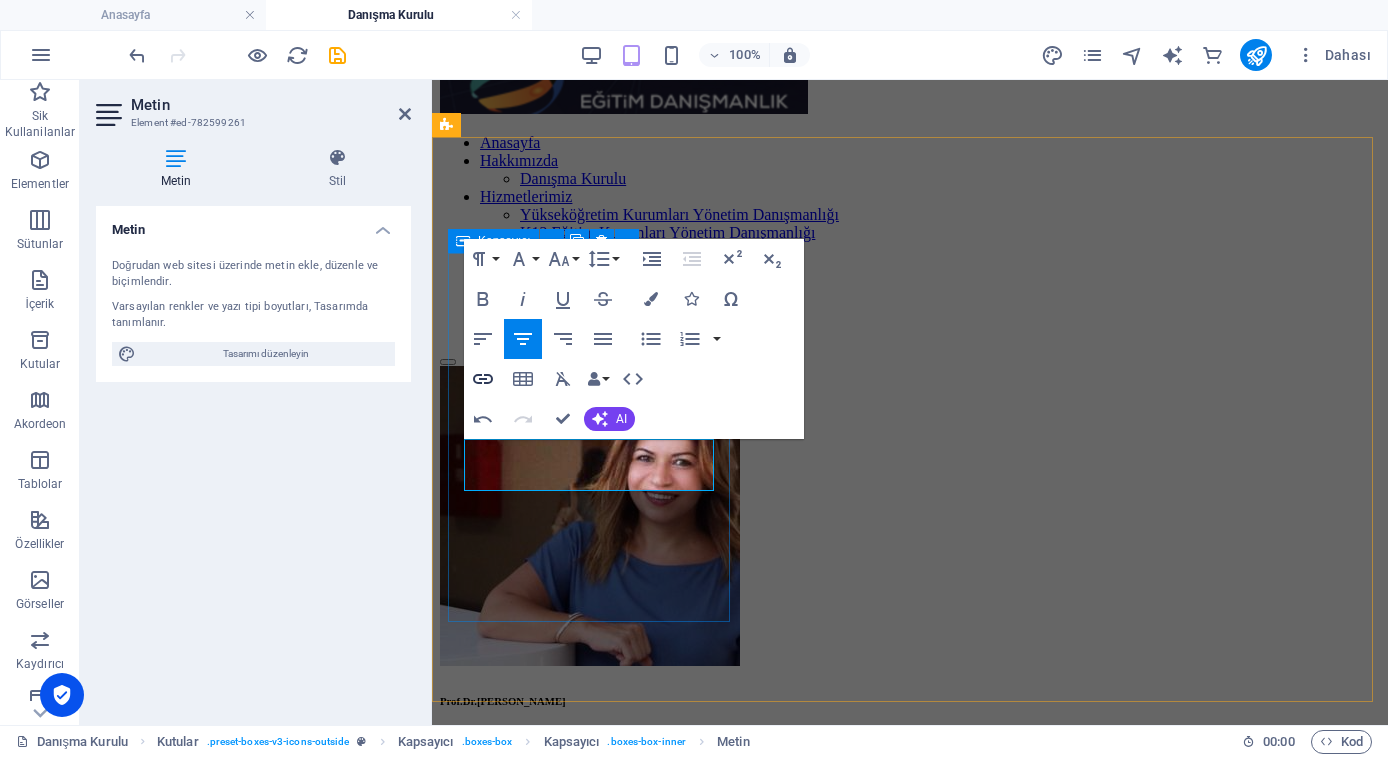 click 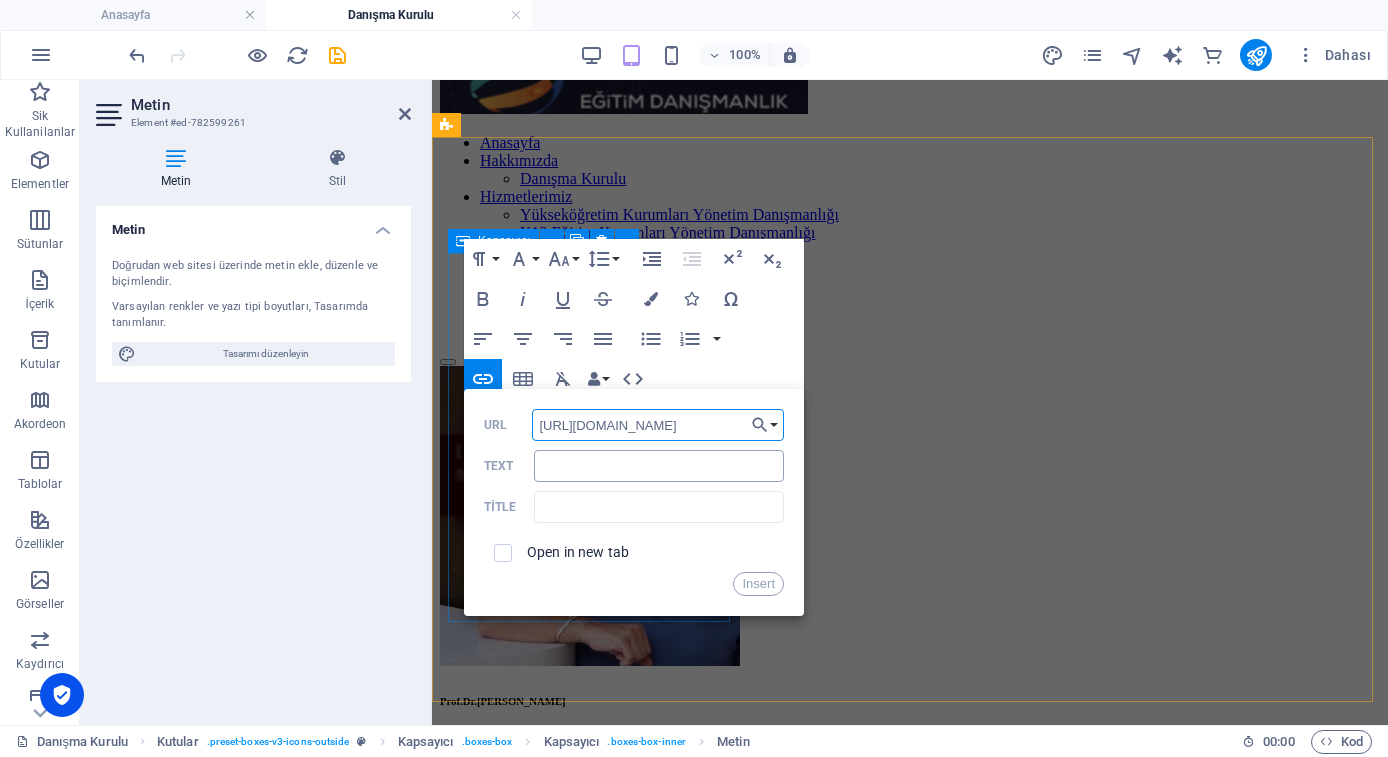 type on "https://avesis.medipol.edu.tr/aakyuz" 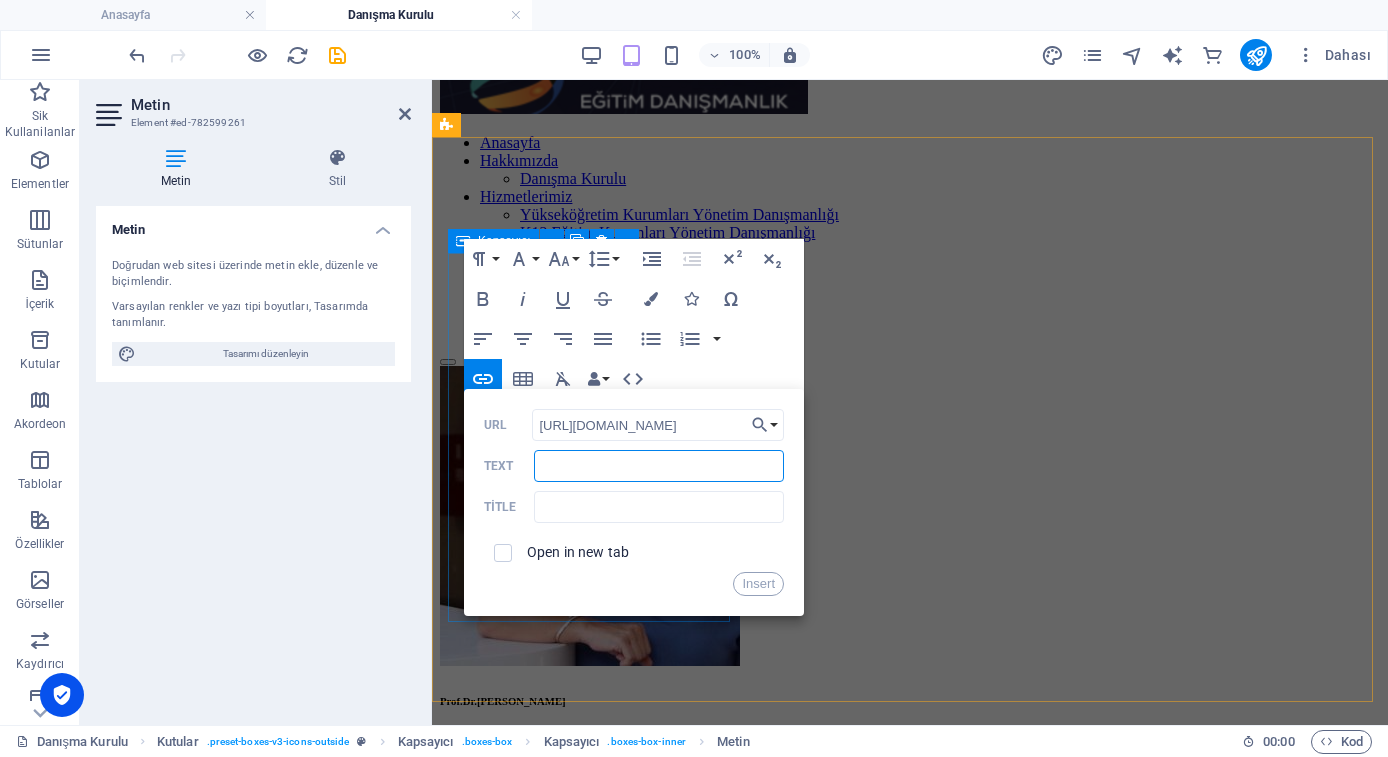 click on "Text" at bounding box center [659, 466] 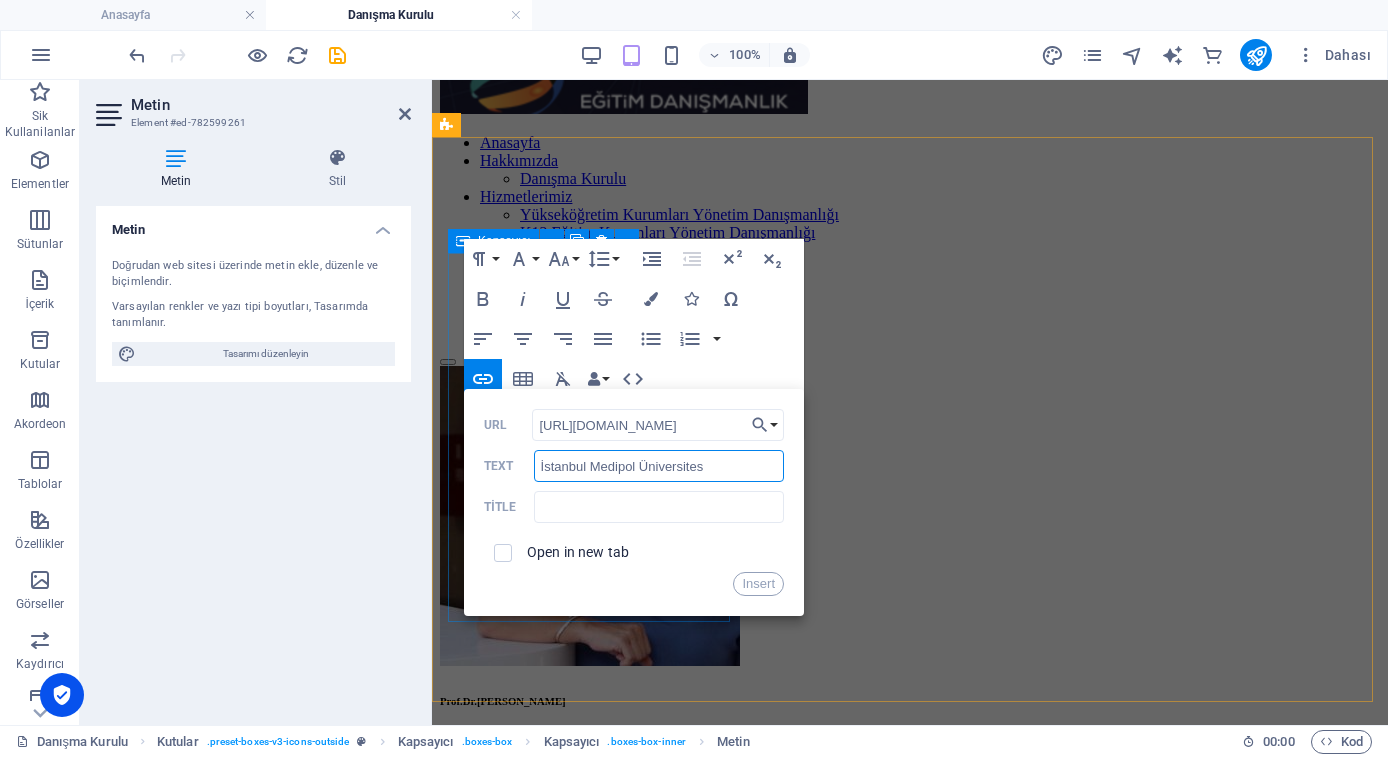 type on "İstanbul Medipol Üniversitesi" 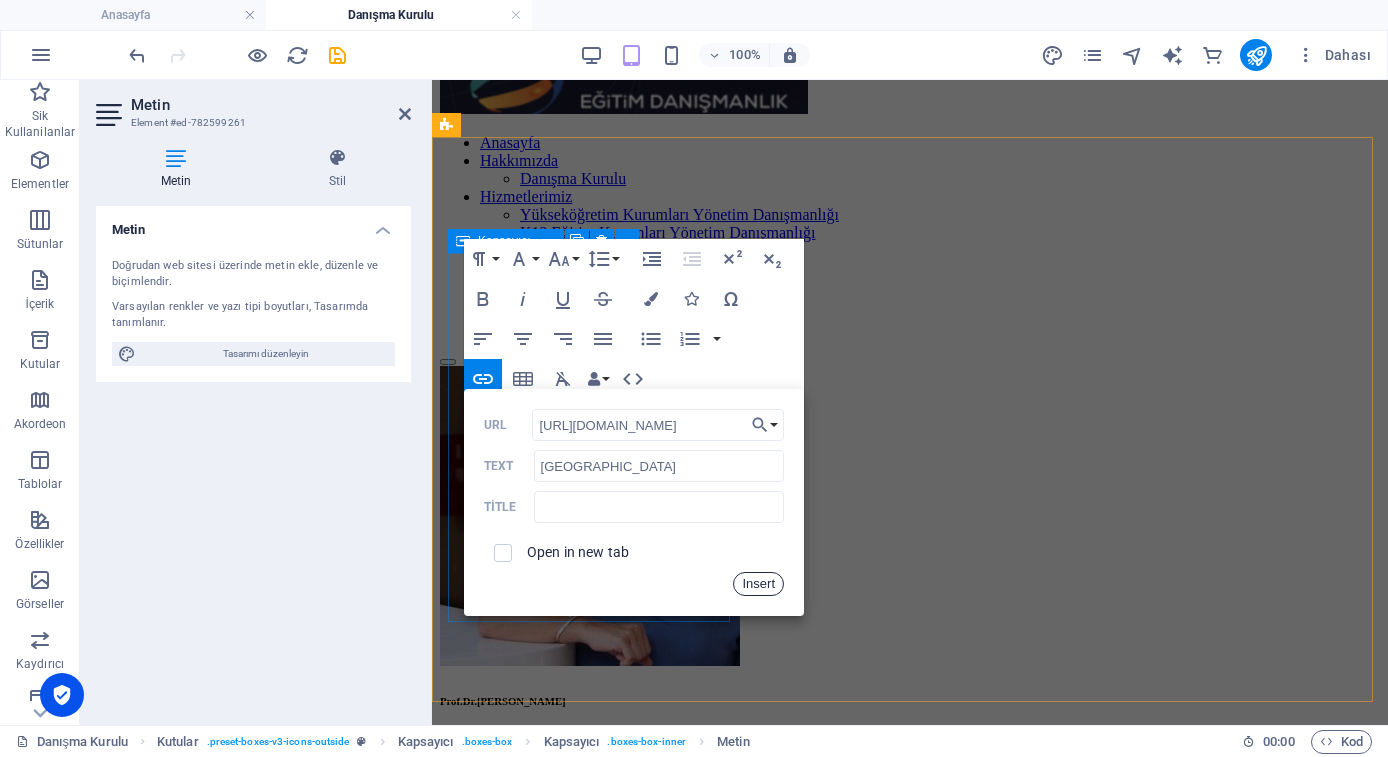 click on "Insert" at bounding box center [758, 584] 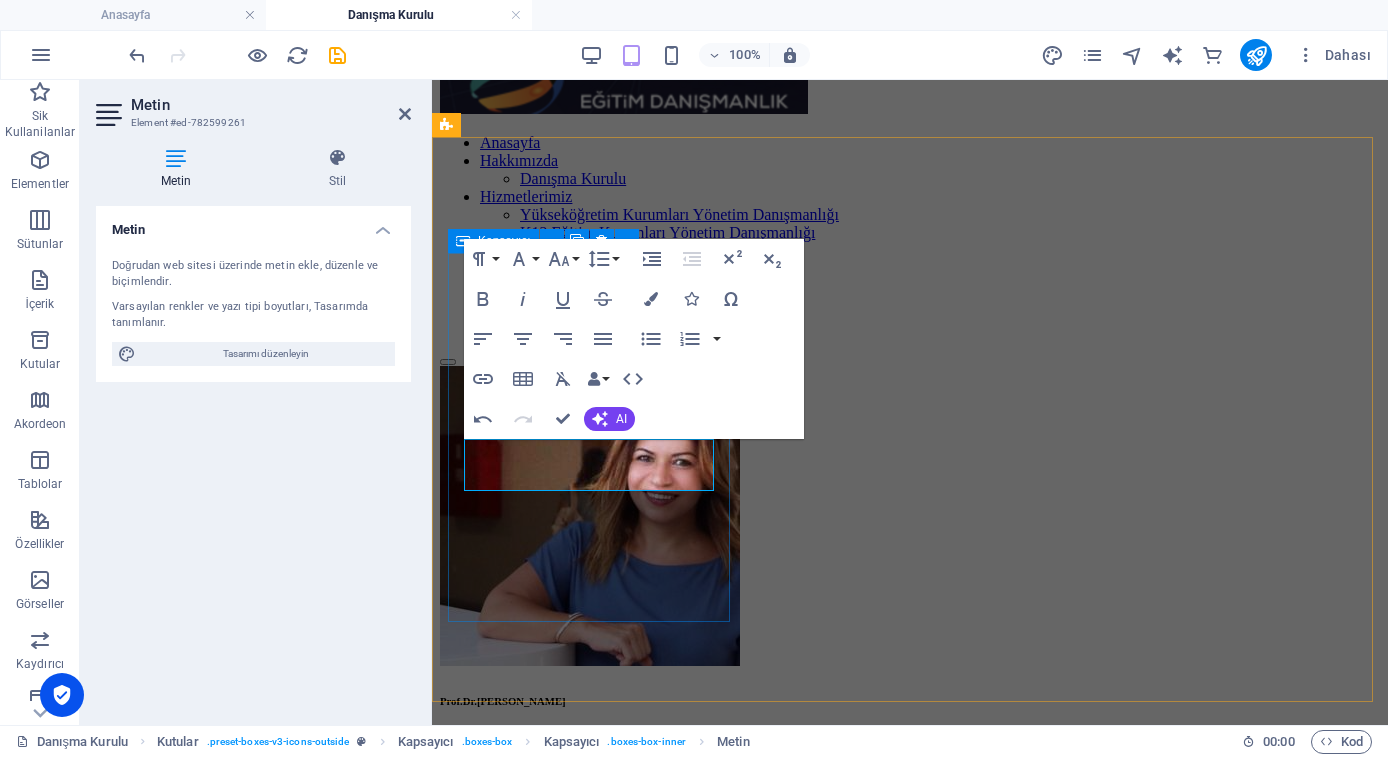 drag, startPoint x: 703, startPoint y: 453, endPoint x: 453, endPoint y: 452, distance: 250.002 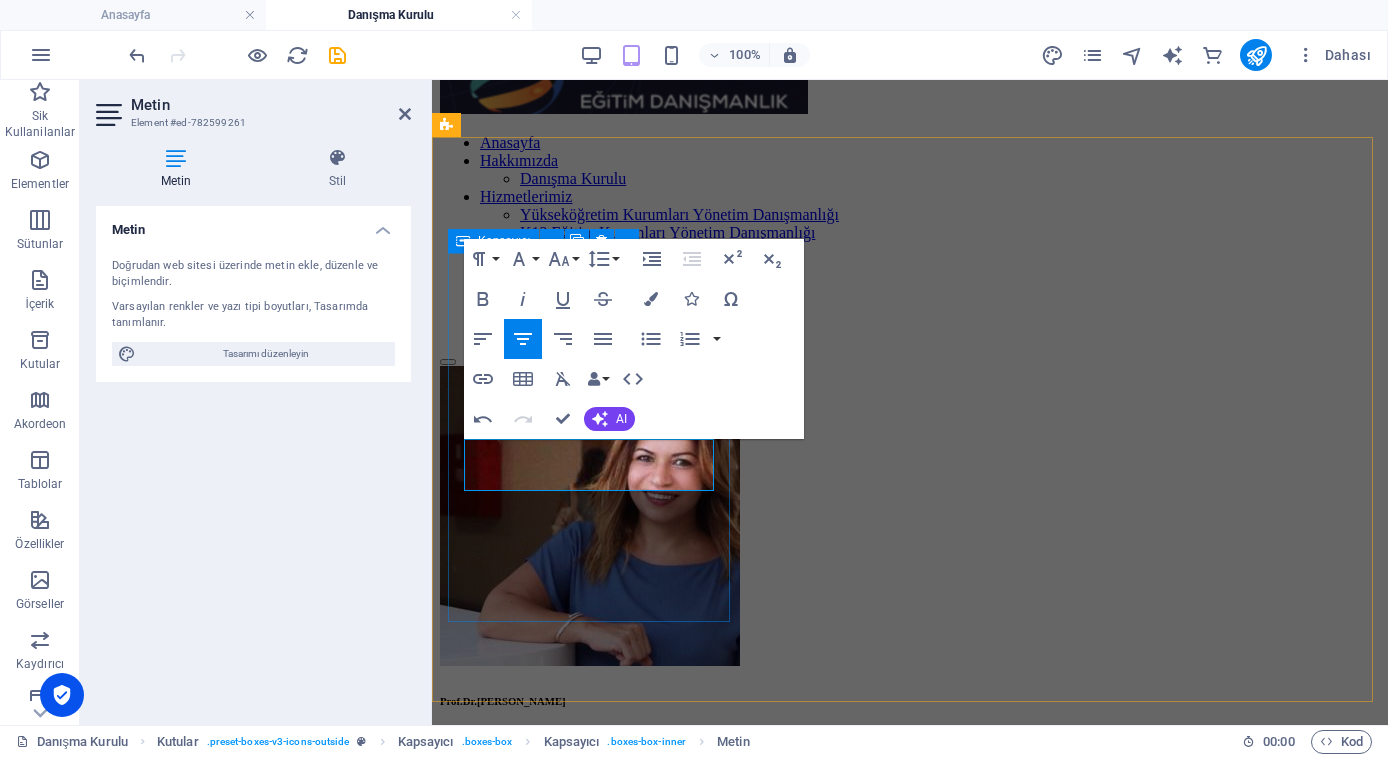 click on "İstanbul Medipol Üniversitesi ​" at bounding box center (910, 775) 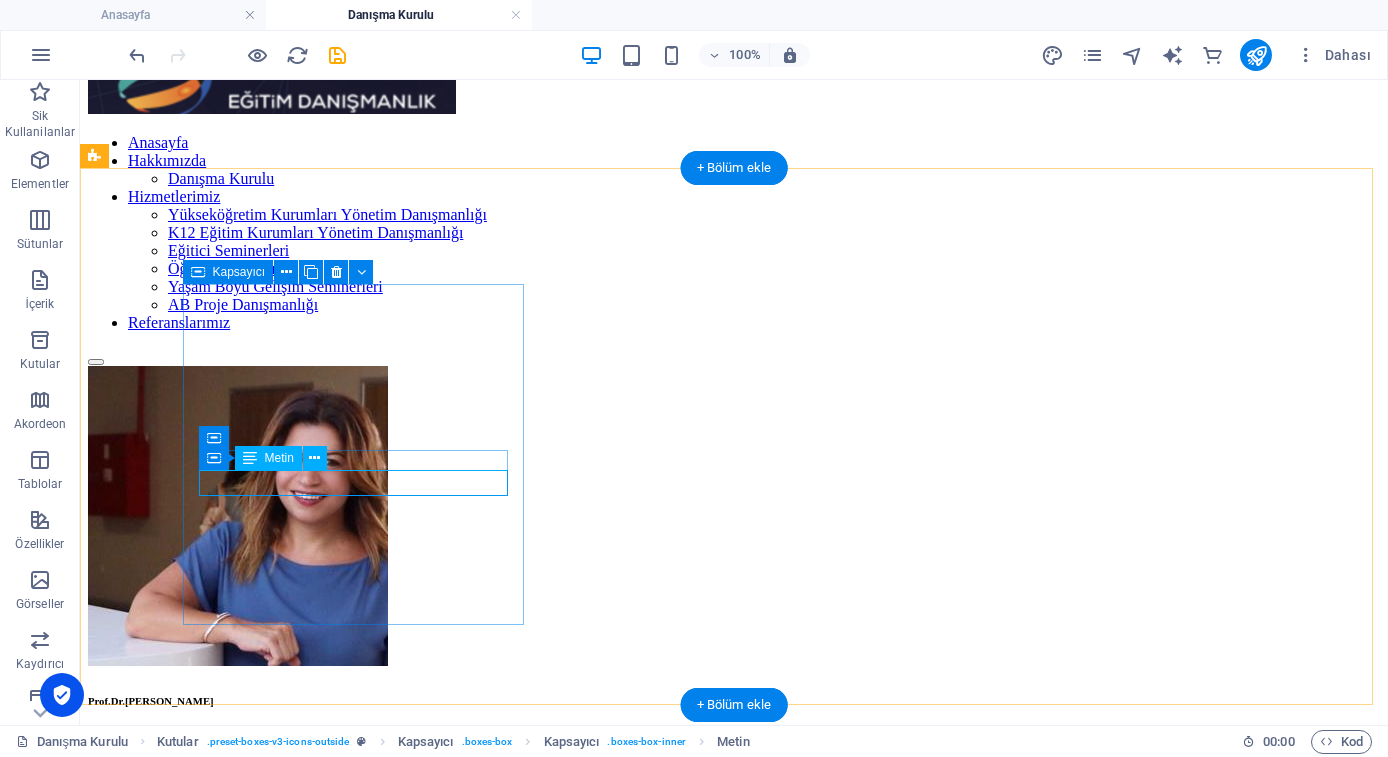 click on "İstanbul Medipol Üniversitesi" at bounding box center (734, 741) 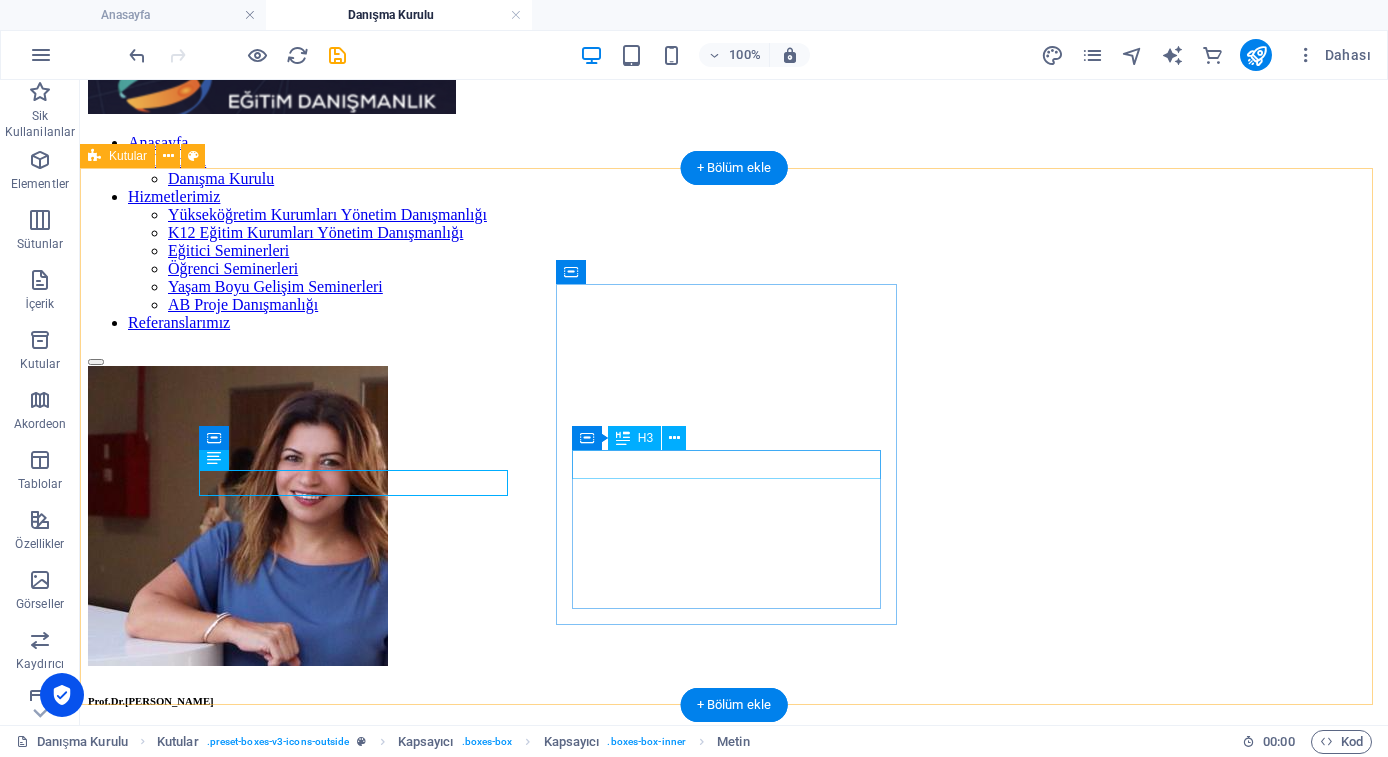 click on "Prof. Dr. B. A" at bounding box center (734, 1100) 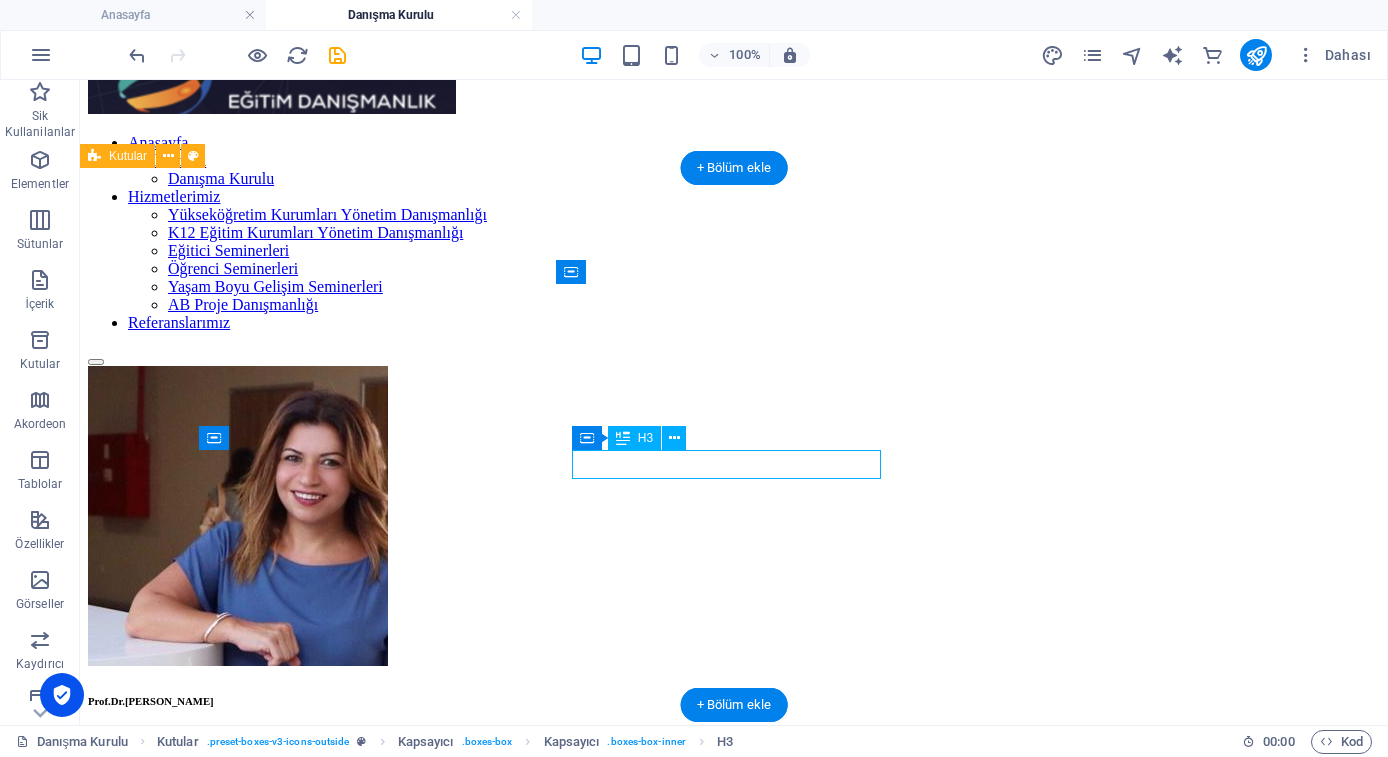 click on "Prof. Dr. B. A" at bounding box center [734, 1100] 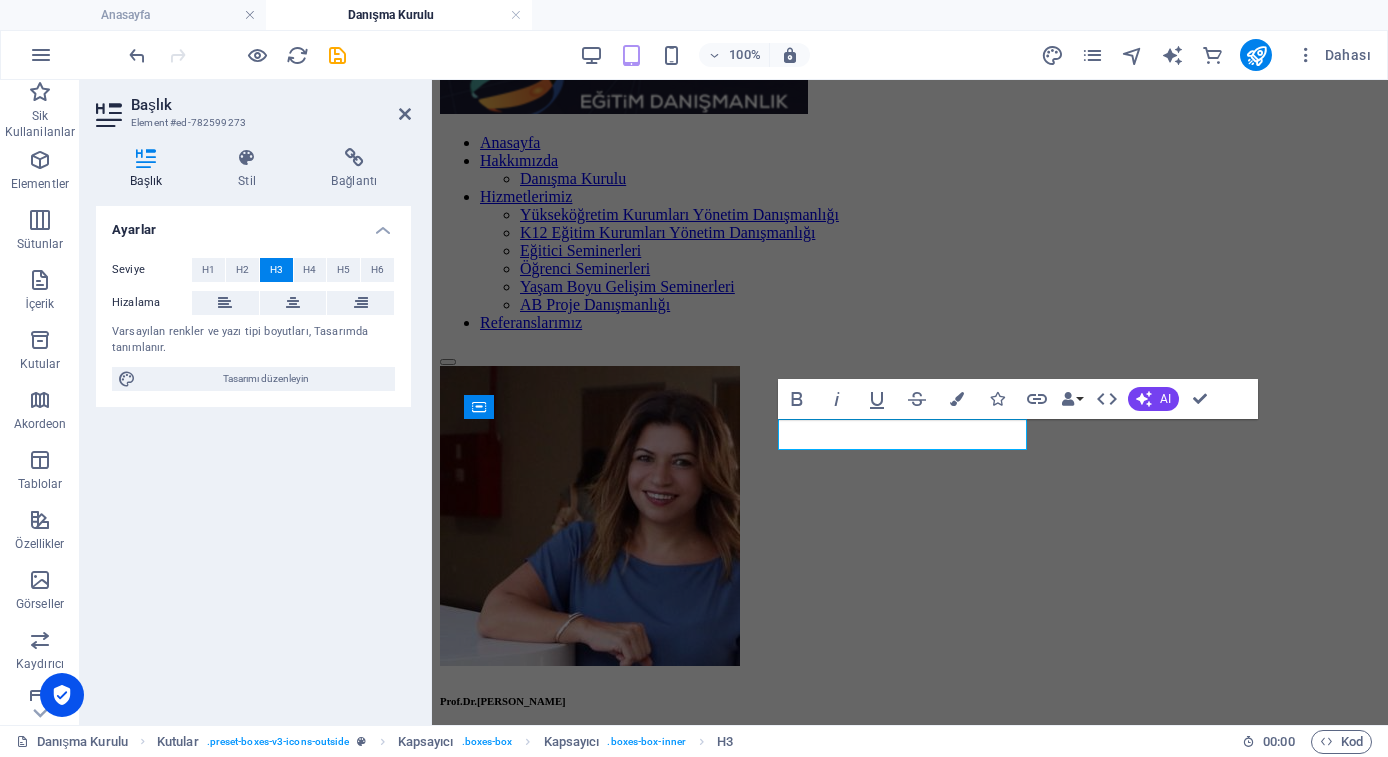 click on "Prof. Dr. B. A" at bounding box center [910, 1100] 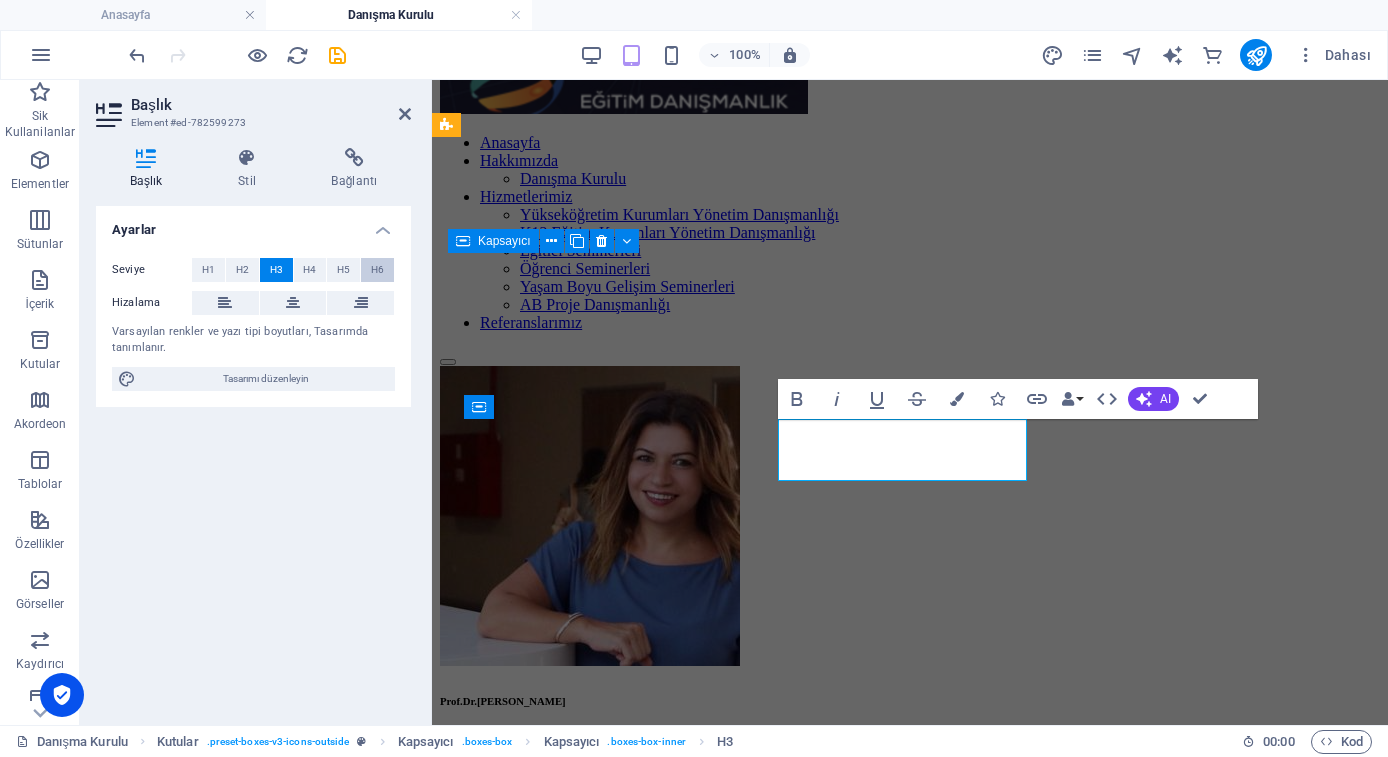 click on "H6" at bounding box center (377, 270) 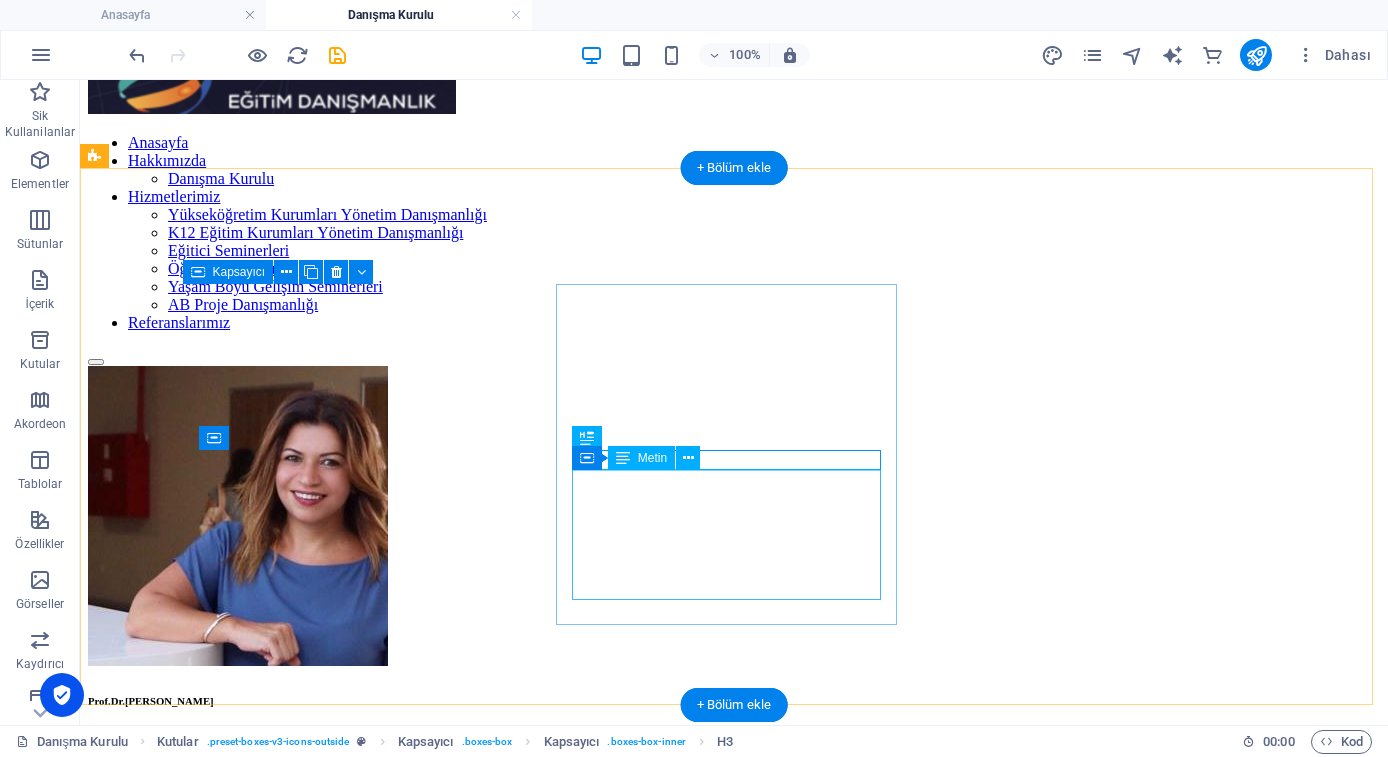 click on "Lorem ipsum dolor sit amet, consectetuer adipiscing elit. Aenean commodo ligula eget dolor. Lorem ipsum dolor sit amet, consectetuer adipiscing elit leget dolor." at bounding box center (734, 1141) 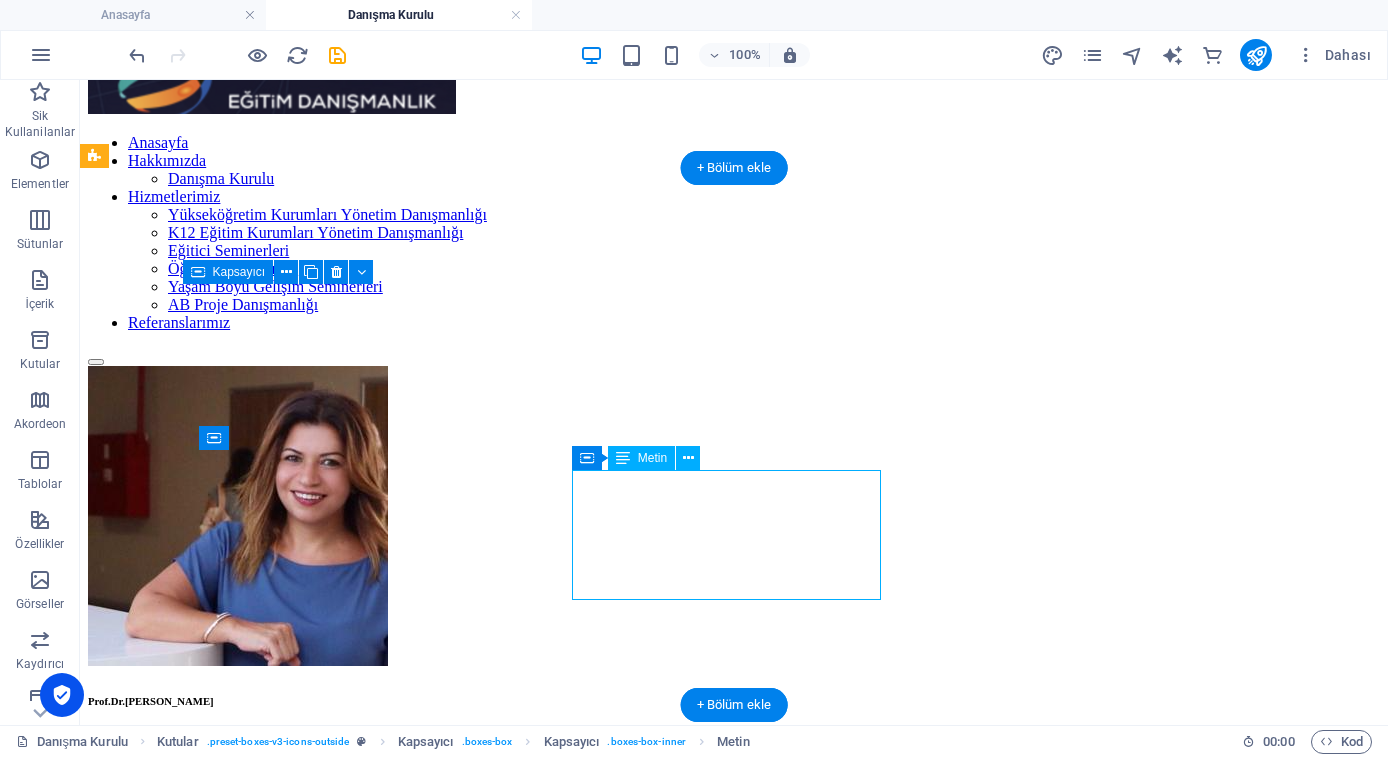 click on "Lorem ipsum dolor sit amet, consectetuer adipiscing elit. Aenean commodo ligula eget dolor. Lorem ipsum dolor sit amet, consectetuer adipiscing elit leget dolor." at bounding box center [734, 1141] 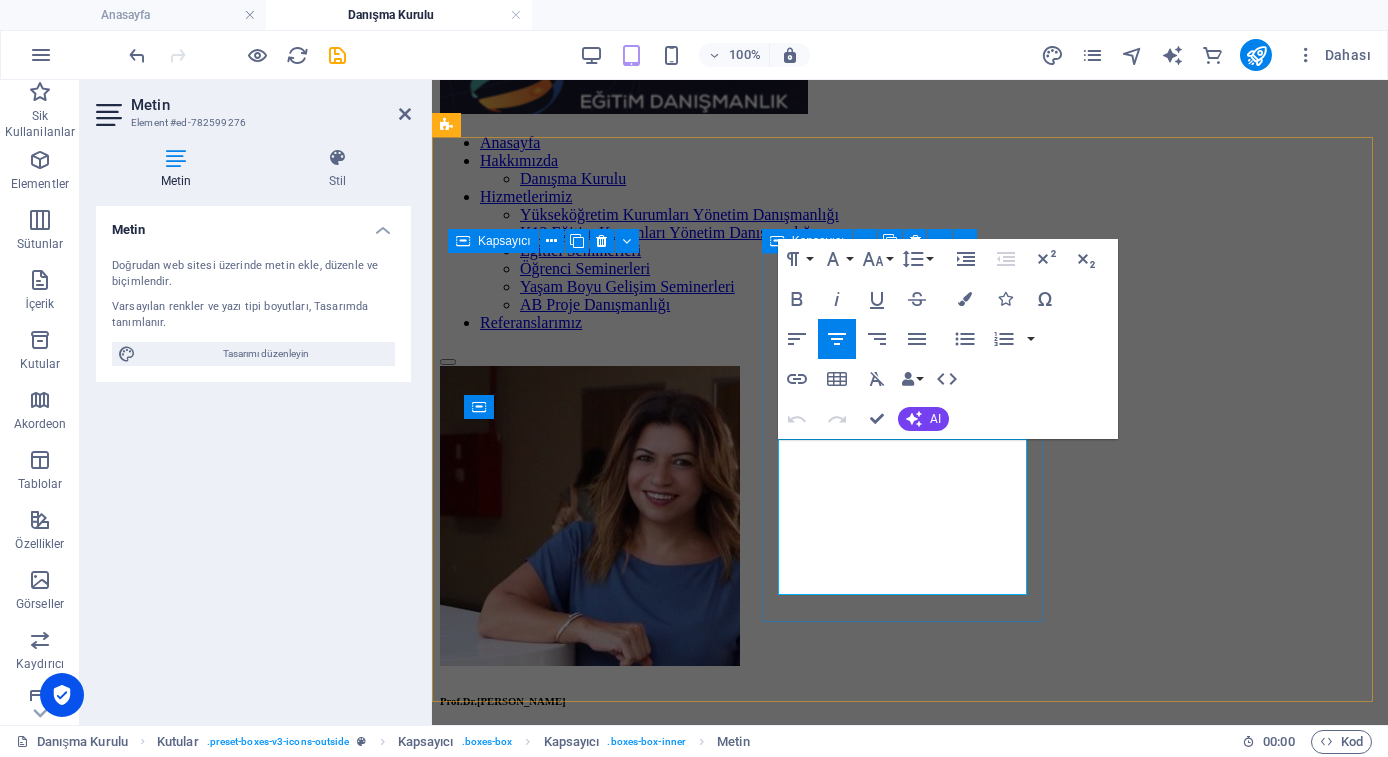 drag, startPoint x: 966, startPoint y: 583, endPoint x: 768, endPoint y: 458, distance: 234.15593 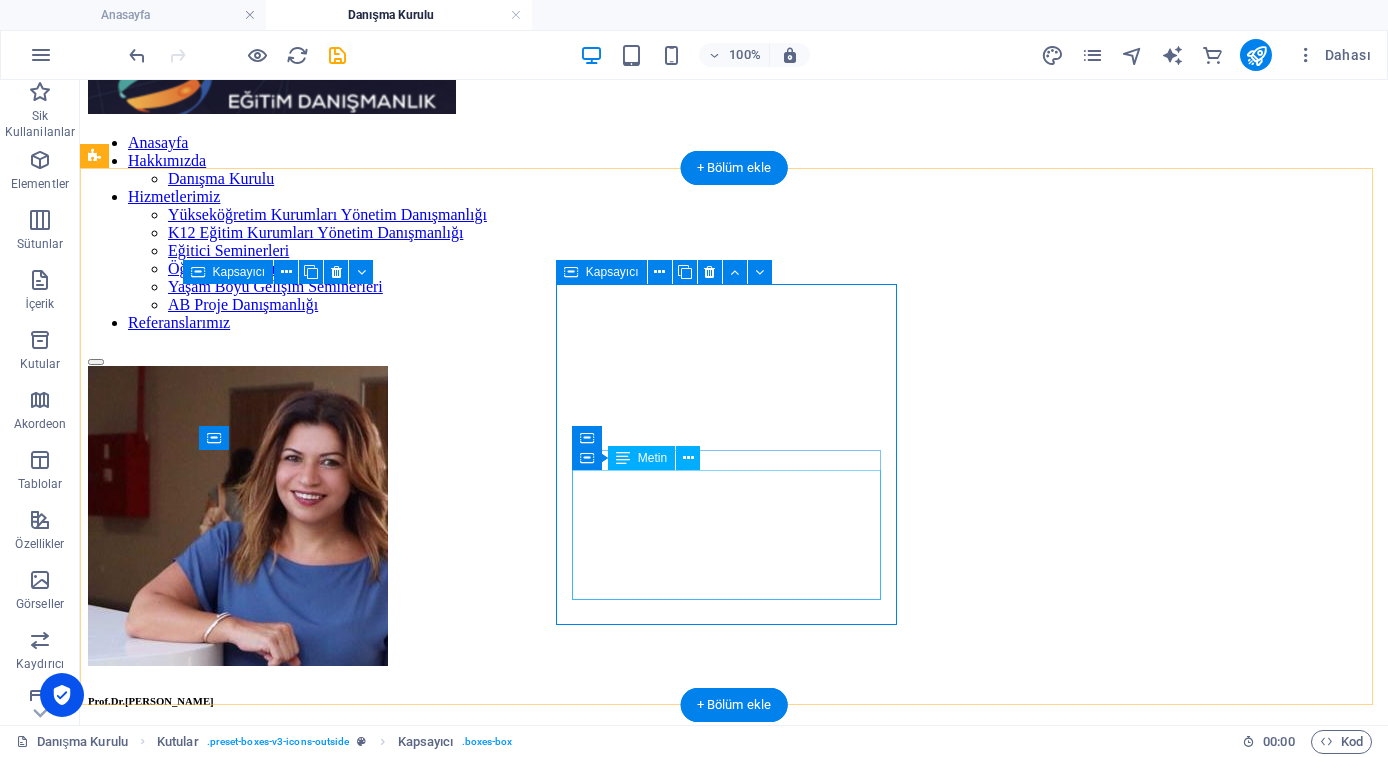click on "Lorem ipsum dolor sit amet, consectetuer adipiscing elit. Aenean commodo ligula eget dolor. Lorem ipsum dolor sit amet, consectetuer adipiscing elit leget dolor." at bounding box center [734, 1141] 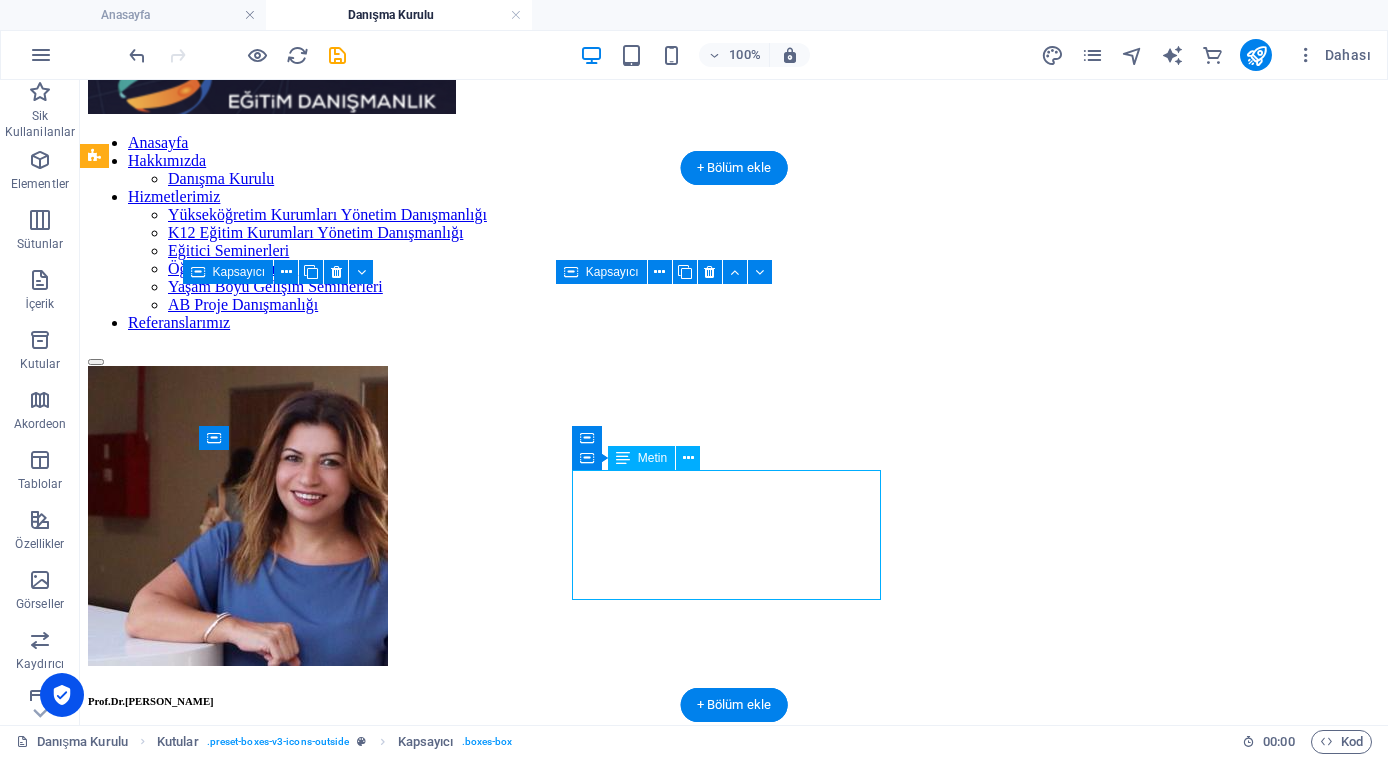 click on "Lorem ipsum dolor sit amet, consectetuer adipiscing elit. Aenean commodo ligula eget dolor. Lorem ipsum dolor sit amet, consectetuer adipiscing elit leget dolor." at bounding box center (734, 1141) 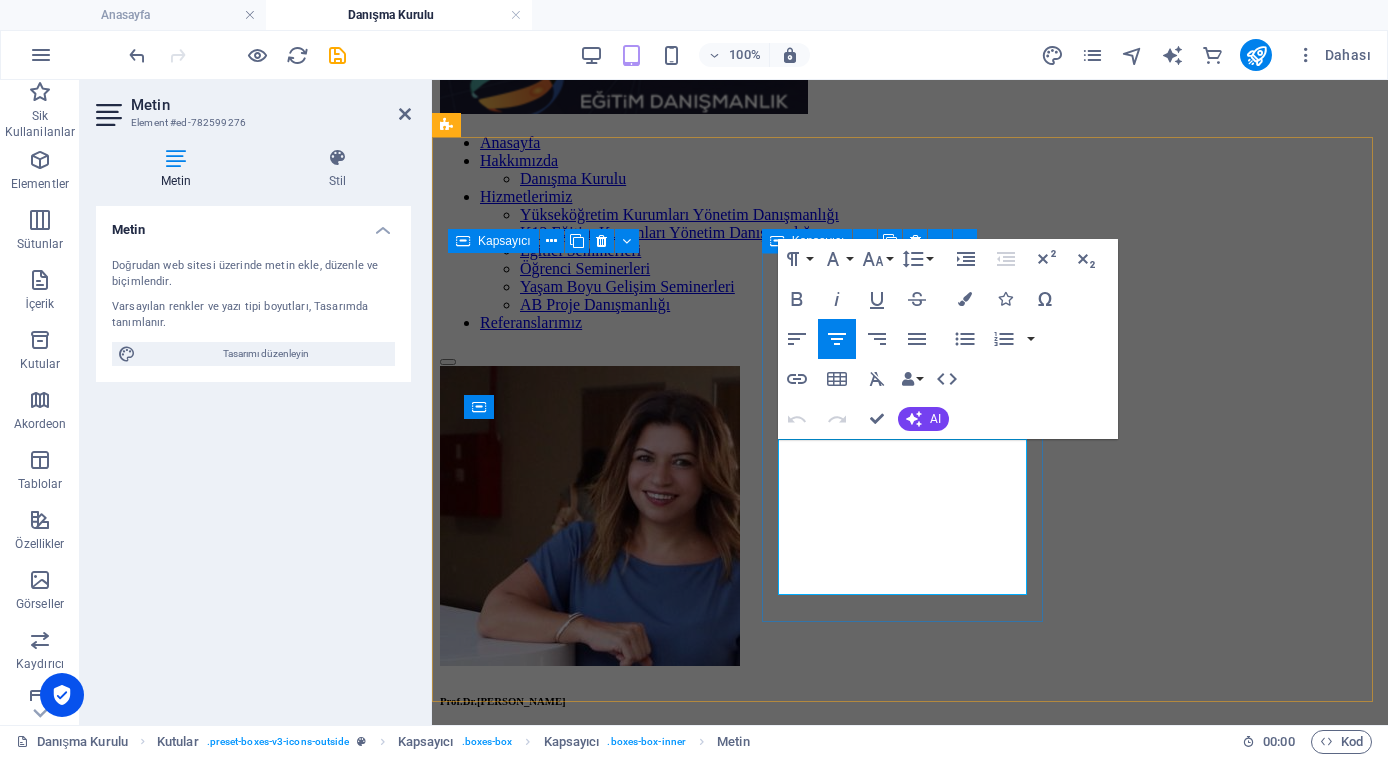 drag, startPoint x: 980, startPoint y: 582, endPoint x: 769, endPoint y: 460, distance: 243.73141 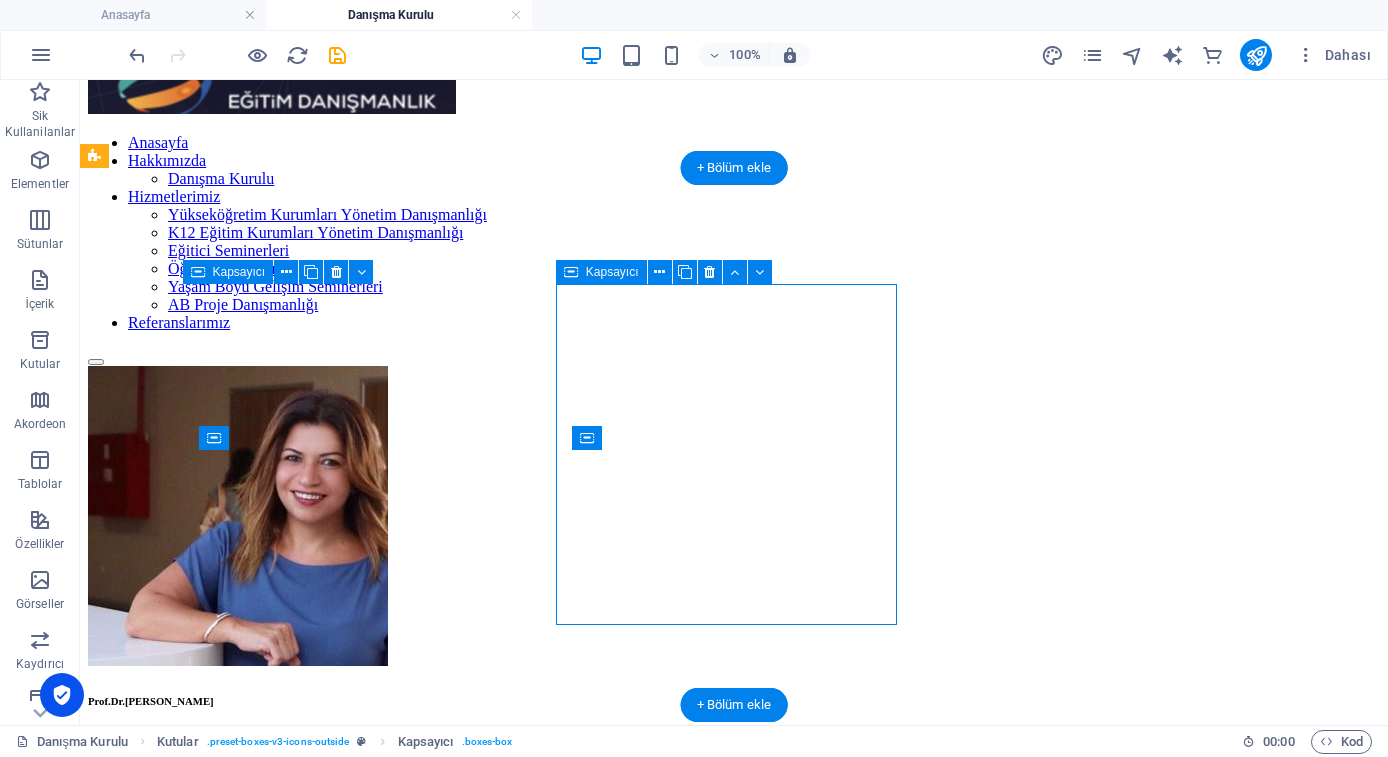 drag, startPoint x: 417, startPoint y: 459, endPoint x: 769, endPoint y: 456, distance: 352.0128 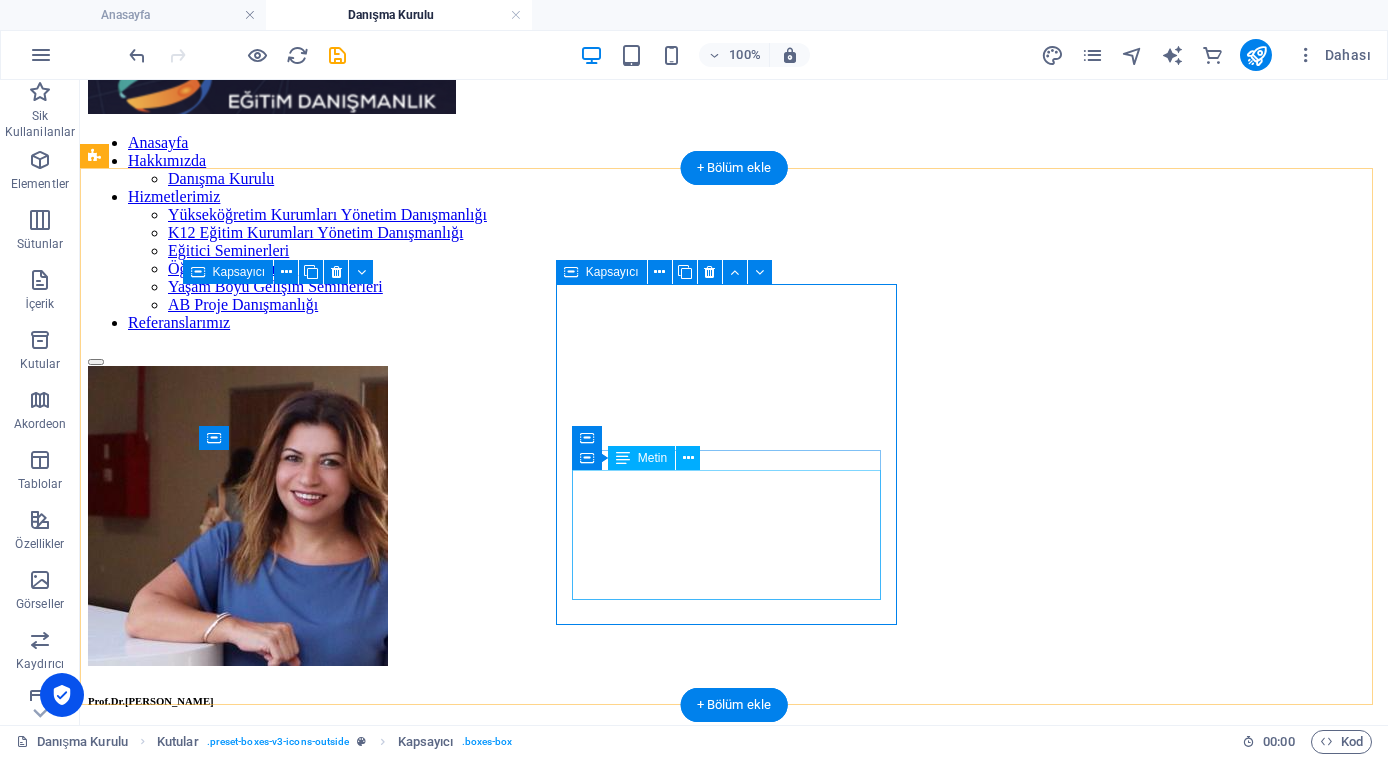 click on "Lorem ipsum dolor sit amet, consectetuer adipiscing elit. Aenean commodo ligula eget dolor. Lorem ipsum dolor sit amet, consectetuer adipiscing elit leget dolor." at bounding box center (734, 1141) 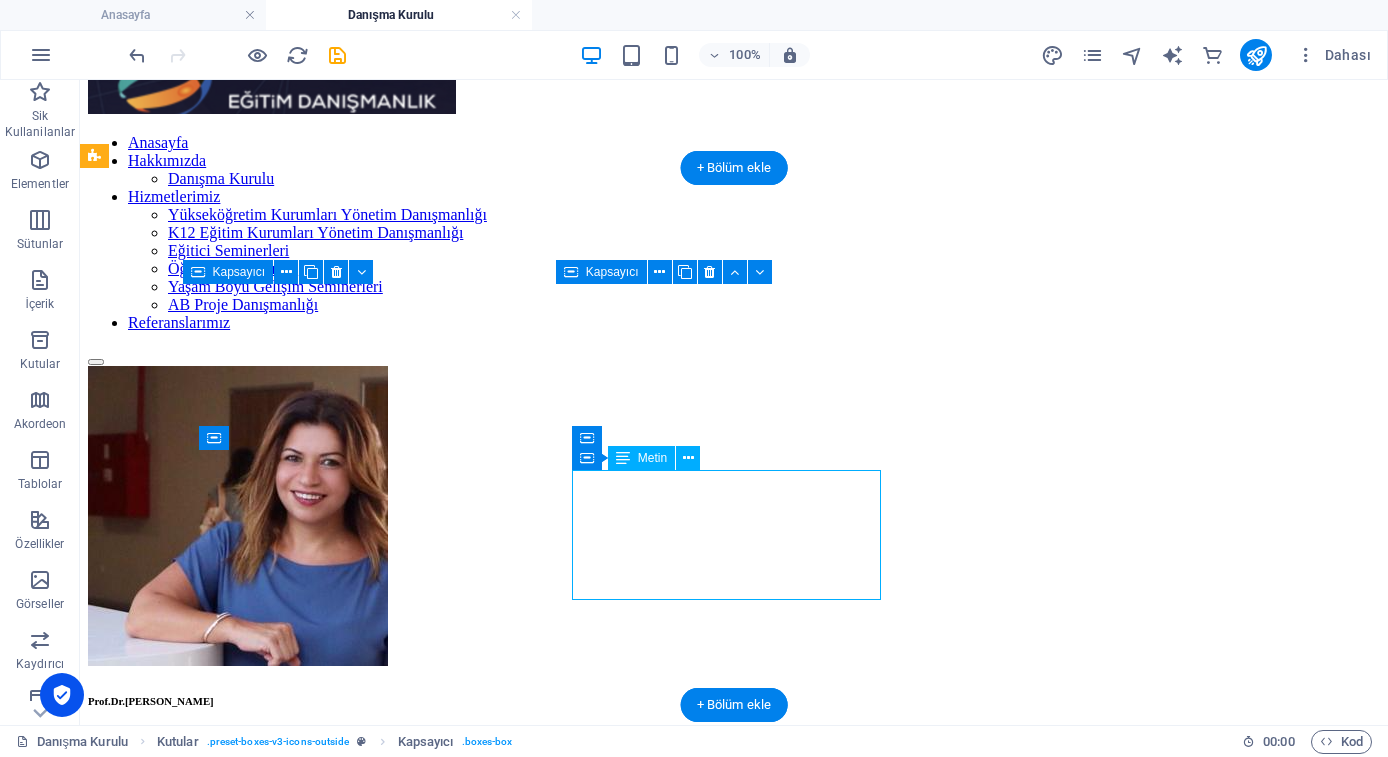 click on "Lorem ipsum dolor sit amet, consectetuer adipiscing elit. Aenean commodo ligula eget dolor. Lorem ipsum dolor sit amet, consectetuer adipiscing elit leget dolor." at bounding box center (734, 1141) 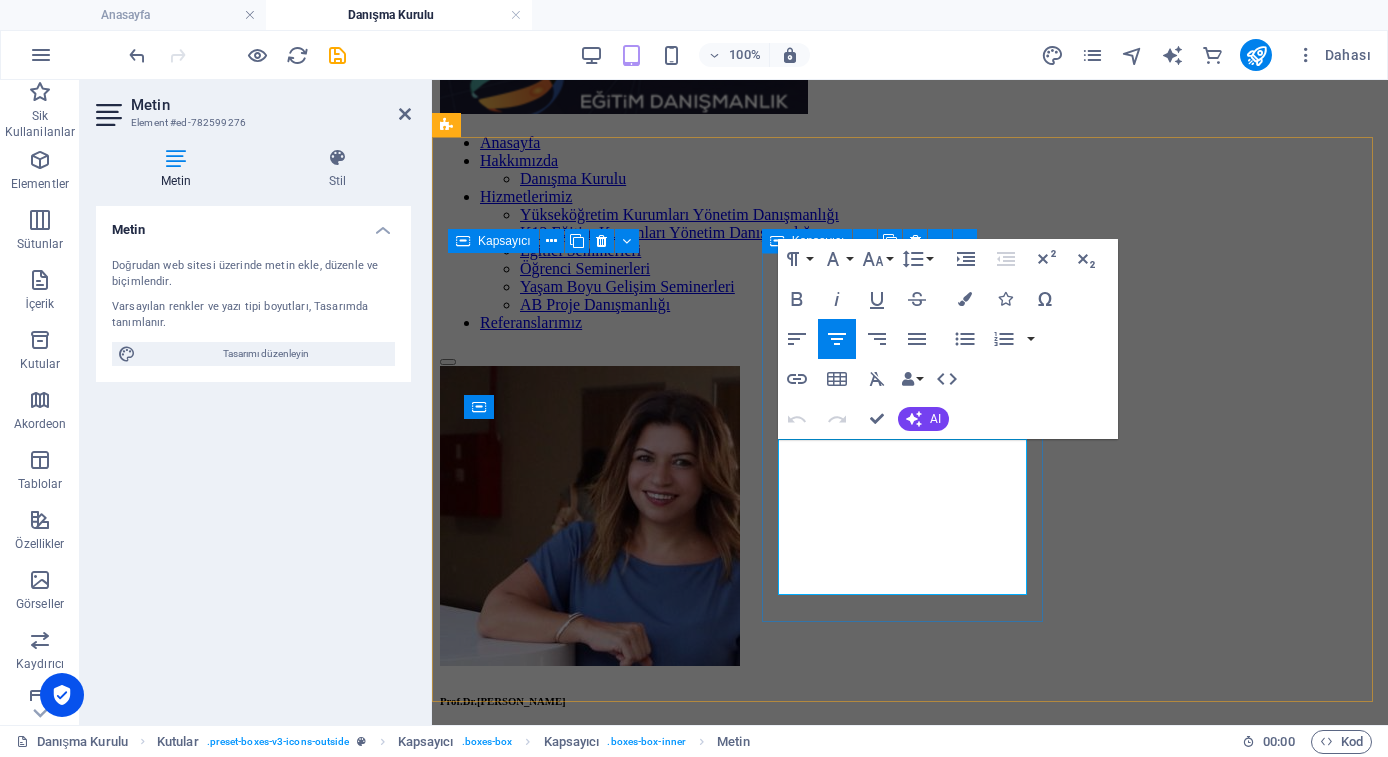 drag, startPoint x: 977, startPoint y: 582, endPoint x: 830, endPoint y: 462, distance: 189.76038 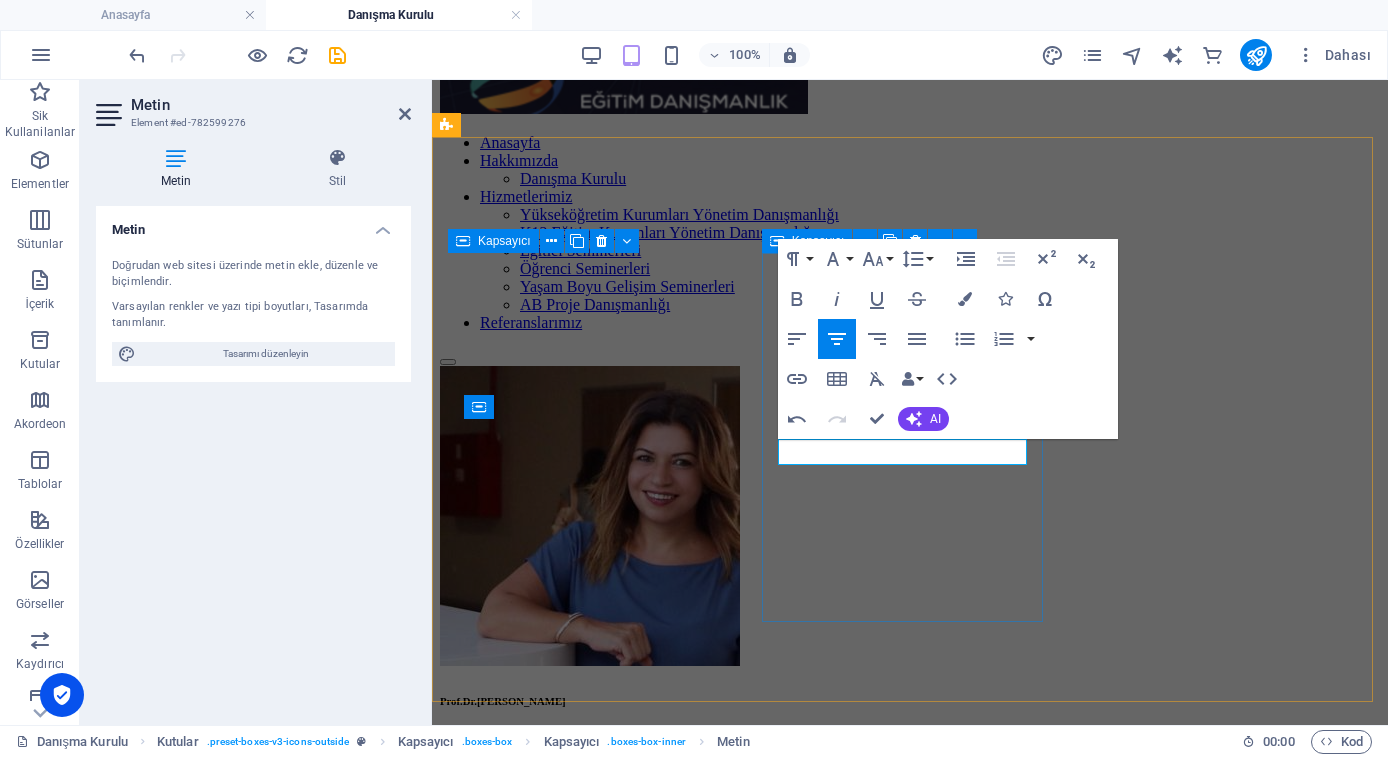 type 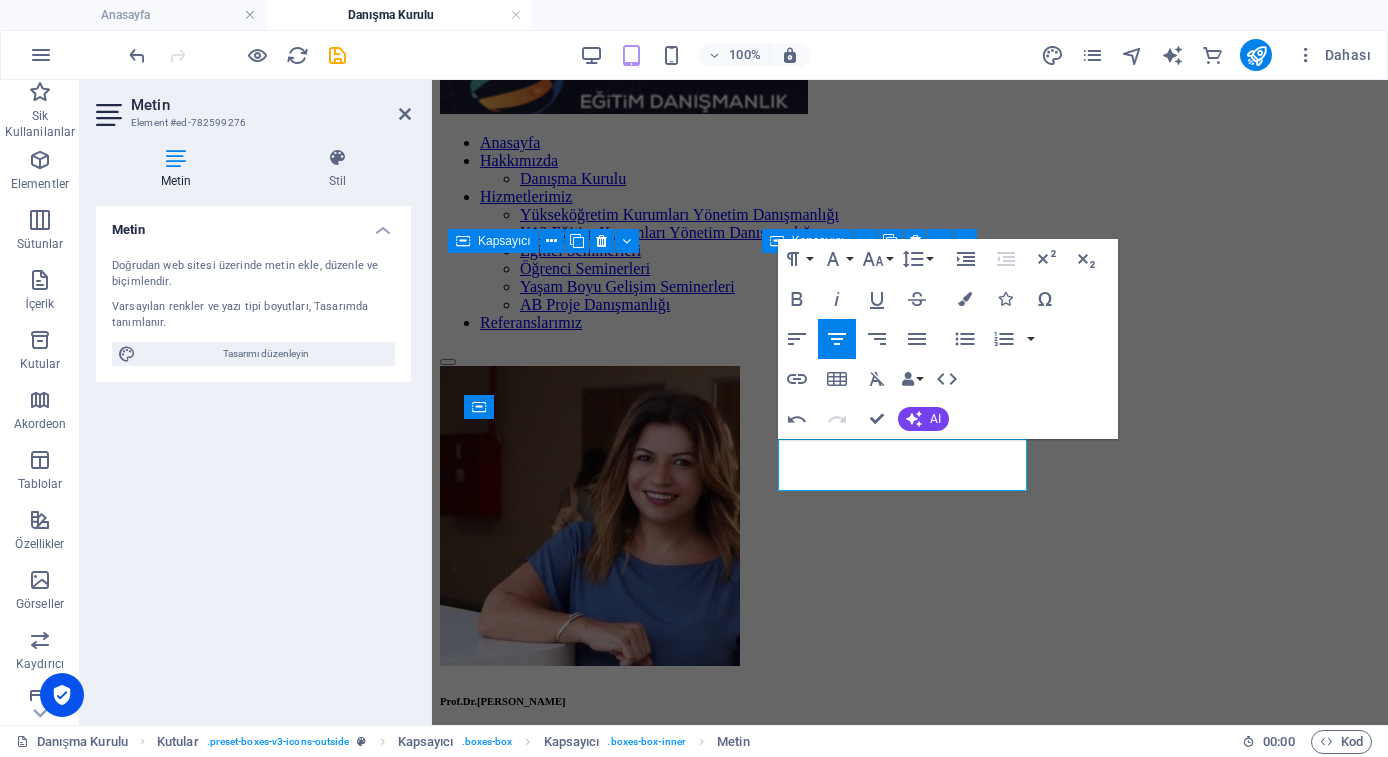 drag, startPoint x: 945, startPoint y: 482, endPoint x: 796, endPoint y: 443, distance: 154.01949 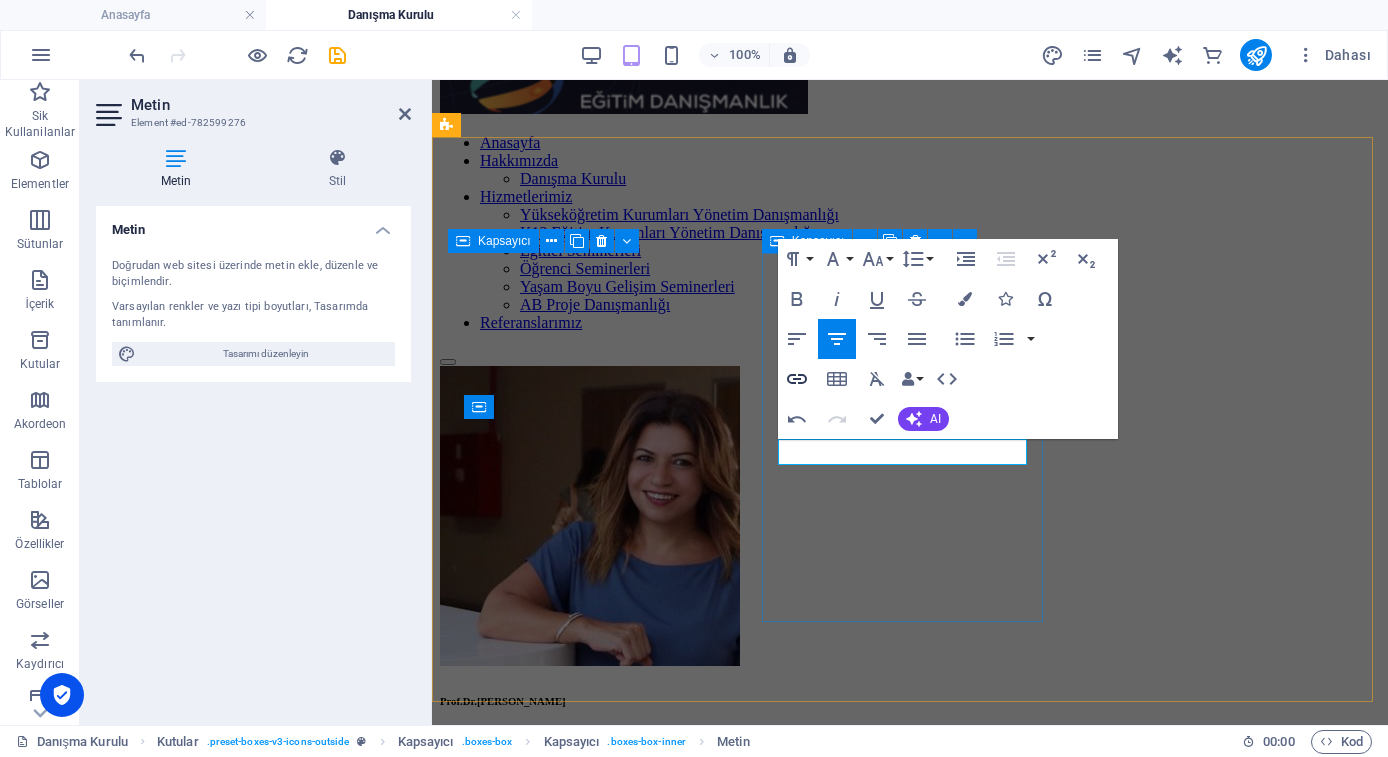click 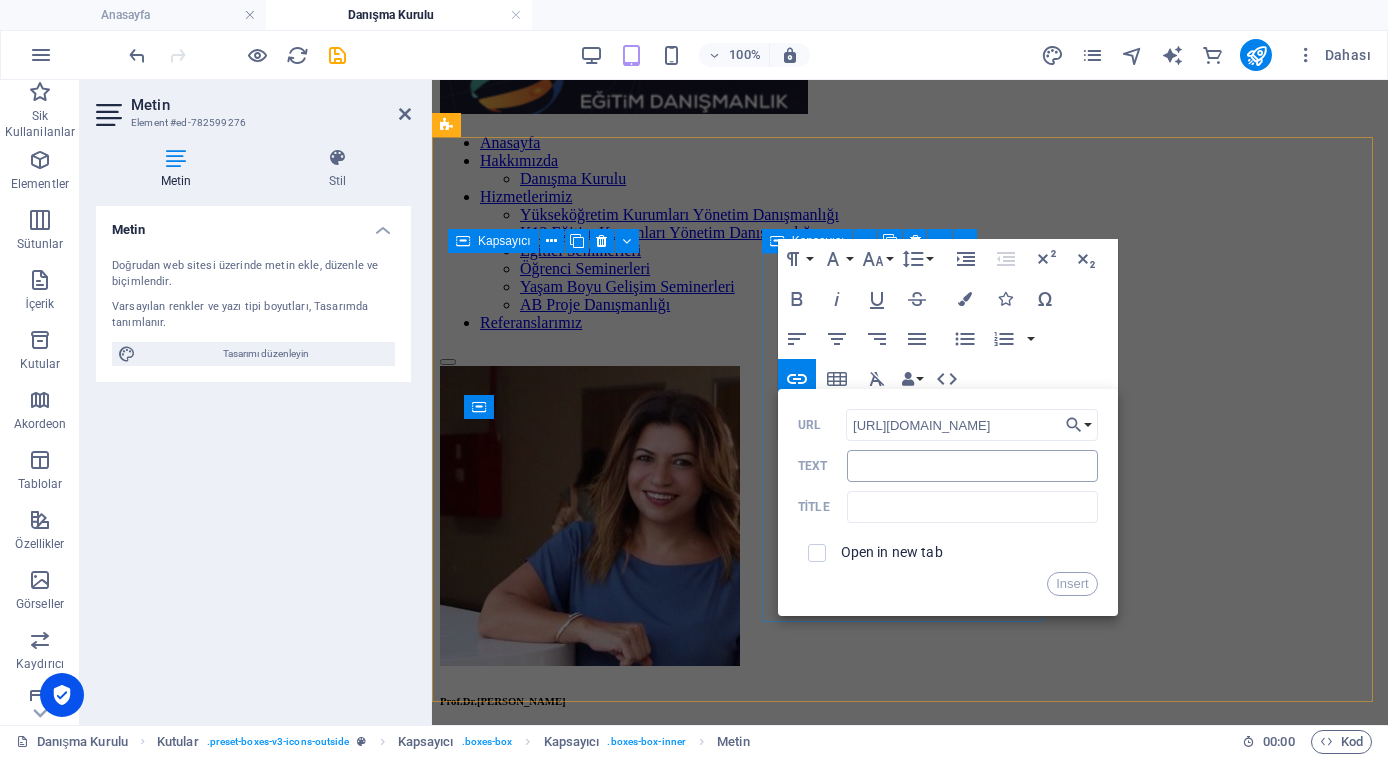 type on "https://www.linkedin.com/in/aykutarikan/" 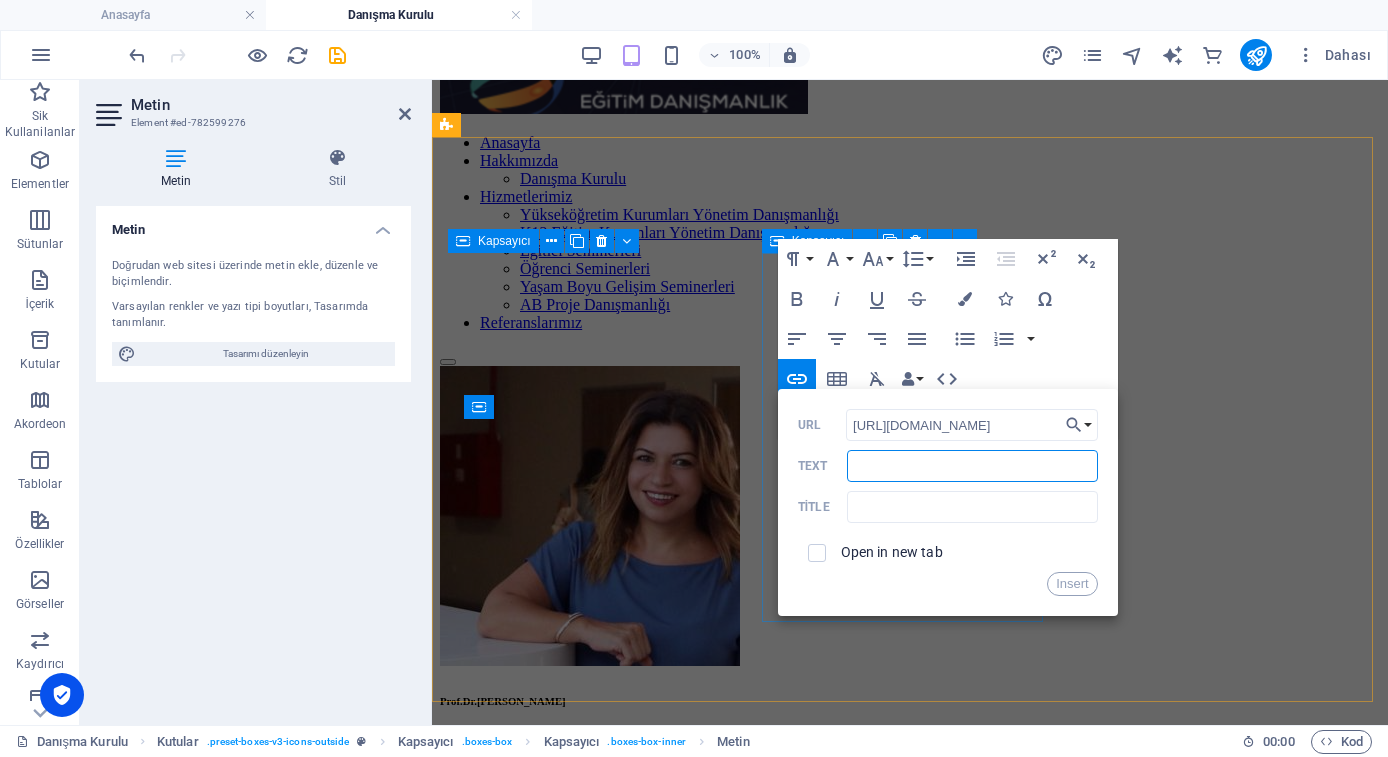 click on "Text" at bounding box center (972, 466) 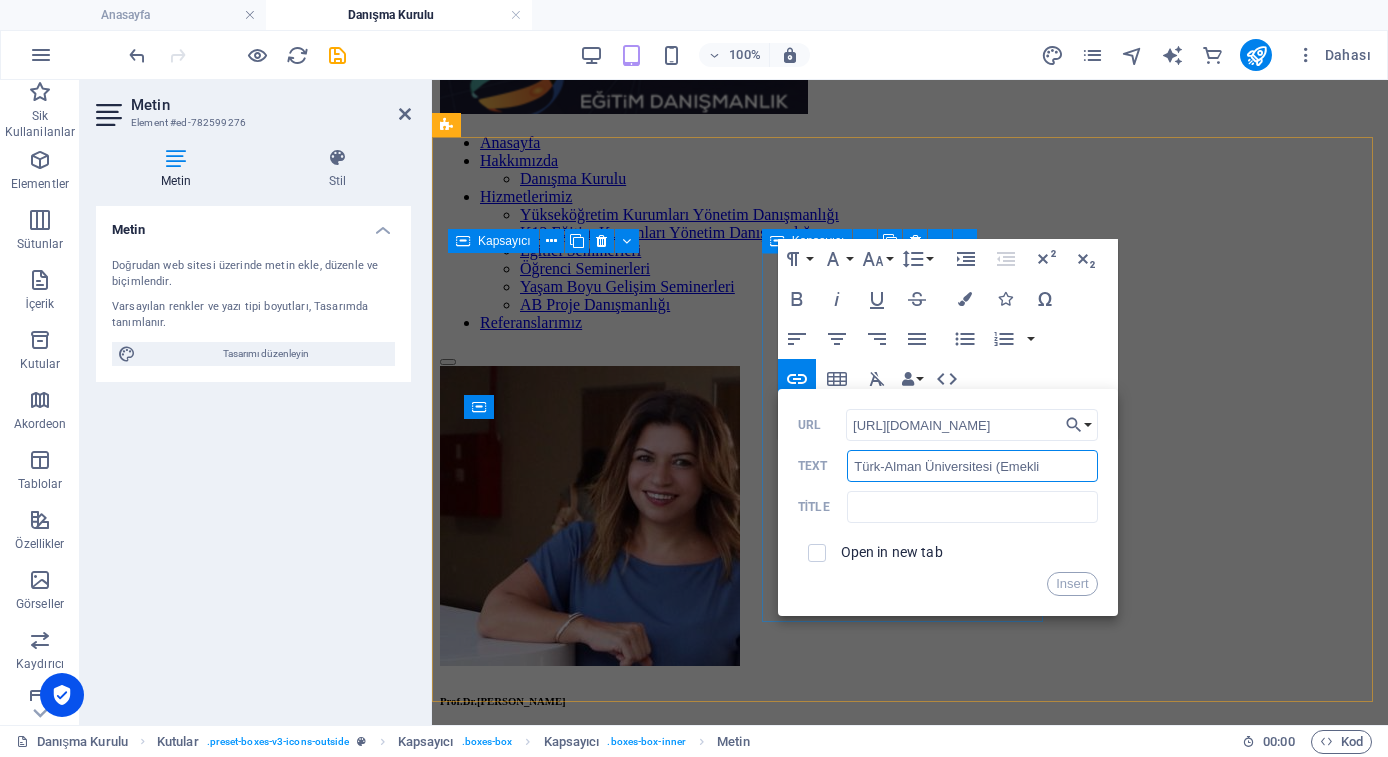 type on "Türk-Alman Üniversitesi (Emekli)" 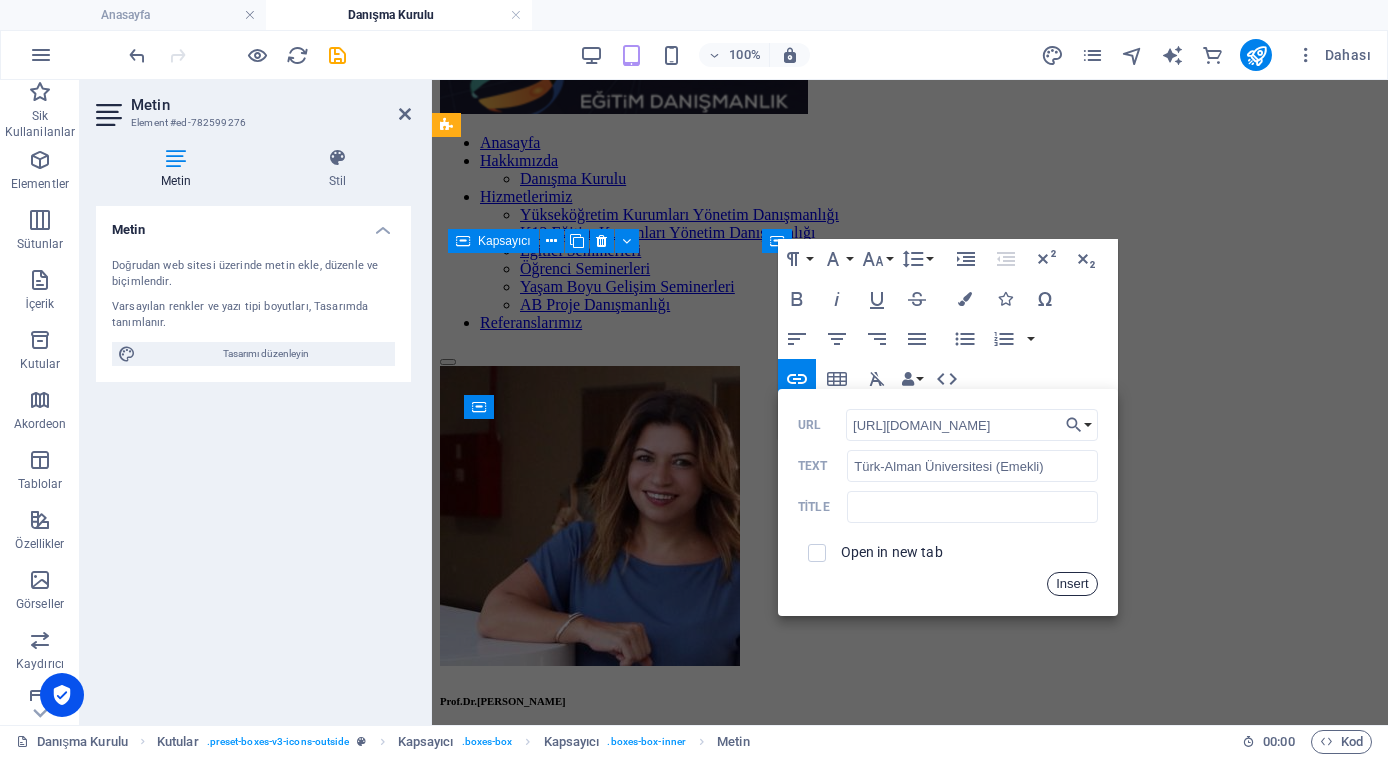 click on "Insert" at bounding box center (1072, 584) 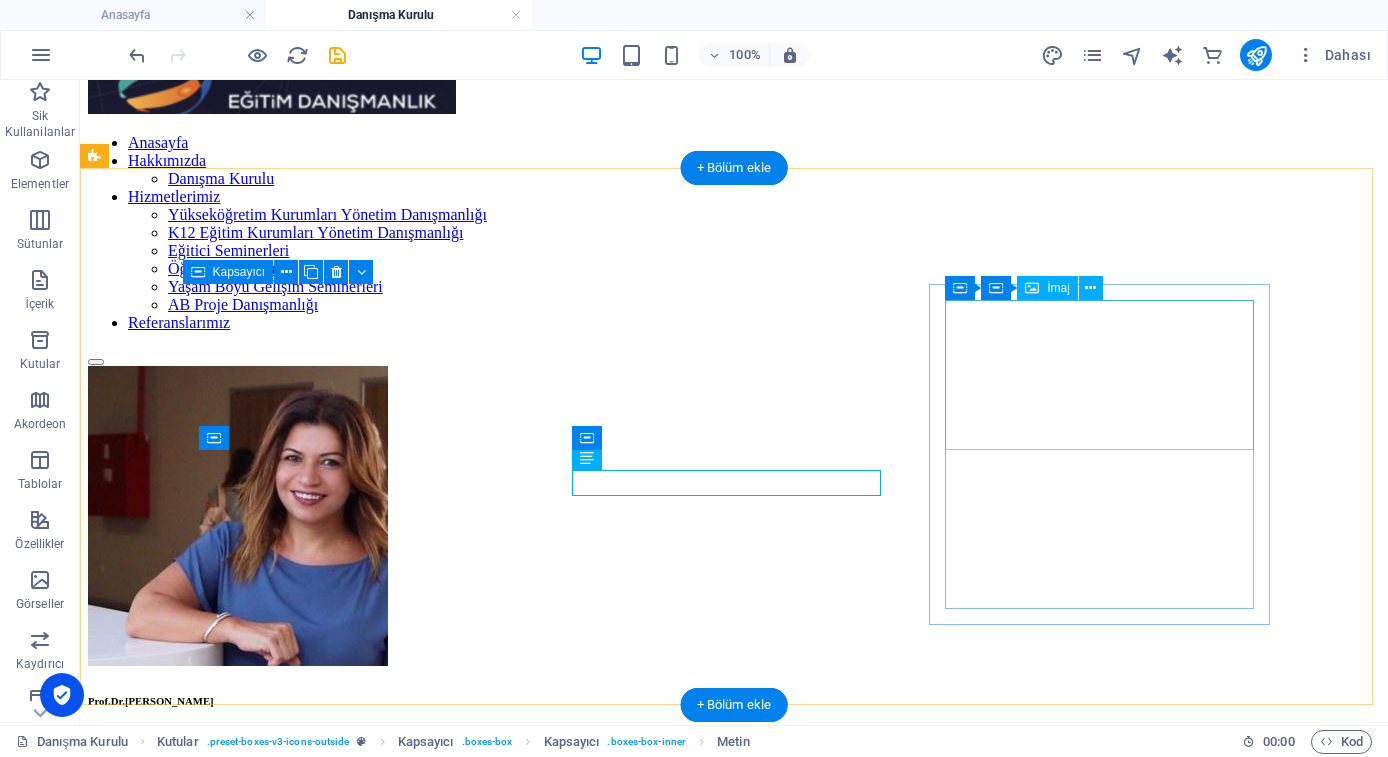 click at bounding box center (734, 1318) 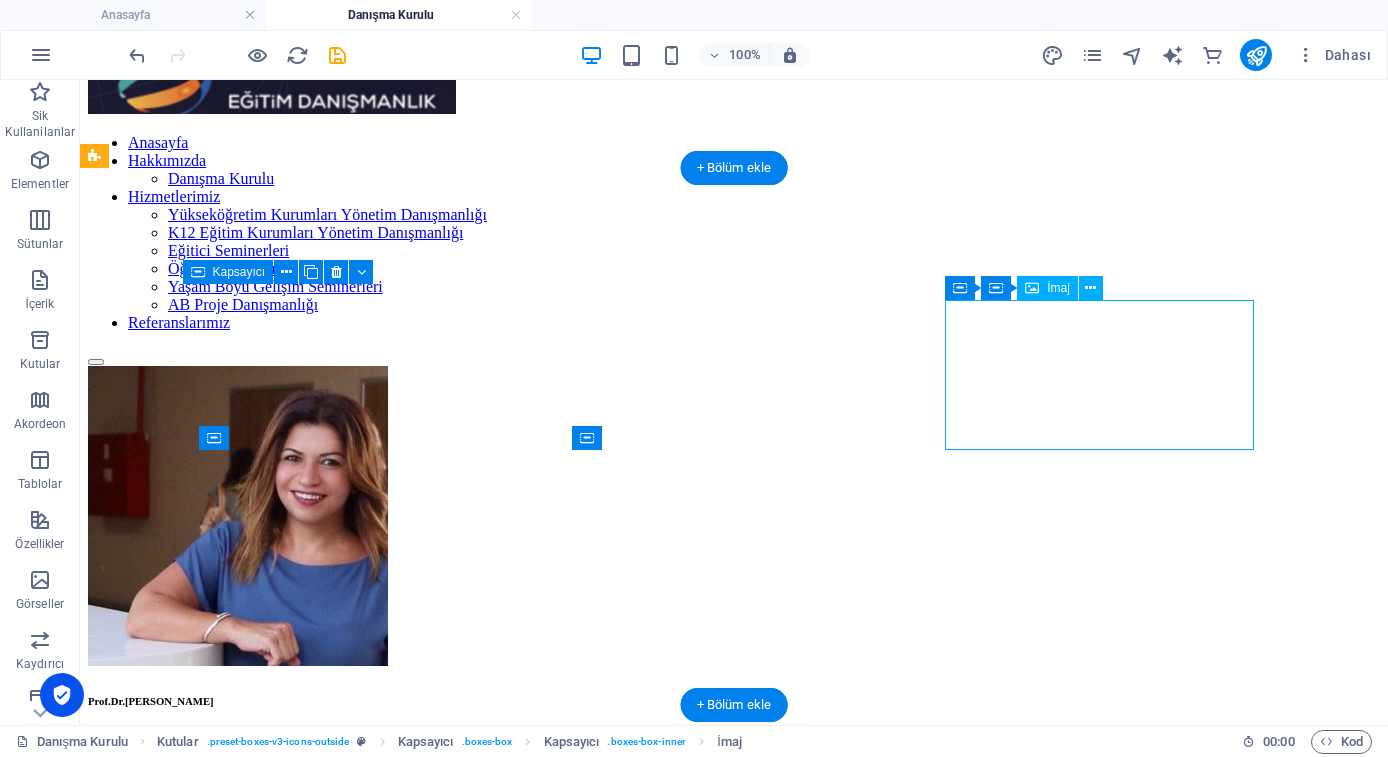 click at bounding box center (734, 1318) 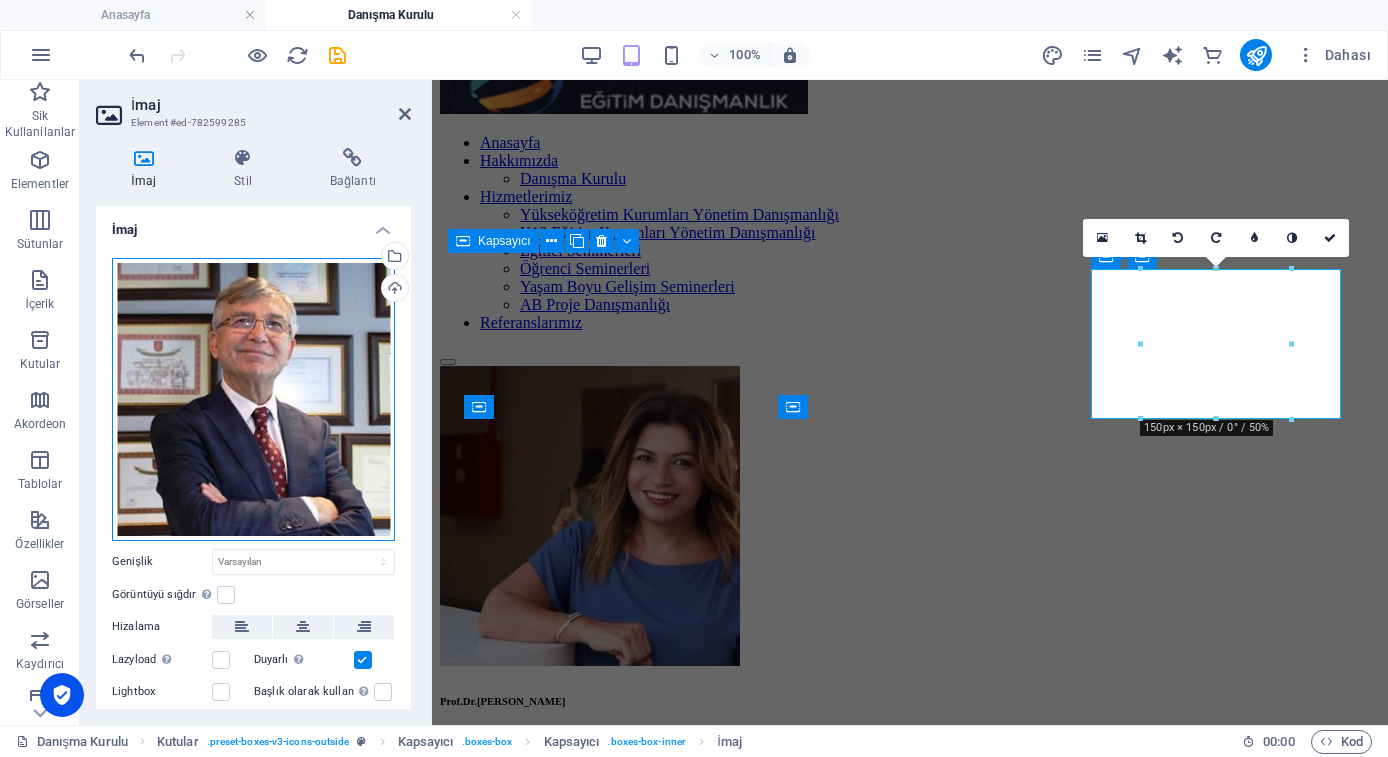 click on "Dosyaları buraya sürükleyin, dosyaları seçmek için tıklayın veya Dosyalardan ya da ücretsiz stok fotoğraf ve videolarımızdan dosyalar seçin" at bounding box center (253, 399) 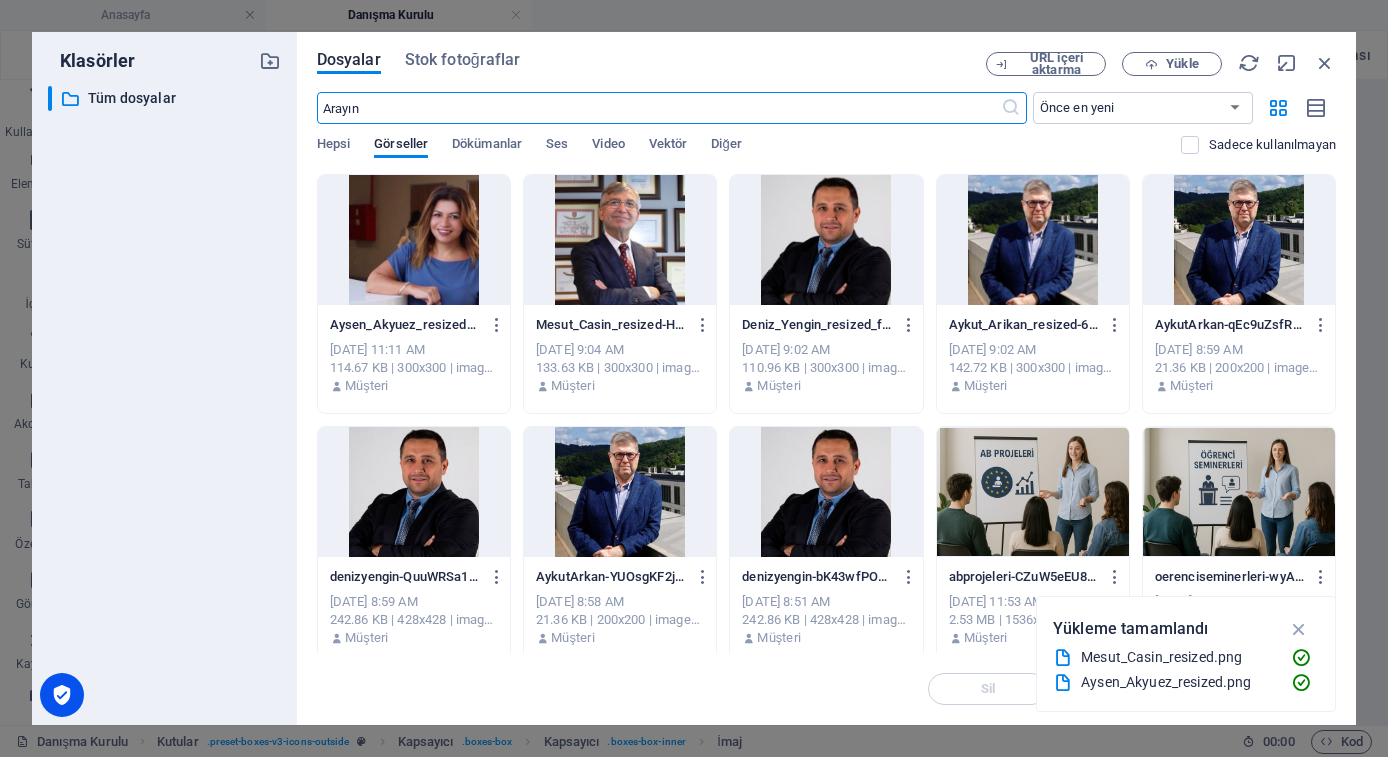 scroll, scrollTop: 615, scrollLeft: 0, axis: vertical 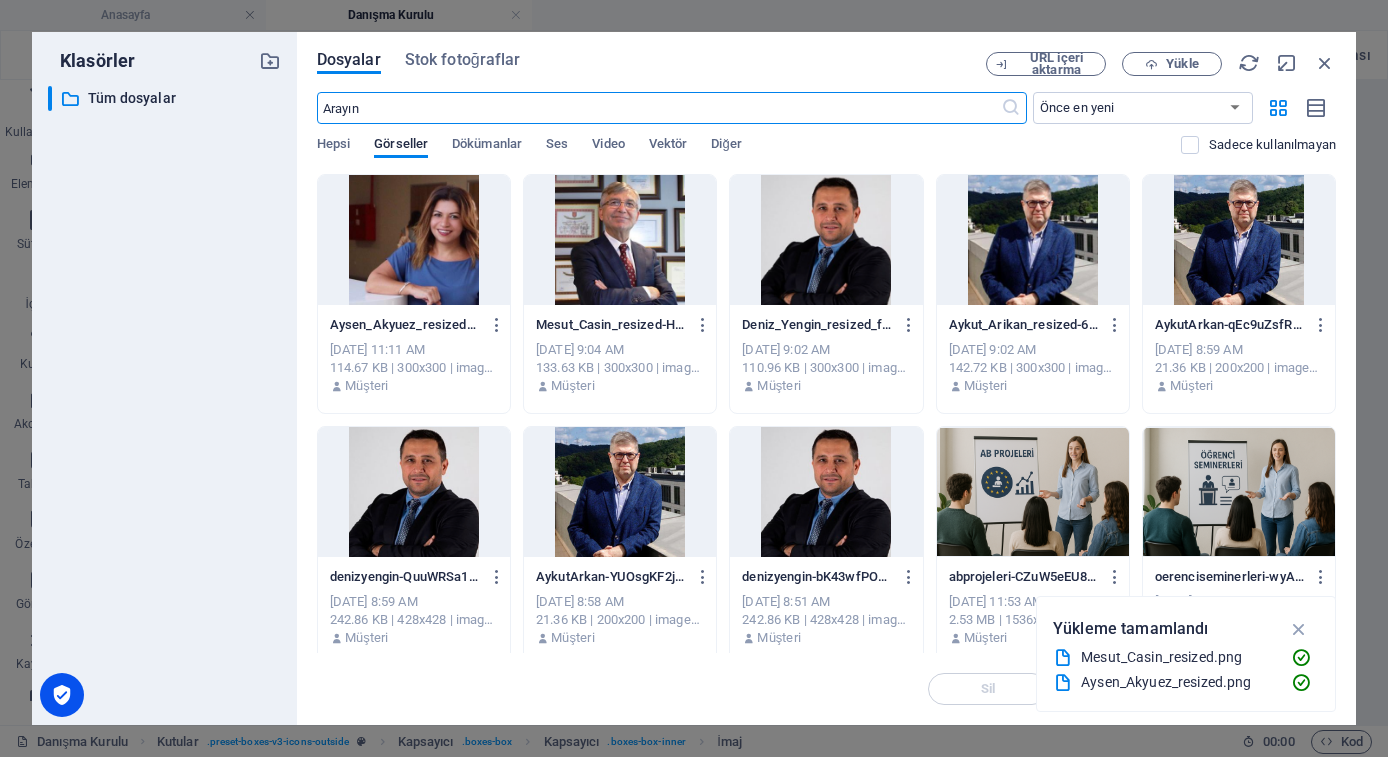 click at bounding box center [826, 240] 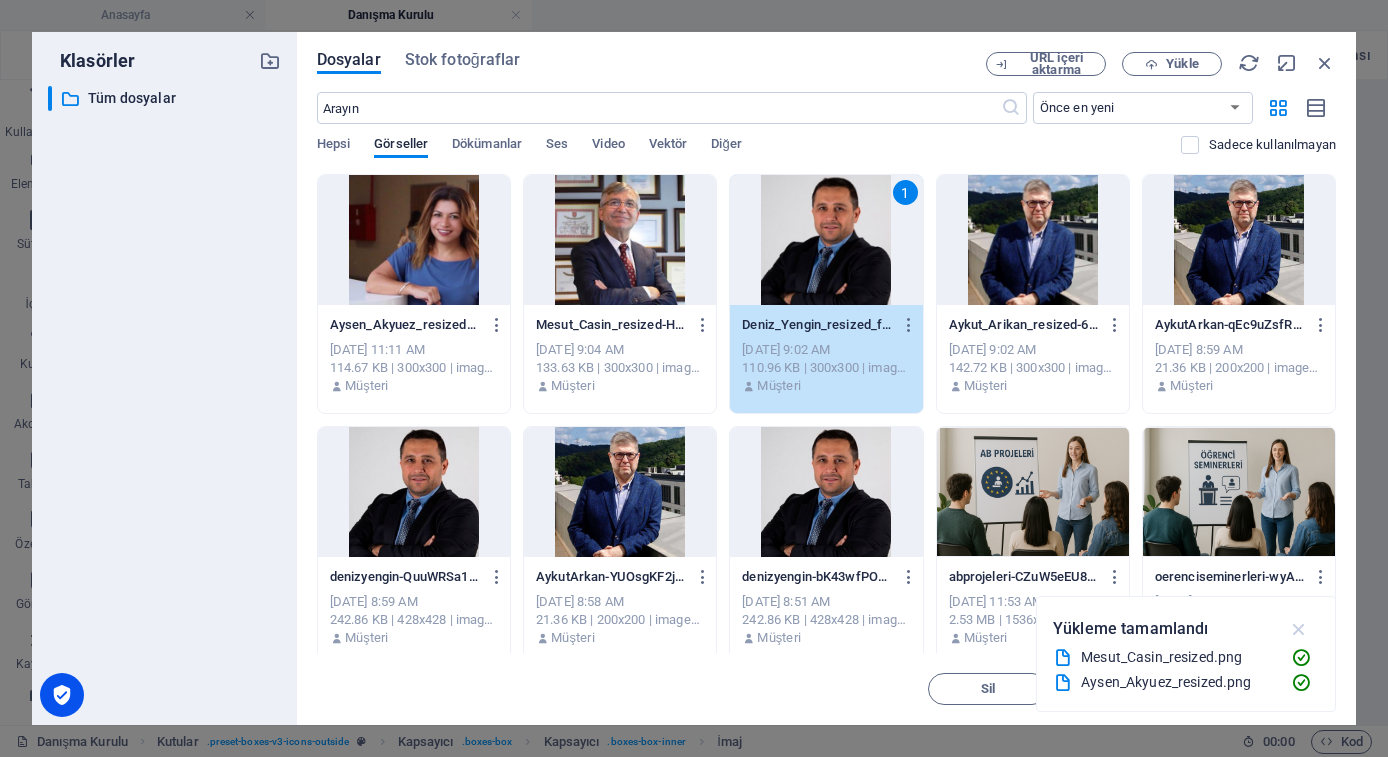 click at bounding box center [1299, 629] 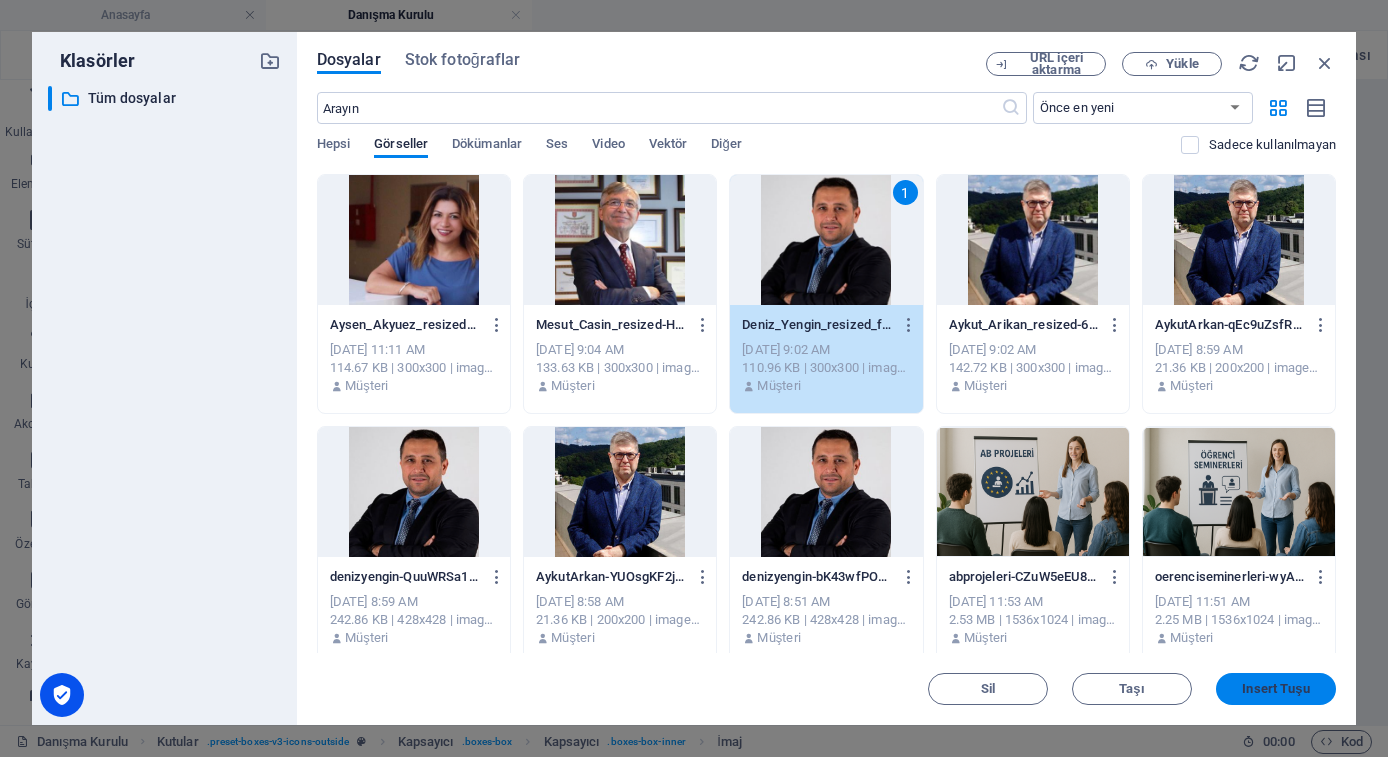 click on "Insert Tuşu" at bounding box center (1275, 689) 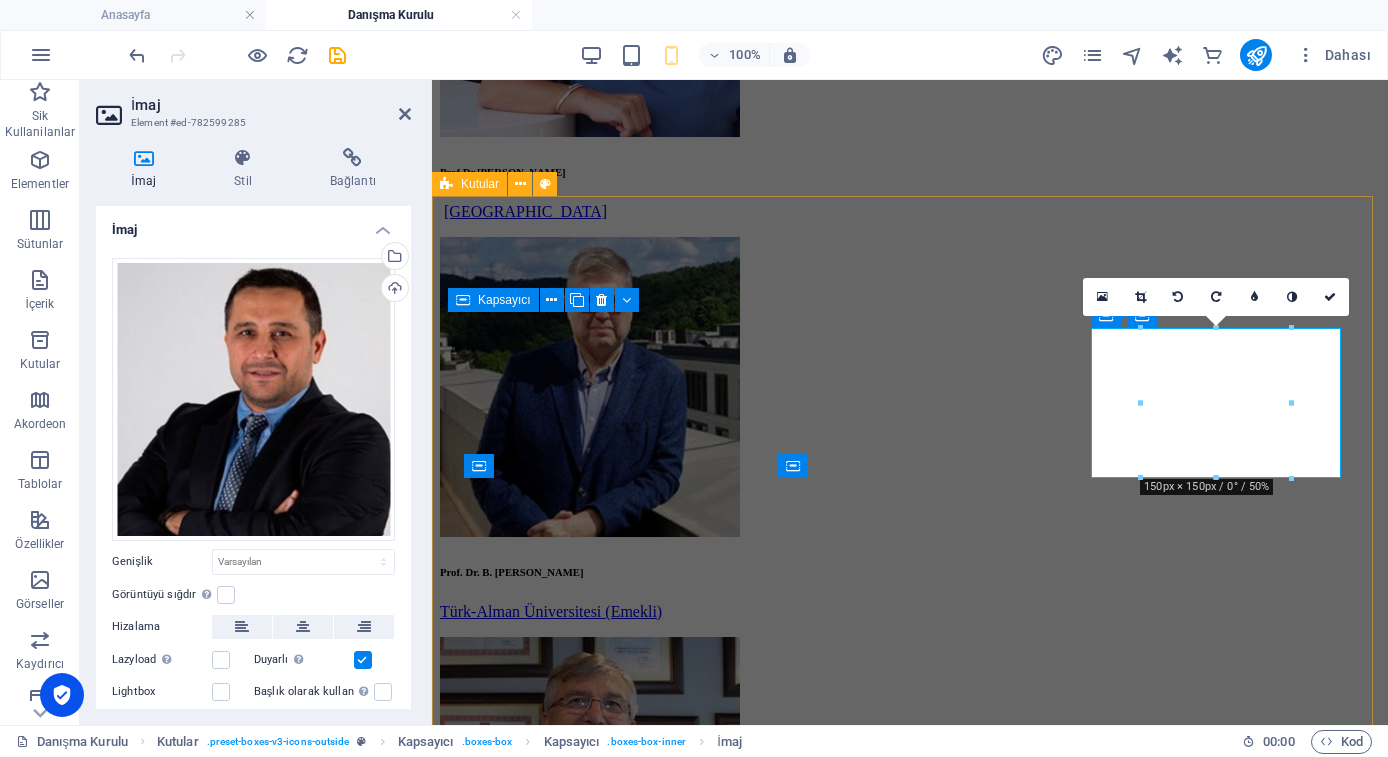 scroll, scrollTop: 27, scrollLeft: 0, axis: vertical 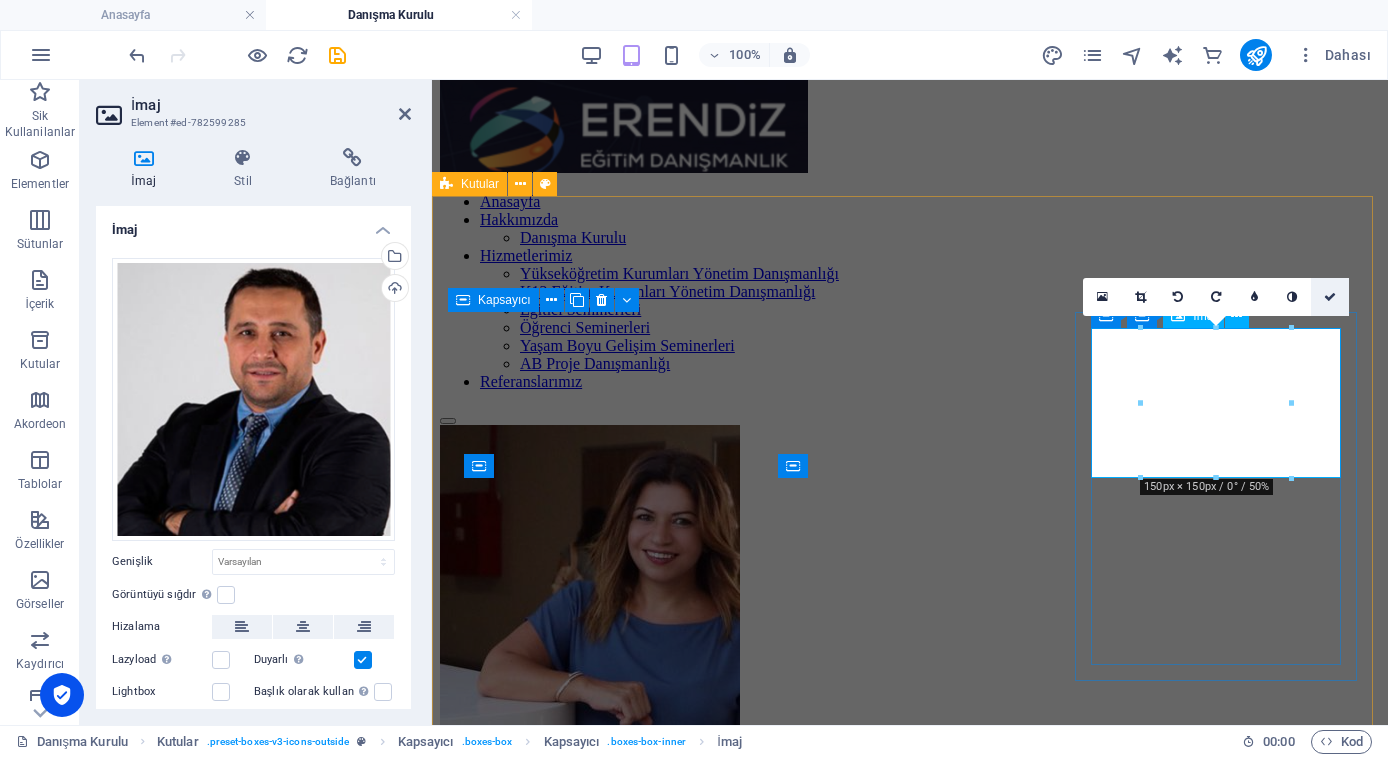 click at bounding box center (1330, 297) 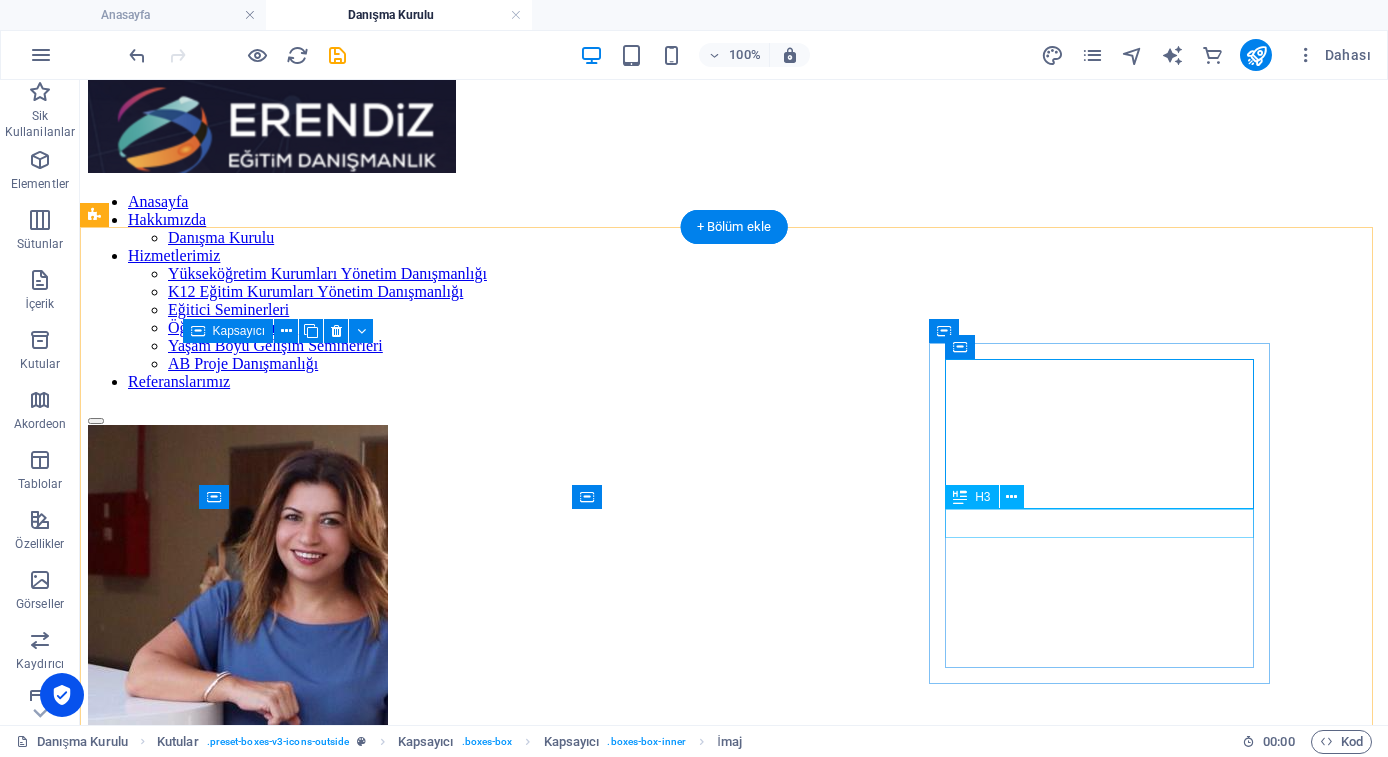 click on "Headline" at bounding box center (734, 1559) 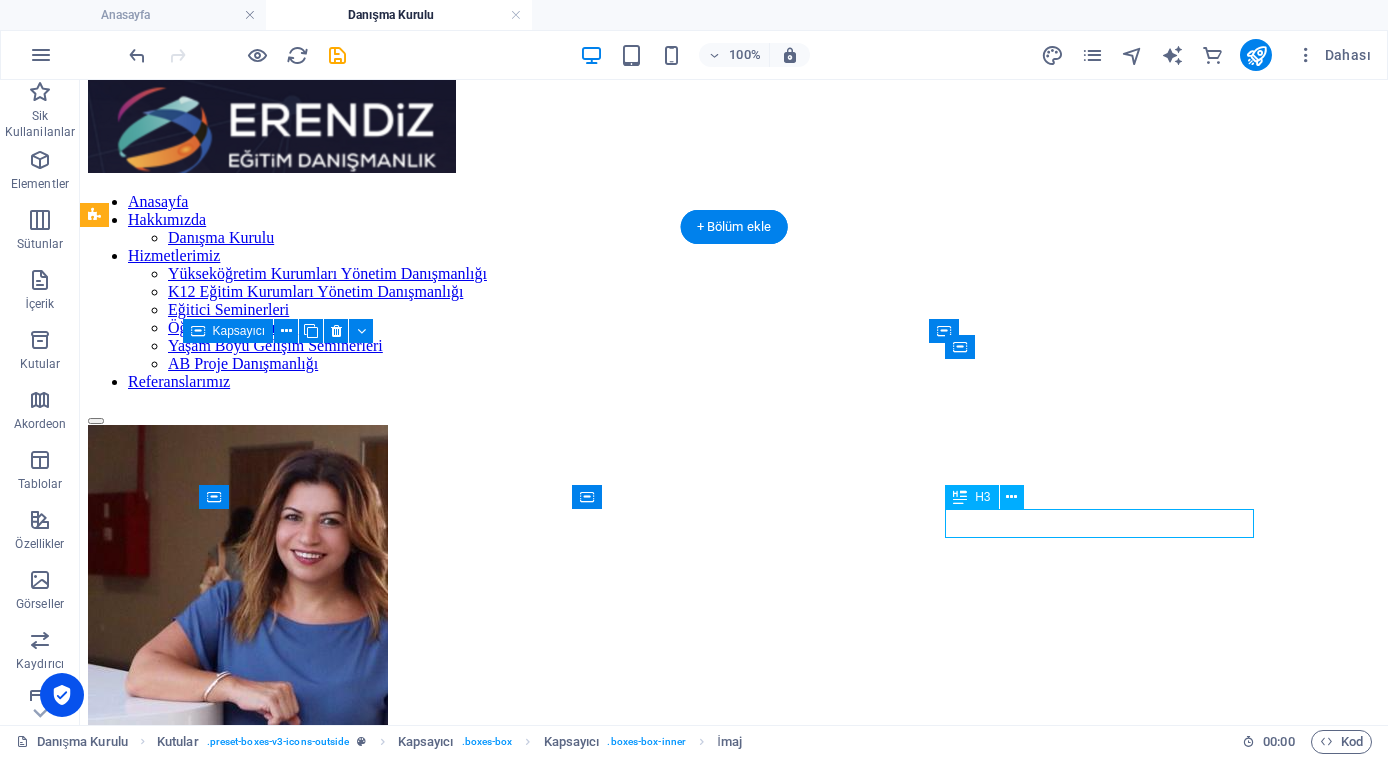 click on "Headline" at bounding box center (734, 1559) 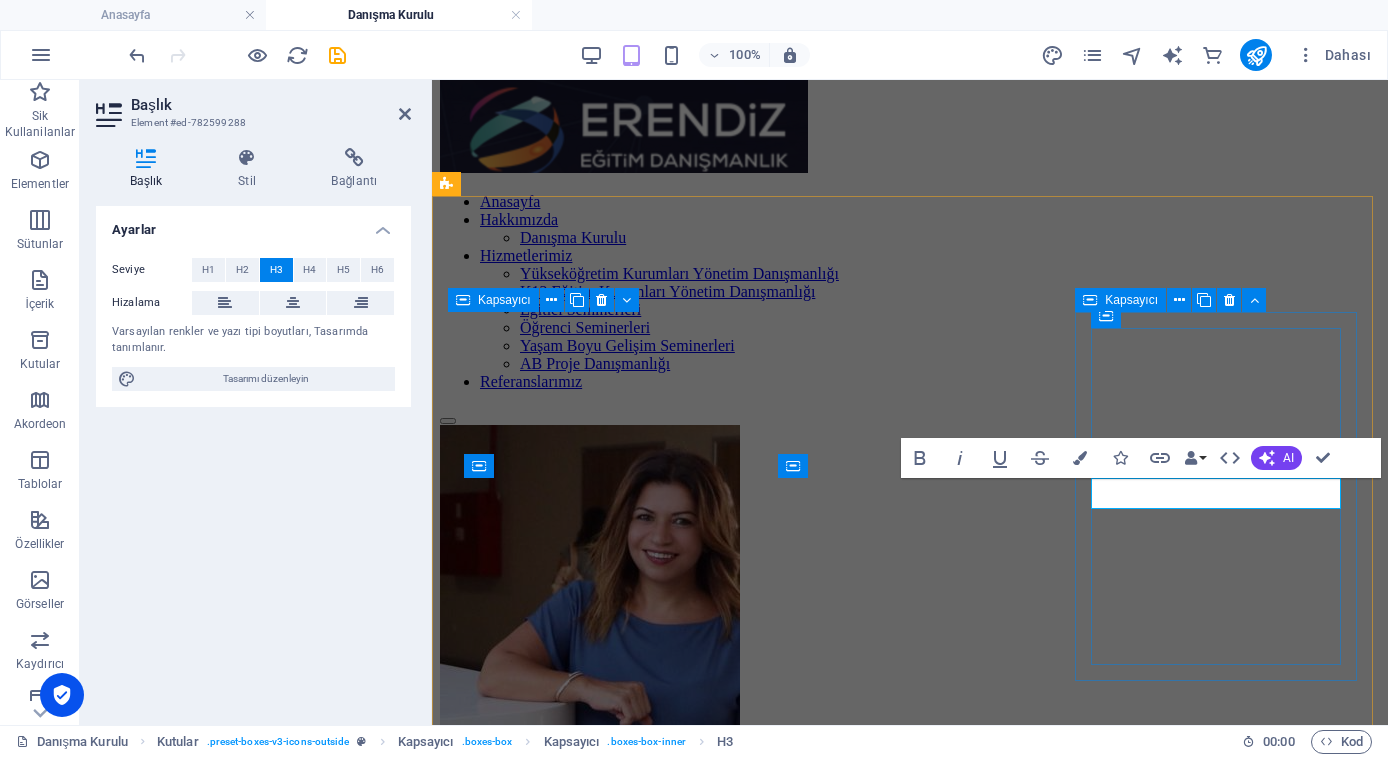 type 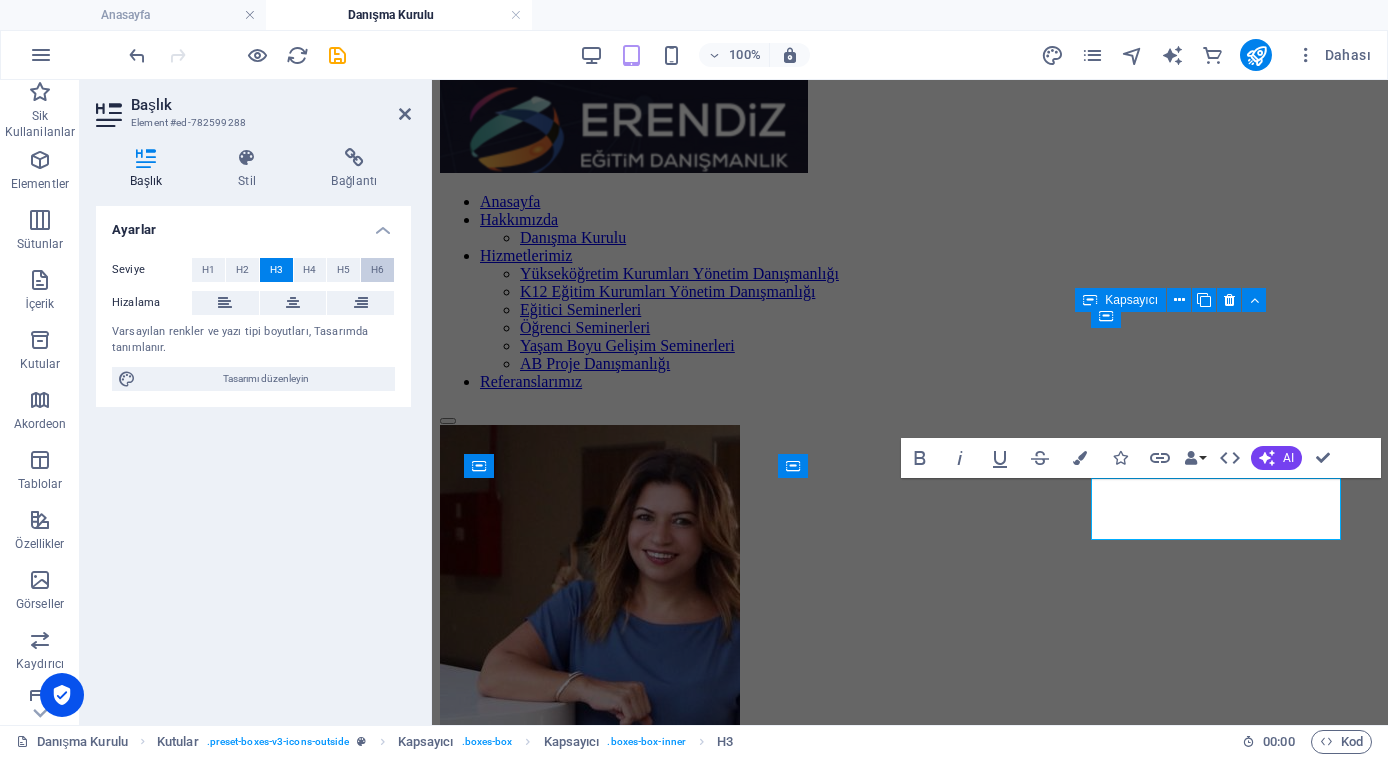 click on "H6" at bounding box center (377, 270) 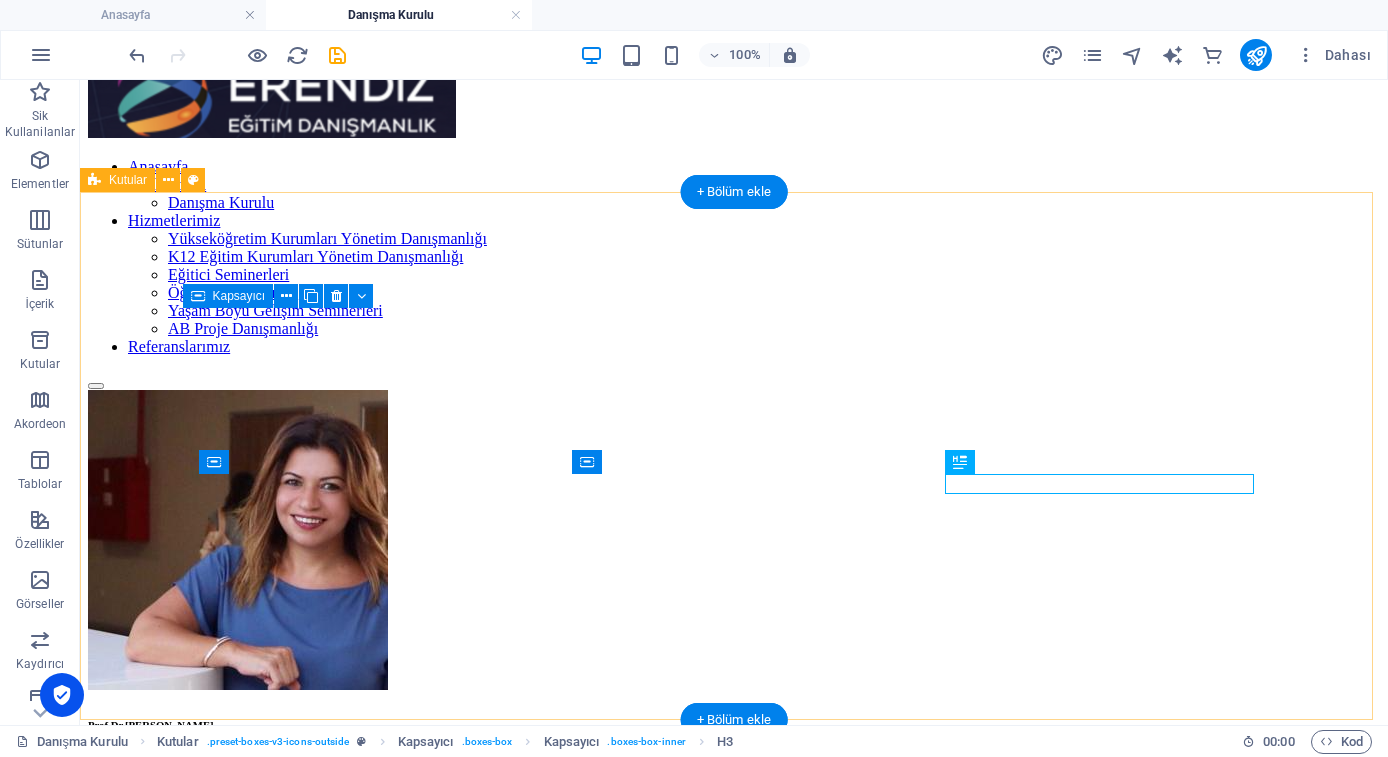 scroll, scrollTop: 172, scrollLeft: 0, axis: vertical 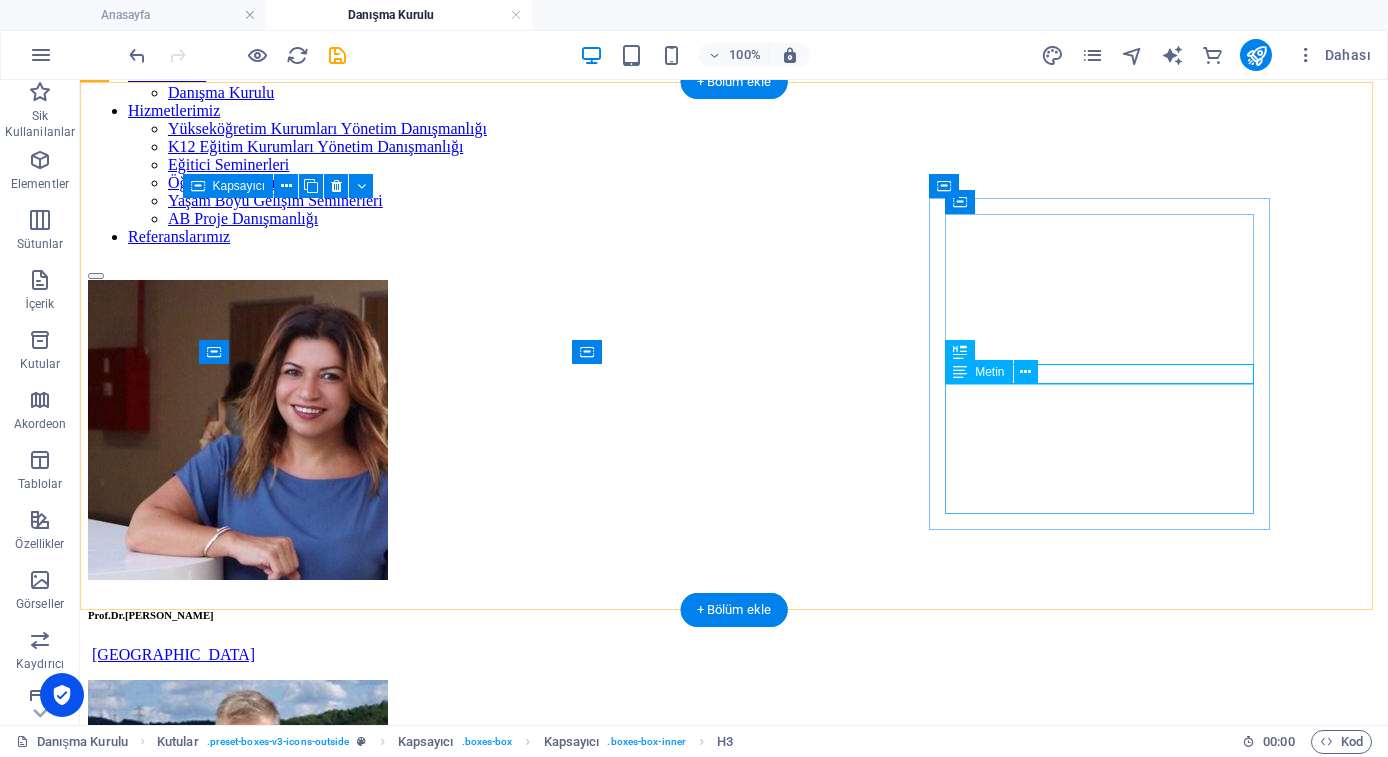 click on "Lorem ipsum dolor sit amet, consectetuer adipiscing elit. Aenean commodo ligula eget dolor. Lorem ipsum dolor sit amet, consectetuer adipiscing elit leget dolor." at bounding box center (734, 1455) 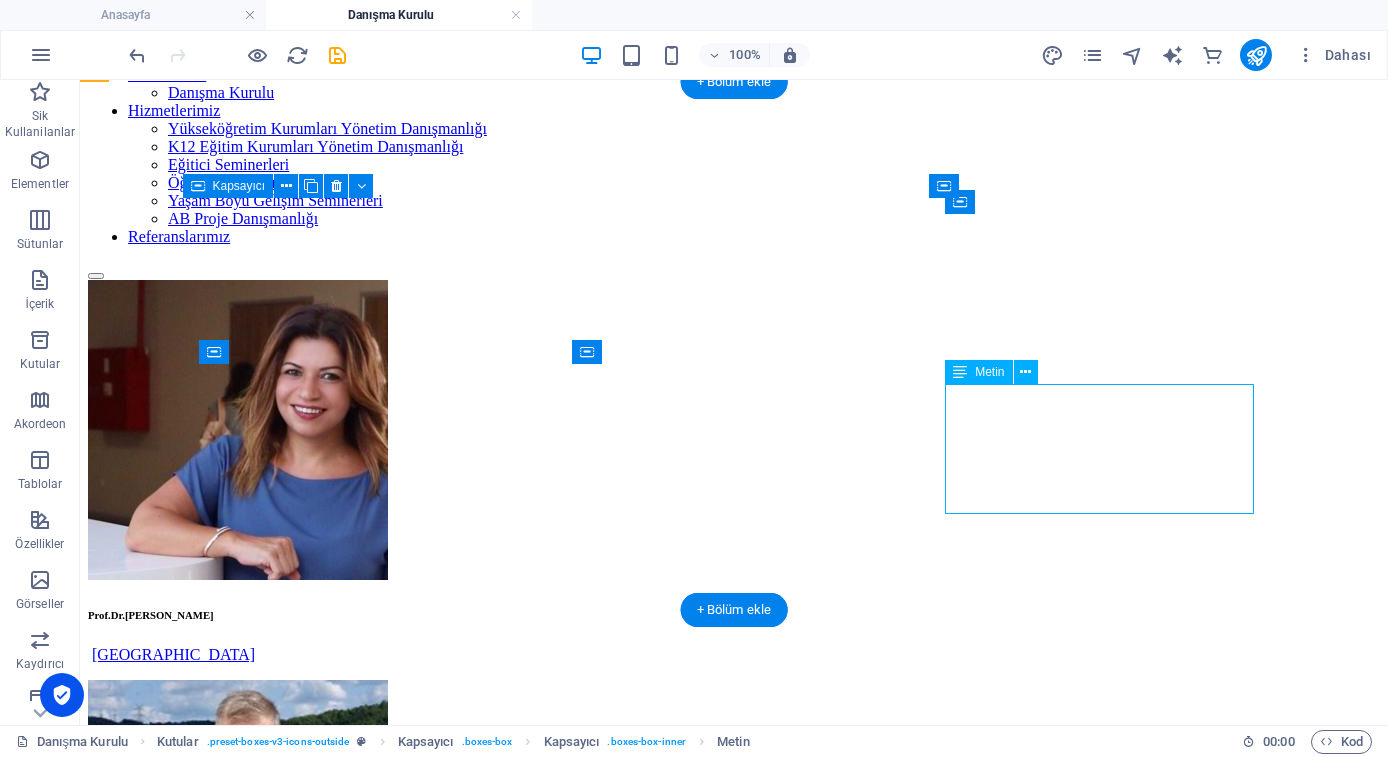 click on "Lorem ipsum dolor sit amet, consectetuer adipiscing elit. Aenean commodo ligula eget dolor. Lorem ipsum dolor sit amet, consectetuer adipiscing elit leget dolor." at bounding box center (734, 1455) 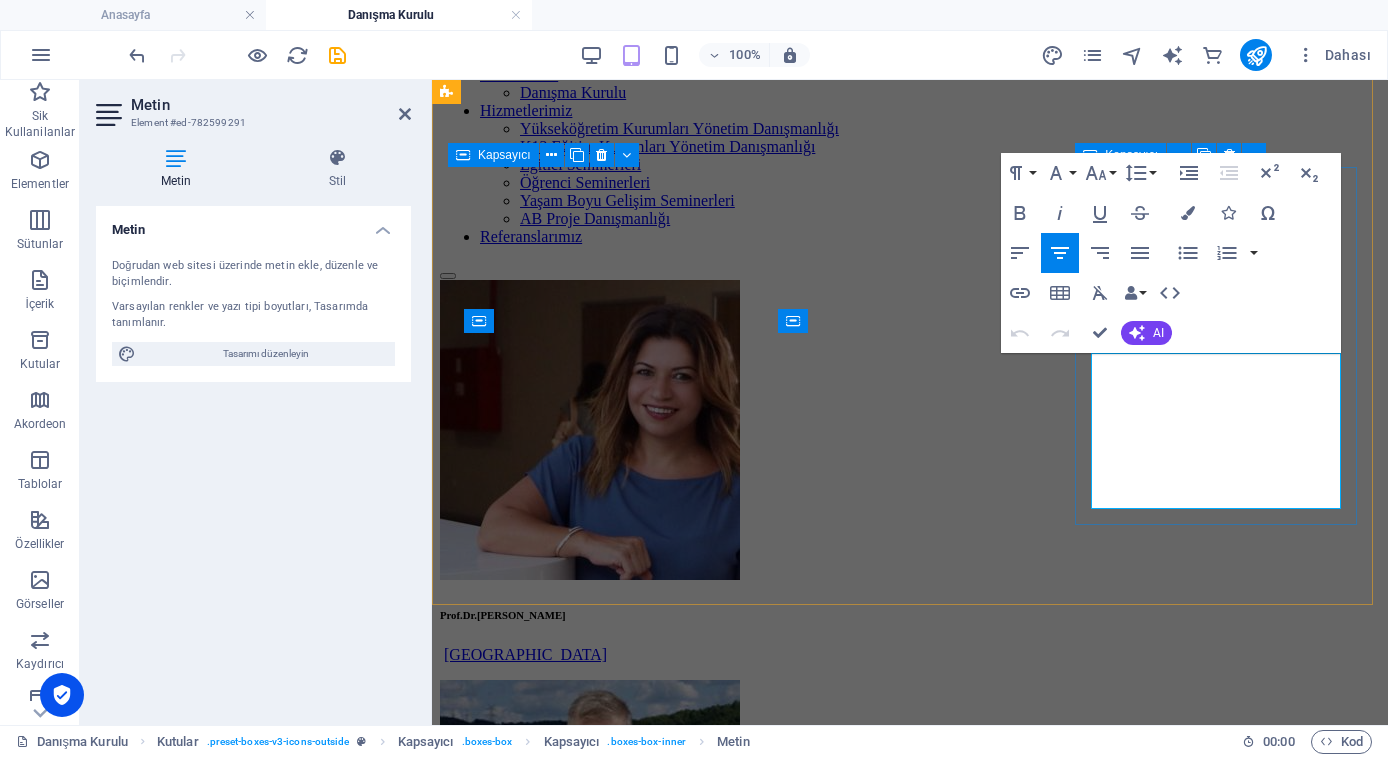 drag, startPoint x: 1278, startPoint y: 500, endPoint x: 1114, endPoint y: 381, distance: 202.62527 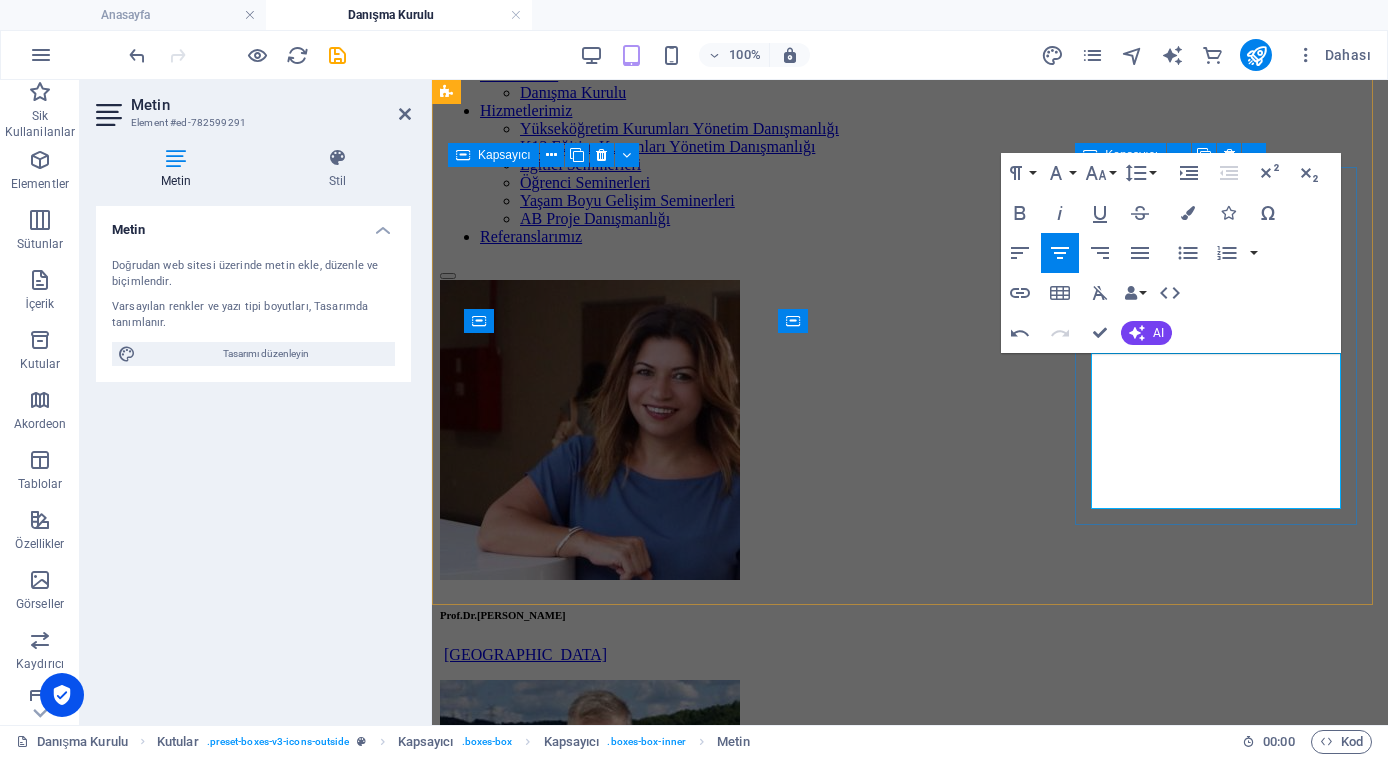 drag, startPoint x: 1290, startPoint y: 495, endPoint x: 1110, endPoint y: 371, distance: 218.57722 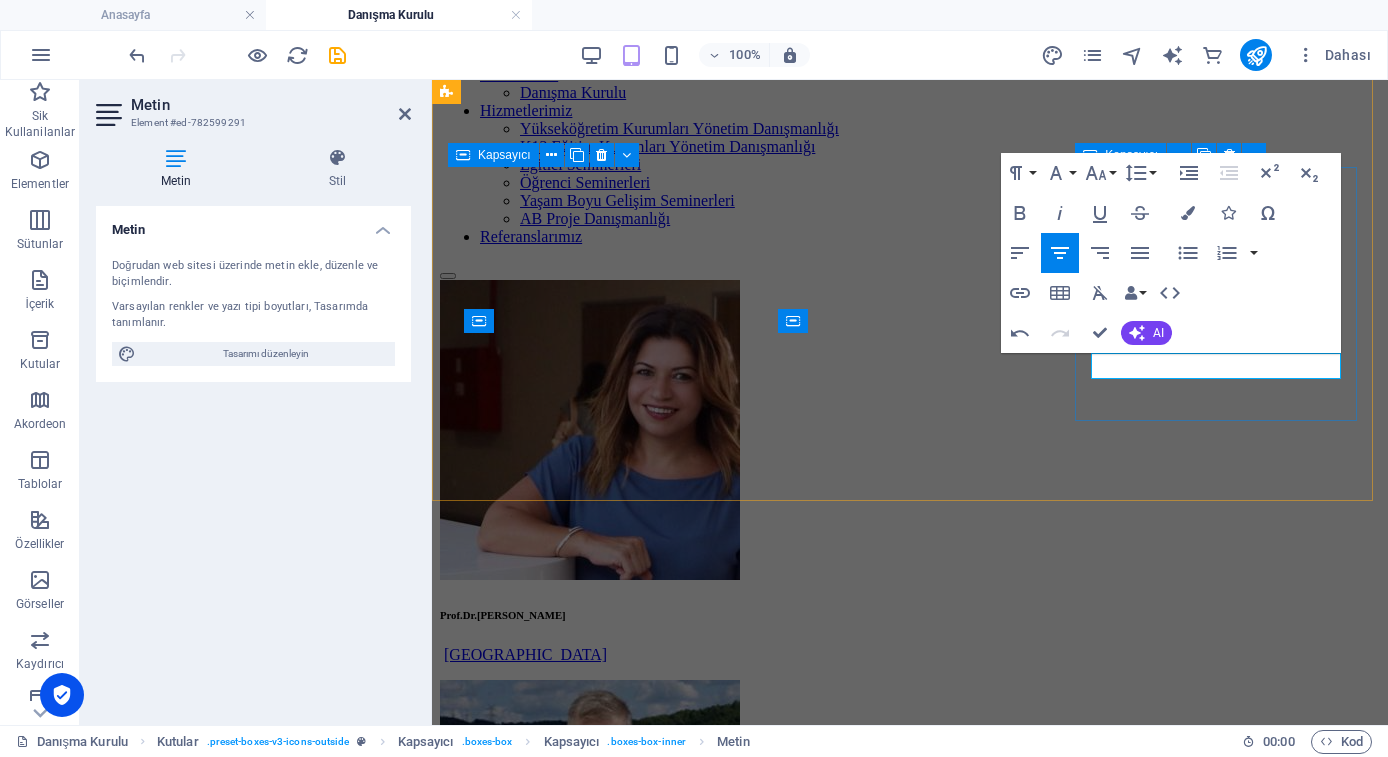 type 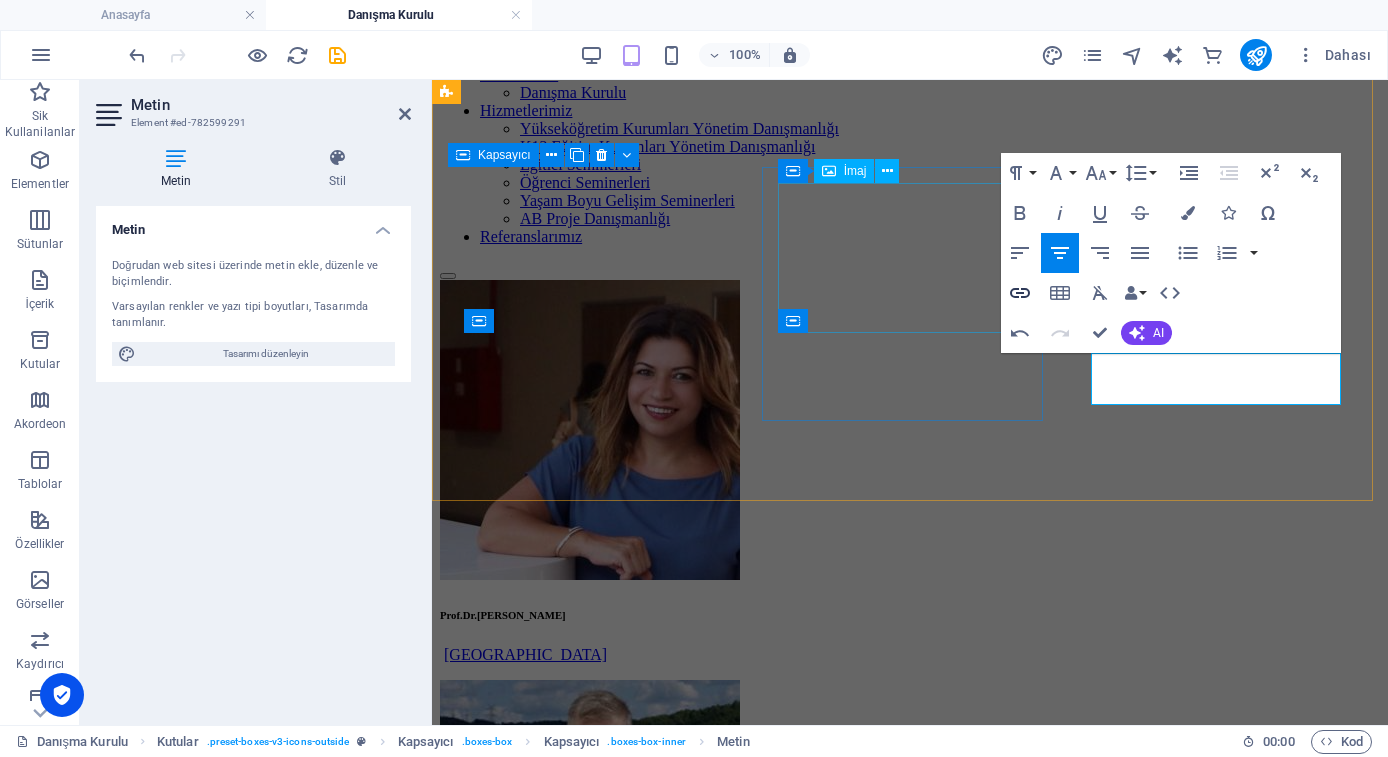 click 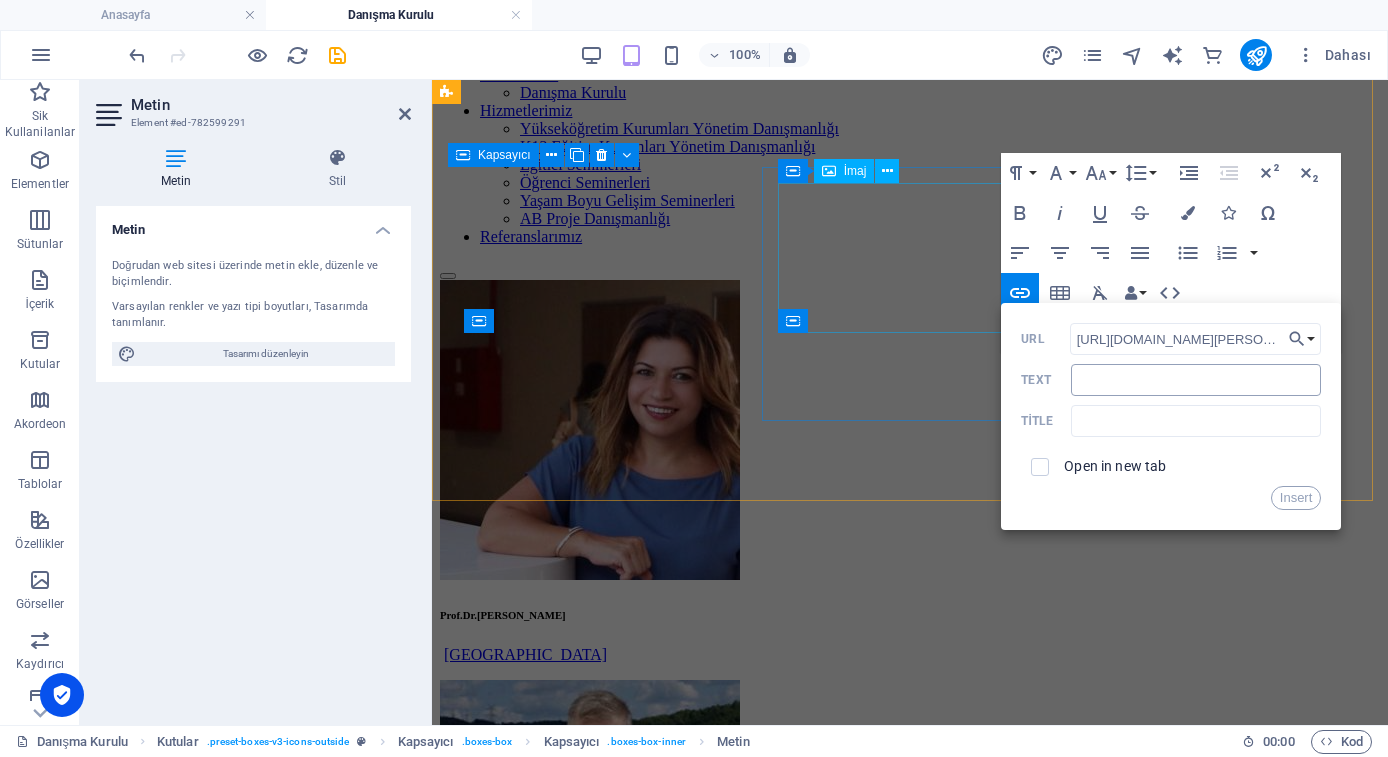 type on "https://www.linkedin.com/in/deniz-yengin-16619191/" 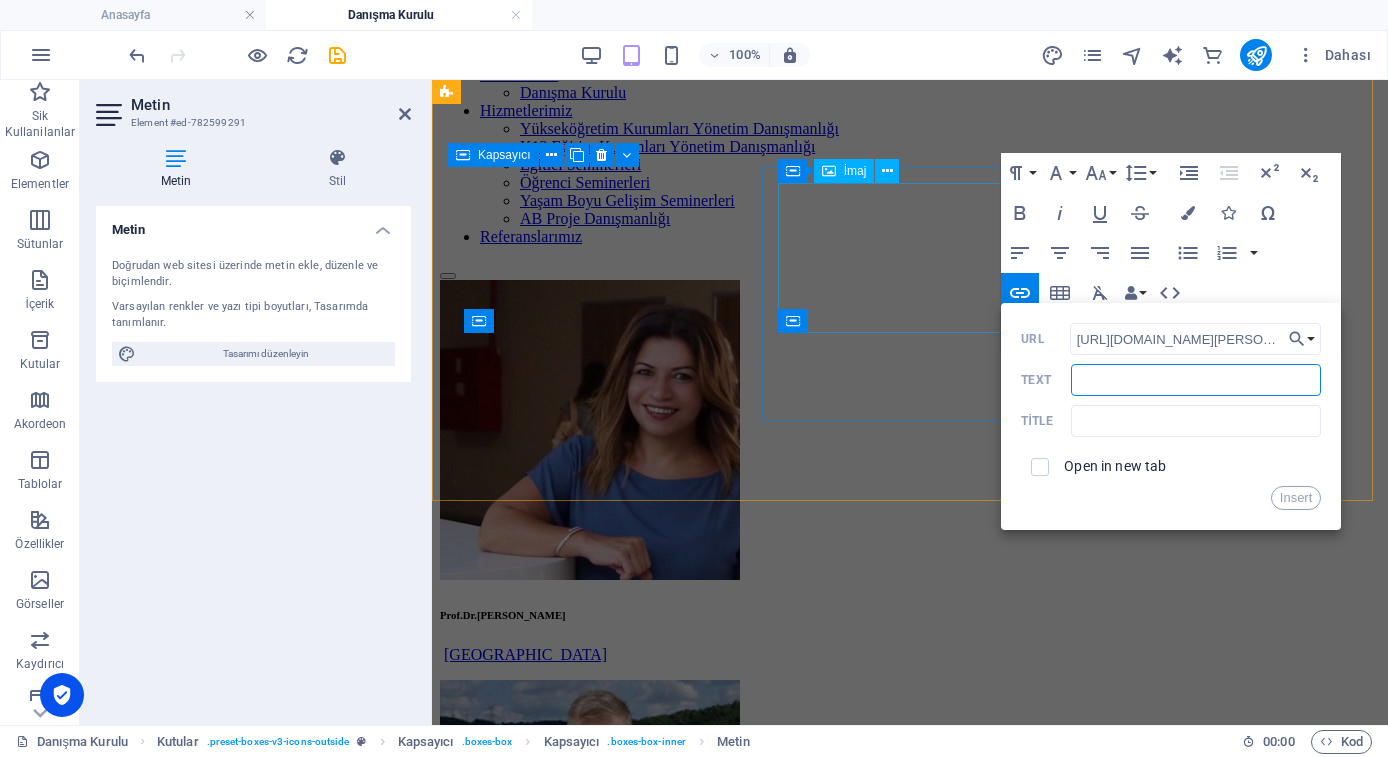 click on "Text" at bounding box center (1196, 380) 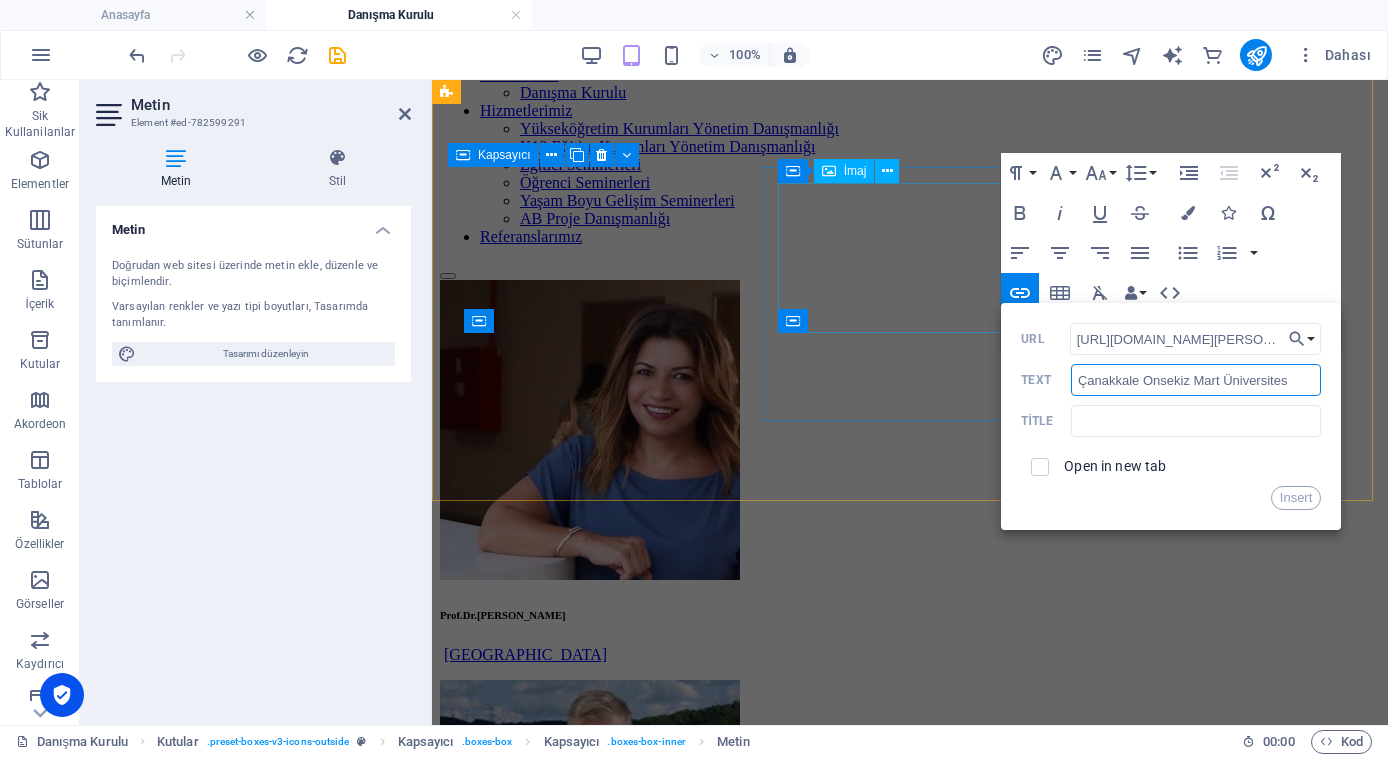 type on "Çanakkale Onsekiz Mart Üniversitesi" 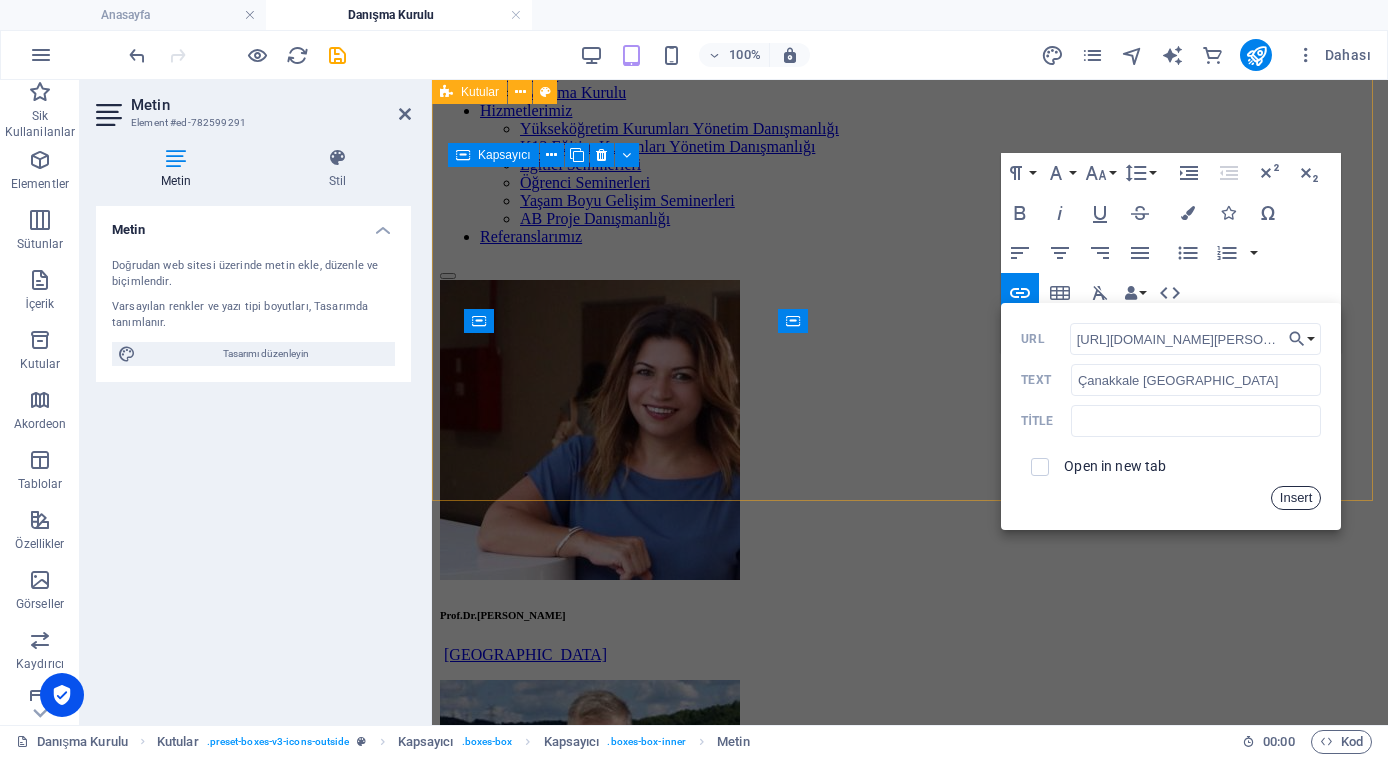click on "Insert" at bounding box center (1296, 498) 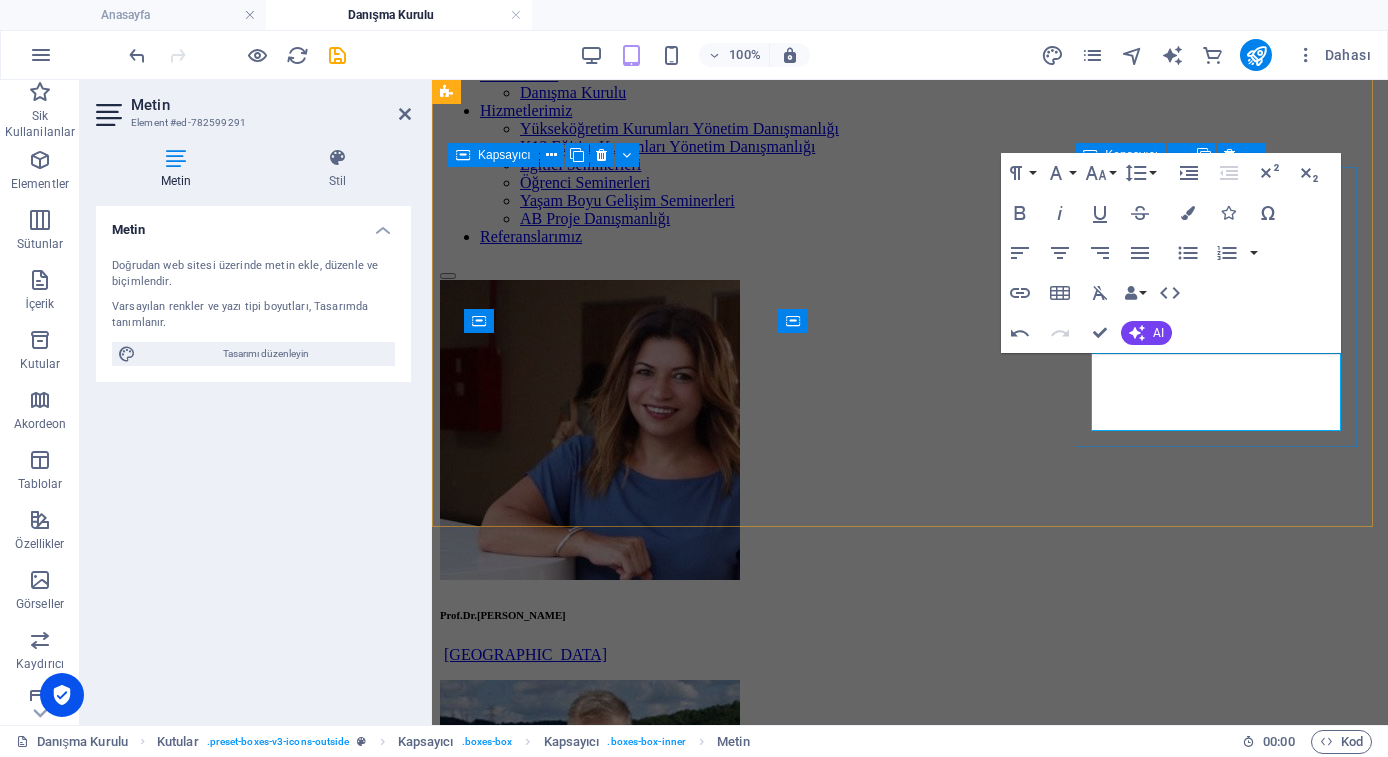 drag, startPoint x: 1286, startPoint y: 419, endPoint x: 1190, endPoint y: 396, distance: 98.71677 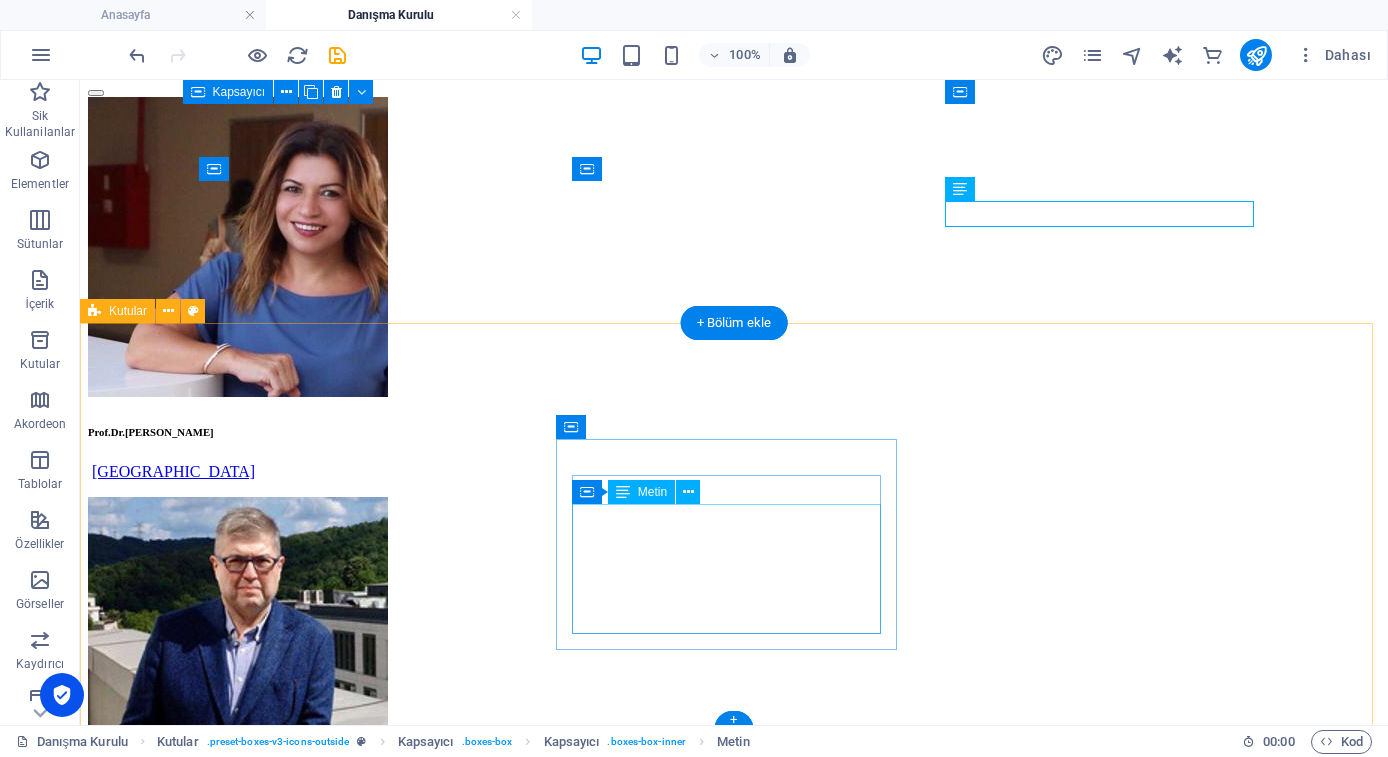 scroll, scrollTop: 360, scrollLeft: 0, axis: vertical 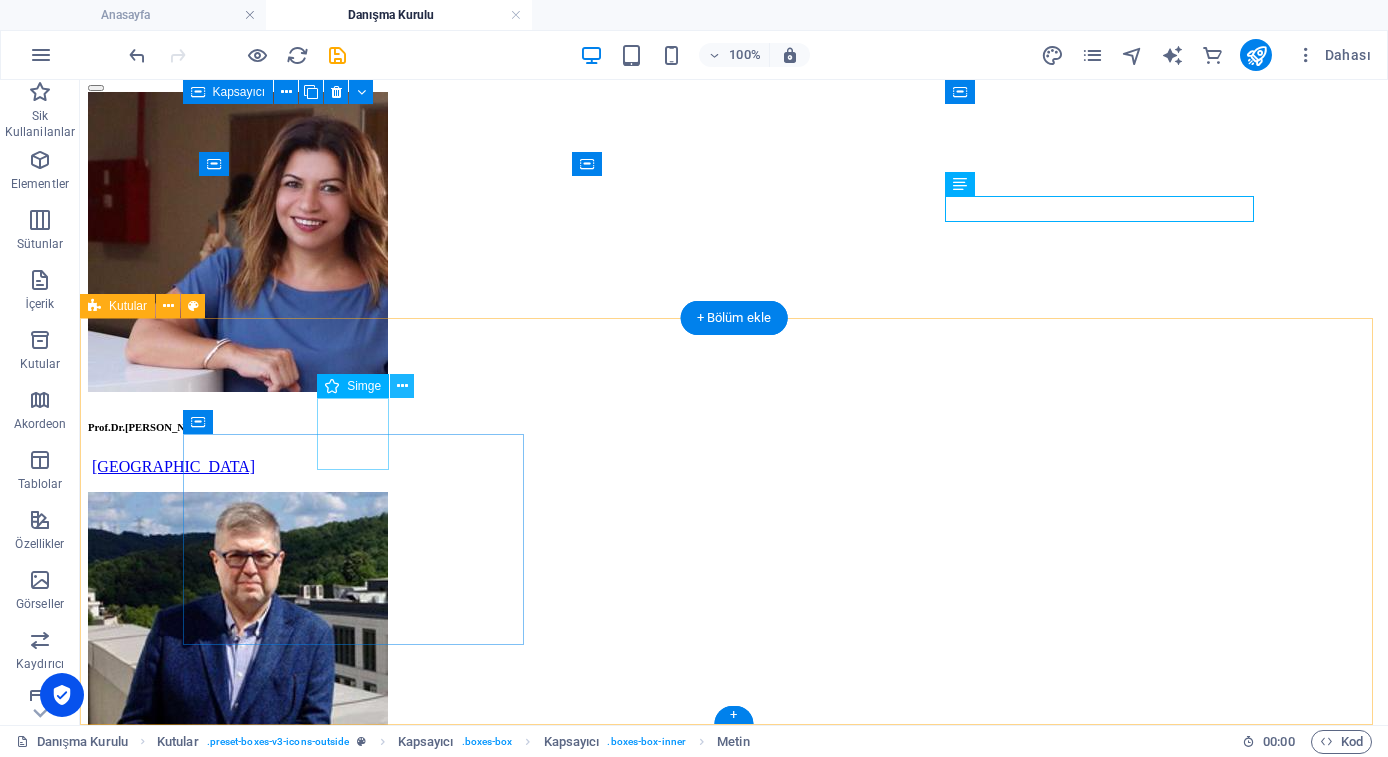 click at bounding box center [402, 386] 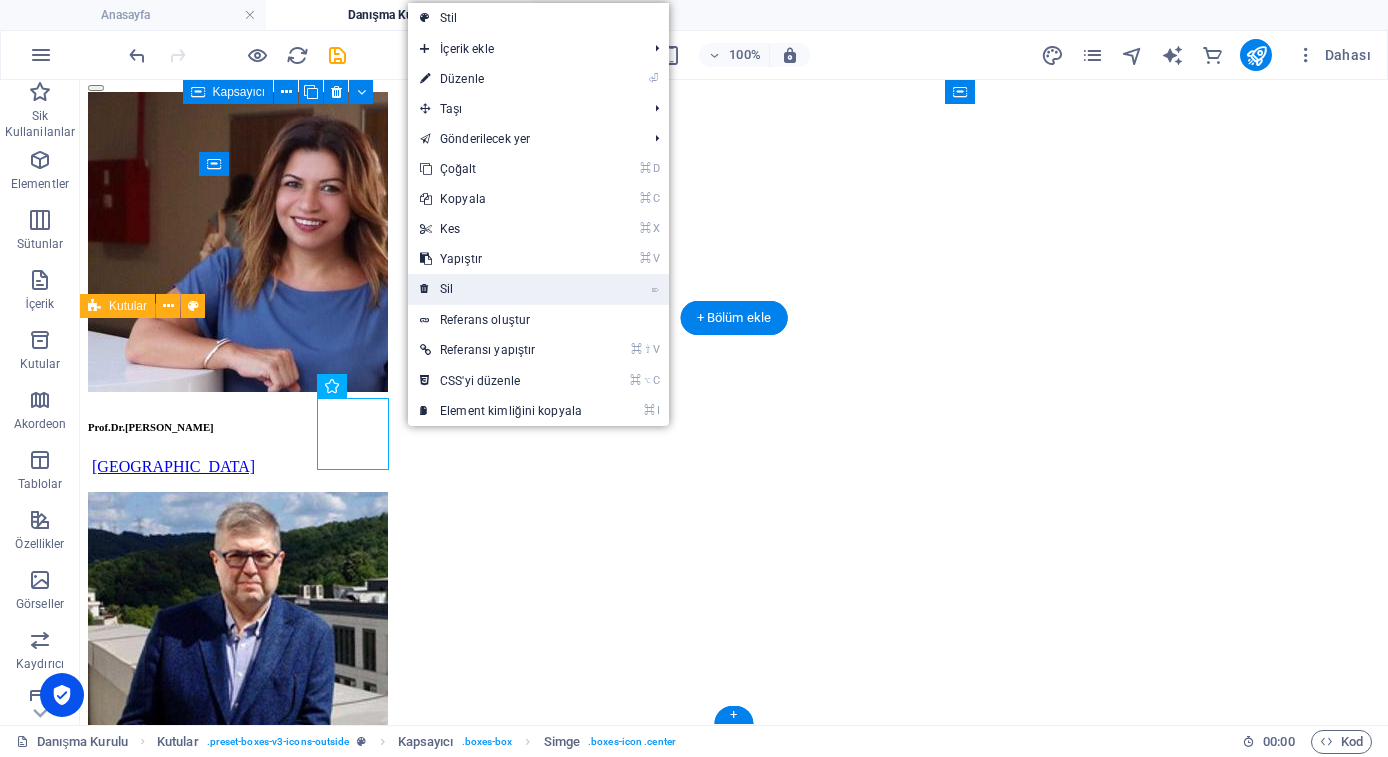 click on "⌦  Sil" at bounding box center [501, 289] 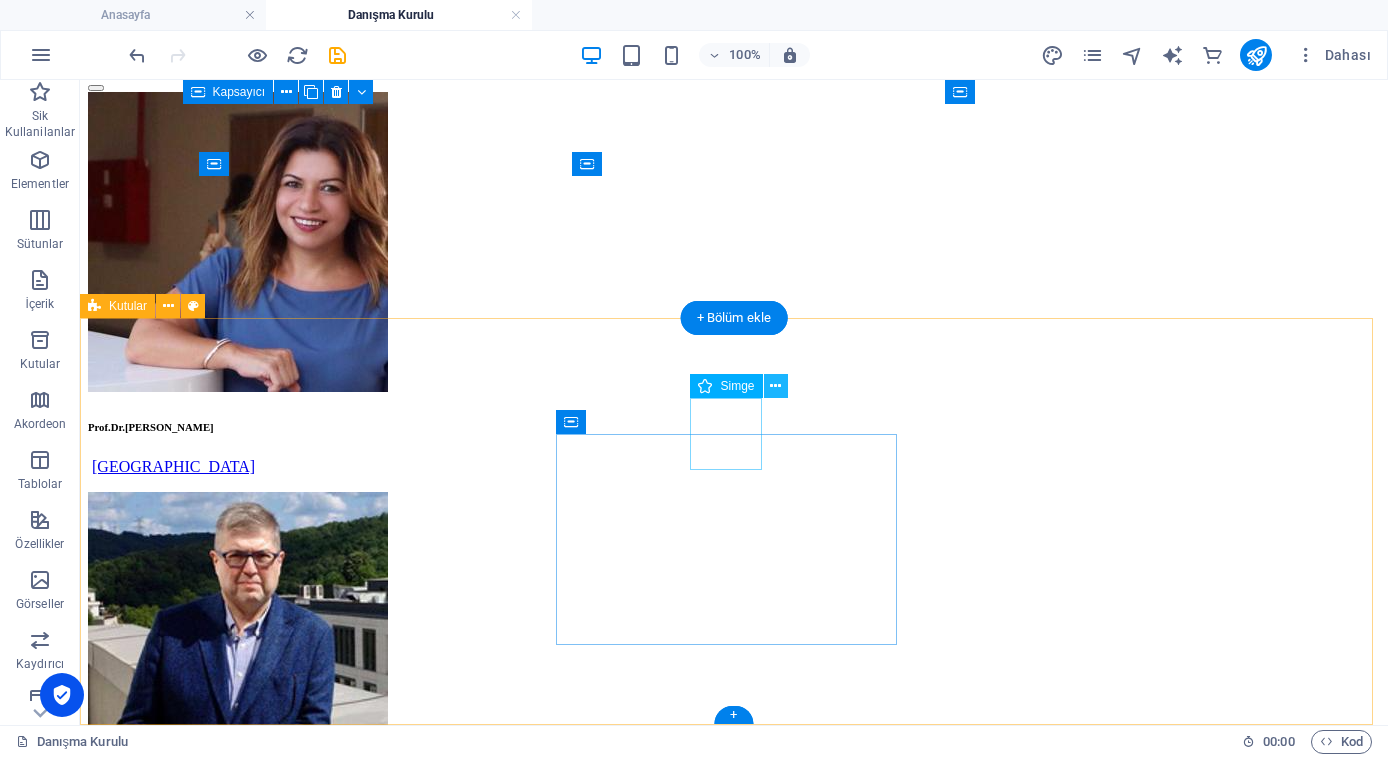 click at bounding box center (776, 386) 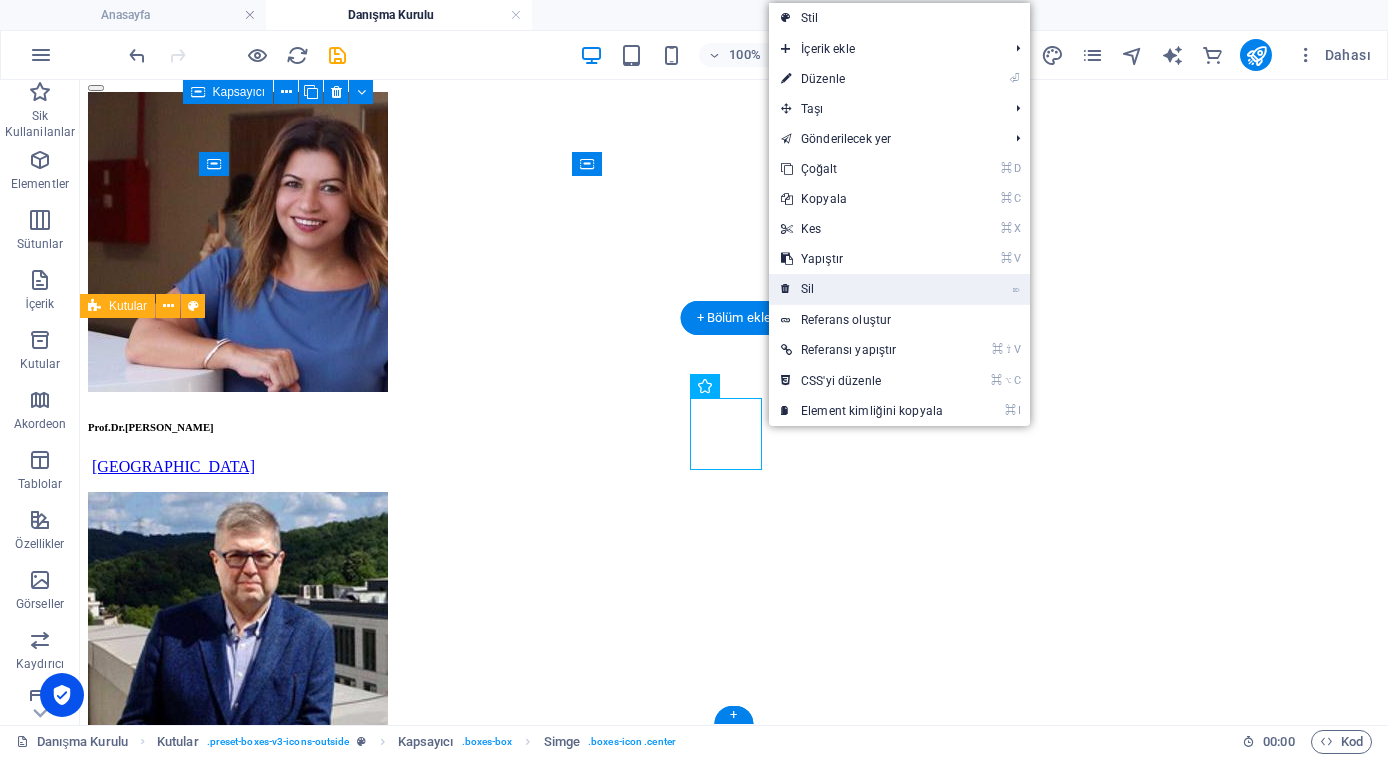 drag, startPoint x: 815, startPoint y: 283, endPoint x: 786, endPoint y: 242, distance: 50.219517 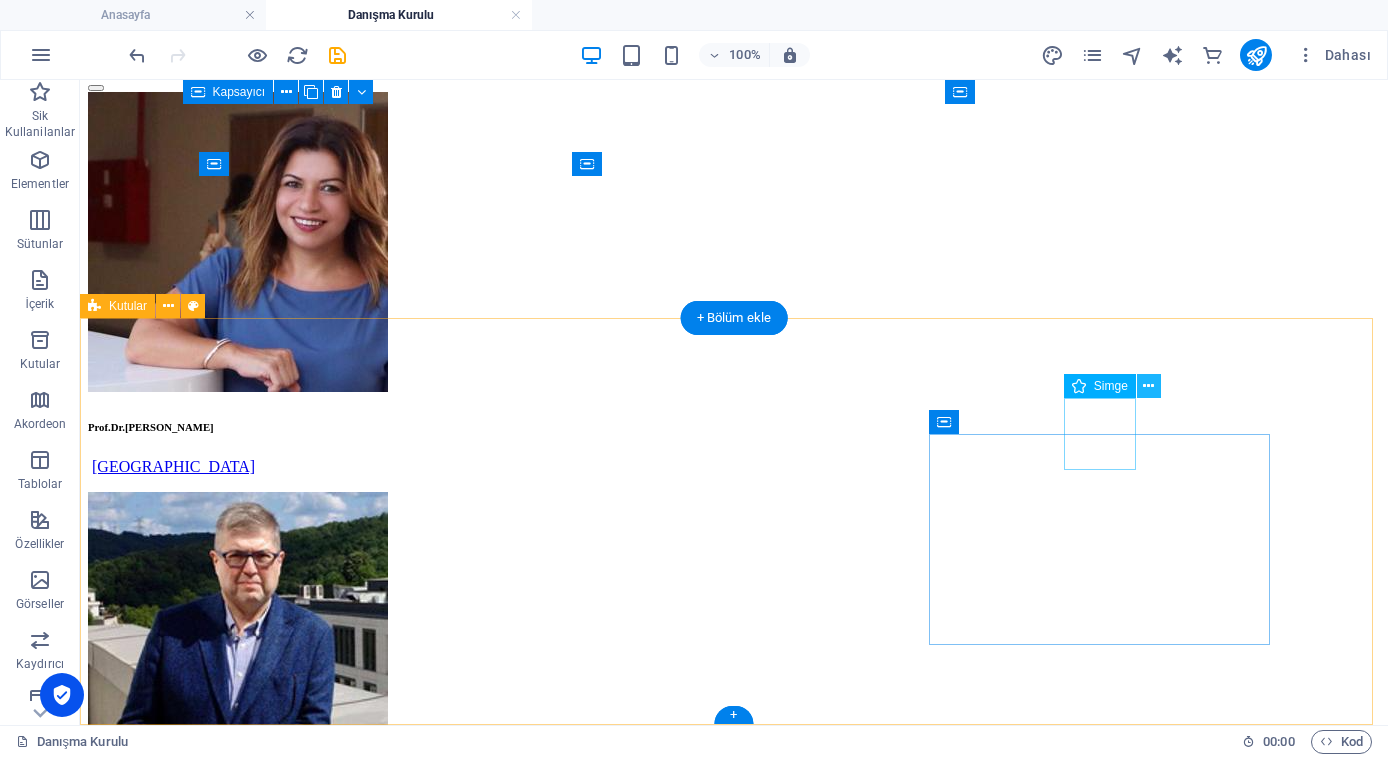 click at bounding box center (1148, 386) 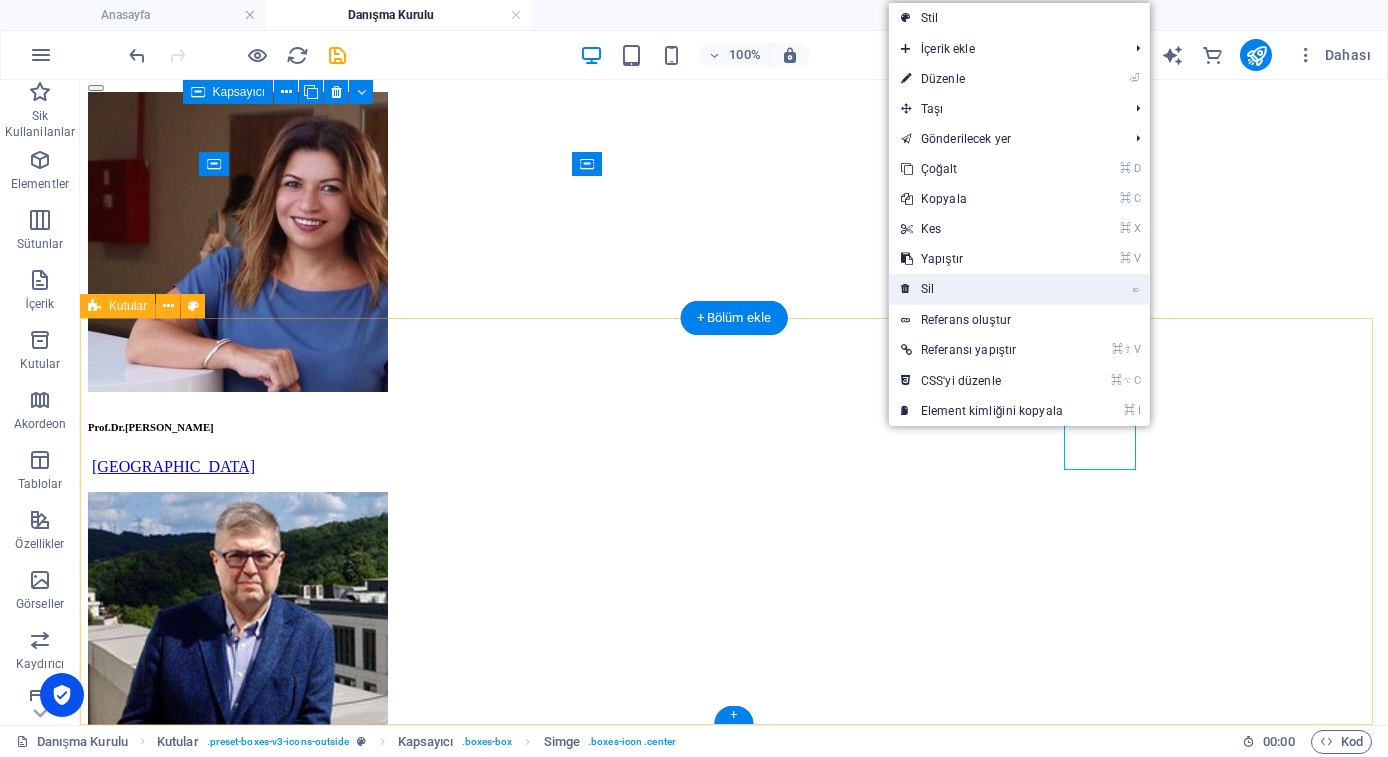 drag, startPoint x: 959, startPoint y: 300, endPoint x: 494, endPoint y: 294, distance: 465.0387 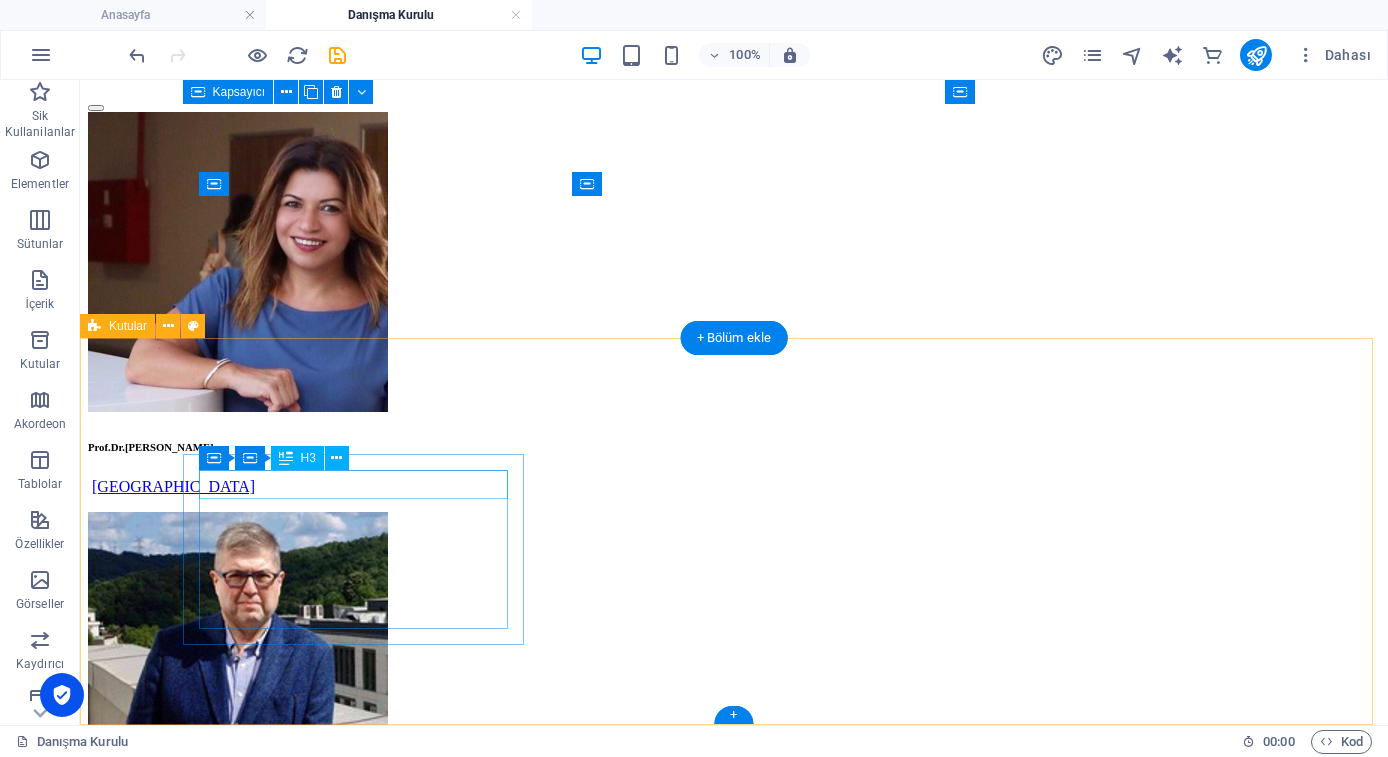 click on "Headline" at bounding box center (734, 1342) 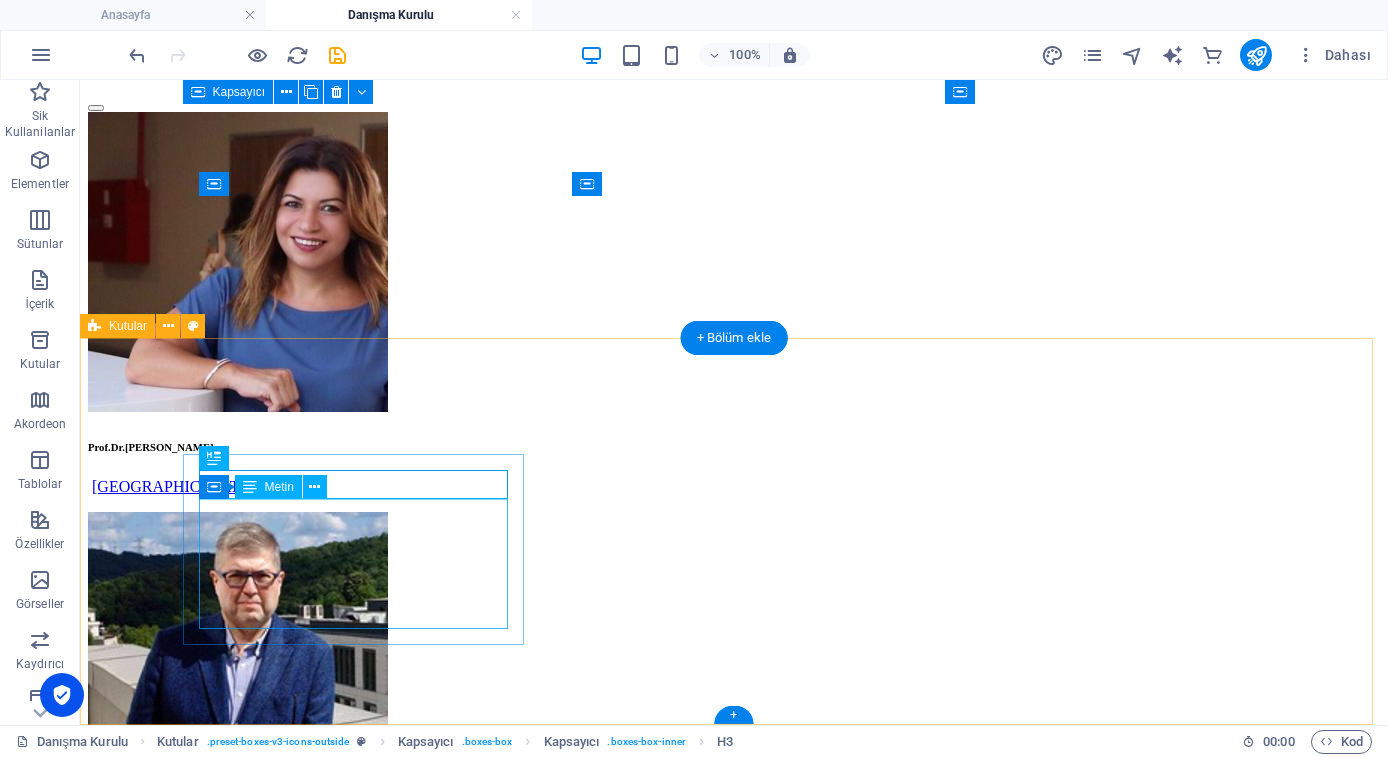 click on "Lorem ipsum dolor sit amet, consectetuer adipiscing elit. Aenean commodo ligula eget dolor. Lorem ipsum dolor sit amet, consectetuer adipiscing elit leget dolor." at bounding box center (734, 1380) 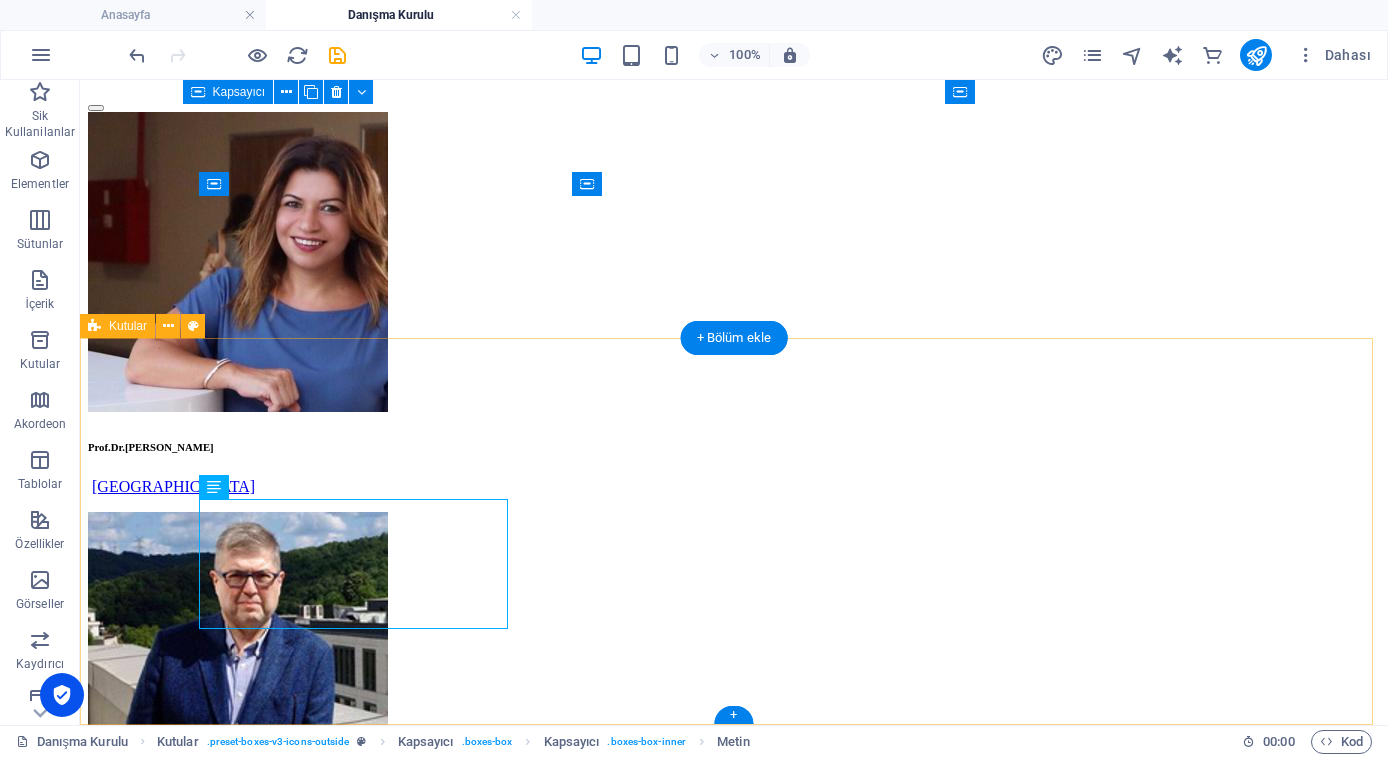 click on "Headline Lorem ipsum dolor sit amet, consectetuer adipiscing elit. Aenean commodo ligula eget dolor. Lorem ipsum dolor sit amet, consectetuer adipiscing elit leget dolor. Headline Lorem ipsum dolor sit amet, consectetuer adipiscing elit. Aenean commodo ligula eget dolor. Lorem ipsum dolor sit amet, consectetuer adipiscing elit leget dolor. Headline Lorem ipsum dolor sit amet, consectetuer adipiscing elit. Aenean commodo ligula eget dolor. Lorem ipsum dolor sit amet, consectetuer adipiscing elit leget dolor." at bounding box center (734, 1452) 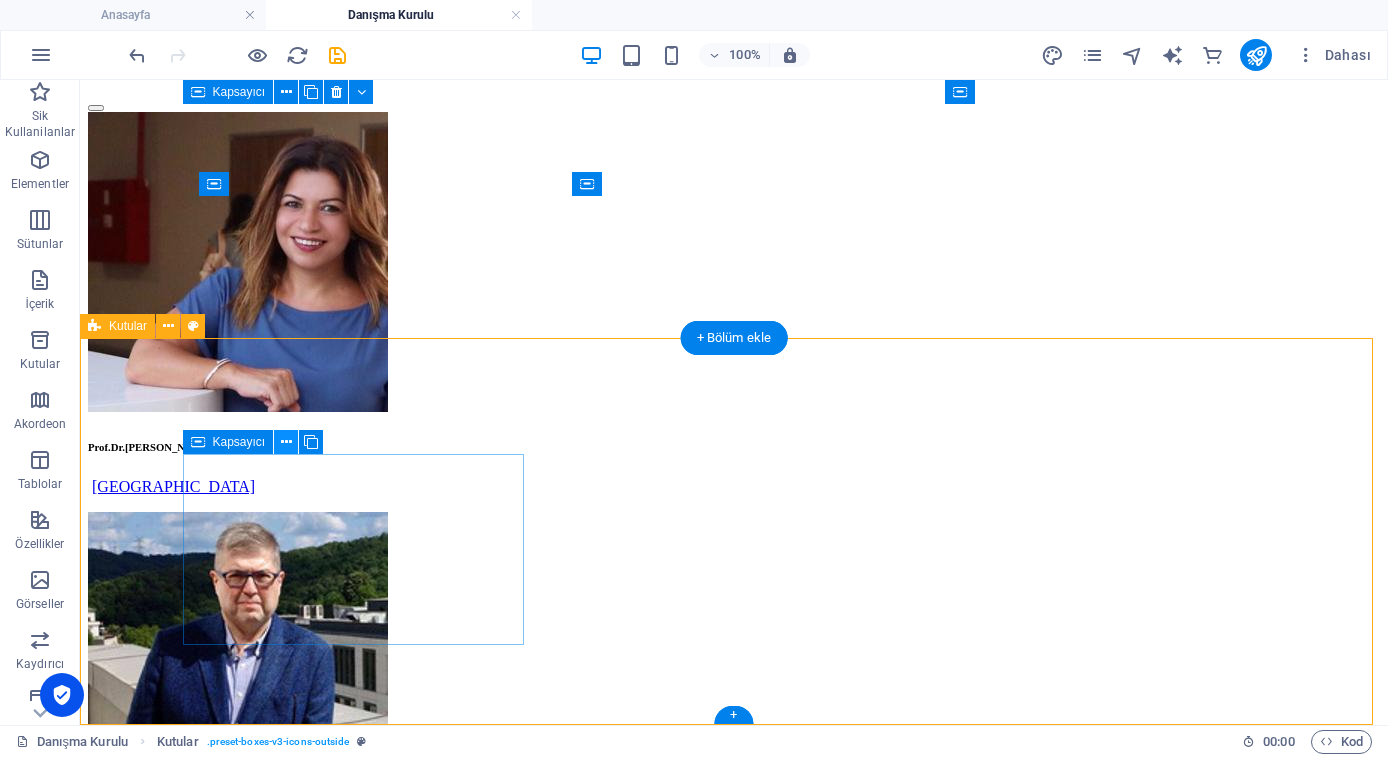 click at bounding box center [286, 442] 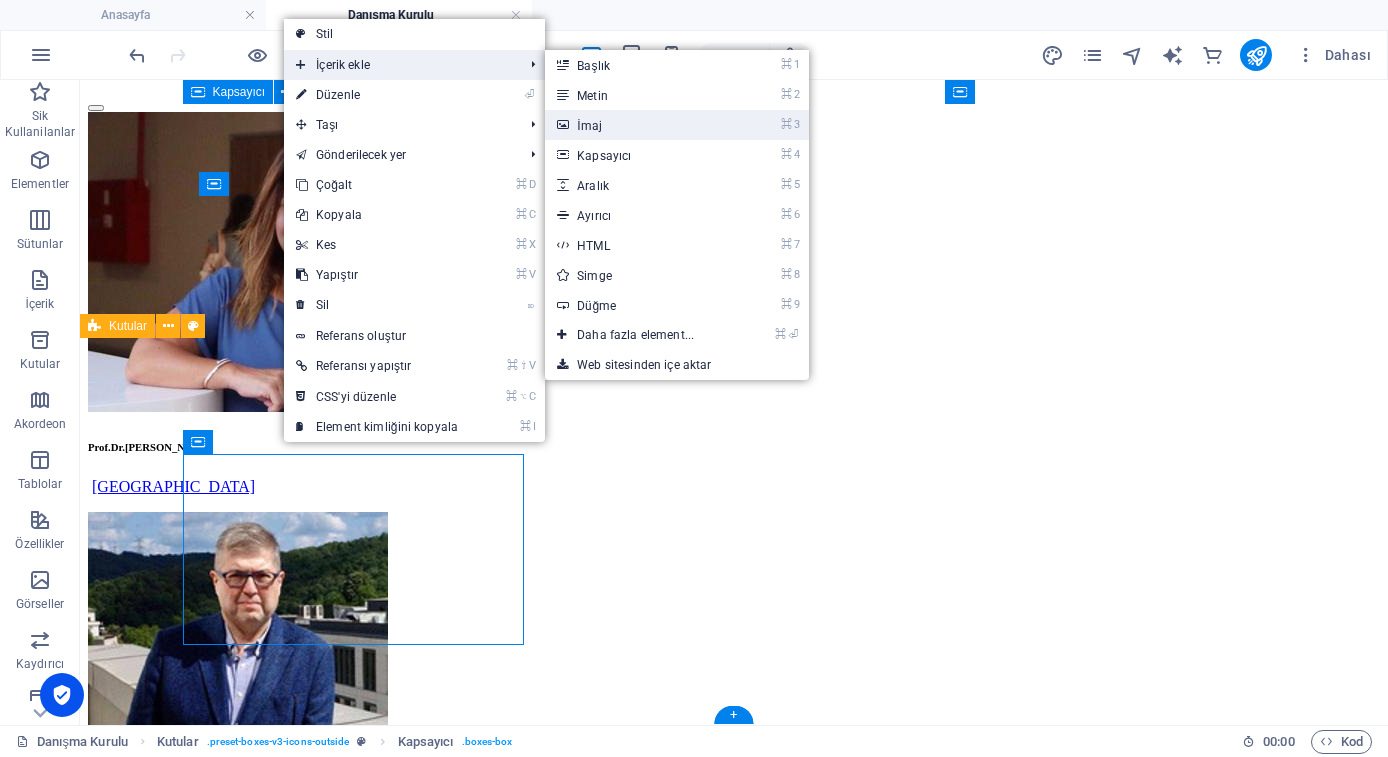 click on "⌘ 3  İmaj" at bounding box center [639, 125] 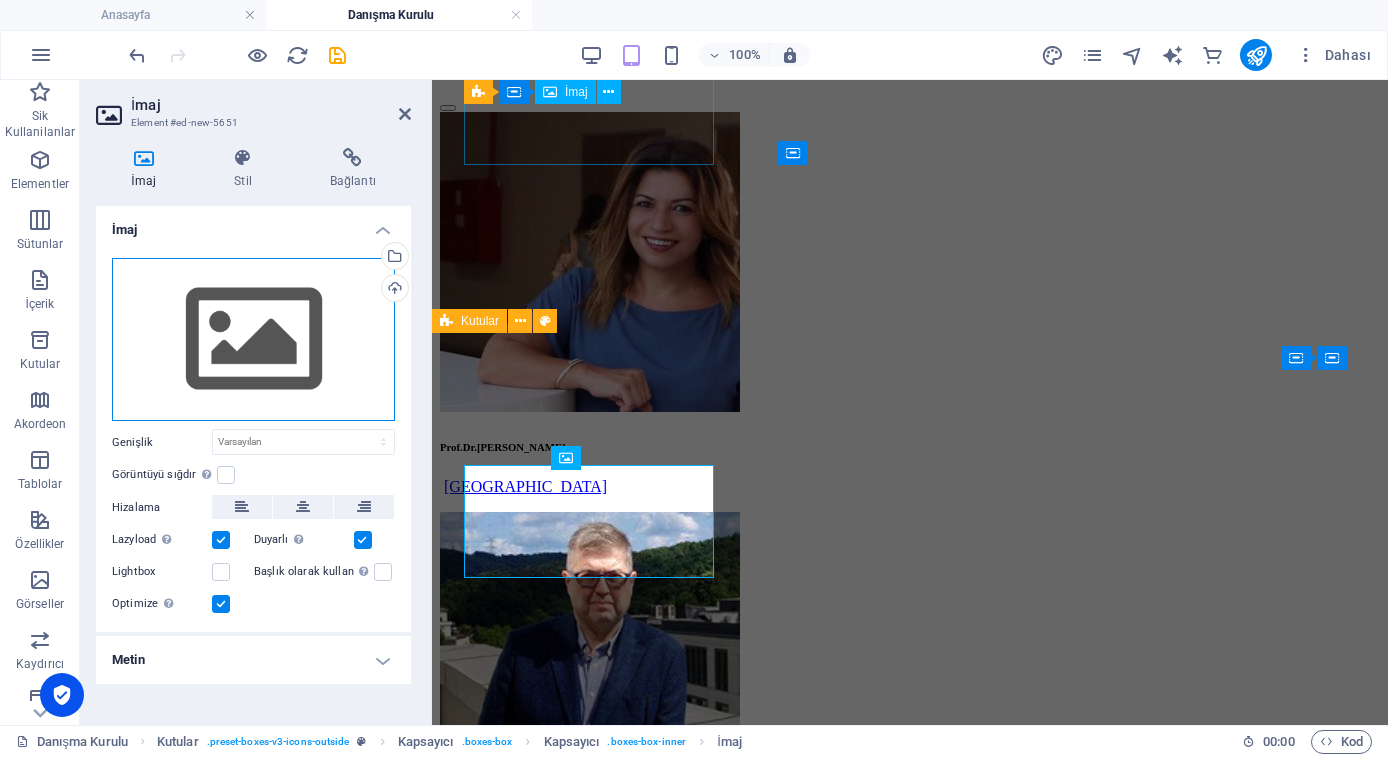 click on "Dosyaları buraya sürükleyin, dosyaları seçmek için tıklayın veya Dosyalardan ya da ücretsiz stok fotoğraf ve videolarımızdan dosyalar seçin" at bounding box center (253, 340) 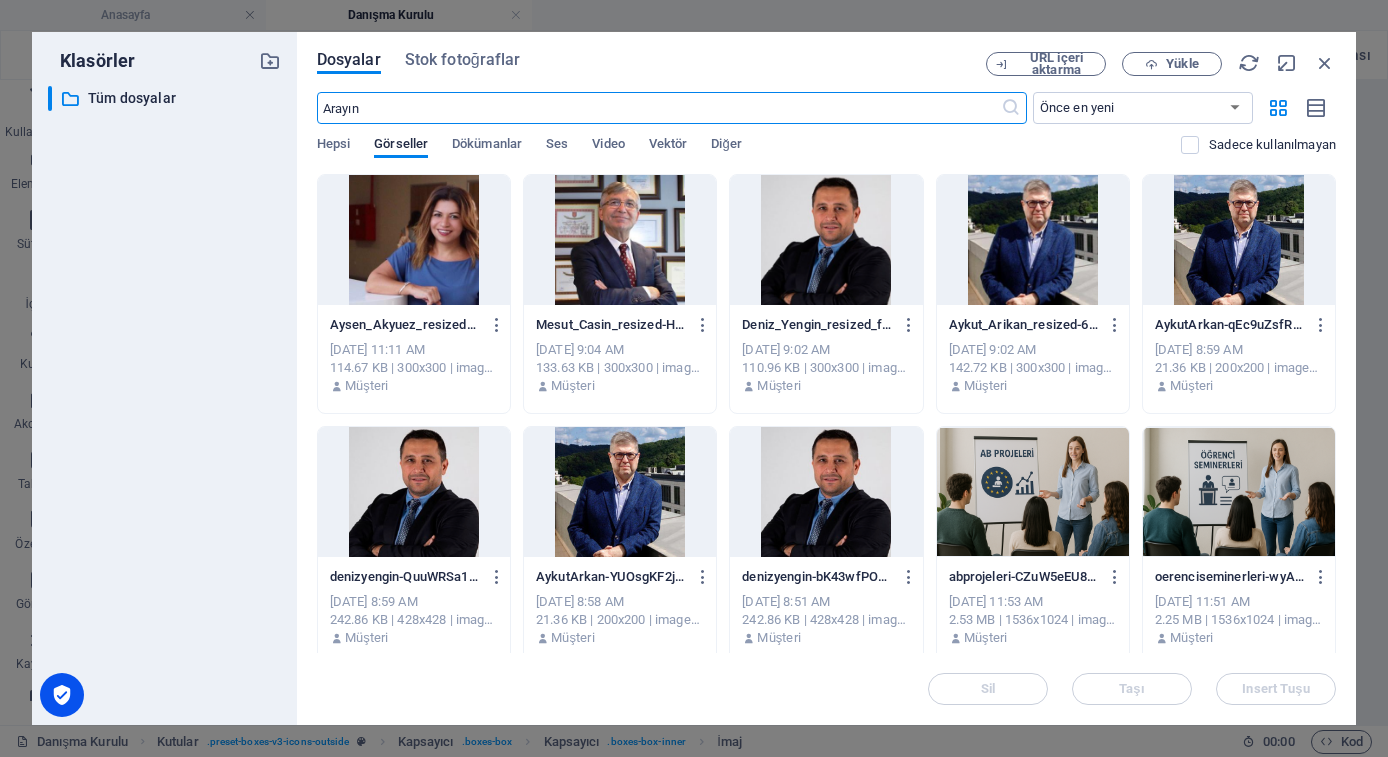 scroll, scrollTop: 988, scrollLeft: 0, axis: vertical 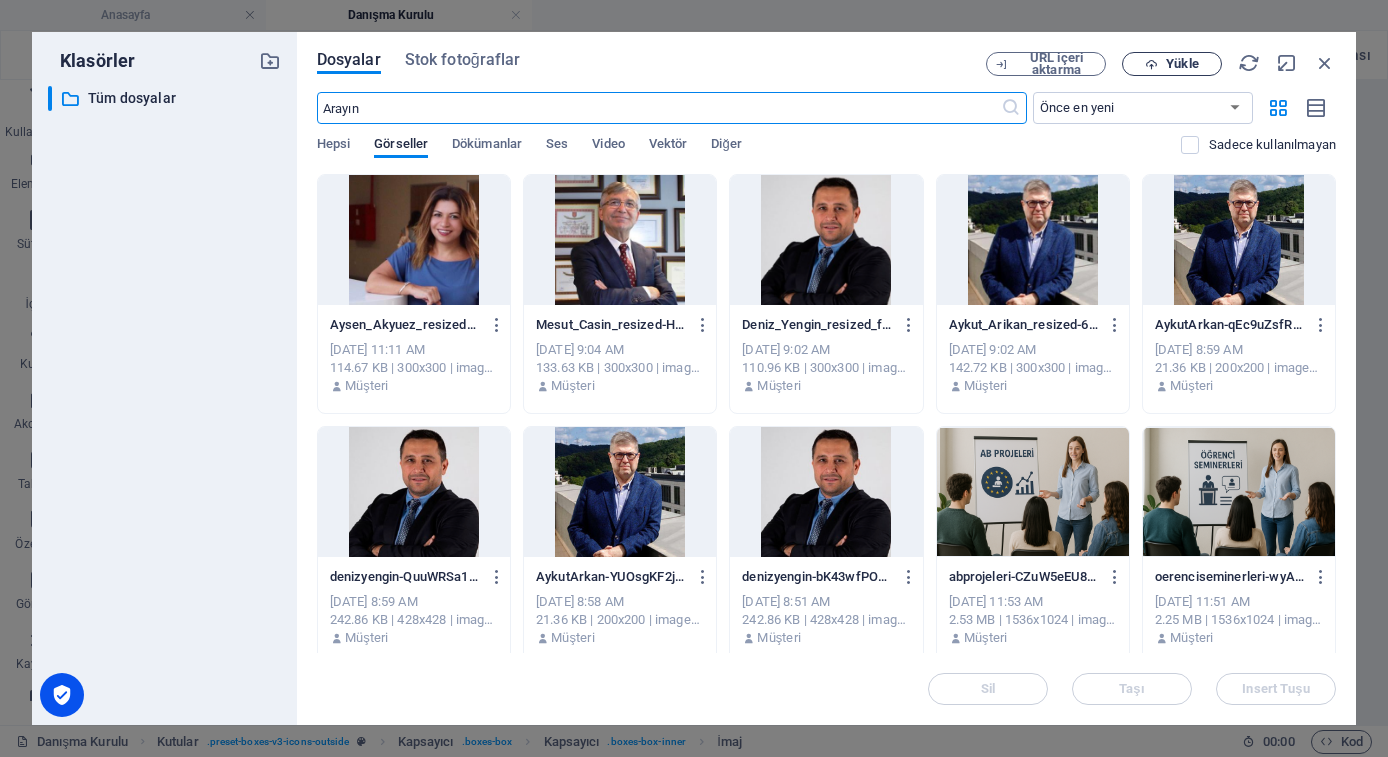 click on "Yükle" at bounding box center [1182, 64] 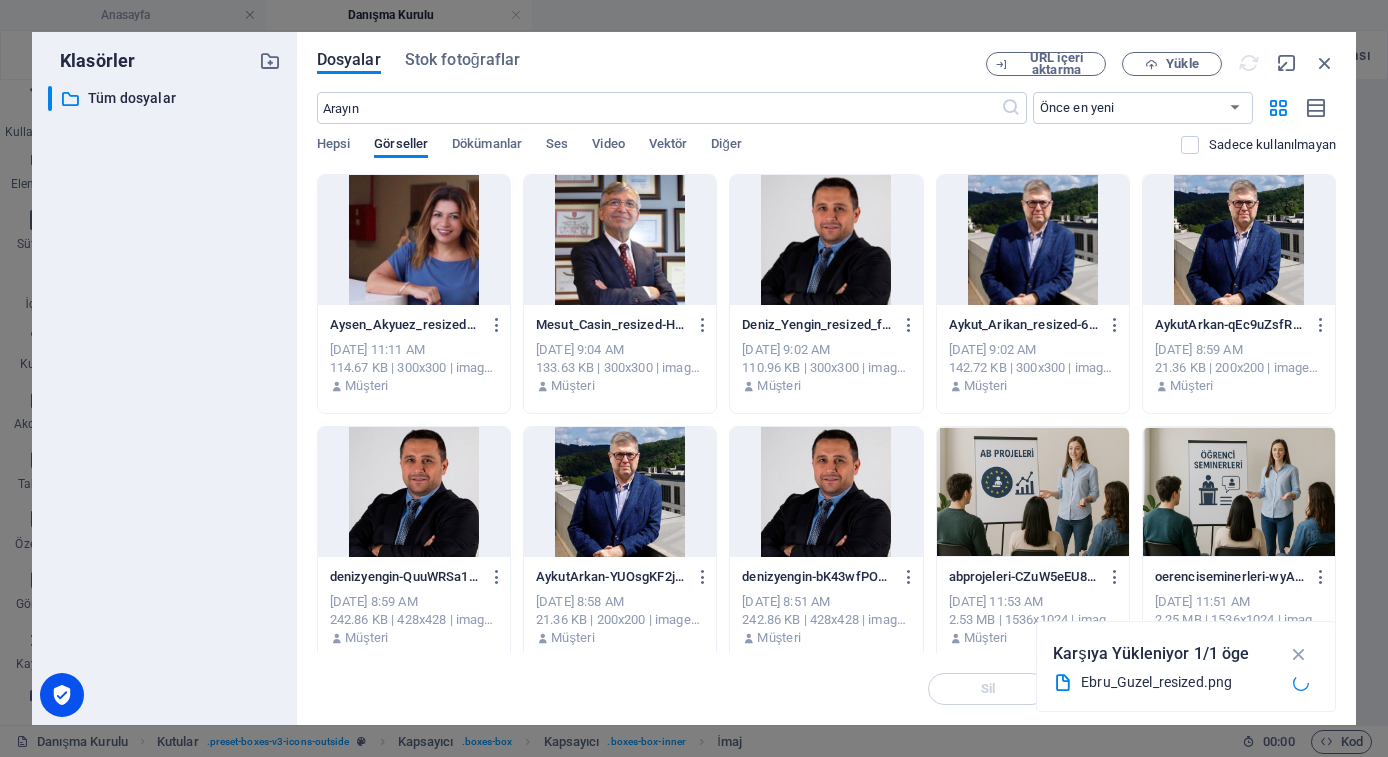 scroll, scrollTop: 450, scrollLeft: 0, axis: vertical 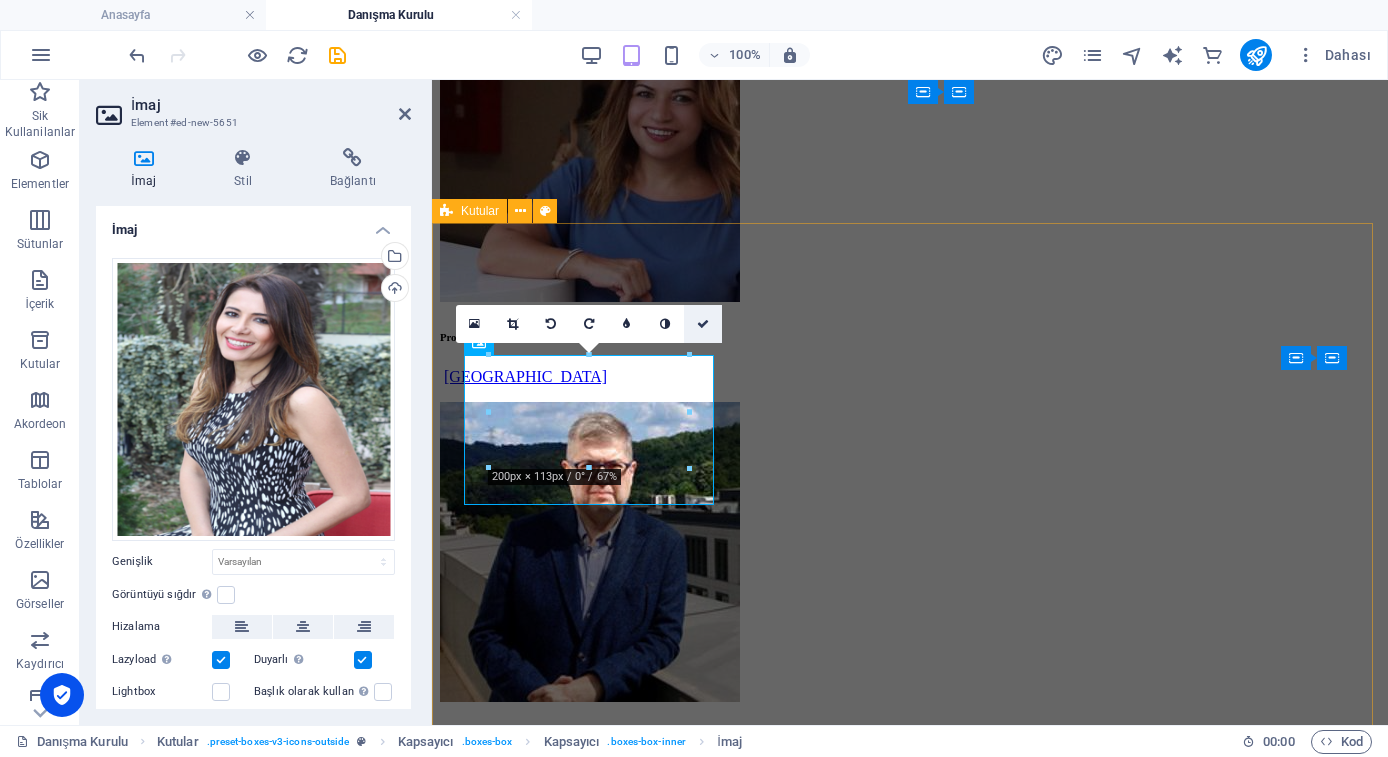 click at bounding box center [703, 324] 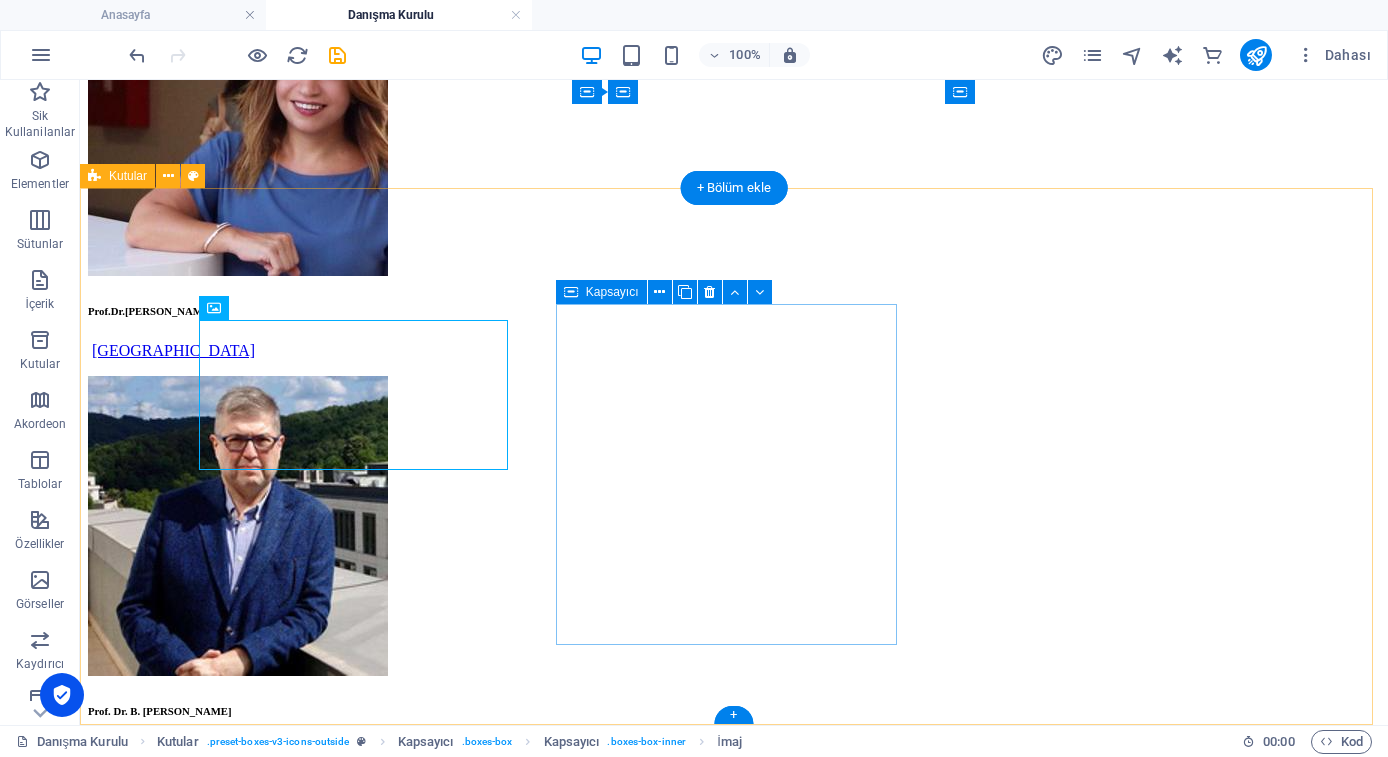 scroll, scrollTop: 490, scrollLeft: 0, axis: vertical 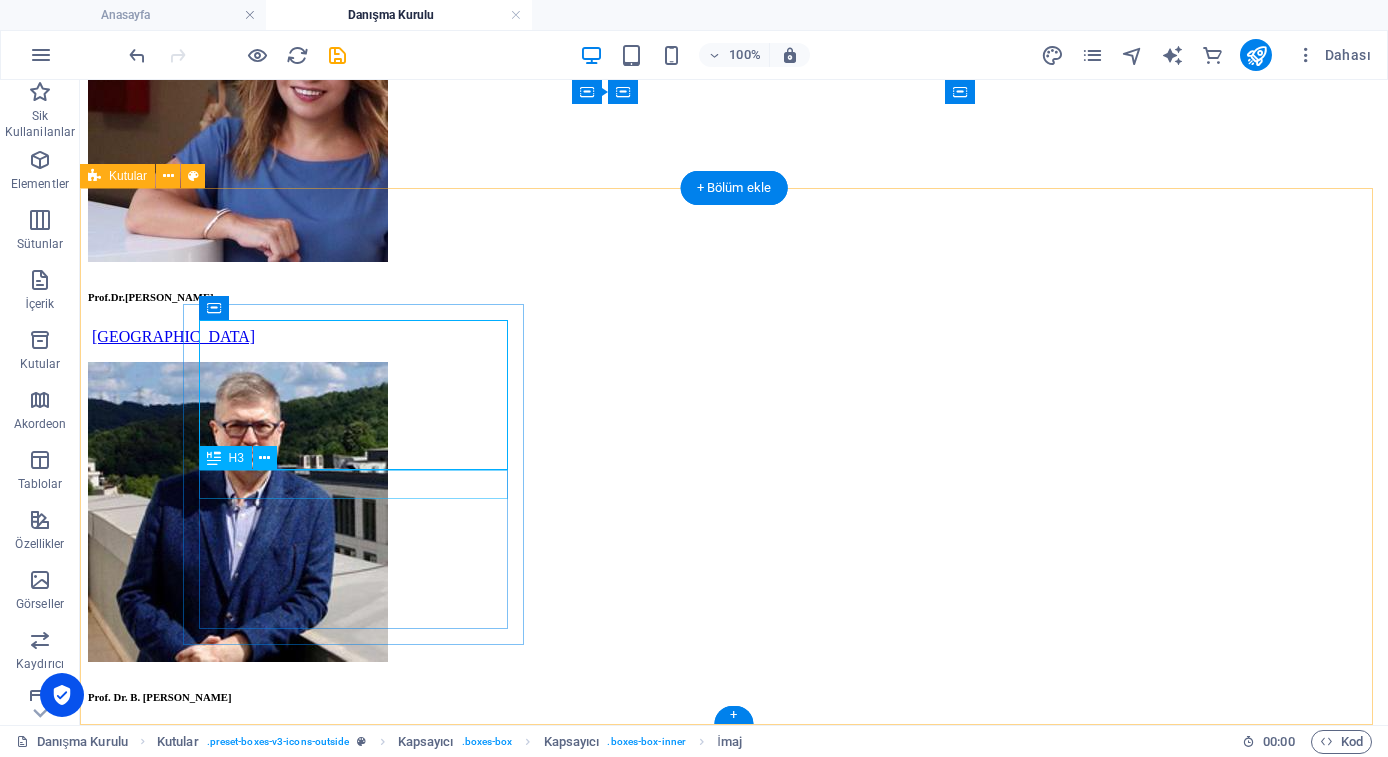click on "Headline" at bounding box center [734, 1496] 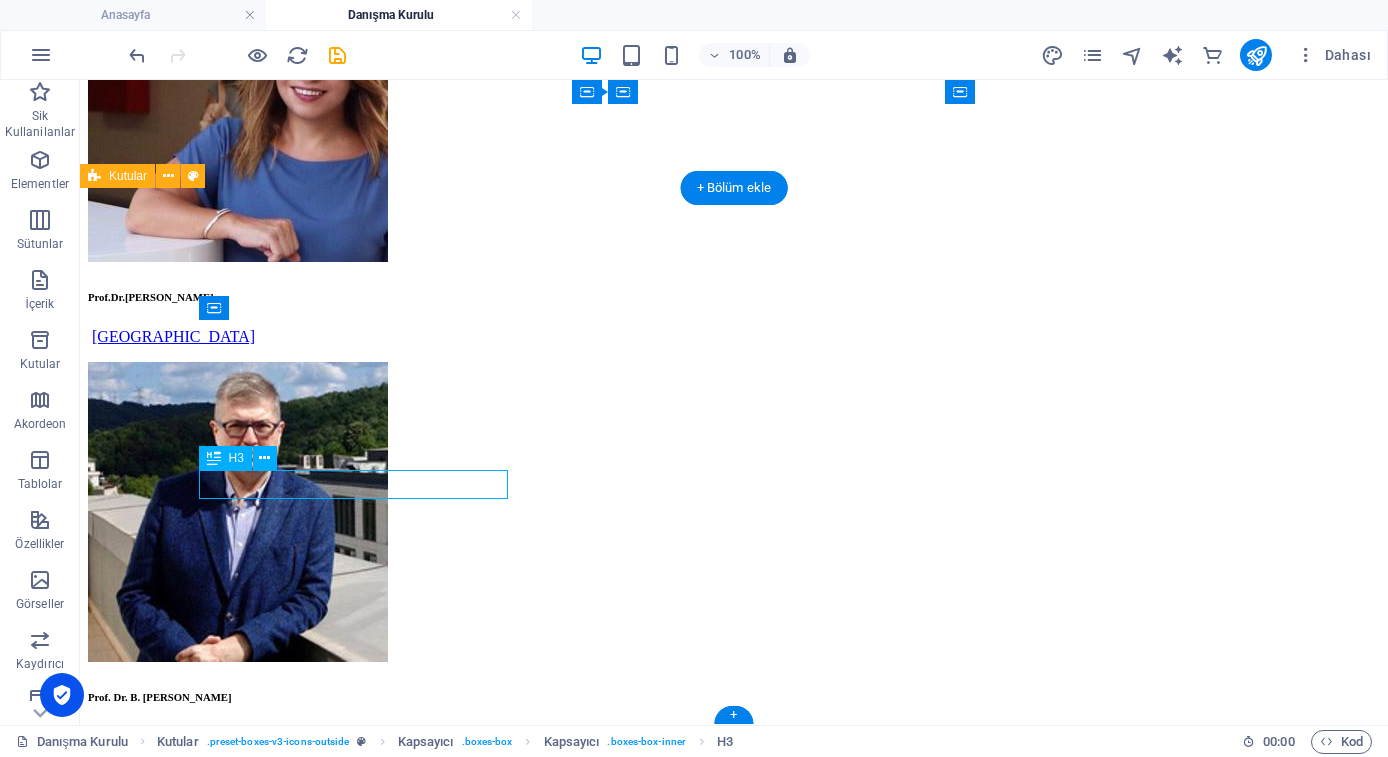 click on "Headline" at bounding box center (734, 1496) 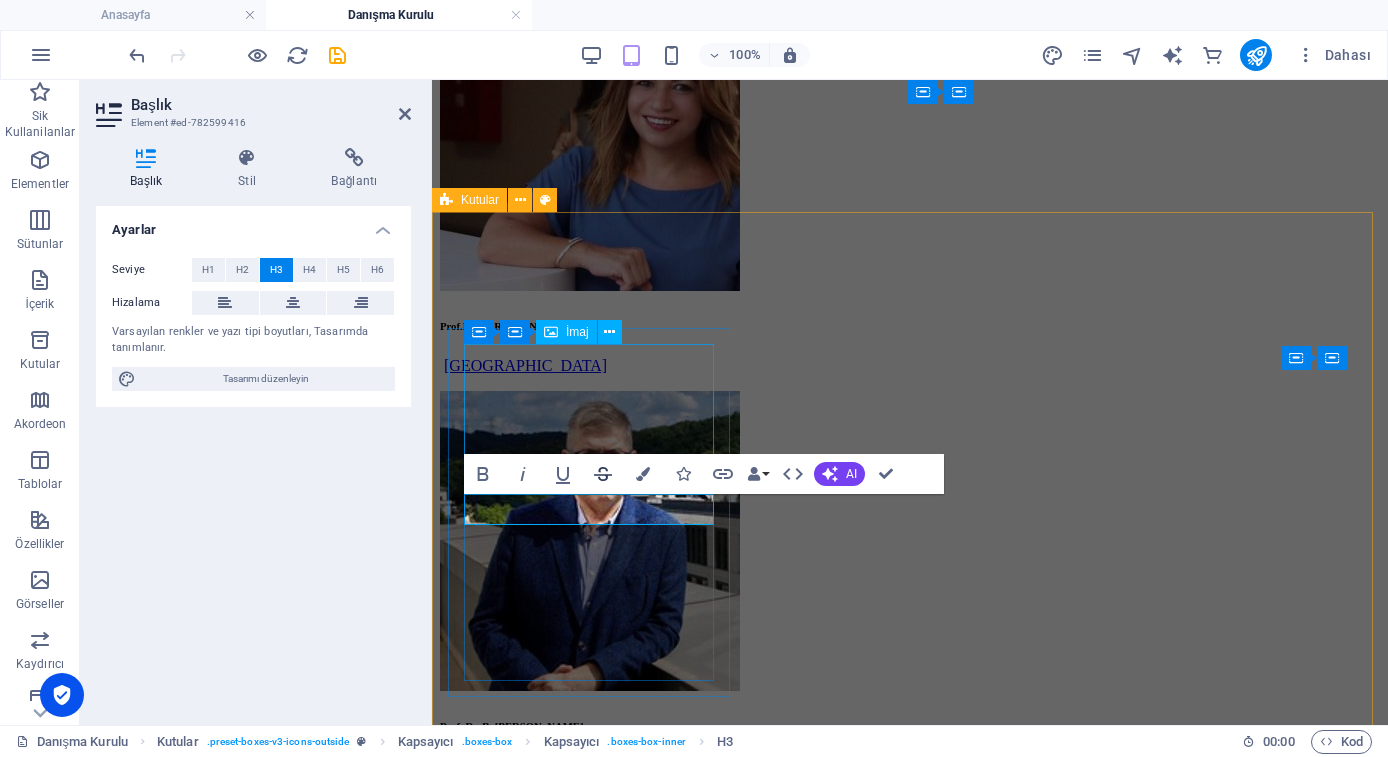 type 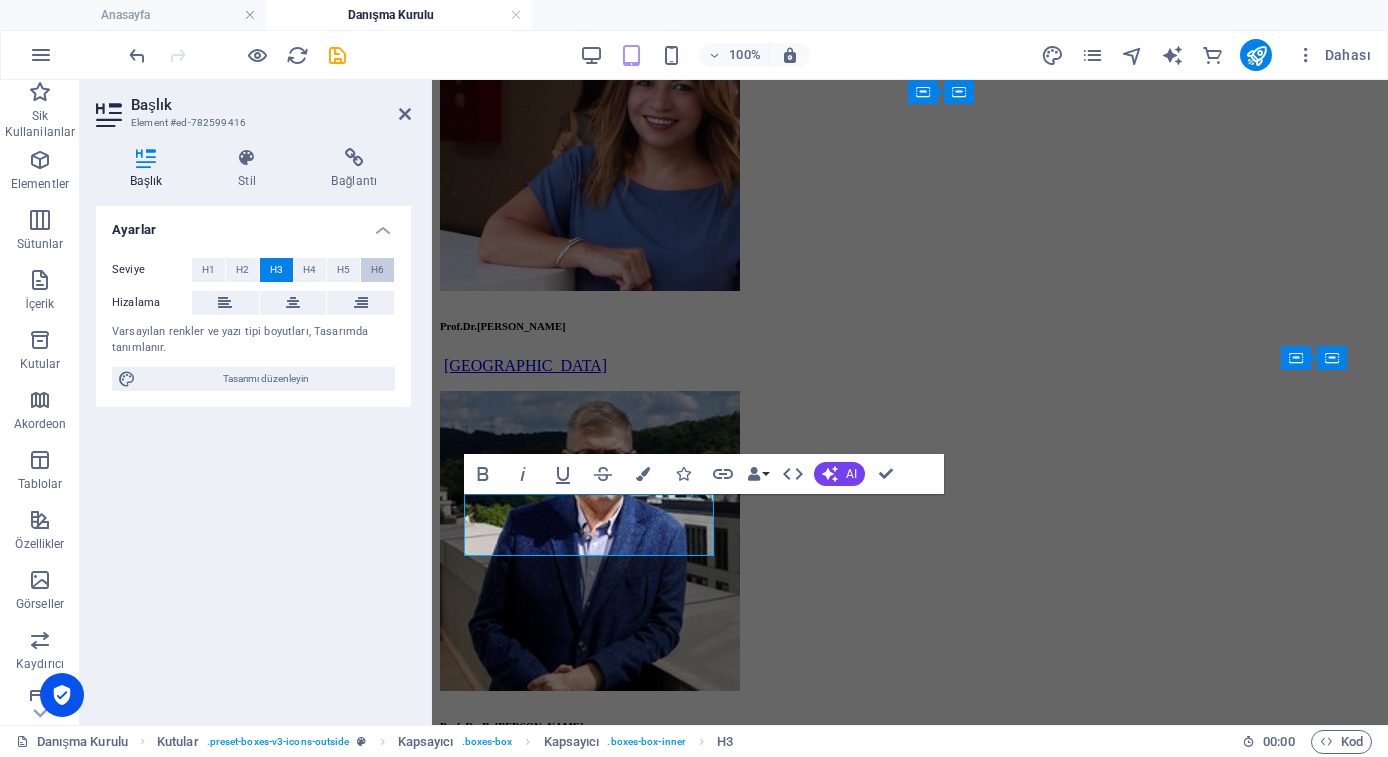 click on "H6" at bounding box center [377, 270] 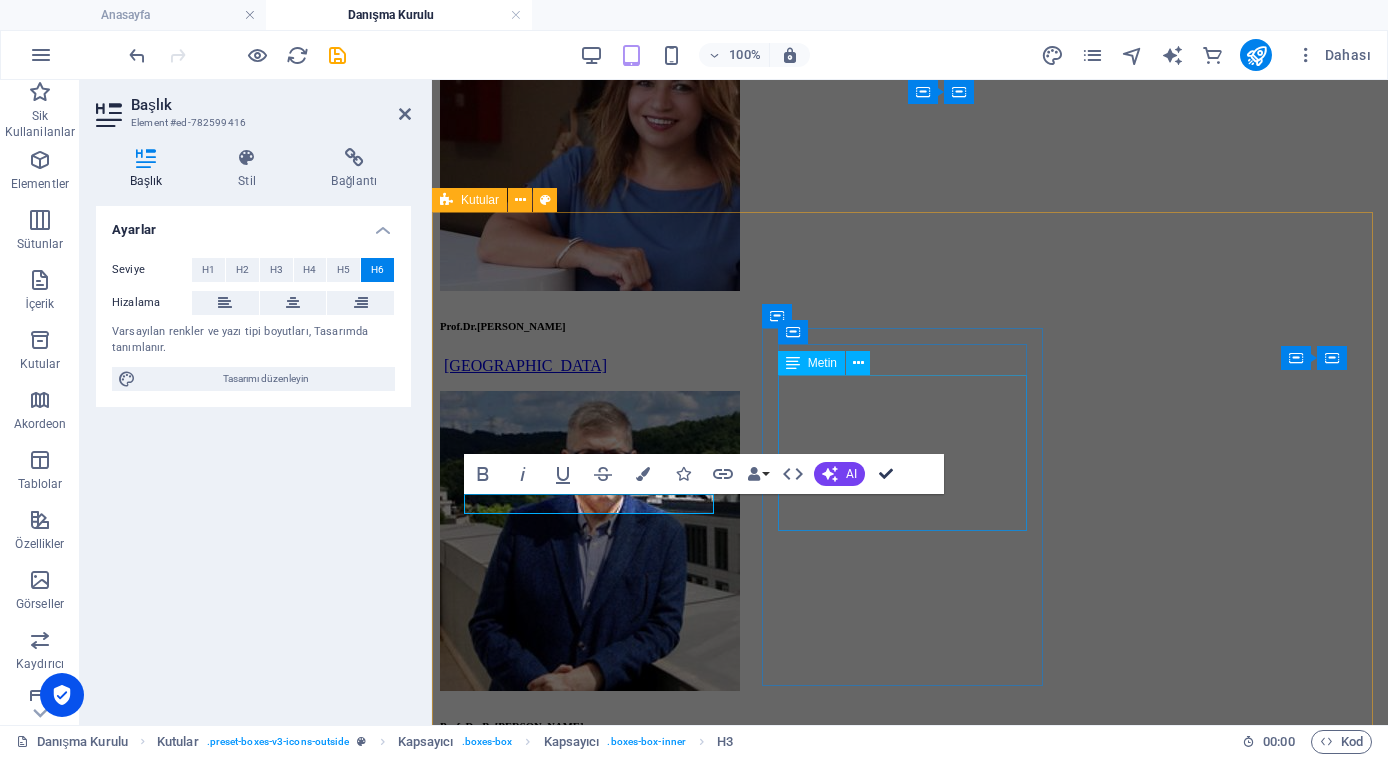 drag, startPoint x: 891, startPoint y: 470, endPoint x: 1035, endPoint y: 67, distance: 427.95444 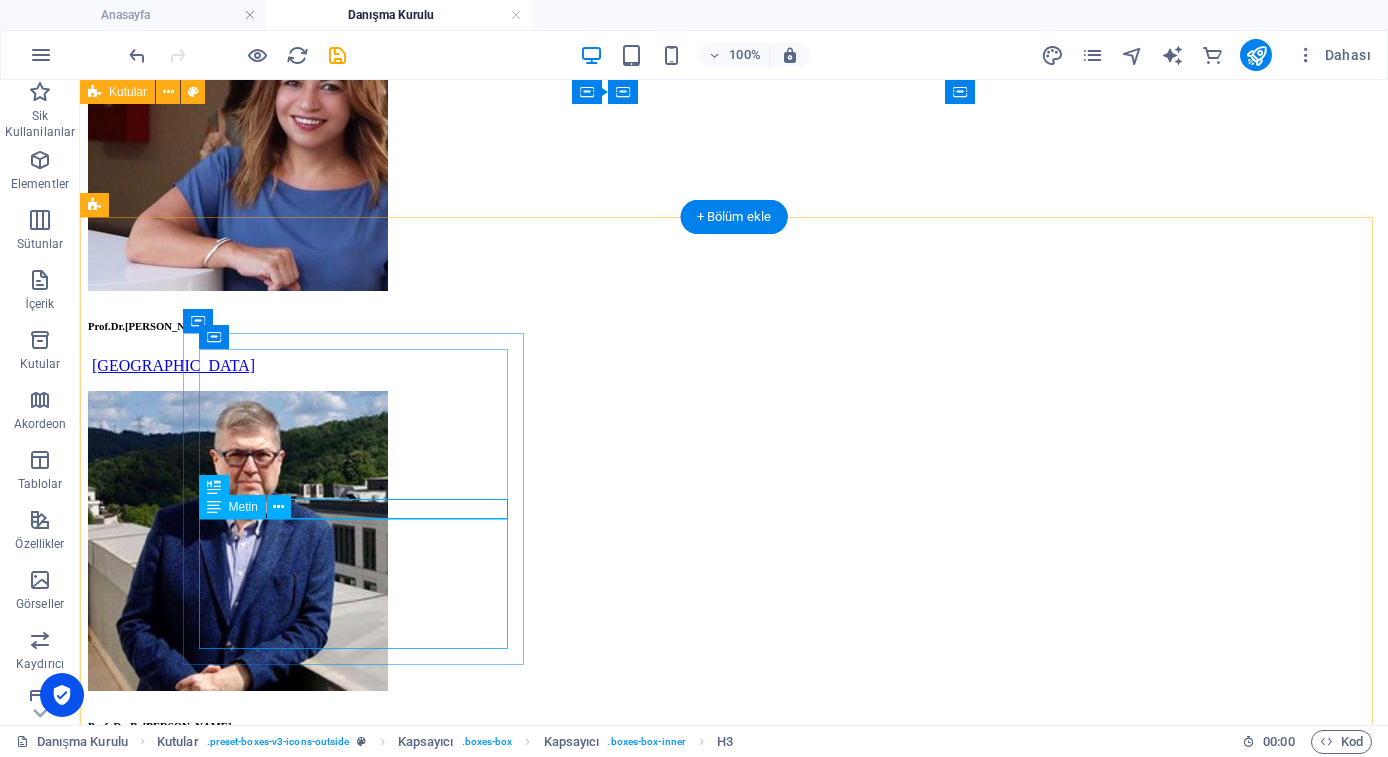 click on "Lorem ipsum dolor sit amet, consectetuer adipiscing elit. Aenean commodo ligula eget dolor. Lorem ipsum dolor sit amet, consectetuer adipiscing elit leget dolor." at bounding box center [734, 1566] 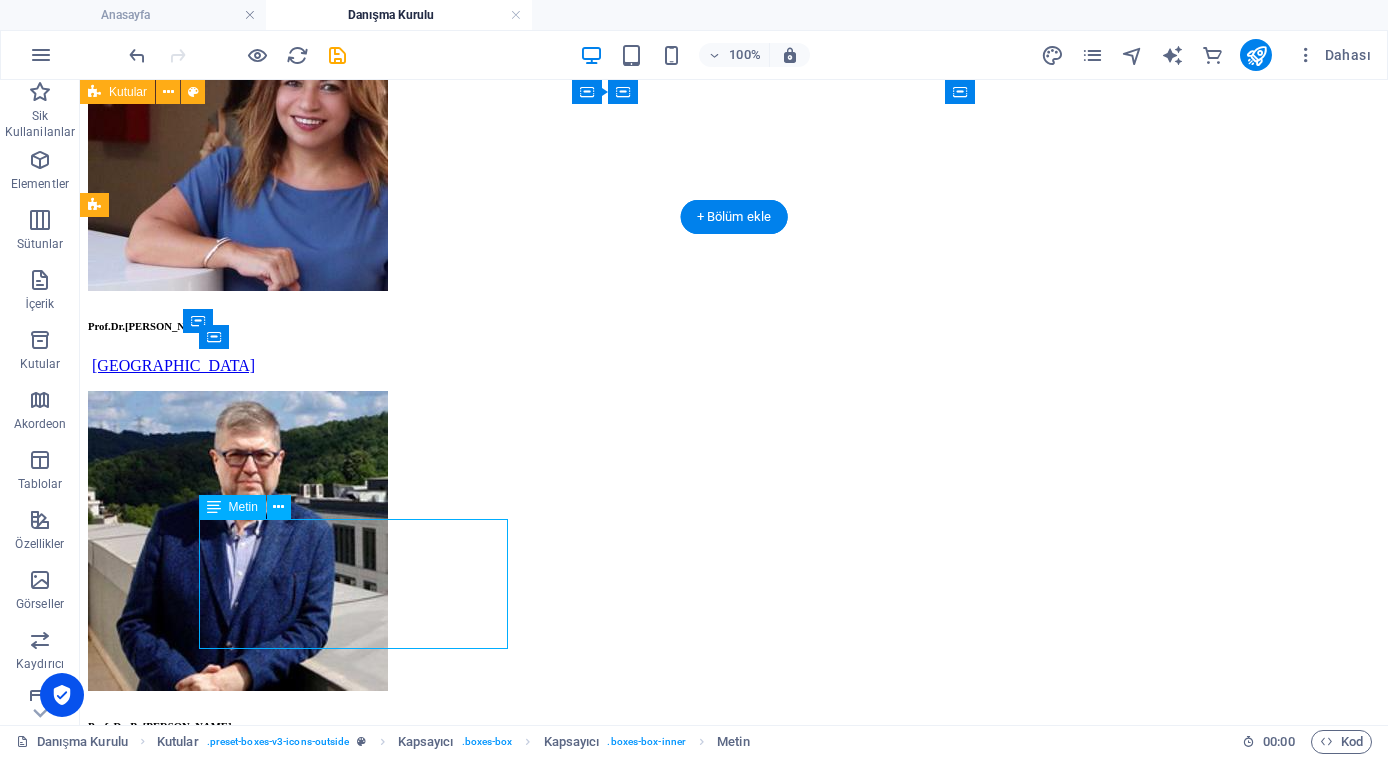 click on "Lorem ipsum dolor sit amet, consectetuer adipiscing elit. Aenean commodo ligula eget dolor. Lorem ipsum dolor sit amet, consectetuer adipiscing elit leget dolor." at bounding box center (734, 1566) 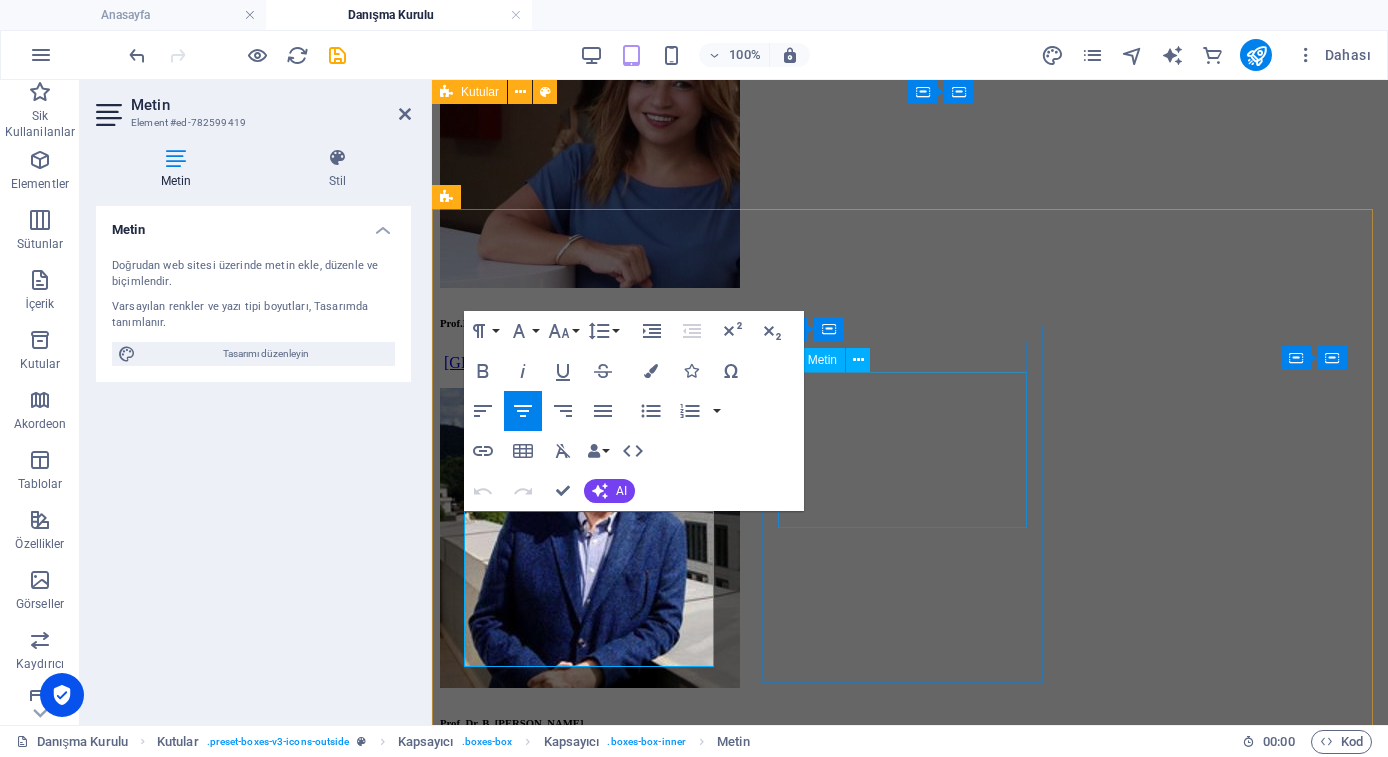 scroll, scrollTop: 468, scrollLeft: 0, axis: vertical 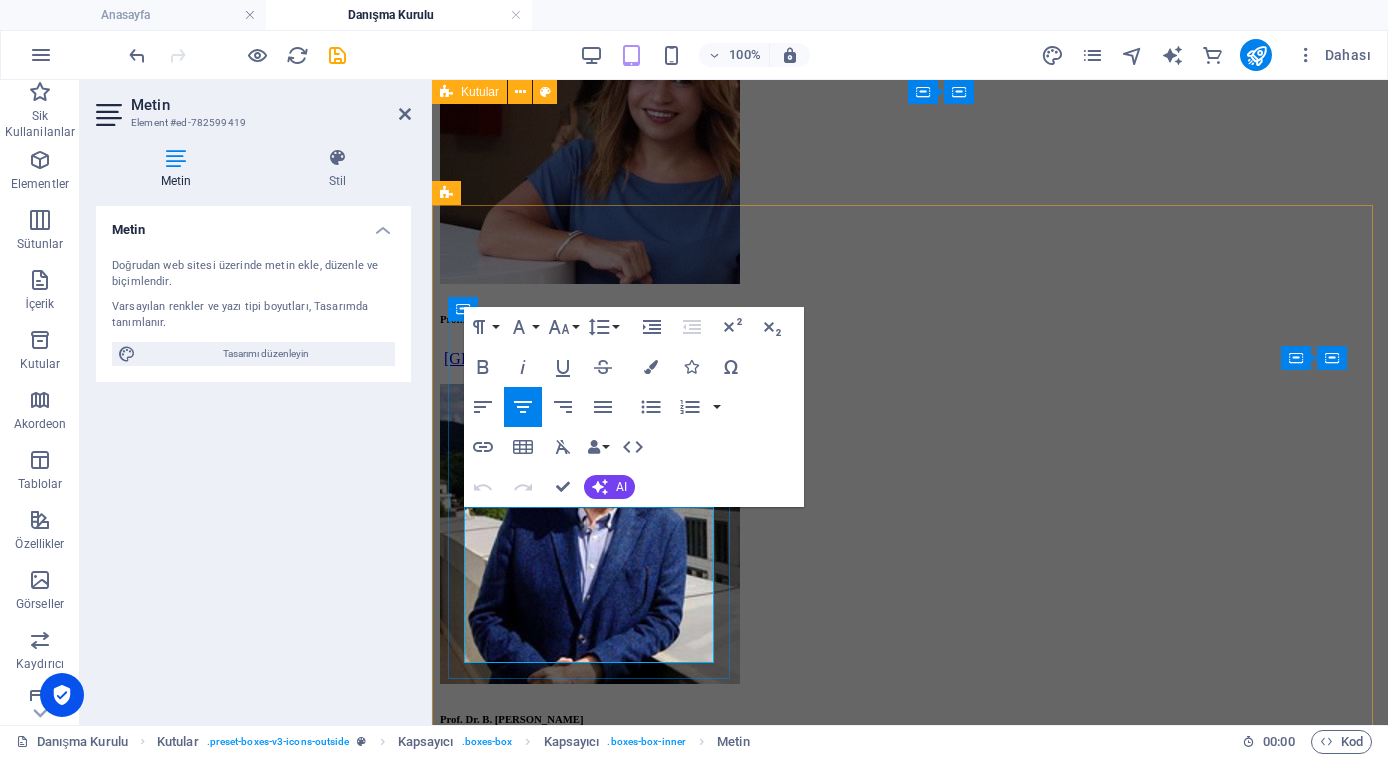 drag, startPoint x: 657, startPoint y: 643, endPoint x: 586, endPoint y: 545, distance: 121.016525 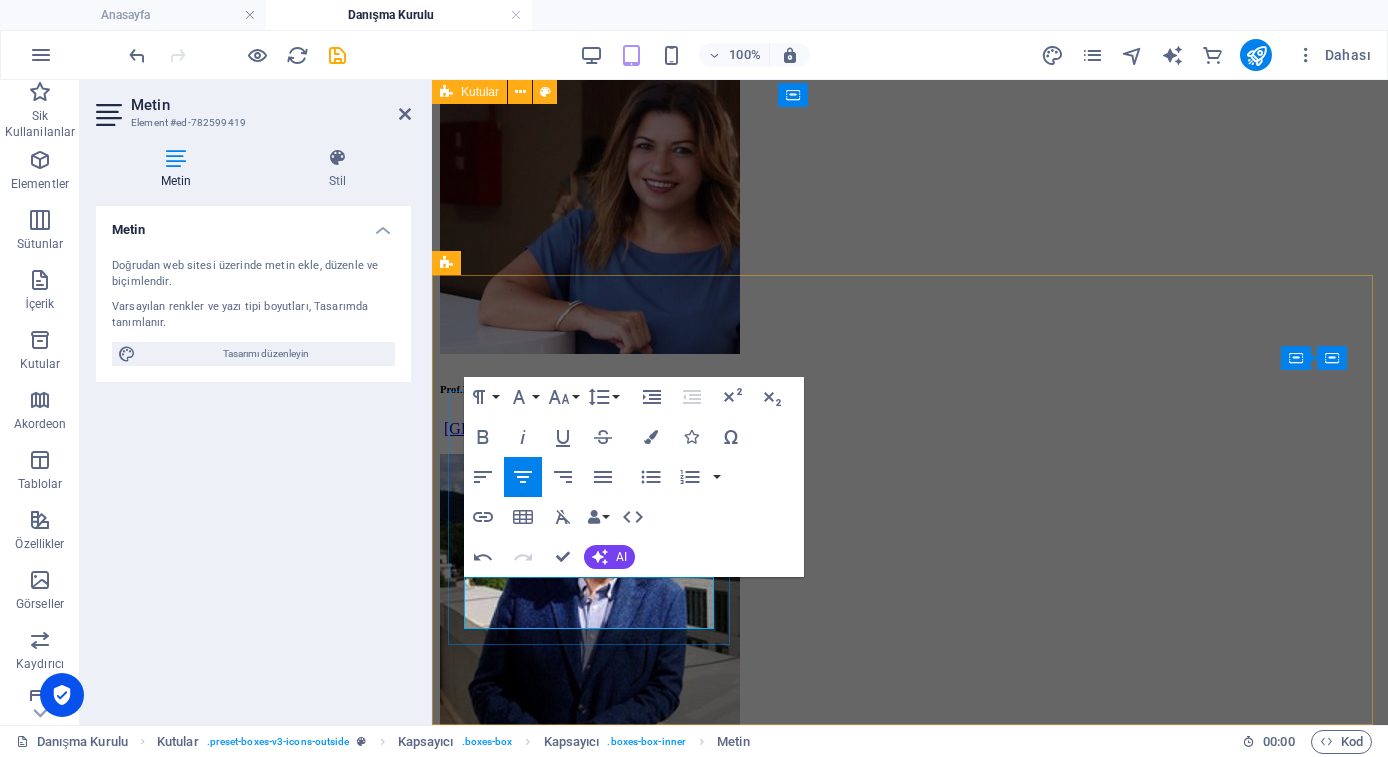 scroll, scrollTop: 372, scrollLeft: 0, axis: vertical 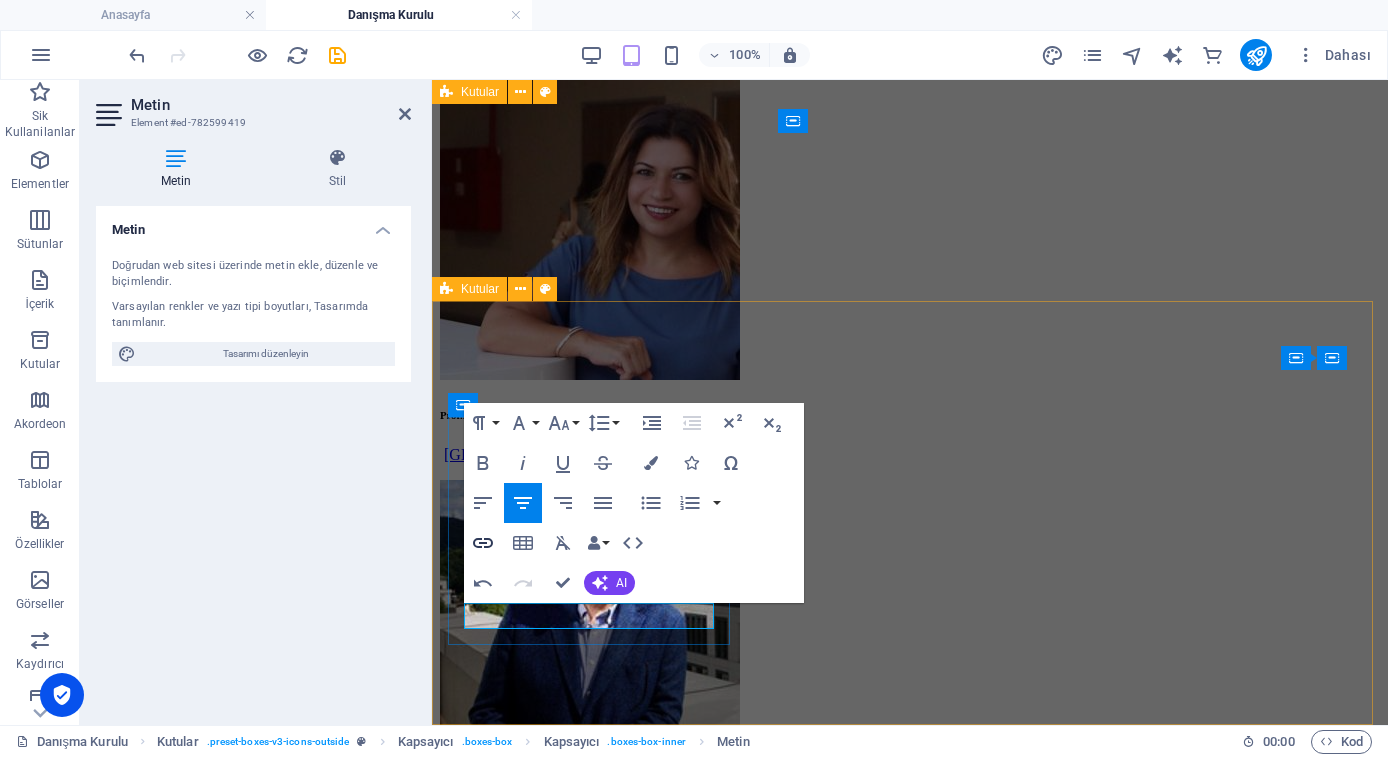 click 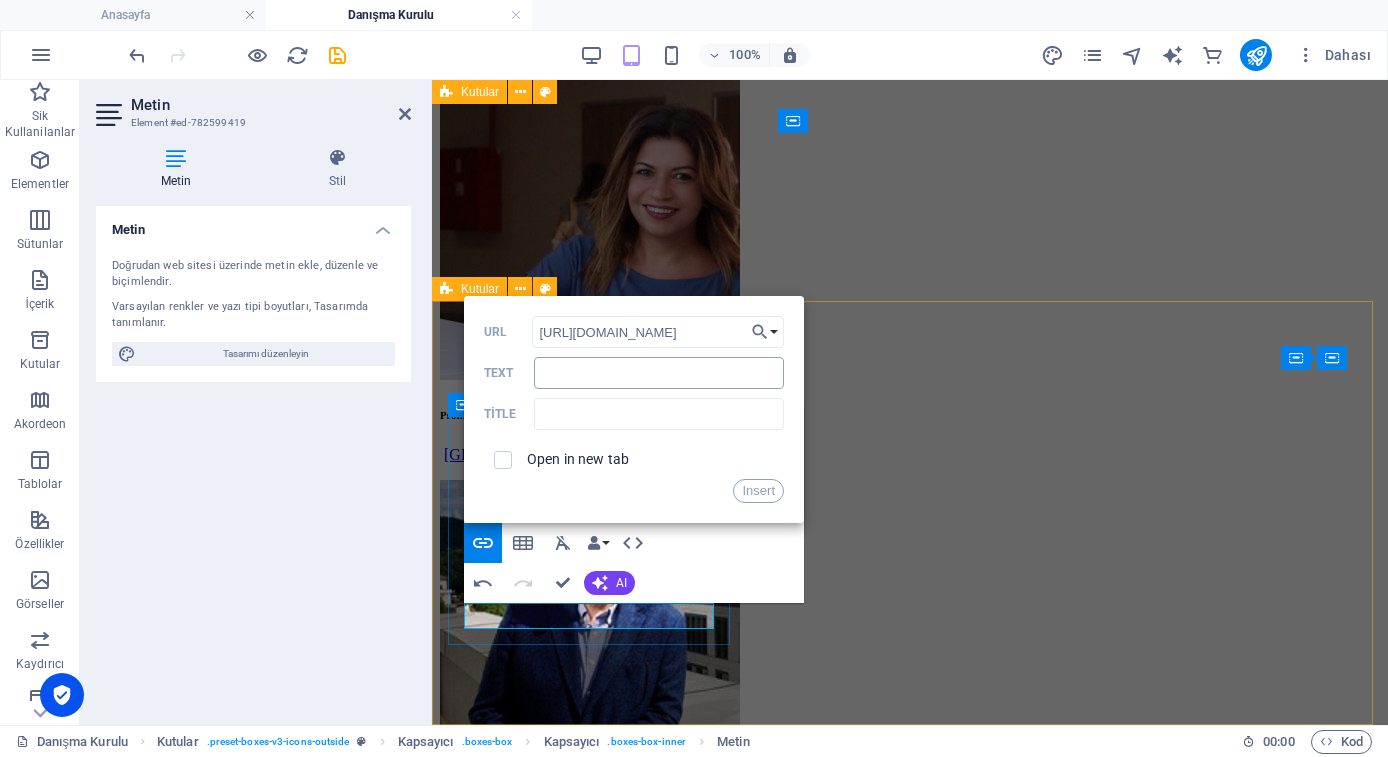 type on "https://www.linkedin.com/in/ebru-güzel-905024234/" 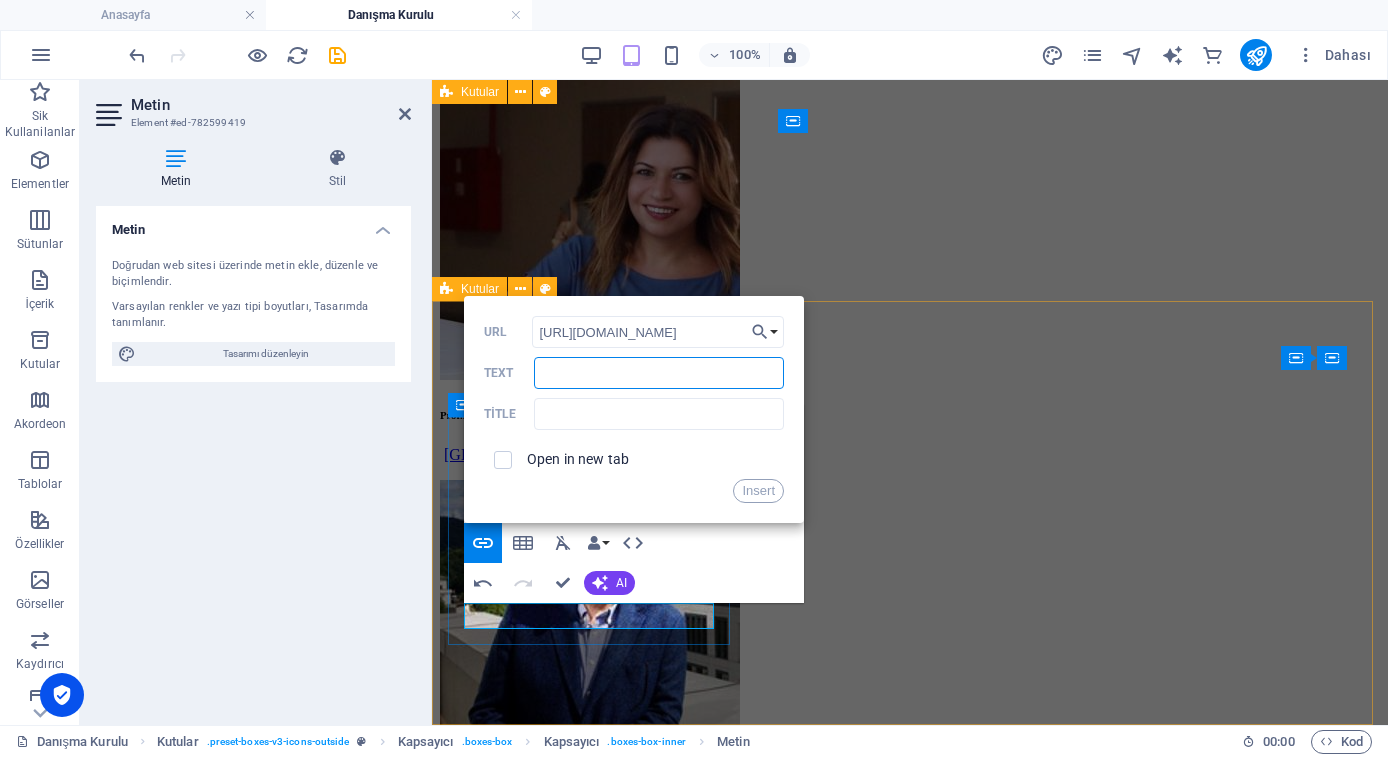 click on "Text" at bounding box center (659, 373) 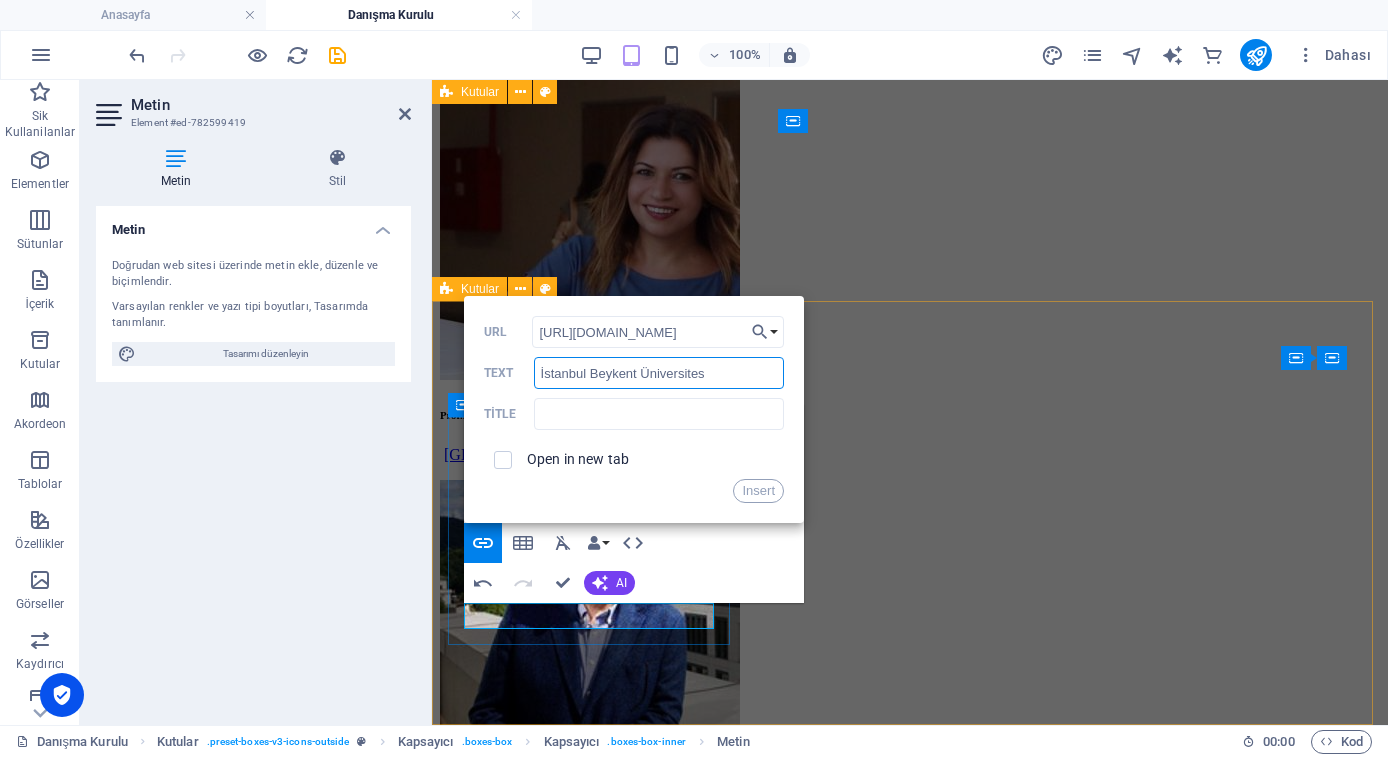 type on "İstanbul Beykent Üniversitesi" 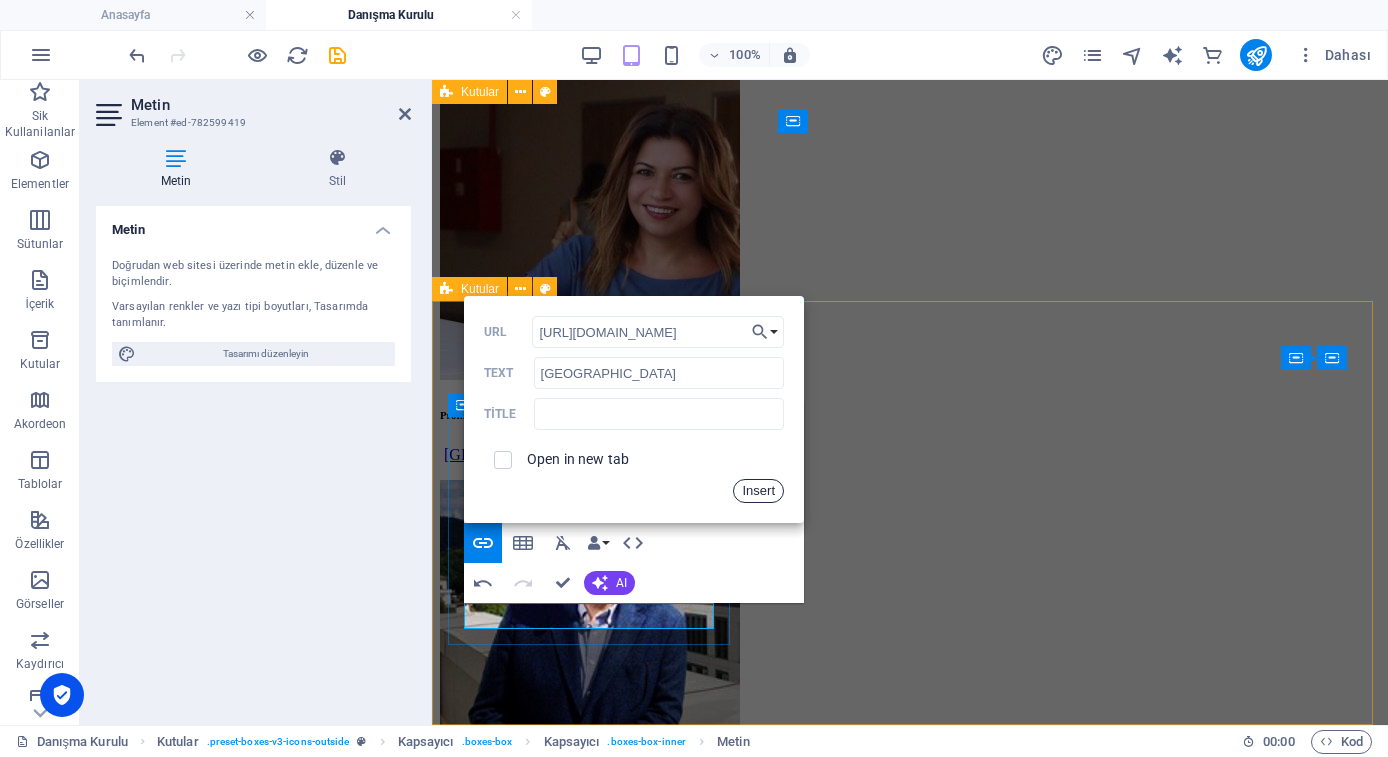click on "Insert" at bounding box center (758, 491) 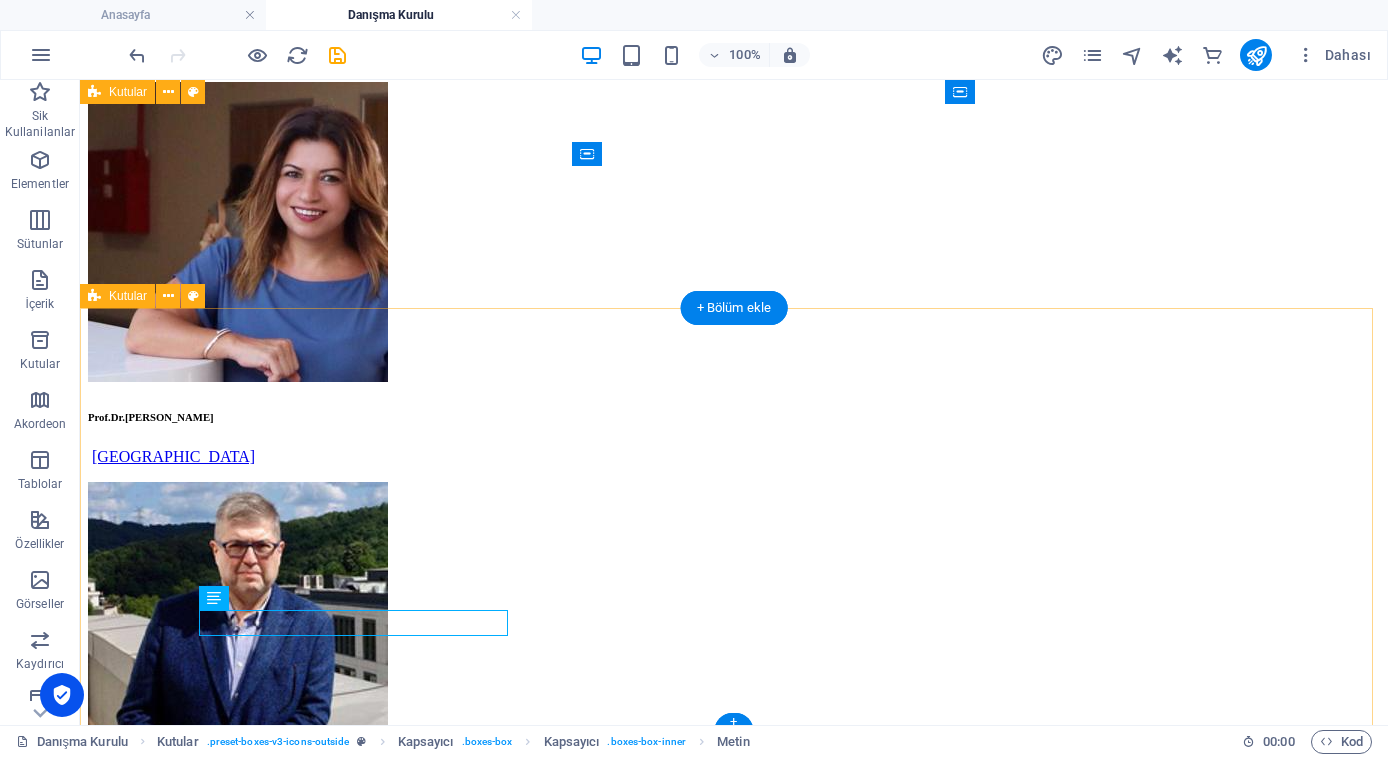 scroll, scrollTop: 377, scrollLeft: 0, axis: vertical 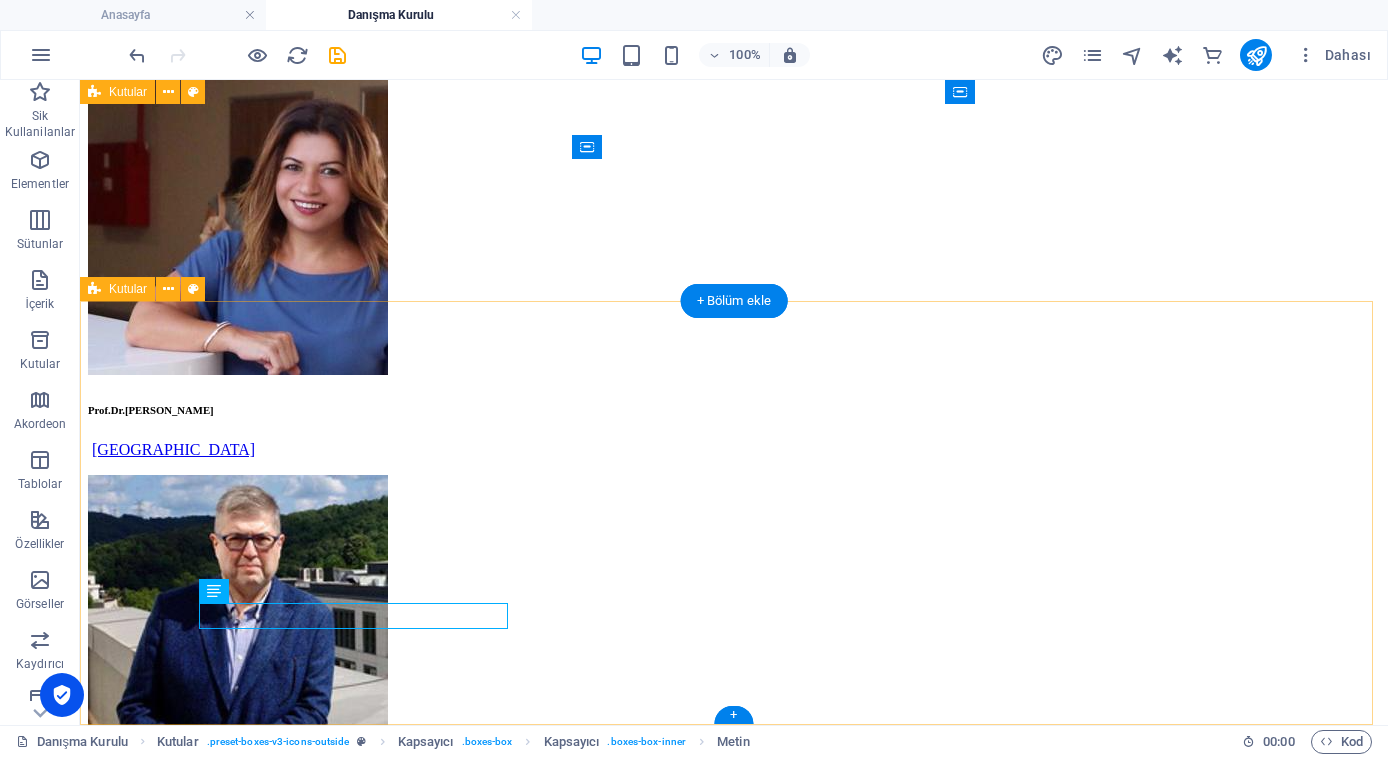 click on "Prof.Dr. Ebru GÜZEL İstanbul Beykent Üniversitesi Headline Lorem ipsum dolor sit amet, consectetuer adipiscing elit. Aenean commodo ligula eget dolor. Lorem ipsum dolor sit amet, consectetuer adipiscing elit leget dolor. Headline Lorem ipsum dolor sit amet, consectetuer adipiscing elit. Aenean commodo ligula eget dolor. Lorem ipsum dolor sit amet, consectetuer adipiscing elit leget dolor." at bounding box center [734, 1568] 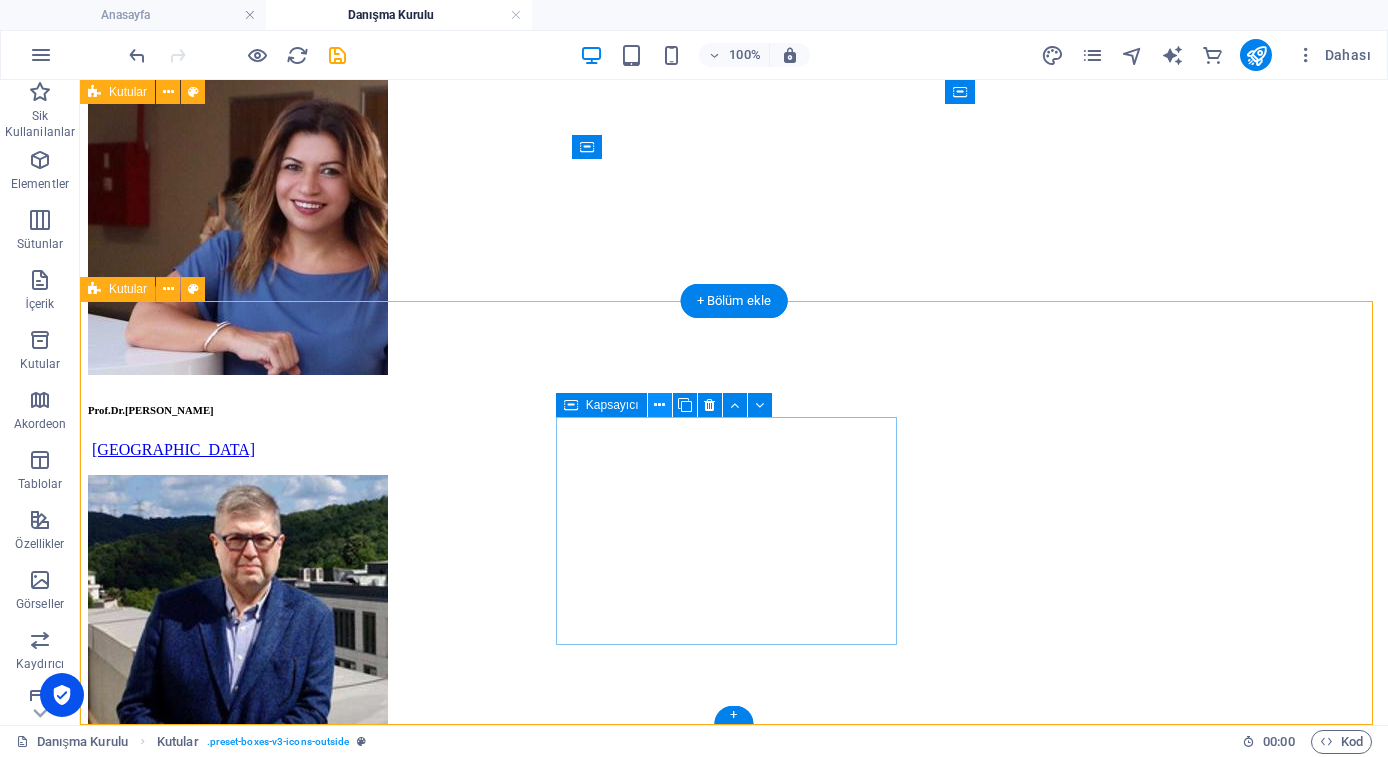 click at bounding box center (659, 405) 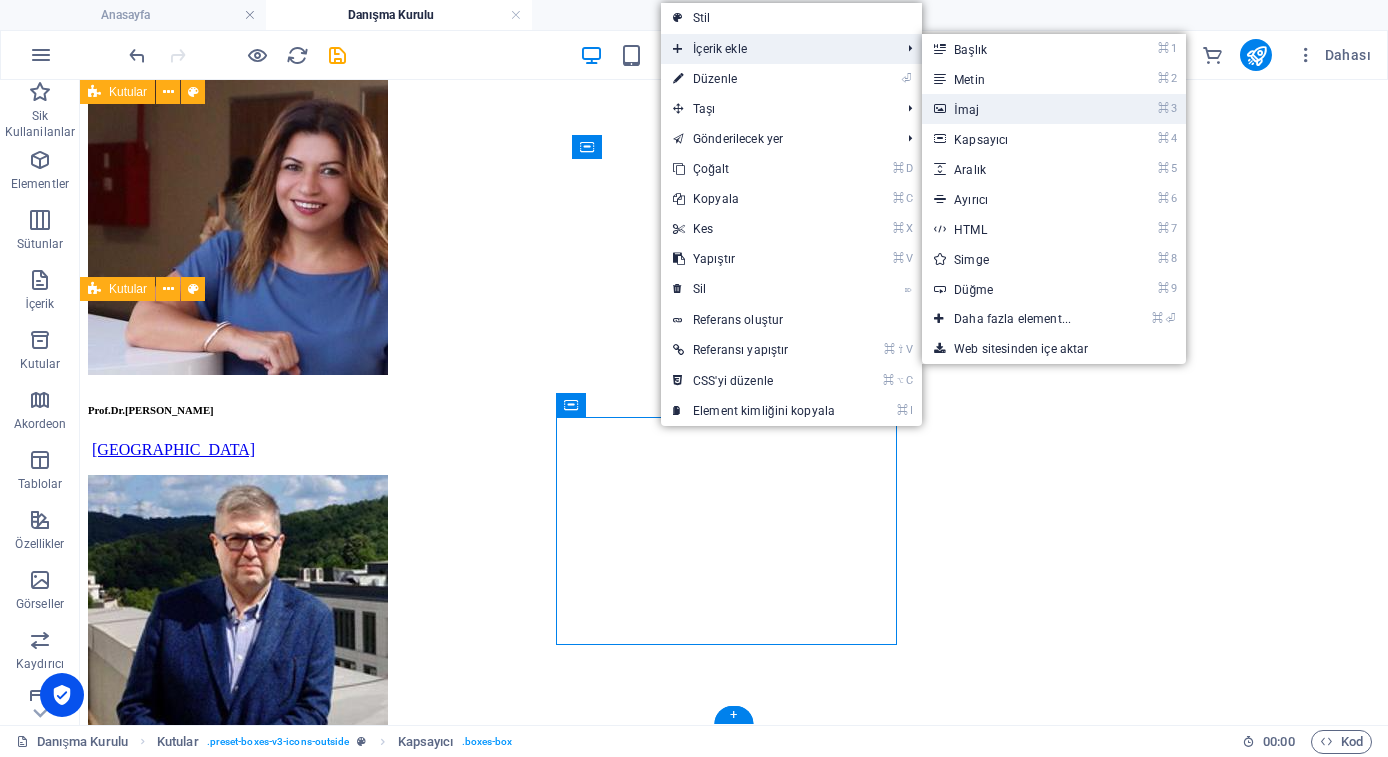 click on "⌘ 3  İmaj" at bounding box center [1016, 109] 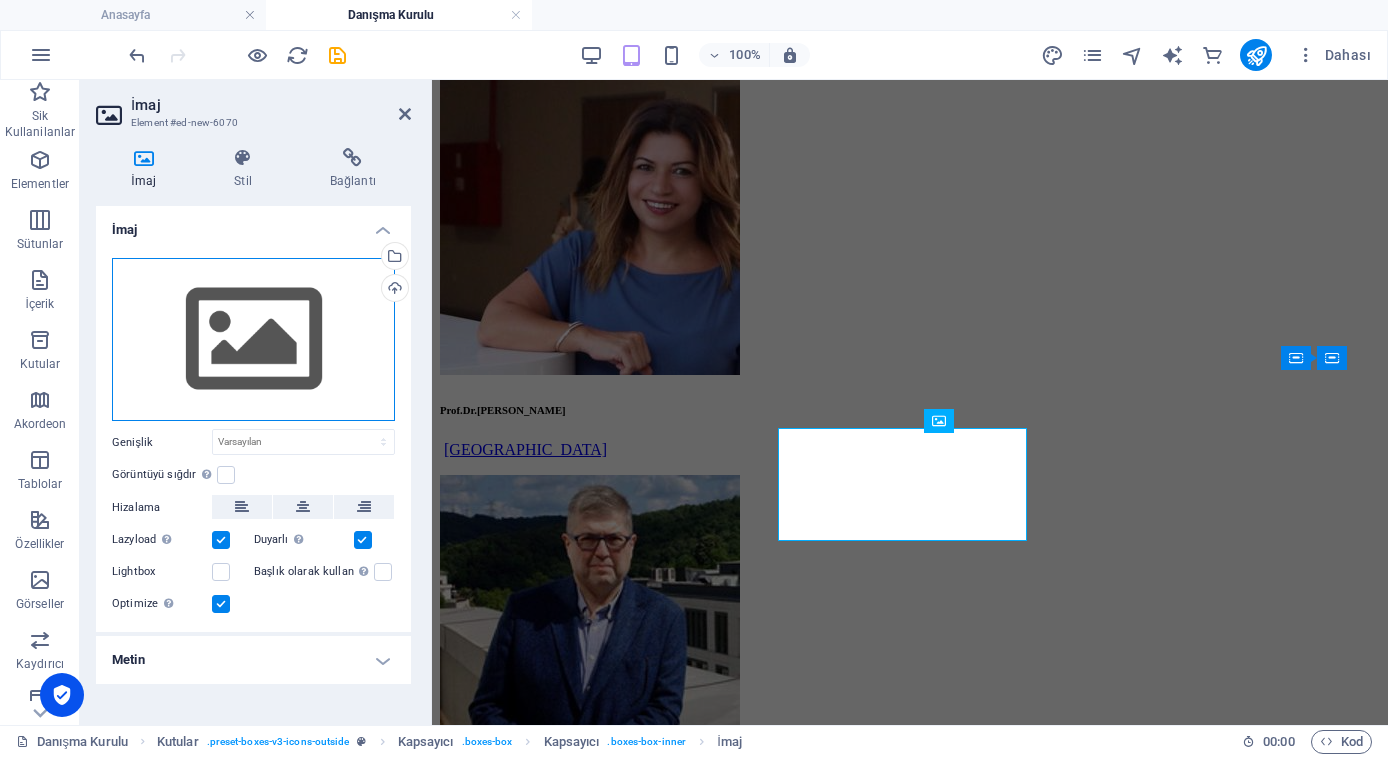 click on "Dosyaları buraya sürükleyin, dosyaları seçmek için tıklayın veya Dosyalardan ya da ücretsiz stok fotoğraf ve videolarımızdan dosyalar seçin" at bounding box center (253, 340) 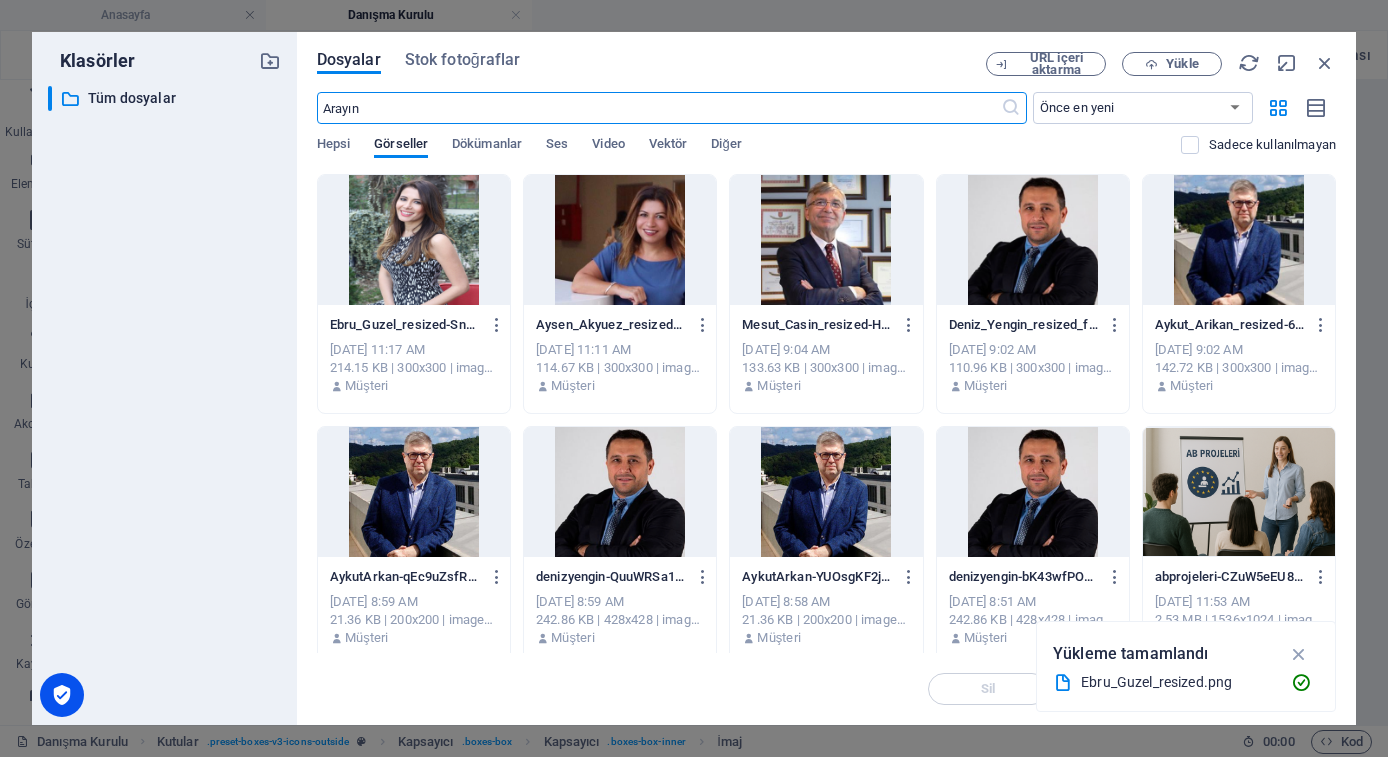 scroll, scrollTop: 1255, scrollLeft: 0, axis: vertical 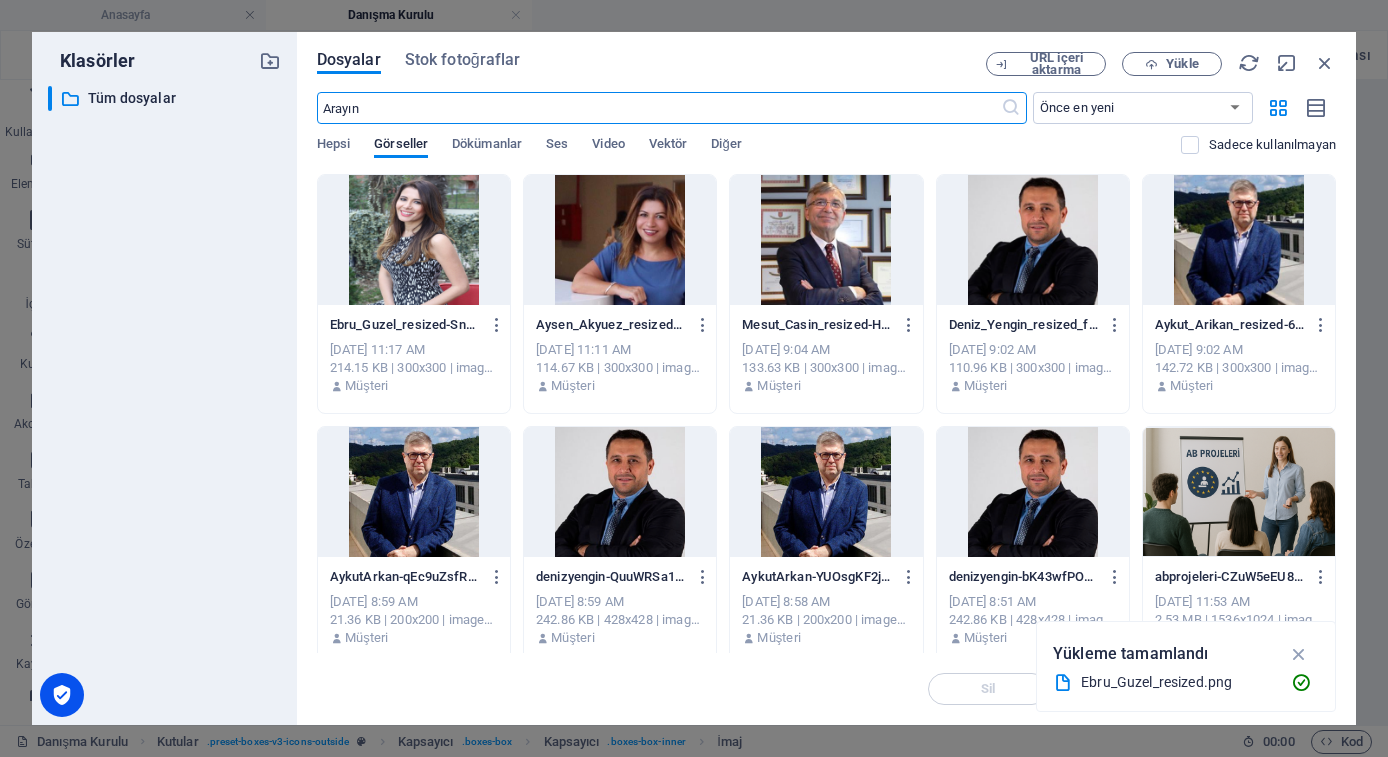 click at bounding box center [826, 240] 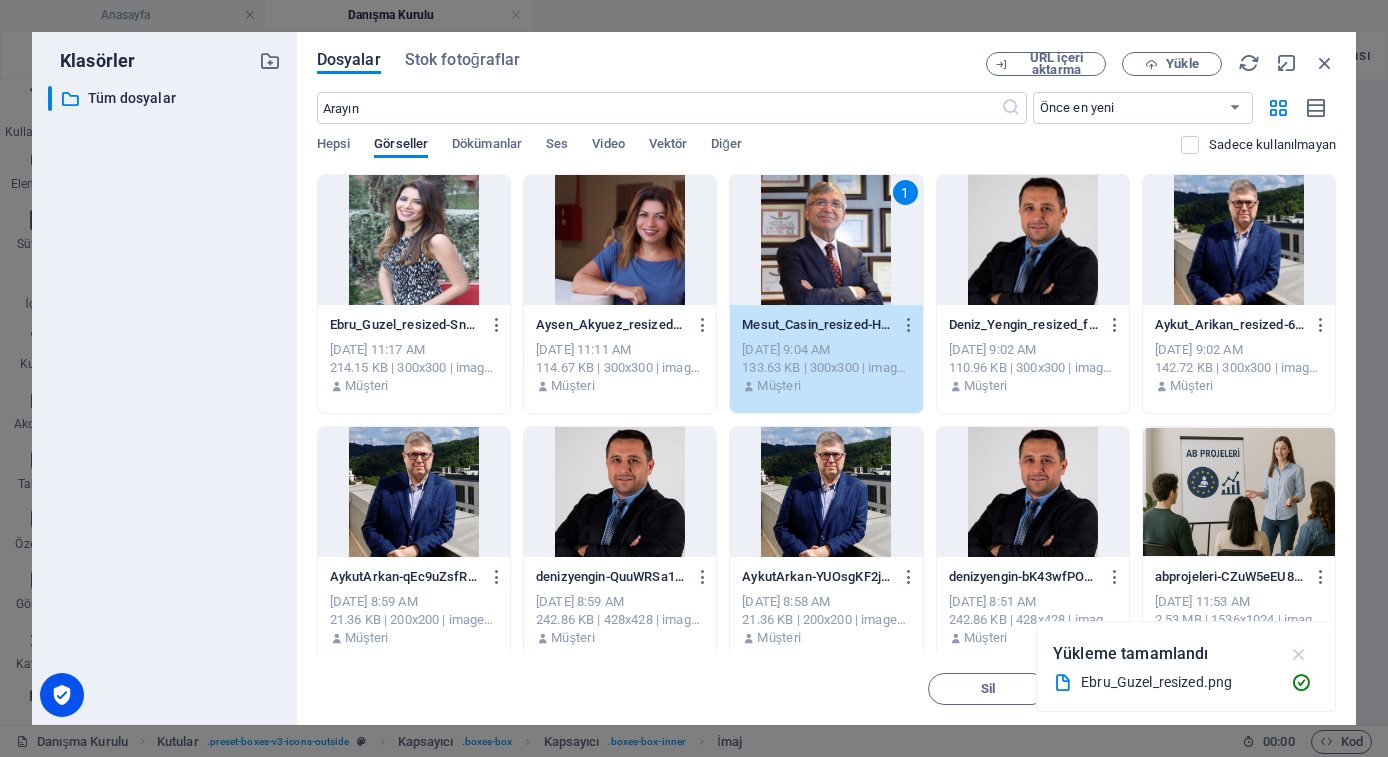 click at bounding box center [1299, 654] 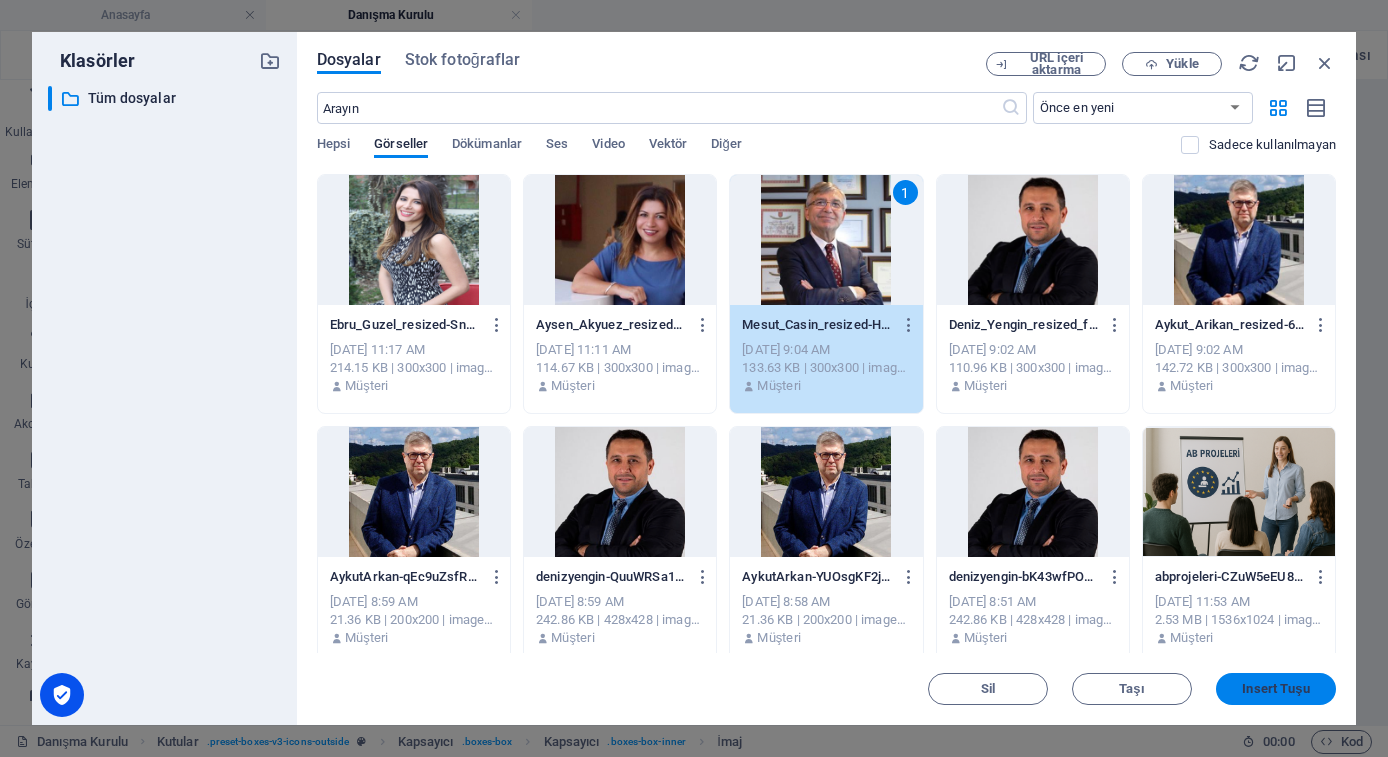 click on "Insert Tuşu" at bounding box center (1275, 689) 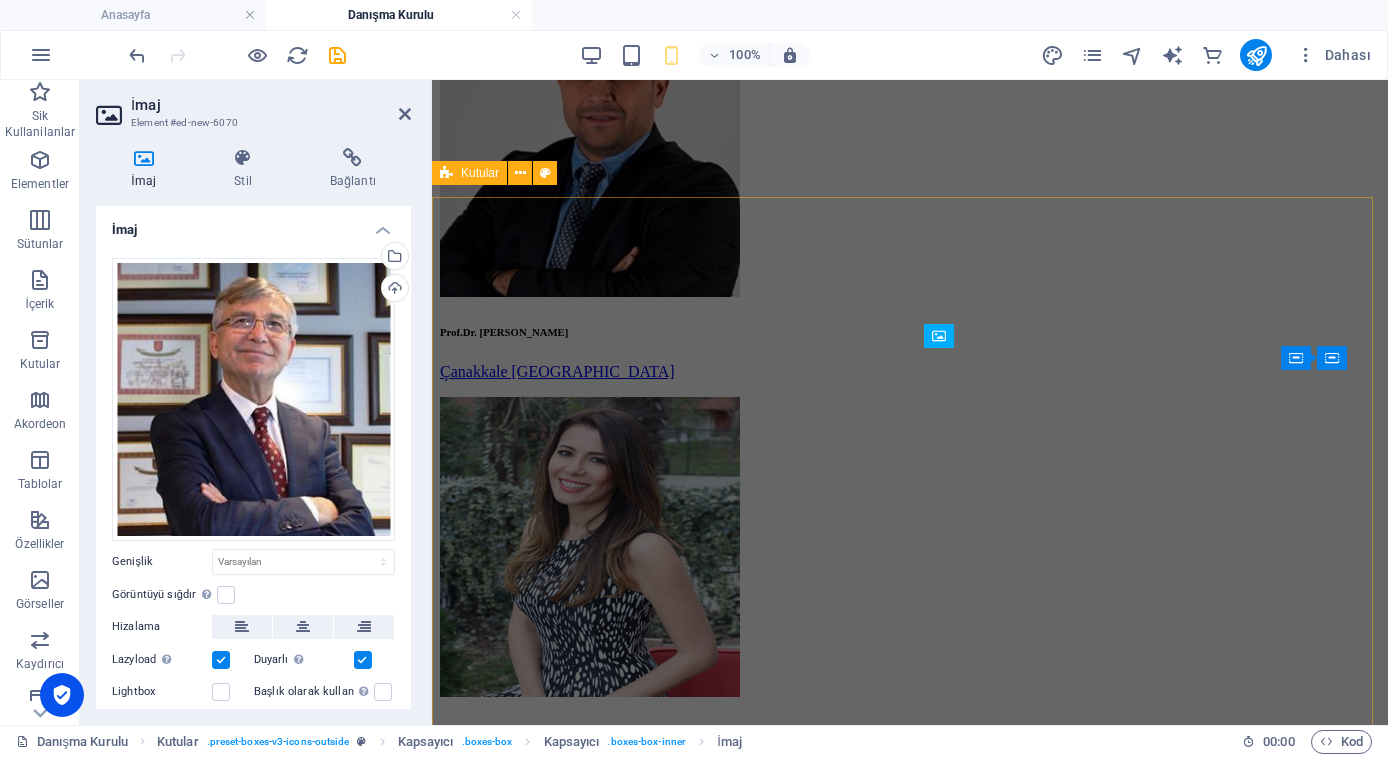 scroll, scrollTop: 462, scrollLeft: 0, axis: vertical 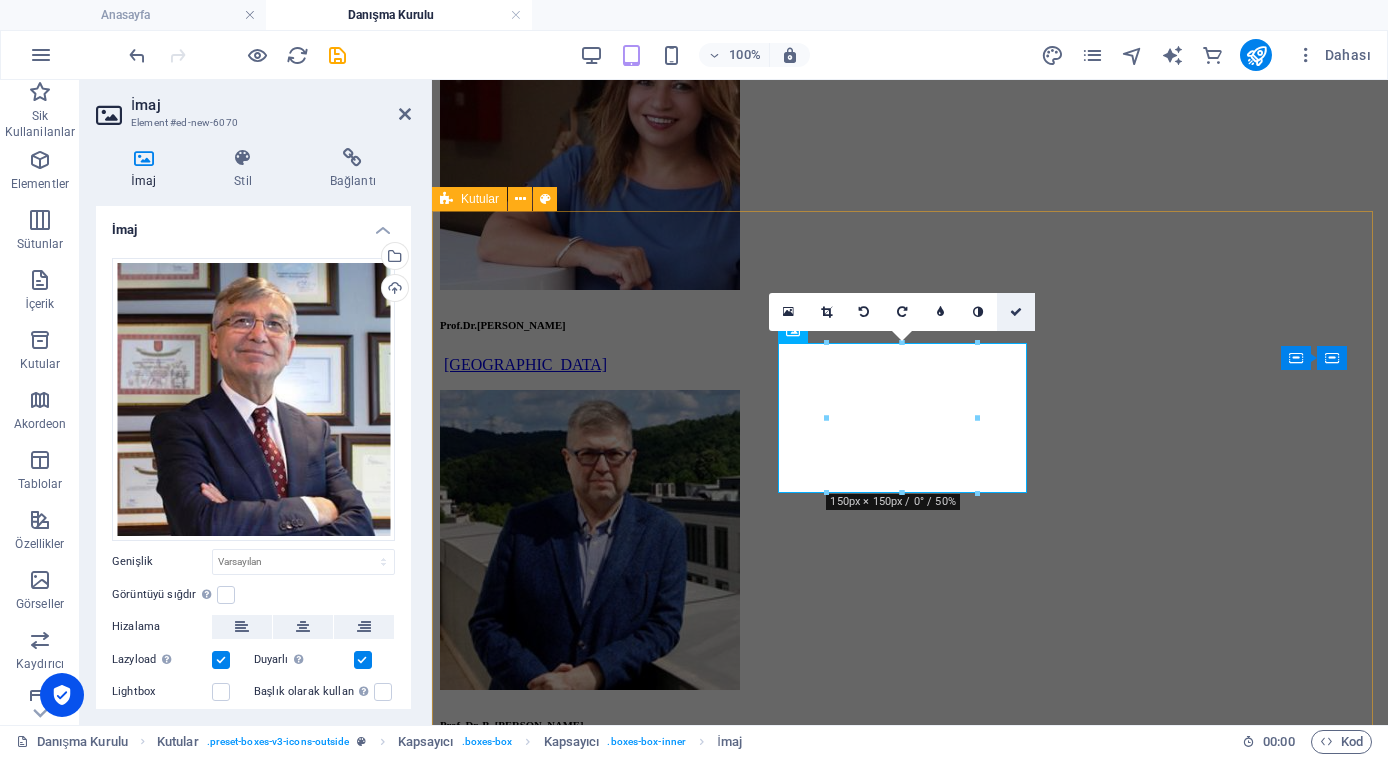 click at bounding box center (1016, 312) 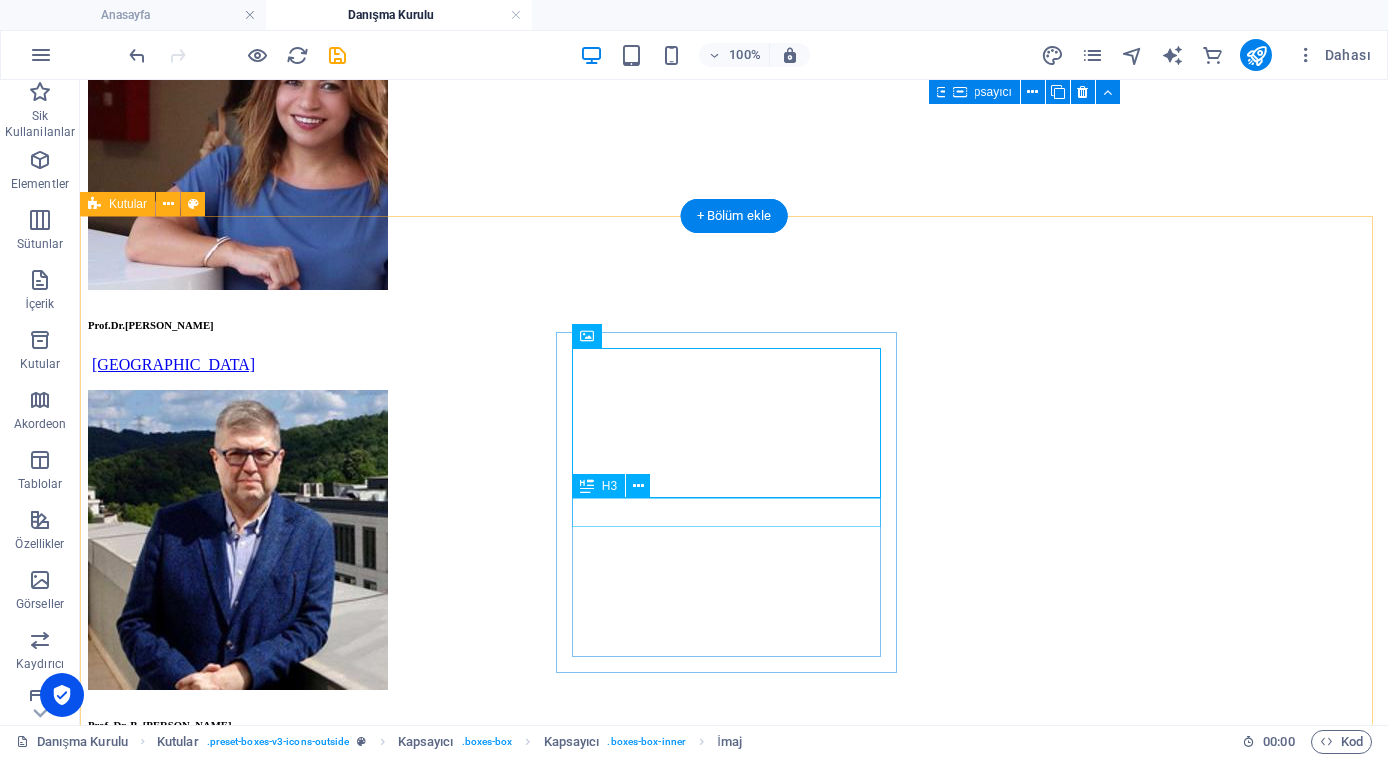 click on "Headline" at bounding box center [734, 1923] 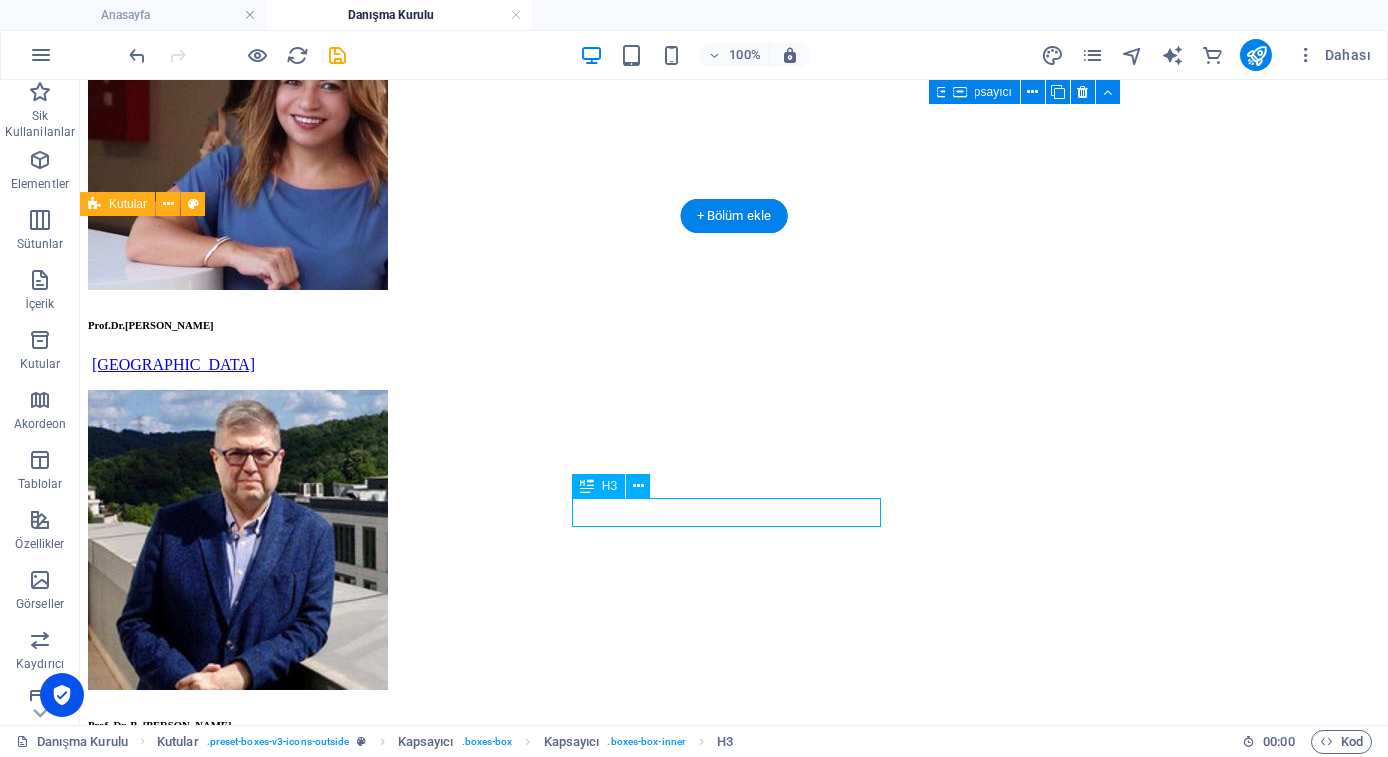 click on "Headline" at bounding box center (734, 1923) 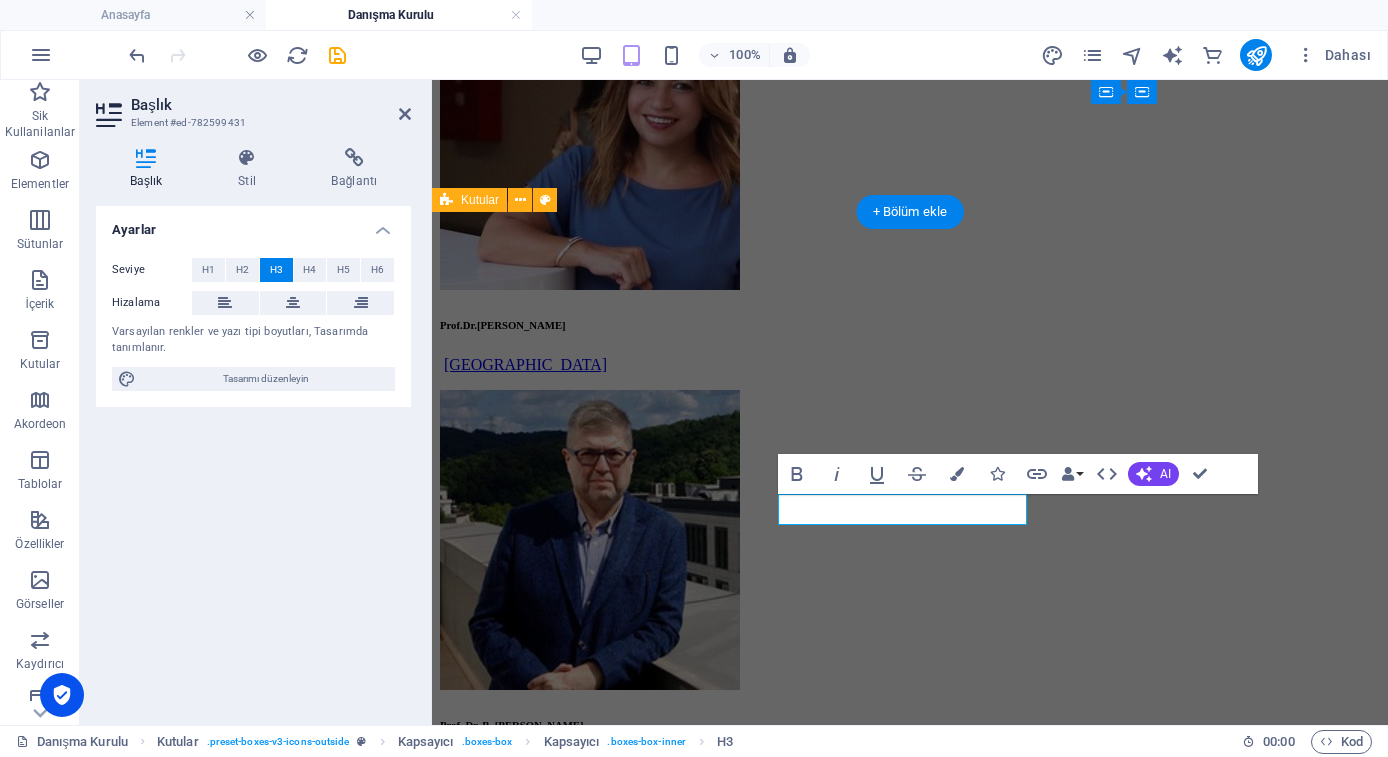 scroll, scrollTop: 461, scrollLeft: 0, axis: vertical 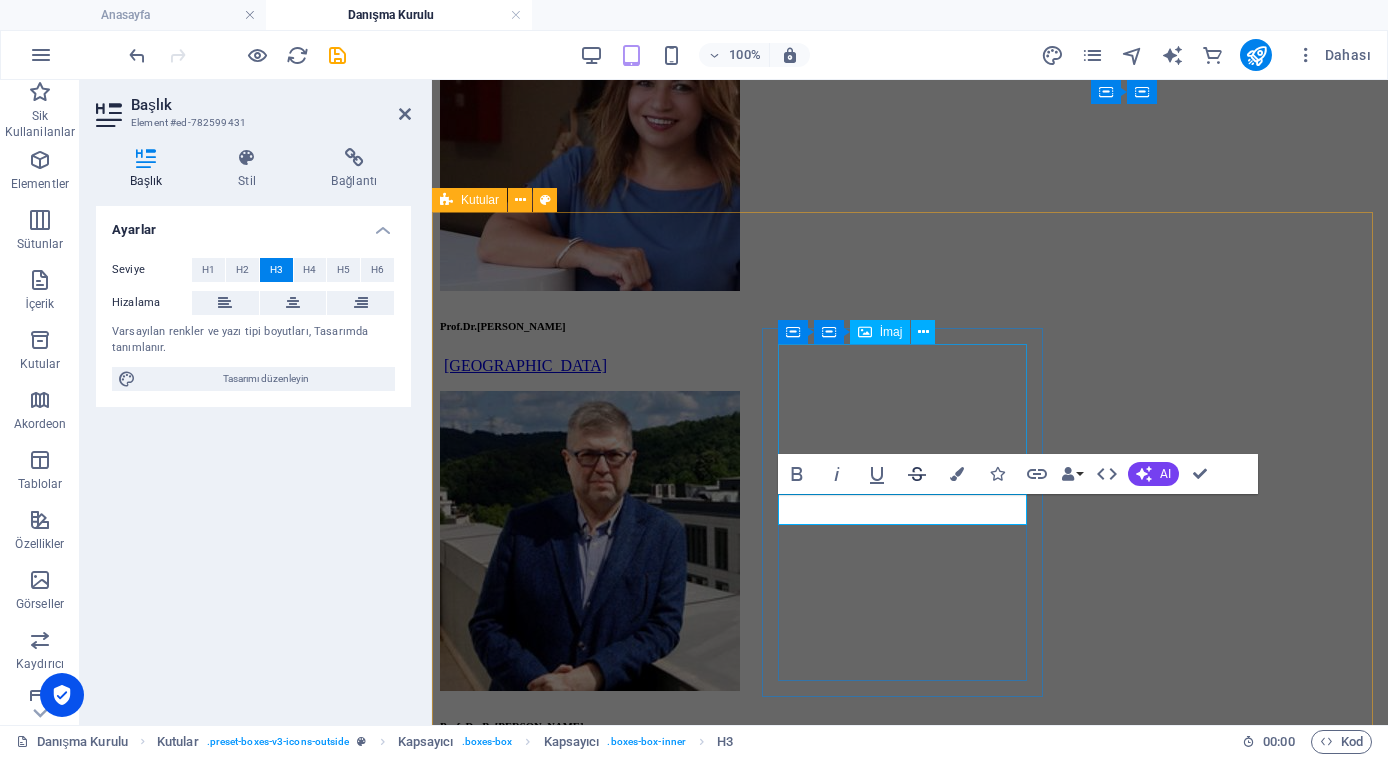 type 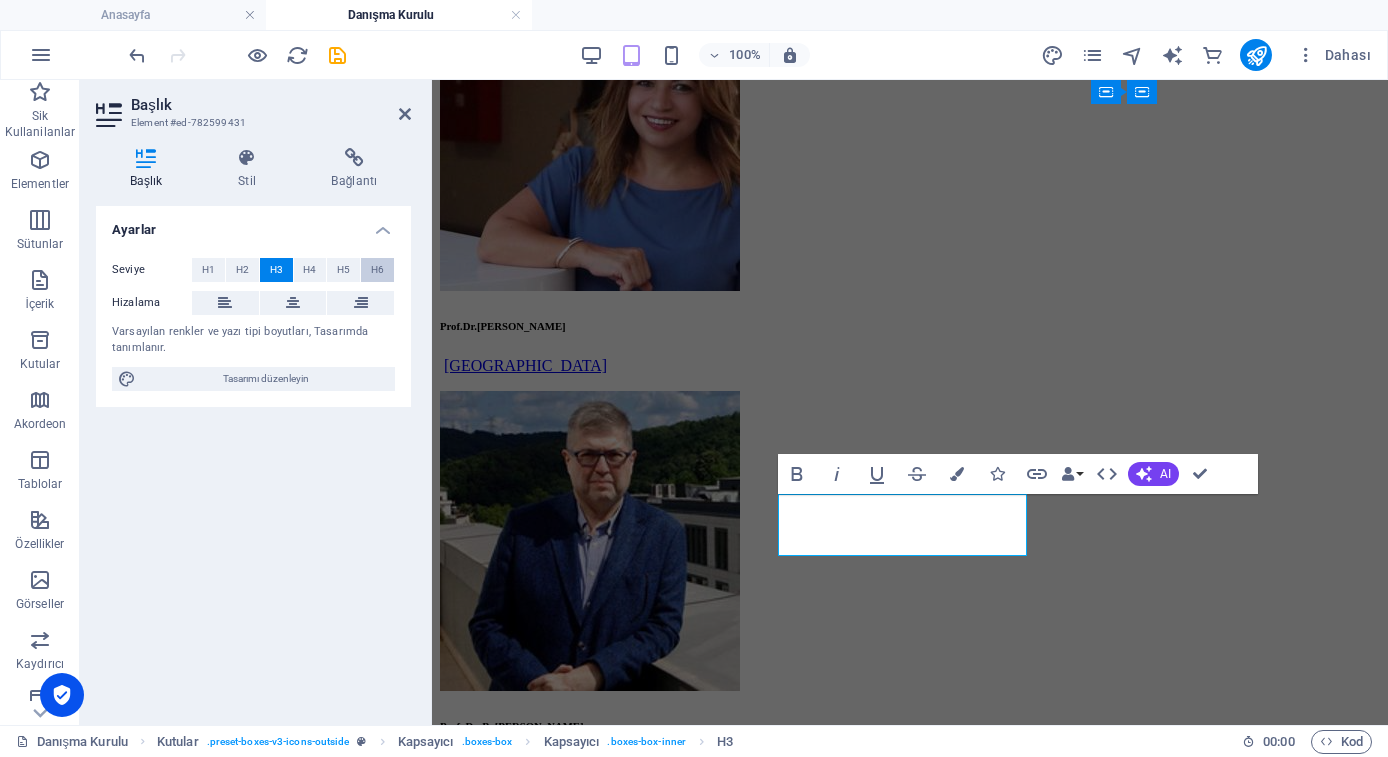 click on "H6" at bounding box center [377, 270] 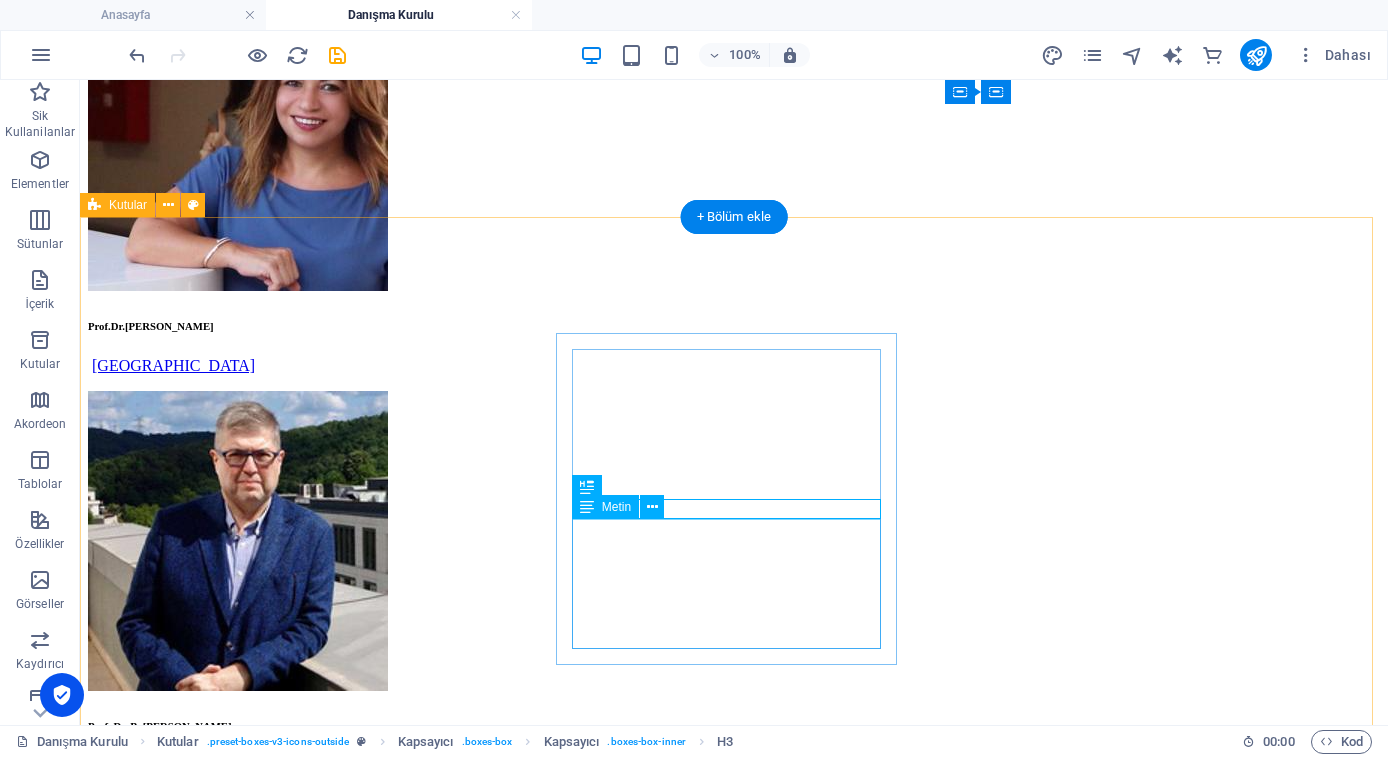 click on "Lorem ipsum dolor sit amet, consectetuer adipiscing elit. Aenean commodo ligula eget dolor. Lorem ipsum dolor sit amet, consectetuer adipiscing elit leget dolor." at bounding box center [734, 1966] 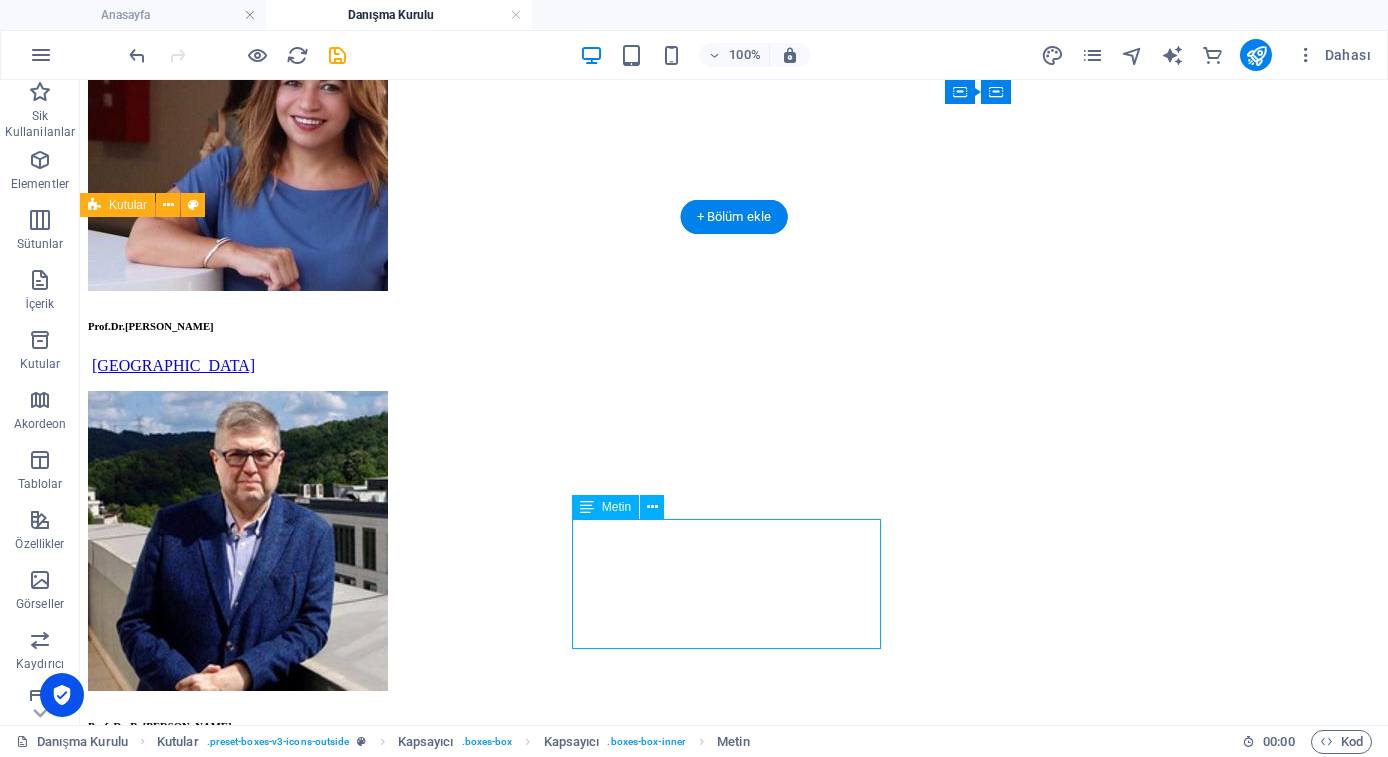 click on "Lorem ipsum dolor sit amet, consectetuer adipiscing elit. Aenean commodo ligula eget dolor. Lorem ipsum dolor sit amet, consectetuer adipiscing elit leget dolor." at bounding box center (734, 1966) 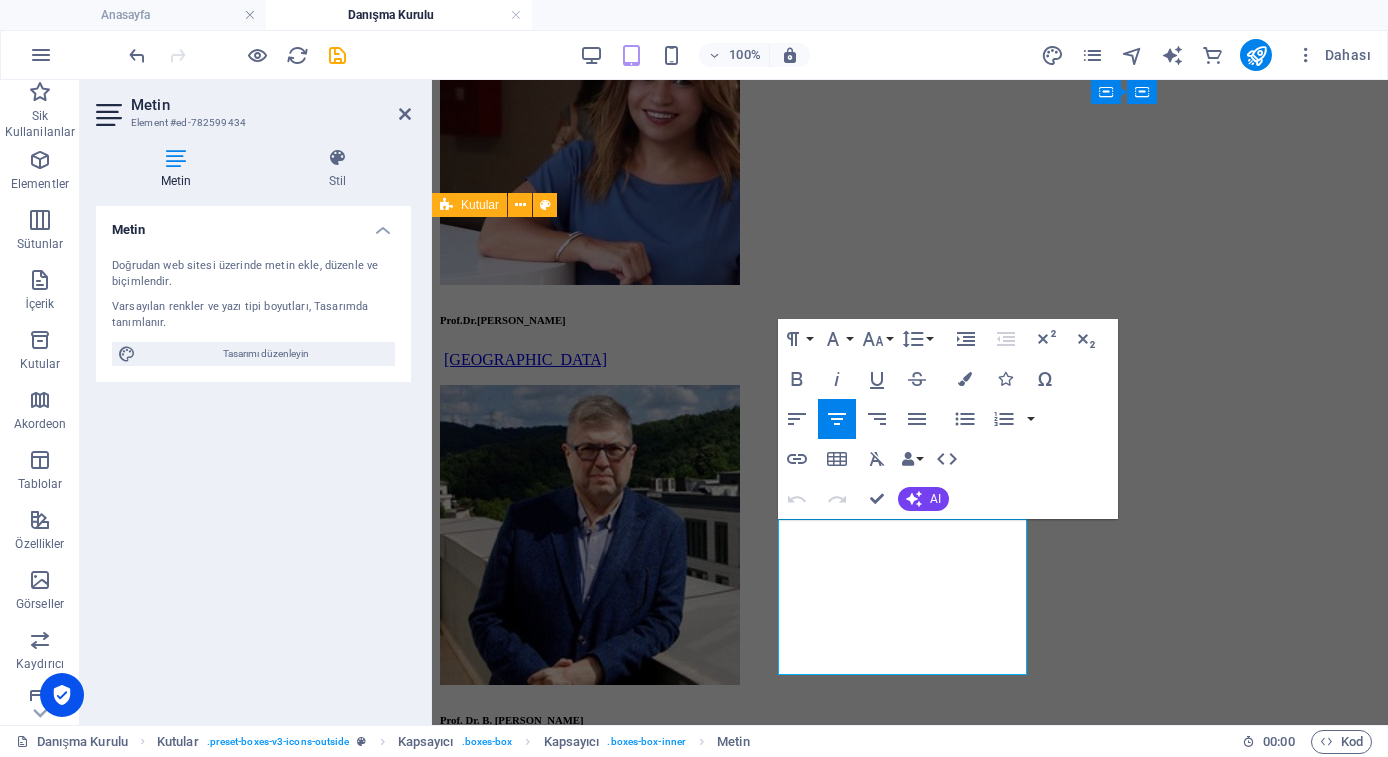 scroll, scrollTop: 478, scrollLeft: 0, axis: vertical 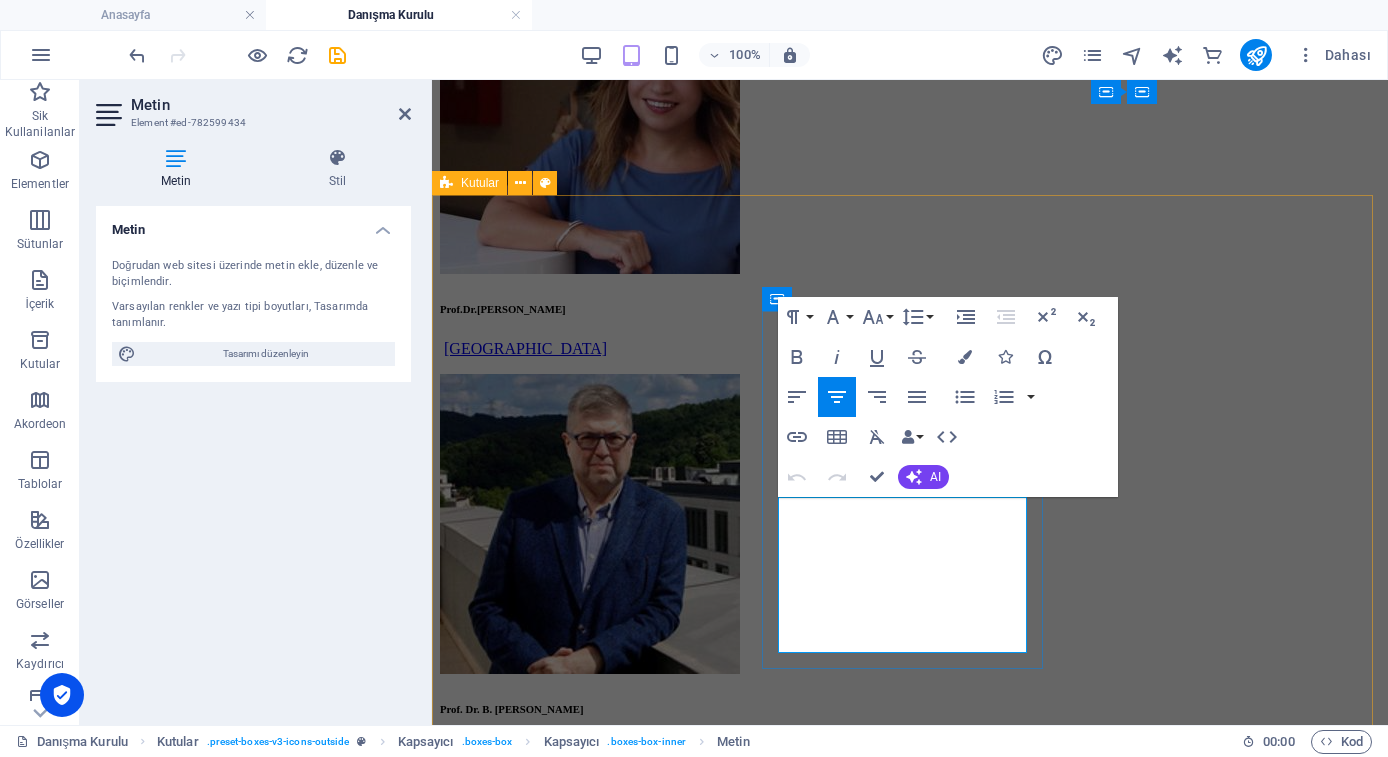drag, startPoint x: 787, startPoint y: 618, endPoint x: 953, endPoint y: 652, distance: 169.44615 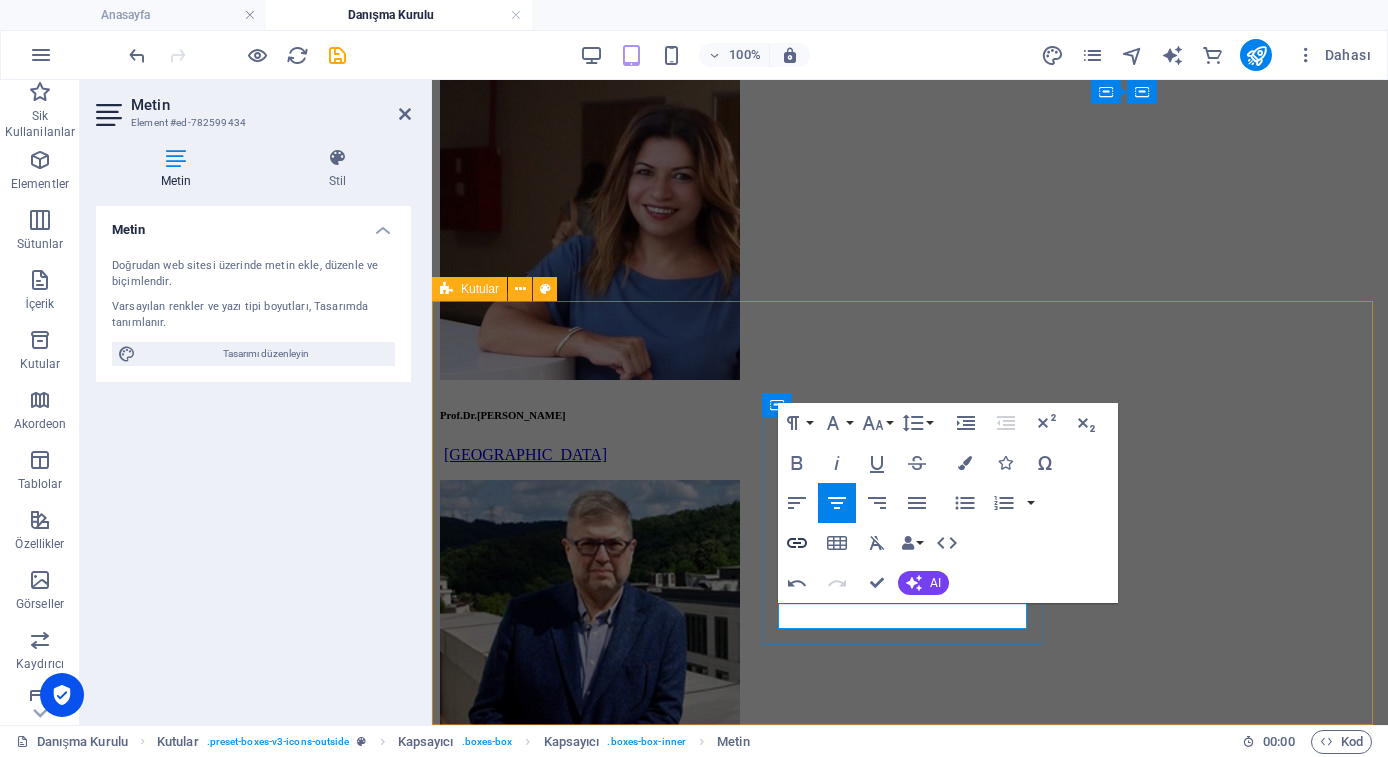 click 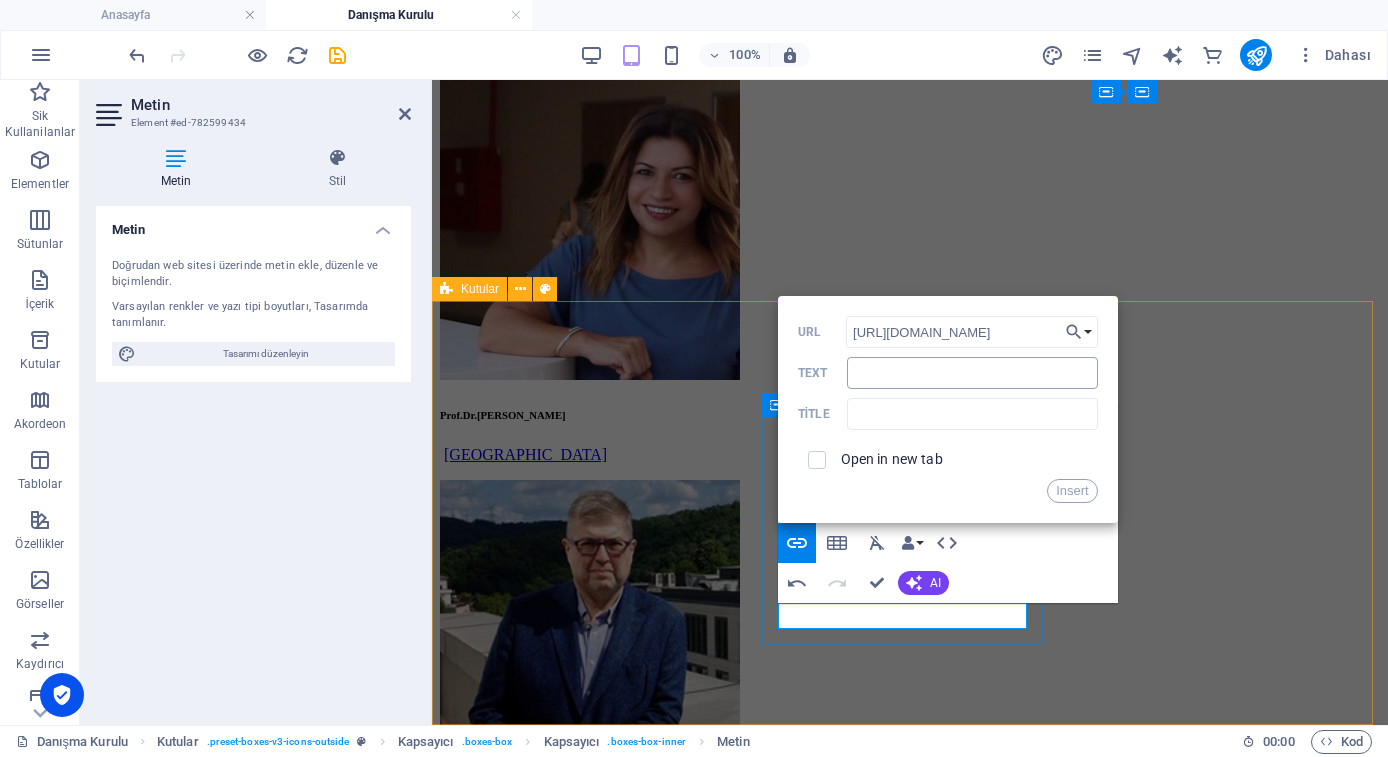 type on "https://yeditepe.edu.tr/tr/akademik-kadro/2985" 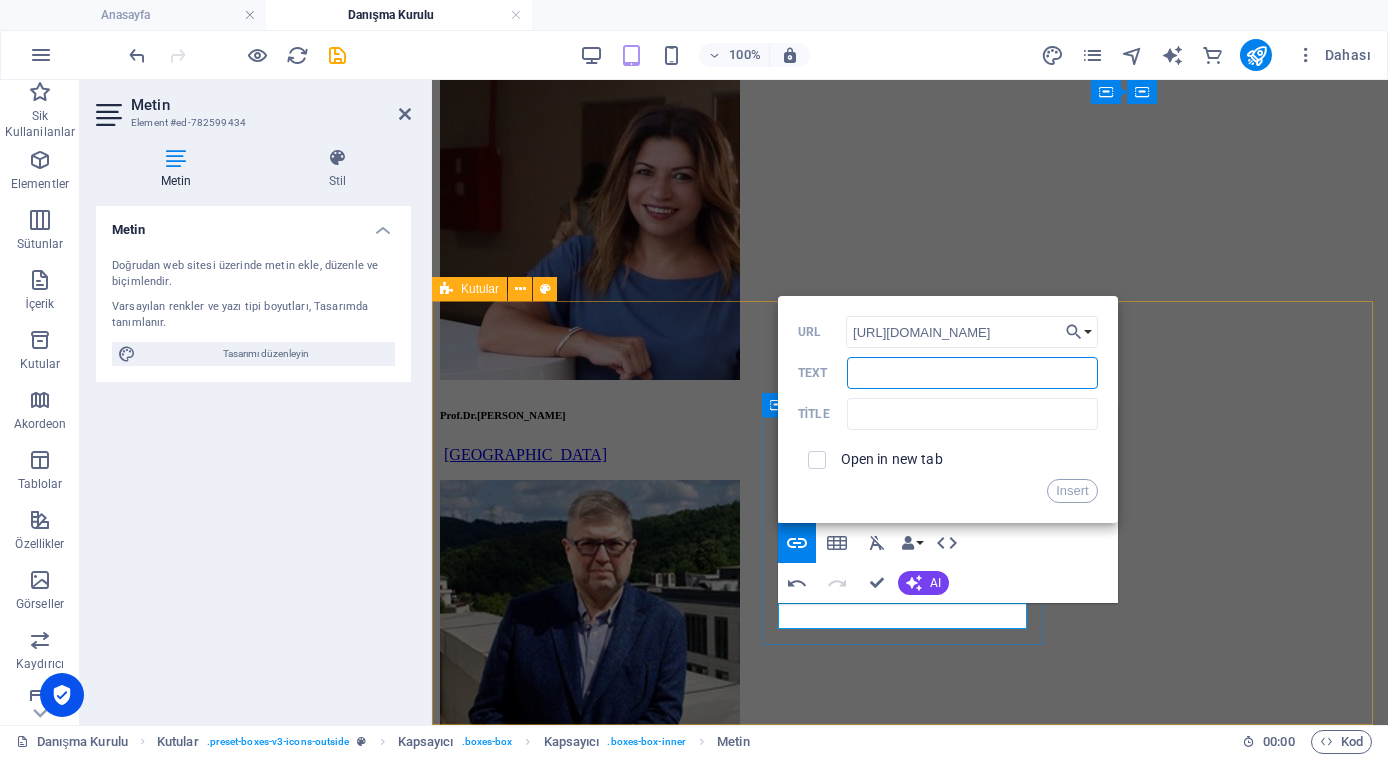 click on "Text" at bounding box center [972, 373] 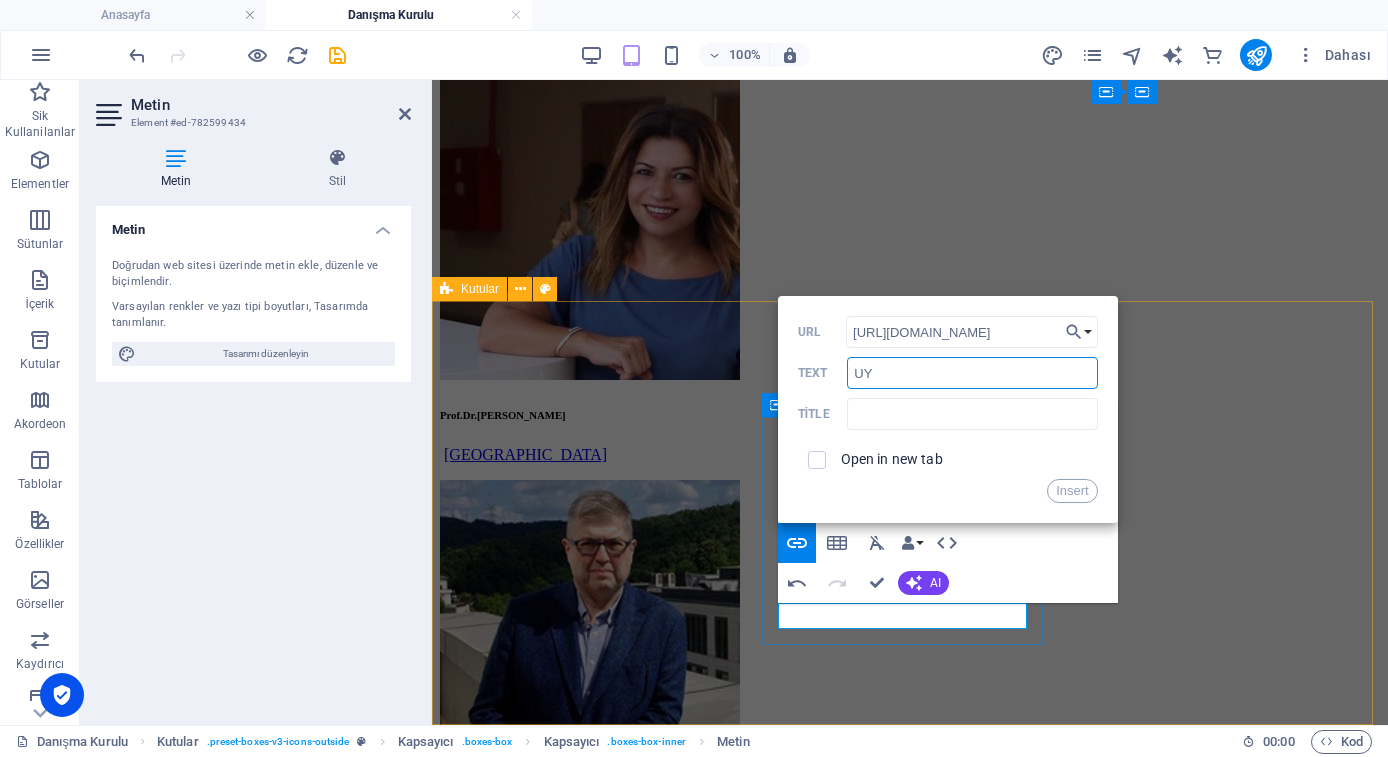 type on "U" 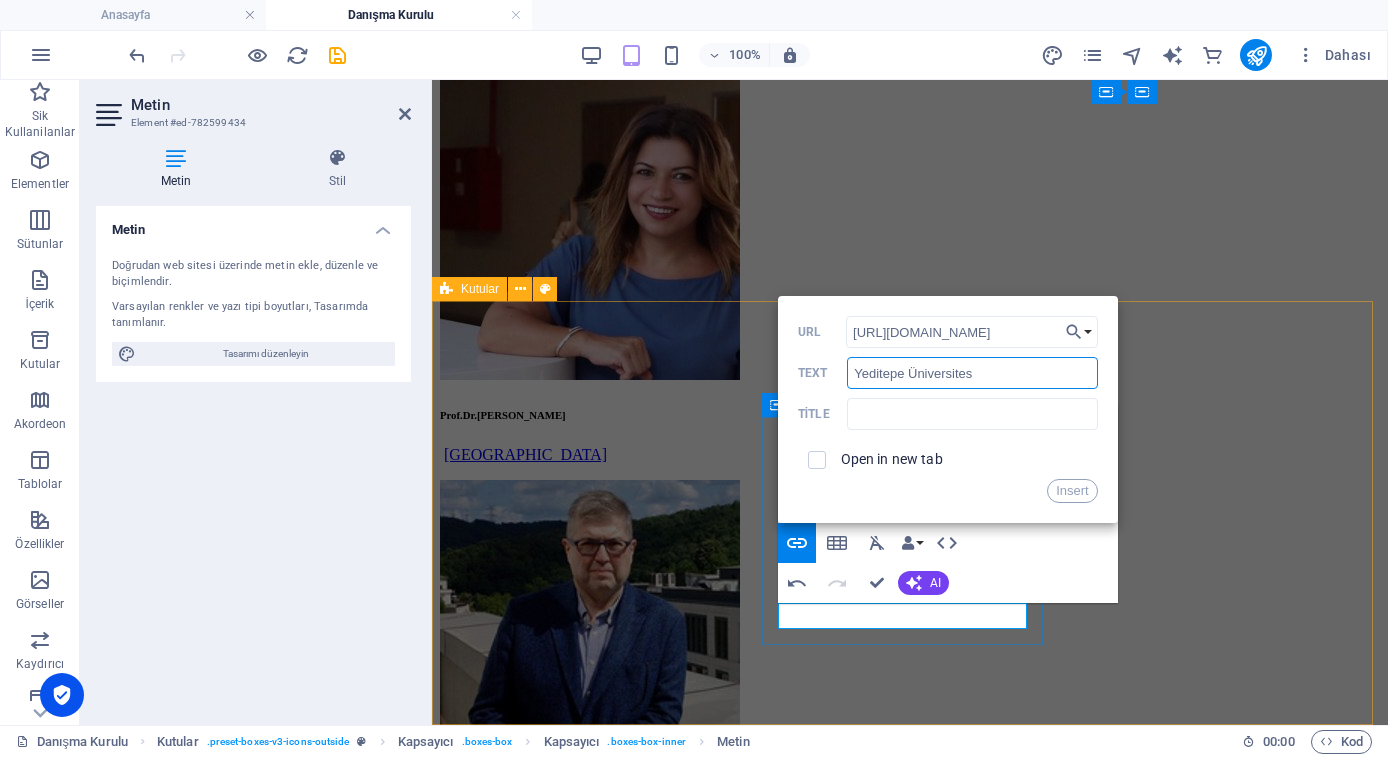 type on "Yeditepe Üniversitesi" 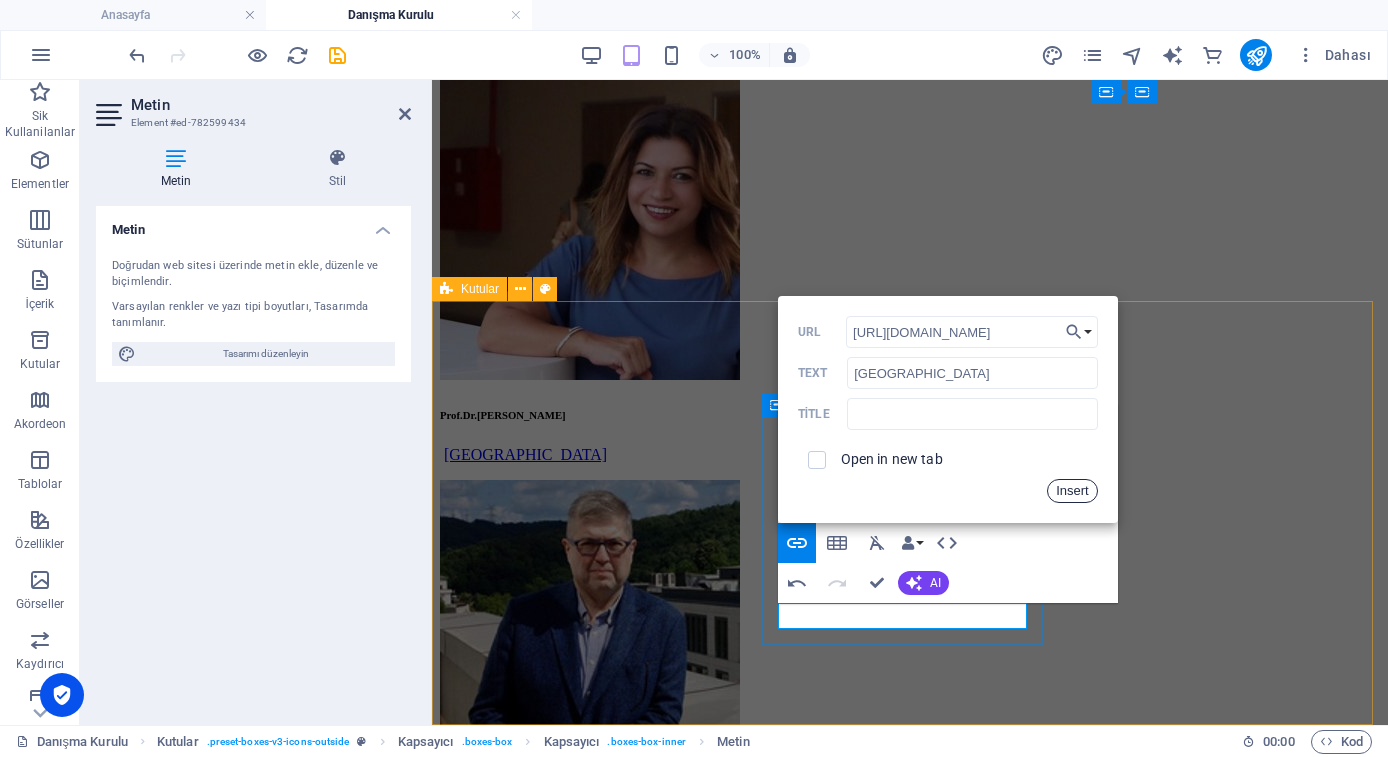 click on "Insert" at bounding box center [1072, 491] 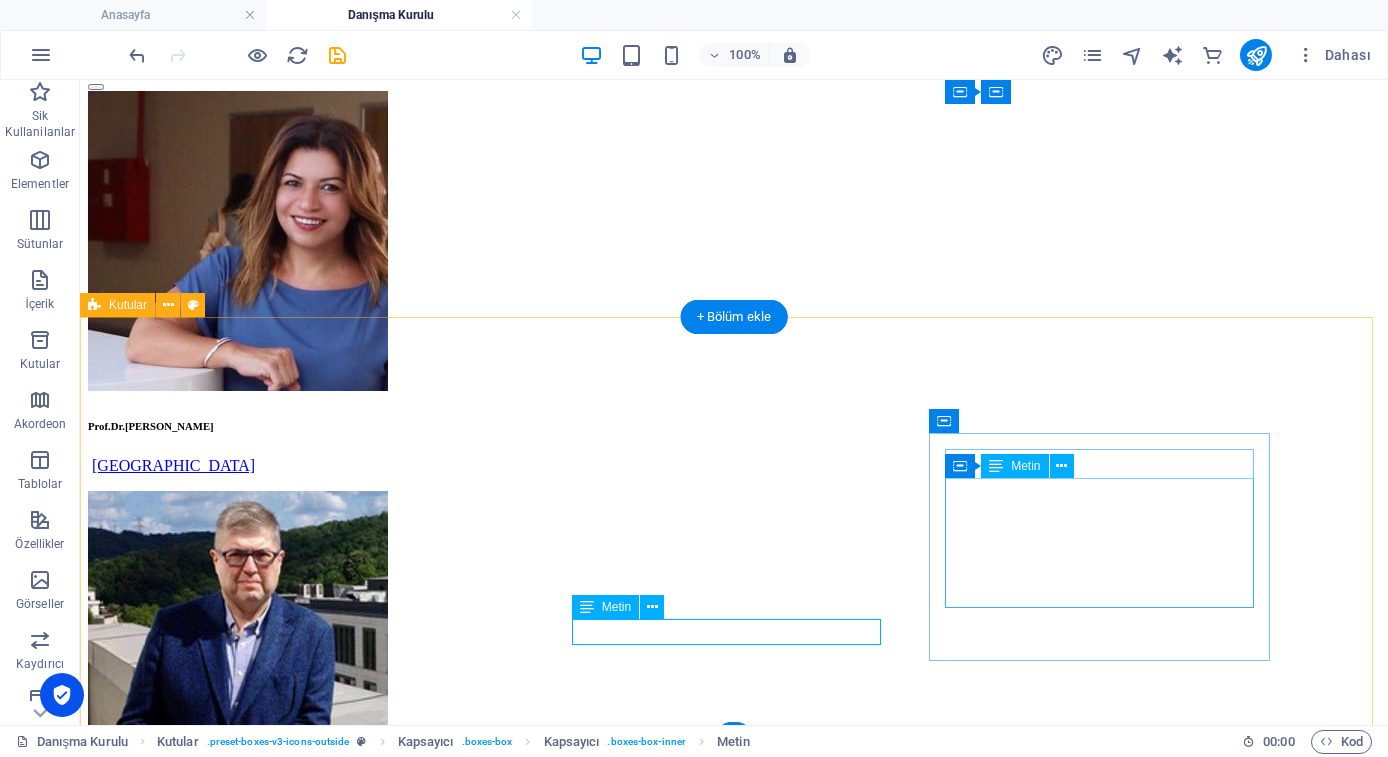 scroll, scrollTop: 377, scrollLeft: 0, axis: vertical 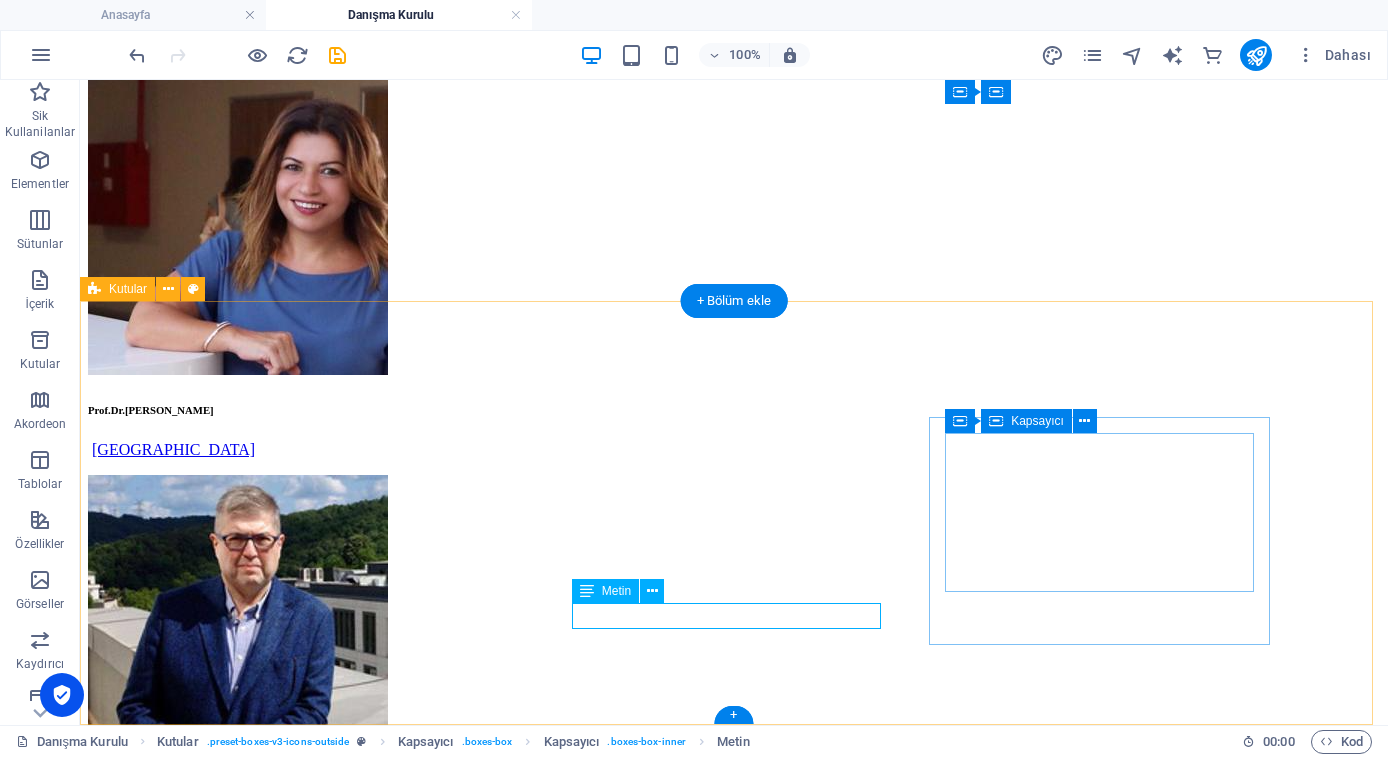 click on "Kapsayıcı" at bounding box center (1026, 421) 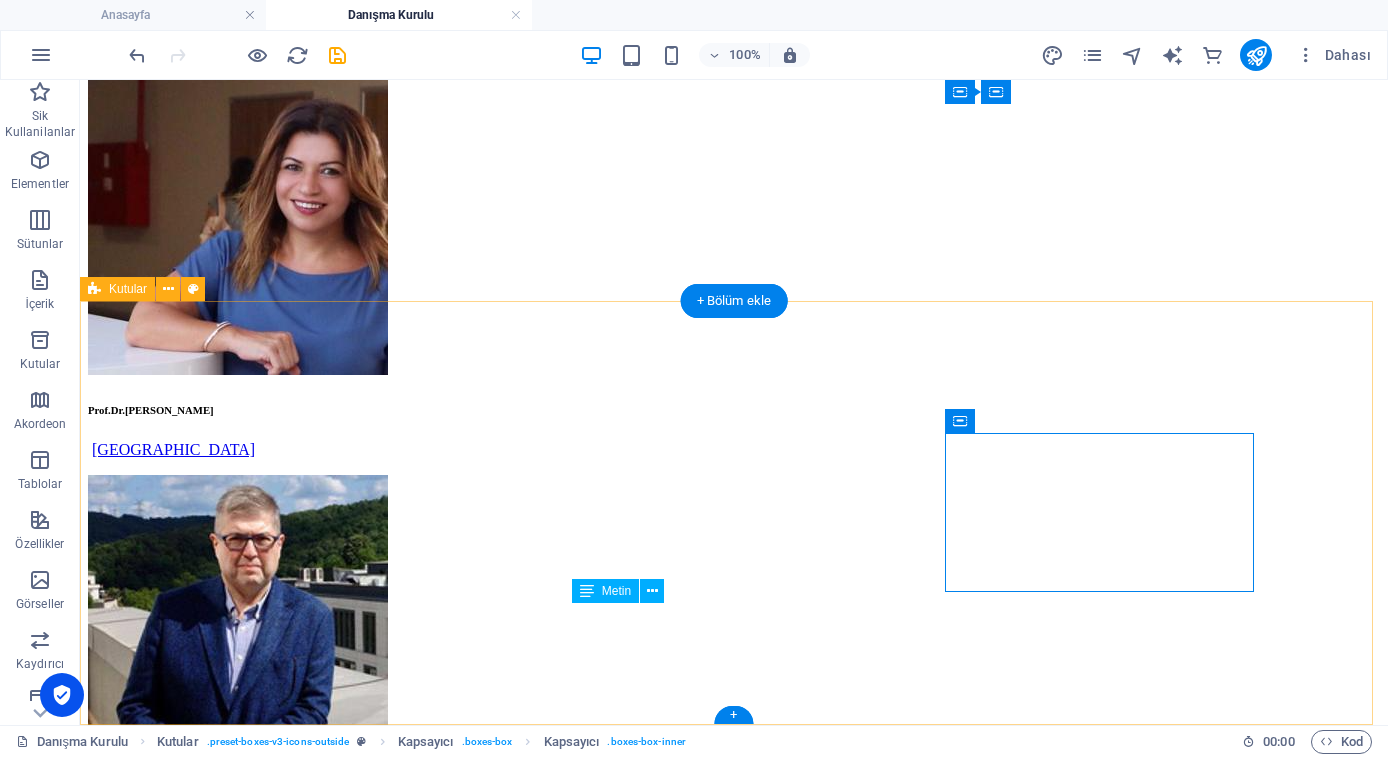click on "Prof.Dr. Ebru GÜZEL İstanbul Beykent Üniversitesi Prof.Dr. Mesut Hakkı CAŞIN Yeditepe Üniversitesi Headline Lorem ipsum dolor sit amet, consectetuer adipiscing elit. Aenean commodo ligula eget dolor. Lorem ipsum dolor sit amet, consectetuer adipiscing elit leget dolor." at bounding box center [734, 1721] 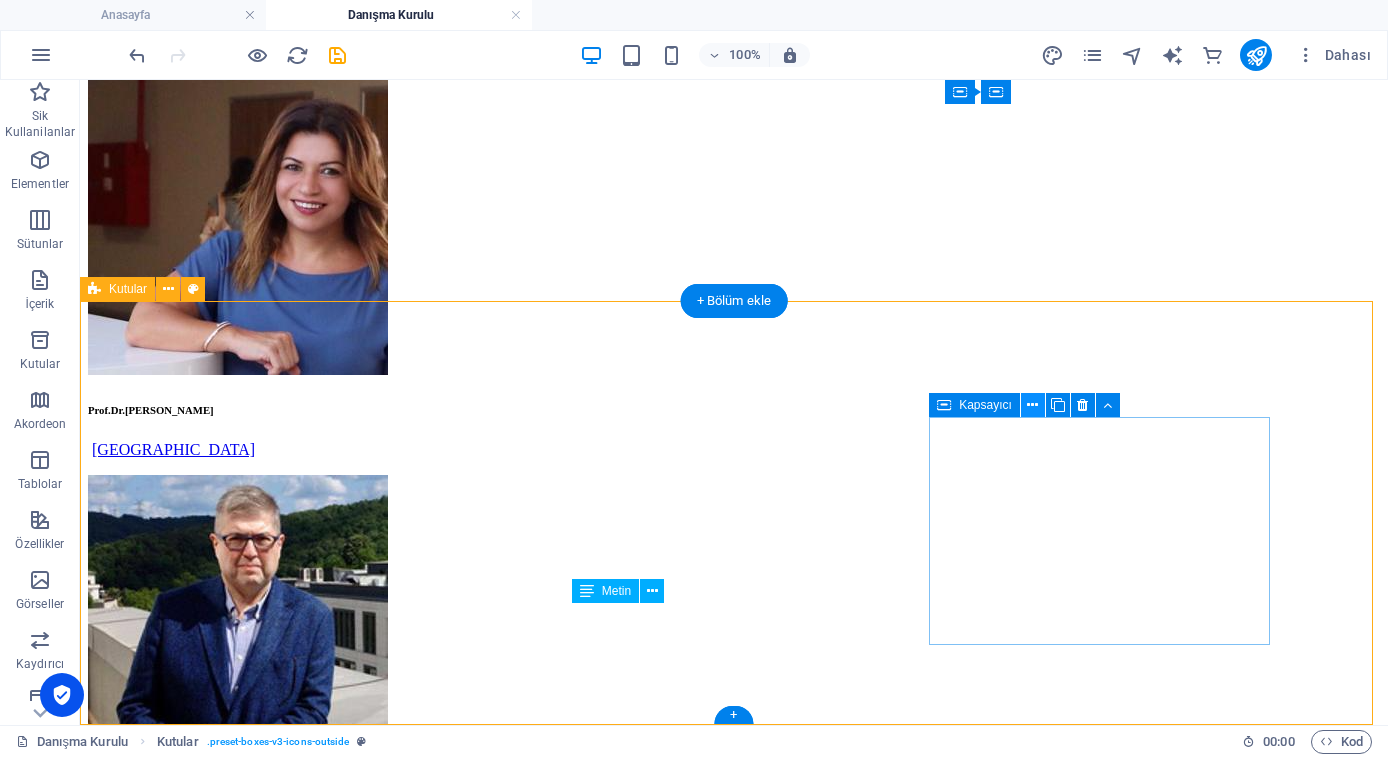 click at bounding box center (1032, 405) 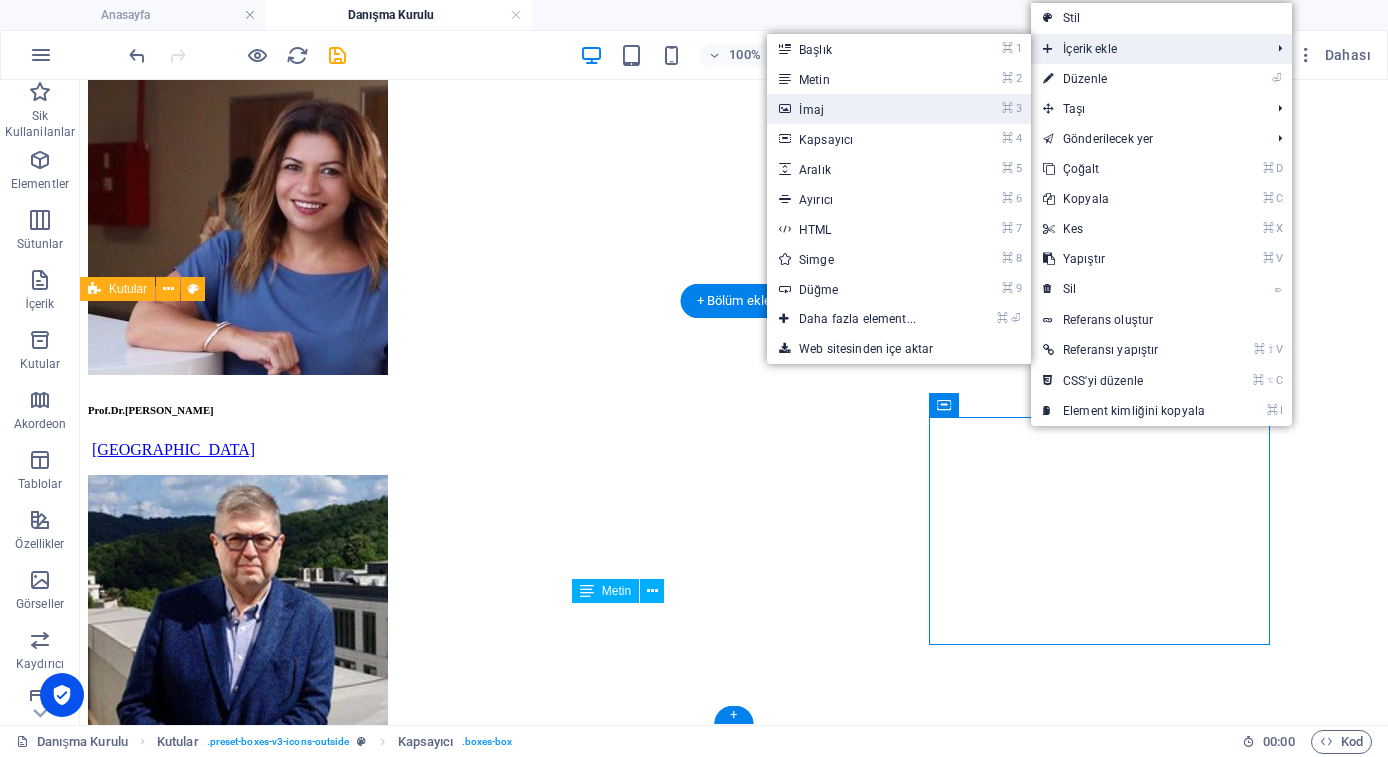 click on "⌘ 3  İmaj" at bounding box center (861, 109) 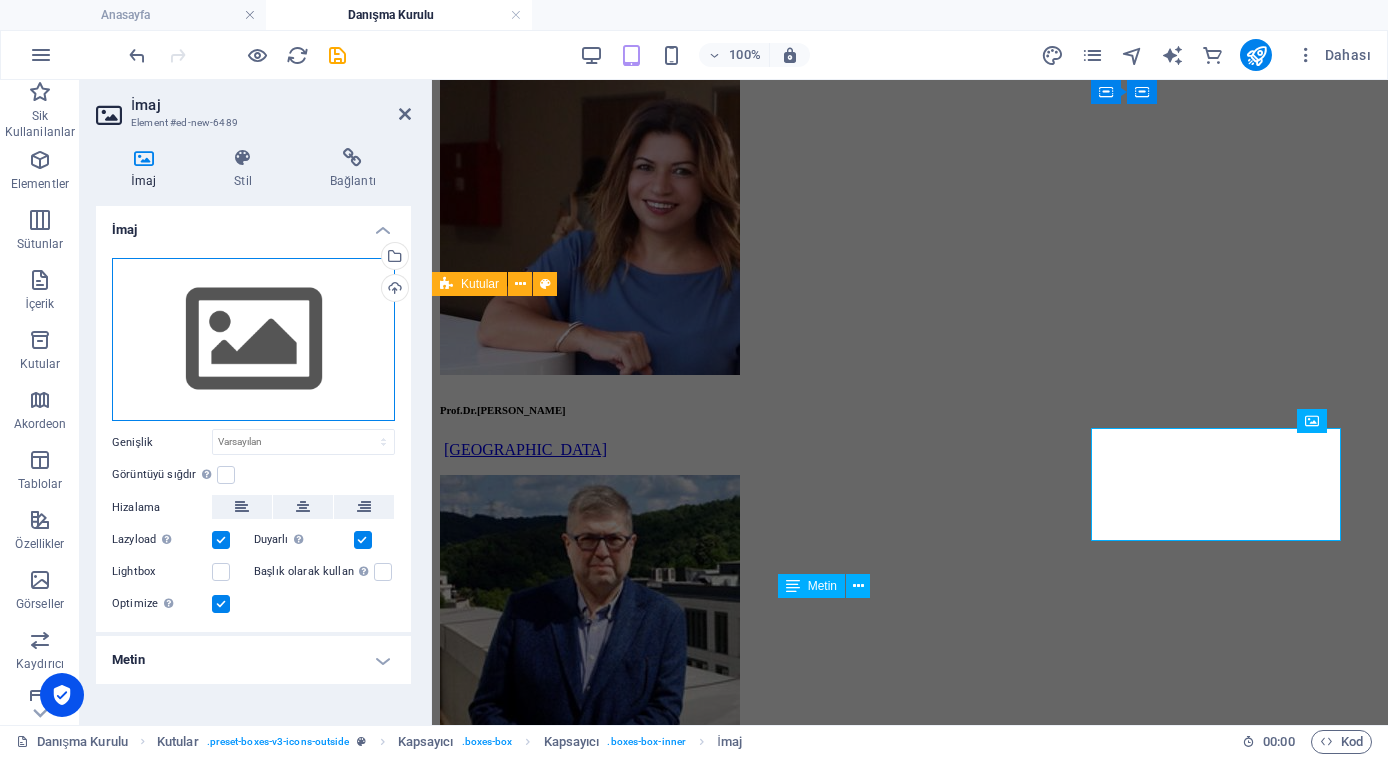 click on "Dosyaları buraya sürükleyin, dosyaları seçmek için tıklayın veya Dosyalardan ya da ücretsiz stok fotoğraf ve videolarımızdan dosyalar seçin" at bounding box center (253, 340) 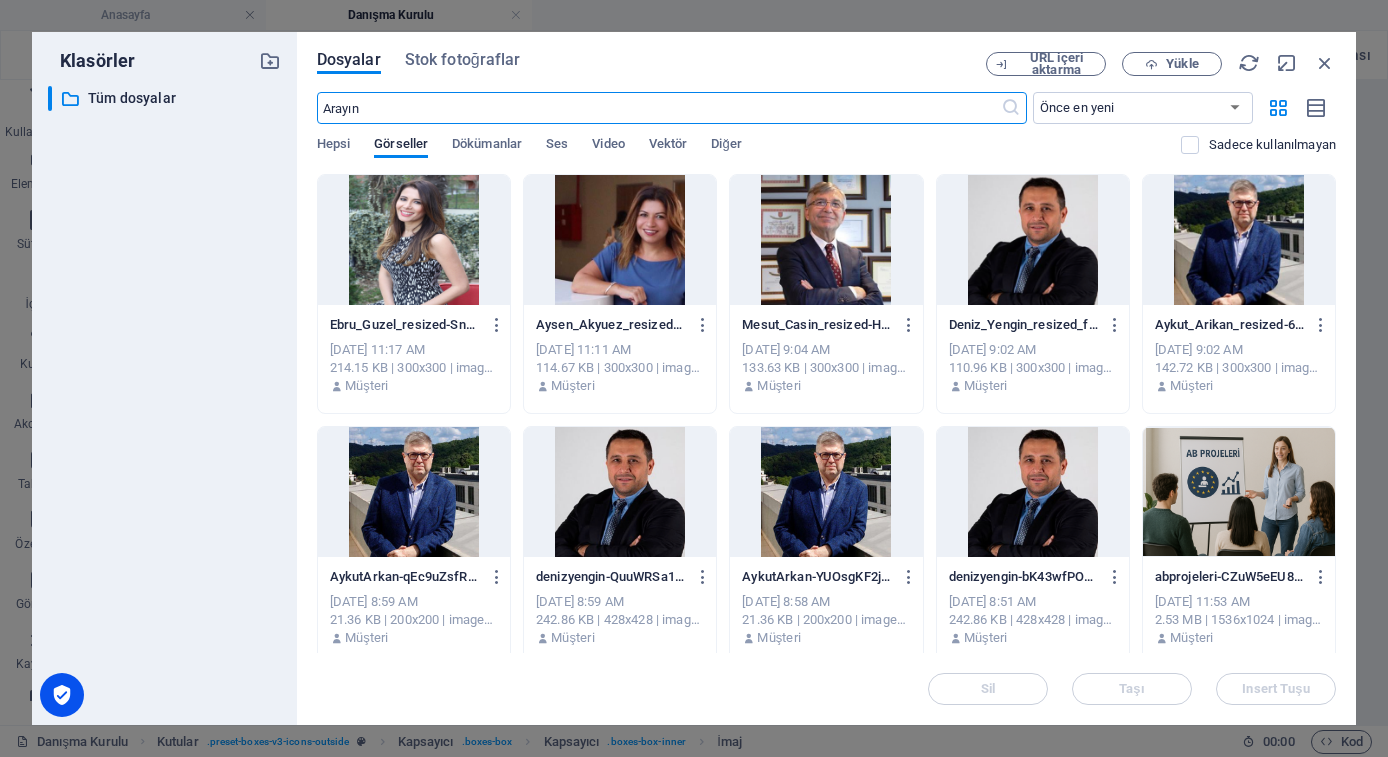 scroll, scrollTop: 1381, scrollLeft: 0, axis: vertical 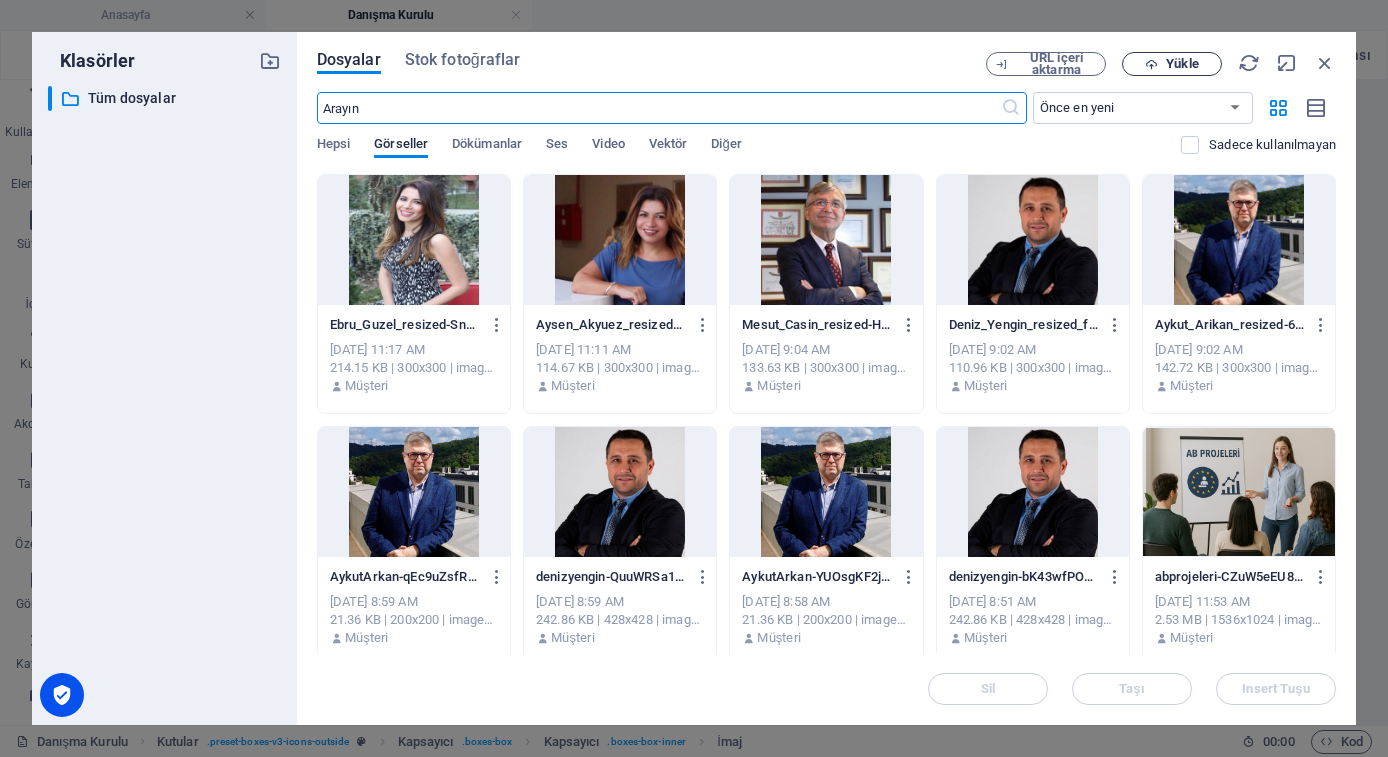 click on "Yükle" at bounding box center (1182, 64) 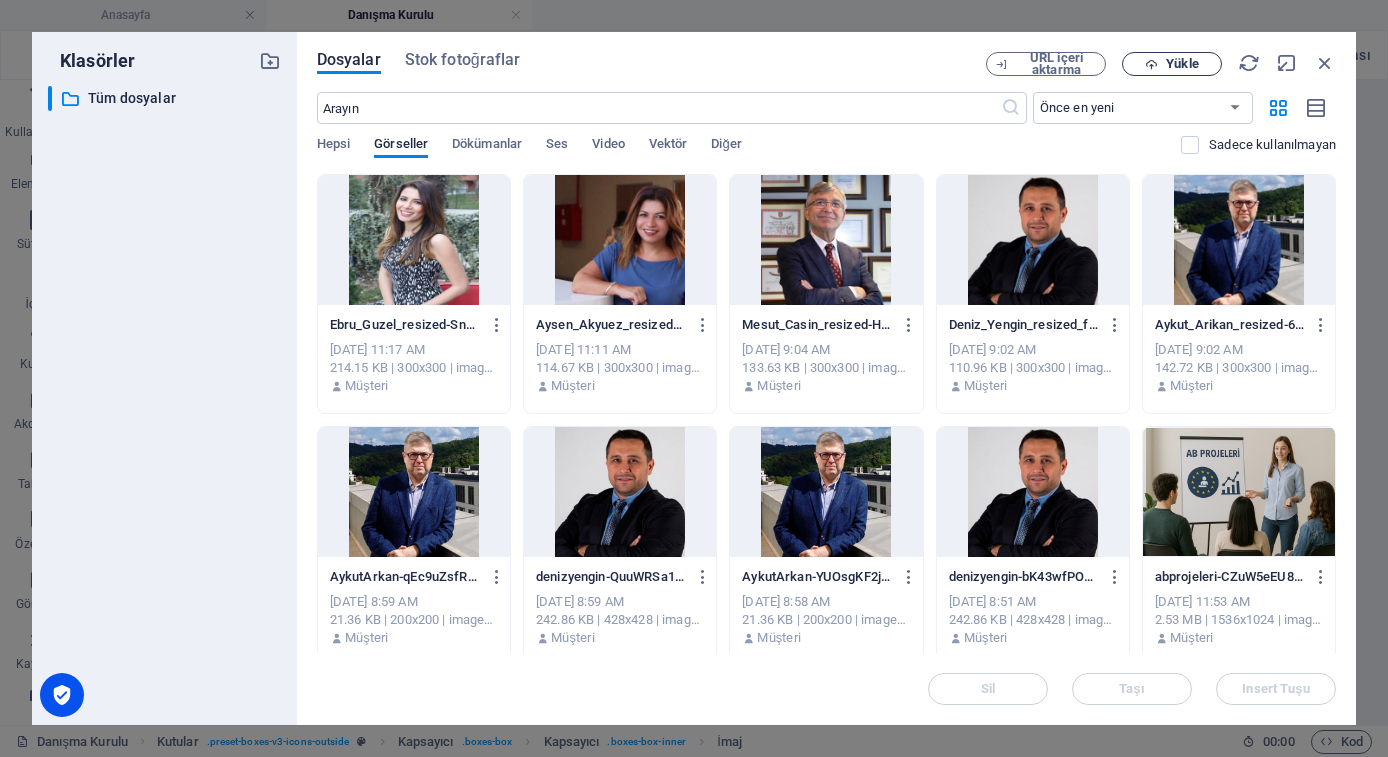 click on "Yükle" at bounding box center [1172, 64] 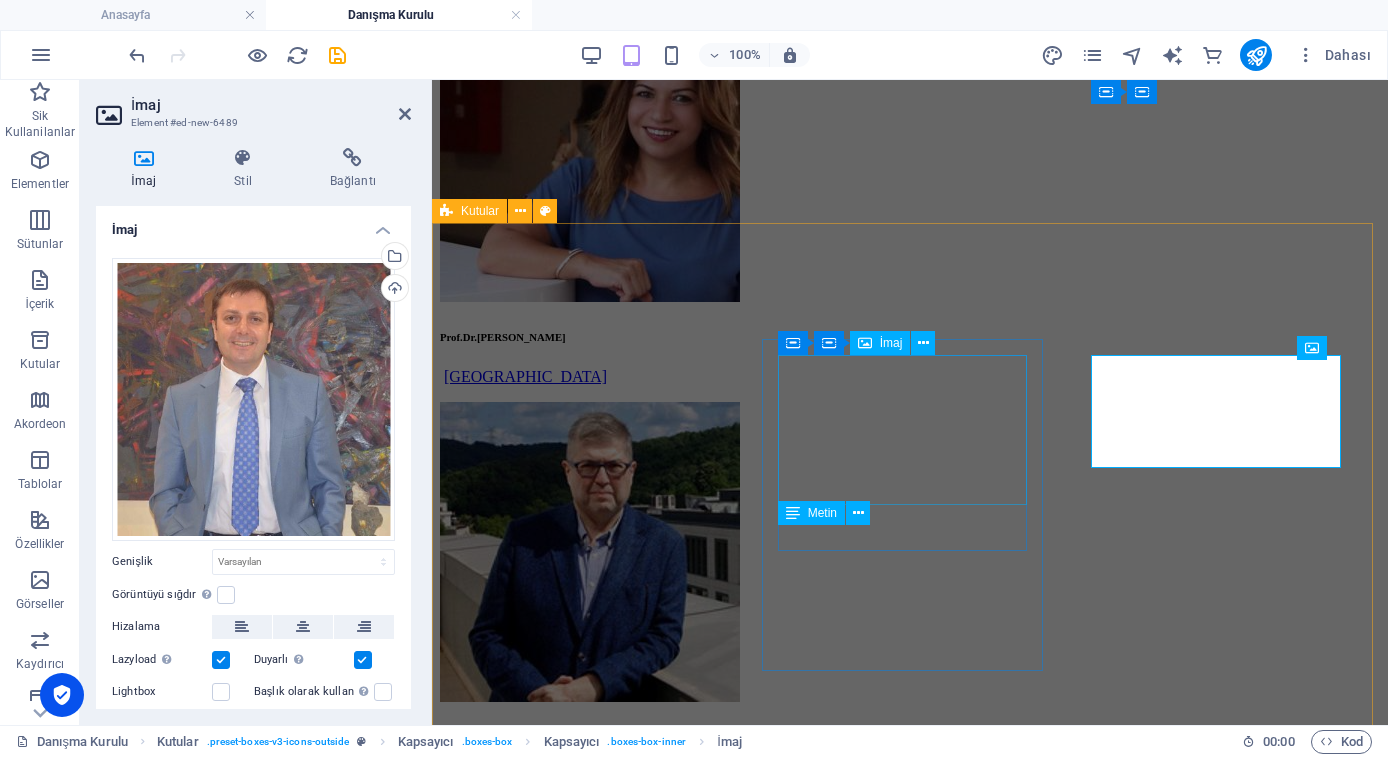 scroll, scrollTop: 389, scrollLeft: 0, axis: vertical 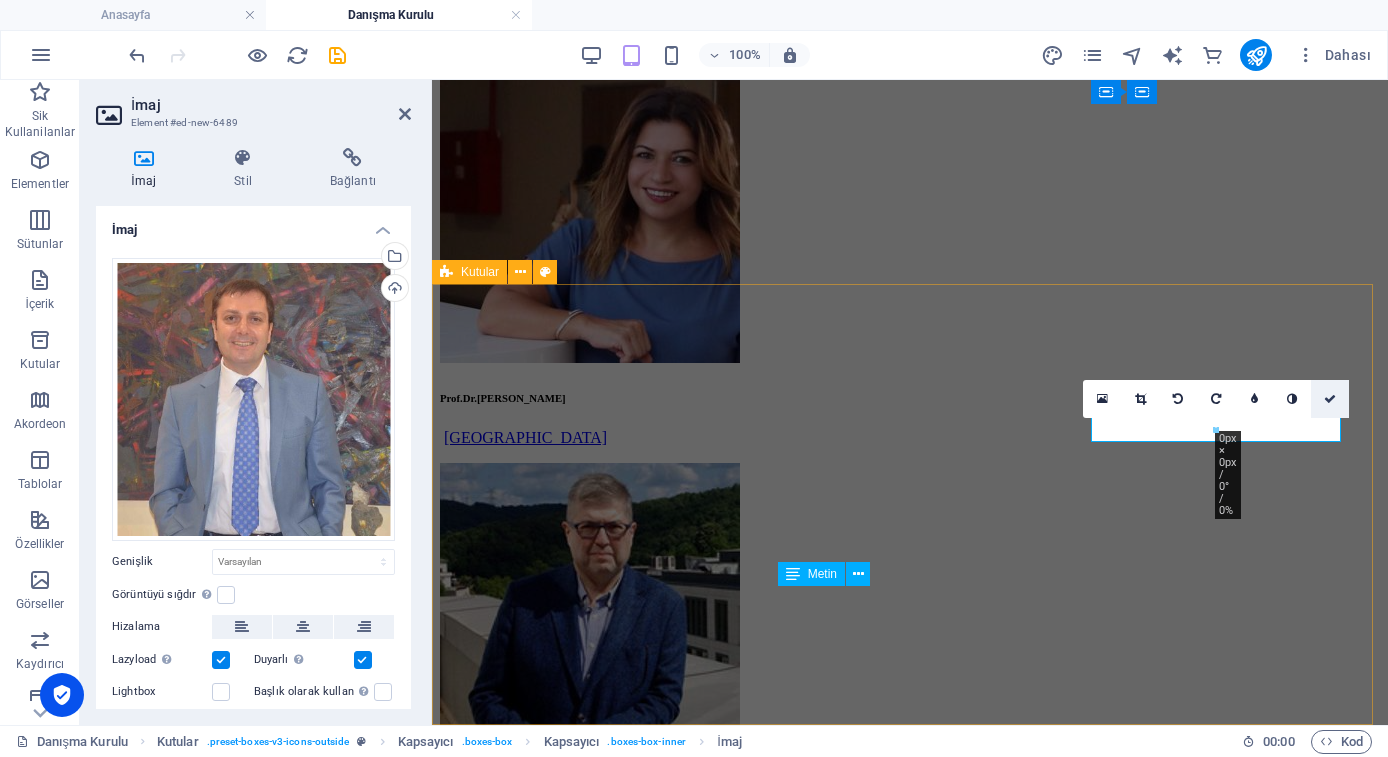 click at bounding box center [1330, 399] 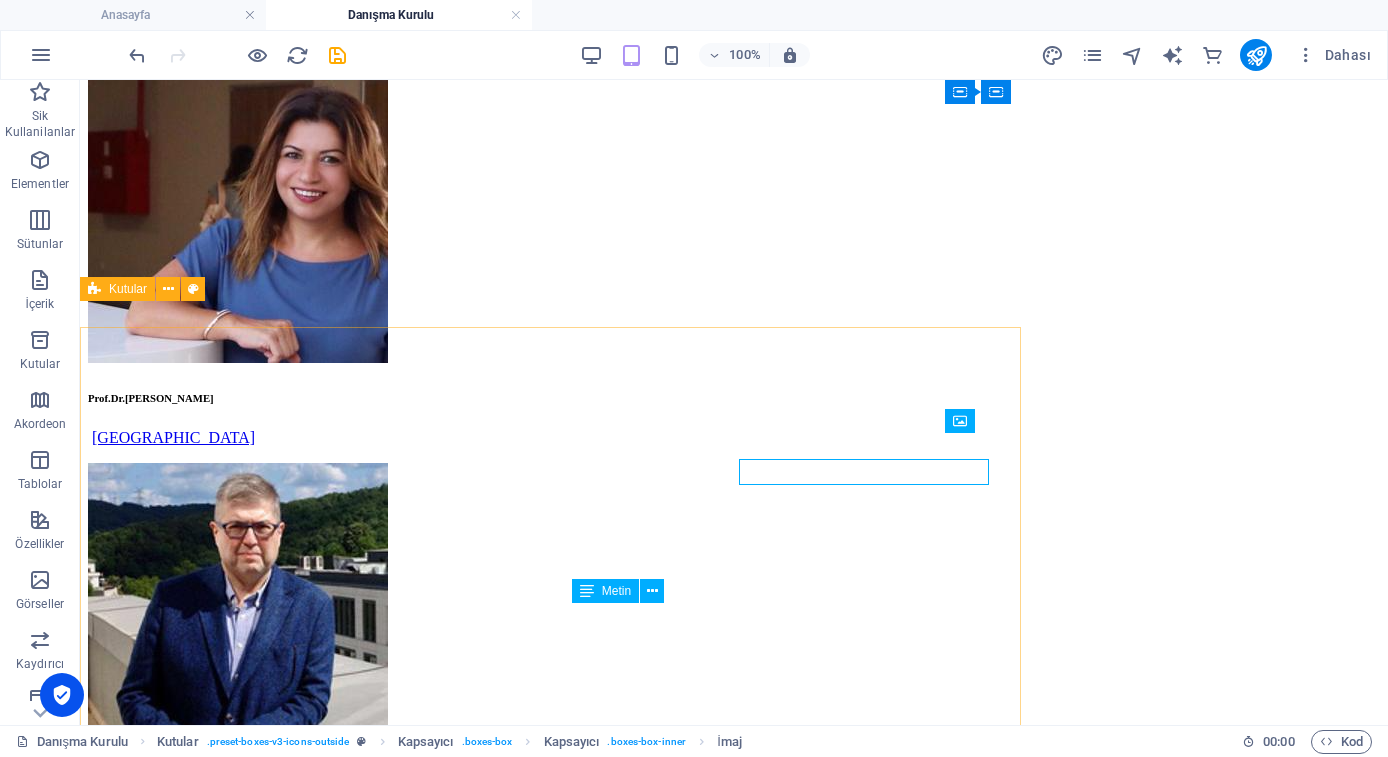 scroll, scrollTop: 329, scrollLeft: 0, axis: vertical 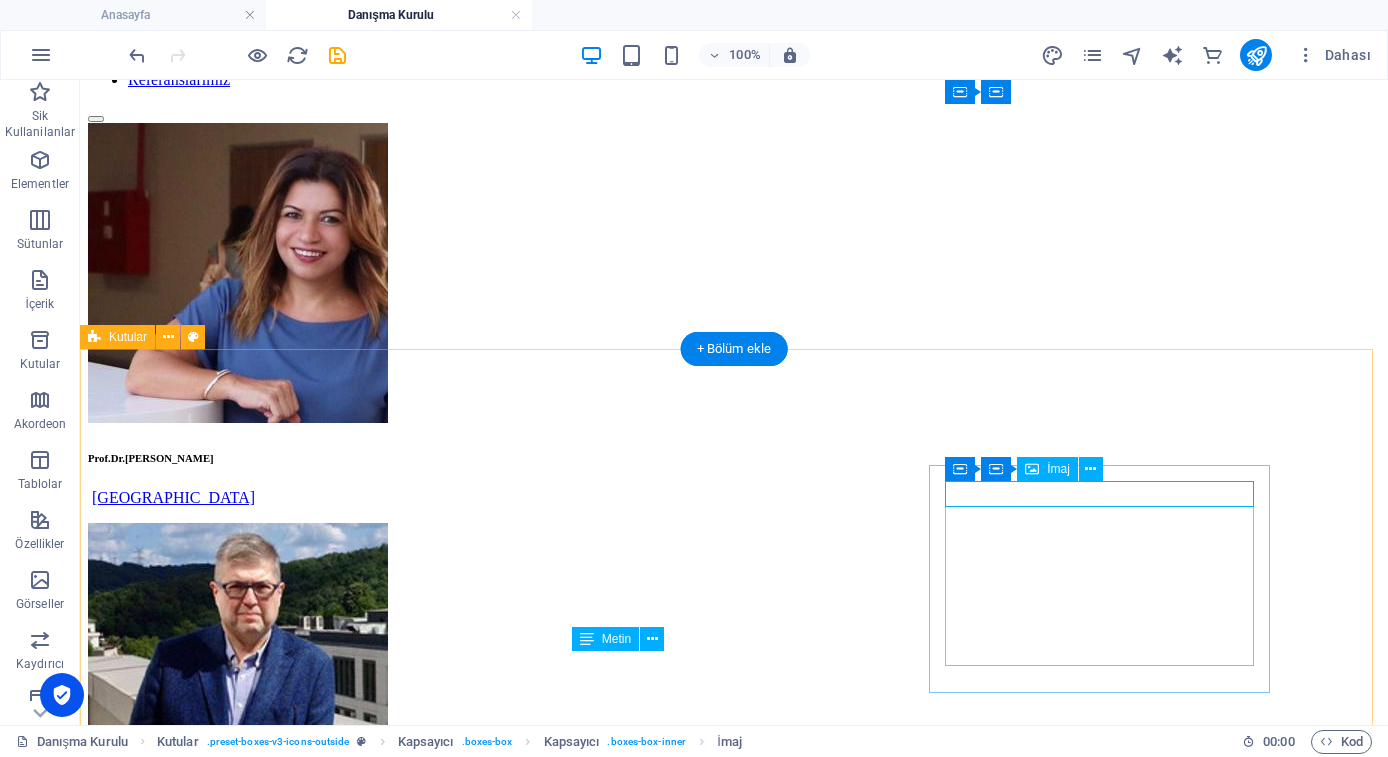 click on "İmaj" at bounding box center [1058, 469] 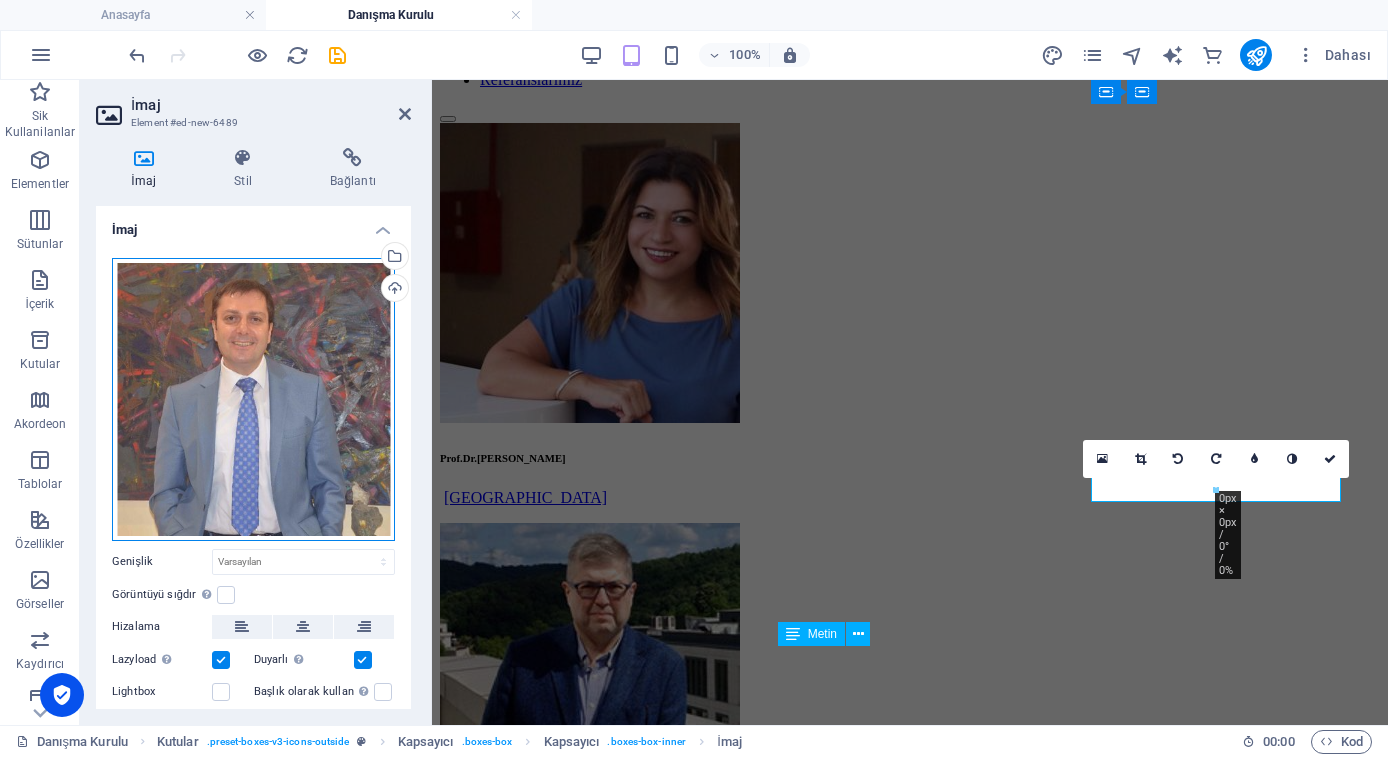 click on "Dosyaları buraya sürükleyin, dosyaları seçmek için tıklayın veya Dosyalardan ya da ücretsiz stok fotoğraf ve videolarımızdan dosyalar seçin" at bounding box center [253, 399] 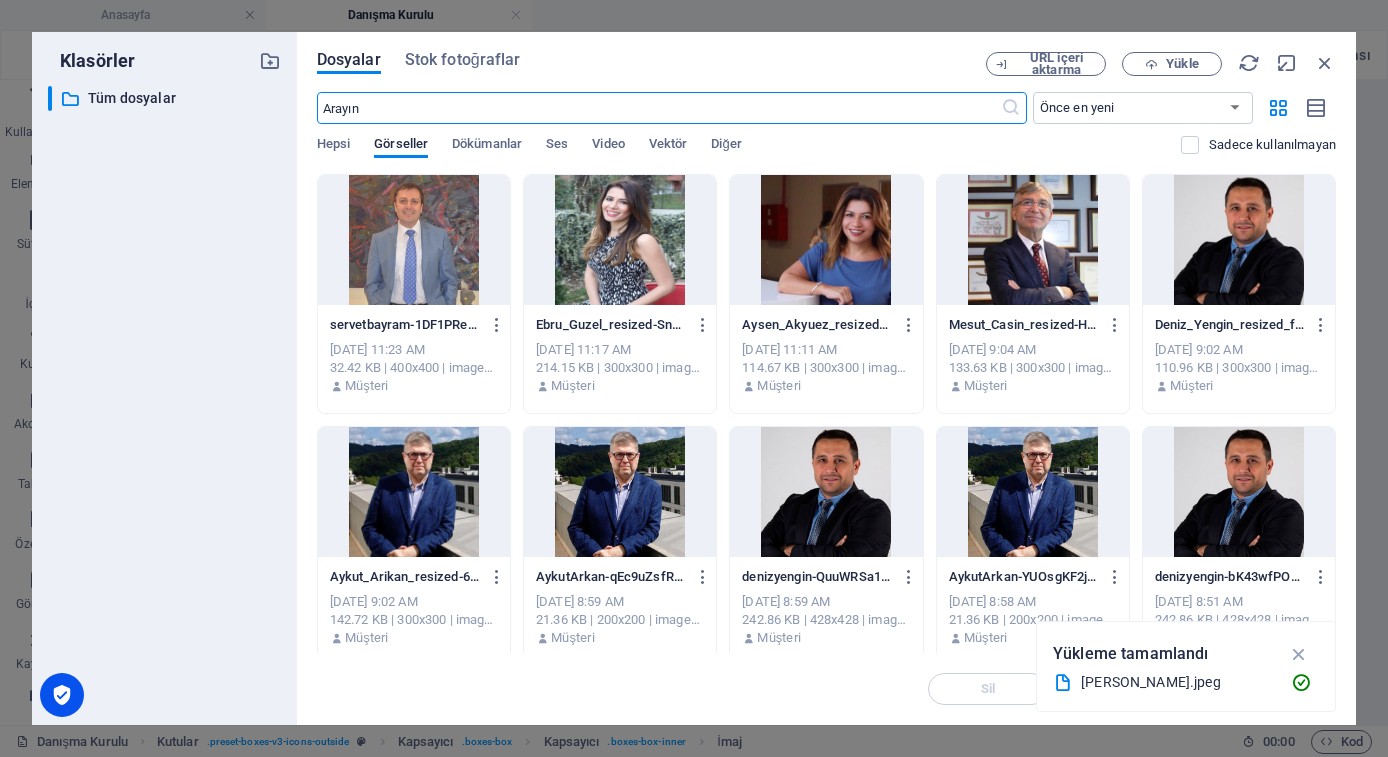 scroll, scrollTop: 1280, scrollLeft: 0, axis: vertical 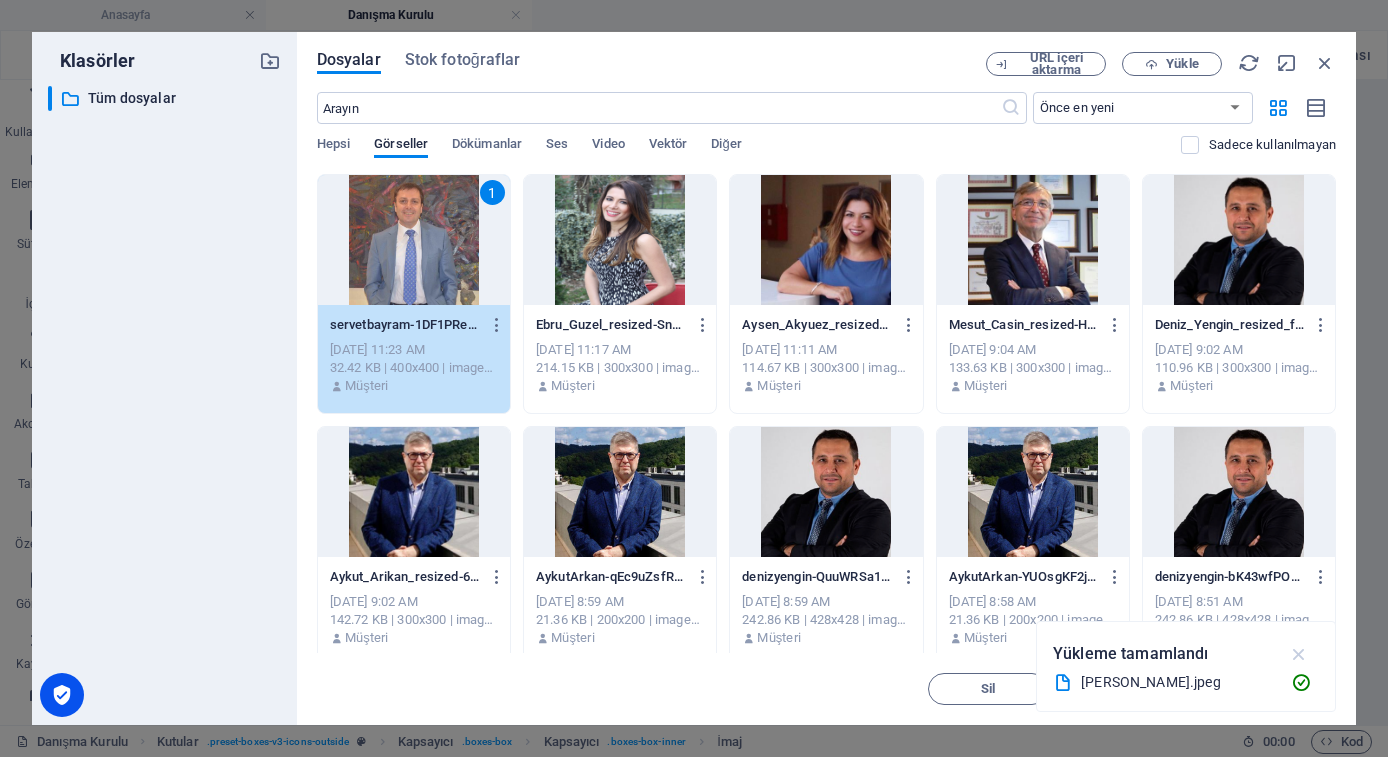 click at bounding box center (1299, 654) 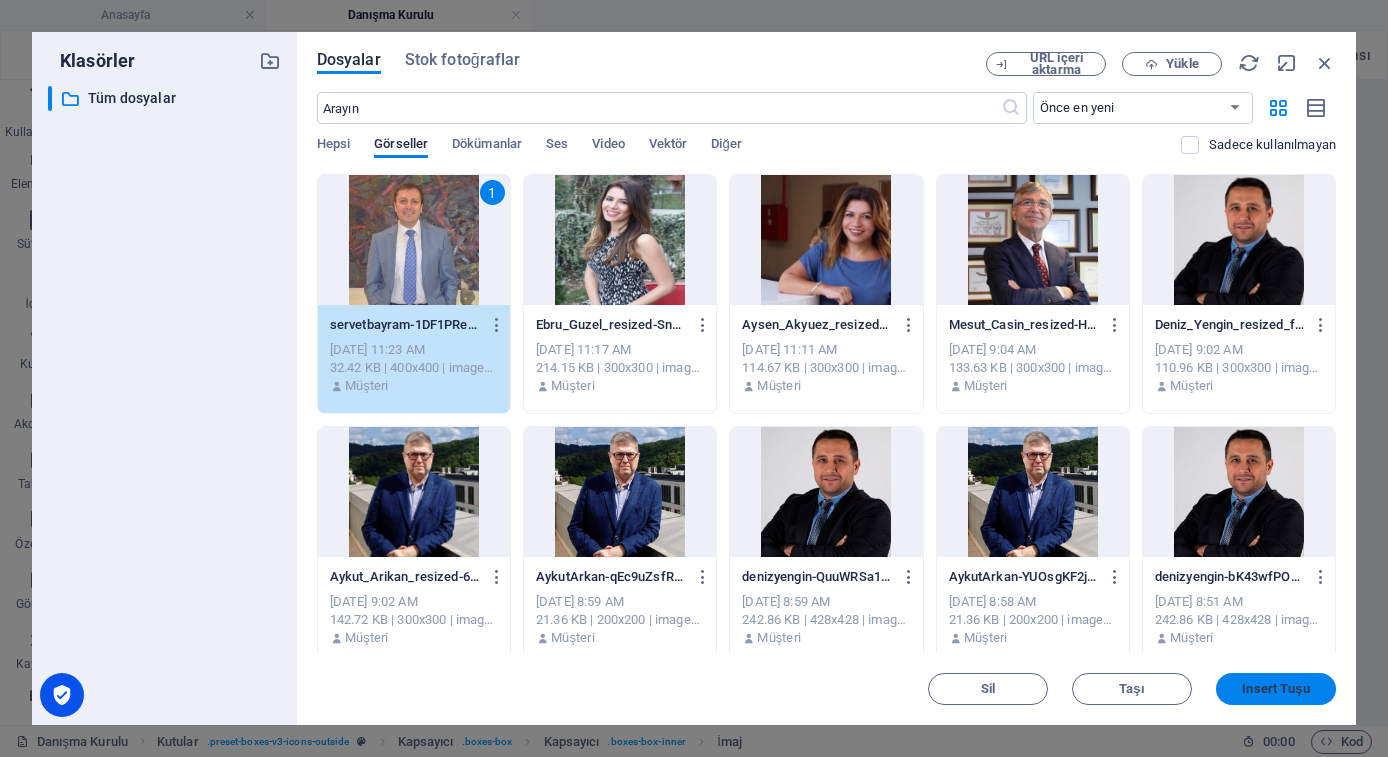 click on "Insert Tuşu" at bounding box center (1275, 689) 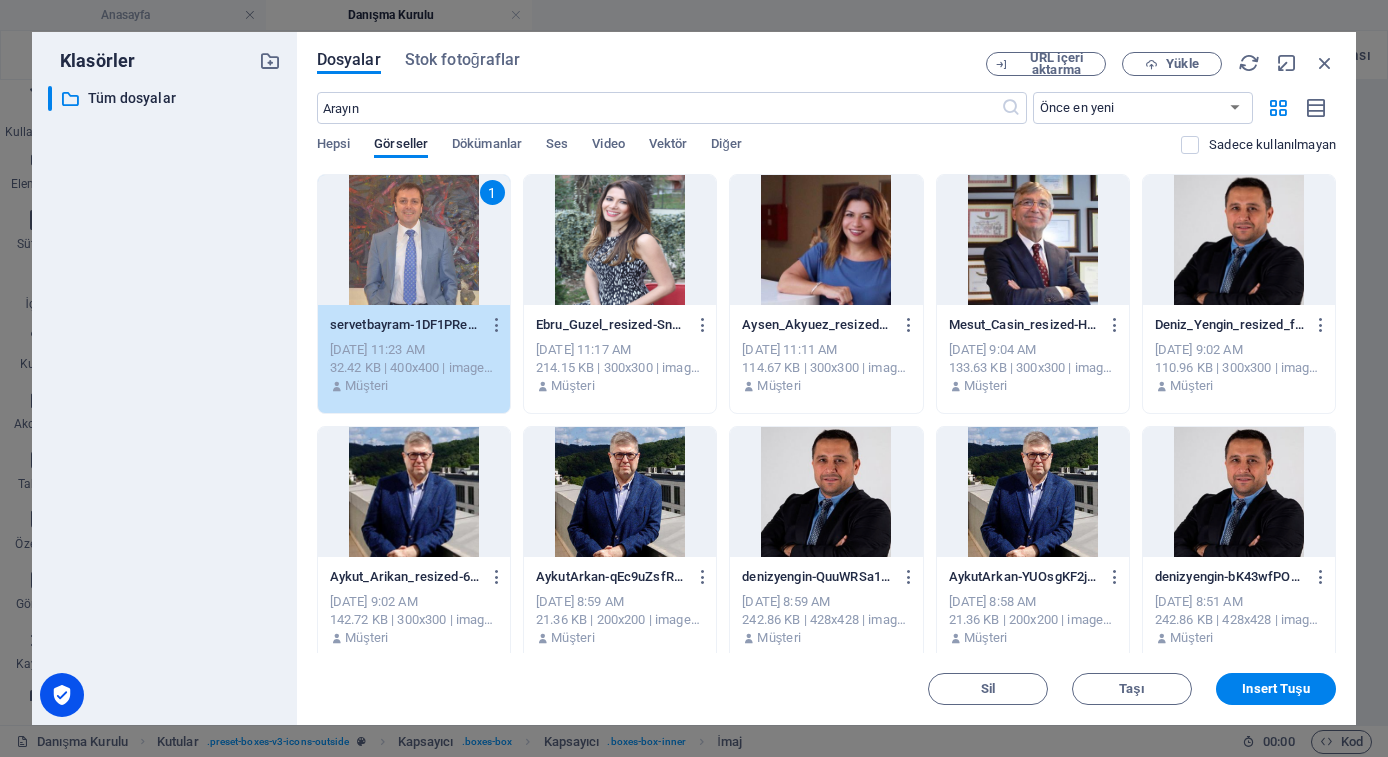 scroll, scrollTop: 375, scrollLeft: 0, axis: vertical 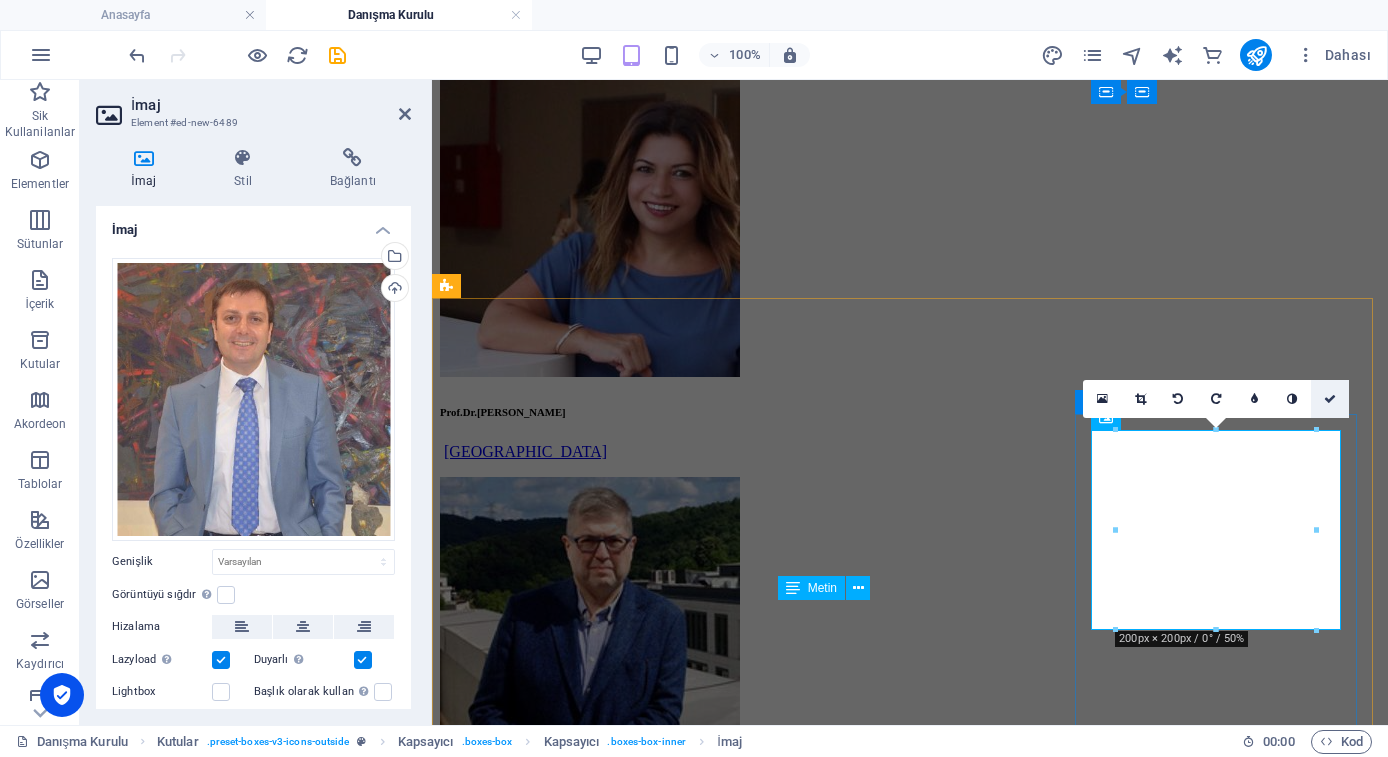 click at bounding box center [1330, 399] 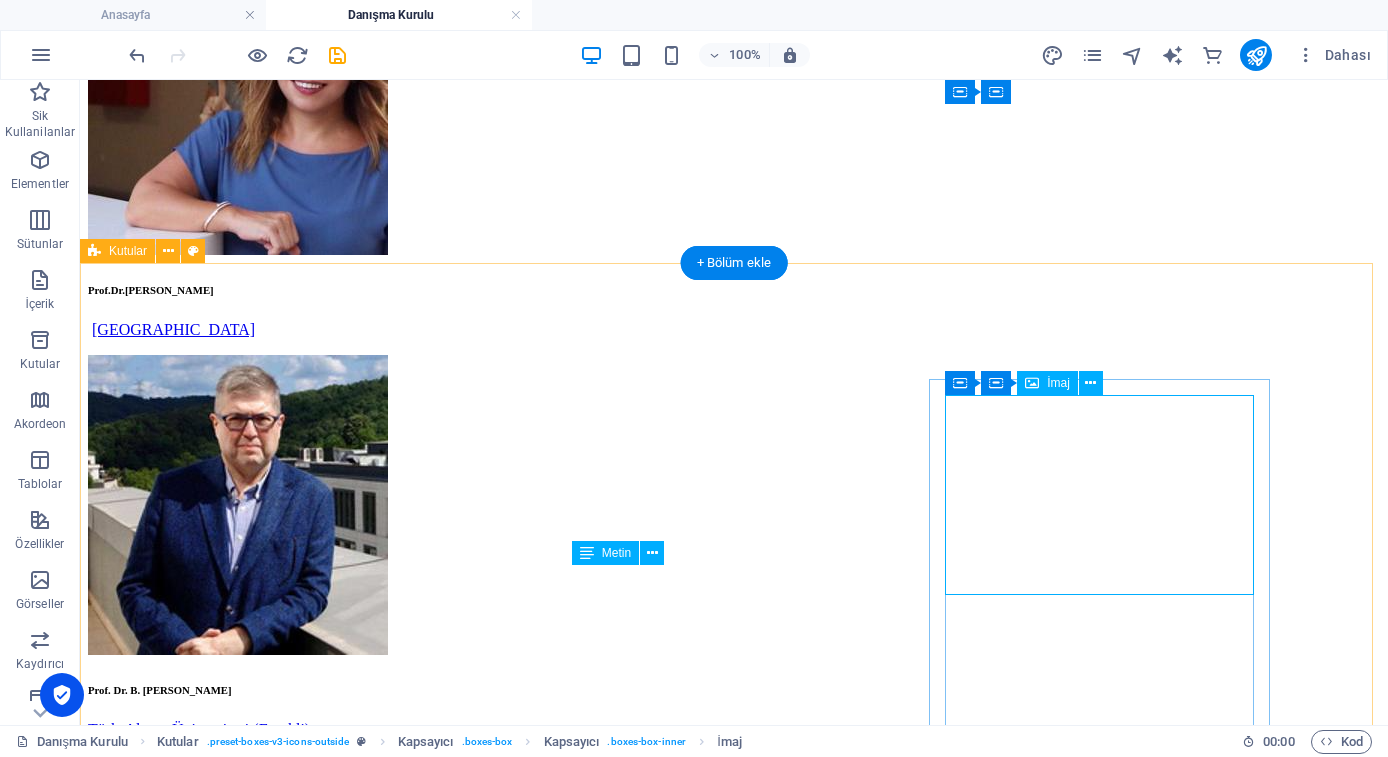 scroll, scrollTop: 540, scrollLeft: 0, axis: vertical 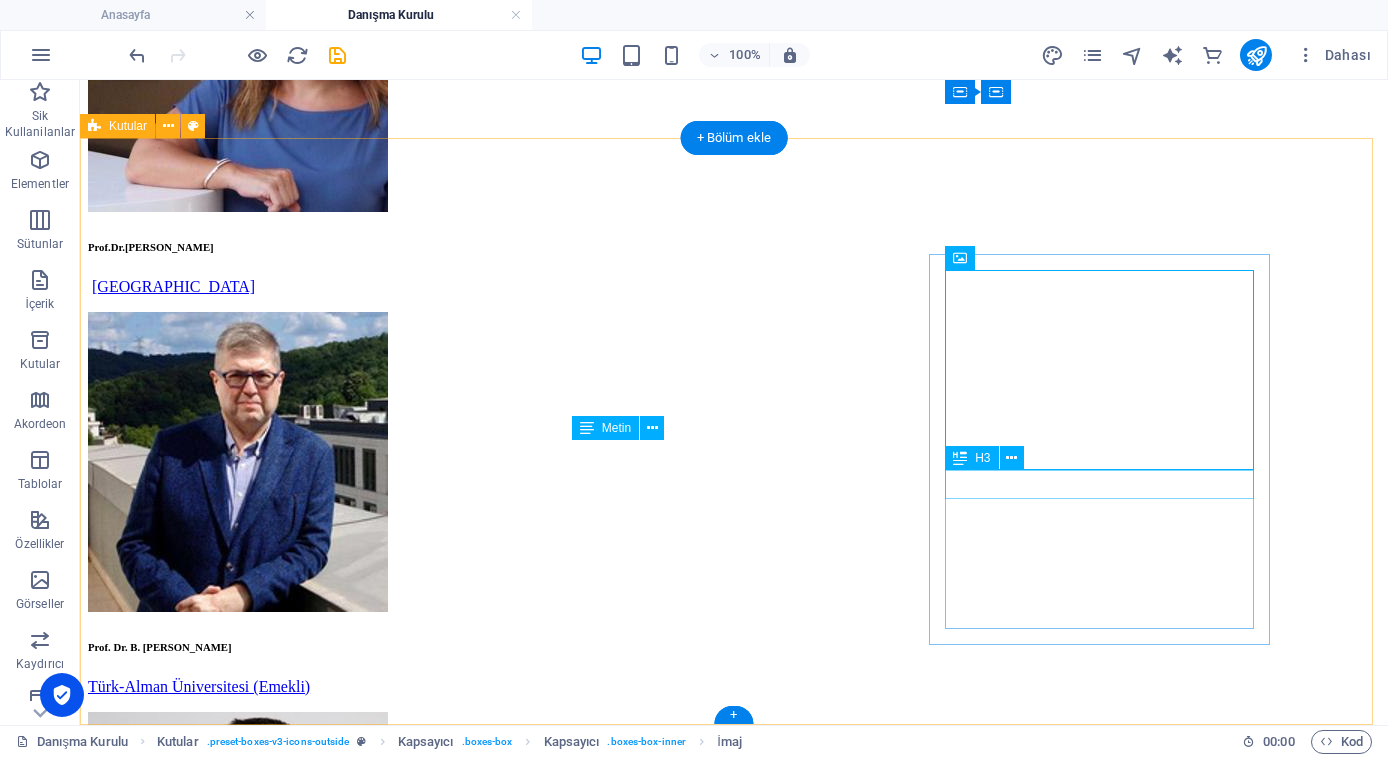 click on "Headline" at bounding box center (734, 2345) 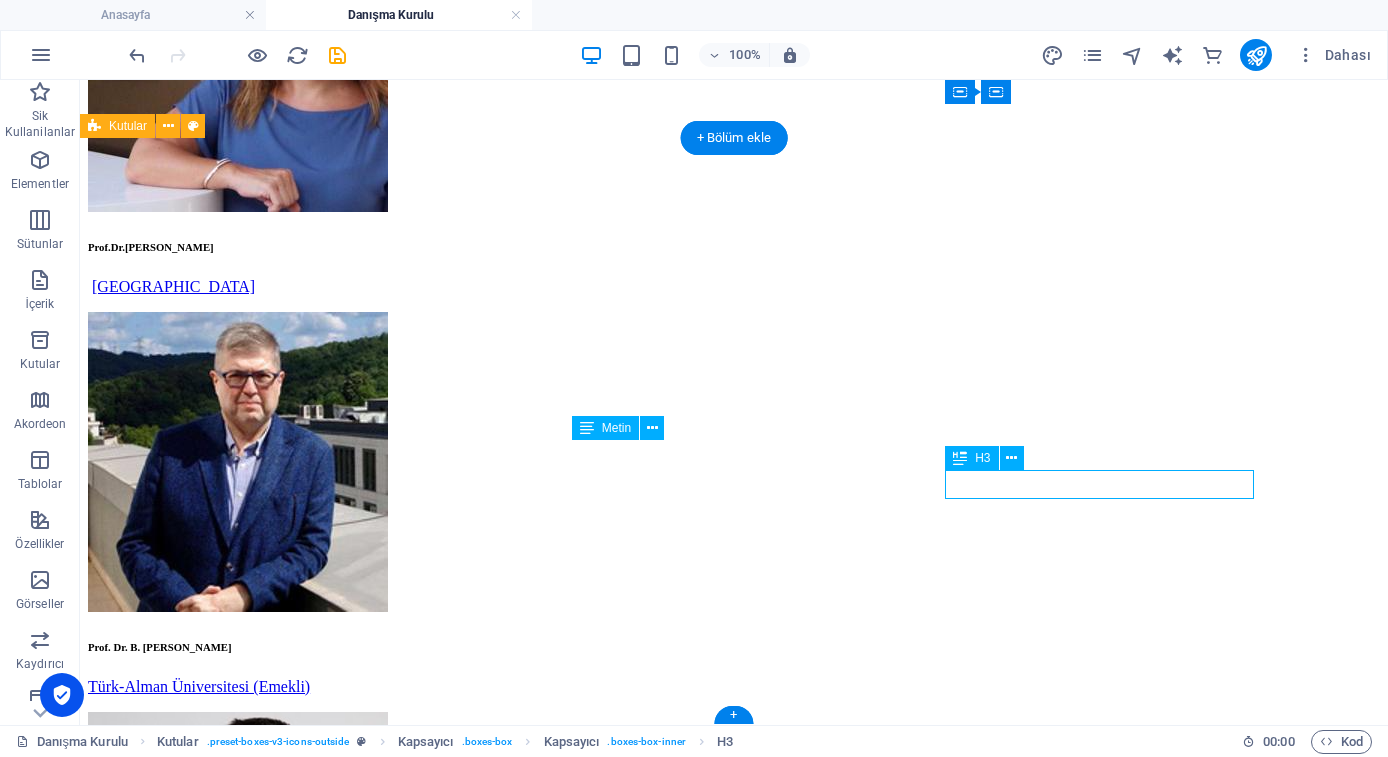 click on "Headline" at bounding box center [734, 2345] 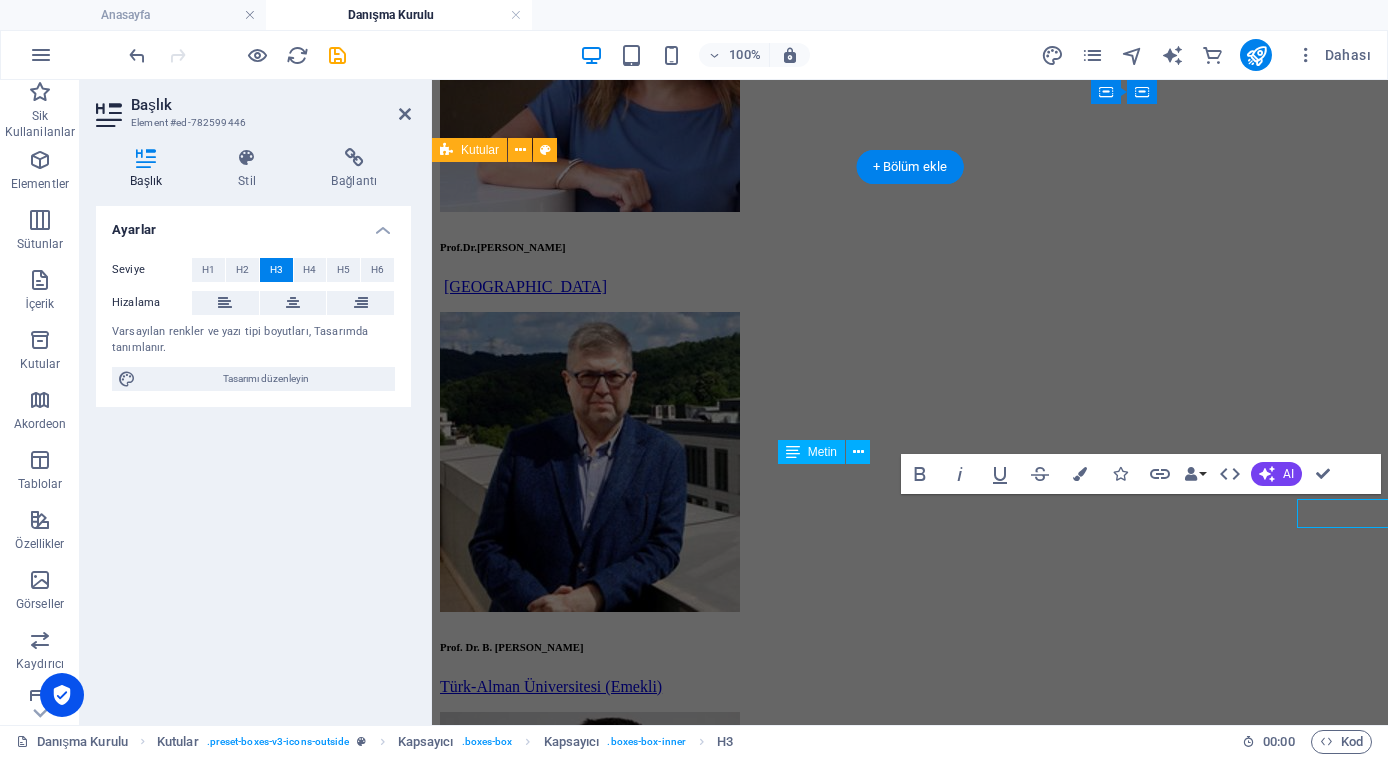 scroll, scrollTop: 511, scrollLeft: 0, axis: vertical 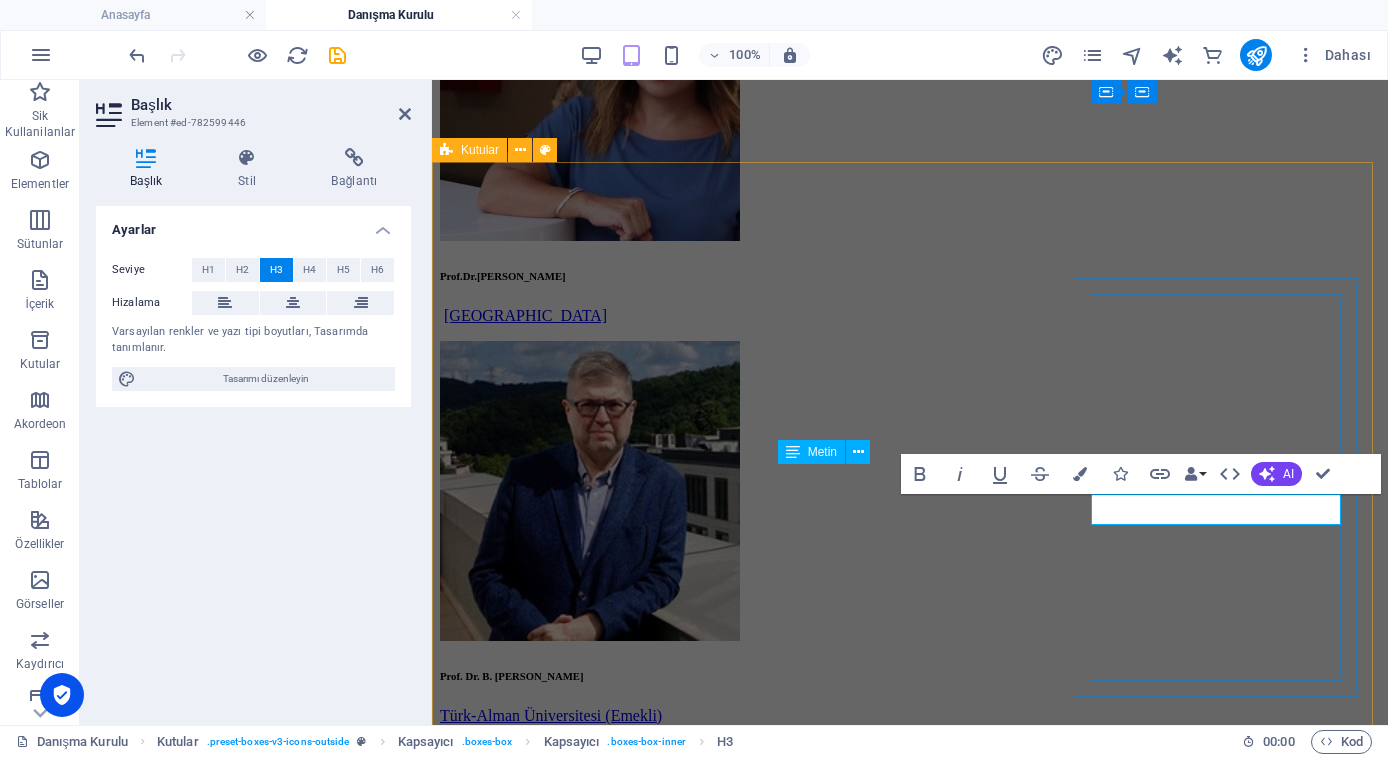 type 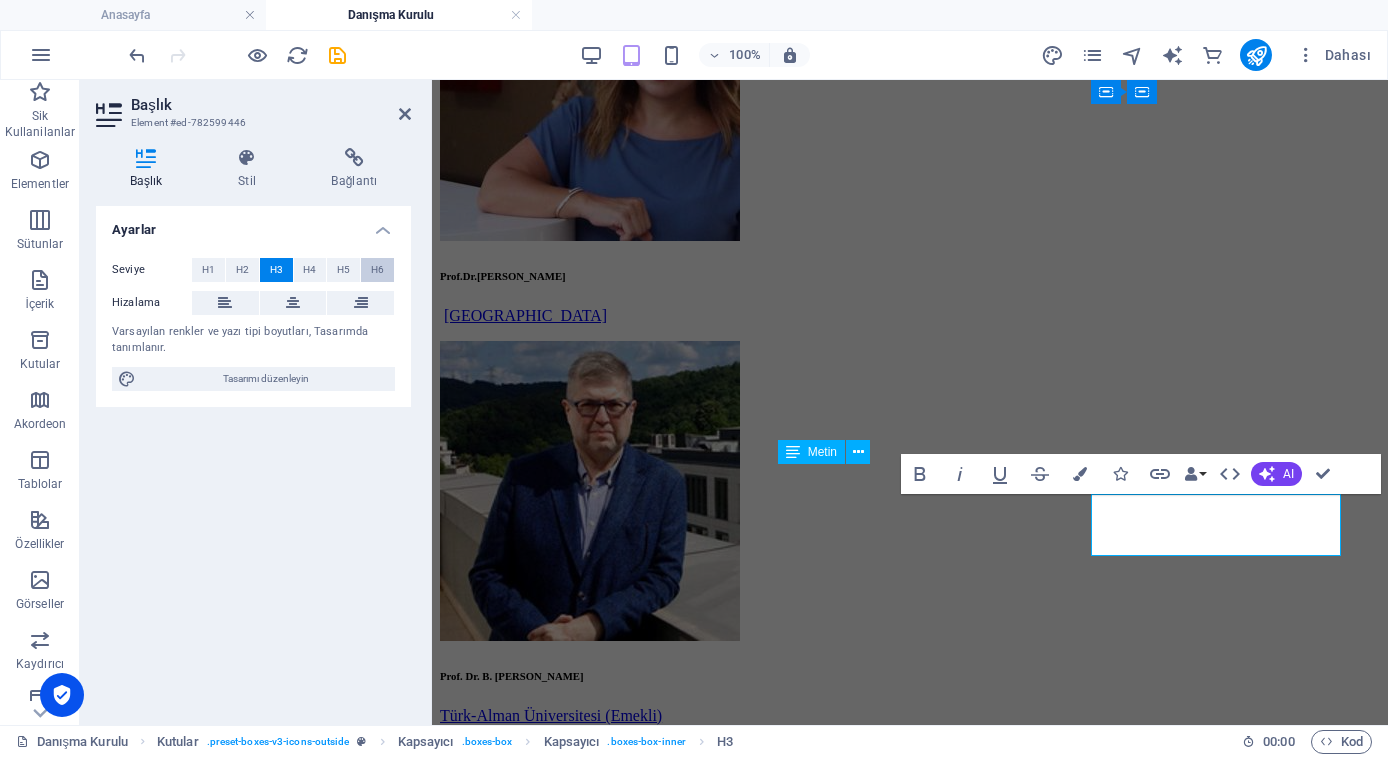click on "H6" at bounding box center (377, 270) 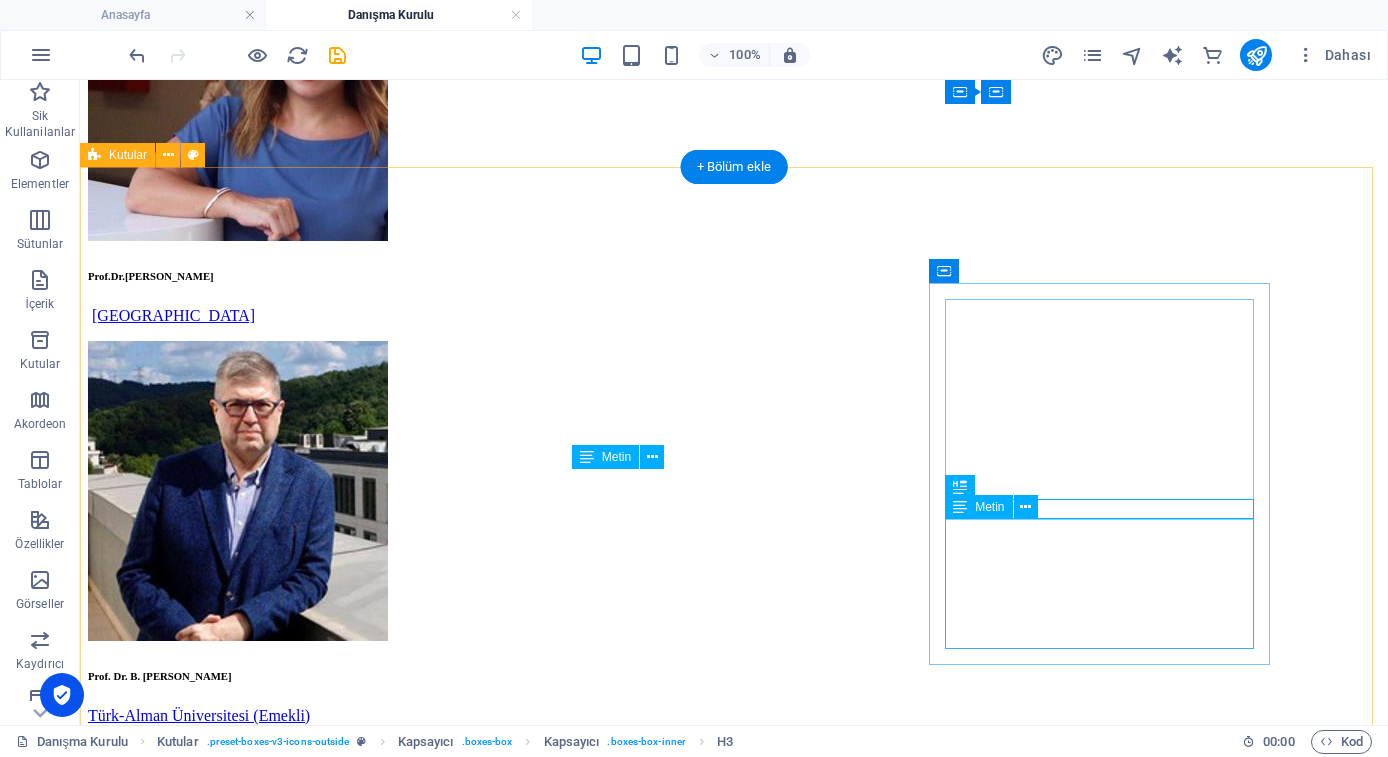 click on "Lorem ipsum dolor sit amet, consectetuer adipiscing elit. Aenean commodo ligula eget dolor. Lorem ipsum dolor sit amet, consectetuer adipiscing elit leget dolor." at bounding box center [734, 2416] 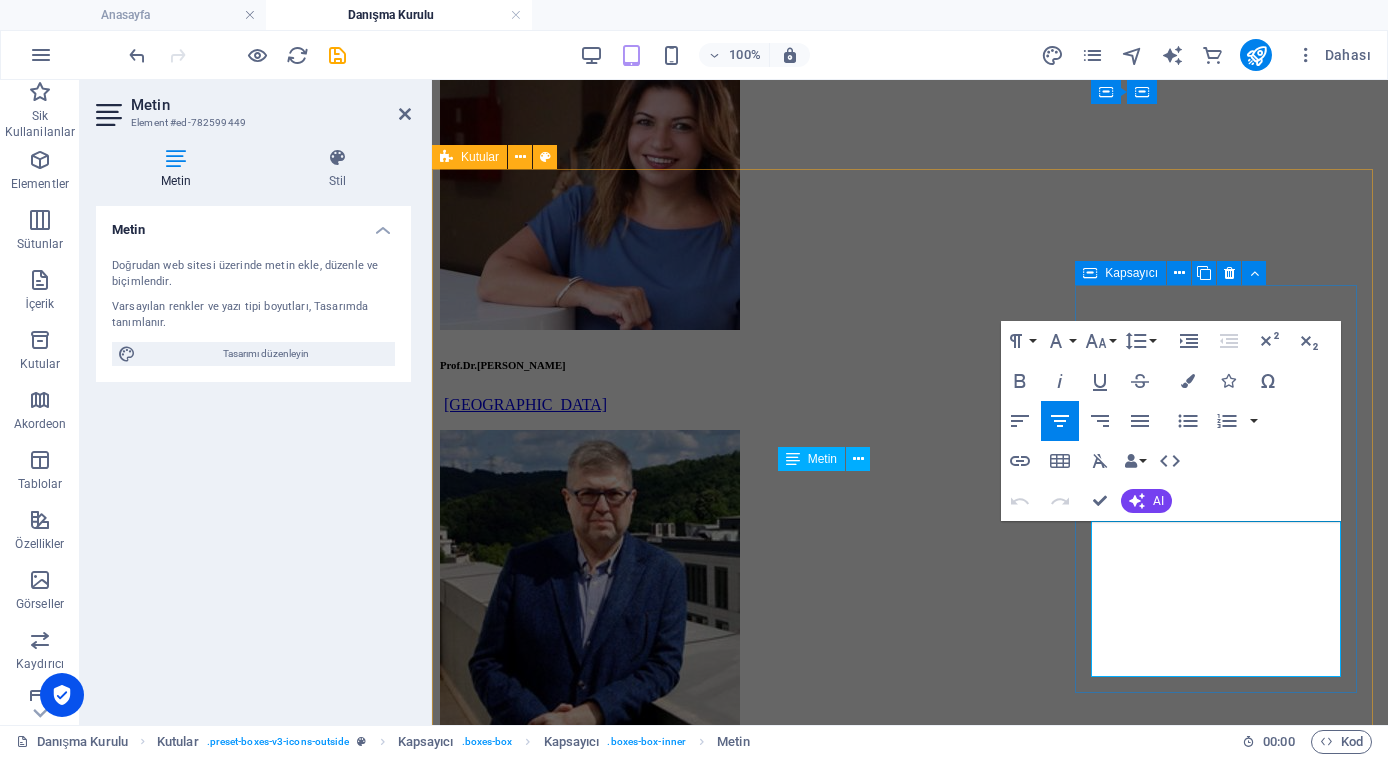 scroll, scrollTop: 552, scrollLeft: 0, axis: vertical 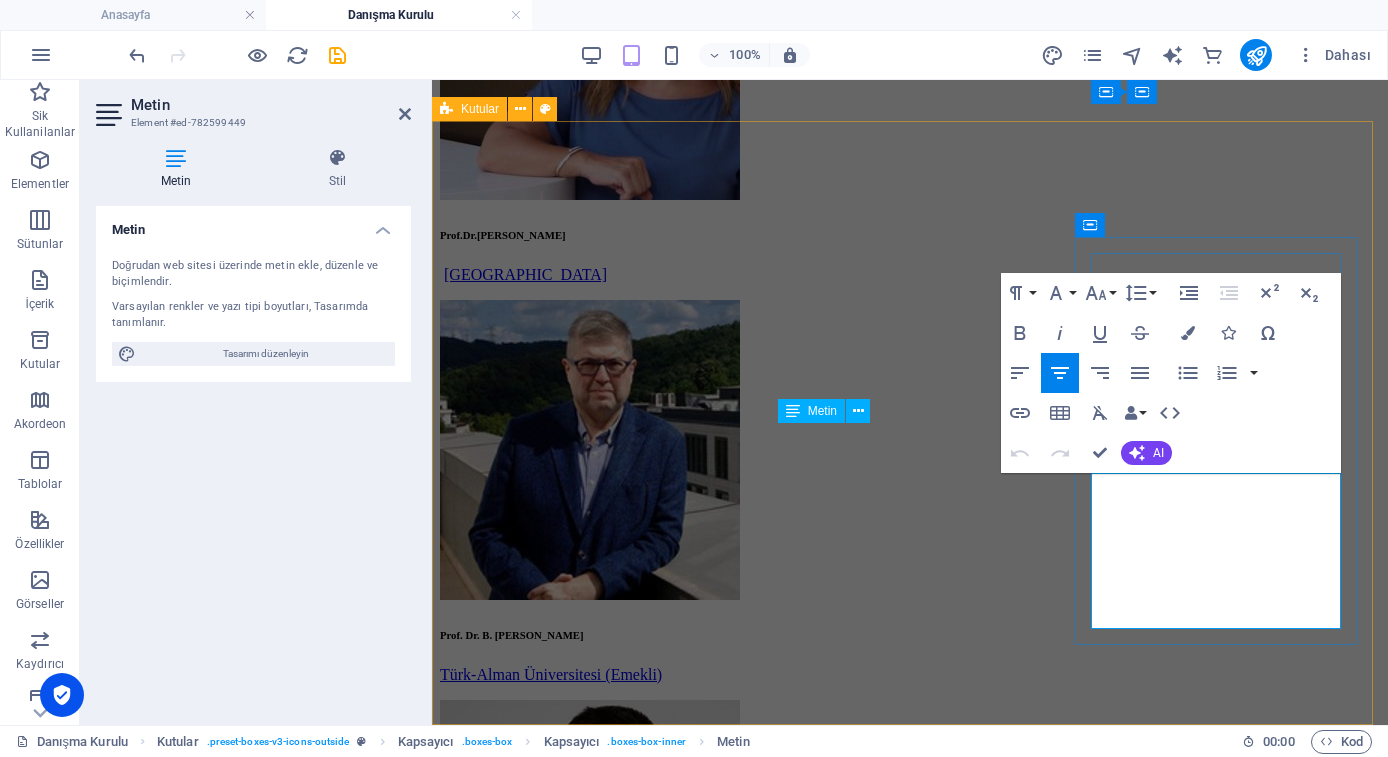 drag, startPoint x: 1100, startPoint y: 483, endPoint x: 1291, endPoint y: 607, distance: 227.72131 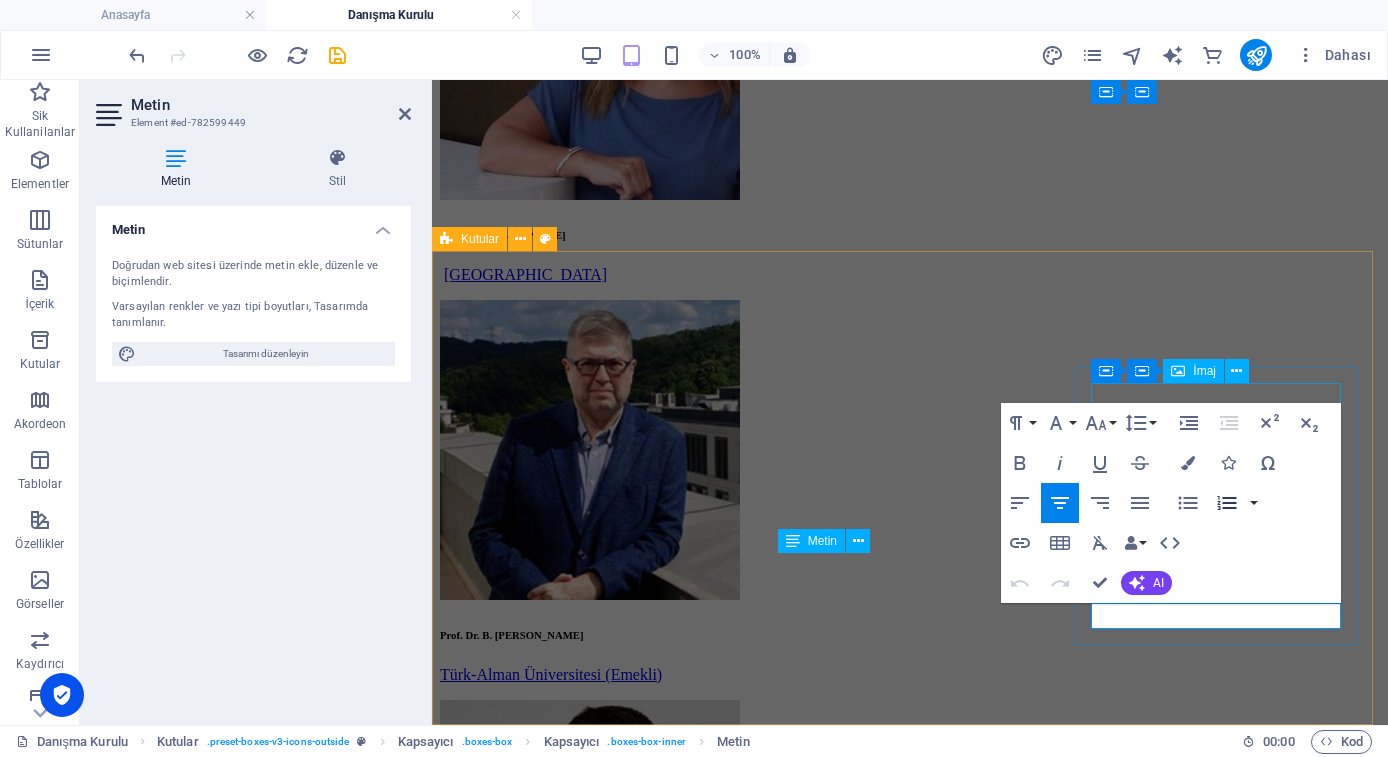 scroll, scrollTop: 422, scrollLeft: 0, axis: vertical 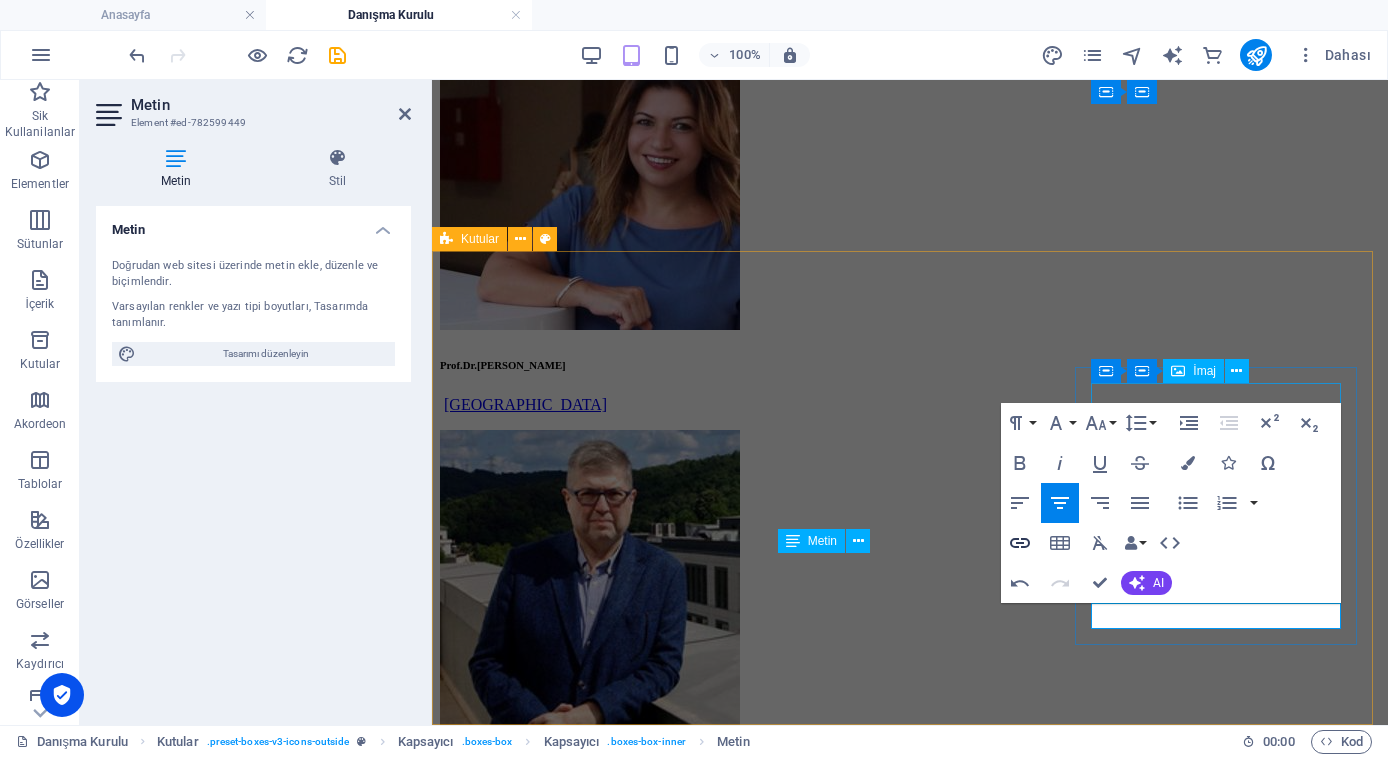 click 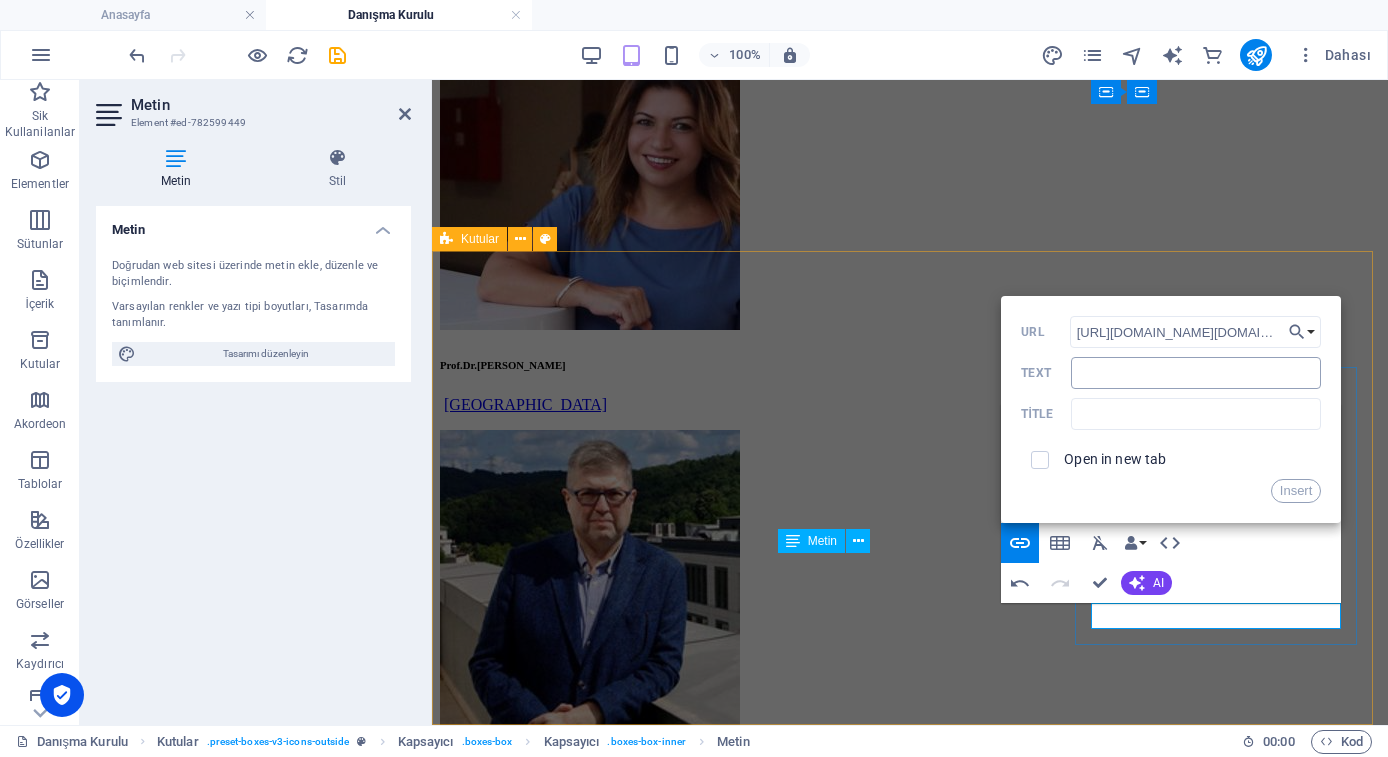 type on "https://avesis.medipol.edu.tr/servet.bayram" 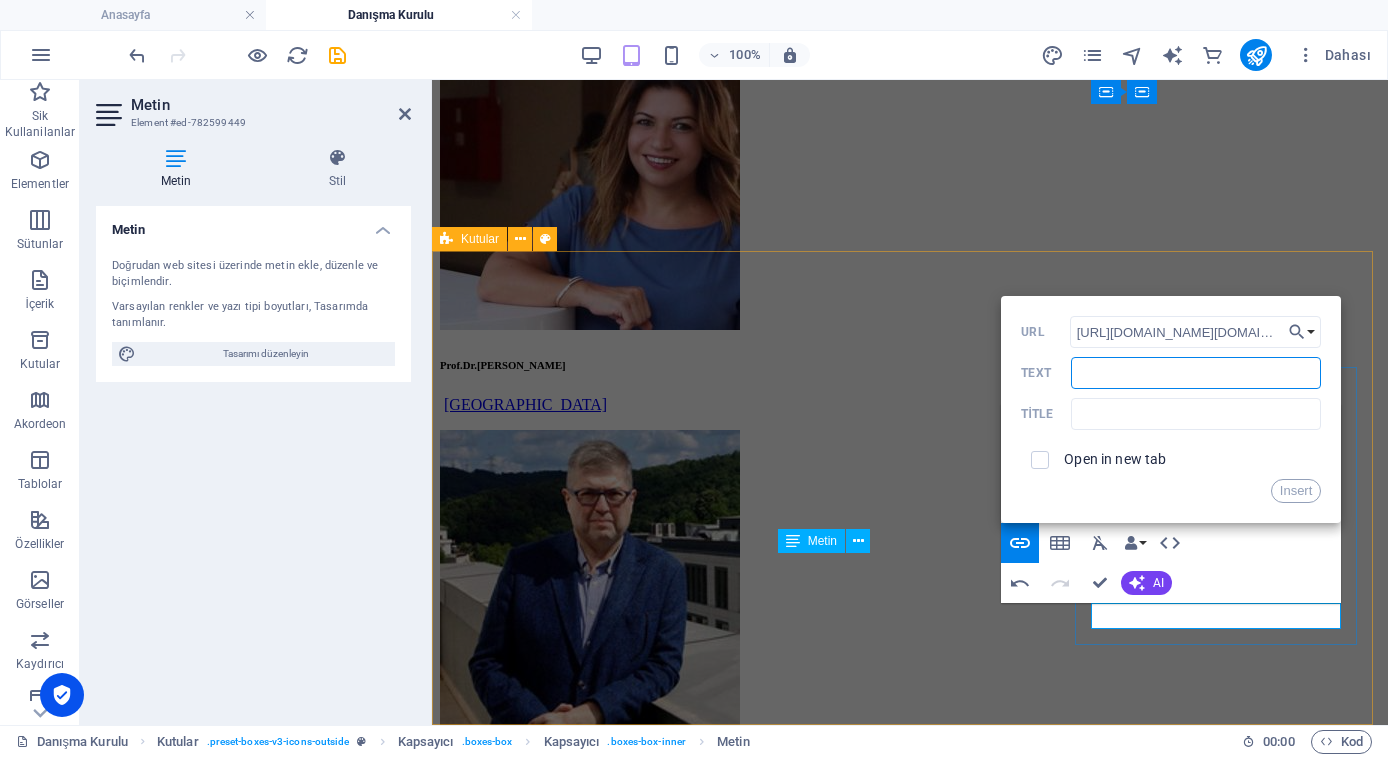 click on "Text" at bounding box center [1196, 373] 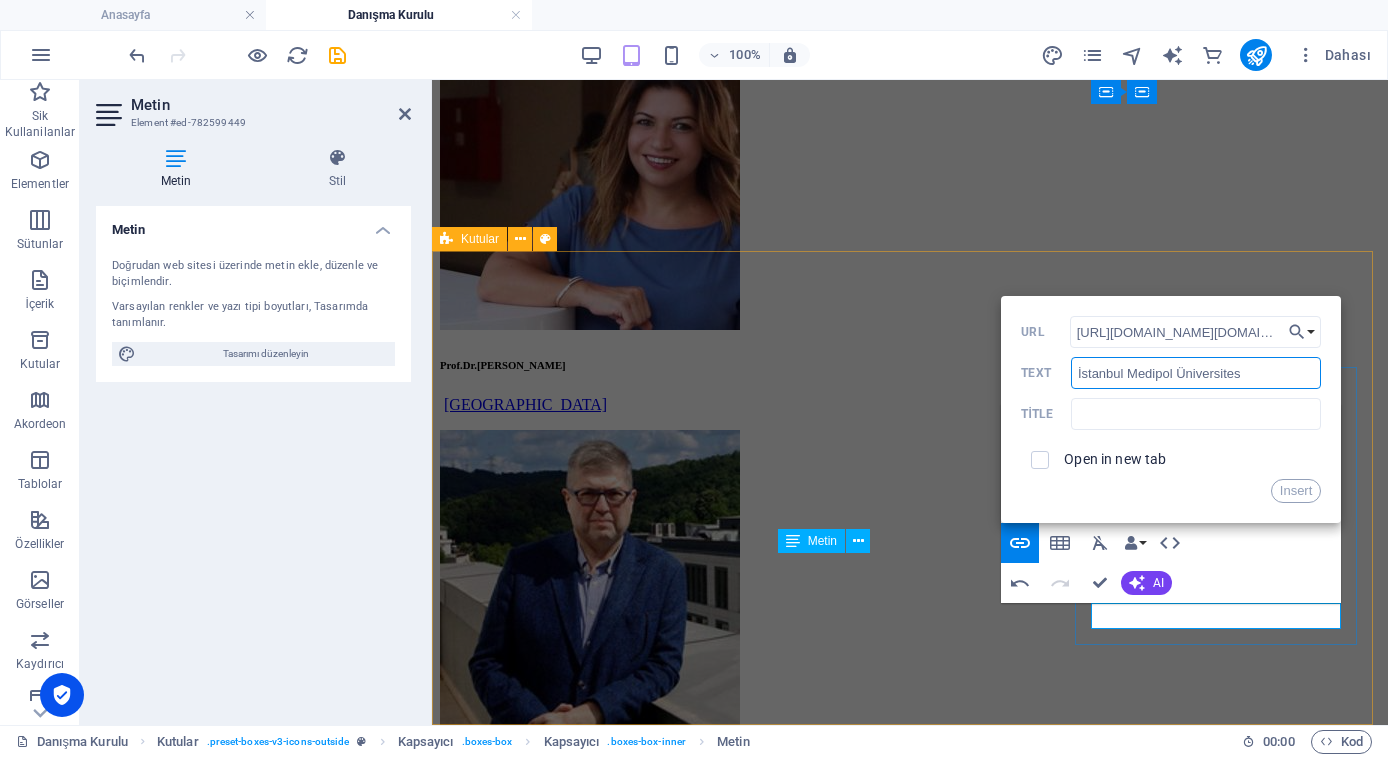 type on "İstanbul Medipol Üniversitesi" 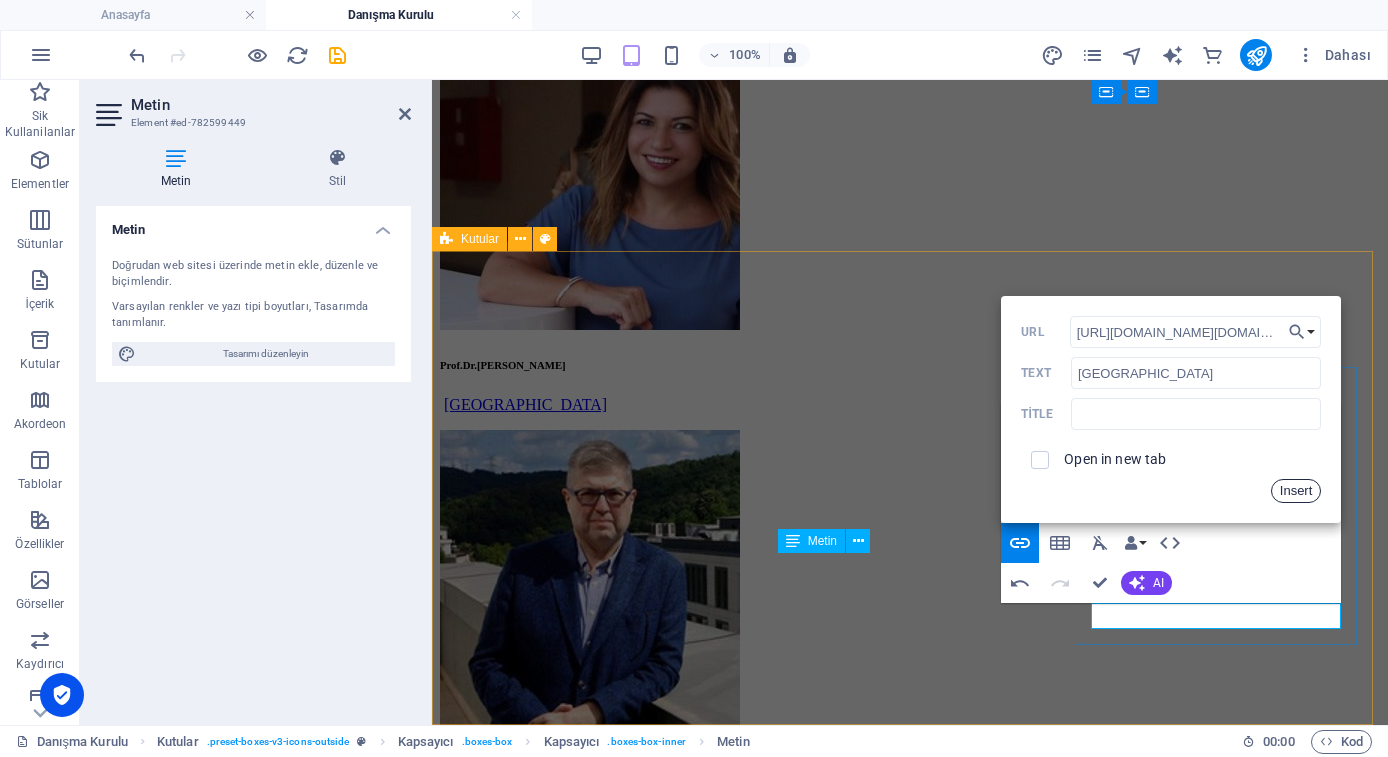 click on "Insert" at bounding box center (1296, 491) 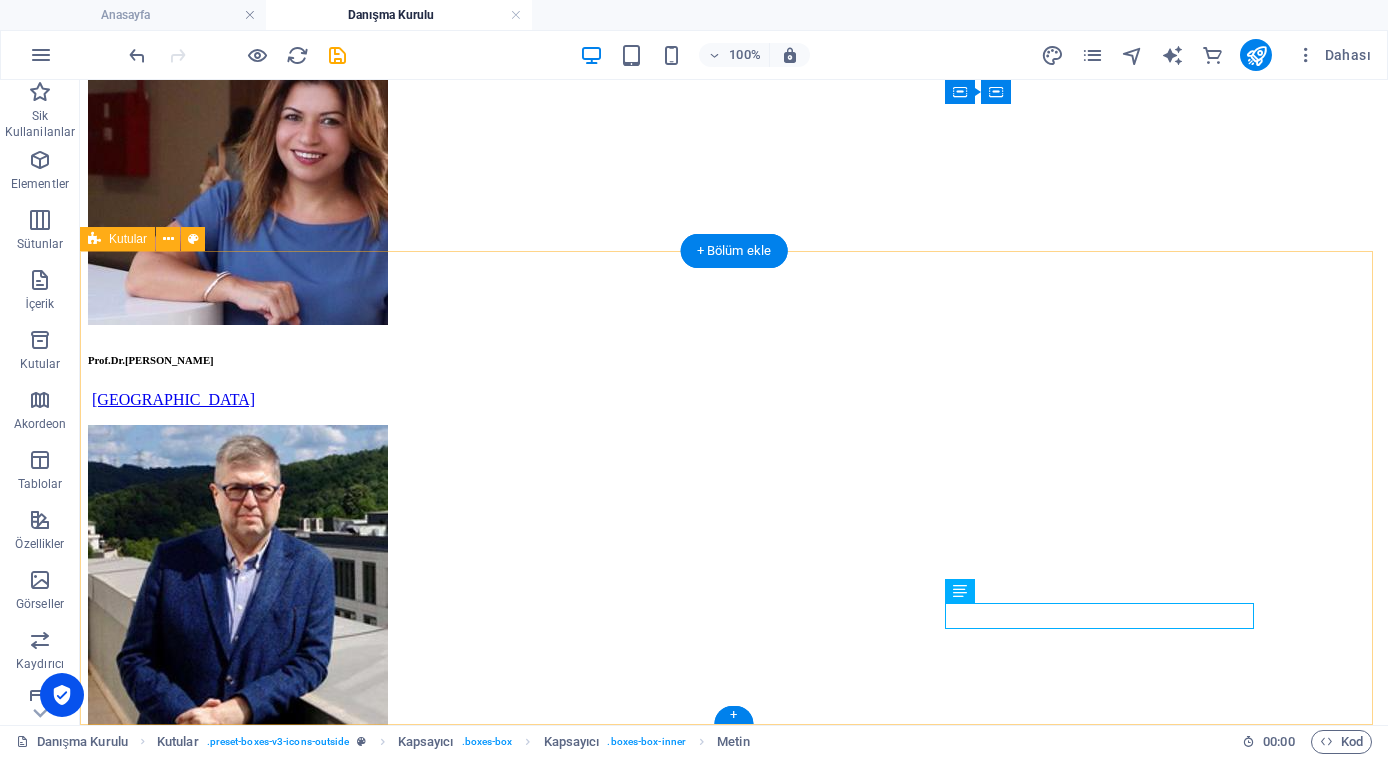 scroll, scrollTop: 379, scrollLeft: 0, axis: vertical 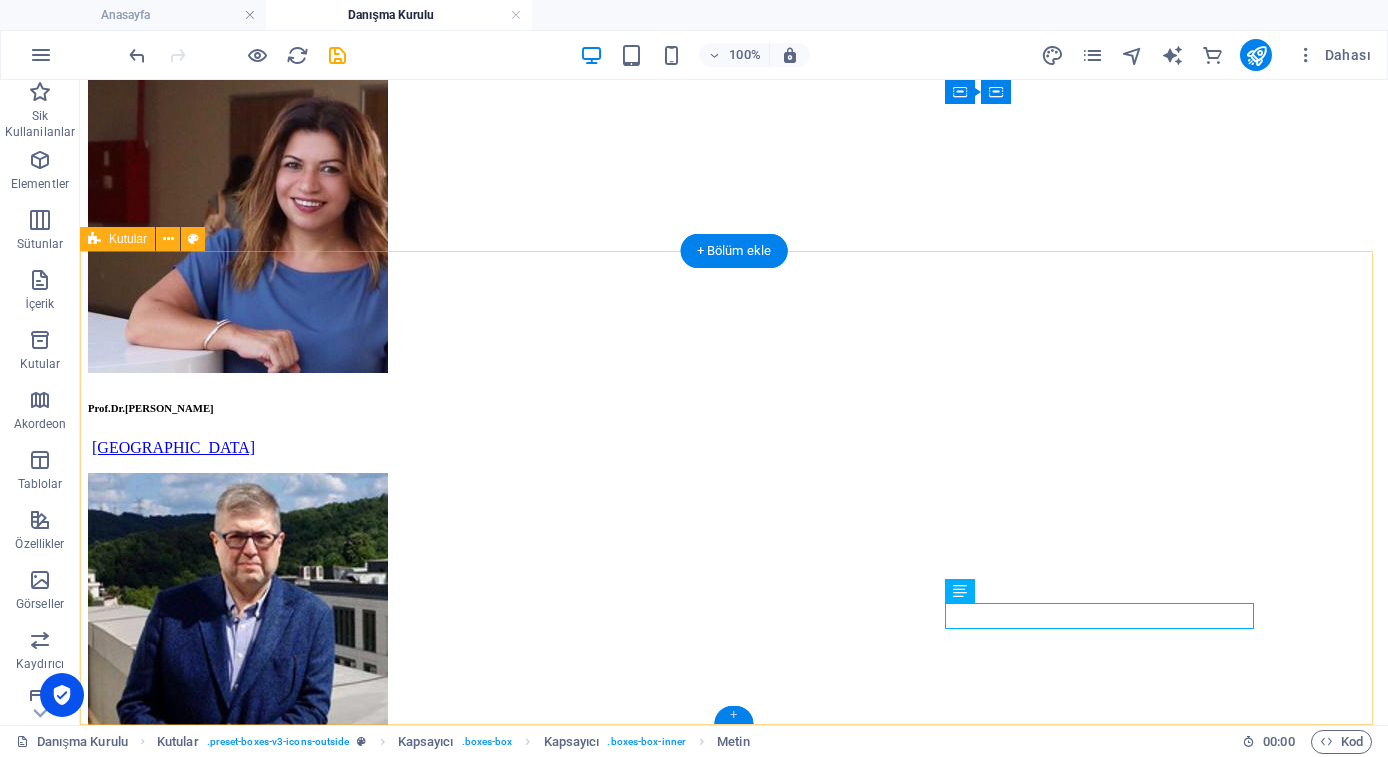 click on "+" at bounding box center (733, 715) 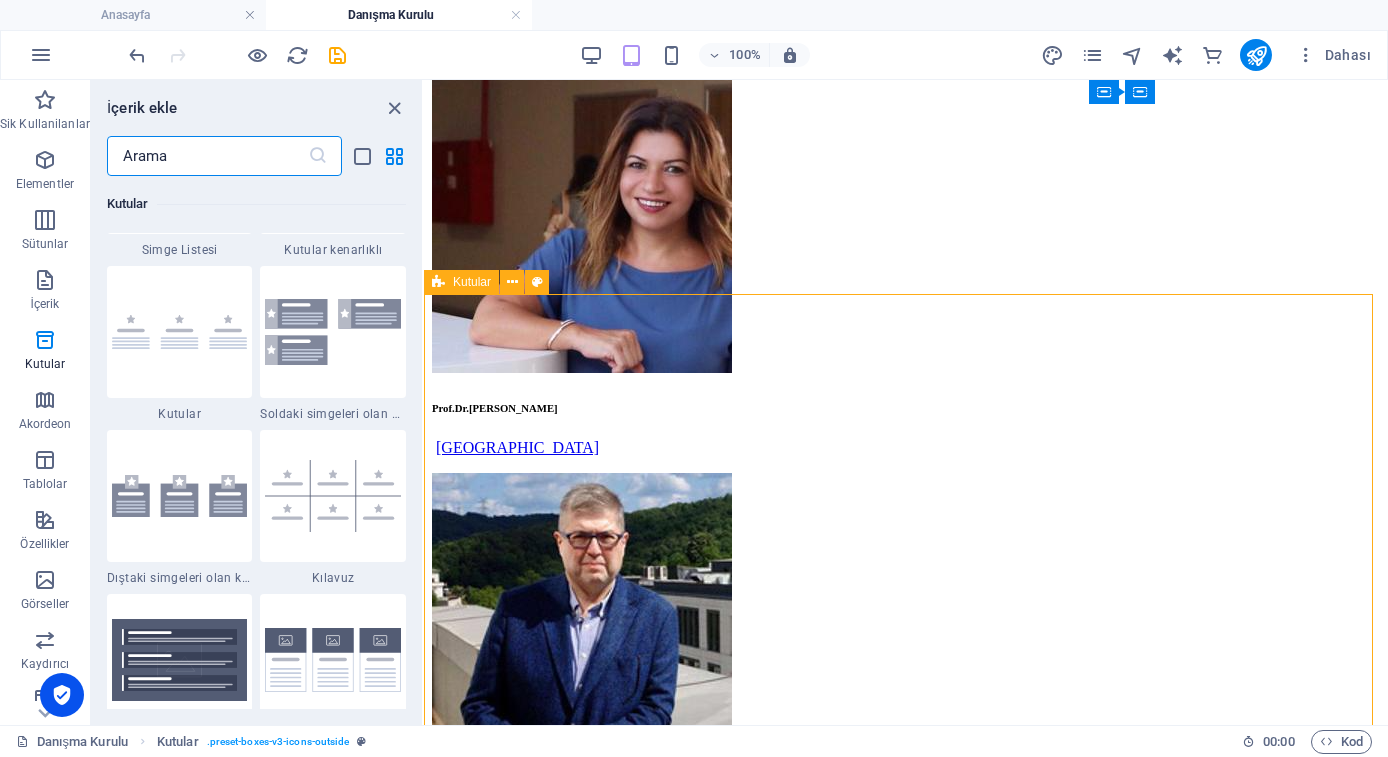 scroll, scrollTop: 5488, scrollLeft: 0, axis: vertical 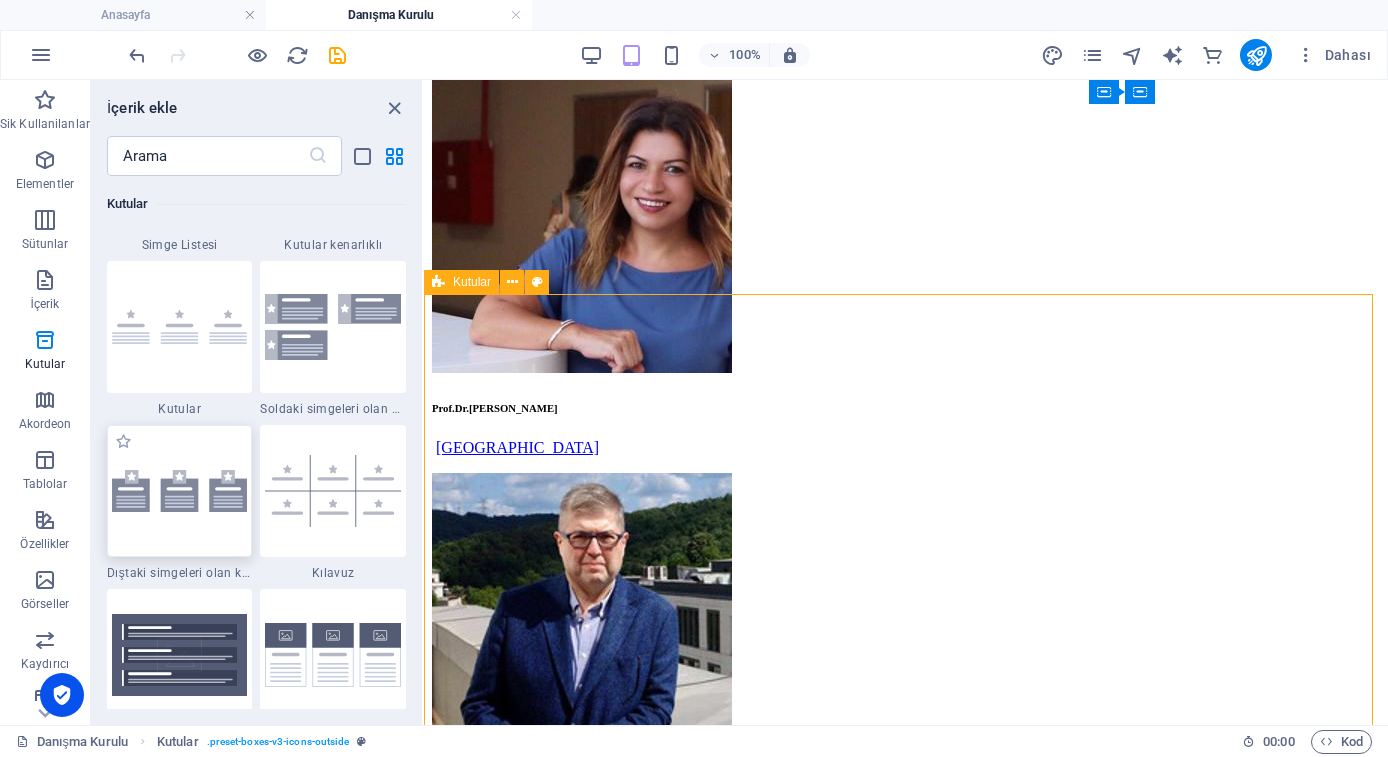 click at bounding box center [180, 490] 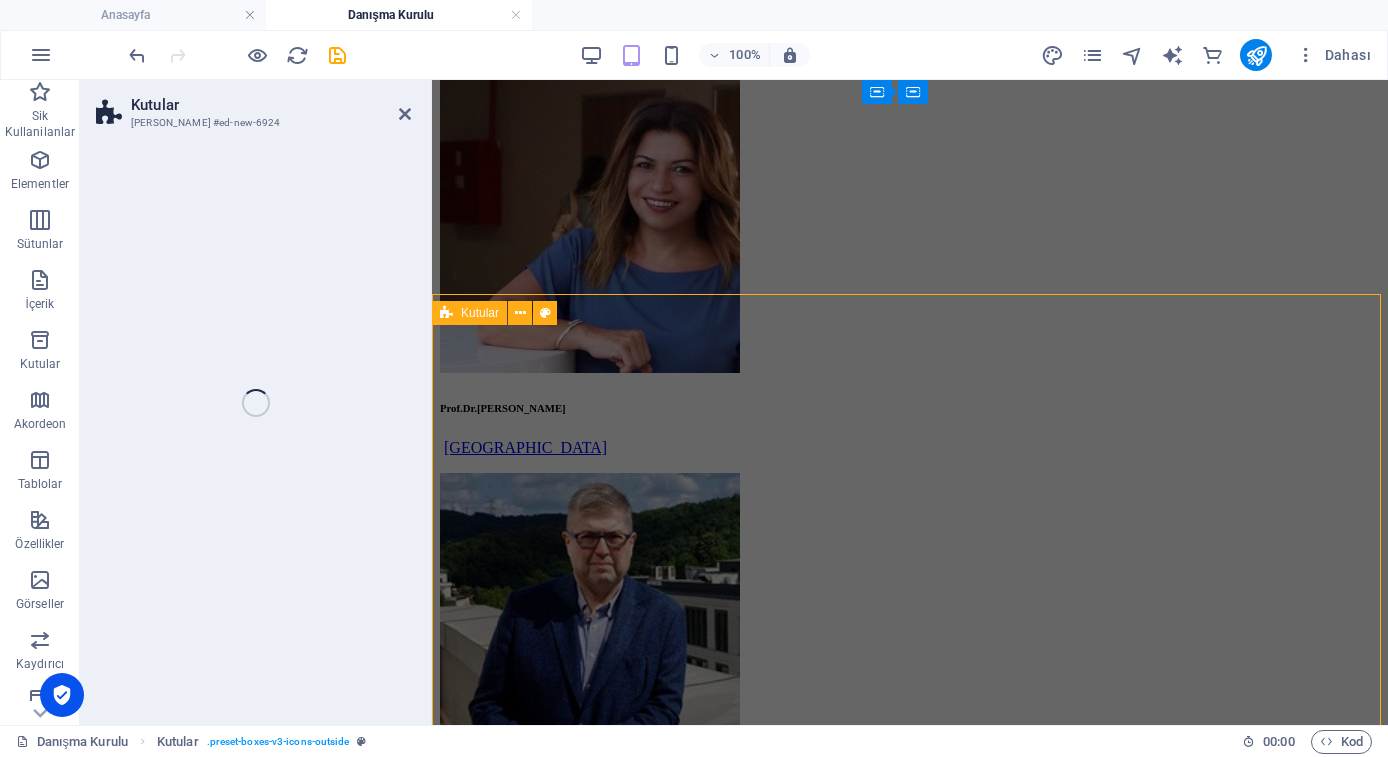 select on "rem" 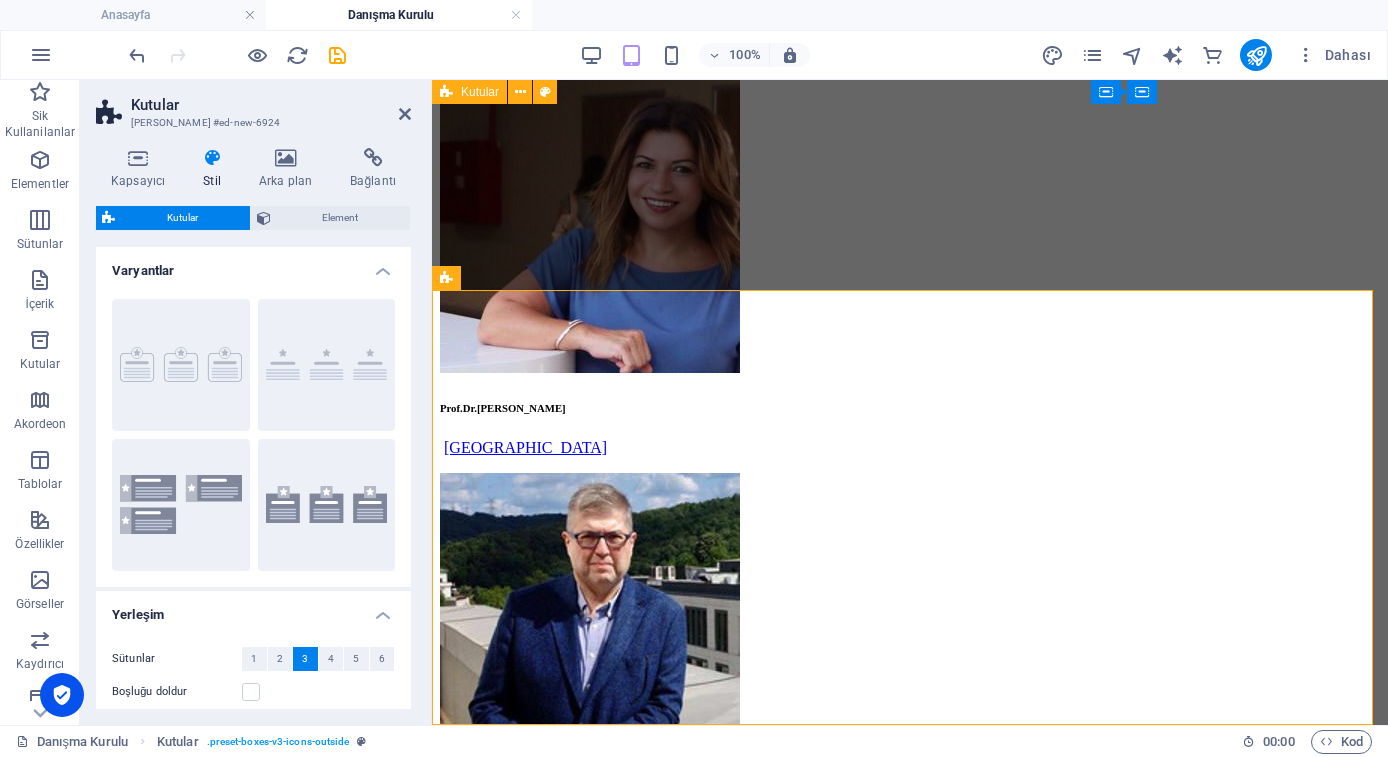 scroll, scrollTop: 857, scrollLeft: 0, axis: vertical 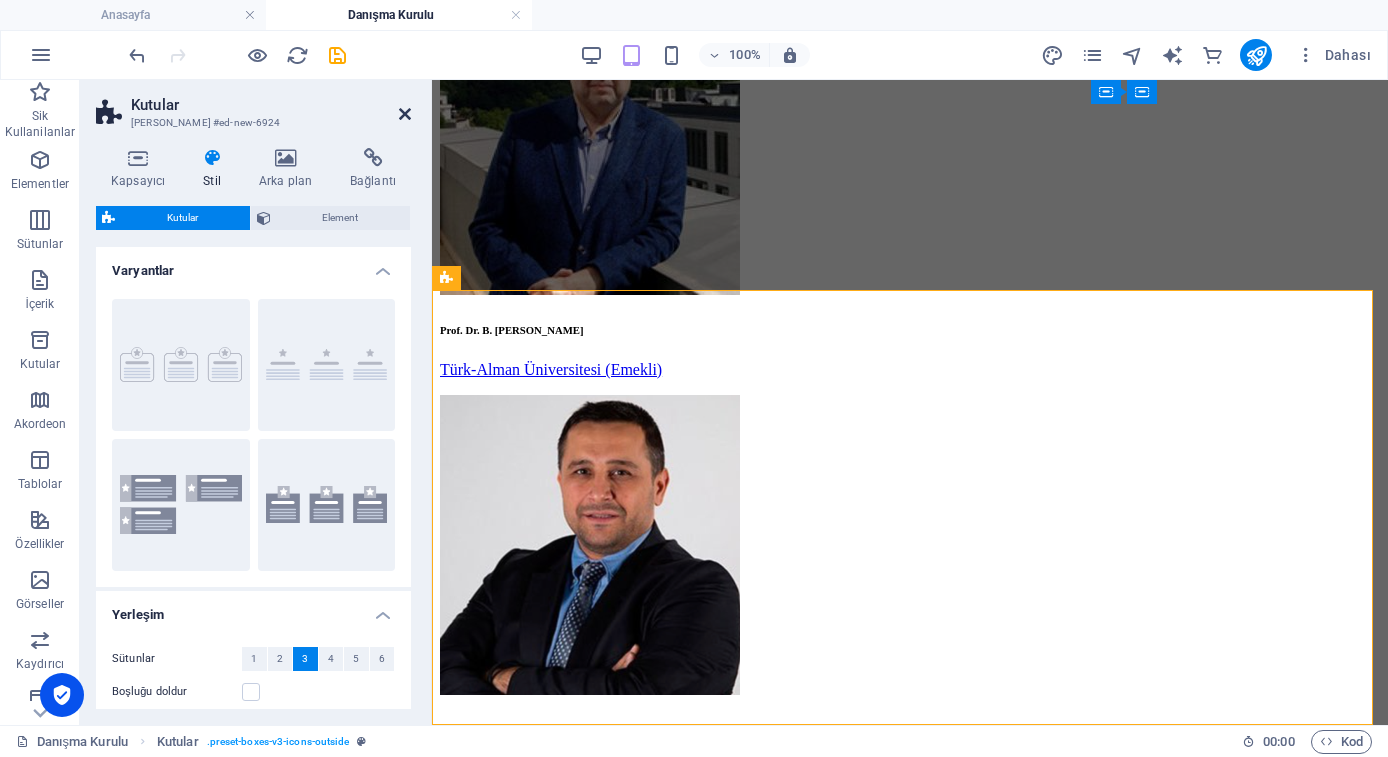 click at bounding box center [405, 114] 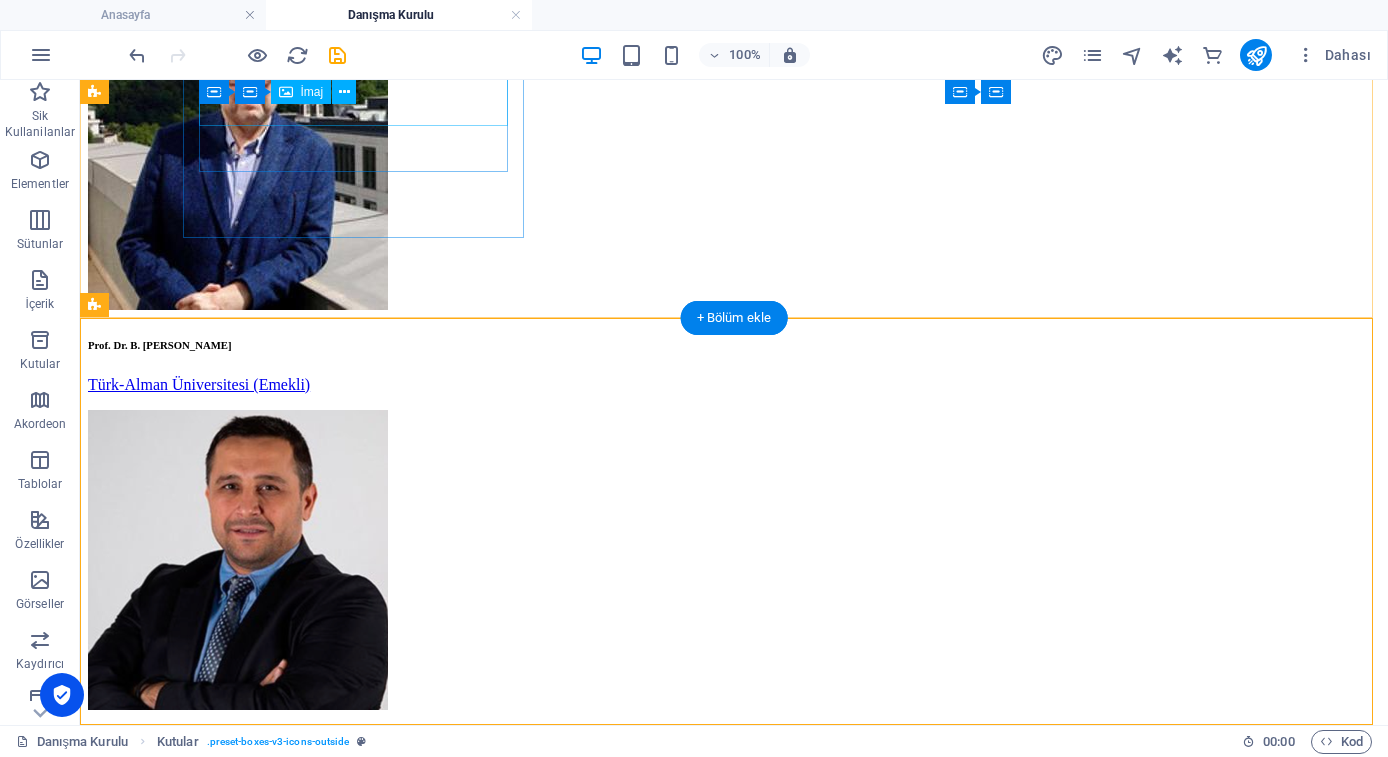 scroll, scrollTop: 834, scrollLeft: 0, axis: vertical 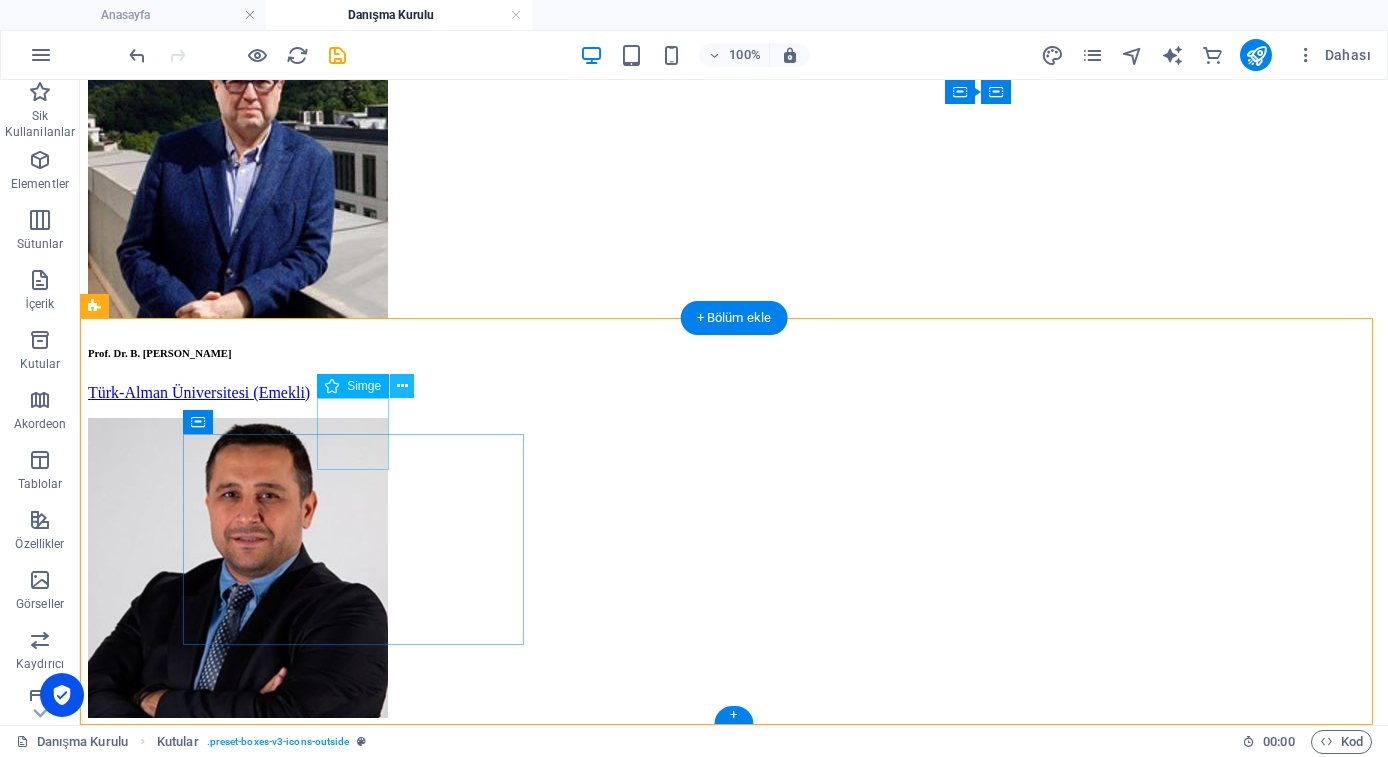 click at bounding box center (402, 386) 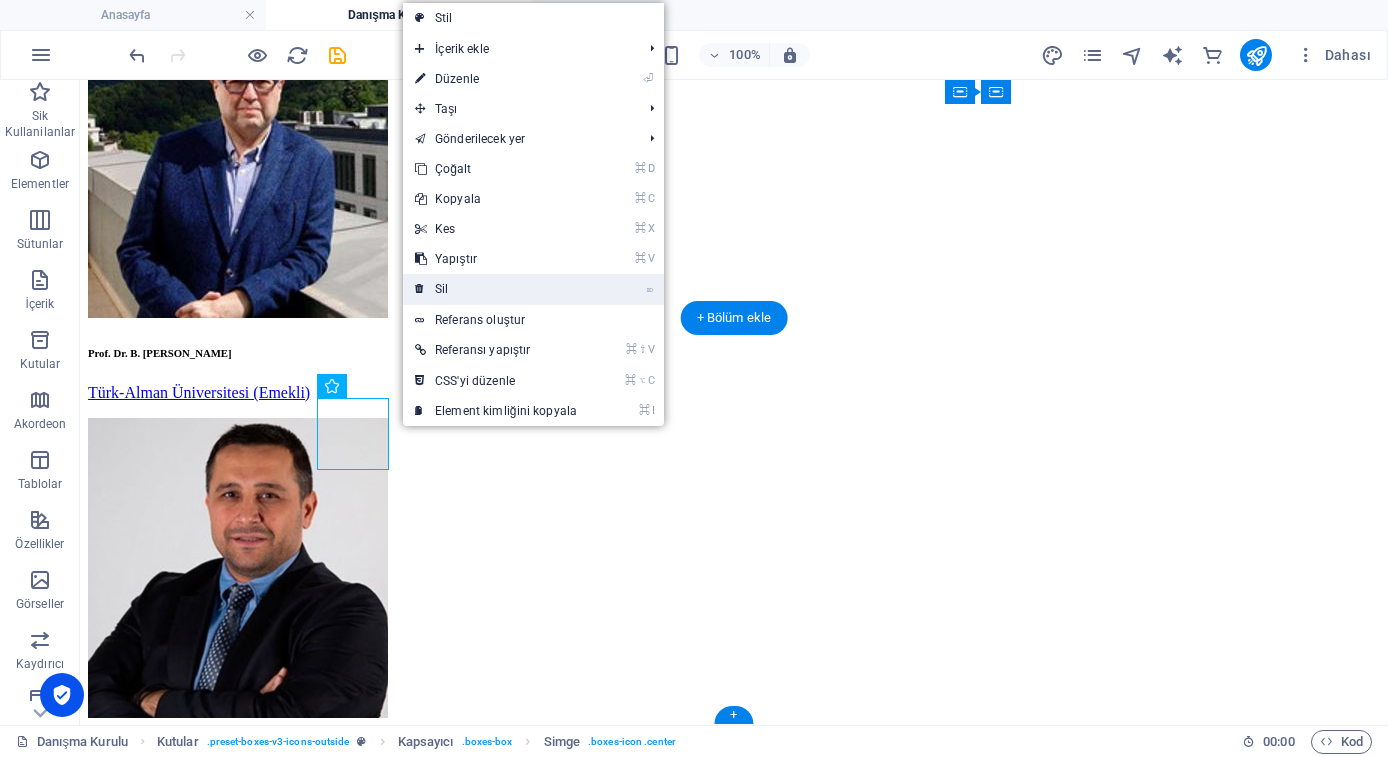 click on "⌦  Sil" at bounding box center [496, 289] 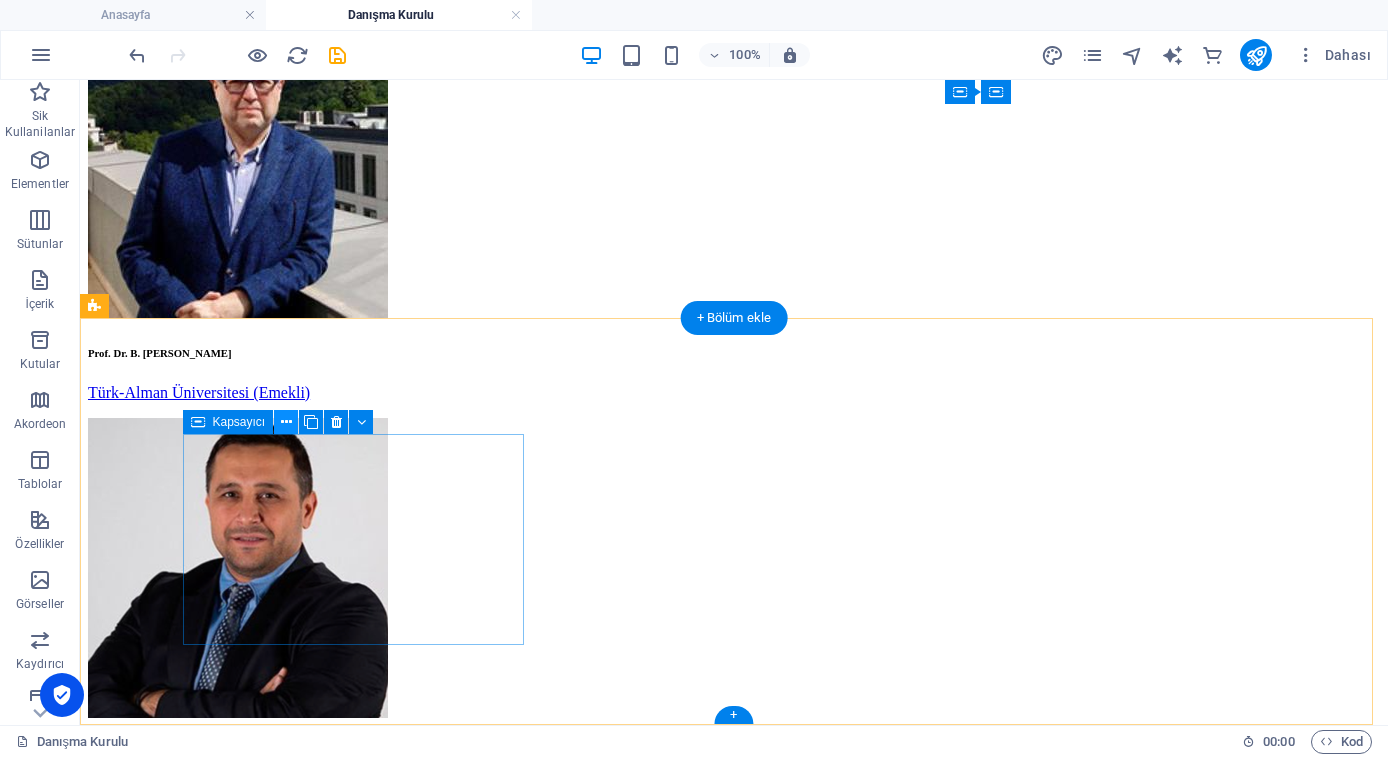 click at bounding box center (286, 422) 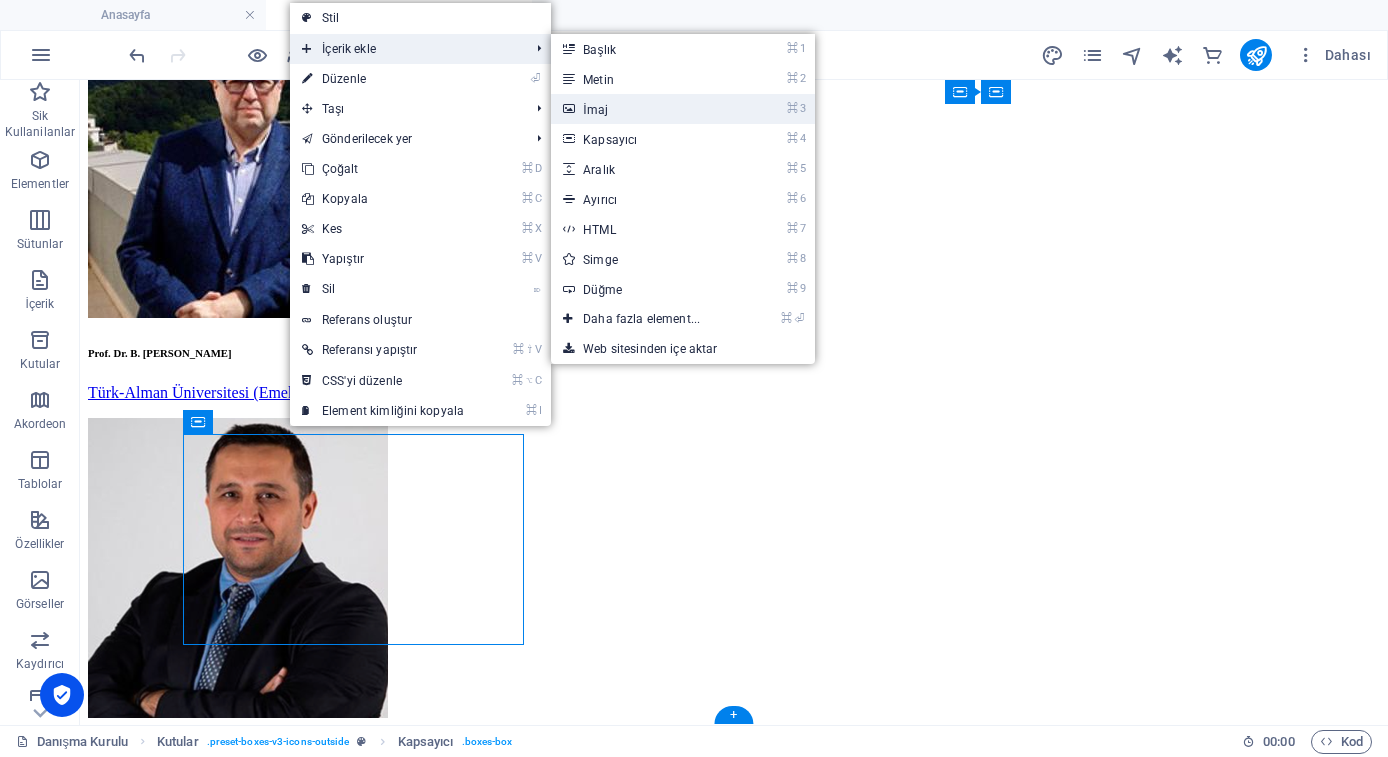 click on "⌘ 3  İmaj" at bounding box center [645, 109] 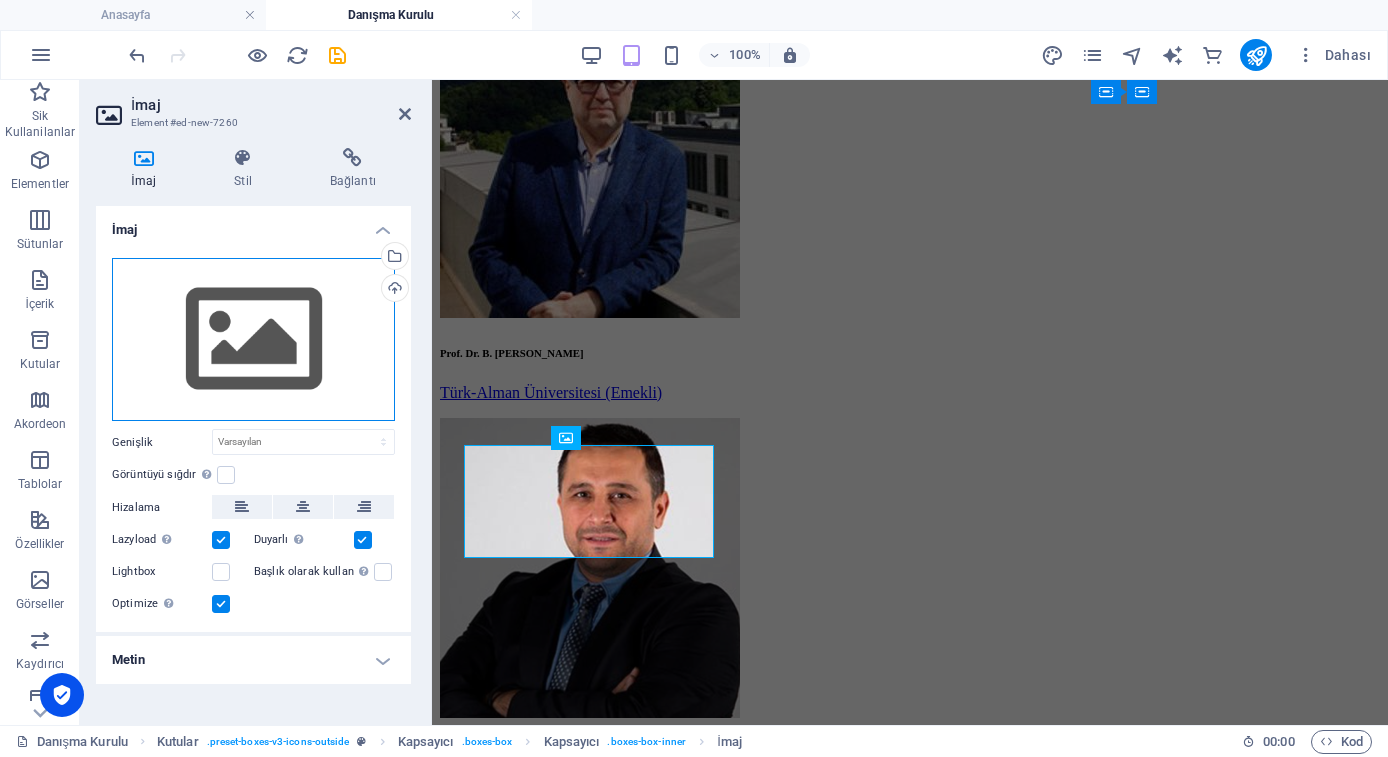 click on "Dosyaları buraya sürükleyin, dosyaları seçmek için tıklayın veya Dosyalardan ya da ücretsiz stok fotoğraf ve videolarımızdan dosyalar seçin" at bounding box center (253, 340) 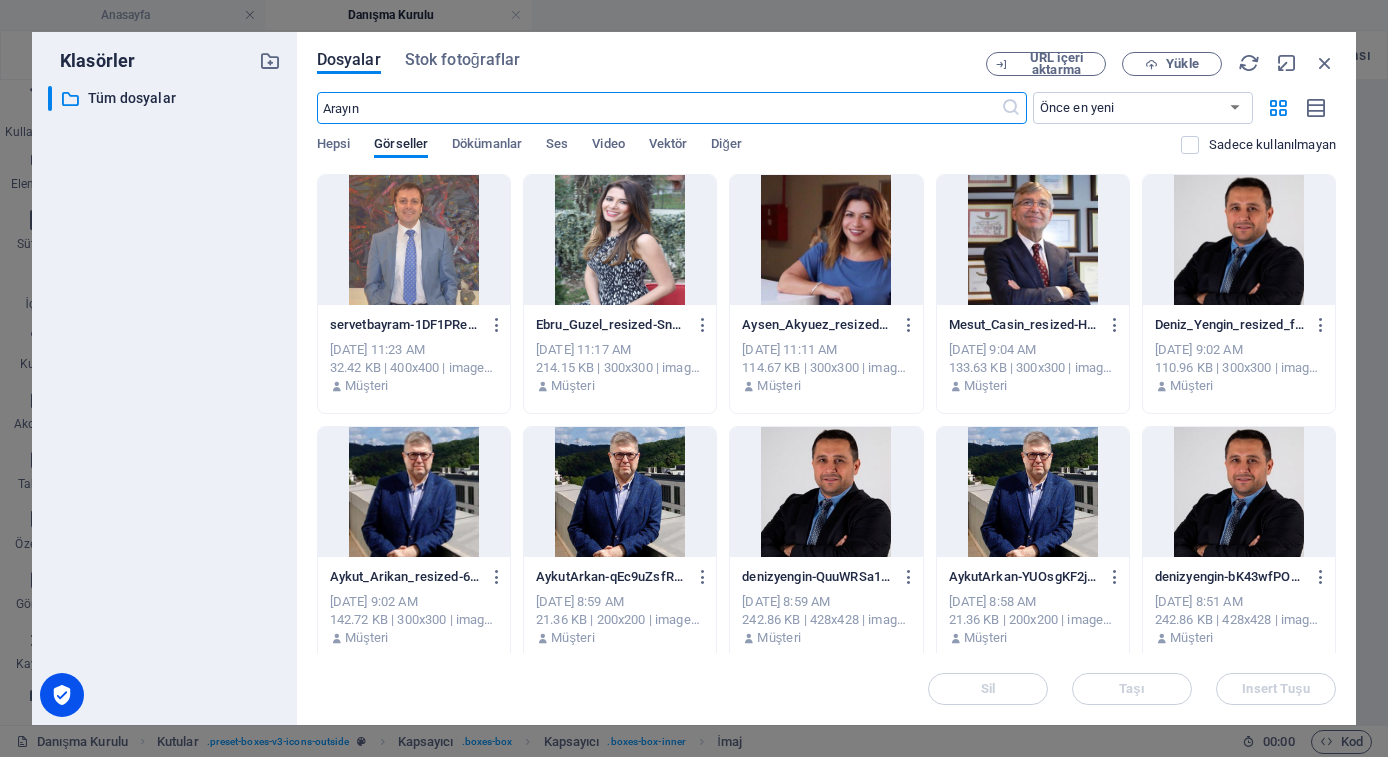 scroll, scrollTop: 2022, scrollLeft: 0, axis: vertical 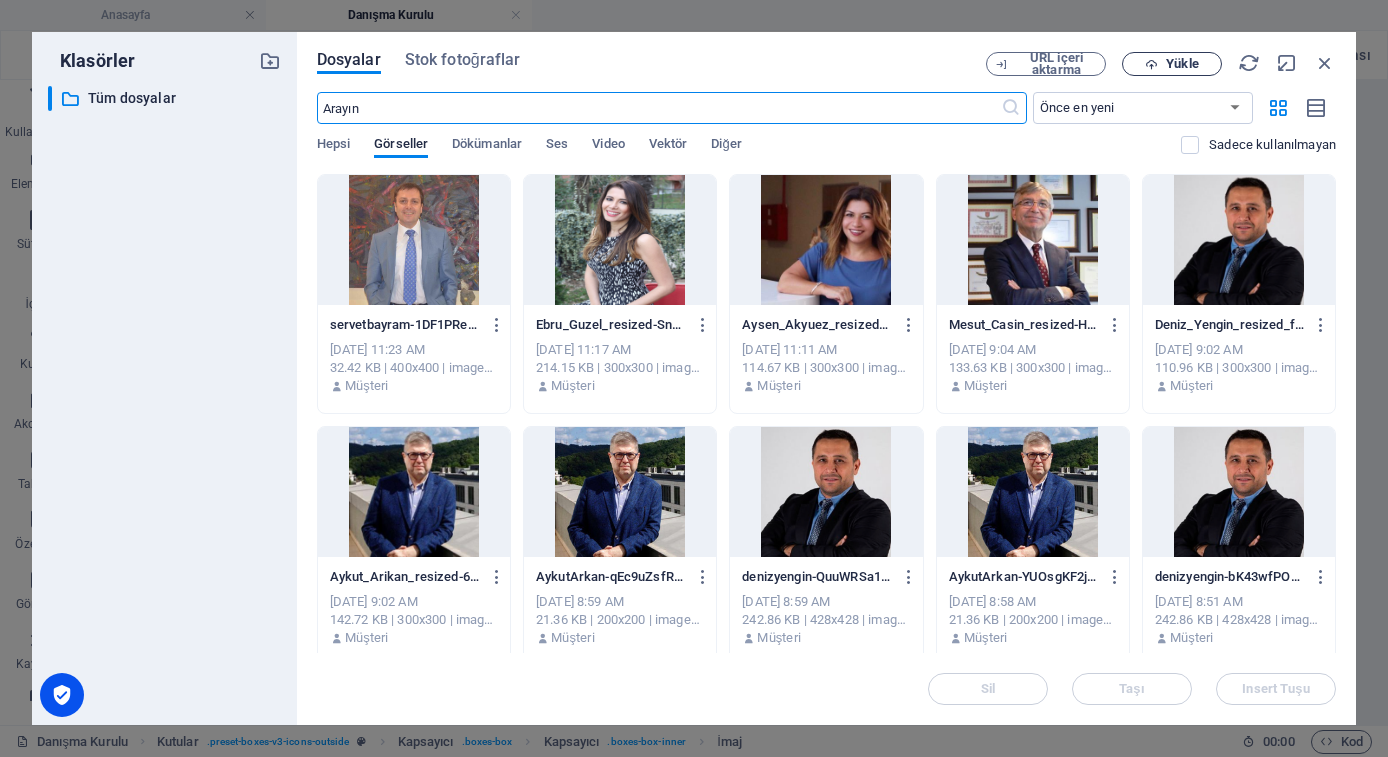 click on "Yükle" at bounding box center (1182, 64) 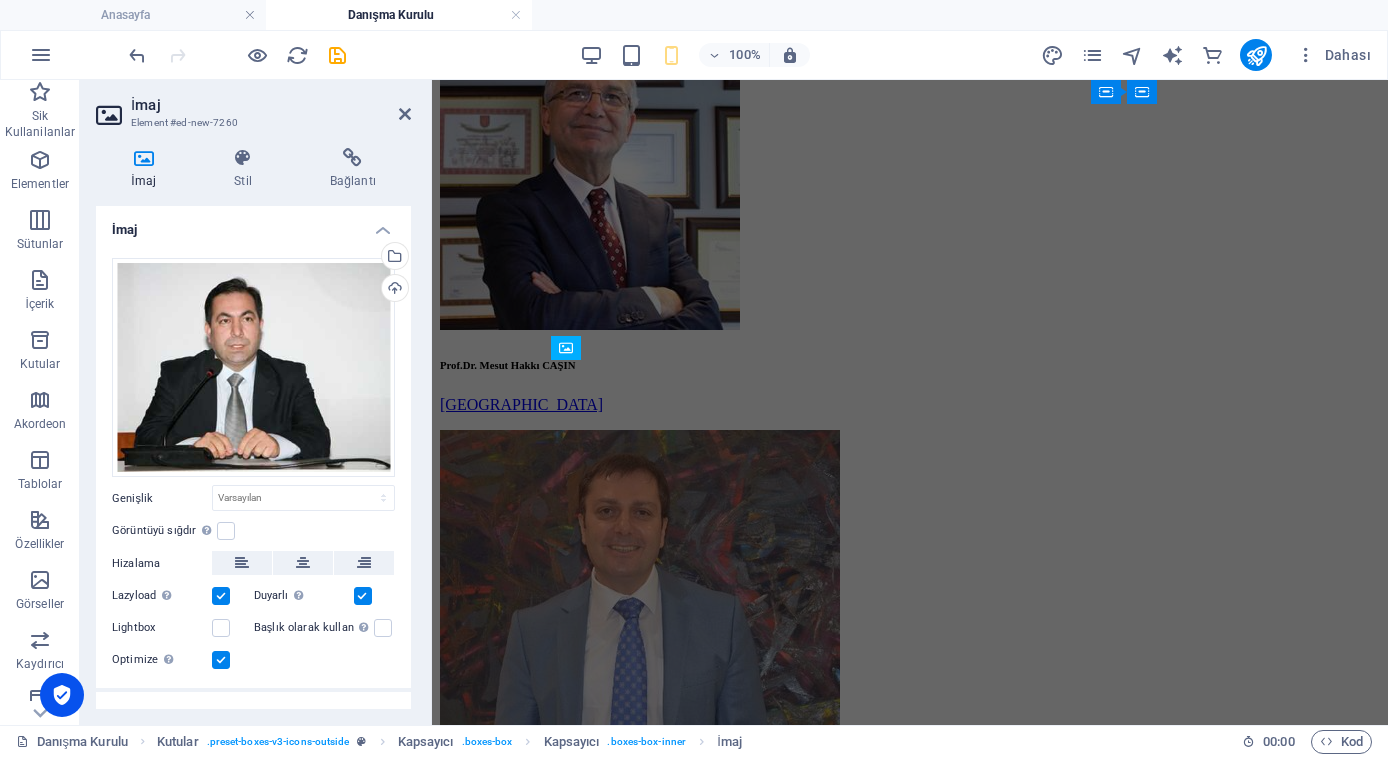 scroll, scrollTop: 924, scrollLeft: 0, axis: vertical 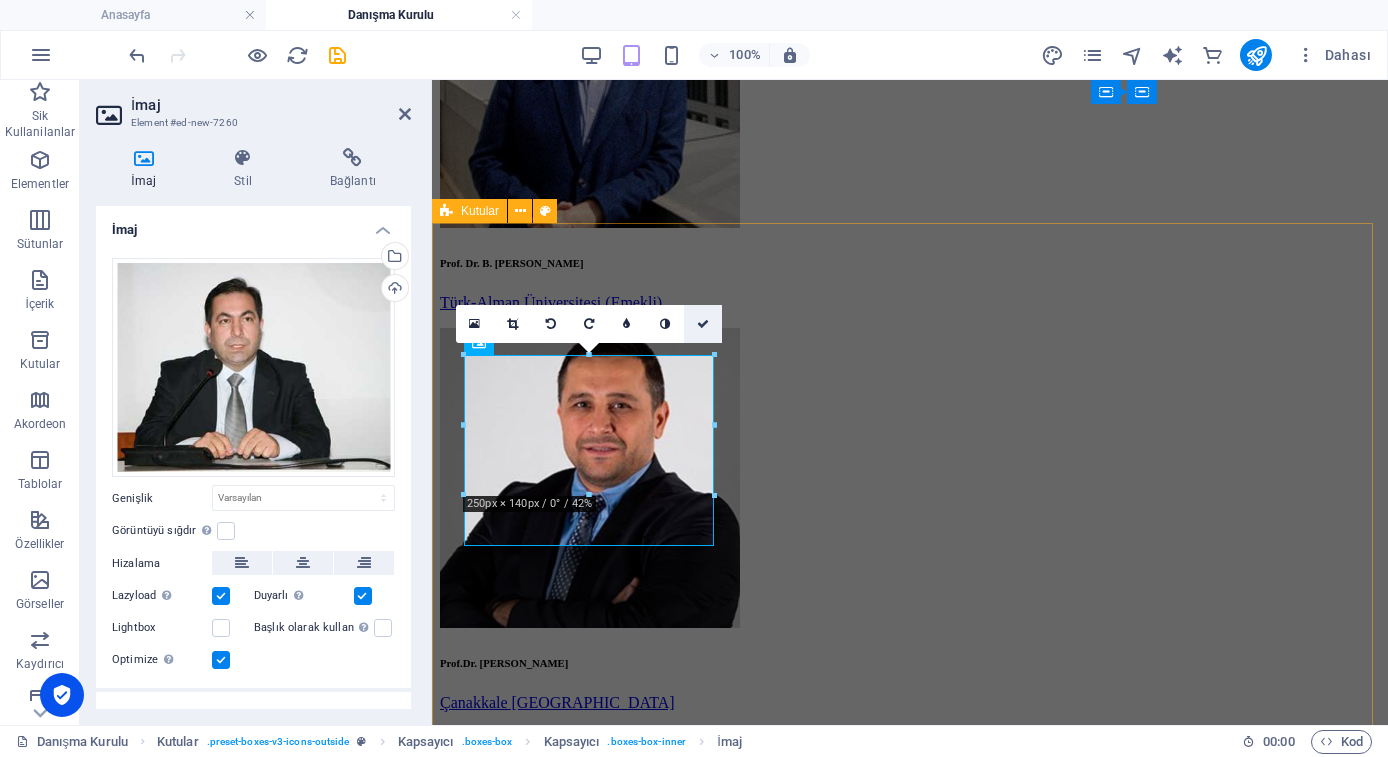 click at bounding box center (703, 324) 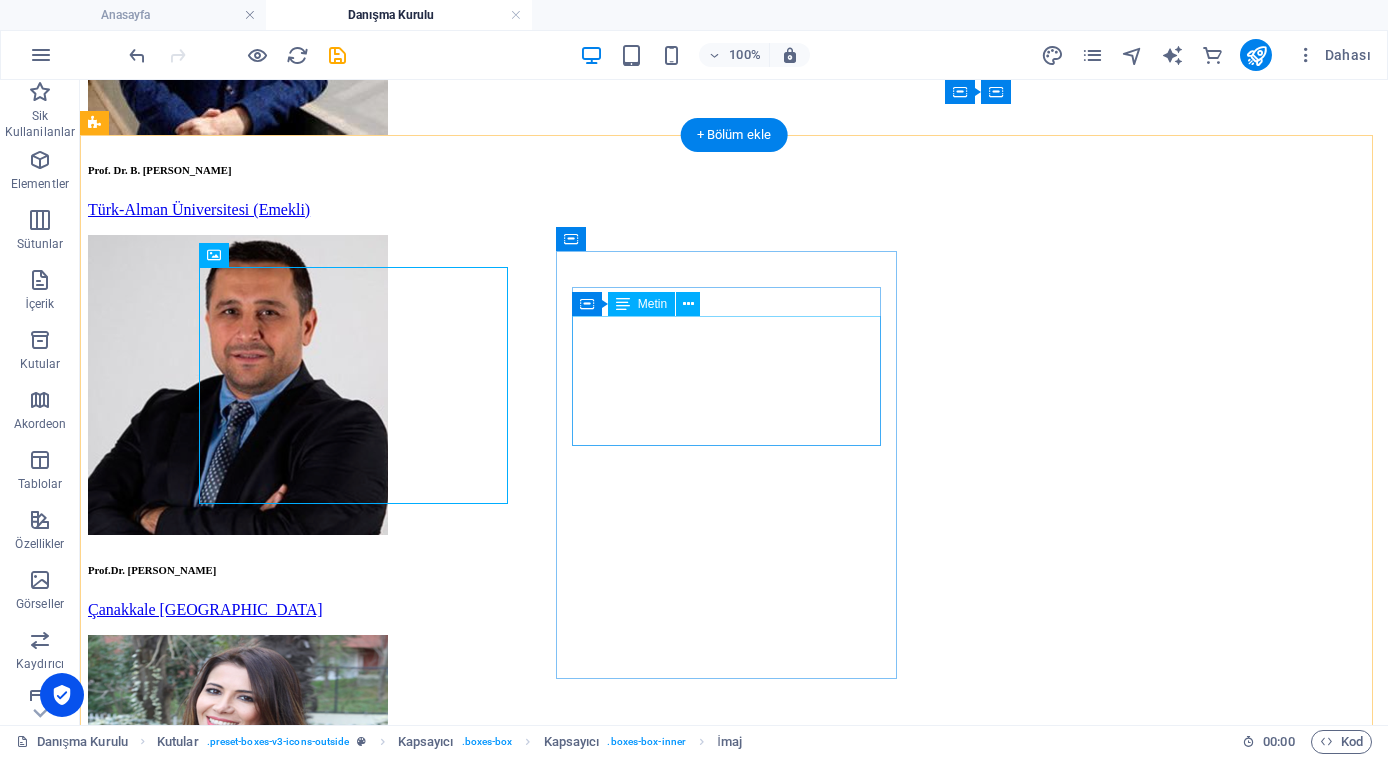 scroll, scrollTop: 1051, scrollLeft: 0, axis: vertical 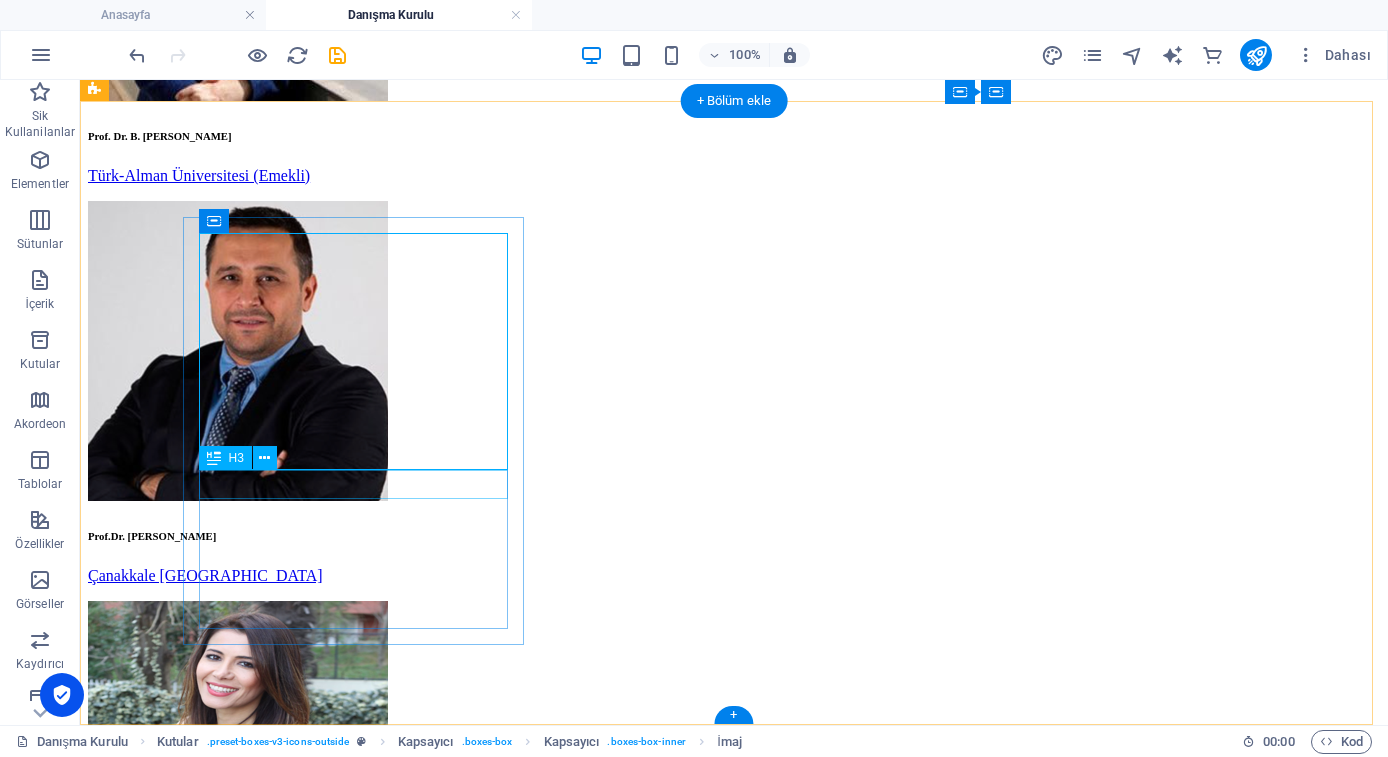 click on "Headline" at bounding box center [734, 2937] 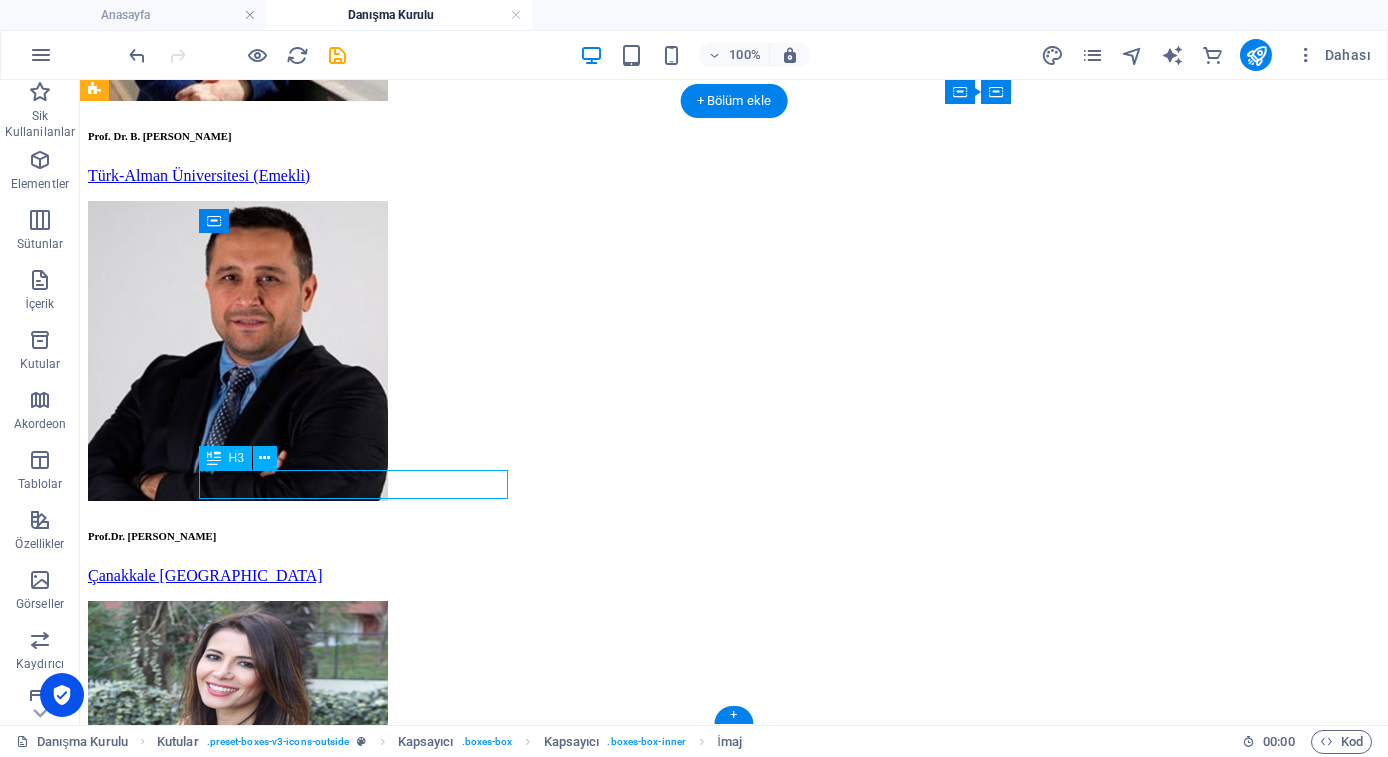 click on "Headline" at bounding box center (734, 2937) 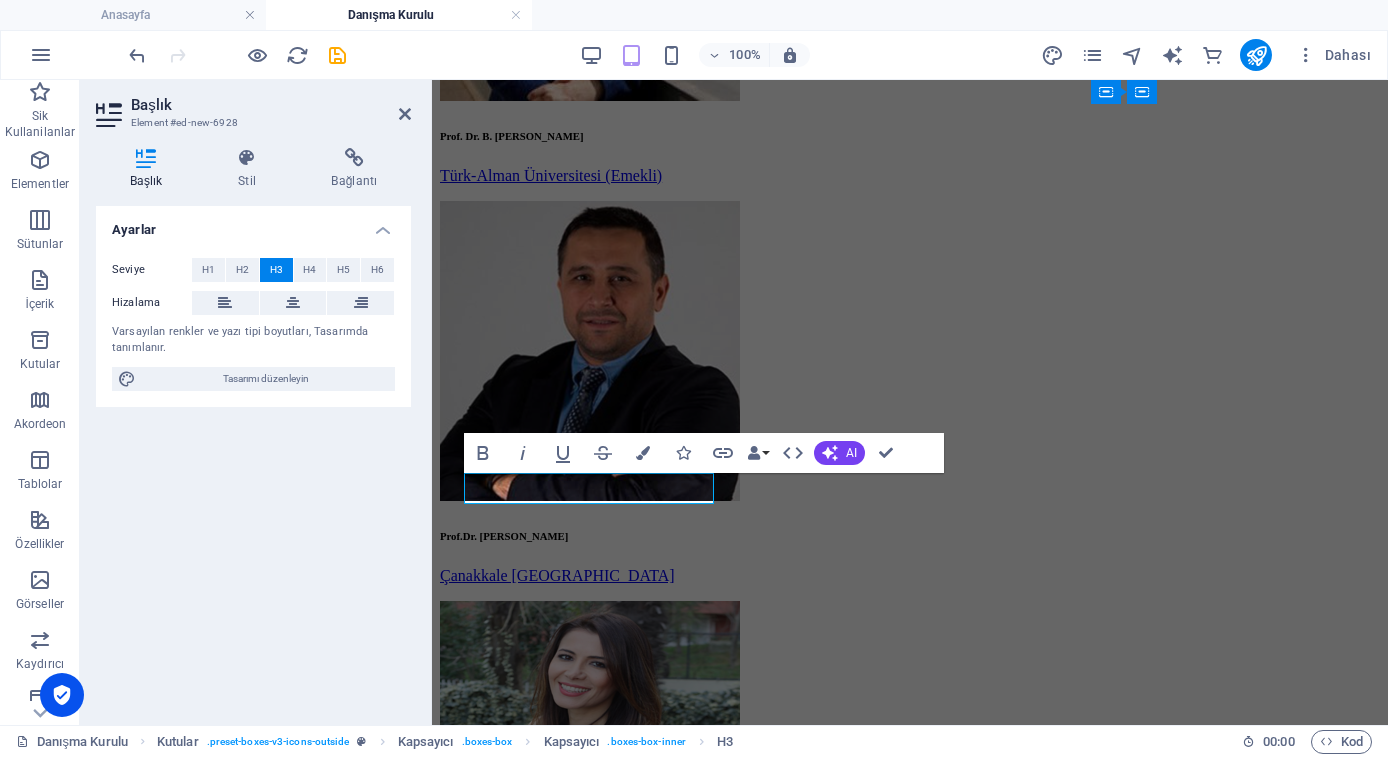 scroll, scrollTop: 997, scrollLeft: 0, axis: vertical 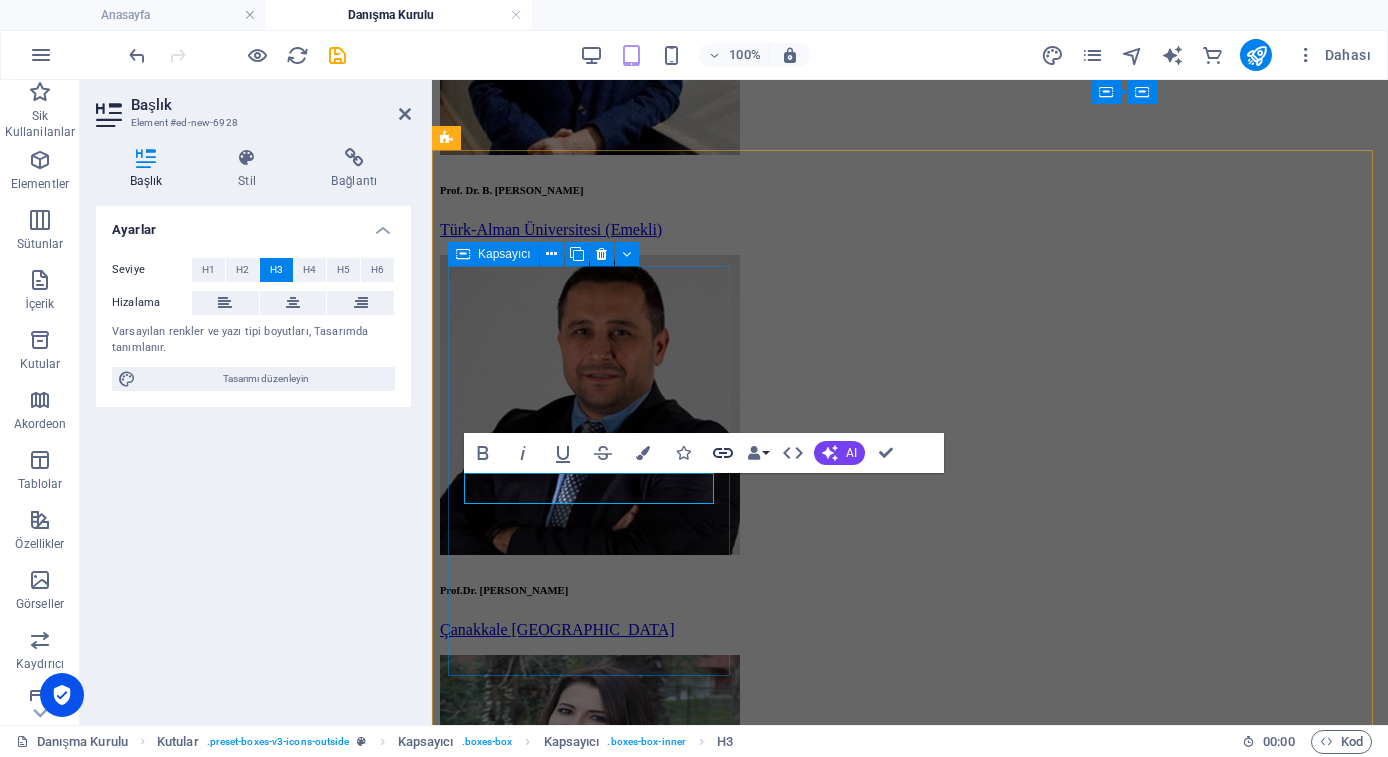 type 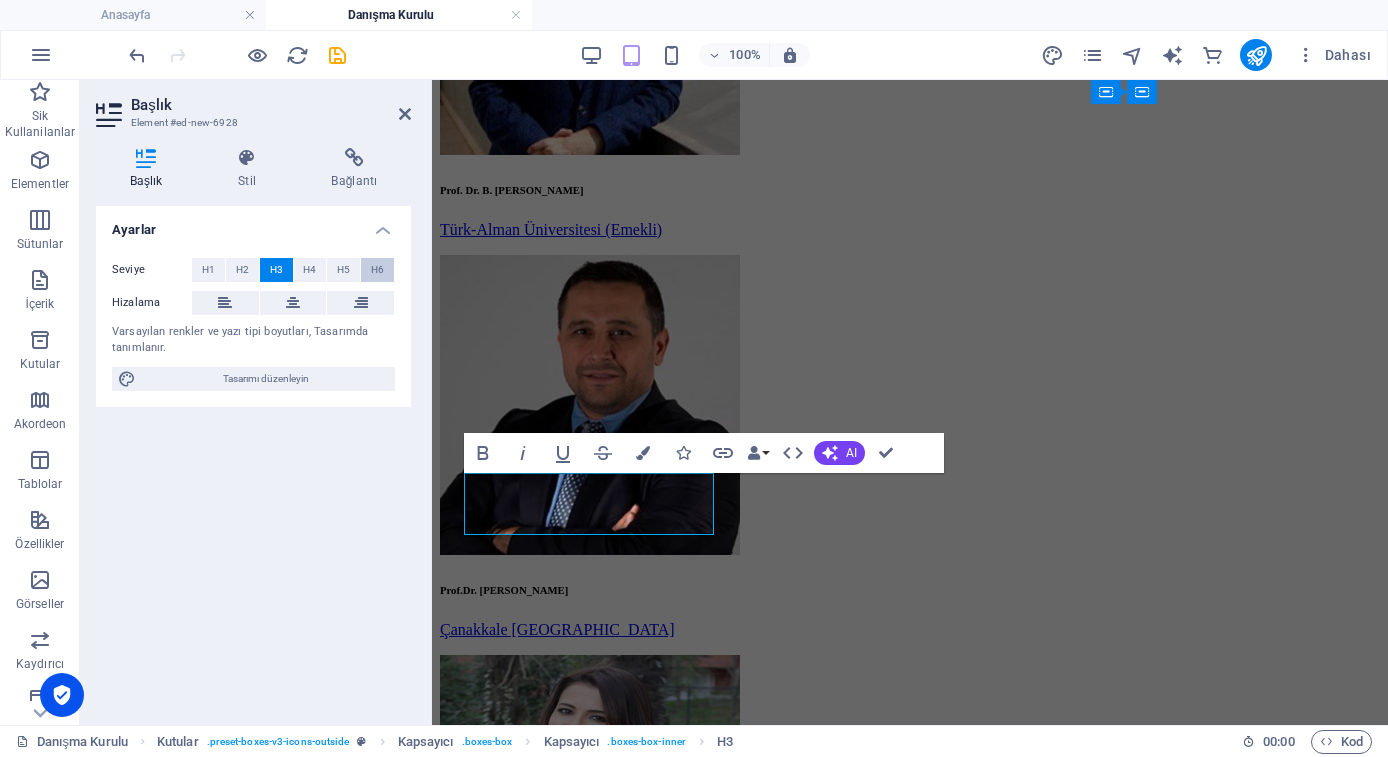 click on "H6" at bounding box center (377, 270) 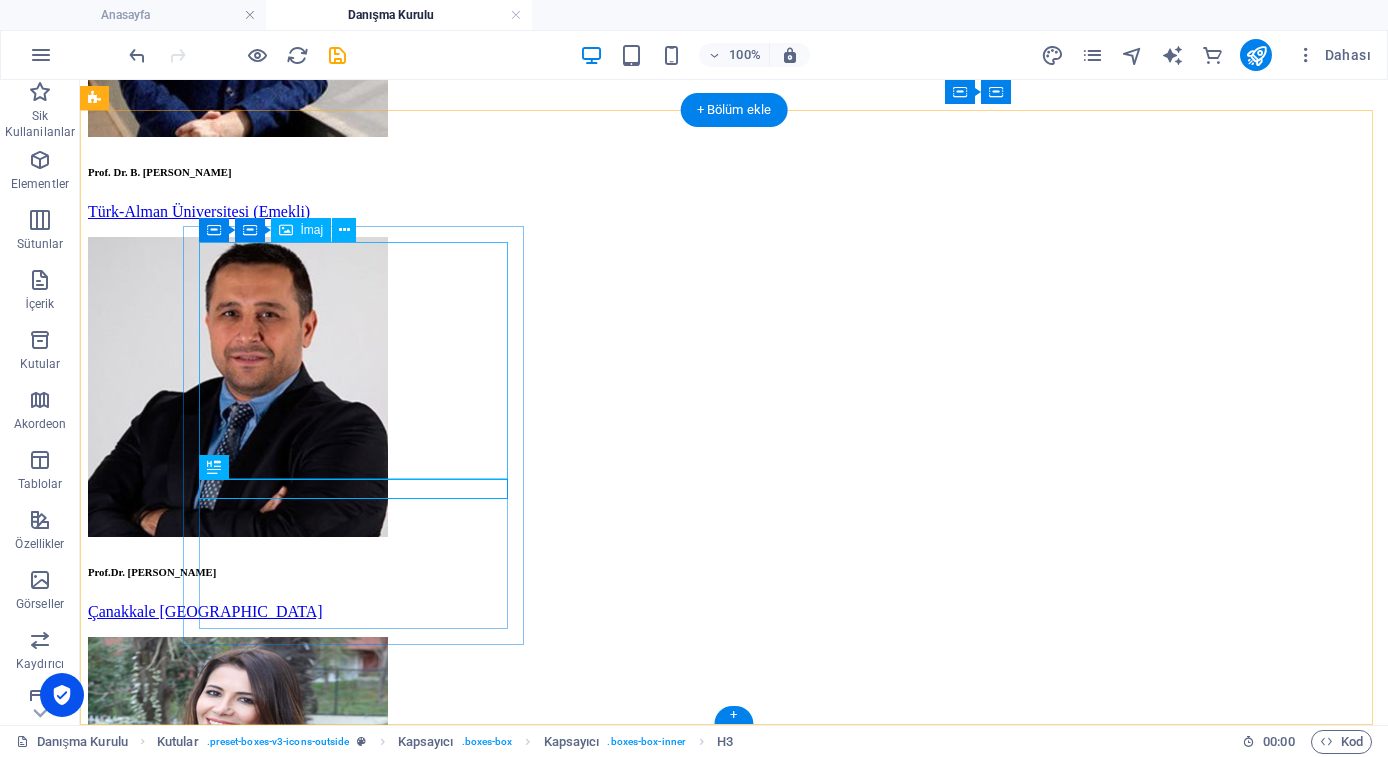 scroll, scrollTop: 1042, scrollLeft: 0, axis: vertical 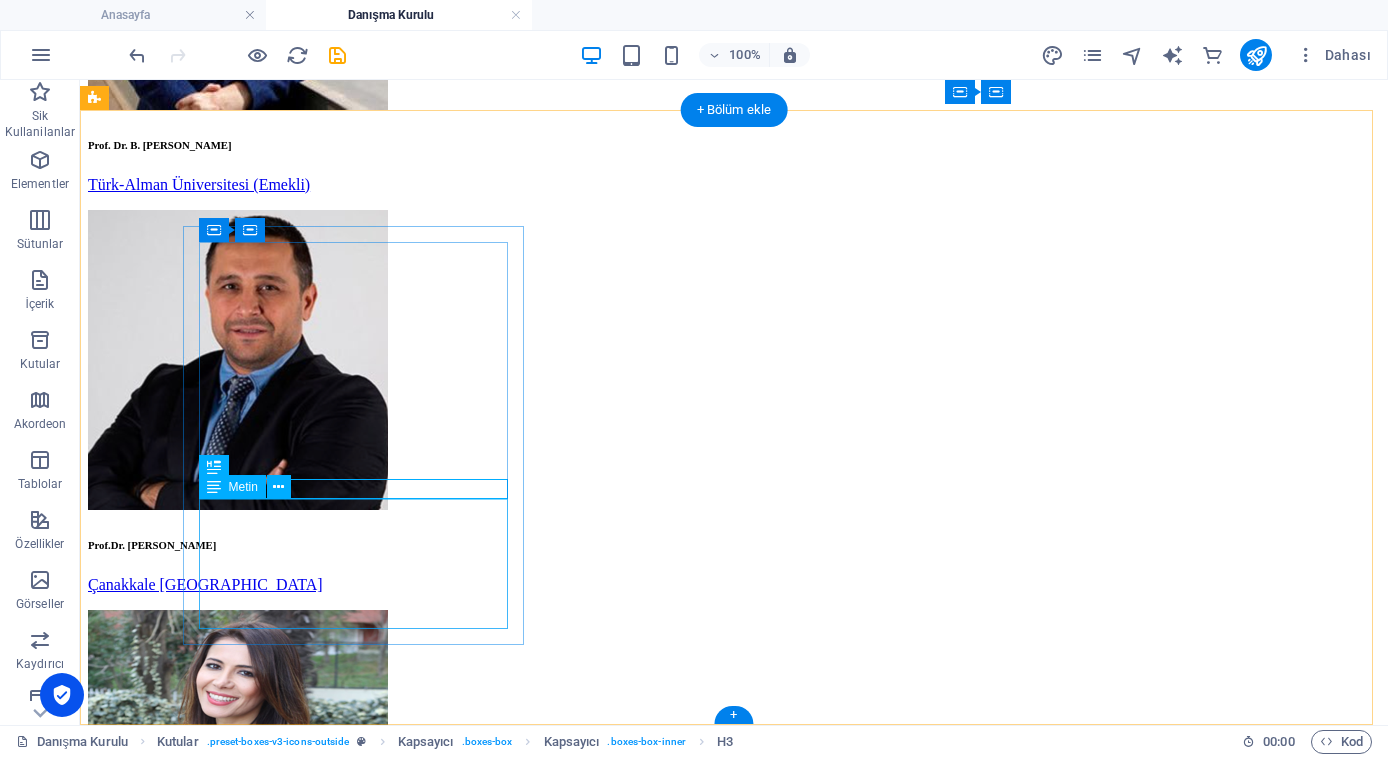 click on "Lorem ipsum dolor sit amet, consectetuer adipiscing elit. Aenean commodo ligula eget dolor. Lorem ipsum dolor sit amet, consectetuer adipiscing elit leget dolor." at bounding box center (734, 2987) 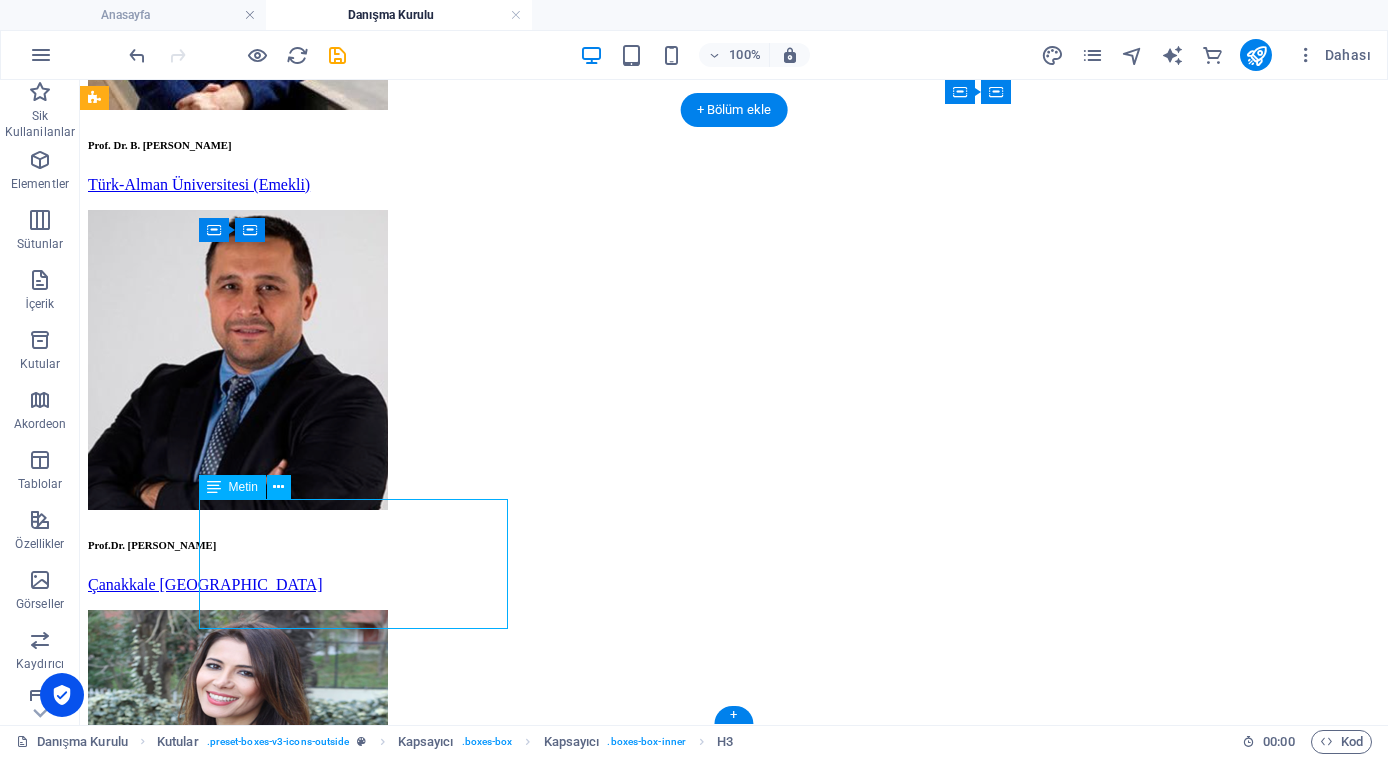 click on "Lorem ipsum dolor sit amet, consectetuer adipiscing elit. Aenean commodo ligula eget dolor. Lorem ipsum dolor sit amet, consectetuer adipiscing elit leget dolor." at bounding box center (734, 2987) 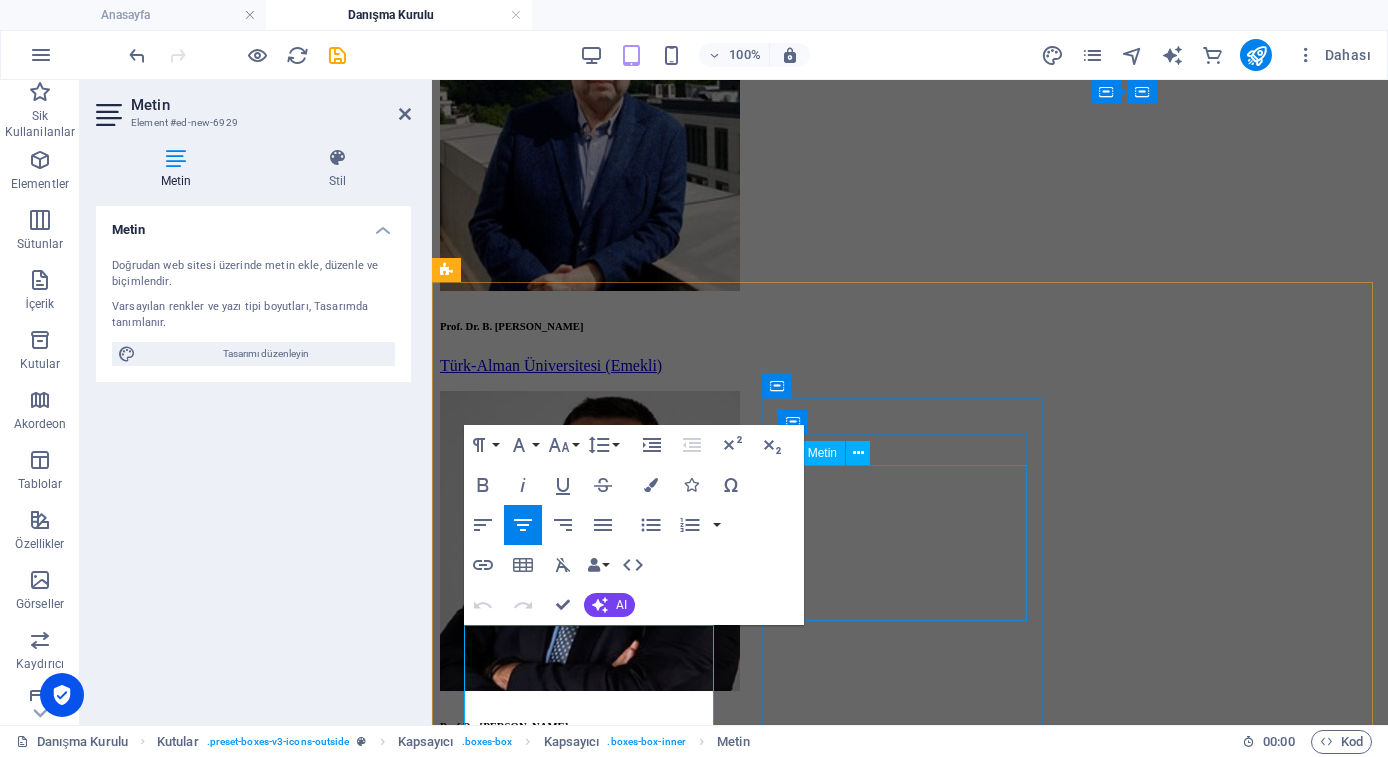scroll, scrollTop: 1017, scrollLeft: 0, axis: vertical 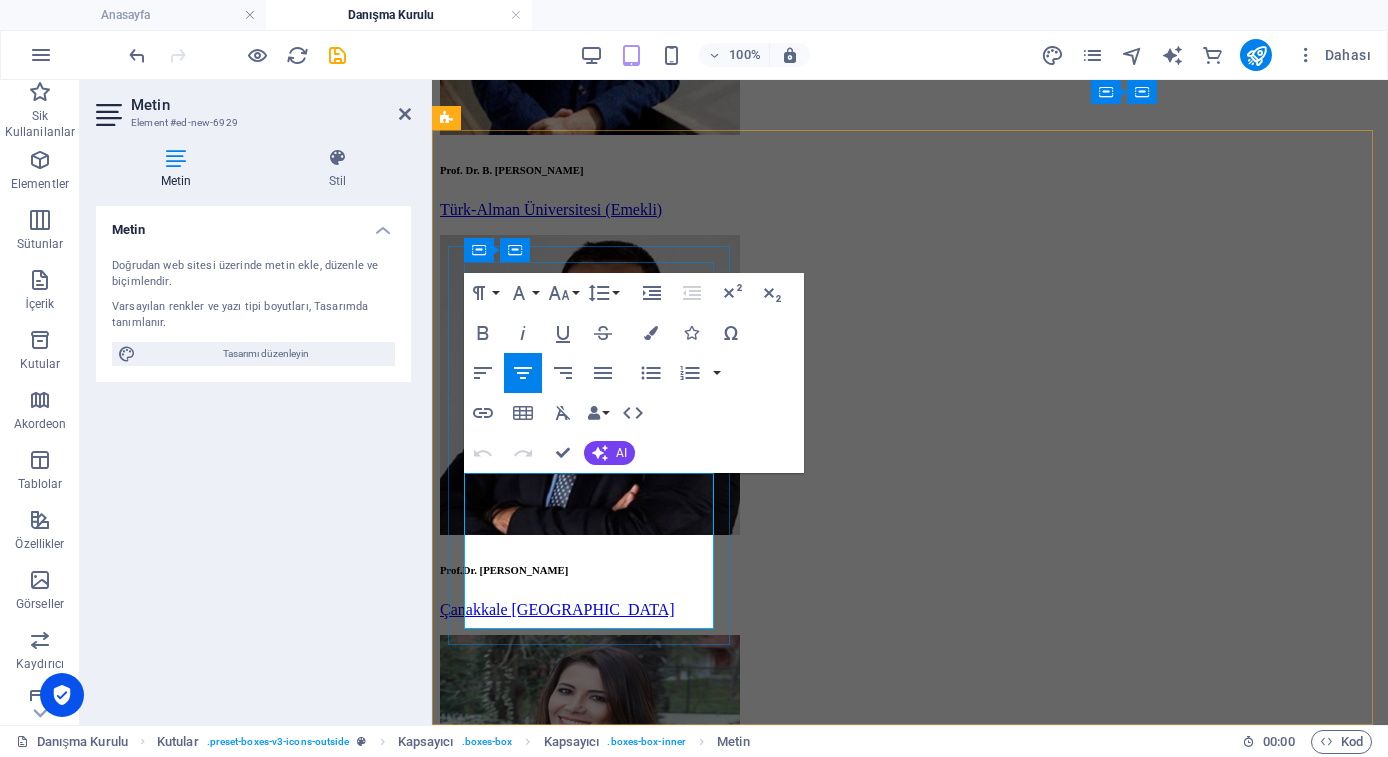 drag, startPoint x: 472, startPoint y: 483, endPoint x: 659, endPoint y: 604, distance: 222.73302 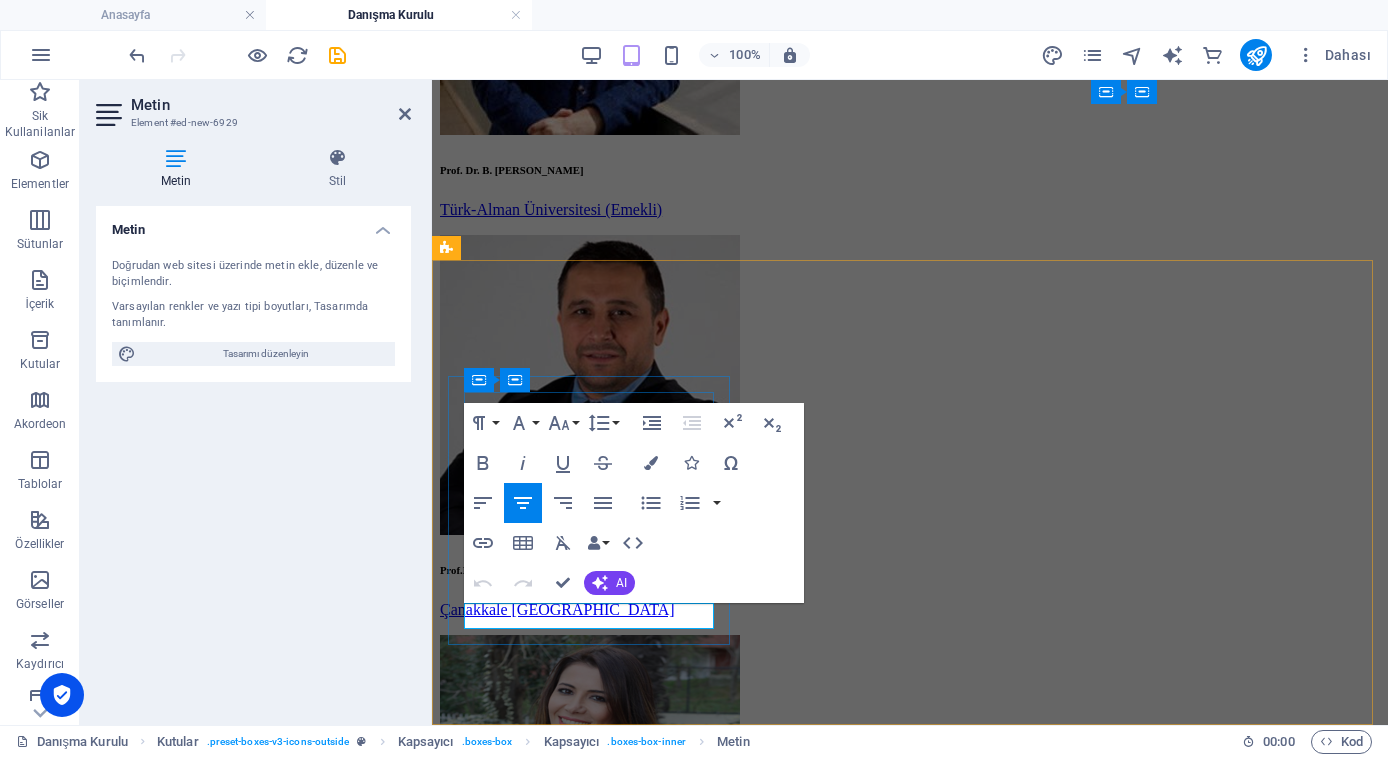 scroll, scrollTop: 887, scrollLeft: 0, axis: vertical 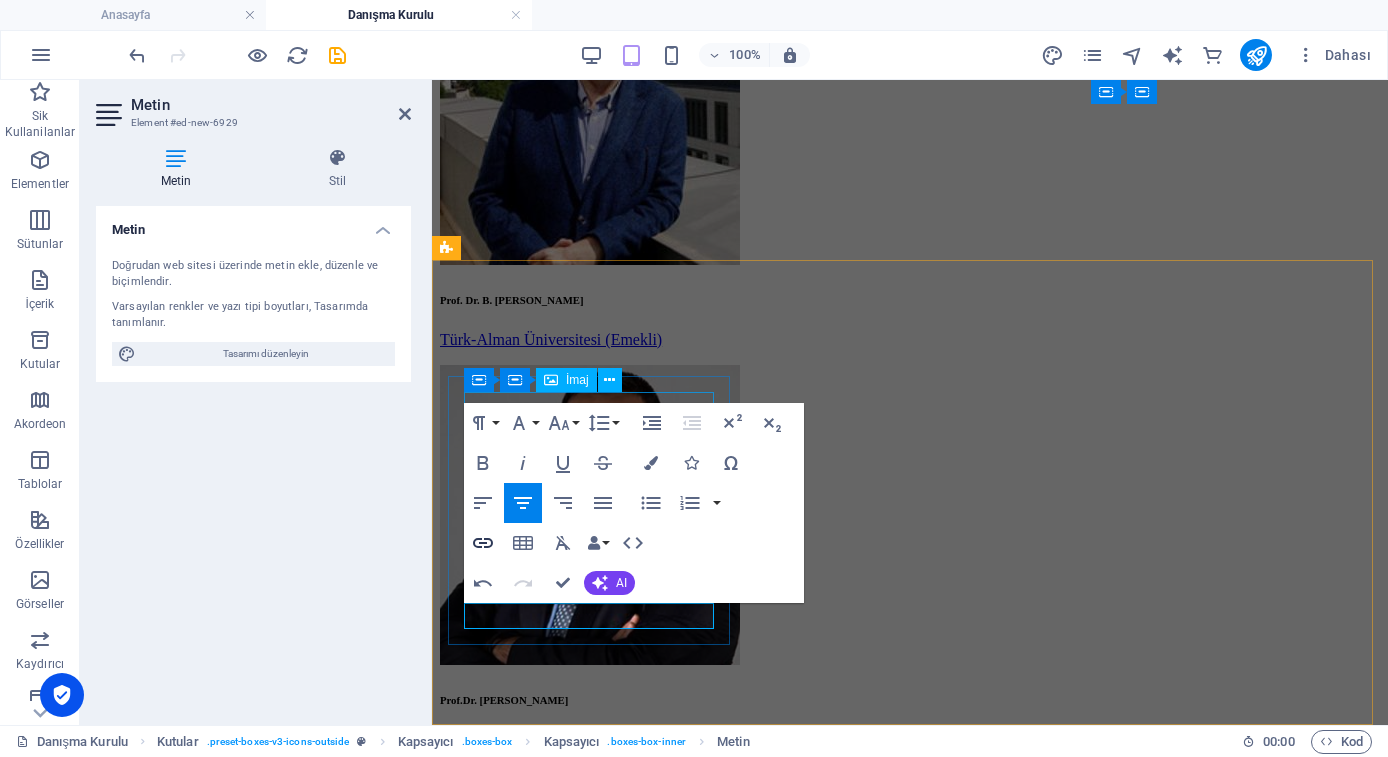 click 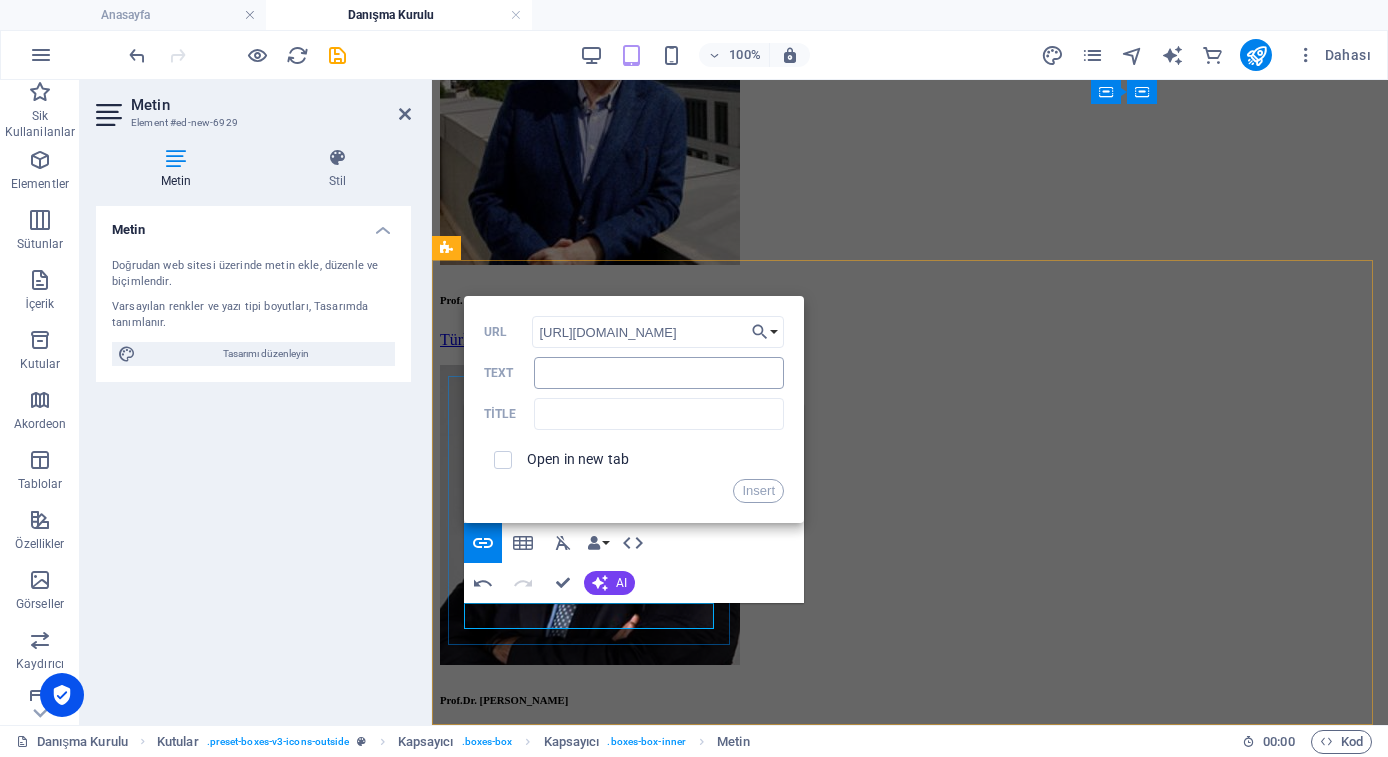 type on "https://yeditepe.edu.tr/tr/akademik-kadro/4187" 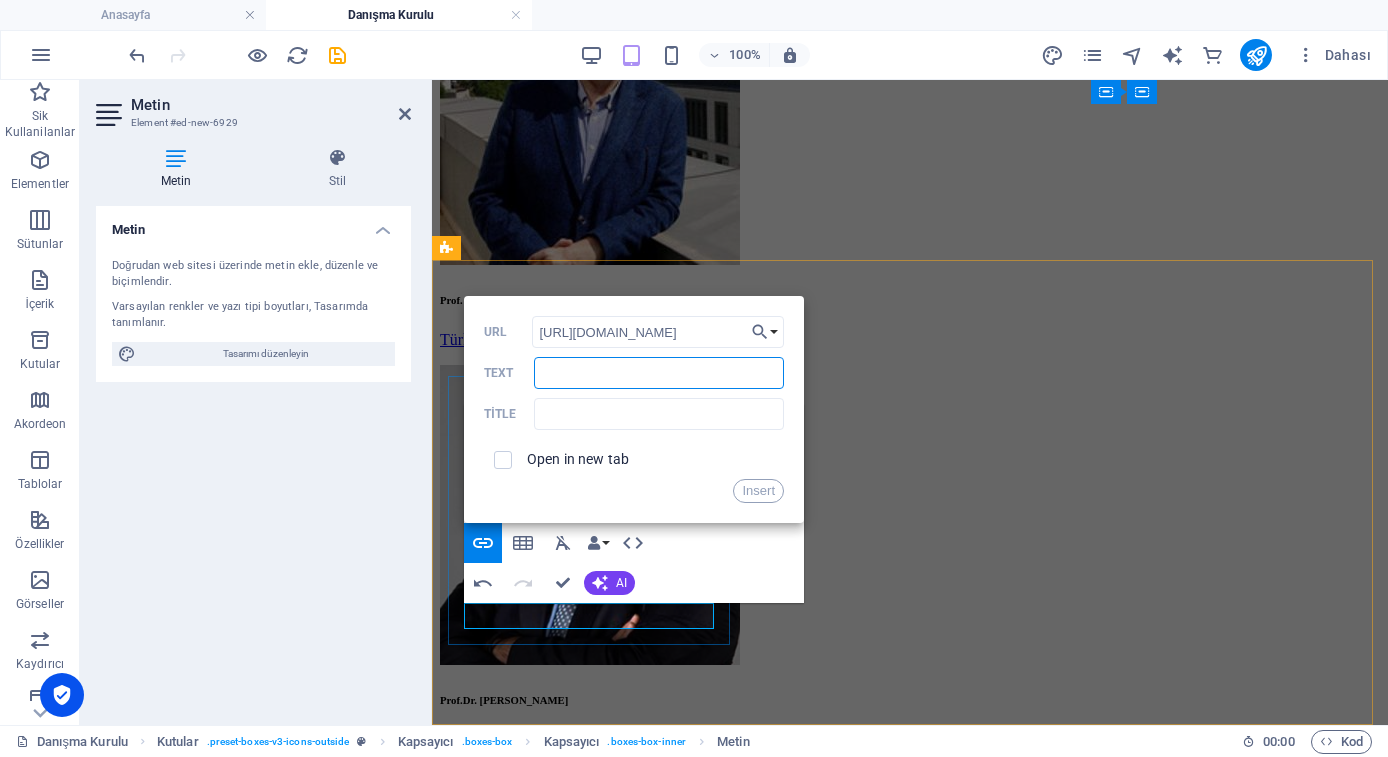 click on "Text" at bounding box center [659, 373] 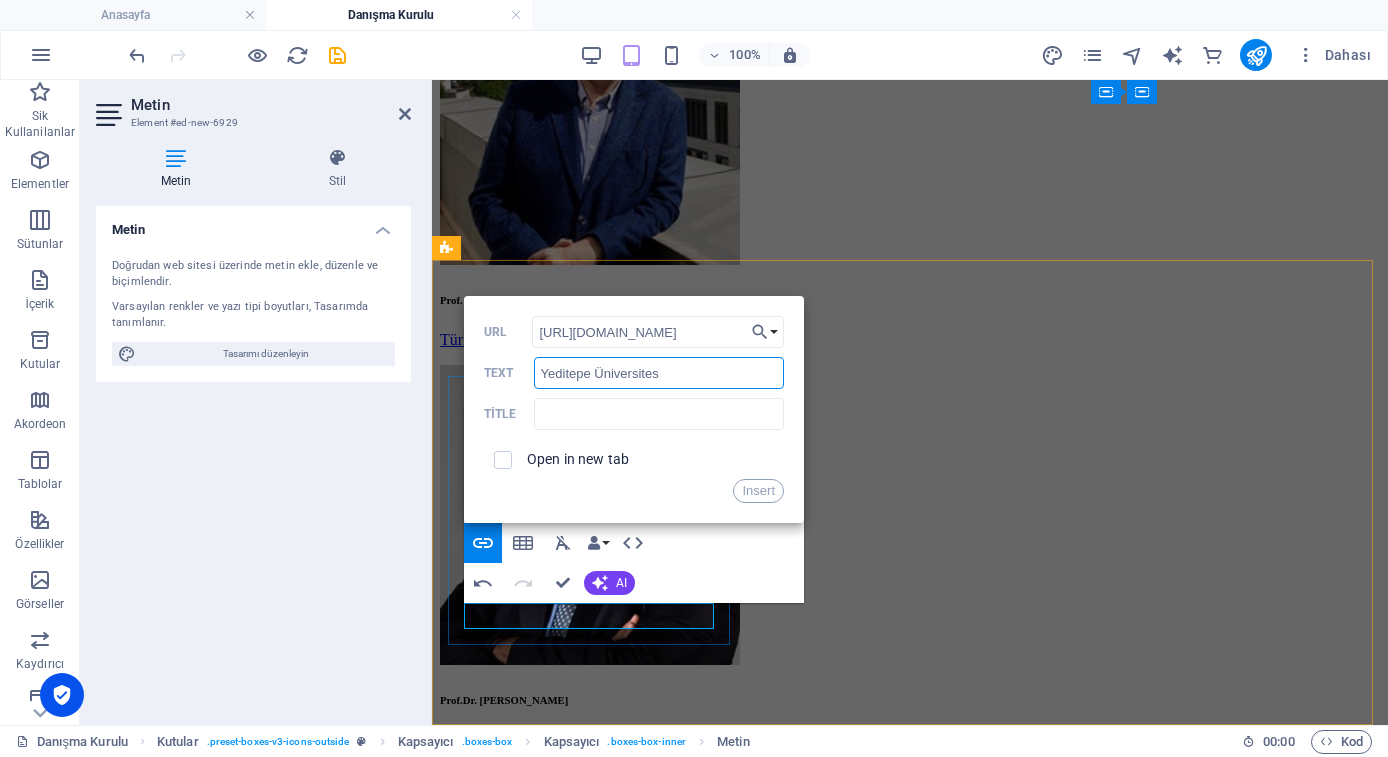 type on "Yeditepe Üniversitesi" 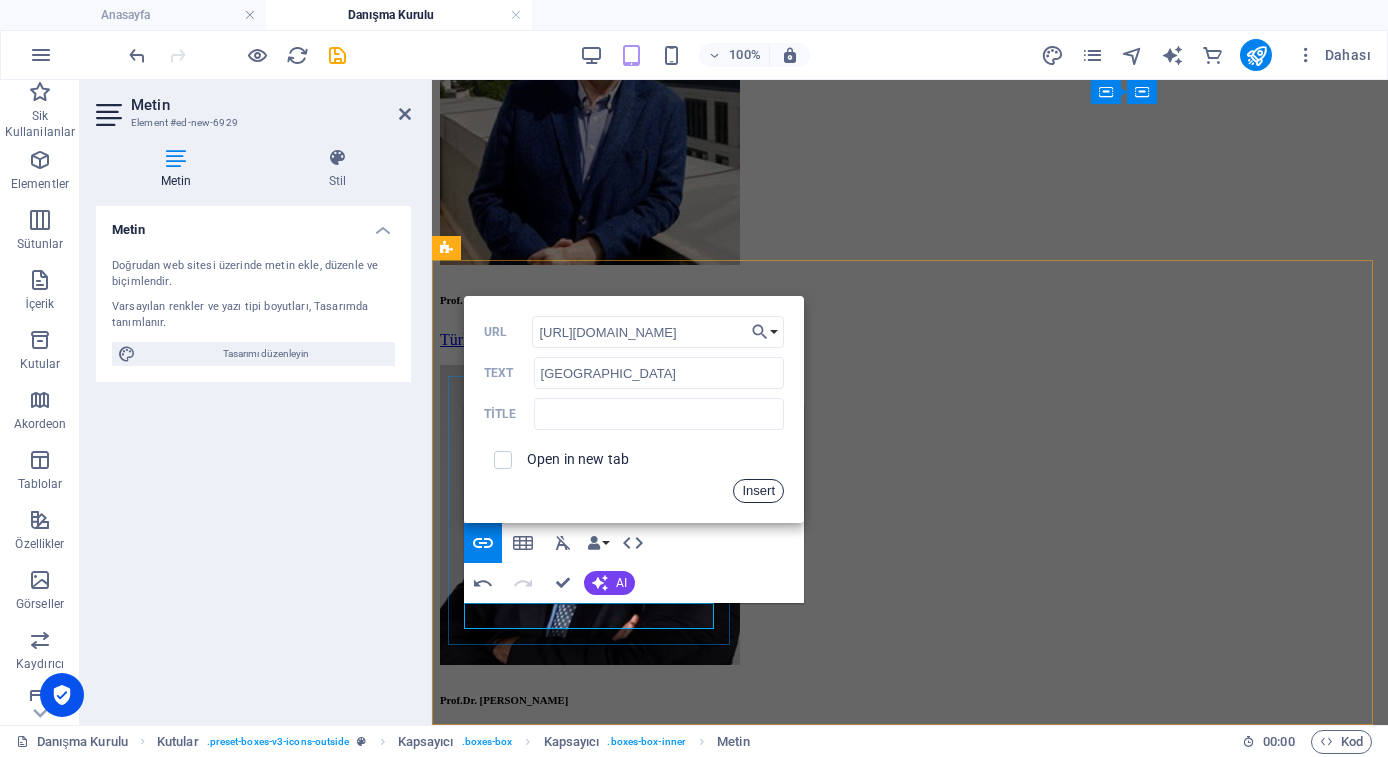 click on "Insert" at bounding box center [758, 491] 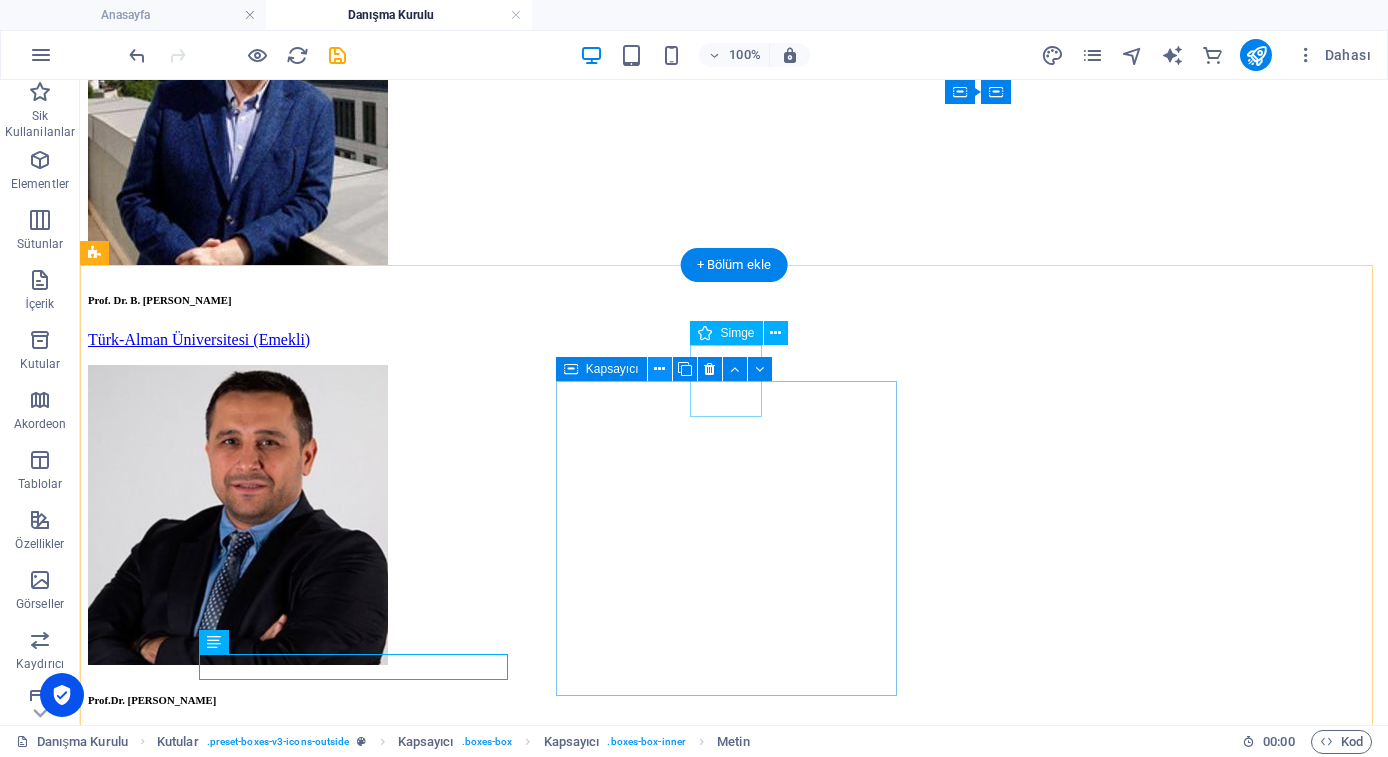 click at bounding box center (659, 369) 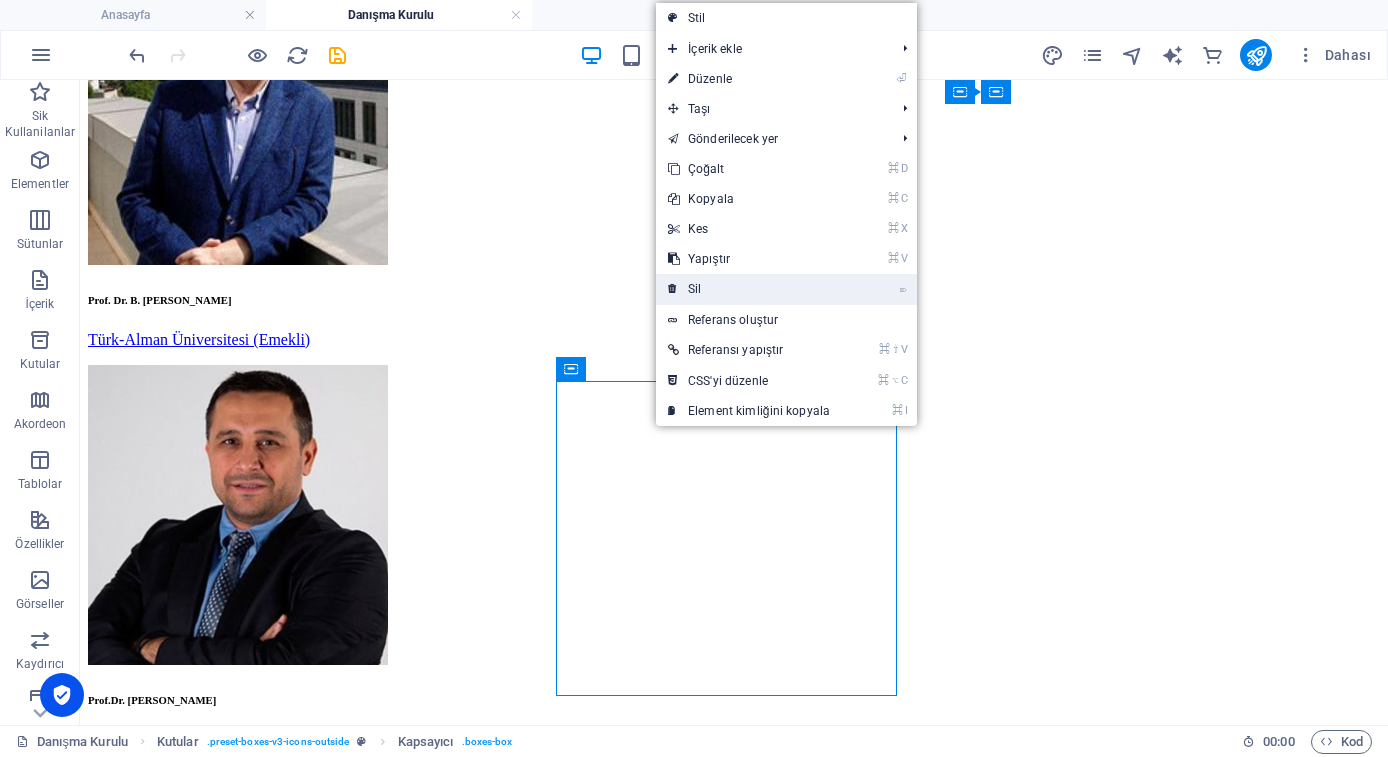 click on "⌦  Sil" at bounding box center (749, 289) 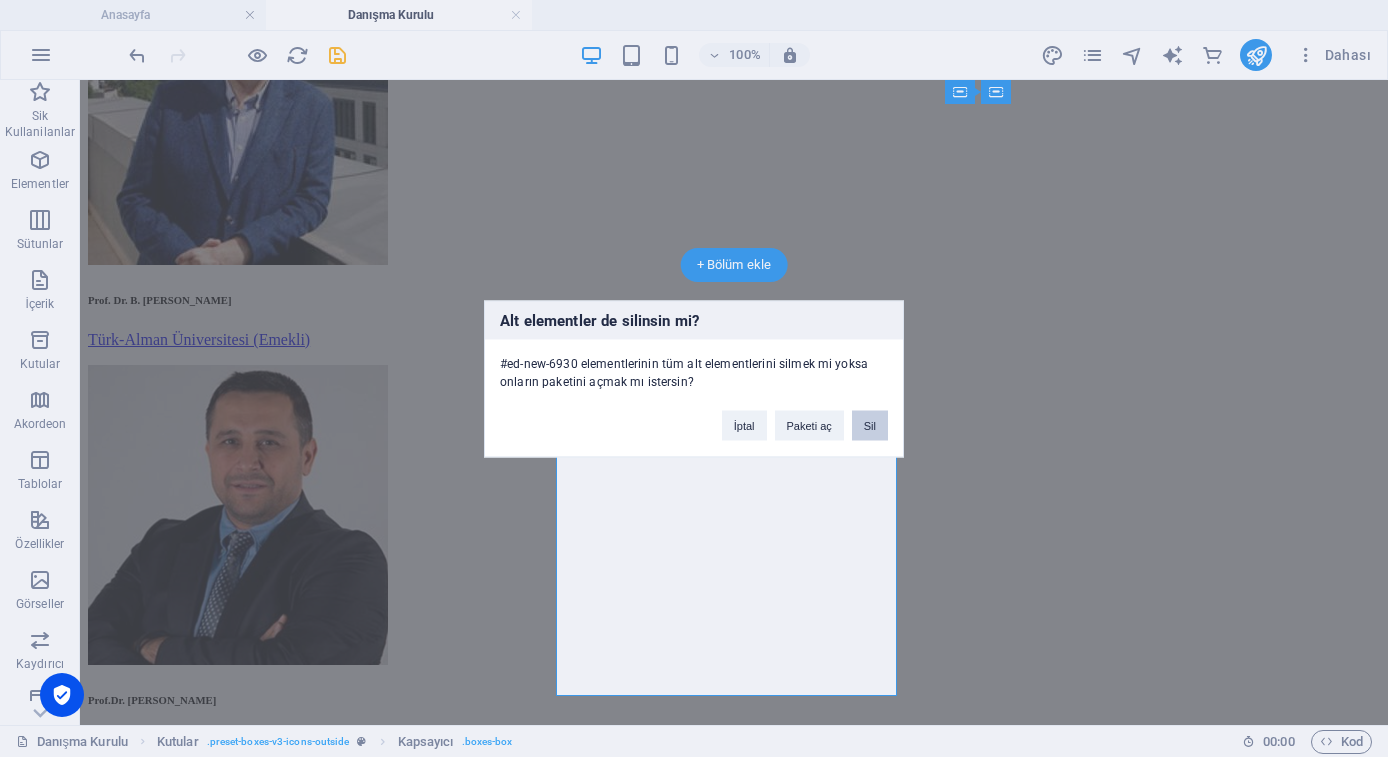 click on "Sil" at bounding box center [870, 425] 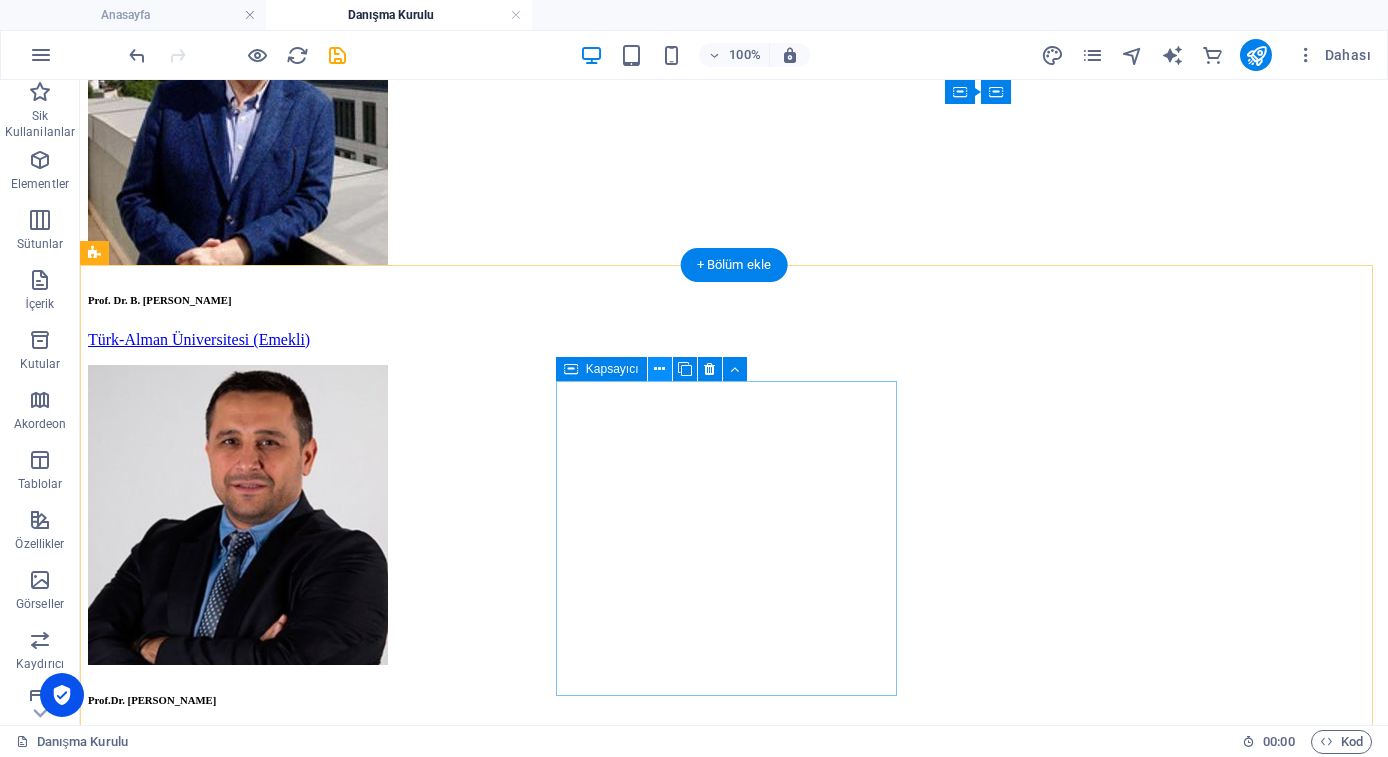 click at bounding box center [659, 369] 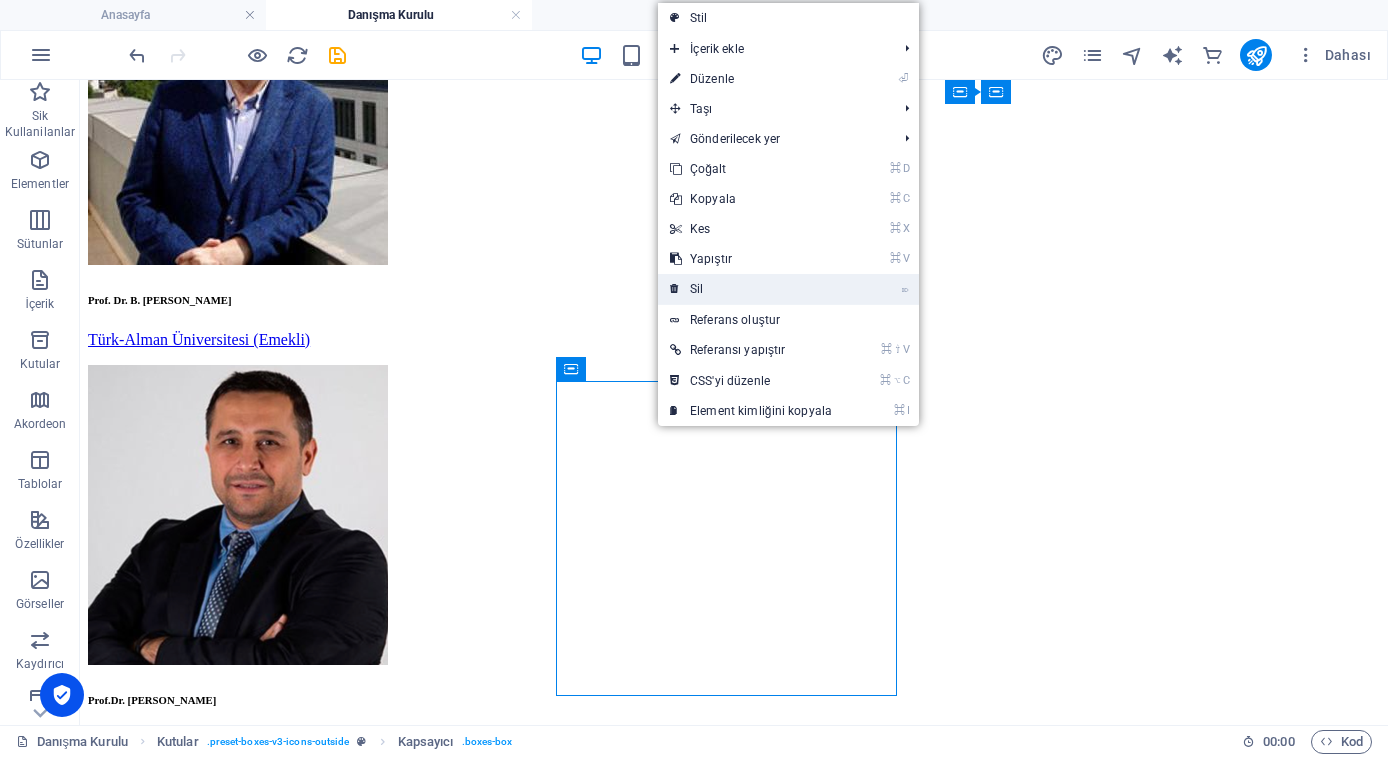 click on "⌦  Sil" at bounding box center [751, 289] 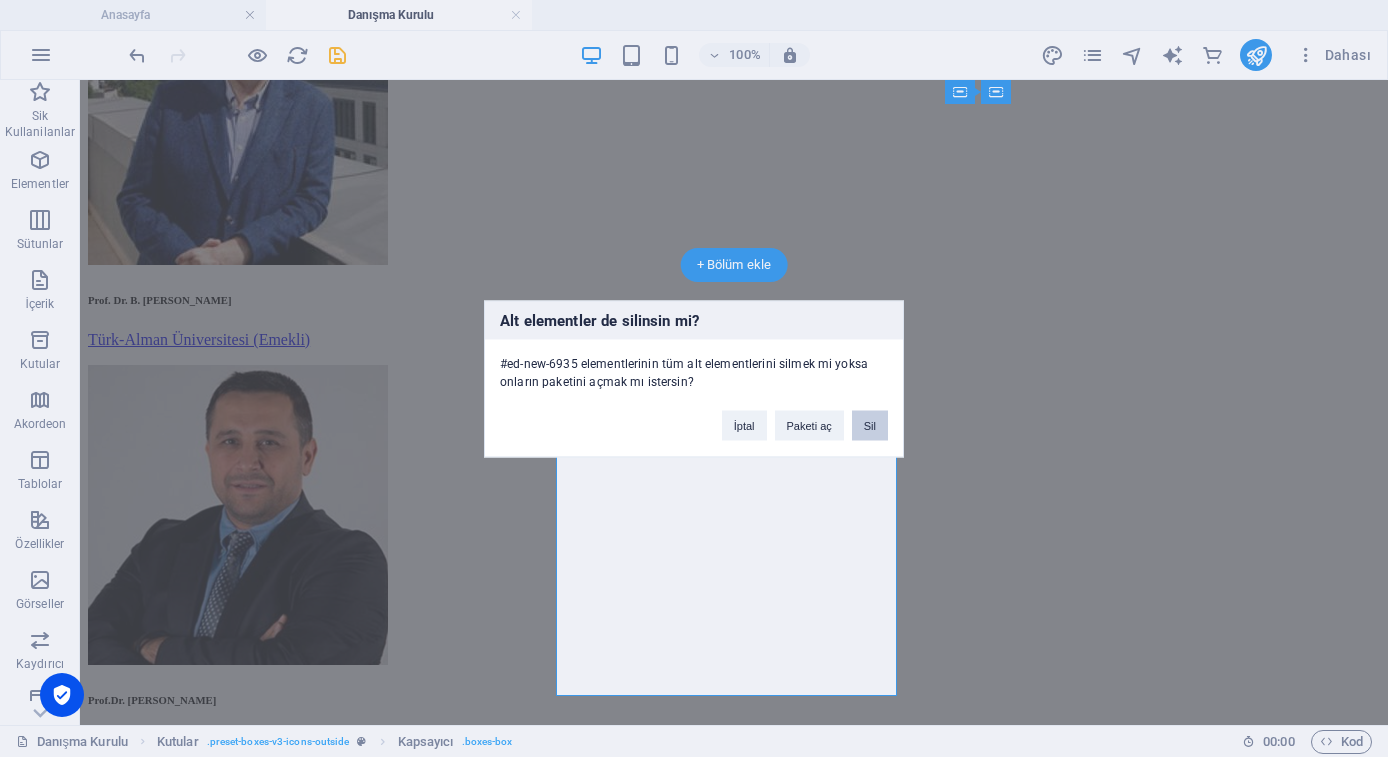 click on "Sil" at bounding box center (870, 425) 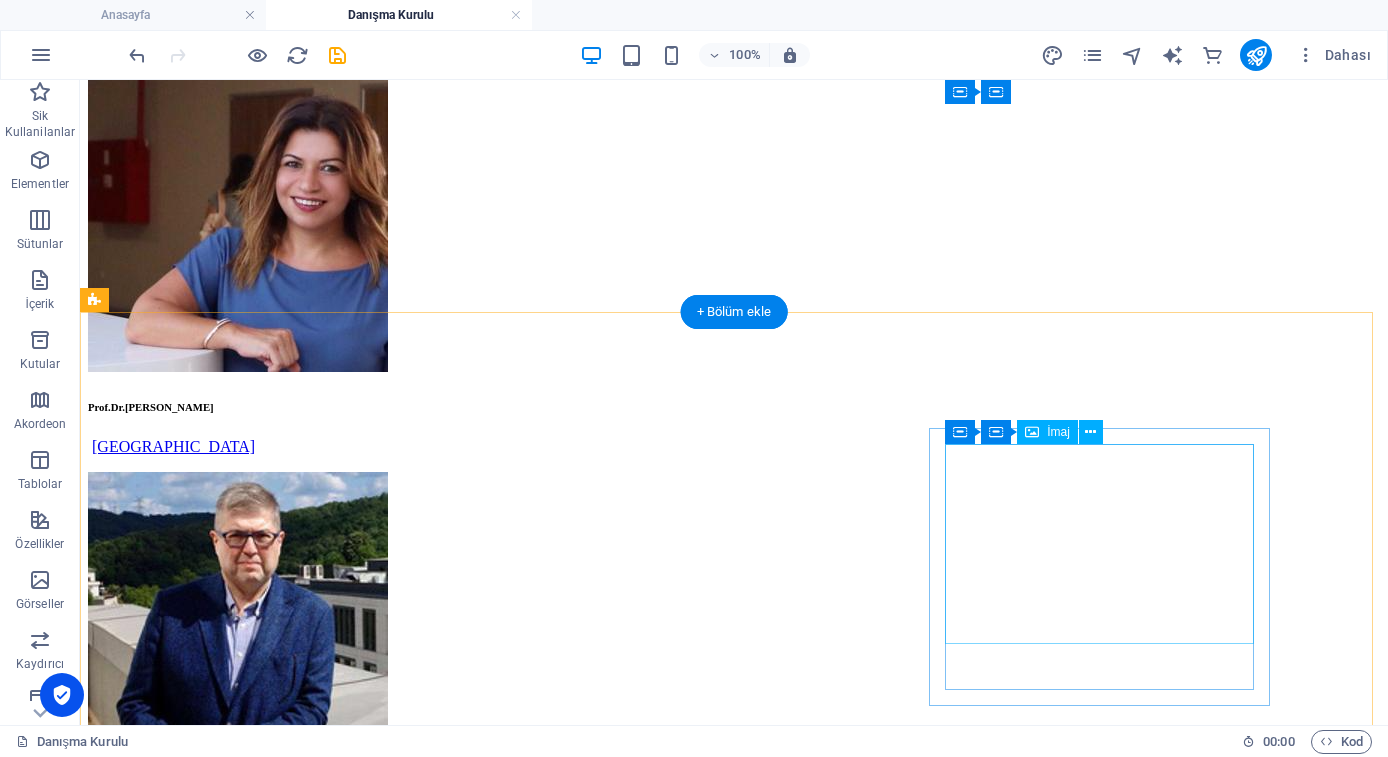 scroll, scrollTop: 0, scrollLeft: 0, axis: both 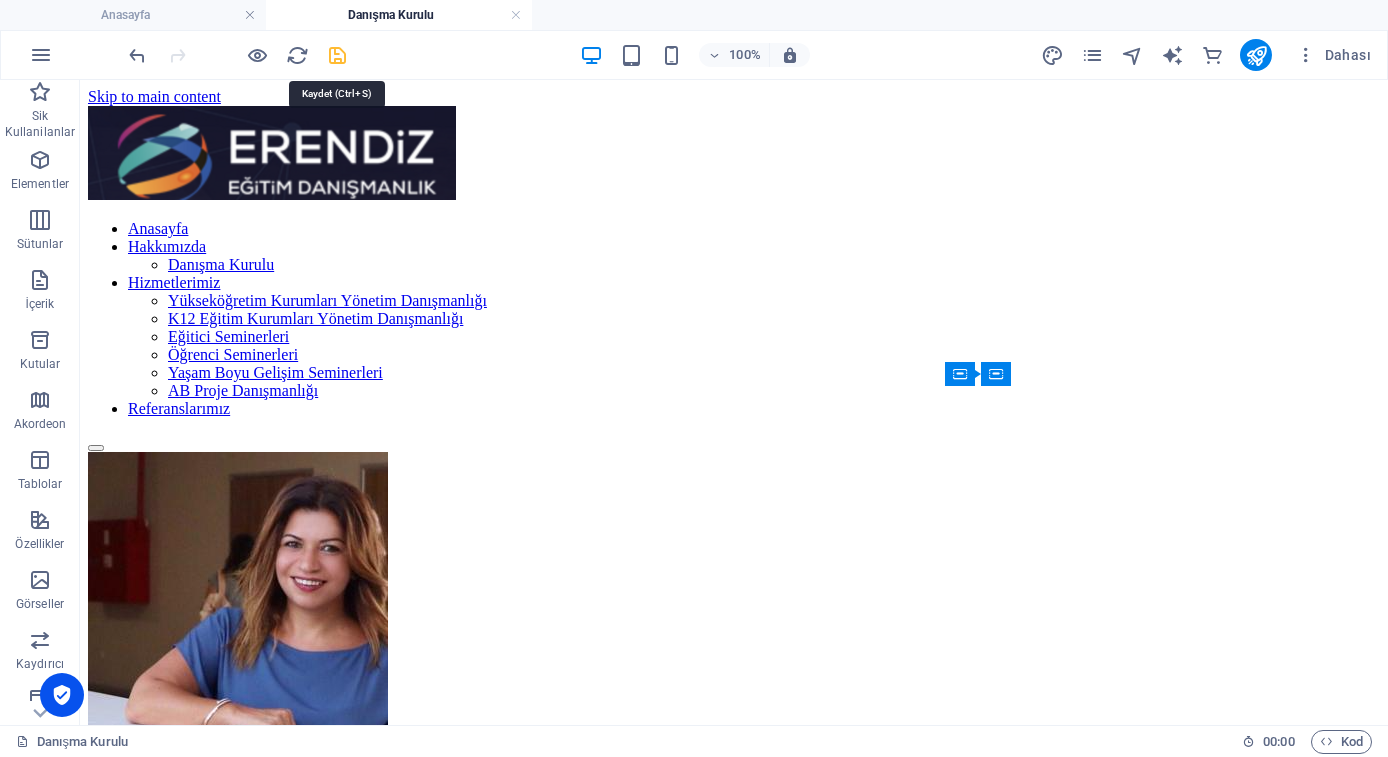 click at bounding box center [337, 55] 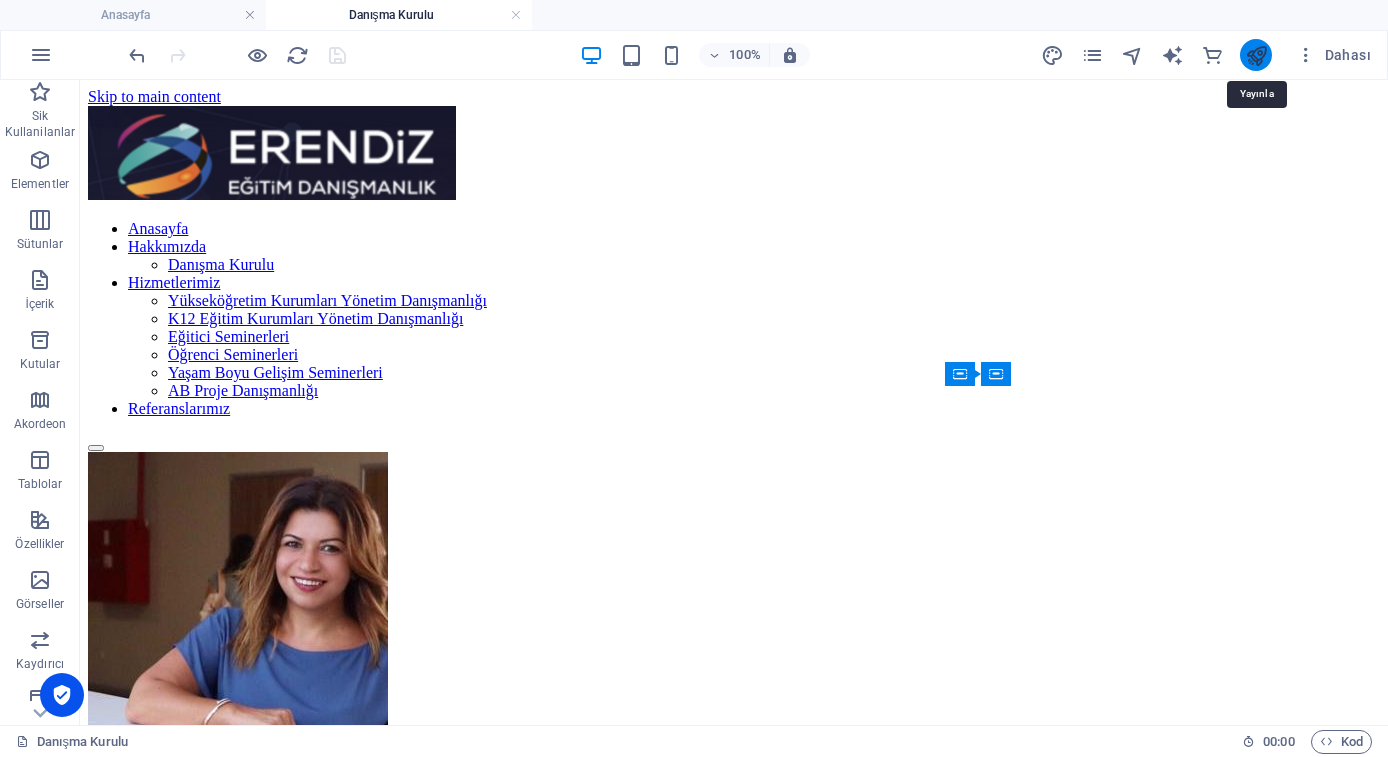 click at bounding box center [1256, 55] 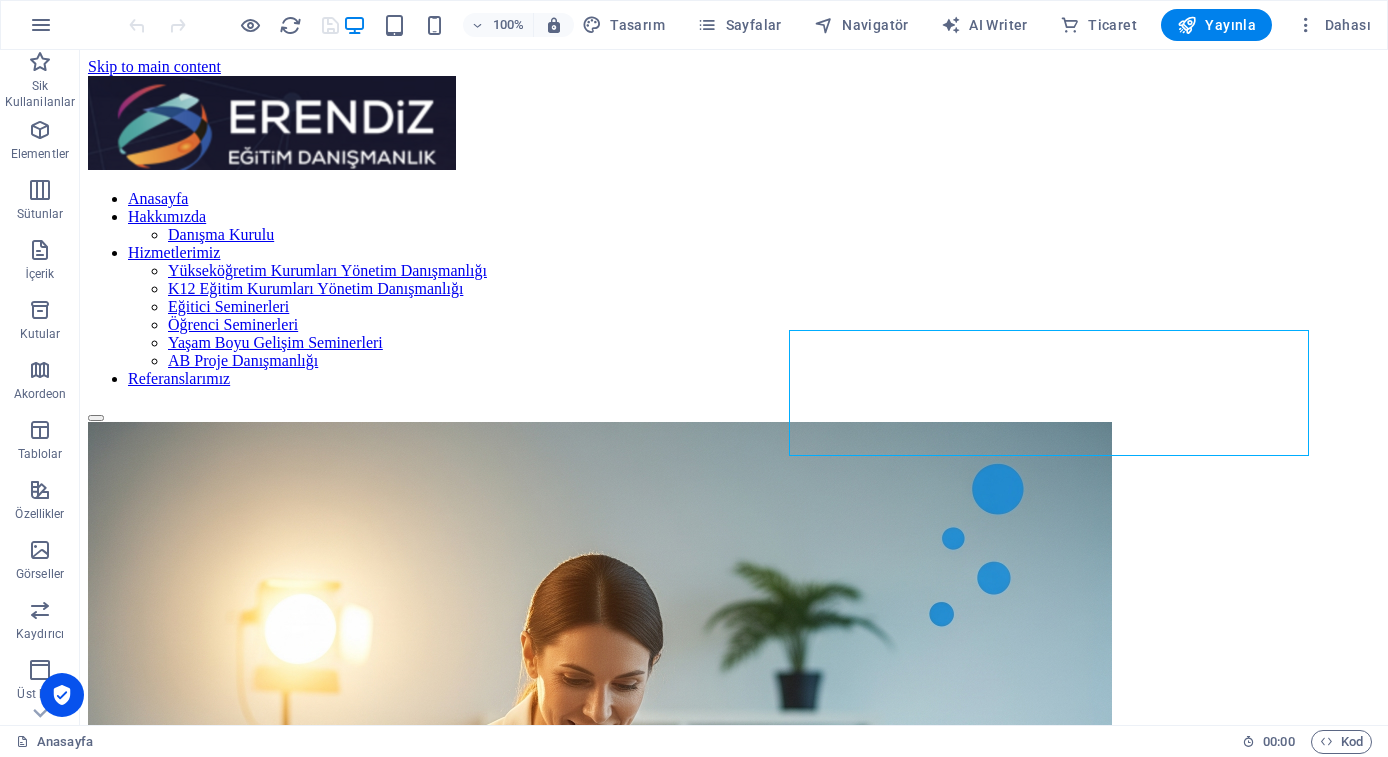 scroll, scrollTop: 0, scrollLeft: 0, axis: both 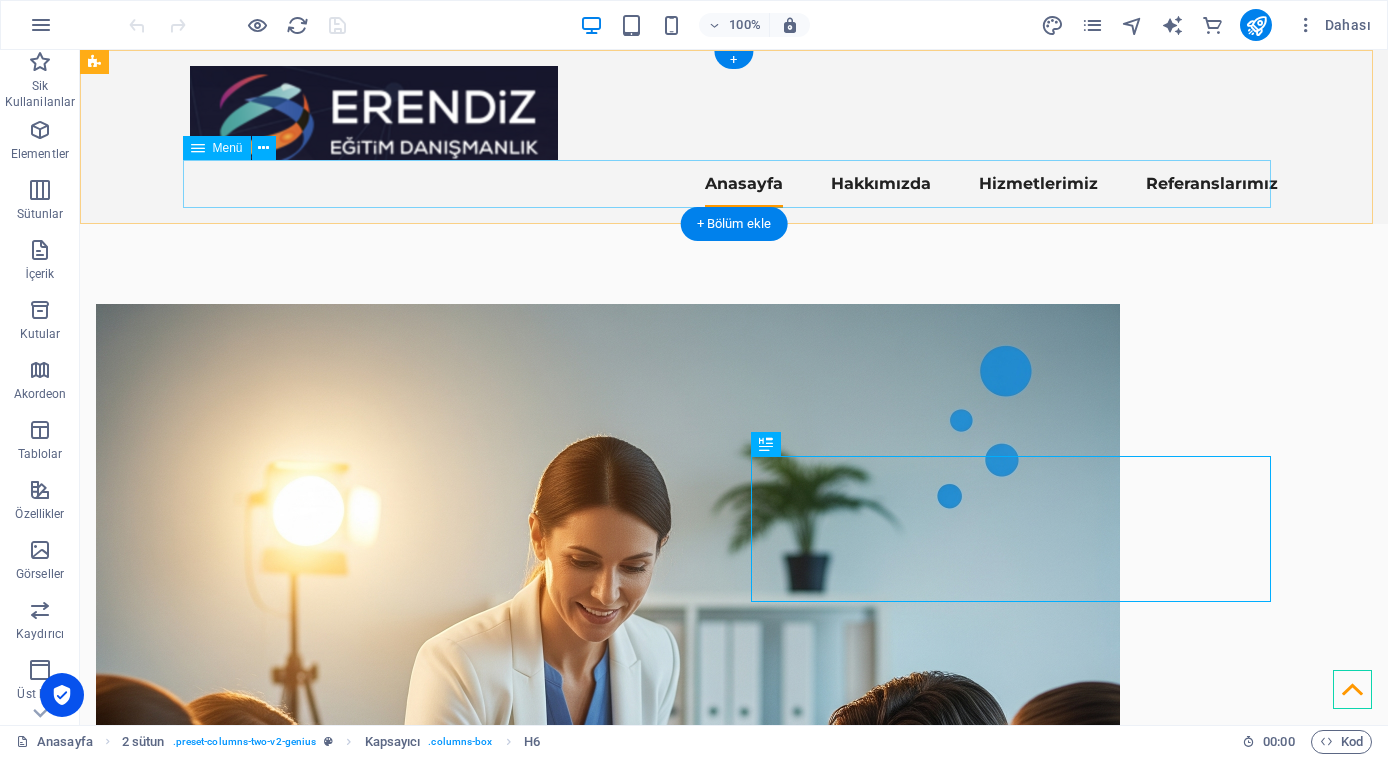 click on "Anasayfa Hakkımızda Danışma Kurulu Hizmetlerimiz  Yükseköğretim Kurumları Yönetim Danışmanlığı K12 Eğitim Kurumları Yönetim Danışmanlığı Eğitici Seminerleri Öğrenci Seminerleri Yaşam Boyu Gelişim Seminerleri AB Proje Danışmanlığı Referanslarımız" at bounding box center (734, 184) 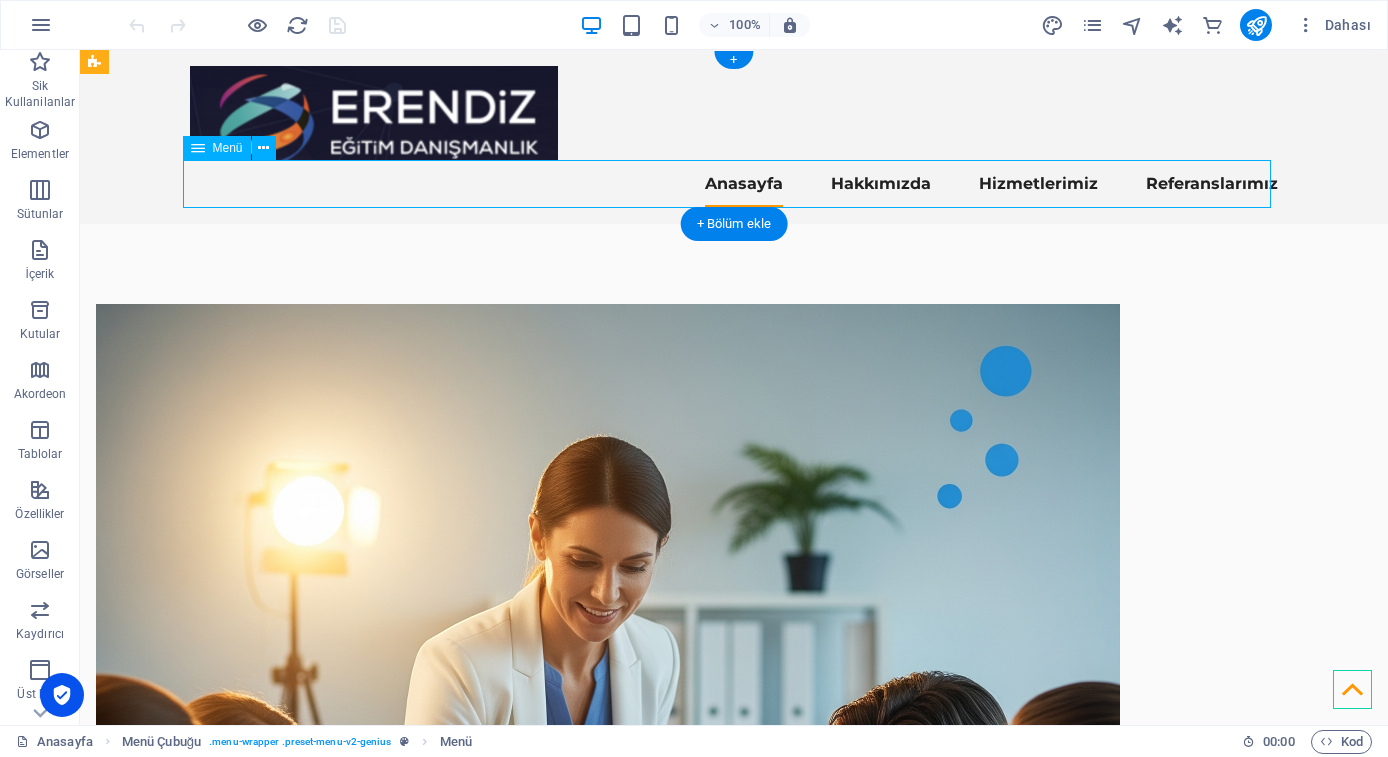 click on "Anasayfa Hakkımızda Danışma Kurulu Hizmetlerimiz  Yükseköğretim Kurumları Yönetim Danışmanlığı K12 Eğitim Kurumları Yönetim Danışmanlığı Eğitici Seminerleri Öğrenci Seminerleri Yaşam Boyu Gelişim Seminerleri AB Proje Danışmanlığı Referanslarımız" at bounding box center (734, 184) 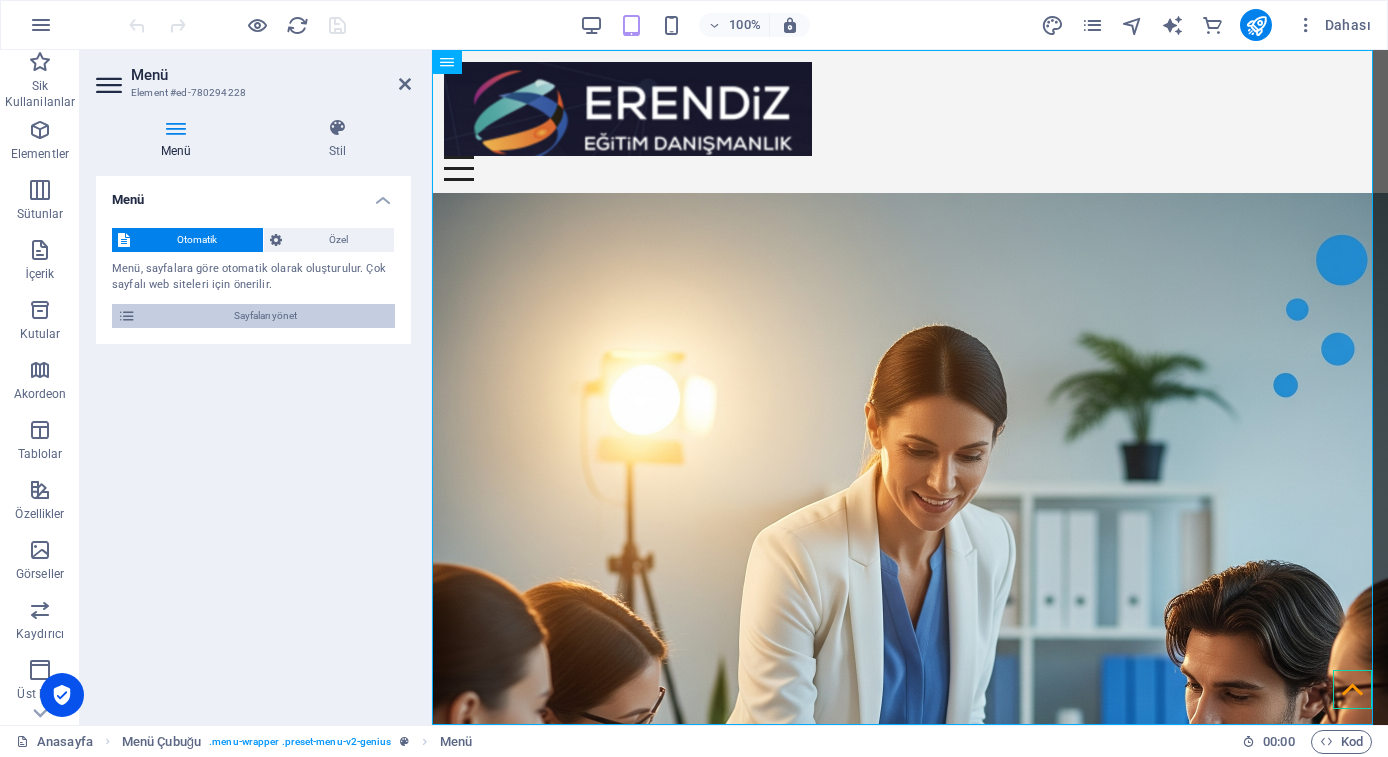 click on "Sayfaları yönet" at bounding box center (265, 316) 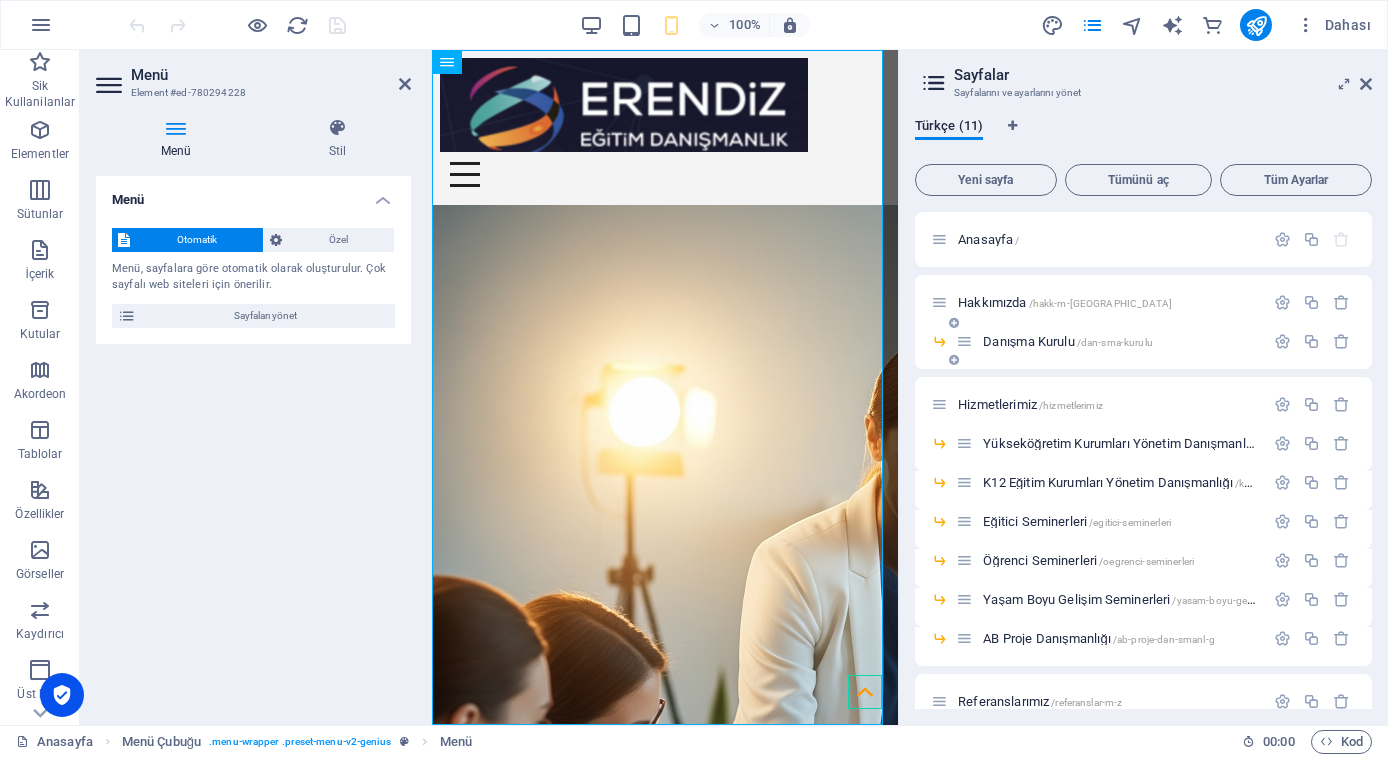 click on "Danışma Kurulu /dan-sma-kurulu" at bounding box center (1068, 341) 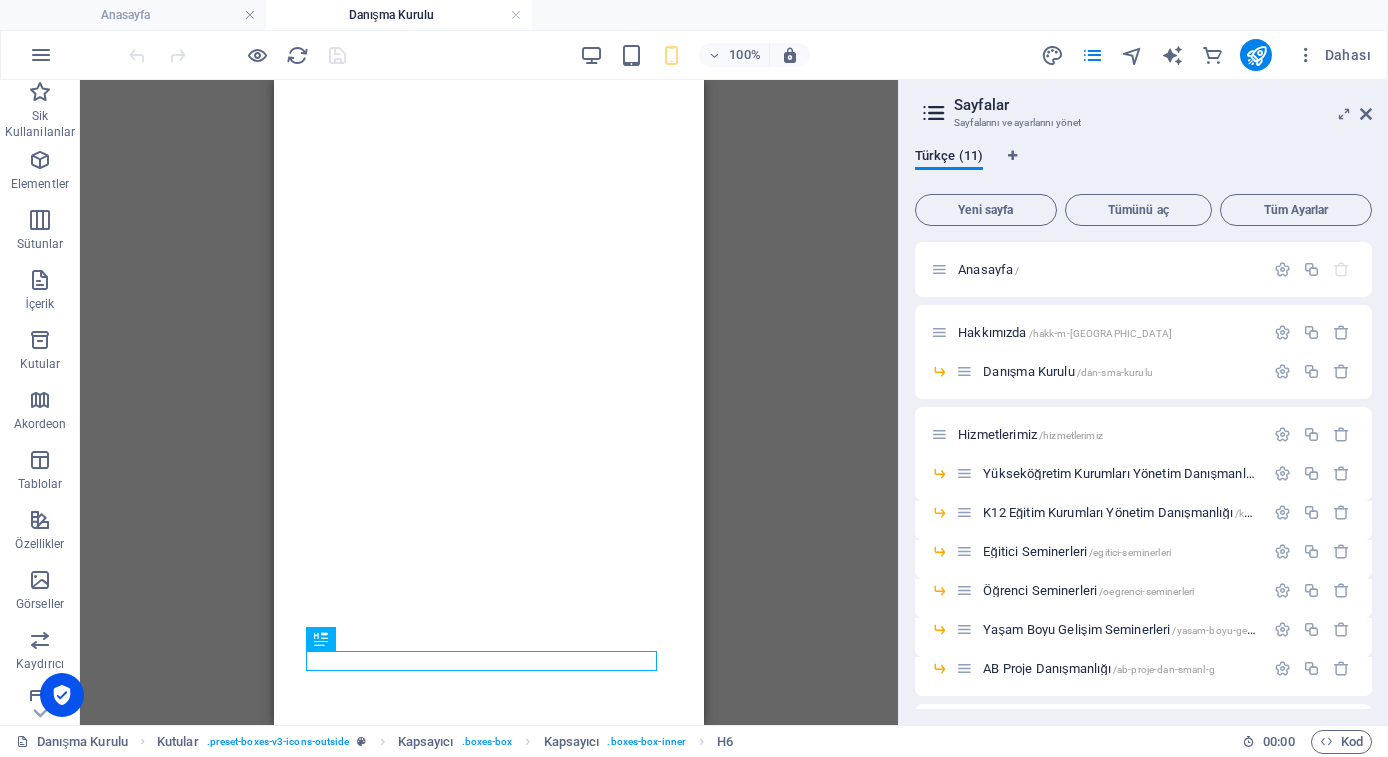 click on "Sayfalar Sayfalarını ve ayarlarını yönet" at bounding box center (1145, 106) 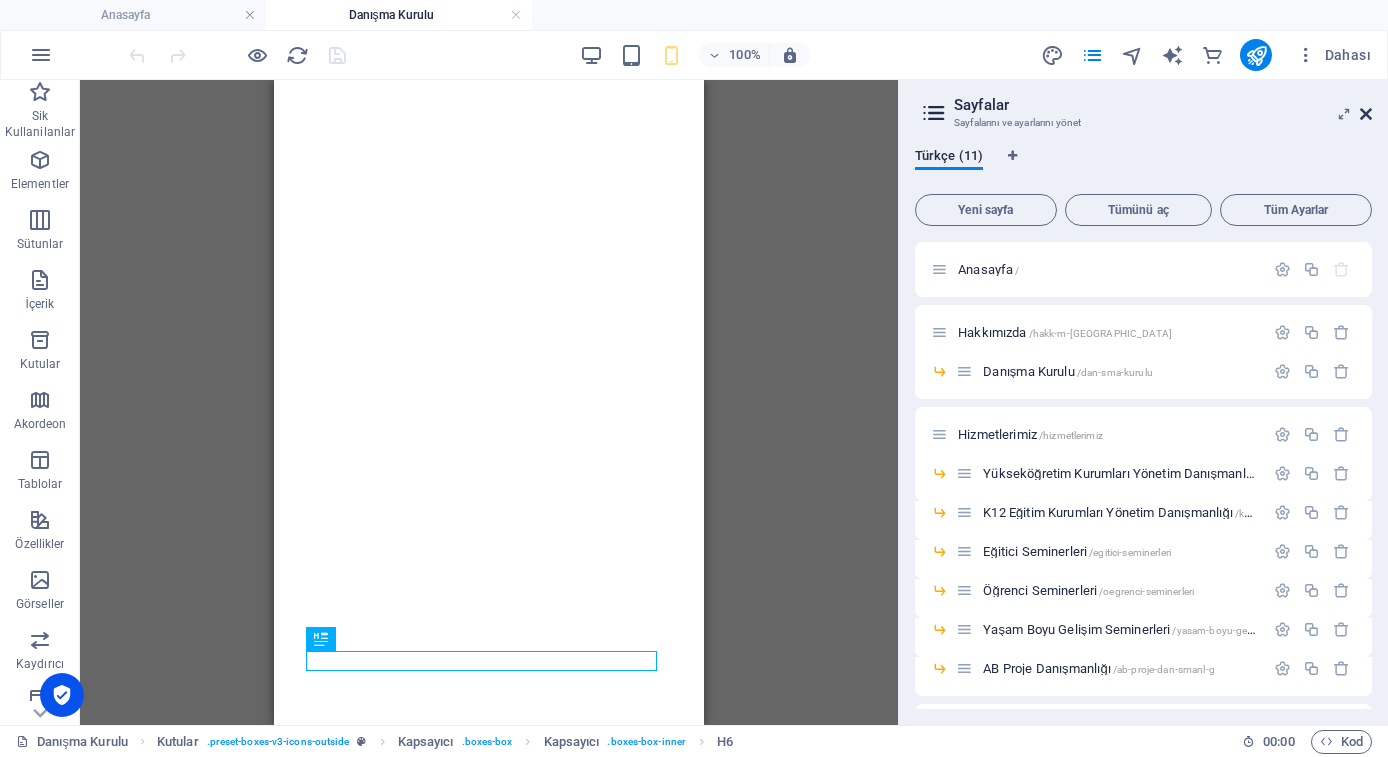 click at bounding box center (1366, 114) 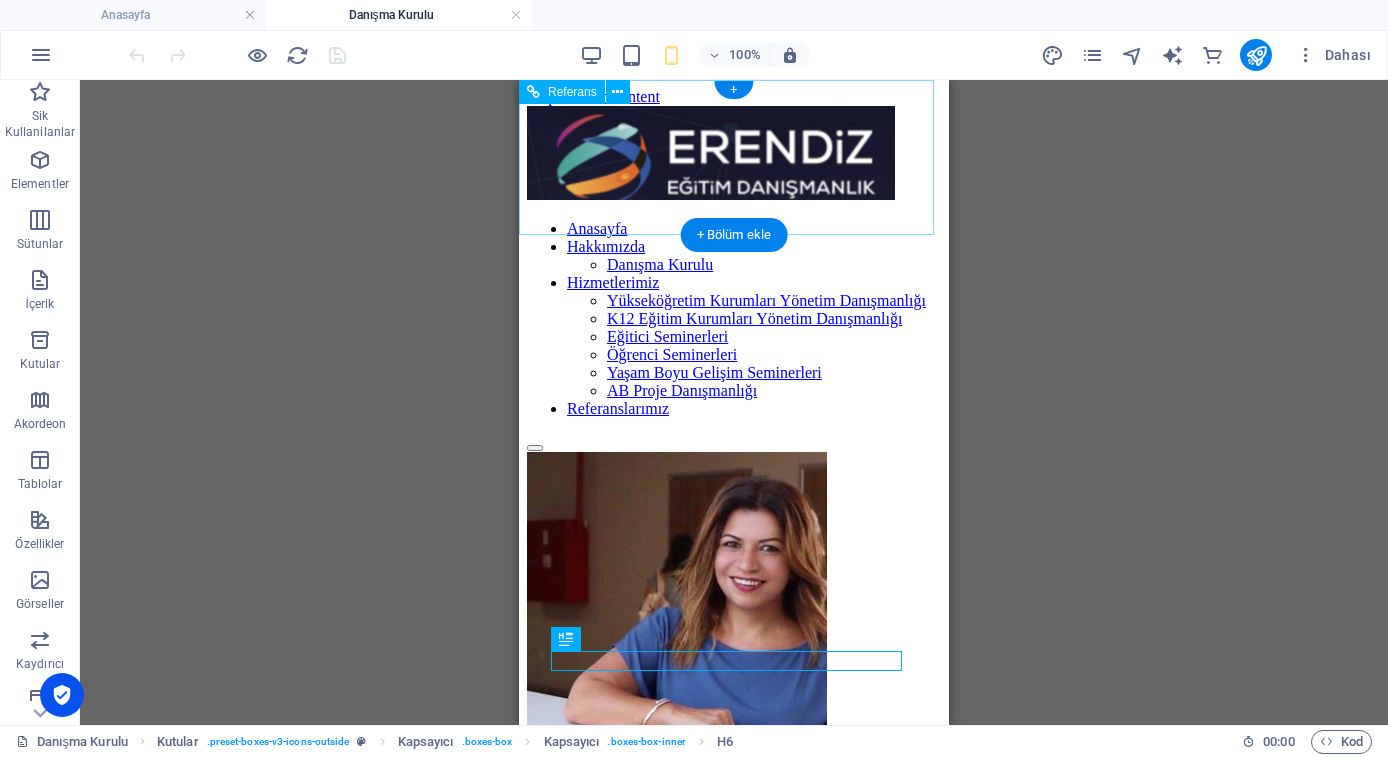 scroll, scrollTop: 0, scrollLeft: 0, axis: both 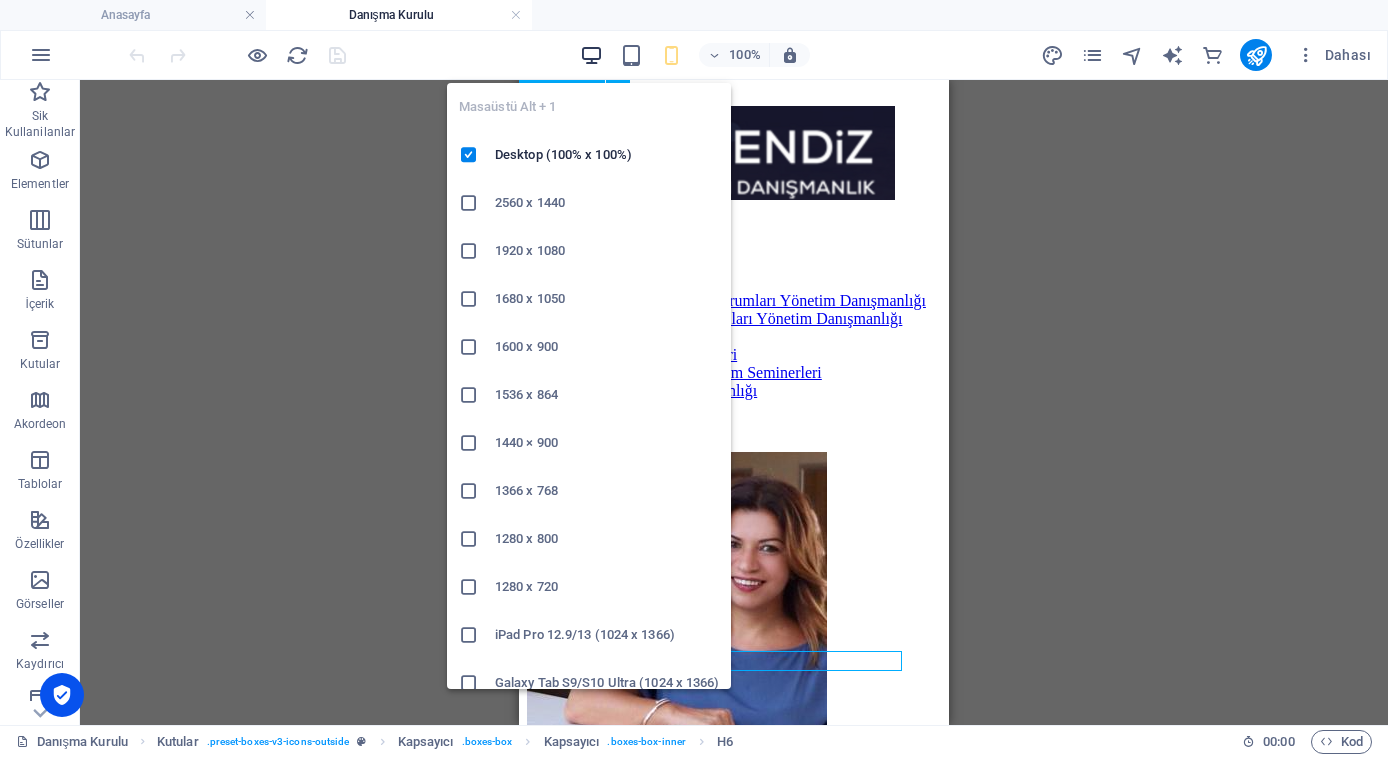 click at bounding box center [591, 55] 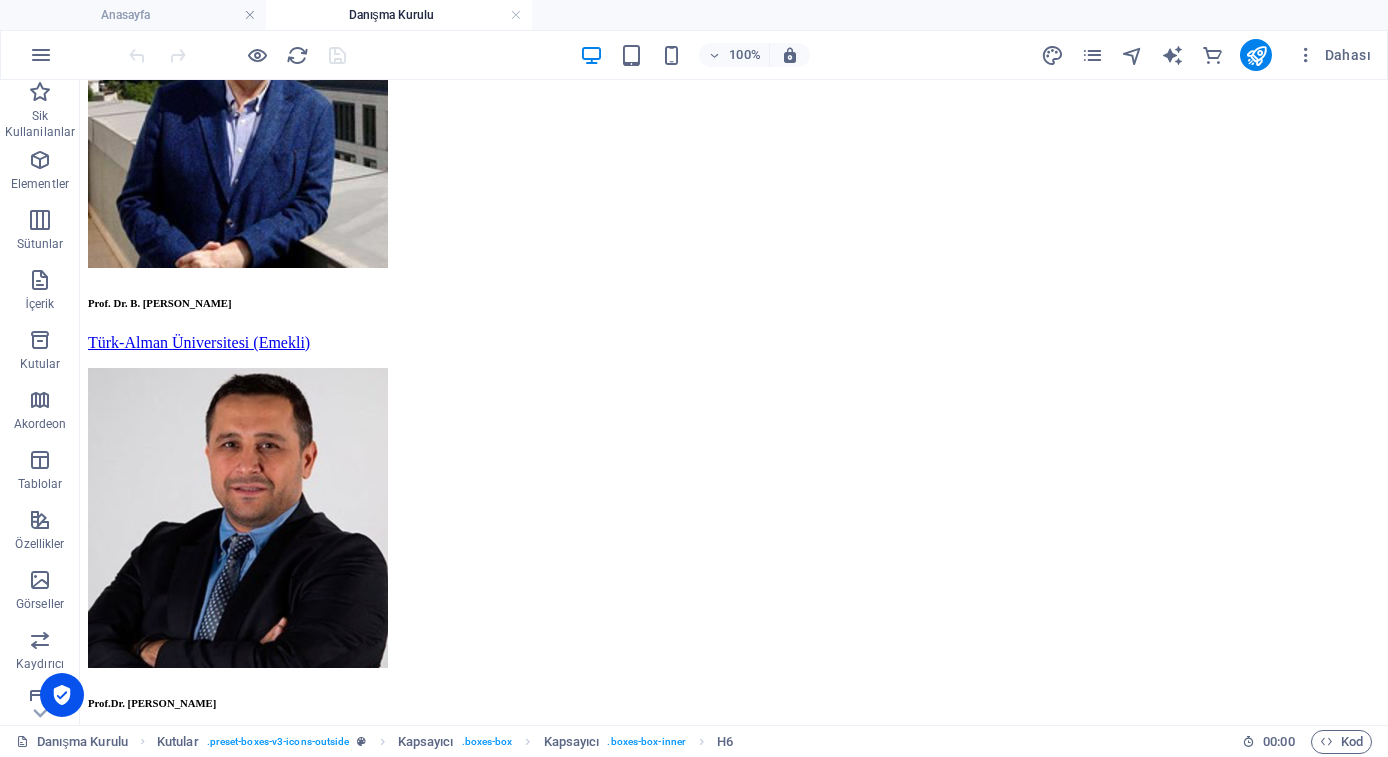 scroll, scrollTop: 986, scrollLeft: 0, axis: vertical 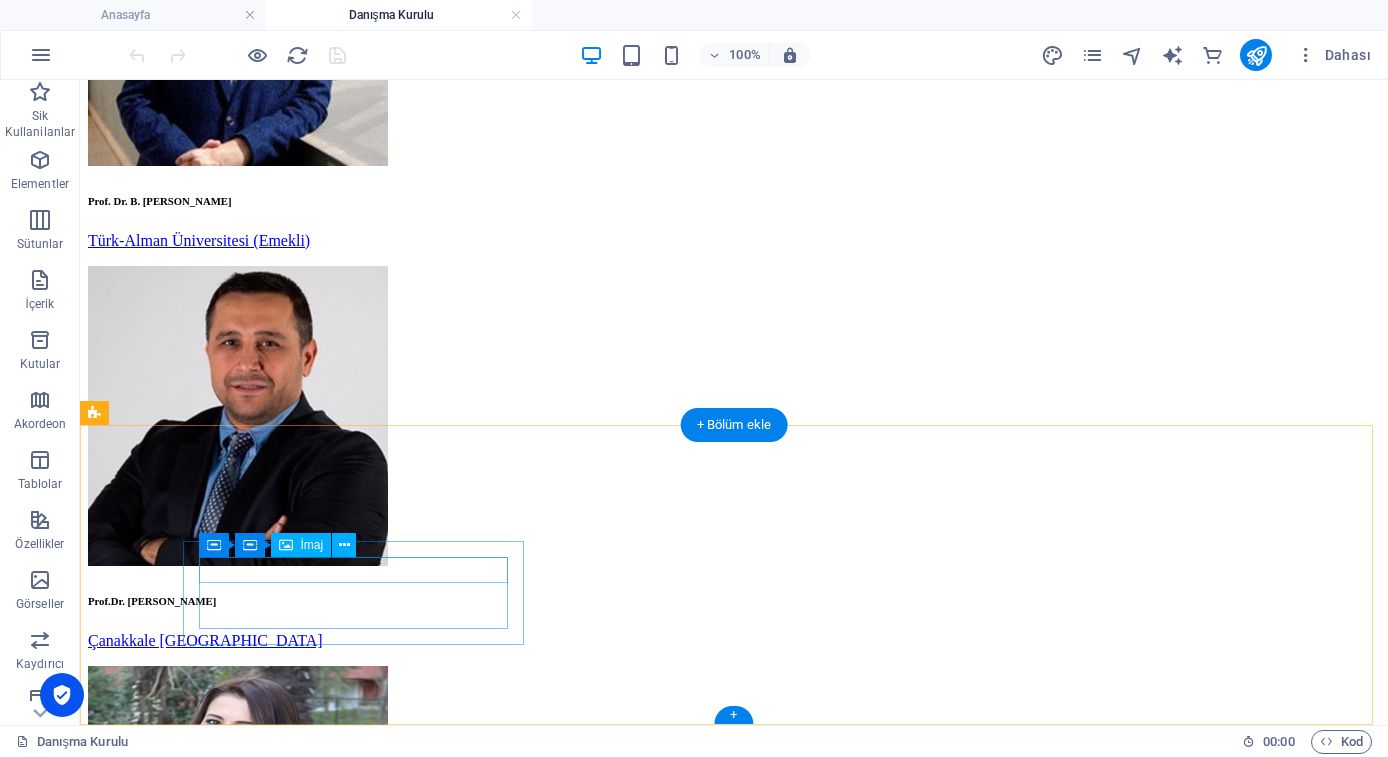 click on "İmaj" at bounding box center [301, 545] 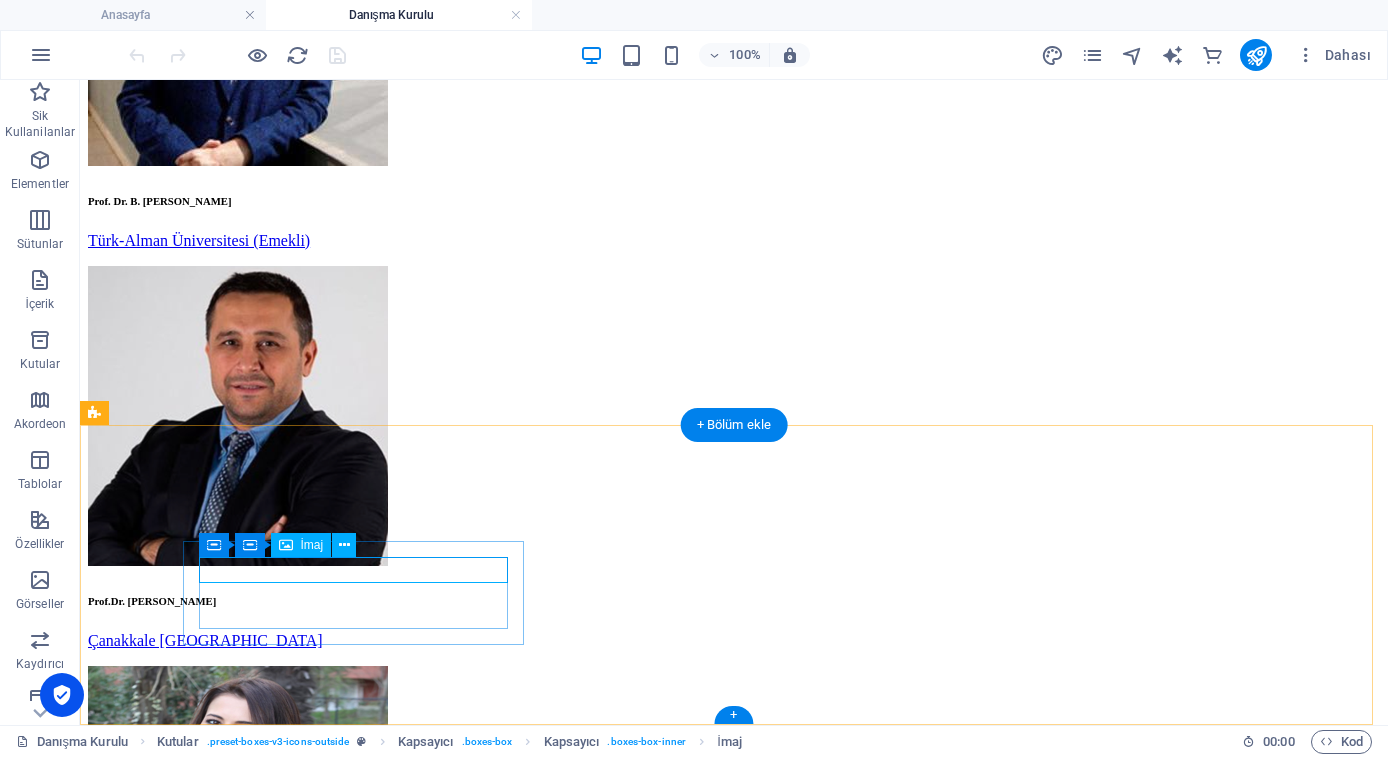 click at bounding box center (734, 2469) 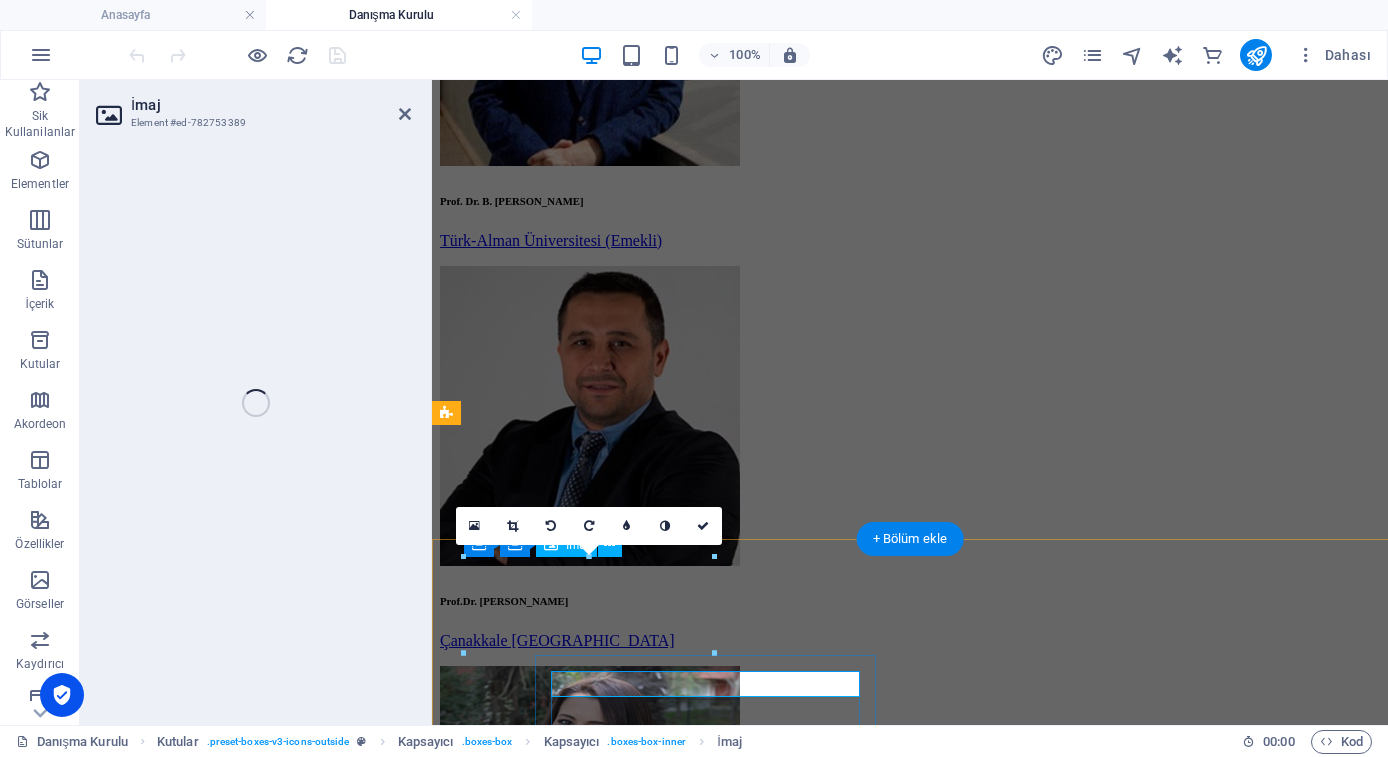 scroll, scrollTop: 872, scrollLeft: 0, axis: vertical 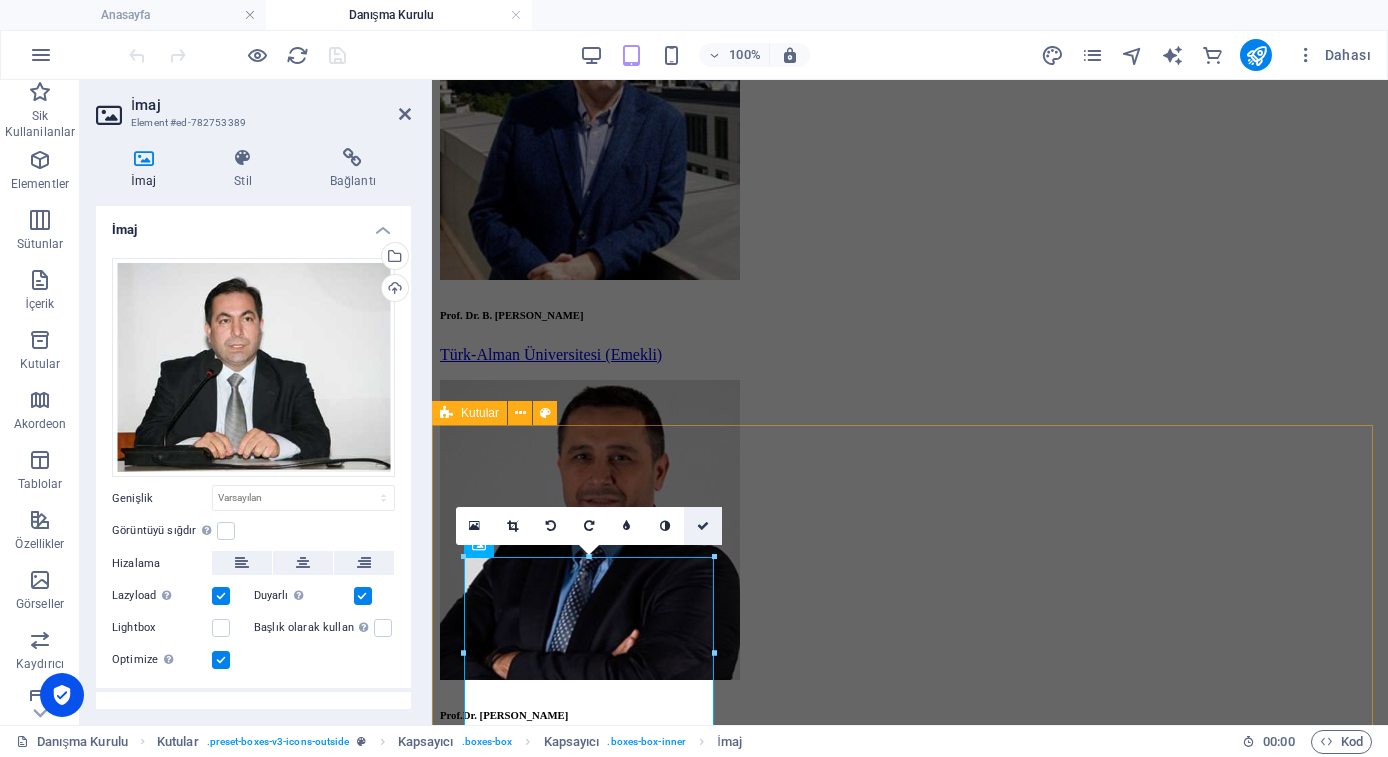 click at bounding box center [703, 526] 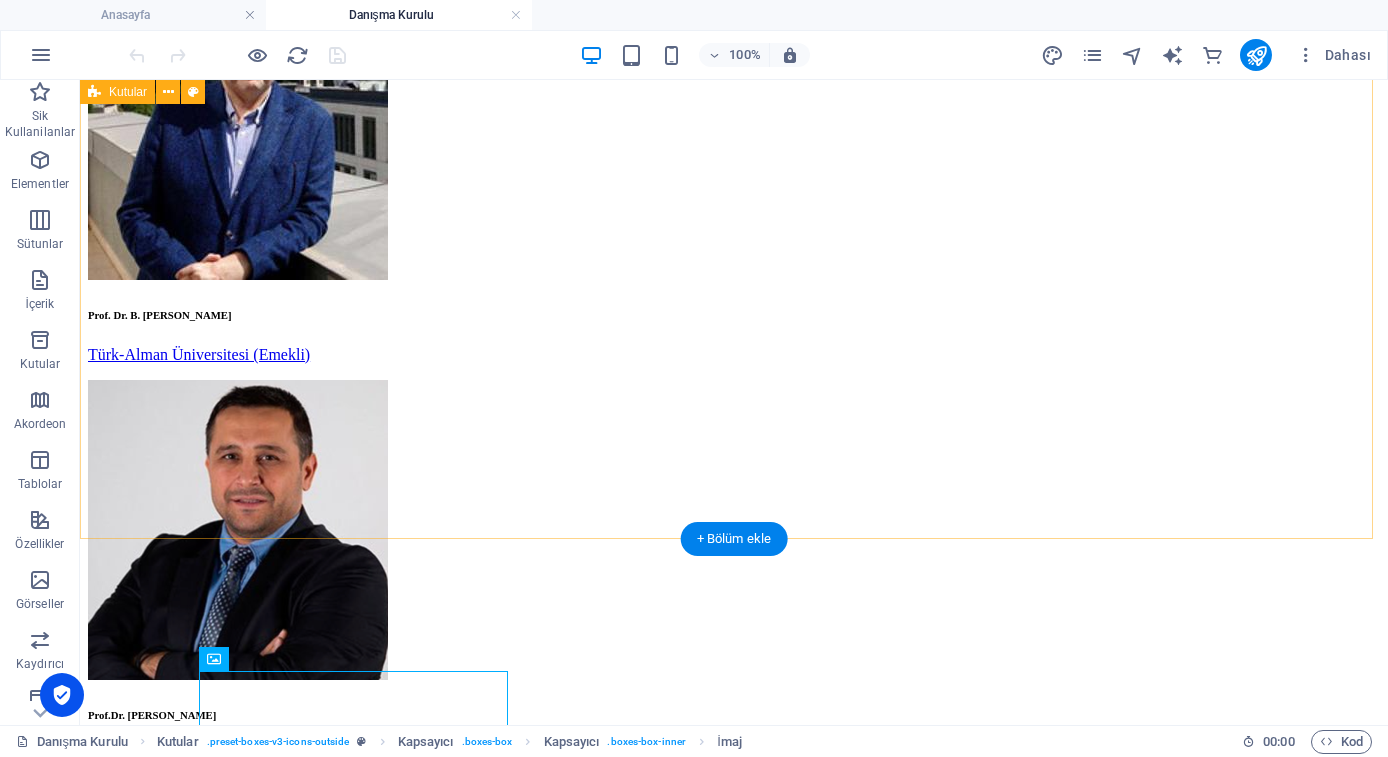 click on "Prof.Dr. Ebru GÜZEL İstanbul Beykent Üniversitesi Prof.Dr. Mesut Hakkı CAŞIN Yeditepe Üniversitesi Prof.Dr.Servet BAYRAM İstanbul Medipol Üniversitesi" at bounding box center [734, 1430] 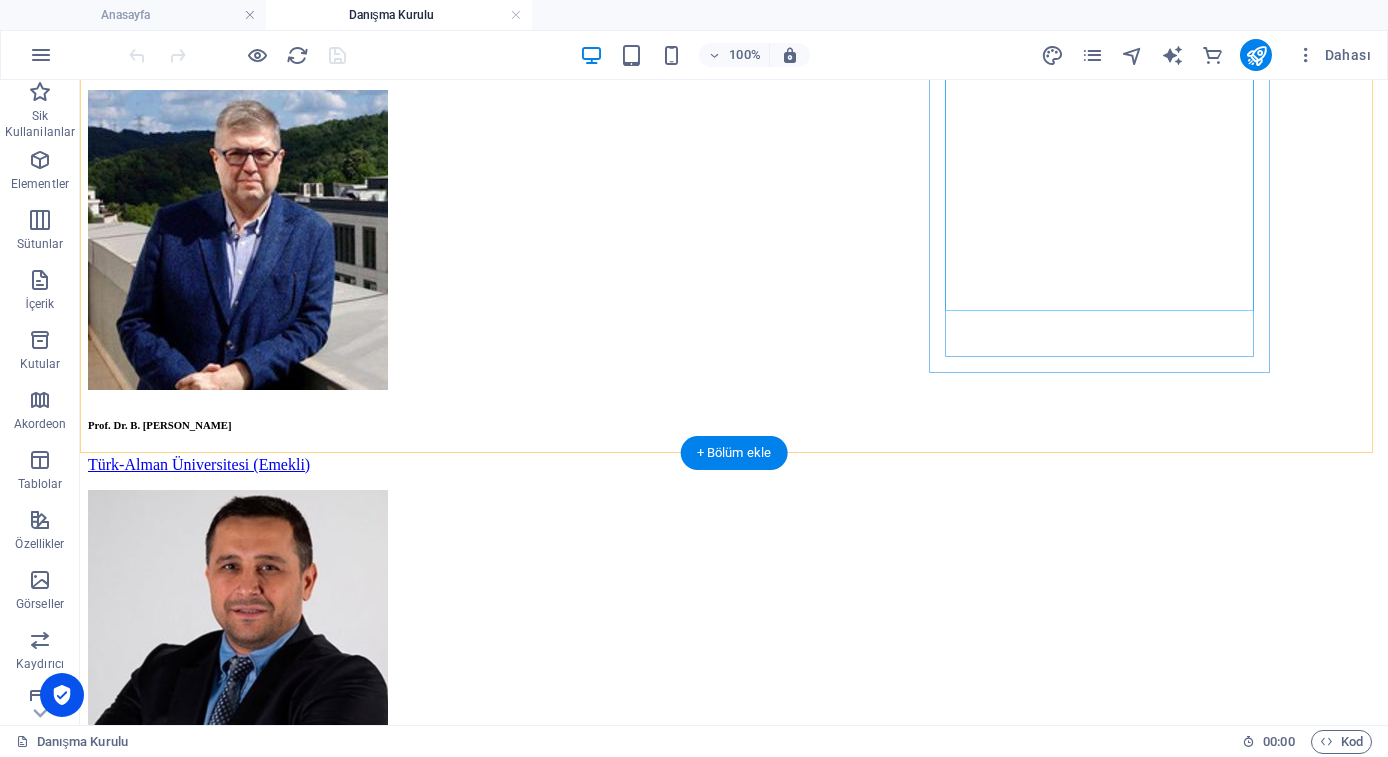 scroll, scrollTop: 1197, scrollLeft: 0, axis: vertical 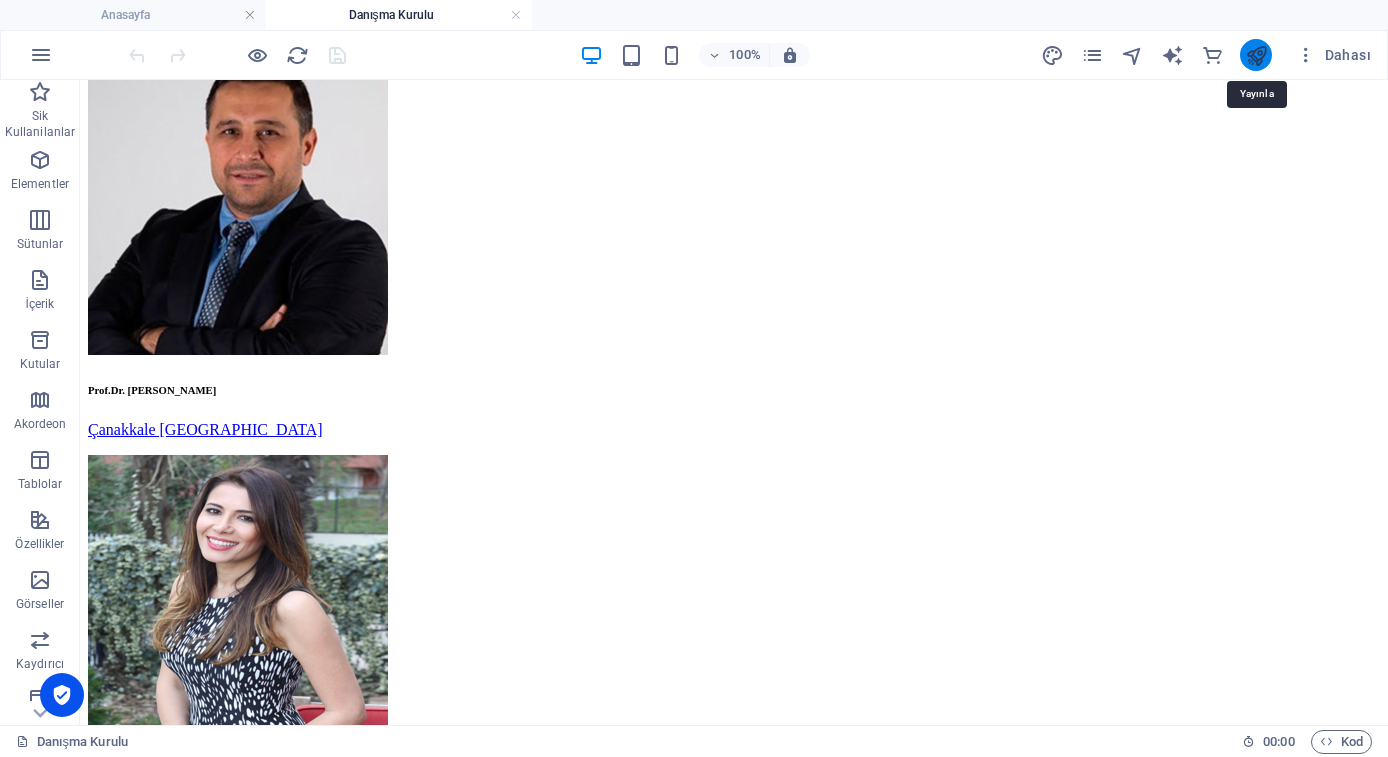 click at bounding box center [1256, 55] 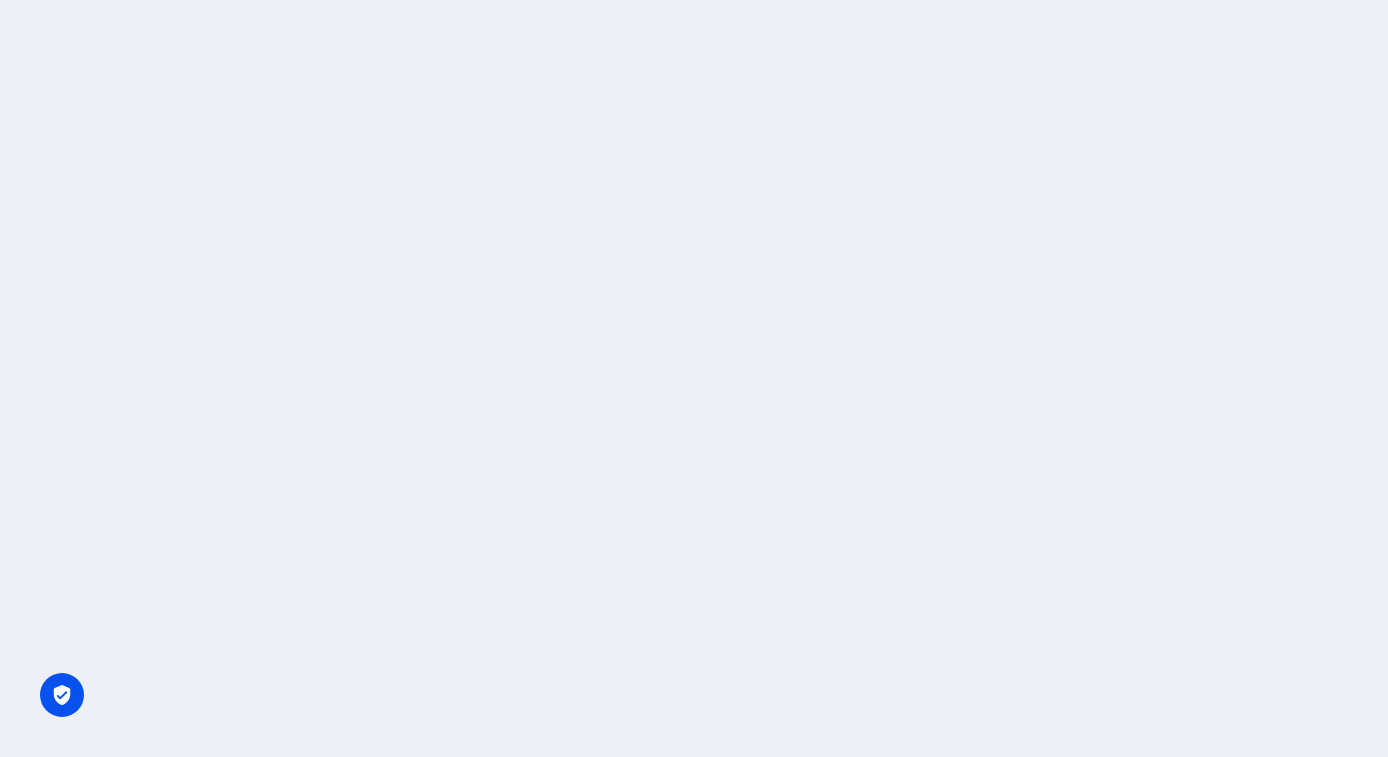 scroll, scrollTop: 0, scrollLeft: 0, axis: both 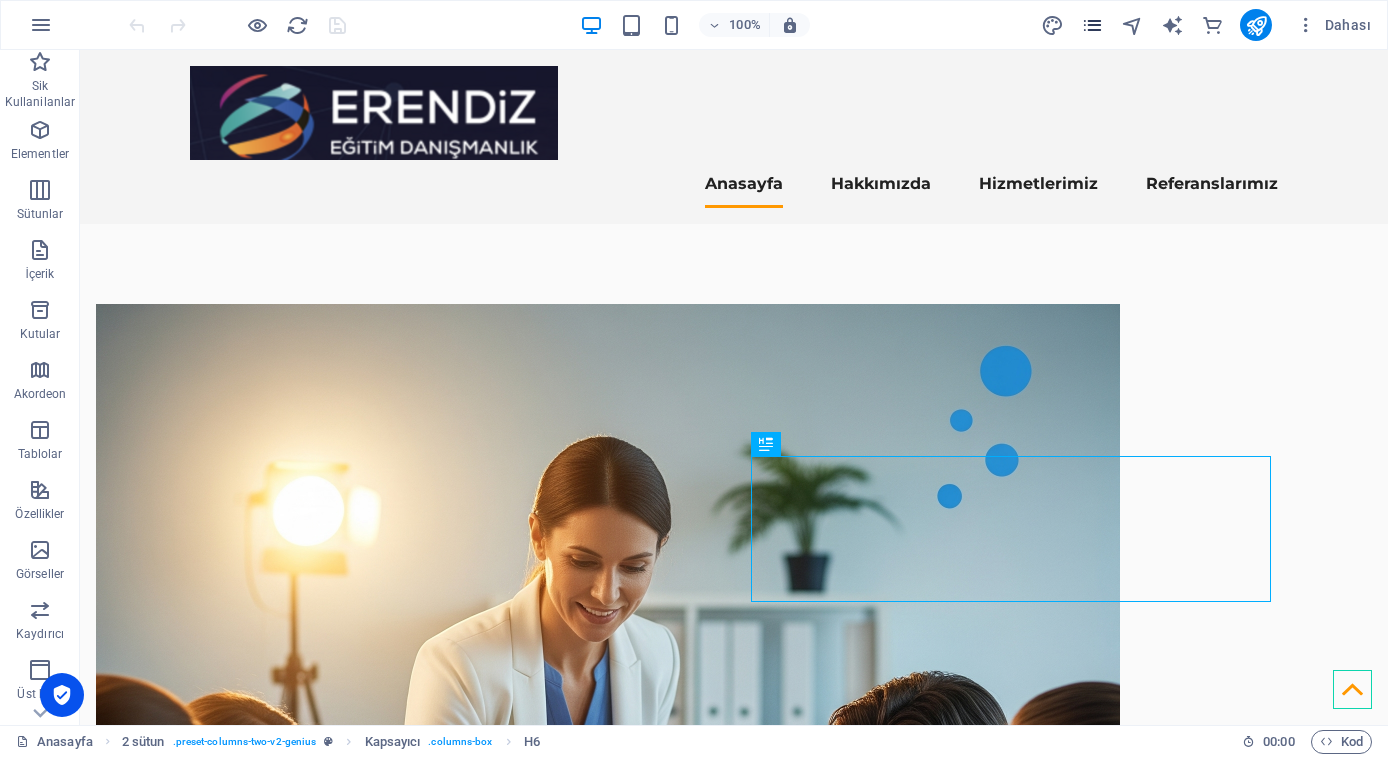click at bounding box center (1092, 25) 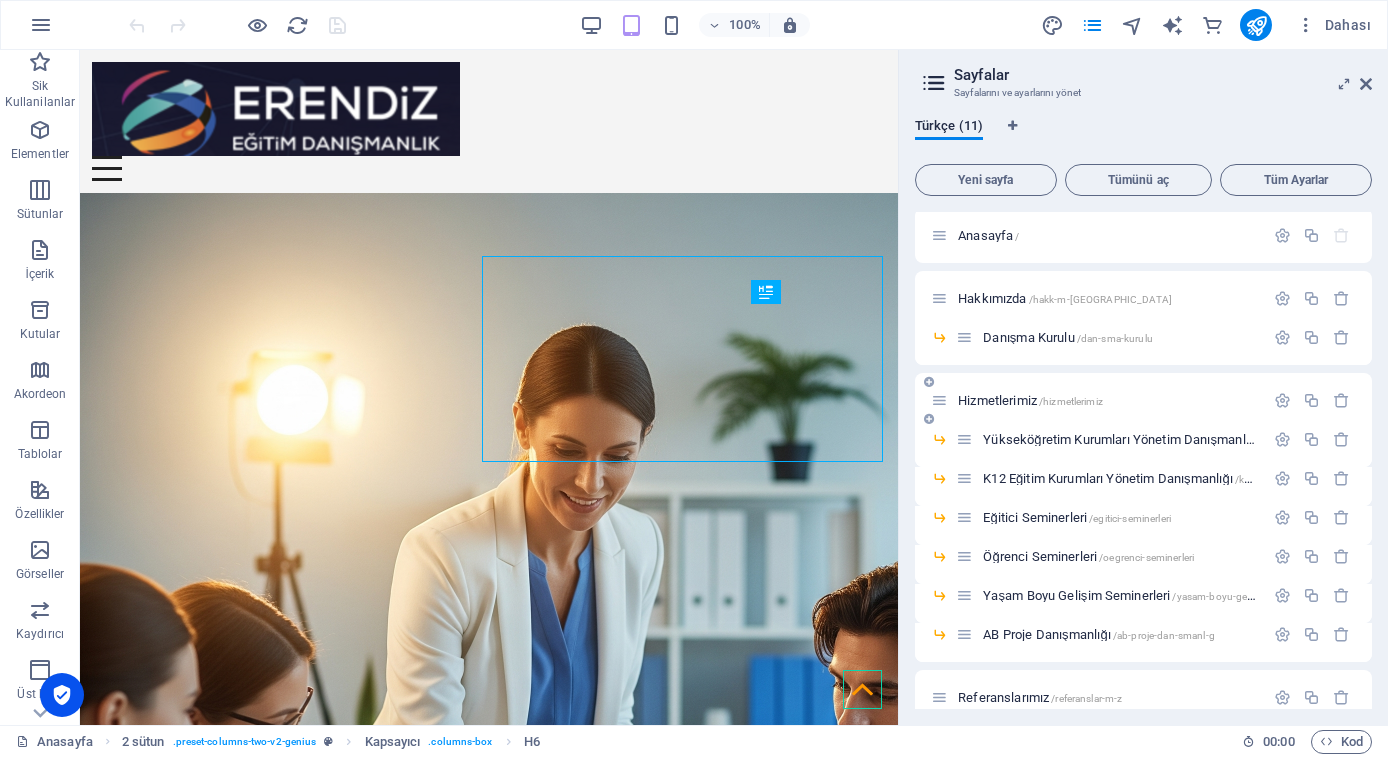 scroll, scrollTop: 28, scrollLeft: 0, axis: vertical 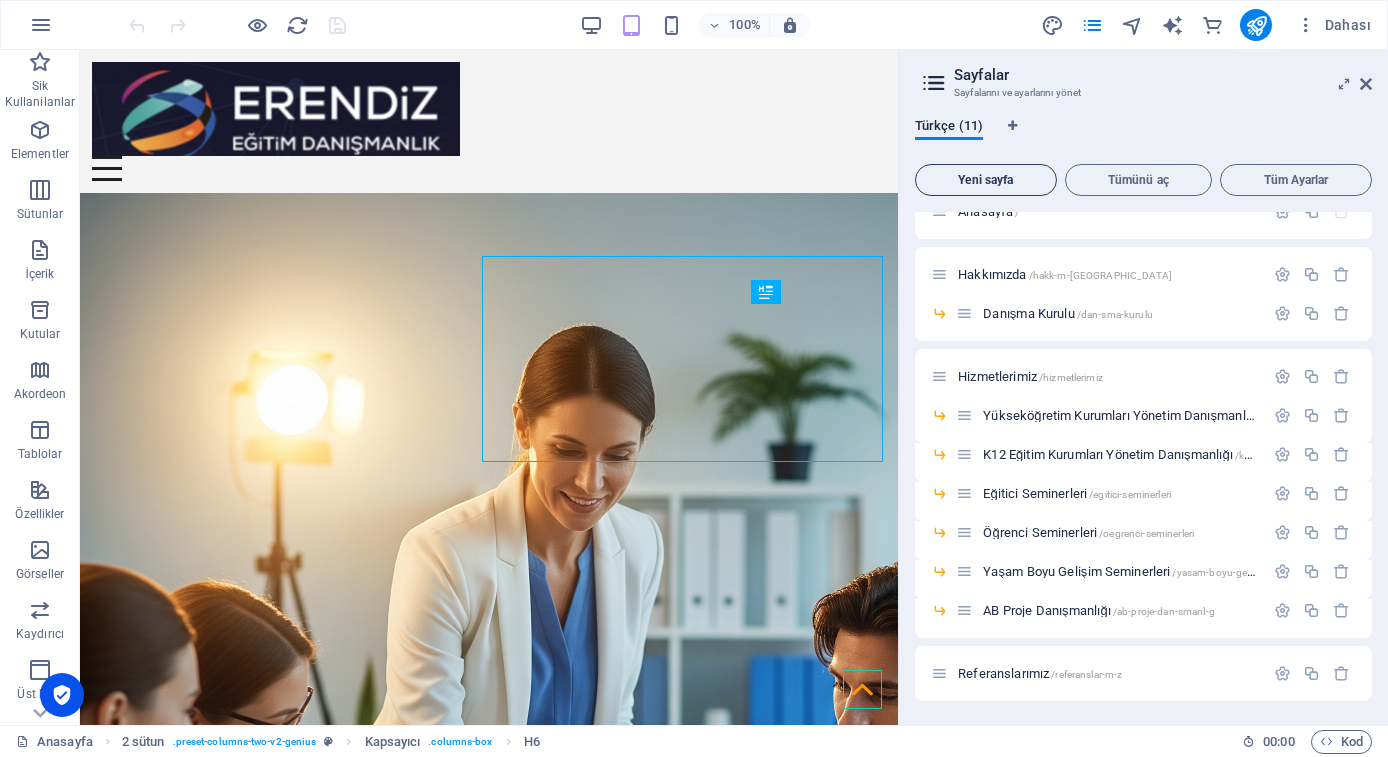 click on "Yeni sayfa" at bounding box center [986, 180] 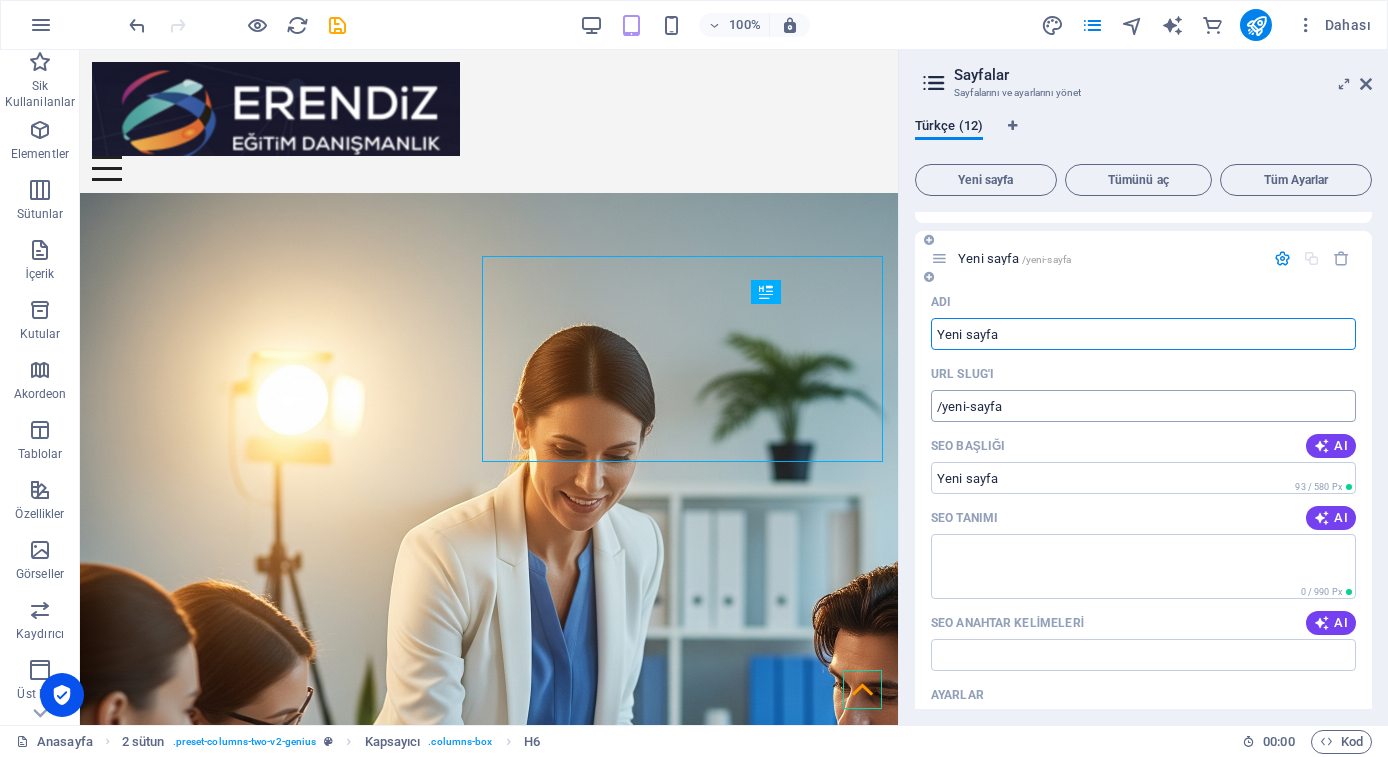 scroll, scrollTop: 502, scrollLeft: 0, axis: vertical 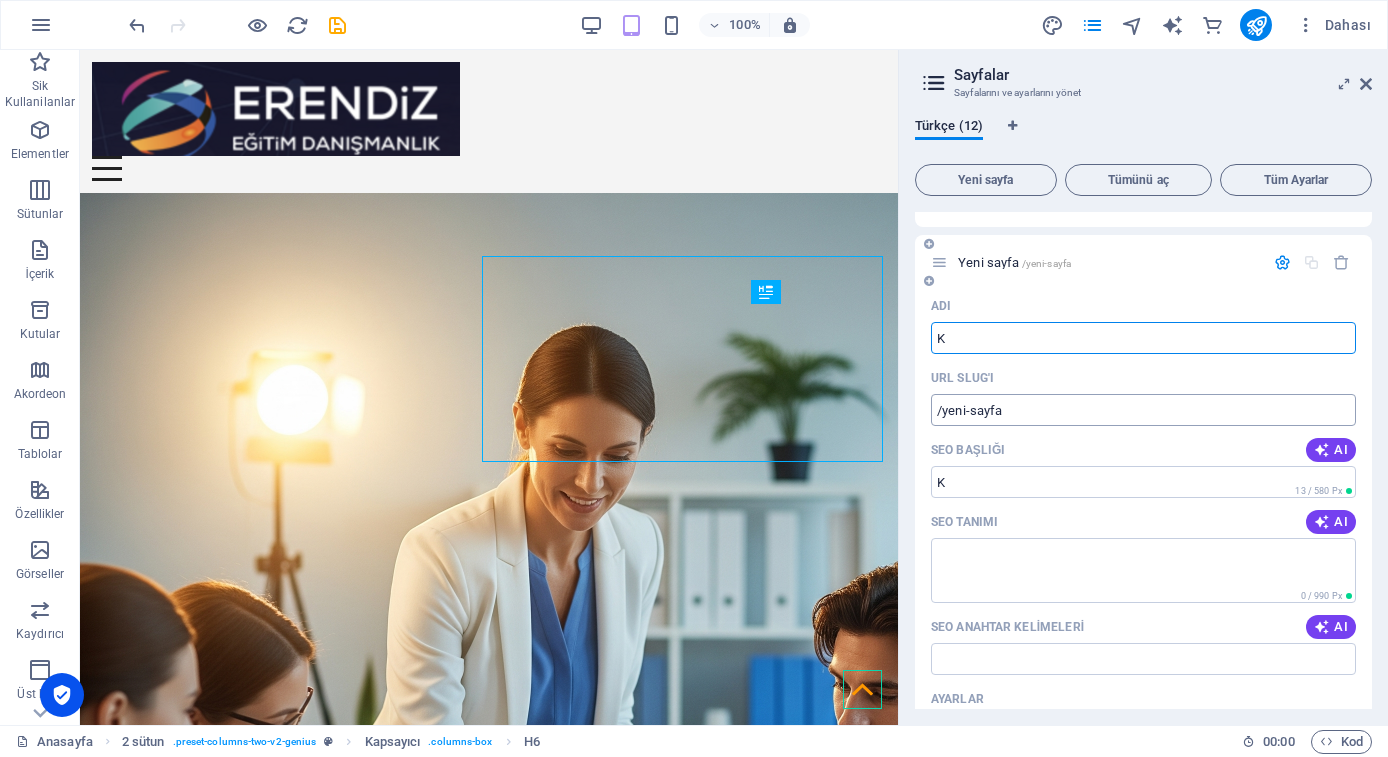 type on "Ku" 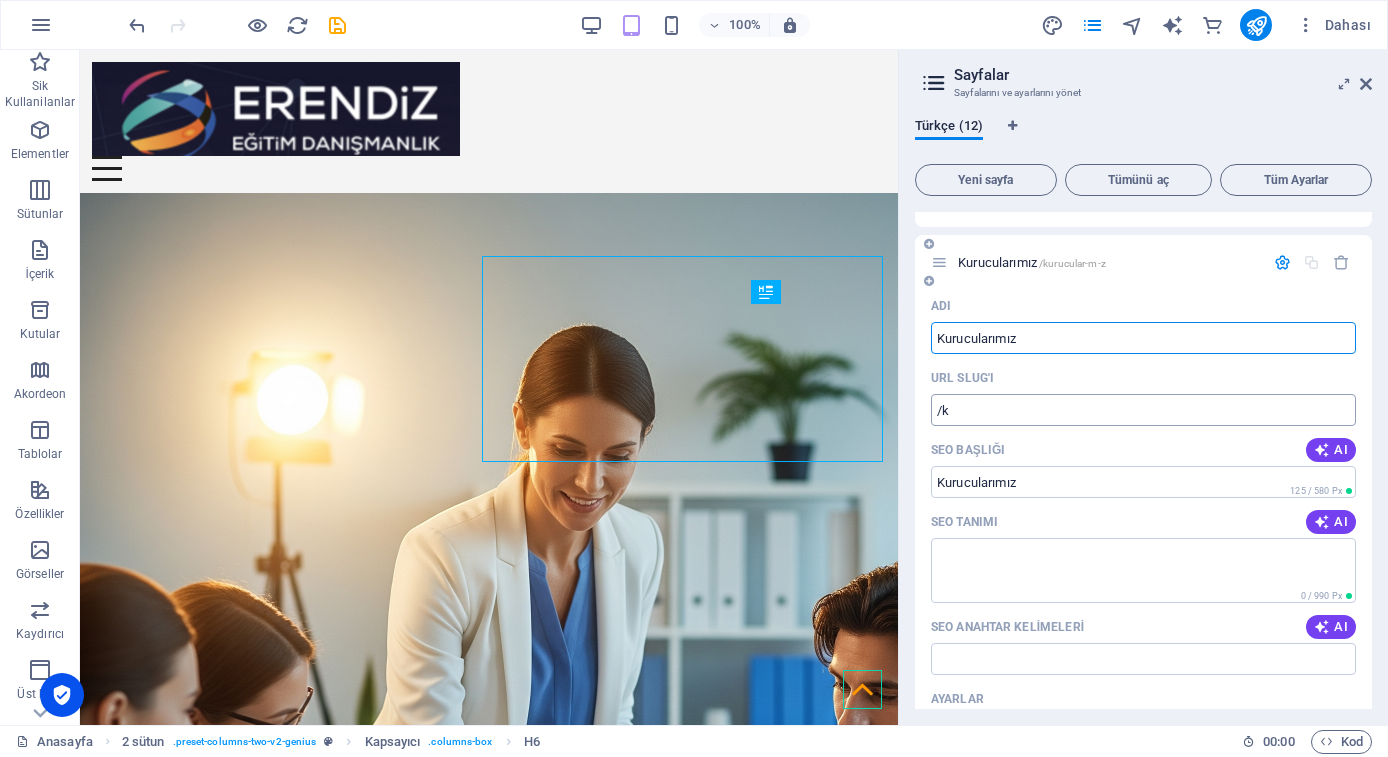 type on "Kurucularımız" 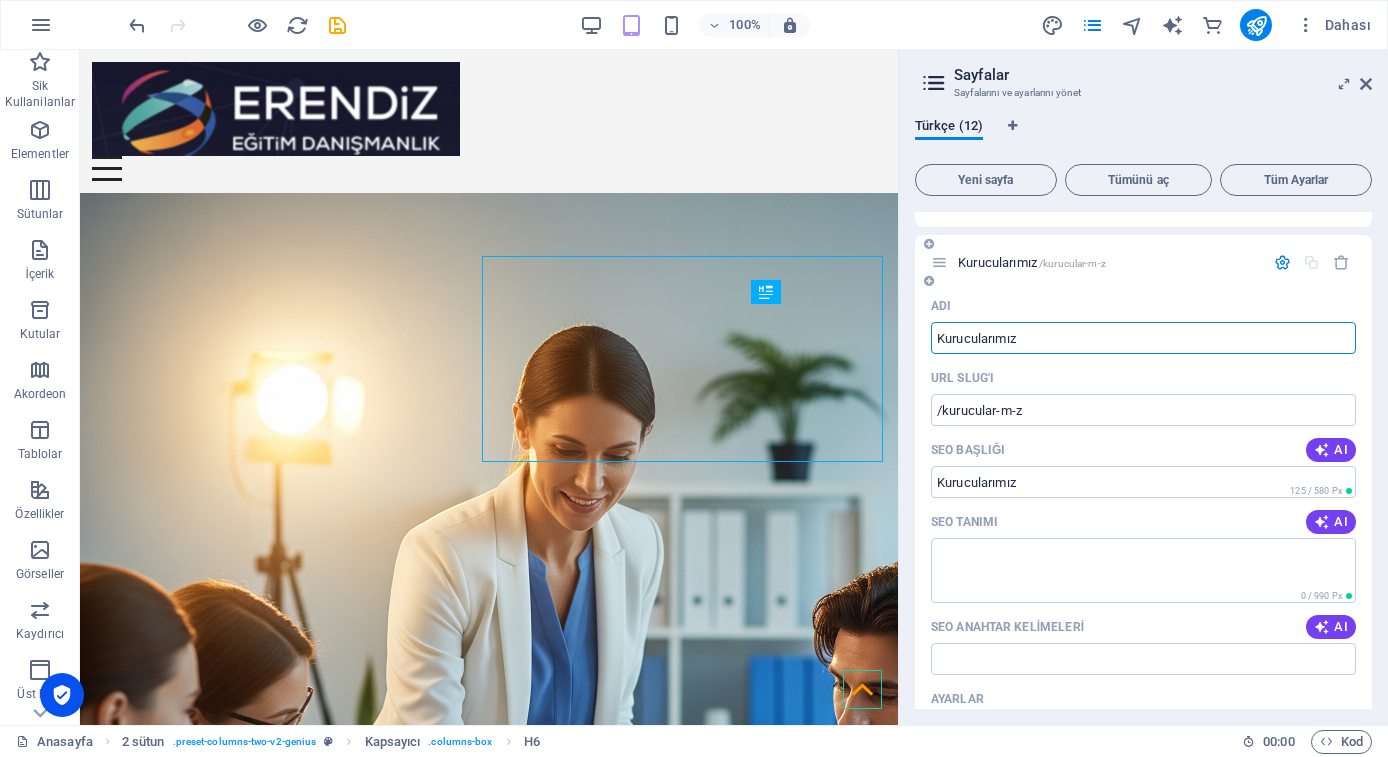 click on "Kurucularımız /kurucular-m-z" at bounding box center (1032, 262) 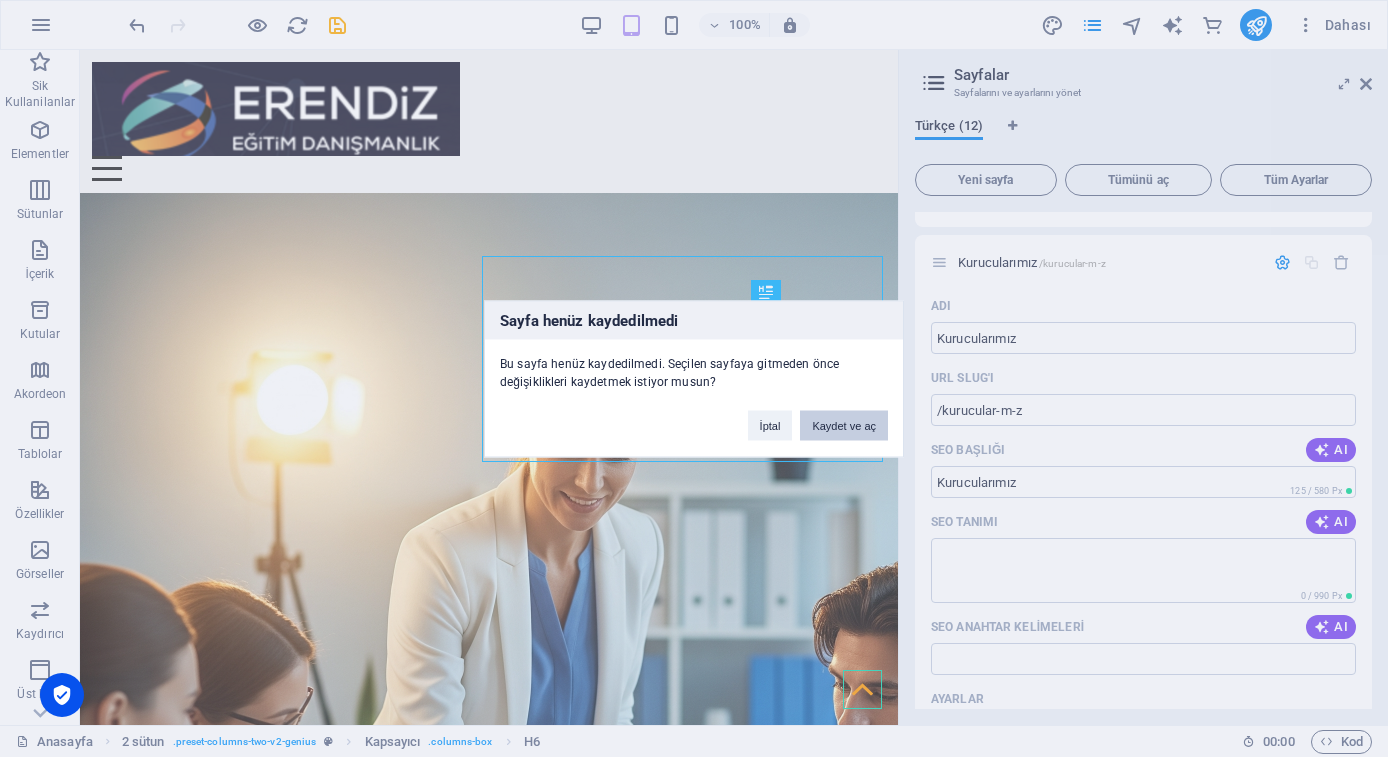 click on "Kaydet ve aç" at bounding box center [844, 425] 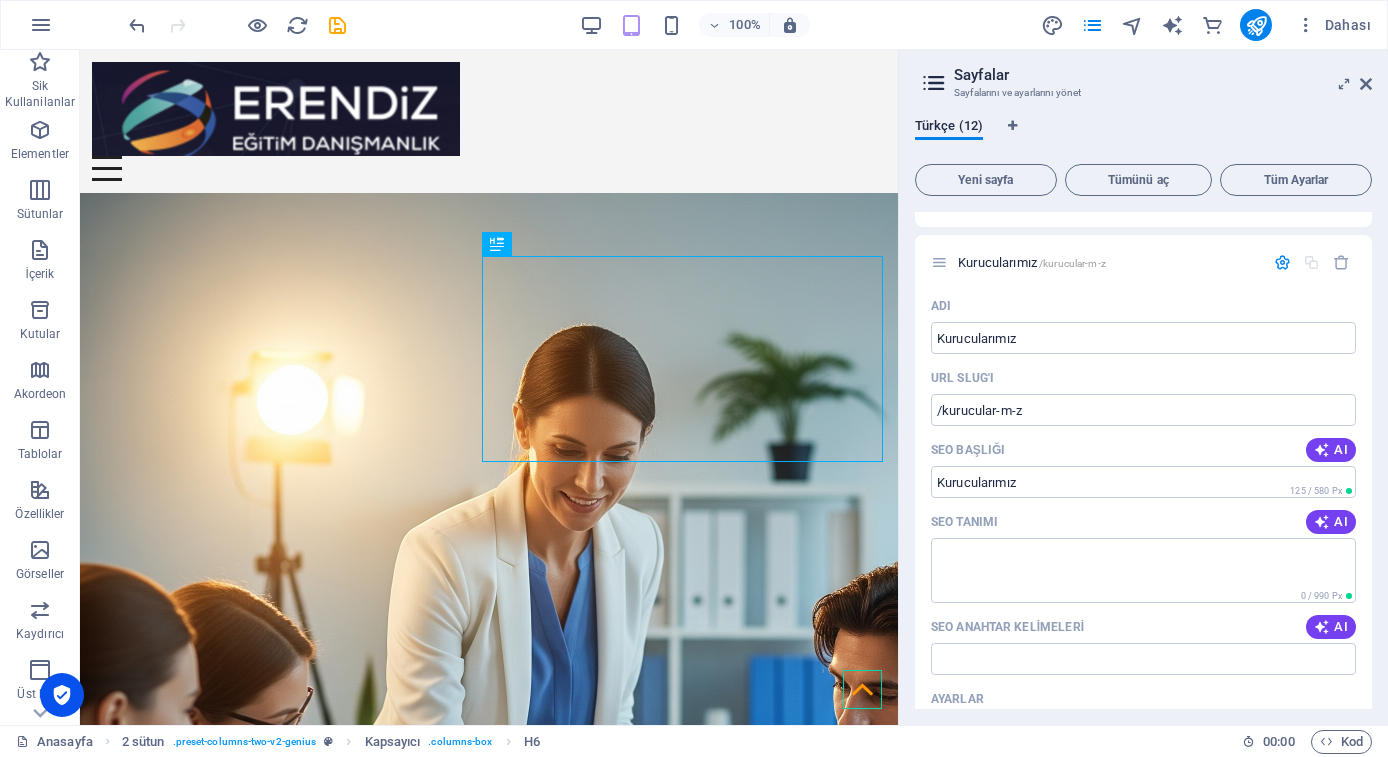 scroll, scrollTop: 40, scrollLeft: 0, axis: vertical 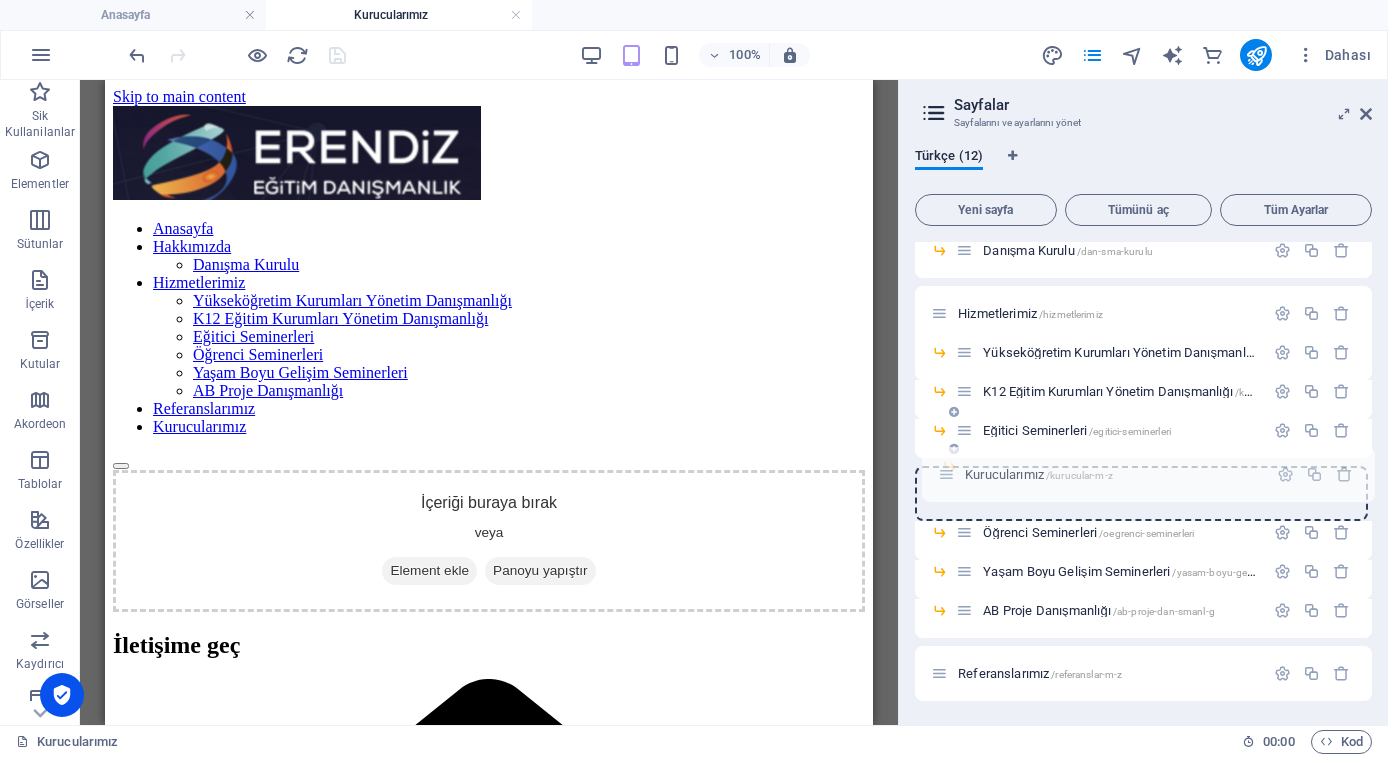 drag, startPoint x: 939, startPoint y: 673, endPoint x: 950, endPoint y: 421, distance: 252.23996 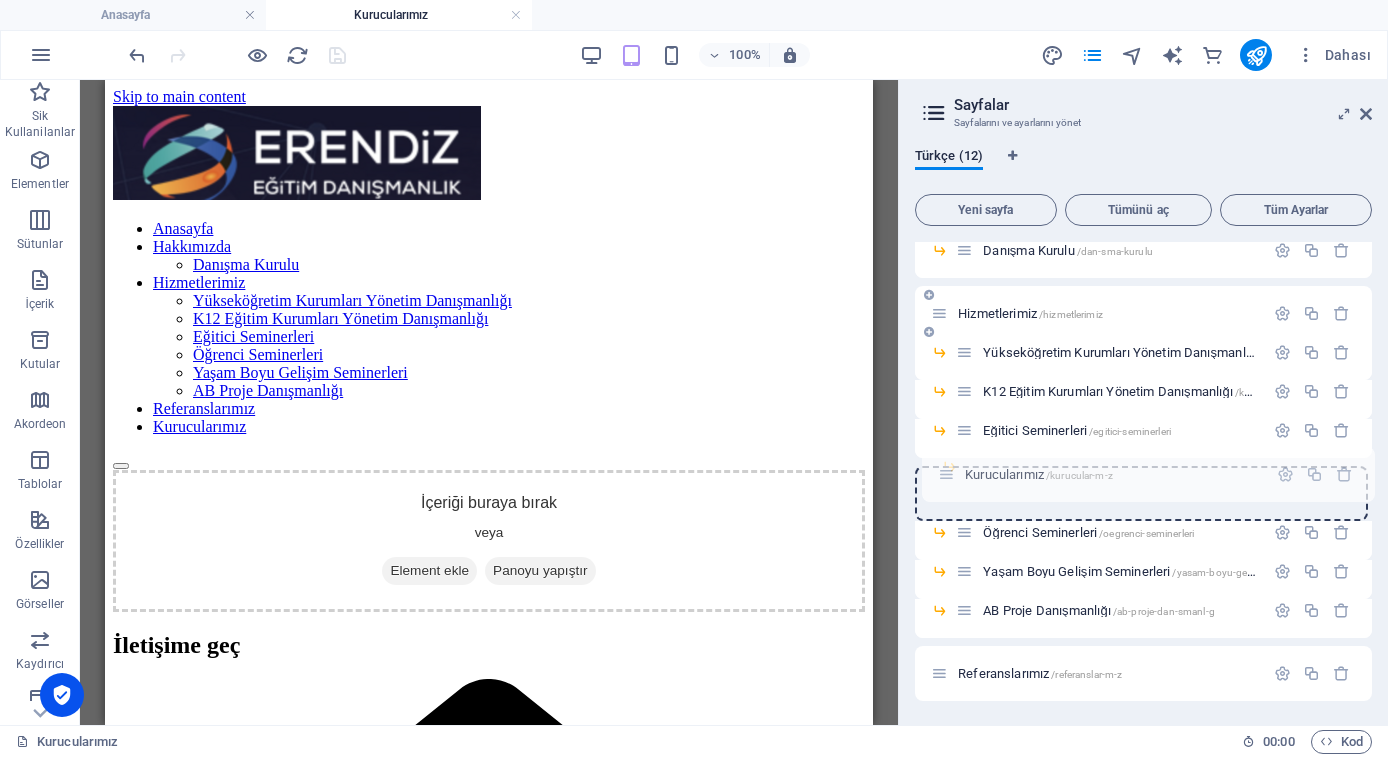 click on "Anasayfa / Hakkımızda /hakk-m-zda Danışma Kurulu /dan-sma-kurulu Hizmetlerimiz  /hizmetlerimiz Yükseköğretim Kurumları Yönetim Danışmanlığı /yueksekoegretim-kurumlar-yonetim-dan-smanl-g K12 Eğitim Kurumları Yönetim Danışmanlığı /k12-egitim-kurumlar-yoenetim-dan-smanl-g Eğitici Seminerleri /egitici-seminerleri Öğrenci Seminerleri /oegrenci-seminerleri Yaşam Boyu Gelişim Seminerleri /yasam-boyu-gelisim-seminerleri AB Proje Danışmanlığı /ab-proje-dan-smanl-g Referanslarımız /referanslar-m-z Kurucularımız /kurucular-m-z" at bounding box center (1143, 379) 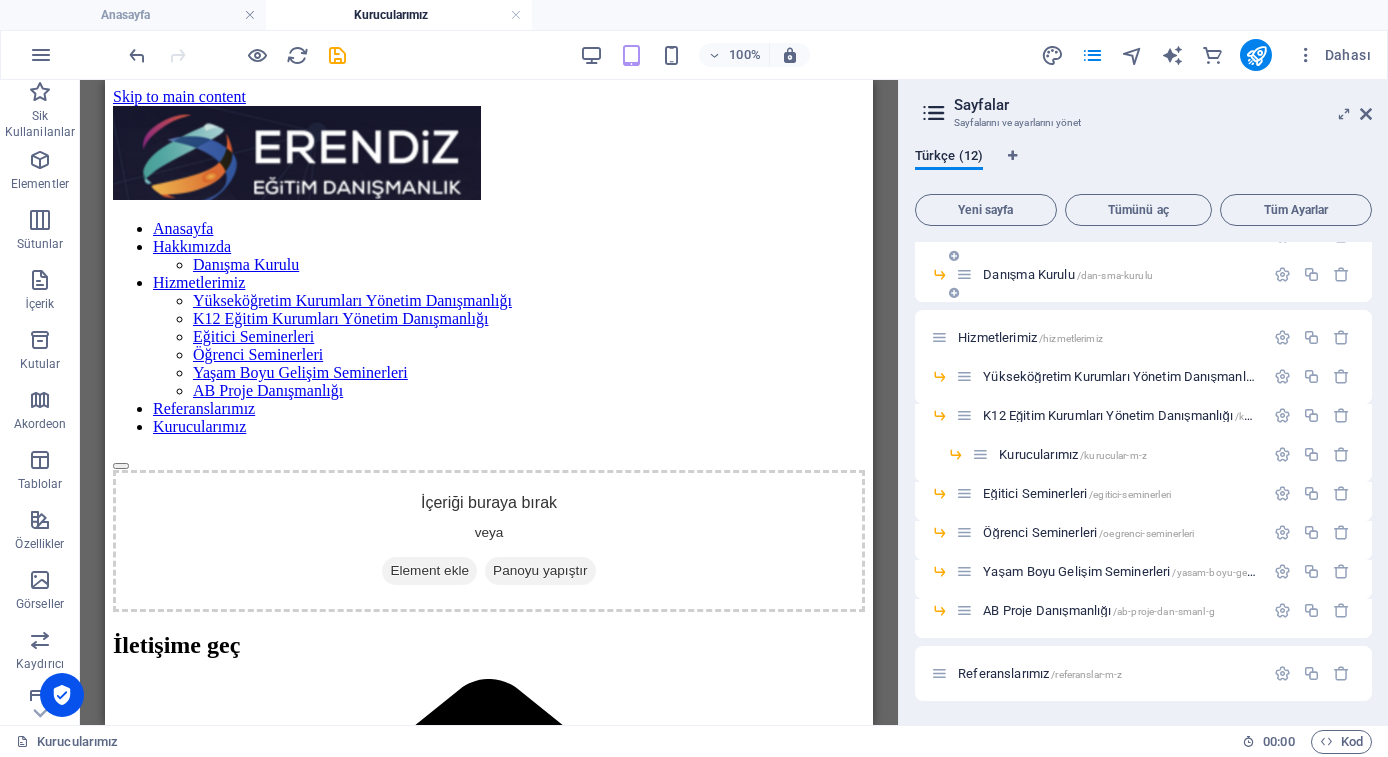 scroll, scrollTop: 97, scrollLeft: 0, axis: vertical 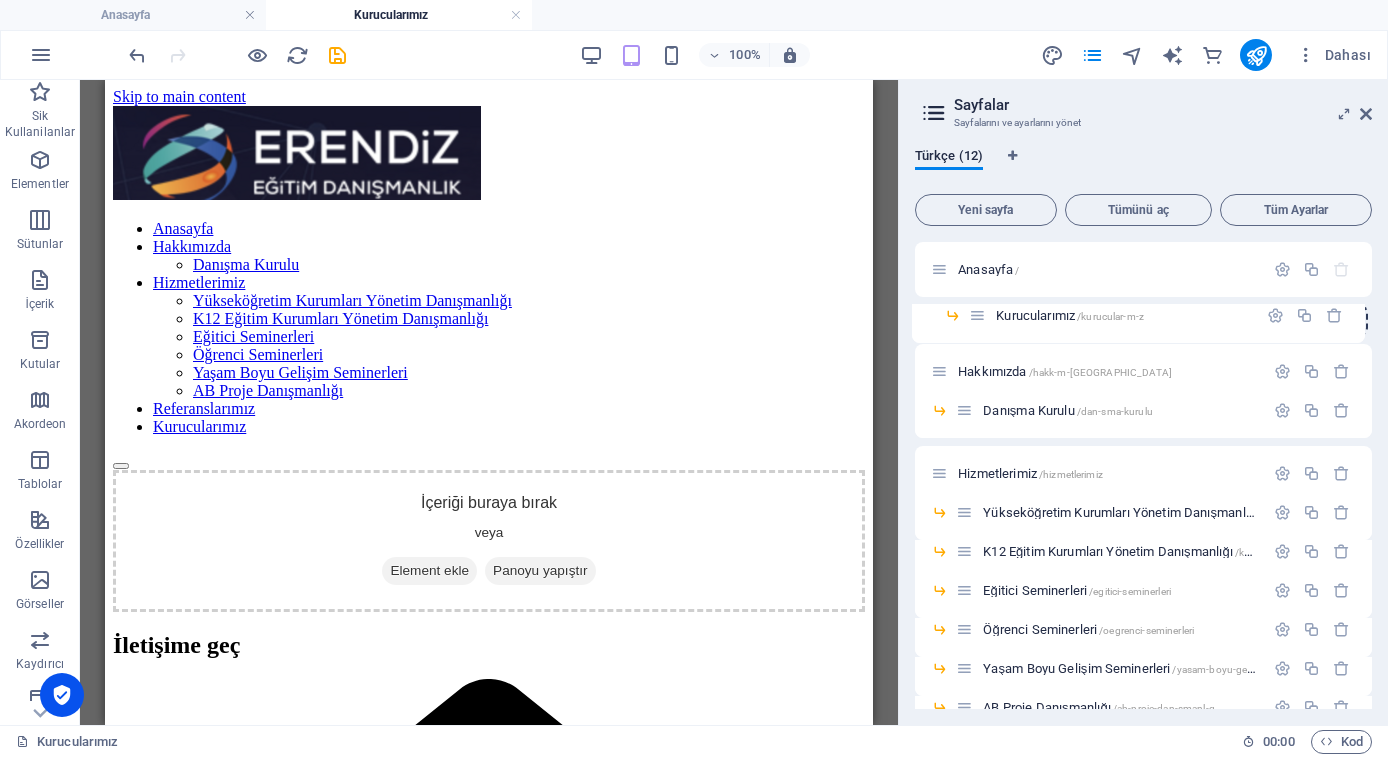drag, startPoint x: 981, startPoint y: 455, endPoint x: 978, endPoint y: 328, distance: 127.03543 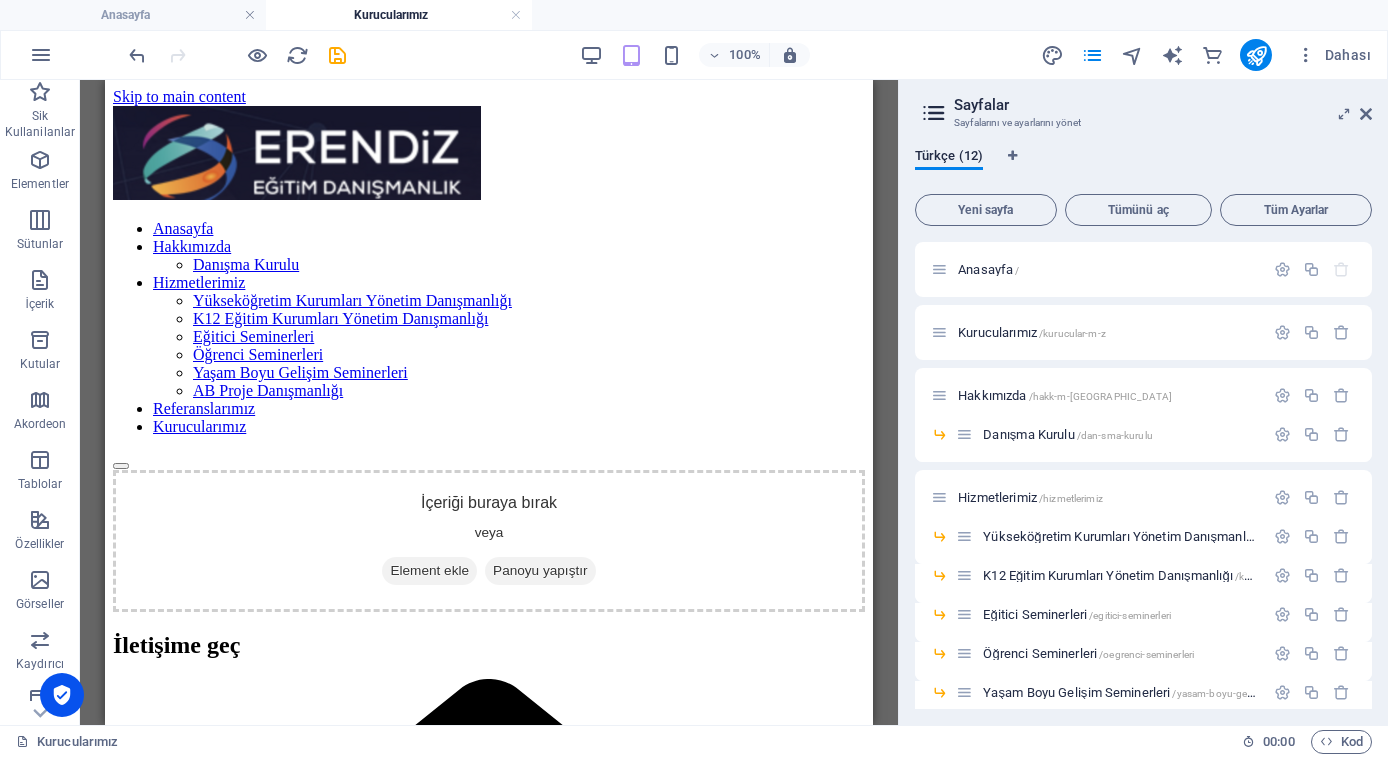 click on "Hakkımızda /hakk-m-zda" at bounding box center (1143, 395) 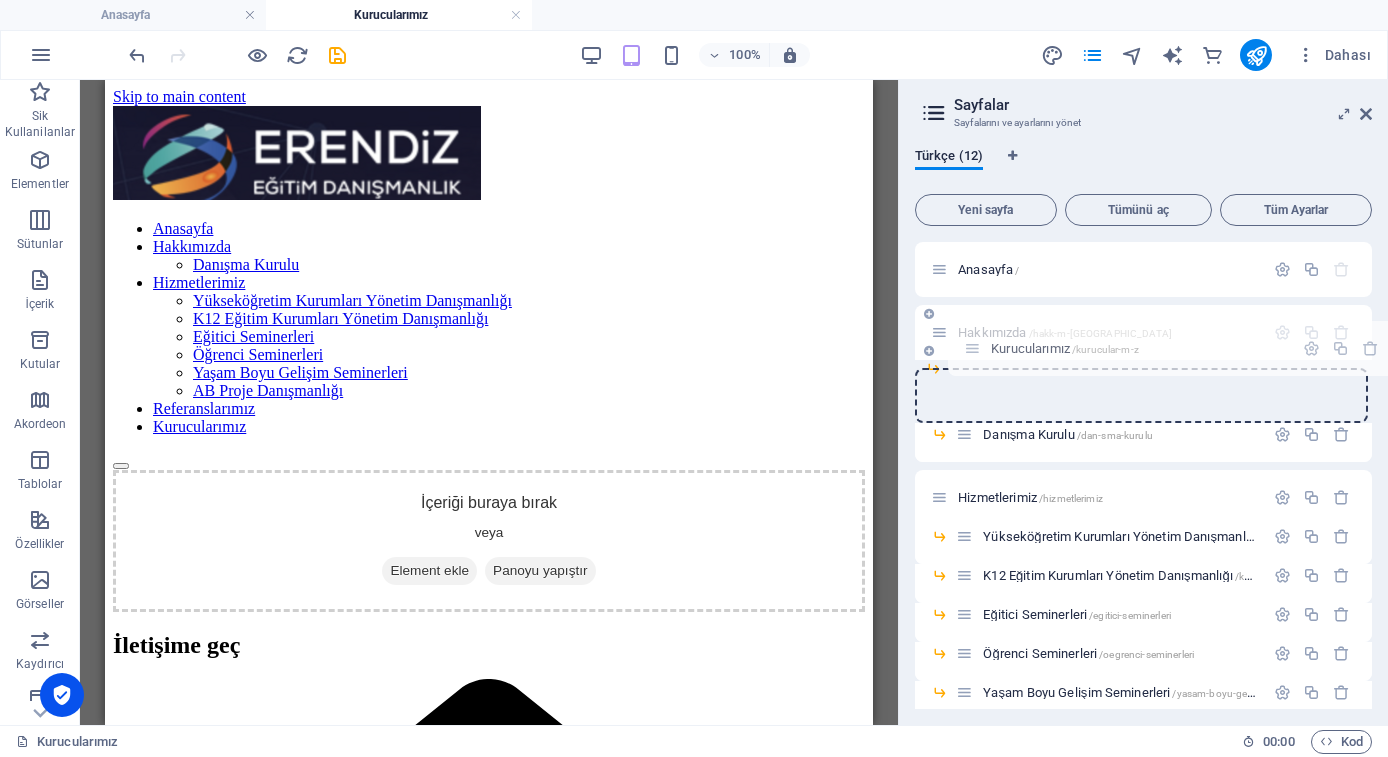 drag, startPoint x: 937, startPoint y: 339, endPoint x: 975, endPoint y: 359, distance: 42.941822 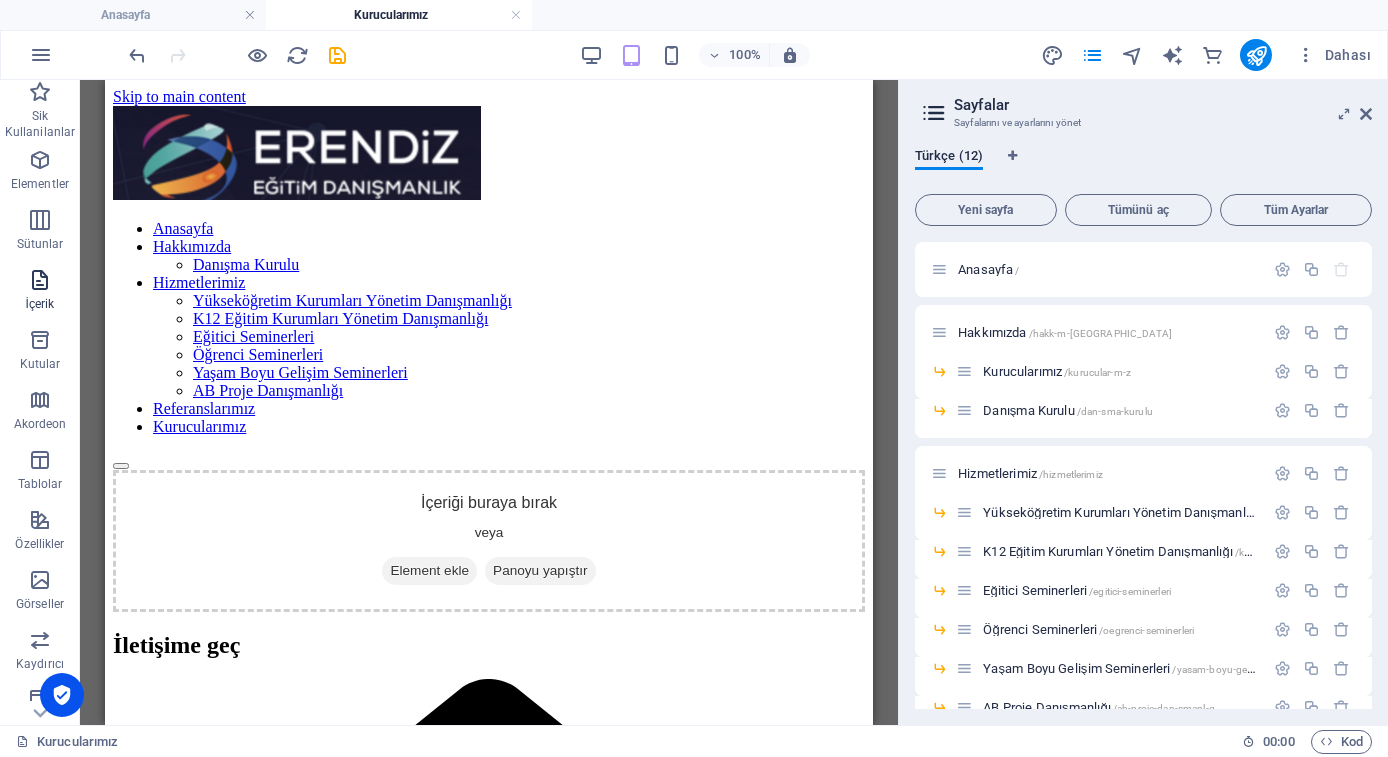 click on "İçerik" at bounding box center [39, 304] 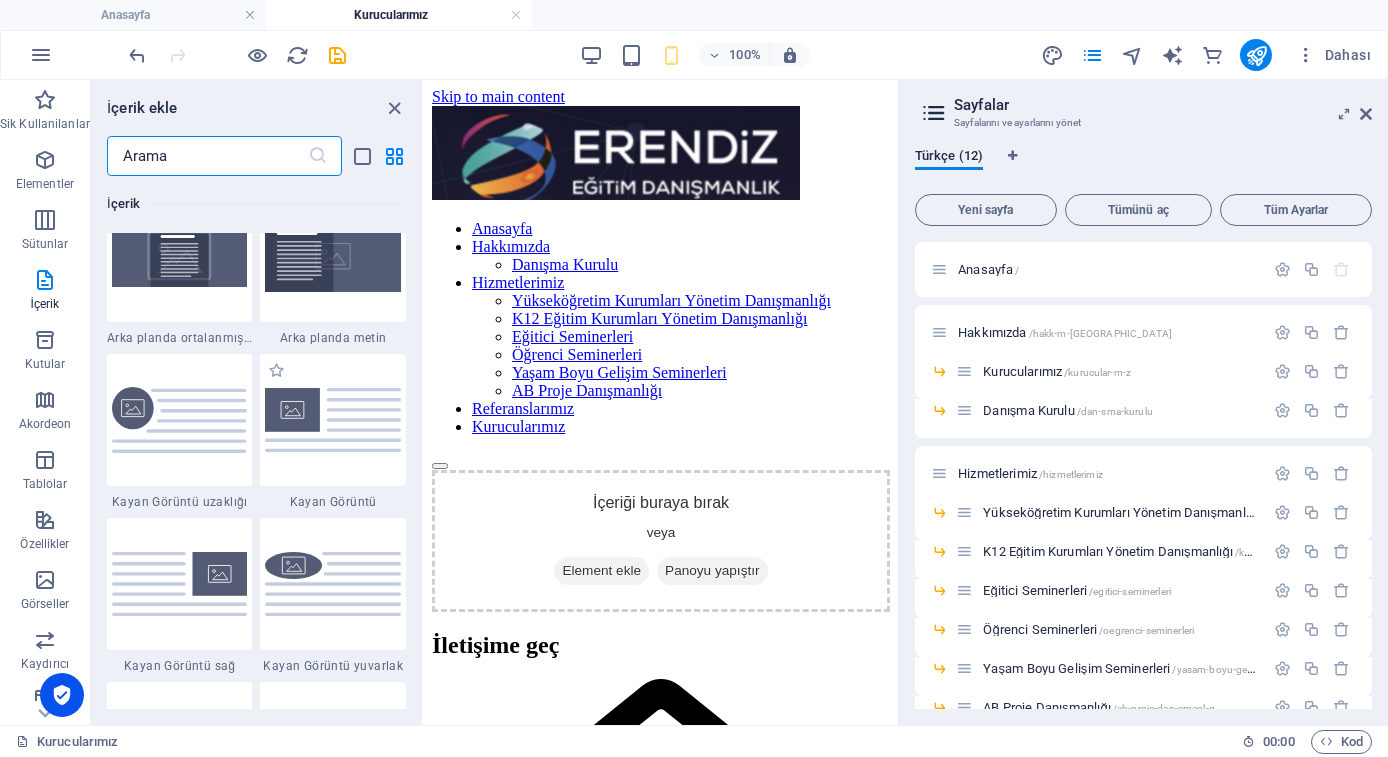 scroll, scrollTop: 4201, scrollLeft: 0, axis: vertical 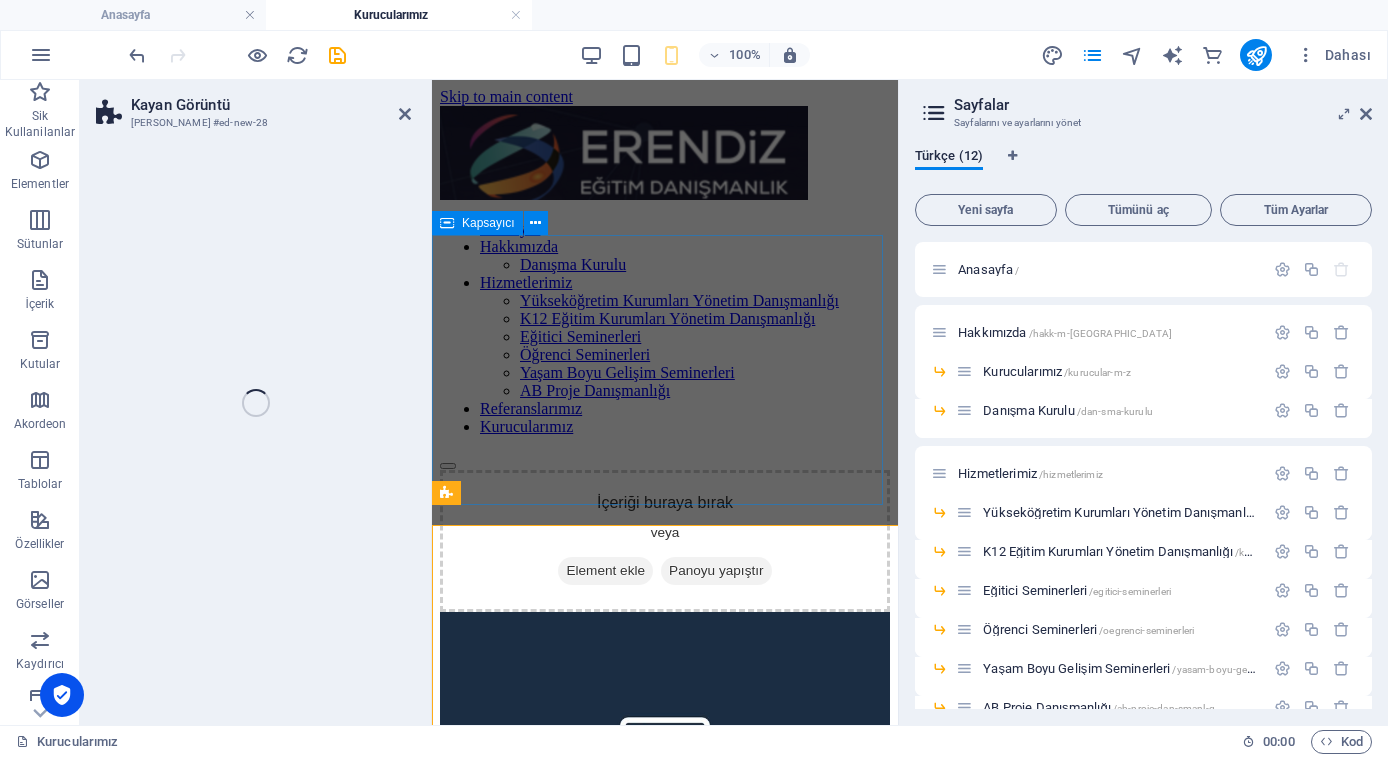 select on "%" 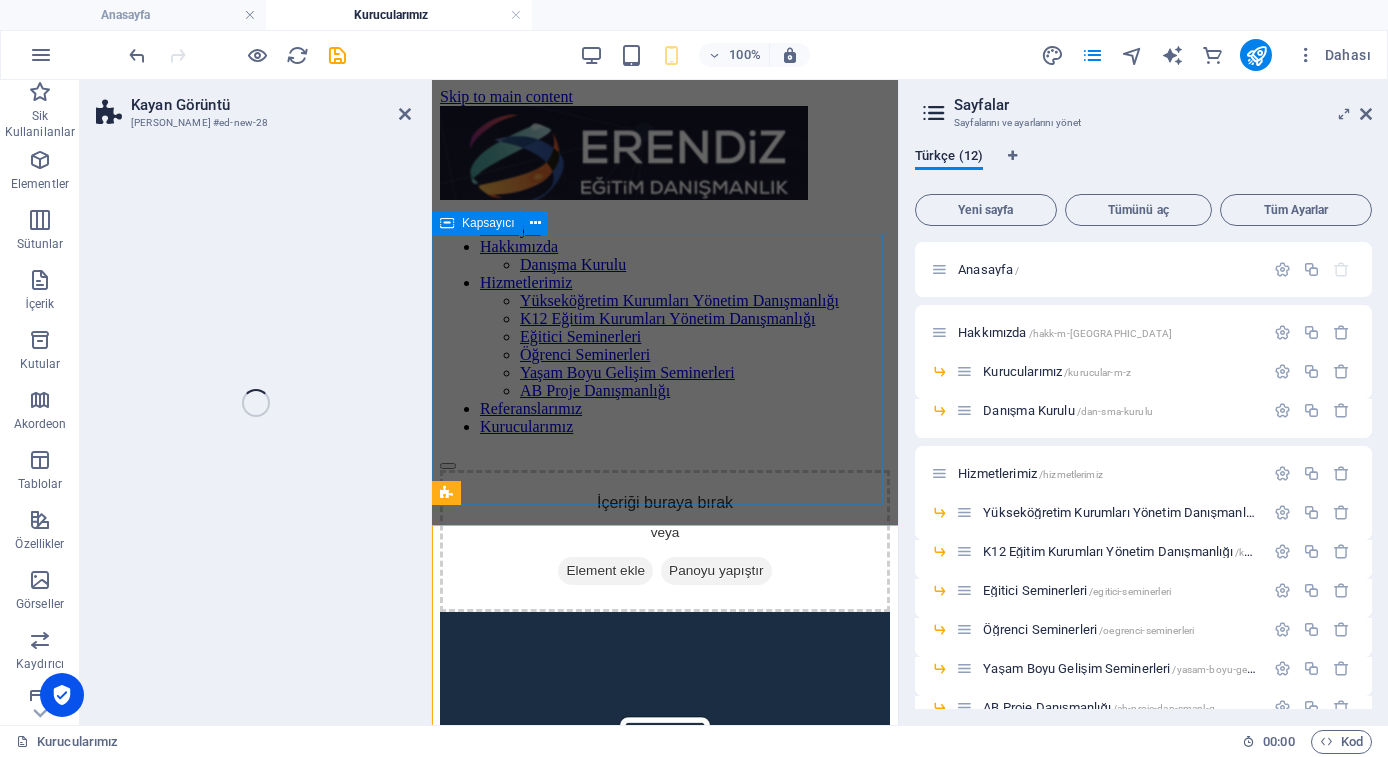 select on "rem" 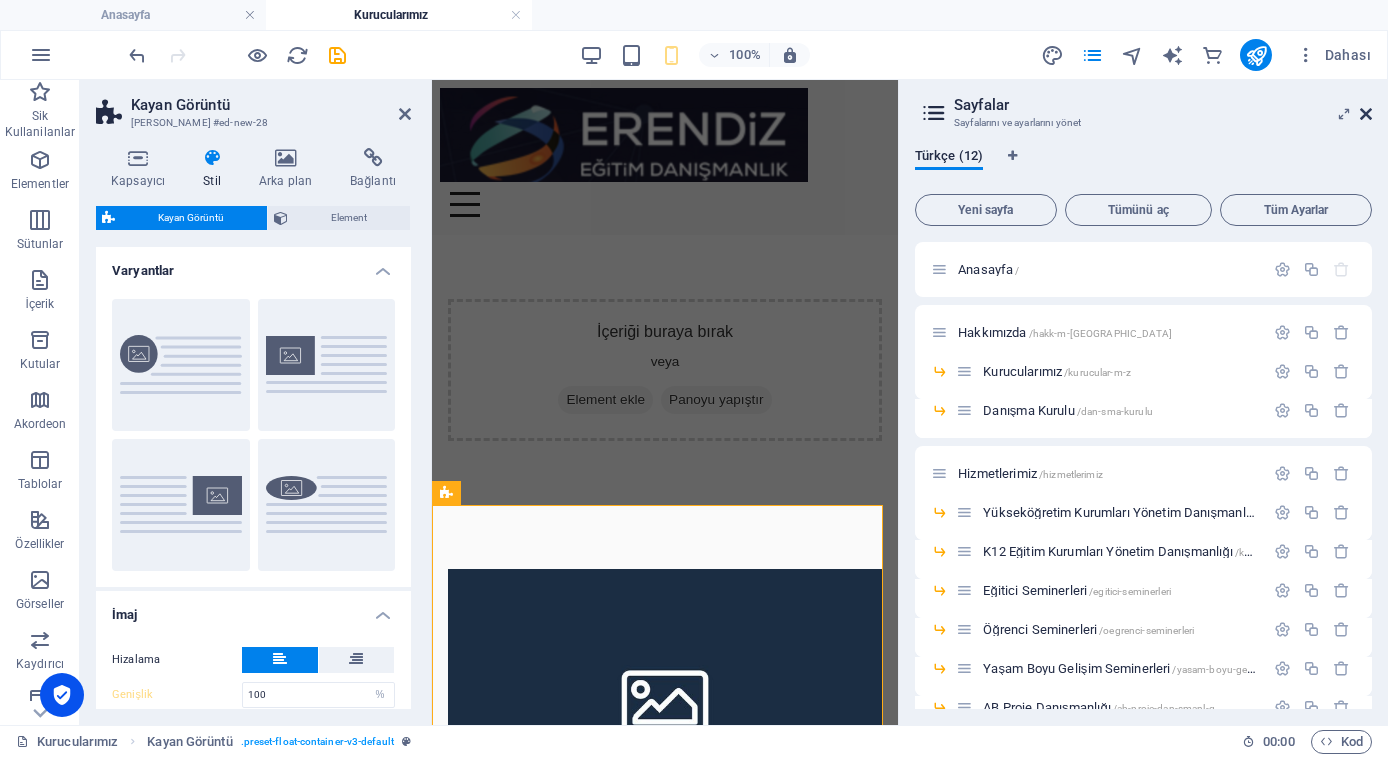 click at bounding box center (1366, 114) 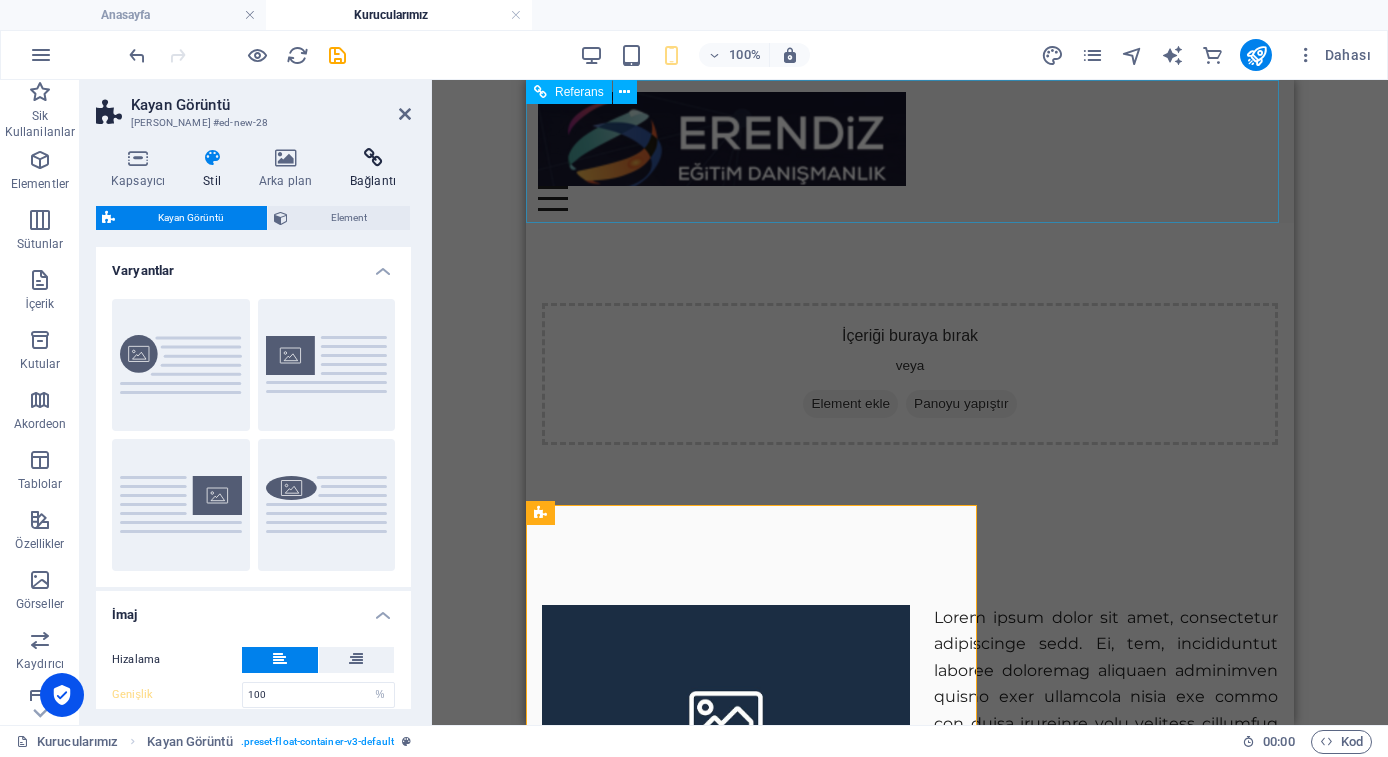 type on "50" 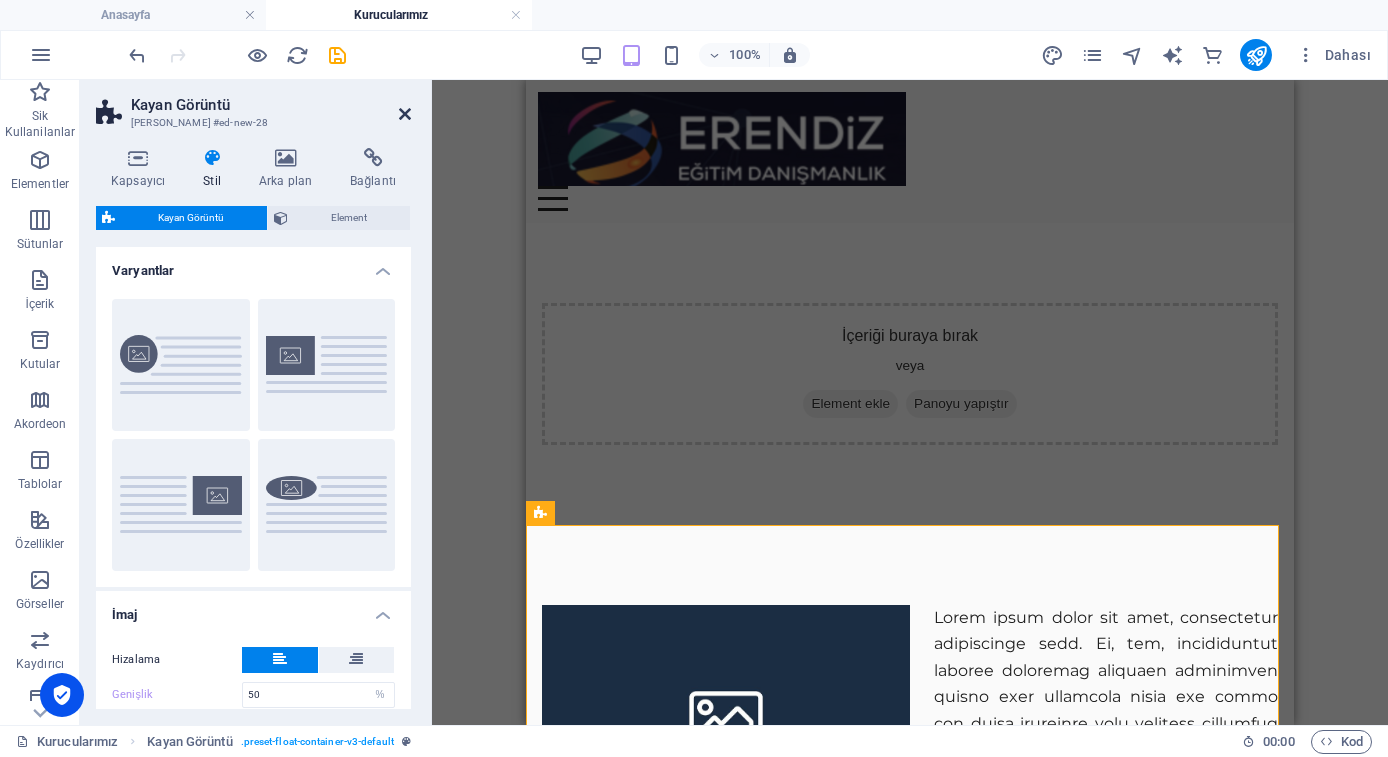click at bounding box center (405, 114) 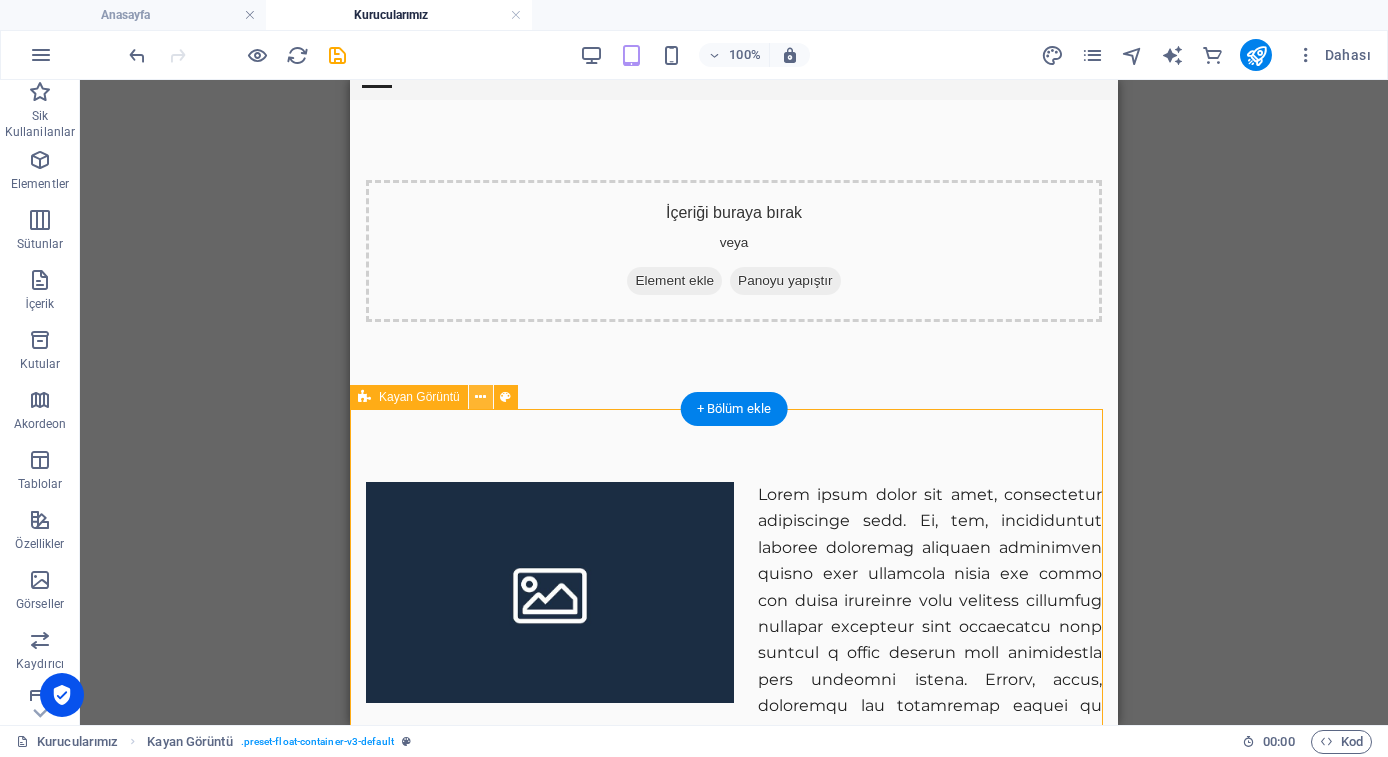 scroll, scrollTop: 128, scrollLeft: 0, axis: vertical 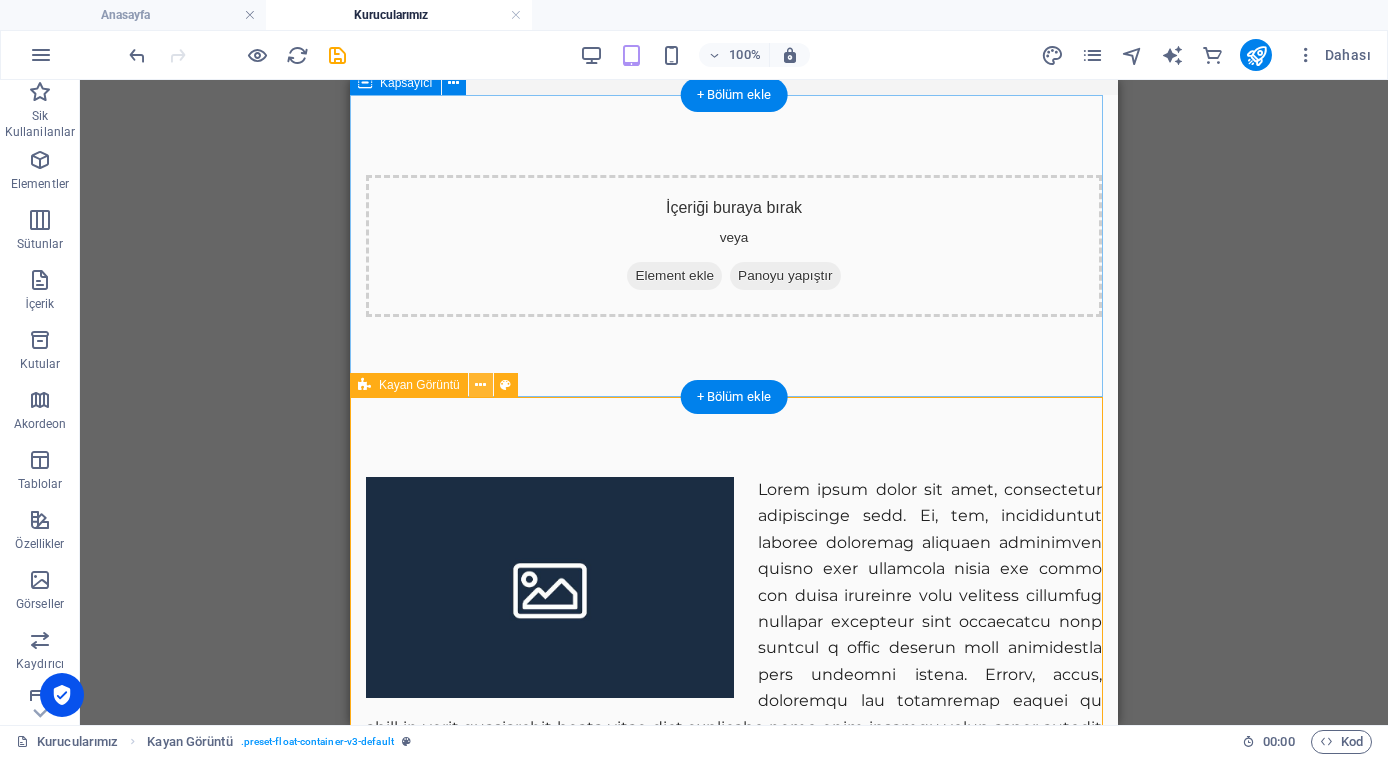 click at bounding box center [480, 385] 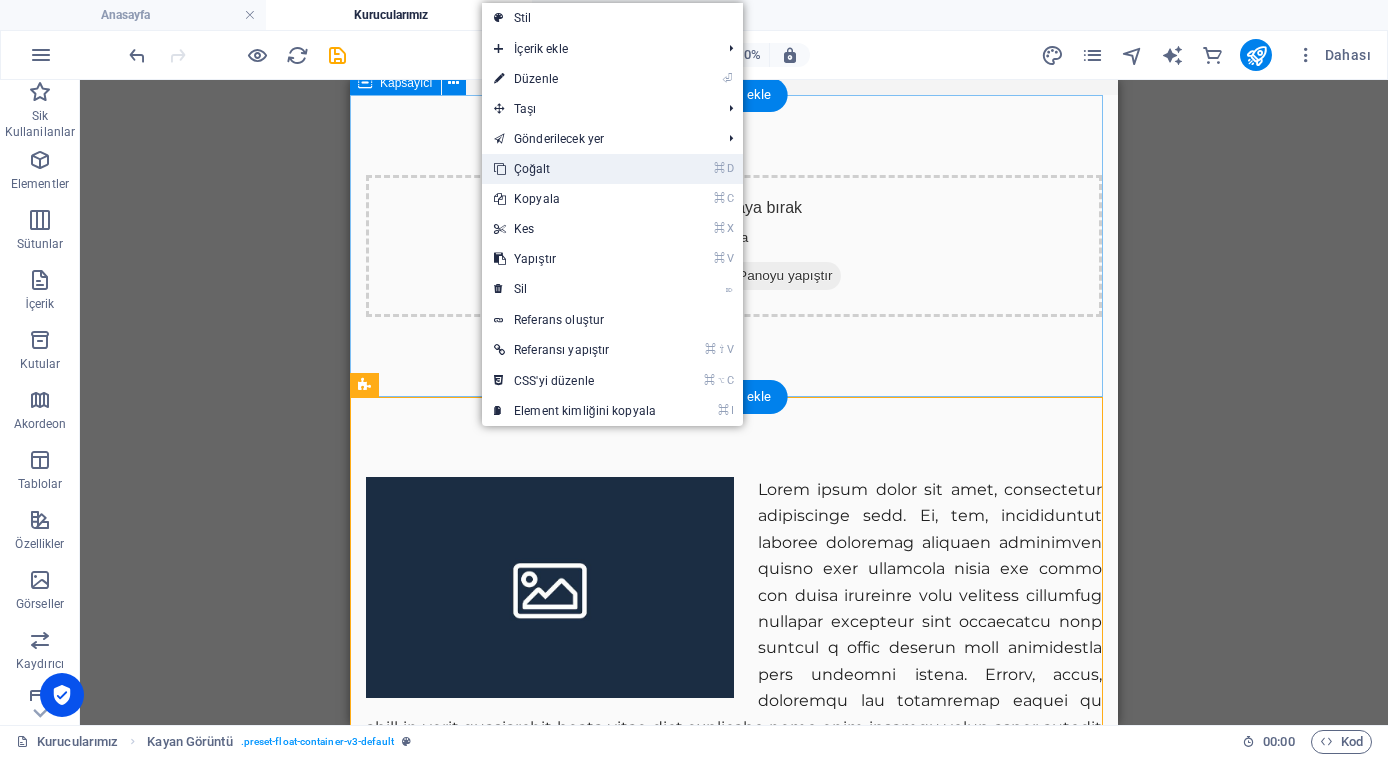click on "⌘ D  Çoğalt" at bounding box center [575, 169] 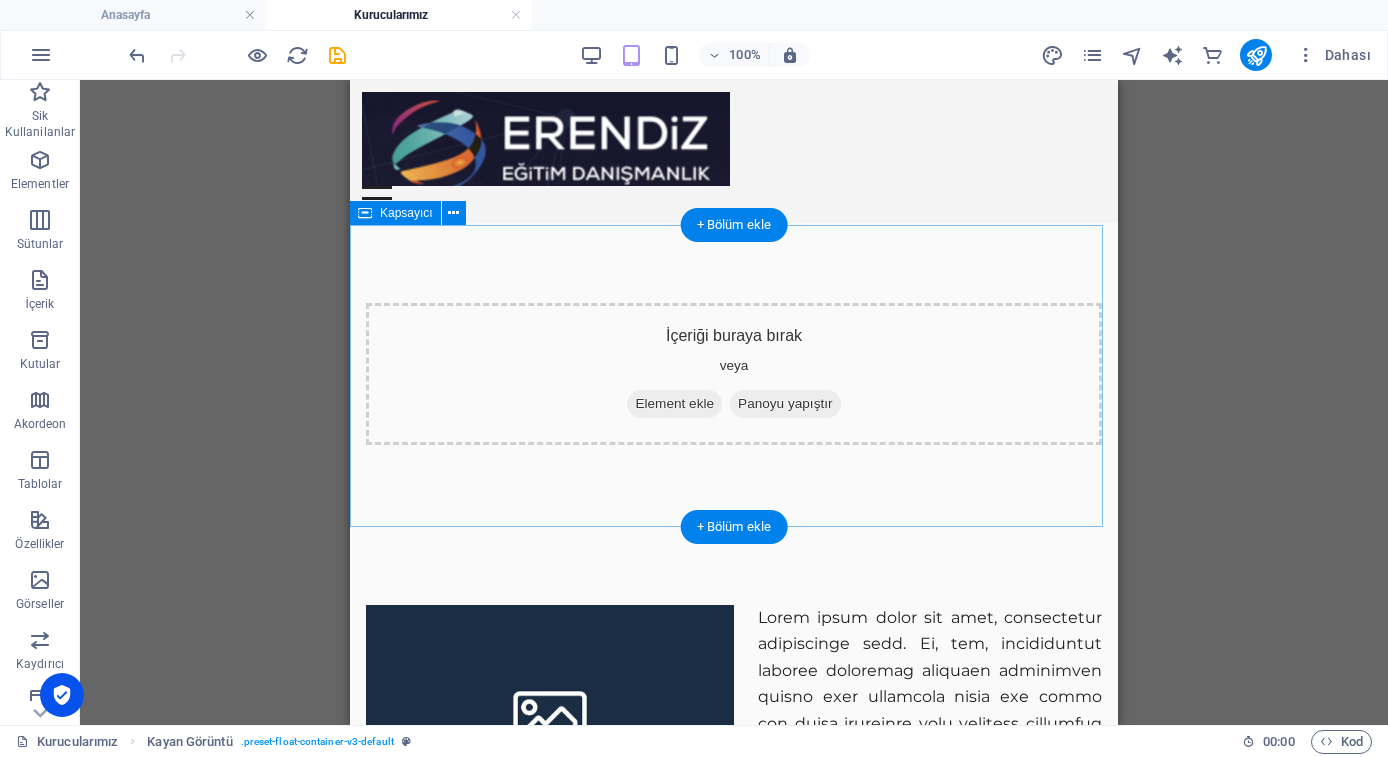 scroll, scrollTop: 0, scrollLeft: 0, axis: both 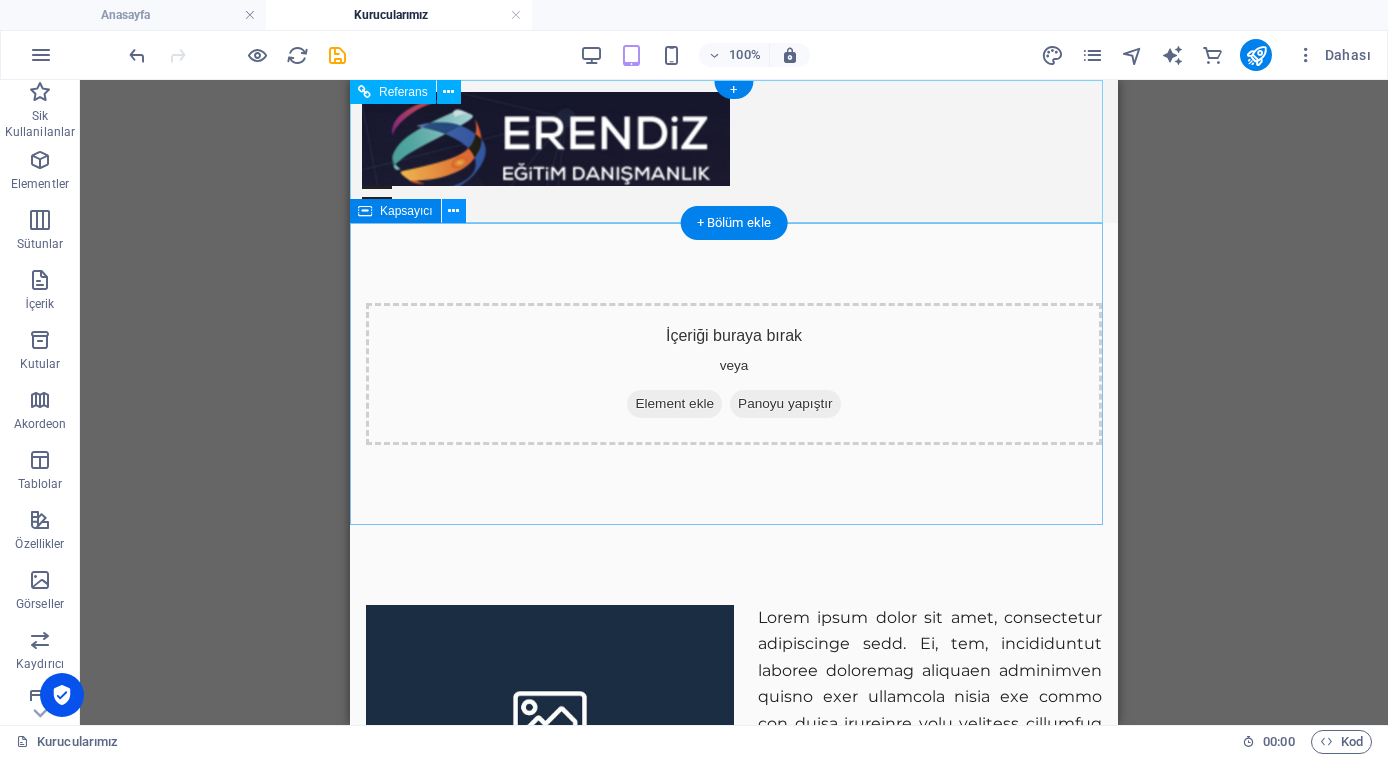 click at bounding box center [453, 211] 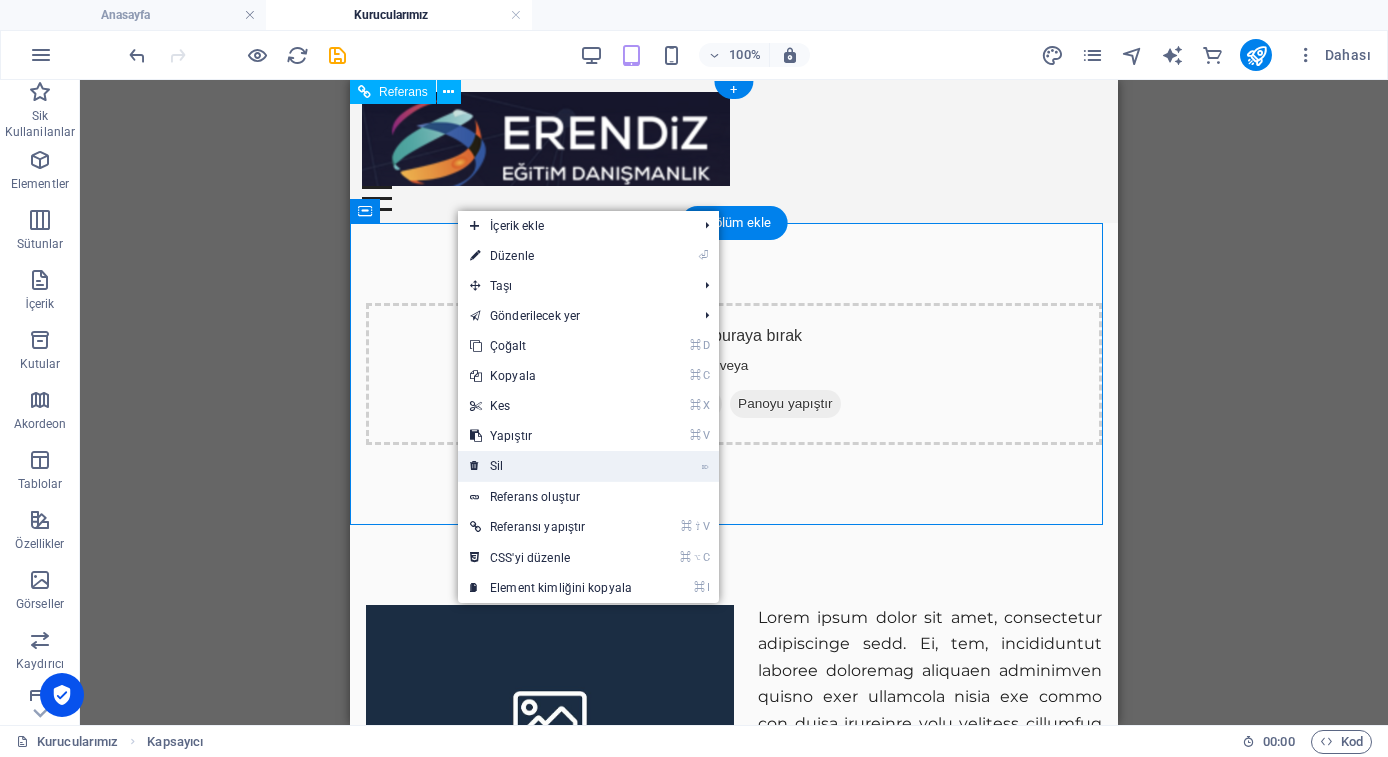 click on "⌦  Sil" at bounding box center (551, 466) 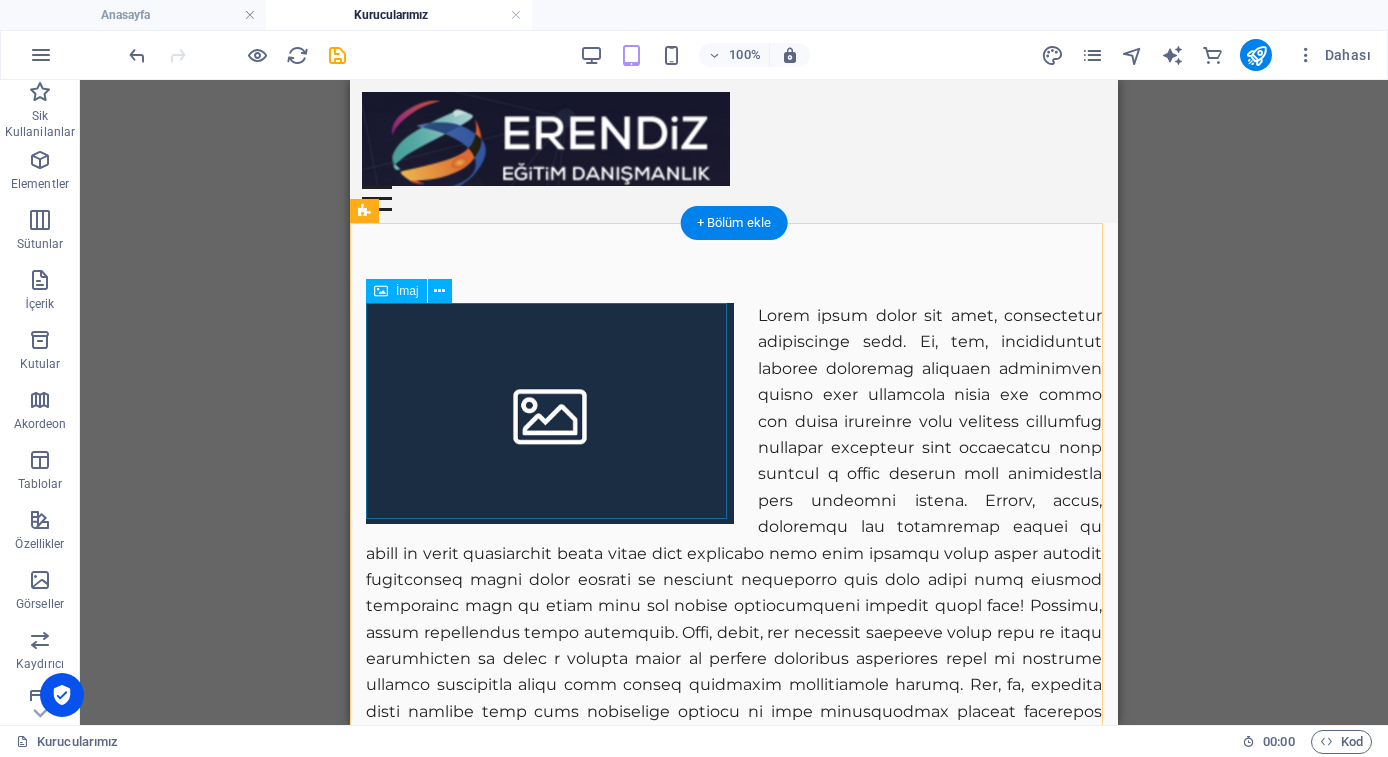 click at bounding box center [550, 413] 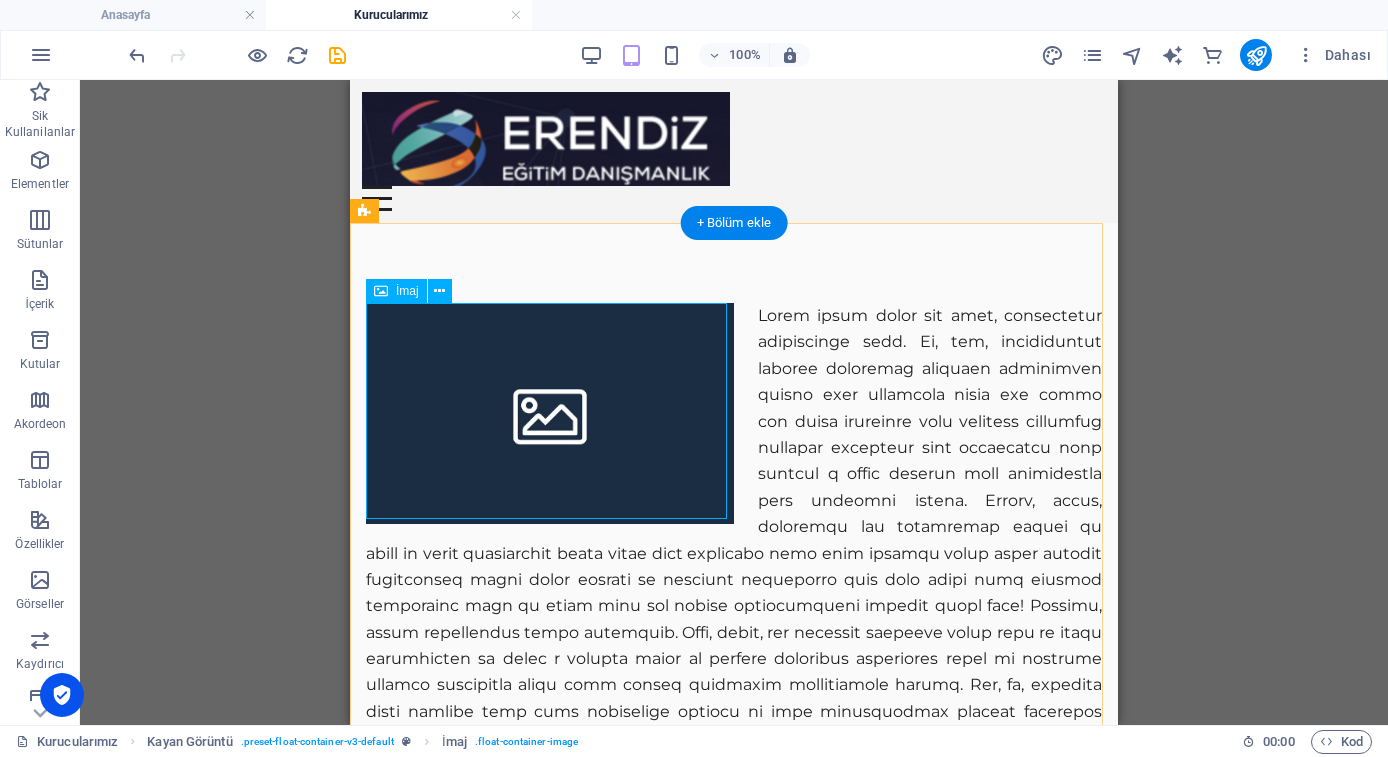 click on "İmaj" at bounding box center (407, 291) 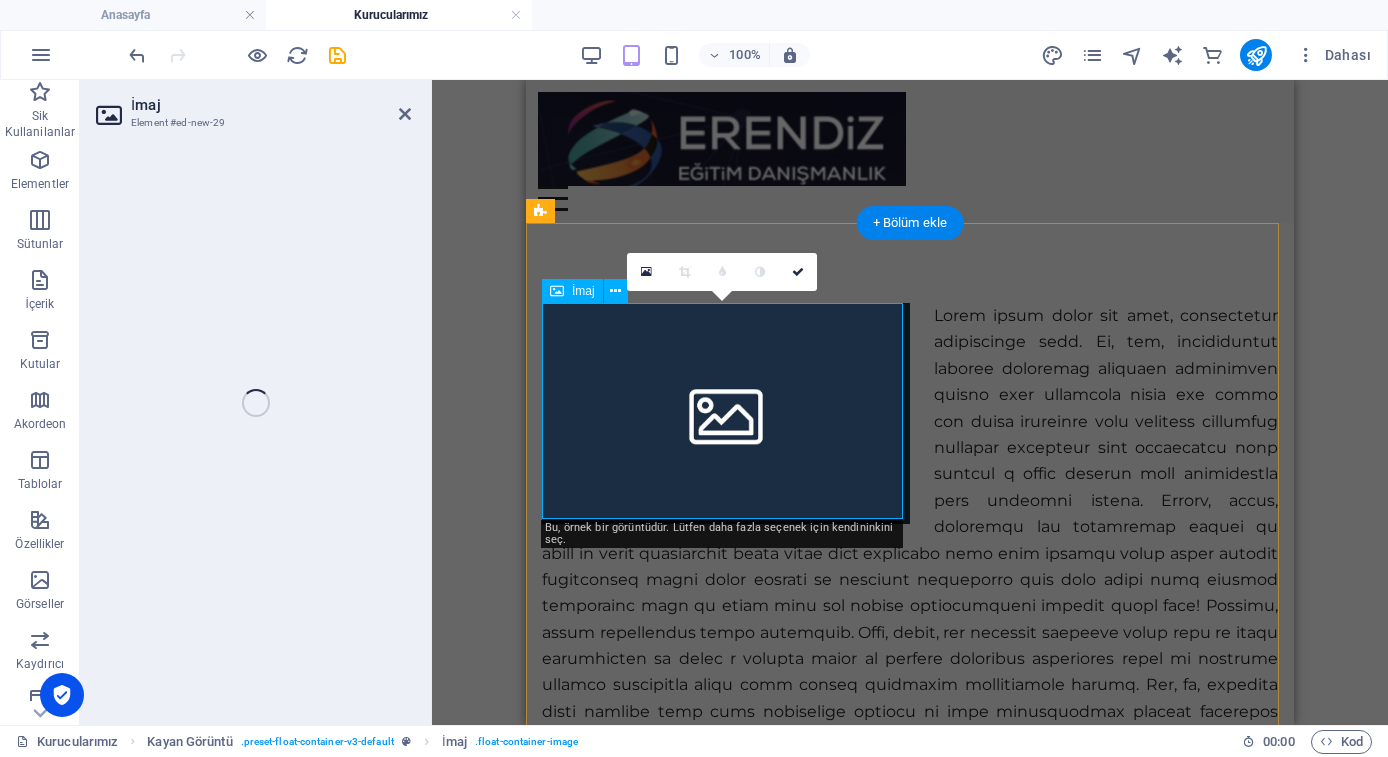 select on "%" 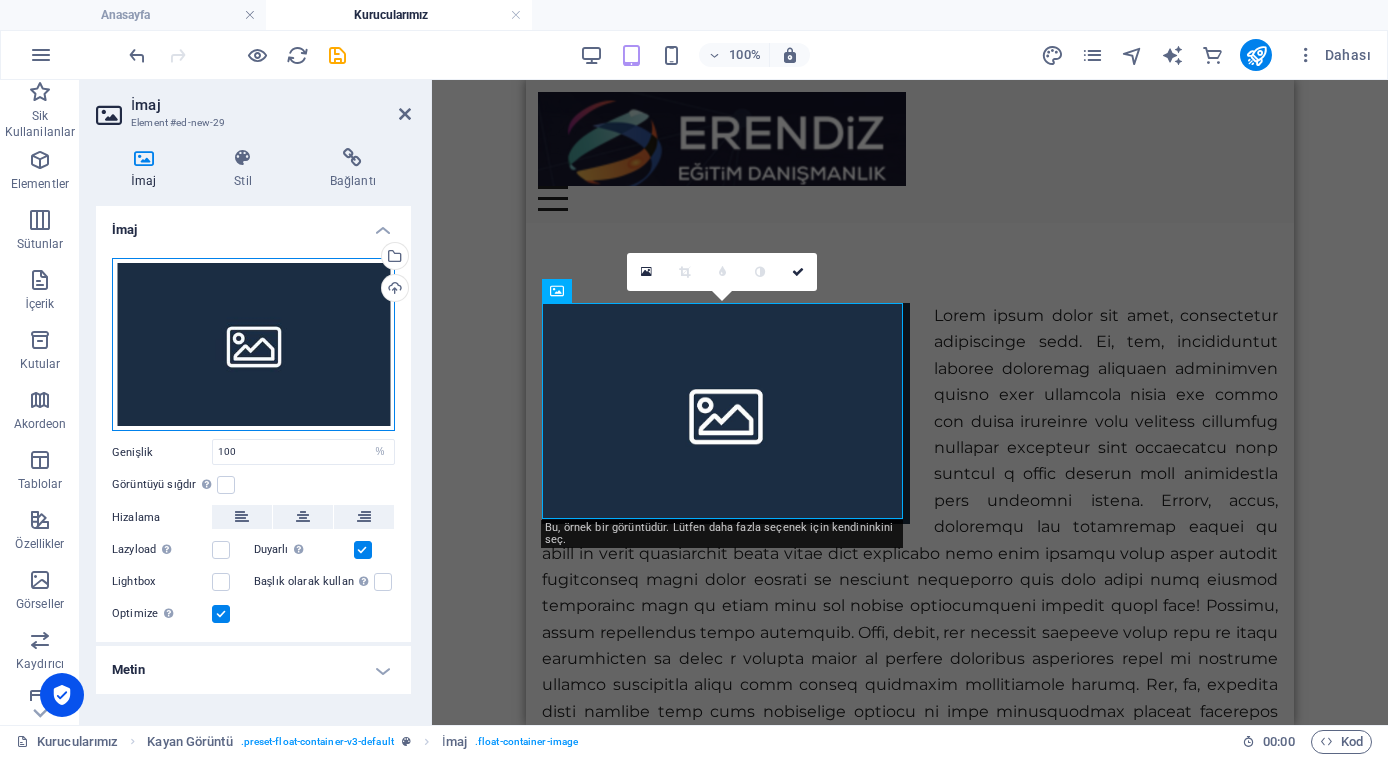 click on "Dosyaları buraya sürükleyin, dosyaları seçmek için tıklayın veya Dosyalardan ya da ücretsiz stok fotoğraf ve videolarımızdan dosyalar seçin" at bounding box center (253, 345) 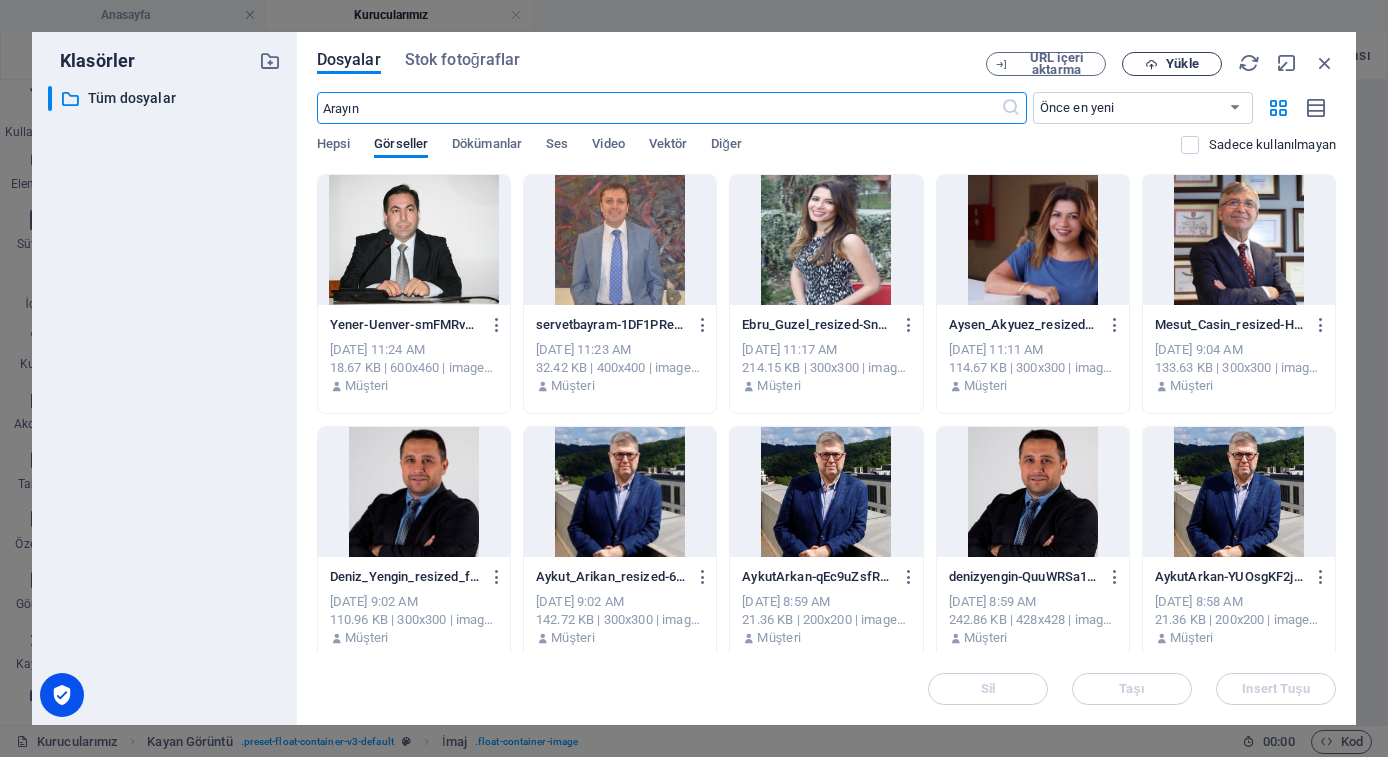 click on "Yükle" at bounding box center [1182, 64] 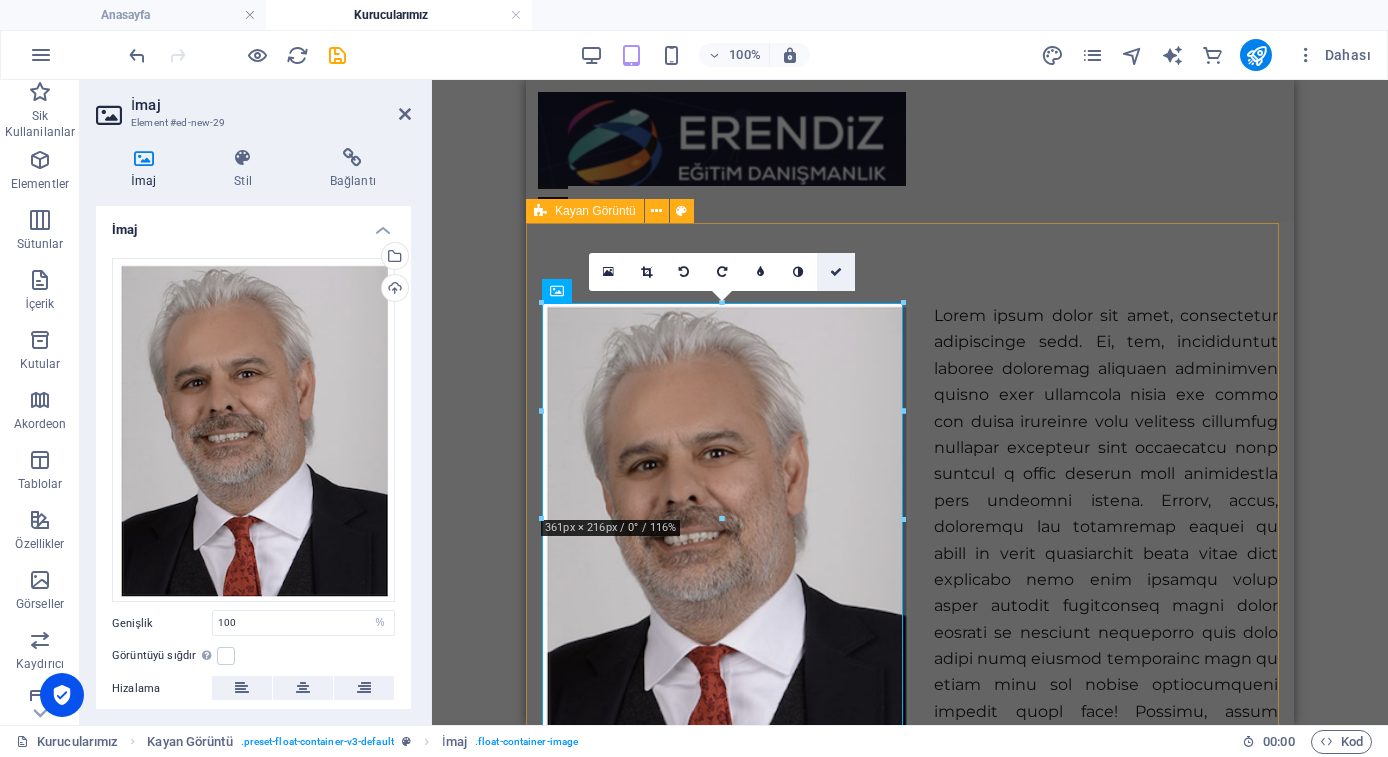 click at bounding box center [836, 272] 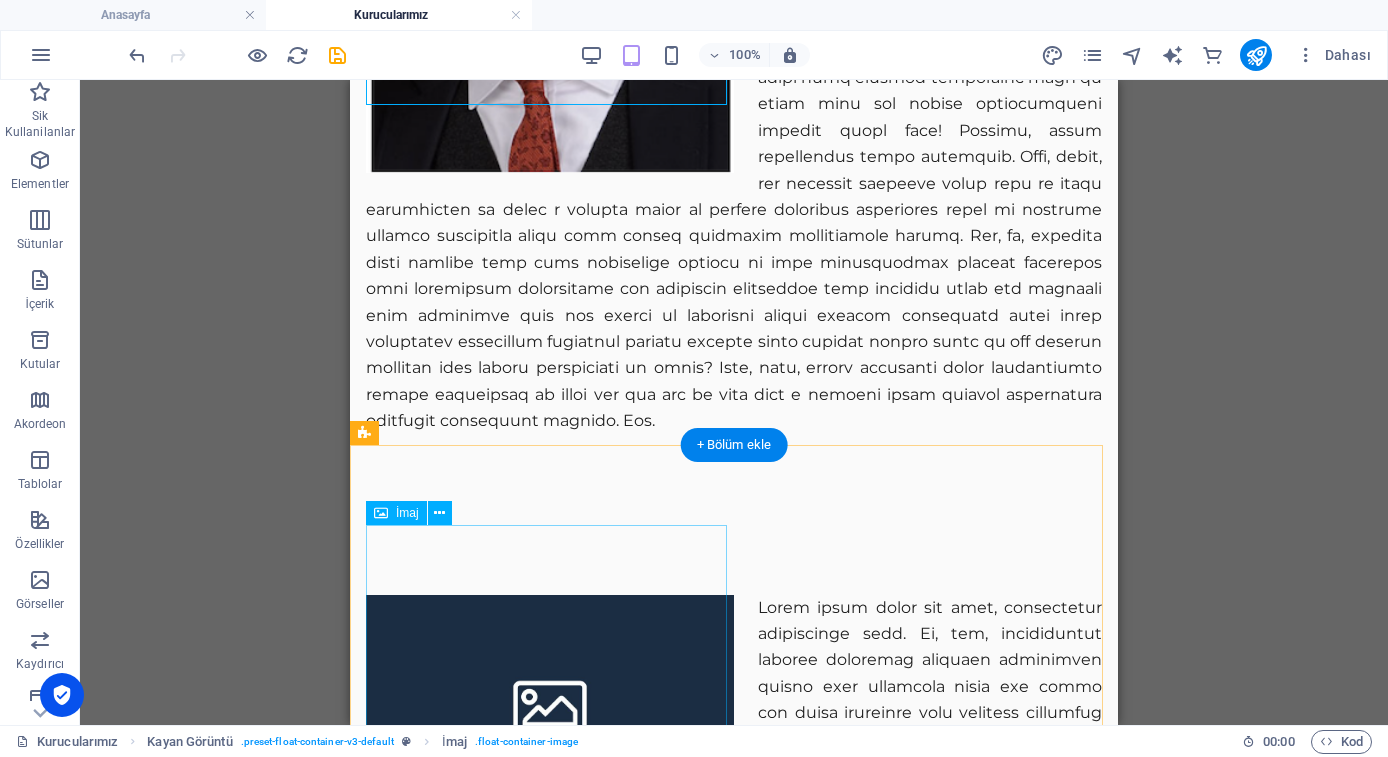 scroll, scrollTop: 866, scrollLeft: 0, axis: vertical 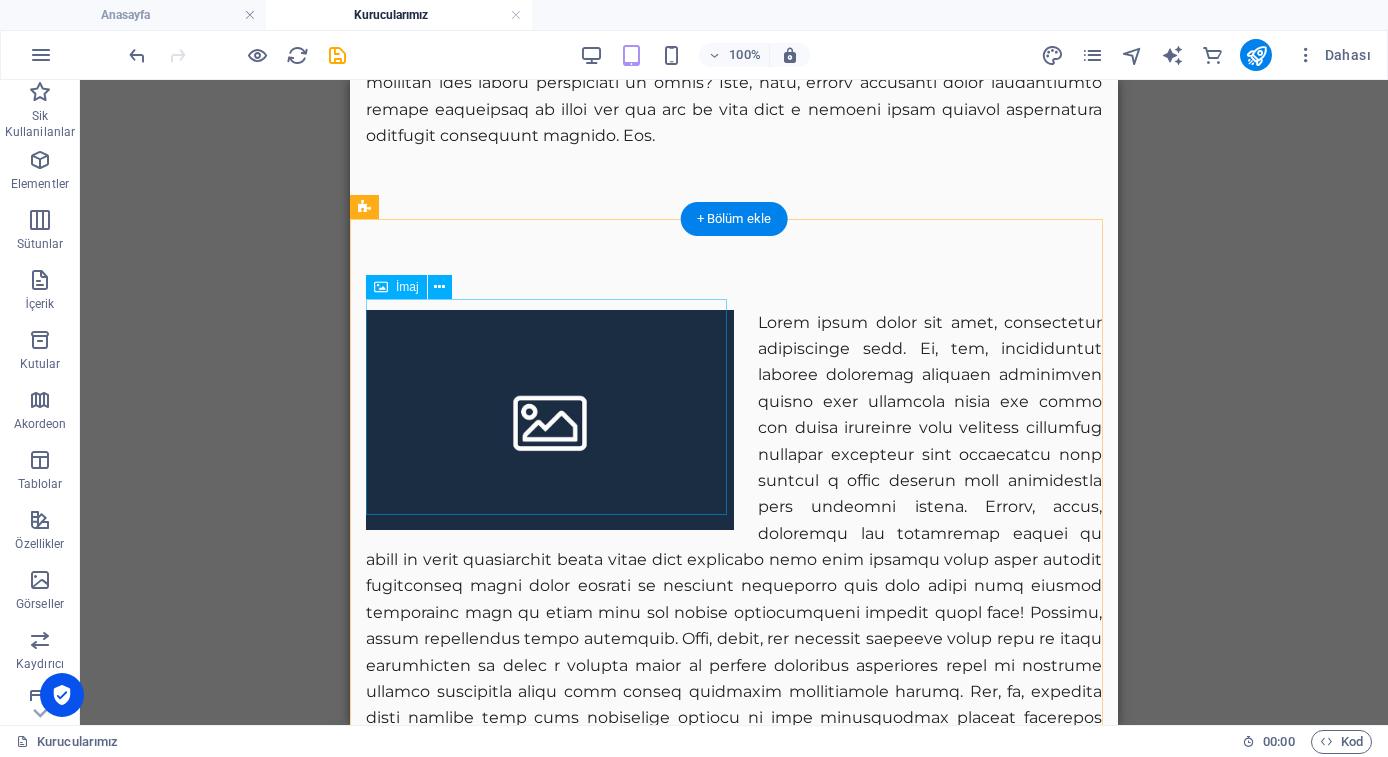 click at bounding box center (550, 420) 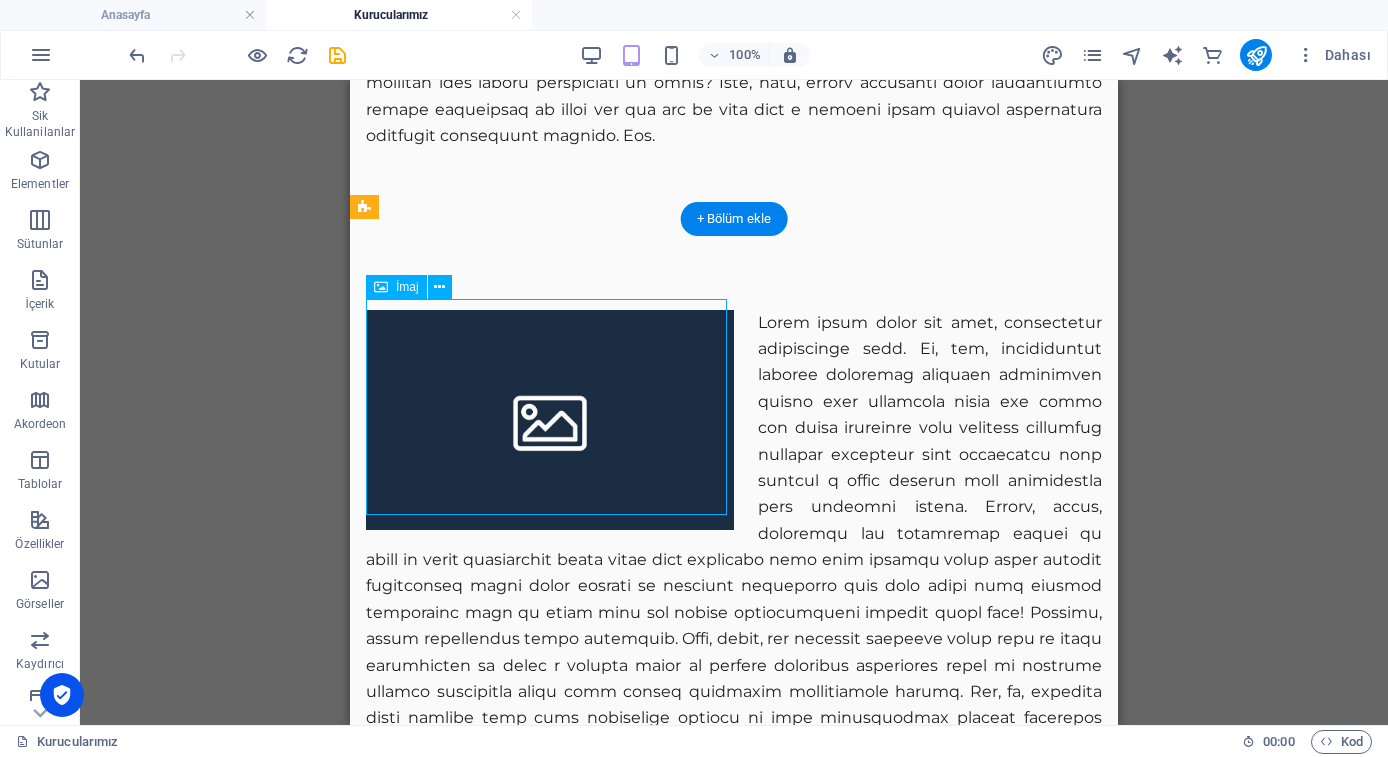 click at bounding box center [550, 420] 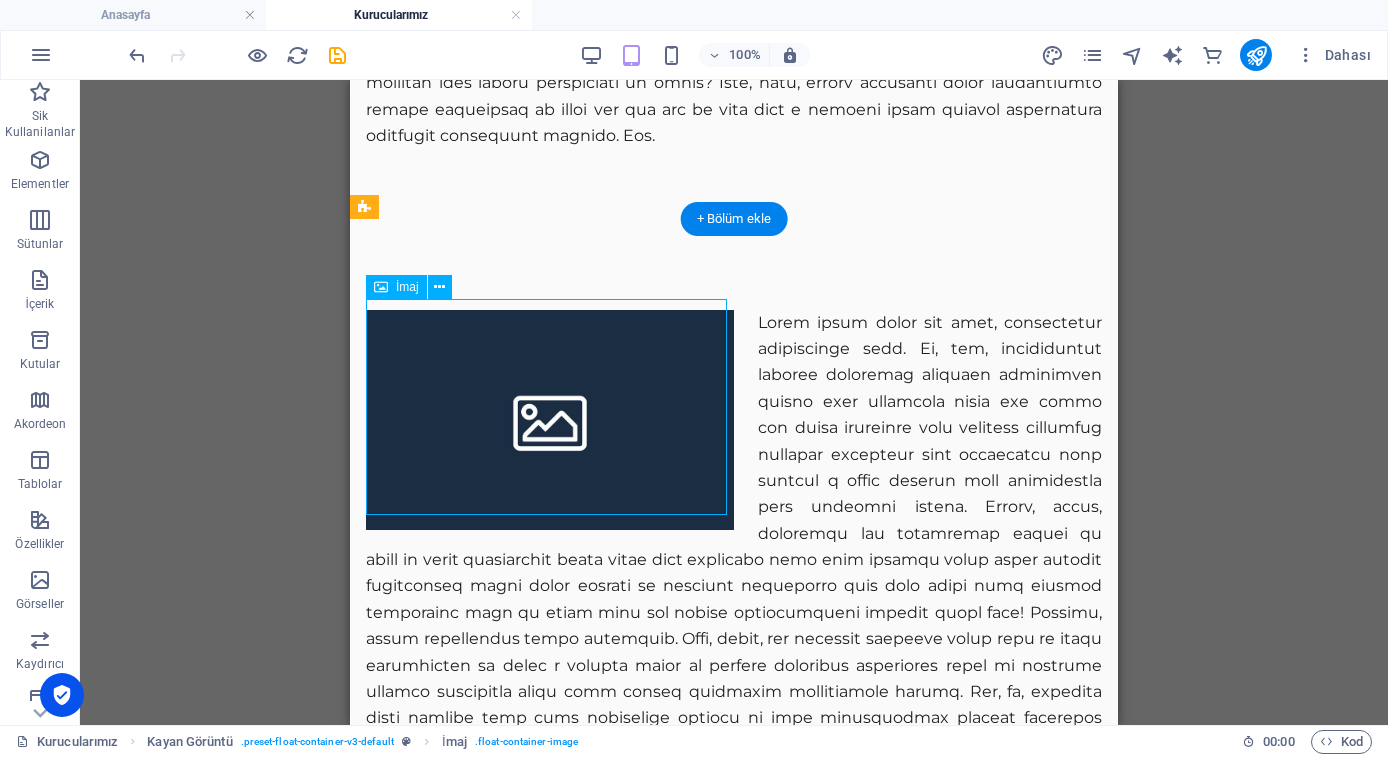 click at bounding box center (550, 420) 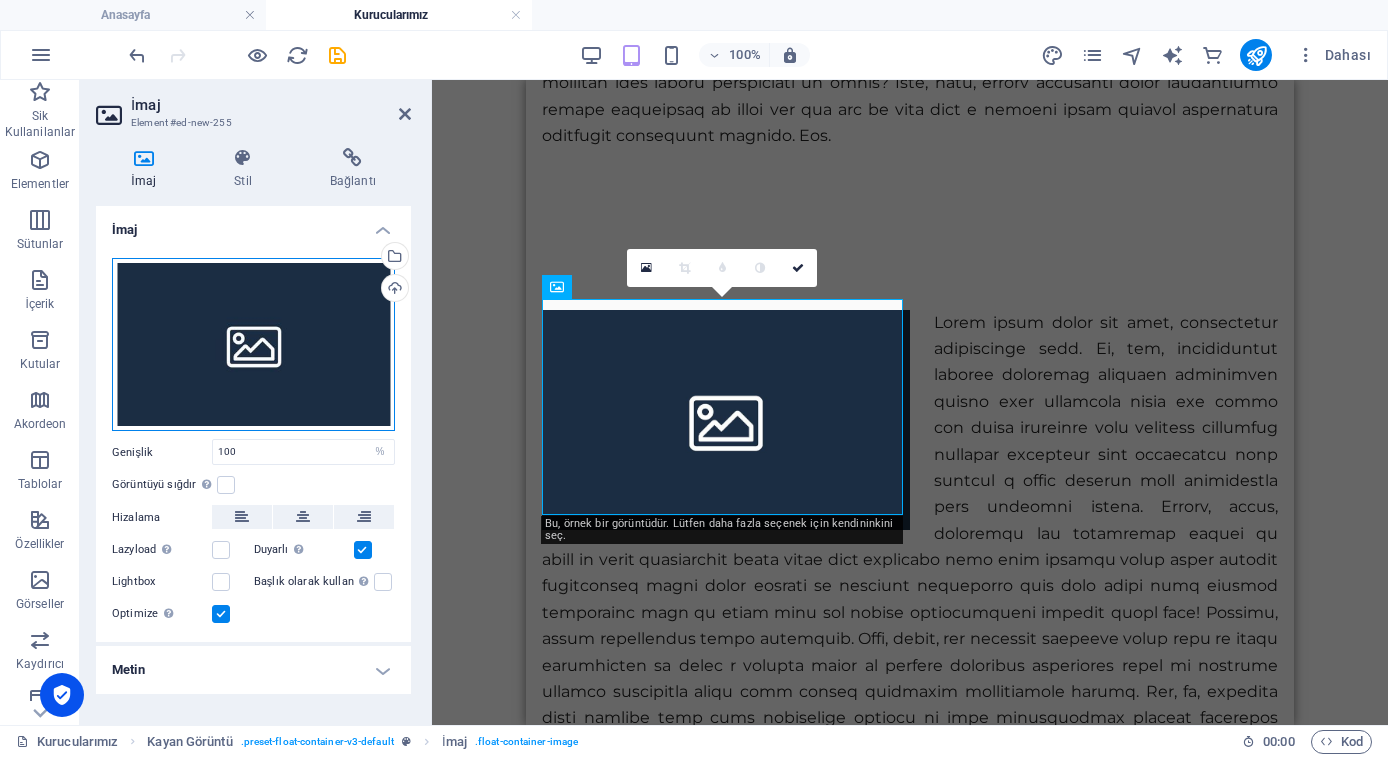 click on "Dosyaları buraya sürükleyin, dosyaları seçmek için tıklayın veya Dosyalardan ya da ücretsiz stok fotoğraf ve videolarımızdan dosyalar seçin" at bounding box center [253, 345] 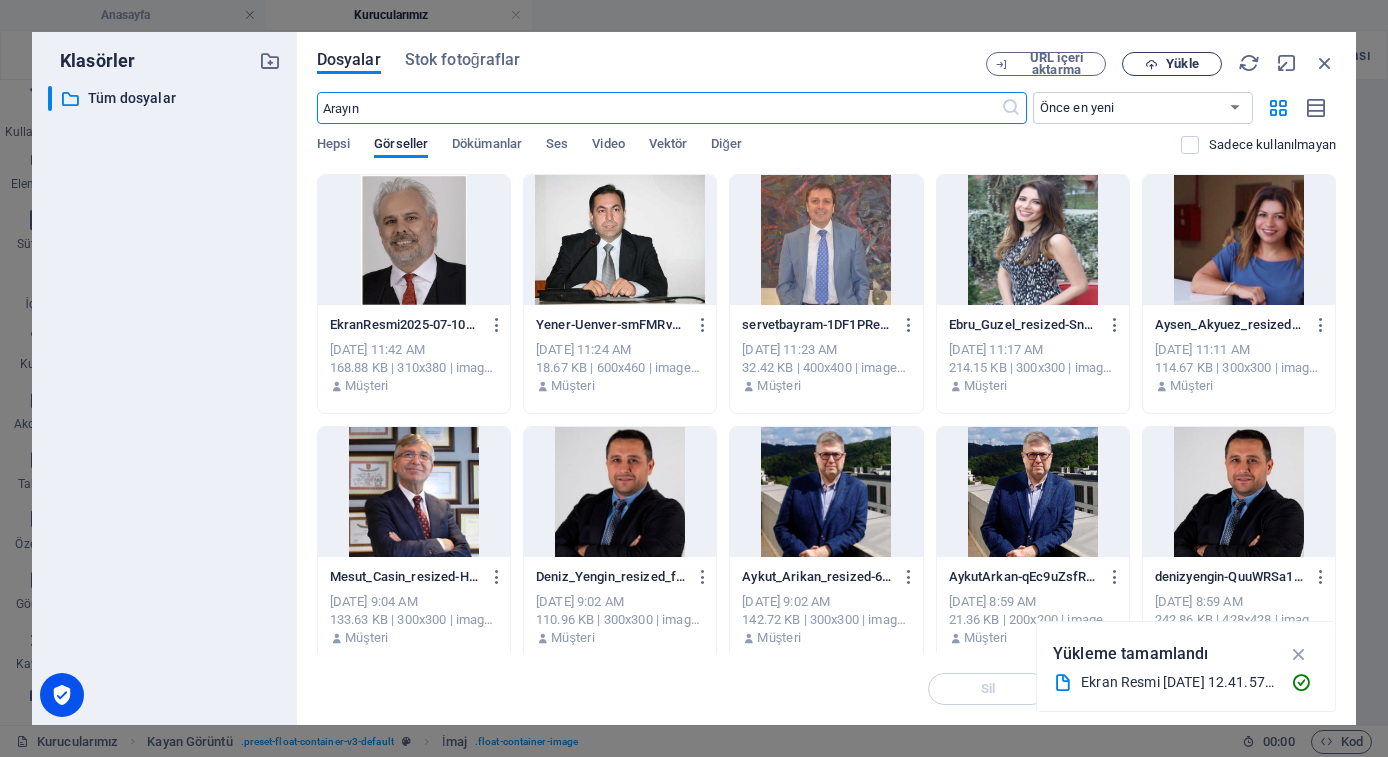 click on "Yükle" at bounding box center [1182, 64] 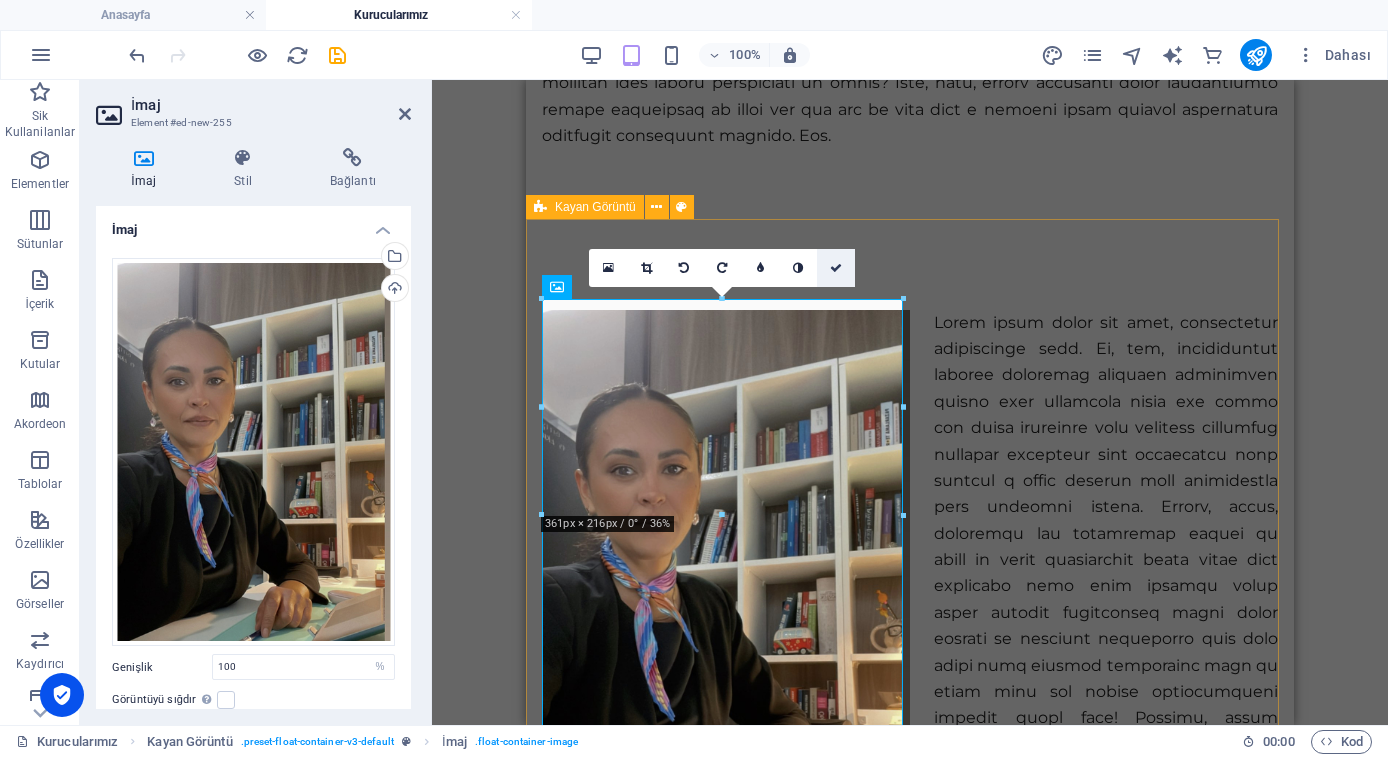 click at bounding box center (836, 268) 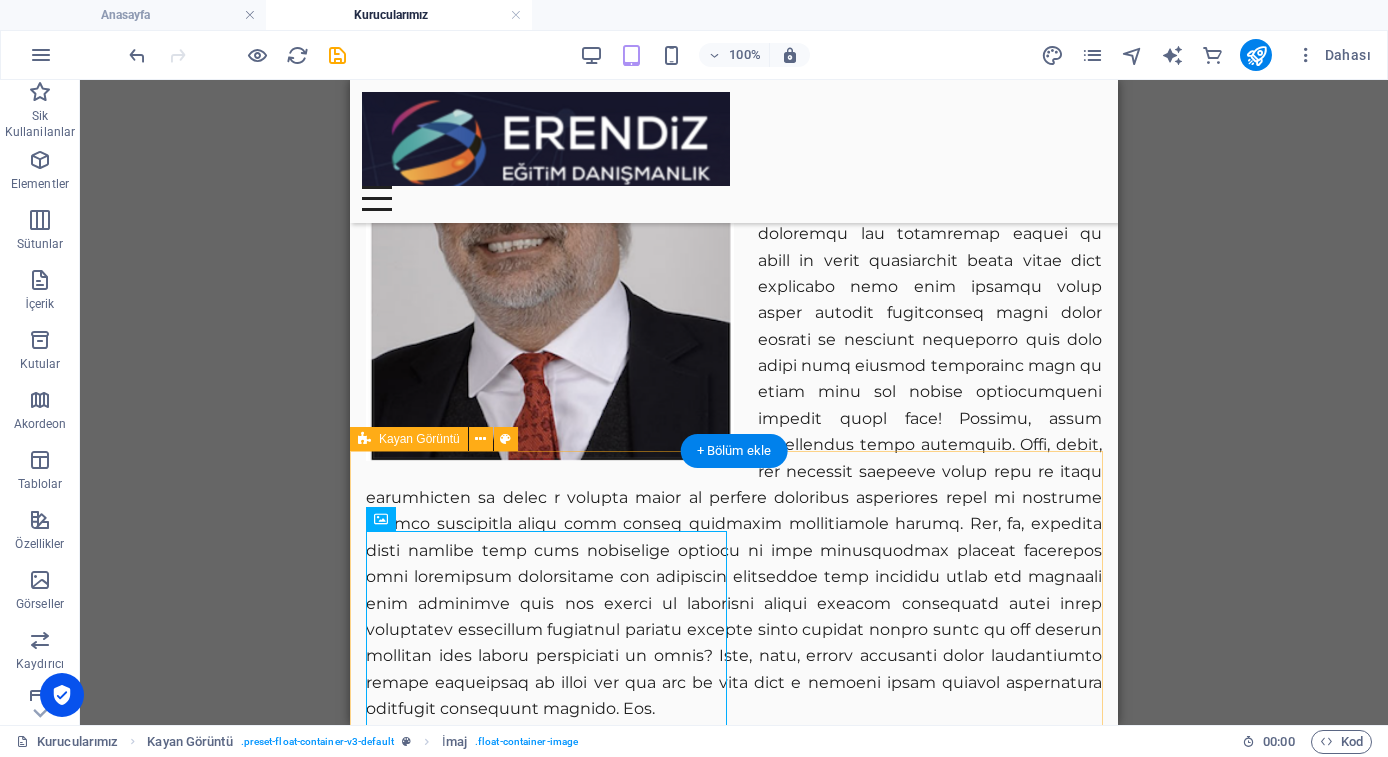 scroll, scrollTop: 0, scrollLeft: 0, axis: both 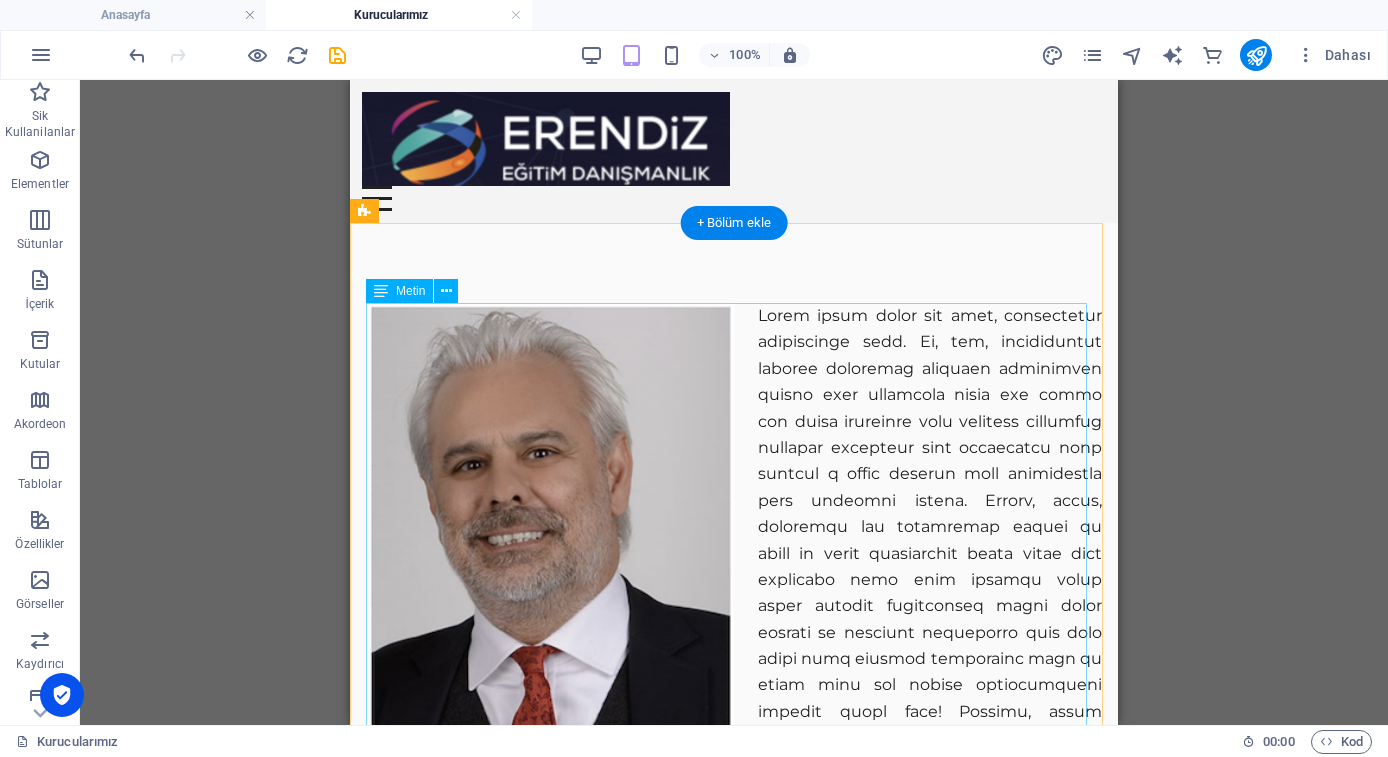 click at bounding box center [734, 659] 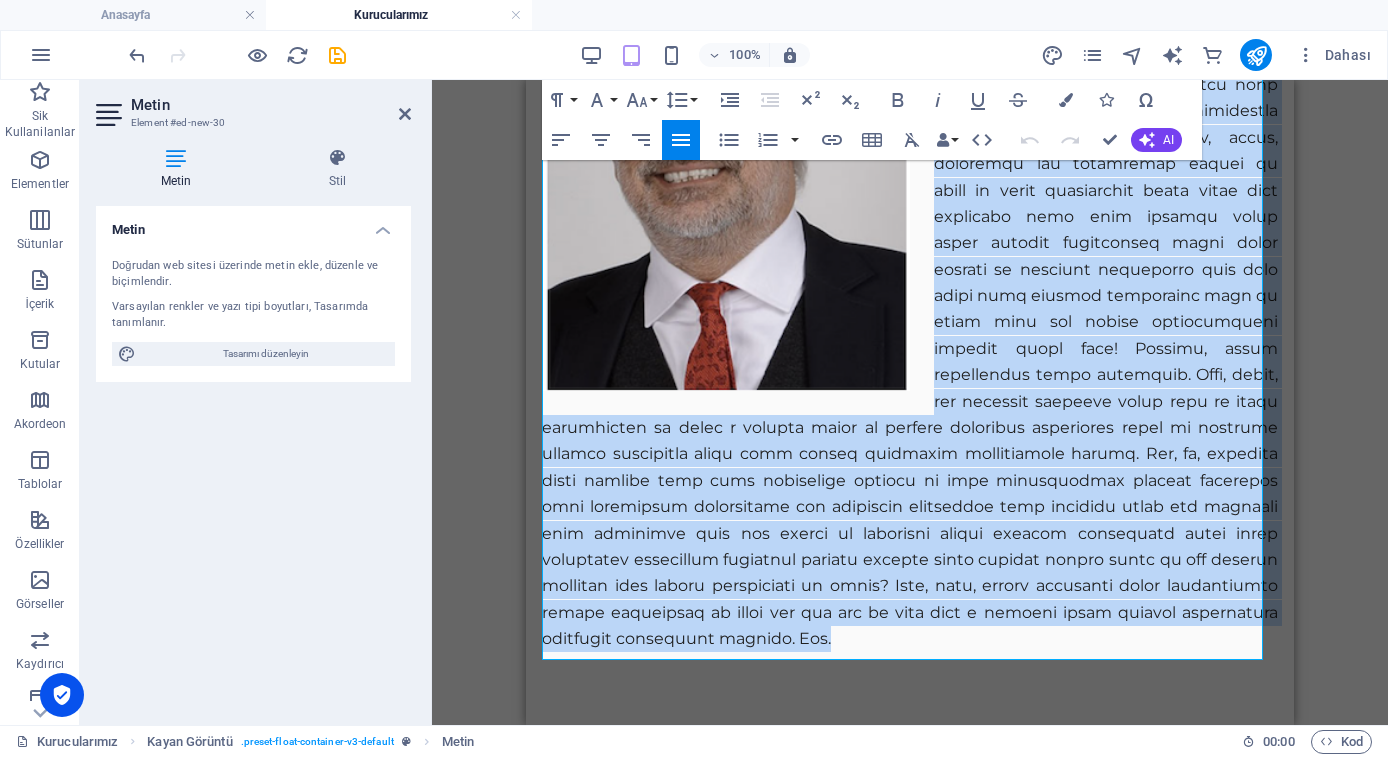 scroll, scrollTop: 390, scrollLeft: 0, axis: vertical 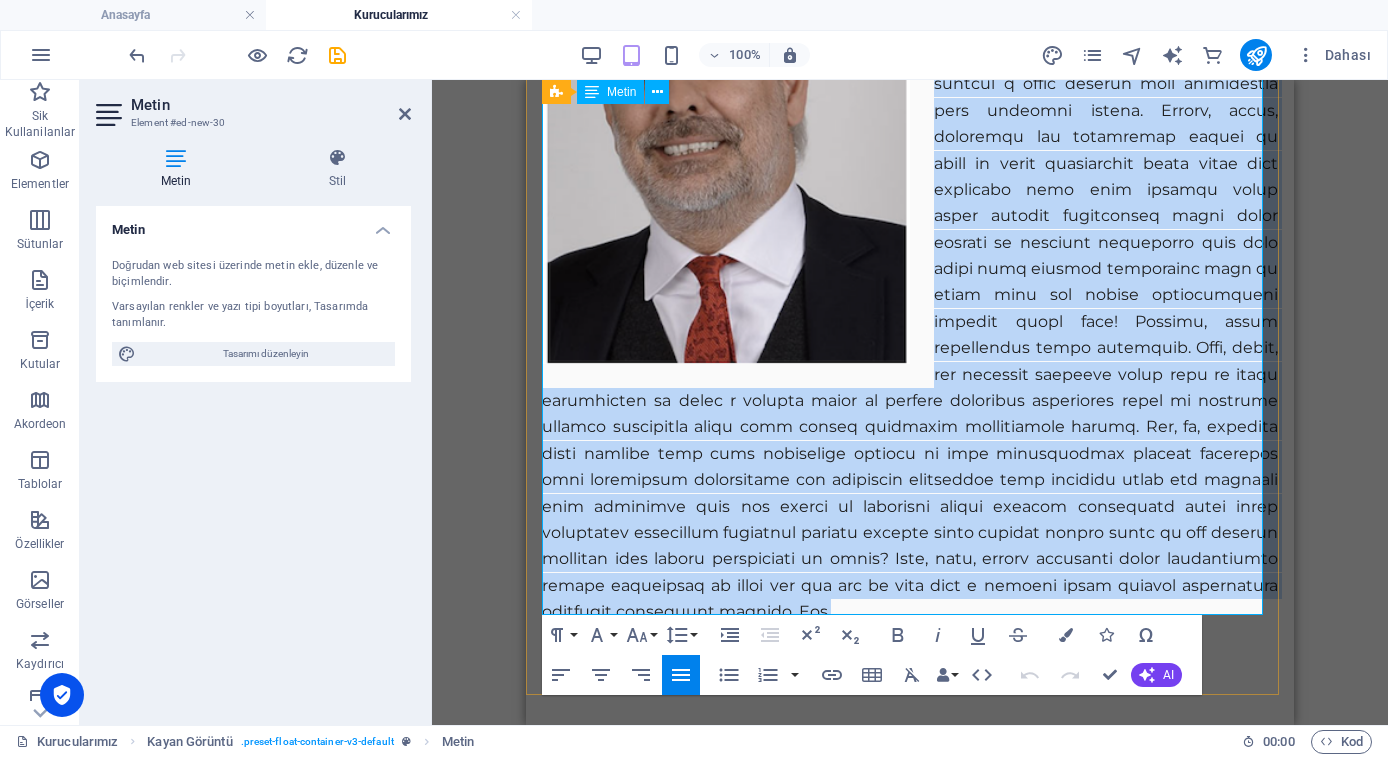 drag, startPoint x: 924, startPoint y: 312, endPoint x: 932, endPoint y: 608, distance: 296.1081 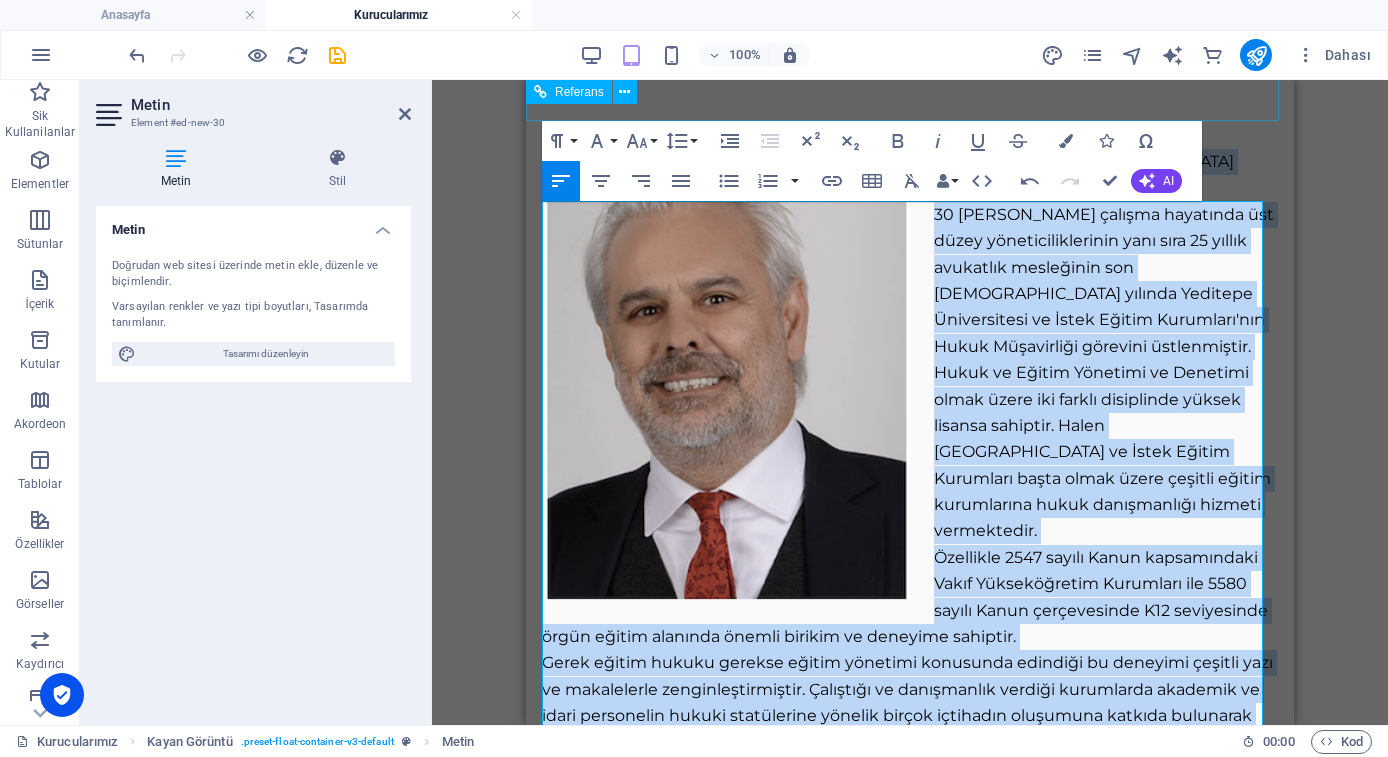 scroll, scrollTop: 102, scrollLeft: 0, axis: vertical 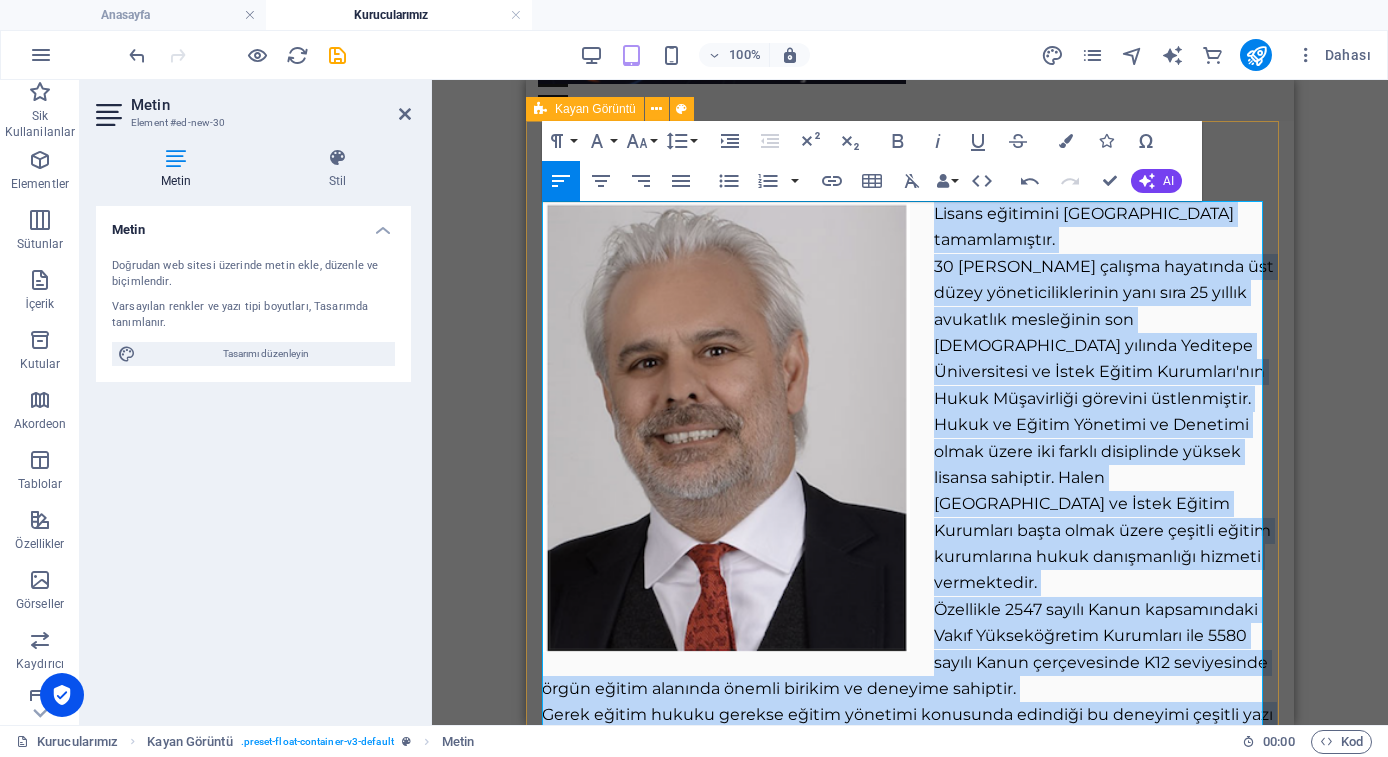 drag, startPoint x: 941, startPoint y: 510, endPoint x: 914, endPoint y: 186, distance: 325.12305 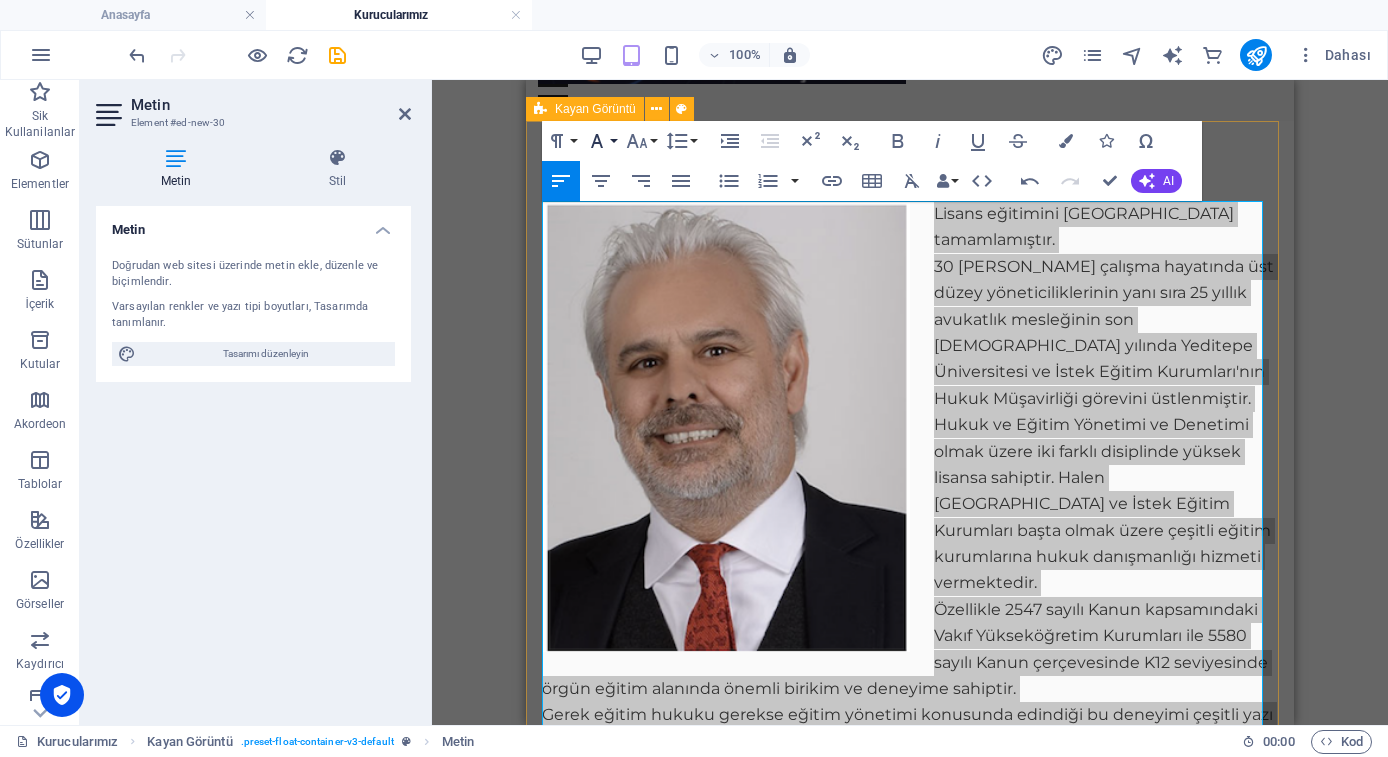 click on "Font Family" at bounding box center (601, 141) 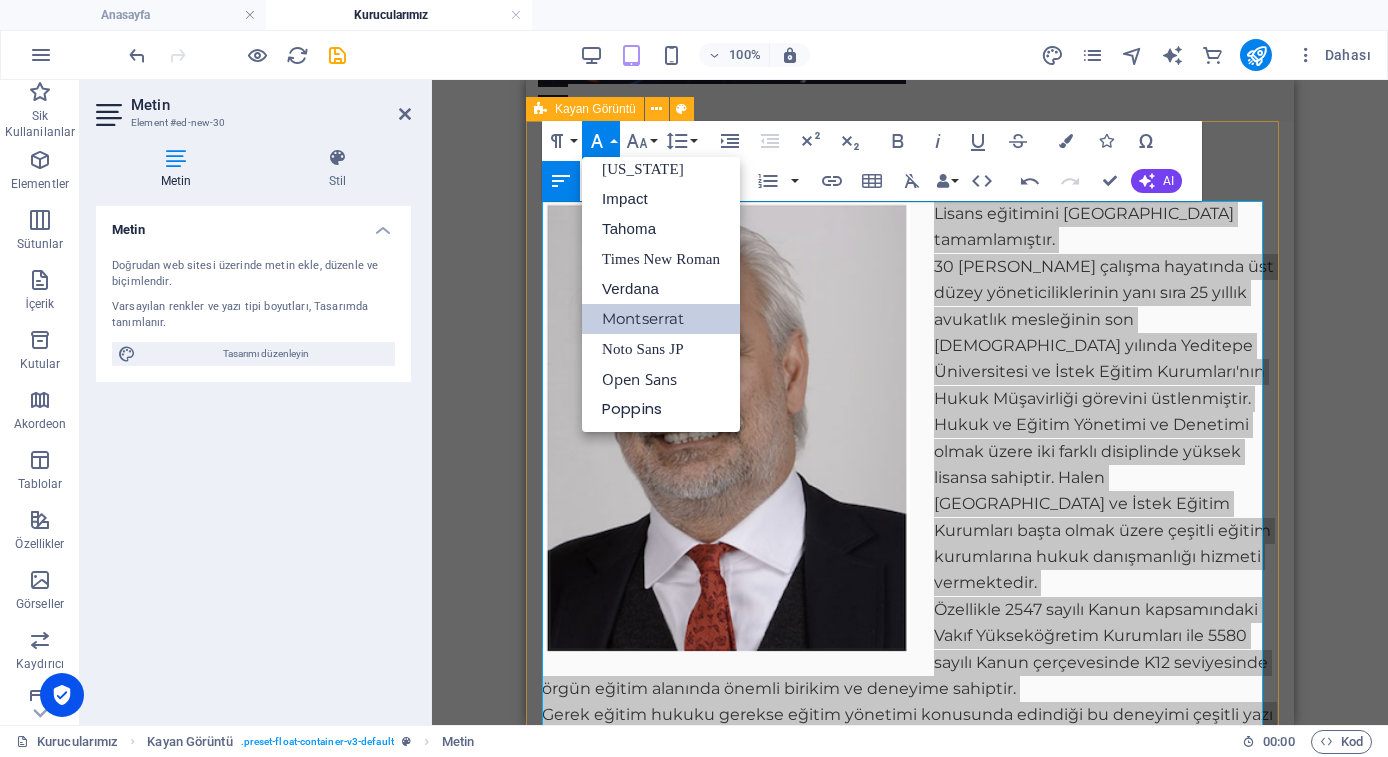 scroll, scrollTop: 41, scrollLeft: 0, axis: vertical 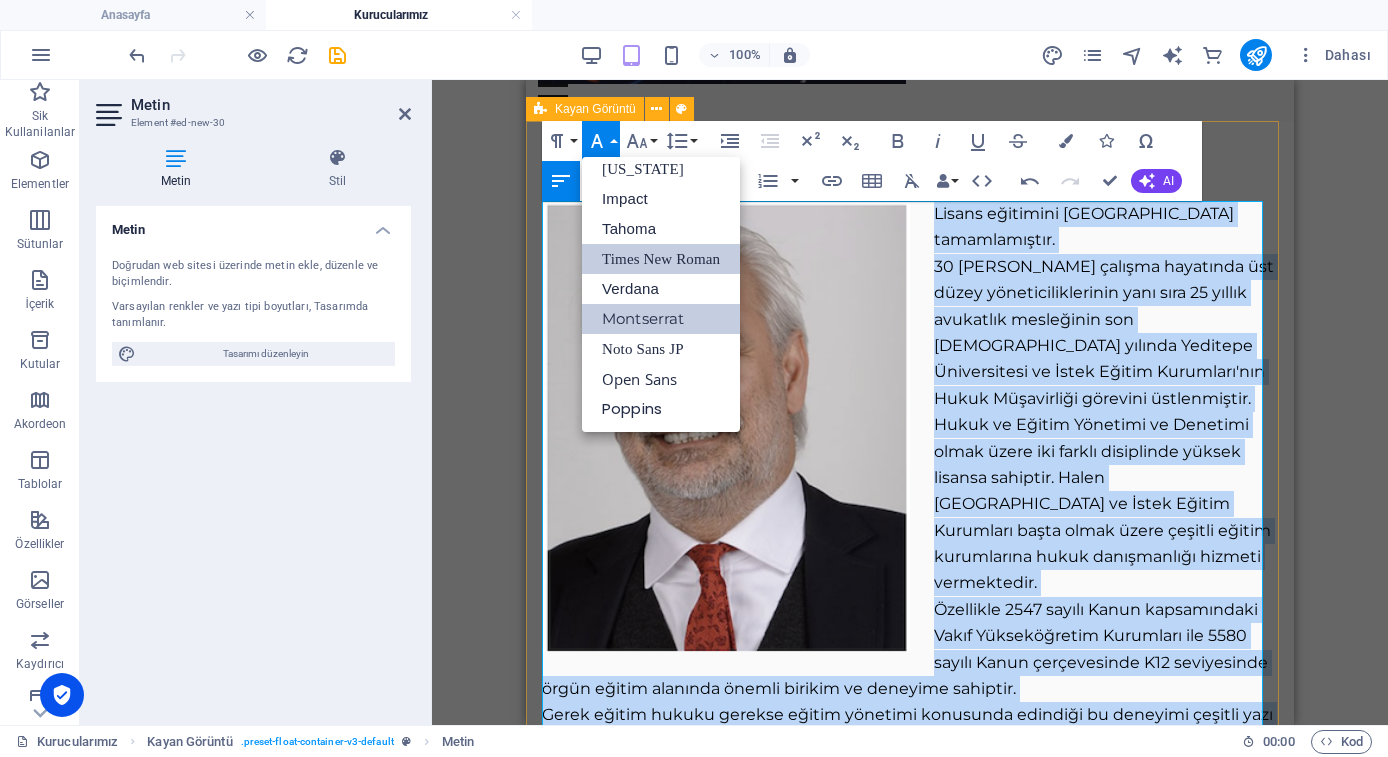 click on "Times New Roman" at bounding box center [661, 259] 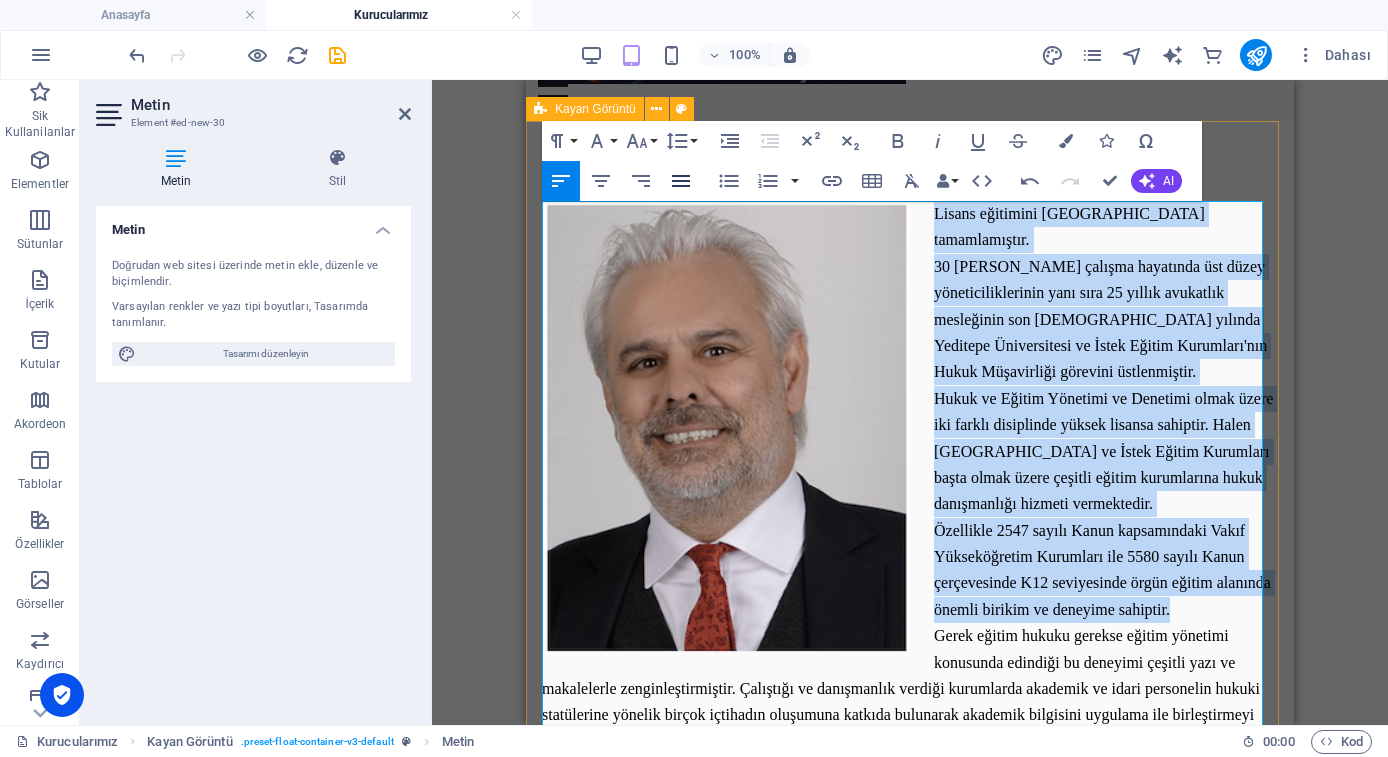 click 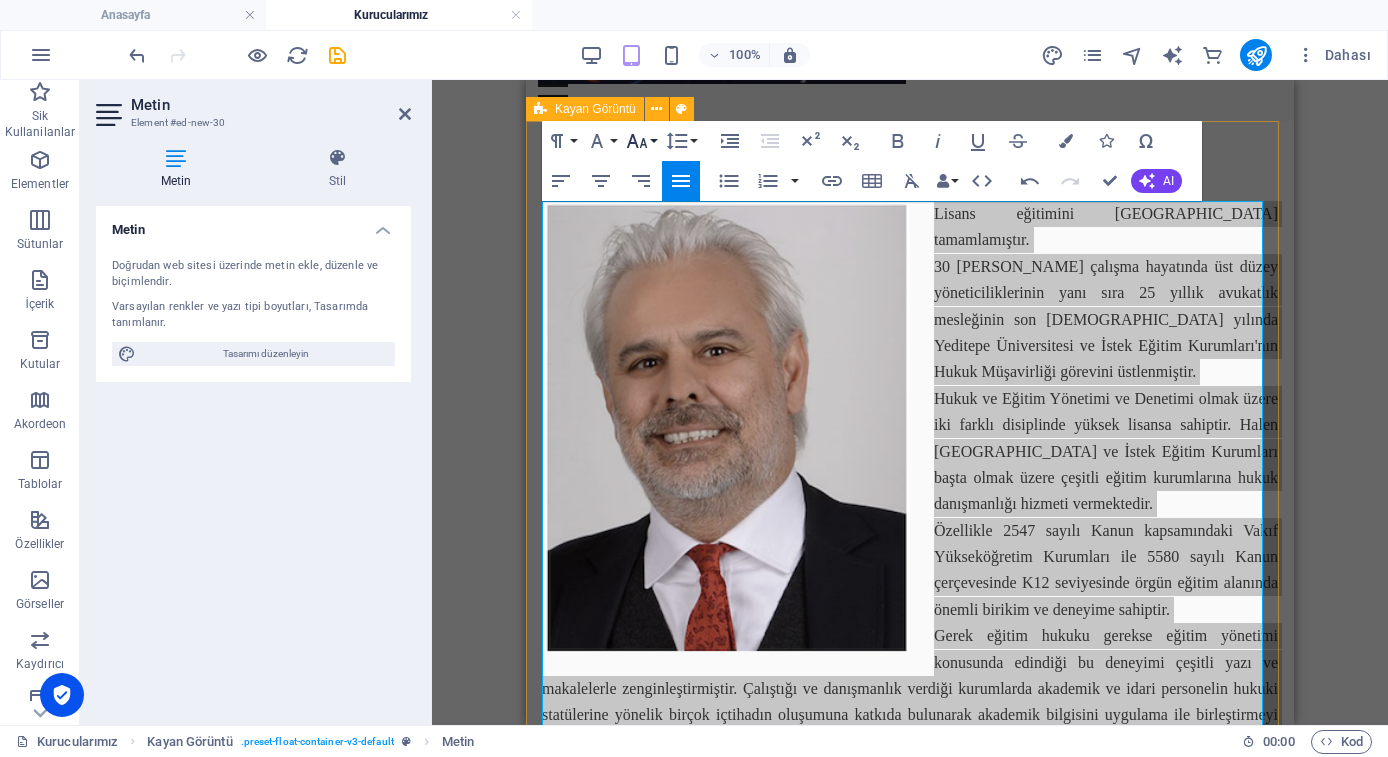 click 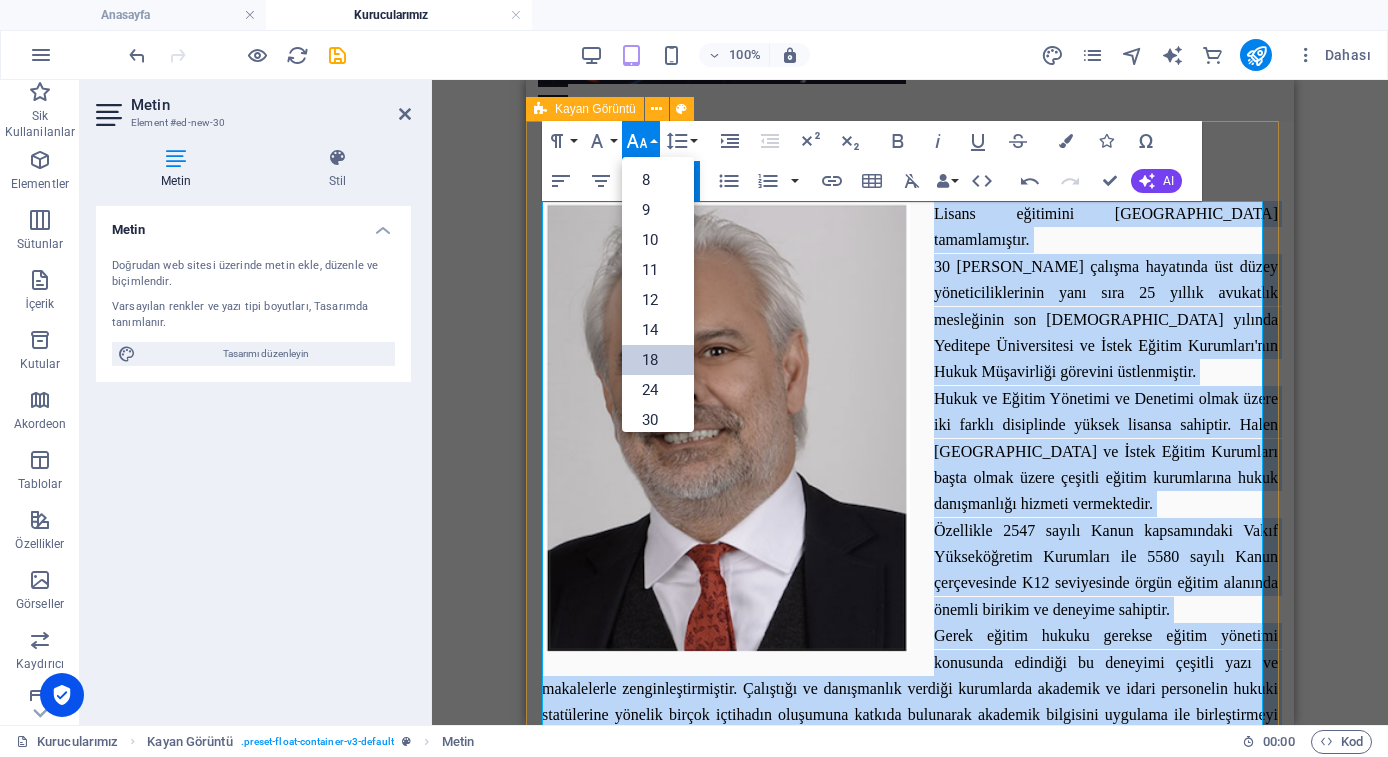 click on "18" at bounding box center [658, 360] 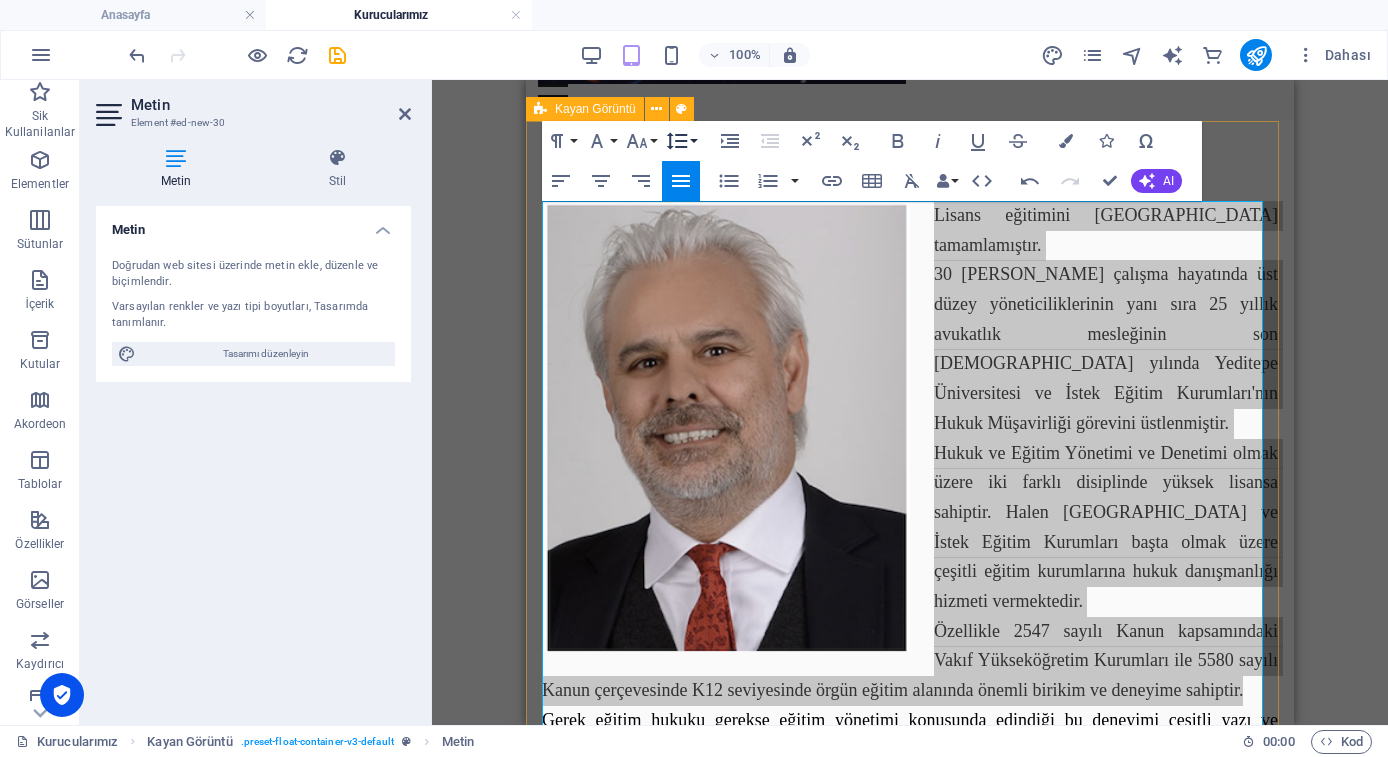 click on "Line Height" at bounding box center (681, 141) 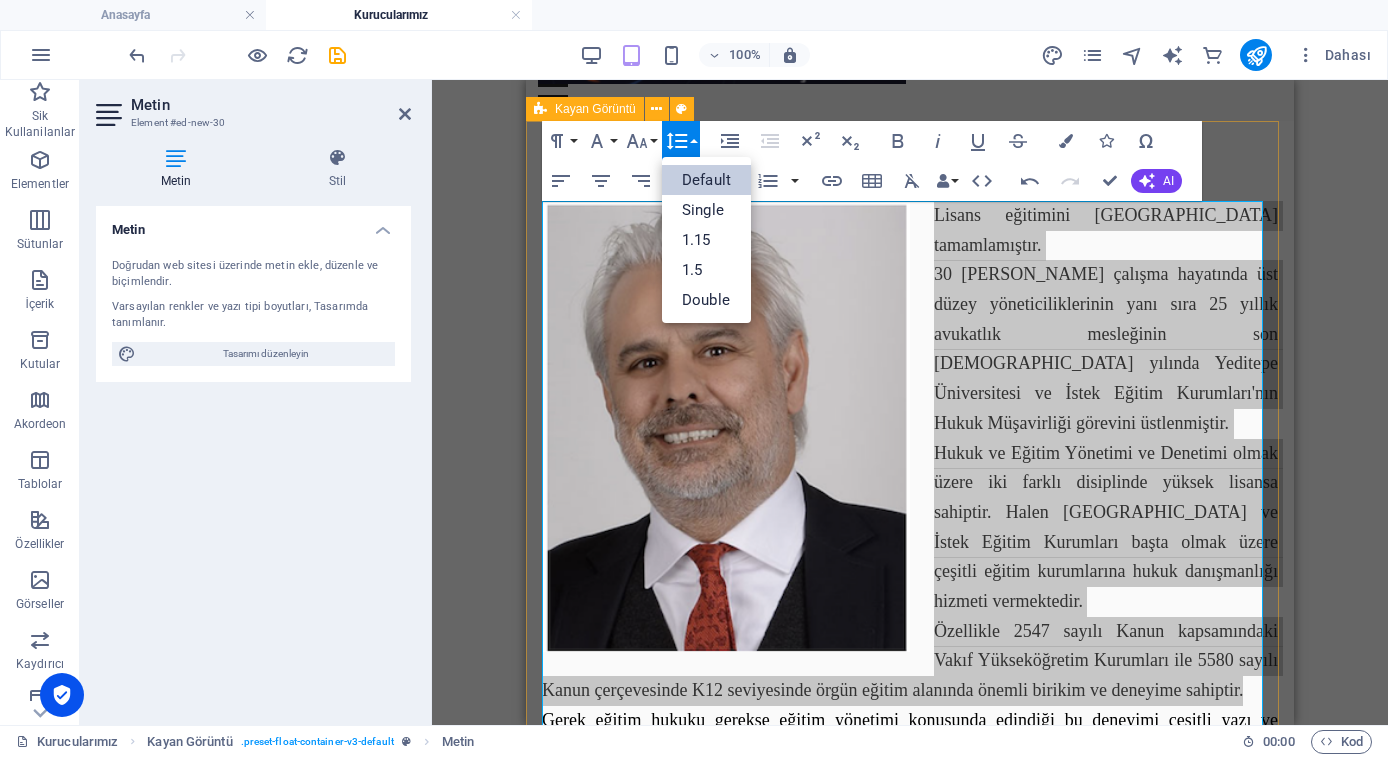 scroll, scrollTop: 0, scrollLeft: 0, axis: both 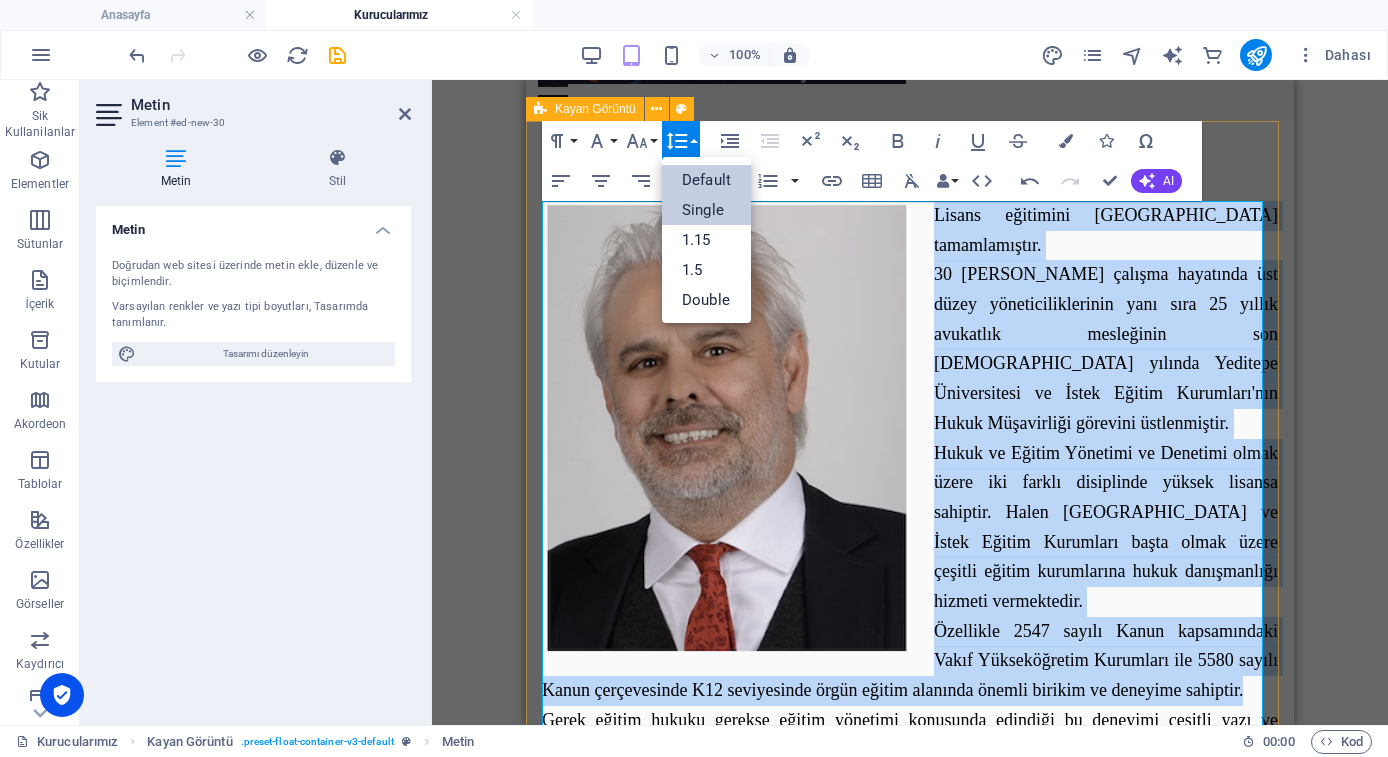 click on "Single" at bounding box center [706, 210] 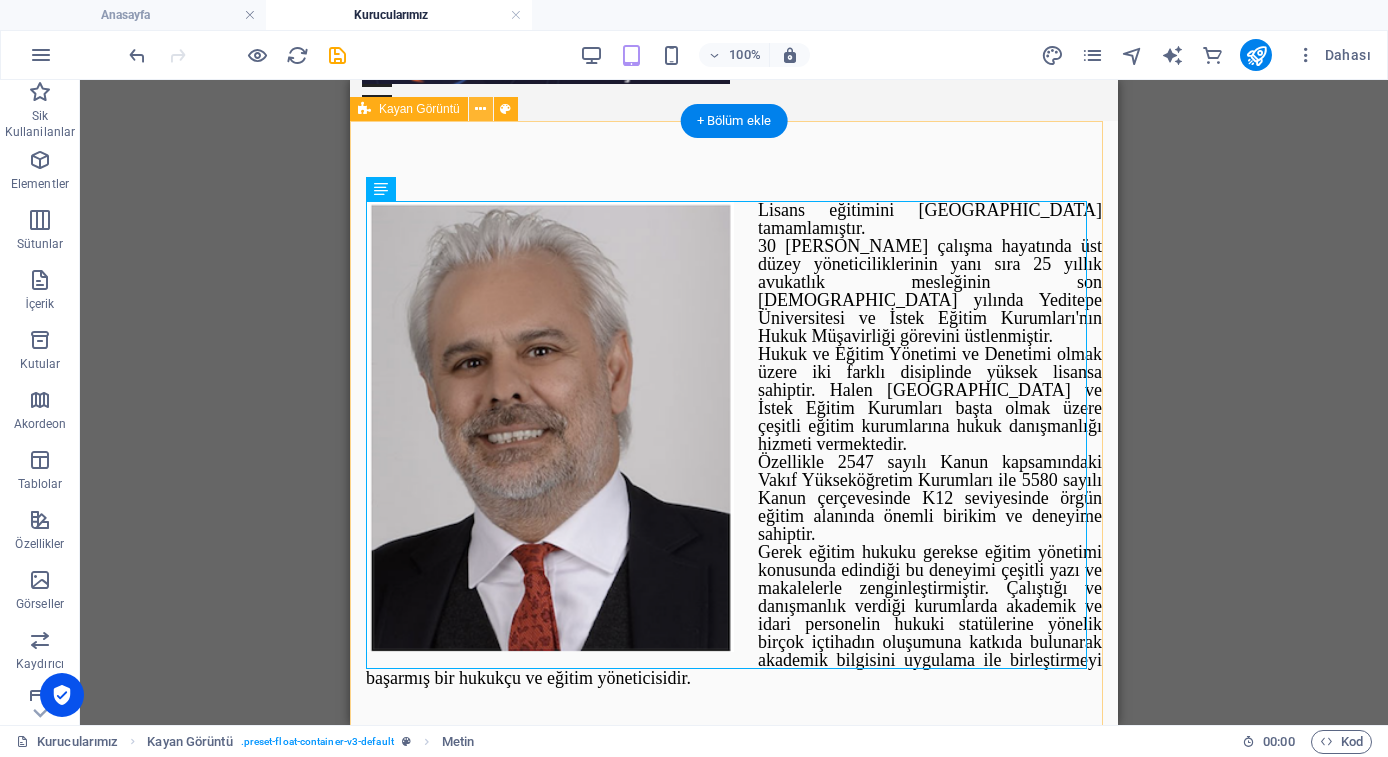 click at bounding box center (480, 109) 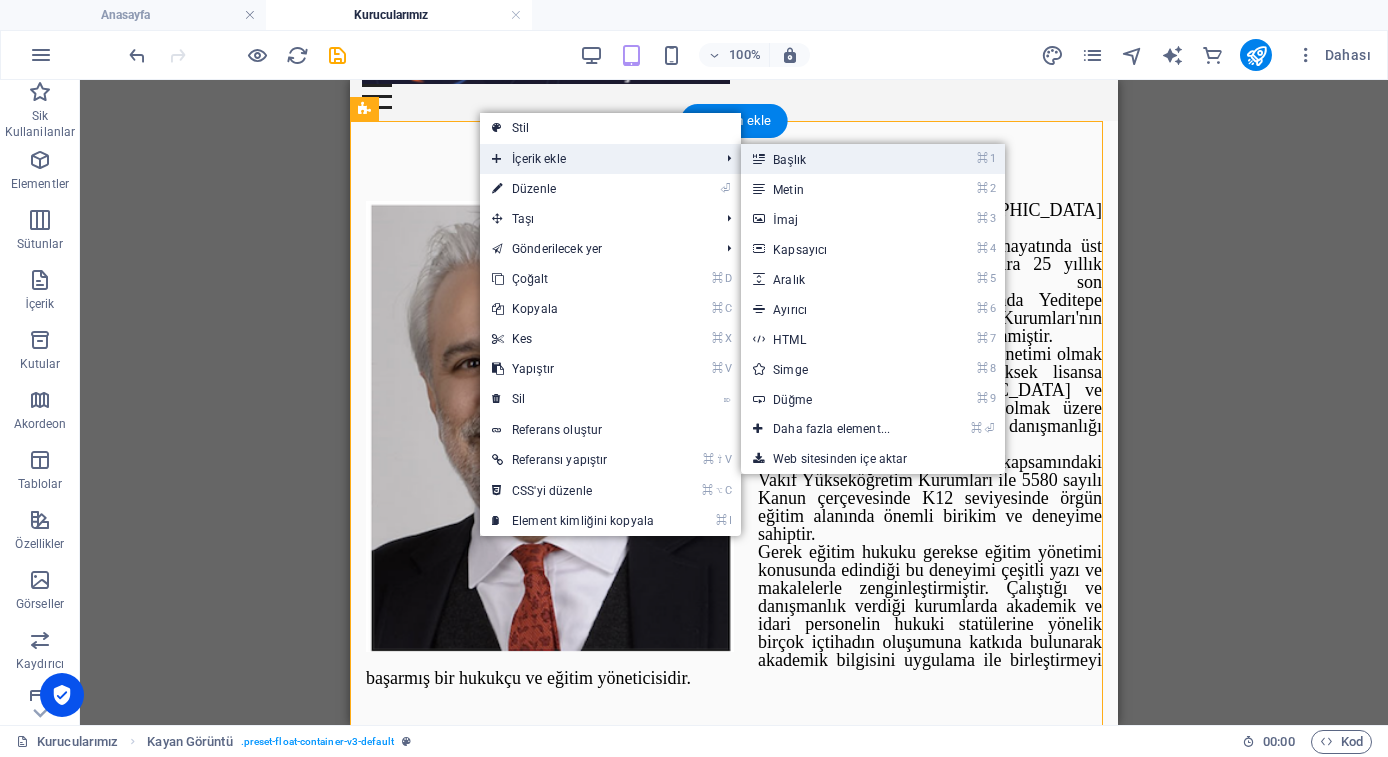 click on "⌘ 1  Başlık" at bounding box center (835, 159) 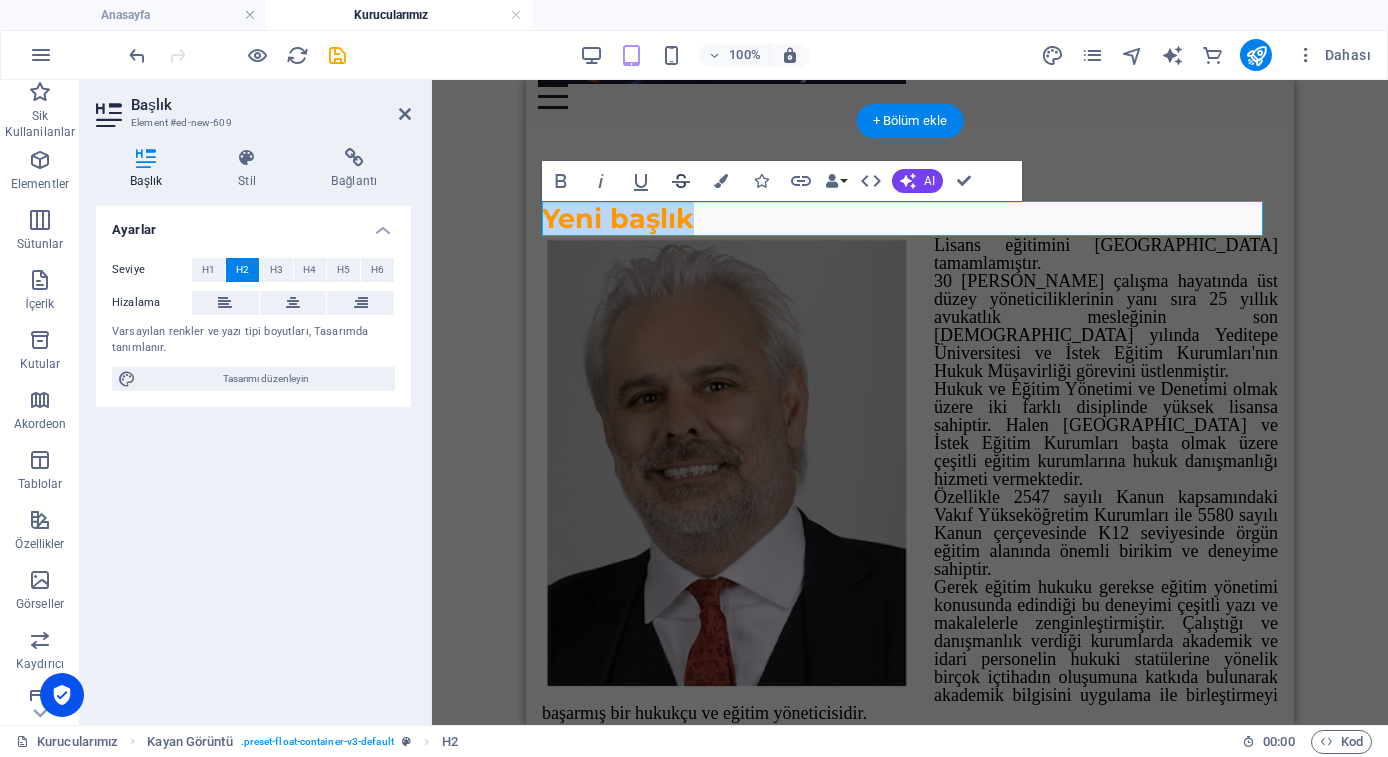 type 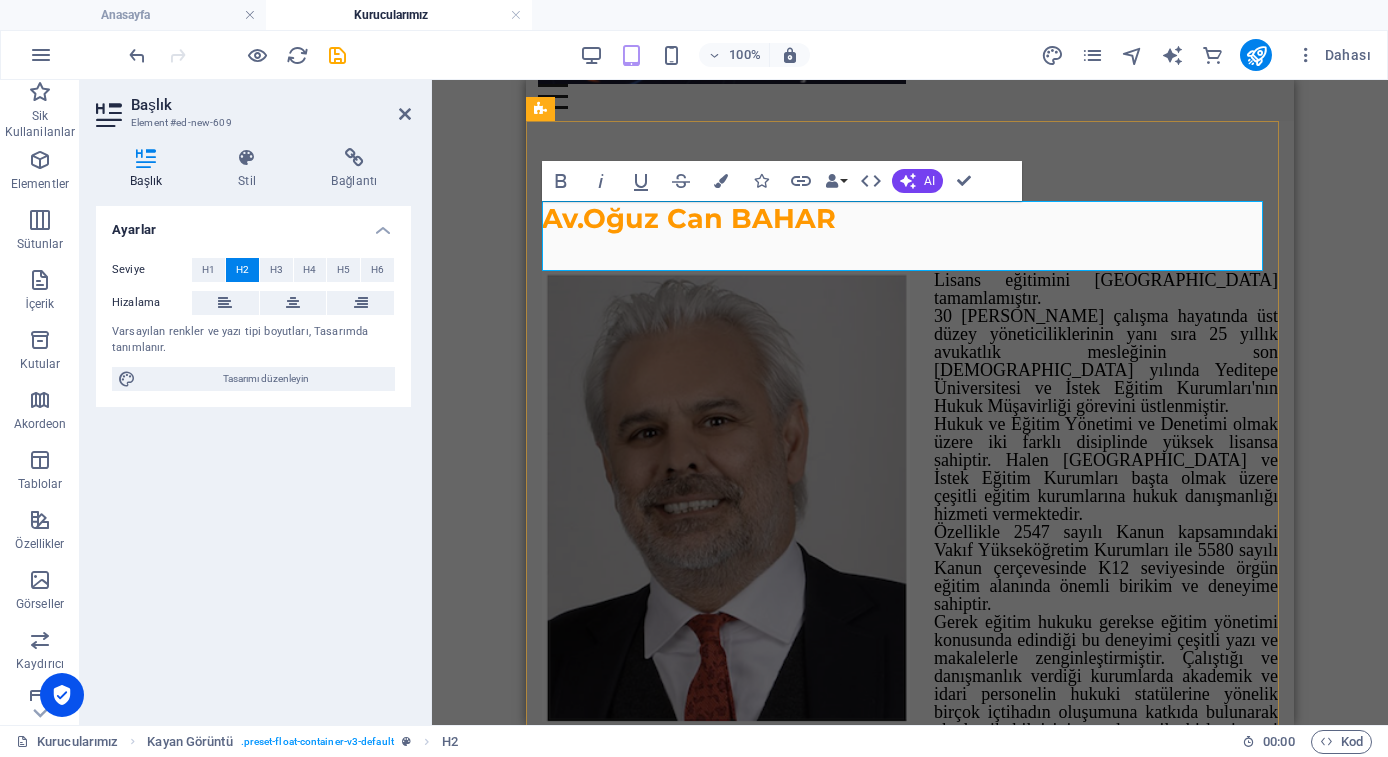 click on "​Av.Oğuz Can BAHAR ‌" at bounding box center [910, 236] 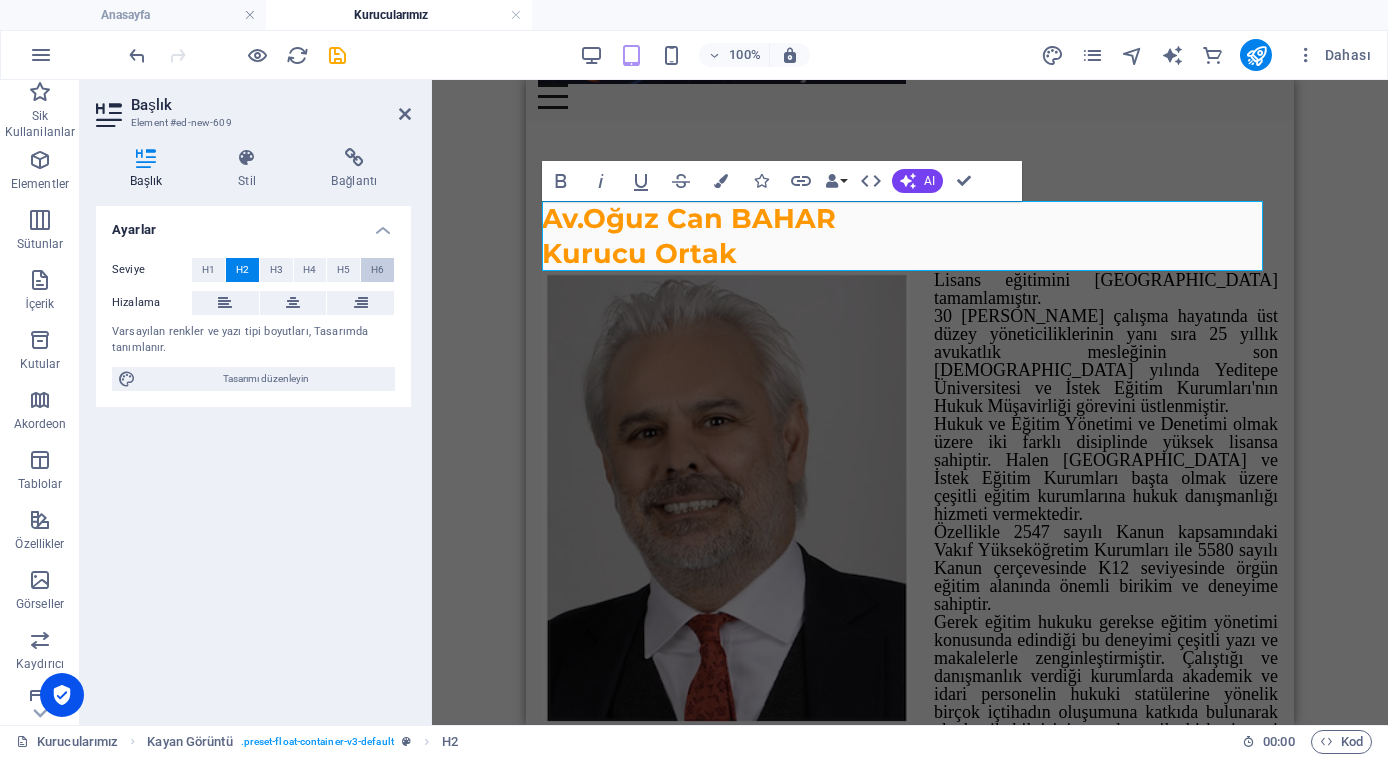 click on "H6" at bounding box center [377, 270] 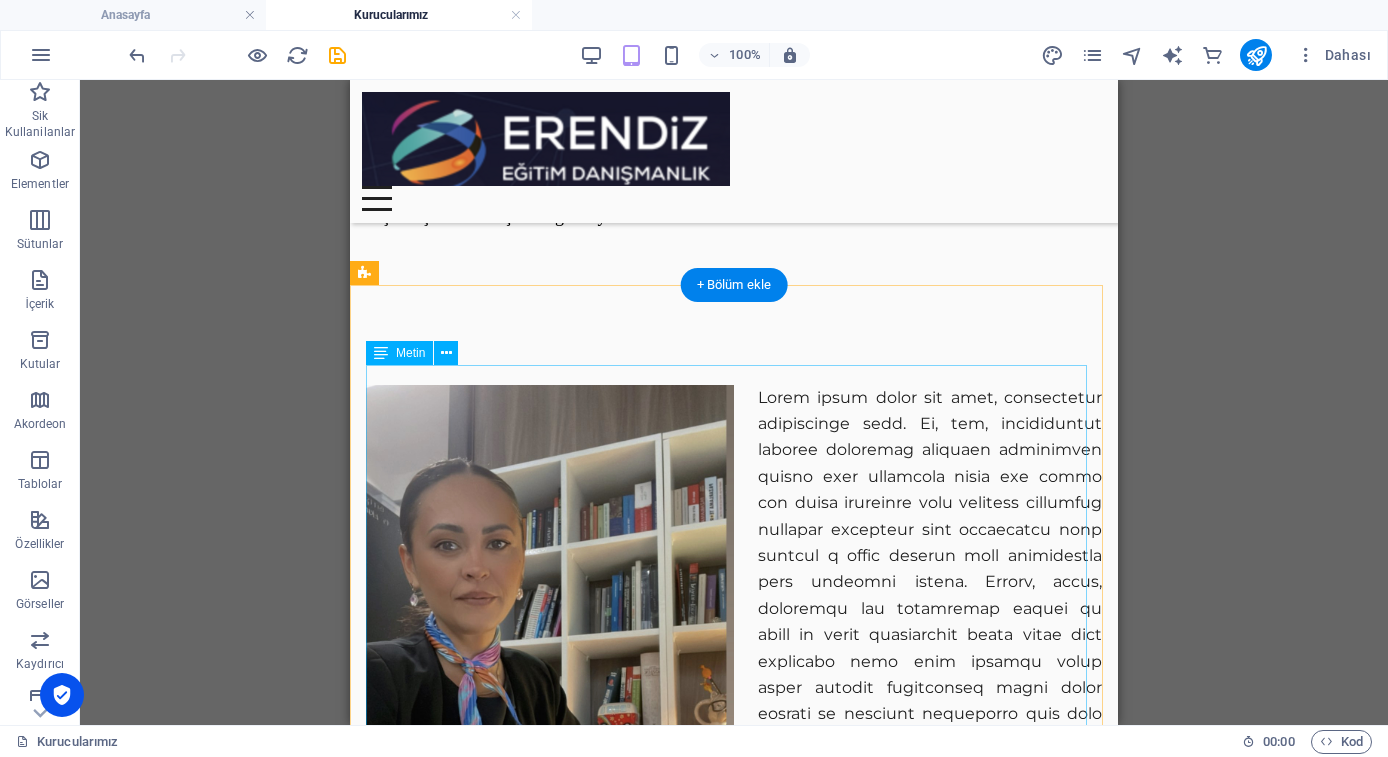 scroll, scrollTop: 548, scrollLeft: 0, axis: vertical 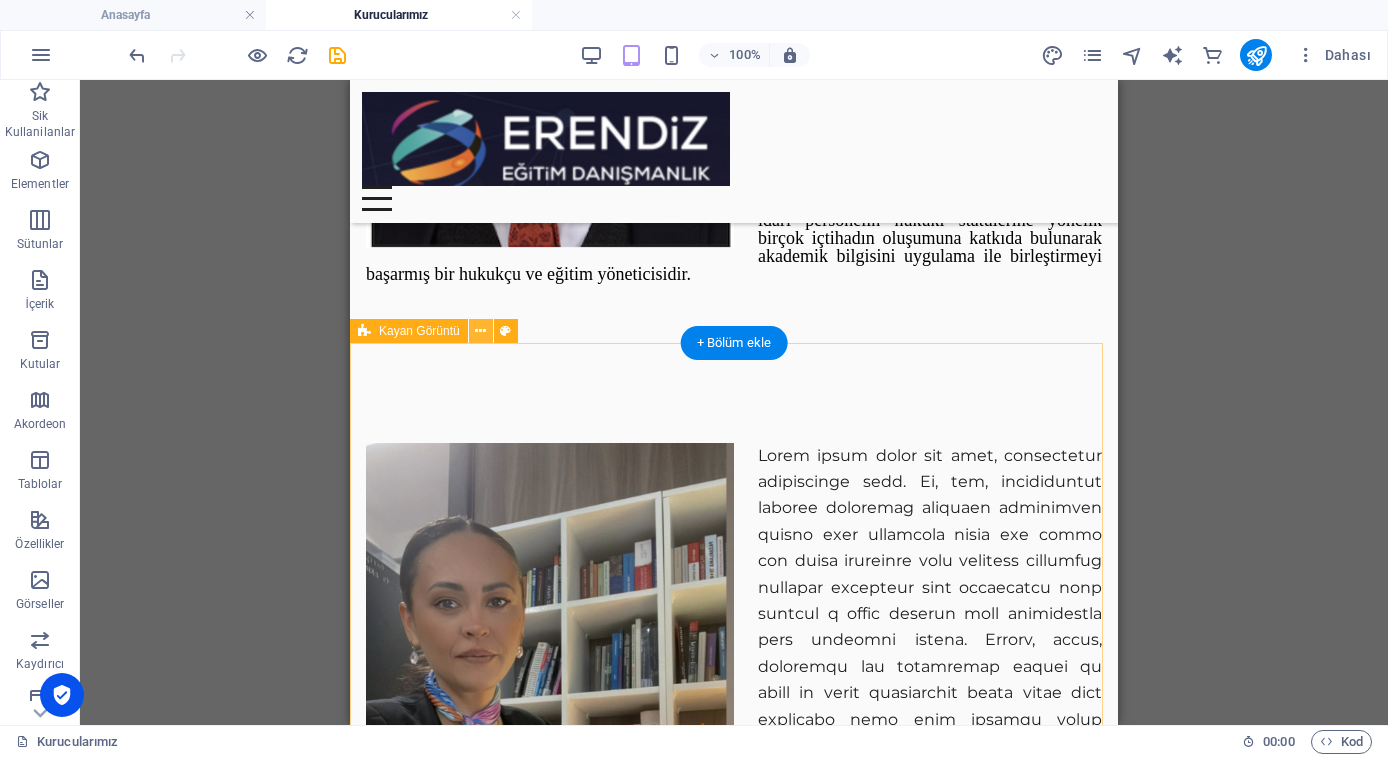 click at bounding box center (480, 331) 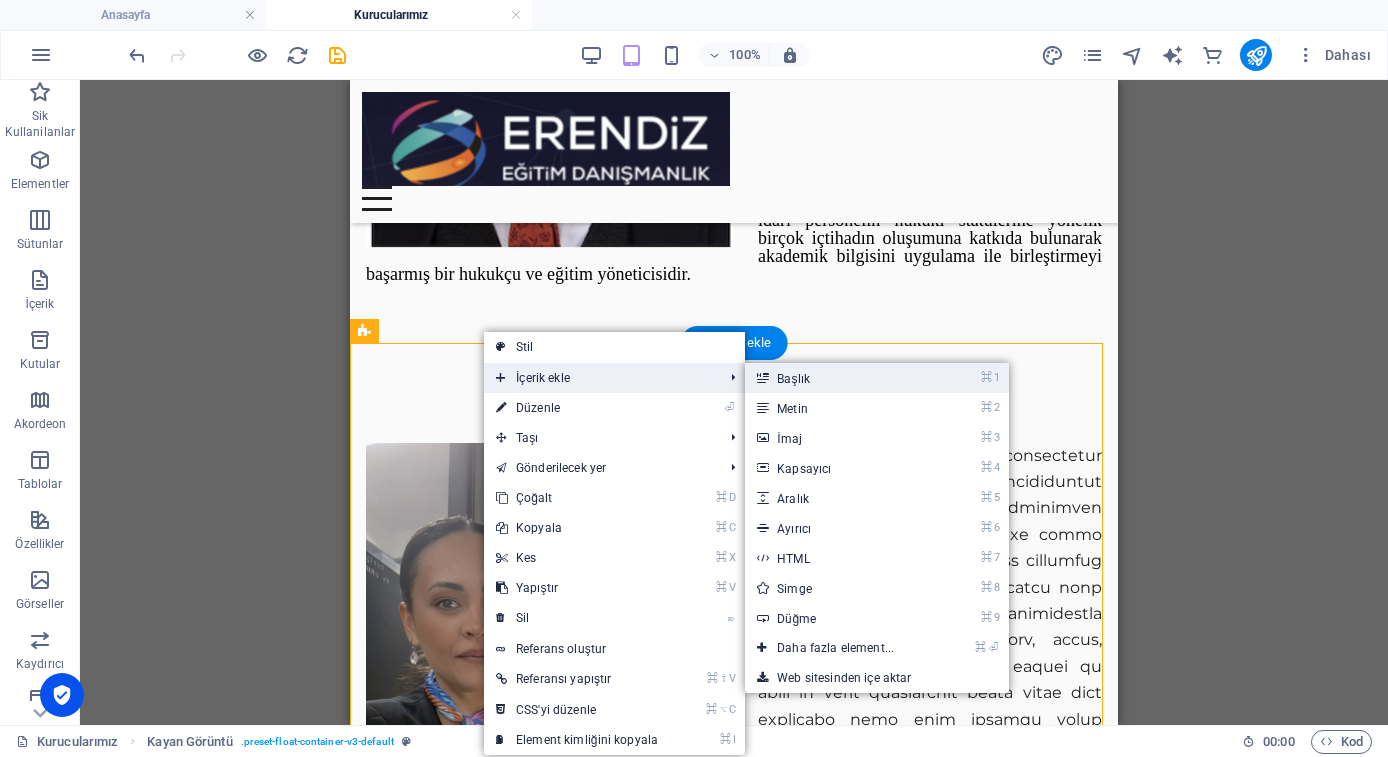 click on "⌘ 1  Başlık" at bounding box center [839, 378] 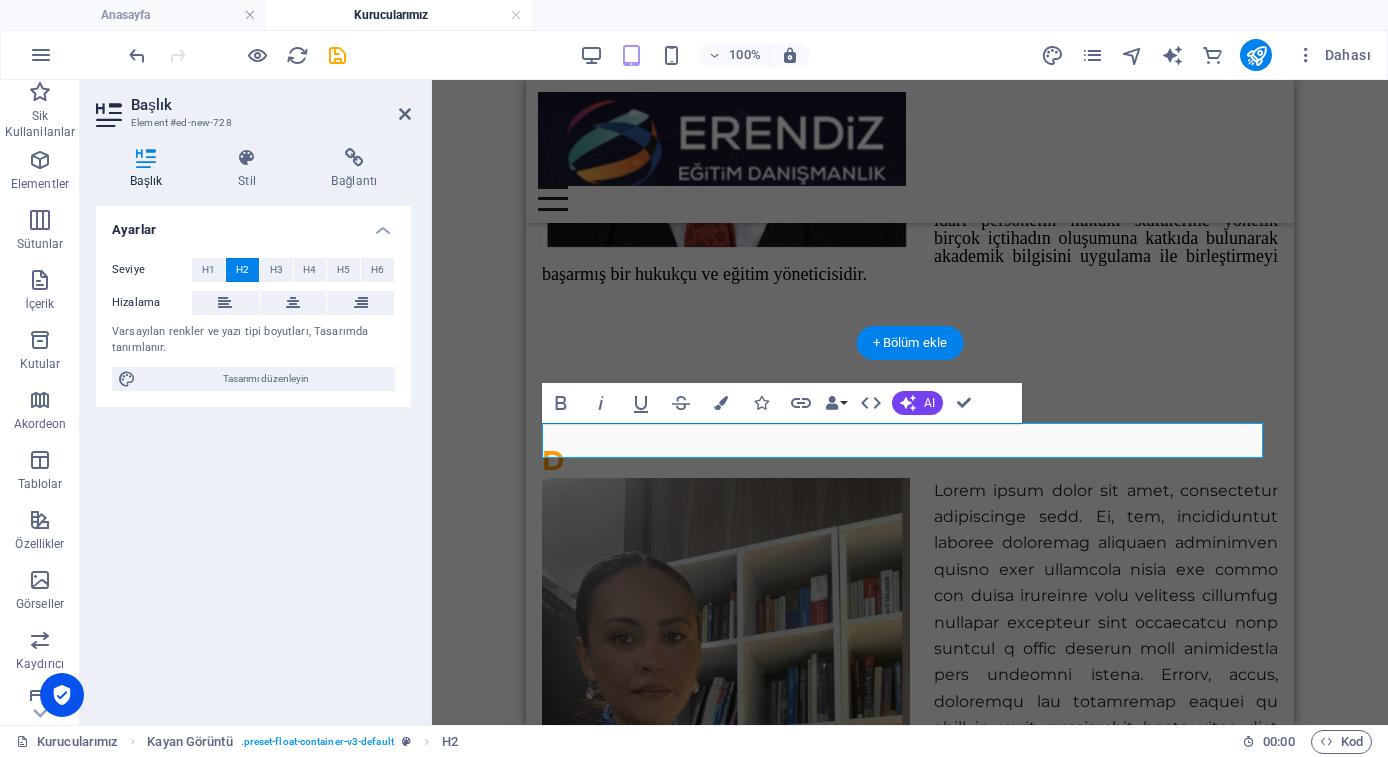 type 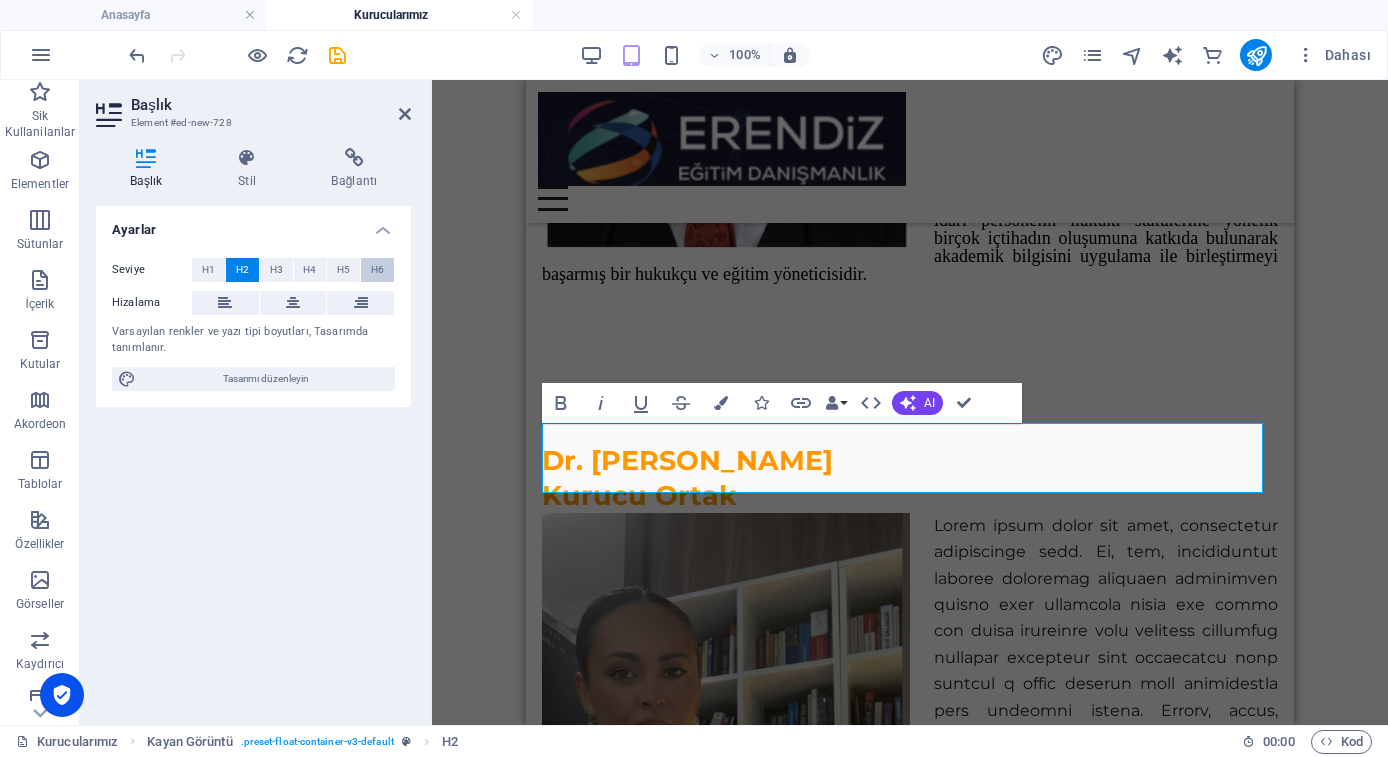 click on "H6" at bounding box center (377, 270) 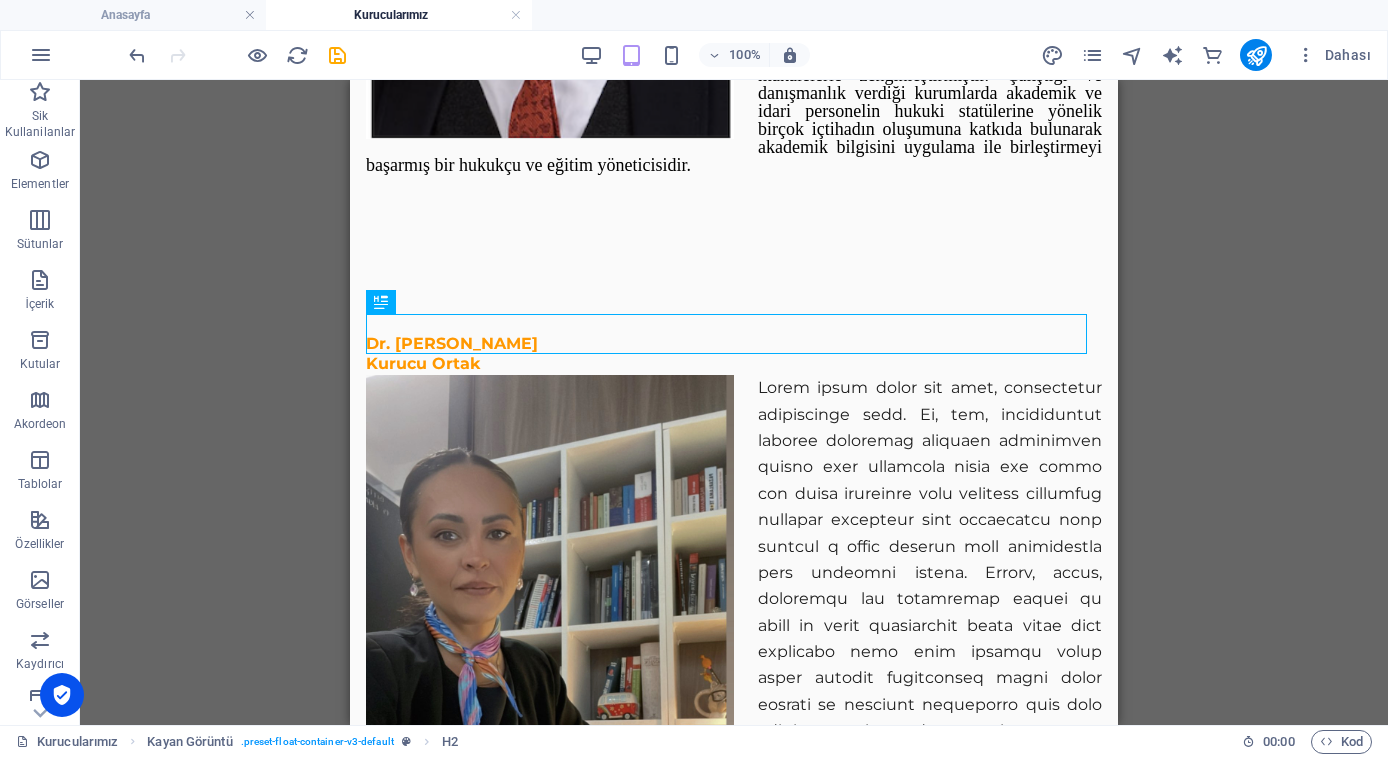 scroll, scrollTop: 661, scrollLeft: 0, axis: vertical 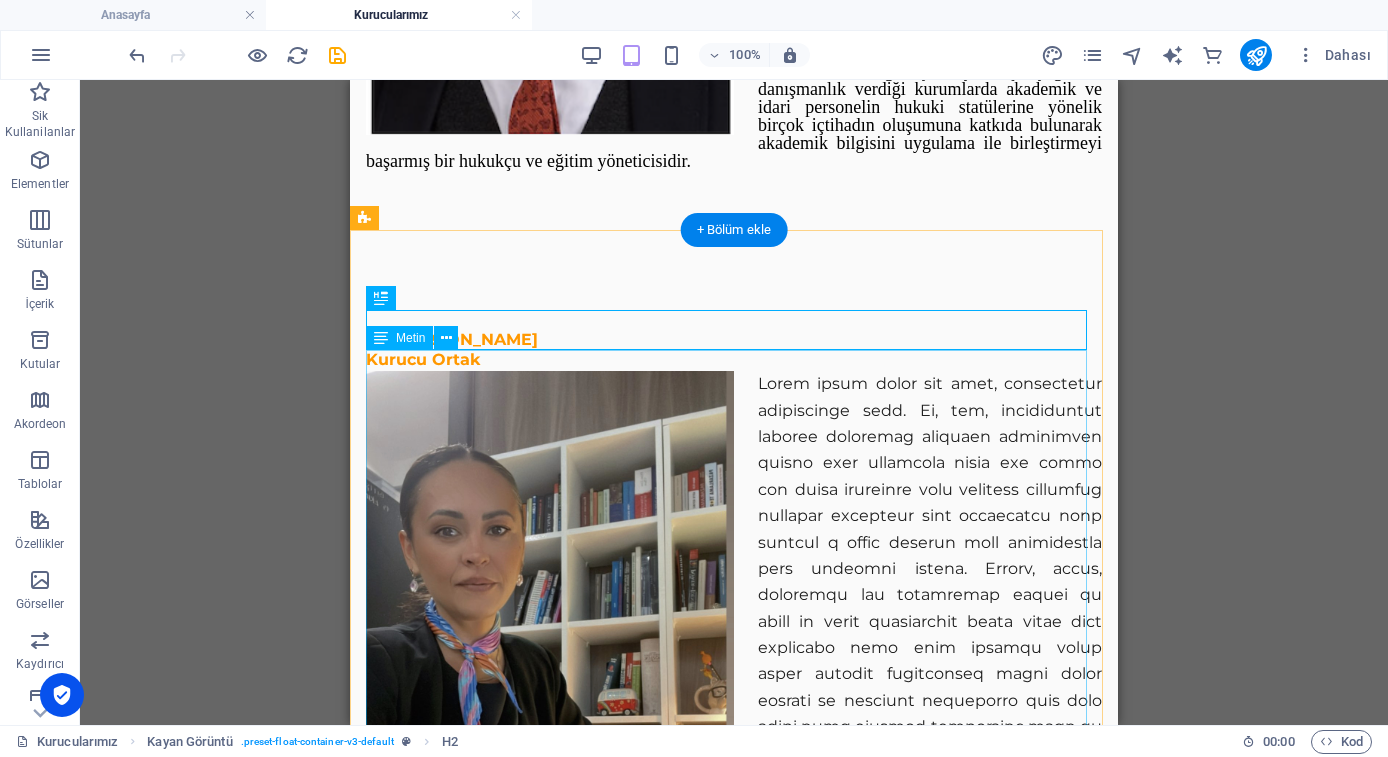 click at bounding box center (734, 740) 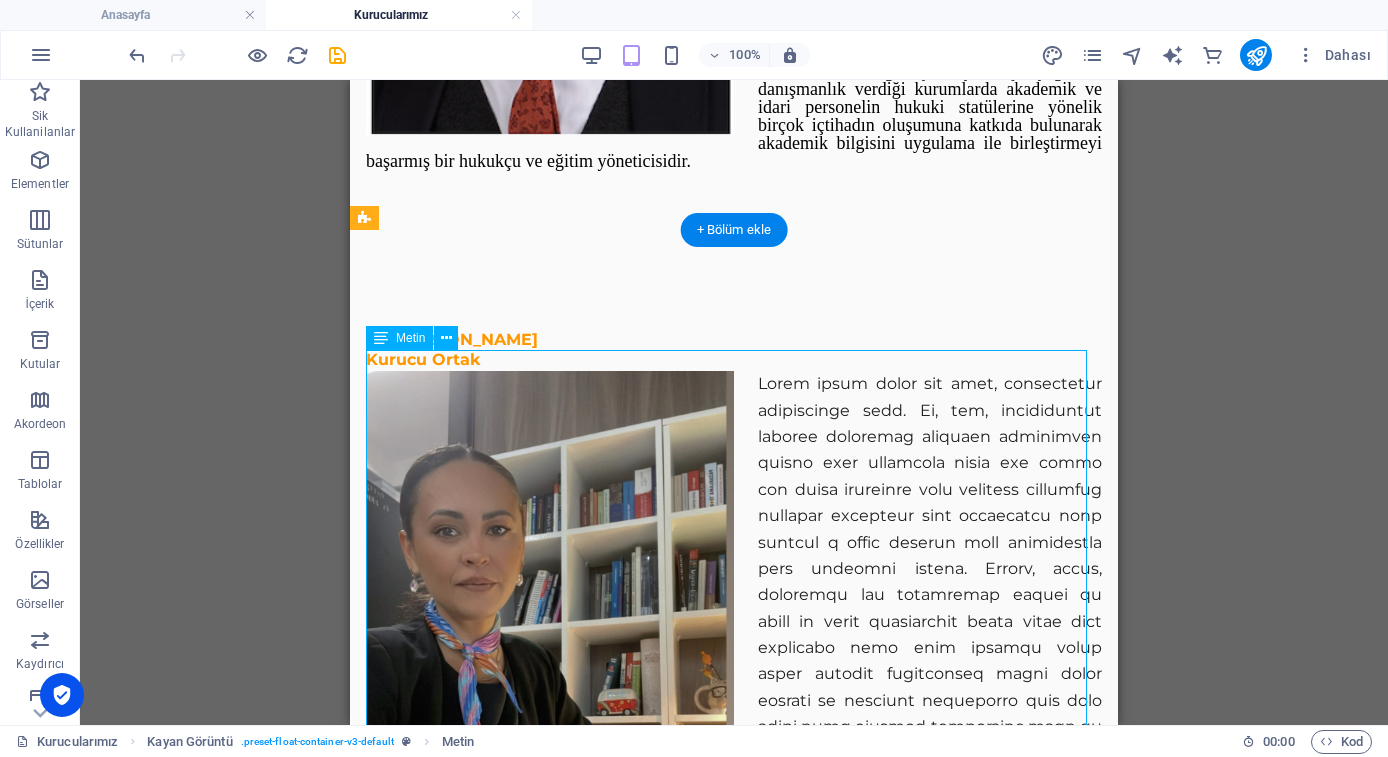 click at bounding box center (734, 740) 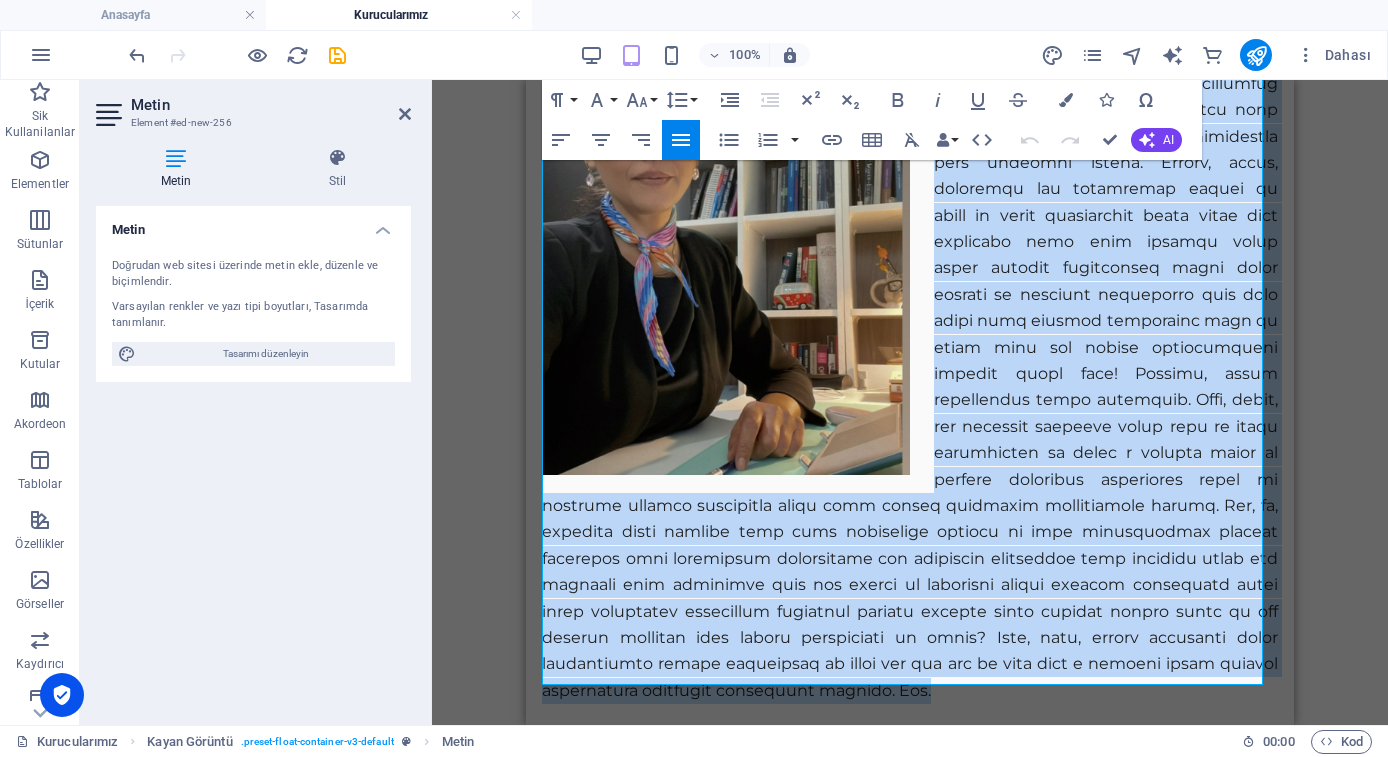 scroll, scrollTop: 1103, scrollLeft: 0, axis: vertical 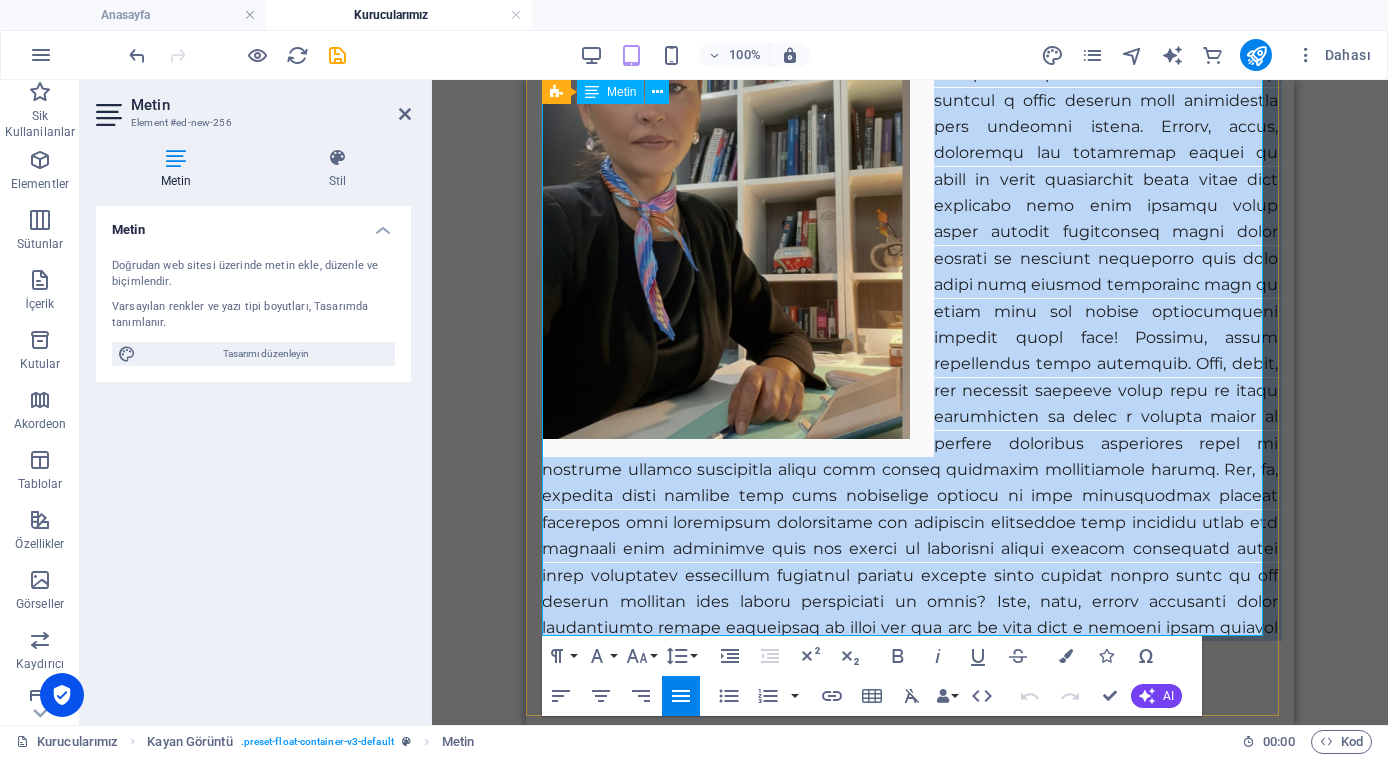 drag, startPoint x: 926, startPoint y: 359, endPoint x: 1118, endPoint y: 611, distance: 316.80908 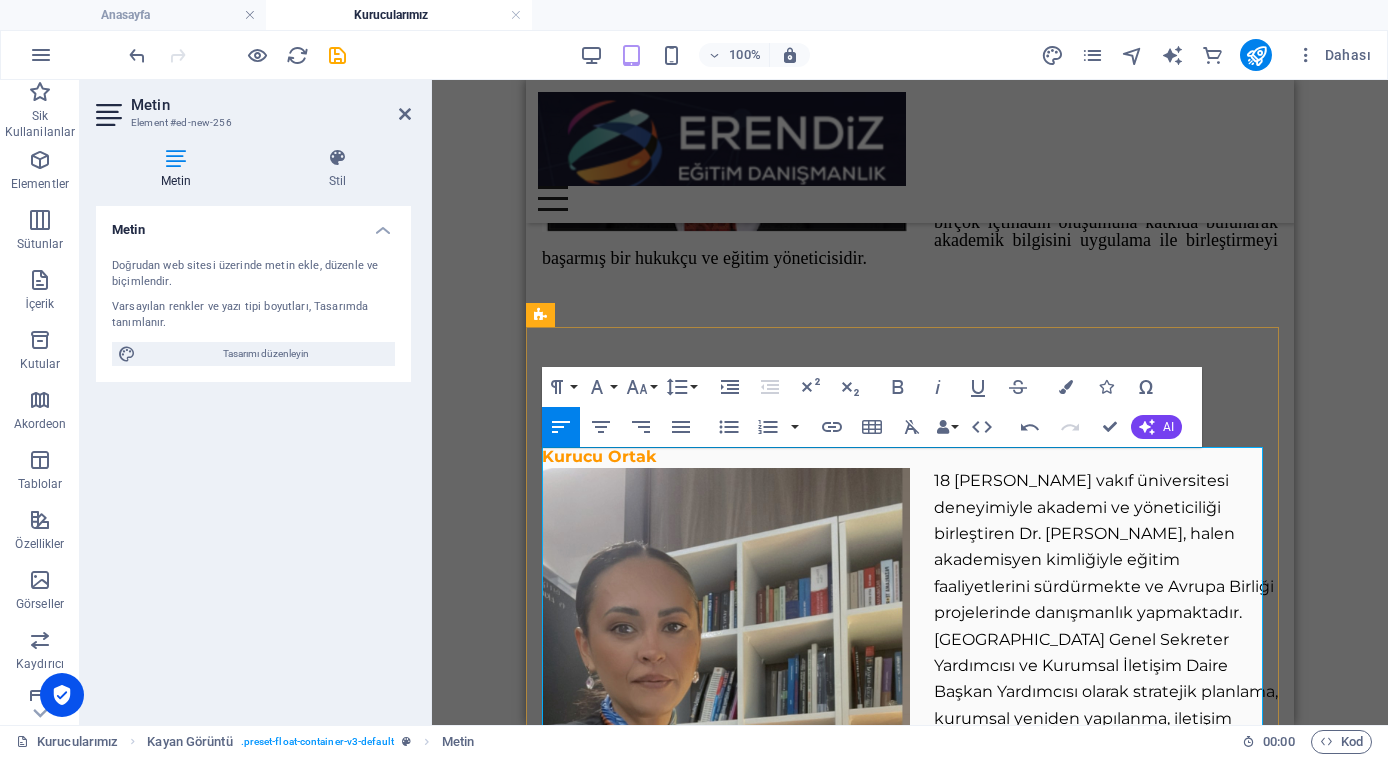scroll, scrollTop: 595, scrollLeft: 0, axis: vertical 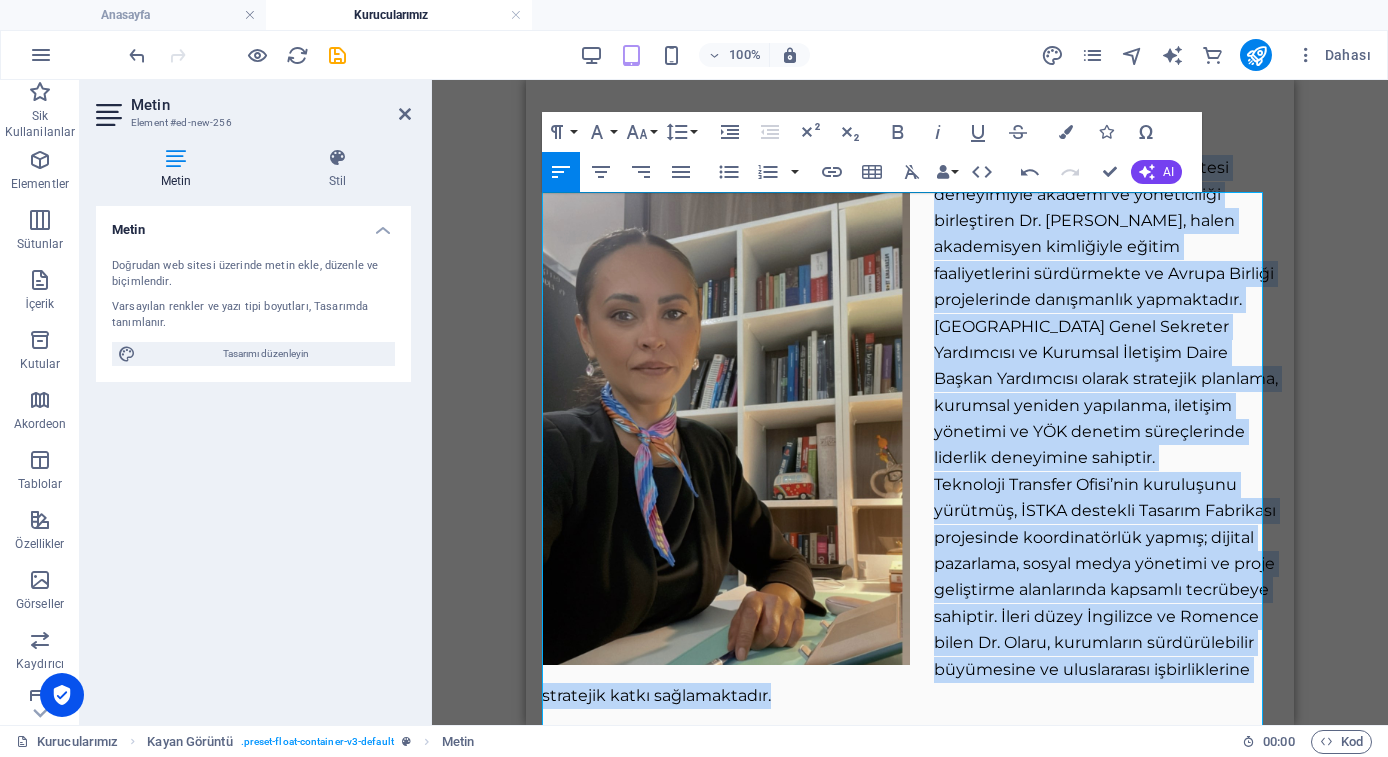 drag, startPoint x: 932, startPoint y: 428, endPoint x: 1096, endPoint y: 529, distance: 192.60582 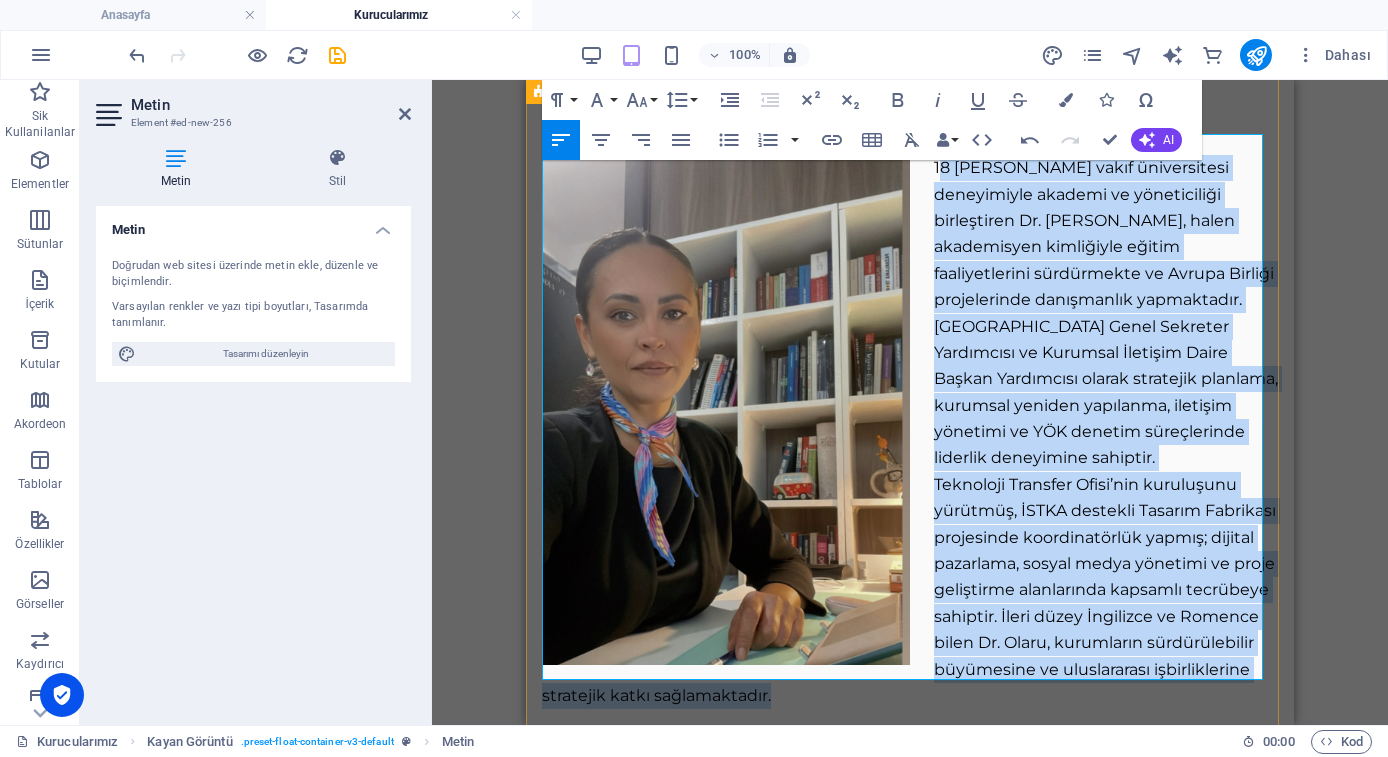 click on "Teknoloji Transfer Ofisi’nin kuruluşunu yürütmüş, İSTKA destekli Tasarım Fabrikası projesinde koordinatörlük yapmış; dijital pazarlama, sosyal medya yönetimi ve proje geliştirme alanlarında kapsamlı tecrübeye sahiptir. İleri düzey İngilizce ve Romence bilen Dr. Olaru, kurumların sürdürülebilir büyümesine ve uluslararası işbirliklerine stratejik katkı sağlamaktadır." at bounding box center (910, 591) 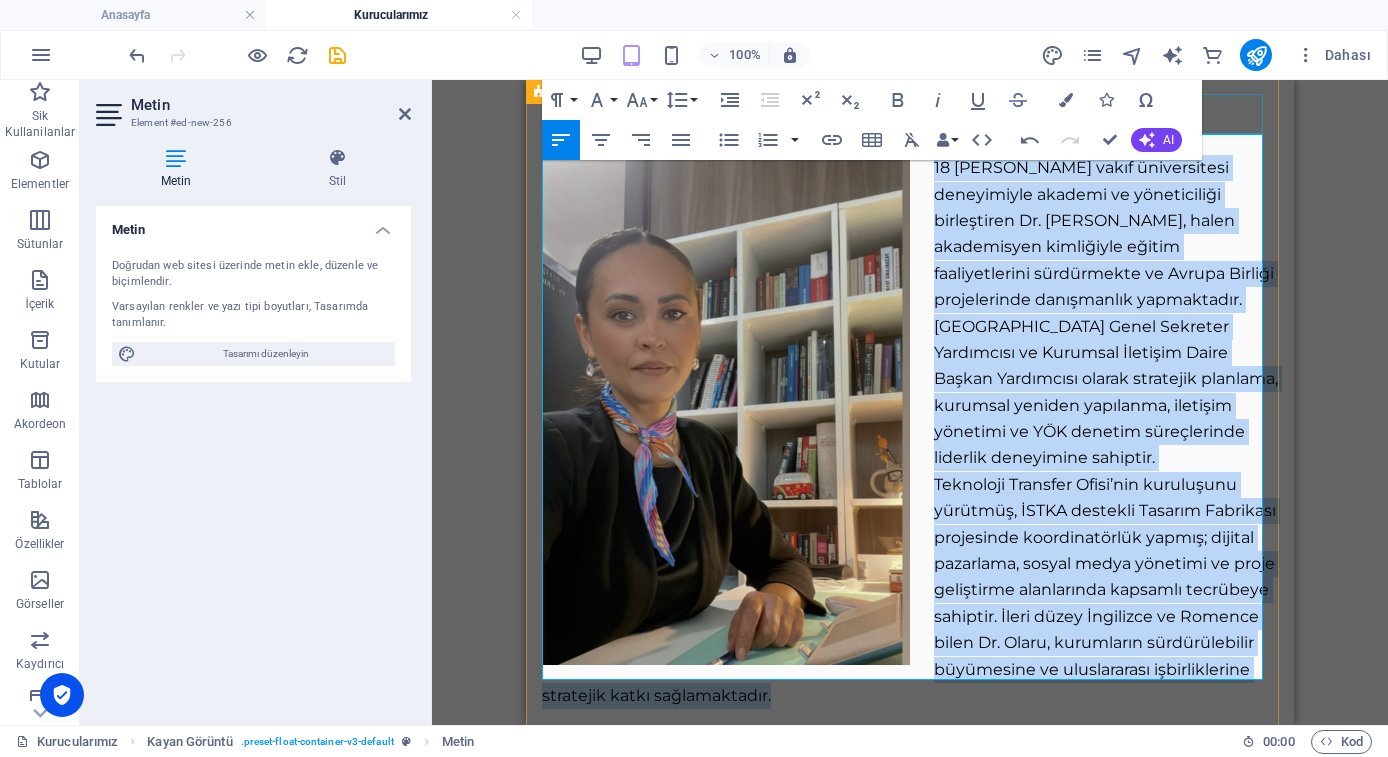 scroll, scrollTop: 845, scrollLeft: 0, axis: vertical 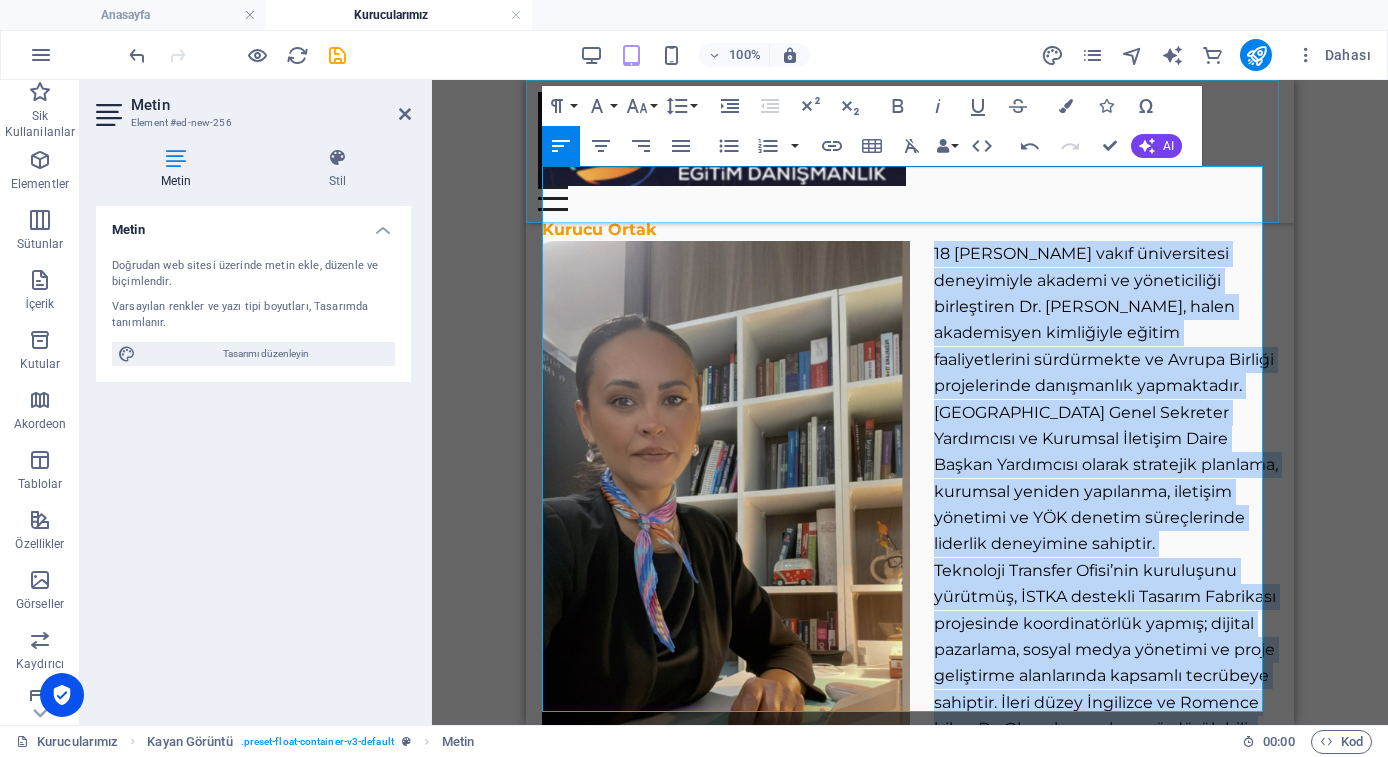 drag, startPoint x: 1027, startPoint y: 662, endPoint x: 919, endPoint y: 207, distance: 467.64197 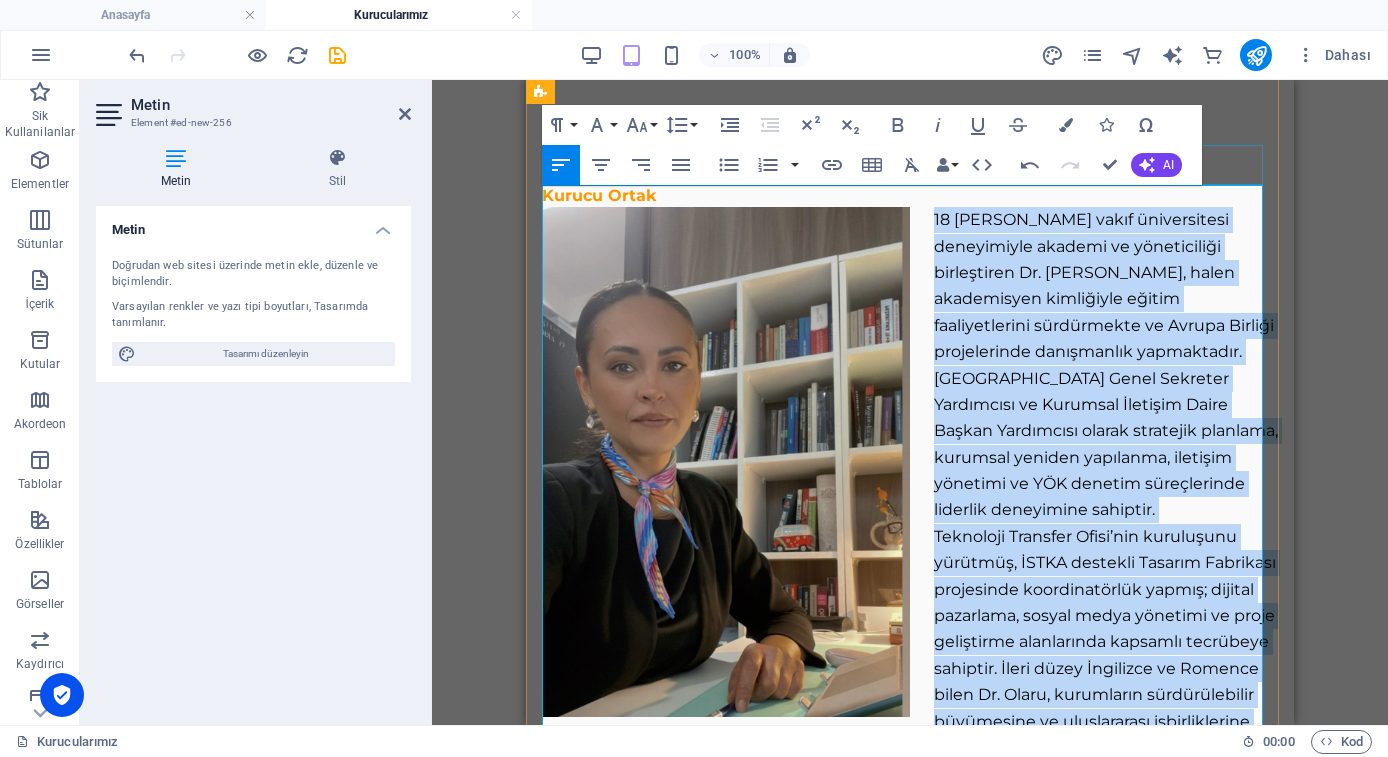 scroll, scrollTop: 826, scrollLeft: 0, axis: vertical 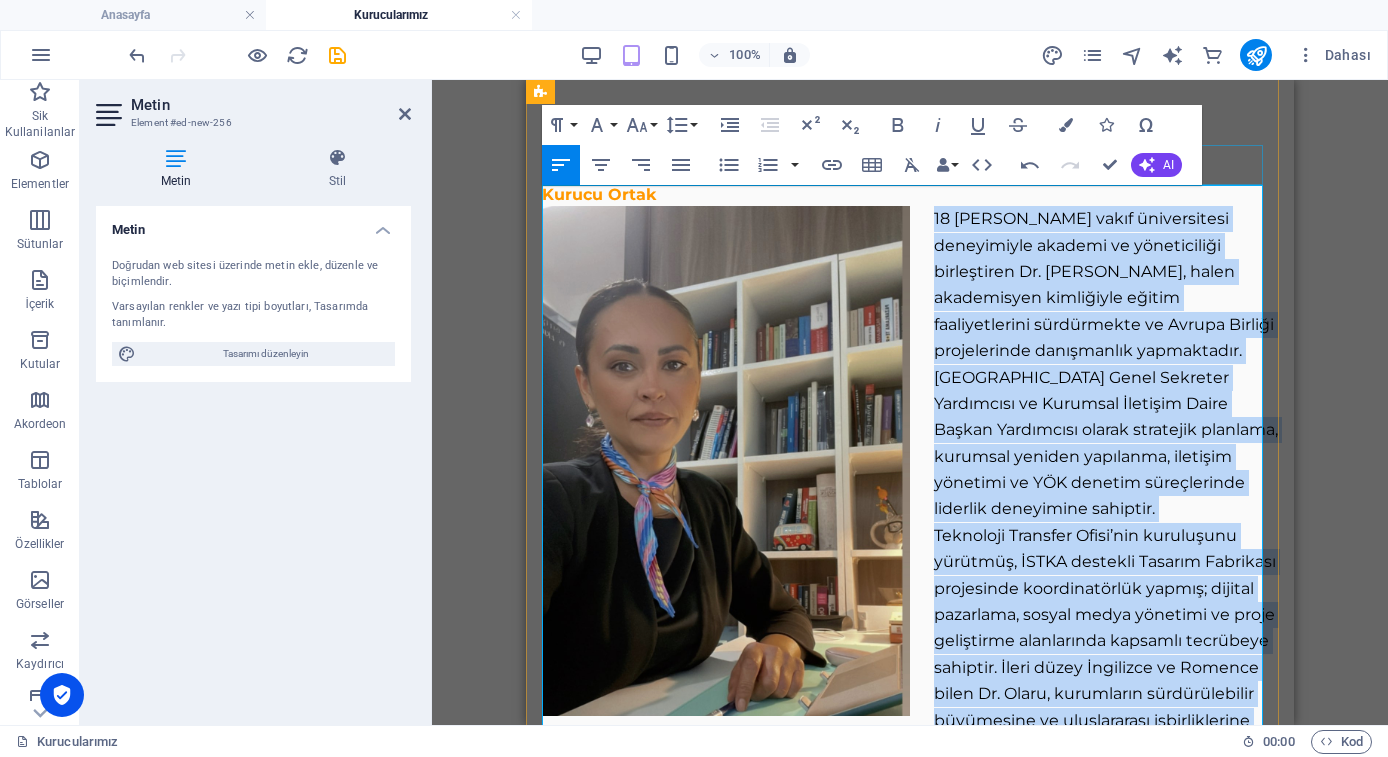 drag, startPoint x: 928, startPoint y: 428, endPoint x: 929, endPoint y: 166, distance: 262.00192 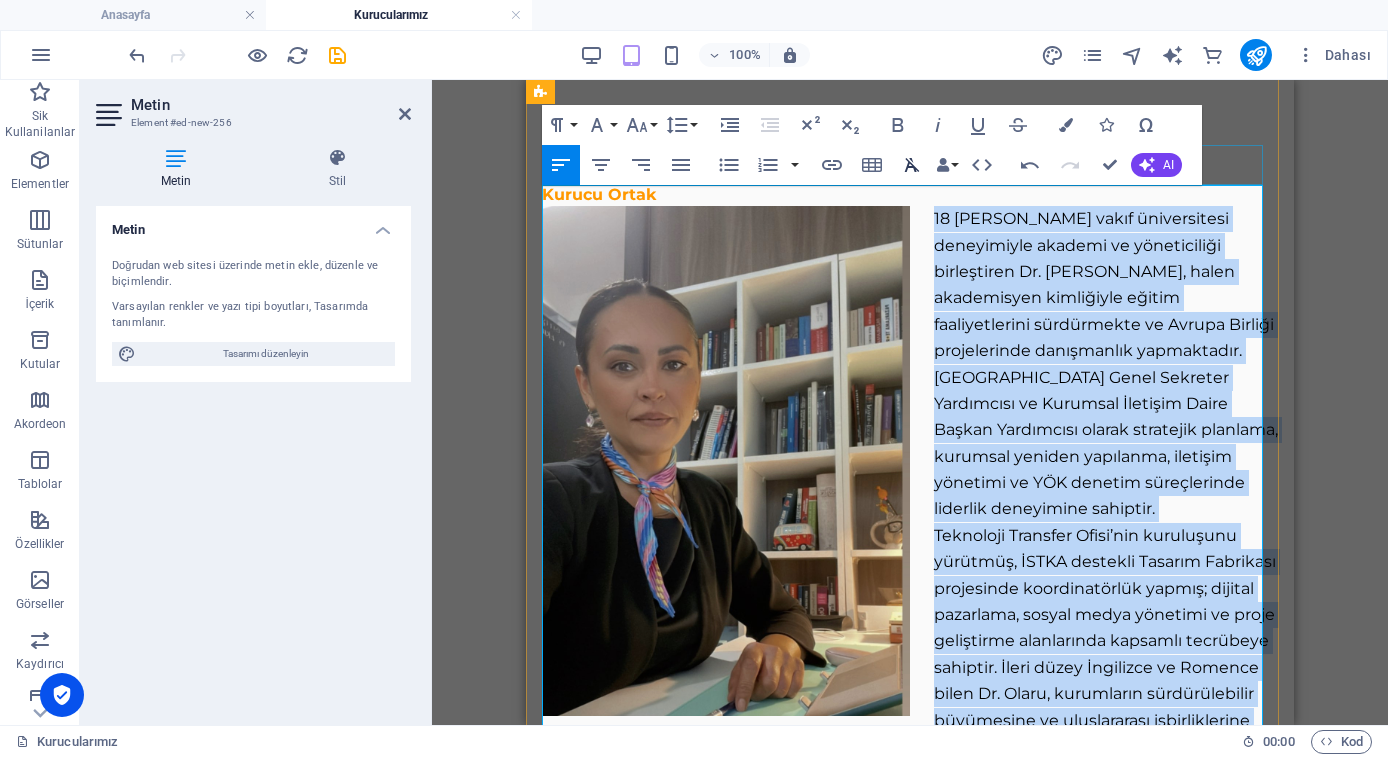 drag, startPoint x: 403, startPoint y: 86, endPoint x: 929, endPoint y: 167, distance: 532.20013 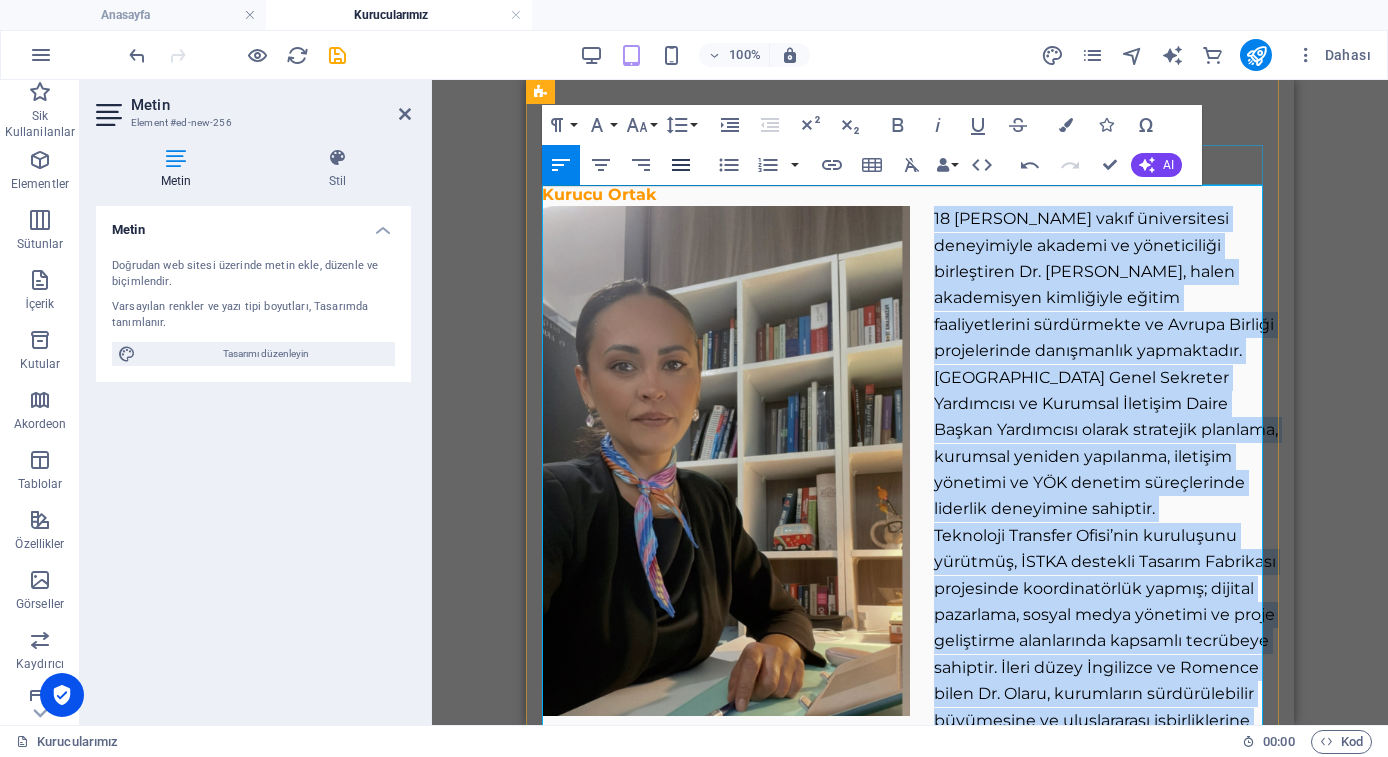 click 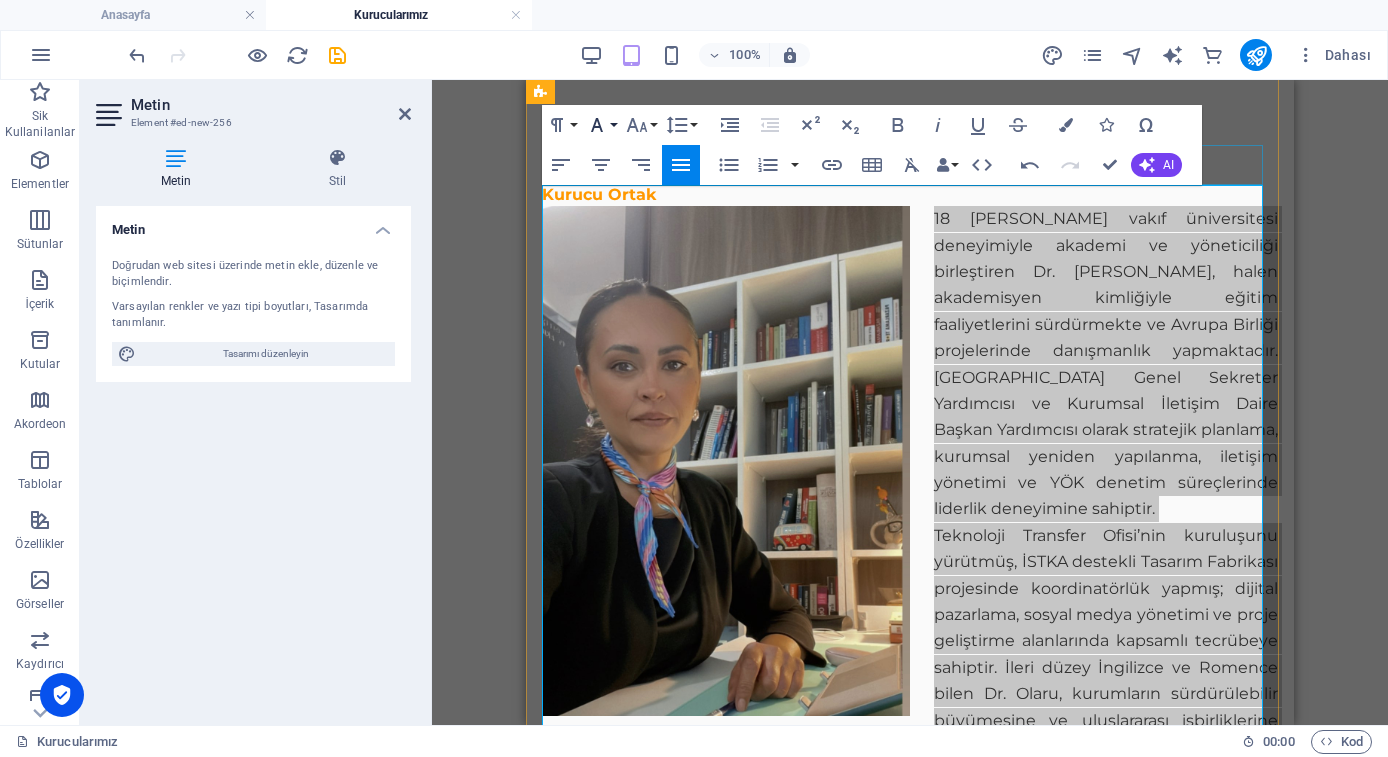 click 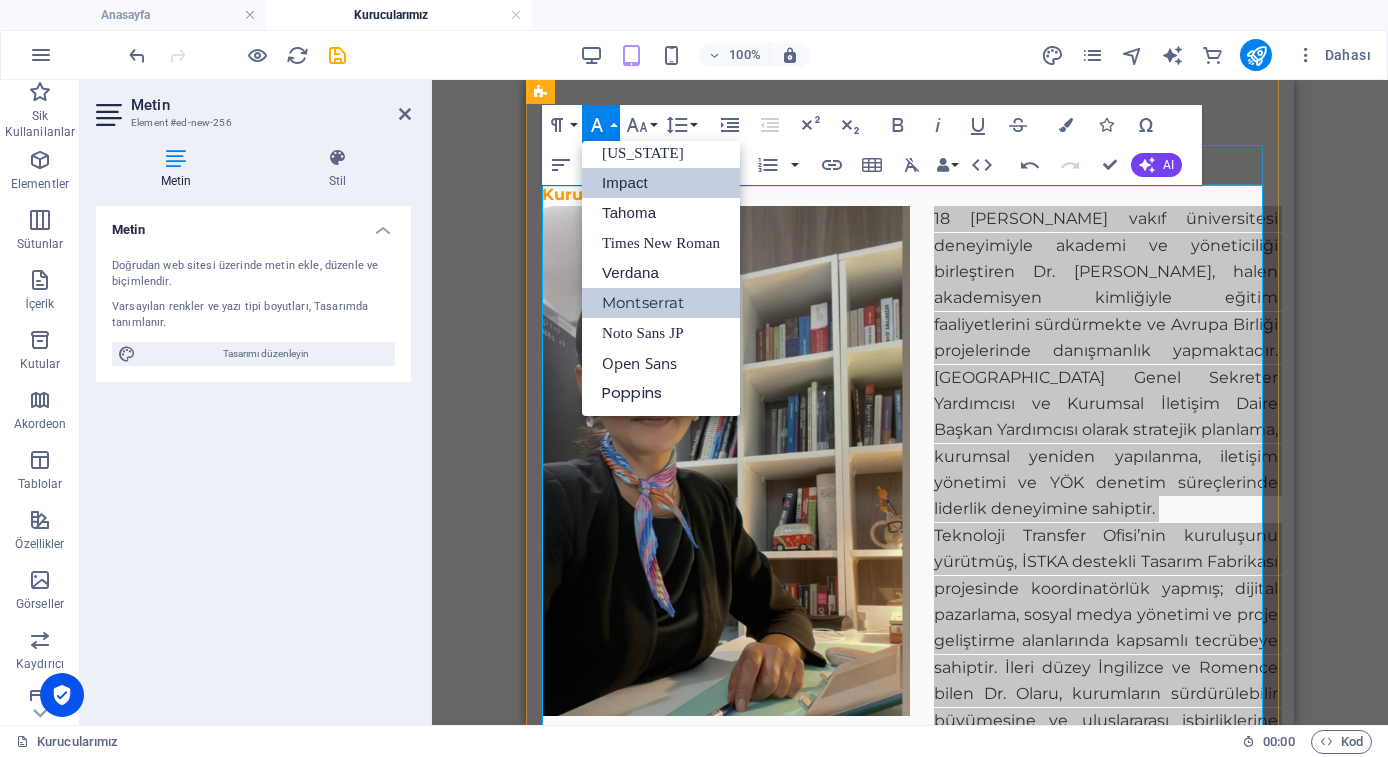 scroll, scrollTop: 41, scrollLeft: 0, axis: vertical 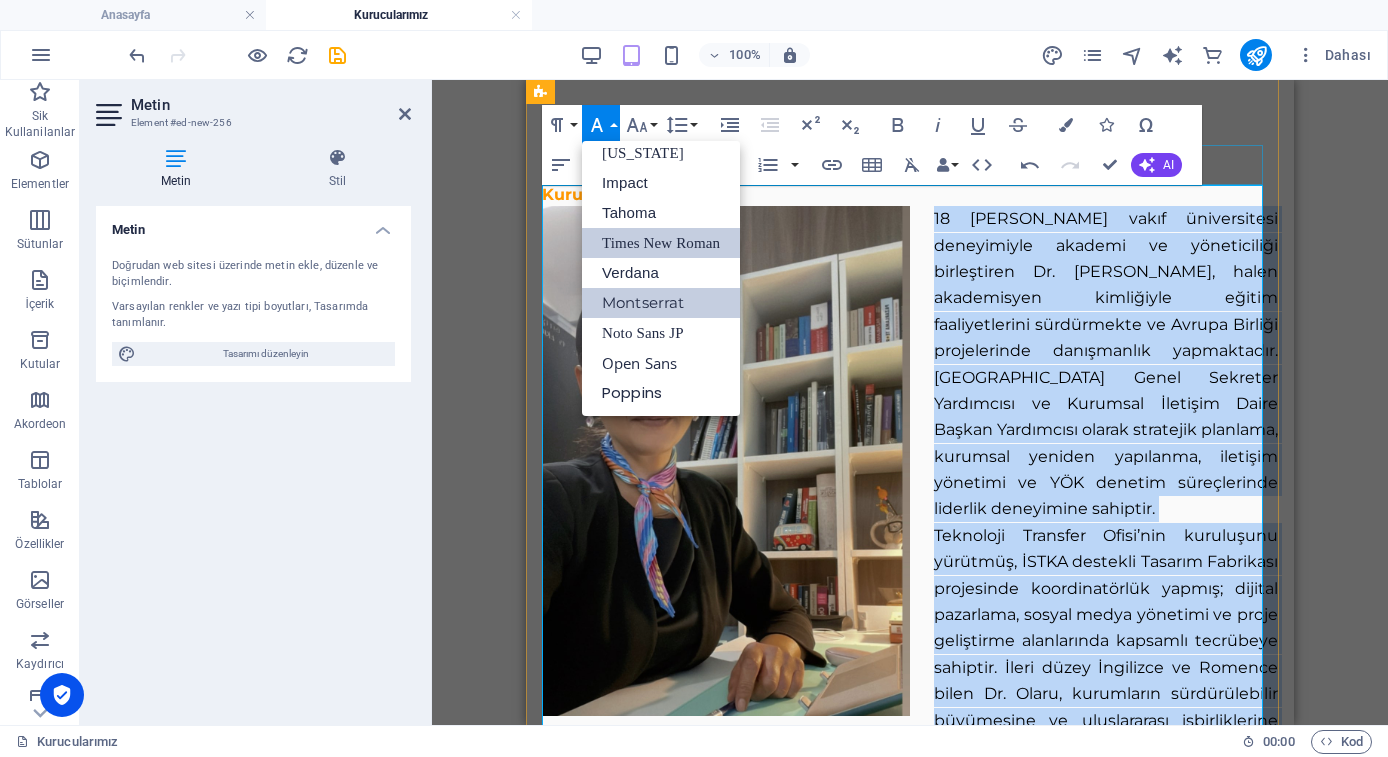 click on "Times New Roman" at bounding box center [661, 243] 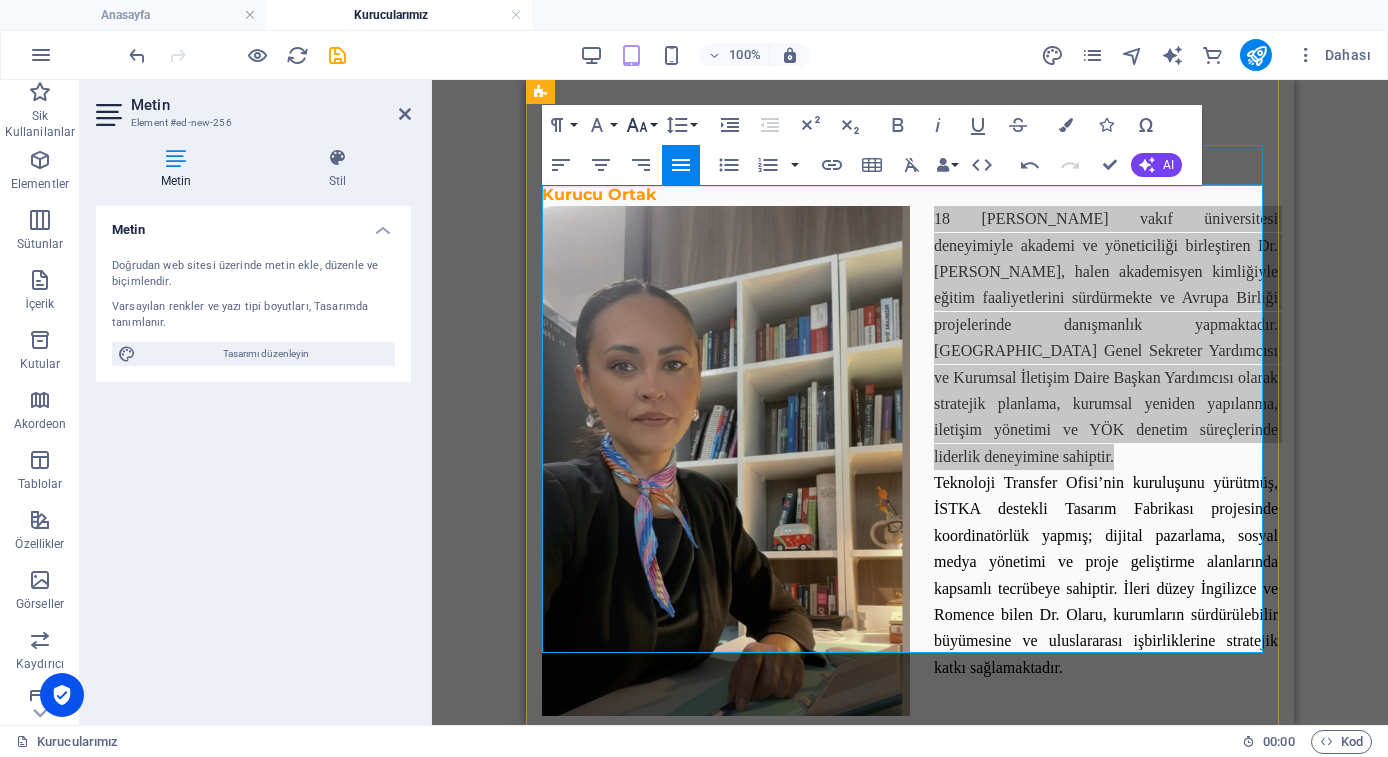 click 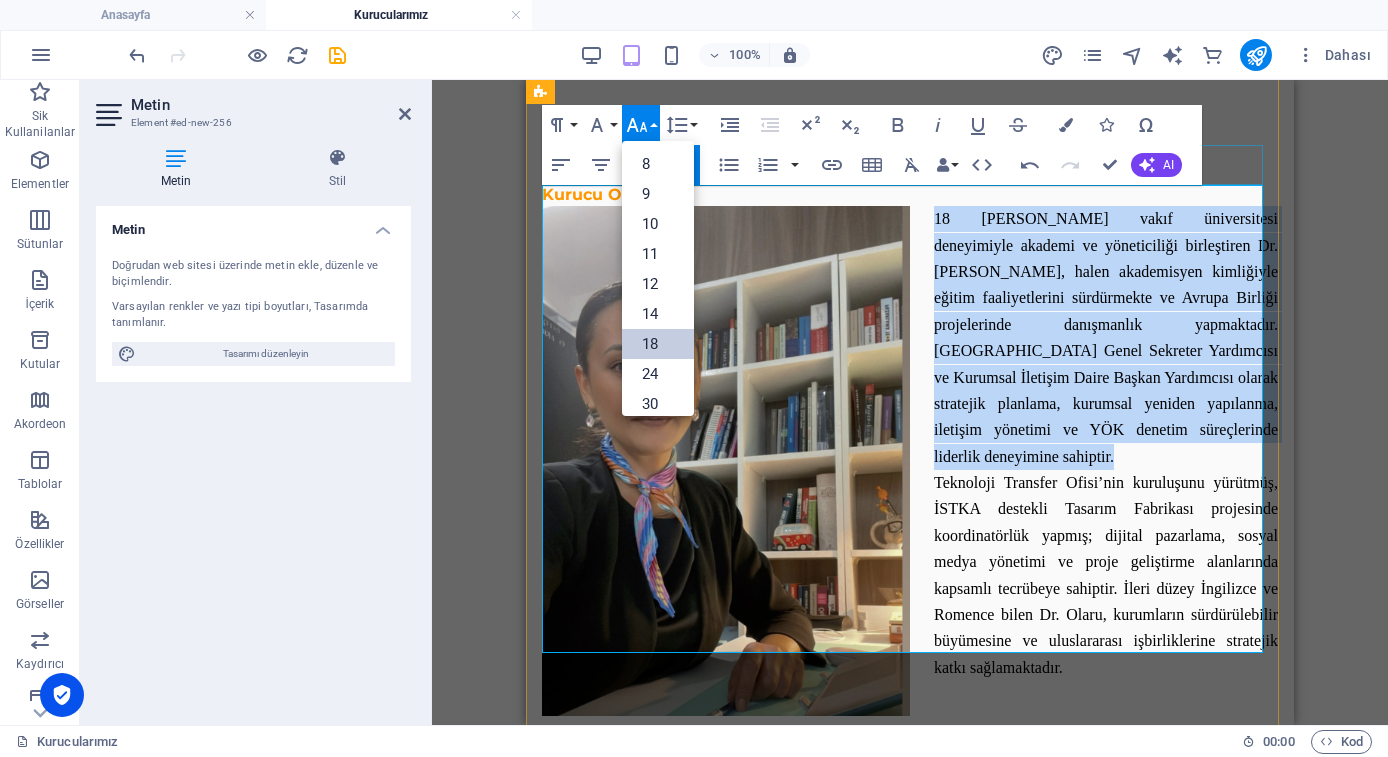 click on "18" at bounding box center (658, 344) 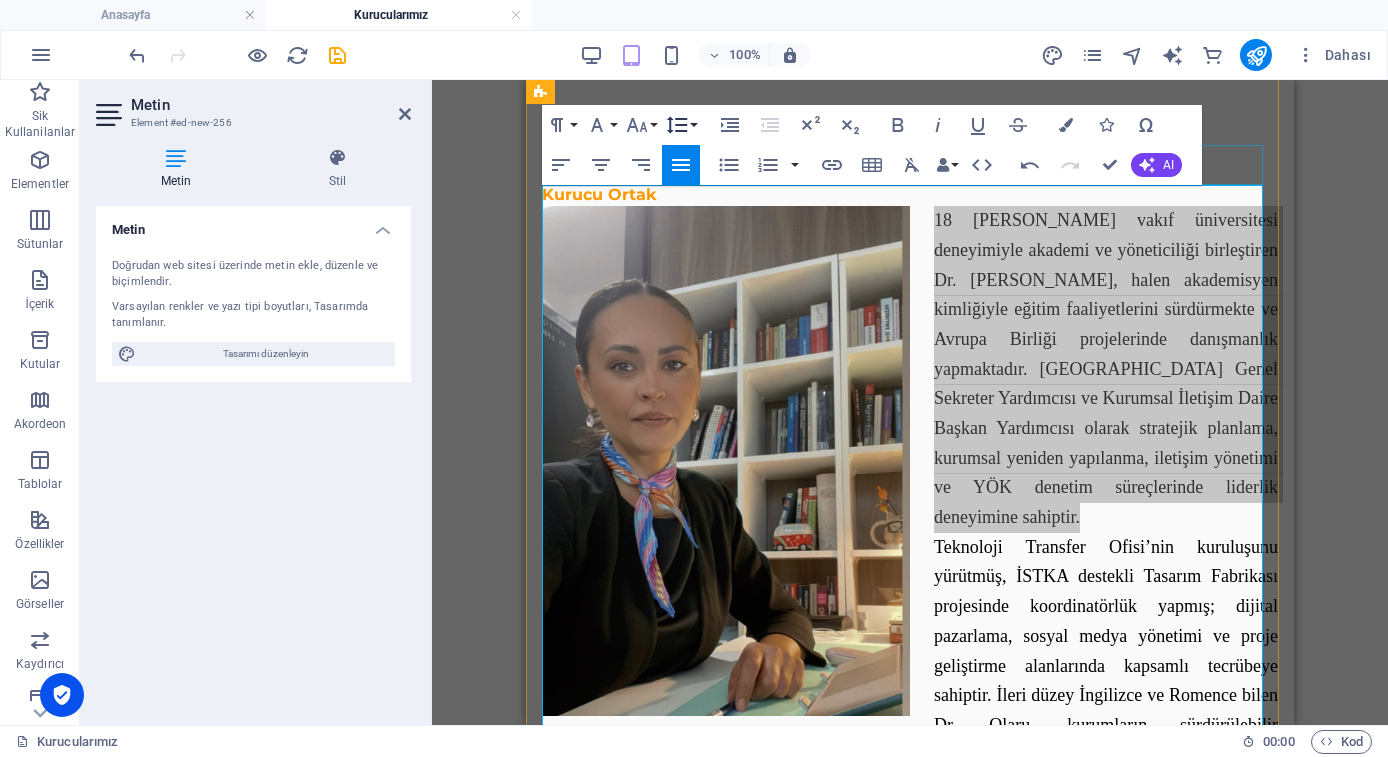 click on "Line Height" at bounding box center [681, 125] 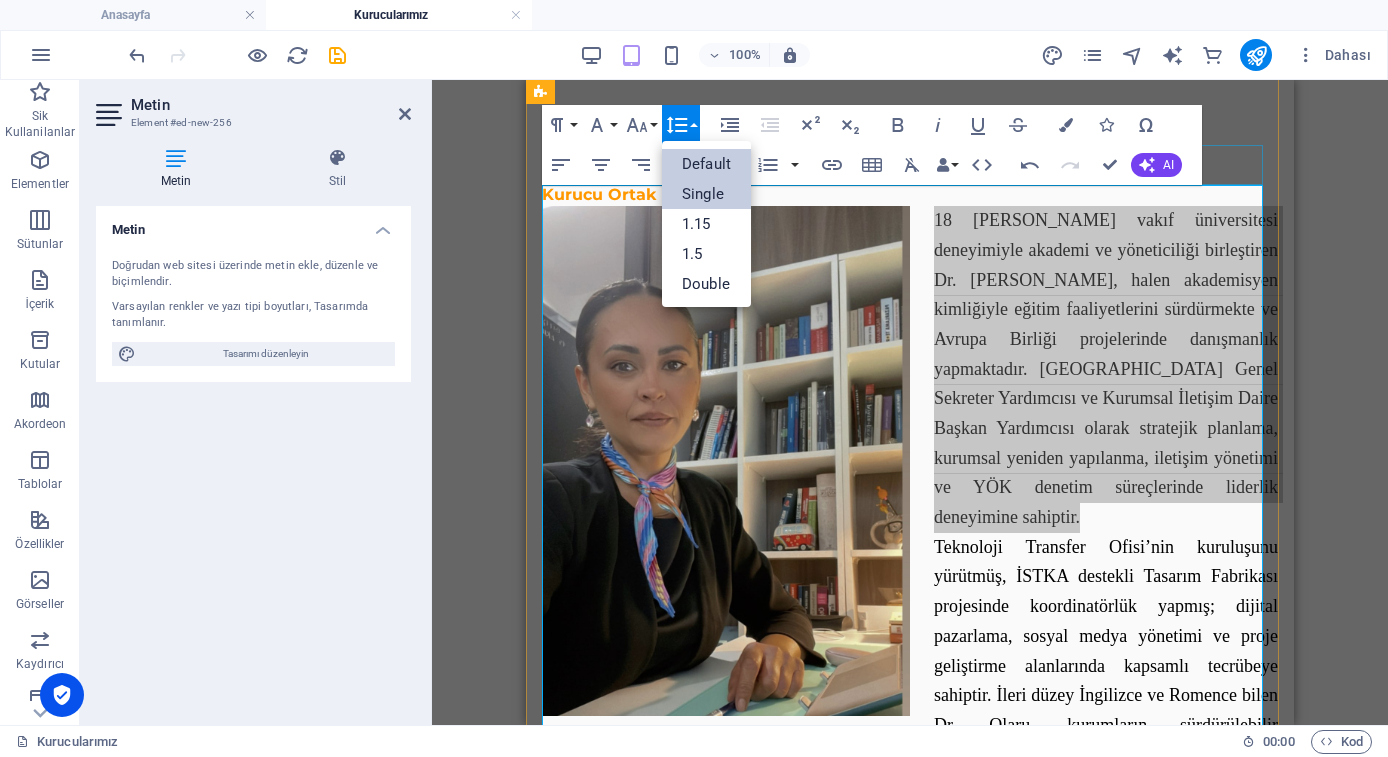 scroll, scrollTop: 0, scrollLeft: 0, axis: both 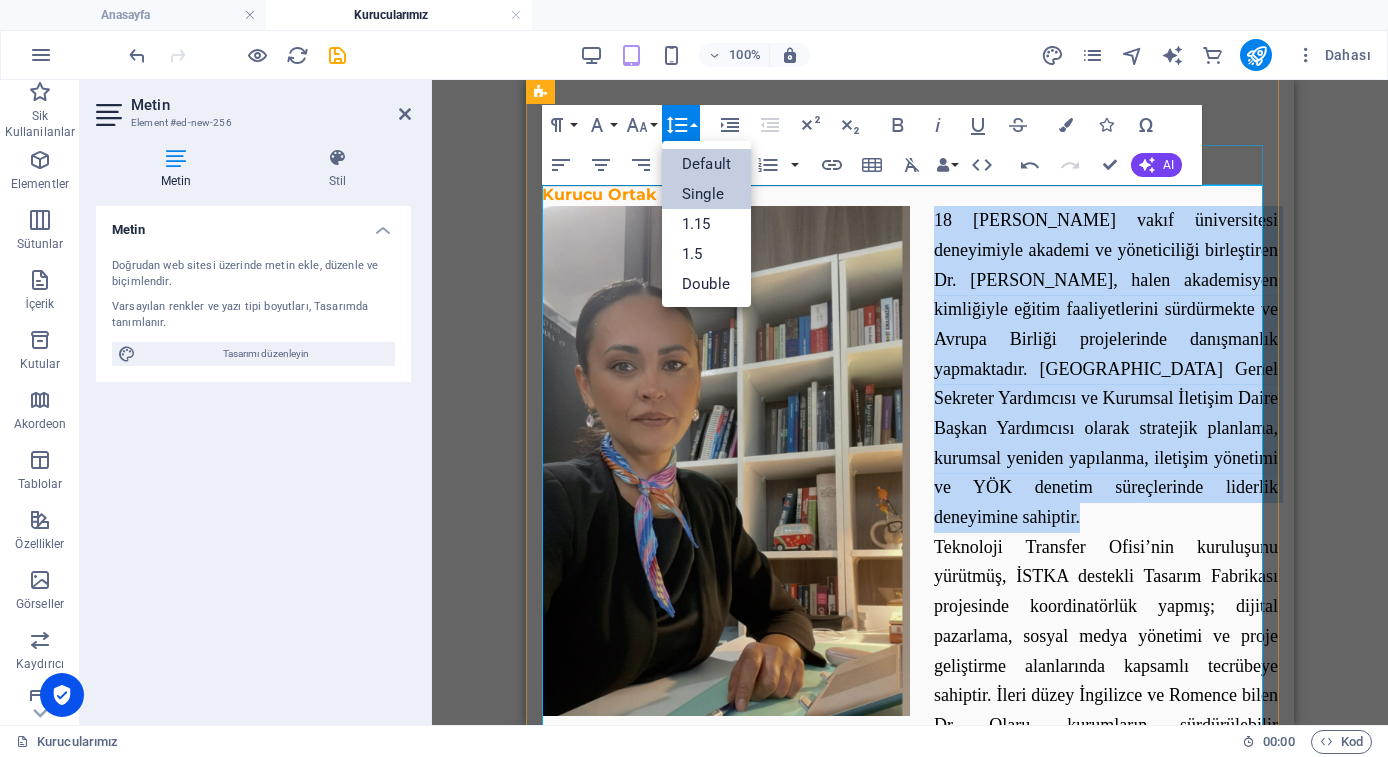 click on "Single" at bounding box center (706, 194) 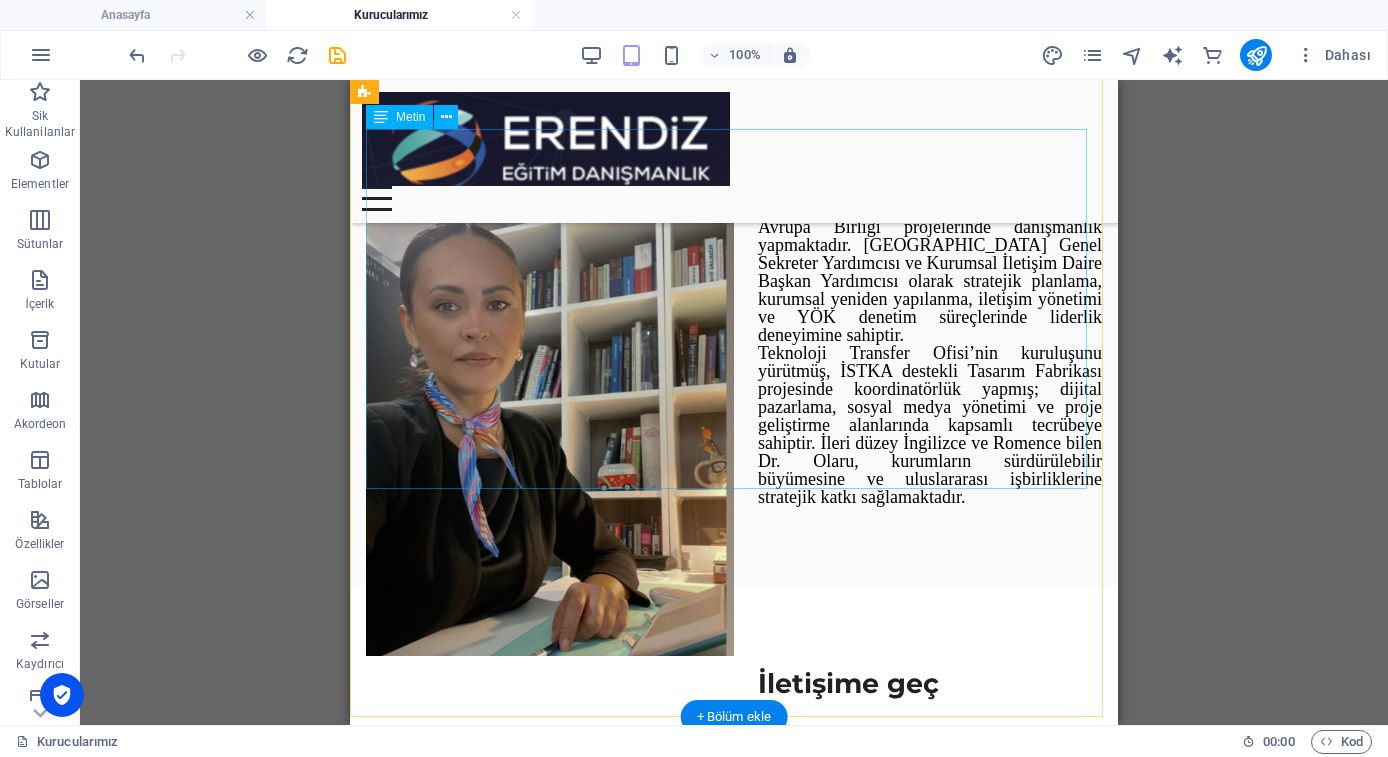 scroll, scrollTop: 880, scrollLeft: 0, axis: vertical 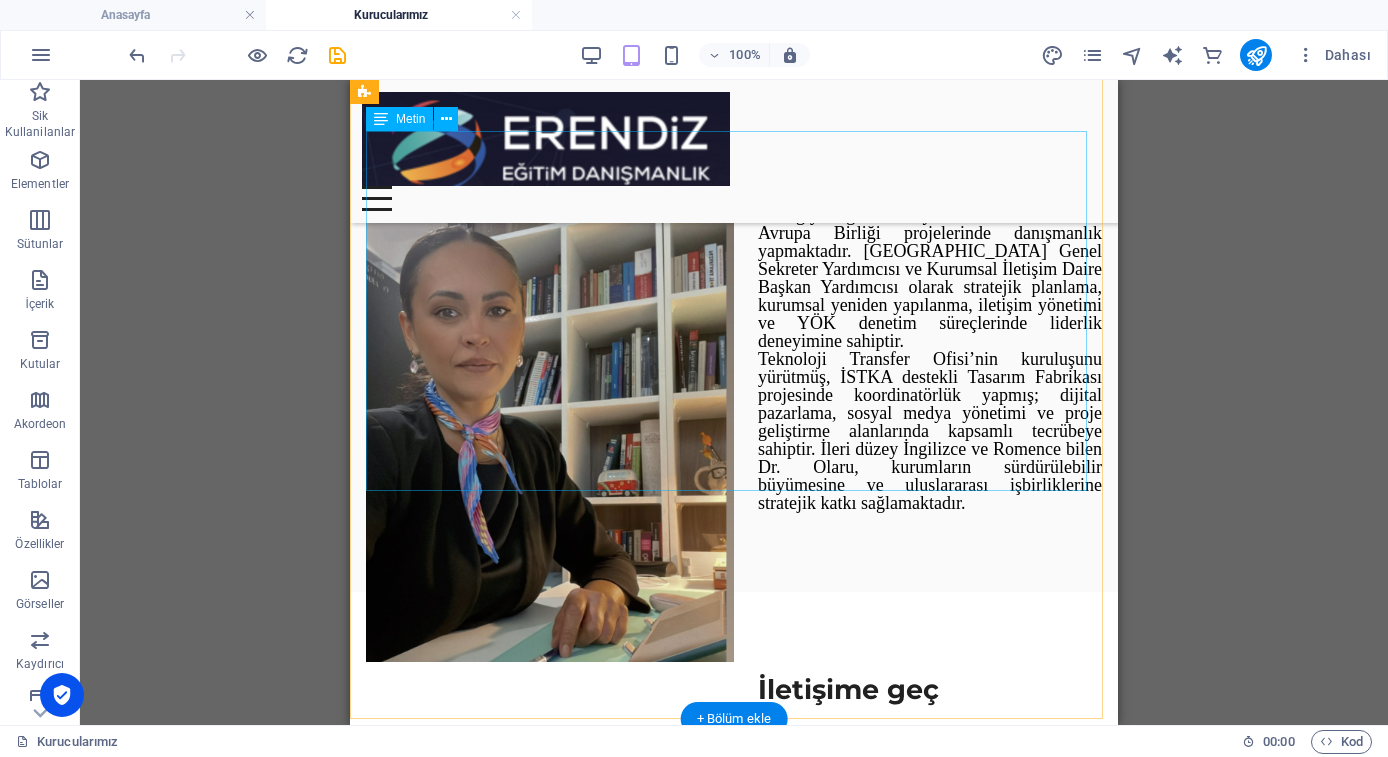 click on "18 yılı aşkın vakıf üniversitesi deneyimiyle akademi ve yöneticiliği birleştiren Dr. Gabriela Oana Olaru, halen akademisyen kimliğiyle eğitim faaliyetlerini sürdürmekte ve Avrupa Birliği projelerinde danışmanlık yapmaktadır. İstanbul Kültür Üniversitesi’nde Genel Sekreter Yardımcısı ve Kurumsal İletişim Daire Başkan Yardımcısı olarak stratejik planlama, kurumsal yeniden yapılanma, iletişim yönetimi ve YÖK denetim süreçlerinde liderlik deneyimine sahiptir. Teknoloji Transfer Ofisi’nin kuruluşunu yürütmüş, İSTKA destekli Tasarım Fabrikası projesinde koordinatörlük yapmış; dijital pazarlama, sosyal medya yönetimi ve proje geliştirme alanlarında kapsamlı tecrübeye sahiptir. İleri düzey İngilizce ve Romence bilen Dr. Olaru, kurumların sürdürülebilir büyümesine ve uluslararası işbirliklerine stratejik katkı sağlamaktadır." at bounding box center [734, 332] 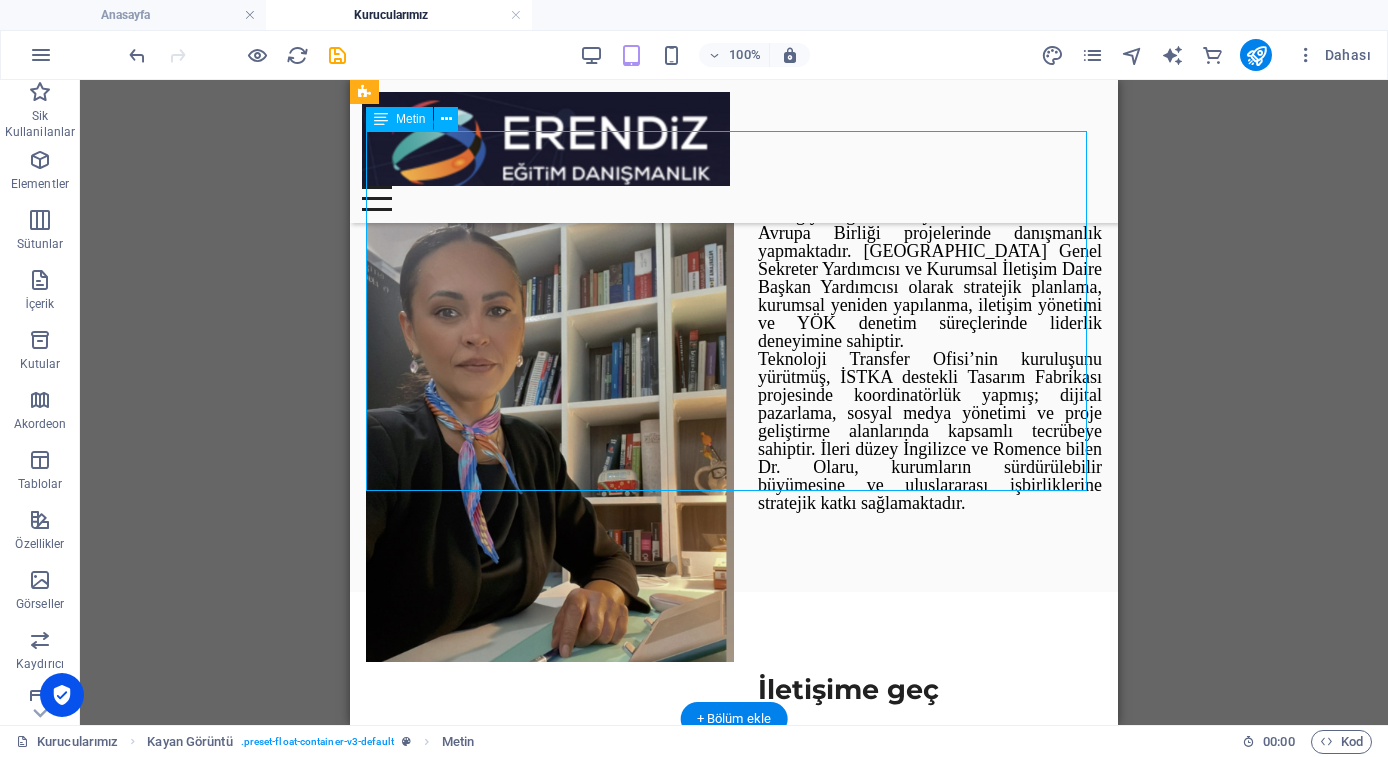 click on "18 yılı aşkın vakıf üniversitesi deneyimiyle akademi ve yöneticiliği birleştiren Dr. Gabriela Oana Olaru, halen akademisyen kimliğiyle eğitim faaliyetlerini sürdürmekte ve Avrupa Birliği projelerinde danışmanlık yapmaktadır. İstanbul Kültür Üniversitesi’nde Genel Sekreter Yardımcısı ve Kurumsal İletişim Daire Başkan Yardımcısı olarak stratejik planlama, kurumsal yeniden yapılanma, iletişim yönetimi ve YÖK denetim süreçlerinde liderlik deneyimine sahiptir. Teknoloji Transfer Ofisi’nin kuruluşunu yürütmüş, İSTKA destekli Tasarım Fabrikası projesinde koordinatörlük yapmış; dijital pazarlama, sosyal medya yönetimi ve proje geliştirme alanlarında kapsamlı tecrübeye sahiptir. İleri düzey İngilizce ve Romence bilen Dr. Olaru, kurumların sürdürülebilir büyümesine ve uluslararası işbirliklerine stratejik katkı sağlamaktadır." at bounding box center (734, 332) 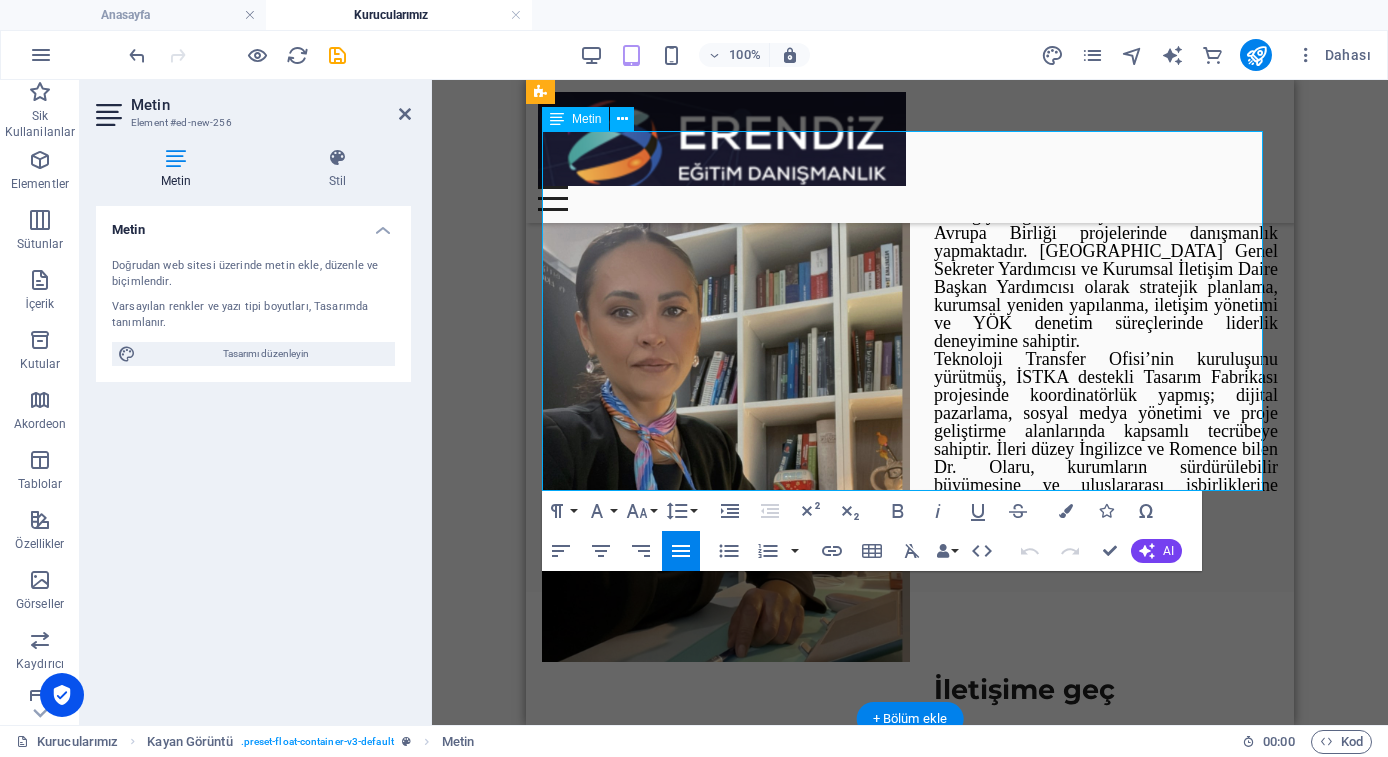 click on "18 [PERSON_NAME] vakıf üniversitesi deneyimiyle akademi ve yöneticiliği birleştiren Dr. [PERSON_NAME], halen akademisyen kimliğiyle eğitim faaliyetlerini sürdürmekte ve Avrupa Birliği projelerinde danışmanlık yapmaktadır. [GEOGRAPHIC_DATA] Genel Sekreter Yardımcısı ve Kurumsal İletişim Daire Başkan Yardımcısı olarak stratejik planlama, kurumsal yeniden yapılanma, iletişim yönetimi ve YÖK denetim süreçlerinde liderlik deneyimine sahiptir." at bounding box center [910, 251] 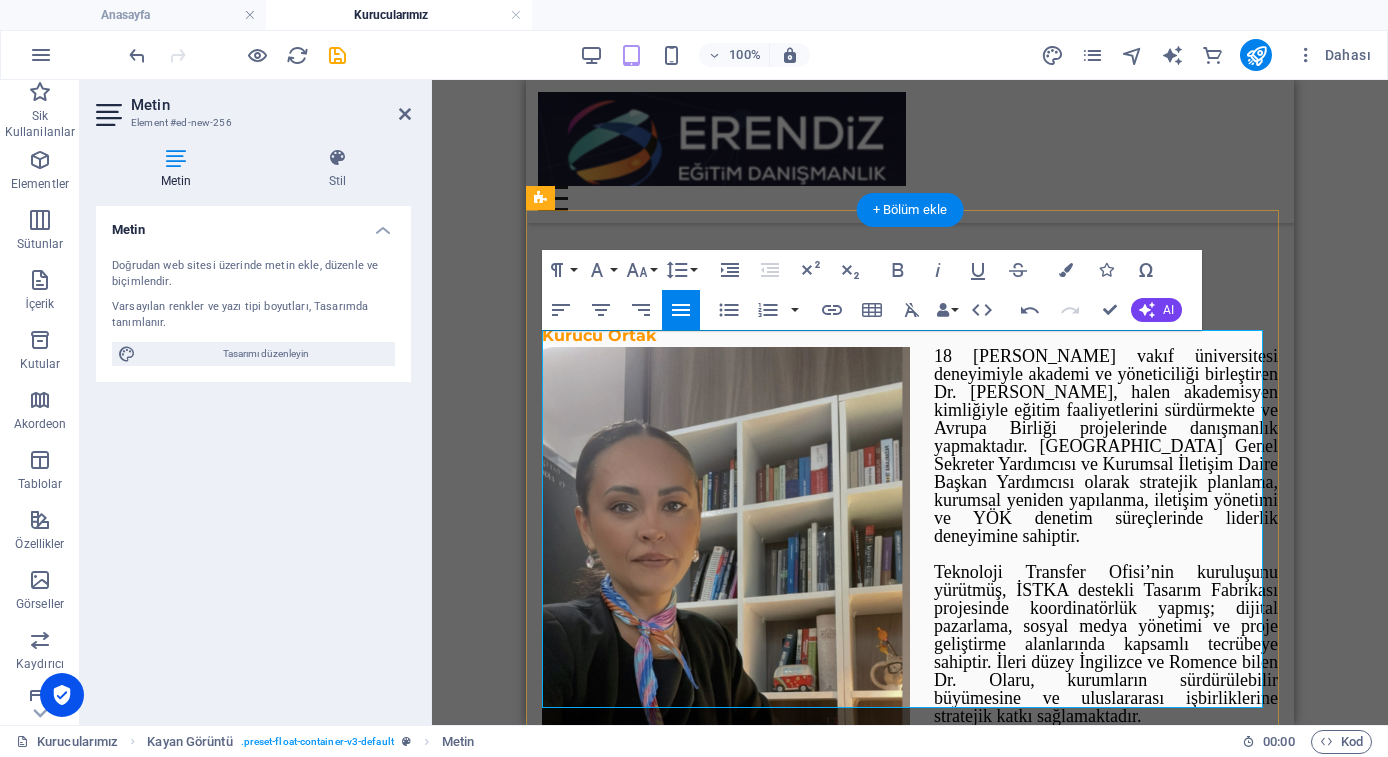 scroll, scrollTop: 730, scrollLeft: 0, axis: vertical 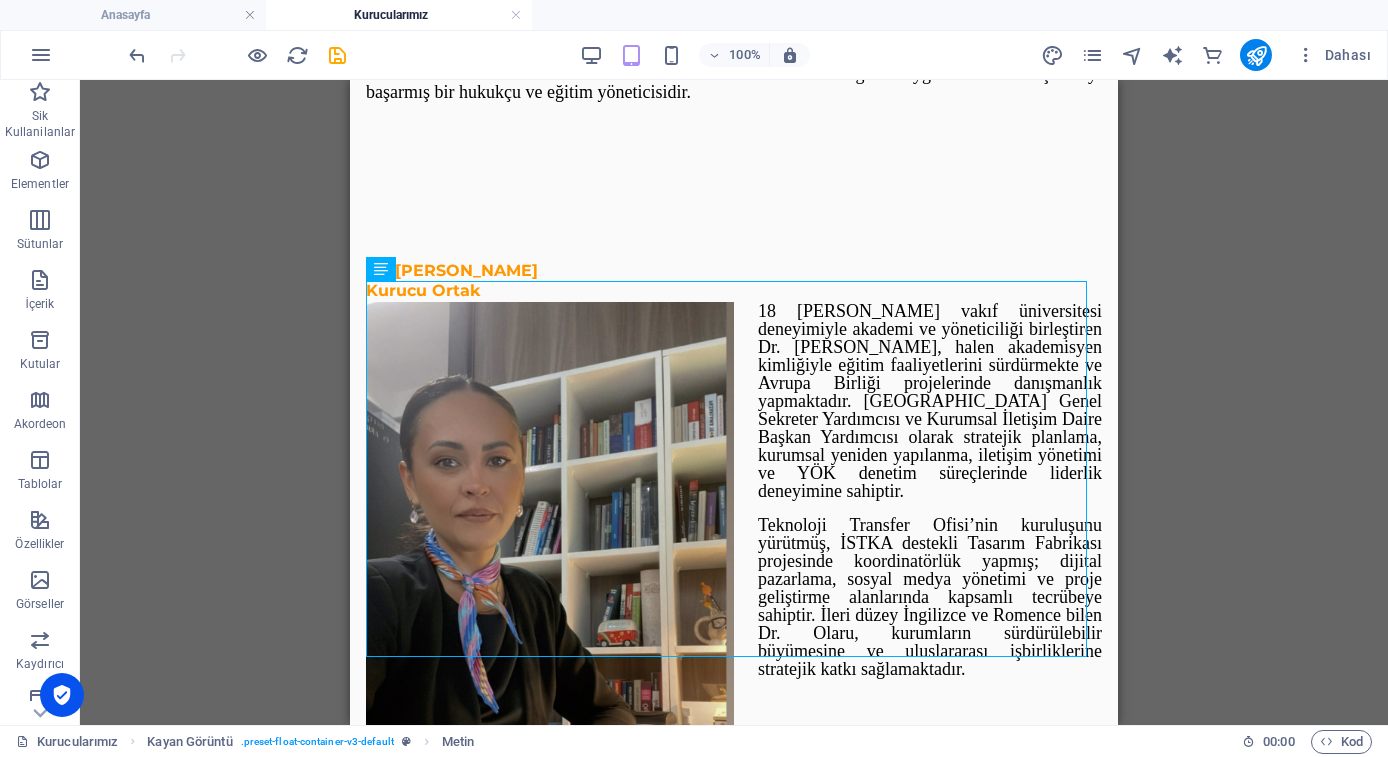 click on "Mevcut içeriği değiştirmek için buraya sürükleyin. Yeni bir element oluşturmak istiyorsanız “Ctrl” tuşuna basın.
Yer Tutucu   Kapsayıcı   Referans   Referans   Kayan Görüntü   Kayan Görüntü   İmaj   Kayan Görüntü   Metin   İmaj   Metin   H6   H6" at bounding box center [734, 402] 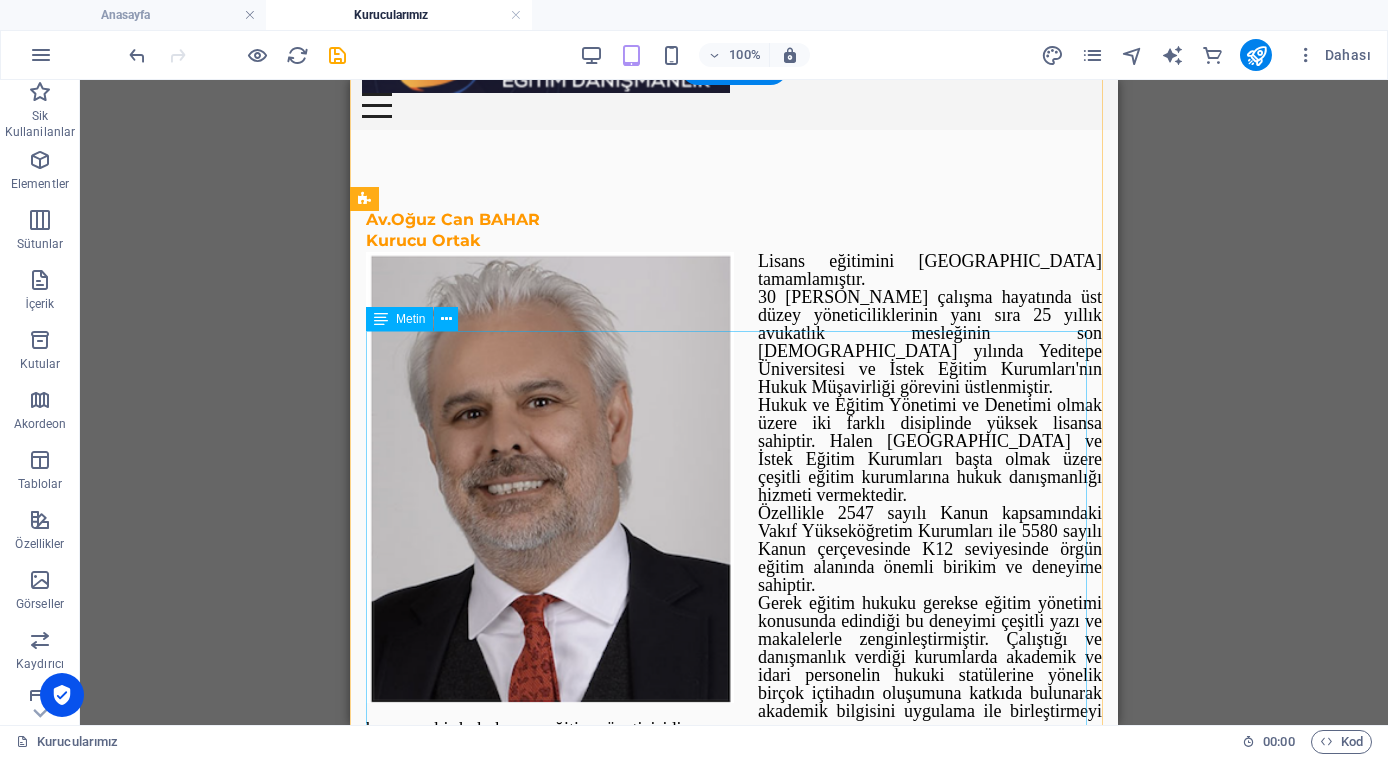 scroll, scrollTop: 0, scrollLeft: 0, axis: both 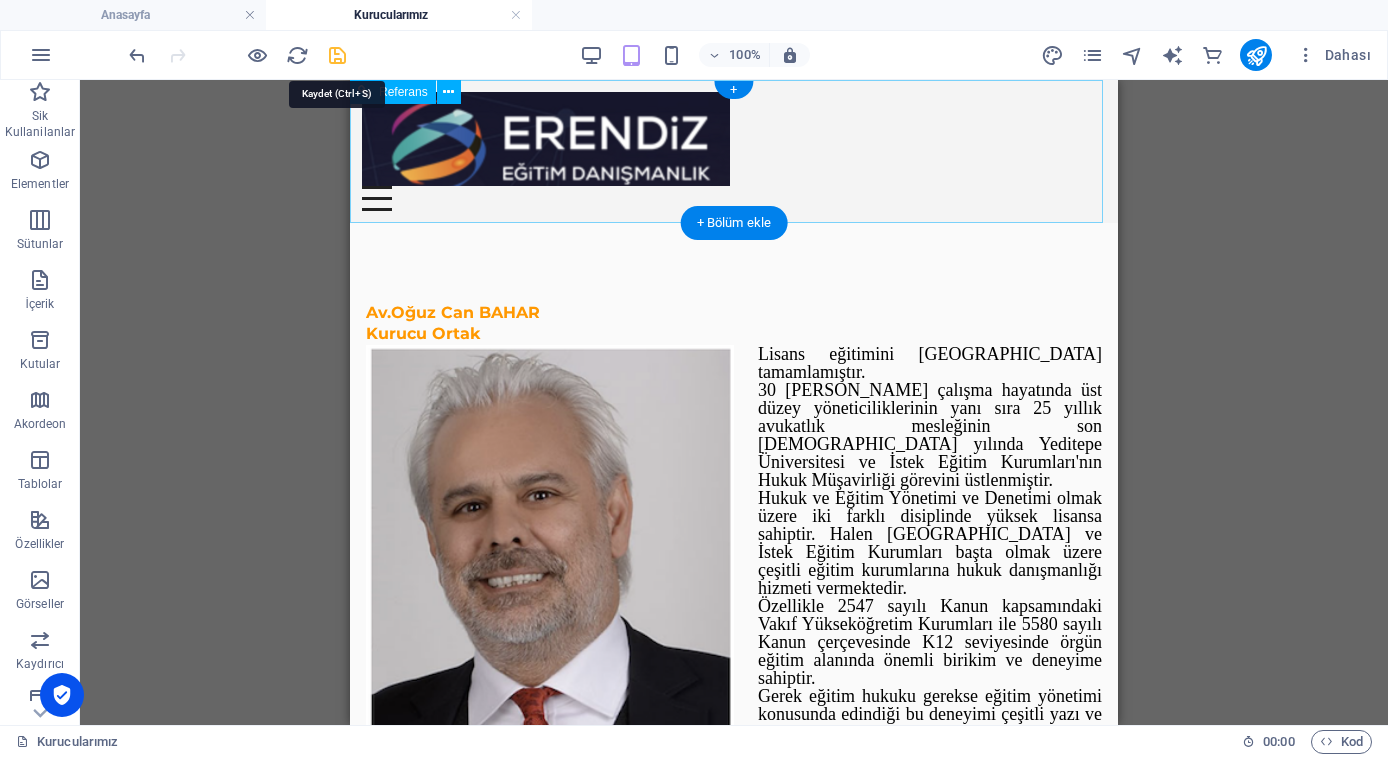 click at bounding box center [337, 55] 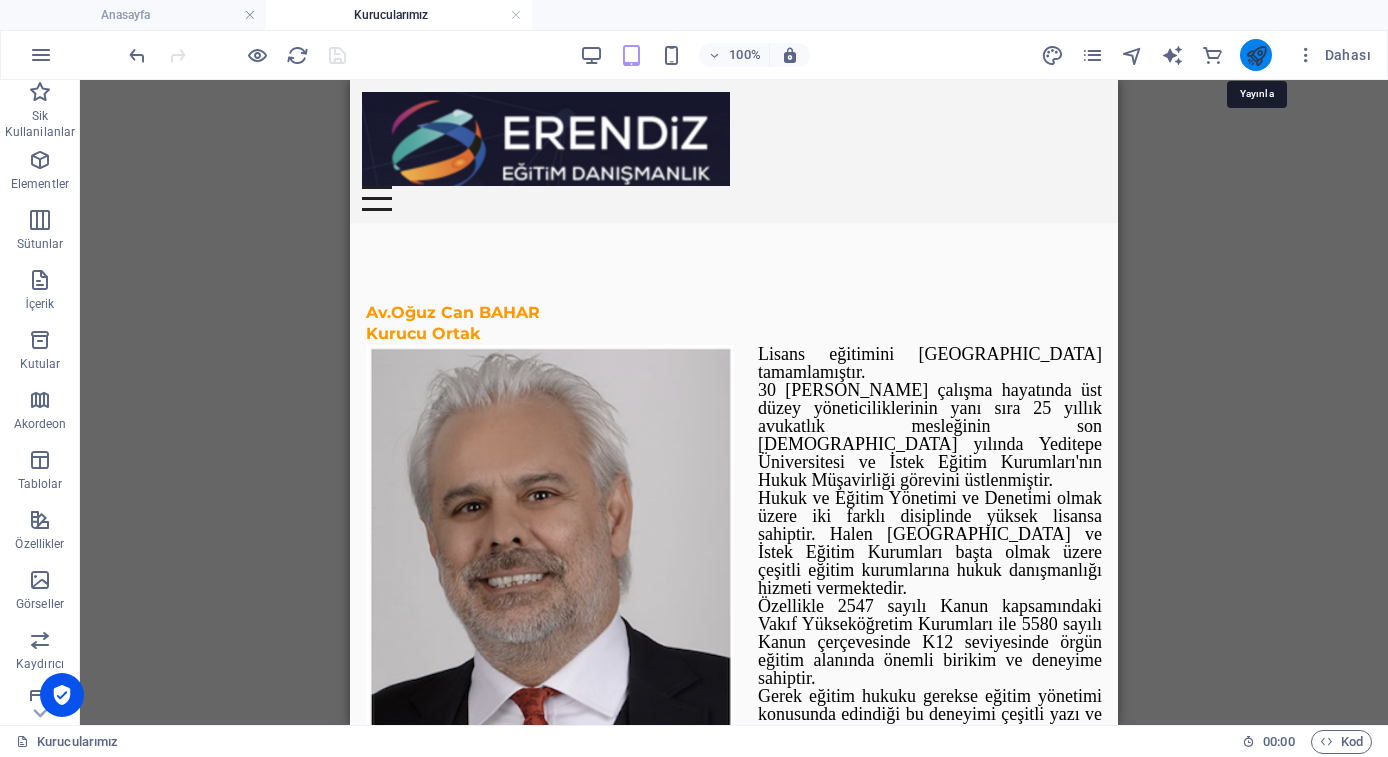 click at bounding box center [1256, 55] 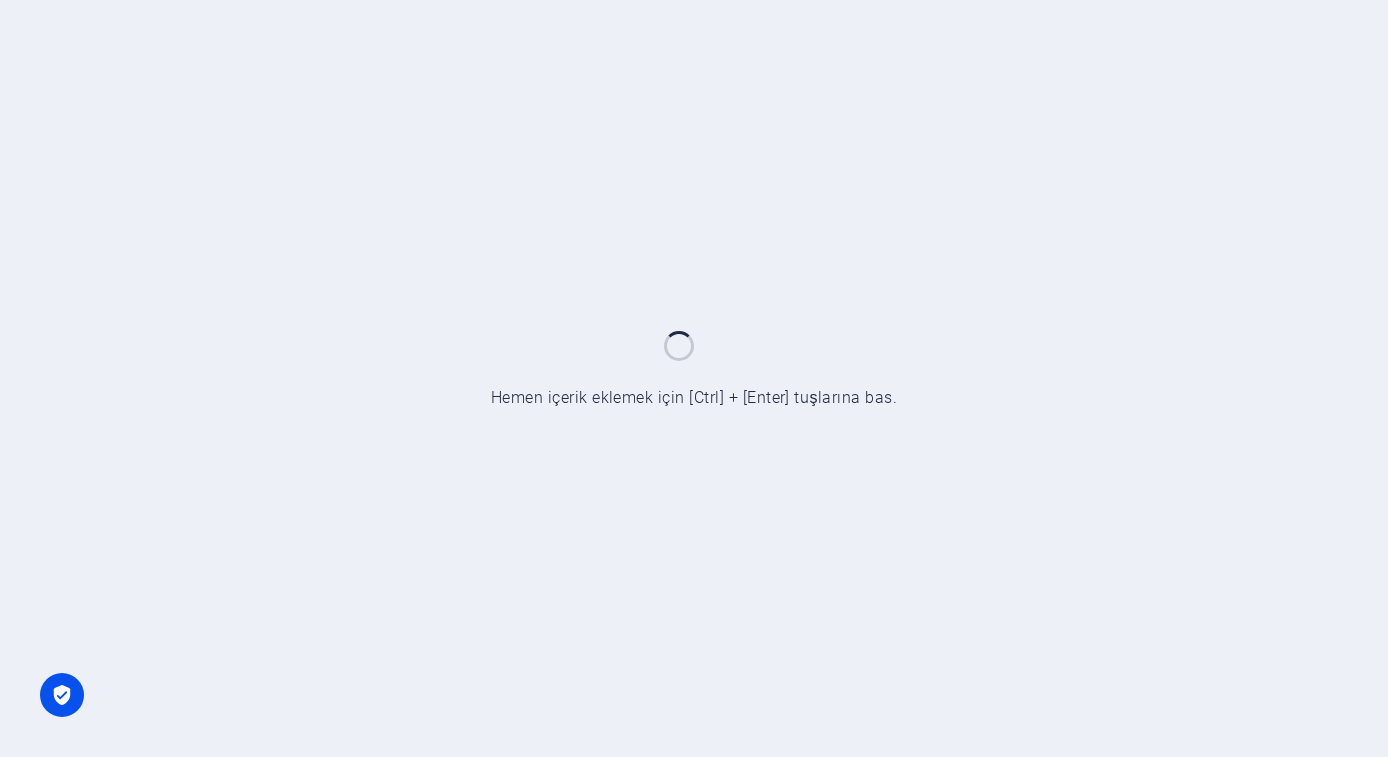 scroll, scrollTop: 0, scrollLeft: 0, axis: both 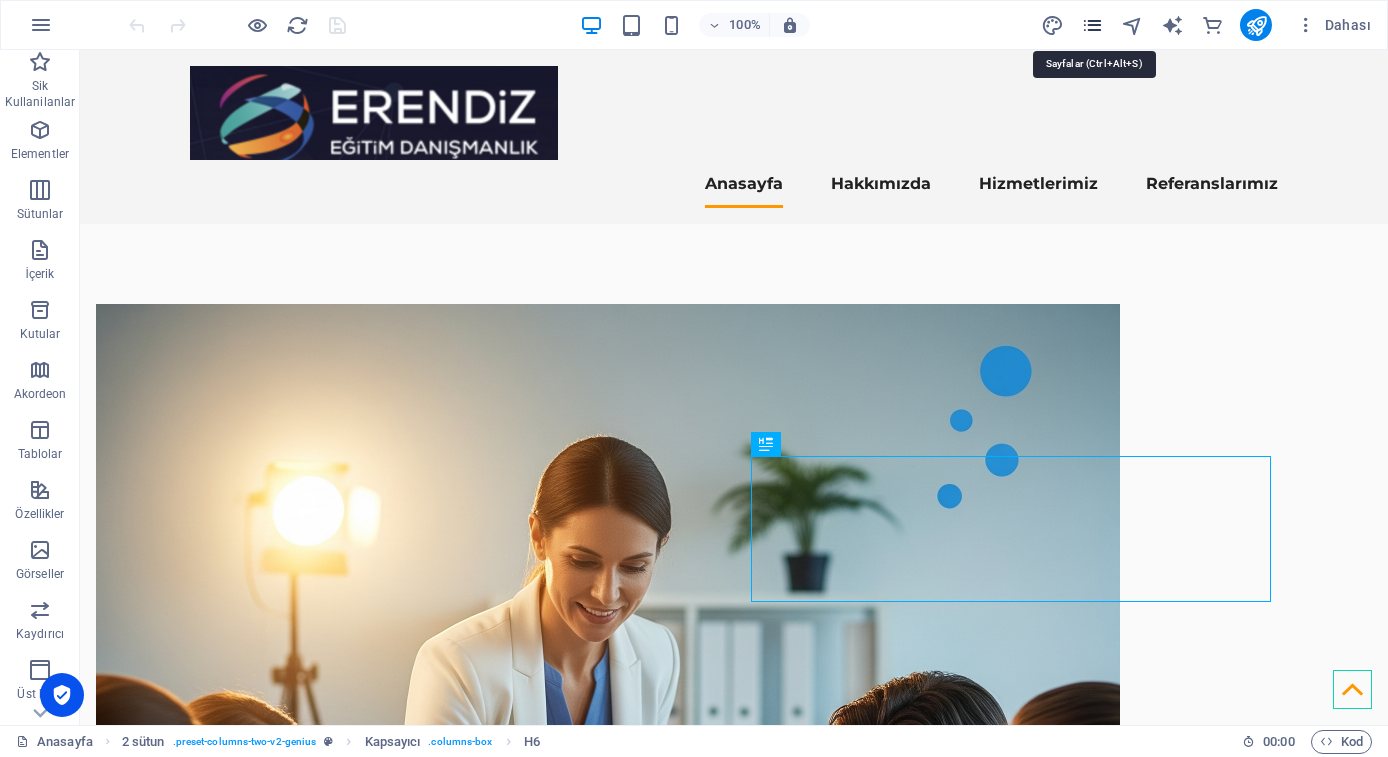 click at bounding box center (1092, 25) 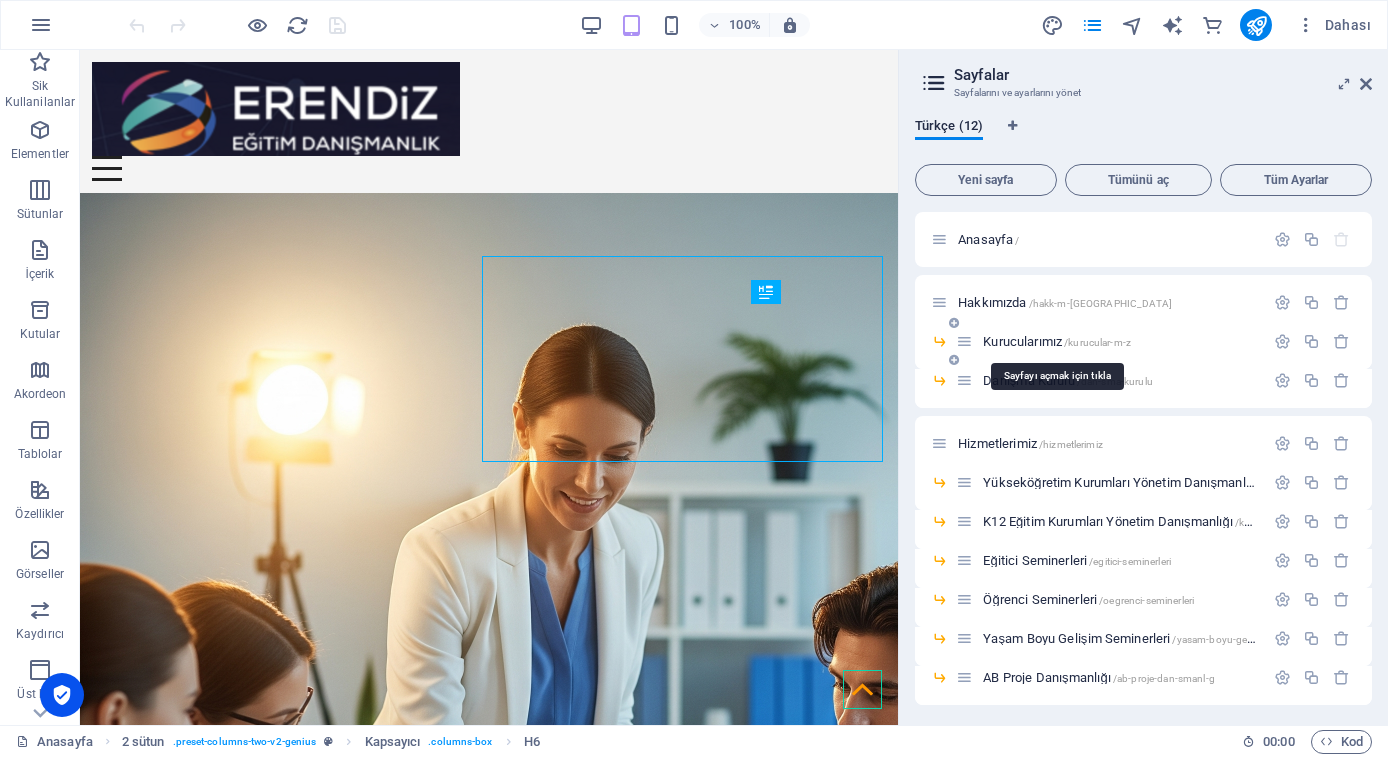 click on "Kurucularımız /kurucular-m-z" at bounding box center (1057, 341) 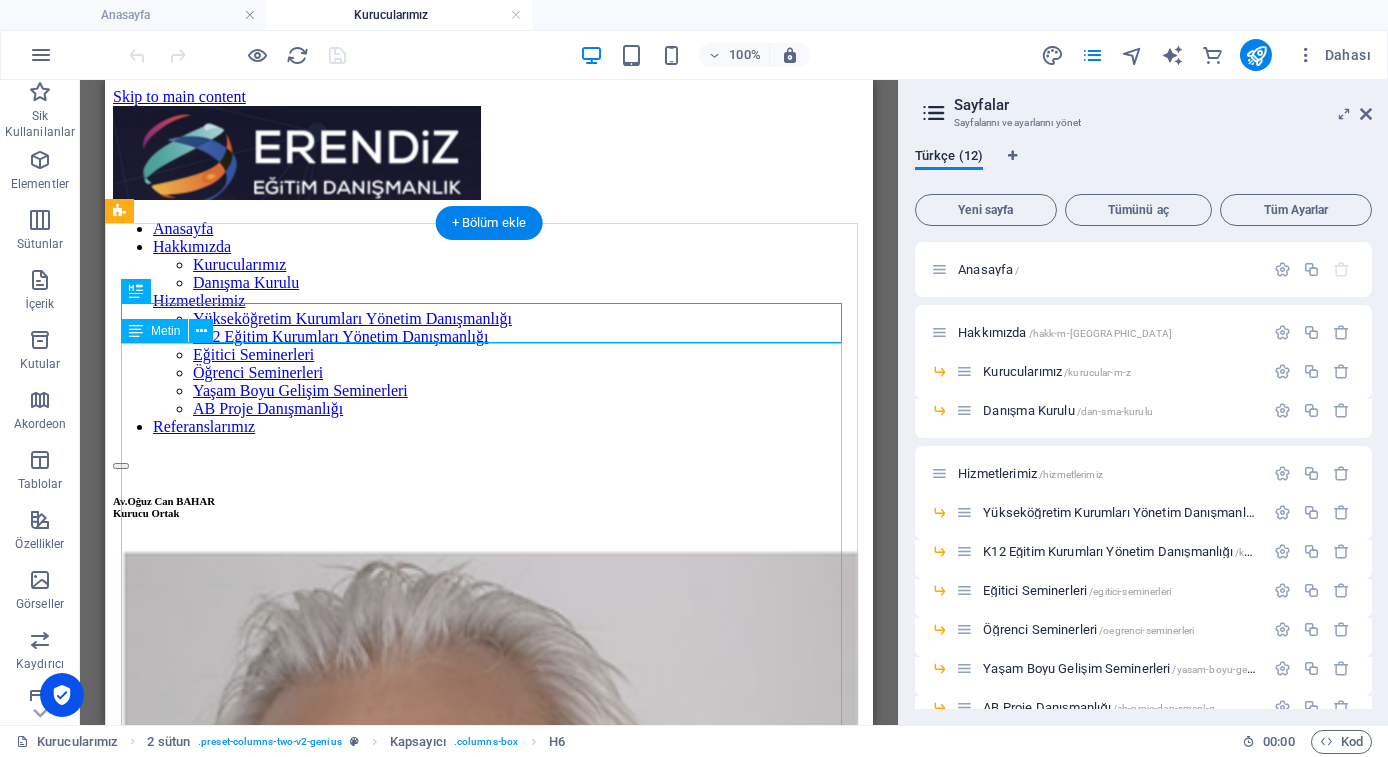 scroll, scrollTop: 0, scrollLeft: 0, axis: both 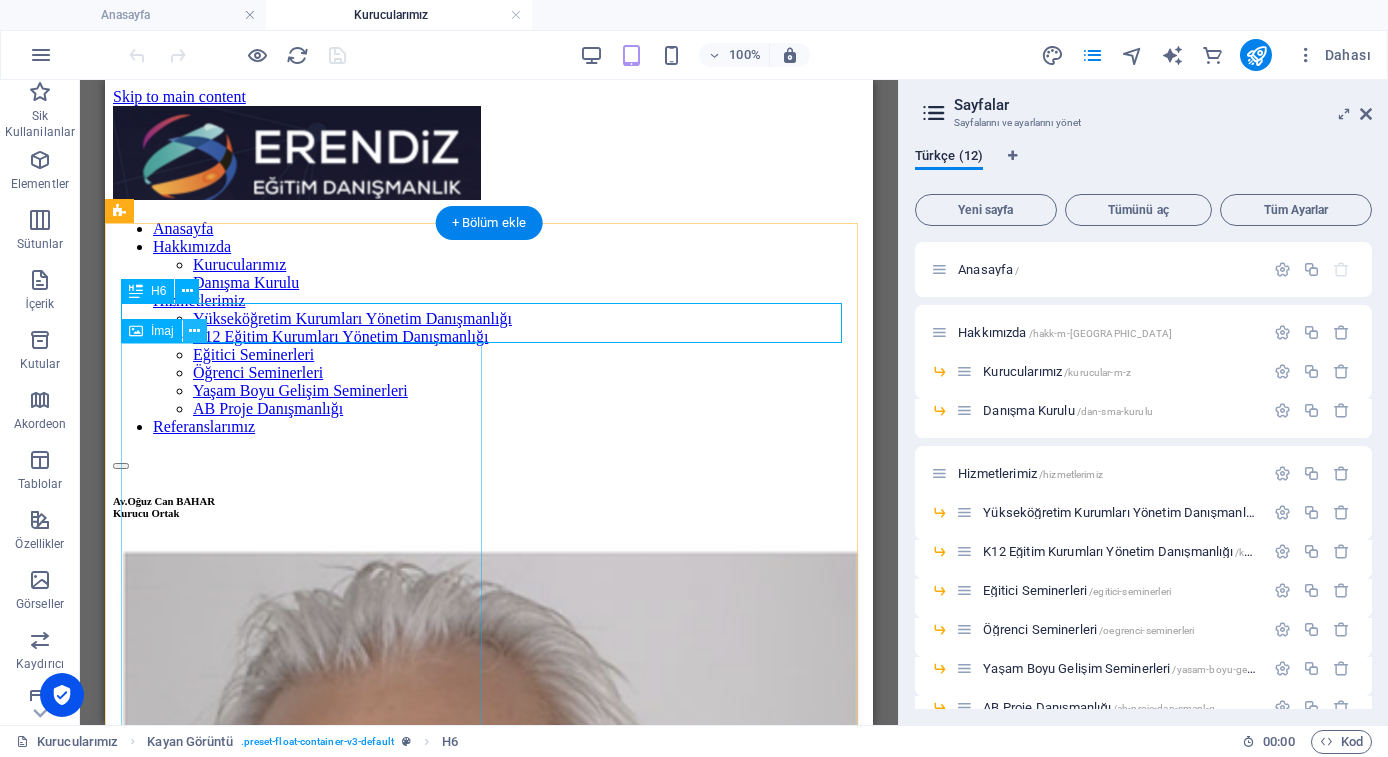 click at bounding box center [194, 331] 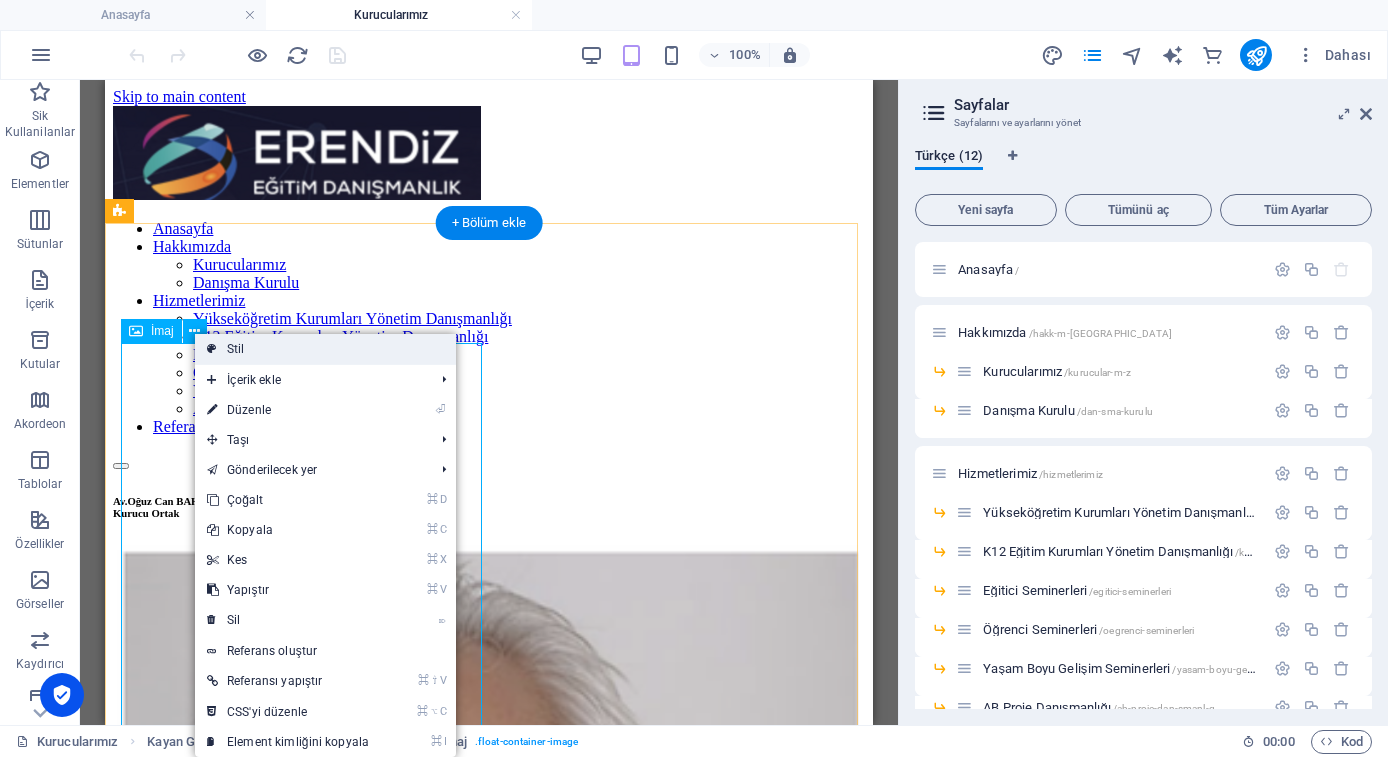 click on "Stil" at bounding box center (325, 349) 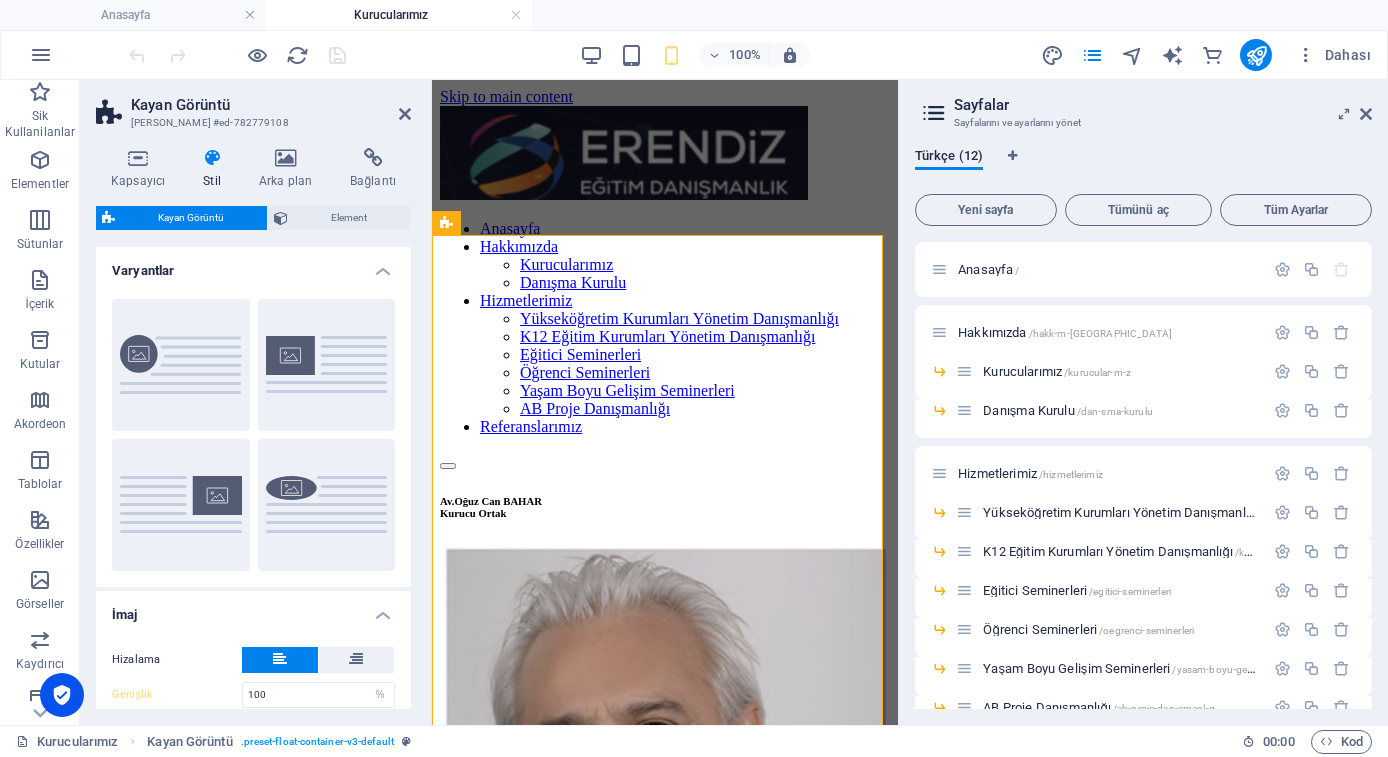 click on "Sayfalar Sayfalarını ve ayarlarını yönet Türkçe (12) Yeni sayfa Tümünü aç Tüm Ayarlar Anasayfa / Hakkımızda /hakk-m-zda Kurucularımız /kurucular-m-z Danışma Kurulu /dan-sma-kurulu Hizmetlerimiz  /hizmetlerimiz Yükseköğretim Kurumları Yönetim Danışmanlığı /yueksekoegretim-kurumlar-yonetim-dan-smanl-g K12 Eğitim Kurumları Yönetim Danışmanlığı /k12-egitim-kurumlar-yoenetim-dan-smanl-g Eğitici Seminerleri /egitici-seminerleri Öğrenci Seminerleri /oegrenci-seminerleri Yaşam Boyu Gelişim Seminerleri /yasam-boyu-gelisim-seminerleri AB Proje Danışmanlığı /ab-proje-dan-smanl-g Referanslarımız /referanslar-m-z" at bounding box center [1143, 402] 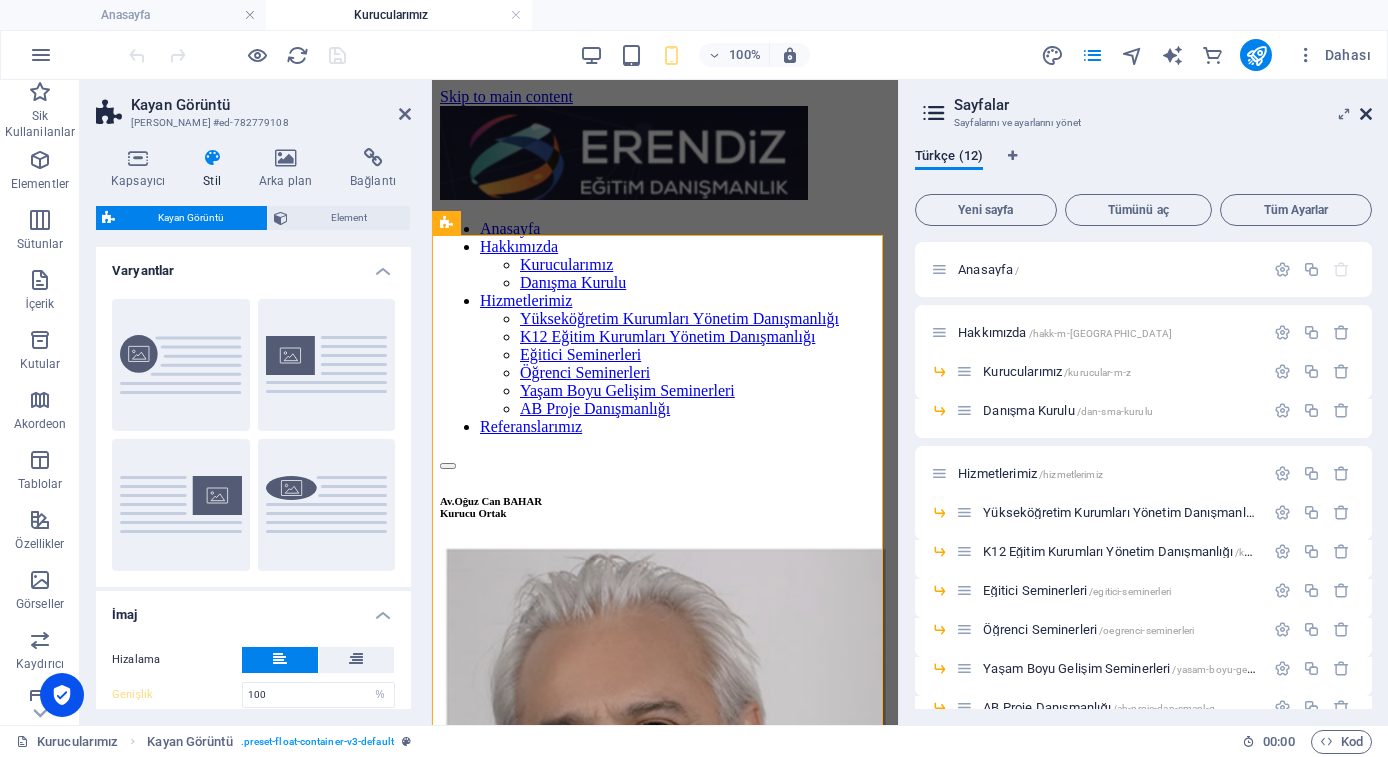 click at bounding box center [1366, 114] 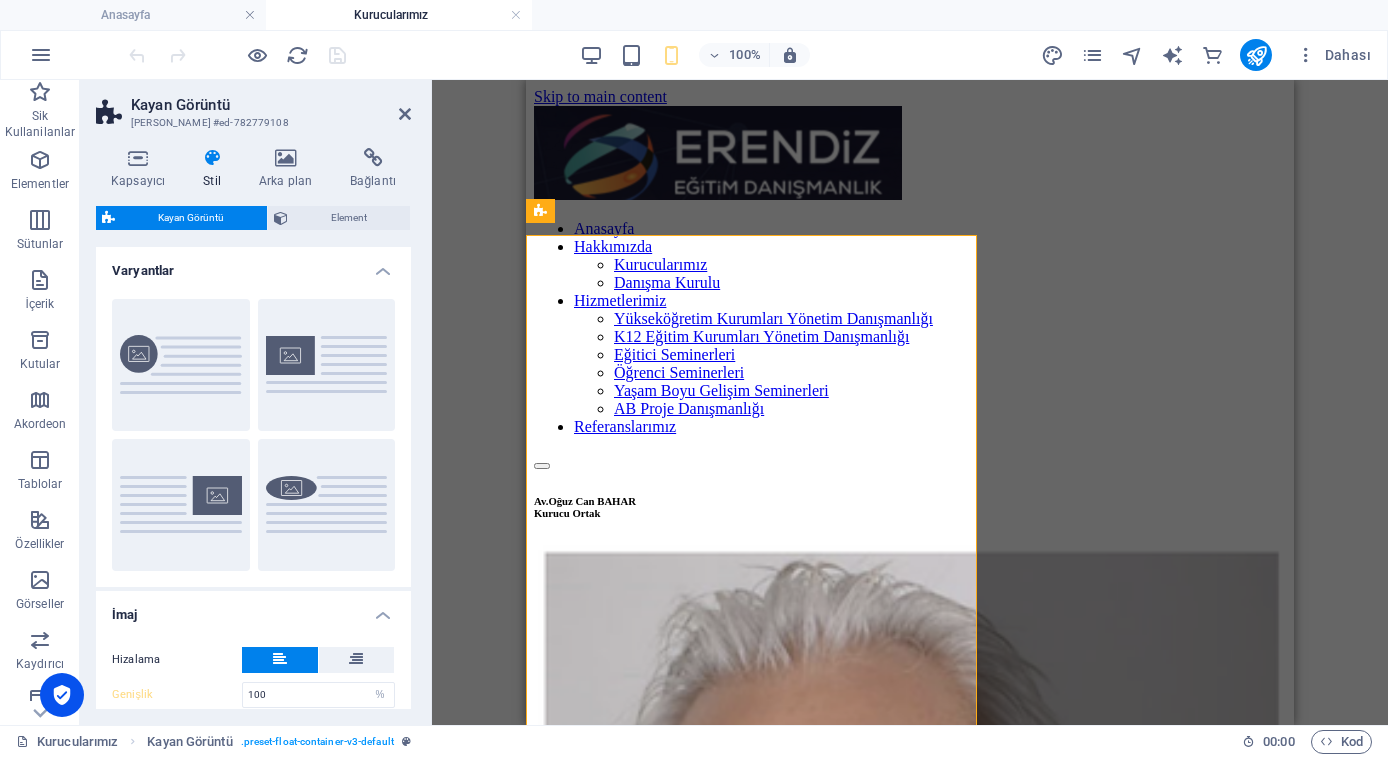 type on "50" 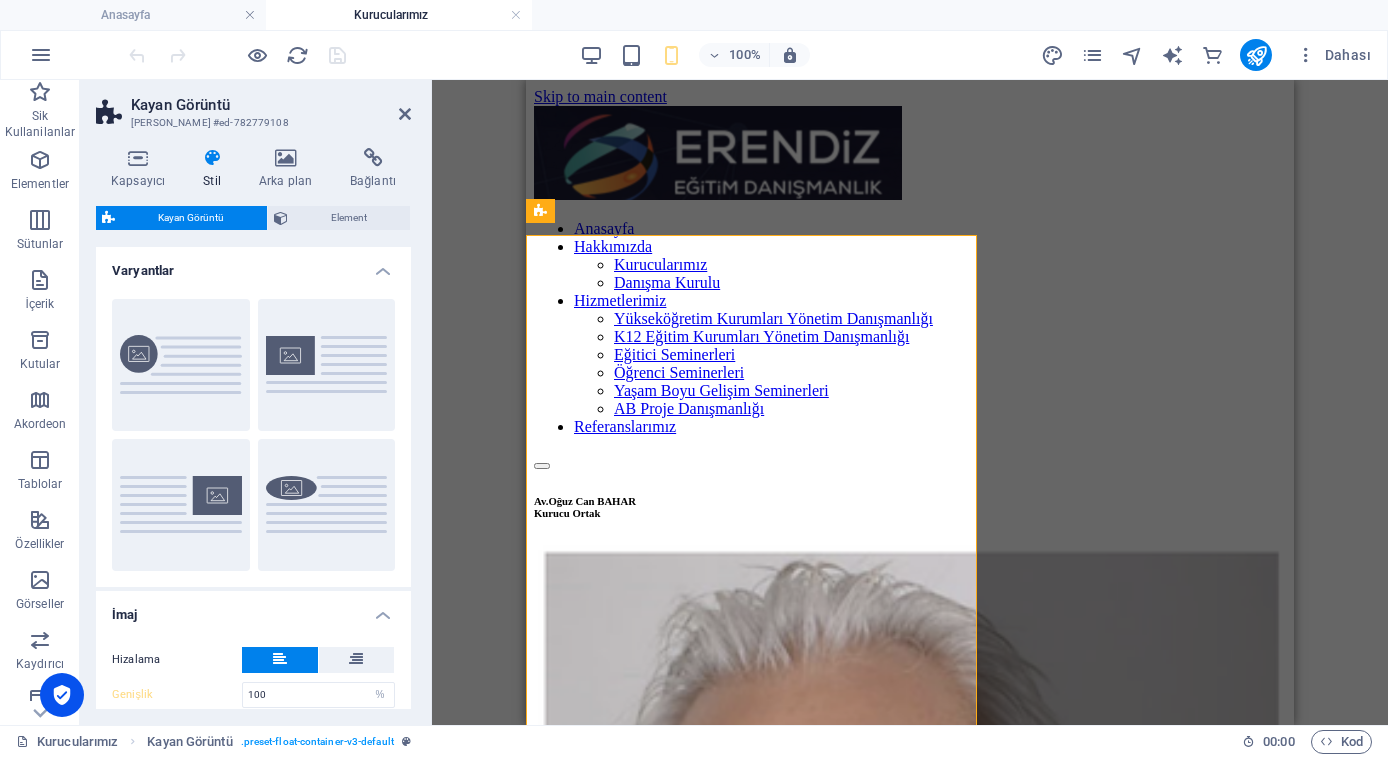 type on "0.5" 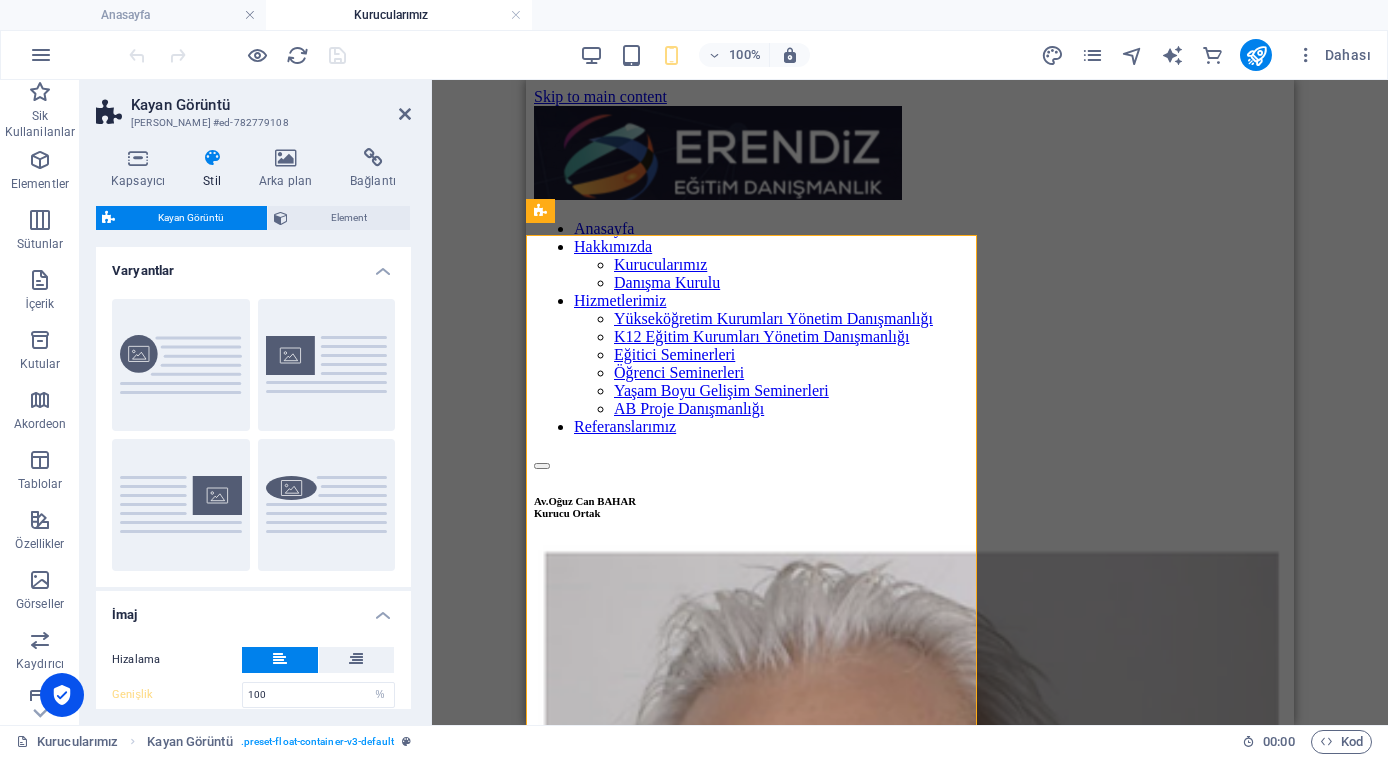 type on "1.5" 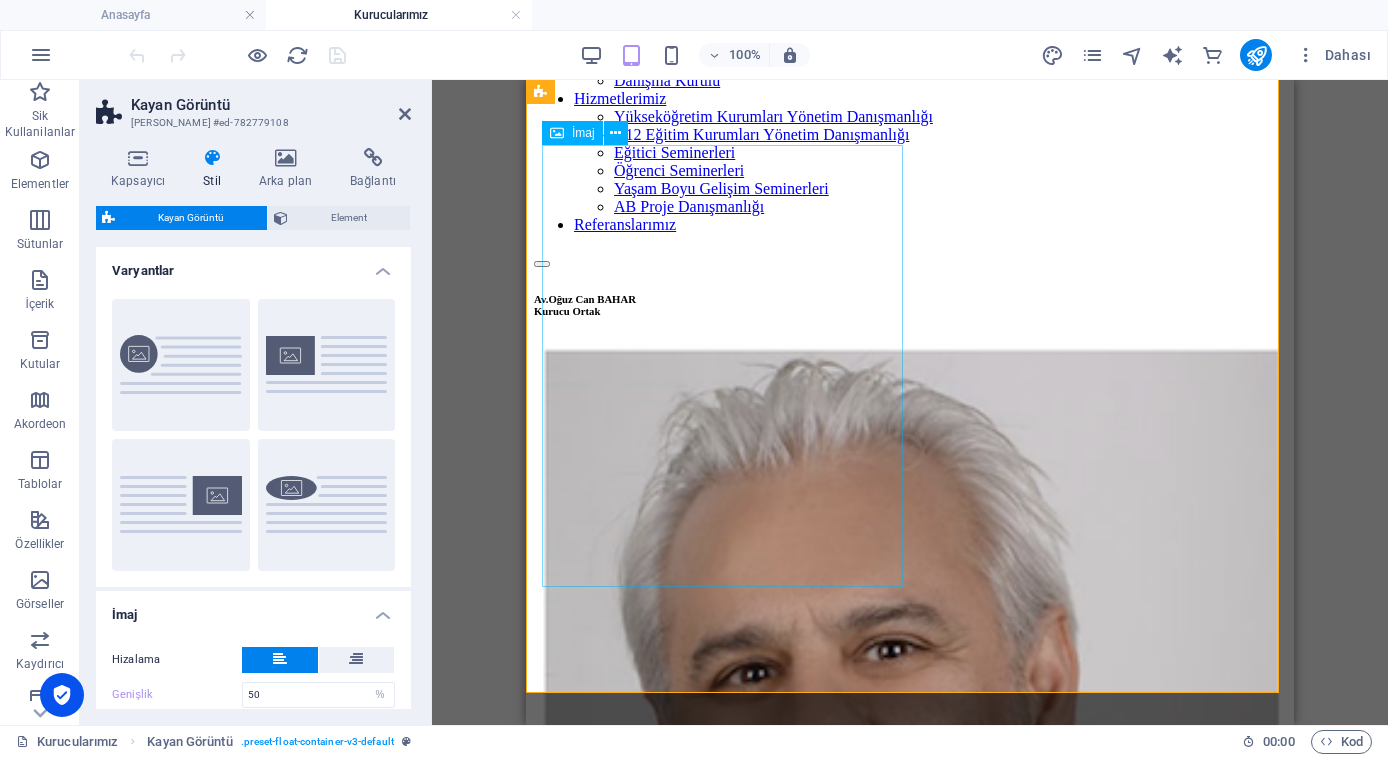 scroll, scrollTop: 188, scrollLeft: 0, axis: vertical 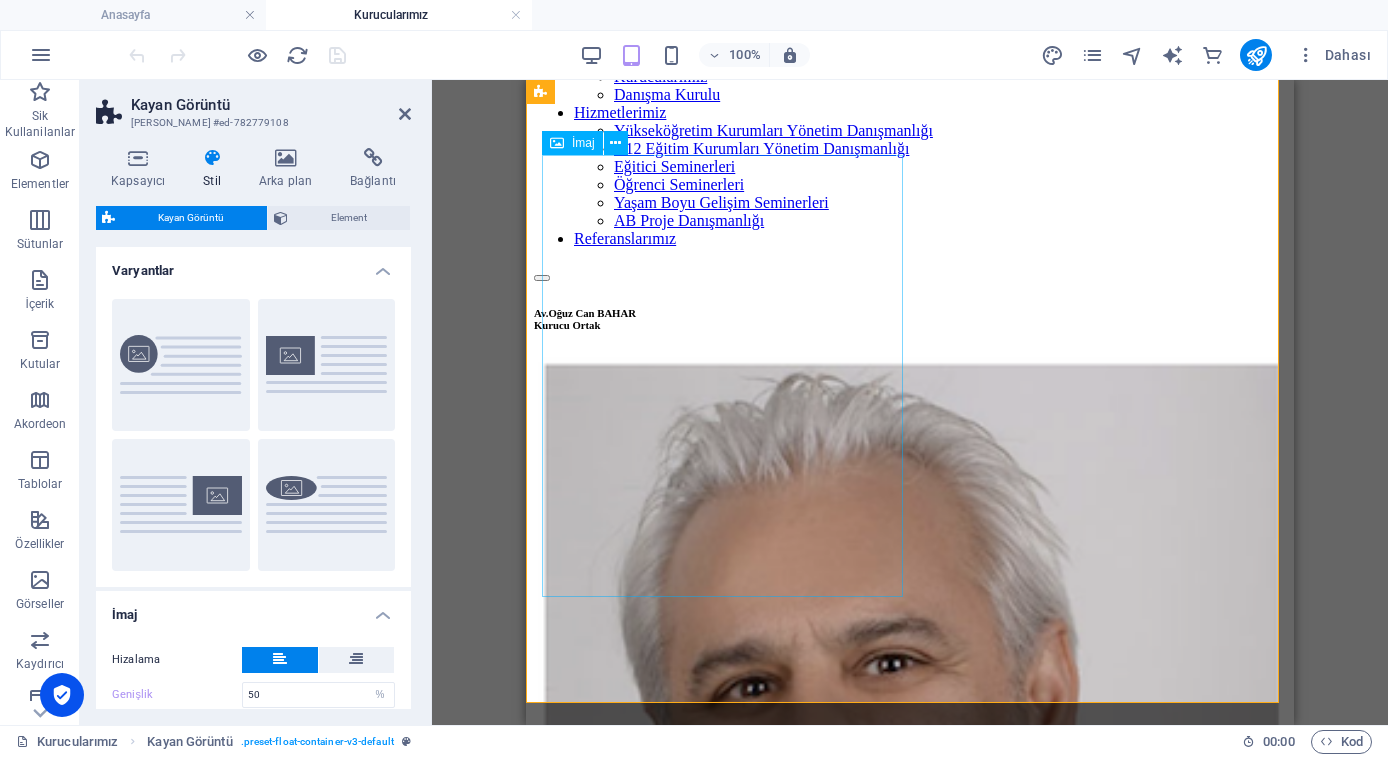 click at bounding box center (910, 819) 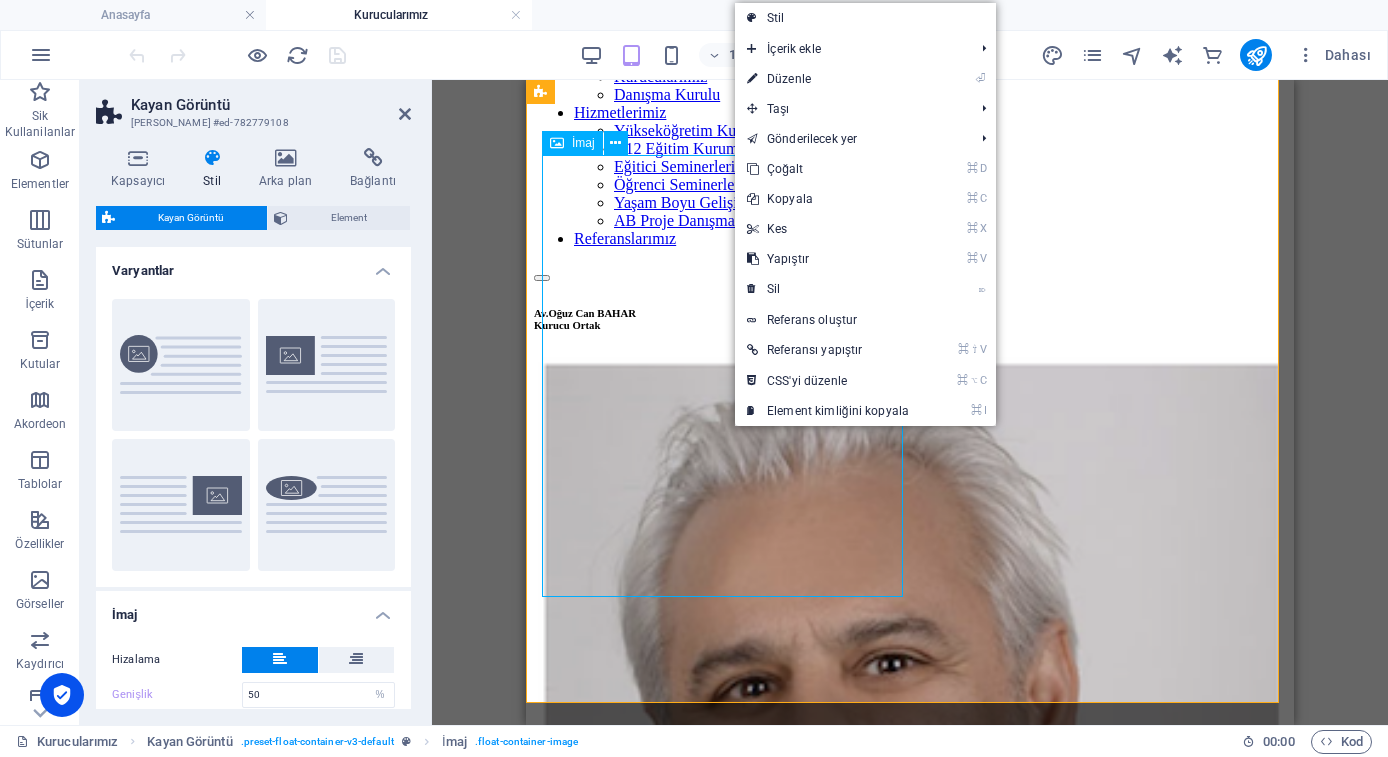 click at bounding box center [910, 819] 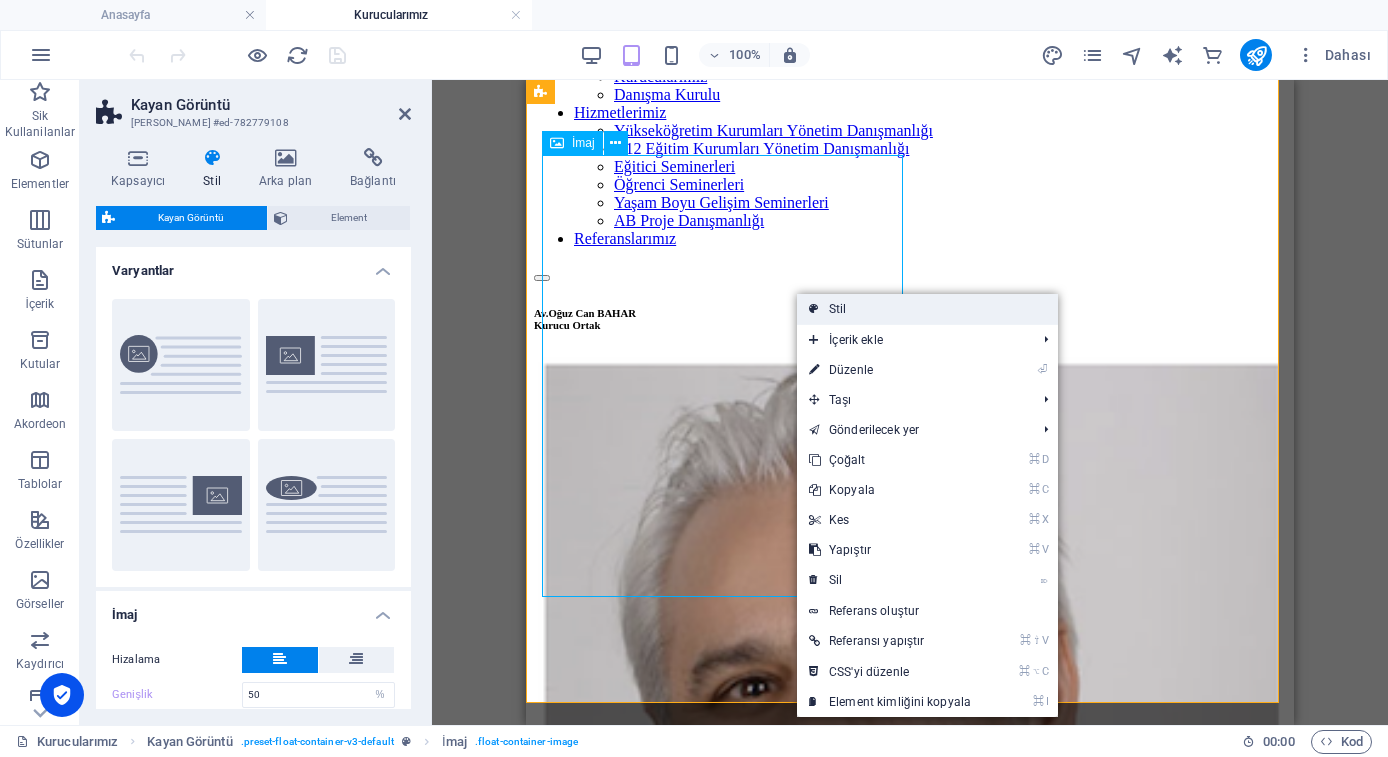 click on "Stil" at bounding box center [927, 309] 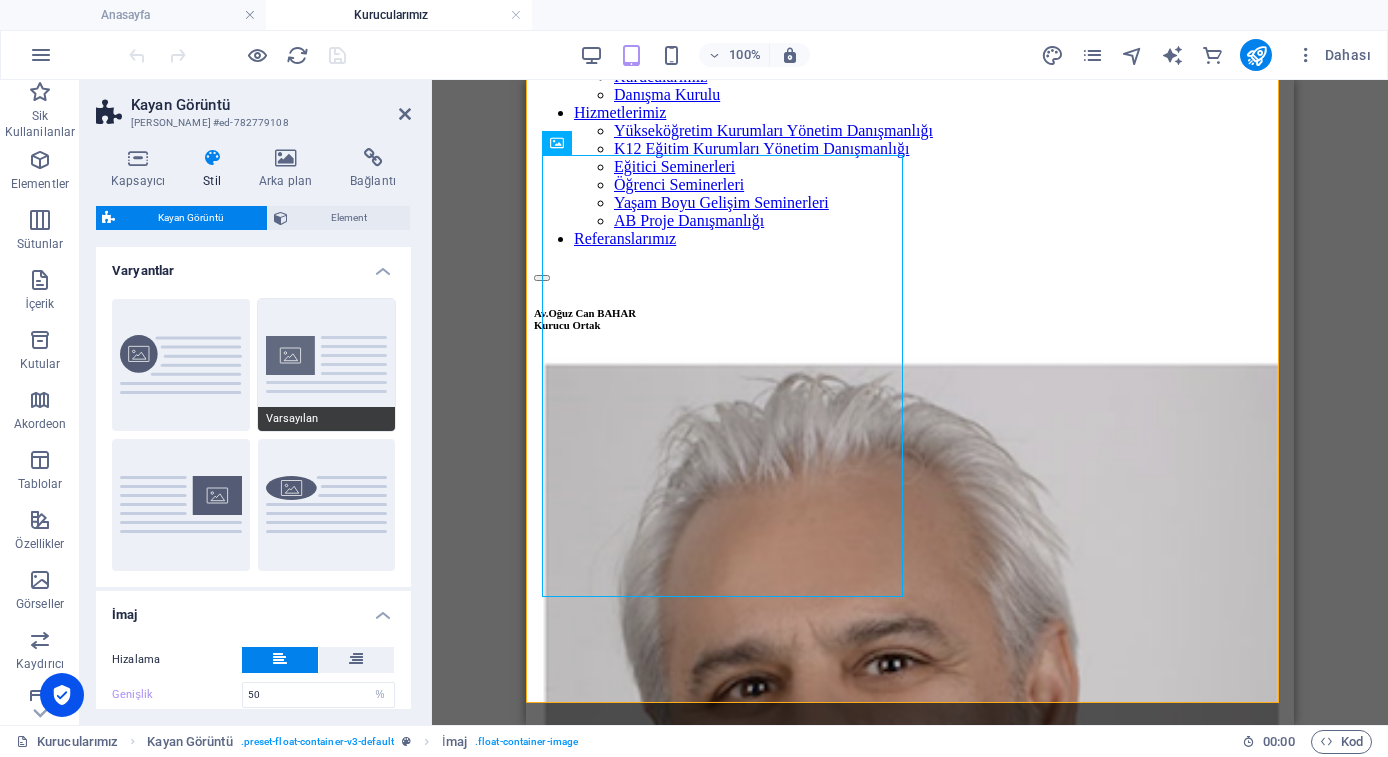 scroll, scrollTop: 238, scrollLeft: 0, axis: vertical 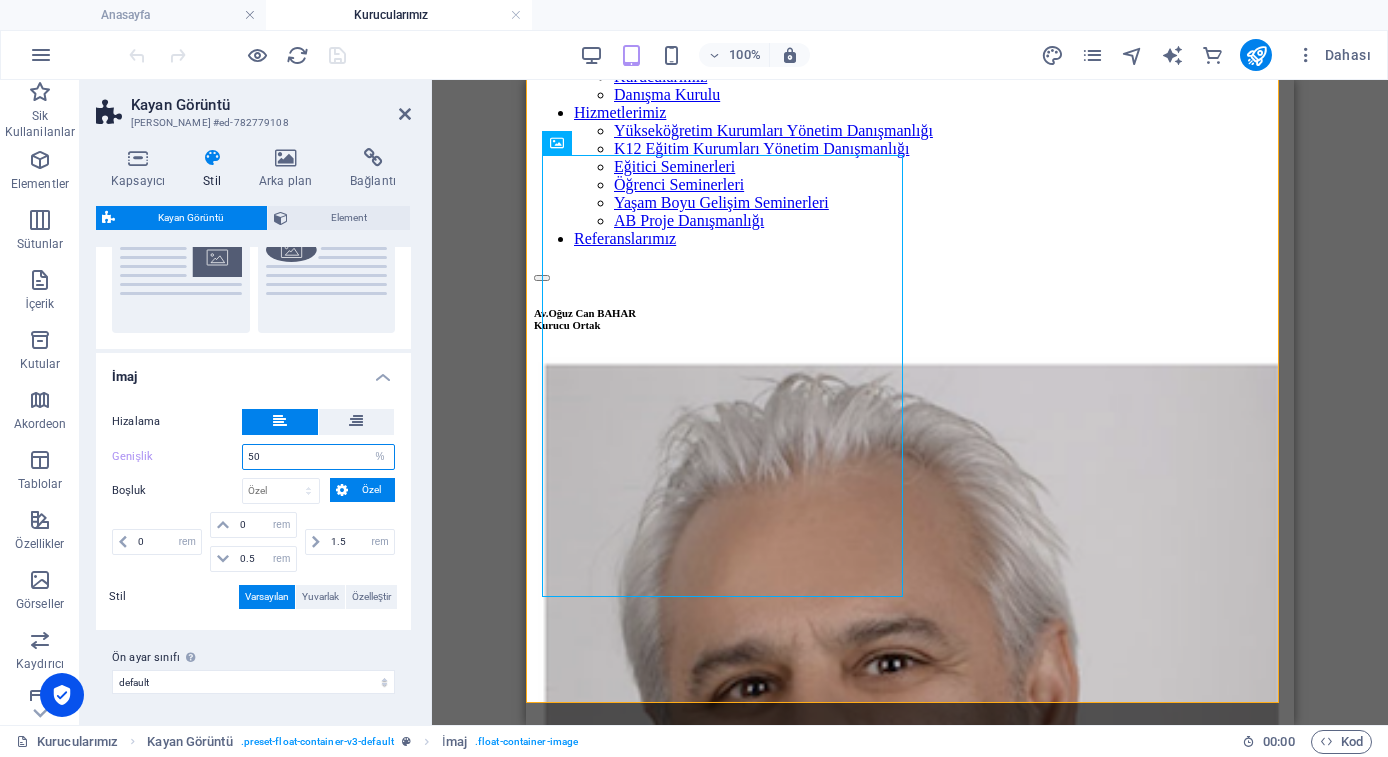 click on "50" at bounding box center [318, 457] 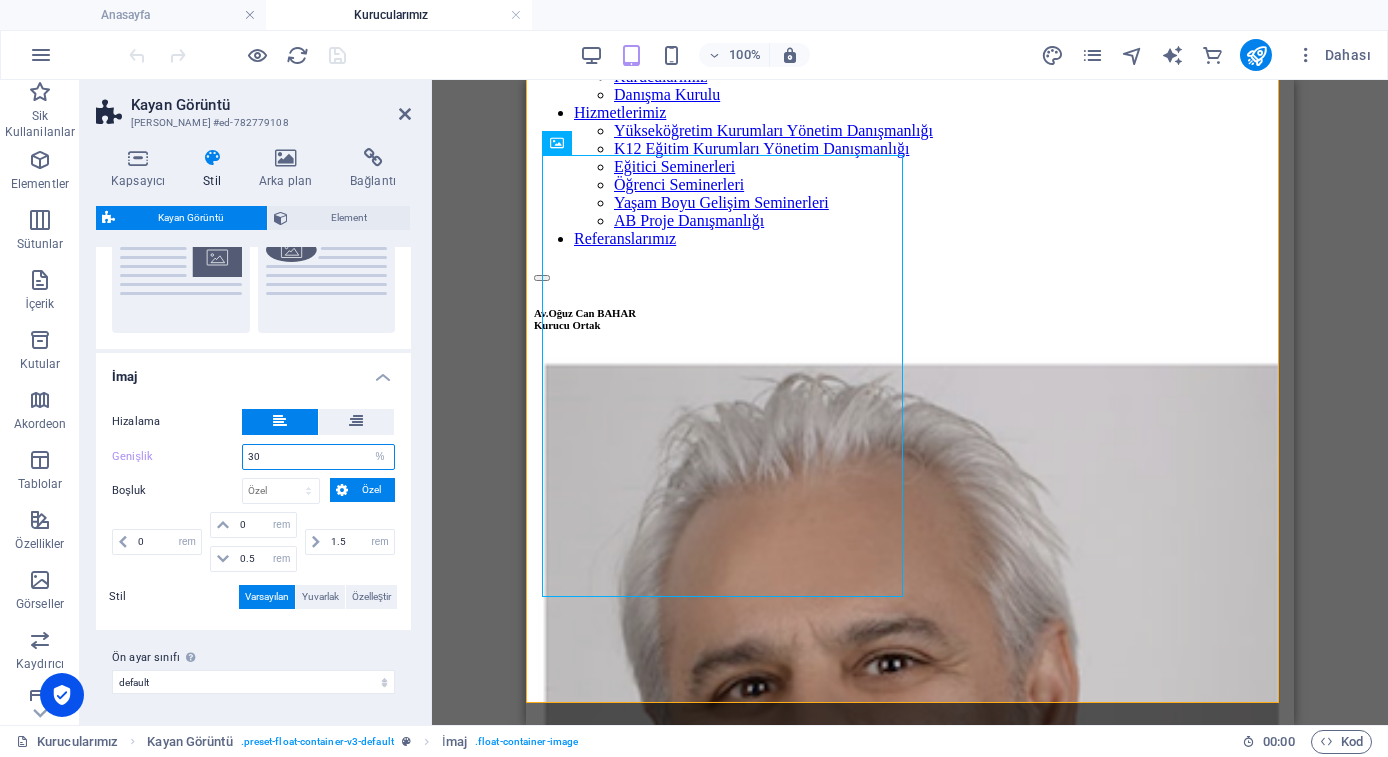 type on "30" 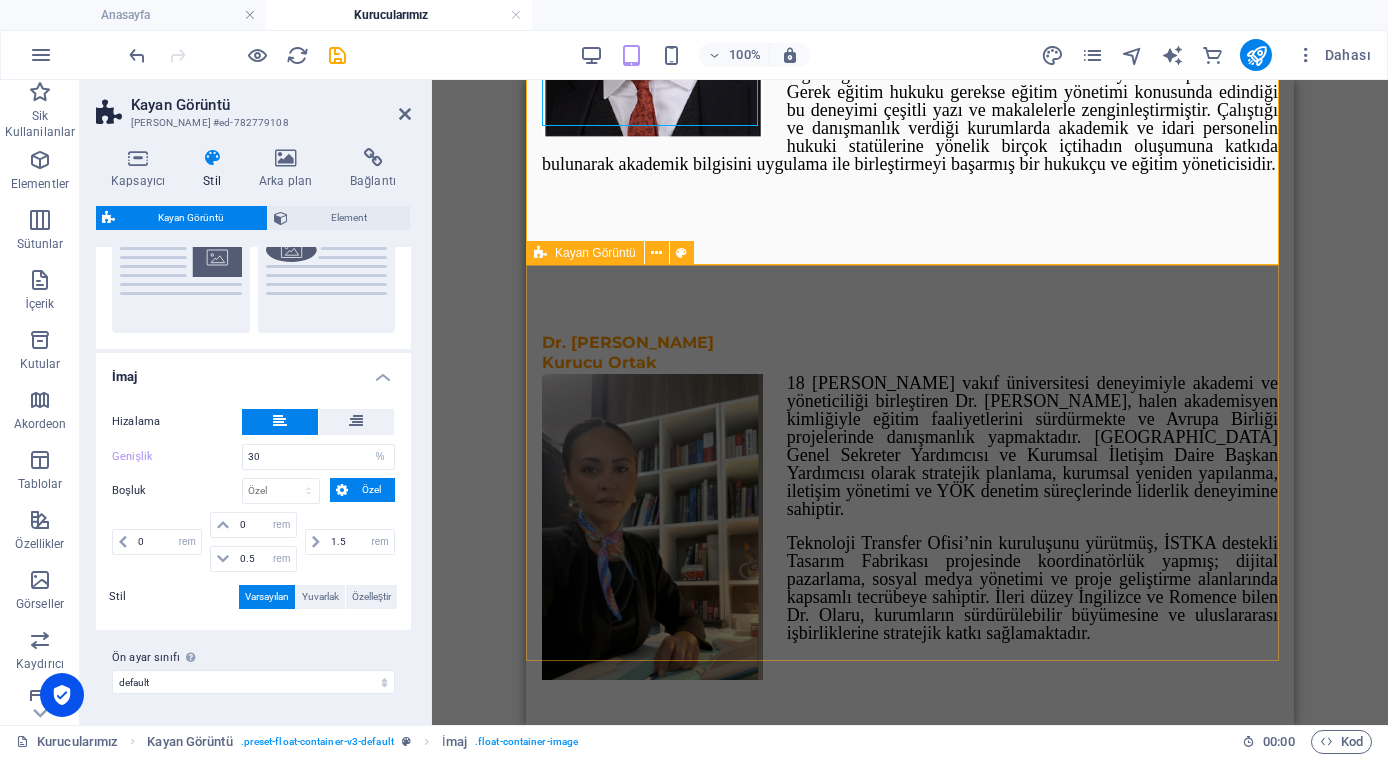 scroll, scrollTop: 482, scrollLeft: 0, axis: vertical 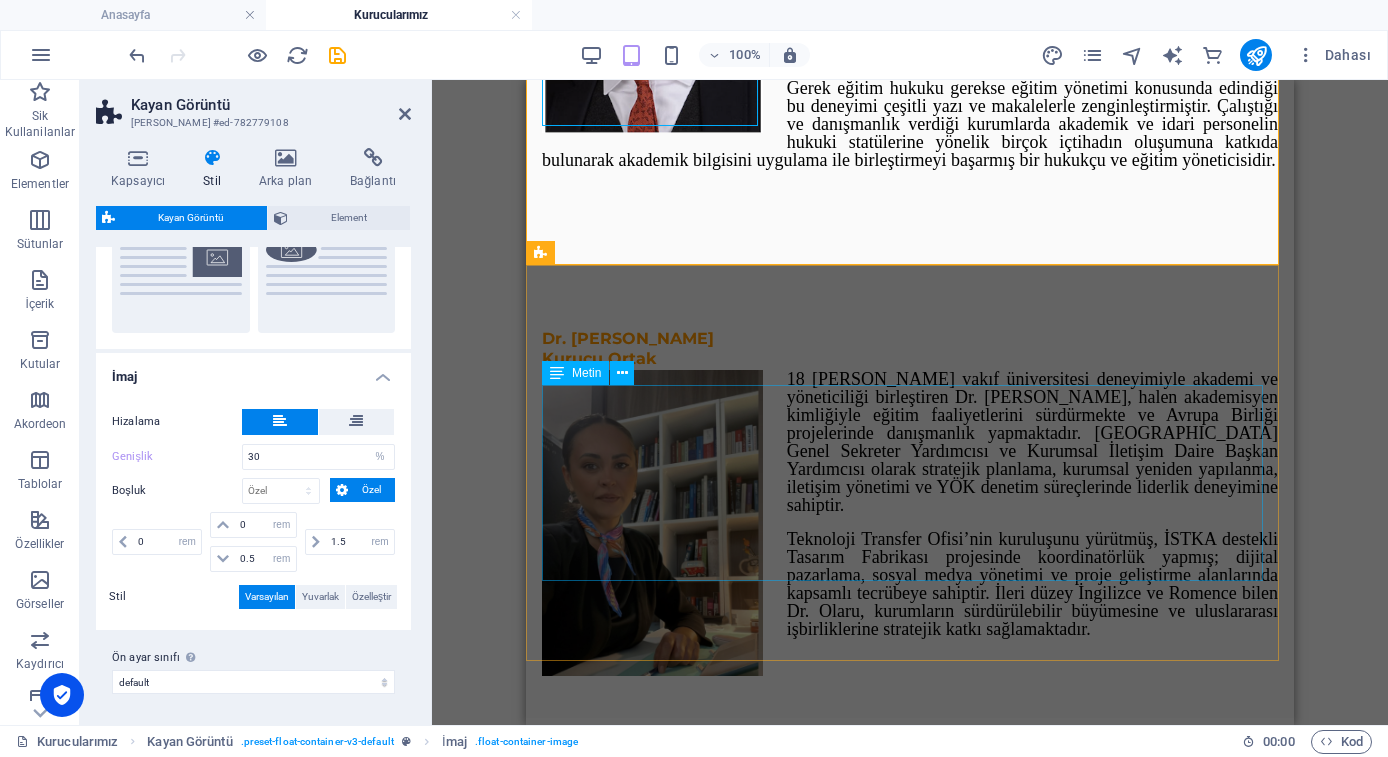 click on "18 yılı aşkın vakıf üniversitesi deneyimiyle akademi ve yöneticiliği birleştiren Dr. Gabriela Oana Olaru, halen akademisyen kimliğiyle eğitim faaliyetlerini sürdürmekte ve Avrupa Birliği projelerinde danışmanlık yapmaktadır. İstanbul Kültür Üniversitesi’nde Genel Sekreter Yardımcısı ve Kurumsal İletişim Daire Başkan Yardımcısı olarak stratejik planlama, kurumsal yeniden yapılanma, iletişim yönetimi ve YÖK denetim süreçlerinde liderlik deneyimine sahiptir. Teknoloji Transfer Ofisi’nin kuruluşunu yürütmüş, İSTKA destekli Tasarım Fabrikası projesinde koordinatörlük yapmış; dijital pazarlama, sosyal medya yönetimi ve proje geliştirme alanlarında kapsamlı tecrübeye sahiptir. İleri düzey İngilizce ve Romence bilen Dr. Olaru, kurumların sürdürülebilir büyümesine ve uluslararası işbirliklerine stratejik katkı sağlamaktadır." at bounding box center [910, 504] 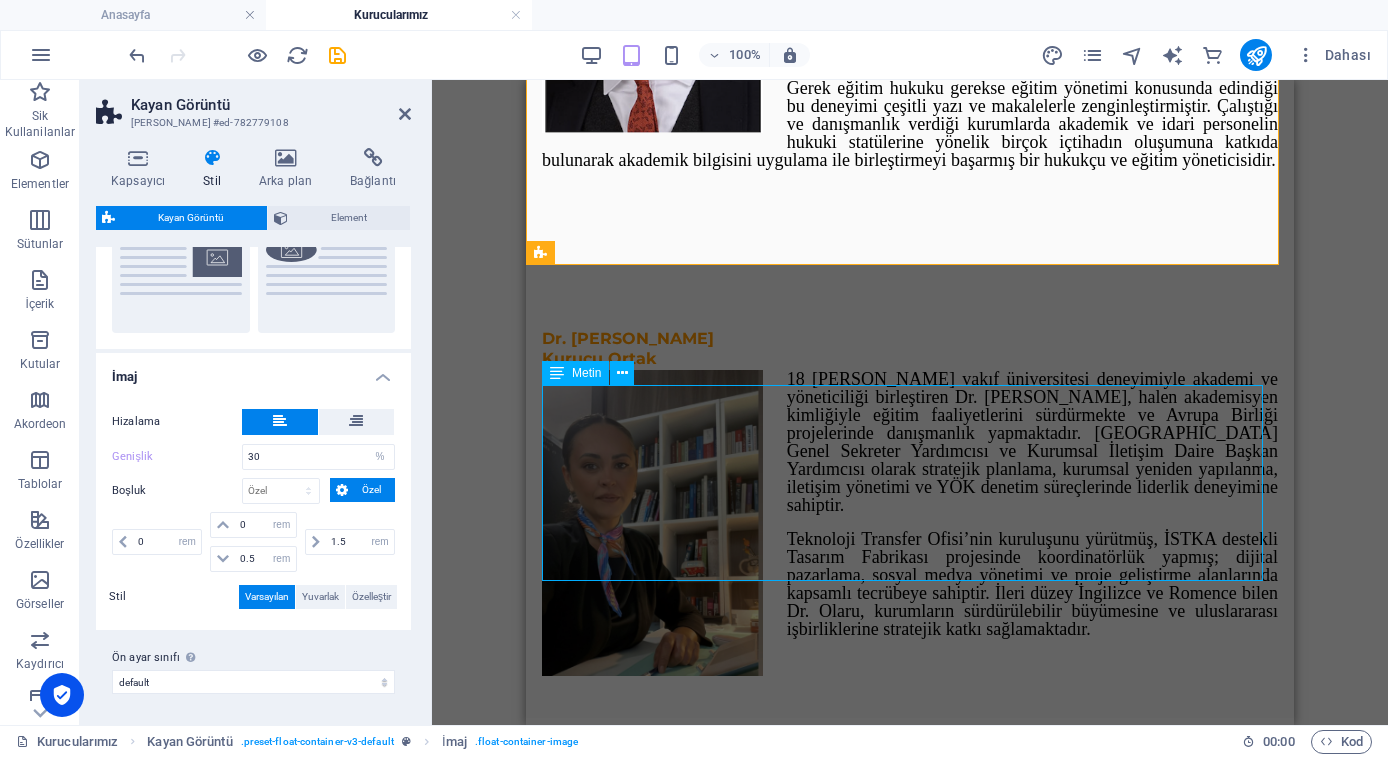 click on "18 yılı aşkın vakıf üniversitesi deneyimiyle akademi ve yöneticiliği birleştiren Dr. Gabriela Oana Olaru, halen akademisyen kimliğiyle eğitim faaliyetlerini sürdürmekte ve Avrupa Birliği projelerinde danışmanlık yapmaktadır. İstanbul Kültür Üniversitesi’nde Genel Sekreter Yardımcısı ve Kurumsal İletişim Daire Başkan Yardımcısı olarak stratejik planlama, kurumsal yeniden yapılanma, iletişim yönetimi ve YÖK denetim süreçlerinde liderlik deneyimine sahiptir. Teknoloji Transfer Ofisi’nin kuruluşunu yürütmüş, İSTKA destekli Tasarım Fabrikası projesinde koordinatörlük yapmış; dijital pazarlama, sosyal medya yönetimi ve proje geliştirme alanlarında kapsamlı tecrübeye sahiptir. İleri düzey İngilizce ve Romence bilen Dr. Olaru, kurumların sürdürülebilir büyümesine ve uluslararası işbirliklerine stratejik katkı sağlamaktadır." at bounding box center [910, 504] 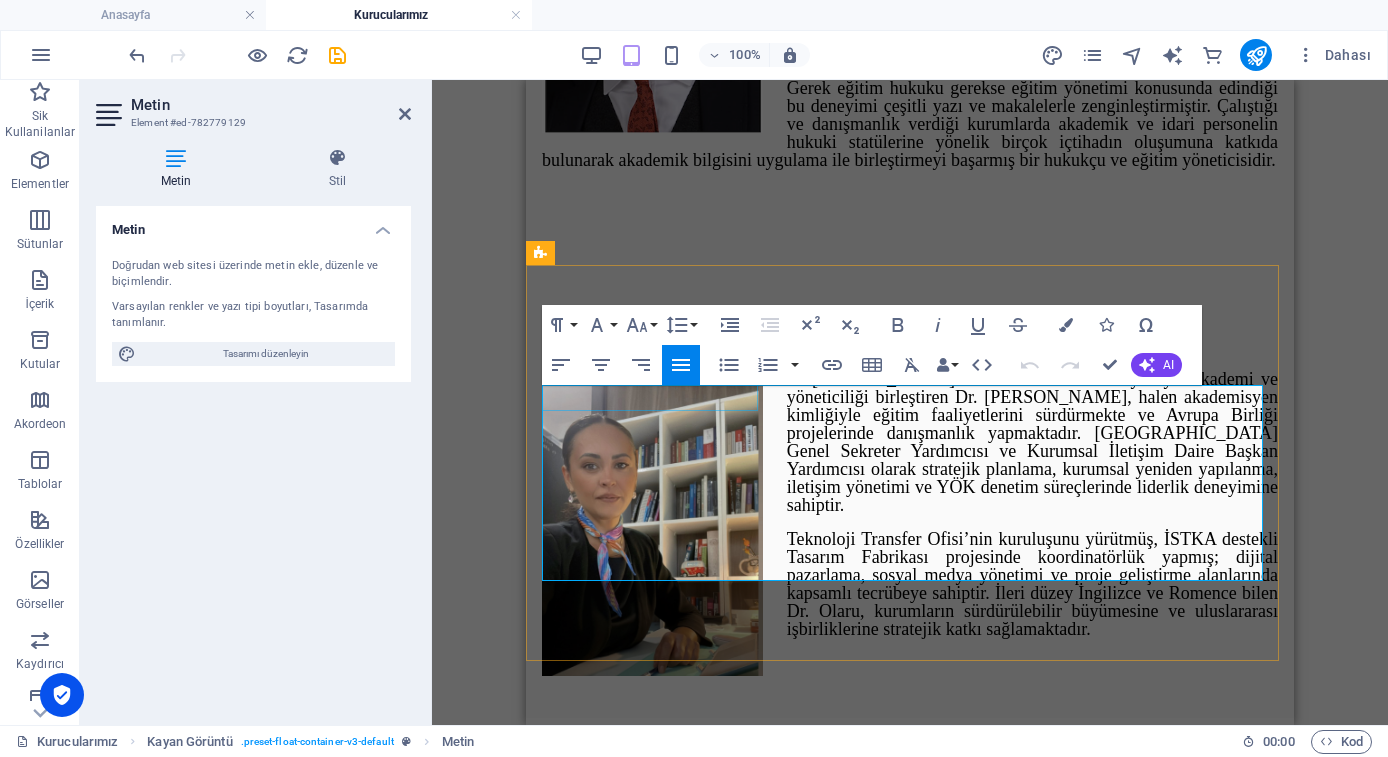 click at bounding box center [652, 523] 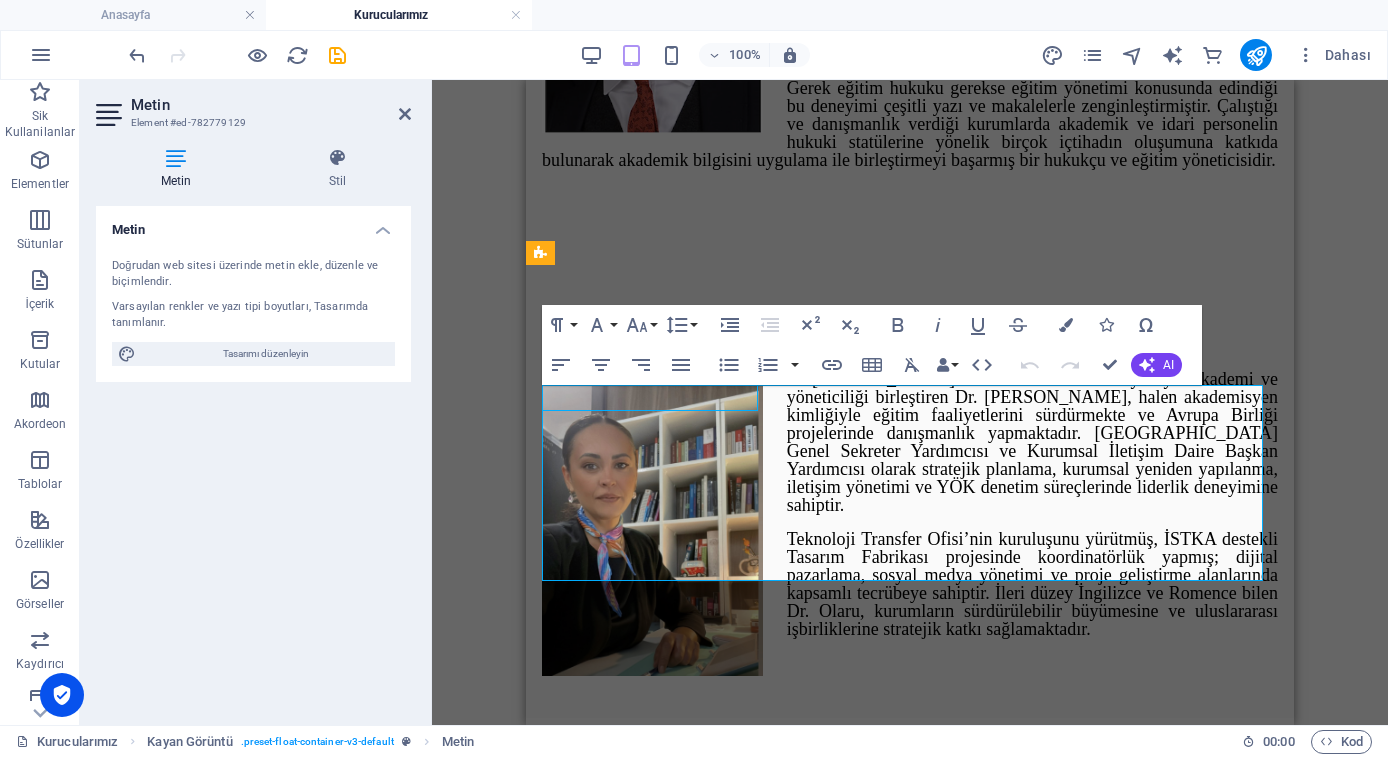 click at bounding box center [652, 523] 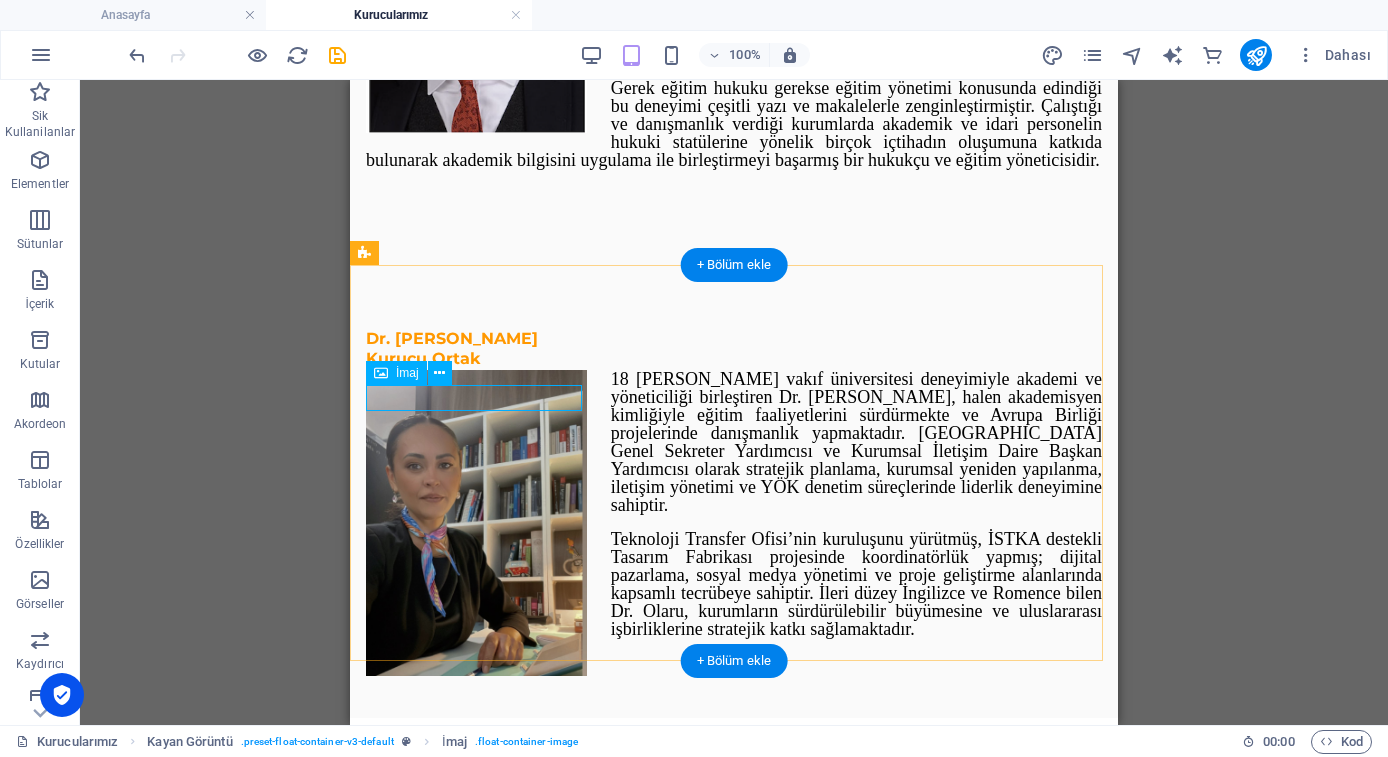 click at bounding box center [476, 523] 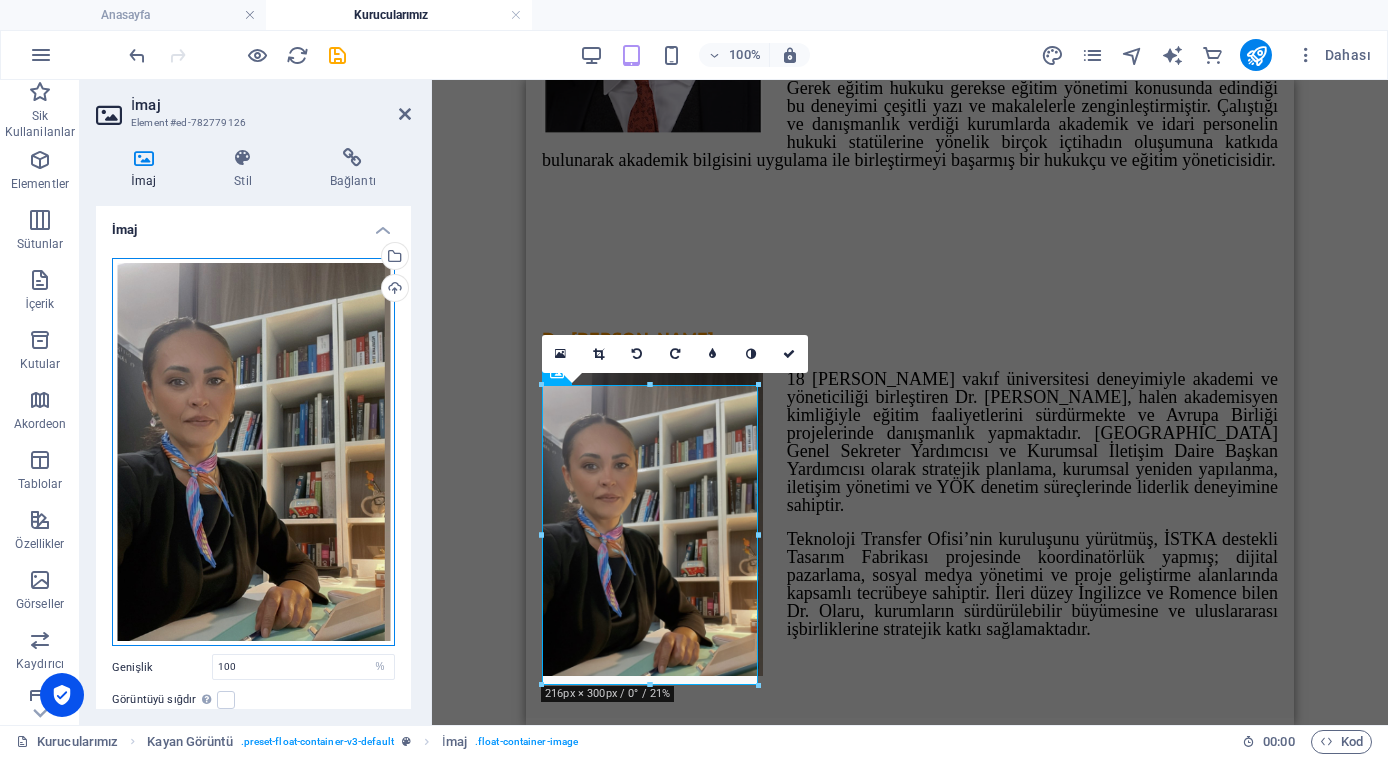 click on "Dosyaları buraya sürükleyin, dosyaları seçmek için tıklayın veya Dosyalardan ya da ücretsiz stok fotoğraf ve videolarımızdan dosyalar seçin" at bounding box center [253, 452] 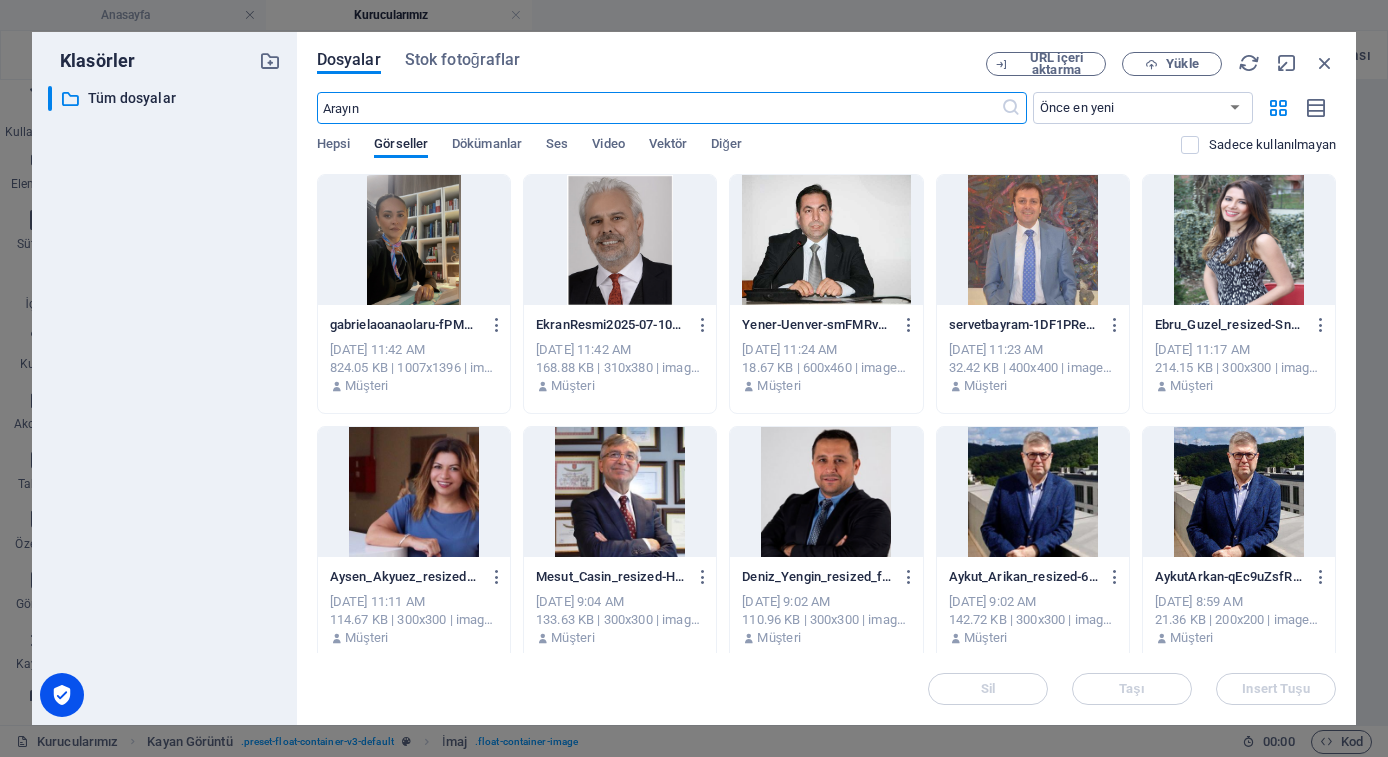 scroll, scrollTop: 1320, scrollLeft: 0, axis: vertical 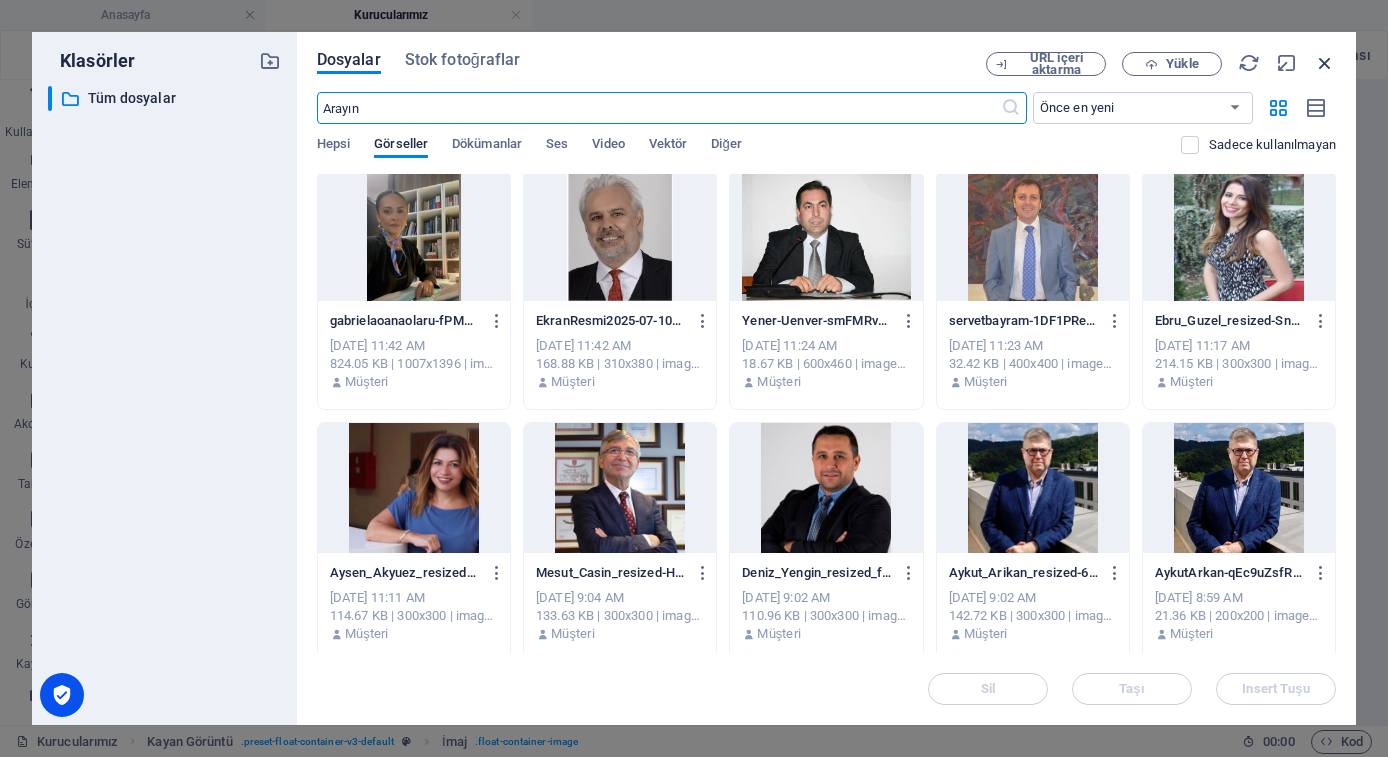 click at bounding box center (1325, 63) 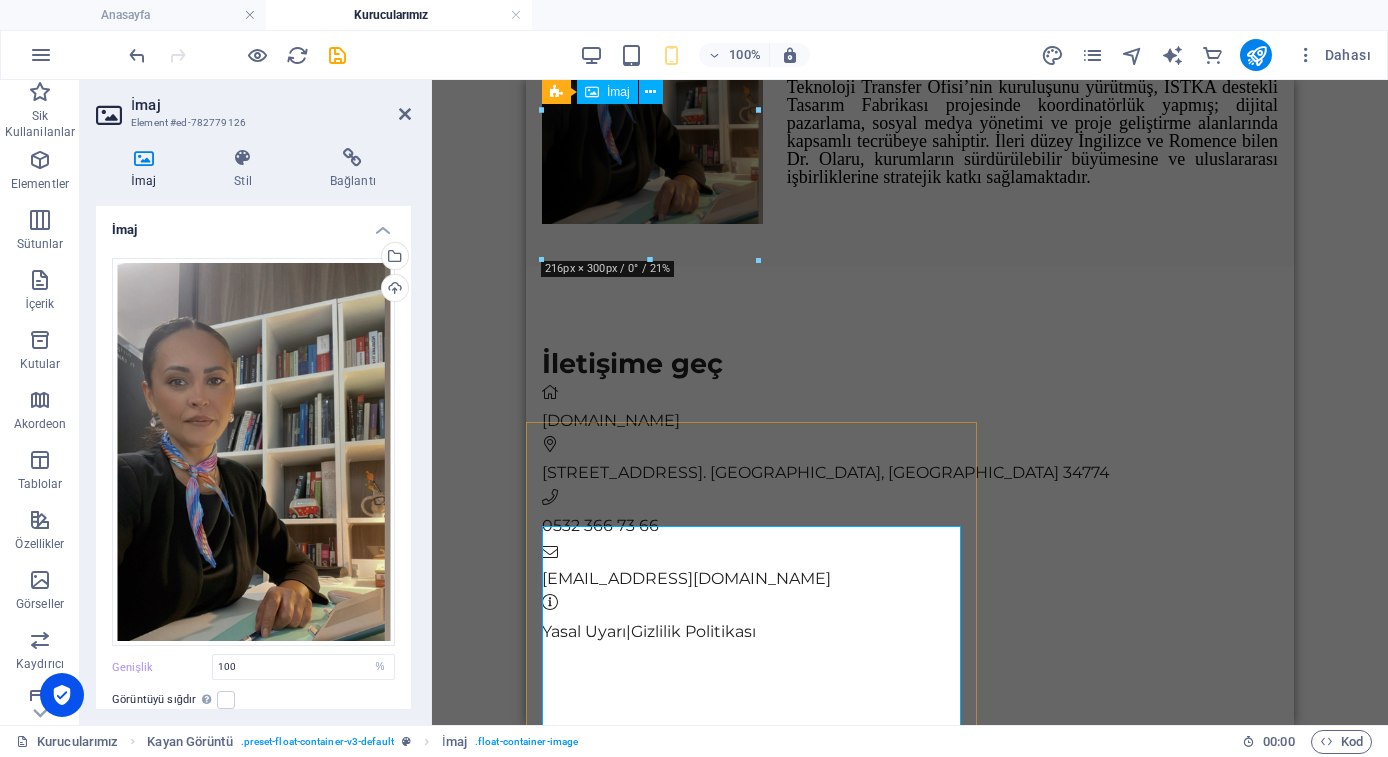 scroll, scrollTop: 907, scrollLeft: 0, axis: vertical 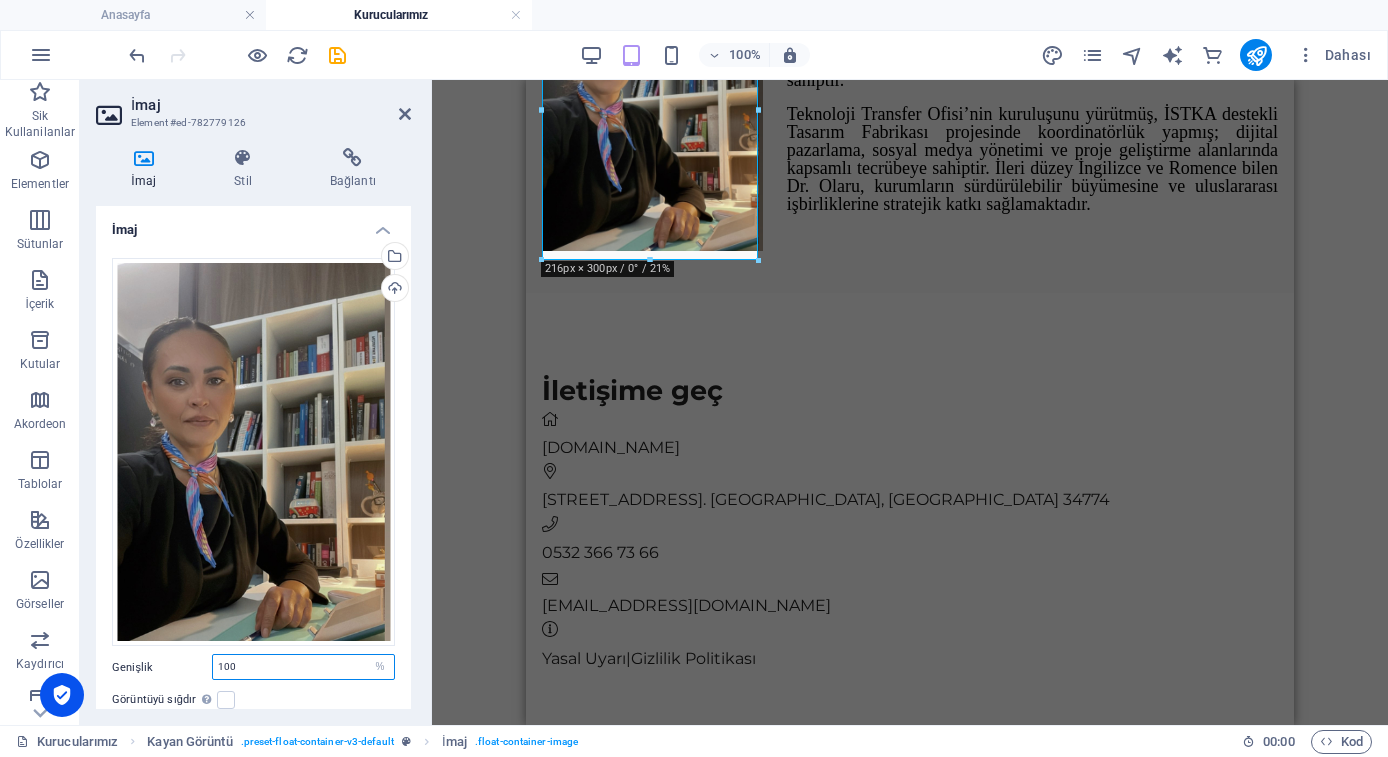drag, startPoint x: 210, startPoint y: 652, endPoint x: 155, endPoint y: 644, distance: 55.578773 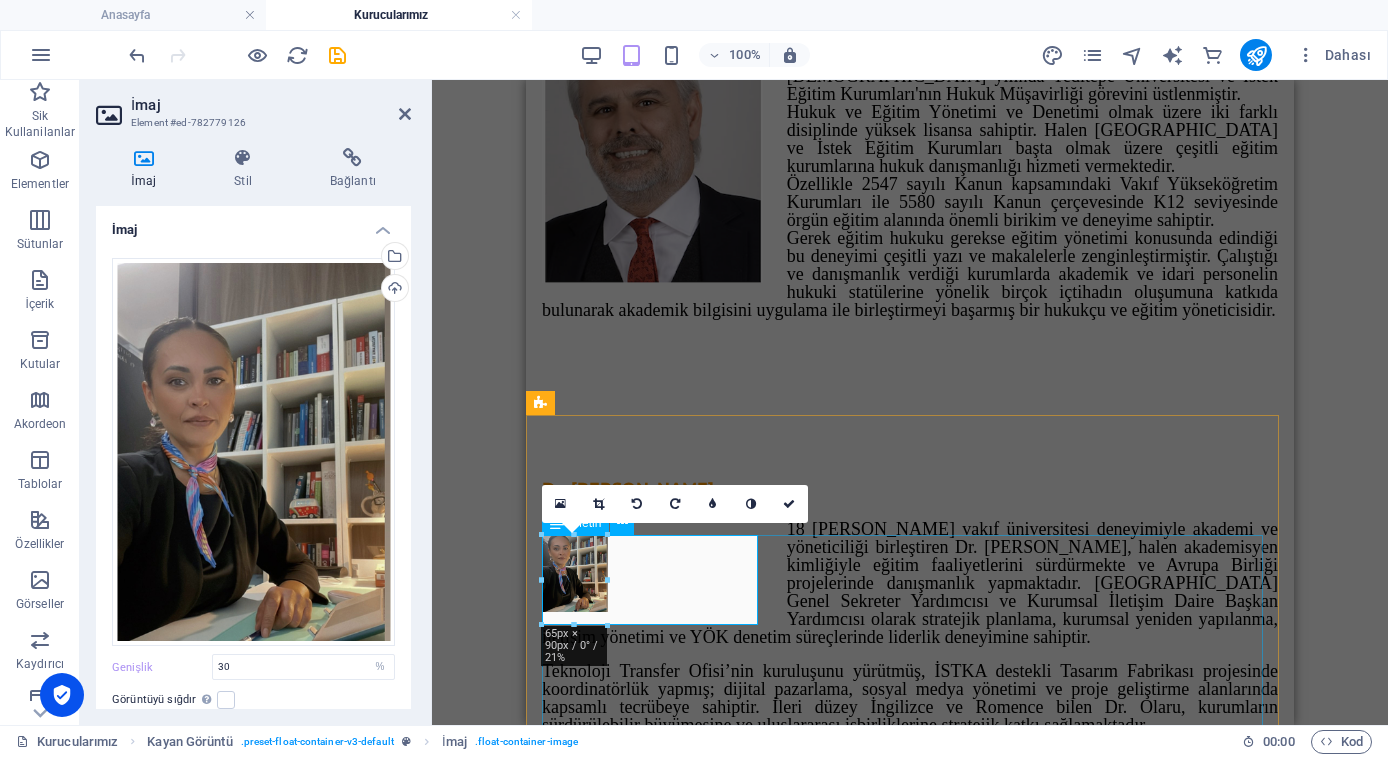 scroll, scrollTop: 390, scrollLeft: 0, axis: vertical 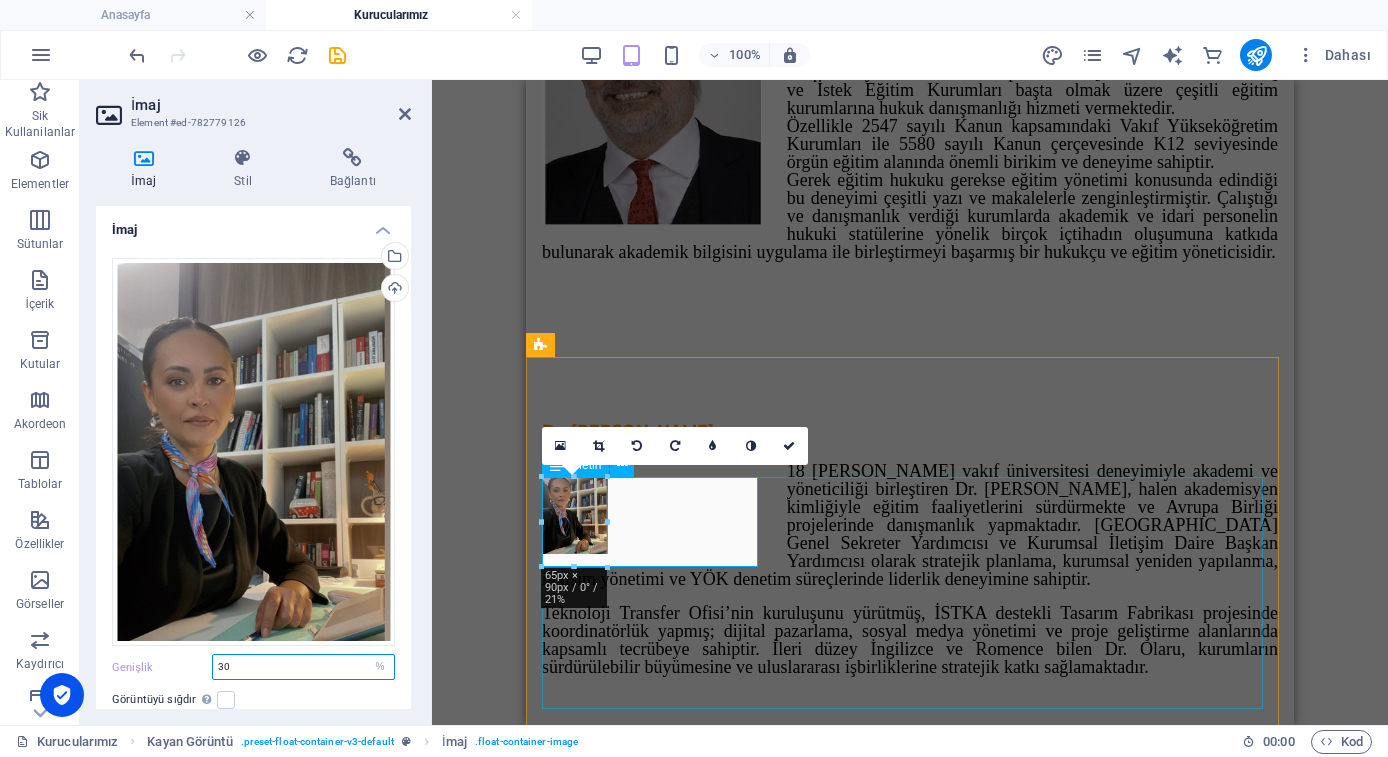 drag, startPoint x: 248, startPoint y: 656, endPoint x: 205, endPoint y: 657, distance: 43.011627 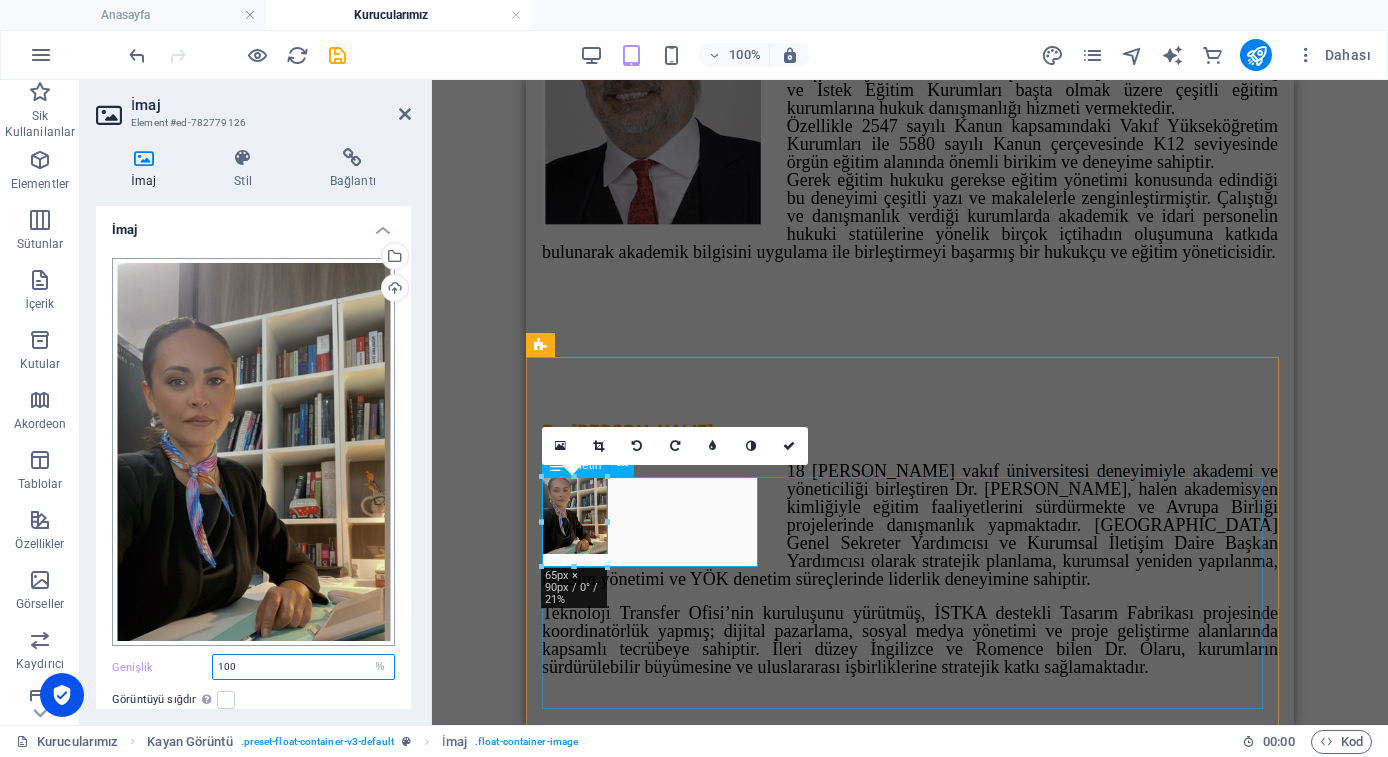 type on "100" 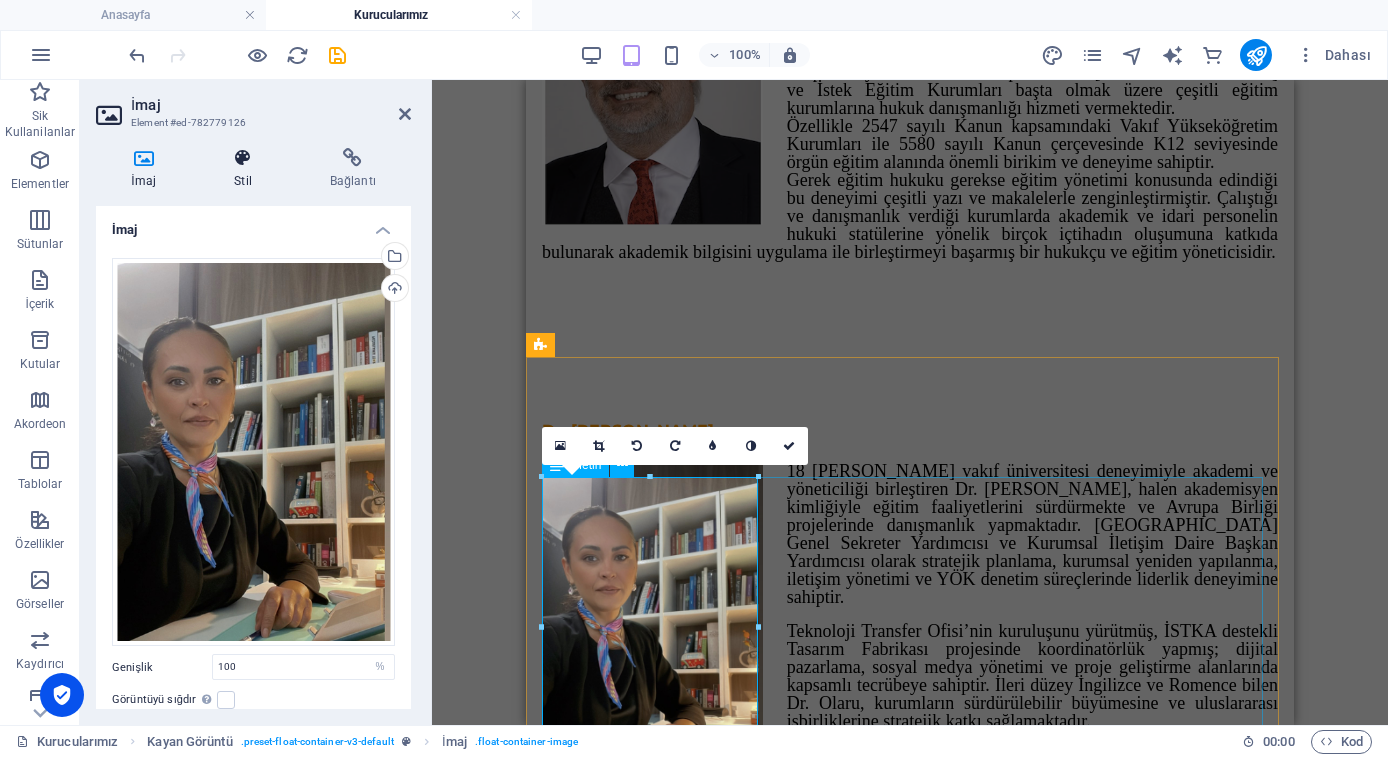 click at bounding box center [243, 158] 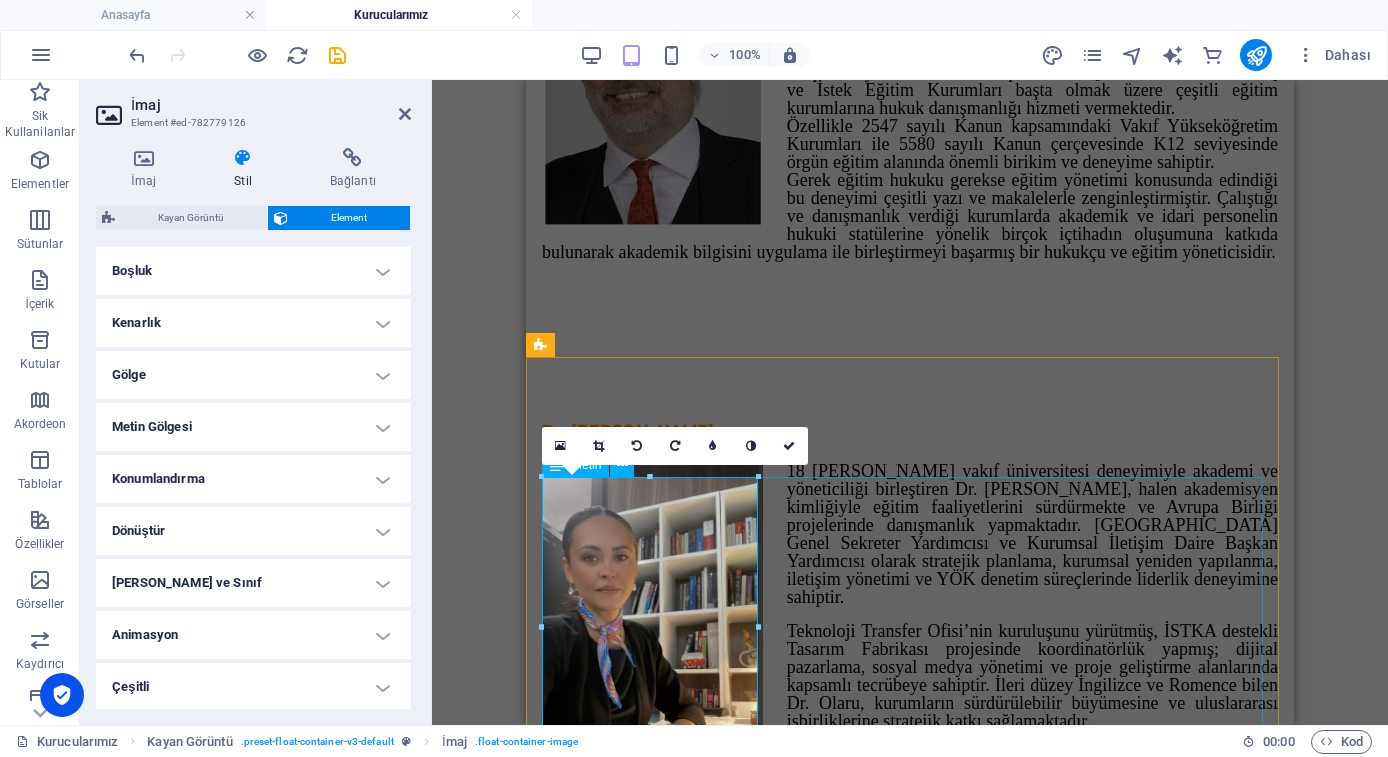 scroll, scrollTop: 0, scrollLeft: 0, axis: both 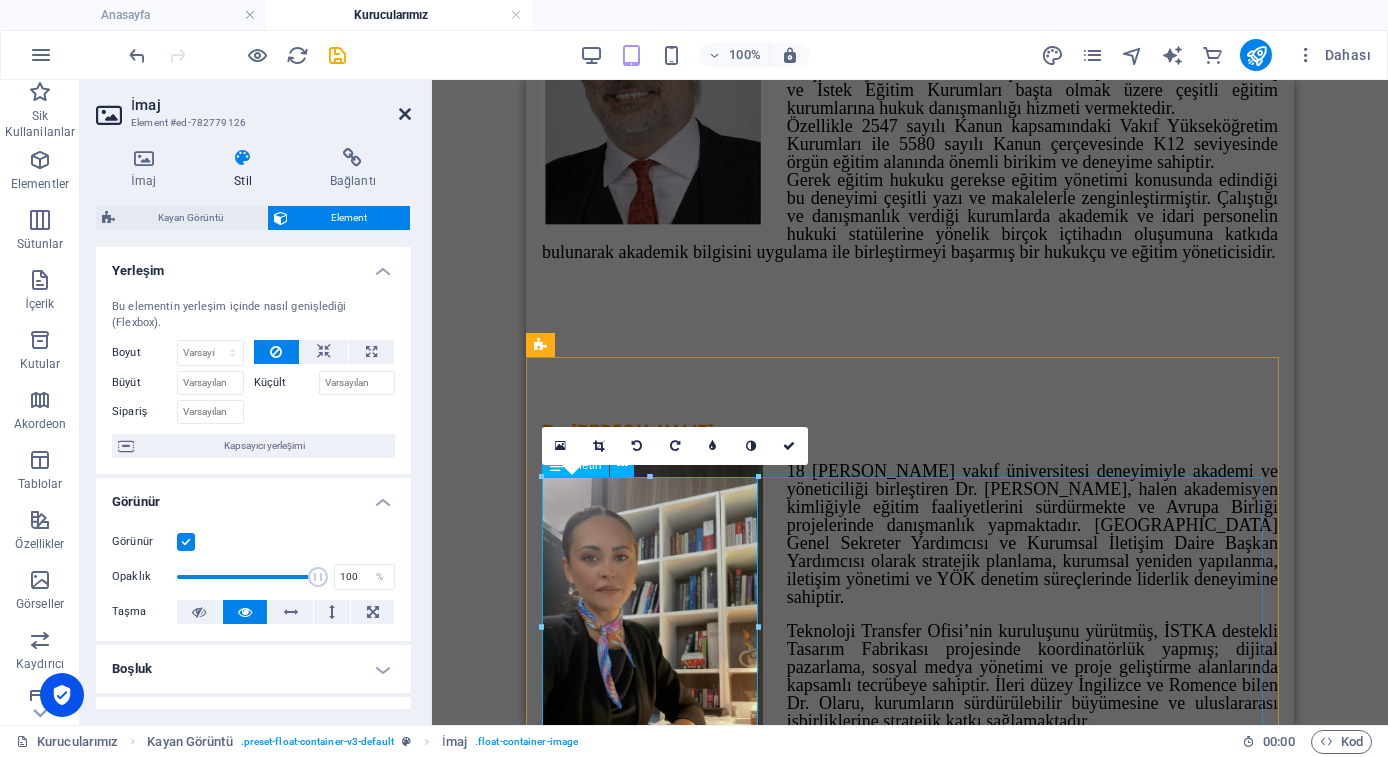 click at bounding box center [405, 114] 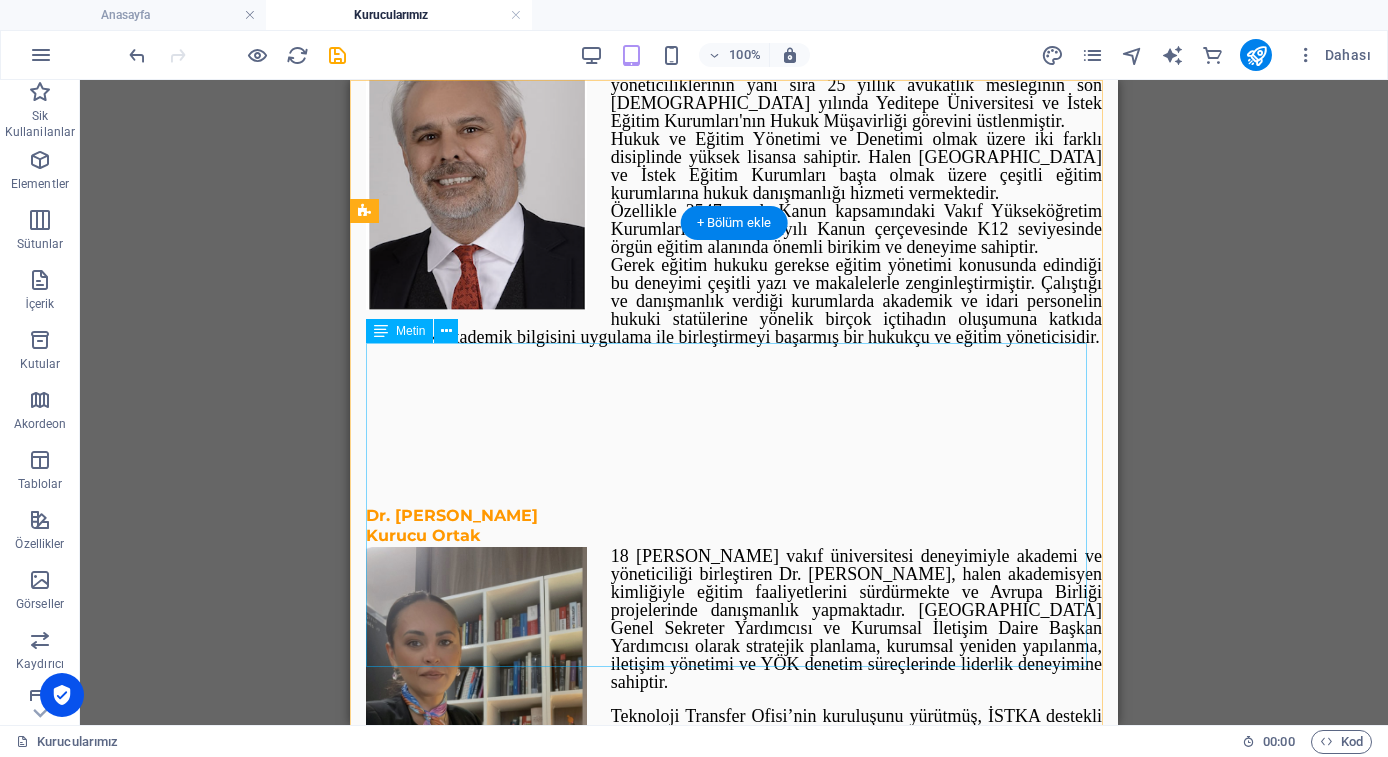 scroll, scrollTop: 0, scrollLeft: 0, axis: both 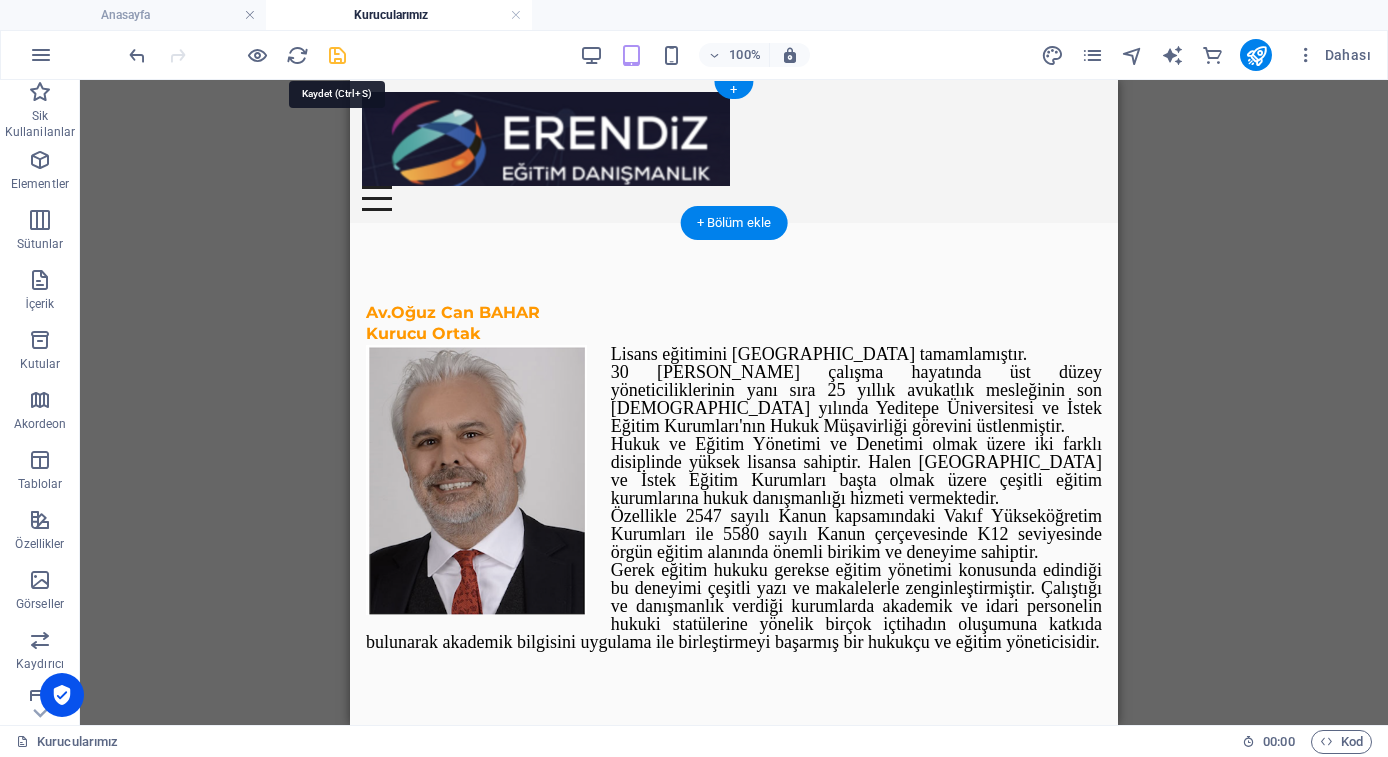 click at bounding box center (337, 55) 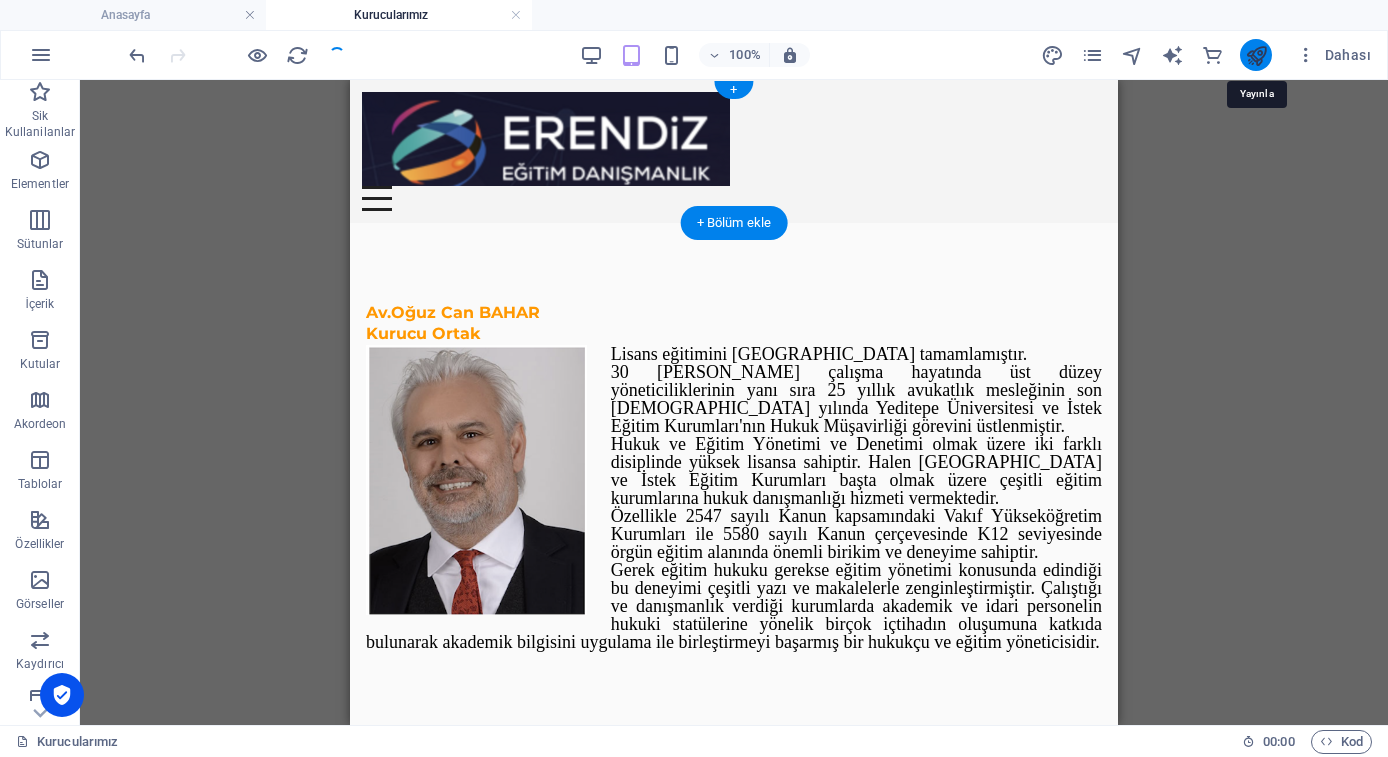 click at bounding box center (1256, 55) 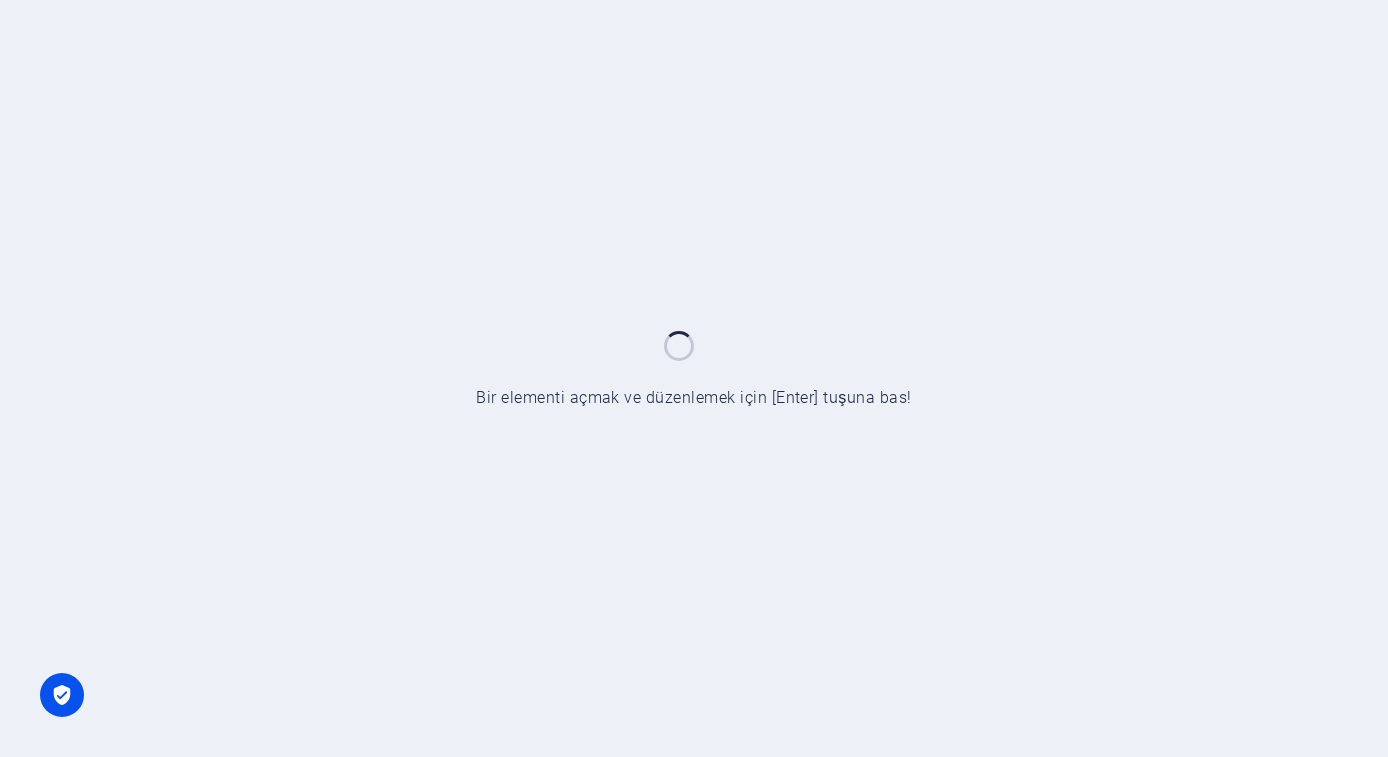 scroll, scrollTop: 0, scrollLeft: 0, axis: both 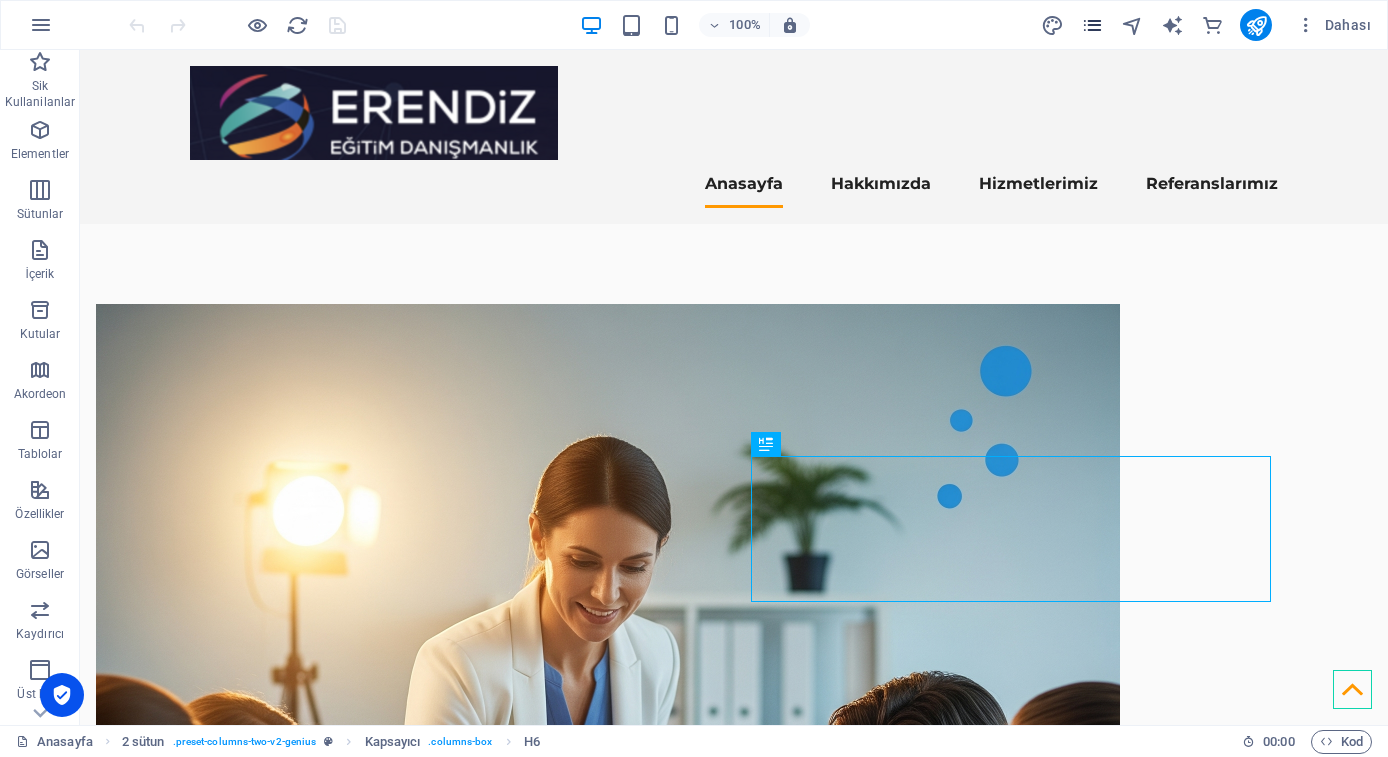 click on "Dahası" at bounding box center [1209, 25] 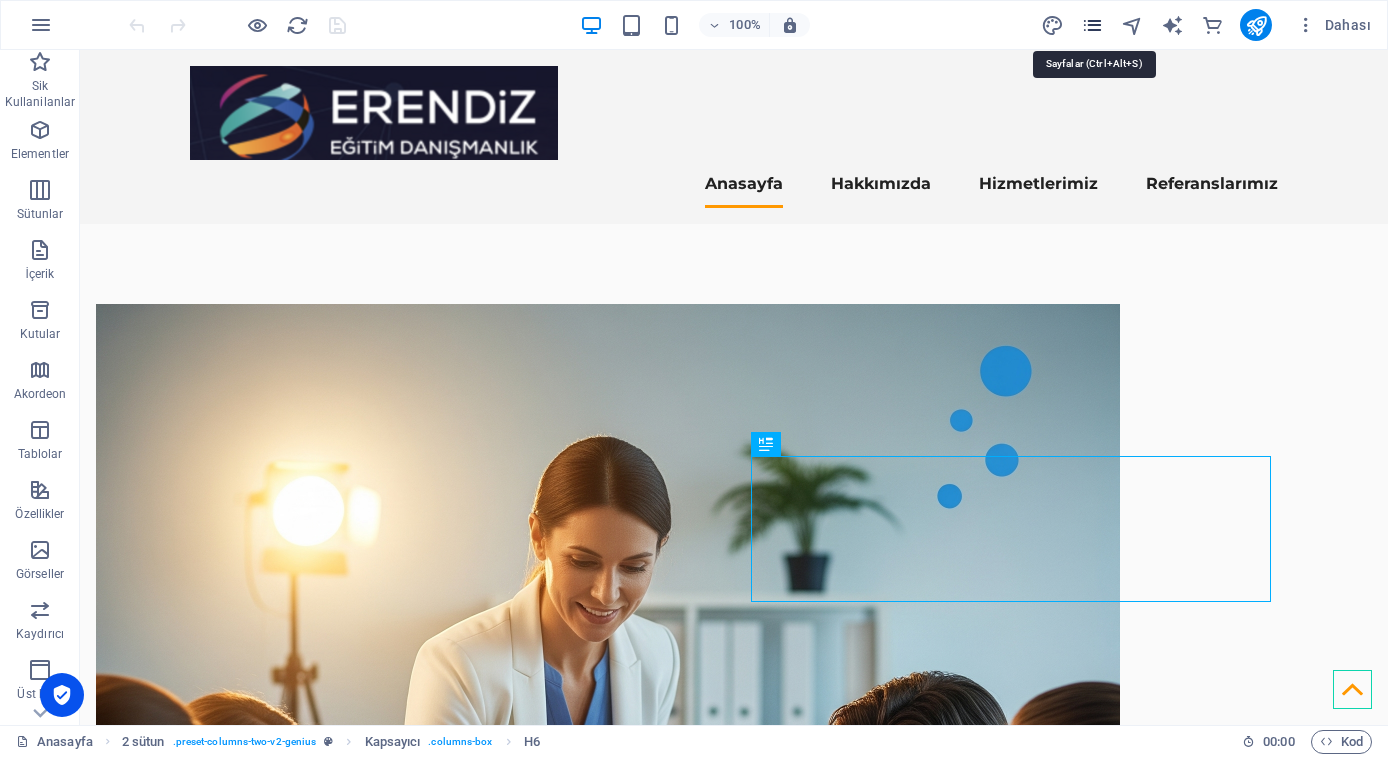 click at bounding box center (1092, 25) 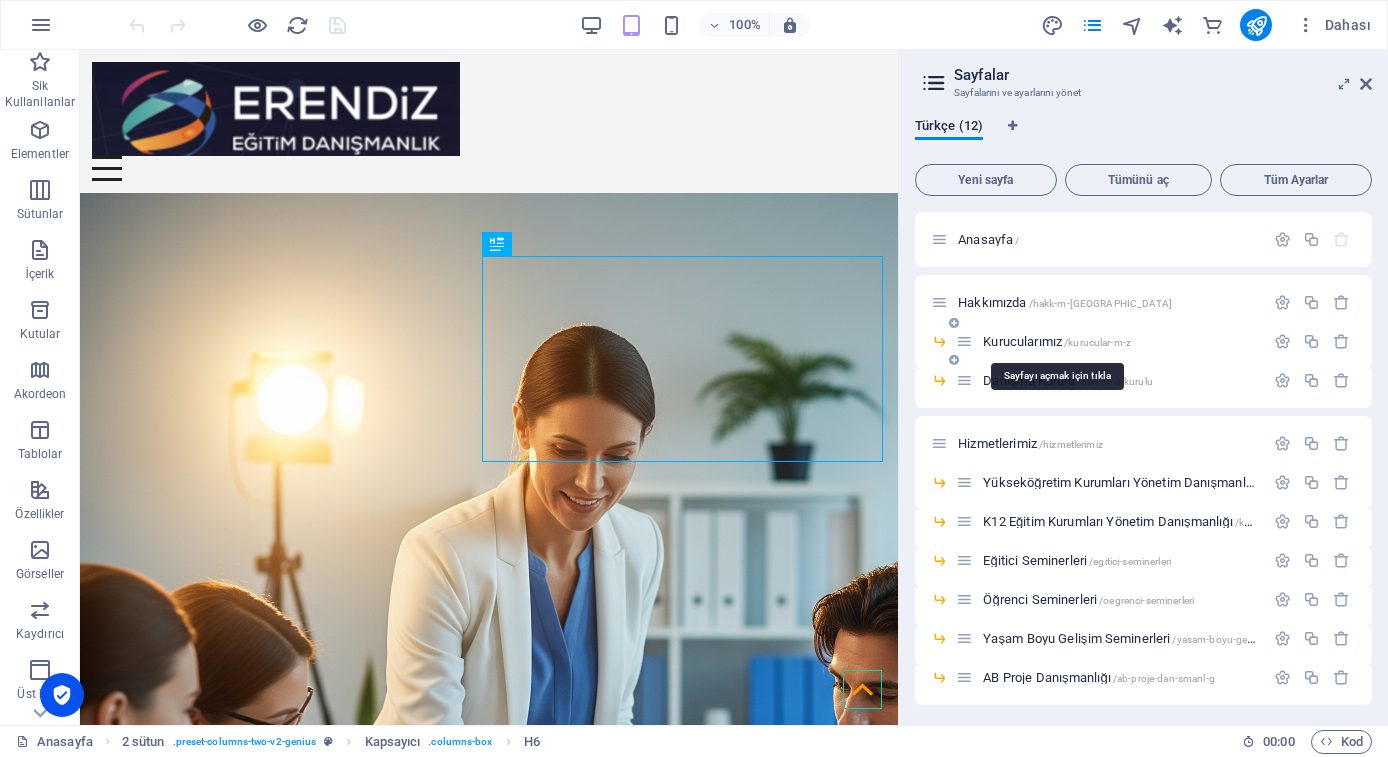 click on "Kurucularımız /kurucular-m-z" at bounding box center [1057, 341] 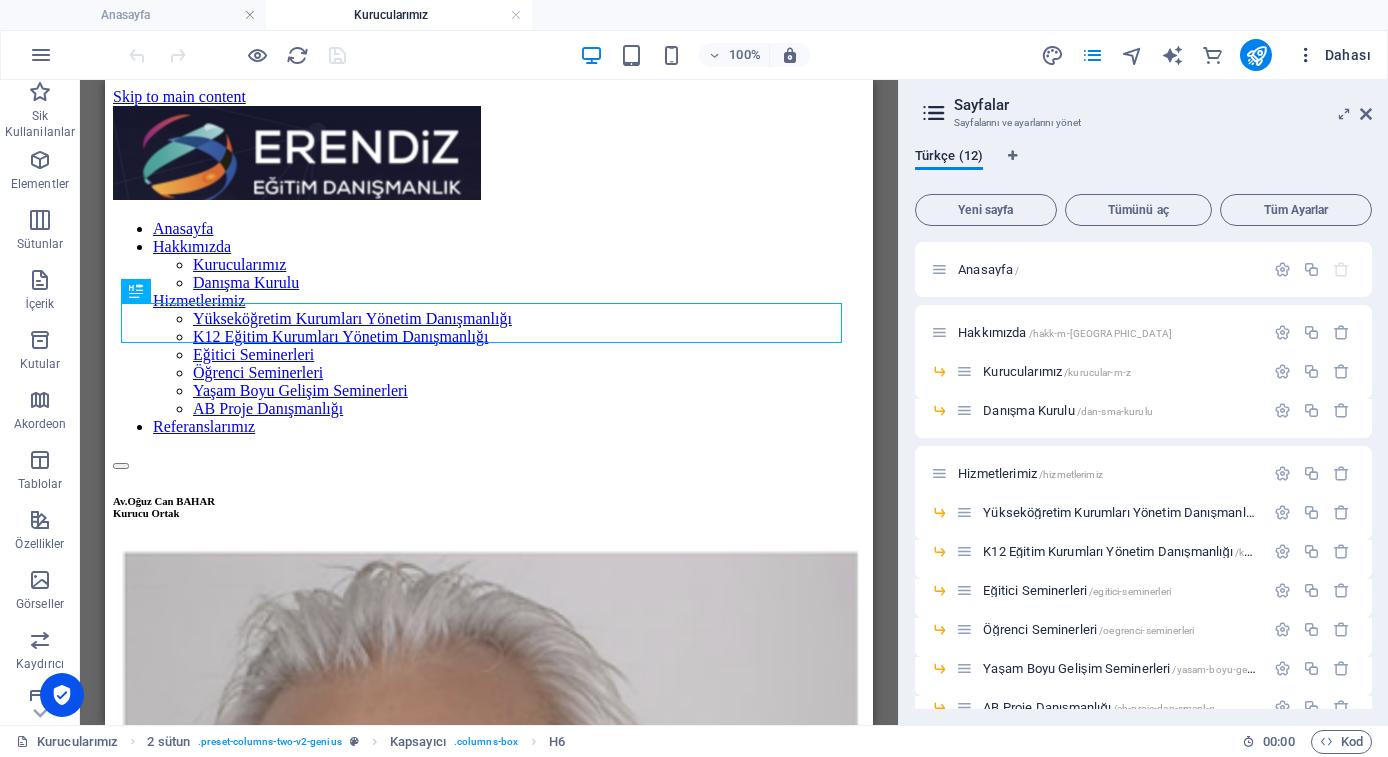 scroll, scrollTop: 0, scrollLeft: 0, axis: both 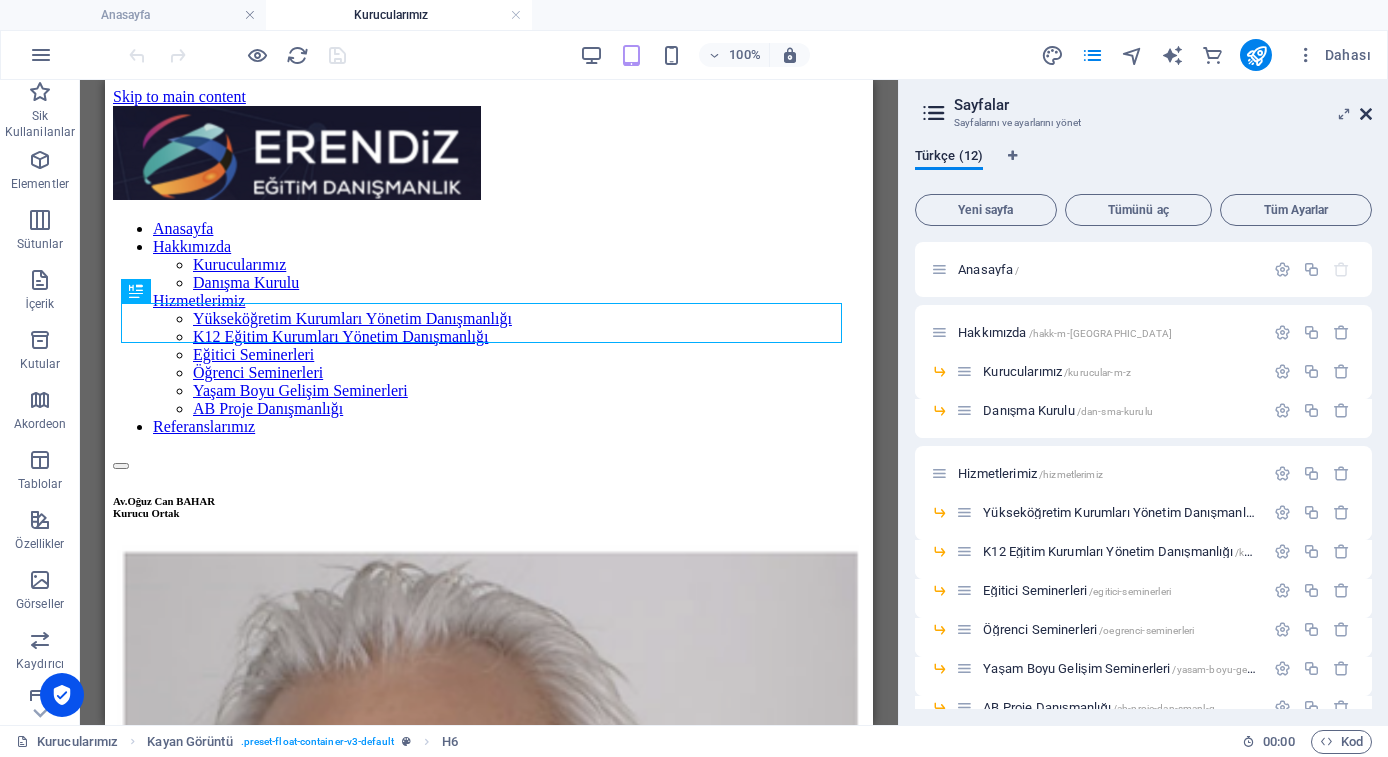 click at bounding box center [1366, 114] 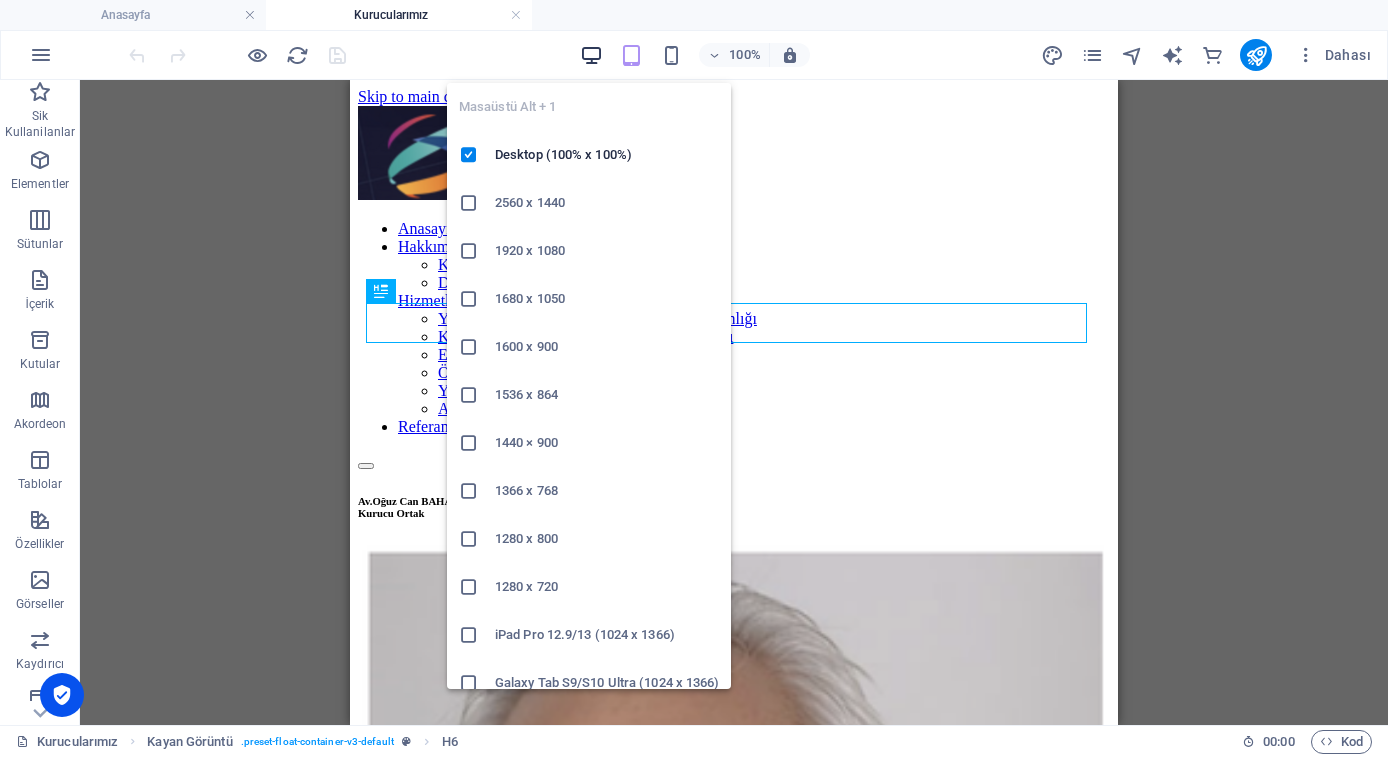 click at bounding box center (591, 55) 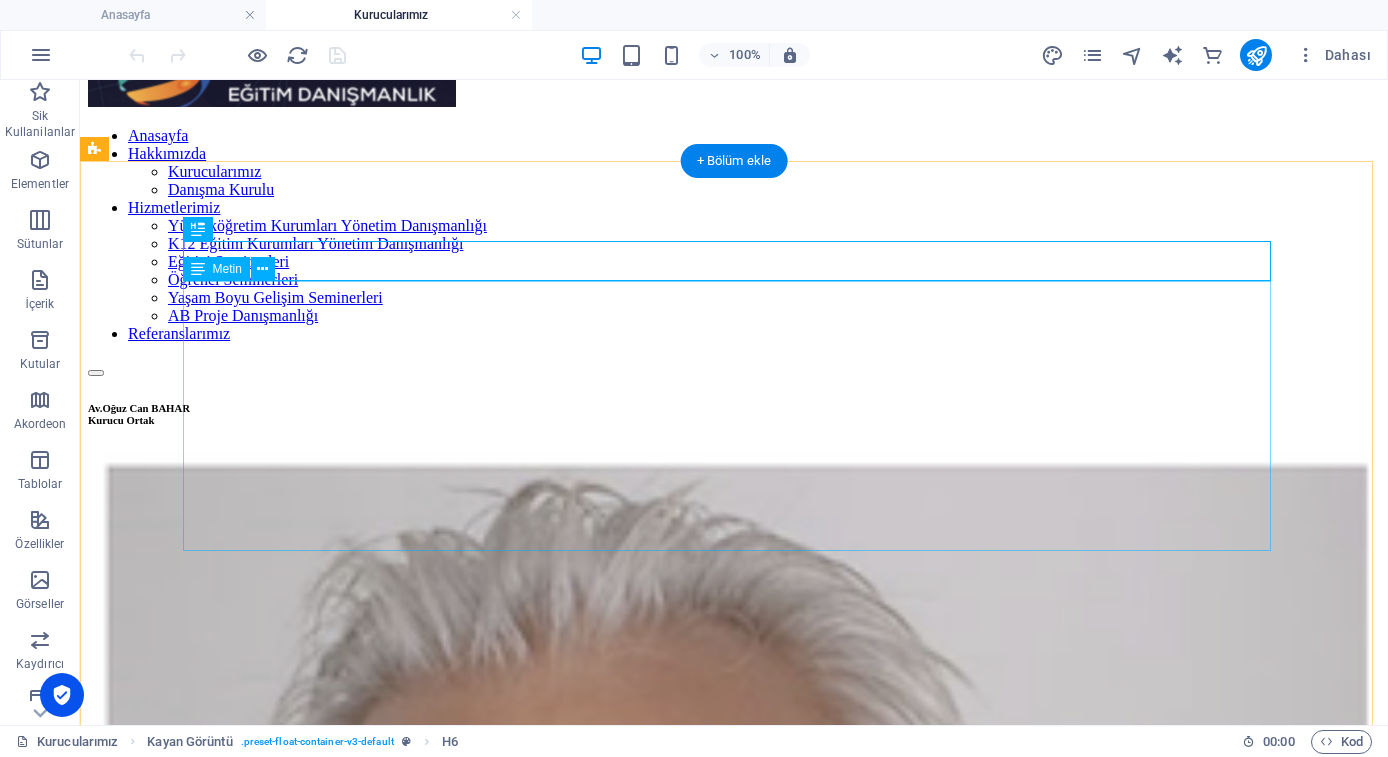 scroll, scrollTop: 165, scrollLeft: 0, axis: vertical 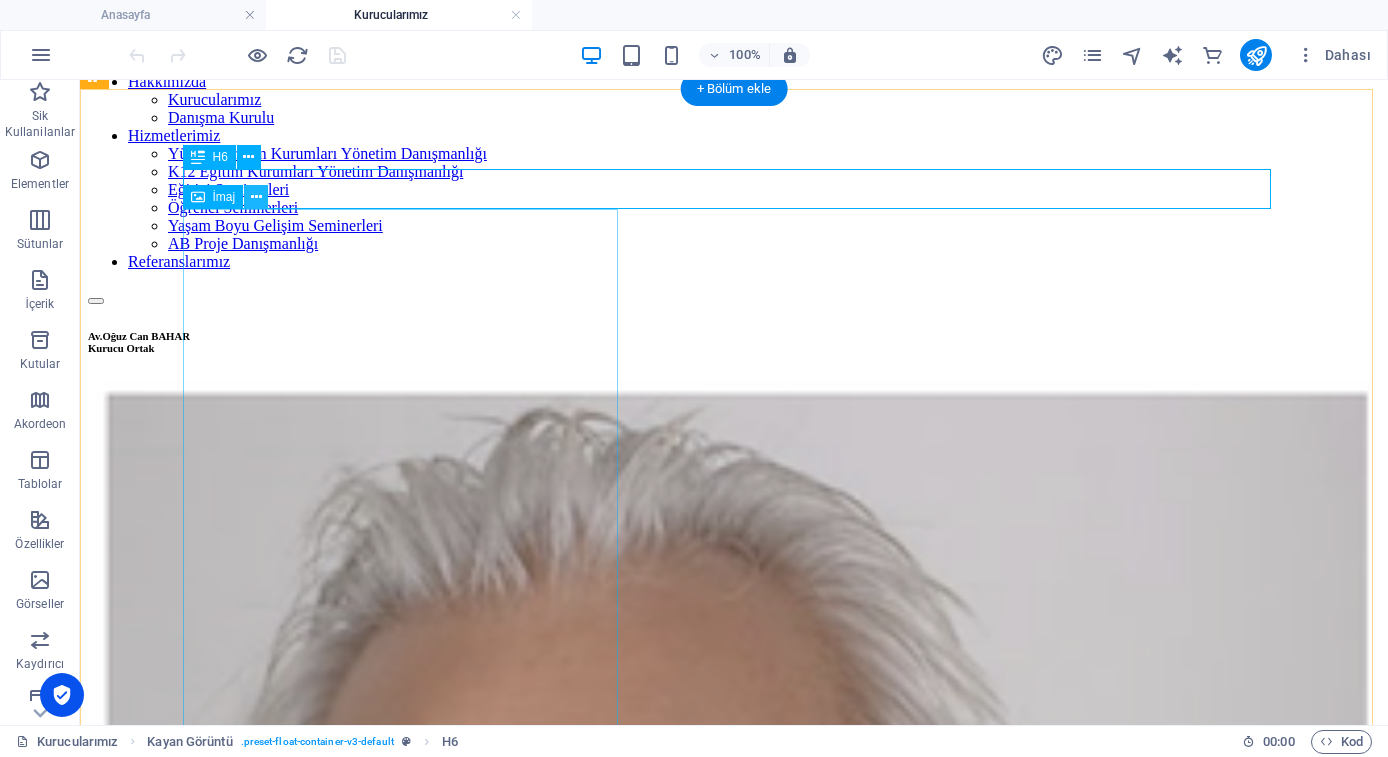 click at bounding box center [256, 197] 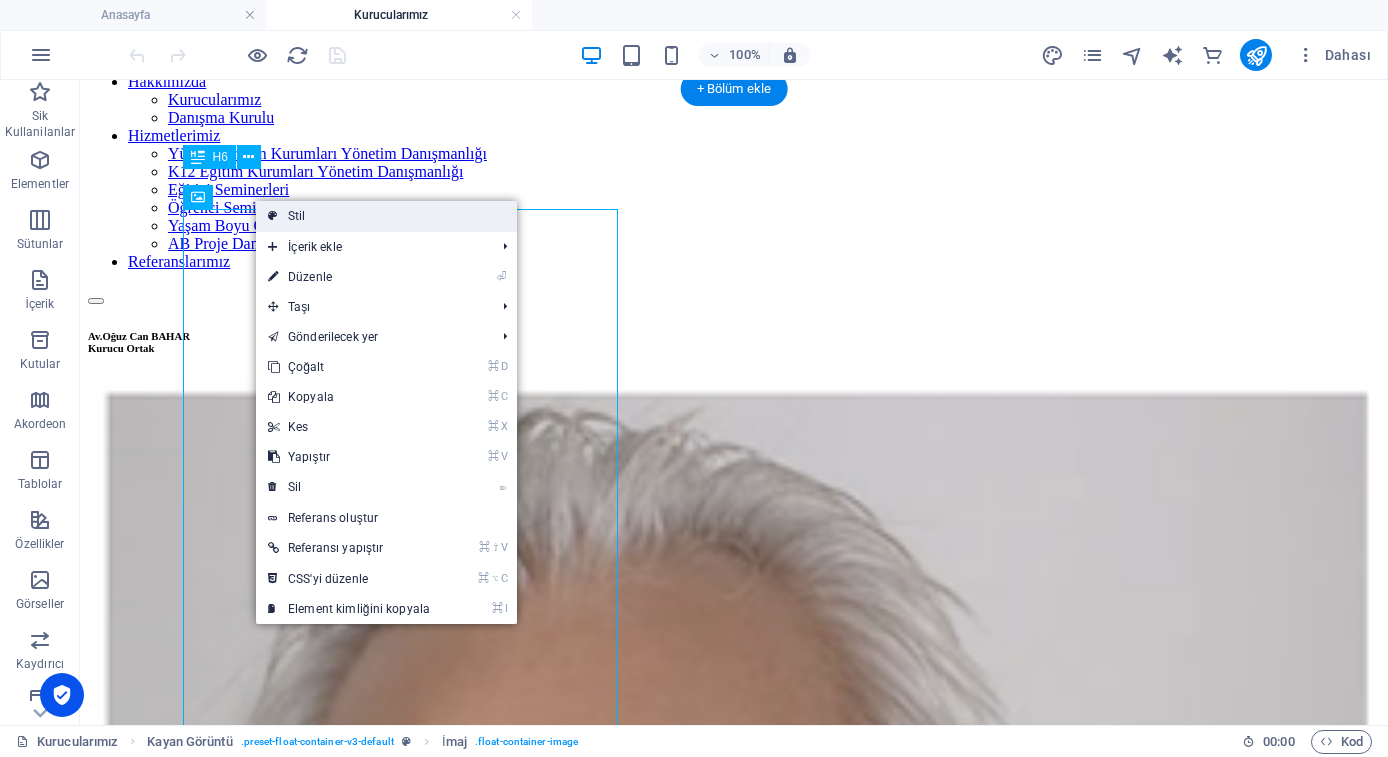 click on "Stil" at bounding box center [386, 216] 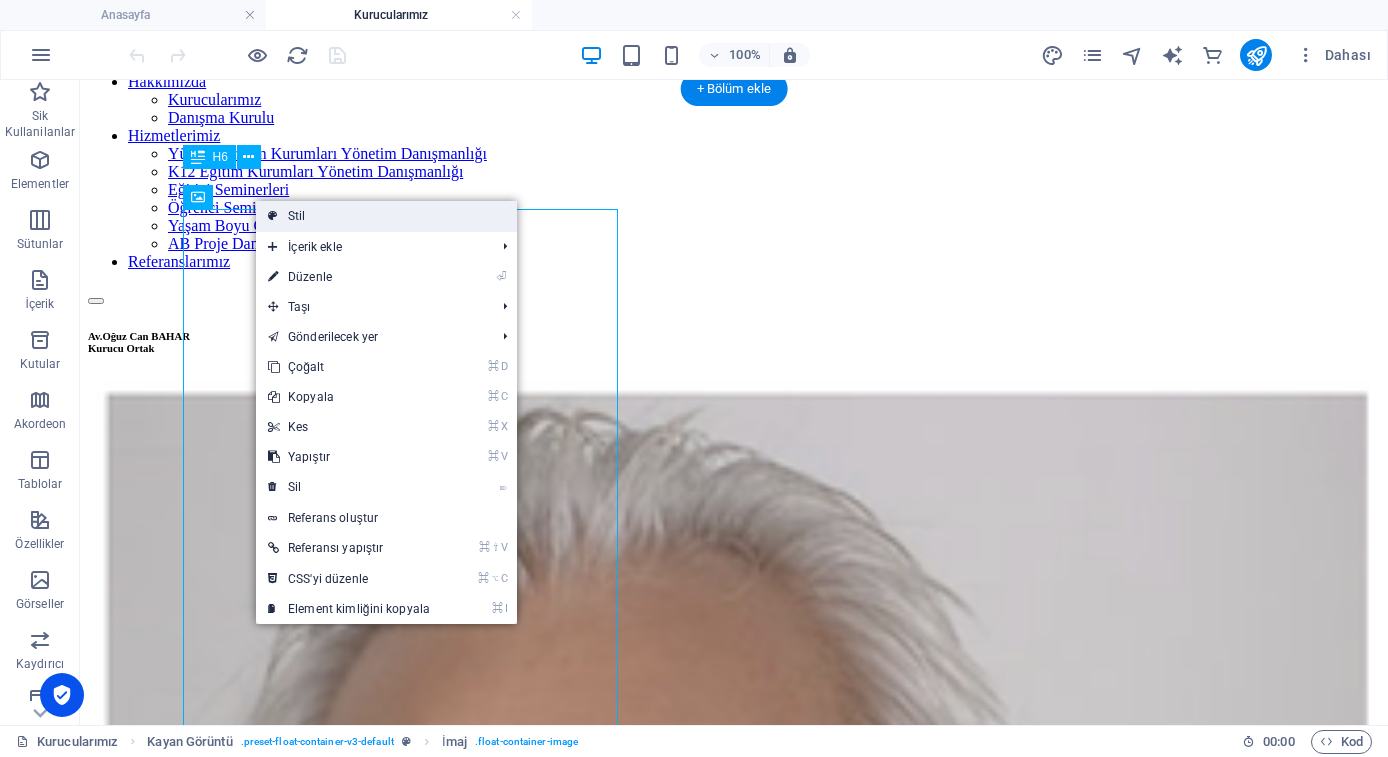 select on "%" 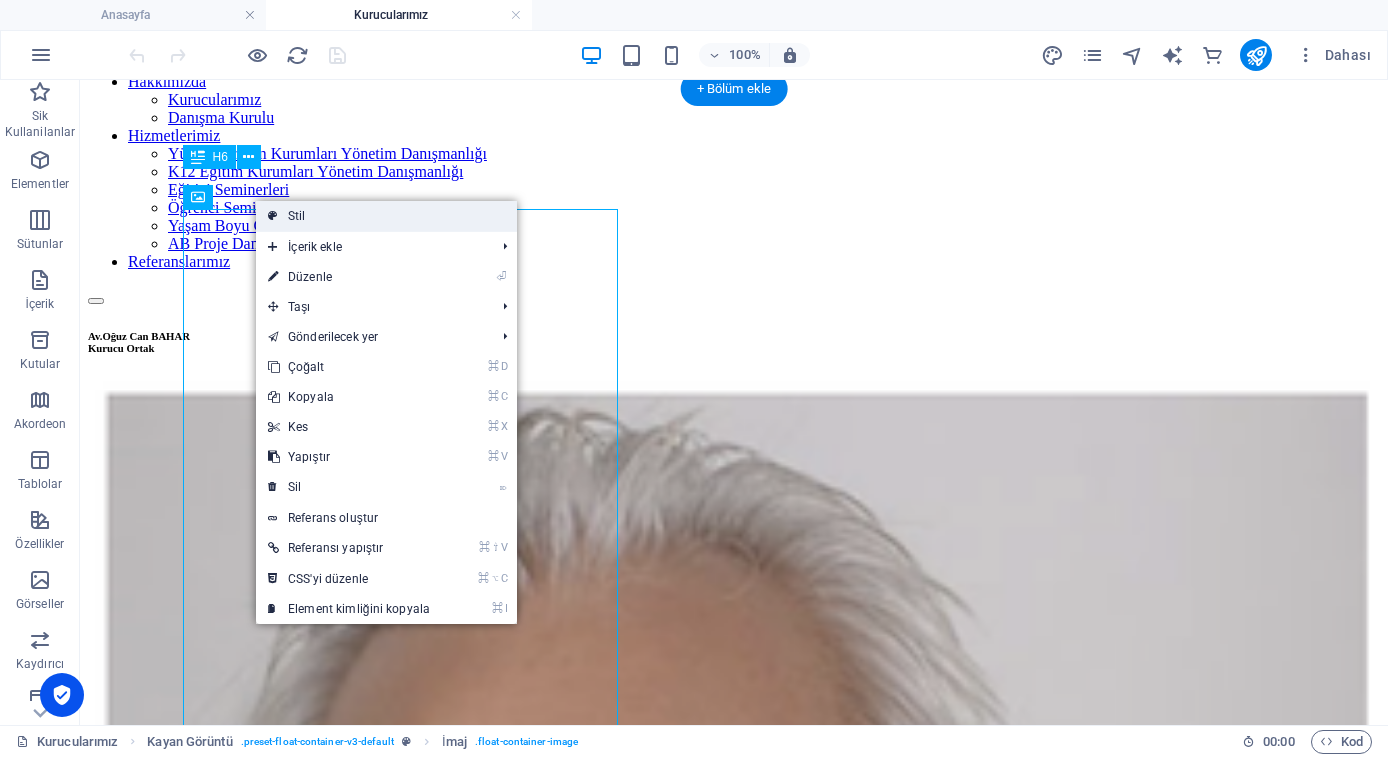 select on "rem" 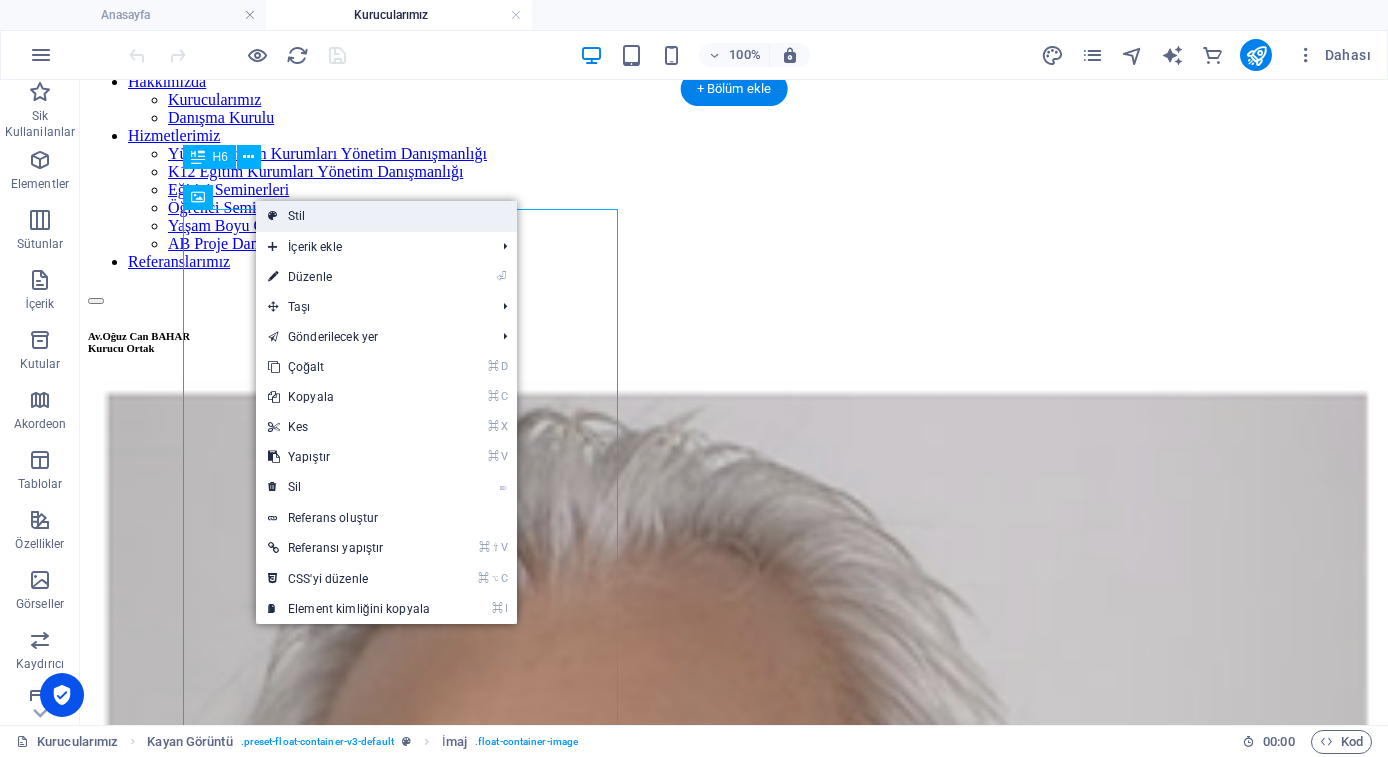 select on "rem" 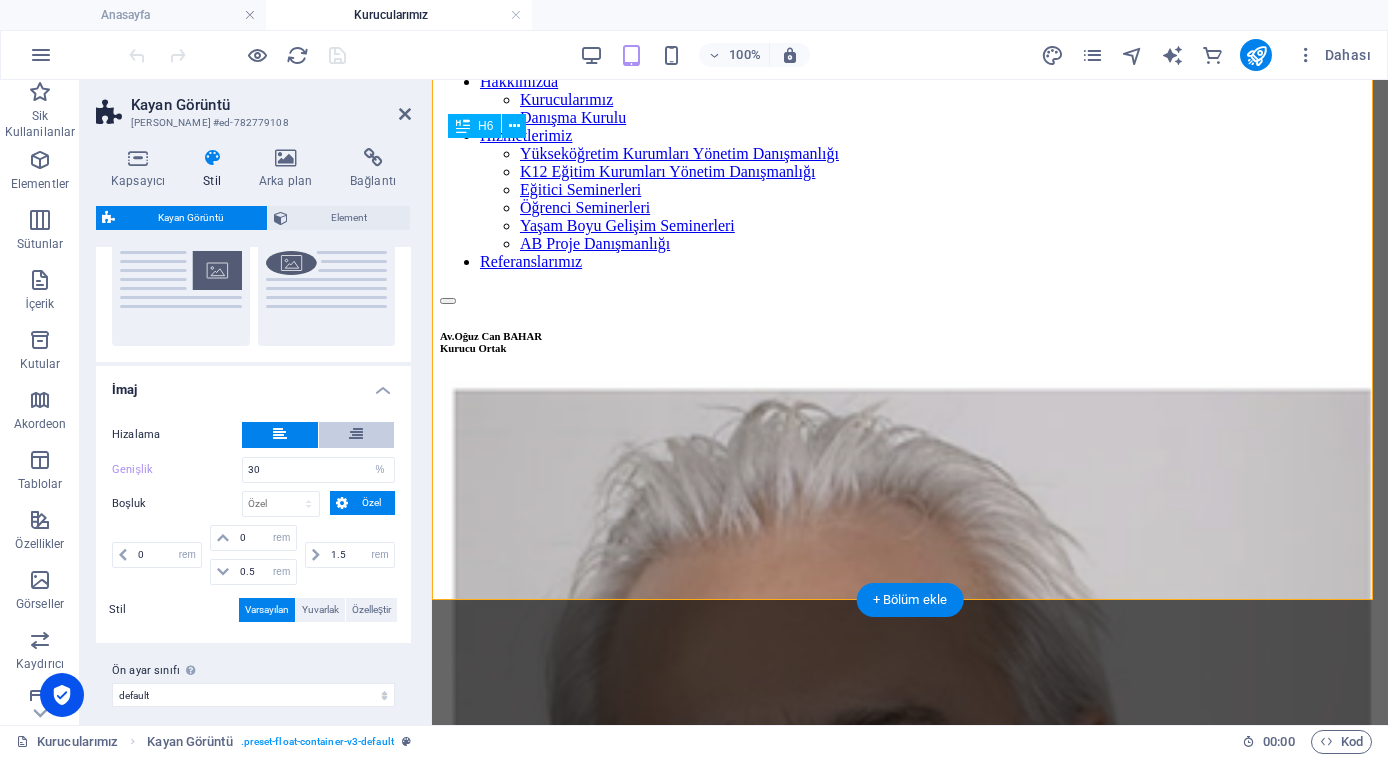 scroll, scrollTop: 238, scrollLeft: 0, axis: vertical 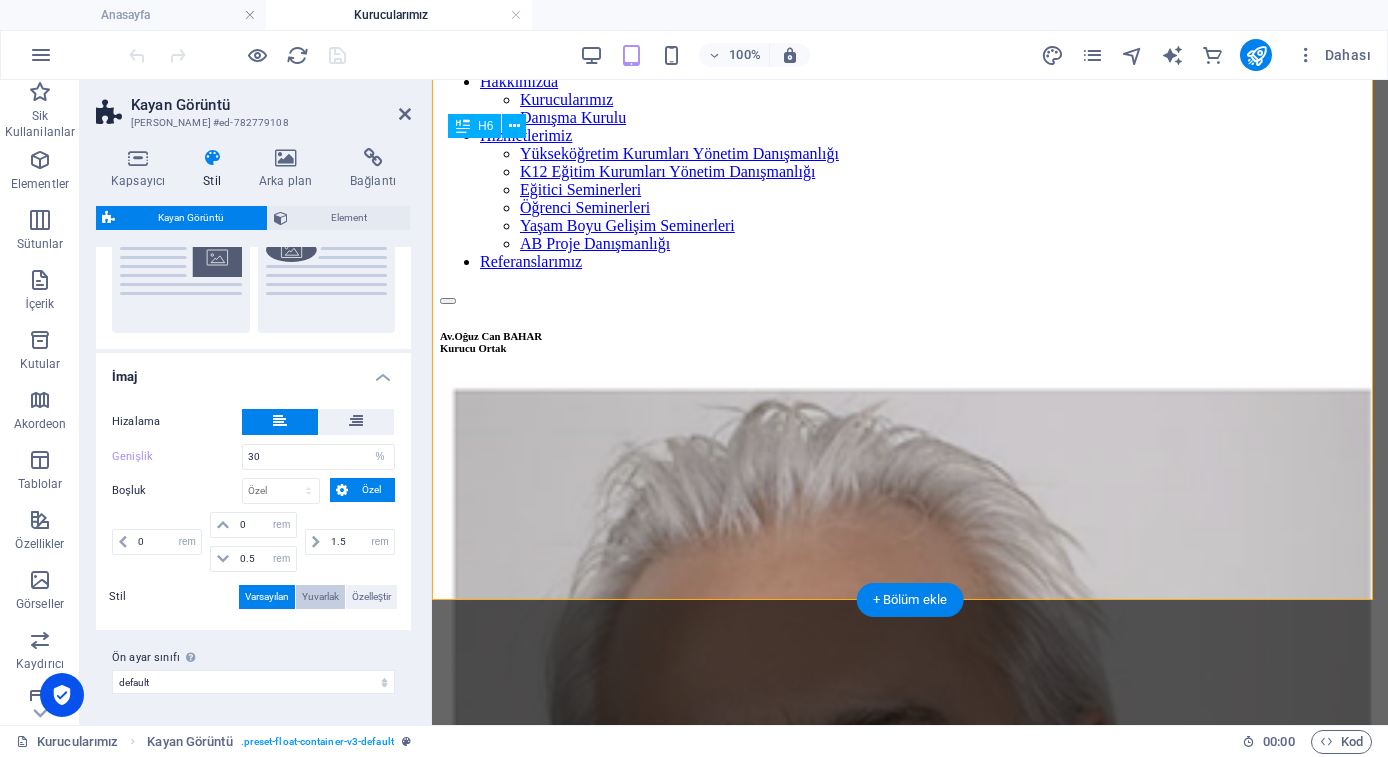 click on "Yuvarlak" at bounding box center [320, 597] 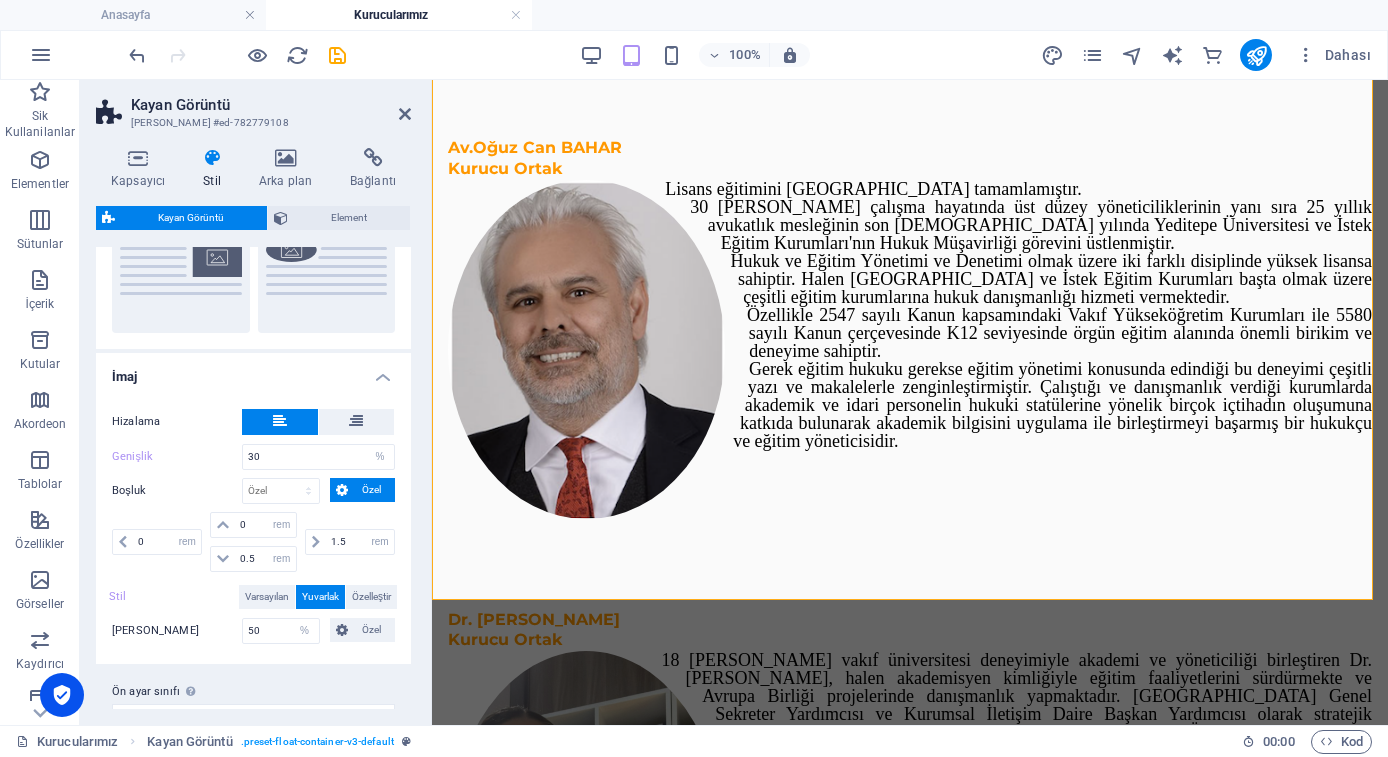click on "Kayan Görüntü" at bounding box center [271, 105] 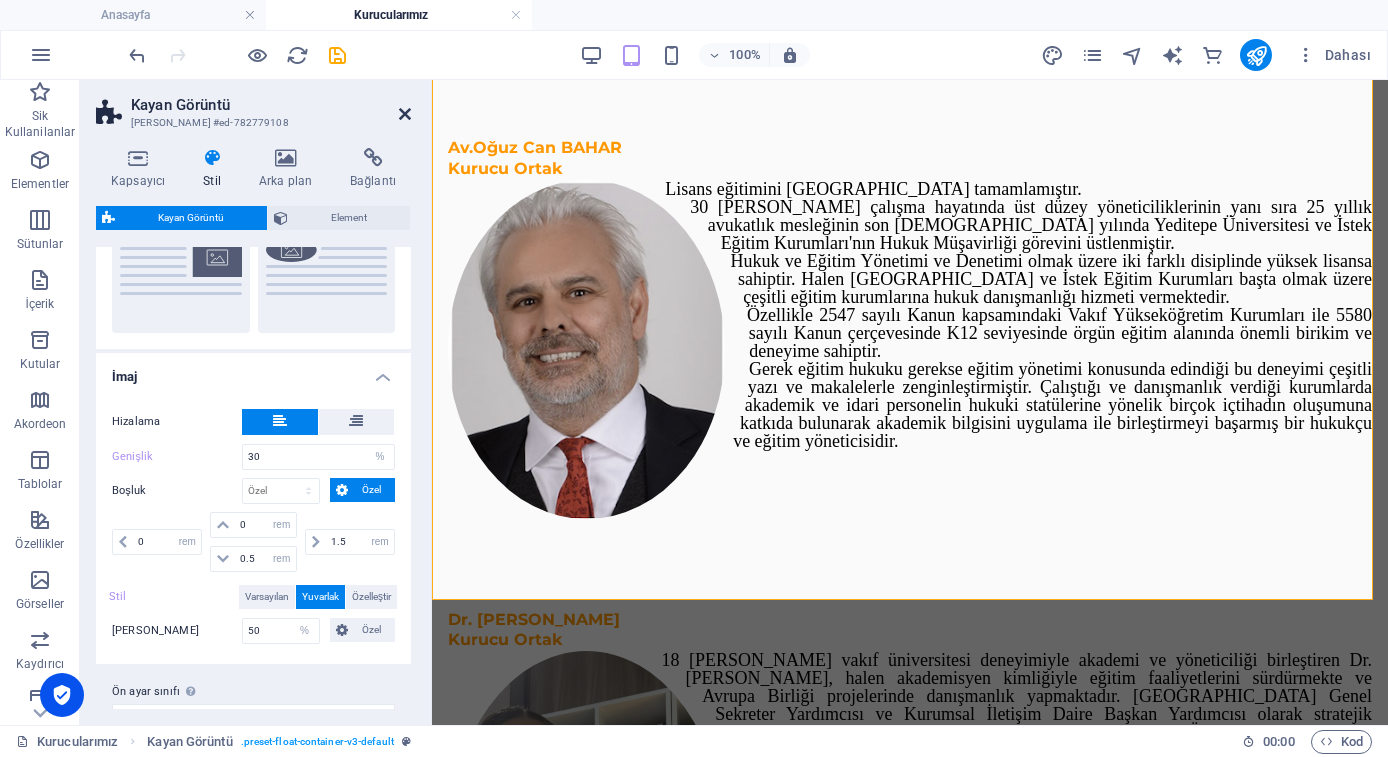 click at bounding box center (405, 114) 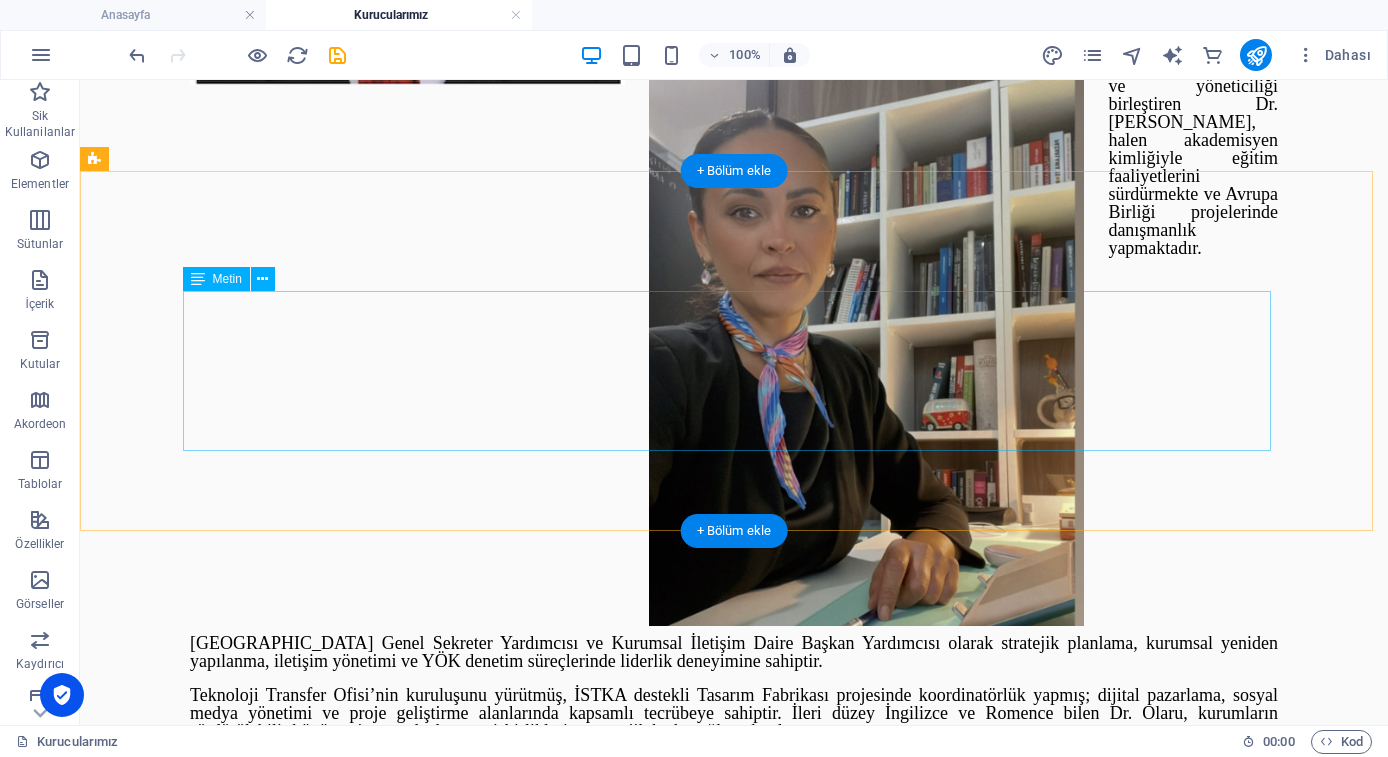 scroll, scrollTop: 0, scrollLeft: 0, axis: both 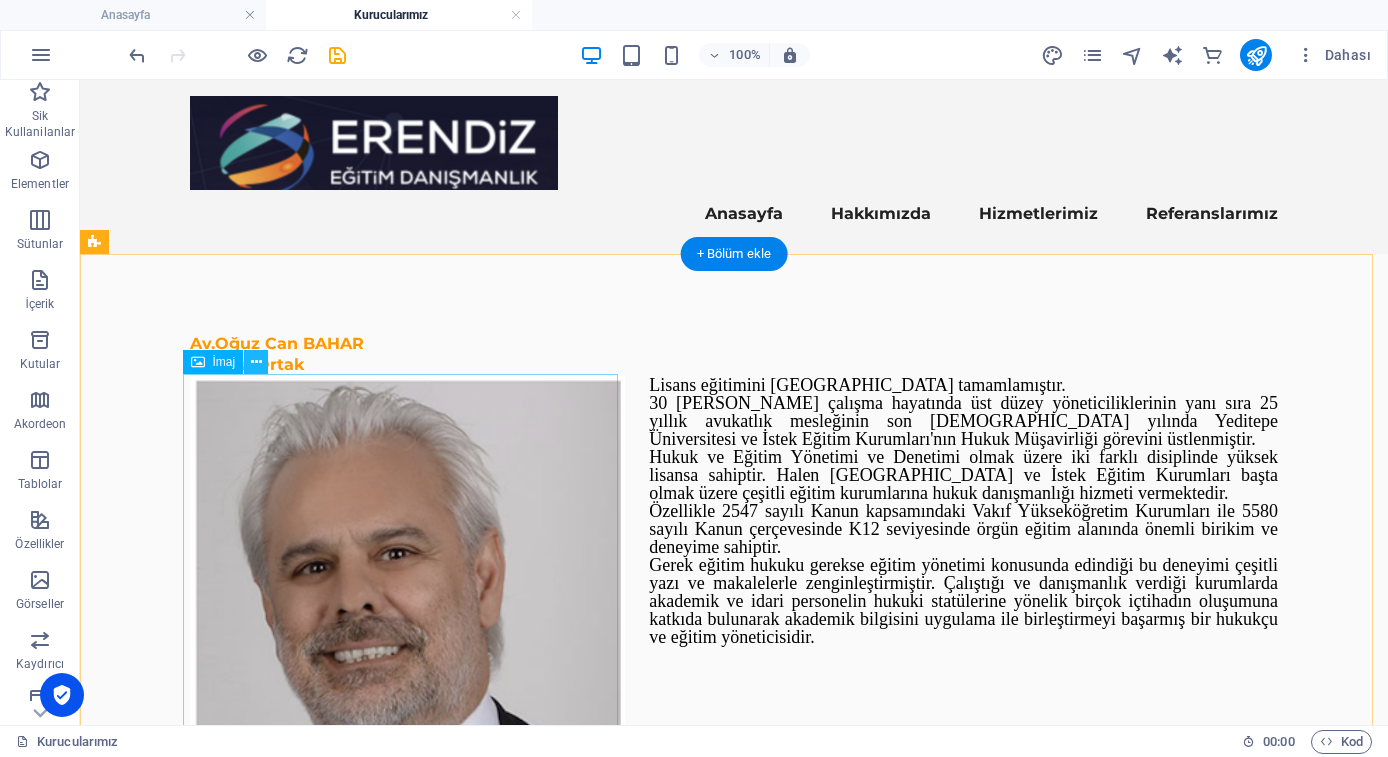 click at bounding box center [256, 362] 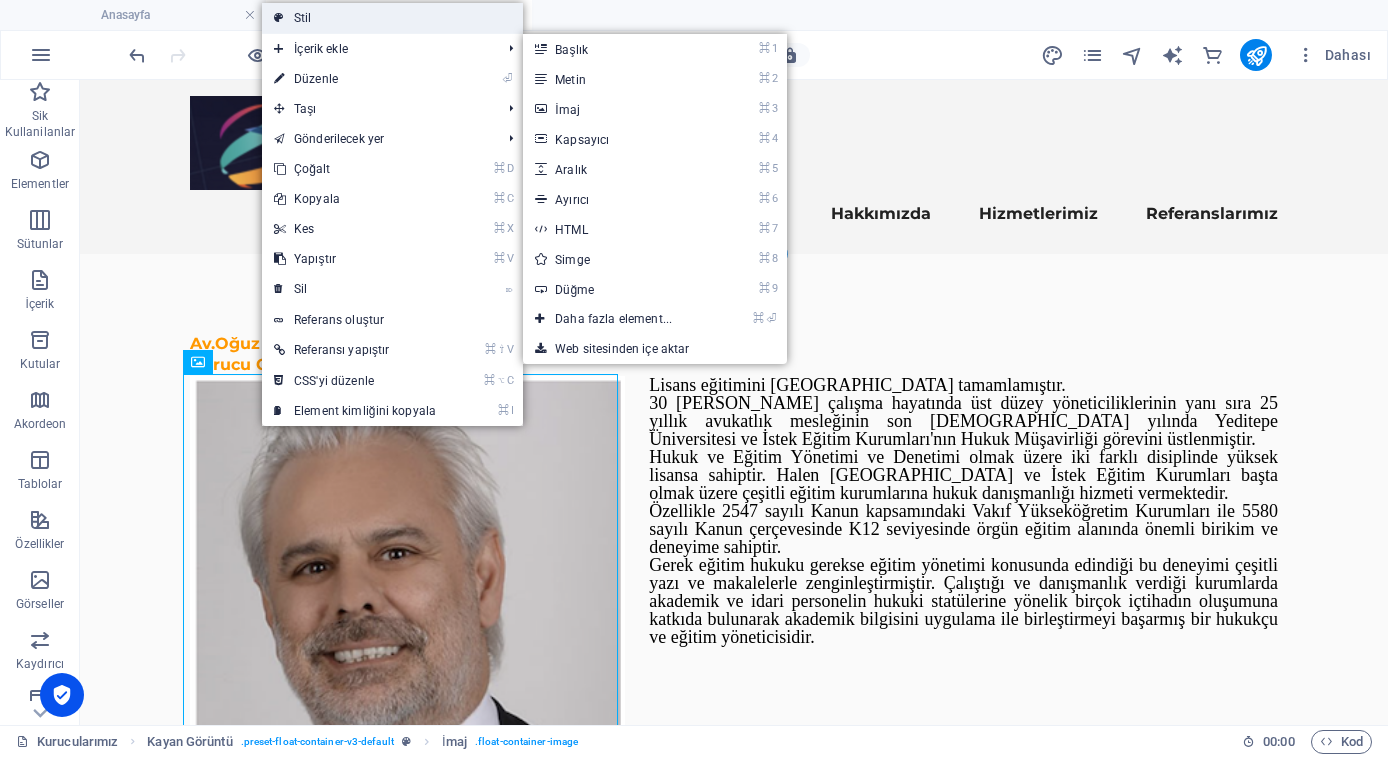 click on "Stil" at bounding box center [392, 18] 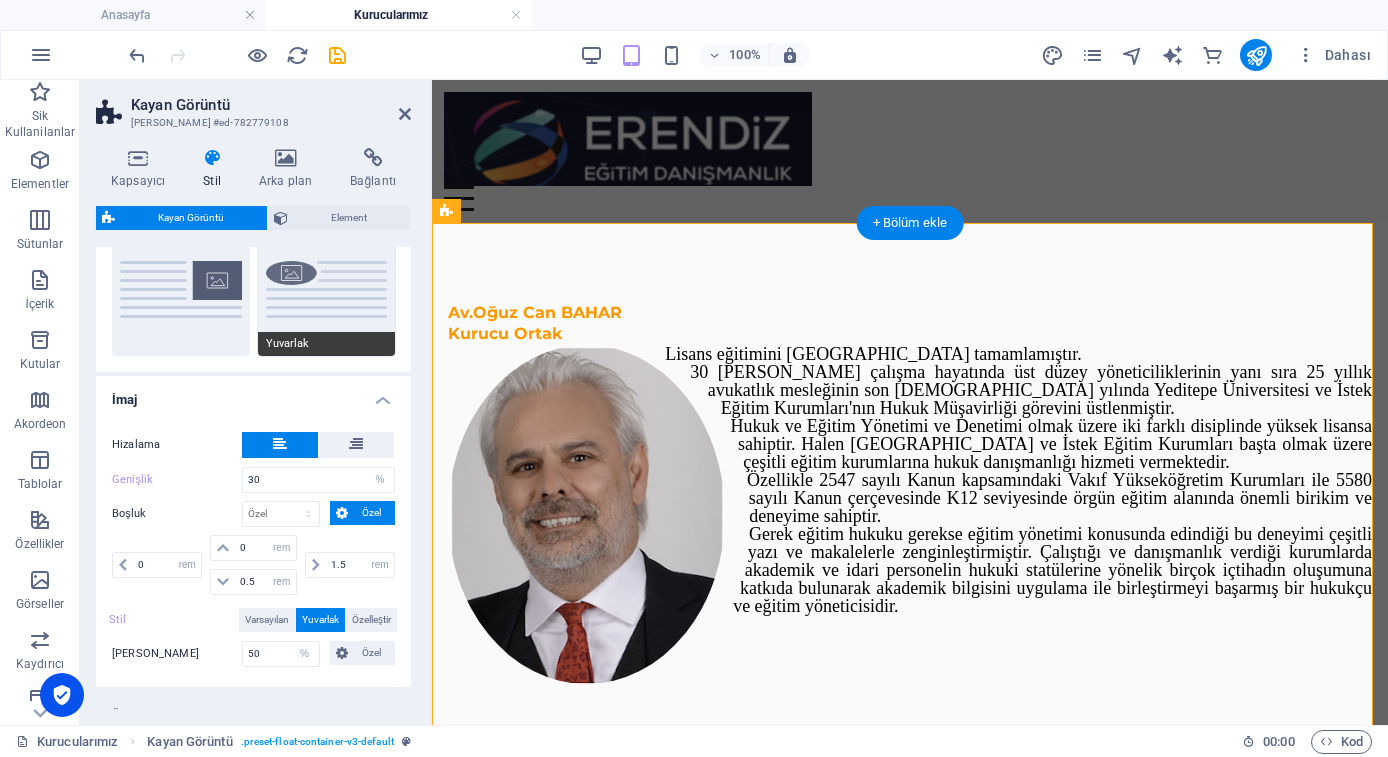 scroll, scrollTop: 272, scrollLeft: 0, axis: vertical 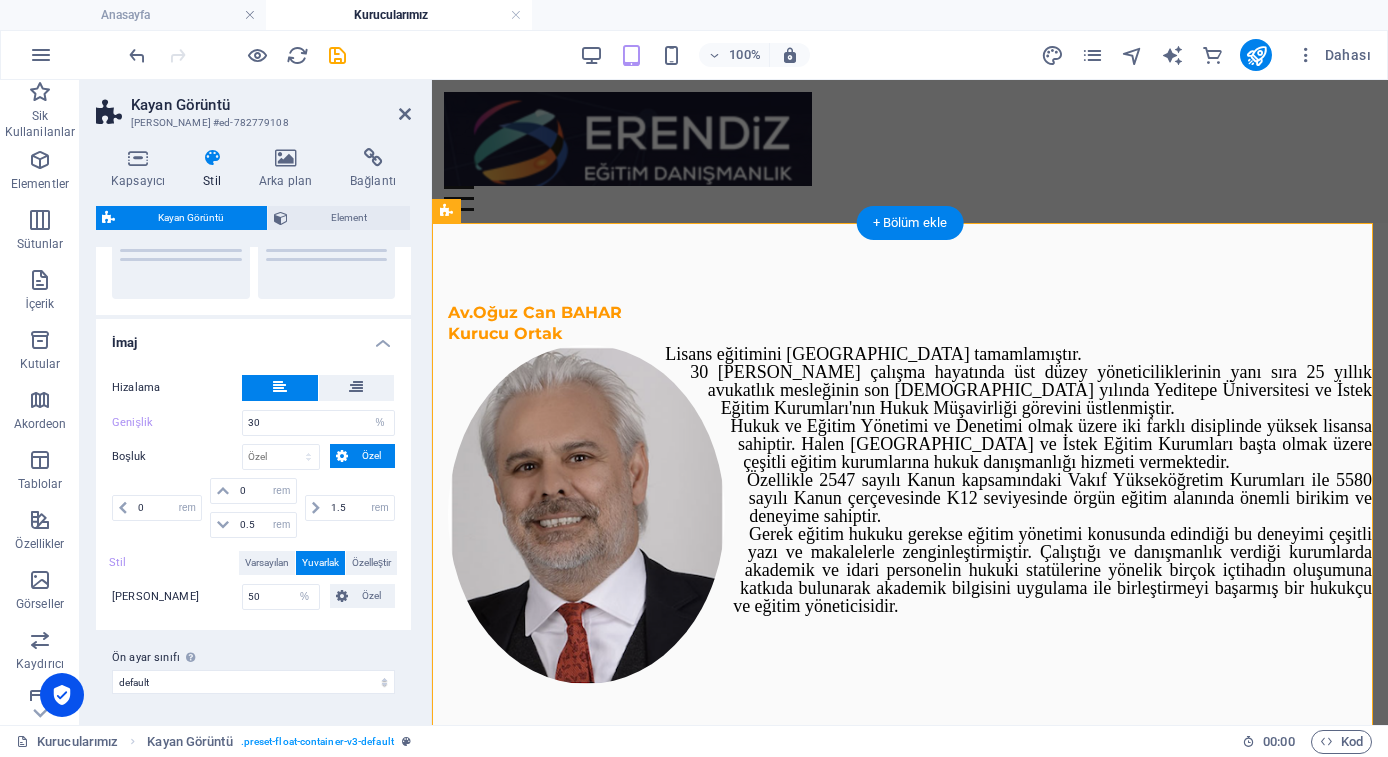 click on "Yuvarlak" at bounding box center (320, 563) 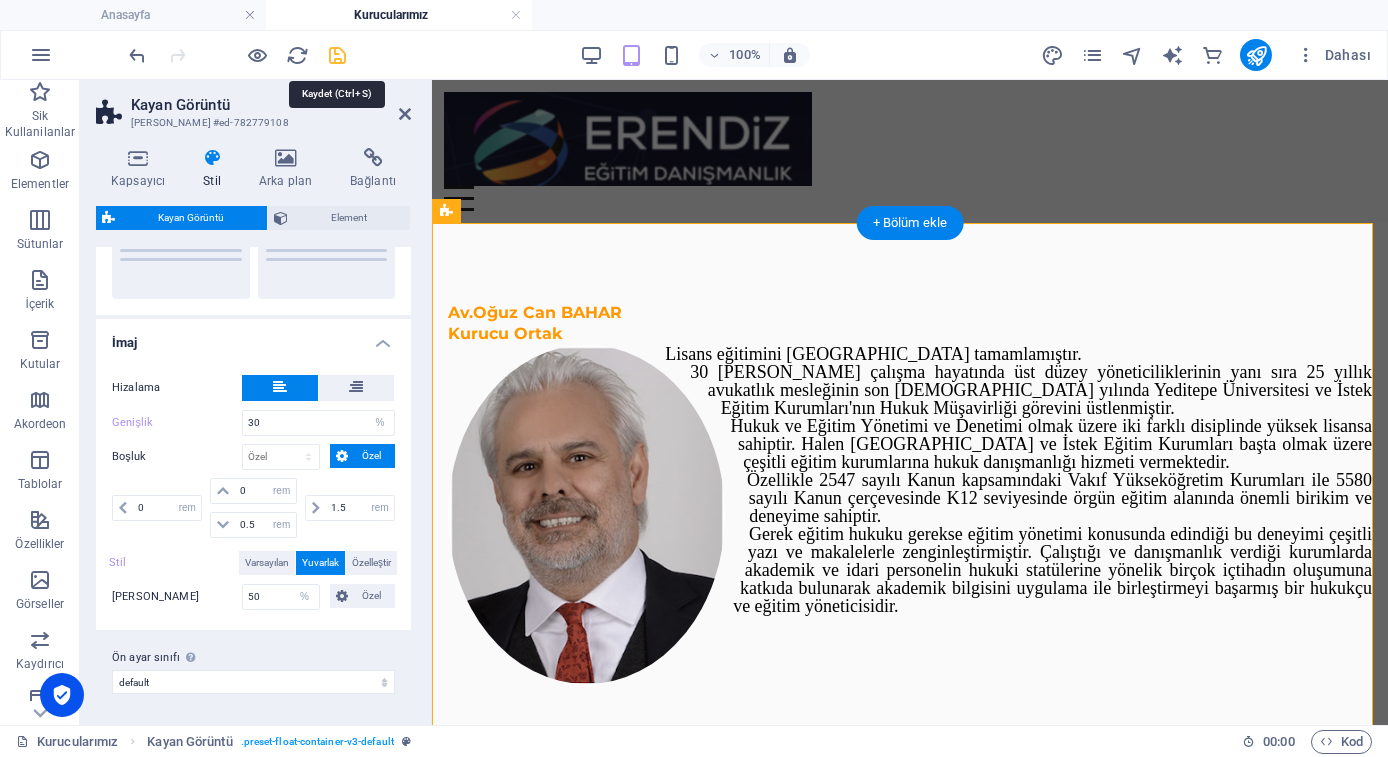 click at bounding box center (337, 55) 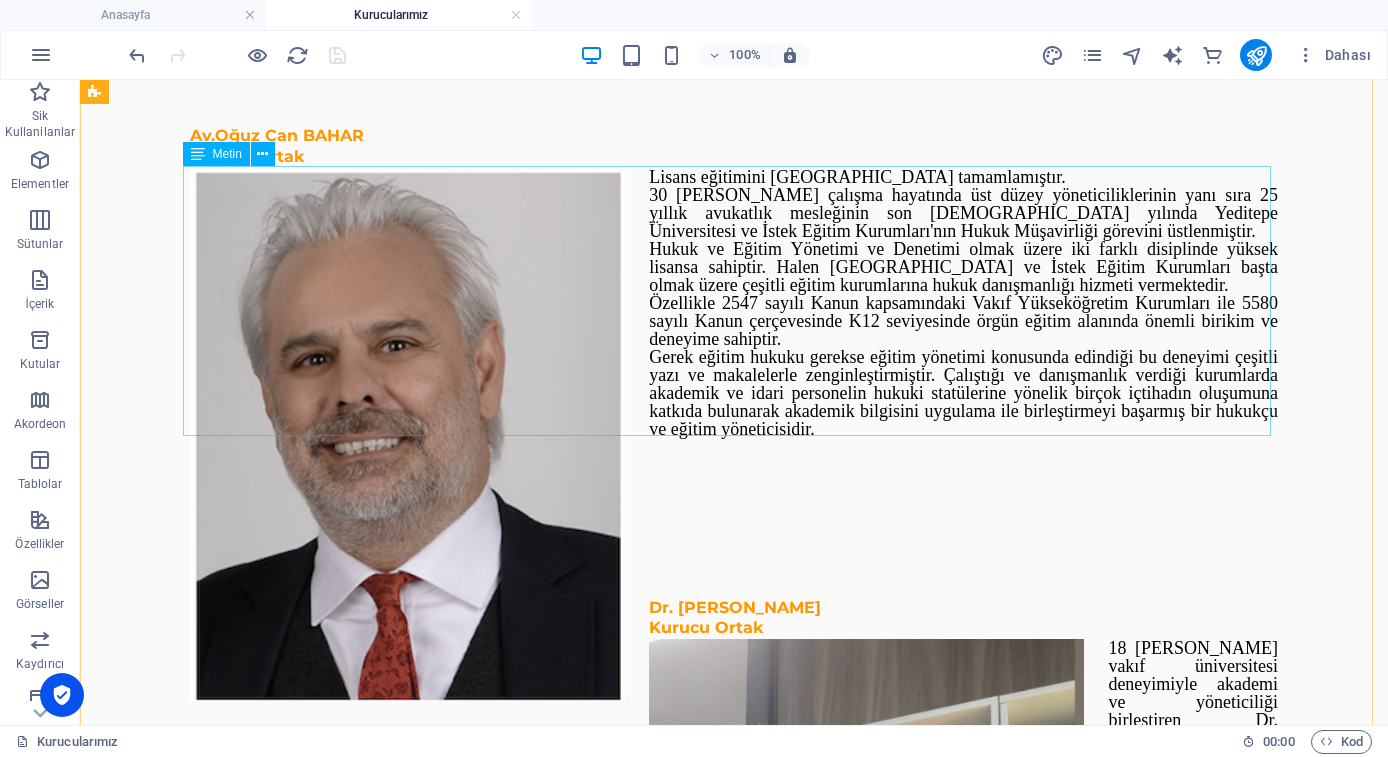 scroll, scrollTop: 0, scrollLeft: 0, axis: both 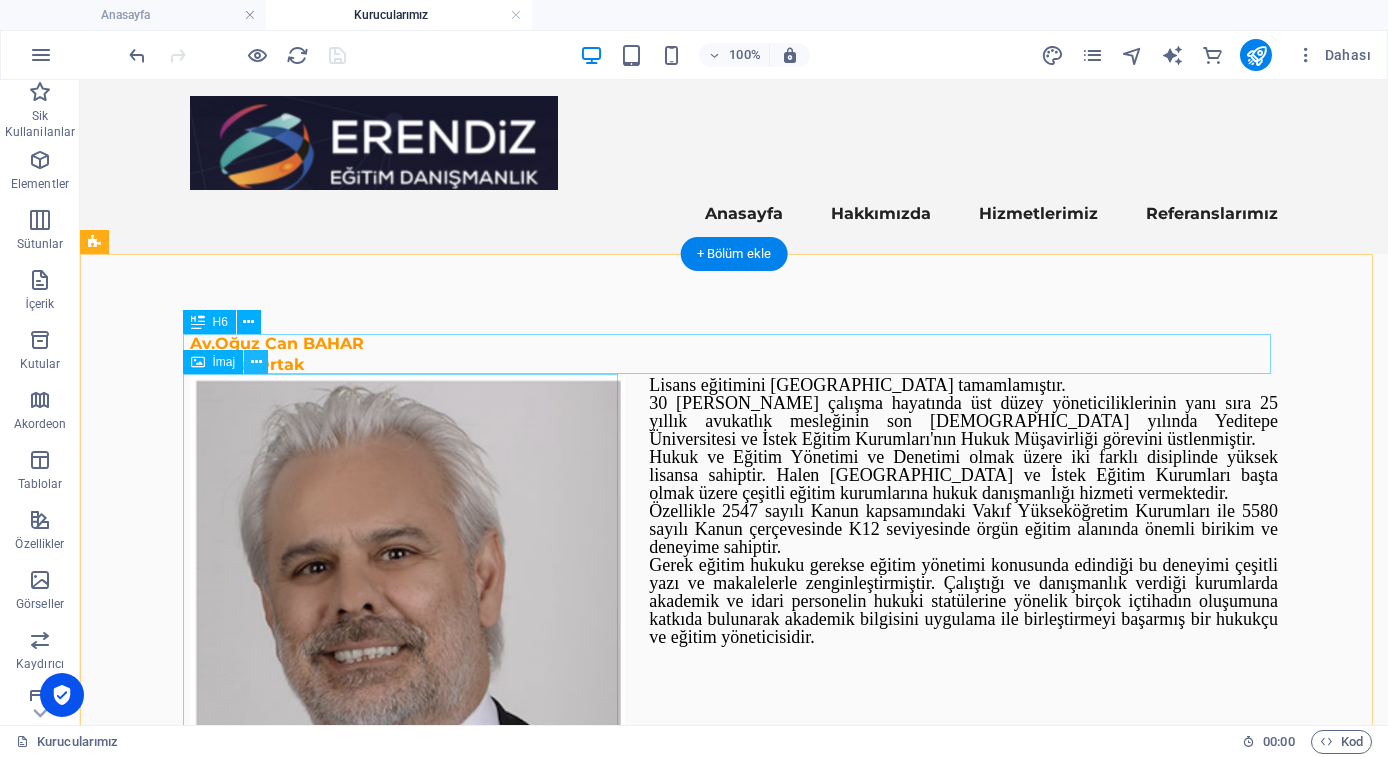 click at bounding box center (256, 362) 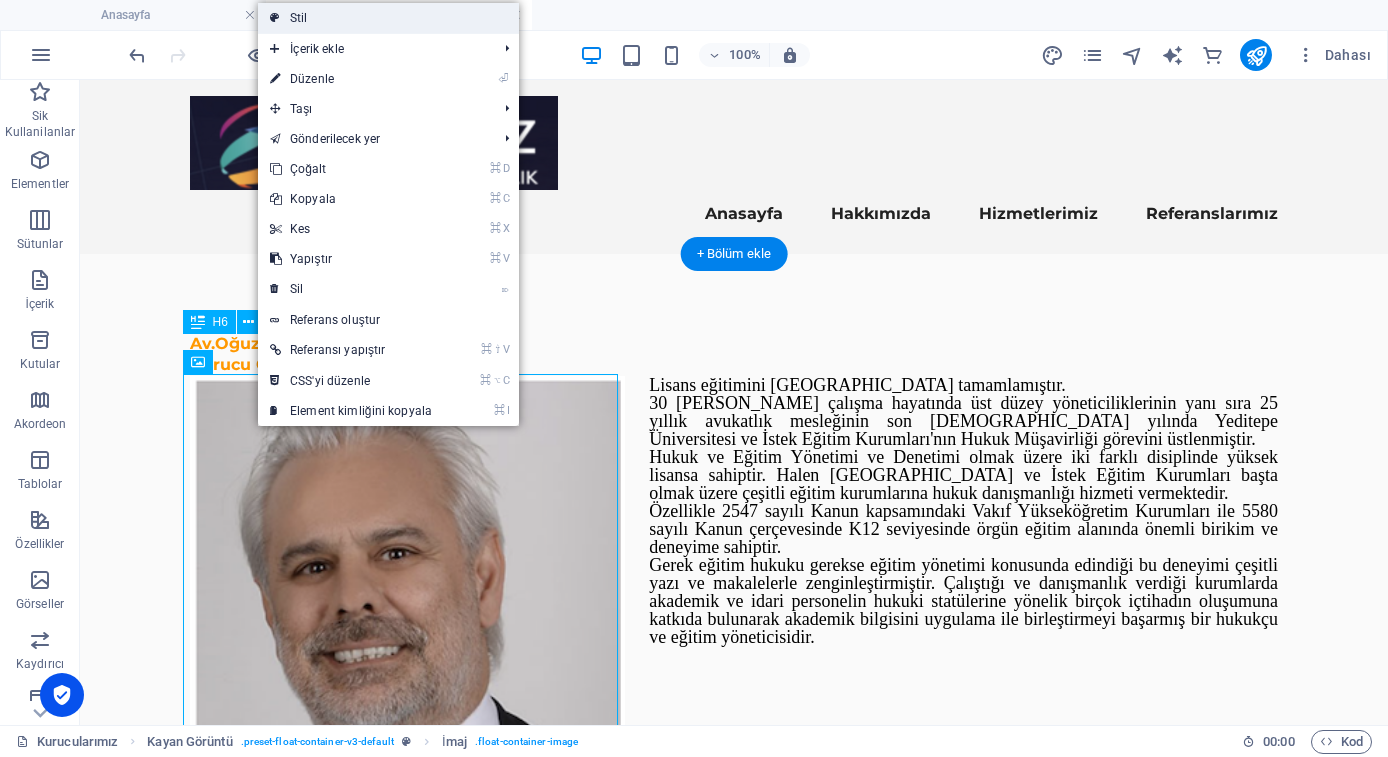 click on "Stil" at bounding box center [388, 18] 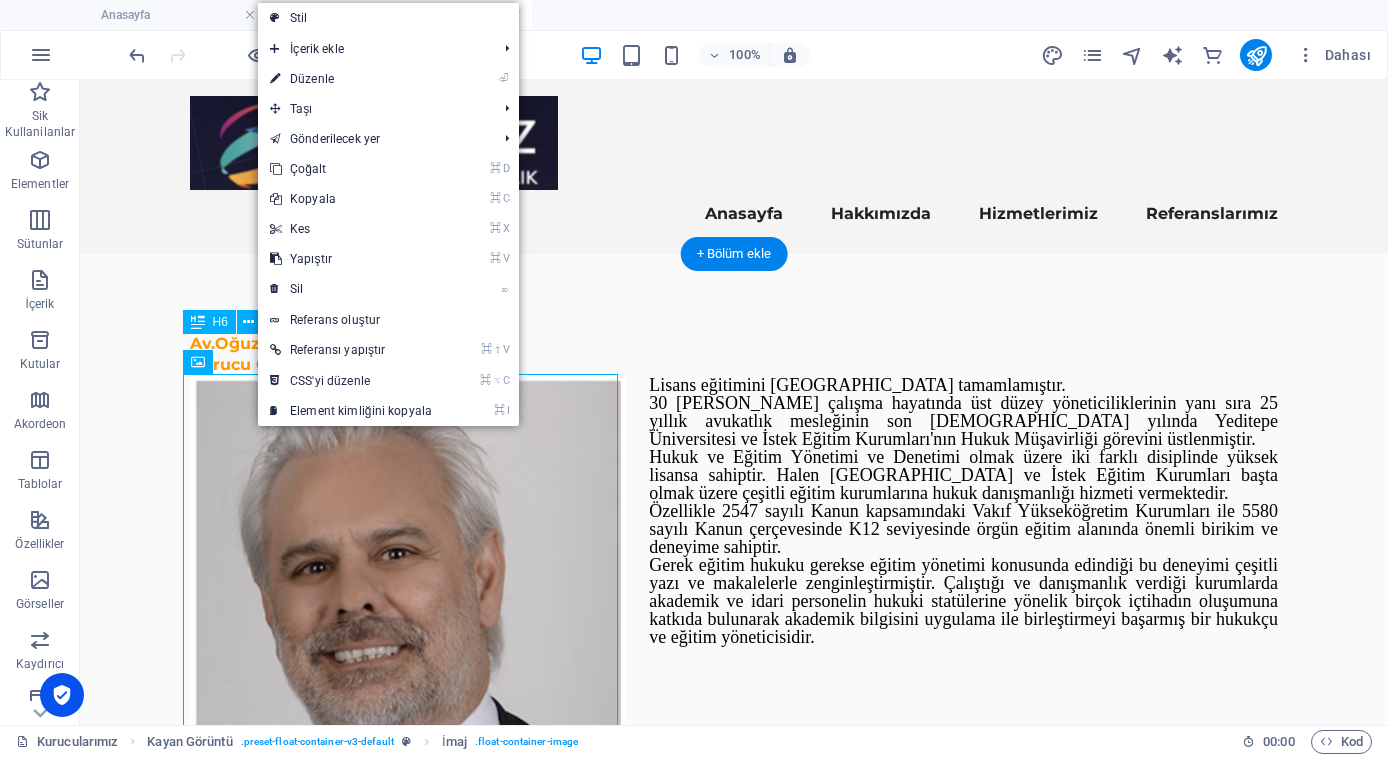 select on "%" 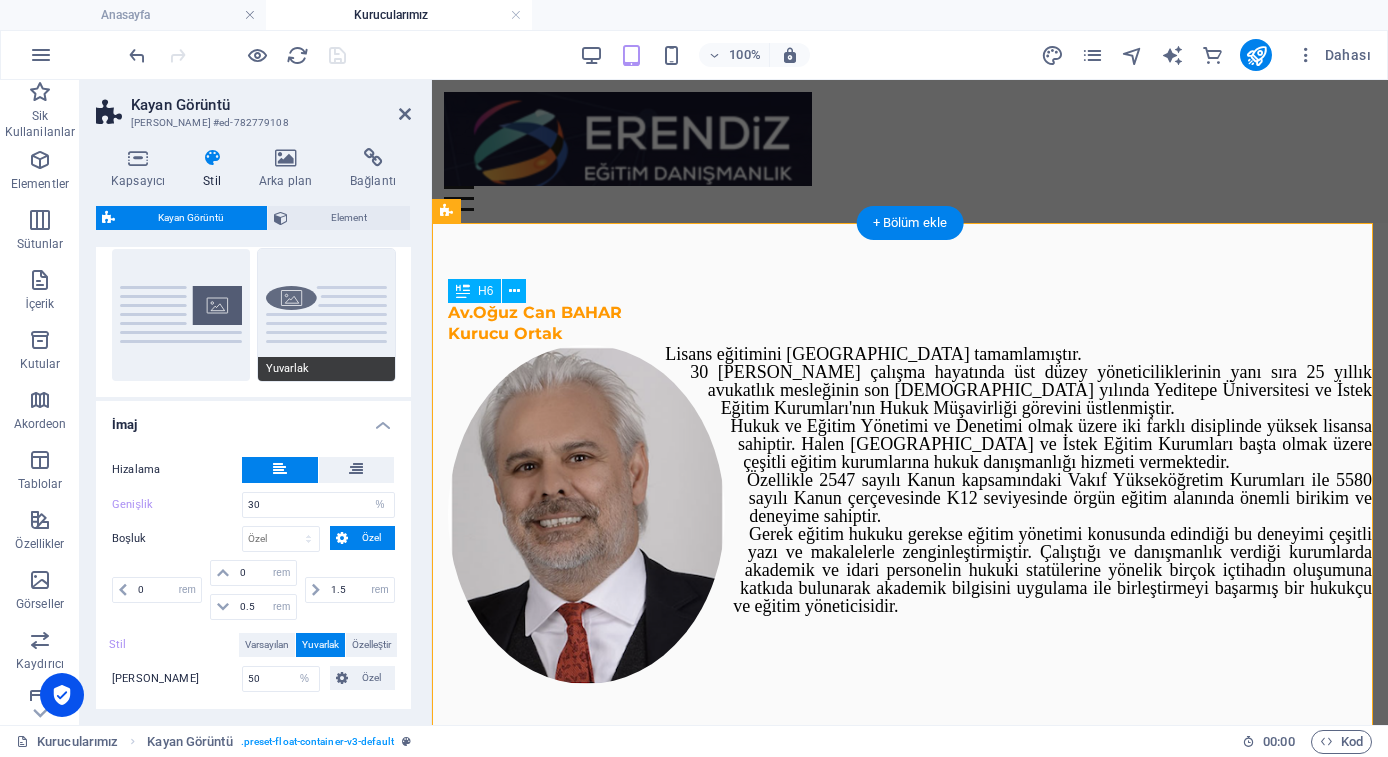 scroll, scrollTop: 272, scrollLeft: 0, axis: vertical 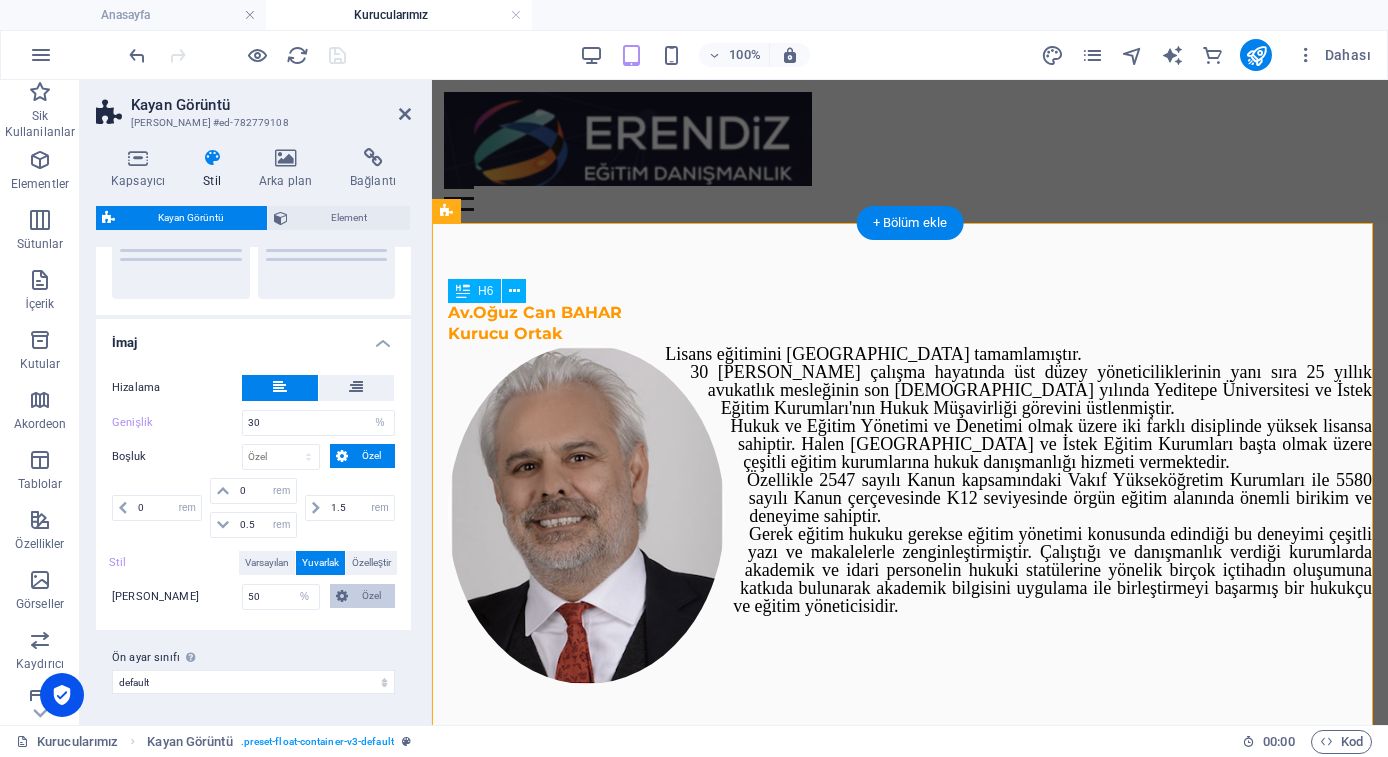 click on "Özel" at bounding box center [363, 596] 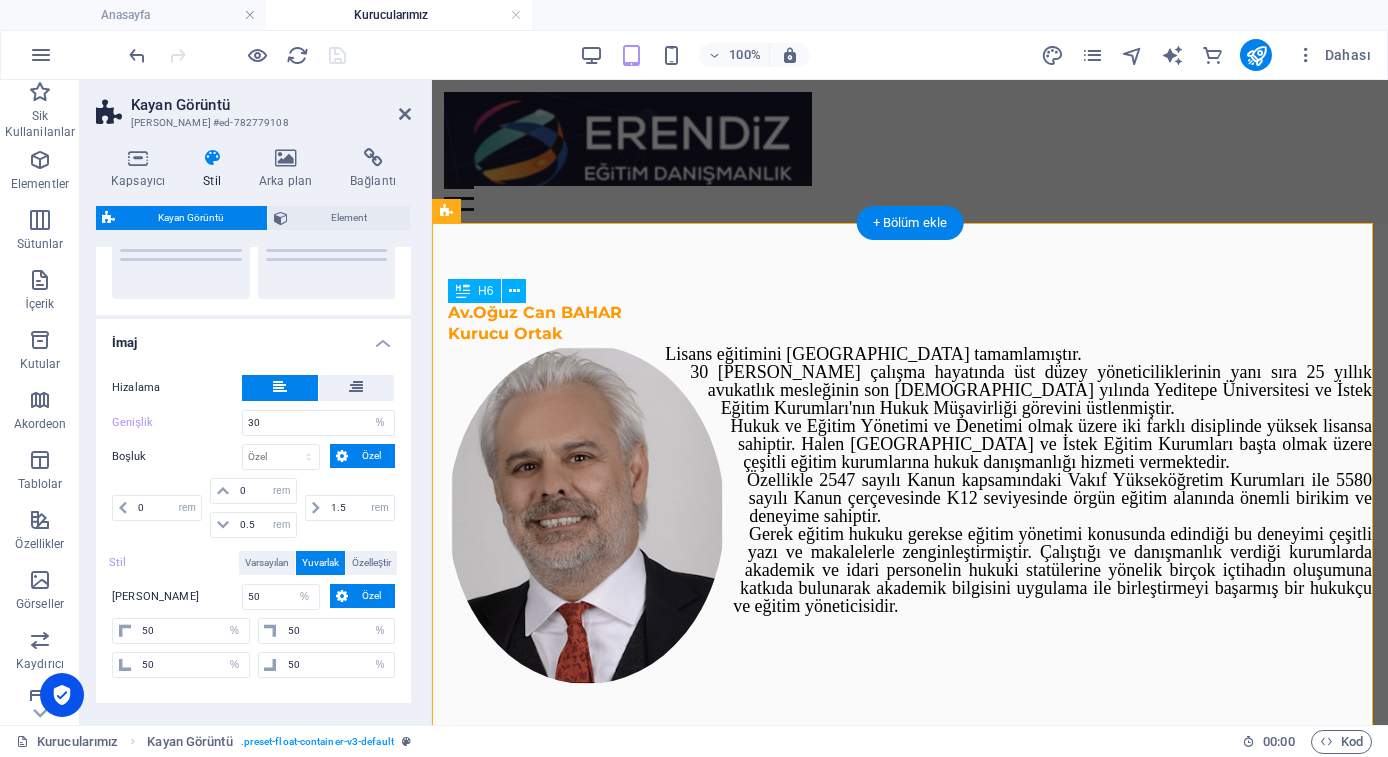 click on "Özel" at bounding box center (363, 596) 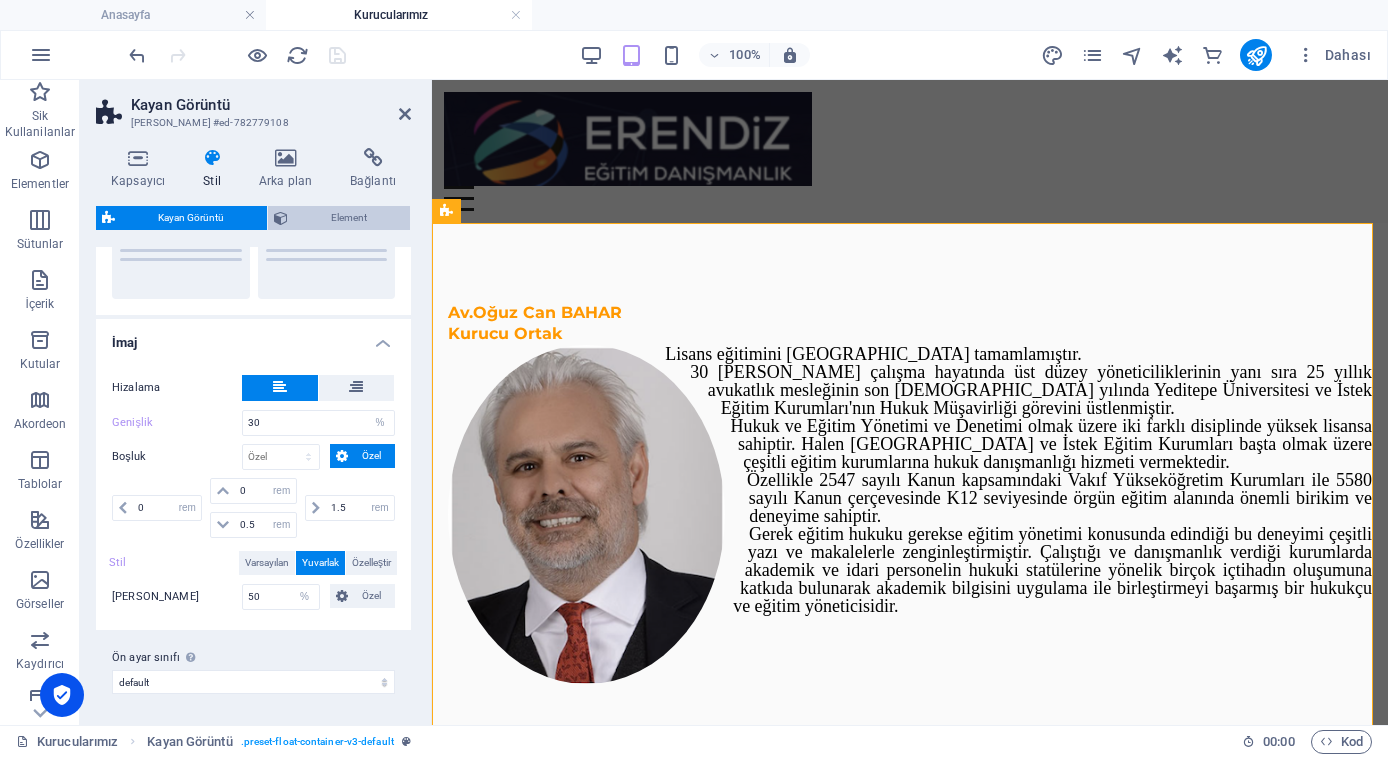 click on "Element" at bounding box center (349, 218) 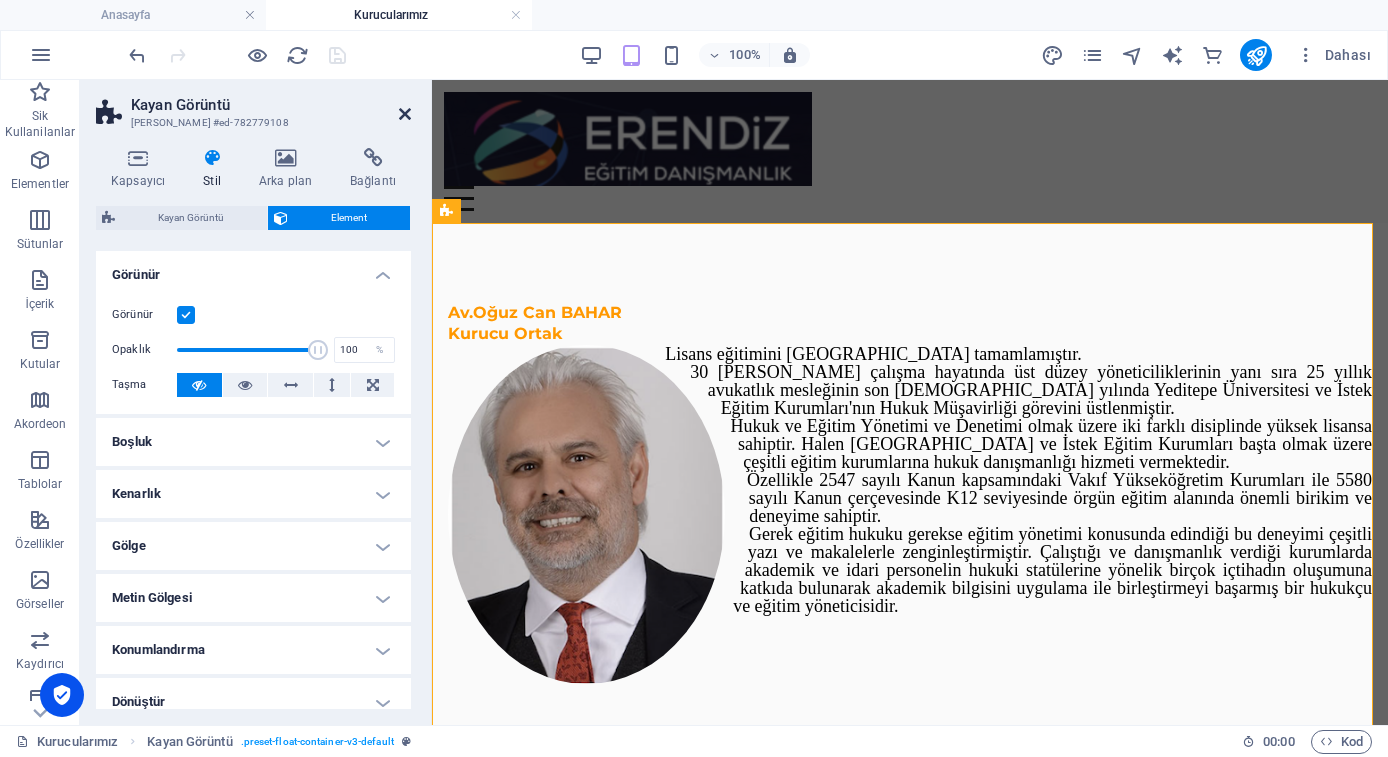 click at bounding box center (405, 114) 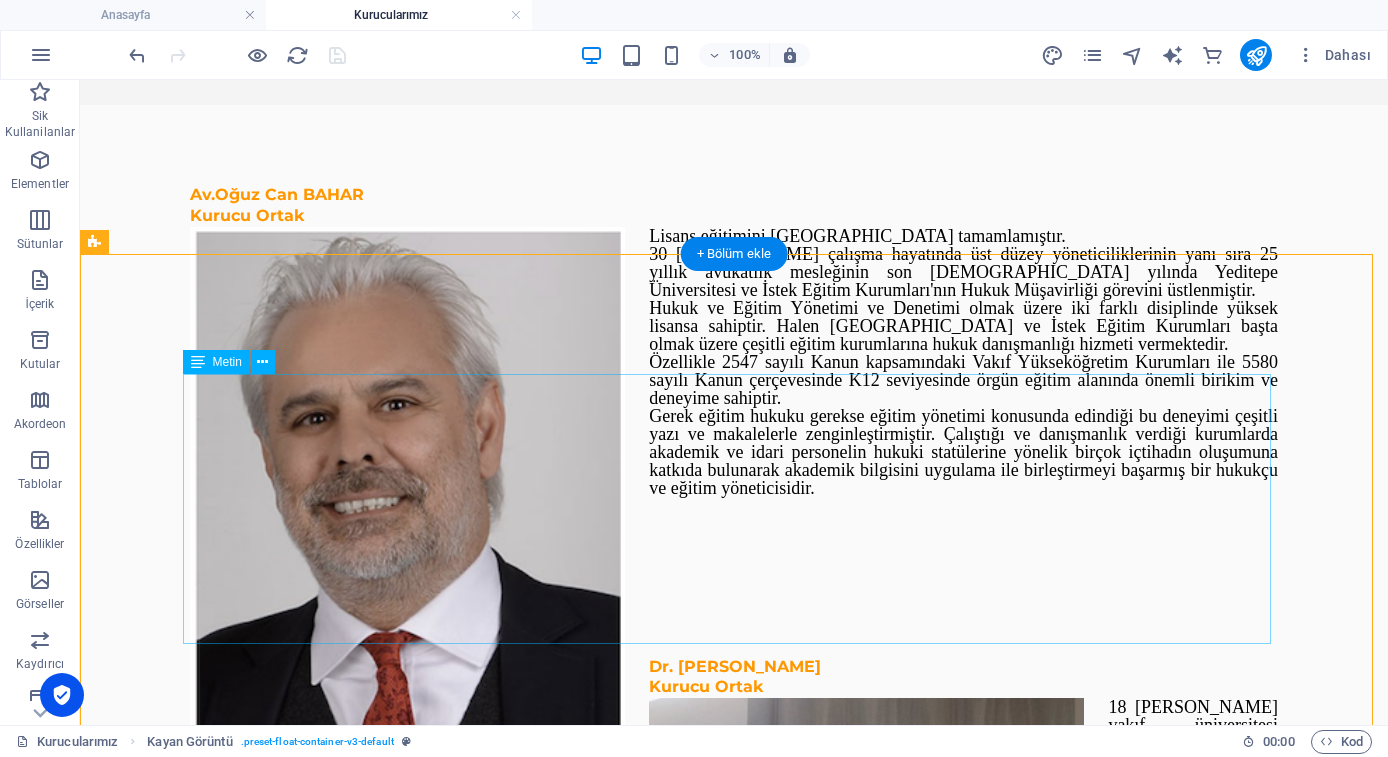 scroll, scrollTop: 0, scrollLeft: 0, axis: both 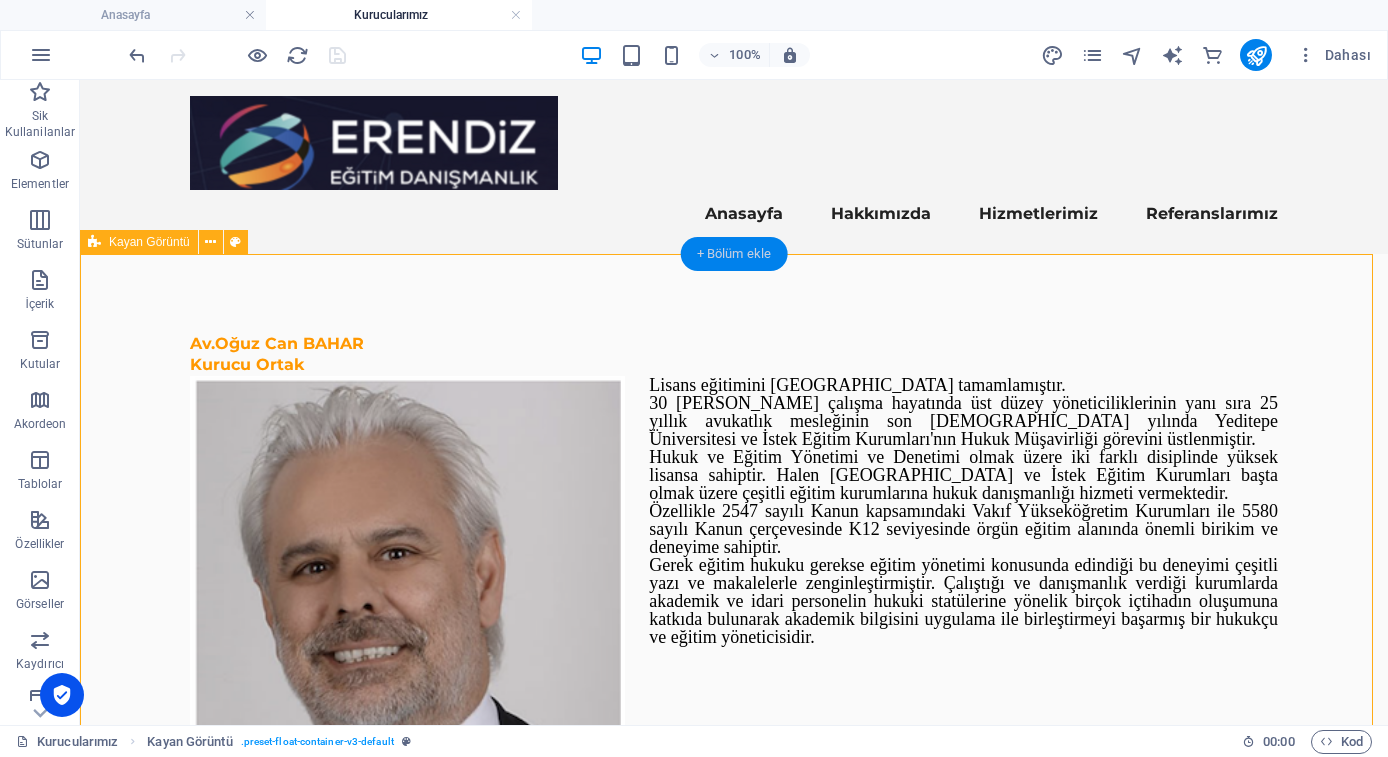 click on "+ Bölüm ekle" at bounding box center [734, 254] 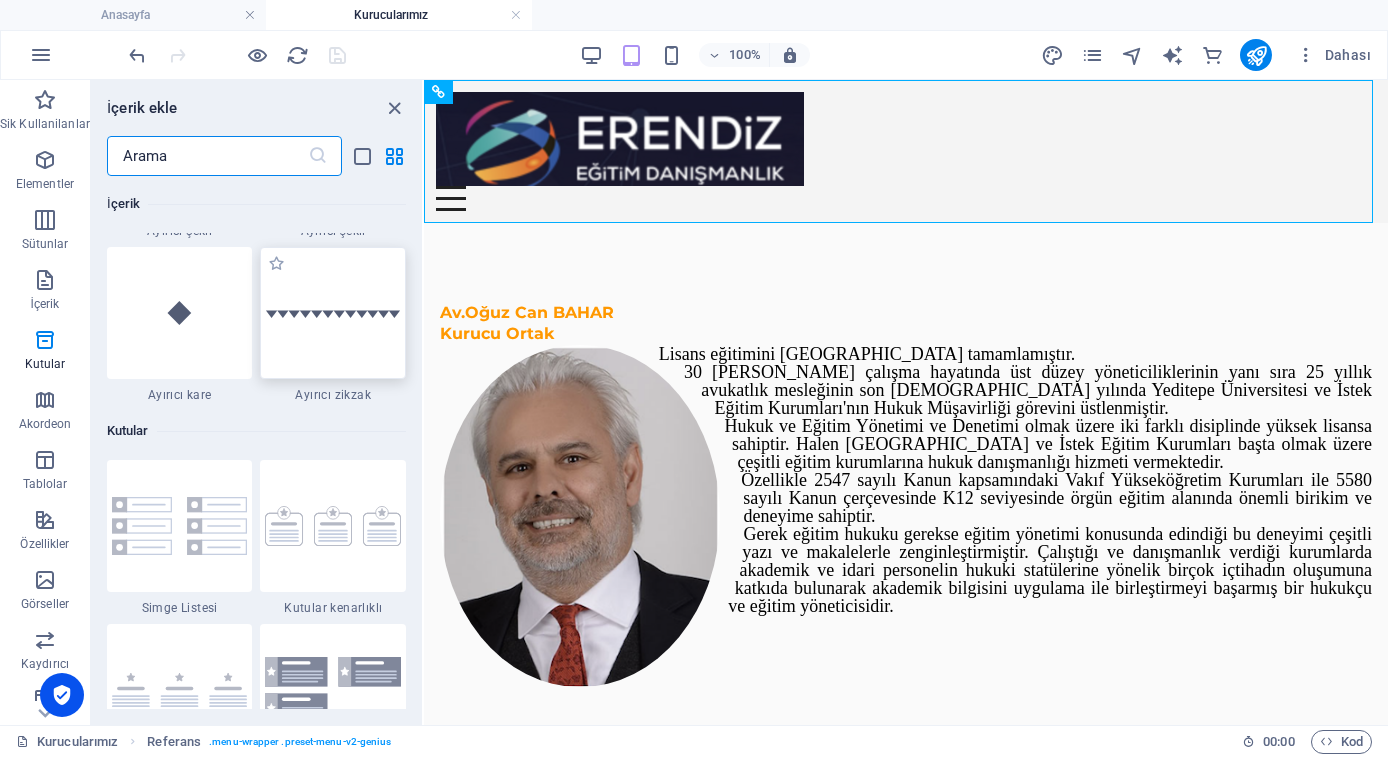 scroll, scrollTop: 5570, scrollLeft: 0, axis: vertical 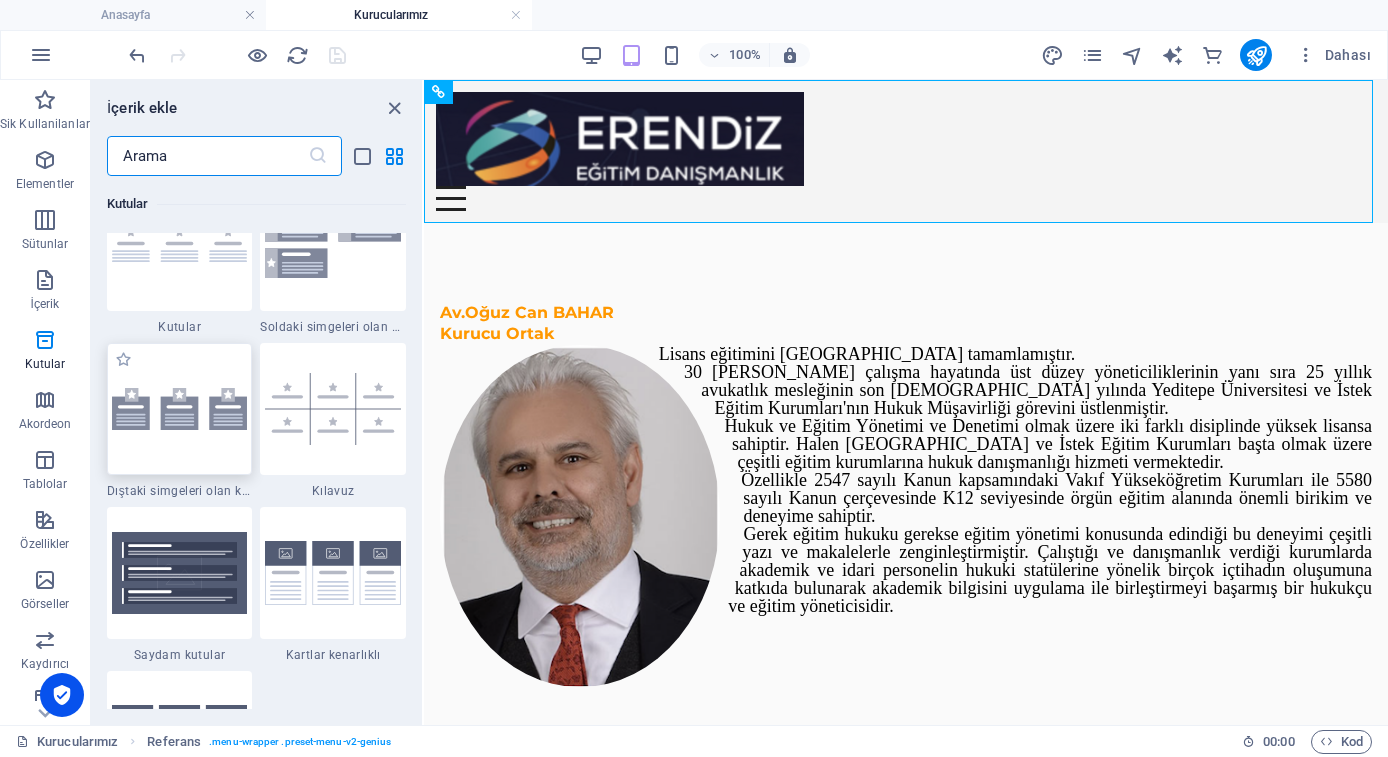 click at bounding box center (180, 409) 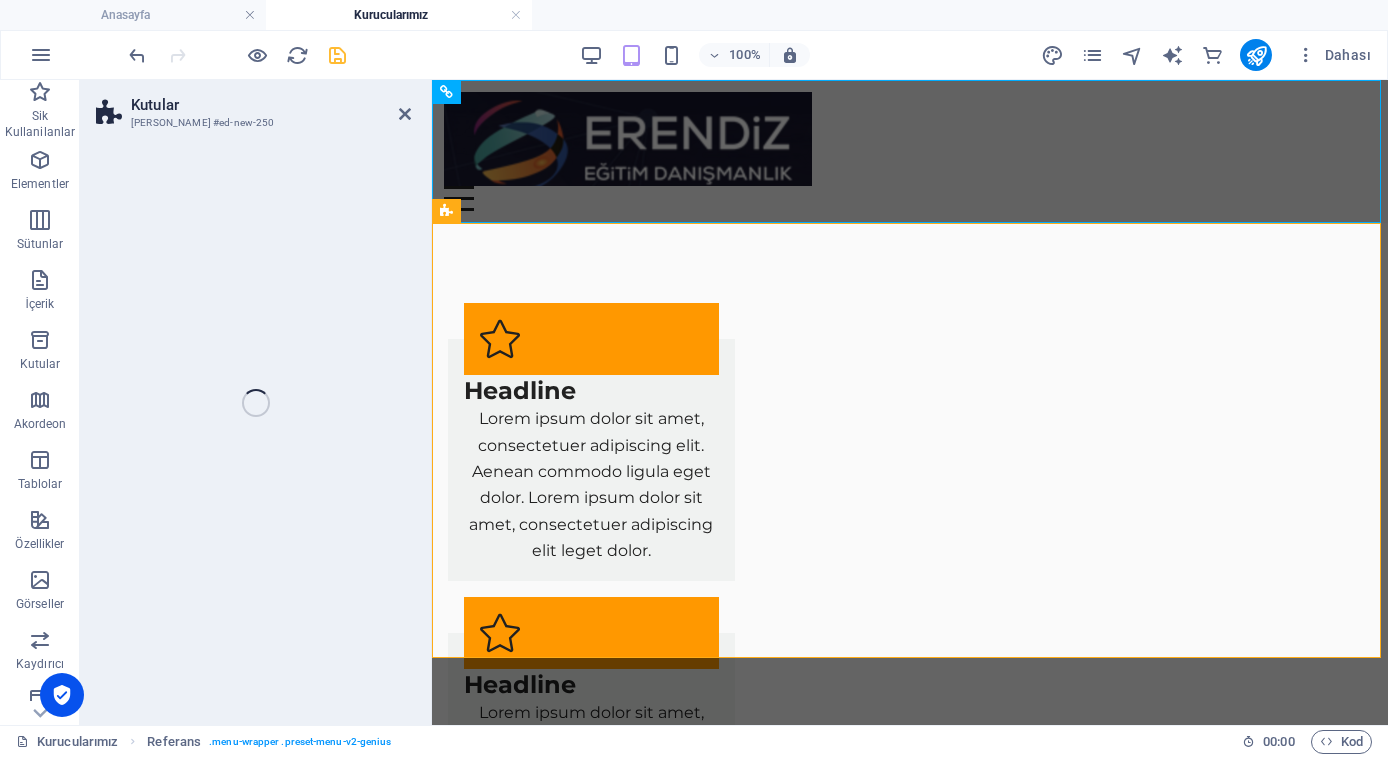 select on "rem" 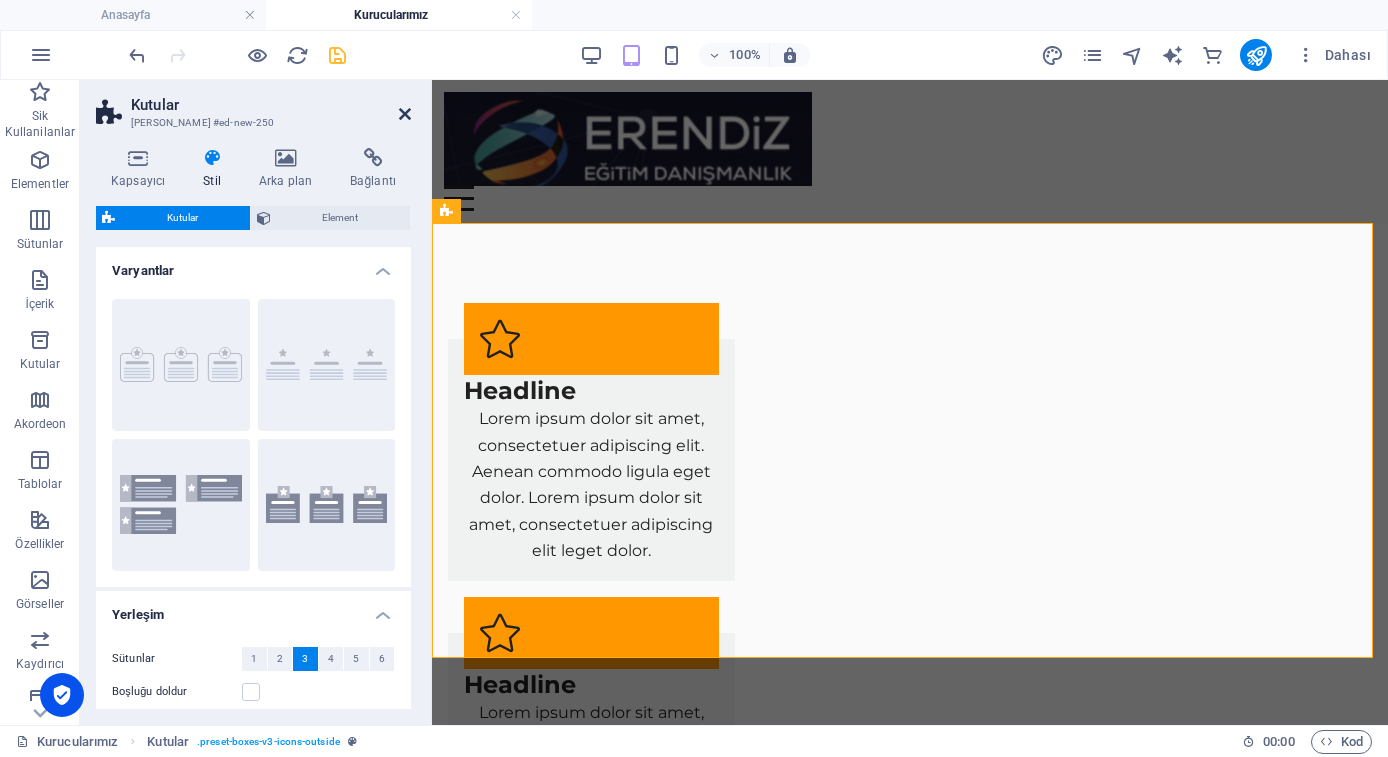 click at bounding box center [405, 114] 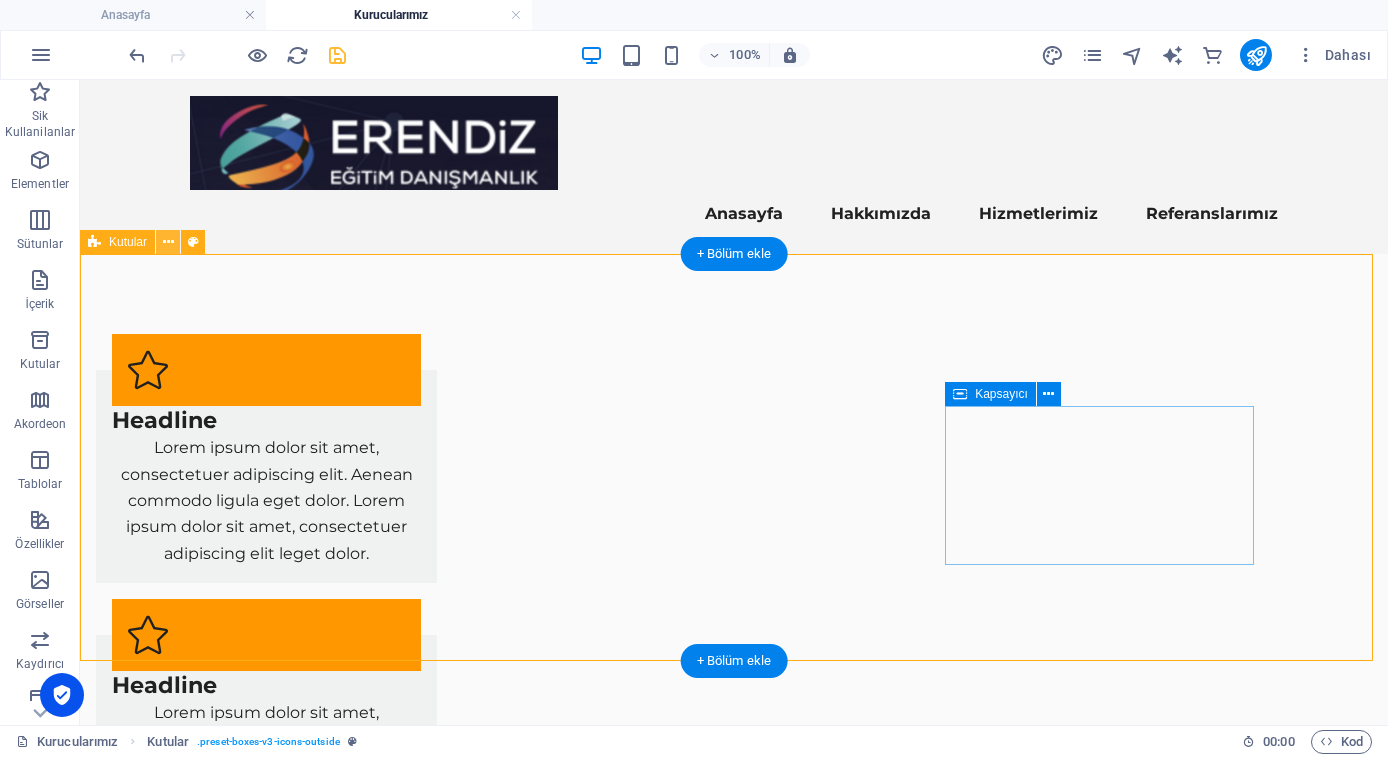 click at bounding box center [168, 242] 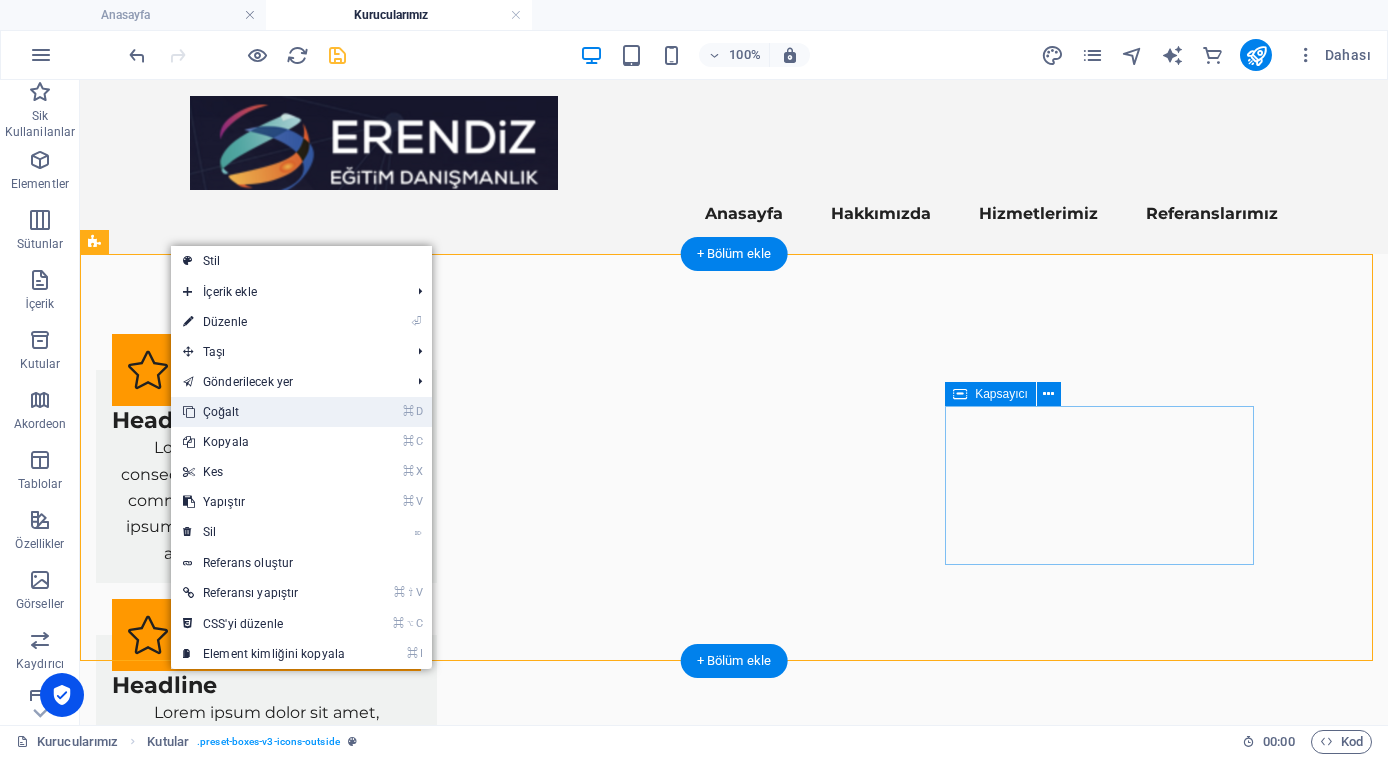 drag, startPoint x: 256, startPoint y: 420, endPoint x: 178, endPoint y: 340, distance: 111.73182 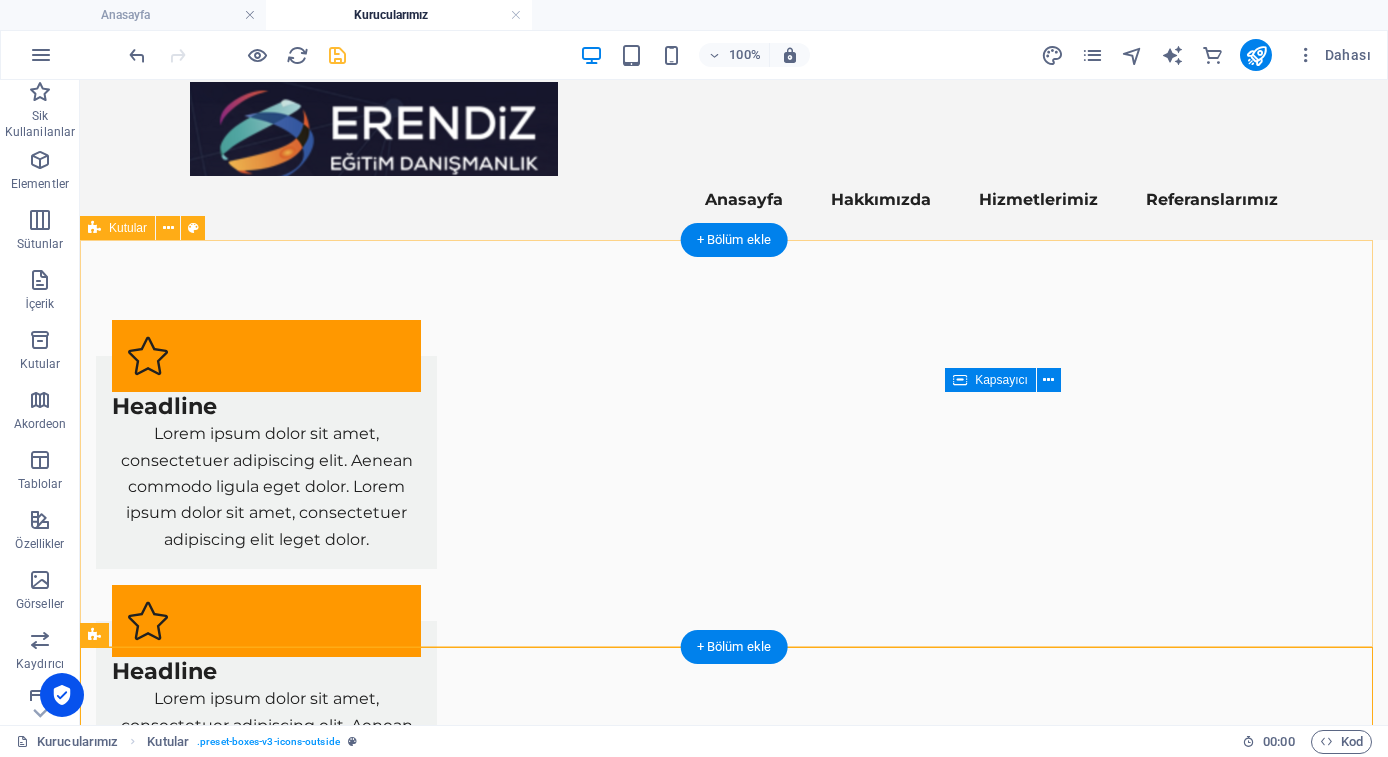 scroll, scrollTop: 43, scrollLeft: 0, axis: vertical 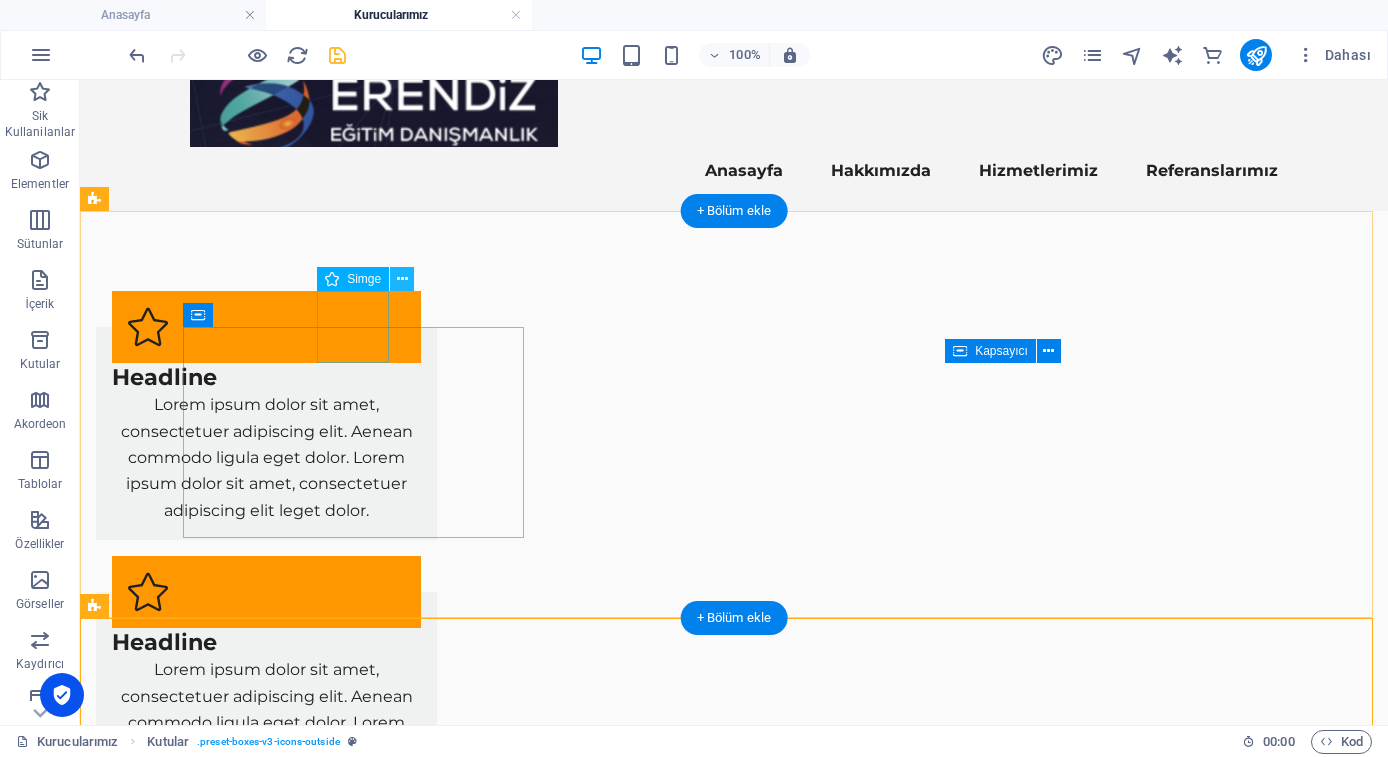 click at bounding box center (402, 279) 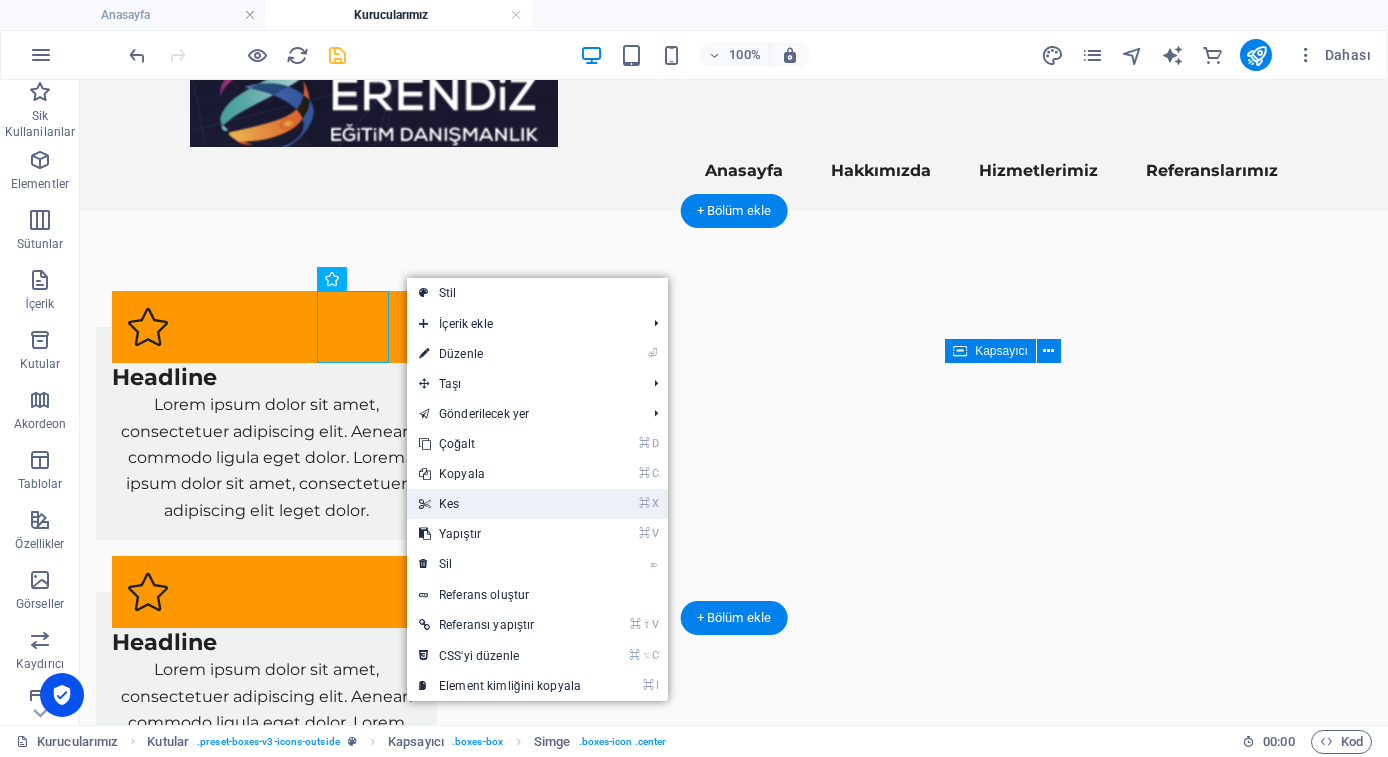 click on "⌘ X  Kes" at bounding box center (500, 504) 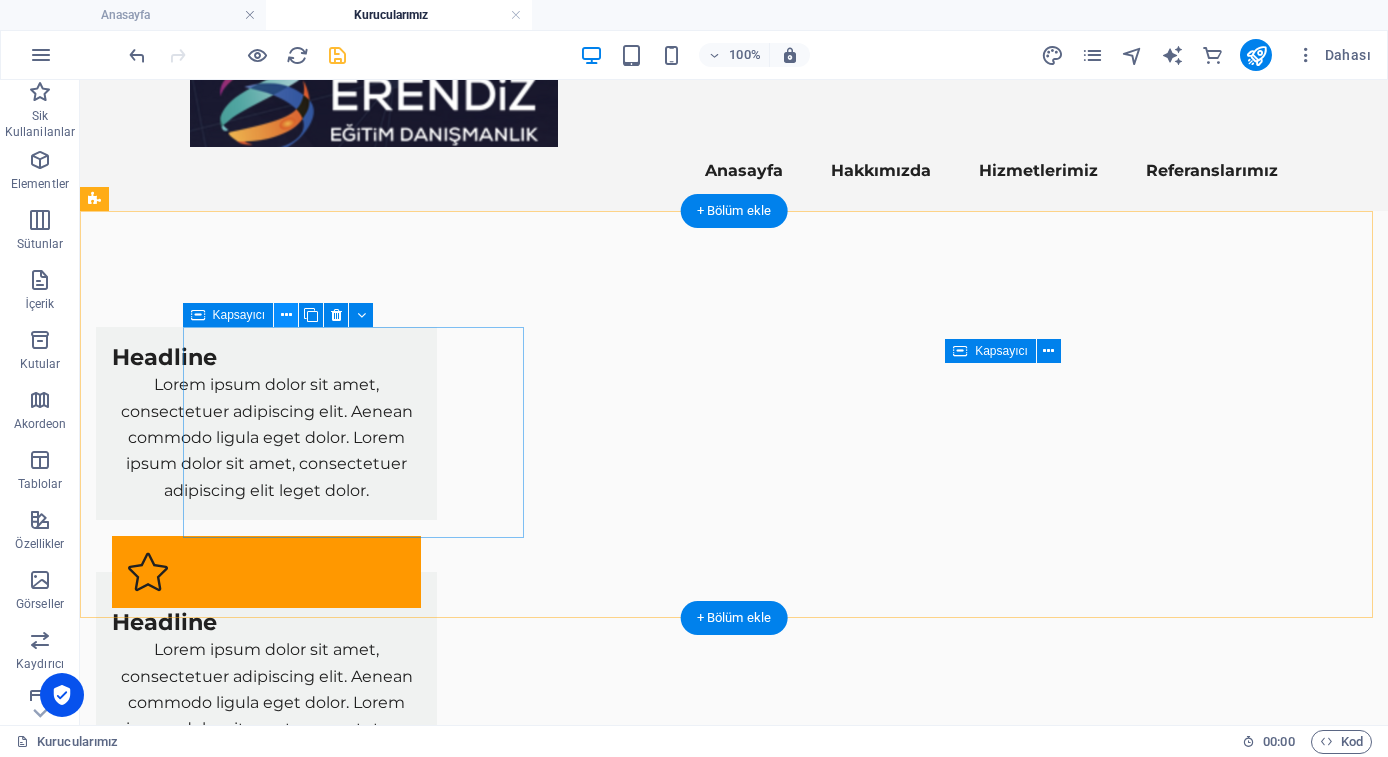 click at bounding box center [286, 315] 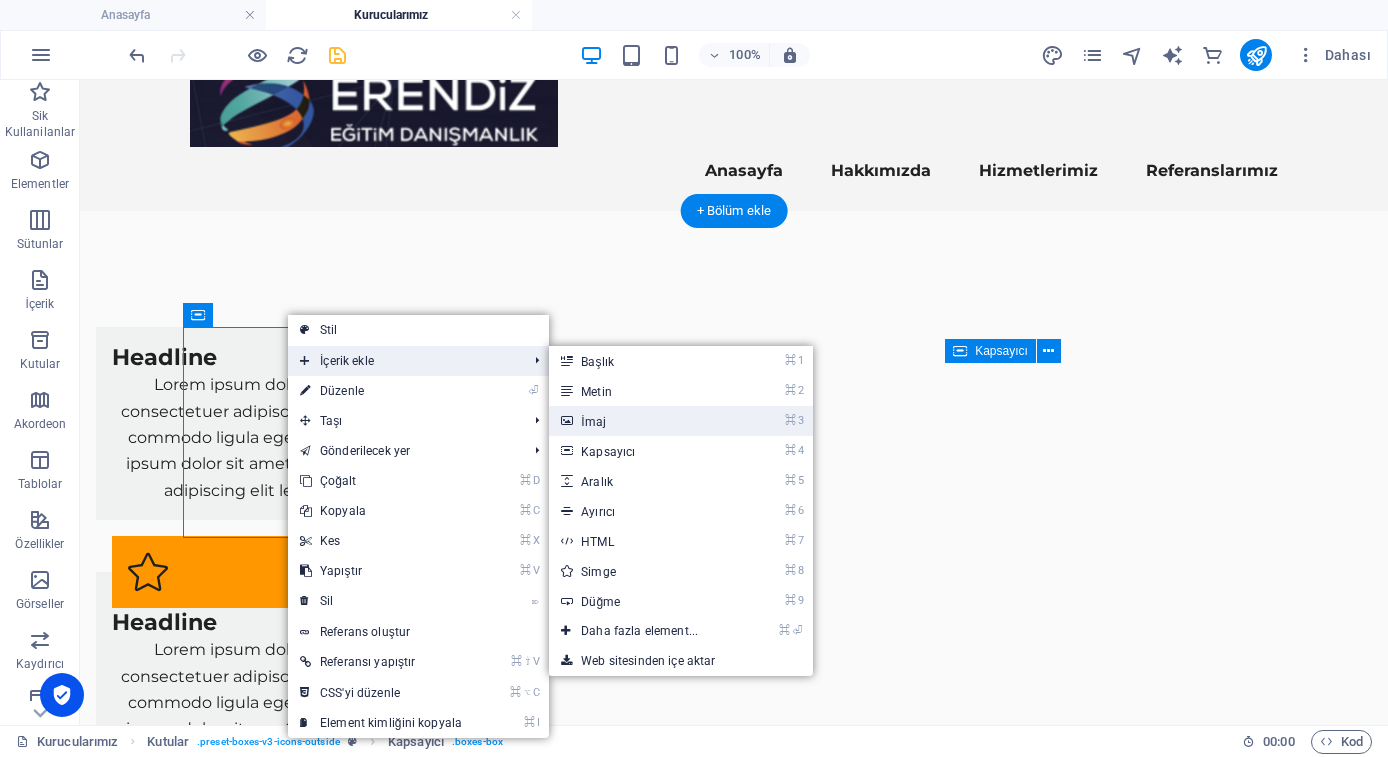 click on "⌘ 3  İmaj" at bounding box center [643, 421] 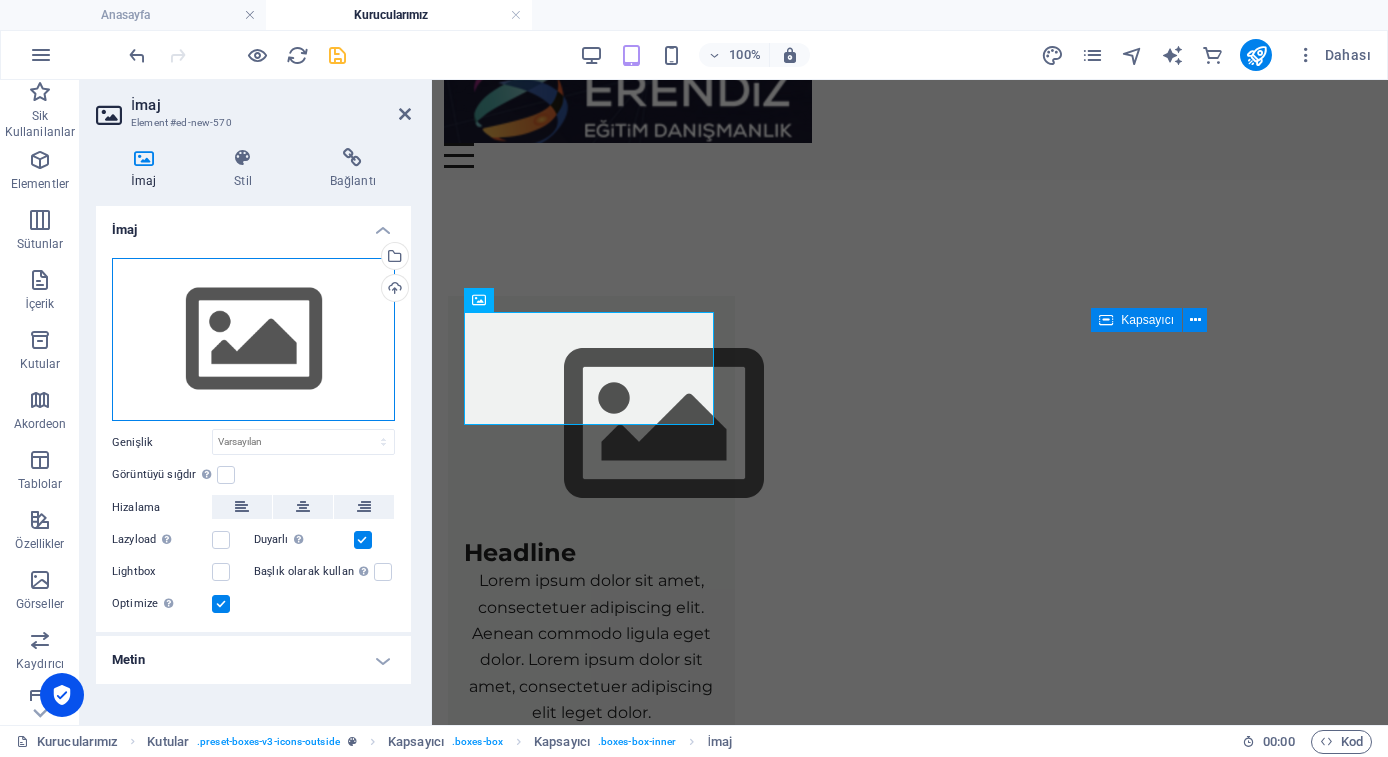 click on "Dosyaları buraya sürükleyin, dosyaları seçmek için tıklayın veya Dosyalardan ya da ücretsiz stok fotoğraf ve videolarımızdan dosyalar seçin" at bounding box center [253, 340] 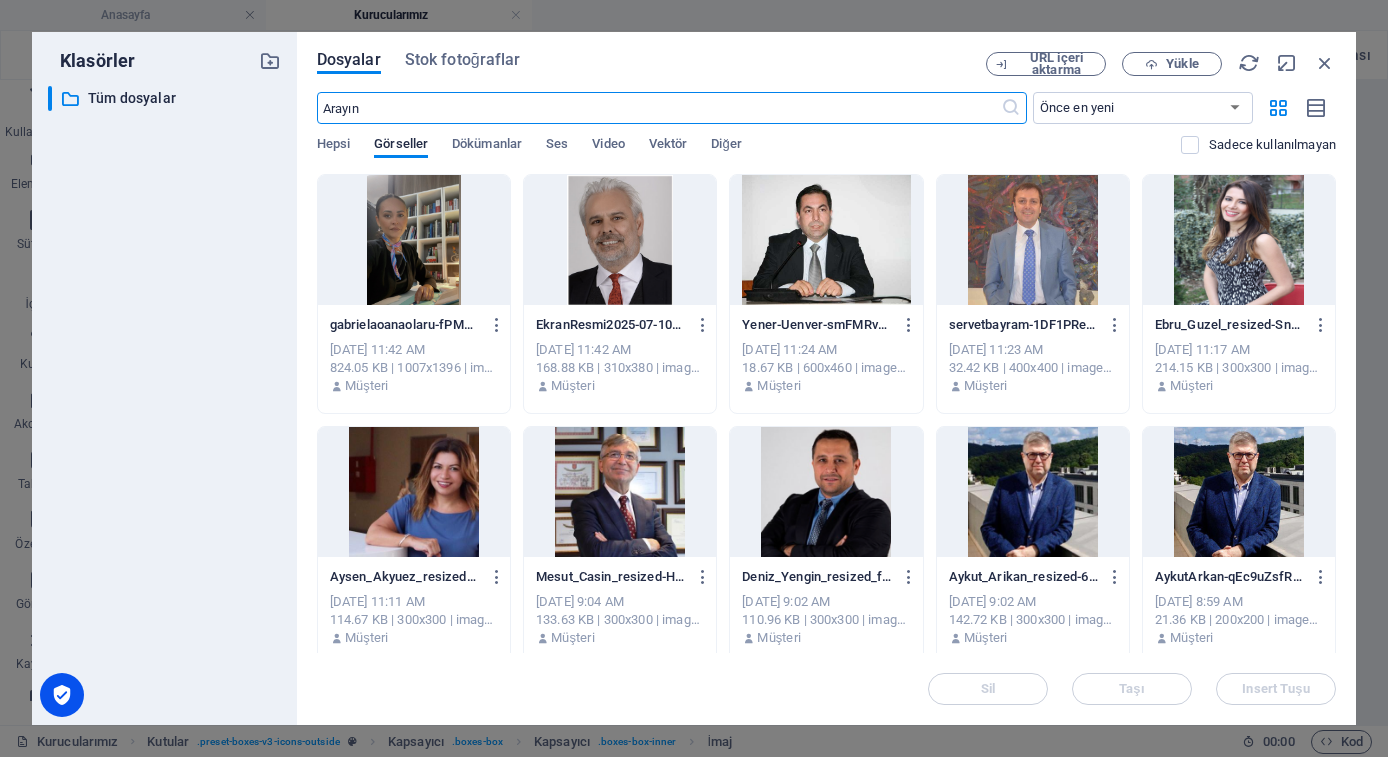 click at bounding box center (620, 240) 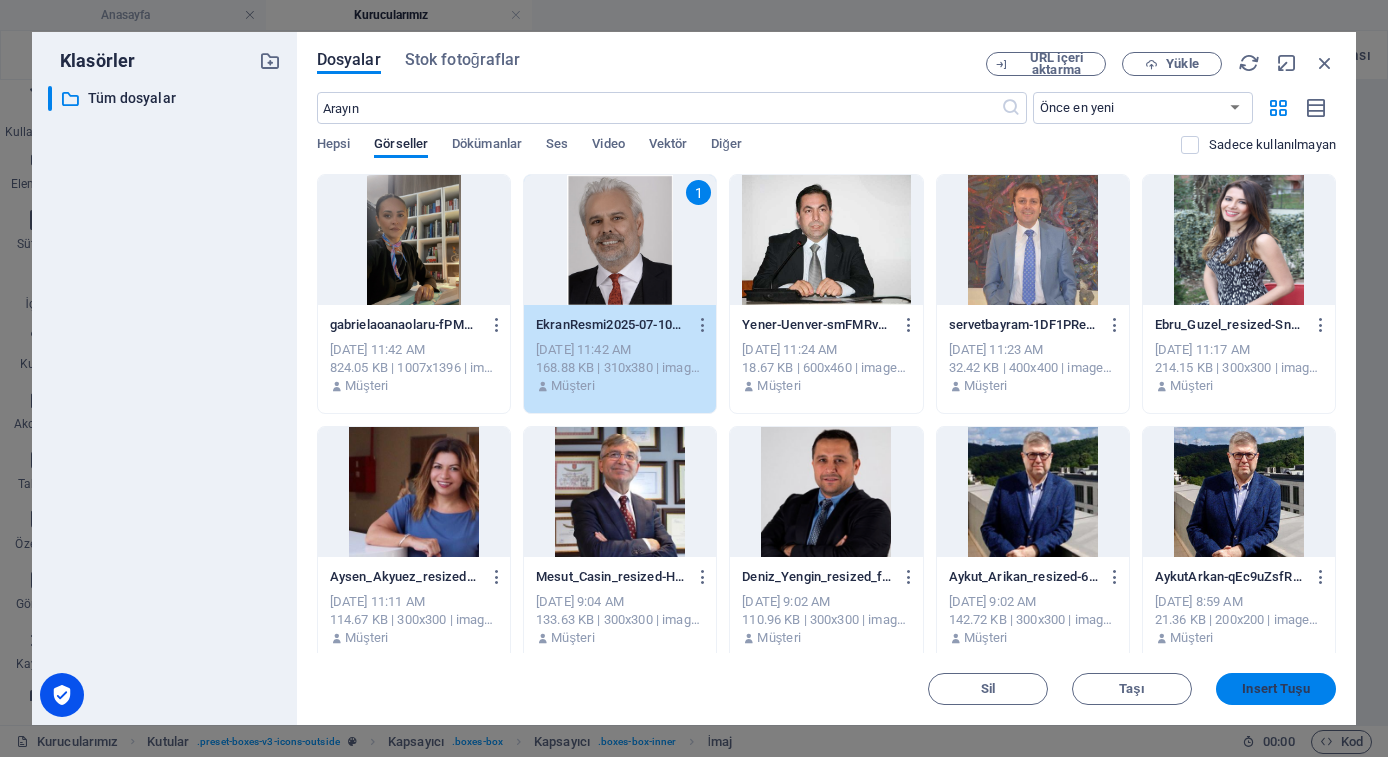 click on "Insert Tuşu" at bounding box center [1275, 689] 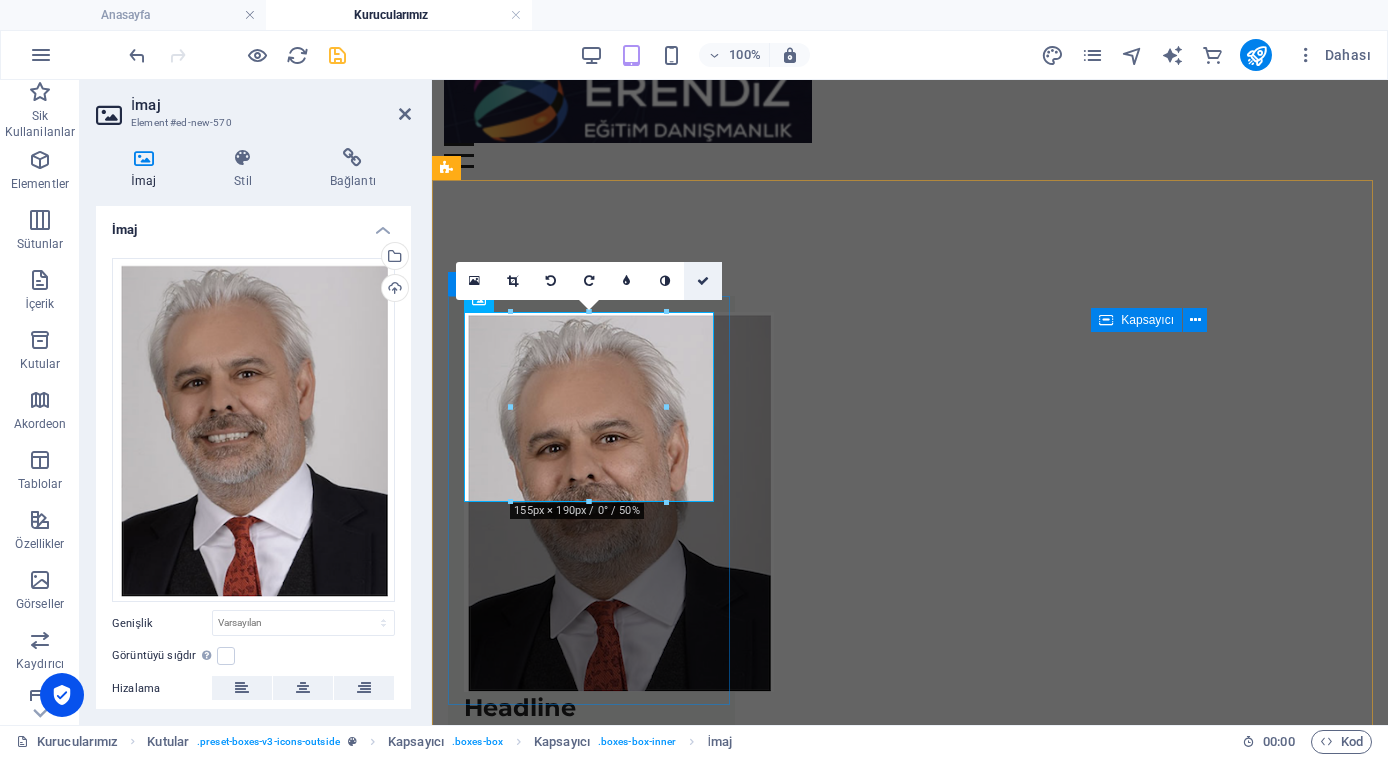 click at bounding box center (703, 281) 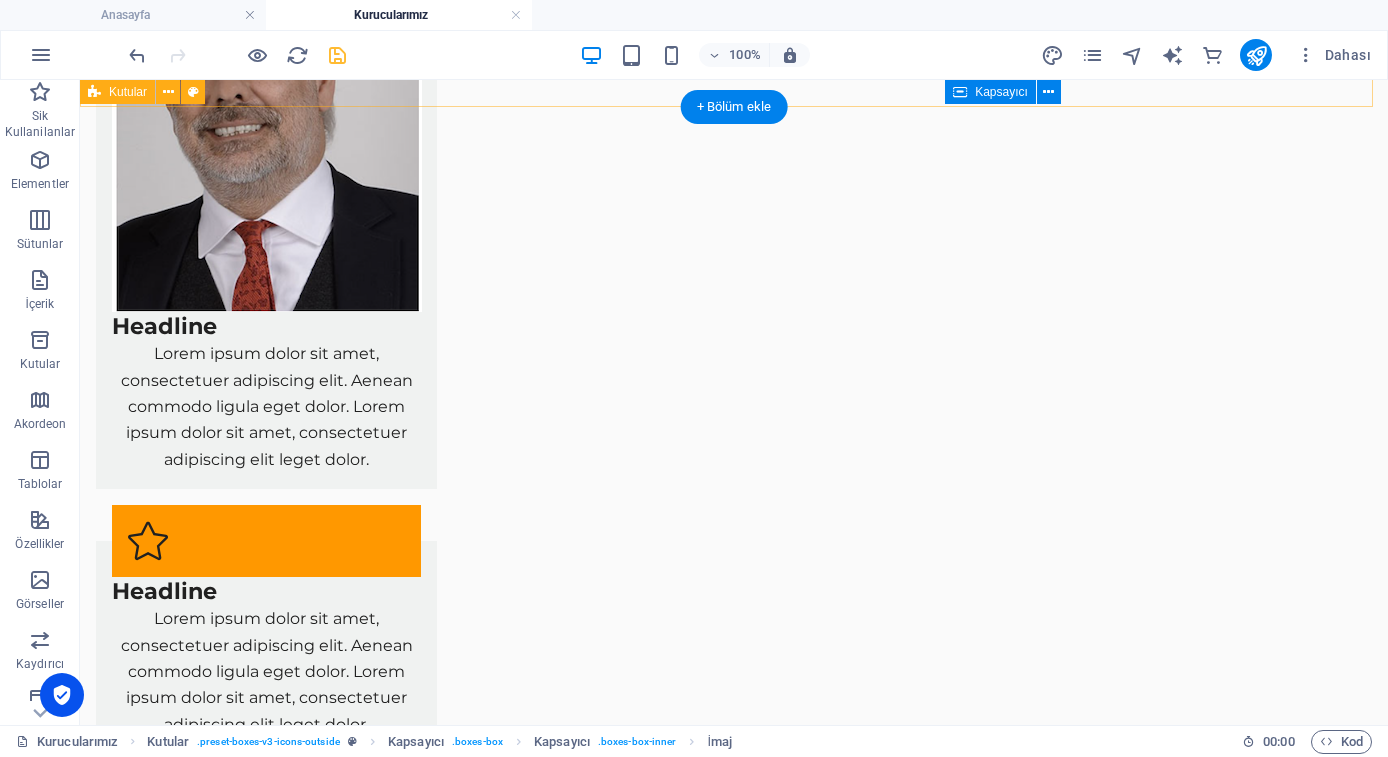 scroll, scrollTop: 1033, scrollLeft: 0, axis: vertical 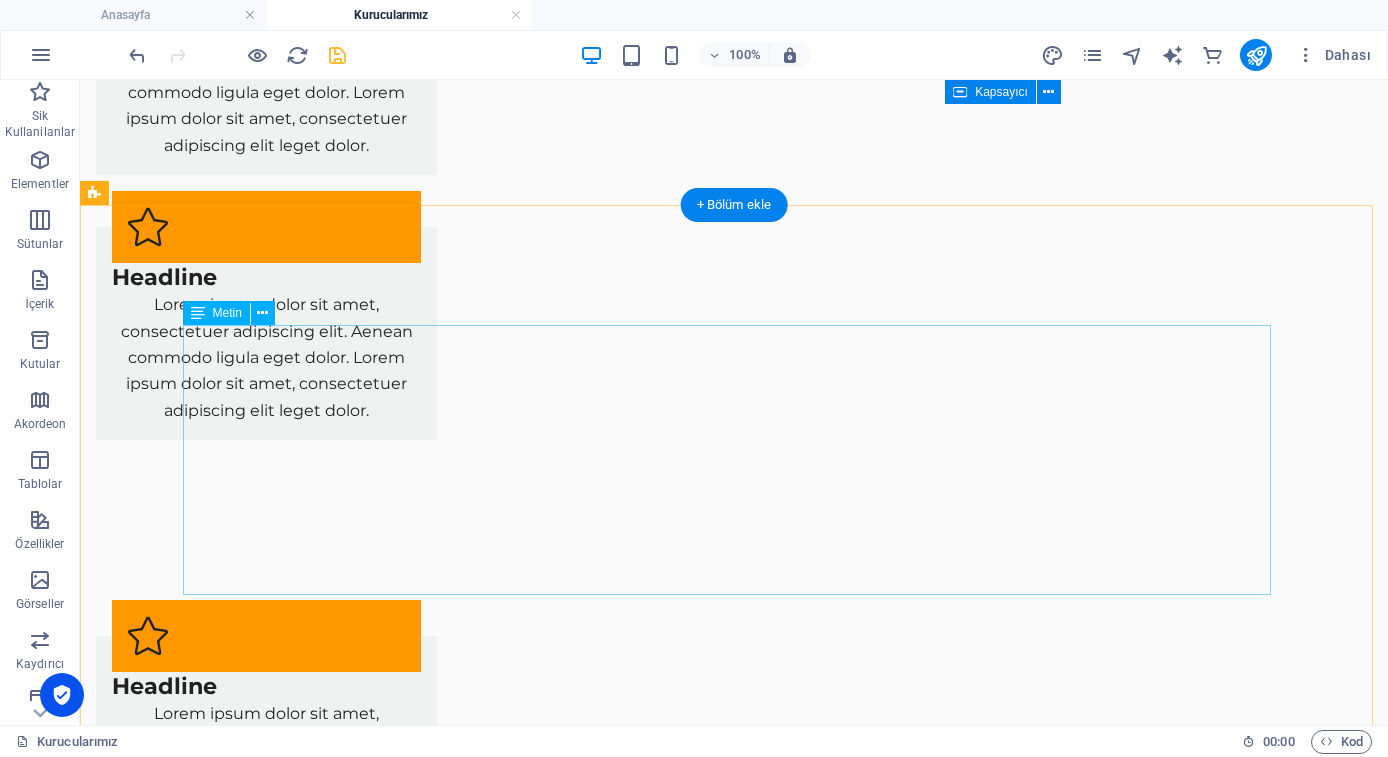 click on "Lisans eğitimini İstanbul Üniversitesi Hukuk Fakültesi'nde tamamlamıştır. 30 yılı aşkın çalışma hayatında üst düzey yöneticiliklerinin yanı sıra 25 yıllık avukatlık mesleğinin son 15 yılında Yeditepe Üniversitesi ve İstek Eğitim Kurumları'nın Hukuk Müşavirliği görevini üstlenmiştir. Hukuk ve Eğitim Yönetimi ve Denetimi olmak üzere iki farklı disiplinde yüksek lisansa sahiptir. Halen Yeditepe Üniversitesi ve İstek Eğitim Kurumları başta olmak üzere çeşitli eğitim kurumlarına hukuk danışmanlığı hizmeti vermektedir. Özellikle 2547 sayılı Kanun kapsamındaki Vakıf Yükseköğretim Kurumları ile 5580 sayılı Kanun çerçevesinde K12 seviyesinde örgün eğitim alanında önemli birikim ve deneyime sahiptir." at bounding box center [734, 1716] 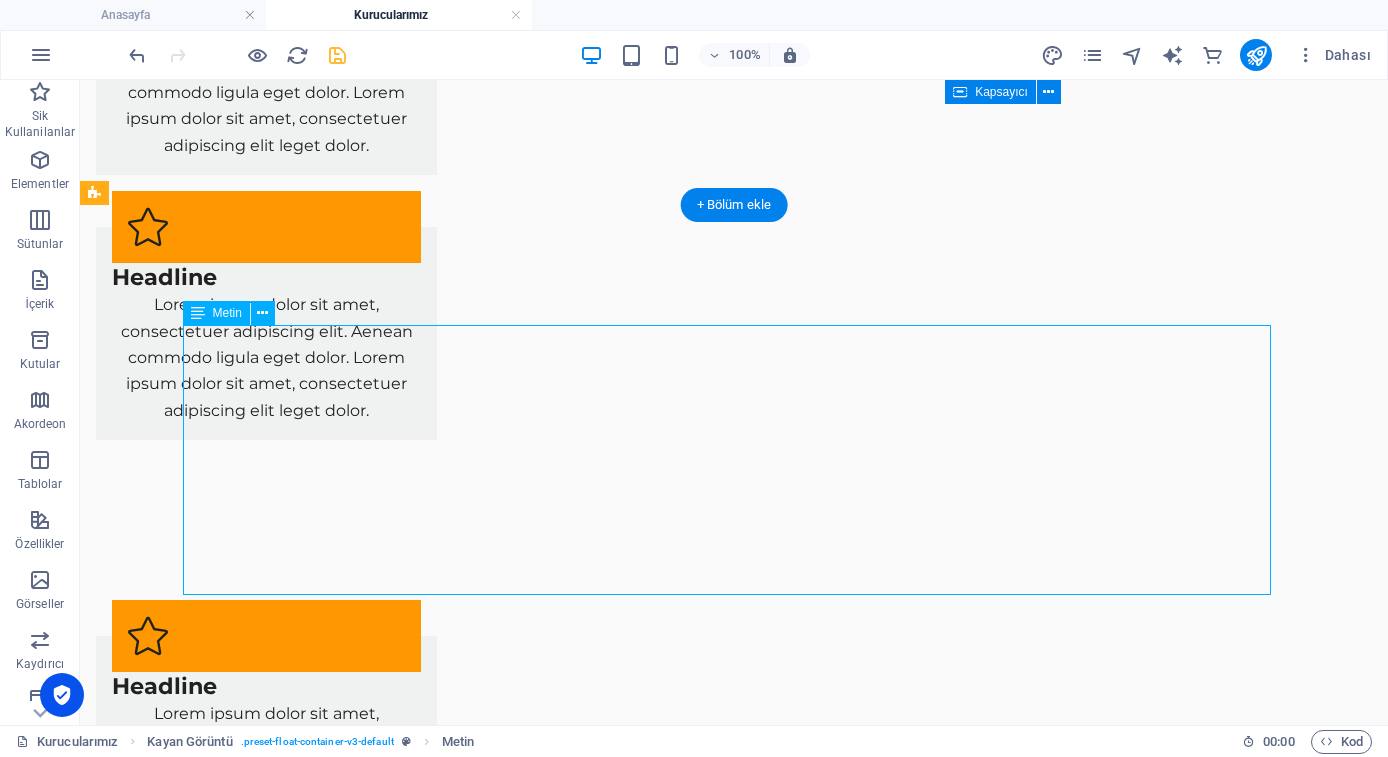 click on "Lisans eğitimini İstanbul Üniversitesi Hukuk Fakültesi'nde tamamlamıştır. 30 yılı aşkın çalışma hayatında üst düzey yöneticiliklerinin yanı sıra 25 yıllık avukatlık mesleğinin son 15 yılında Yeditepe Üniversitesi ve İstek Eğitim Kurumları'nın Hukuk Müşavirliği görevini üstlenmiştir. Hukuk ve Eğitim Yönetimi ve Denetimi olmak üzere iki farklı disiplinde yüksek lisansa sahiptir. Halen Yeditepe Üniversitesi ve İstek Eğitim Kurumları başta olmak üzere çeşitli eğitim kurumlarına hukuk danışmanlığı hizmeti vermektedir. Özellikle 2547 sayılı Kanun kapsamındaki Vakıf Yükseköğretim Kurumları ile 5580 sayılı Kanun çerçevesinde K12 seviyesinde örgün eğitim alanında önemli birikim ve deneyime sahiptir." at bounding box center [734, 1716] 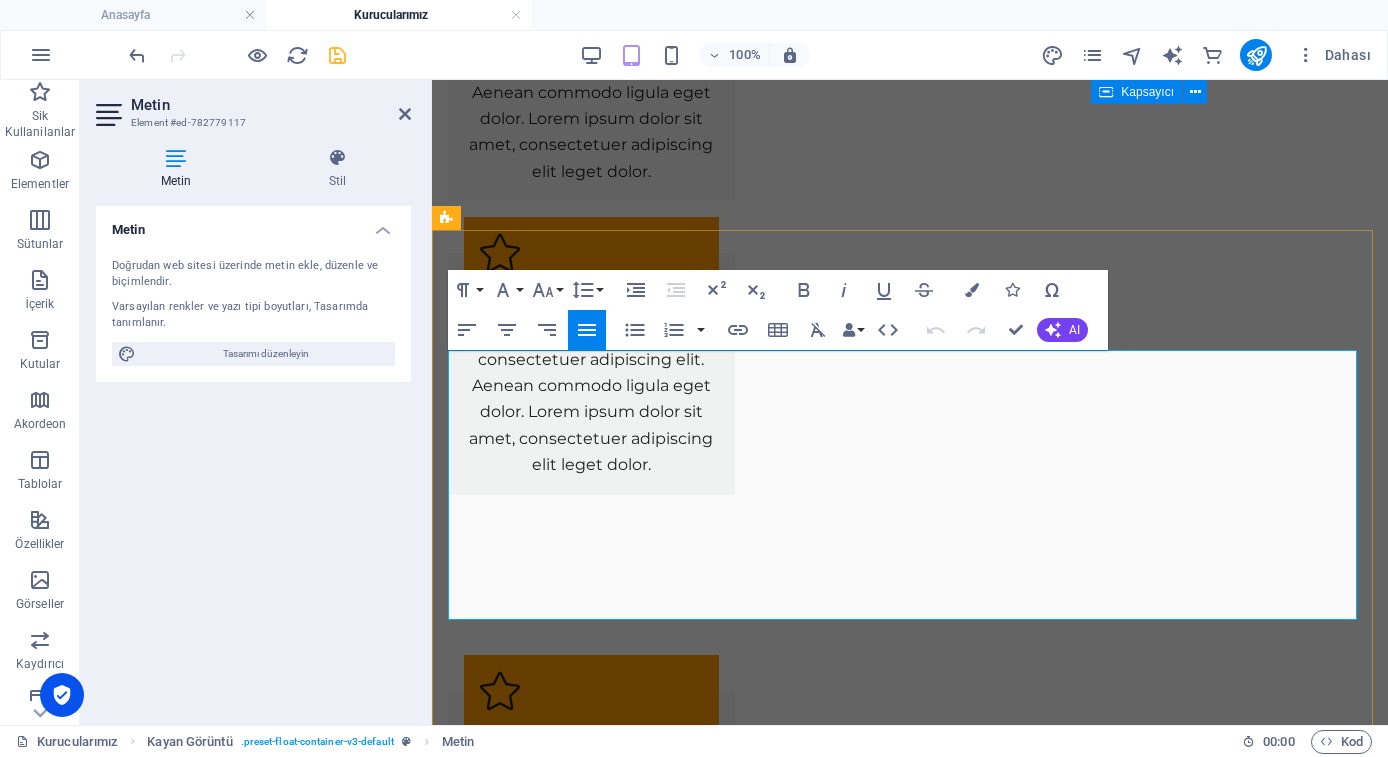 drag, startPoint x: 750, startPoint y: 399, endPoint x: 1000, endPoint y: 603, distance: 322.6701 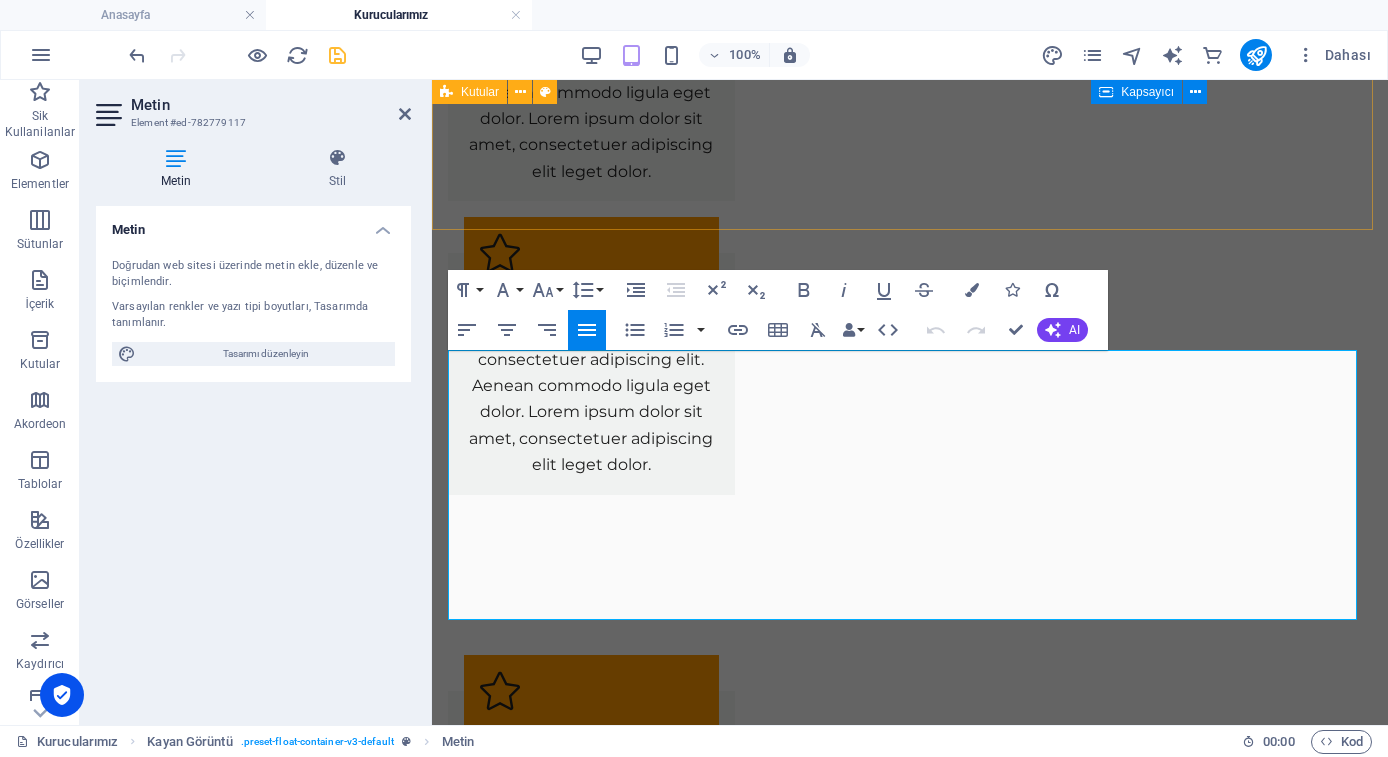 click on "Headline Lorem ipsum dolor sit amet, consectetuer adipiscing elit. Aenean commodo ligula eget dolor. Lorem ipsum dolor sit amet, consectetuer adipiscing elit leget dolor. Headline Lorem ipsum dolor sit amet, consectetuer adipiscing elit. Aenean commodo ligula eget dolor. Lorem ipsum dolor sit amet, consectetuer adipiscing elit leget dolor. Headline Lorem ipsum dolor sit amet, consectetuer adipiscing elit. Aenean commodo ligula eget dolor. Lorem ipsum dolor sit amet, consectetuer adipiscing elit leget dolor." at bounding box center [910, 1087] 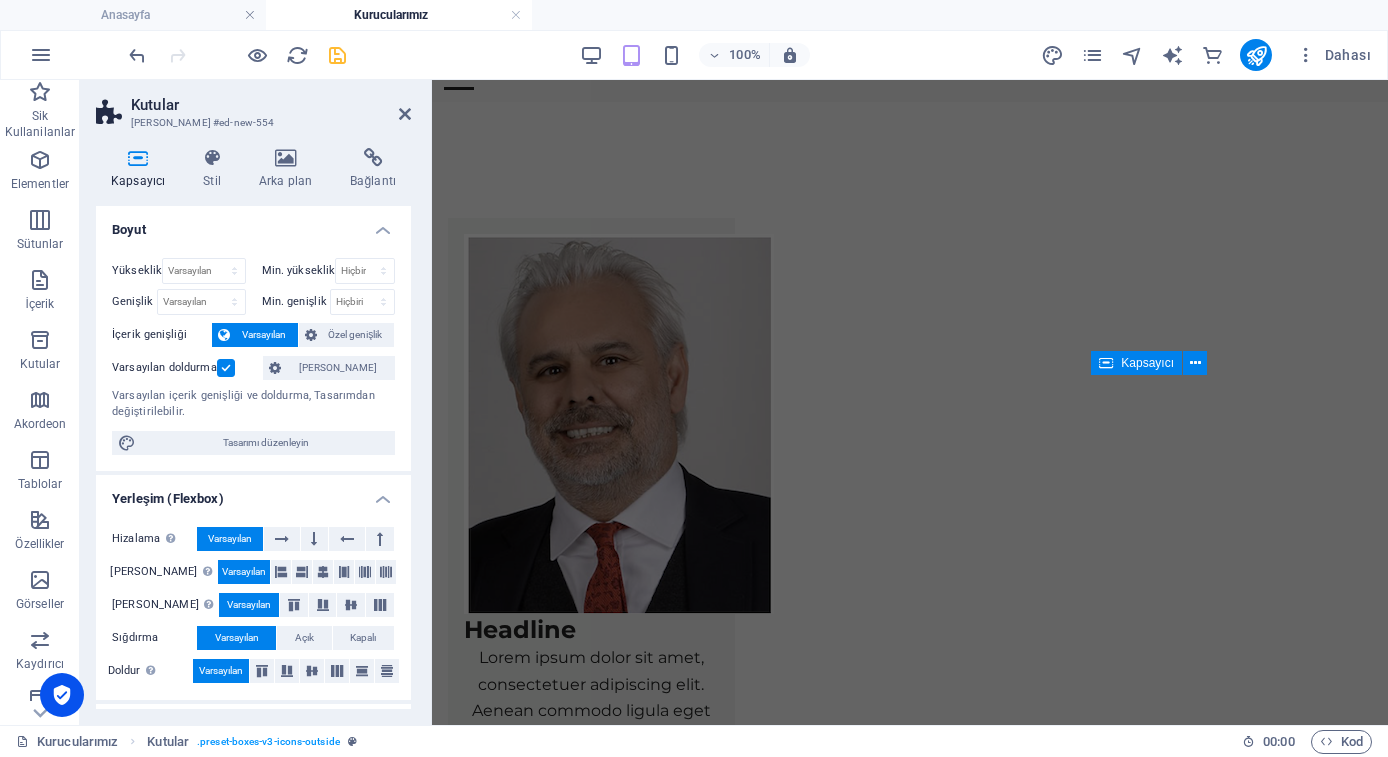 scroll, scrollTop: 0, scrollLeft: 0, axis: both 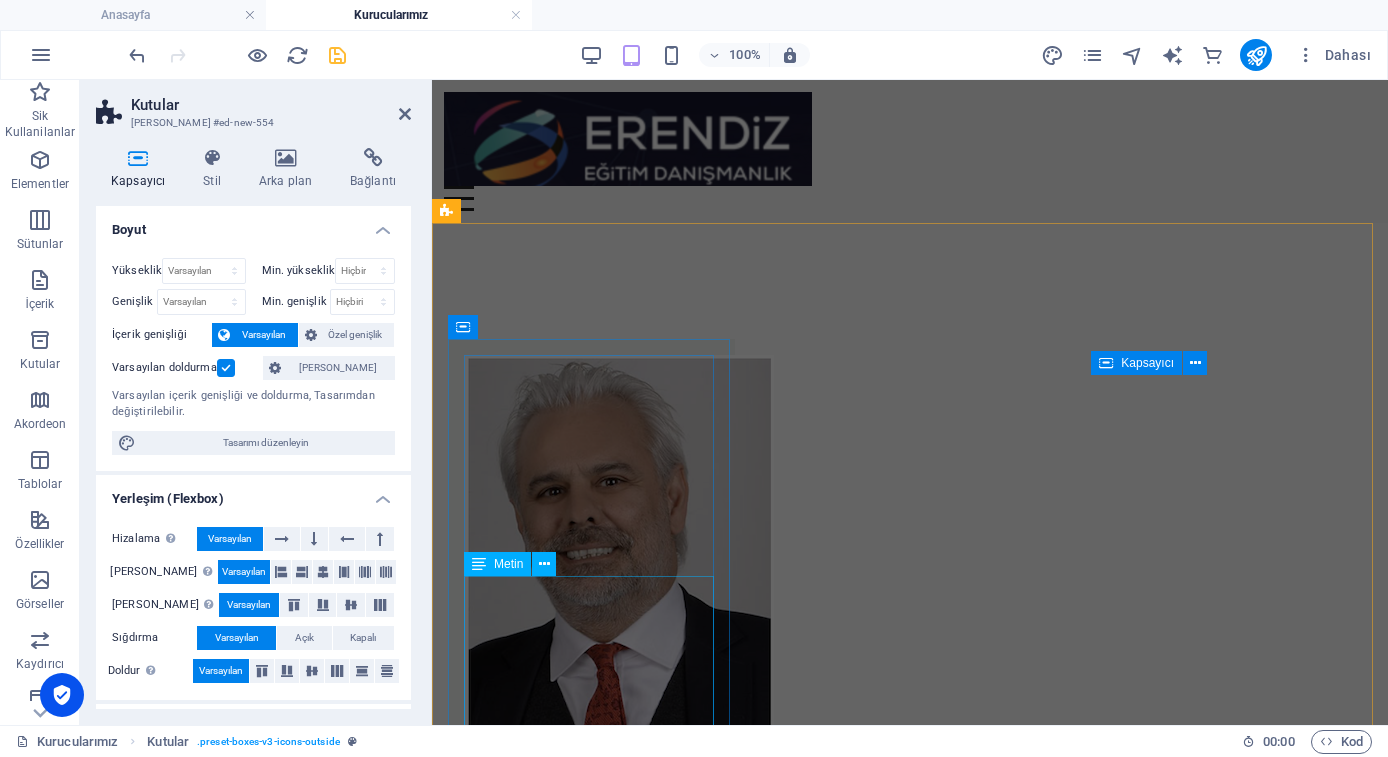 click on "Lorem ipsum dolor sit amet, consectetuer adipiscing elit. Aenean commodo ligula eget dolor. Lorem ipsum dolor sit amet, consectetuer adipiscing elit leget dolor." at bounding box center [591, 845] 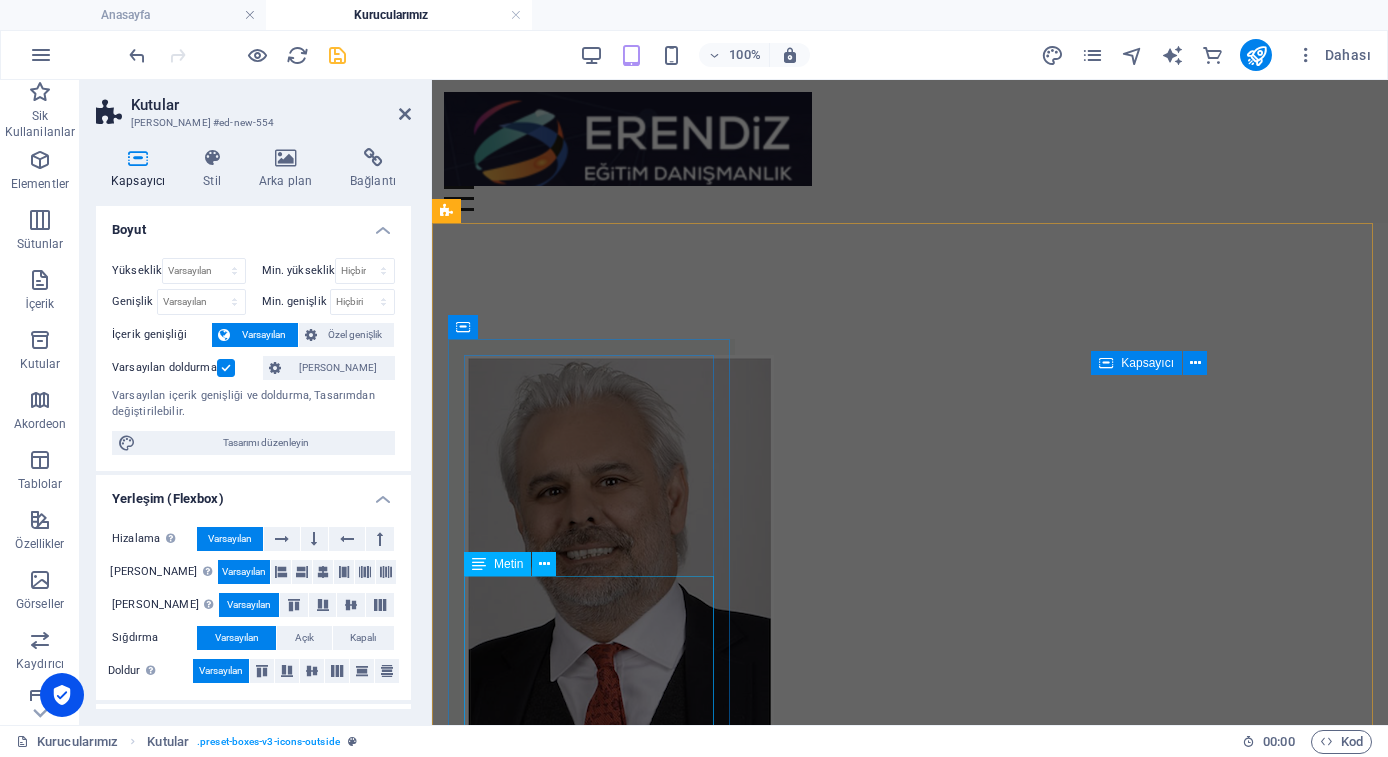 click on "Lorem ipsum dolor sit amet, consectetuer adipiscing elit. Aenean commodo ligula eget dolor. Lorem ipsum dolor sit amet, consectetuer adipiscing elit leget dolor." at bounding box center (591, 845) 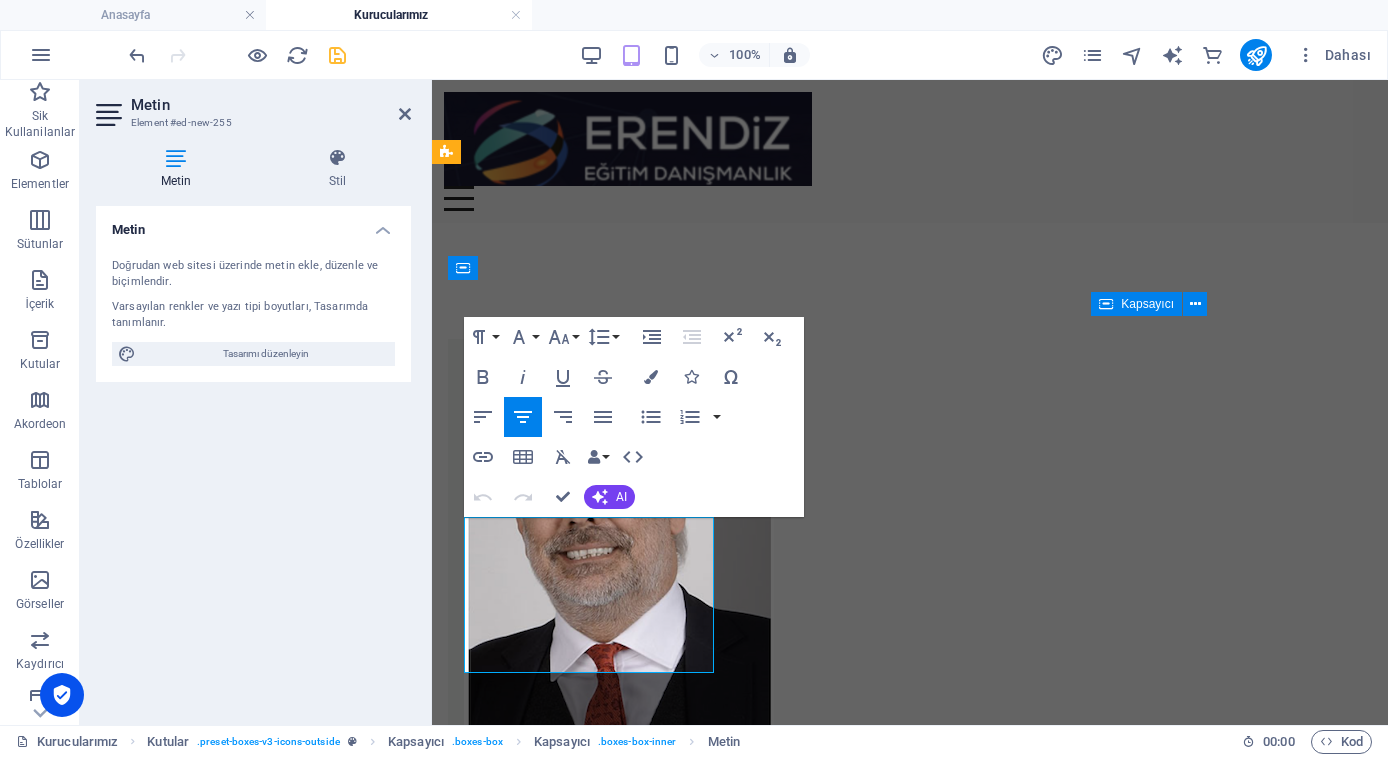 scroll, scrollTop: 225, scrollLeft: 0, axis: vertical 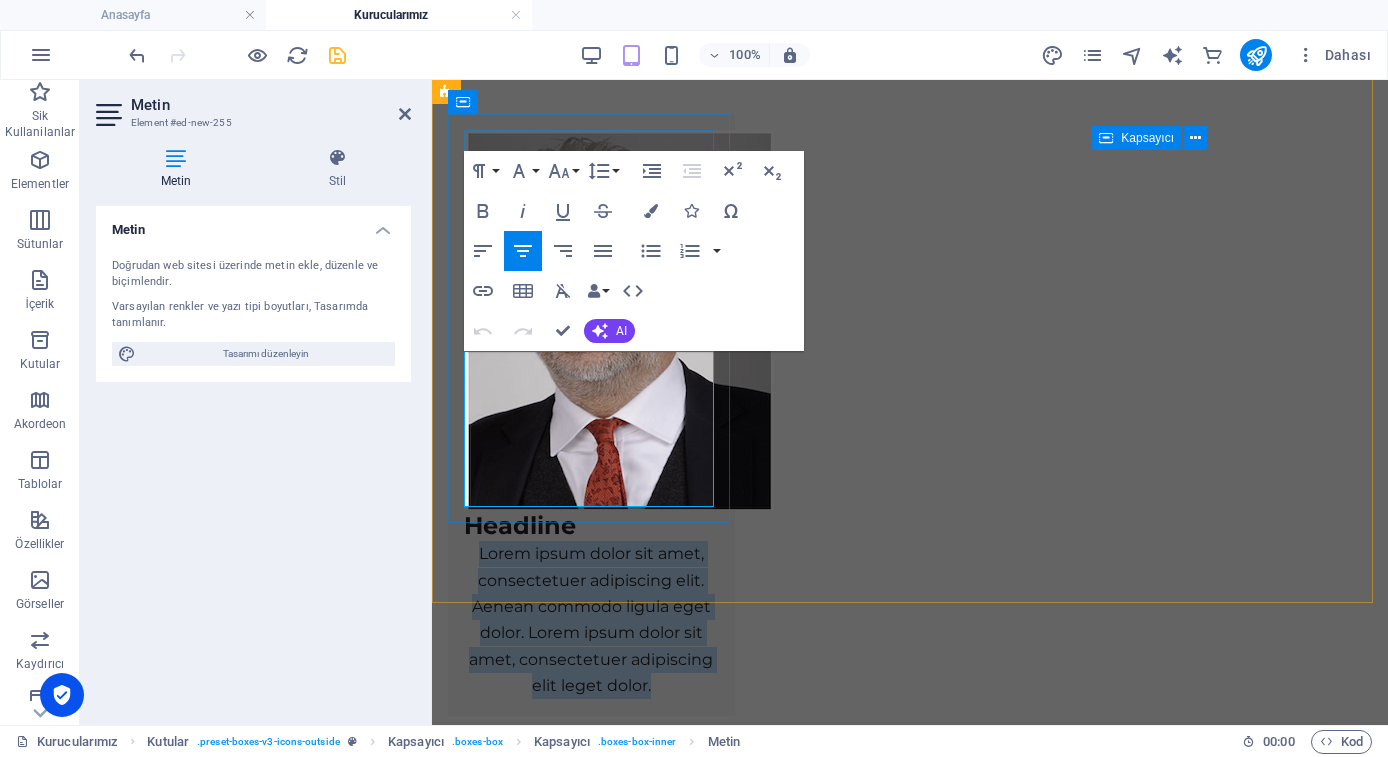 drag, startPoint x: 664, startPoint y: 493, endPoint x: 475, endPoint y: 361, distance: 230.532 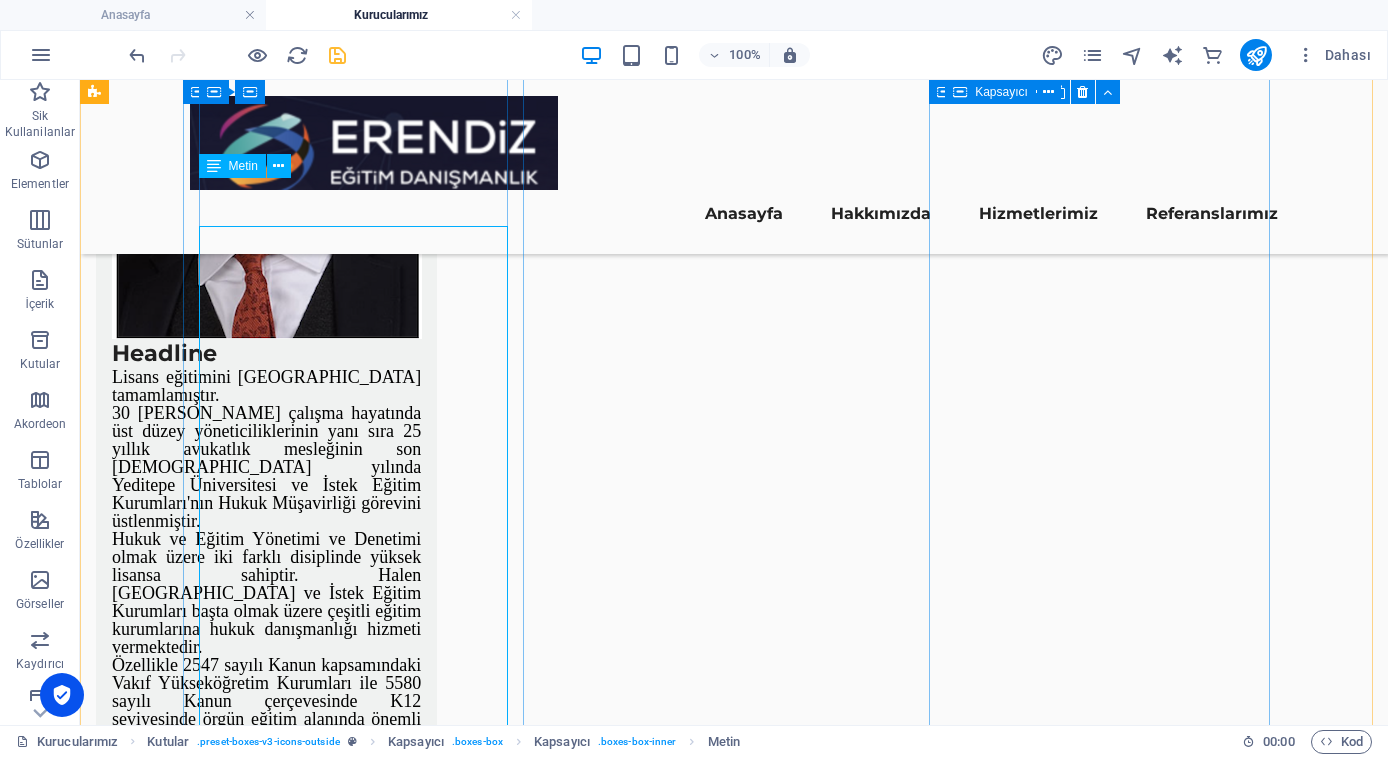 scroll, scrollTop: 62, scrollLeft: 0, axis: vertical 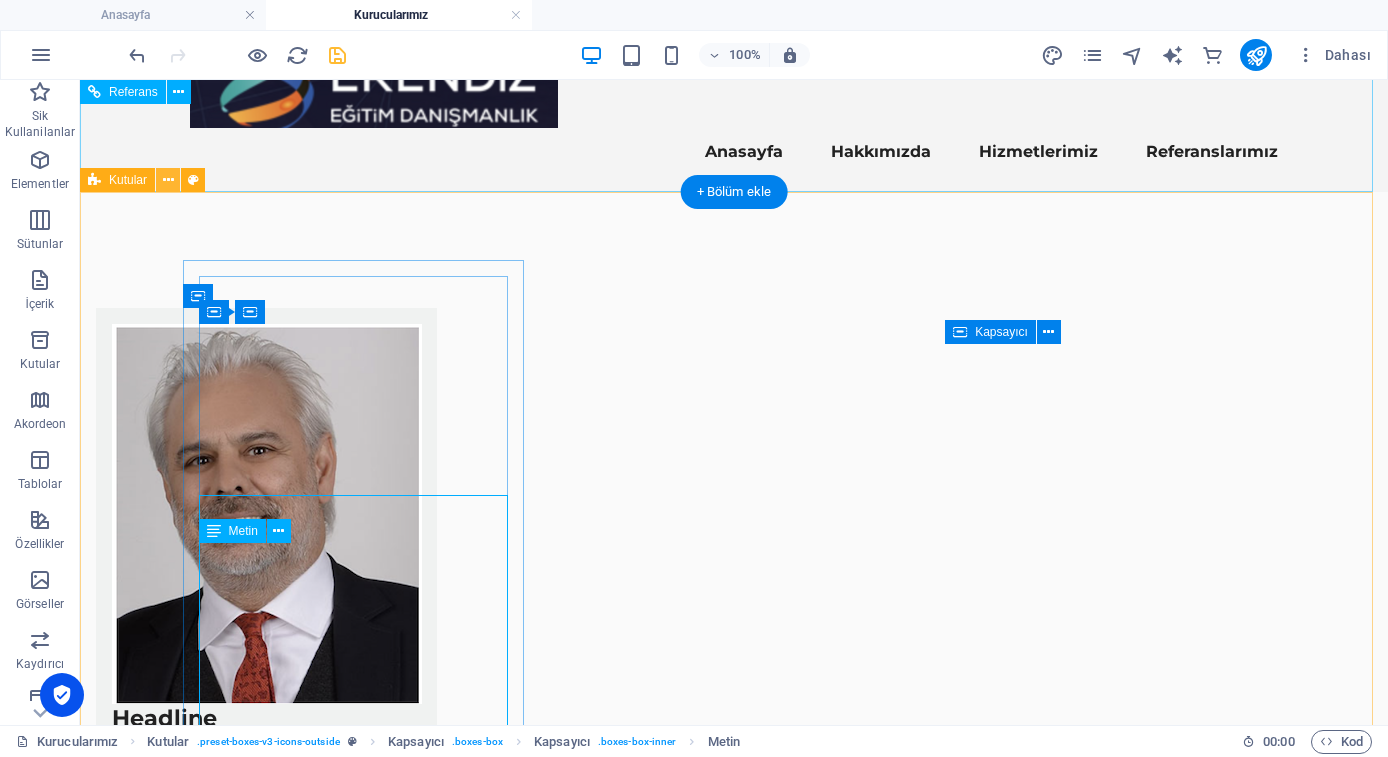 click at bounding box center [168, 180] 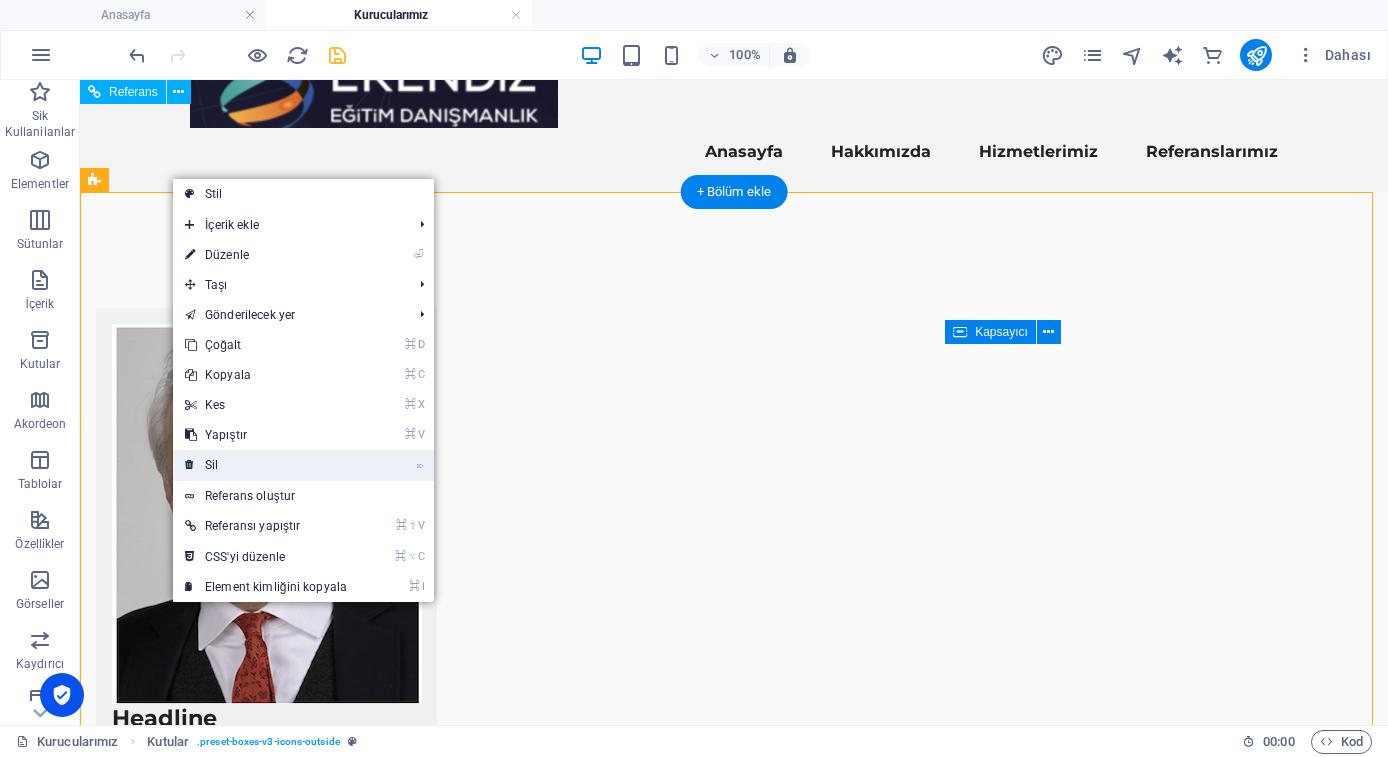 click on "⌦  Sil" at bounding box center (266, 465) 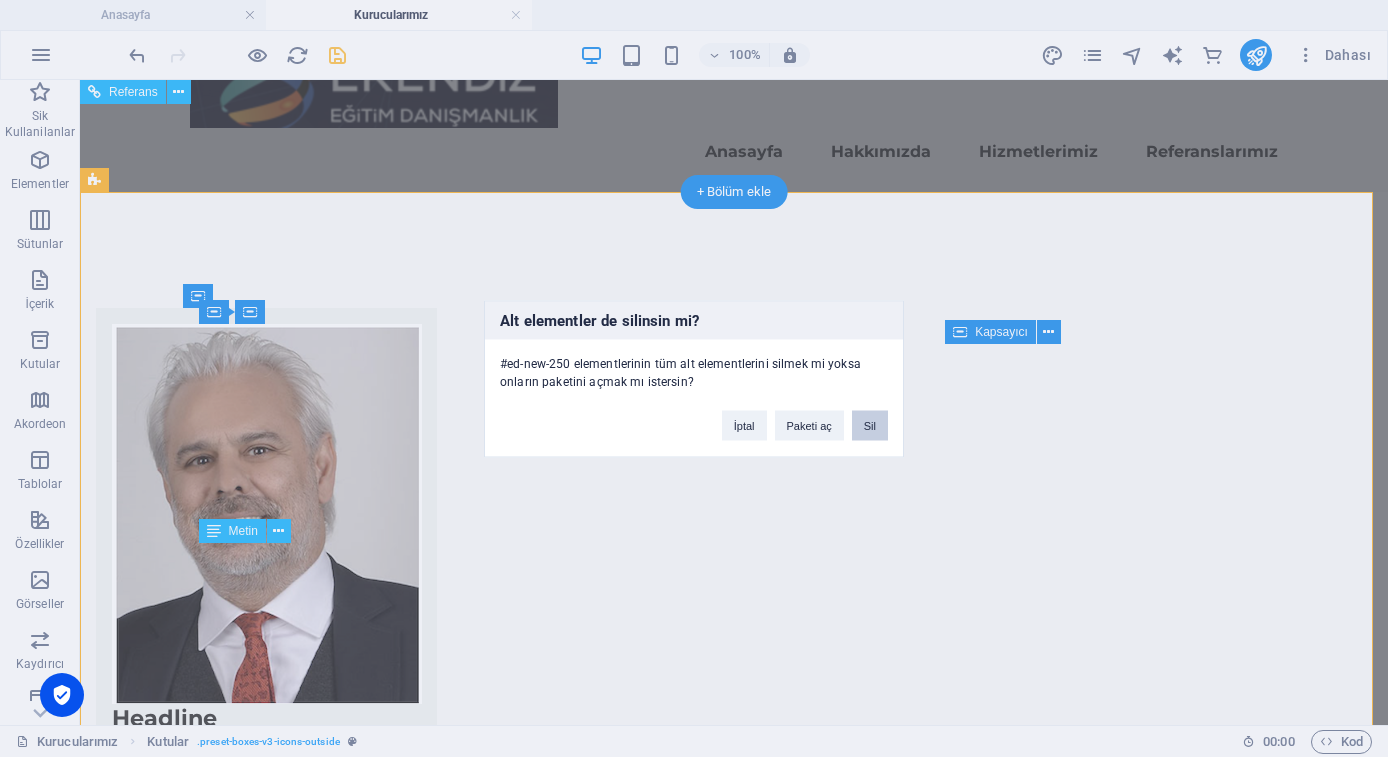 click on "Sil" at bounding box center (870, 425) 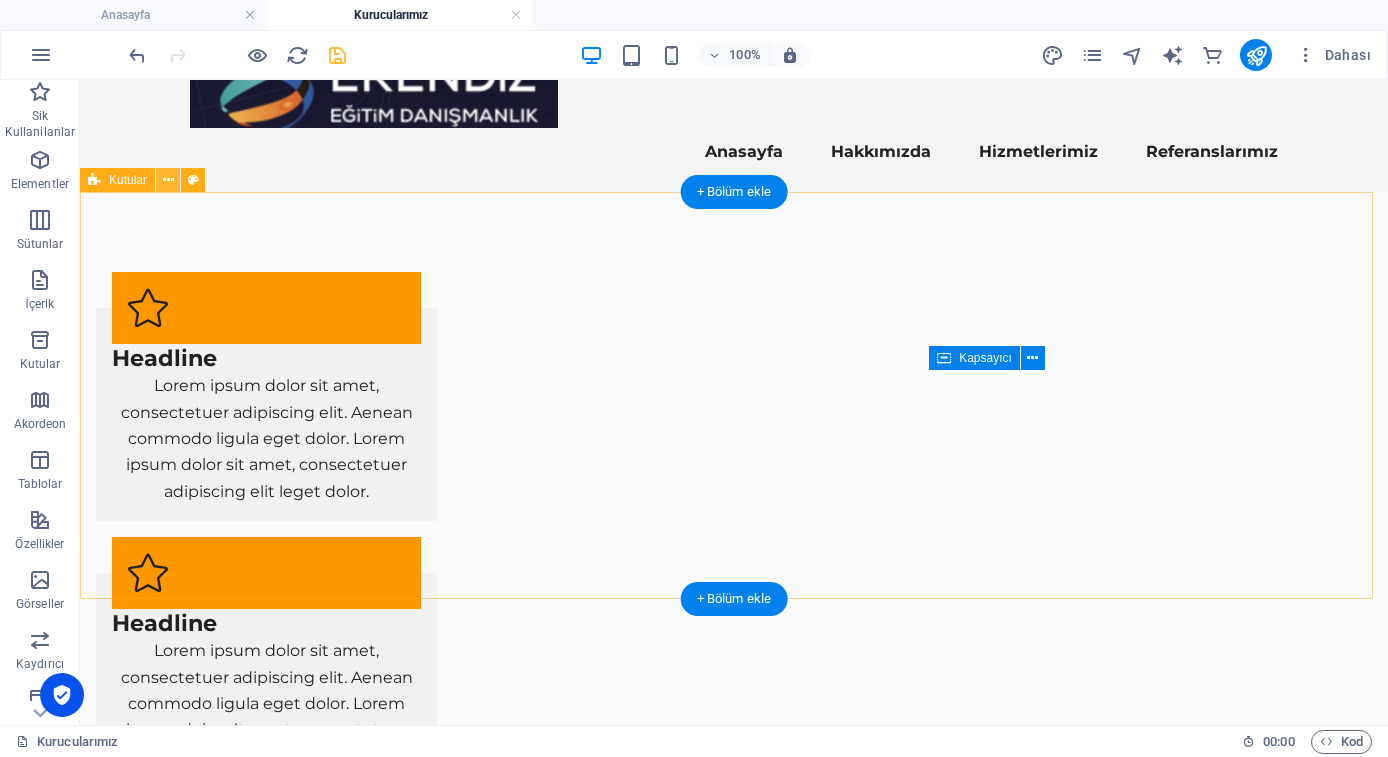 click at bounding box center [168, 180] 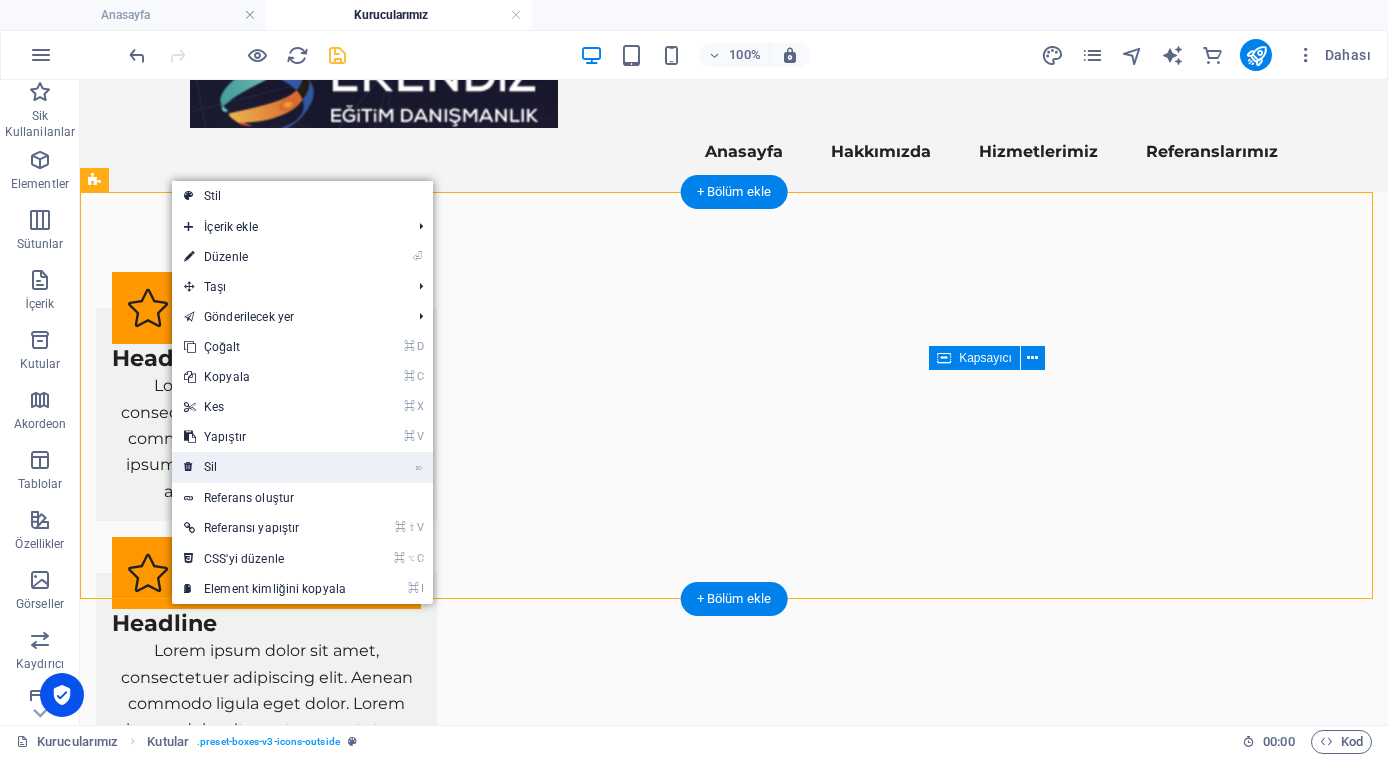 click on "⌦  Sil" at bounding box center [265, 467] 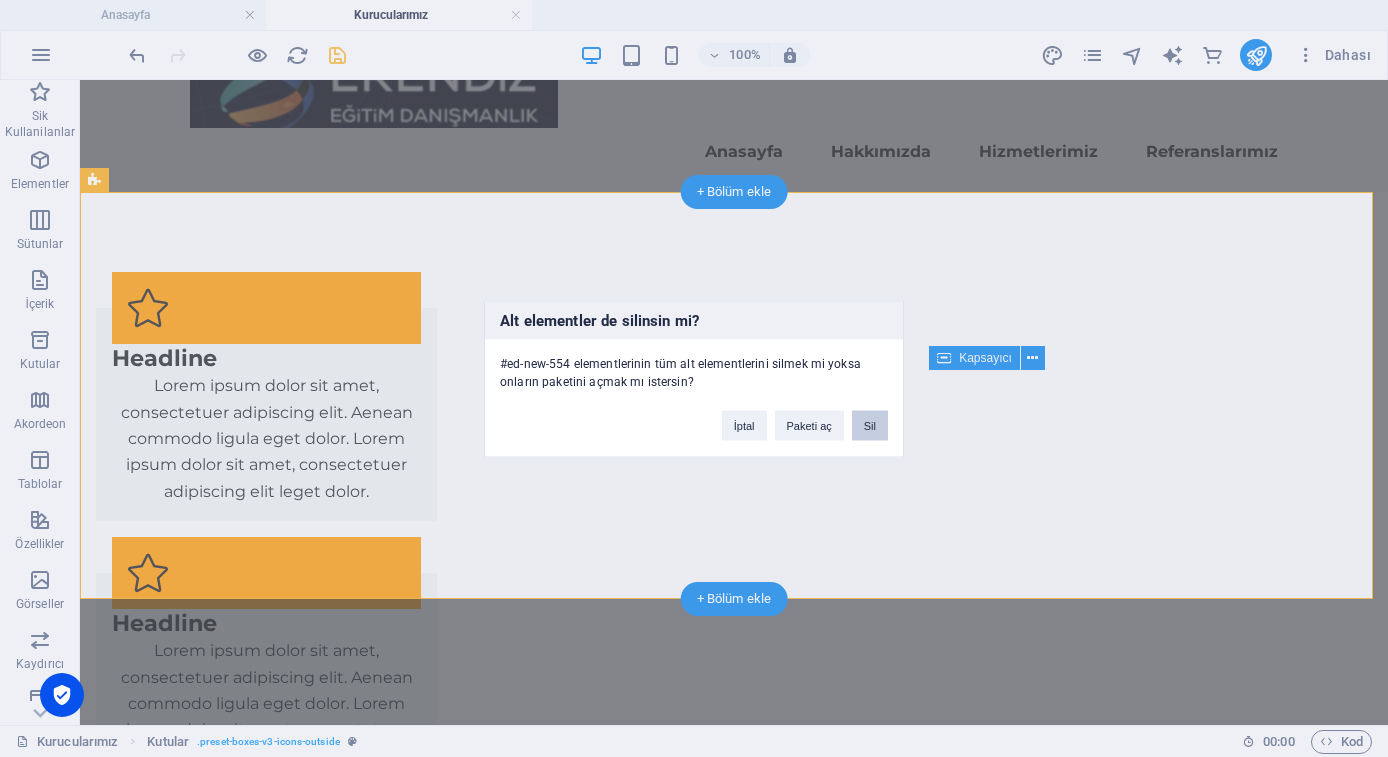 click on "Sil" at bounding box center (870, 425) 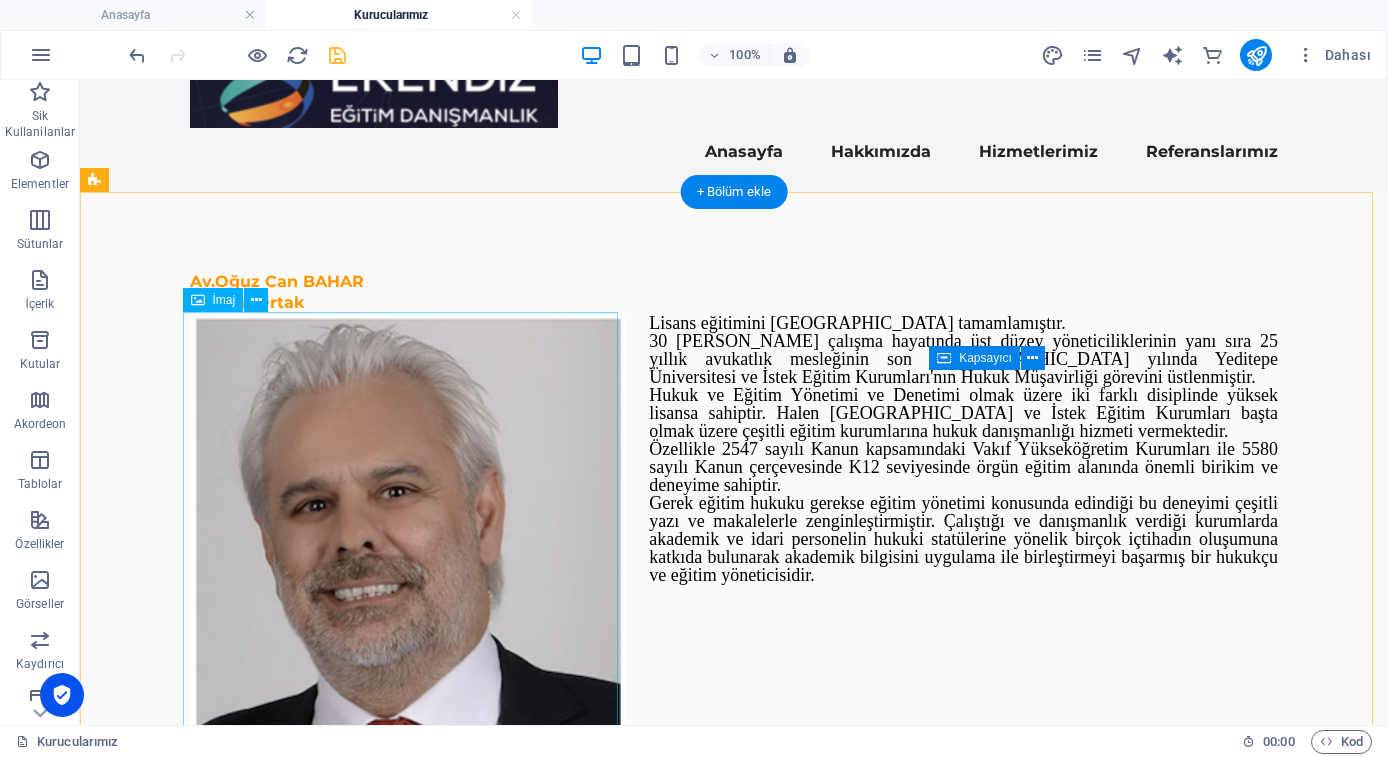 click at bounding box center [407, 580] 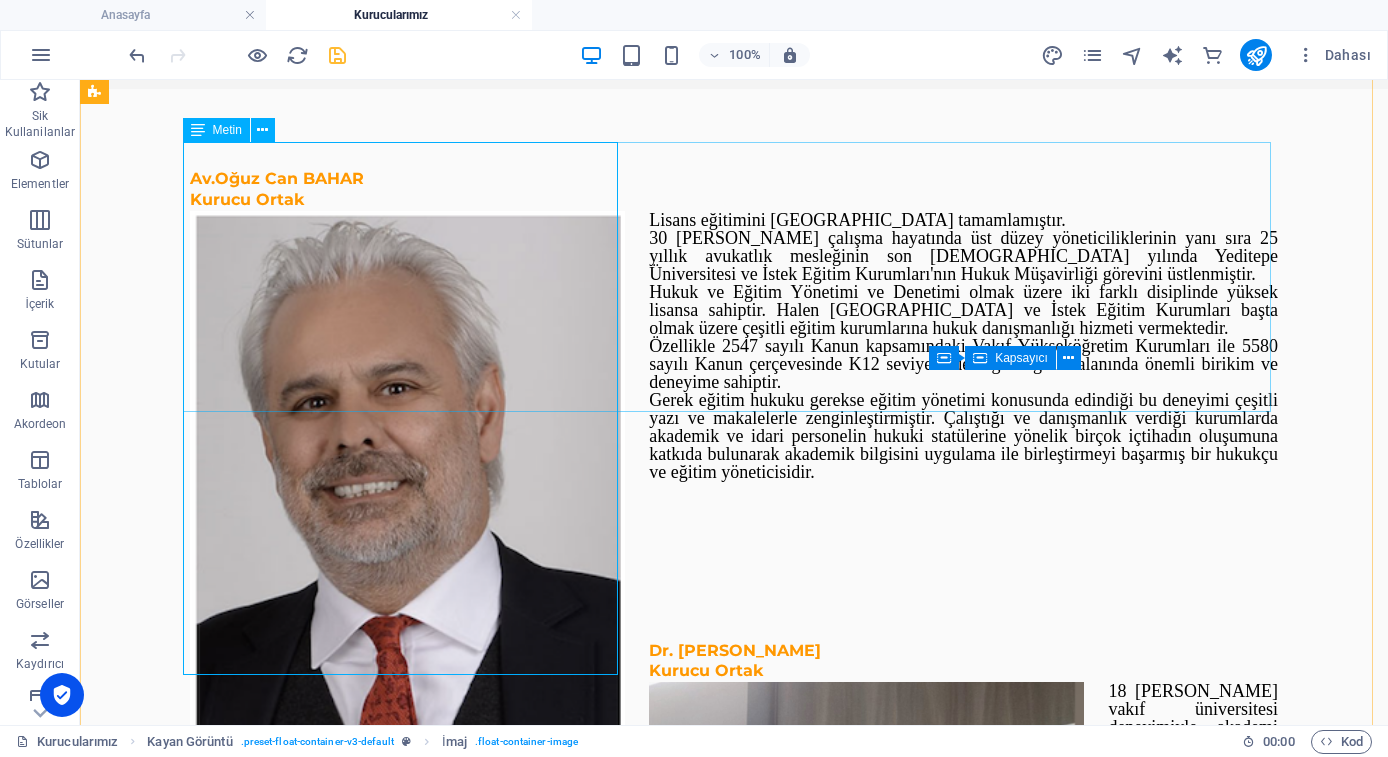 scroll, scrollTop: 232, scrollLeft: 0, axis: vertical 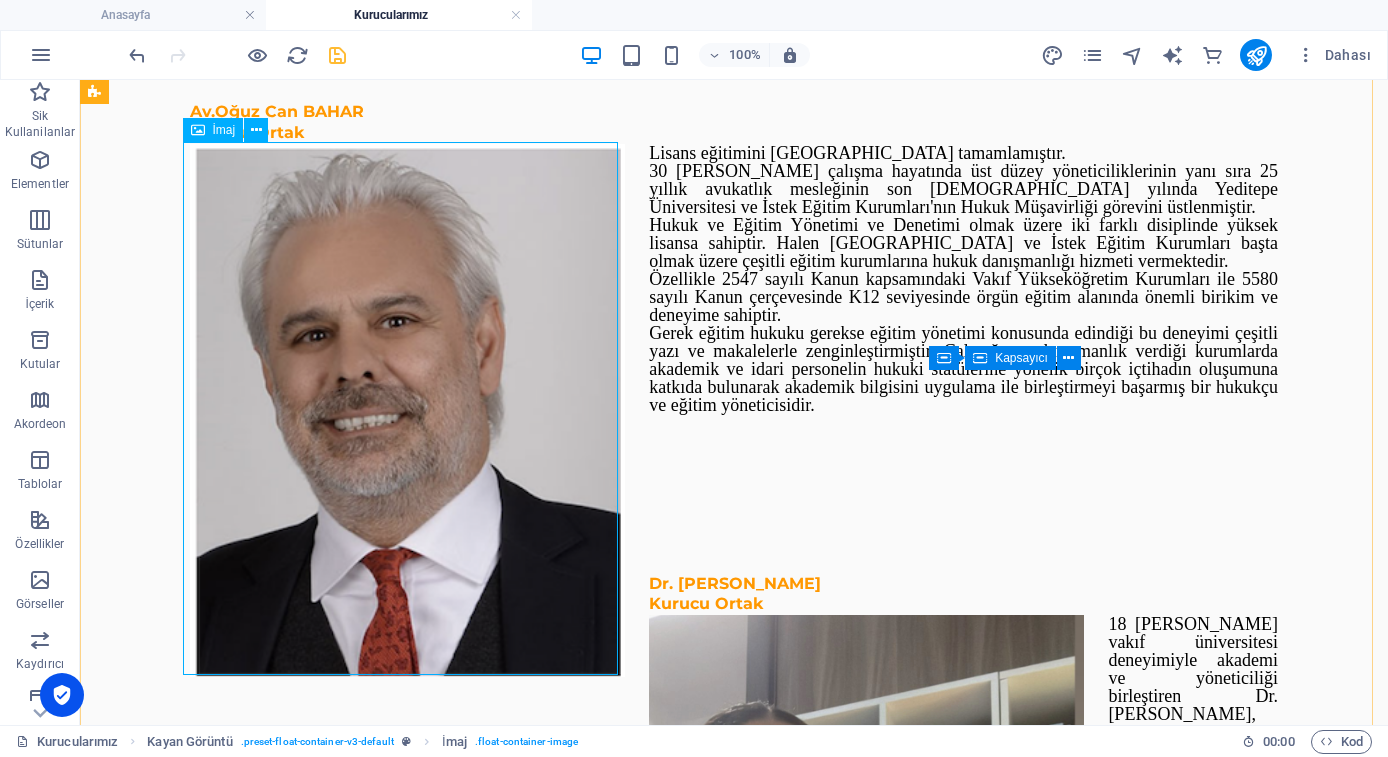 click at bounding box center [407, 410] 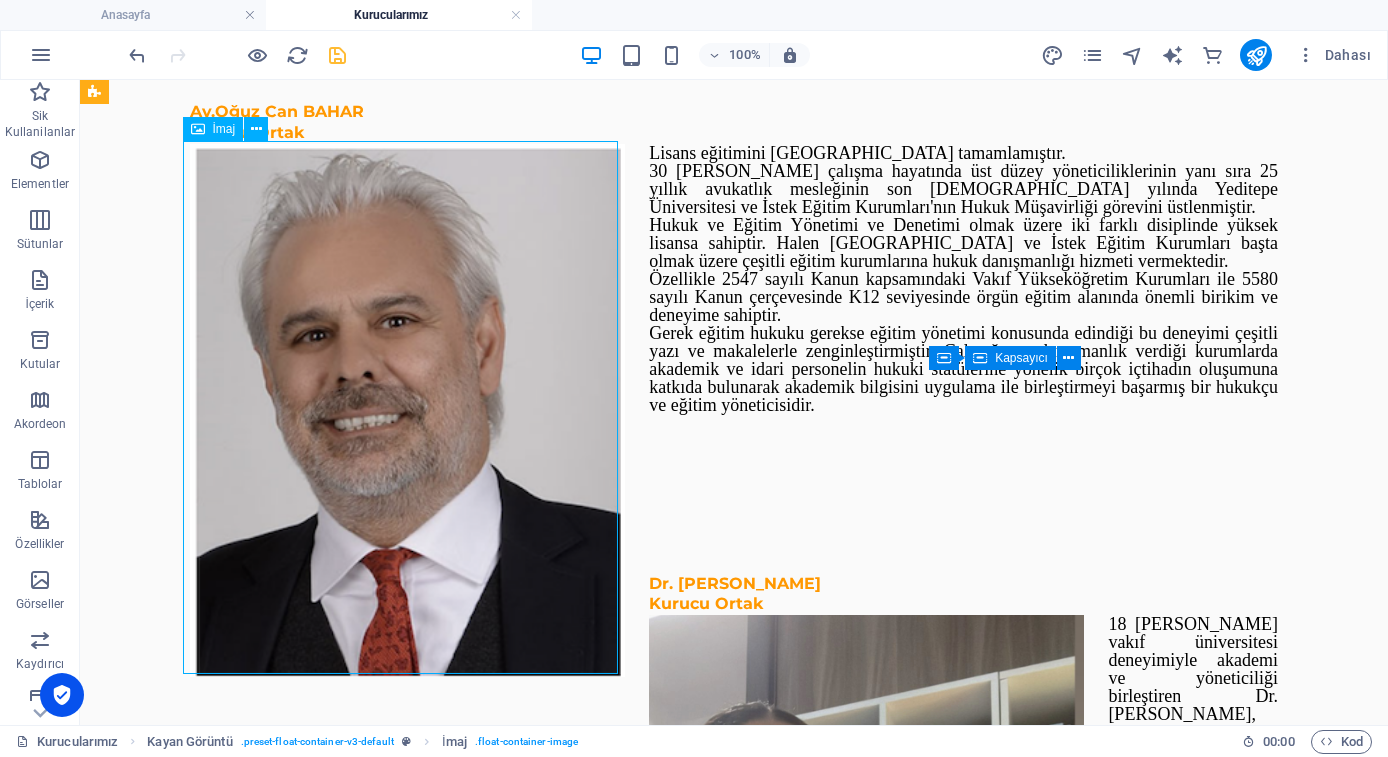 scroll, scrollTop: 235, scrollLeft: 0, axis: vertical 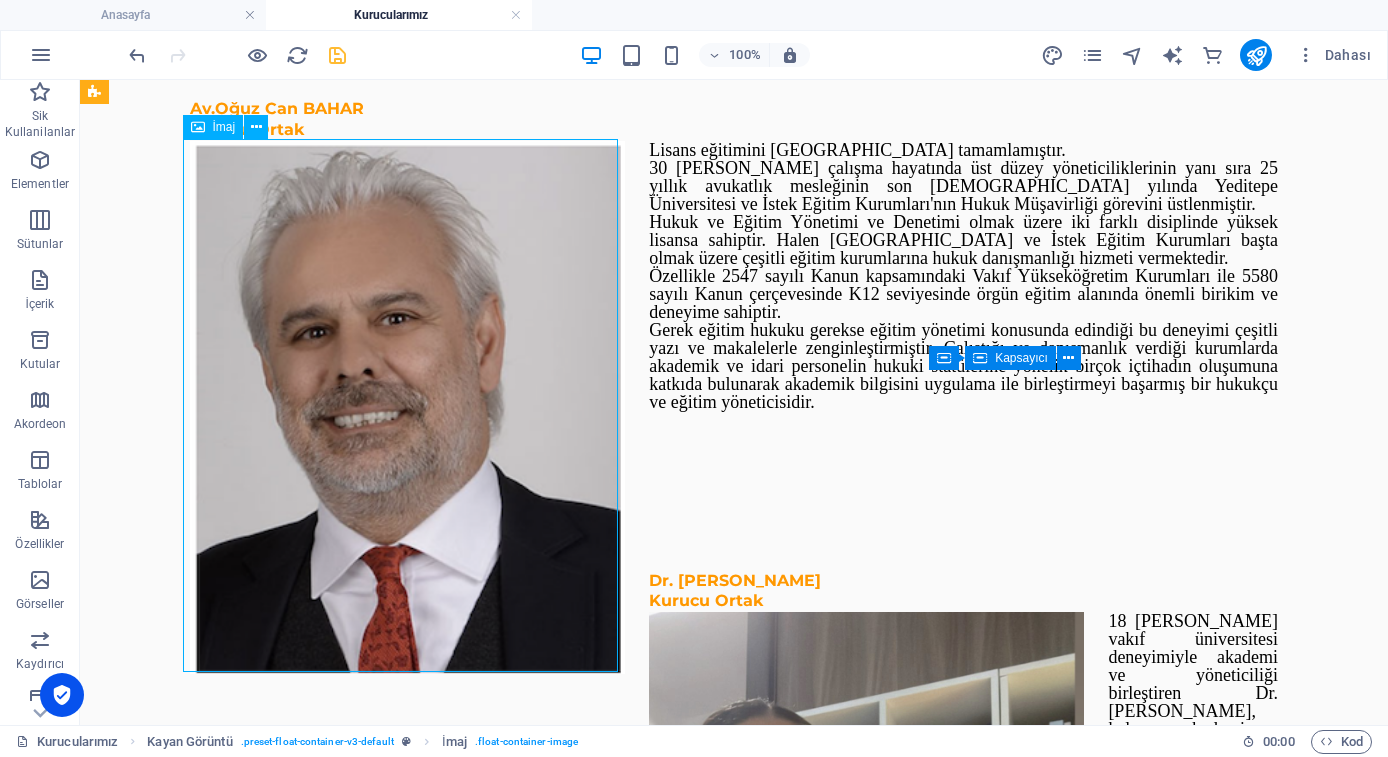 drag, startPoint x: 591, startPoint y: 647, endPoint x: 547, endPoint y: 593, distance: 69.656296 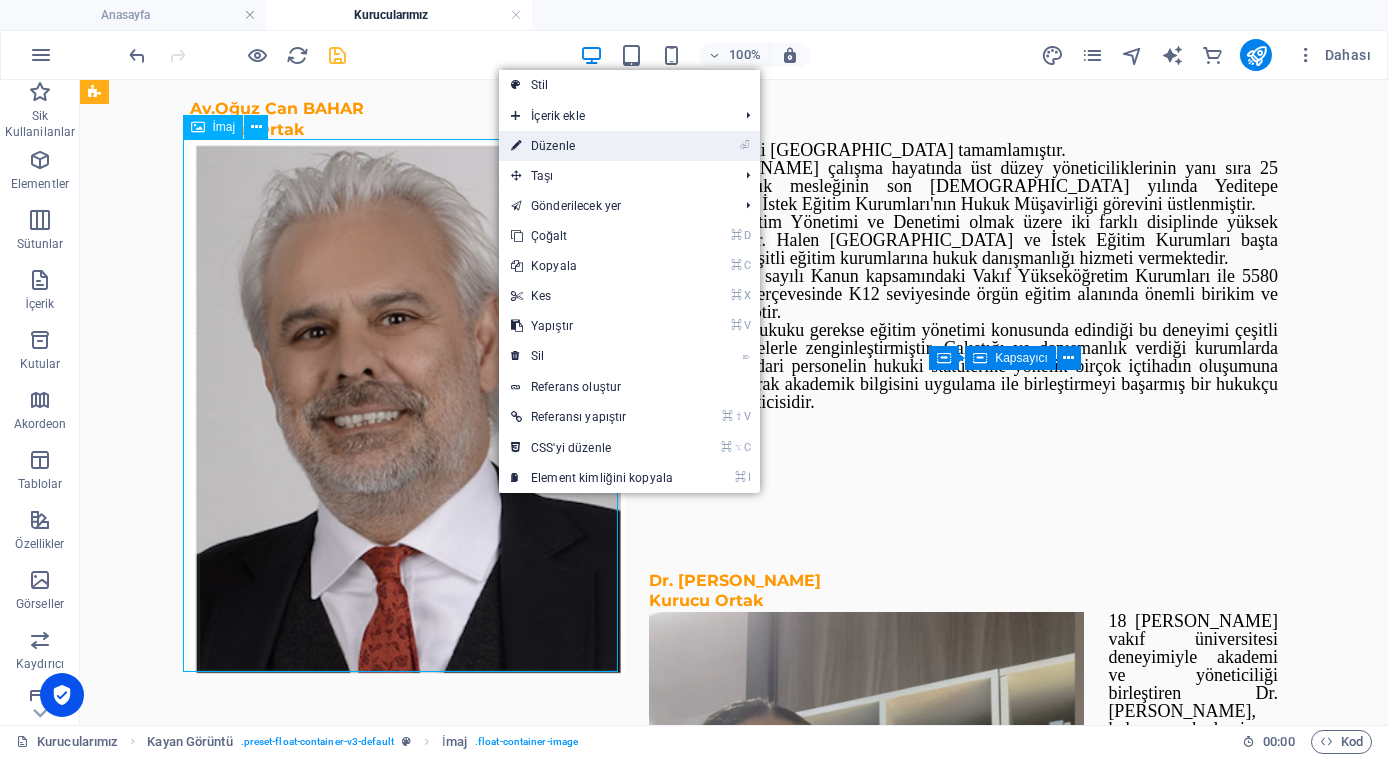 click on "⏎  Düzenle" at bounding box center [592, 146] 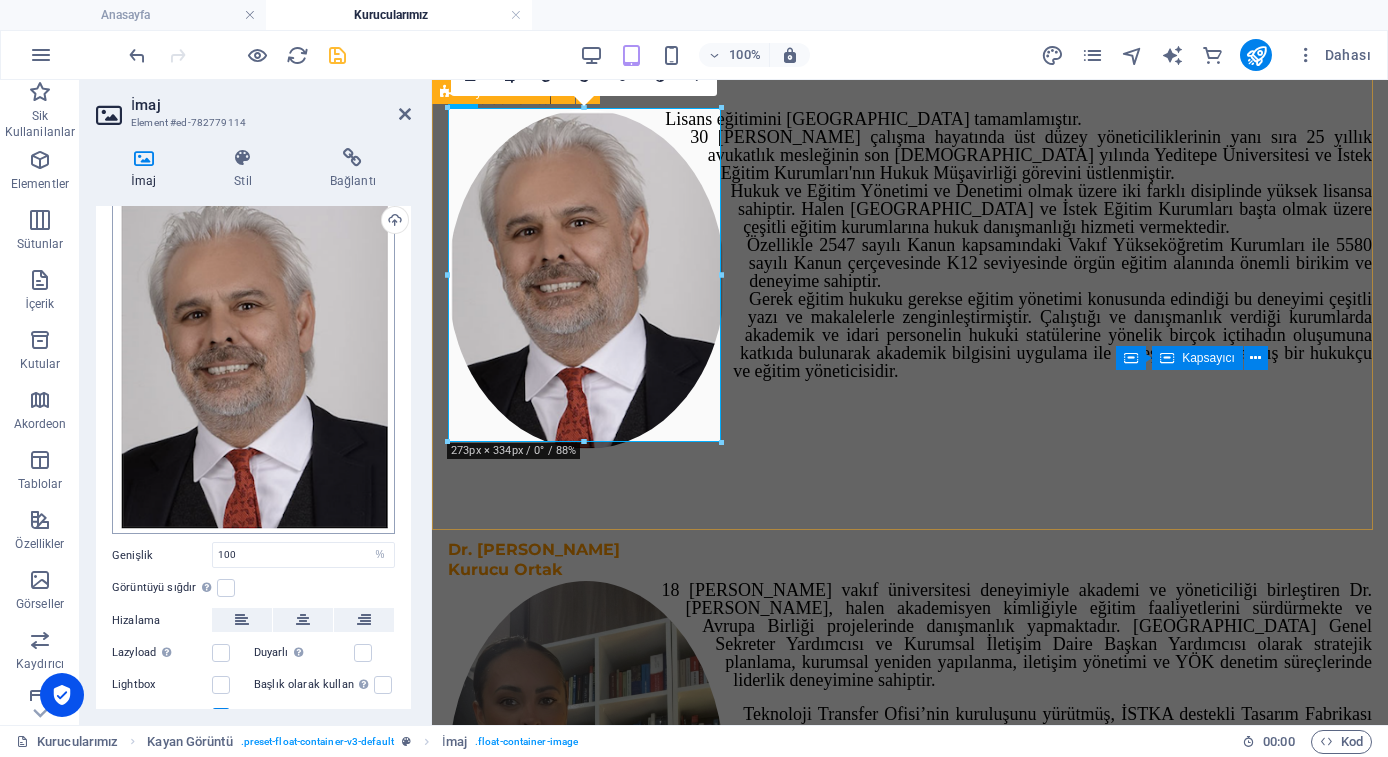 scroll, scrollTop: 151, scrollLeft: 0, axis: vertical 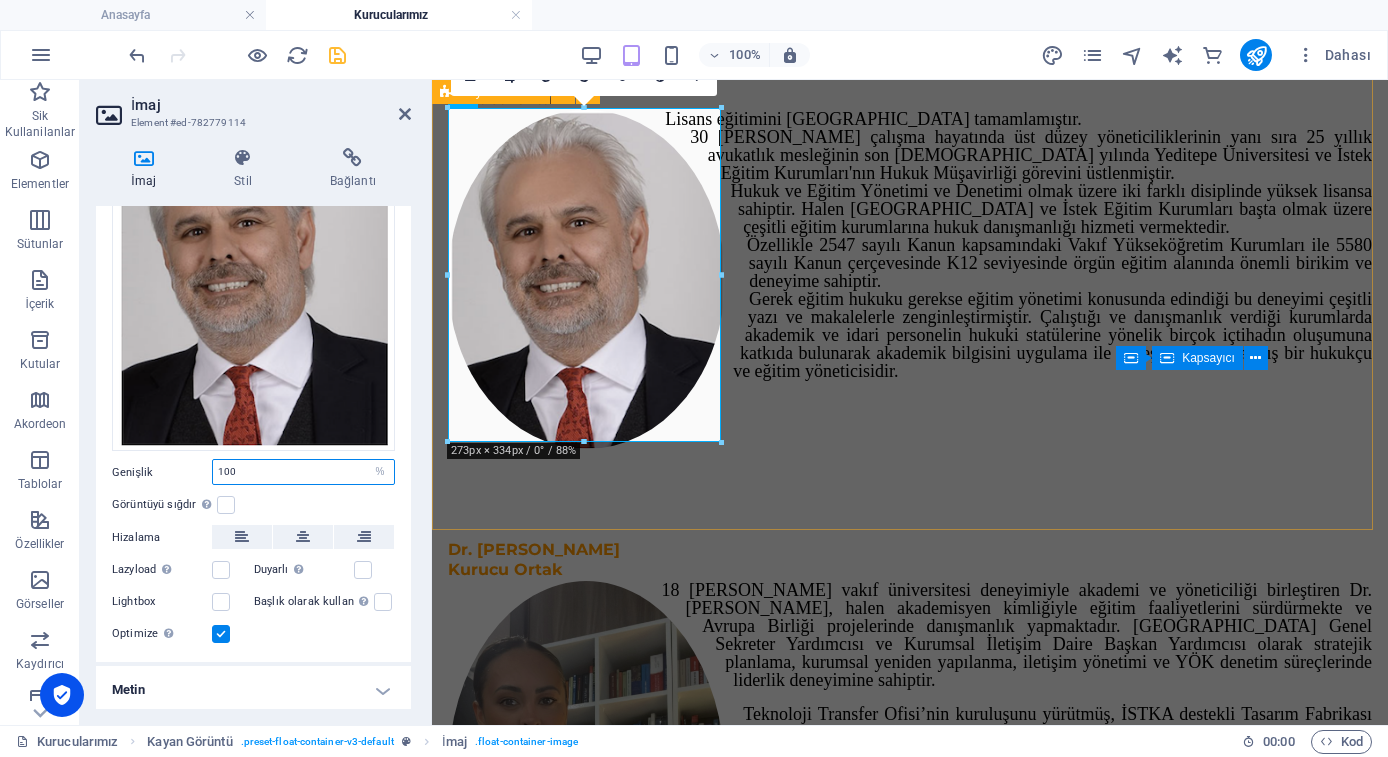 drag, startPoint x: 242, startPoint y: 469, endPoint x: 204, endPoint y: 455, distance: 40.496914 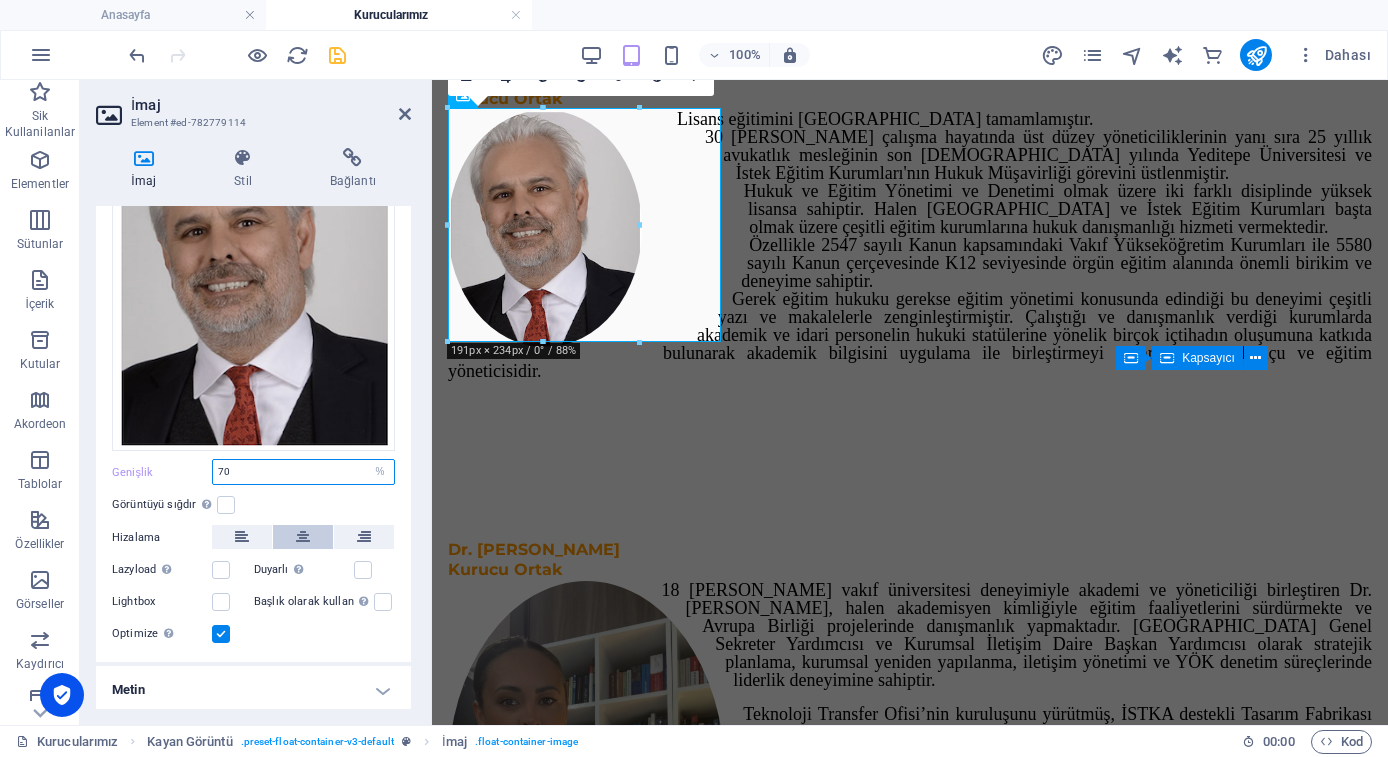 type on "70" 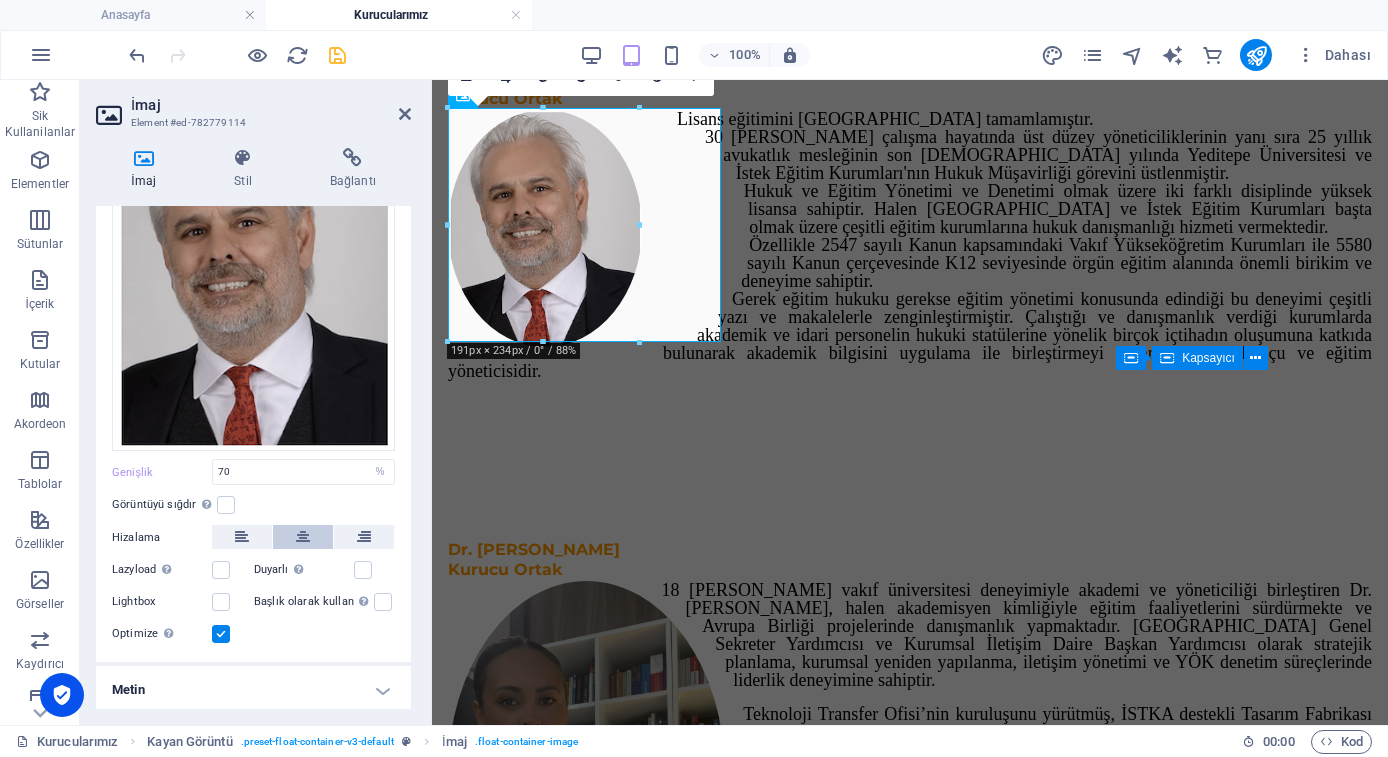 click at bounding box center (303, 537) 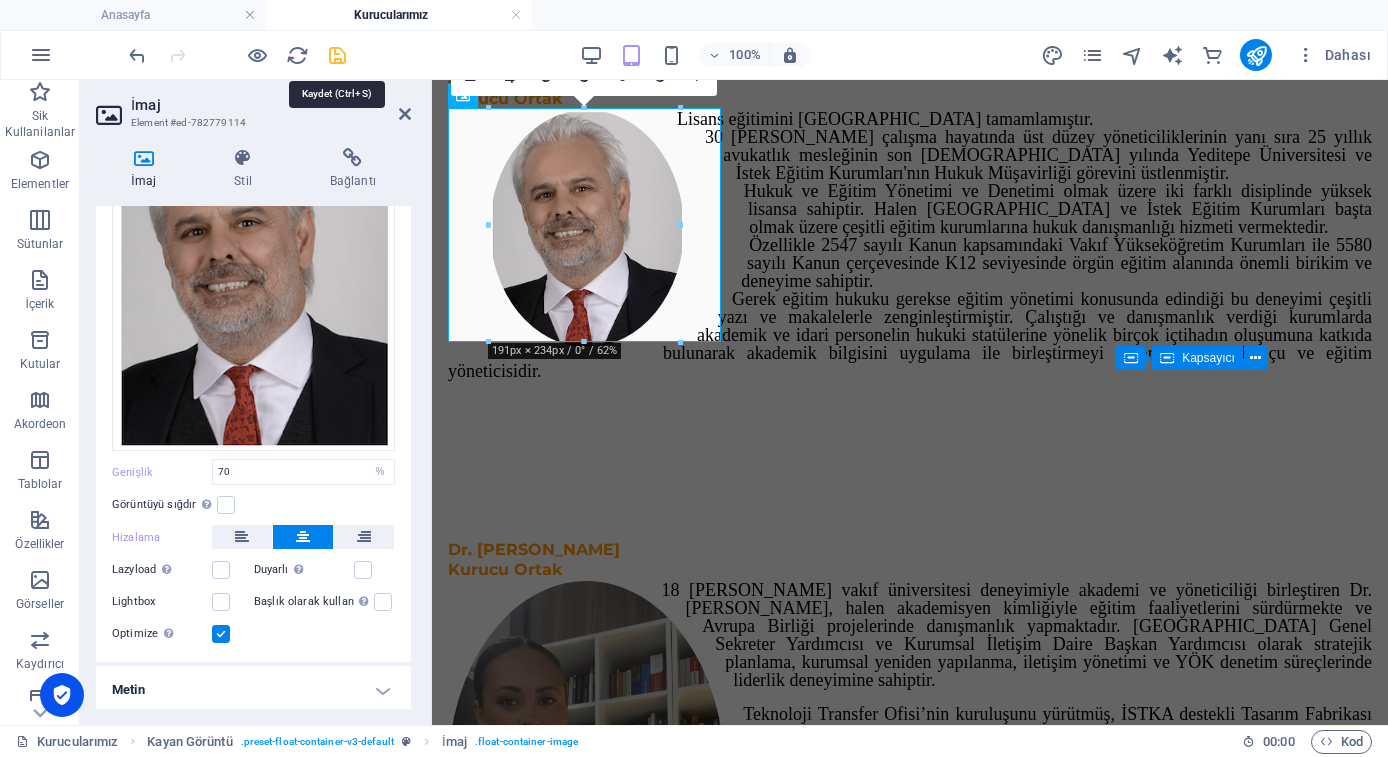 click at bounding box center (337, 55) 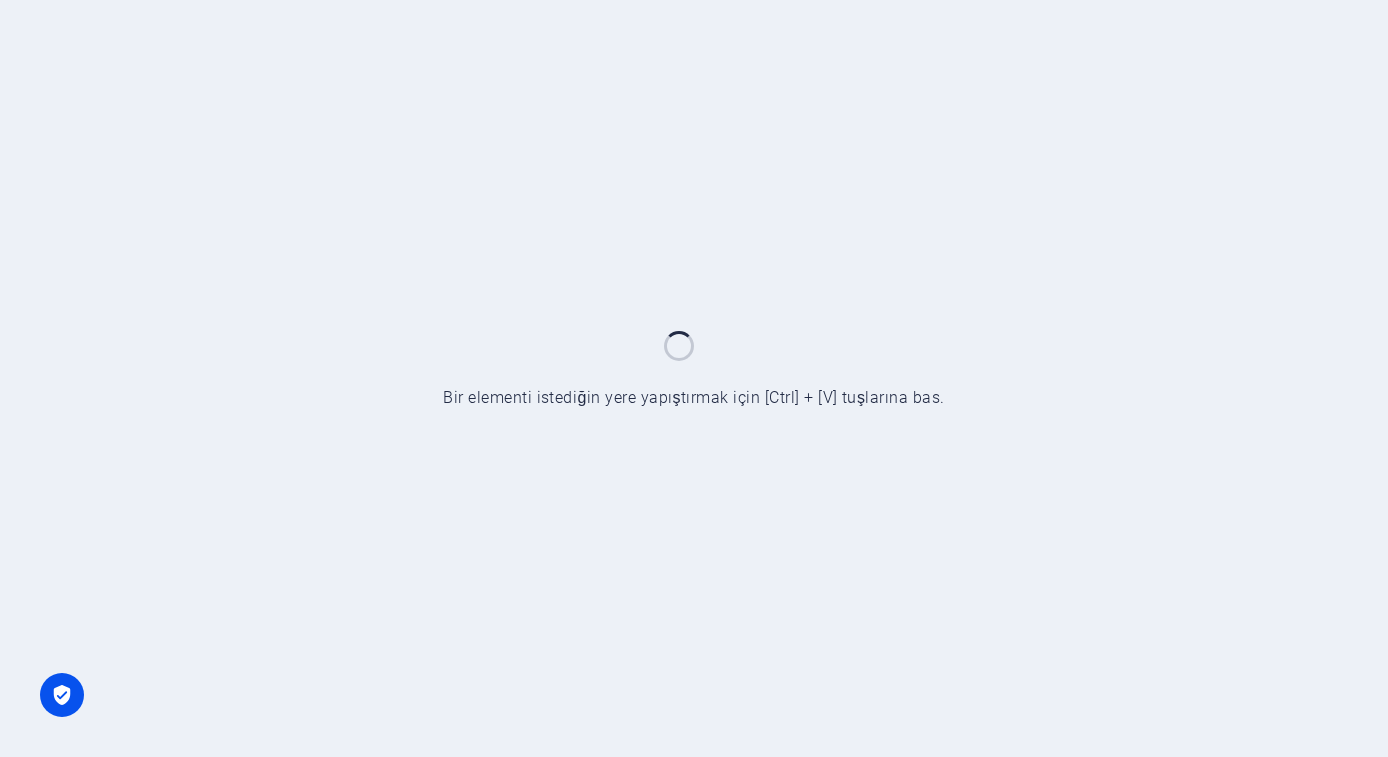 scroll, scrollTop: 0, scrollLeft: 0, axis: both 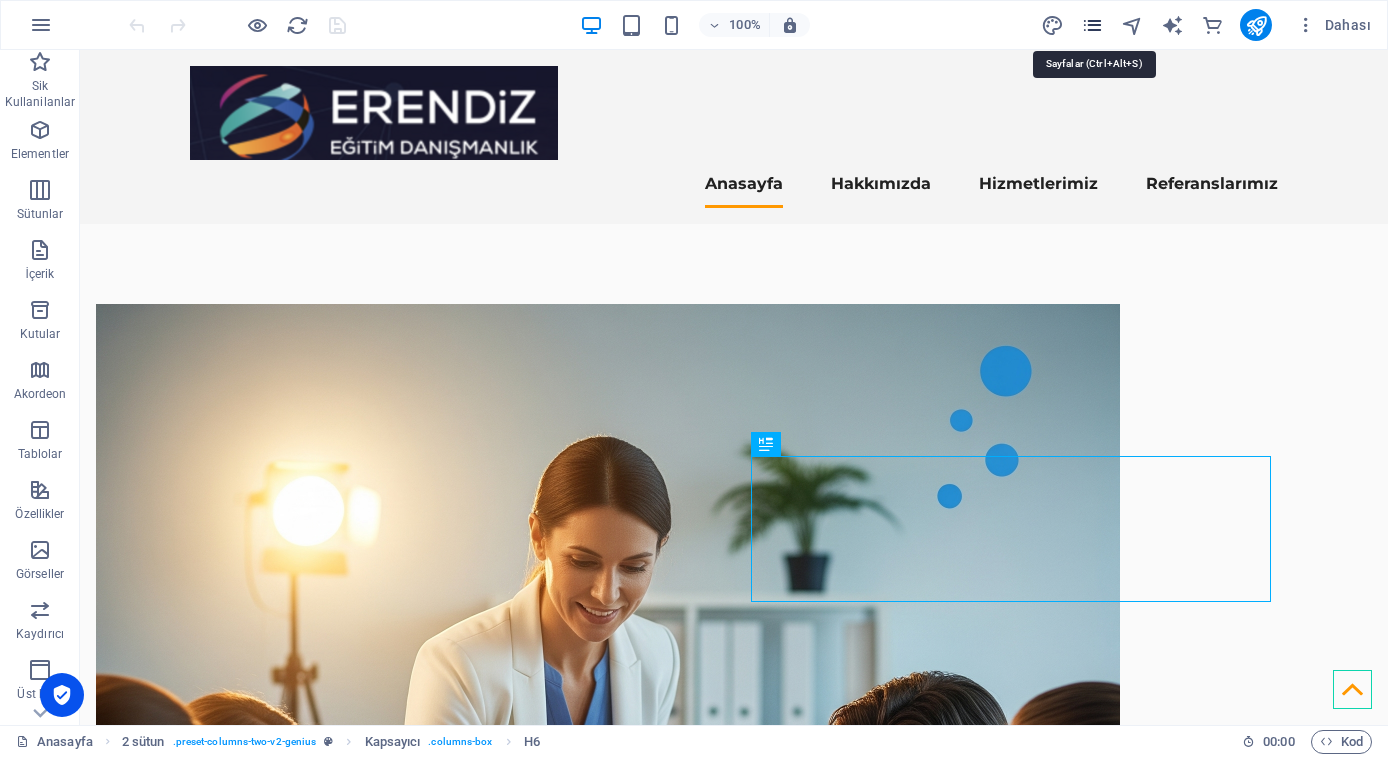 click at bounding box center (1092, 25) 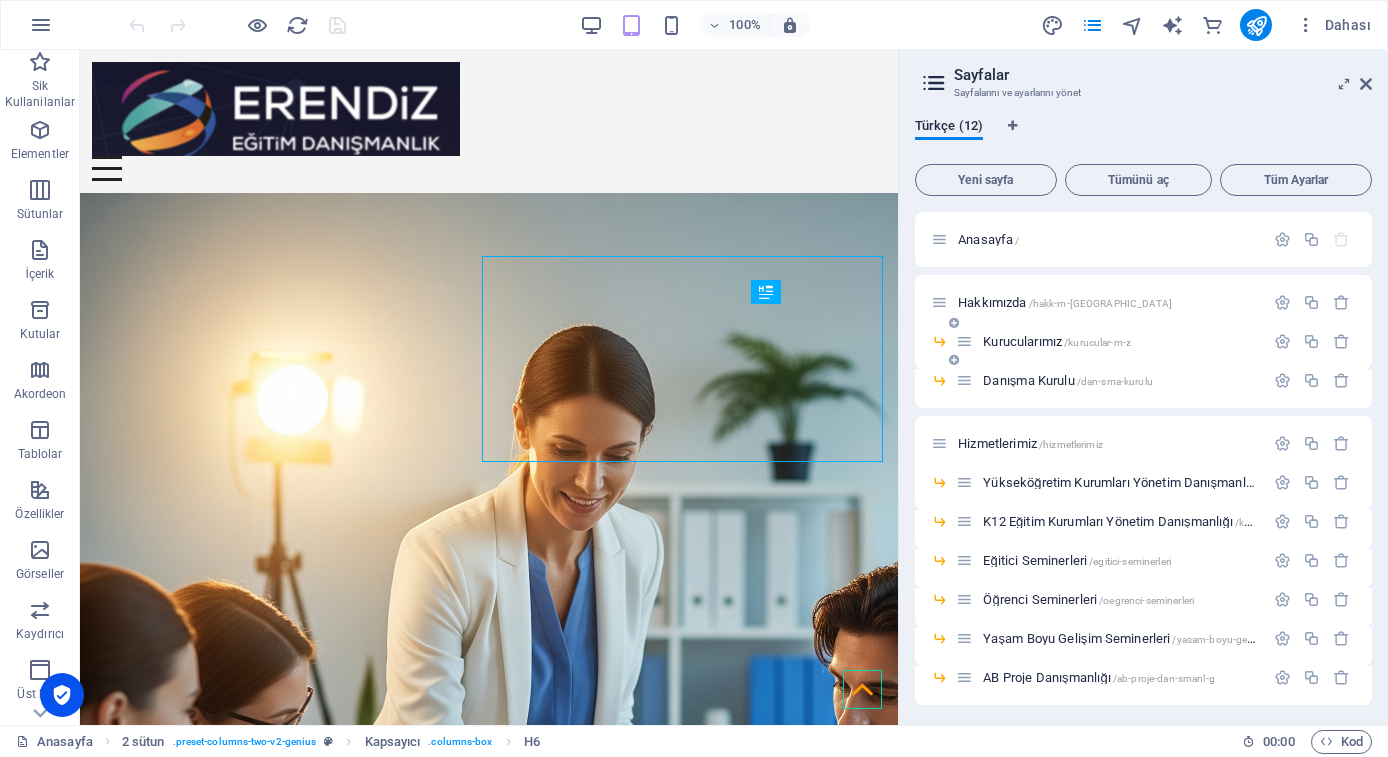click on "Kurucularımız /kurucular-m-z" at bounding box center (1057, 341) 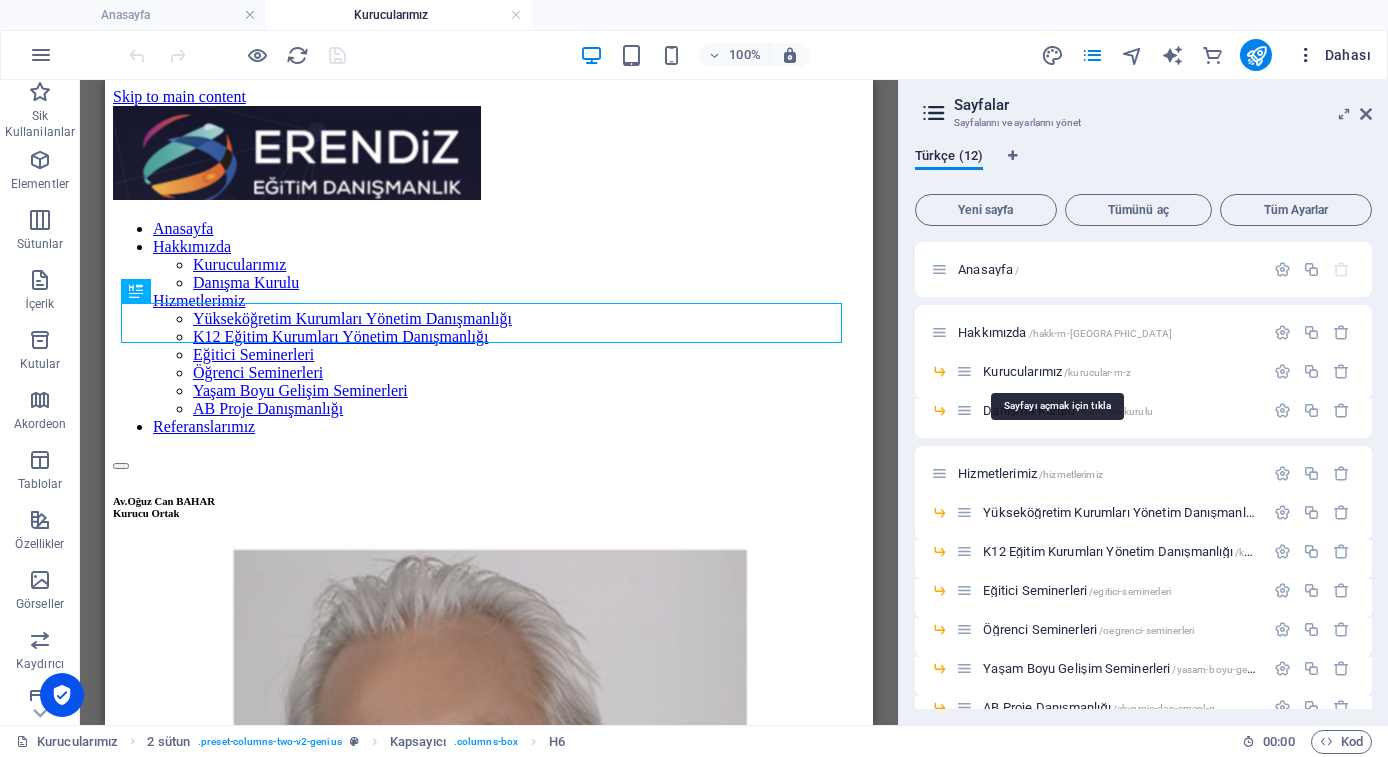 scroll, scrollTop: 0, scrollLeft: 0, axis: both 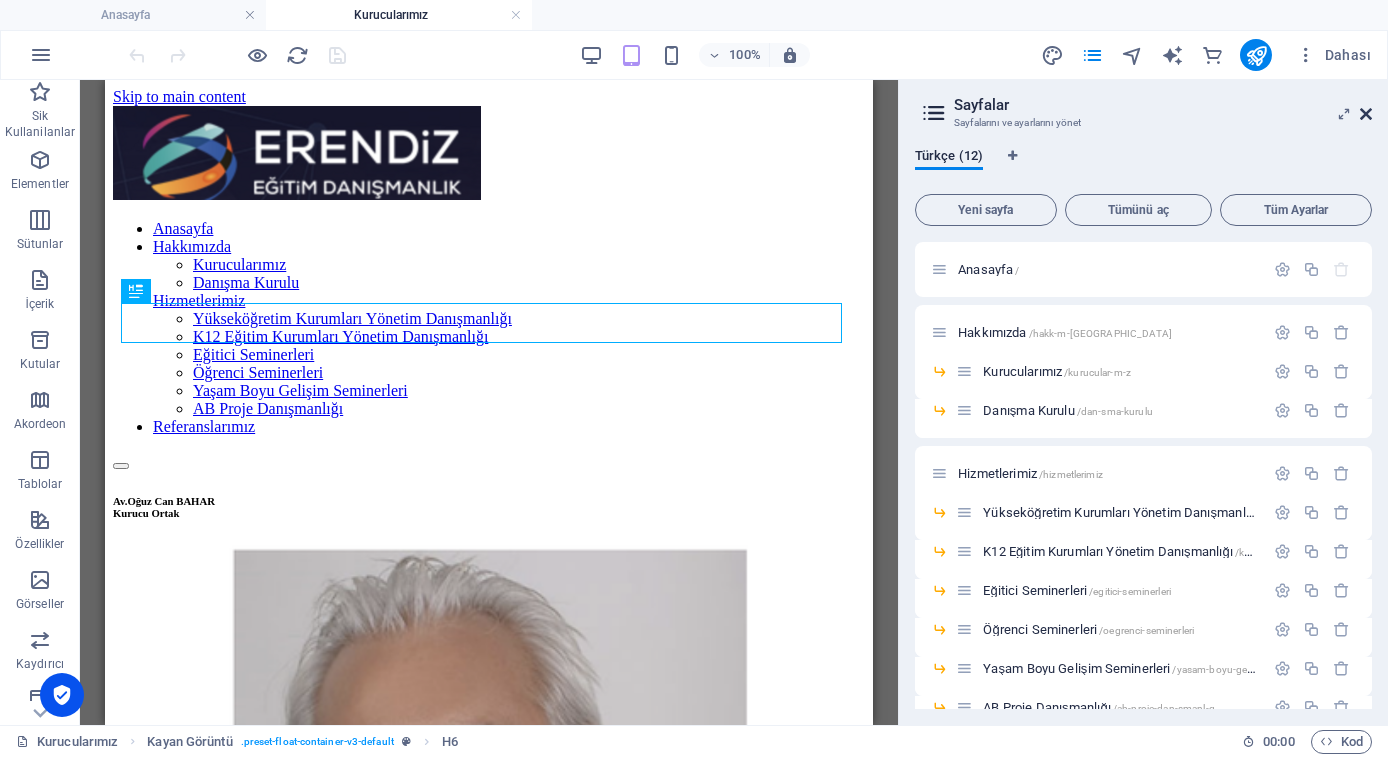 click at bounding box center (1366, 114) 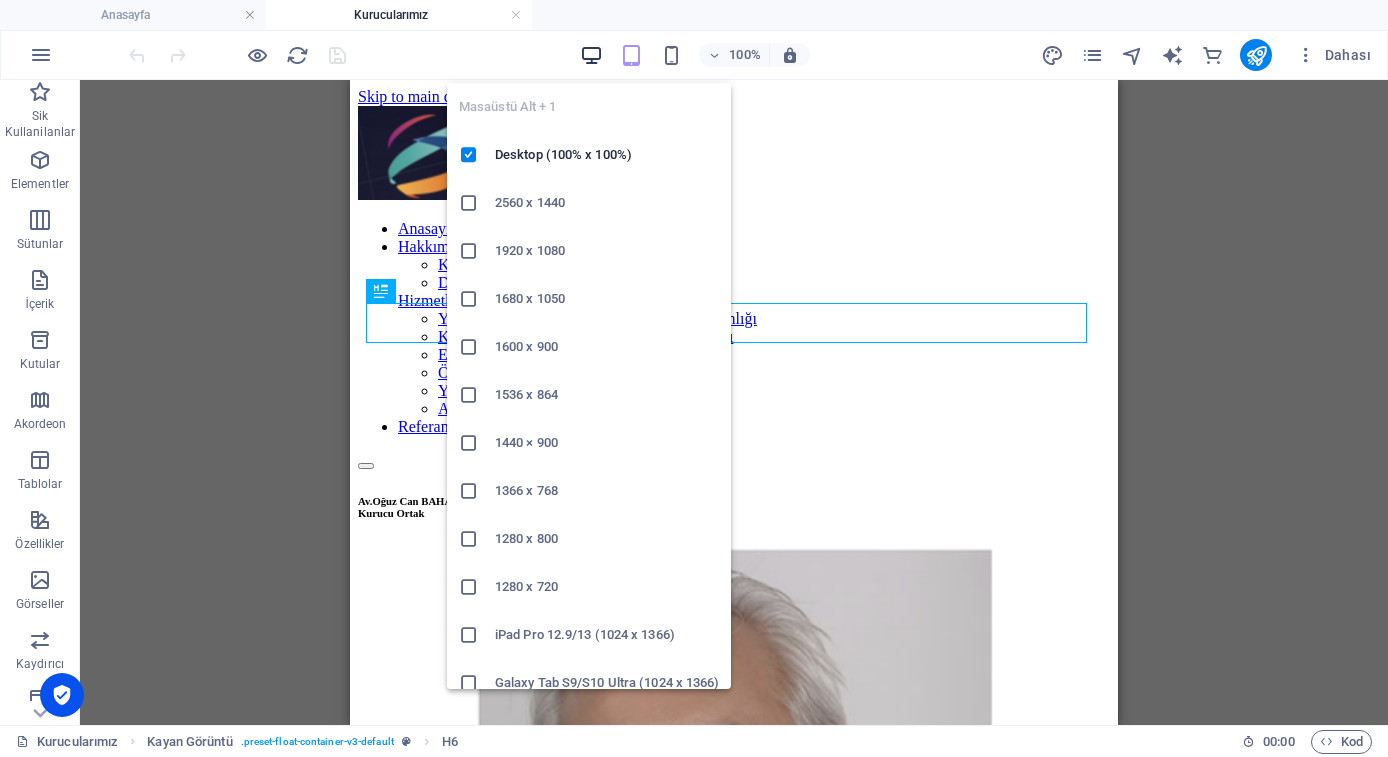 click at bounding box center [591, 55] 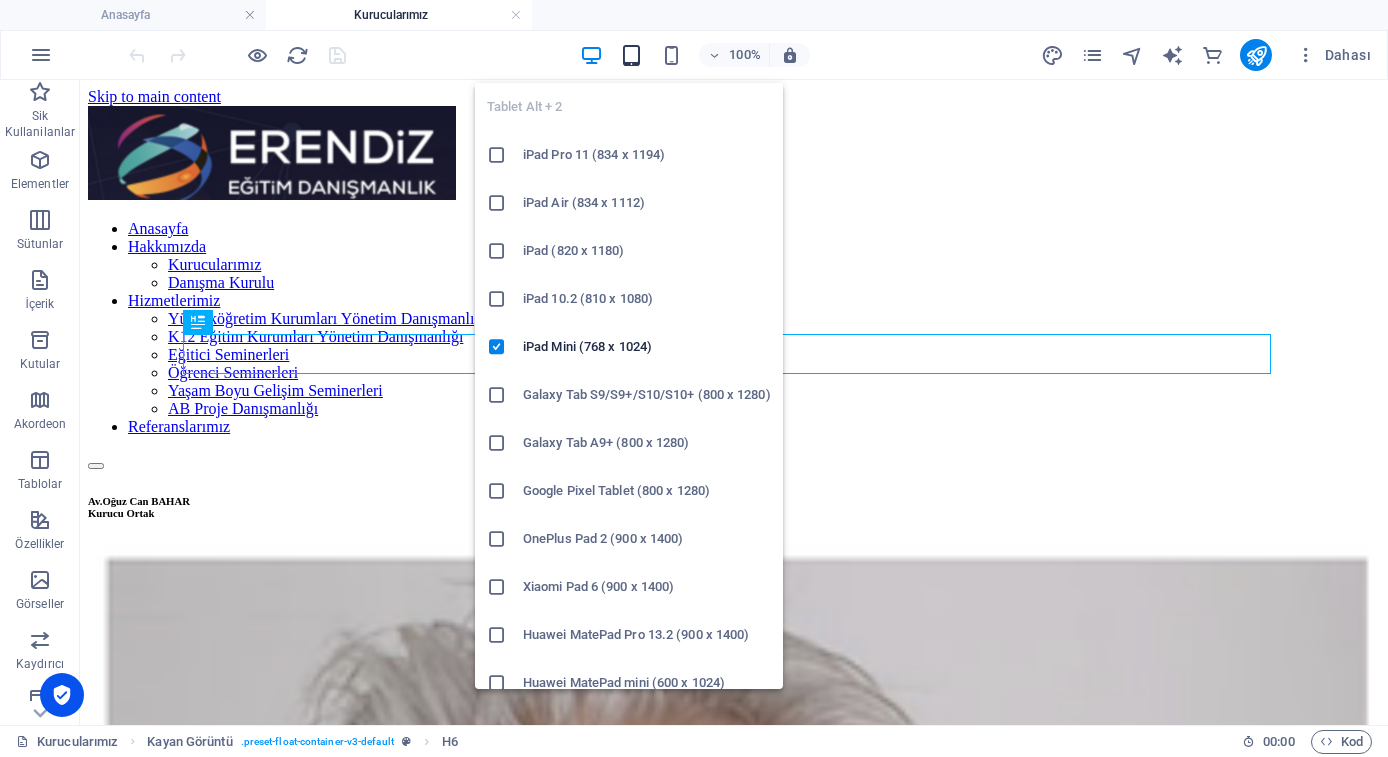 click at bounding box center [631, 55] 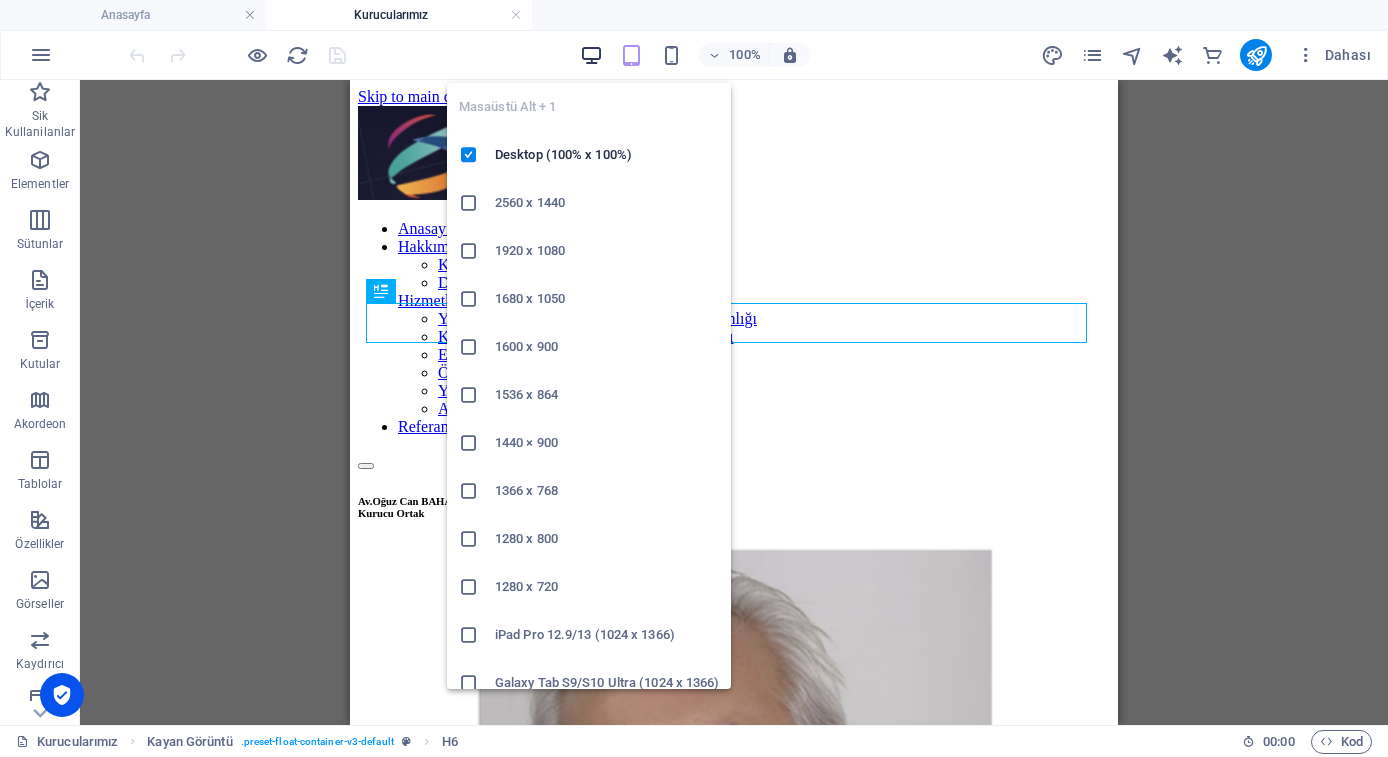 click at bounding box center [591, 55] 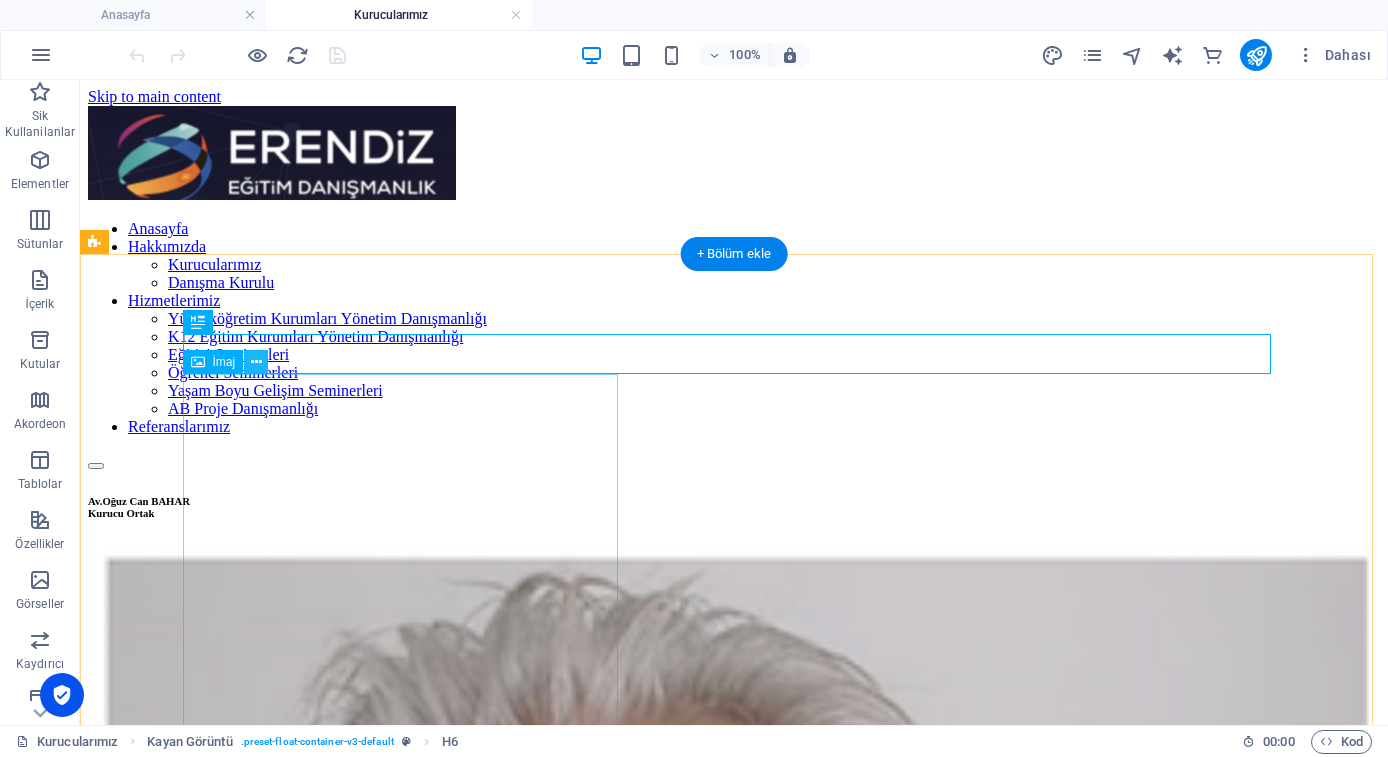 click at bounding box center [256, 362] 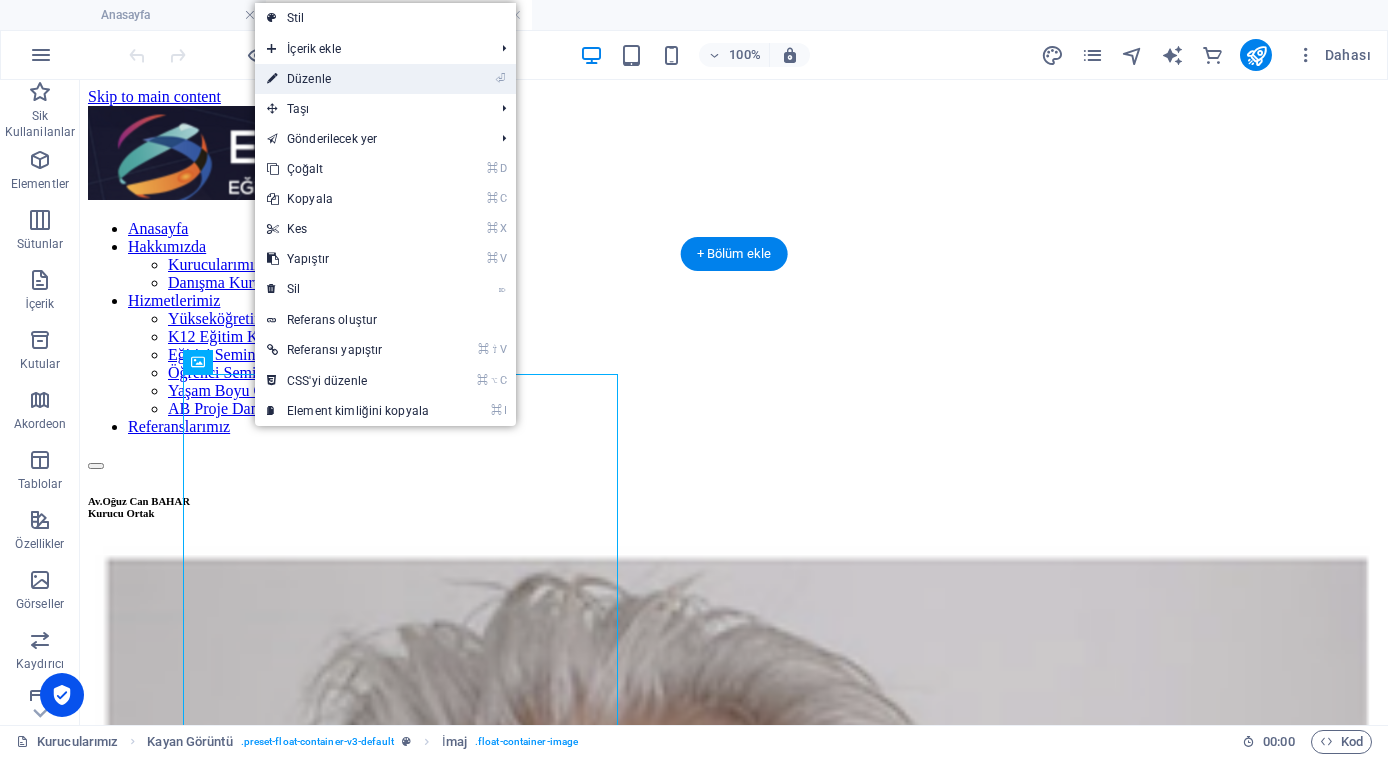 click on "⏎  Düzenle" at bounding box center [348, 79] 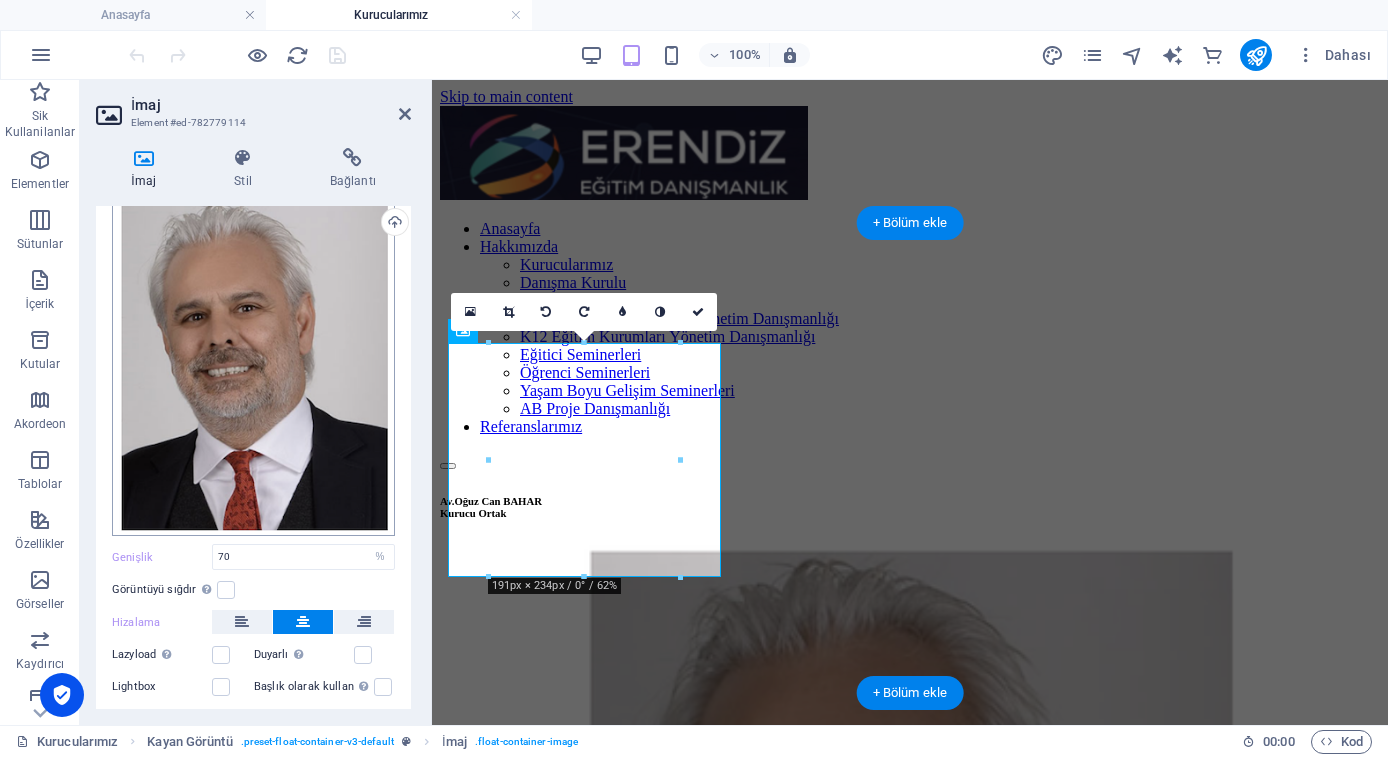 scroll, scrollTop: 151, scrollLeft: 0, axis: vertical 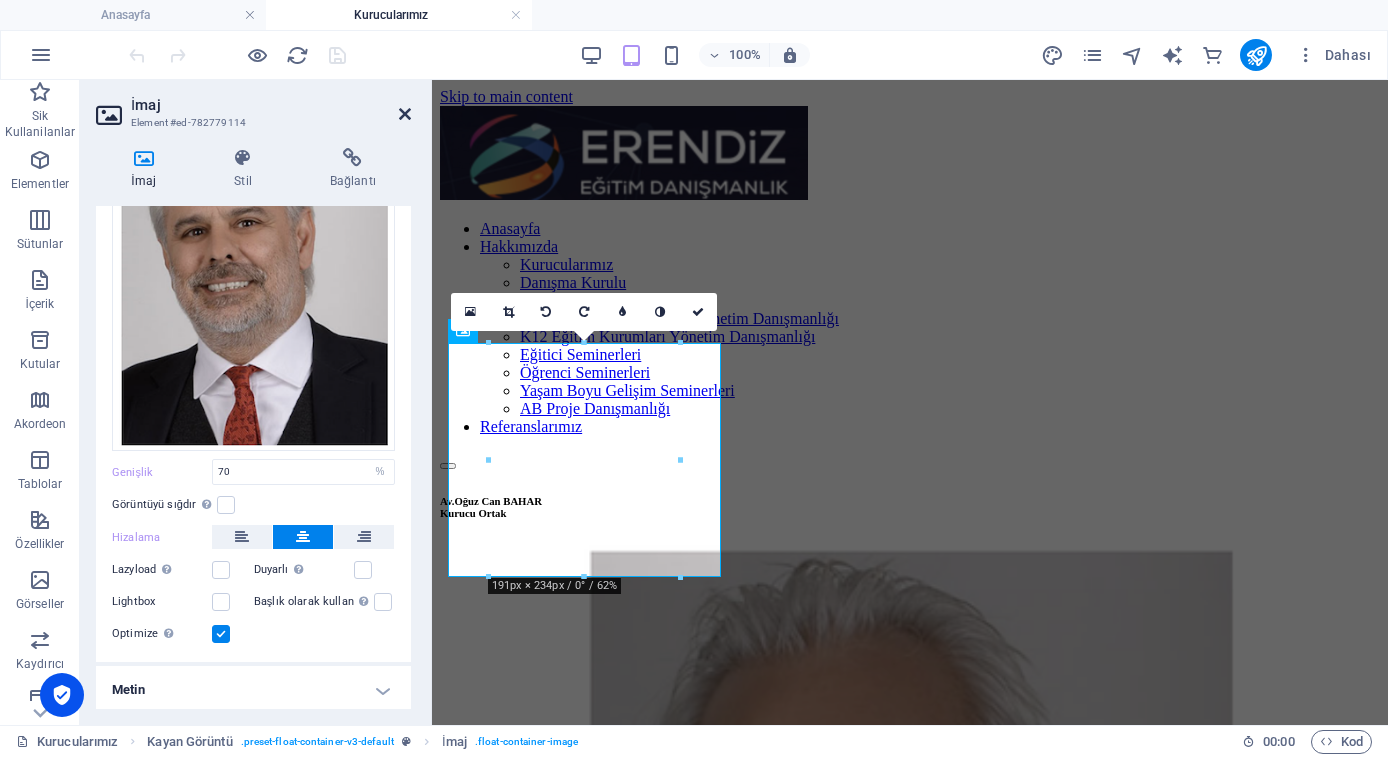 click at bounding box center (405, 114) 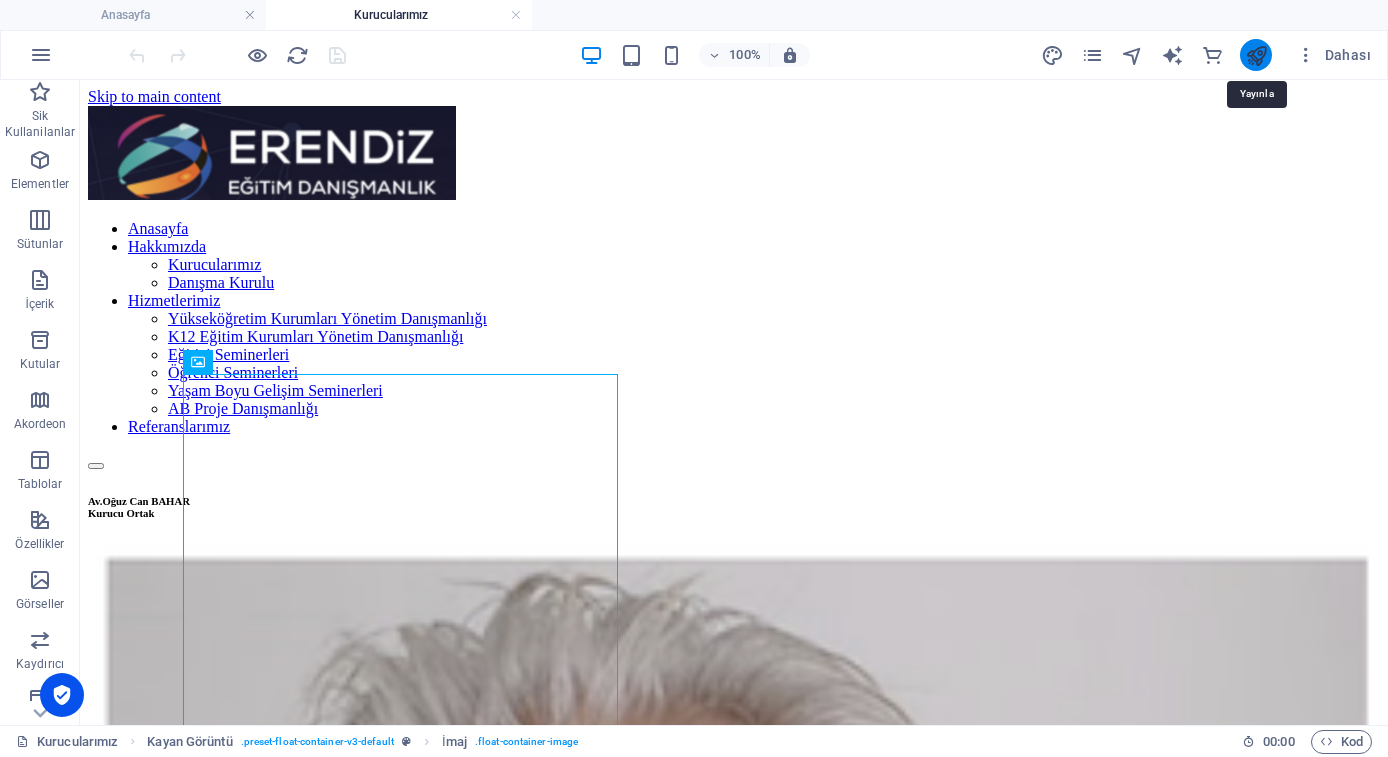 click at bounding box center (1256, 55) 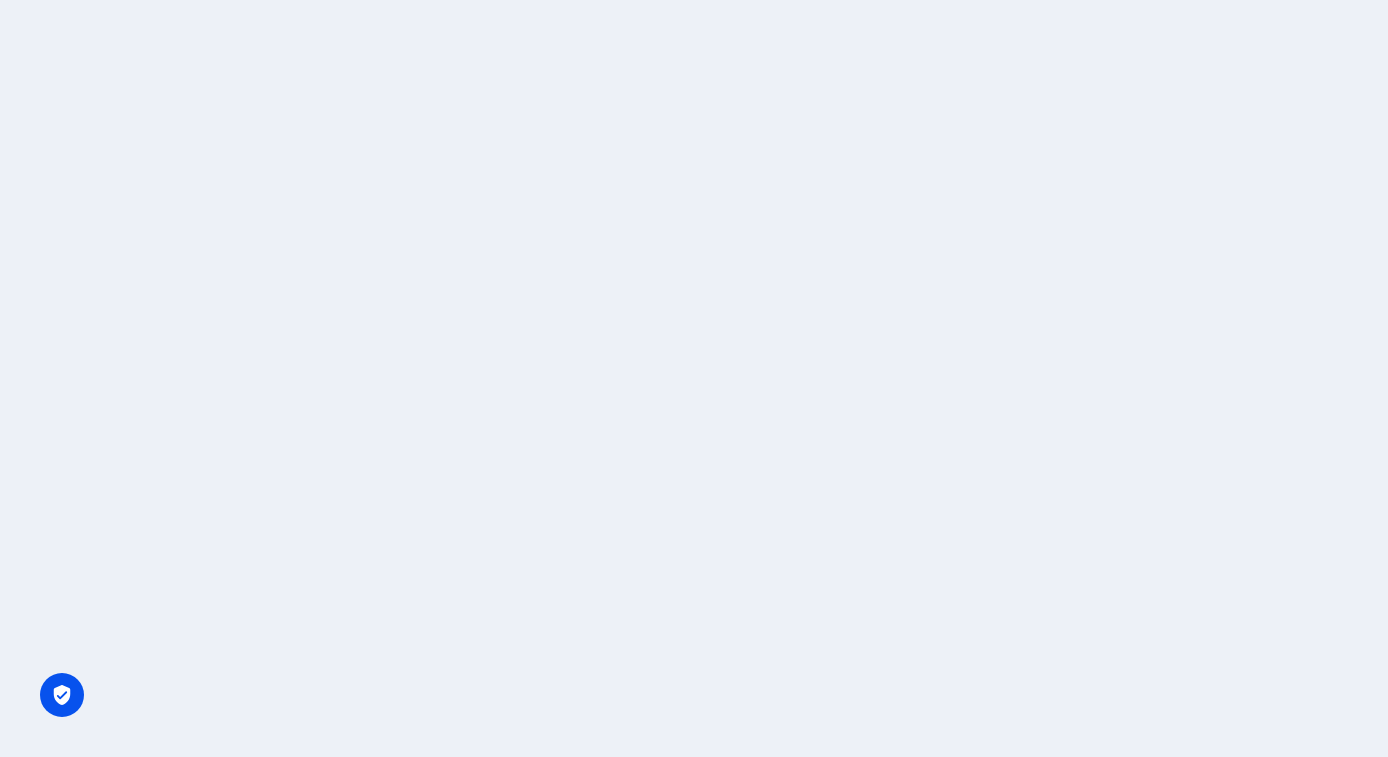 scroll, scrollTop: 0, scrollLeft: 0, axis: both 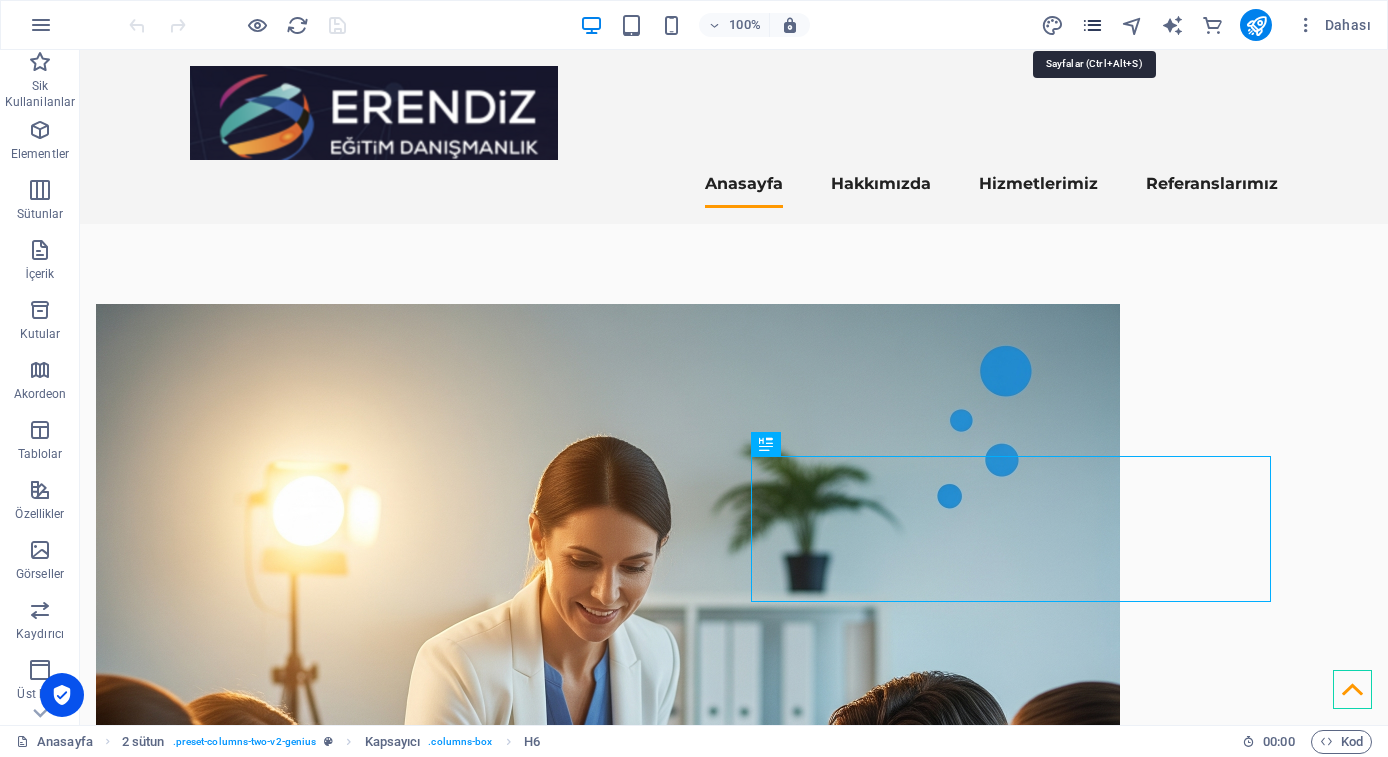 click at bounding box center (1092, 25) 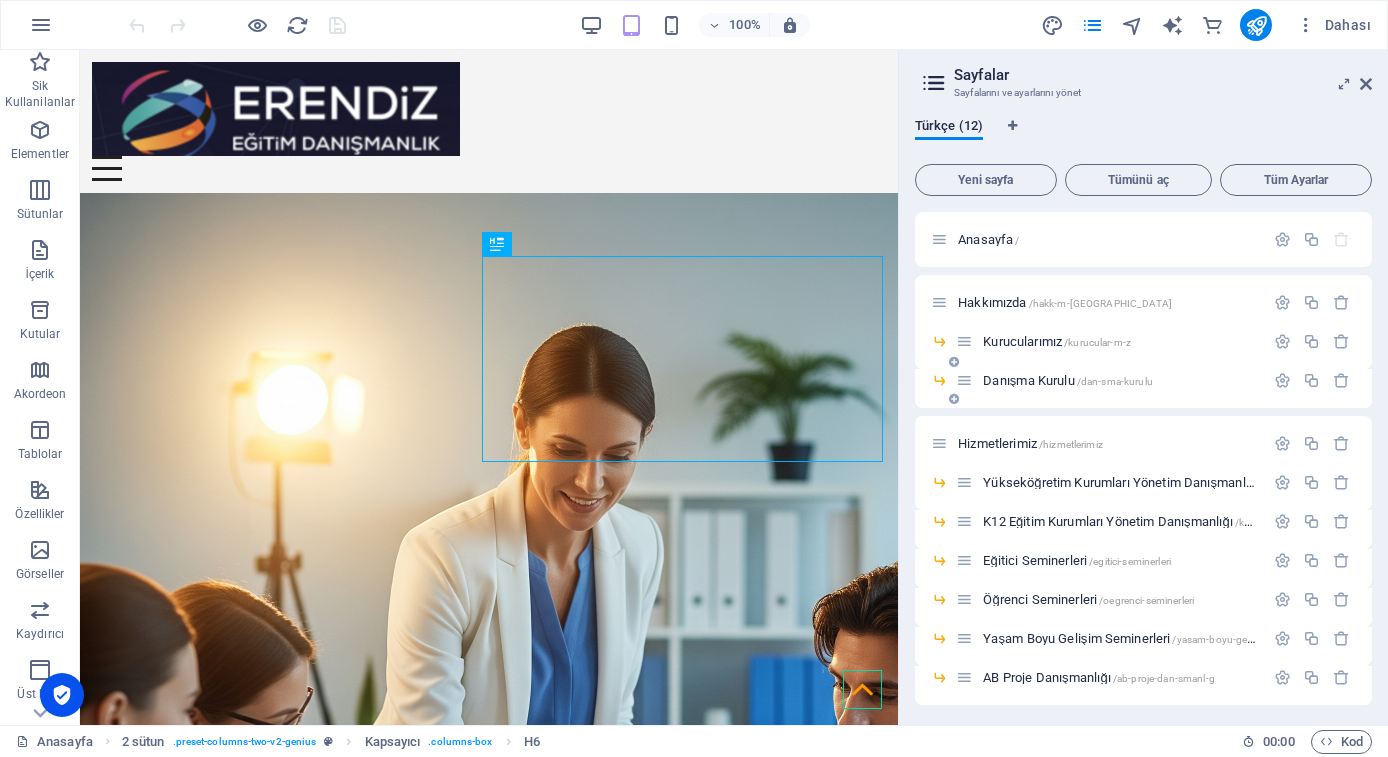 click on "Danışma Kurulu /dan-sma-kurulu" at bounding box center [1110, 380] 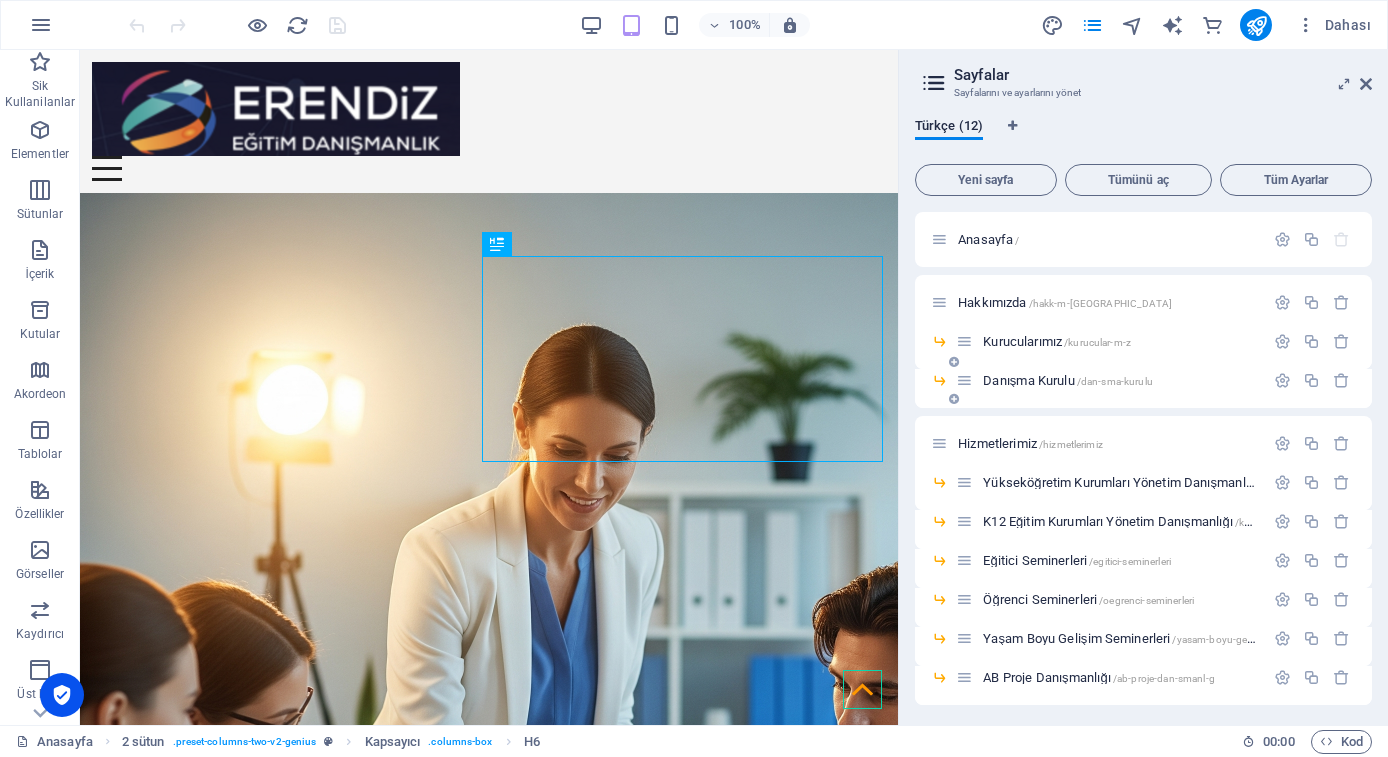 click on "Danışma Kurulu /dan-sma-kurulu" at bounding box center [1068, 380] 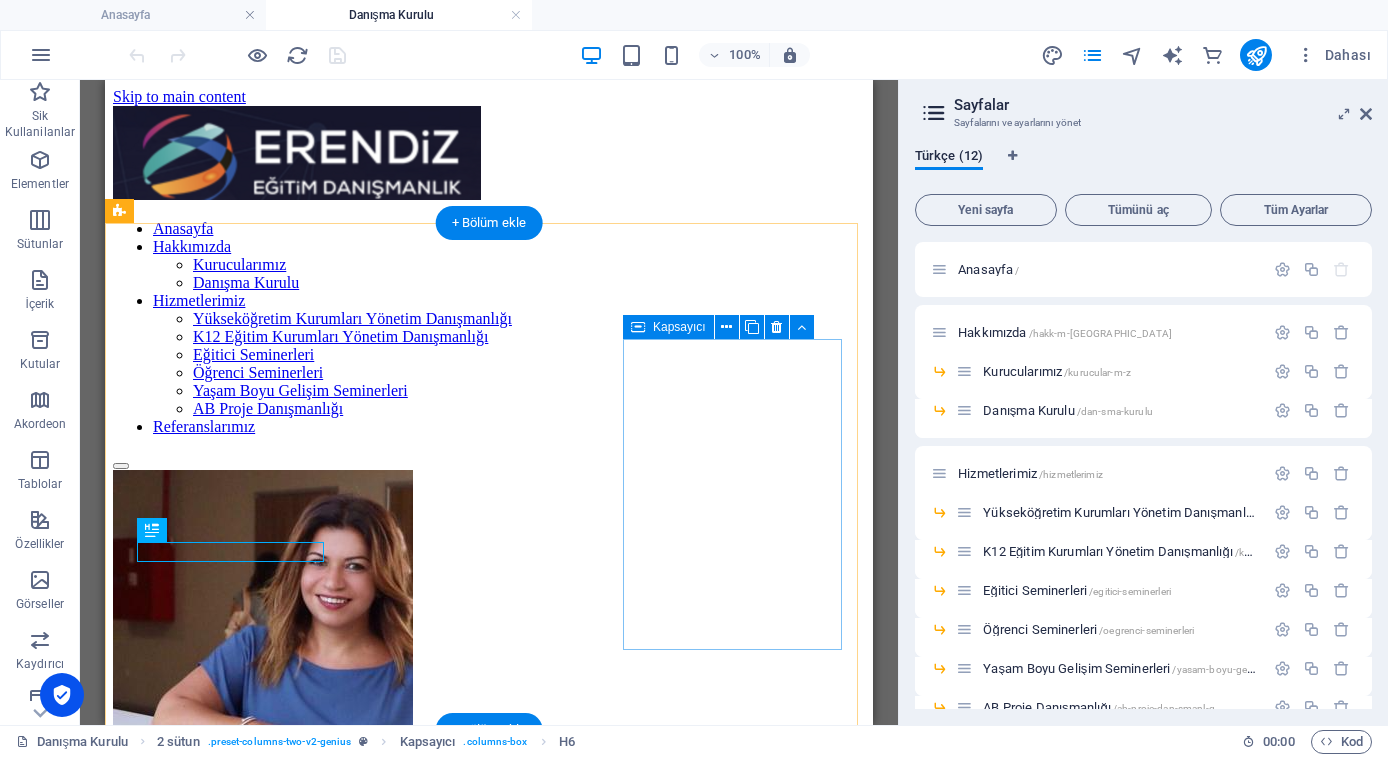 scroll, scrollTop: 0, scrollLeft: 0, axis: both 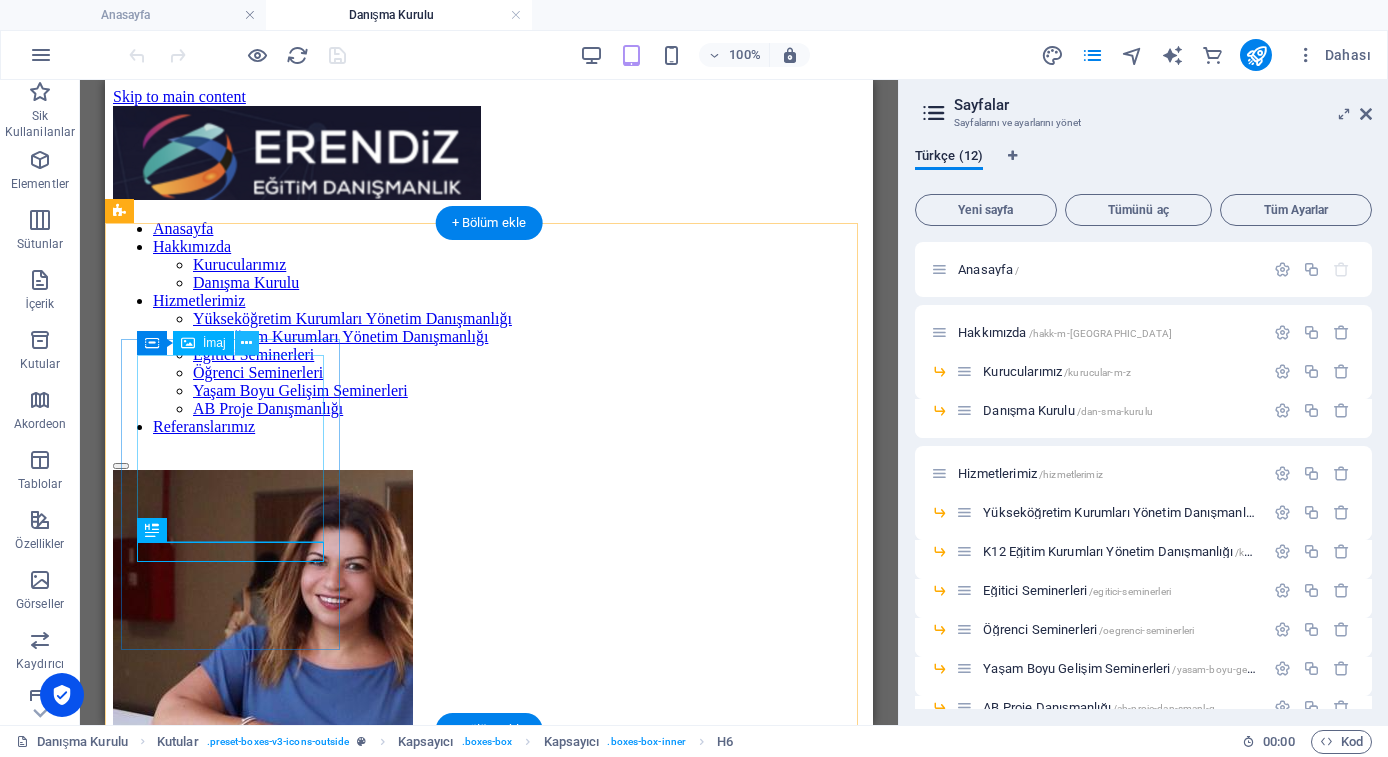 click at bounding box center (246, 343) 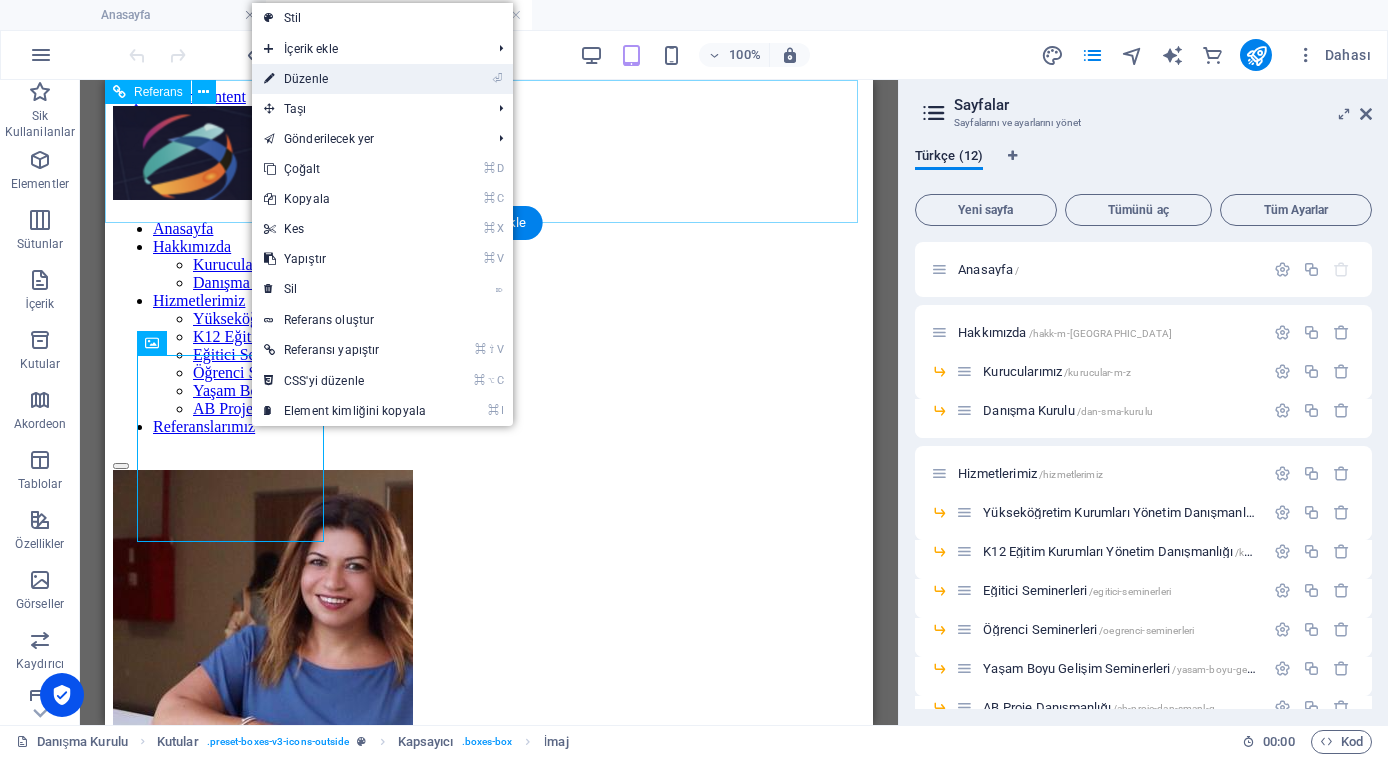 click on "⏎  Düzenle" at bounding box center [345, 79] 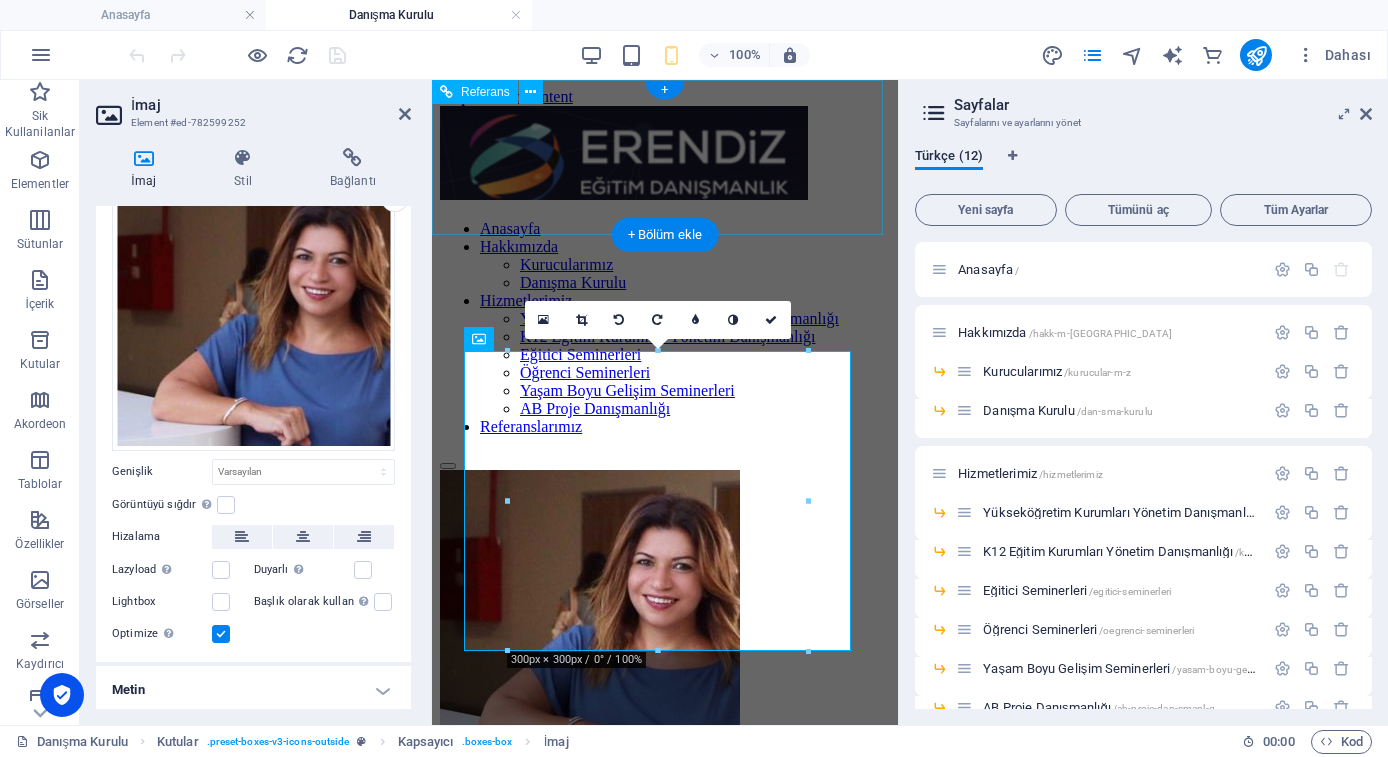 scroll, scrollTop: 86, scrollLeft: 0, axis: vertical 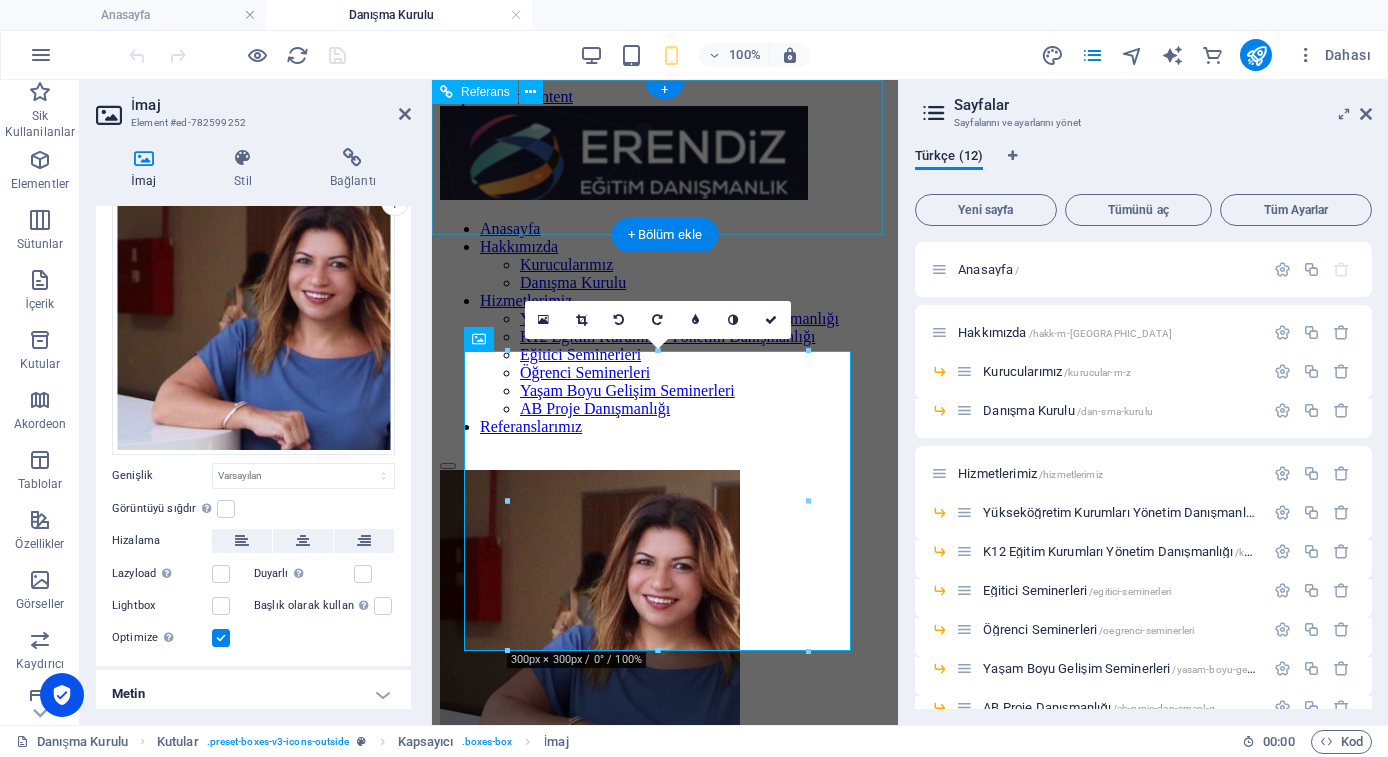click on "Metin" at bounding box center (253, 694) 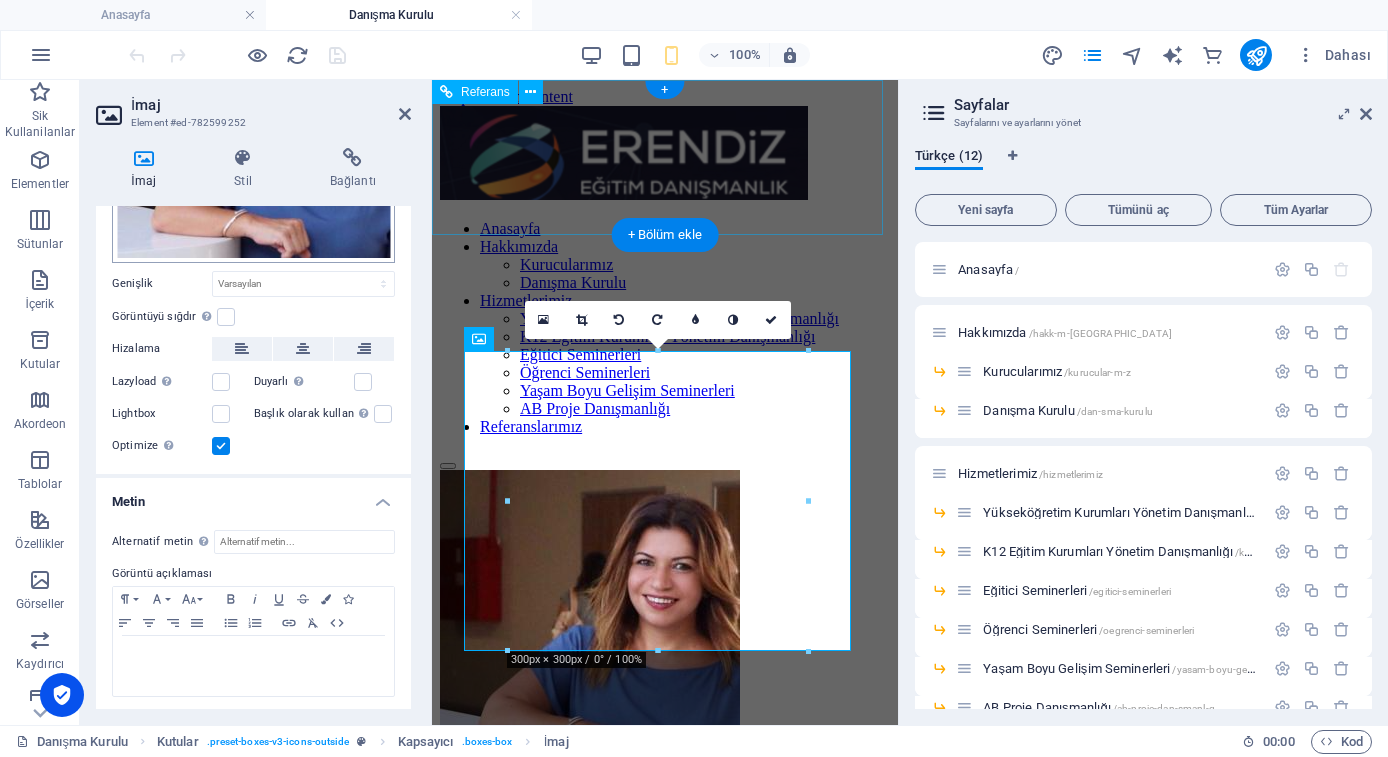 scroll, scrollTop: 0, scrollLeft: 0, axis: both 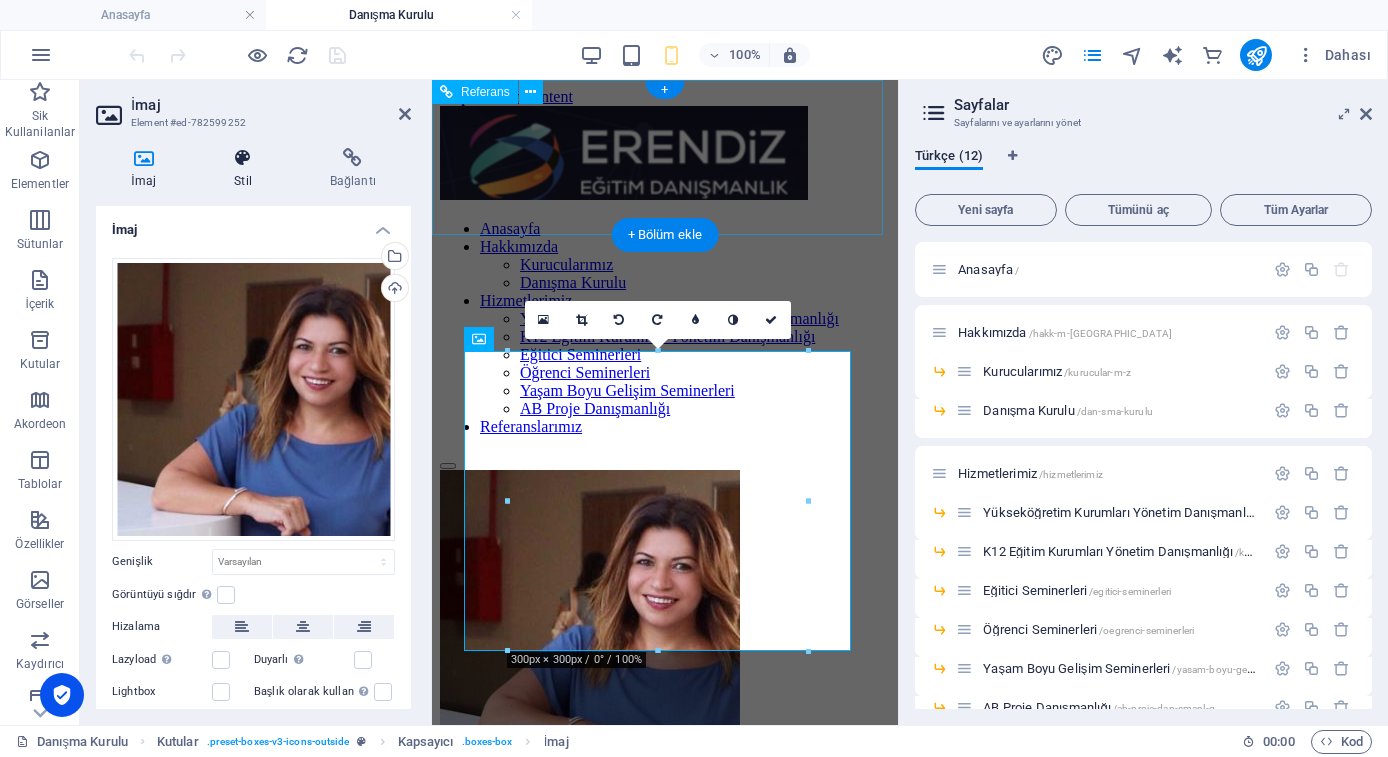 click at bounding box center (243, 158) 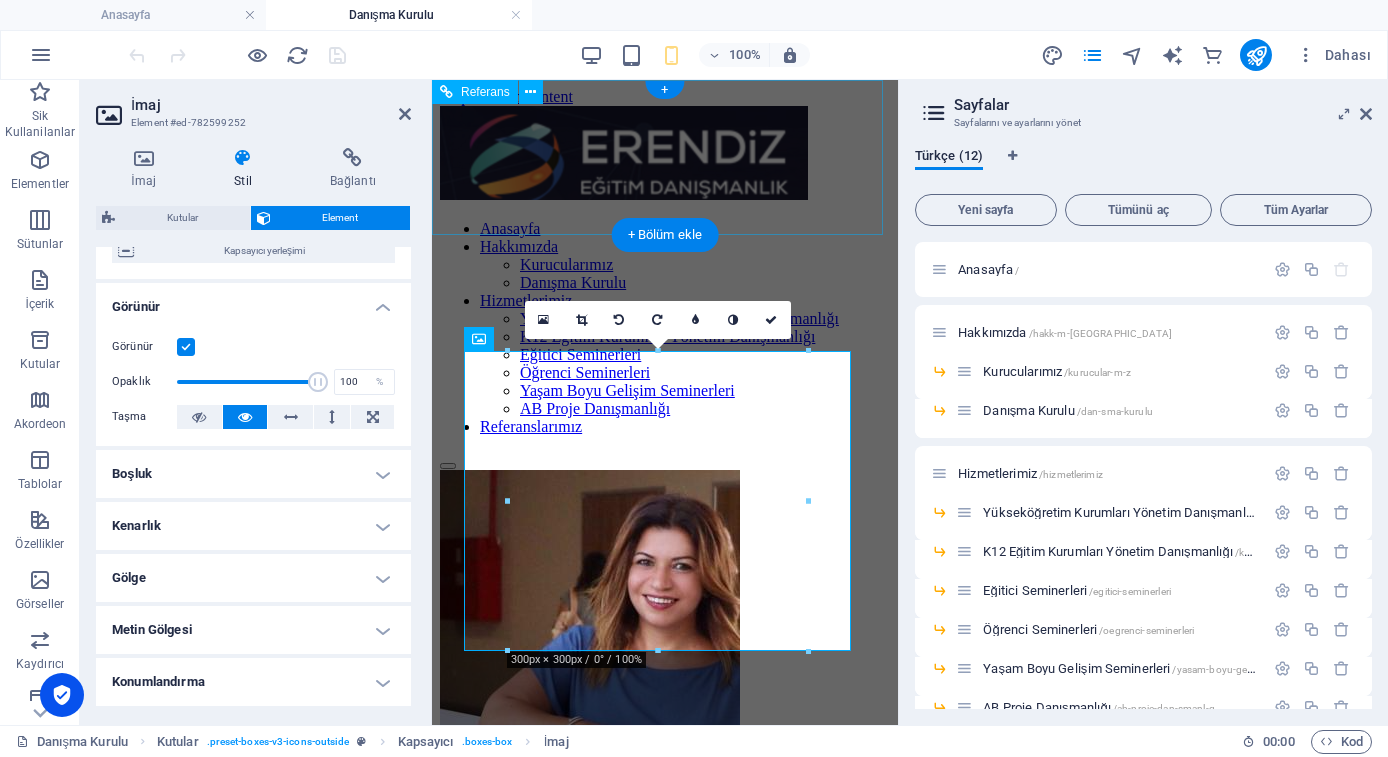 scroll, scrollTop: 309, scrollLeft: 0, axis: vertical 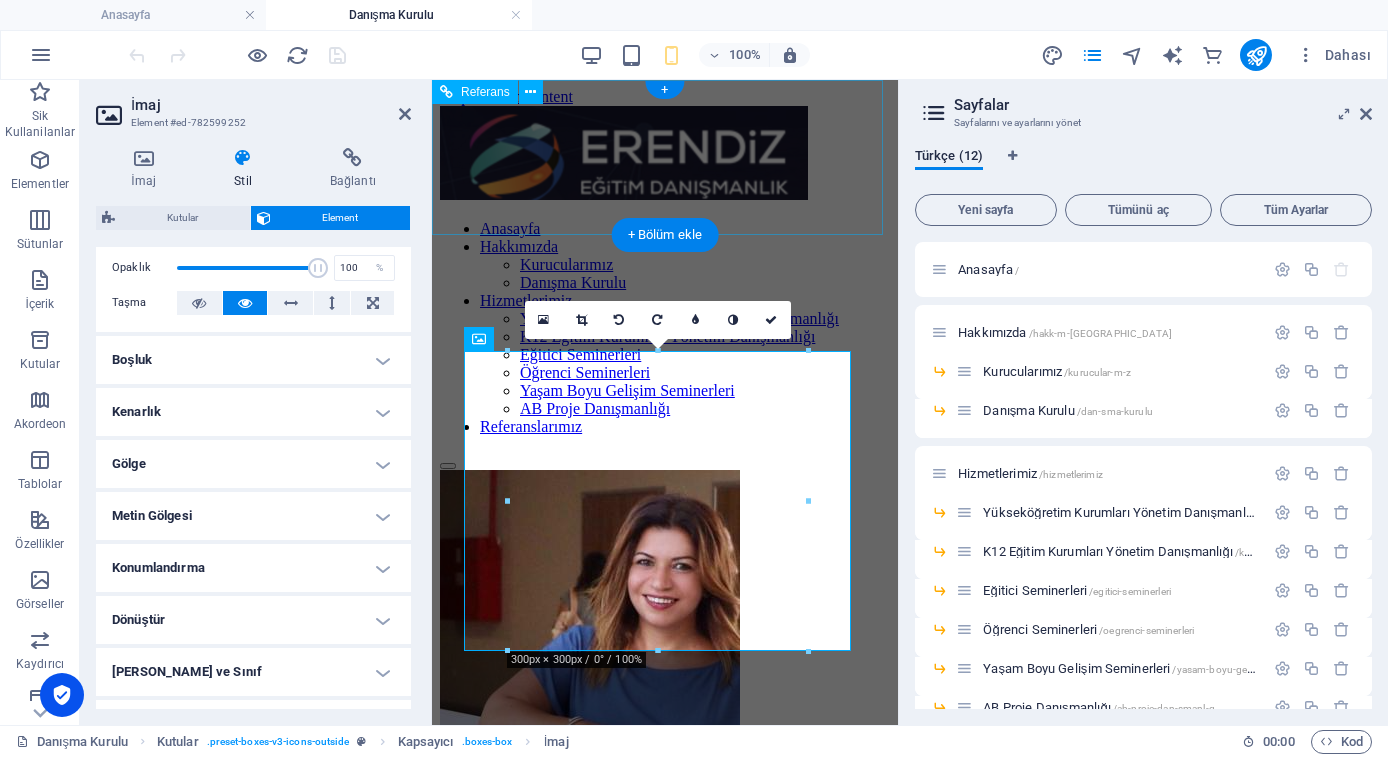 click on "Kenarlık" at bounding box center [253, 412] 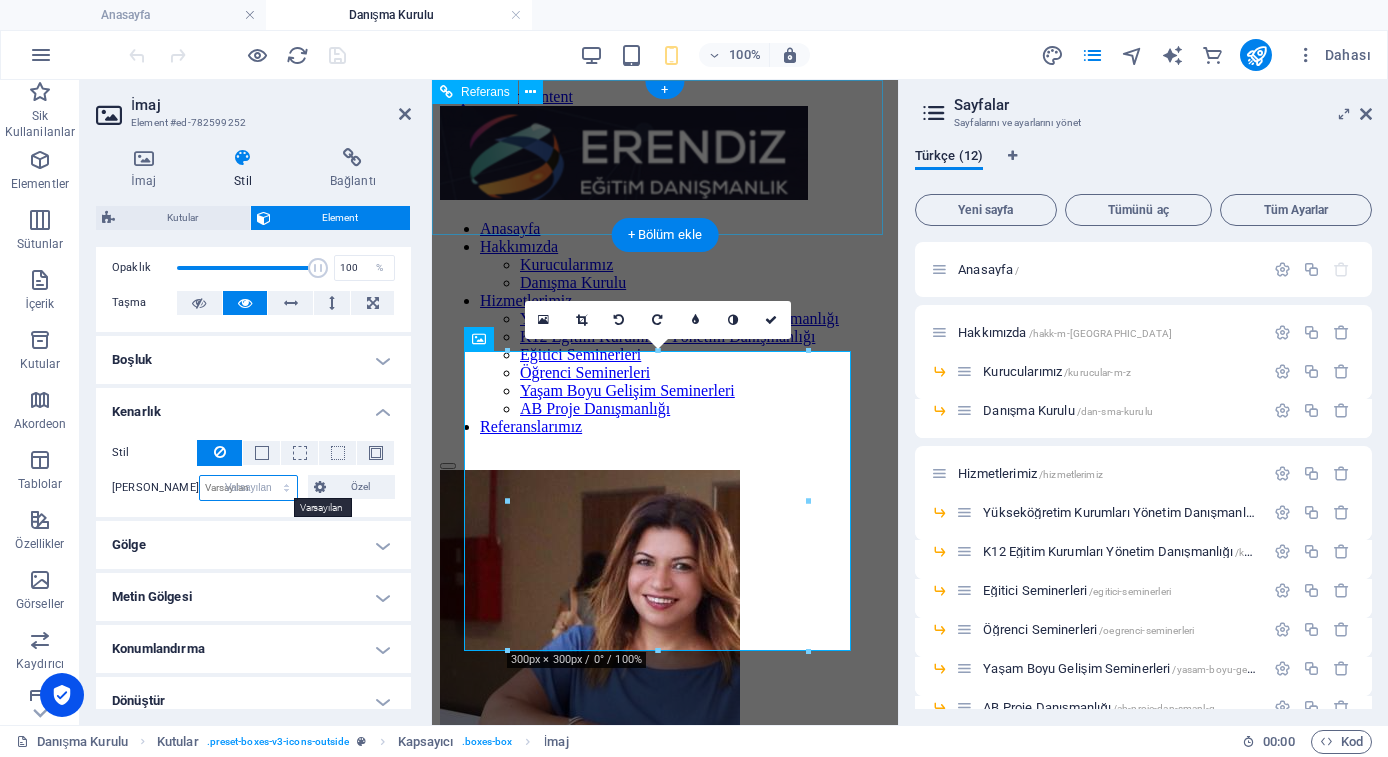 select on "DISABLED_OPTION_VALUE" 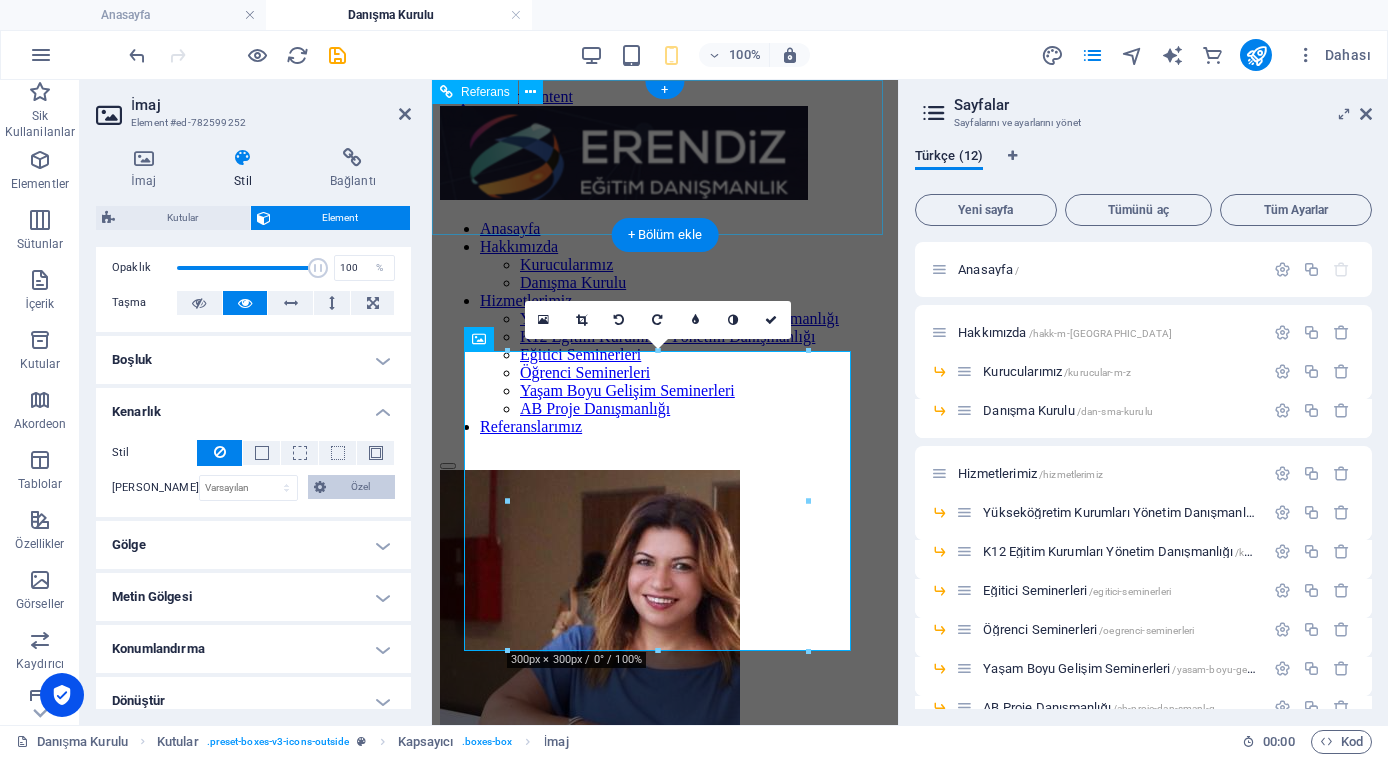 click on "Özel" at bounding box center (360, 487) 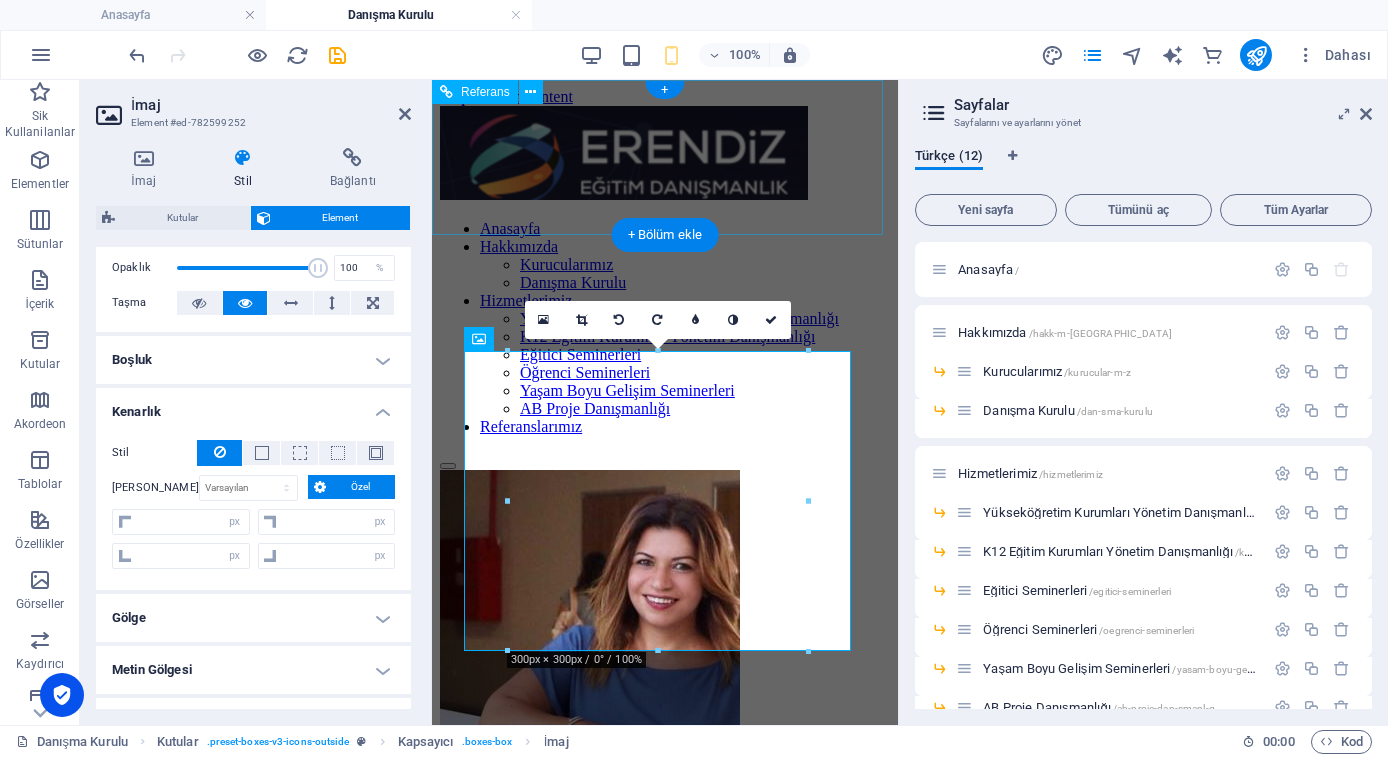 click on "Özel" at bounding box center [360, 487] 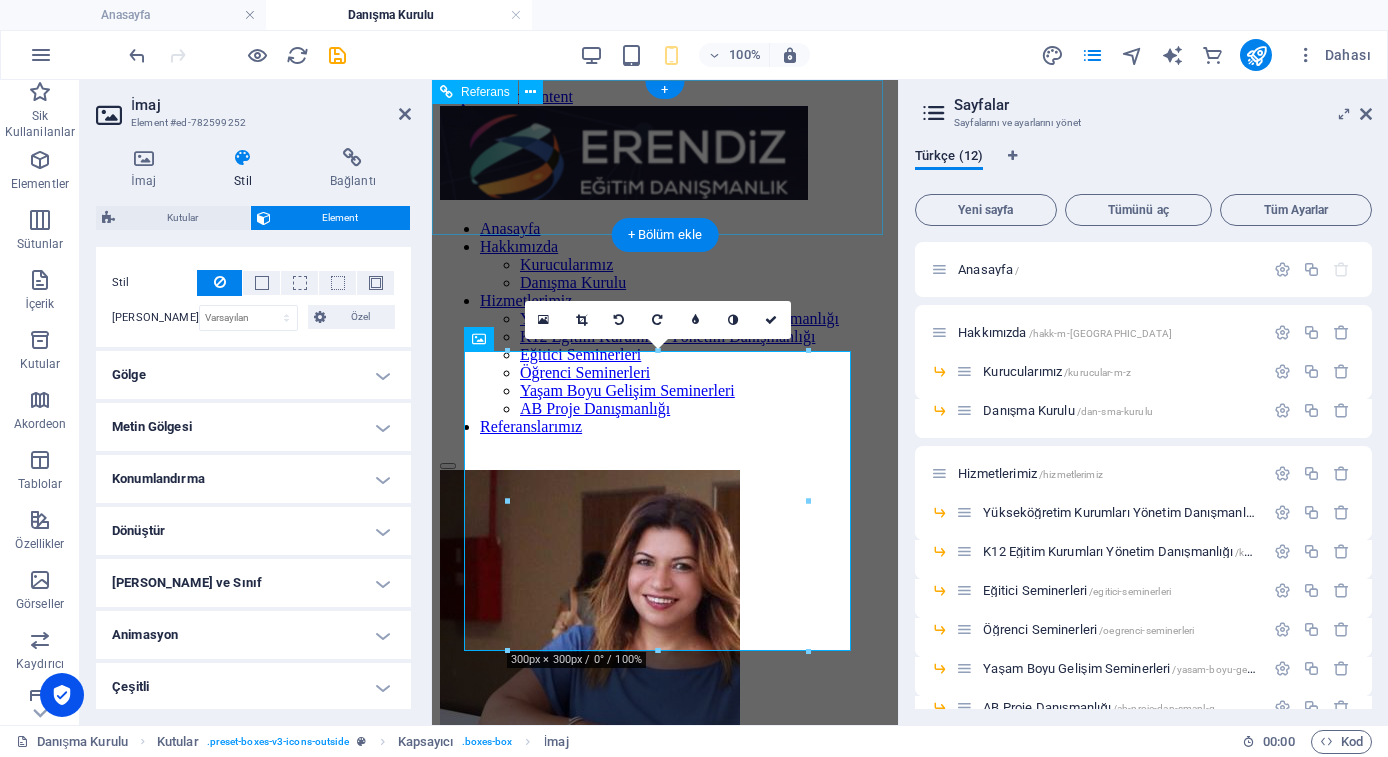 scroll, scrollTop: 0, scrollLeft: 0, axis: both 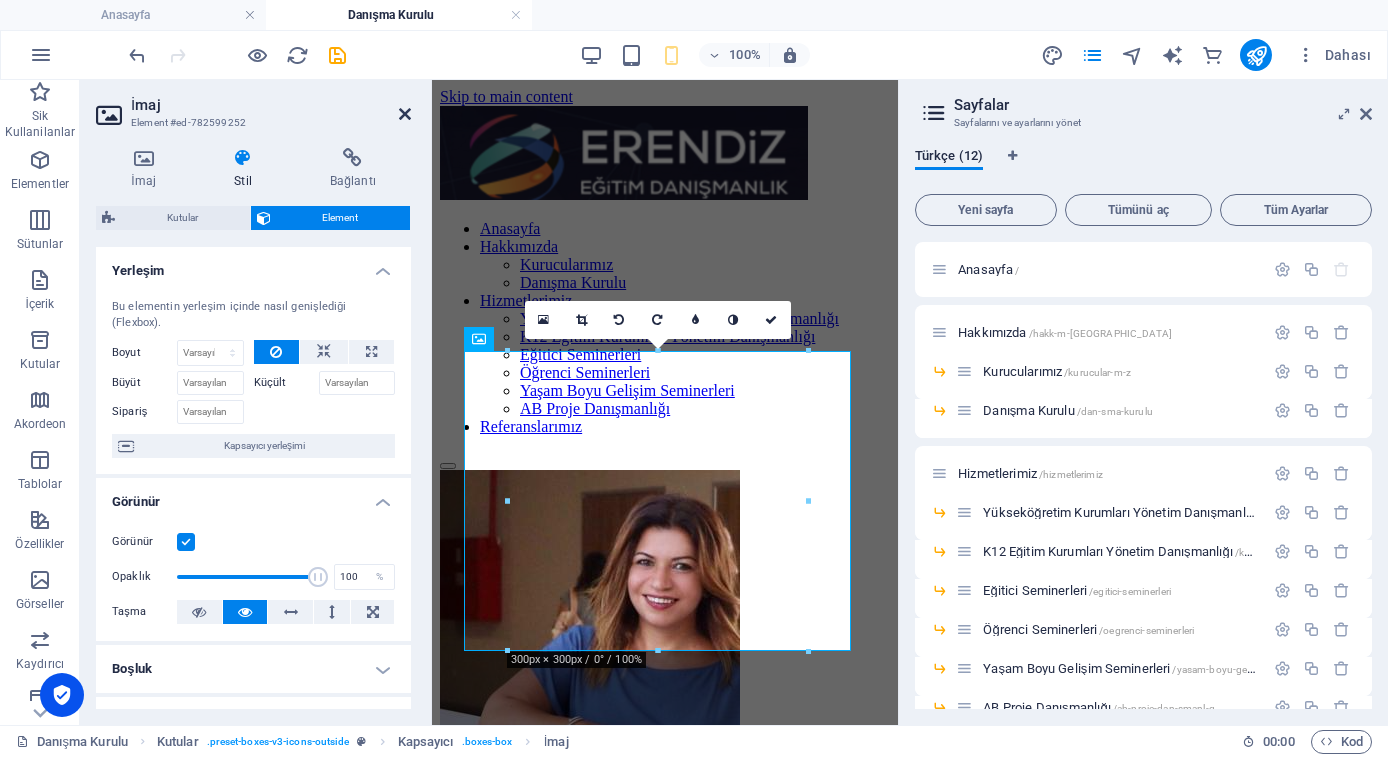 click at bounding box center [405, 114] 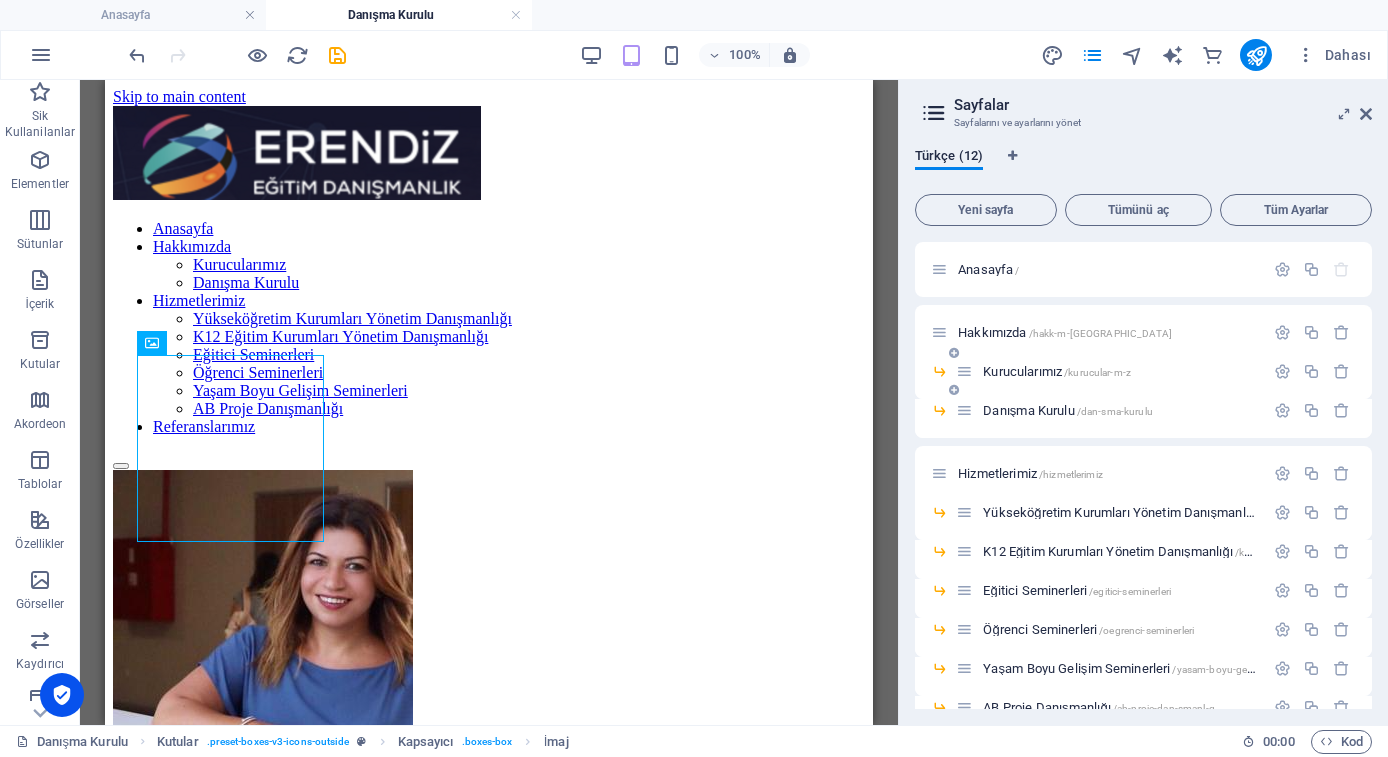 click on "Kurucularımız /kurucular-m-z" at bounding box center [1057, 371] 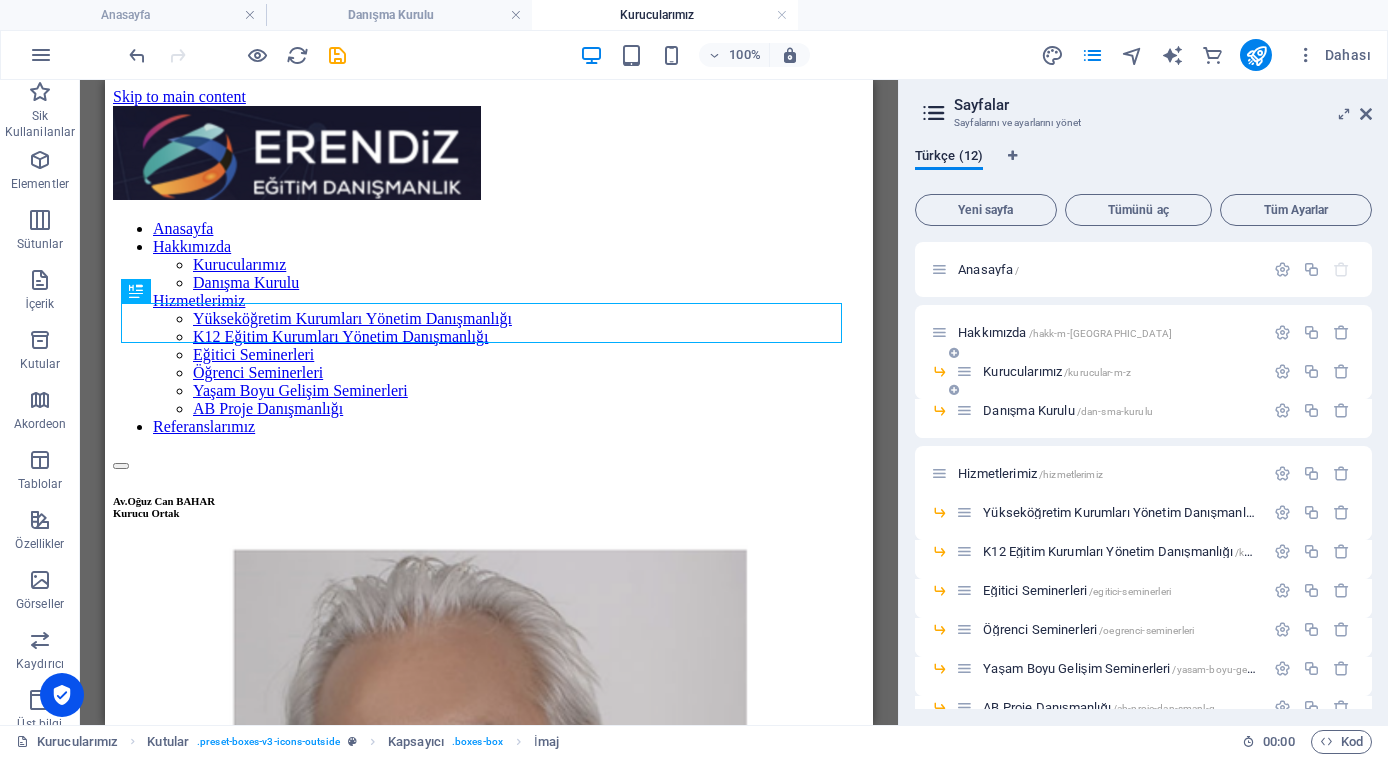 scroll, scrollTop: 0, scrollLeft: 0, axis: both 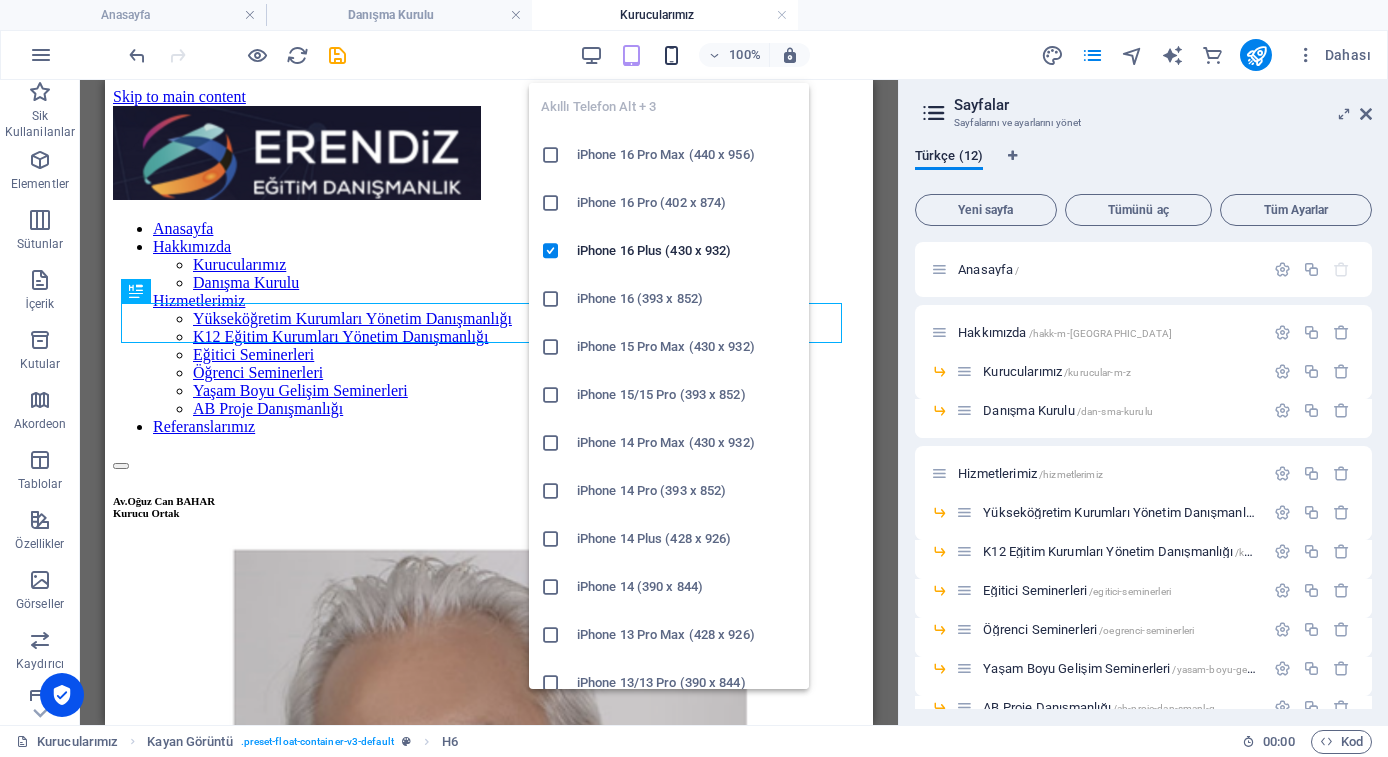 click at bounding box center [671, 55] 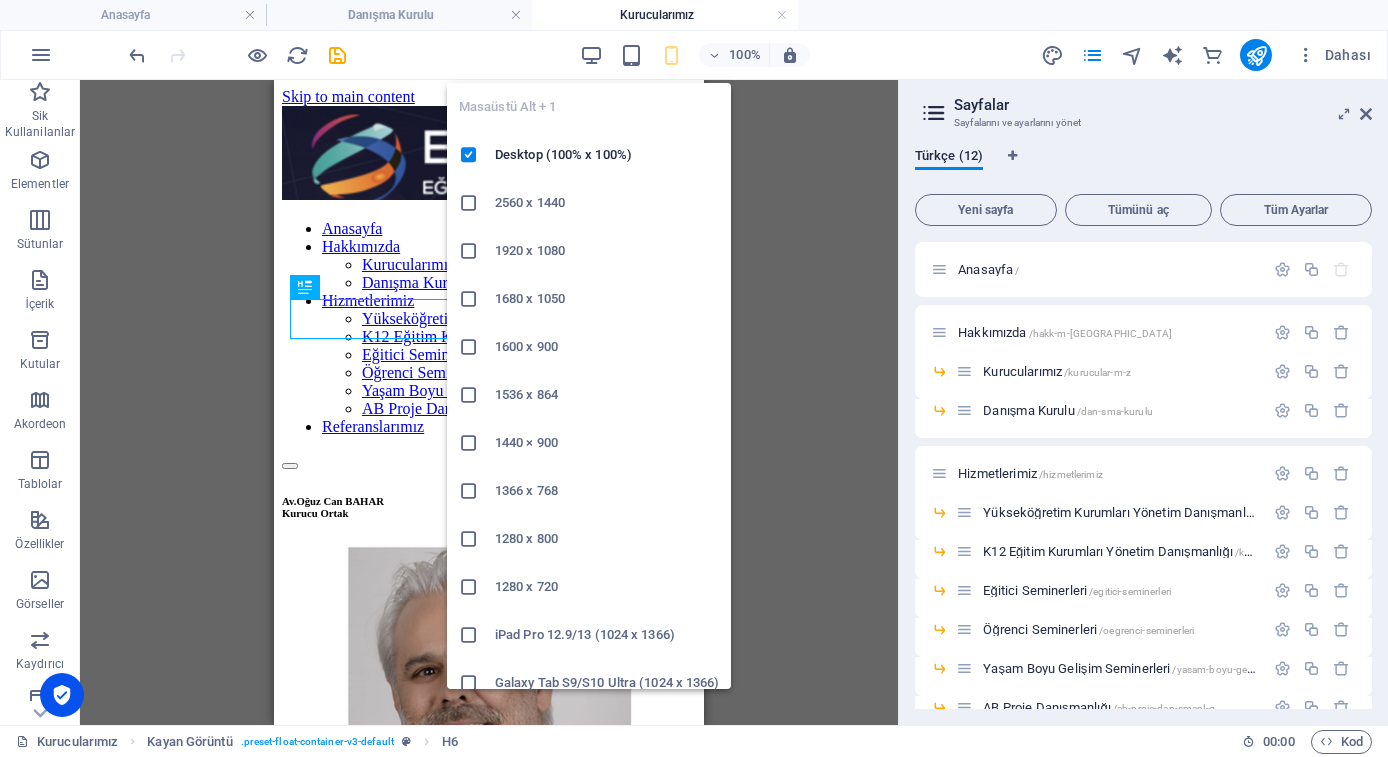 click on "2560 x 1440" at bounding box center (607, 203) 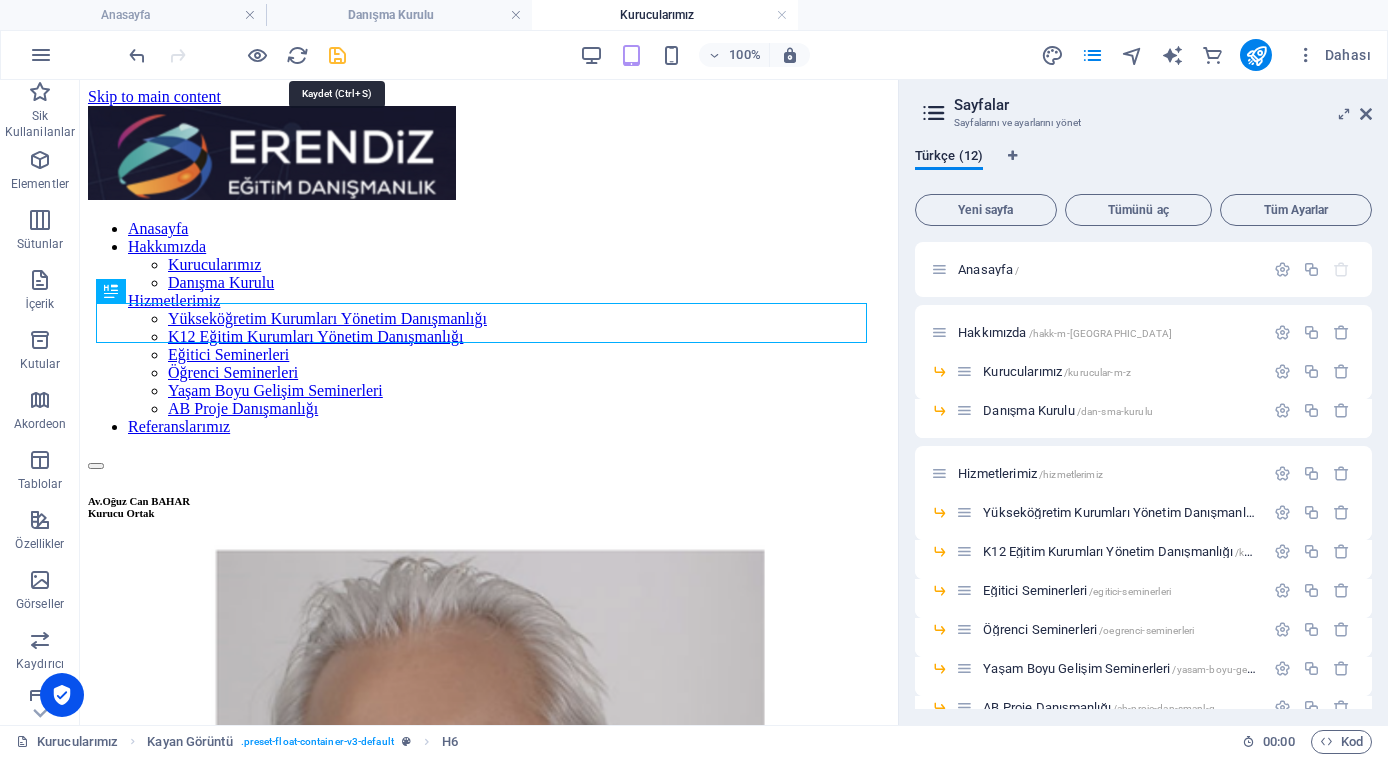 click at bounding box center [337, 55] 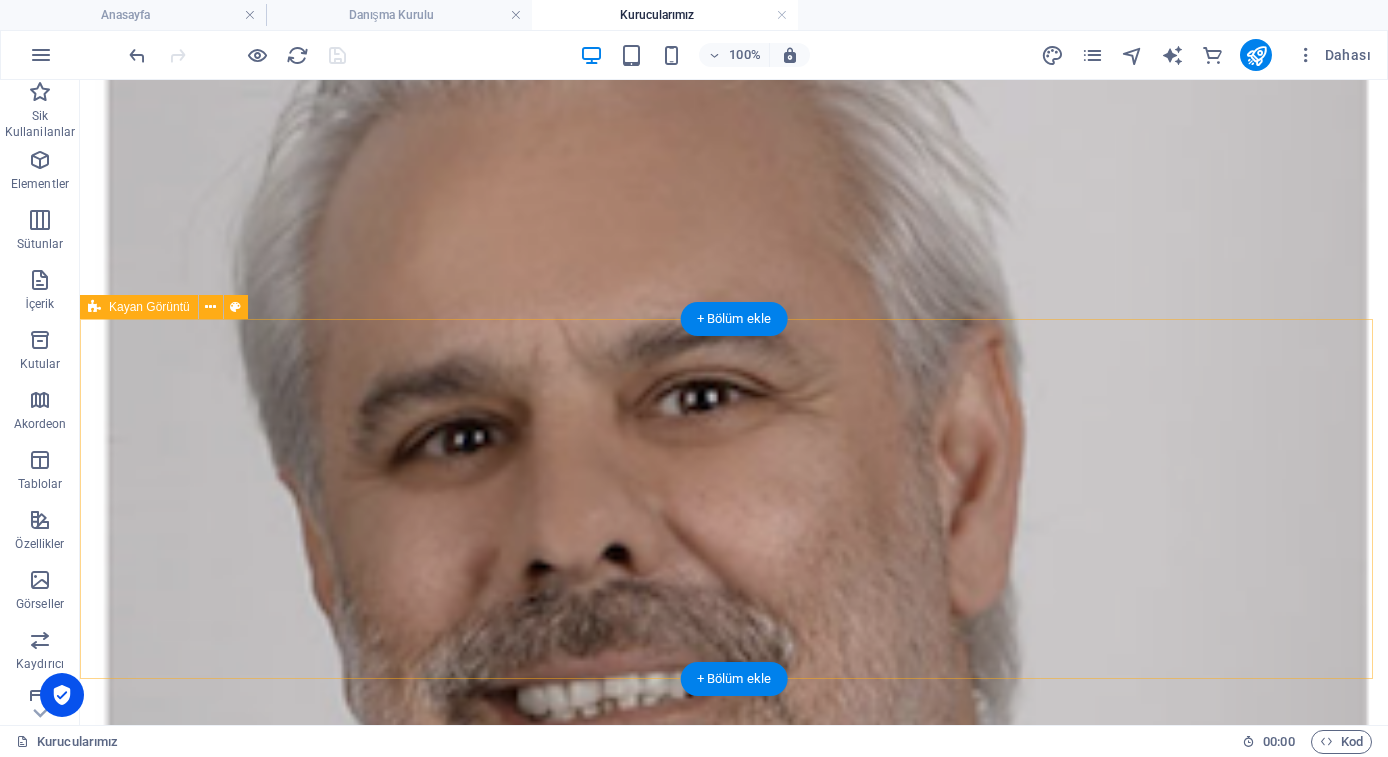 scroll, scrollTop: 680, scrollLeft: 0, axis: vertical 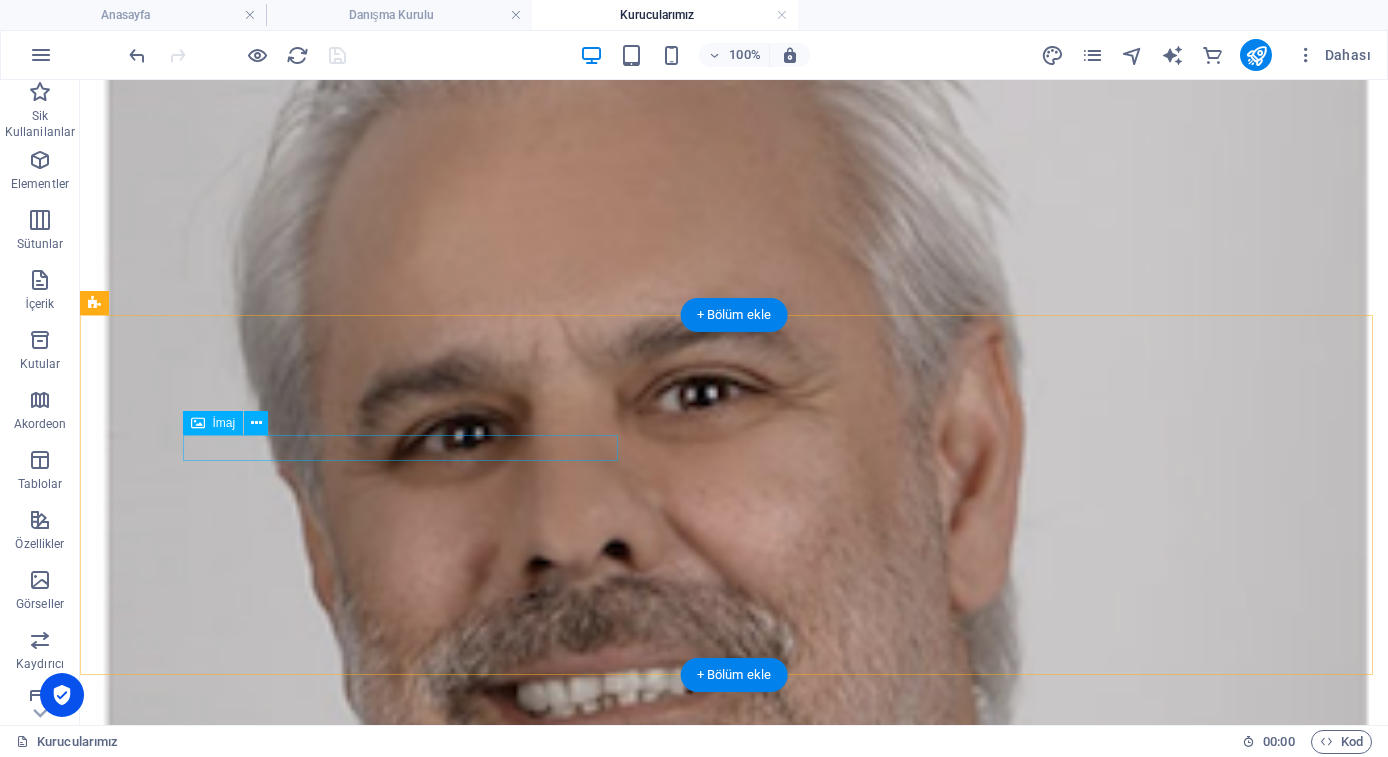 click at bounding box center (734, 2683) 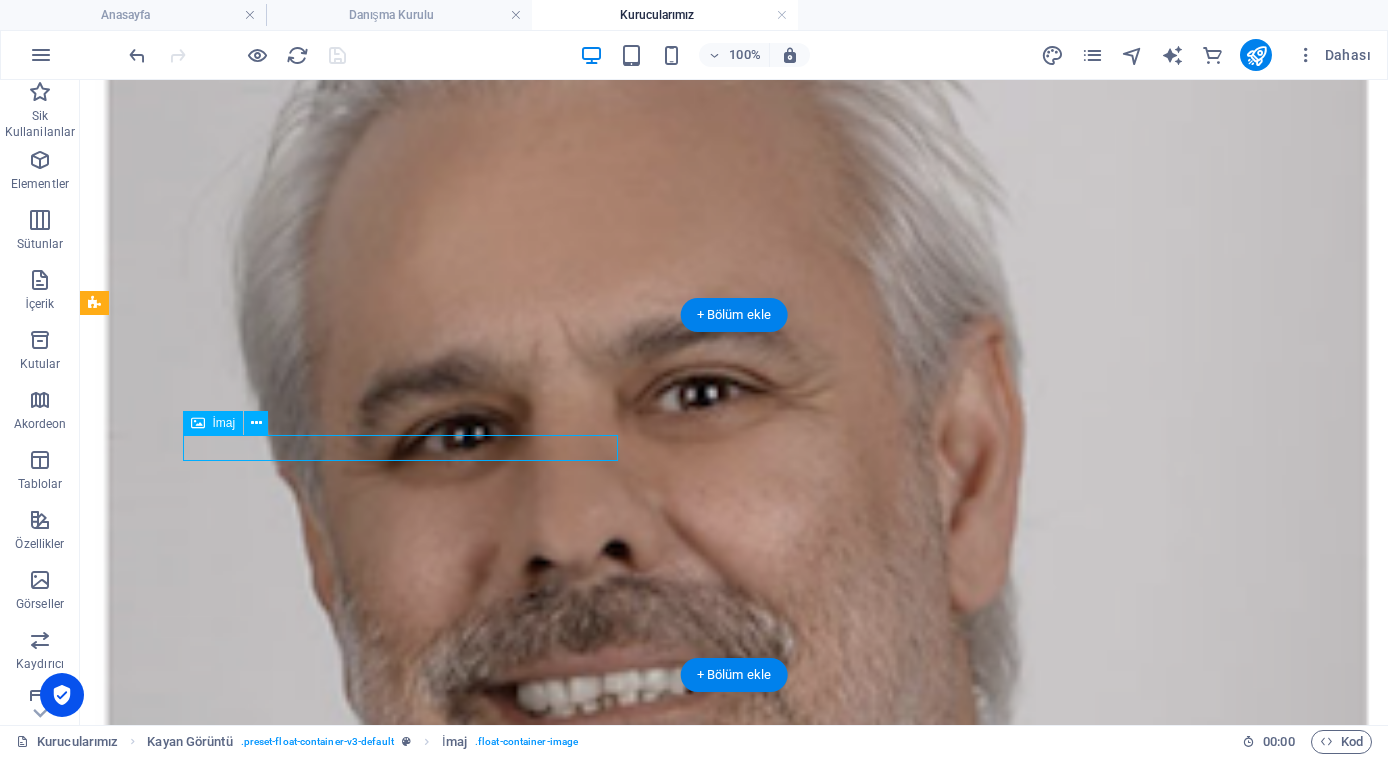 click at bounding box center [734, 2683] 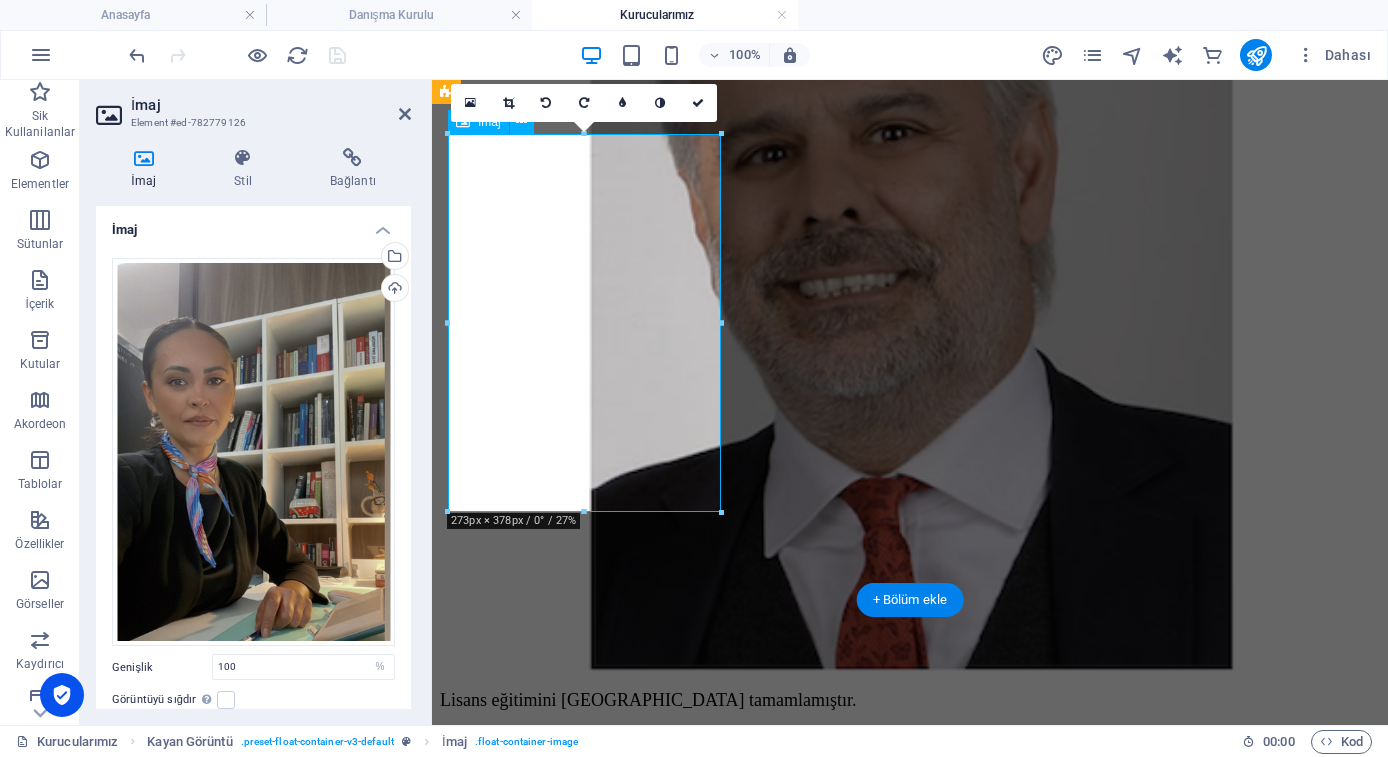 scroll, scrollTop: 679, scrollLeft: 0, axis: vertical 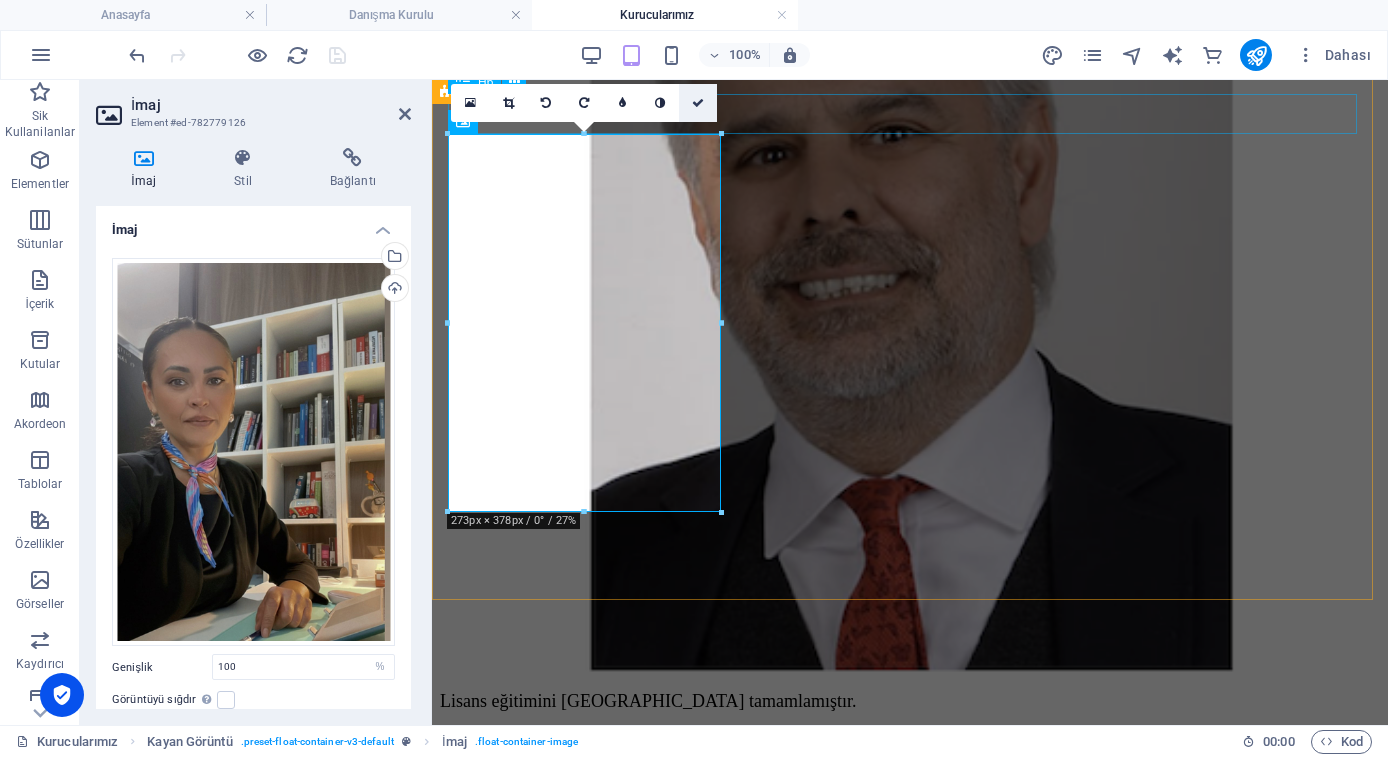 click at bounding box center (698, 103) 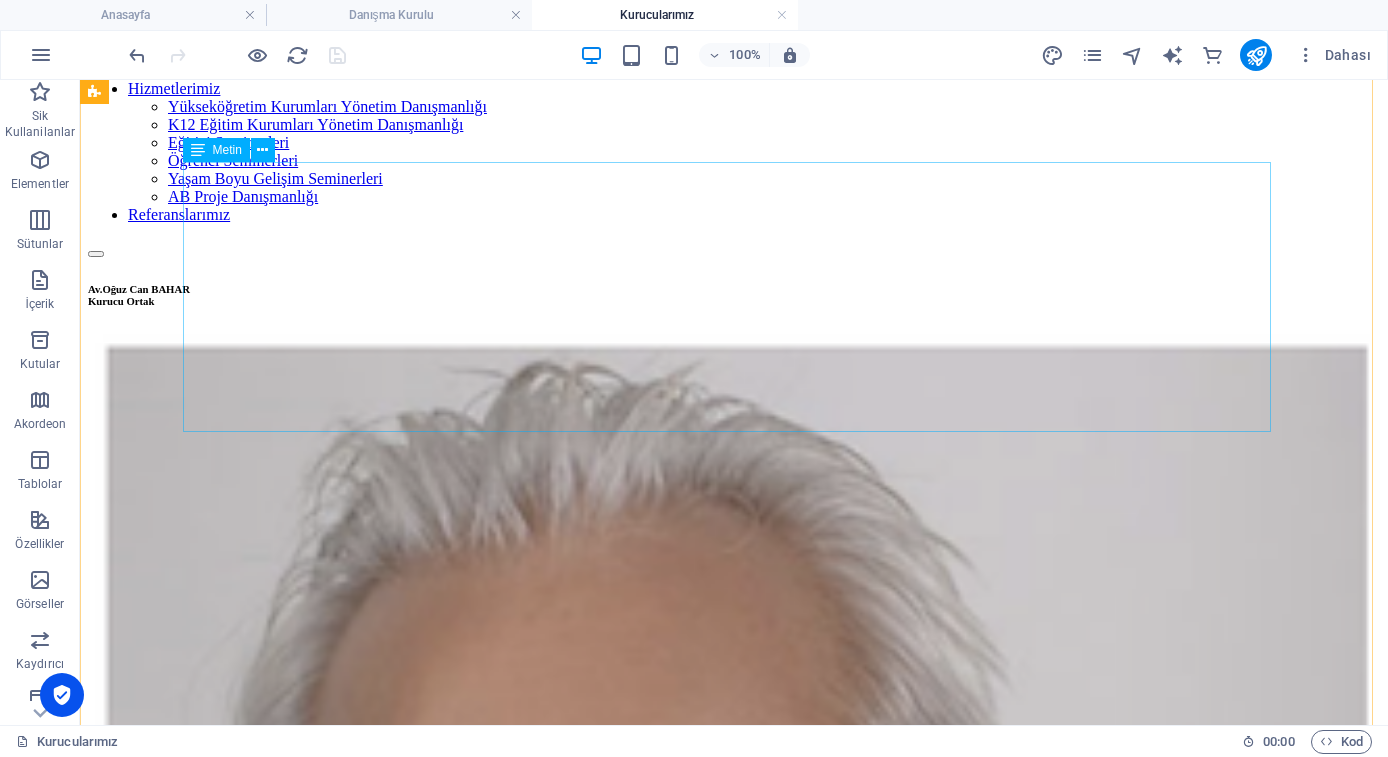 scroll, scrollTop: 0, scrollLeft: 0, axis: both 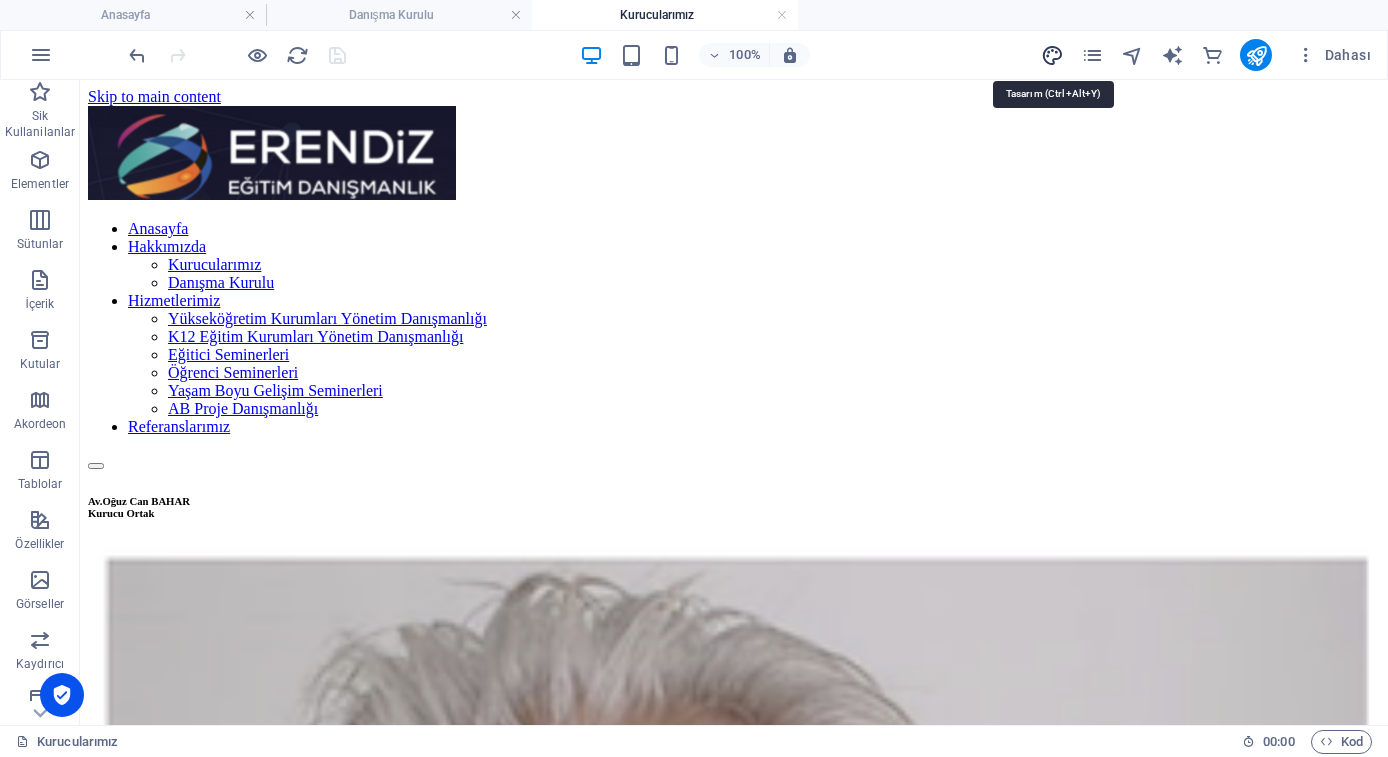 click at bounding box center [1052, 55] 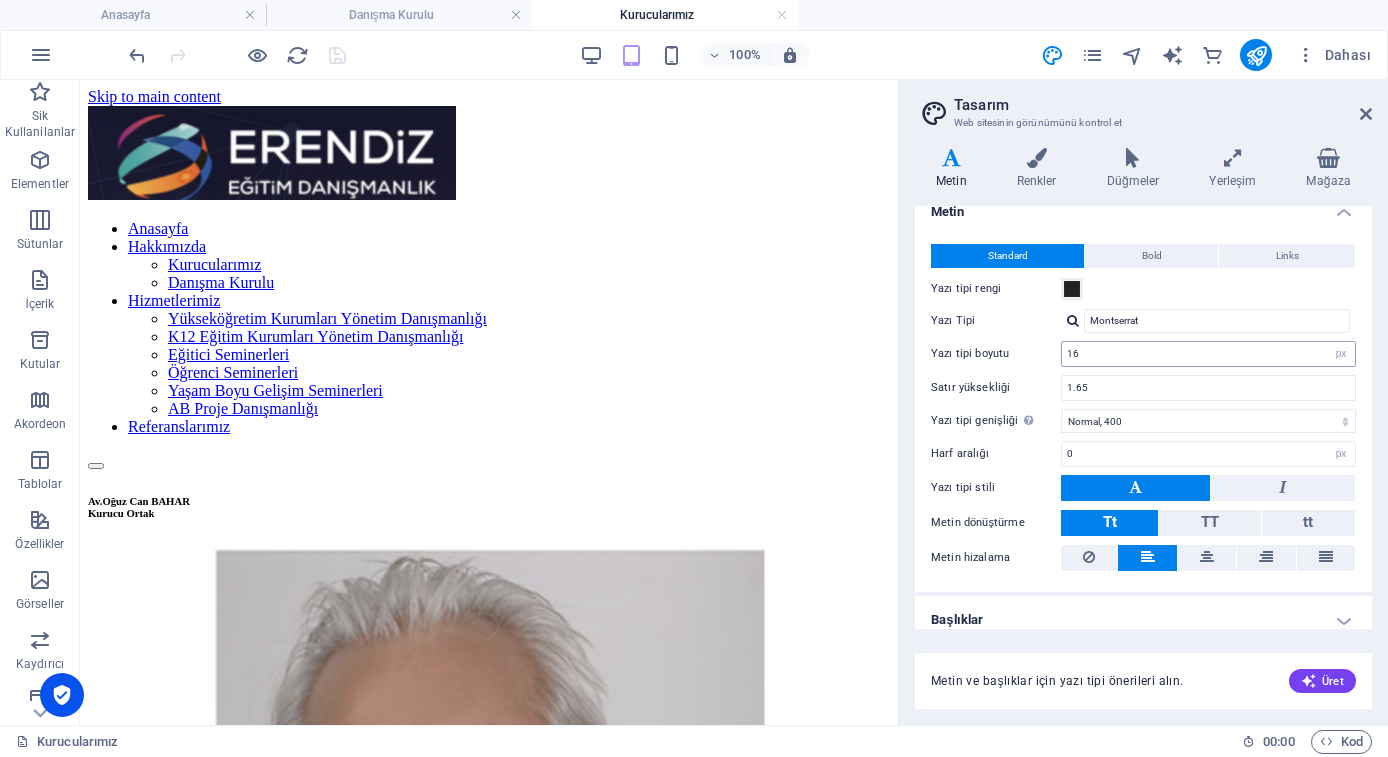 scroll, scrollTop: 32, scrollLeft: 0, axis: vertical 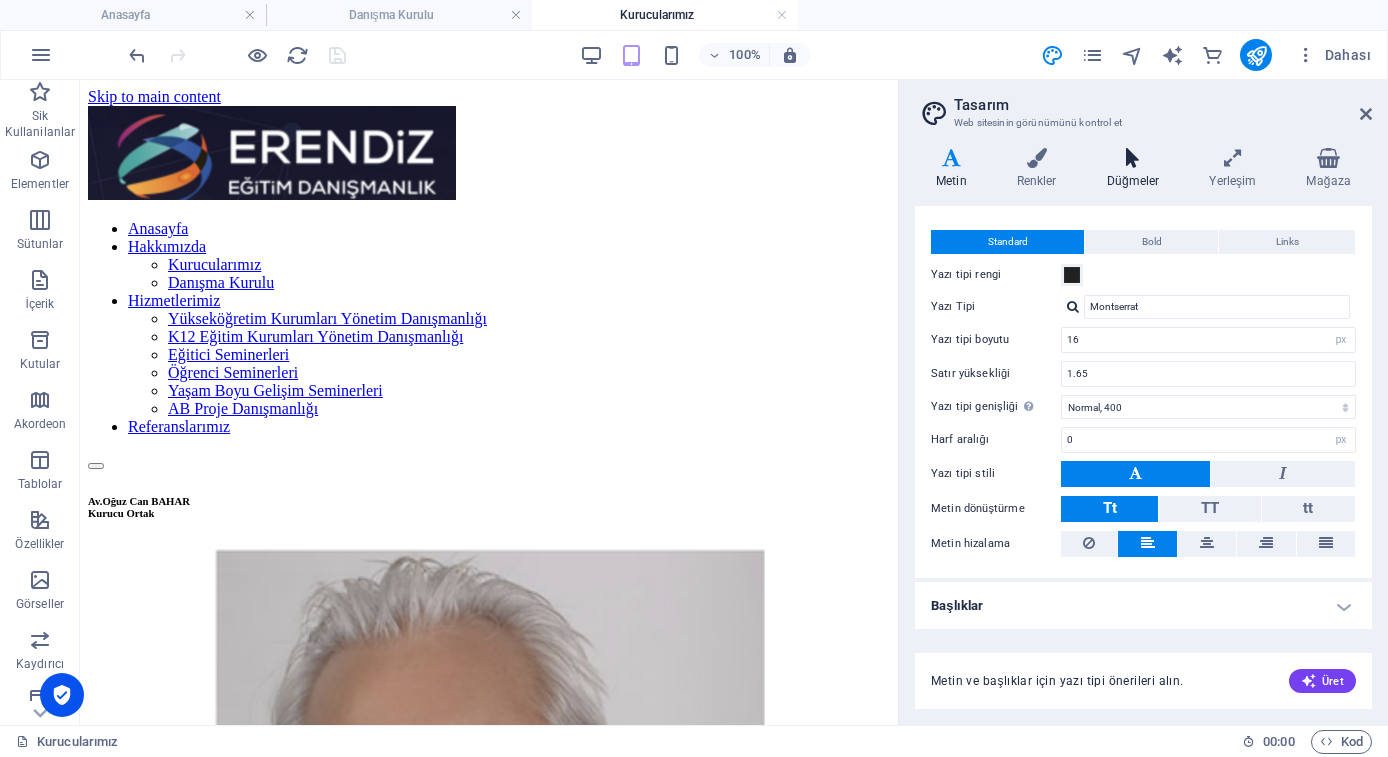 click on "Düğmeler" at bounding box center (1137, 169) 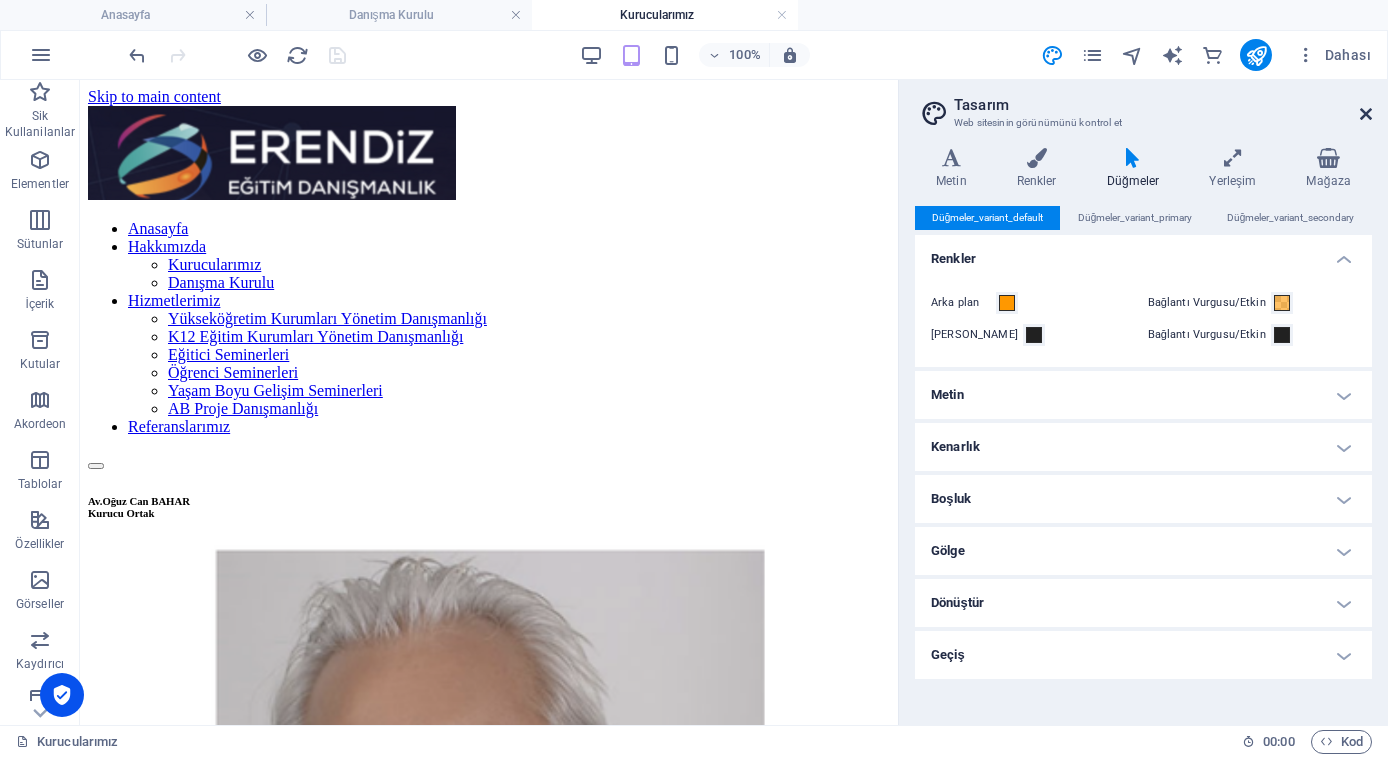 click at bounding box center (1366, 114) 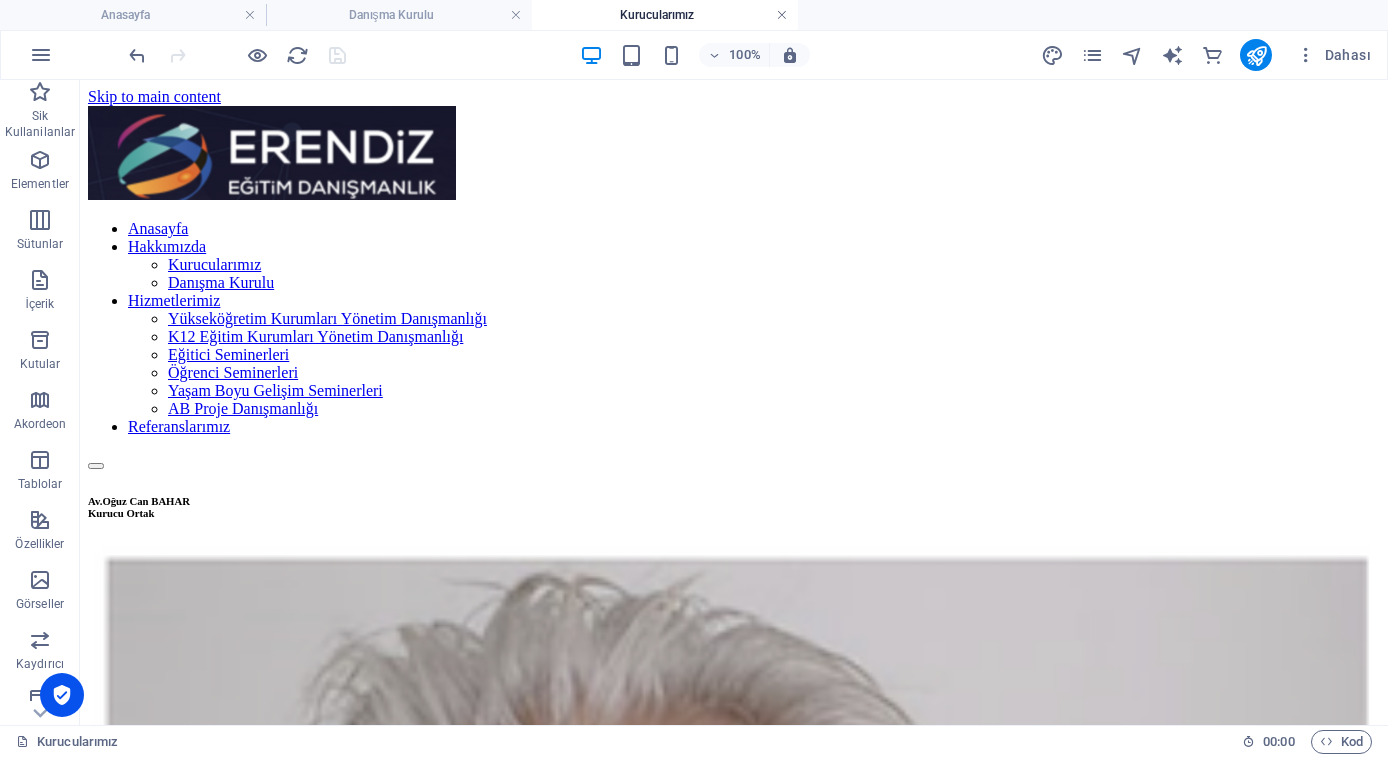 click at bounding box center [782, 15] 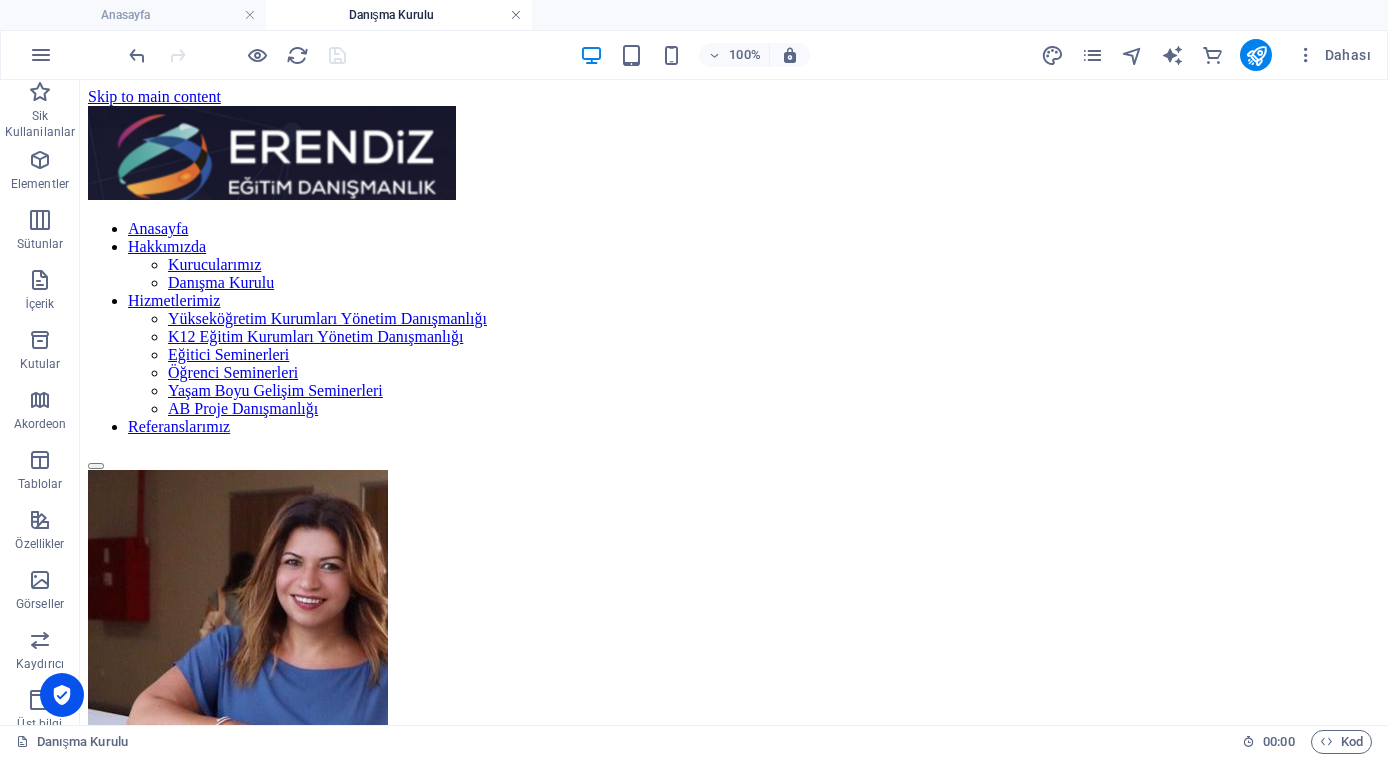 click at bounding box center (516, 15) 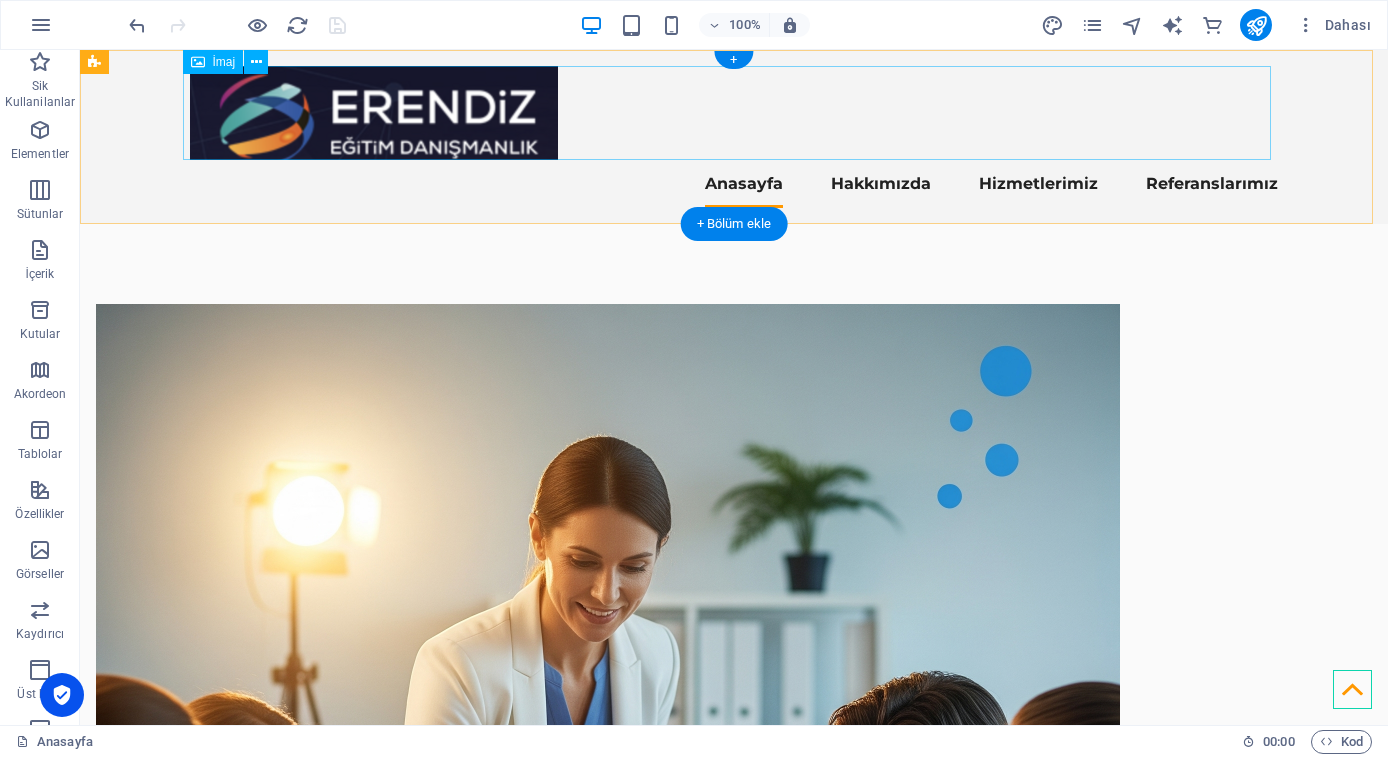 click at bounding box center [734, 113] 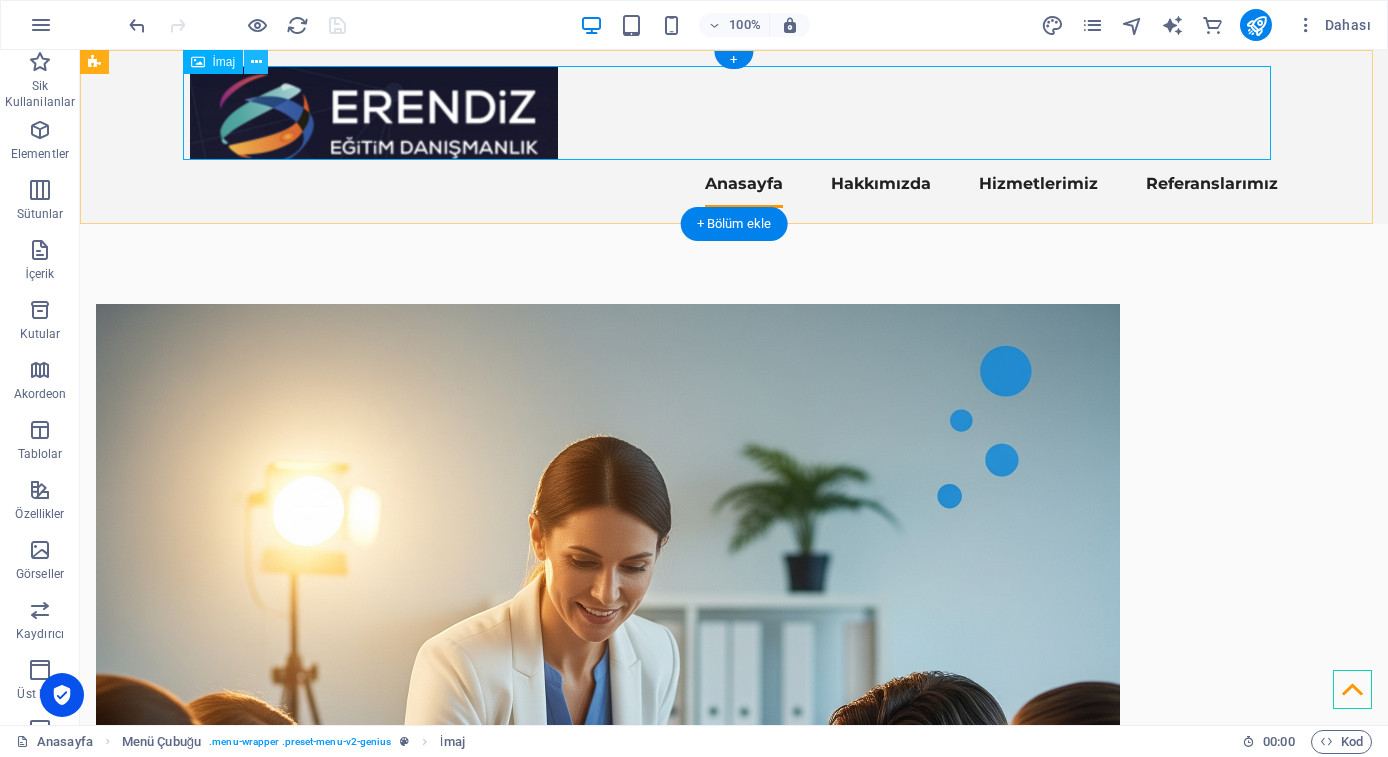 click at bounding box center [256, 62] 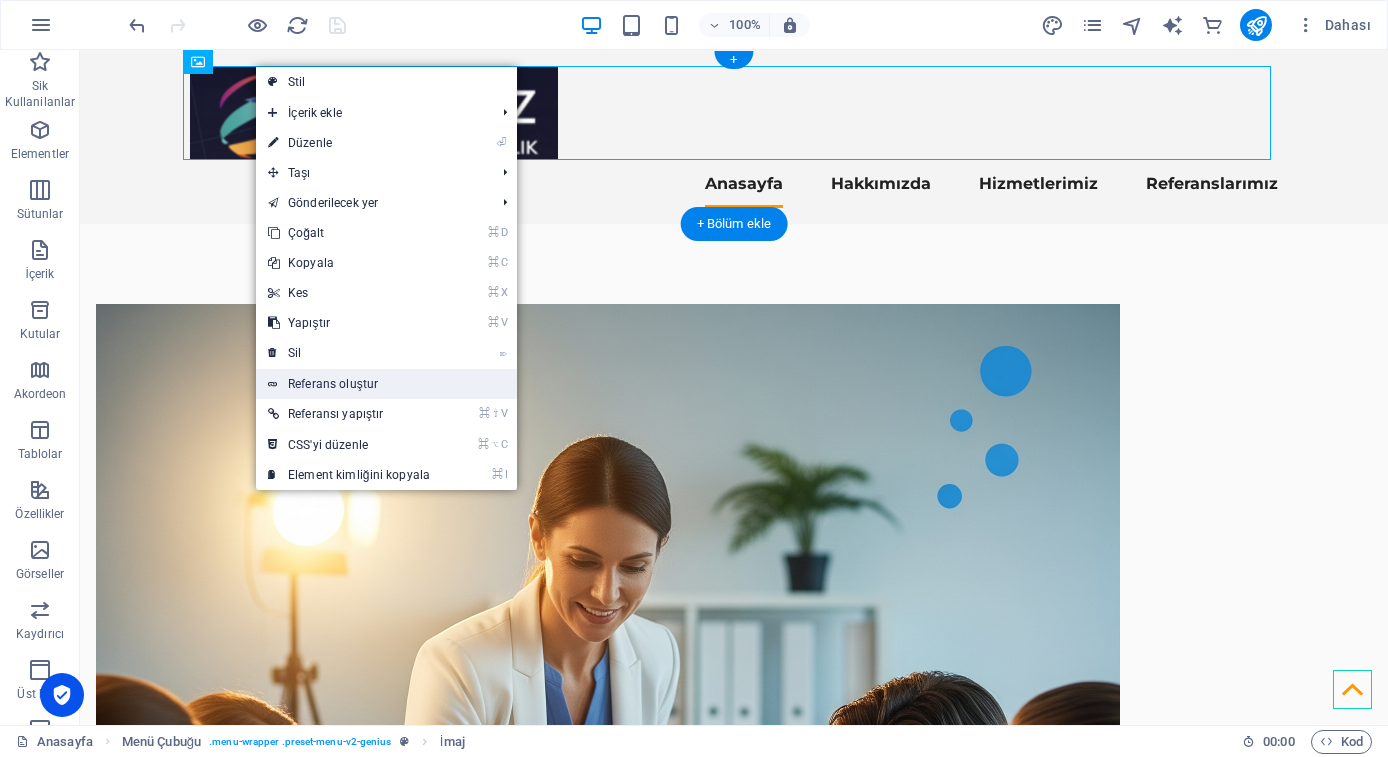 click on "Referans oluştur" at bounding box center (386, 384) 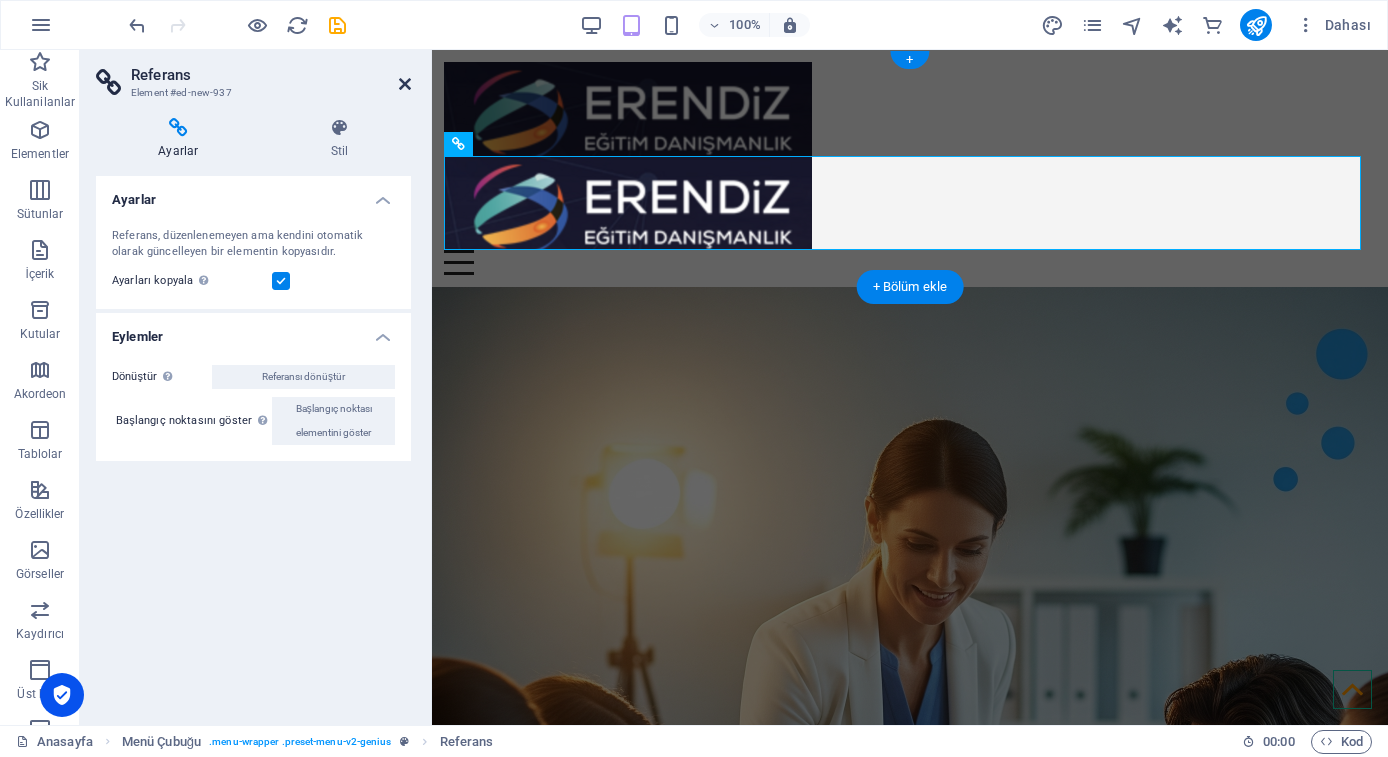 click at bounding box center [405, 84] 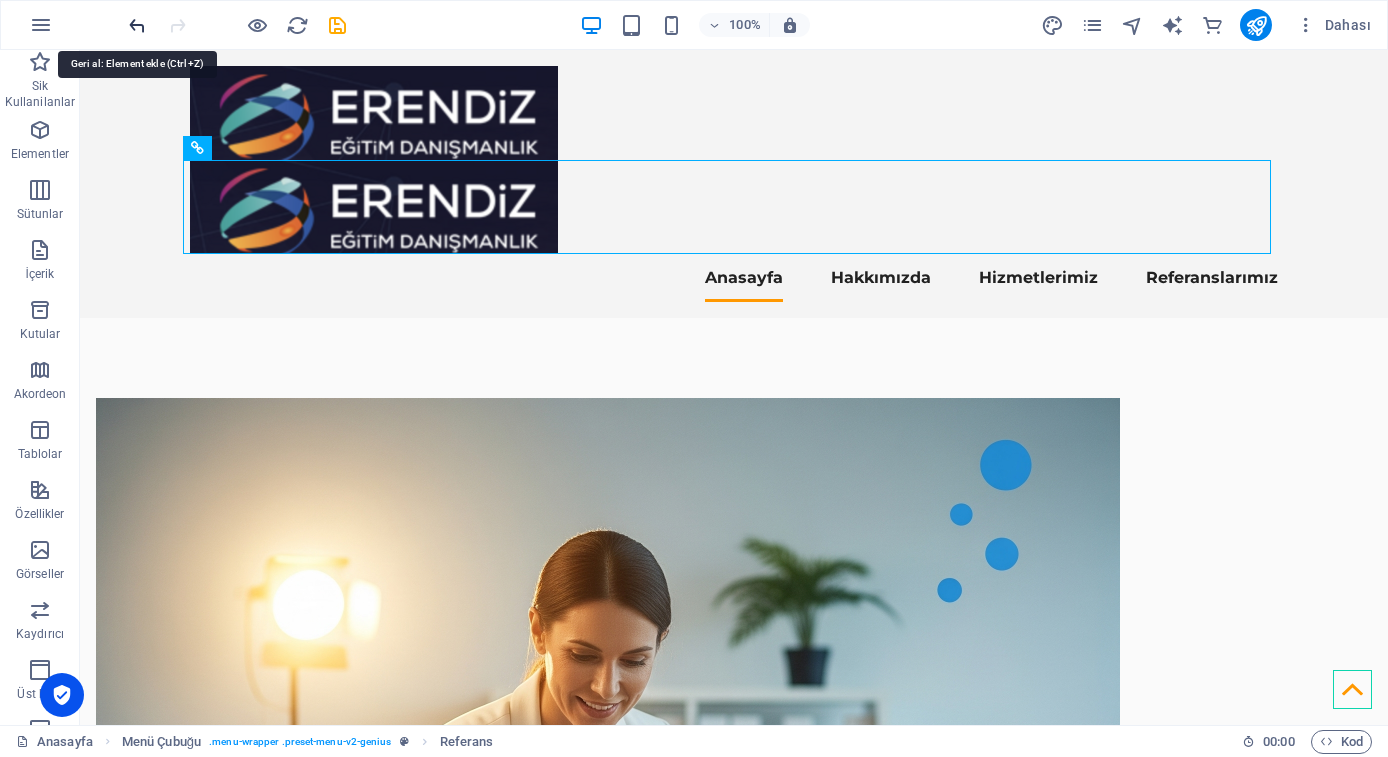 click at bounding box center (137, 25) 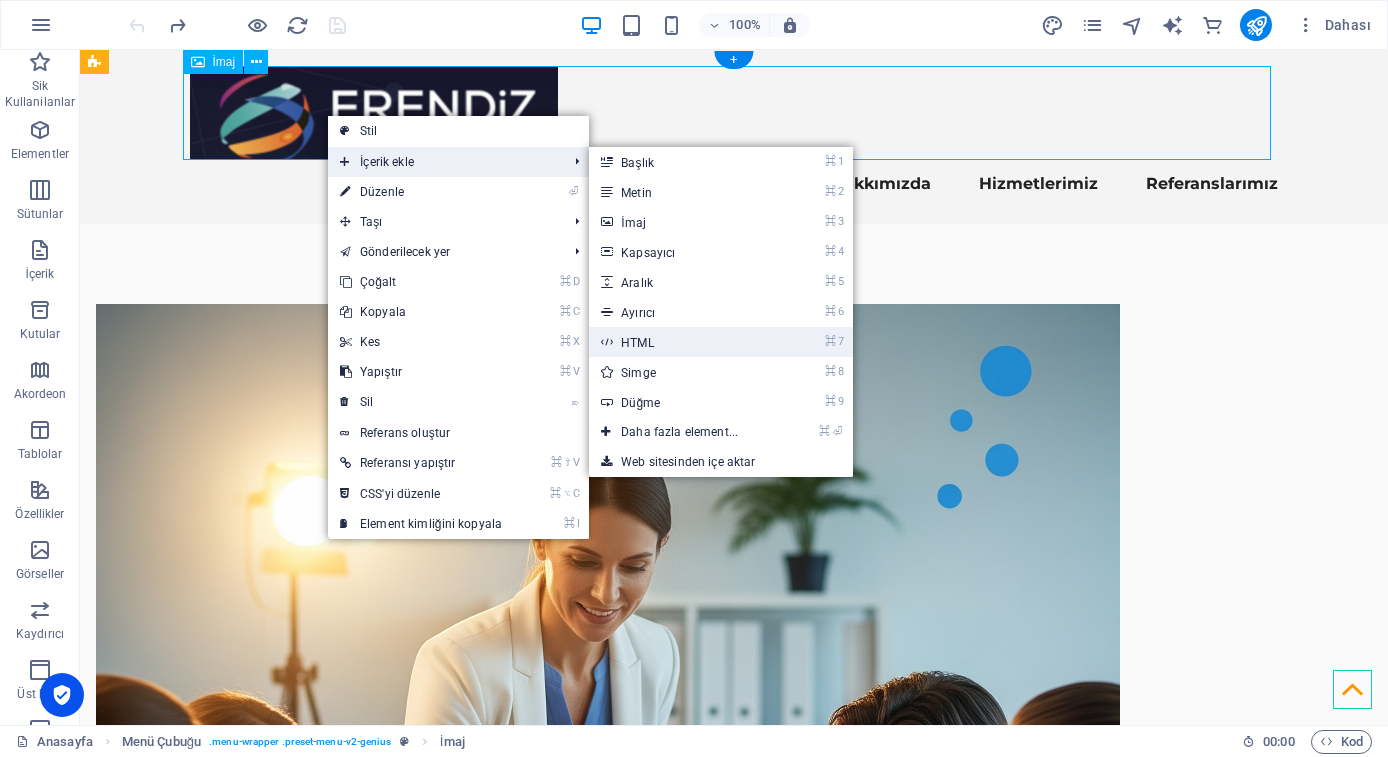 click on "⌘ 7  HTML" at bounding box center [683, 342] 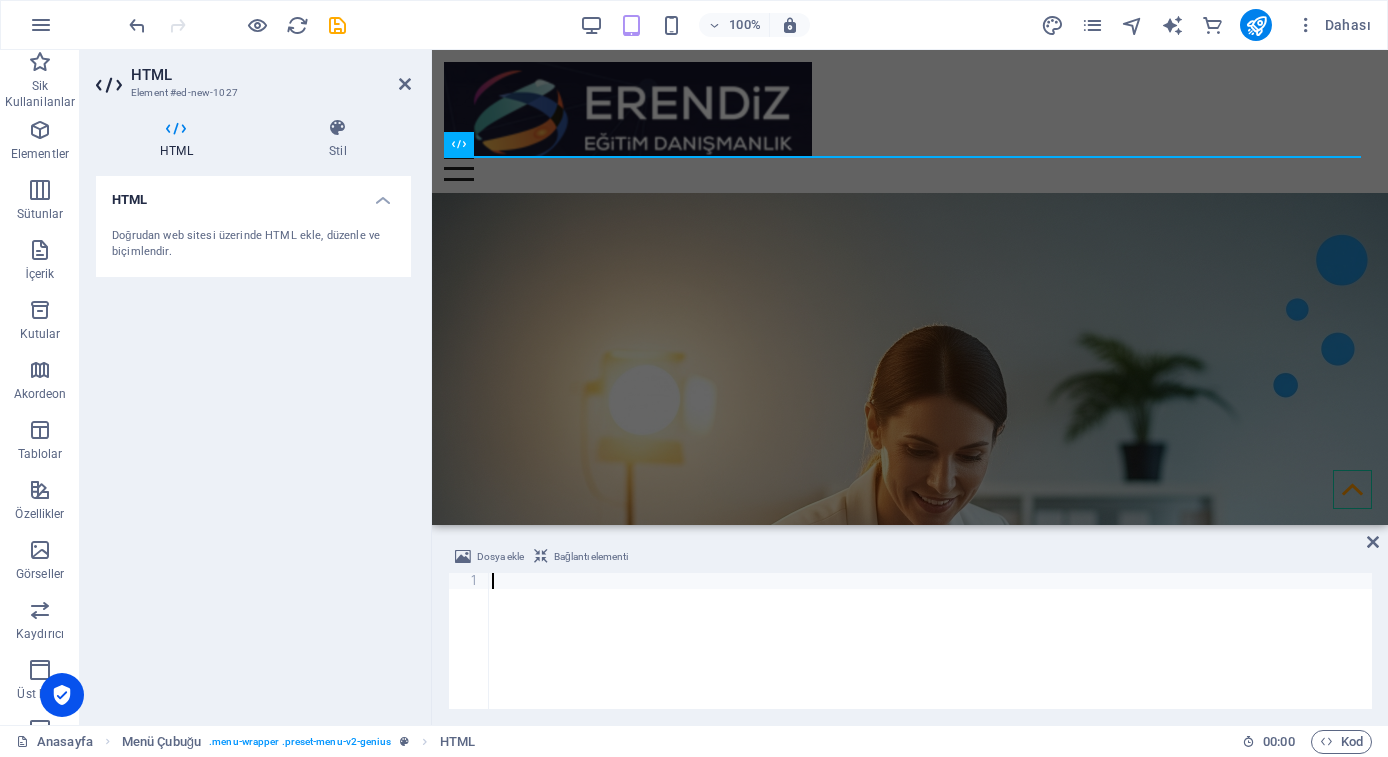paste on "https://www.erendizegitim.com" 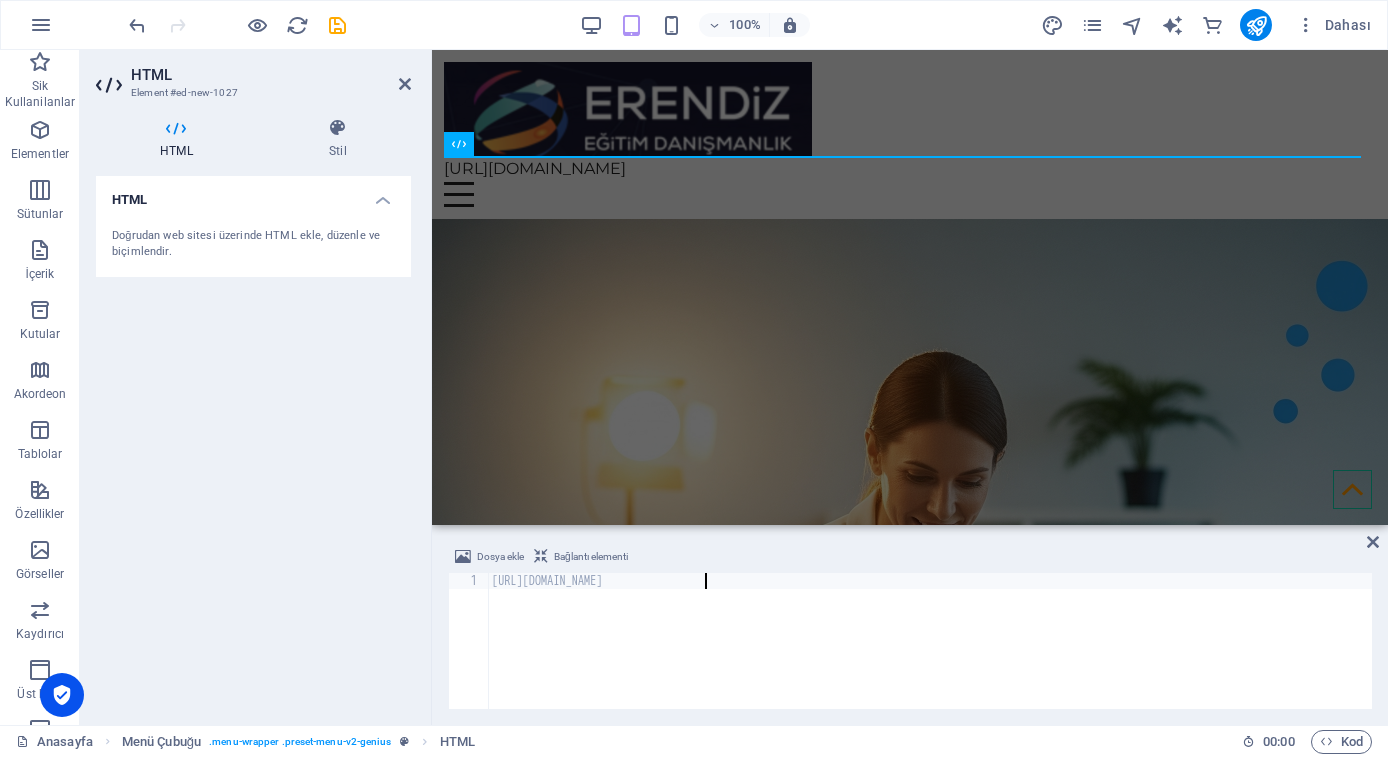type 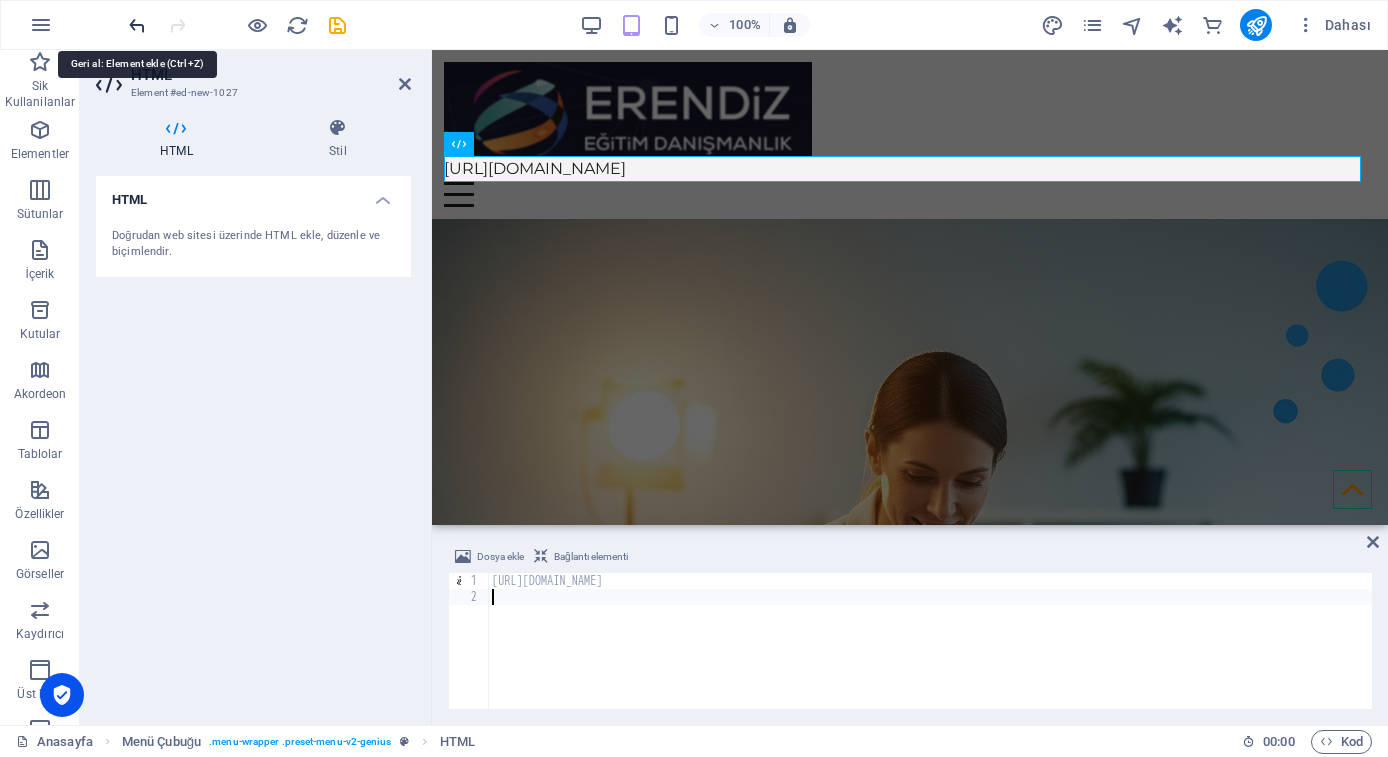click at bounding box center (137, 25) 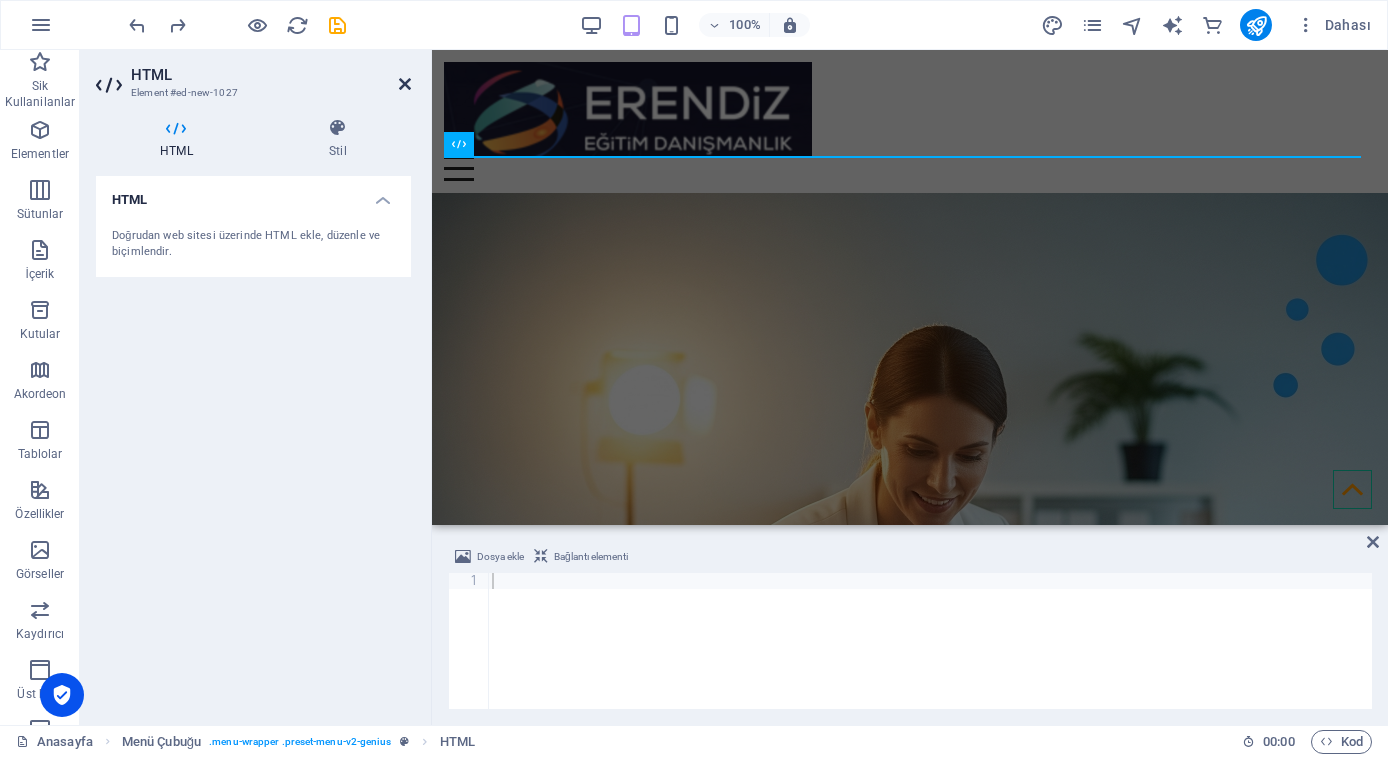 click at bounding box center (405, 84) 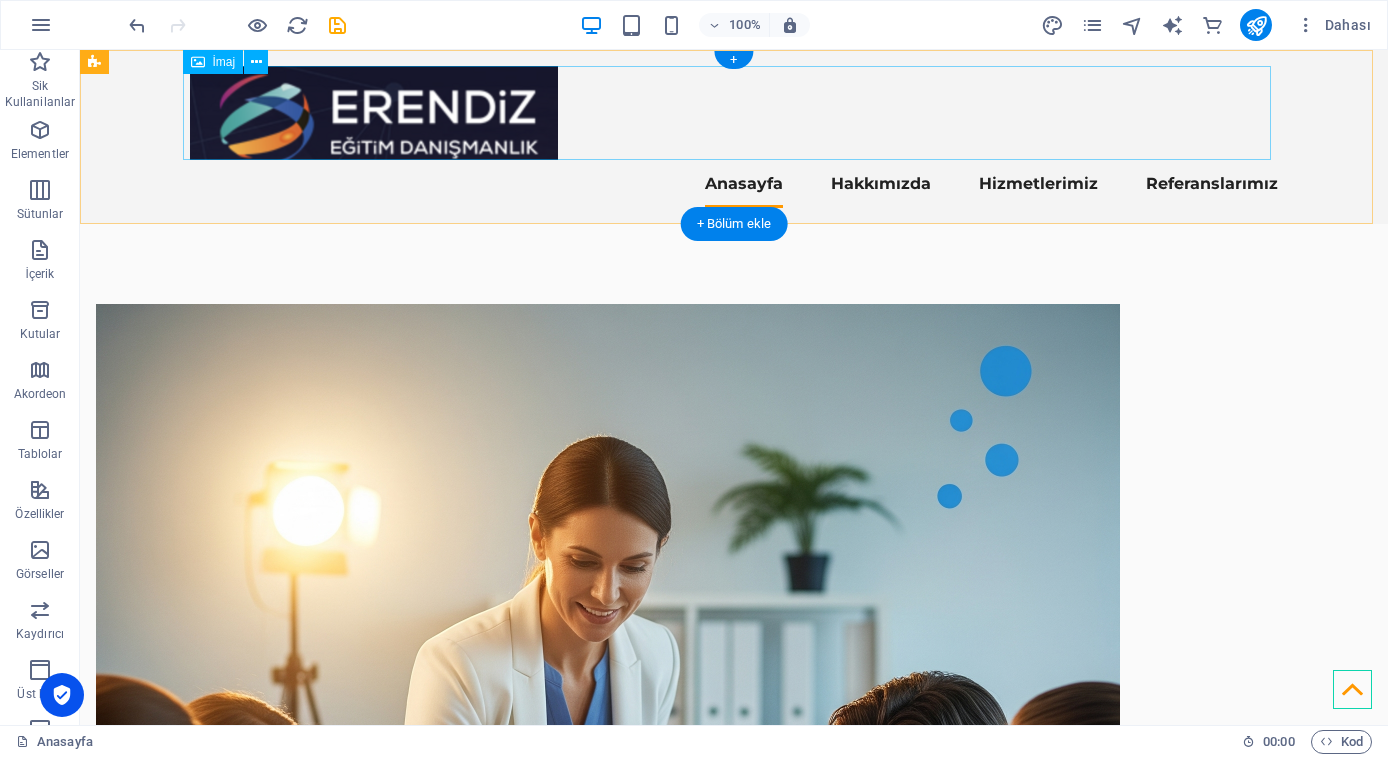 click at bounding box center [734, 113] 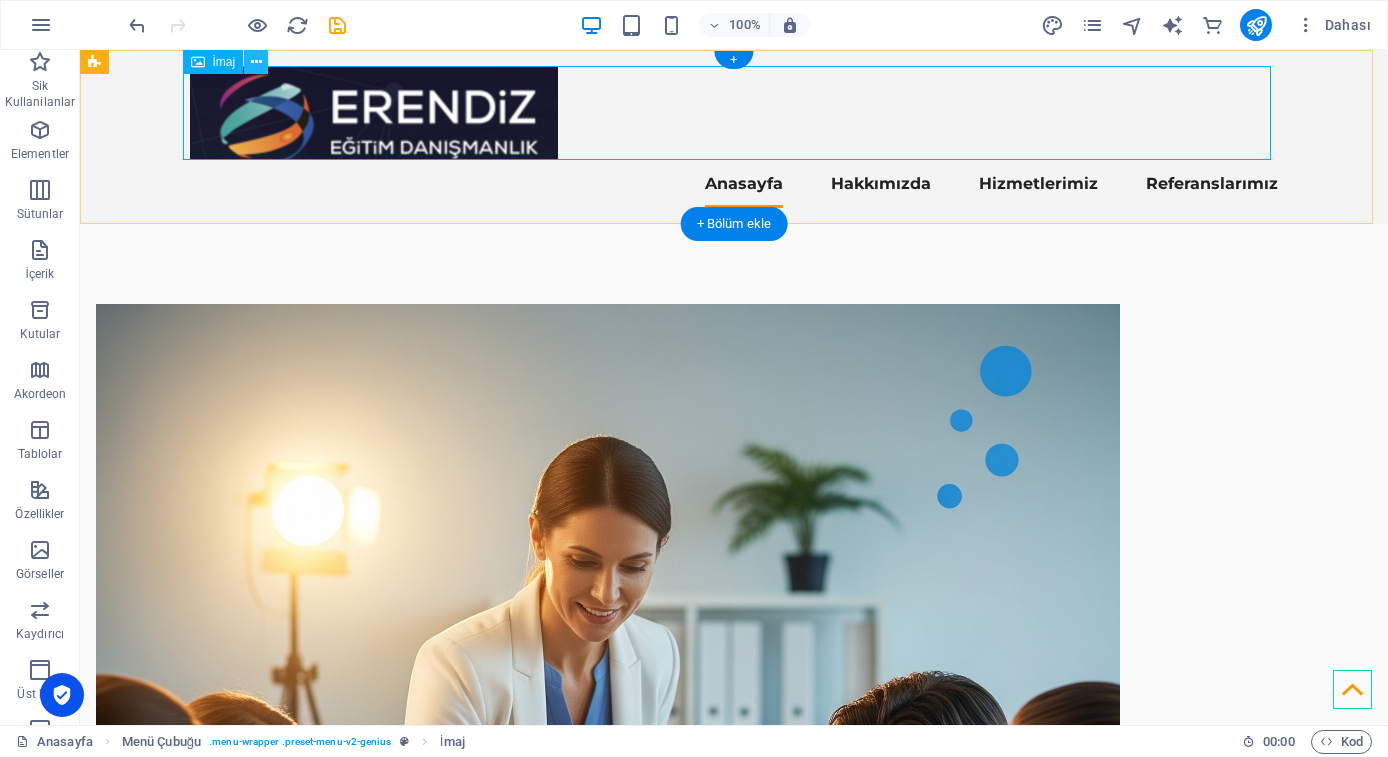 click at bounding box center (256, 62) 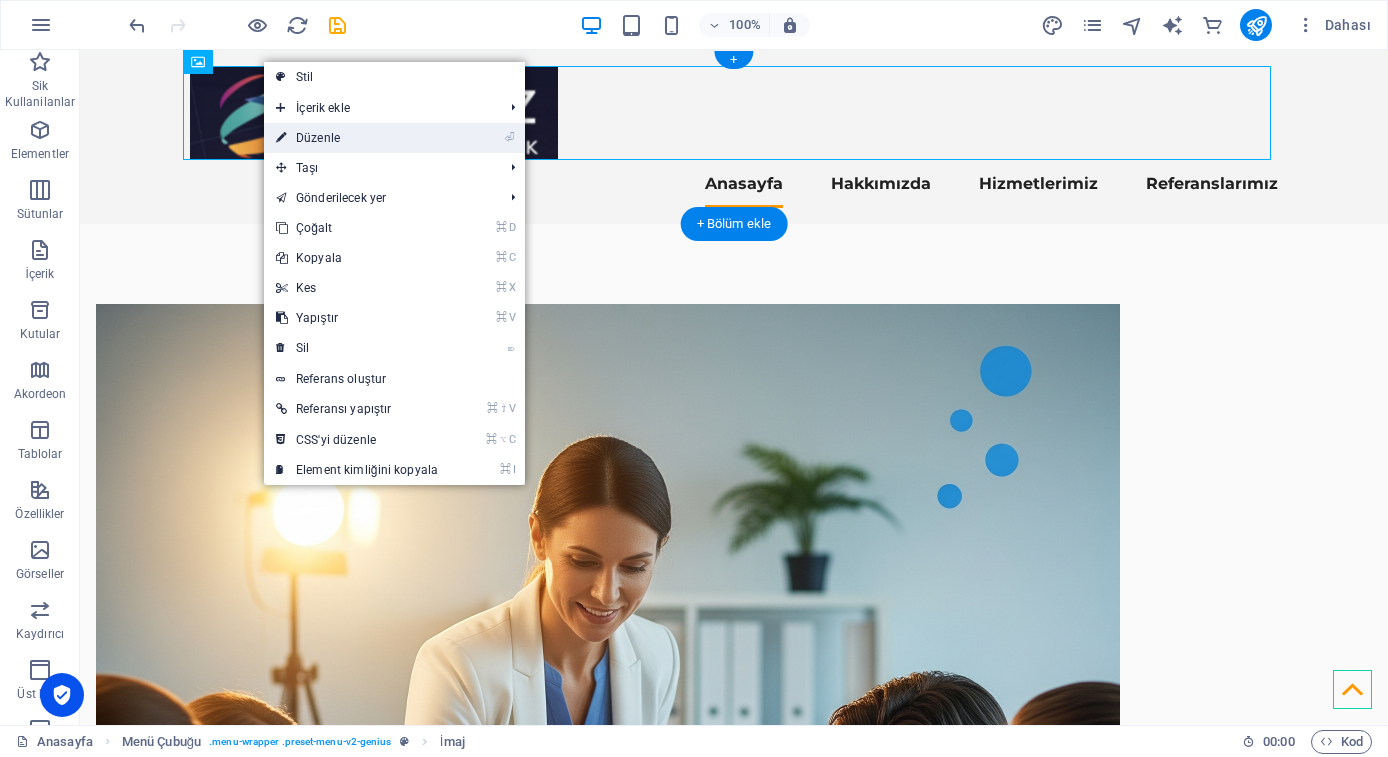 click on "⏎  Düzenle" at bounding box center (357, 138) 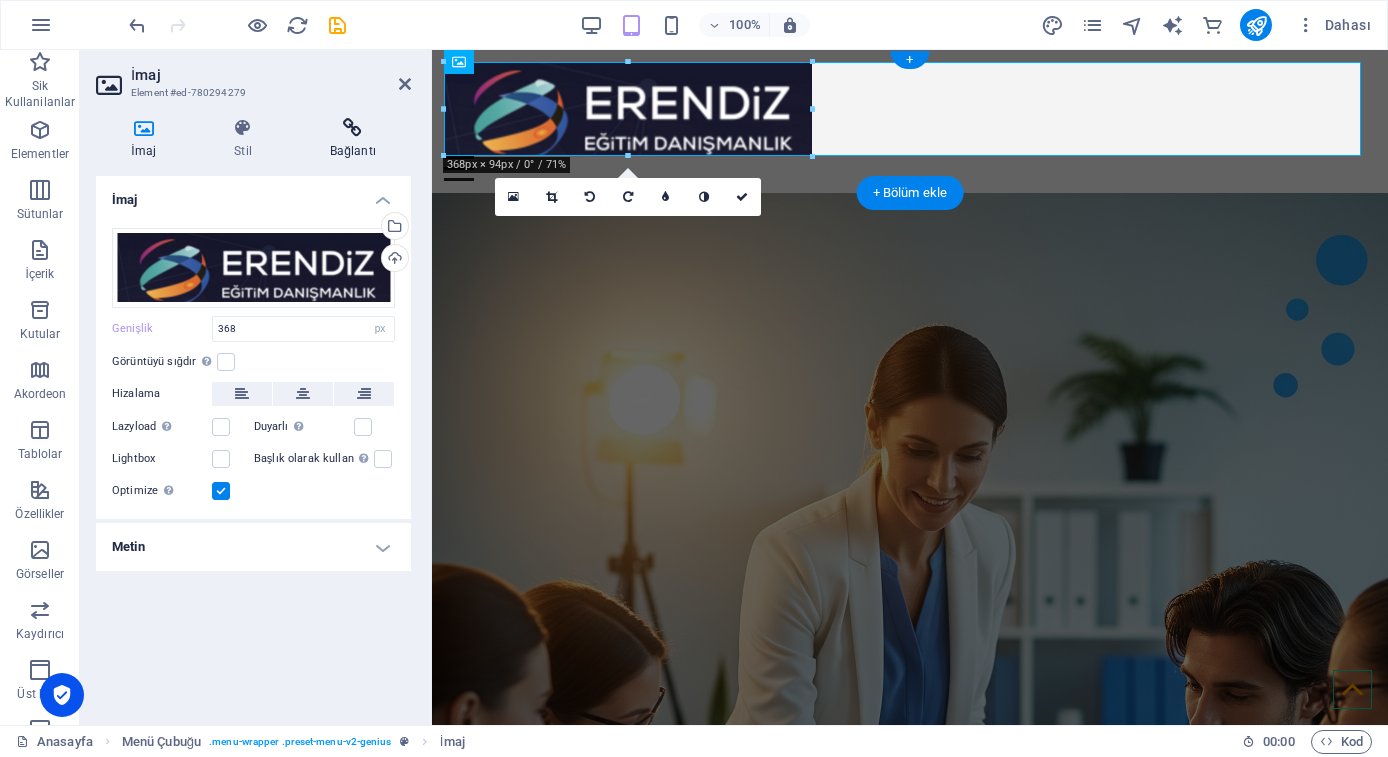 click on "Bağlantı" at bounding box center [353, 139] 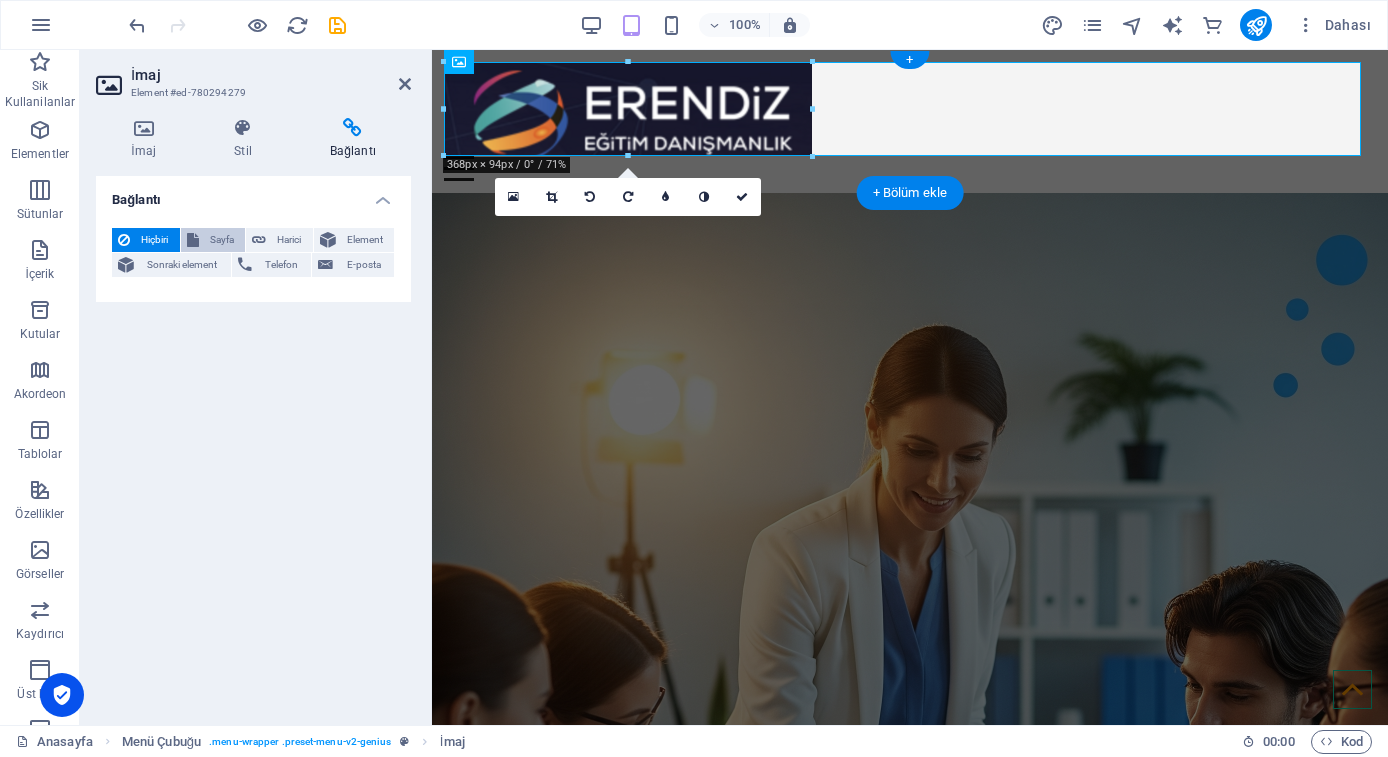 click on "Sayfa" at bounding box center [213, 240] 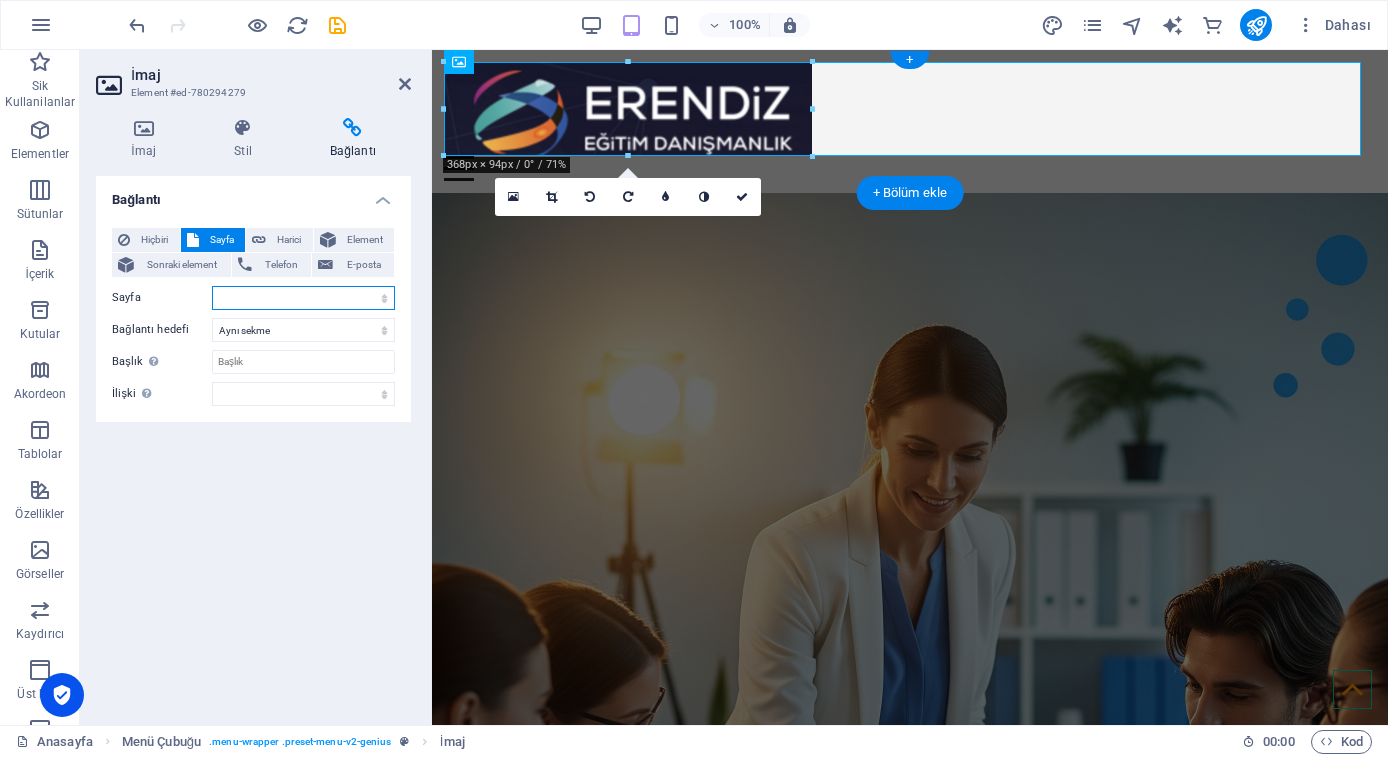 select on "0" 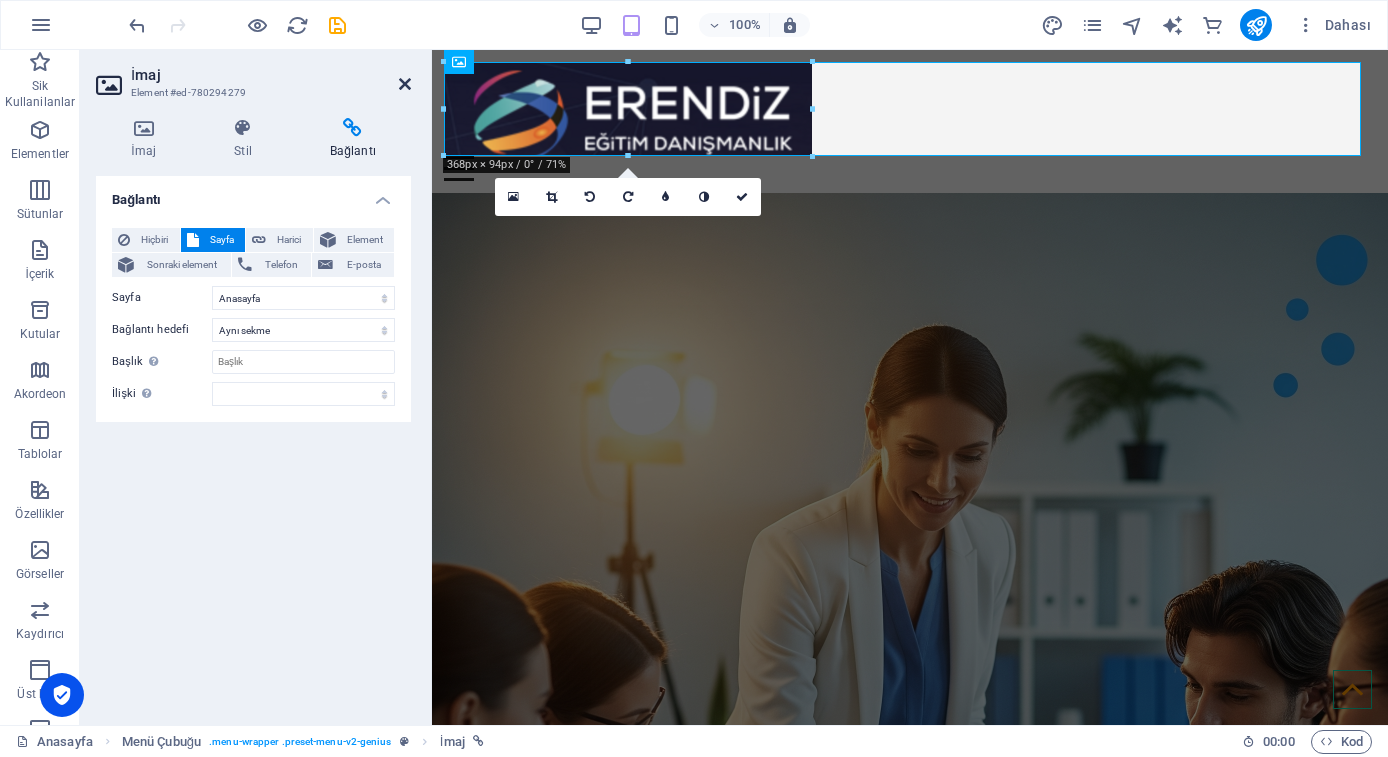 click at bounding box center (405, 84) 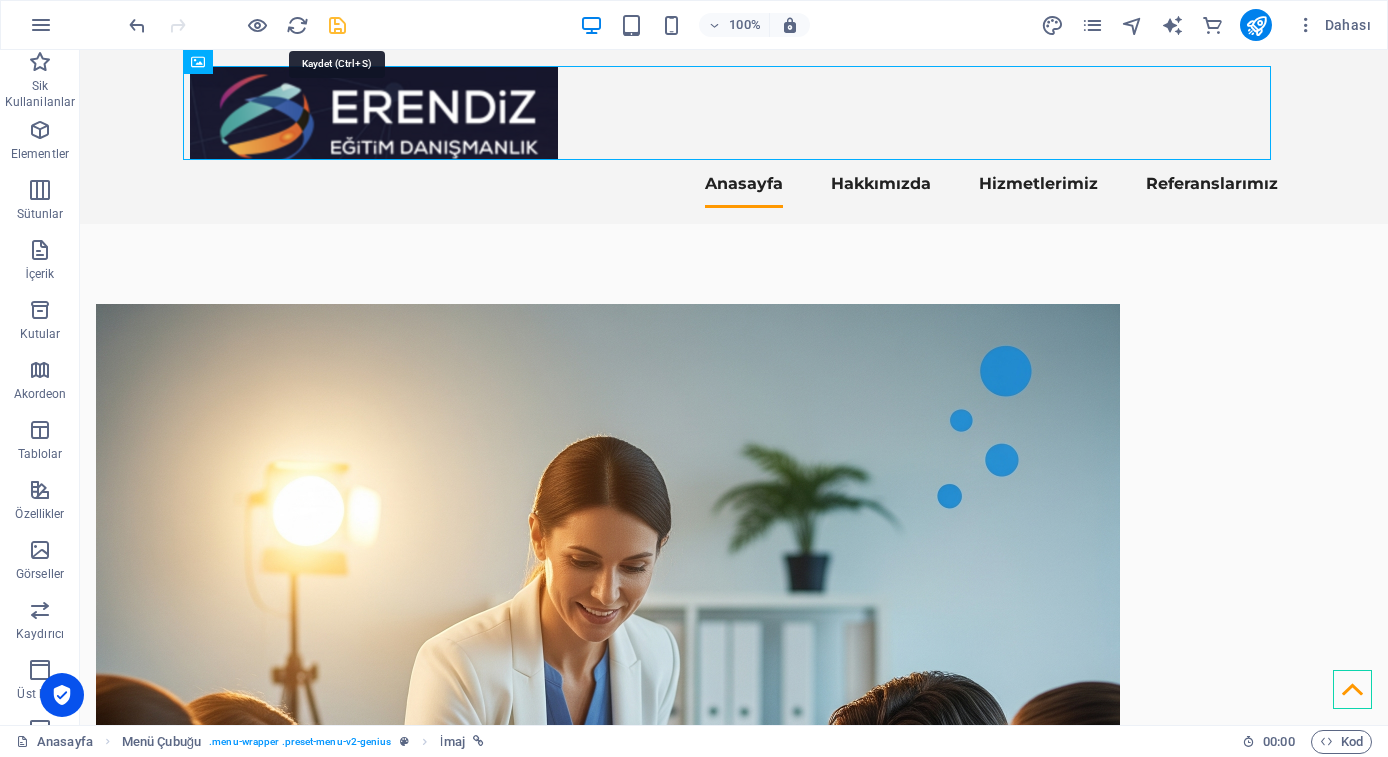 click at bounding box center (337, 25) 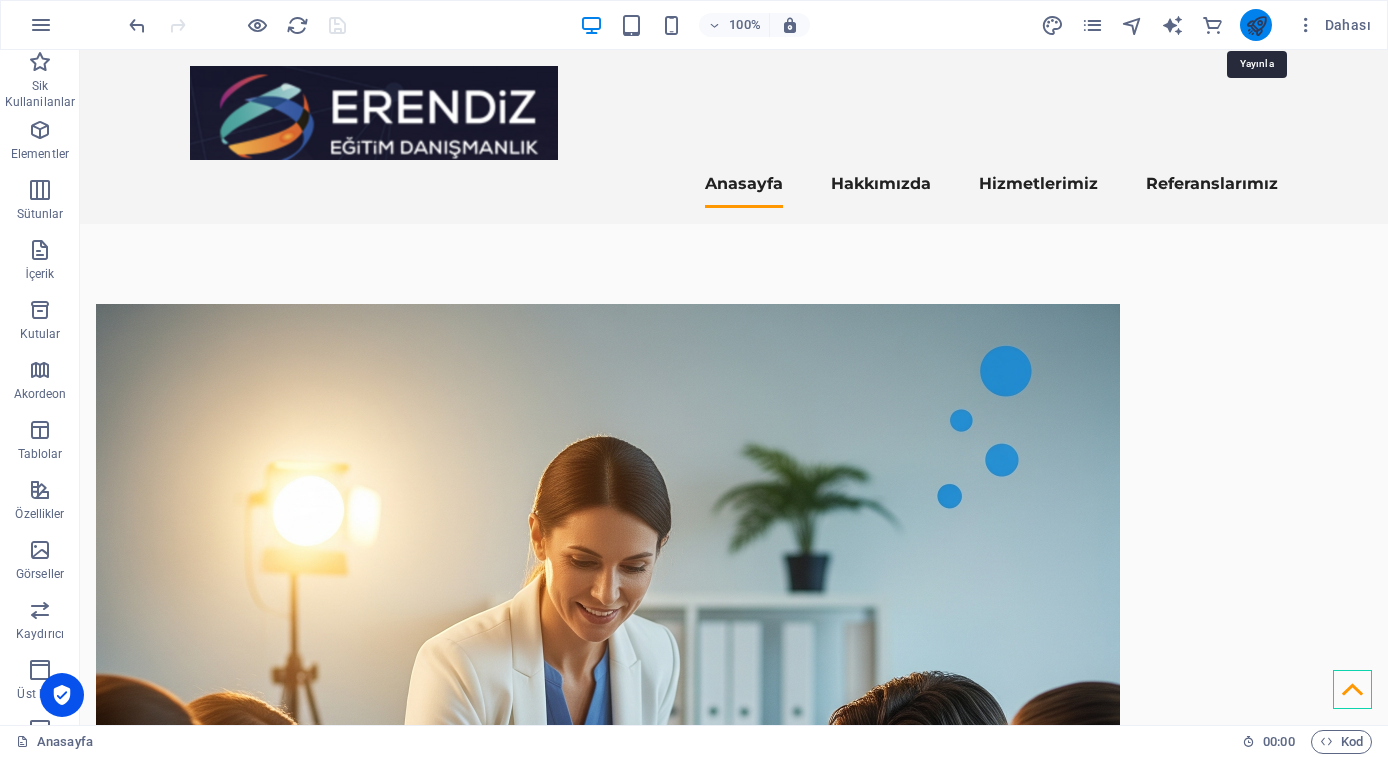 click at bounding box center (1256, 25) 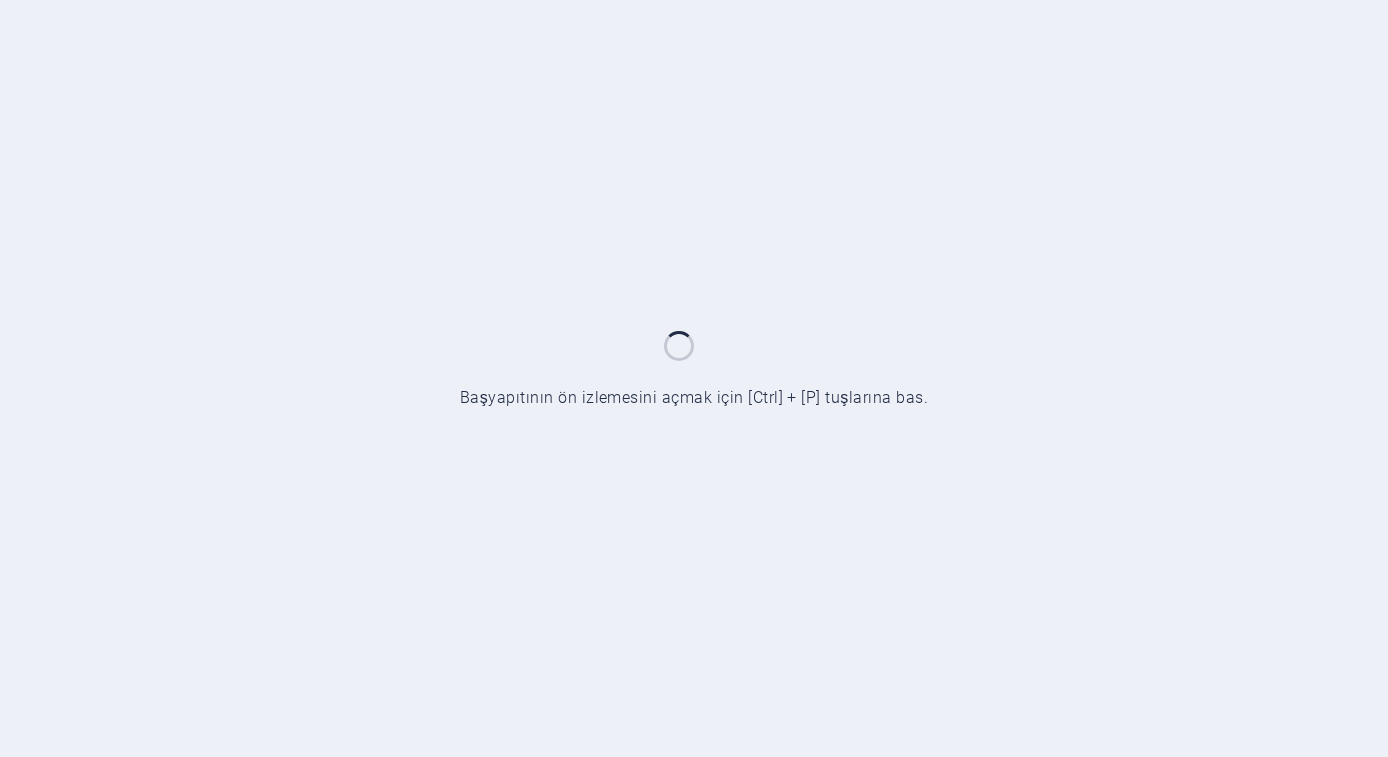 scroll, scrollTop: 0, scrollLeft: 0, axis: both 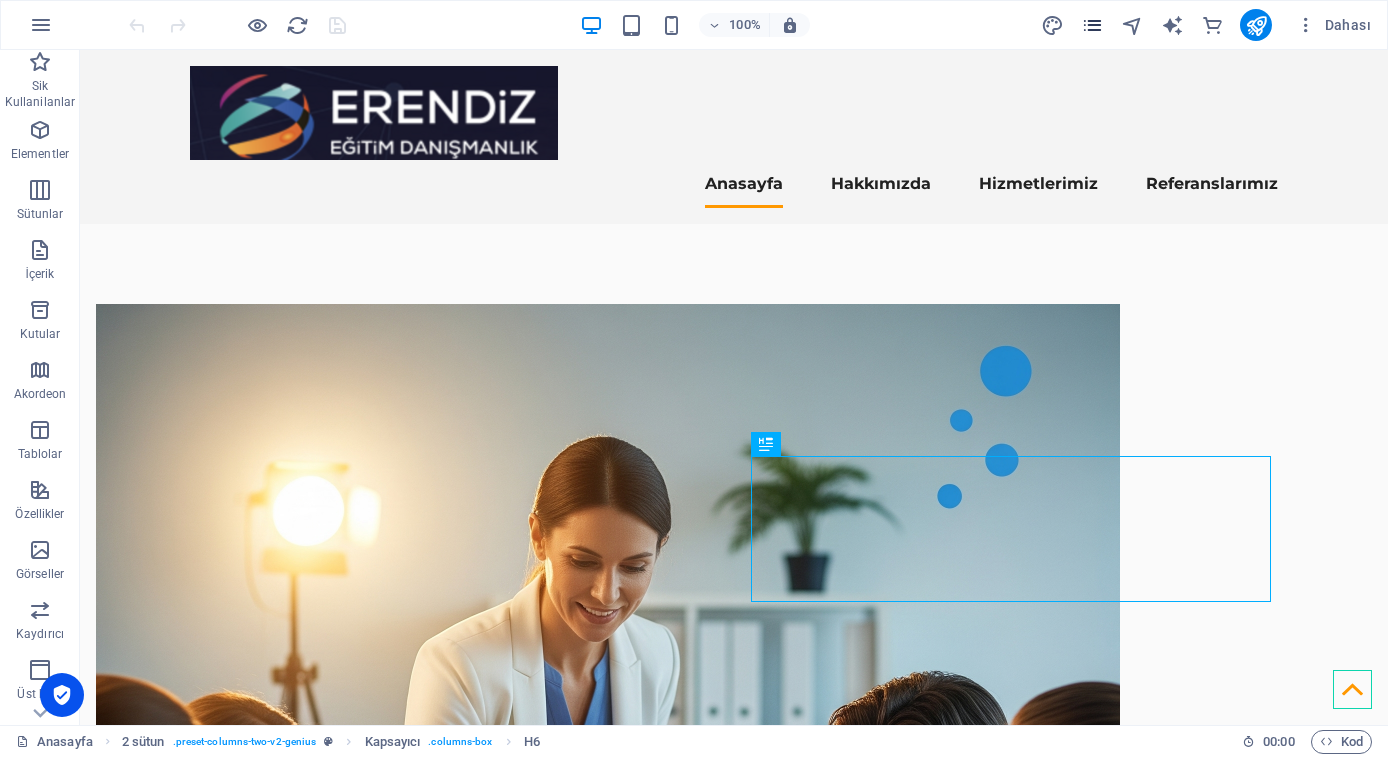 click at bounding box center [1092, 25] 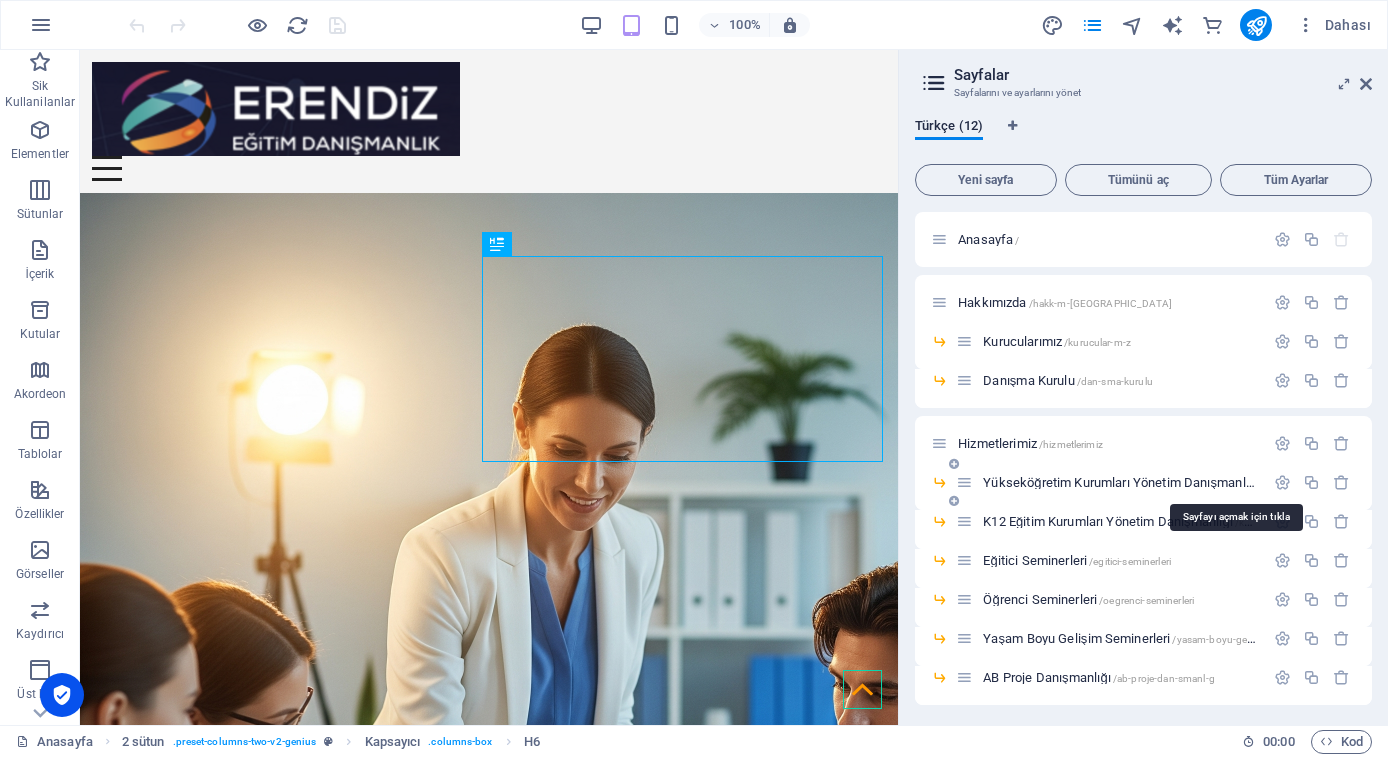 click on "Yükseköğretim Kurumları Yönetim Danışmanlığı /yueksekoegretim-kurumlar-yonetim-dan-smanl-g" at bounding box center (1234, 482) 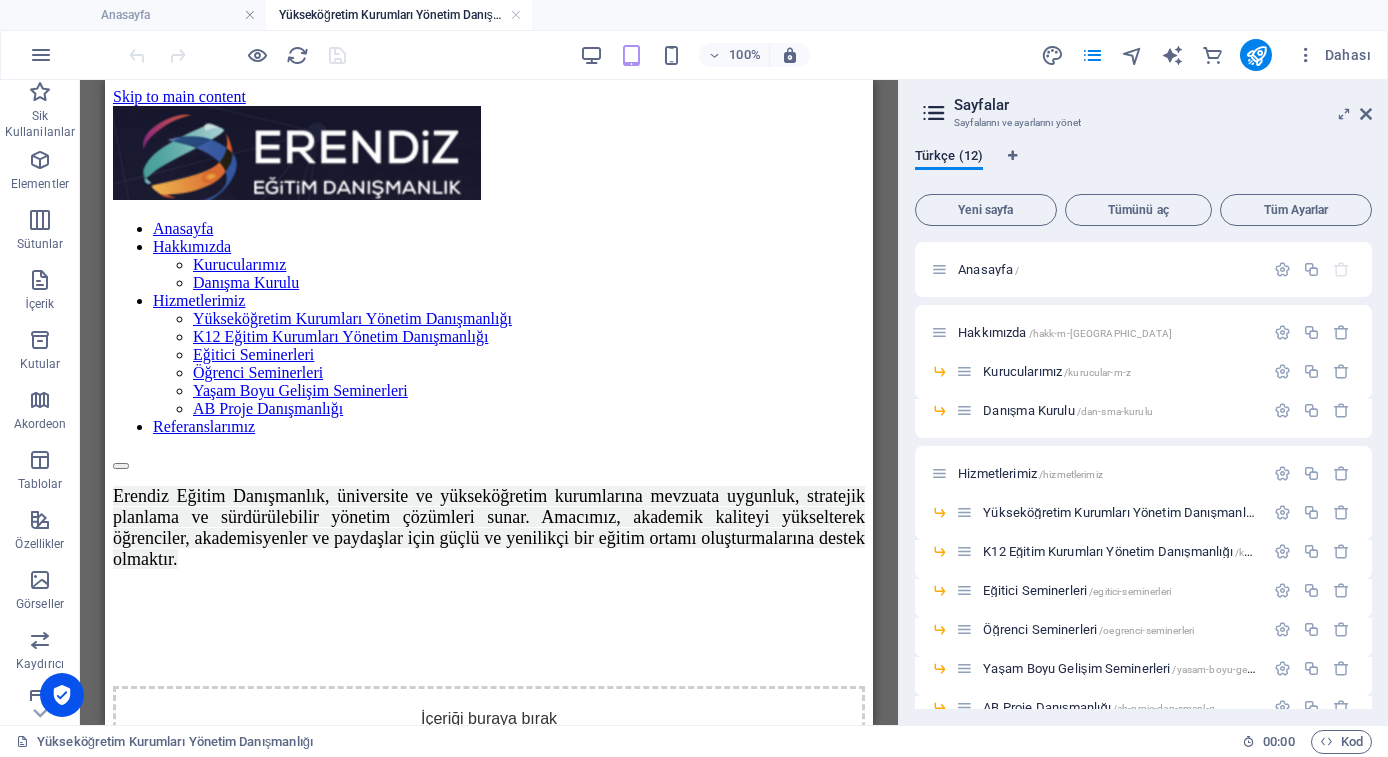 scroll, scrollTop: 0, scrollLeft: 0, axis: both 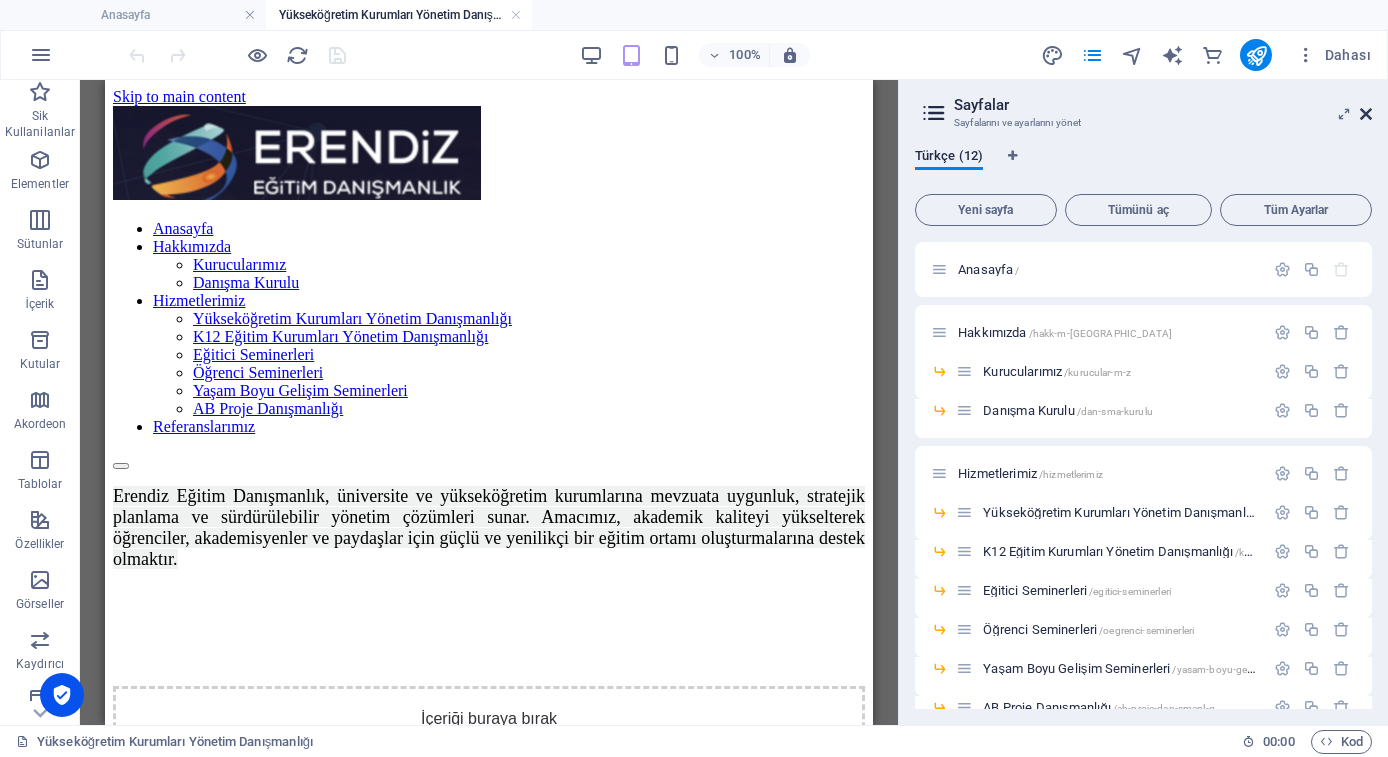 click at bounding box center [1366, 114] 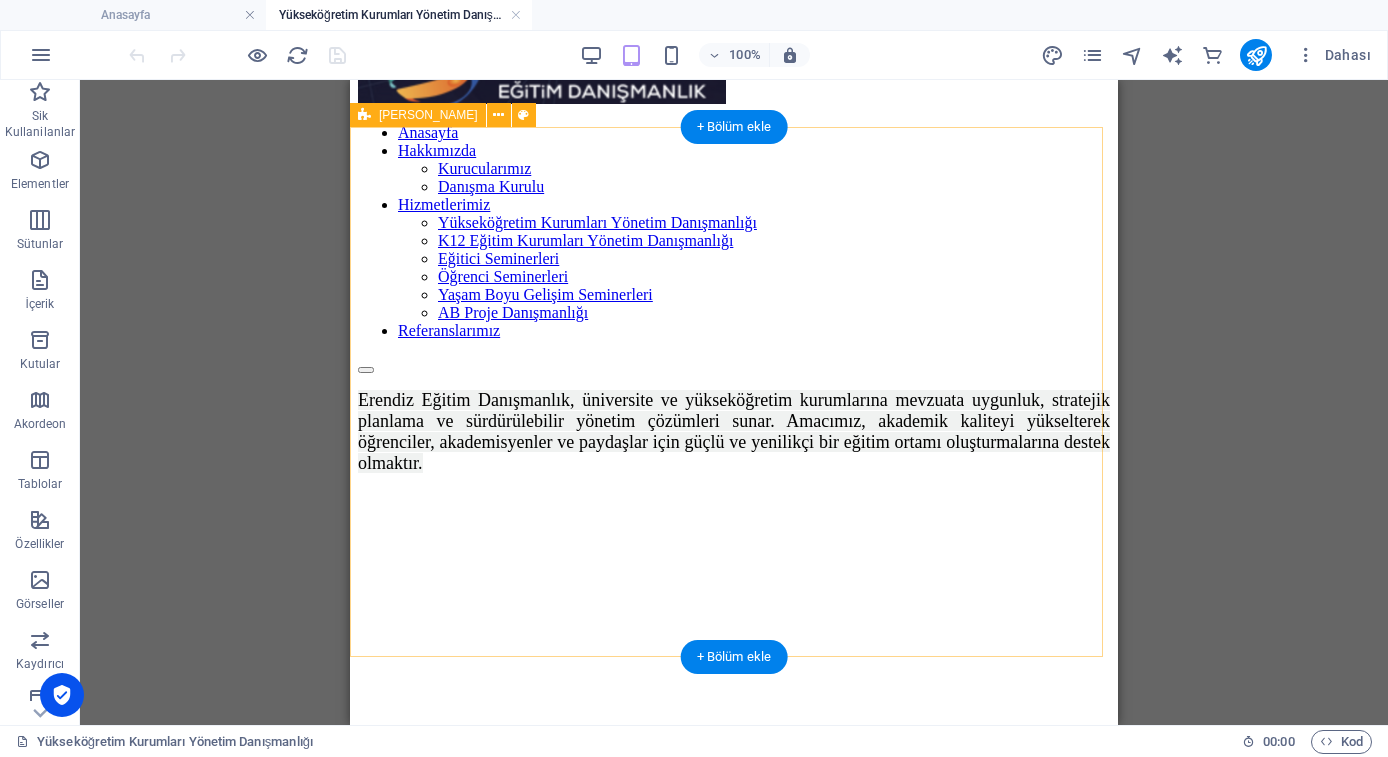 scroll, scrollTop: 552, scrollLeft: 0, axis: vertical 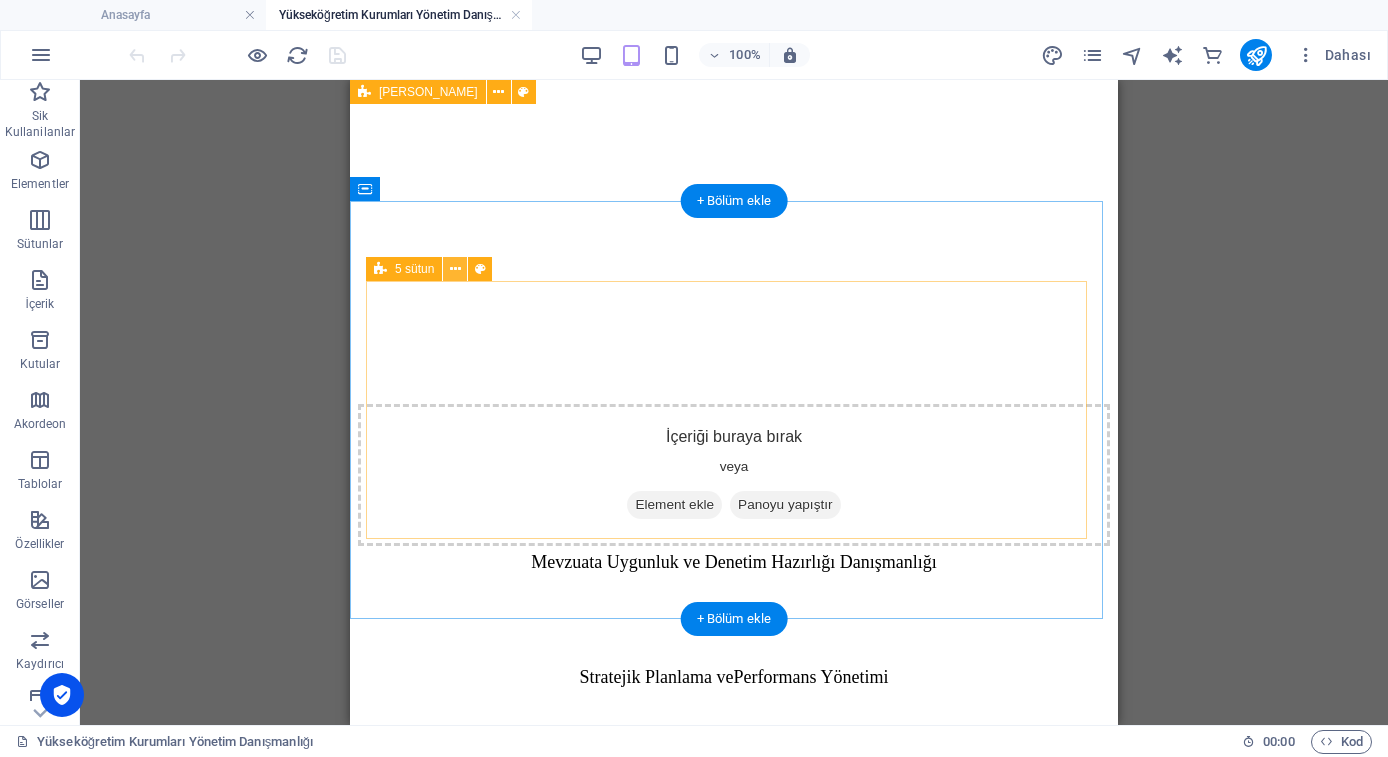 click at bounding box center (455, 269) 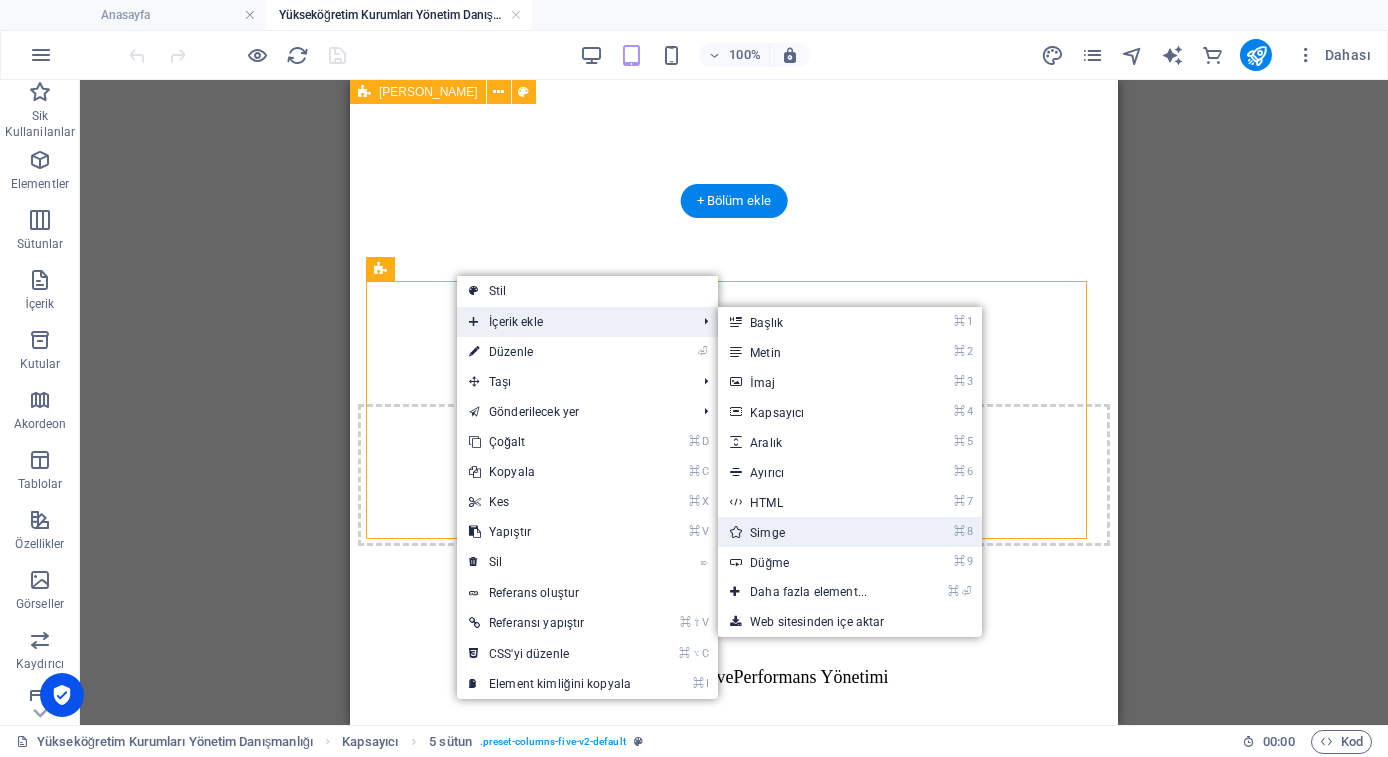 click on "⌘ 8  Simge" at bounding box center (812, 532) 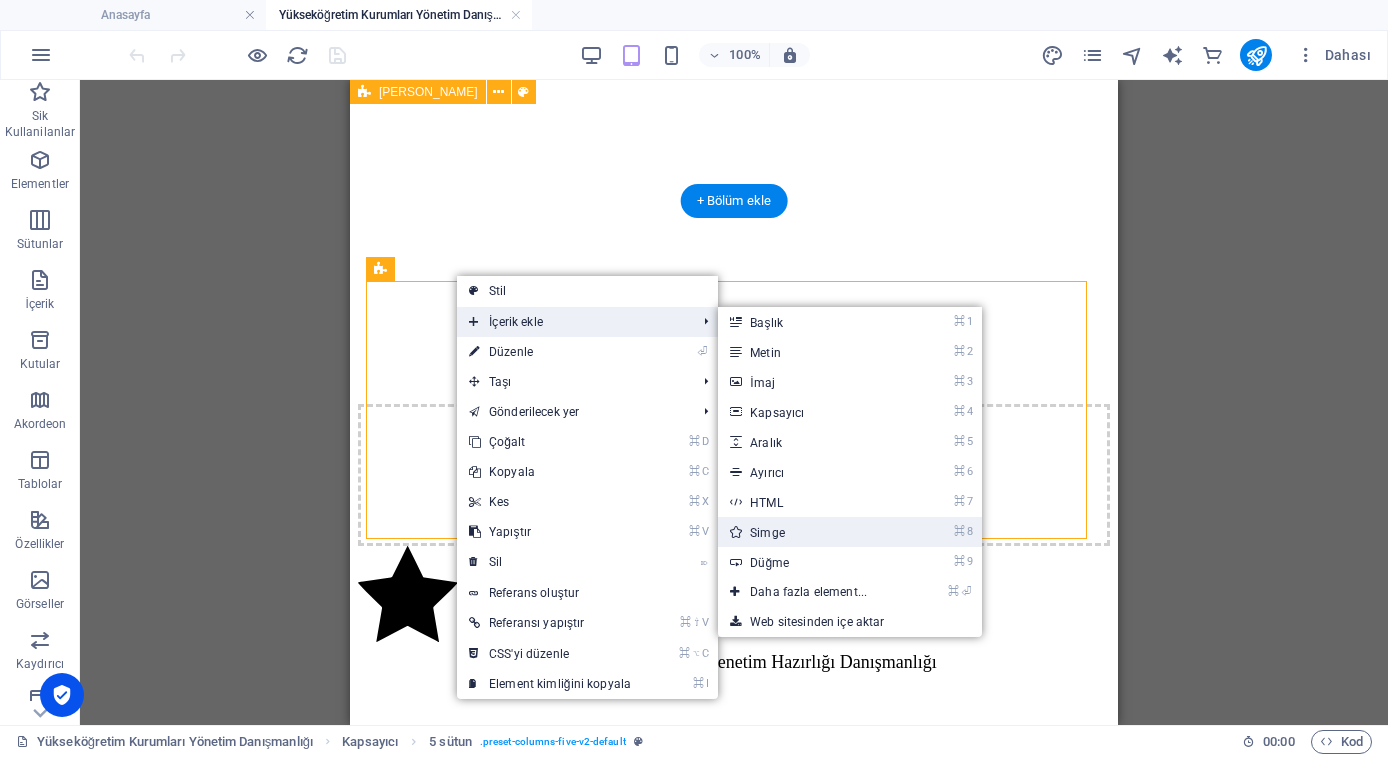 select on "xMidYMid" 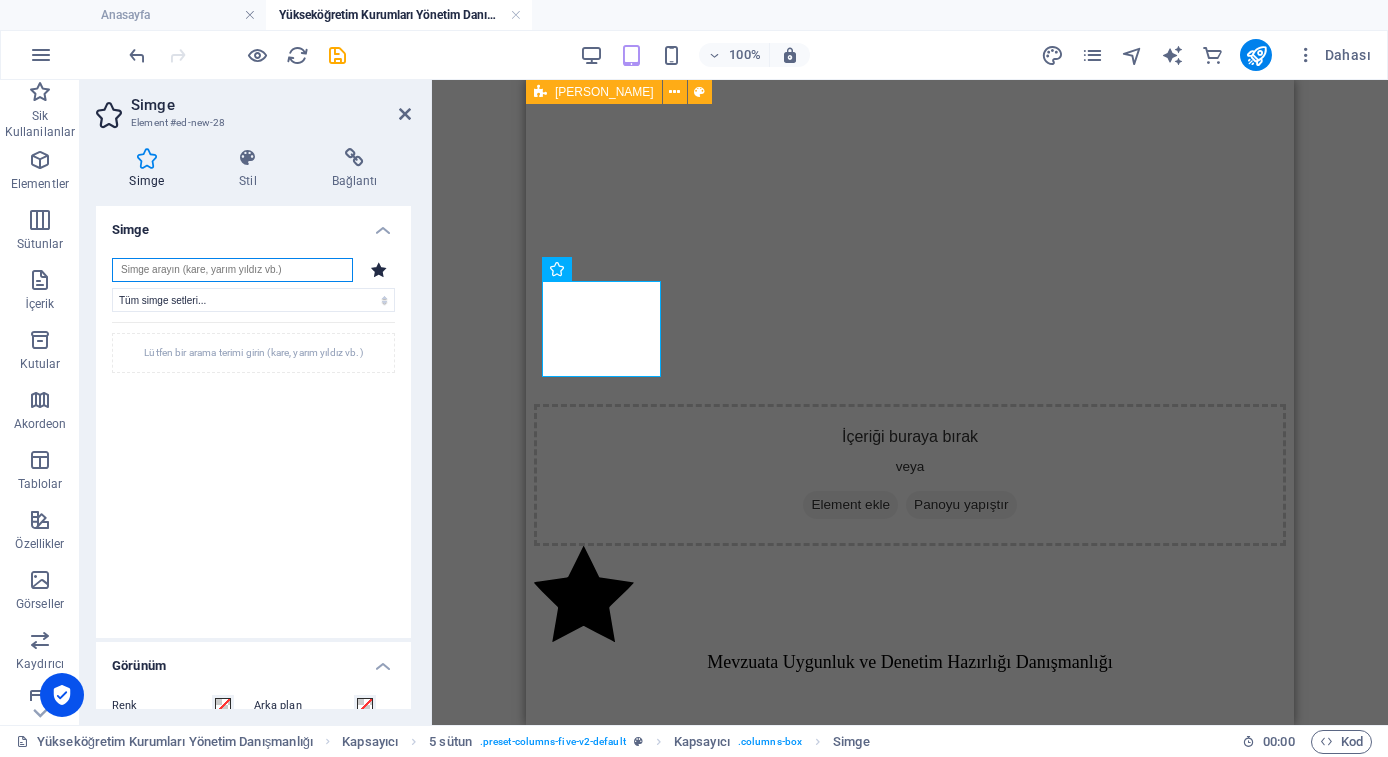 click at bounding box center [232, 270] 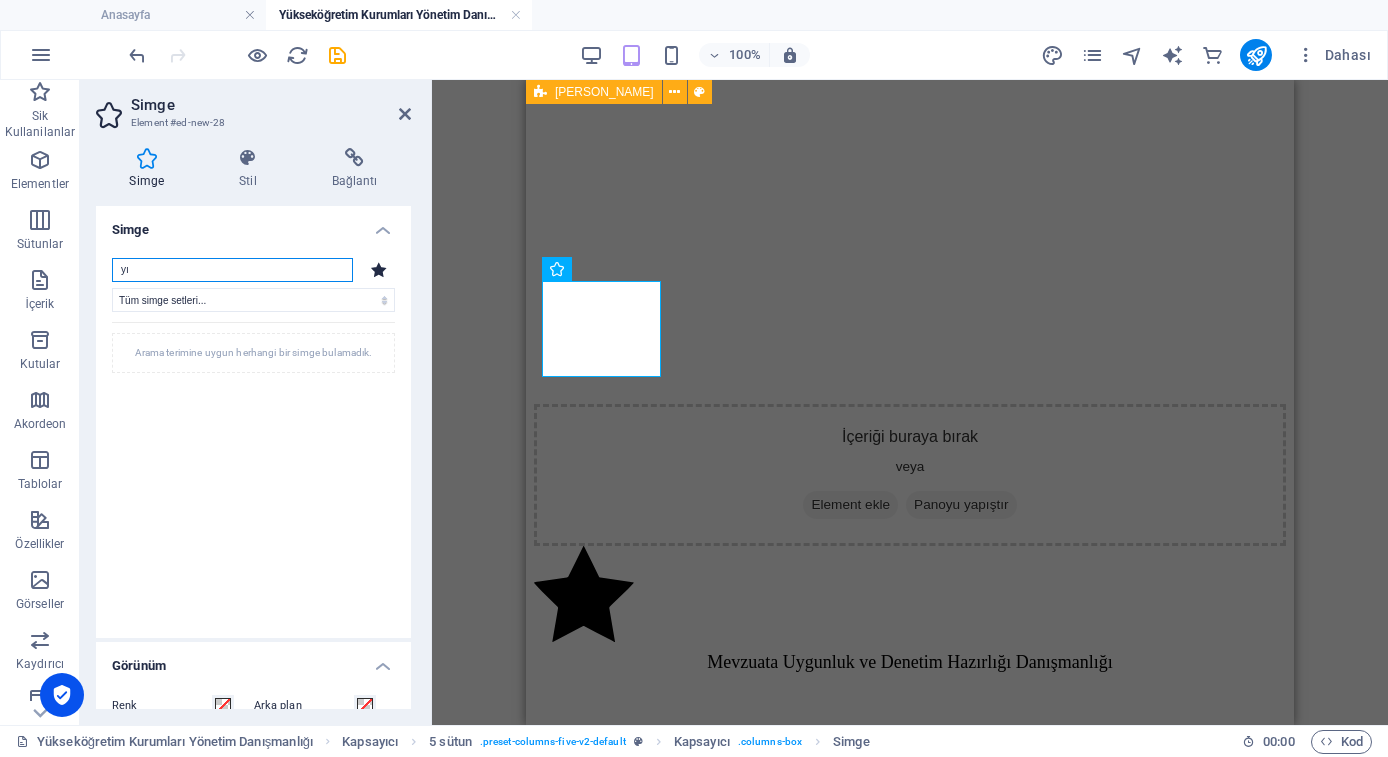 type on "y" 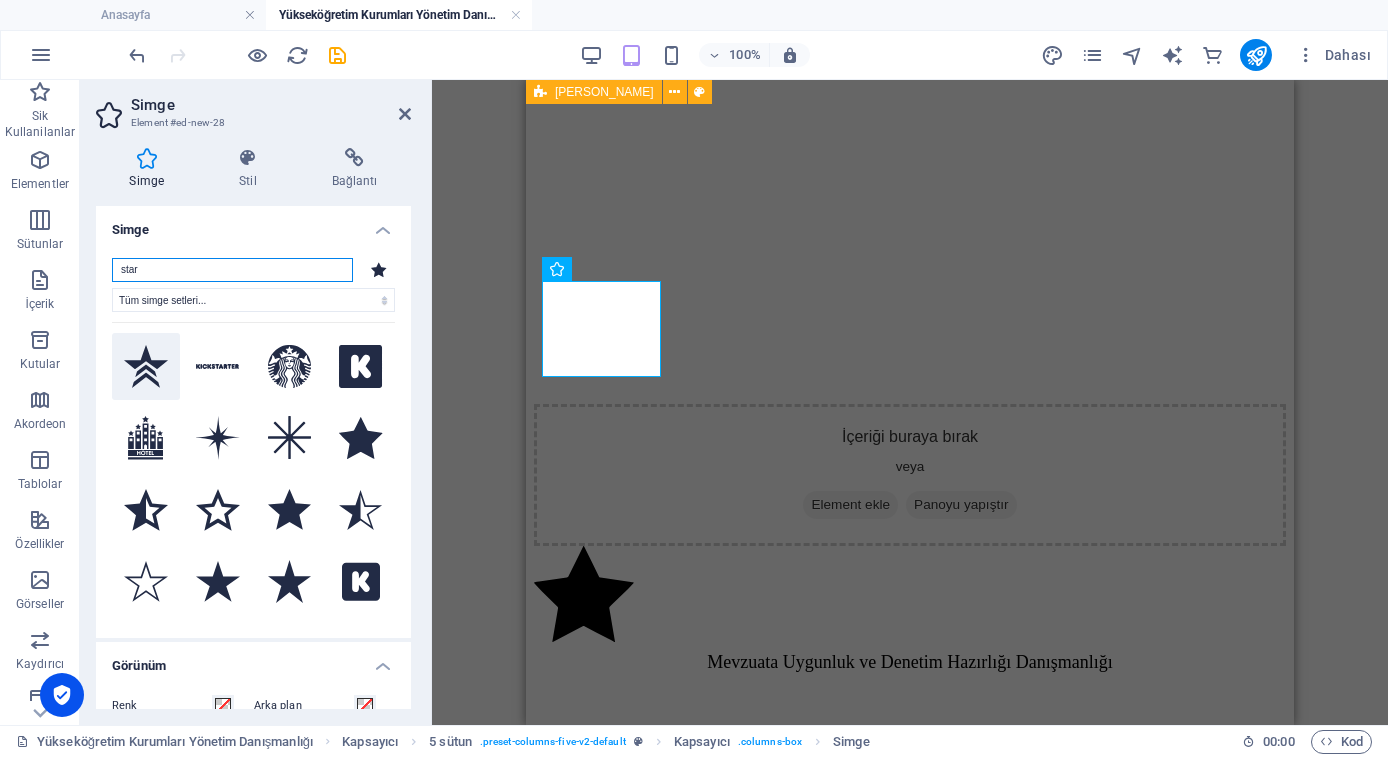 type on "star" 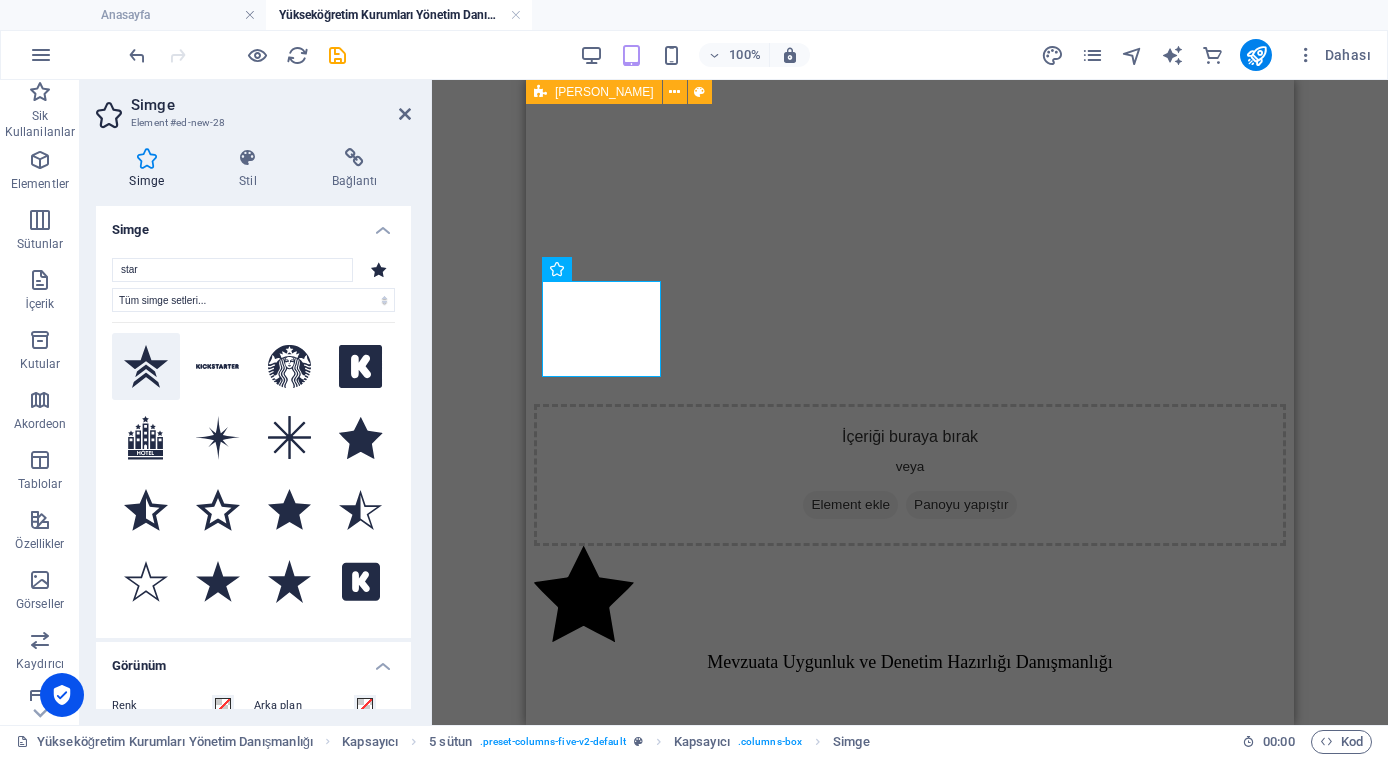 click at bounding box center (146, 367) 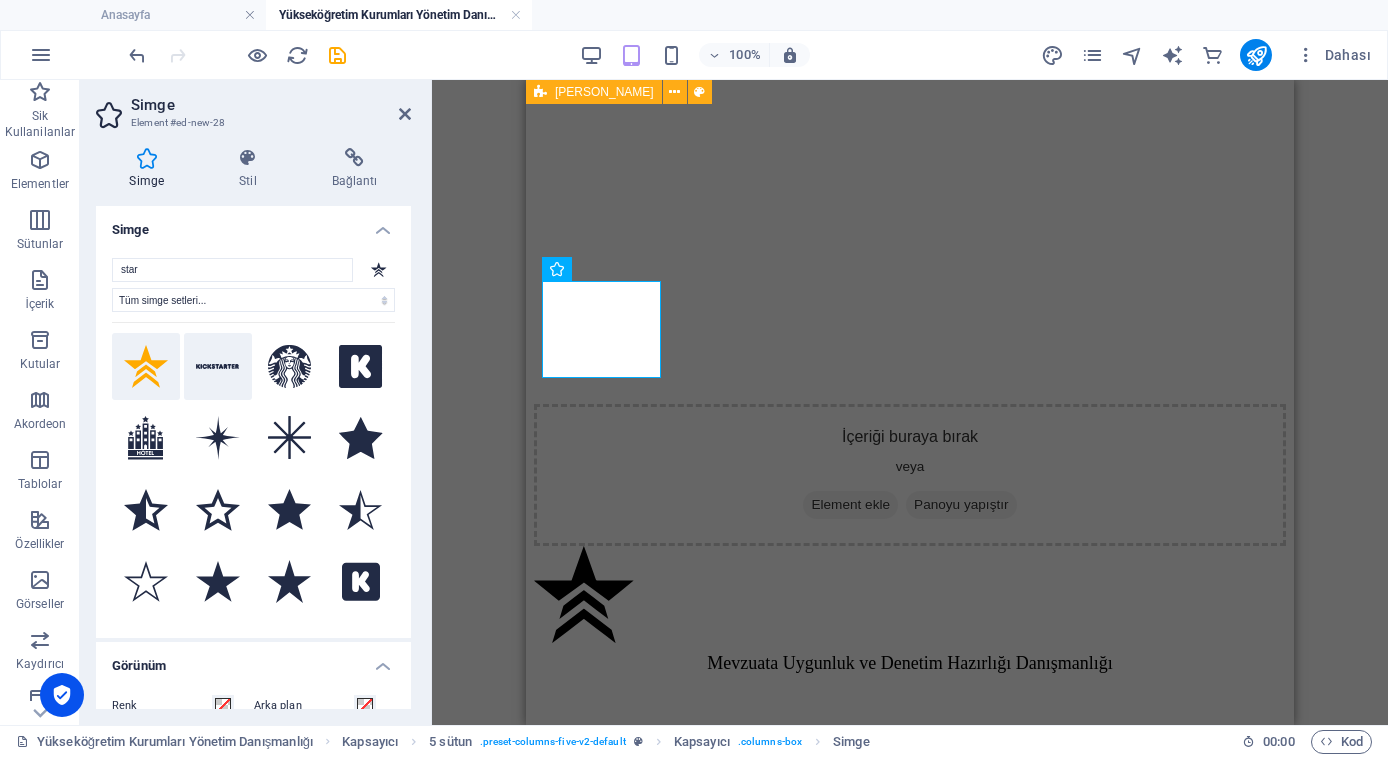 click at bounding box center [218, 367] 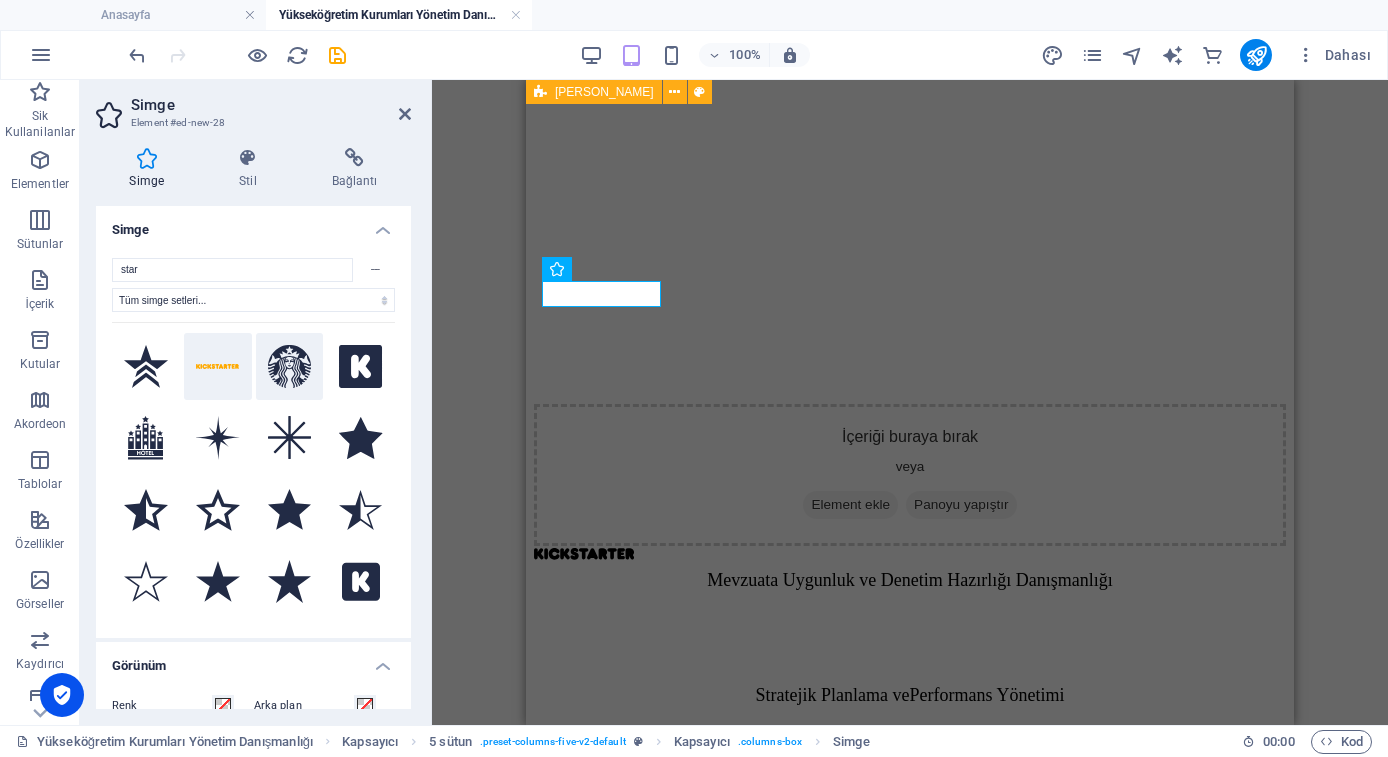 click at bounding box center (290, 367) 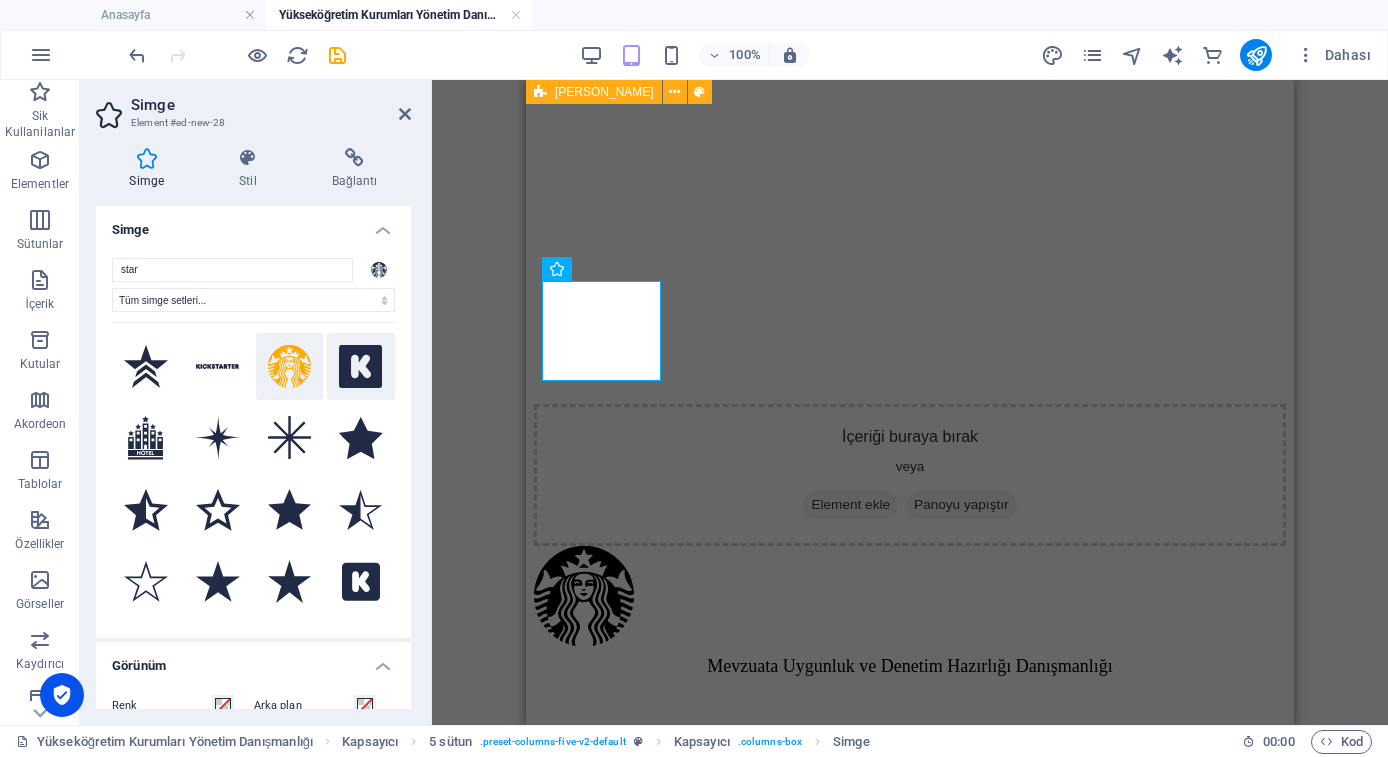click at bounding box center [361, 367] 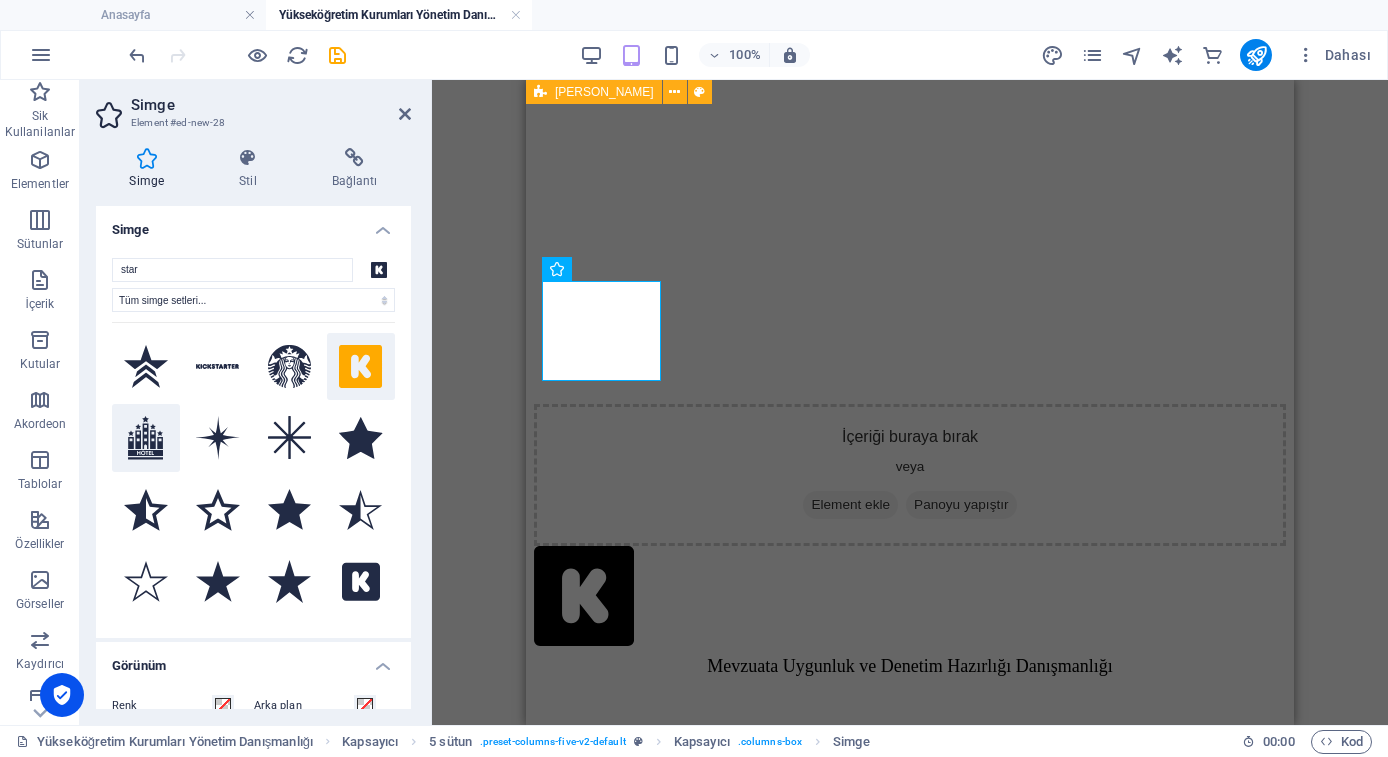drag, startPoint x: 121, startPoint y: 447, endPoint x: 141, endPoint y: 446, distance: 20.024984 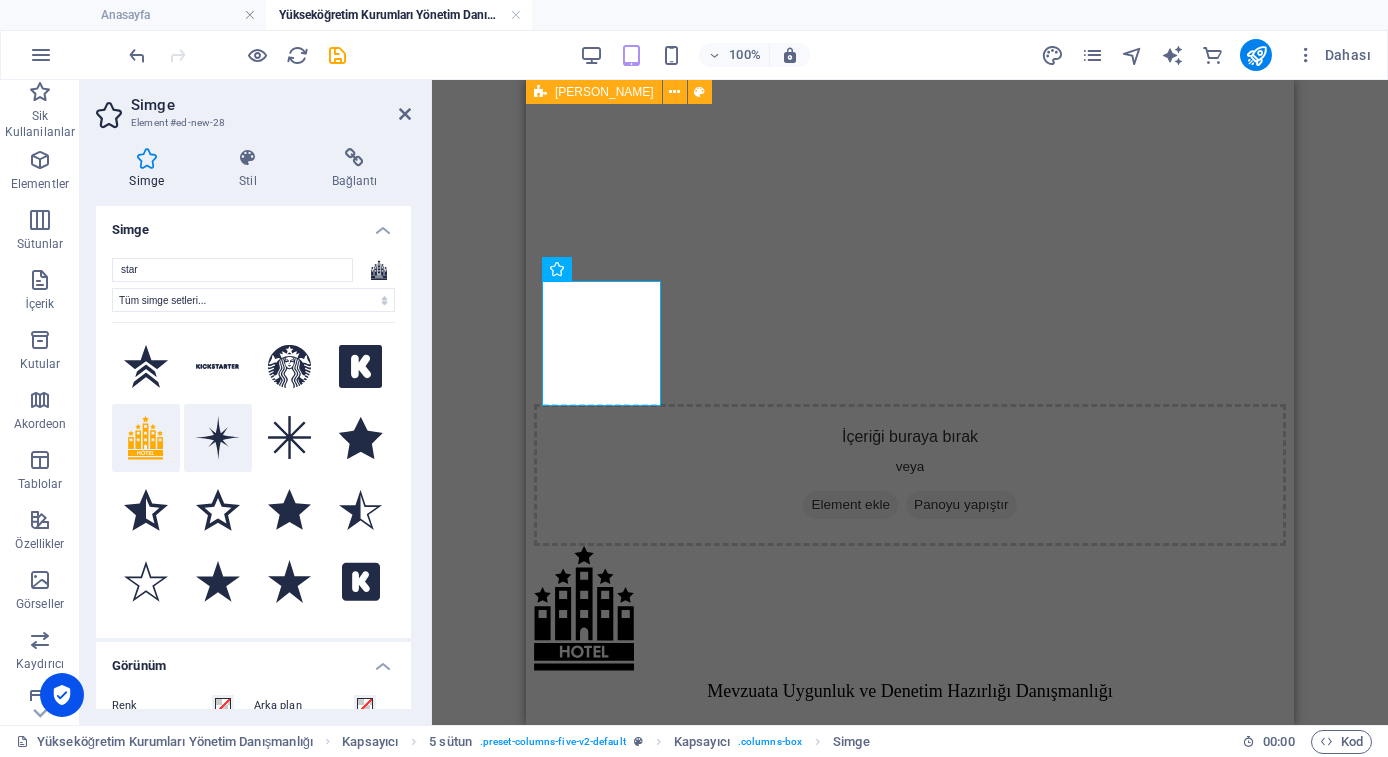 click at bounding box center (218, 438) 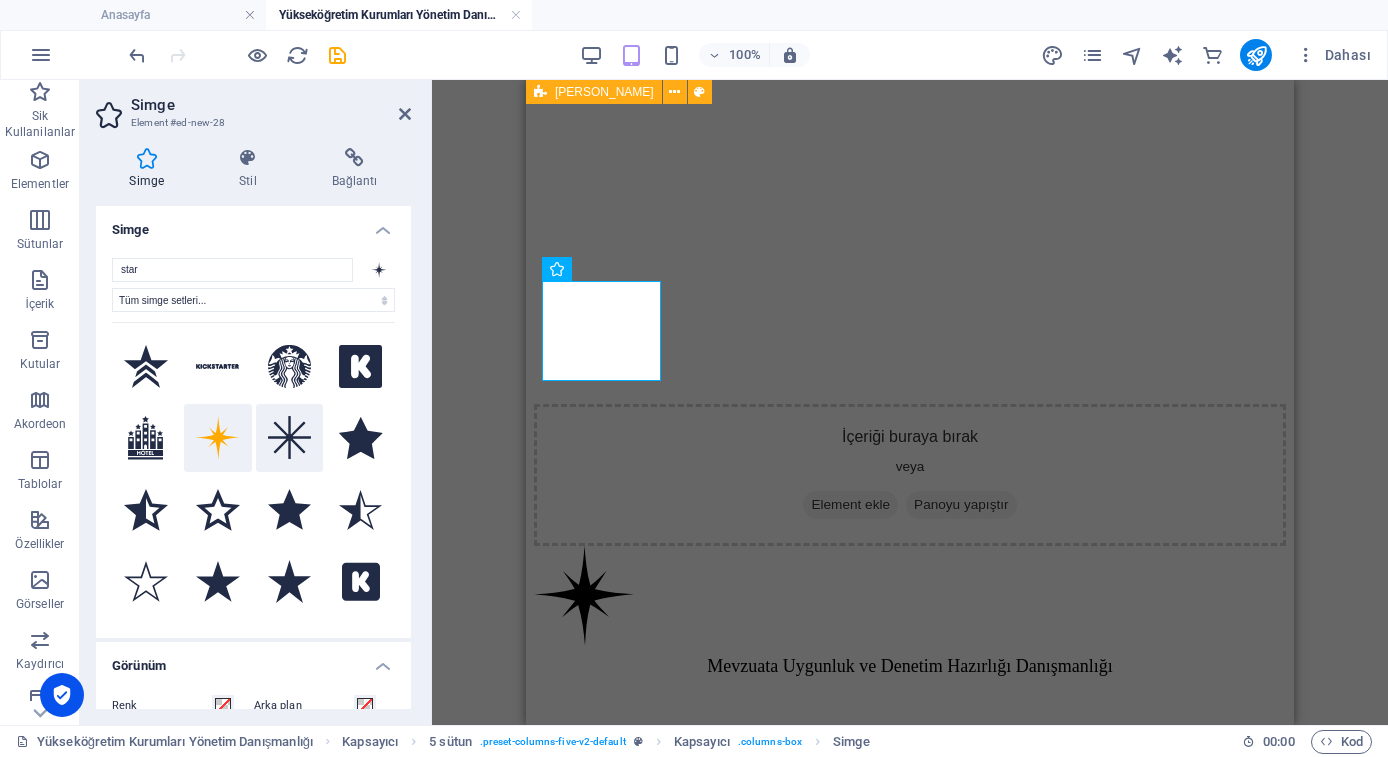 click at bounding box center [290, 438] 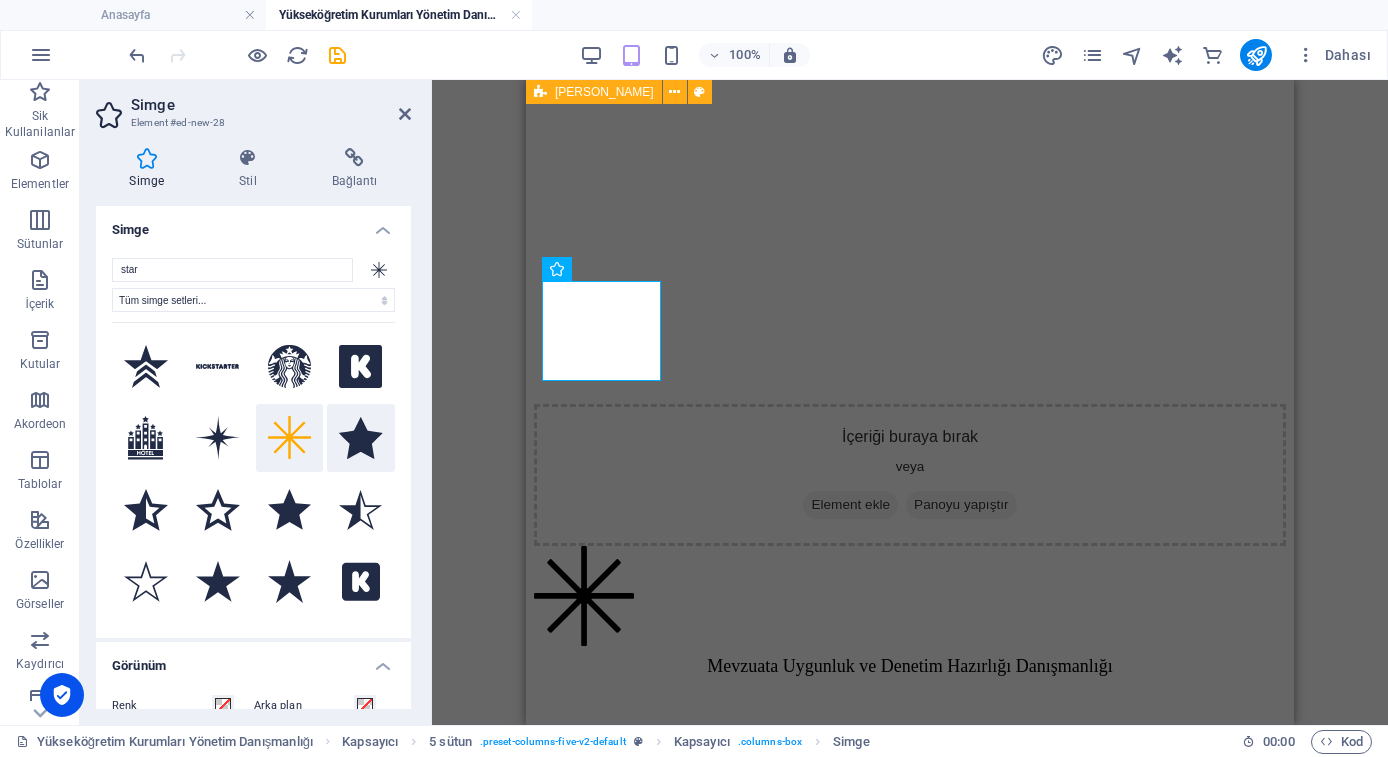 click at bounding box center [361, 438] 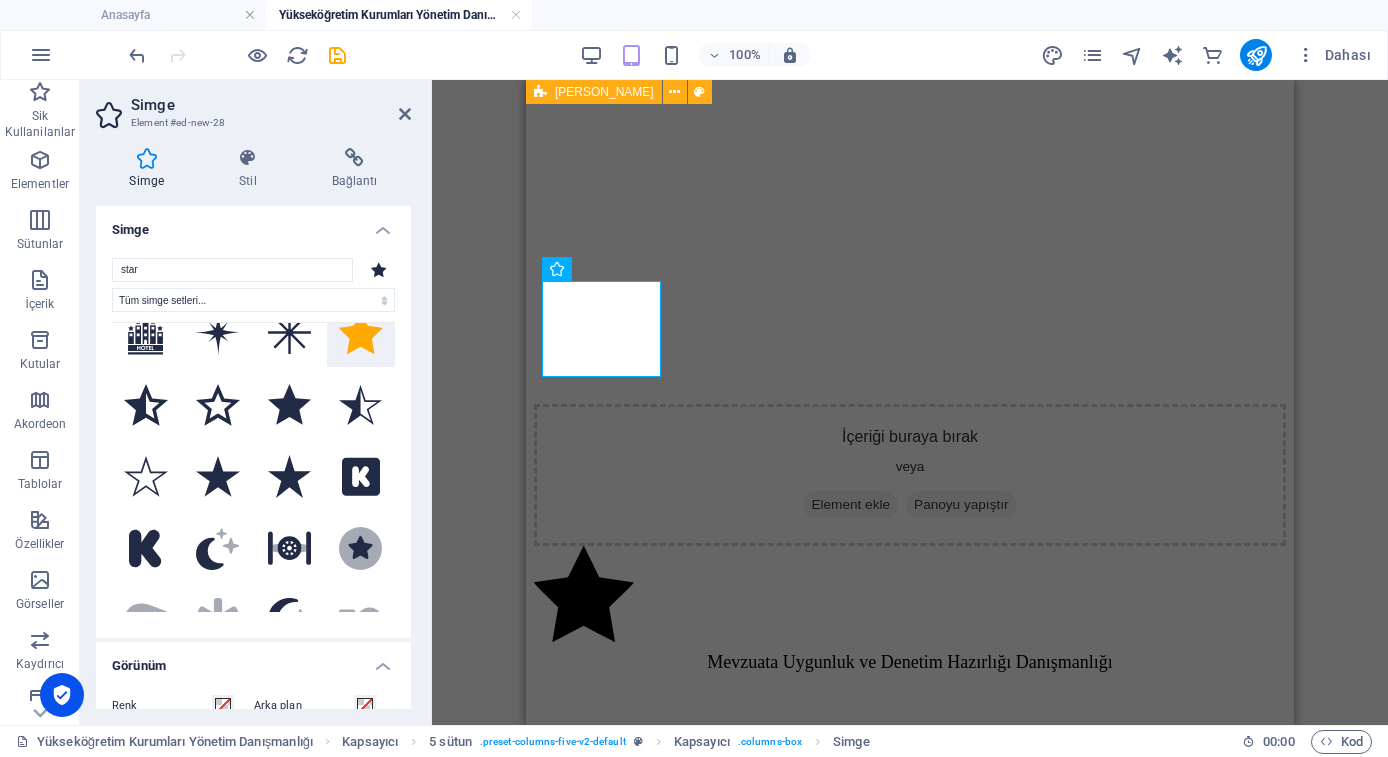 scroll, scrollTop: 136, scrollLeft: 0, axis: vertical 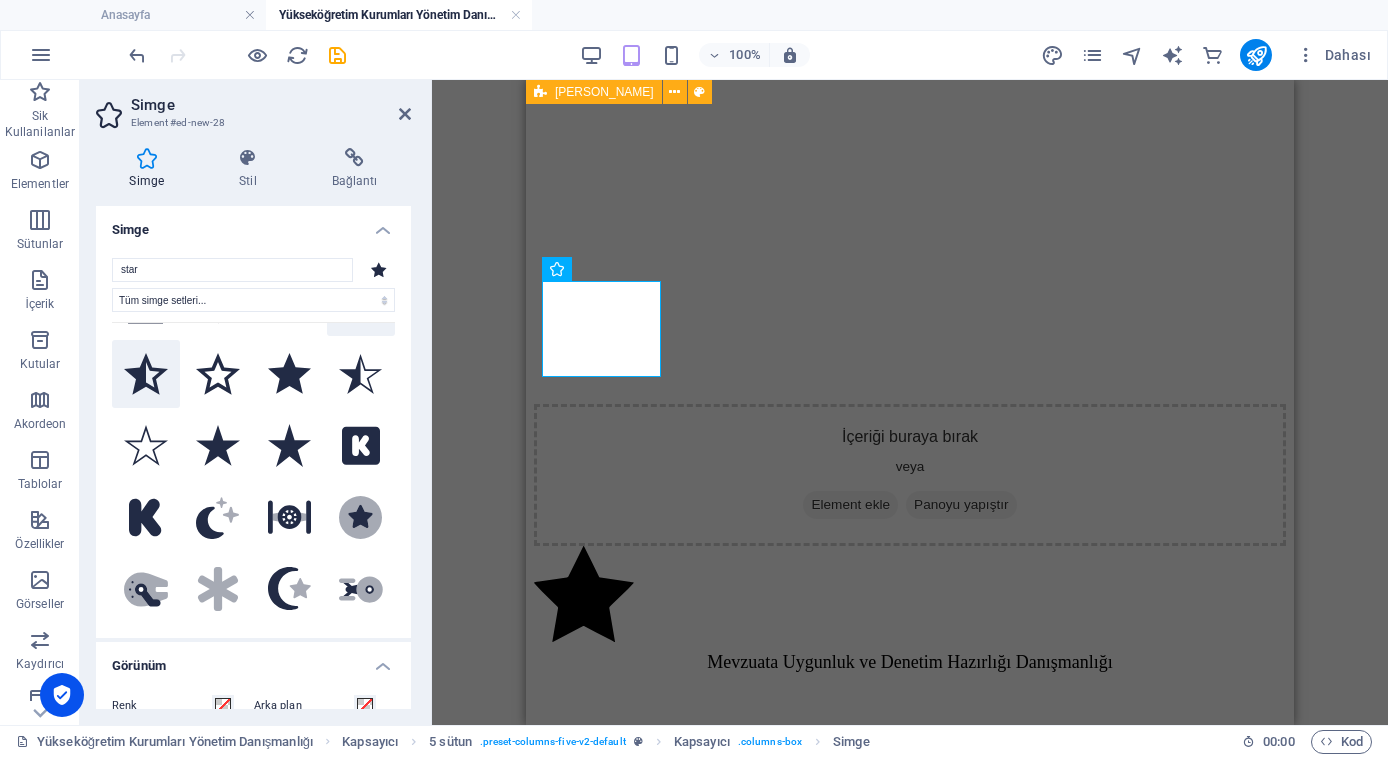 click at bounding box center [146, 374] 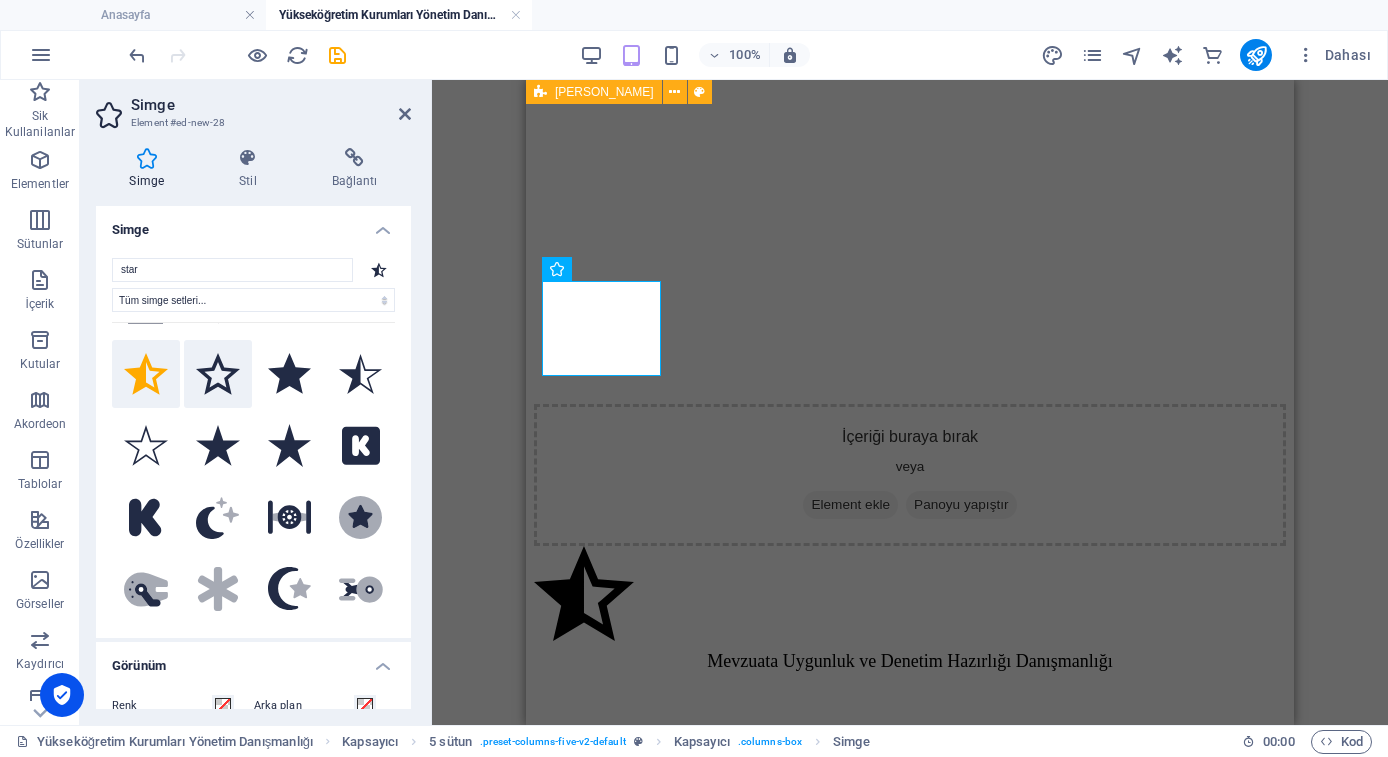 click at bounding box center [218, 374] 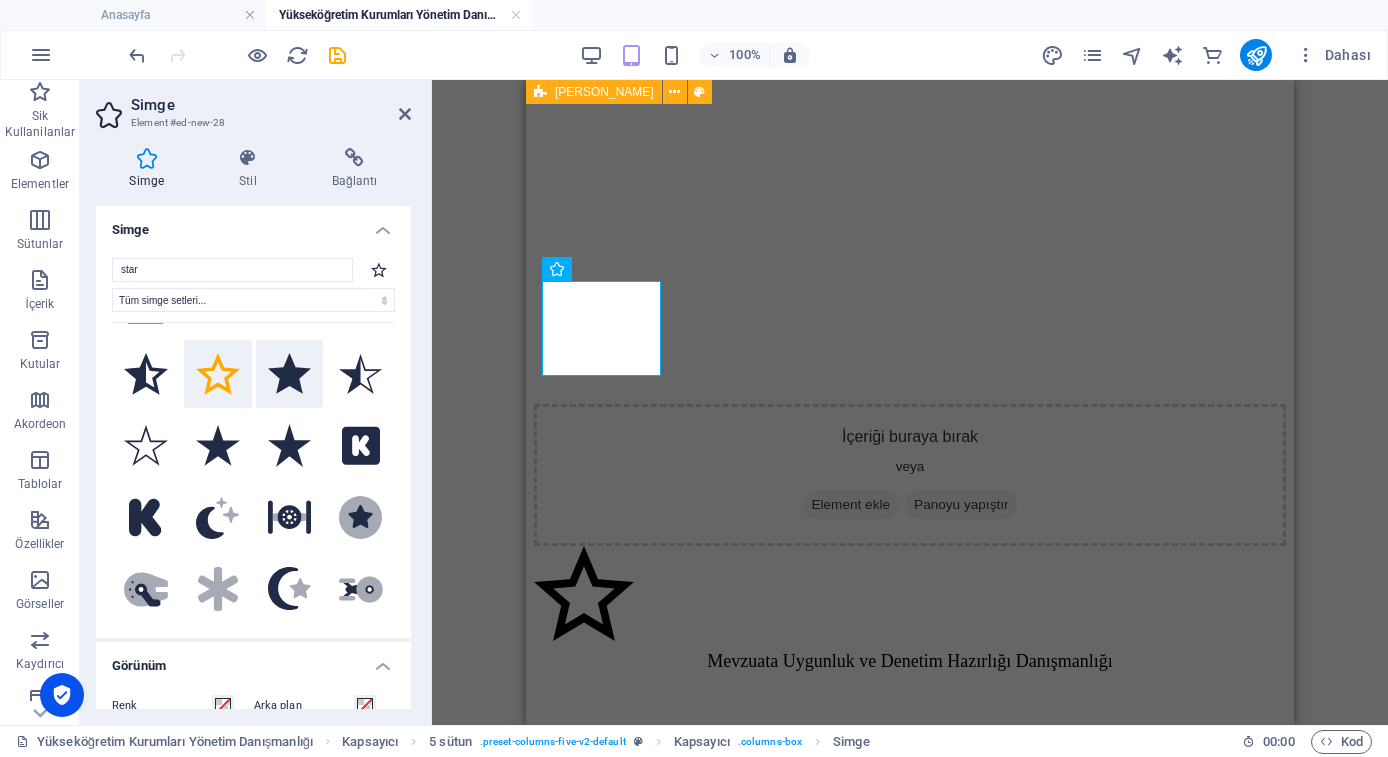 click at bounding box center [290, 374] 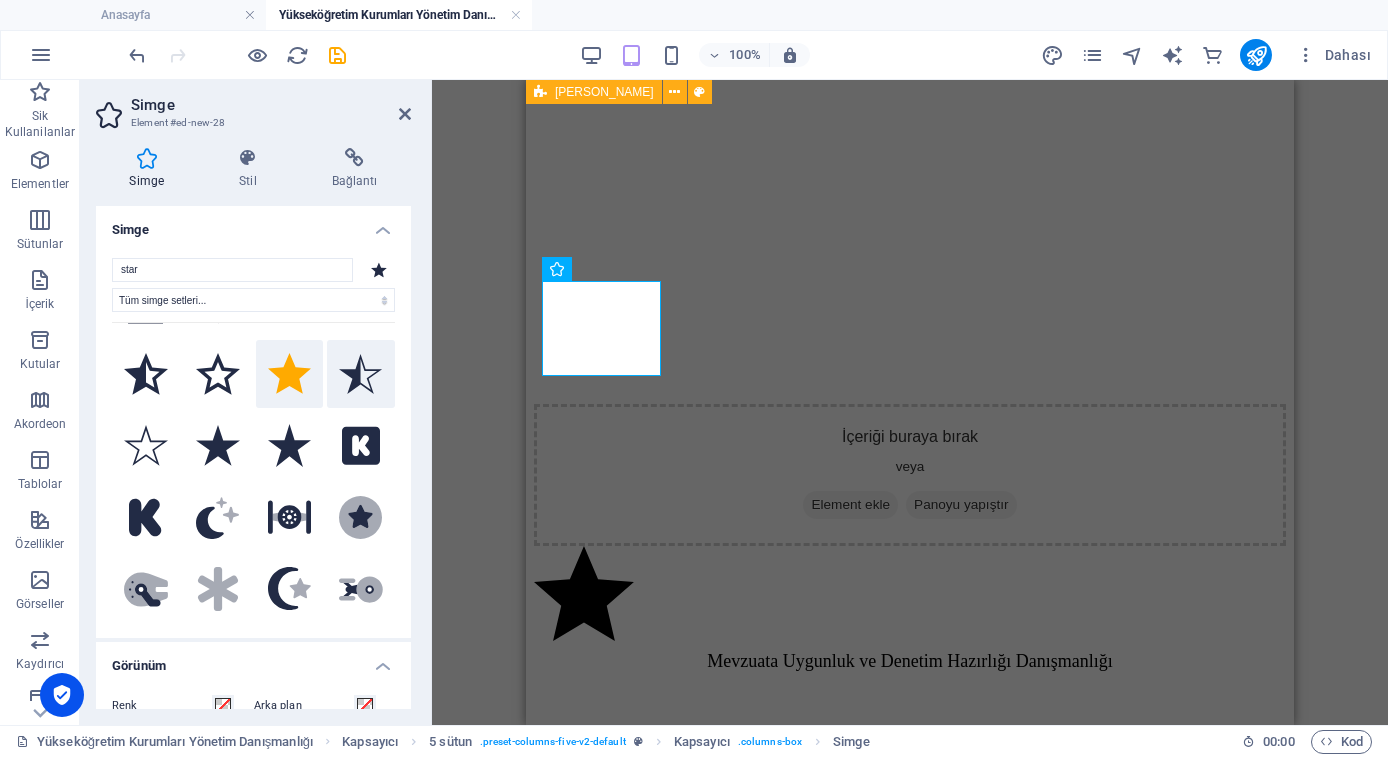 click at bounding box center (361, 374) 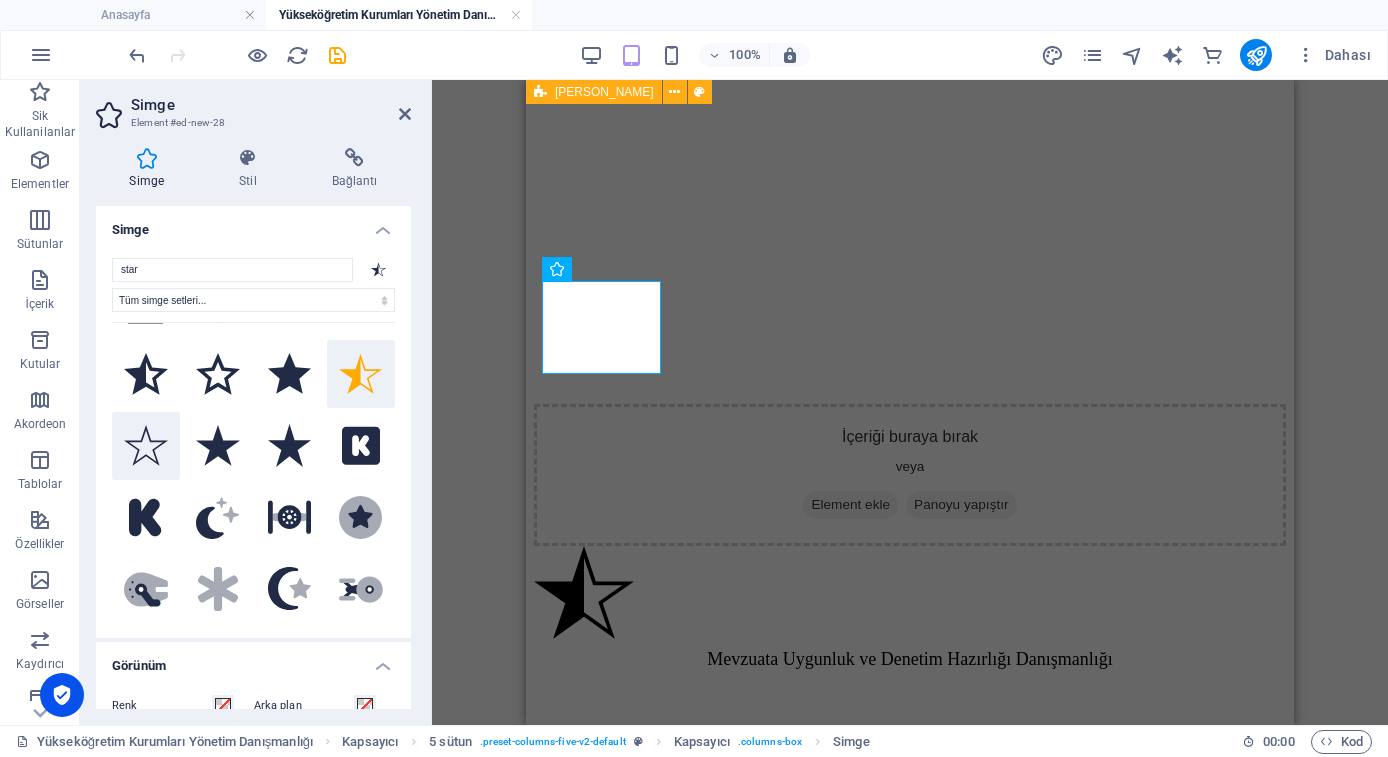 click at bounding box center [146, 446] 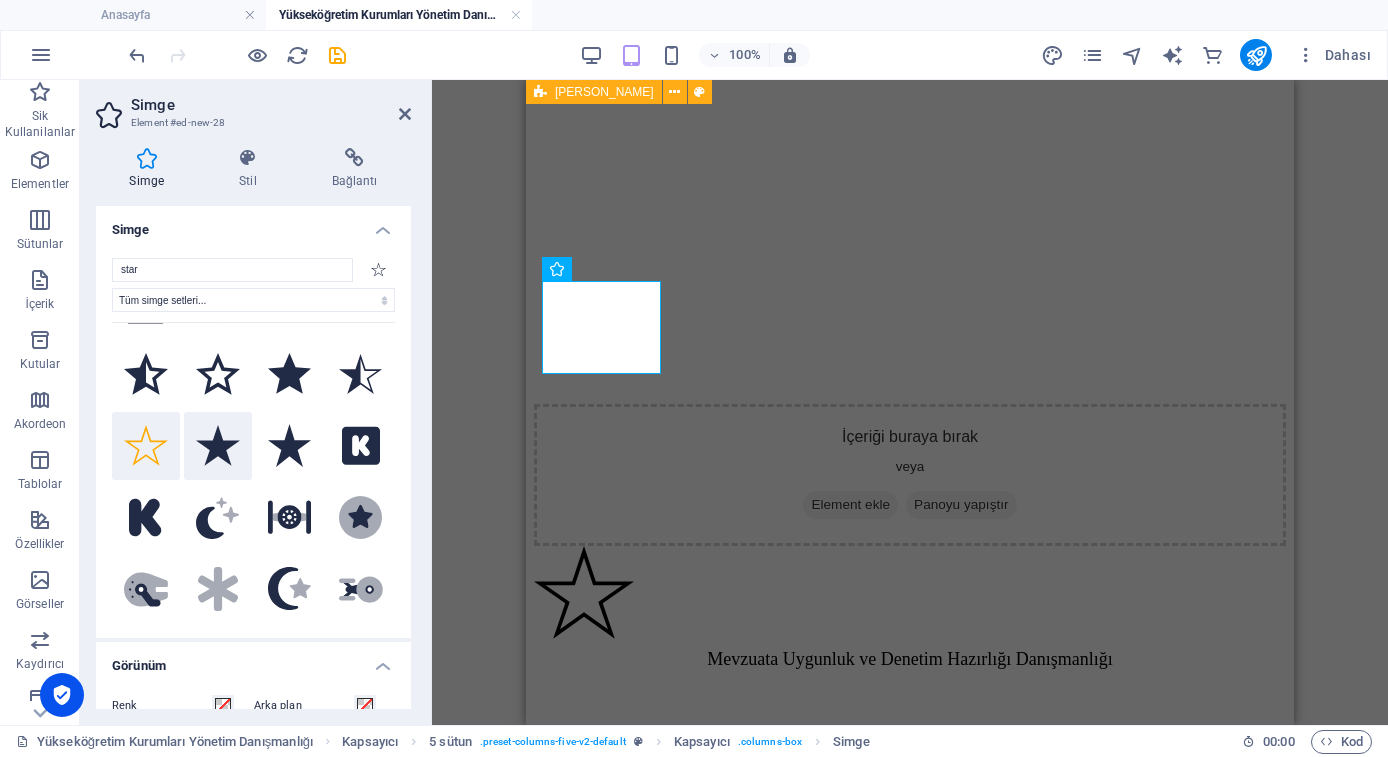 click at bounding box center (218, 446) 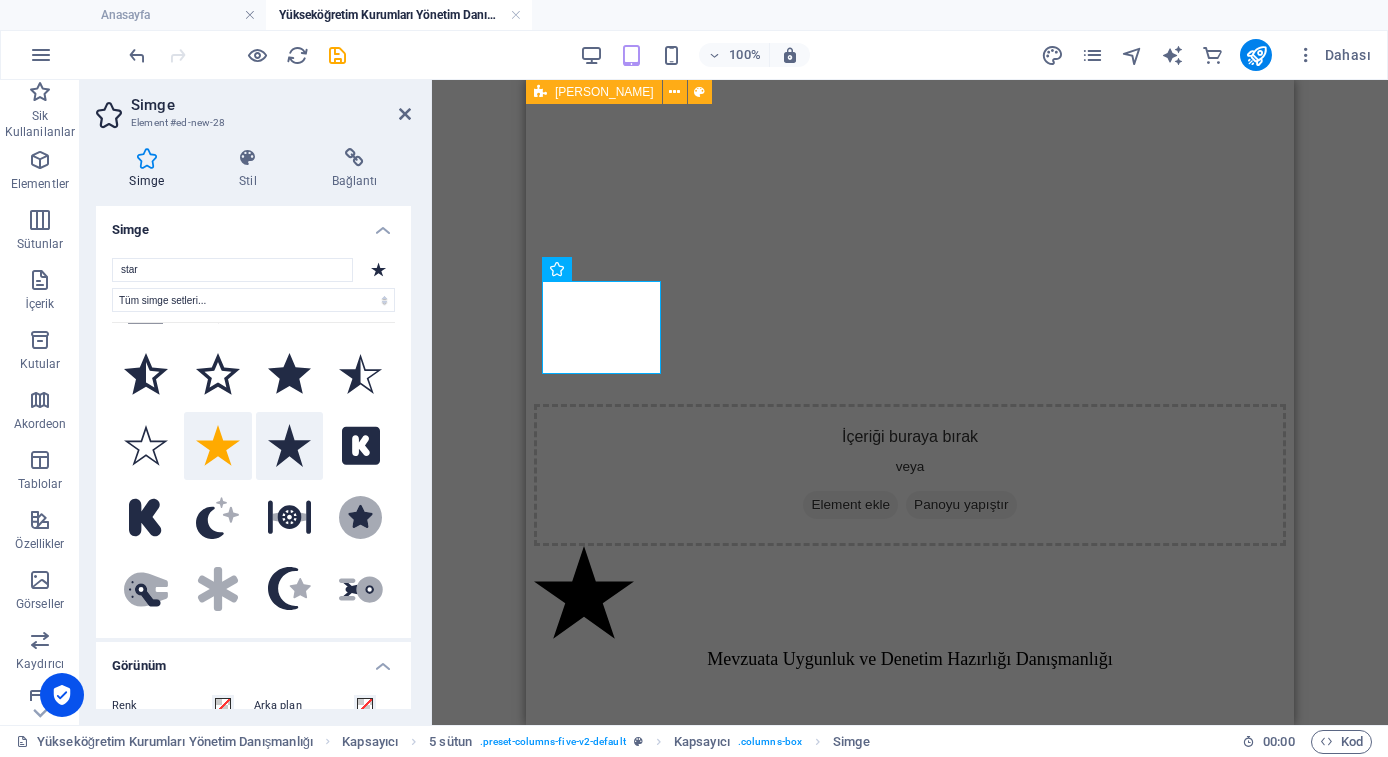 click at bounding box center (290, 446) 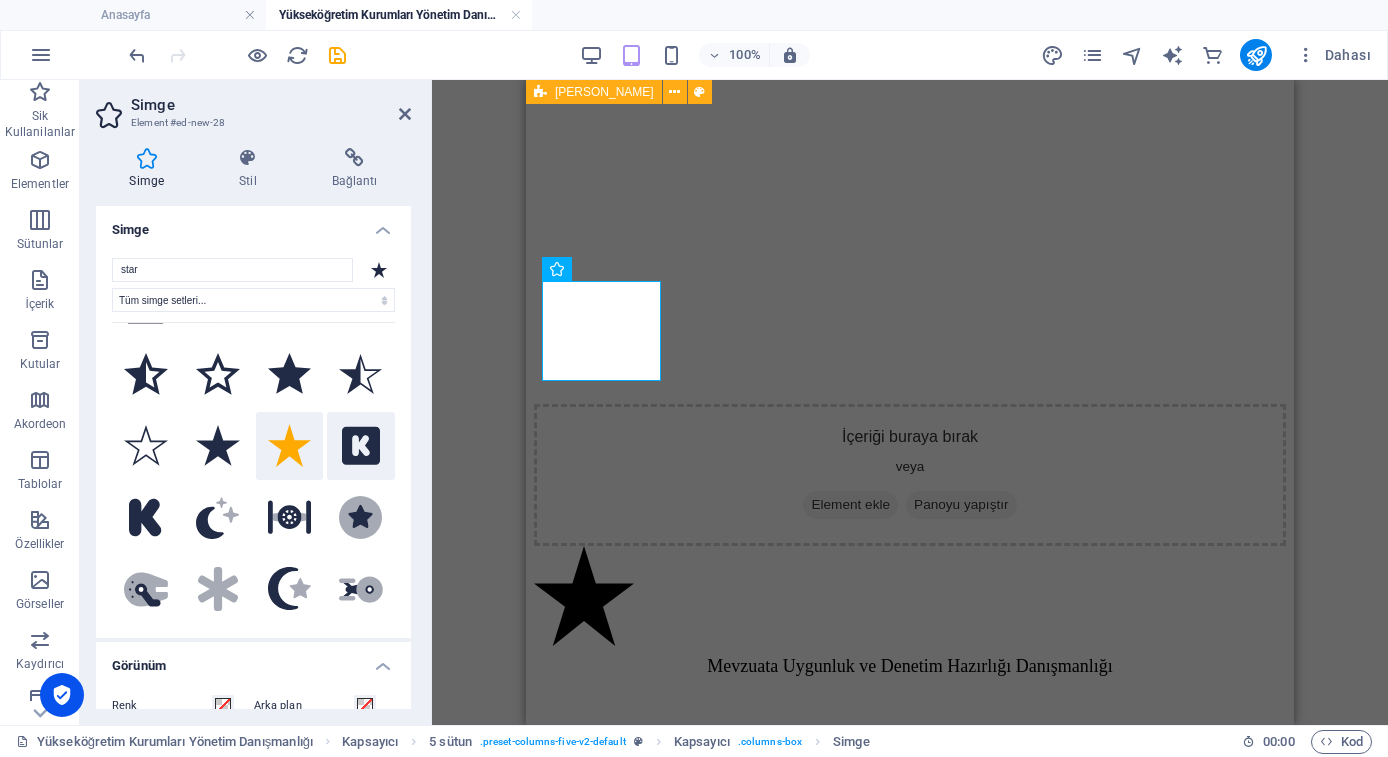 click at bounding box center (361, 446) 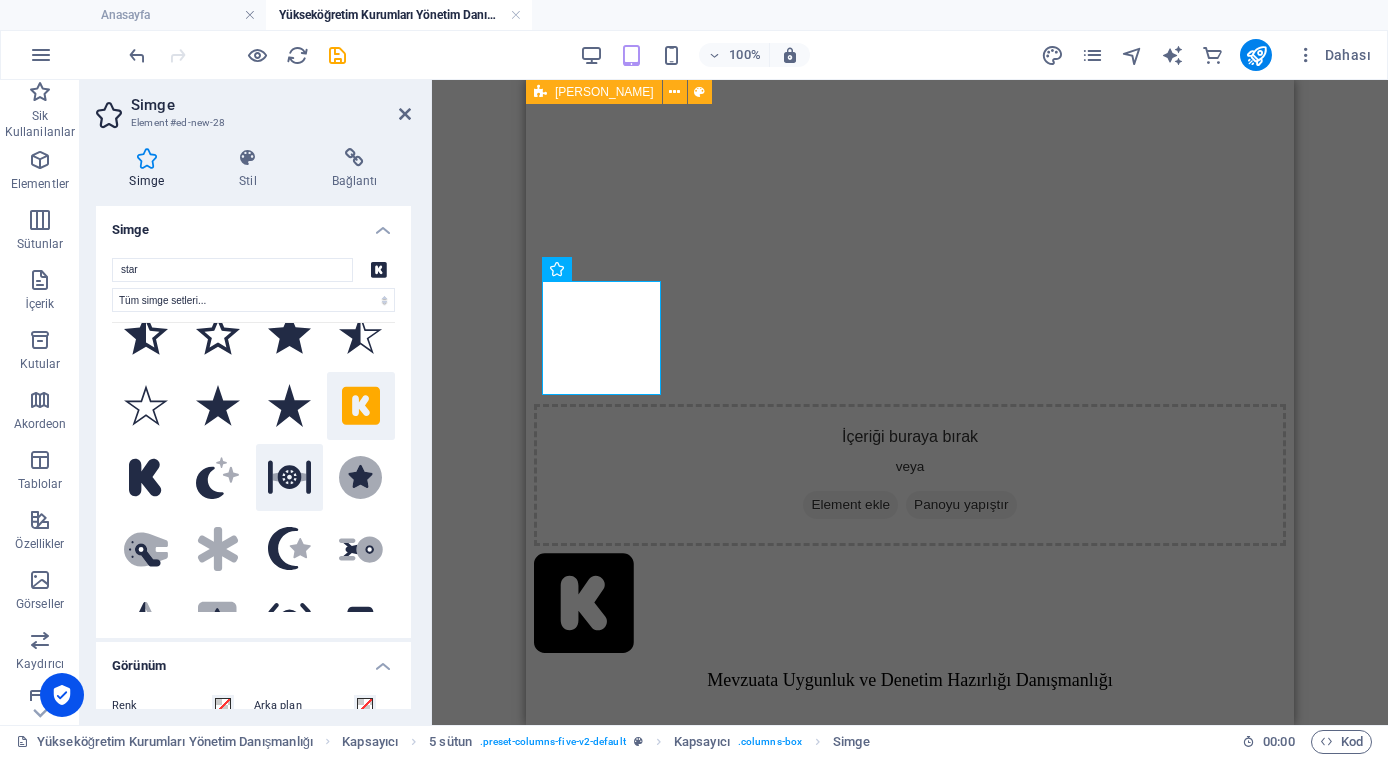 scroll, scrollTop: 180, scrollLeft: 0, axis: vertical 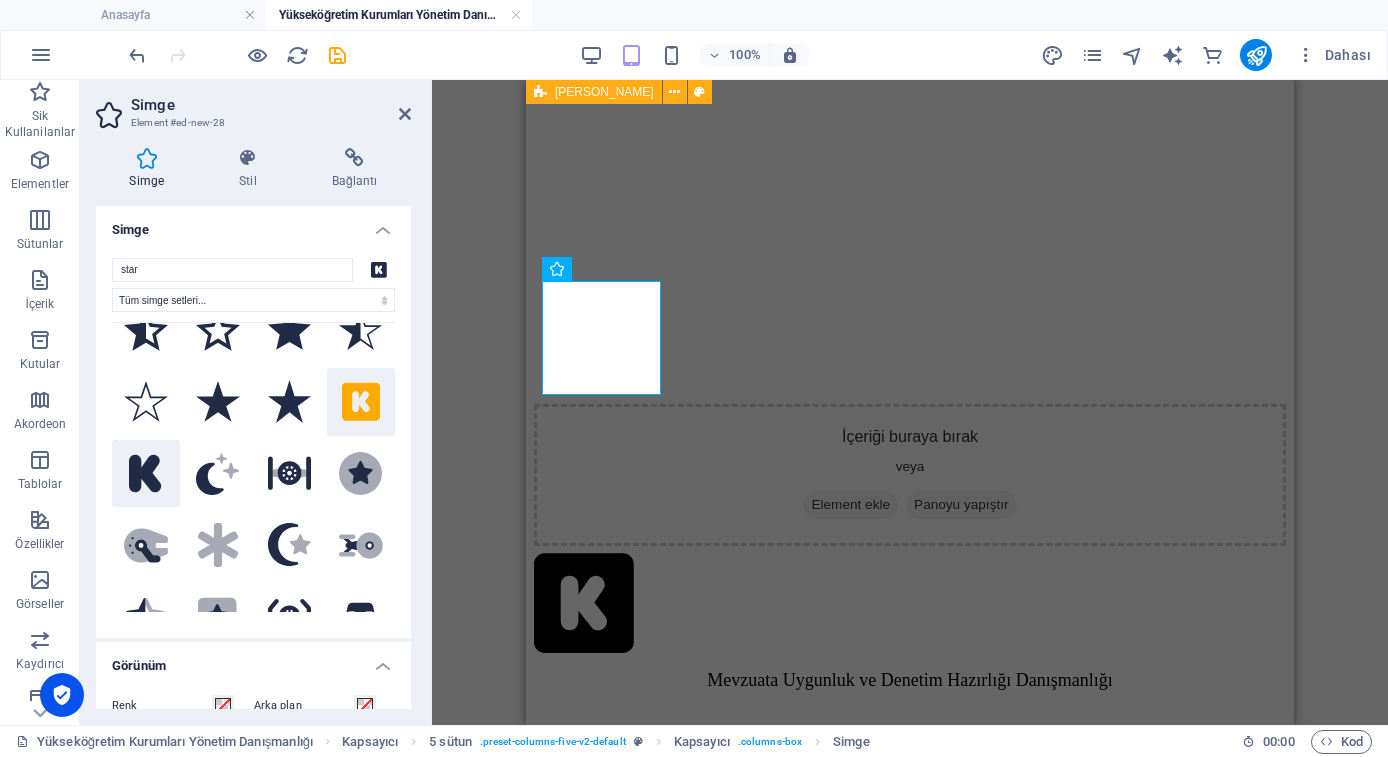 click at bounding box center (146, 474) 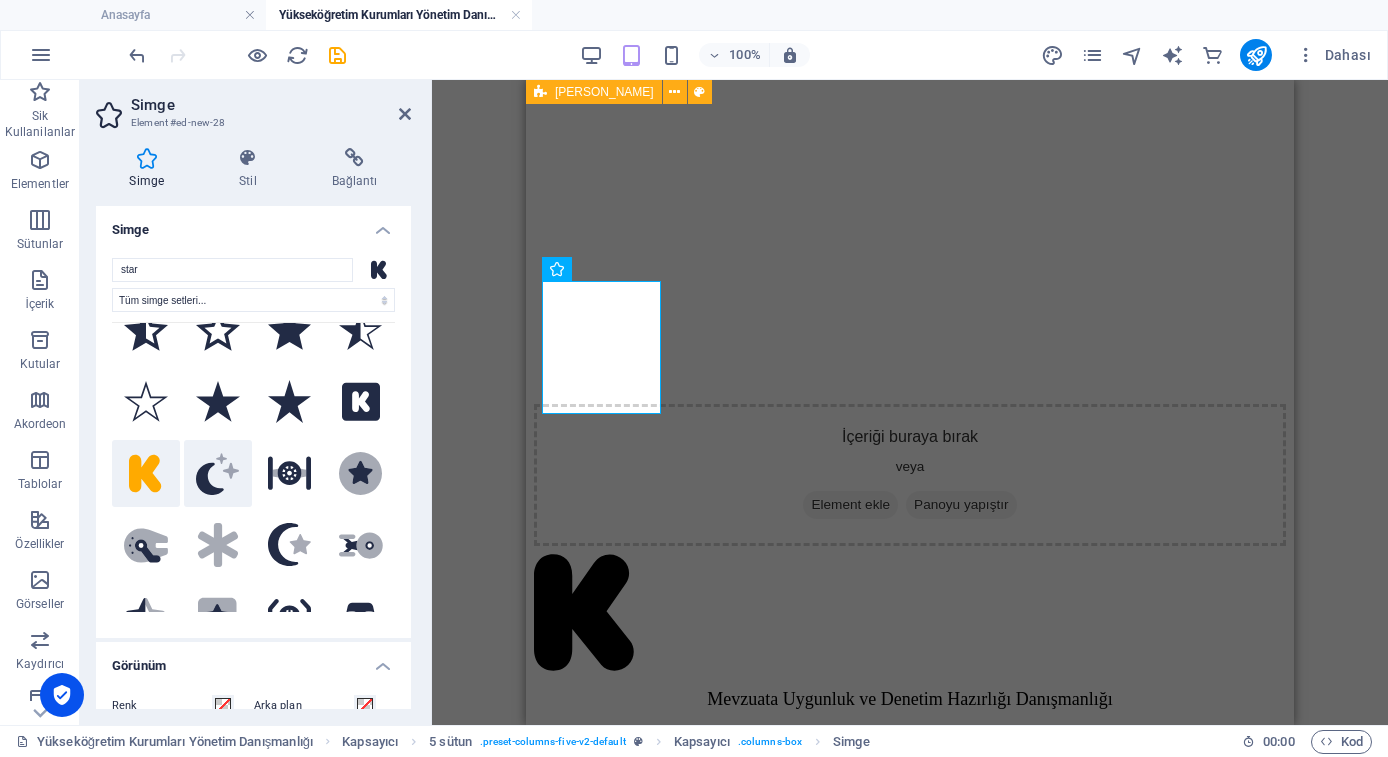 click on ".fa-secondary{opacity:.4}" at bounding box center (218, 474) 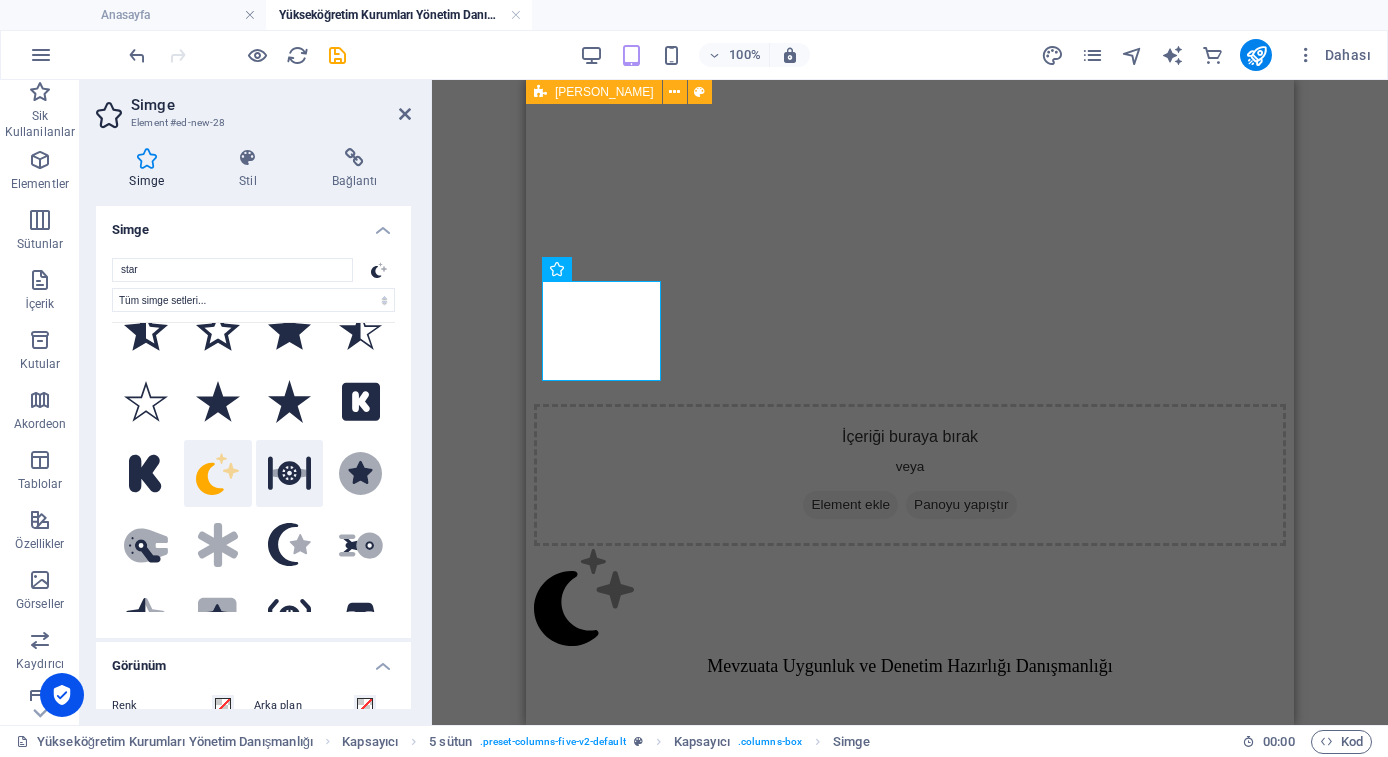 click on ".fa-secondary{opacity:.4}" at bounding box center (290, 474) 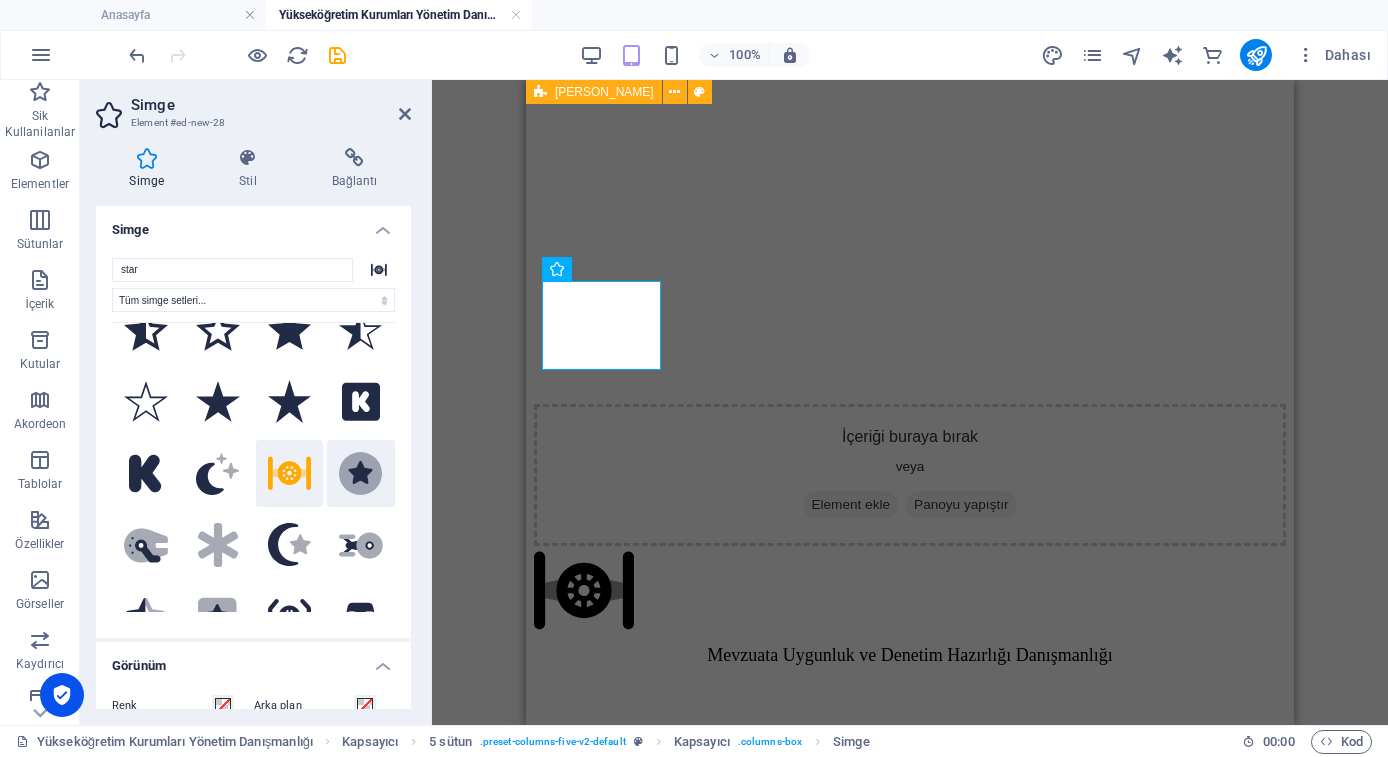 click on ".fa-secondary{opacity:.4}" at bounding box center (361, 474) 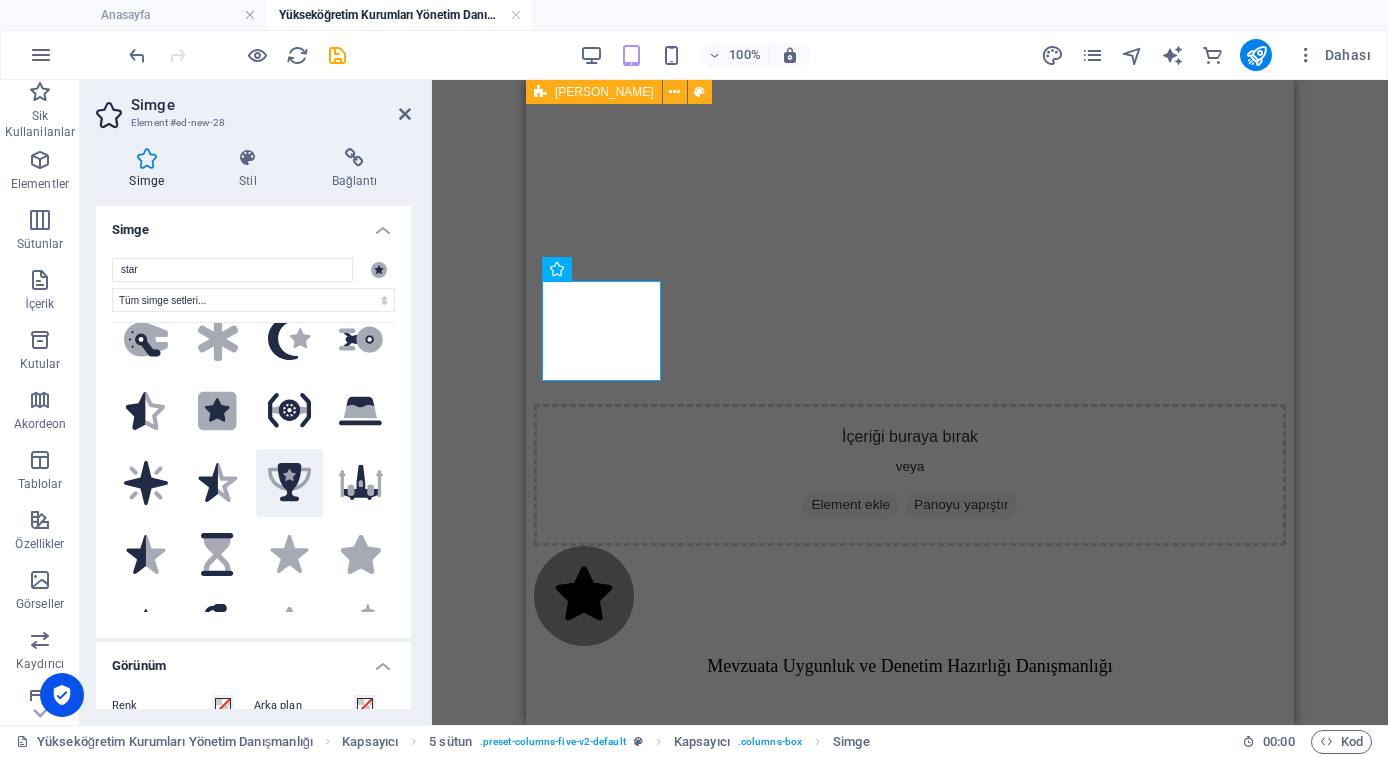 scroll, scrollTop: 368, scrollLeft: 0, axis: vertical 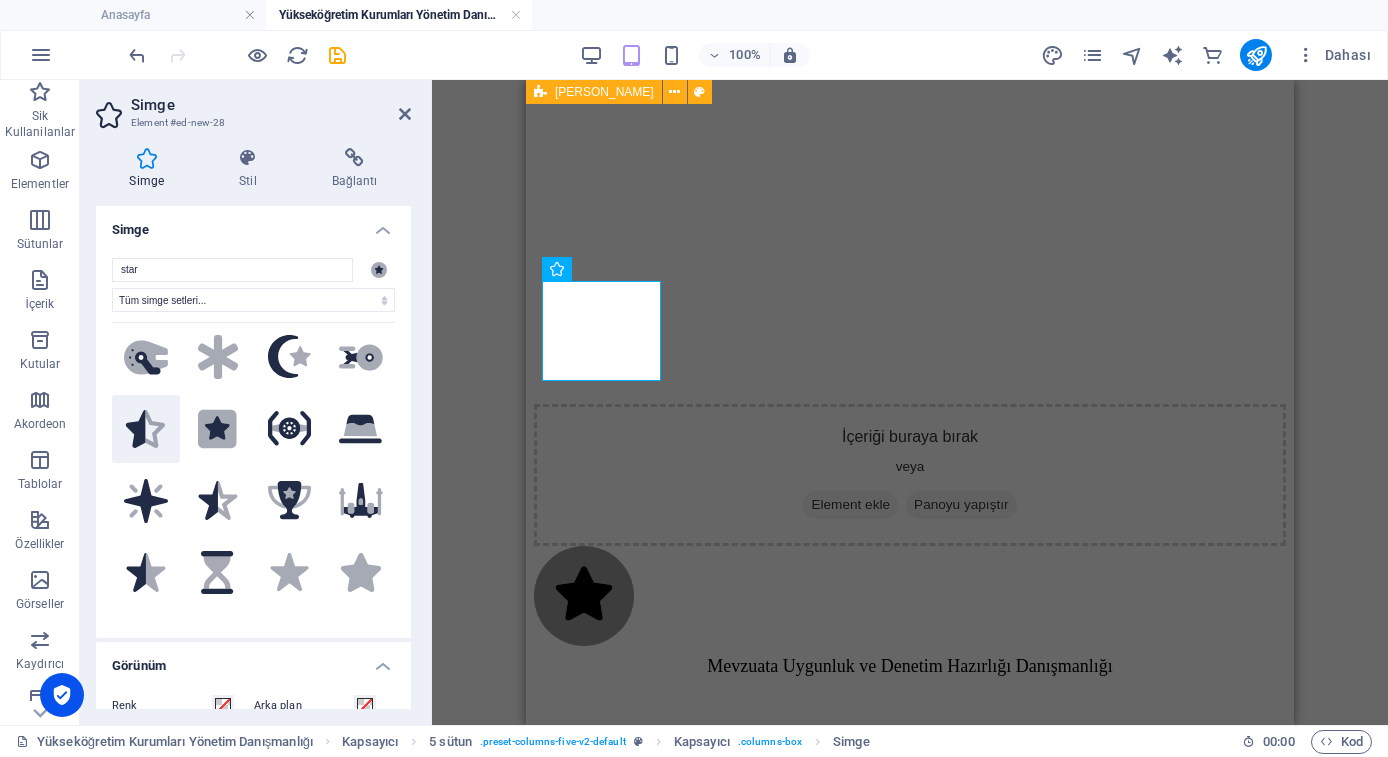 click on ".fa-secondary{opacity:.4}" at bounding box center [146, 429] 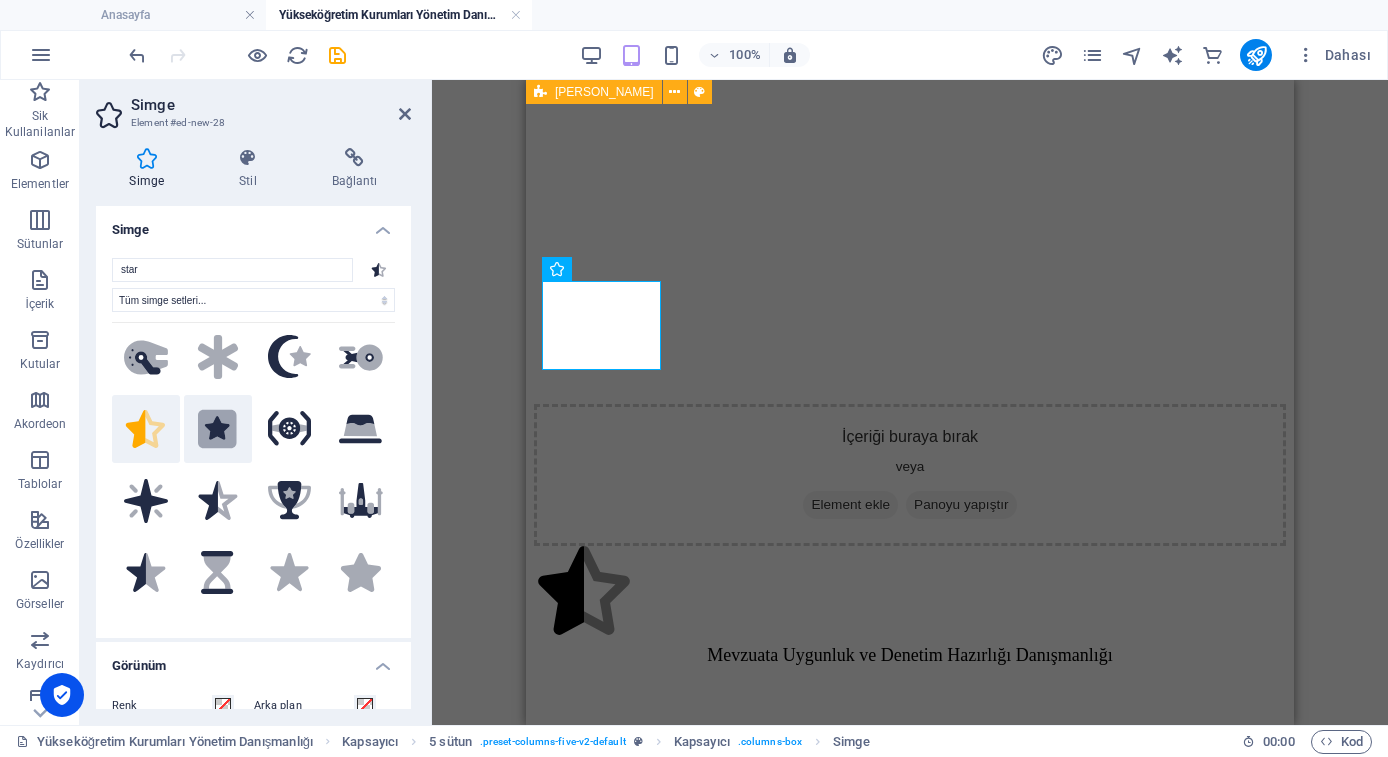 click on ".fa-secondary{opacity:.4}" at bounding box center [218, 429] 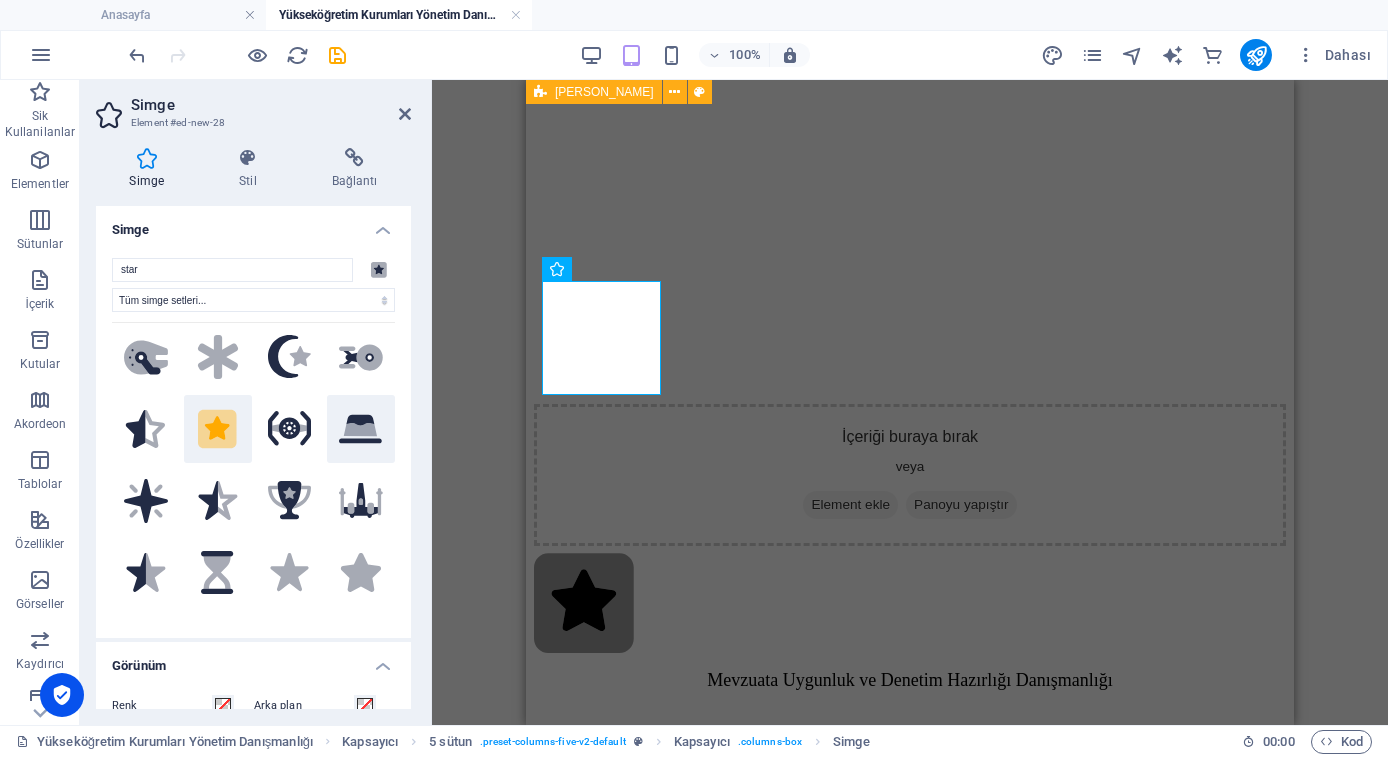 click on ".fa-secondary{opacity:.4}" at bounding box center [361, 429] 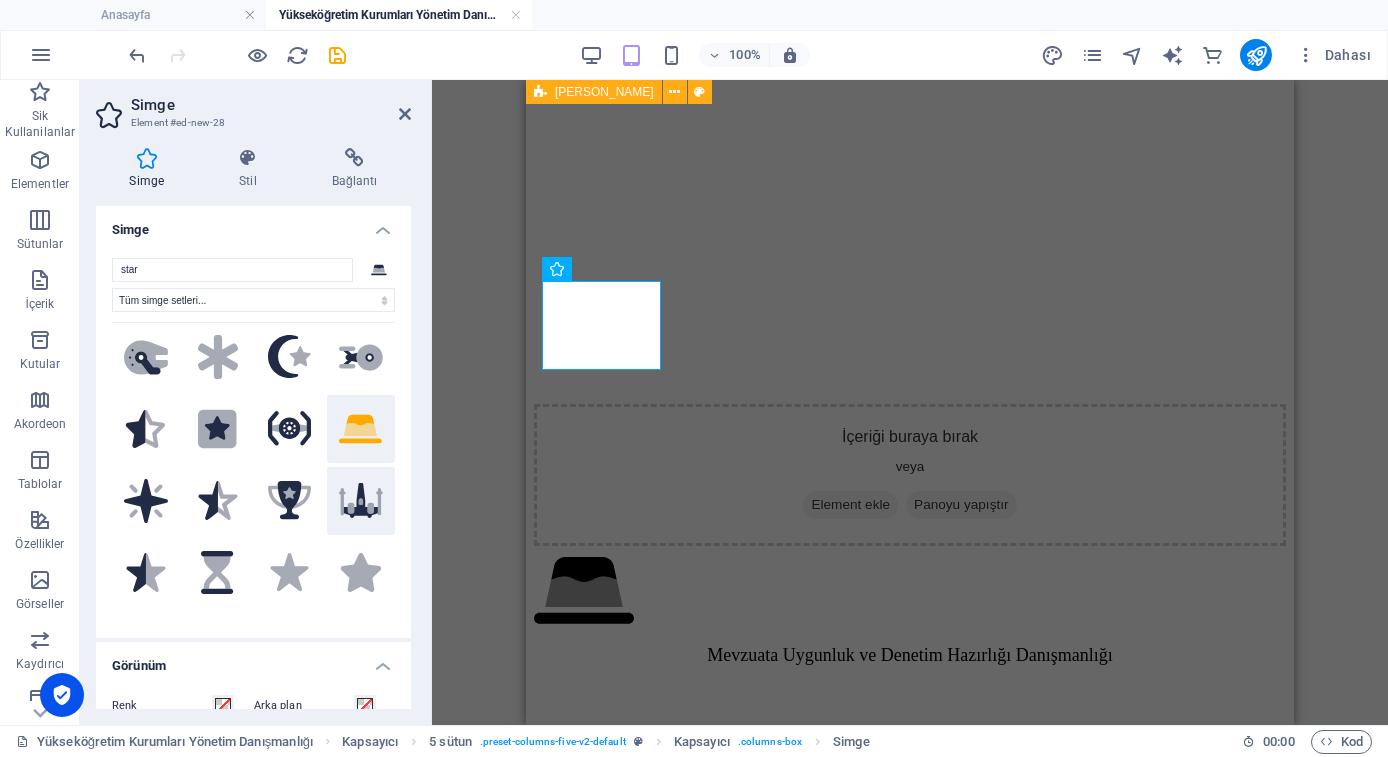 click on ".fa-secondary{opacity:.4}" at bounding box center [361, 501] 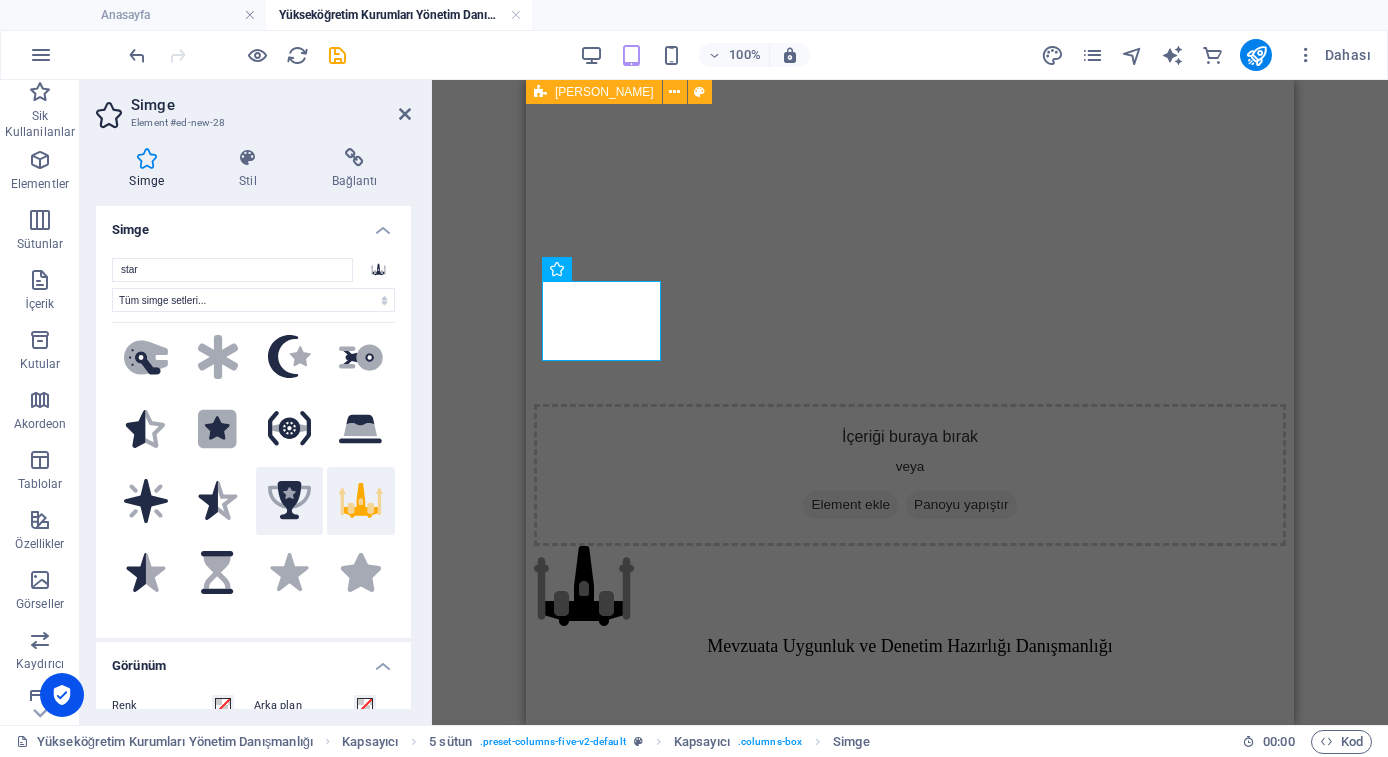 click on ".fa-secondary{opacity:.4}" at bounding box center [290, 501] 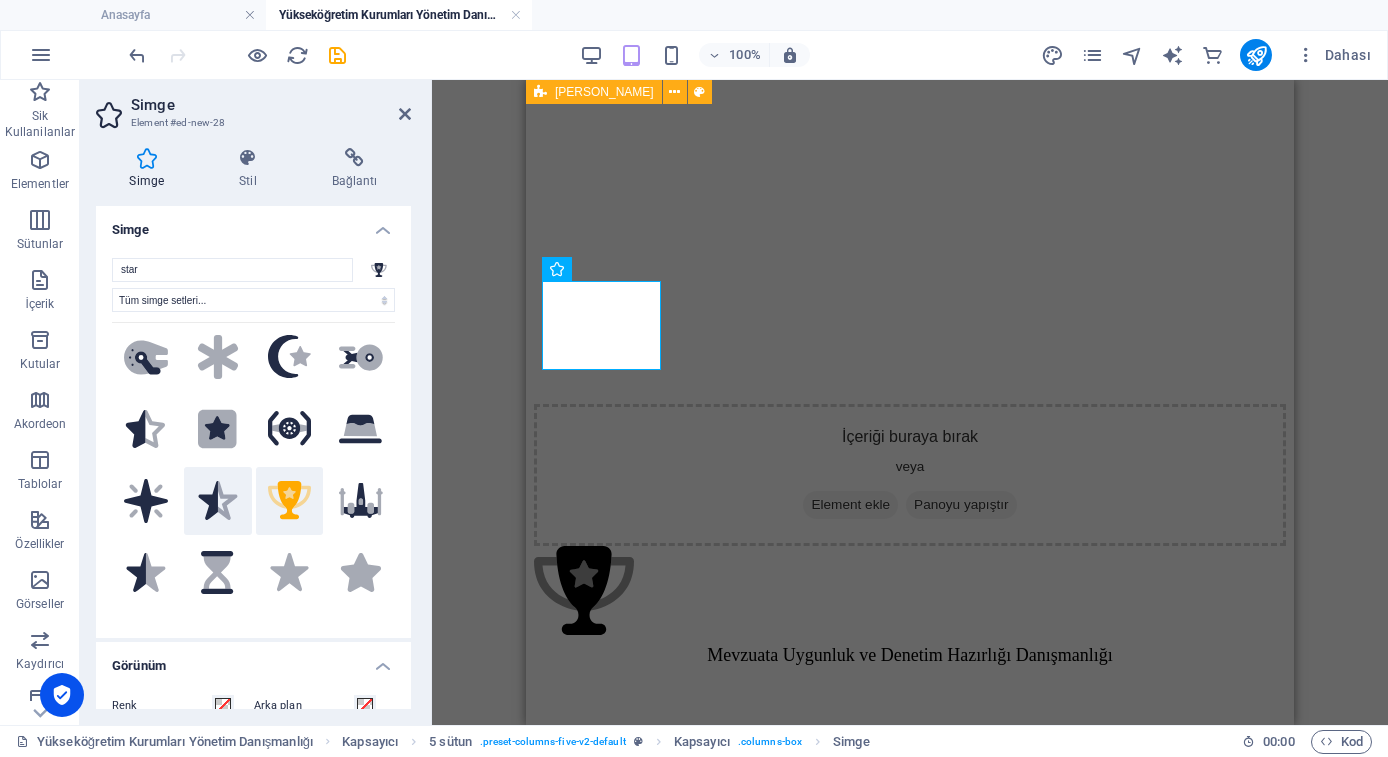 click on ".fa-secondary{opacity:.4}" at bounding box center [218, 501] 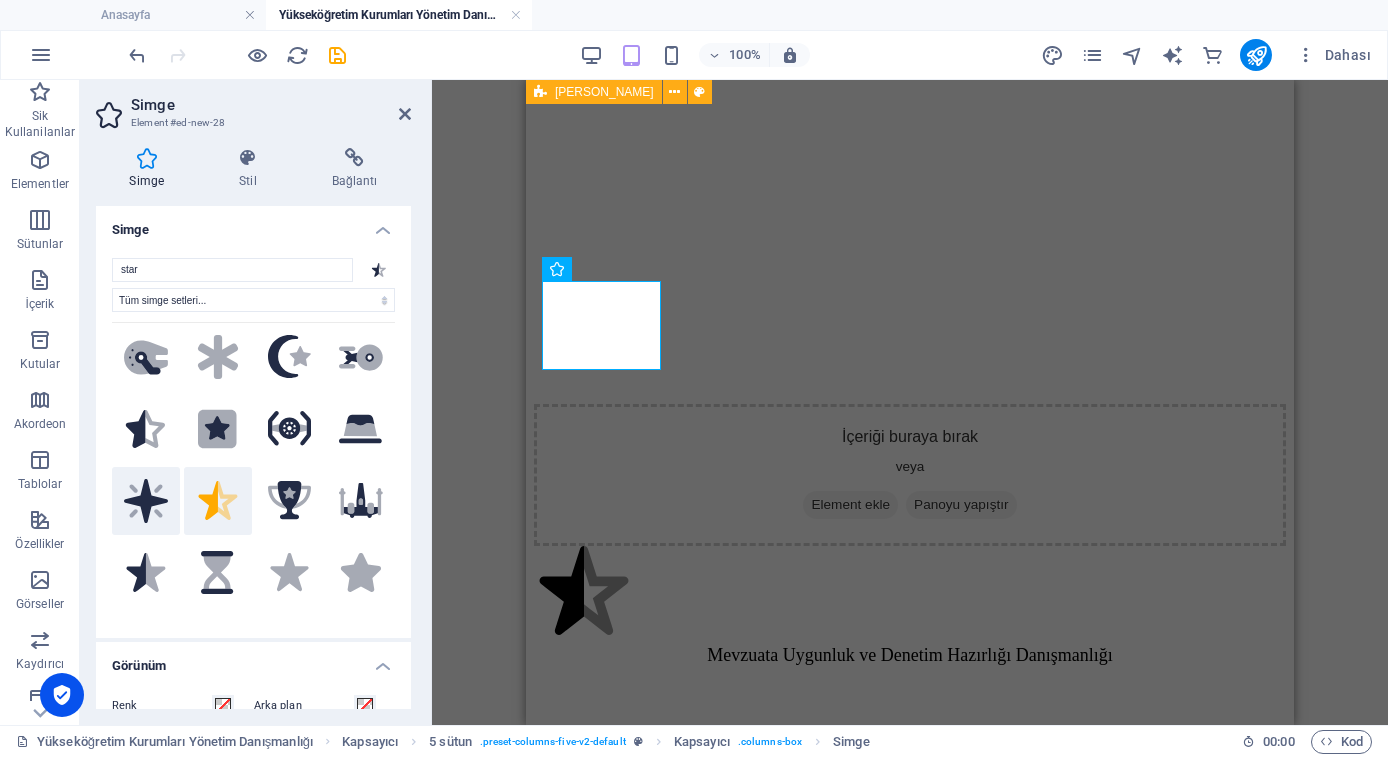click on ".fa-secondary{opacity:.4}" at bounding box center (146, 501) 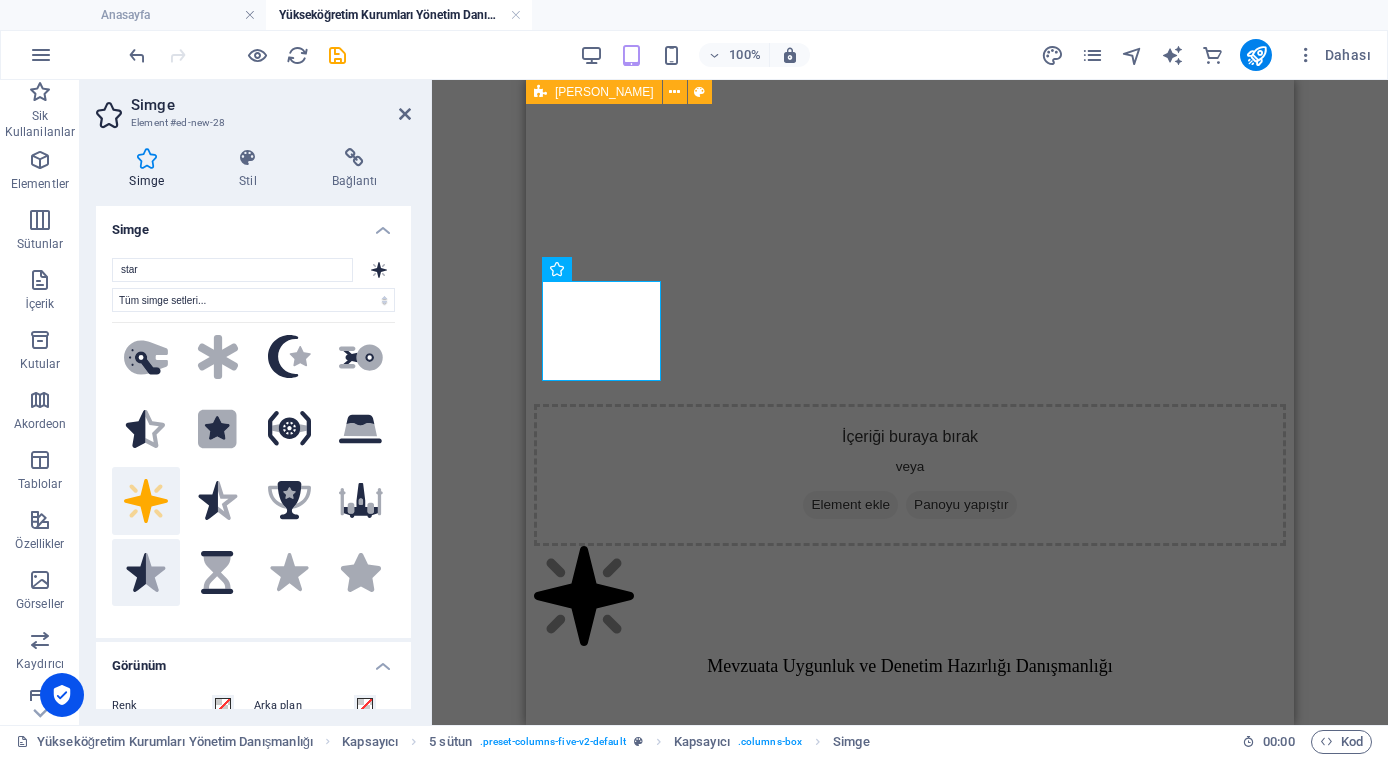 click on ".fa-secondary{opacity:.4}" at bounding box center [146, 573] 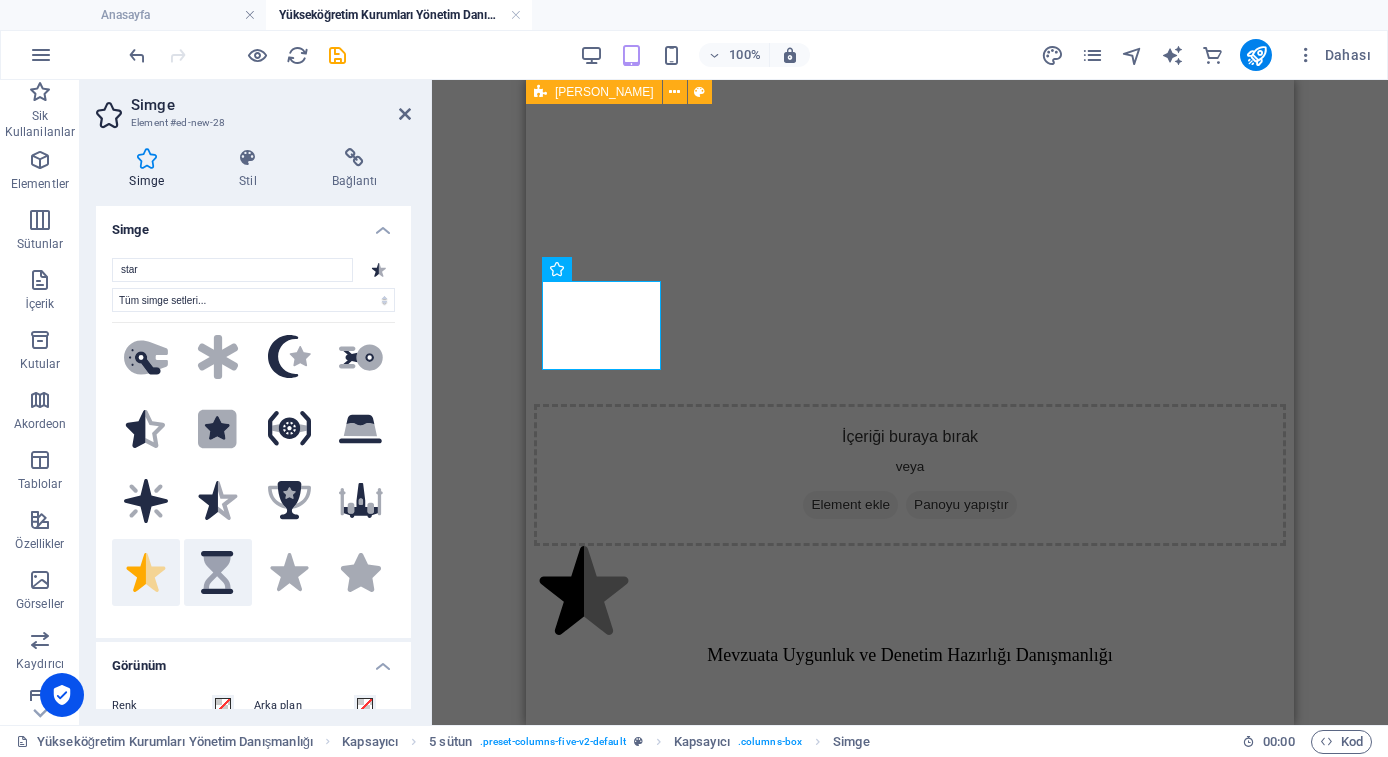 click on ".fa-secondary{opacity:.4}" at bounding box center [218, 573] 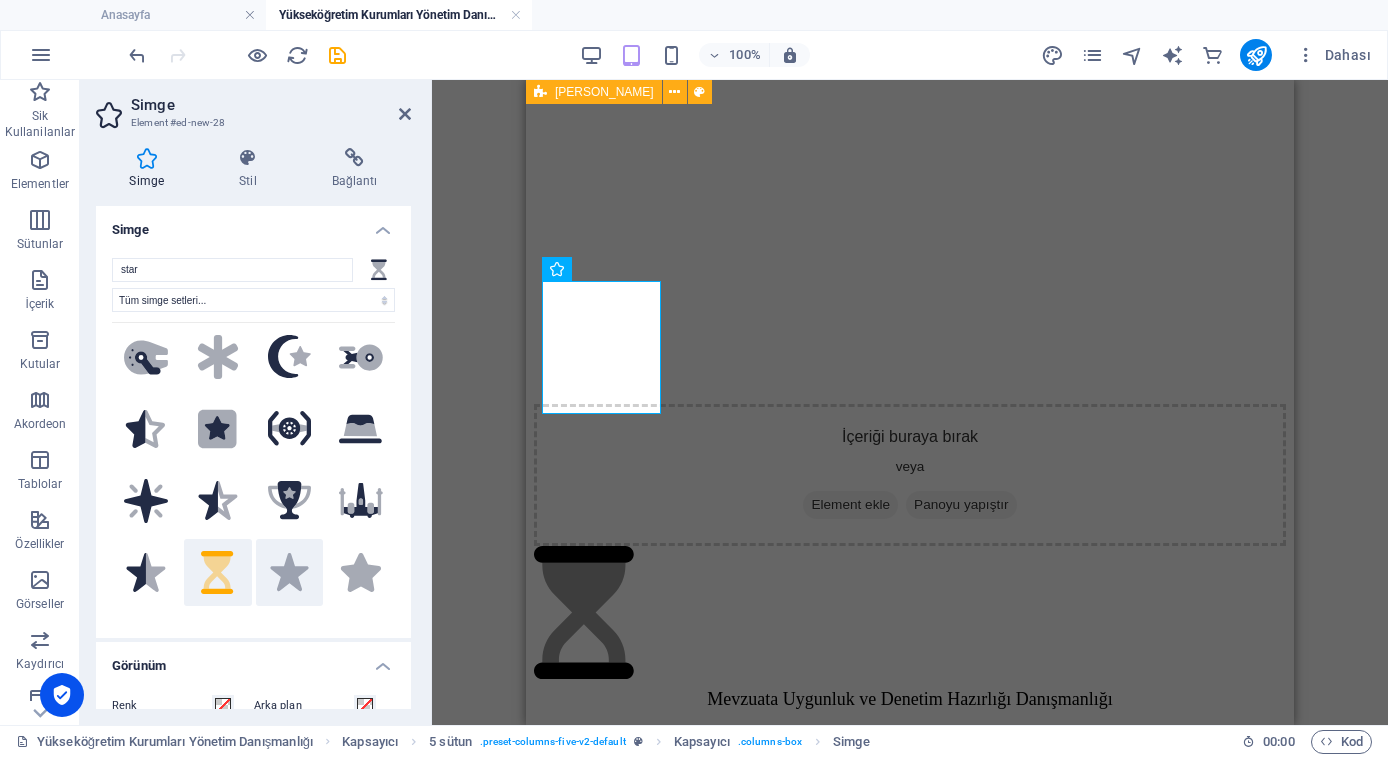 click on ".fa-secondary{opacity:.4}" at bounding box center (290, 573) 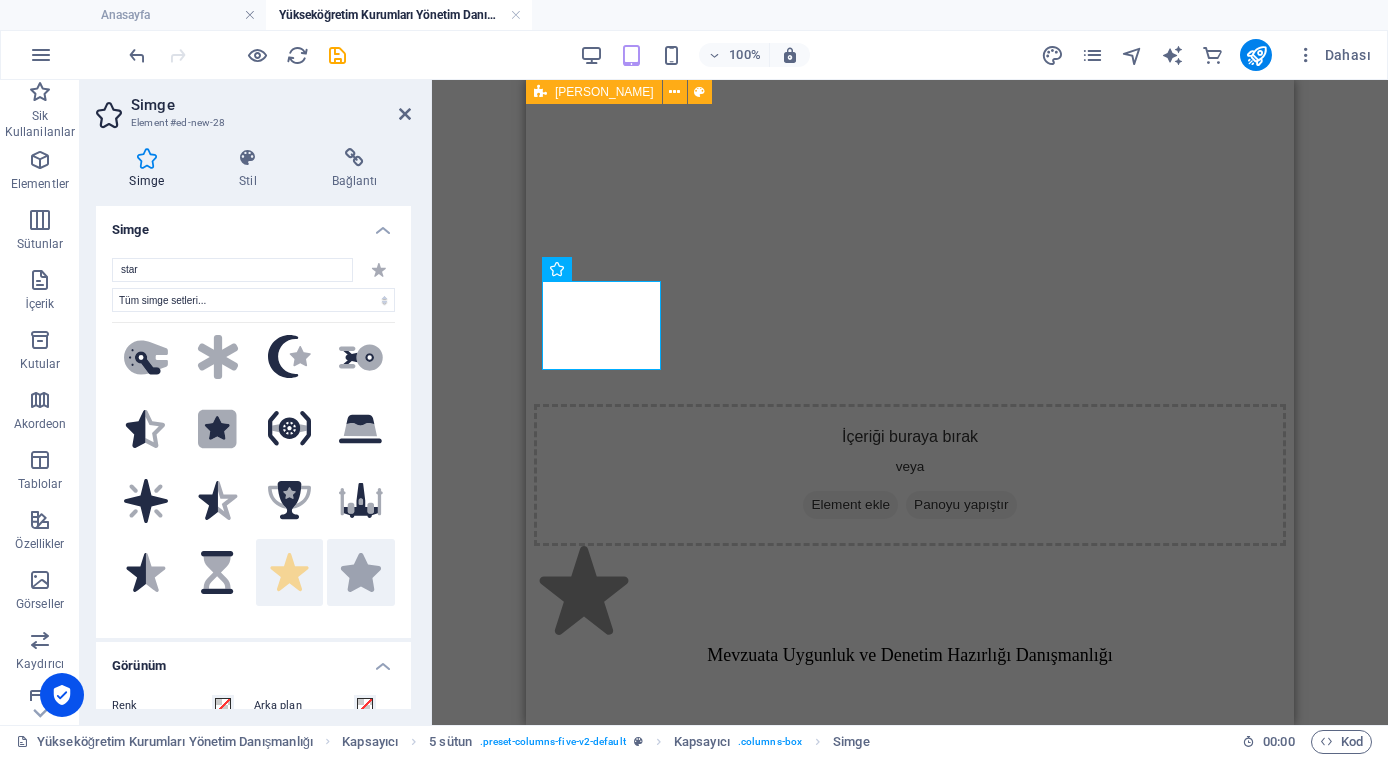 click on ".fa-secondary{opacity:.4}" at bounding box center [361, 573] 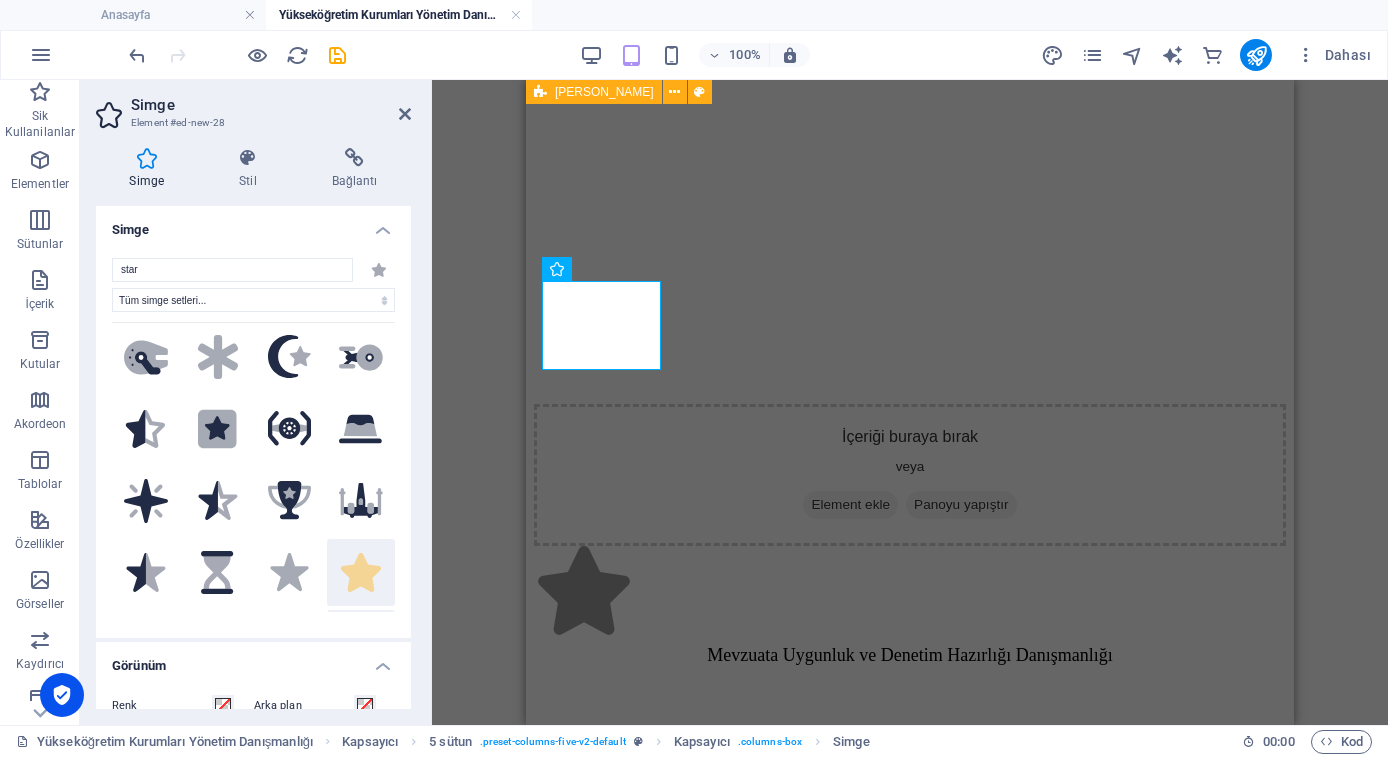 click on ".fa-secondary{opacity:.4}" at bounding box center [361, 644] 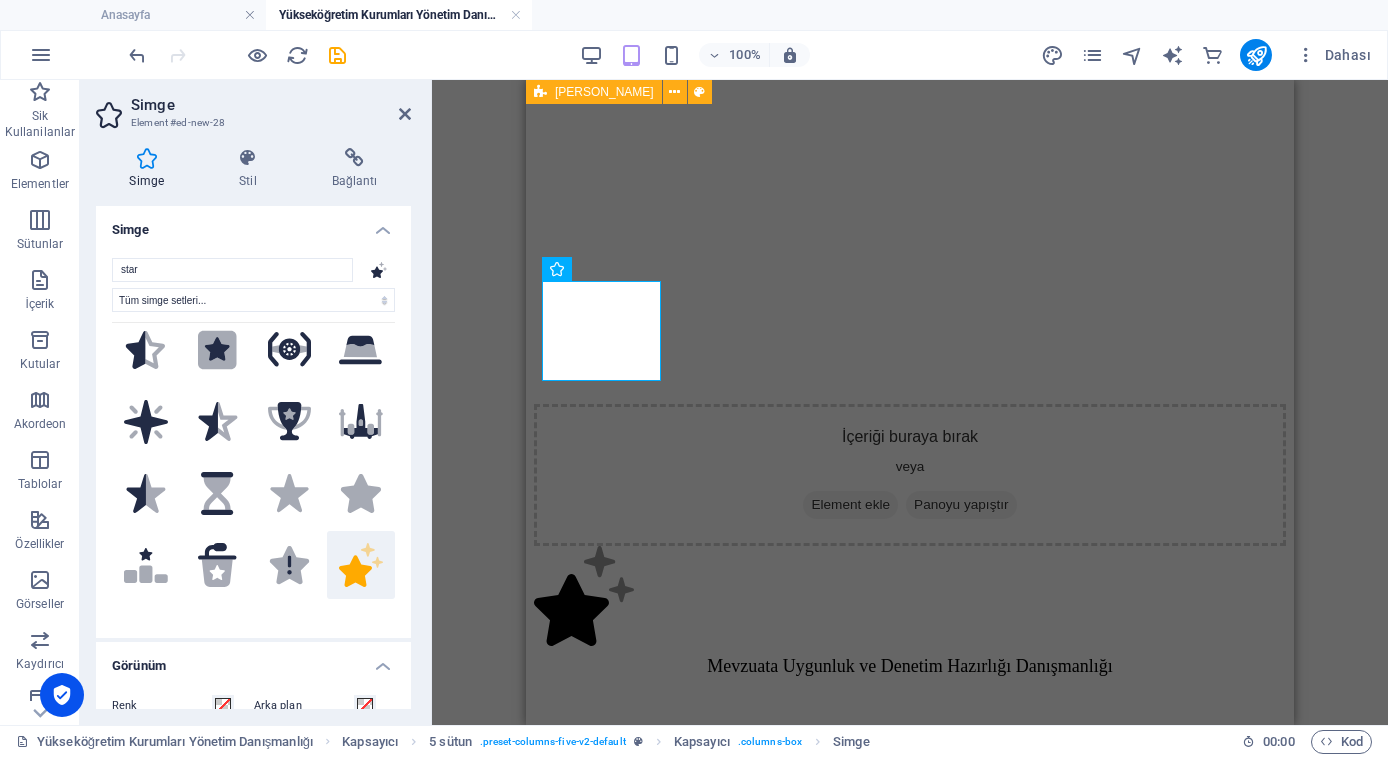 scroll, scrollTop: 524, scrollLeft: 0, axis: vertical 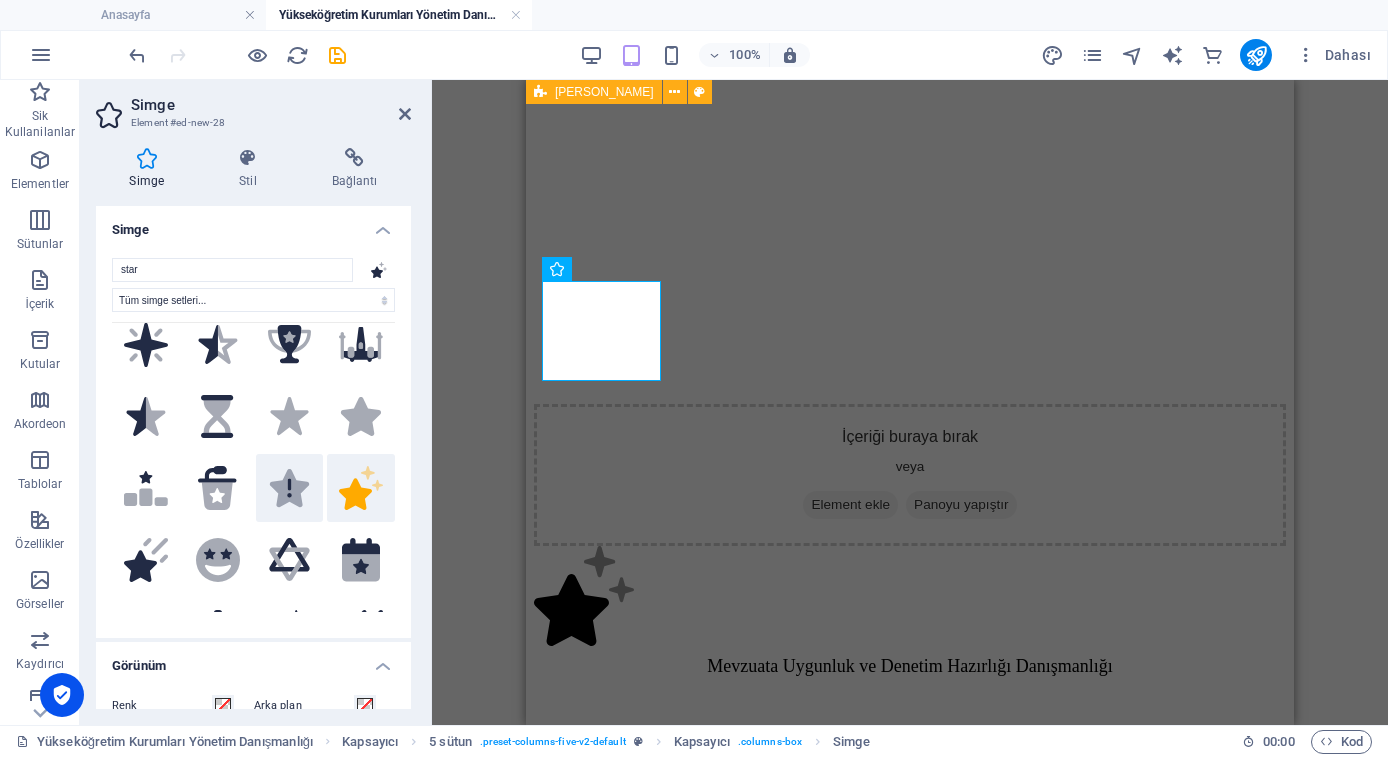 click on ".fa-secondary{opacity:.4}" at bounding box center [290, 488] 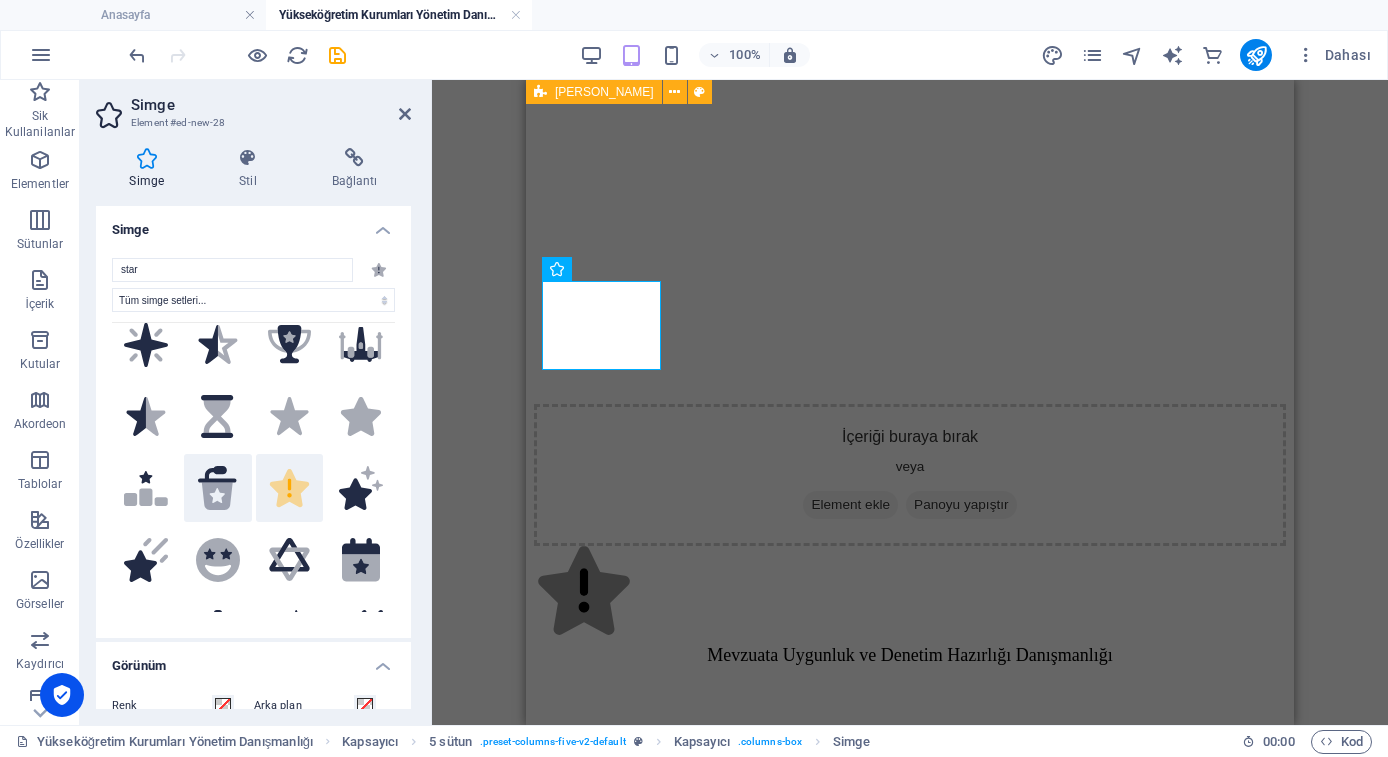 click on ".fa-secondary{opacity:.4}" at bounding box center (218, 488) 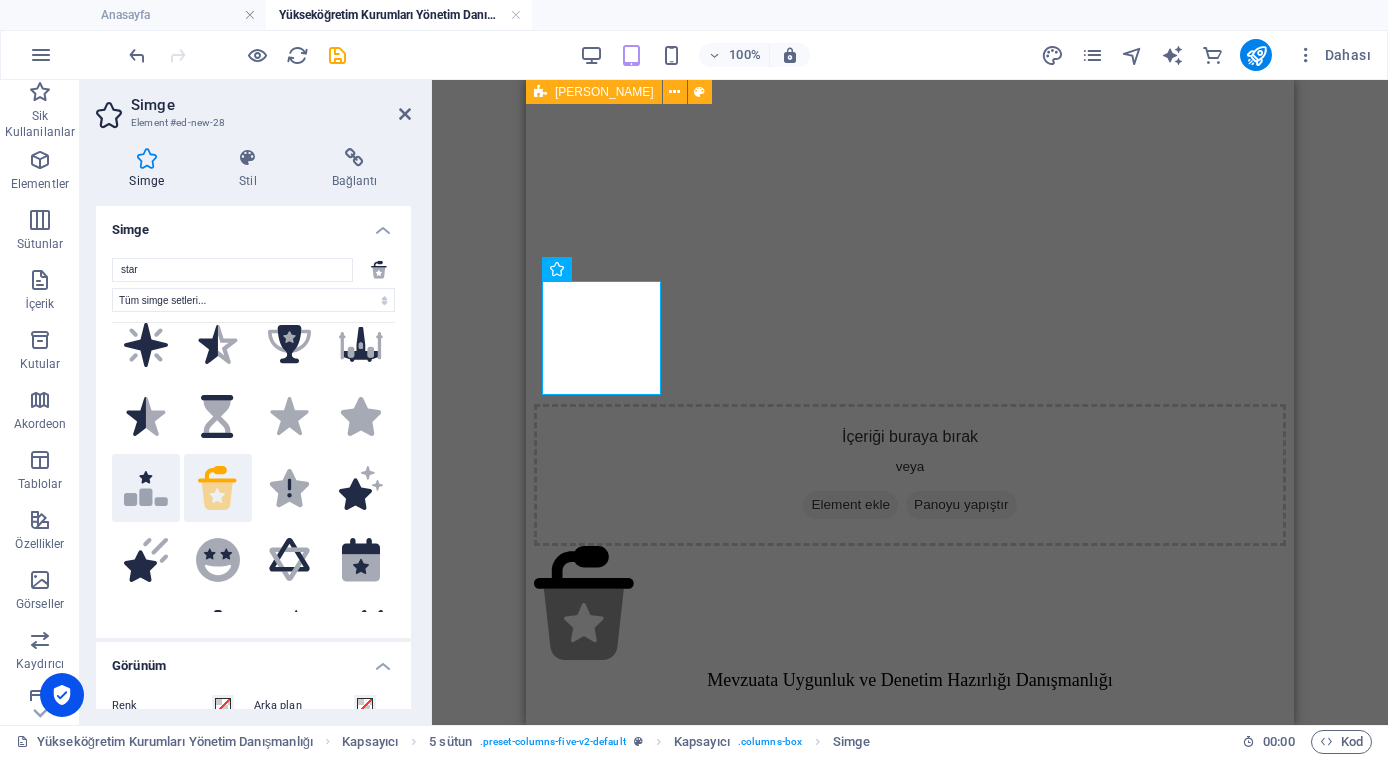 click on ".fa-secondary{opacity:.4}" at bounding box center (146, 488) 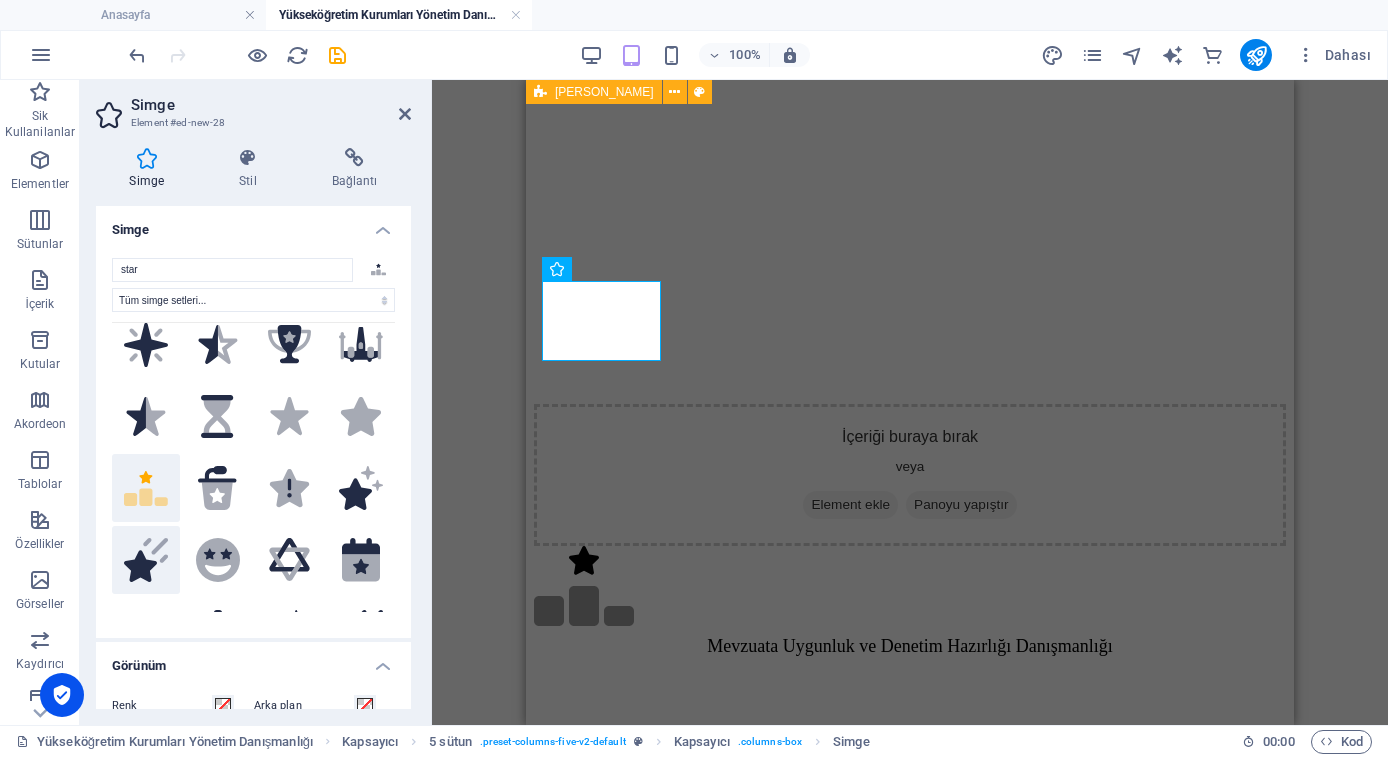 click on ".fa-secondary{opacity:.4}" at bounding box center [146, 560] 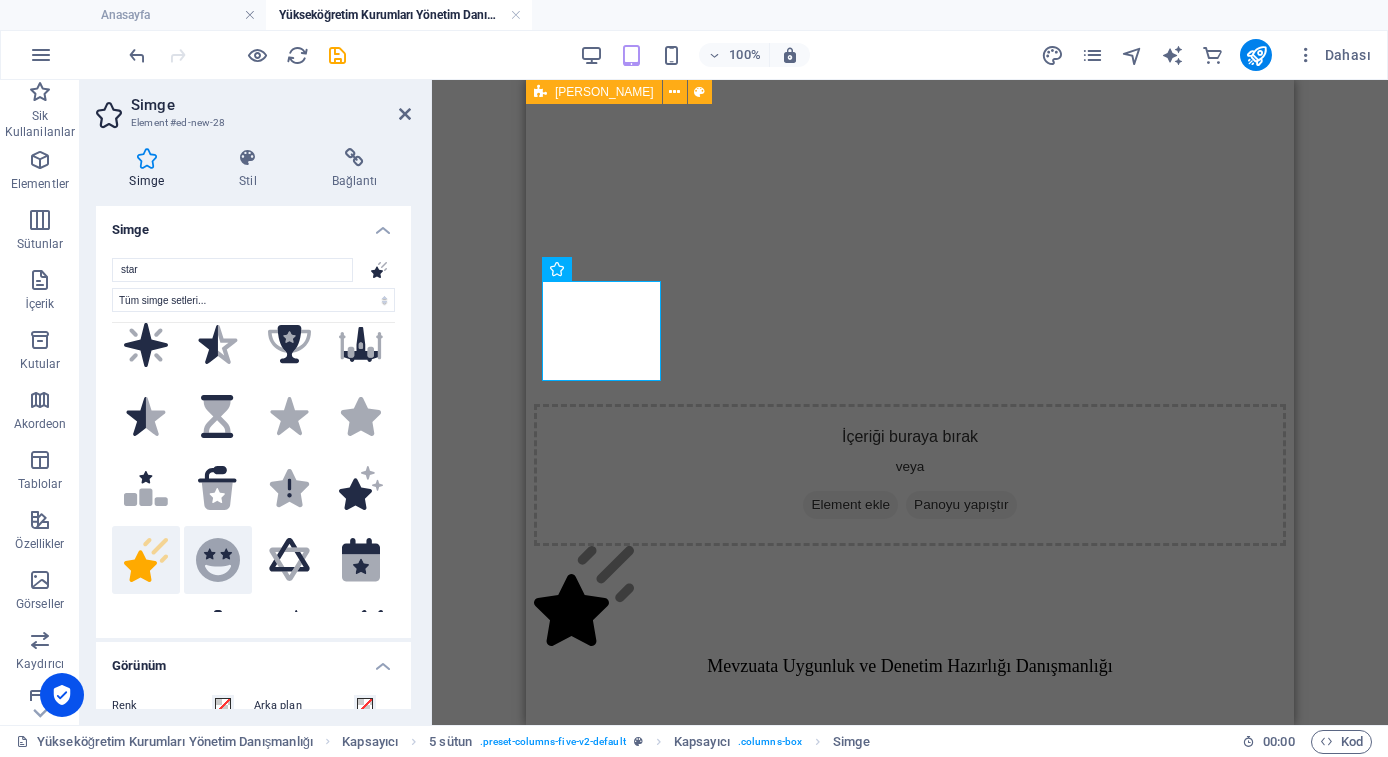 click on ".fa-secondary{opacity:.4}" at bounding box center (218, 560) 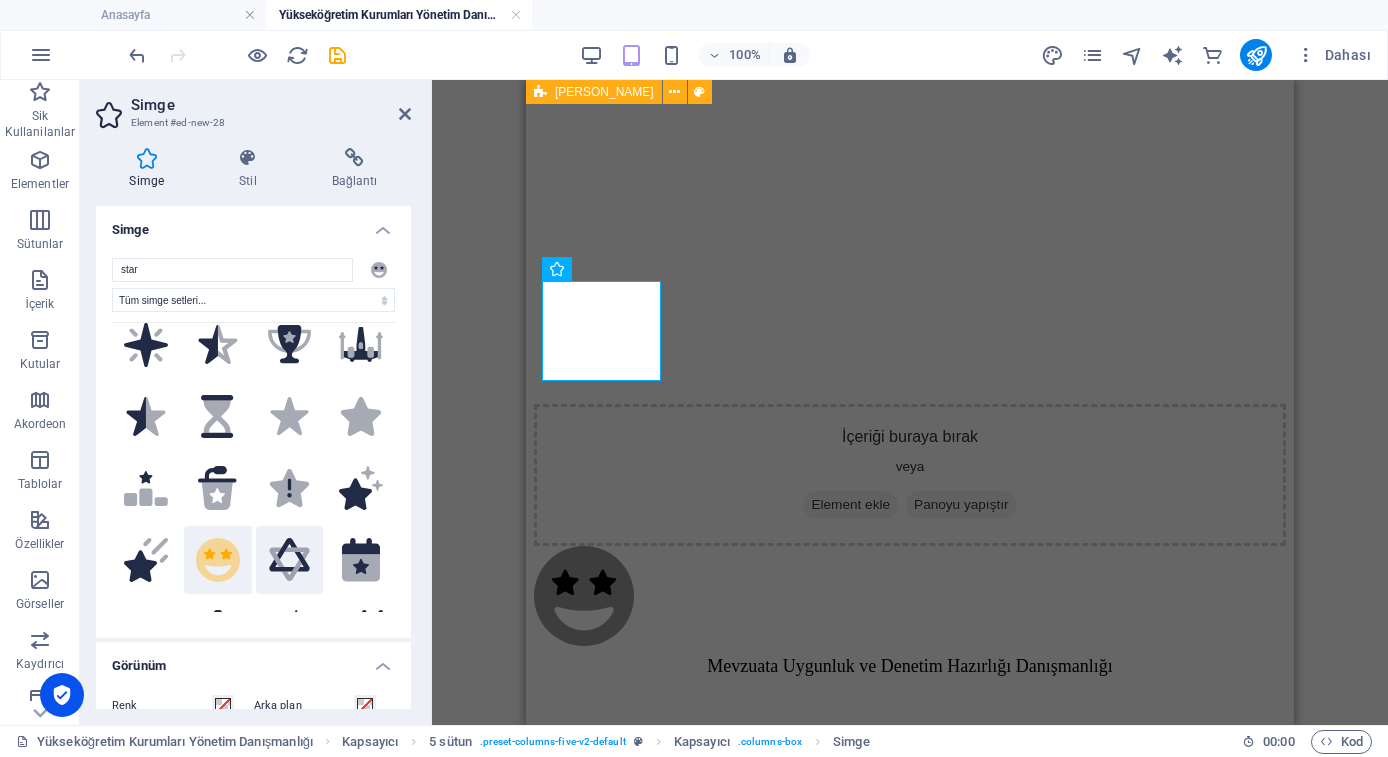 click on ".fa-secondary{opacity:.4}" at bounding box center (290, 560) 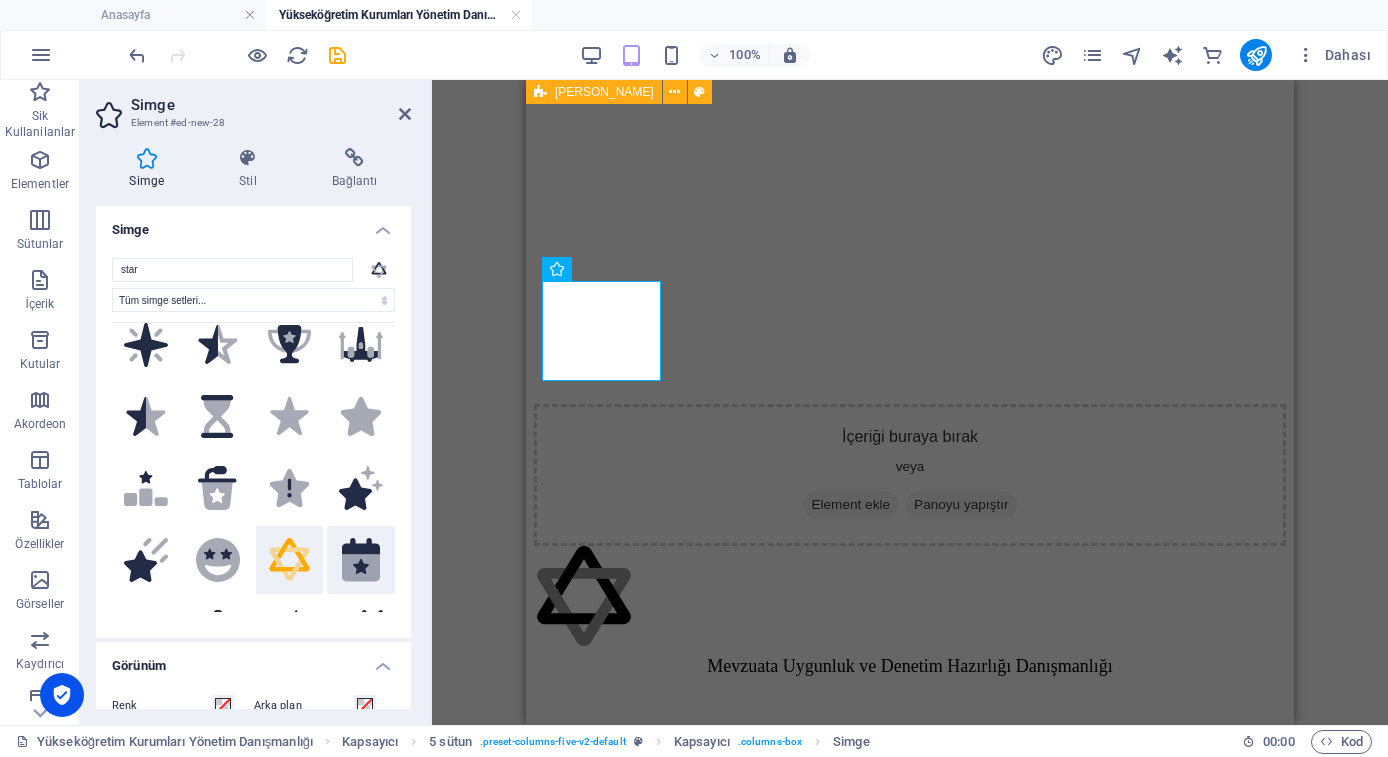 click on ".fa-secondary{opacity:.4}" at bounding box center (361, 560) 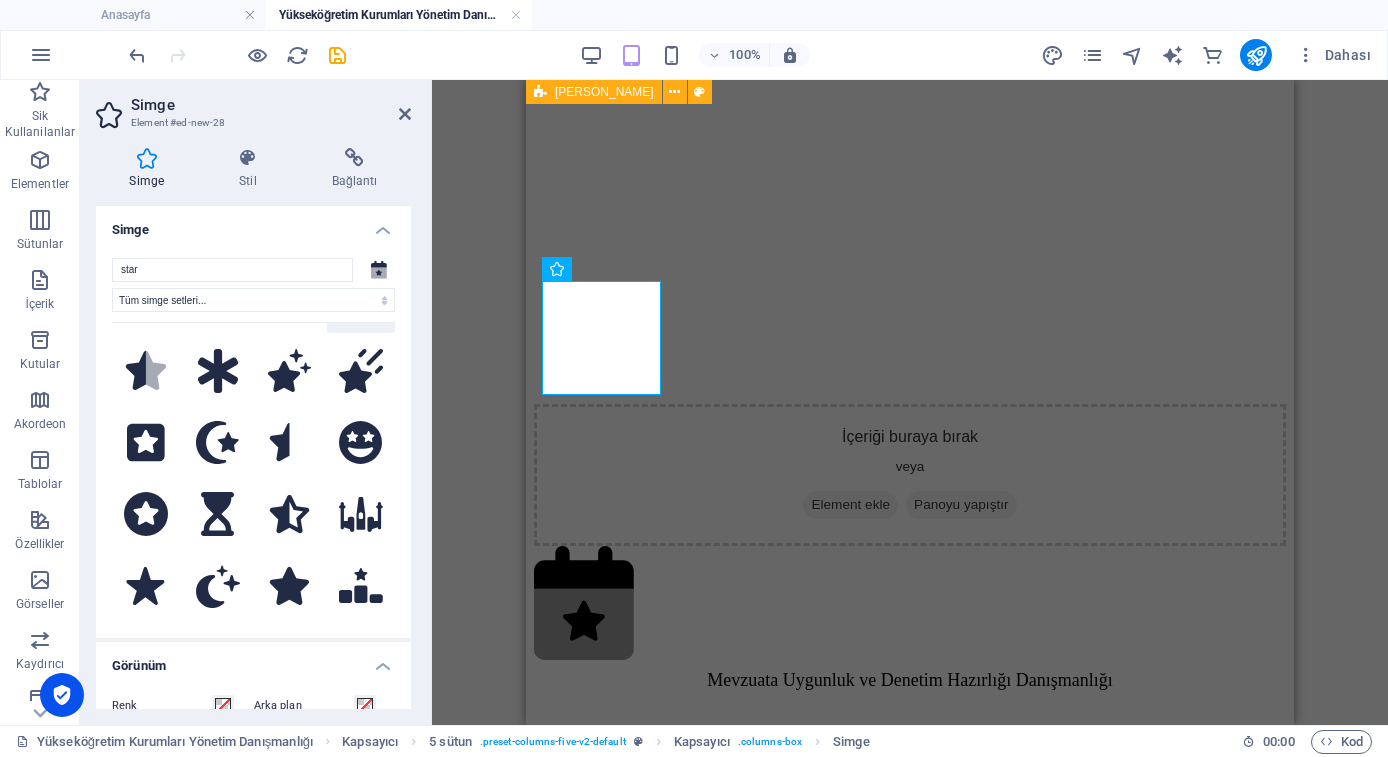 scroll, scrollTop: 905, scrollLeft: 0, axis: vertical 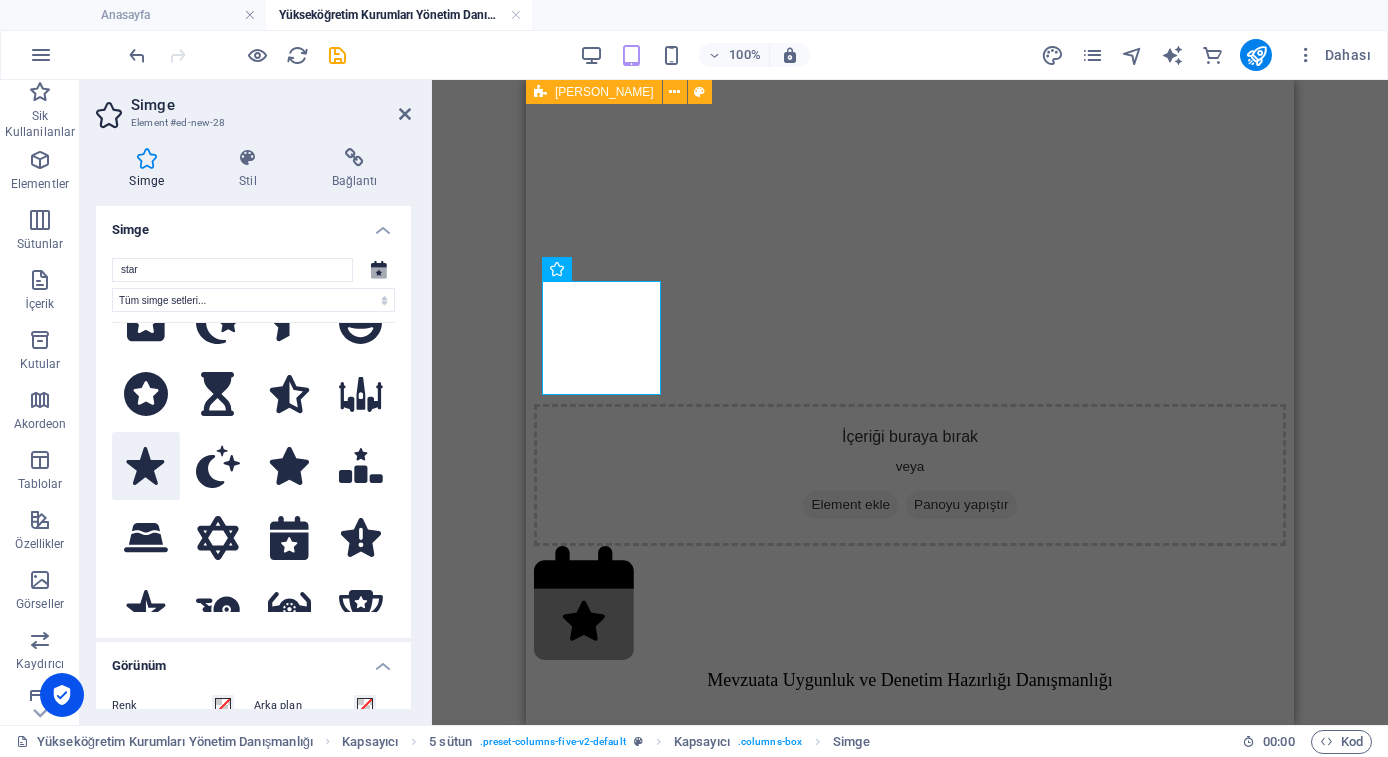 click at bounding box center (146, 466) 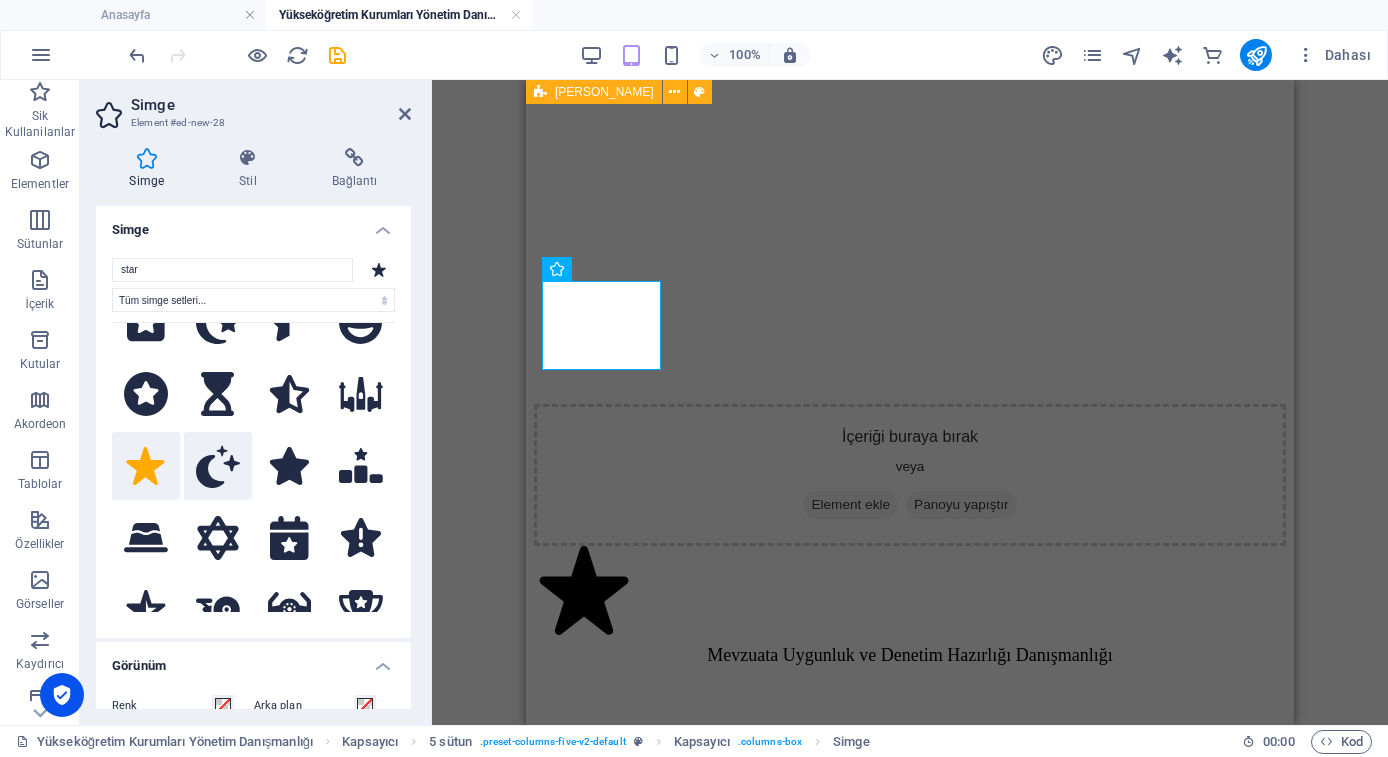 click at bounding box center [218, 466] 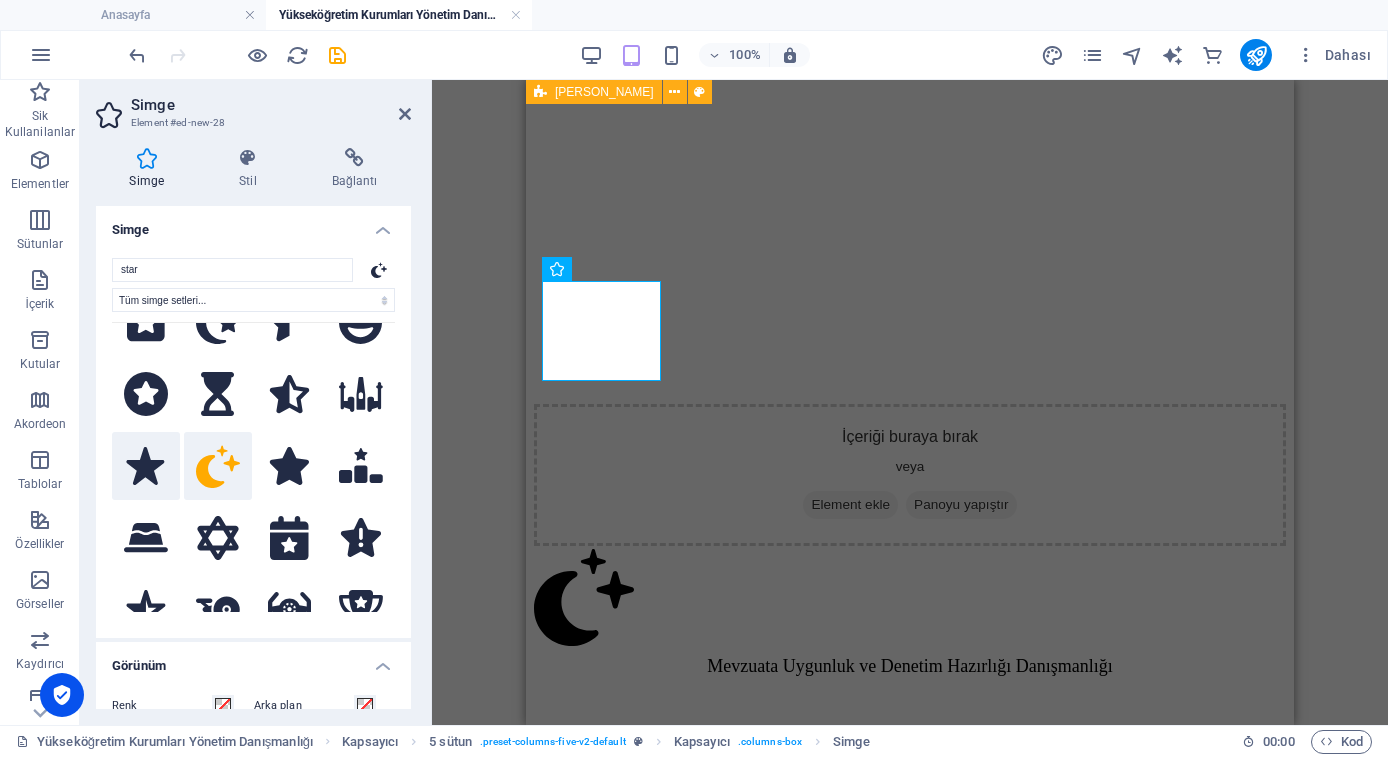 click at bounding box center (146, 466) 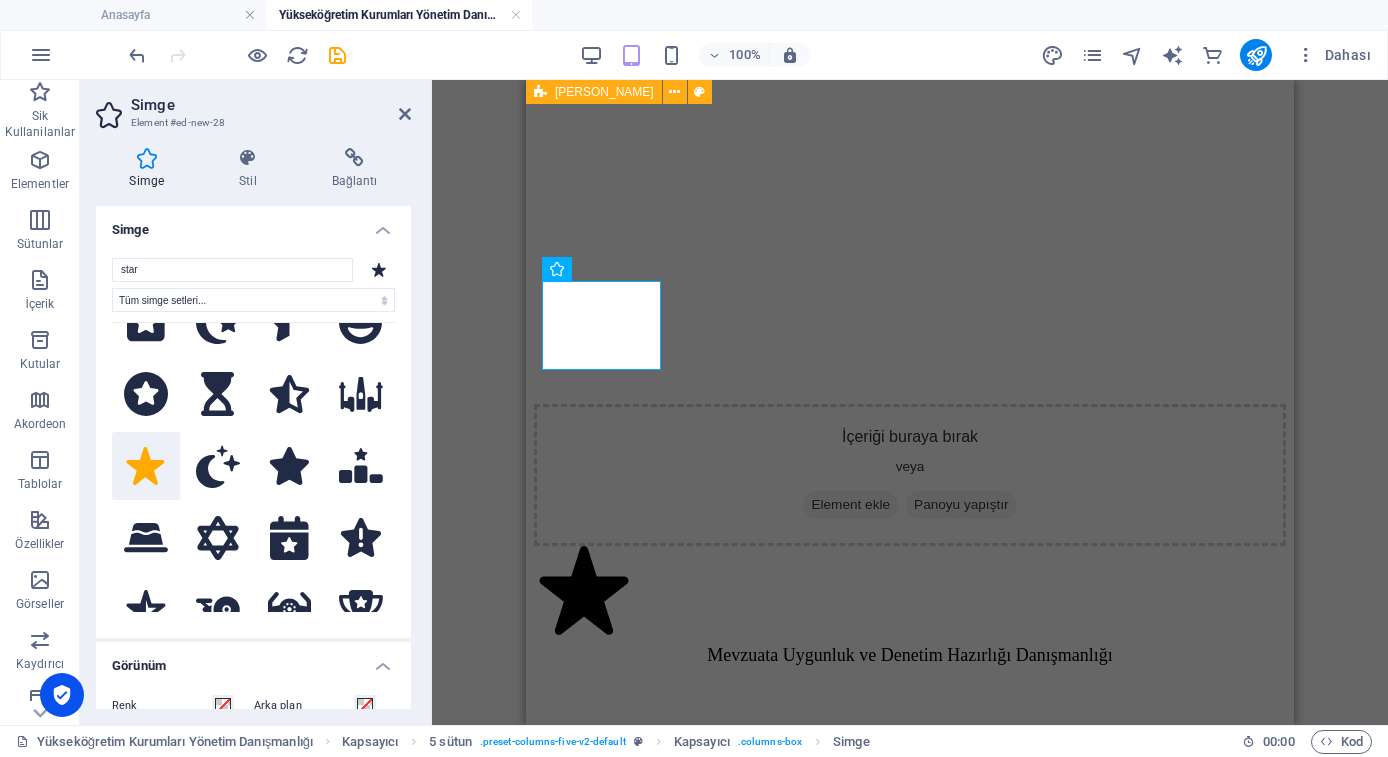 scroll, scrollTop: 0, scrollLeft: 0, axis: both 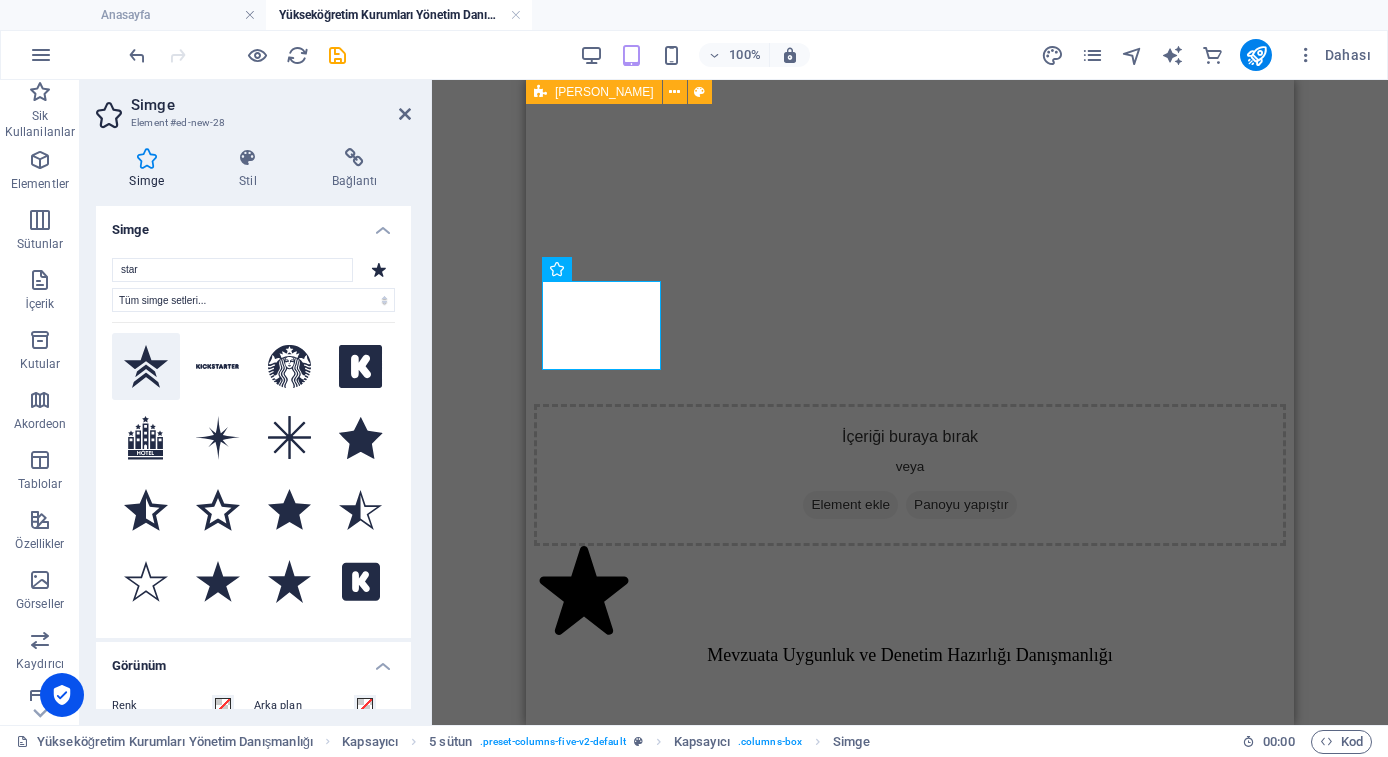 click at bounding box center [146, 367] 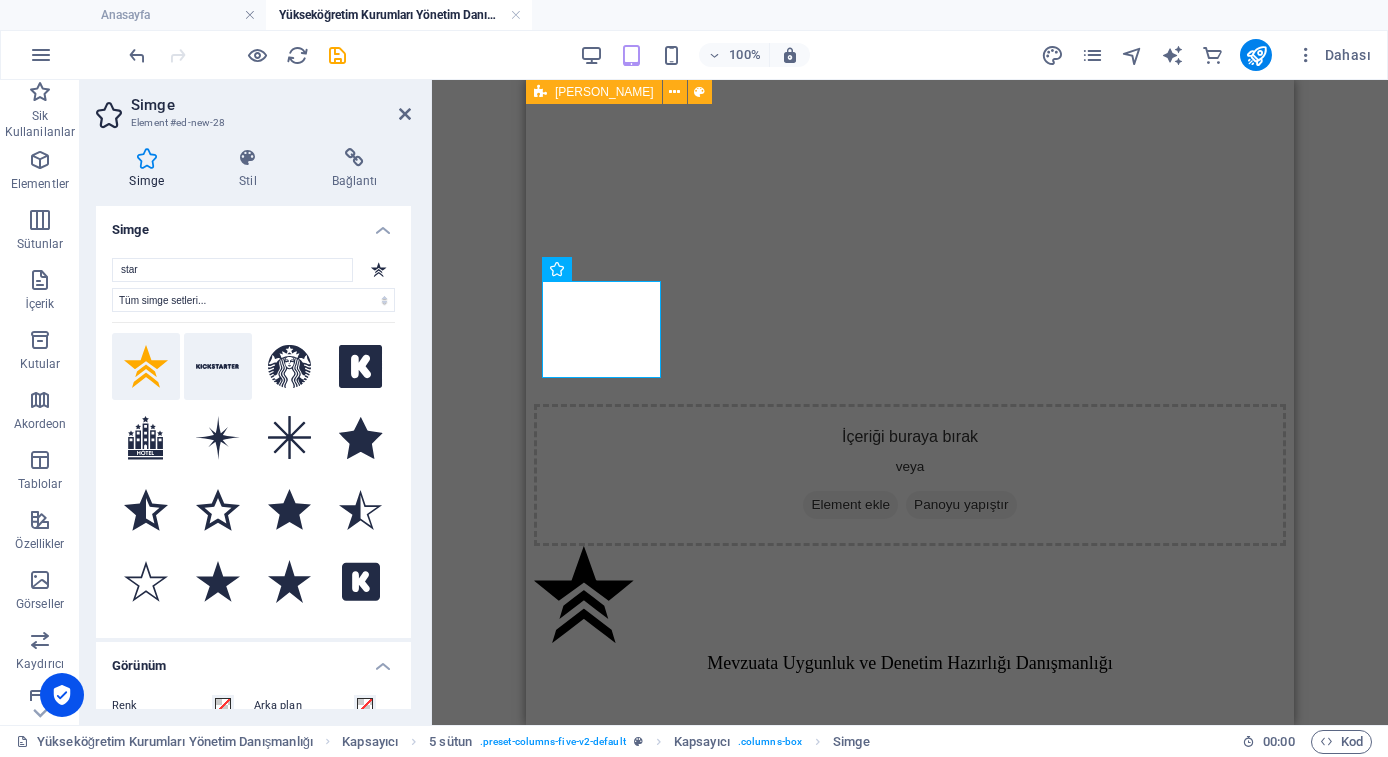 click at bounding box center [218, 367] 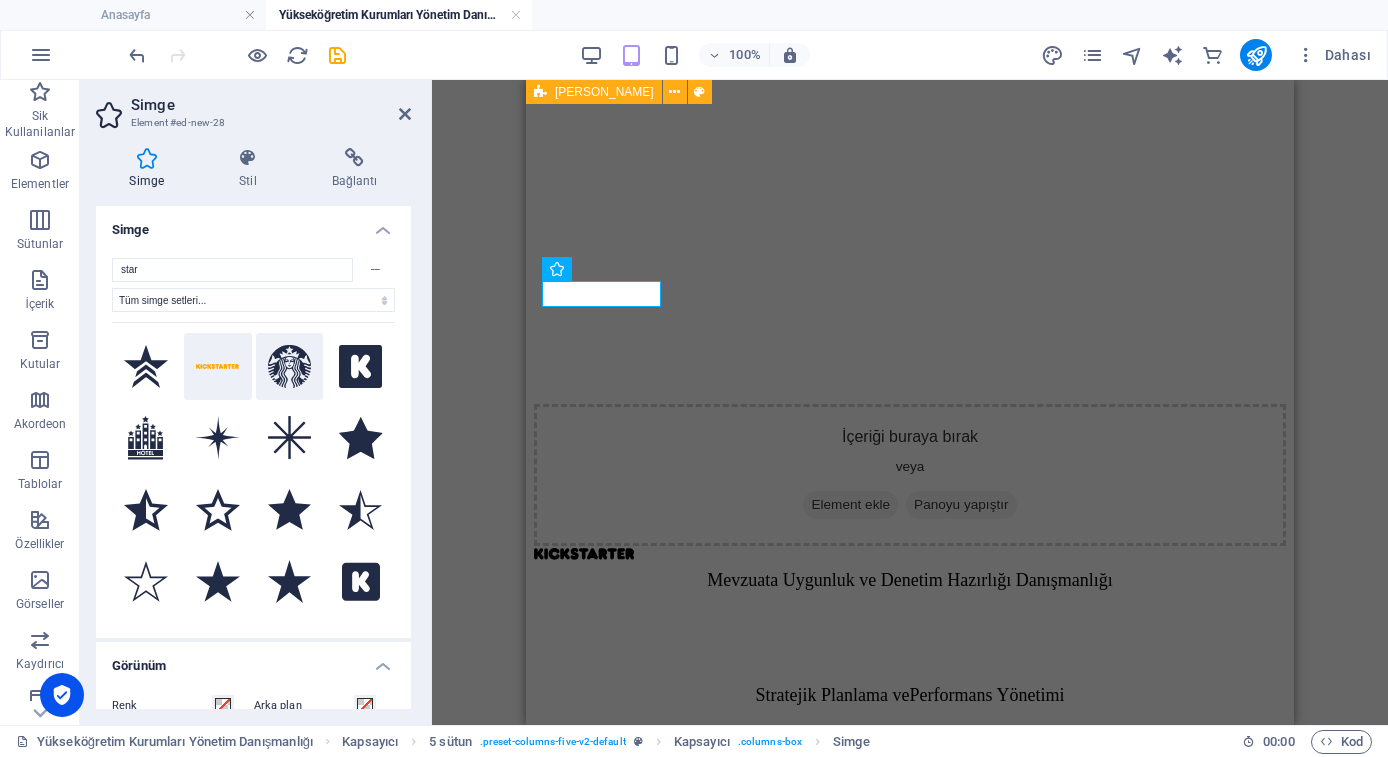 click at bounding box center (290, 367) 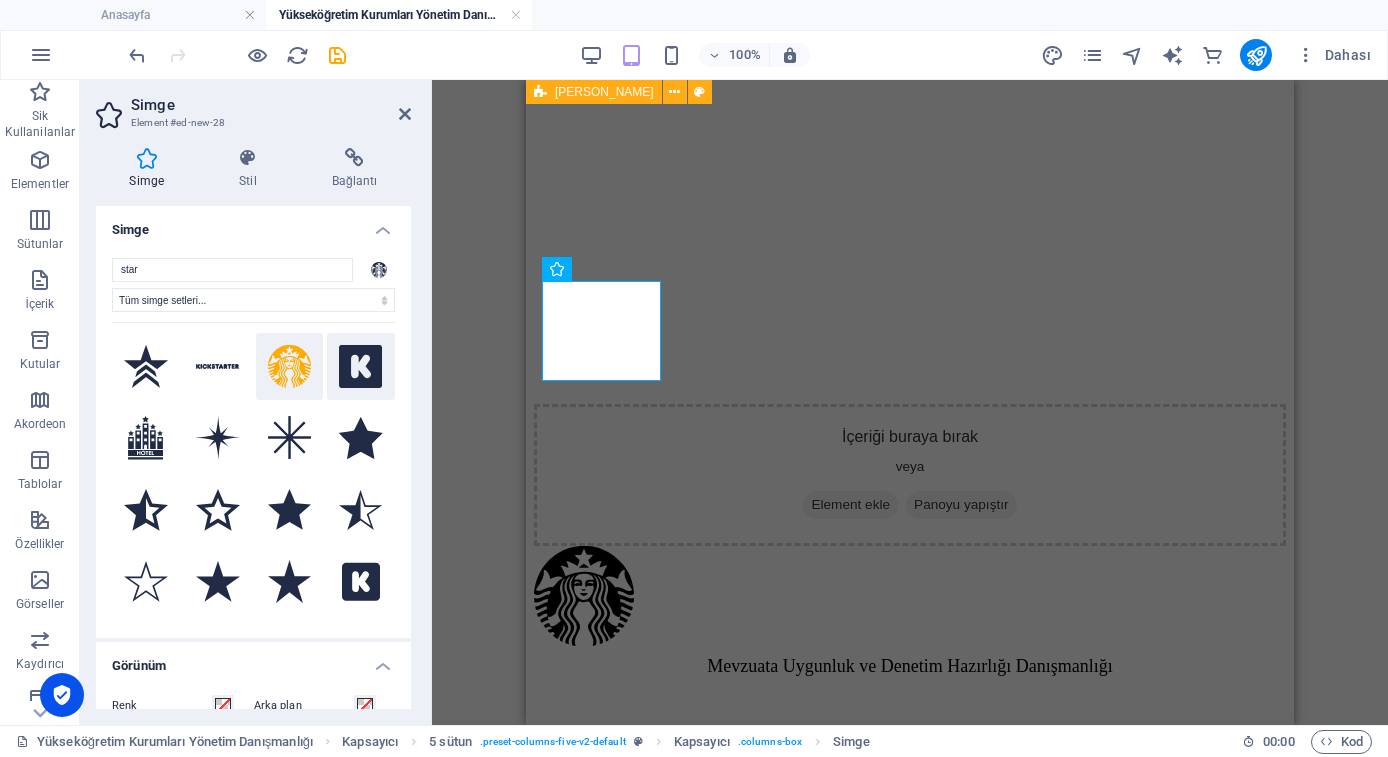 click at bounding box center [361, 367] 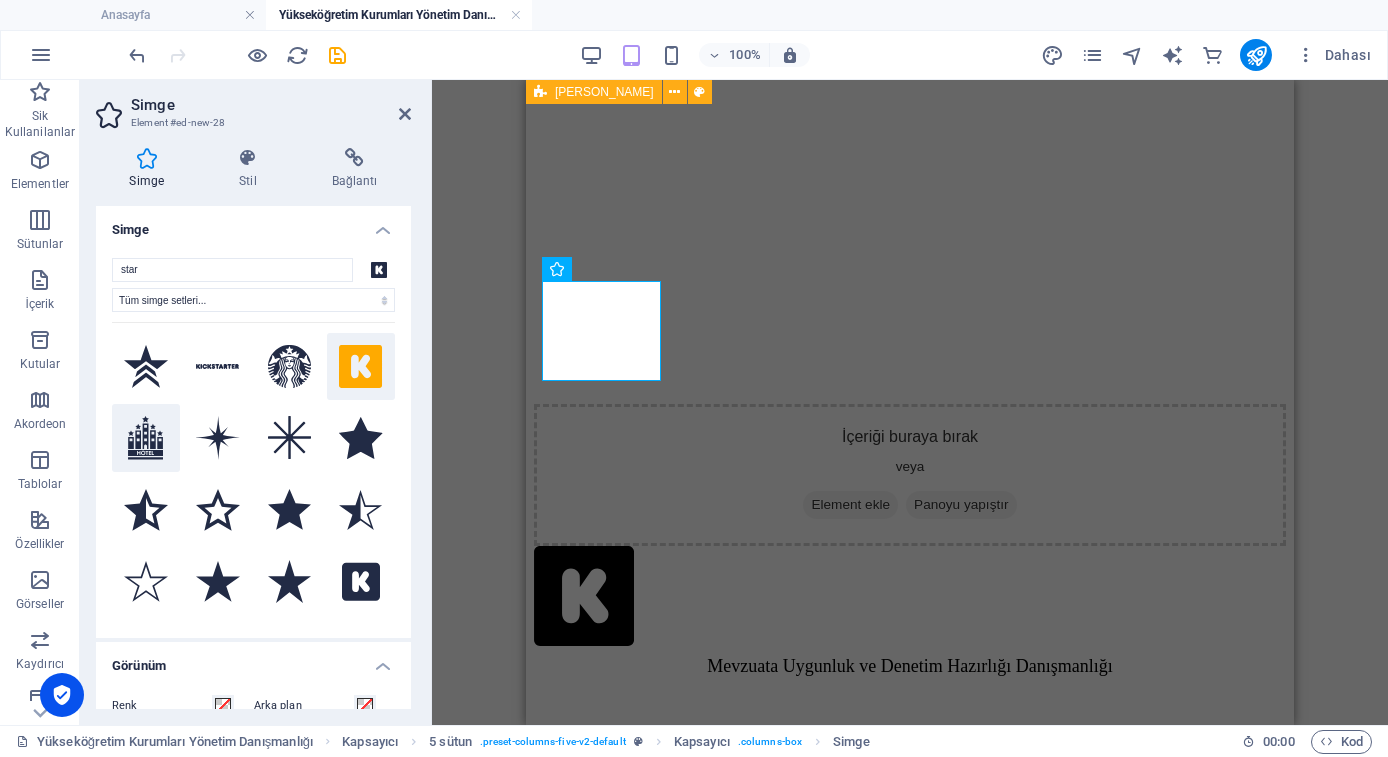 click at bounding box center (146, 438) 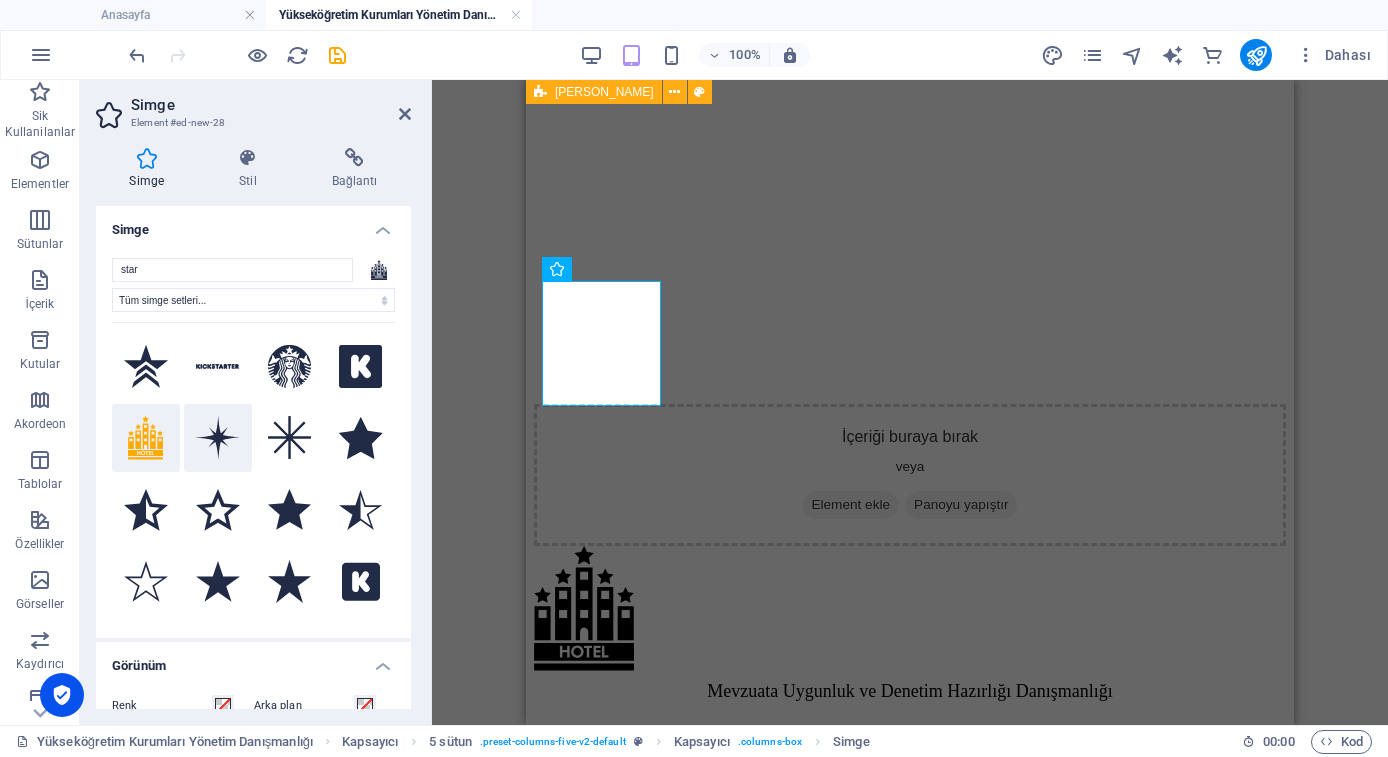 click at bounding box center [218, 438] 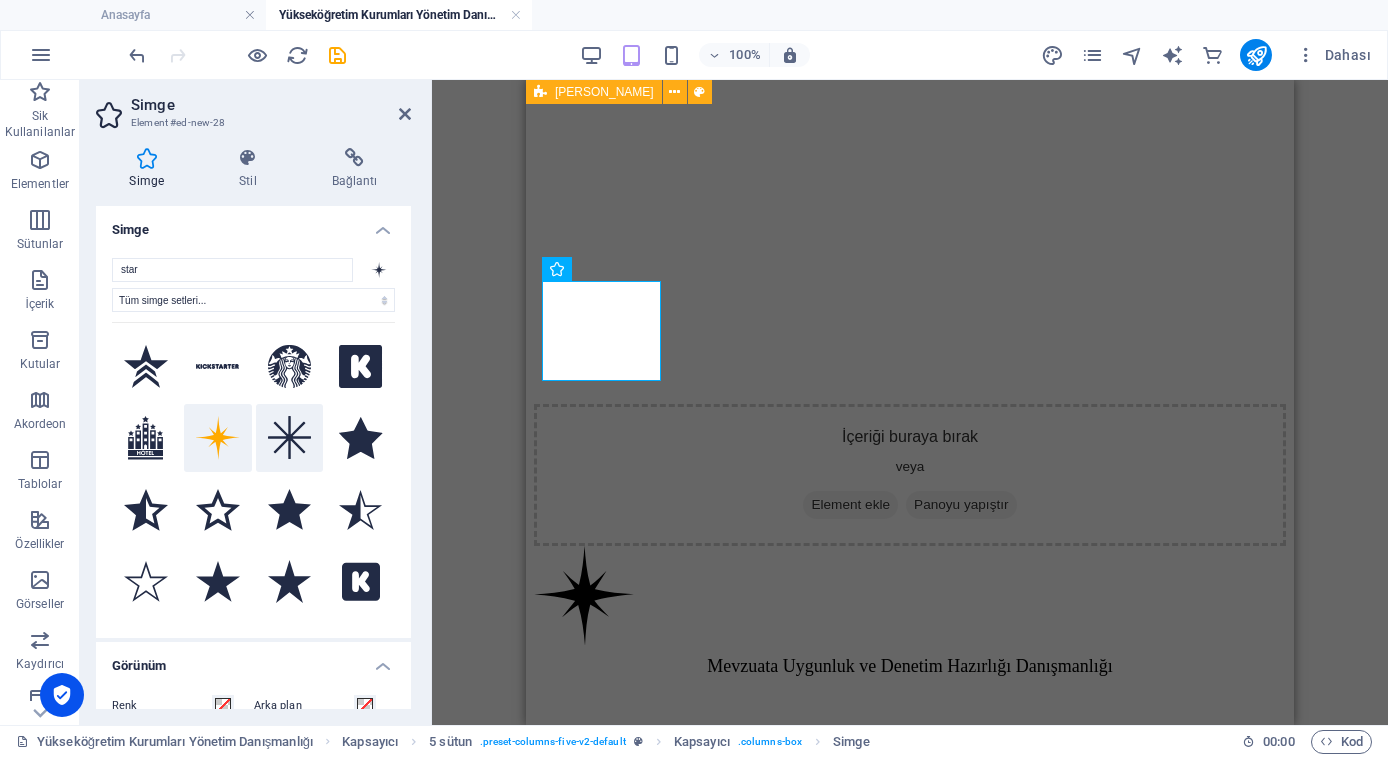 click at bounding box center [290, 438] 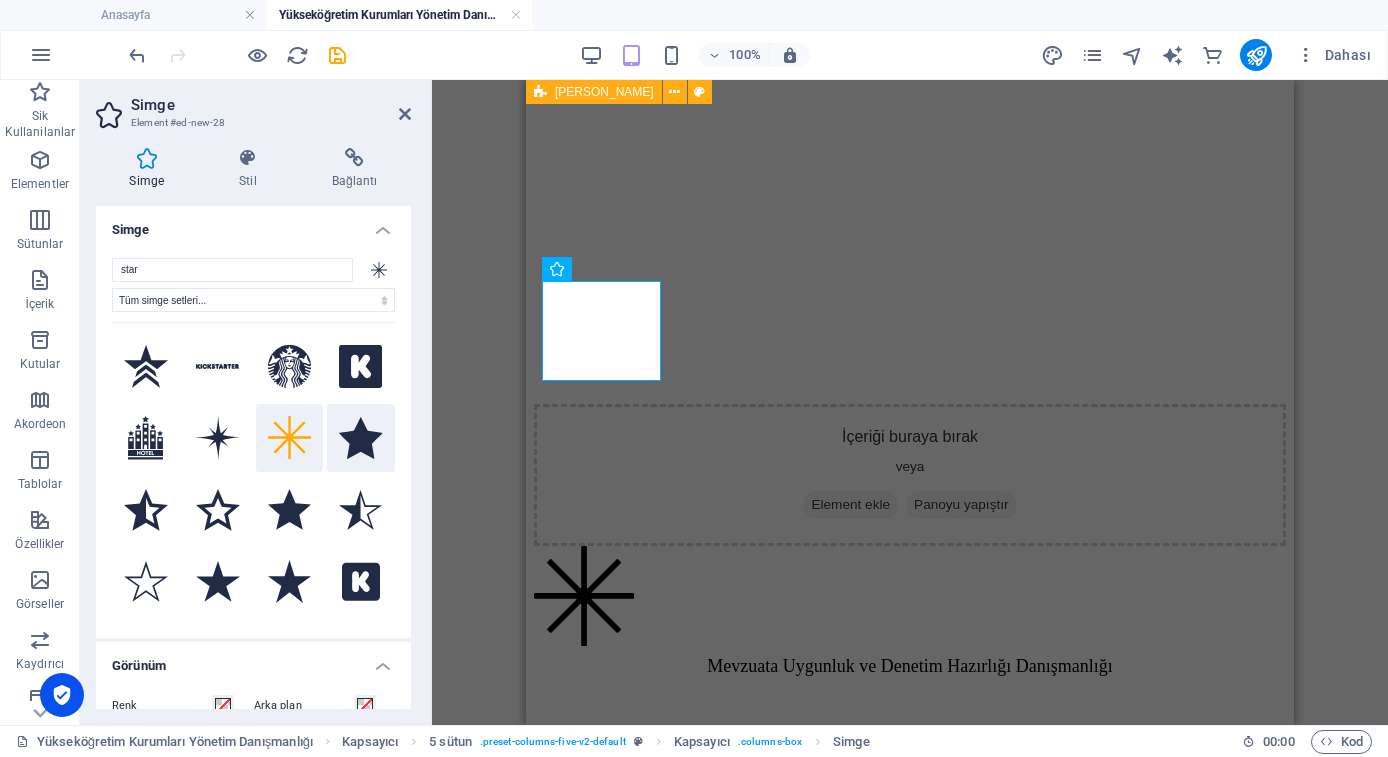 click at bounding box center [361, 438] 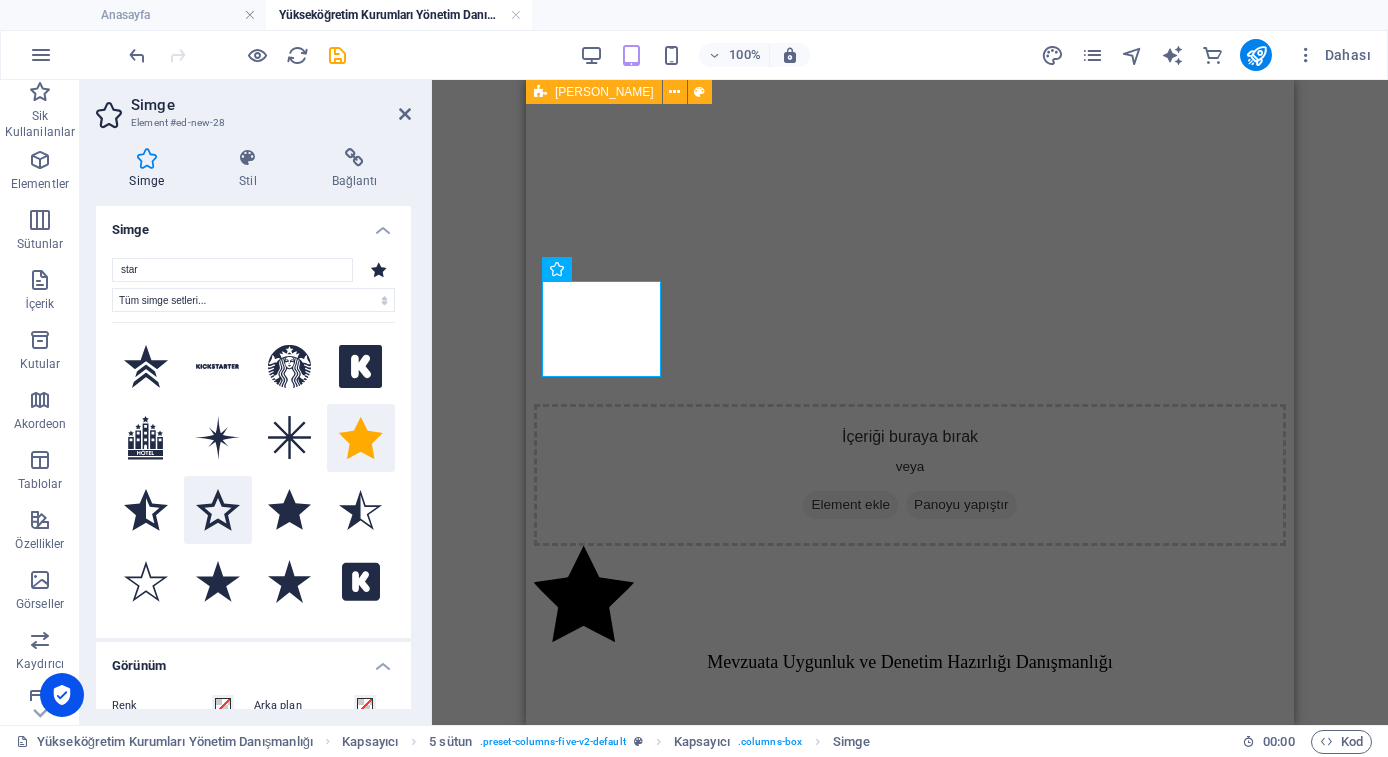 scroll, scrollTop: 26, scrollLeft: 0, axis: vertical 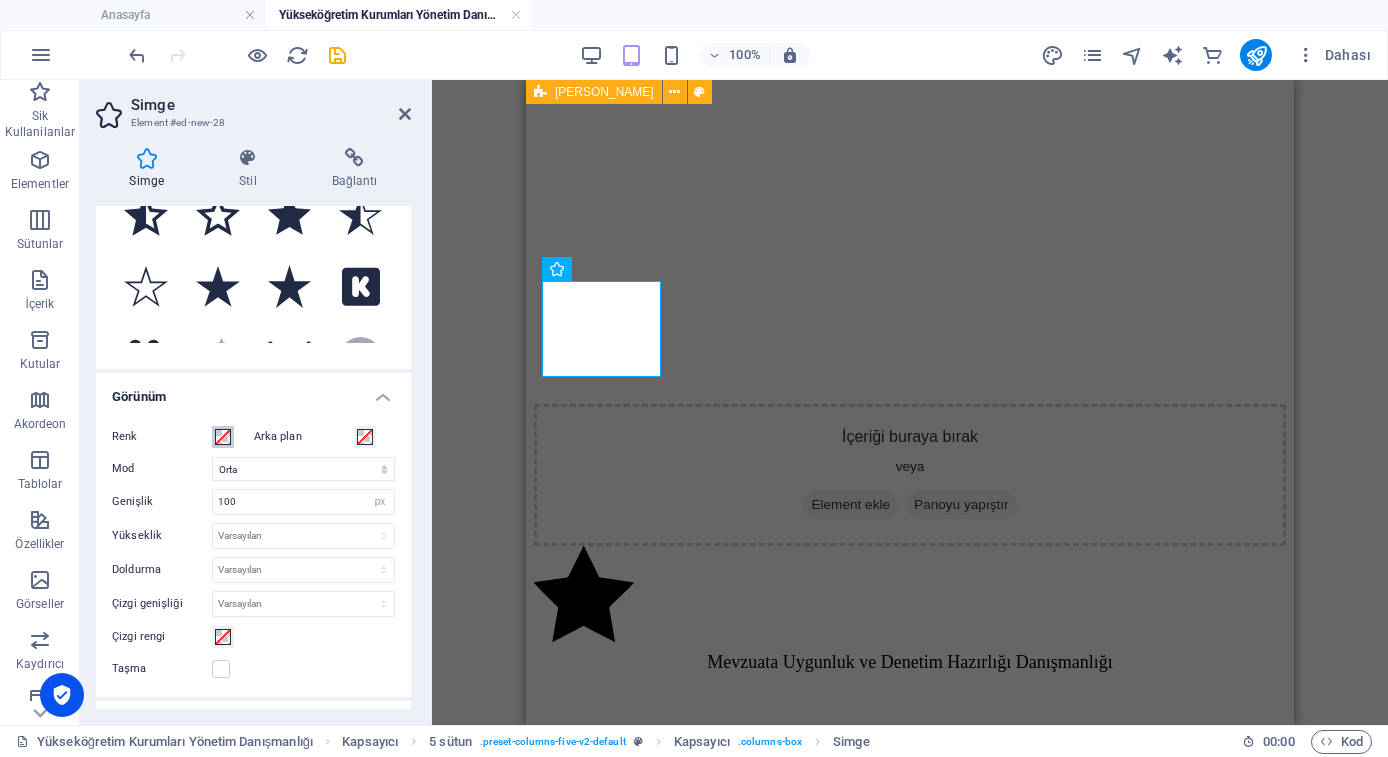 click at bounding box center [223, 437] 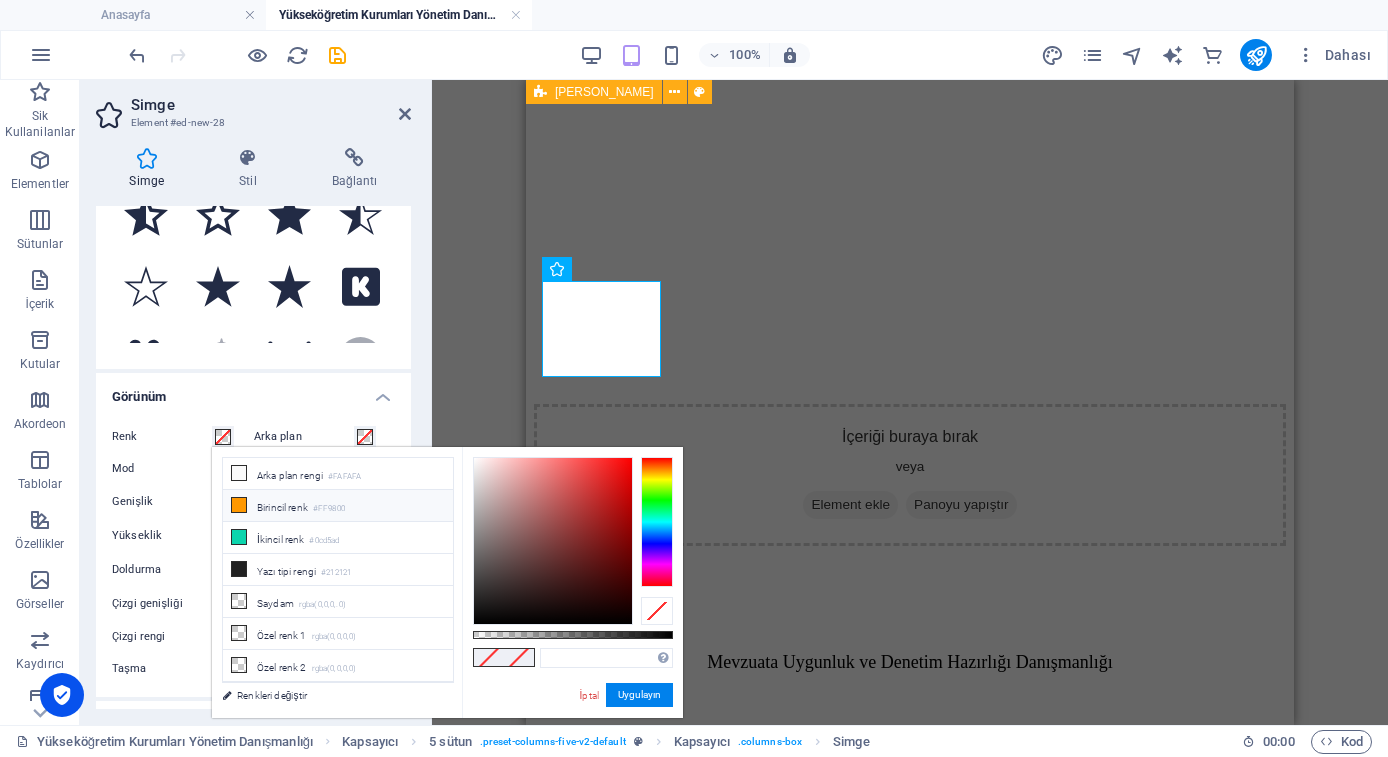 click at bounding box center [239, 505] 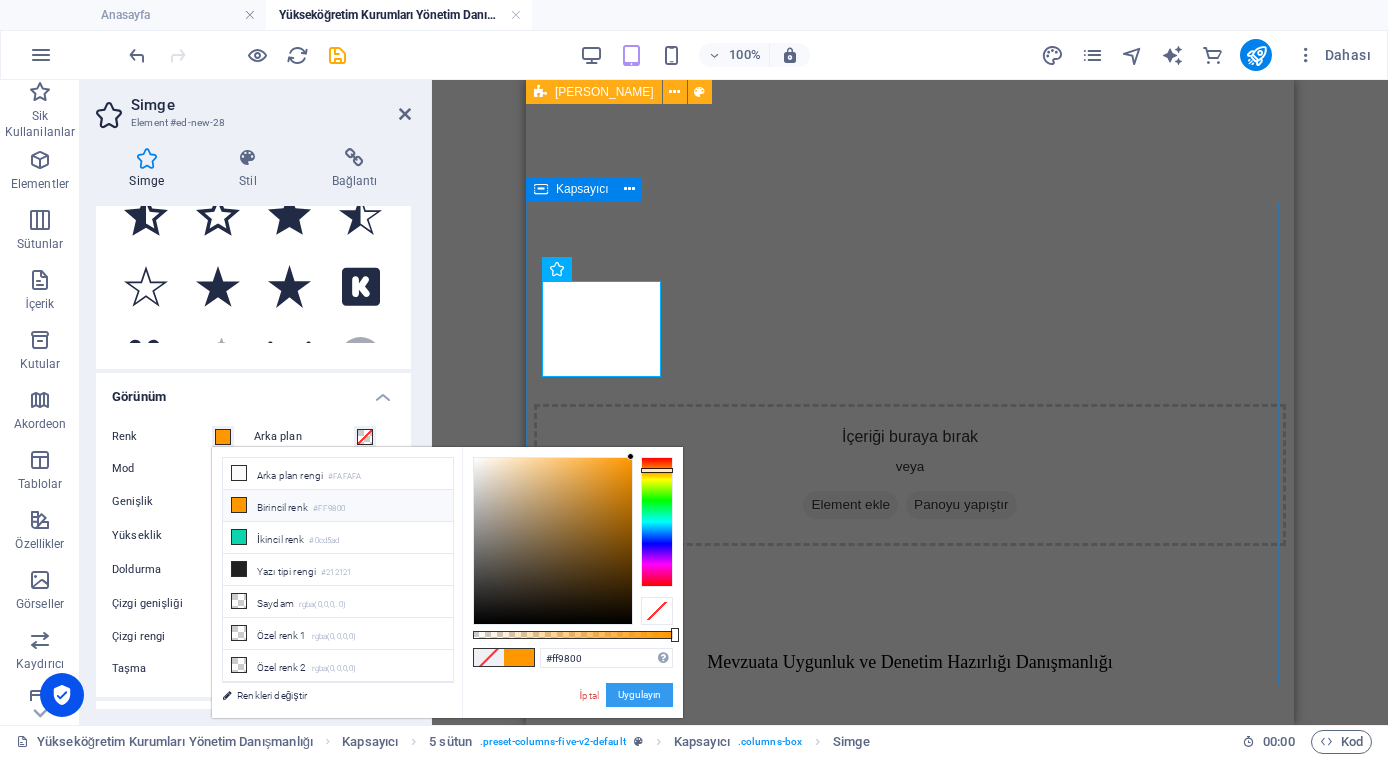 click on "Uygulayın" at bounding box center (639, 695) 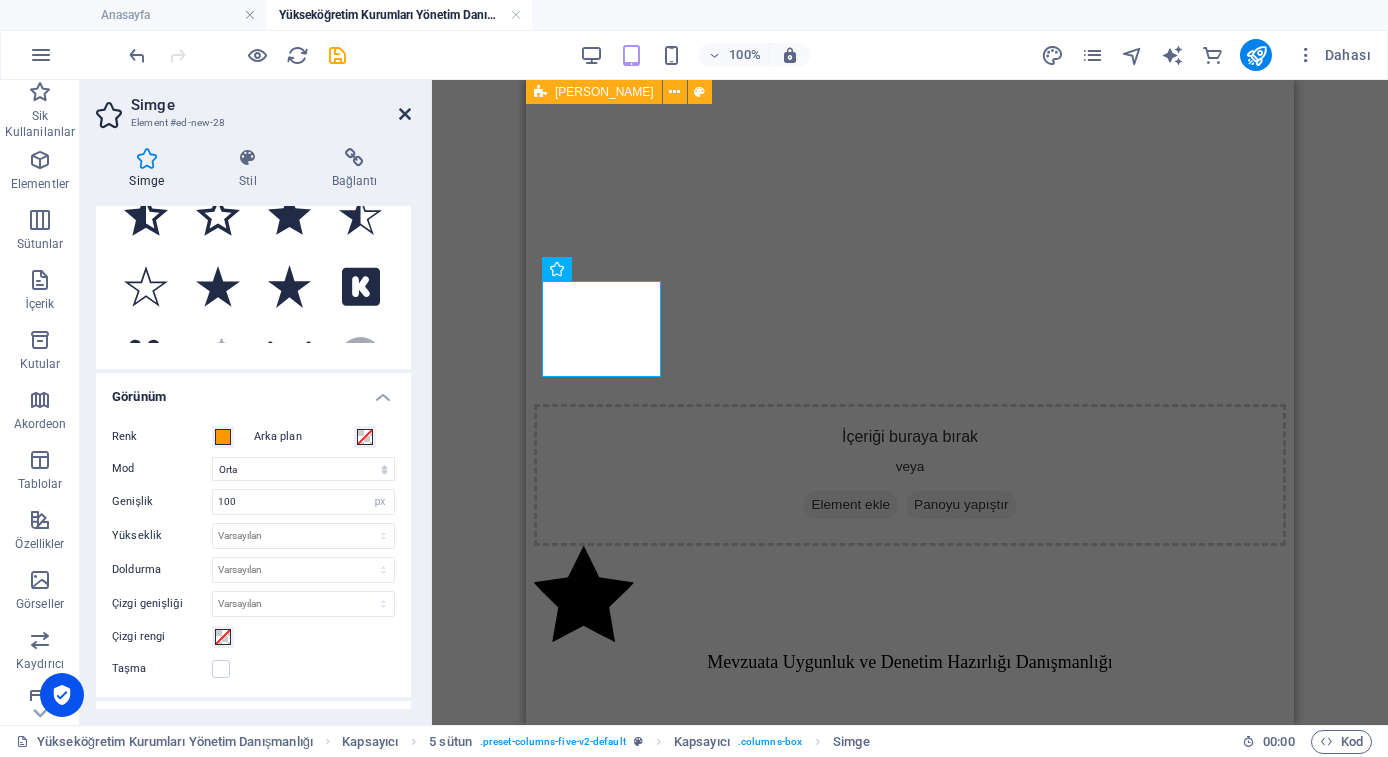 click at bounding box center (405, 114) 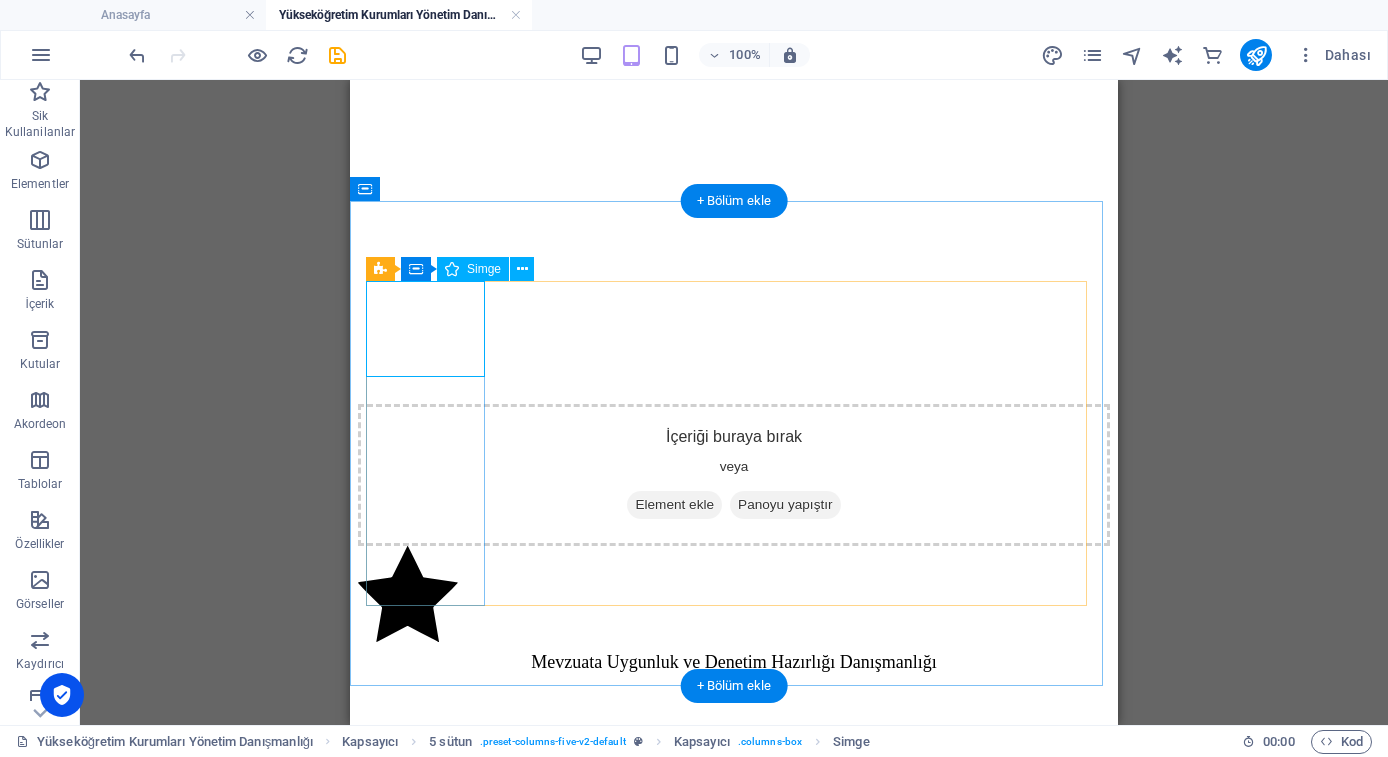 click at bounding box center [734, 596] 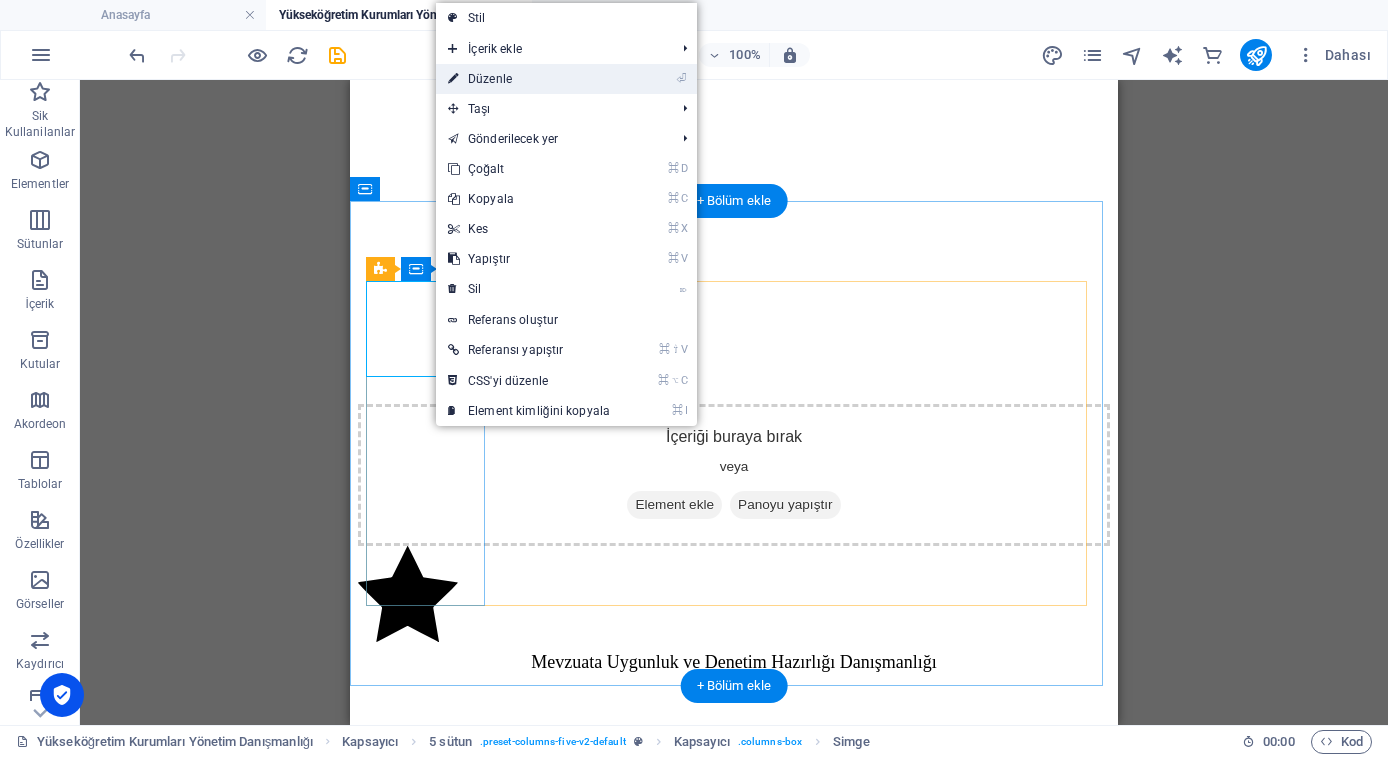 click on "⏎  Düzenle" at bounding box center [529, 79] 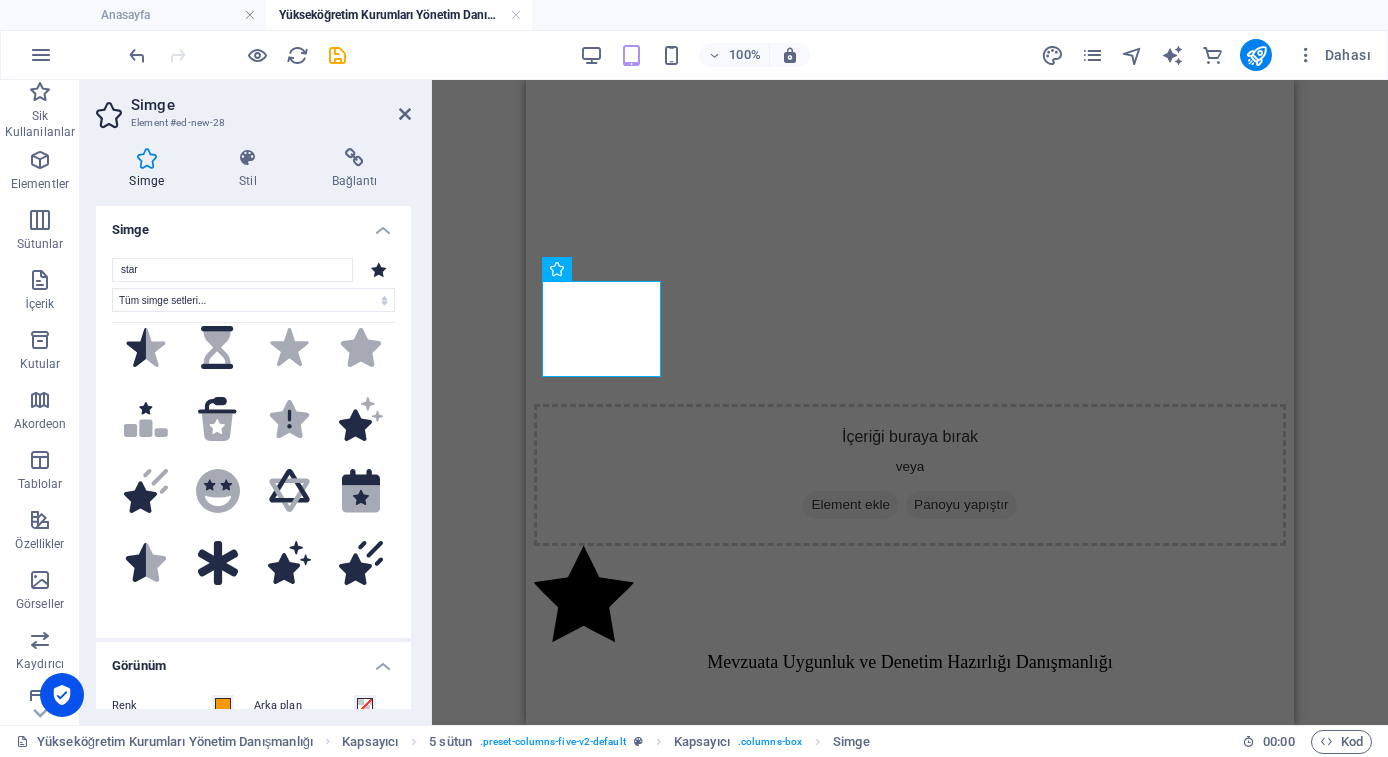scroll, scrollTop: 918, scrollLeft: 0, axis: vertical 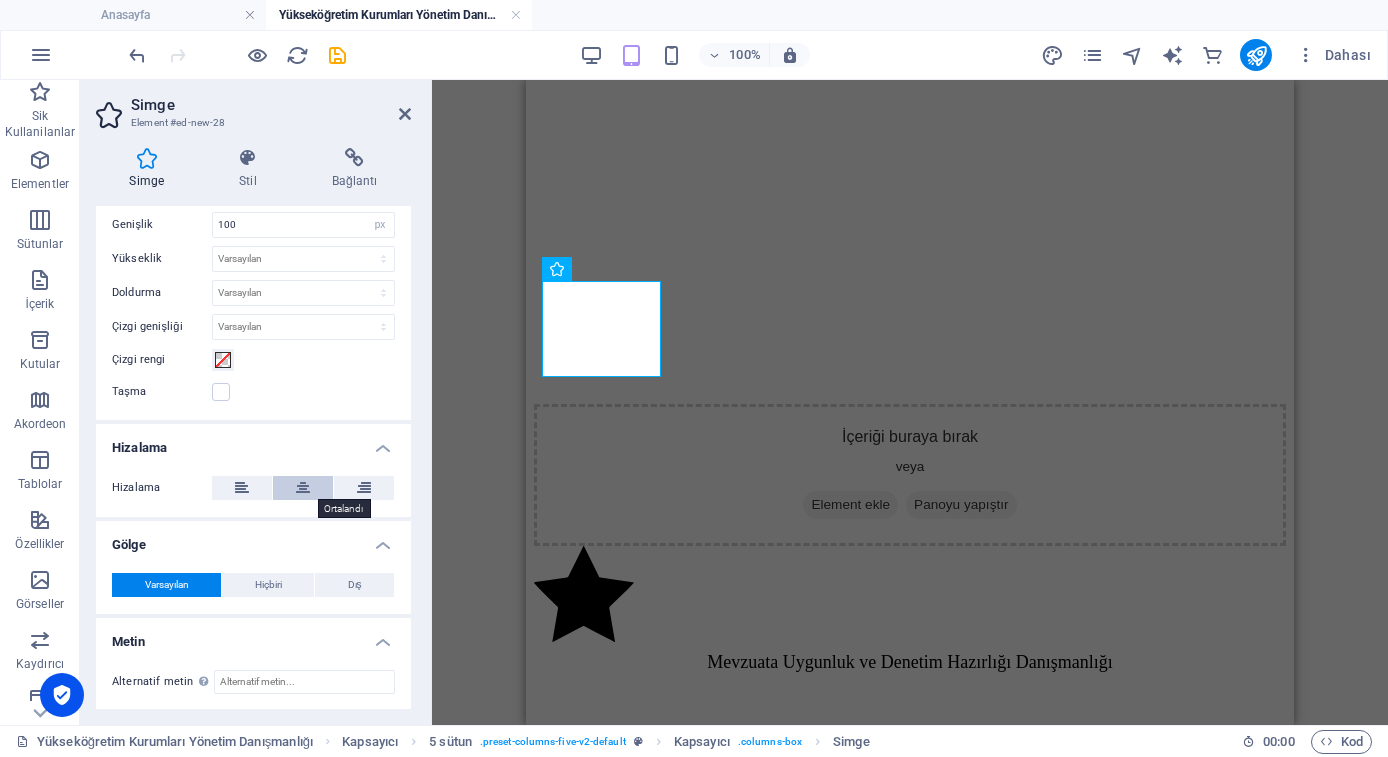 click at bounding box center [303, 488] 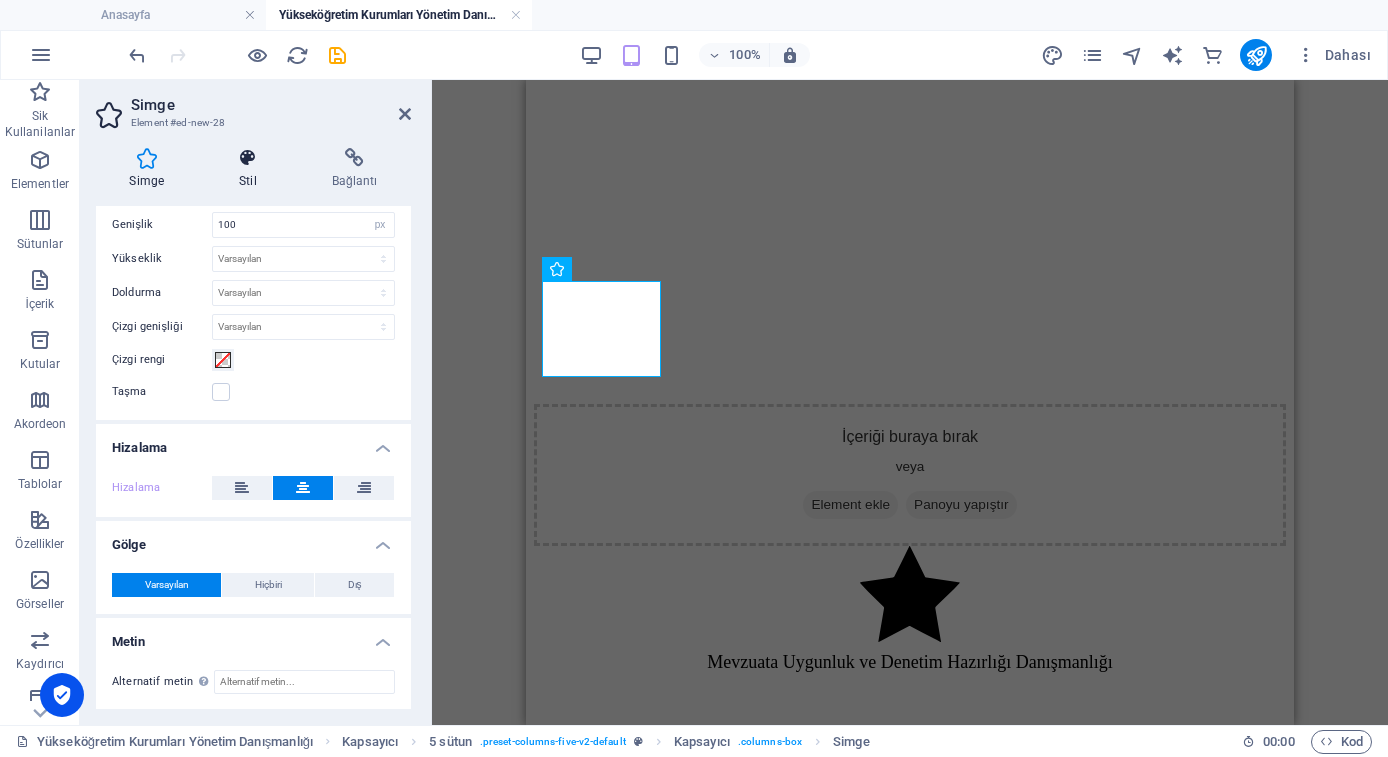 click on "Stil" at bounding box center (252, 169) 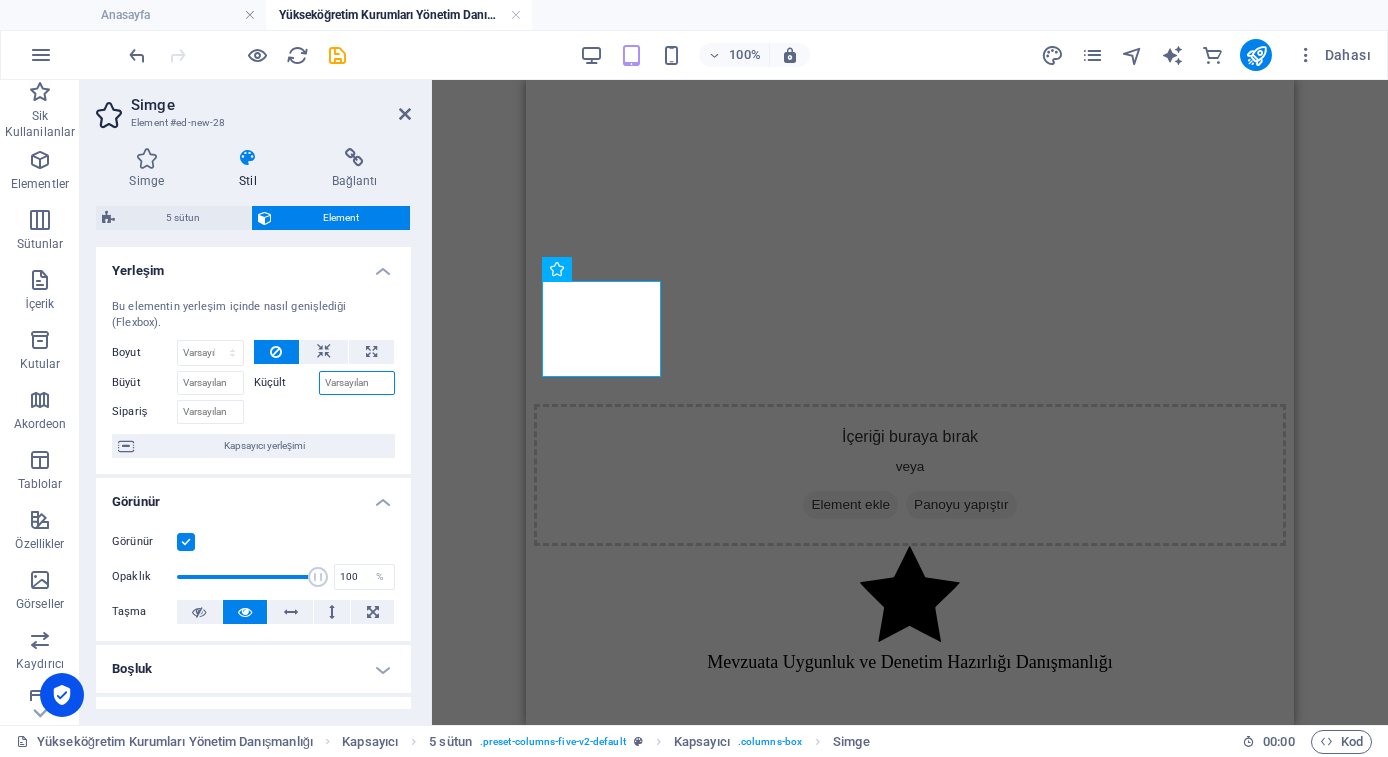 click on "Küçült" at bounding box center [357, 383] 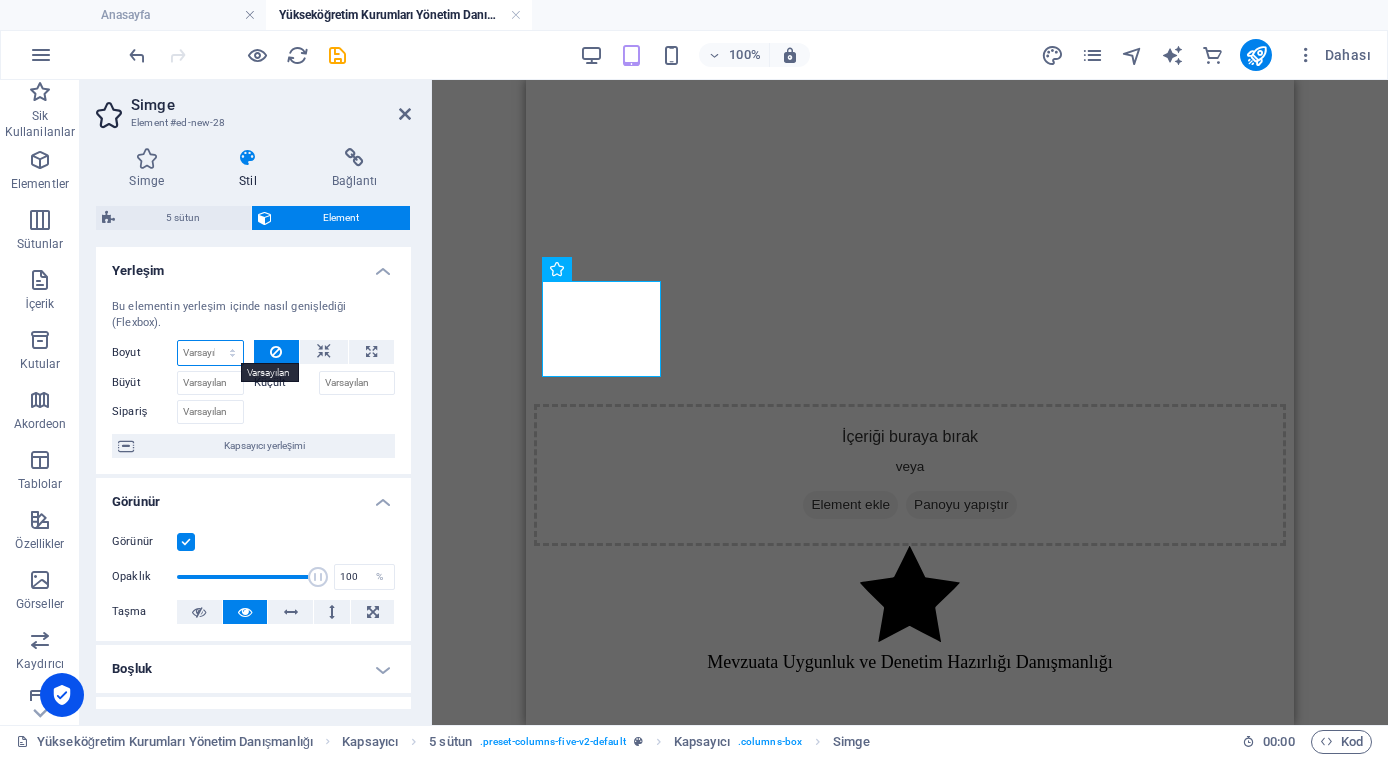 select on "1/1" 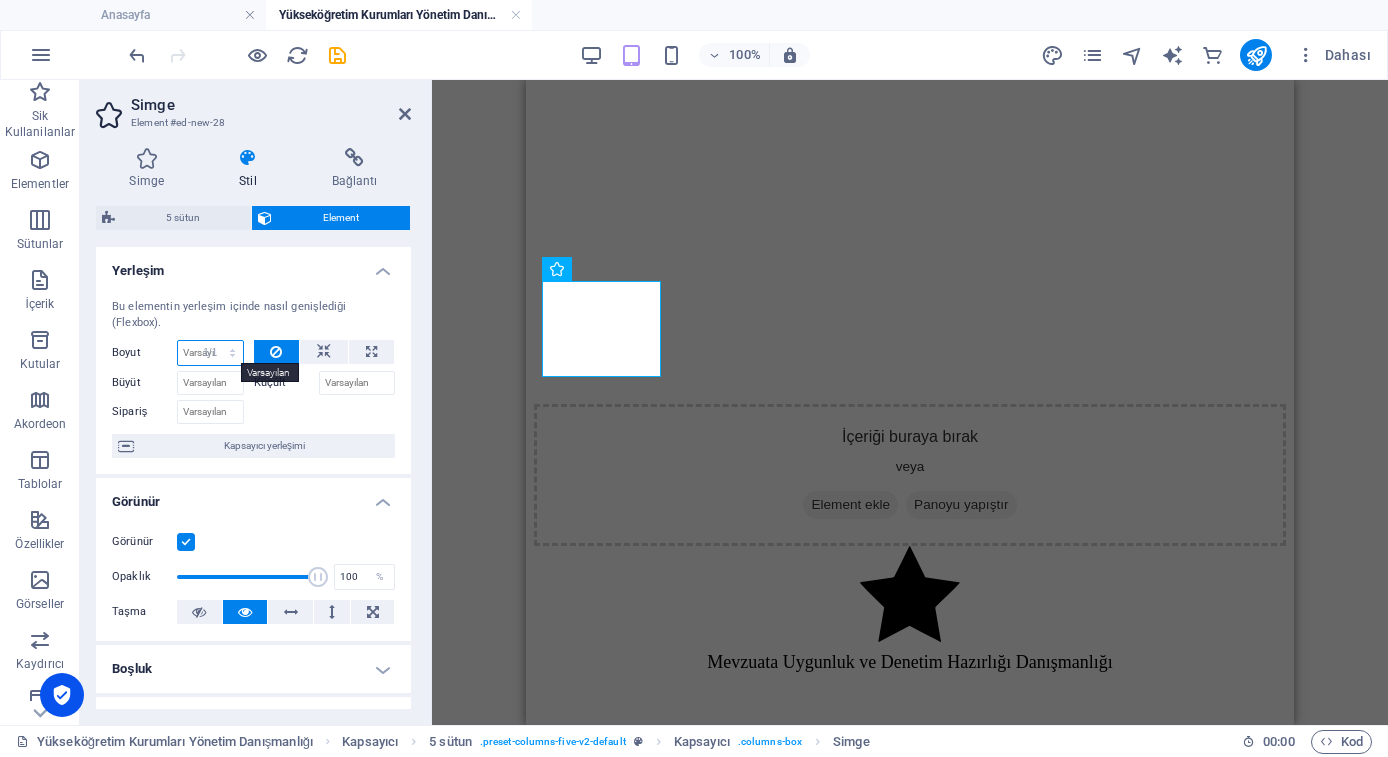 type on "100" 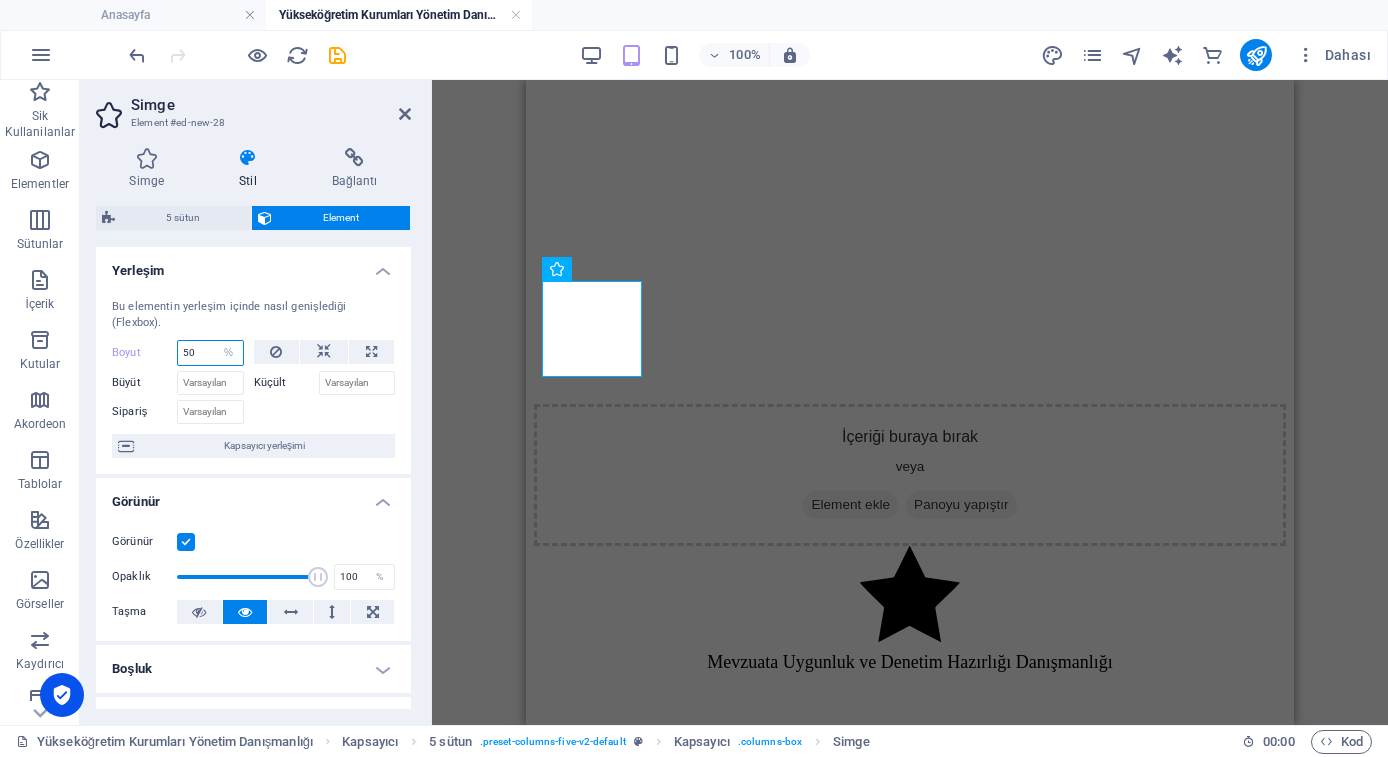 drag, startPoint x: 199, startPoint y: 352, endPoint x: 185, endPoint y: 352, distance: 14 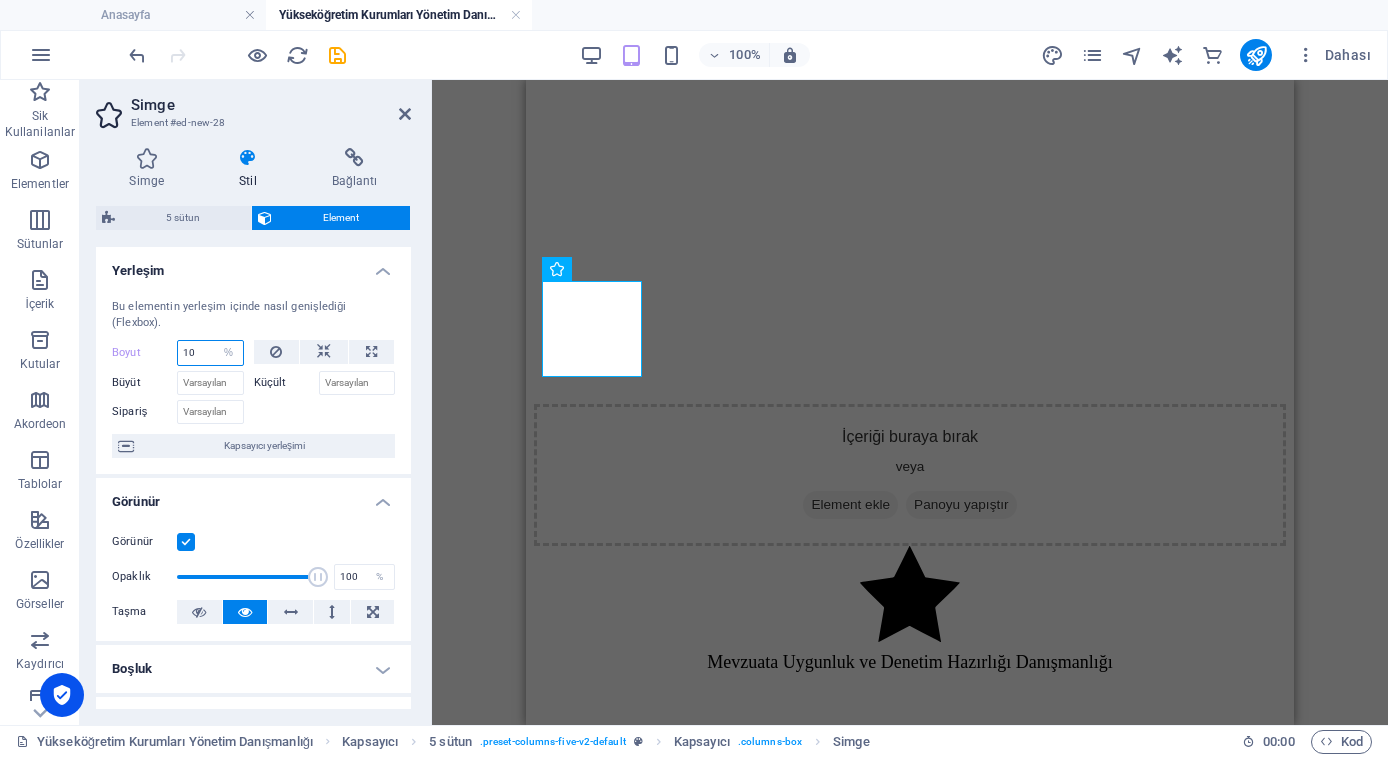 type on "10" 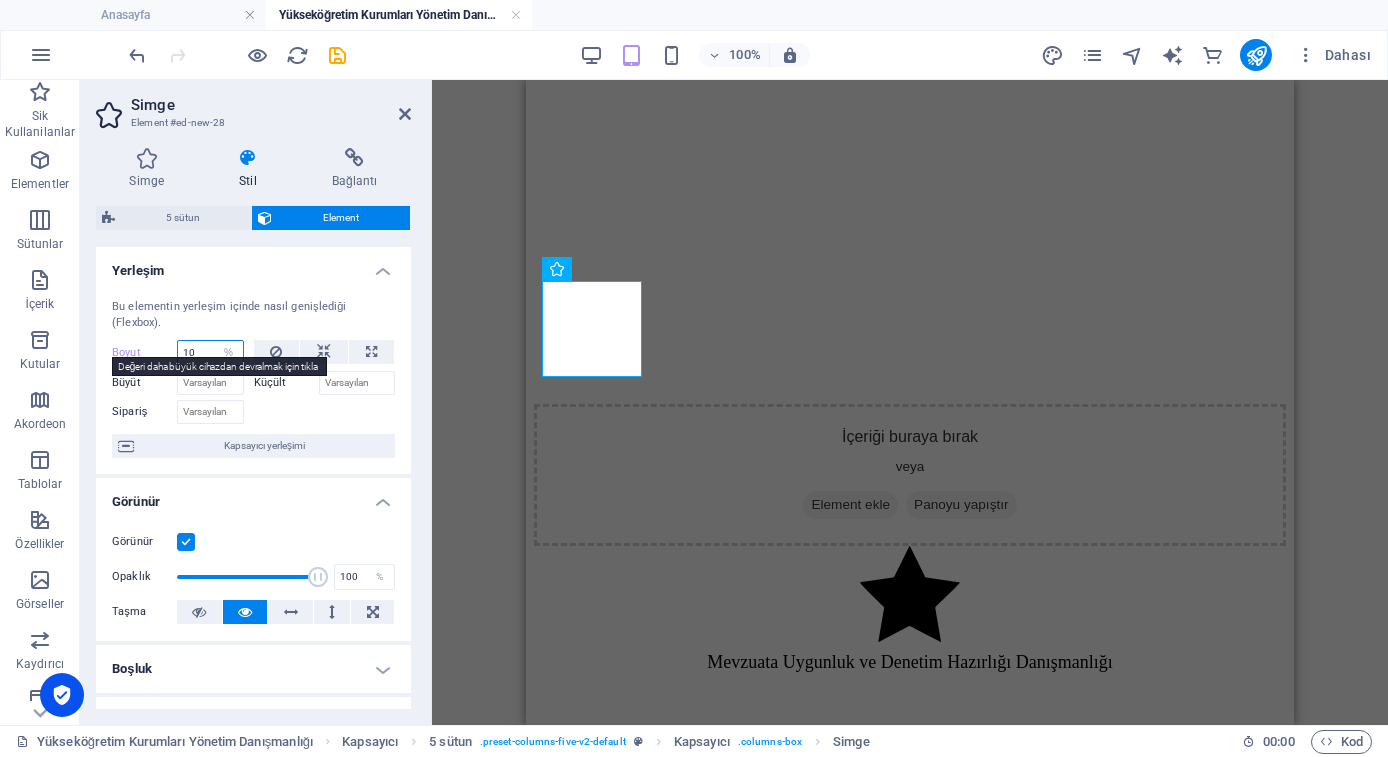 drag, startPoint x: 207, startPoint y: 350, endPoint x: 172, endPoint y: 347, distance: 35.128338 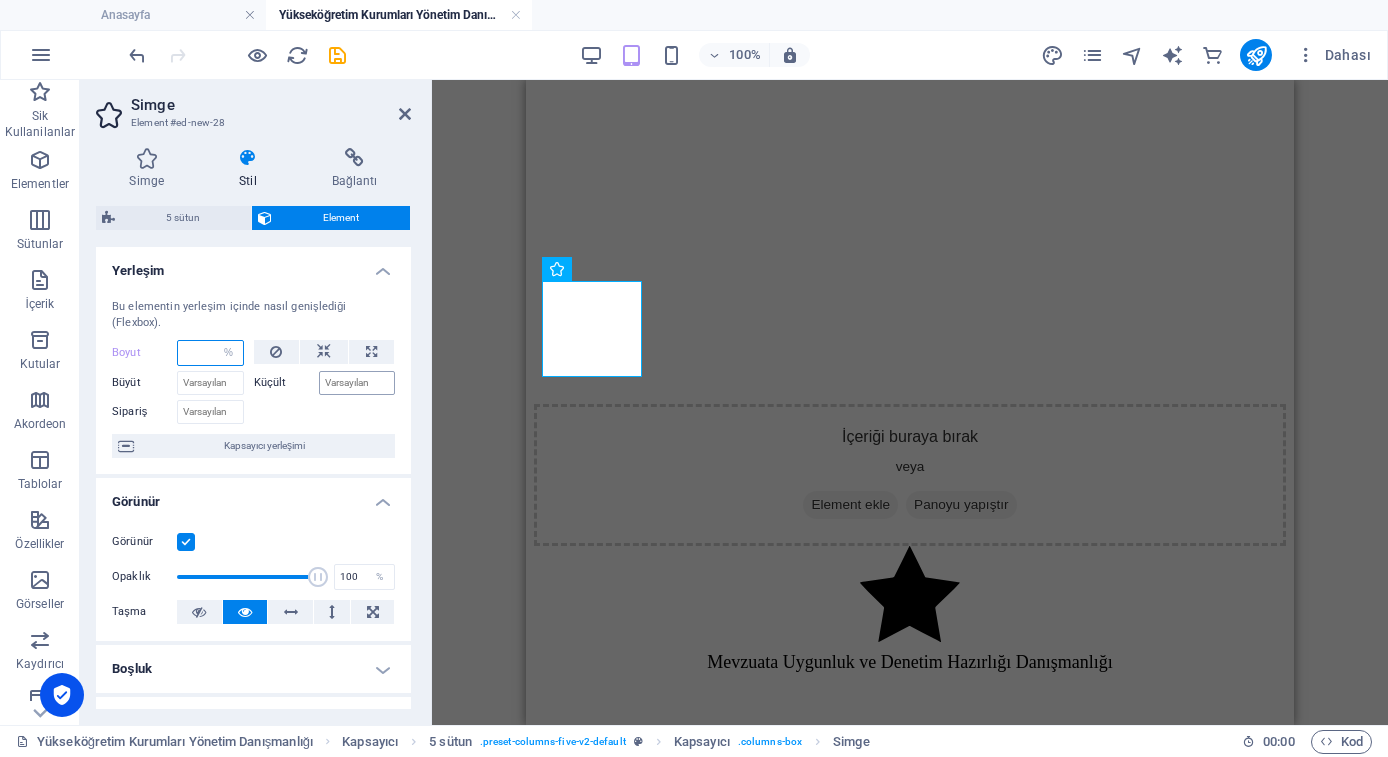 type 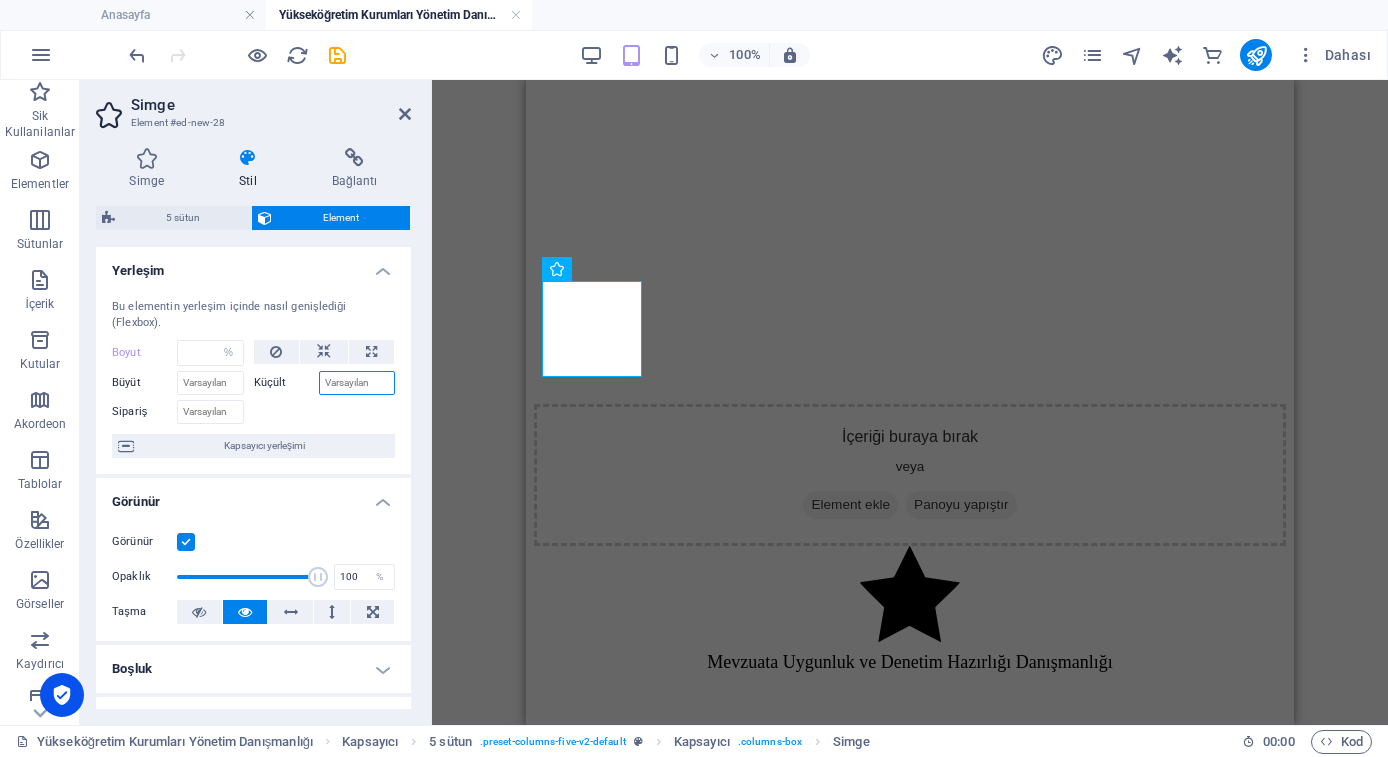 click on "Küçült" at bounding box center (357, 383) 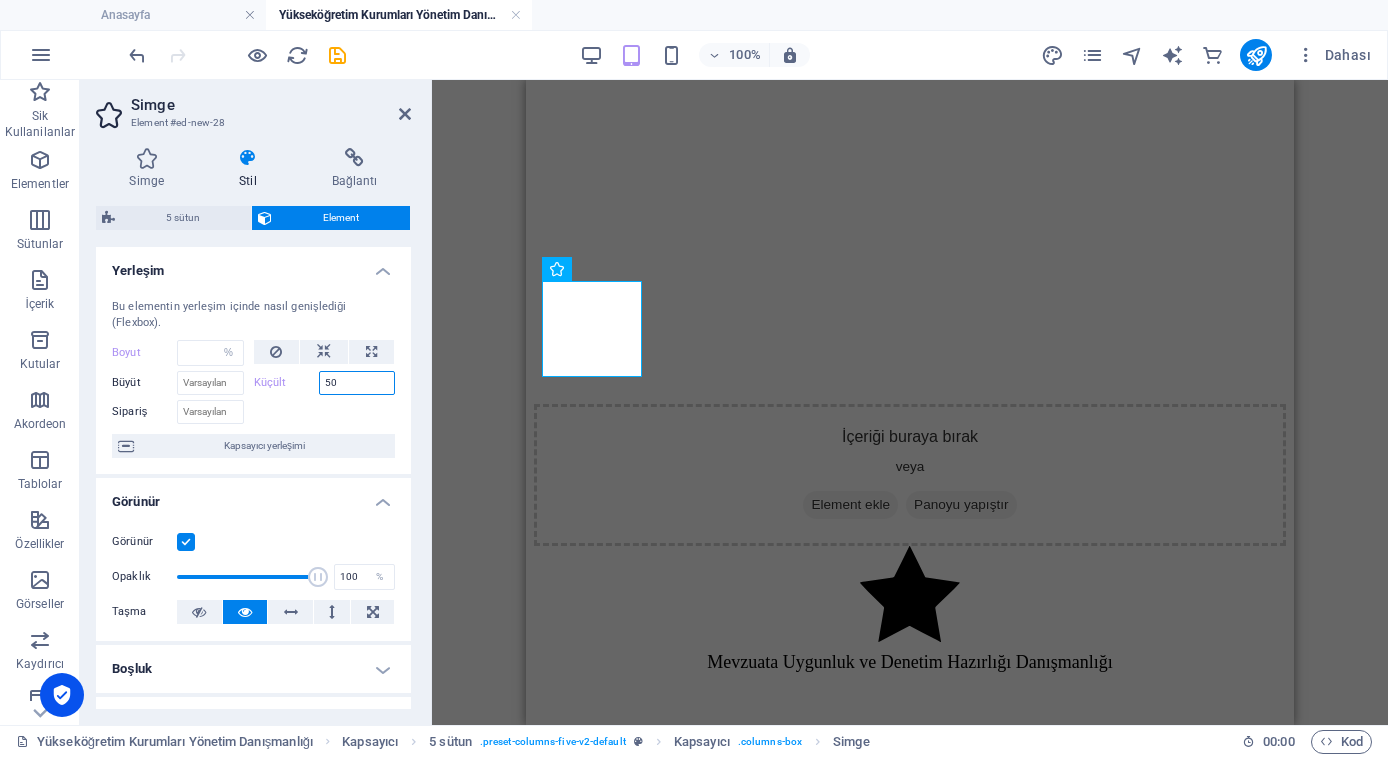 type on "50" 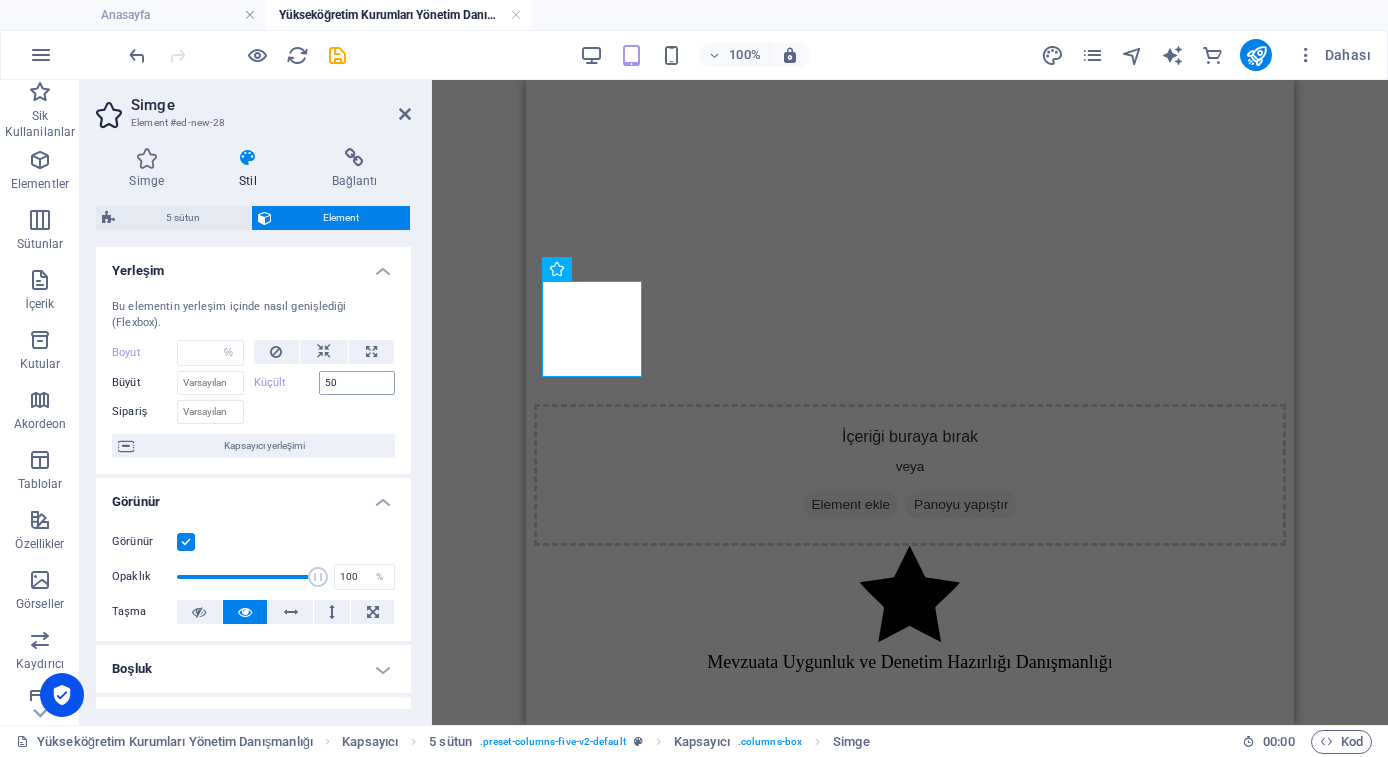select on "%" 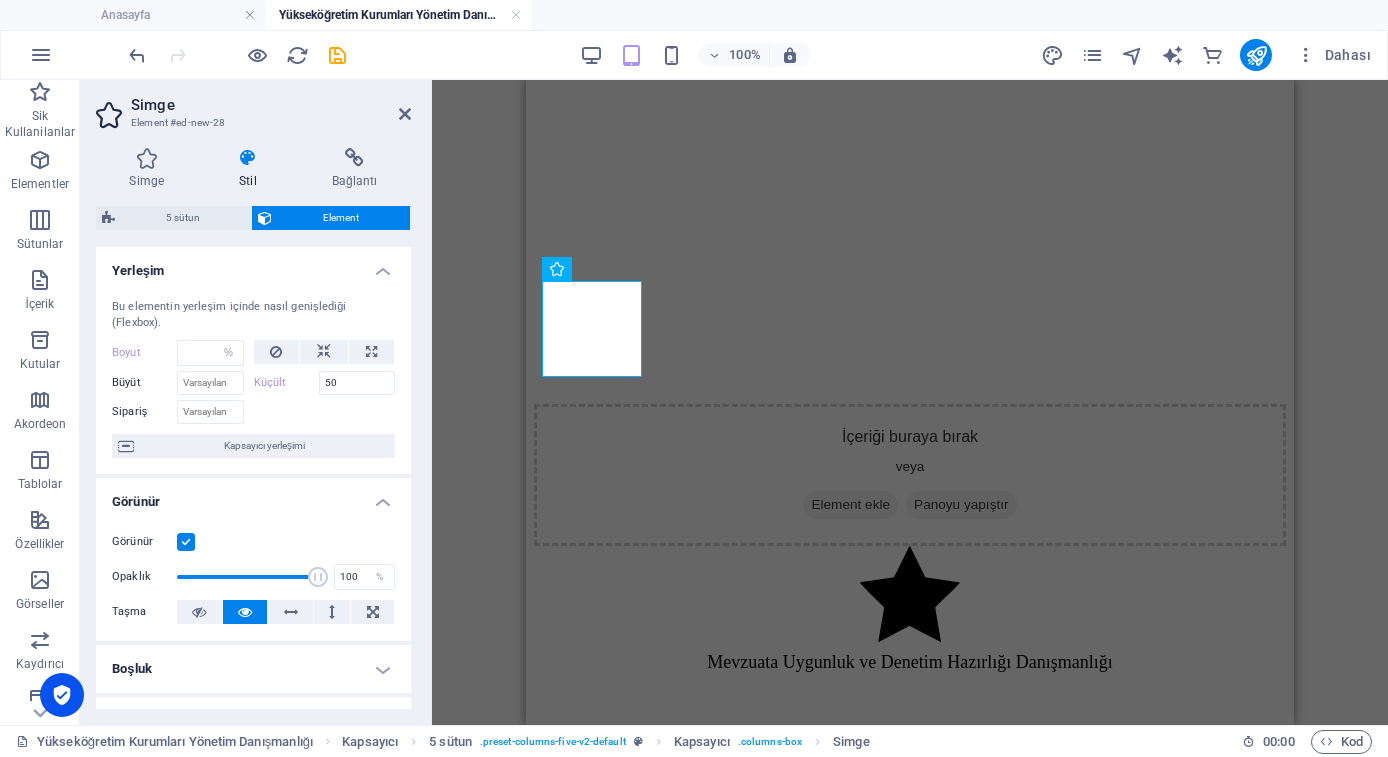 type on "10" 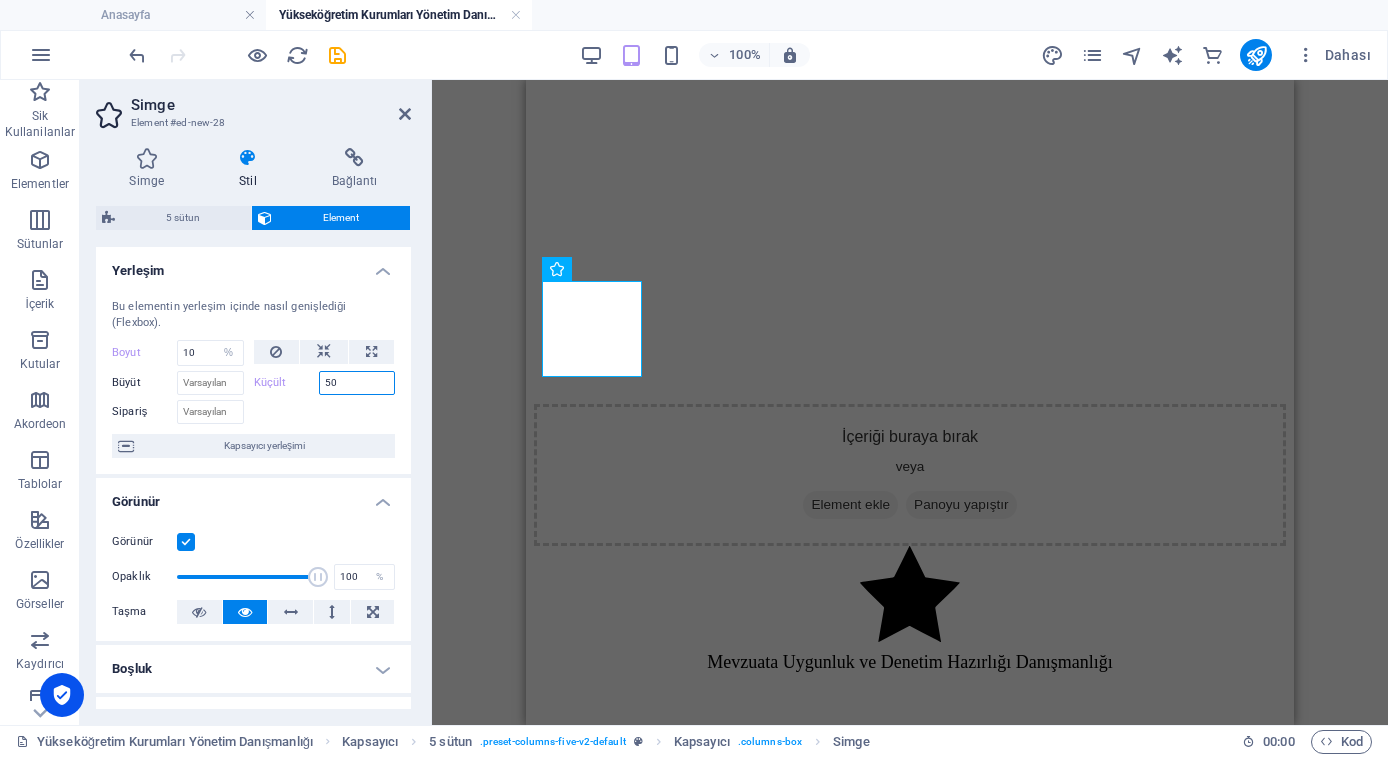 drag, startPoint x: 318, startPoint y: 376, endPoint x: 242, endPoint y: 377, distance: 76.00658 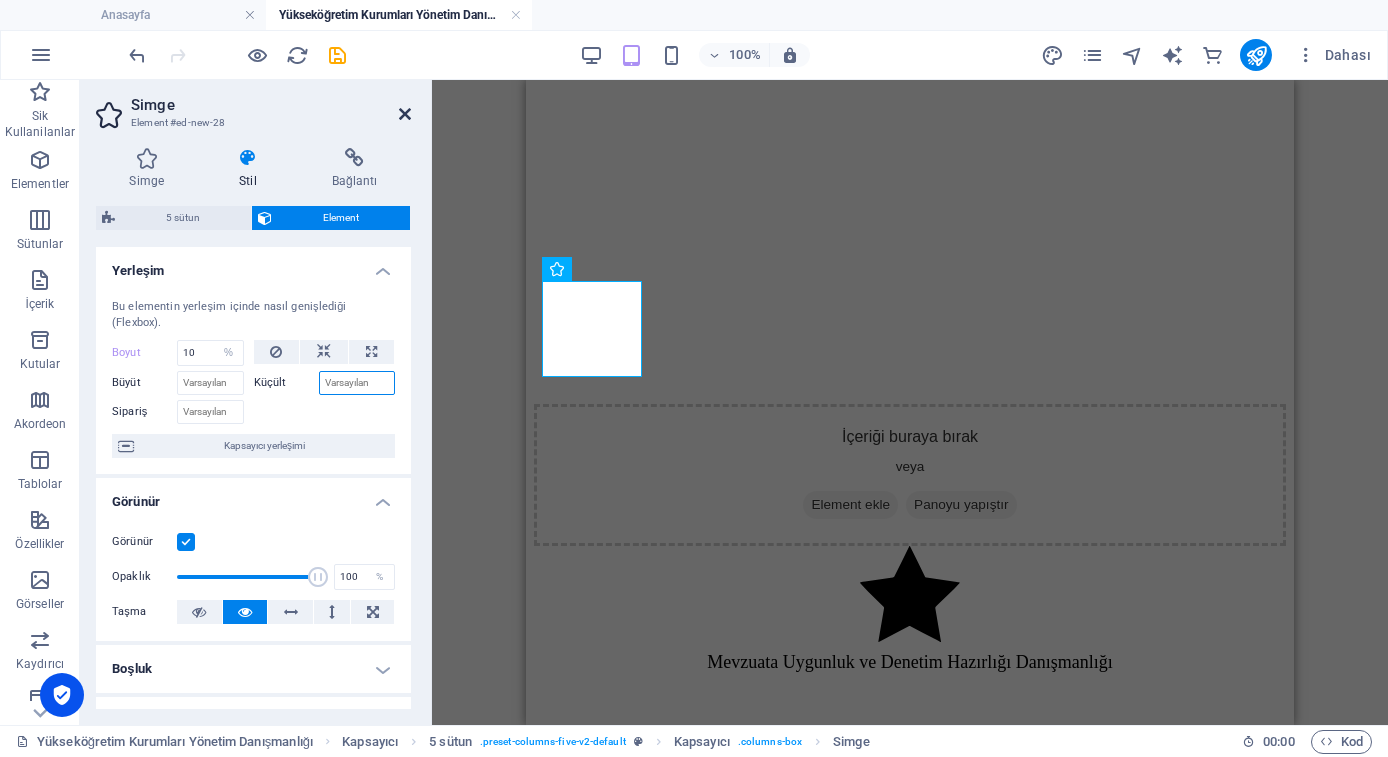 type 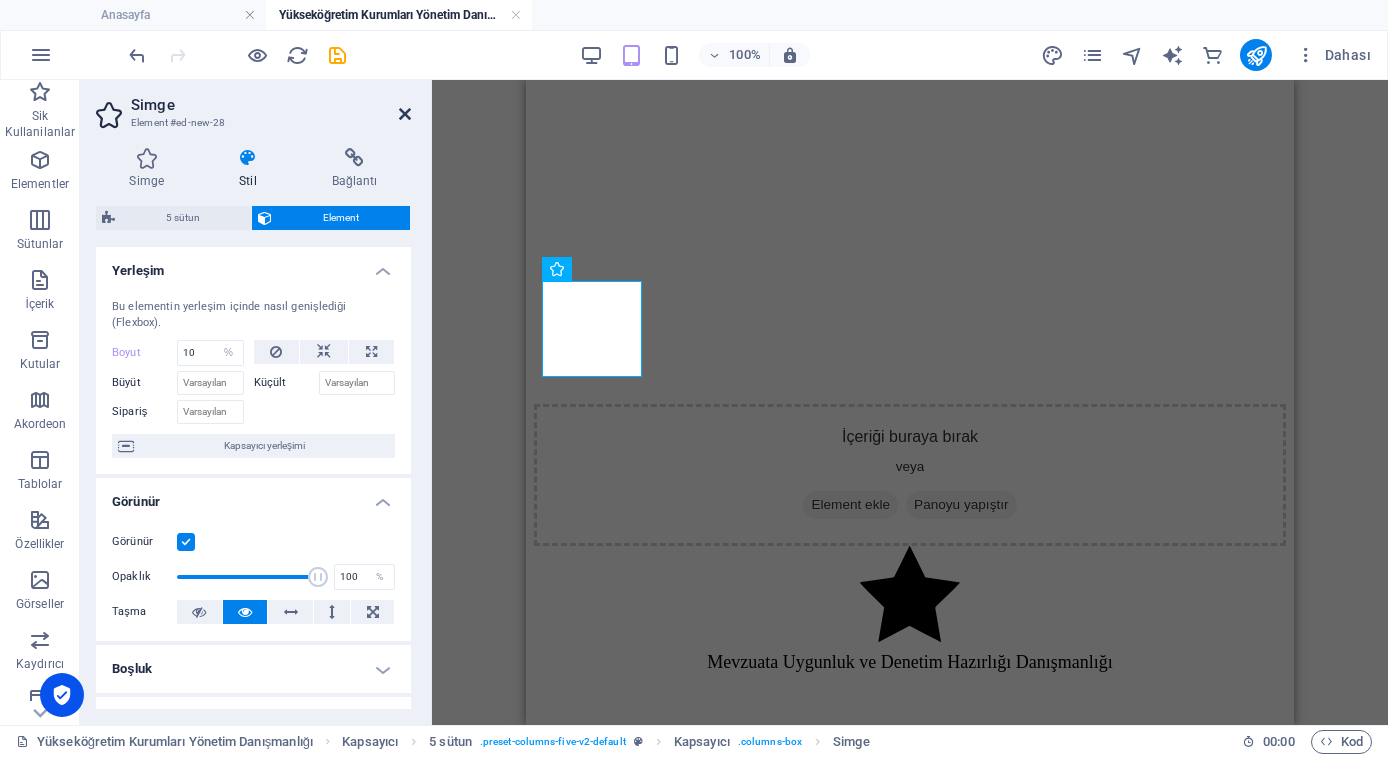 click at bounding box center [405, 114] 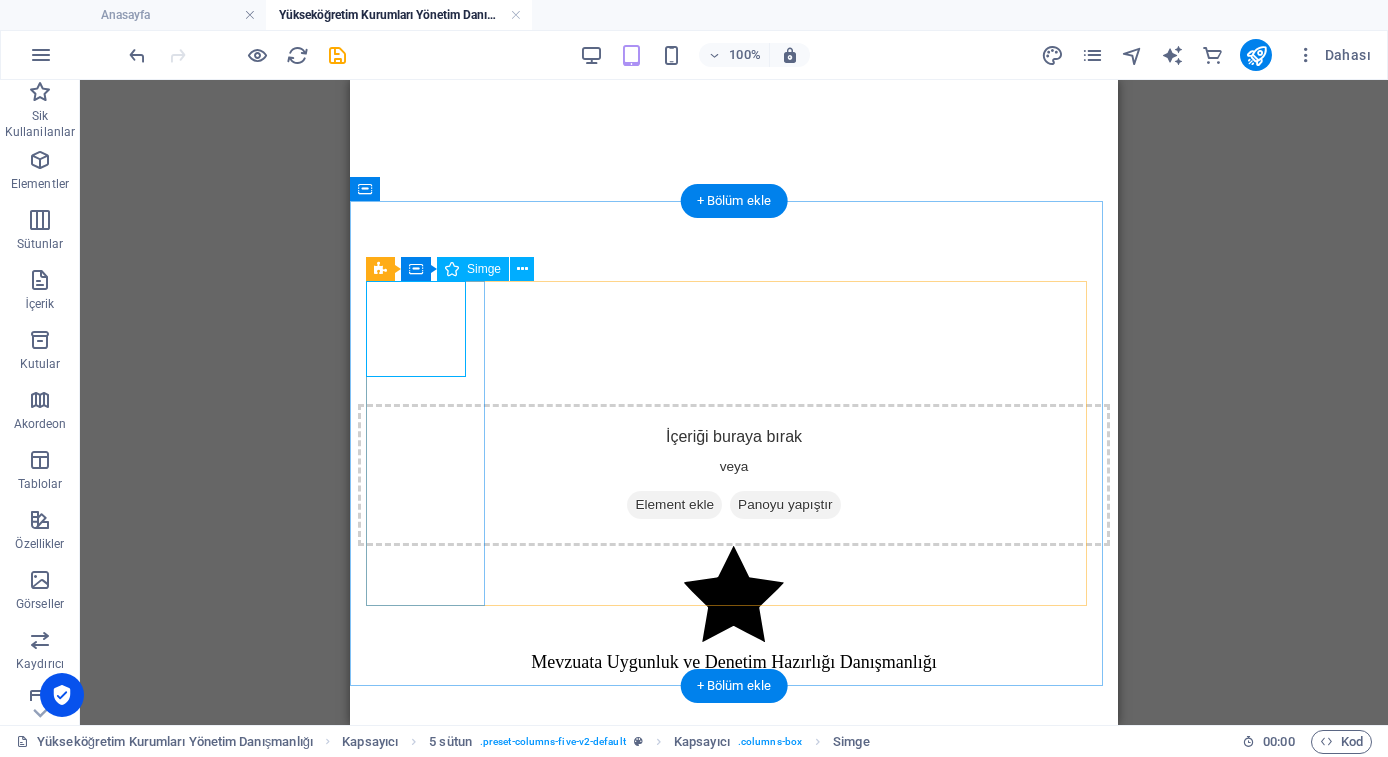 click at bounding box center [734, 596] 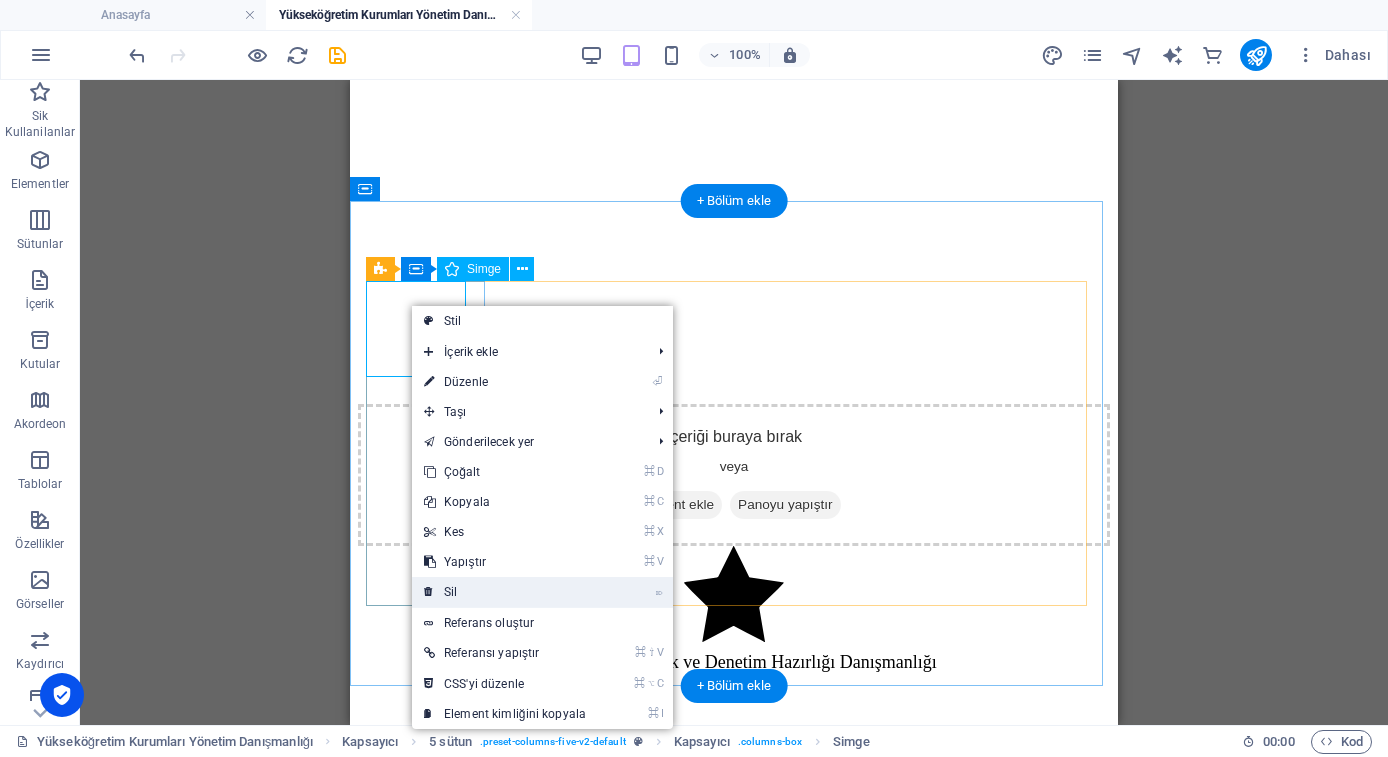 drag, startPoint x: 464, startPoint y: 594, endPoint x: 131, endPoint y: 506, distance: 344.43143 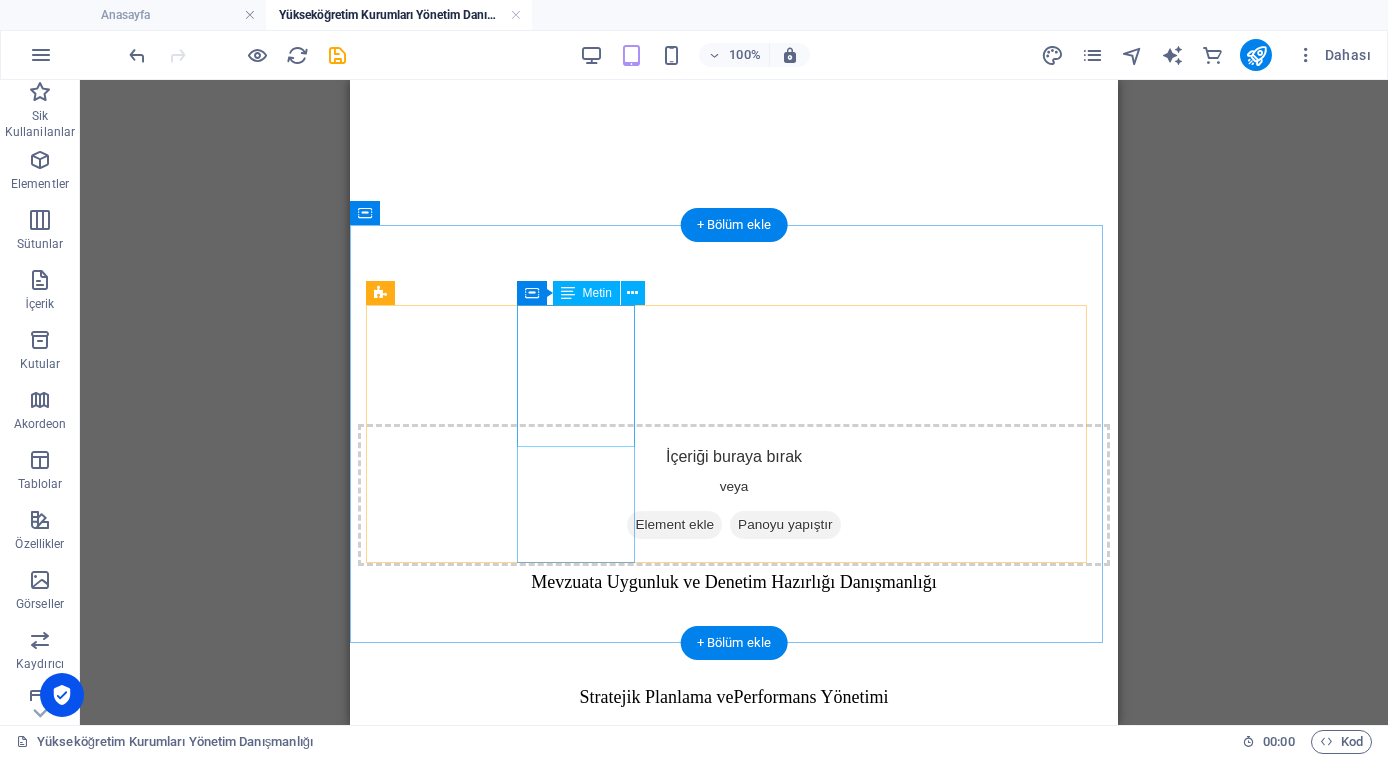 scroll, scrollTop: 524, scrollLeft: 0, axis: vertical 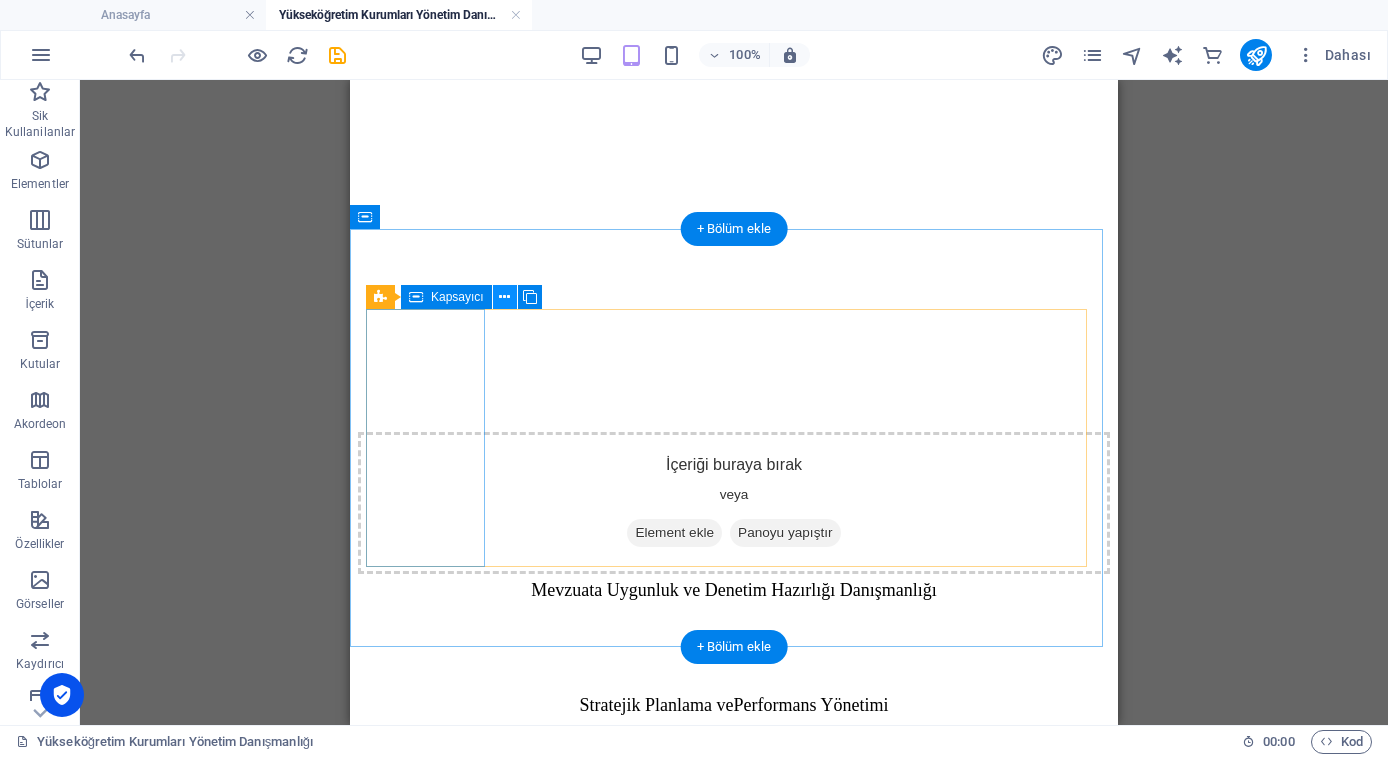 click at bounding box center [504, 297] 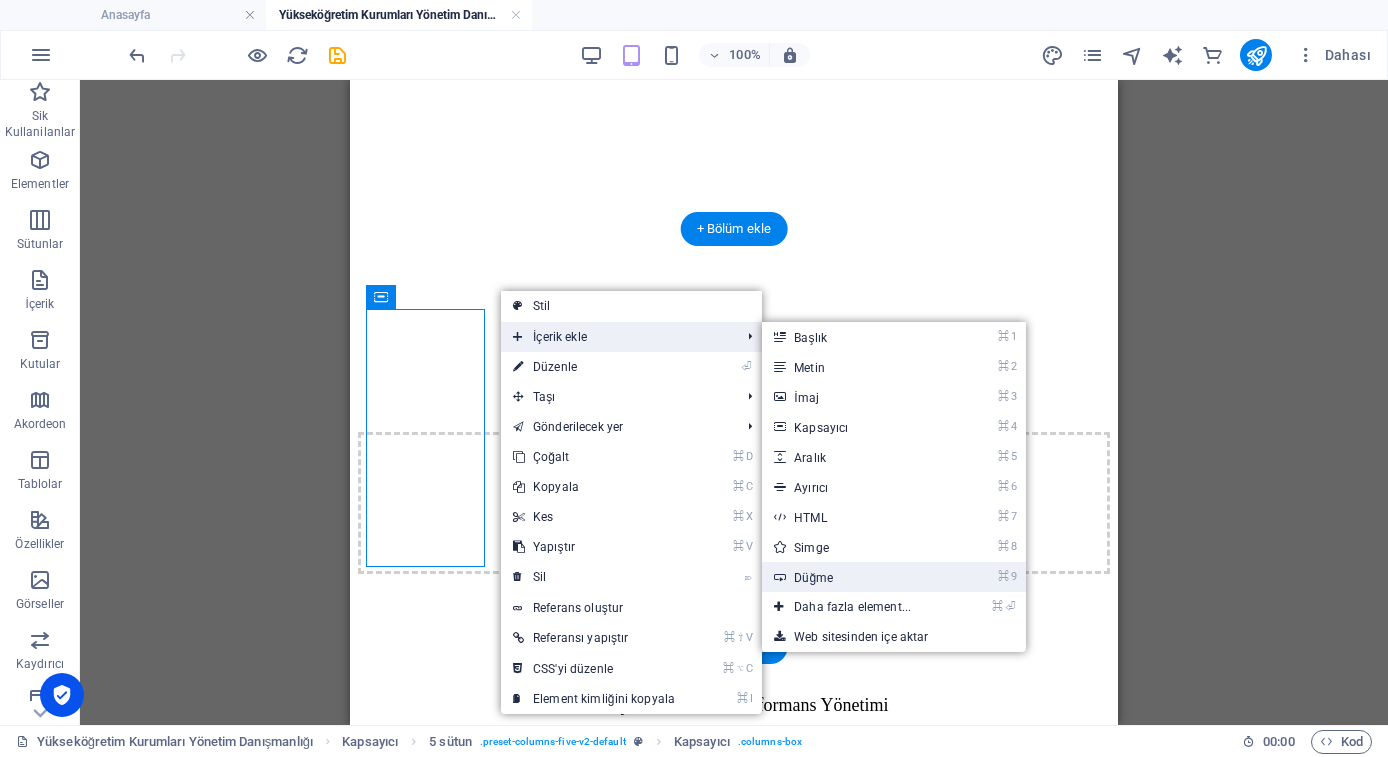 click on "⌘ 9  Düğme" at bounding box center [856, 577] 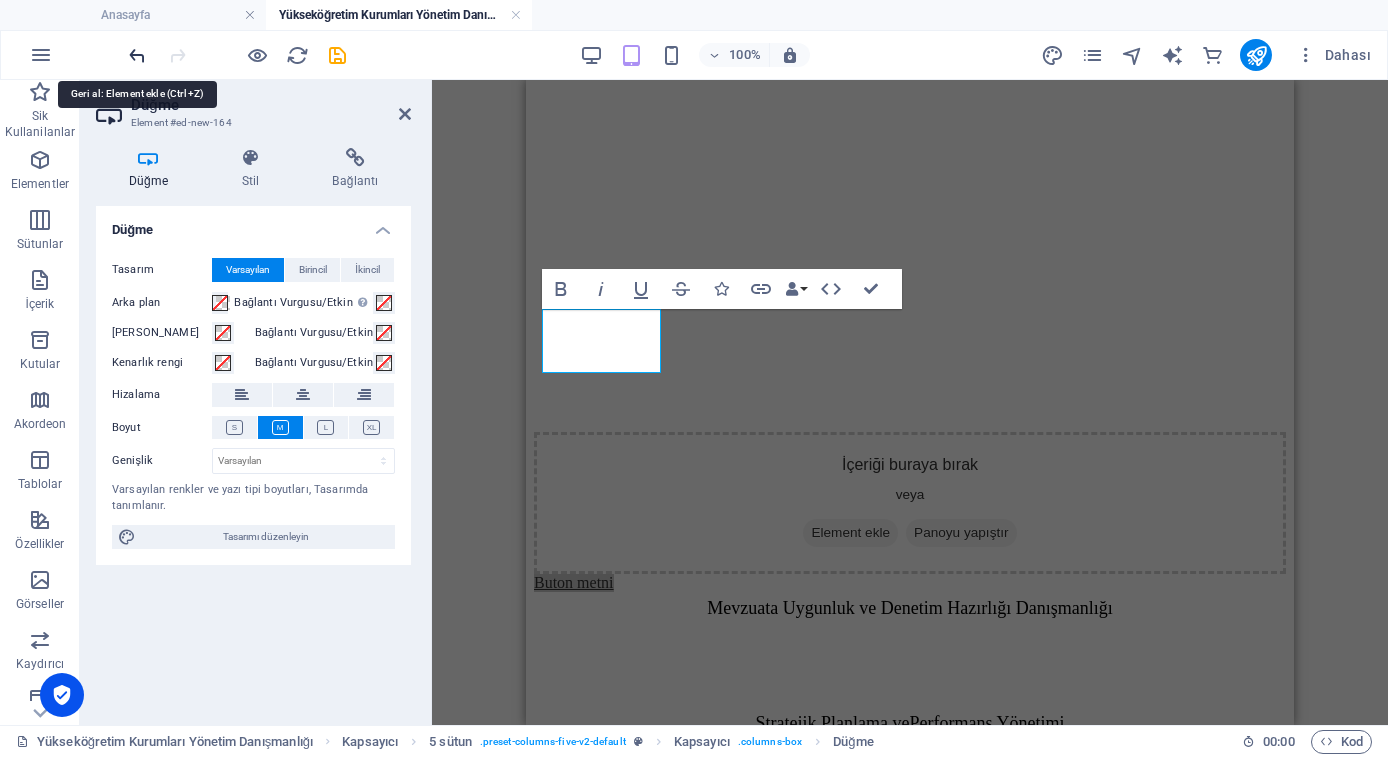 click at bounding box center (137, 55) 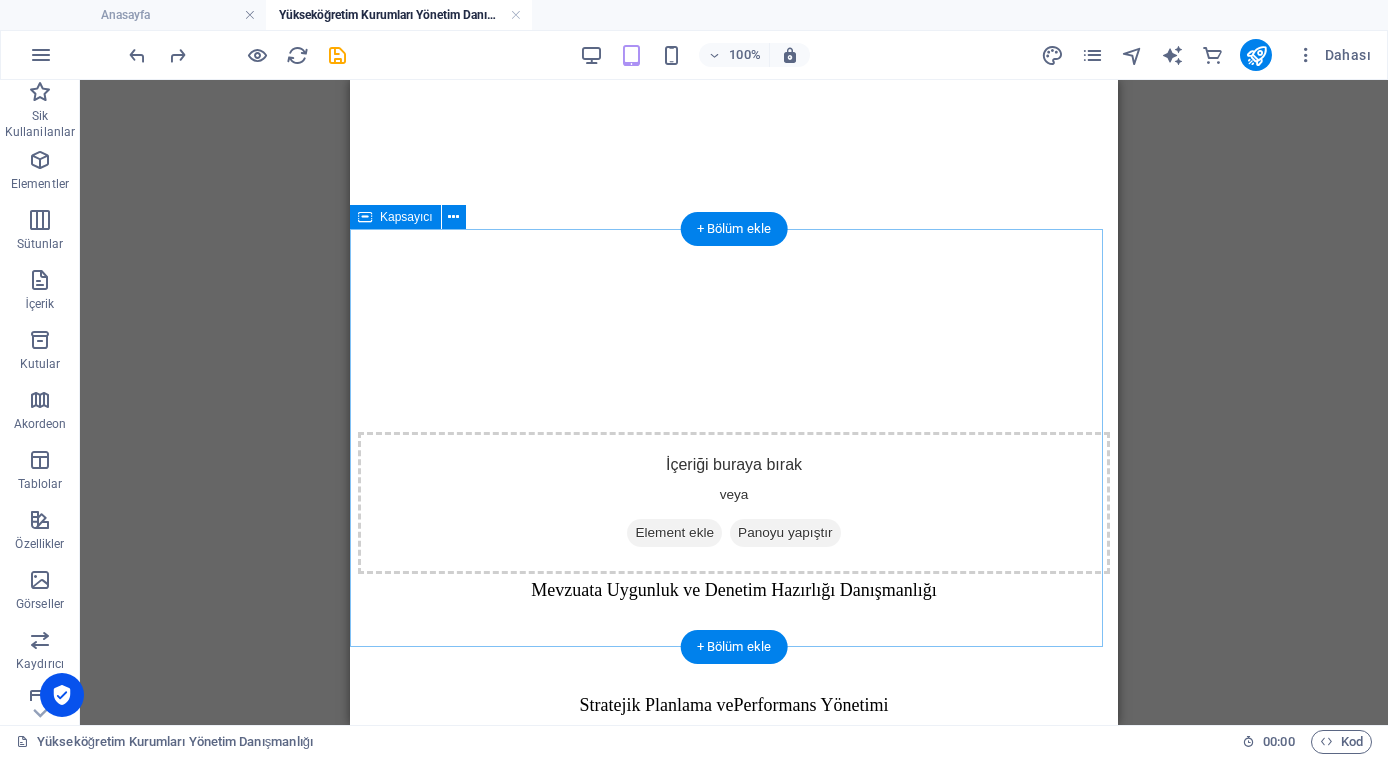 click on "Mevzuata Uygunluk ve Denetim Hazırlığı Danışmanlığı Stratejik Planlama ve  Performans Yönetimi Kurumsal Kalite Güvence Sistemleri Kurulumu Eğitim Programı Geliştirme ve Öğretim Tasarımı Danışmanlığı Sürdürülebilirlik ve Toplumsal Katkı Stratejileri" at bounding box center [734, 760] 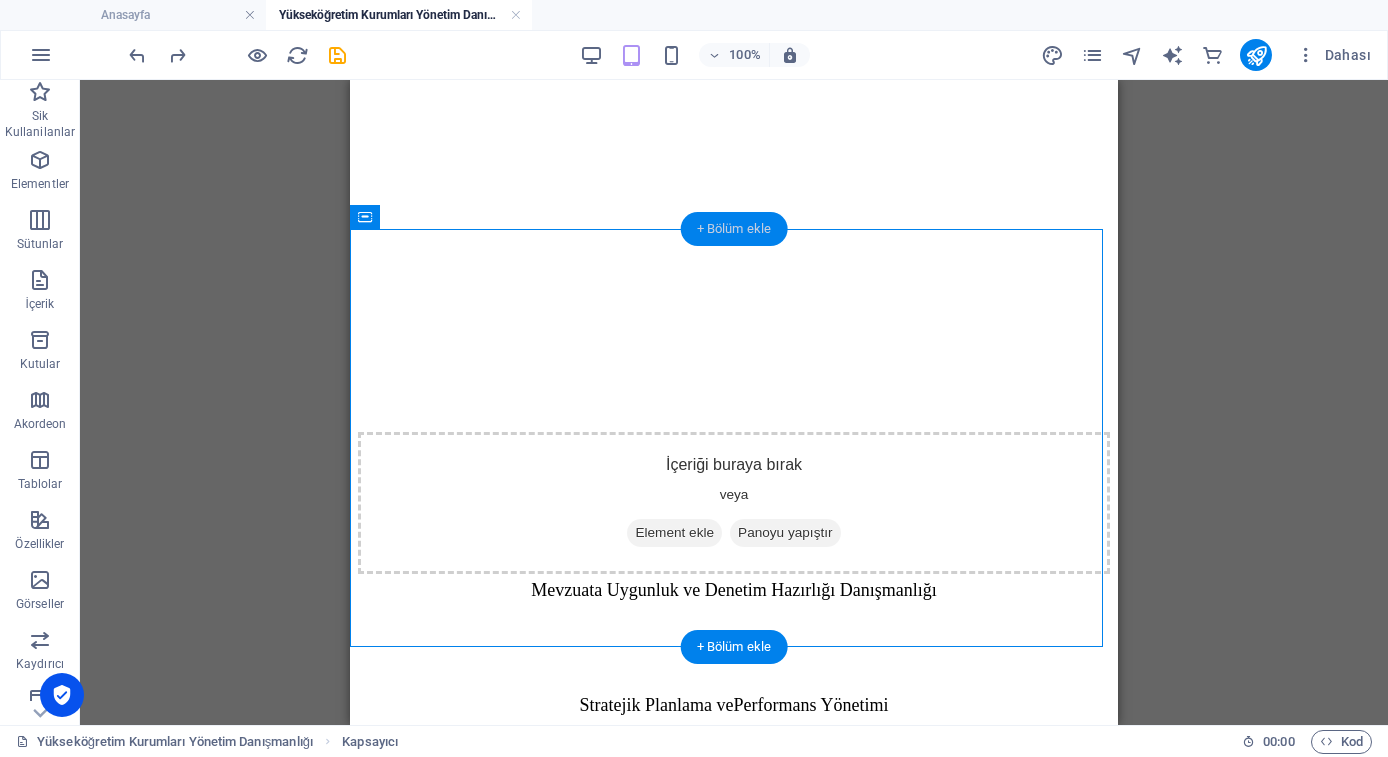 click on "+ Bölüm ekle" at bounding box center [734, 229] 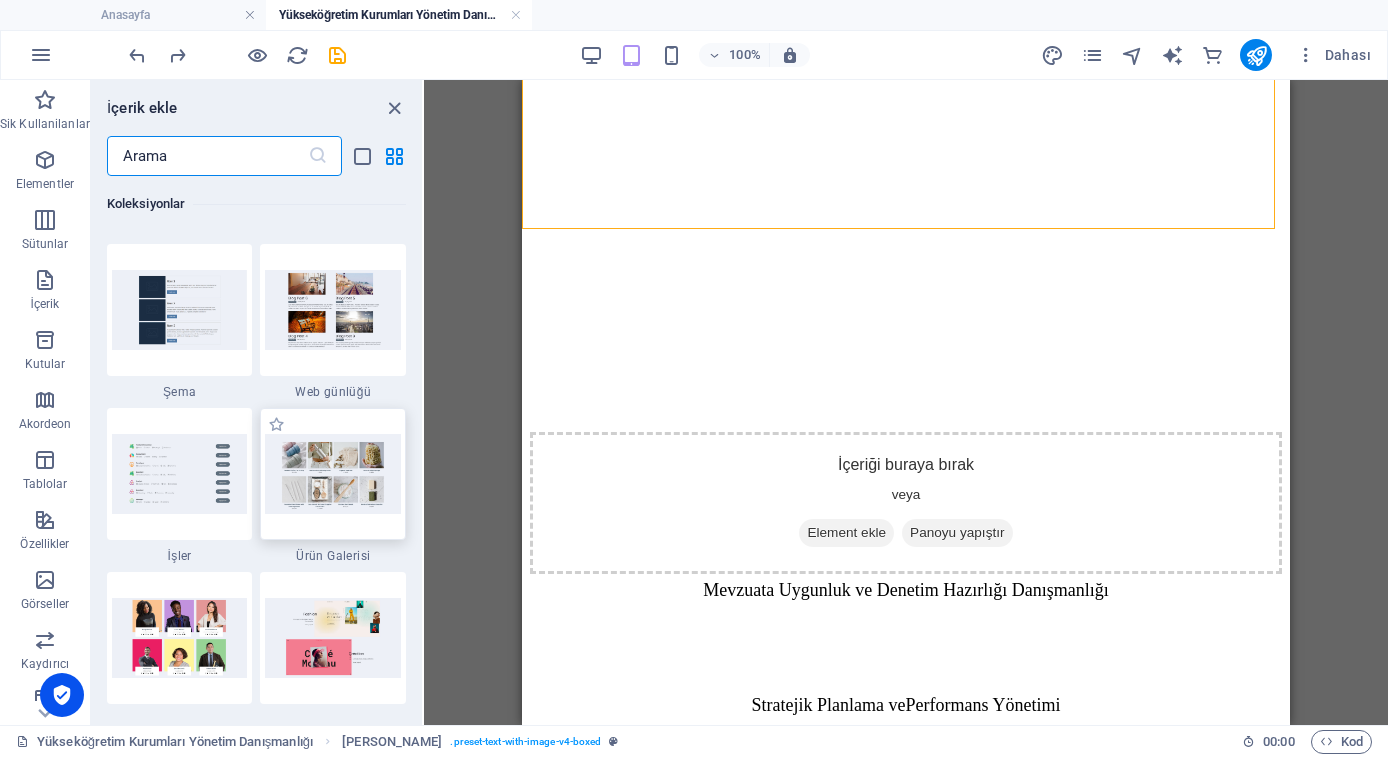 scroll, scrollTop: 18208, scrollLeft: 0, axis: vertical 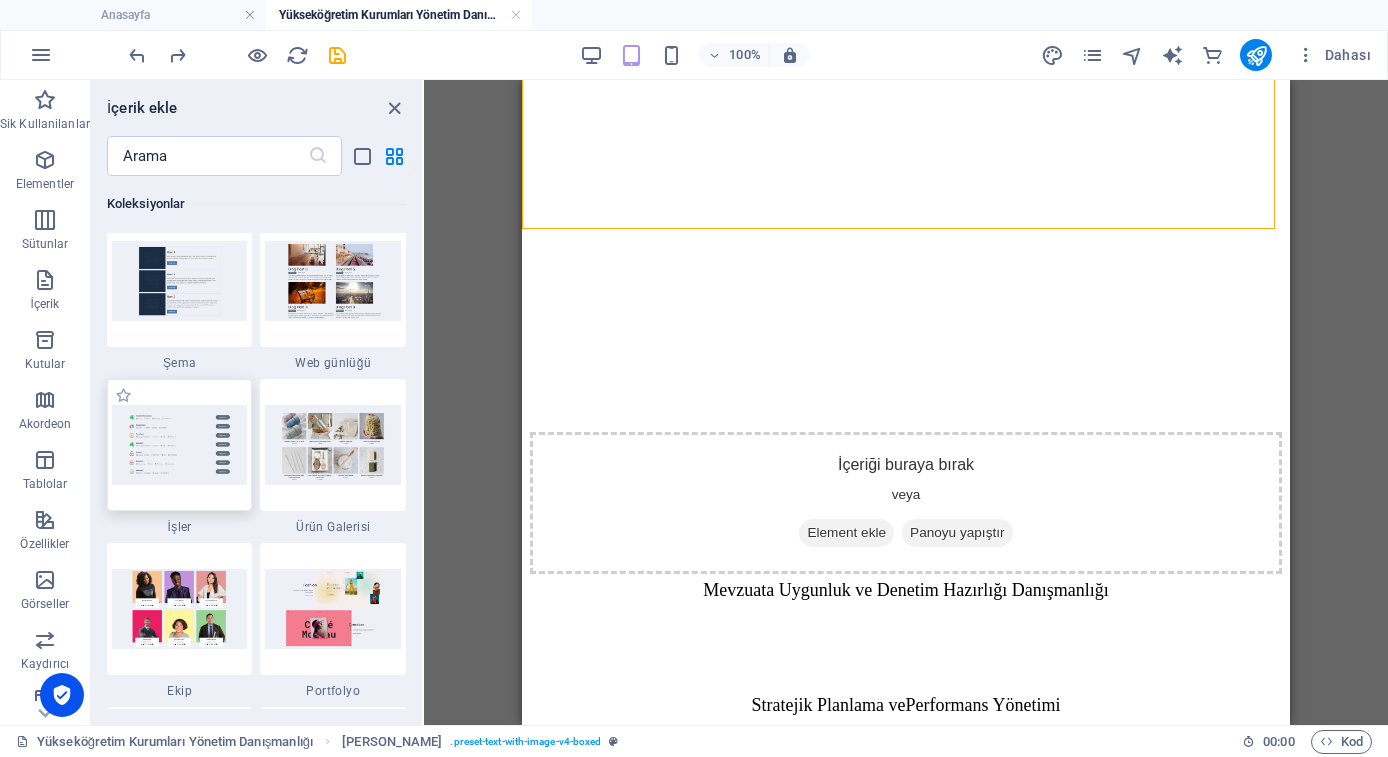 click at bounding box center (180, 445) 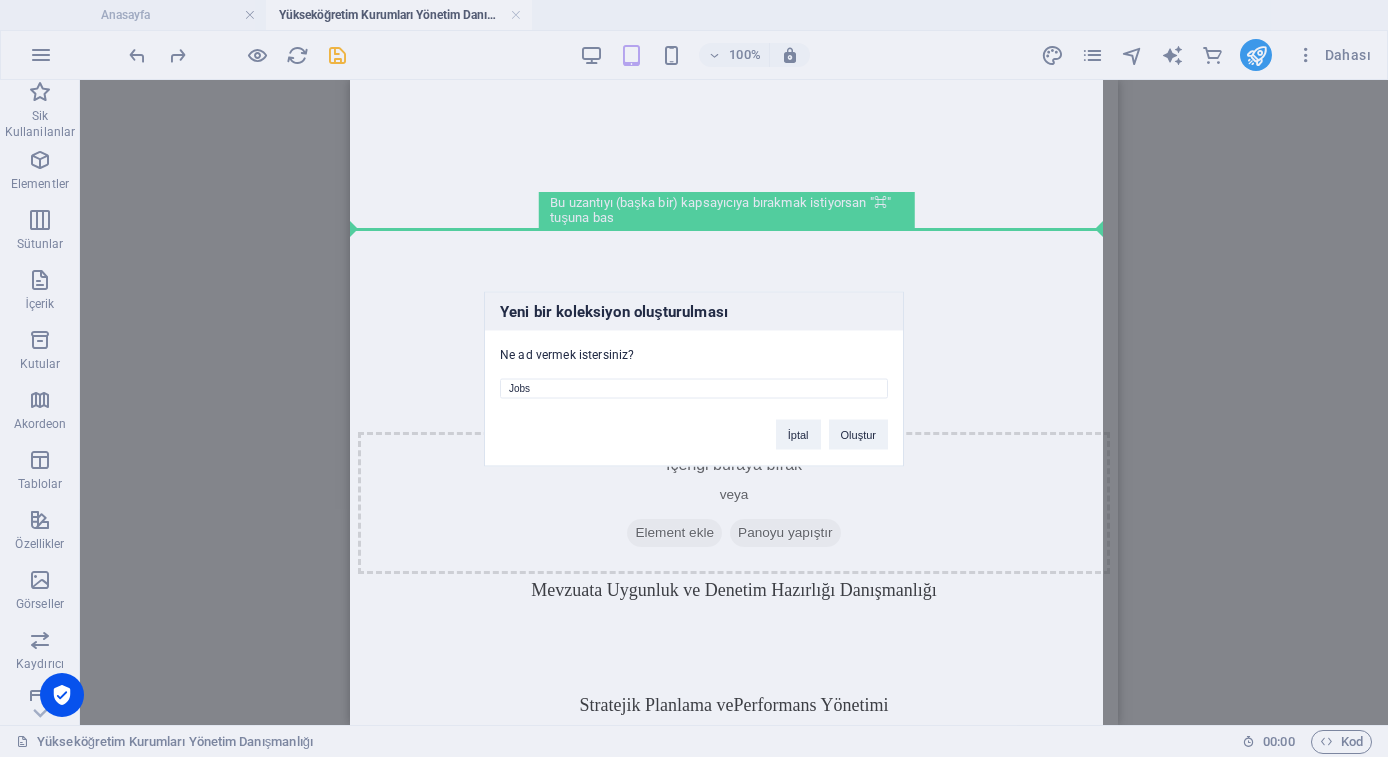 drag, startPoint x: 572, startPoint y: 383, endPoint x: 446, endPoint y: 383, distance: 126 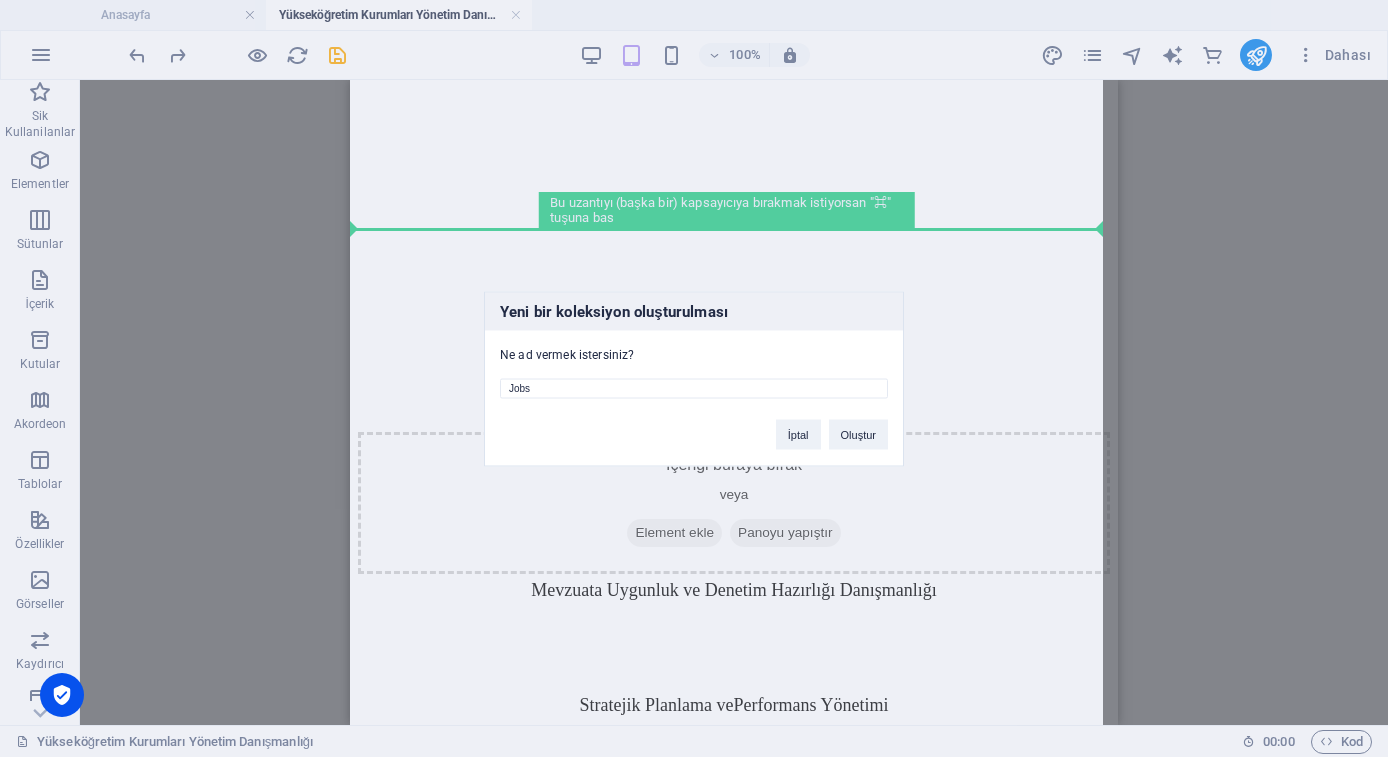 click on "Yeni bir koleksiyon oluşturulması Ne ad vermek istersiniz? Jobs İptal Oluştur" at bounding box center (694, 378) 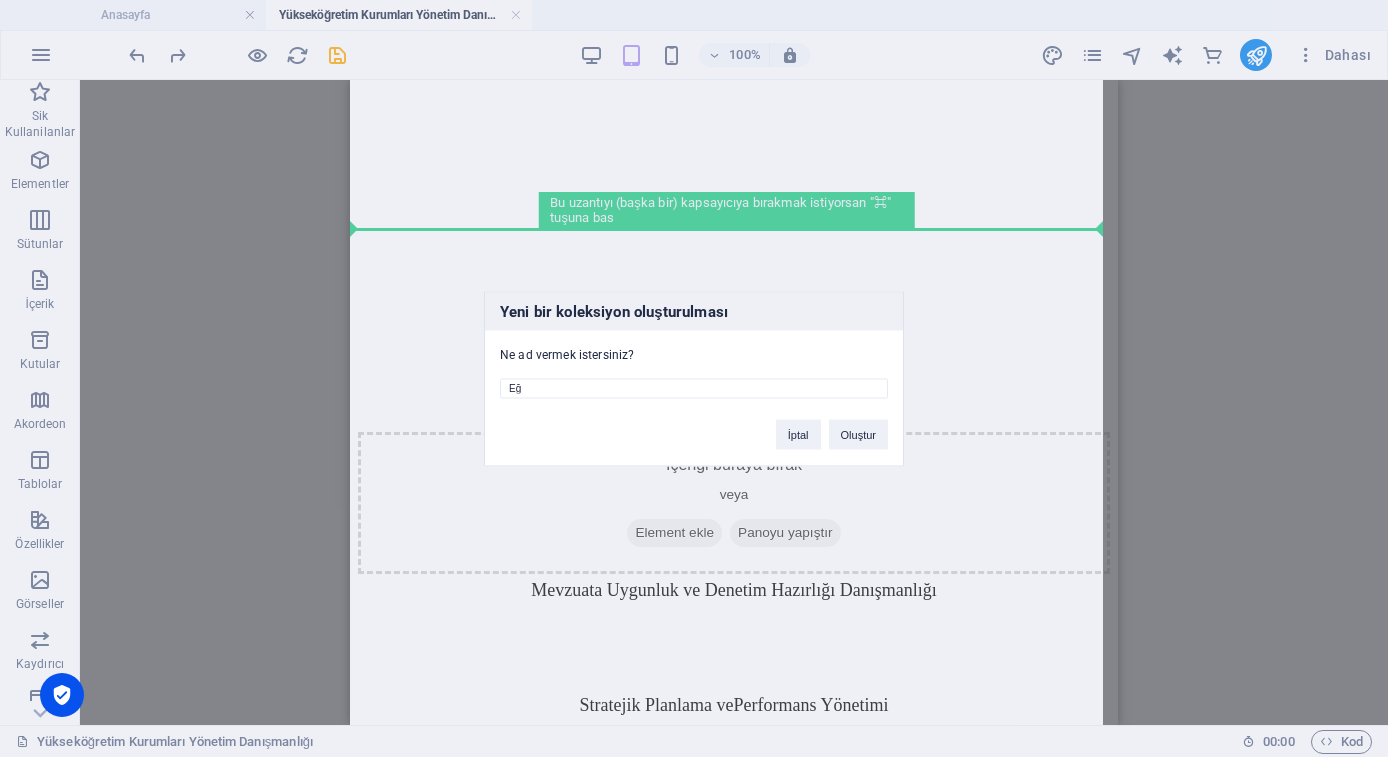 type on "E" 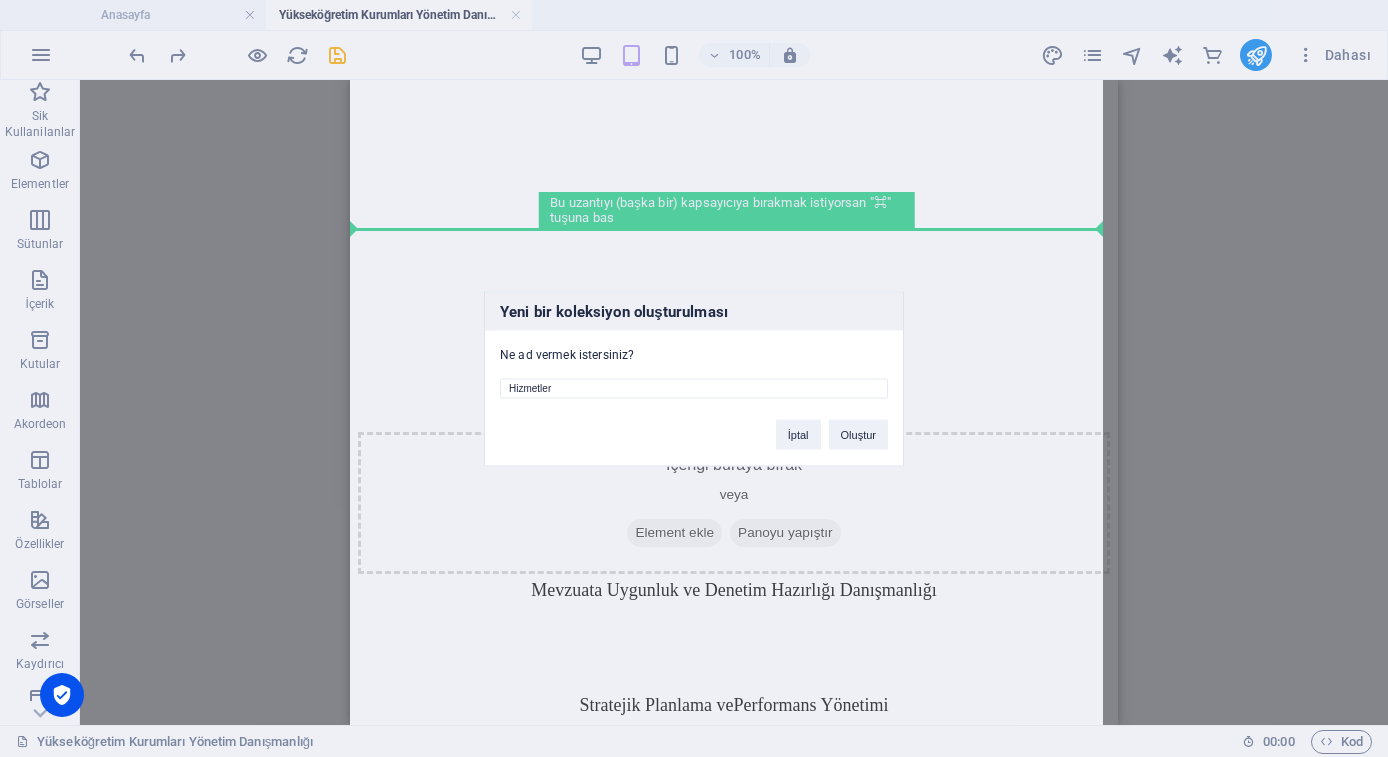 type on "Hizmetler" 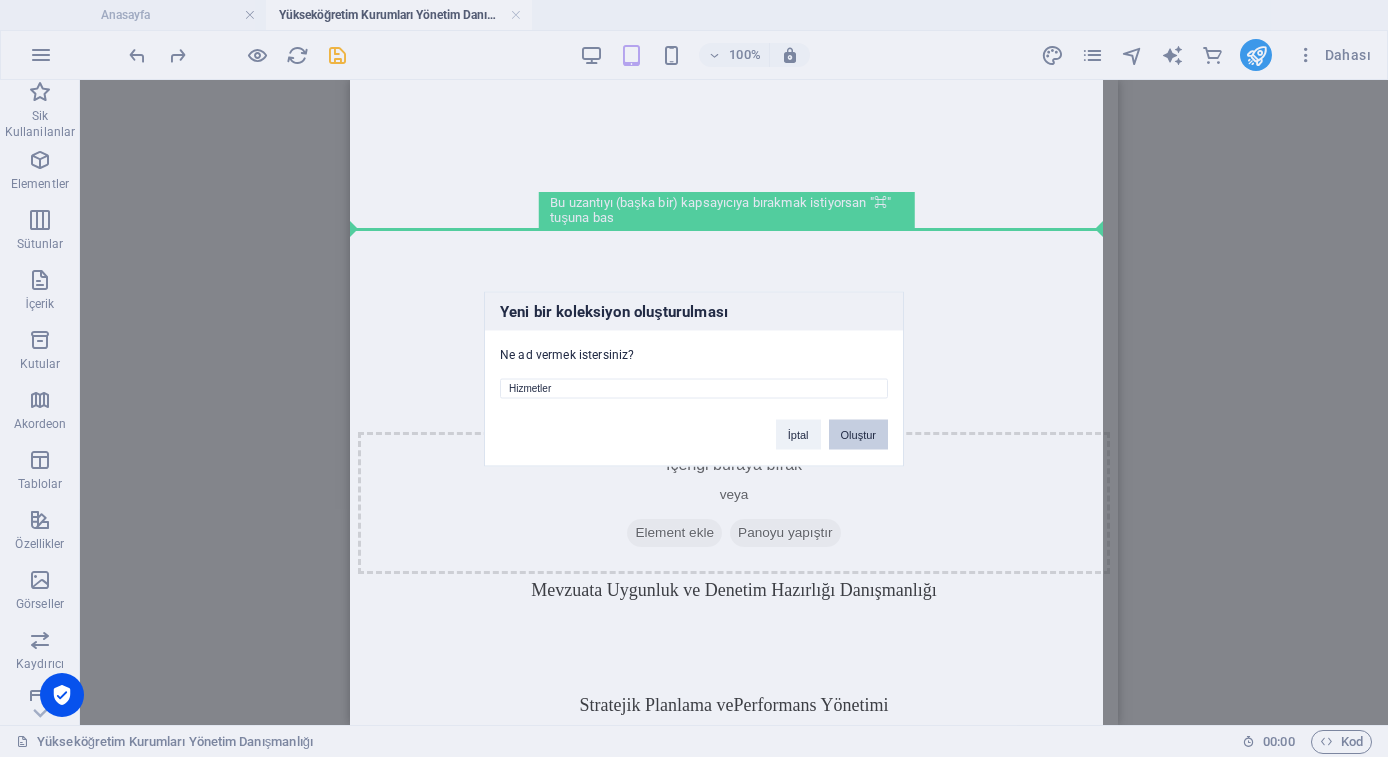 click on "Oluştur" at bounding box center (858, 434) 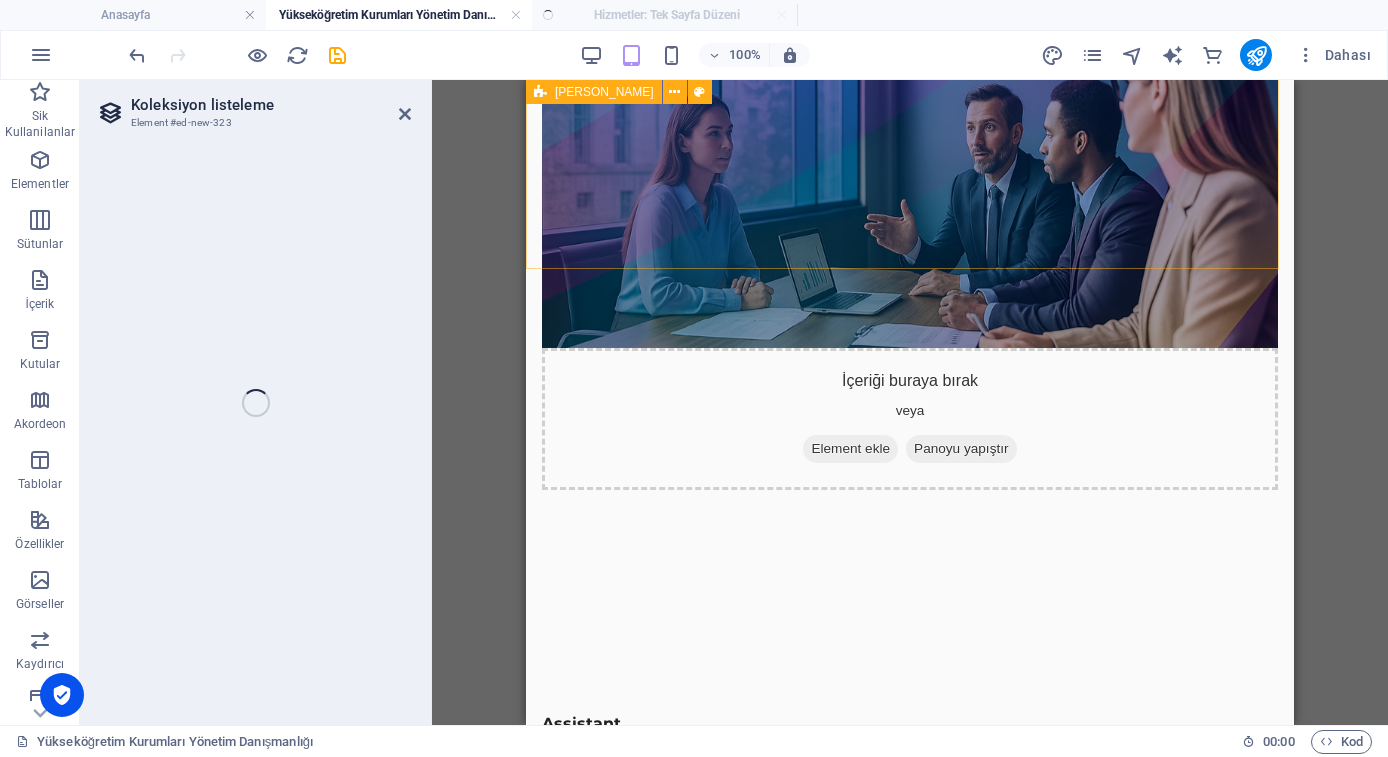 select on "686f8faf5bbef777a603ecd7" 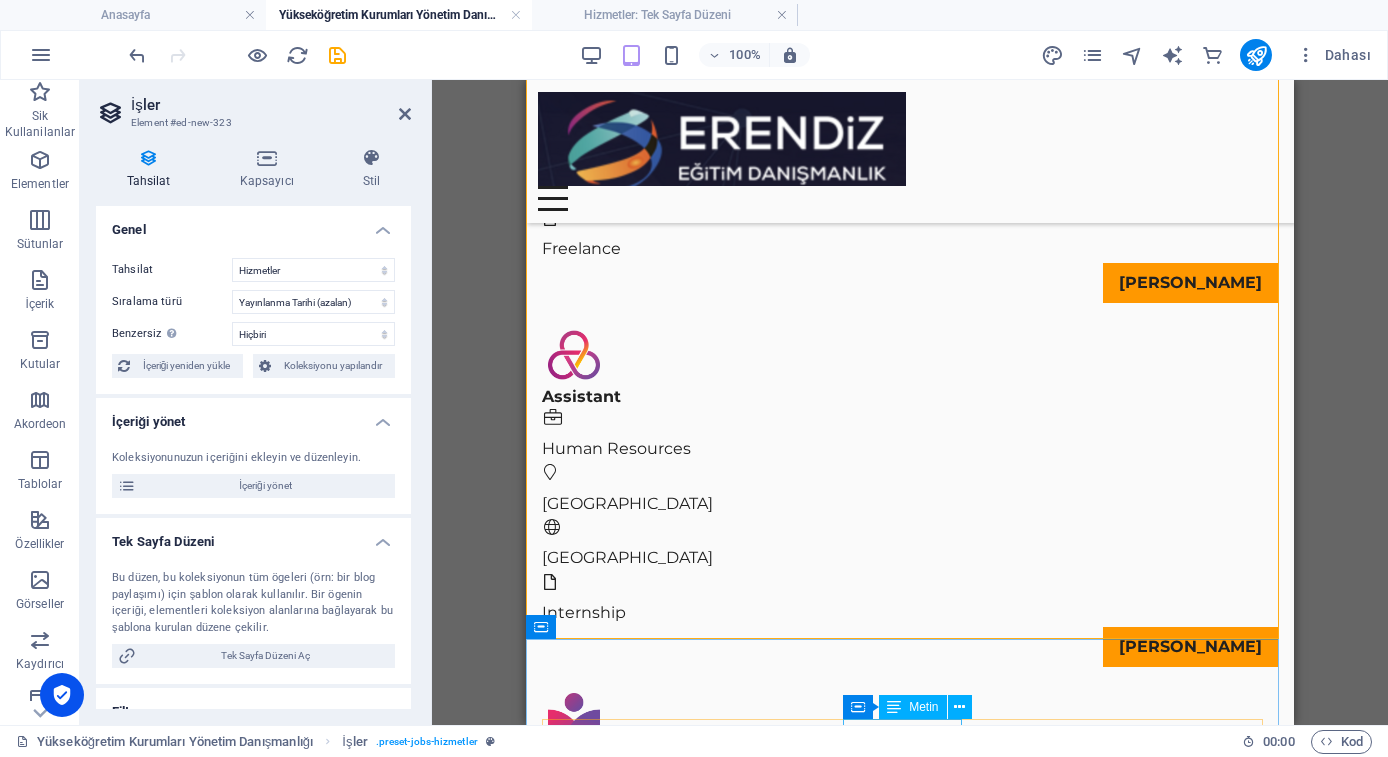 scroll, scrollTop: 530, scrollLeft: 0, axis: vertical 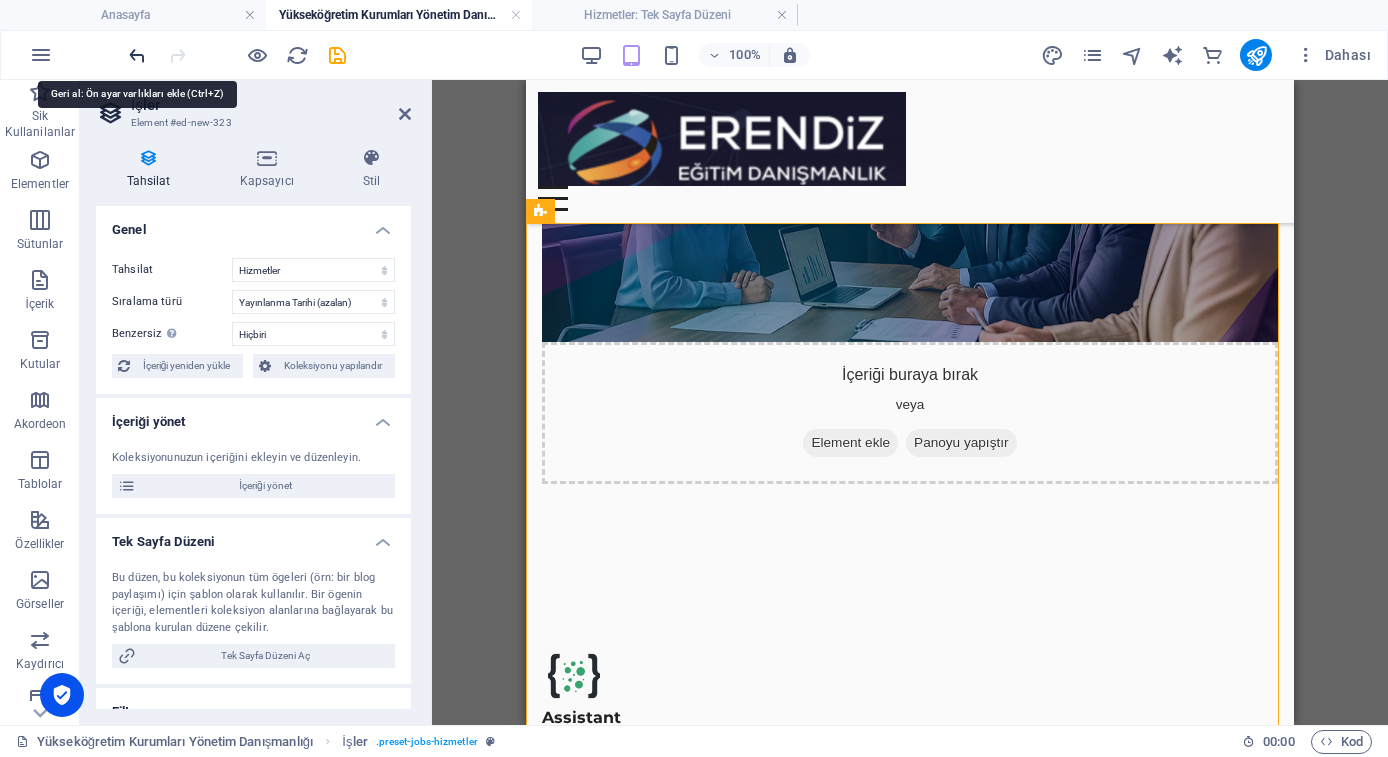 click at bounding box center [137, 55] 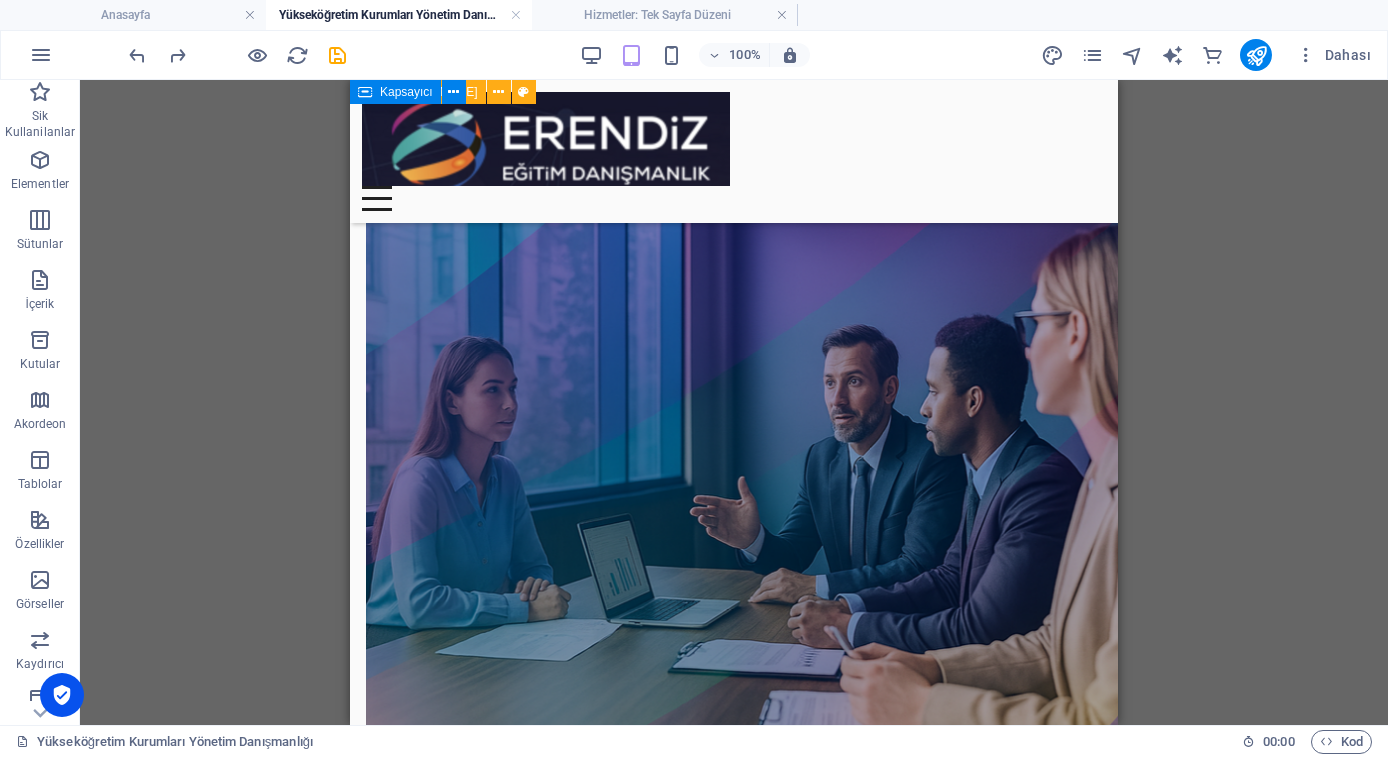 scroll, scrollTop: 28, scrollLeft: 0, axis: vertical 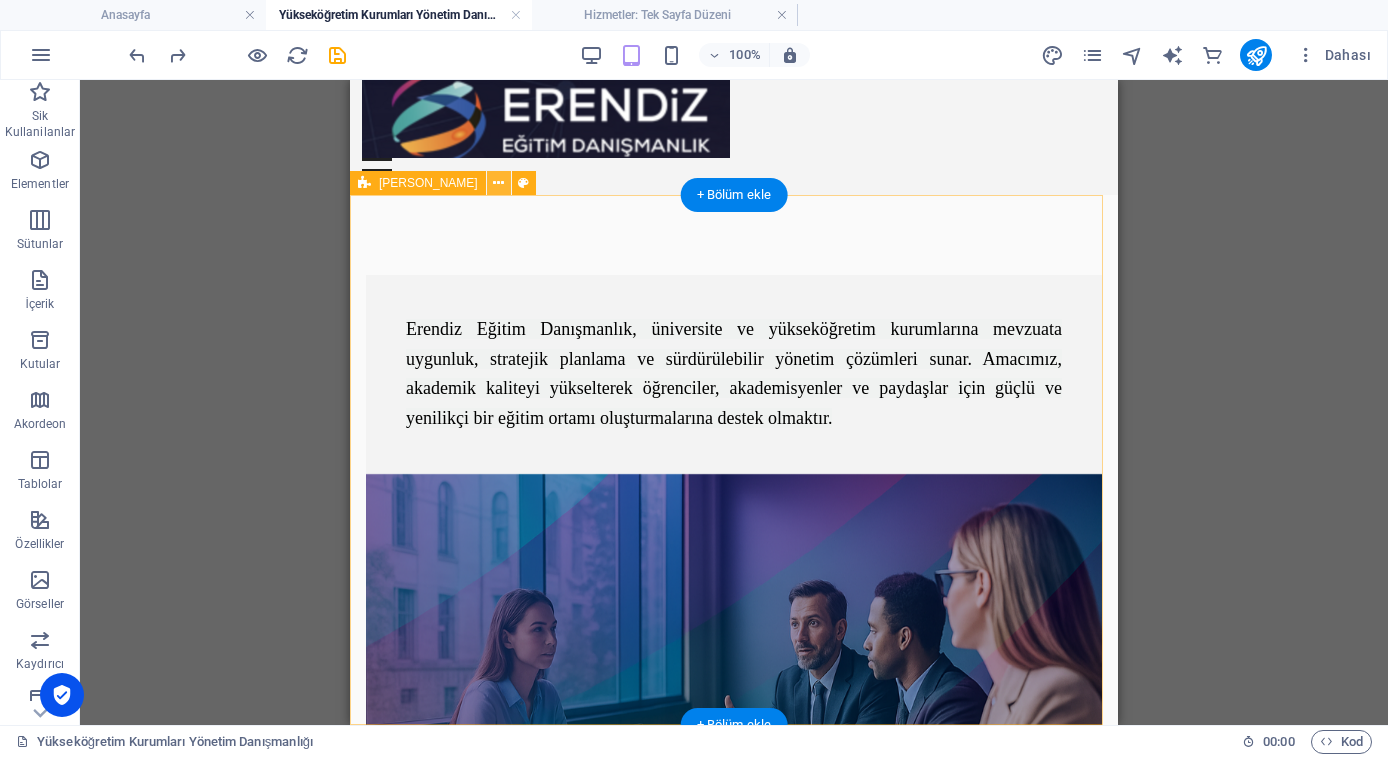 click at bounding box center (499, 183) 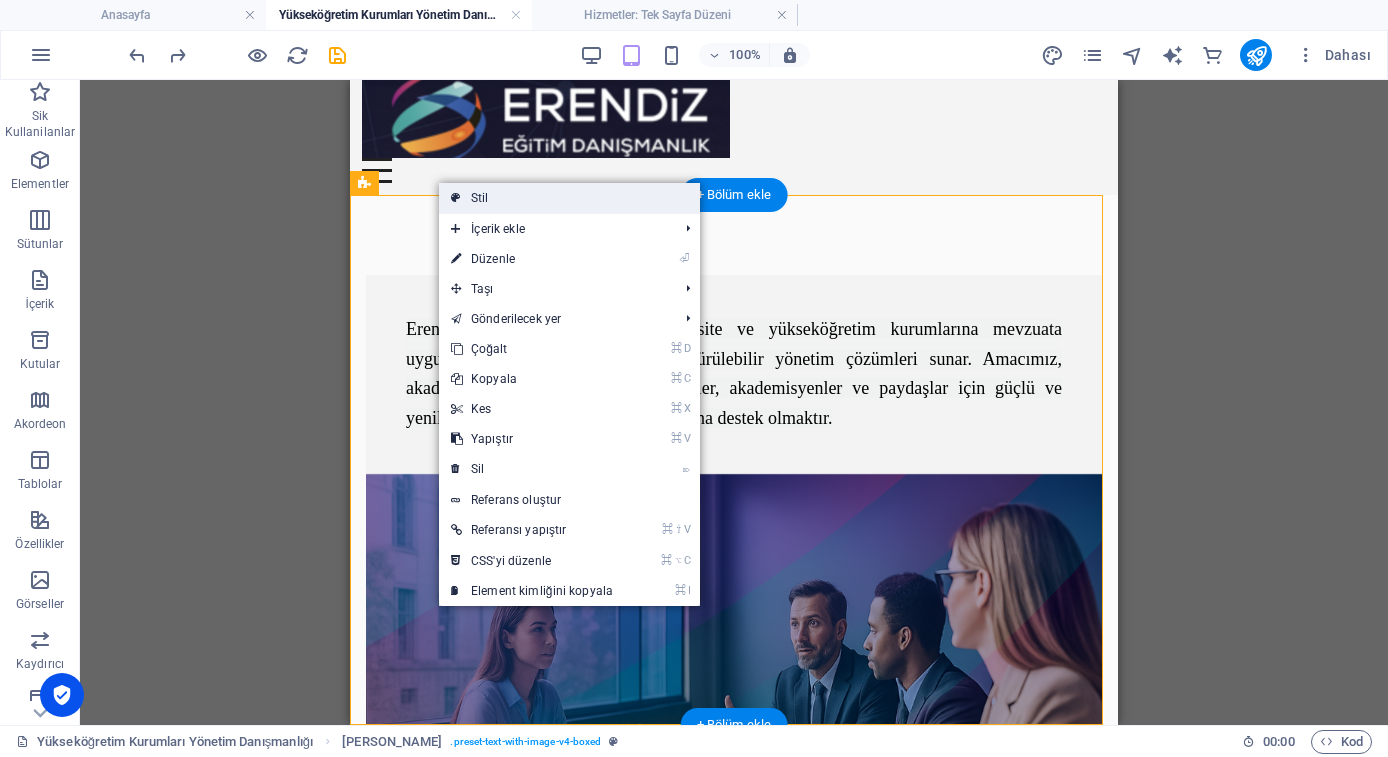 click on "Stil" at bounding box center [569, 198] 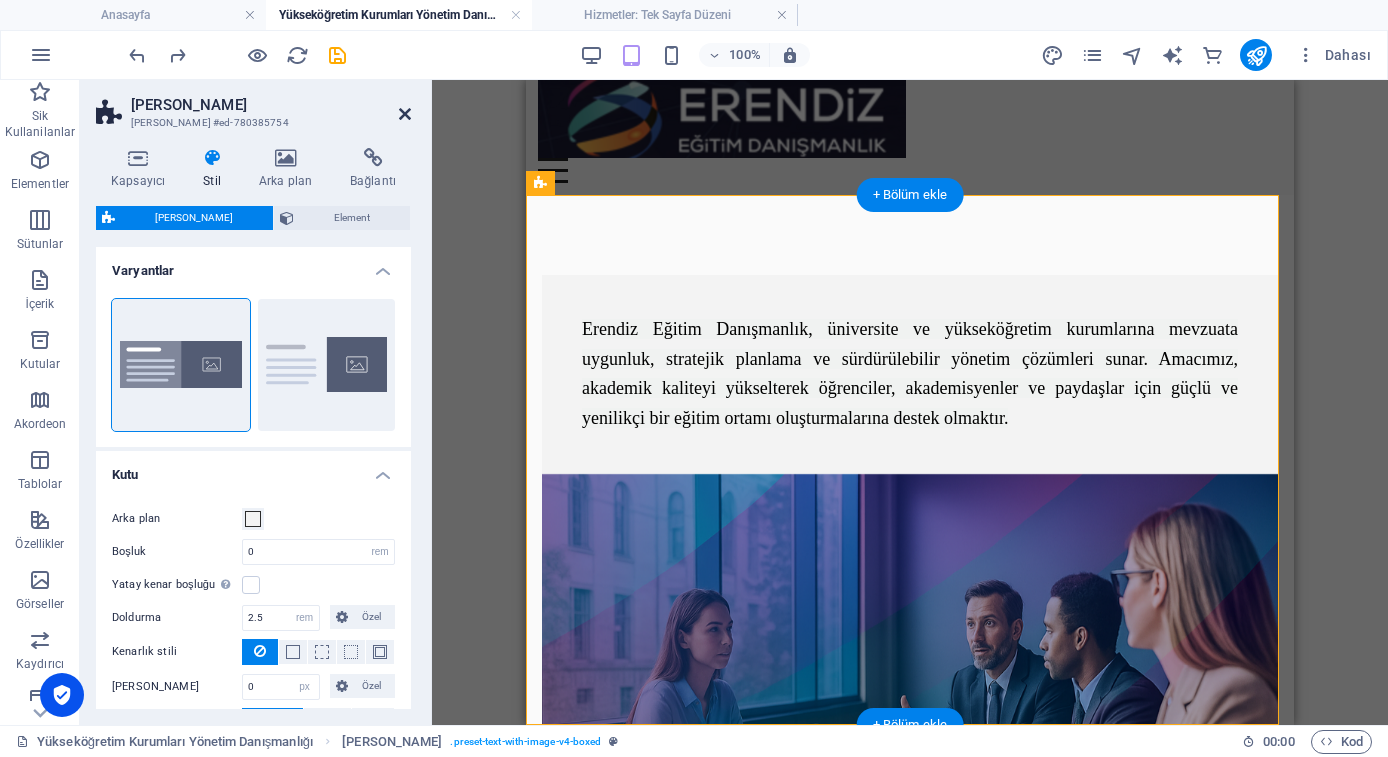 click at bounding box center [405, 114] 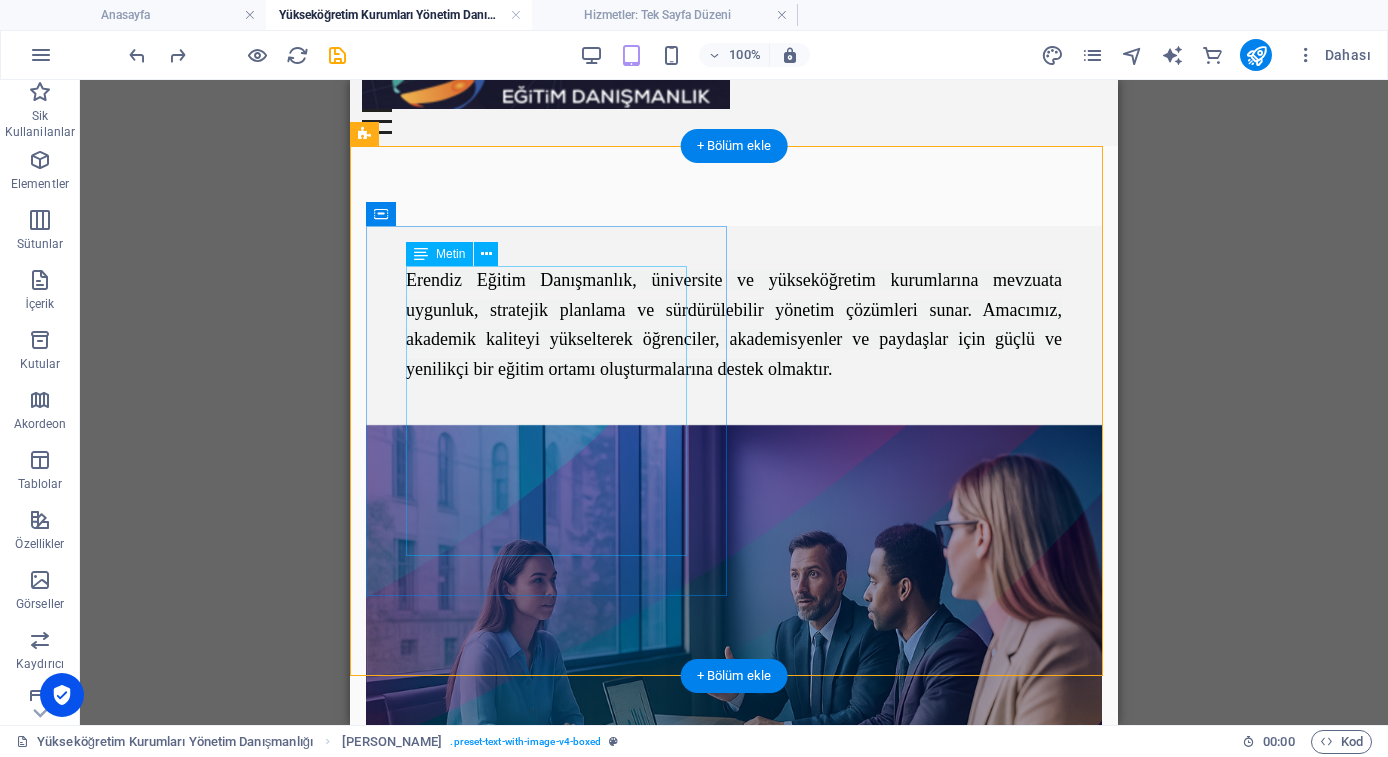 scroll, scrollTop: 217, scrollLeft: 0, axis: vertical 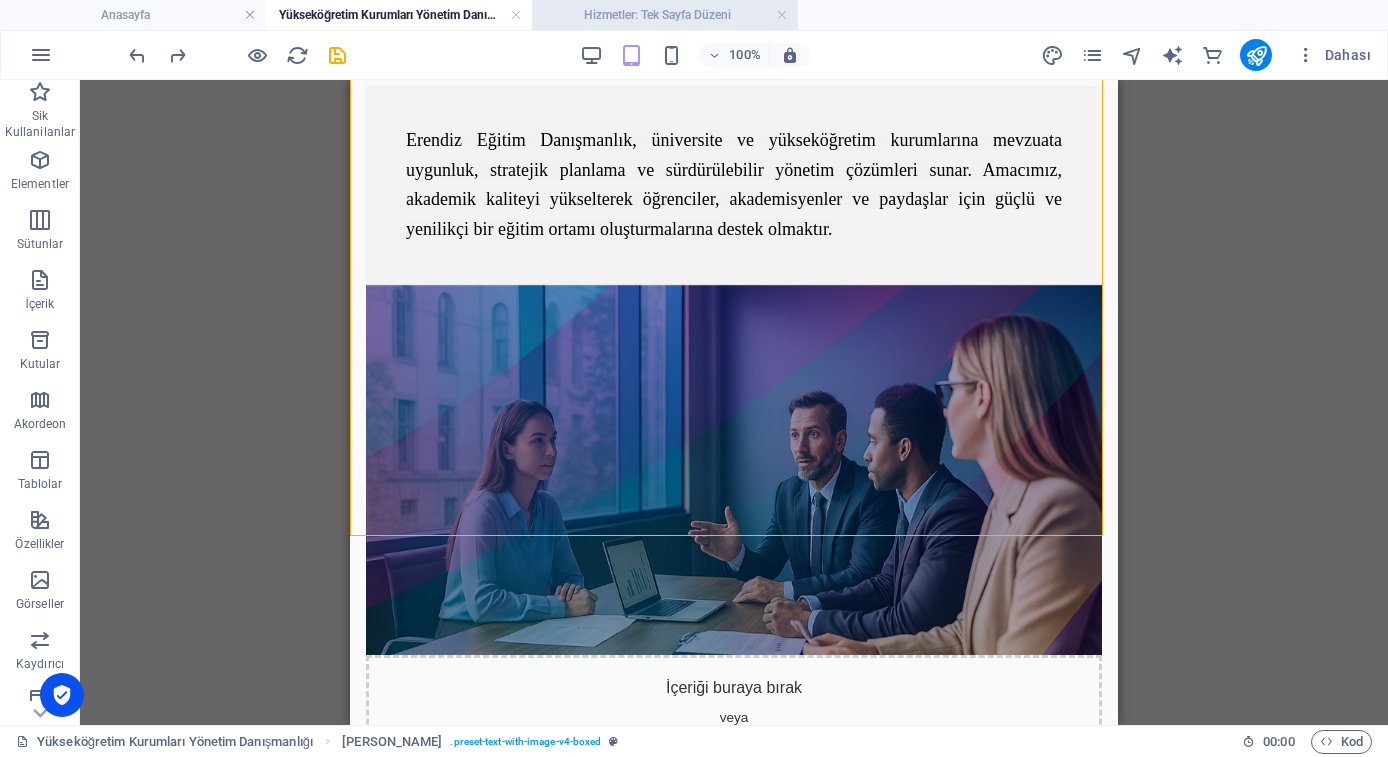 click on "Hizmetler: Tek Sayfa Düzeni" at bounding box center (665, 15) 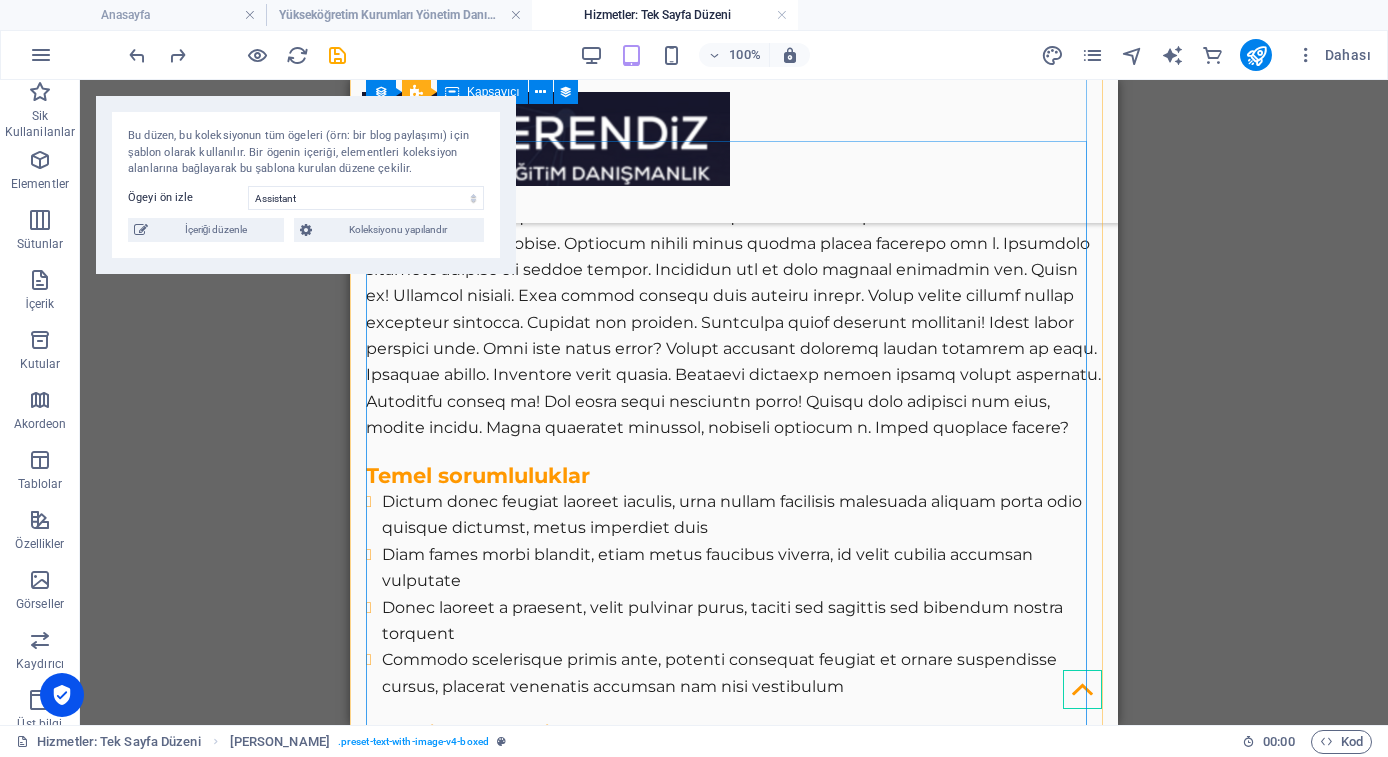 scroll, scrollTop: 0, scrollLeft: 0, axis: both 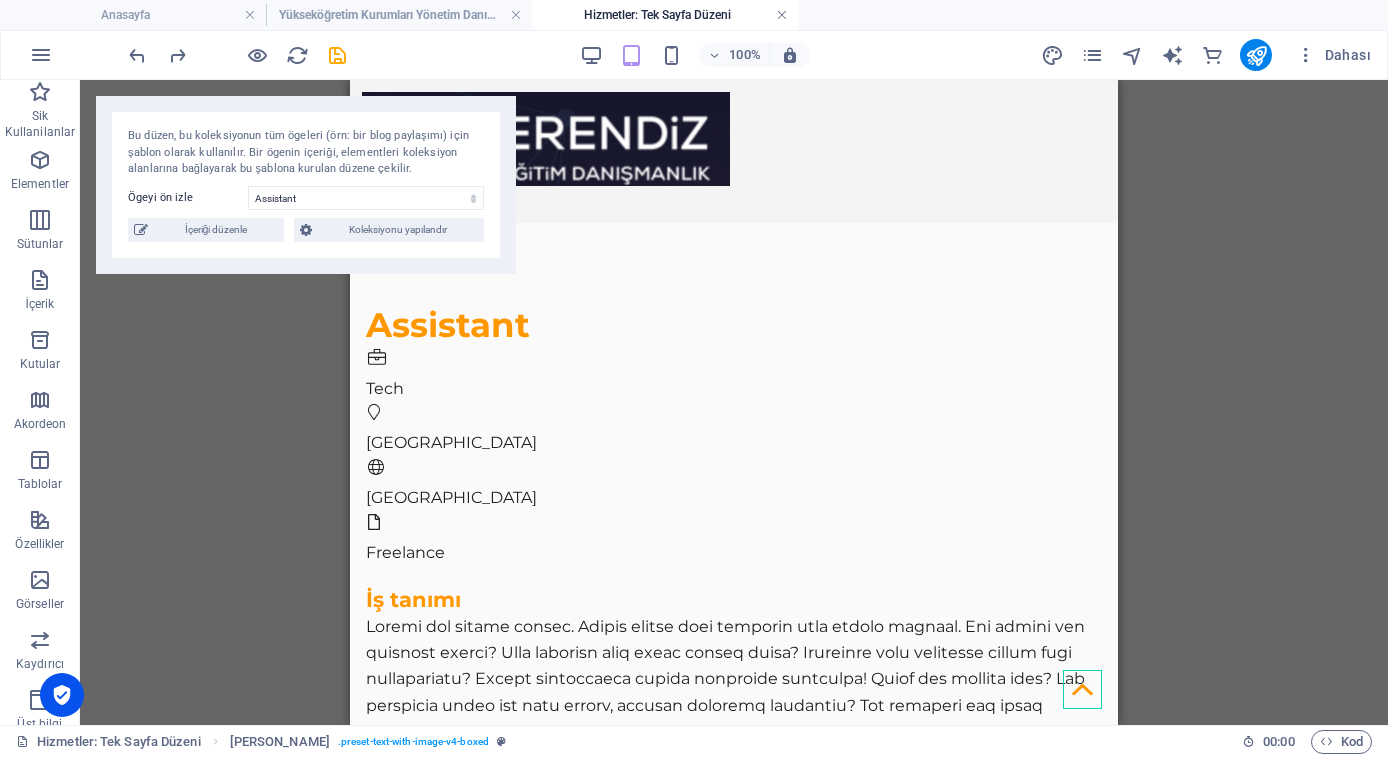 click at bounding box center (782, 15) 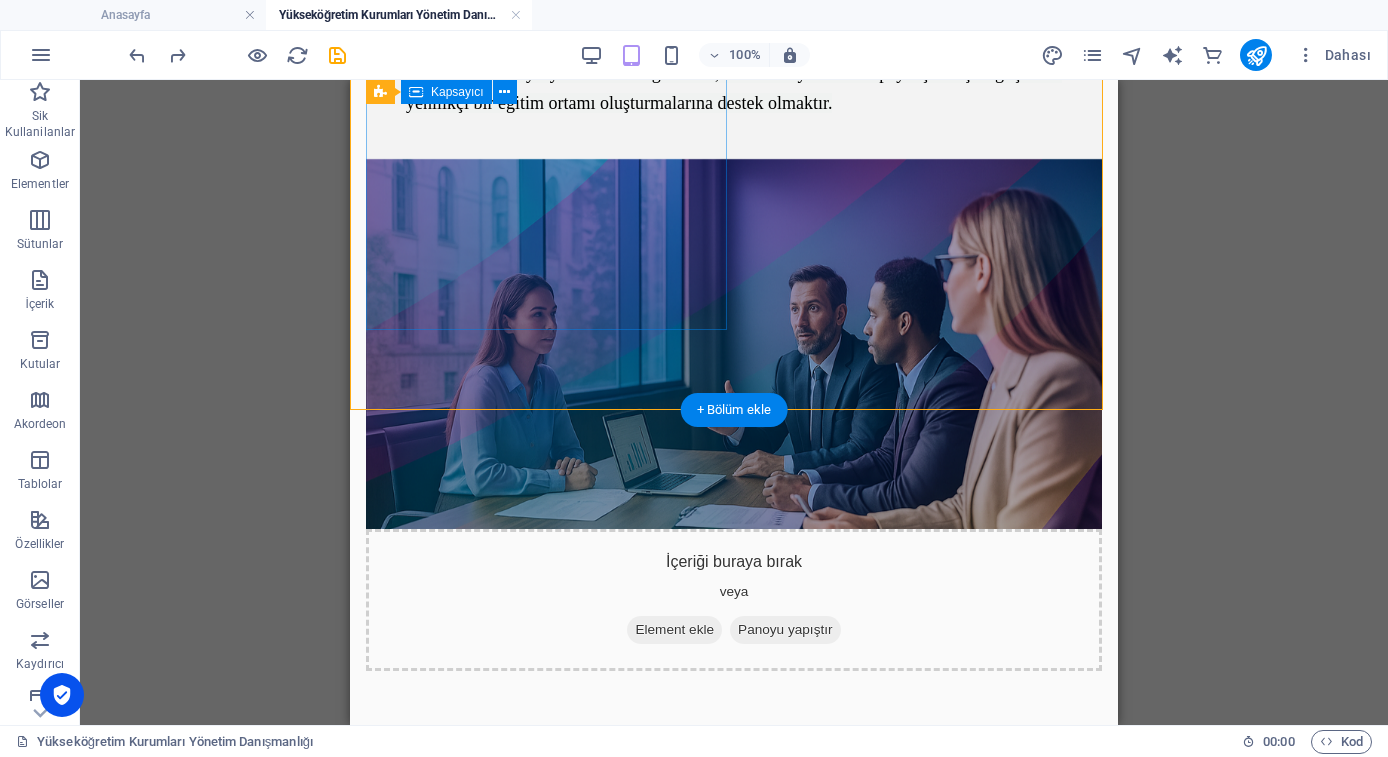scroll, scrollTop: 347, scrollLeft: 0, axis: vertical 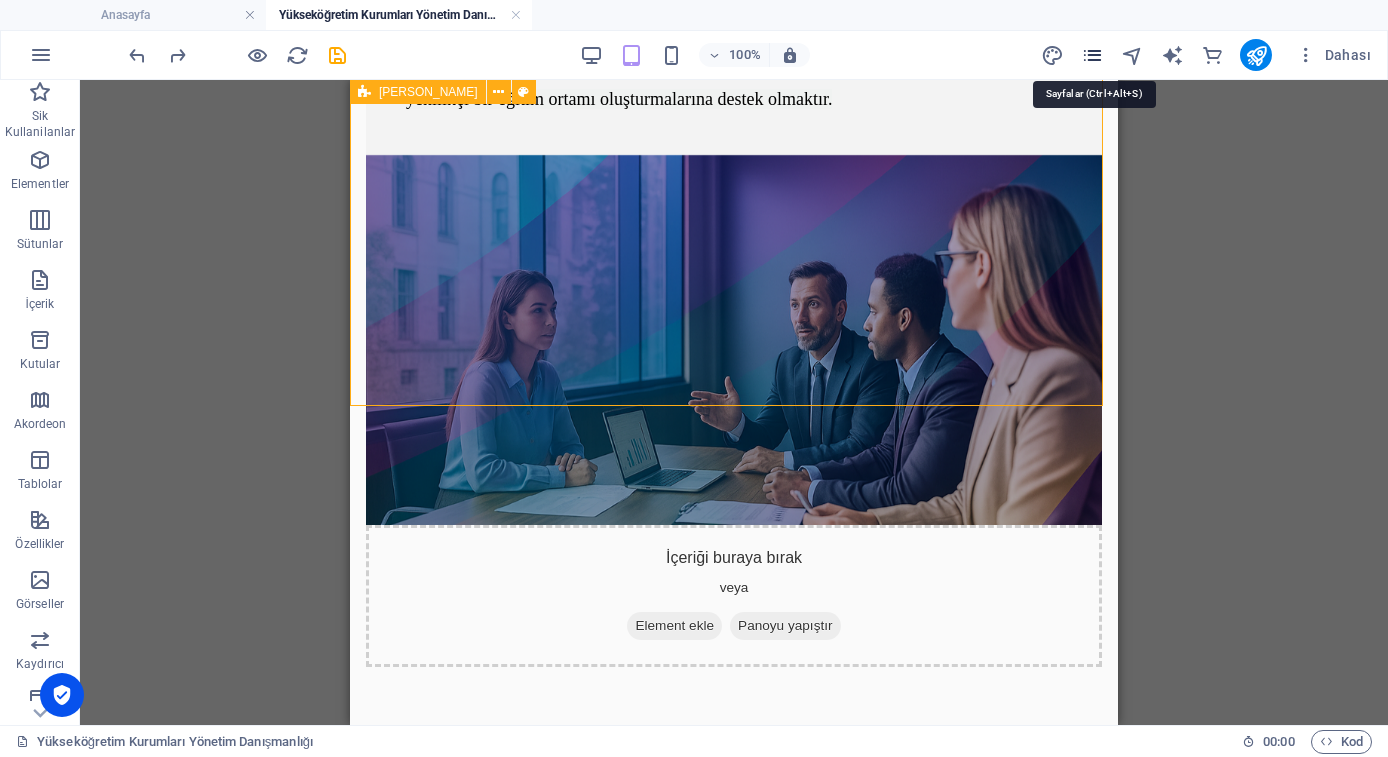 click at bounding box center [1092, 55] 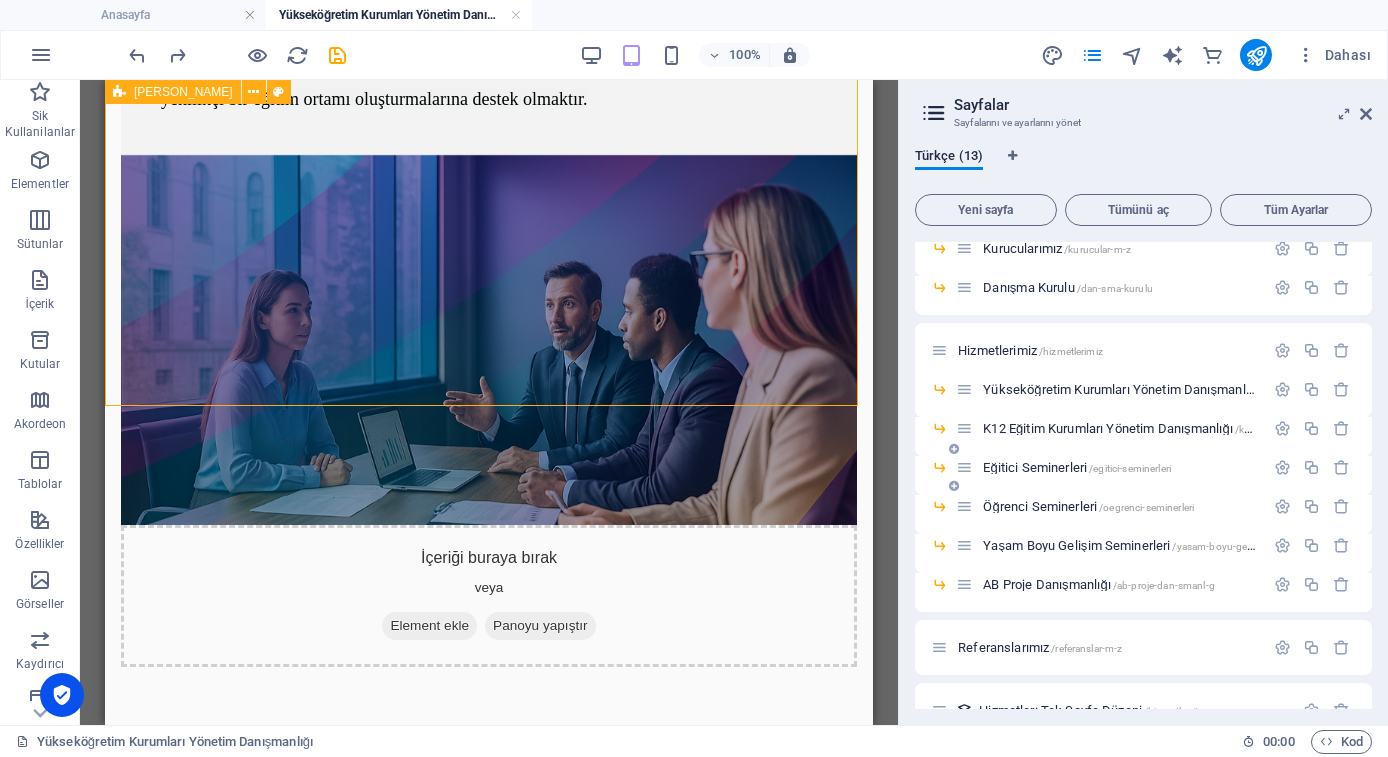 scroll, scrollTop: 160, scrollLeft: 0, axis: vertical 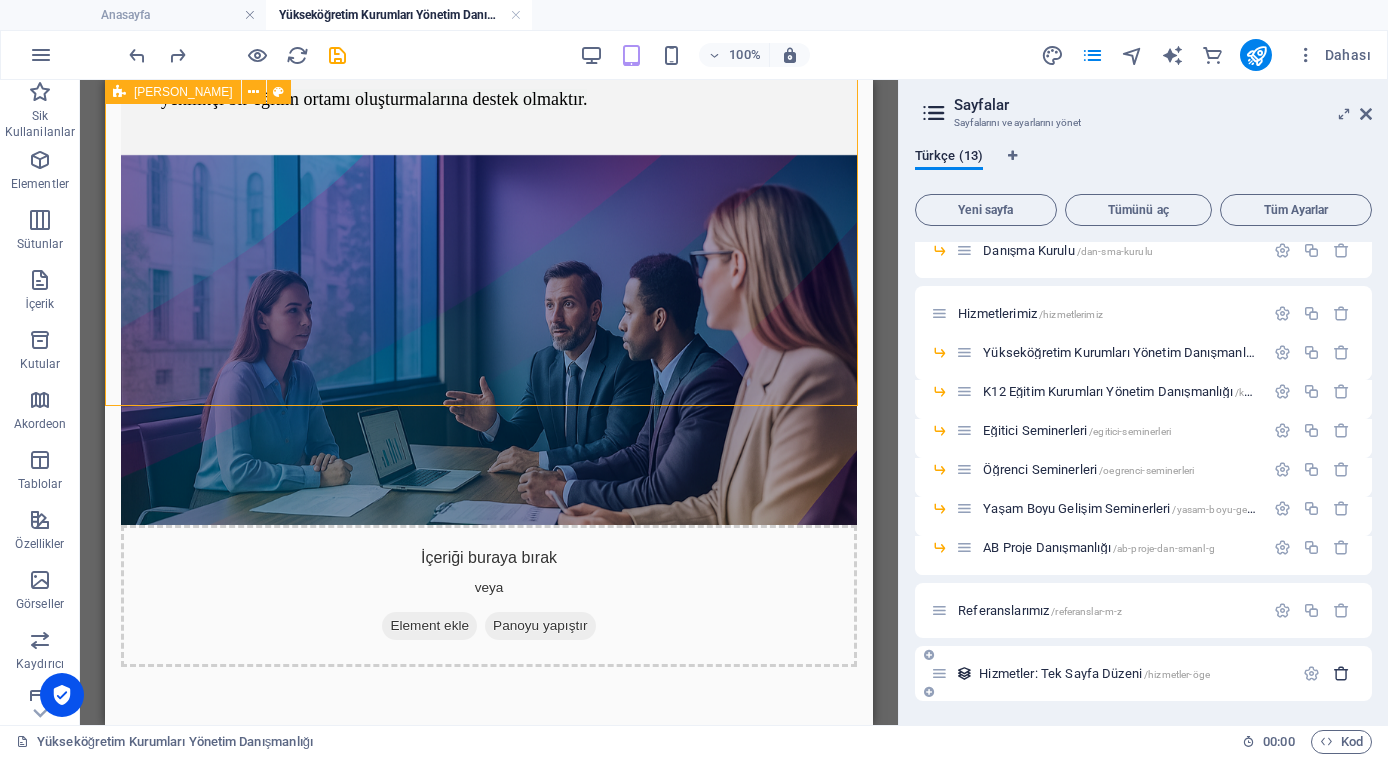 click at bounding box center [1341, 673] 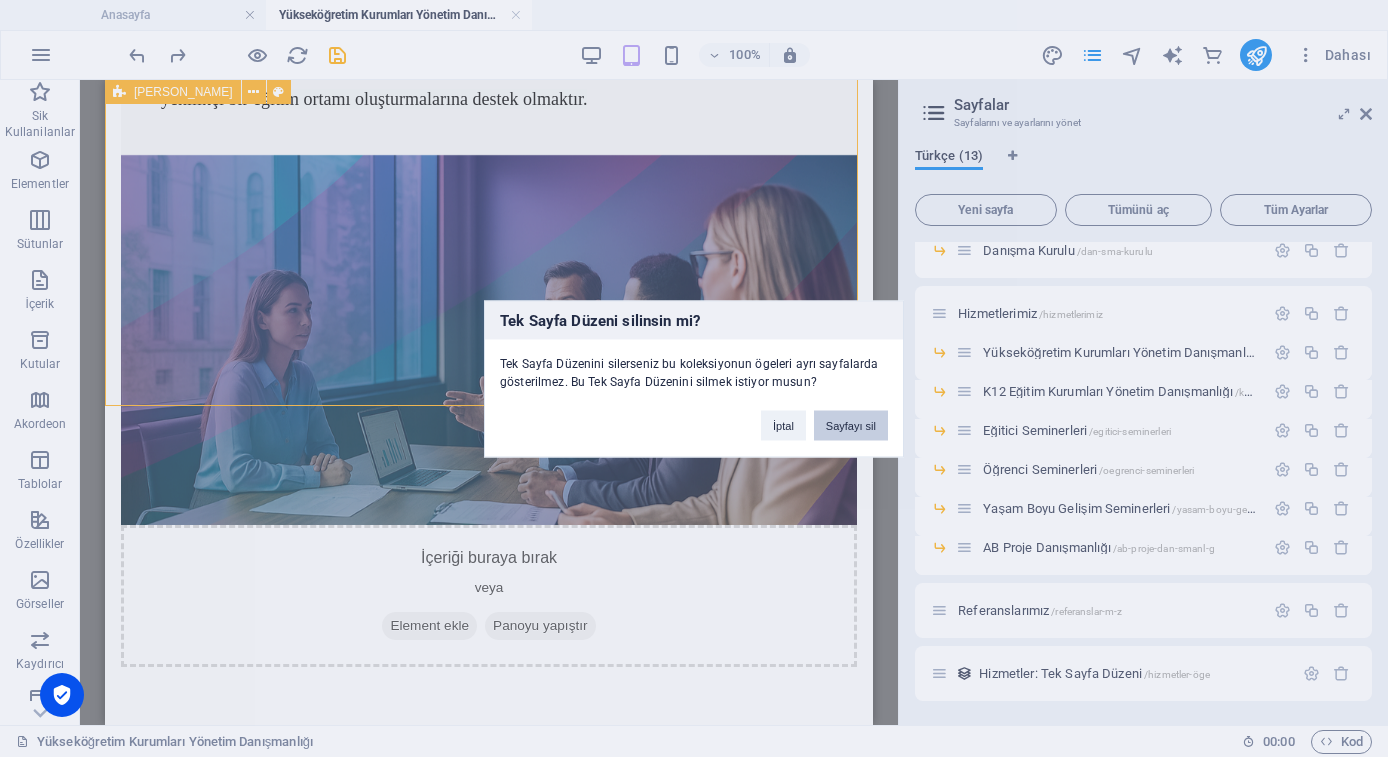 click on "Sayfayı sil" at bounding box center [851, 425] 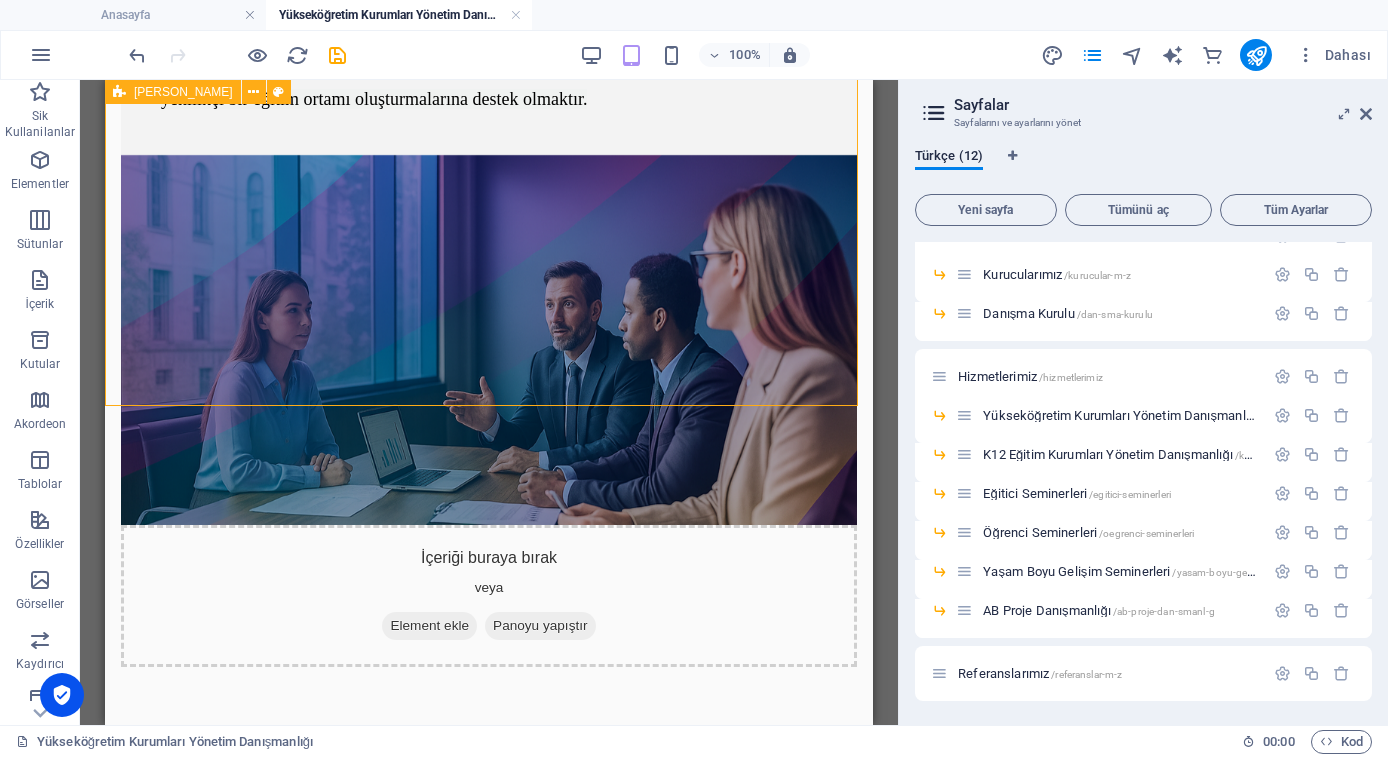 scroll, scrollTop: 97, scrollLeft: 0, axis: vertical 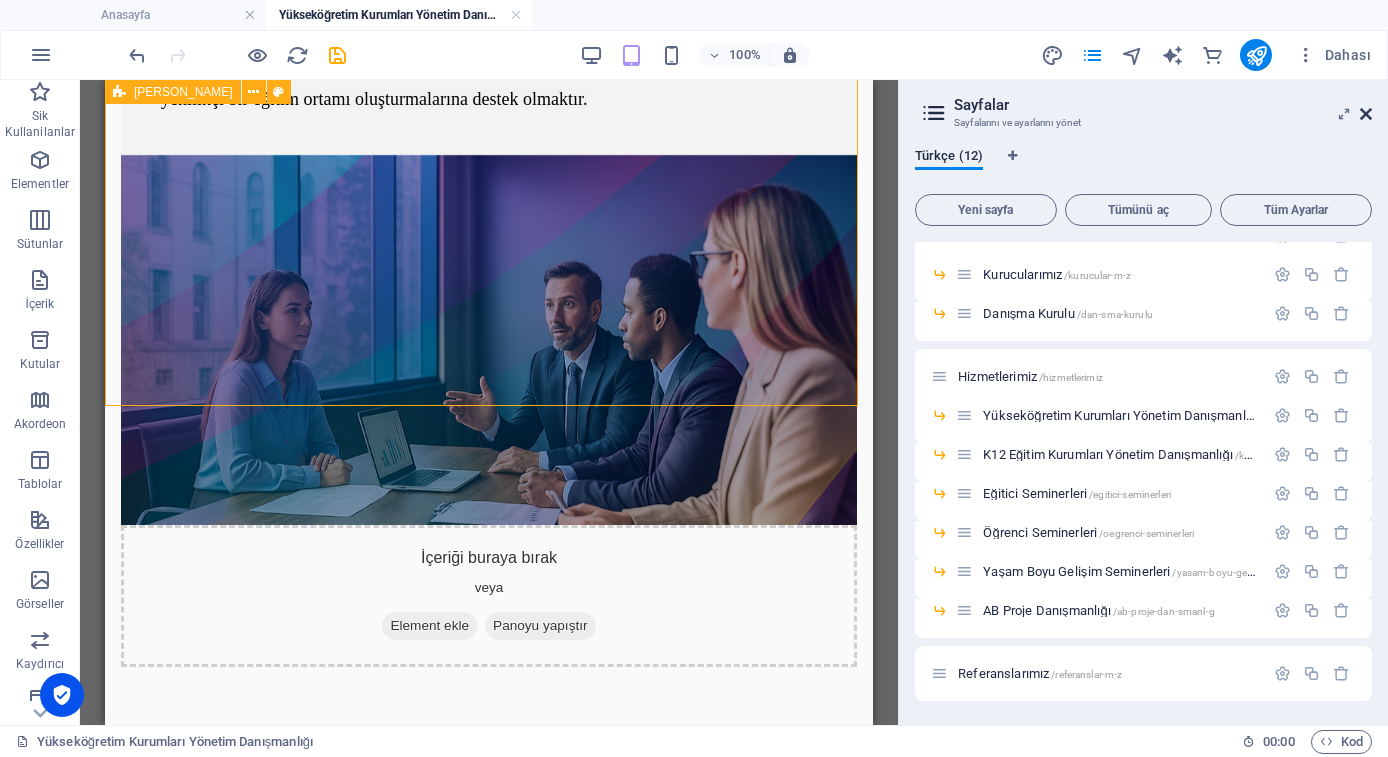 click at bounding box center [1366, 114] 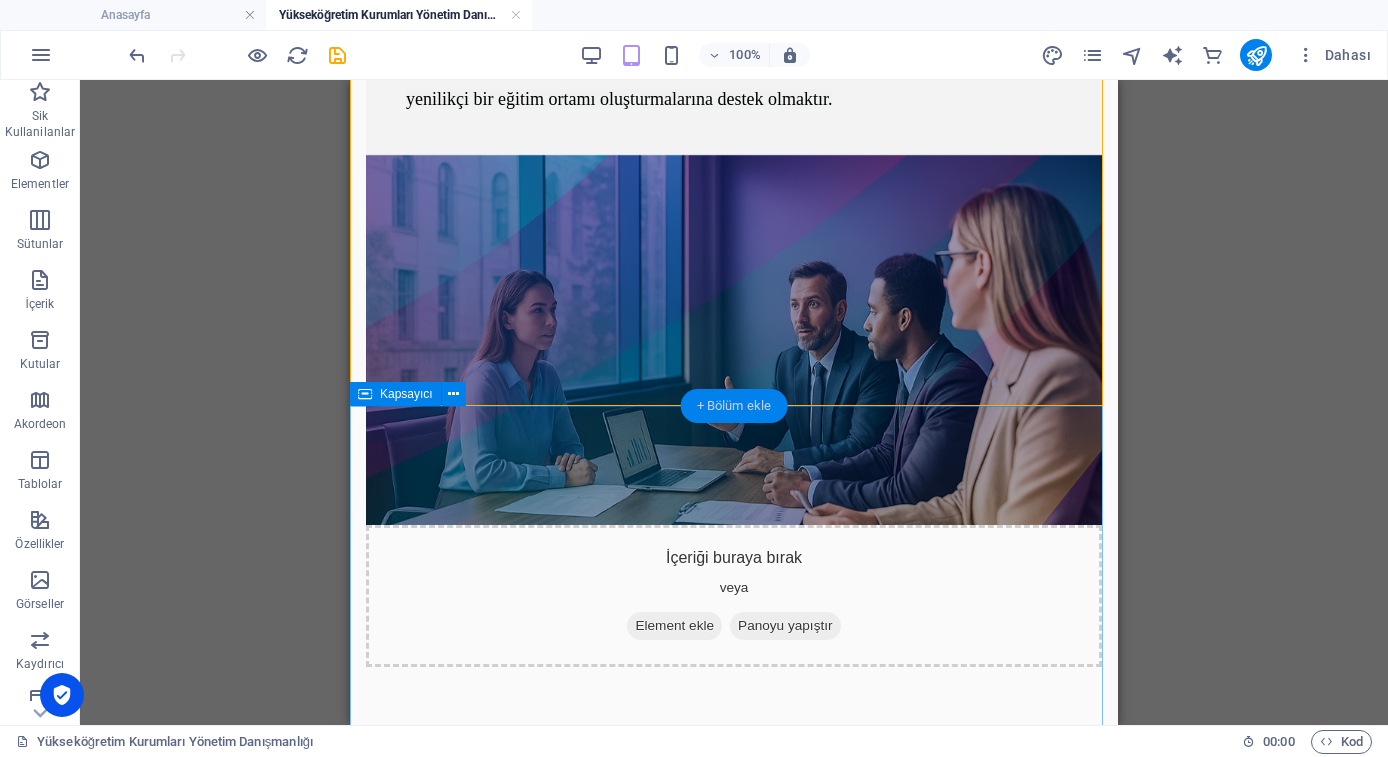 click on "+ Bölüm ekle" at bounding box center [734, 406] 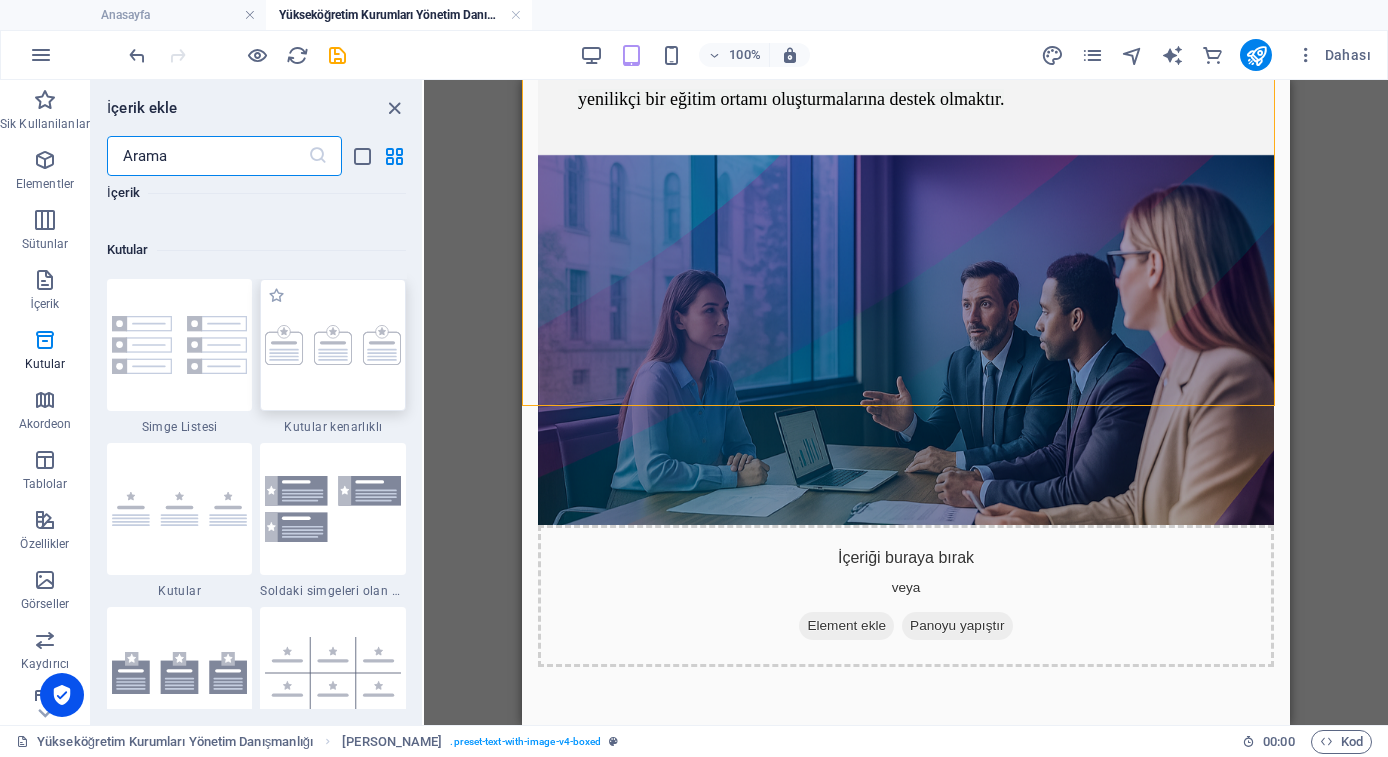scroll, scrollTop: 5390, scrollLeft: 0, axis: vertical 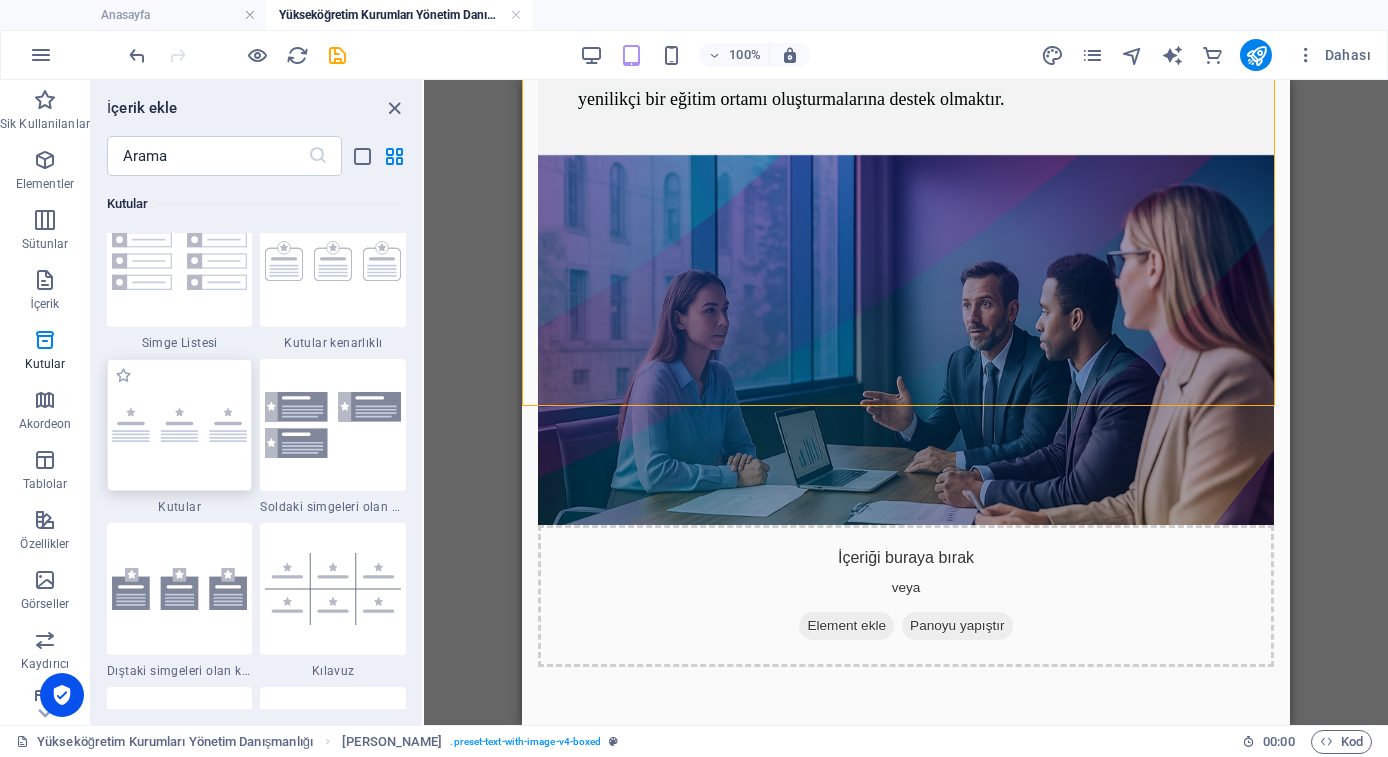click at bounding box center (180, 425) 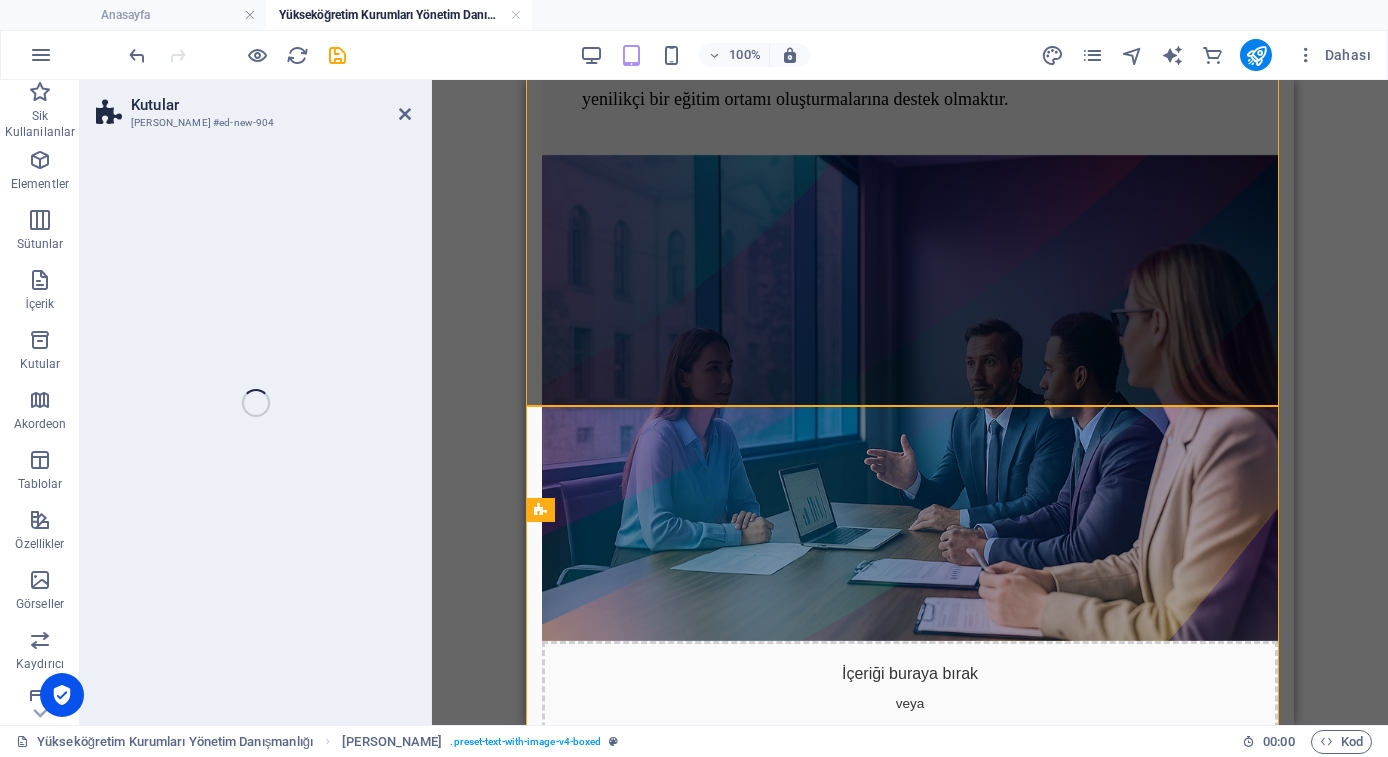 select on "rem" 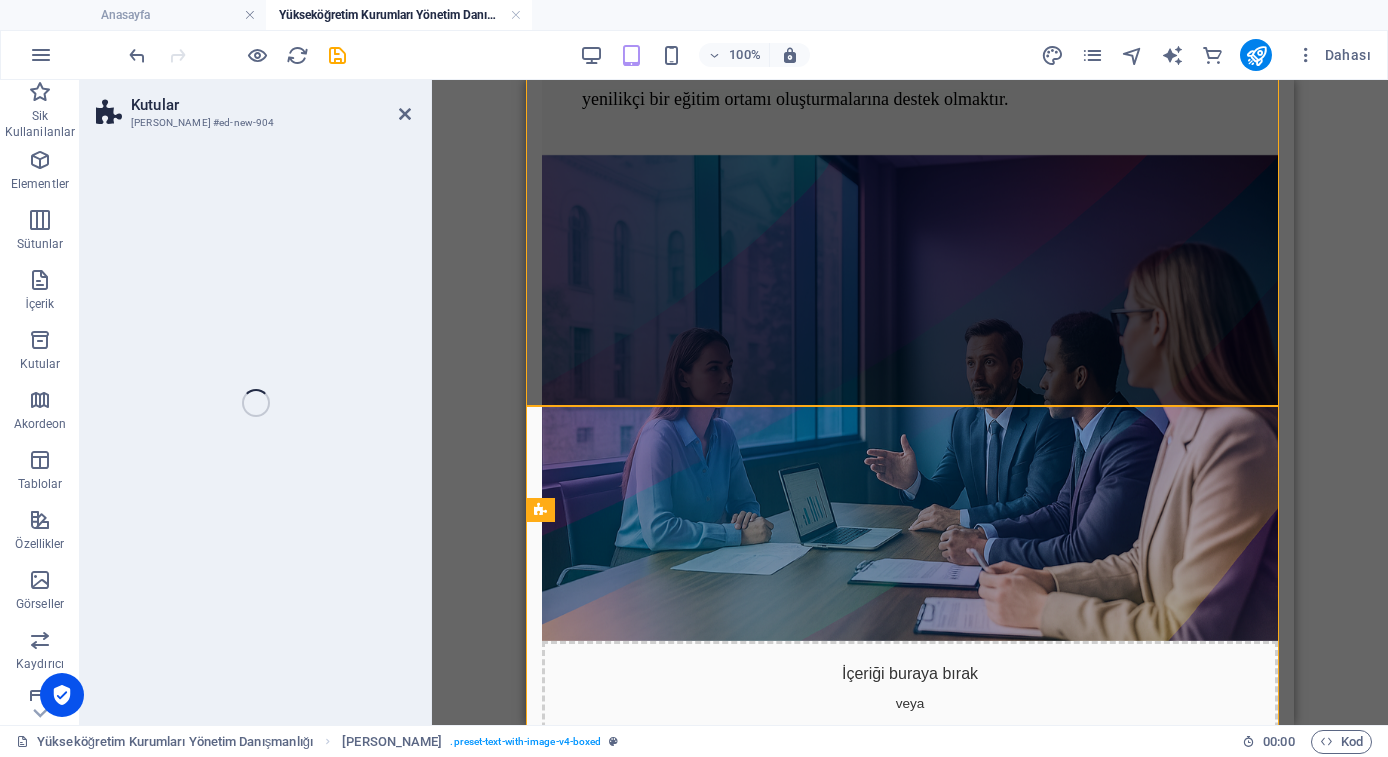 select on "preset-boxes-v3-default" 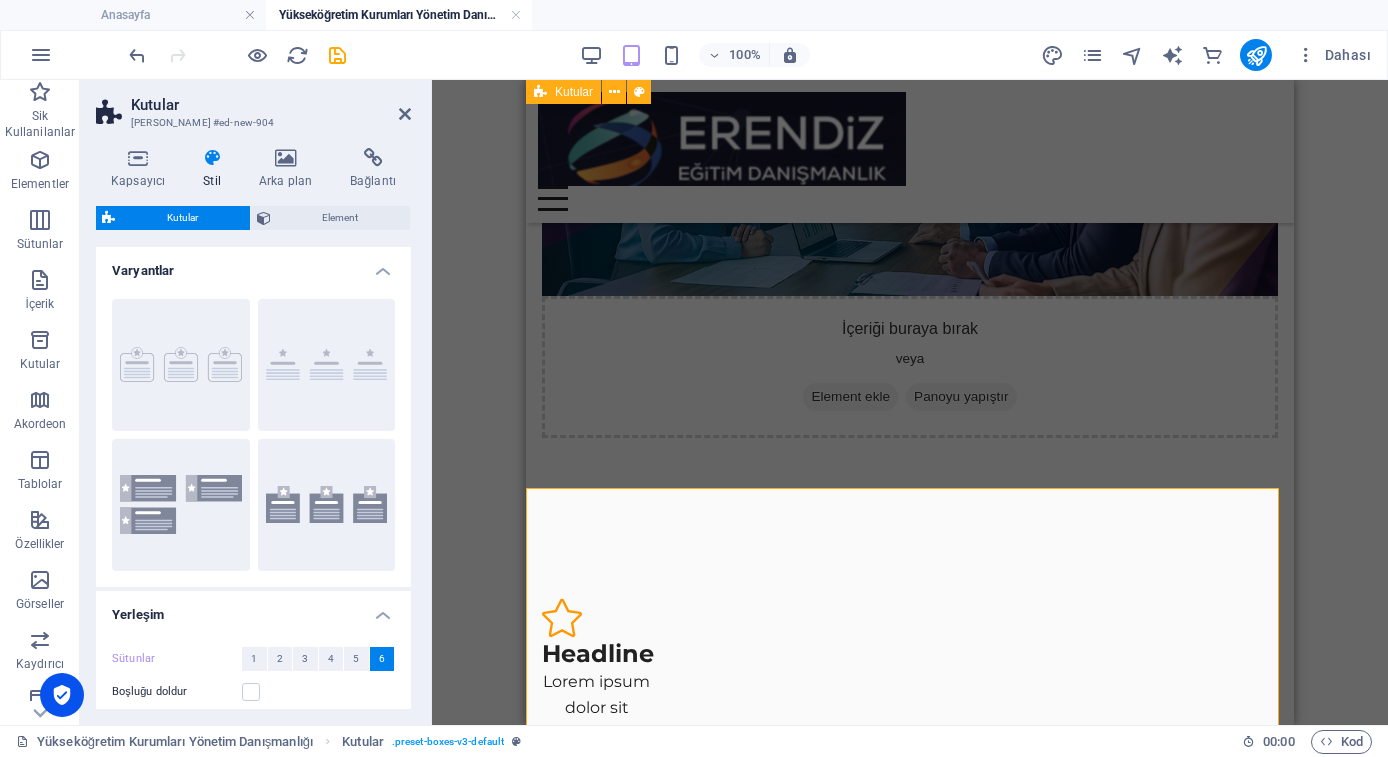 scroll, scrollTop: 265, scrollLeft: 0, axis: vertical 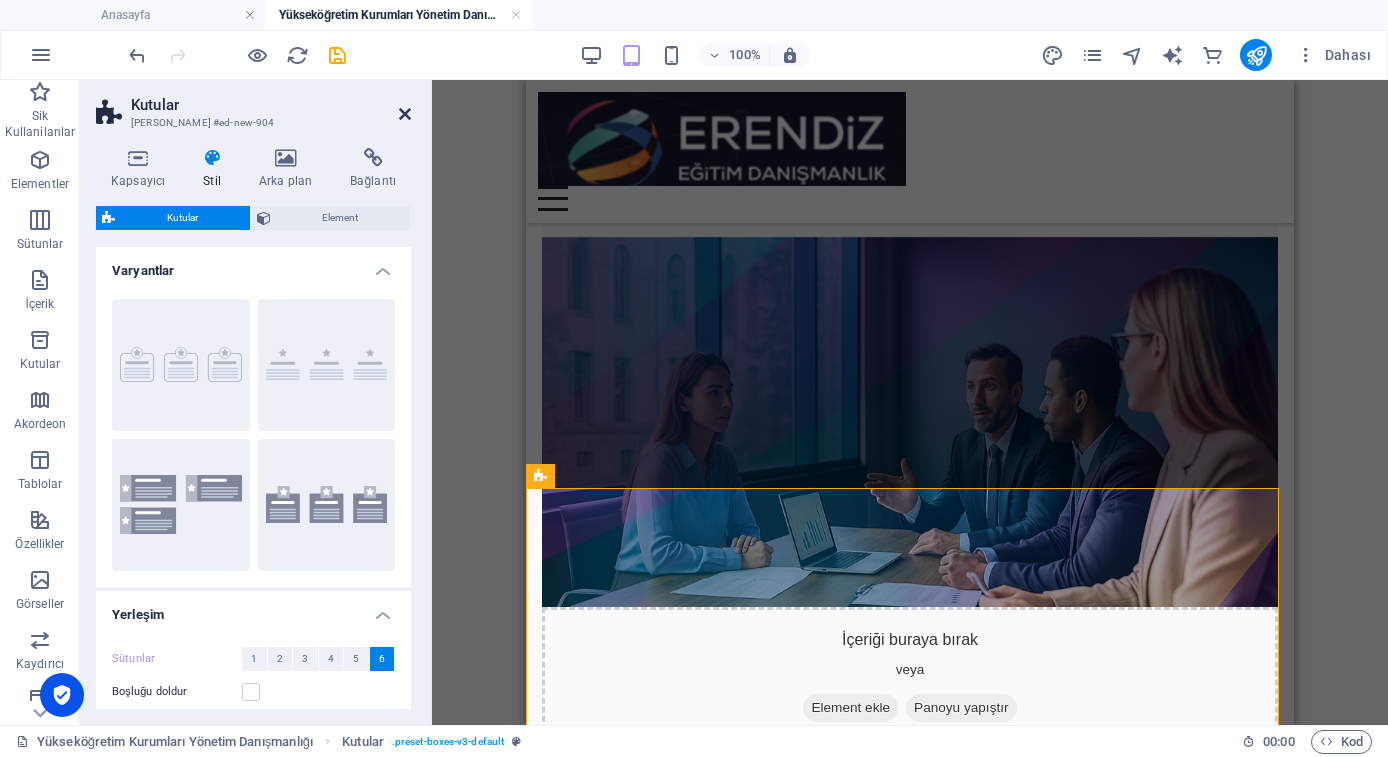 drag, startPoint x: 409, startPoint y: 113, endPoint x: 60, endPoint y: 33, distance: 358.05167 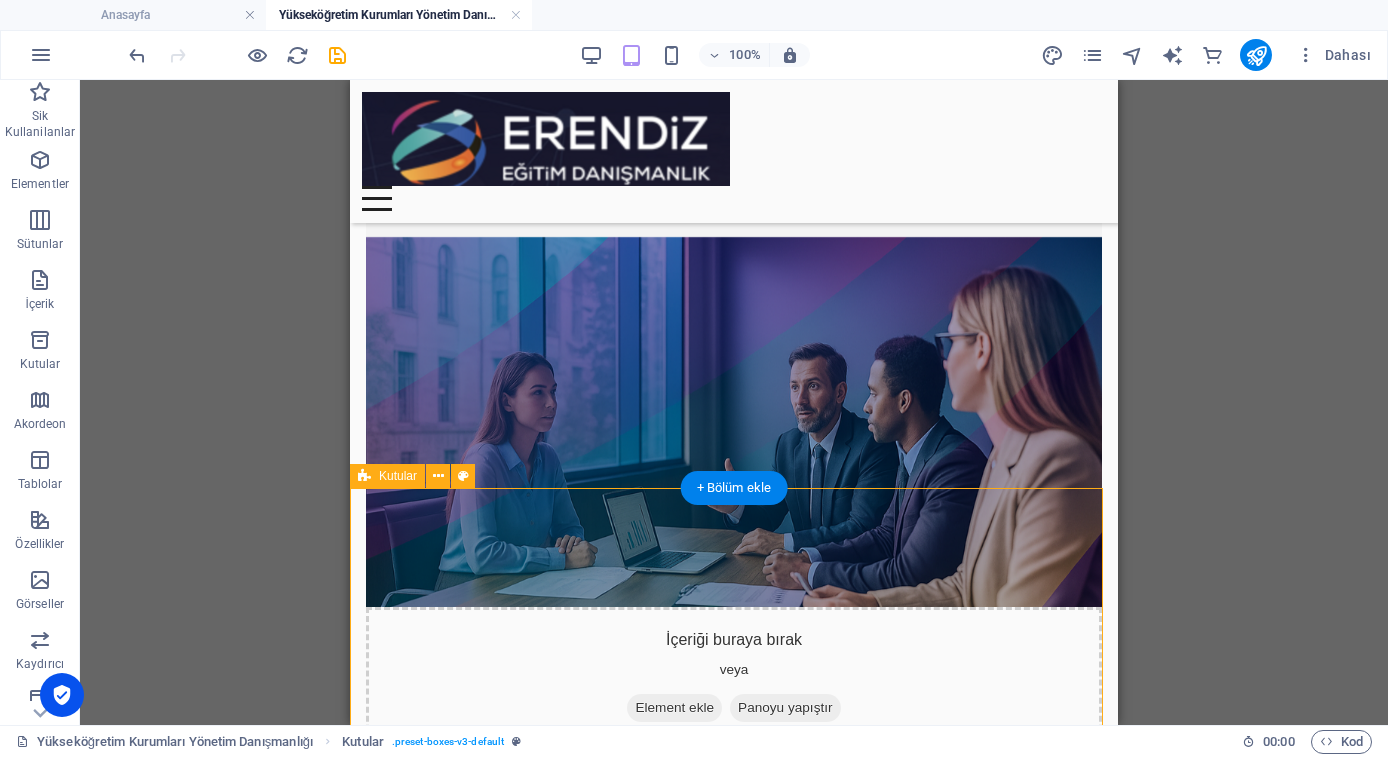 click on "Headline Lorem ipsum dolor sit amet, consectetuer adipiscing elit. Aenean commodo ligula eget dolor. Lorem ipsum dolor sit amet, consectetuer adipiscing elit leget dolor. Headline Lorem ipsum dolor sit amet, consectetuer adipiscing elit. Aenean commodo ligula eget dolor. Lorem ipsum dolor sit amet, consectetuer adipiscing elit leget dolor. Headline Lorem ipsum dolor sit amet, consectetuer adipiscing elit. Aenean commodo ligula eget dolor. Lorem ipsum dolor sit amet, consectetuer adipiscing elit leget dolor." at bounding box center (734, 1617) 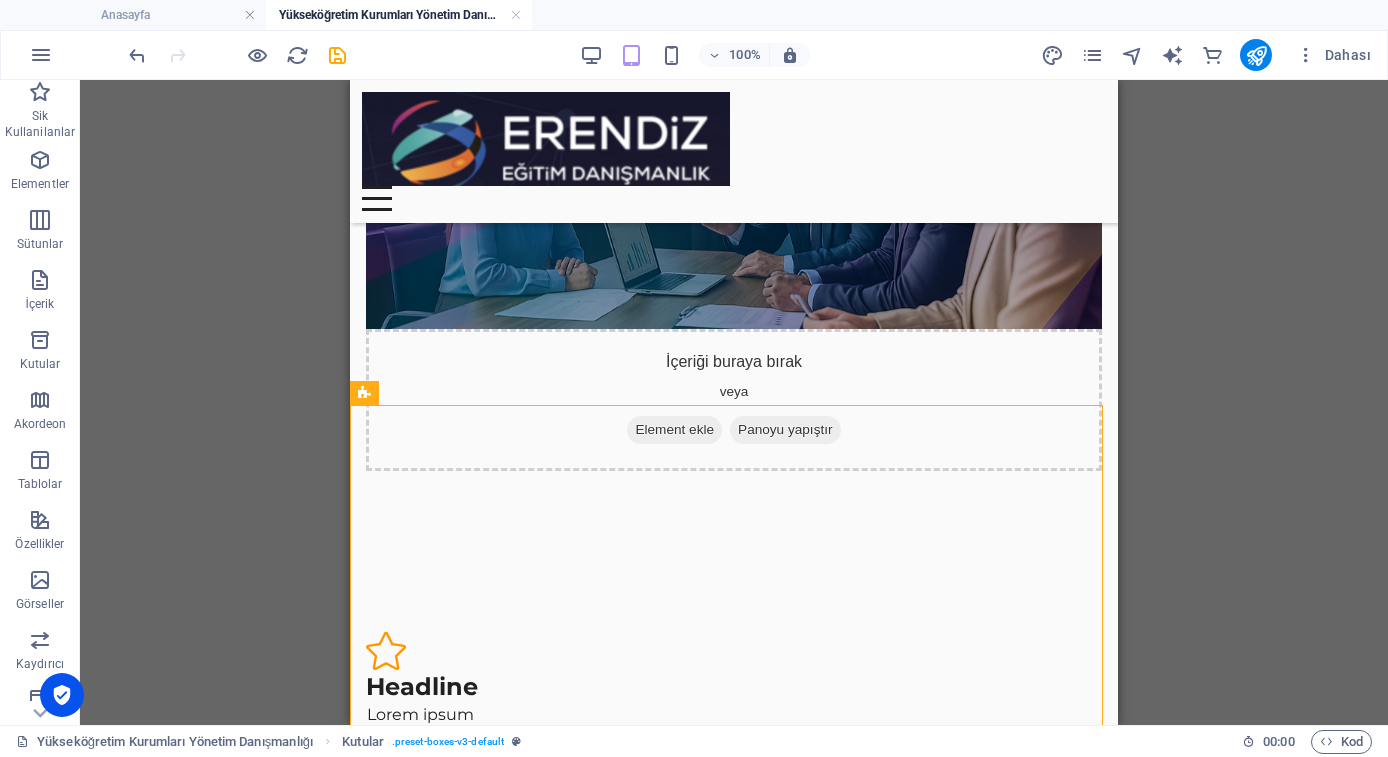 scroll, scrollTop: 348, scrollLeft: 0, axis: vertical 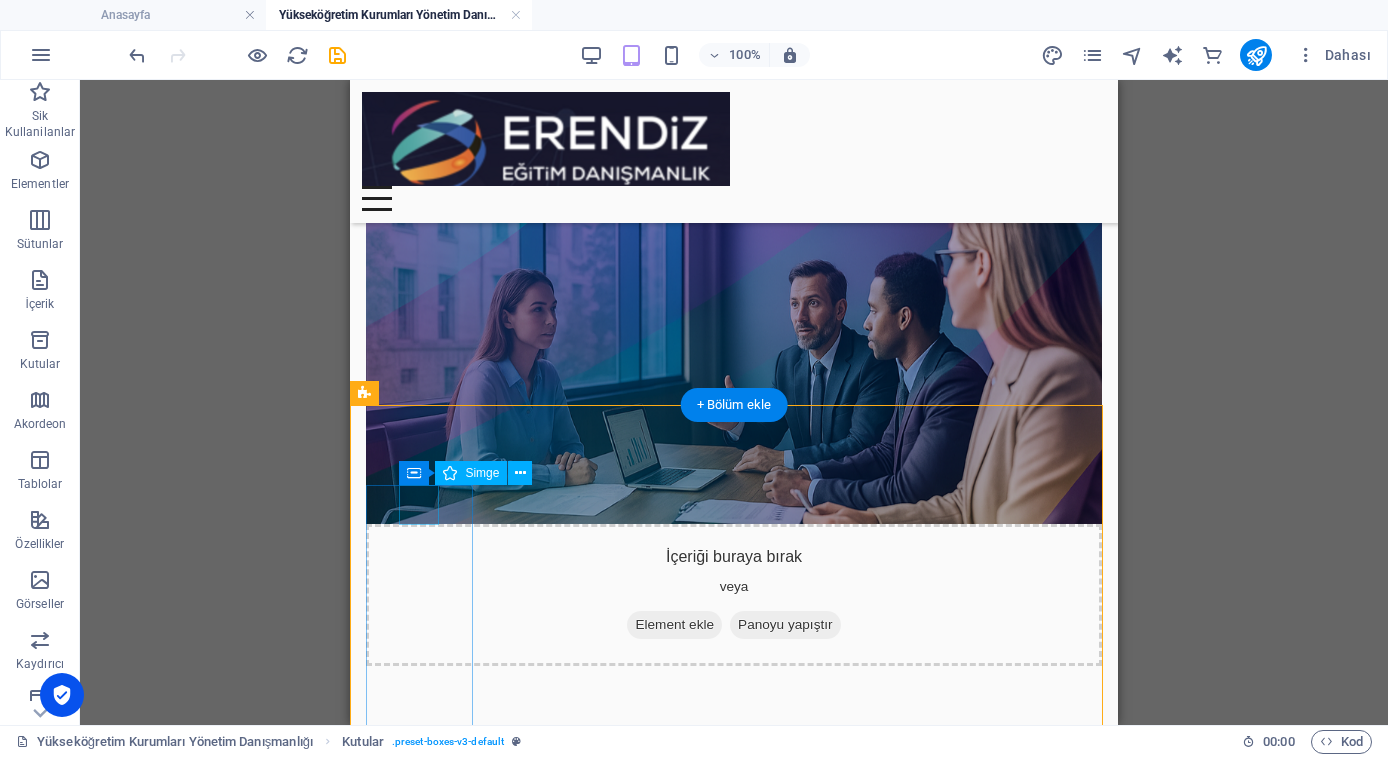 click at bounding box center (420, 846) 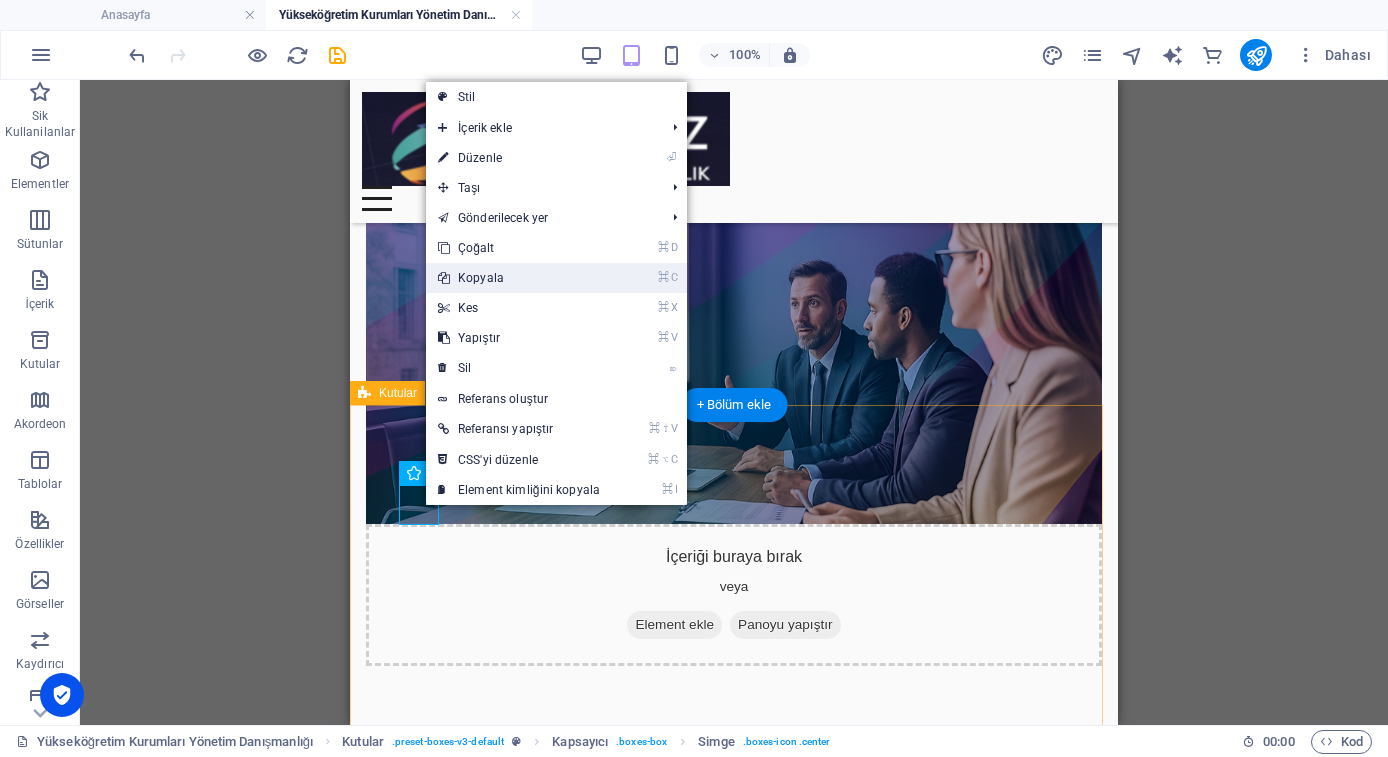 click on "⌘ C  Kopyala" at bounding box center (519, 278) 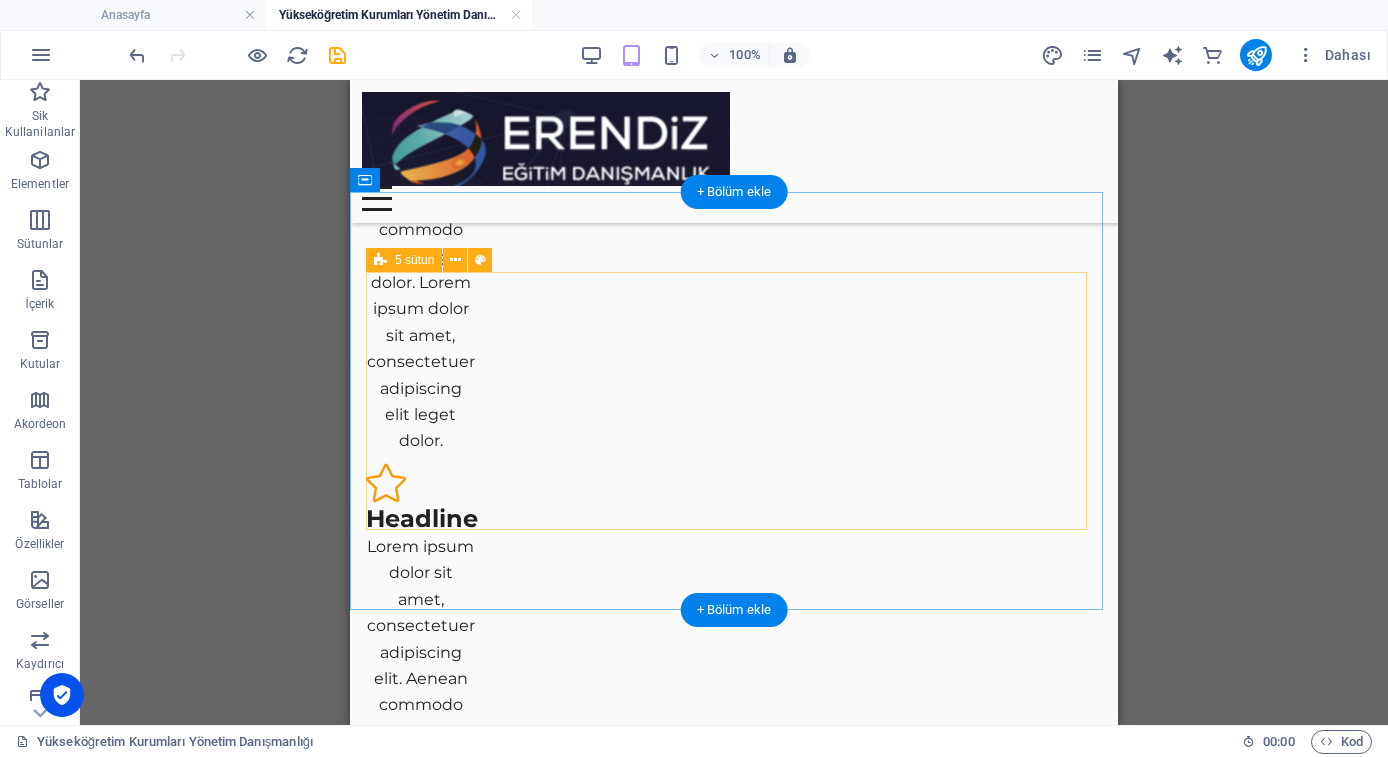 scroll, scrollTop: 1182, scrollLeft: 0, axis: vertical 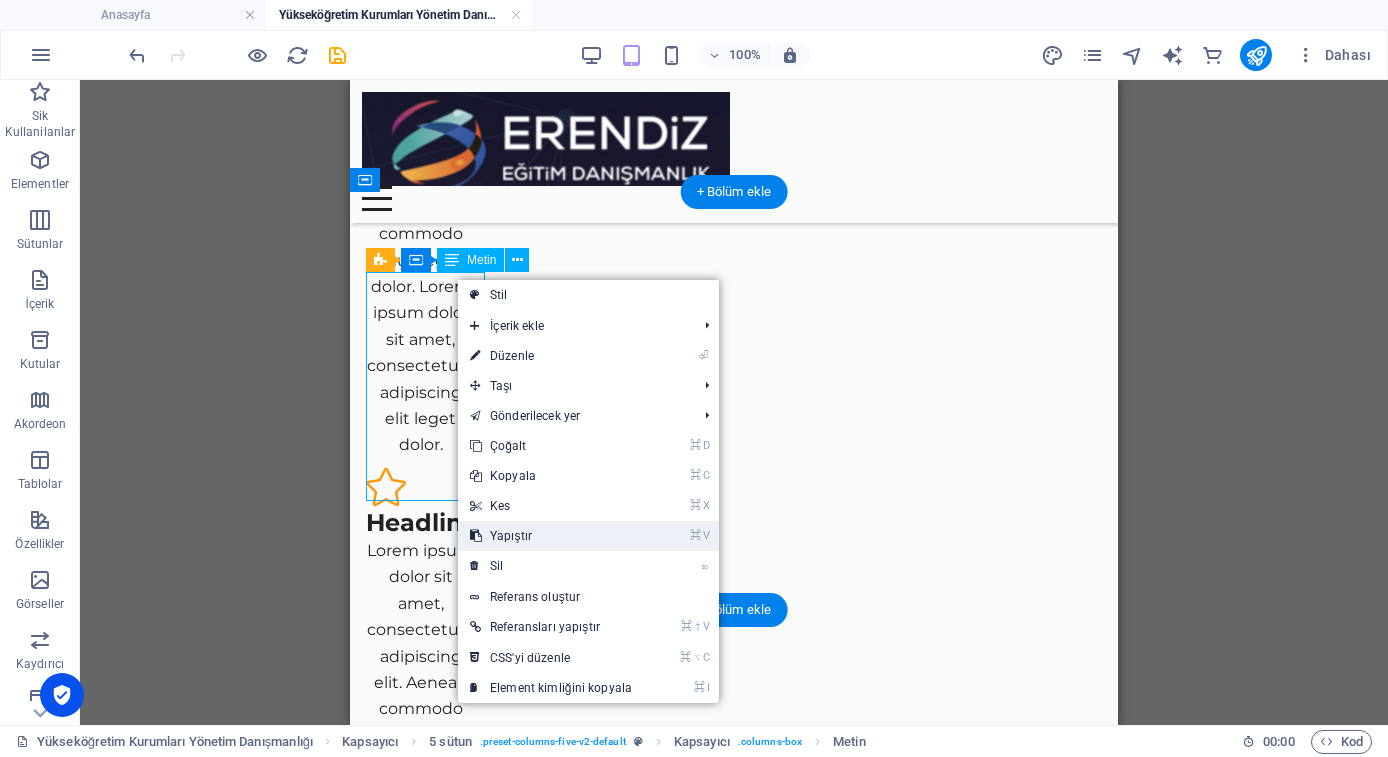 click on "⌘ V  Yapıştır" at bounding box center (551, 536) 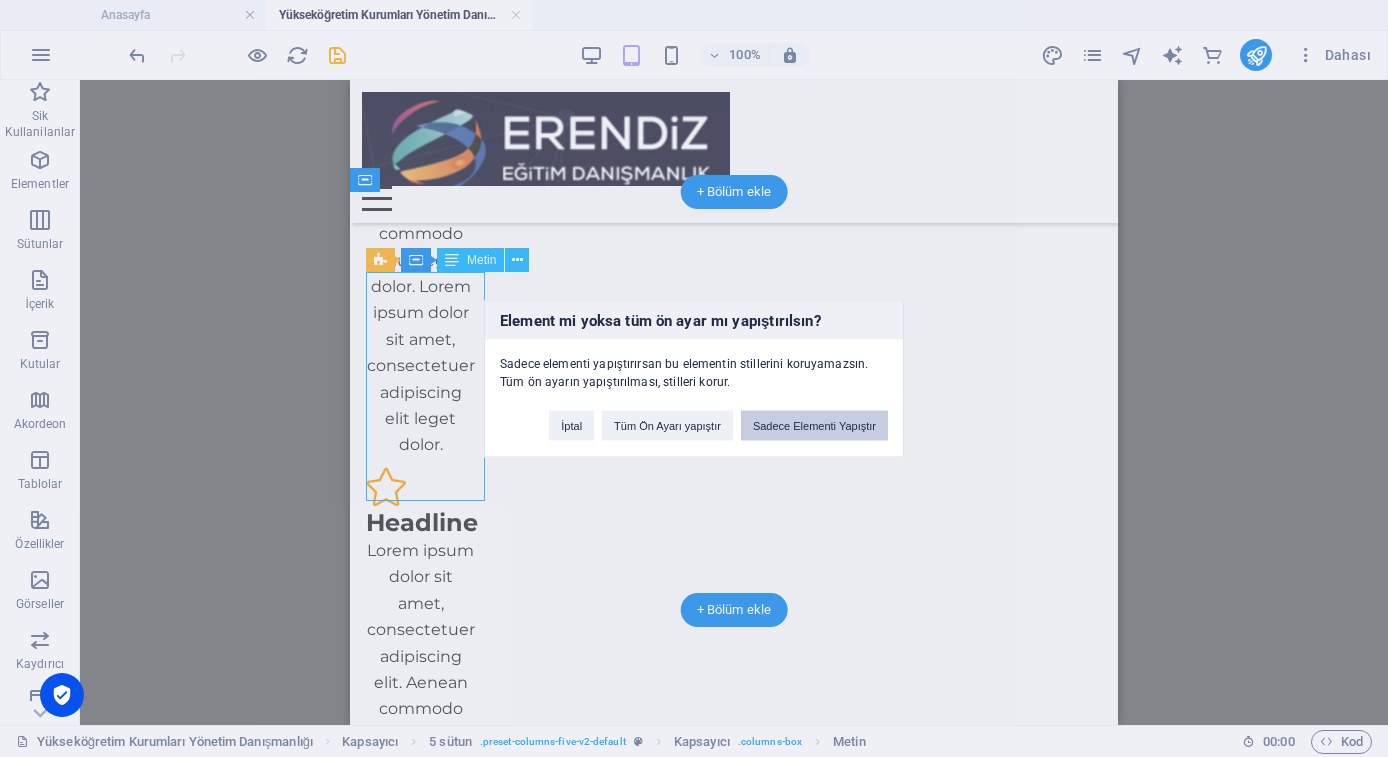 click on "Sadece Elementi Yapıştır" at bounding box center [814, 425] 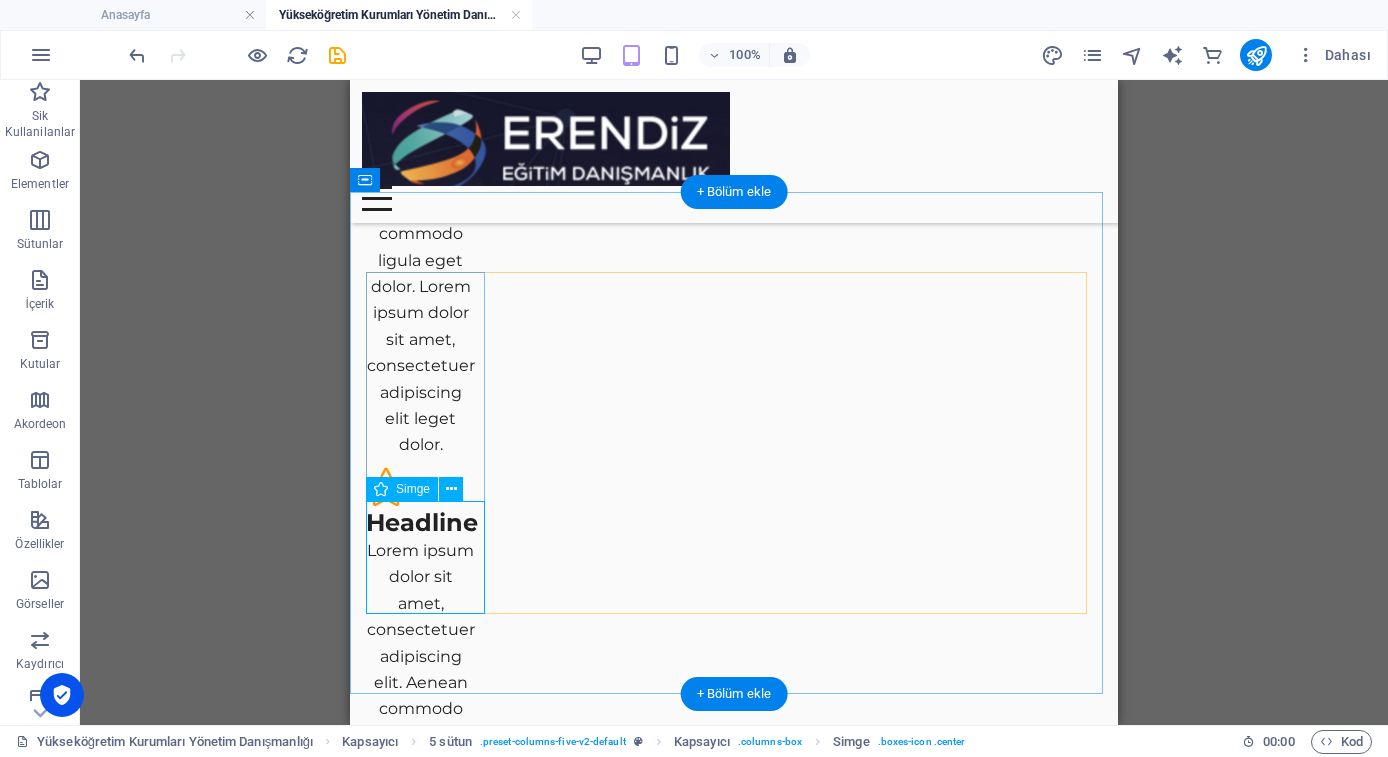 click at bounding box center [427, 1861] 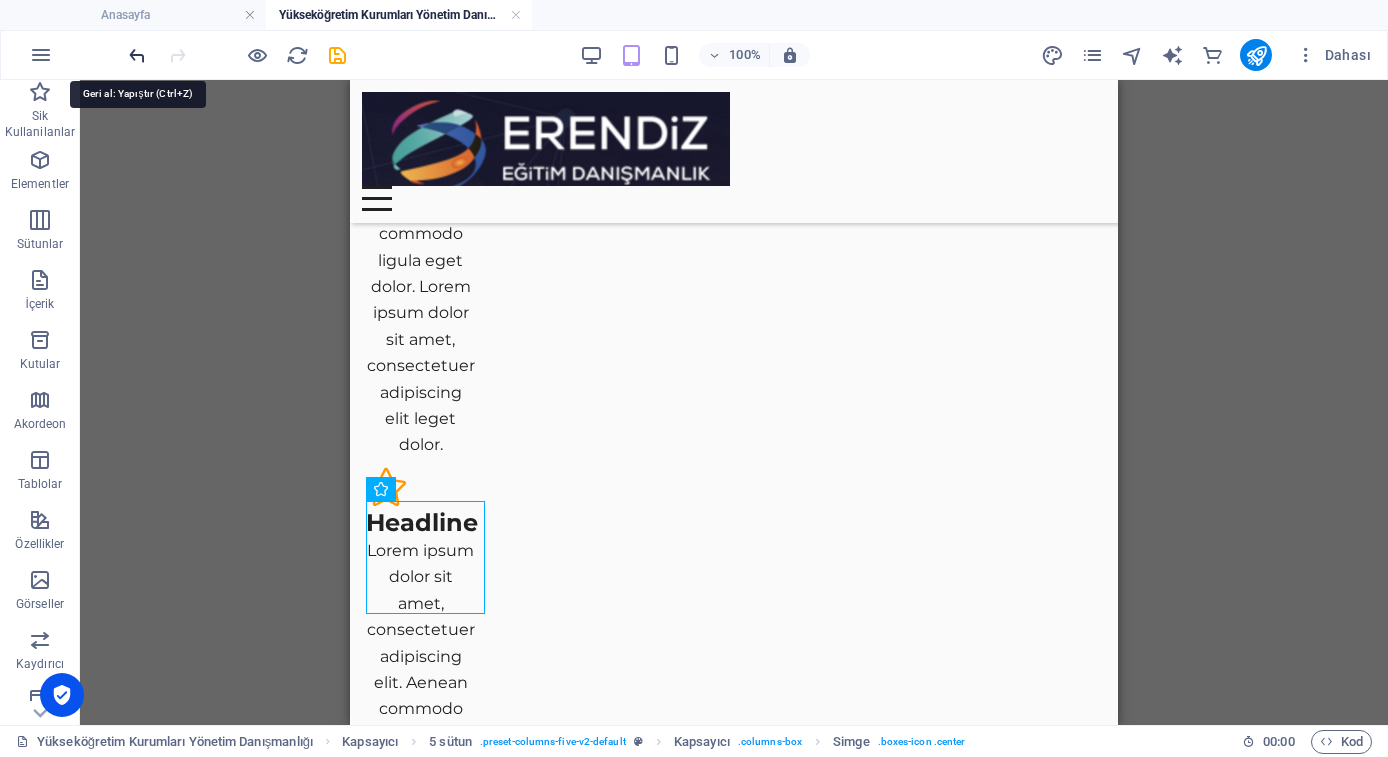 click at bounding box center [137, 55] 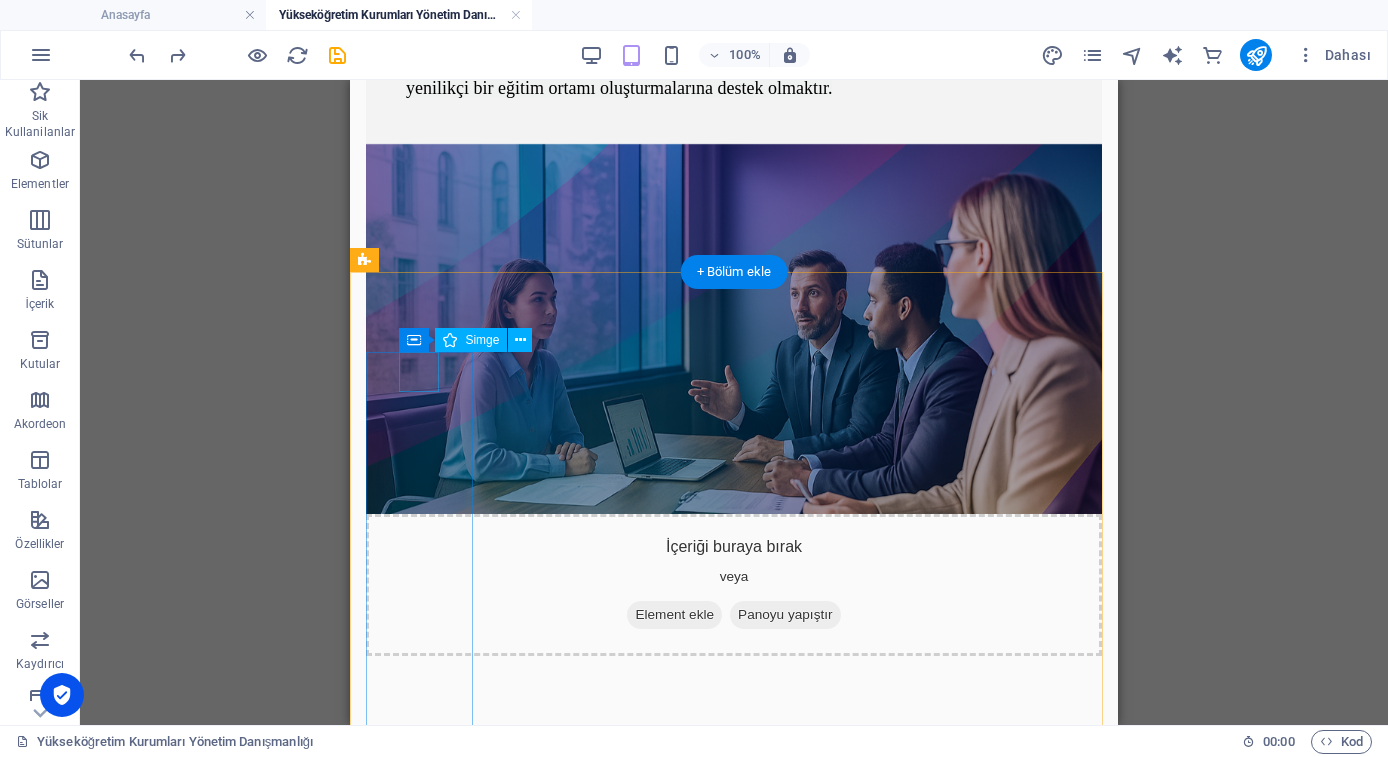 scroll, scrollTop: 481, scrollLeft: 0, axis: vertical 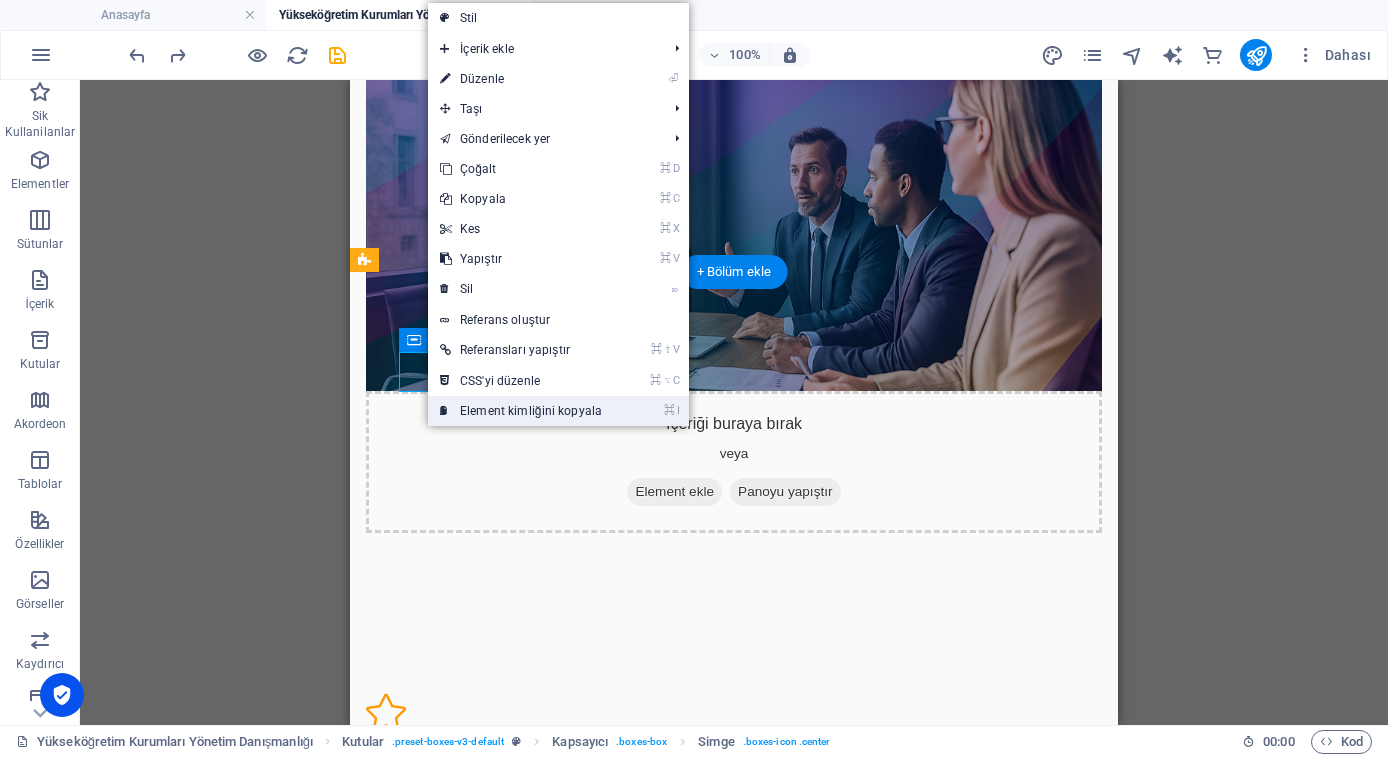 drag, startPoint x: 520, startPoint y: 407, endPoint x: 426, endPoint y: 322, distance: 126.732 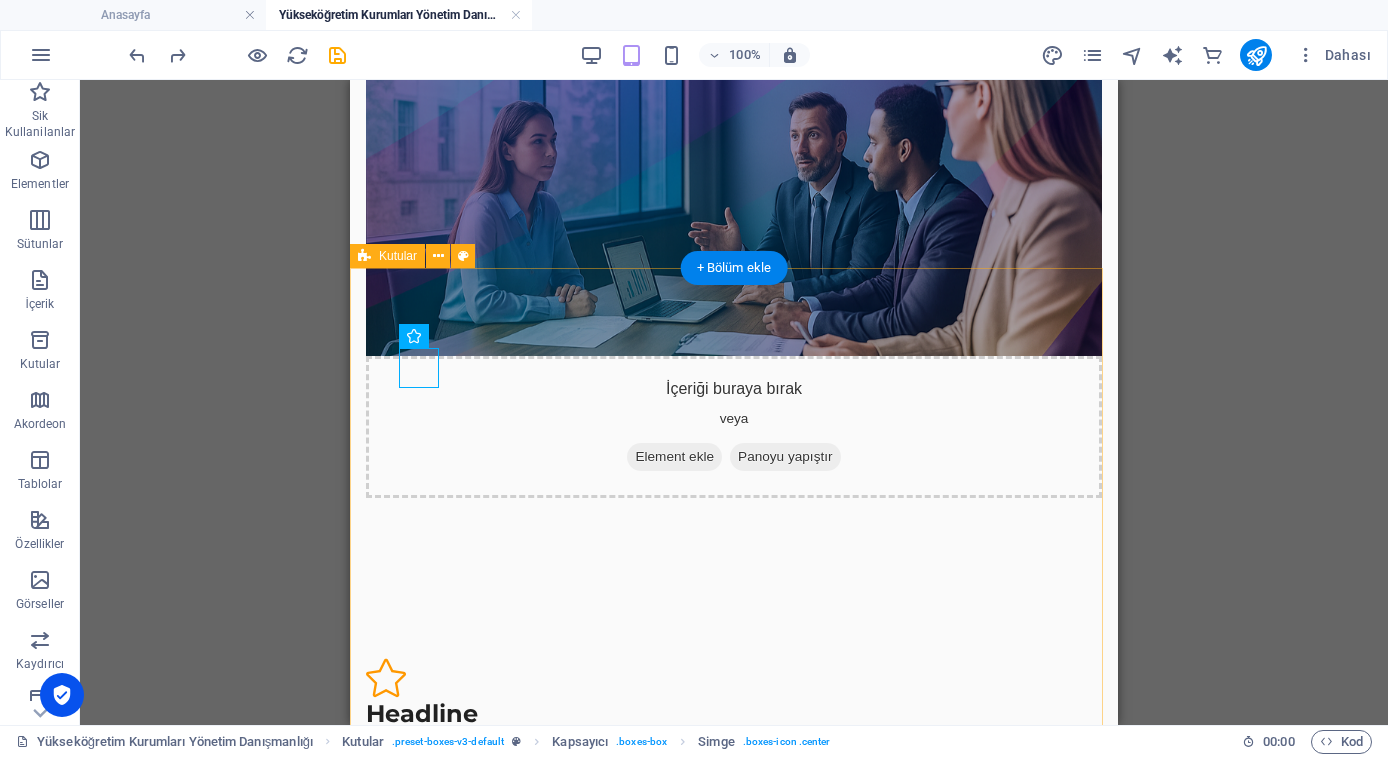 scroll, scrollTop: 843, scrollLeft: 0, axis: vertical 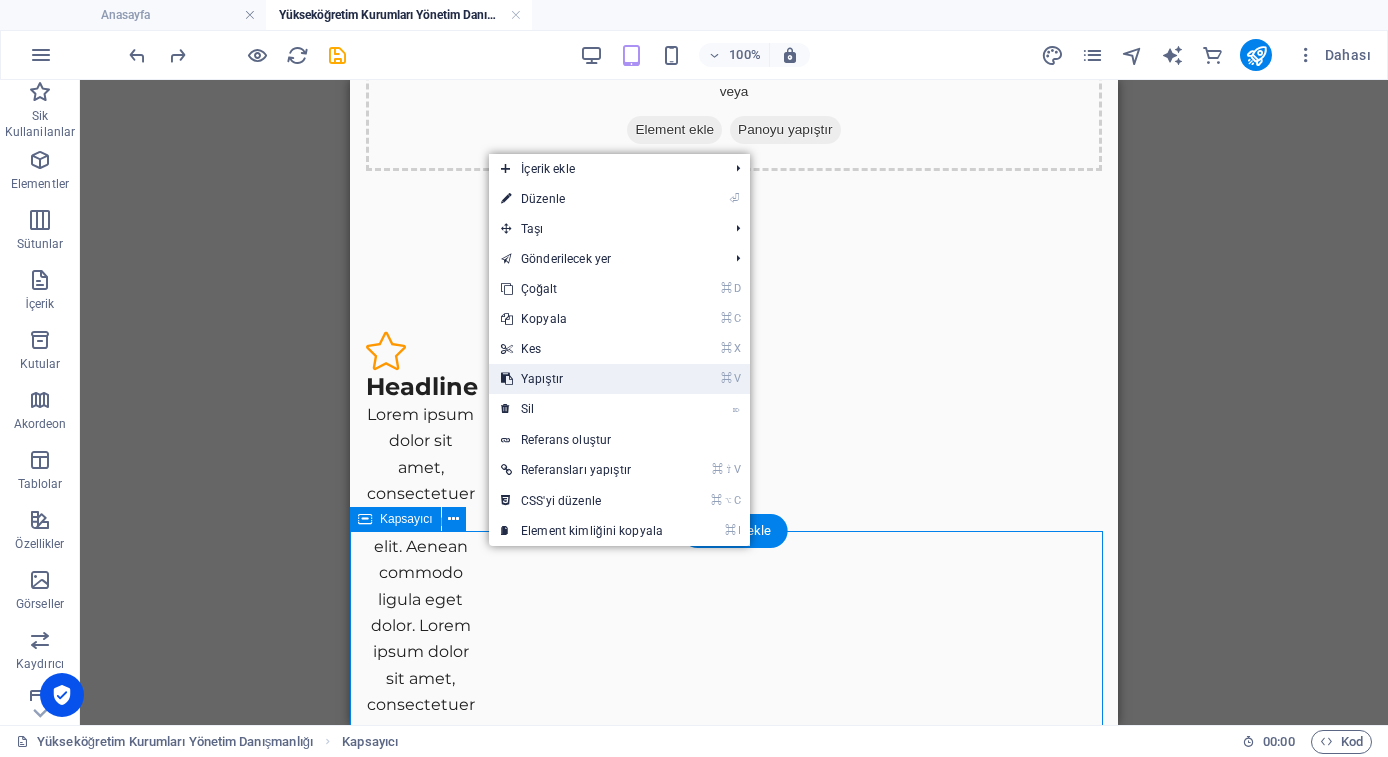 click on "⌘ V  Yapıştır" at bounding box center (582, 379) 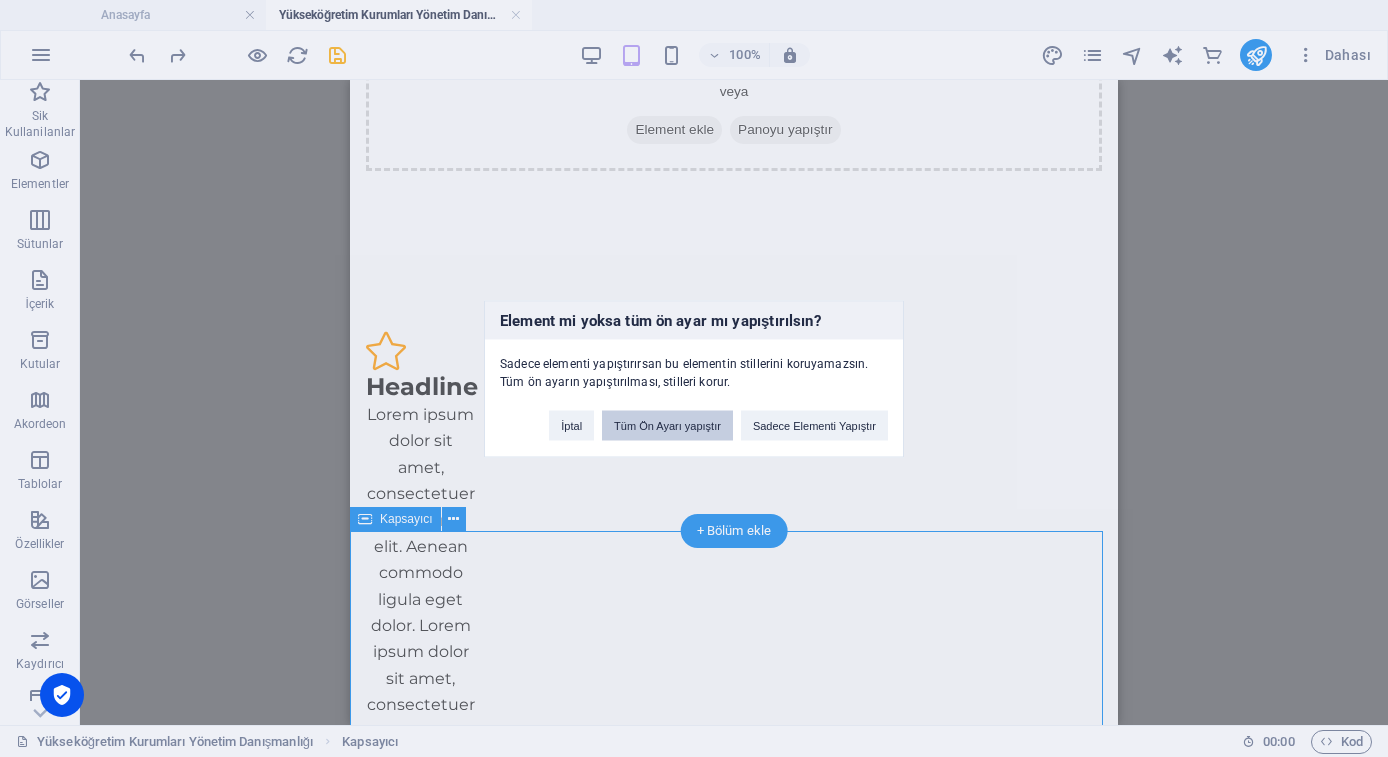 click on "Tüm Ön Ayarı yapıştır" at bounding box center [667, 425] 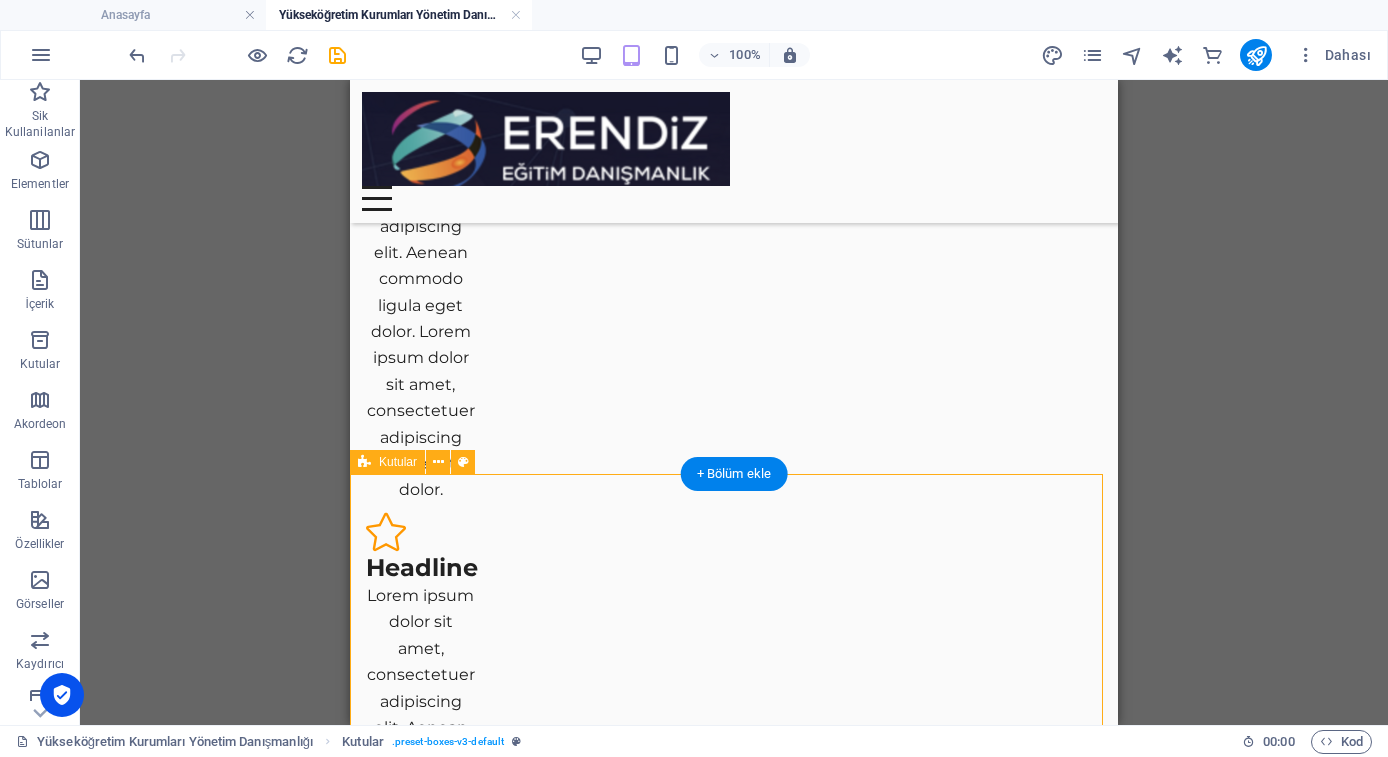 scroll, scrollTop: 558, scrollLeft: 0, axis: vertical 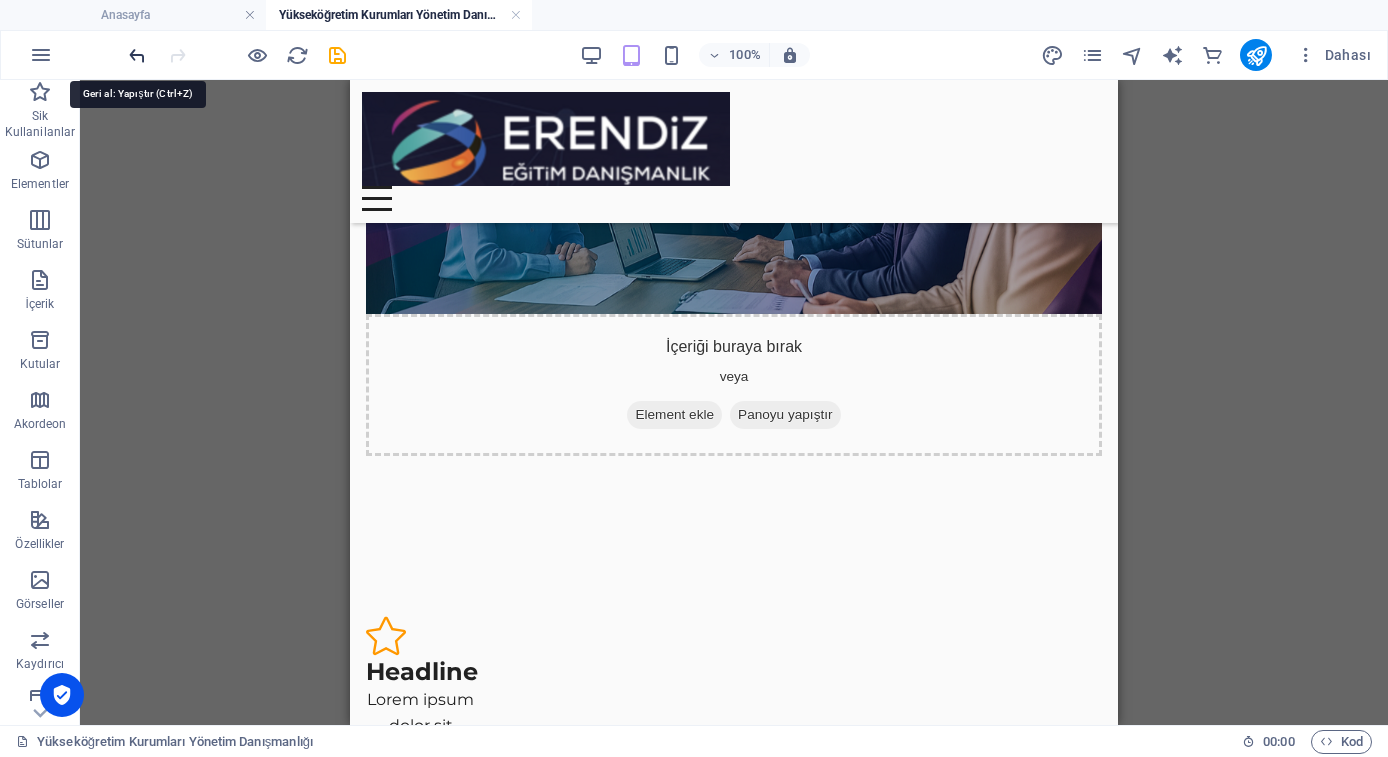 click at bounding box center (137, 55) 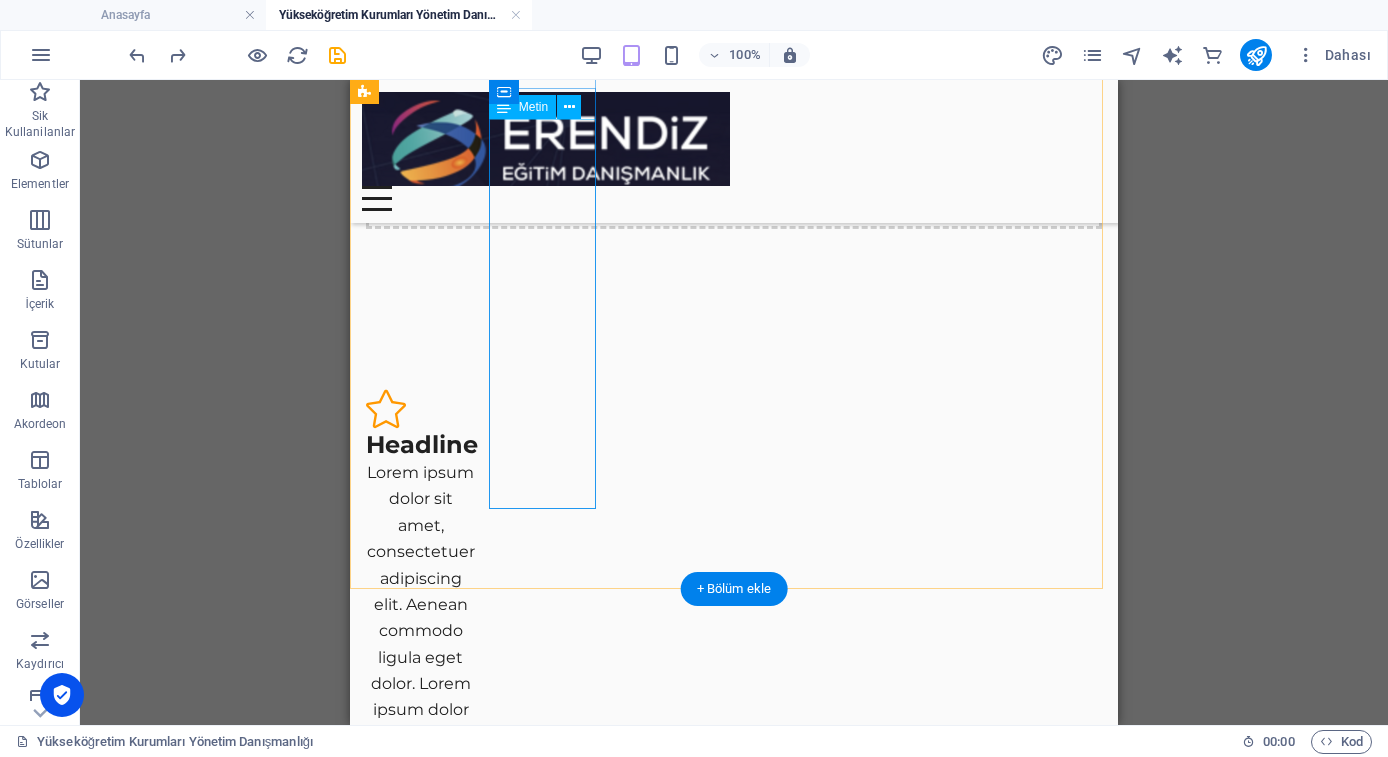 scroll, scrollTop: 478, scrollLeft: 0, axis: vertical 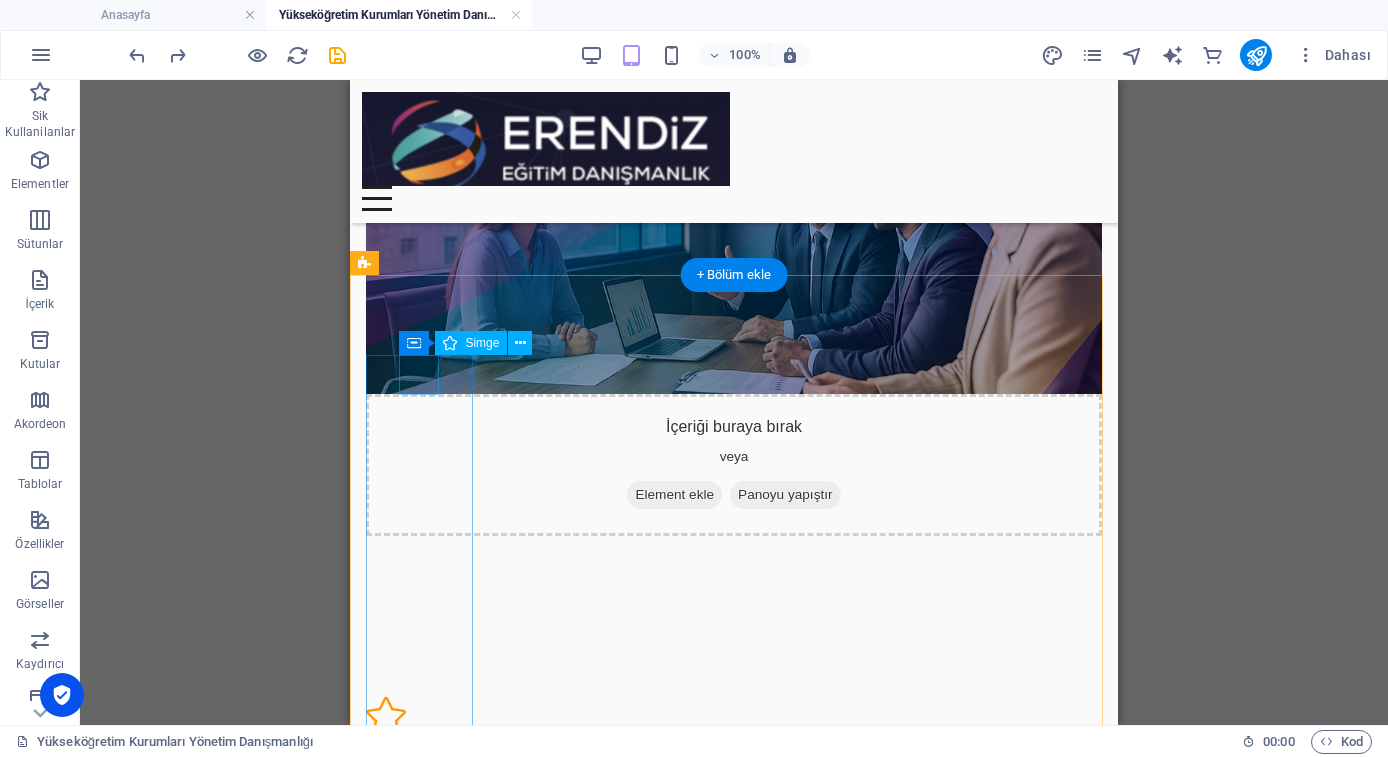 click at bounding box center [420, 716] 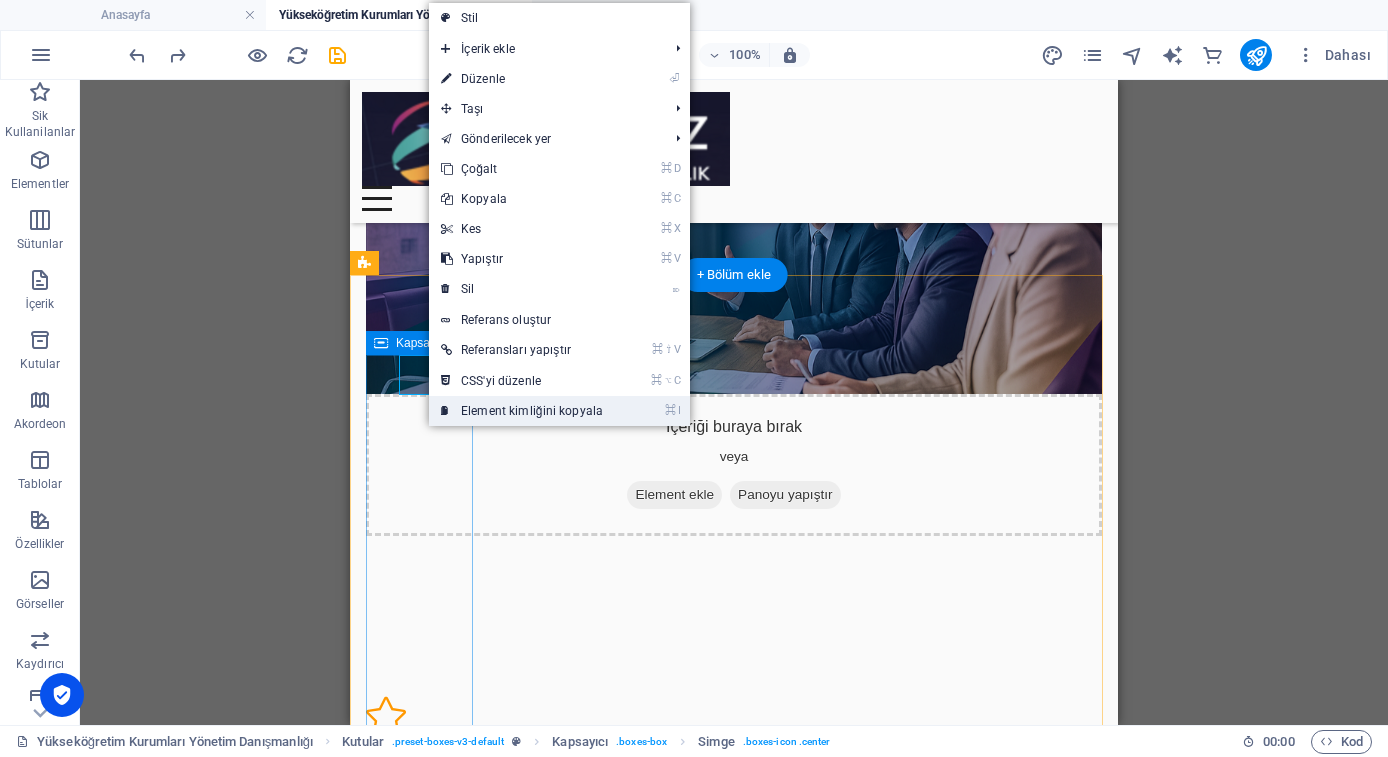 click on "⌘ I  Element kimliğini kopyala" at bounding box center (522, 411) 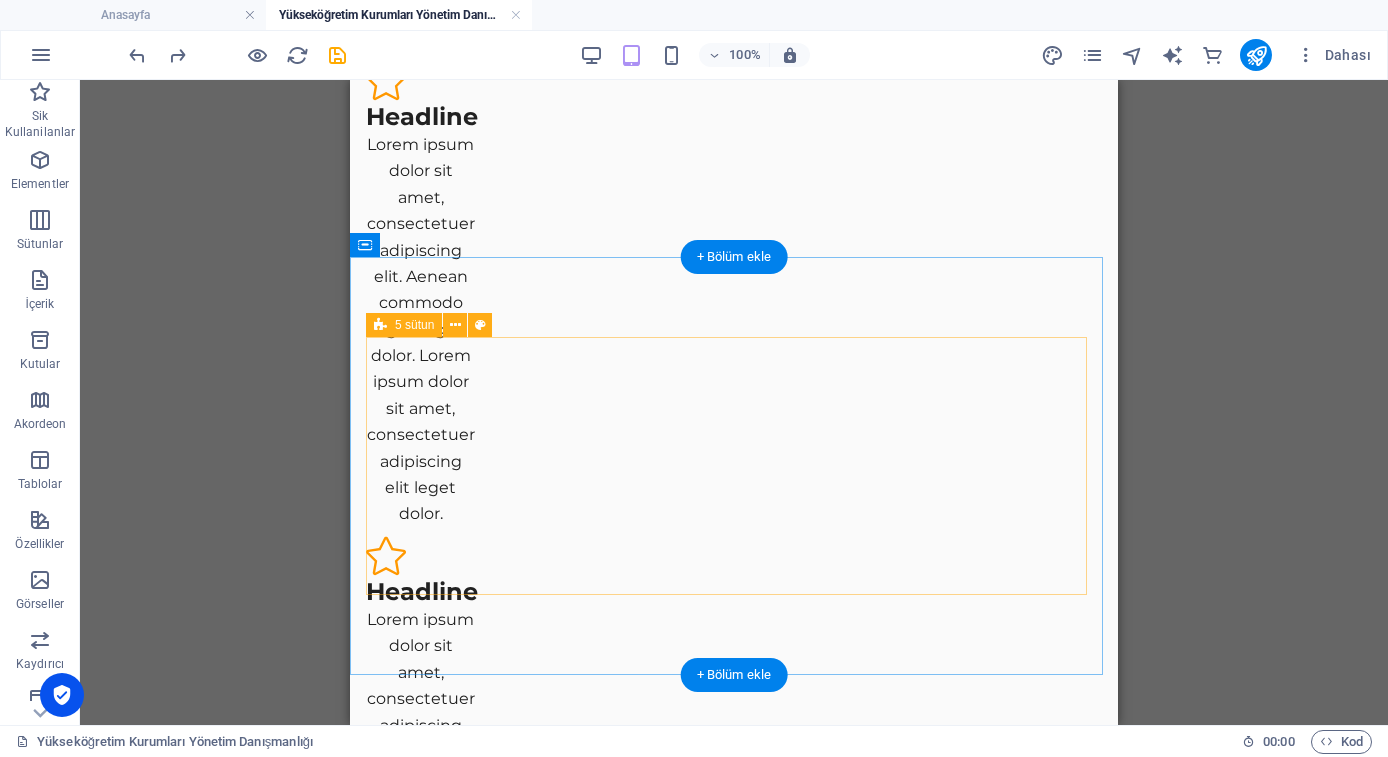 scroll, scrollTop: 1117, scrollLeft: 0, axis: vertical 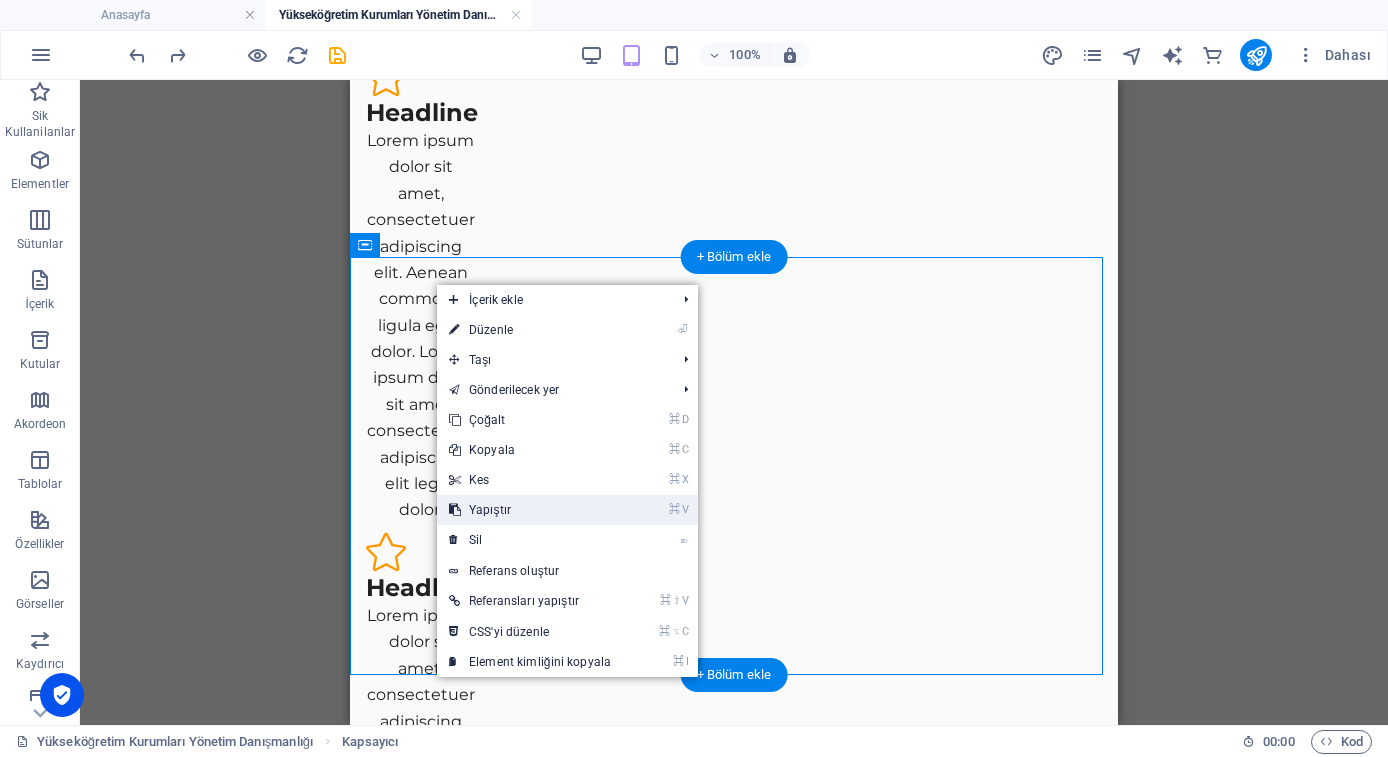 click on "⌘ V  Yapıştır" at bounding box center [530, 510] 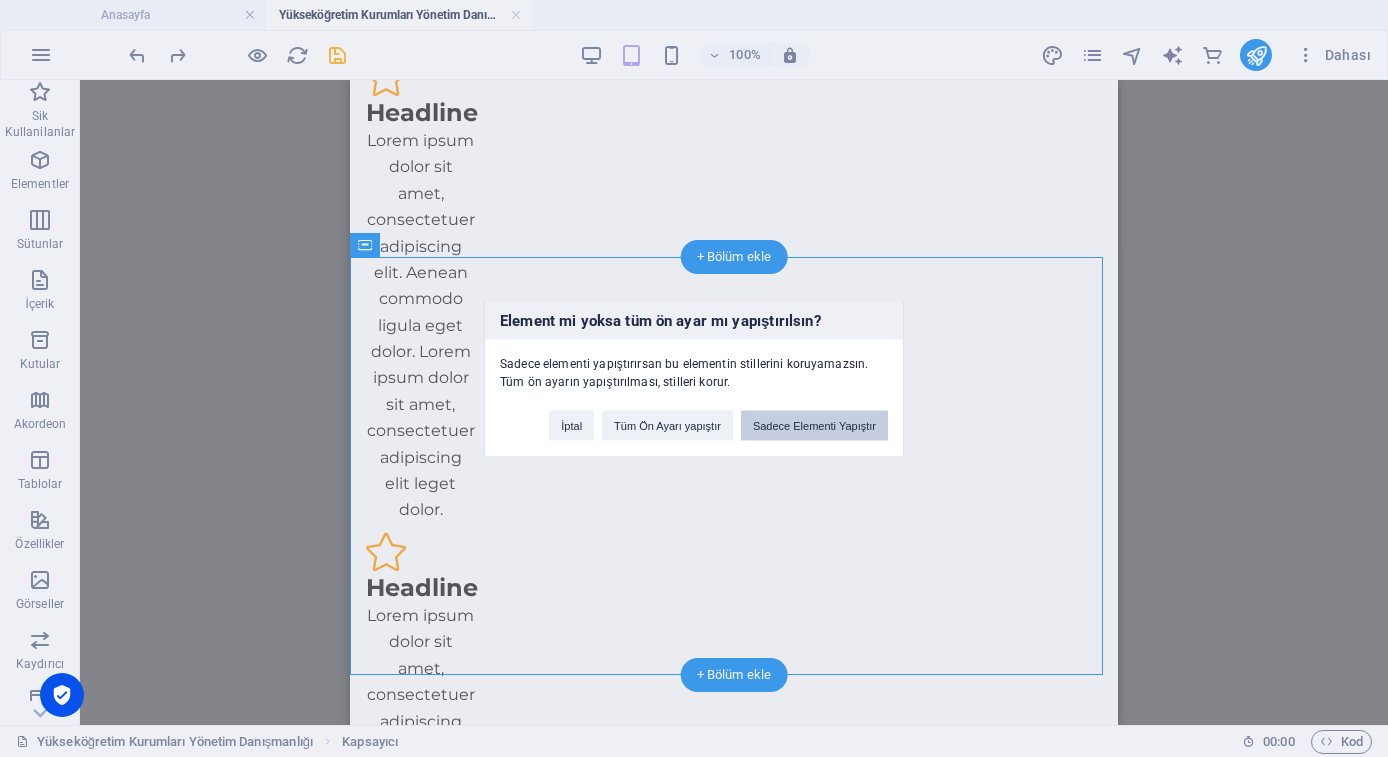 click on "Sadece Elementi Yapıştır" at bounding box center (814, 425) 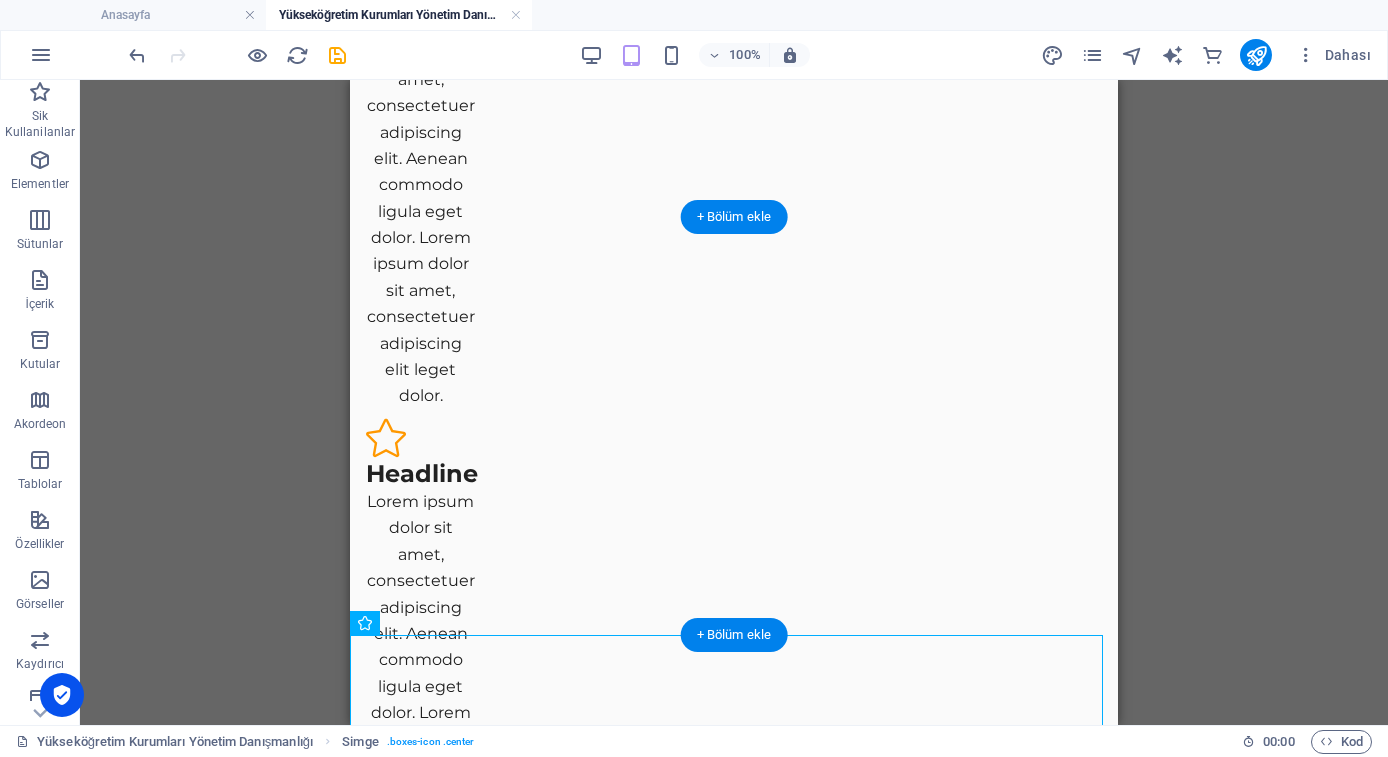 scroll, scrollTop: 1351, scrollLeft: 0, axis: vertical 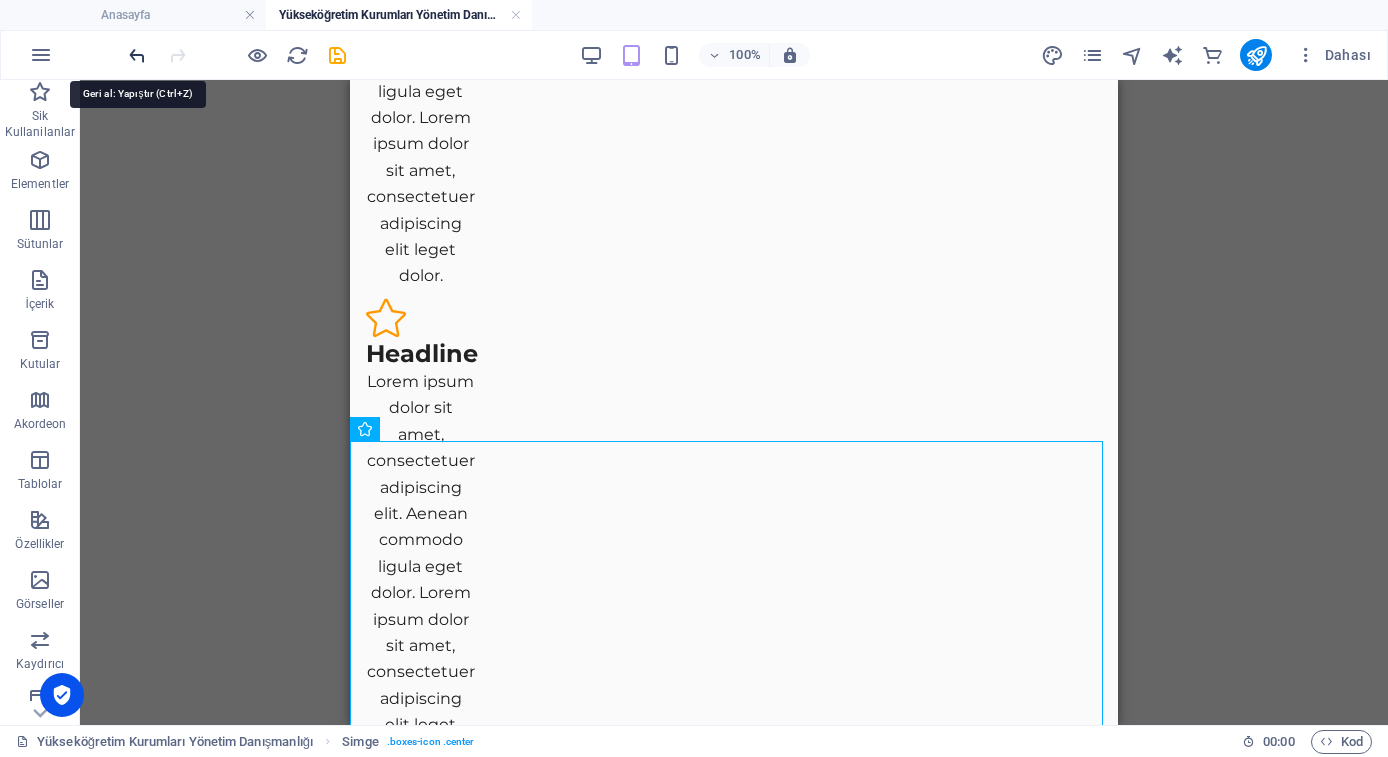 click at bounding box center (137, 55) 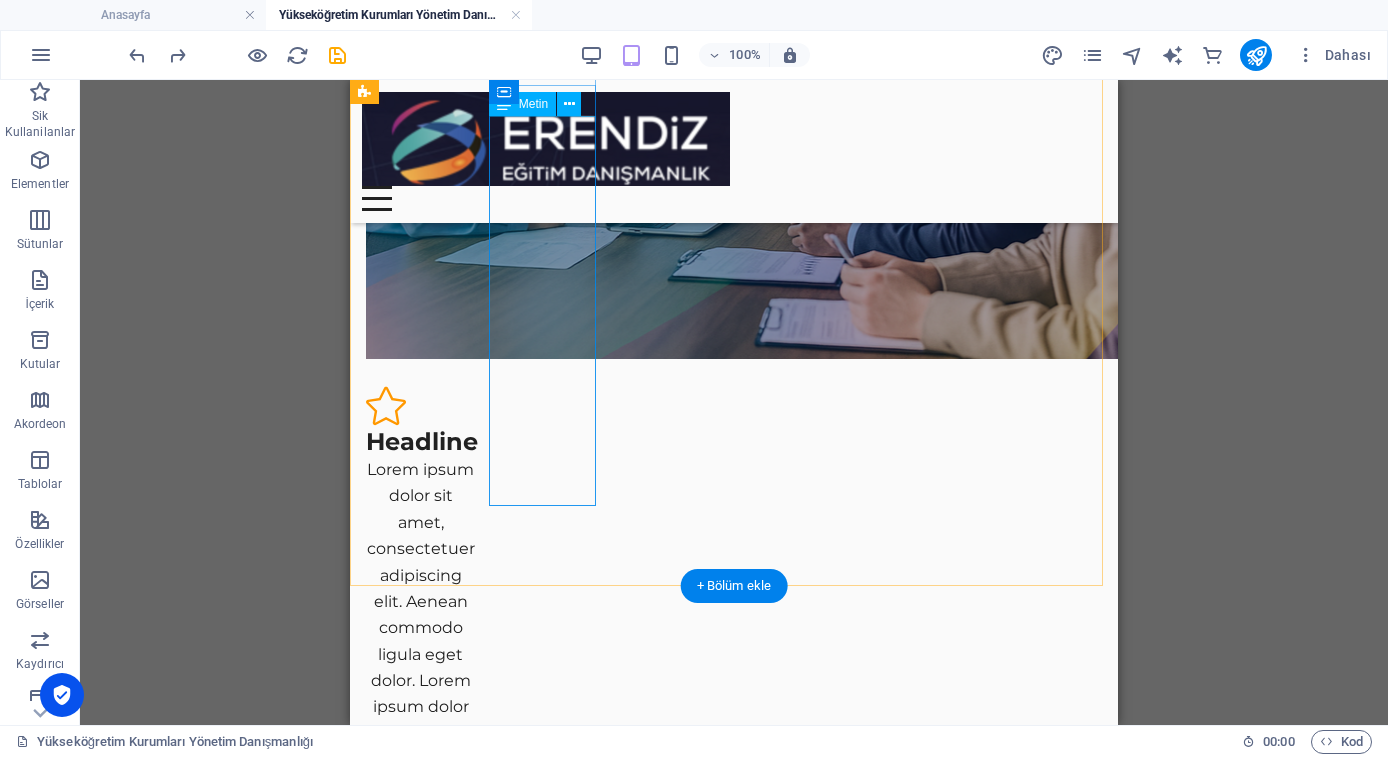 scroll, scrollTop: 487, scrollLeft: 0, axis: vertical 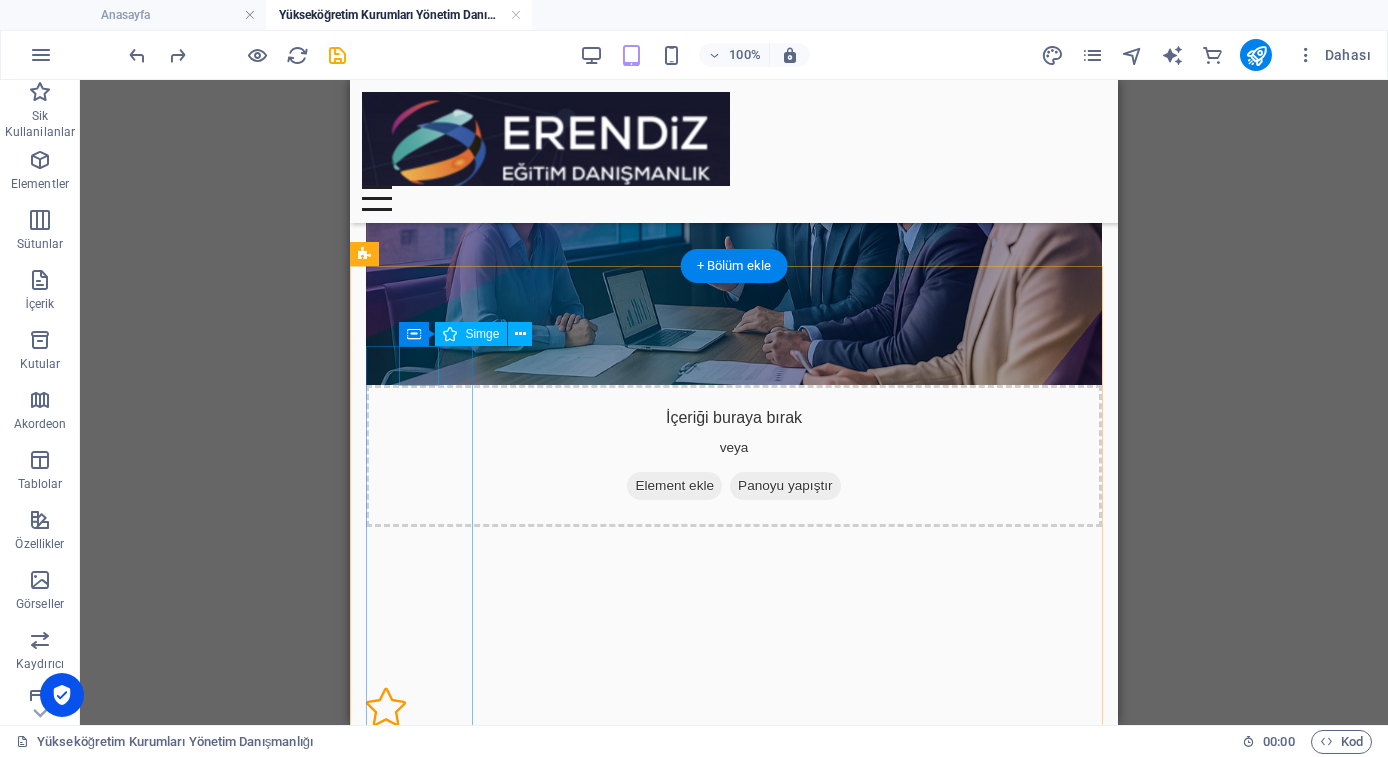 click at bounding box center (420, 707) 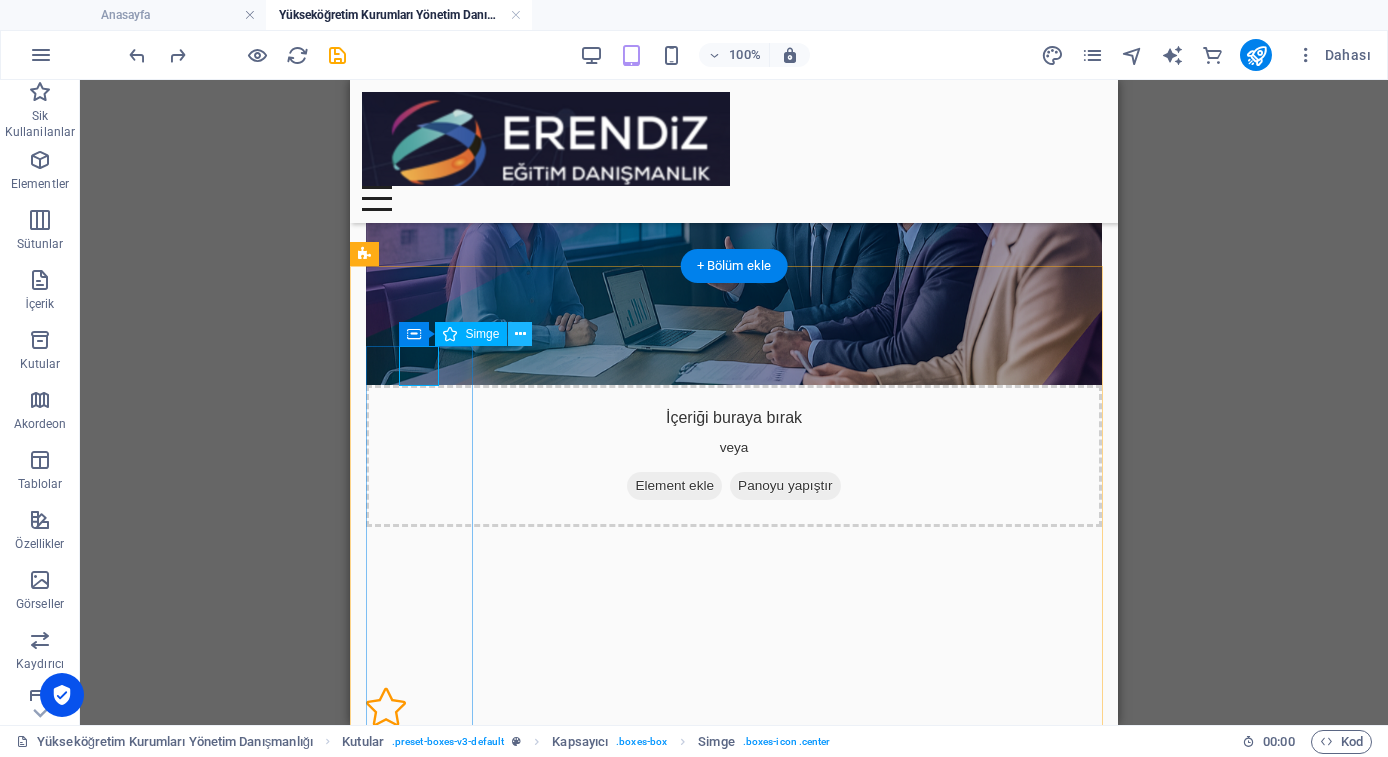 click at bounding box center [520, 334] 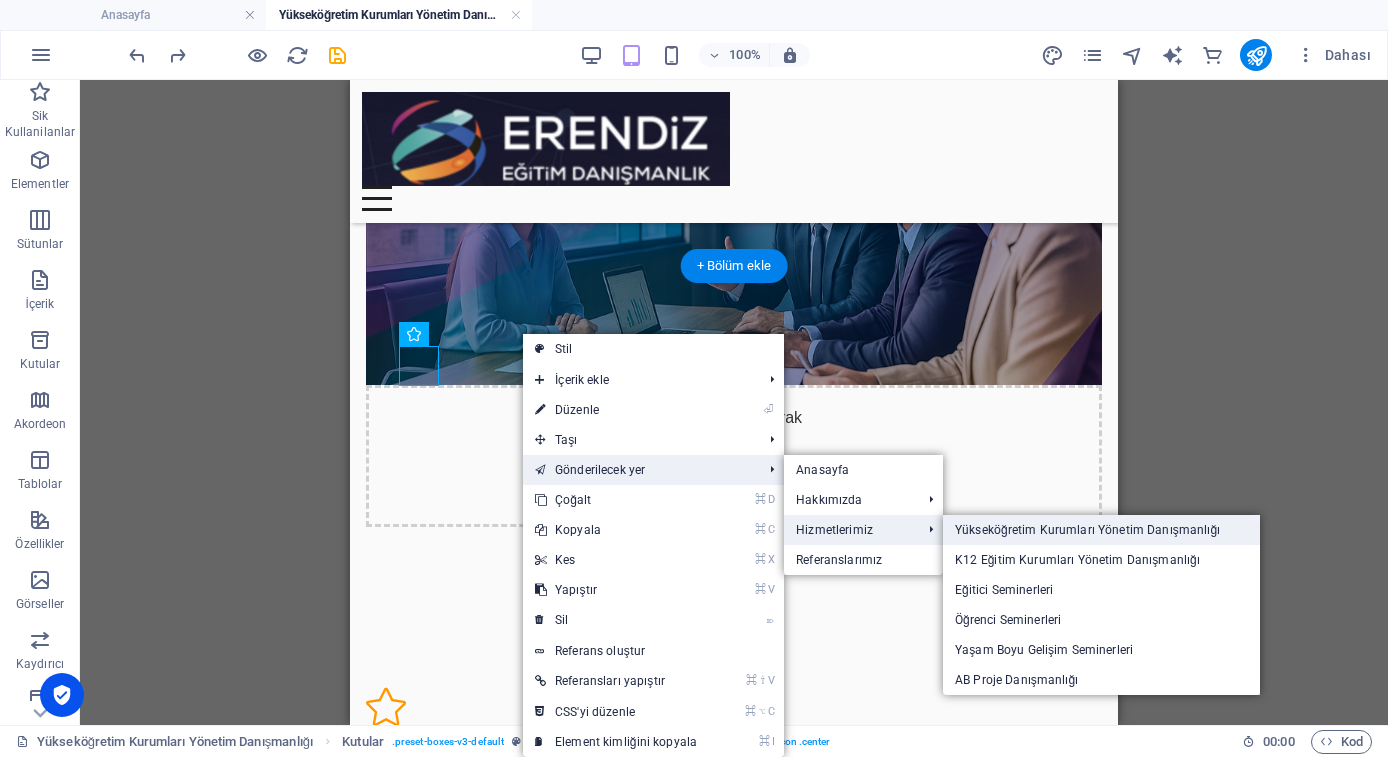 drag, startPoint x: 992, startPoint y: 537, endPoint x: 642, endPoint y: 456, distance: 359.2506 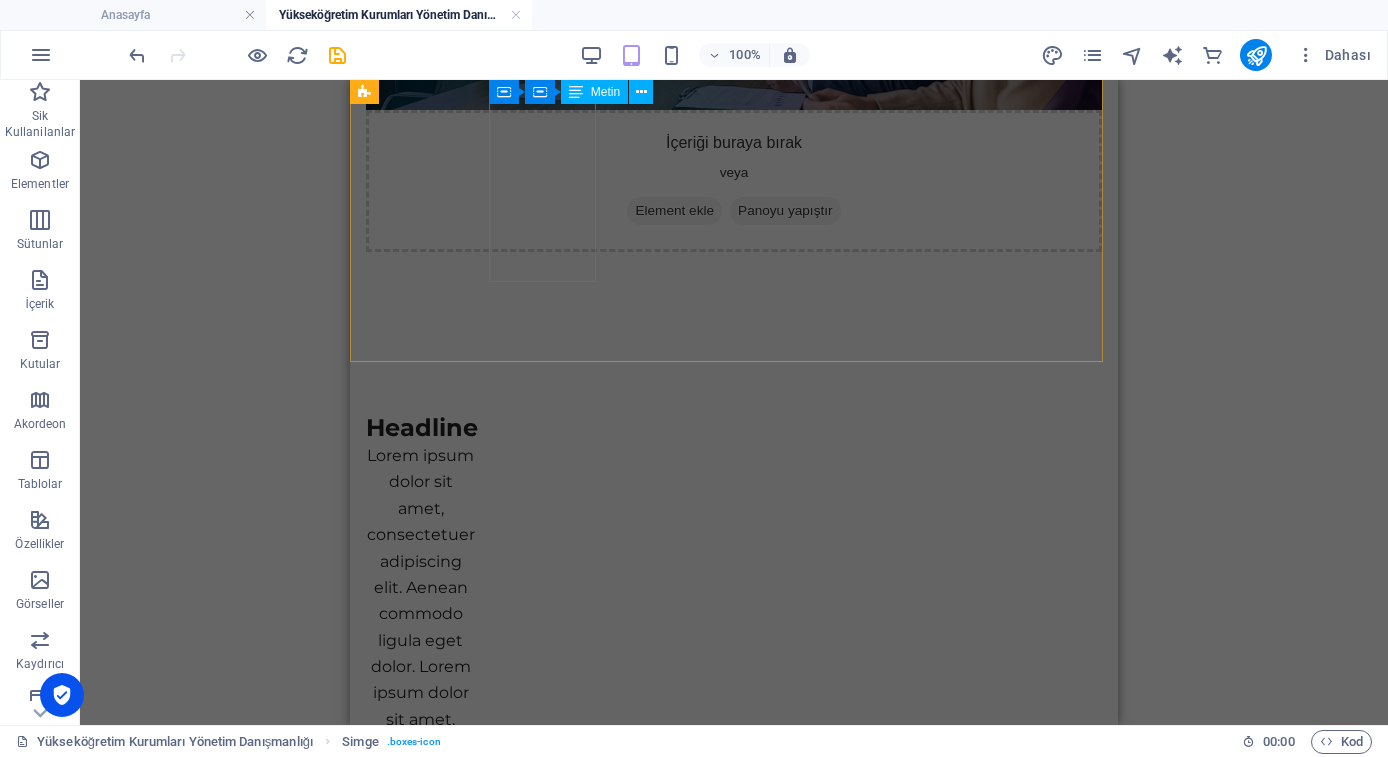 scroll, scrollTop: 1012, scrollLeft: 0, axis: vertical 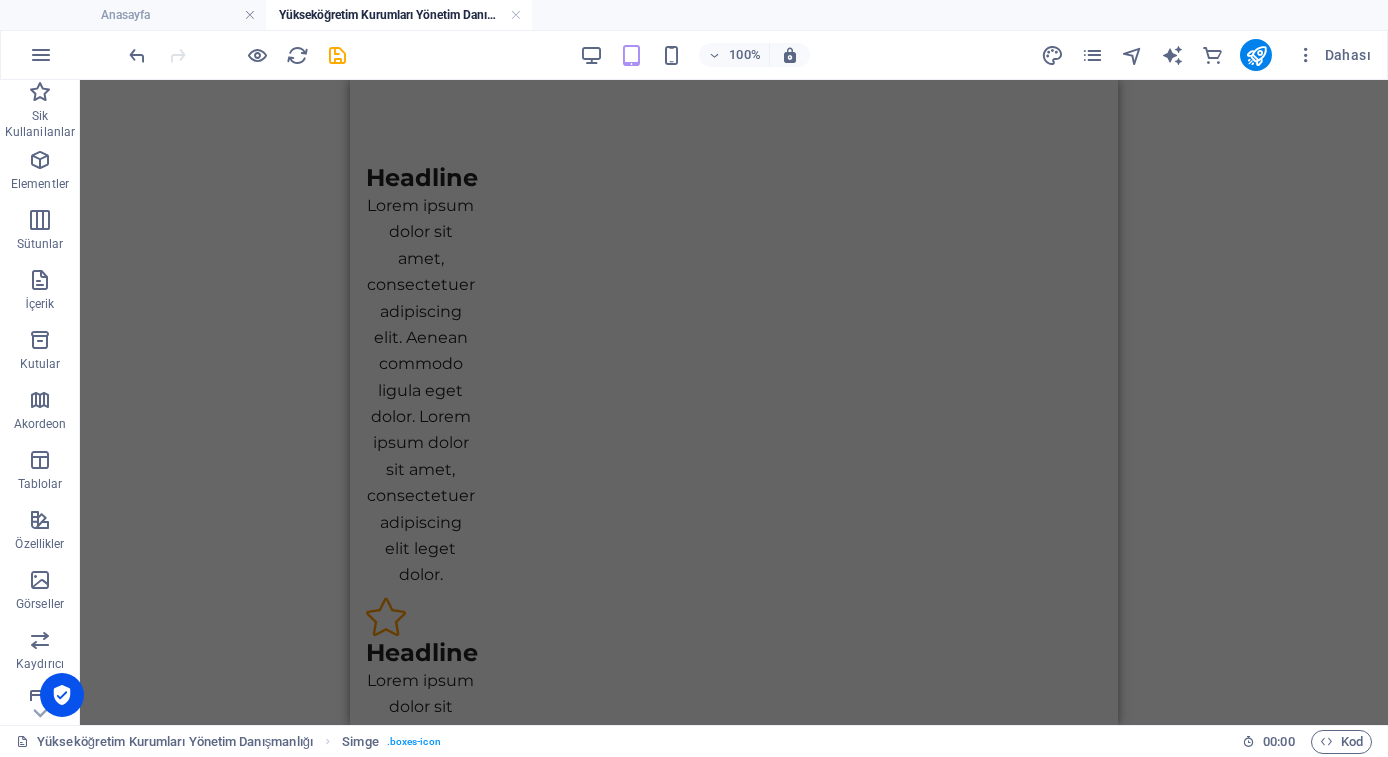 click on "Mevzuata Uygunluk ve Denetim Hazırlığı Danışmanlığı" at bounding box center [427, 1814] 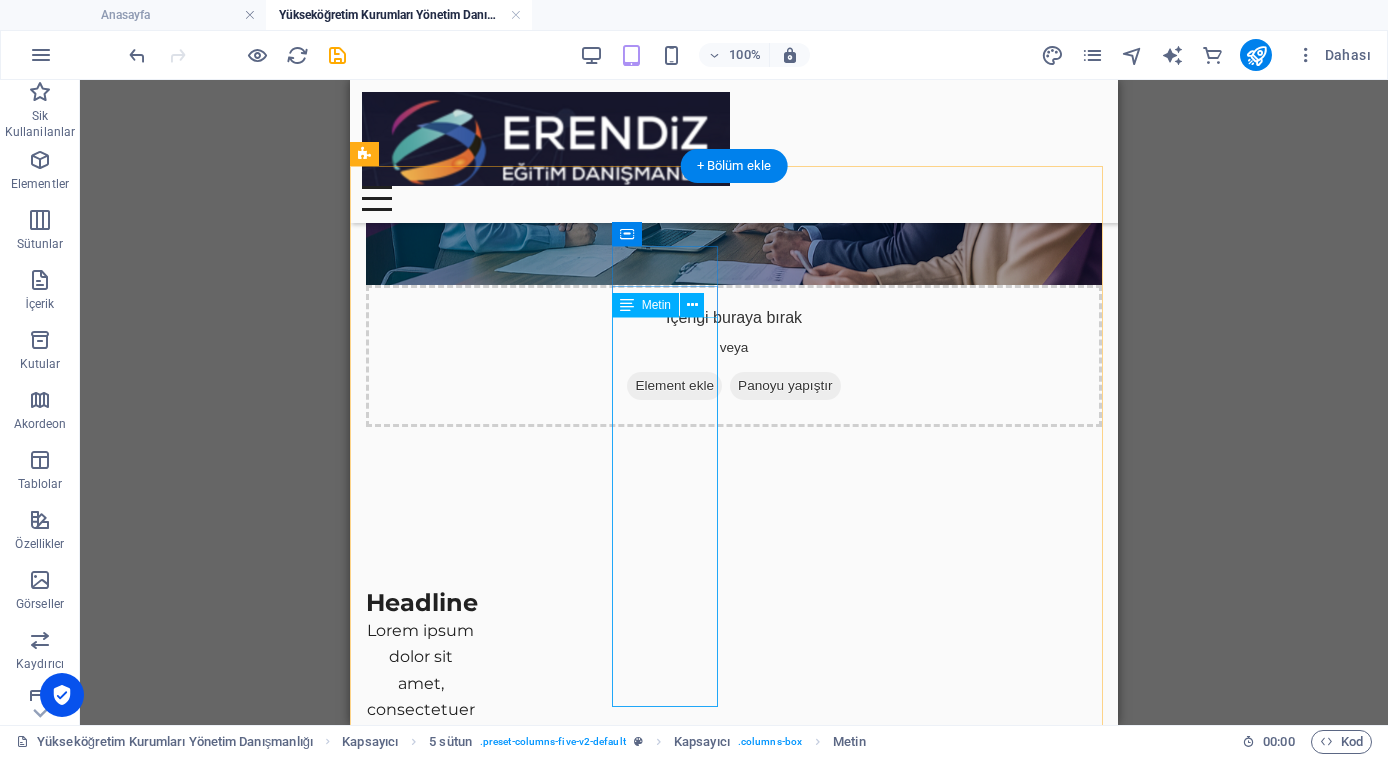 scroll, scrollTop: 522, scrollLeft: 0, axis: vertical 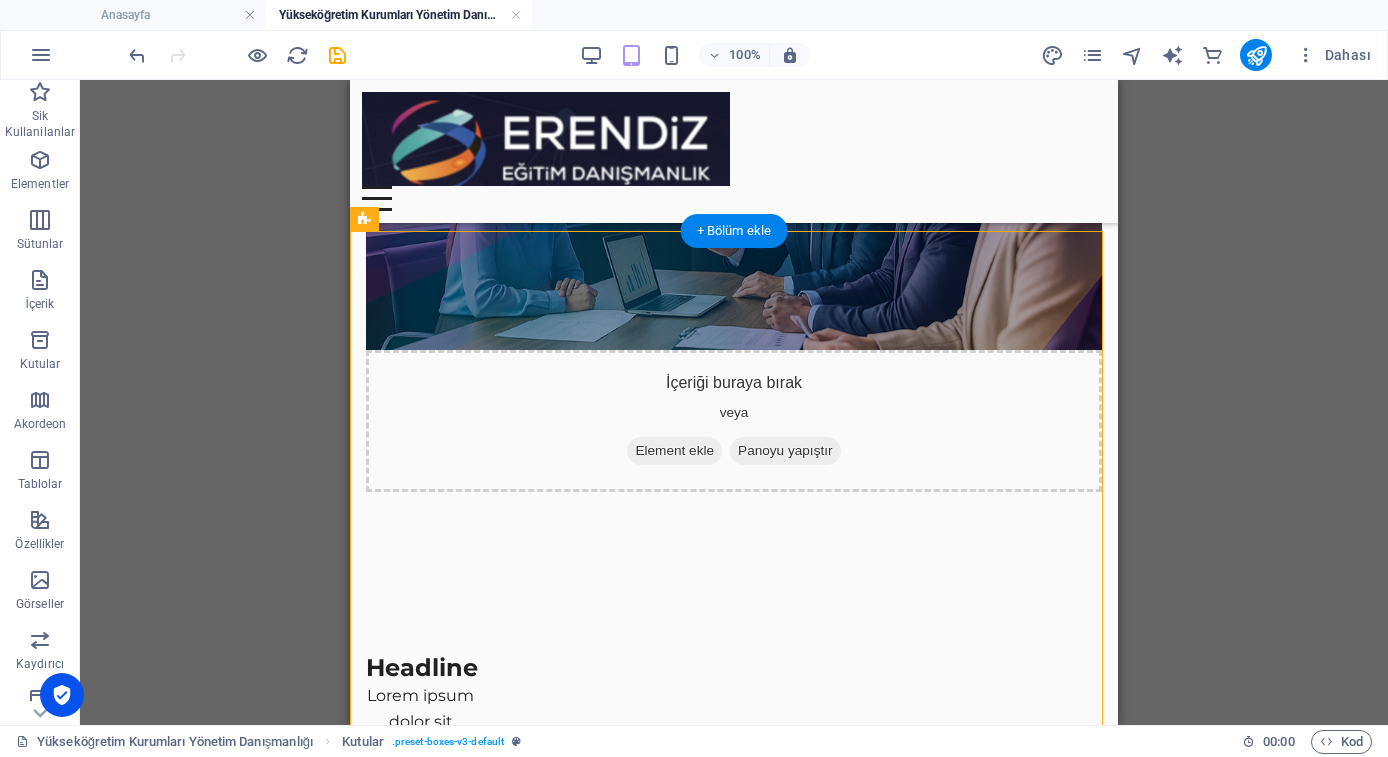 drag, startPoint x: 549, startPoint y: 327, endPoint x: 960, endPoint y: 409, distance: 419.10022 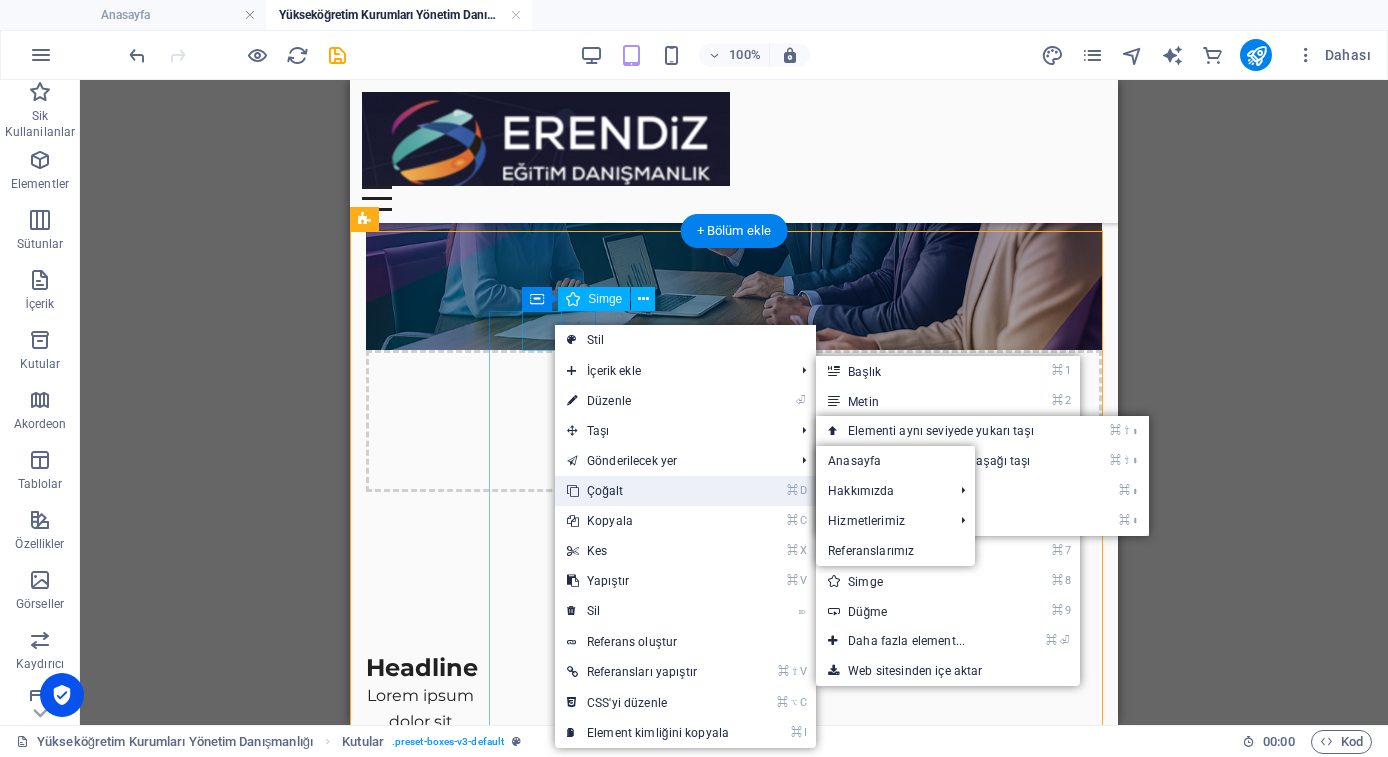 click on "⌘ D  Çoğalt" at bounding box center [648, 491] 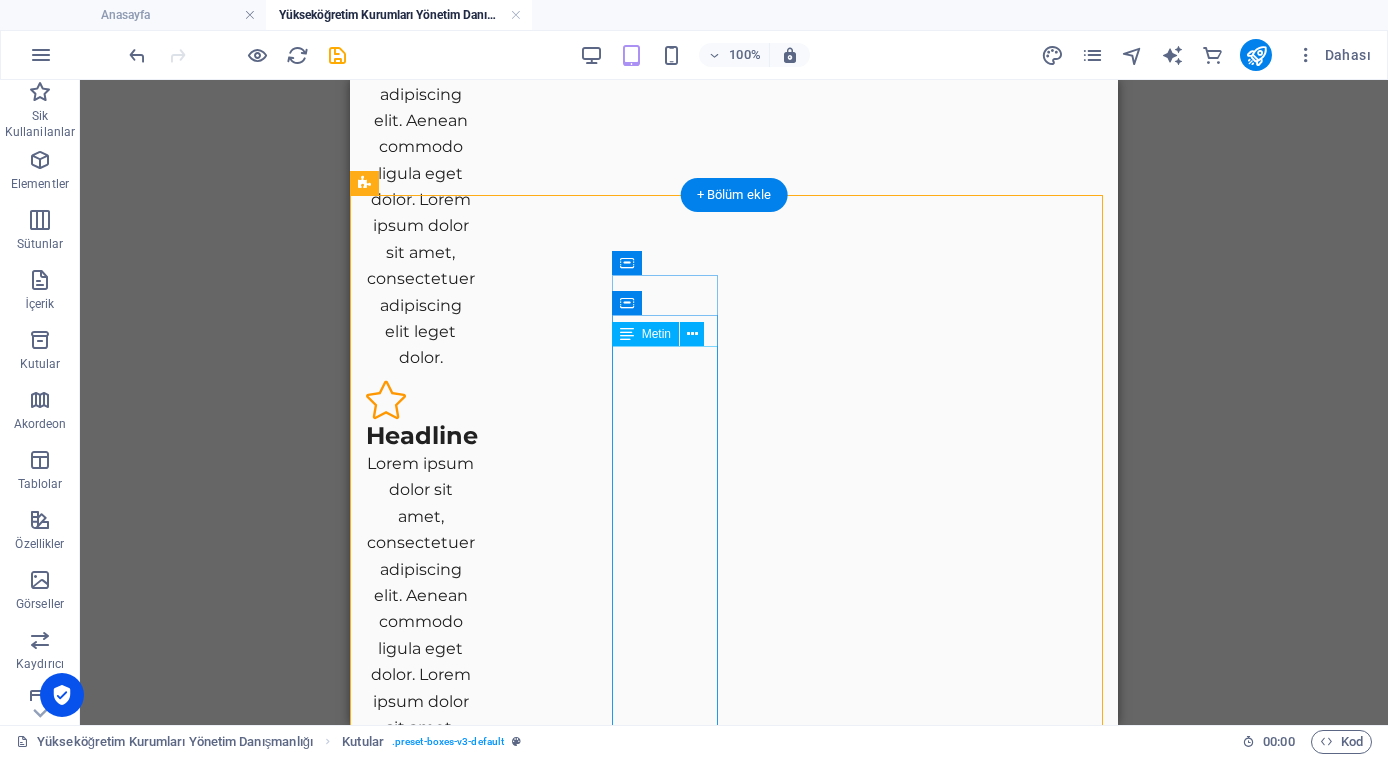 scroll, scrollTop: 1282, scrollLeft: 0, axis: vertical 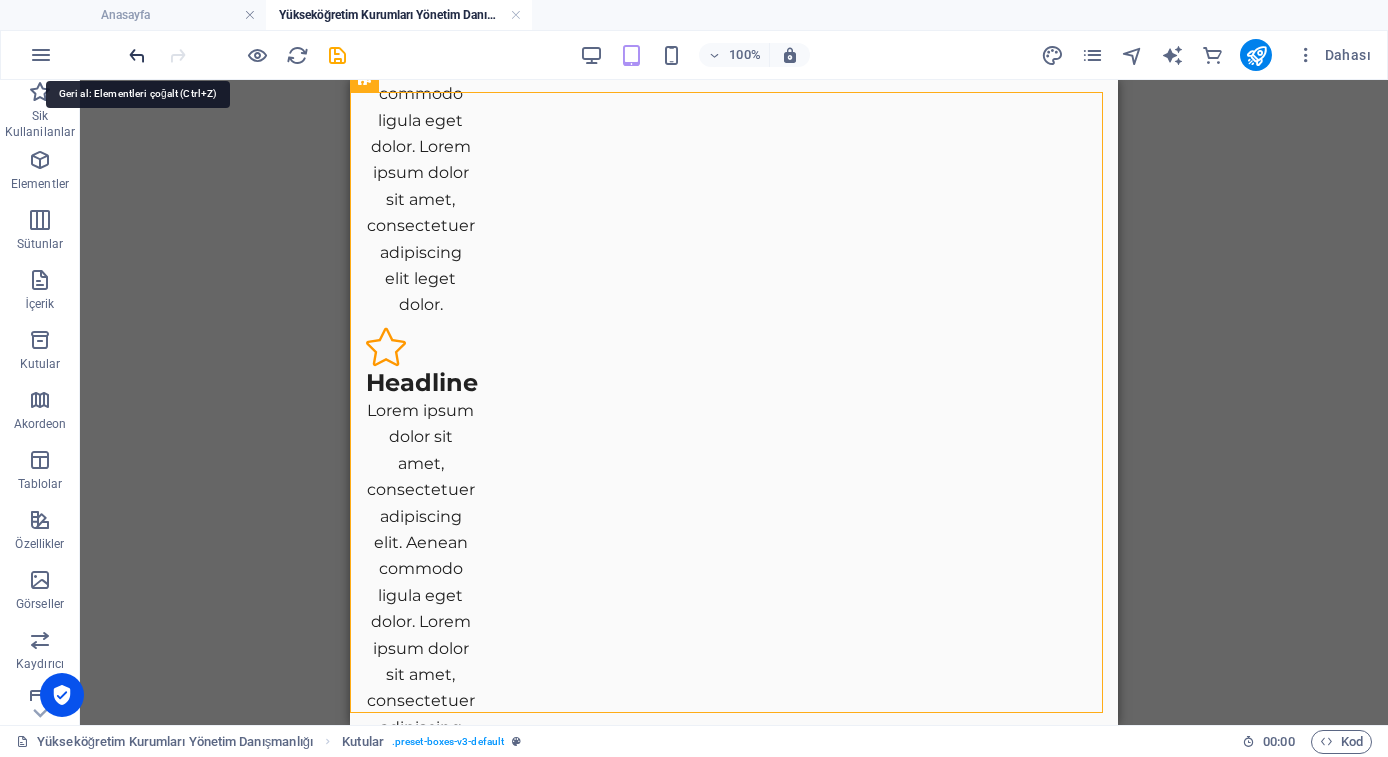 click at bounding box center [137, 55] 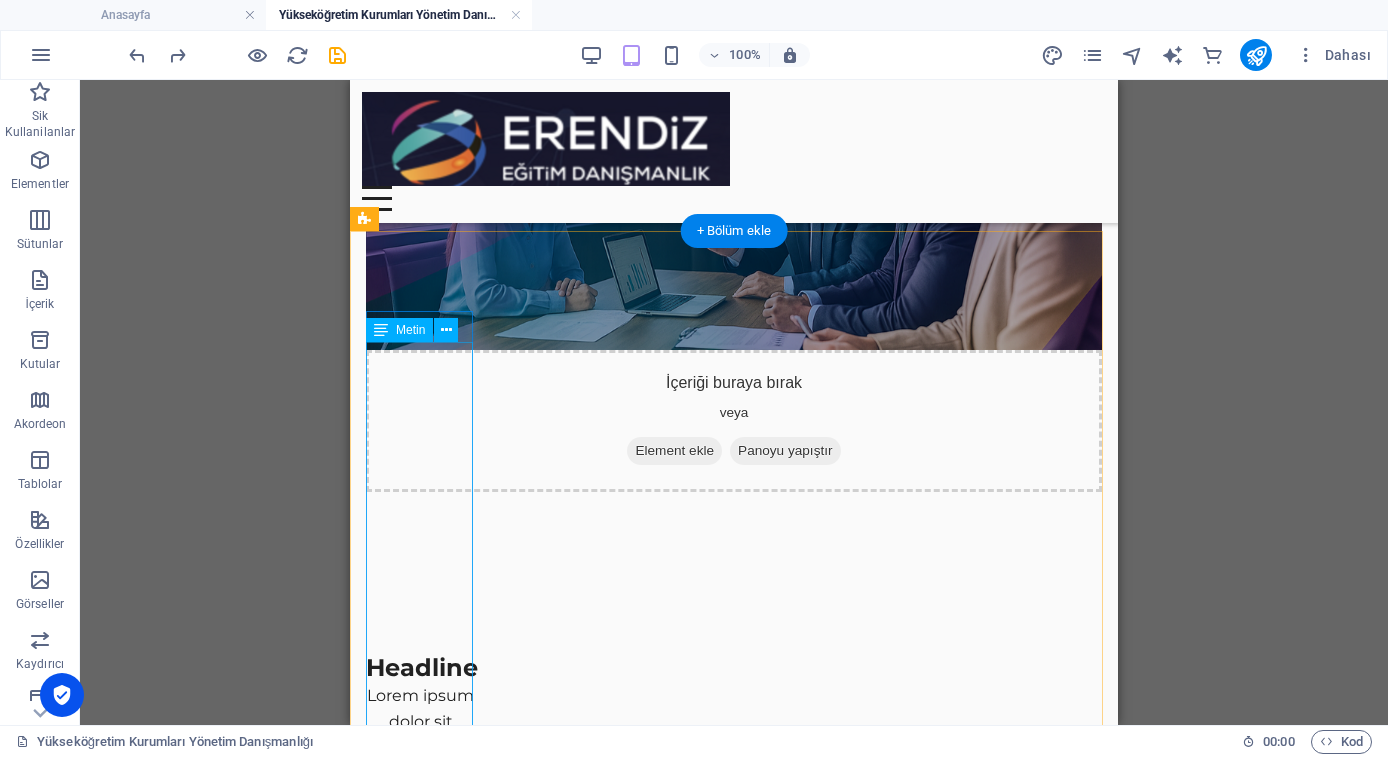scroll, scrollTop: 469, scrollLeft: 0, axis: vertical 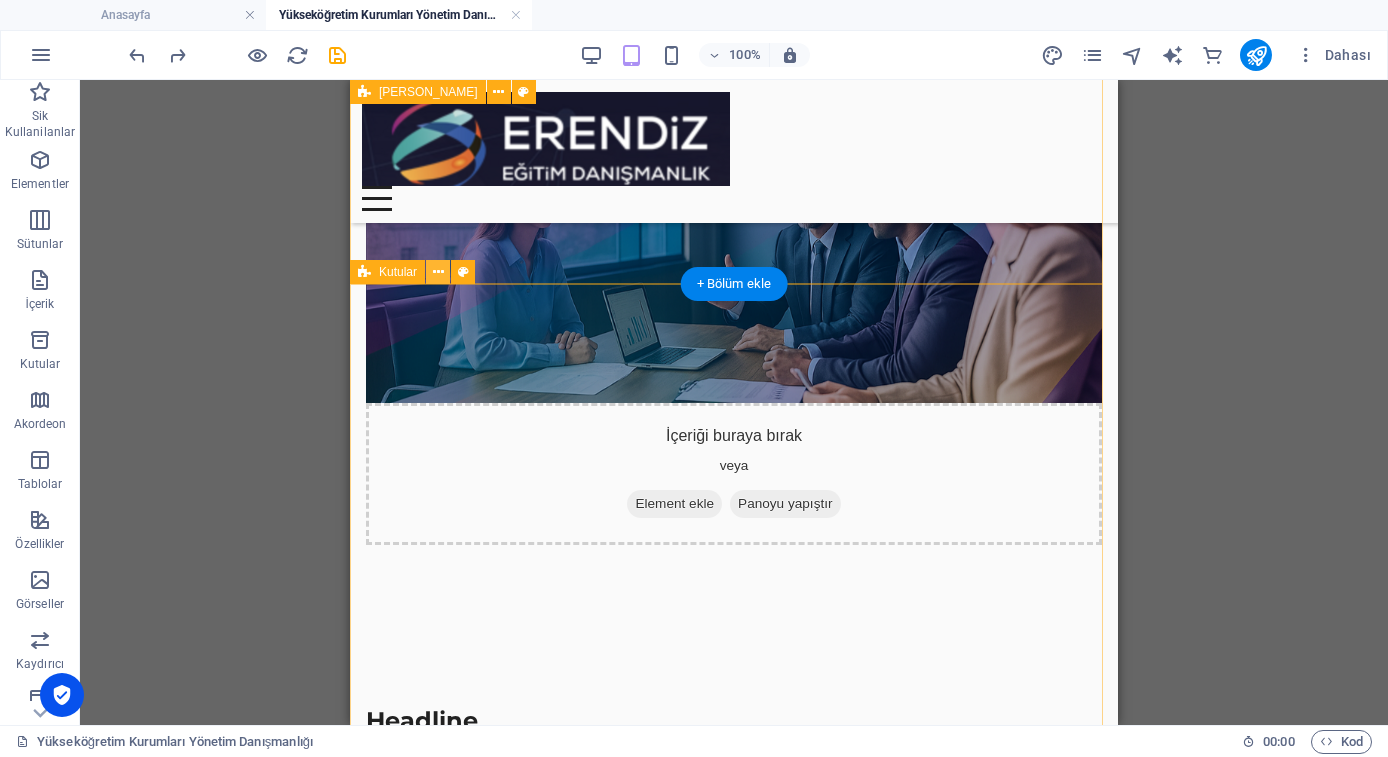 click at bounding box center (438, 272) 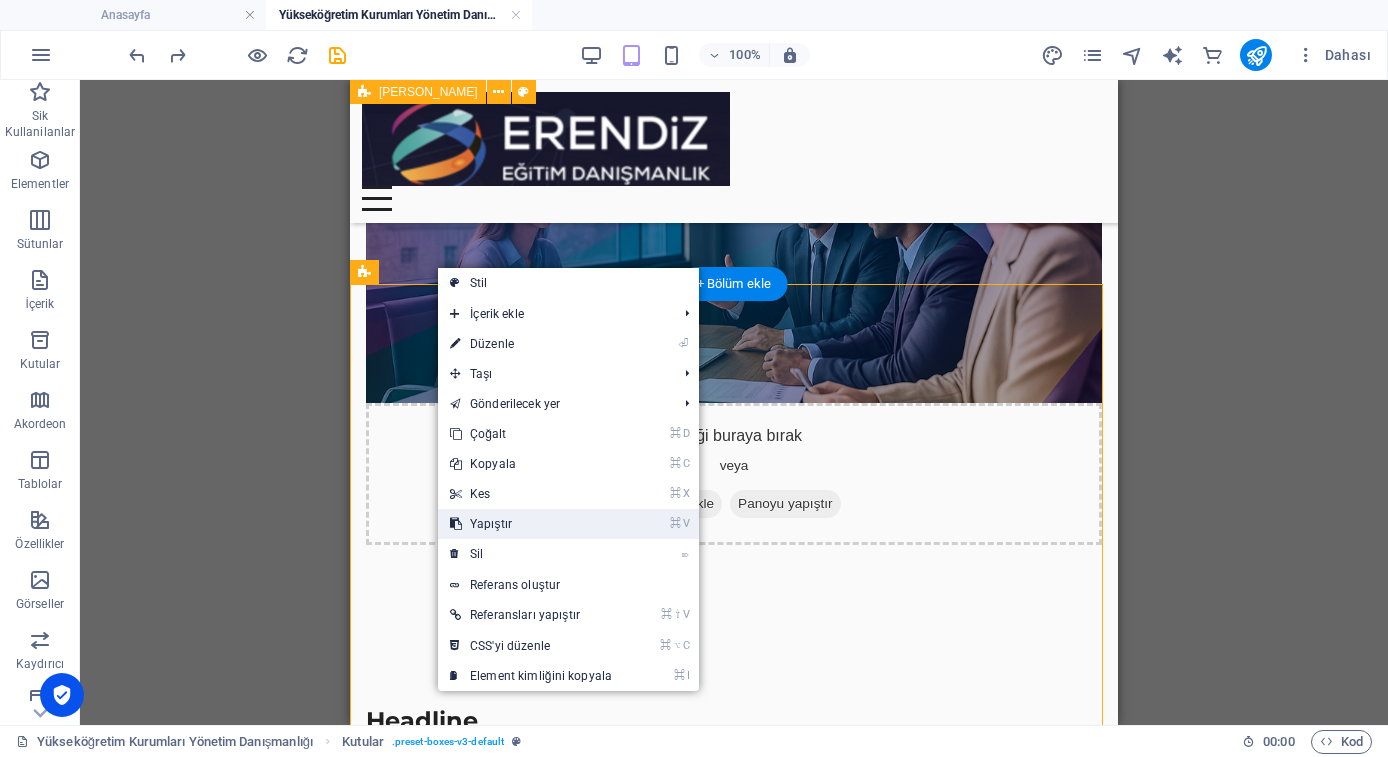 click on "⌘ V  Yapıştır" at bounding box center (531, 524) 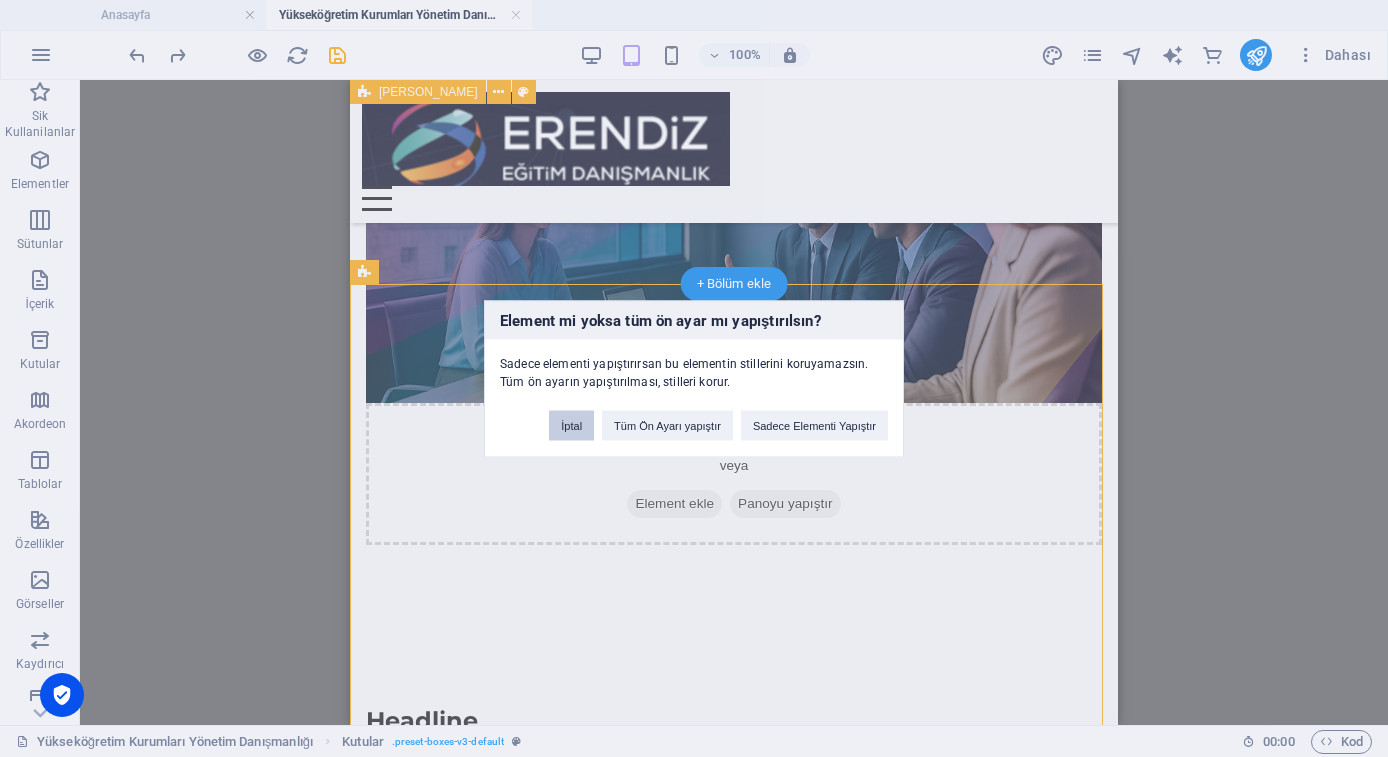 click on "İptal" at bounding box center [571, 425] 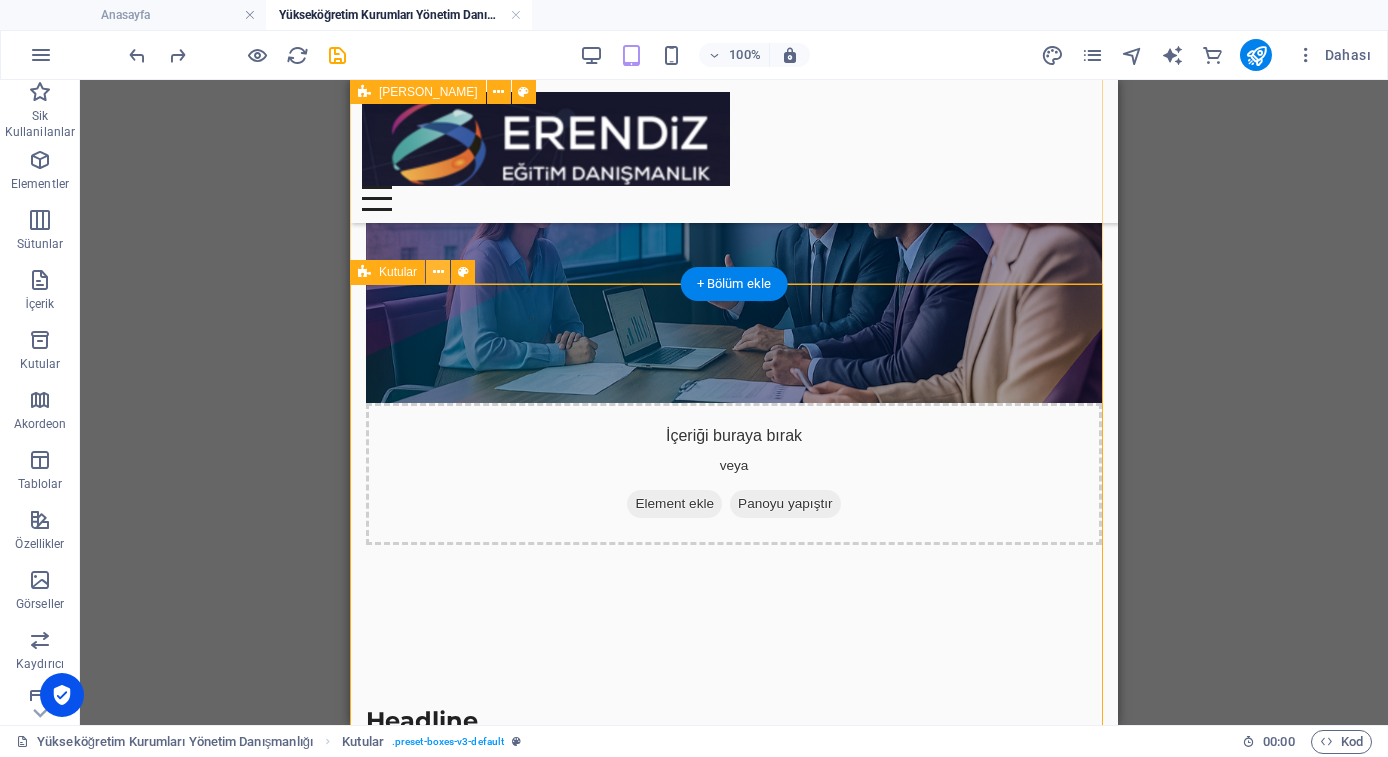 click at bounding box center (438, 272) 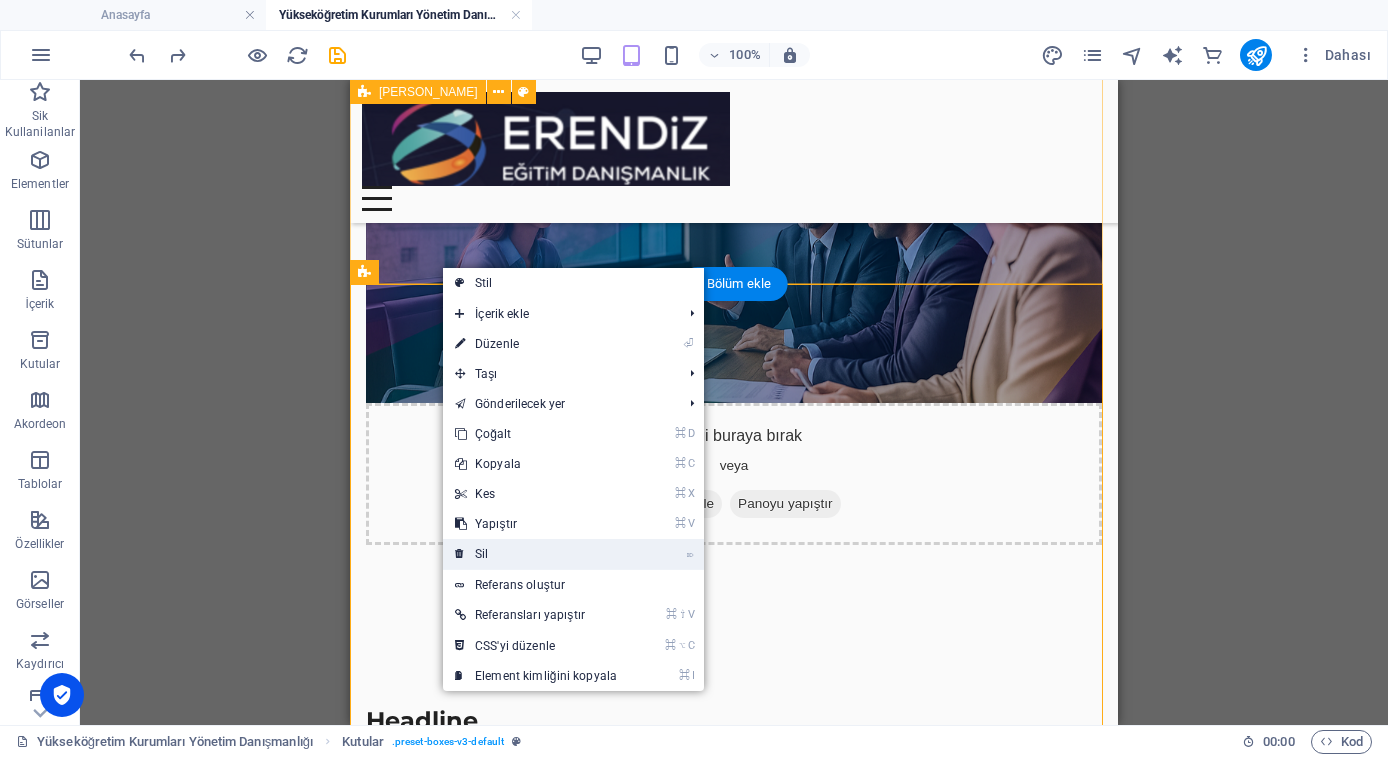 click on "⌦  Sil" at bounding box center [536, 554] 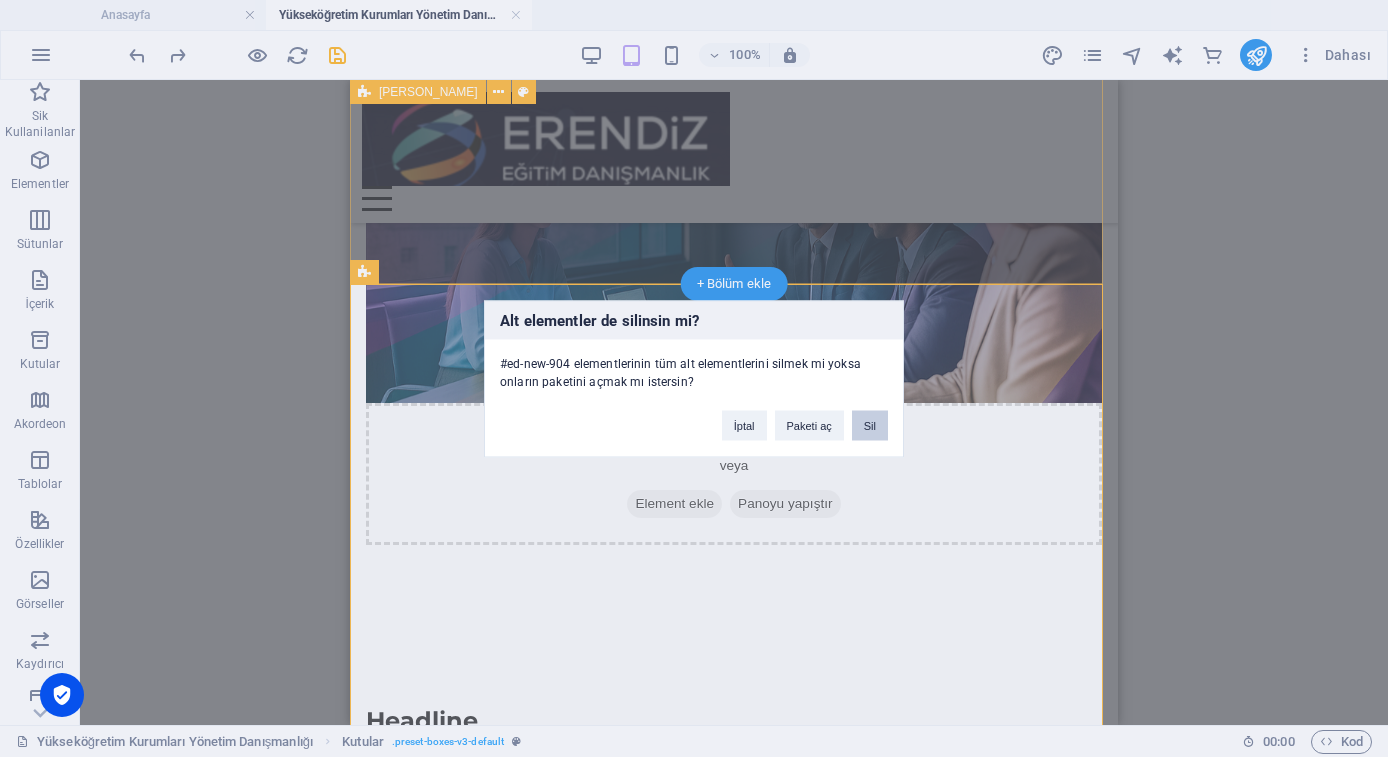 click on "Sil" at bounding box center (870, 425) 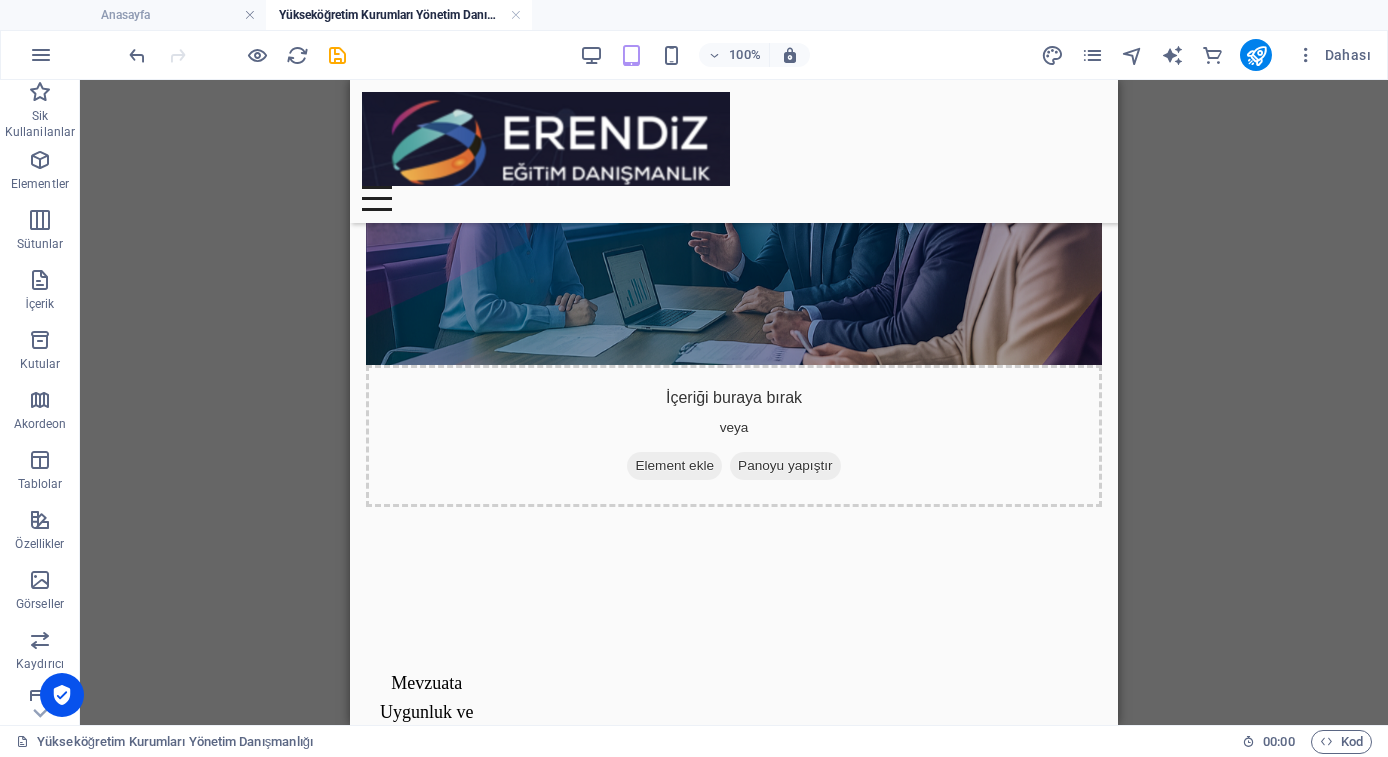 scroll, scrollTop: 198, scrollLeft: 0, axis: vertical 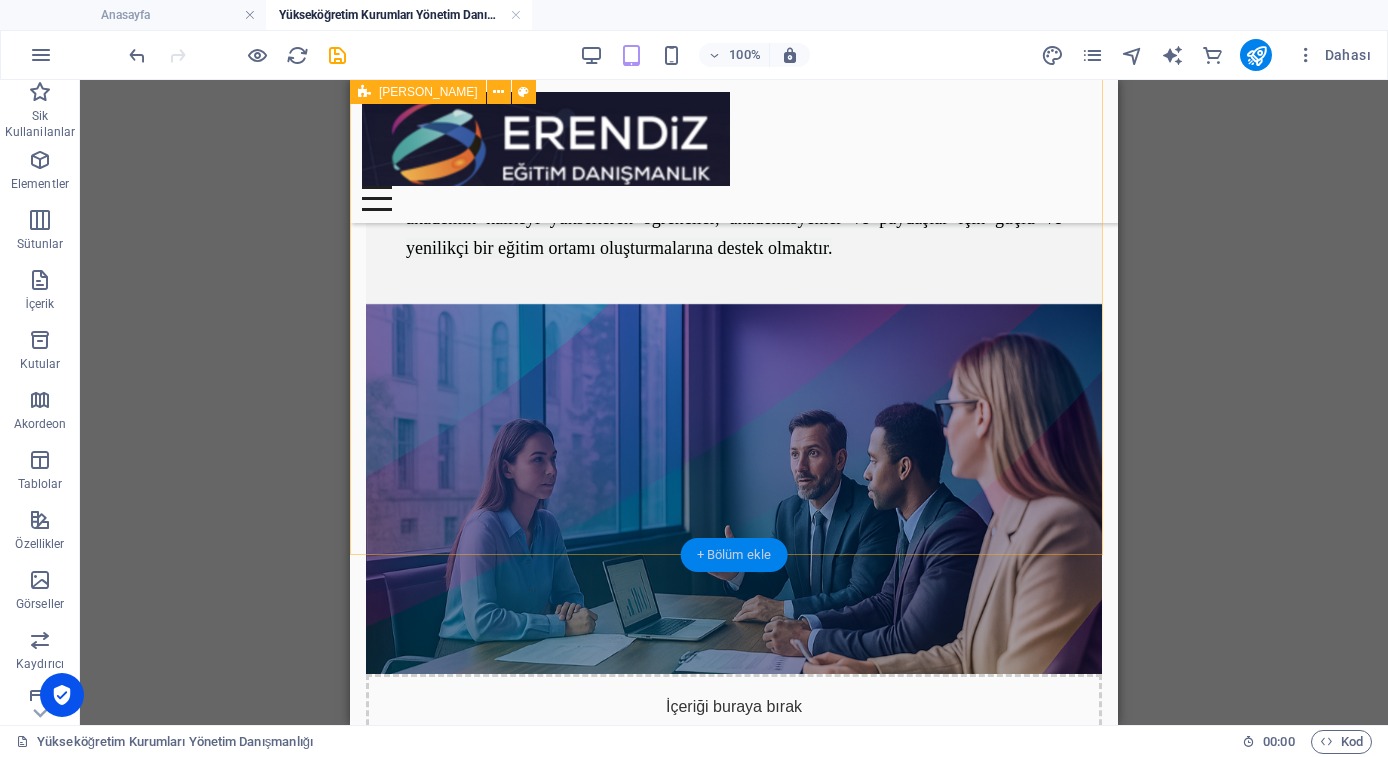 drag, startPoint x: 376, startPoint y: 473, endPoint x: 727, endPoint y: 553, distance: 360.0014 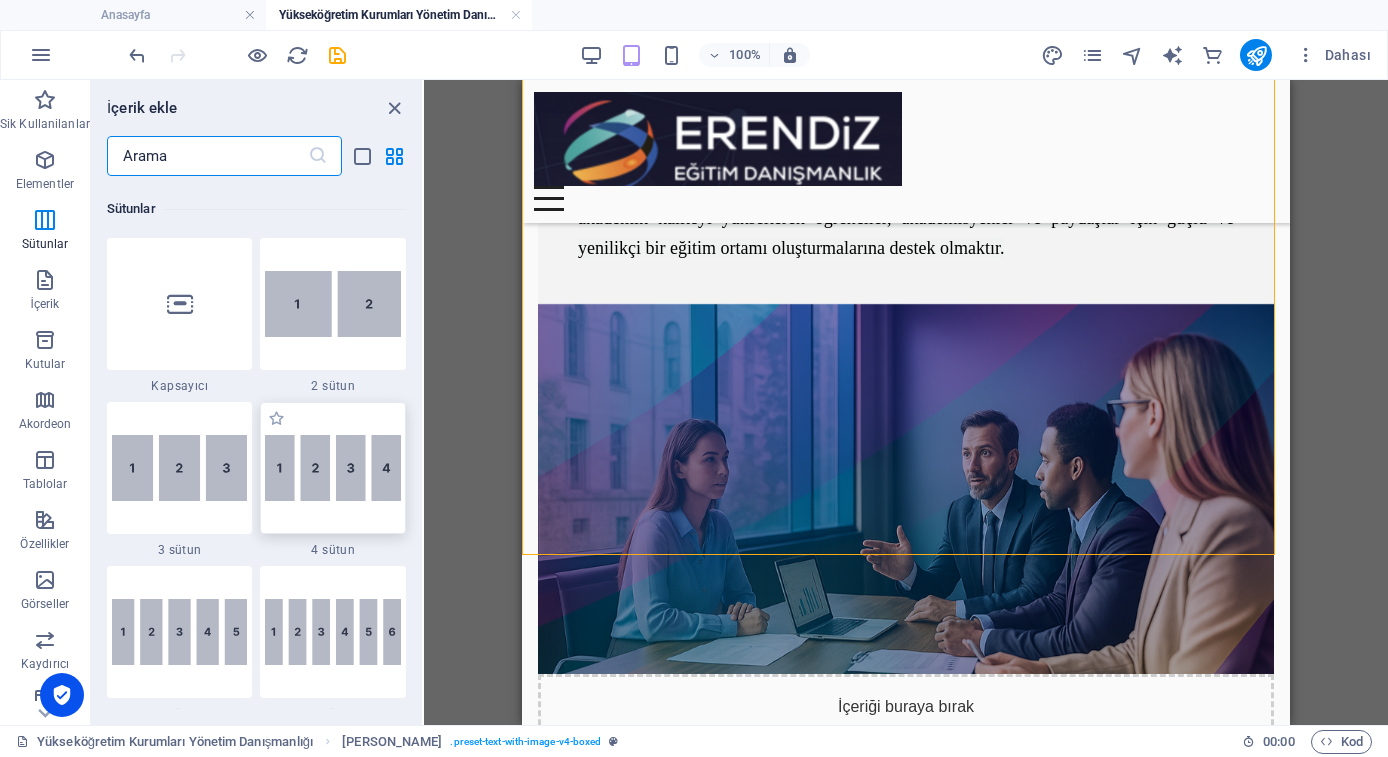 scroll, scrollTop: 203, scrollLeft: 0, axis: vertical 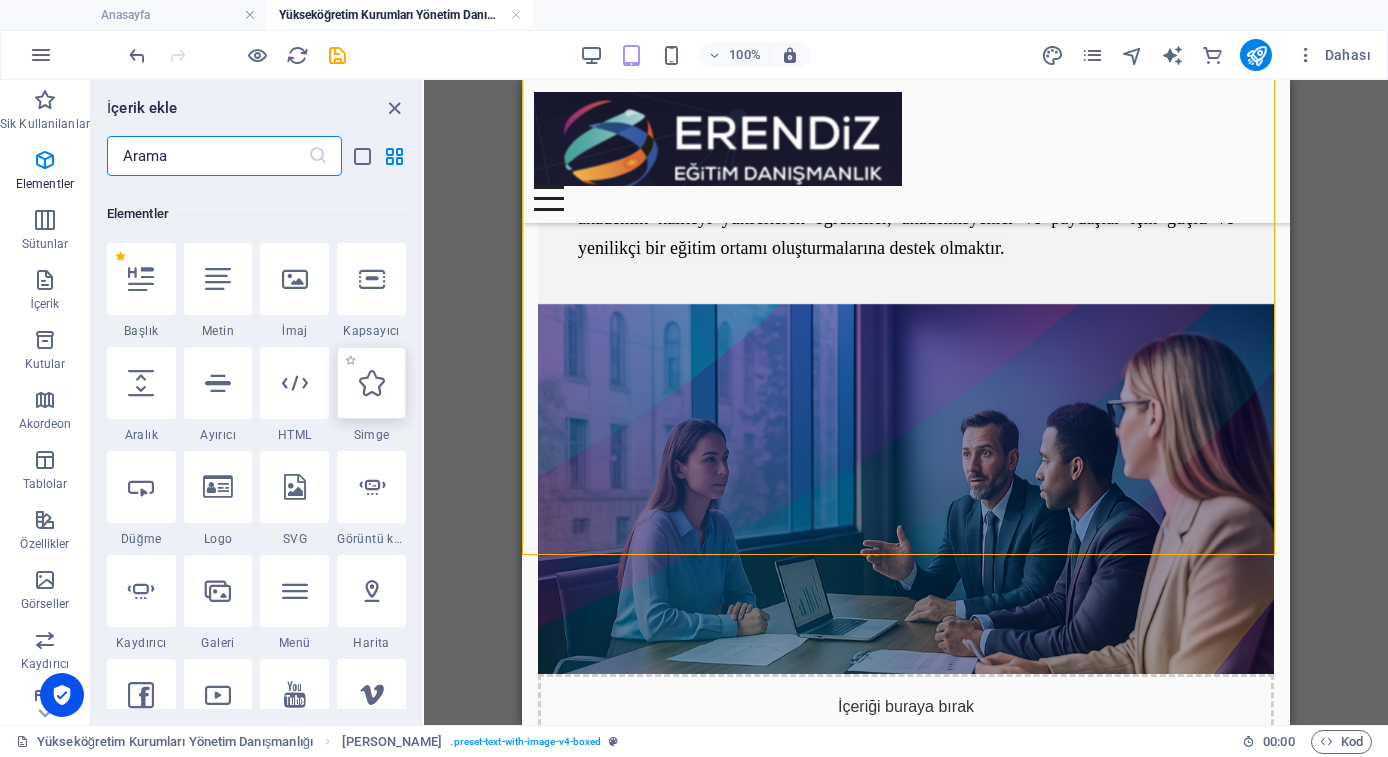 click at bounding box center [371, 383] 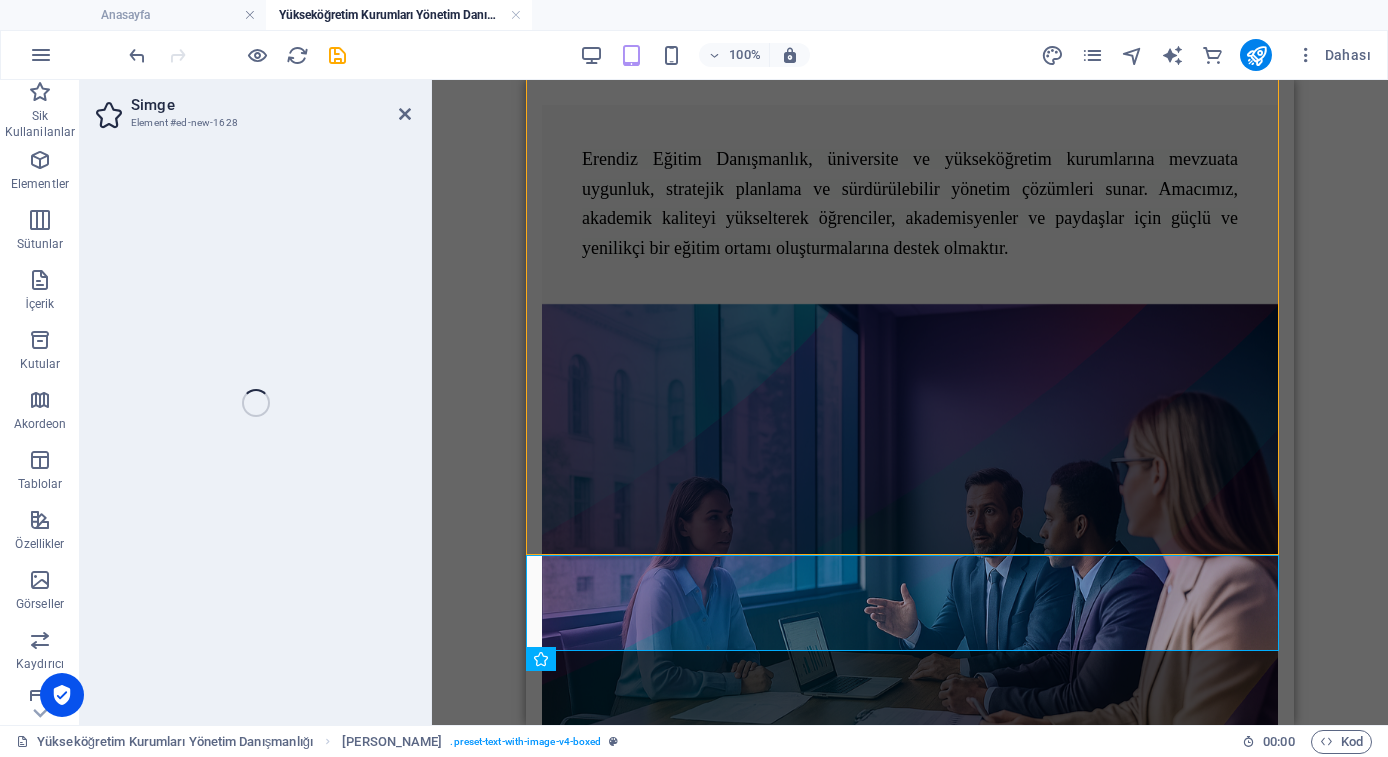 select on "xMidYMid" 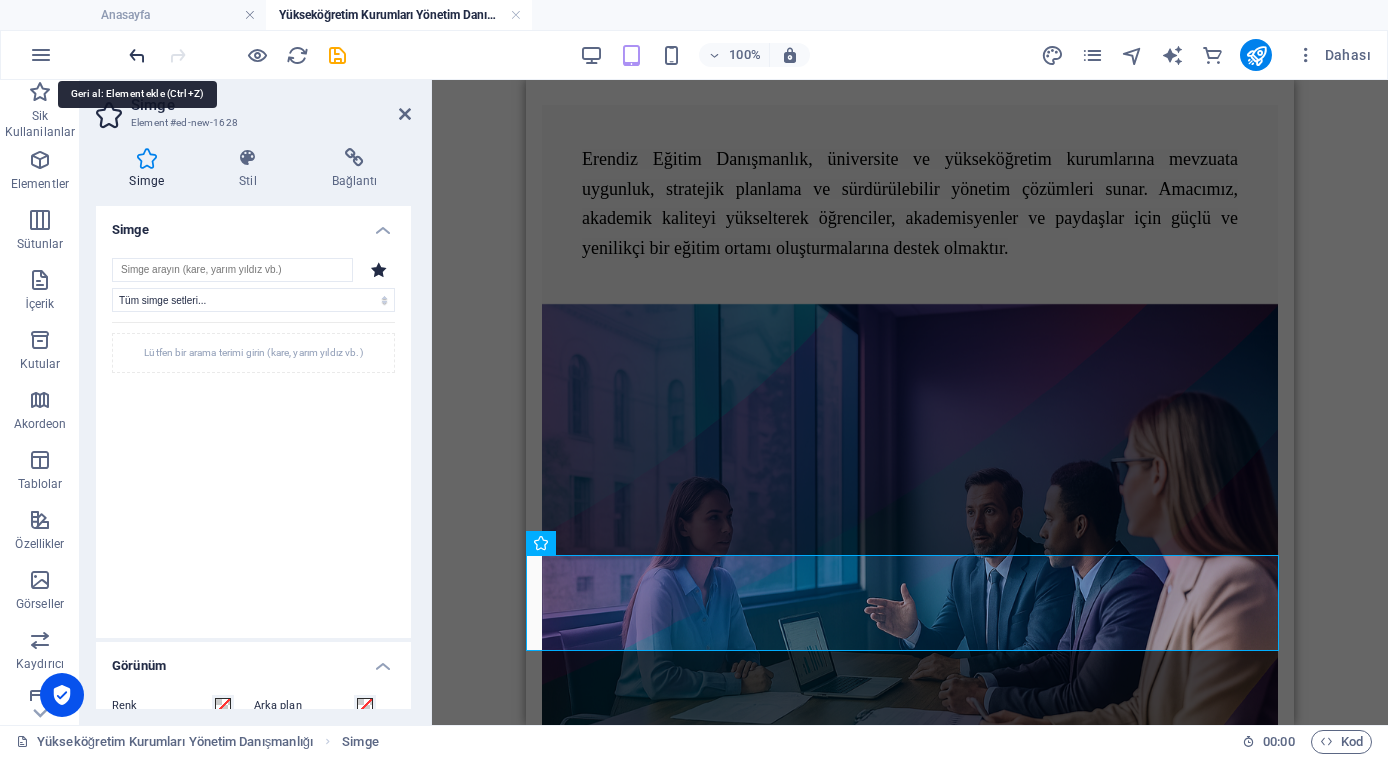 click at bounding box center (137, 55) 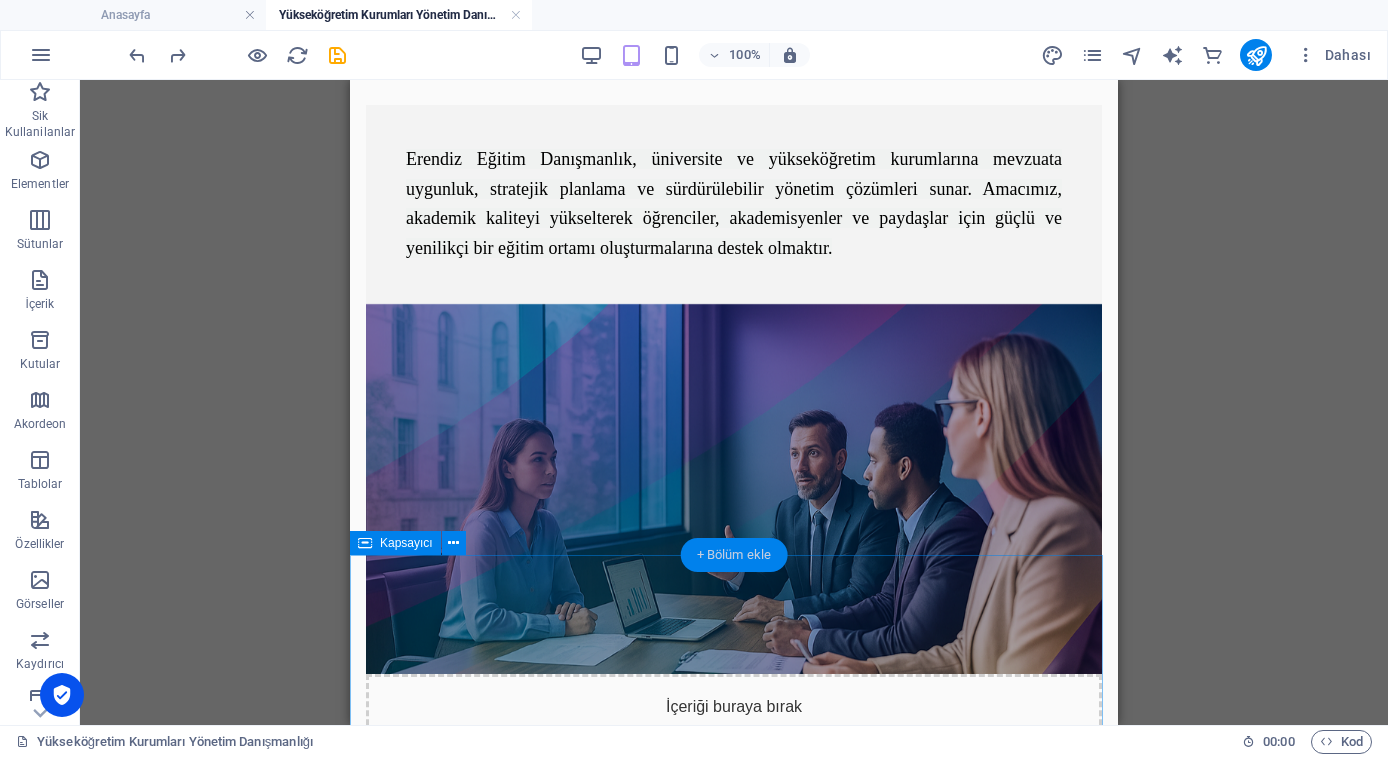 drag, startPoint x: 719, startPoint y: 558, endPoint x: 197, endPoint y: 477, distance: 528.24713 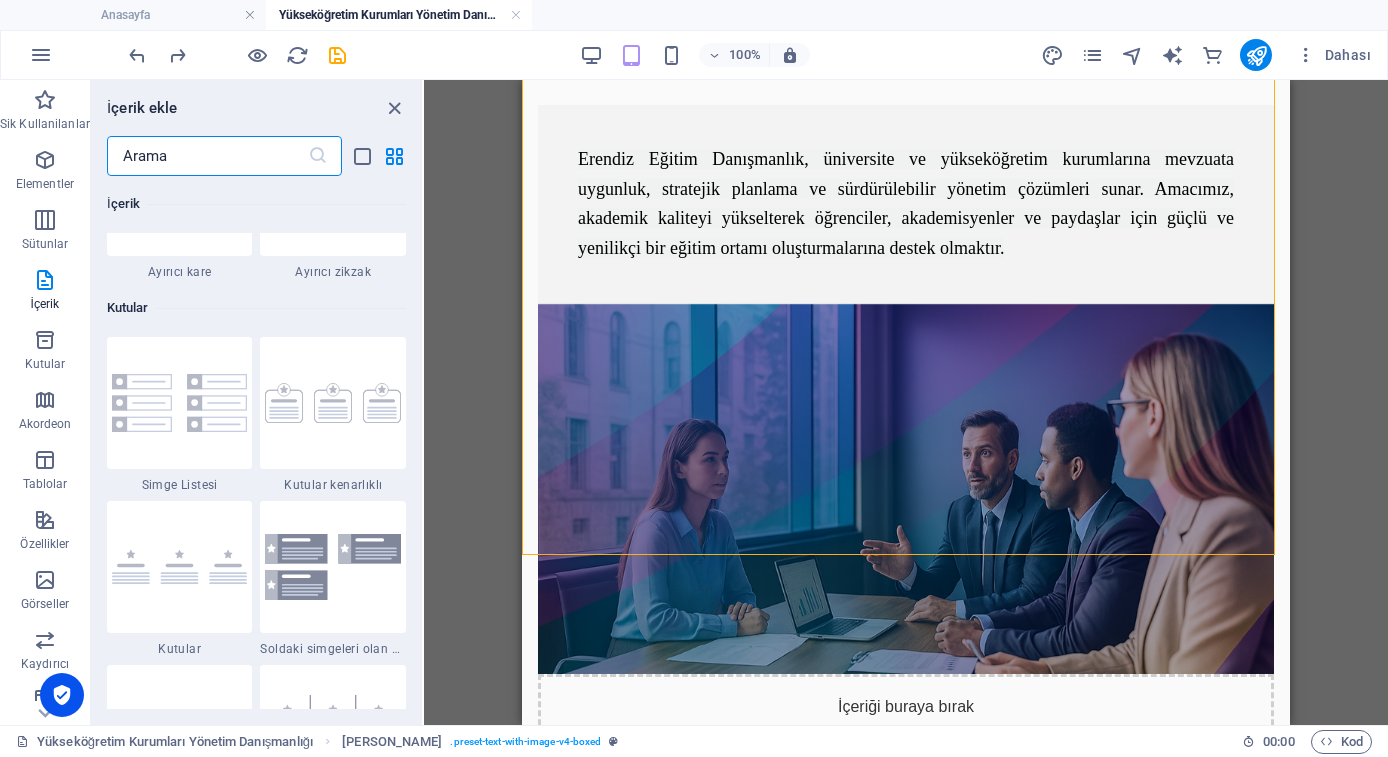 scroll, scrollTop: 5254, scrollLeft: 0, axis: vertical 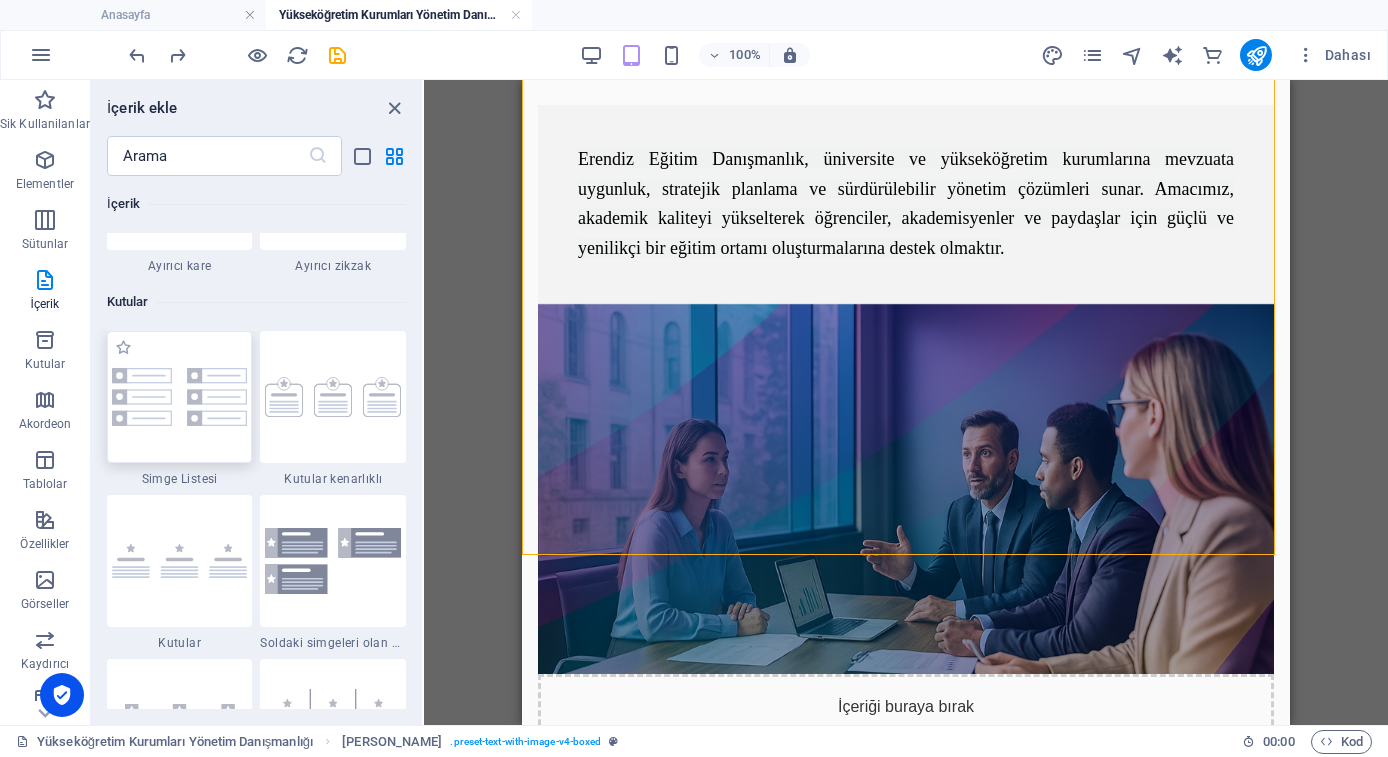 click at bounding box center (180, 396) 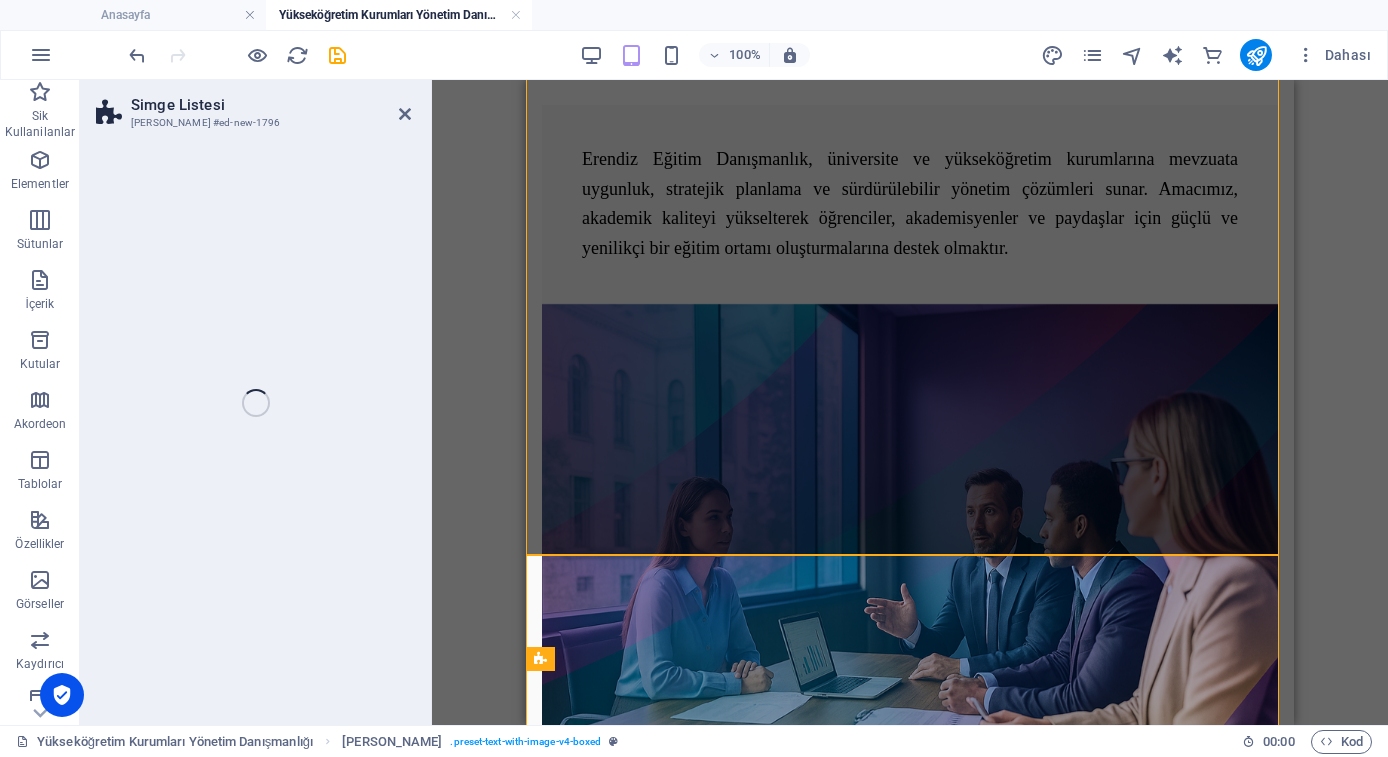 select on "rem" 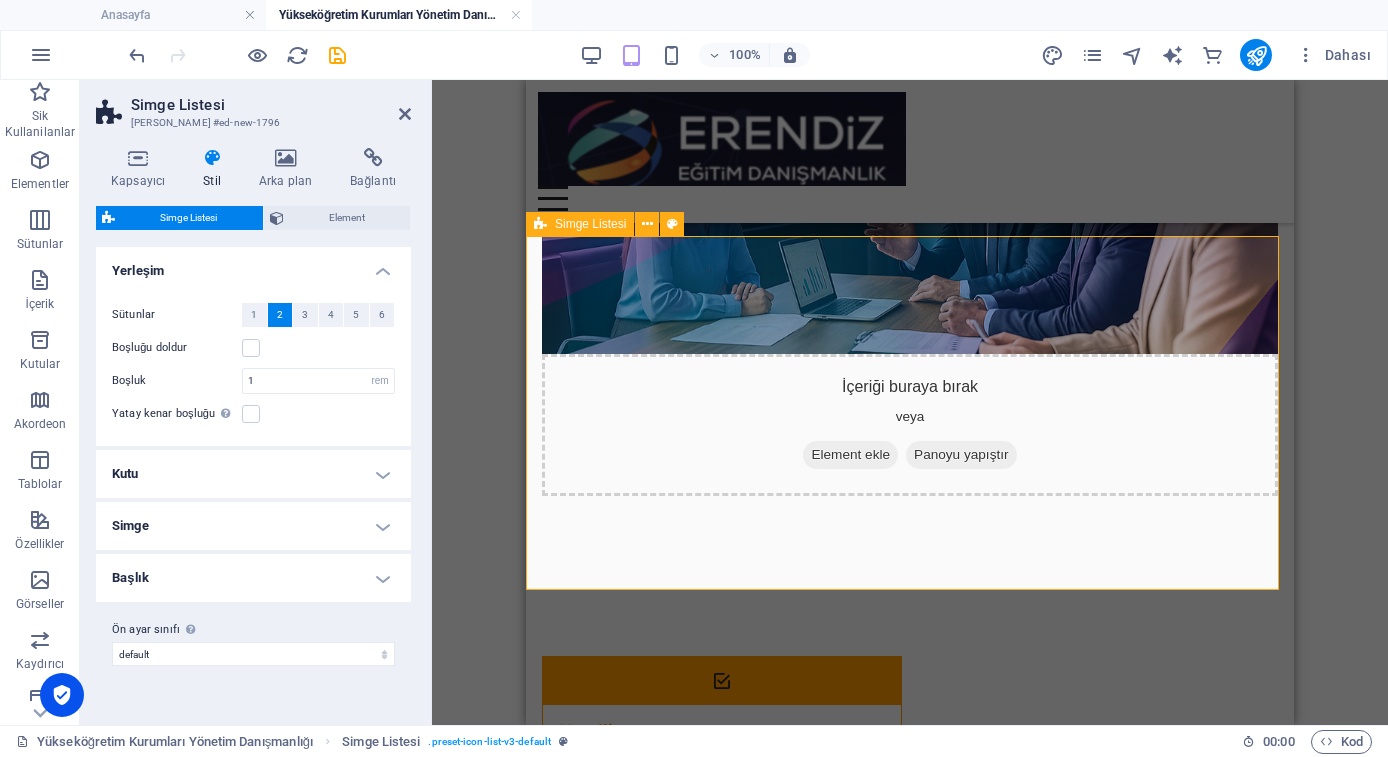 scroll, scrollTop: 517, scrollLeft: 0, axis: vertical 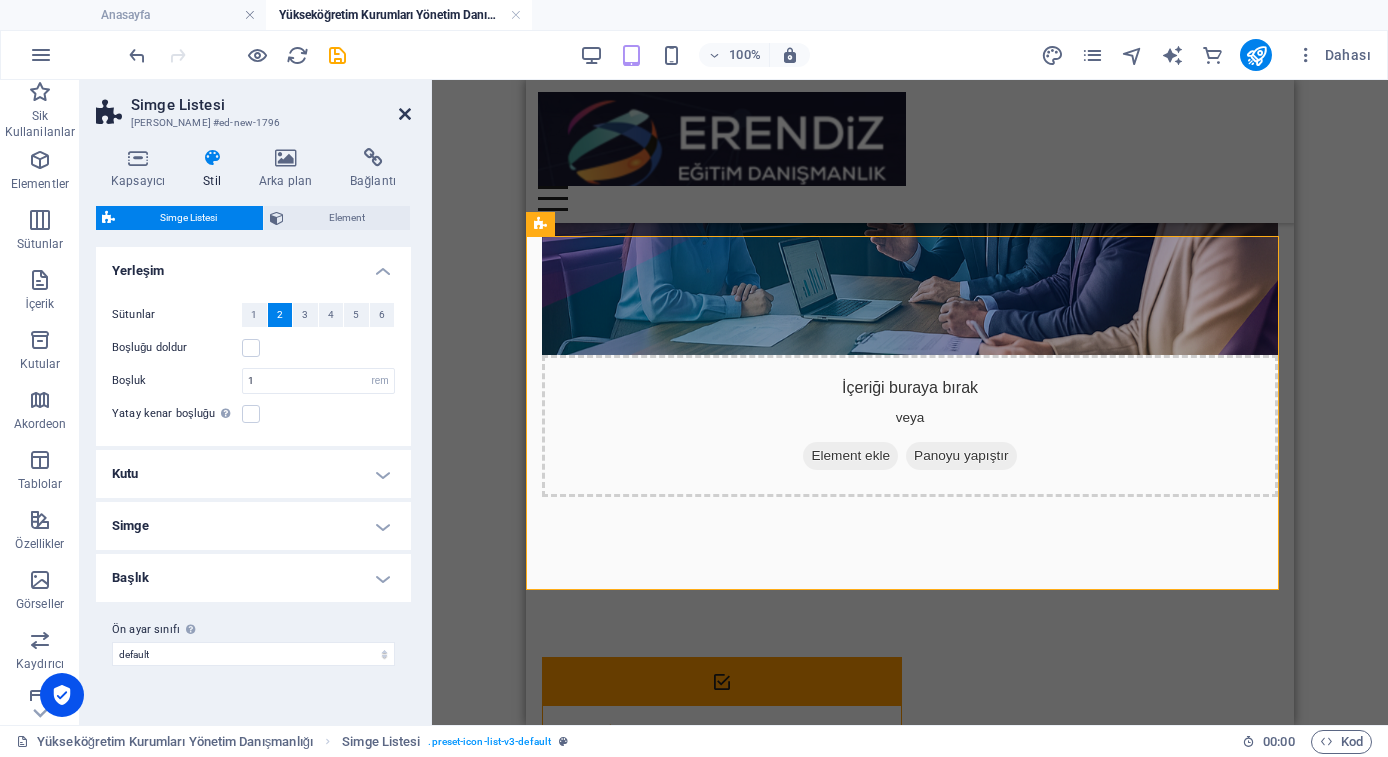 click at bounding box center [405, 114] 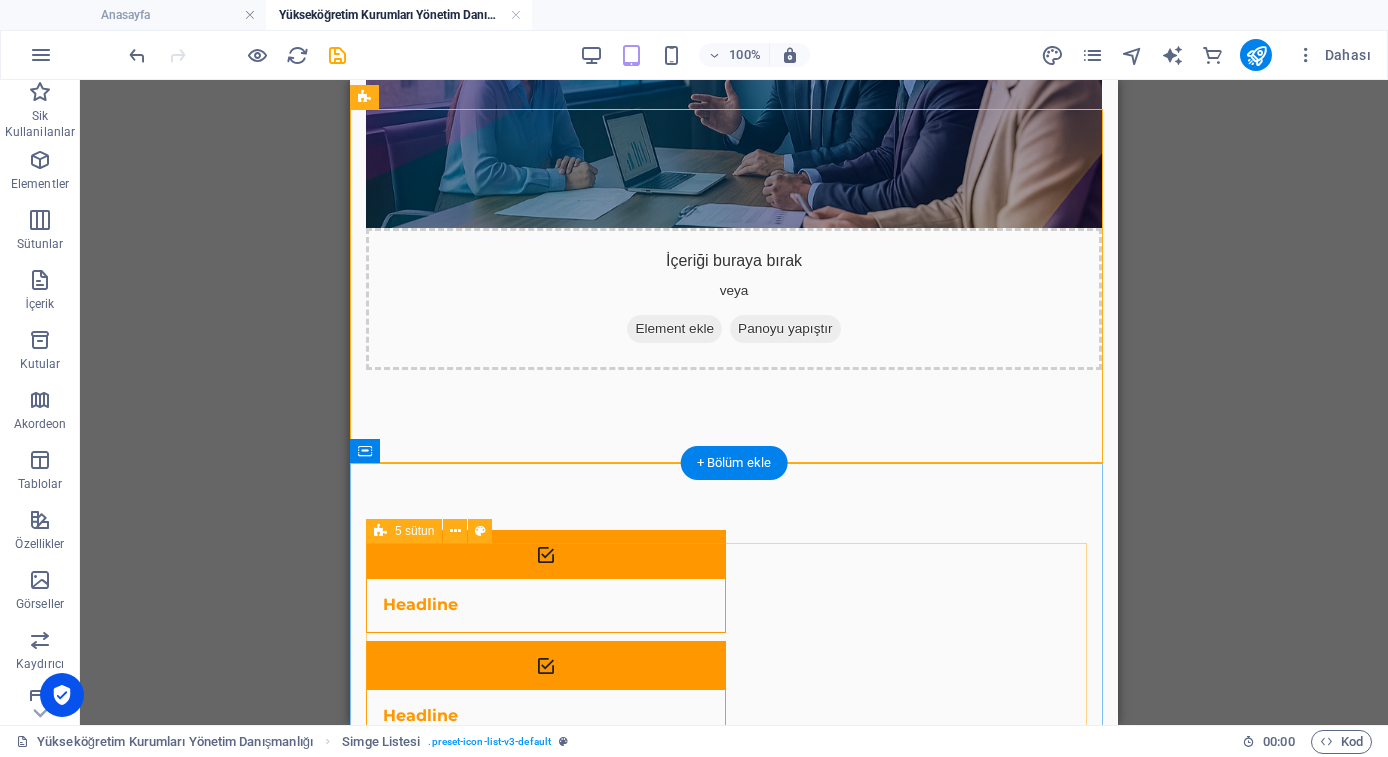 scroll, scrollTop: 585, scrollLeft: 0, axis: vertical 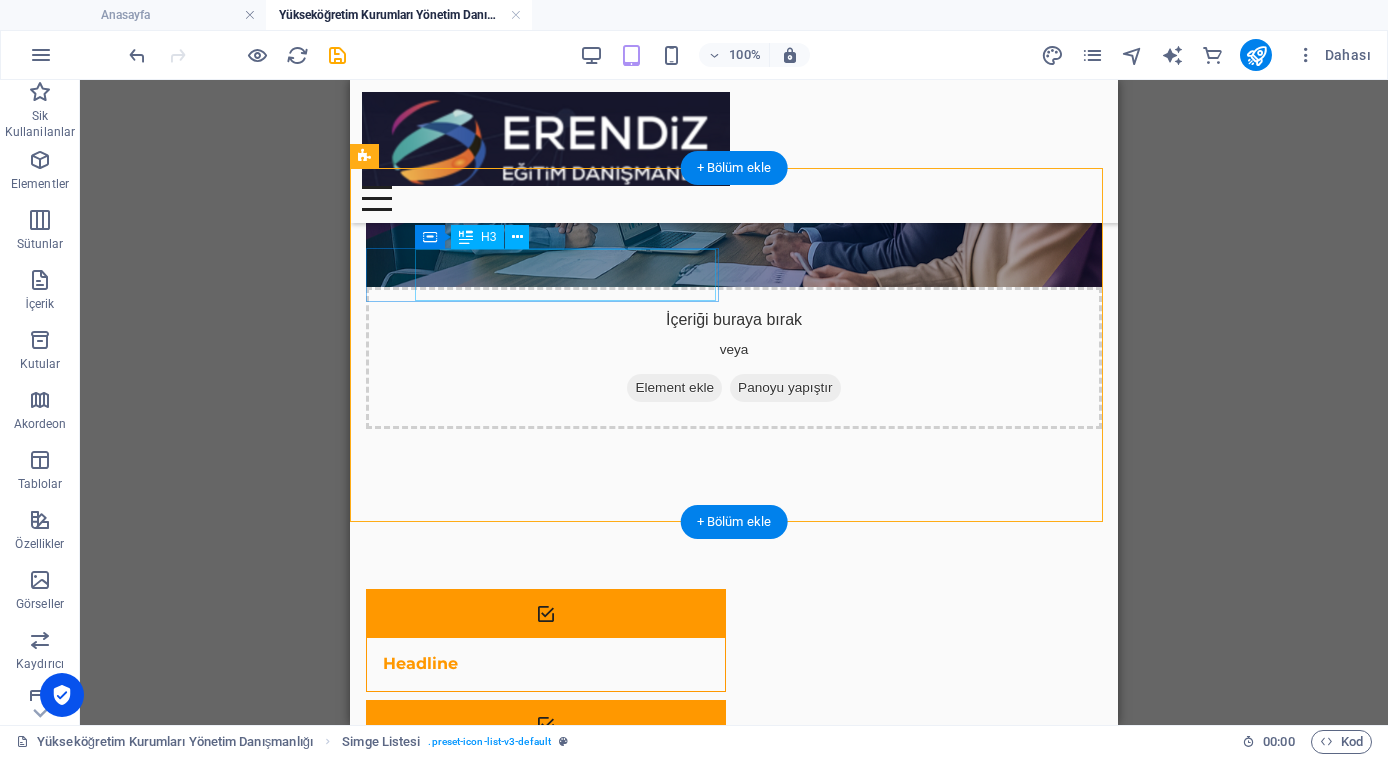 click on "Headline" at bounding box center [521, 664] 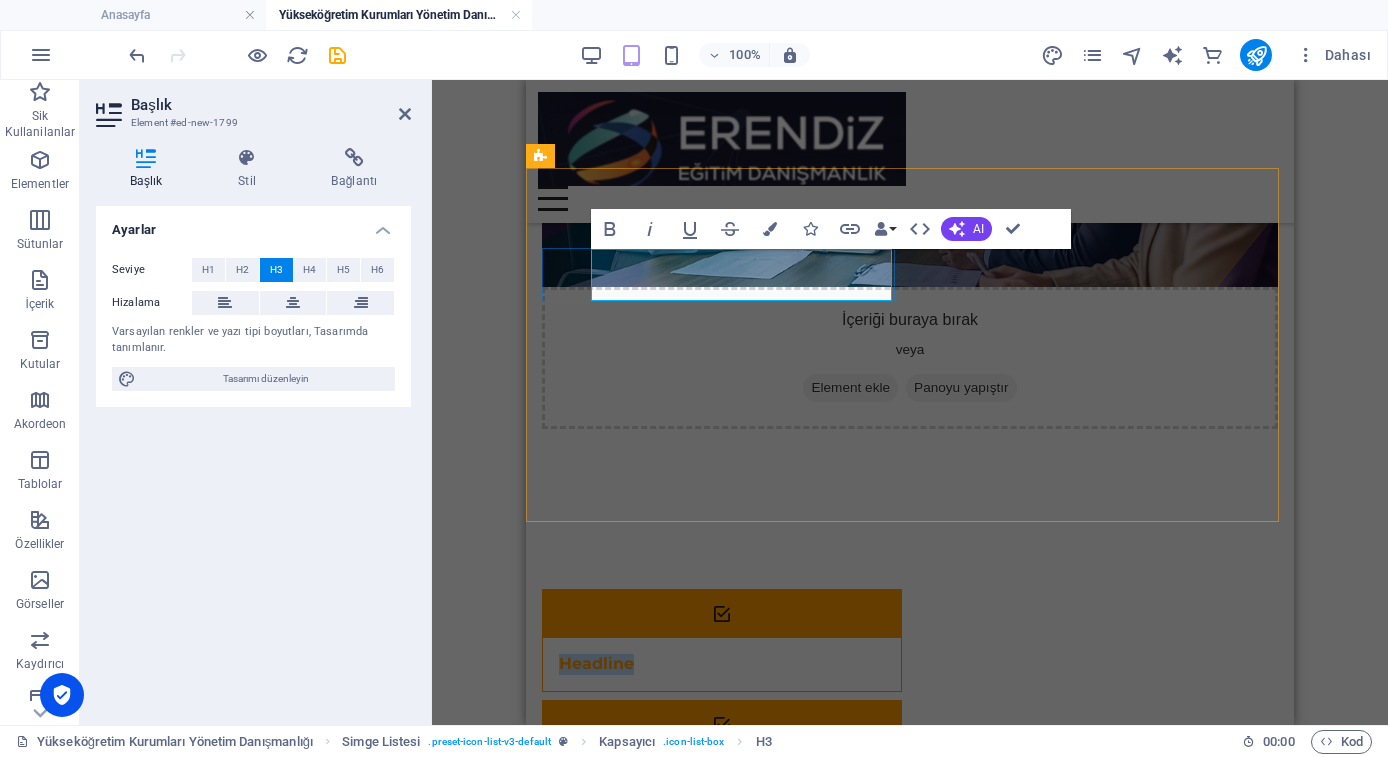 type 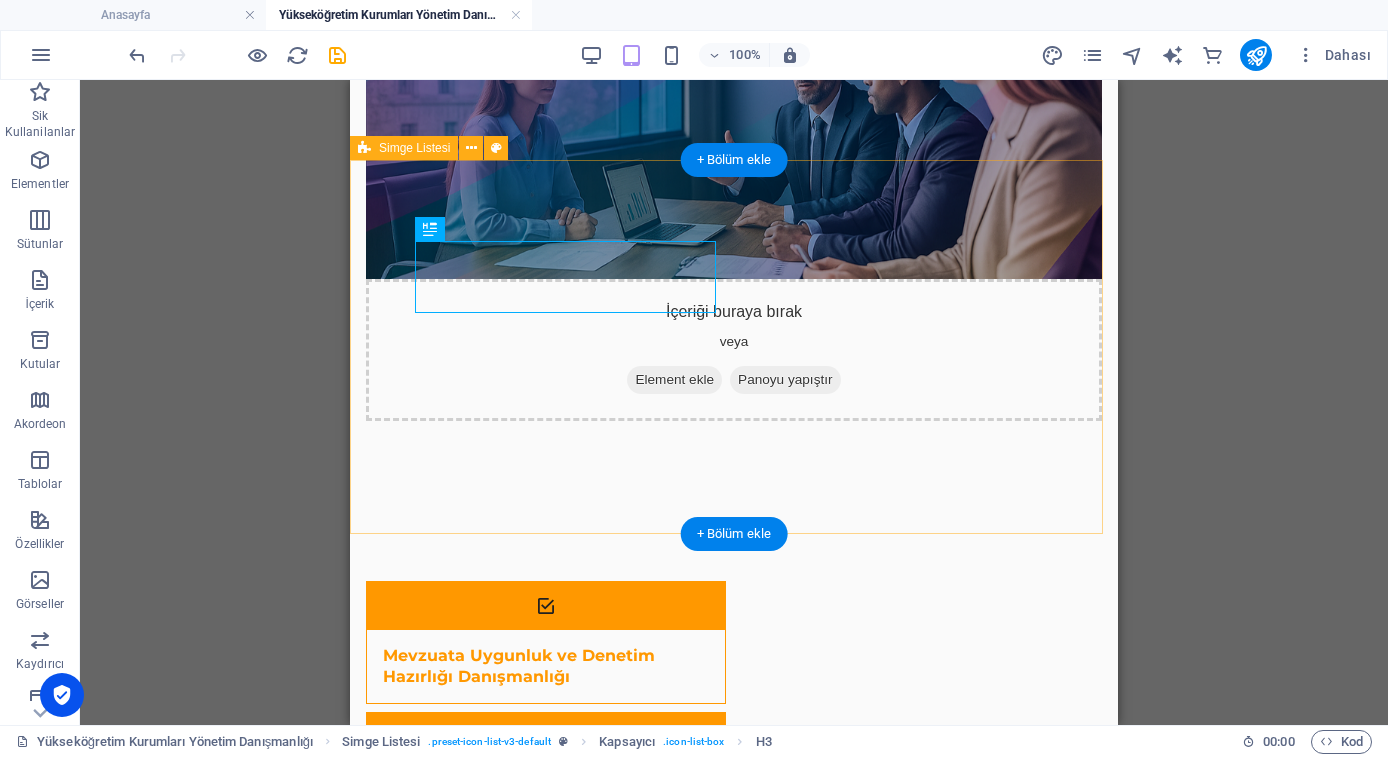 scroll, scrollTop: 668, scrollLeft: 0, axis: vertical 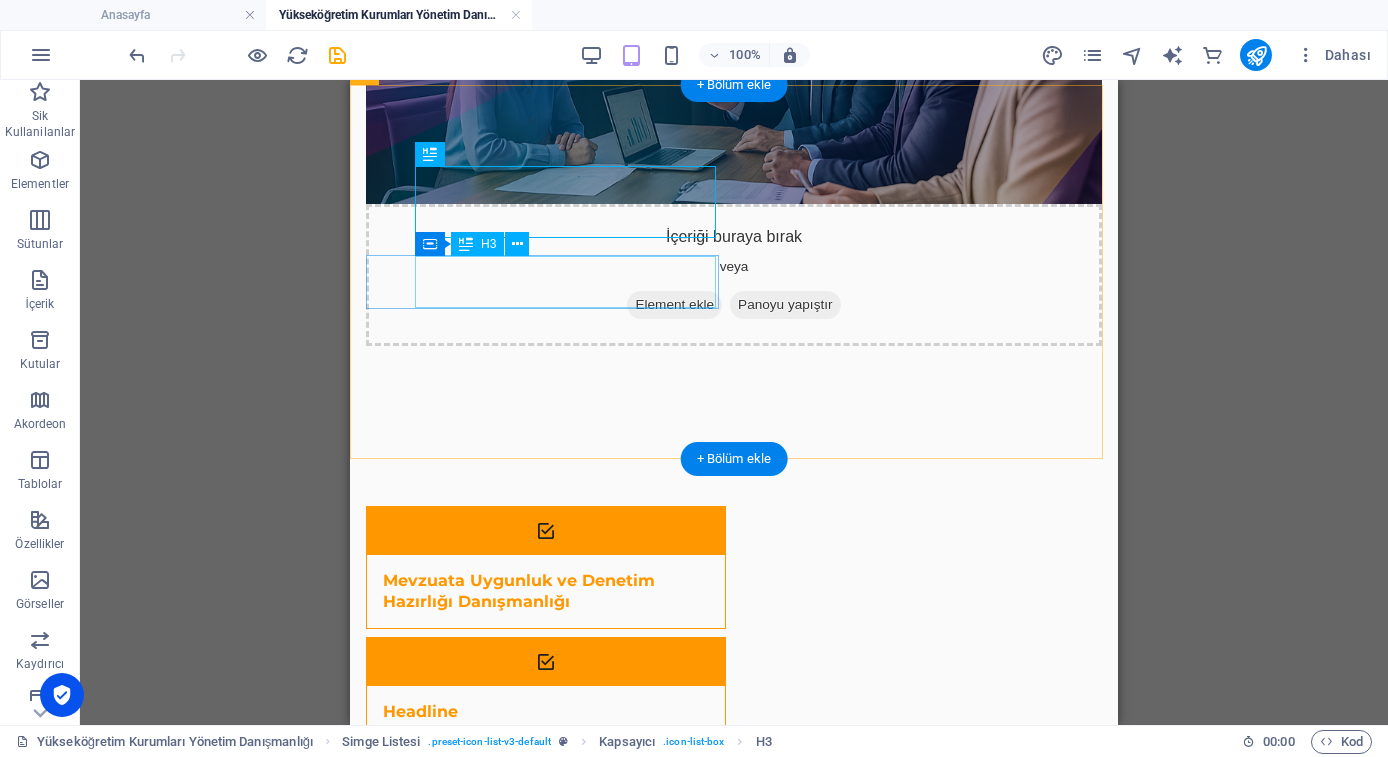 click on "Headline" at bounding box center (521, 823) 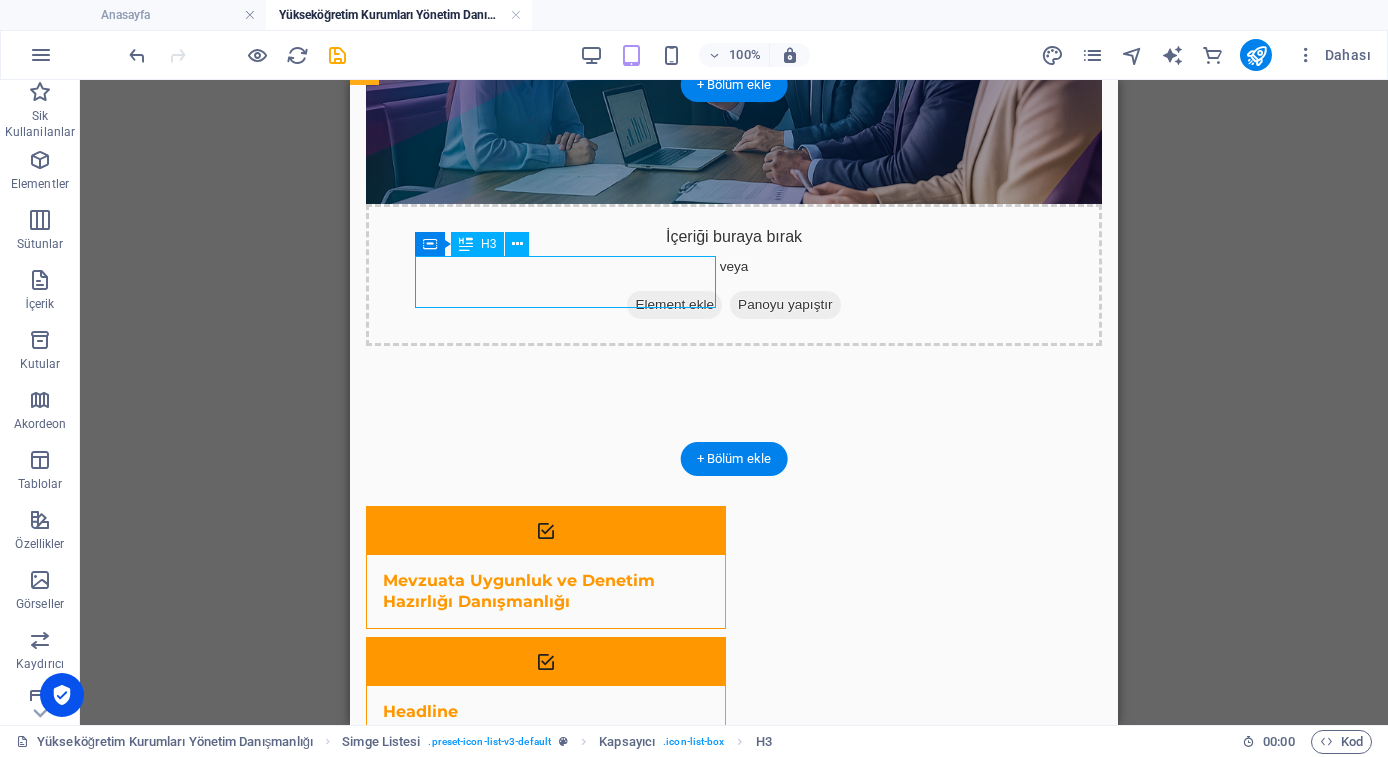 click on "Headline" at bounding box center [521, 823] 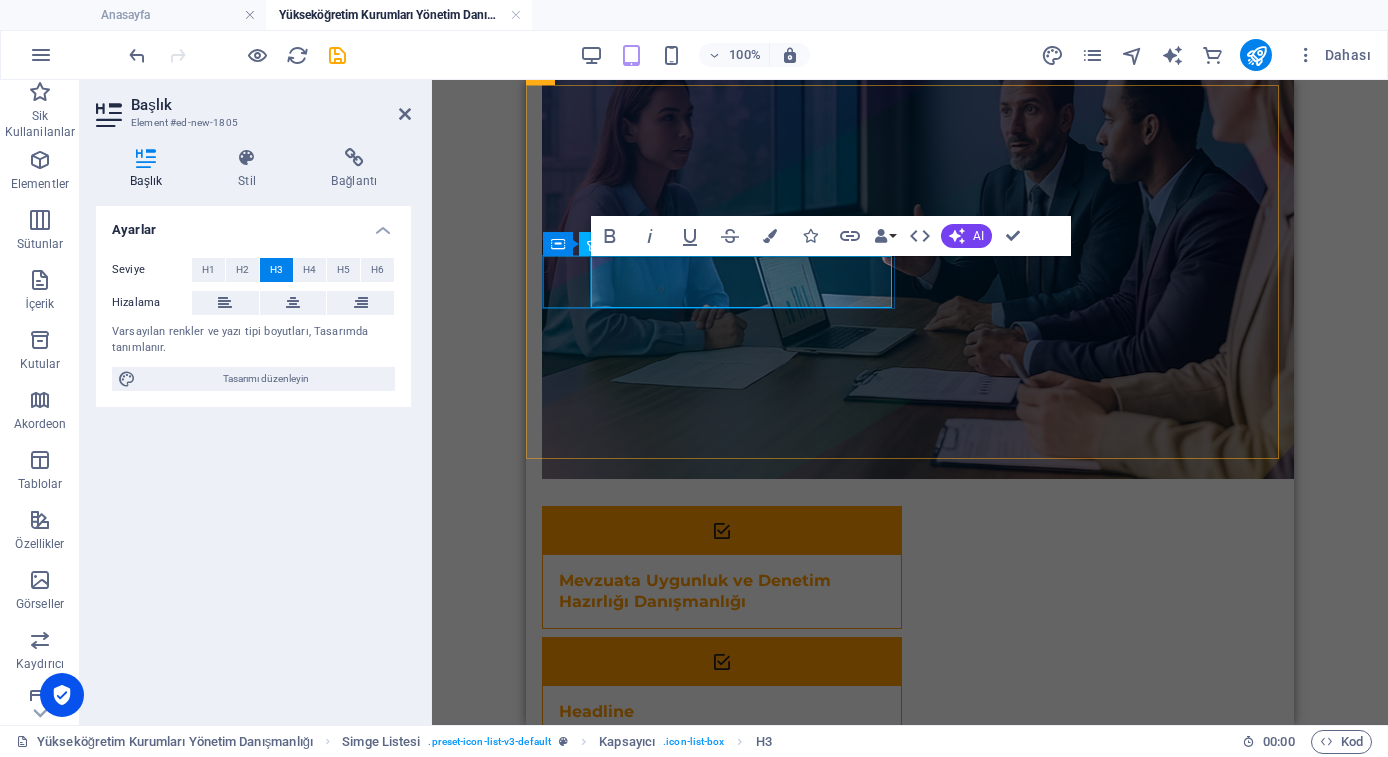 type 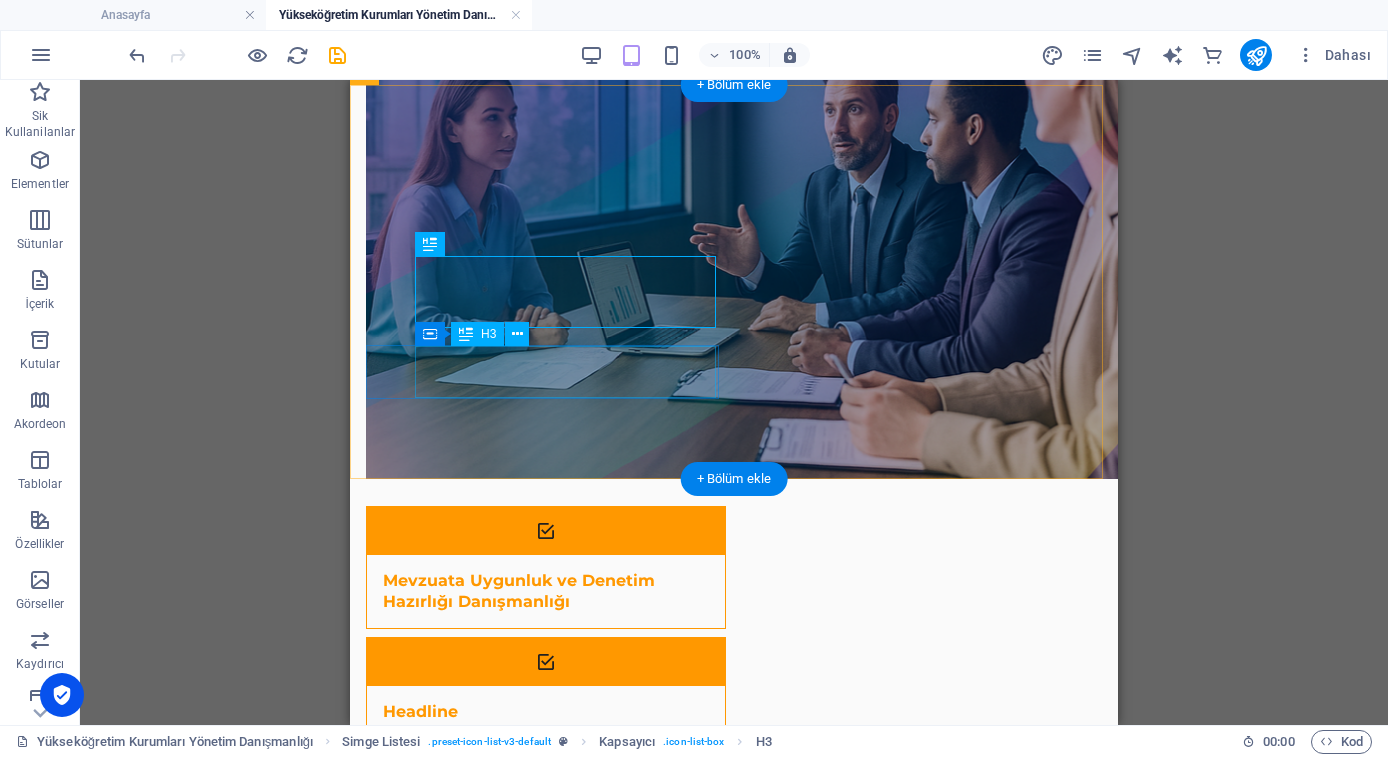 click on "Headline" at bounding box center (521, 1066) 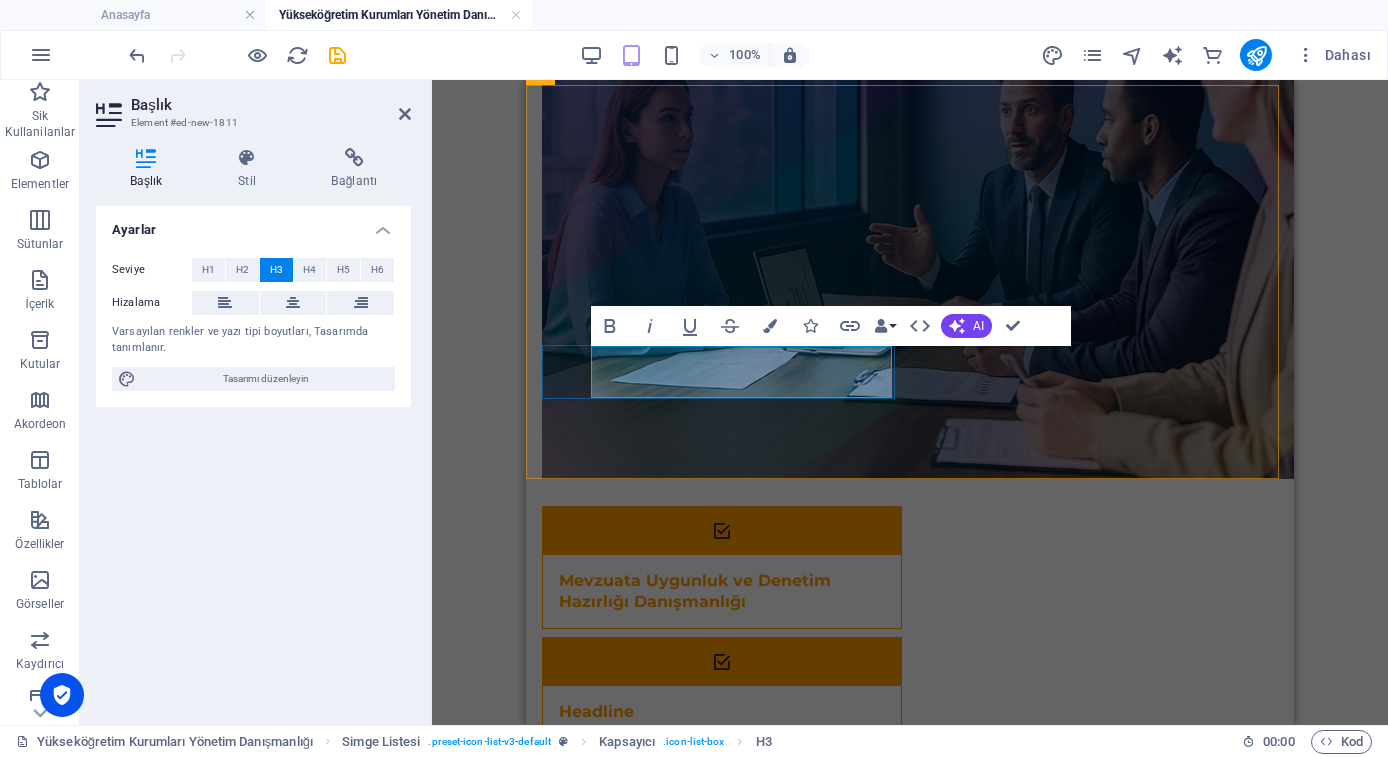 type 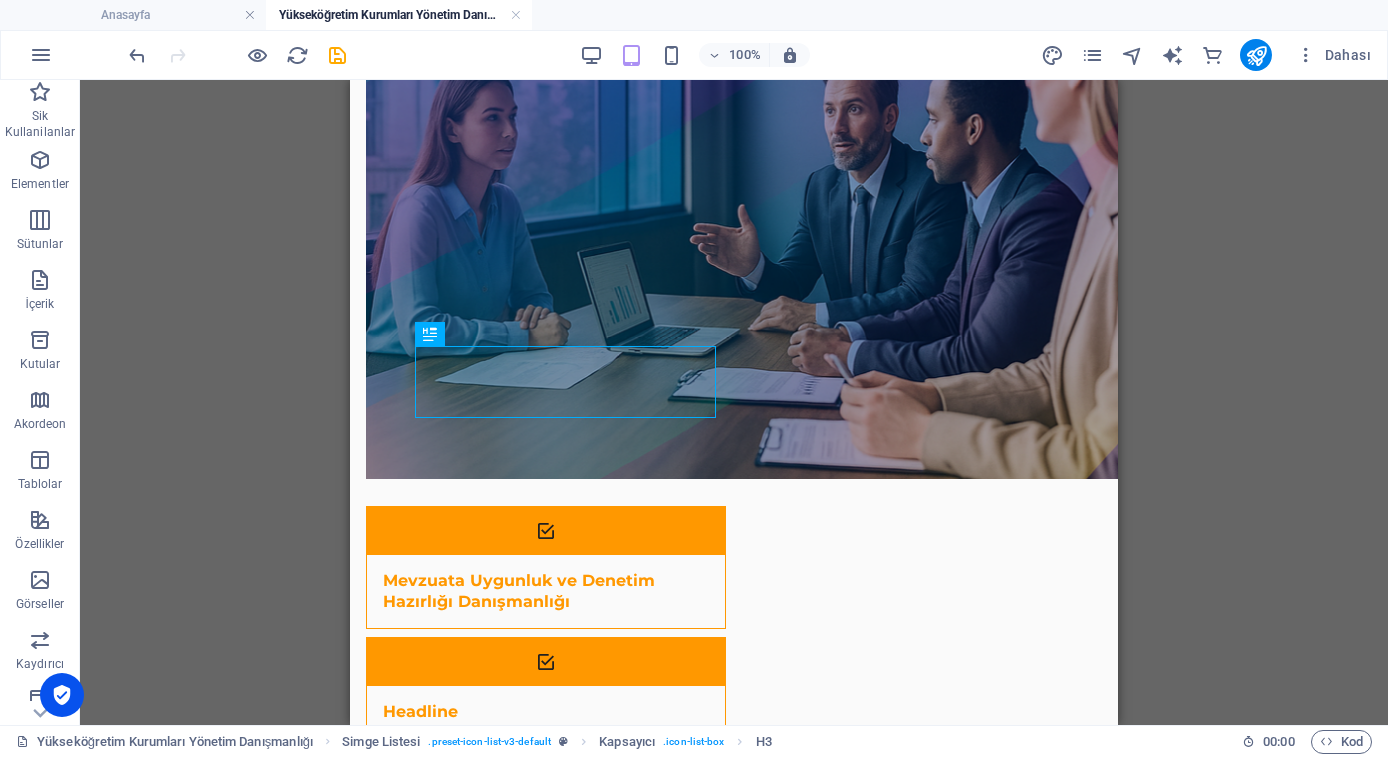 scroll, scrollTop: 717, scrollLeft: 0, axis: vertical 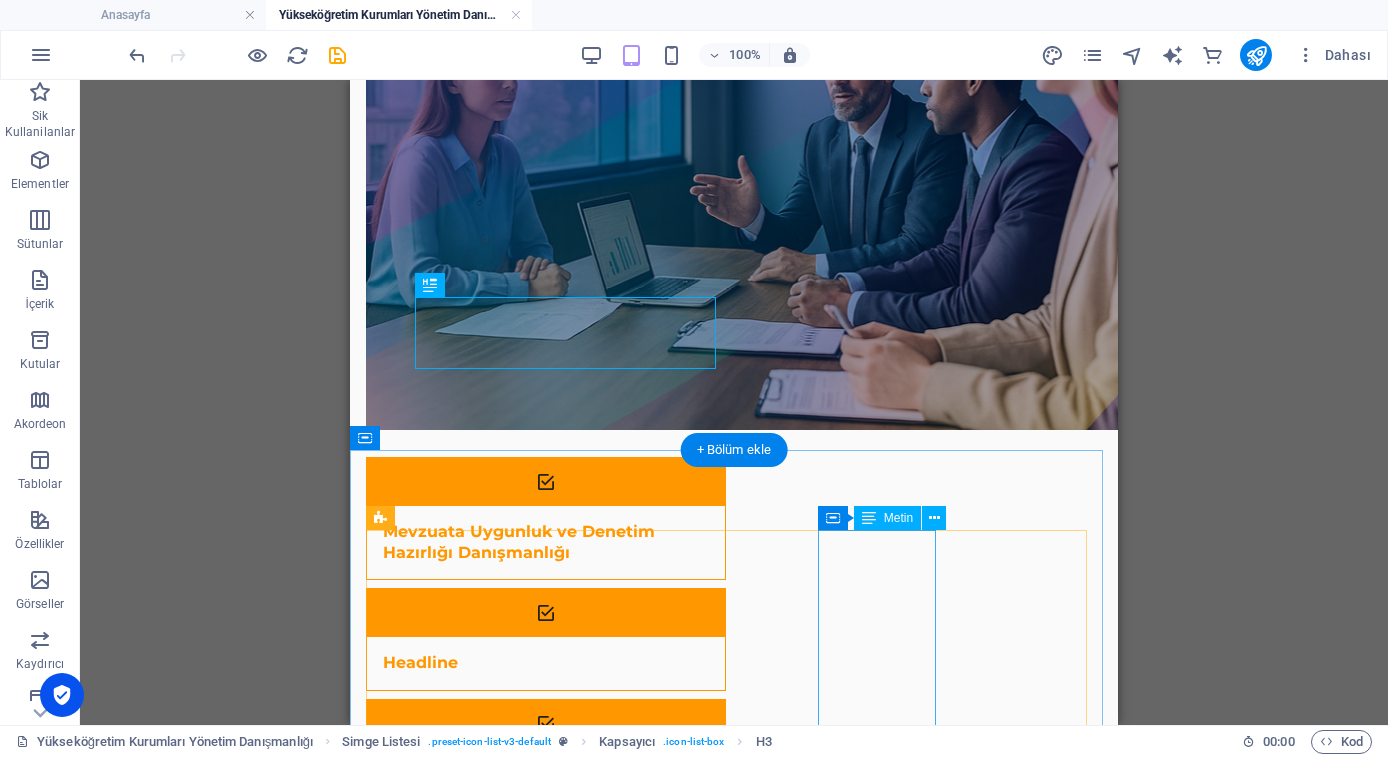 click on "Eğitim Programı Geliştirme ve Öğretim Tasarımı Danışmanlığı" at bounding box center (427, 1993) 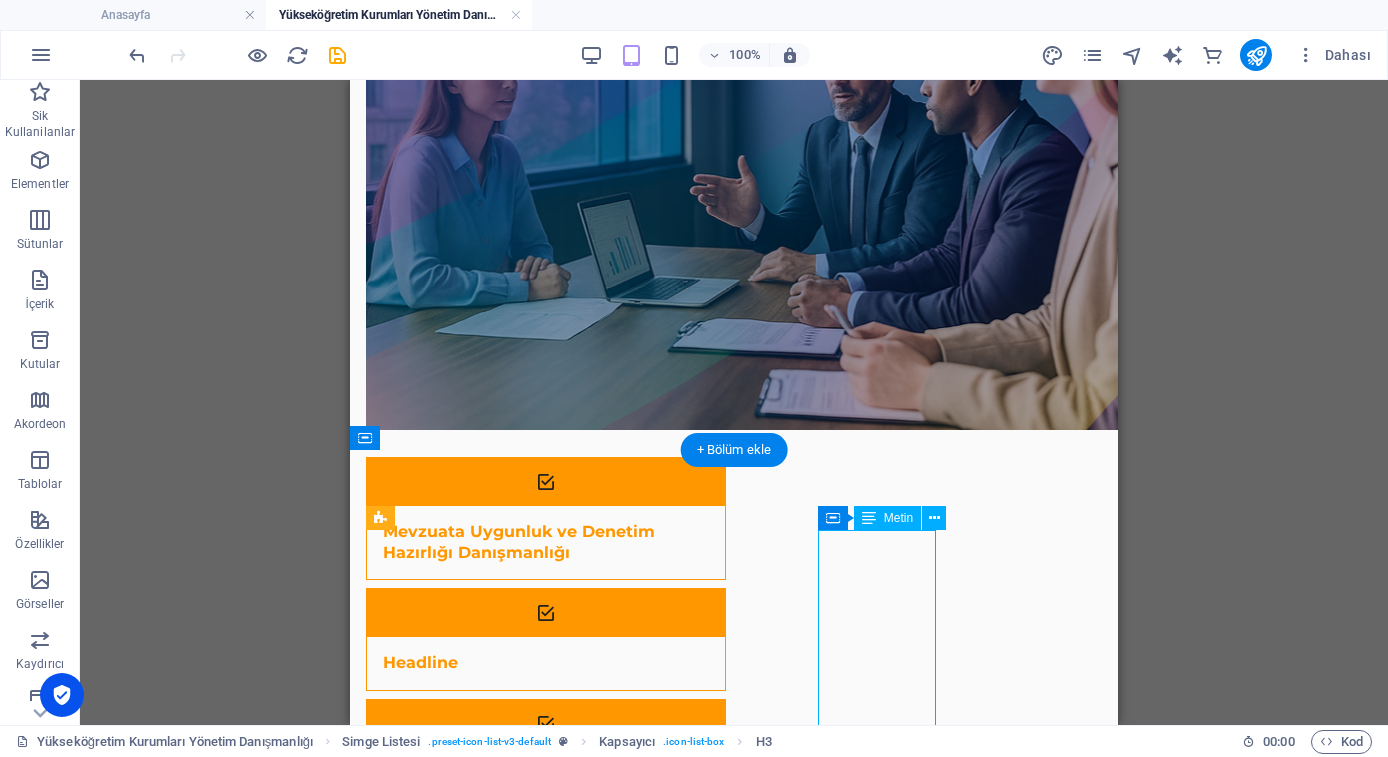 click on "Eğitim Programı Geliştirme ve Öğretim Tasarımı Danışmanlığı" at bounding box center (427, 1993) 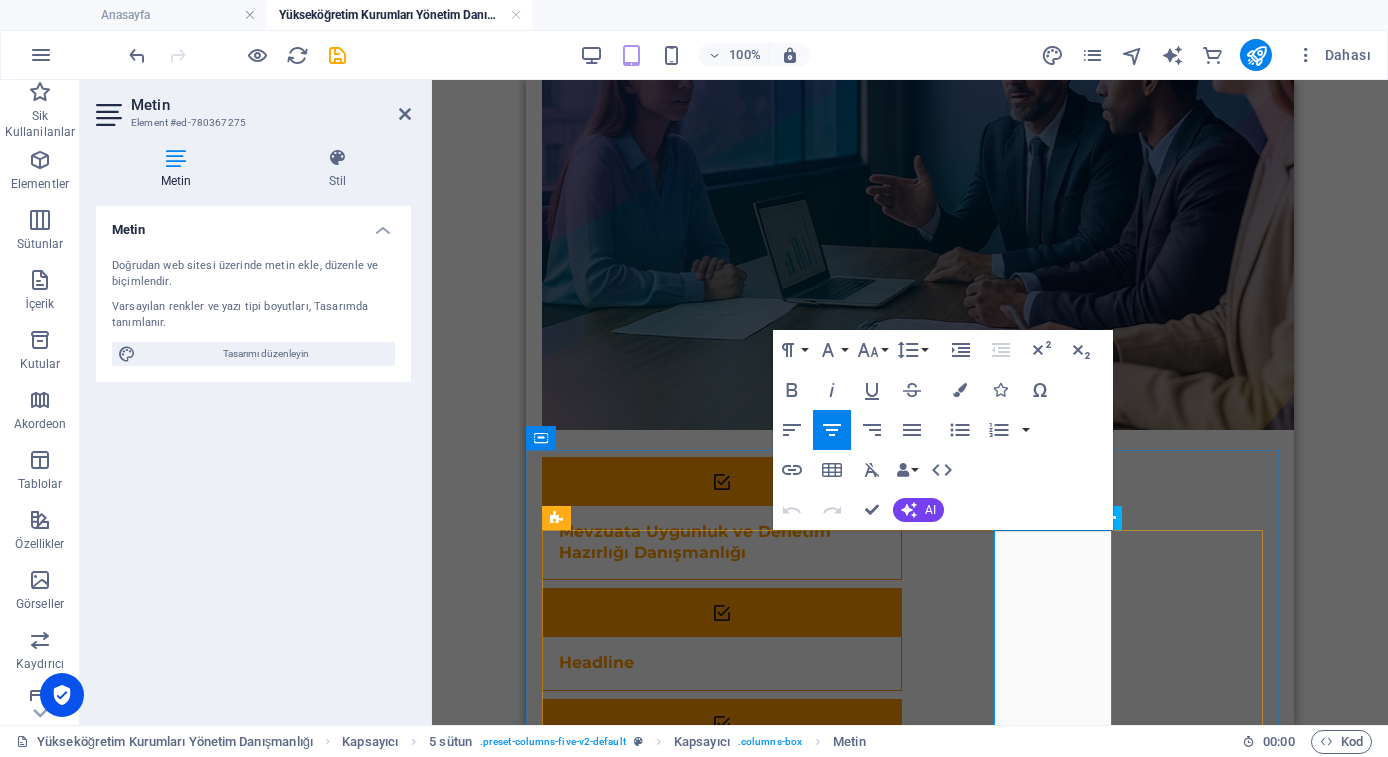 drag, startPoint x: 1025, startPoint y: 546, endPoint x: 1108, endPoint y: 685, distance: 161.89503 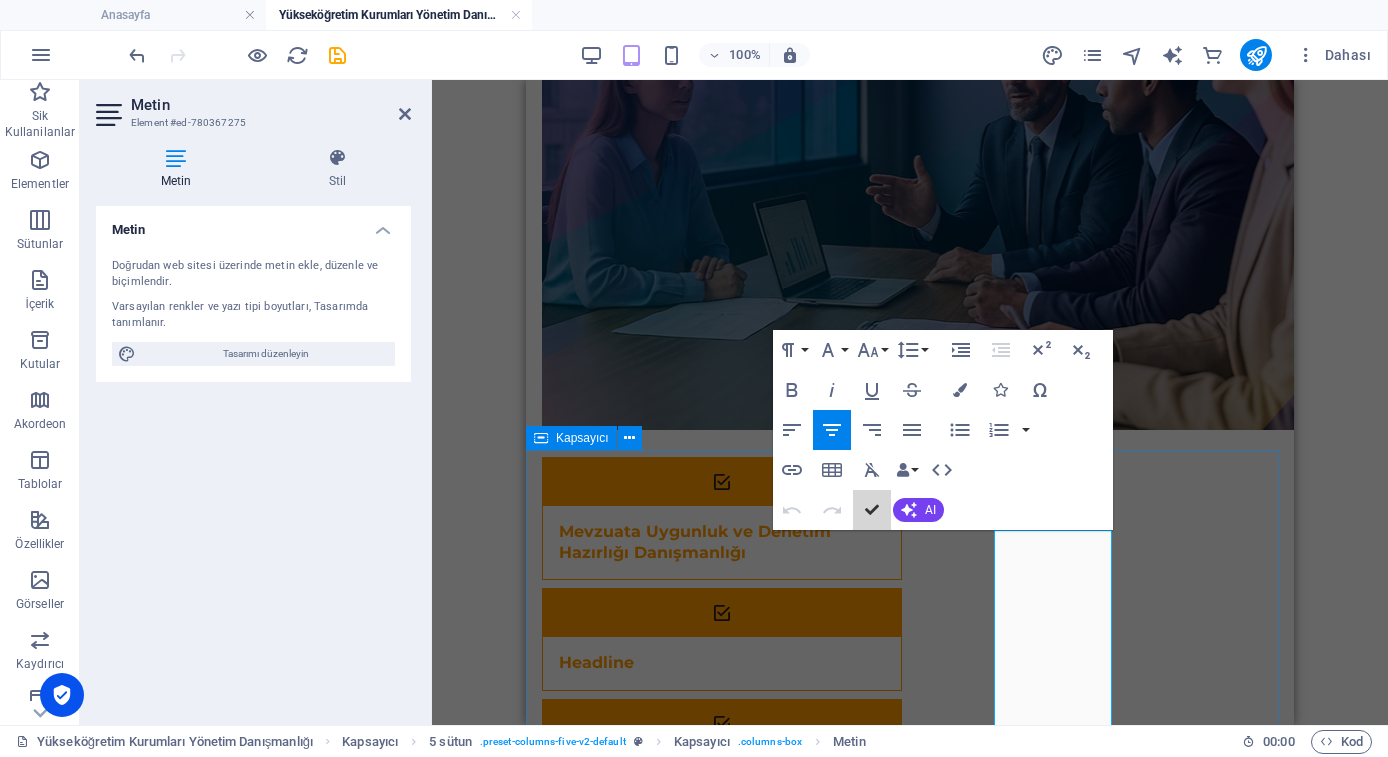 drag, startPoint x: 349, startPoint y: 425, endPoint x: 529, endPoint y: 412, distance: 180.46883 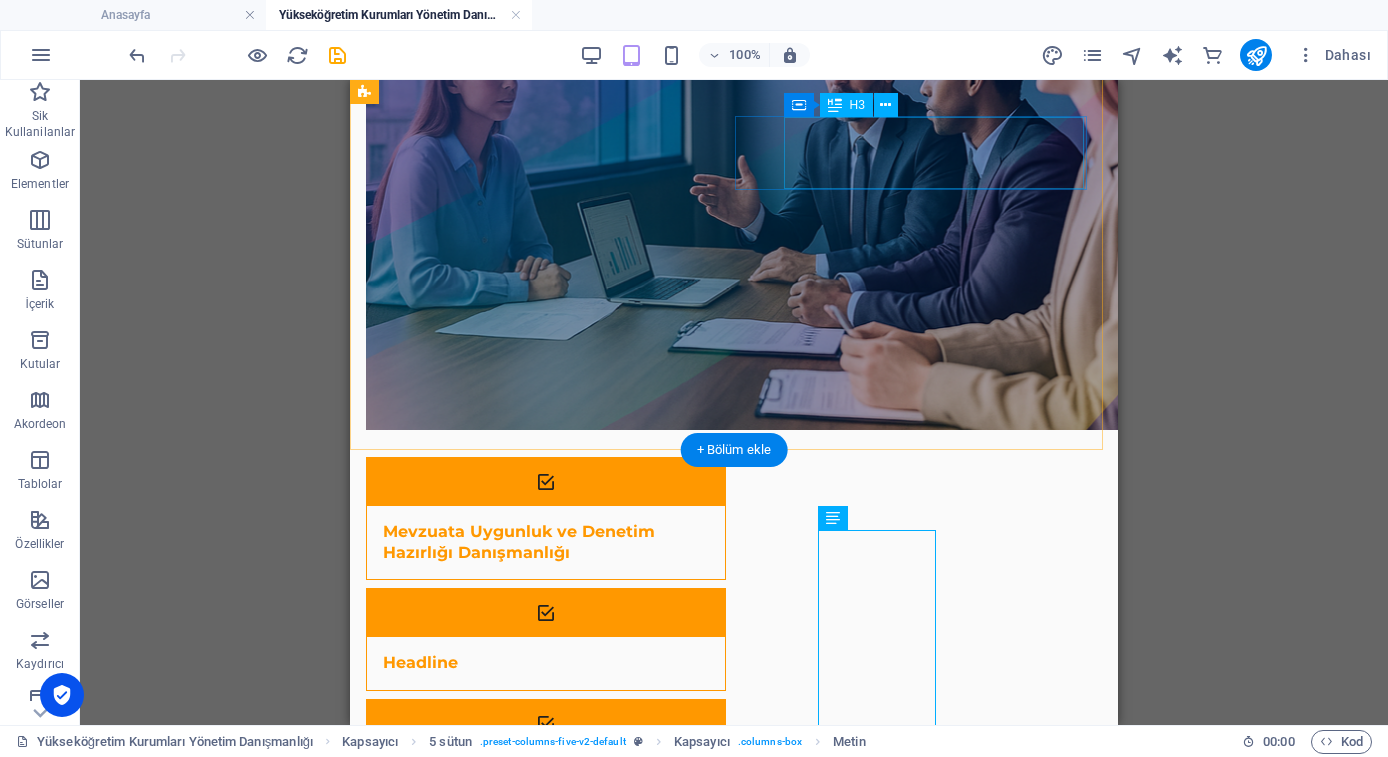 click on "Headline" at bounding box center (521, 663) 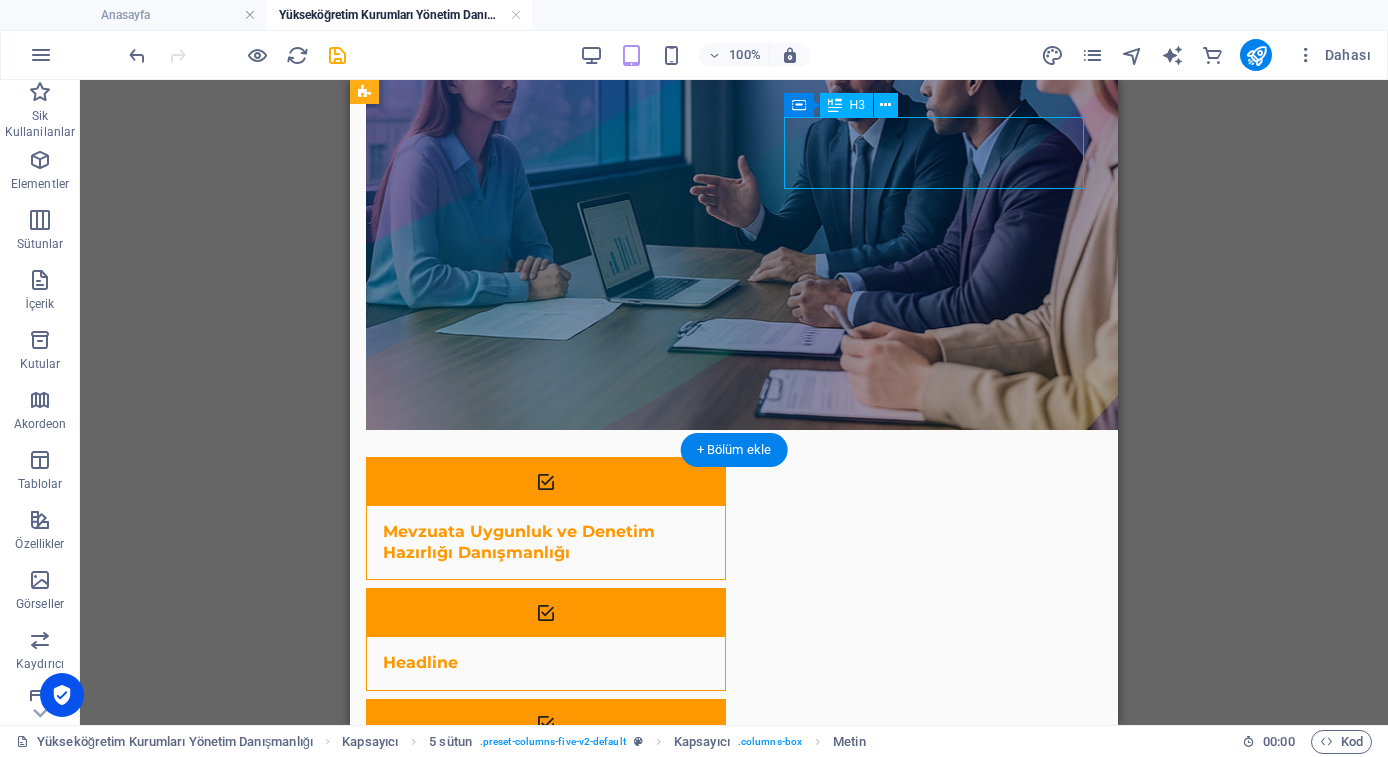 click on "Headline" at bounding box center [521, 663] 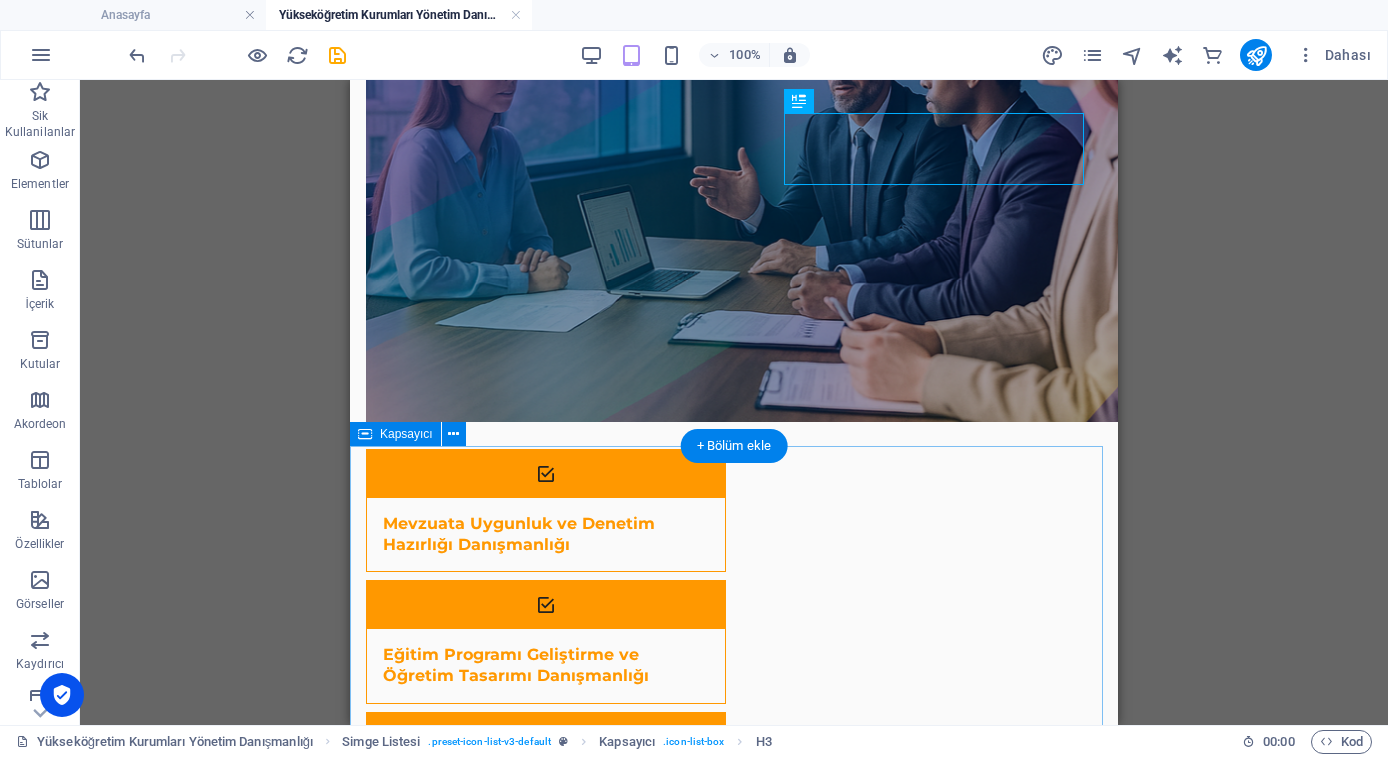 scroll, scrollTop: 752, scrollLeft: 0, axis: vertical 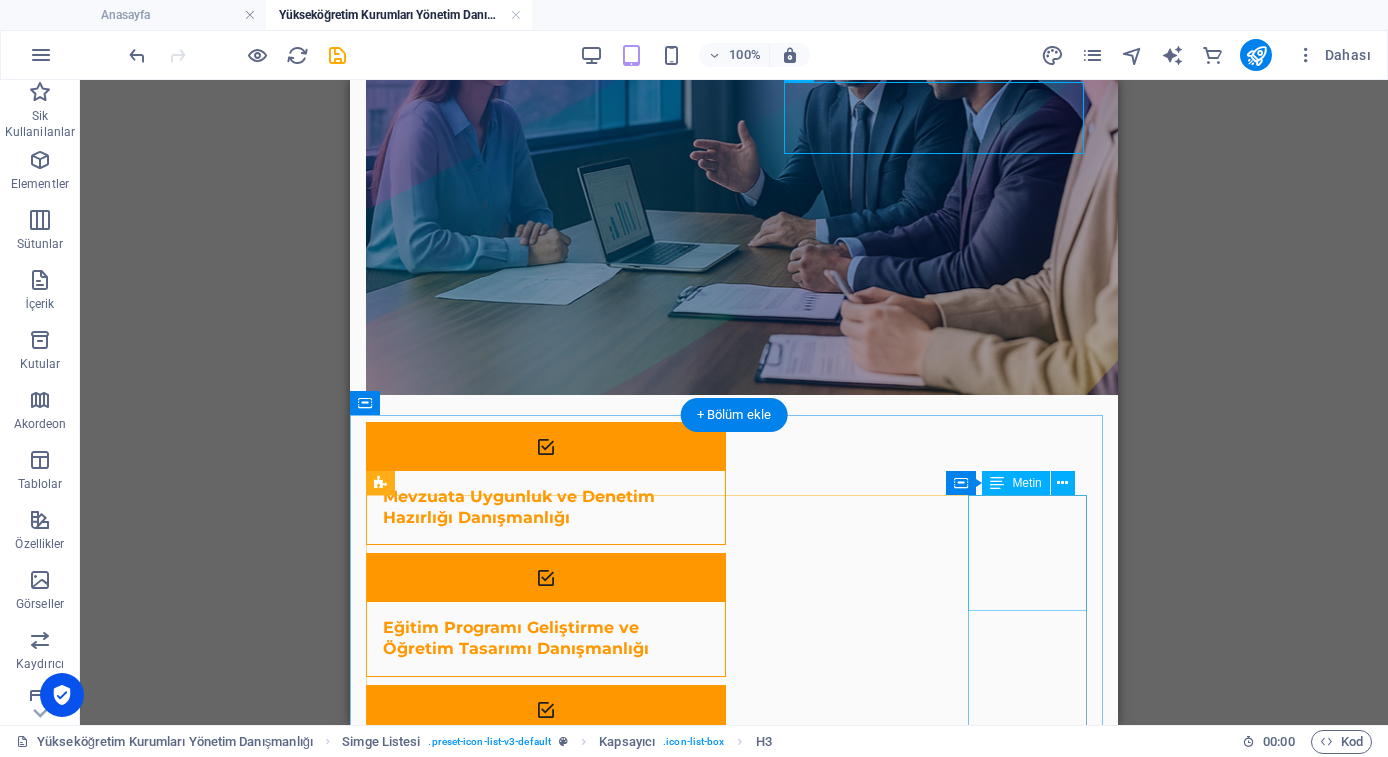 click on "Sürdürülebilirlik ve Toplumsal Katkı Stratejileri" at bounding box center [427, 2154] 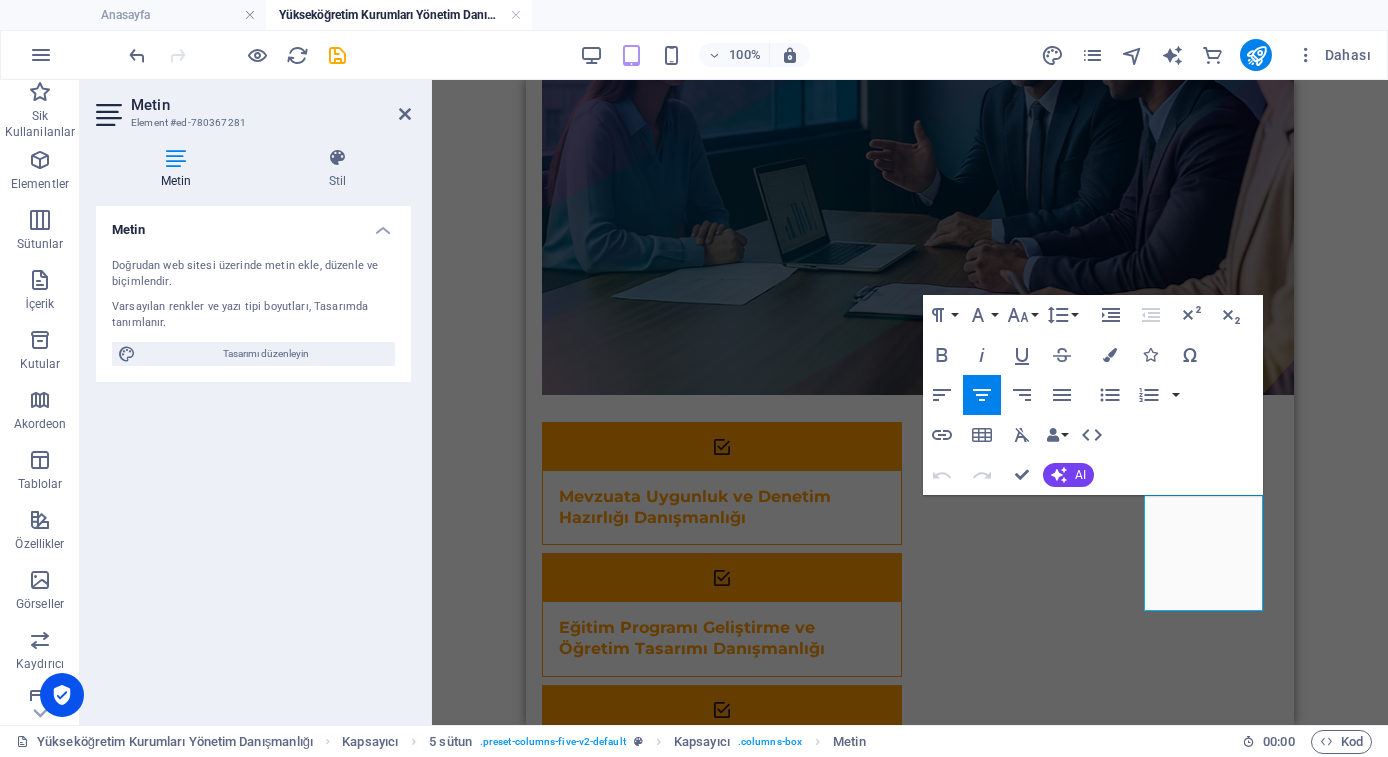 drag, startPoint x: 1174, startPoint y: 519, endPoint x: 1229, endPoint y: 572, distance: 76.38062 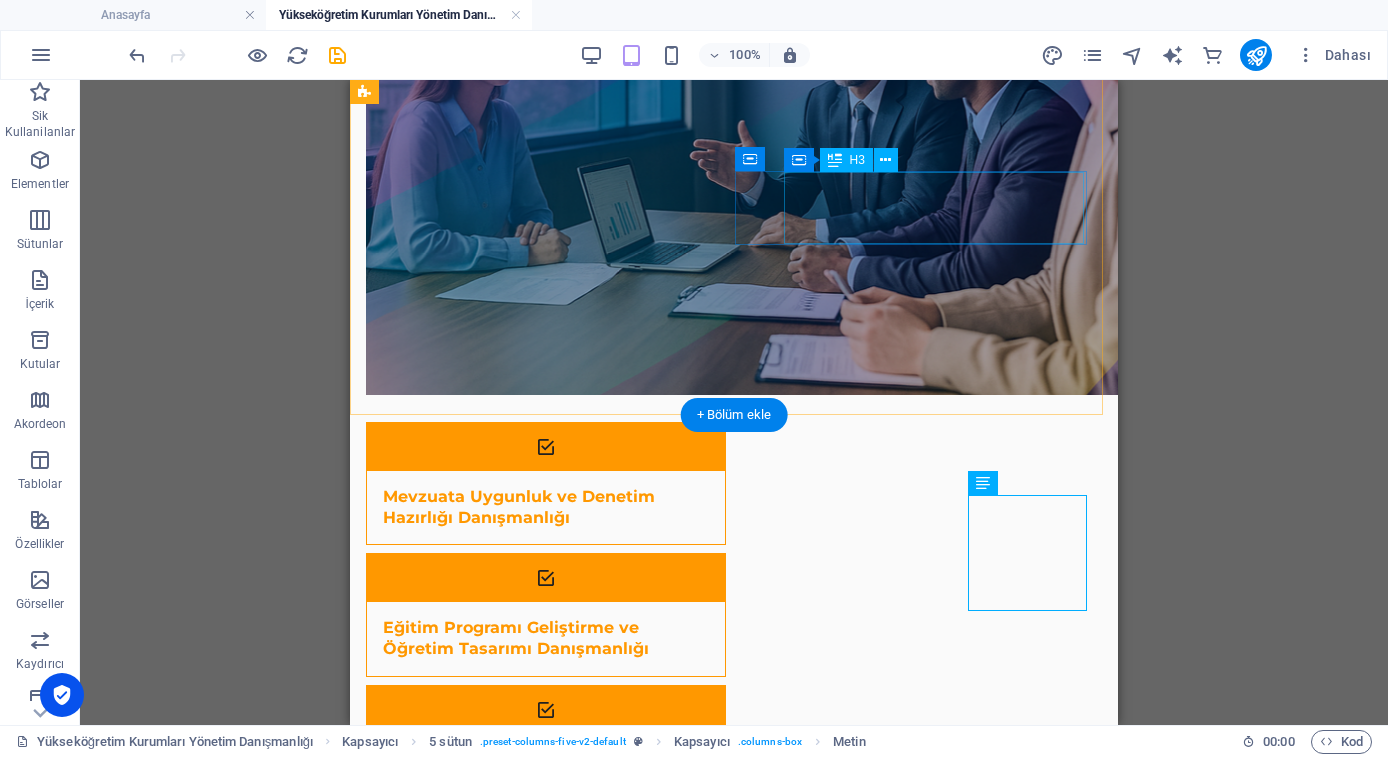 click on "Headline" at bounding box center [521, 892] 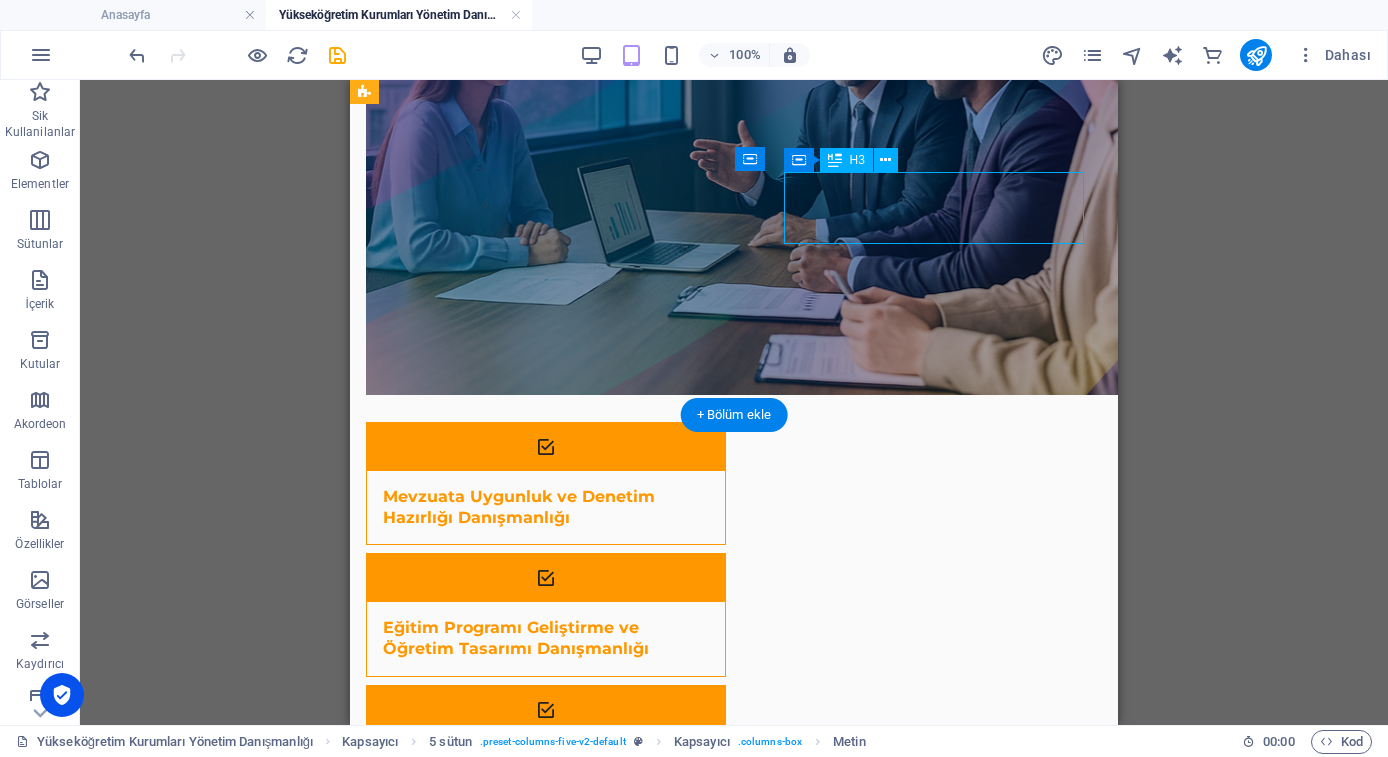 click on "Headline" at bounding box center (521, 892) 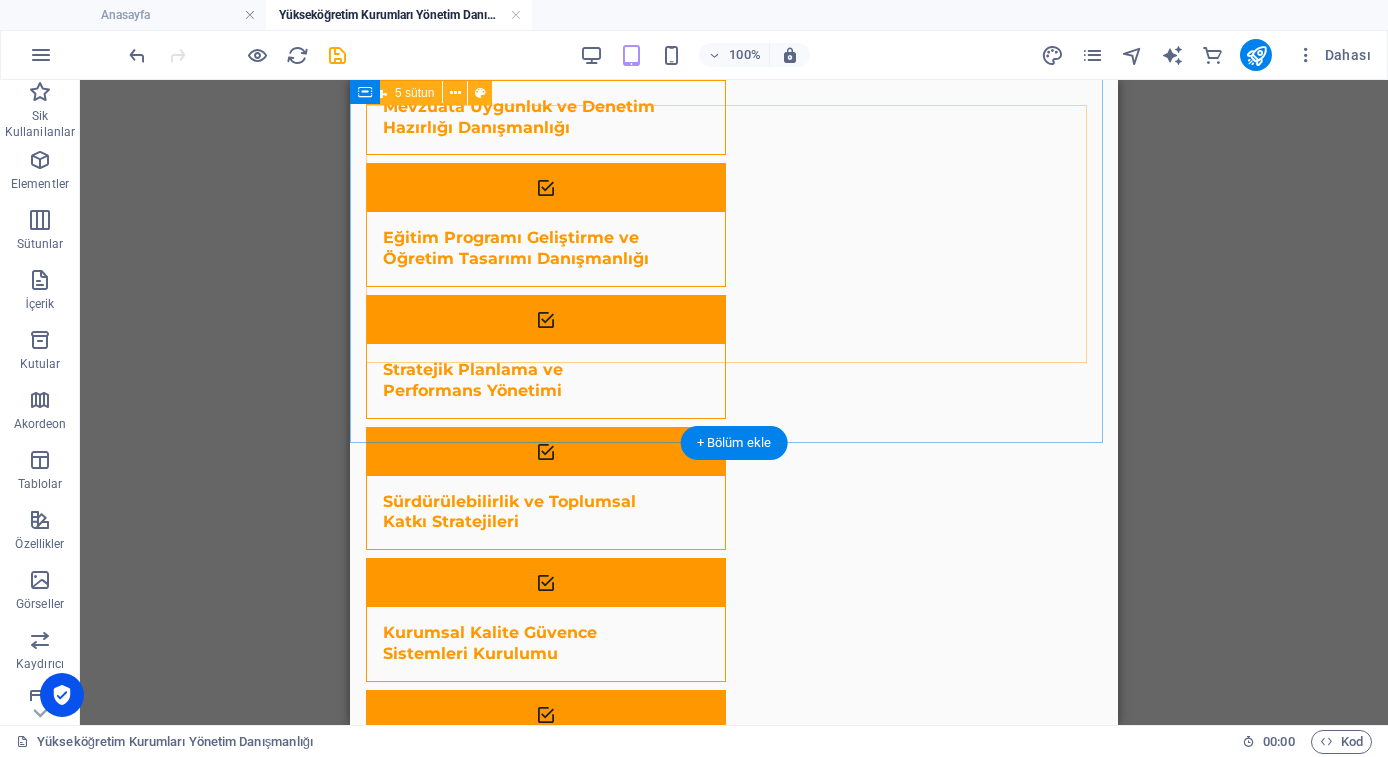 scroll, scrollTop: 1146, scrollLeft: 0, axis: vertical 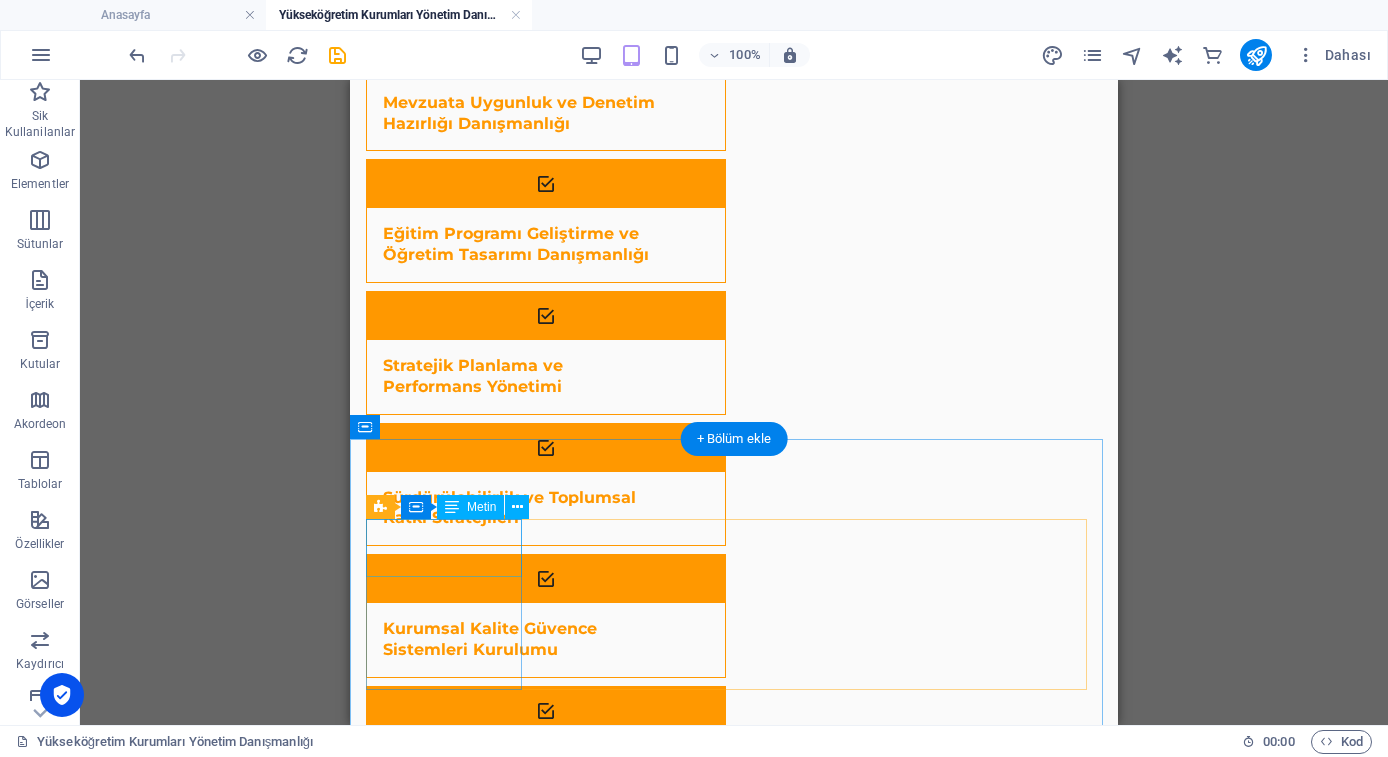 click on "Öğrenci Deneyimi ve Hizmet Tasarımı" at bounding box center [446, 2015] 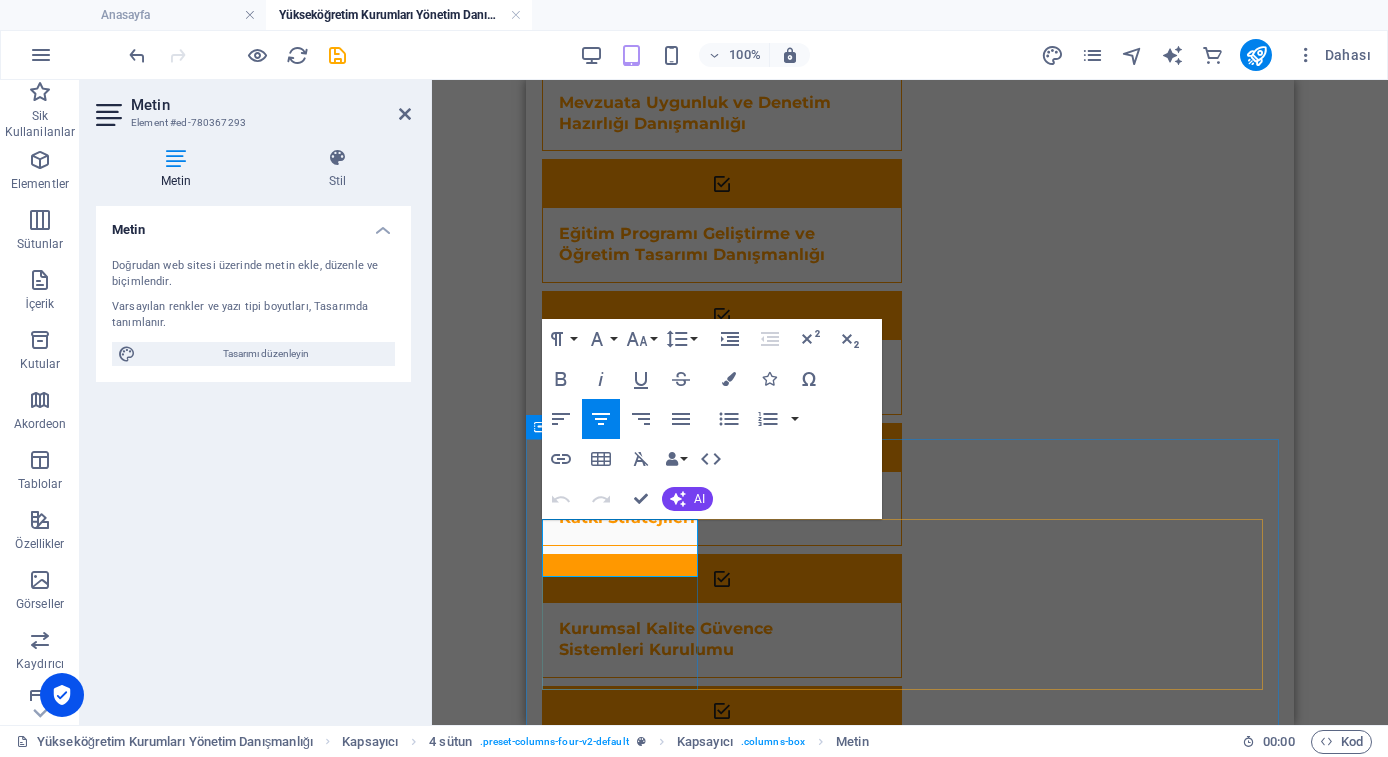 drag, startPoint x: 544, startPoint y: 533, endPoint x: 620, endPoint y: 552, distance: 78.339005 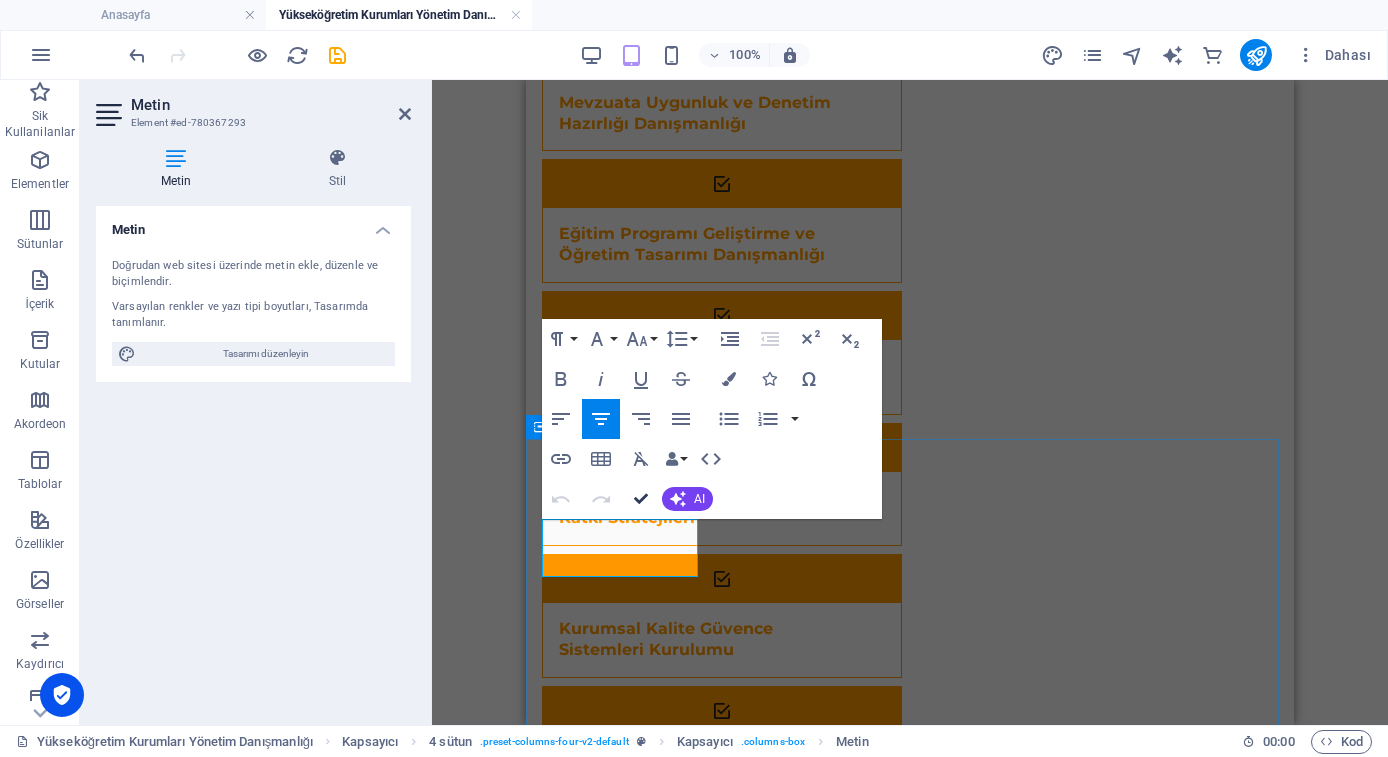 drag, startPoint x: 114, startPoint y: 415, endPoint x: 640, endPoint y: 495, distance: 532.0489 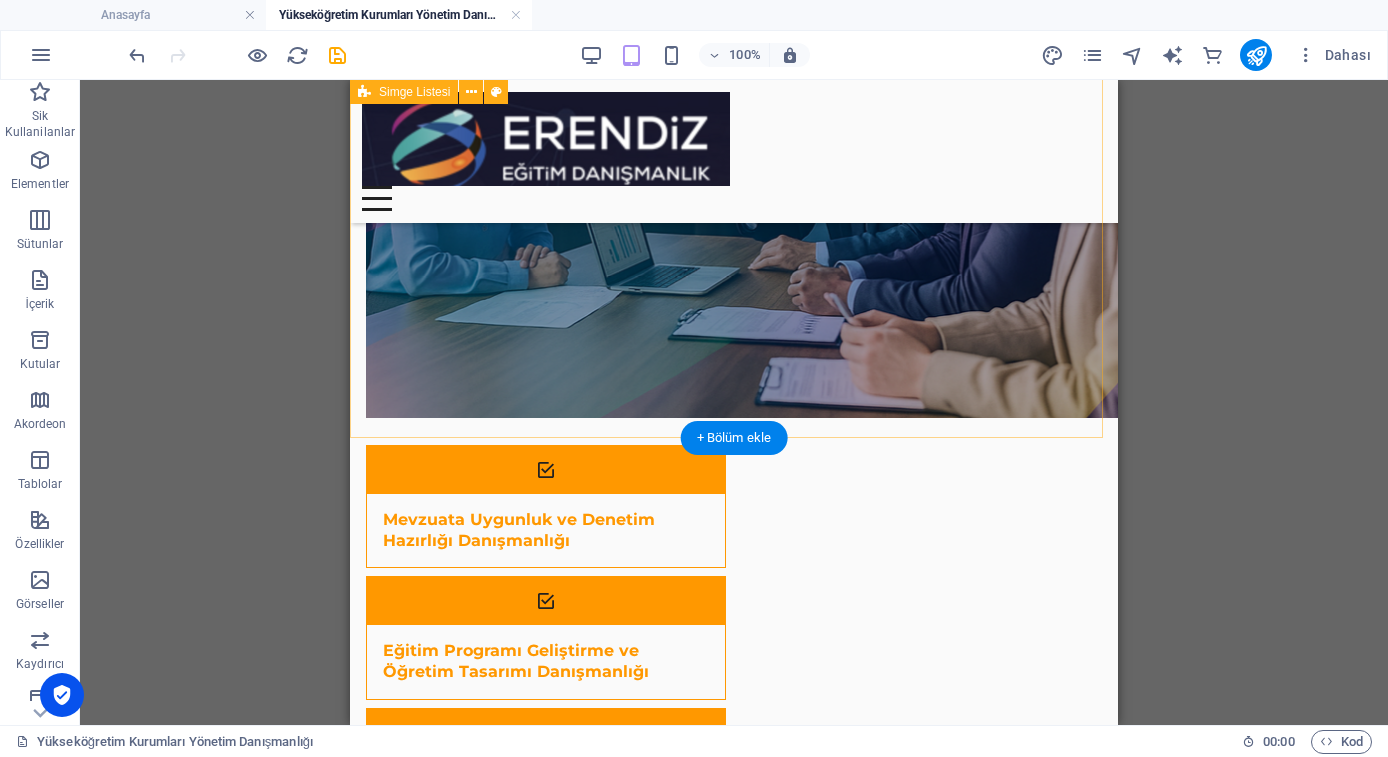 scroll, scrollTop: 670, scrollLeft: 0, axis: vertical 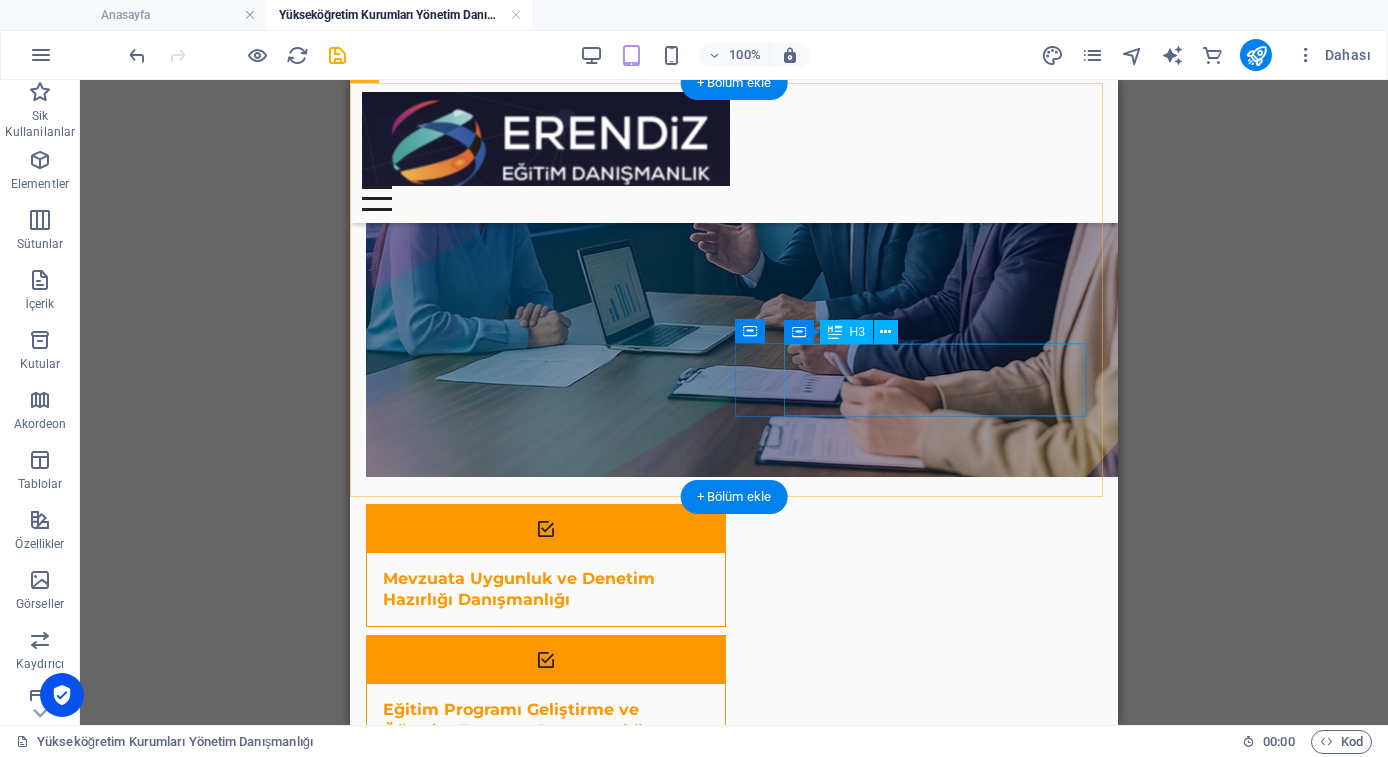 click on "Headline" at bounding box center (521, 1237) 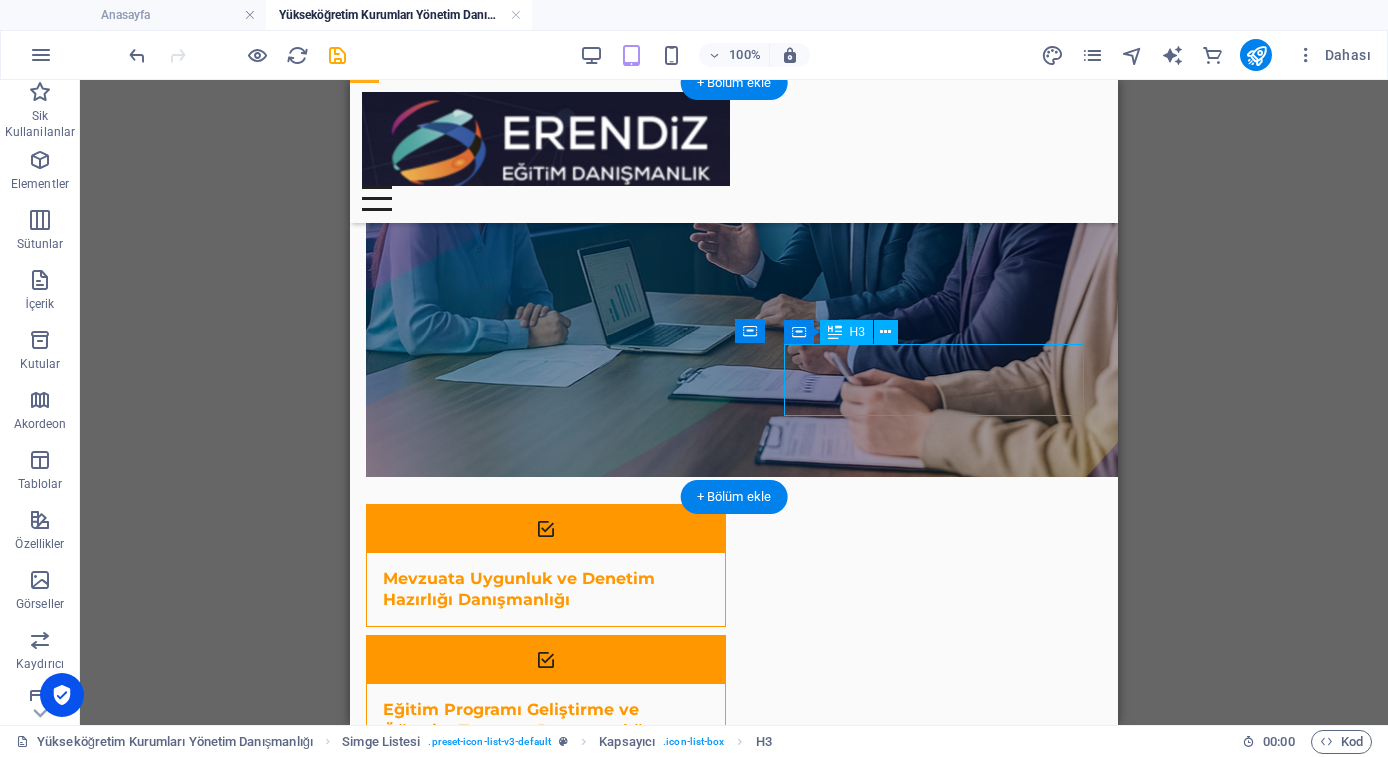 click on "Headline" at bounding box center (521, 1237) 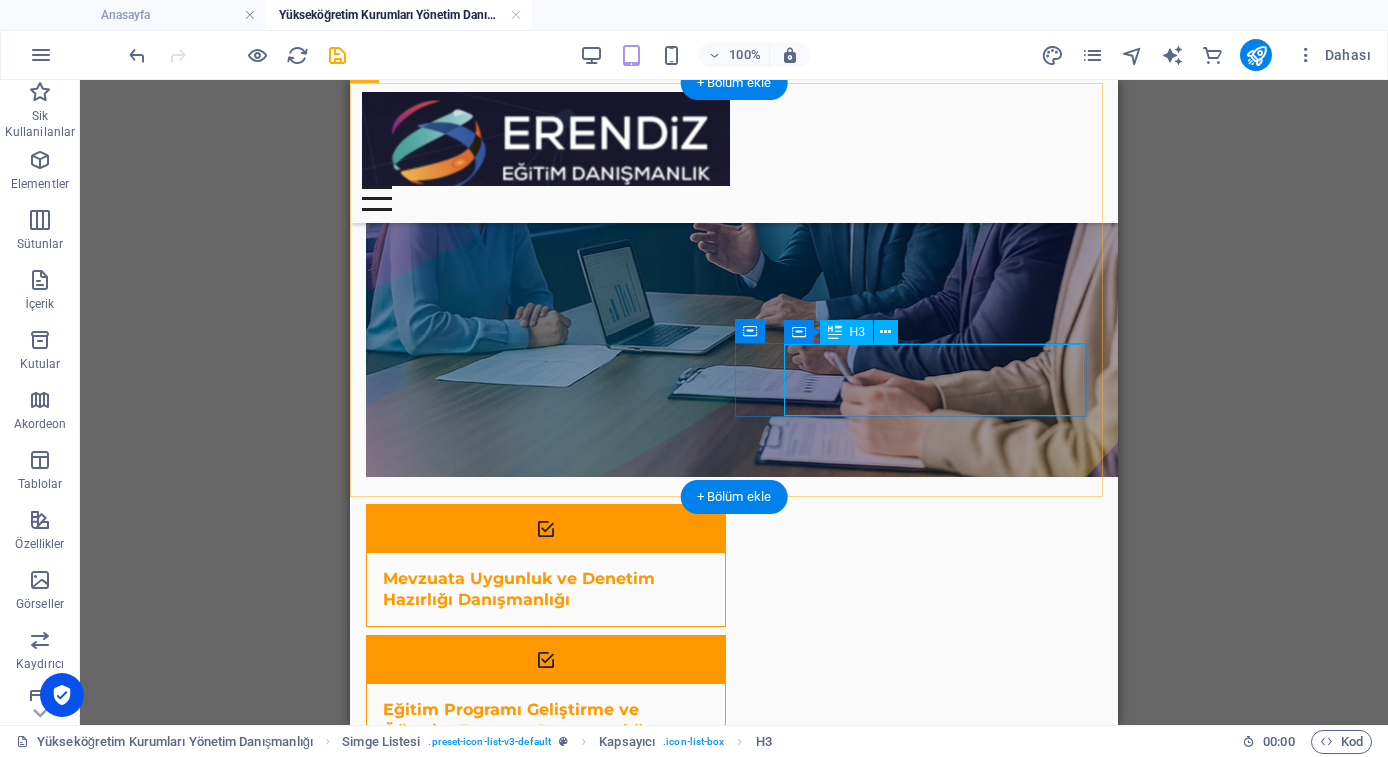 click on "Öğrenci Deneyimi ve Hizmet Tasarım" at bounding box center (521, 1248) 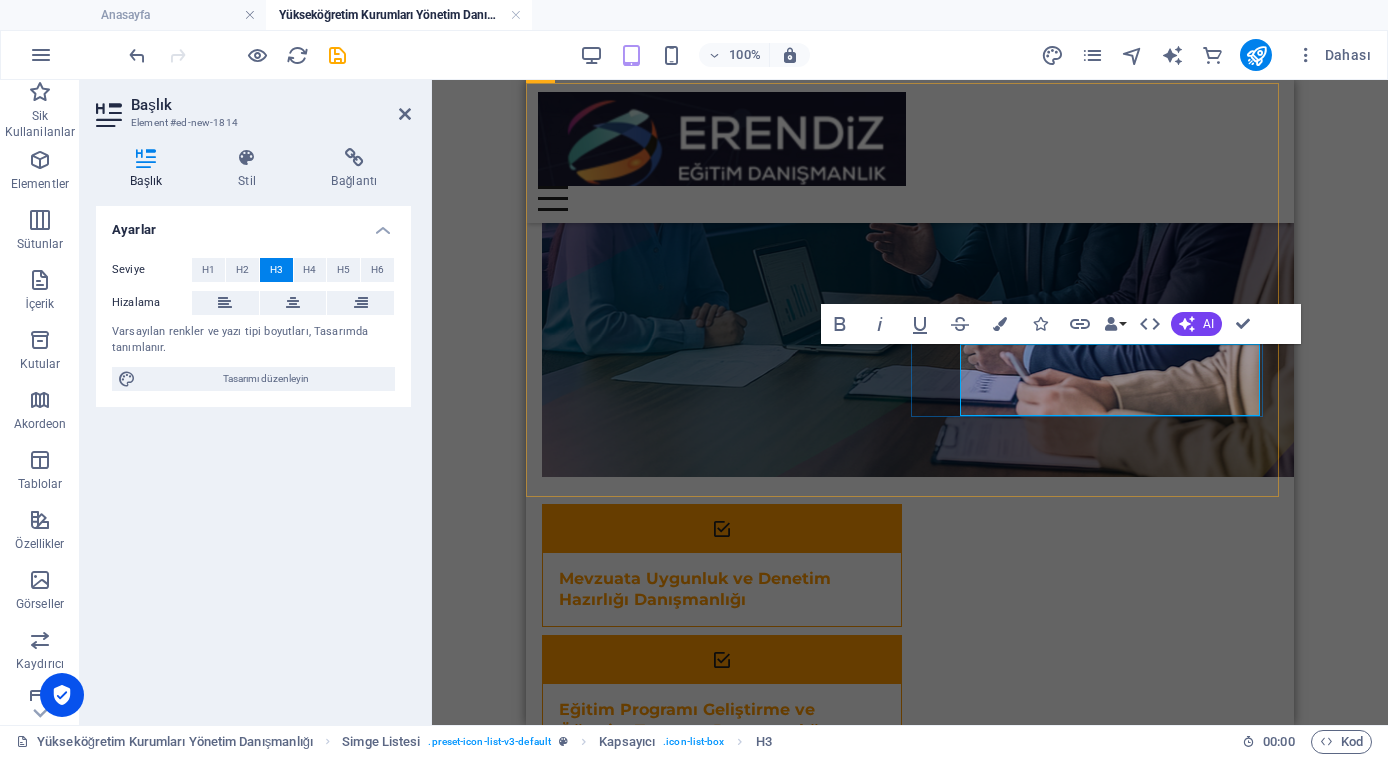 click on "Öğrenci Deneyimi ve Hizmet Tasarım" at bounding box center (697, 1248) 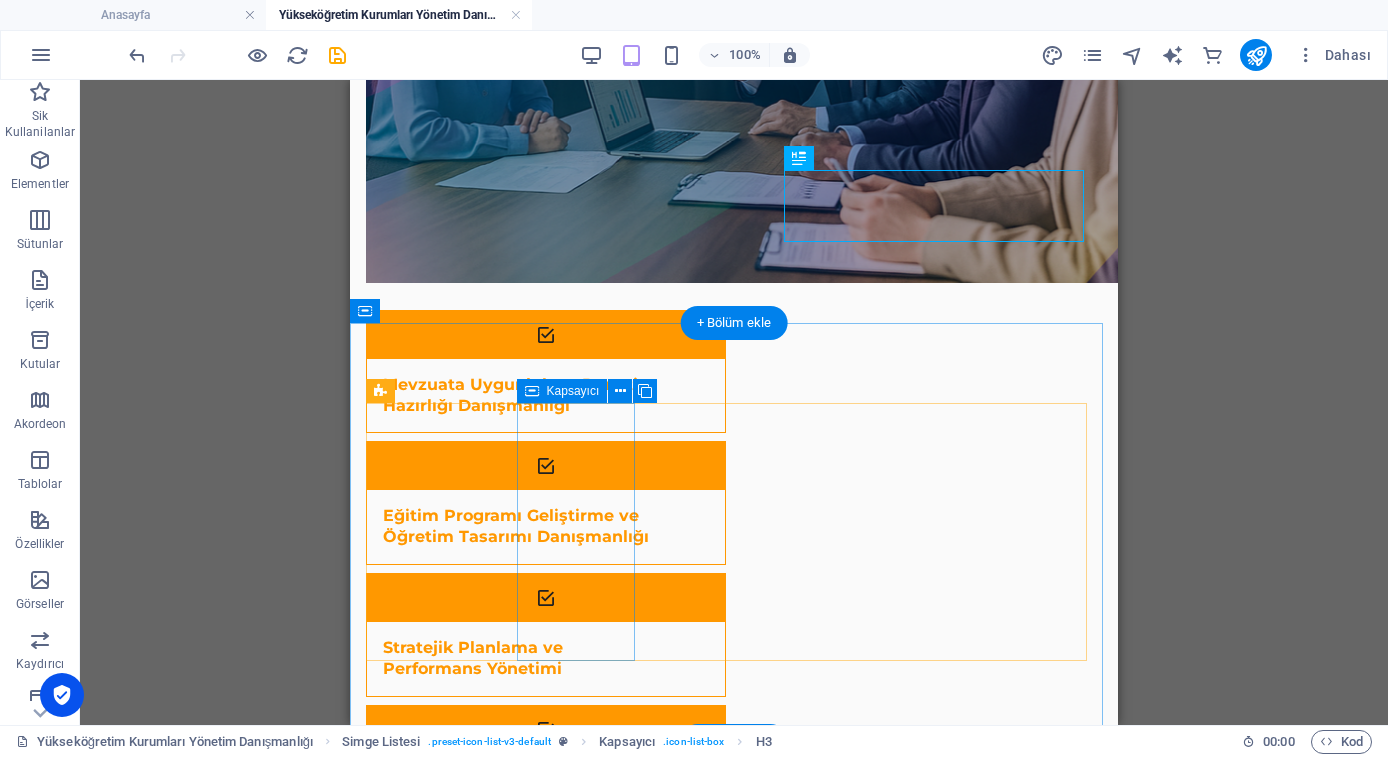 scroll, scrollTop: 947, scrollLeft: 0, axis: vertical 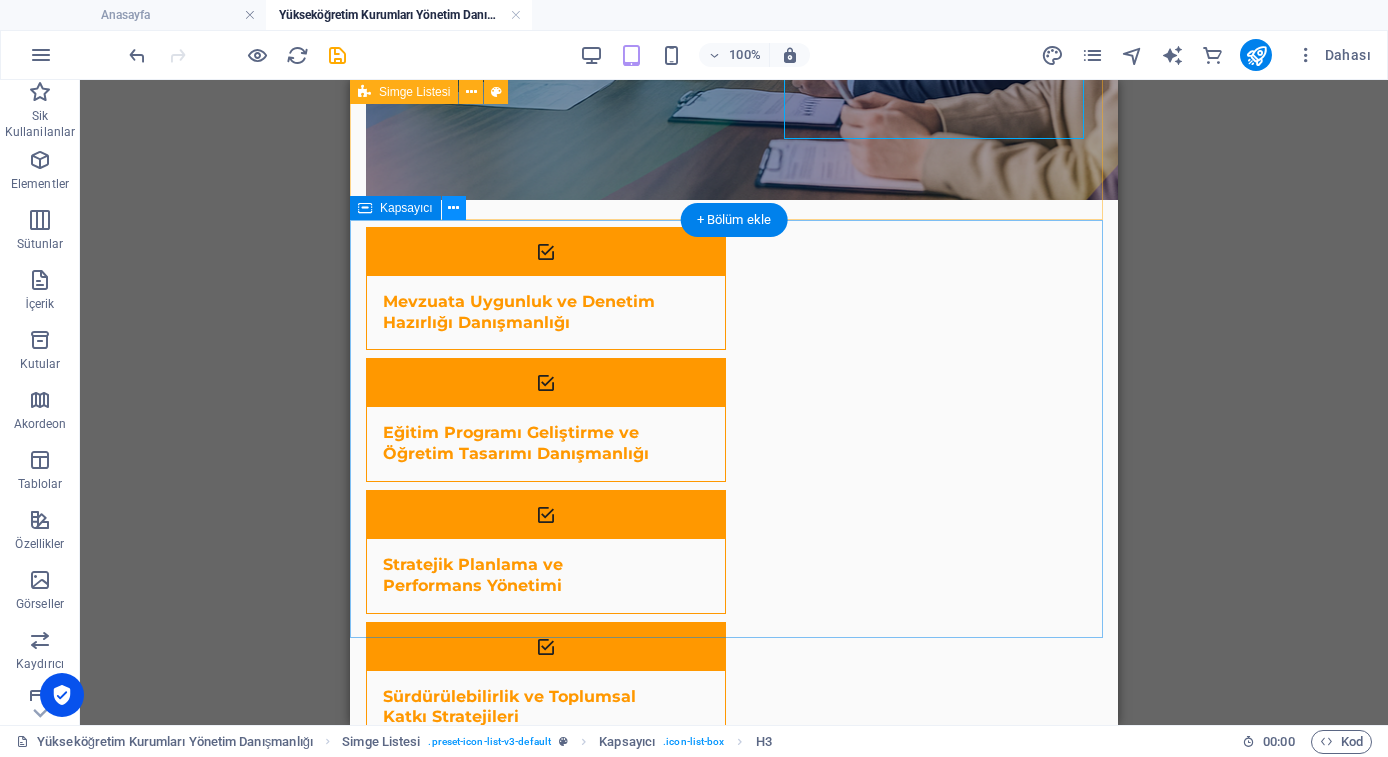 click at bounding box center (453, 208) 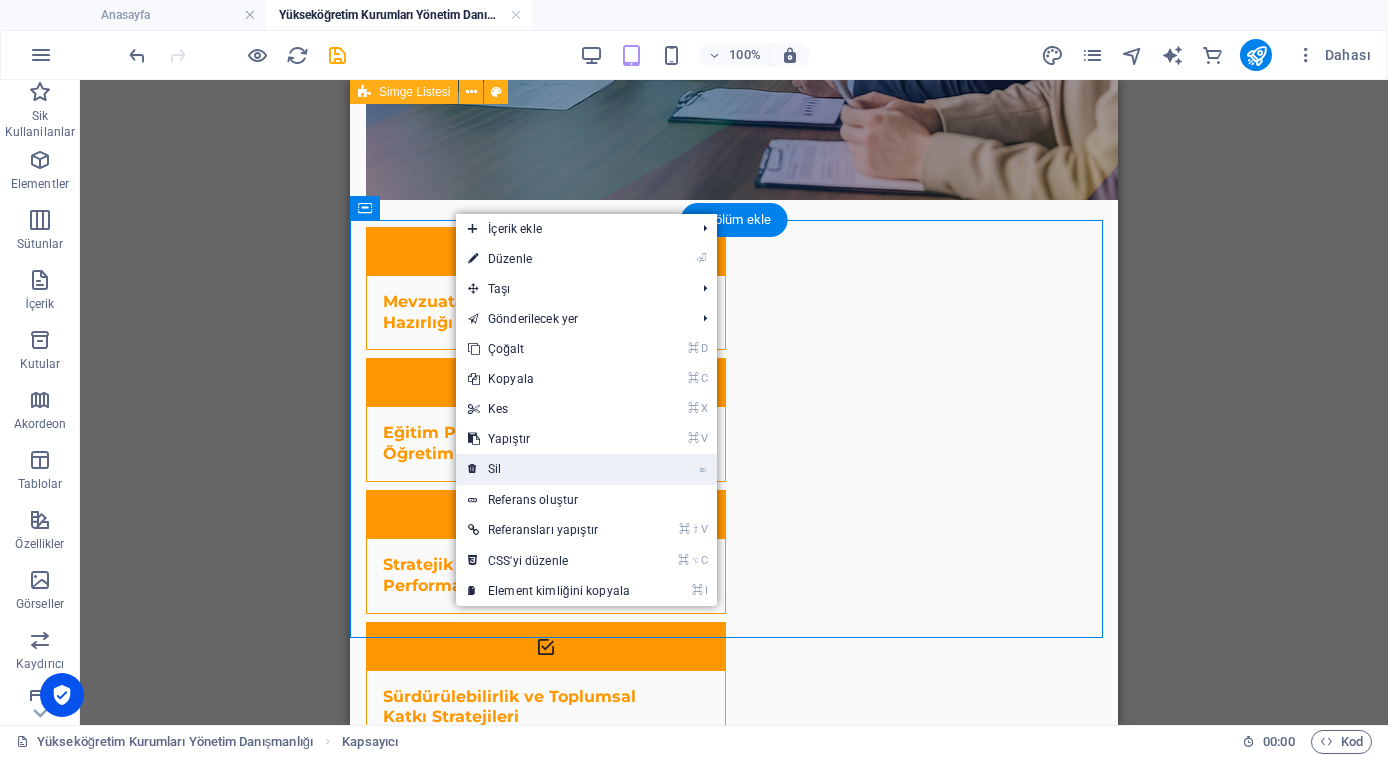 click on "⌦  Sil" at bounding box center [549, 469] 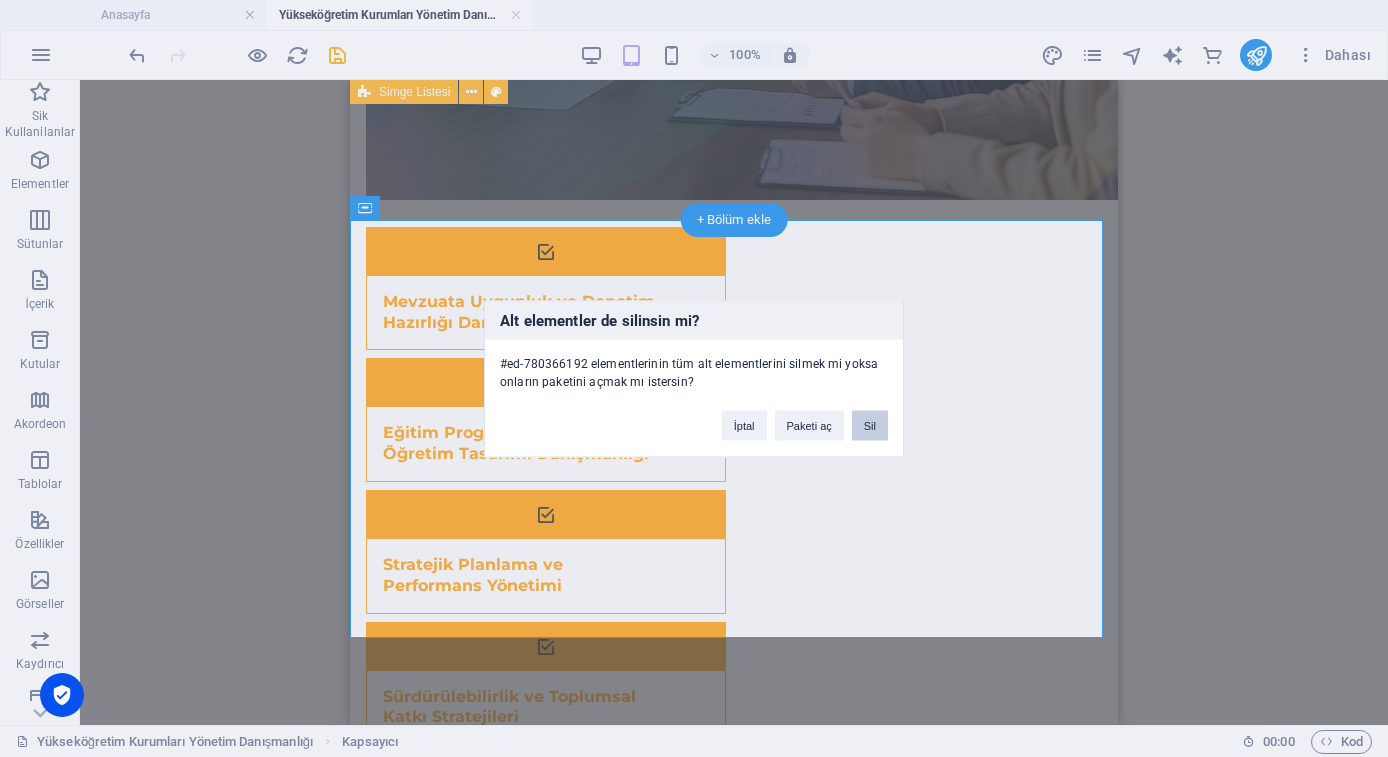 click on "Sil" at bounding box center [870, 425] 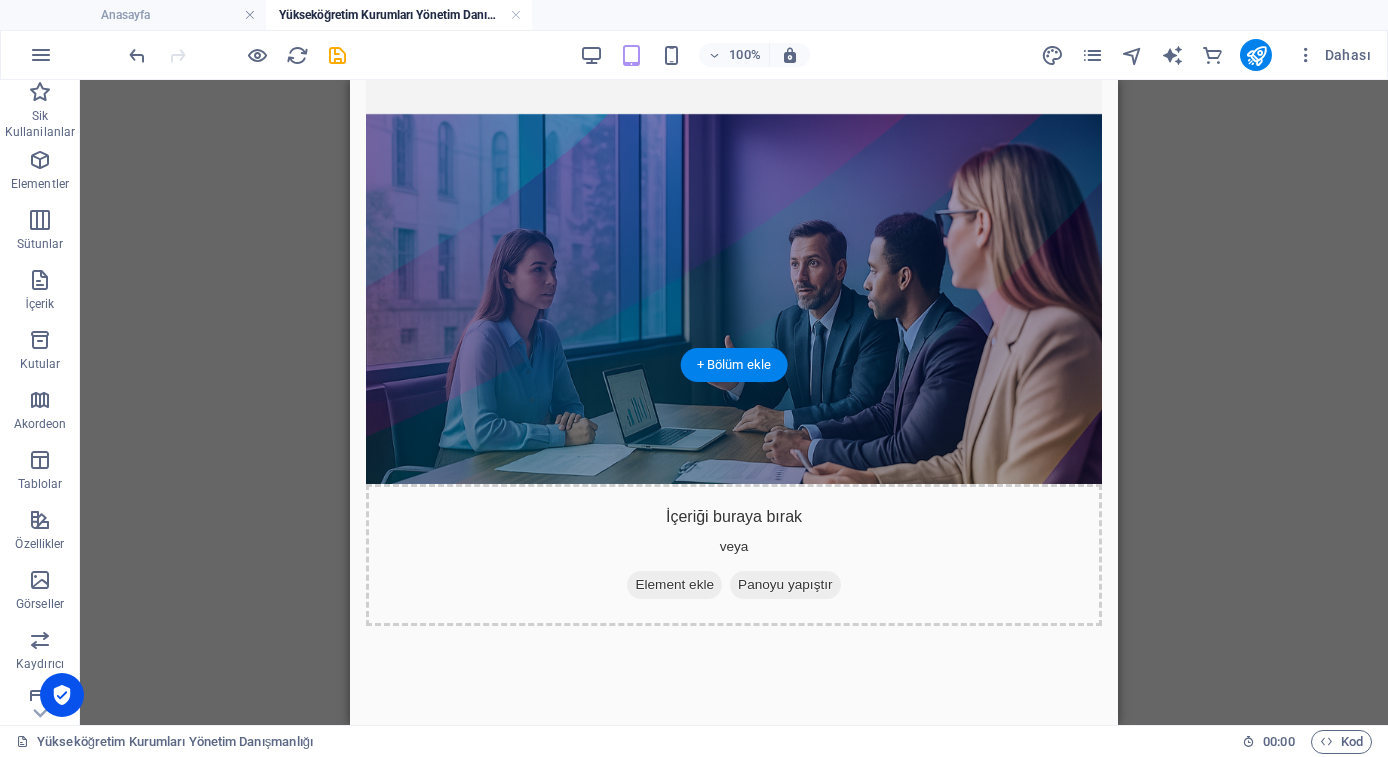 scroll, scrollTop: 456, scrollLeft: 0, axis: vertical 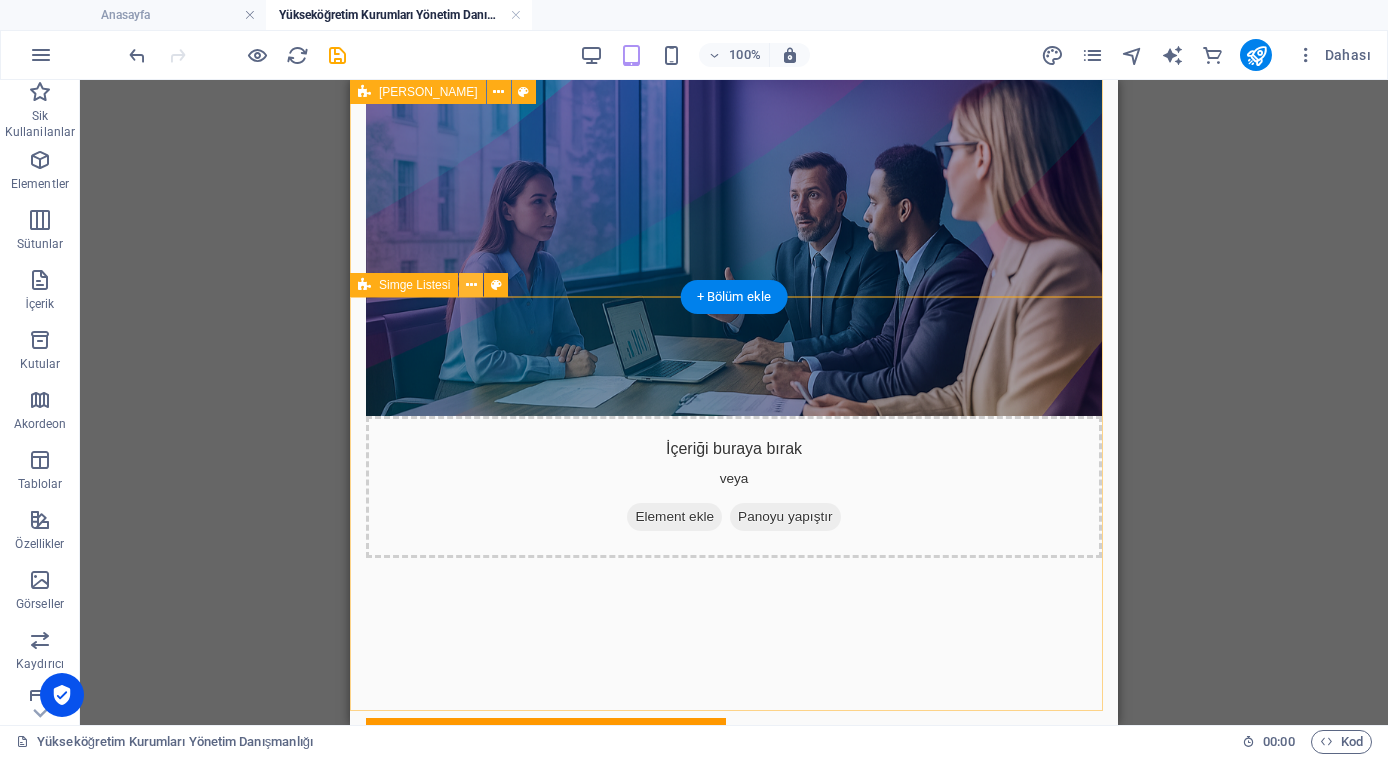 click at bounding box center [471, 285] 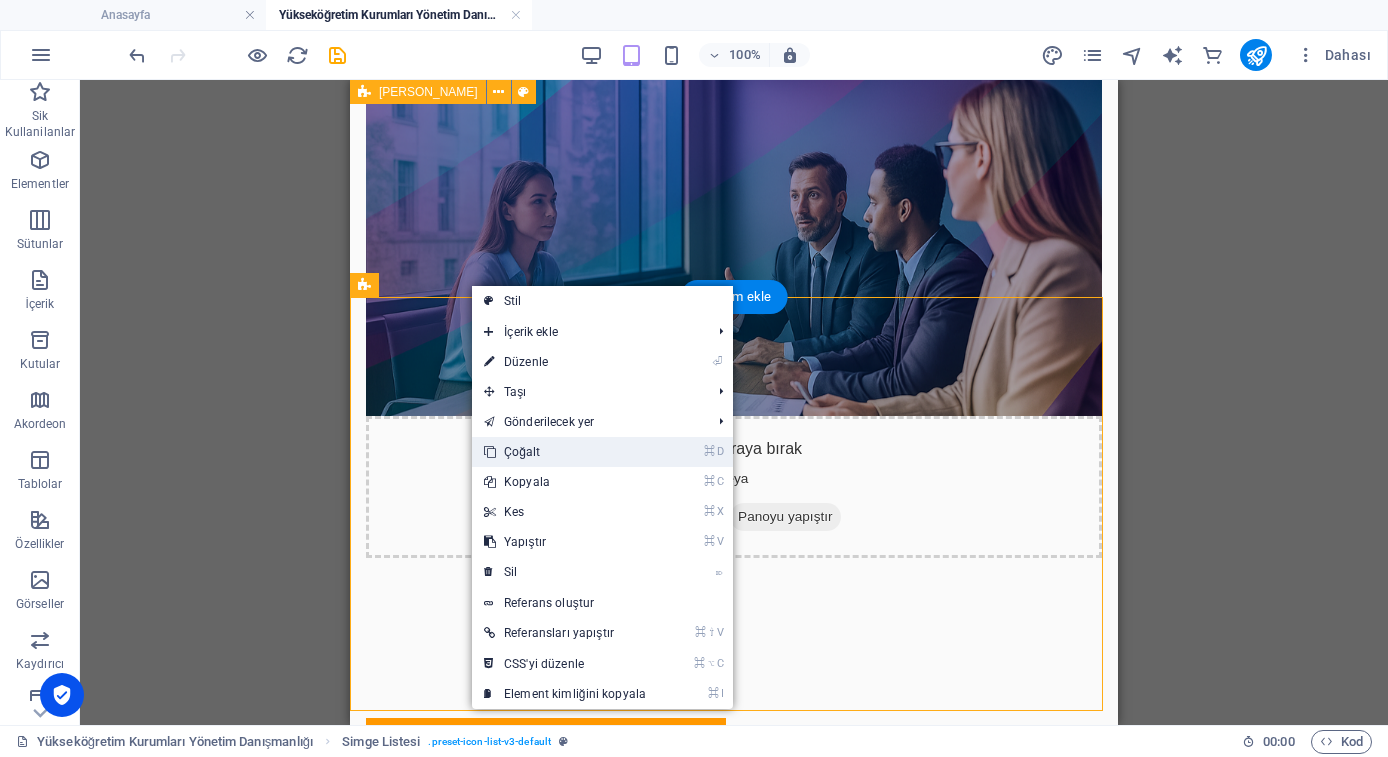 drag, startPoint x: 541, startPoint y: 458, endPoint x: 252, endPoint y: 382, distance: 298.82605 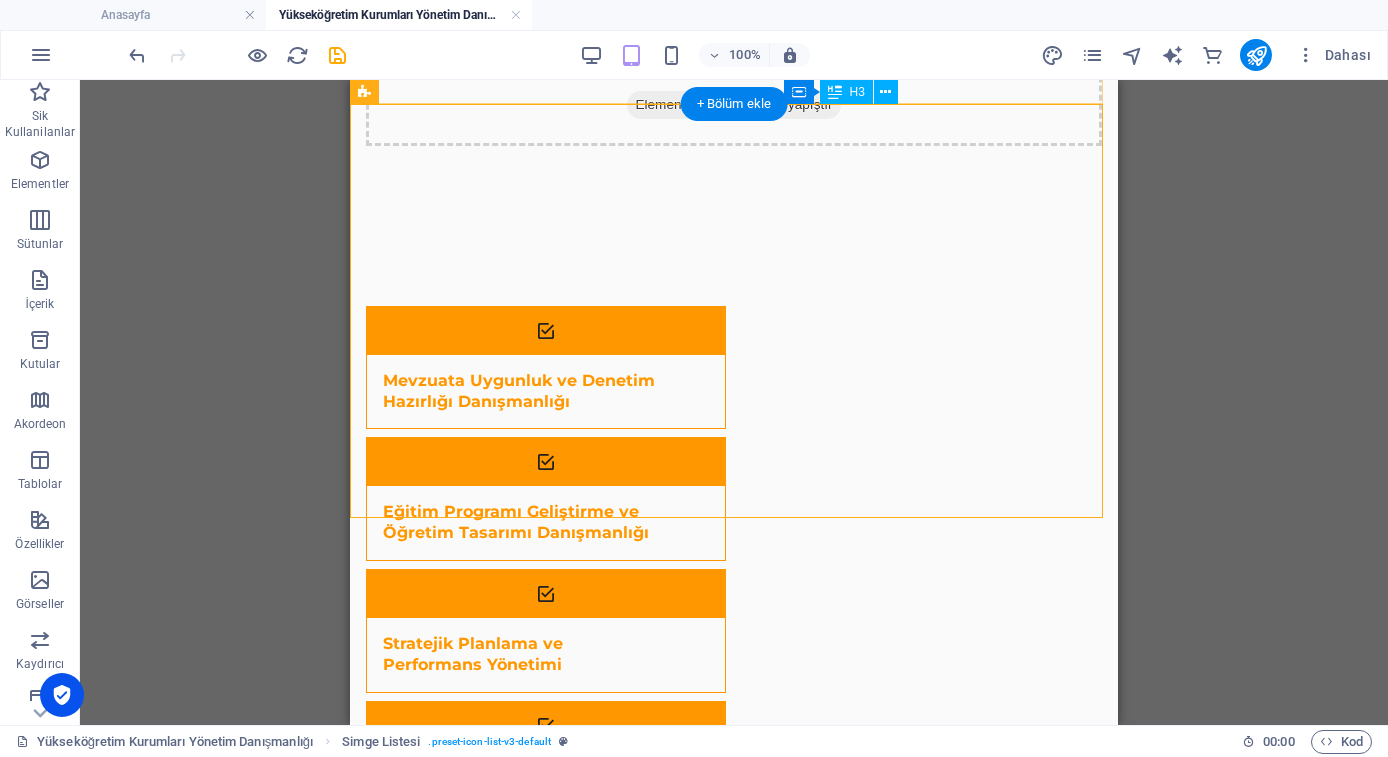 scroll, scrollTop: 1063, scrollLeft: 0, axis: vertical 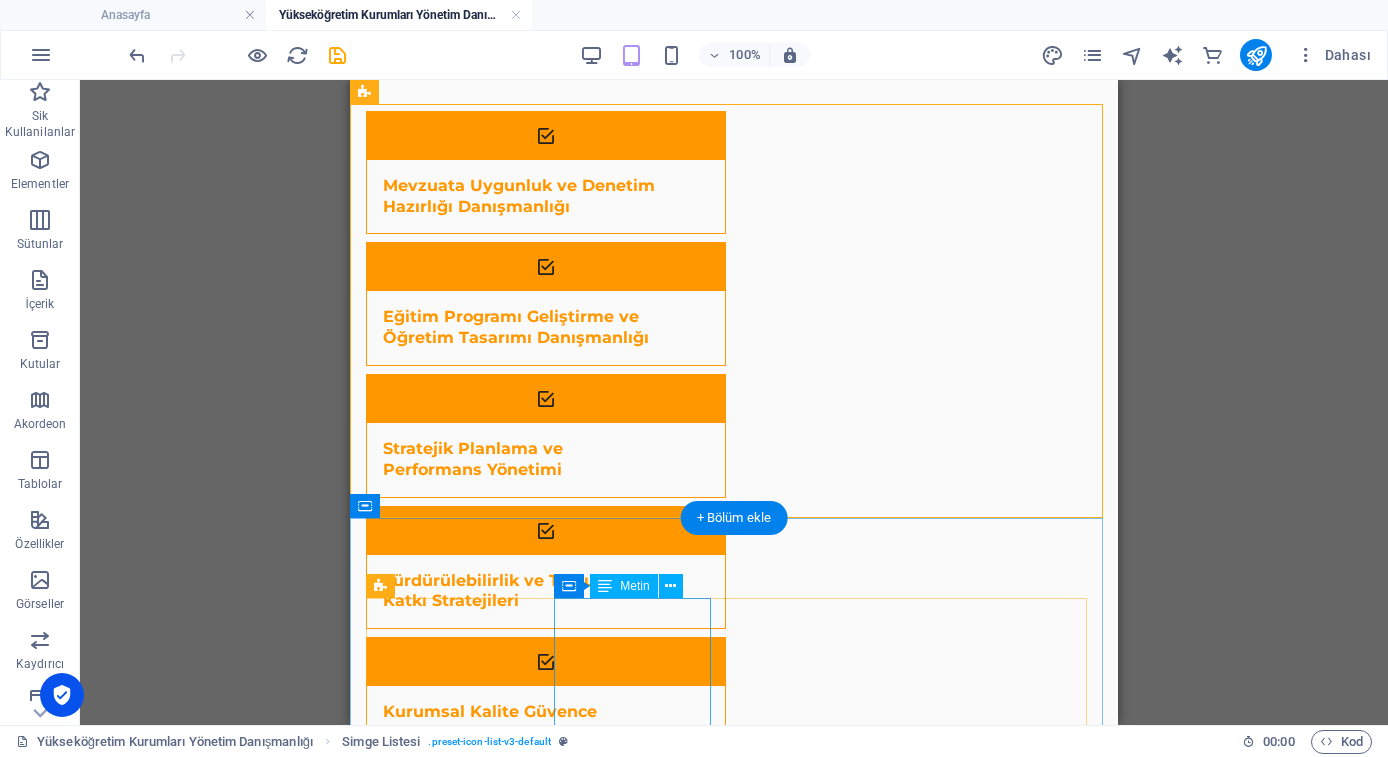 click on "Dijitalleşme ve Eğitim Teknolojileri Danışmanlığı" at bounding box center [446, 2155] 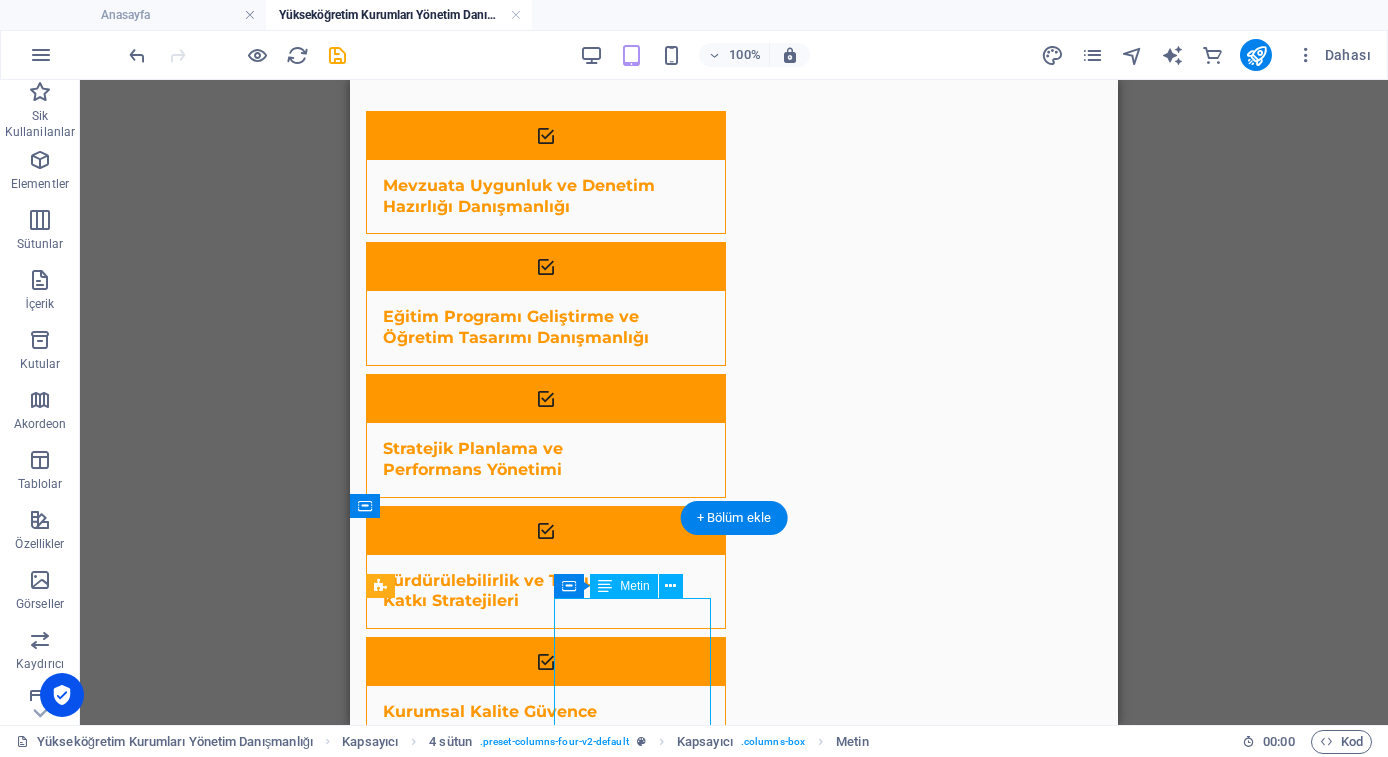 click on "Dijitalleşme ve Eğitim Teknolojileri Danışmanlığı" at bounding box center (446, 2155) 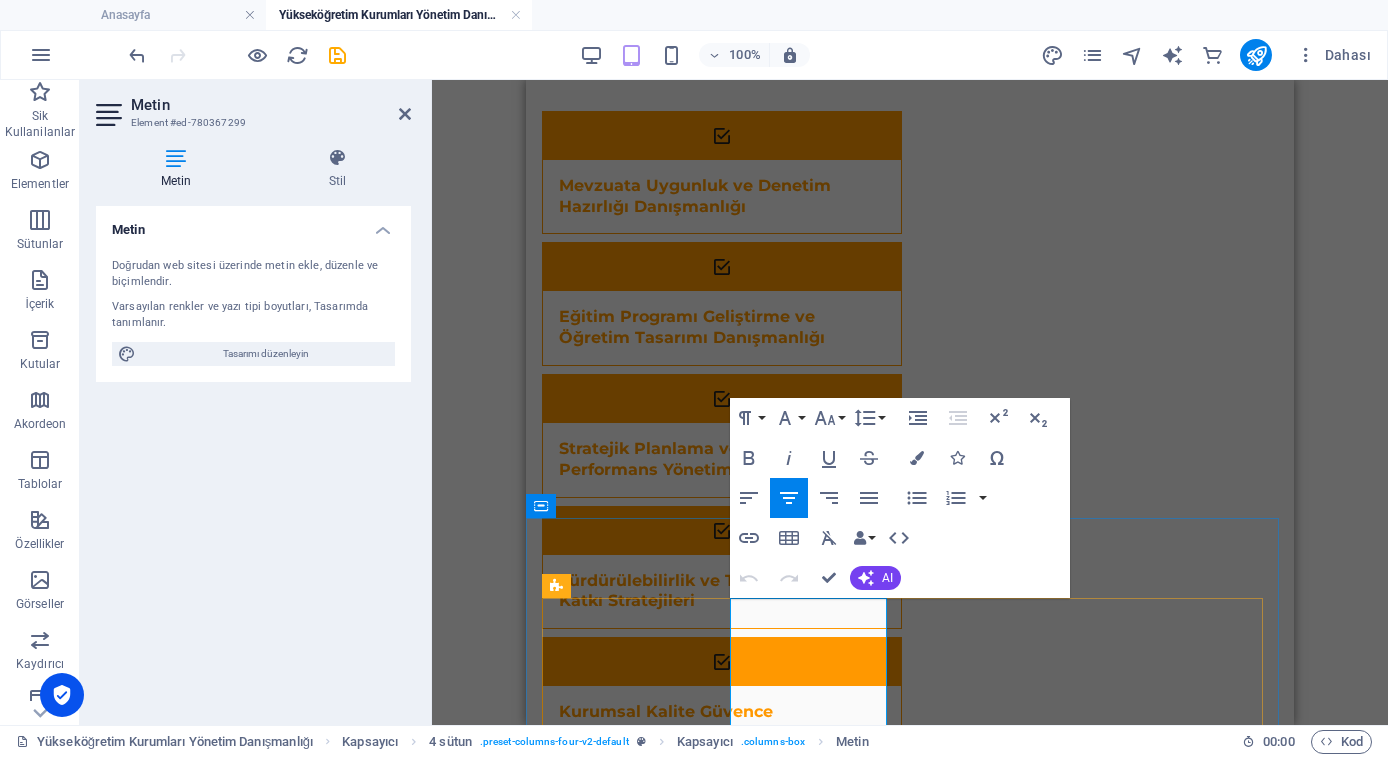 drag, startPoint x: 754, startPoint y: 615, endPoint x: 844, endPoint y: 661, distance: 101.07423 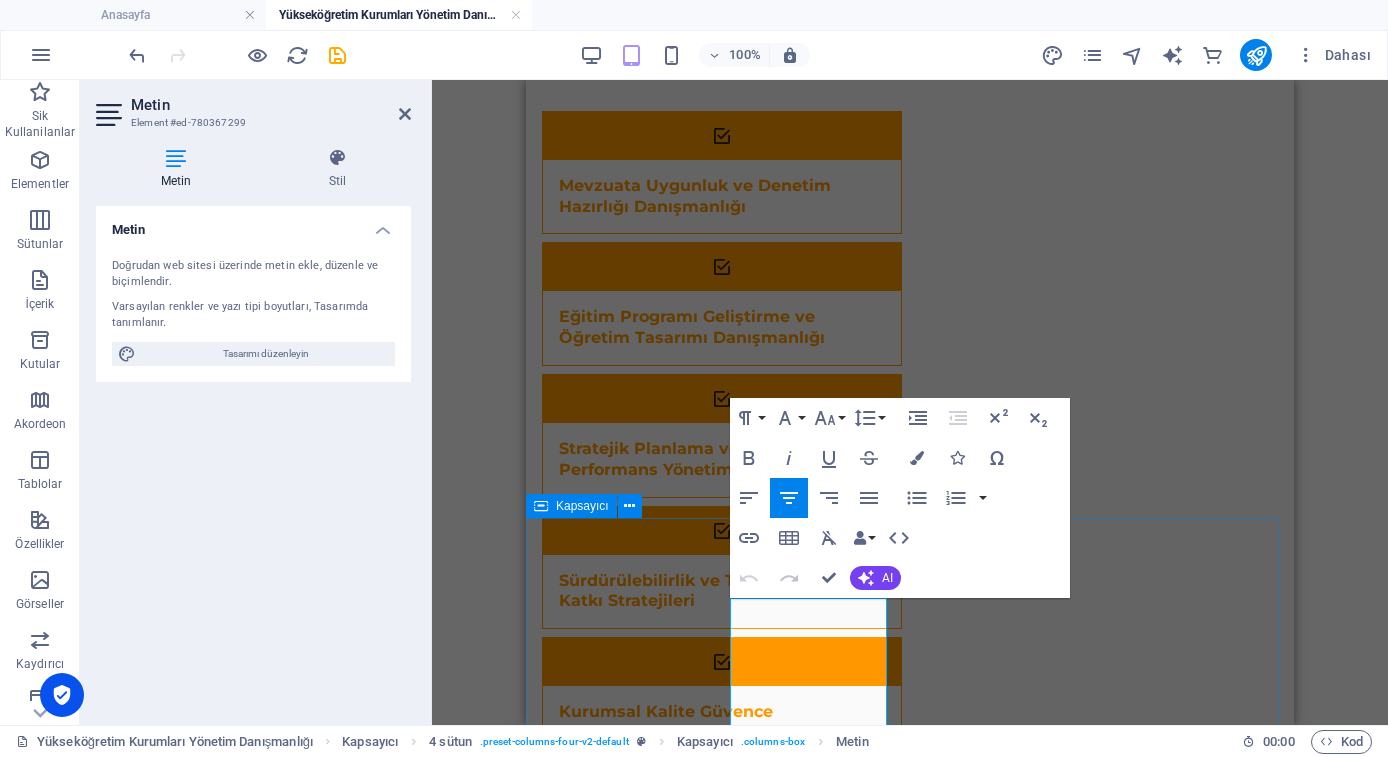 drag, startPoint x: 275, startPoint y: 490, endPoint x: 801, endPoint y: 570, distance: 532.0489 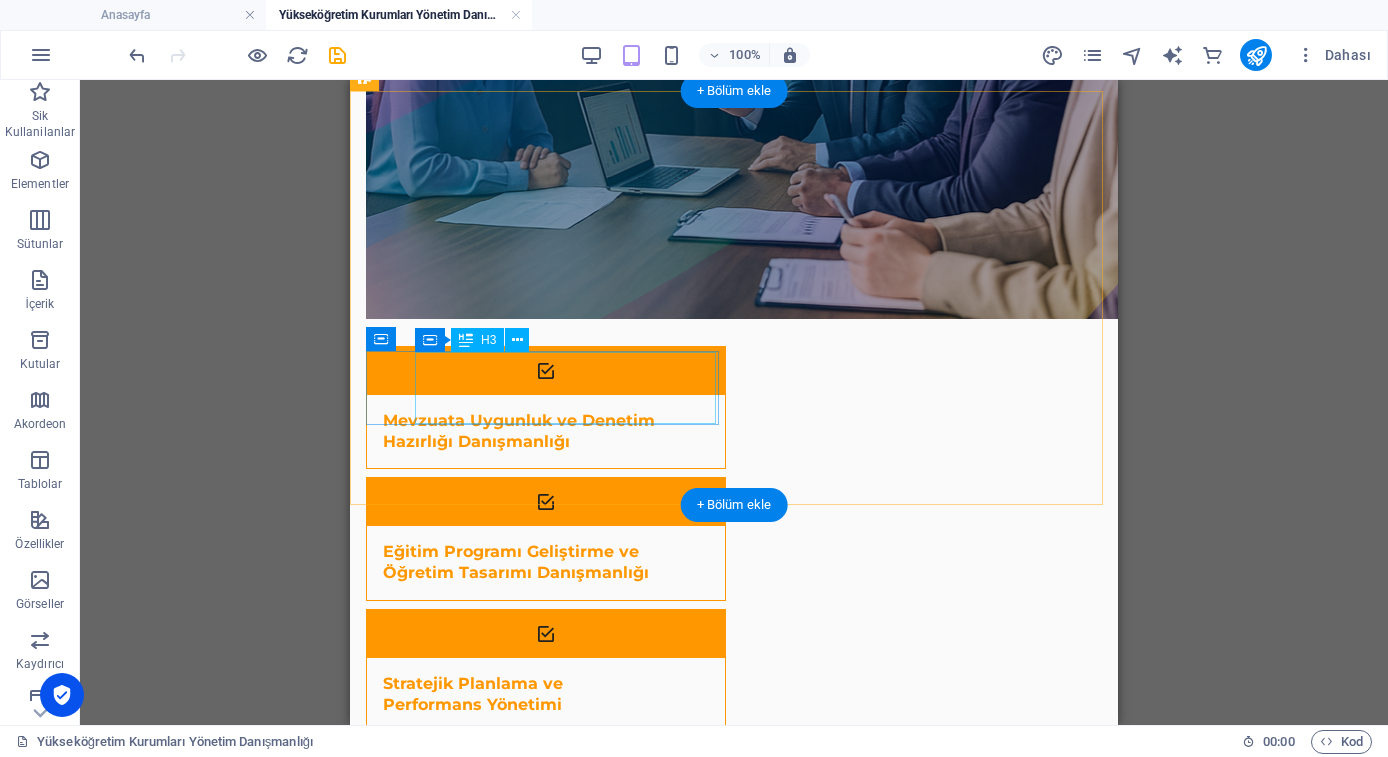 scroll, scrollTop: 1032, scrollLeft: 0, axis: vertical 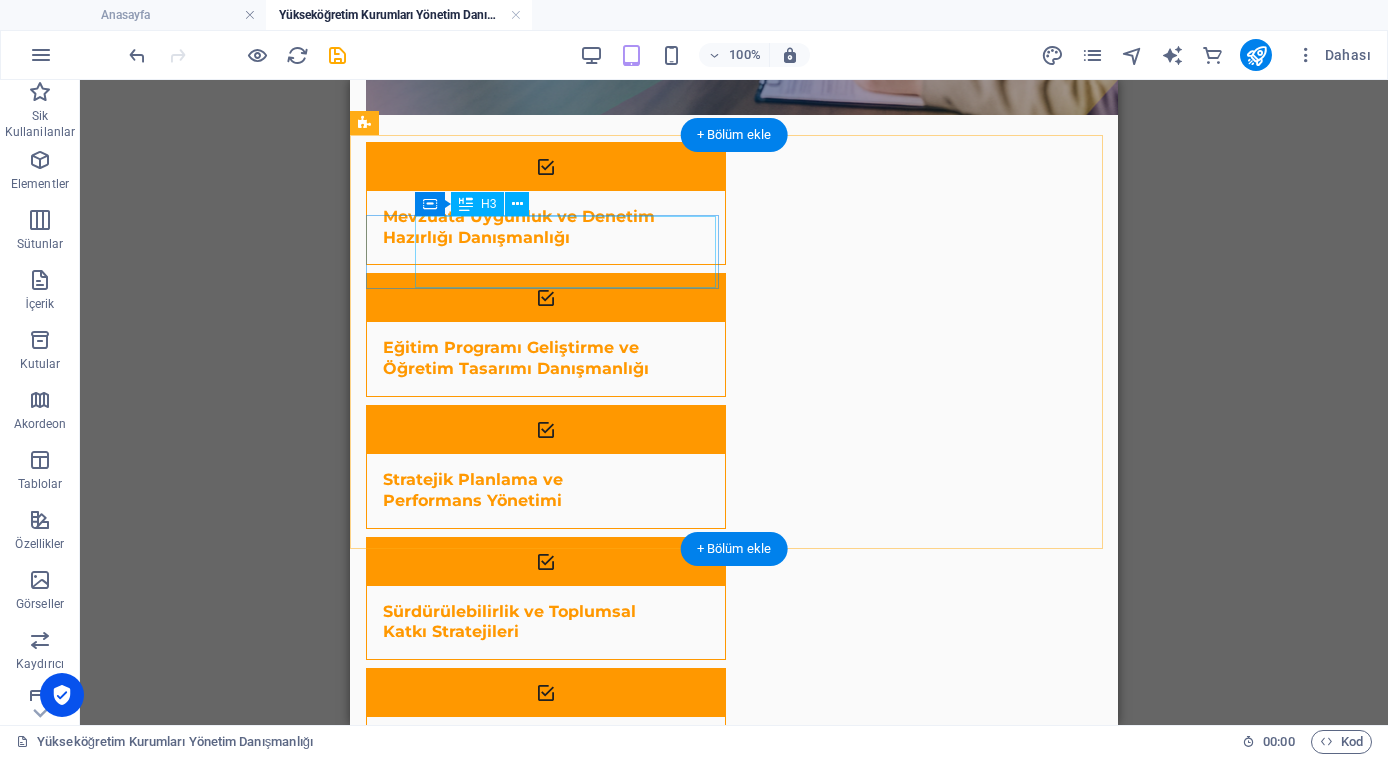 click on "Mevzuata Uygunluk ve Denetim Hazırlığı Danışmanlığı" at bounding box center (521, 1169) 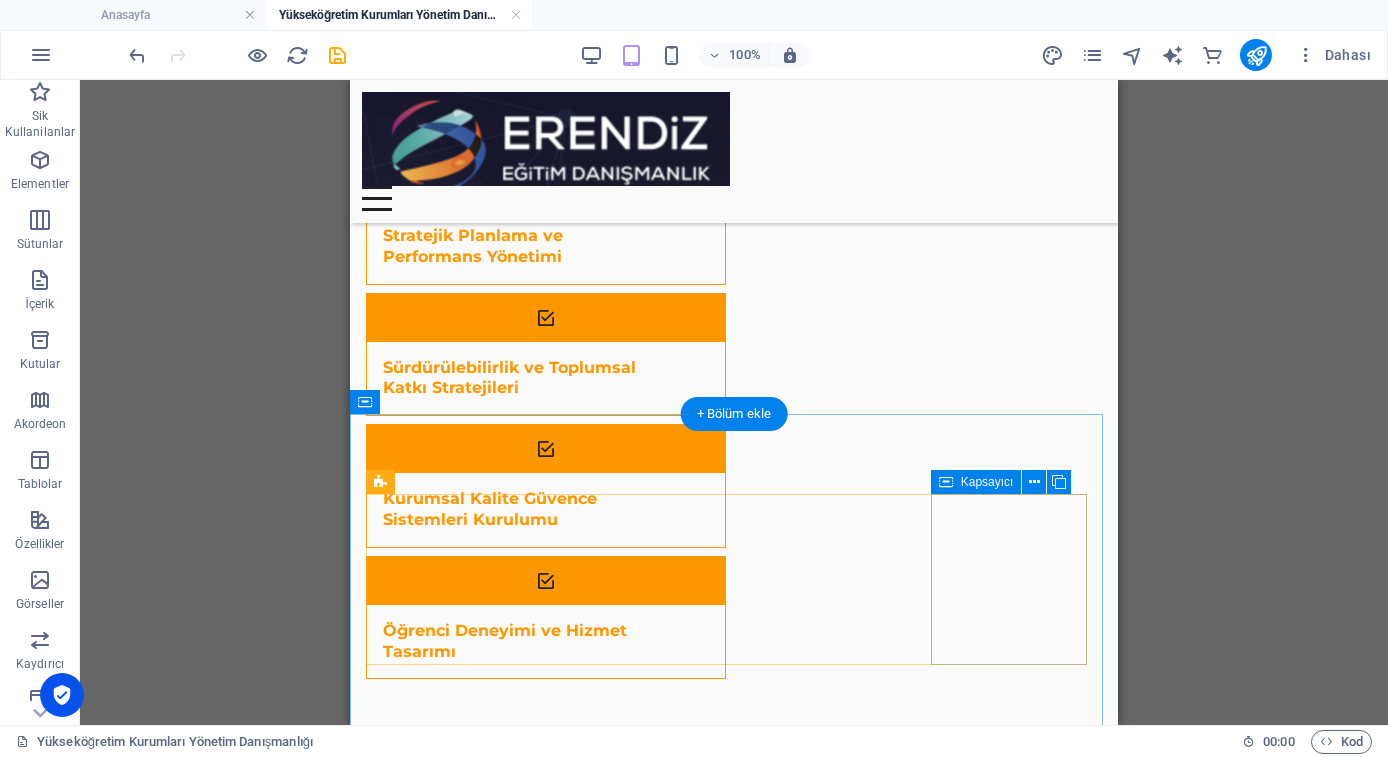 scroll, scrollTop: 1167, scrollLeft: 0, axis: vertical 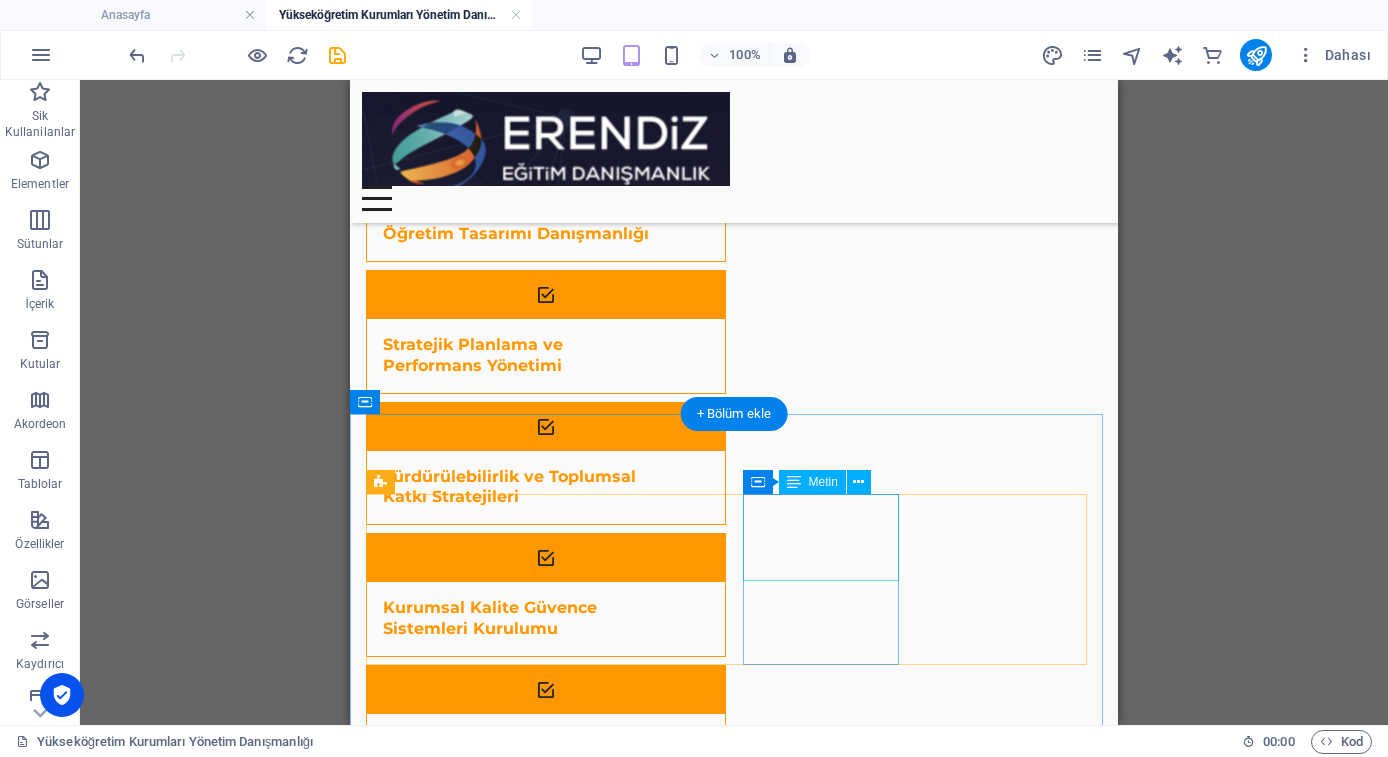 click on "Araştırma Yönetimi ve Proje Geliştirme Danışmanlığı" at bounding box center (446, 2197) 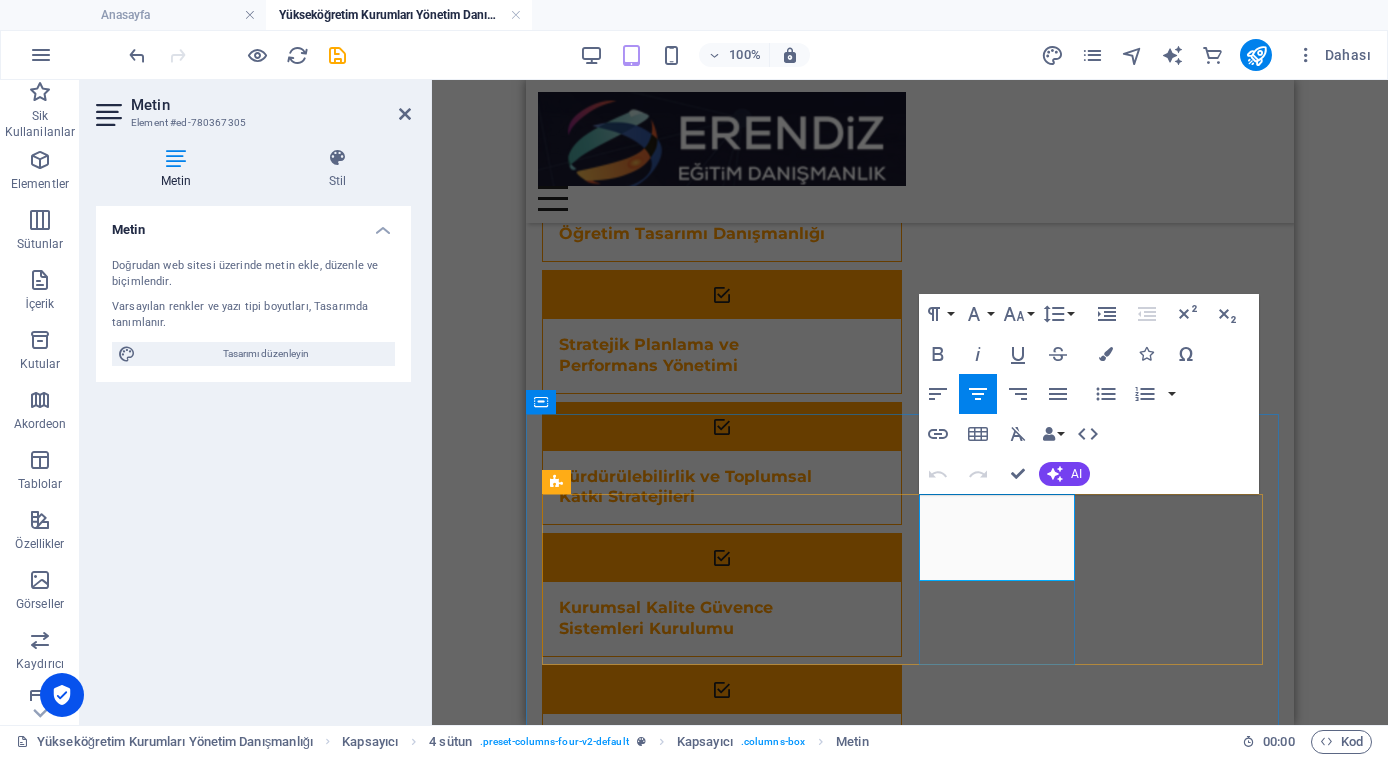 drag, startPoint x: 1050, startPoint y: 563, endPoint x: 935, endPoint y: 509, distance: 127.04723 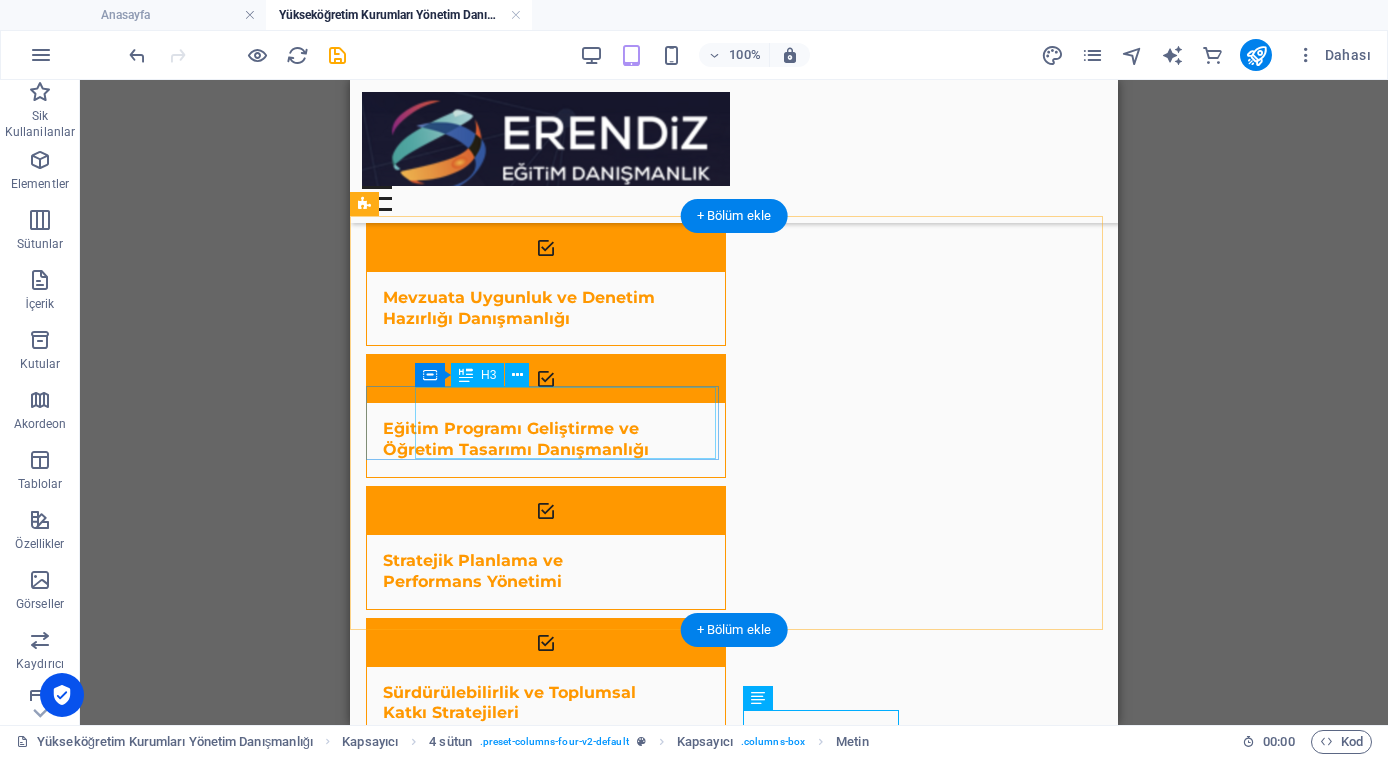 scroll, scrollTop: 953, scrollLeft: 0, axis: vertical 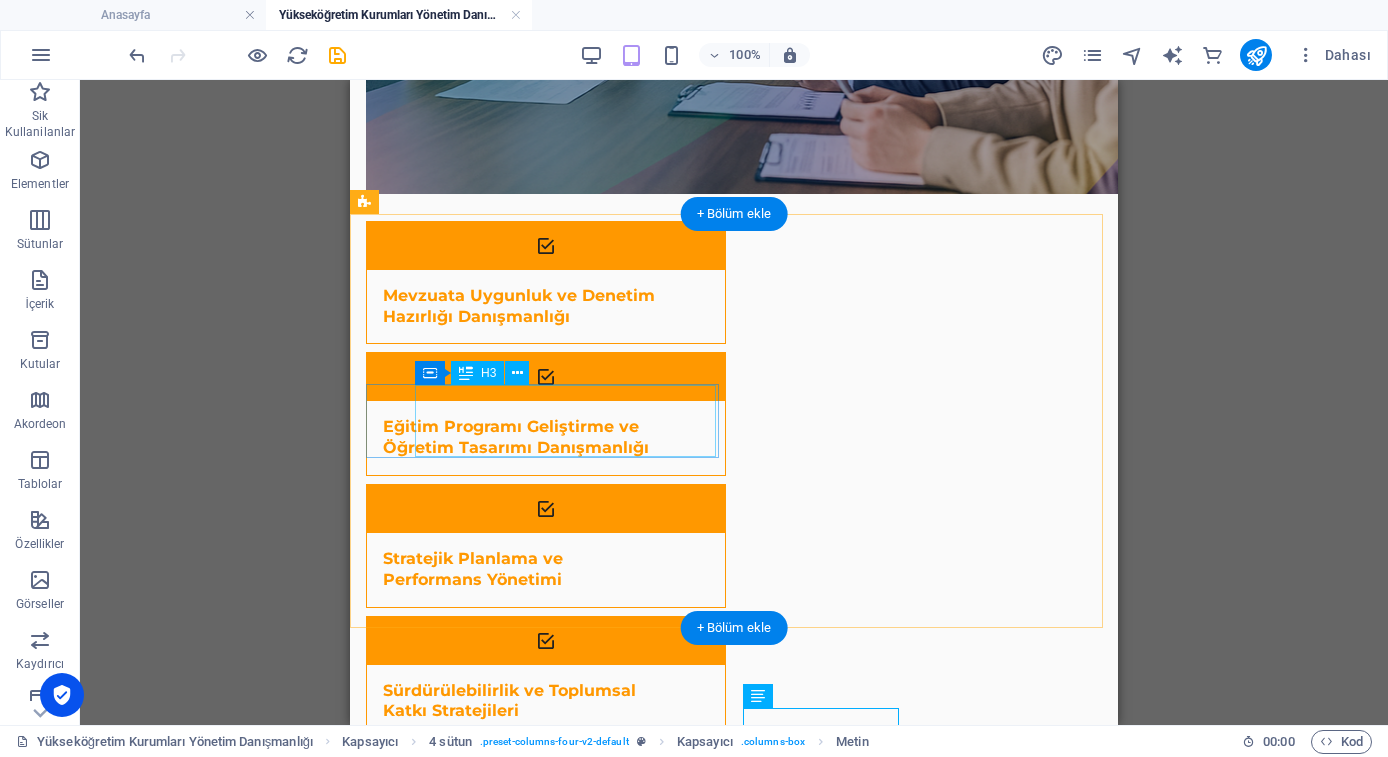click on "Stratejik Planlama ve Performans Yönetimi" at bounding box center (521, 1512) 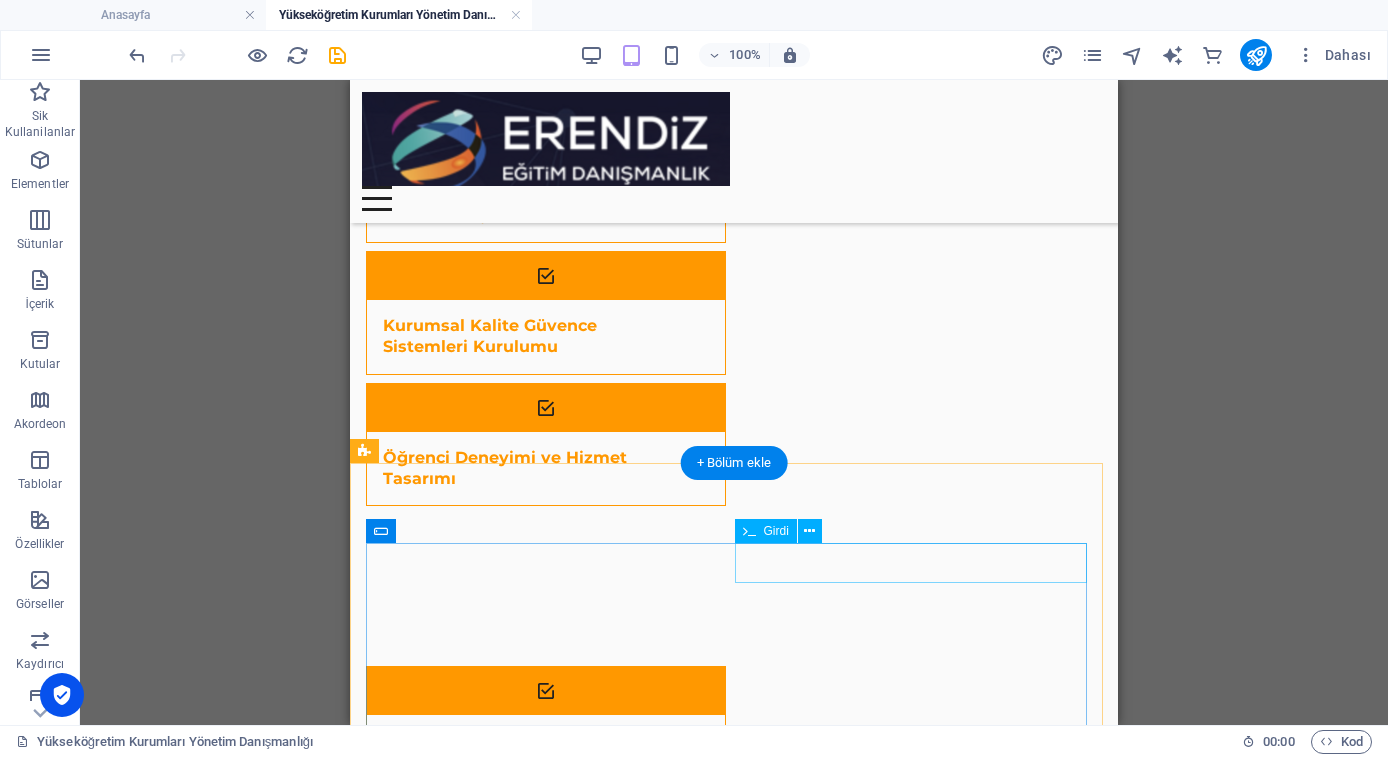 scroll, scrollTop: 1163, scrollLeft: 0, axis: vertical 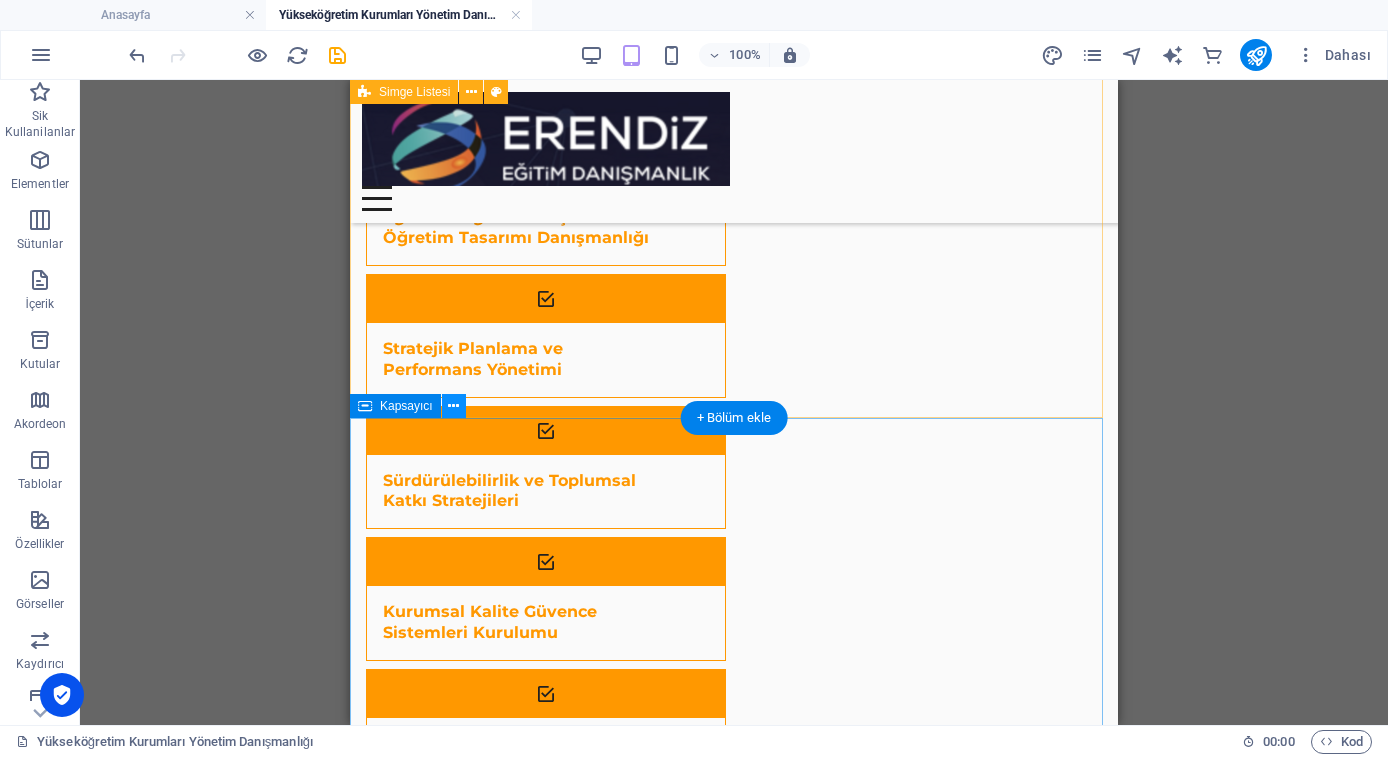 click at bounding box center [453, 406] 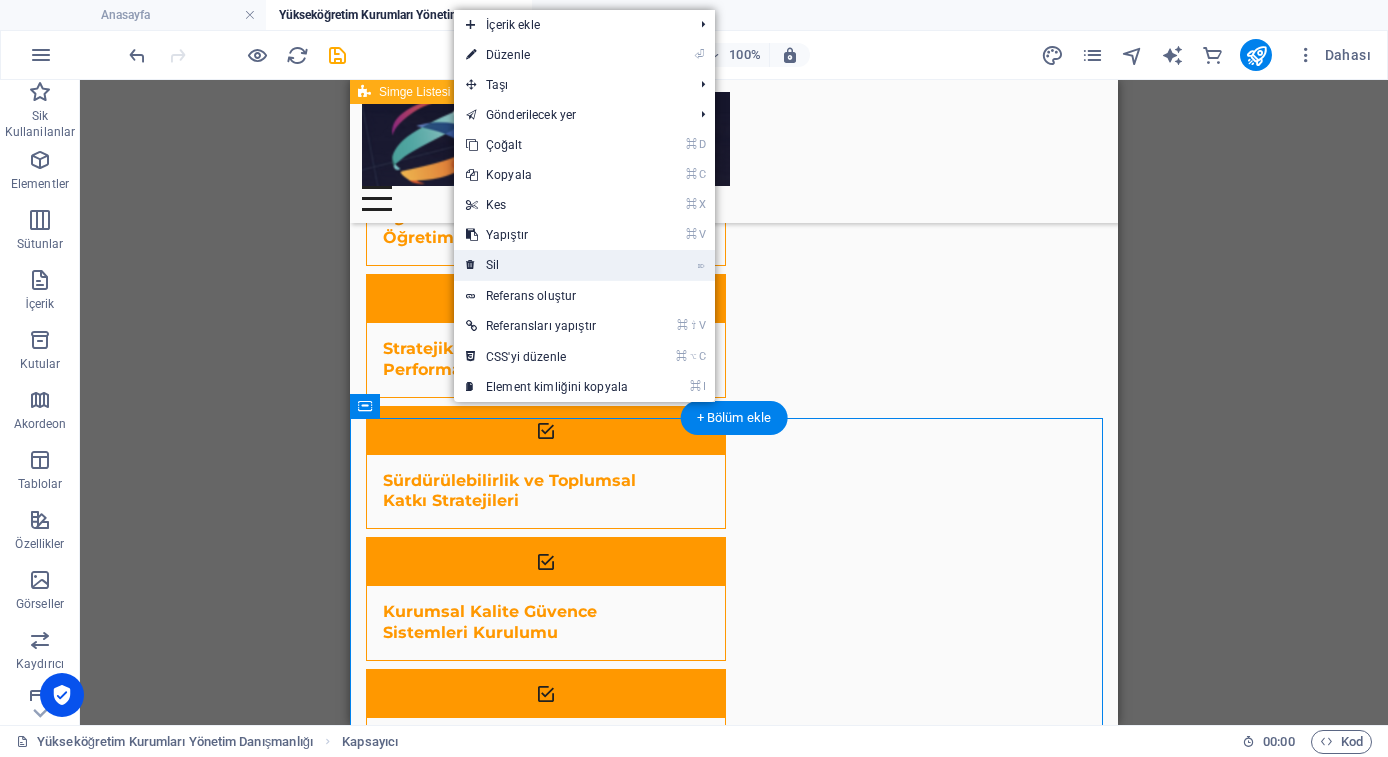 click on "⌦  Sil" at bounding box center (547, 265) 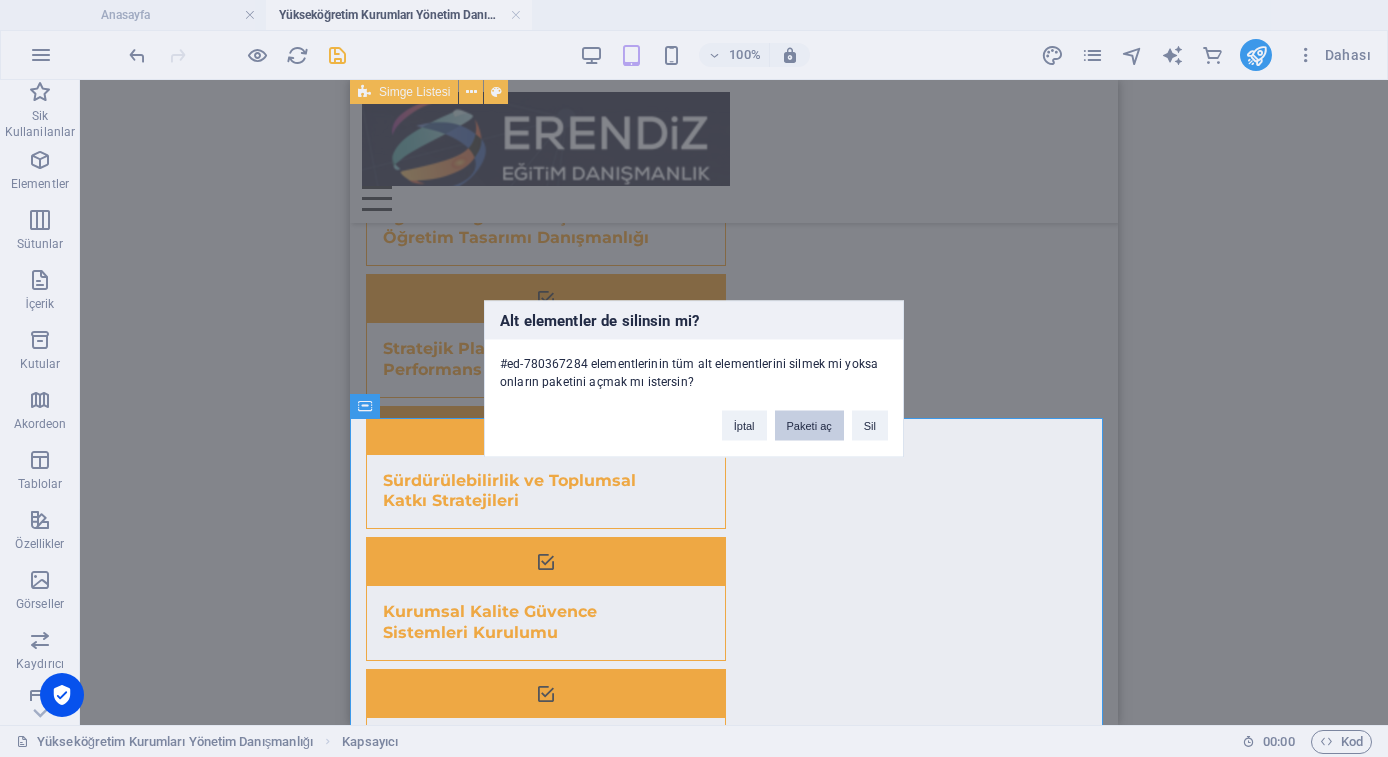click on "Paketi aç" at bounding box center [809, 425] 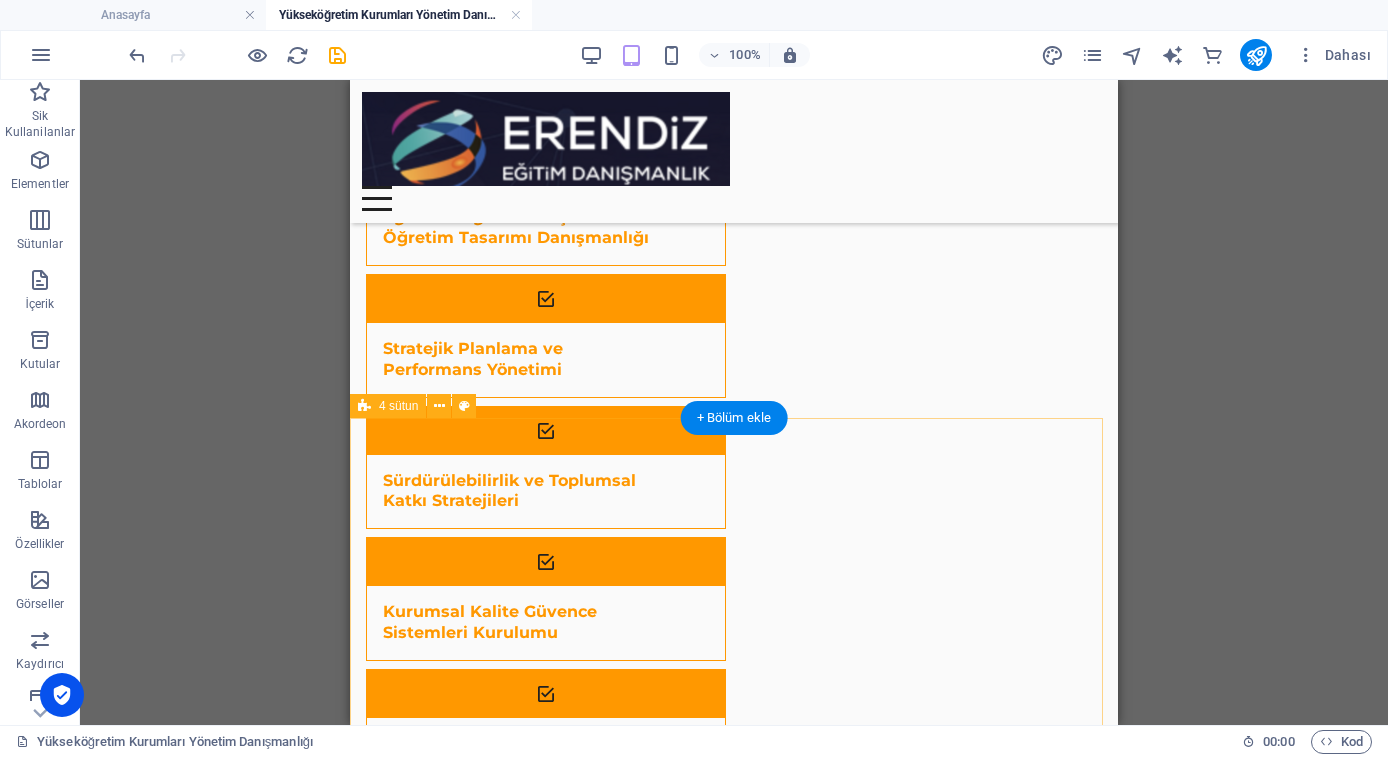 click on "Öğrenci Deneyimi ve Hizmet Tasarımı Dijitalleşme ve Eğitim Teknolojileri Danışmanlığı Araştırma Yönetimi ve Proje Geliştirme Danışmanlığı Öğrenci Deneyimi ve Hizmet Tasarımı" at bounding box center (734, 2108) 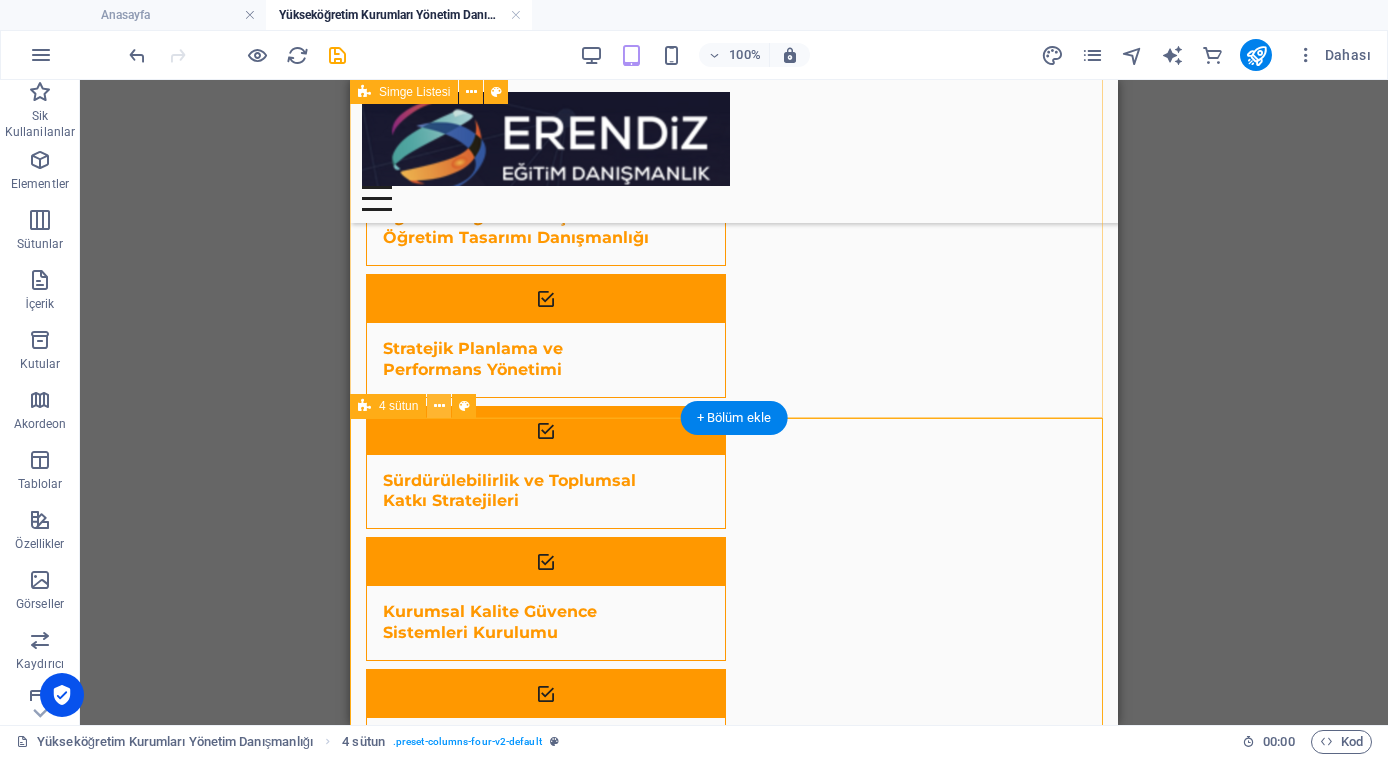 click at bounding box center [439, 406] 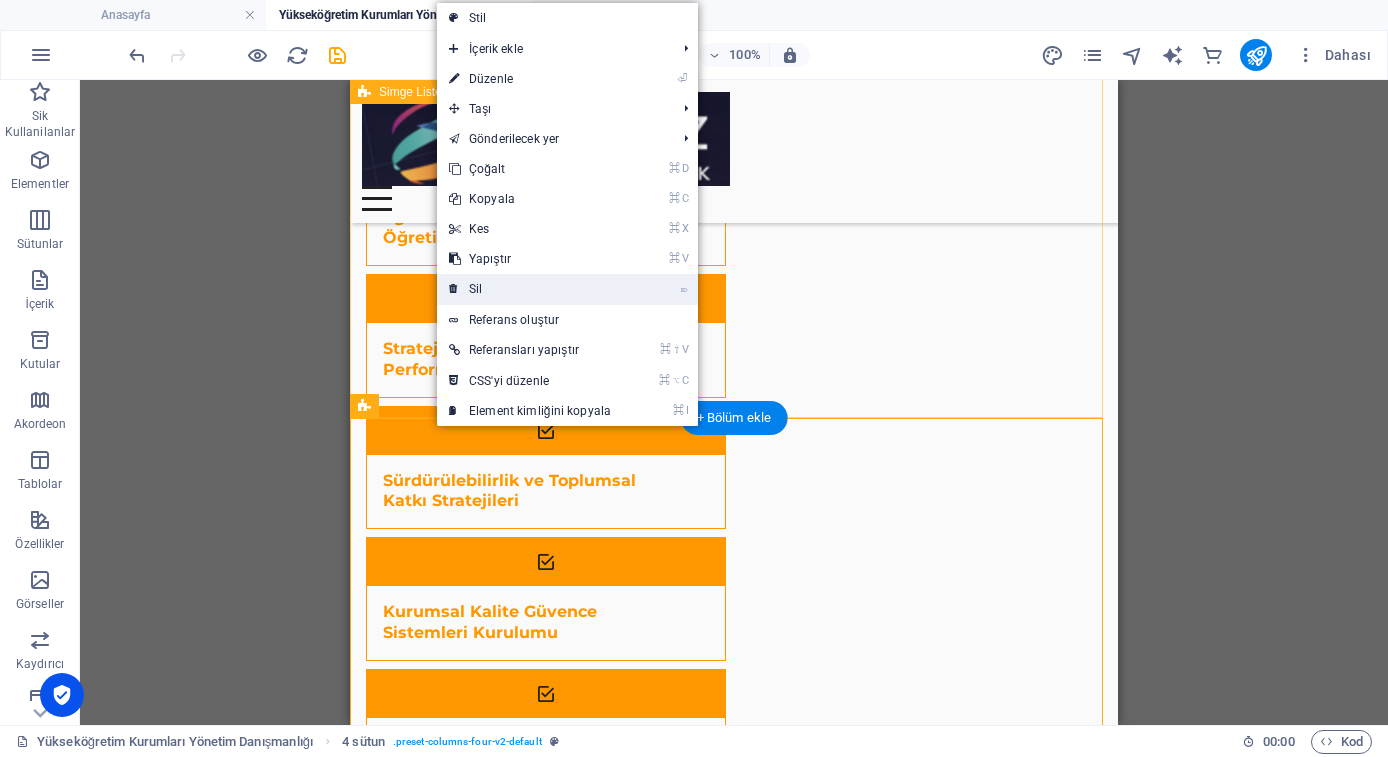 click on "⌦  Sil" at bounding box center (530, 289) 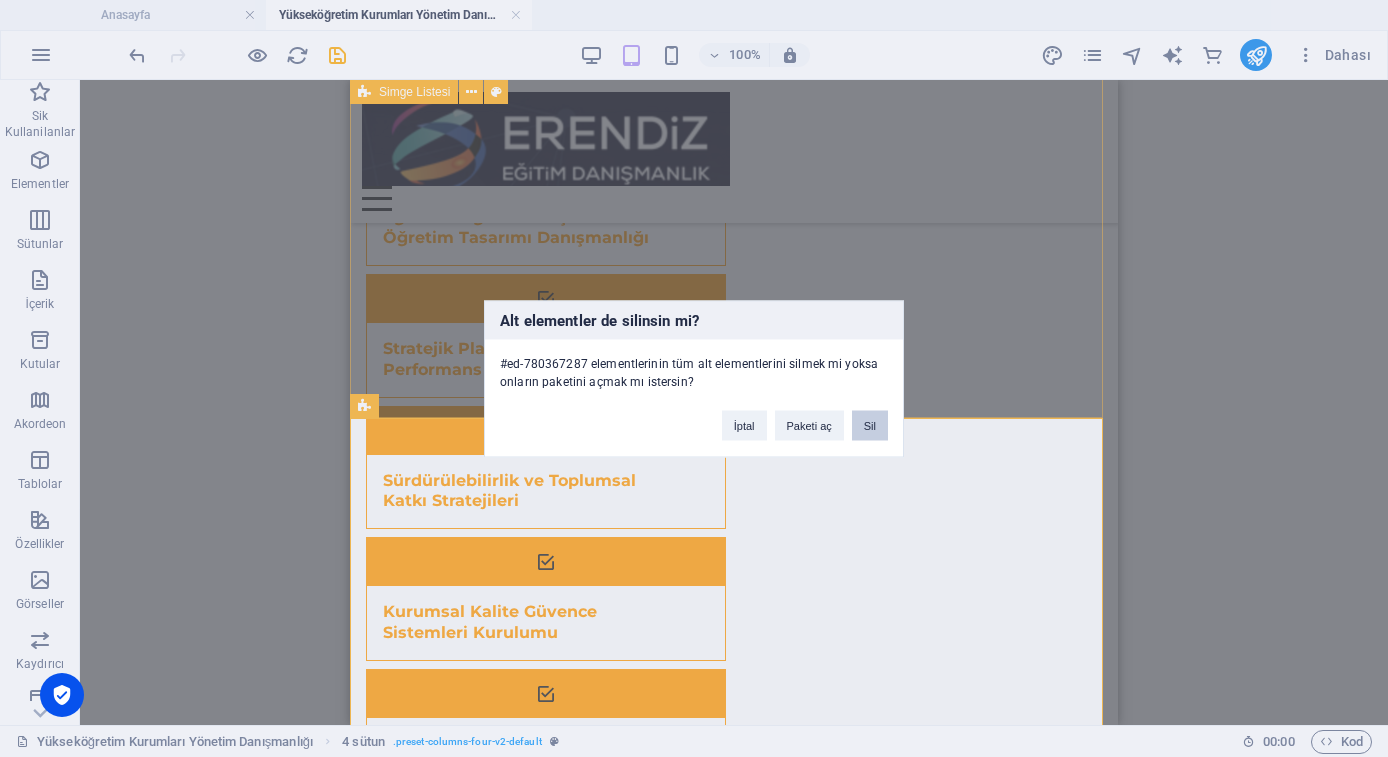 click on "Sil" at bounding box center (870, 425) 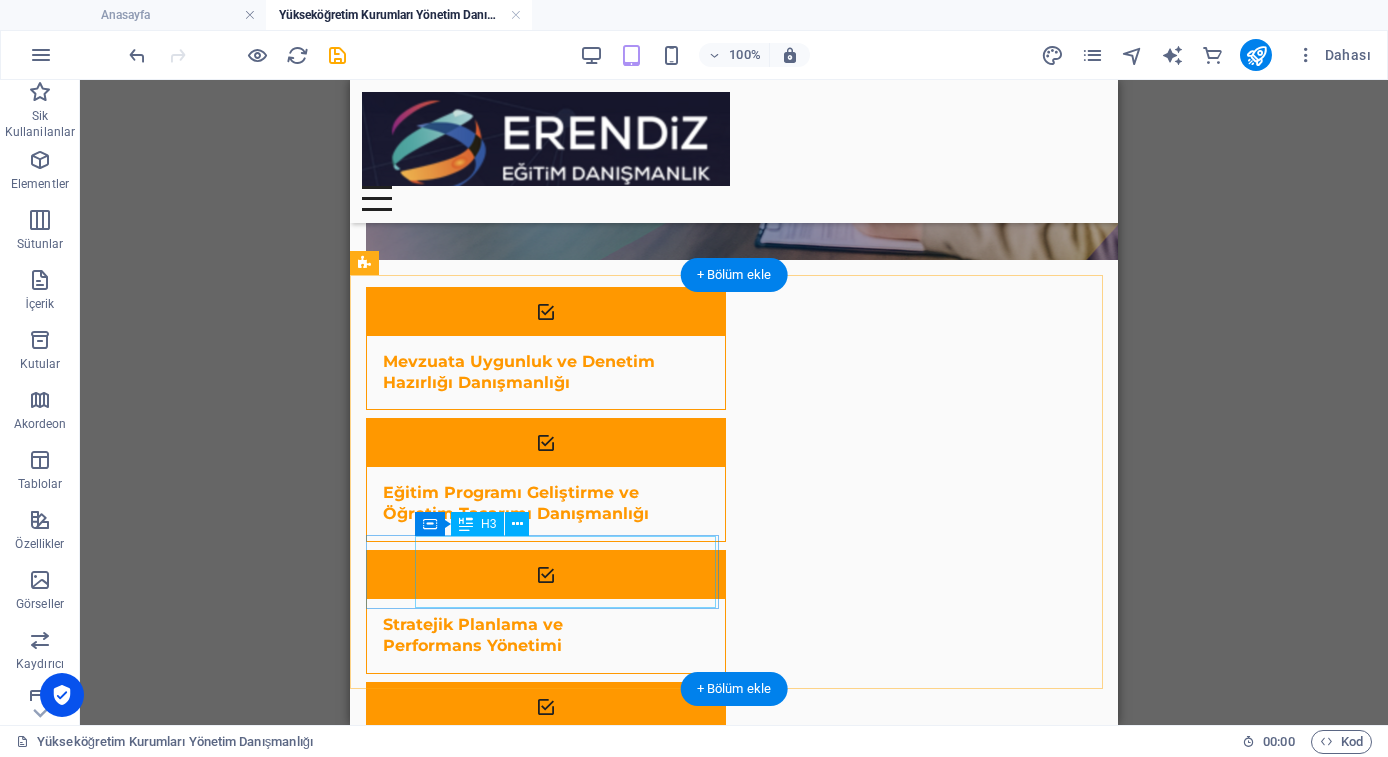 scroll, scrollTop: 885, scrollLeft: 0, axis: vertical 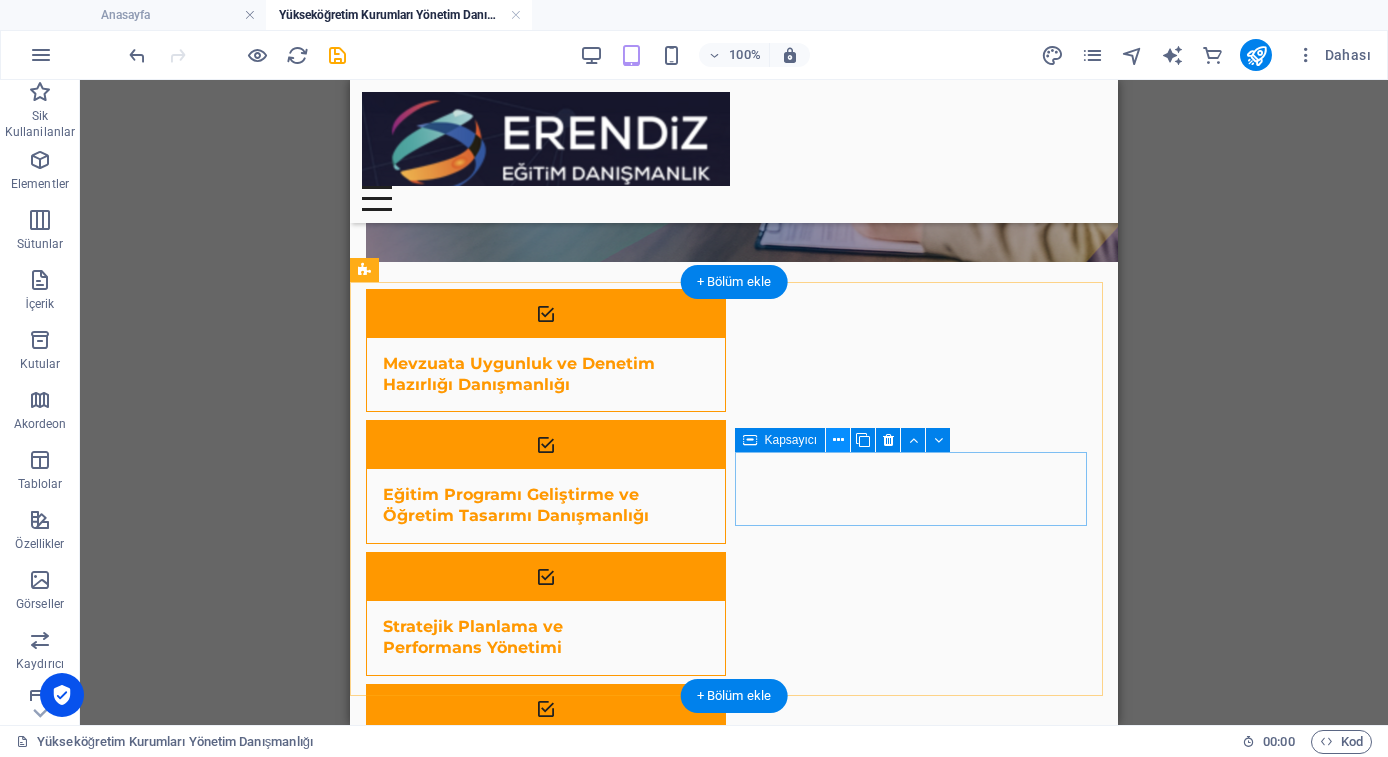 click at bounding box center (838, 440) 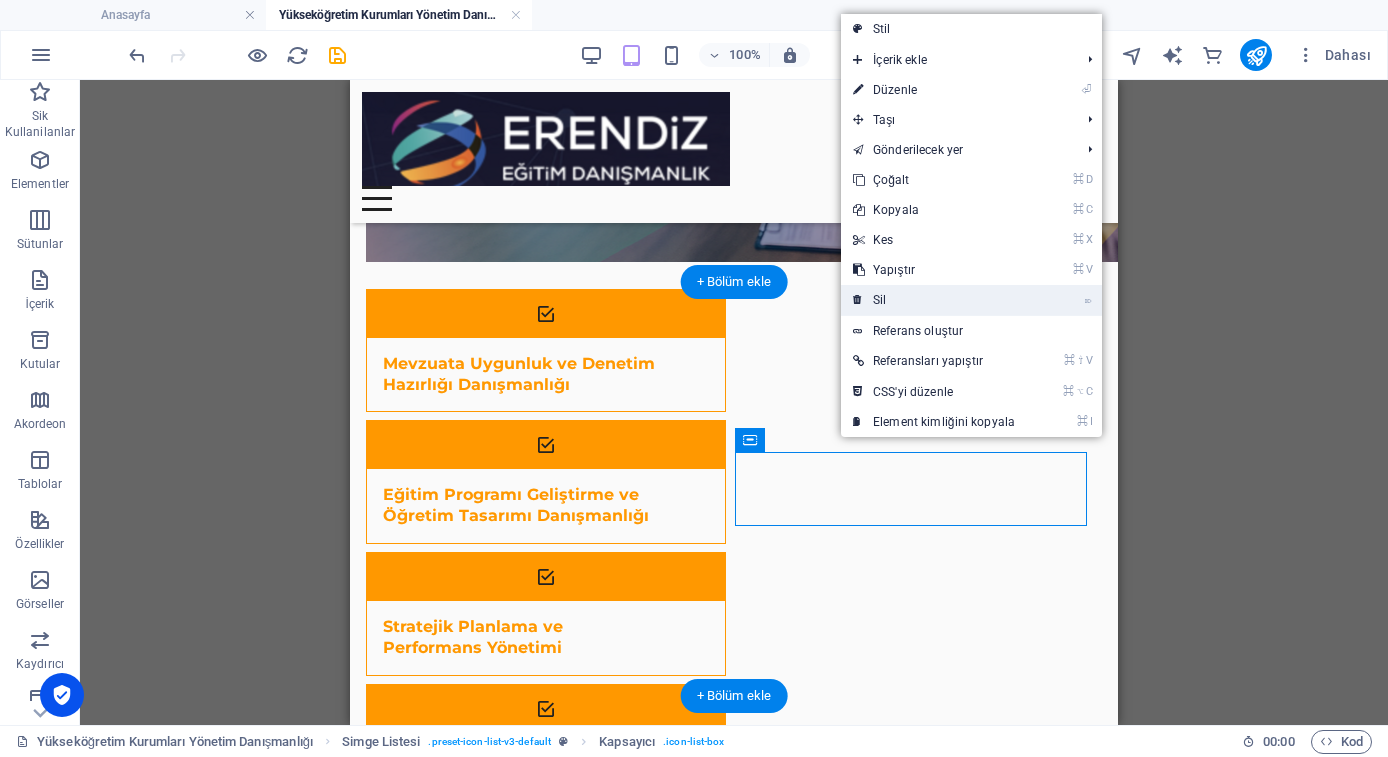 click on "⌦  Sil" at bounding box center [934, 300] 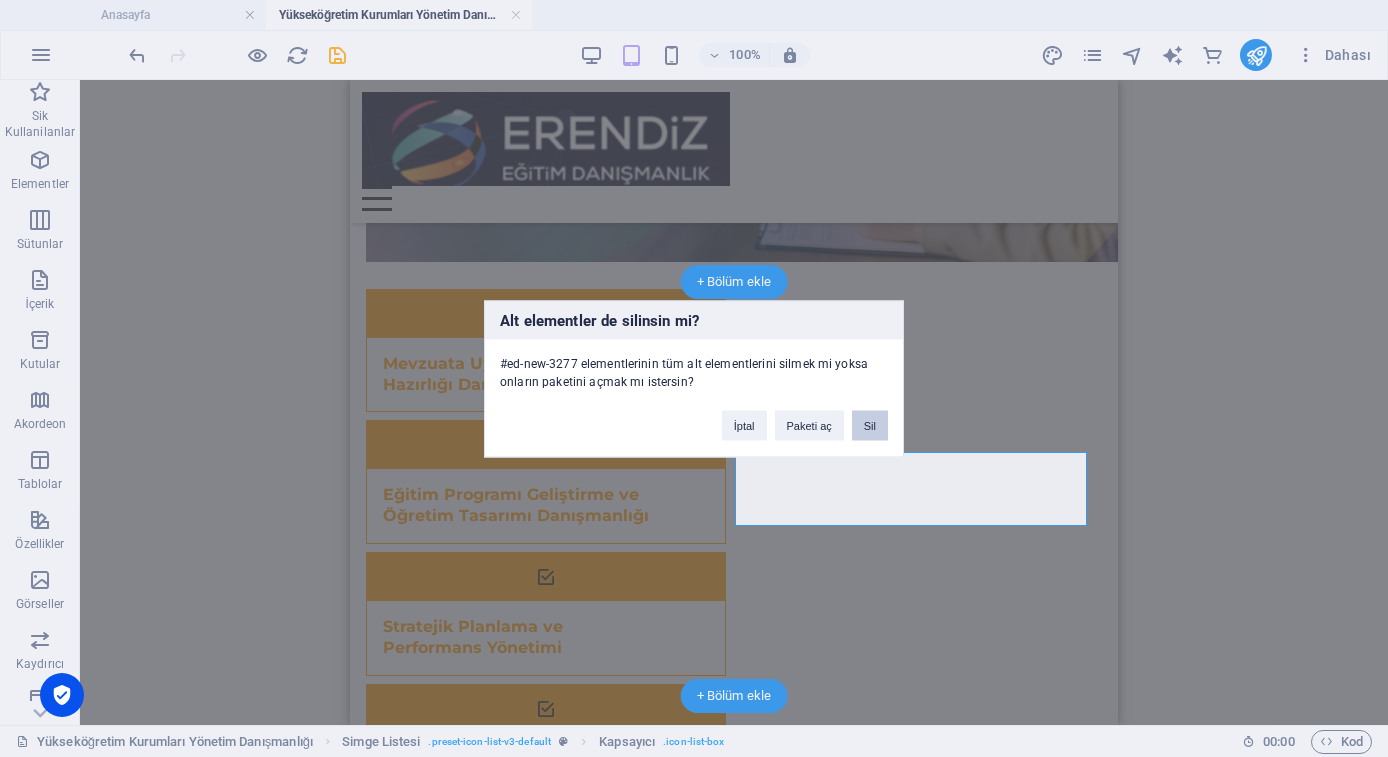 click on "Sil" at bounding box center [870, 425] 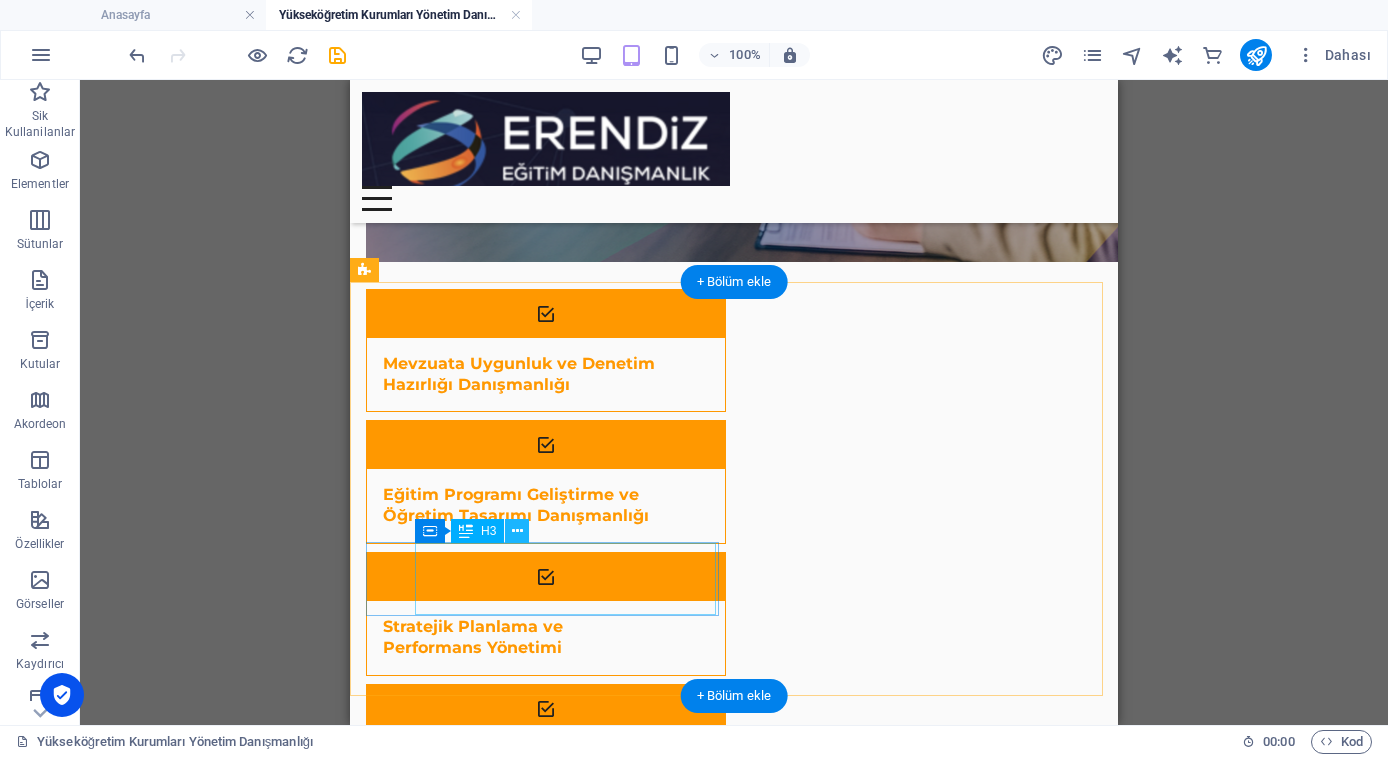 click at bounding box center [517, 531] 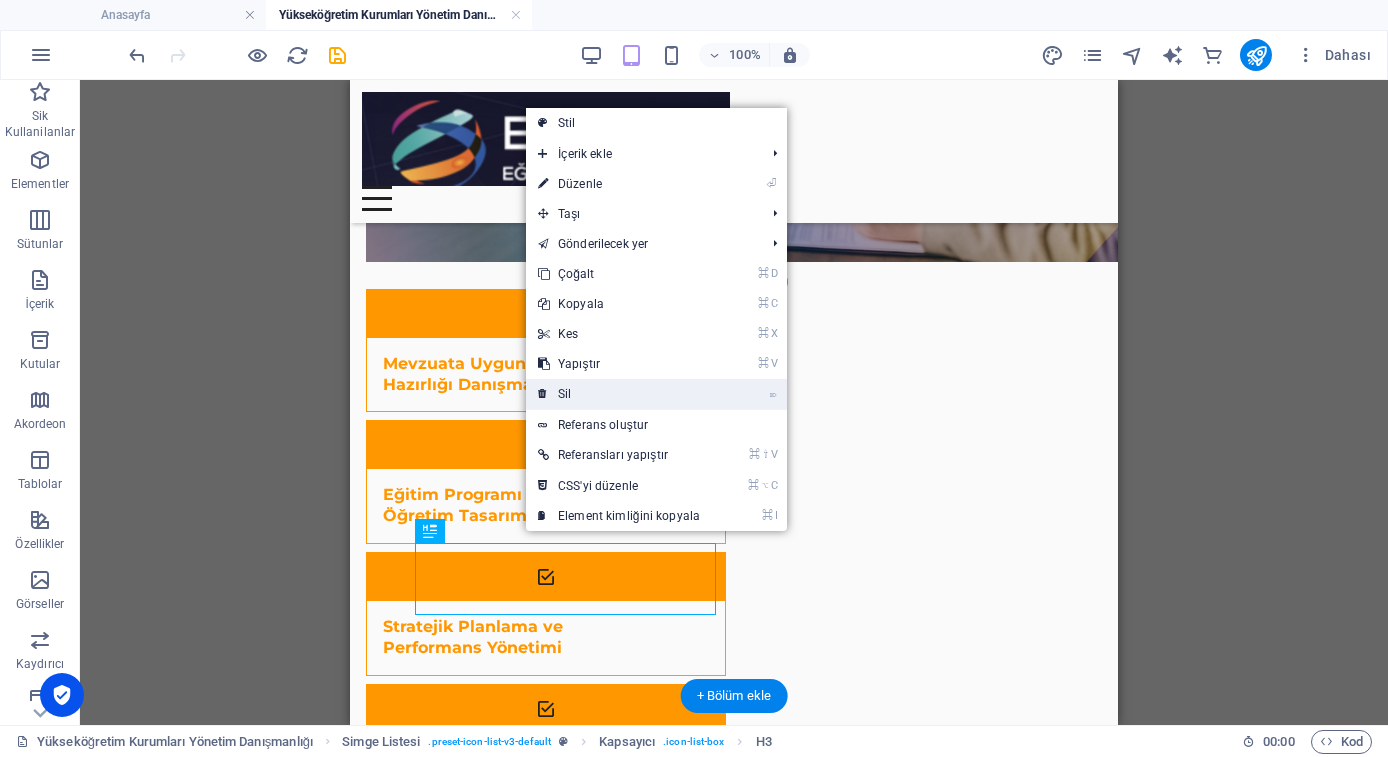 click on "⌦  Sil" at bounding box center [619, 394] 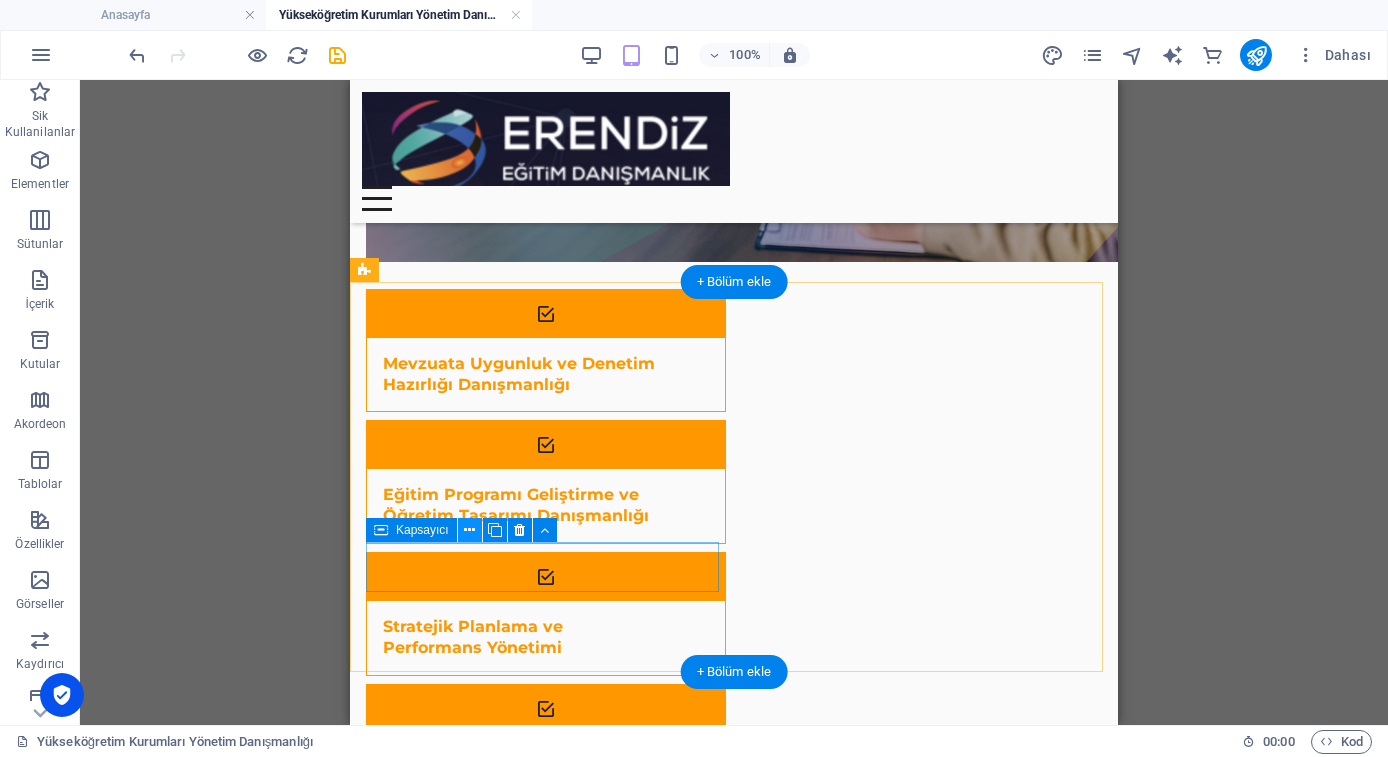 click at bounding box center (469, 530) 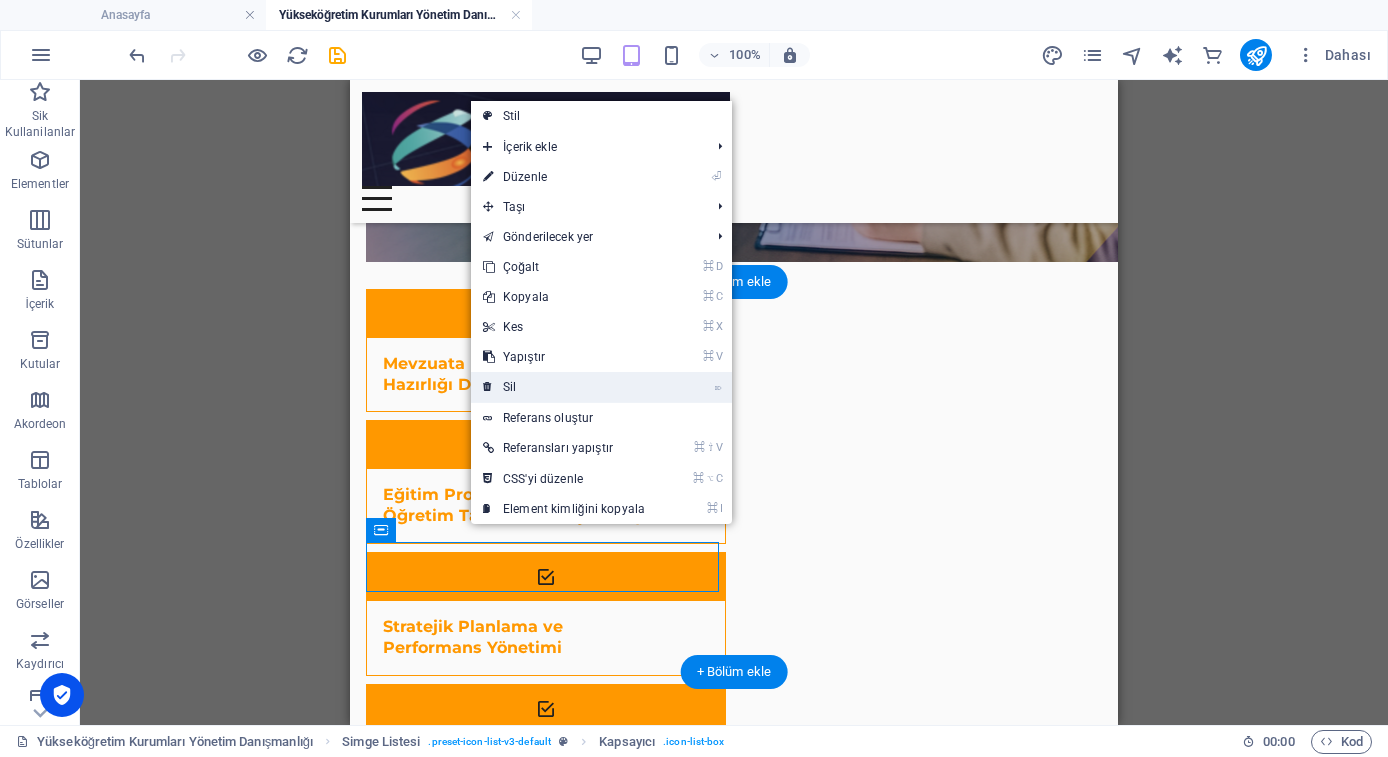 click on "⌦  Sil" at bounding box center [564, 387] 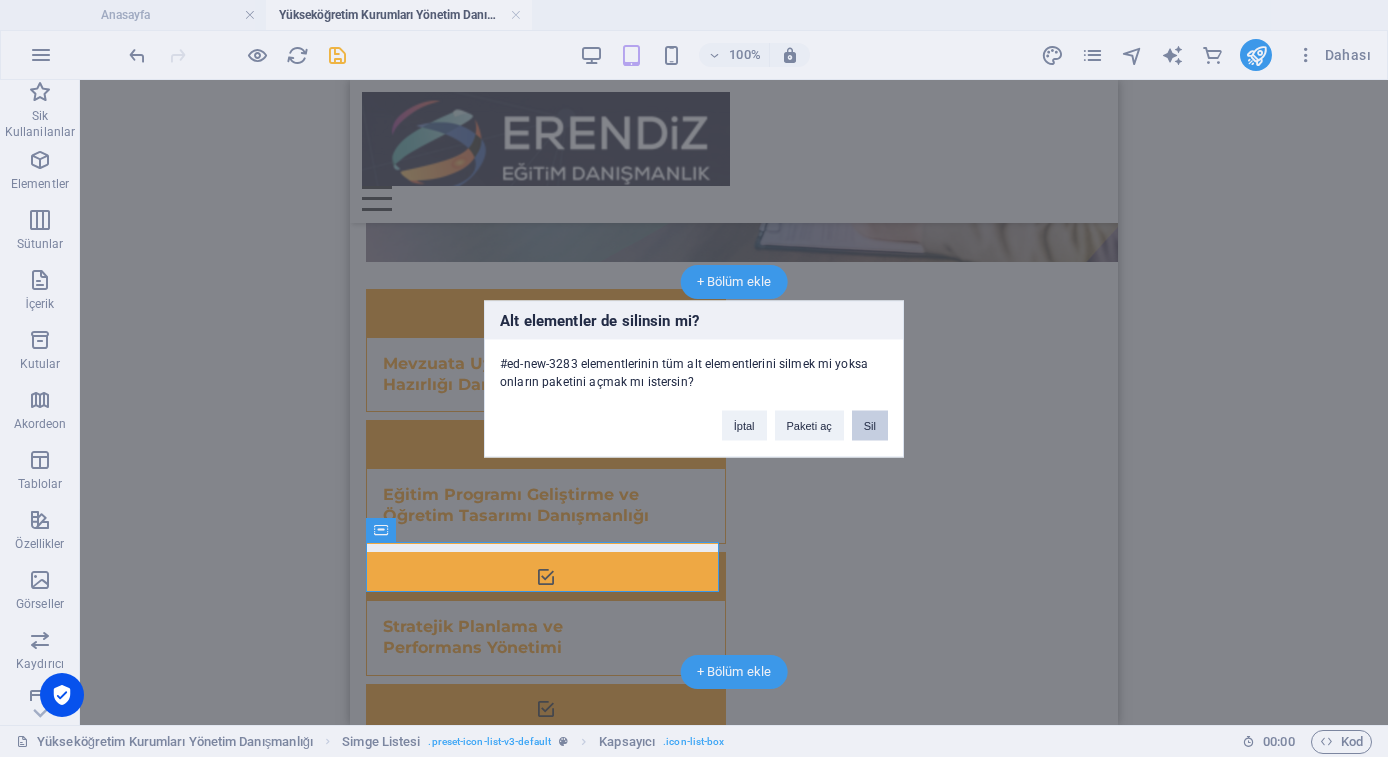 click on "Sil" at bounding box center (870, 425) 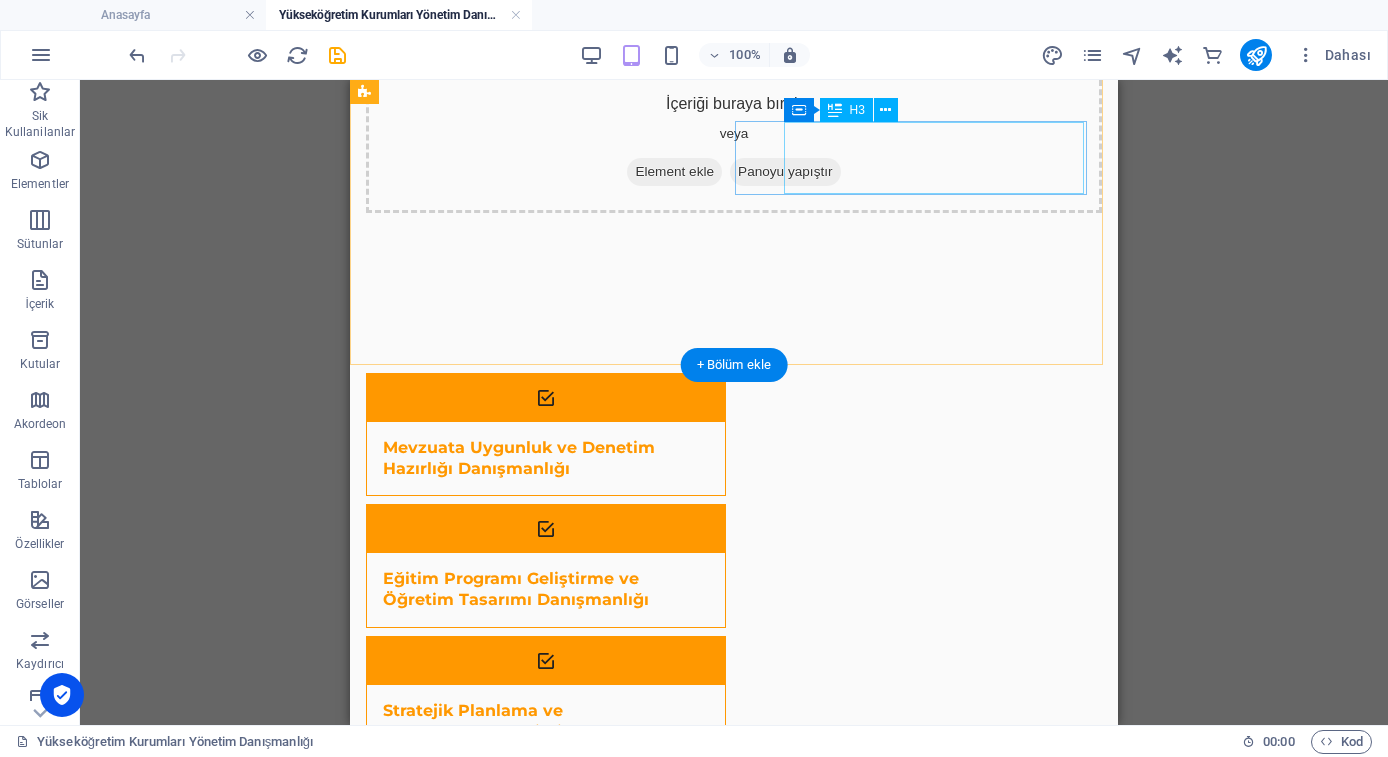 scroll, scrollTop: 807, scrollLeft: 0, axis: vertical 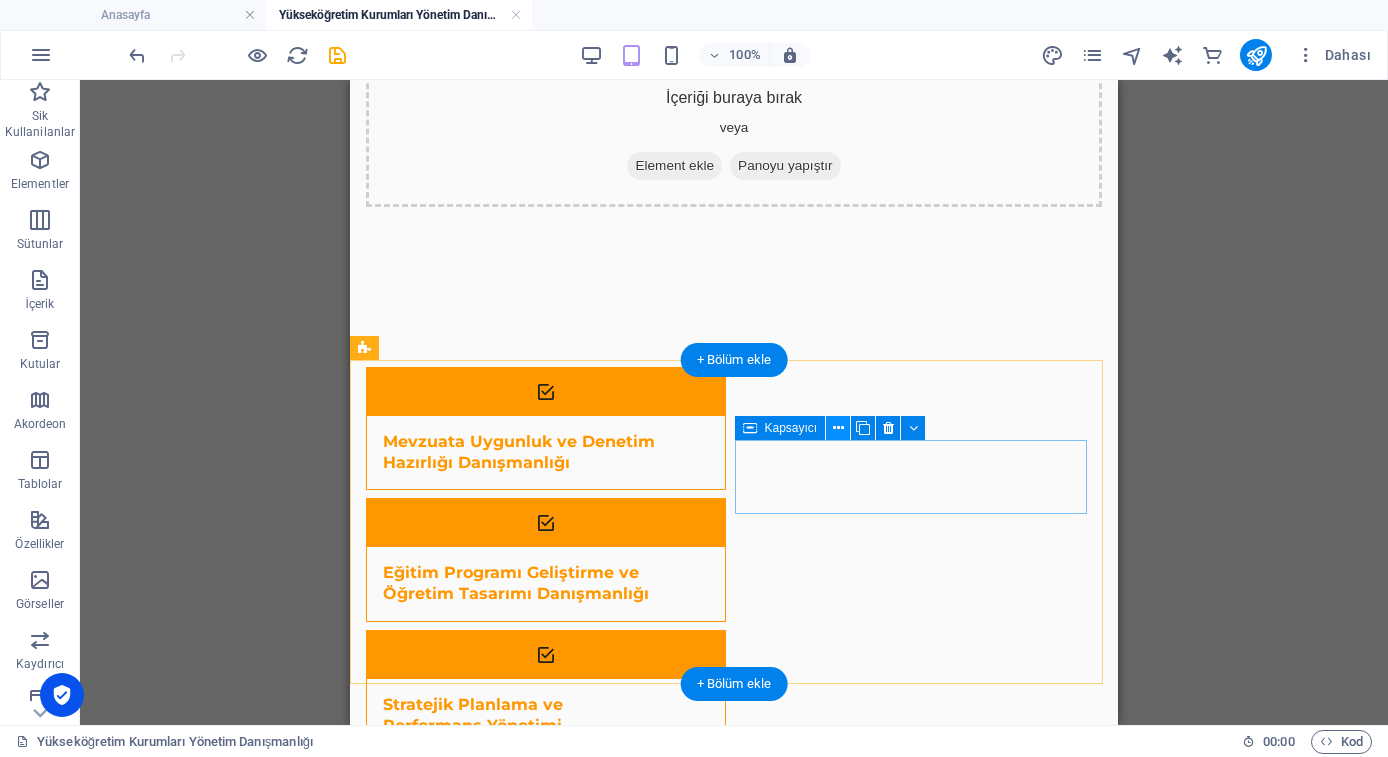 click at bounding box center (838, 428) 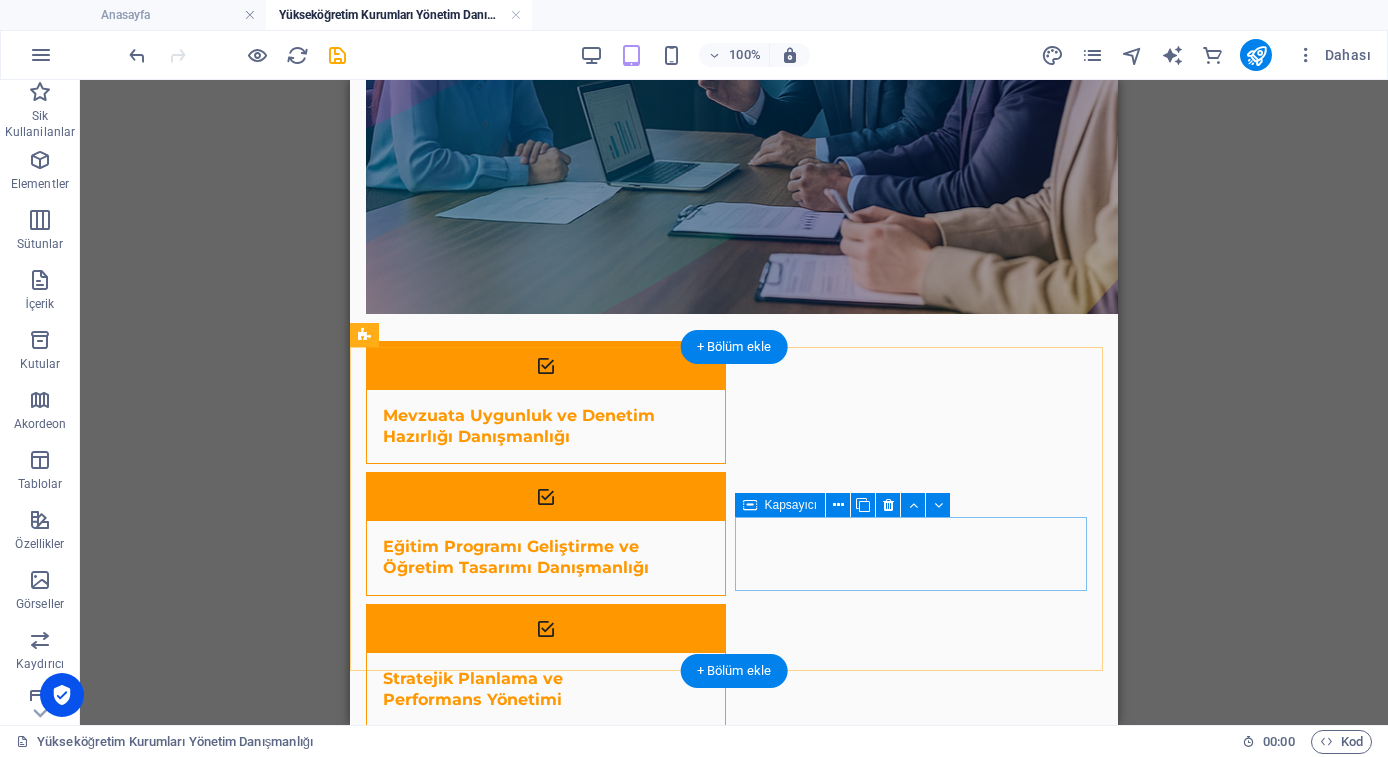 scroll, scrollTop: 848, scrollLeft: 0, axis: vertical 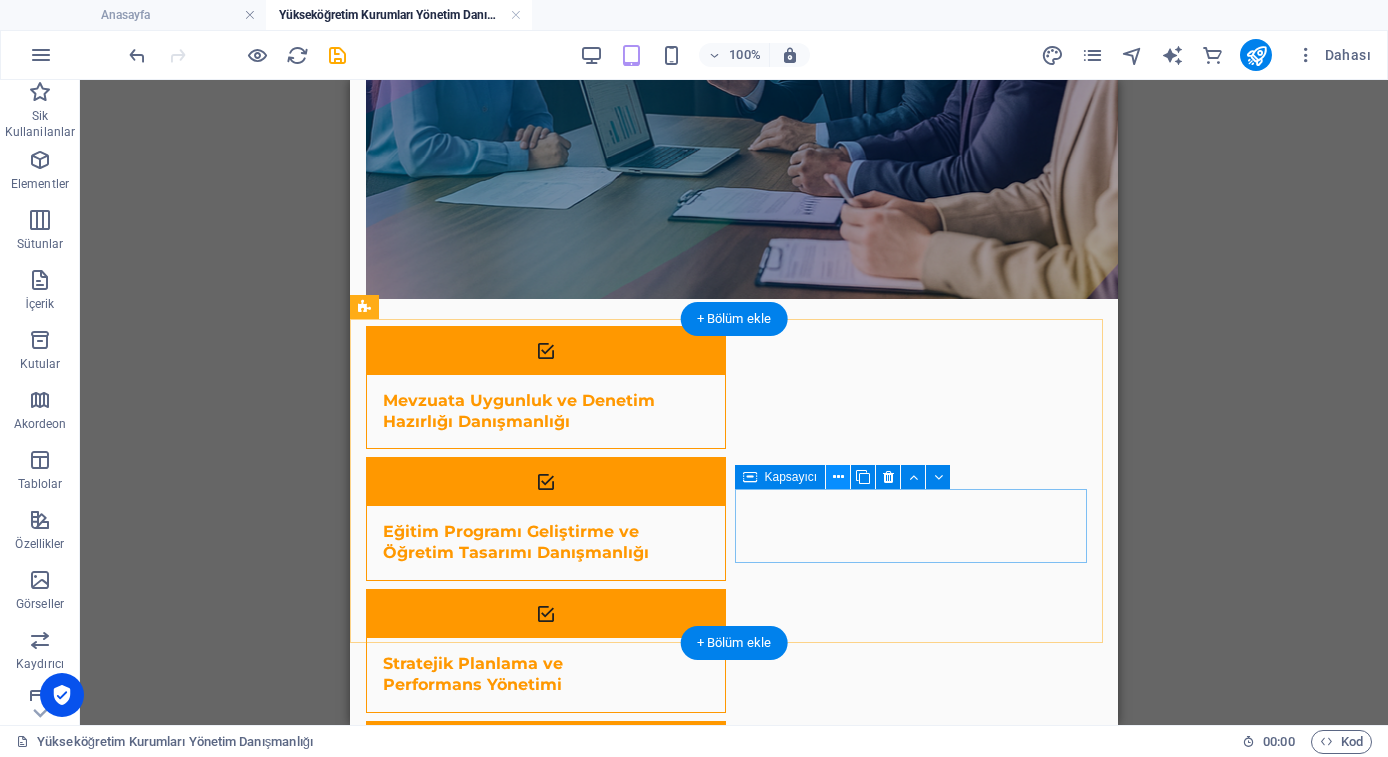 click at bounding box center [838, 477] 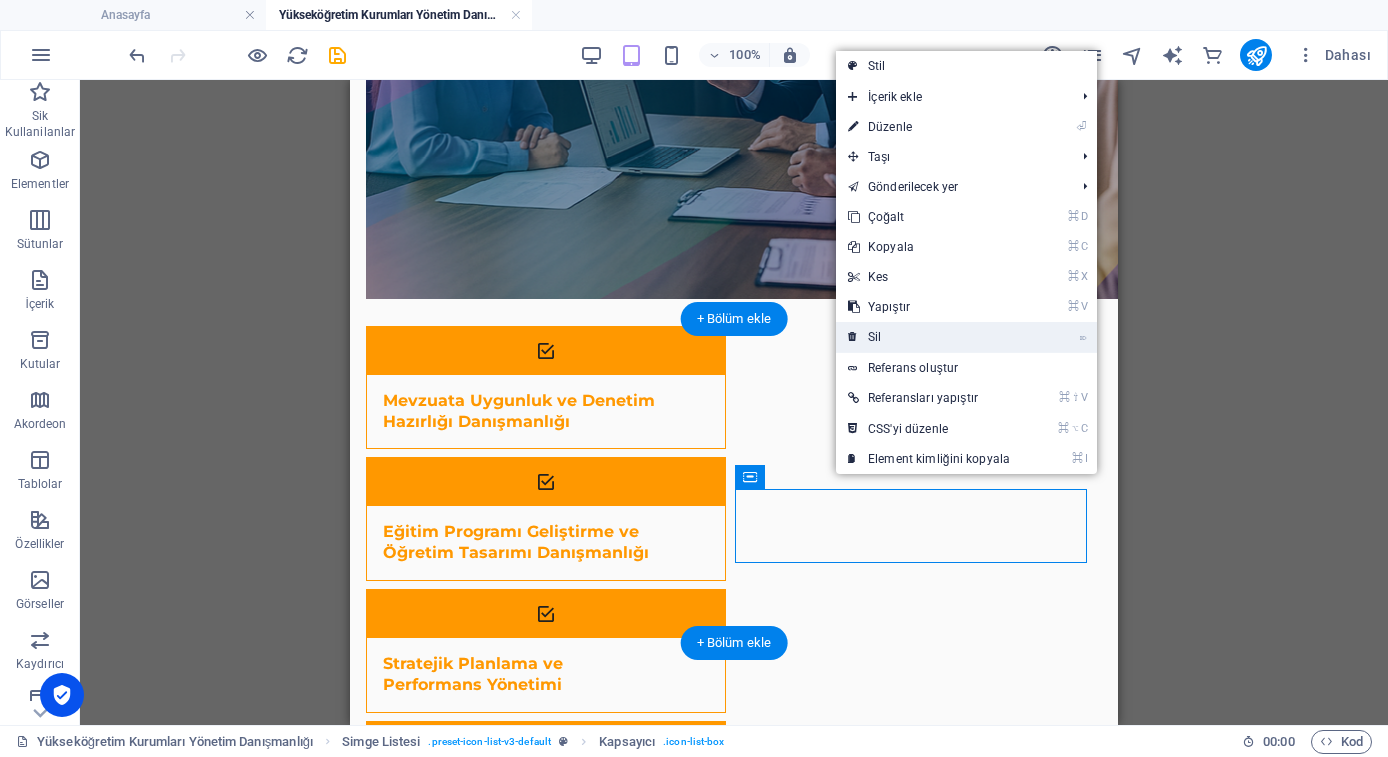 click on "⌦  Sil" at bounding box center [929, 337] 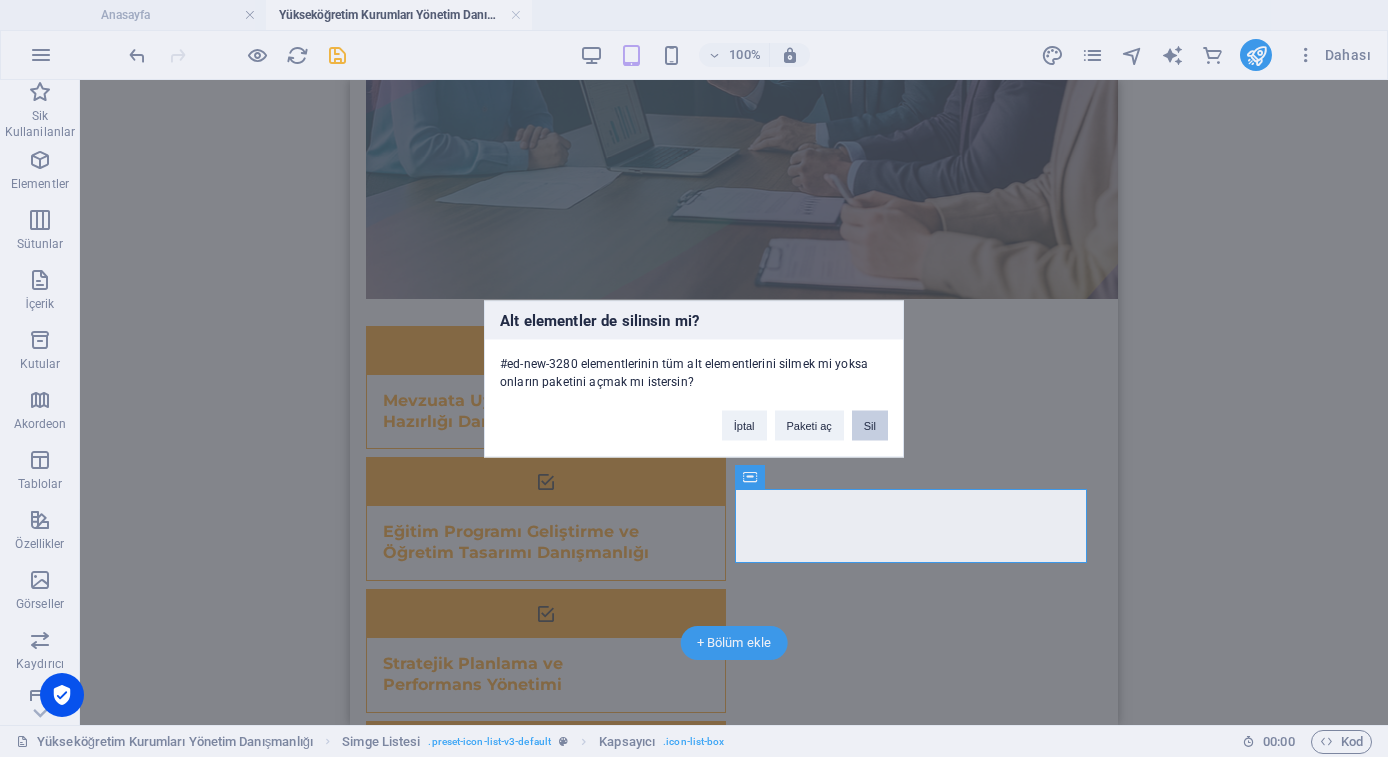 click on "Sil" at bounding box center [870, 425] 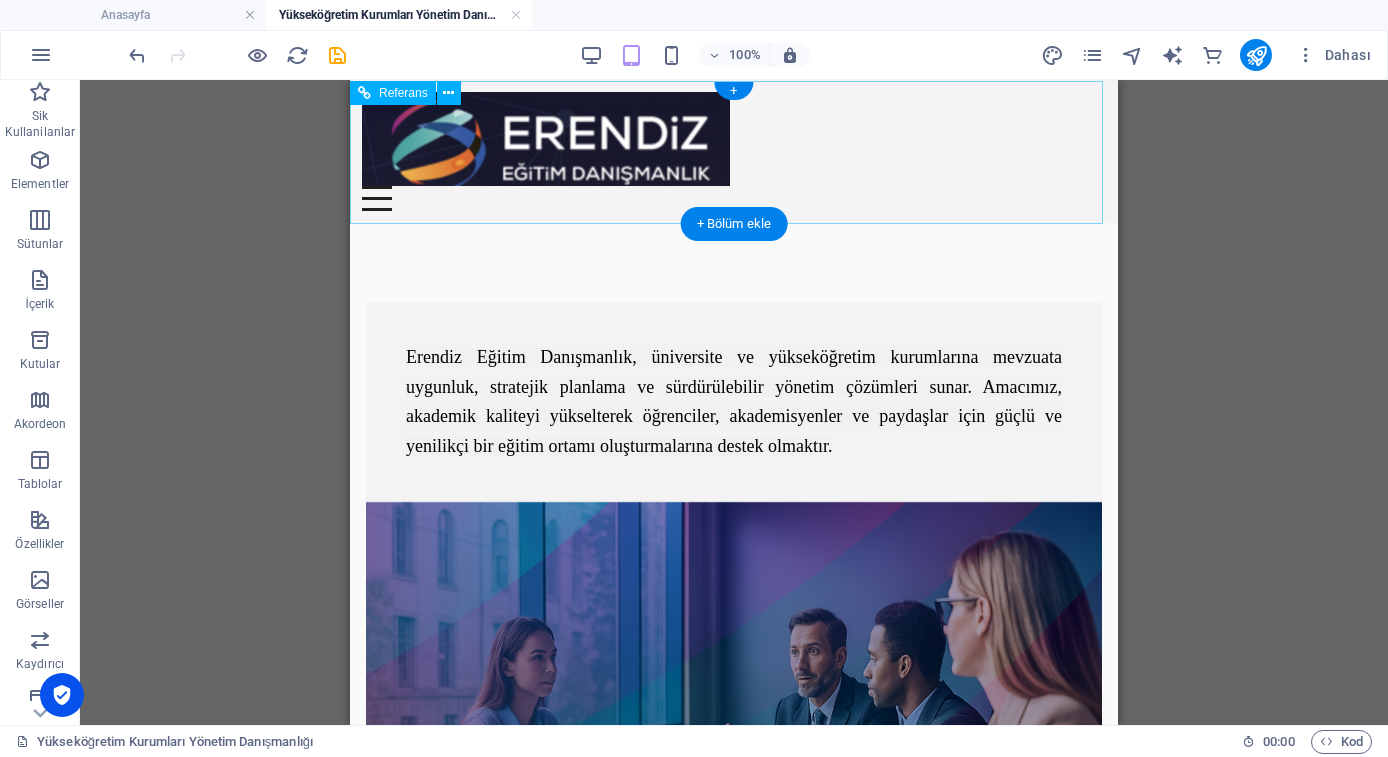 scroll, scrollTop: 0, scrollLeft: 0, axis: both 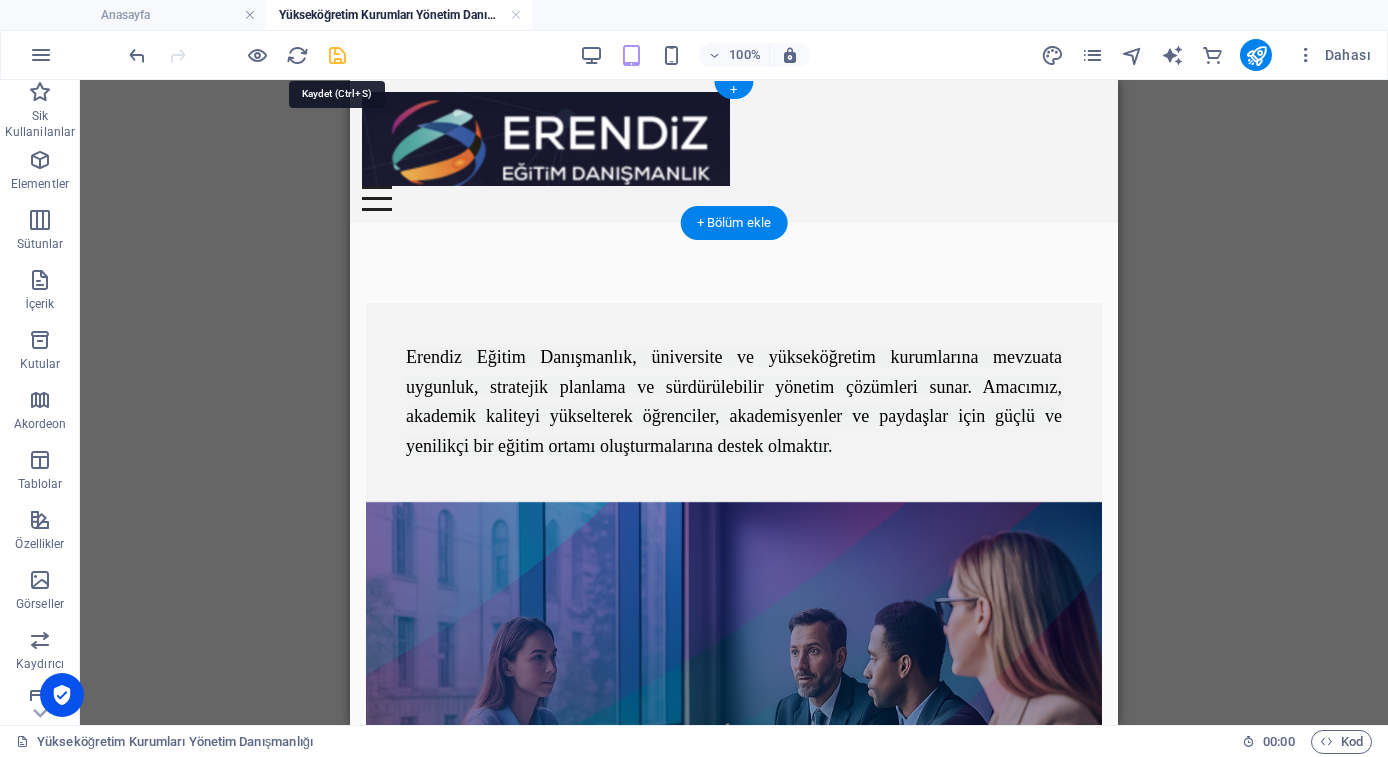 click at bounding box center [337, 55] 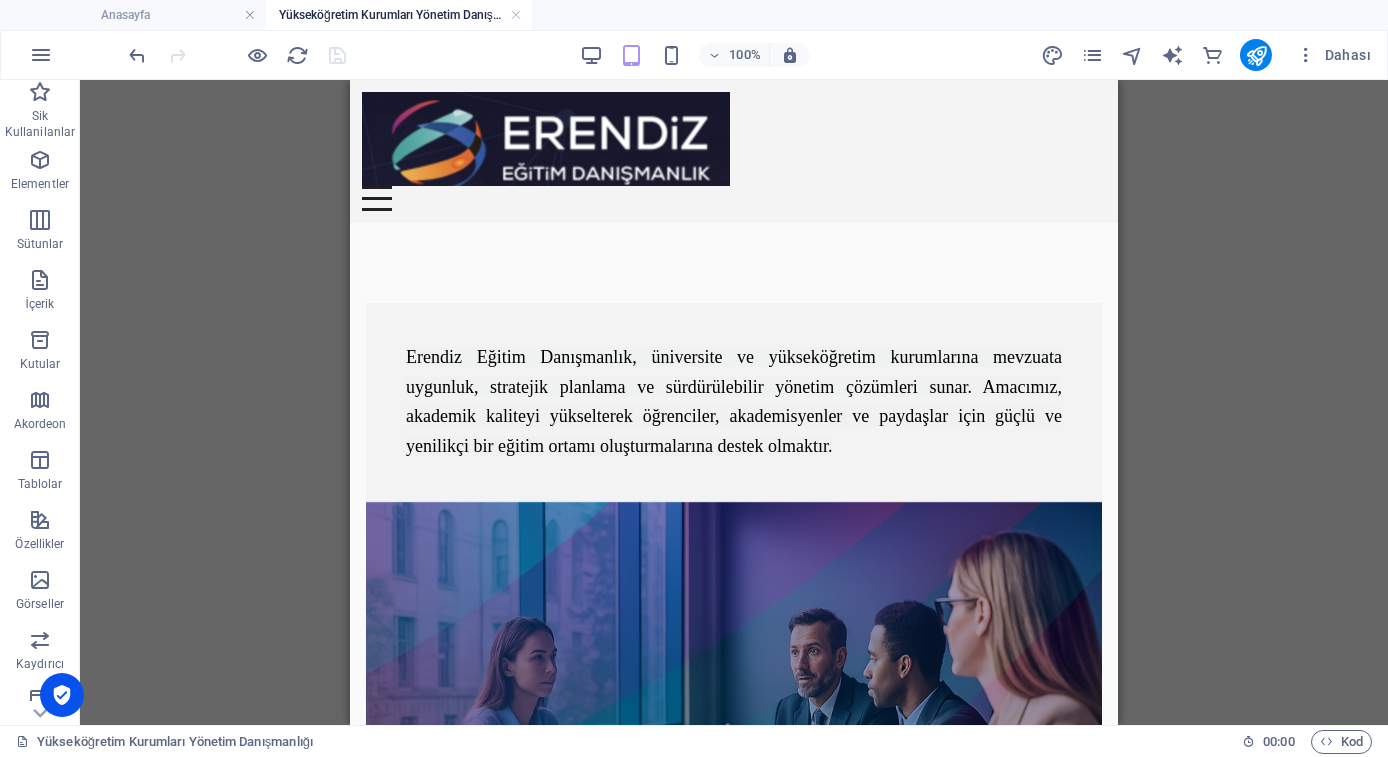 click at bounding box center (1256, 55) 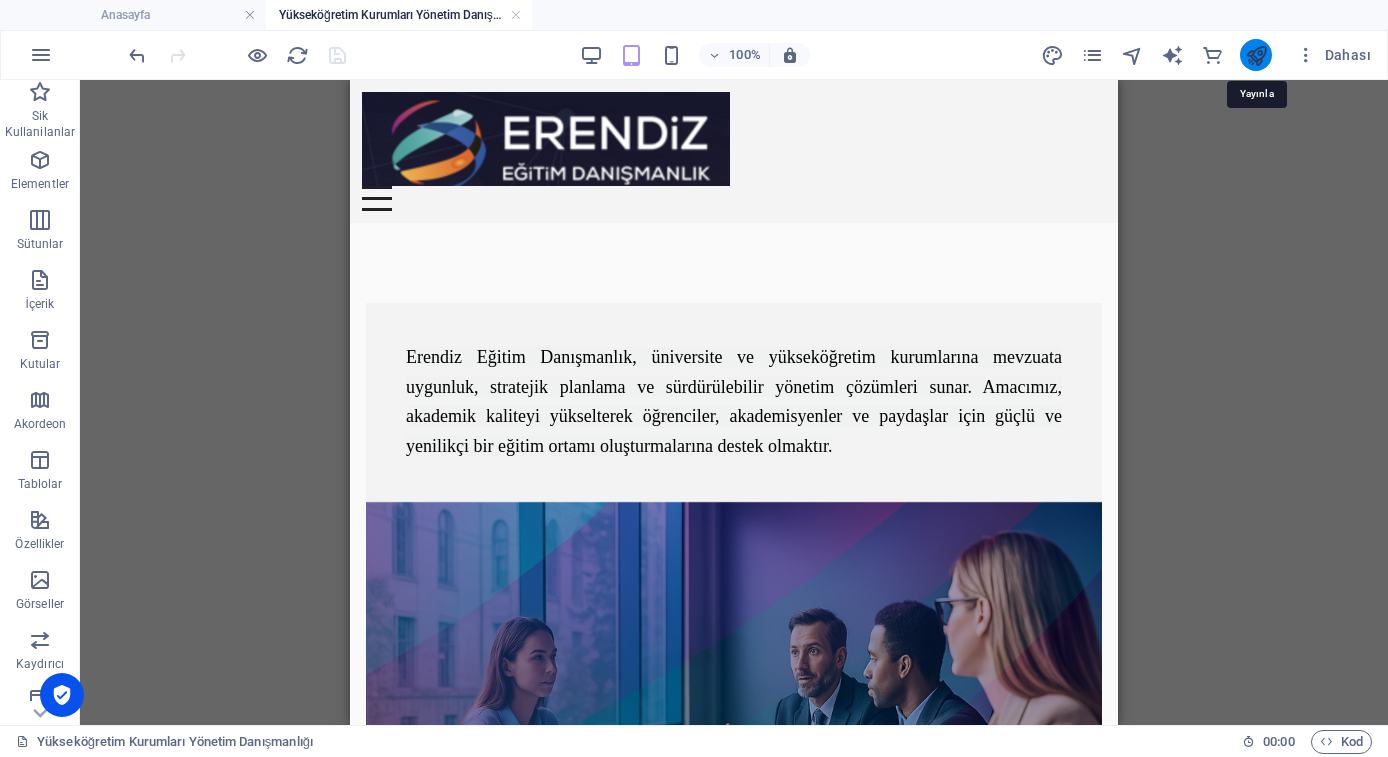 click at bounding box center [1256, 55] 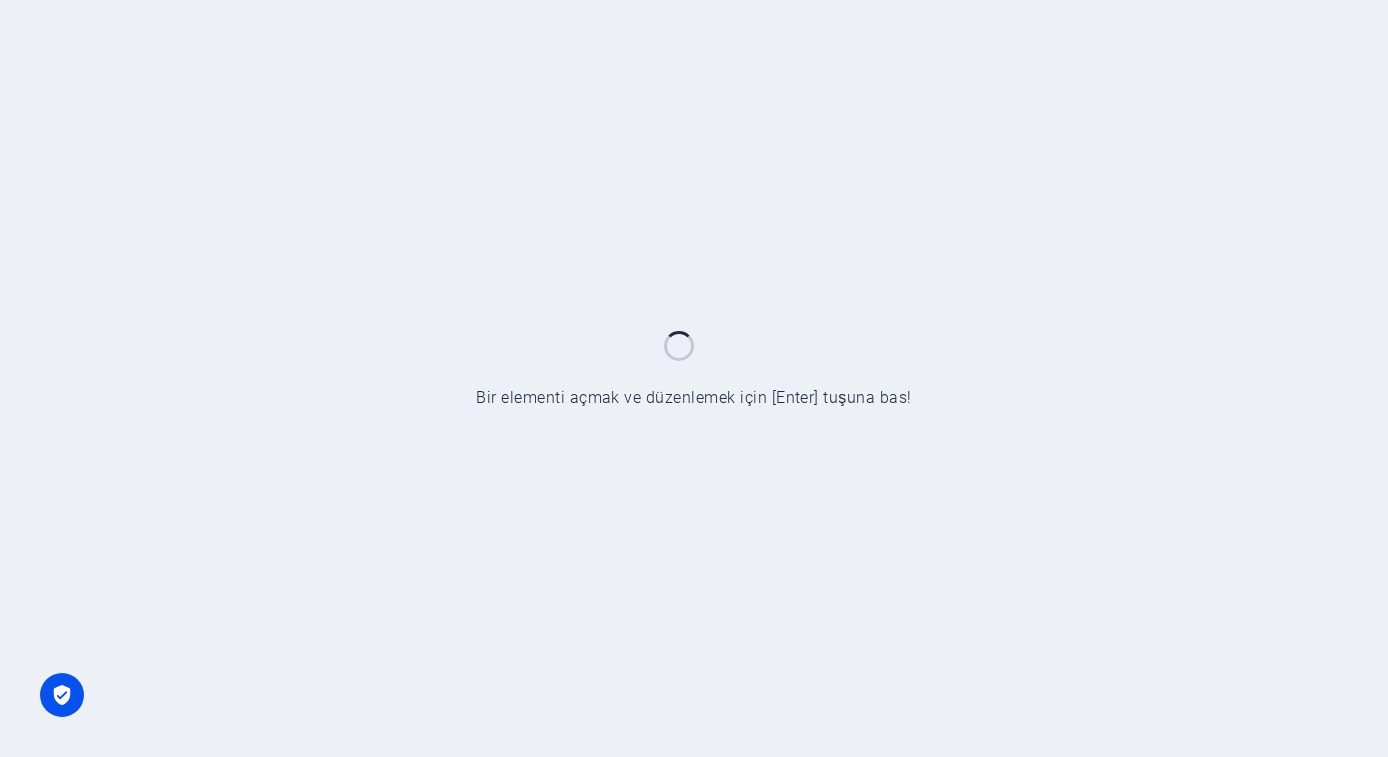 scroll, scrollTop: 0, scrollLeft: 0, axis: both 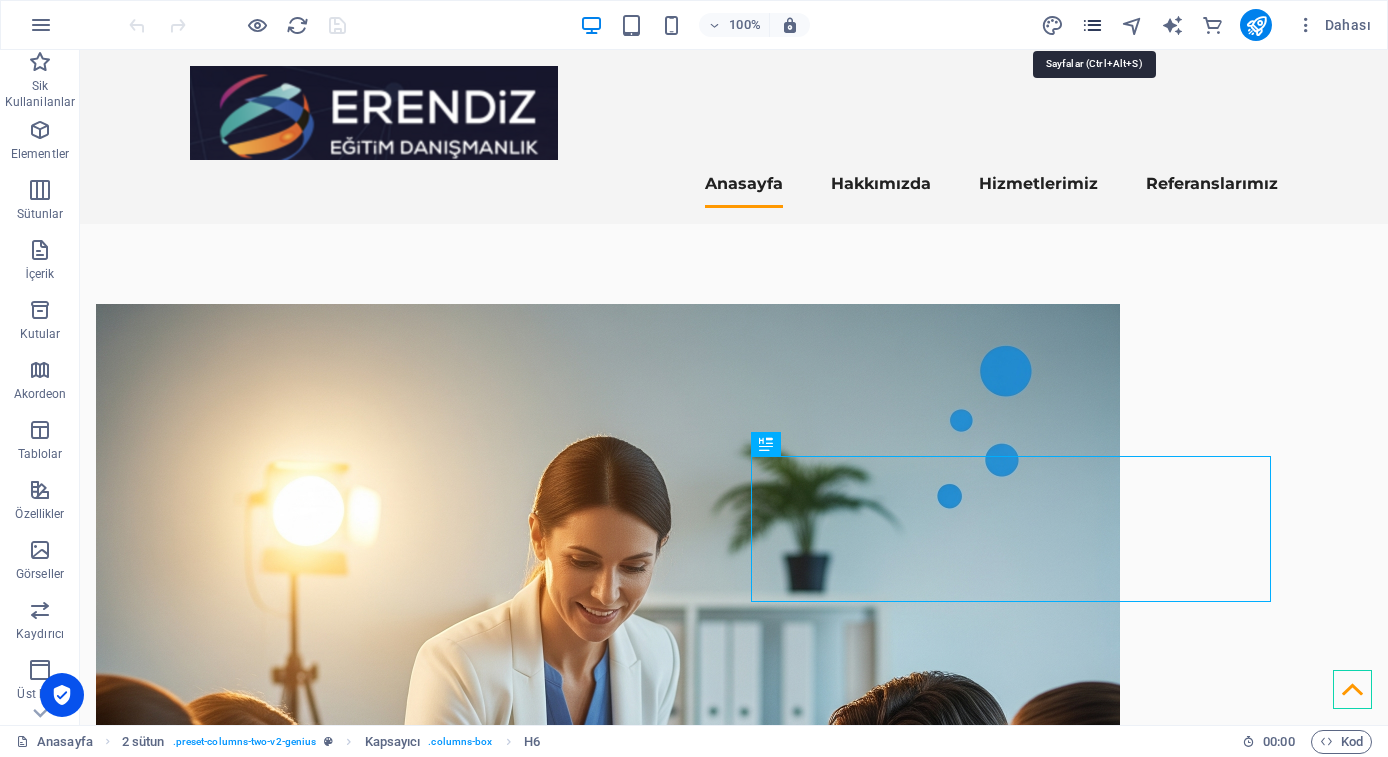 click at bounding box center [1092, 25] 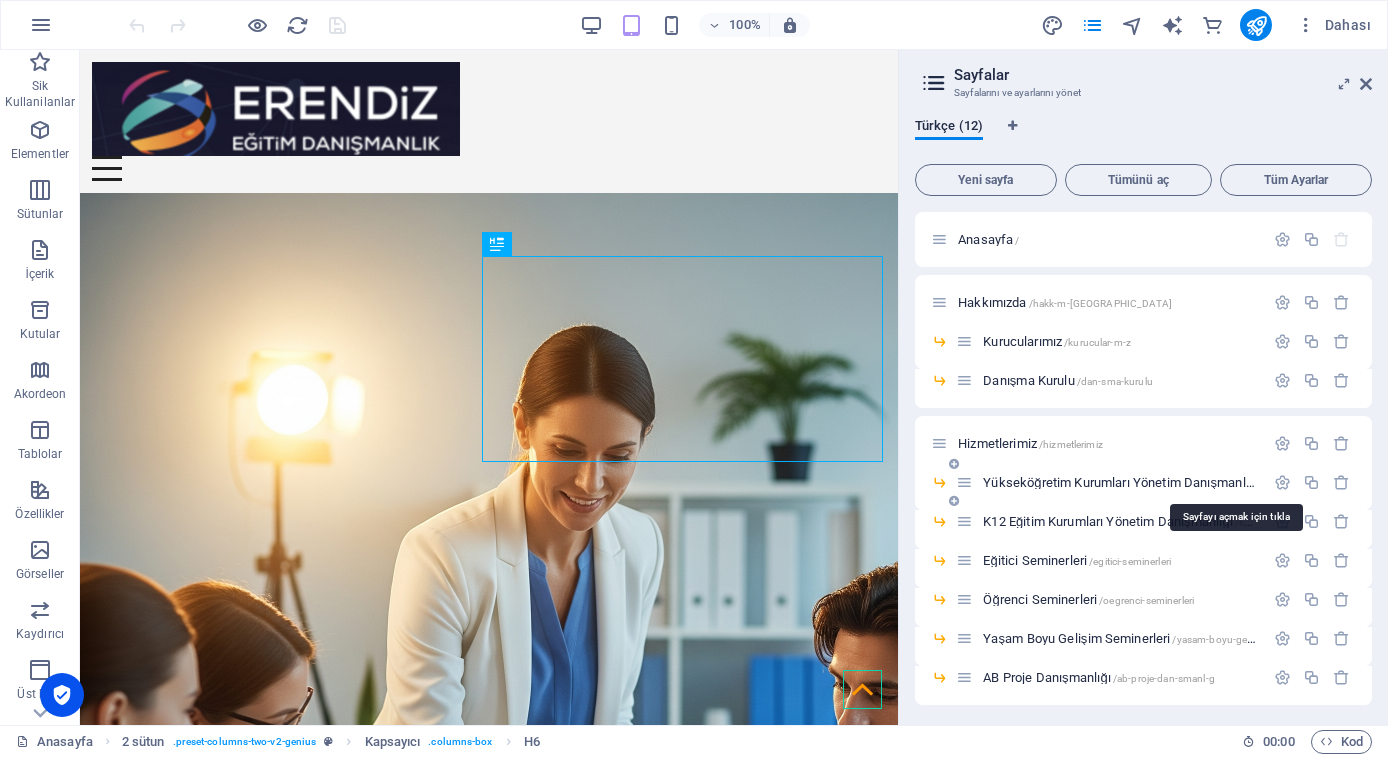 click on "Yükseköğretim Kurumları Yönetim Danışmanlığı /yueksekoegretim-kurumlar-yonetim-dan-smanl-g" at bounding box center (1234, 482) 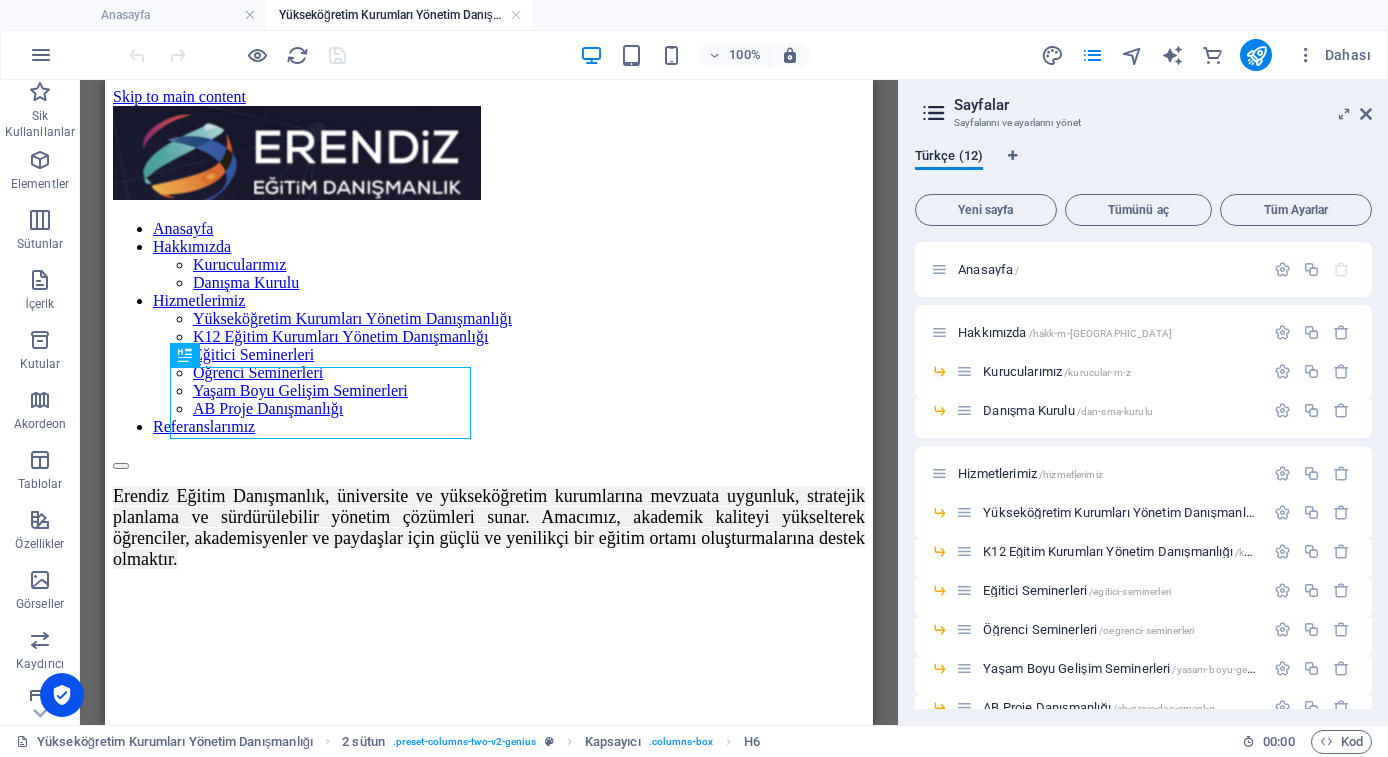 scroll, scrollTop: 467, scrollLeft: 0, axis: vertical 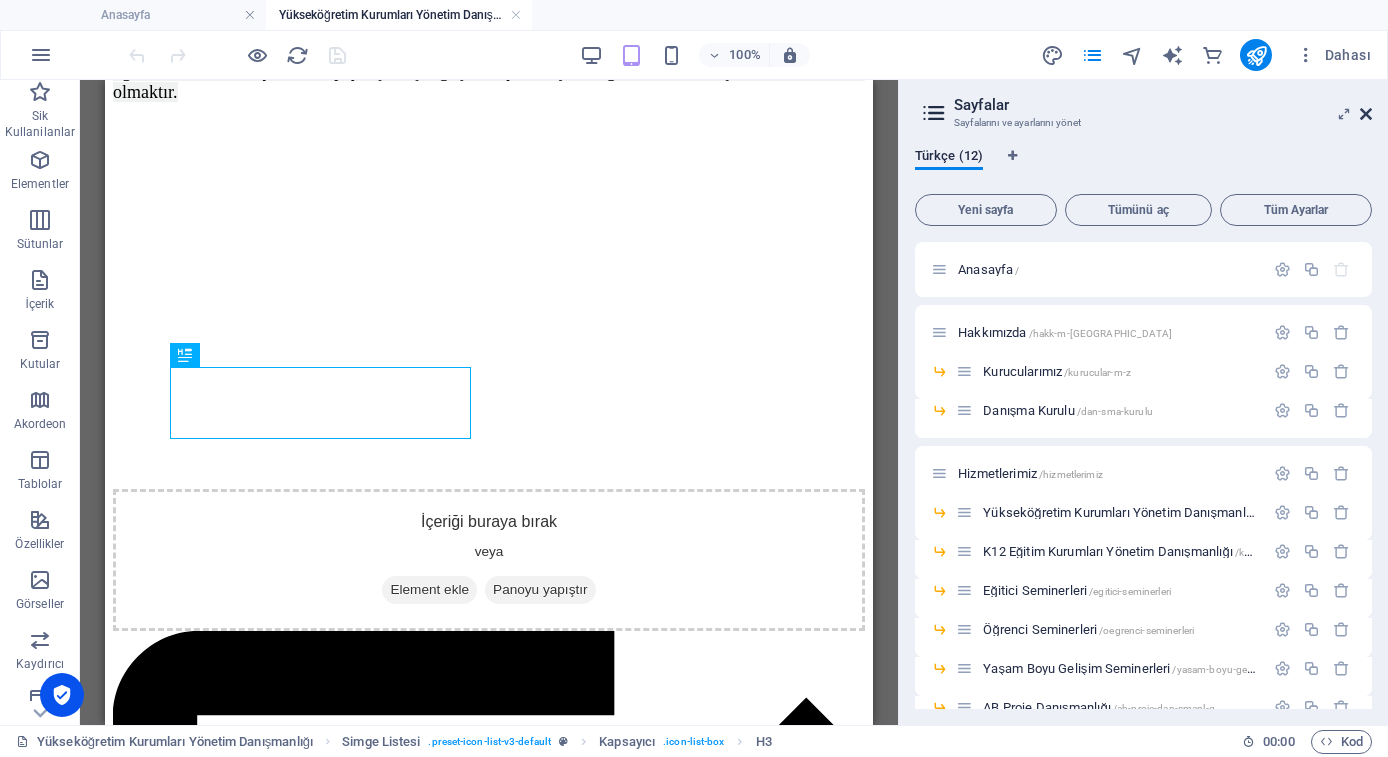 click at bounding box center (1366, 114) 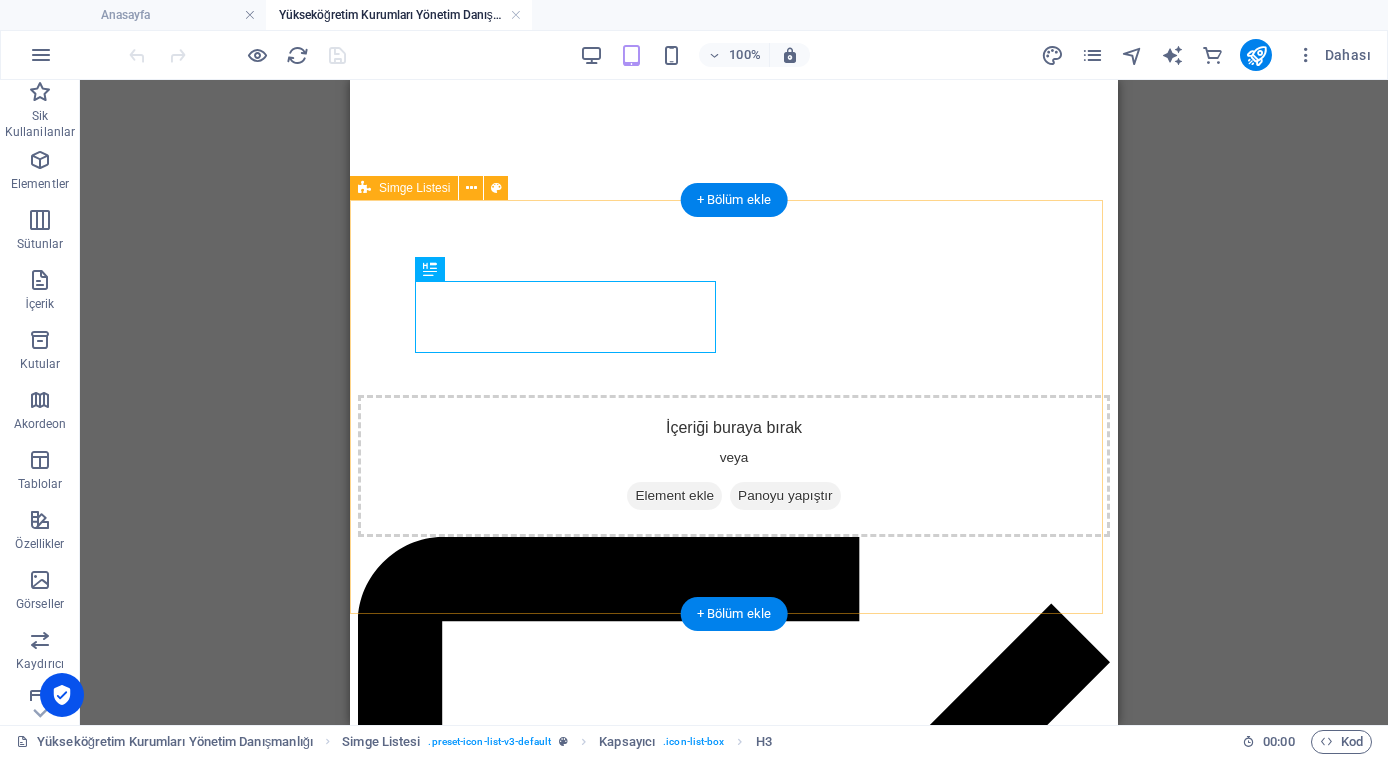 scroll, scrollTop: 565, scrollLeft: 0, axis: vertical 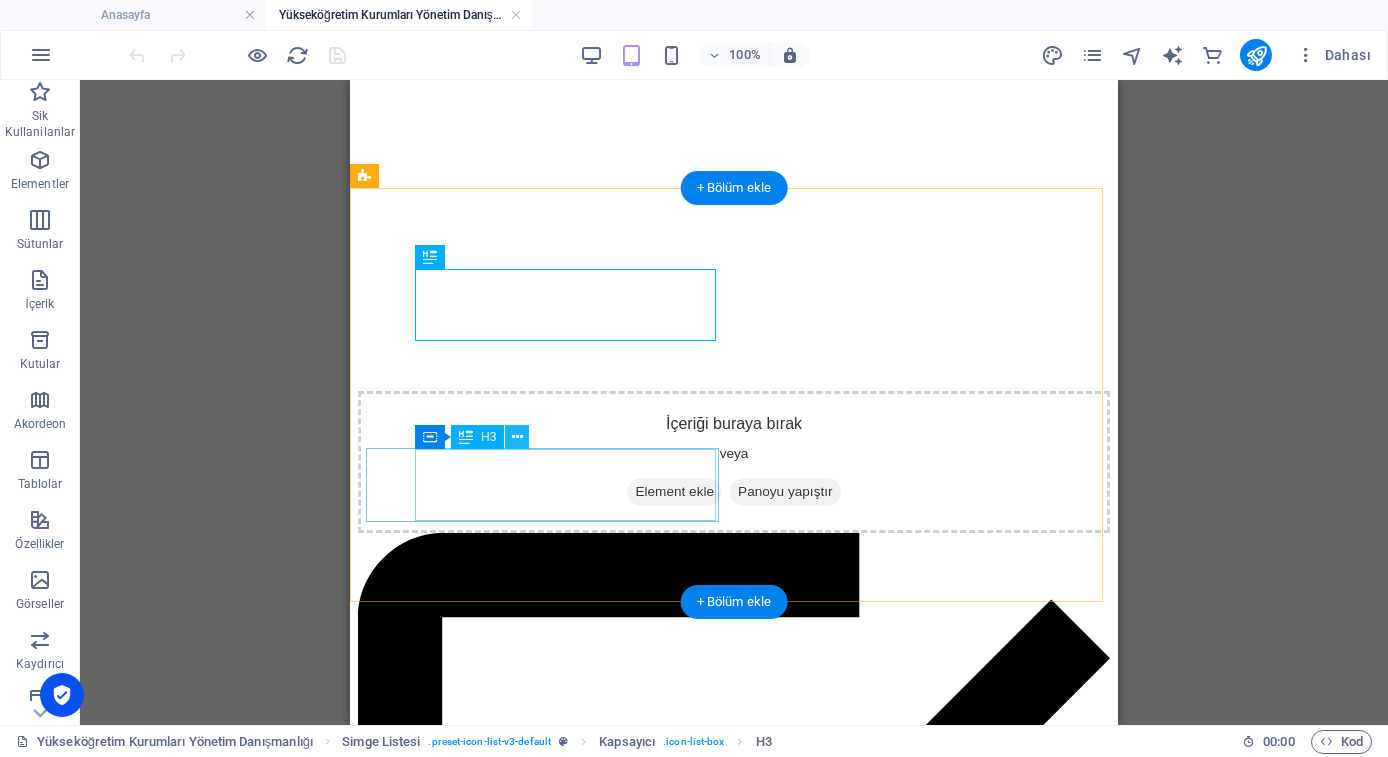 click at bounding box center (517, 437) 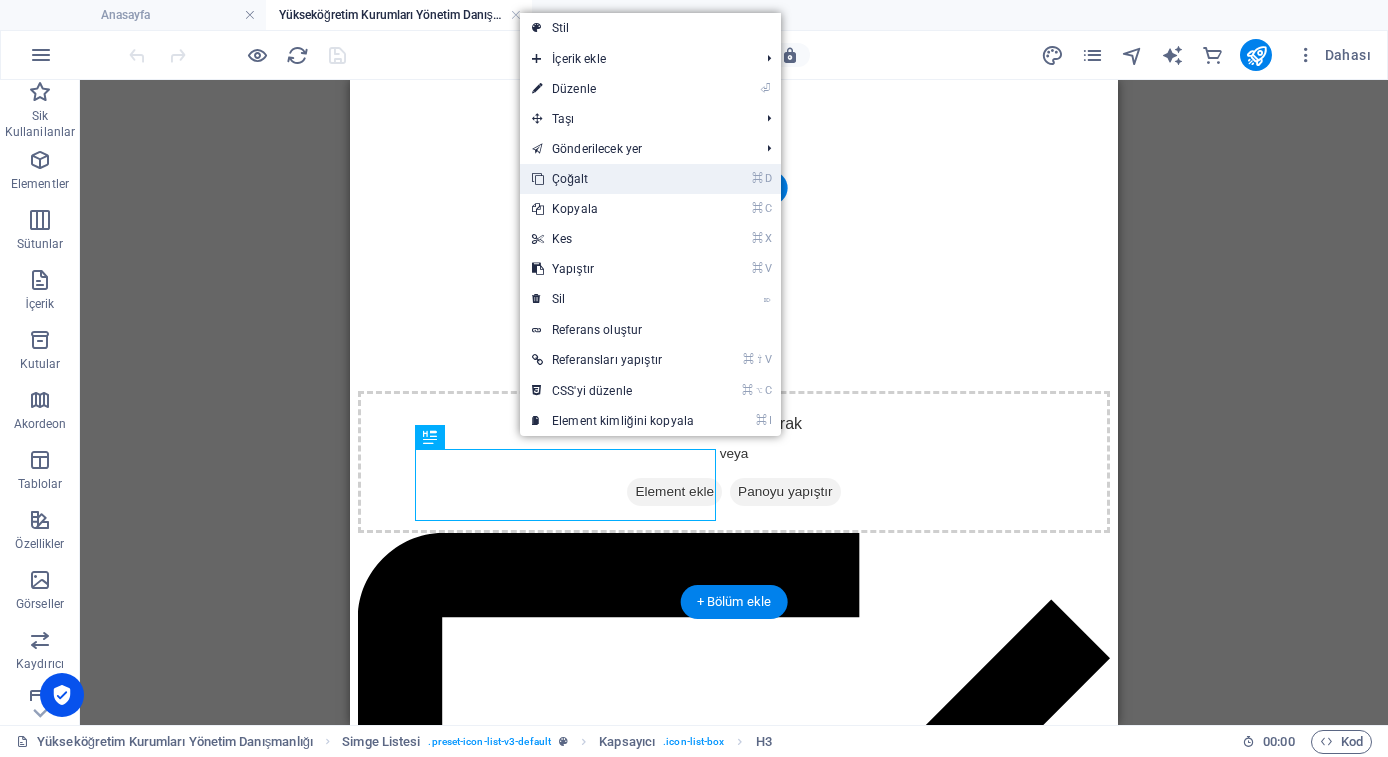 click on "⌘ D  Çoğalt" at bounding box center [613, 179] 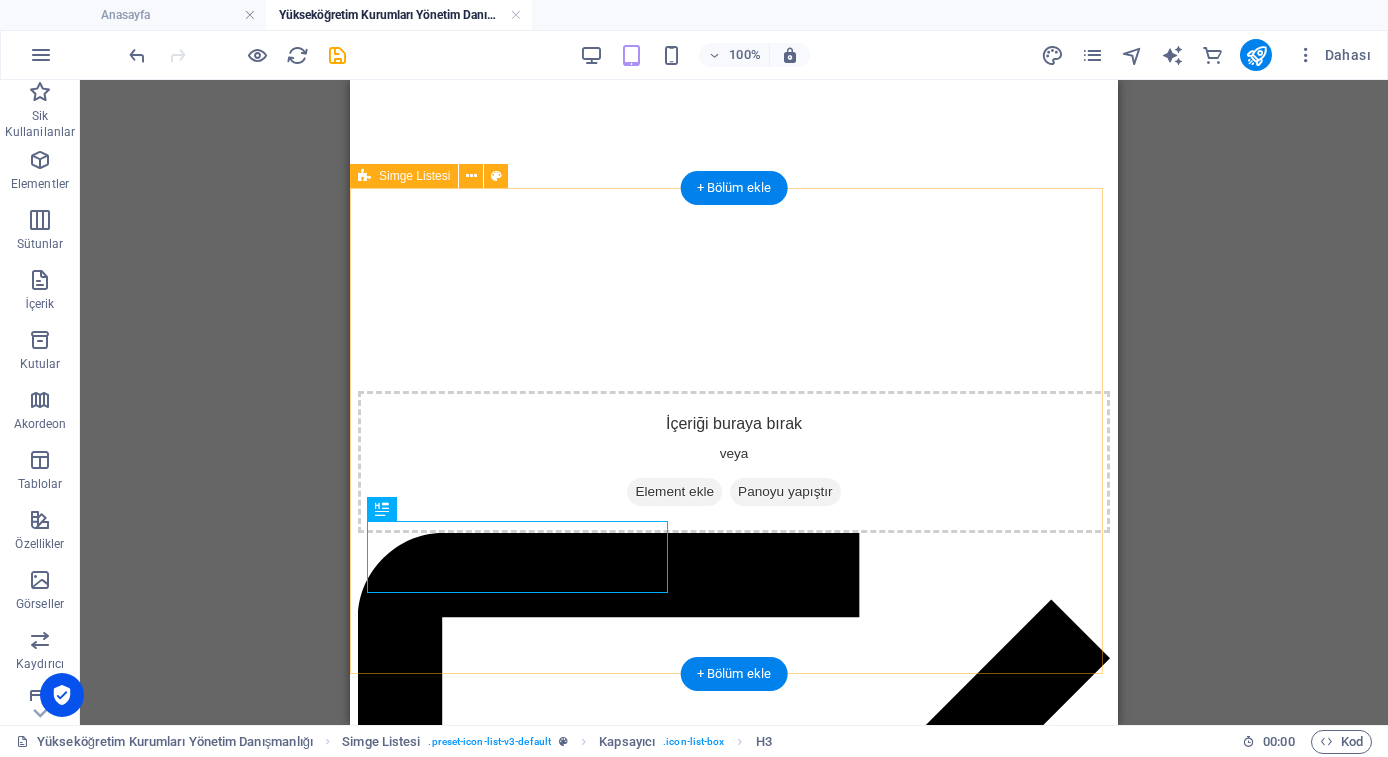 click on "Mevzuata Uygunluk ve Denetim Hazırlığı Danışmanlığı Eğitim Programı Geliştirme ve Öğretim Tasarımı Danışmanlığı Stratejik Planlama ve Performans Yönetimi Sürdürülebilirlik ve Toplumsal Katkı Stratejileri Kurumsal Kalite Güvence Sistemleri Kurulumu Kurumsal Kalite Güvence Sistemleri Kurulumu Öğrenci Deneyimi ve Hizmet Tasarımı" at bounding box center [734, 2999] 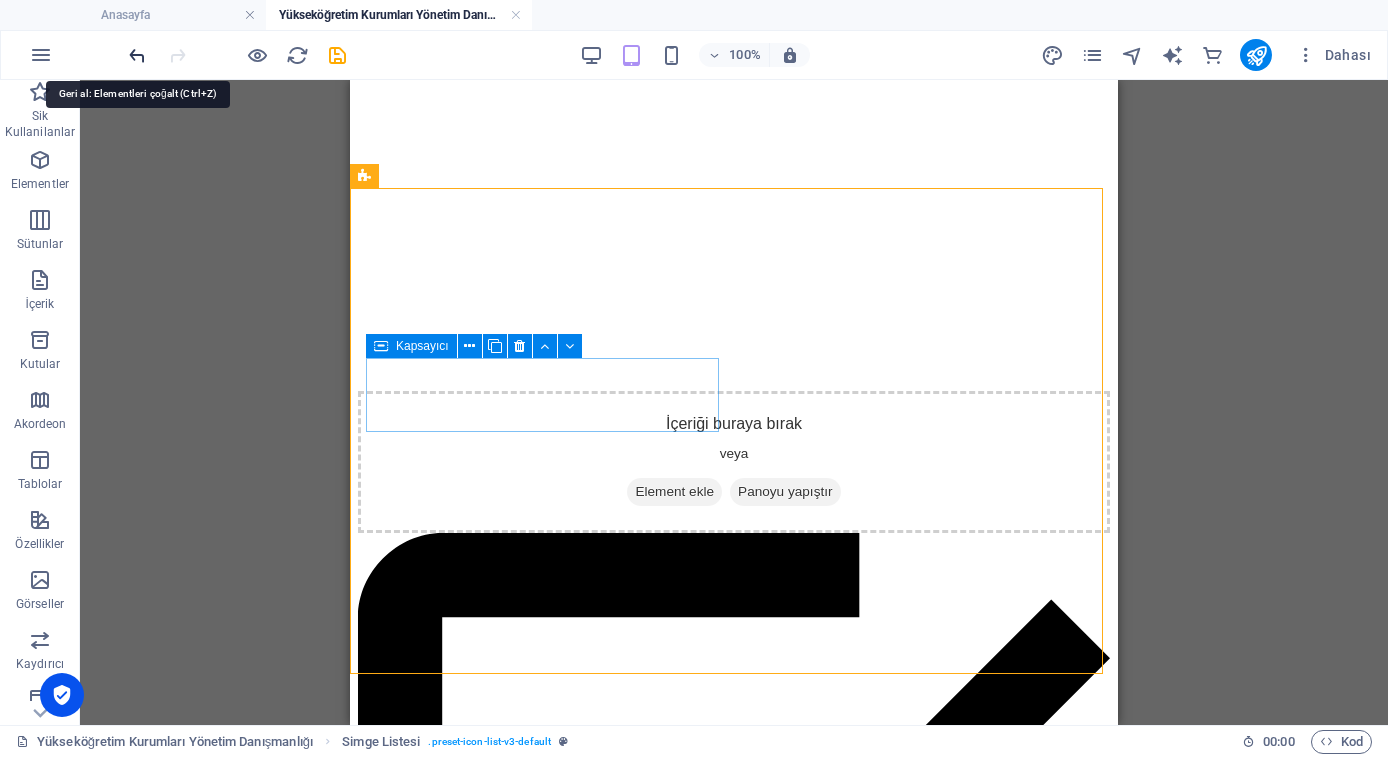 click at bounding box center [137, 55] 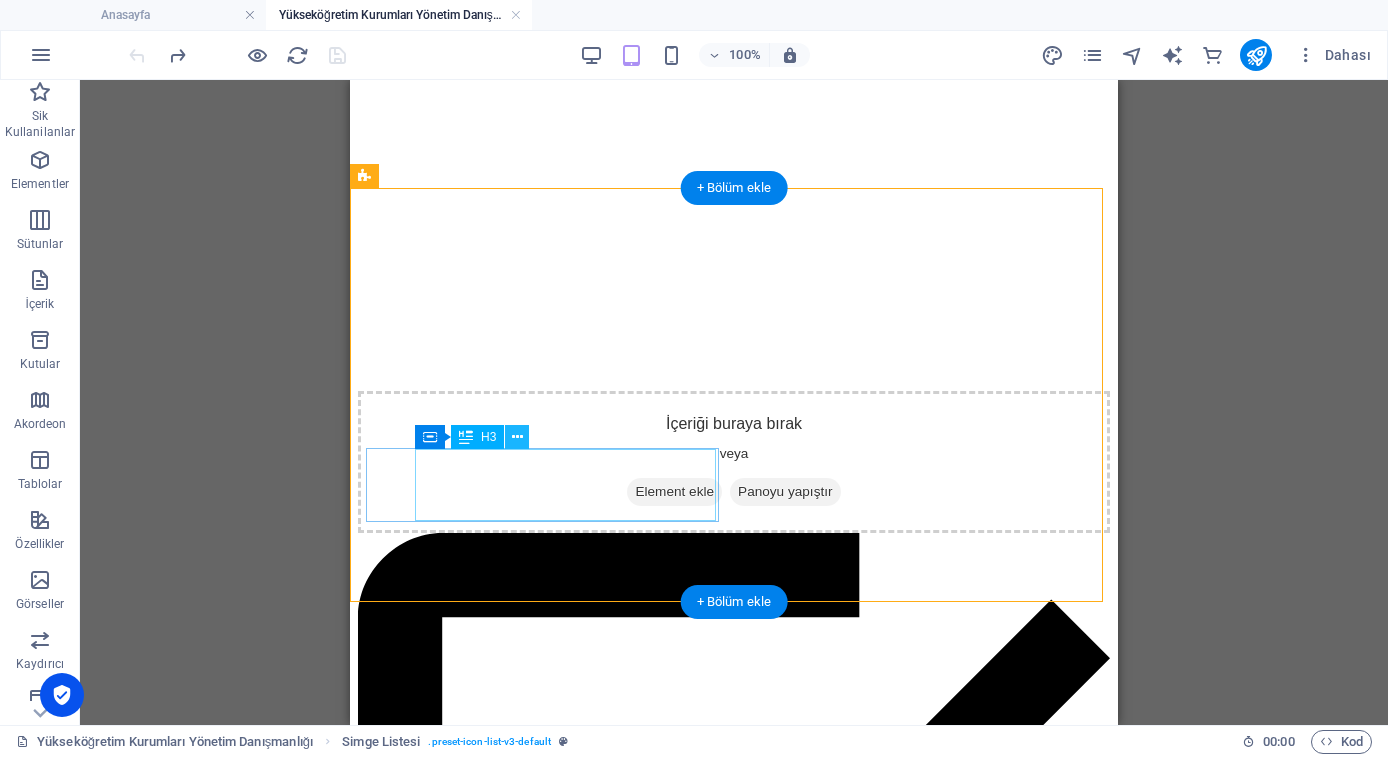 click at bounding box center (517, 437) 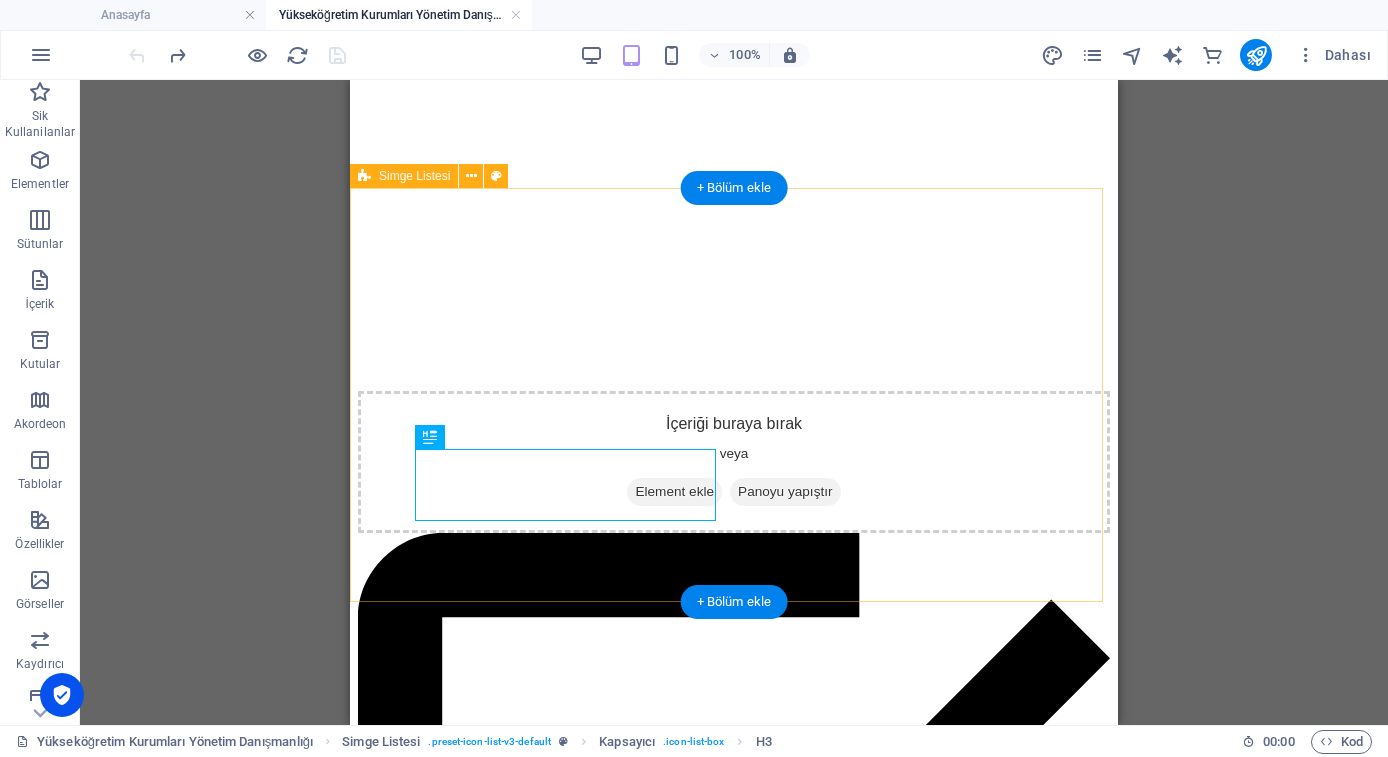 click on "Mevzuata Uygunluk ve Denetim Hazırlığı Danışmanlığı Eğitim Programı Geliştirme ve Öğretim Tasarımı Danışmanlığı Stratejik Planlama ve Performans Yönetimi Sürdürülebilirlik ve Toplumsal Katkı Stratejileri Kurumsal Kalite Güvence Sistemleri Kurulumu Öğrenci Deneyimi ve Hizmet Tasarımı" at bounding box center [734, 2979] 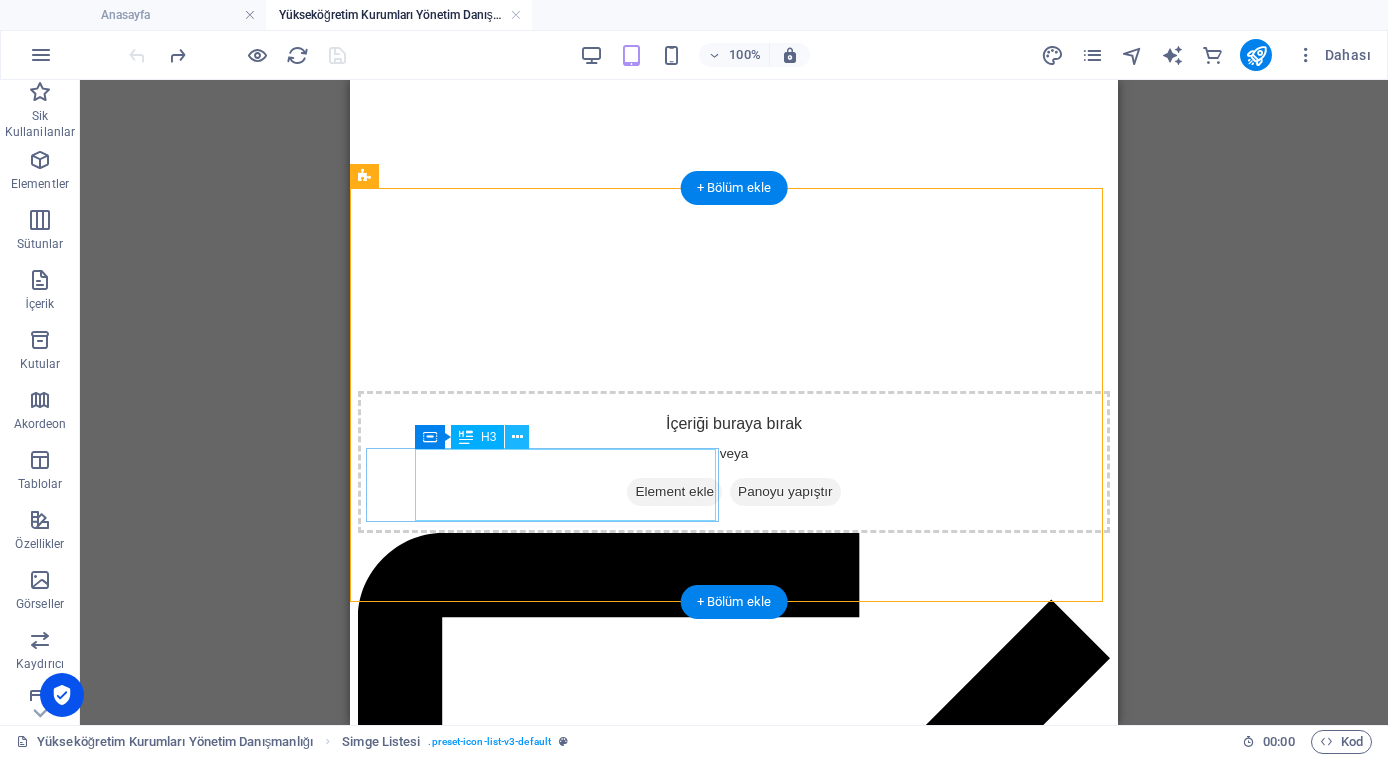 click at bounding box center [517, 437] 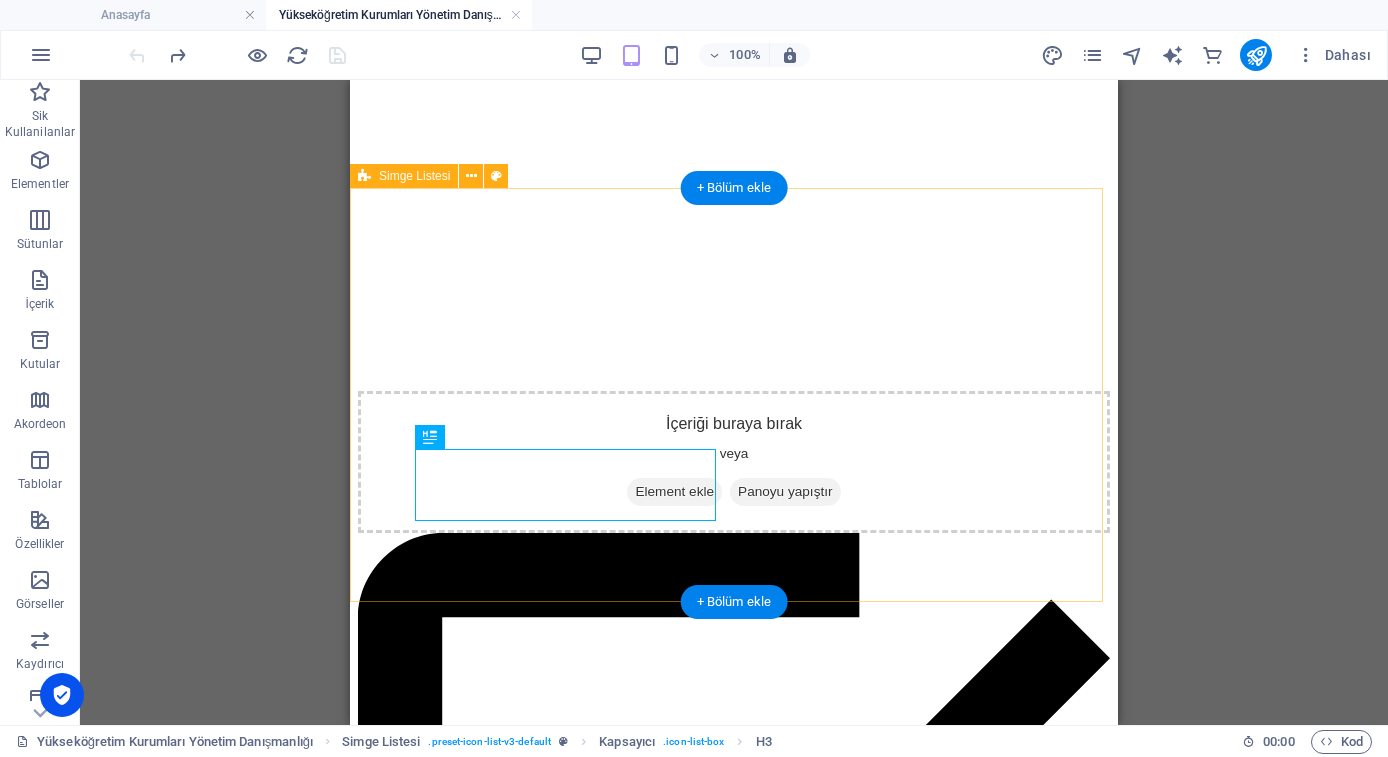 click on "Mevzuata Uygunluk ve Denetim Hazırlığı Danışmanlığı Eğitim Programı Geliştirme ve Öğretim Tasarımı Danışmanlığı Stratejik Planlama ve Performans Yönetimi Sürdürülebilirlik ve Toplumsal Katkı Stratejileri Kurumsal Kalite Güvence Sistemleri Kurulumu Öğrenci Deneyimi ve Hizmet Tasarımı" at bounding box center (734, 2979) 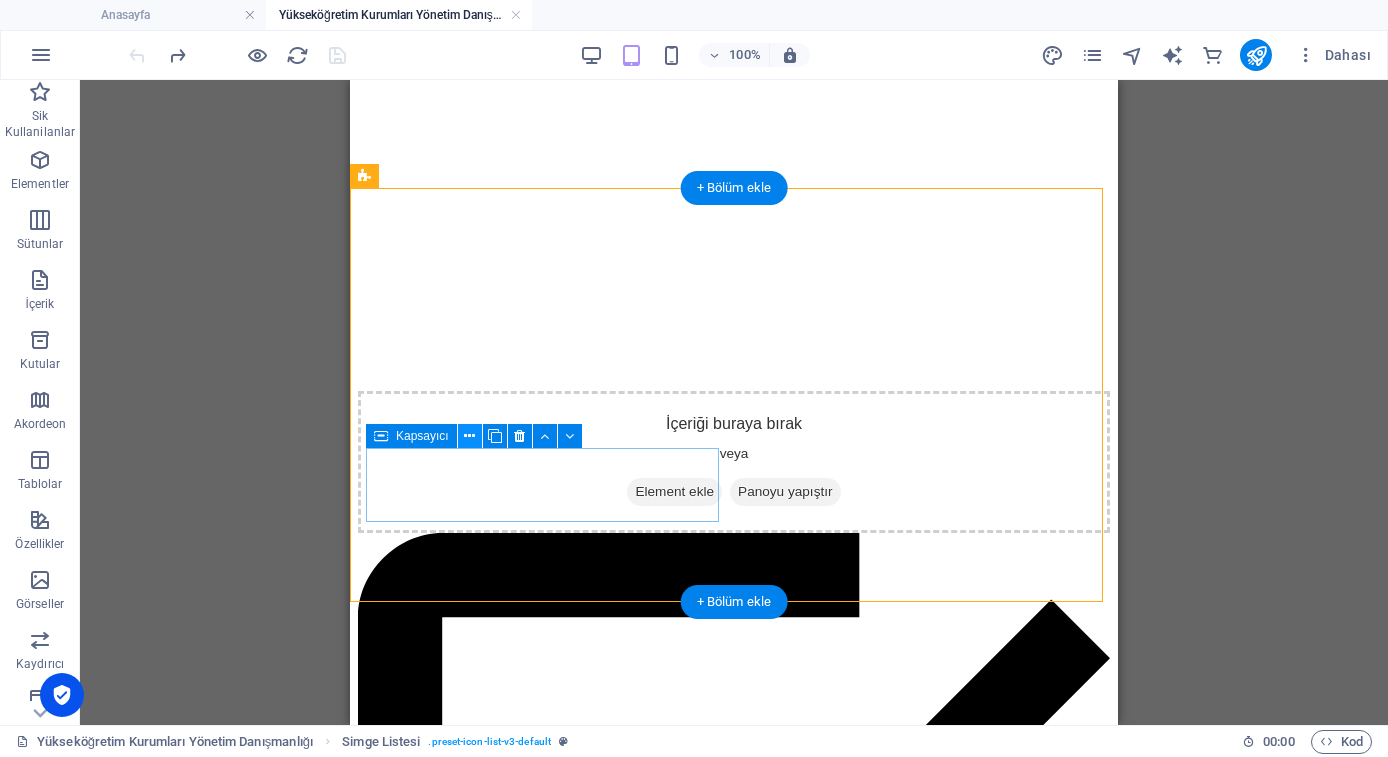 click at bounding box center [469, 436] 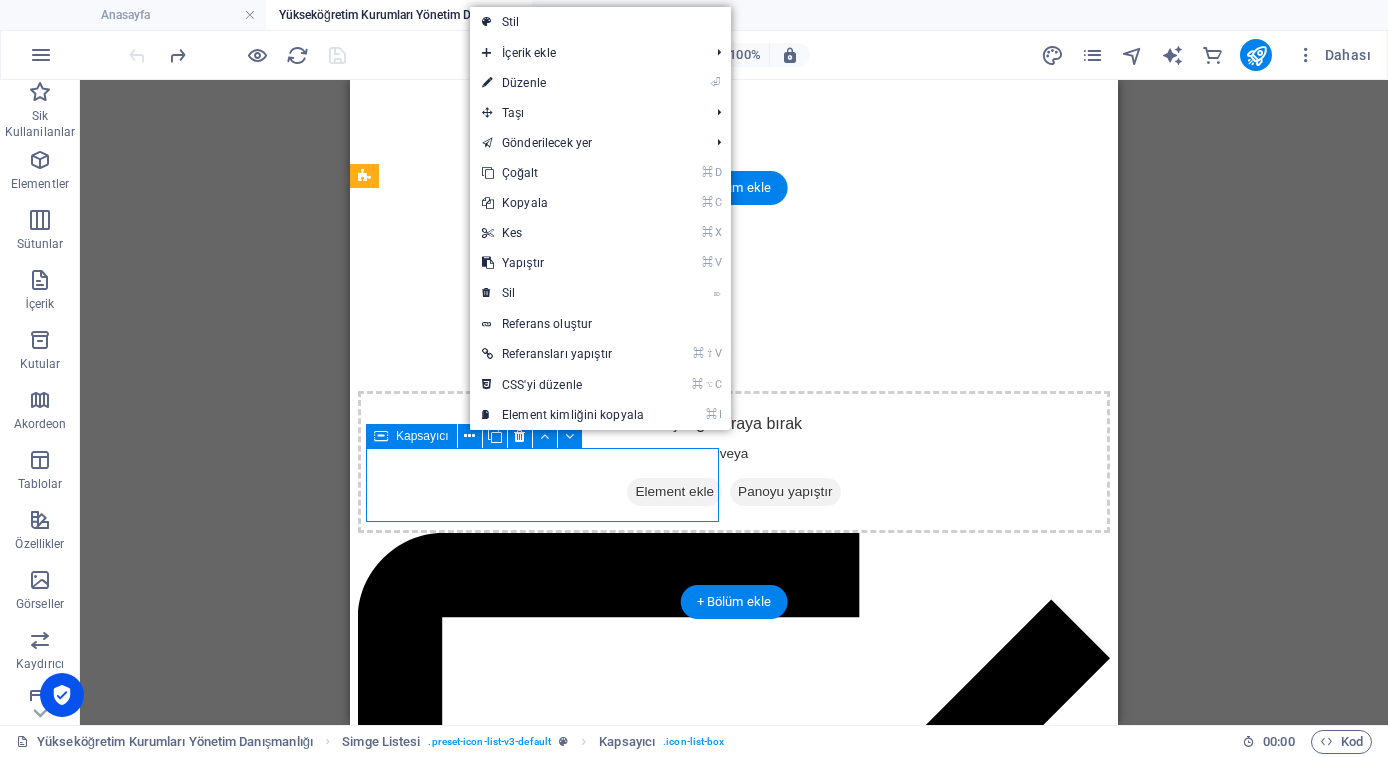 click on "Kapsayıcı" at bounding box center [422, 436] 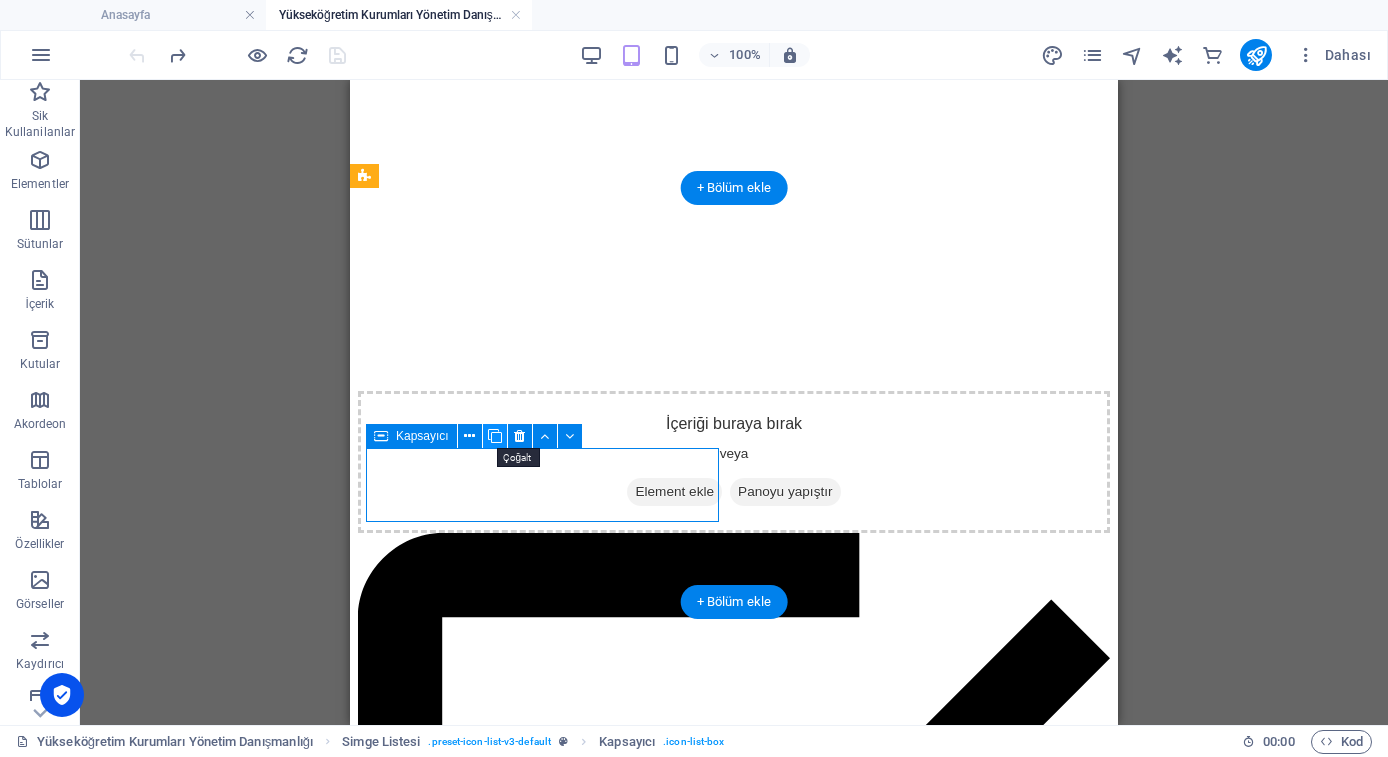 click at bounding box center [495, 436] 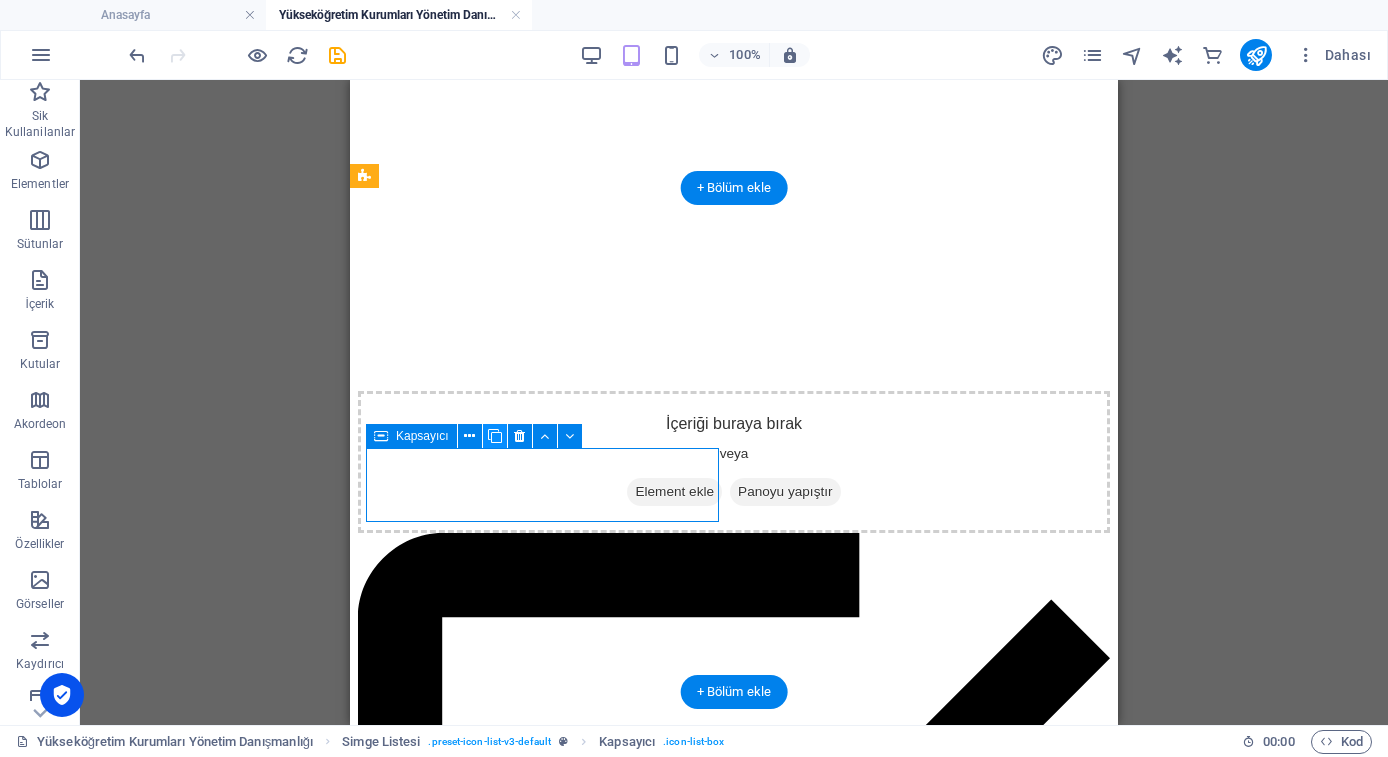 click at bounding box center [495, 436] 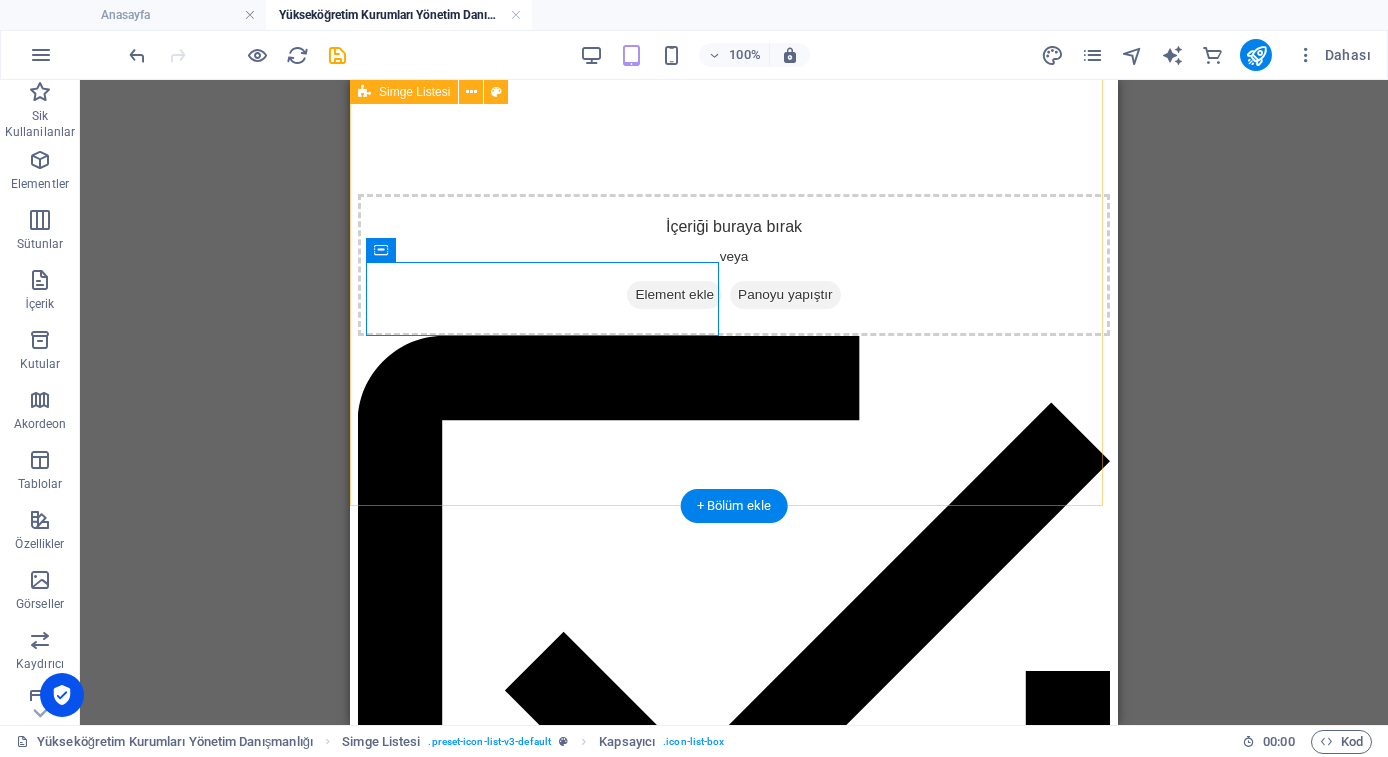 scroll, scrollTop: 748, scrollLeft: 0, axis: vertical 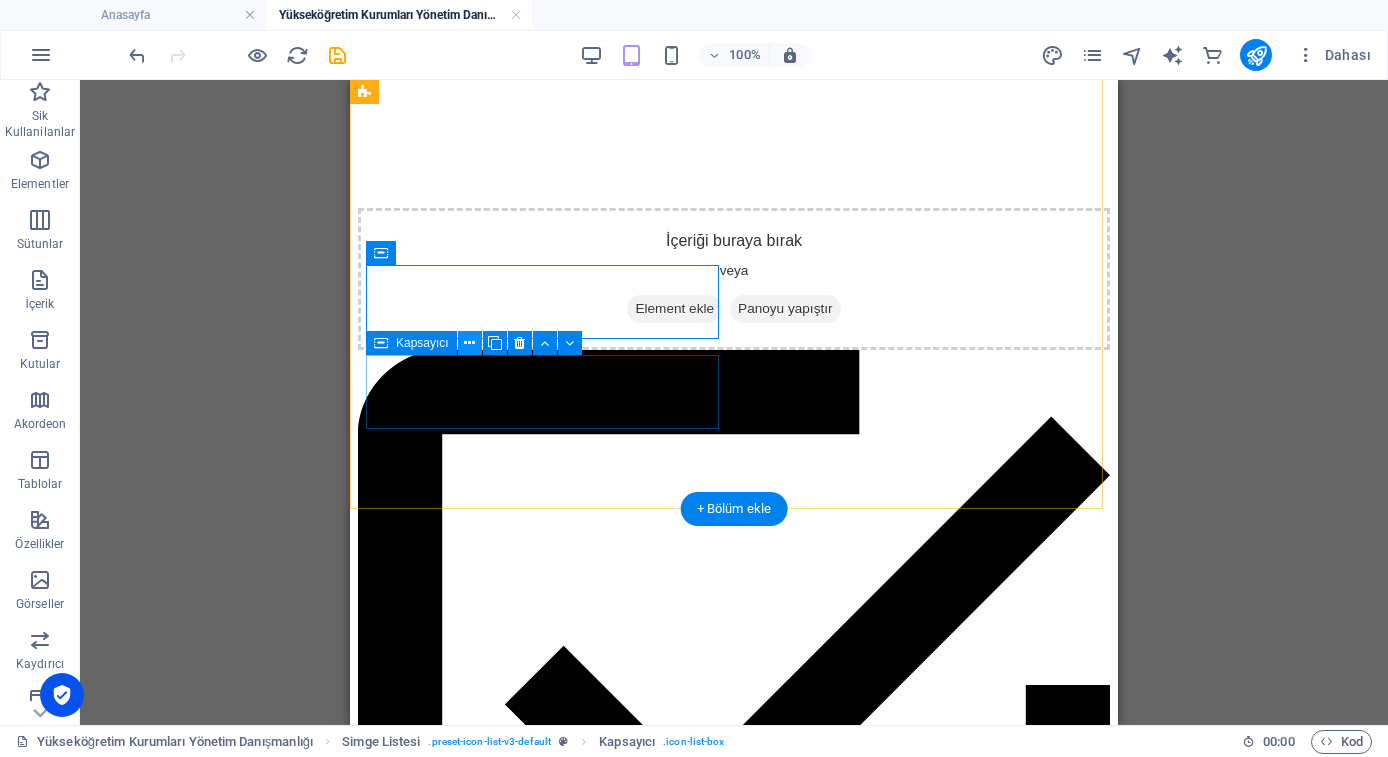 click at bounding box center (469, 343) 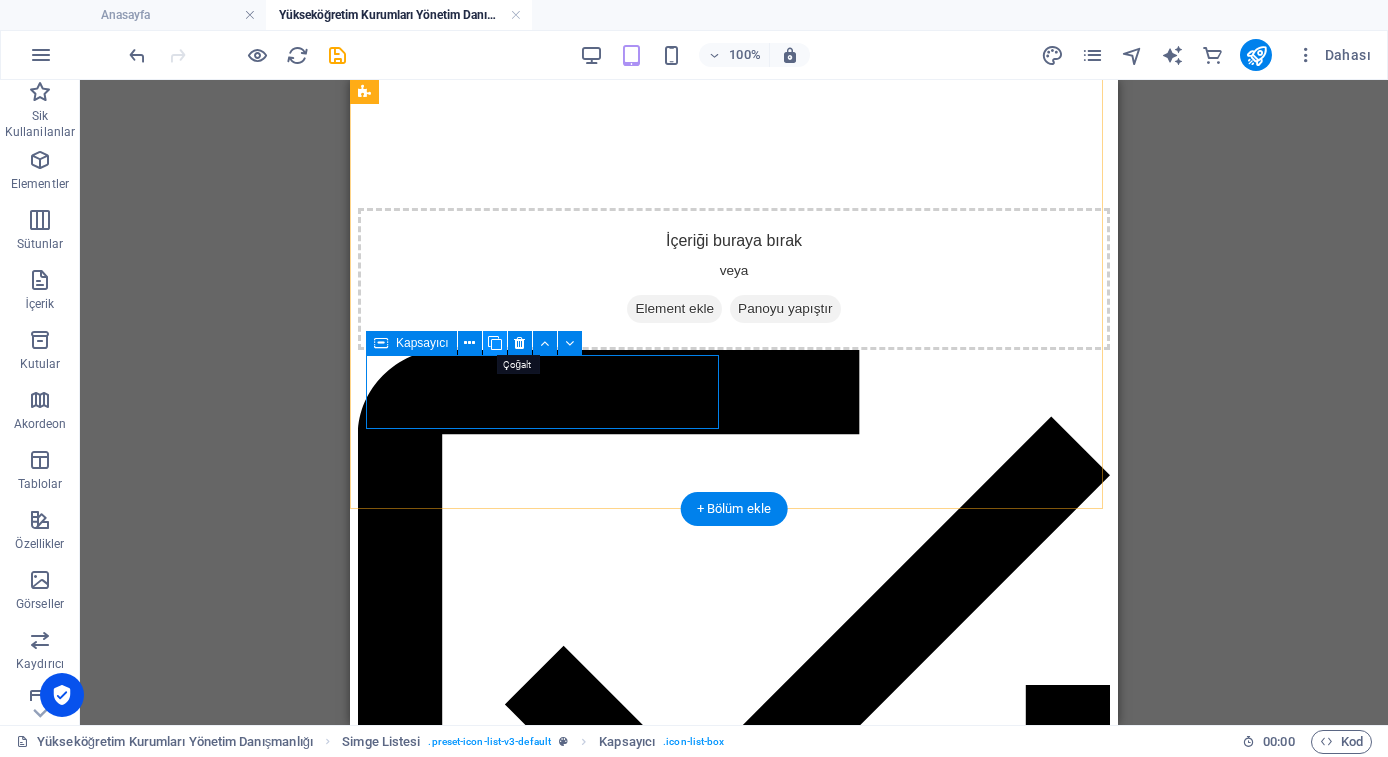 click at bounding box center [495, 343] 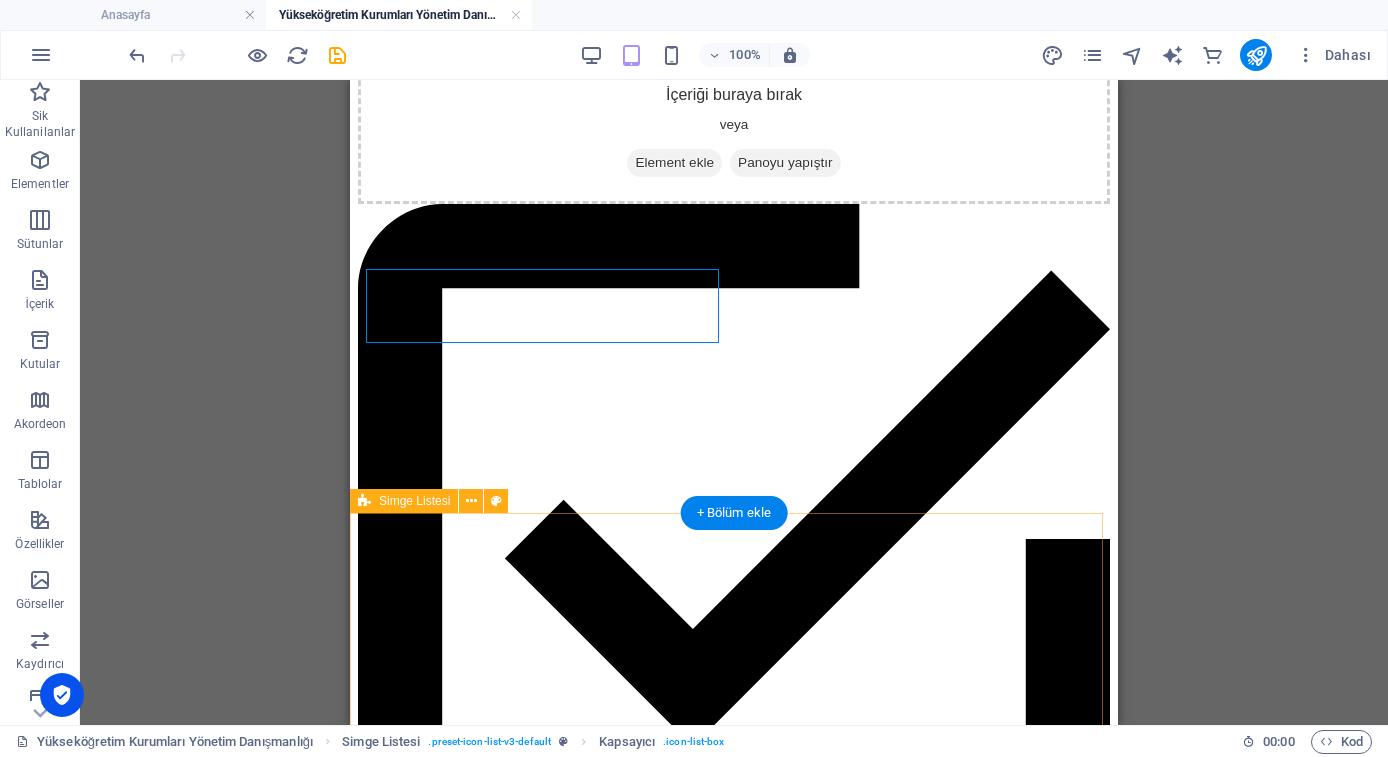 scroll, scrollTop: 923, scrollLeft: 0, axis: vertical 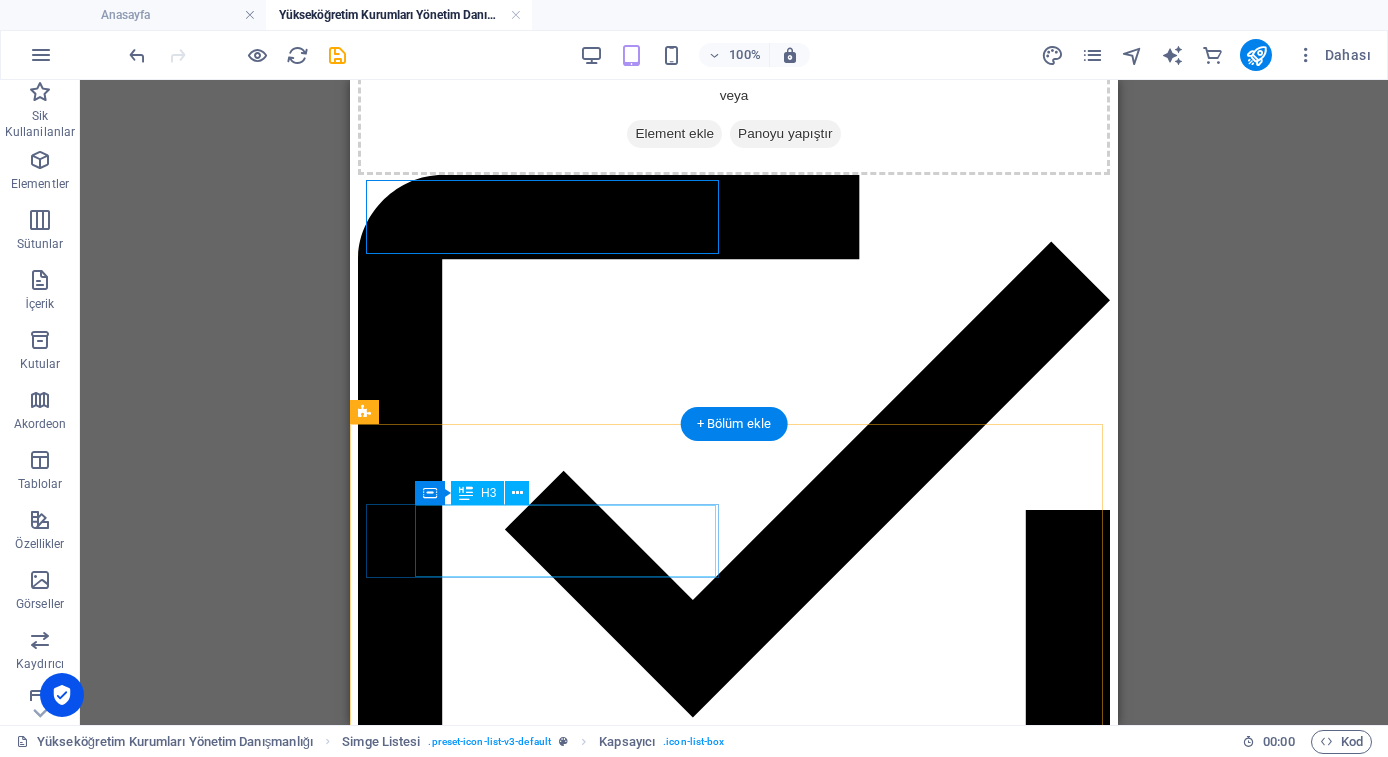 click on "Dijitalleşme ve Eğitim Teknolojileri Danışmanlığı" at bounding box center [734, 8300] 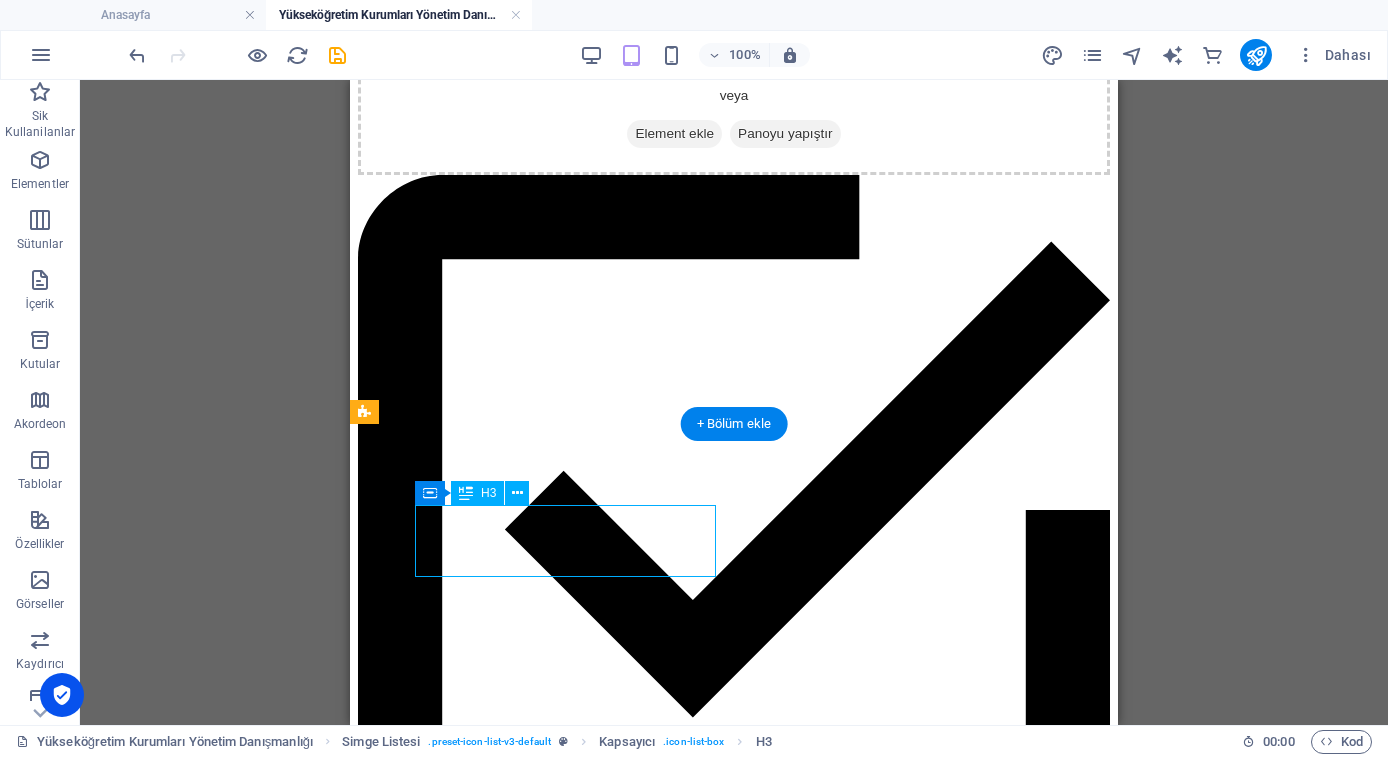 click on "Dijitalleşme ve Eğitim Teknolojileri Danışmanlığı" at bounding box center (734, 8300) 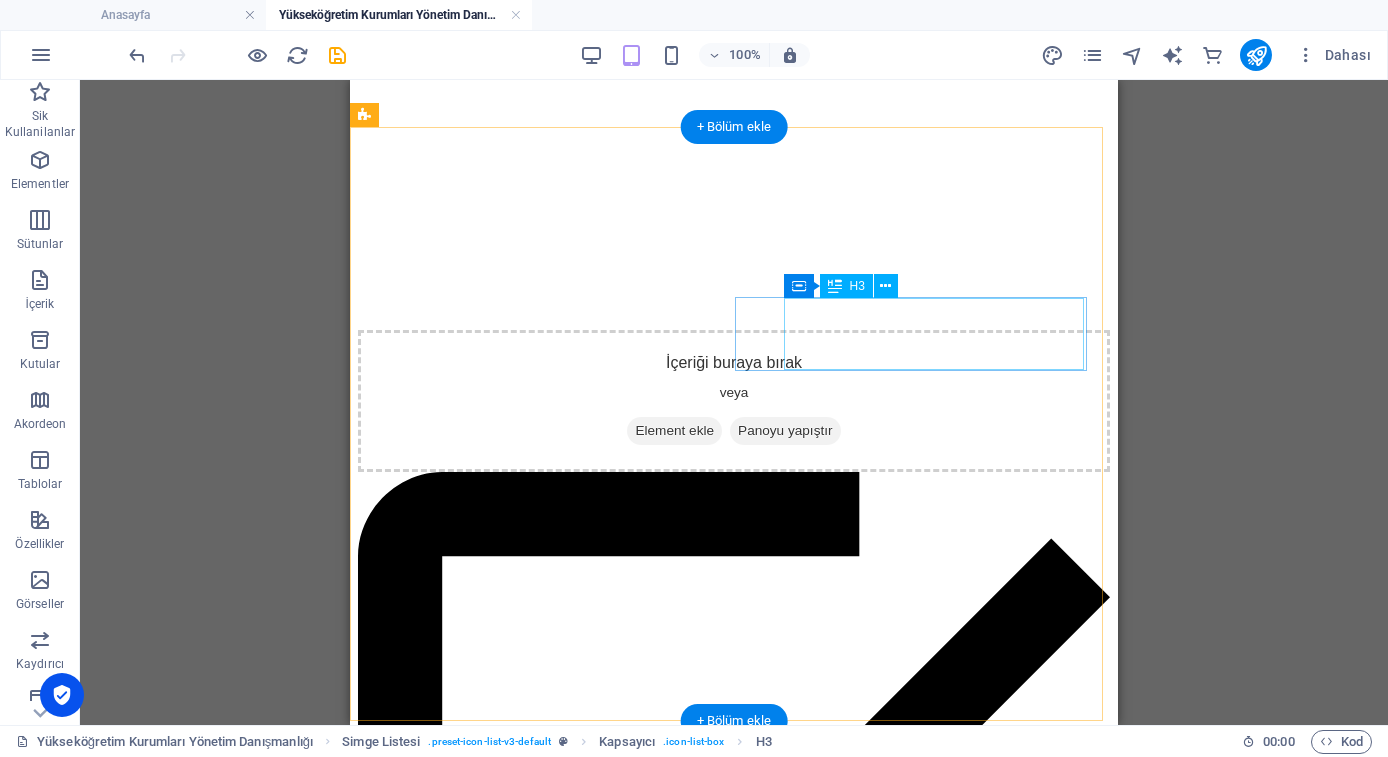 scroll, scrollTop: 627, scrollLeft: 0, axis: vertical 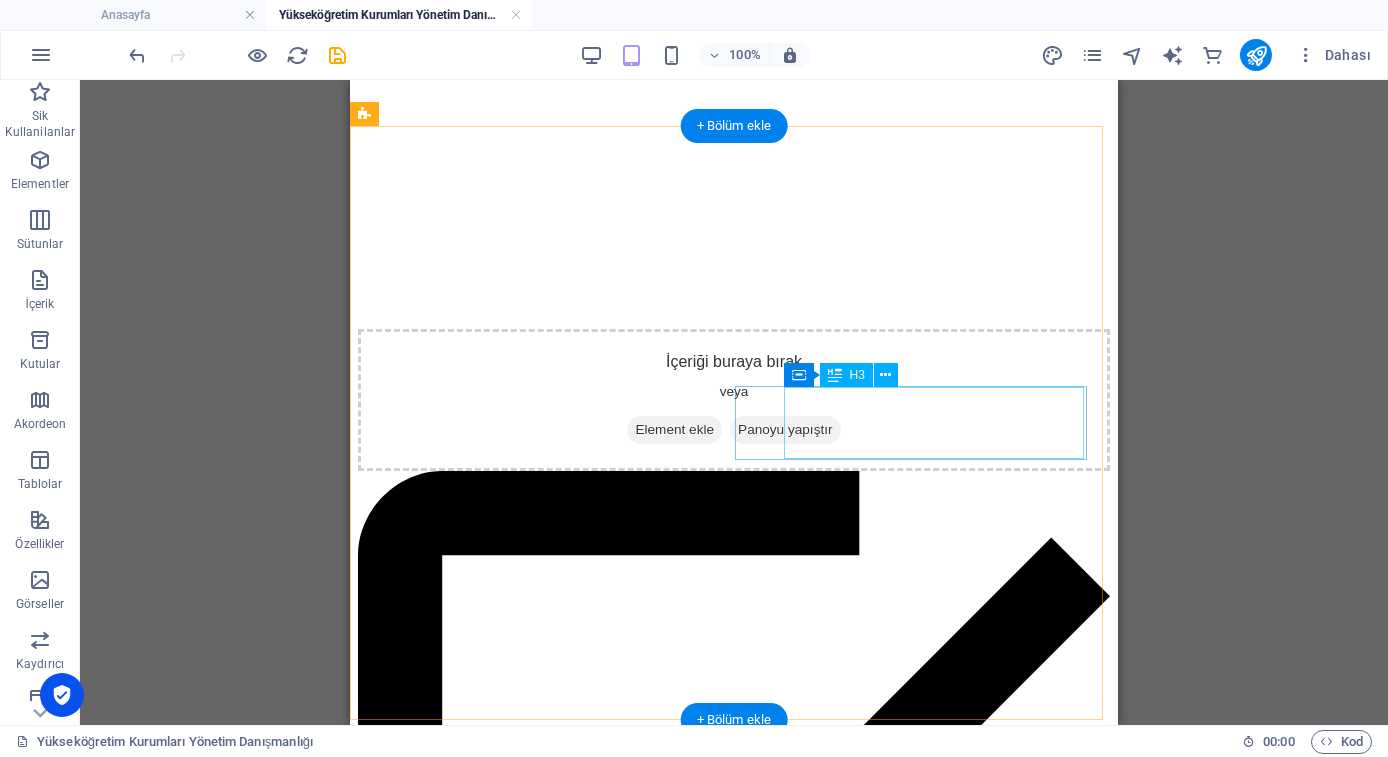 click on "Kurumsal Kalite Güvence Sistemleri Kurulumu" at bounding box center (734, 5334) 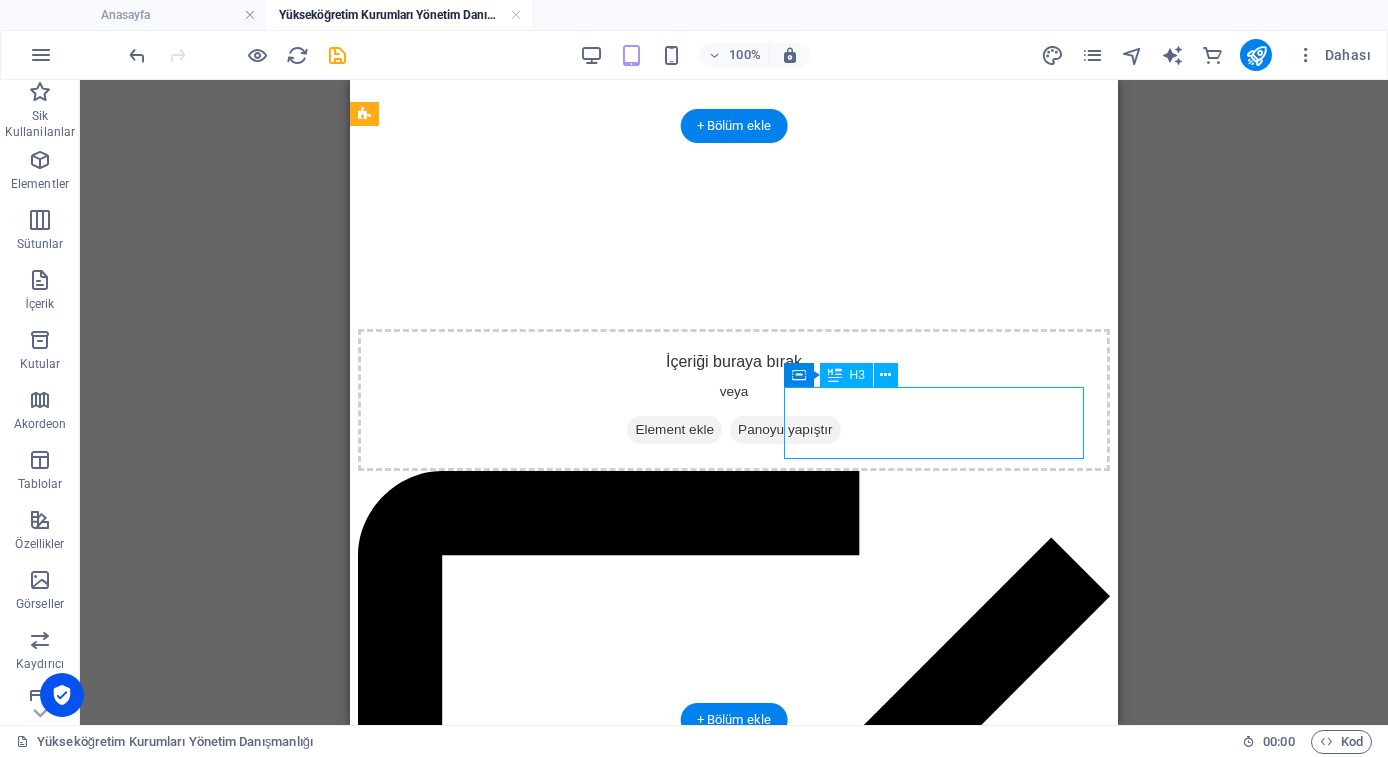 click on "Kurumsal Kalite Güvence Sistemleri Kurulumu" at bounding box center [734, 5334] 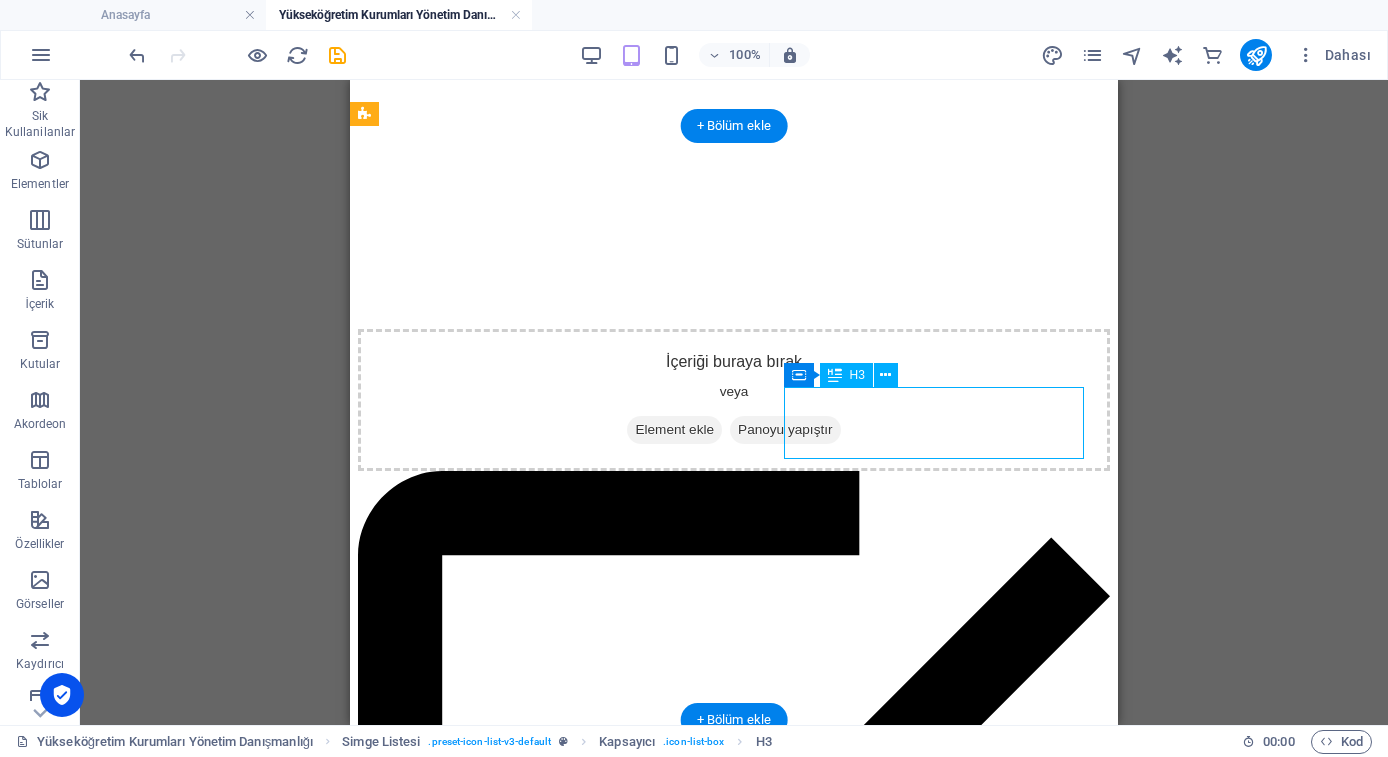 click on "Kurumsal Kalite Güvence Sistemleri Kurulumu" at bounding box center [734, 5334] 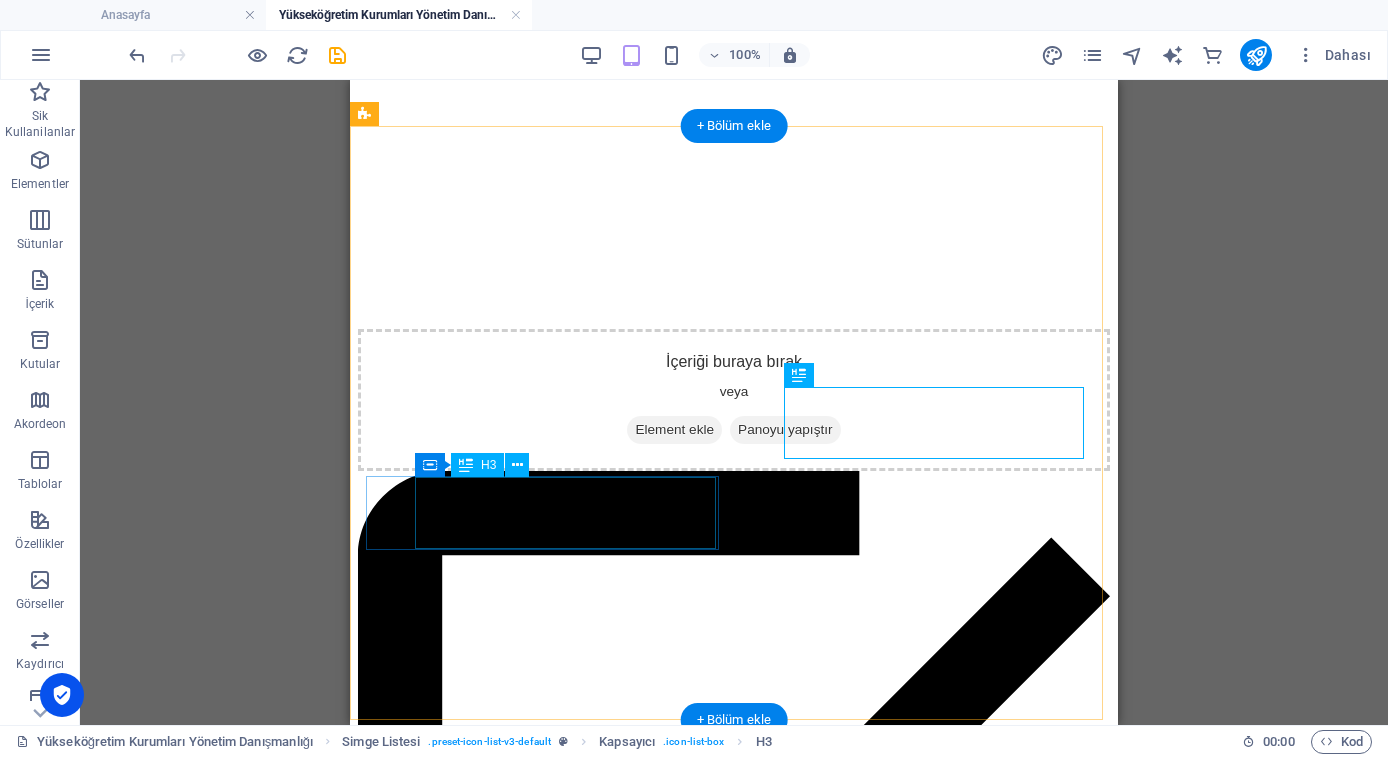 click on "Kurumsal Kalite Güvence Sistemleri Kurulumu" at bounding box center (734, 6149) 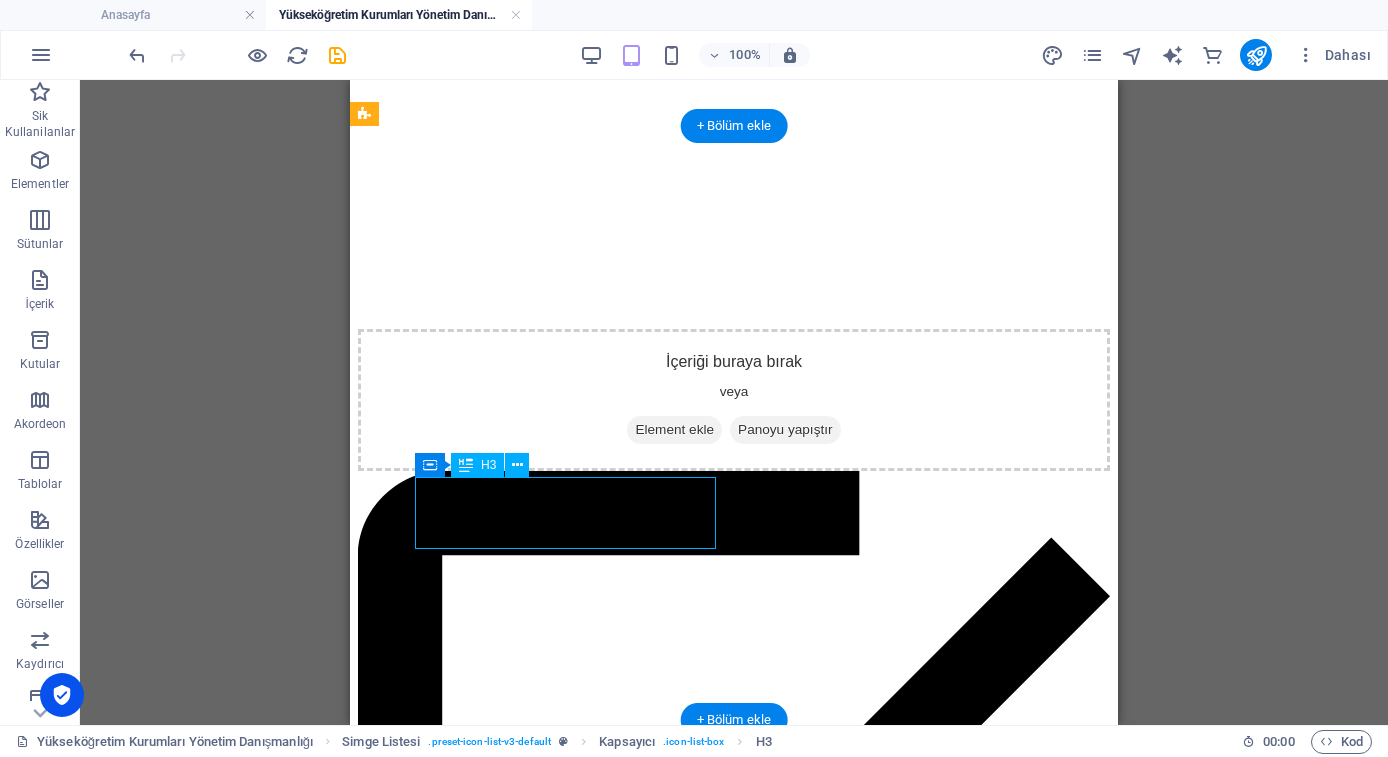 click on "Kurumsal Kalite Güvence Sistemleri Kurulumu" at bounding box center (734, 6149) 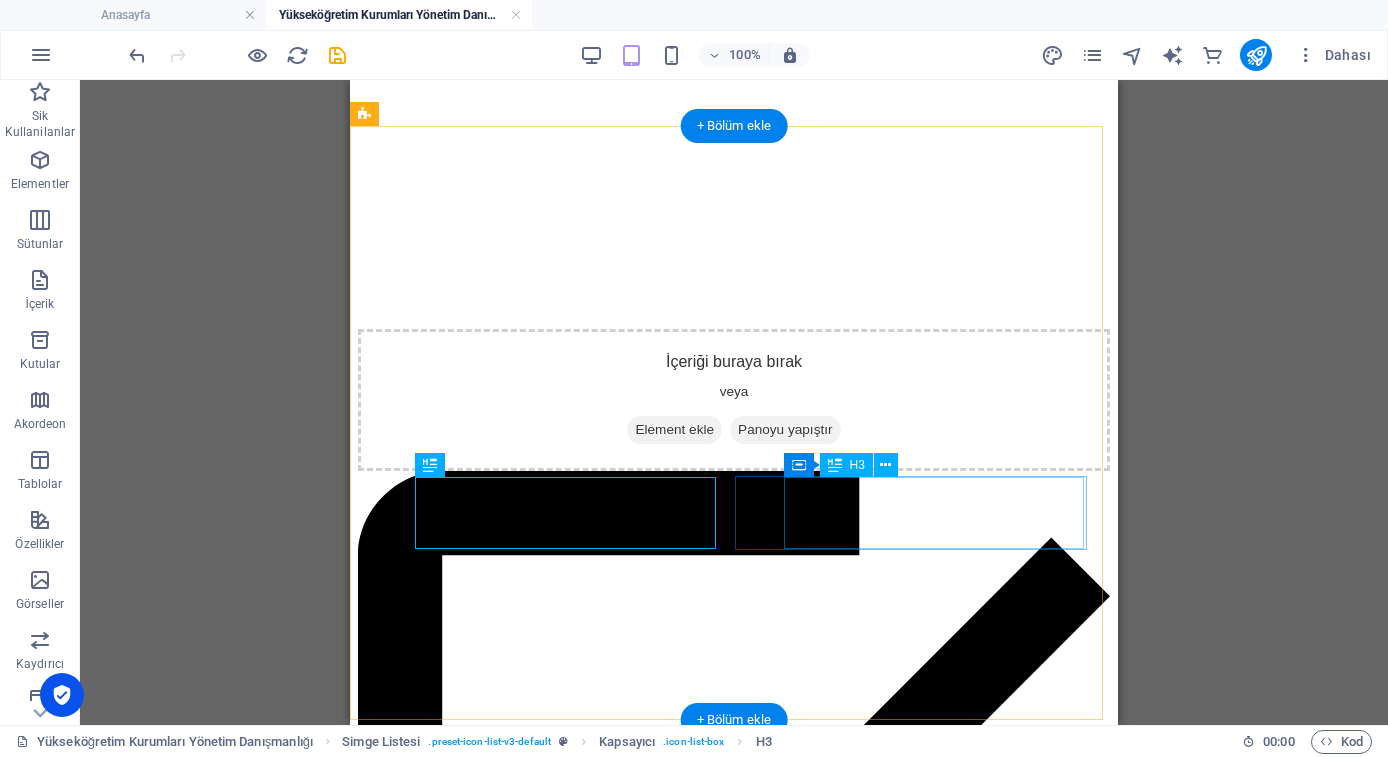 click on "Kurumsal Kalite Güvence Sistemleri Kurulumu" at bounding box center [734, 6965] 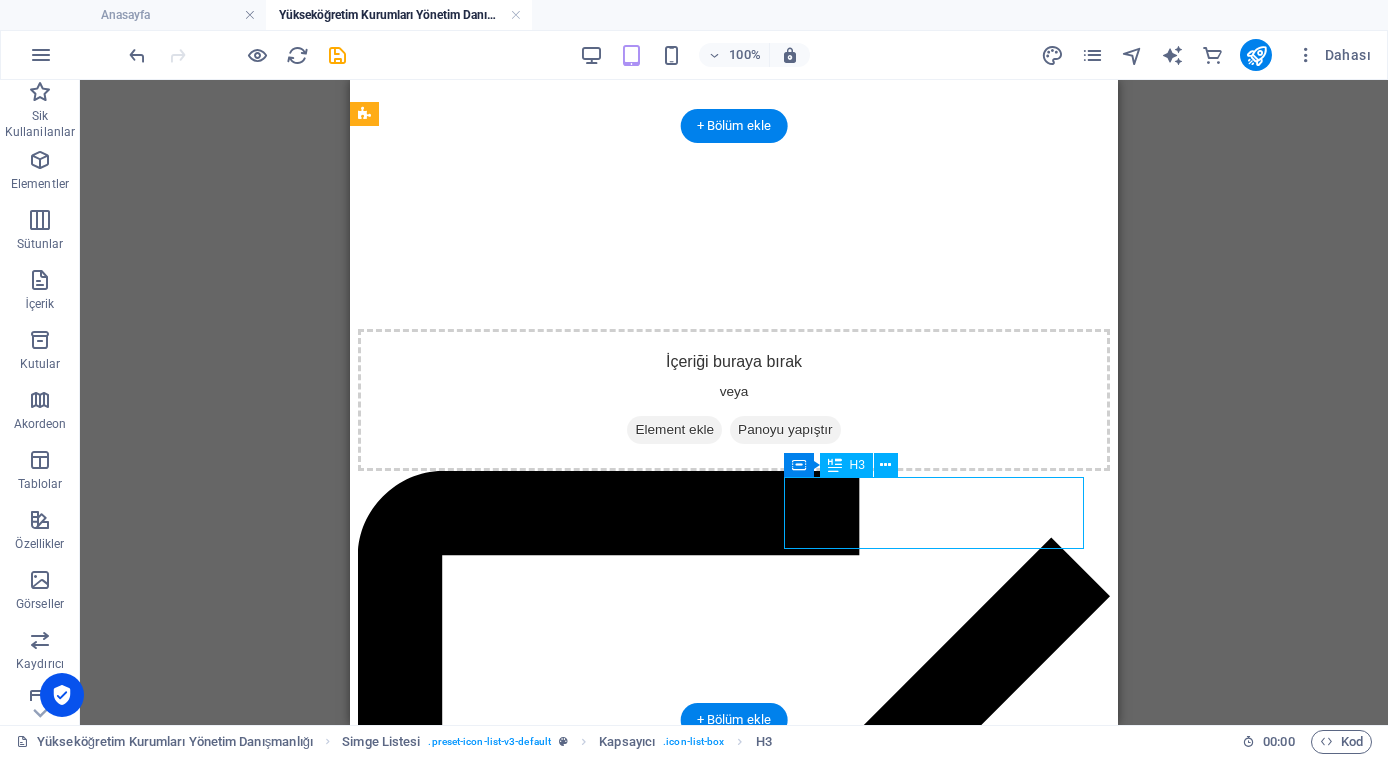 click on "Kurumsal Kalite Güvence Sistemleri Kurulumu" at bounding box center (734, 6965) 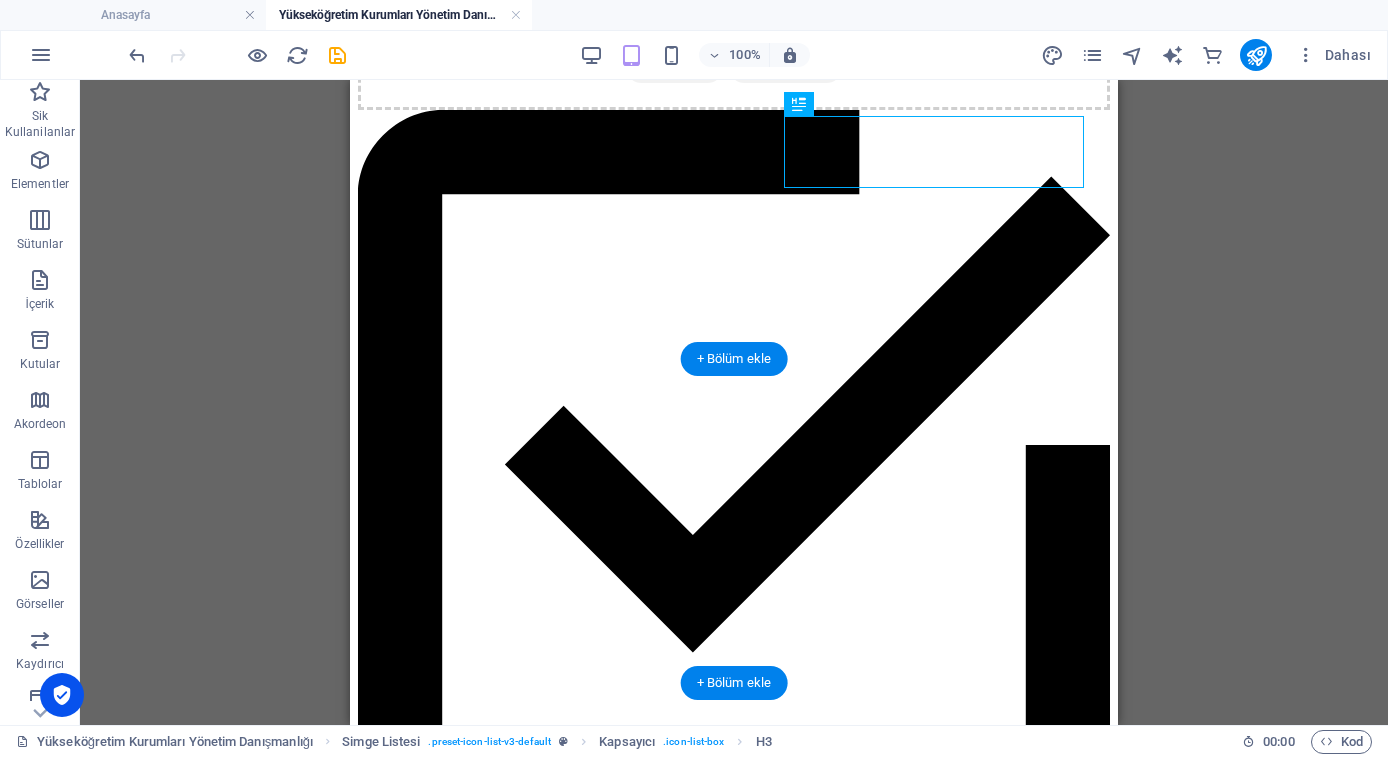 scroll, scrollTop: 975, scrollLeft: 0, axis: vertical 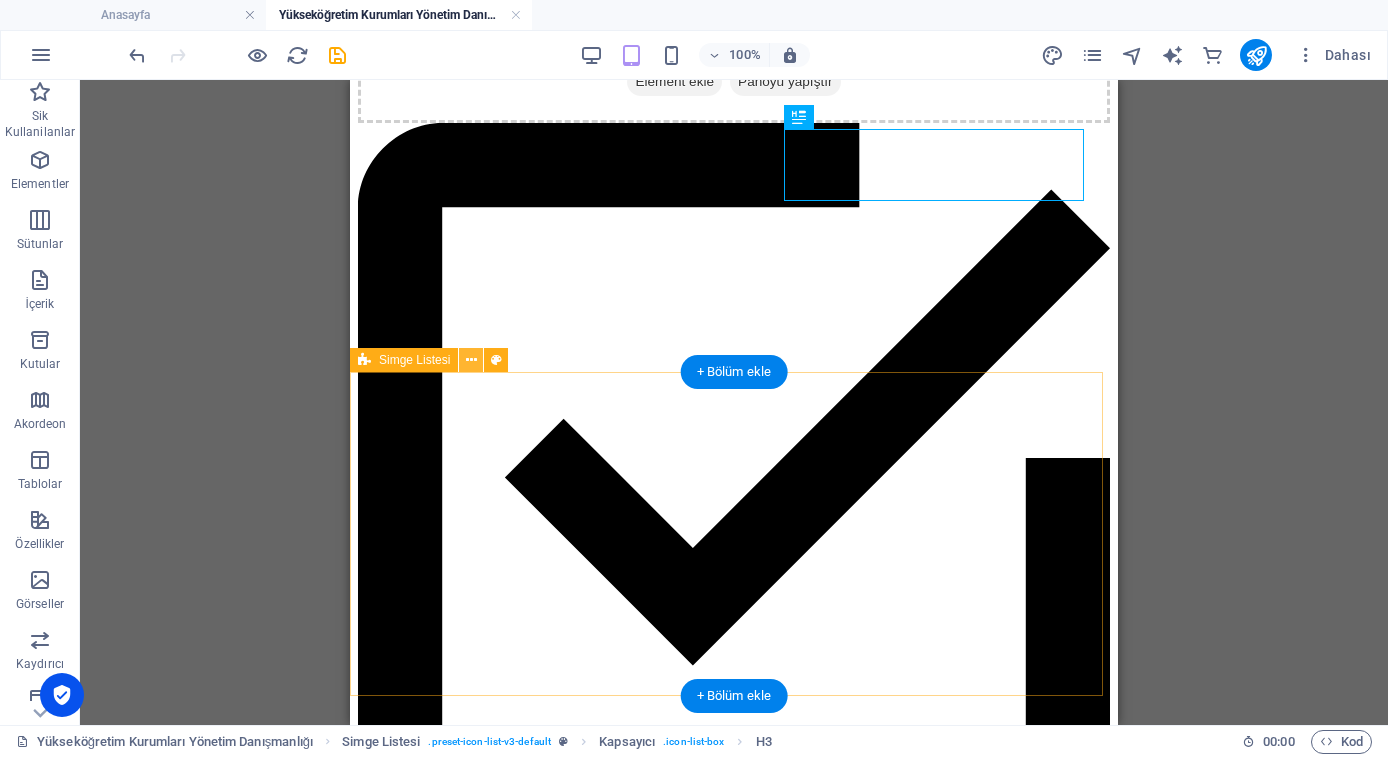 click at bounding box center (471, 360) 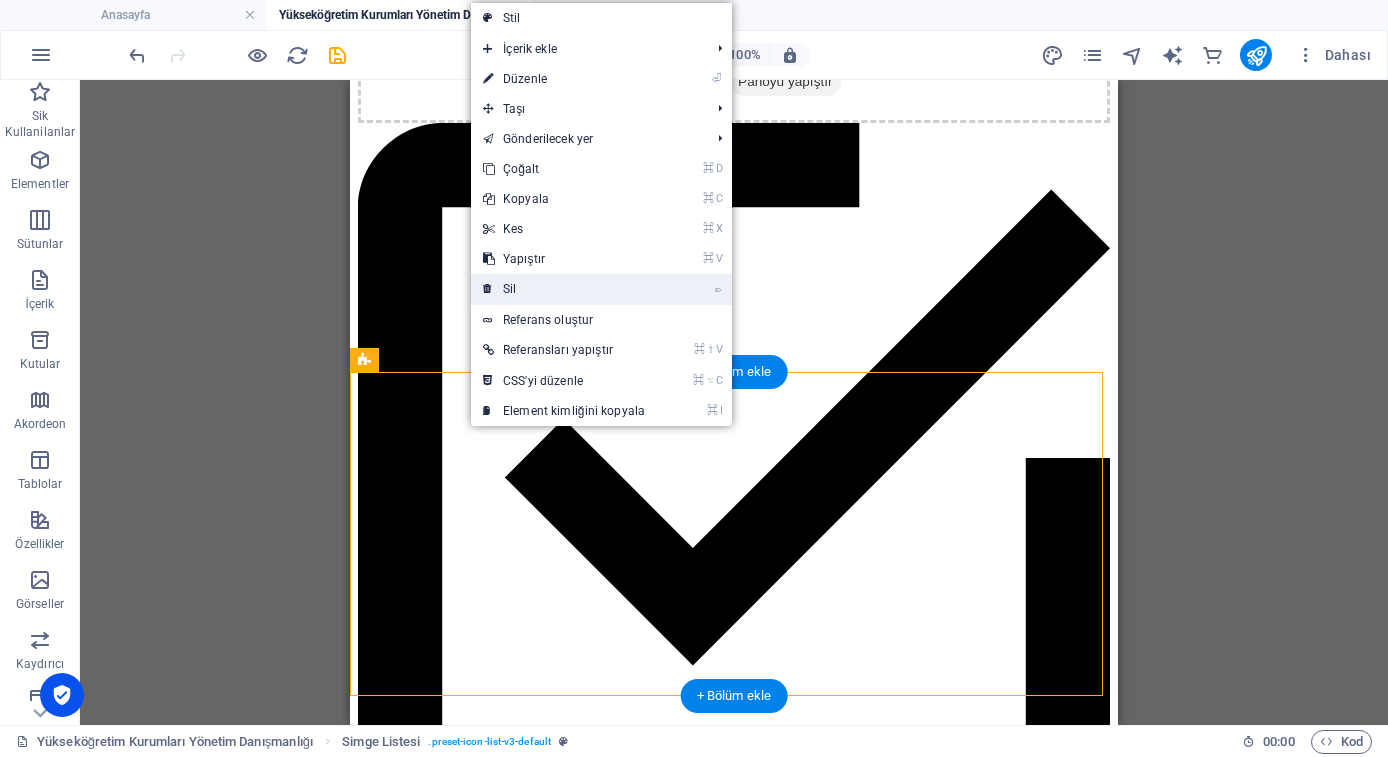 click on "⌦  Sil" at bounding box center (564, 289) 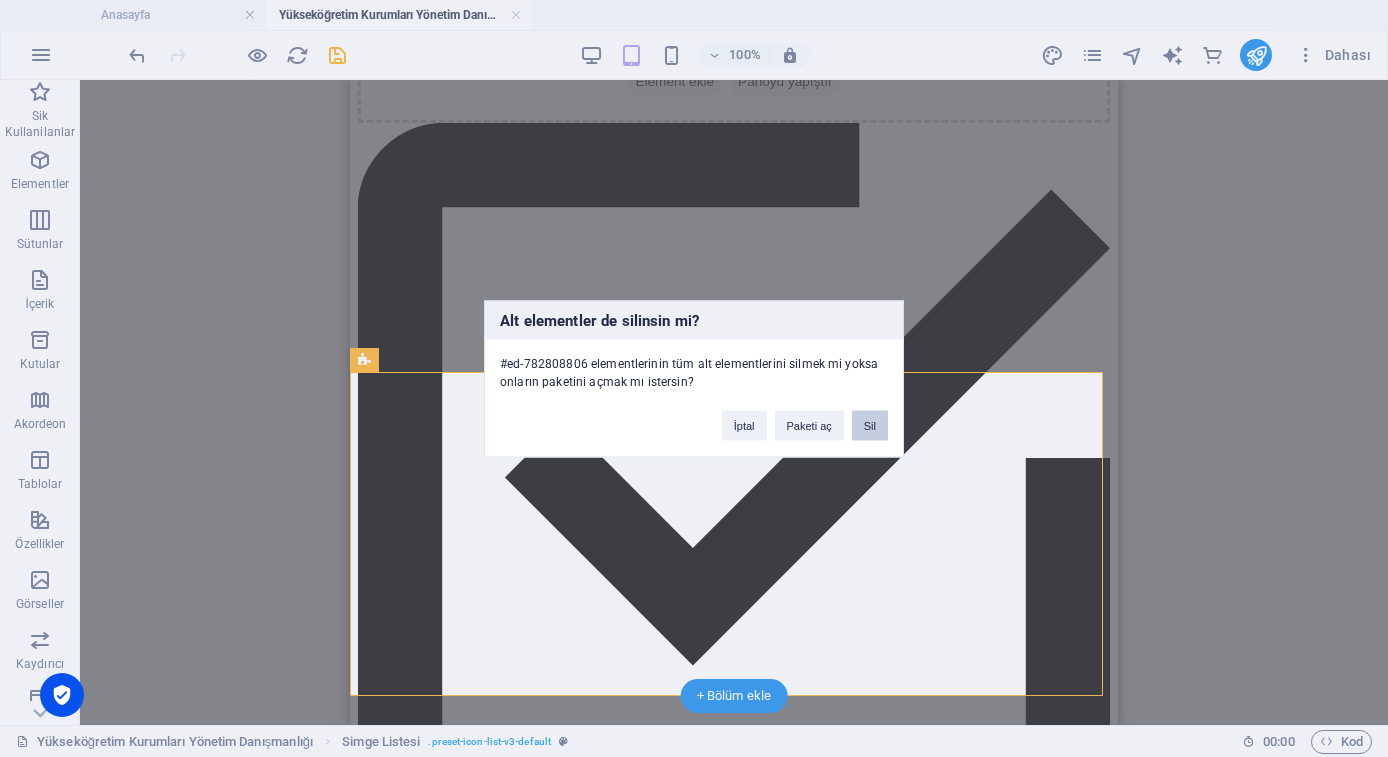 click on "Sil" at bounding box center (870, 425) 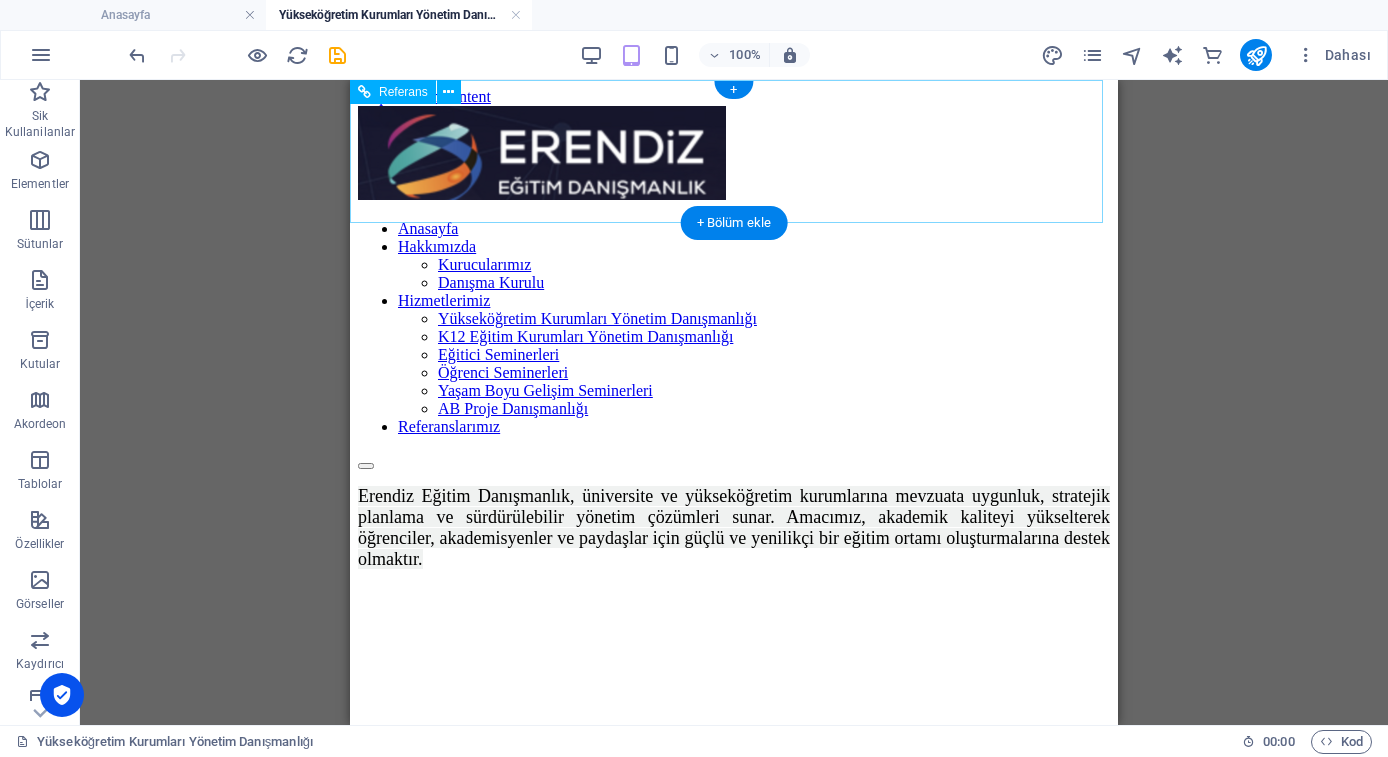 scroll, scrollTop: 0, scrollLeft: 0, axis: both 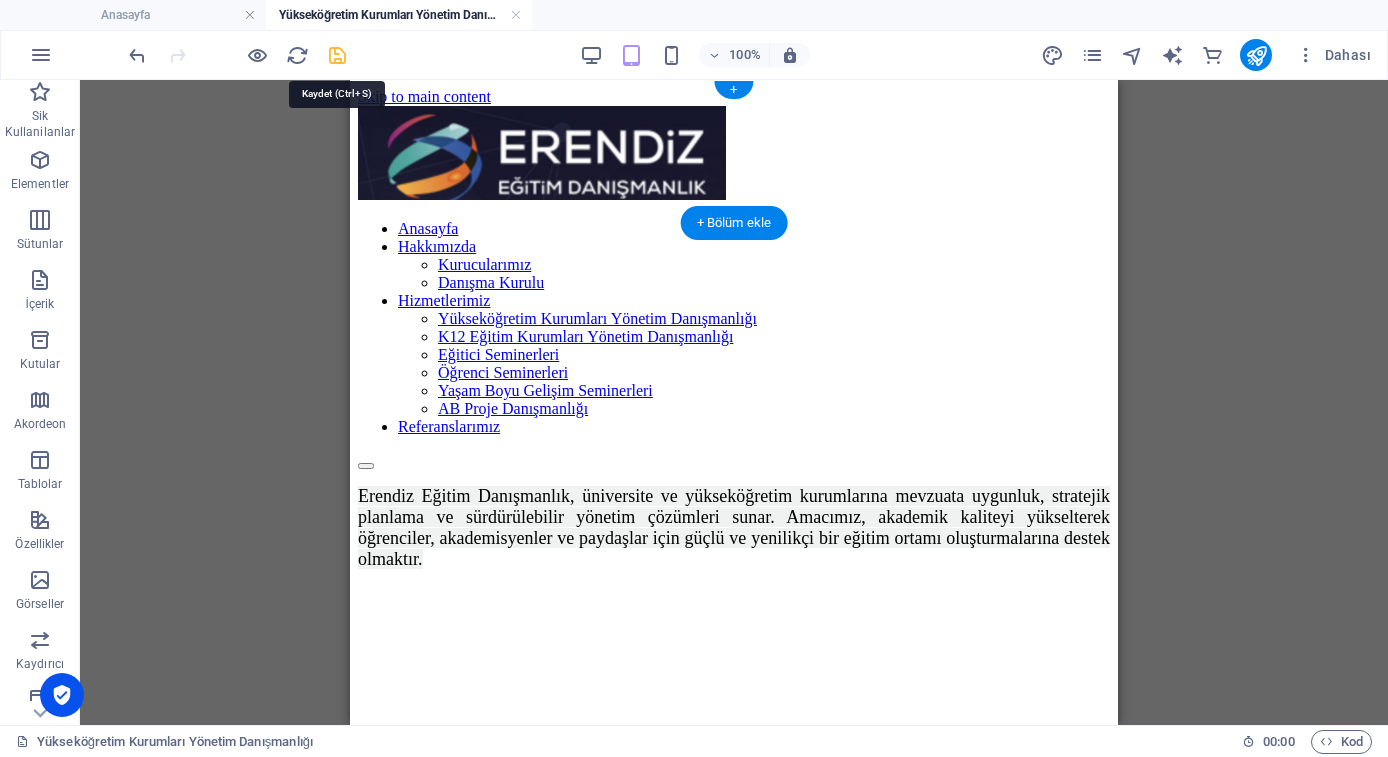click at bounding box center (337, 55) 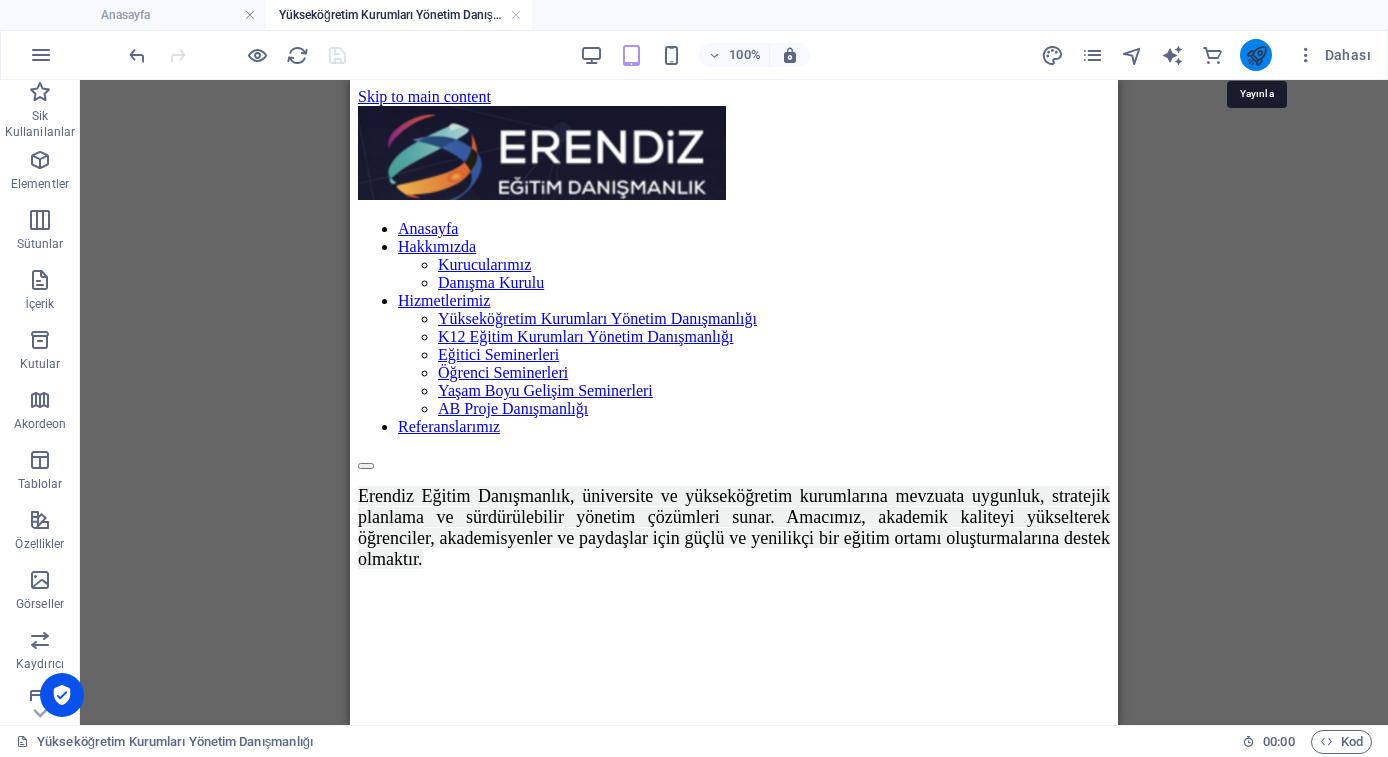 click at bounding box center [1256, 55] 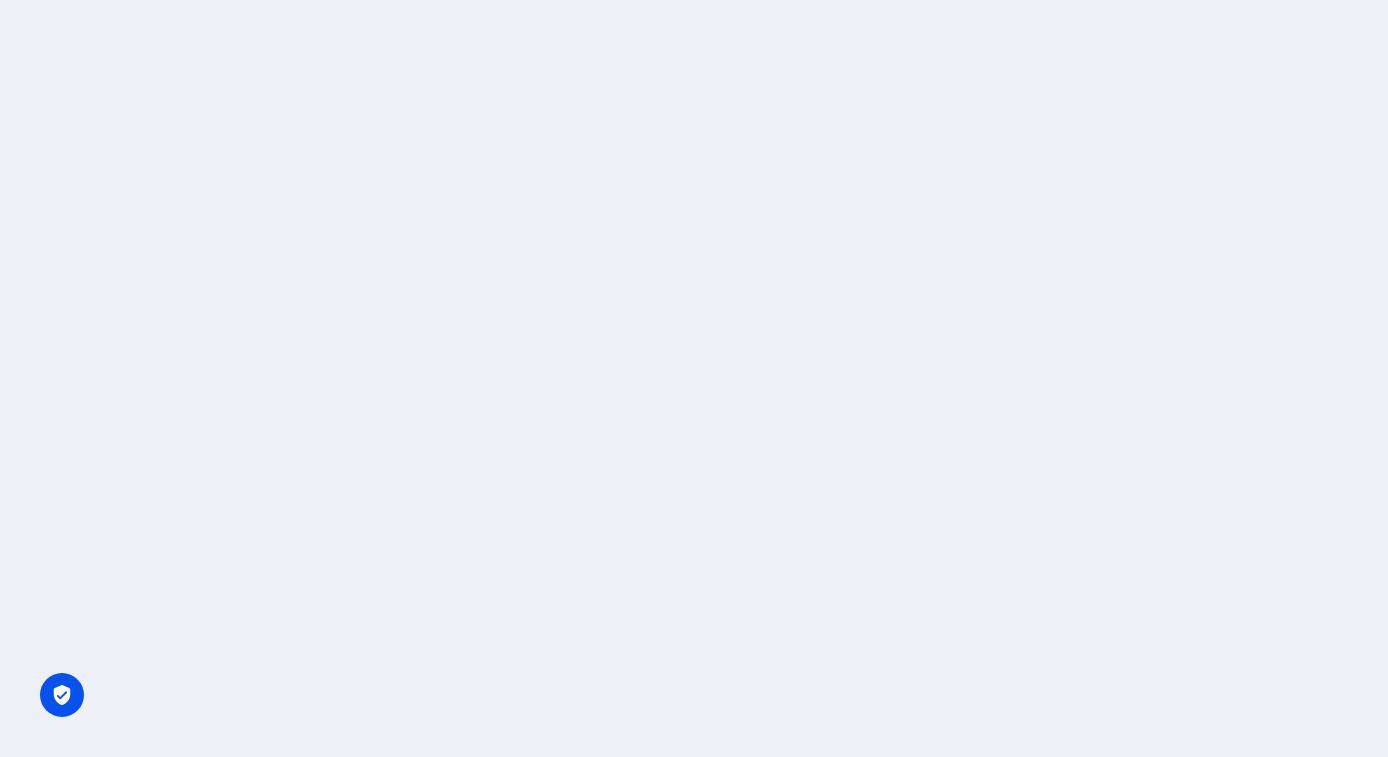 scroll, scrollTop: 0, scrollLeft: 0, axis: both 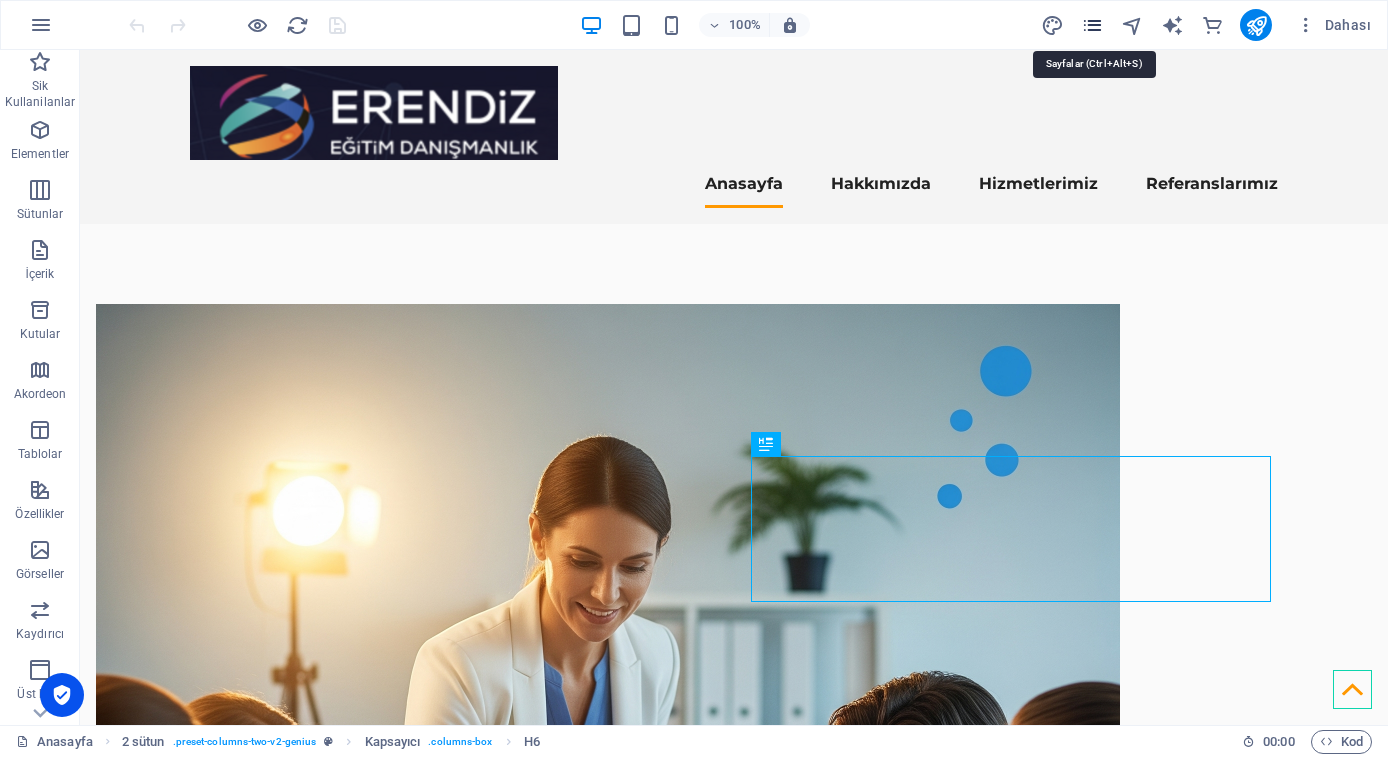 click at bounding box center (1092, 25) 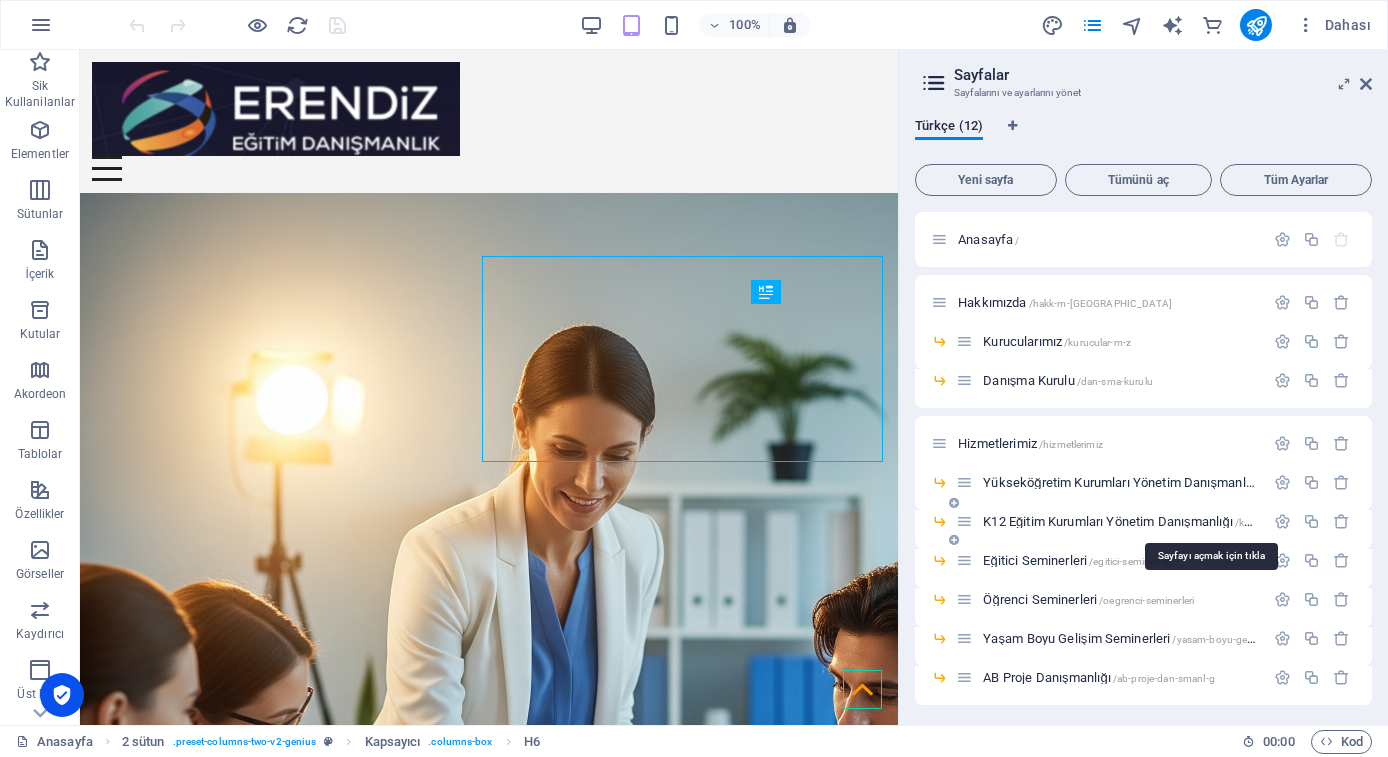 click on "K12 Eğitim Kurumları Yönetim Danışmanlığı /k12-egitim-kurumlar-yoenetim-dan-smanl-g" at bounding box center [1209, 521] 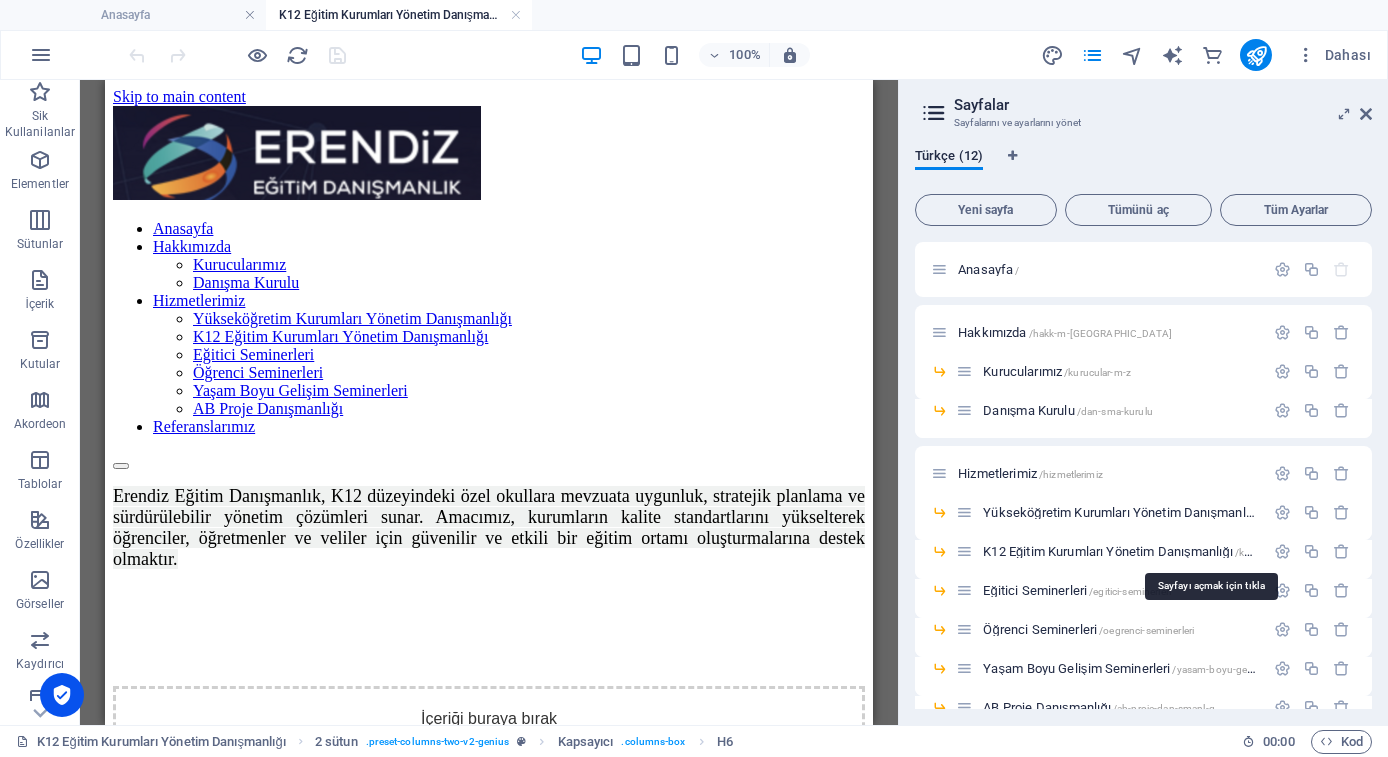 scroll, scrollTop: 0, scrollLeft: 0, axis: both 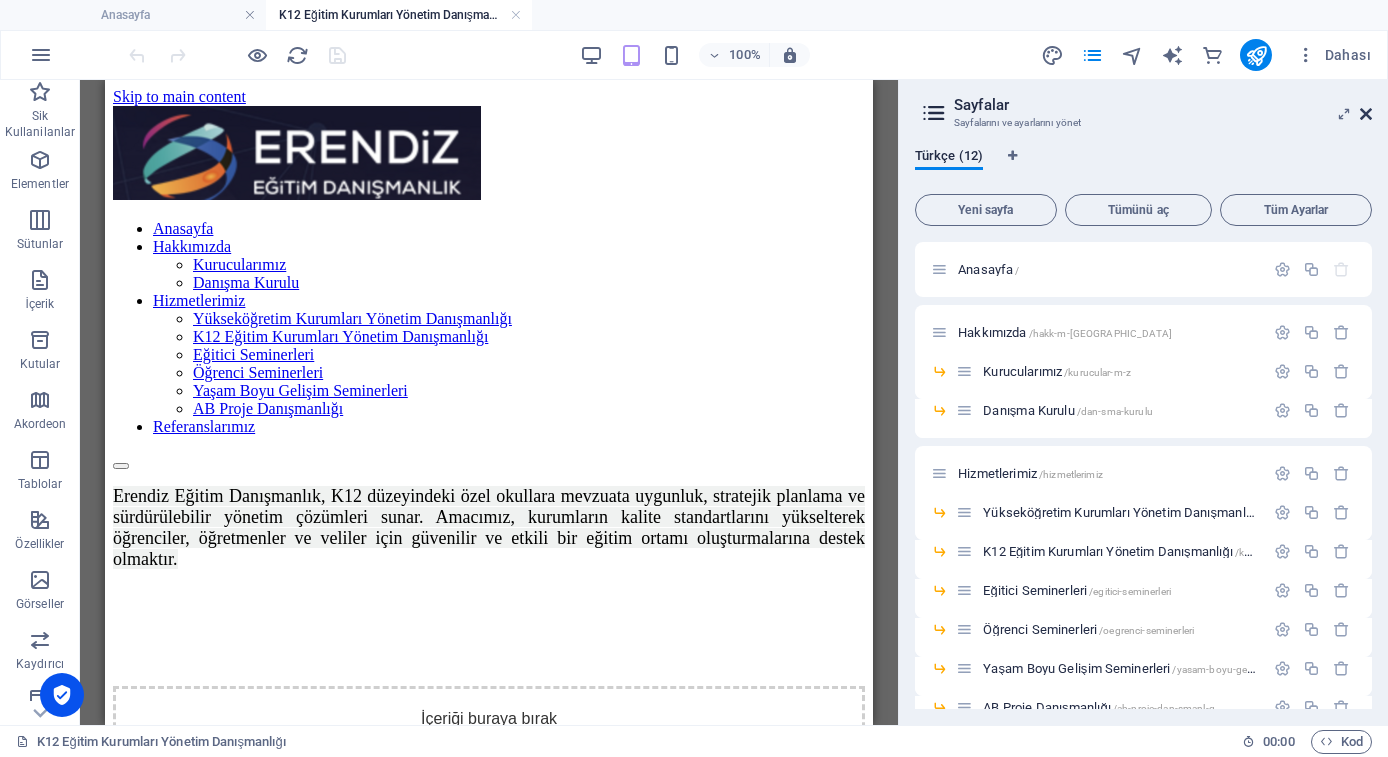 click at bounding box center [1366, 114] 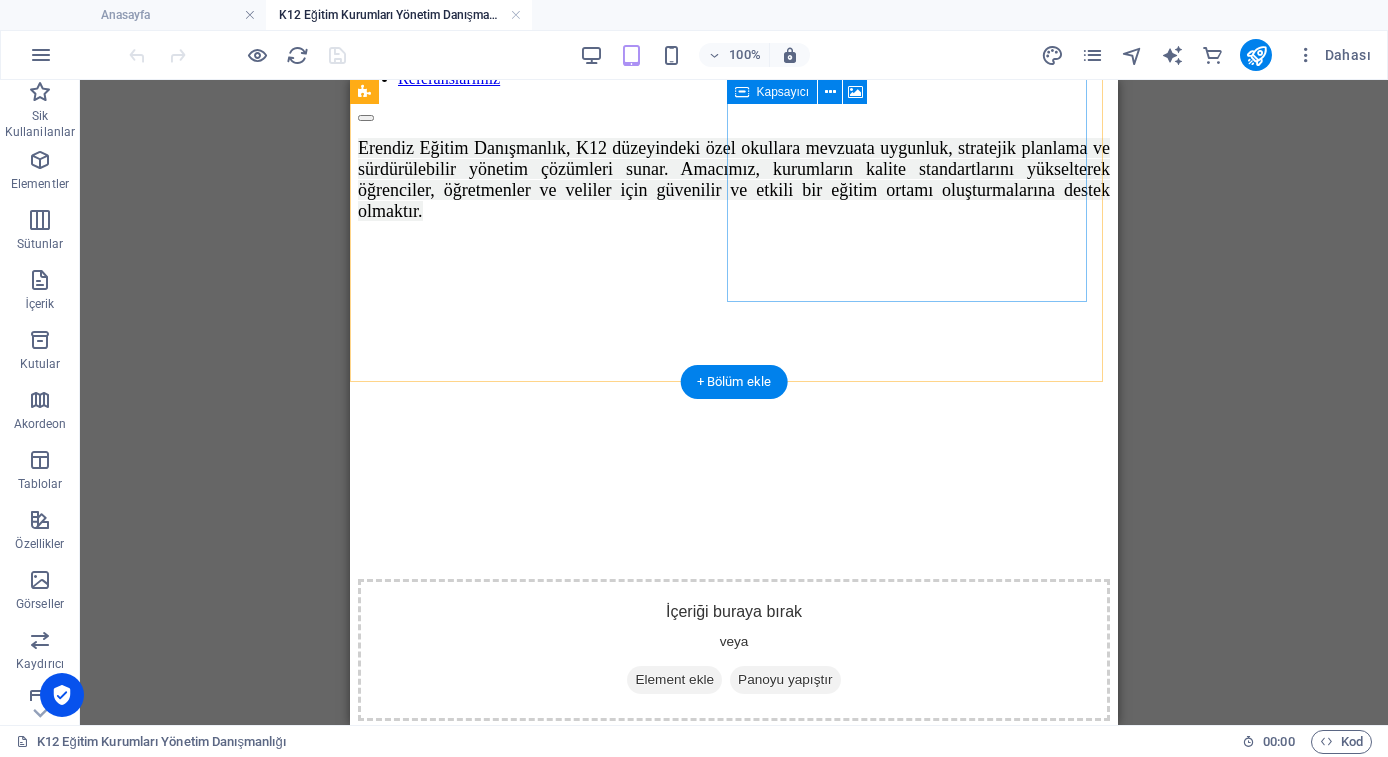 scroll, scrollTop: 349, scrollLeft: 0, axis: vertical 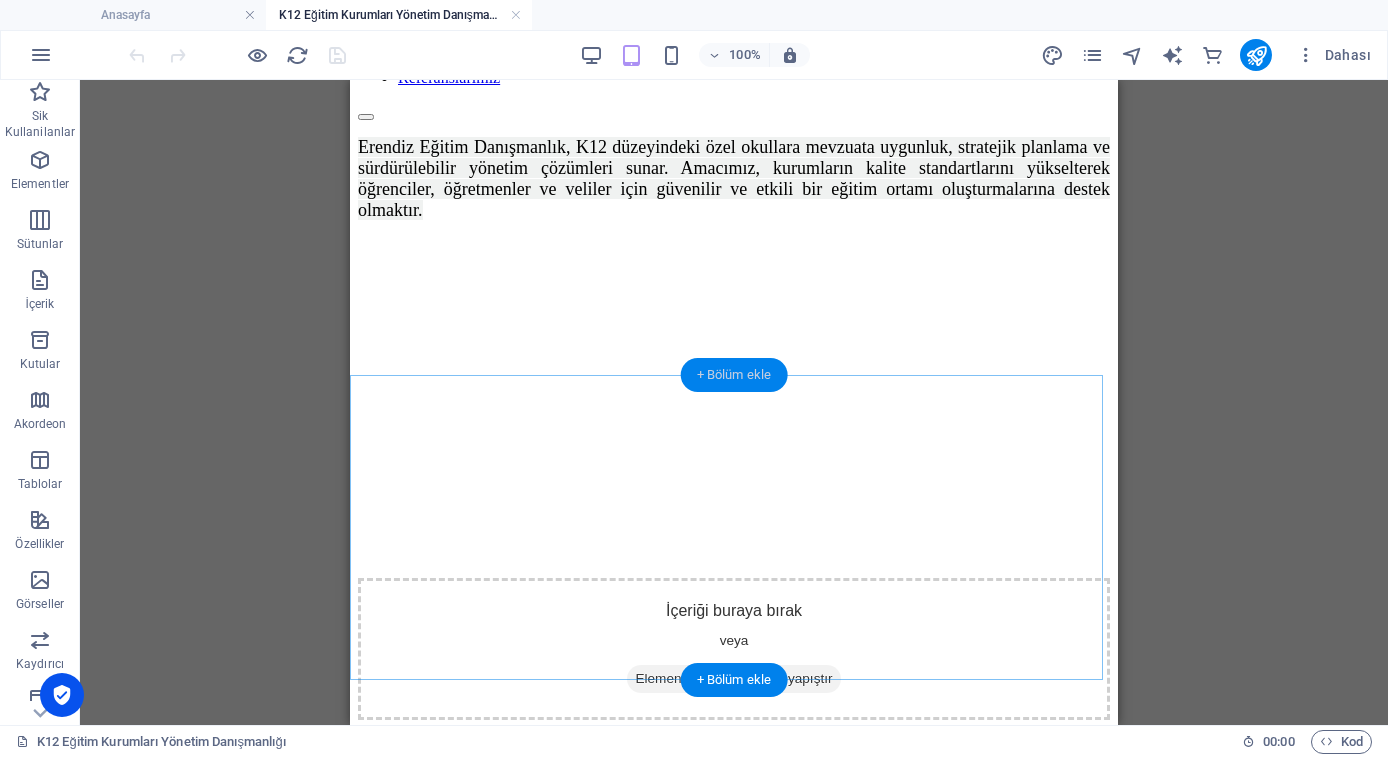 click on "+ Bölüm ekle" at bounding box center [734, 375] 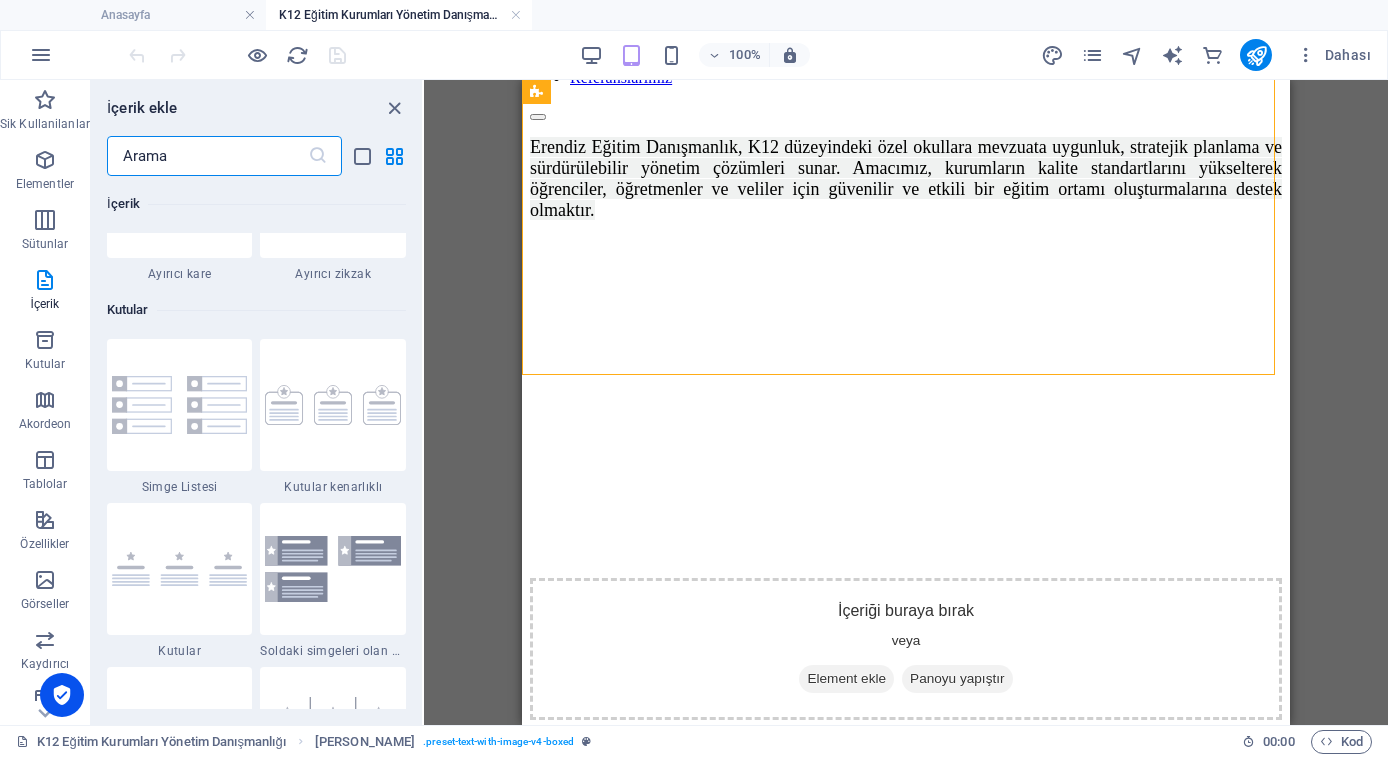 scroll, scrollTop: 5248, scrollLeft: 0, axis: vertical 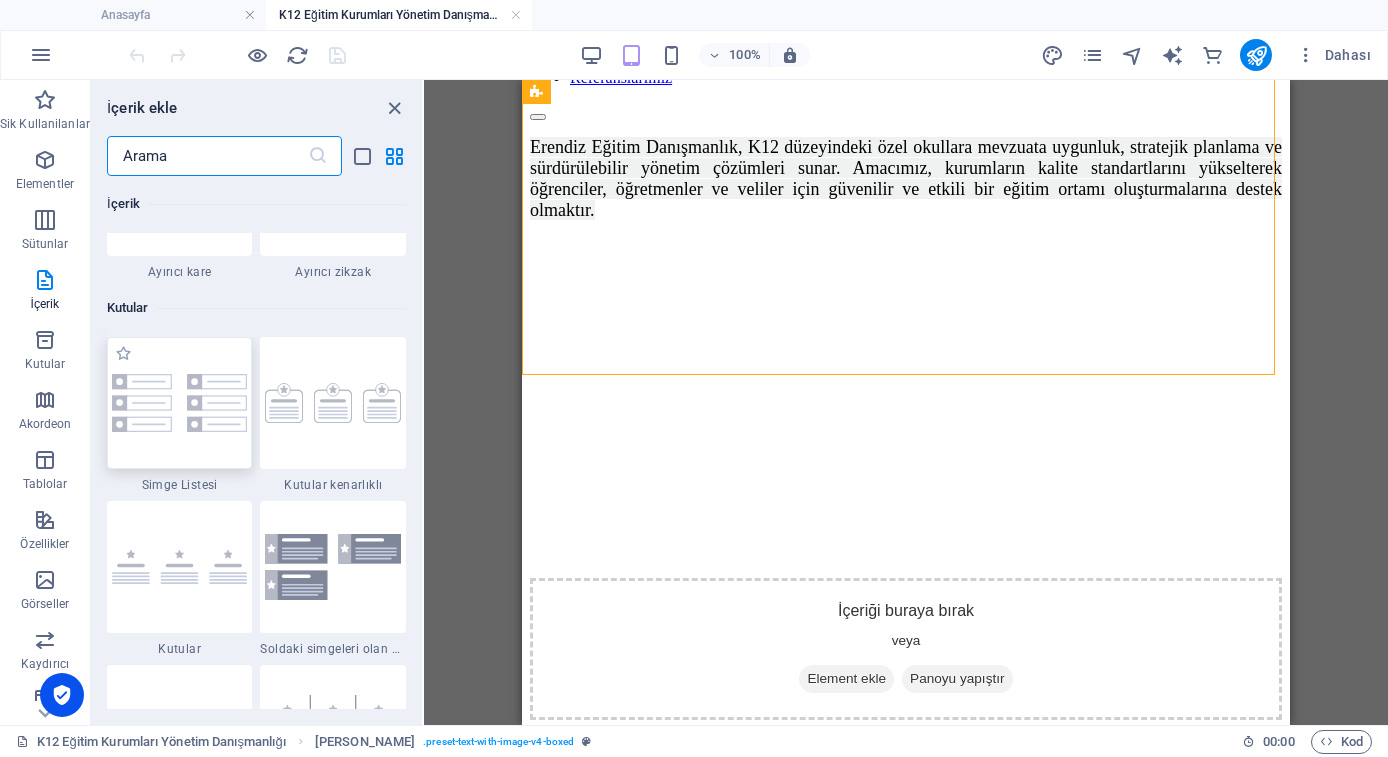 click at bounding box center [180, 402] 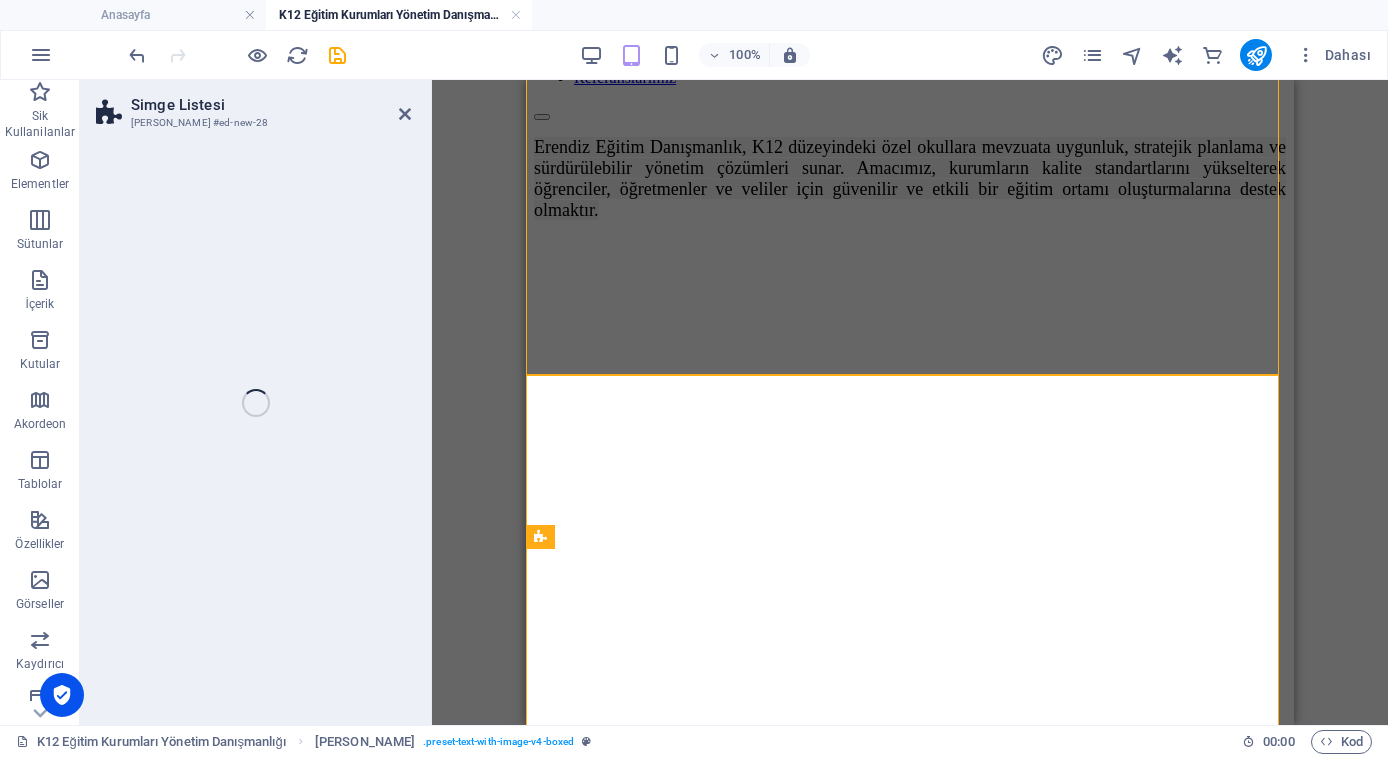 select on "rem" 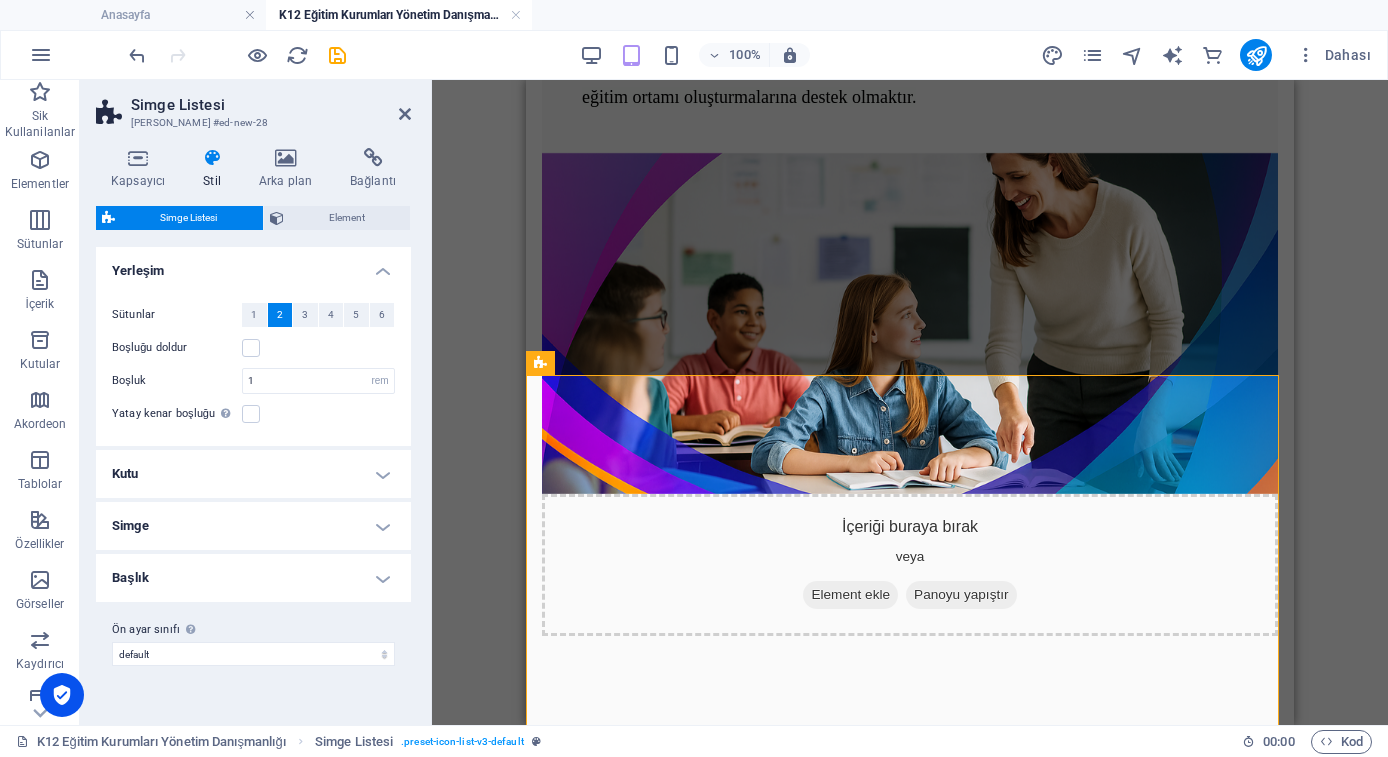click on "[PERSON_NAME] [PERSON_NAME] #ed-new-28" at bounding box center [253, 106] 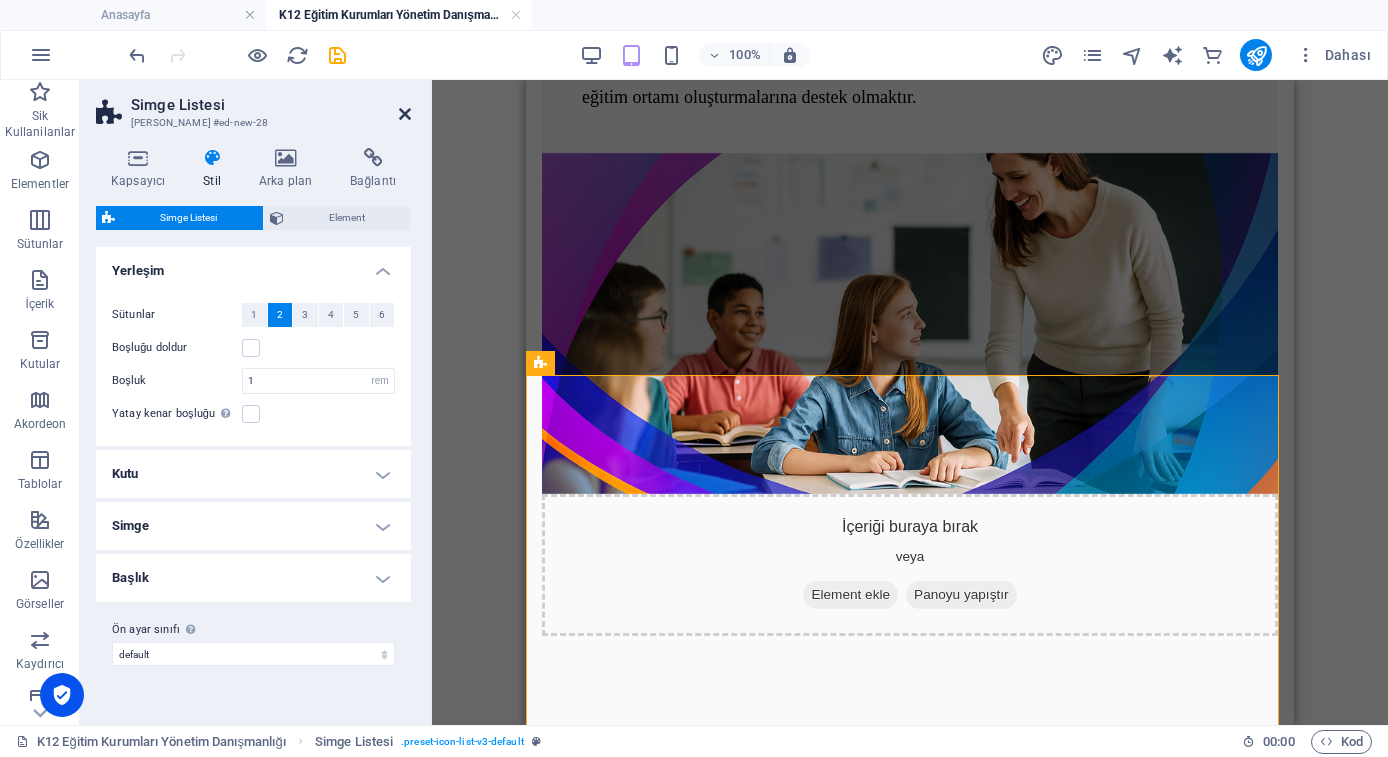 click at bounding box center [405, 114] 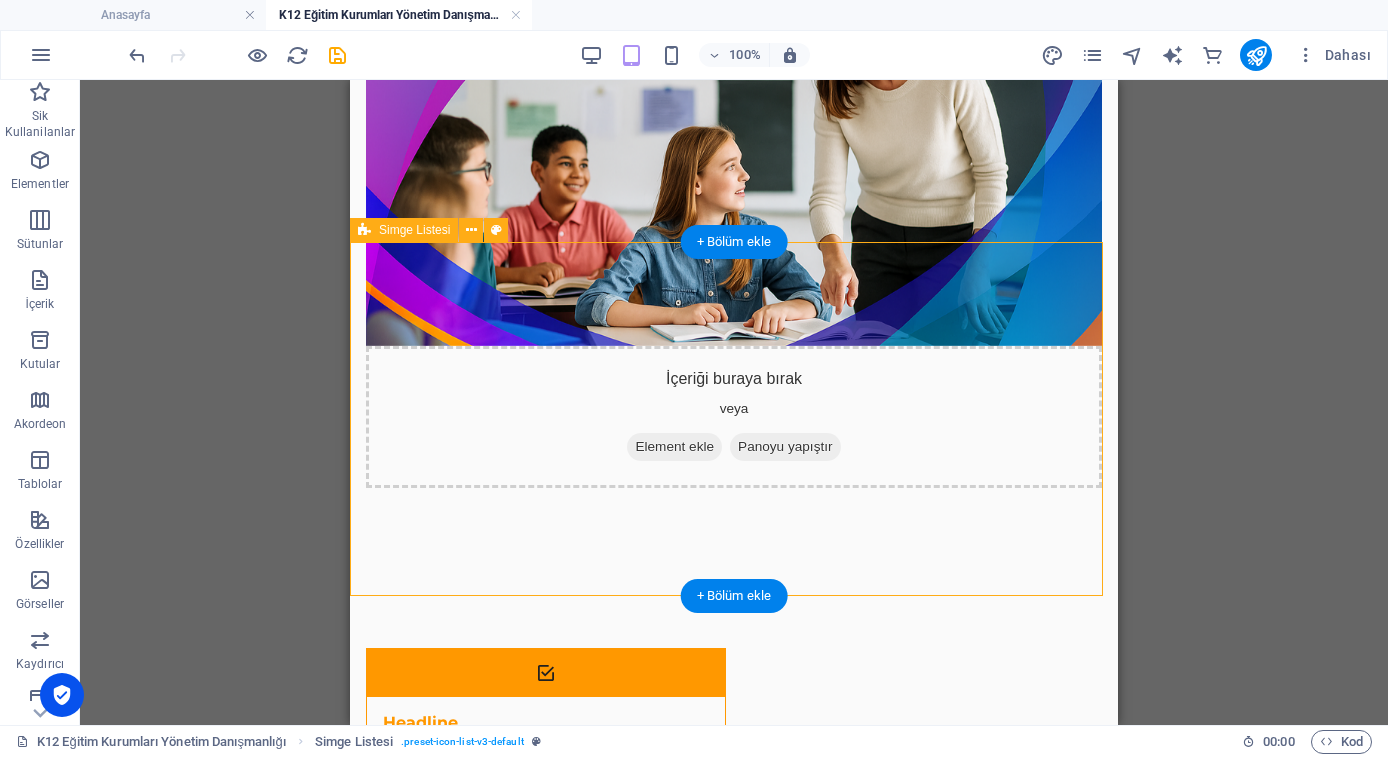 scroll, scrollTop: 503, scrollLeft: 0, axis: vertical 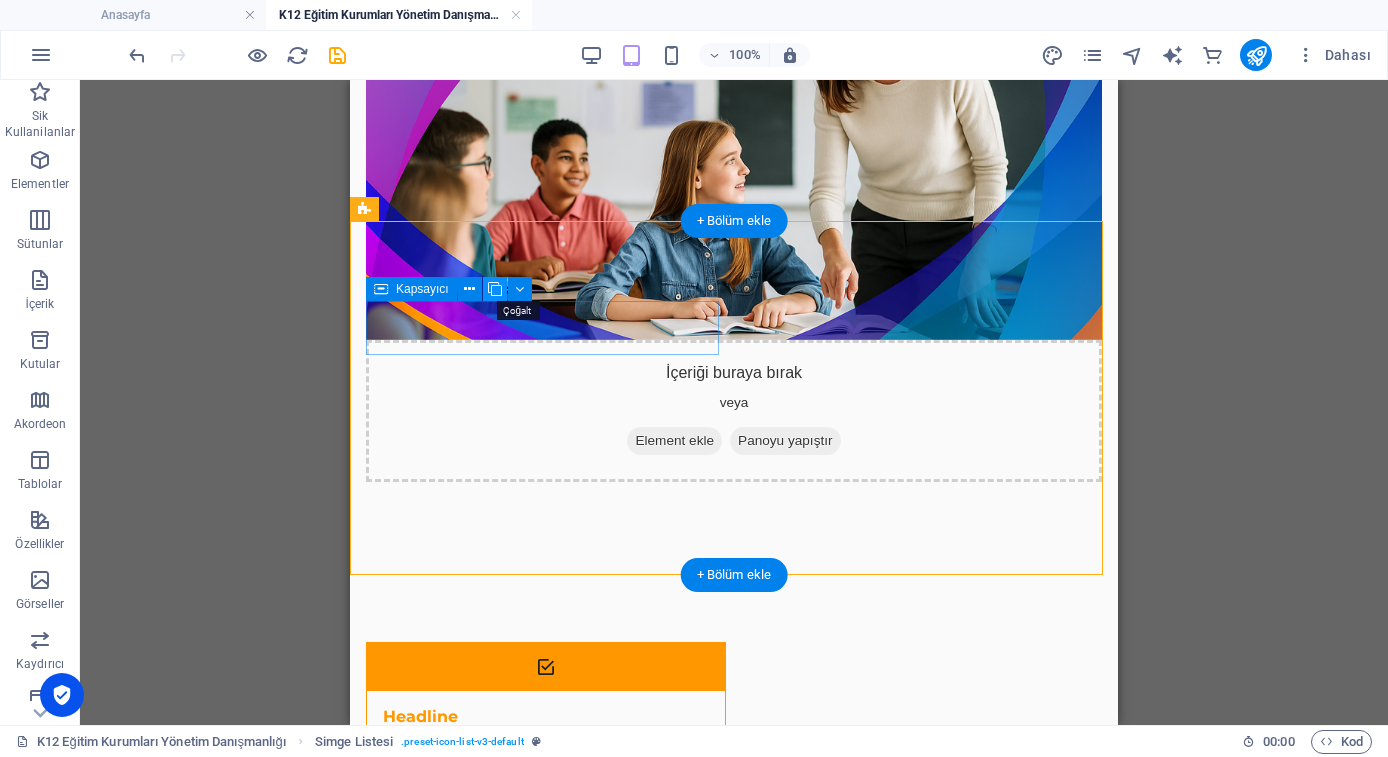 click at bounding box center [495, 289] 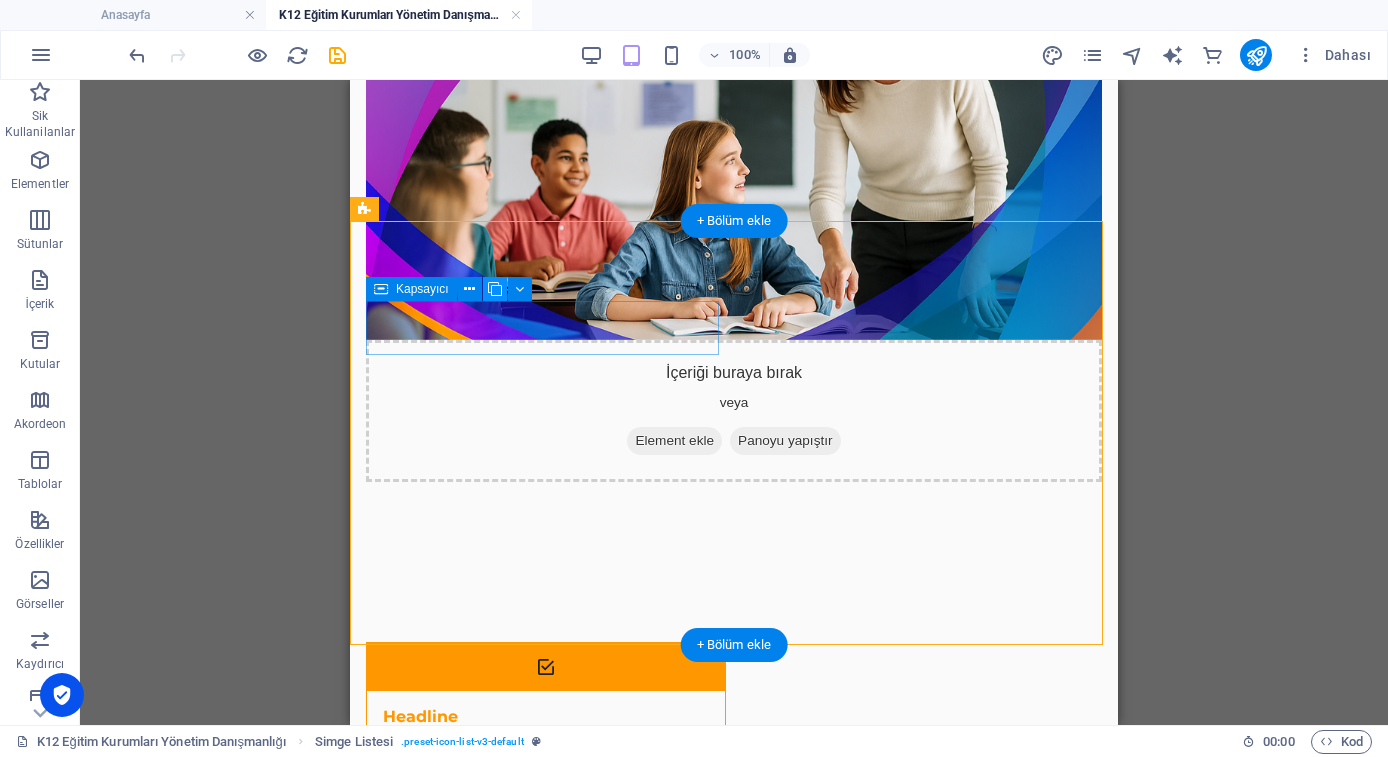 click at bounding box center [495, 289] 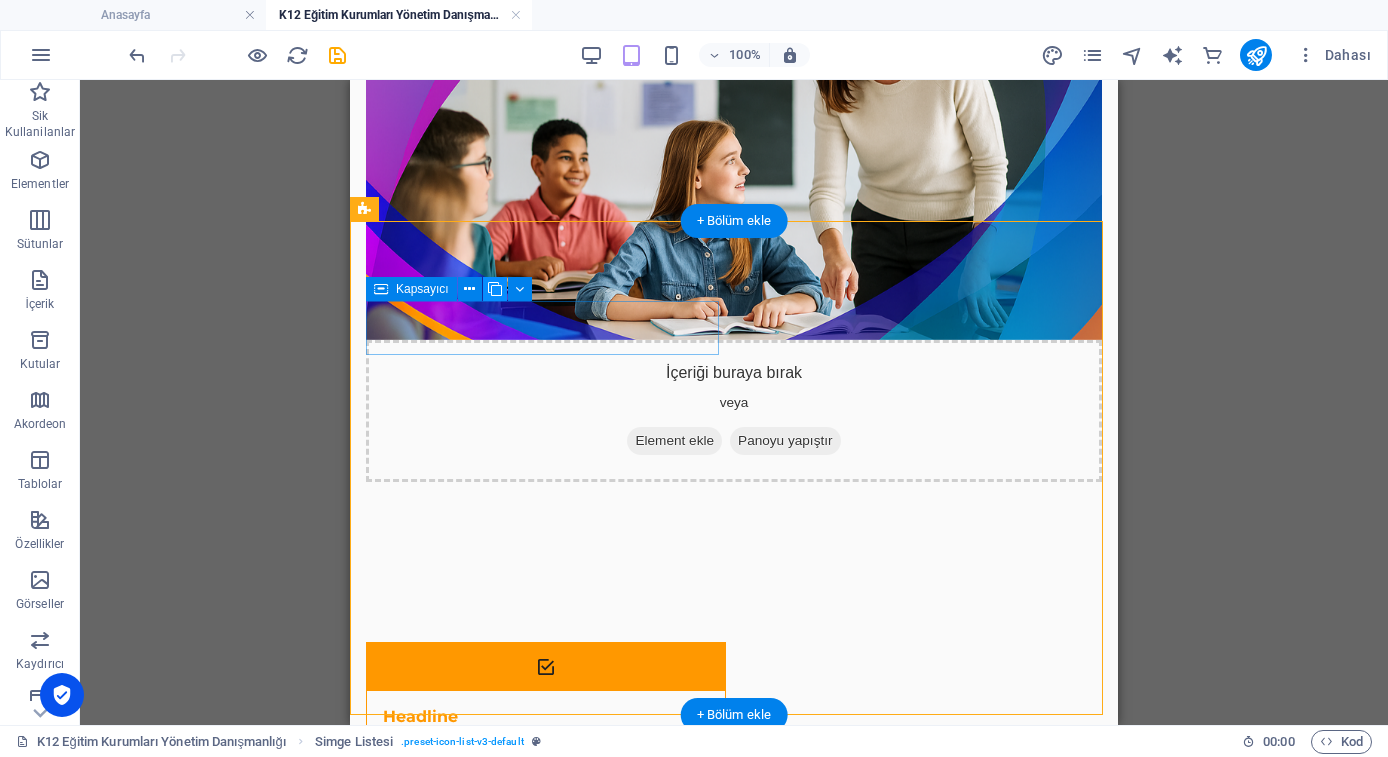 click at bounding box center [495, 289] 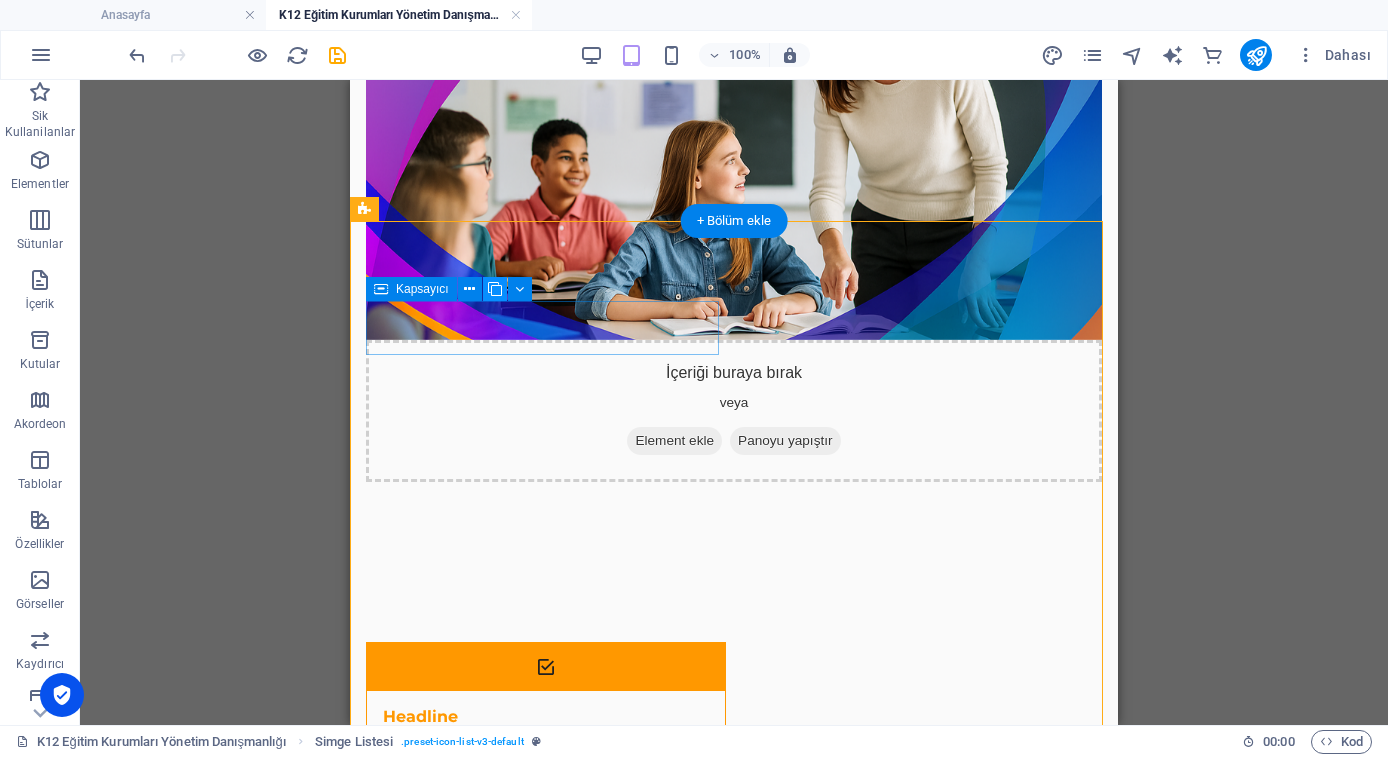 click at bounding box center [495, 289] 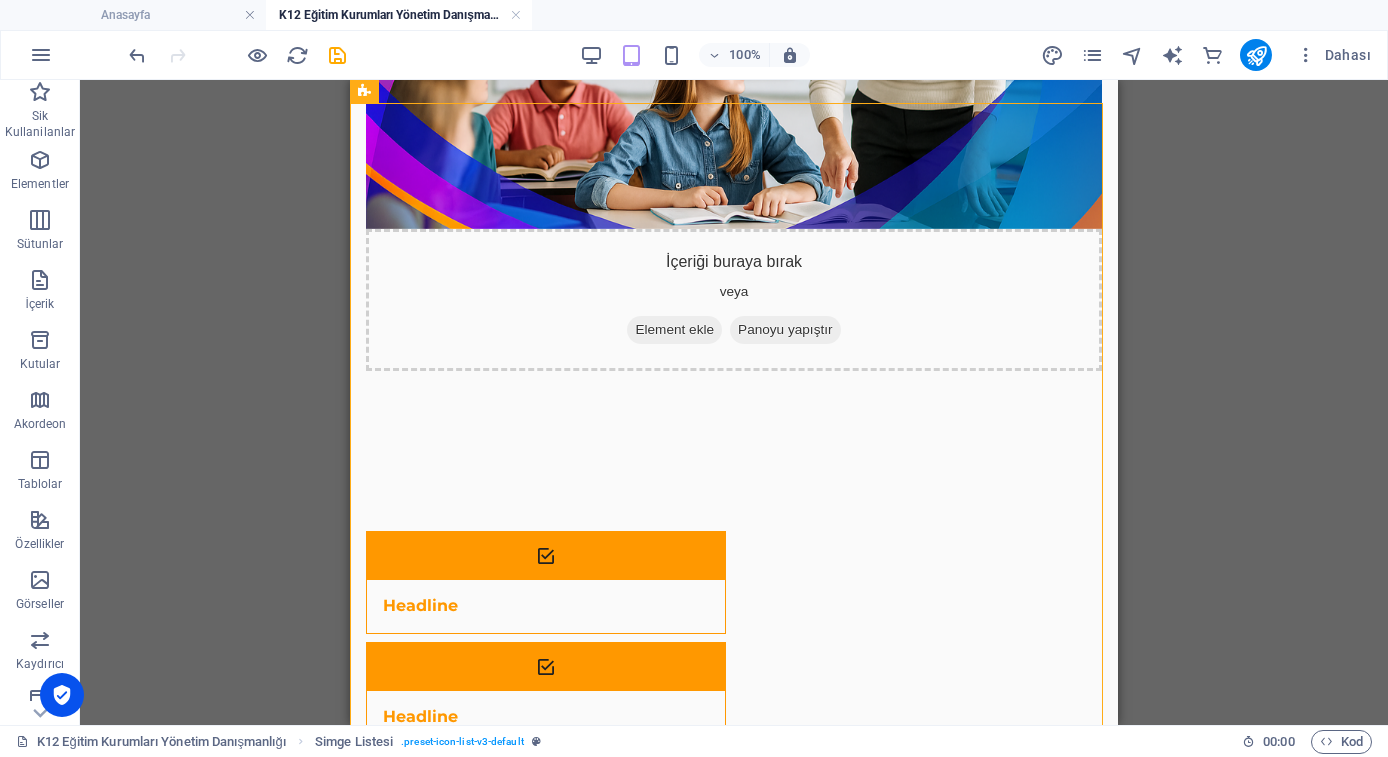 scroll, scrollTop: 621, scrollLeft: 0, axis: vertical 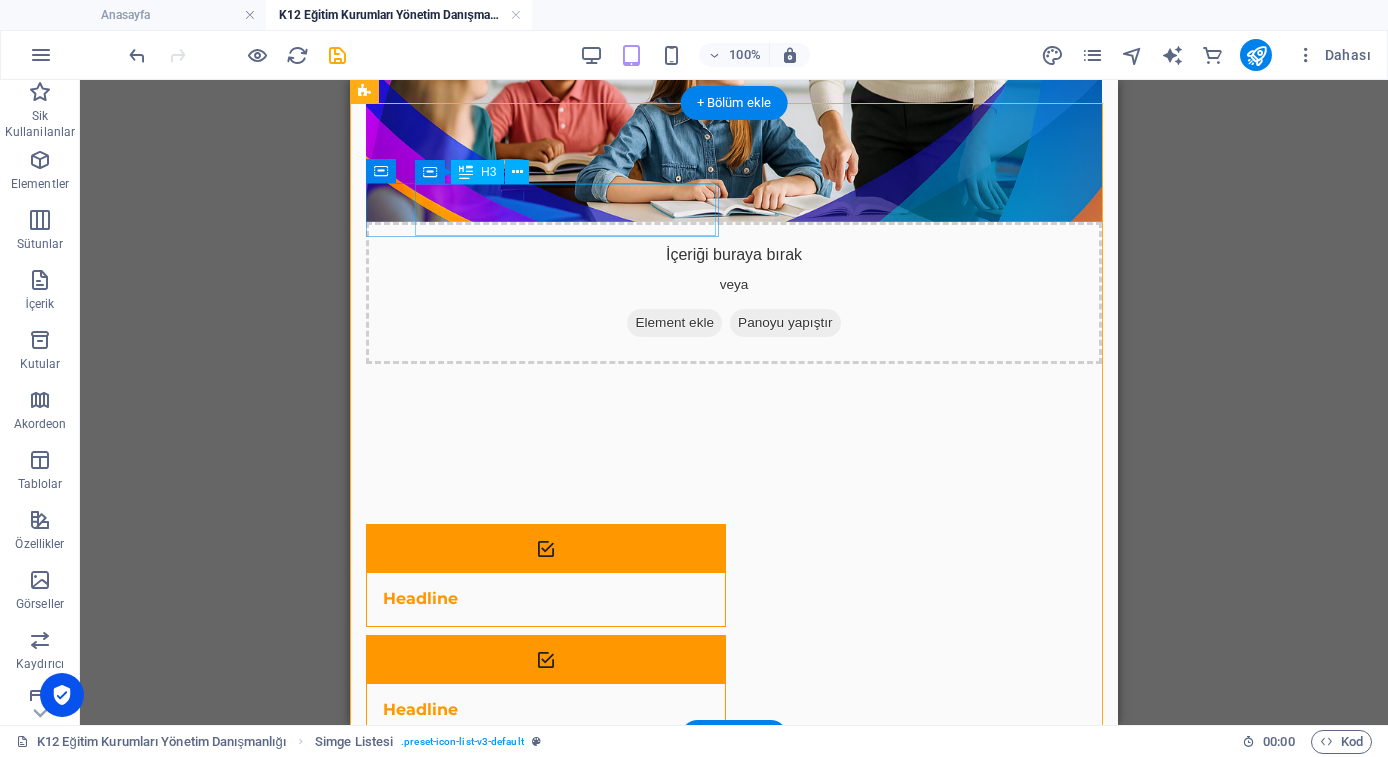 click on "Headline" at bounding box center [521, 599] 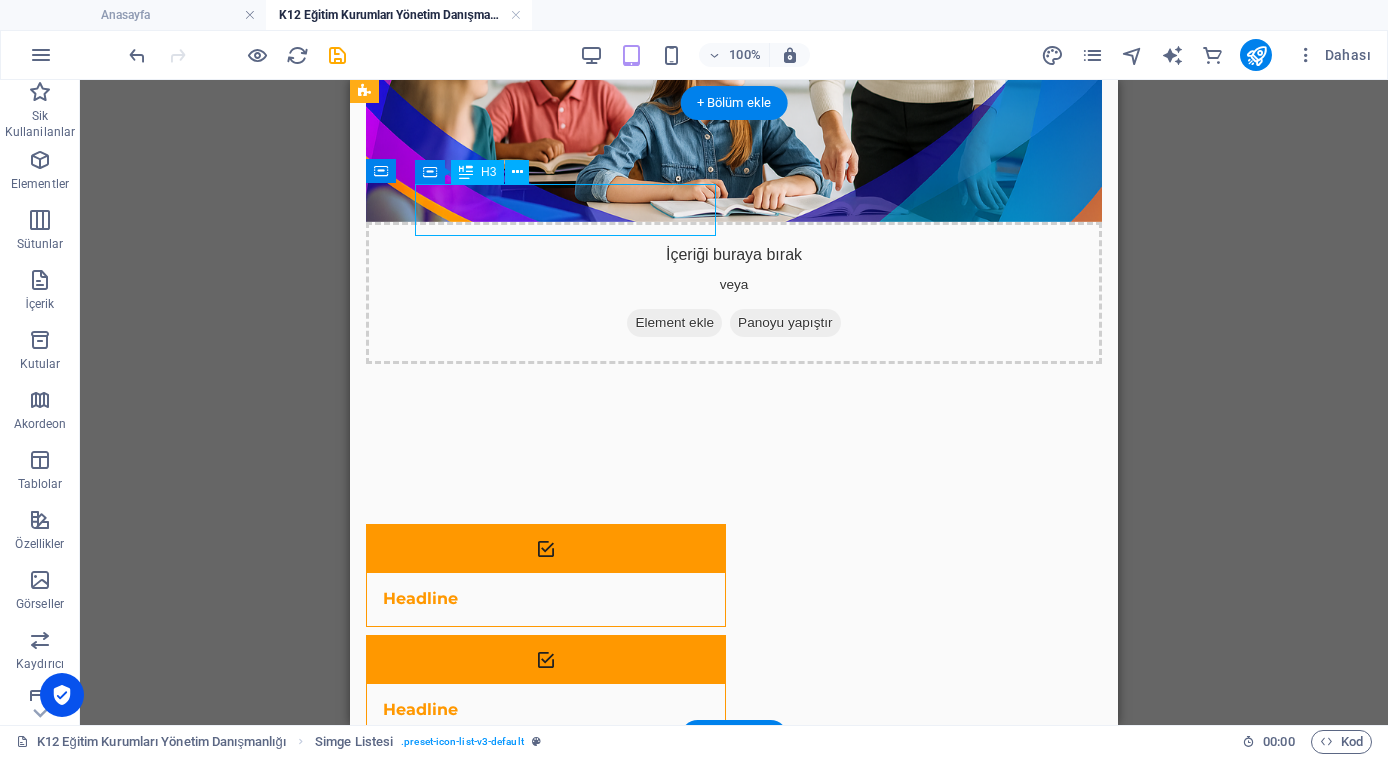 drag, startPoint x: 556, startPoint y: 217, endPoint x: 380, endPoint y: 217, distance: 176 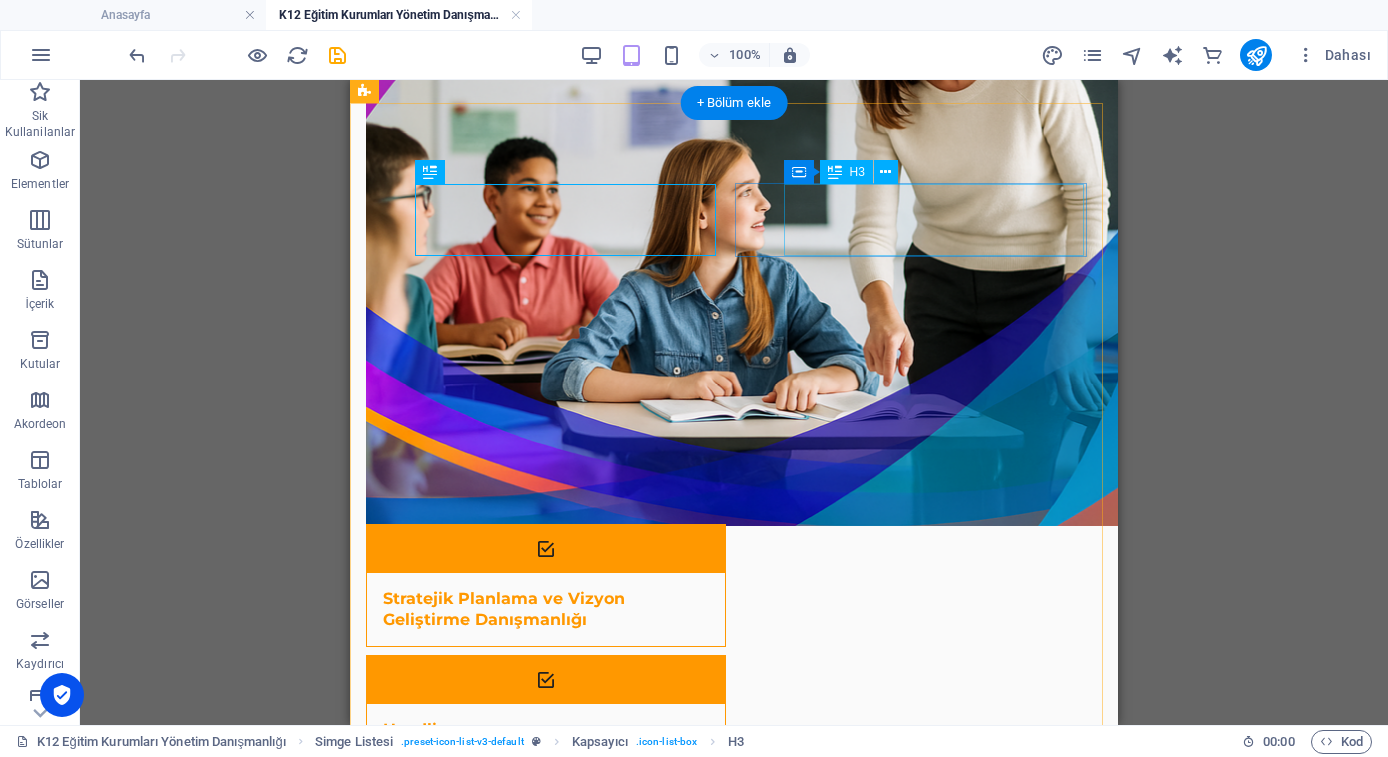 click on "Headline" at bounding box center [521, 730] 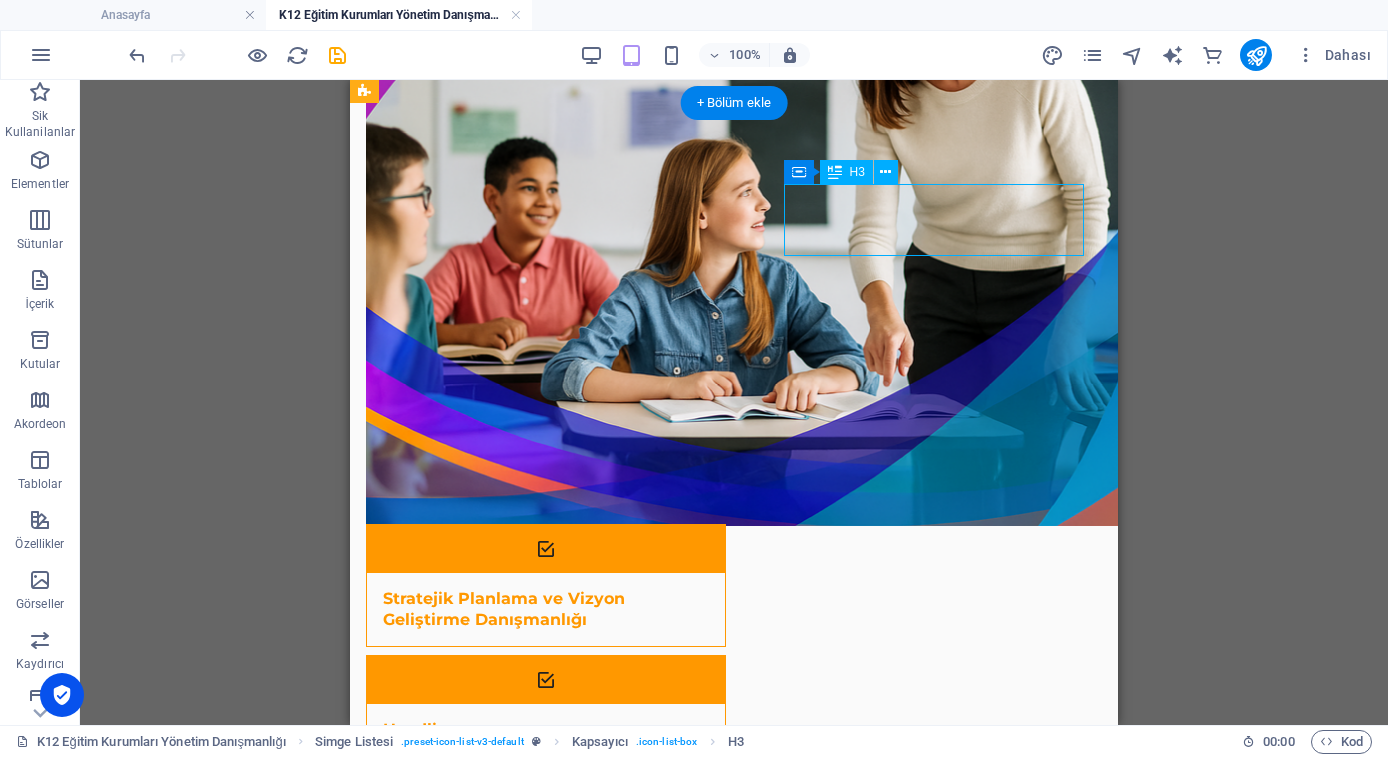 click on "Headline" at bounding box center (521, 730) 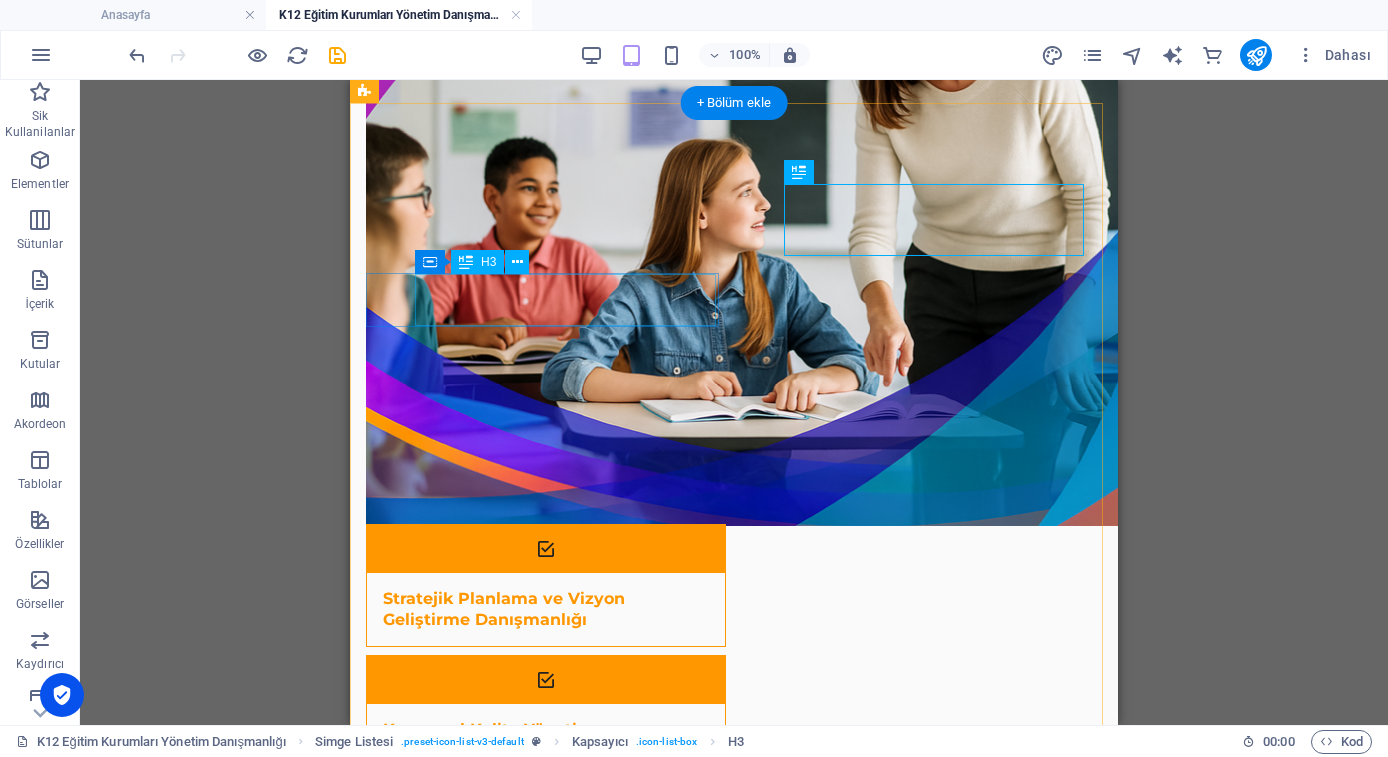 click on "Headline" at bounding box center (521, 862) 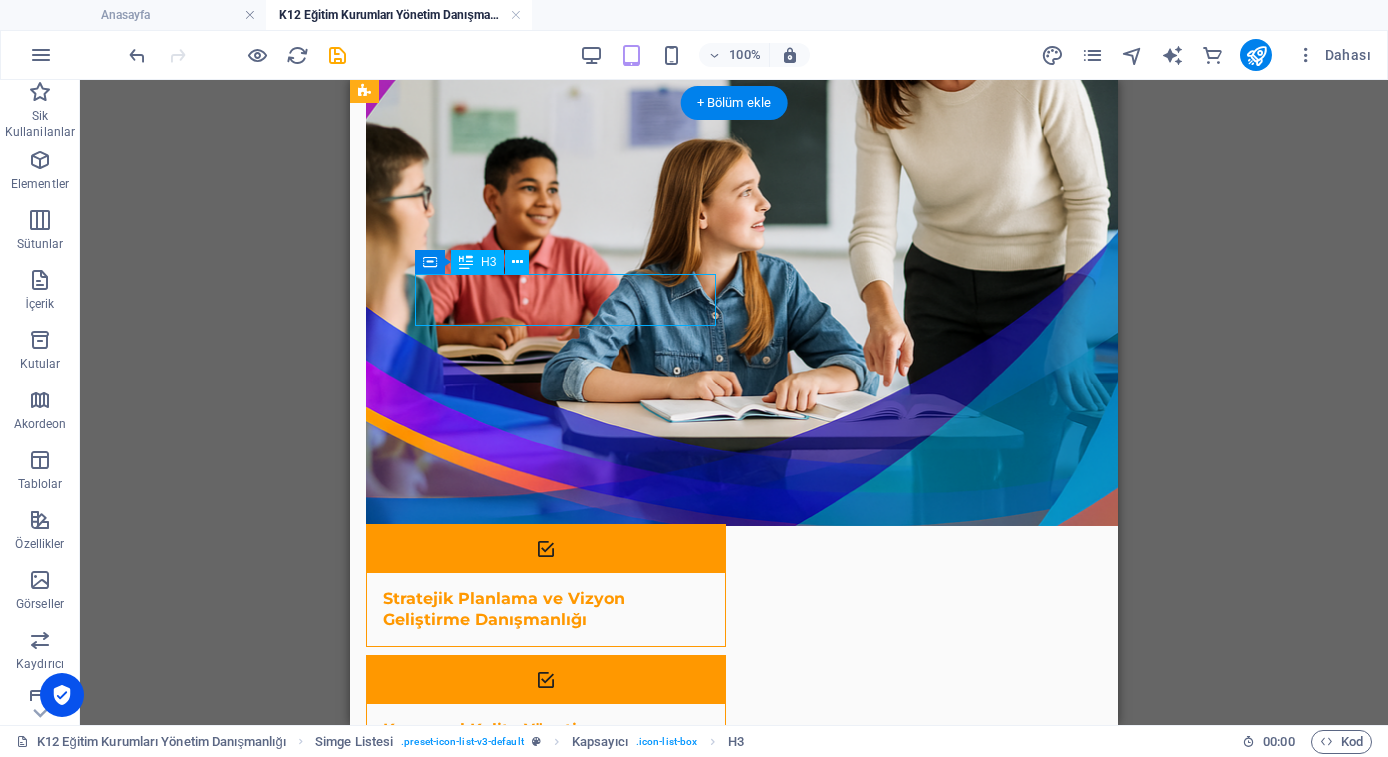 click on "Headline" at bounding box center [521, 862] 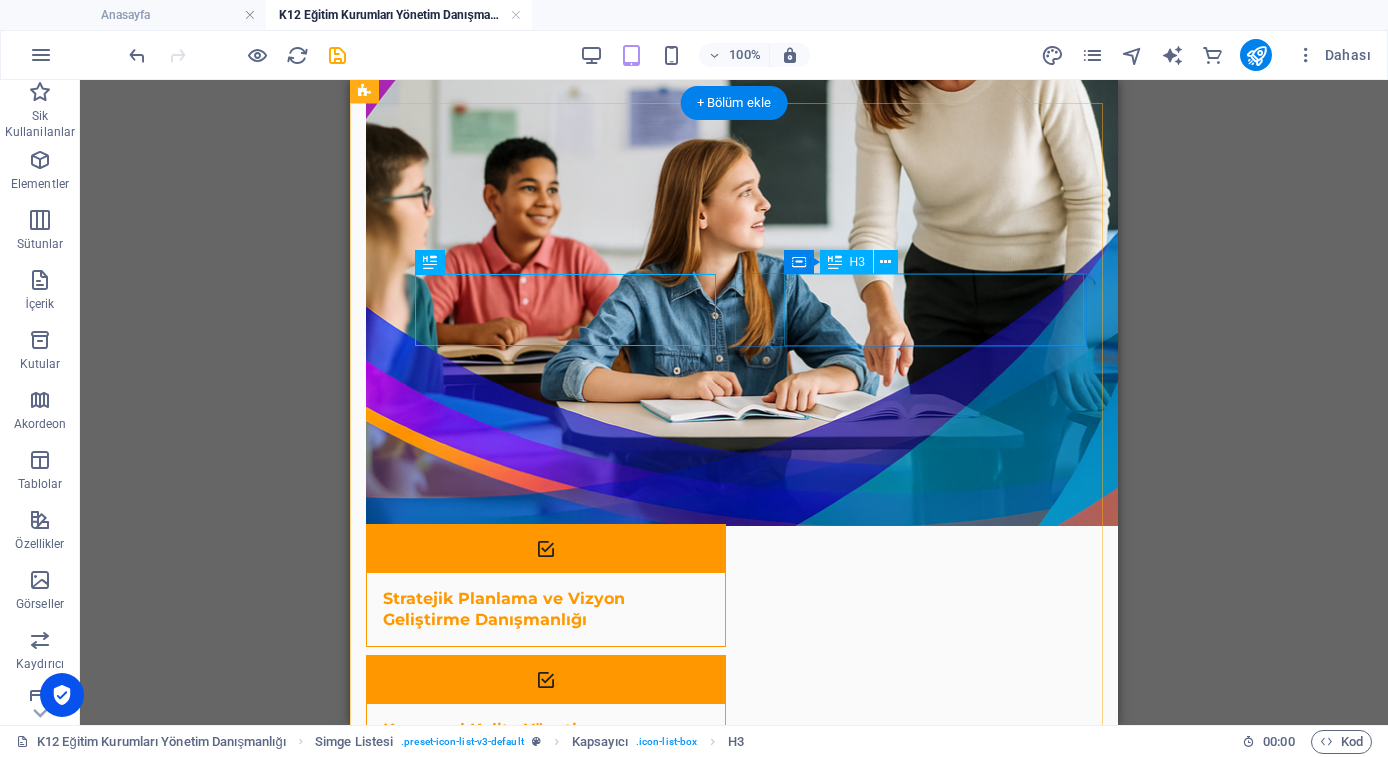 click on "Headline" at bounding box center (521, 994) 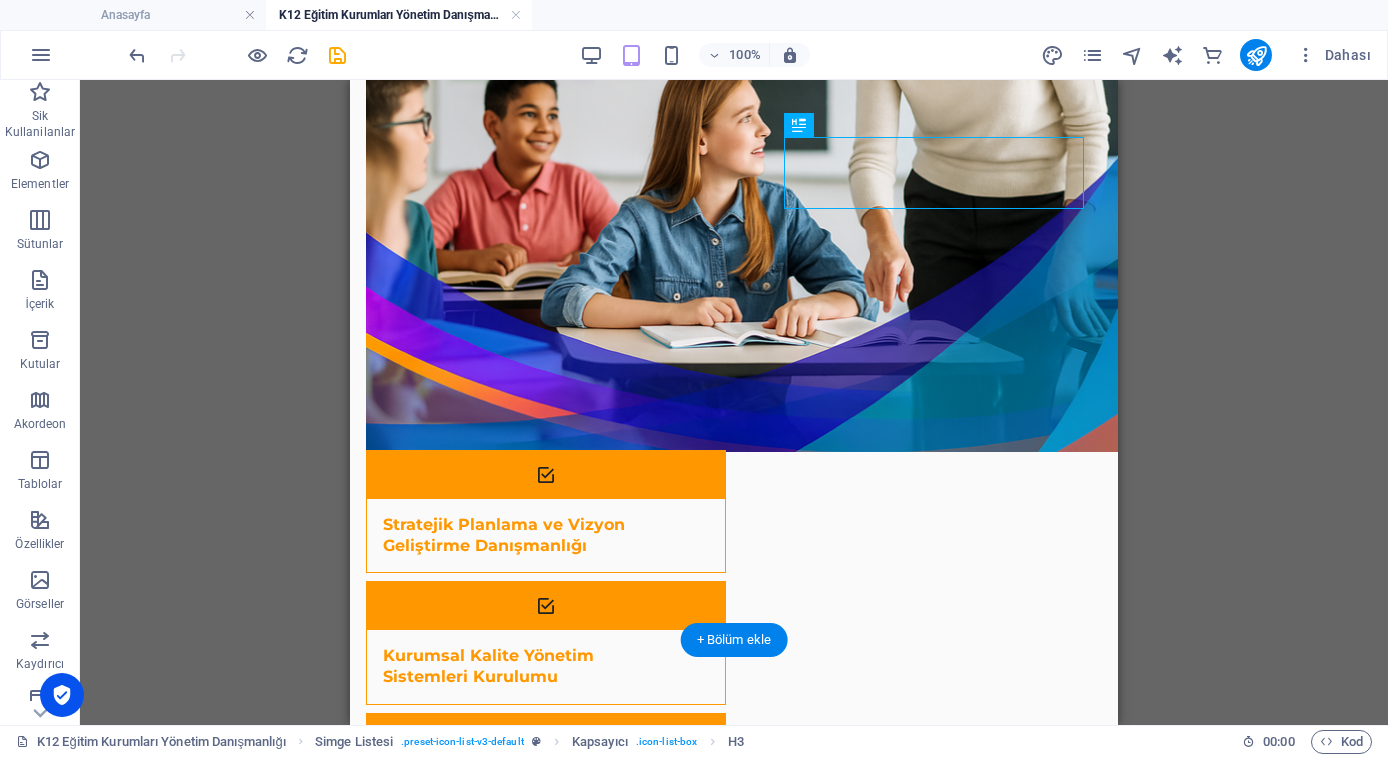 scroll, scrollTop: 758, scrollLeft: 0, axis: vertical 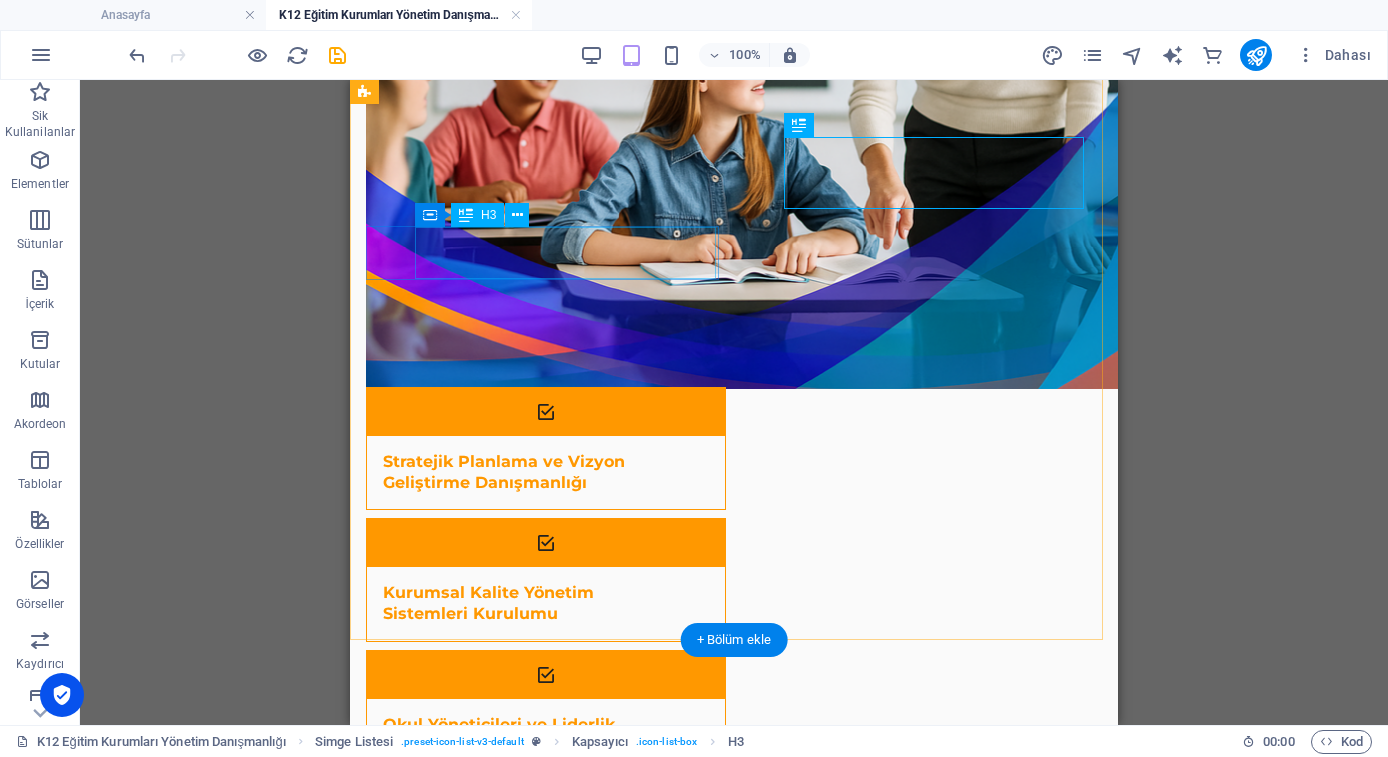 click on "Headline" at bounding box center [521, 988] 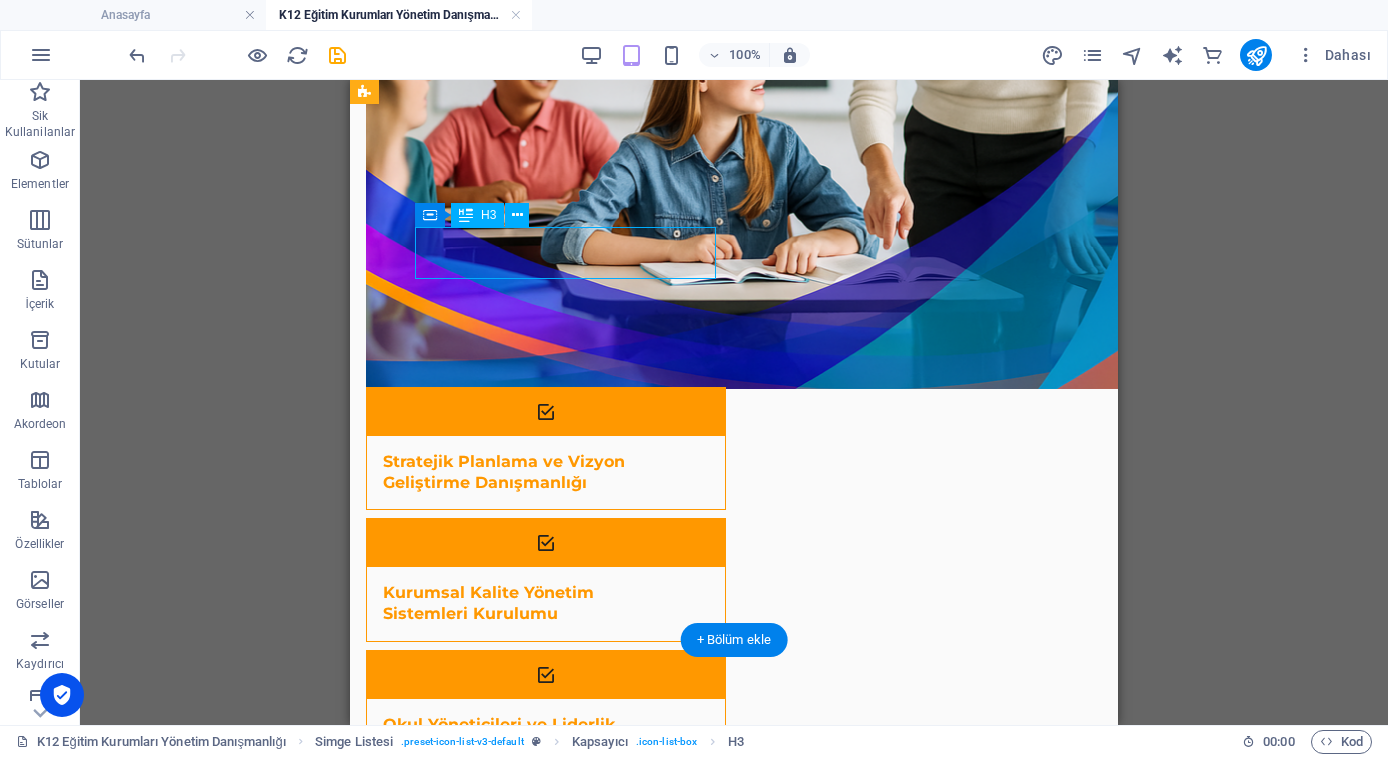 click on "Headline" at bounding box center [521, 988] 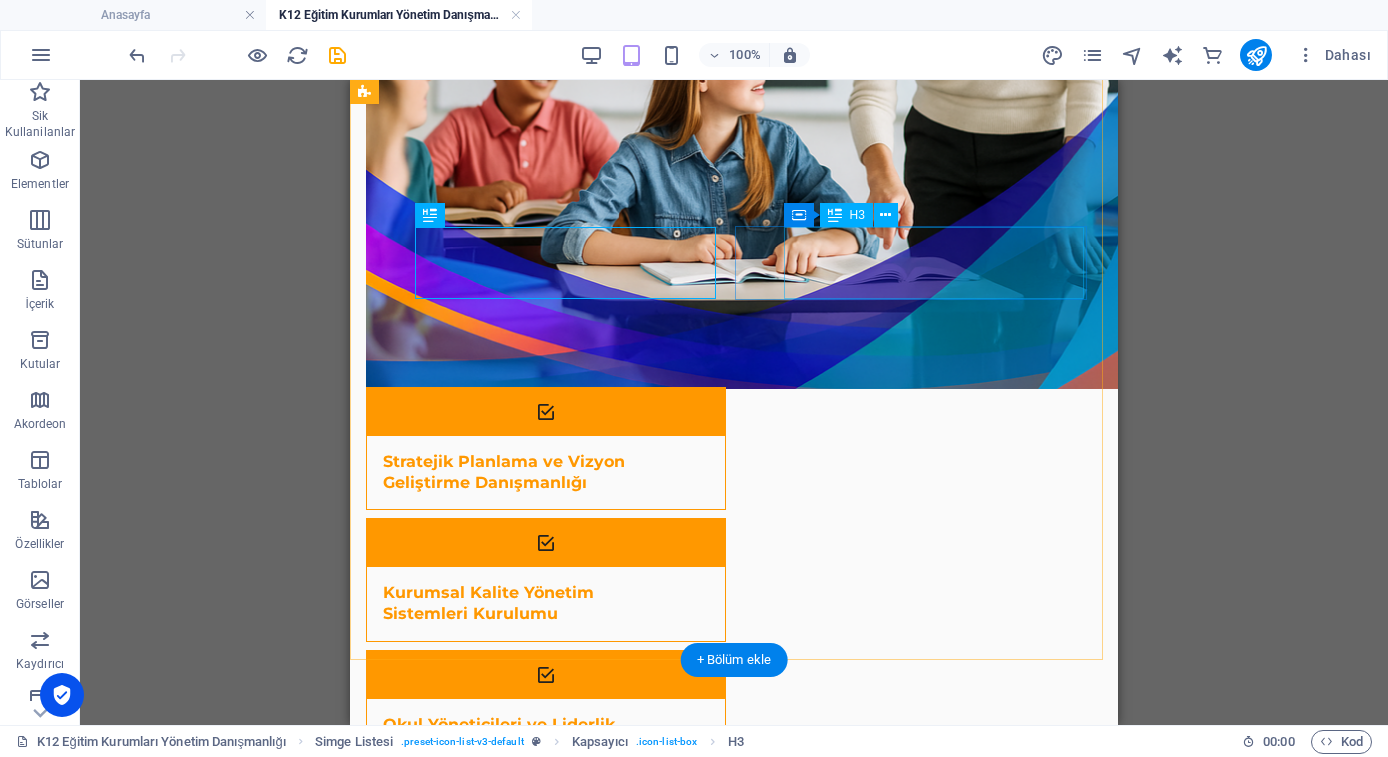 click on "Headline" at bounding box center [521, 1120] 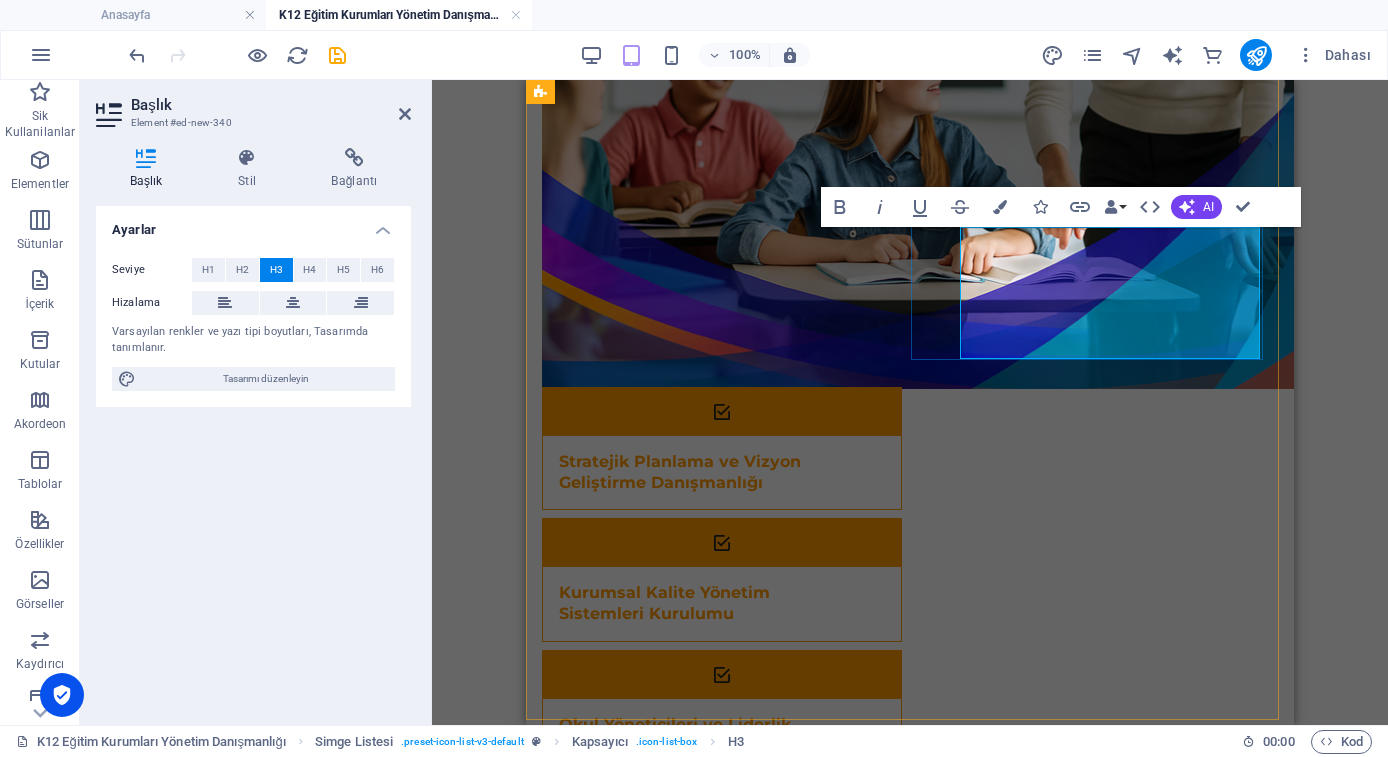 drag, startPoint x: 1144, startPoint y: 334, endPoint x: 1092, endPoint y: 291, distance: 67.47592 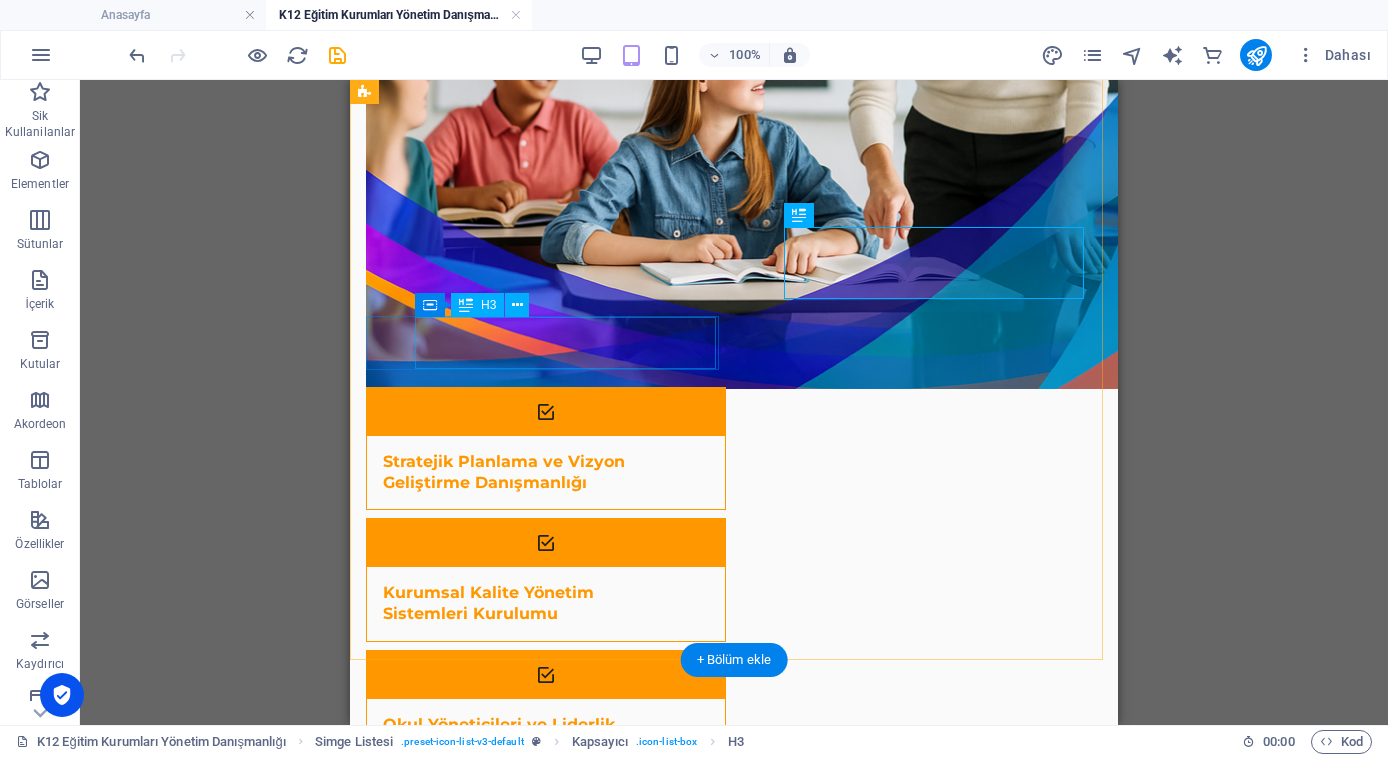 click on "Headline" at bounding box center (521, 1251) 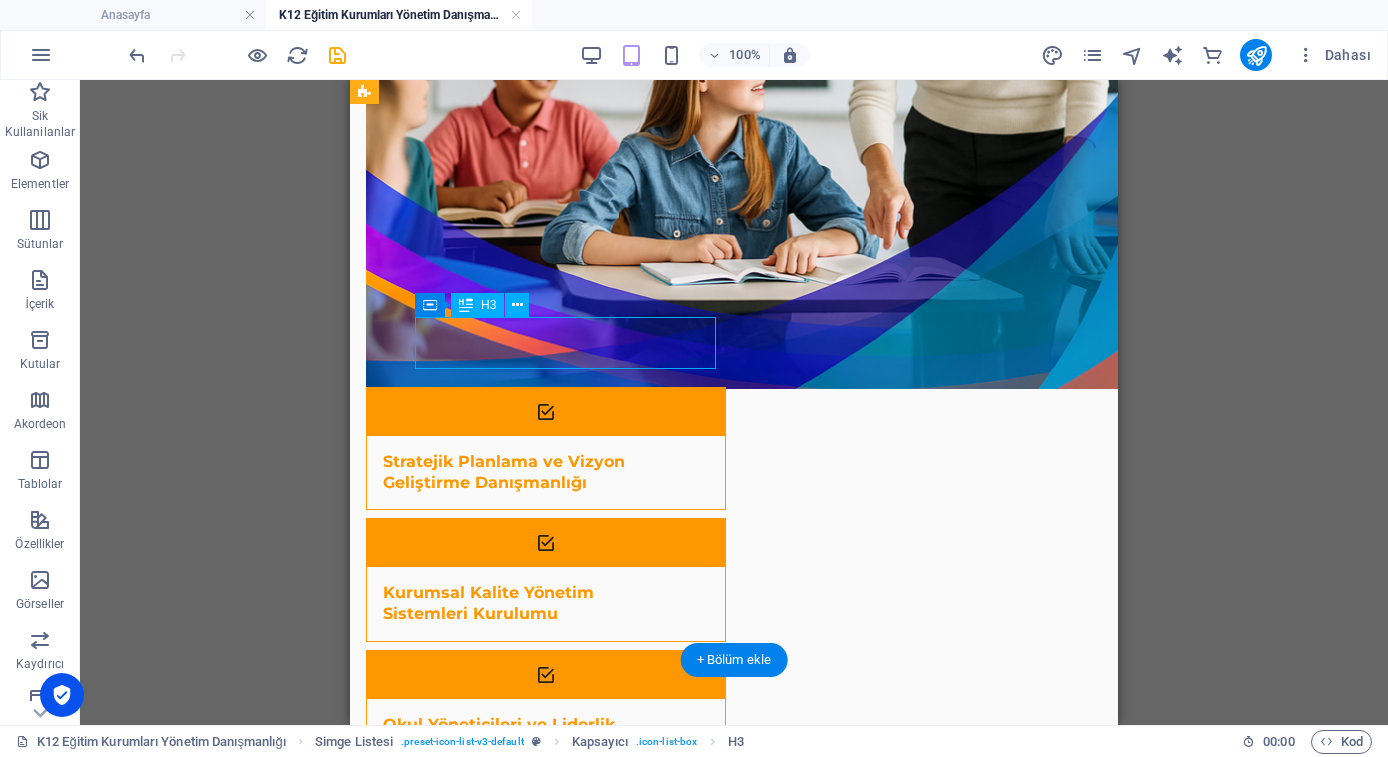 click on "Headline" at bounding box center [521, 1251] 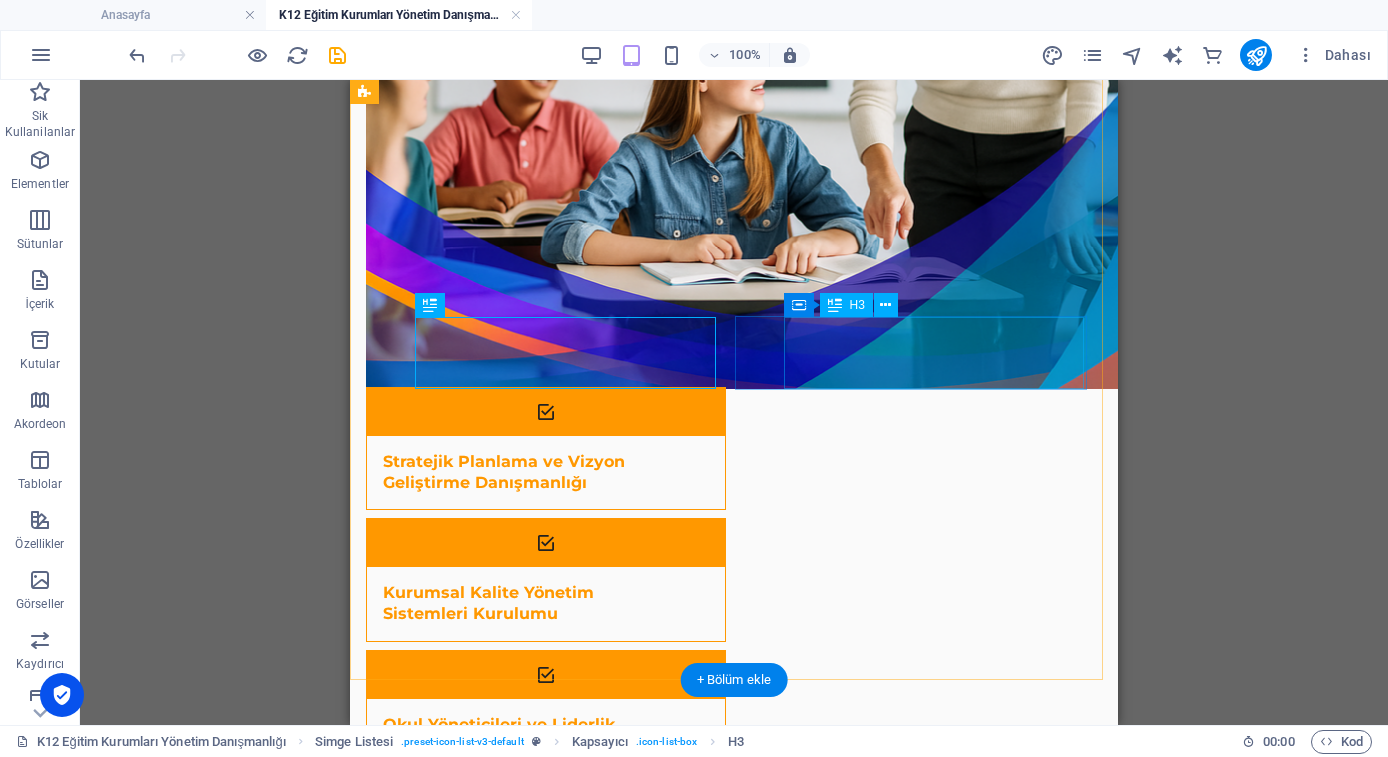 click on "Headline" at bounding box center [521, 1383] 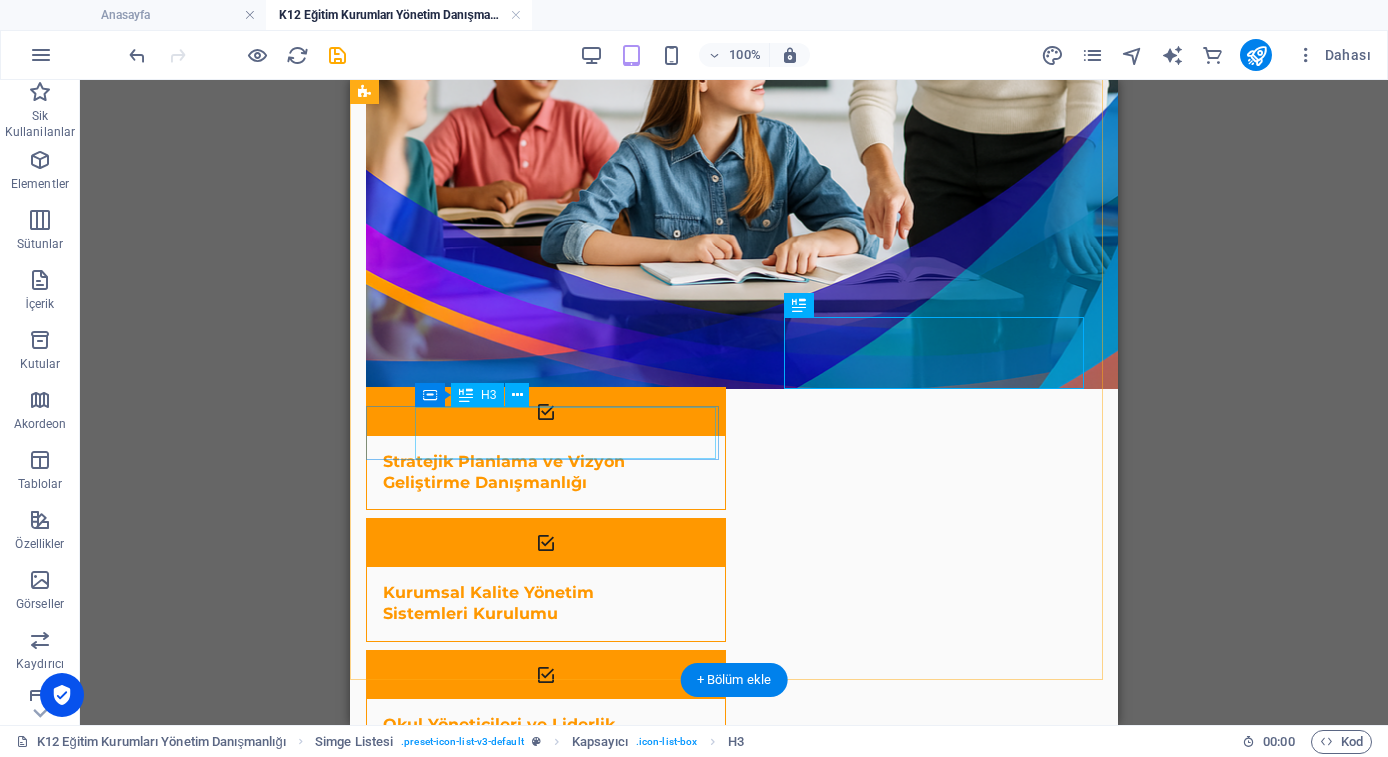 click on "Headline" at bounding box center [521, 1515] 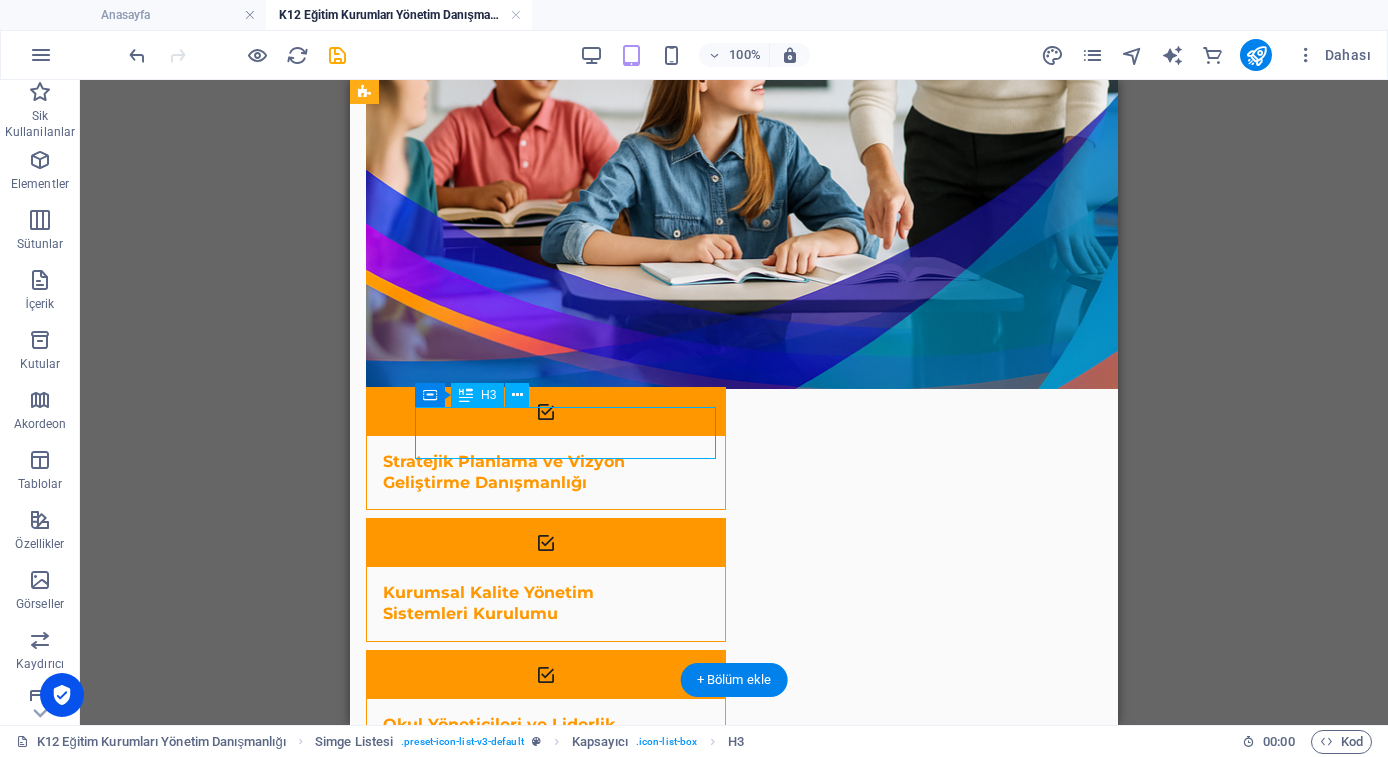 click on "Headline" at bounding box center (521, 1515) 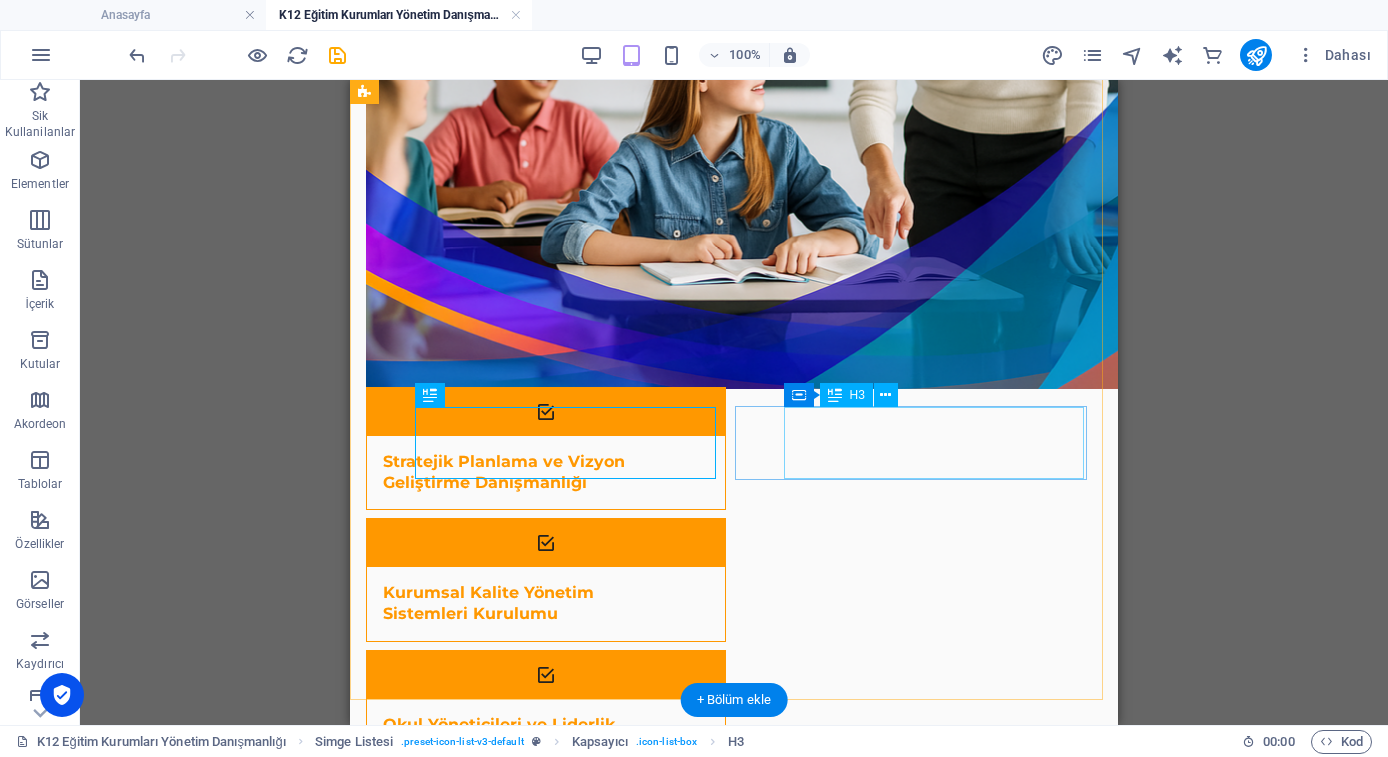 click on "Headline" at bounding box center (521, 1646) 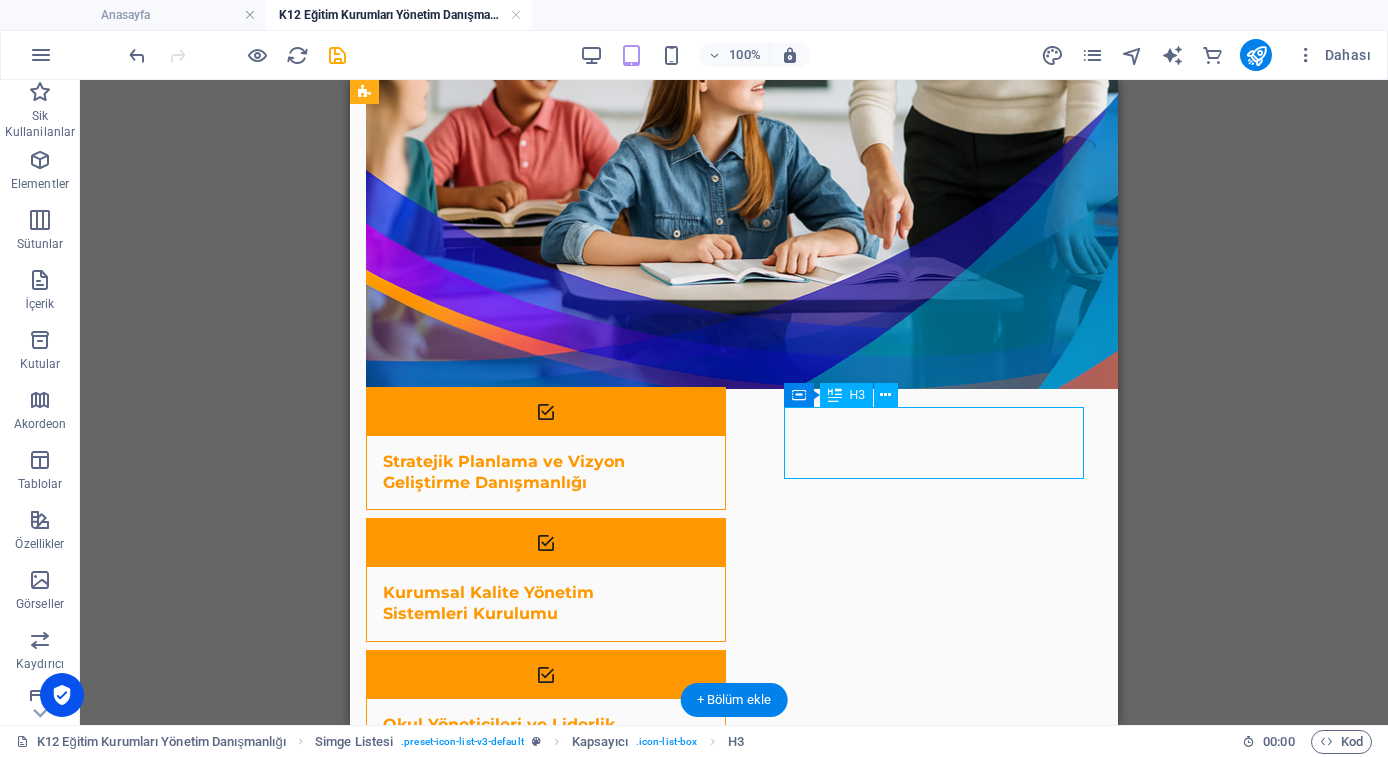click on "Headline" at bounding box center [521, 1646] 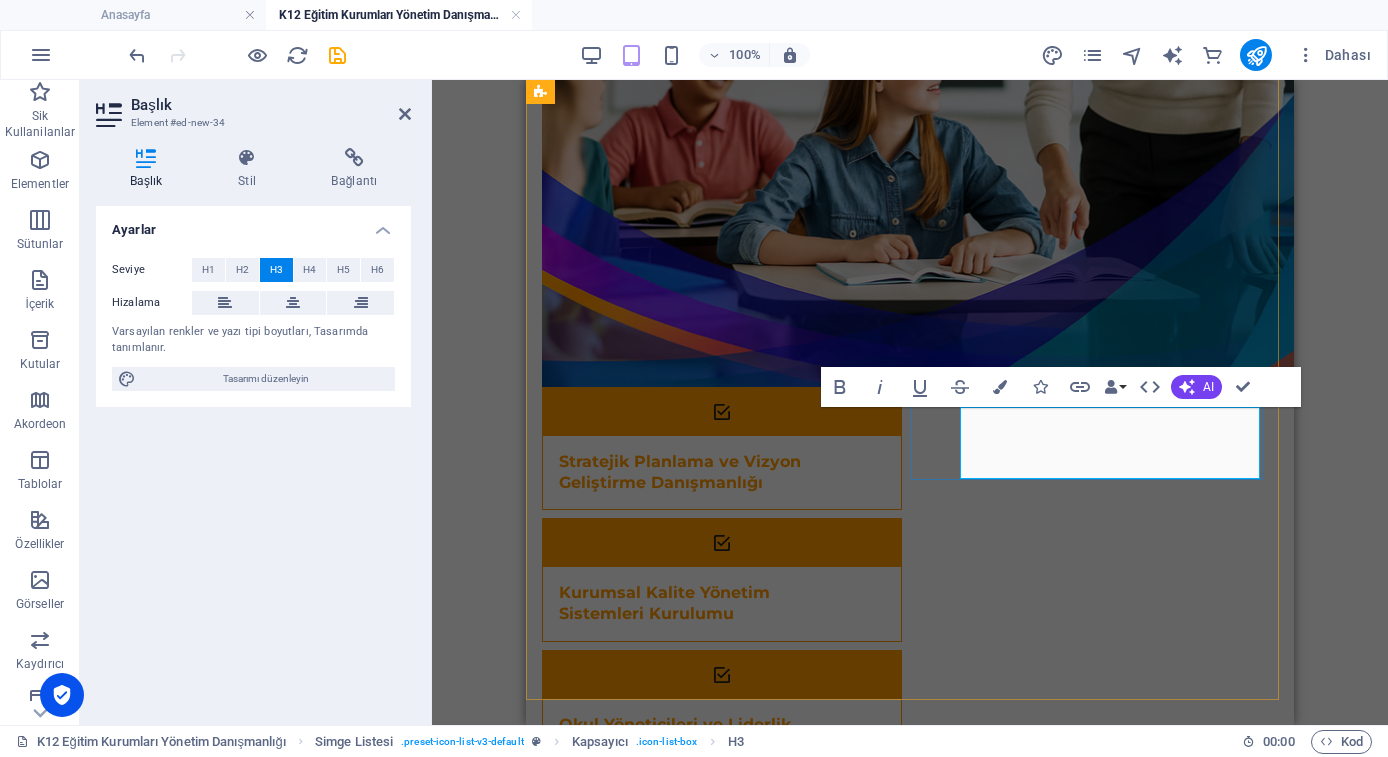 drag, startPoint x: 1241, startPoint y: 379, endPoint x: 1118, endPoint y: 417, distance: 128.73616 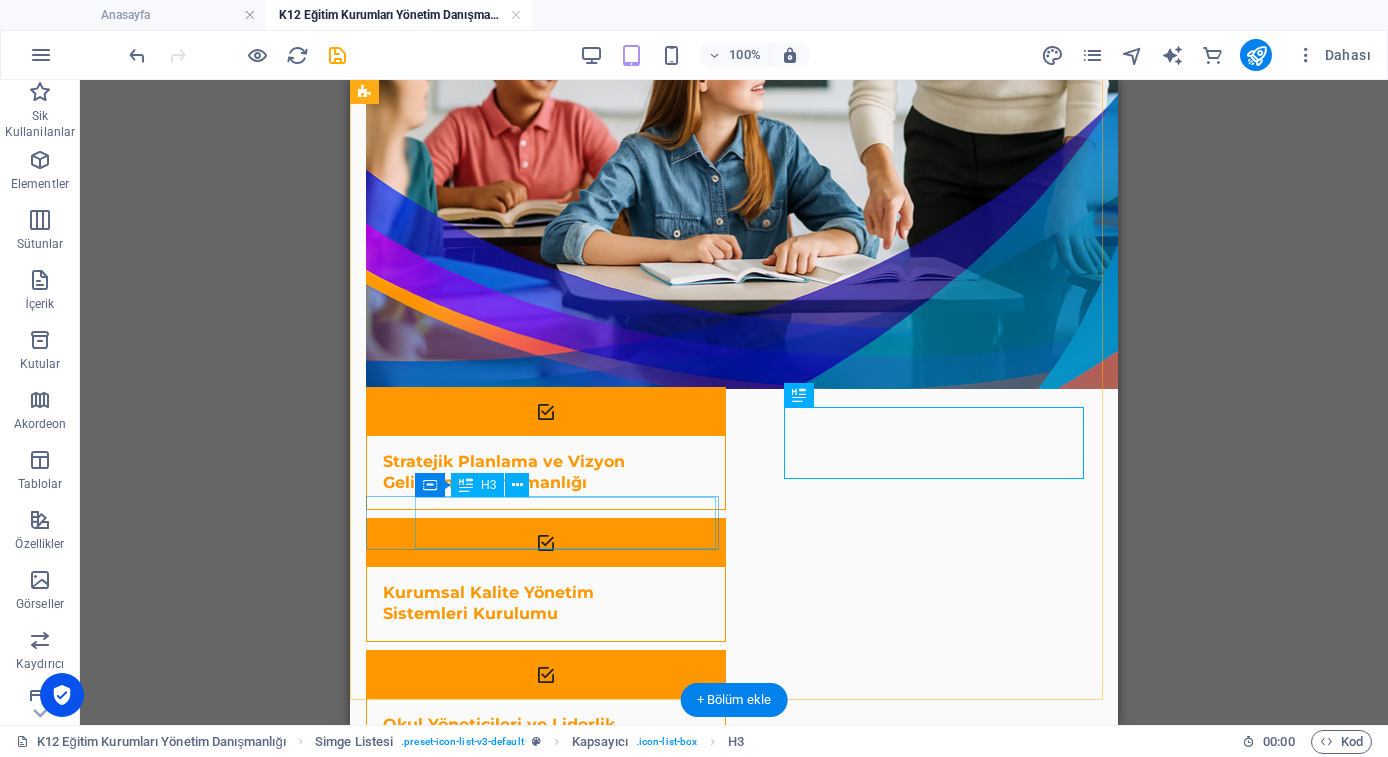 click on "Headline" at bounding box center [521, 1778] 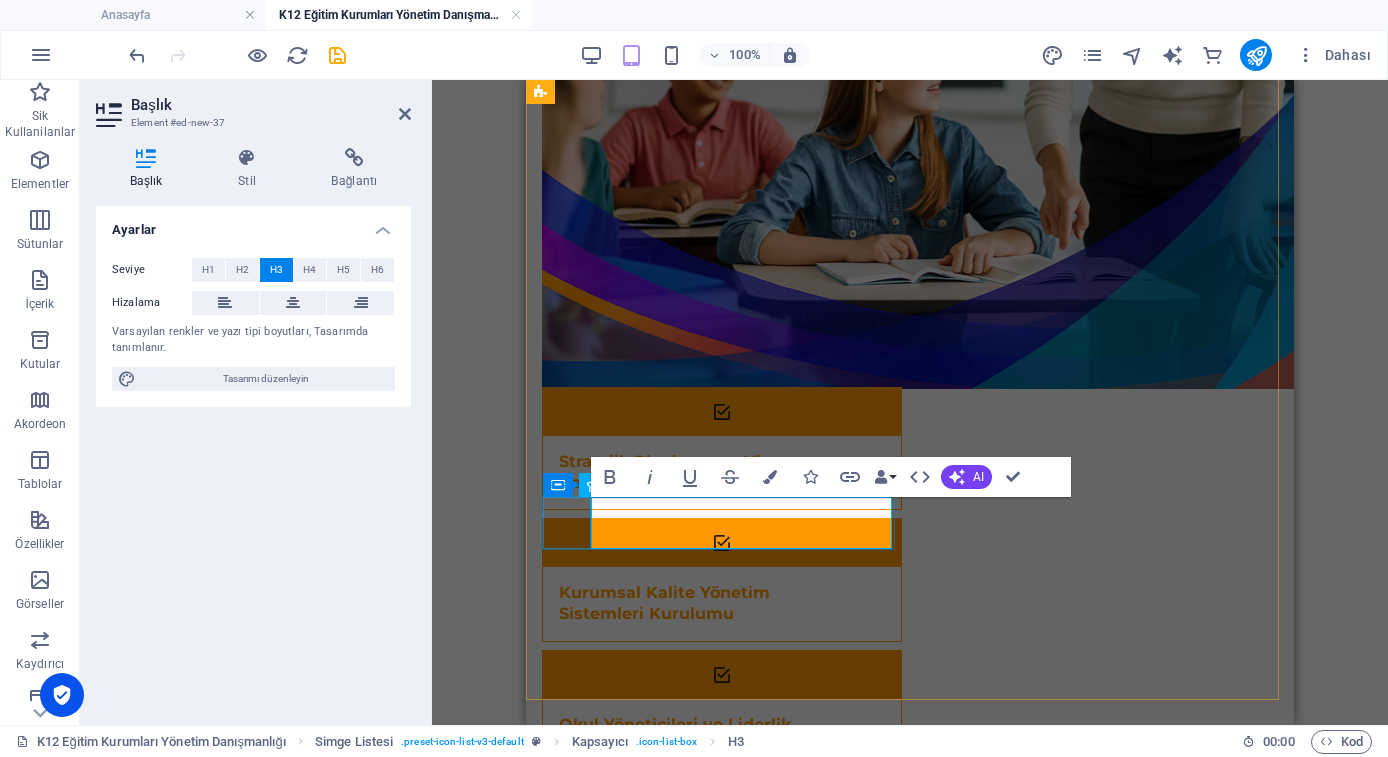 type 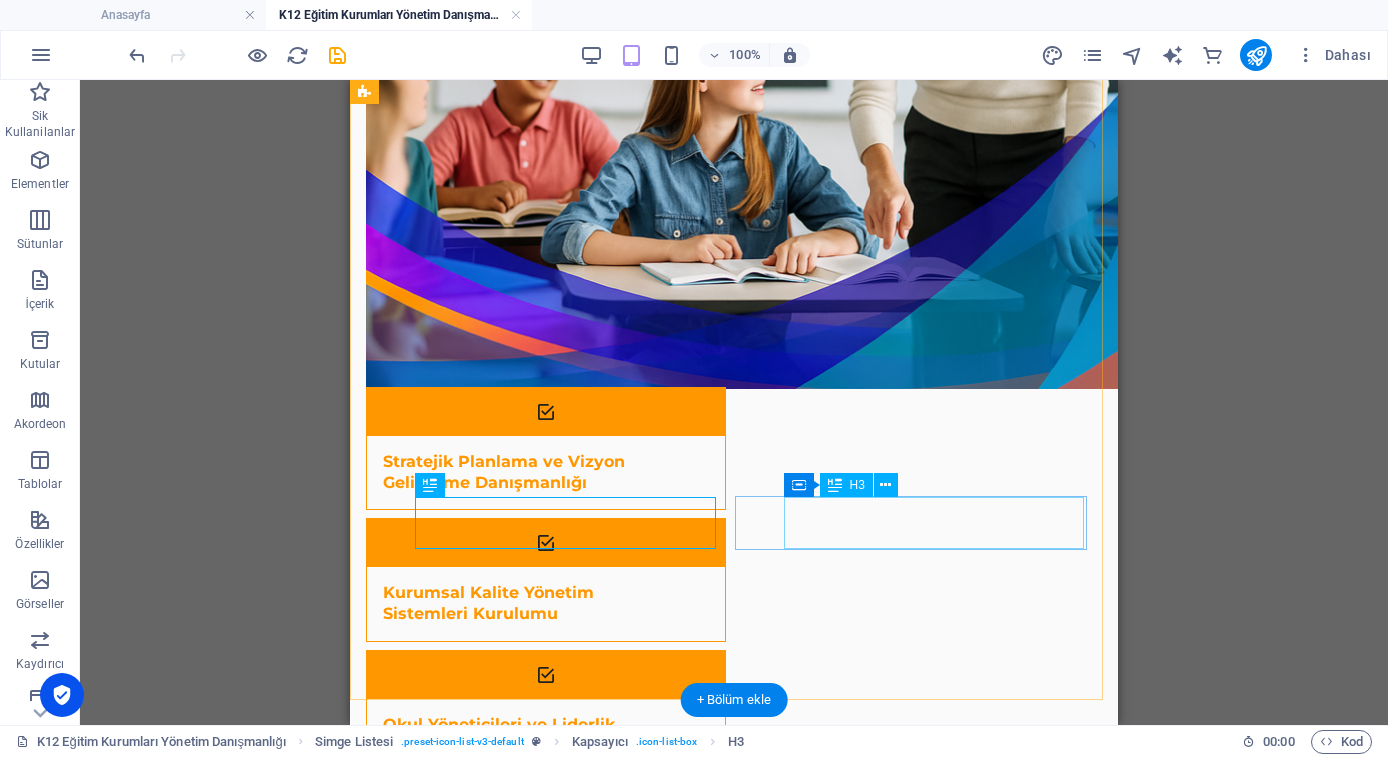 click on "Headline" at bounding box center [521, 1888] 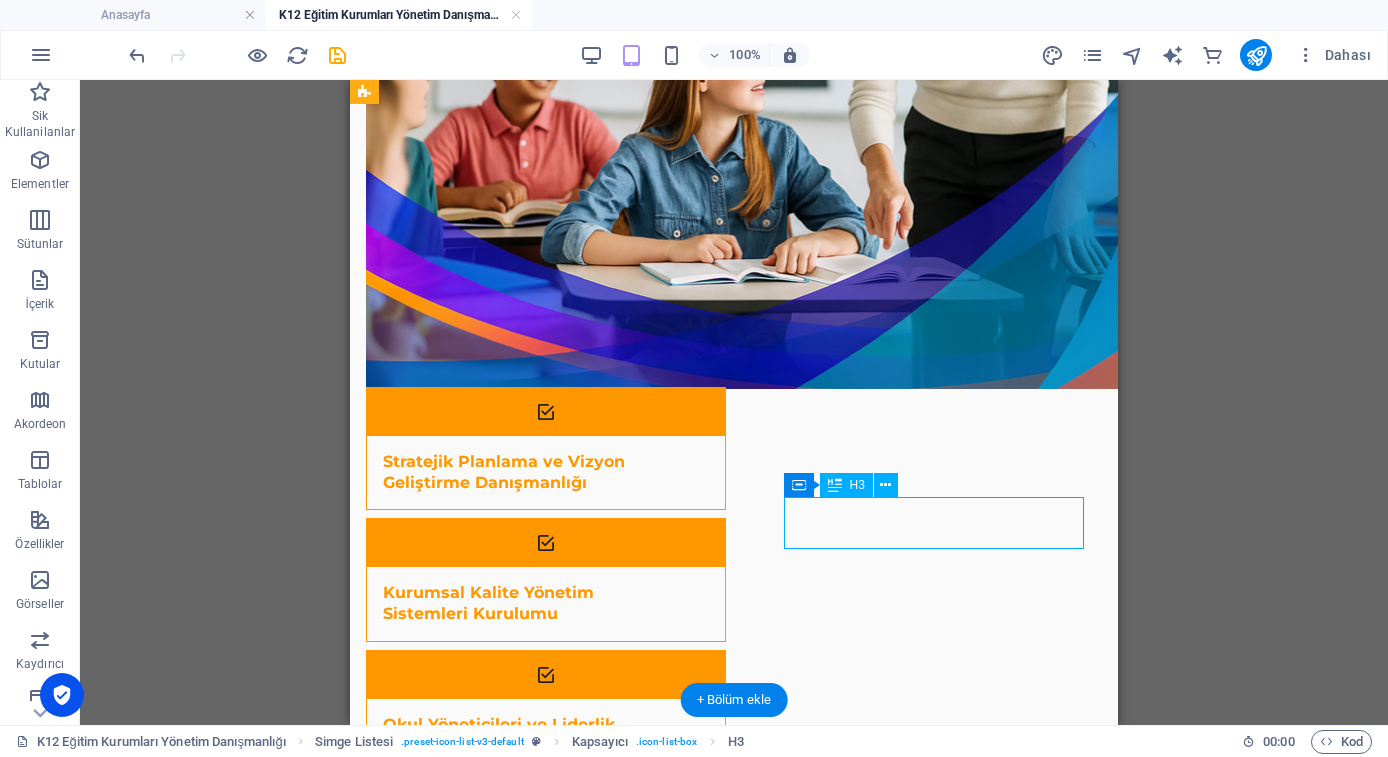 drag, startPoint x: 927, startPoint y: 518, endPoint x: 751, endPoint y: 518, distance: 176 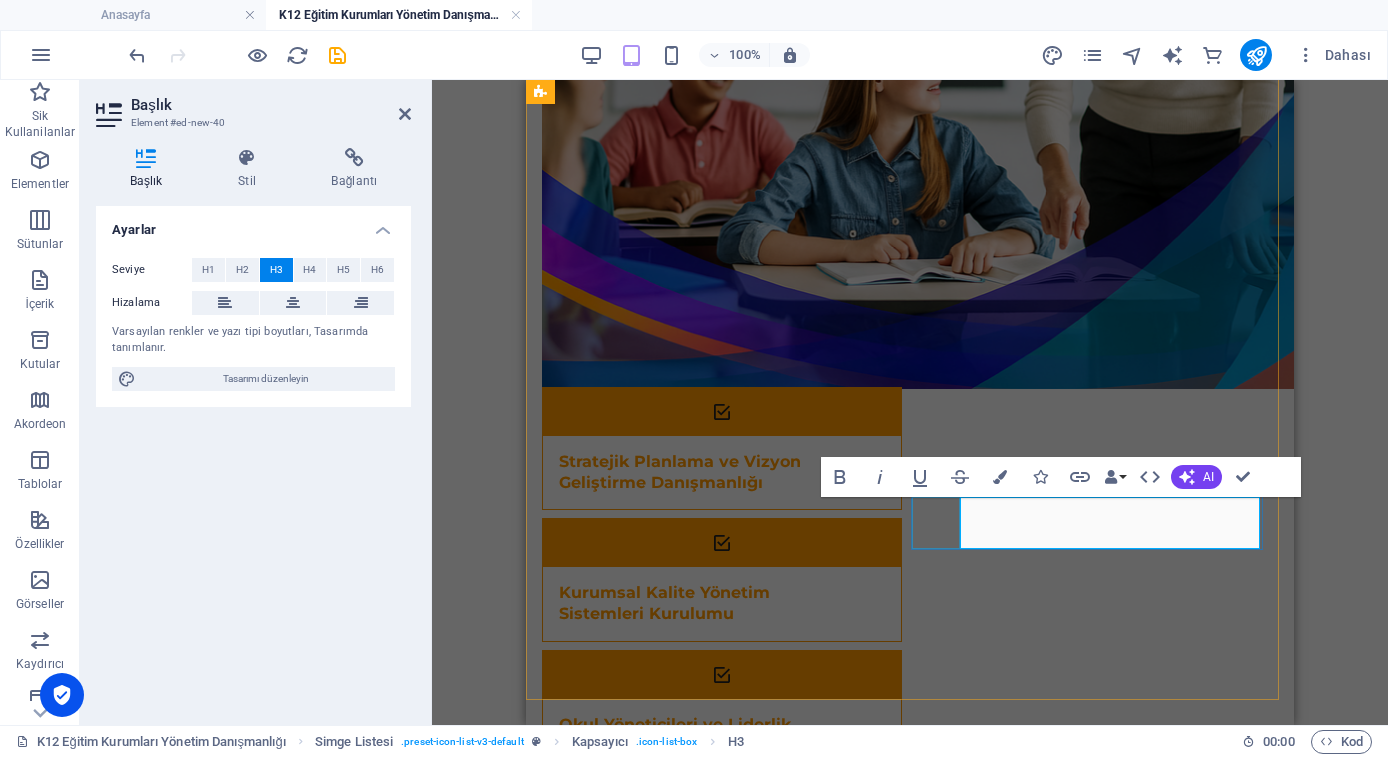 type 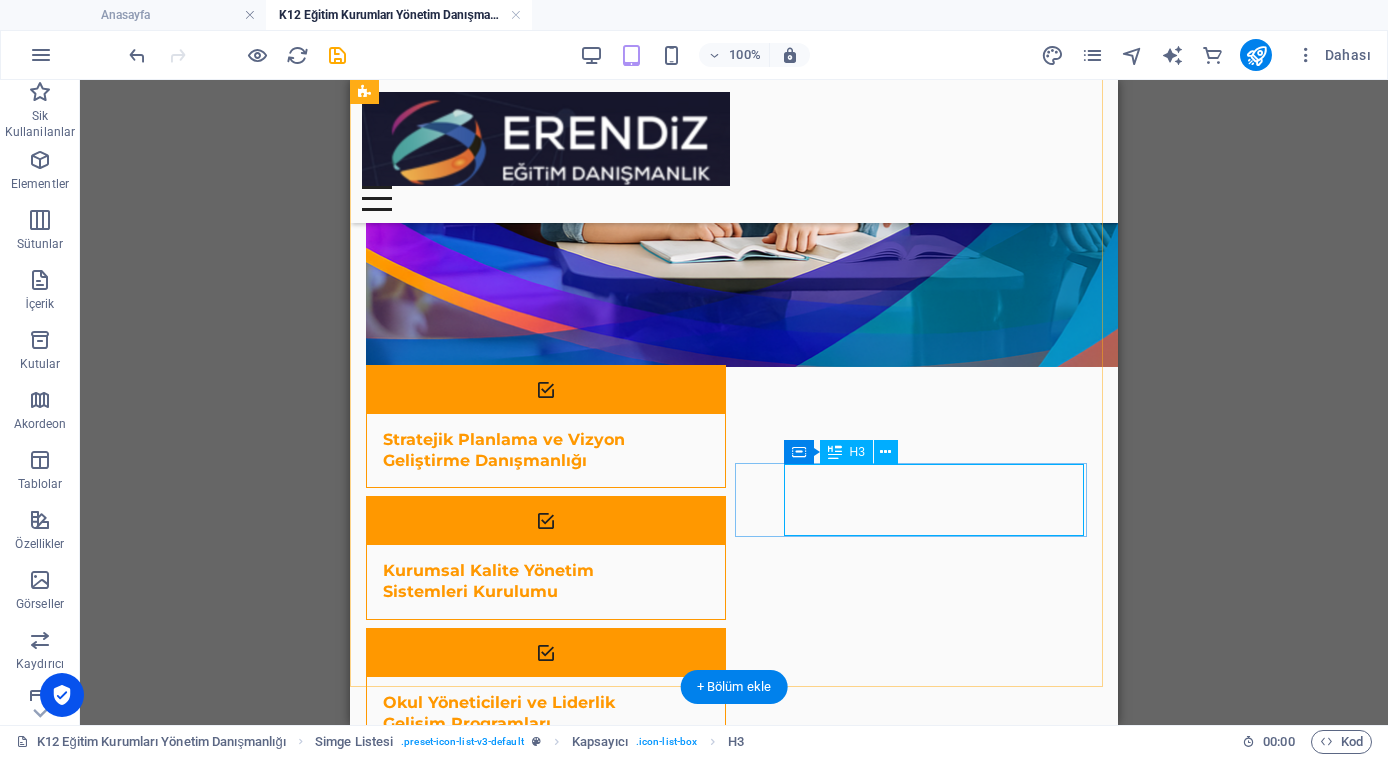 scroll, scrollTop: 774, scrollLeft: 0, axis: vertical 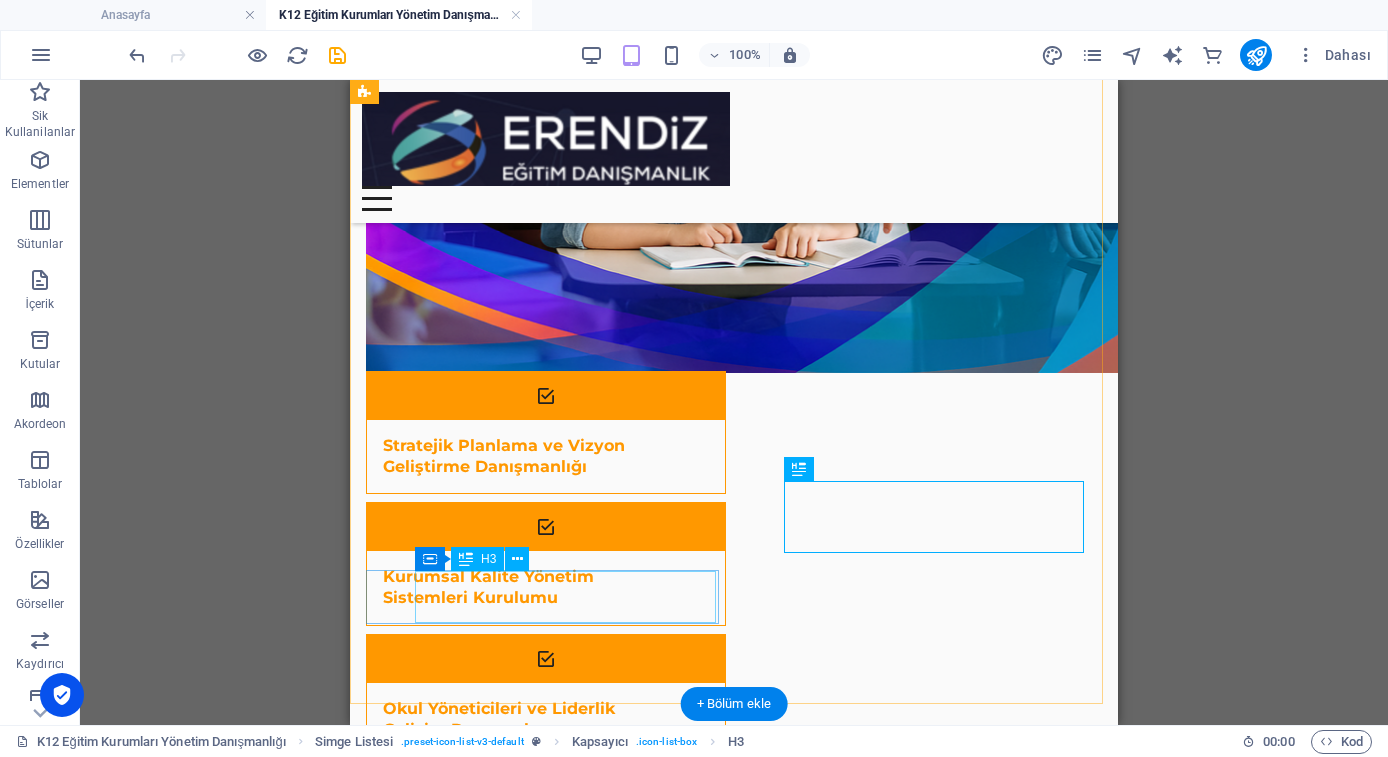click on "Headline" at bounding box center (521, 2004) 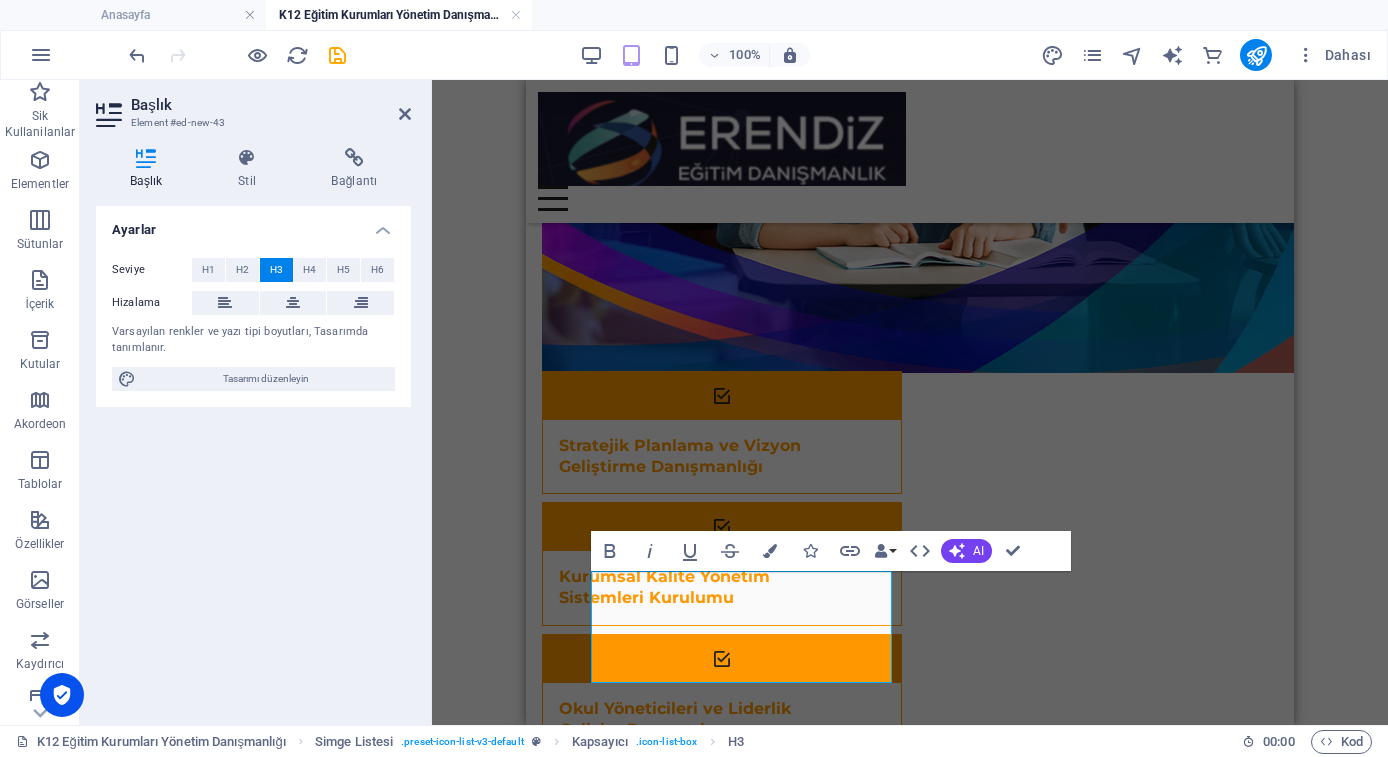 drag, startPoint x: 756, startPoint y: 650, endPoint x: 839, endPoint y: 627, distance: 86.127815 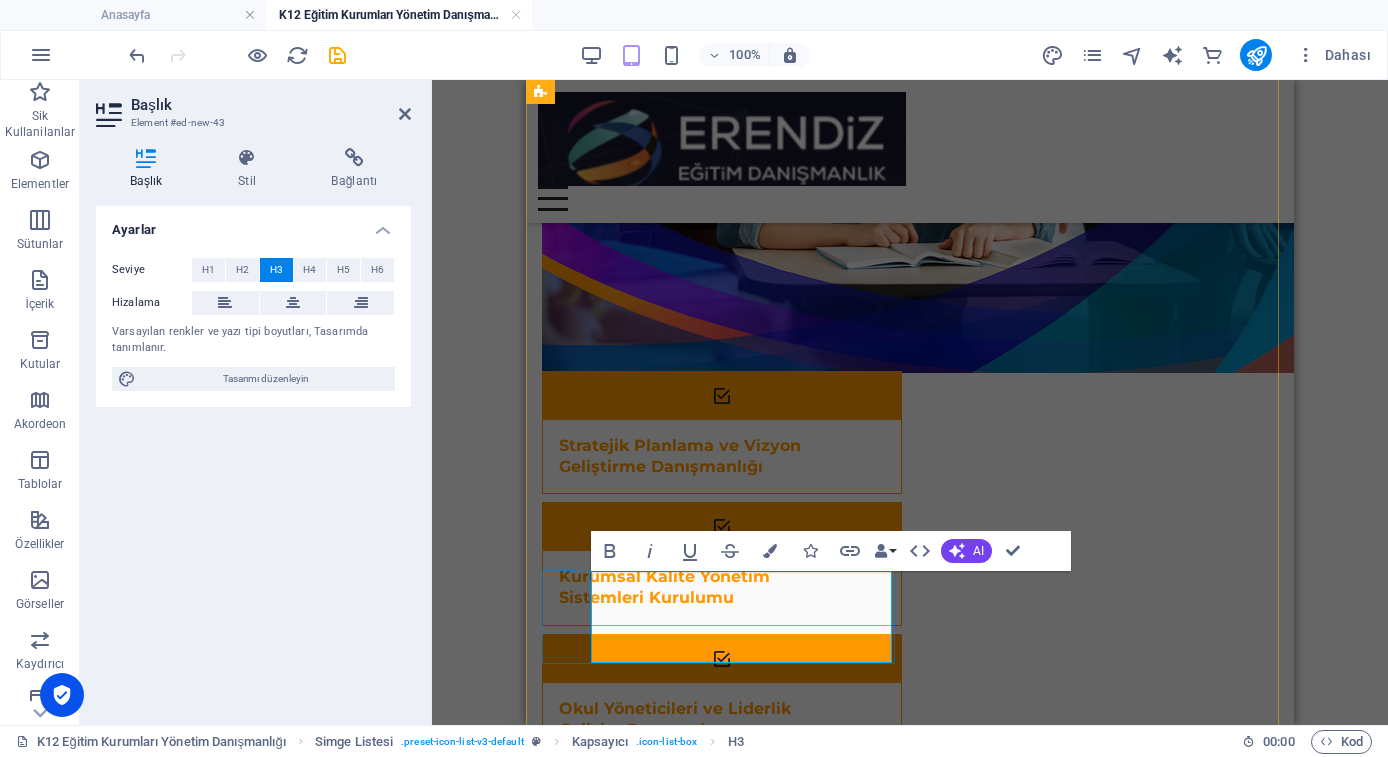drag, startPoint x: 848, startPoint y: 636, endPoint x: 605, endPoint y: 580, distance: 249.3692 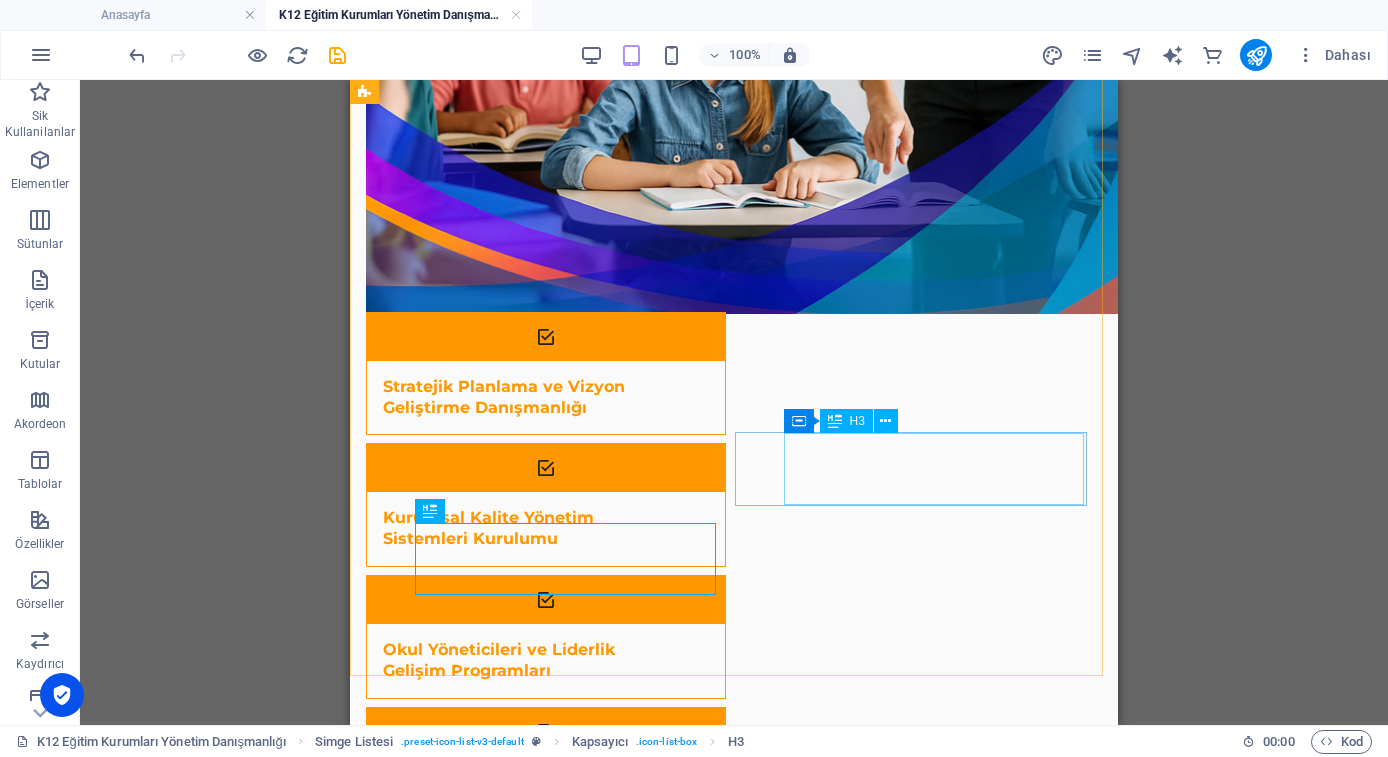 scroll, scrollTop: 837, scrollLeft: 0, axis: vertical 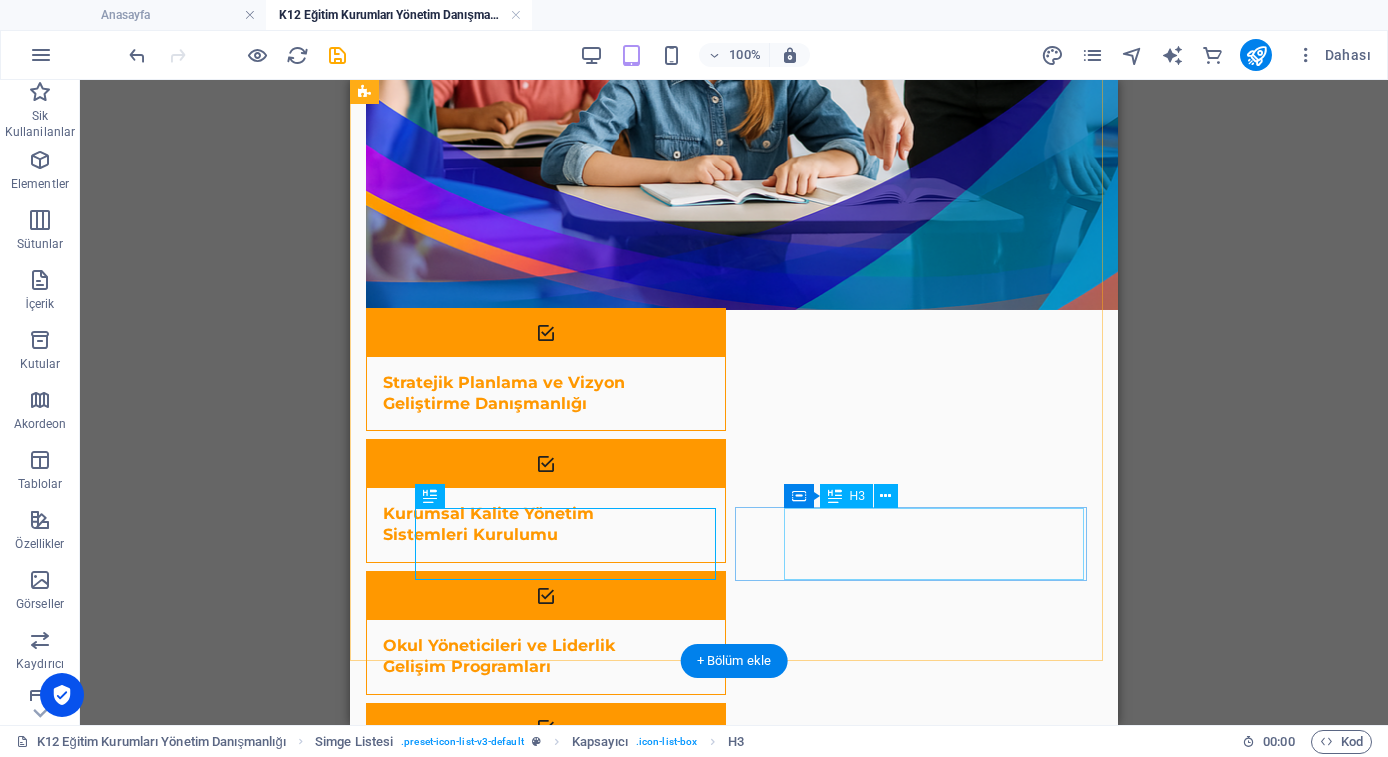 click on "Headline" at bounding box center [521, 2073] 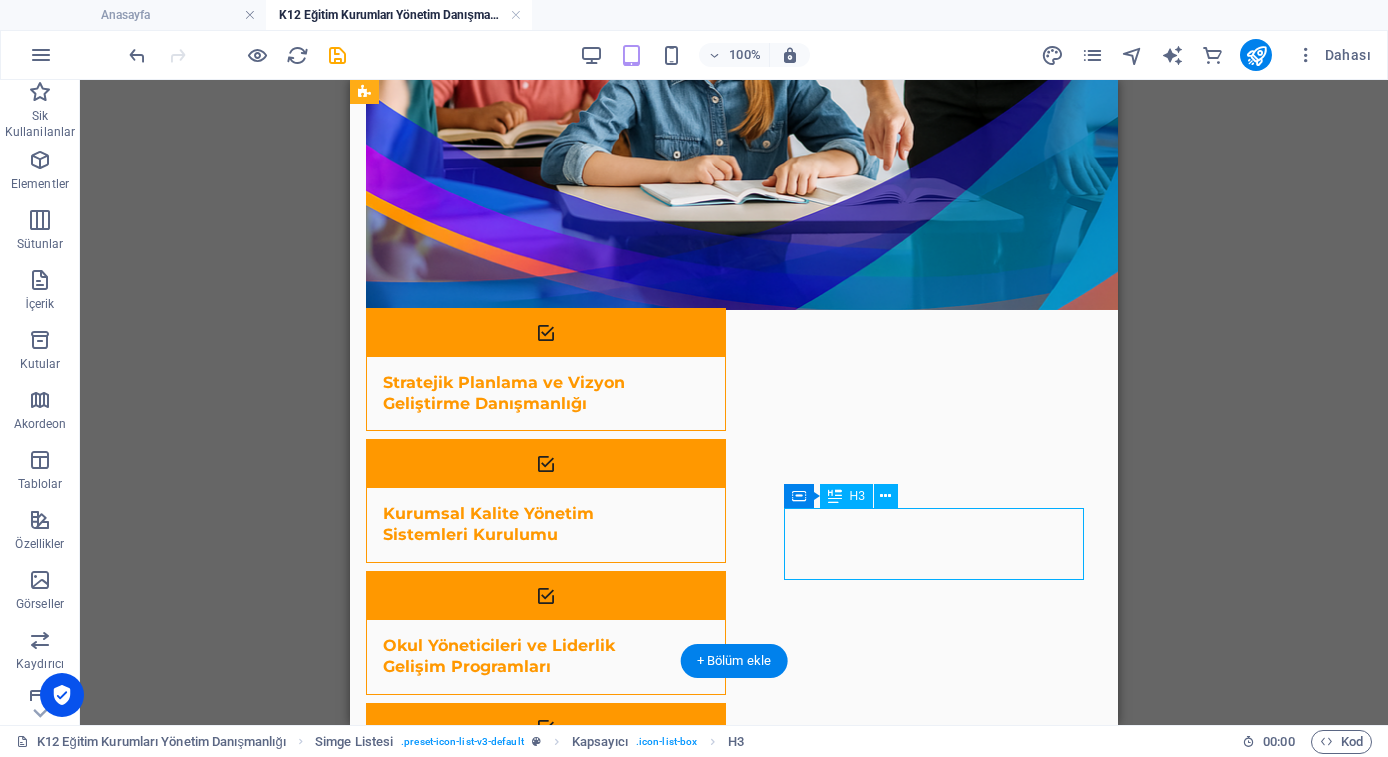 click on "Headline" at bounding box center [521, 2073] 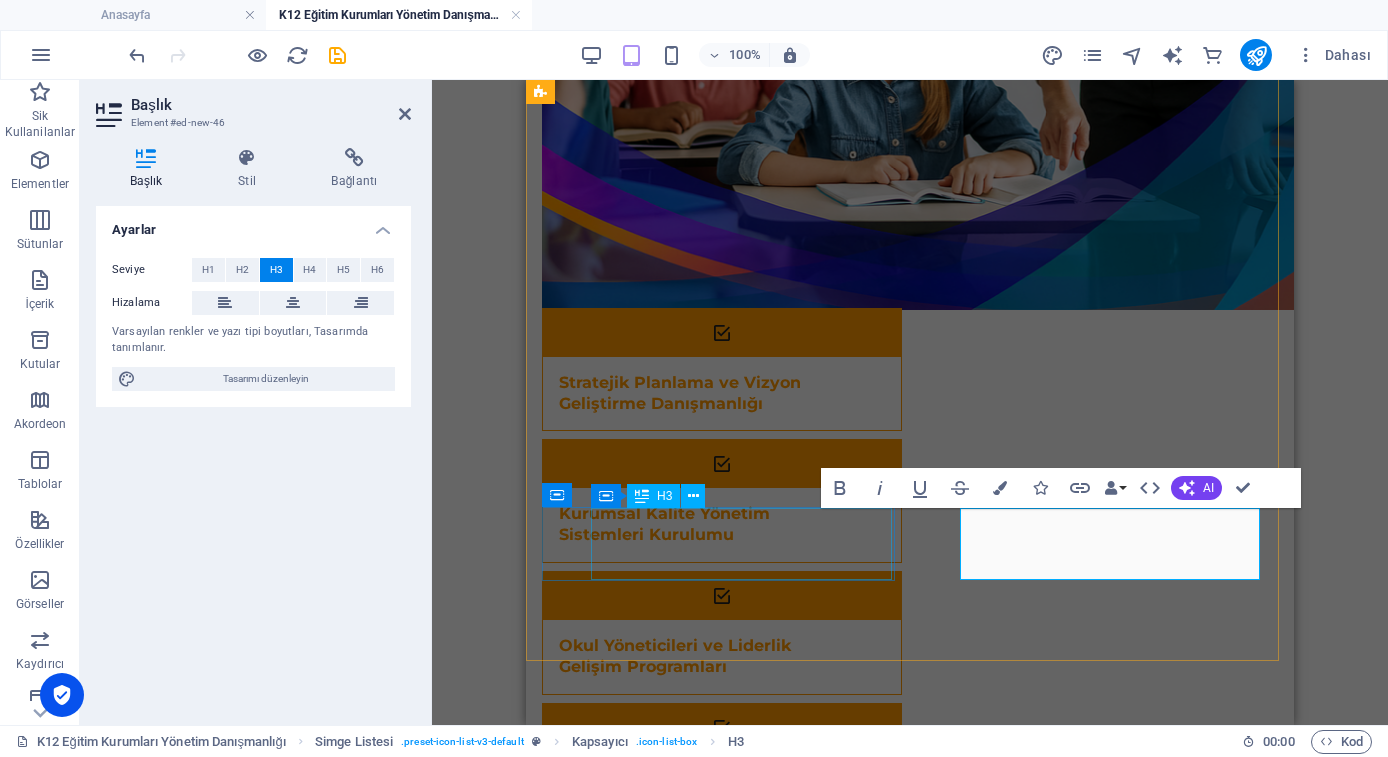 type 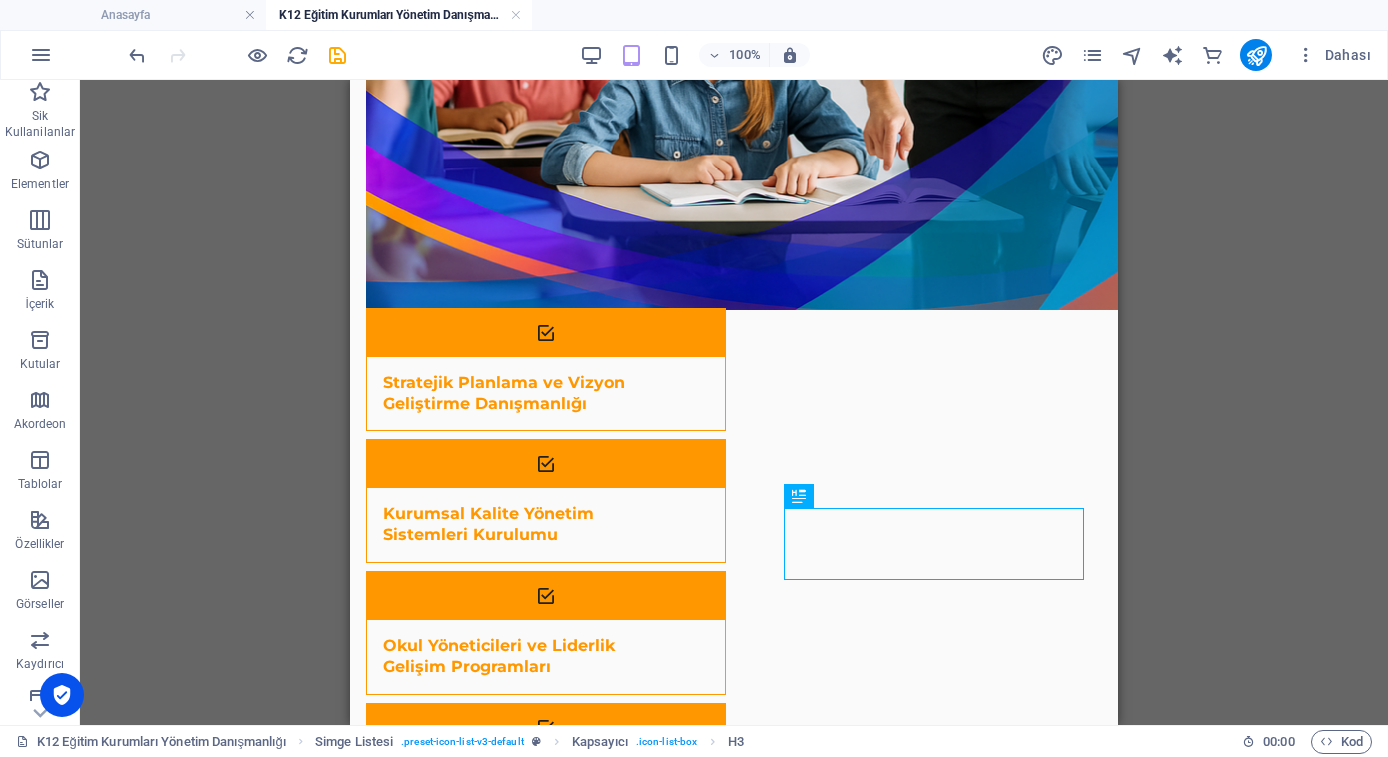 click on "Referans   Ön ayar   Yer Tutucu   Kapsayıcı   Kapsayıcı   Kapsayıcı   Kapsayıcı   Metin   5 sütun   Kapsayıcı   Simge Listesi   Simge   Kapsayıcı   Kapsayıcı   H3   Kapsayıcı   H3   Kapsayıcı   Kapsayıcı   Kapsayıcı   Simge   Kapsayıcı   Kapsayıcı   H3   Kapsayıcı   Kapsayıcı   H3   Kapsayıcı   Kapsayıcı   Simge   Kapsayıcı   H3   Simge   Kapsayıcı   H3   Kapsayıcı   Kapsayıcı   H3   Kapsayıcı   Kapsayıcı   H3   Kapsayıcı   Kapsayıcı   H3   Kapsayıcı   Kapsayıcı   Simge   Simge   Simge   Kapsayıcı   Simge   Kapsayıcı   Kapsayıcı   H3   Simge   Simge   Kapsayıcı   H3   Simge   Kapsayıcı   Simge   Kapsayıcı   Kapsayıcı   H3   Kapsayıcı   H3   Simge   Kapsayıcı   Simge   Kapsayıcı   Kapsayıcı   H3" at bounding box center (734, 402) 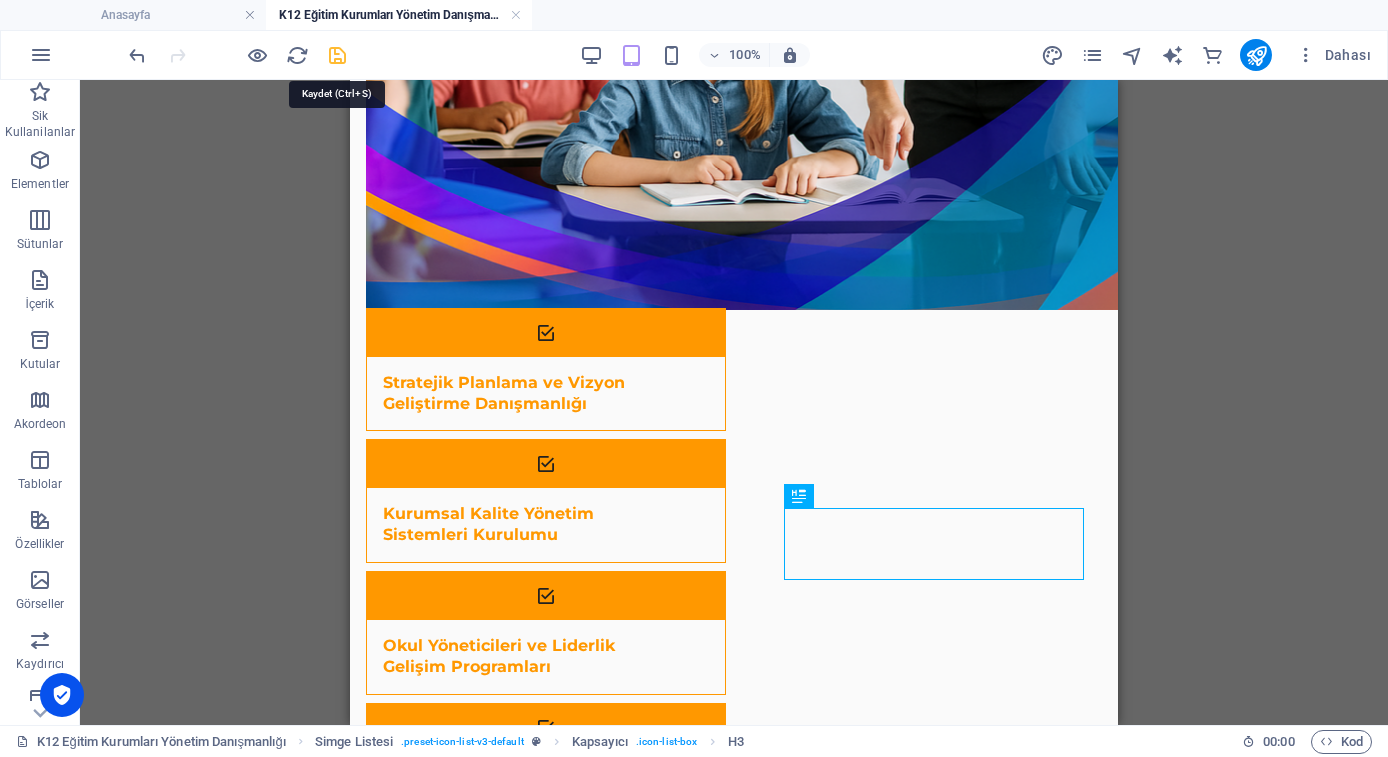 click at bounding box center (337, 55) 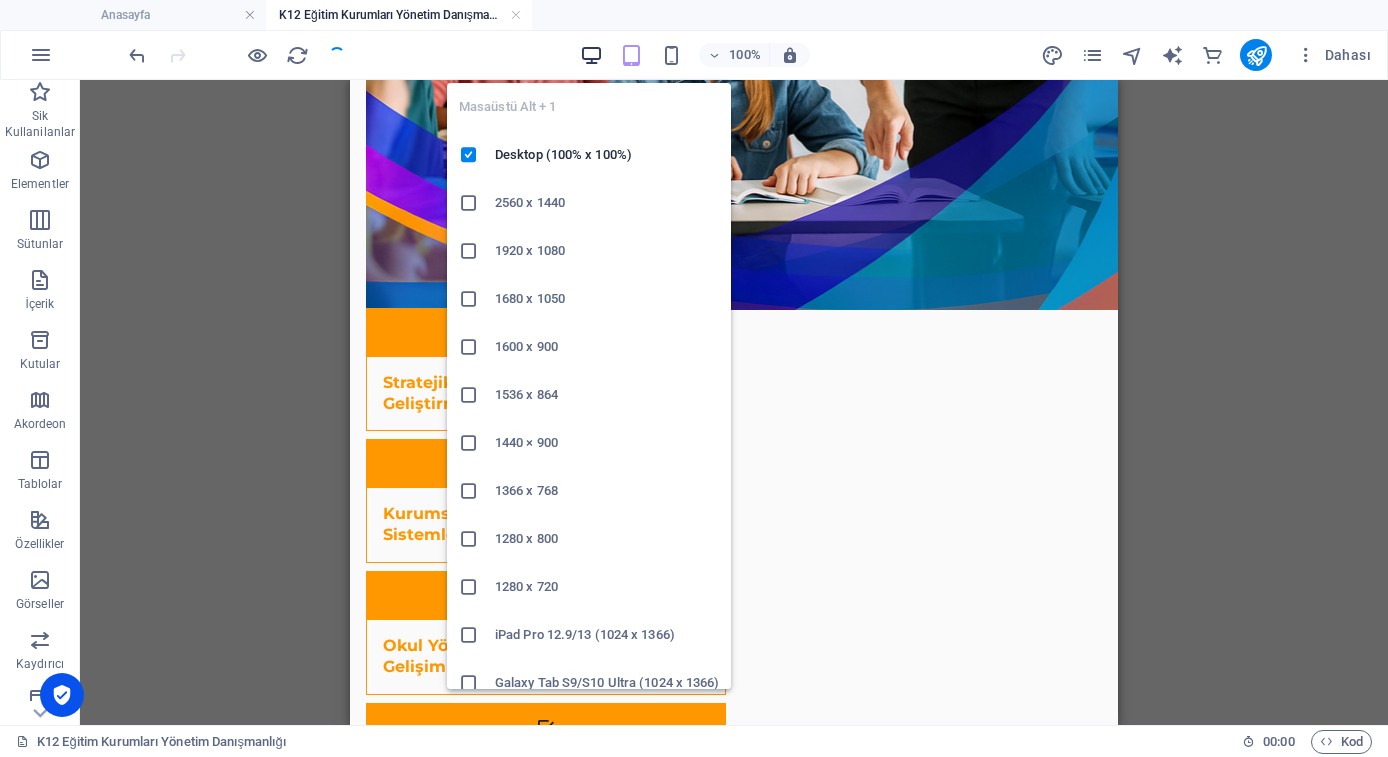 click at bounding box center [591, 55] 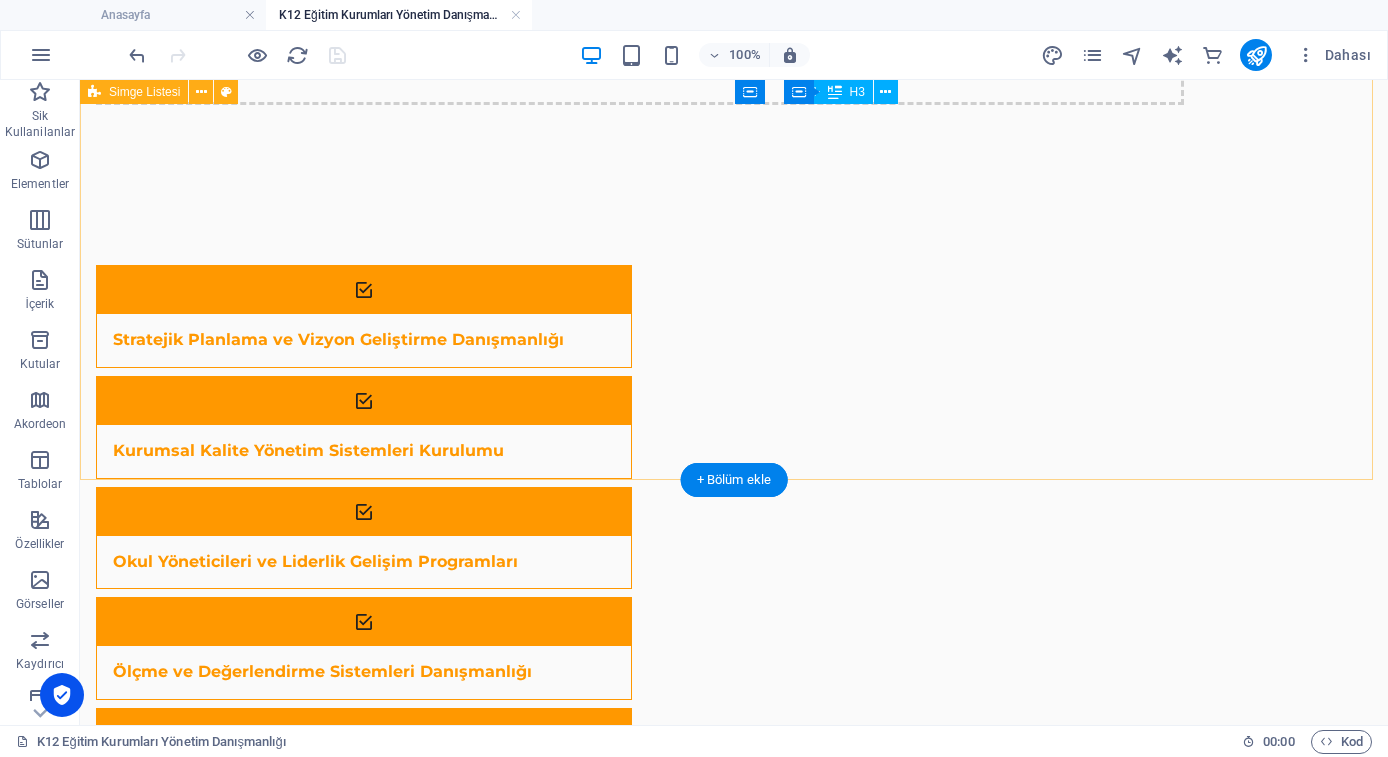 scroll, scrollTop: 0, scrollLeft: 0, axis: both 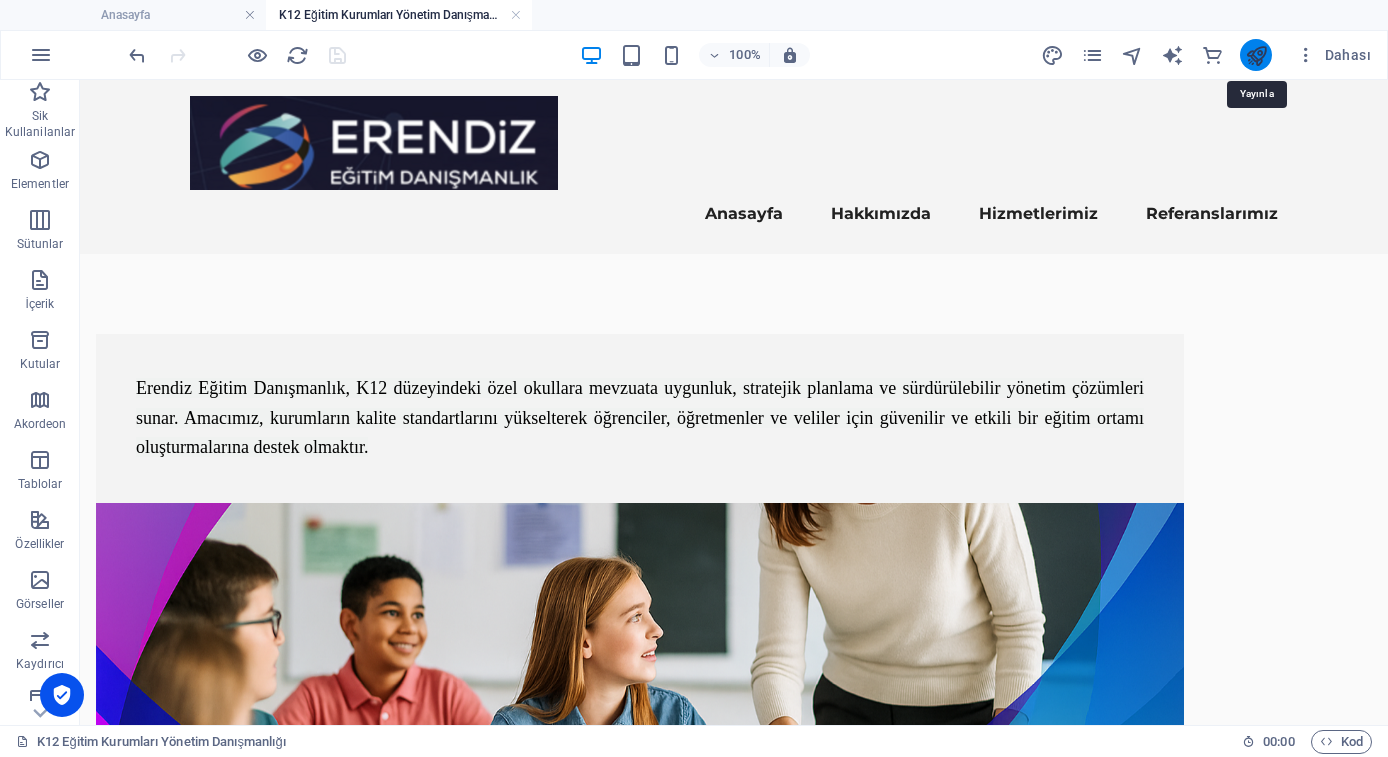 click at bounding box center (1256, 55) 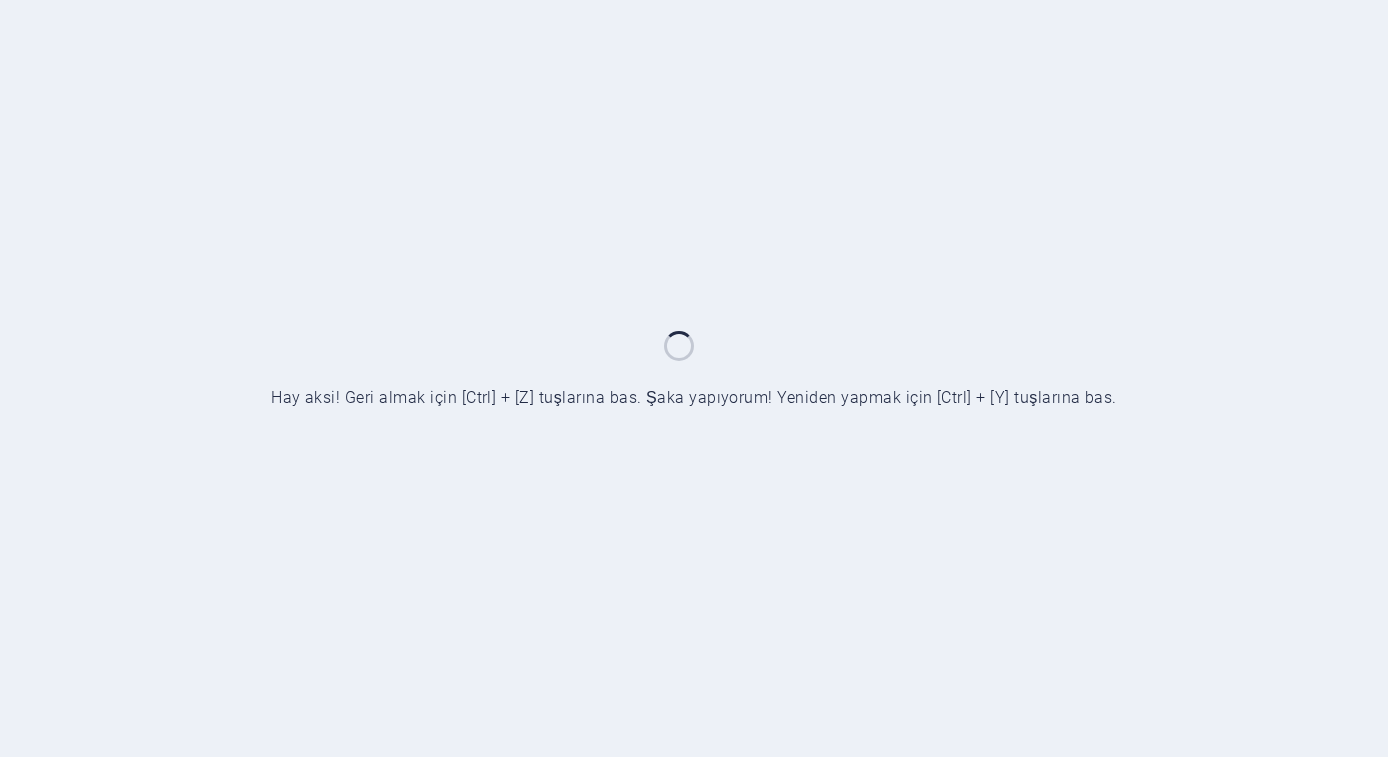 scroll, scrollTop: 0, scrollLeft: 0, axis: both 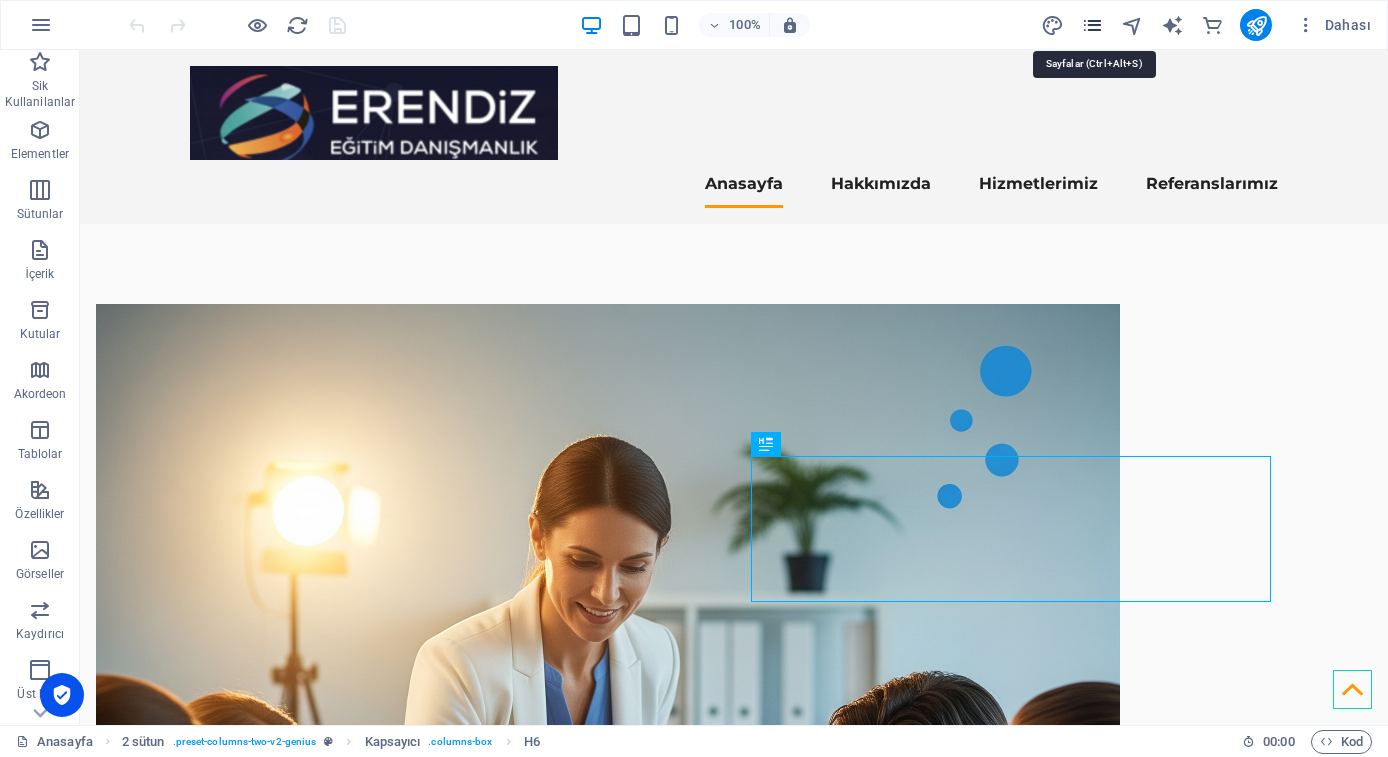click at bounding box center (1092, 25) 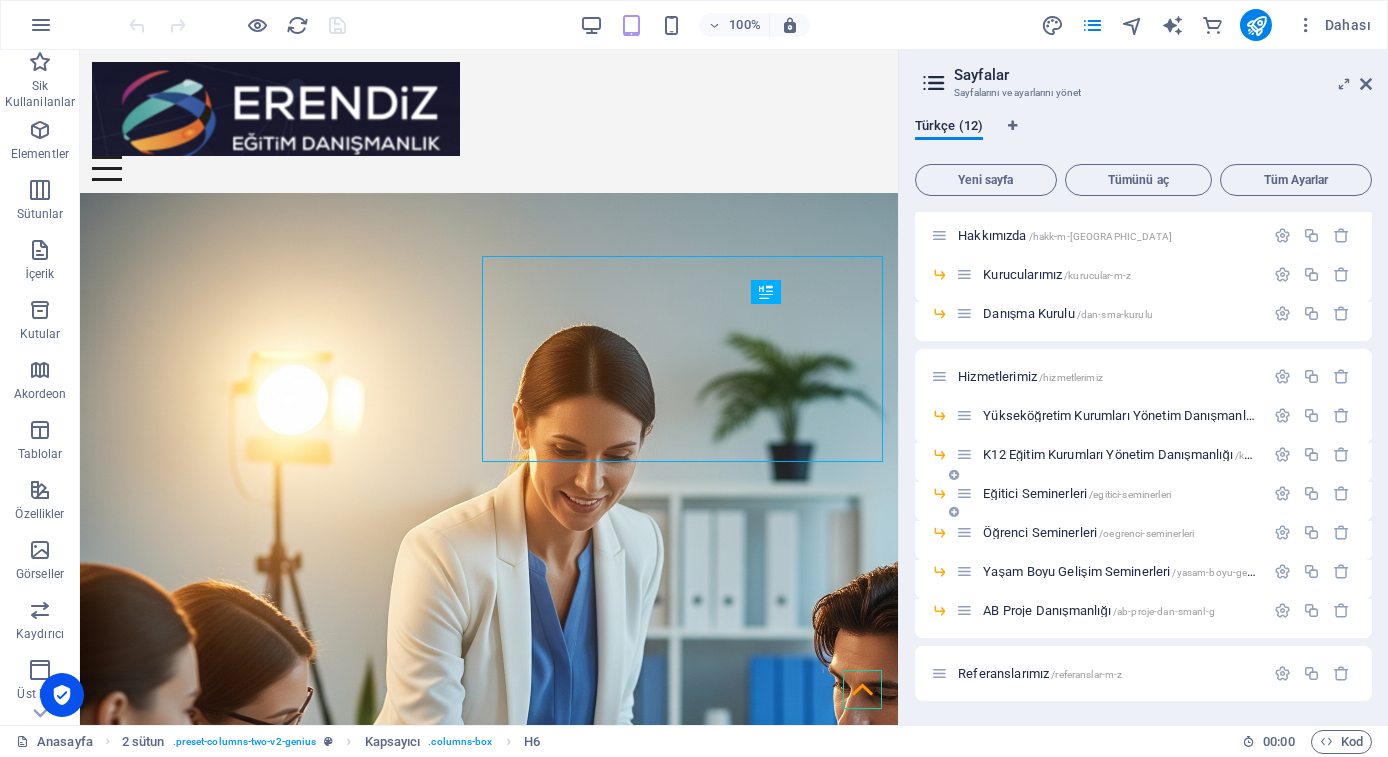 click on "Eğitici Seminerleri /egitici-seminerleri" at bounding box center (1077, 493) 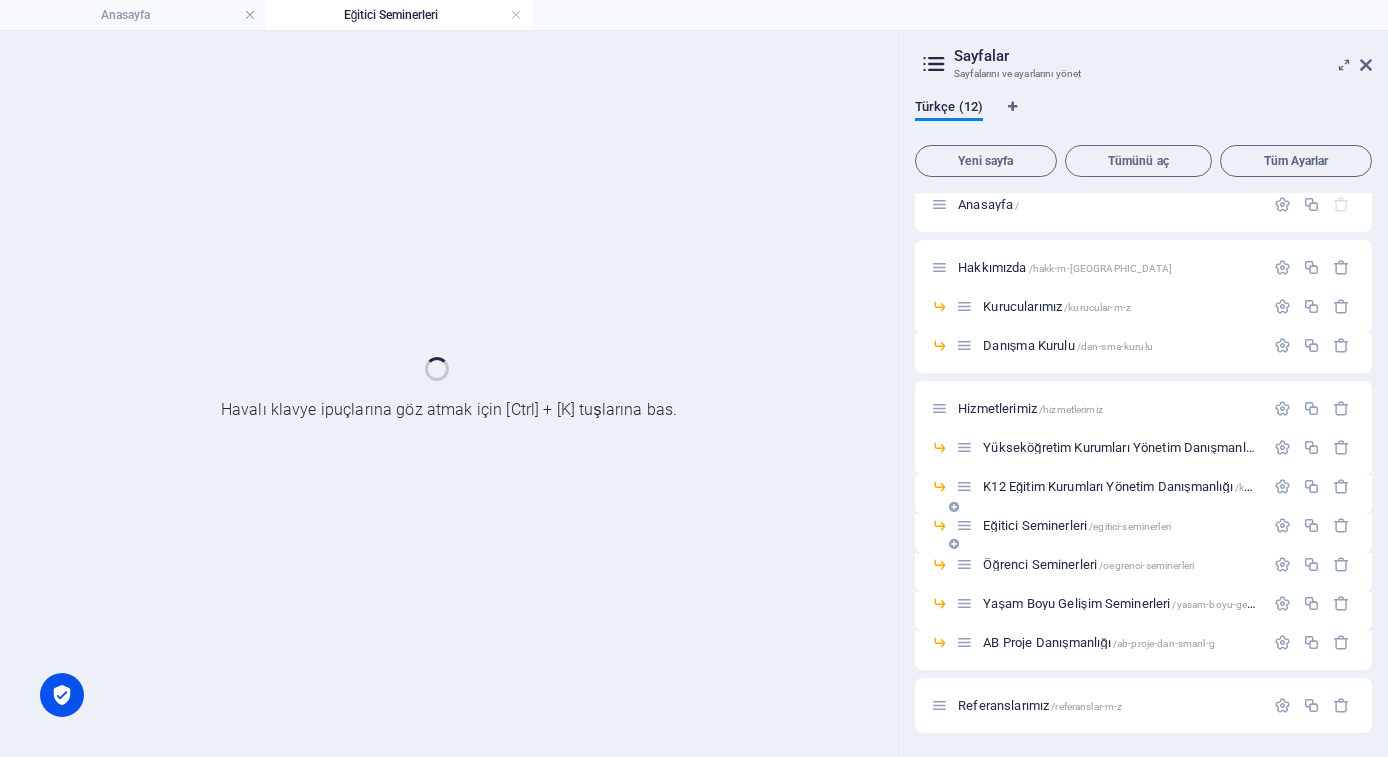 scroll, scrollTop: 16, scrollLeft: 0, axis: vertical 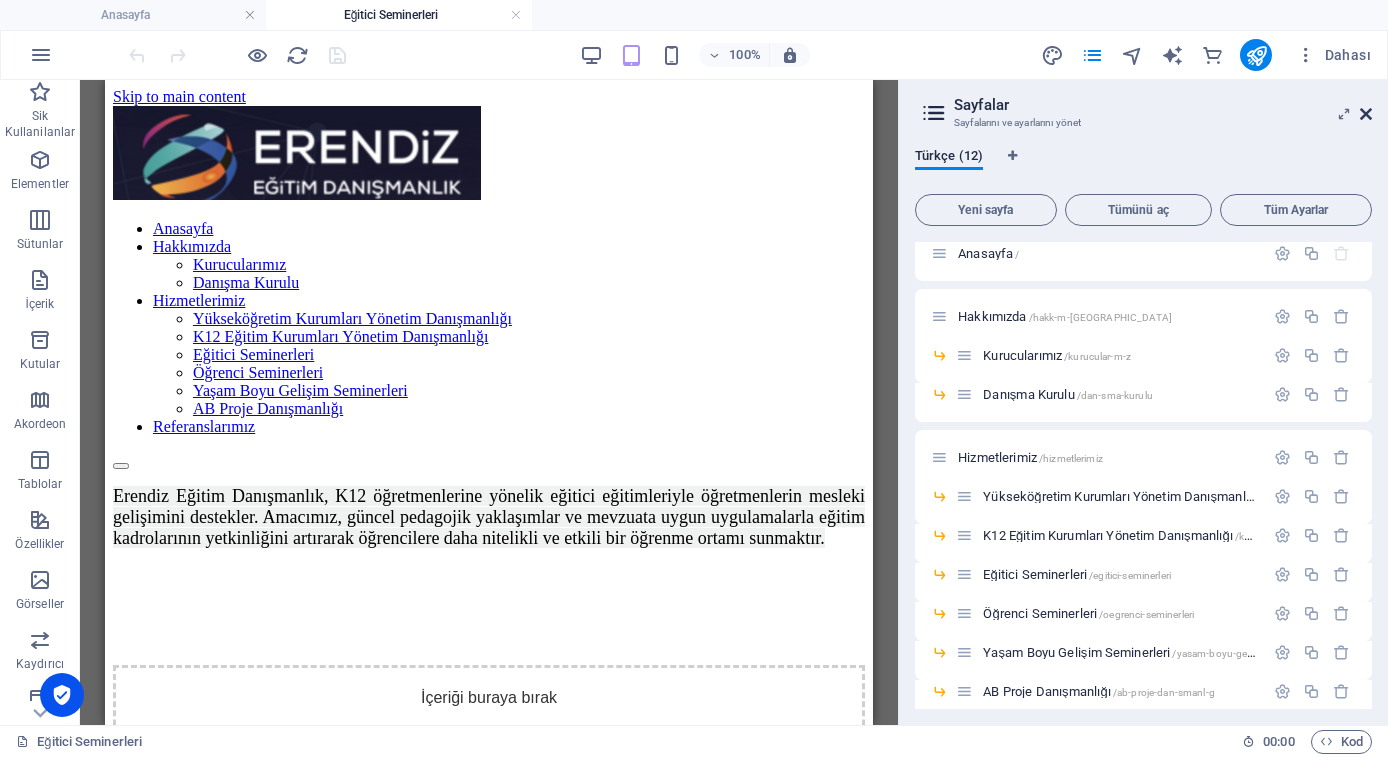 click at bounding box center (1366, 114) 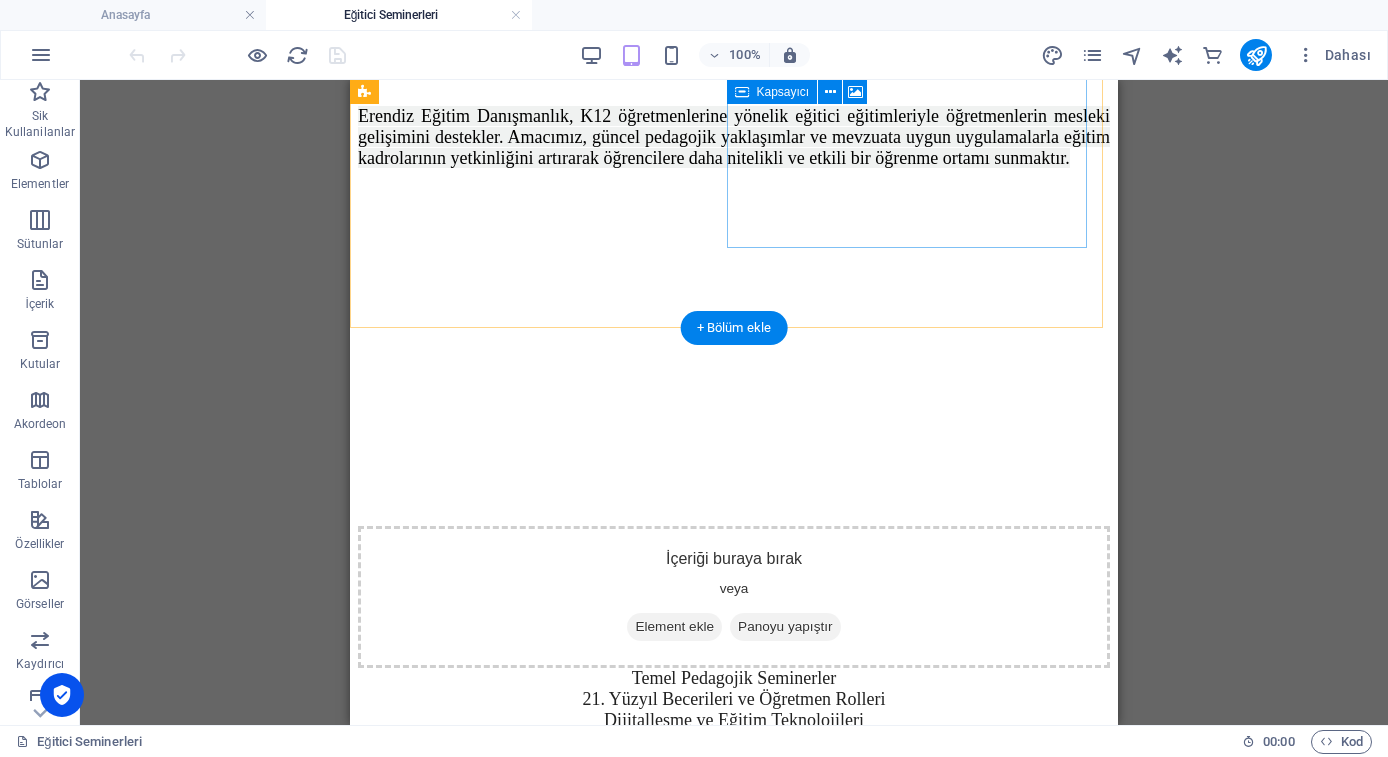 scroll, scrollTop: 396, scrollLeft: 0, axis: vertical 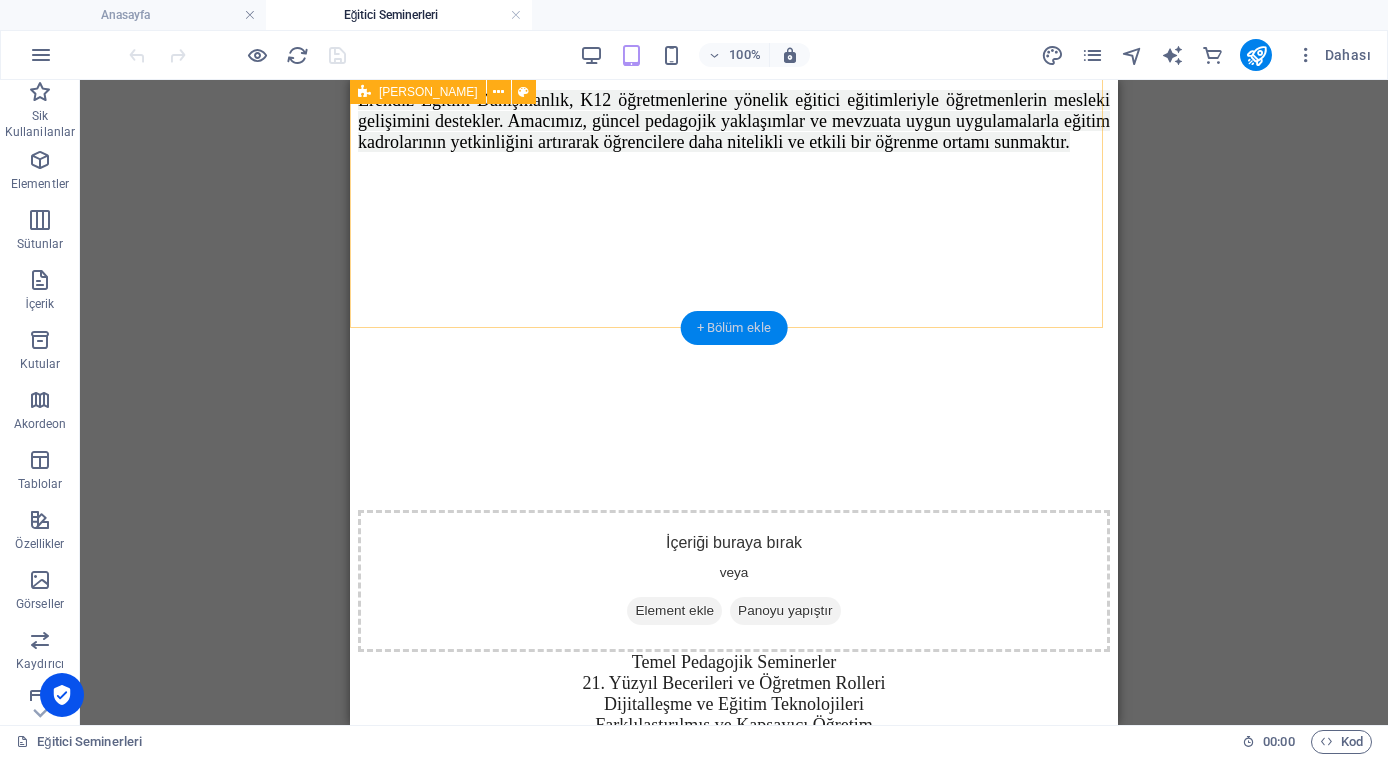 click on "+ Bölüm ekle" at bounding box center [734, 328] 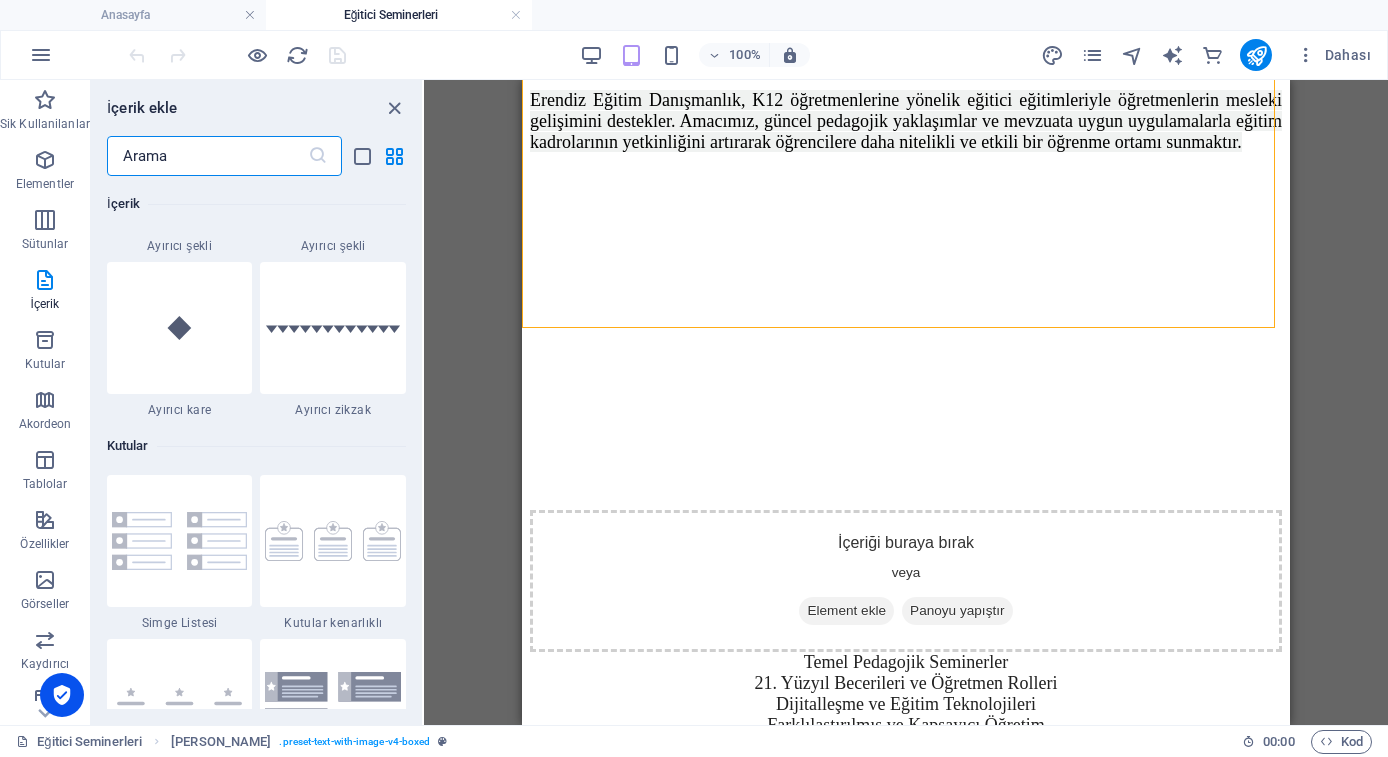 scroll, scrollTop: 5198, scrollLeft: 0, axis: vertical 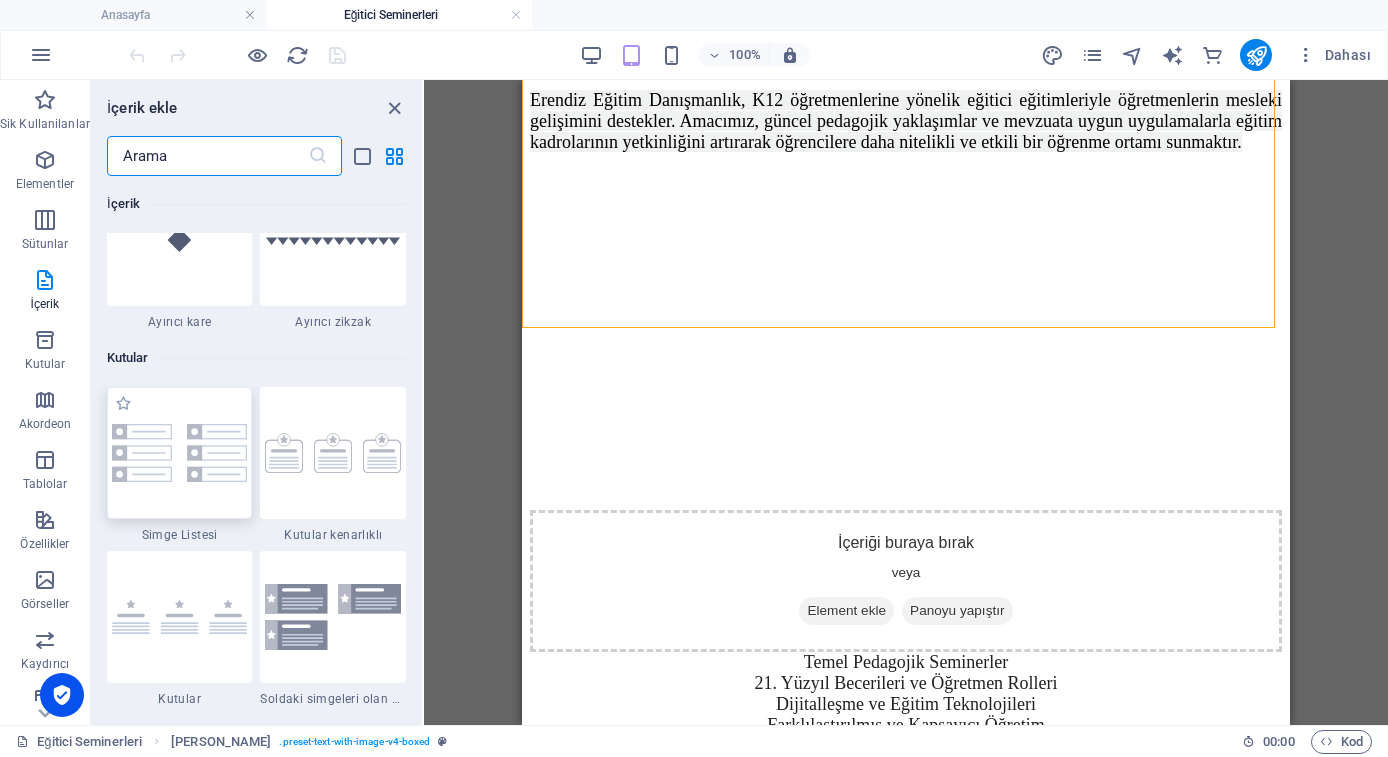 click at bounding box center (180, 452) 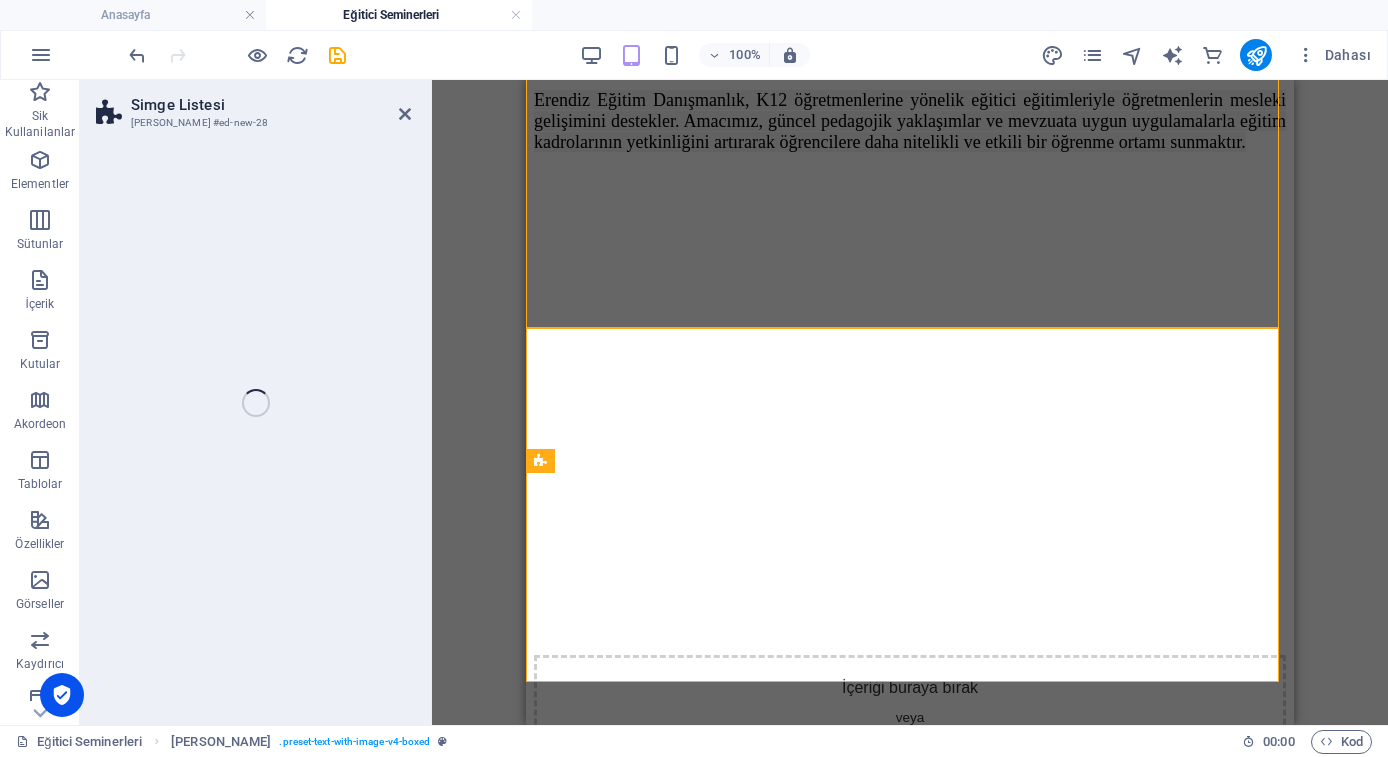 select on "rem" 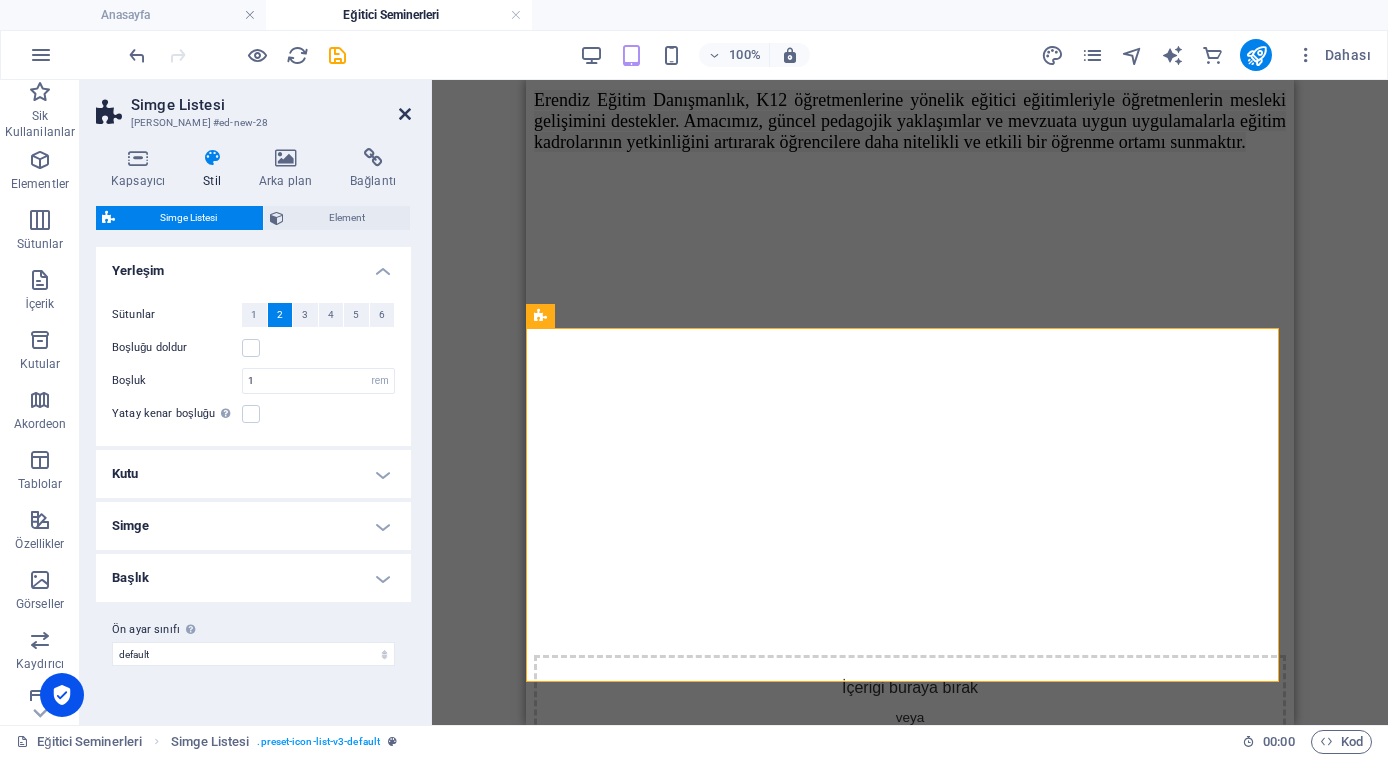click at bounding box center [405, 114] 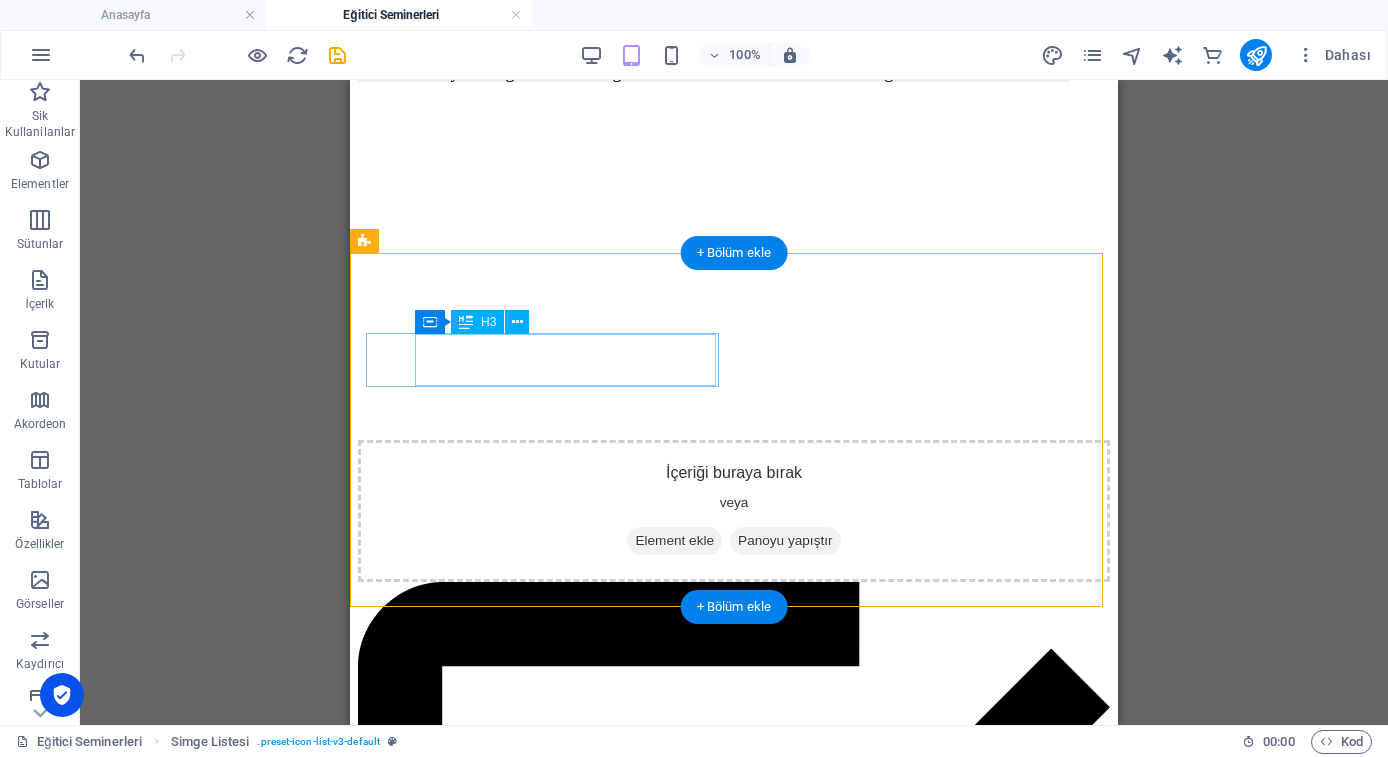 scroll, scrollTop: 472, scrollLeft: 0, axis: vertical 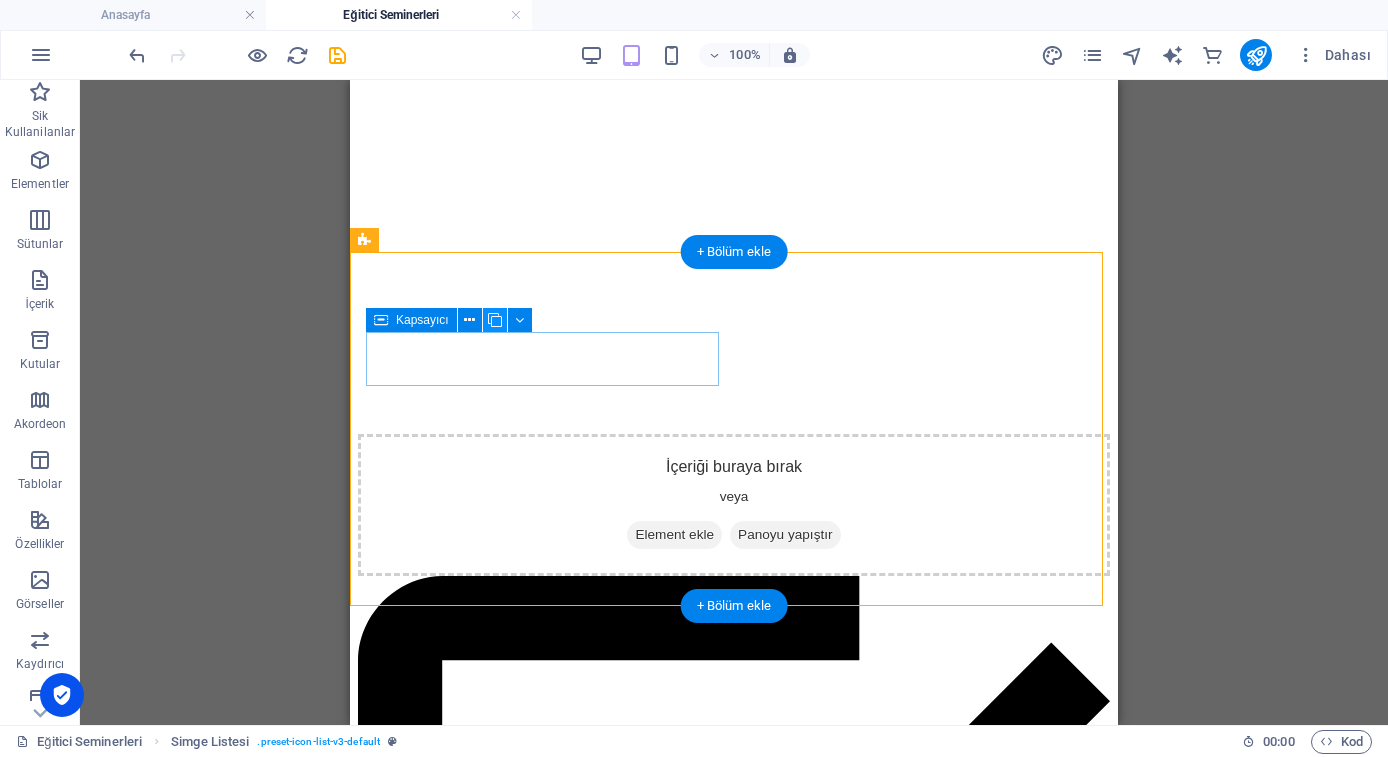 click at bounding box center [495, 320] 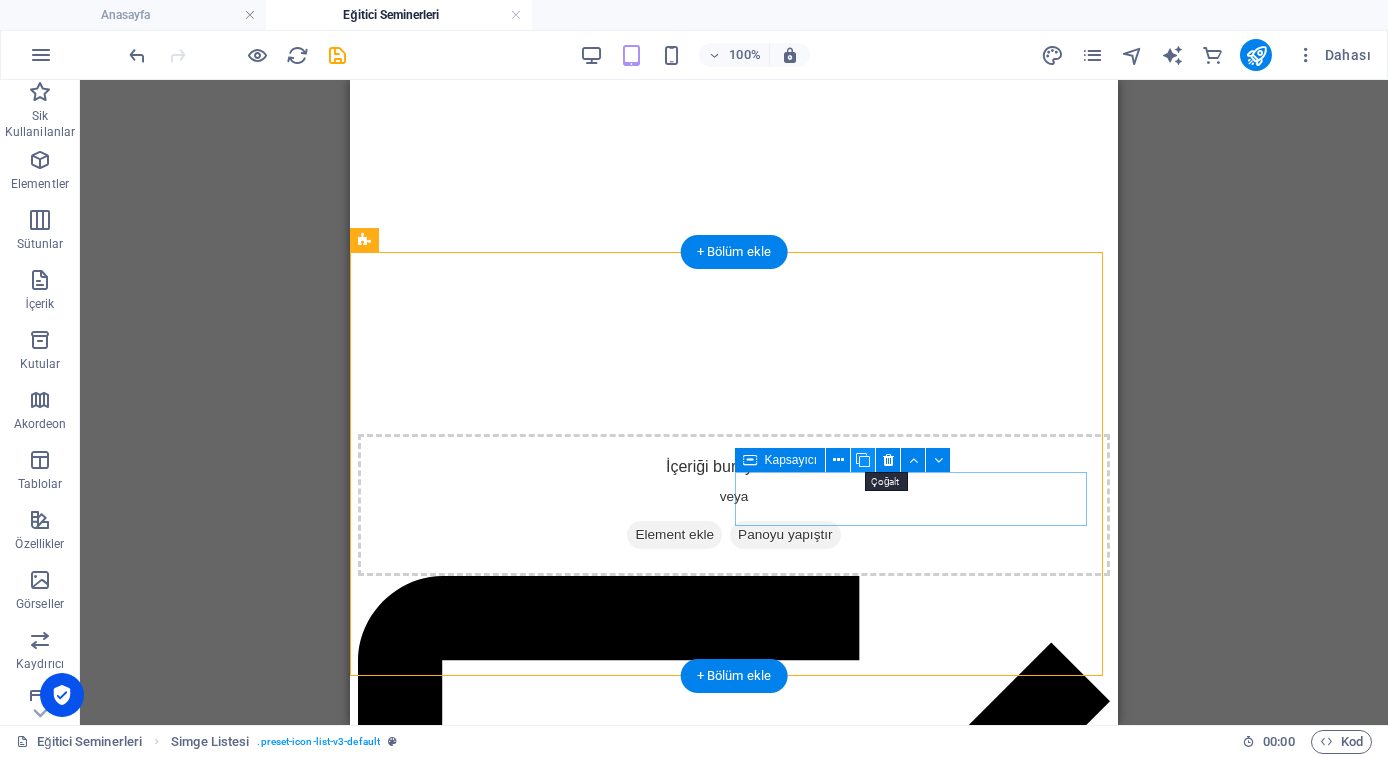 click at bounding box center (863, 460) 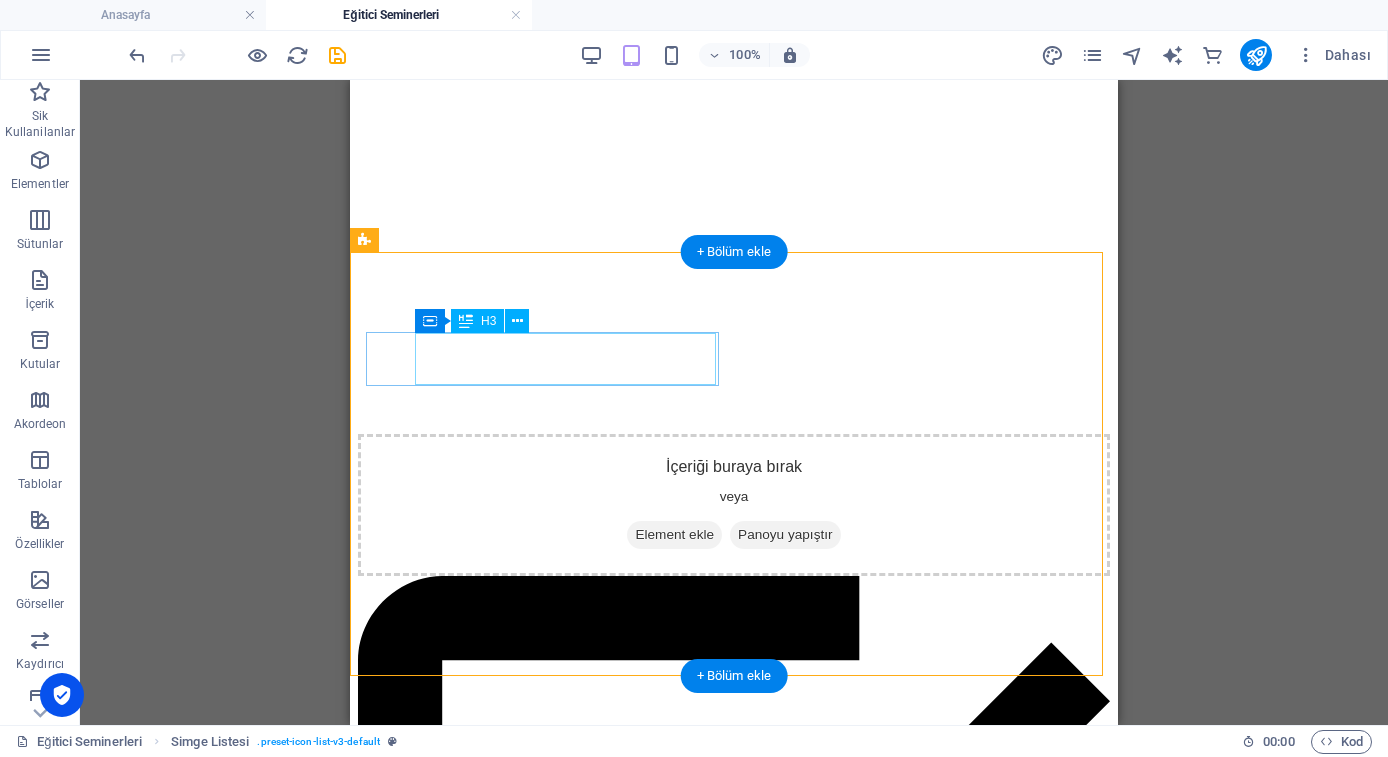 click on "Headline" at bounding box center [734, 1362] 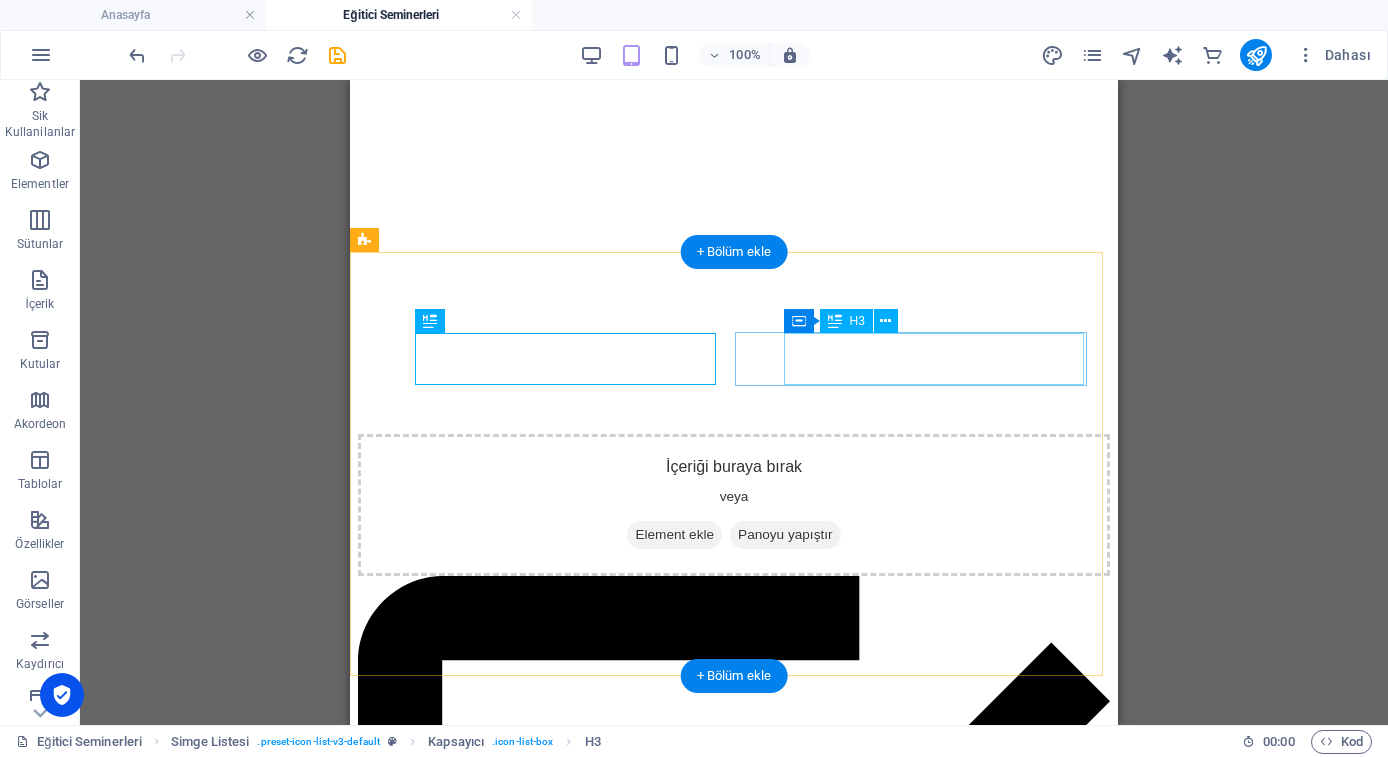 click on "Headline" at bounding box center (734, 2177) 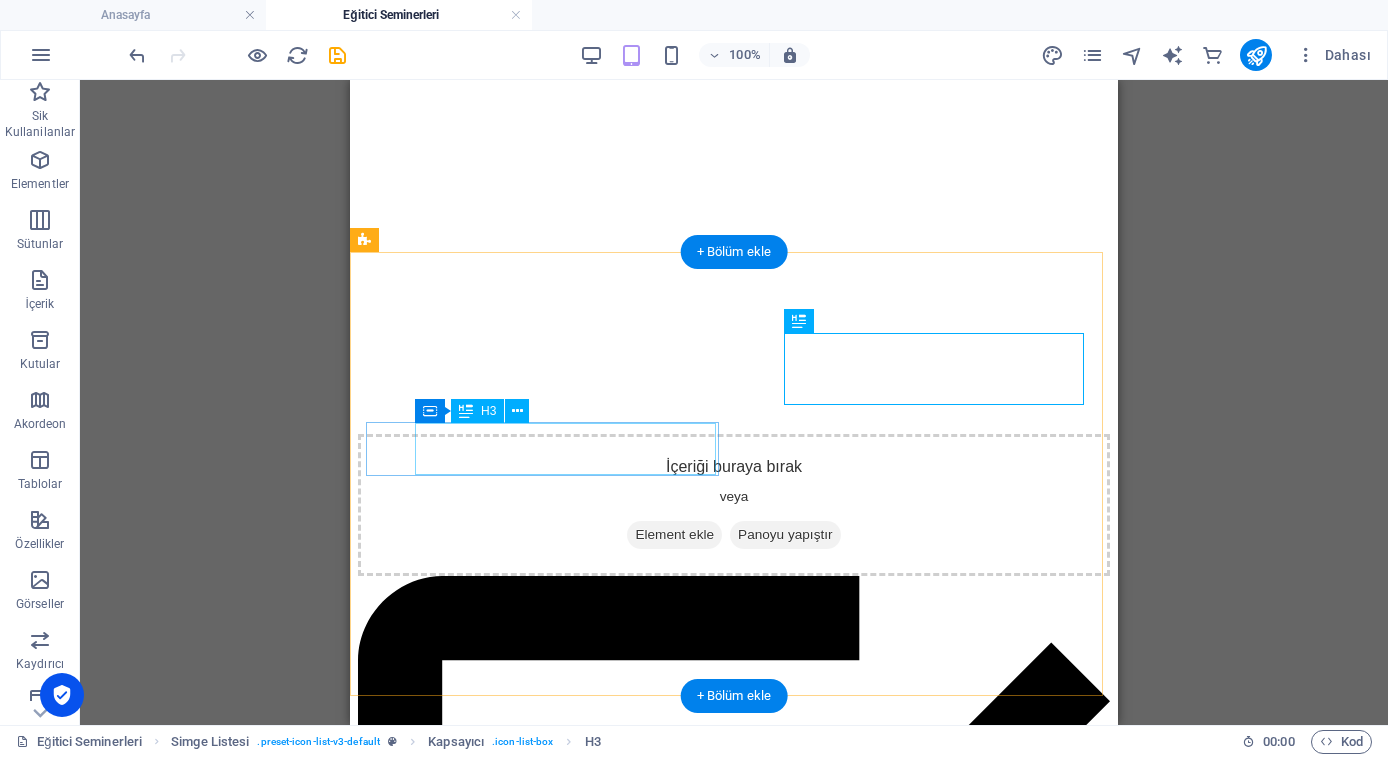 click on "Headline" at bounding box center [734, 2993] 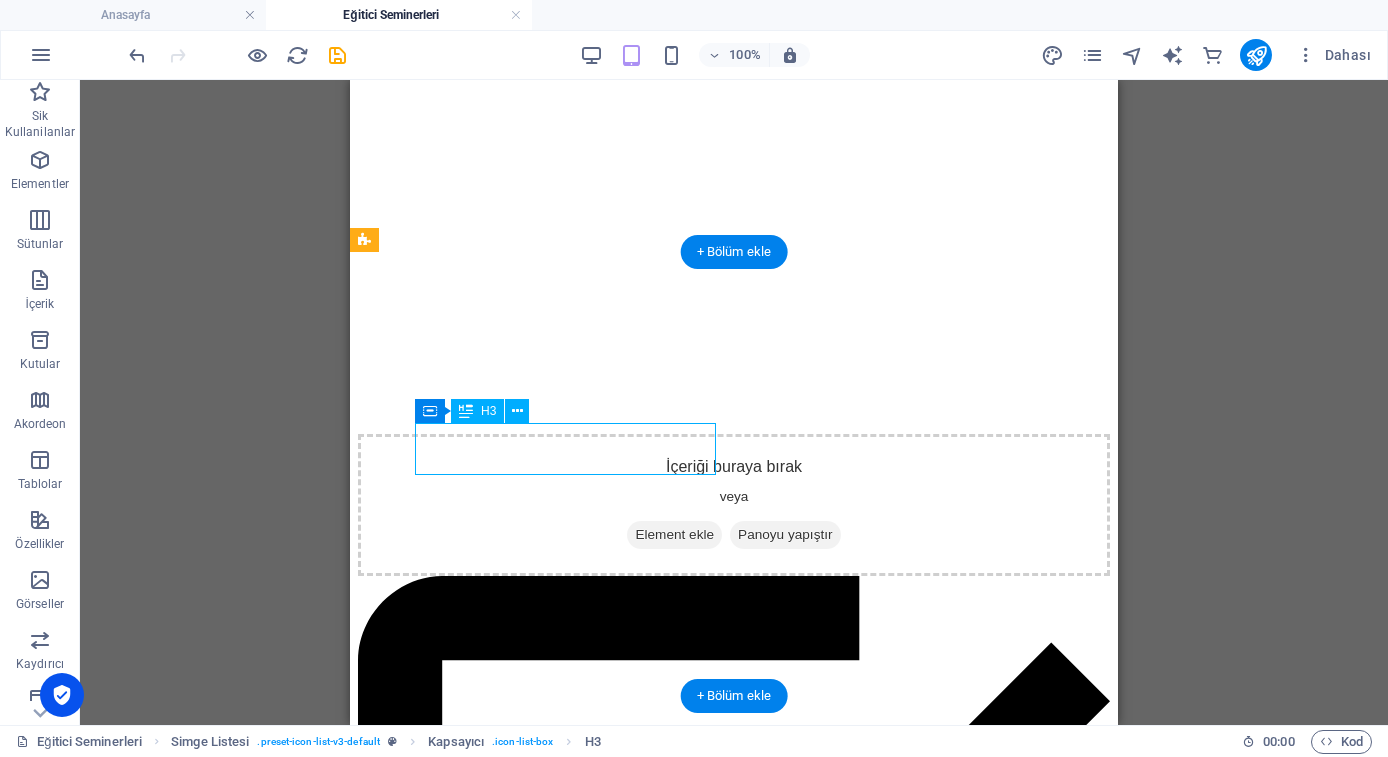 click on "Headline" at bounding box center (734, 2993) 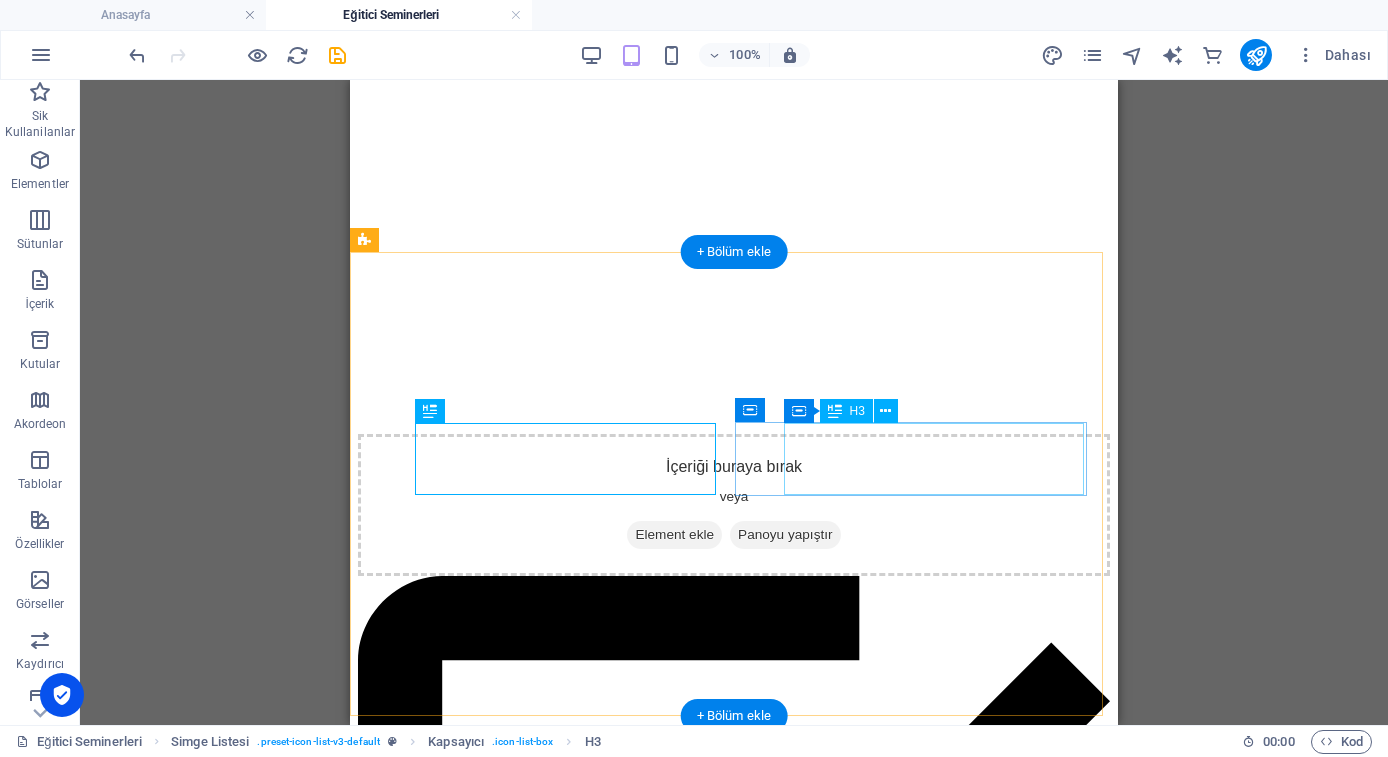 click on "Headline" at bounding box center (734, 3808) 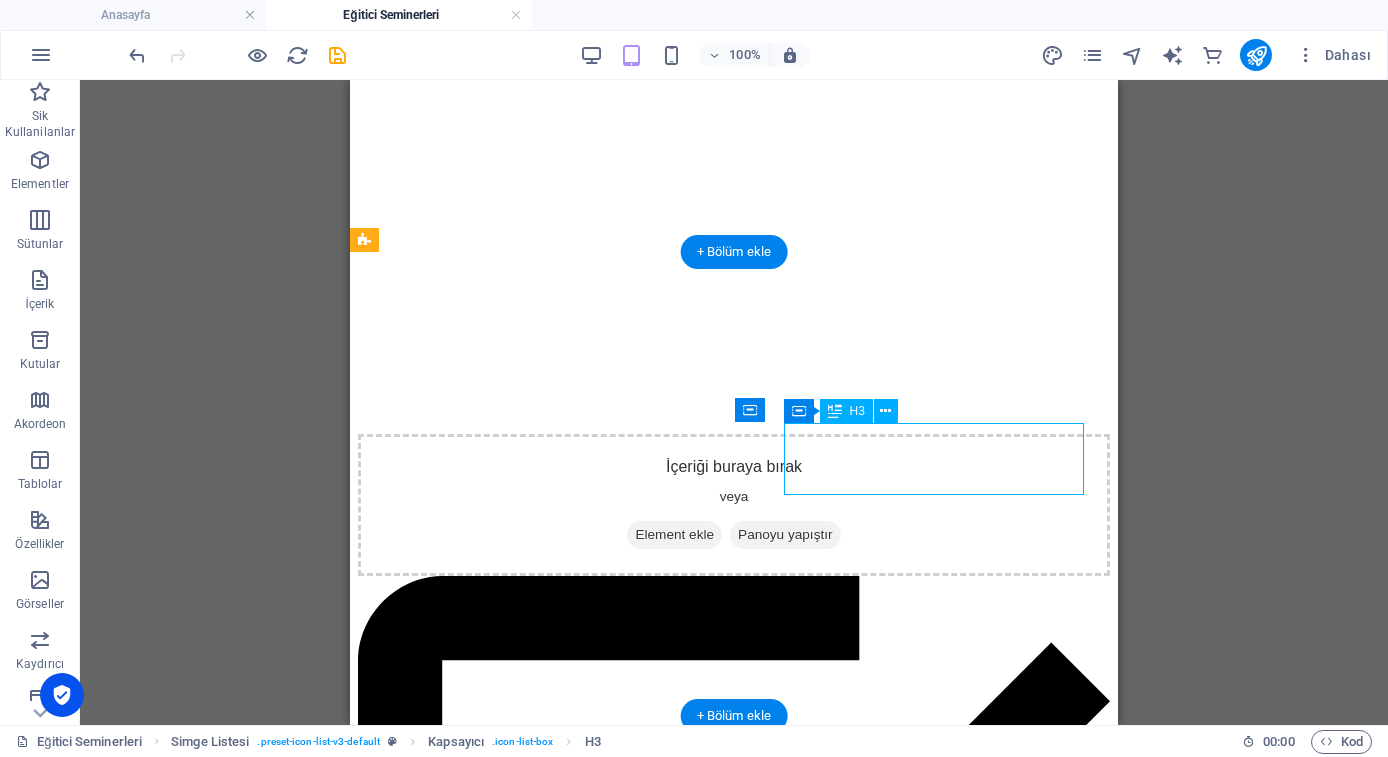 click on "Headline" at bounding box center (734, 3808) 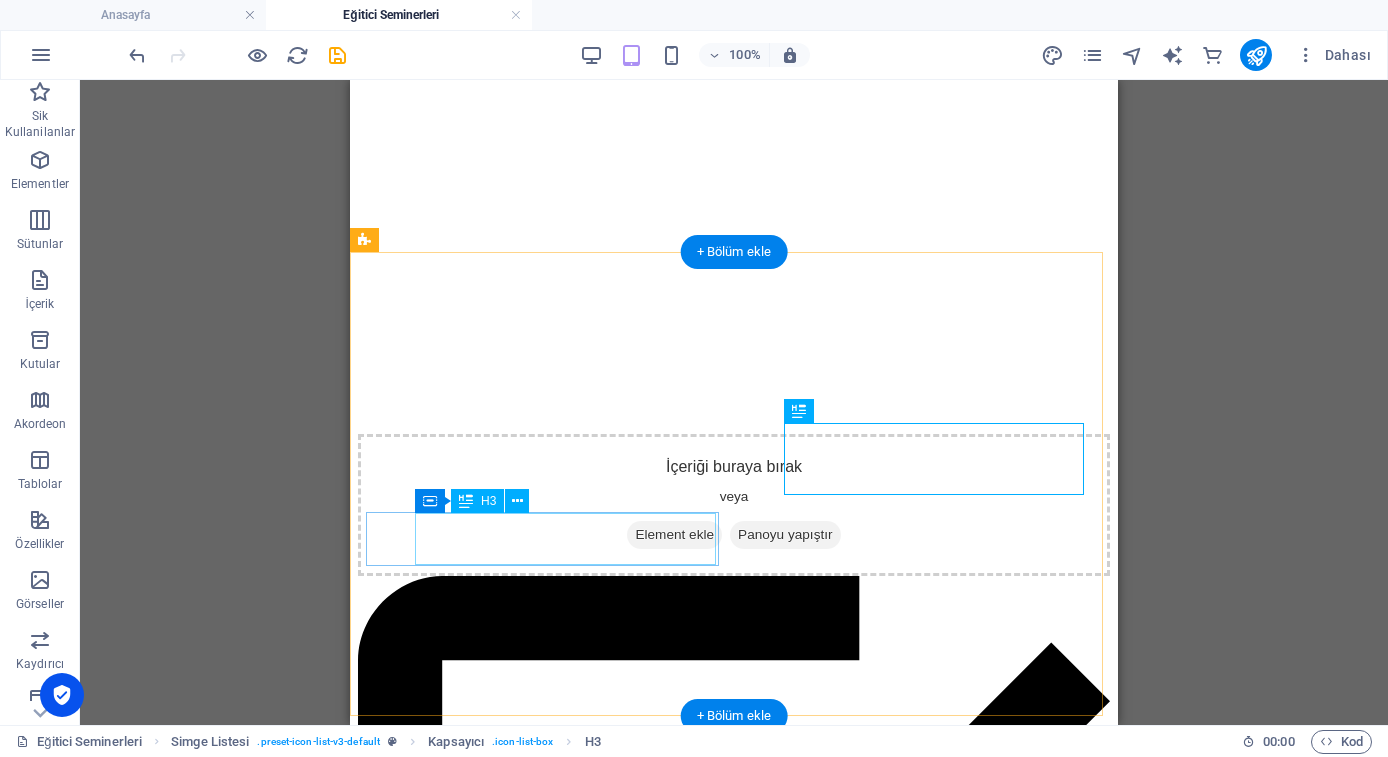 click on "Headline" at bounding box center (734, 4623) 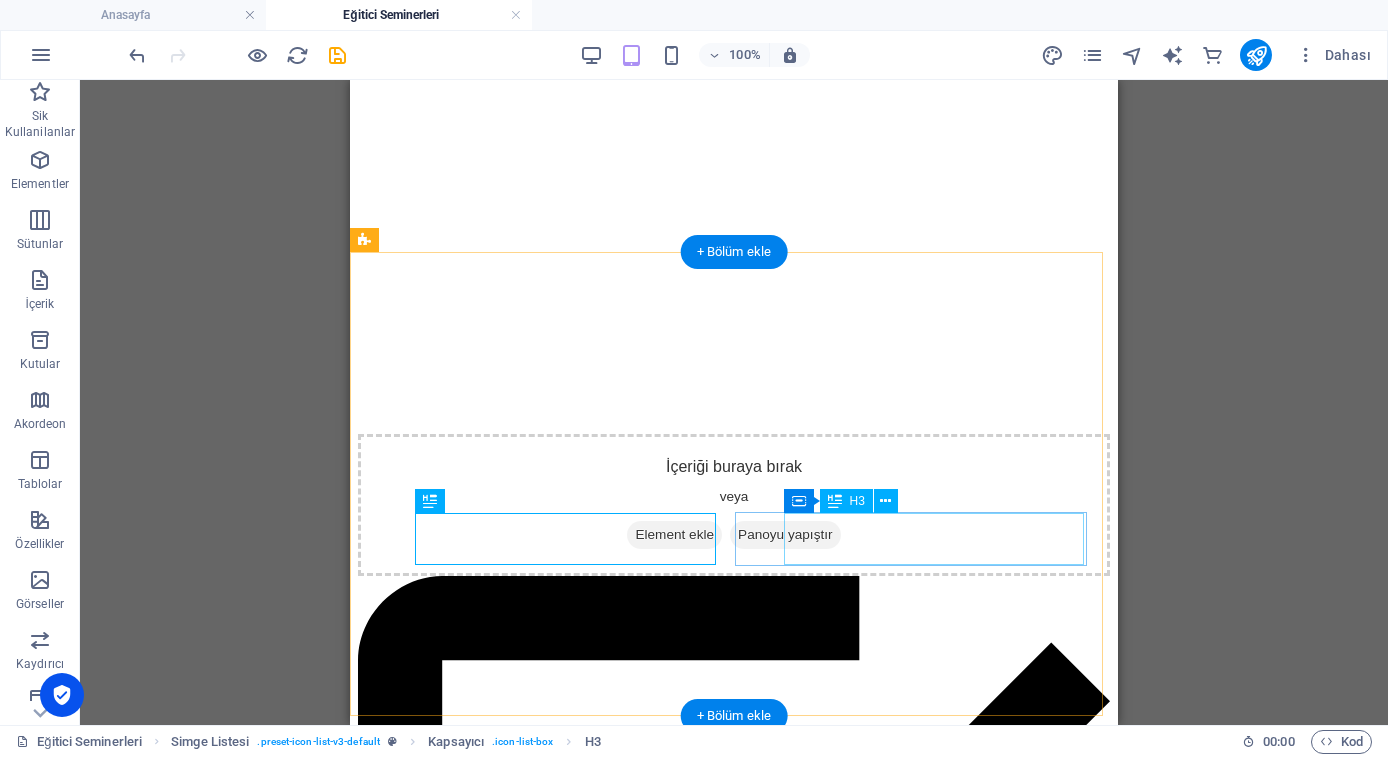 click on "Headline" at bounding box center [734, 5439] 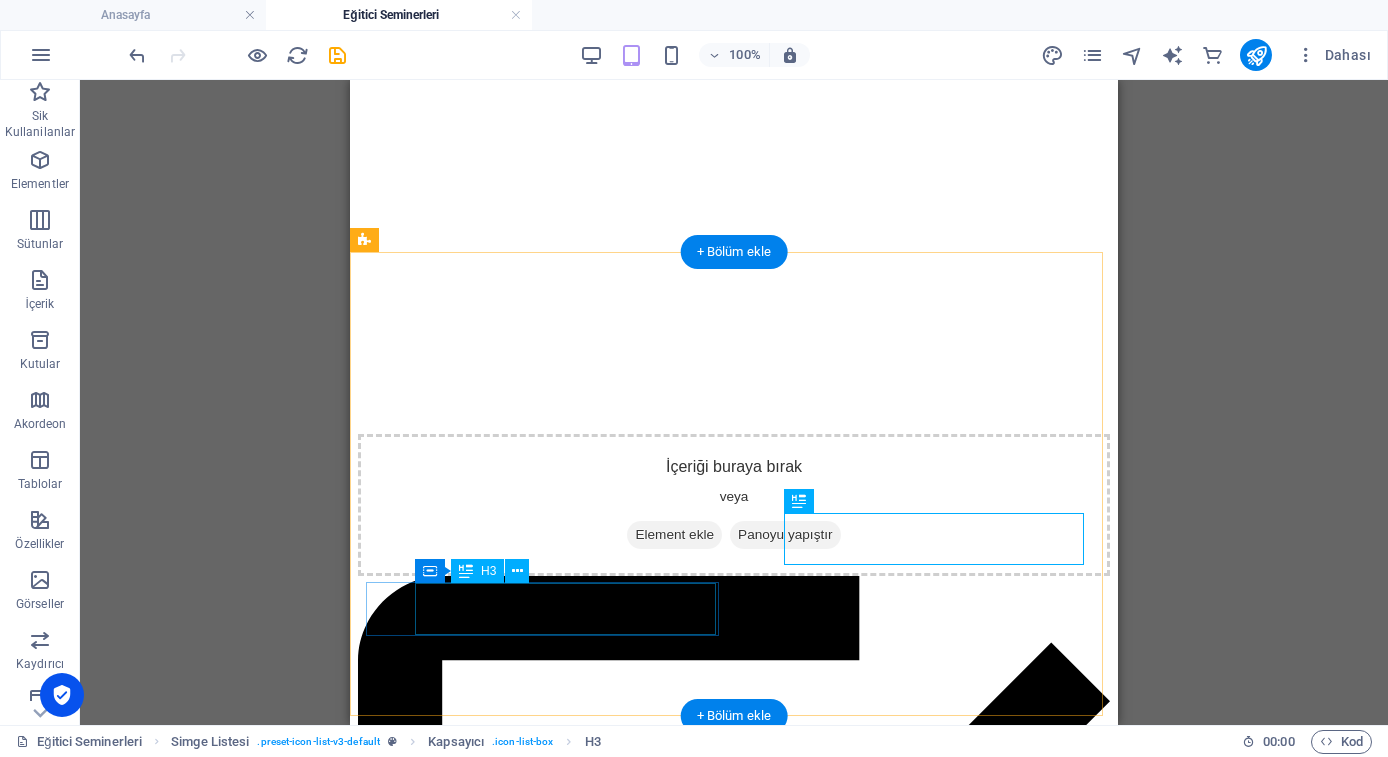 click on "Headline" at bounding box center (734, 6254) 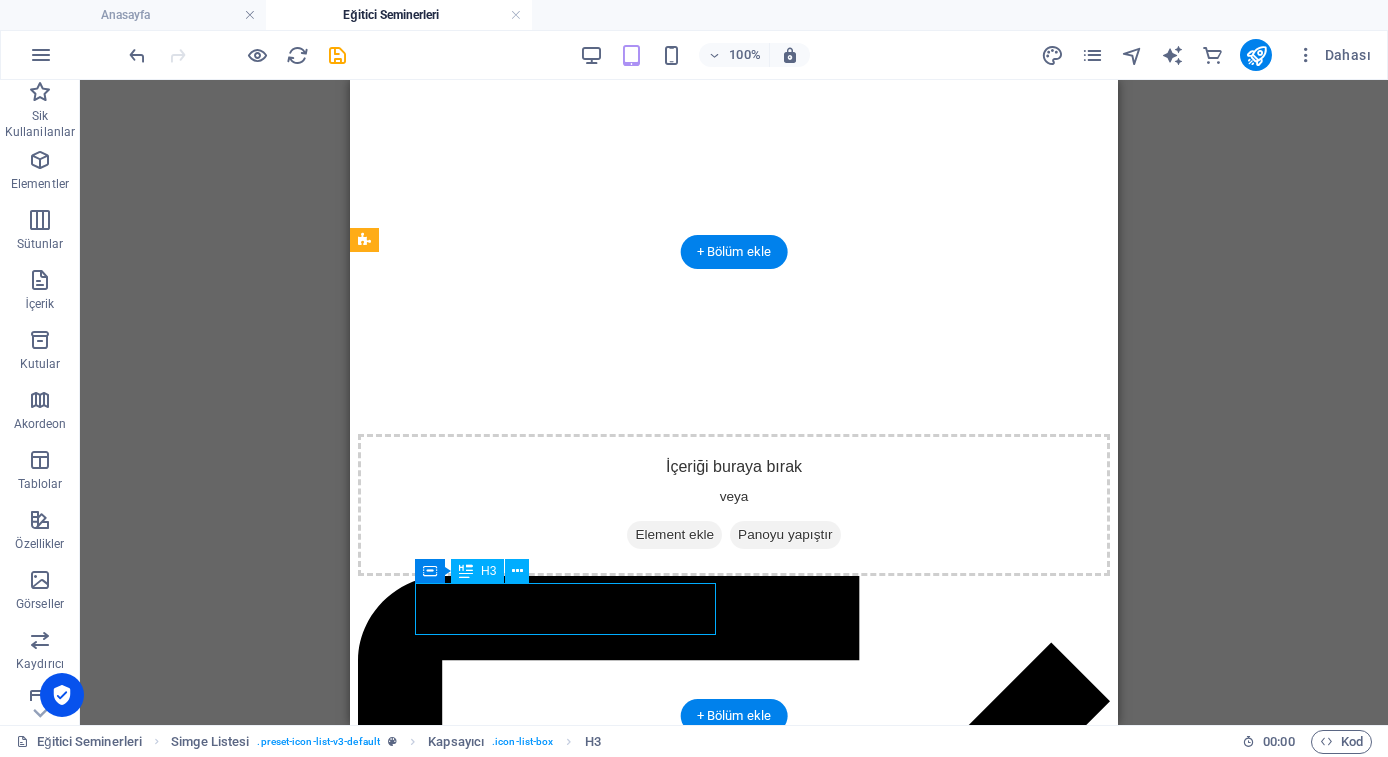 click on "Headline" at bounding box center [734, 6254] 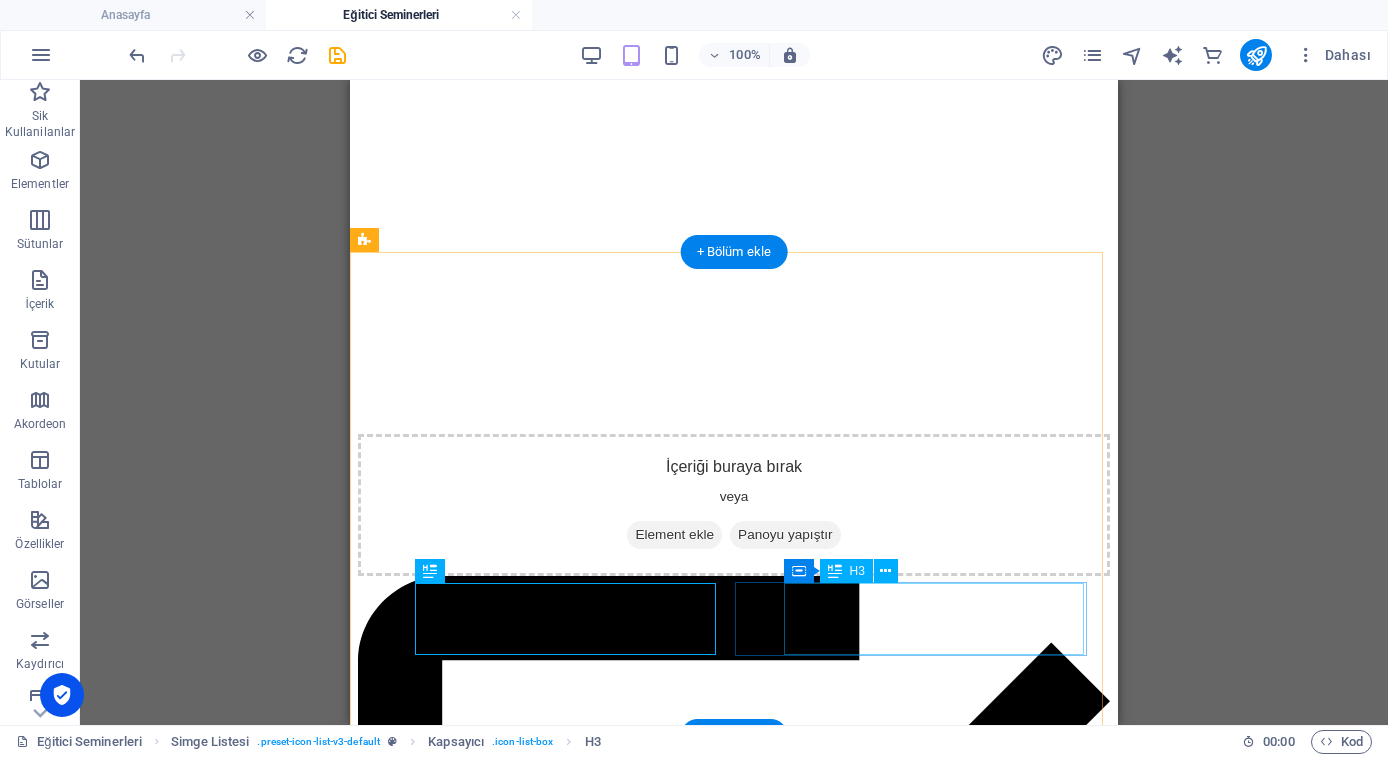 click on "Headline" at bounding box center [734, 7070] 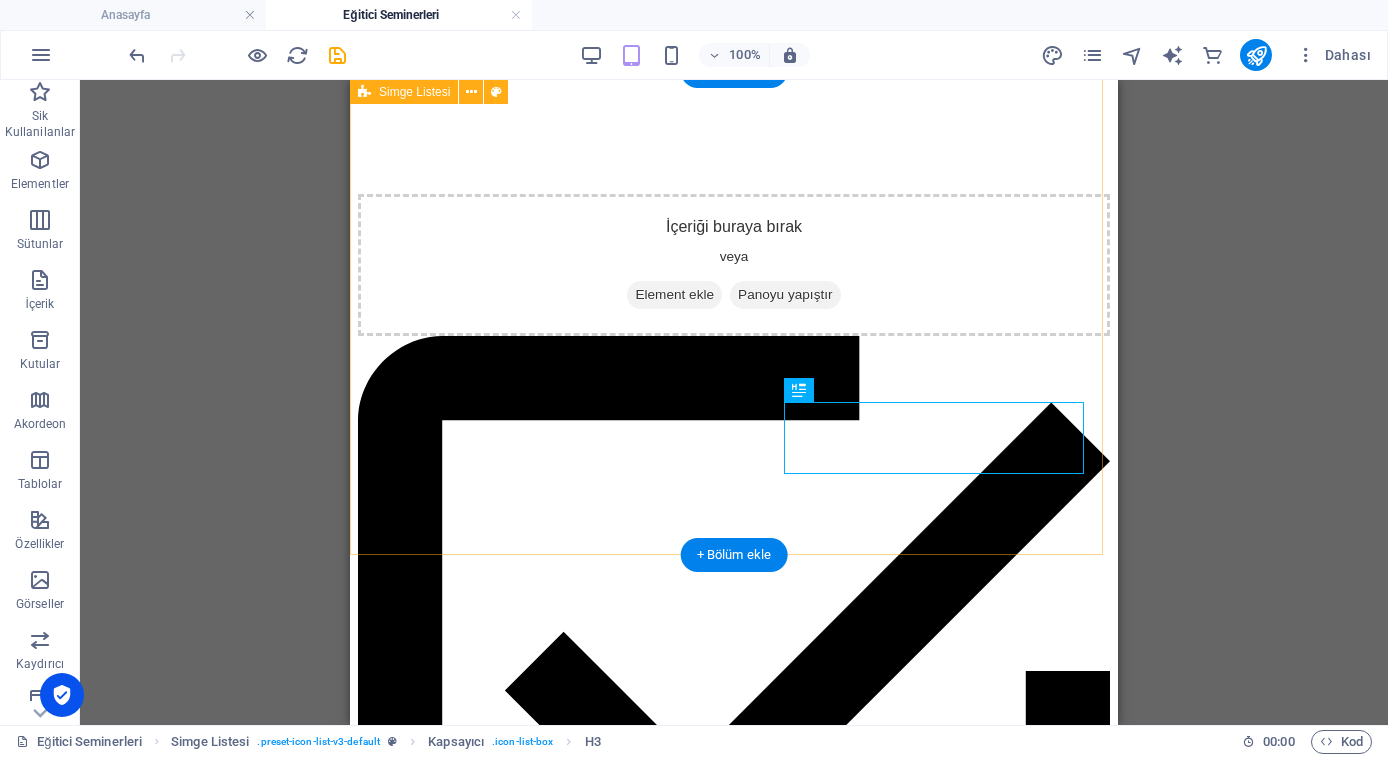 scroll, scrollTop: 863, scrollLeft: 0, axis: vertical 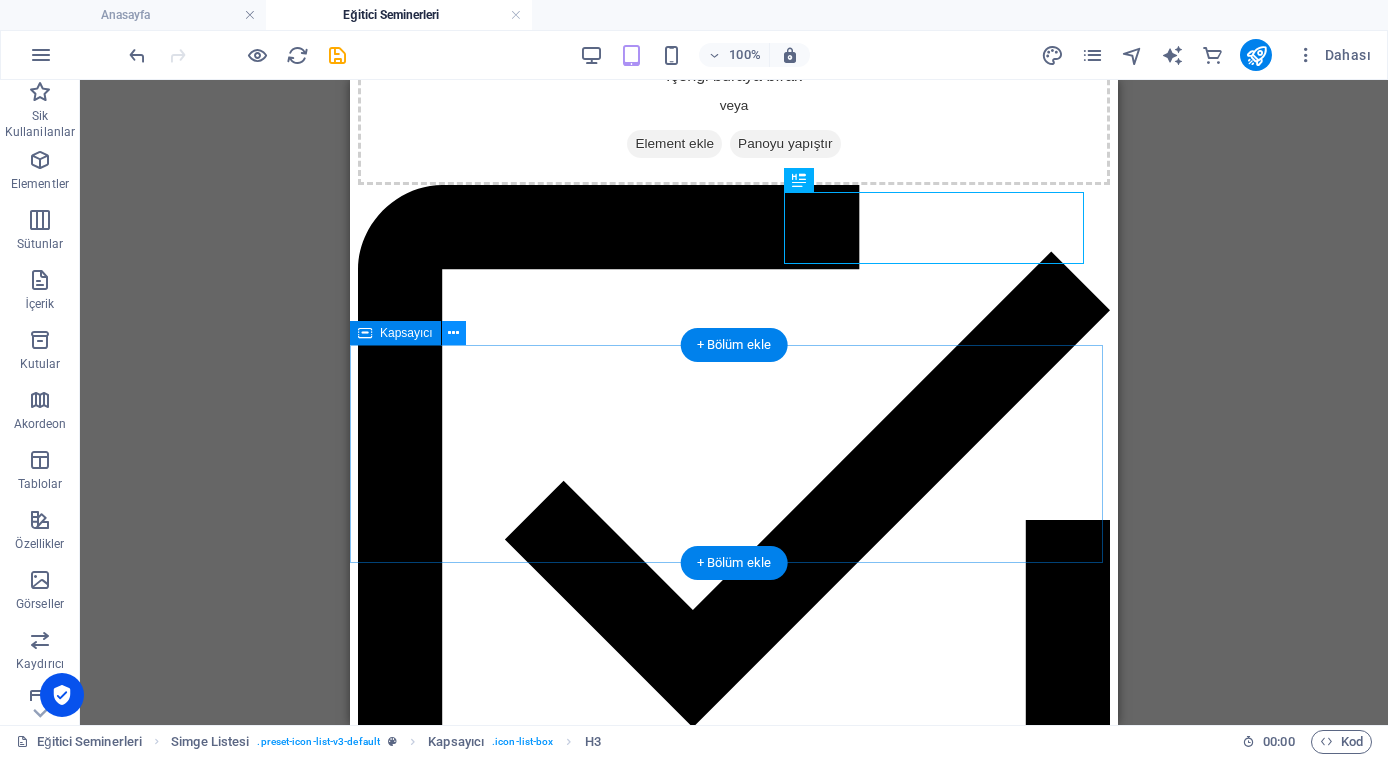 click at bounding box center [453, 333] 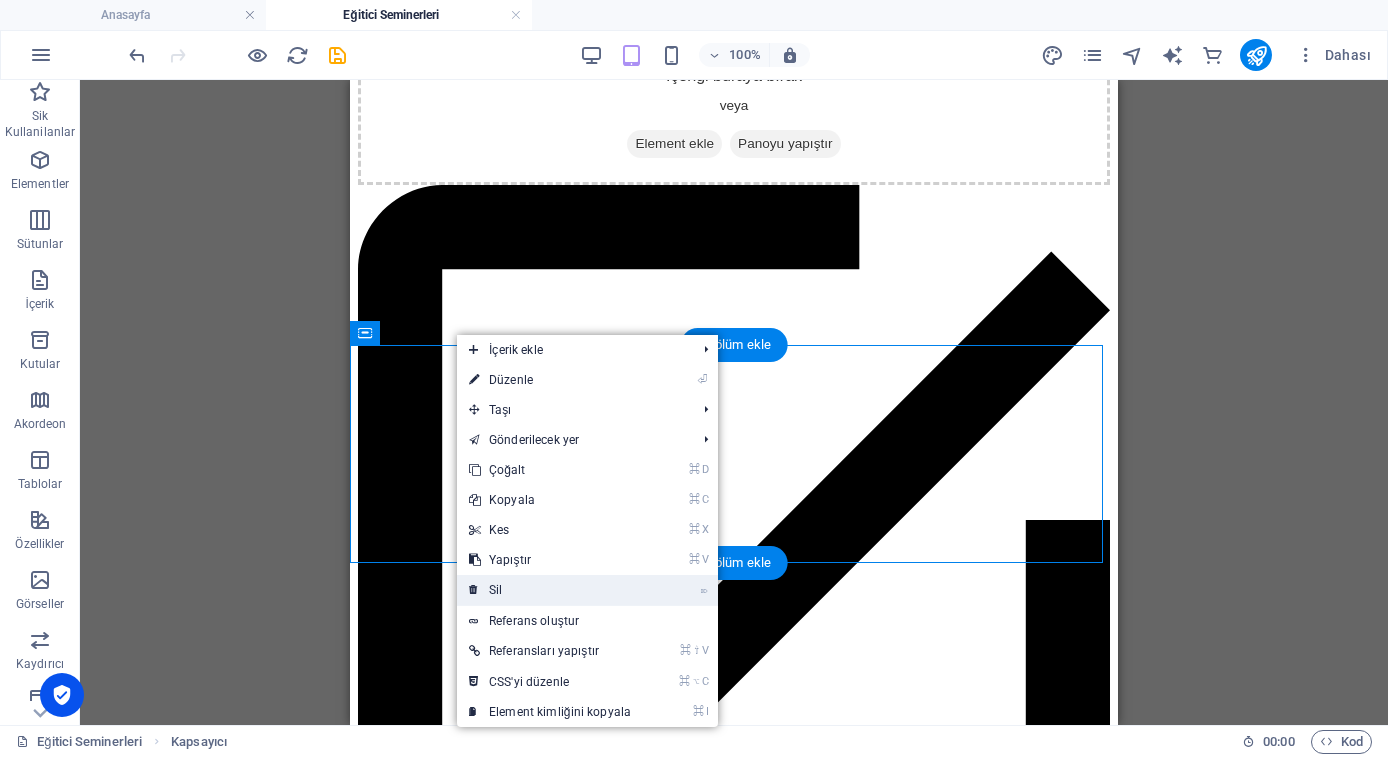 click on "⌦  Sil" at bounding box center (550, 590) 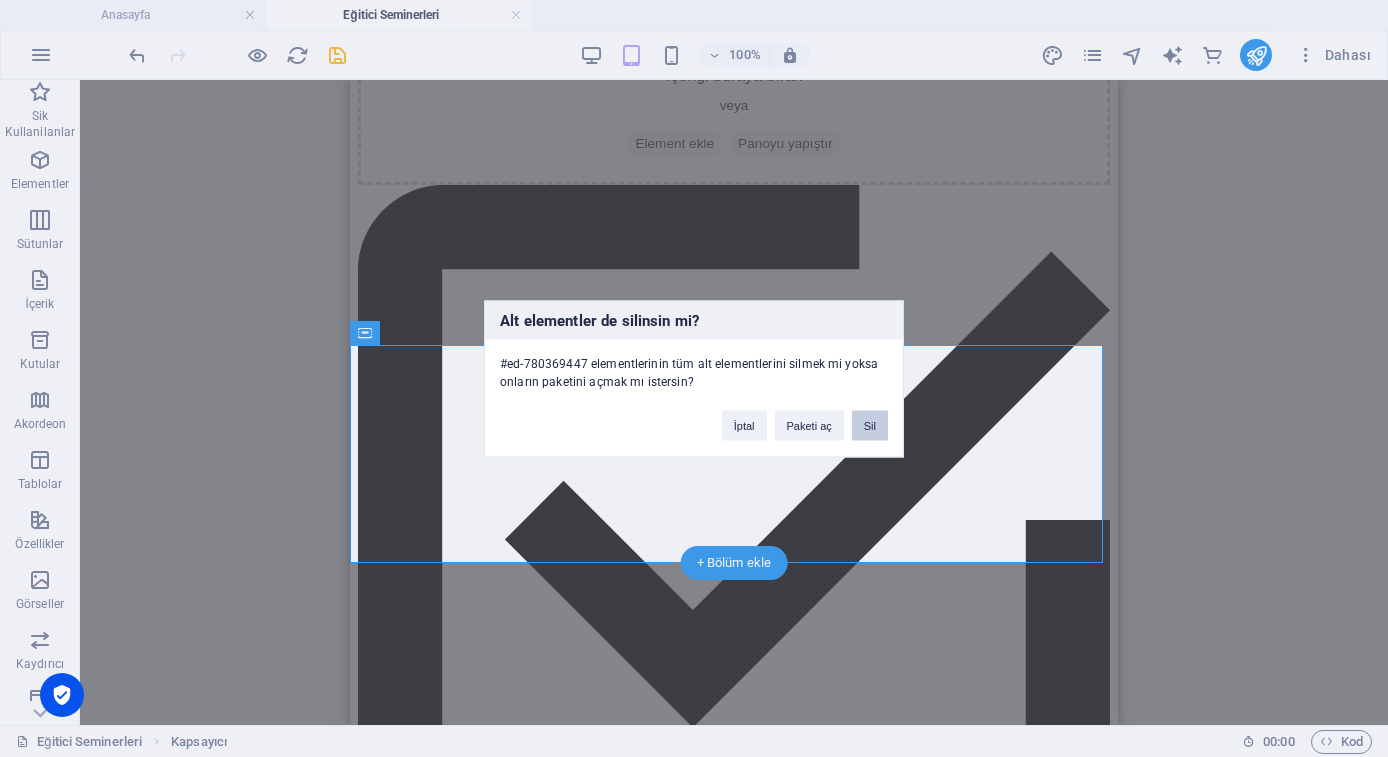 click on "Sil" at bounding box center (870, 425) 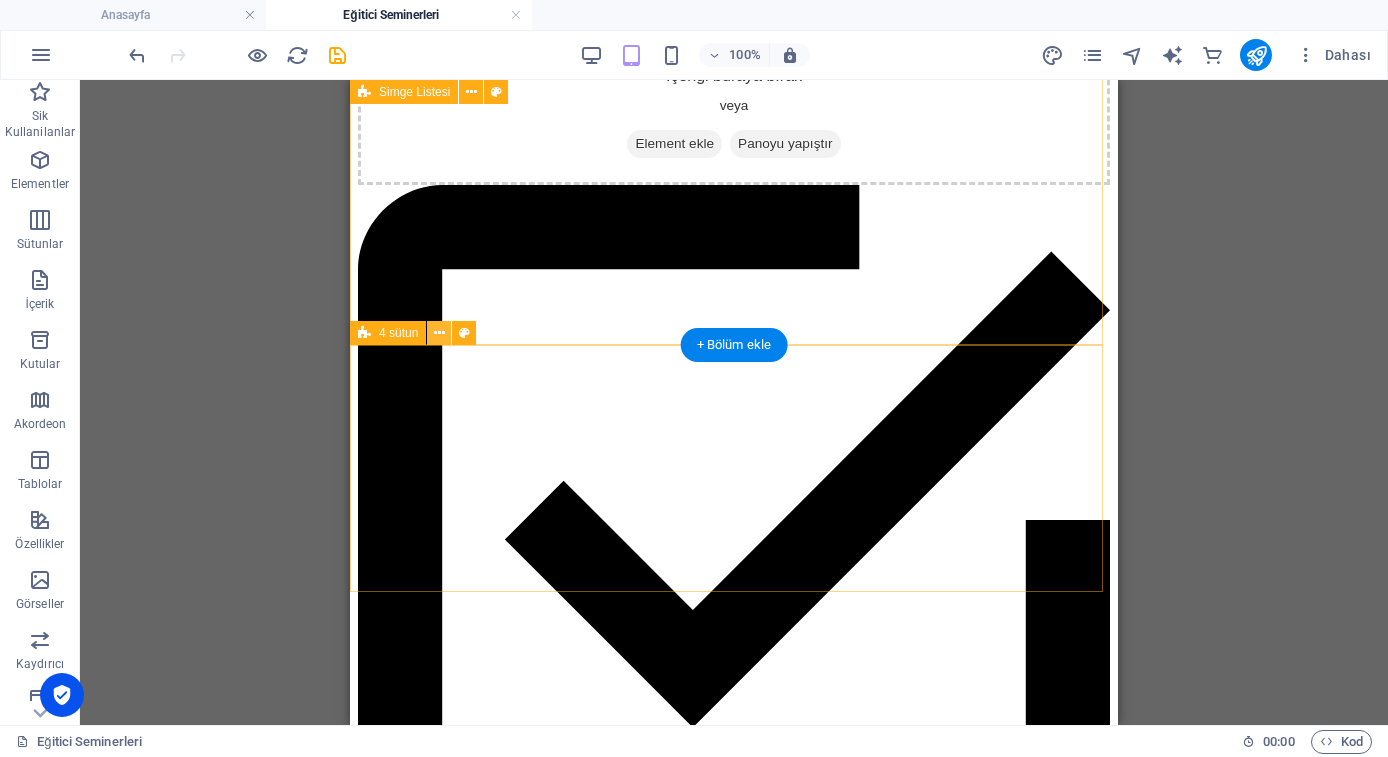 click at bounding box center [439, 333] 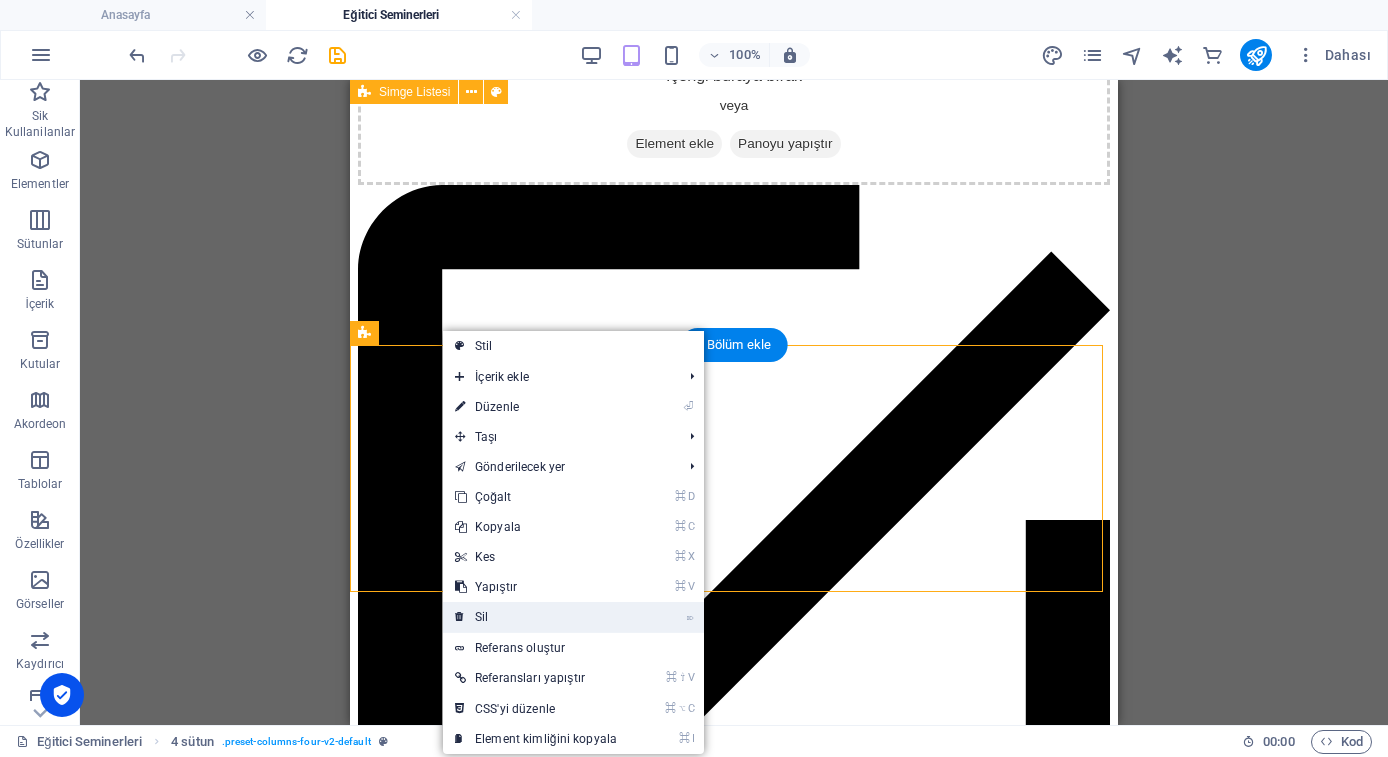 click on "⌦  Sil" at bounding box center [536, 617] 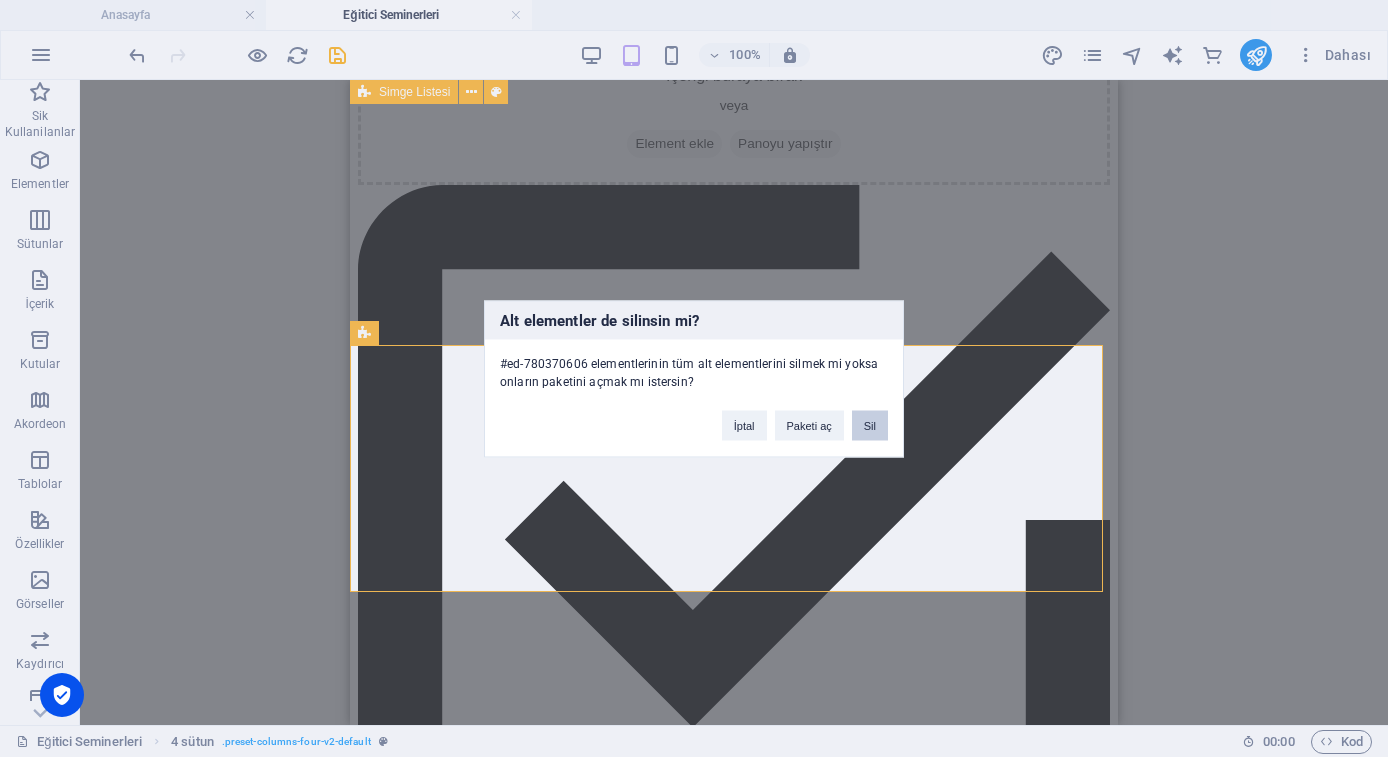 click on "Sil" at bounding box center (870, 425) 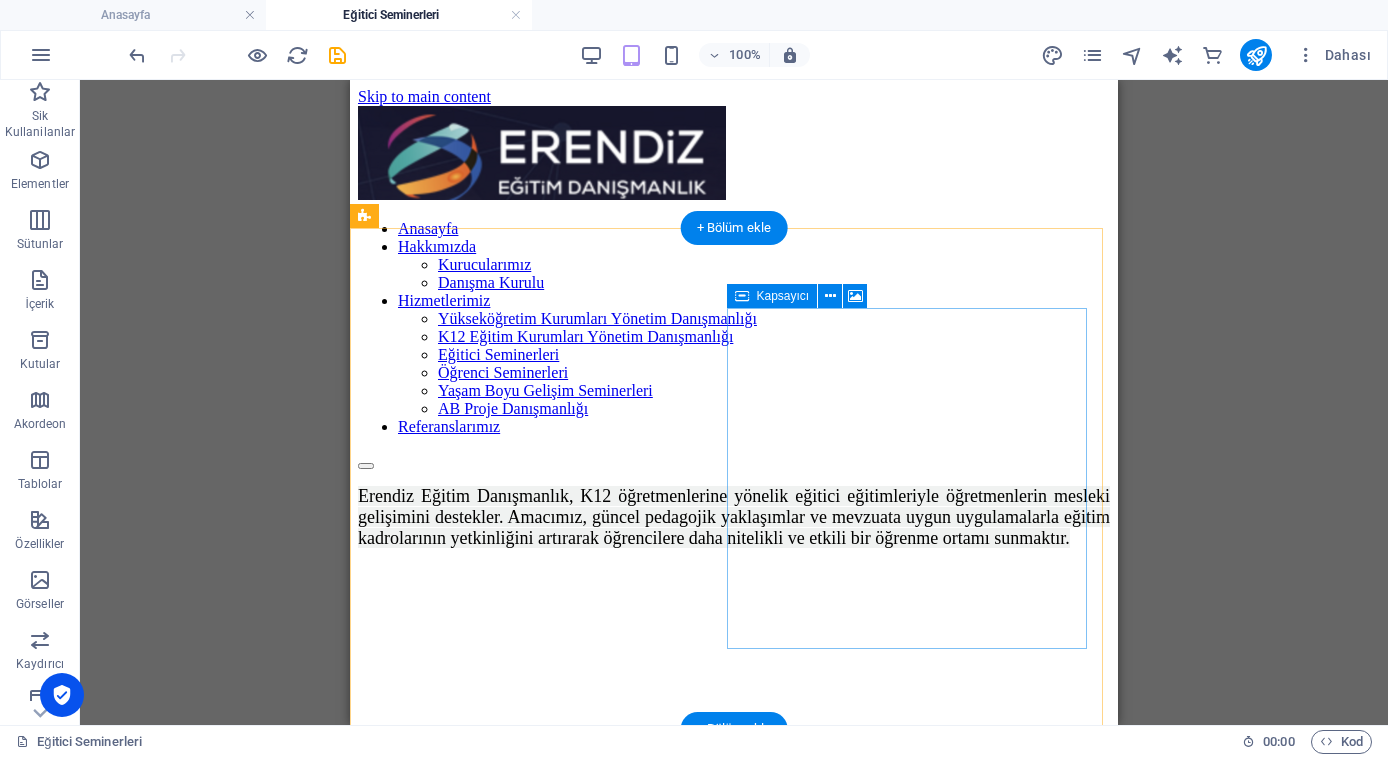 scroll, scrollTop: 0, scrollLeft: 0, axis: both 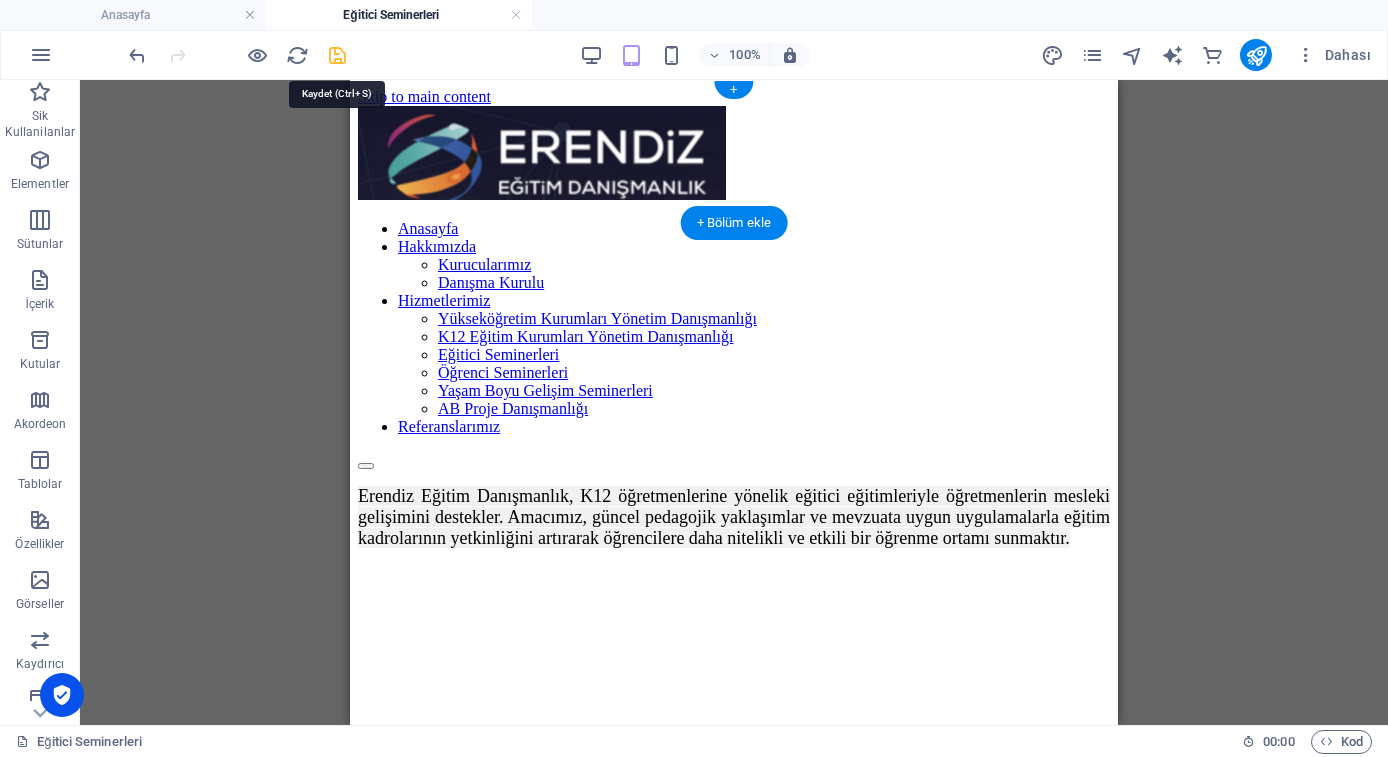 click at bounding box center (337, 55) 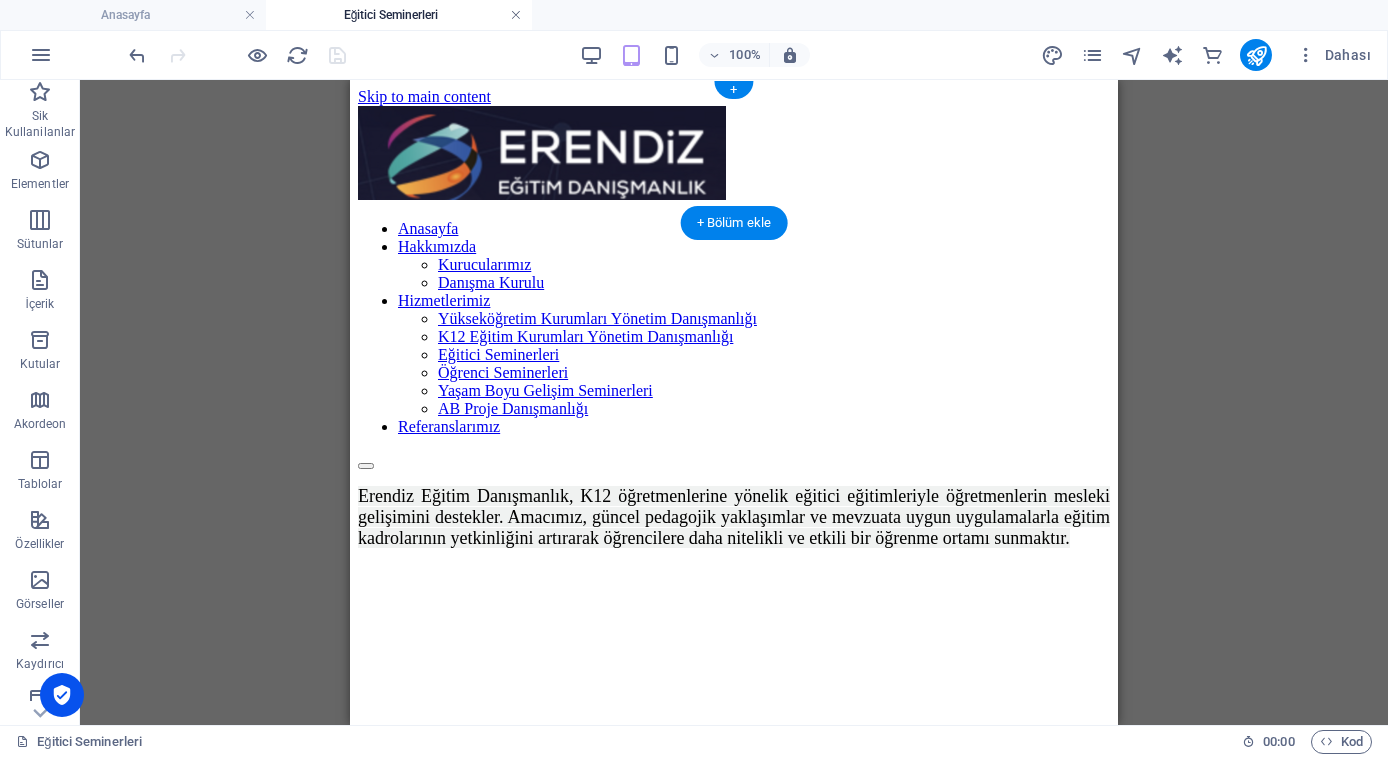 click at bounding box center [516, 15] 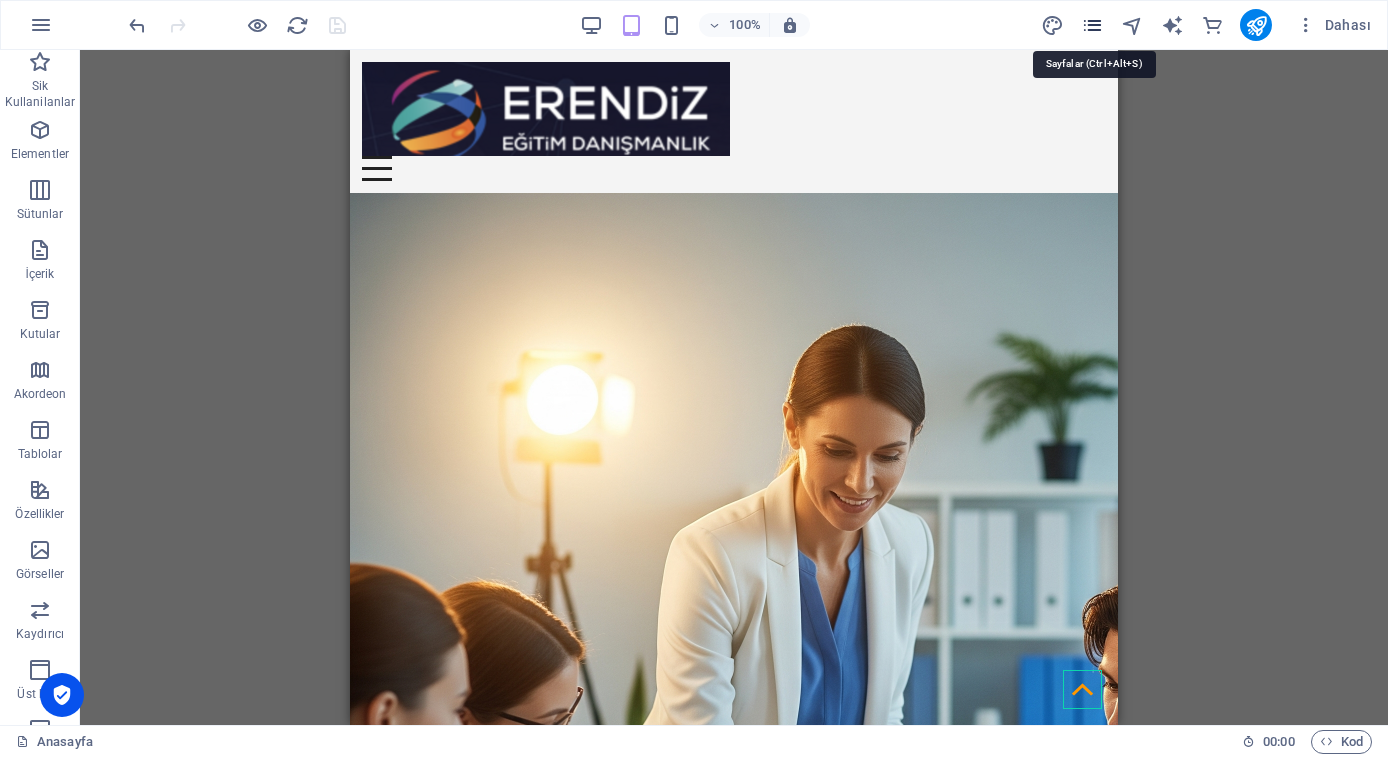 click at bounding box center (1092, 25) 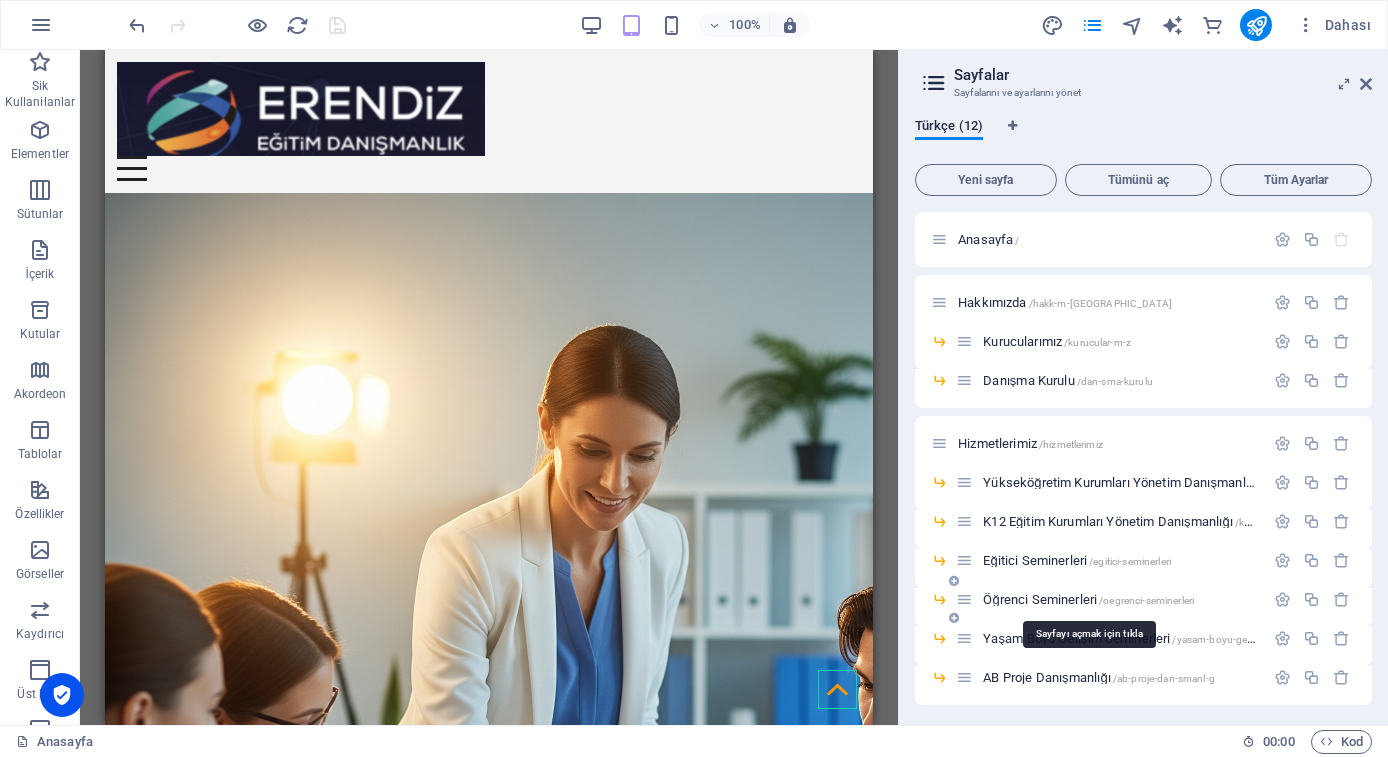 click on "Öğrenci Seminerleri /oegrenci-seminerleri" at bounding box center [1088, 599] 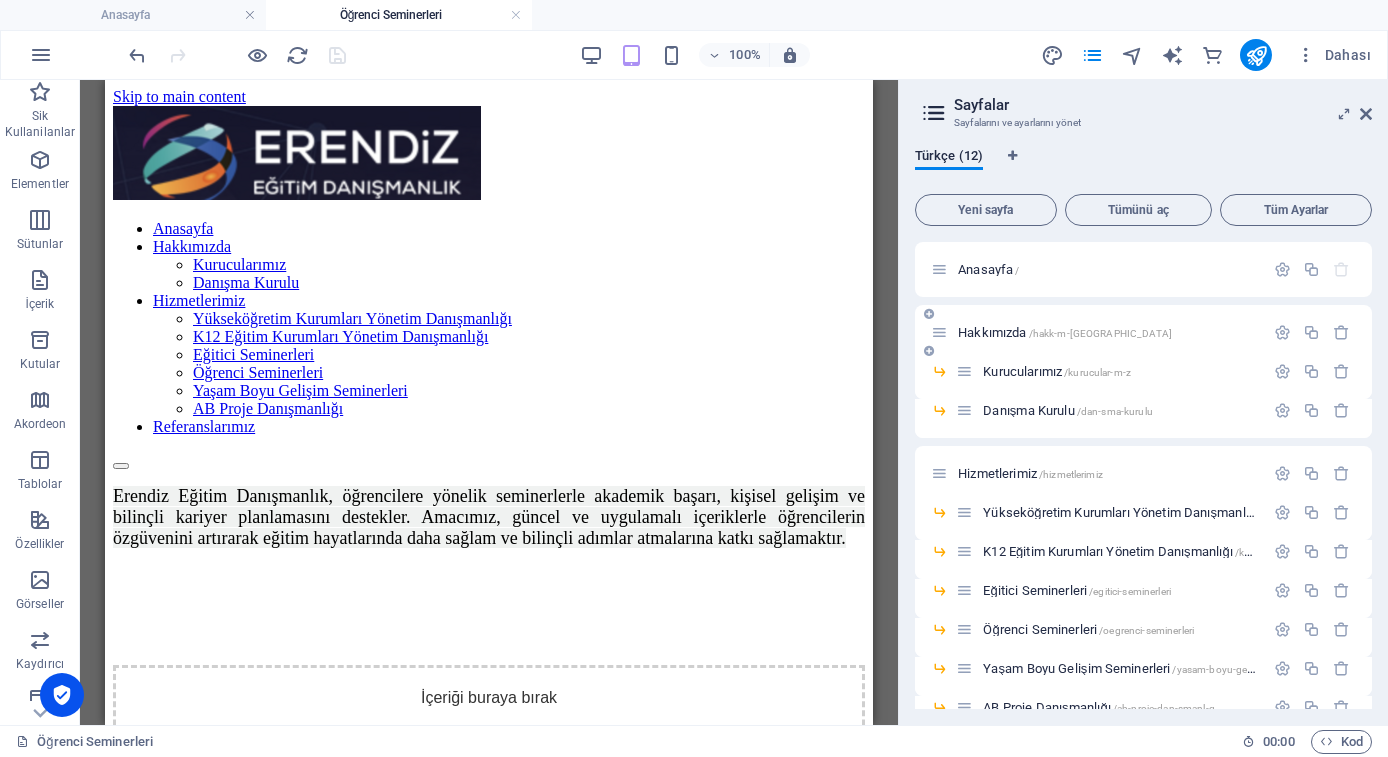 scroll, scrollTop: 0, scrollLeft: 0, axis: both 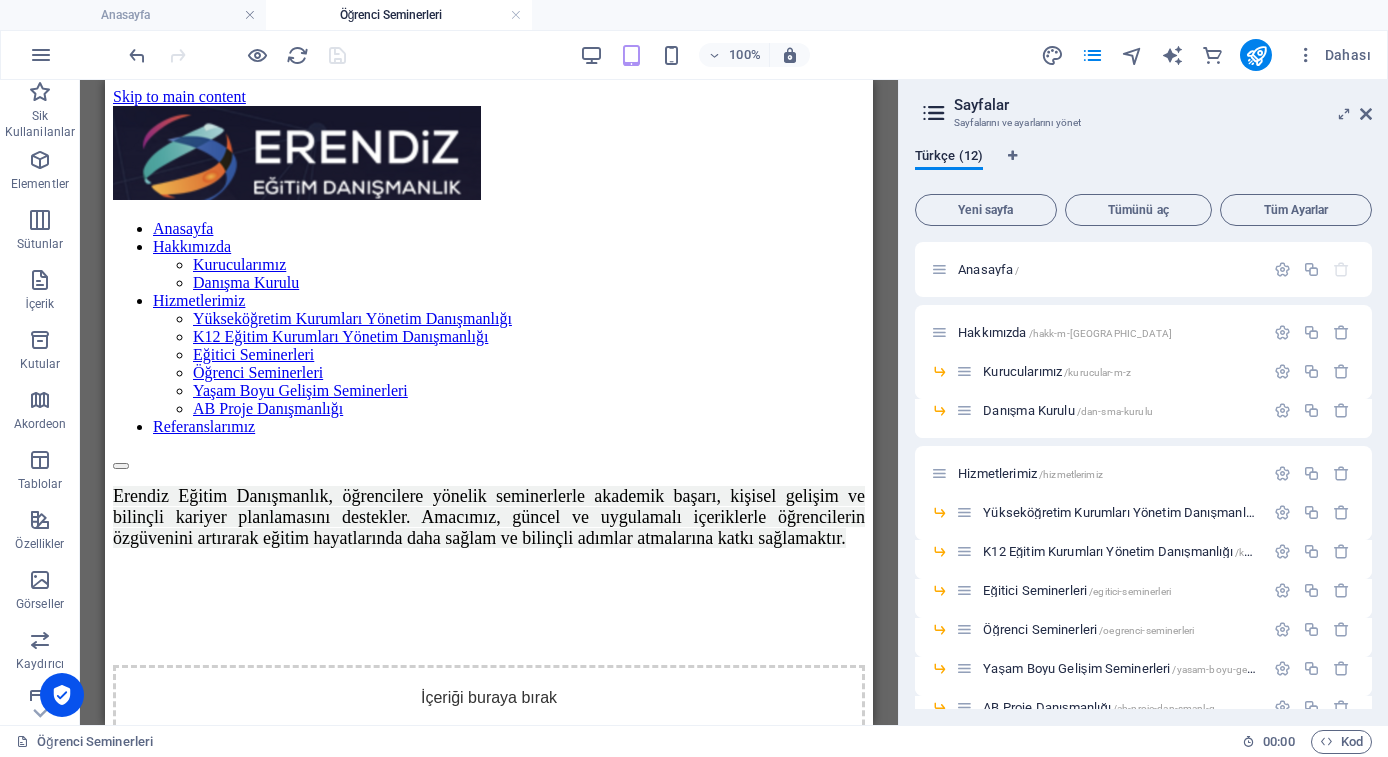 drag, startPoint x: 1365, startPoint y: 113, endPoint x: 1345, endPoint y: 118, distance: 20.615528 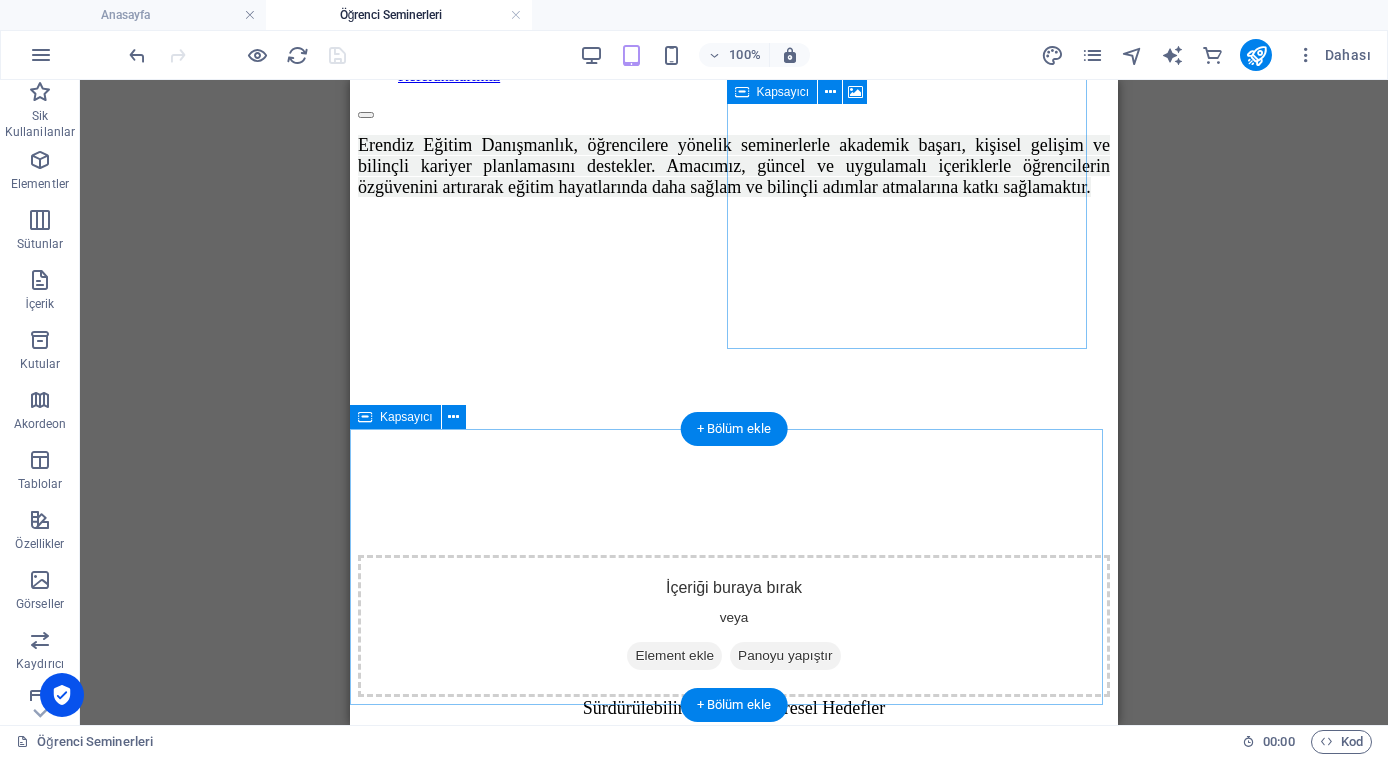 scroll, scrollTop: 357, scrollLeft: 0, axis: vertical 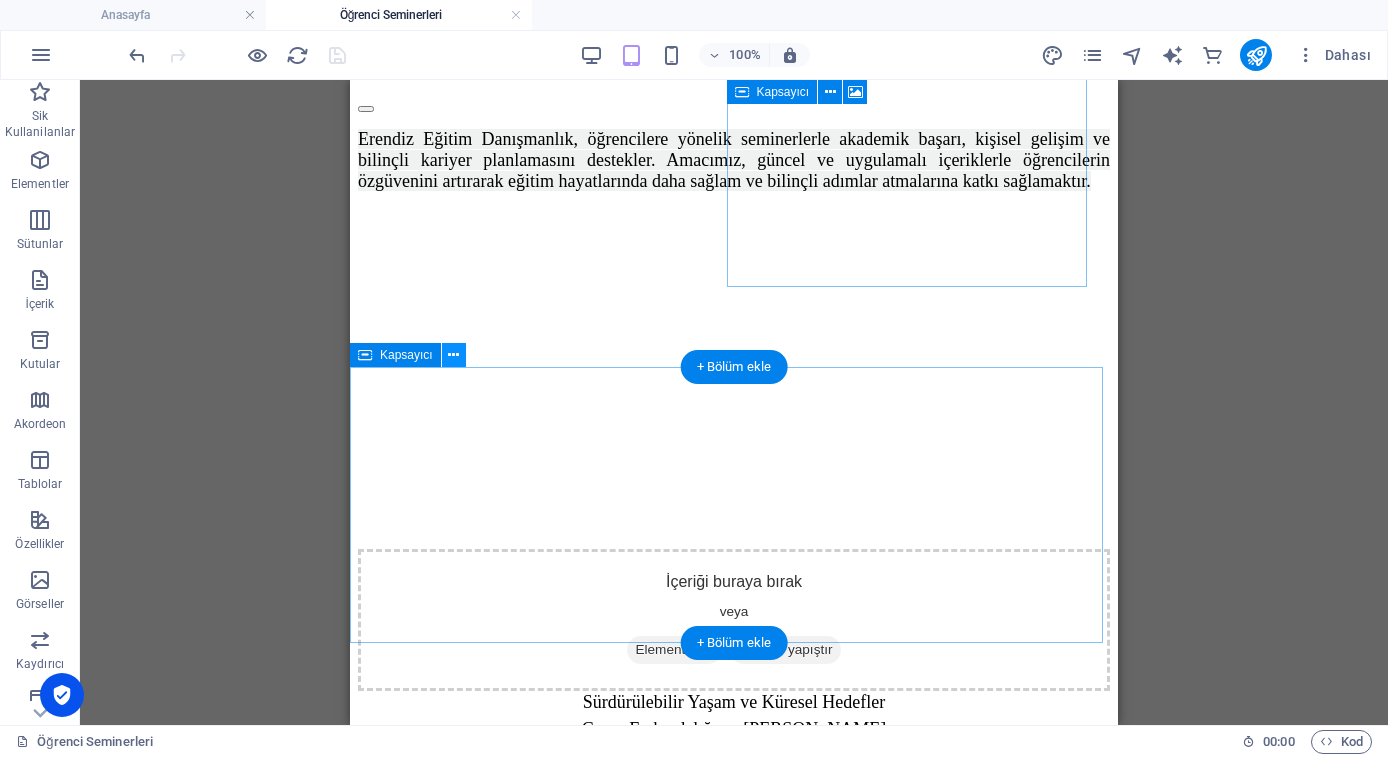 click at bounding box center [453, 355] 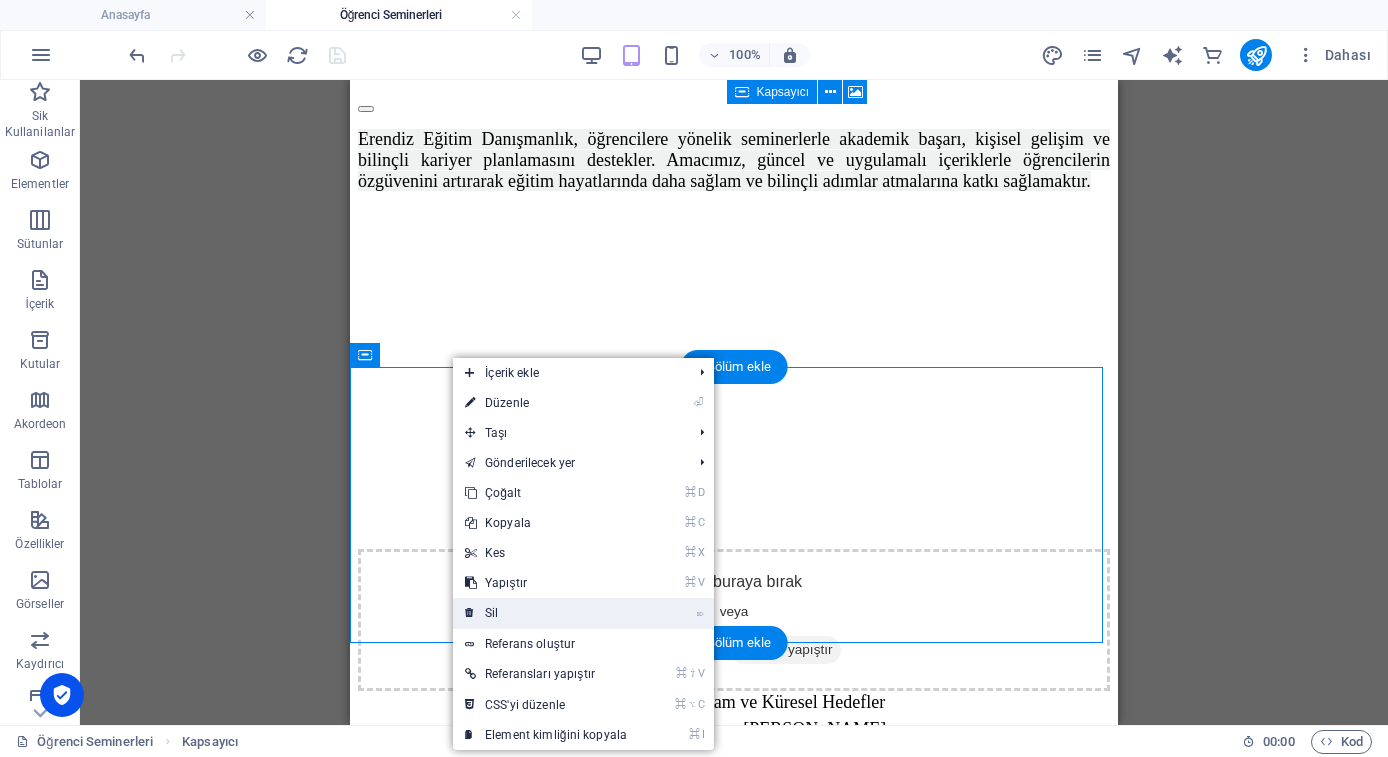 click on "⌦  Sil" at bounding box center (546, 613) 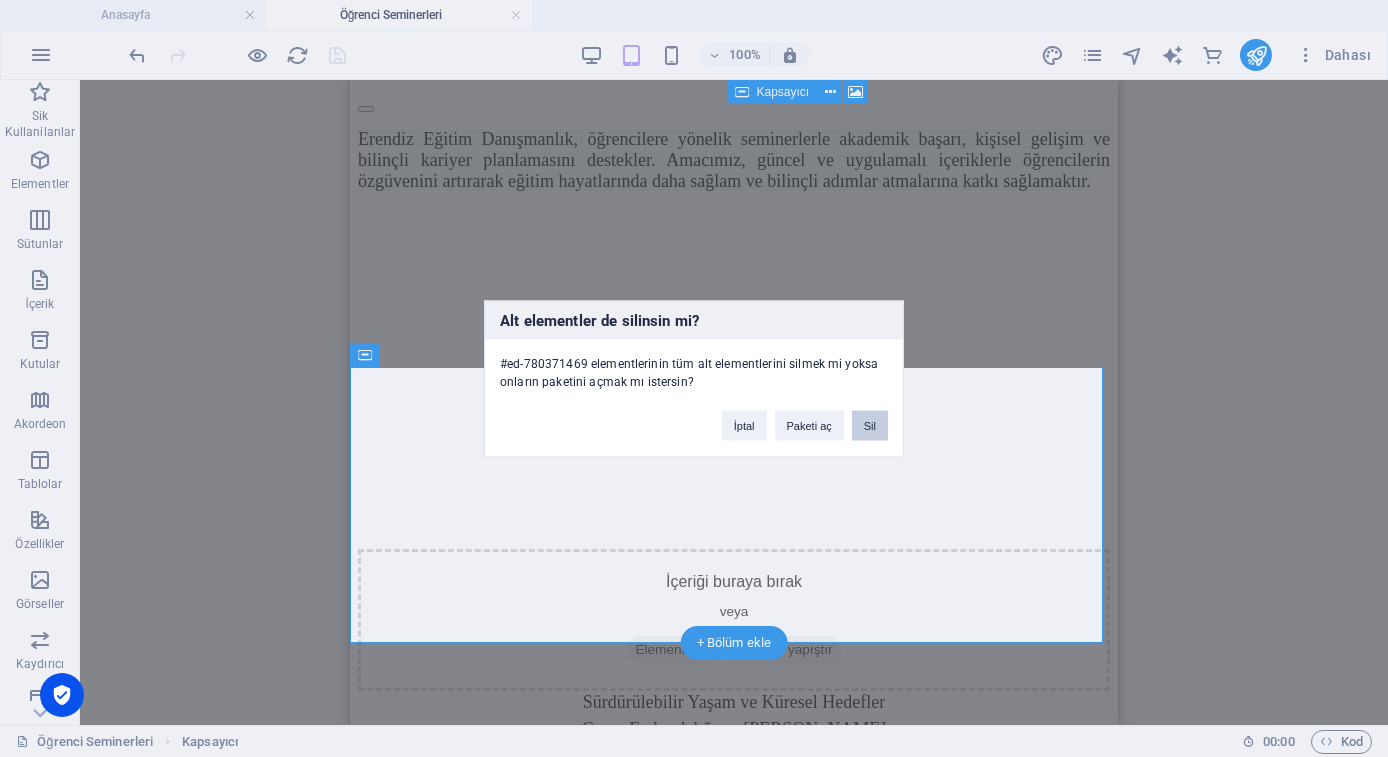 click on "Sil" at bounding box center [870, 425] 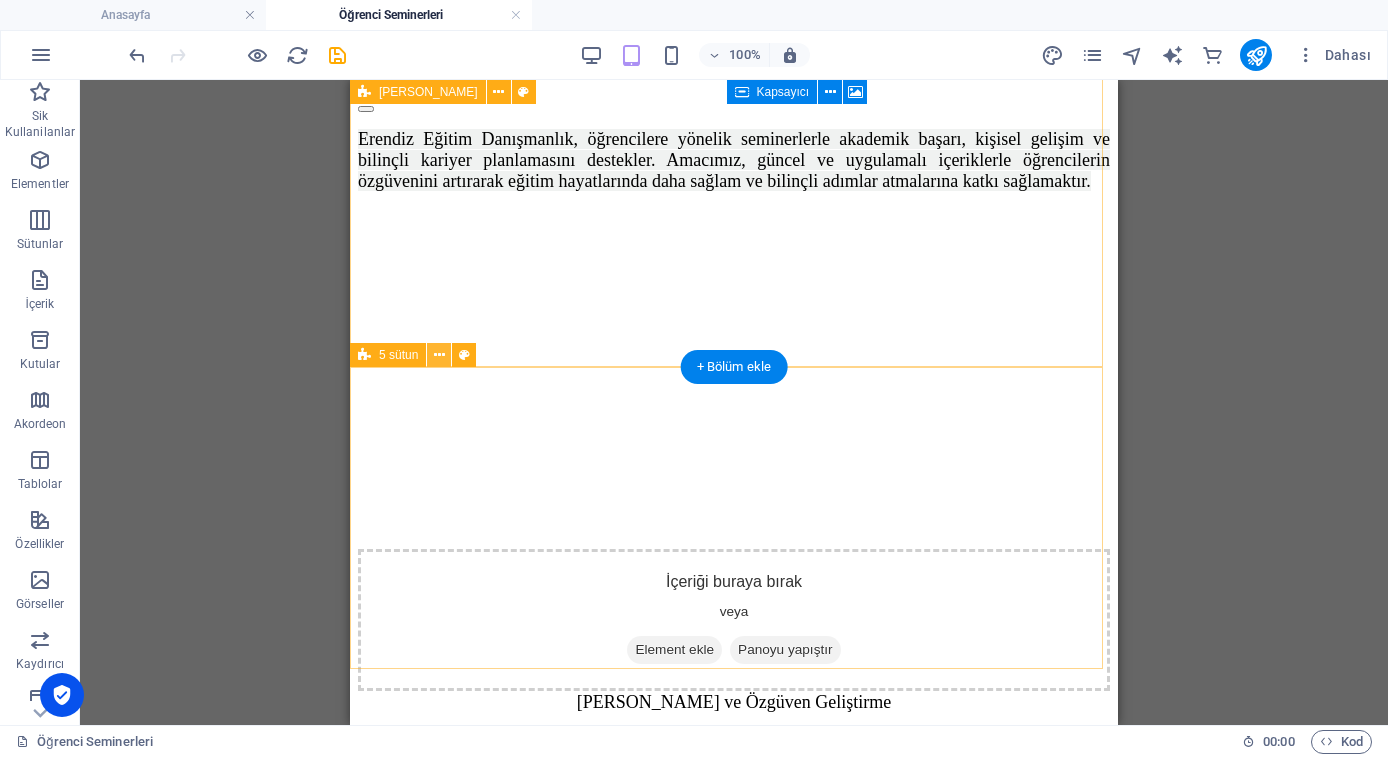 click at bounding box center [439, 355] 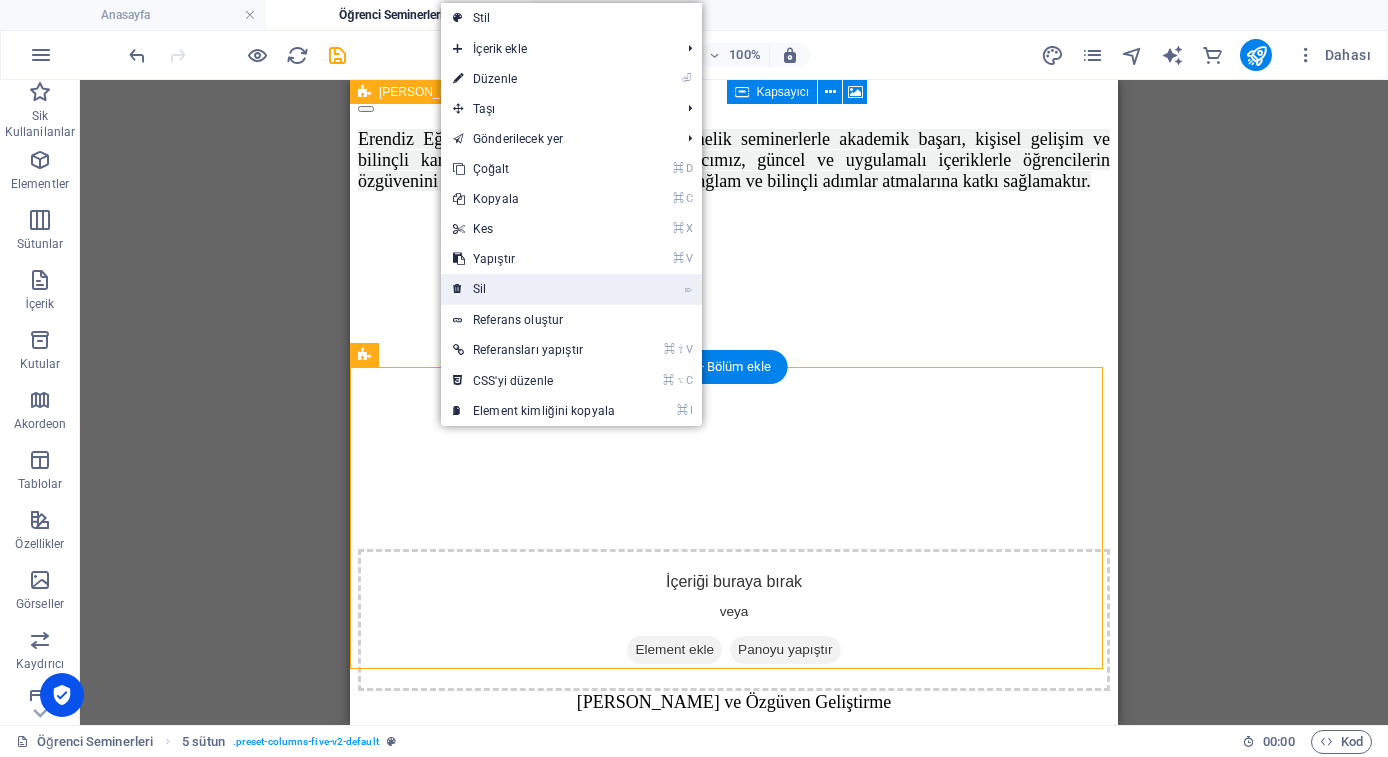 click on "⌦  Sil" at bounding box center [534, 289] 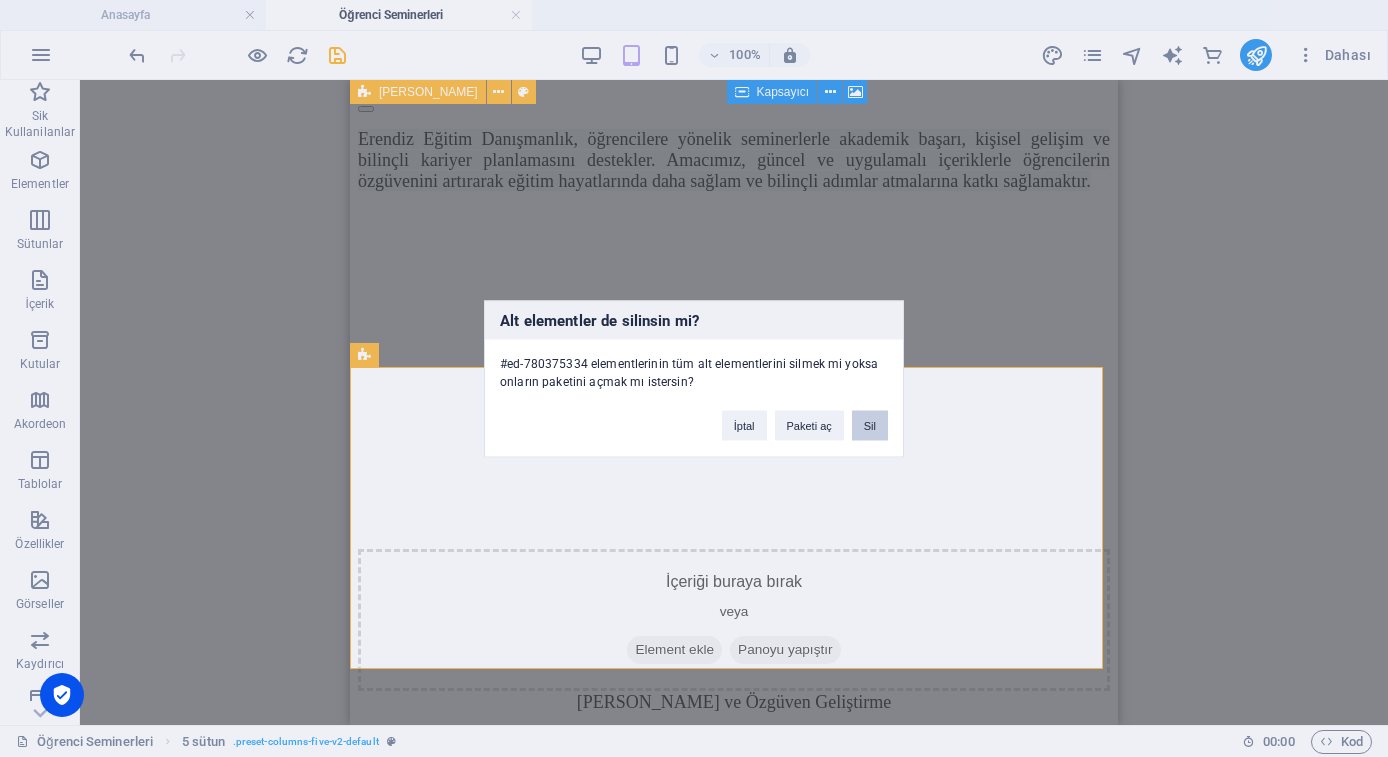 click on "Sil" at bounding box center [870, 425] 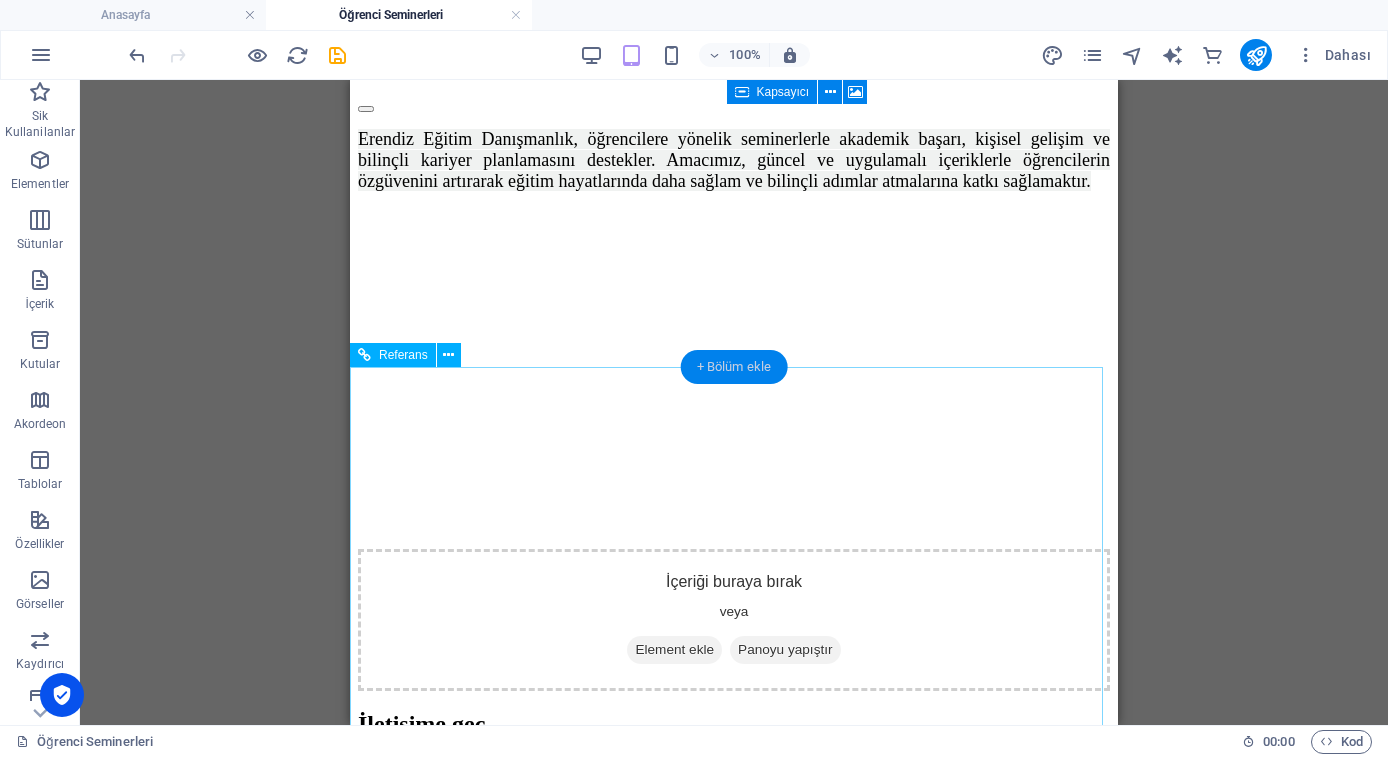 click on "+ Bölüm ekle" at bounding box center [734, 367] 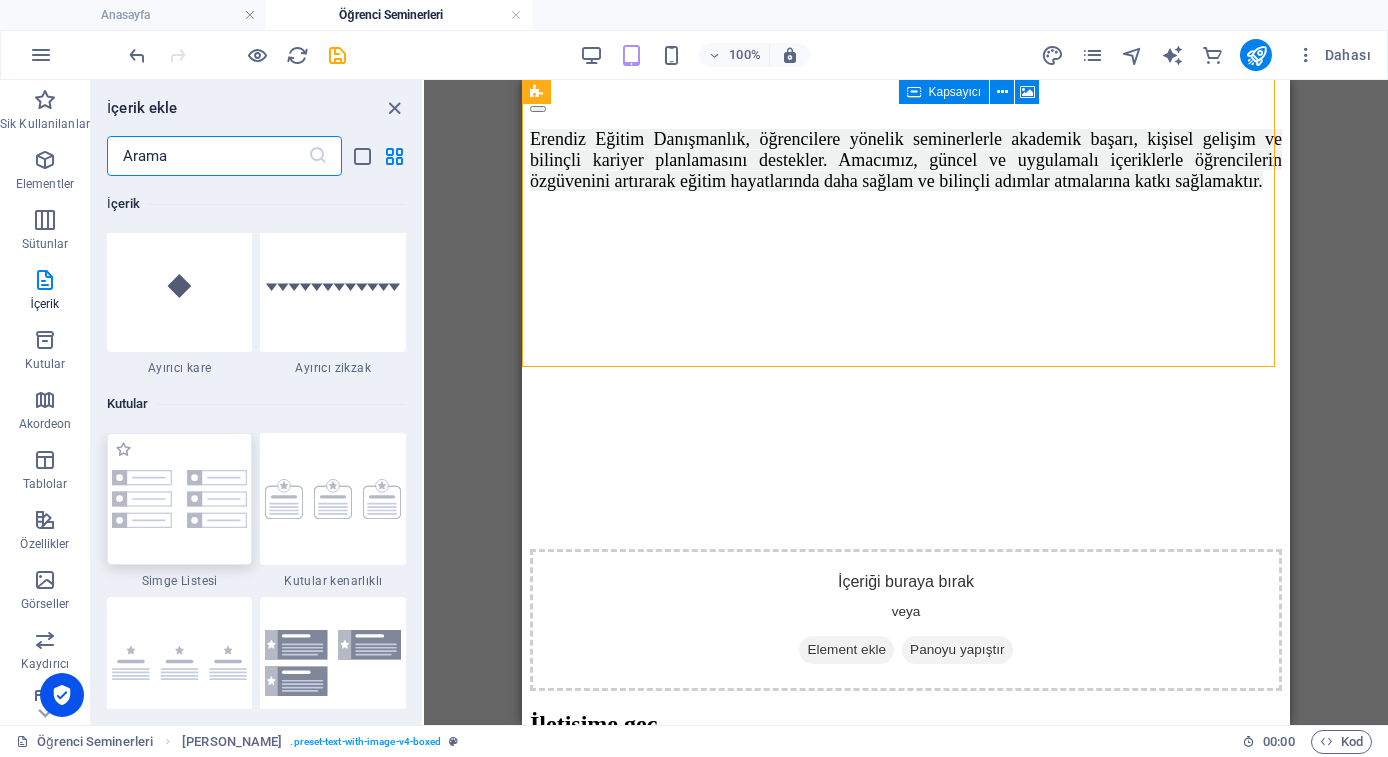 scroll, scrollTop: 5153, scrollLeft: 0, axis: vertical 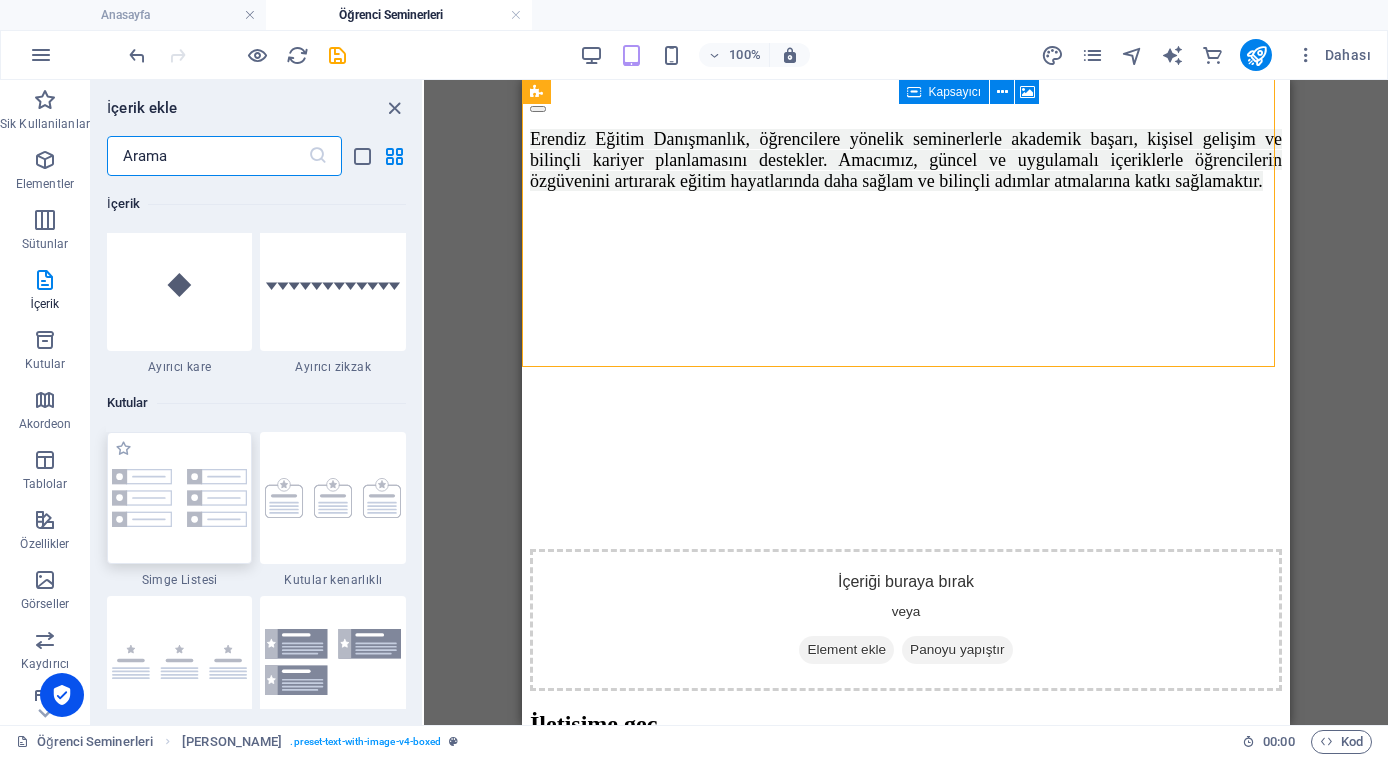 click at bounding box center [180, 497] 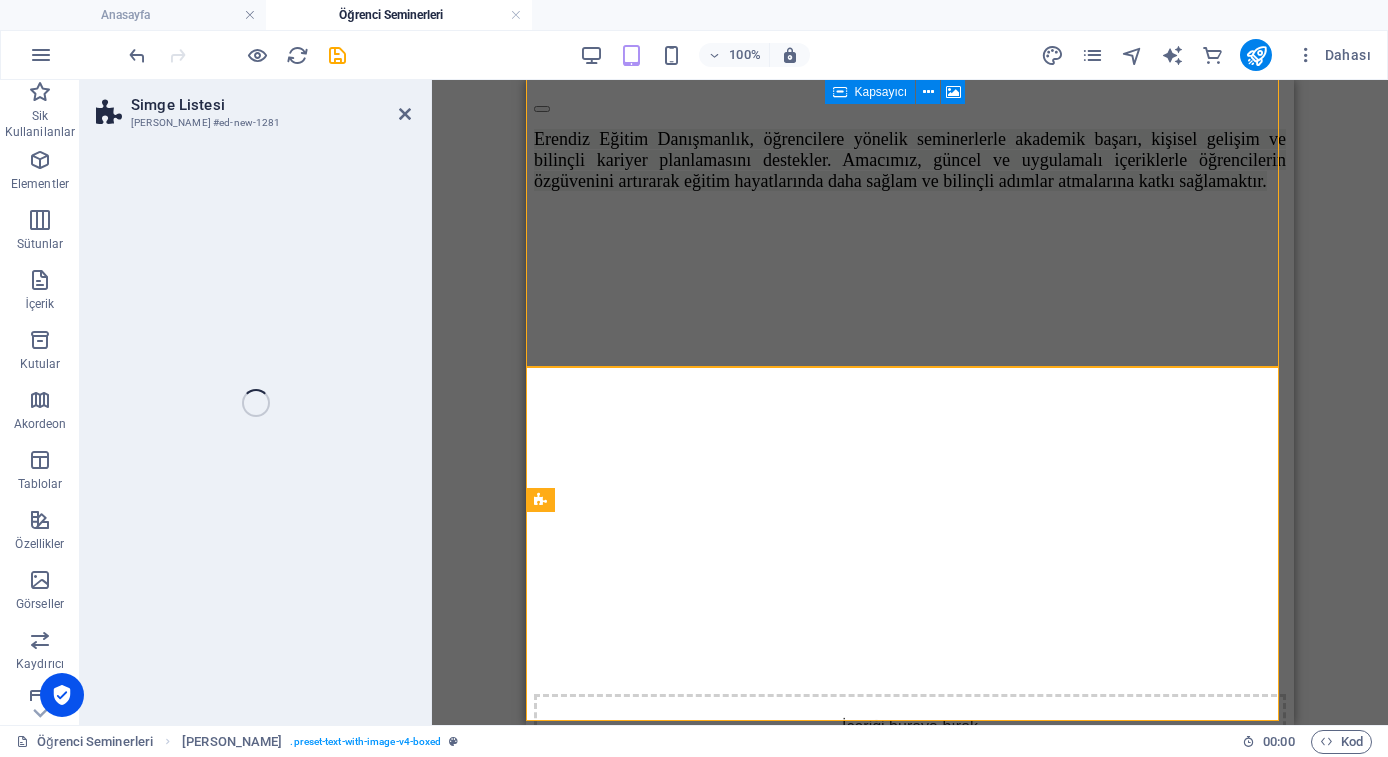 select on "rem" 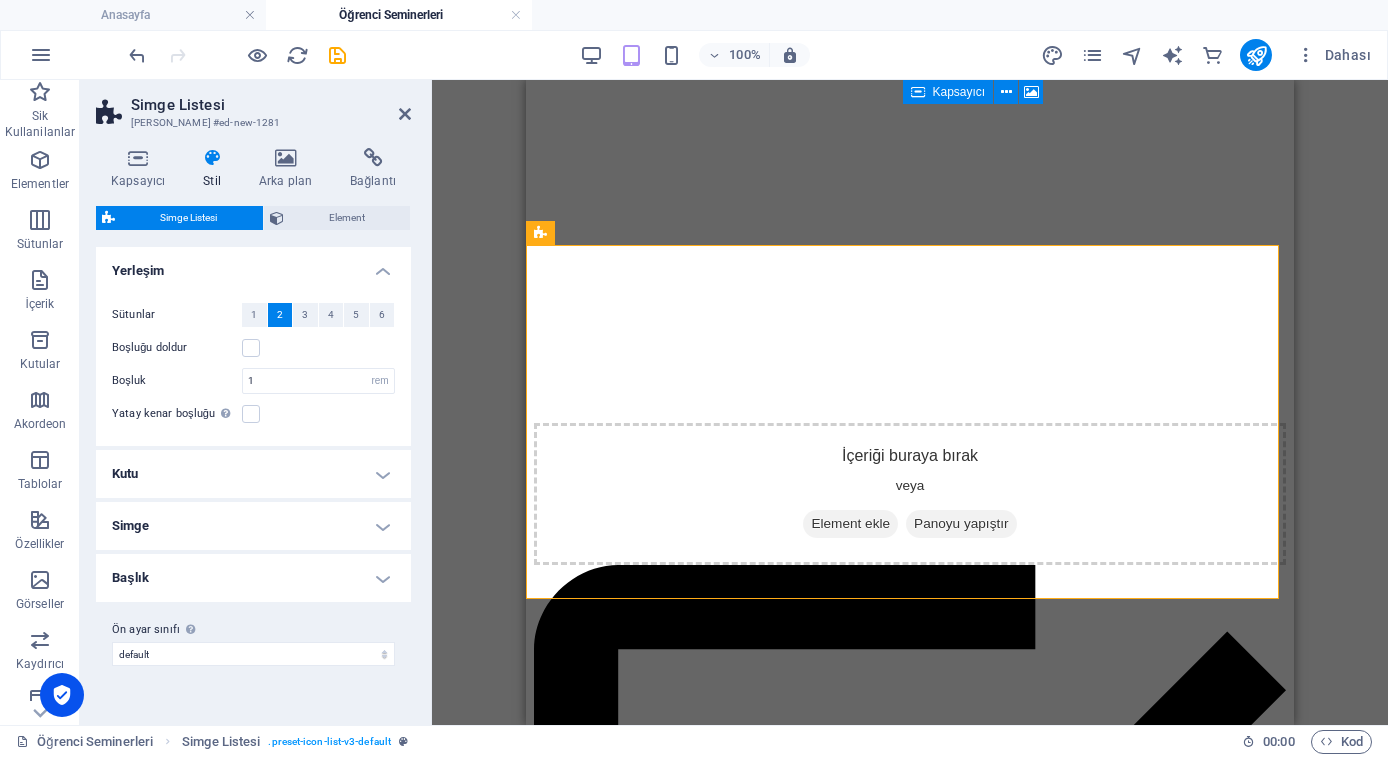 scroll, scrollTop: 485, scrollLeft: 0, axis: vertical 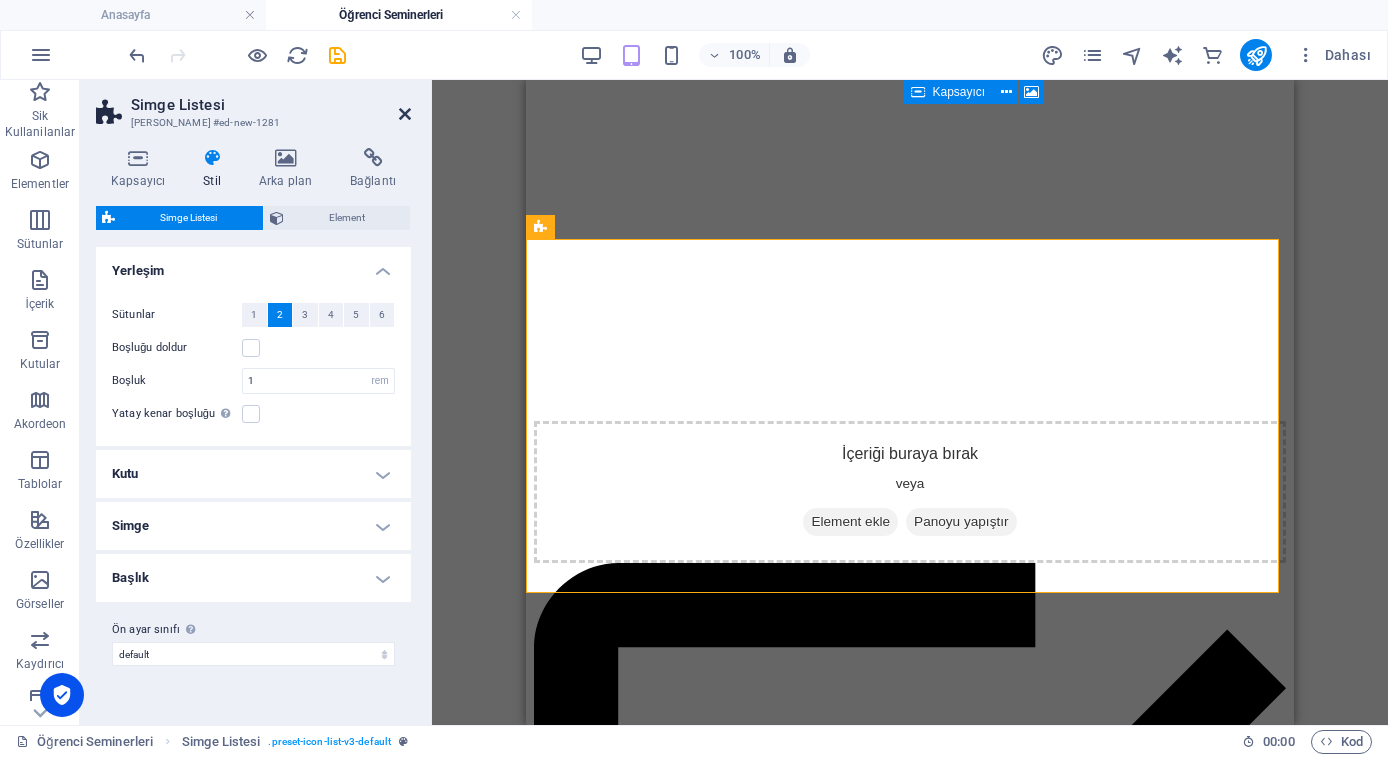 click at bounding box center [405, 114] 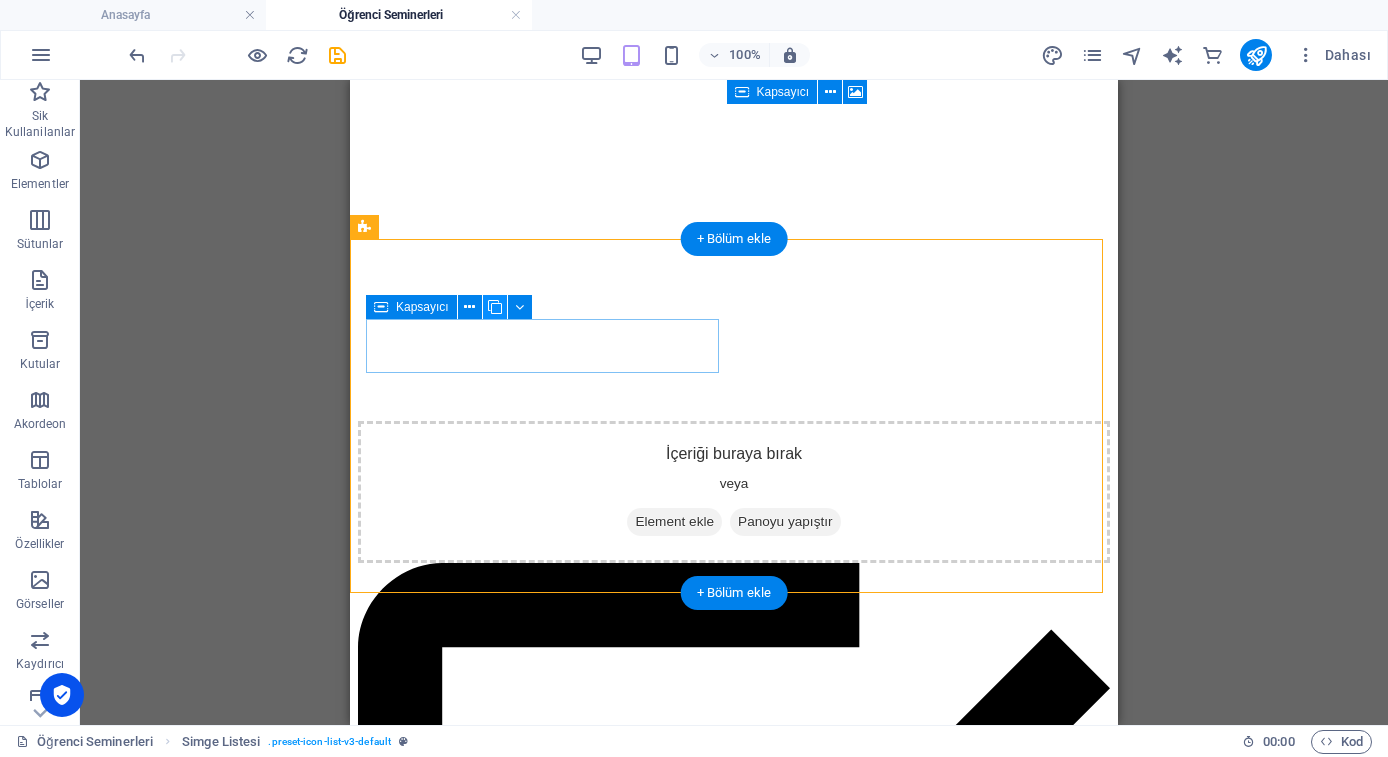 click at bounding box center [495, 307] 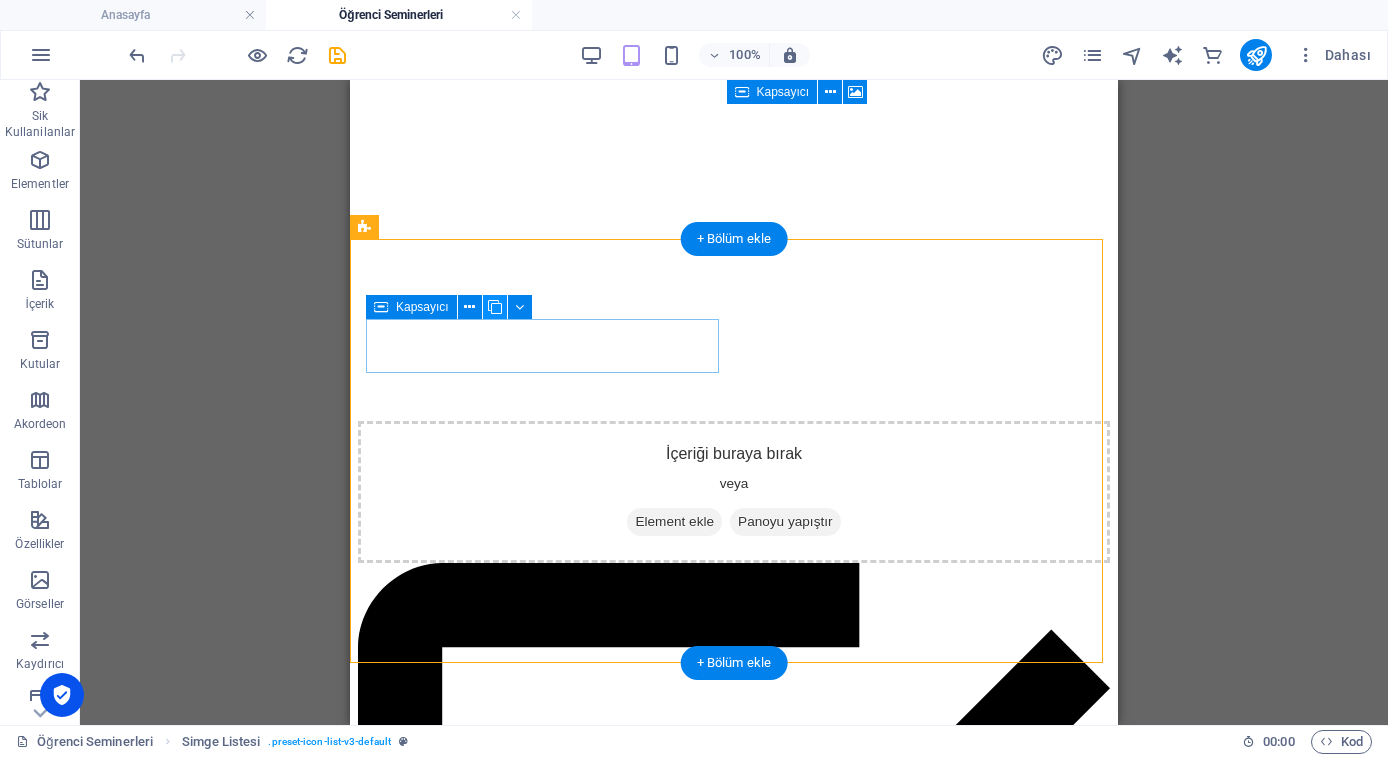 click at bounding box center (495, 307) 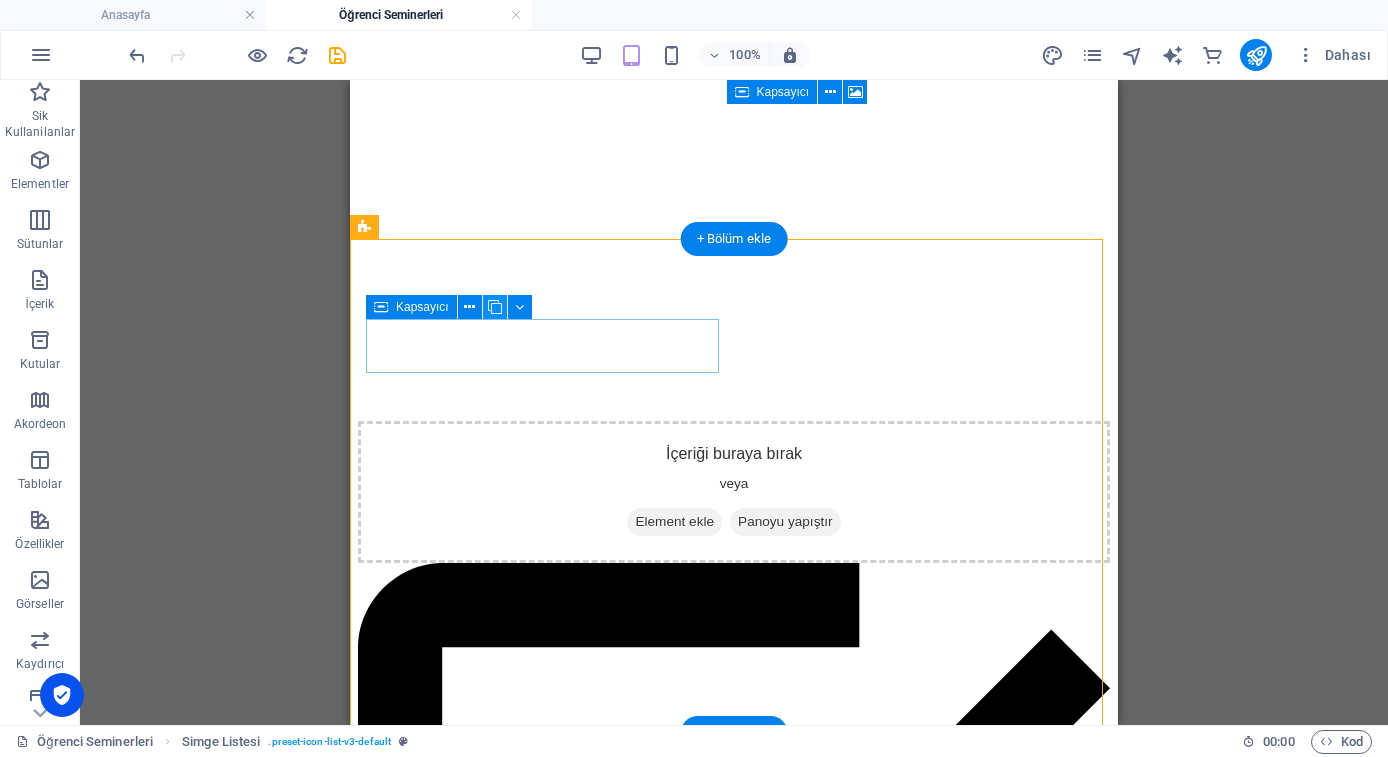 click at bounding box center (495, 307) 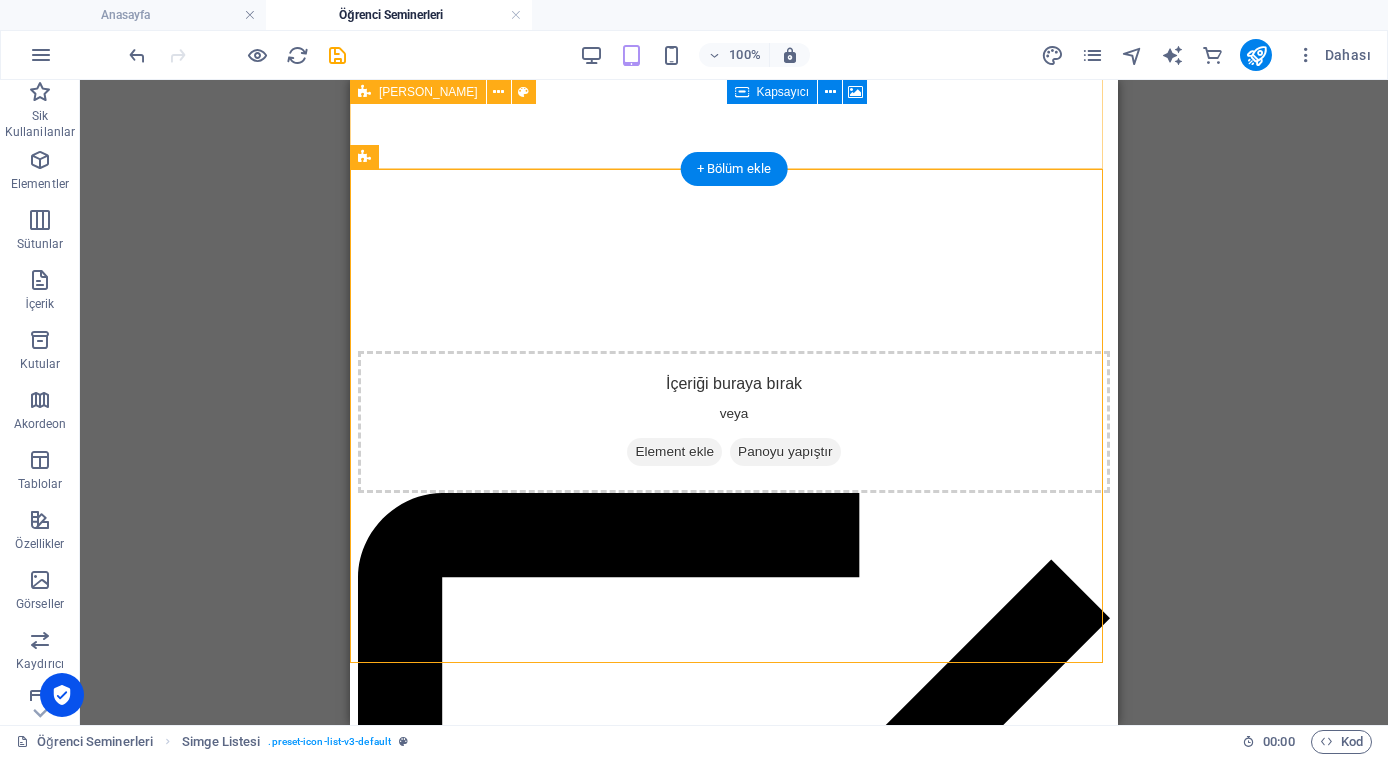 scroll, scrollTop: 564, scrollLeft: 0, axis: vertical 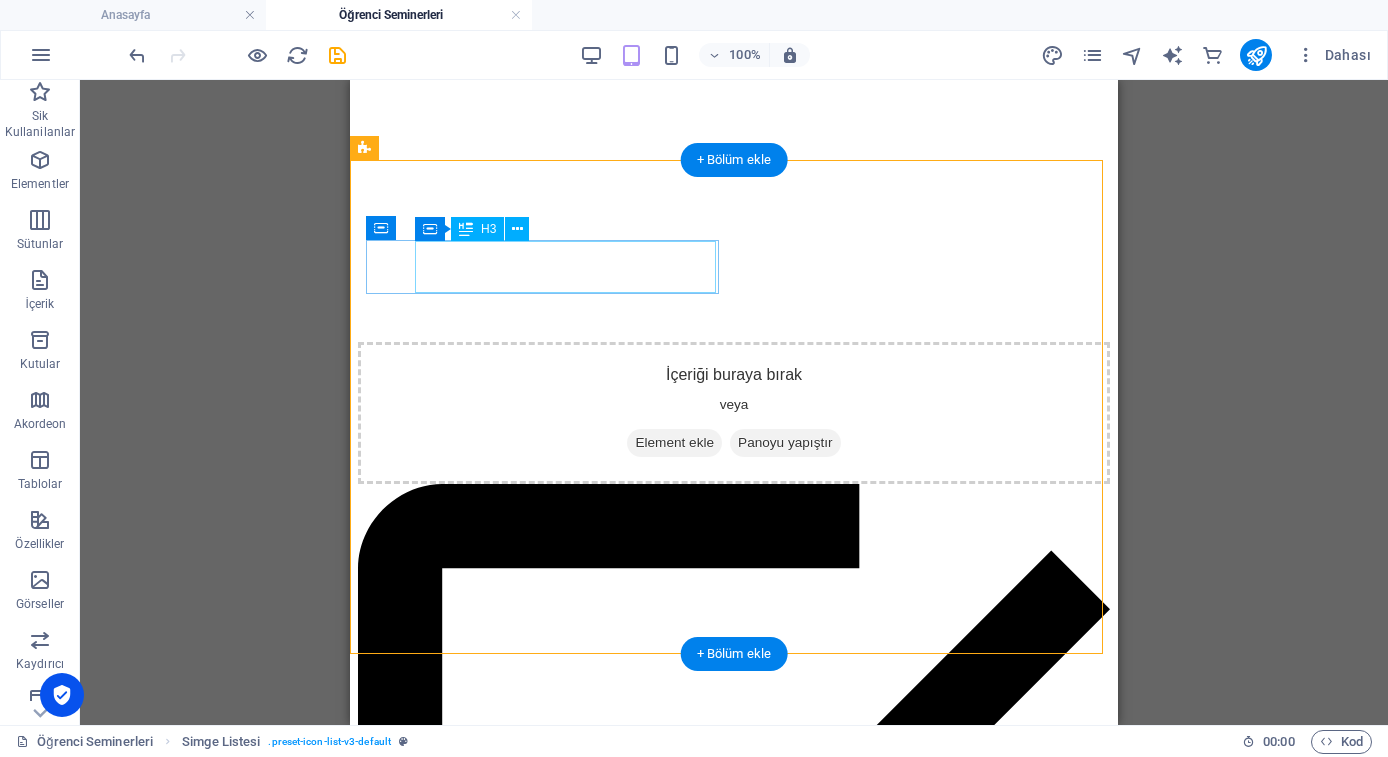 click on "Headline" at bounding box center (734, 1270) 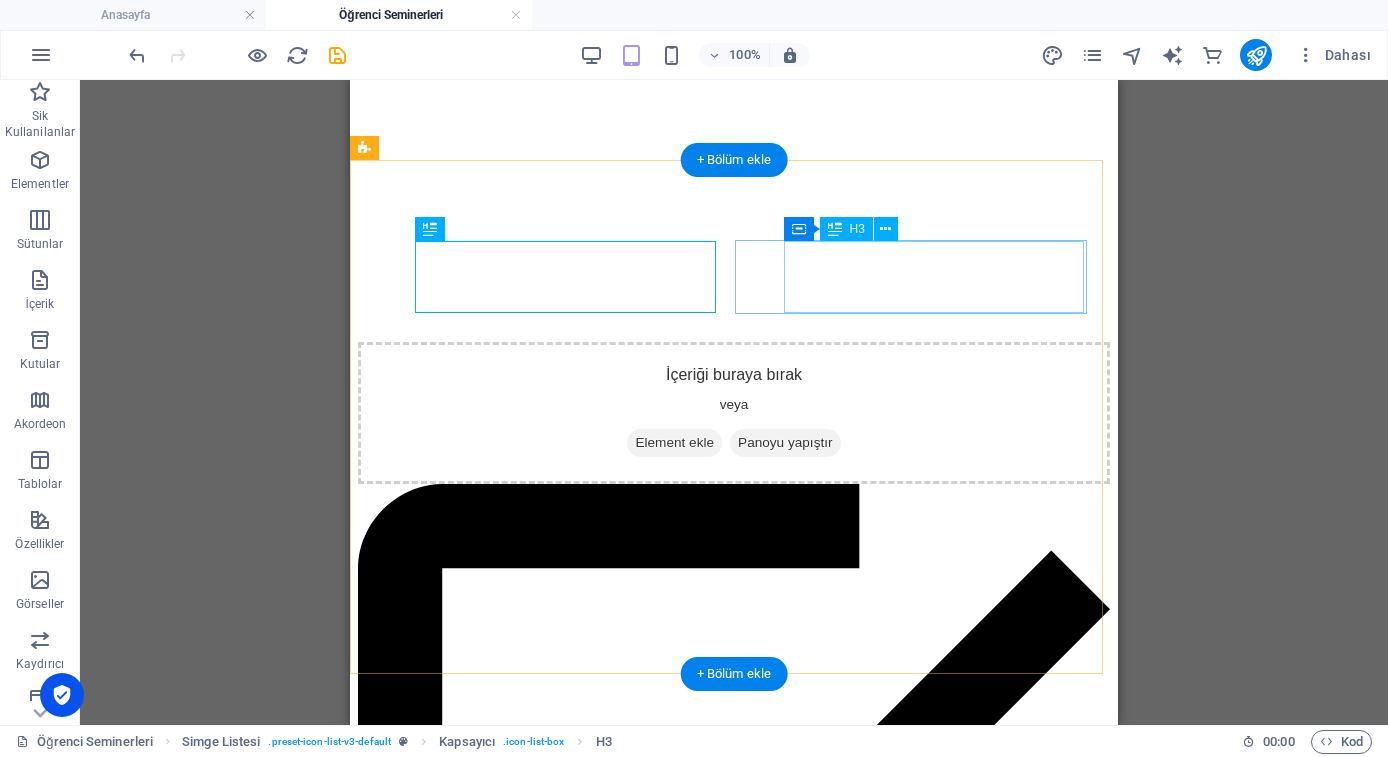 click on "Headline" at bounding box center [734, 2085] 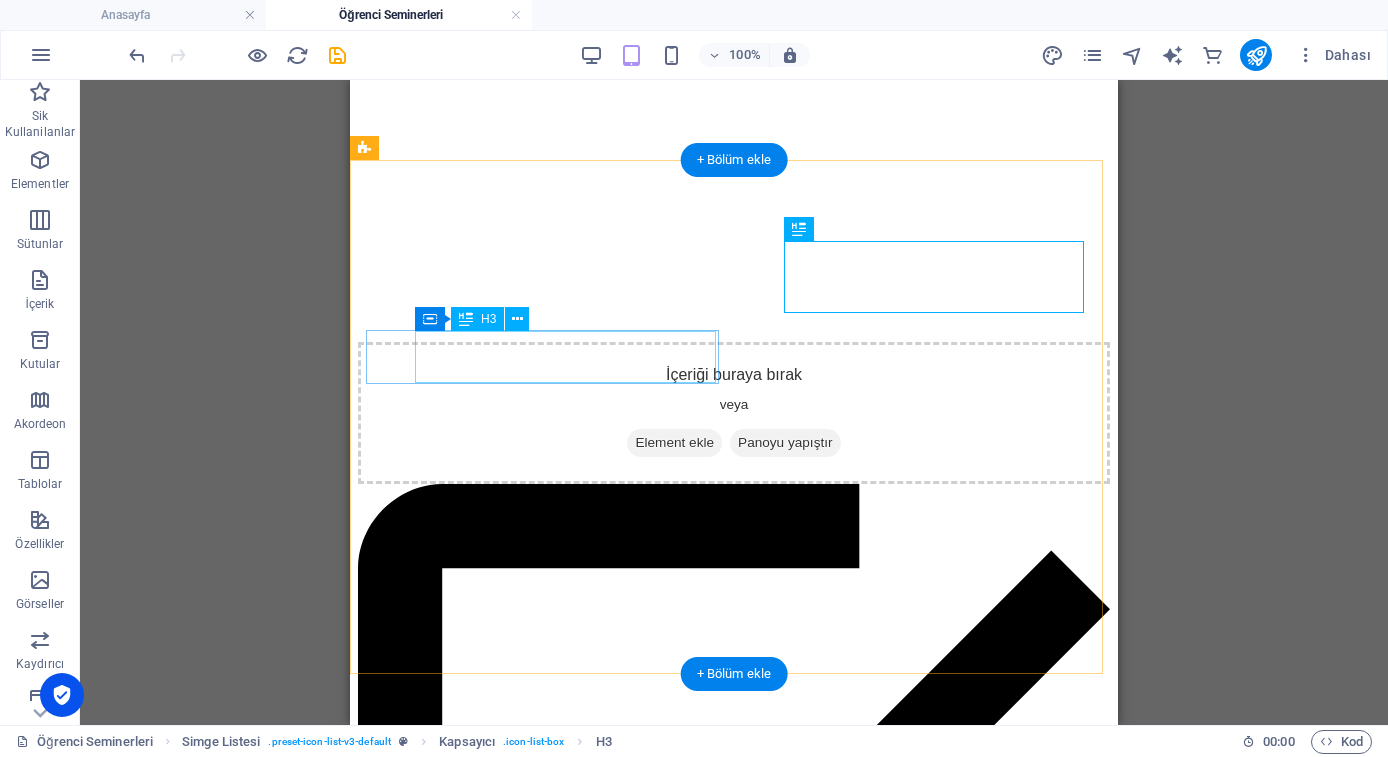 click on "Headline" at bounding box center [734, 2901] 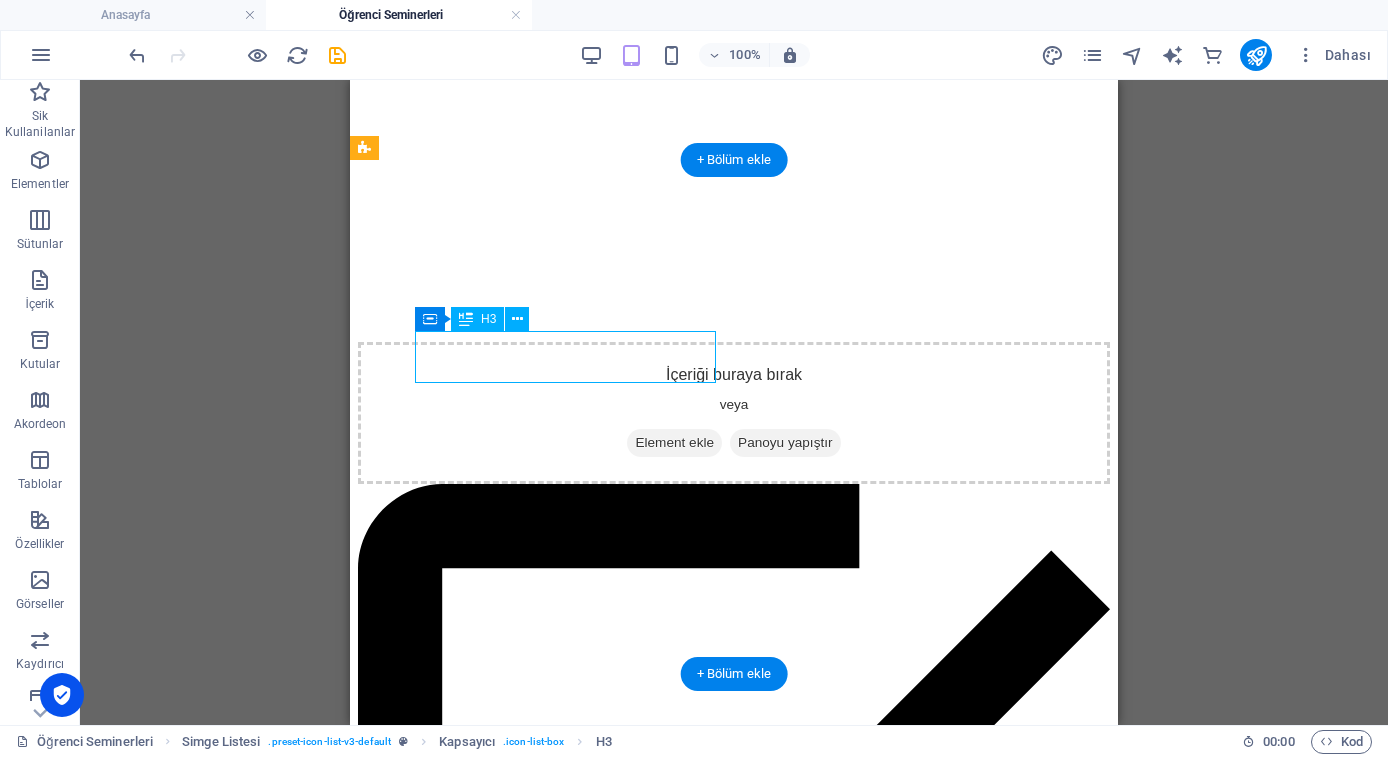 click on "Headline" at bounding box center (734, 2901) 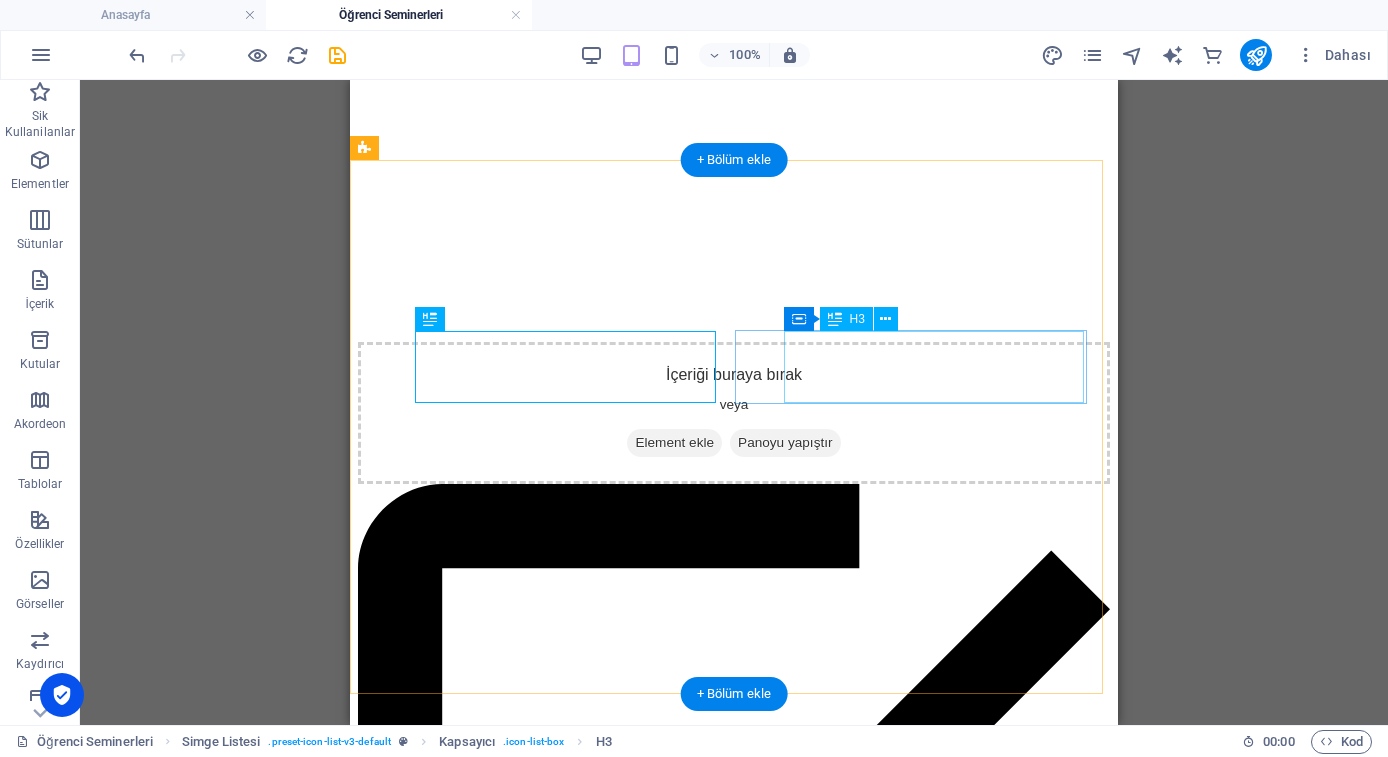 click on "Headline" at bounding box center (734, 3716) 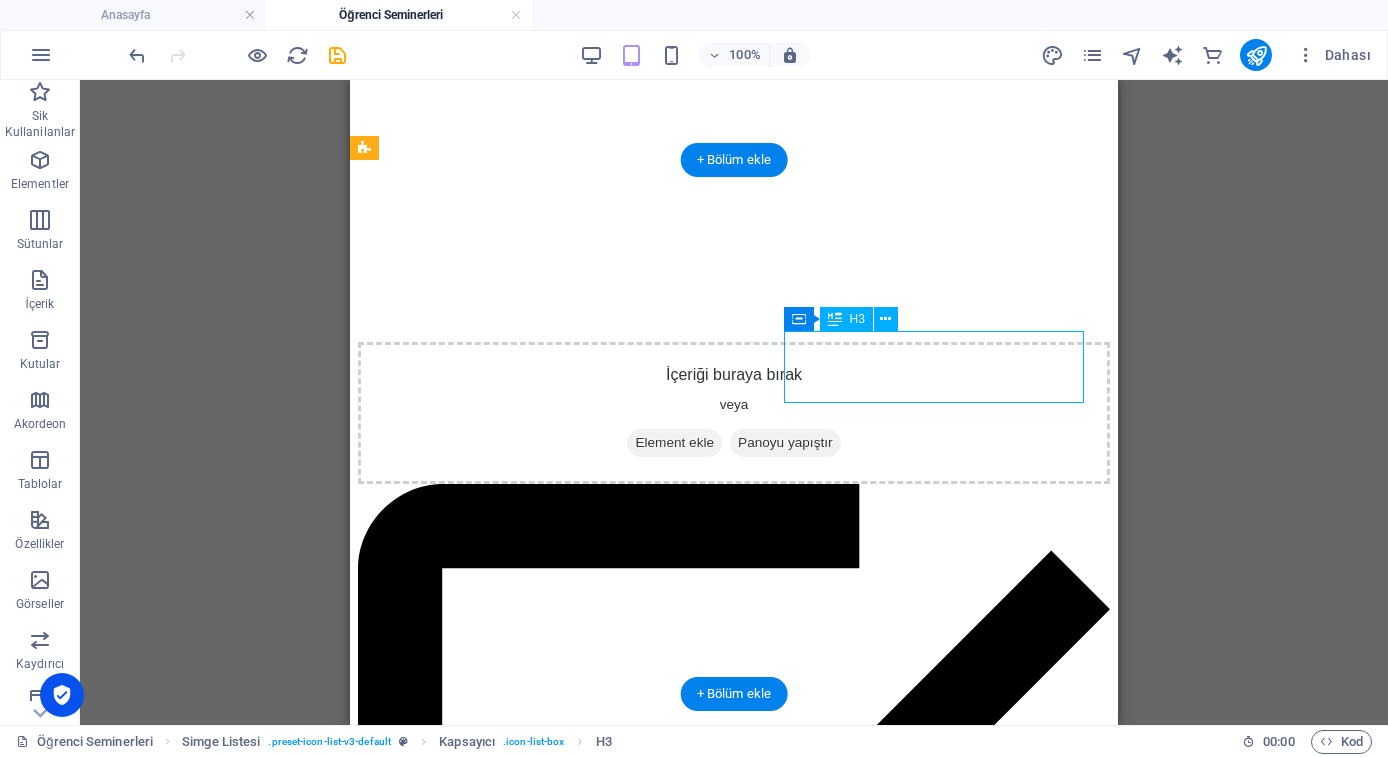 click on "Headline" at bounding box center [734, 3716] 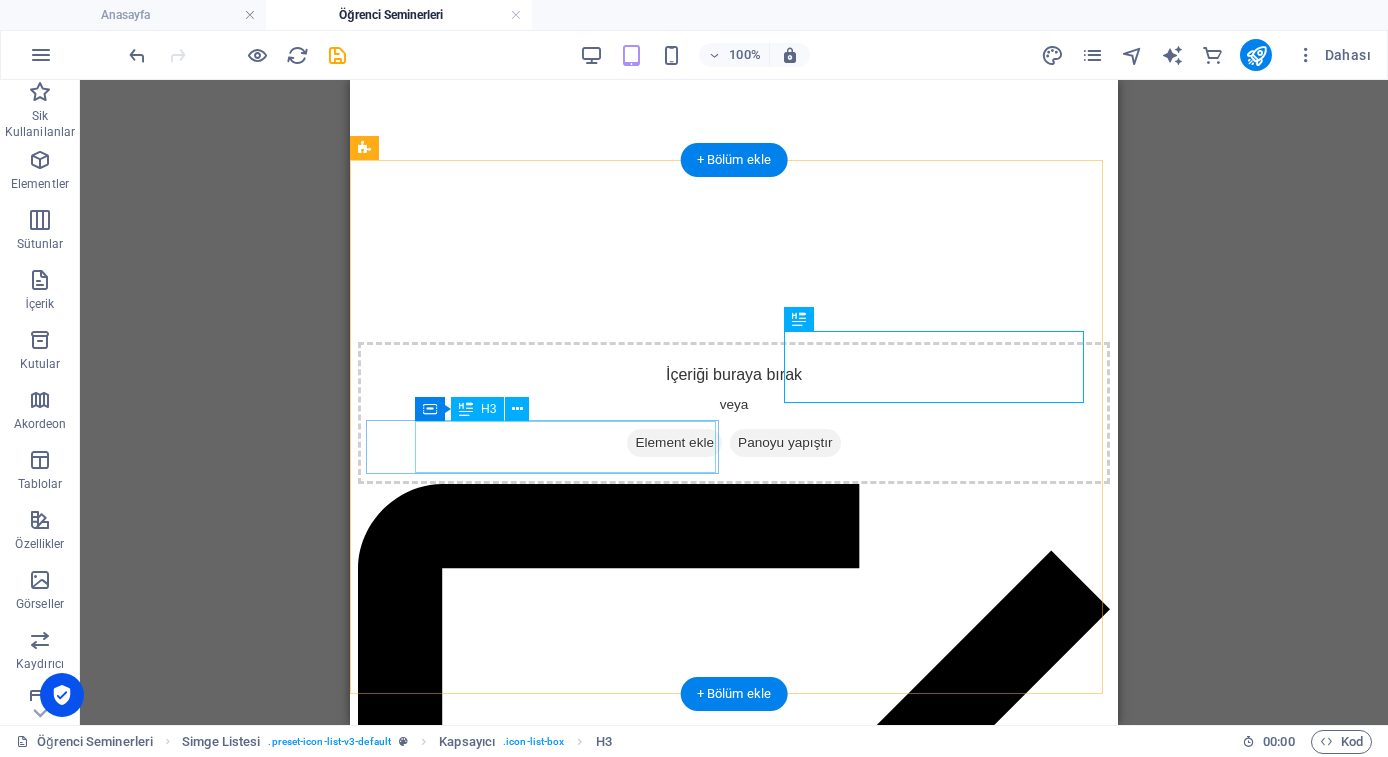 click on "Headline" at bounding box center [734, 4531] 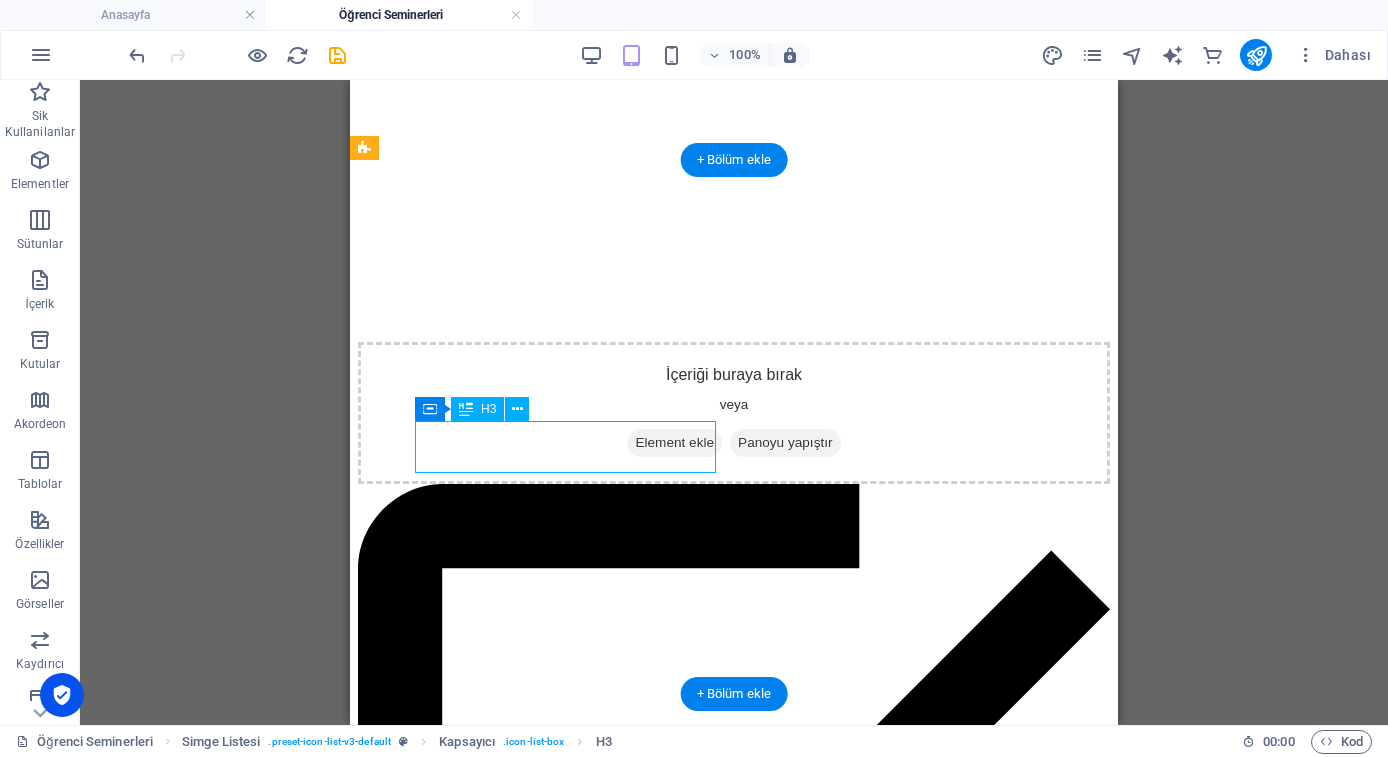 click on "Headline" at bounding box center [734, 4531] 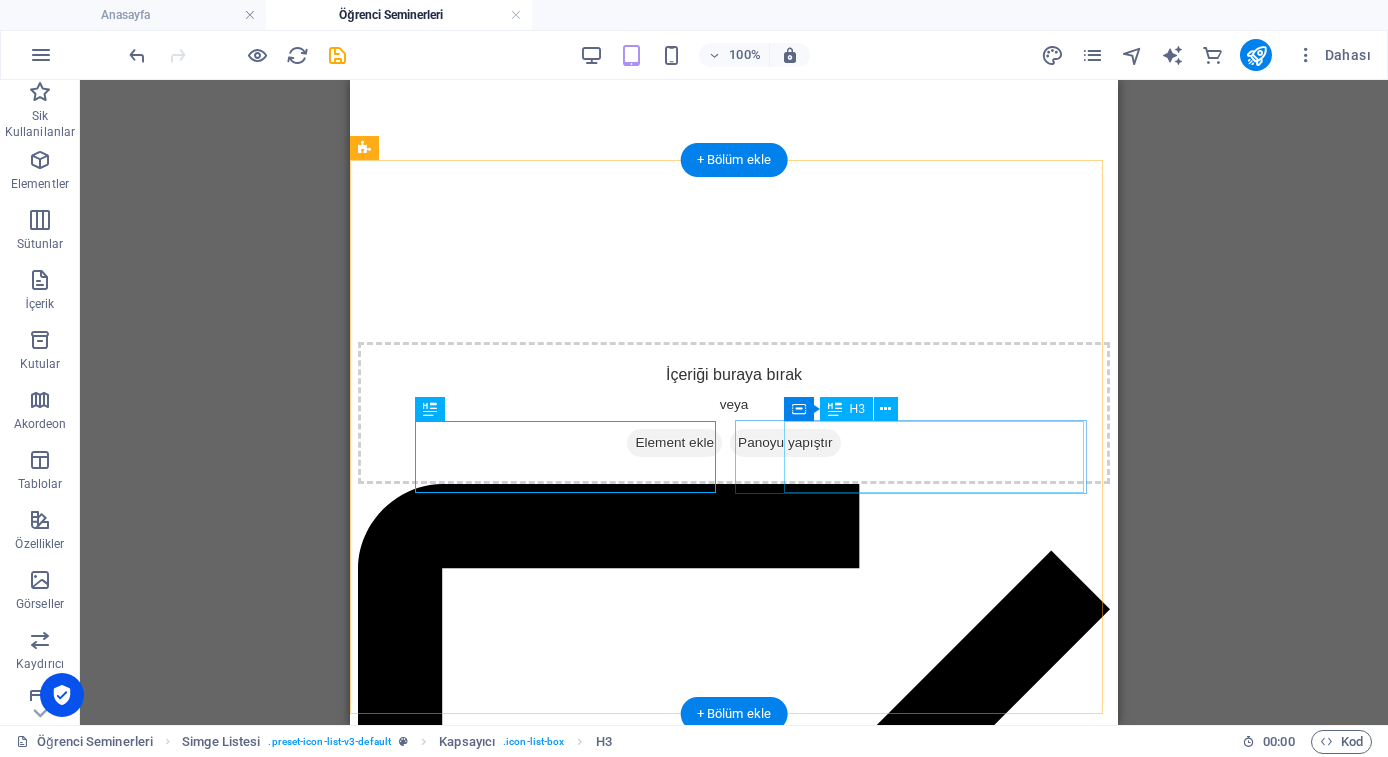 click on "Headline" at bounding box center (734, 5347) 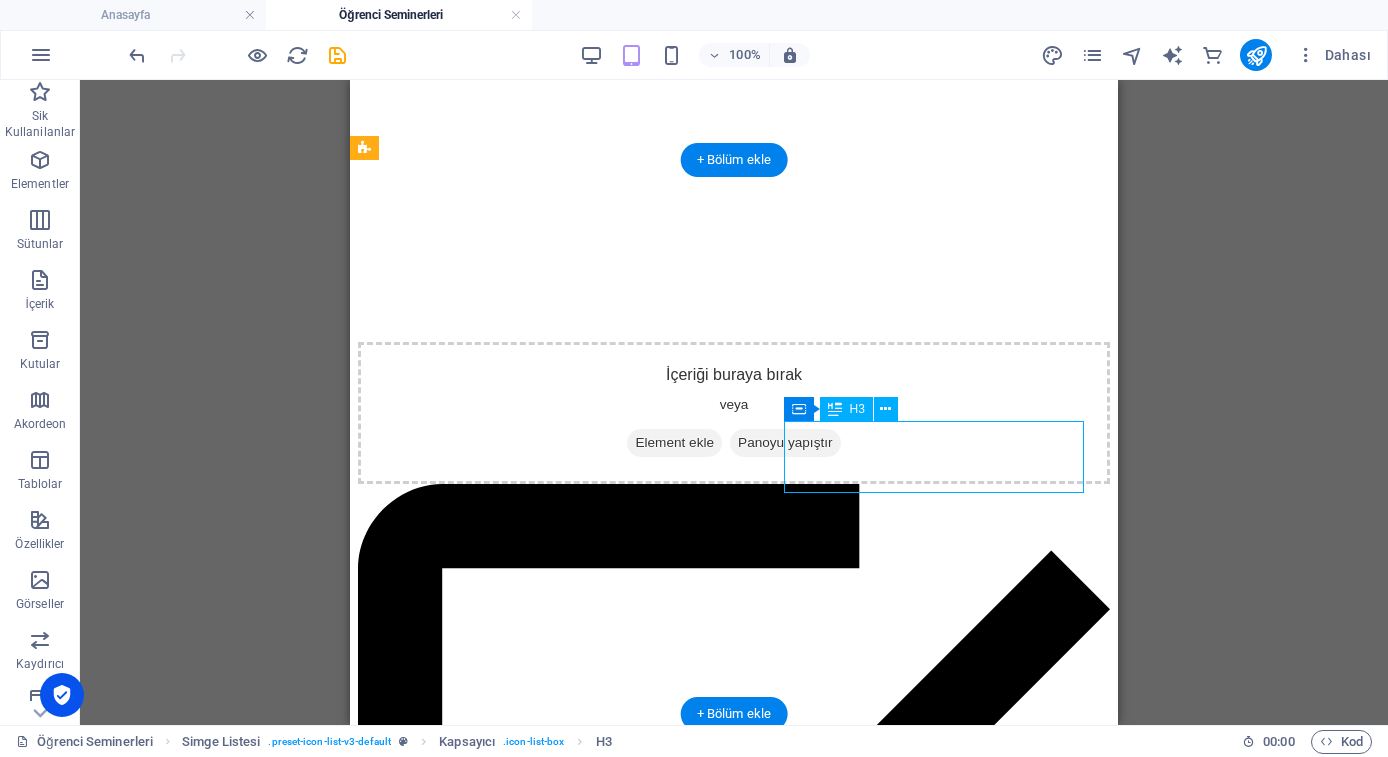 click on "Headline" at bounding box center [734, 5347] 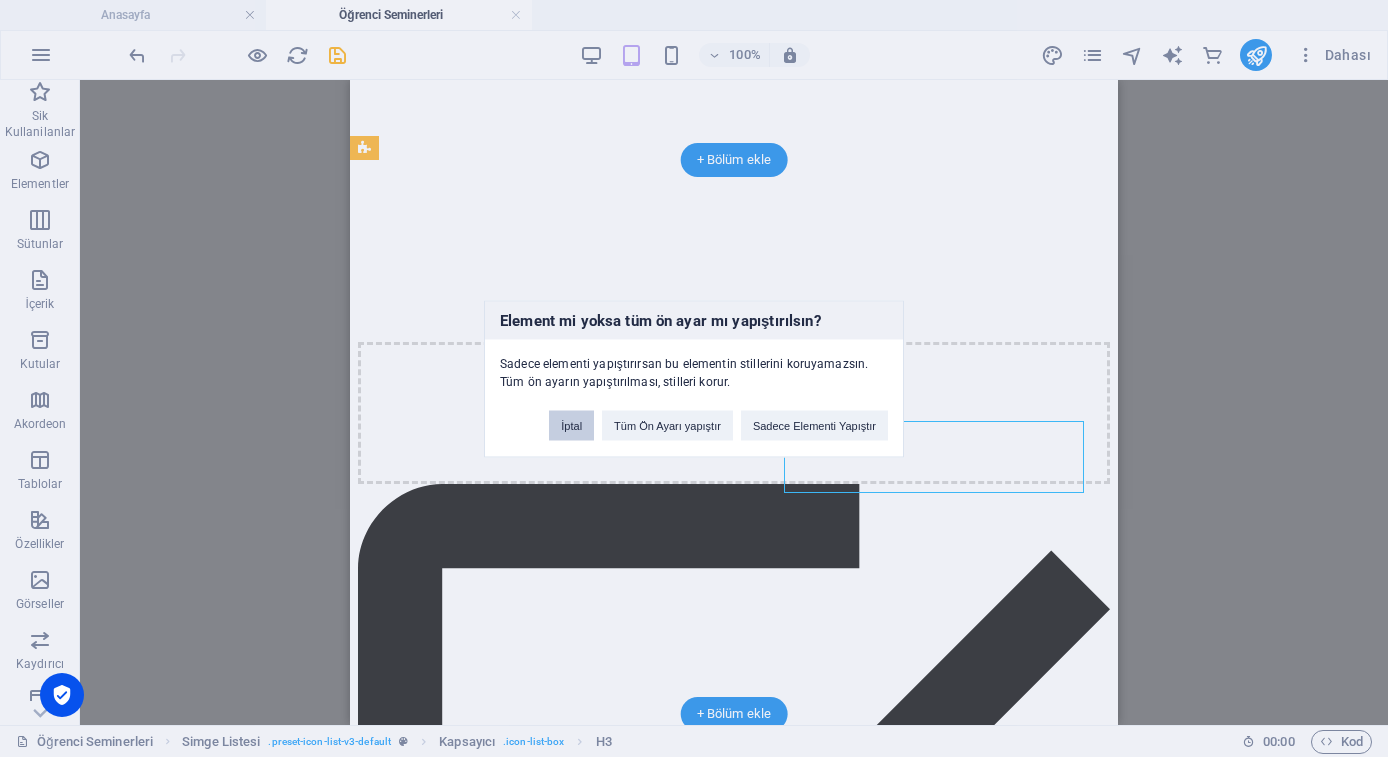click on "İptal" at bounding box center [571, 425] 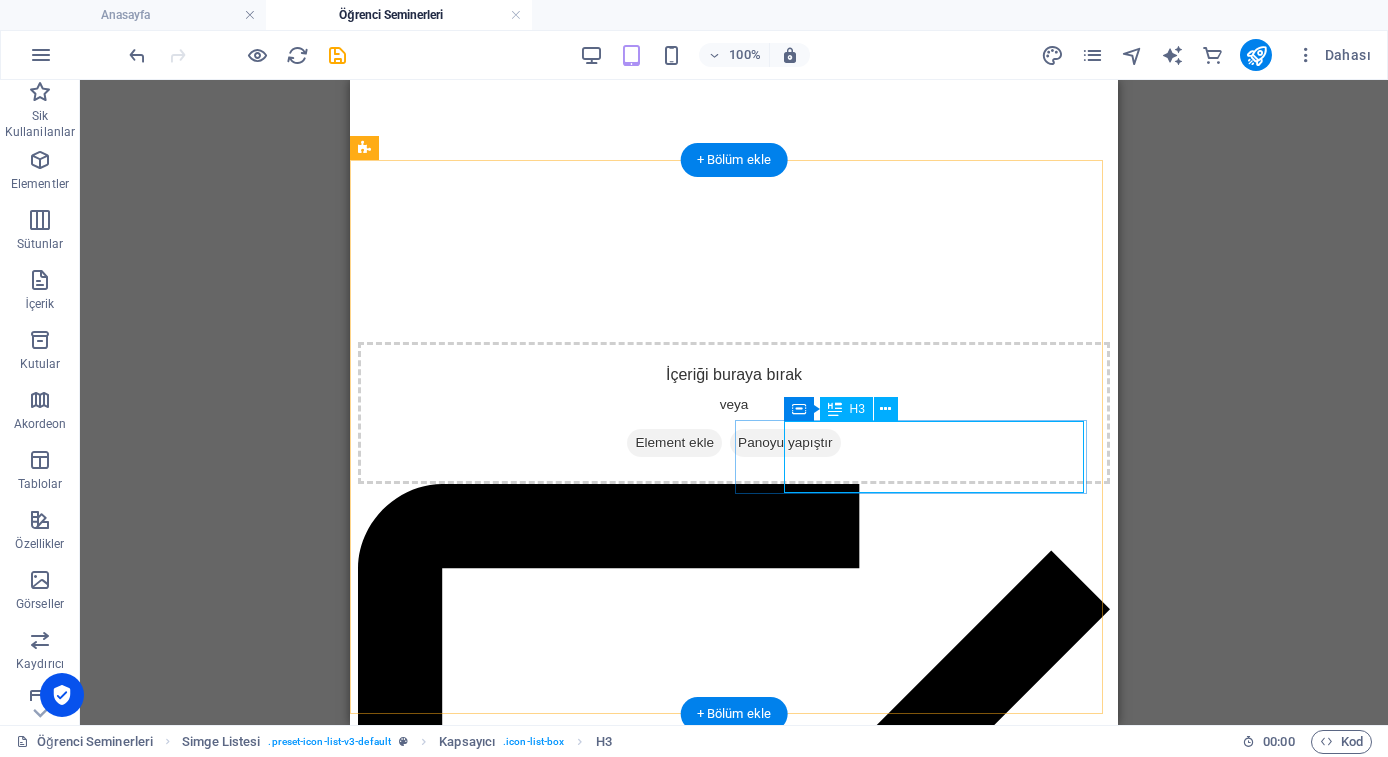 click on "Headline" at bounding box center [734, 5347] 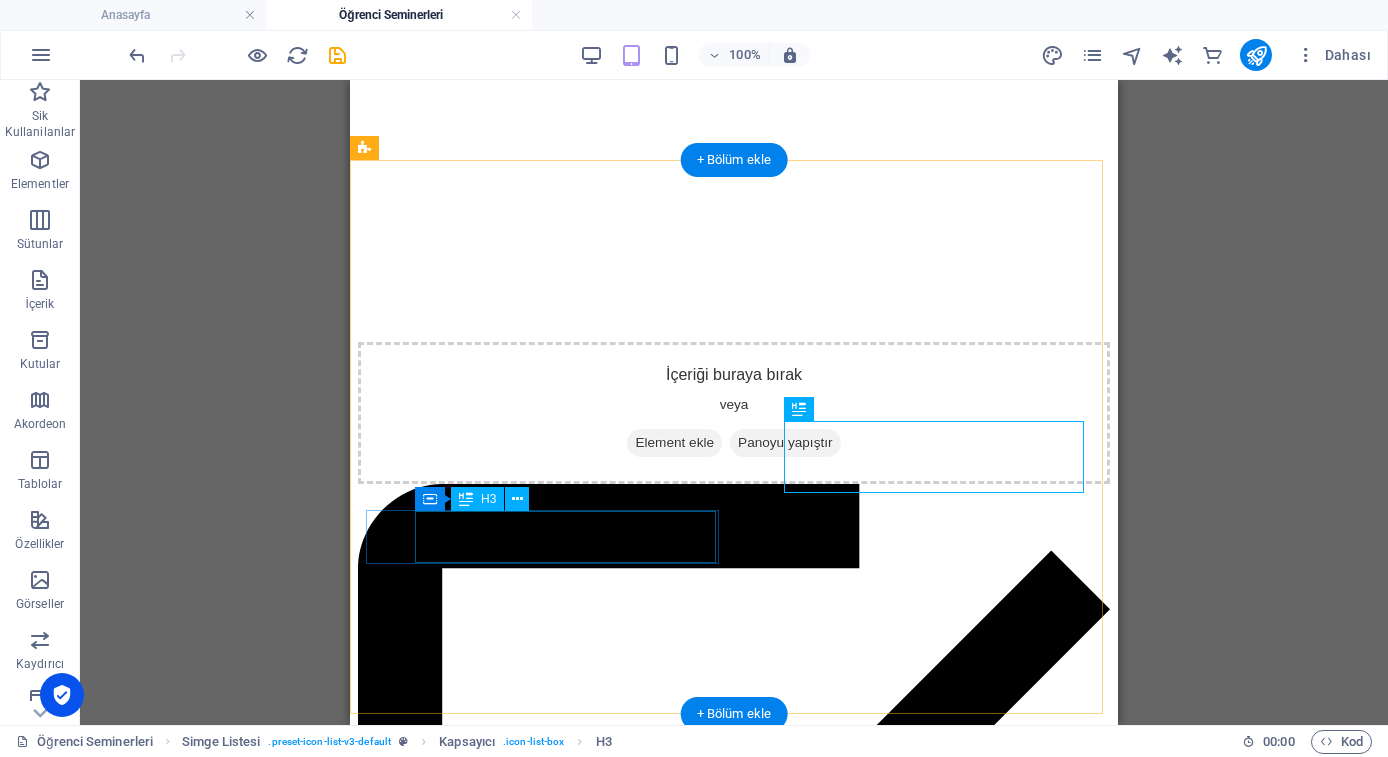click on "Headline" at bounding box center (734, 6162) 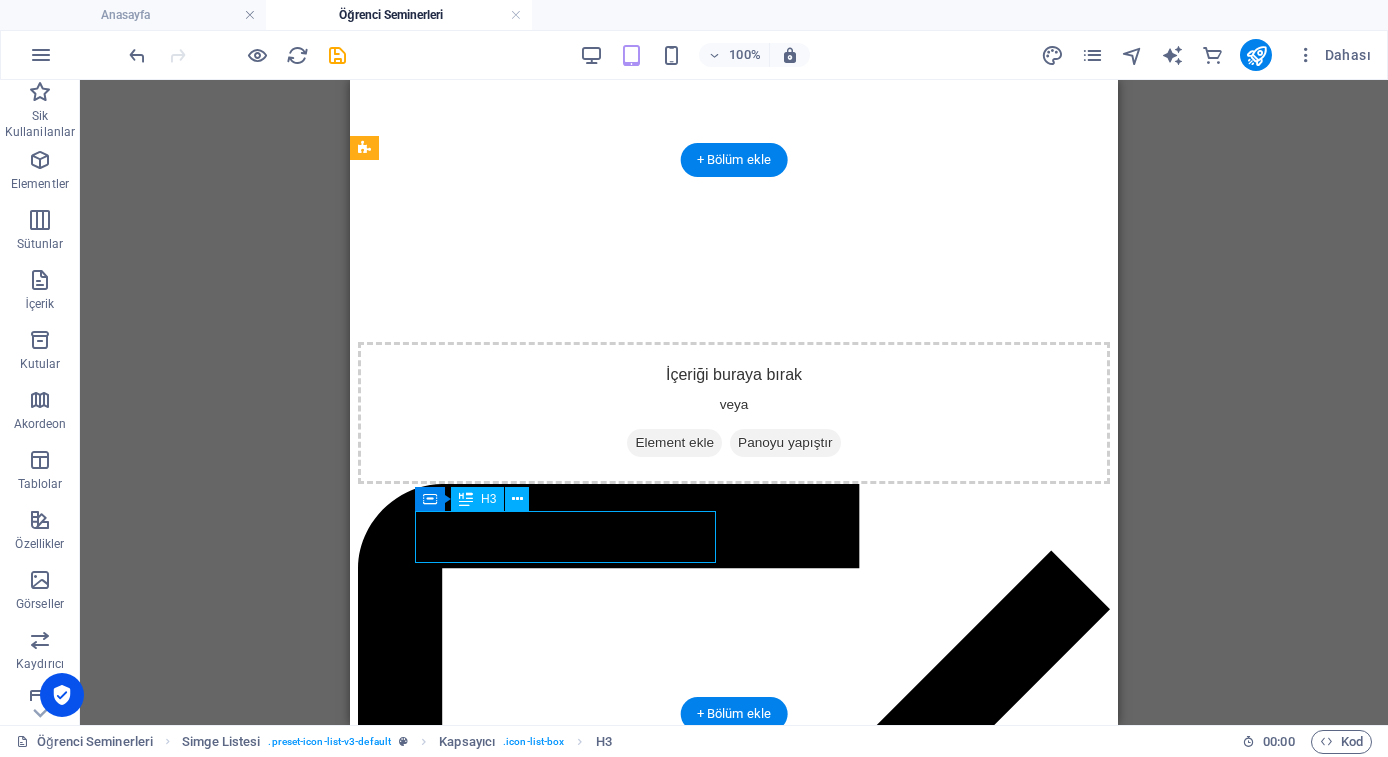 click on "Headline" at bounding box center [734, 6162] 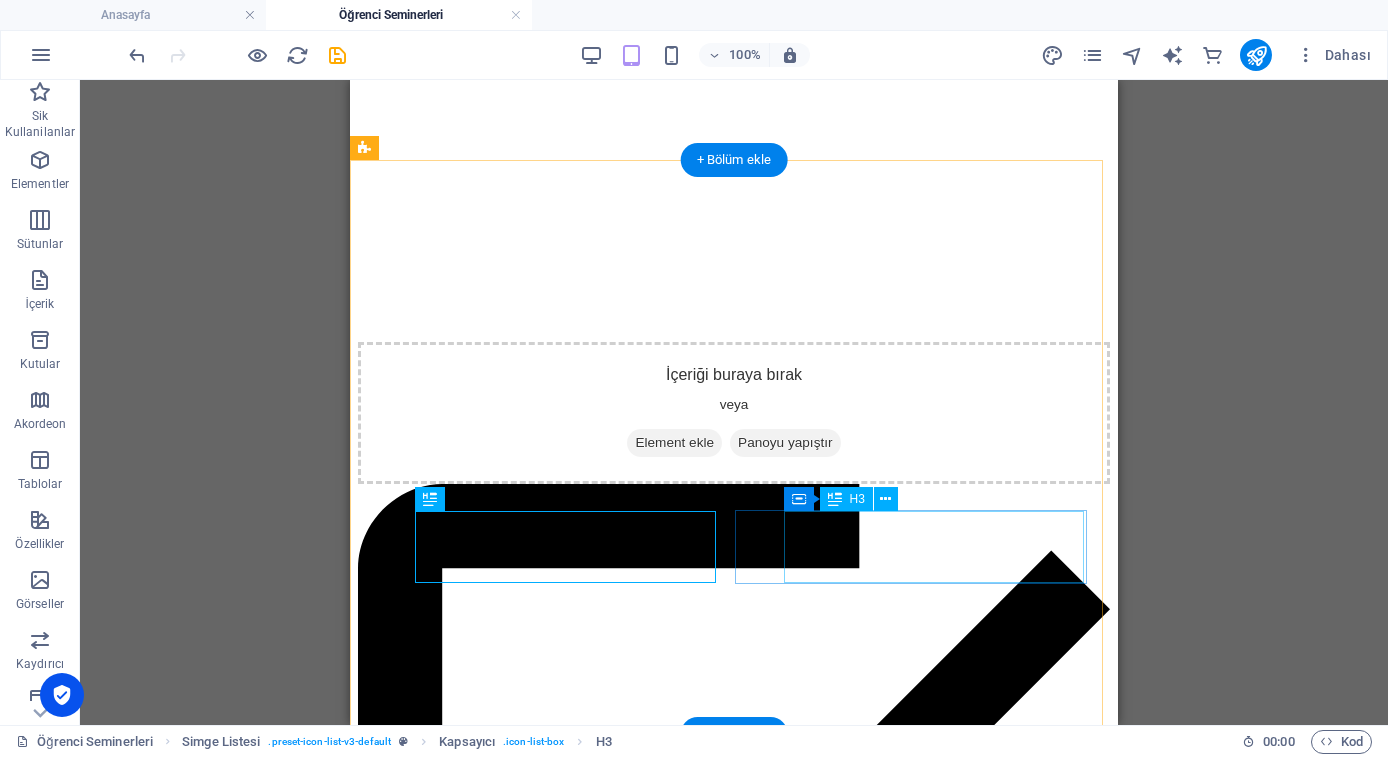 click on "Headline" at bounding box center [734, 6978] 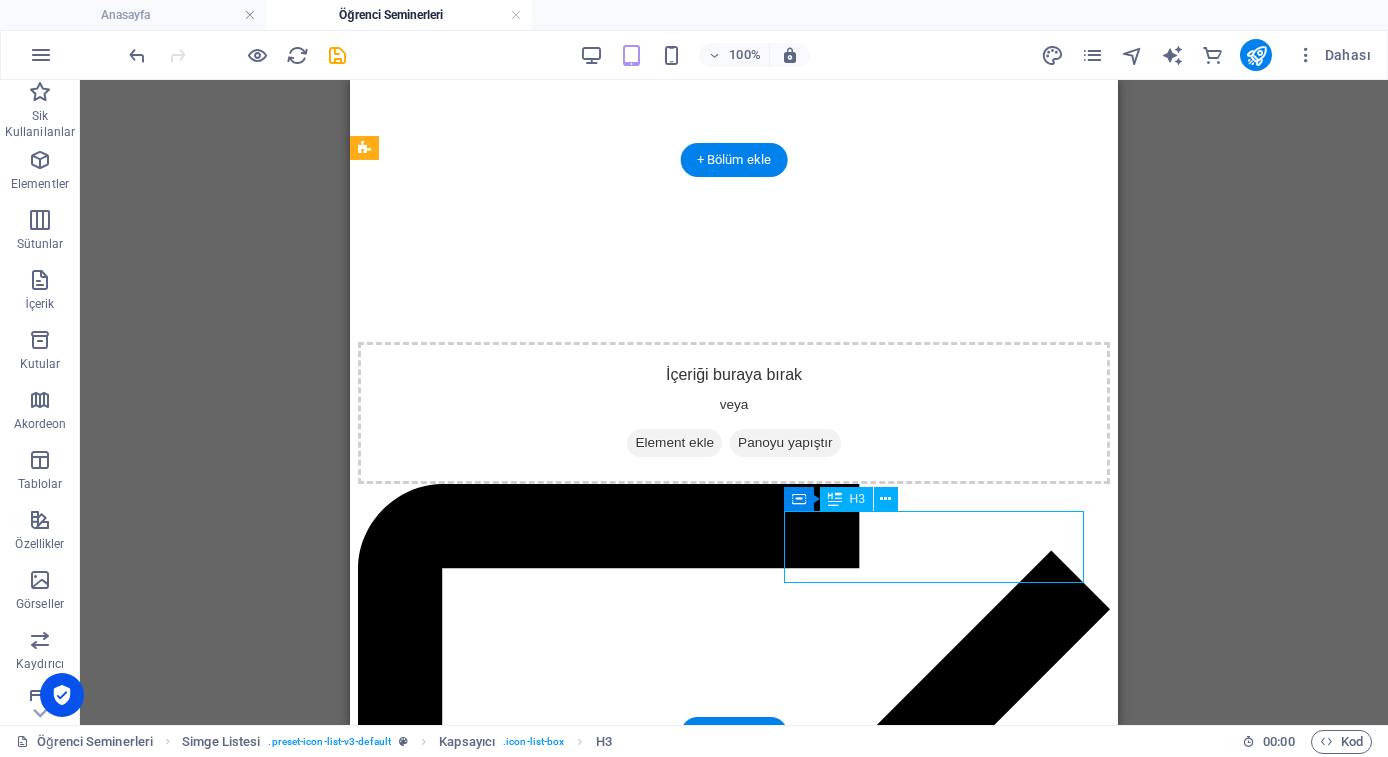 click on "Headline" at bounding box center (734, 6978) 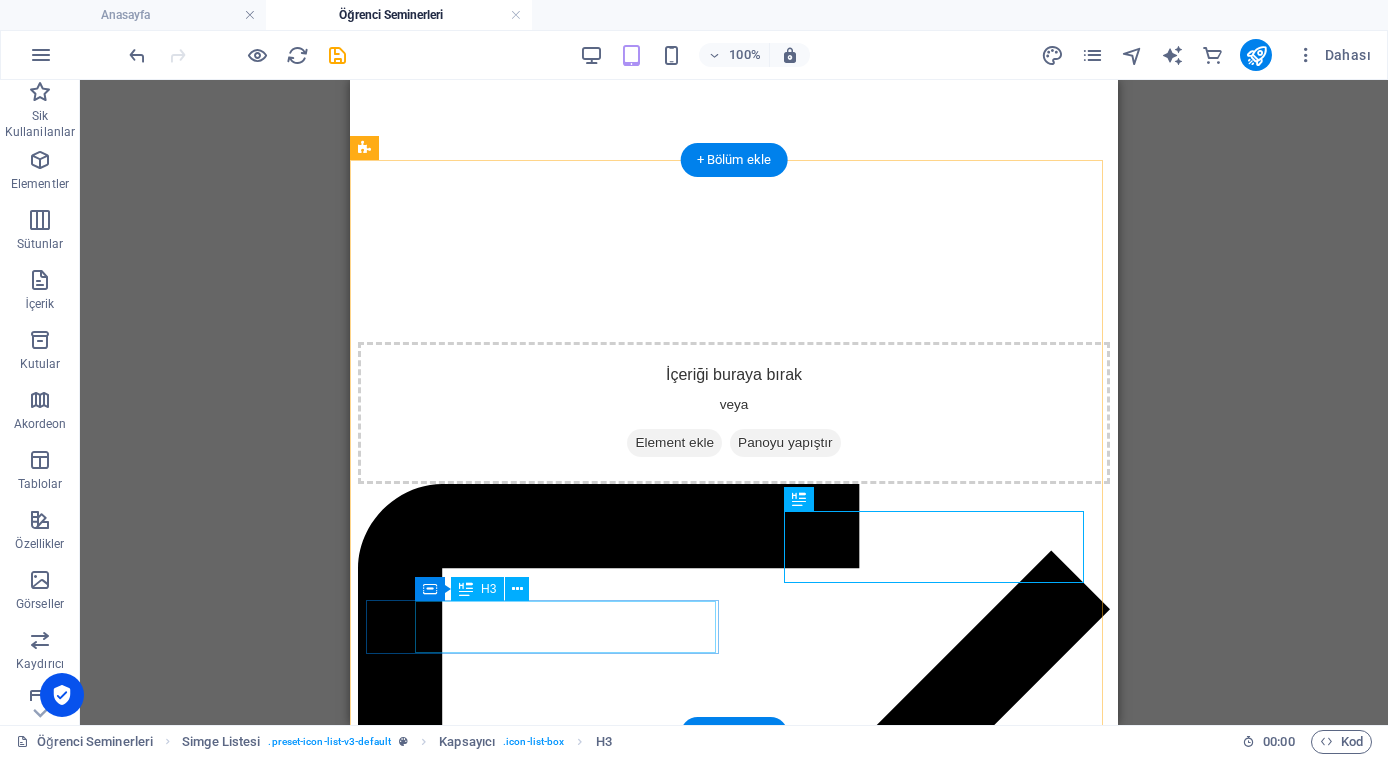 click on "Headline" at bounding box center (734, 7793) 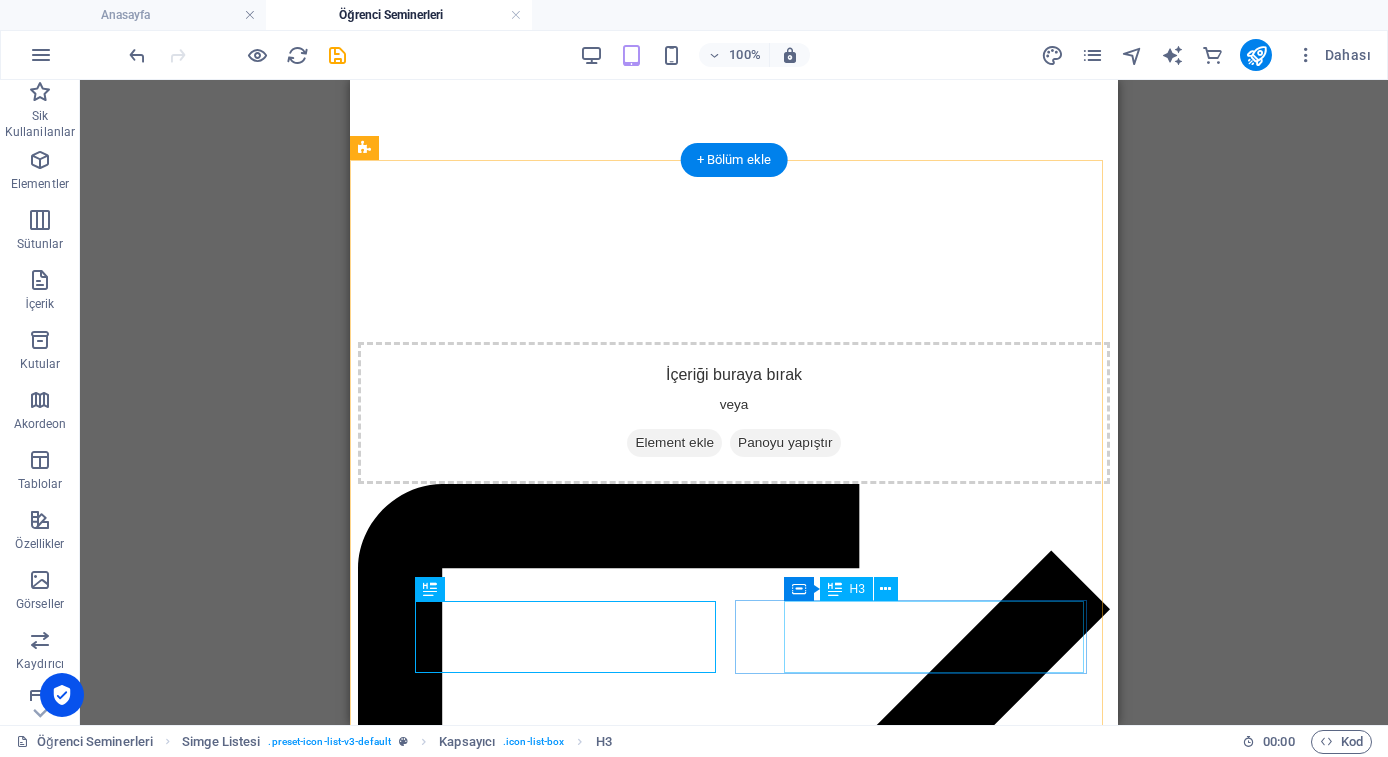 click on "Headline" at bounding box center (734, 8609) 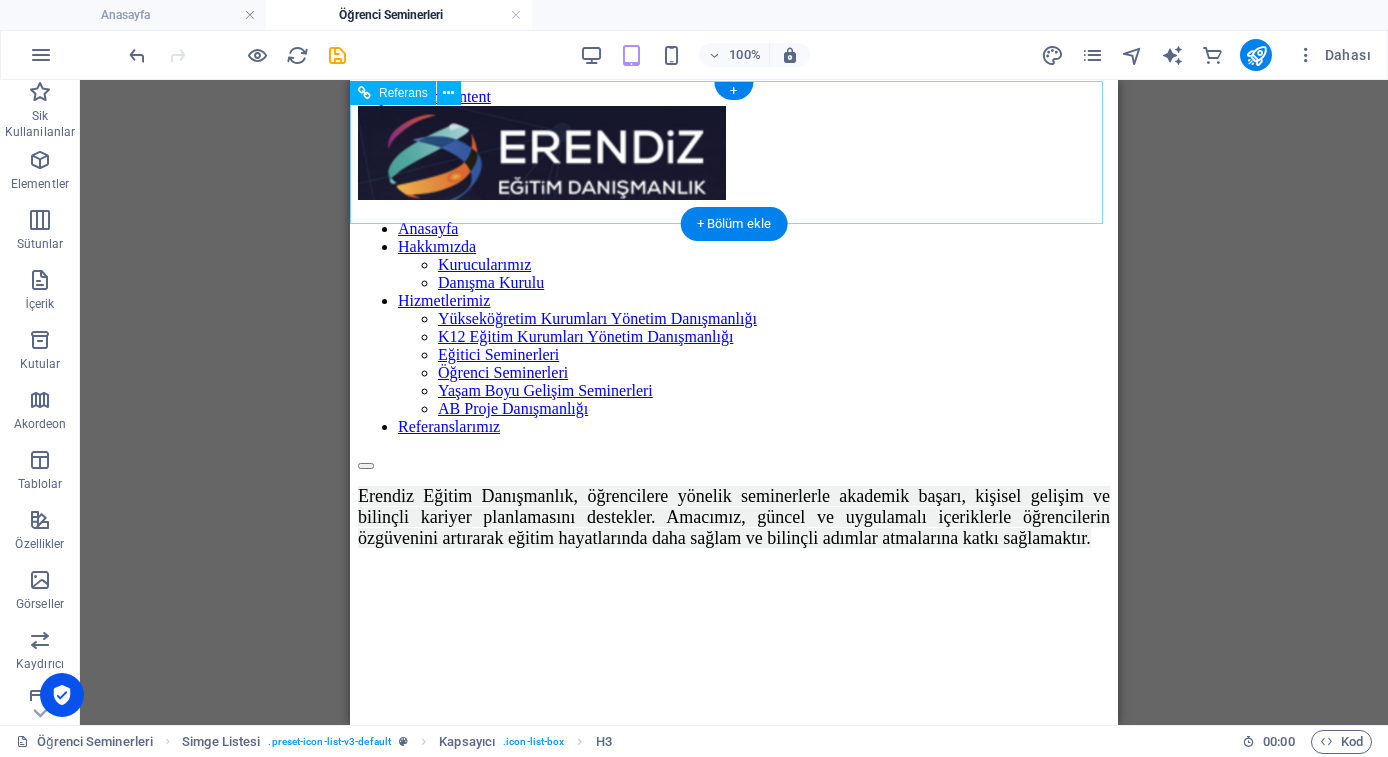 scroll, scrollTop: 0, scrollLeft: 0, axis: both 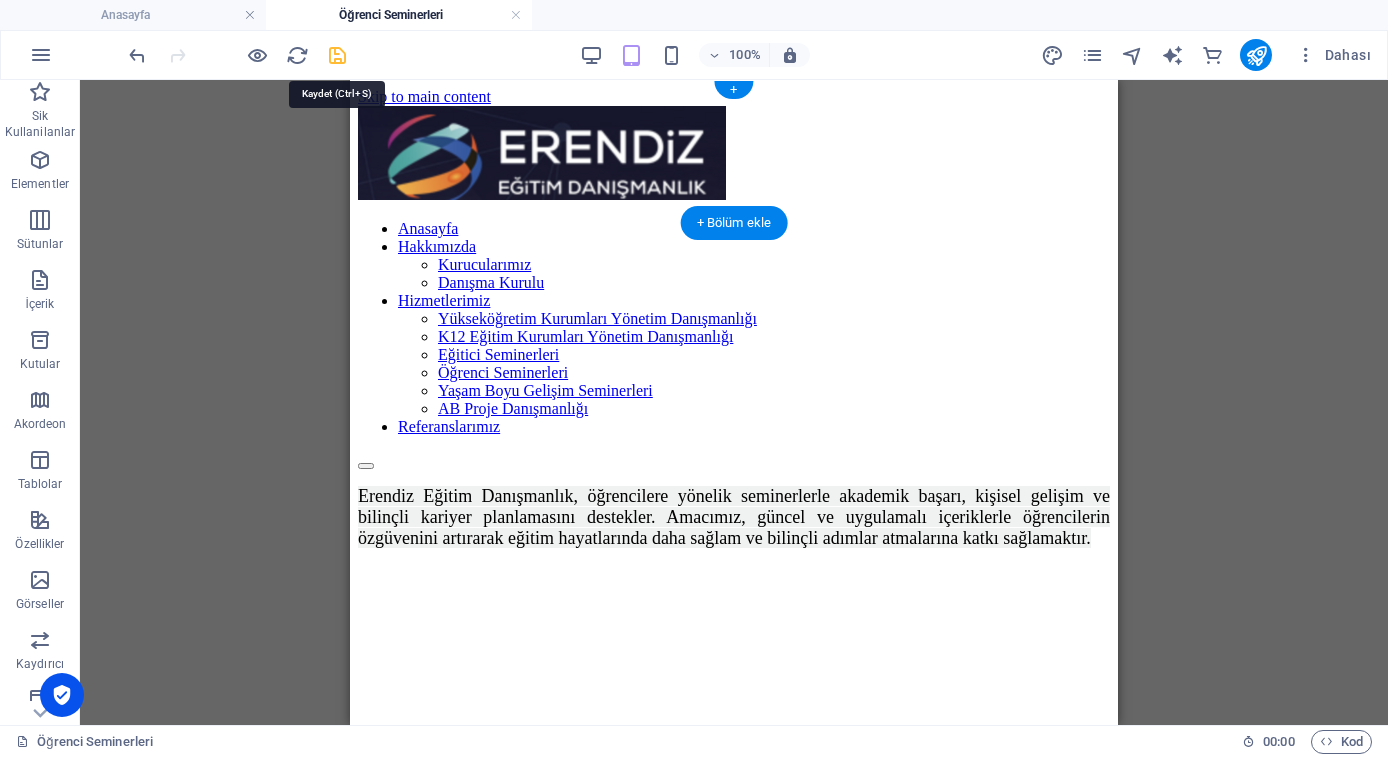 click at bounding box center (337, 55) 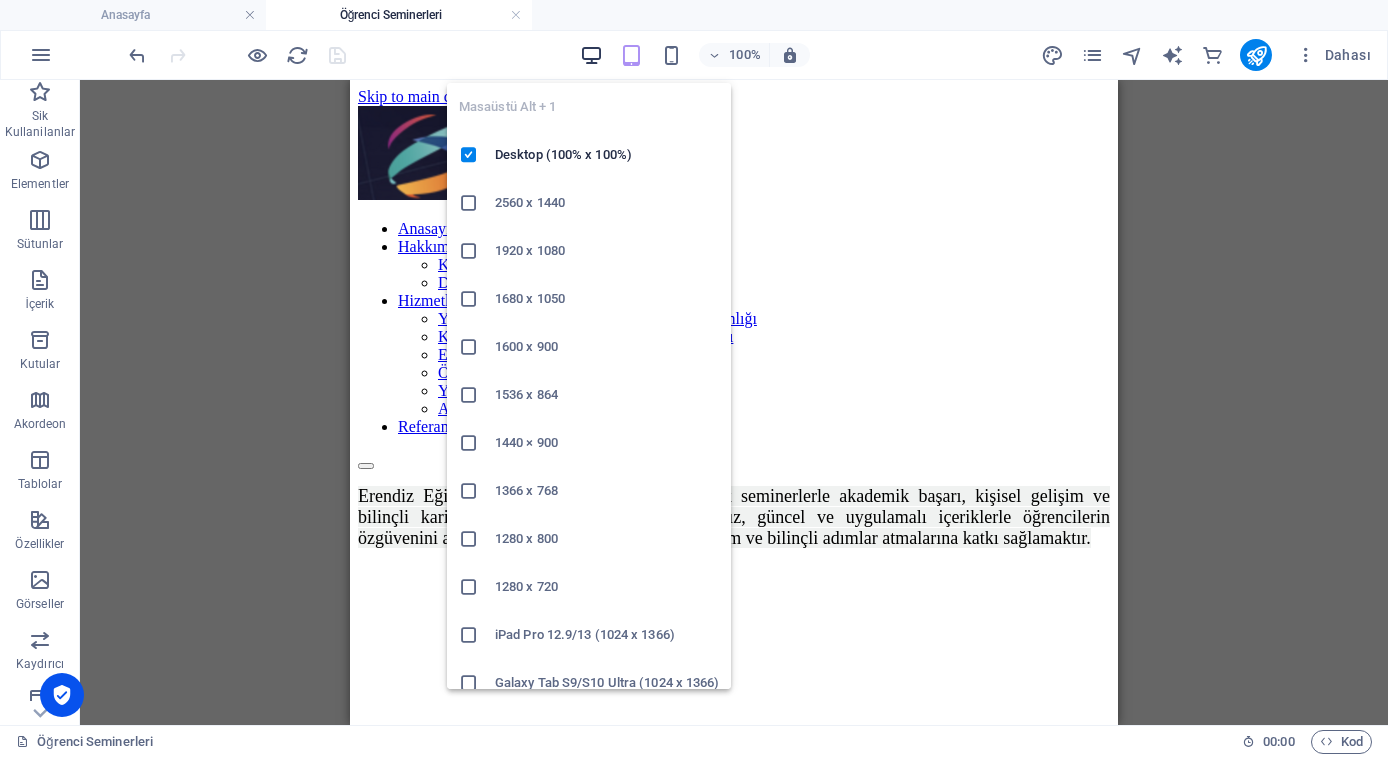 click at bounding box center [591, 55] 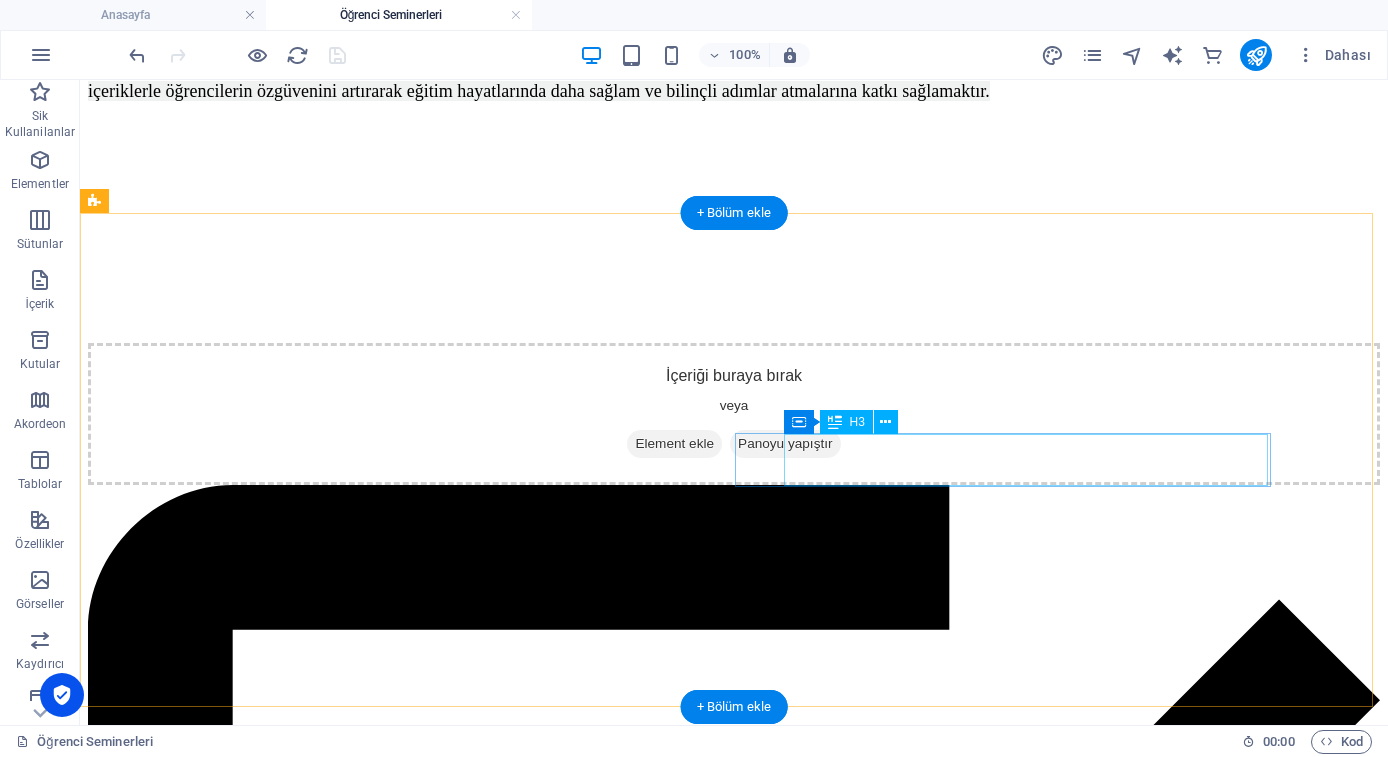 scroll, scrollTop: 0, scrollLeft: 0, axis: both 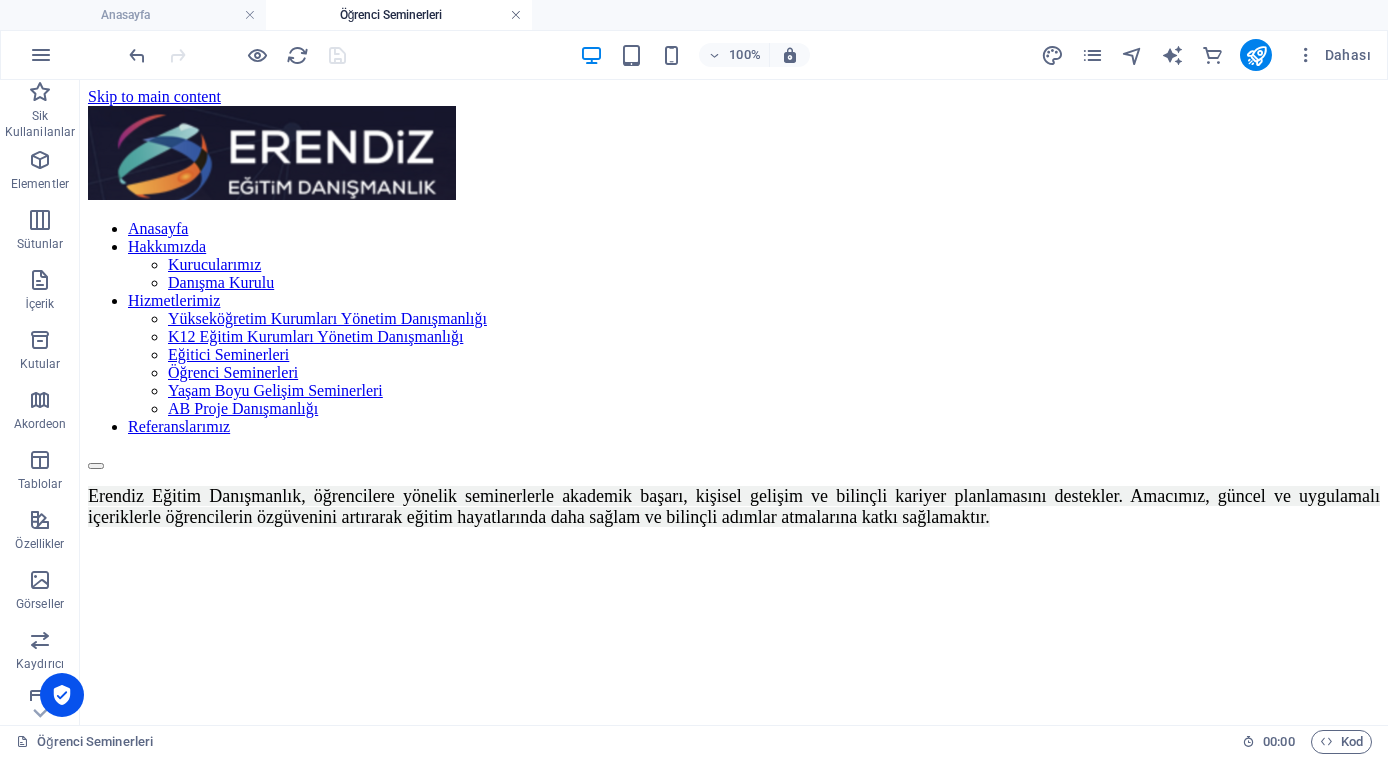 click at bounding box center [516, 15] 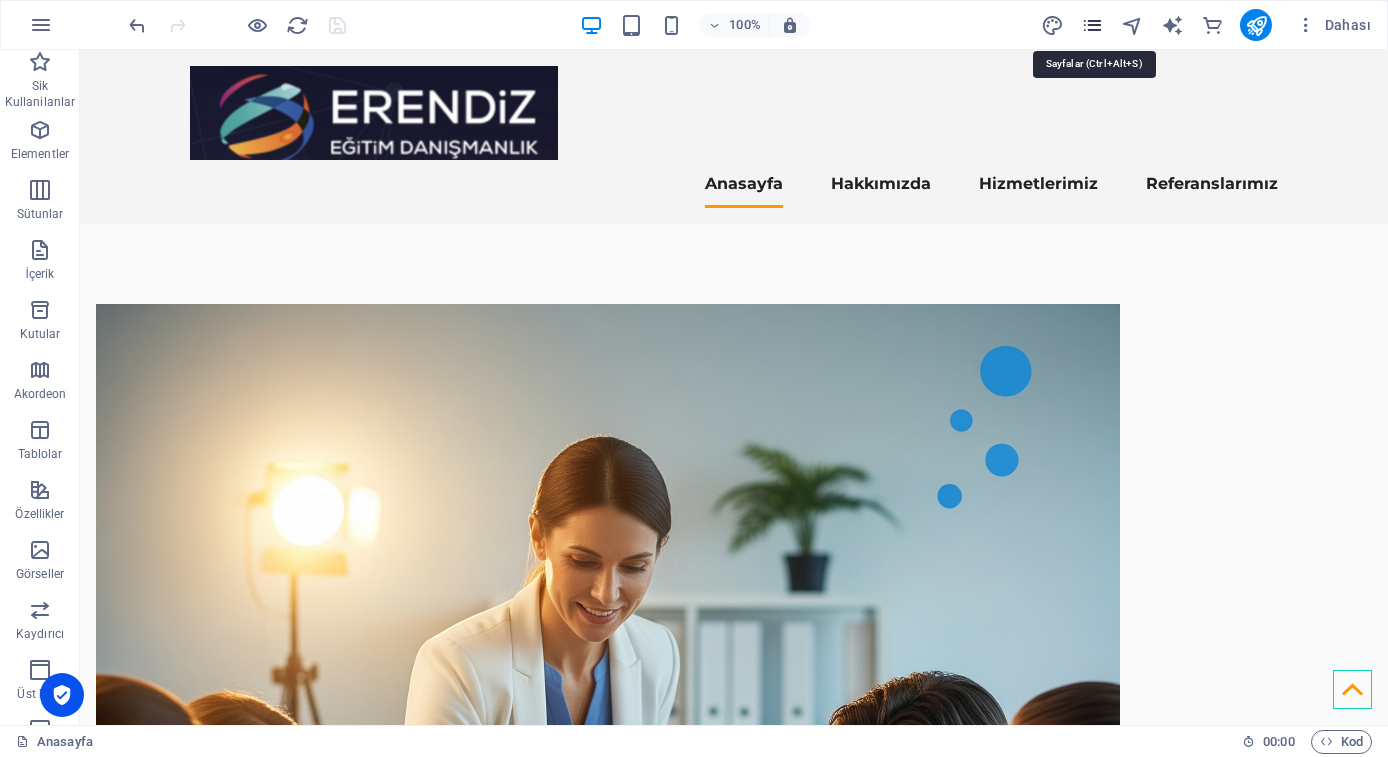 click at bounding box center [1092, 25] 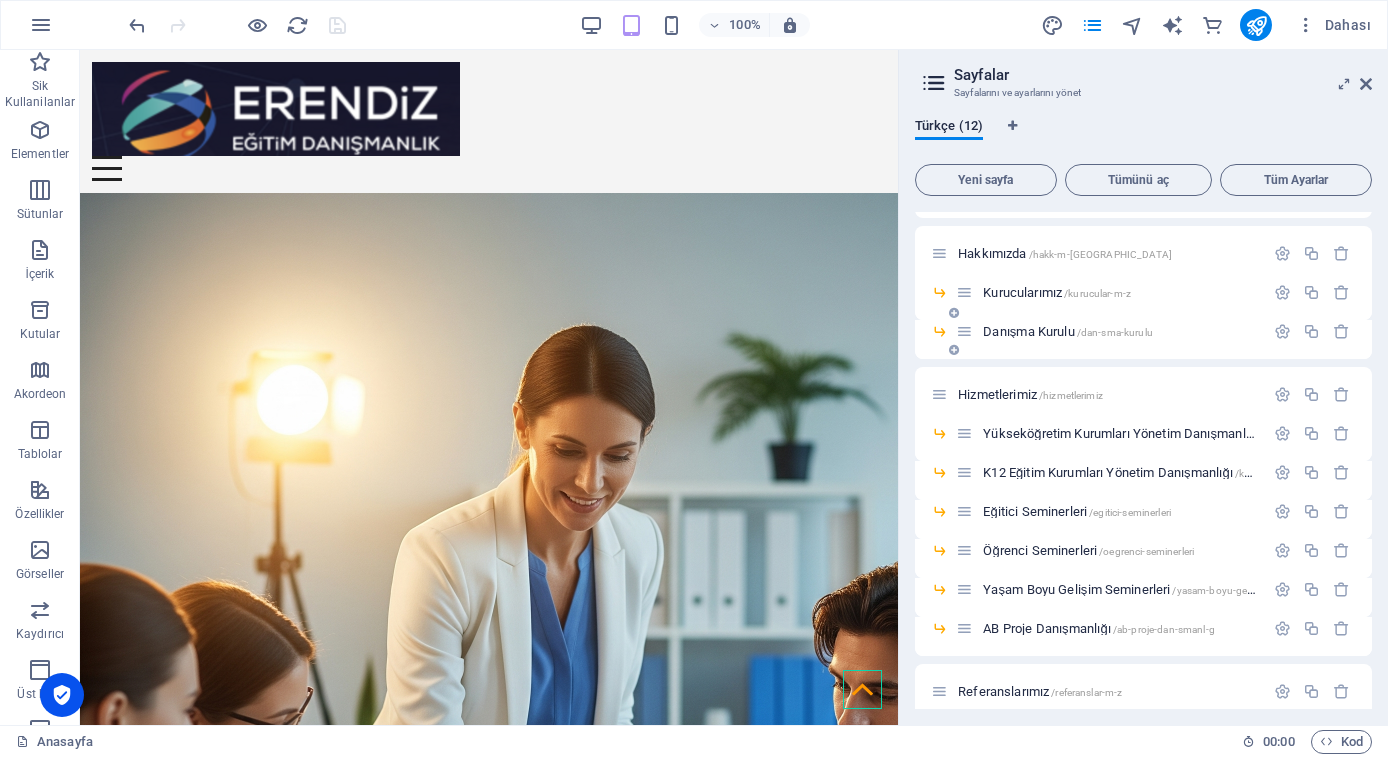scroll, scrollTop: 53, scrollLeft: 0, axis: vertical 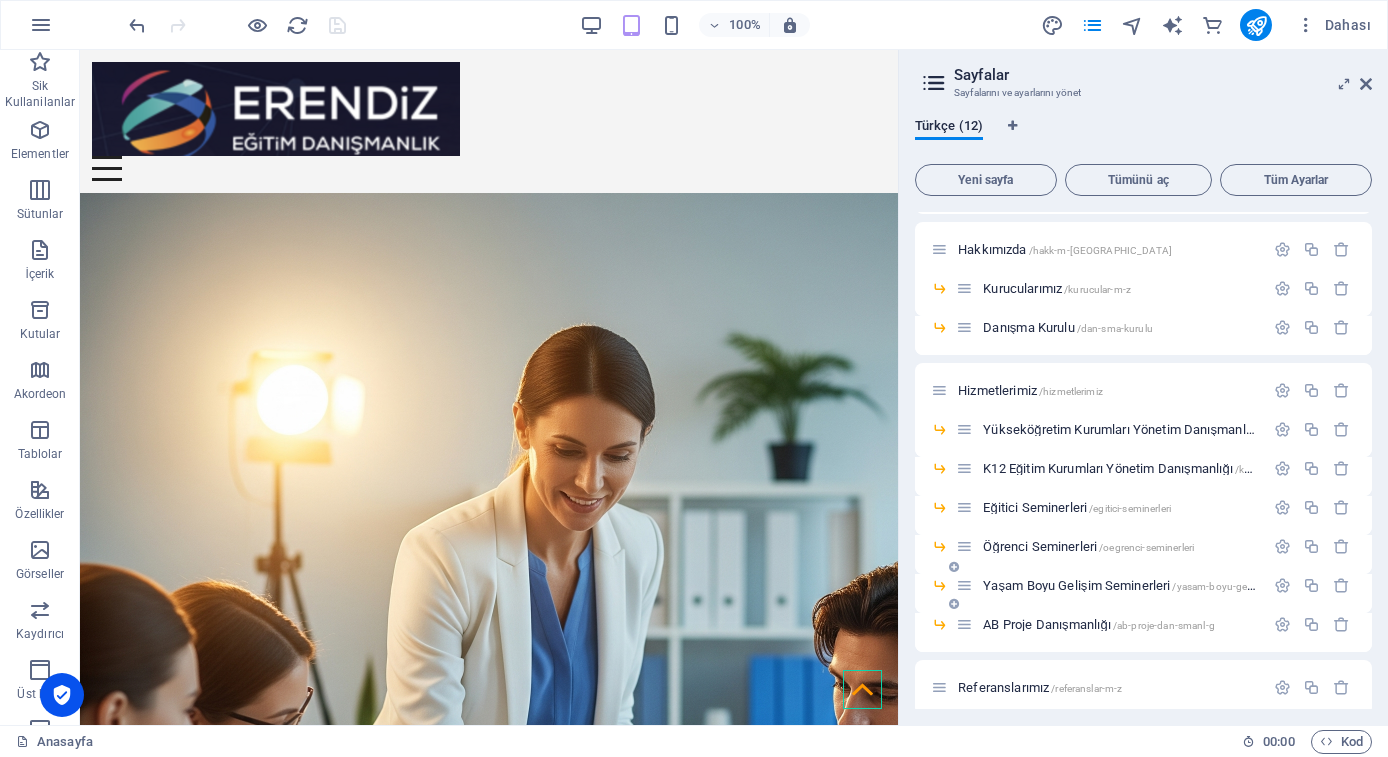 click on "Yaşam Boyu Gelişim Seminerleri /yasam-boyu-gelisim-seminerleri" at bounding box center (1151, 585) 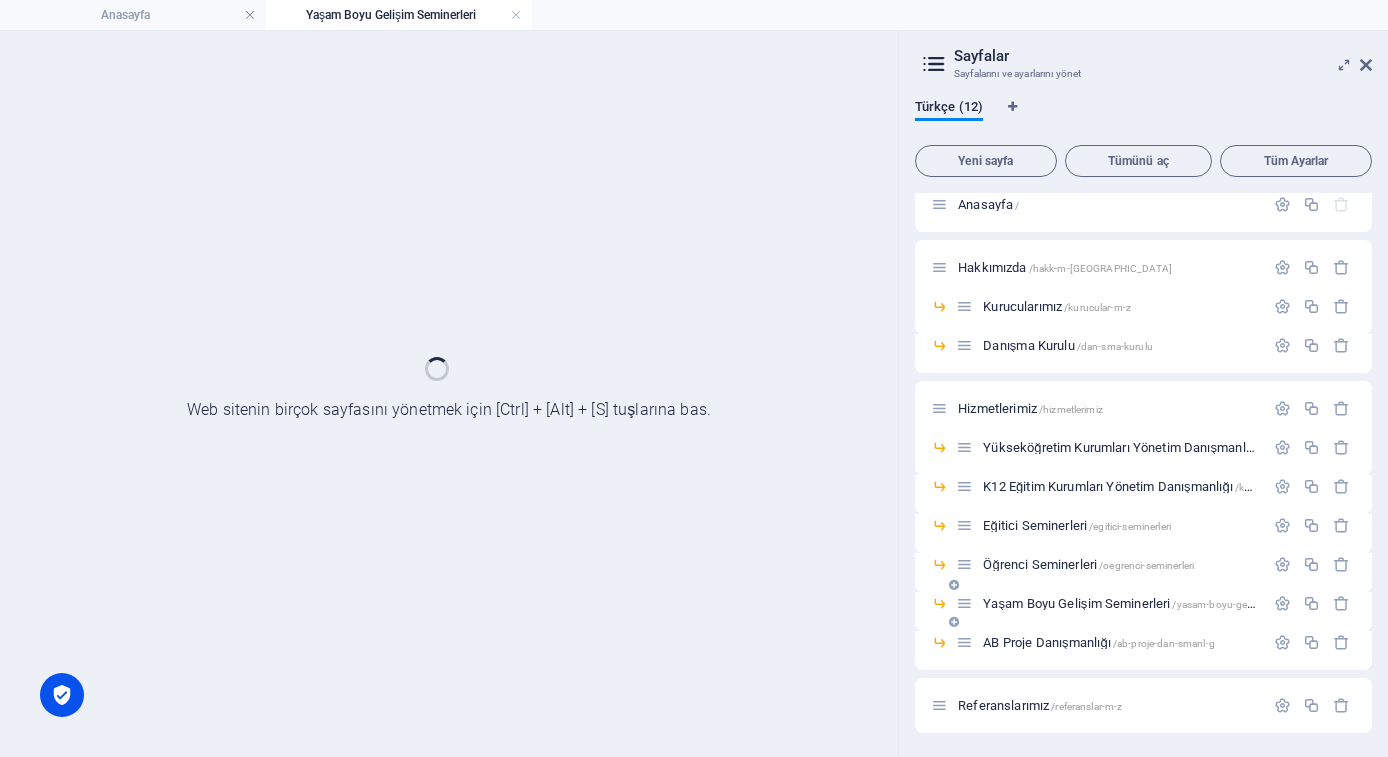 scroll, scrollTop: 16, scrollLeft: 0, axis: vertical 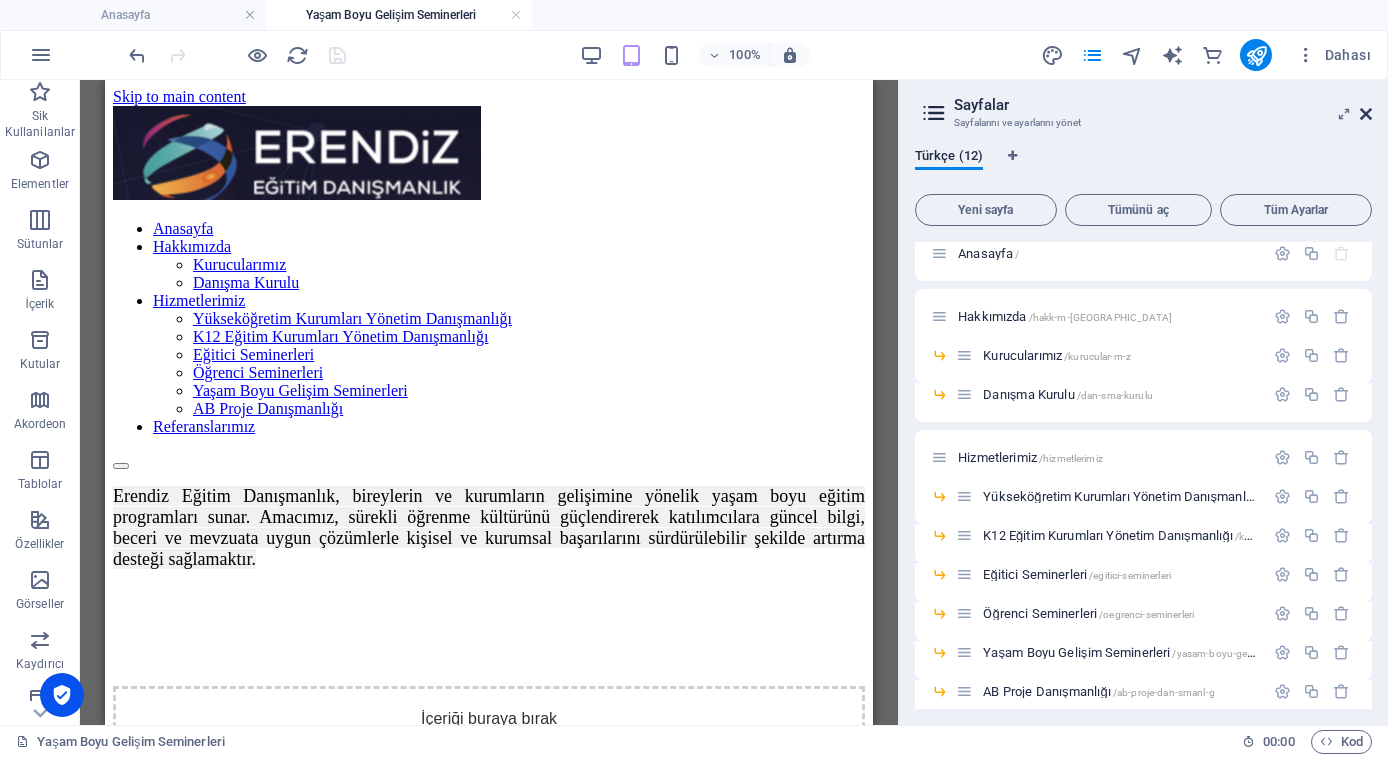 click at bounding box center [1366, 114] 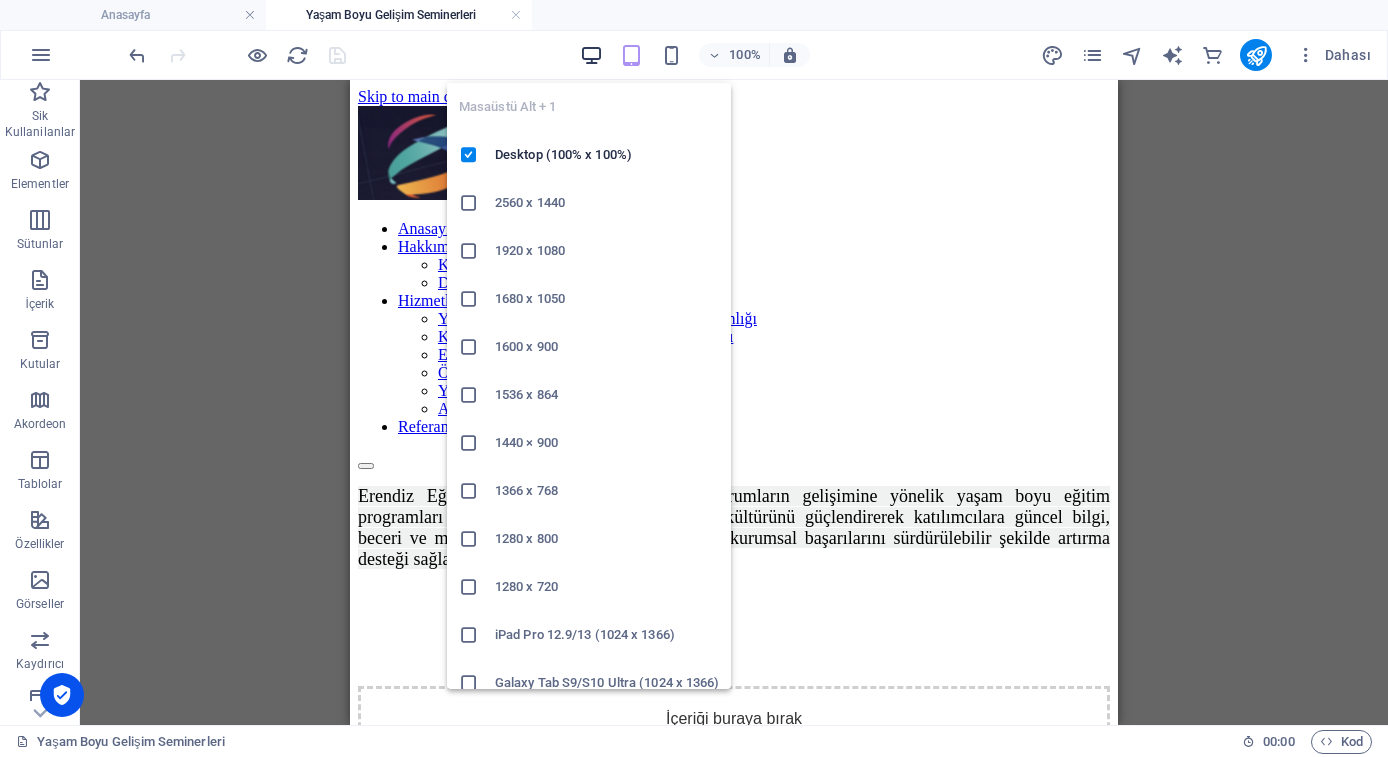 click at bounding box center (591, 55) 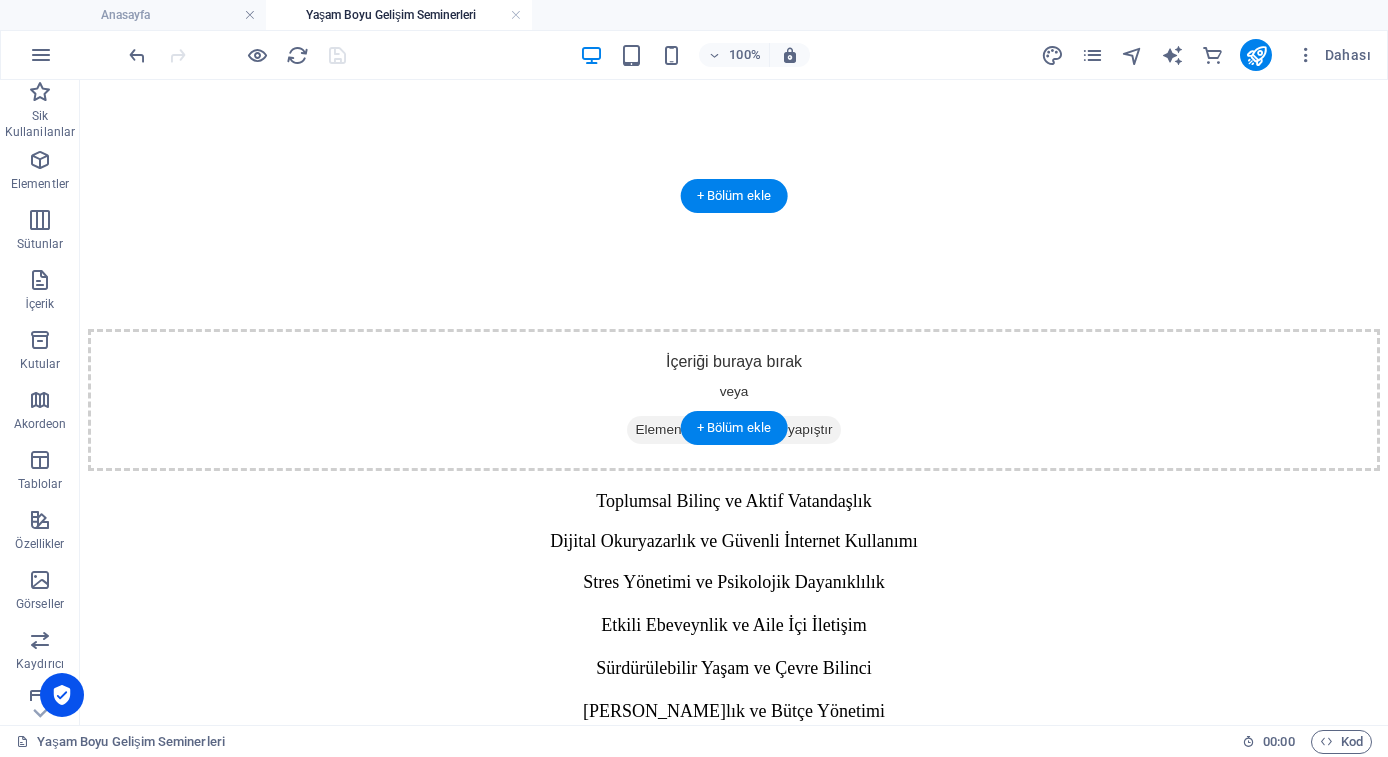 scroll, scrollTop: 473, scrollLeft: 0, axis: vertical 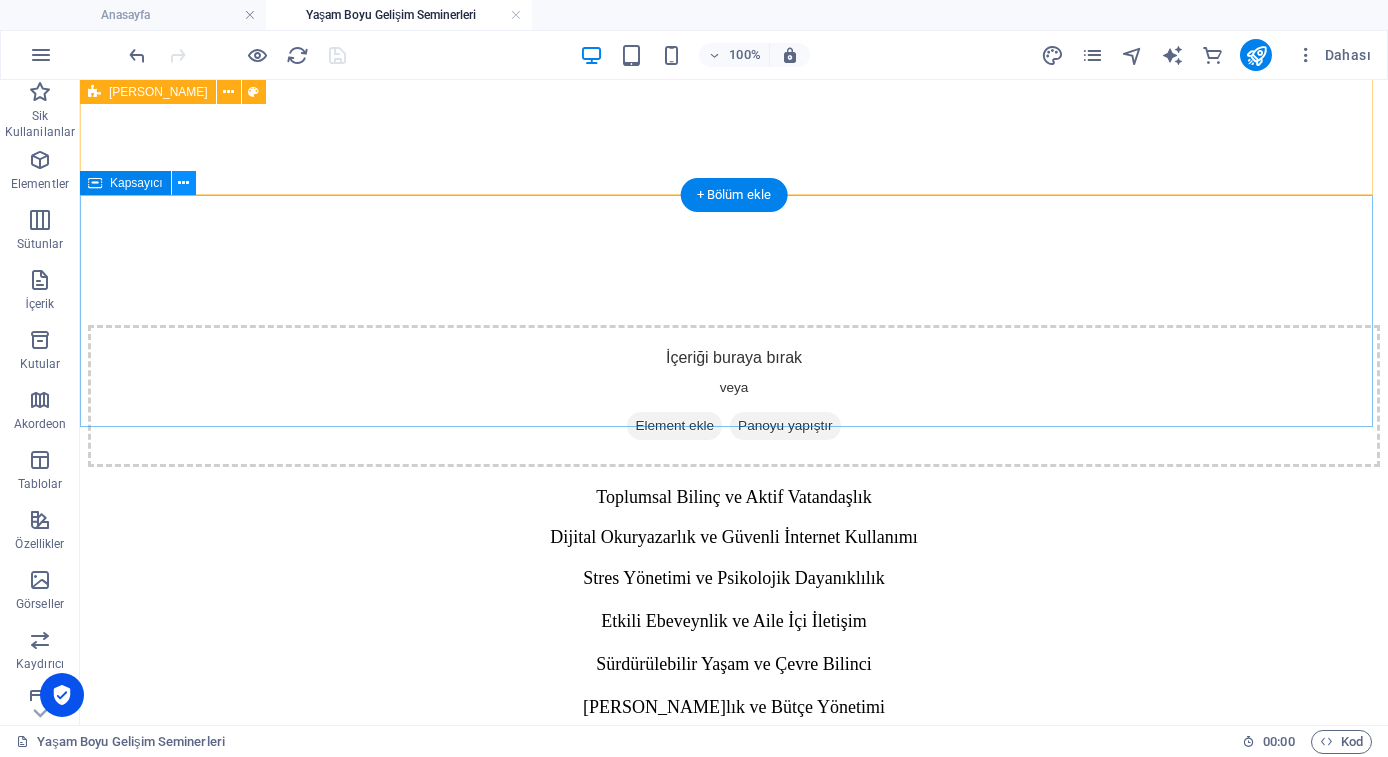 click at bounding box center [183, 183] 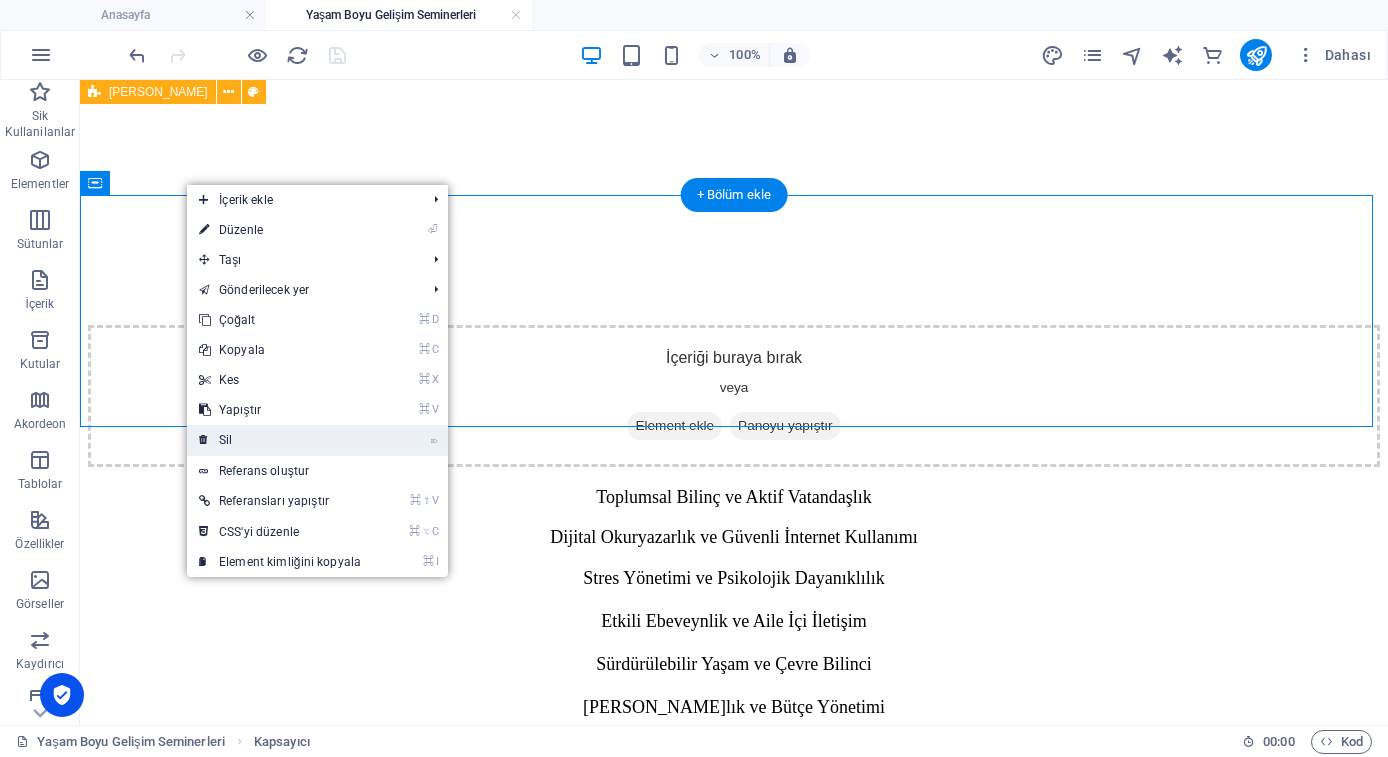 click on "⌦  Sil" at bounding box center [280, 440] 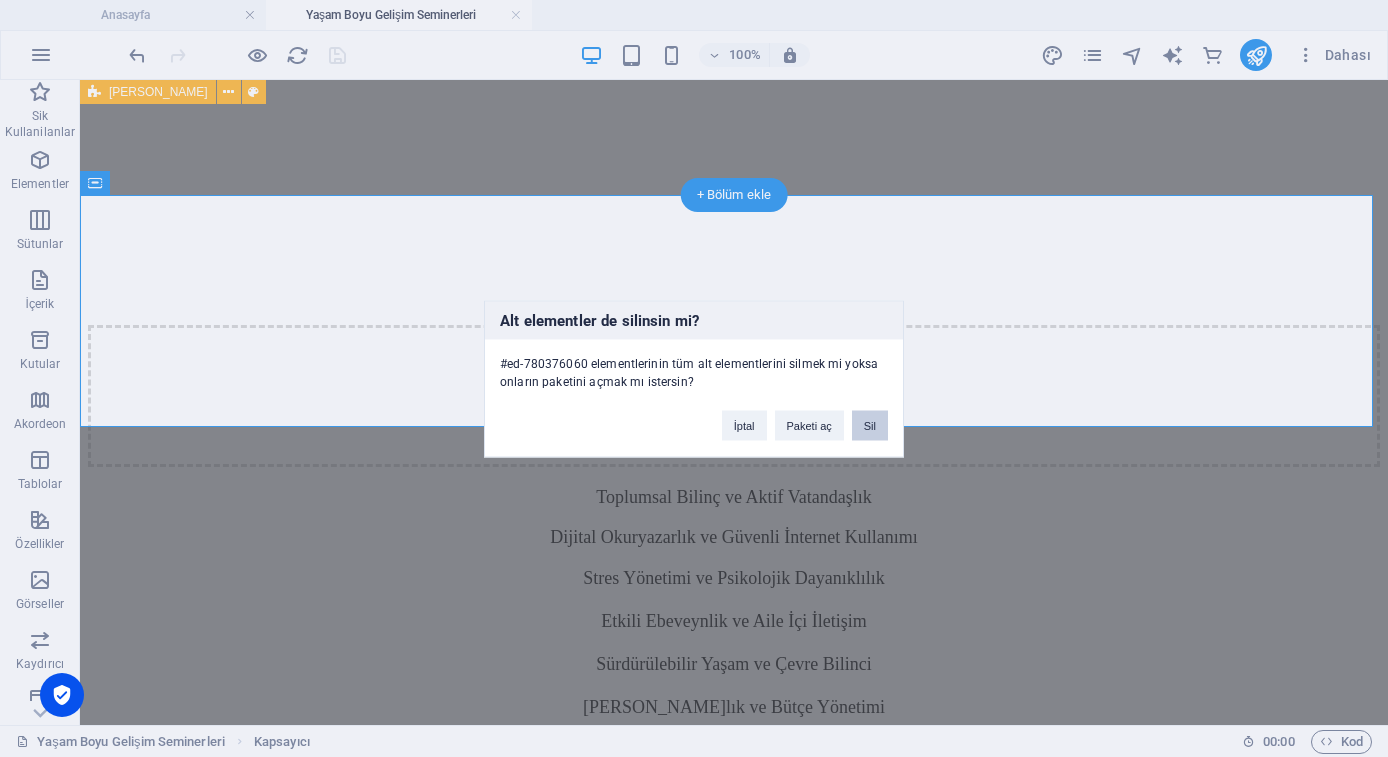 drag, startPoint x: 866, startPoint y: 418, endPoint x: 734, endPoint y: 325, distance: 161.47136 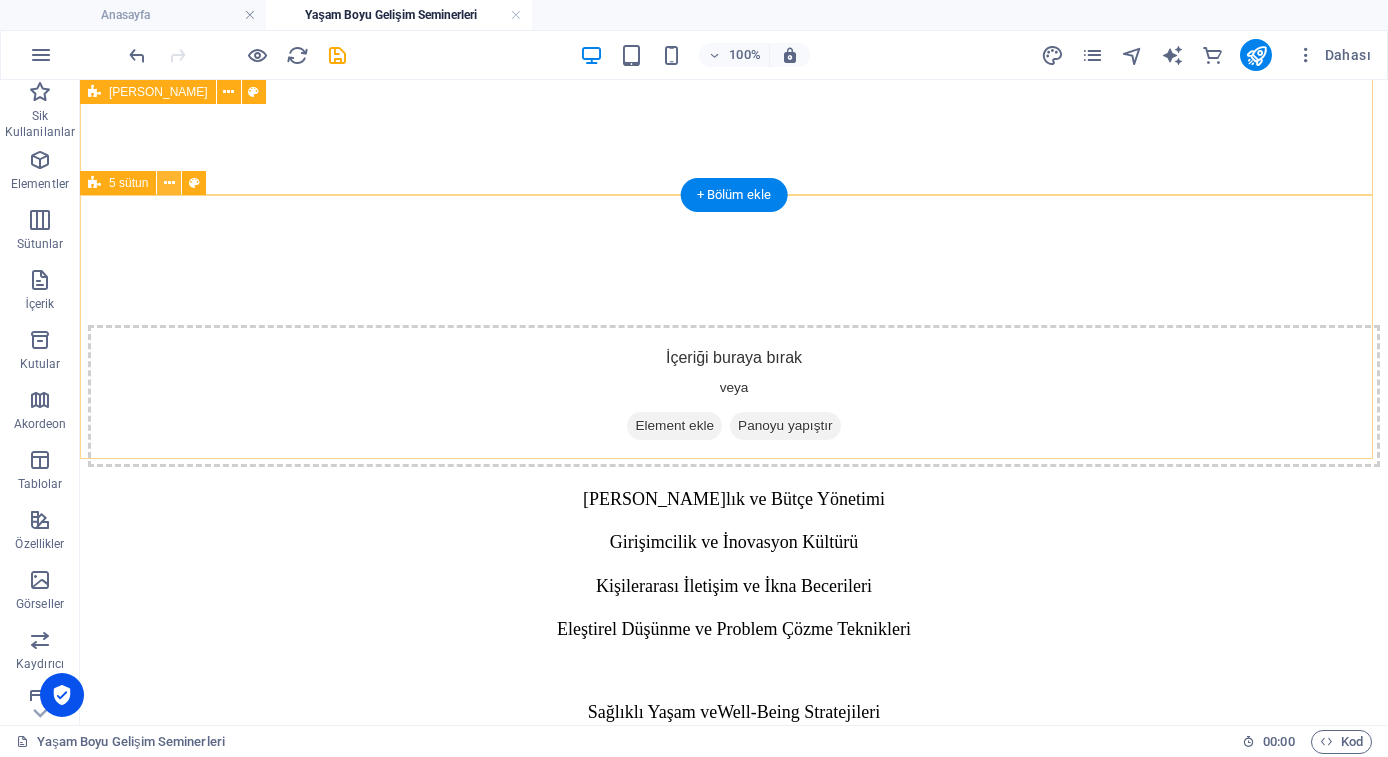 click at bounding box center (169, 183) 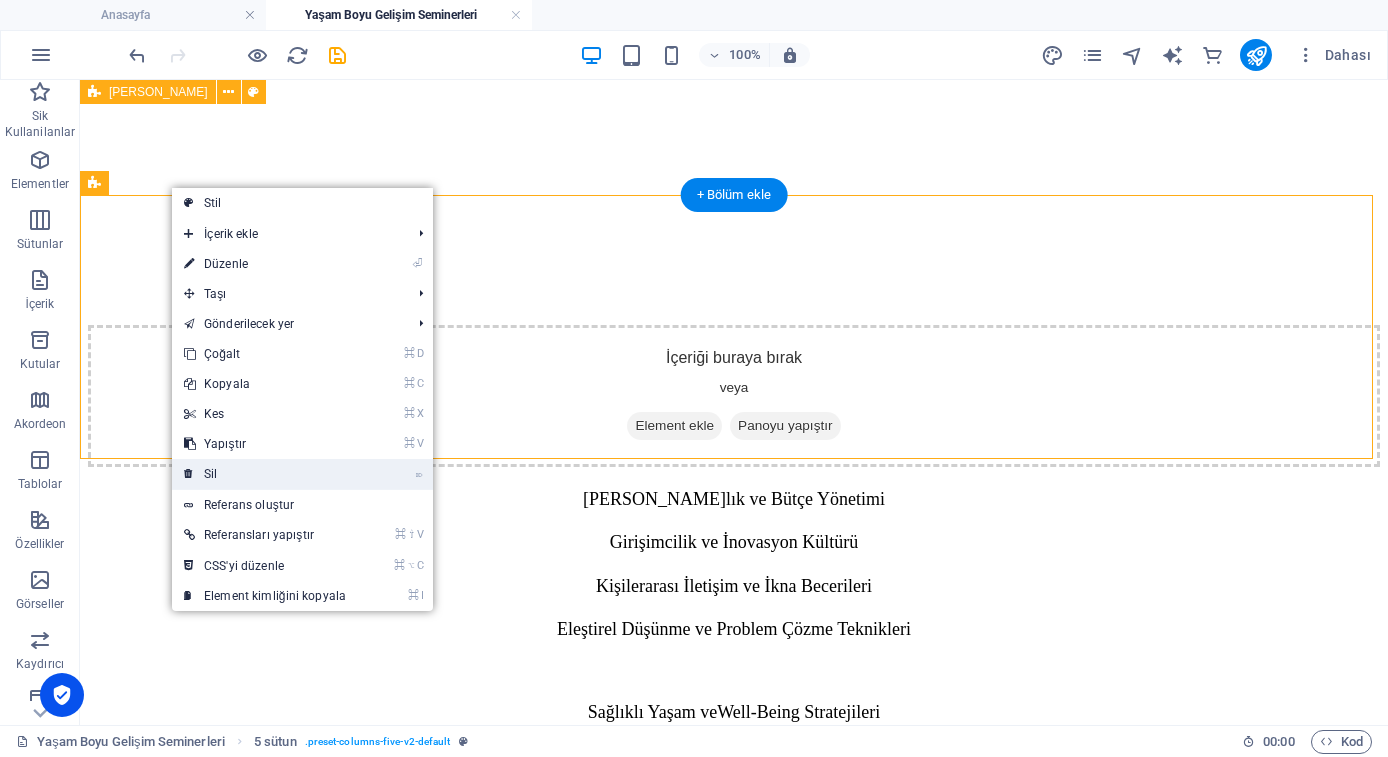 click on "⌦  Sil" at bounding box center (265, 474) 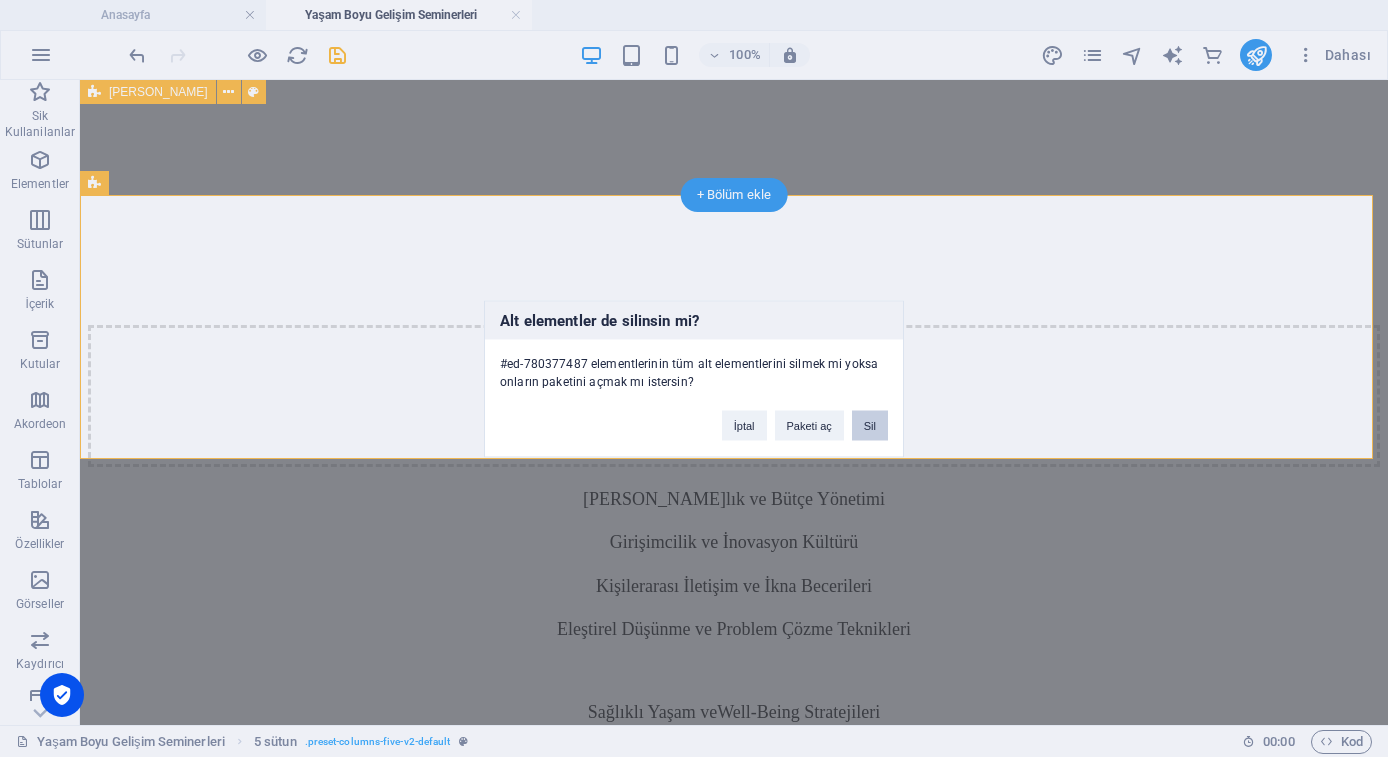 click on "Sil" at bounding box center [870, 425] 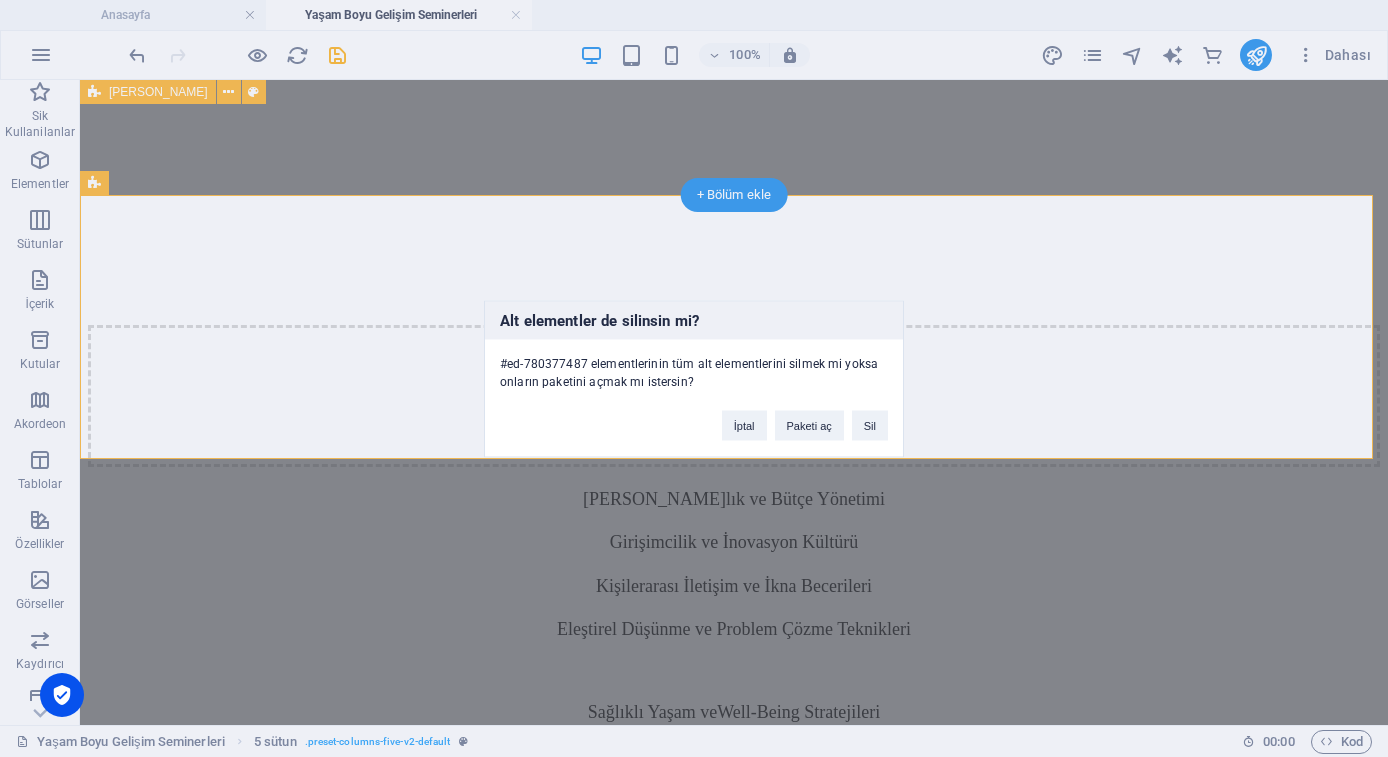 scroll, scrollTop: 321, scrollLeft: 0, axis: vertical 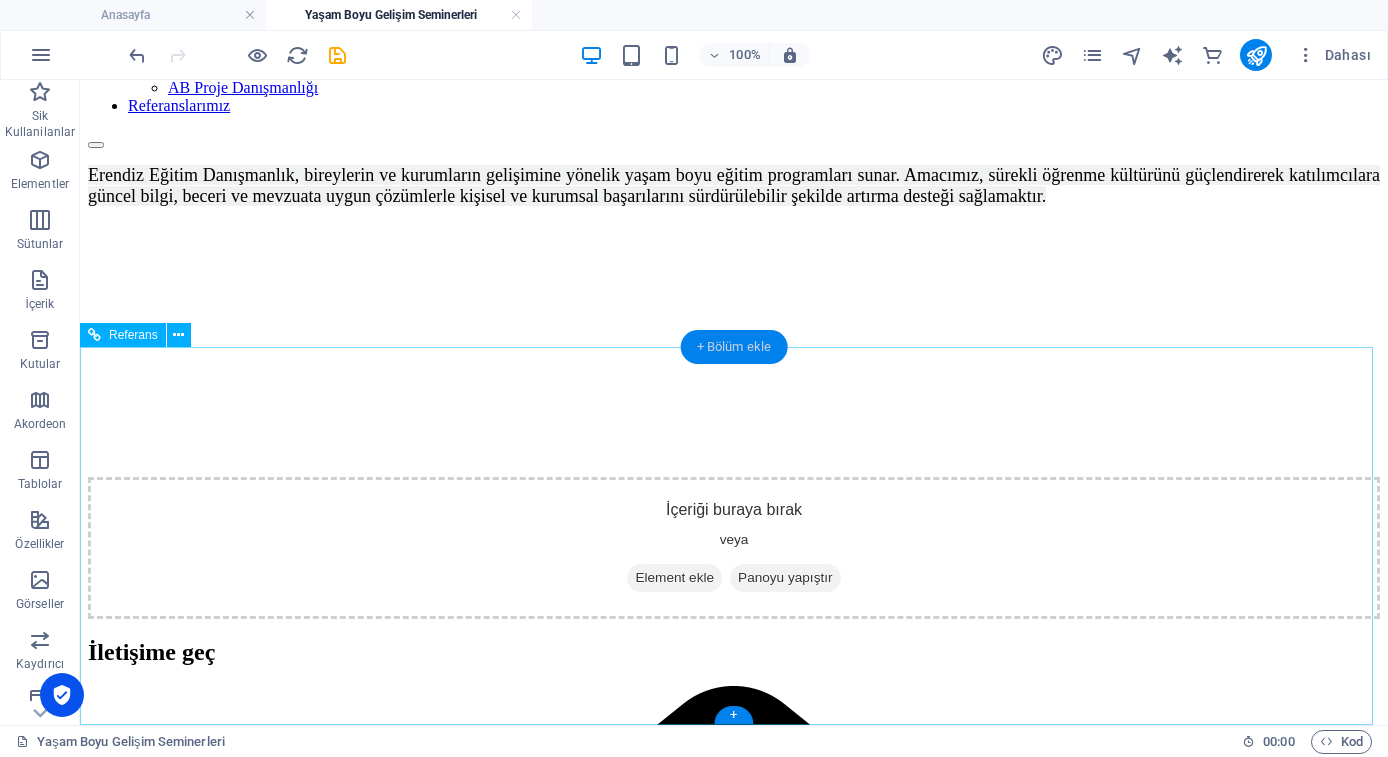 click on "+ Bölüm ekle" at bounding box center [734, 347] 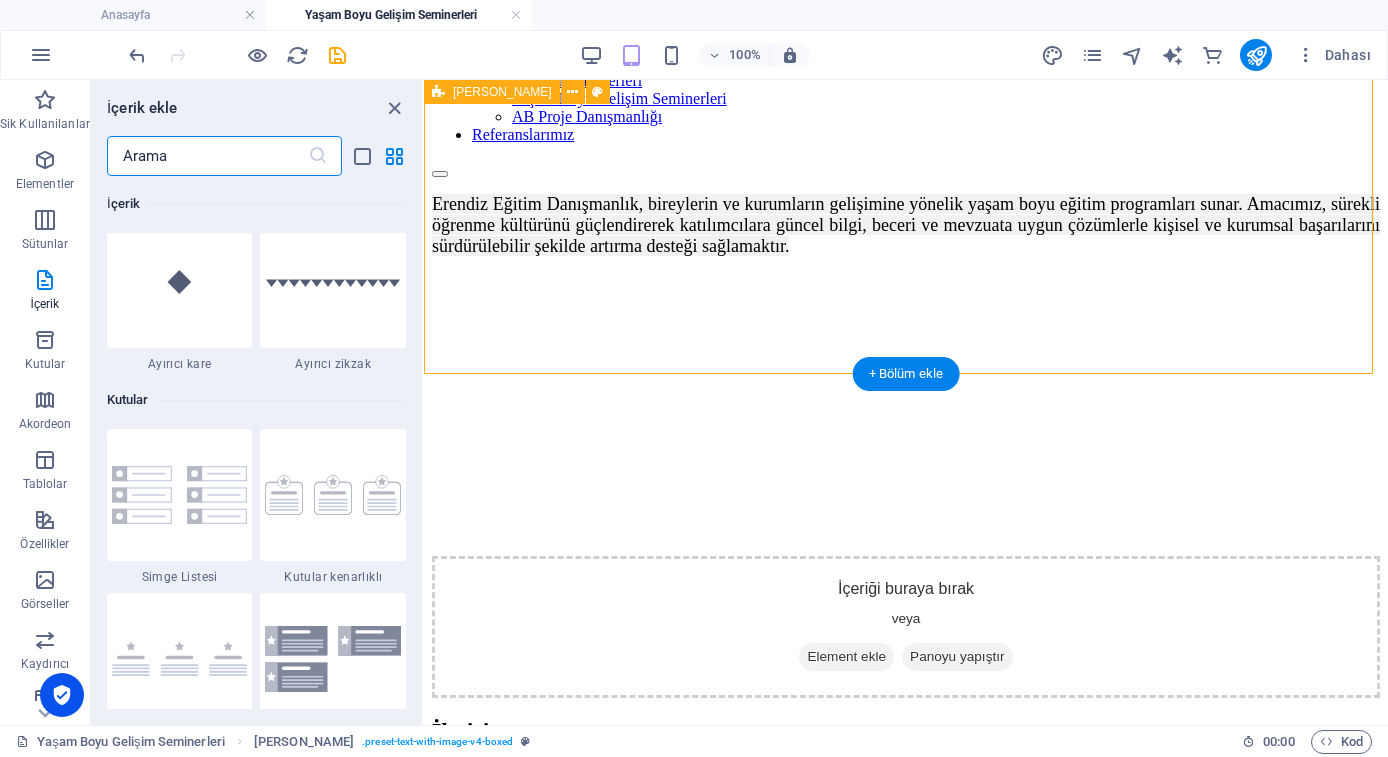 scroll, scrollTop: 5171, scrollLeft: 0, axis: vertical 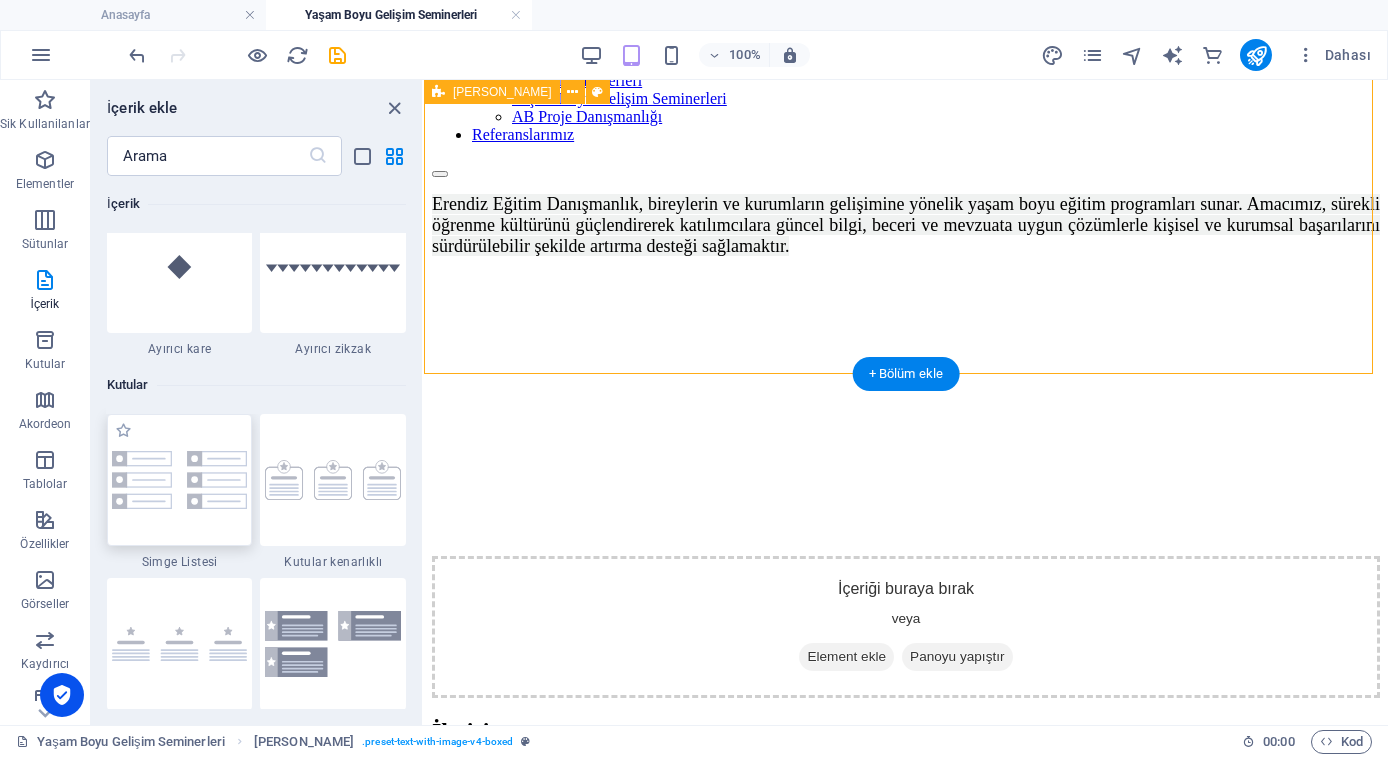 click at bounding box center [180, 479] 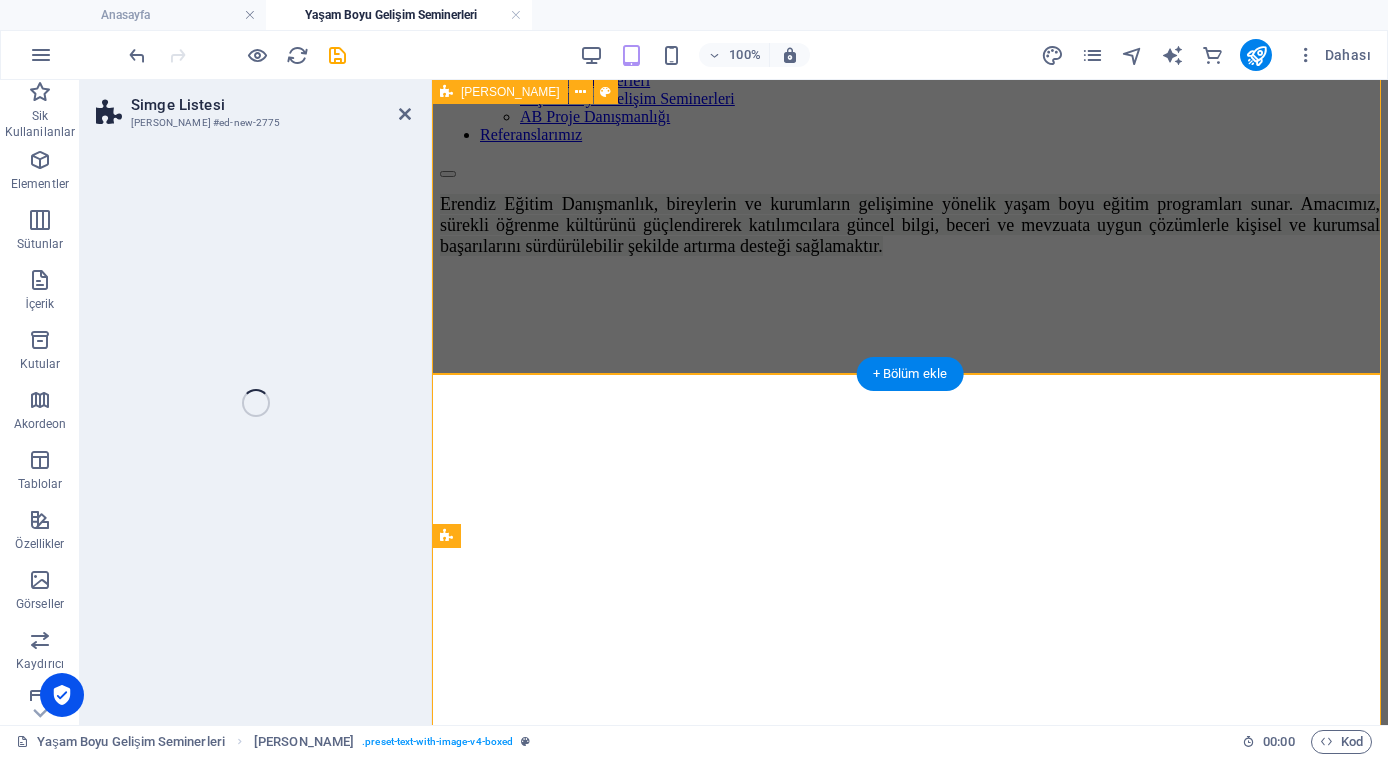 select on "rem" 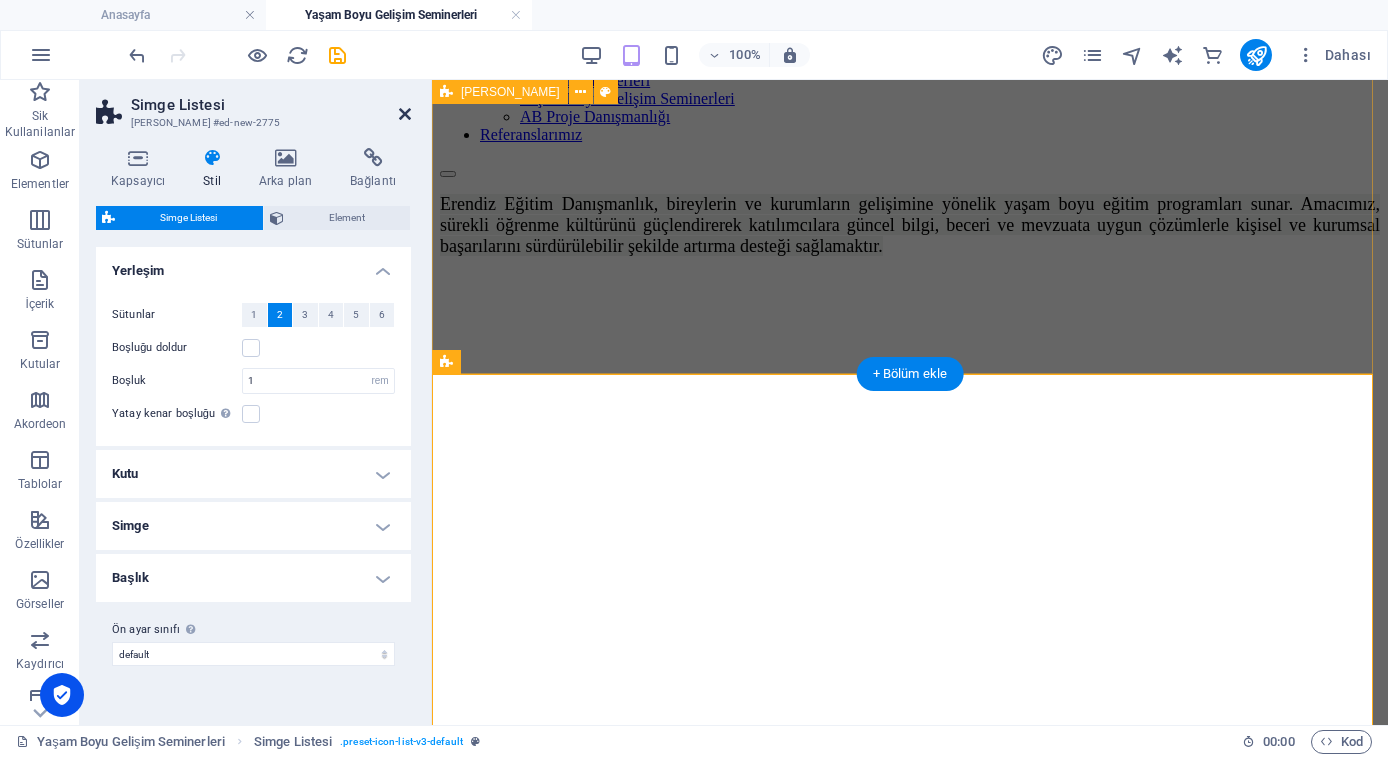 click at bounding box center (405, 114) 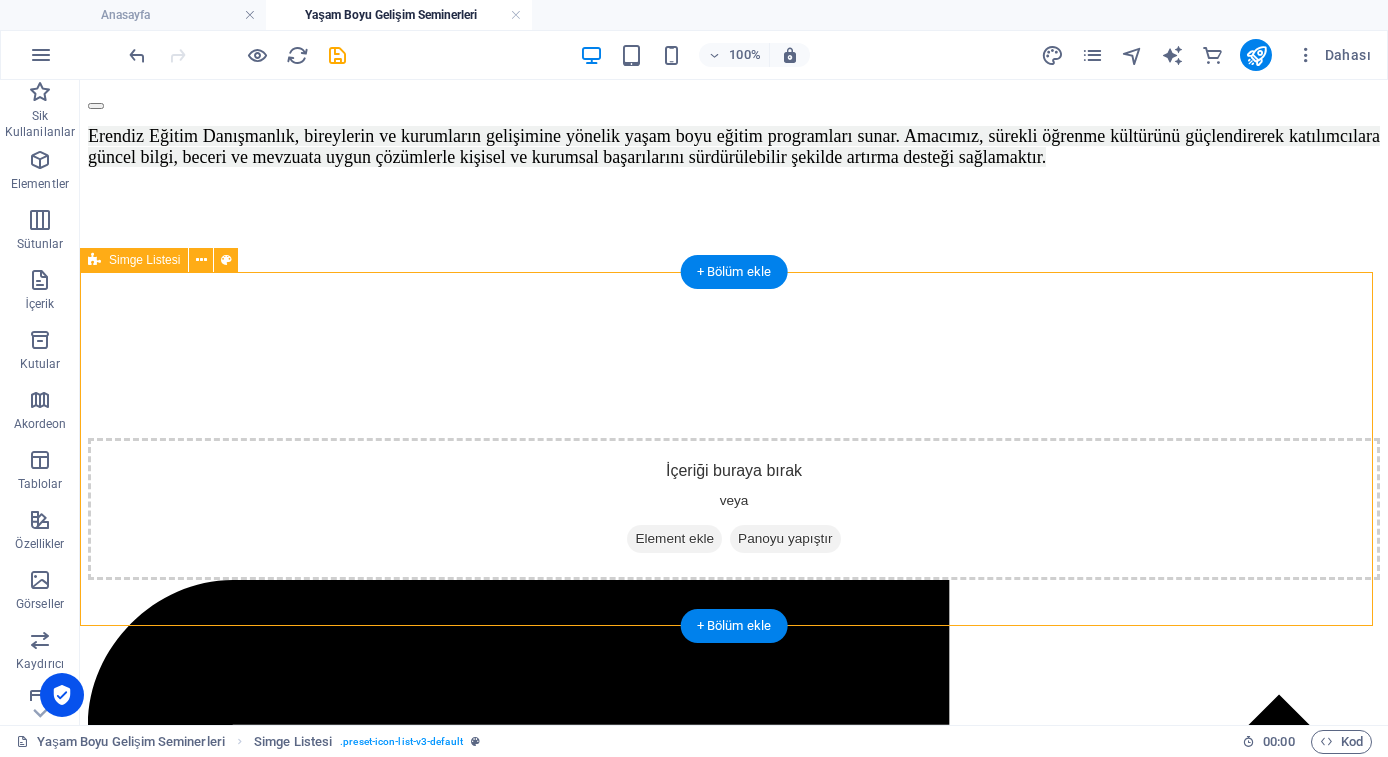 scroll, scrollTop: 413, scrollLeft: 0, axis: vertical 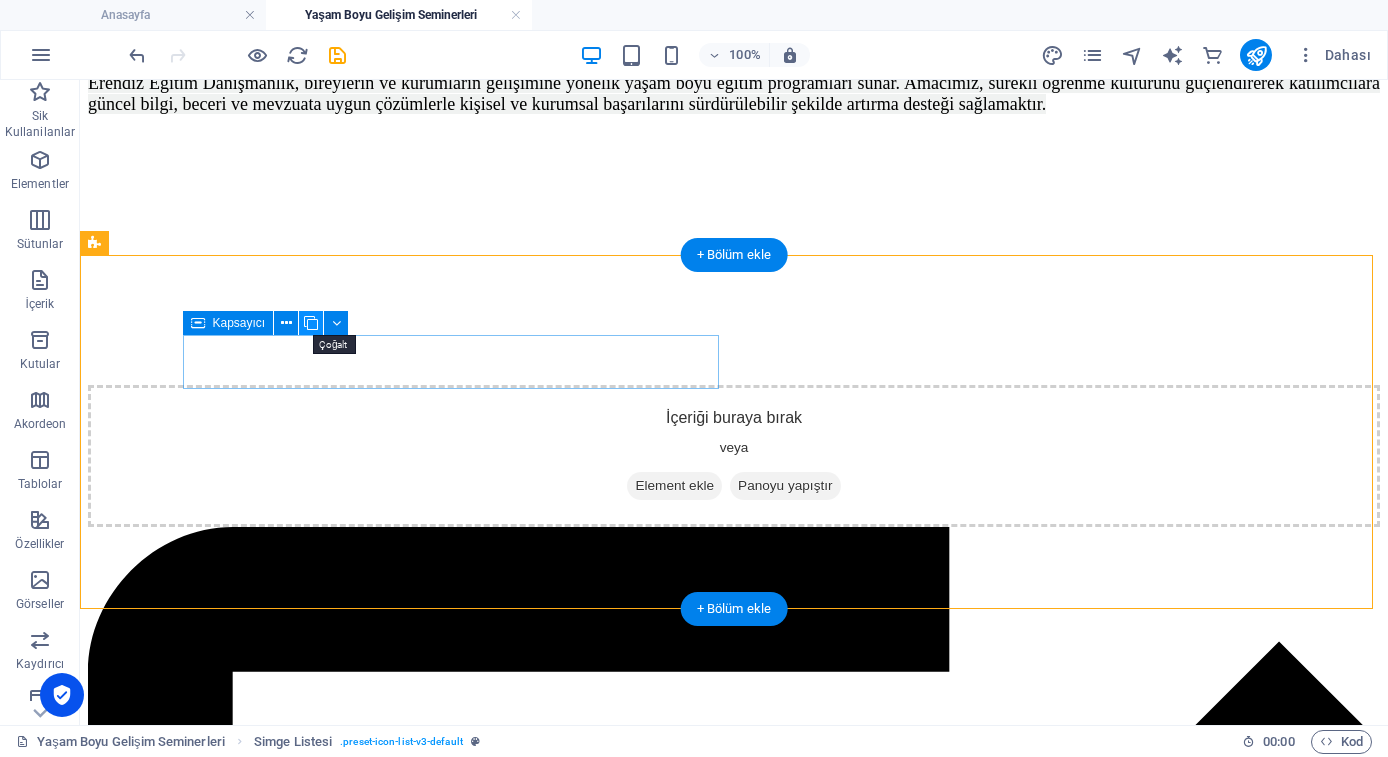 click at bounding box center [311, 323] 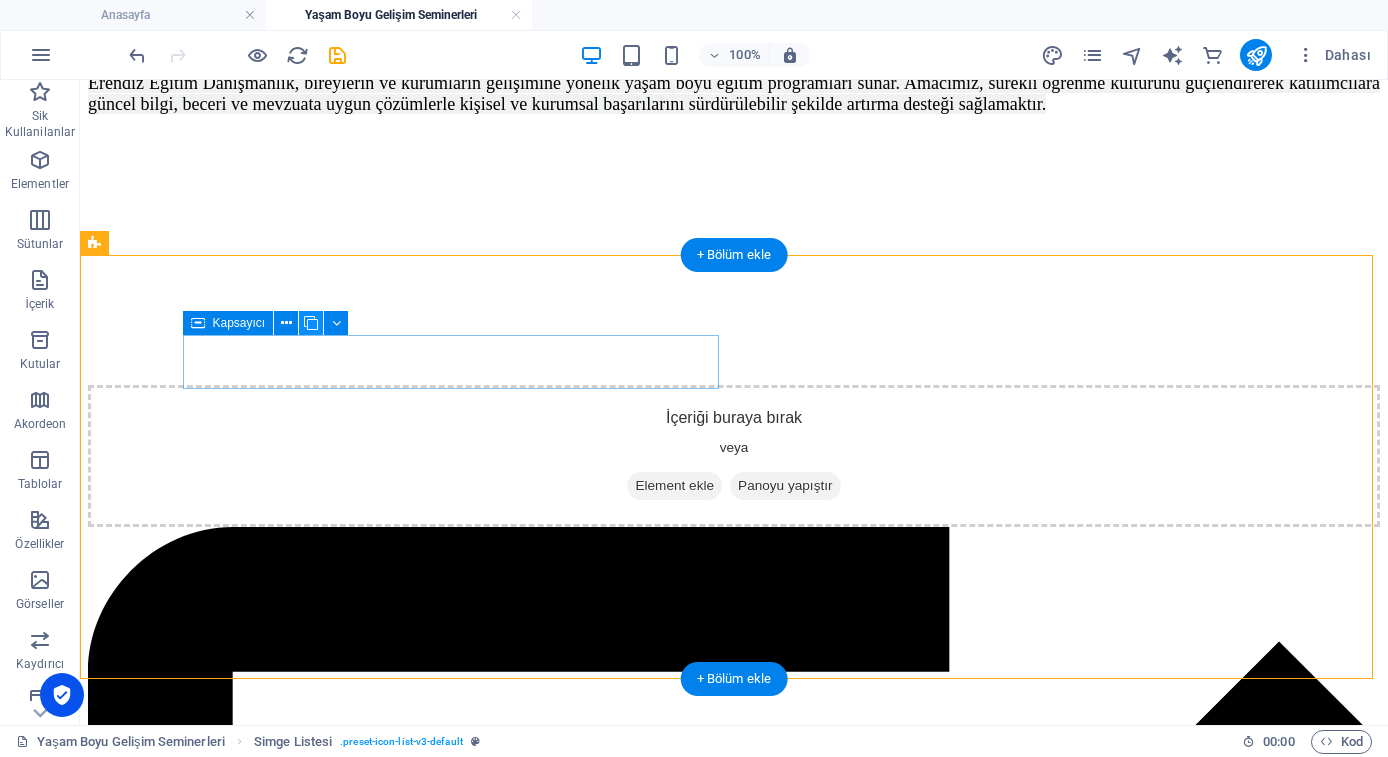 click at bounding box center [311, 323] 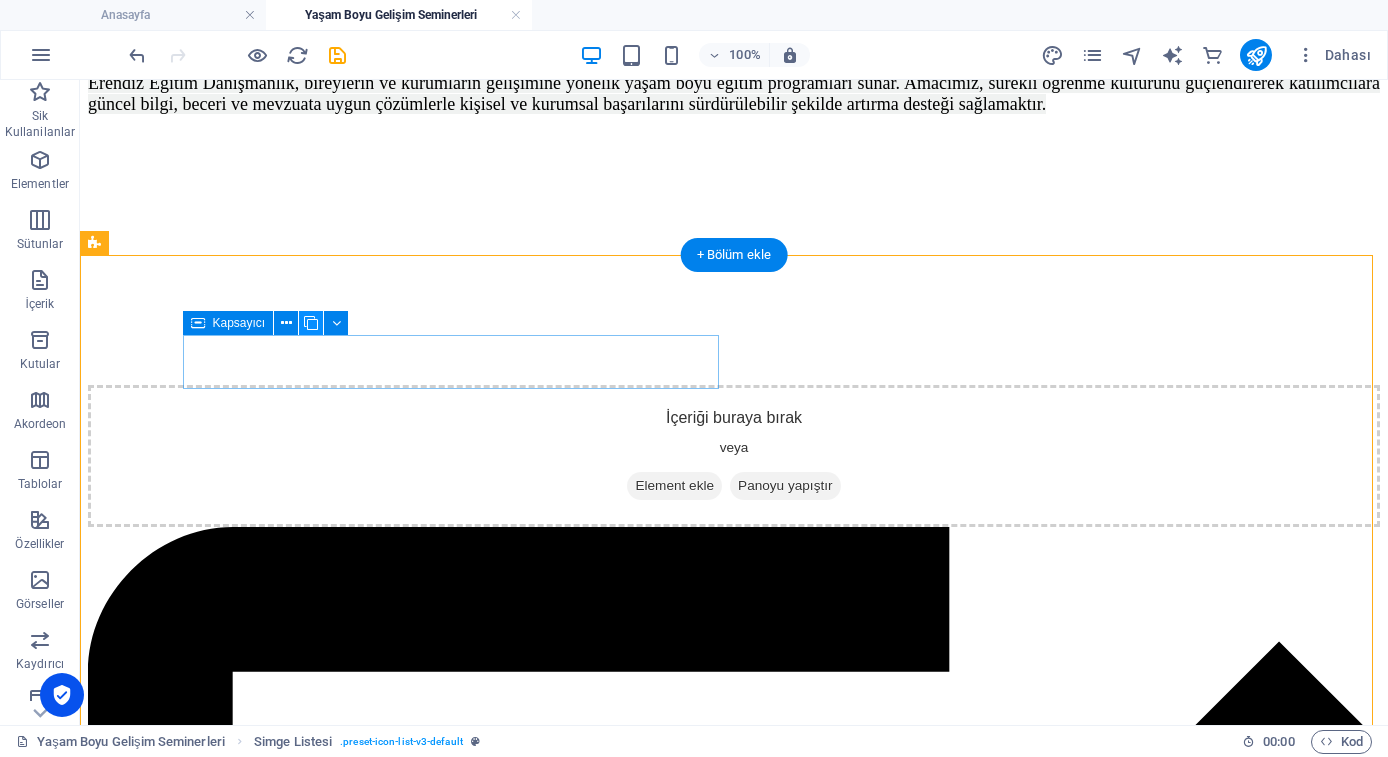 click at bounding box center [311, 323] 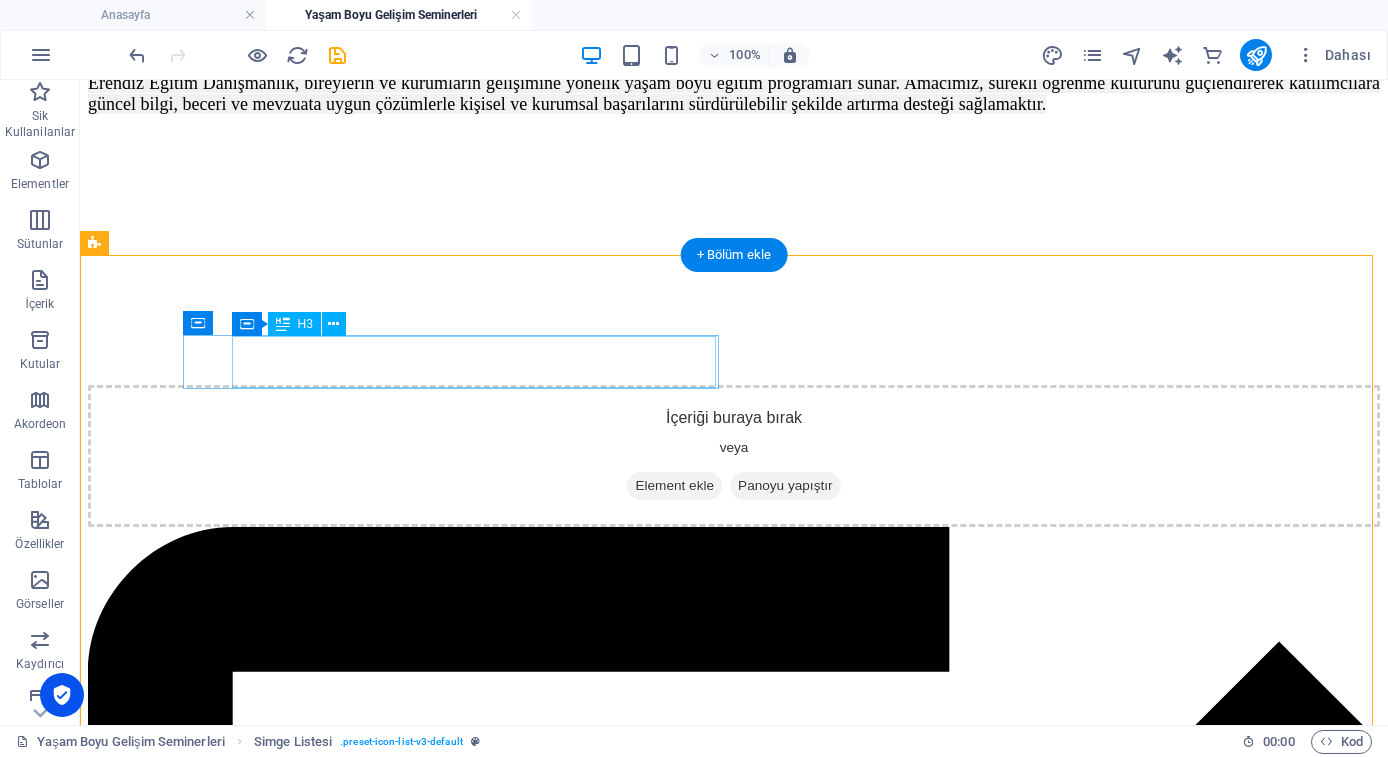 click on "Headline" at bounding box center (734, 1853) 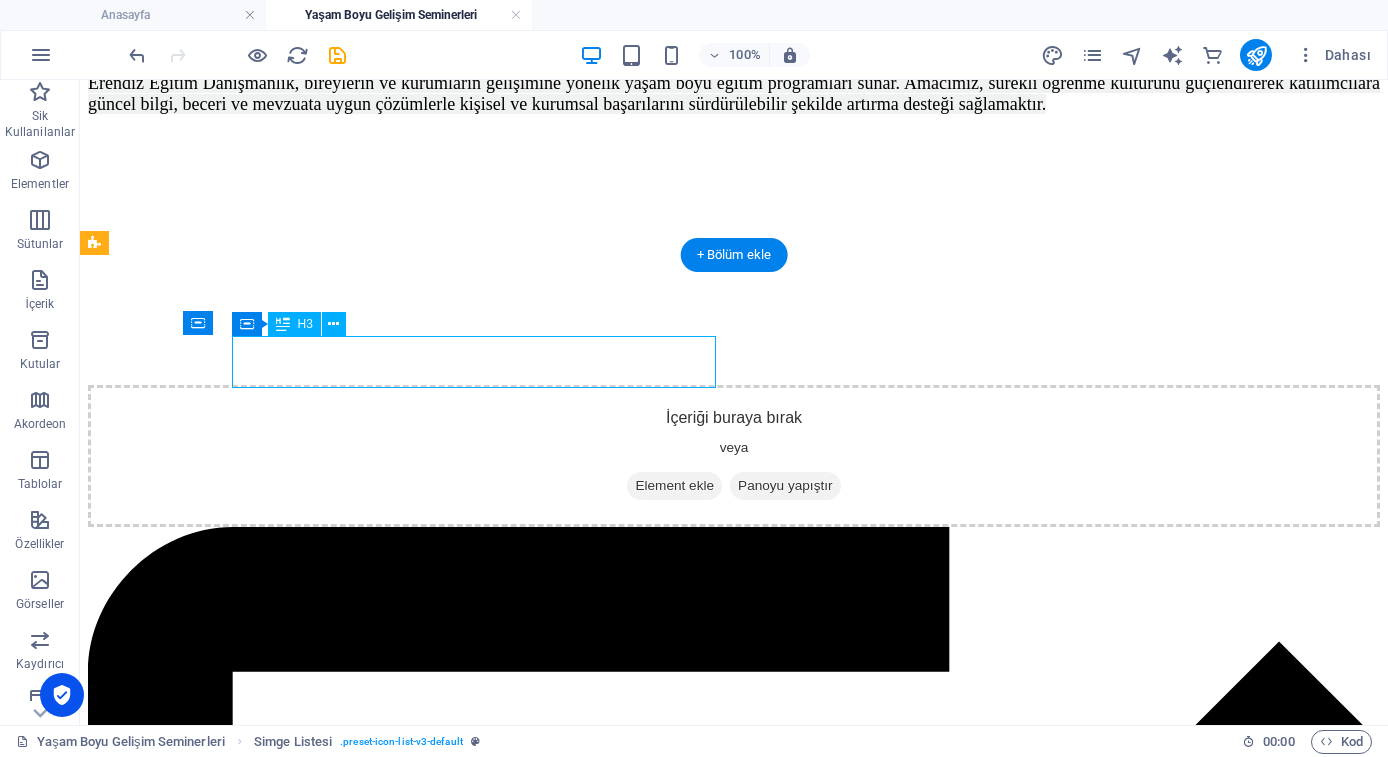 click on "Headline" at bounding box center [734, 1853] 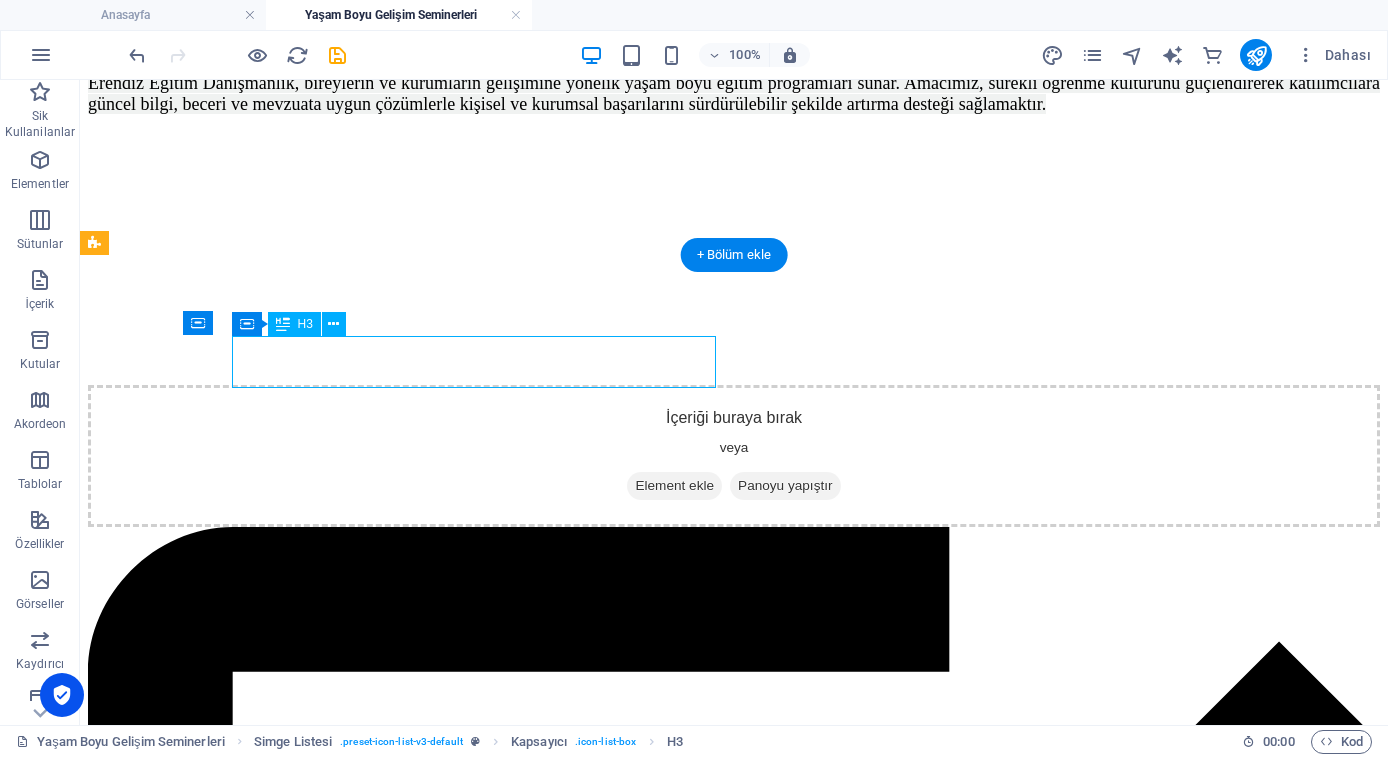 click on "Headline" at bounding box center [734, 1853] 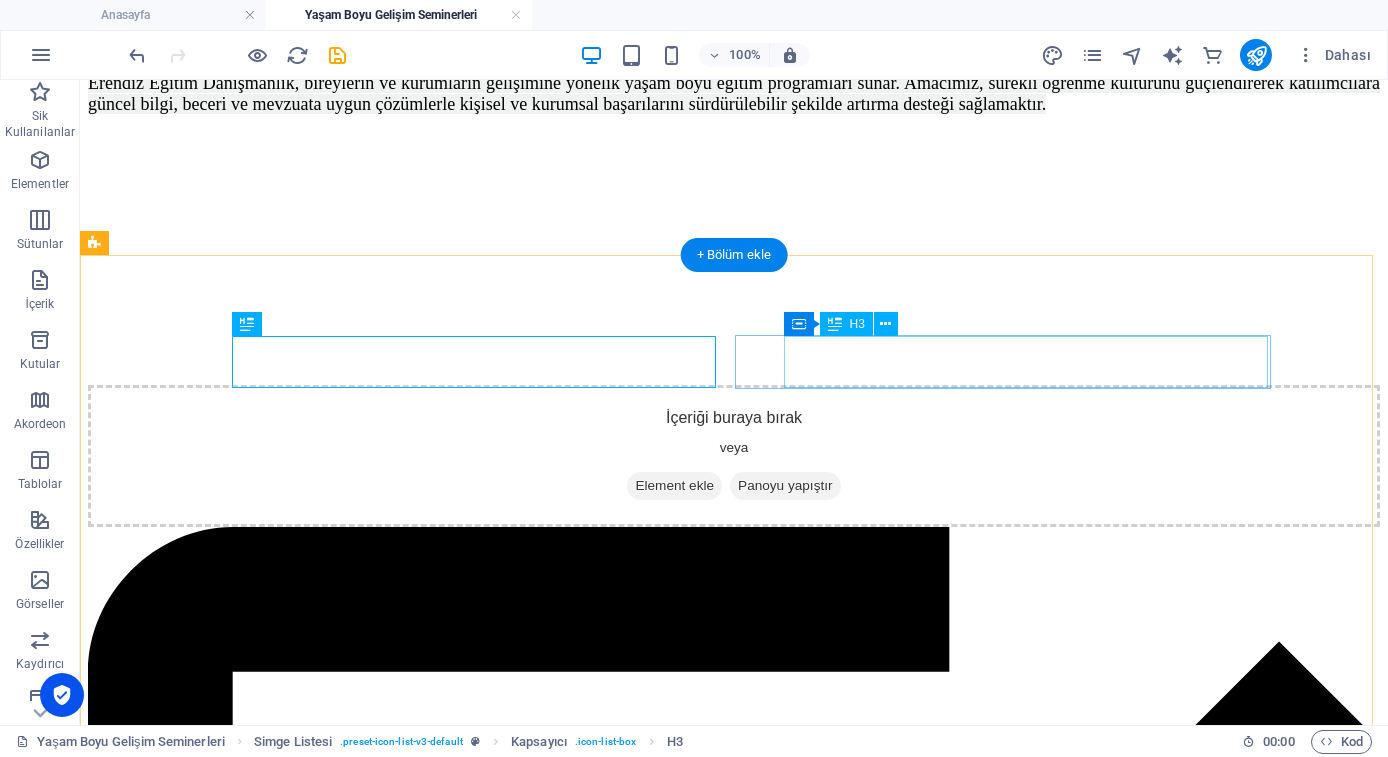click on "Headline" at bounding box center [734, 3208] 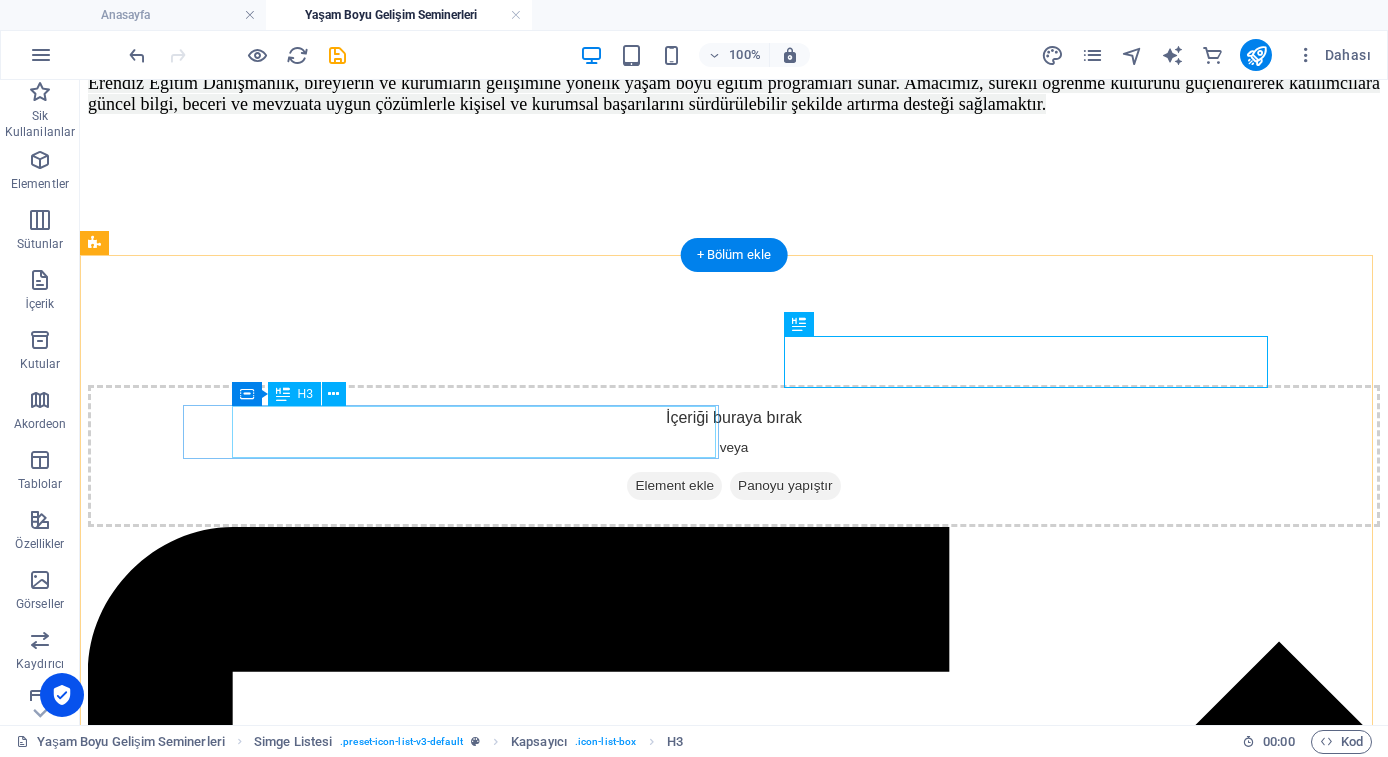 click on "Headline" at bounding box center [734, 4564] 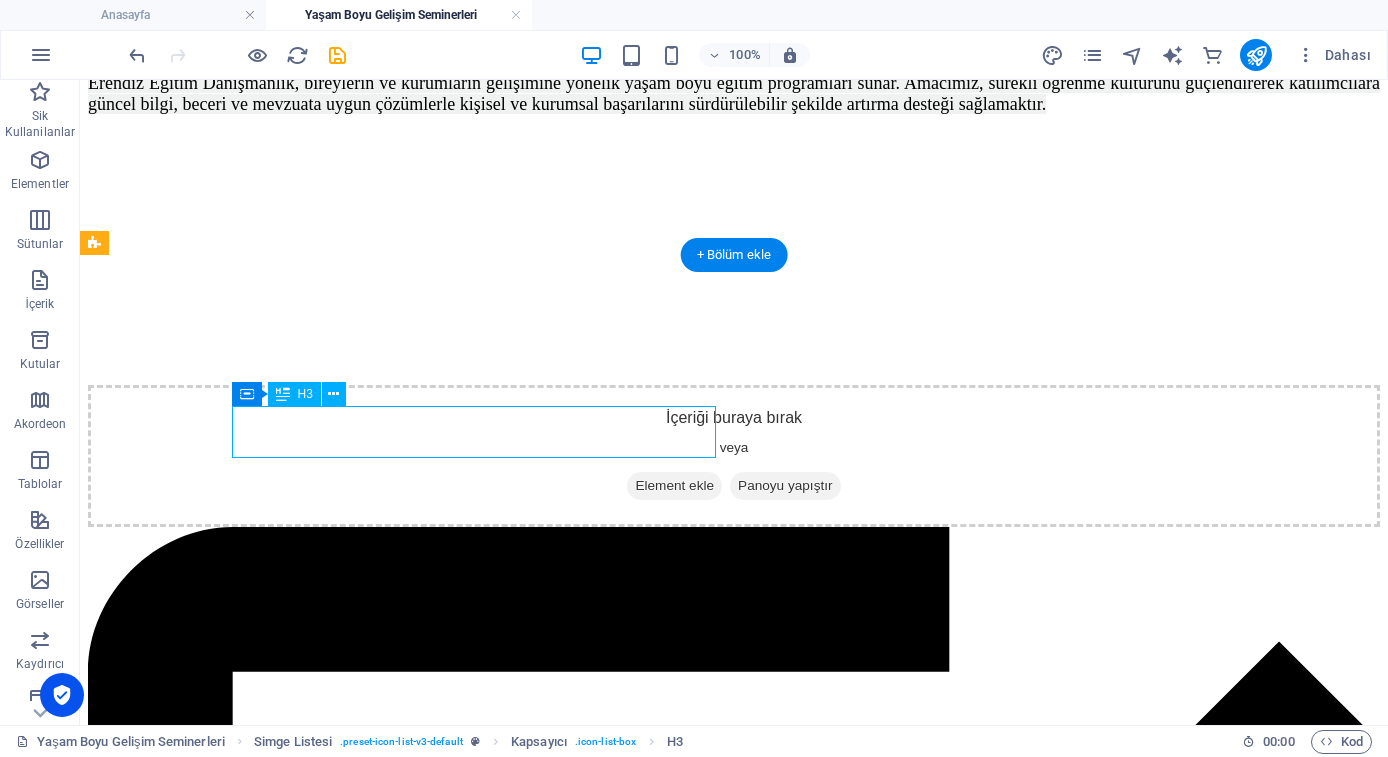 click on "Headline" at bounding box center [734, 4564] 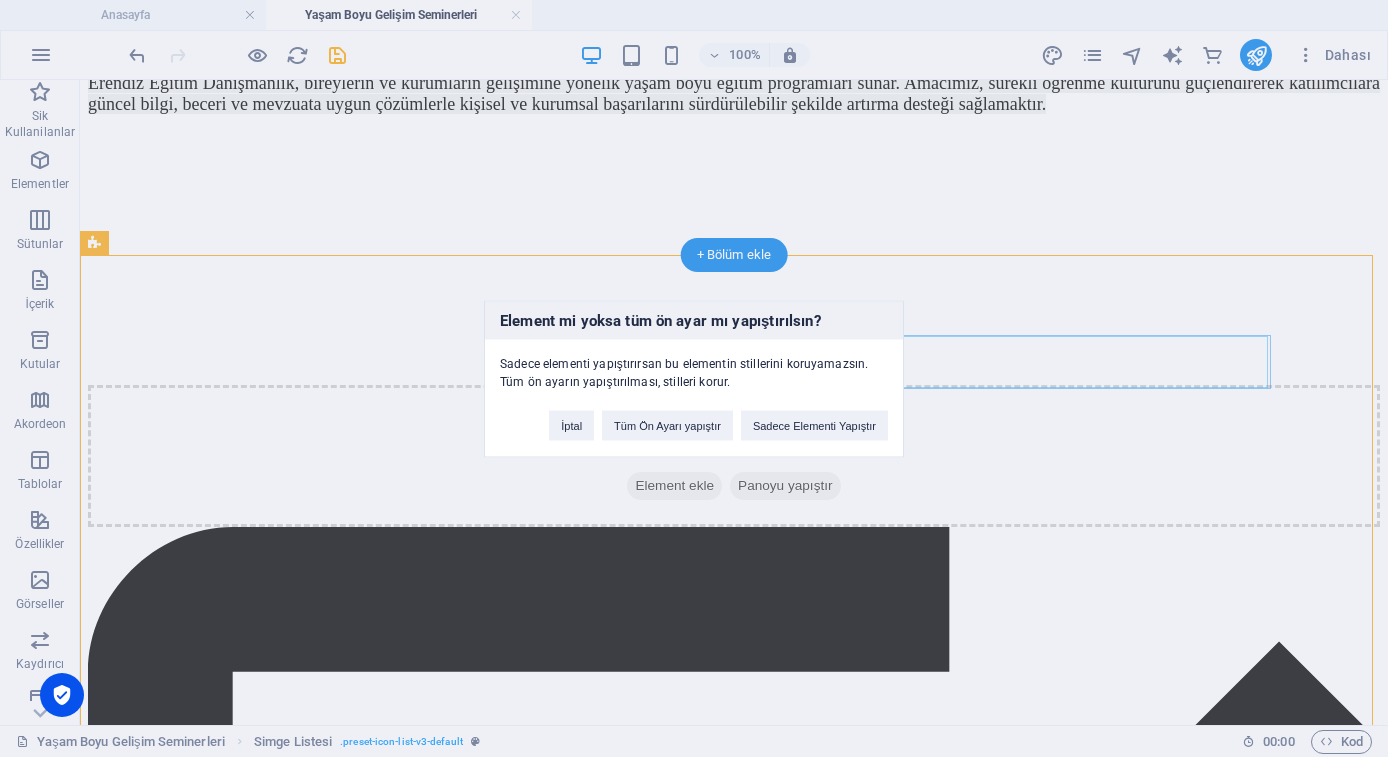 type 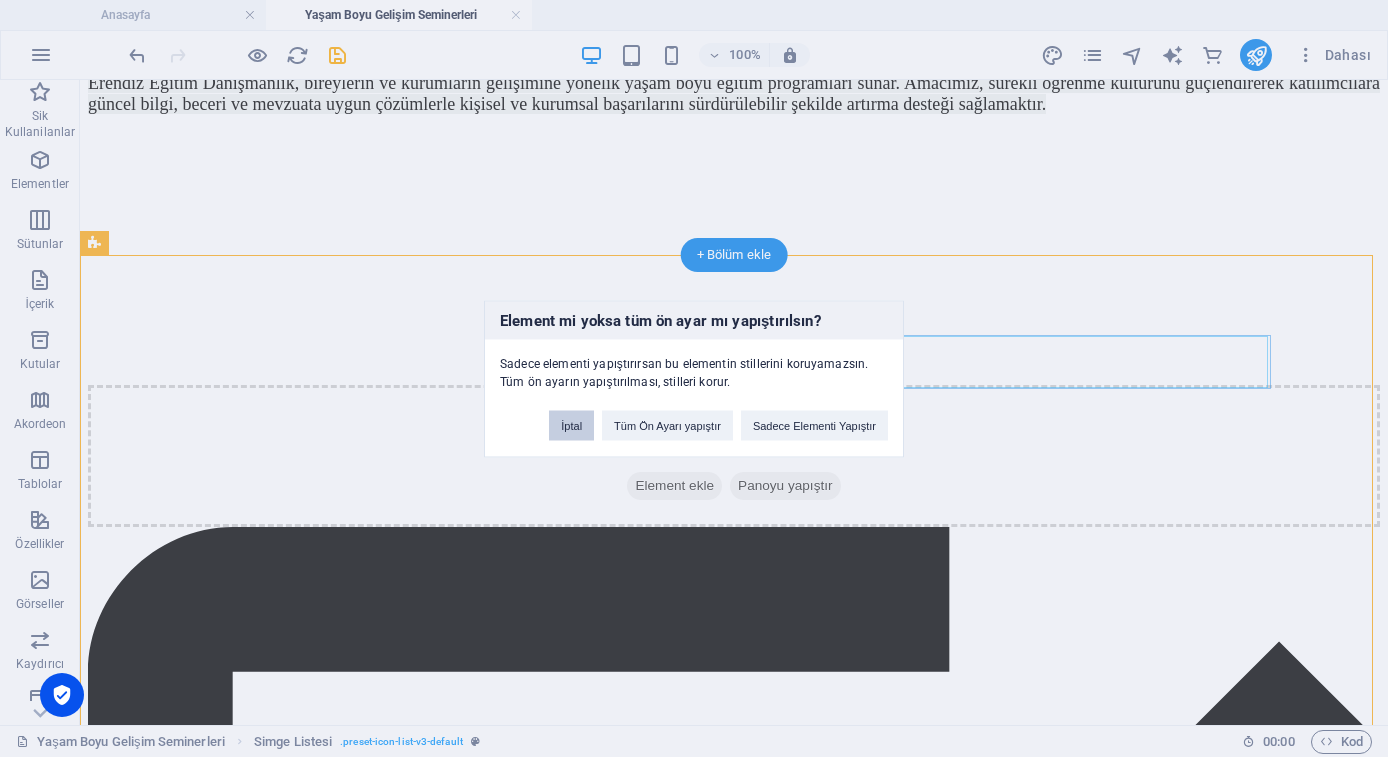 click on "İptal" at bounding box center (571, 425) 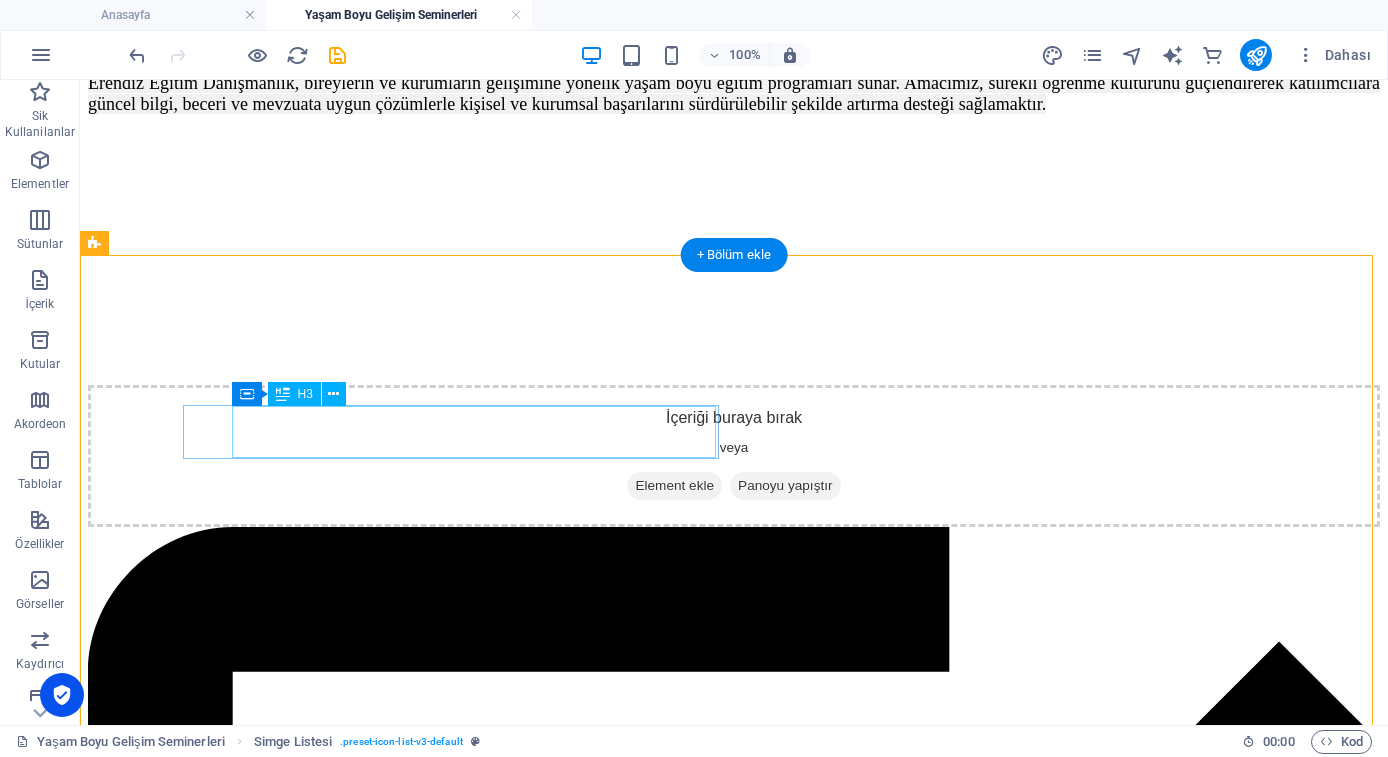 click on "Headline" at bounding box center (734, 4564) 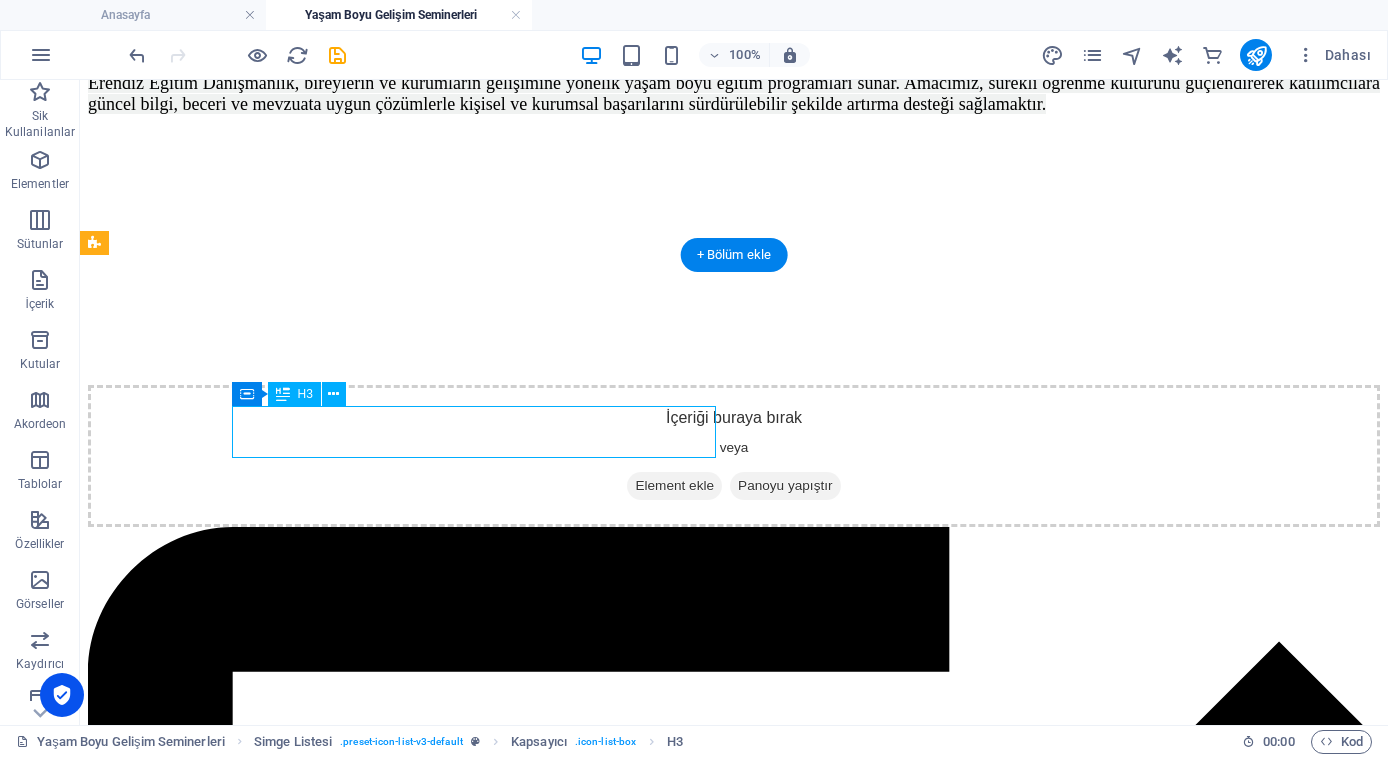 click on "Headline" at bounding box center (734, 4564) 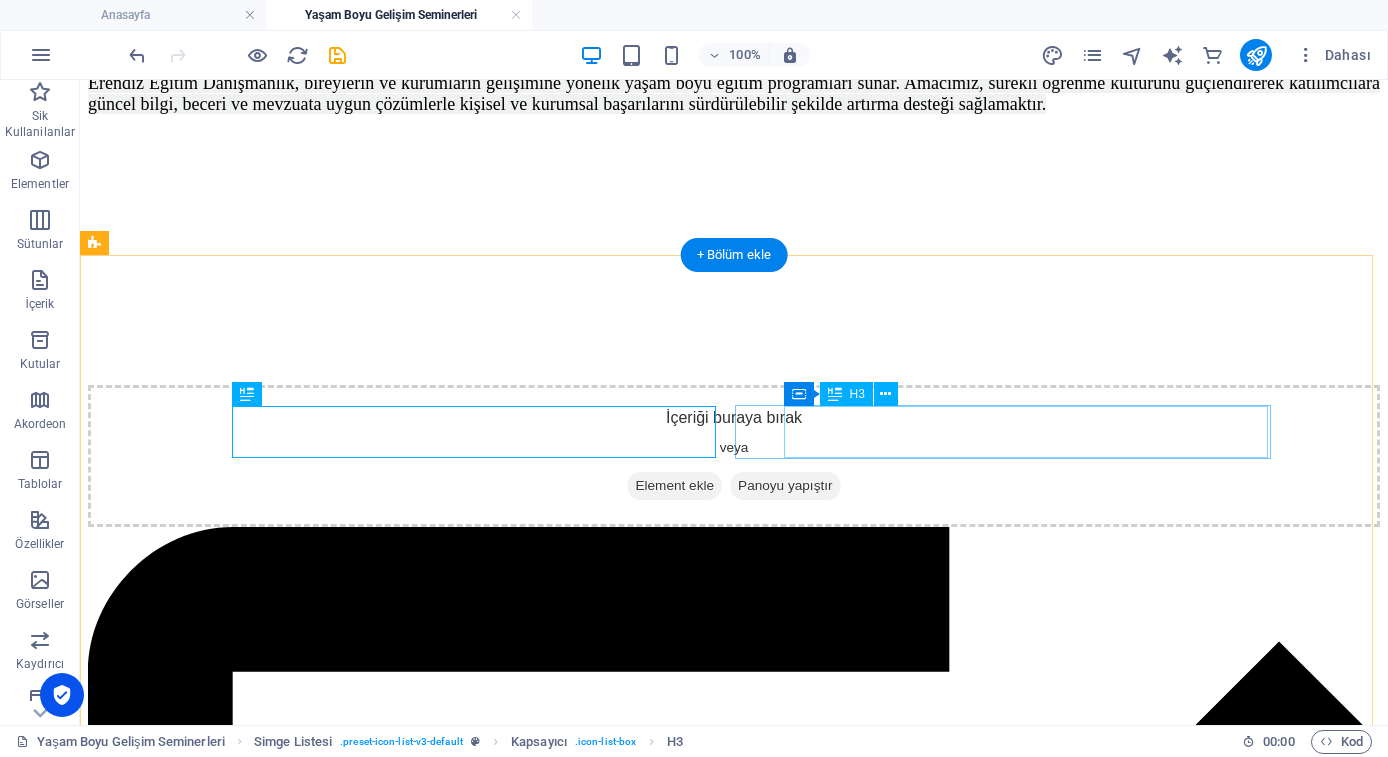 click on "Headline" at bounding box center (734, 5919) 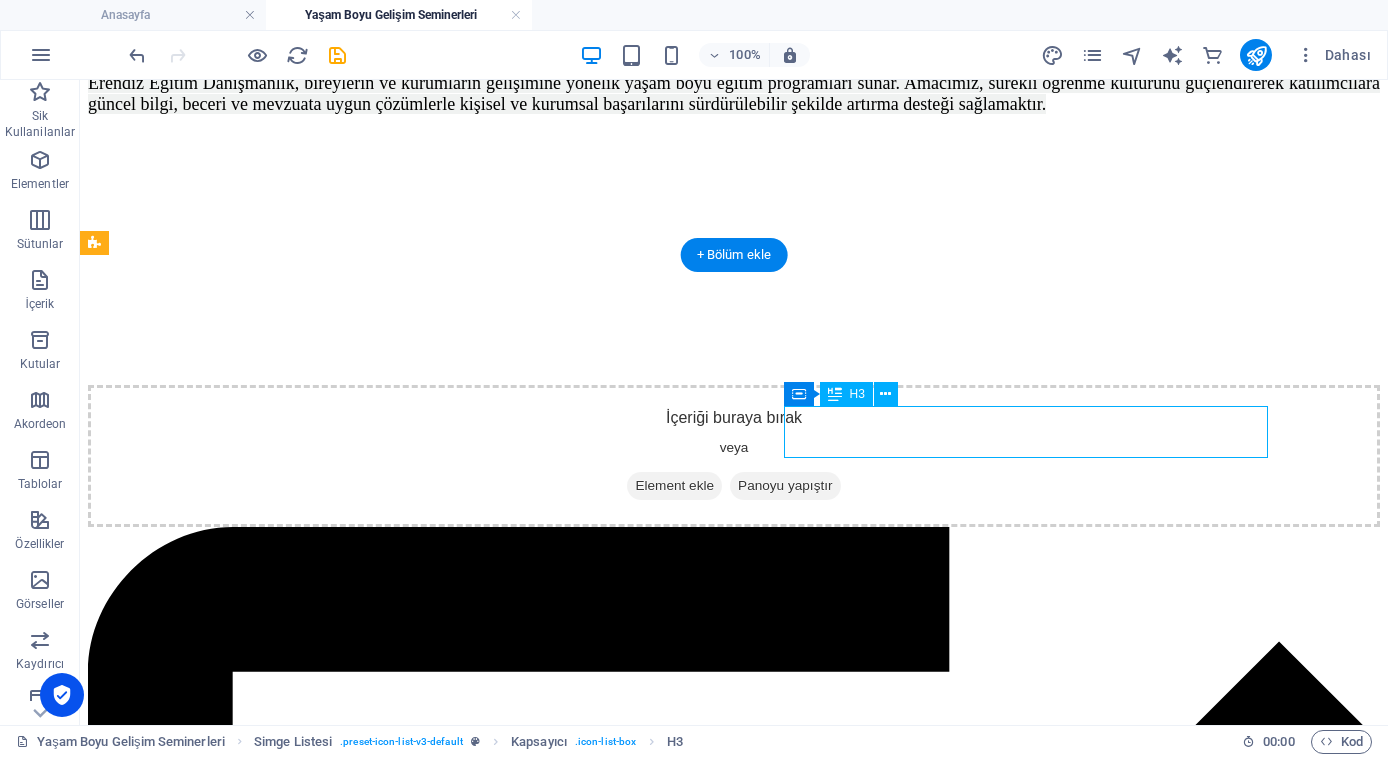 click on "Headline" at bounding box center [734, 5919] 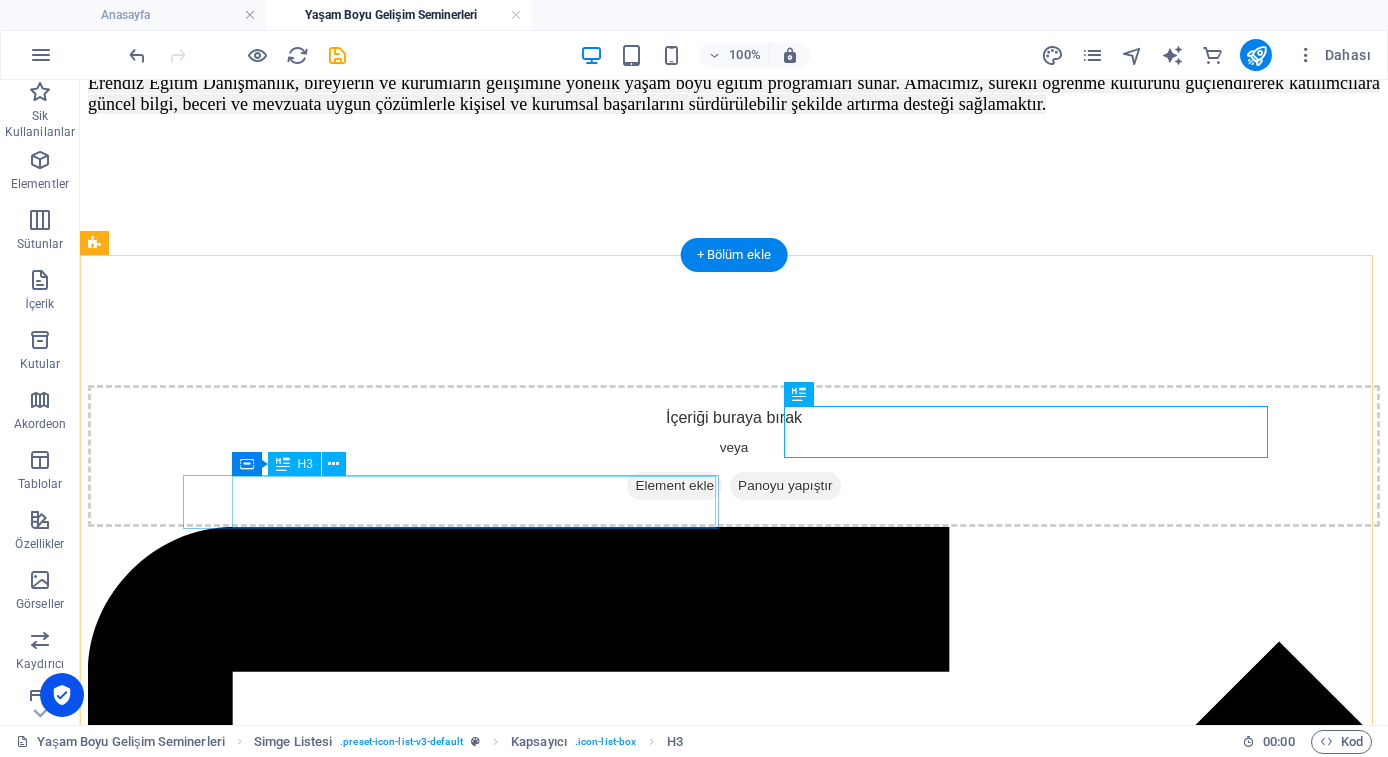 click on "Headline" at bounding box center [734, 7274] 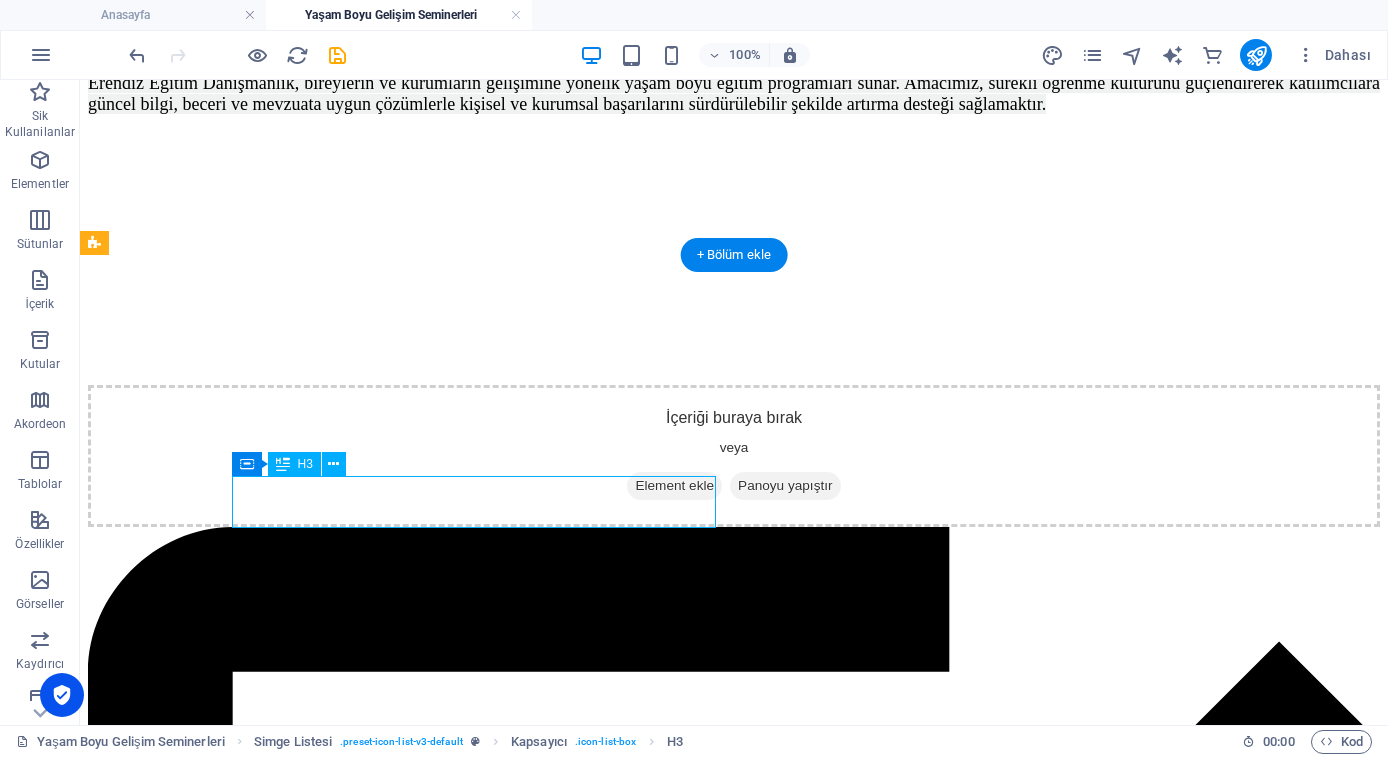 click on "Headline" at bounding box center [734, 7274] 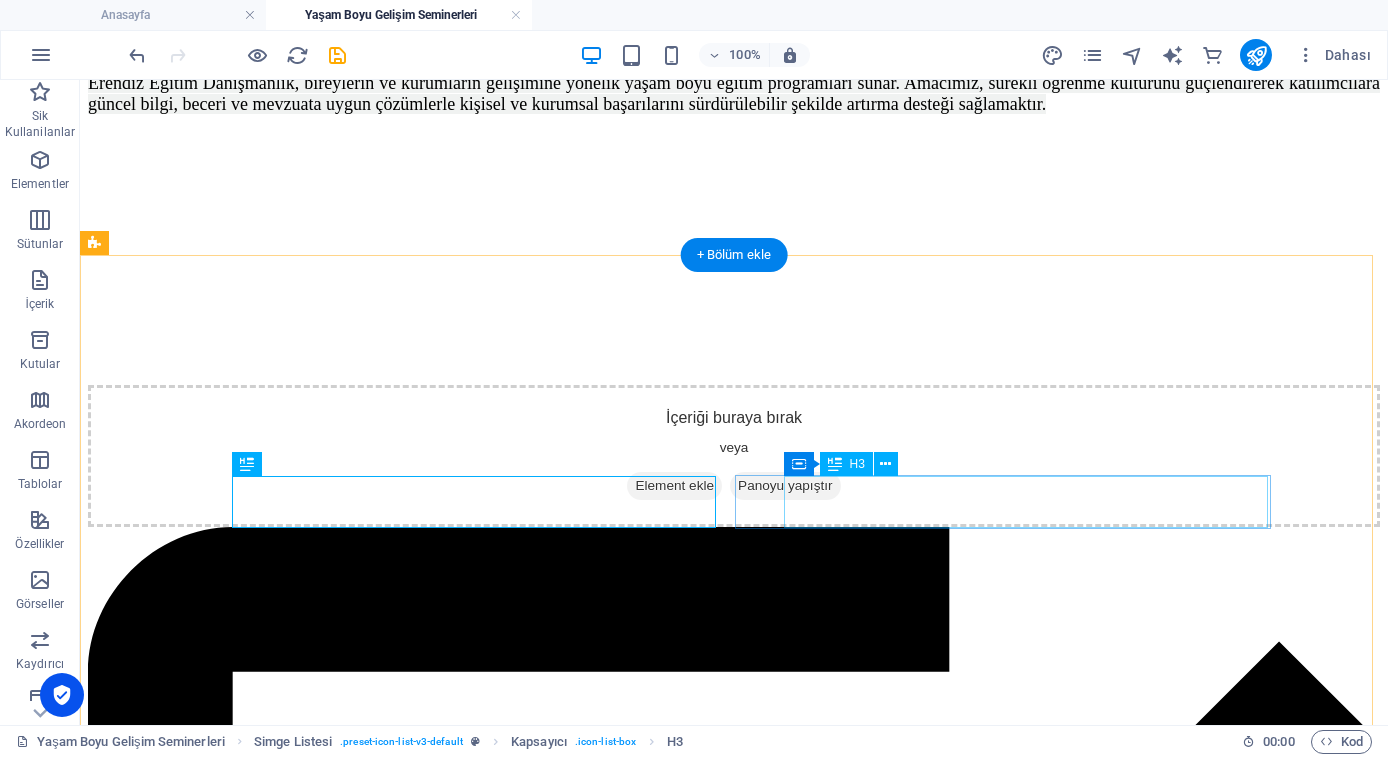 click on "Headline" at bounding box center [734, 8630] 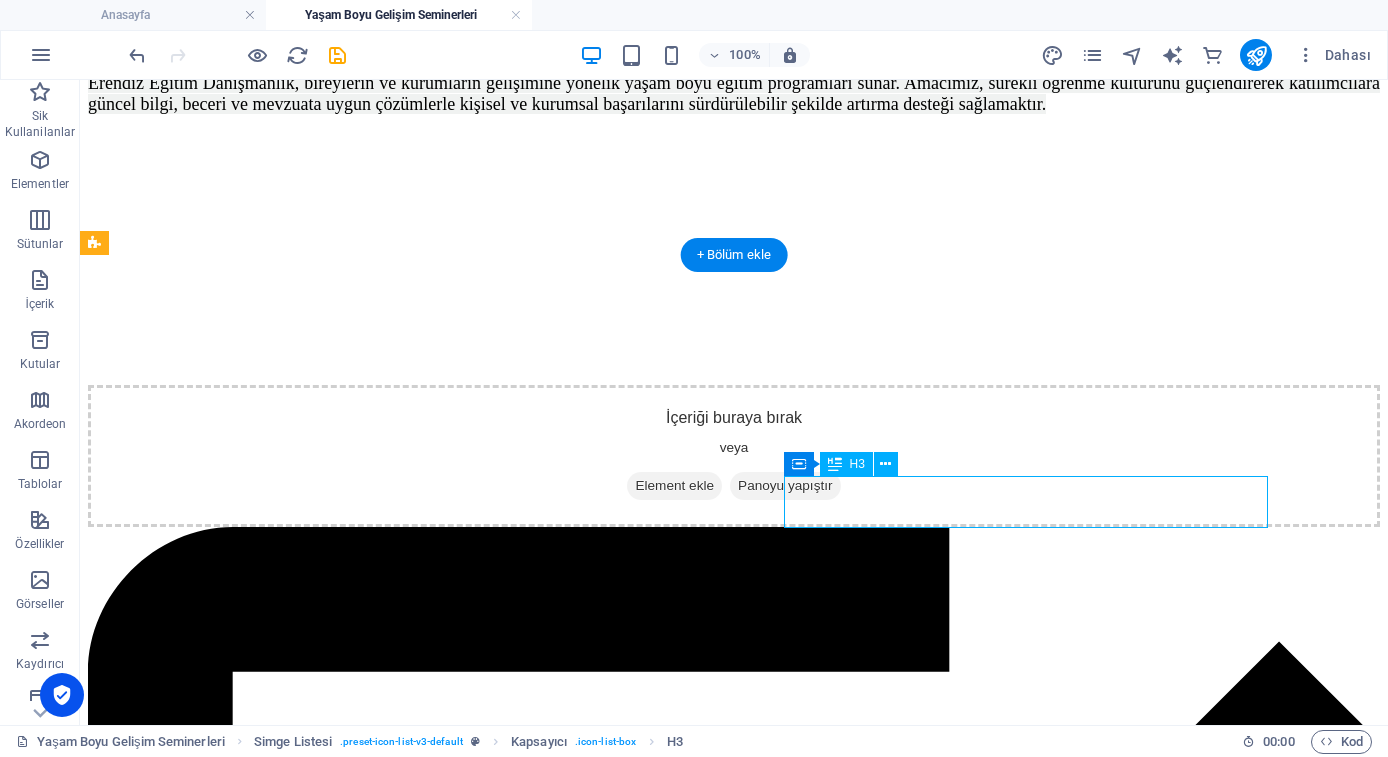click on "Headline" at bounding box center (734, 8630) 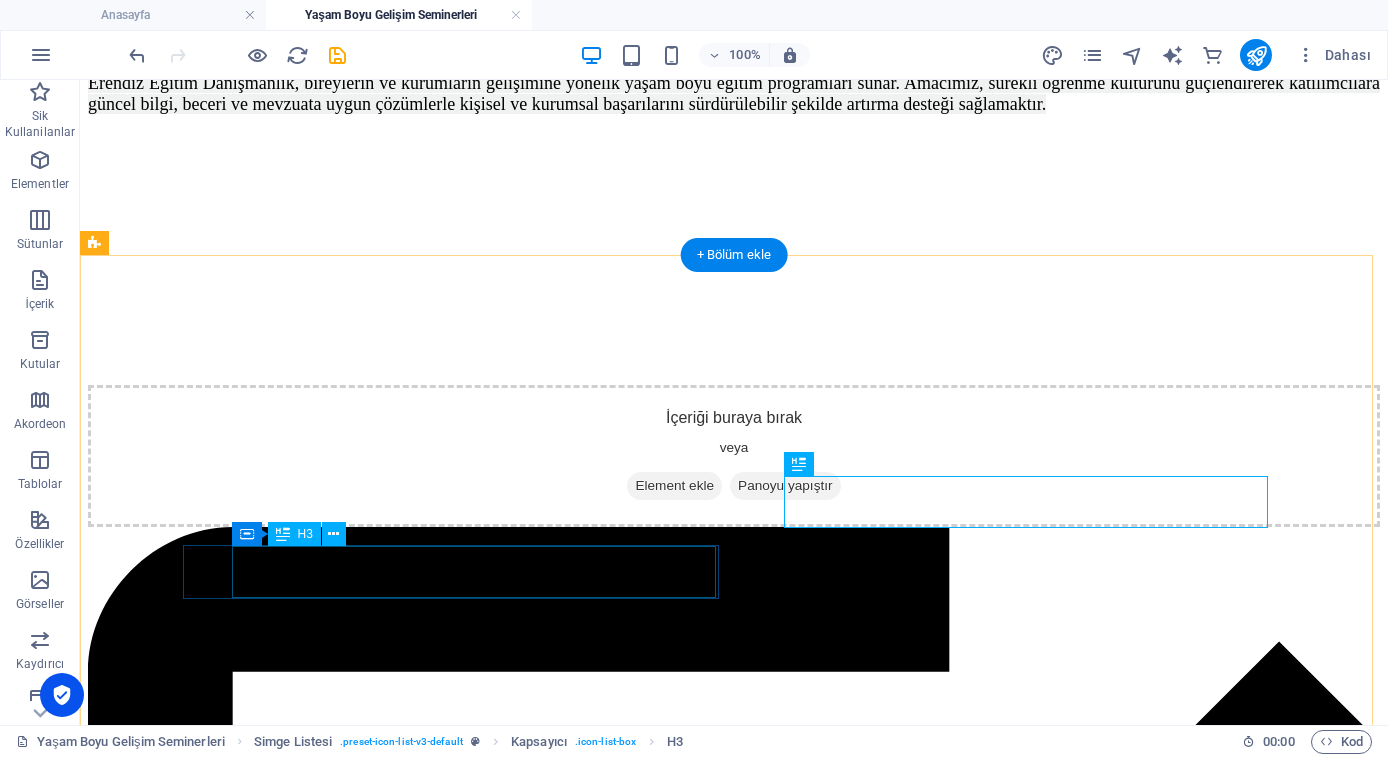 click on "Headline" at bounding box center [734, 9985] 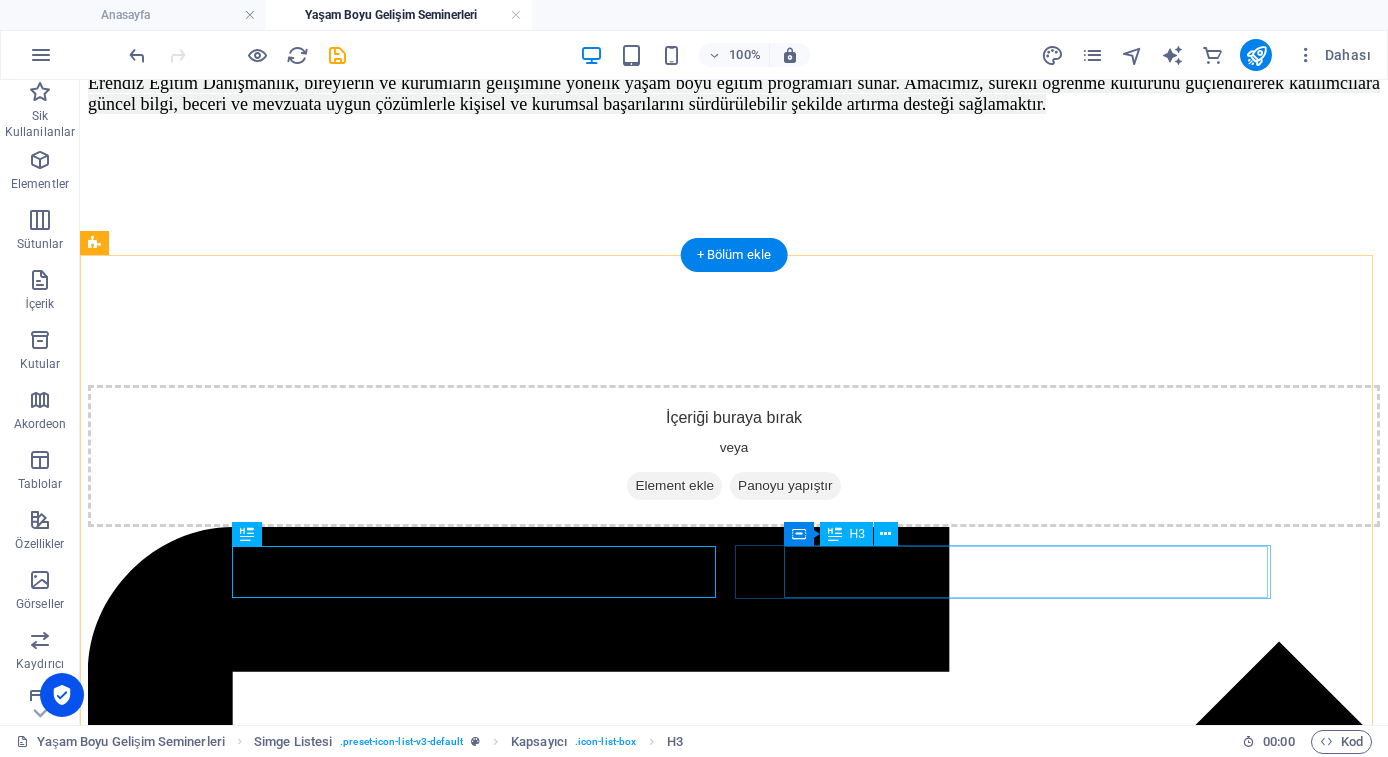 click on "Headline" at bounding box center (734, 11341) 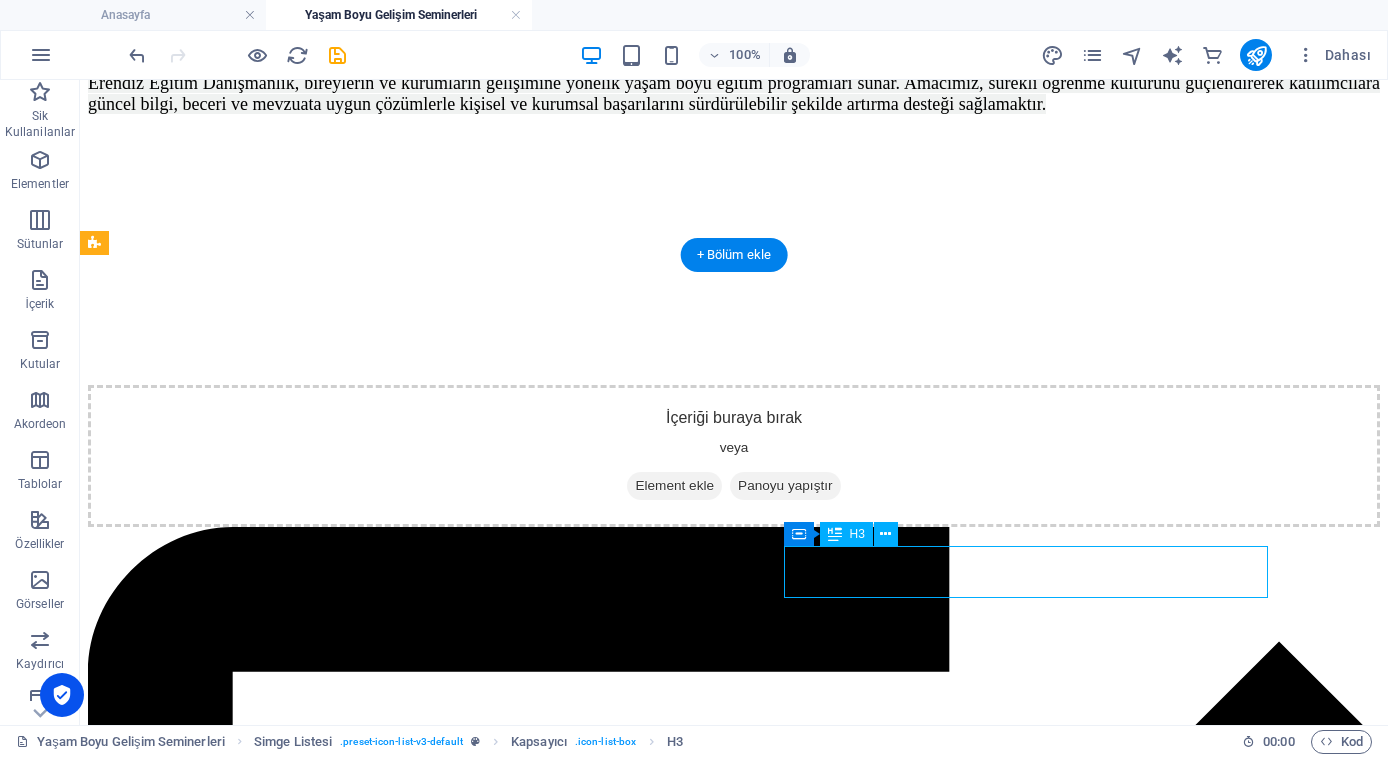 click on "Headline" at bounding box center [734, 11341] 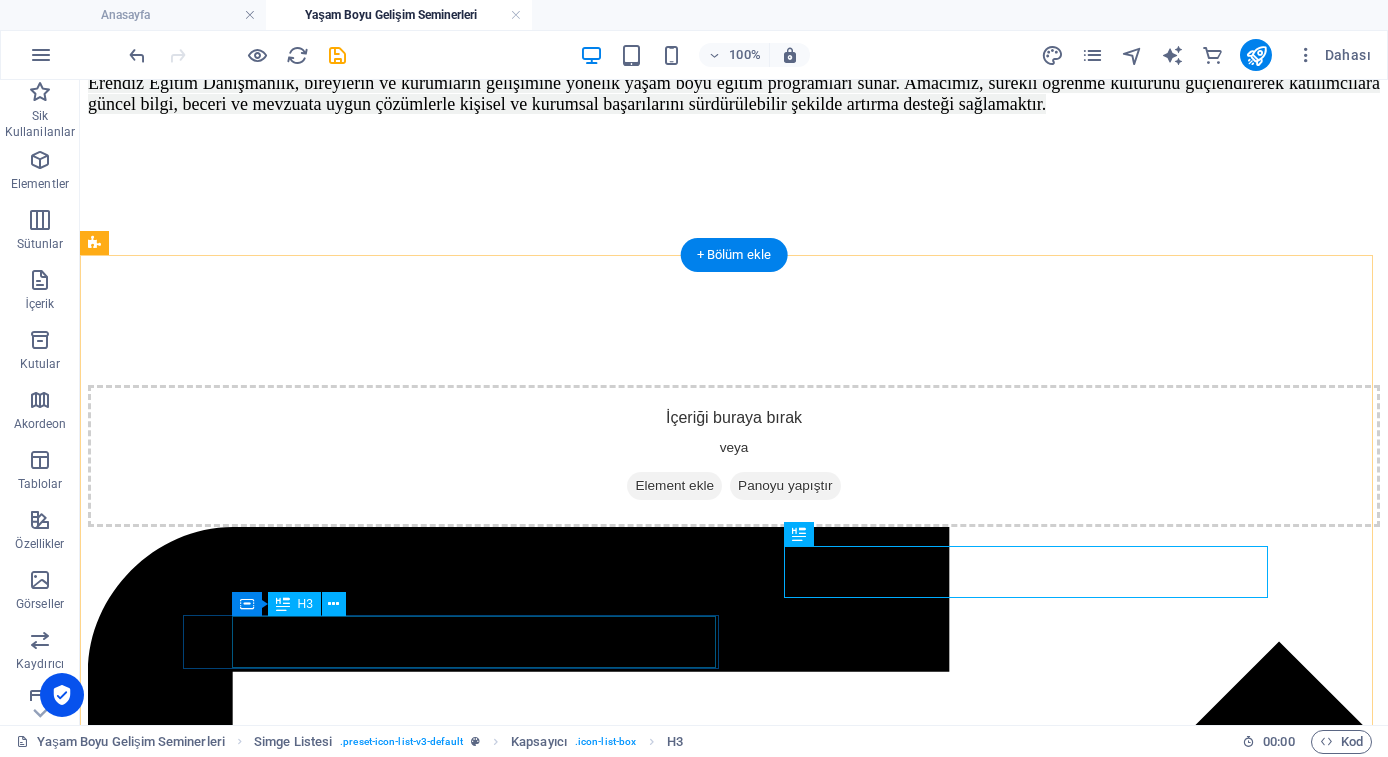 click on "Headline" at bounding box center (734, 12696) 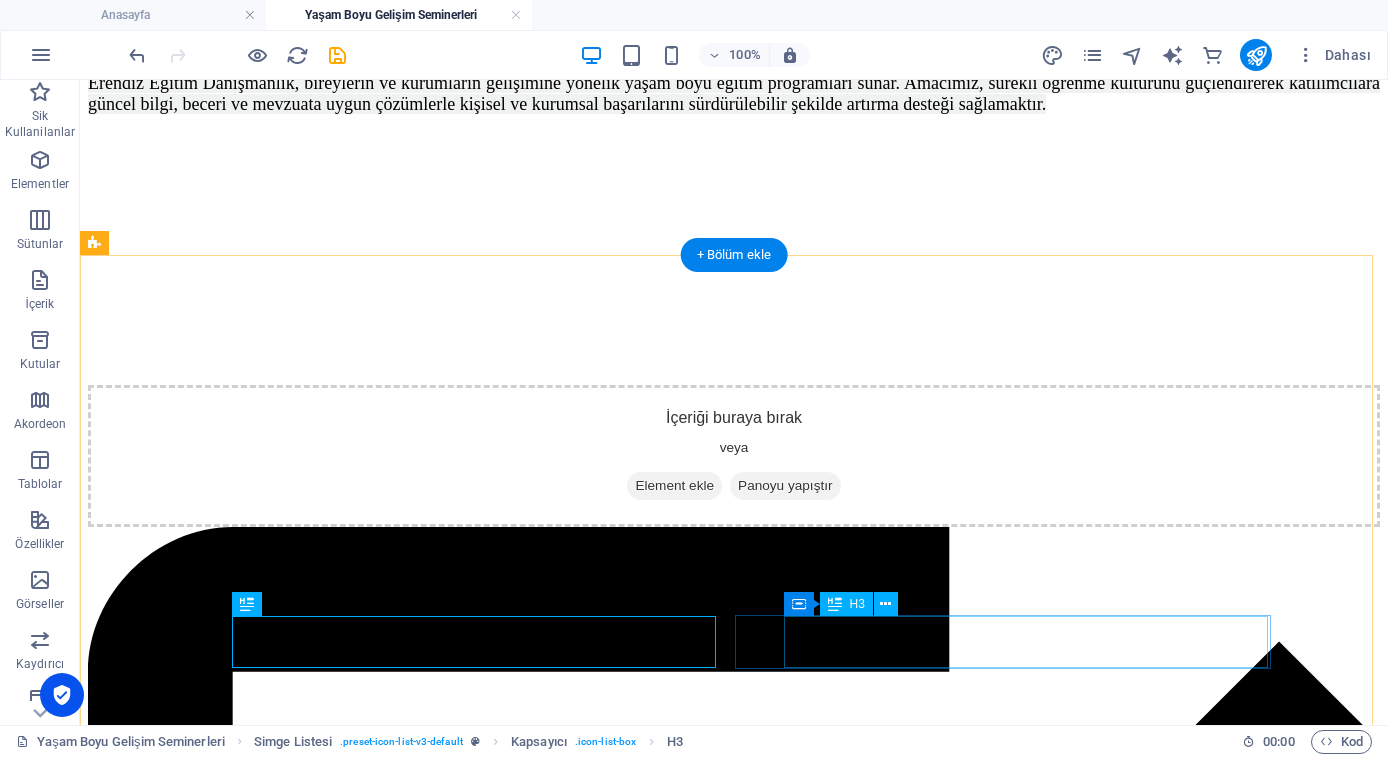 click on "Headline" at bounding box center [734, 14052] 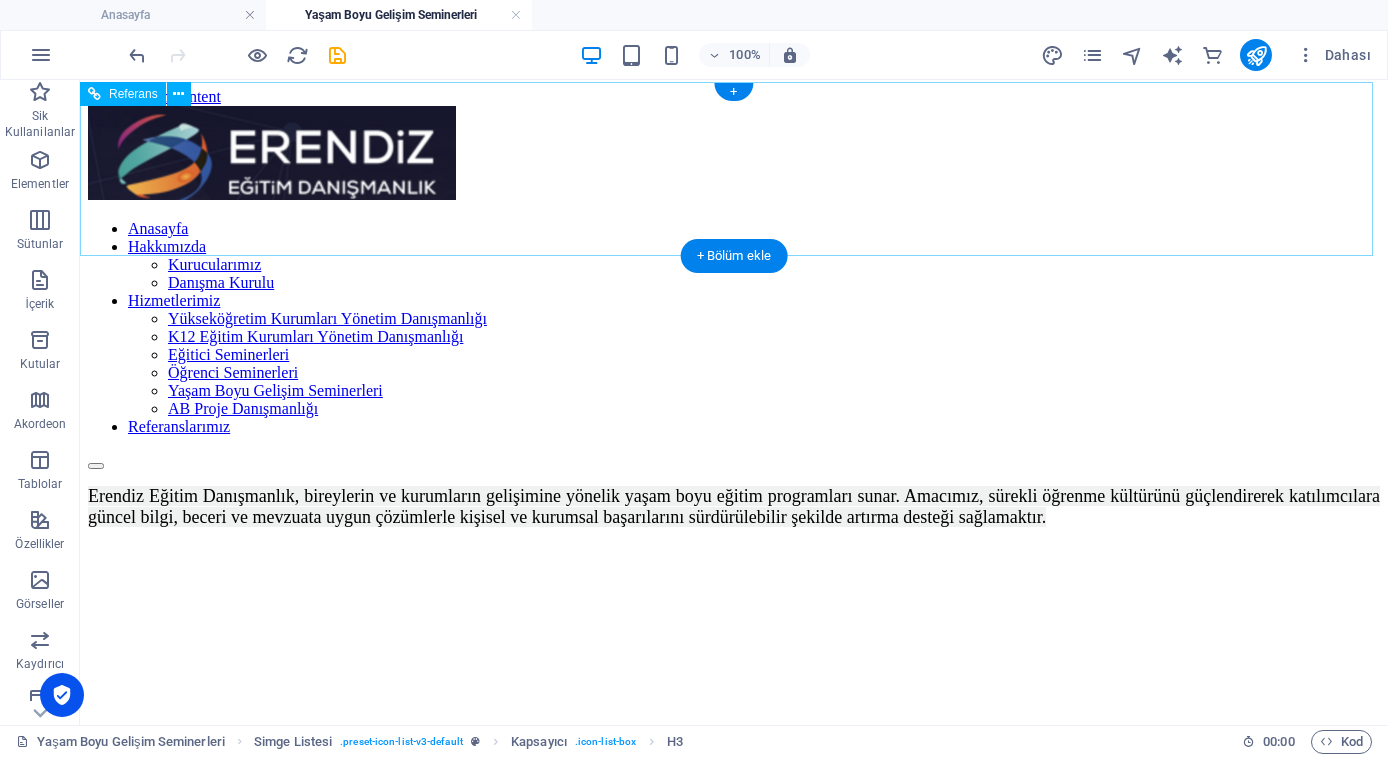 scroll, scrollTop: 0, scrollLeft: 0, axis: both 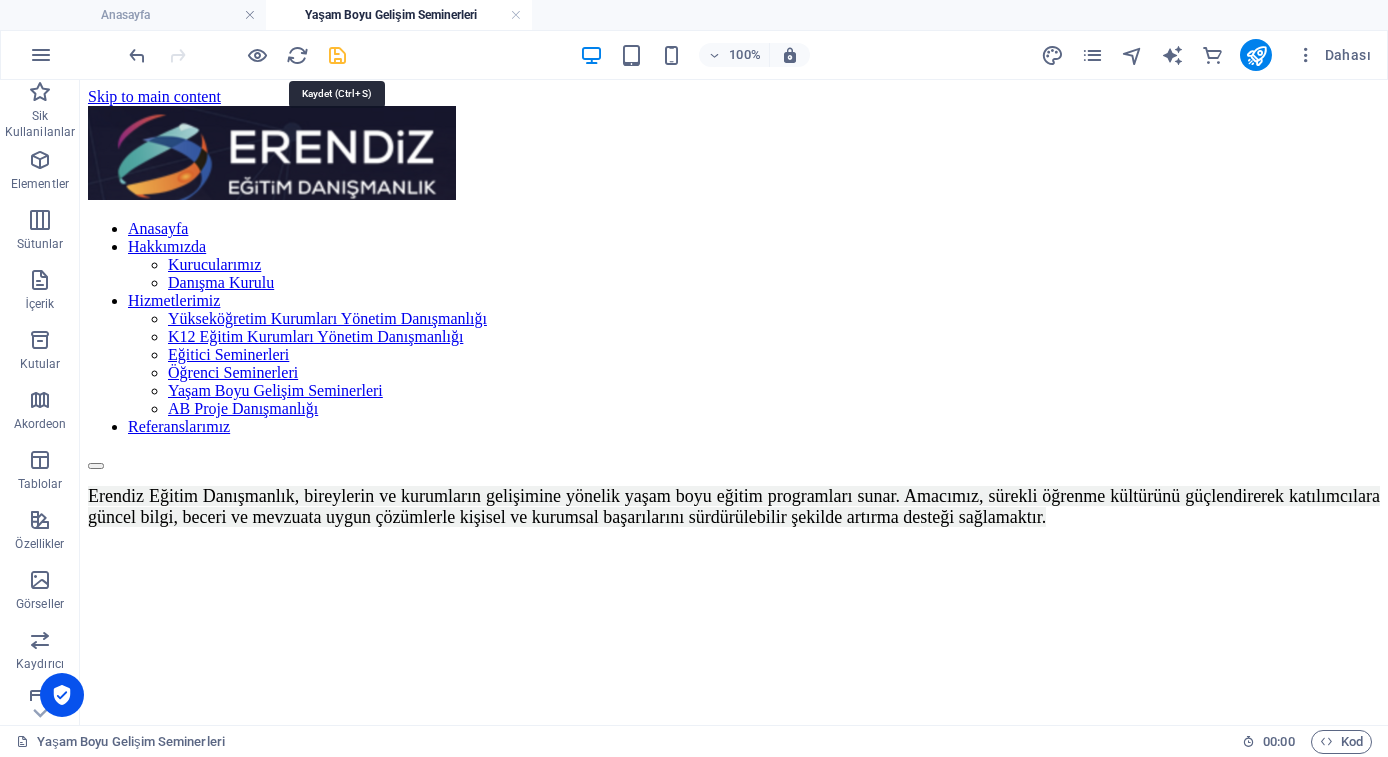 click at bounding box center [337, 55] 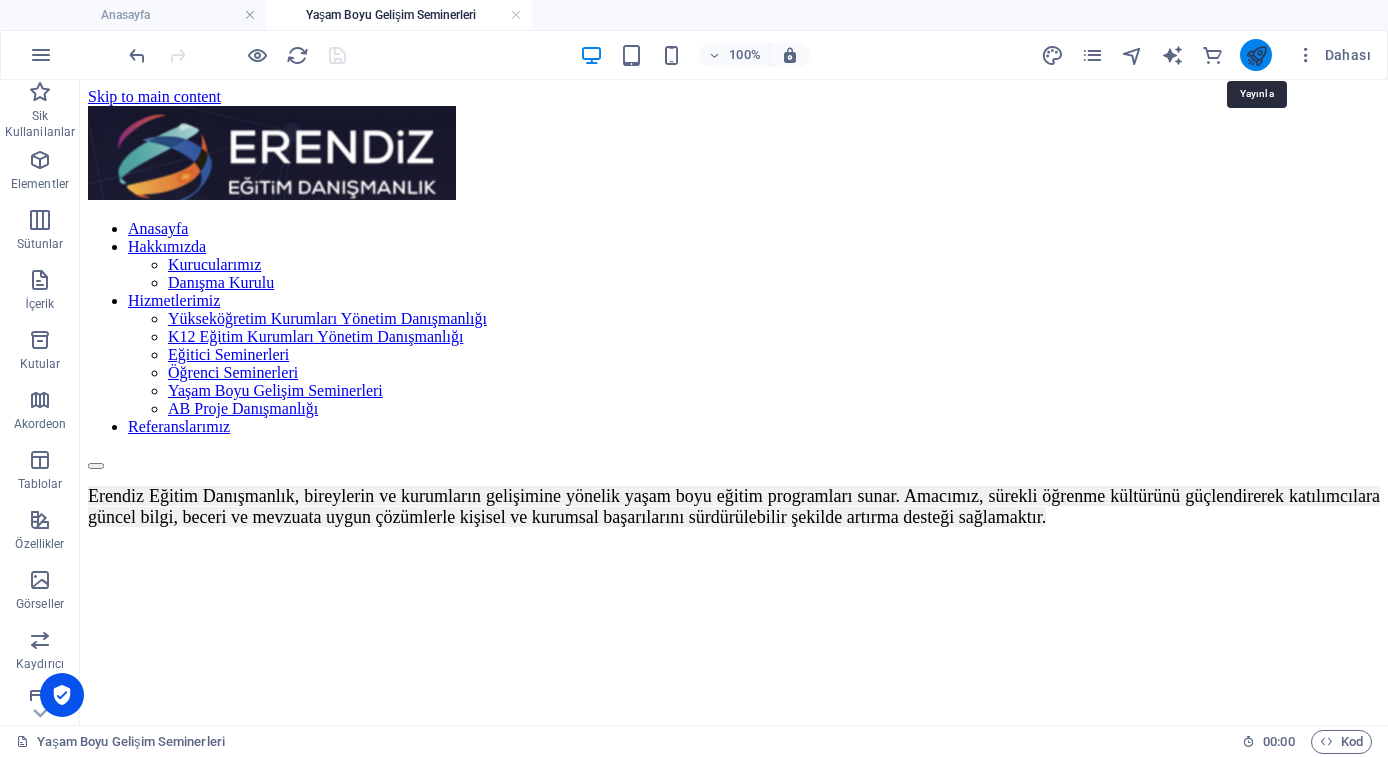 click at bounding box center (1256, 55) 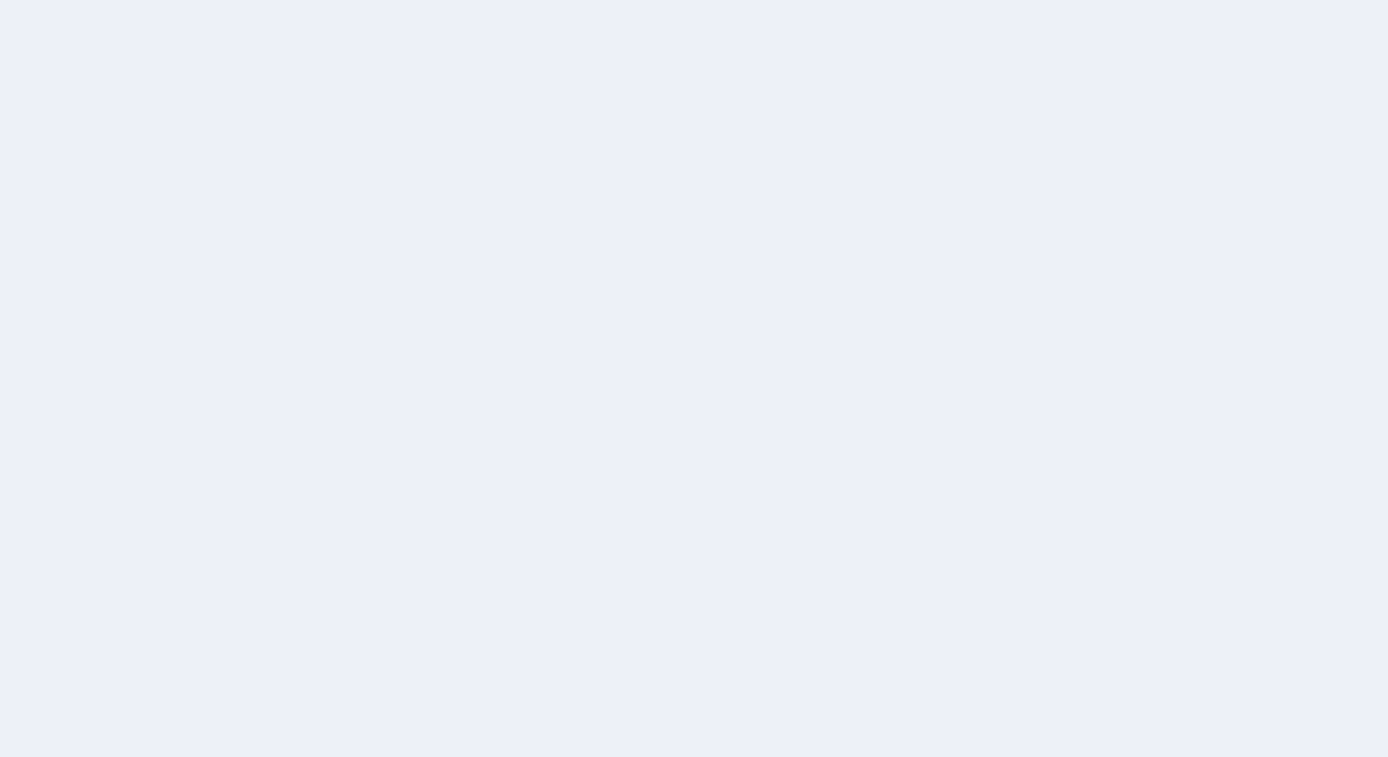 scroll, scrollTop: 0, scrollLeft: 0, axis: both 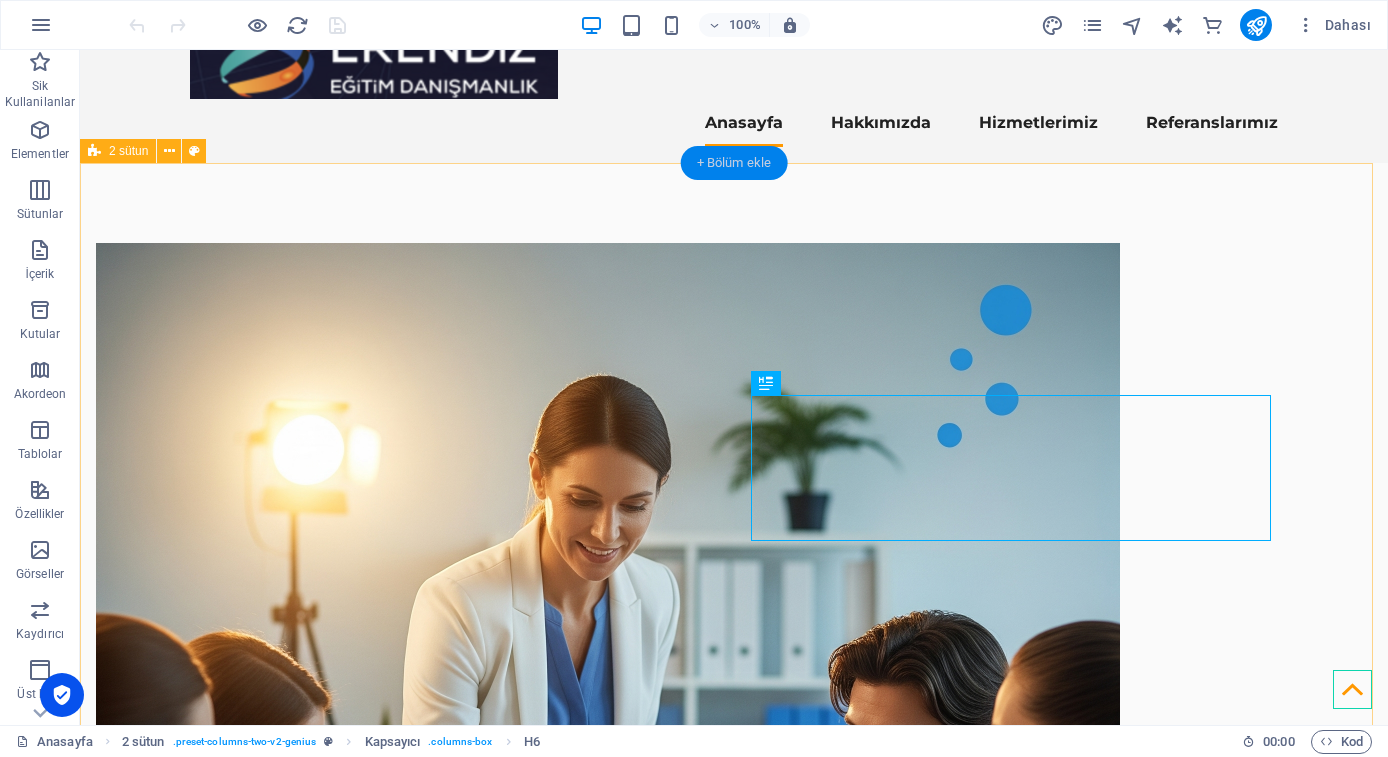click on "+ Bölüm ekle" at bounding box center [734, 163] 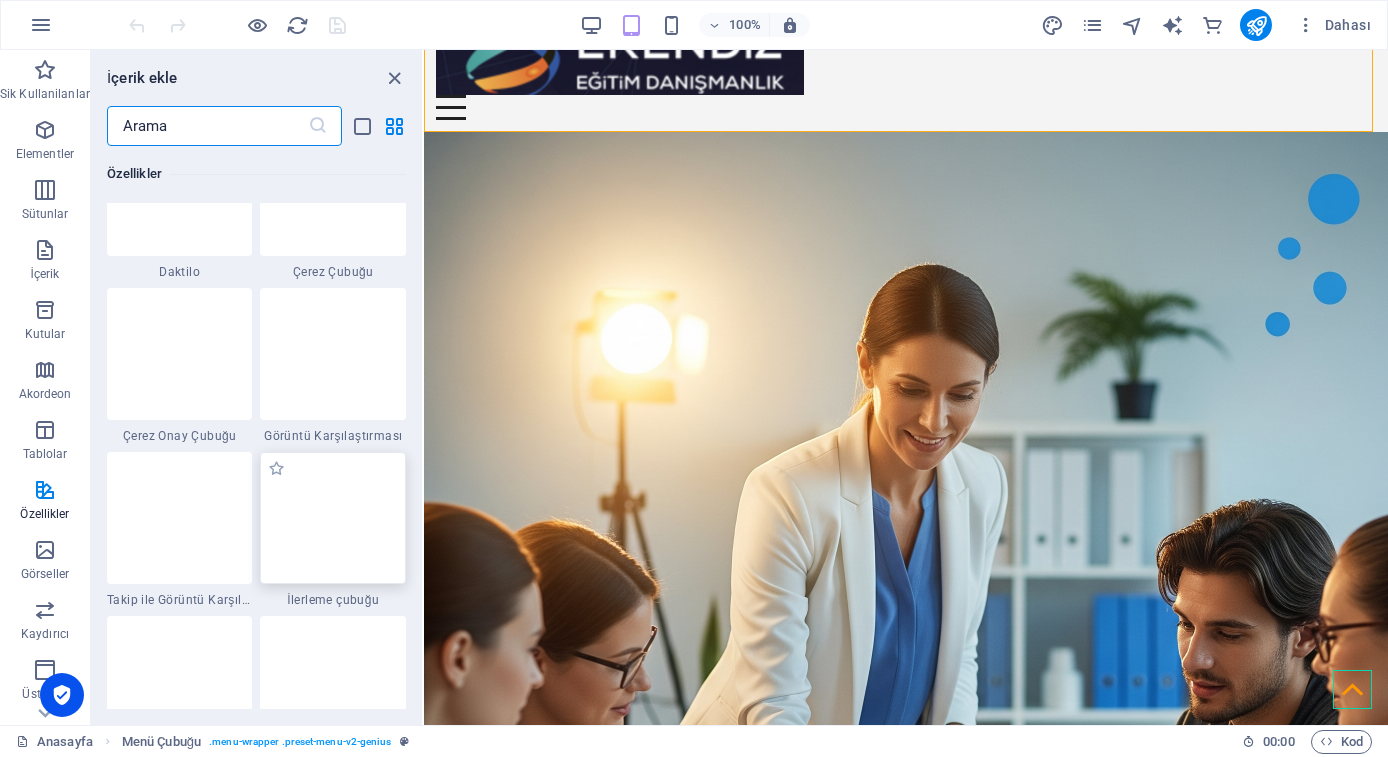 scroll, scrollTop: 7624, scrollLeft: 0, axis: vertical 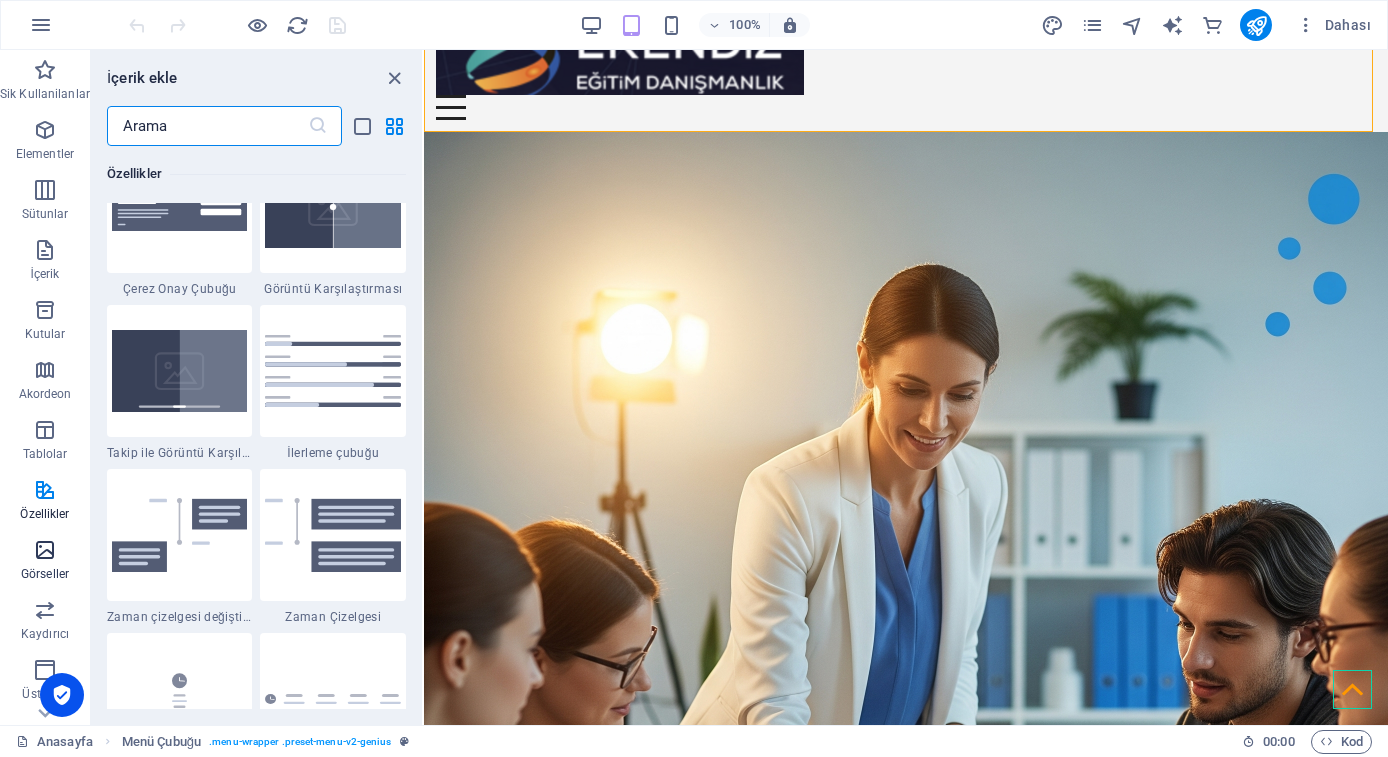 click on "Görseller" at bounding box center [45, 562] 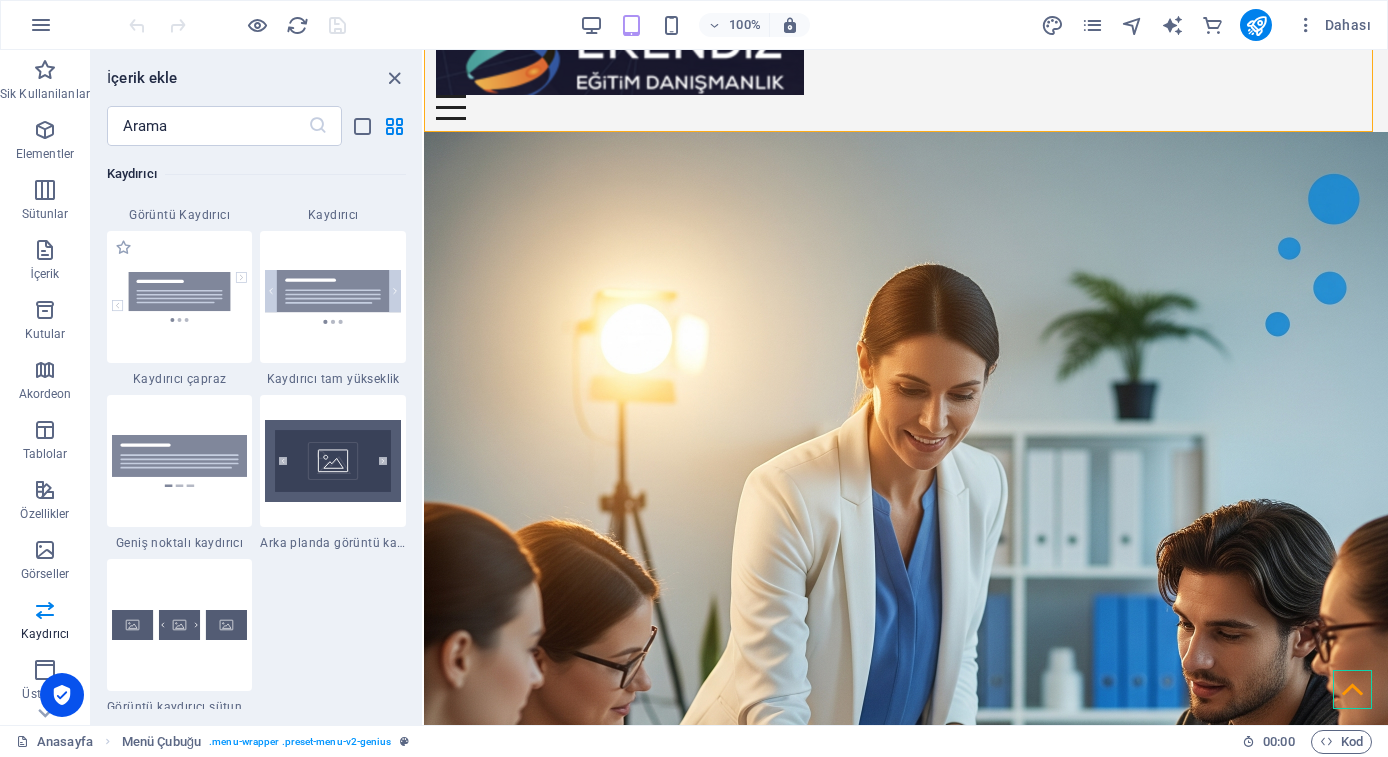 scroll, scrollTop: 11327, scrollLeft: 0, axis: vertical 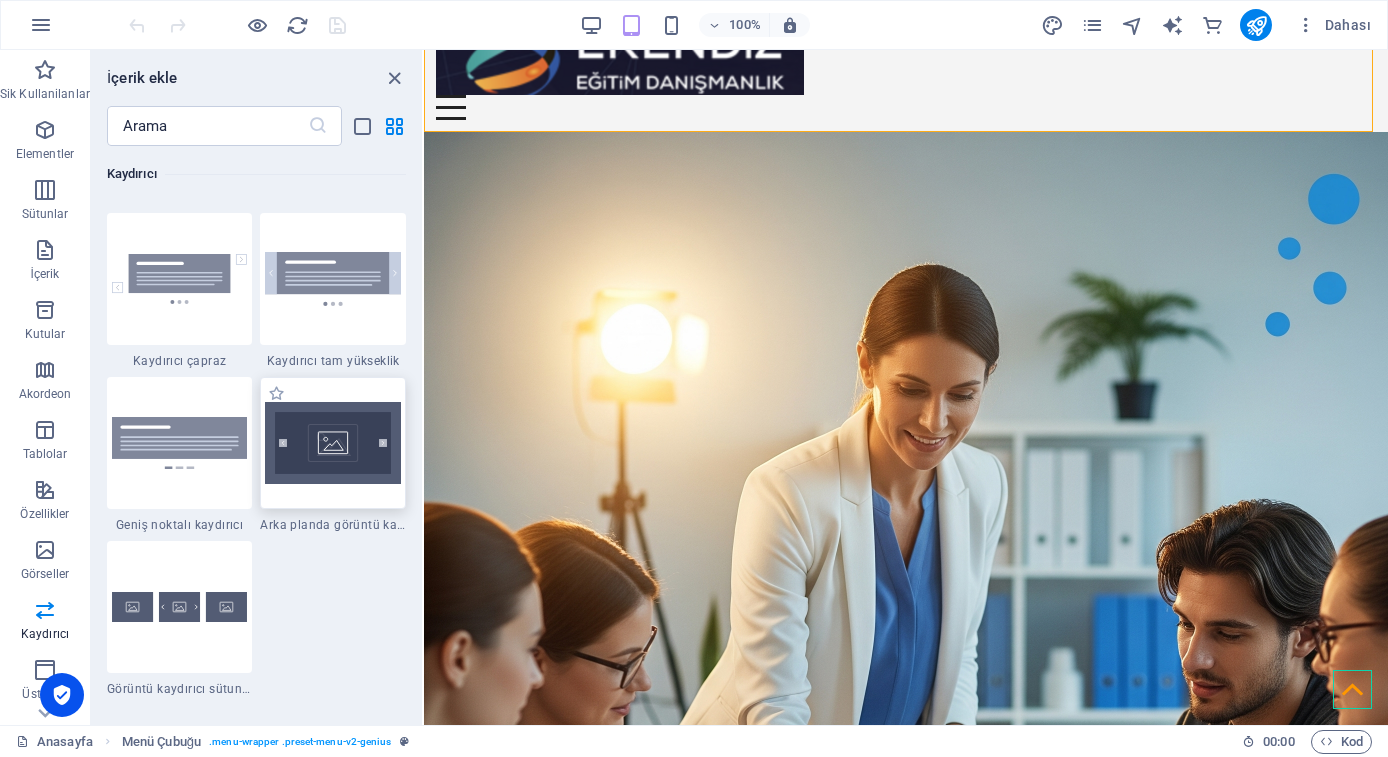 click at bounding box center [333, 443] 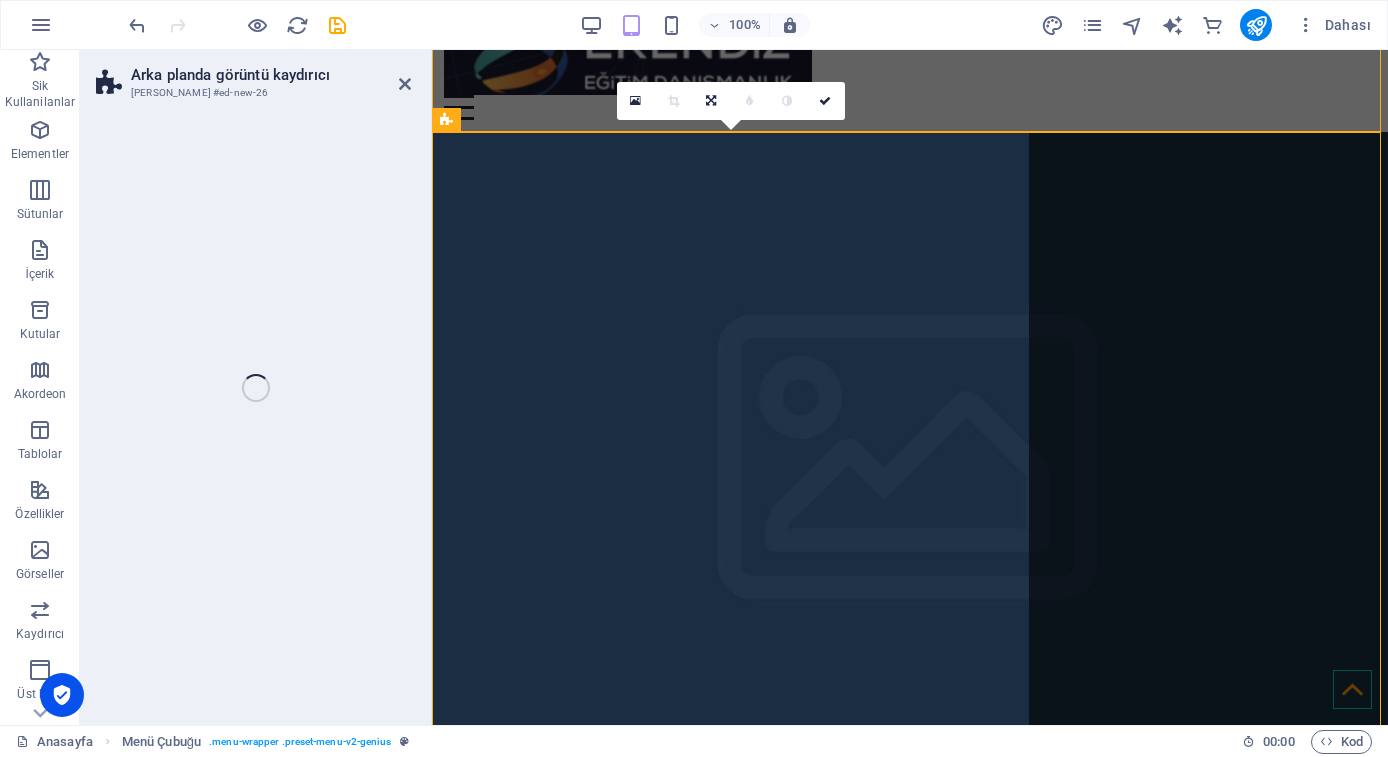 select on "rem" 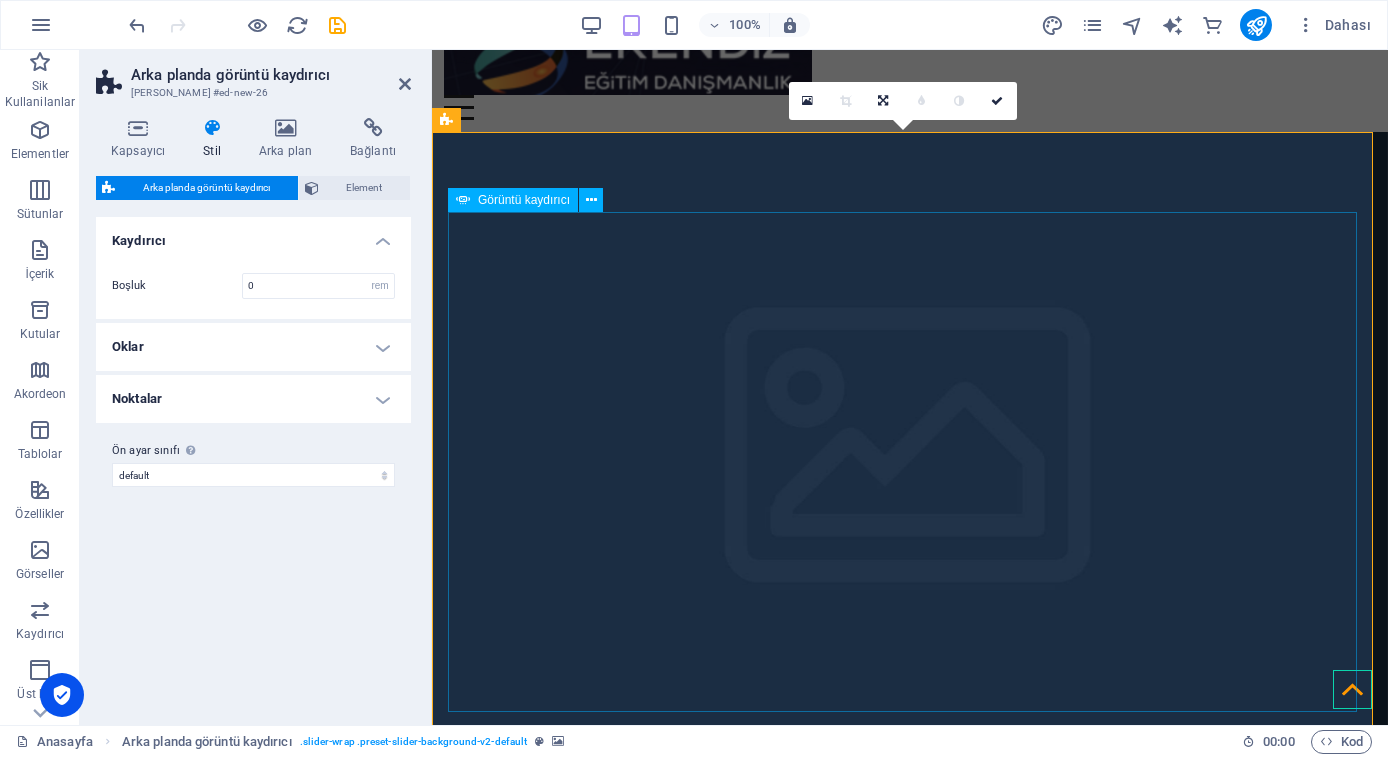click at bounding box center [51, 1998] 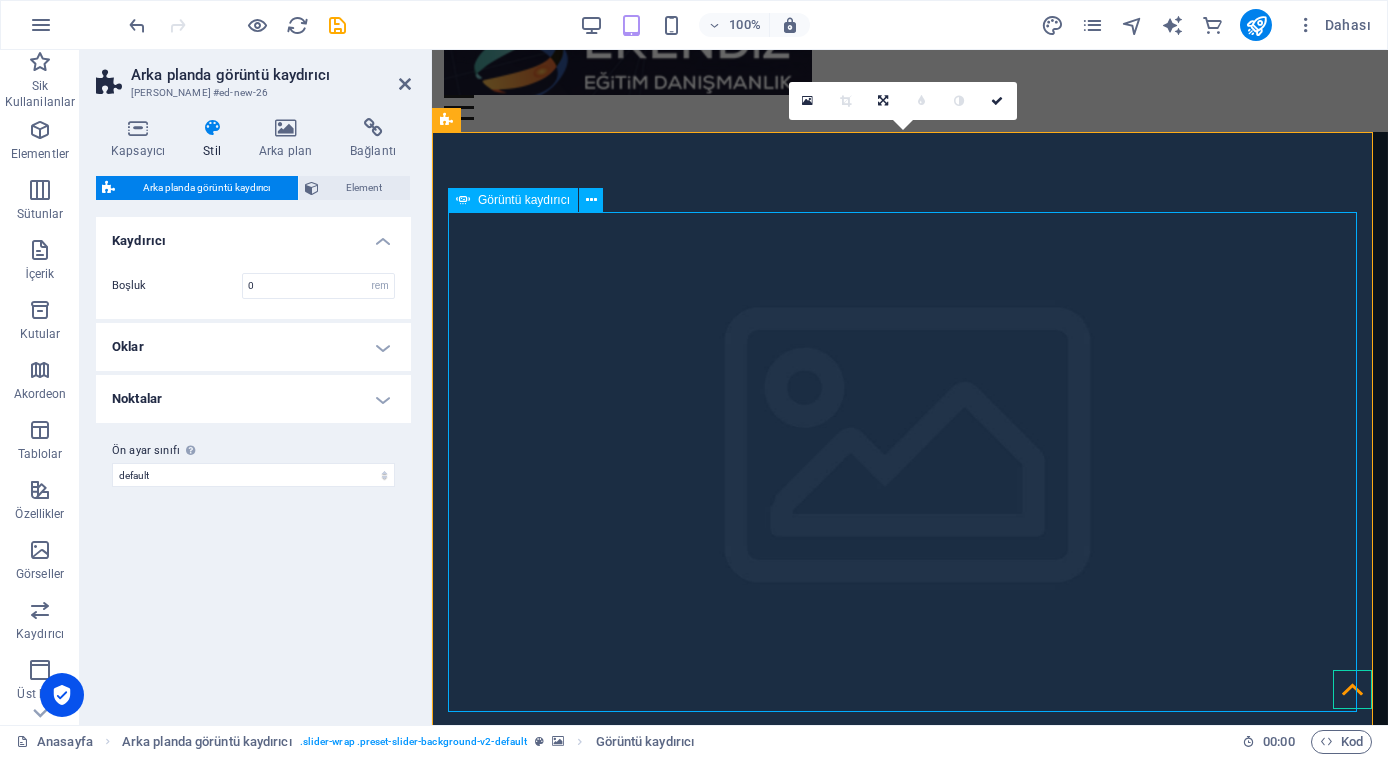 click at bounding box center [51, 1998] 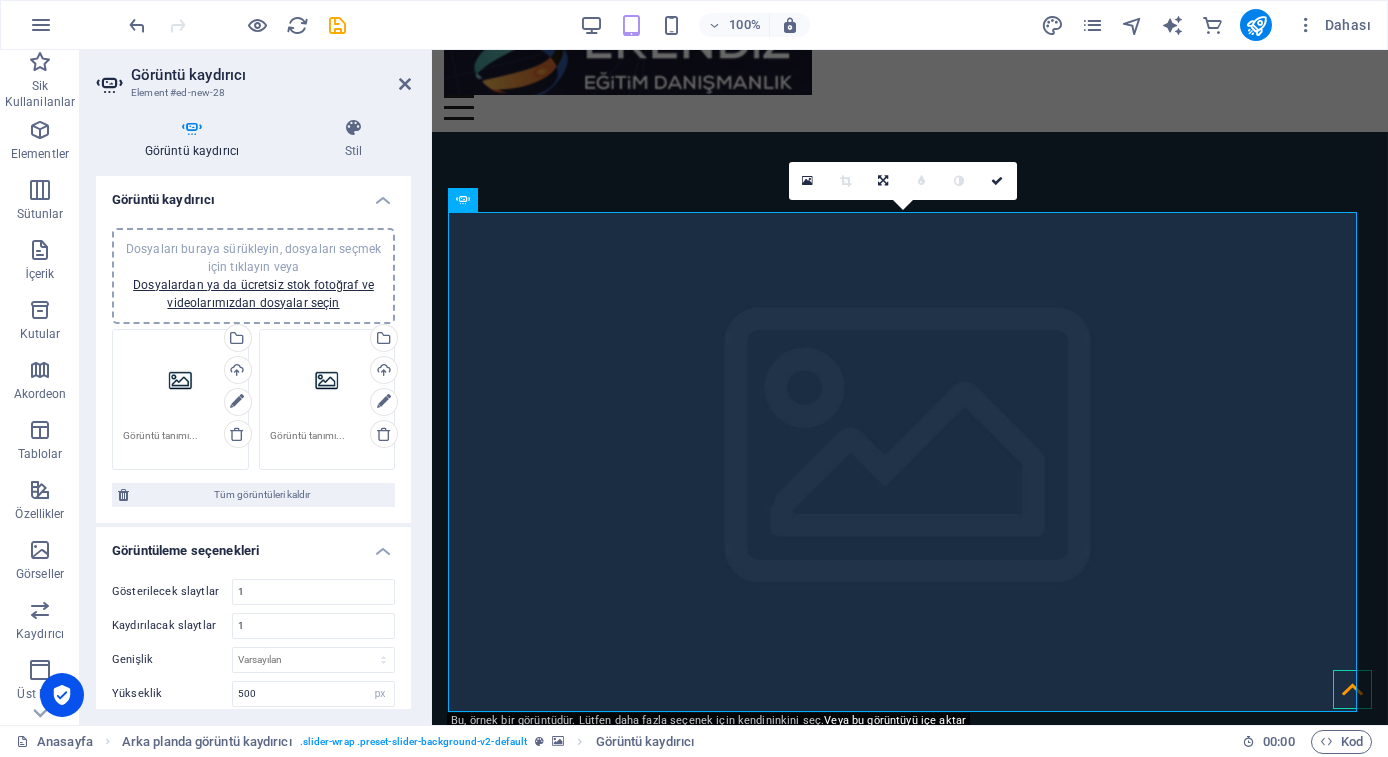 click on "Dosyaları buraya sürükleyin, dosyaları seçmek için tıklayın veya Dosyalardan ya da ücretsiz stok fotoğraf ve videolarımızdan dosyalar seçin" at bounding box center (180, 380) 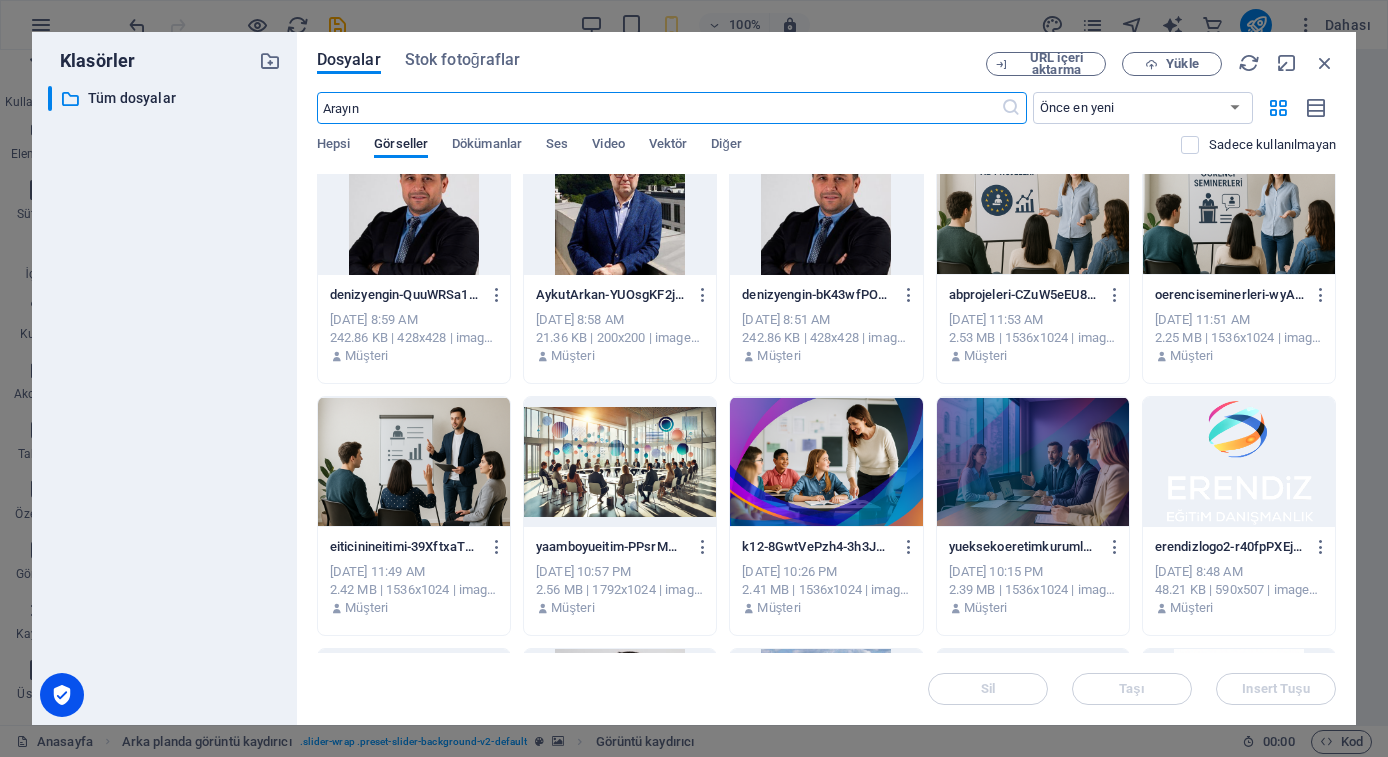 scroll, scrollTop: 538, scrollLeft: 0, axis: vertical 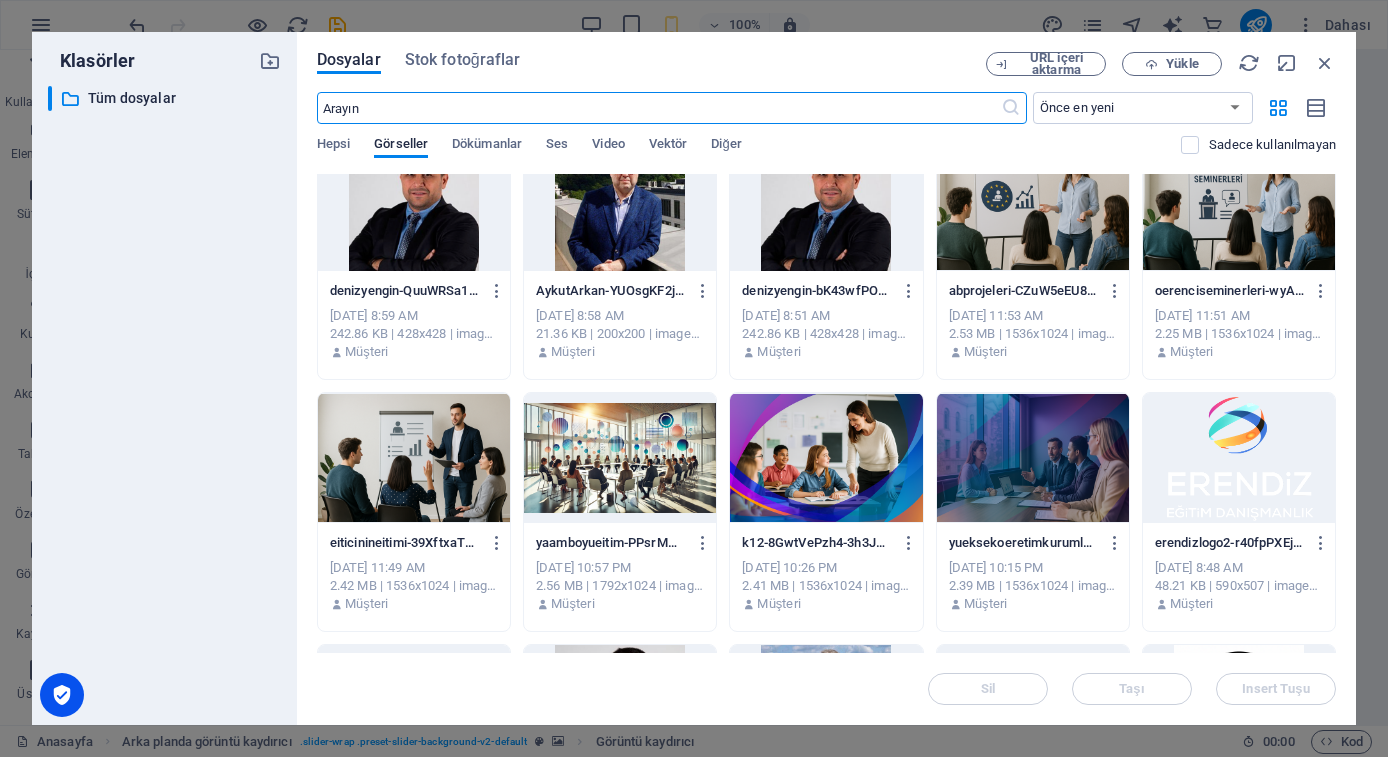 click at bounding box center (826, 458) 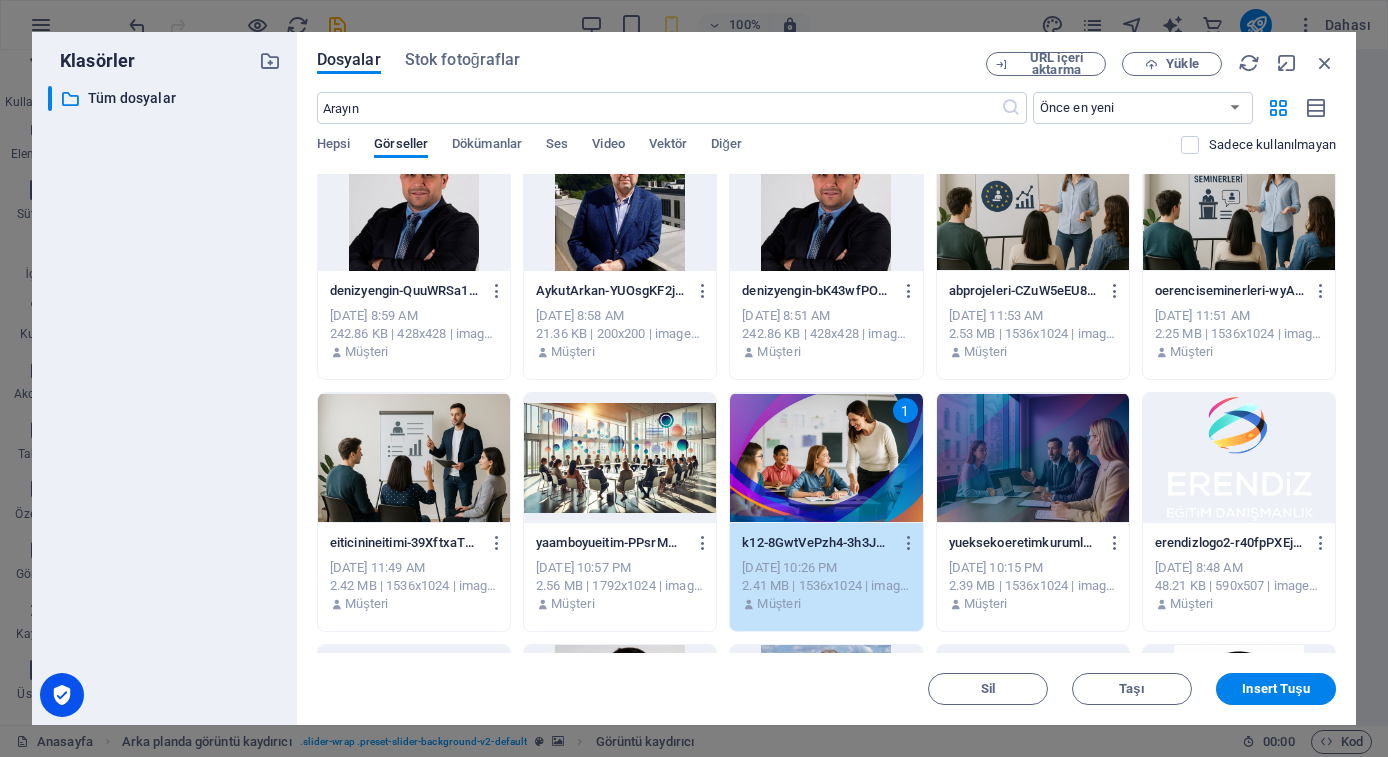 click at bounding box center [620, 458] 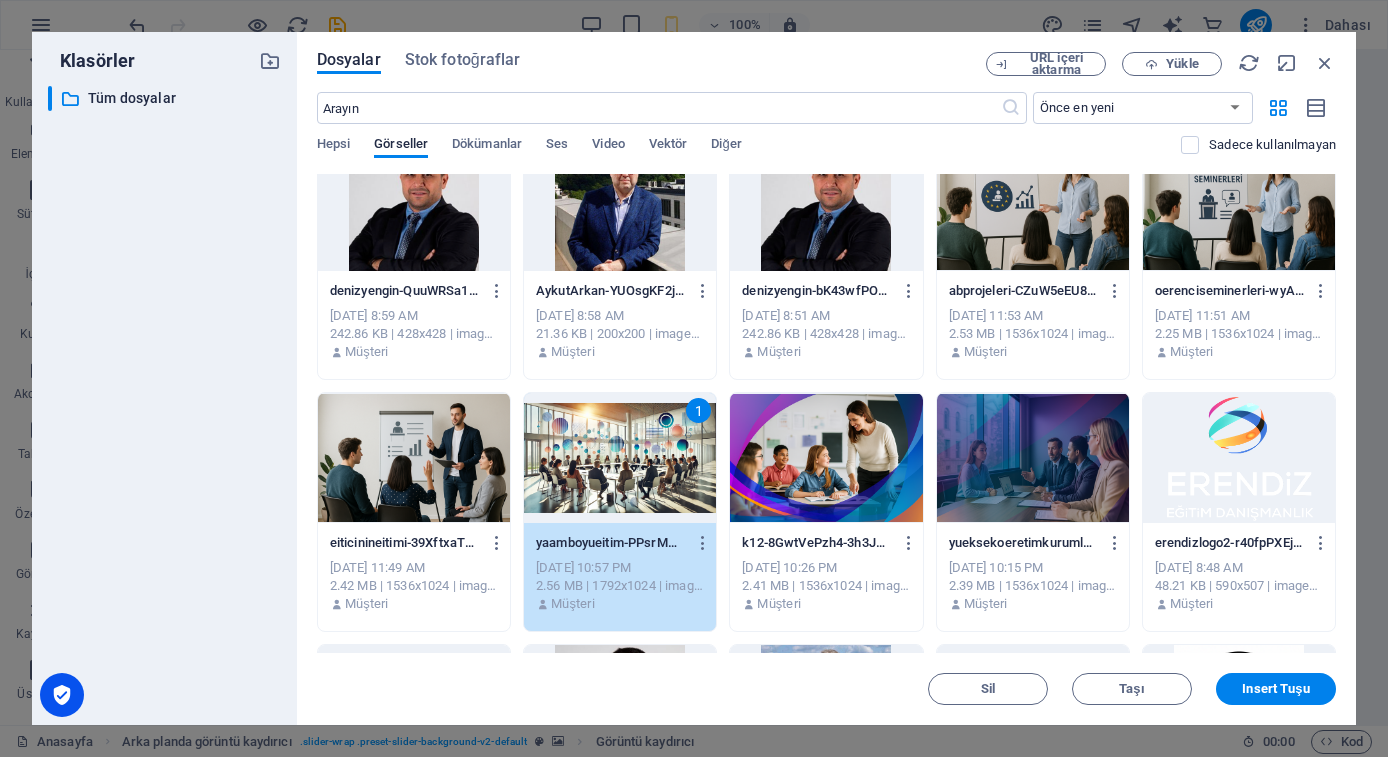 click at bounding box center (414, 458) 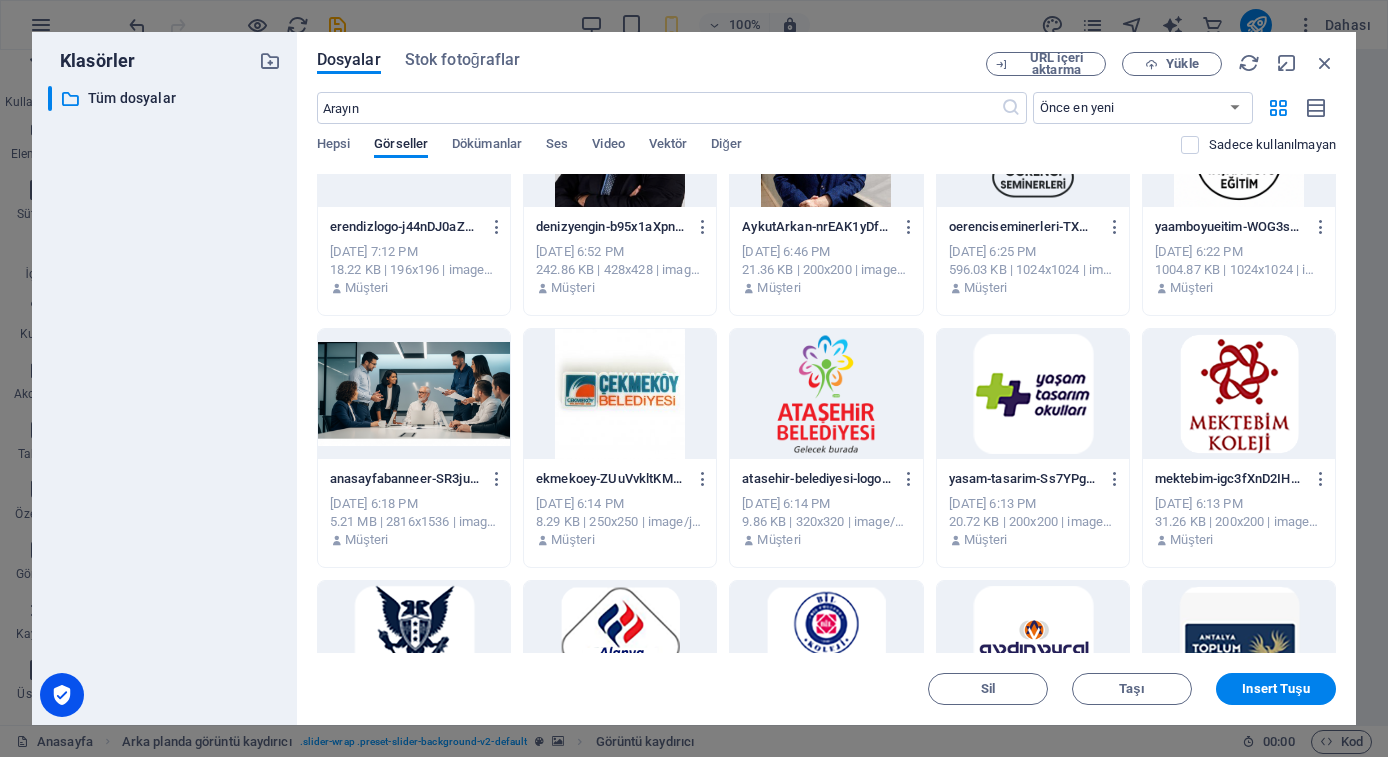 scroll, scrollTop: 1110, scrollLeft: 0, axis: vertical 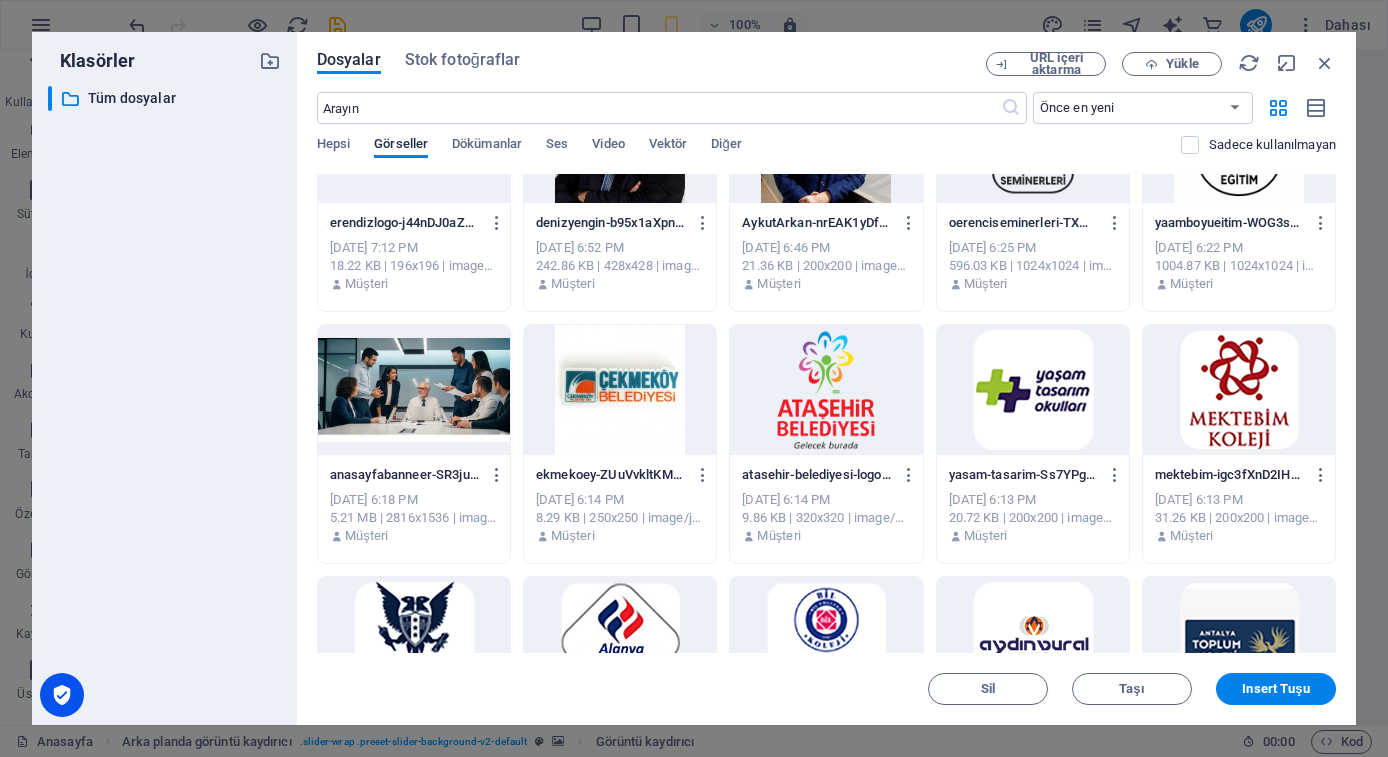 click at bounding box center (414, 390) 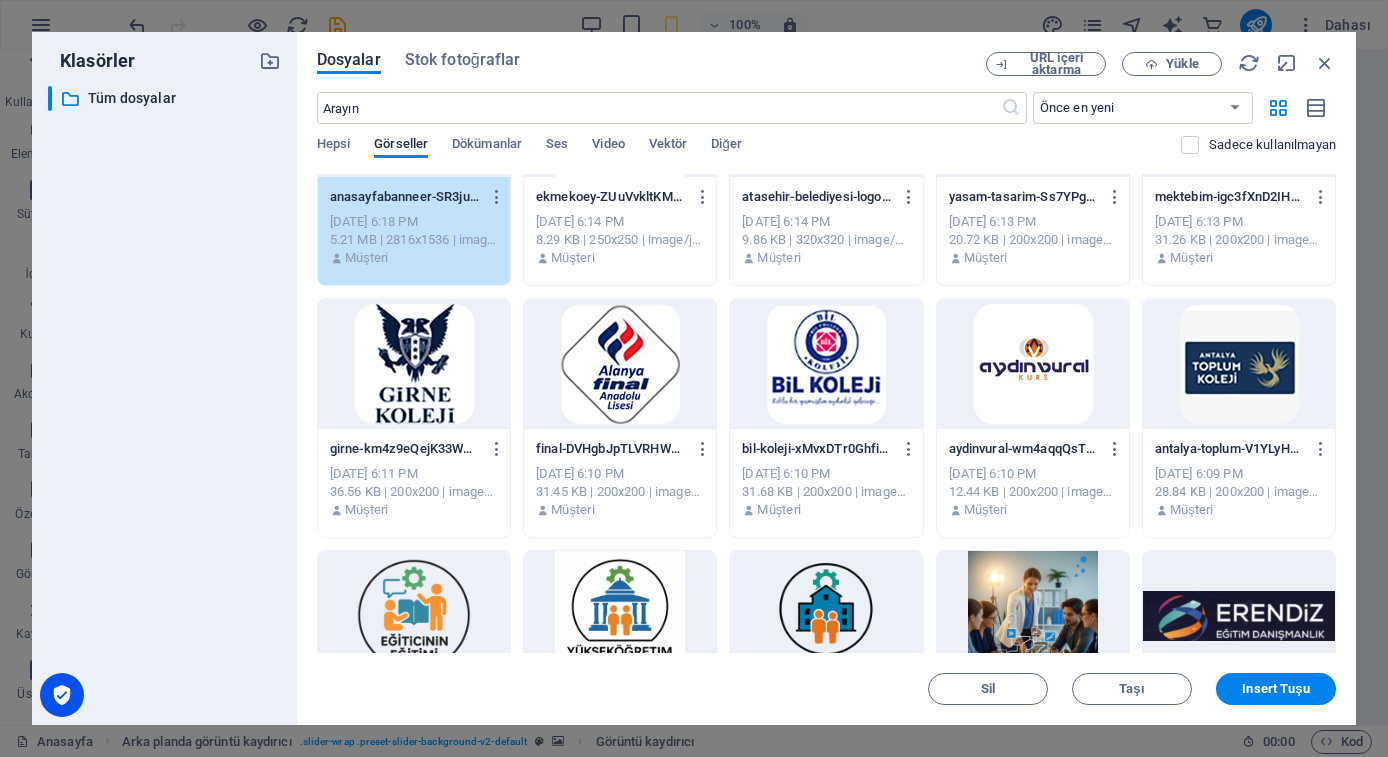 scroll, scrollTop: 1525, scrollLeft: 0, axis: vertical 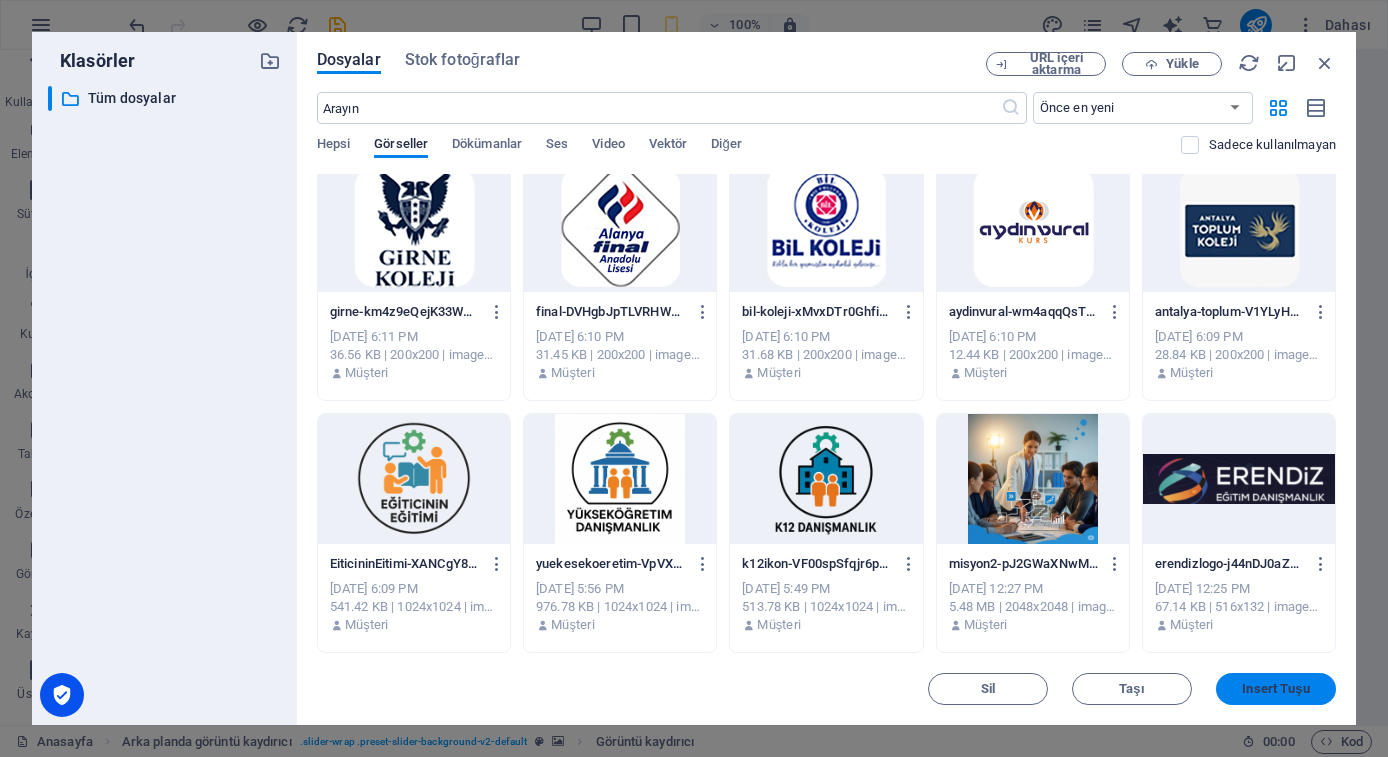 click on "Insert Tuşu" at bounding box center [1275, 689] 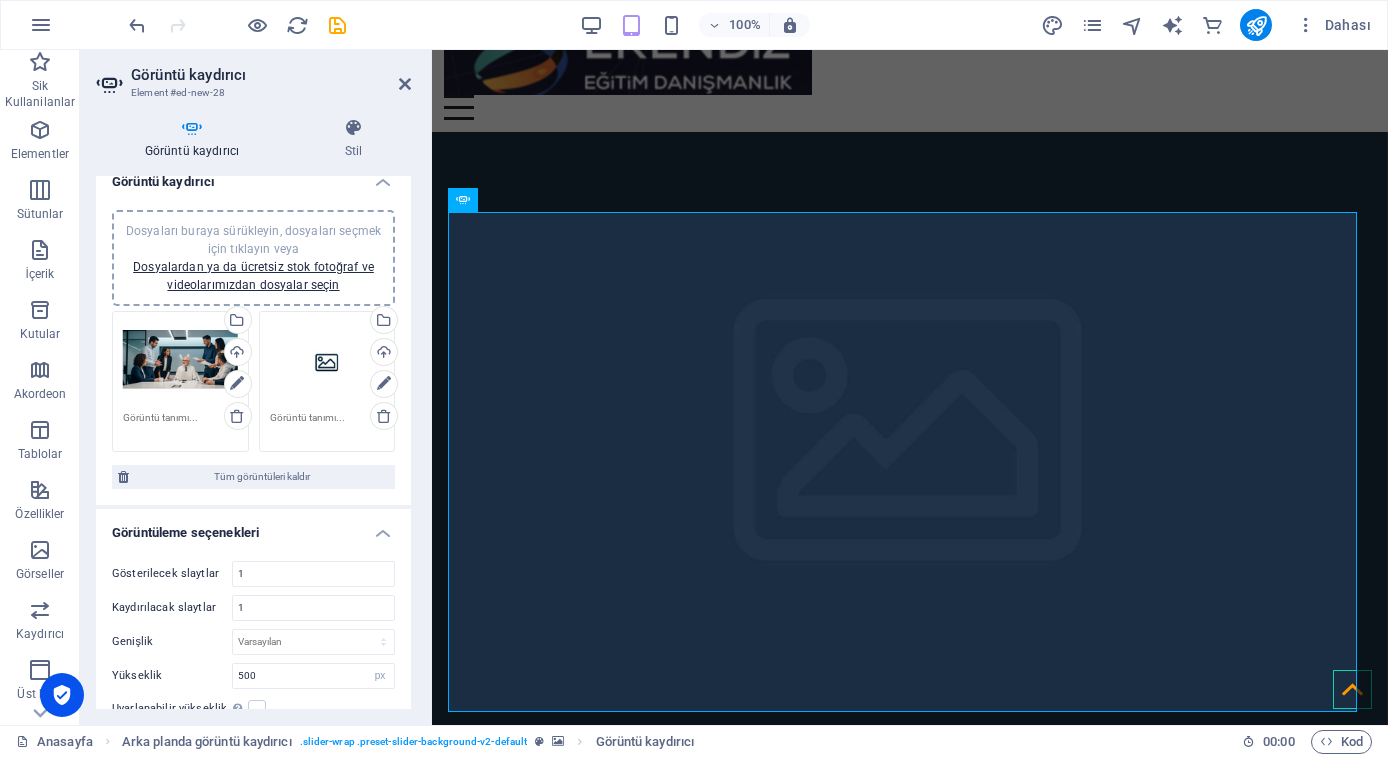 scroll, scrollTop: 96, scrollLeft: 0, axis: vertical 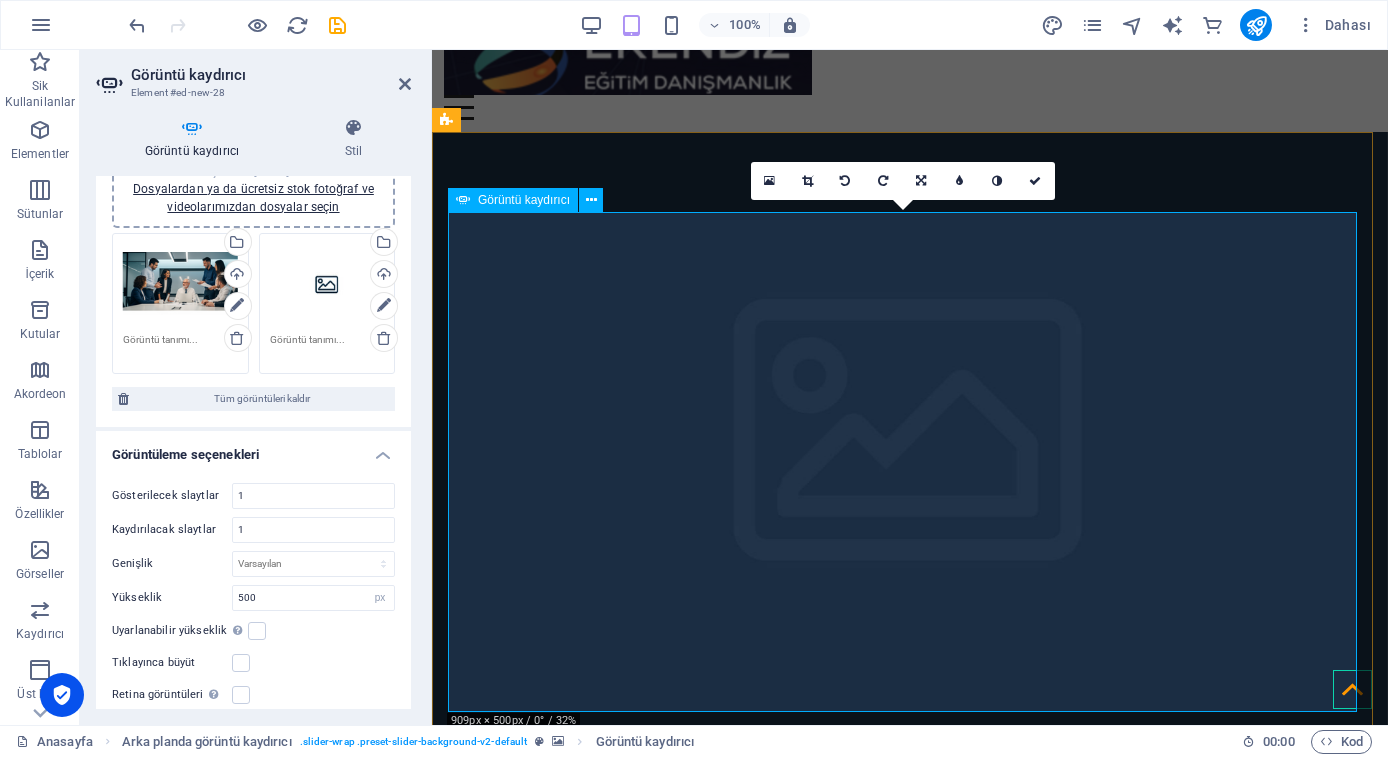 click at bounding box center [910, 3466] 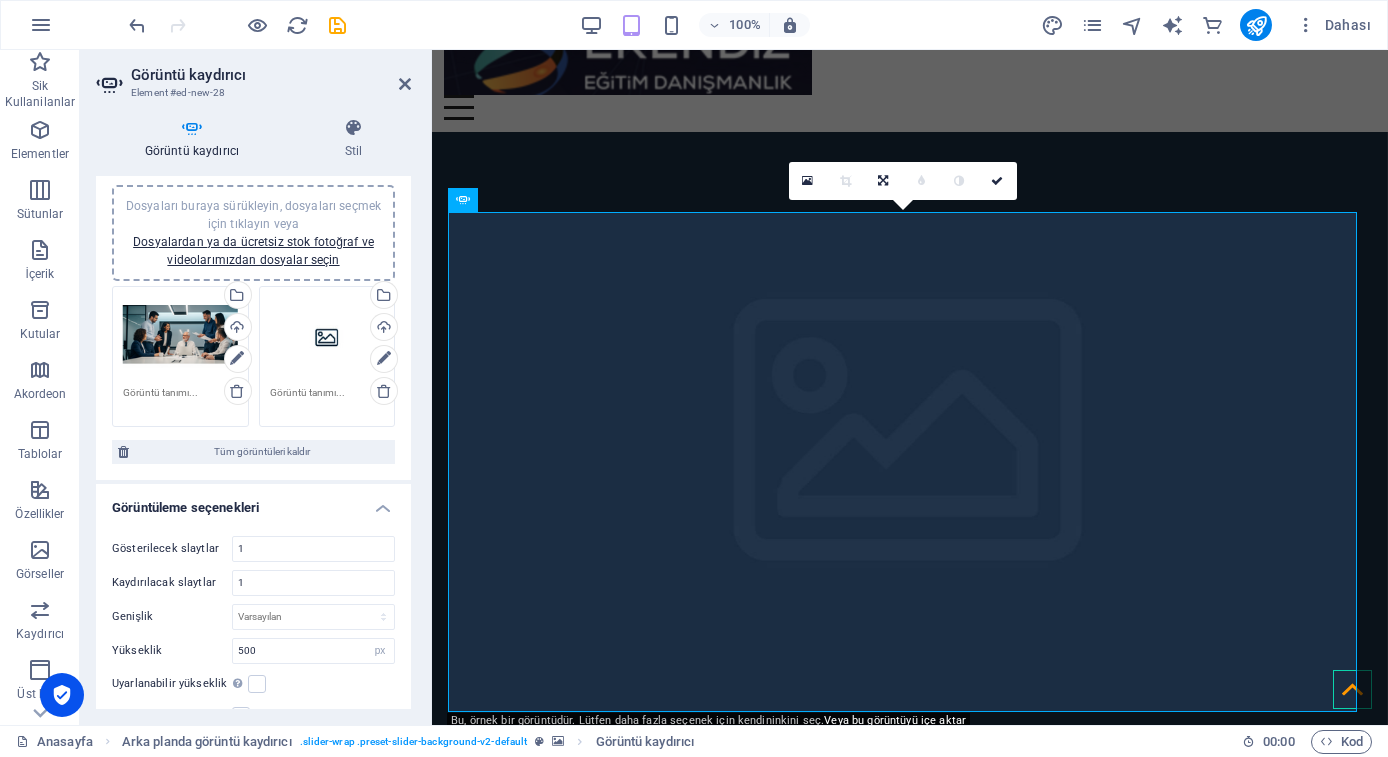 scroll, scrollTop: 8, scrollLeft: 0, axis: vertical 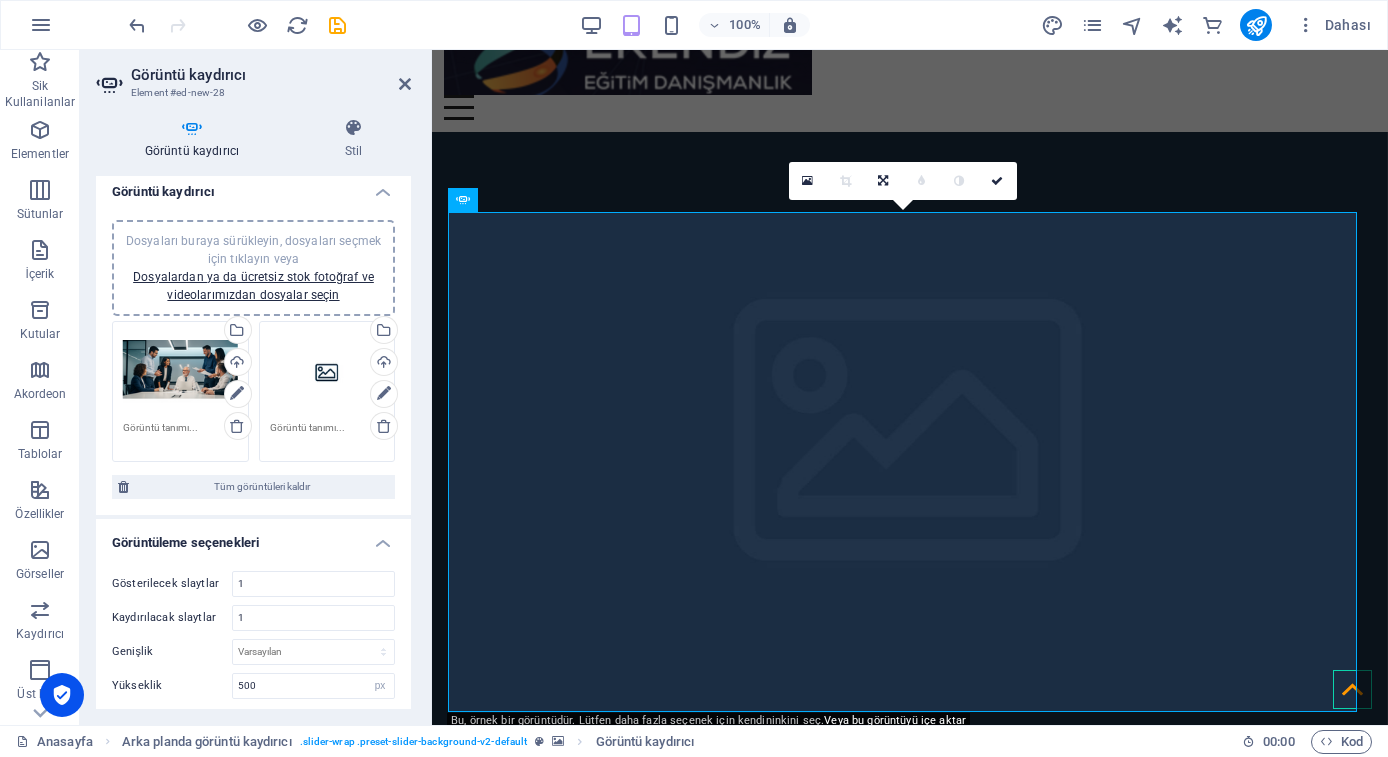 click on "Dosyaları buraya sürükleyin, dosyaları seçmek için tıklayın veya Dosyalardan ya da ücretsiz stok fotoğraf ve videolarımızdan dosyalar seçin" at bounding box center [253, 268] 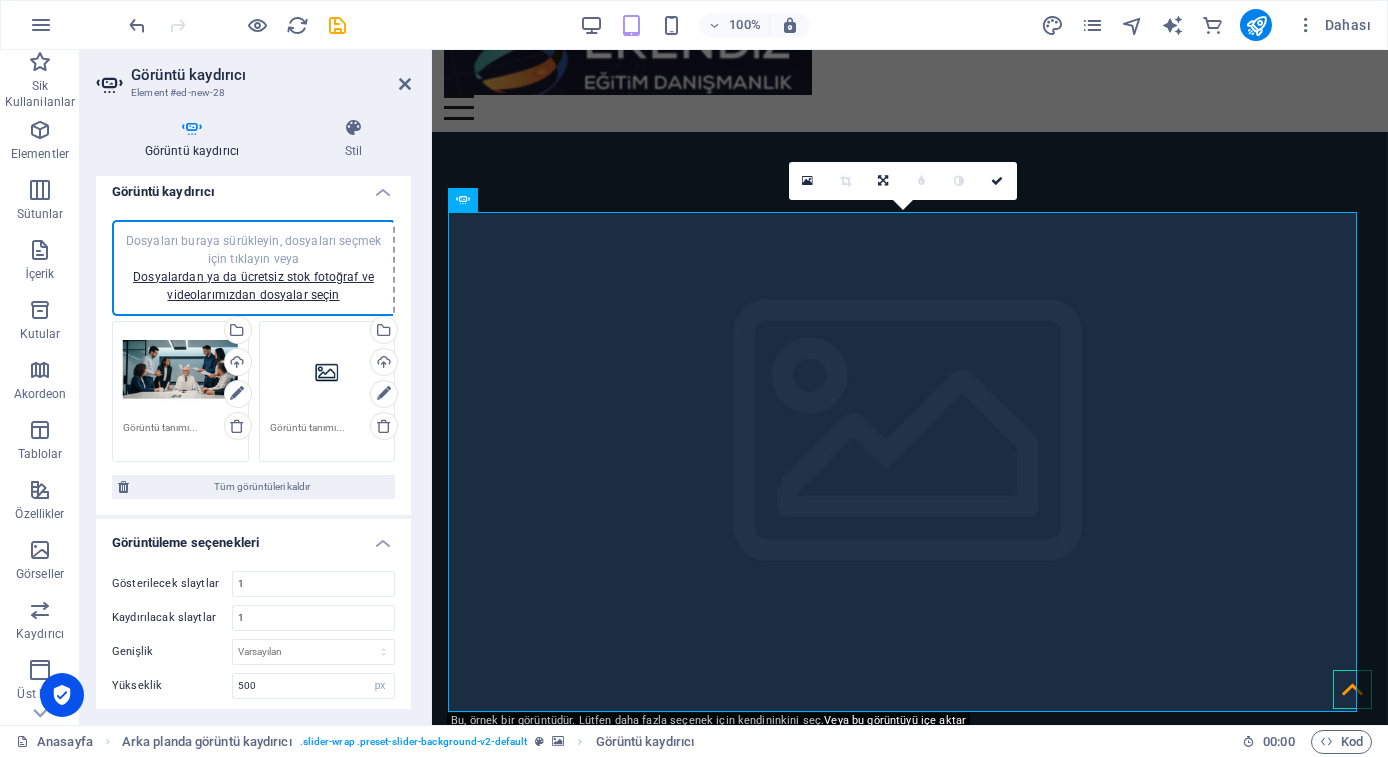 click on "Dosyaları buraya sürükleyin, dosyaları seçmek için tıklayın veya Dosyalardan ya da ücretsiz stok fotoğraf ve videolarımızdan dosyalar seçin" at bounding box center [327, 372] 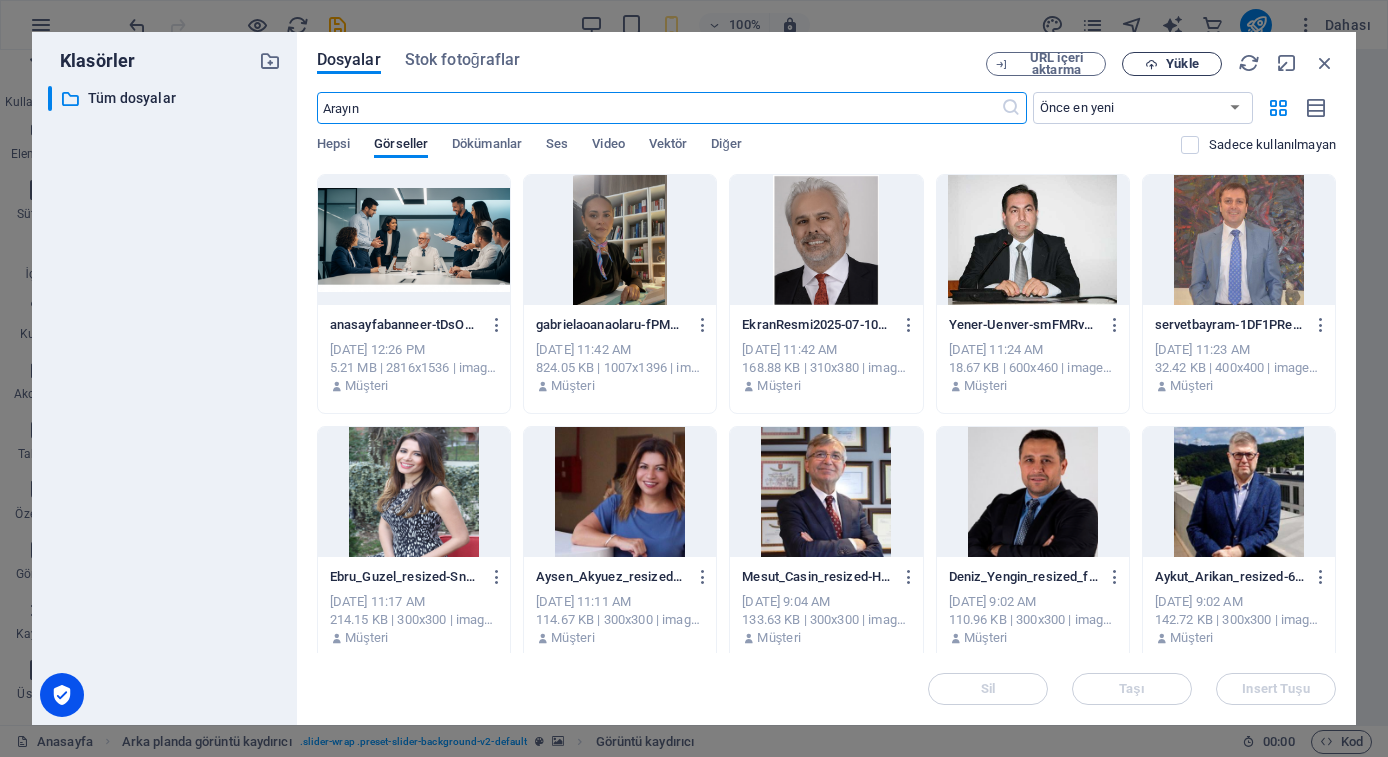 click on "Yükle" at bounding box center [1182, 64] 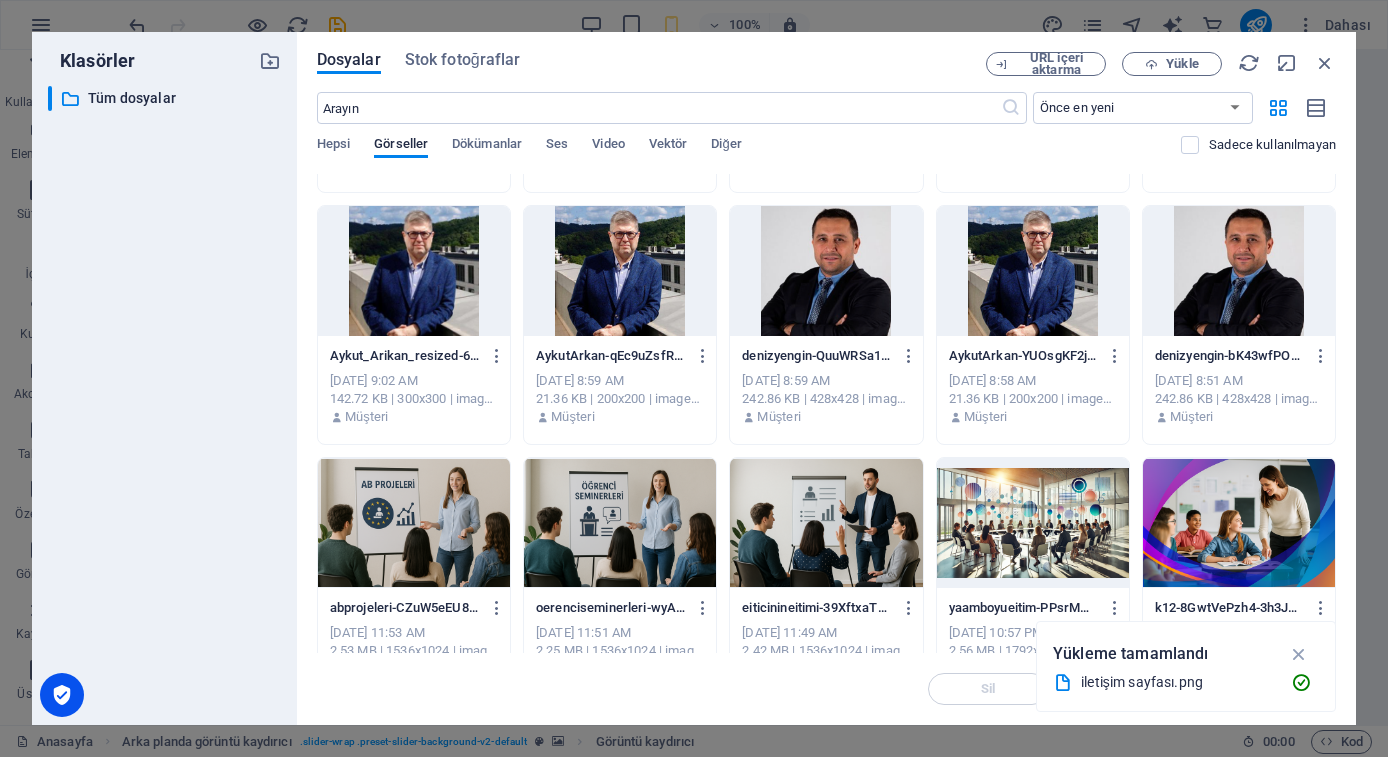 scroll, scrollTop: 0, scrollLeft: 0, axis: both 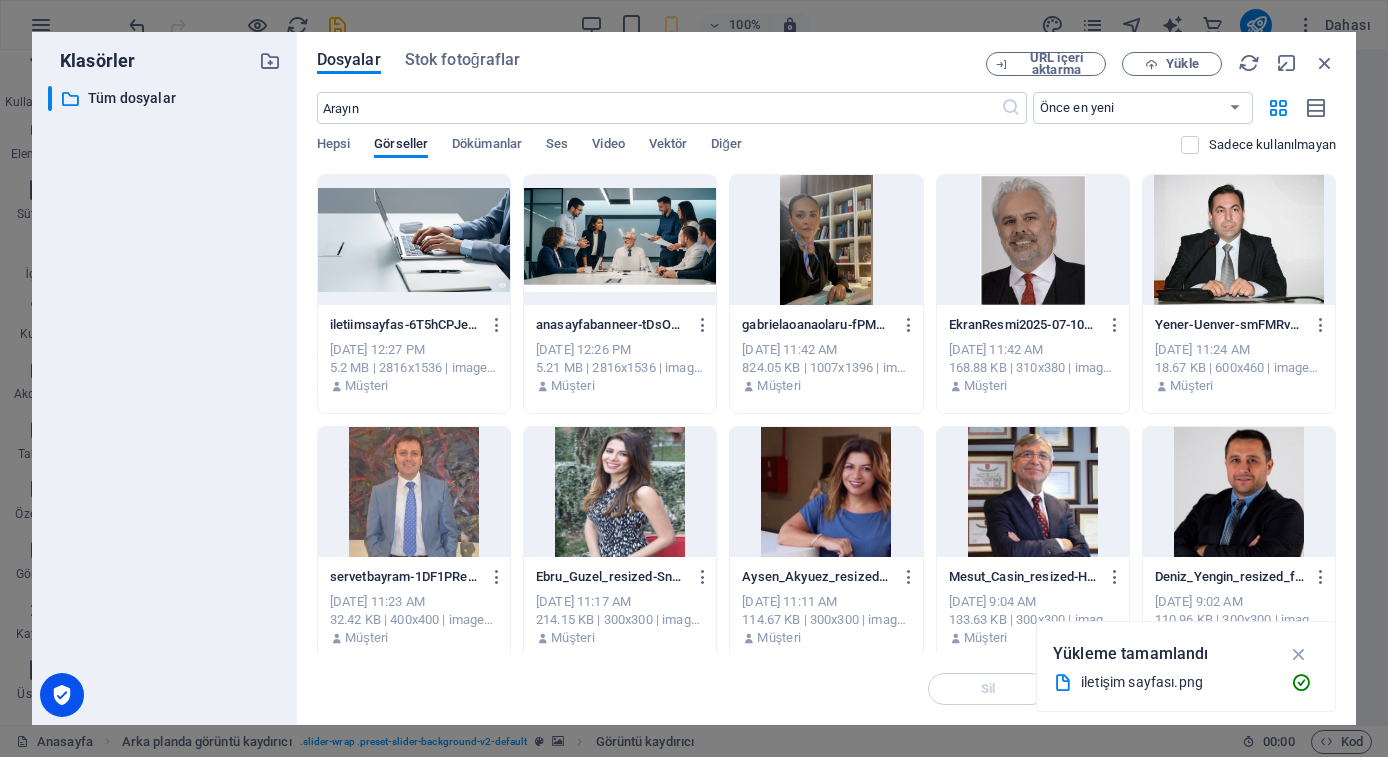 click at bounding box center (414, 240) 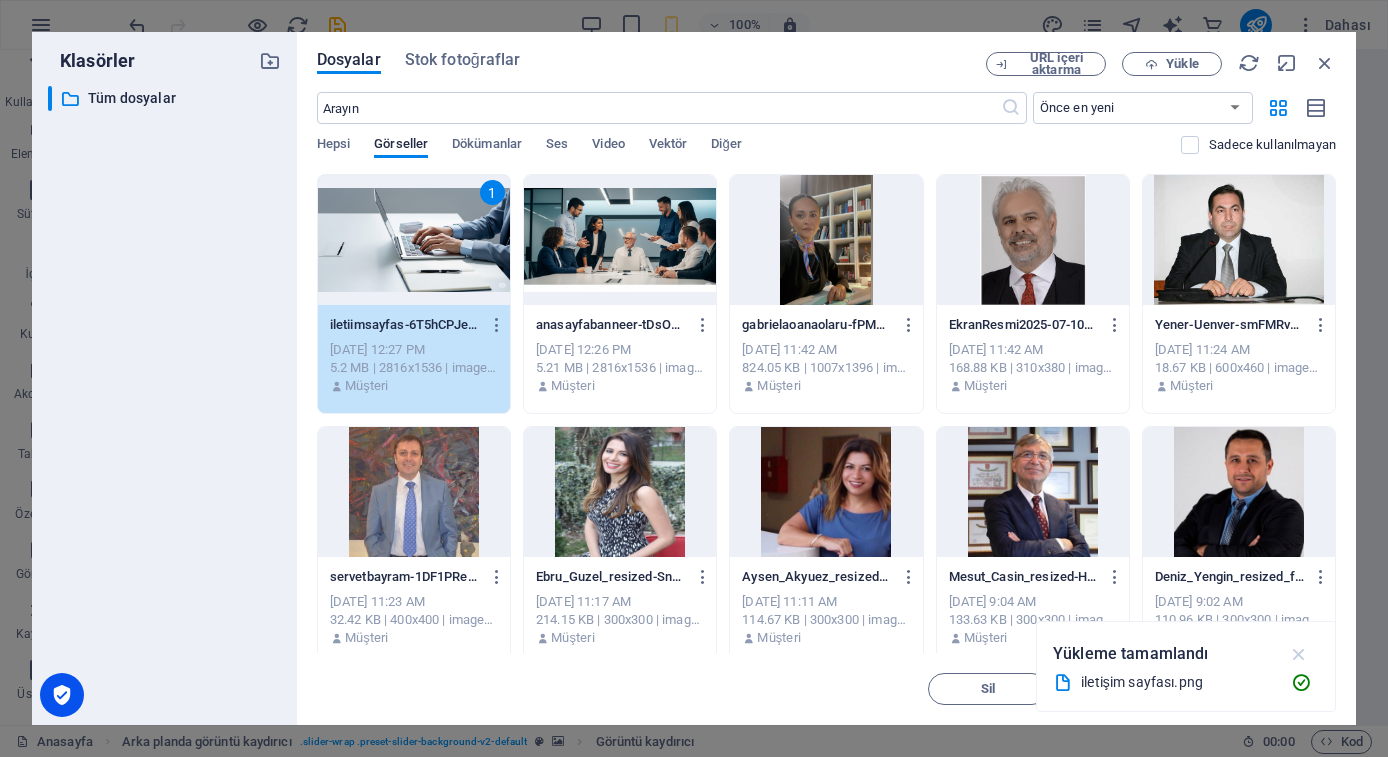click at bounding box center (1299, 654) 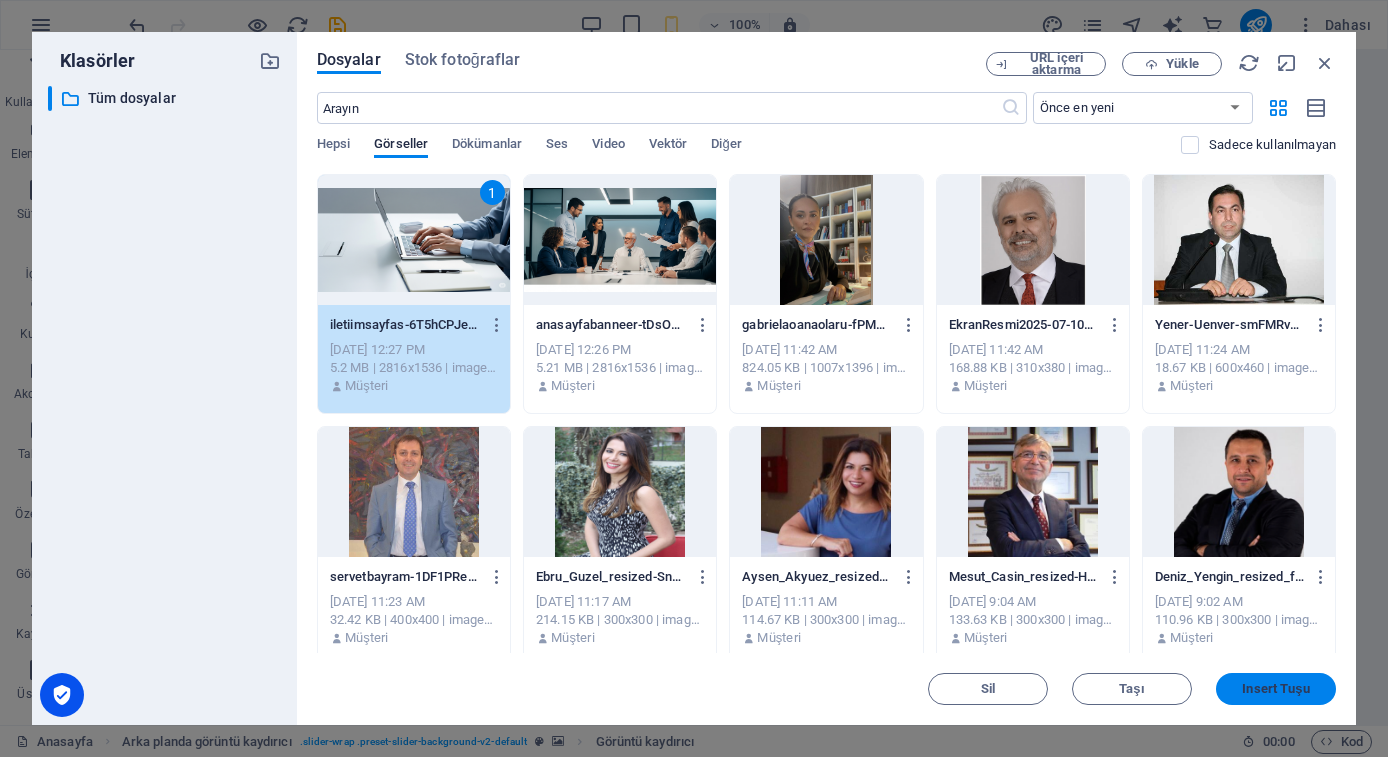 click on "Insert Tuşu" at bounding box center [1275, 689] 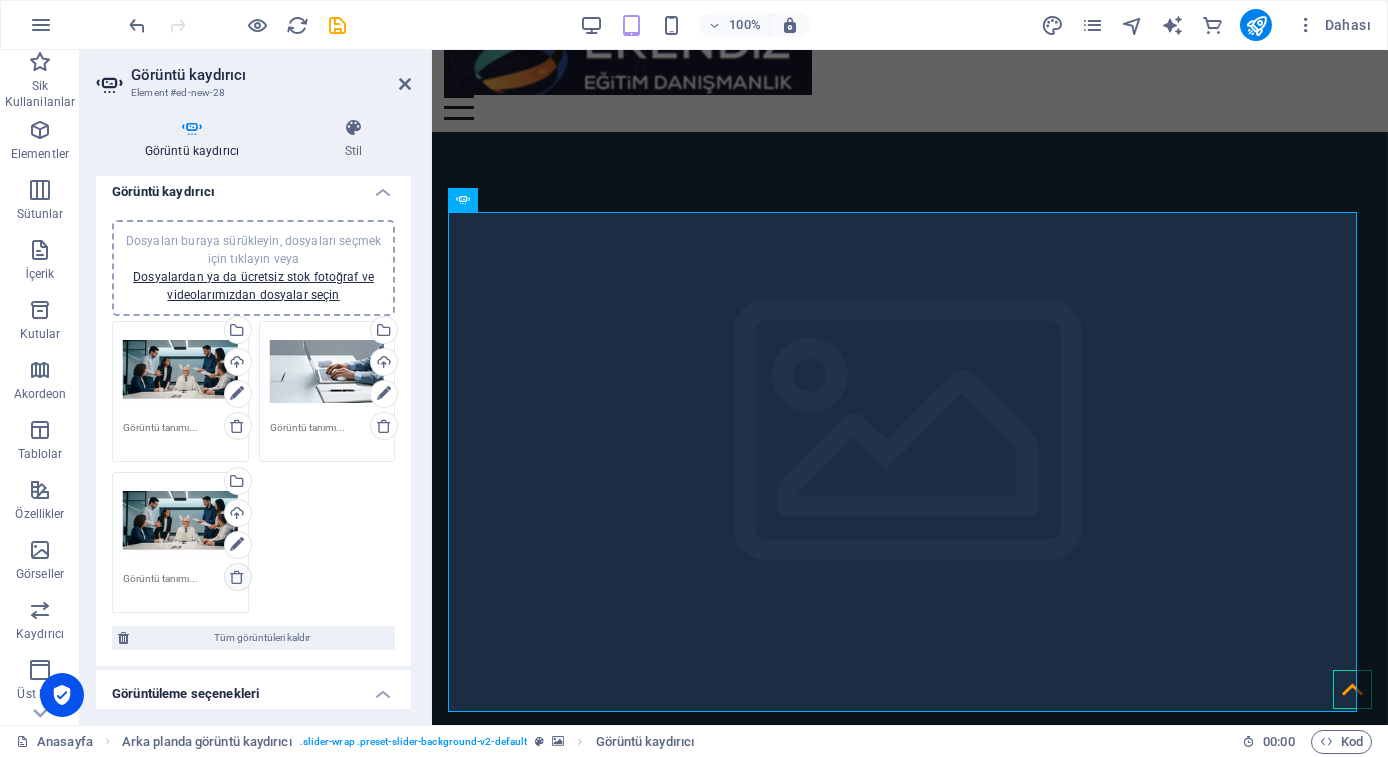 click at bounding box center [237, 577] 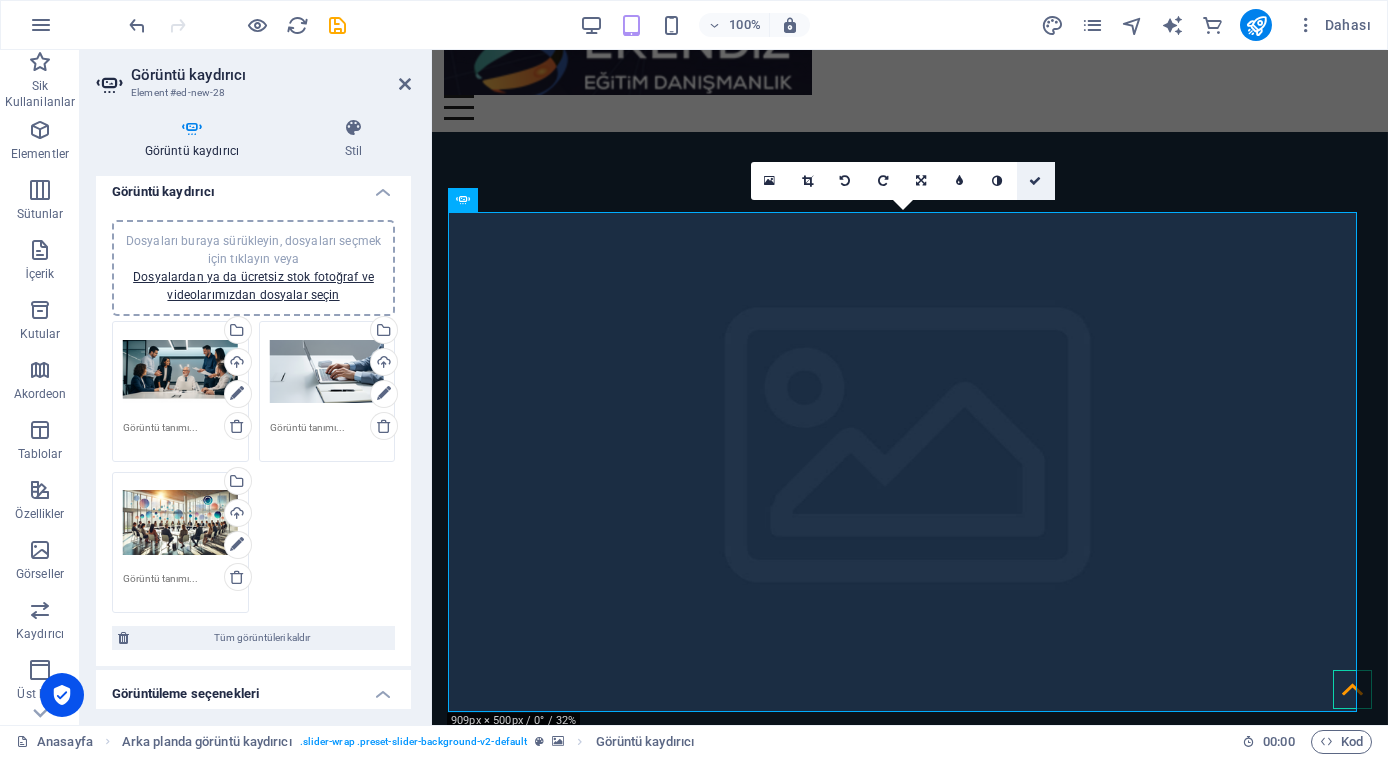 click at bounding box center [1035, 181] 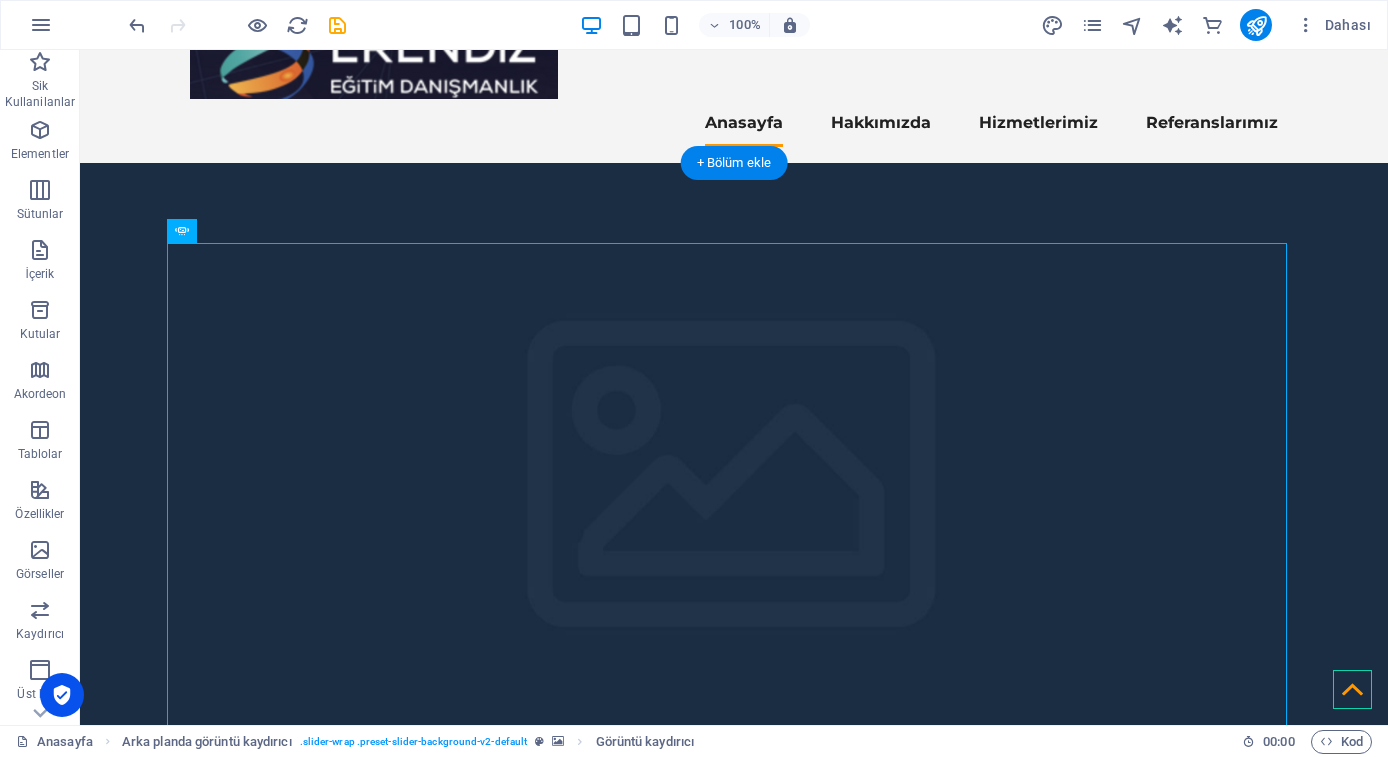 click at bounding box center (734, 493) 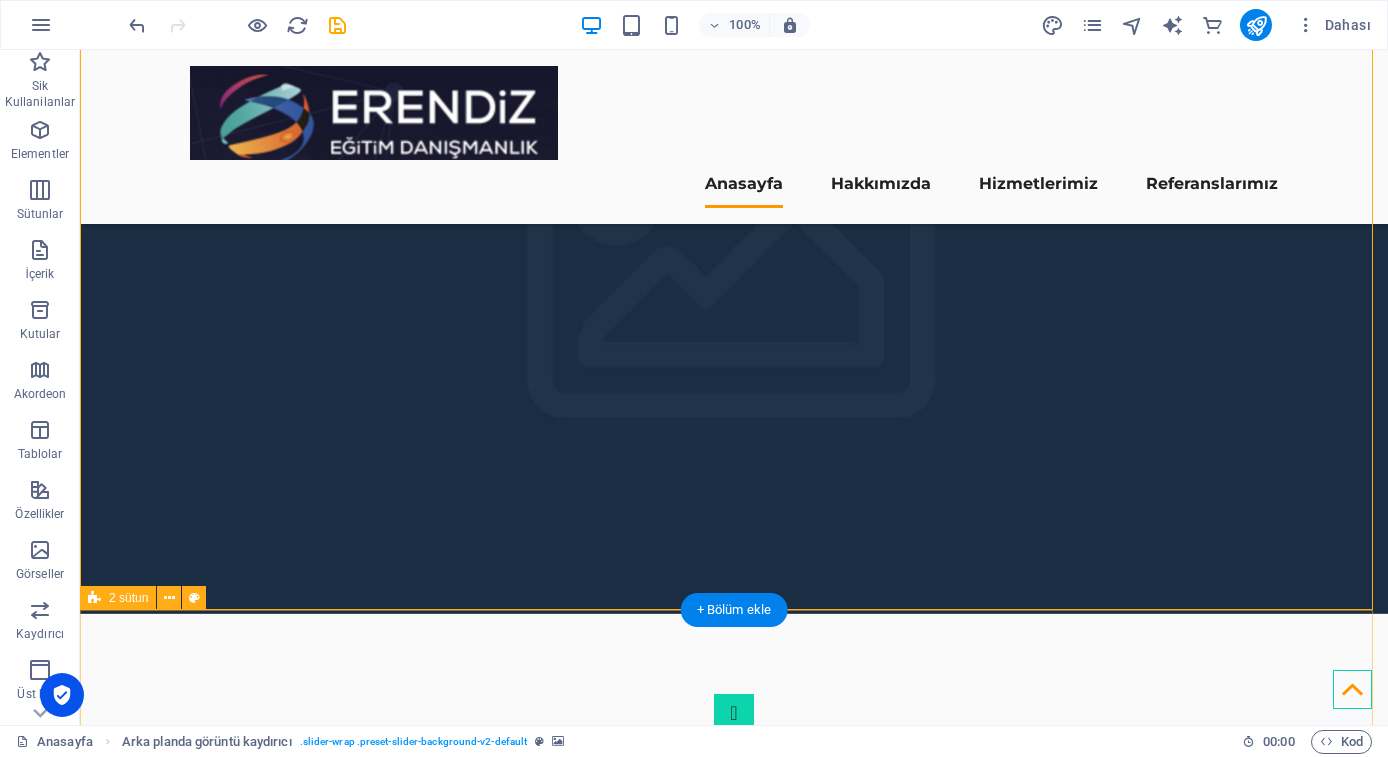 scroll, scrollTop: 266, scrollLeft: 0, axis: vertical 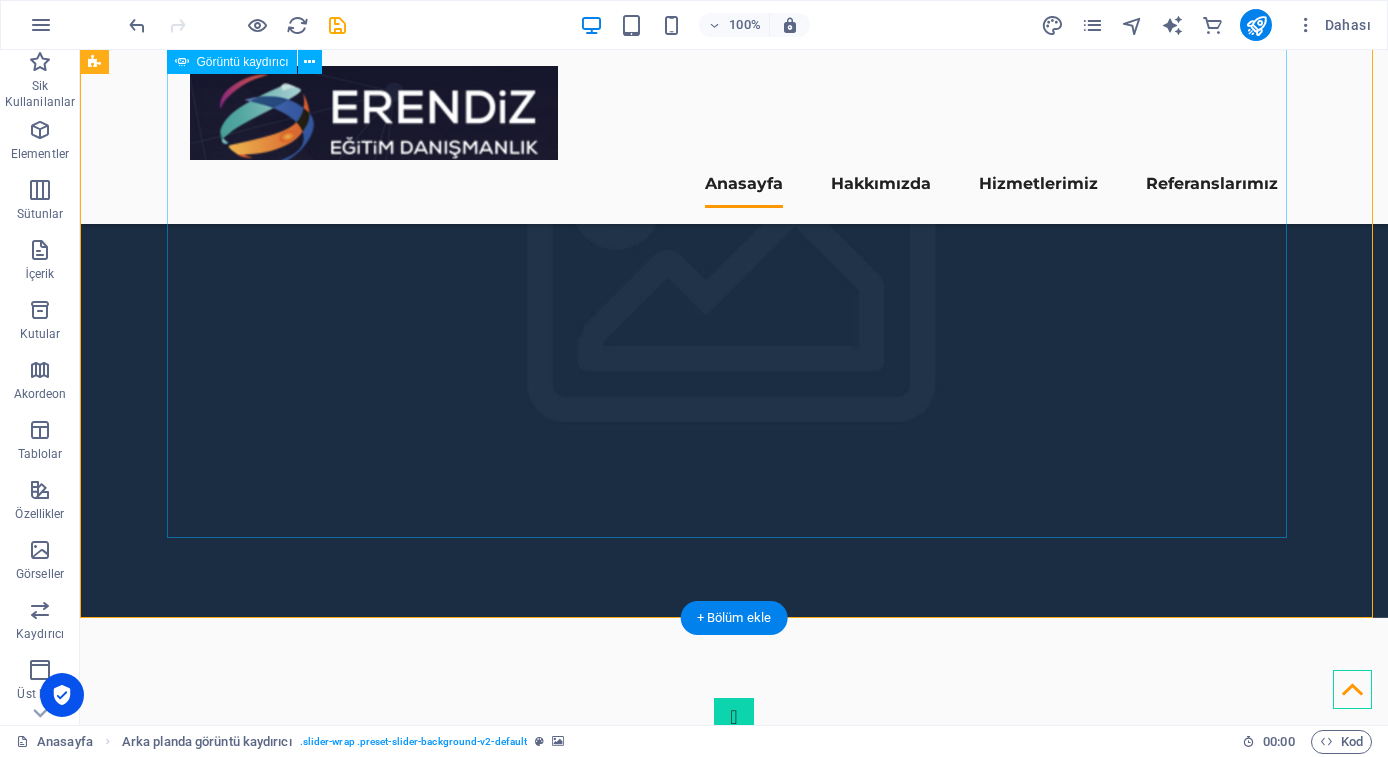 click at bounding box center (734, 3561) 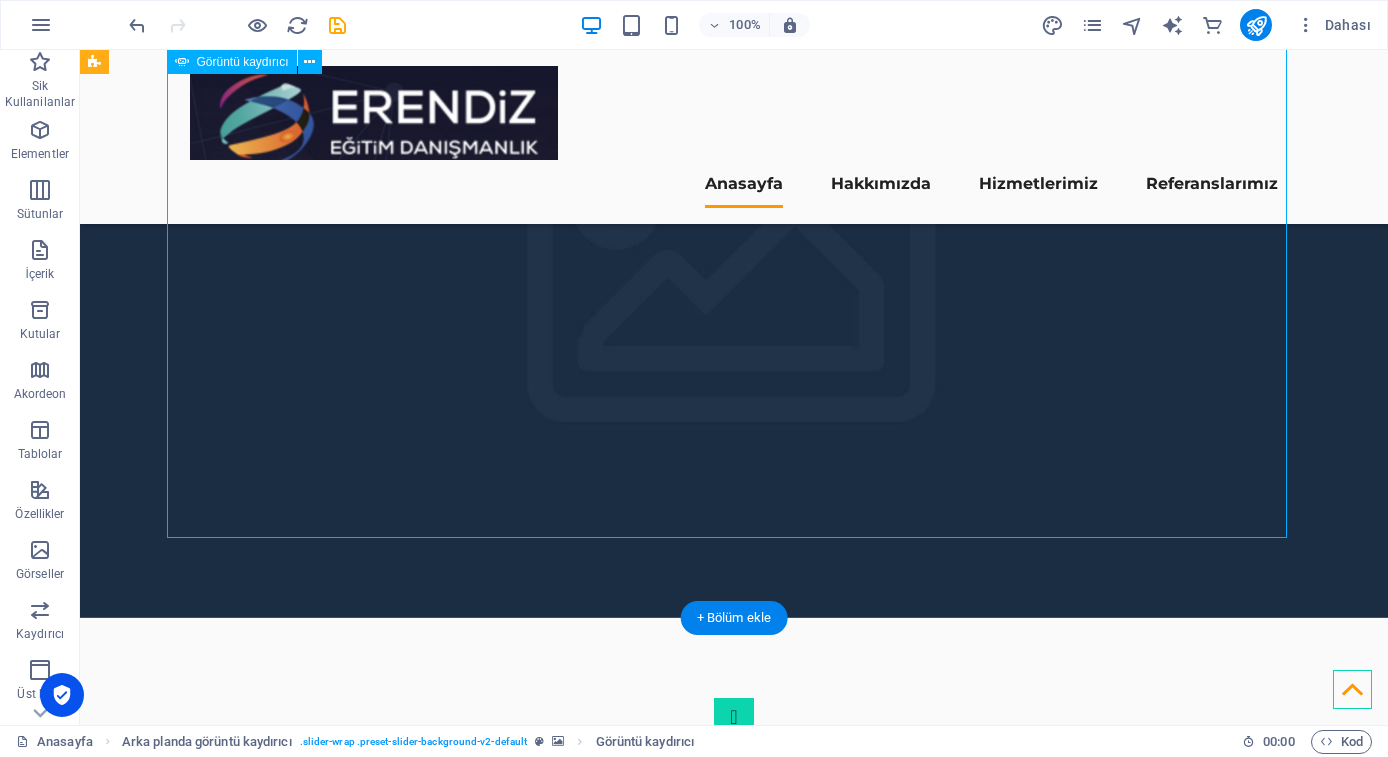 click at bounding box center (734, 3561) 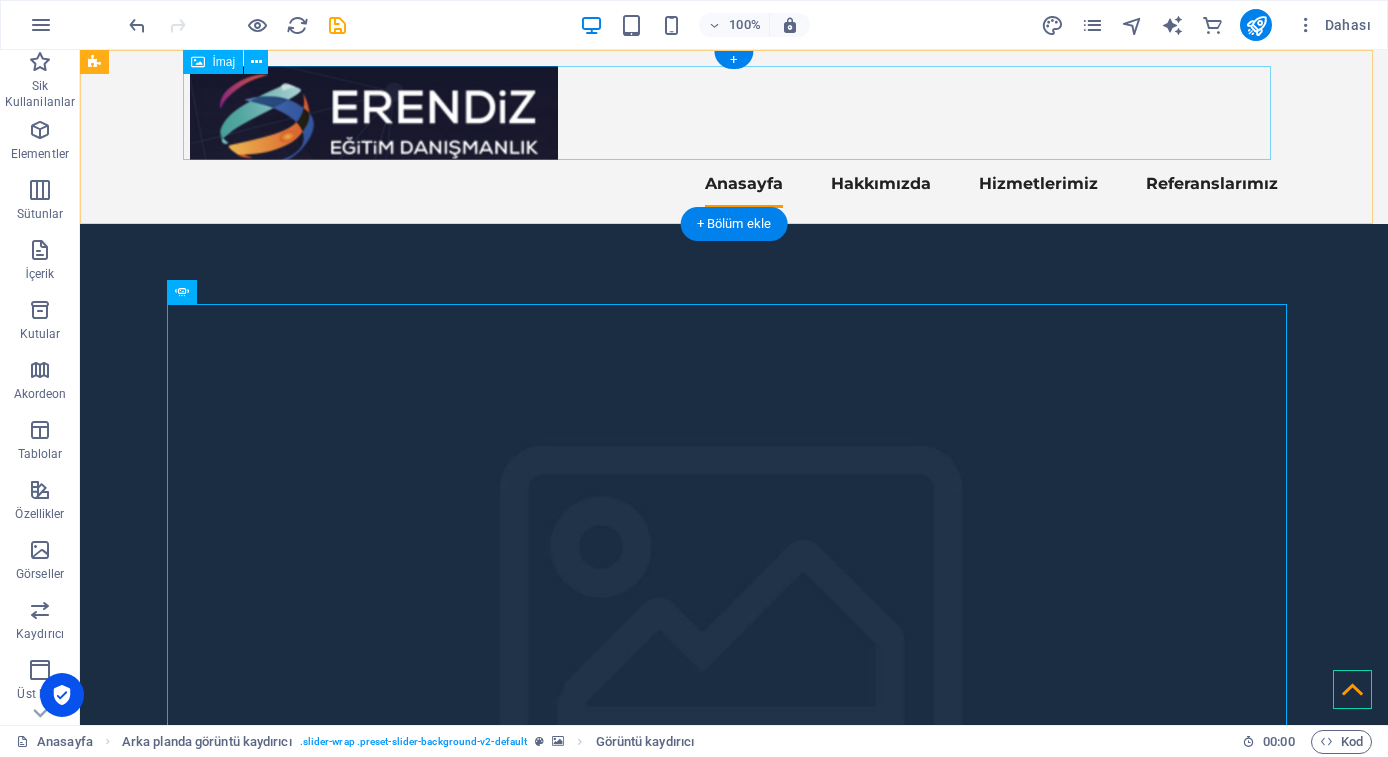 scroll, scrollTop: 0, scrollLeft: 0, axis: both 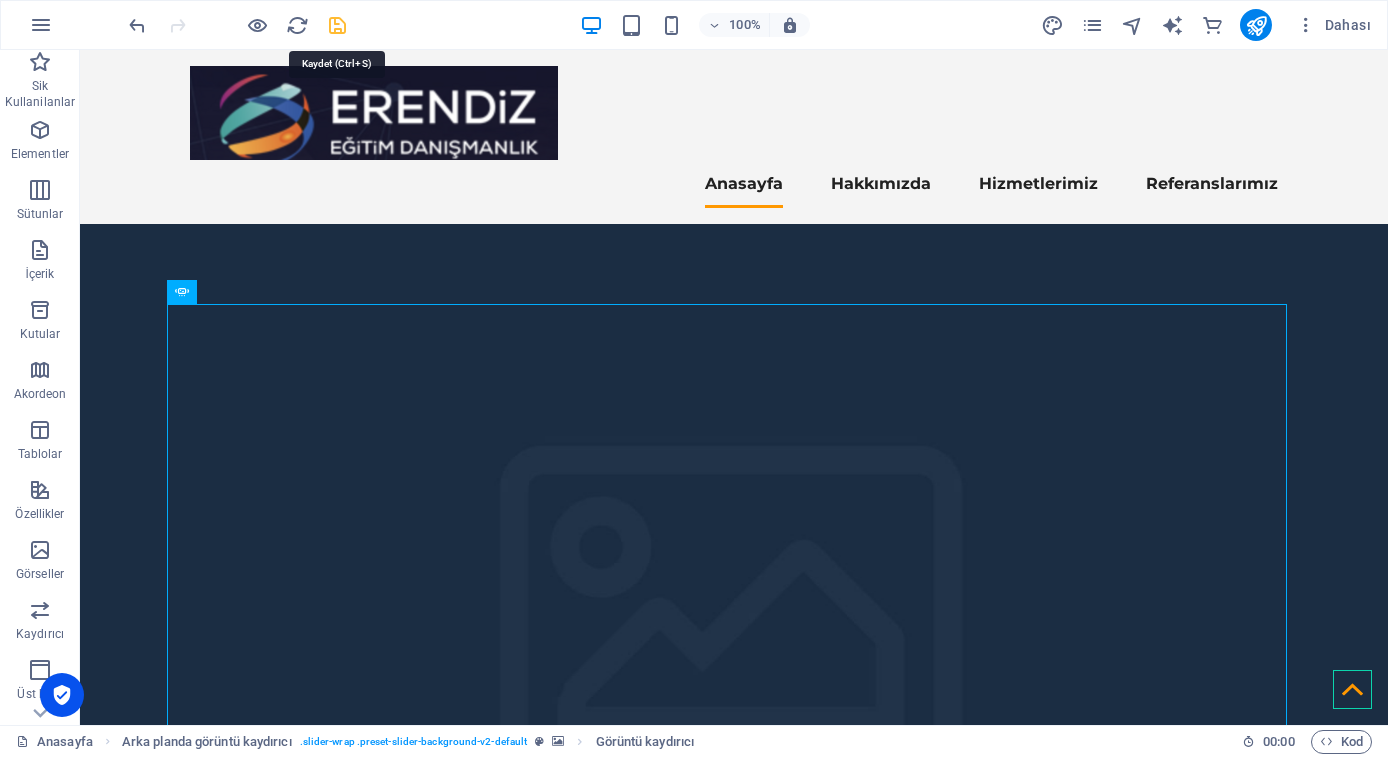 click at bounding box center [337, 25] 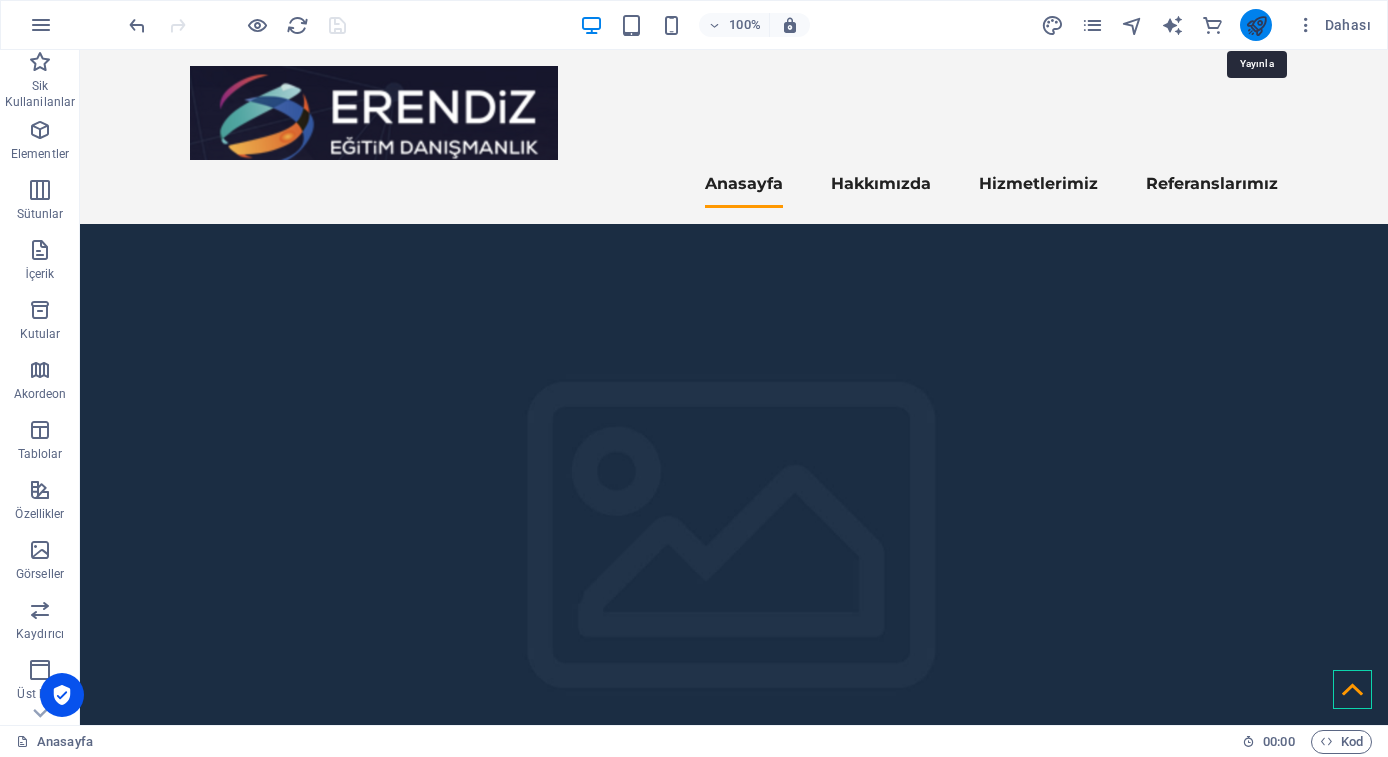 click at bounding box center (1256, 25) 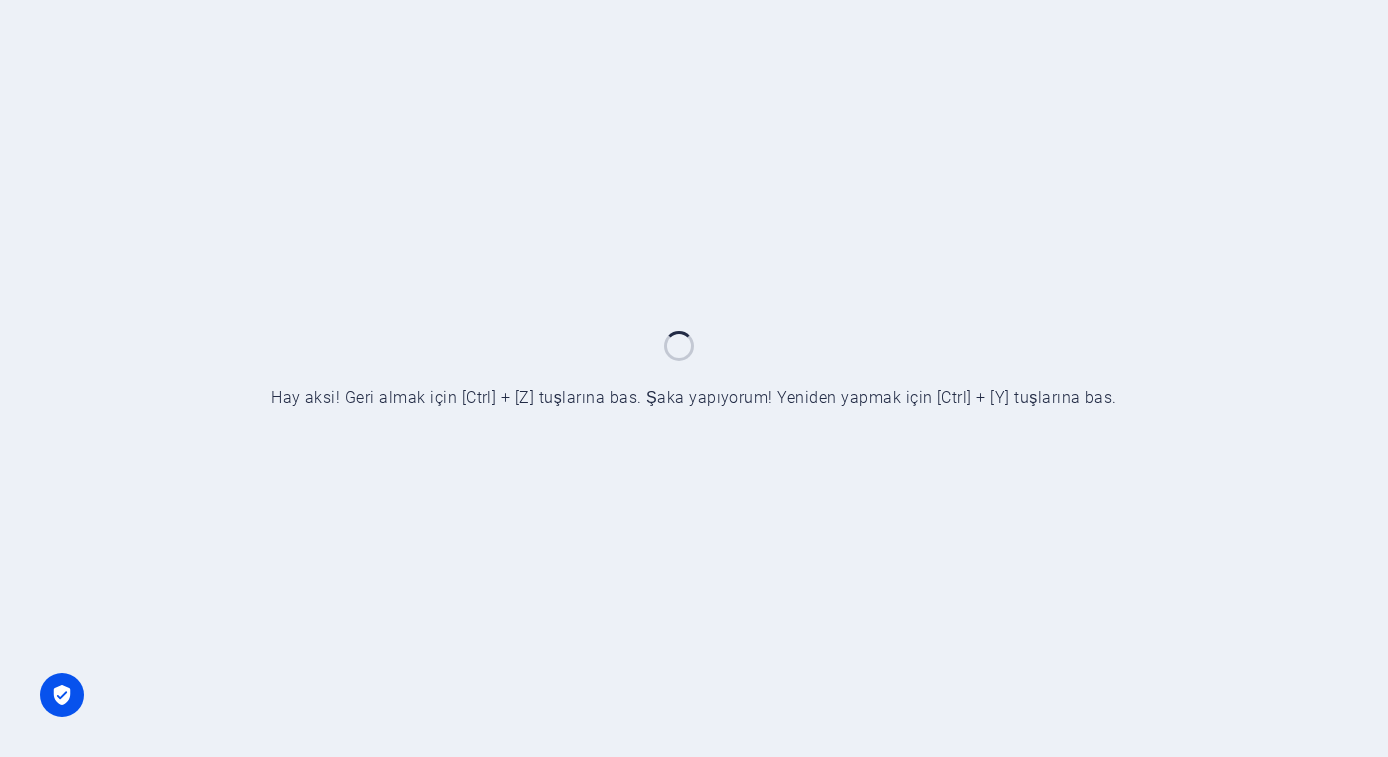 scroll, scrollTop: 0, scrollLeft: 0, axis: both 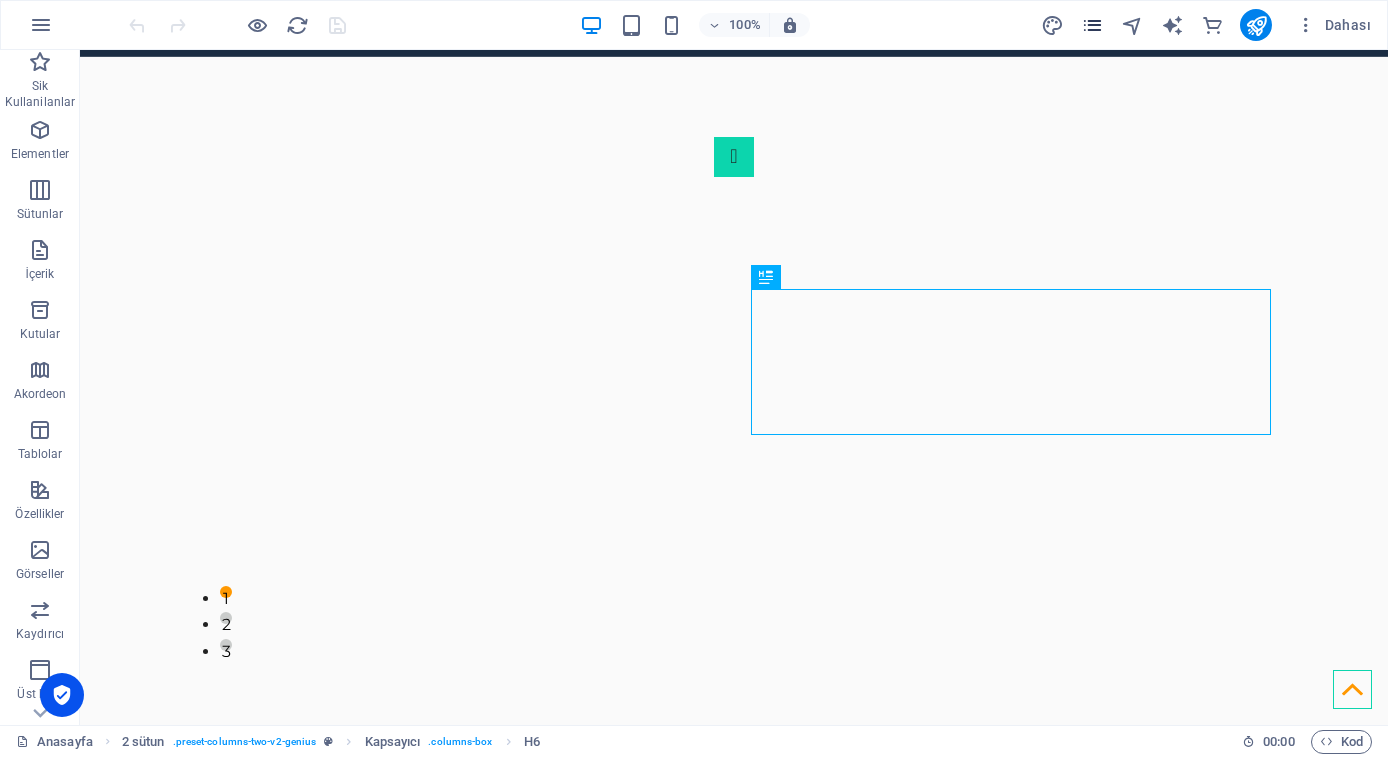 click at bounding box center (1092, 25) 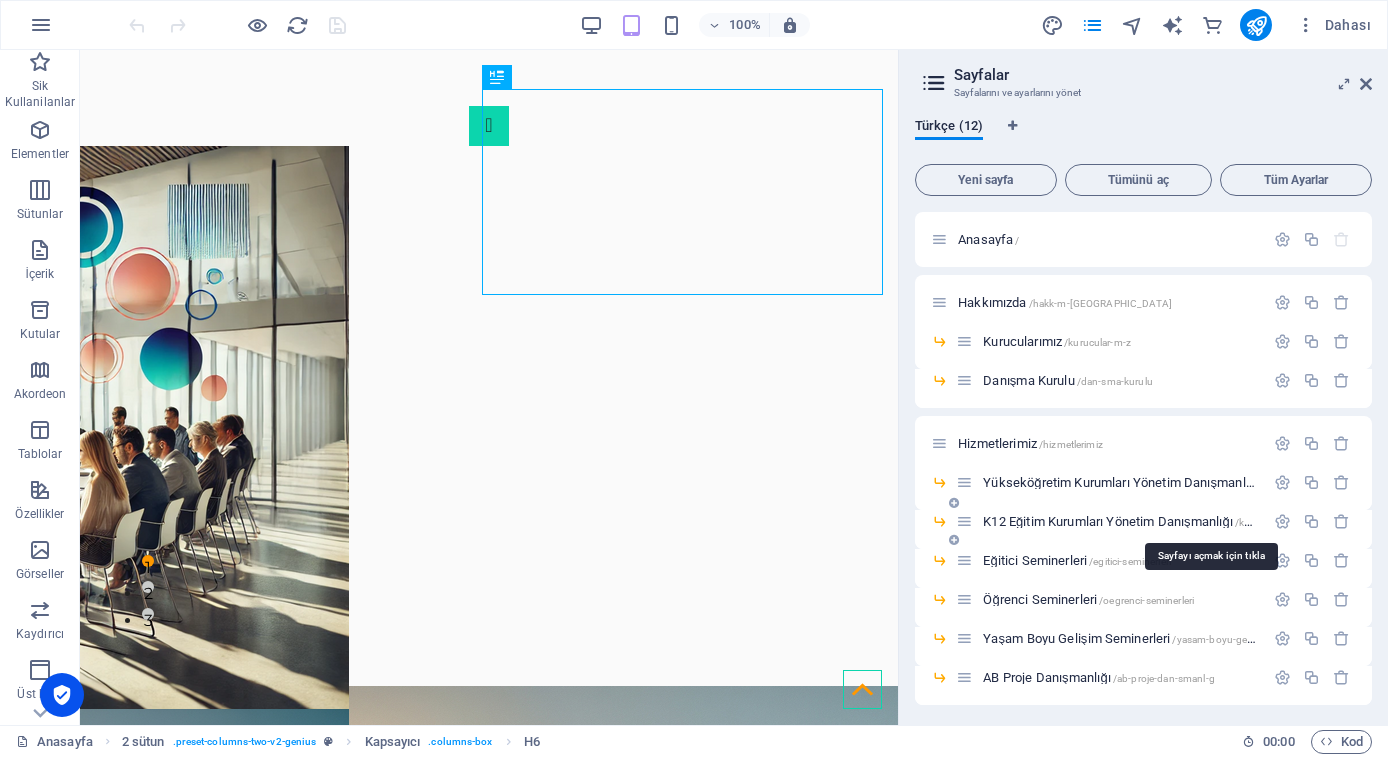 click on "K12 Eğitim Kurumları Yönetim Danışmanlığı /k12-egitim-kurumlar-yoenetim-dan-smanl-g" at bounding box center [1209, 521] 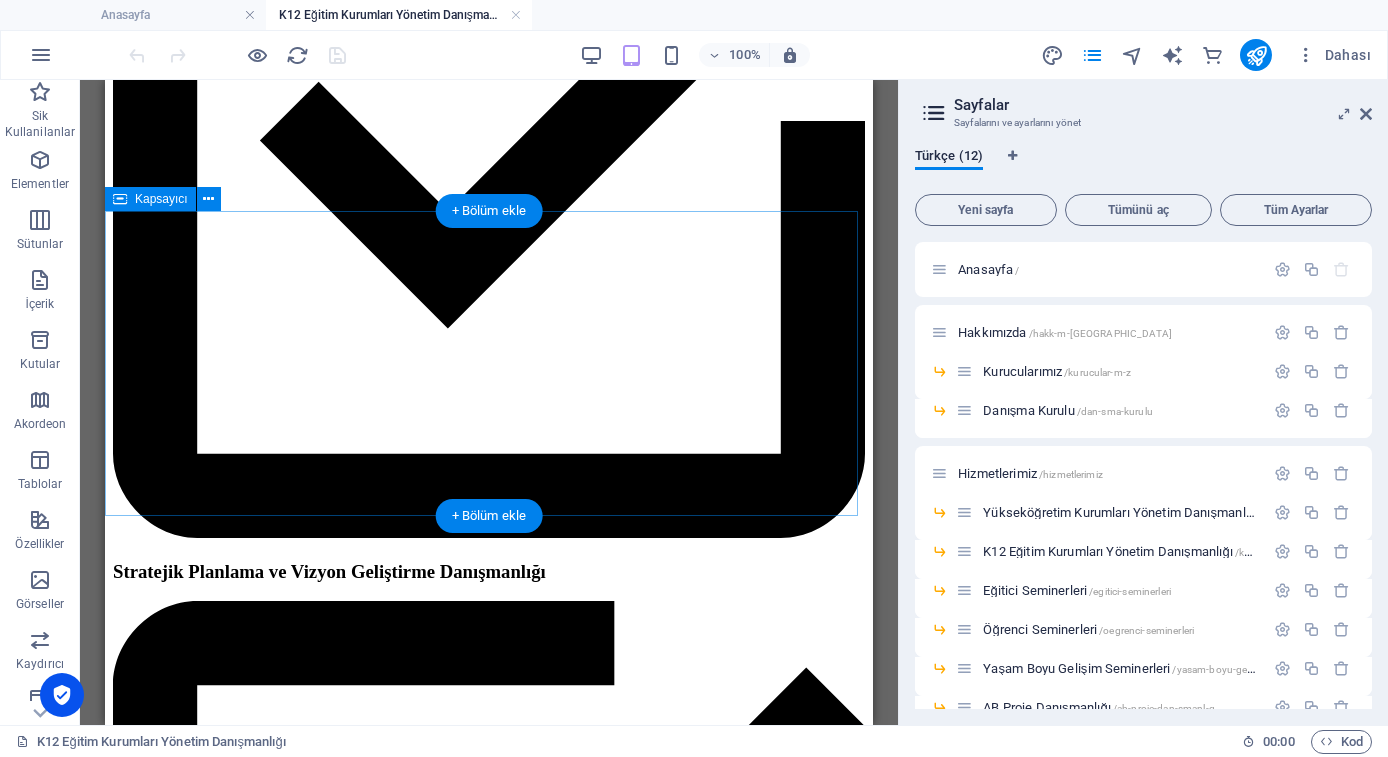 scroll, scrollTop: 1241, scrollLeft: 0, axis: vertical 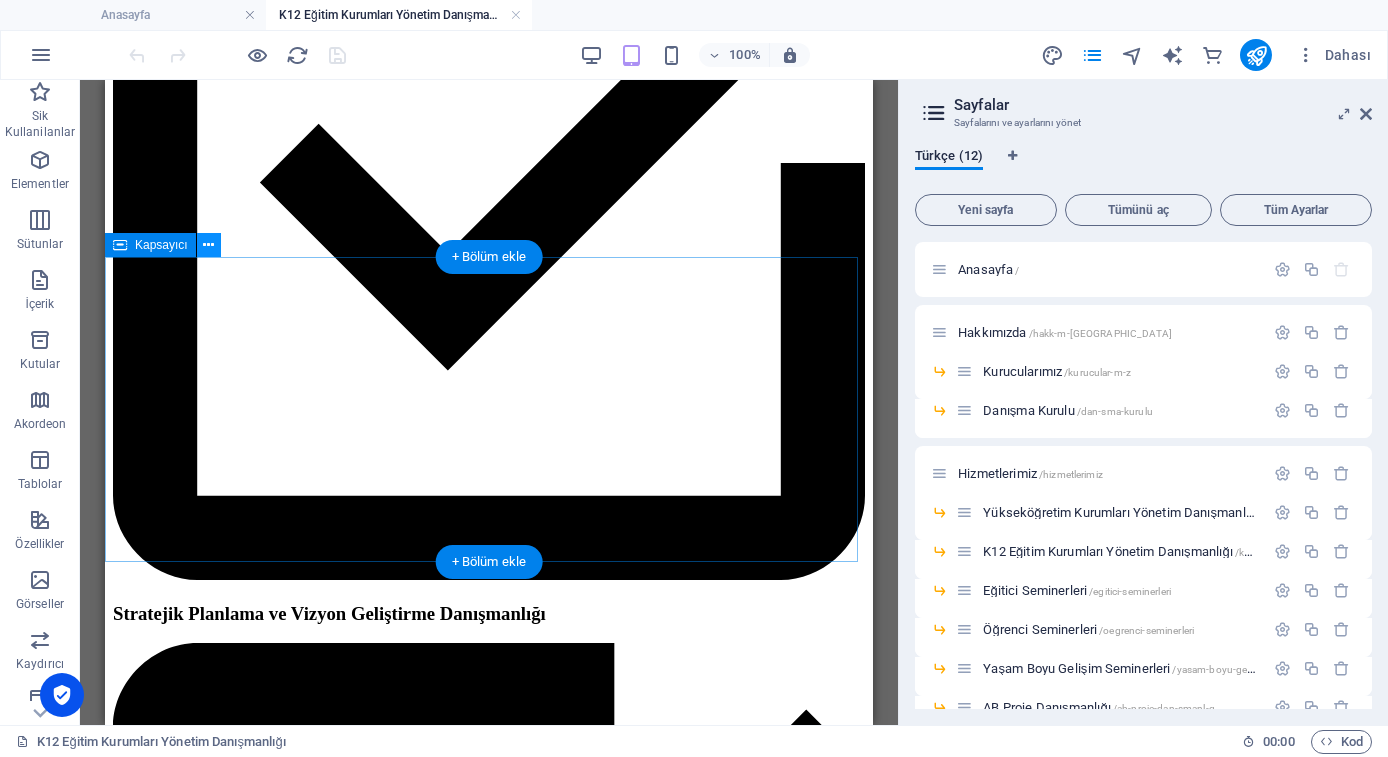 click at bounding box center [208, 245] 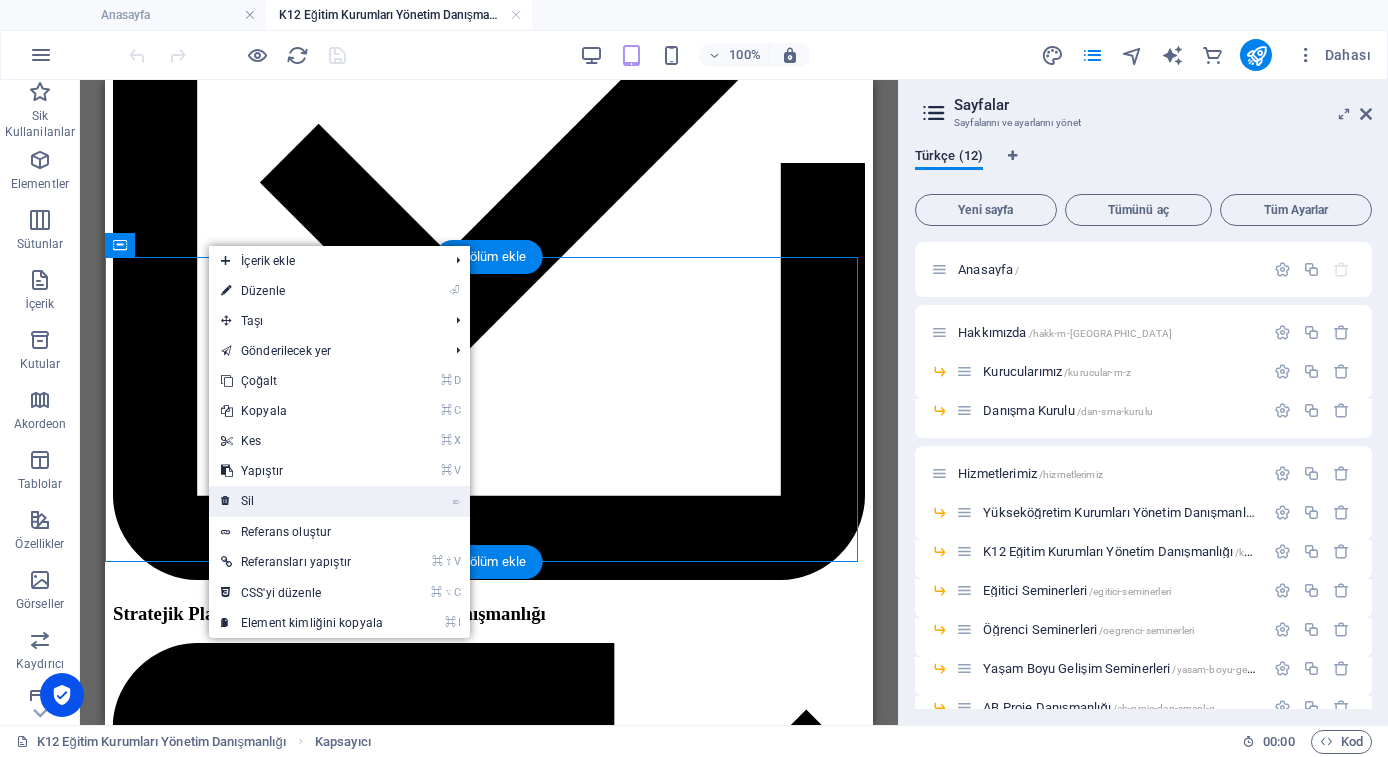 click on "⌦  Sil" at bounding box center [302, 501] 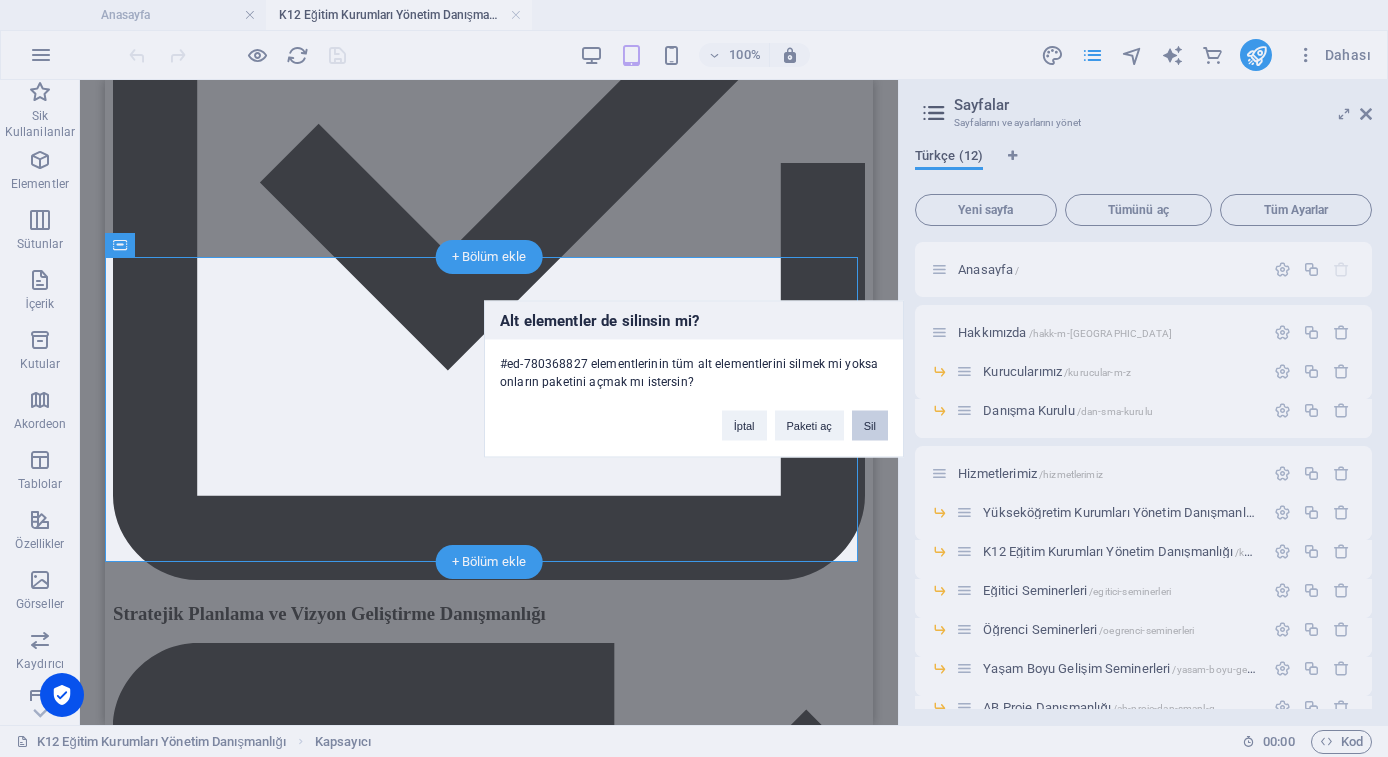 click on "Sil" at bounding box center [870, 425] 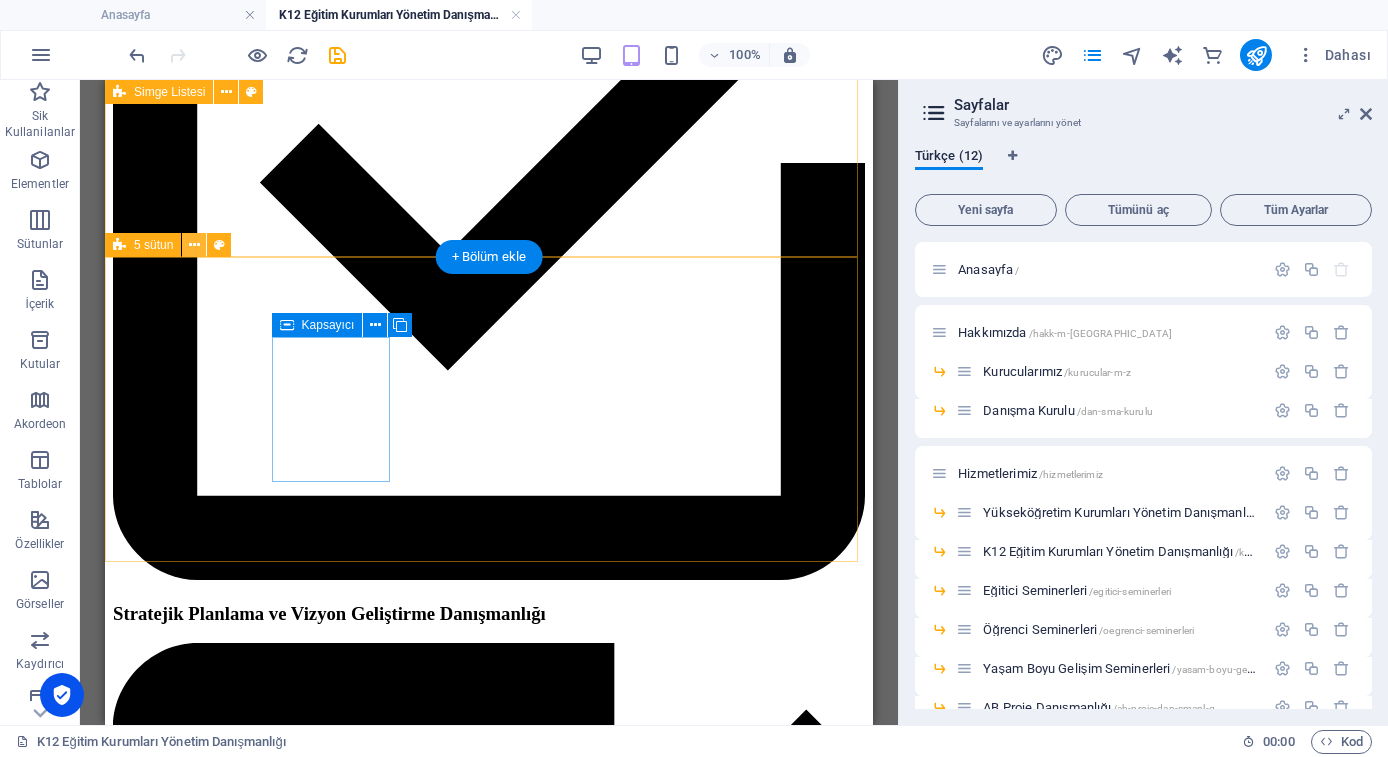 click at bounding box center [194, 245] 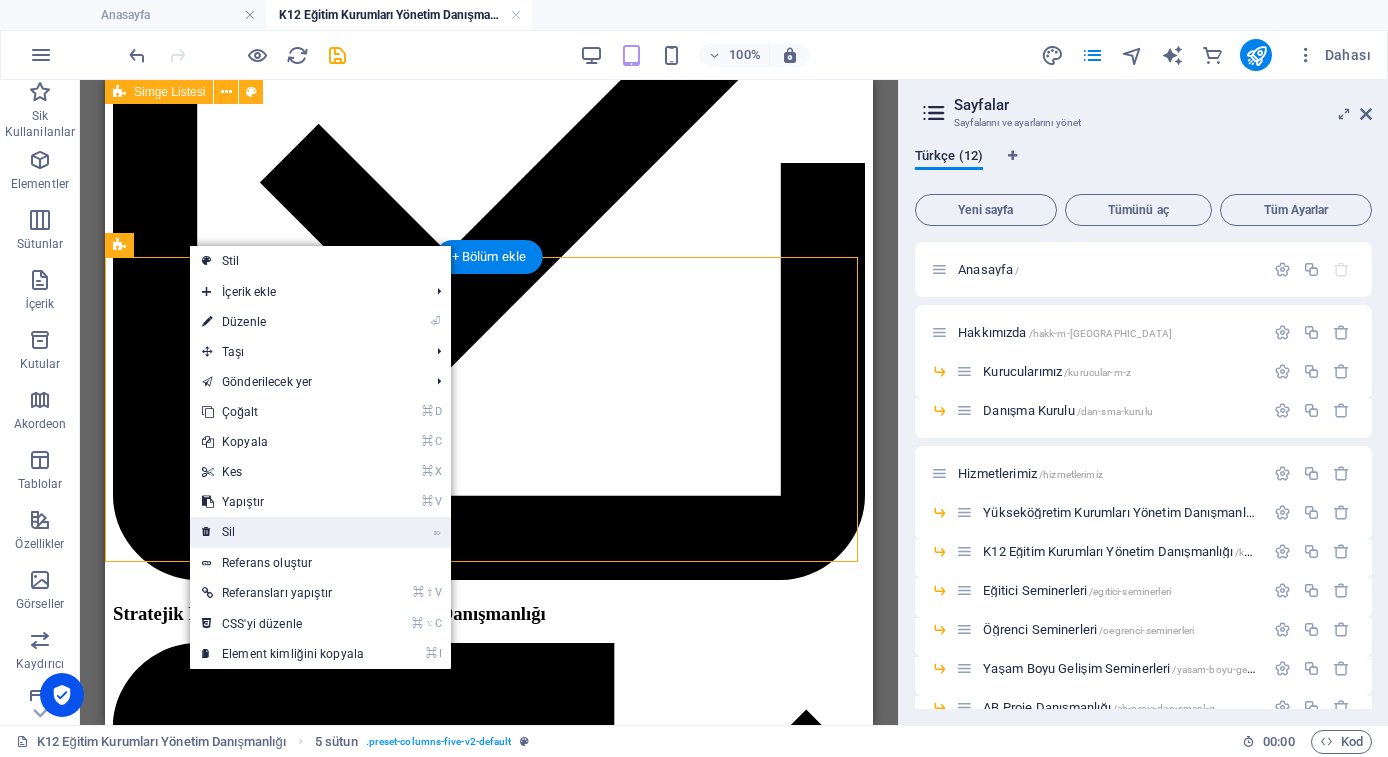 click on "⌦  Sil" at bounding box center (283, 532) 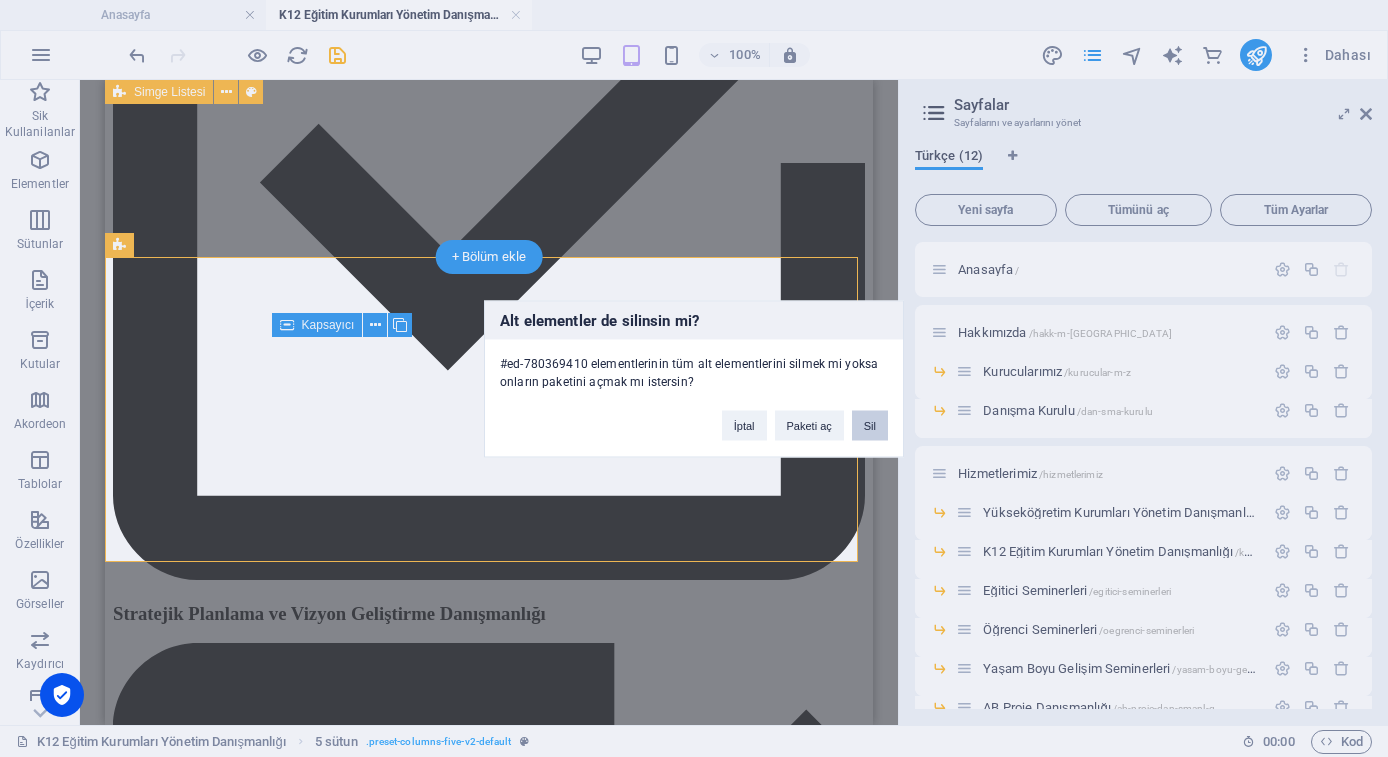drag, startPoint x: 864, startPoint y: 418, endPoint x: 512, endPoint y: 128, distance: 456.07455 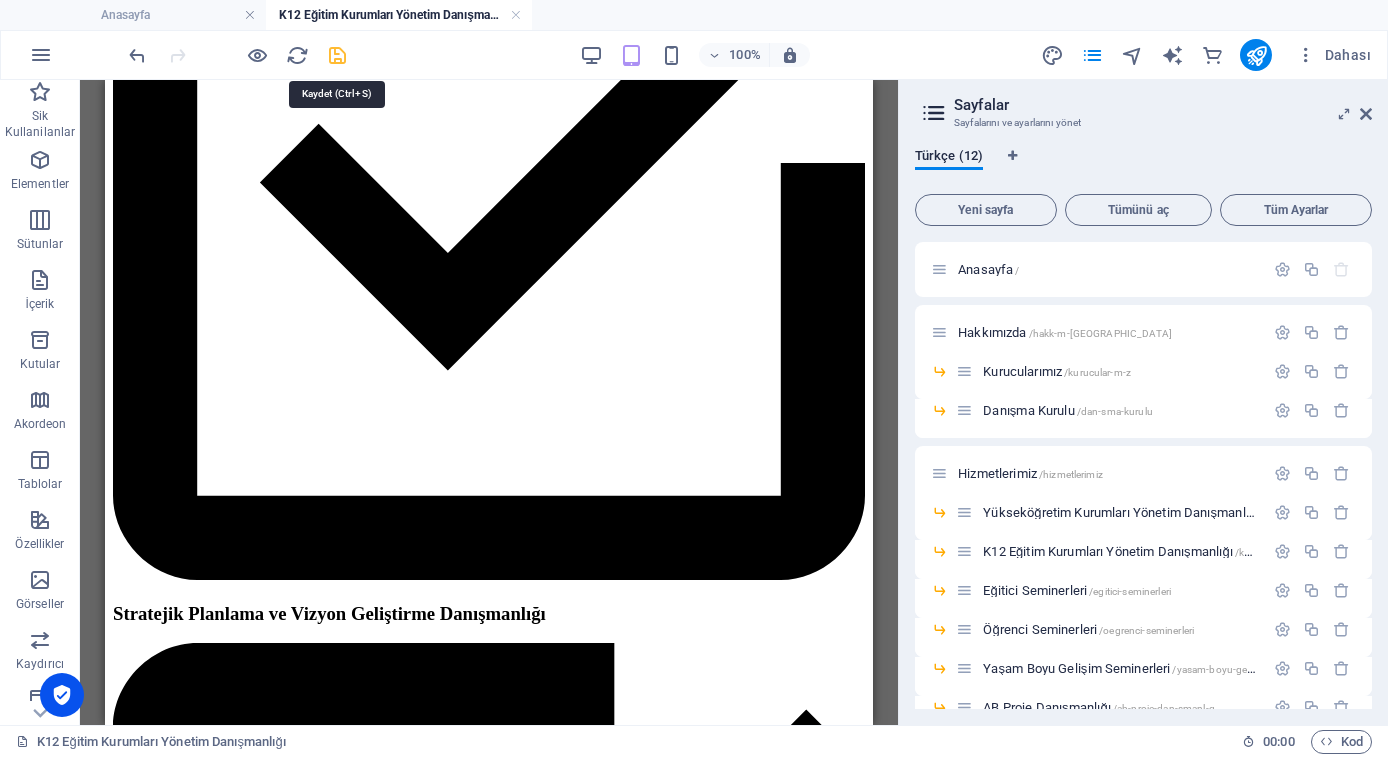 click at bounding box center [337, 55] 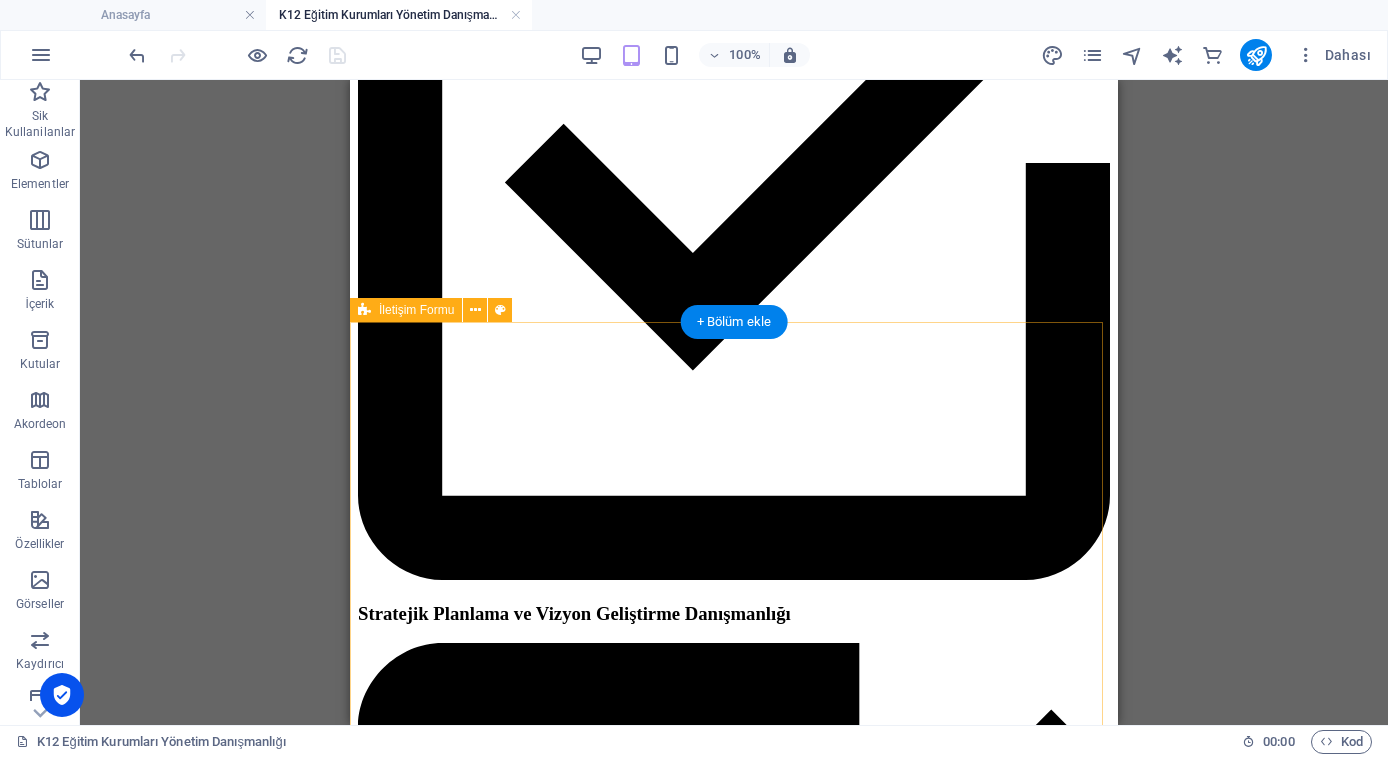 scroll, scrollTop: 935, scrollLeft: 0, axis: vertical 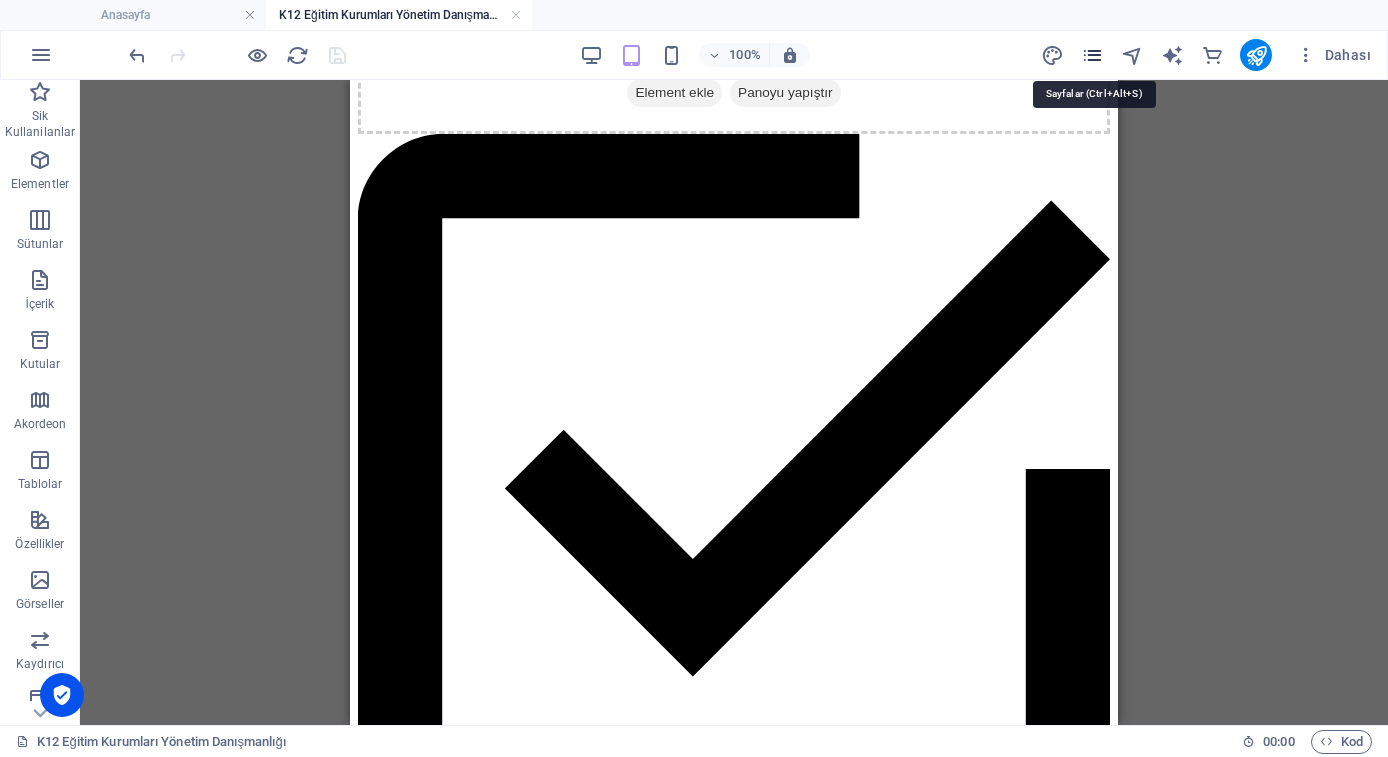 click at bounding box center (1092, 55) 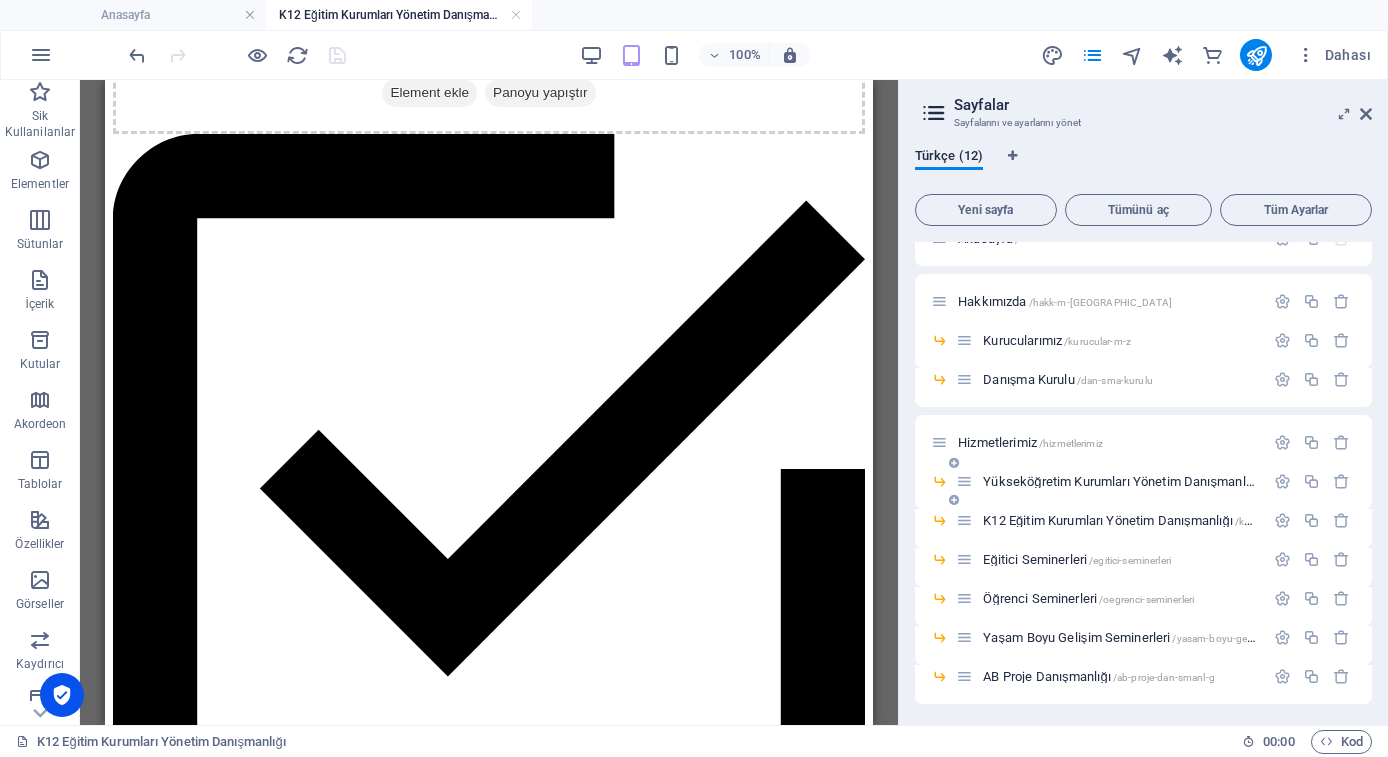 scroll, scrollTop: 97, scrollLeft: 0, axis: vertical 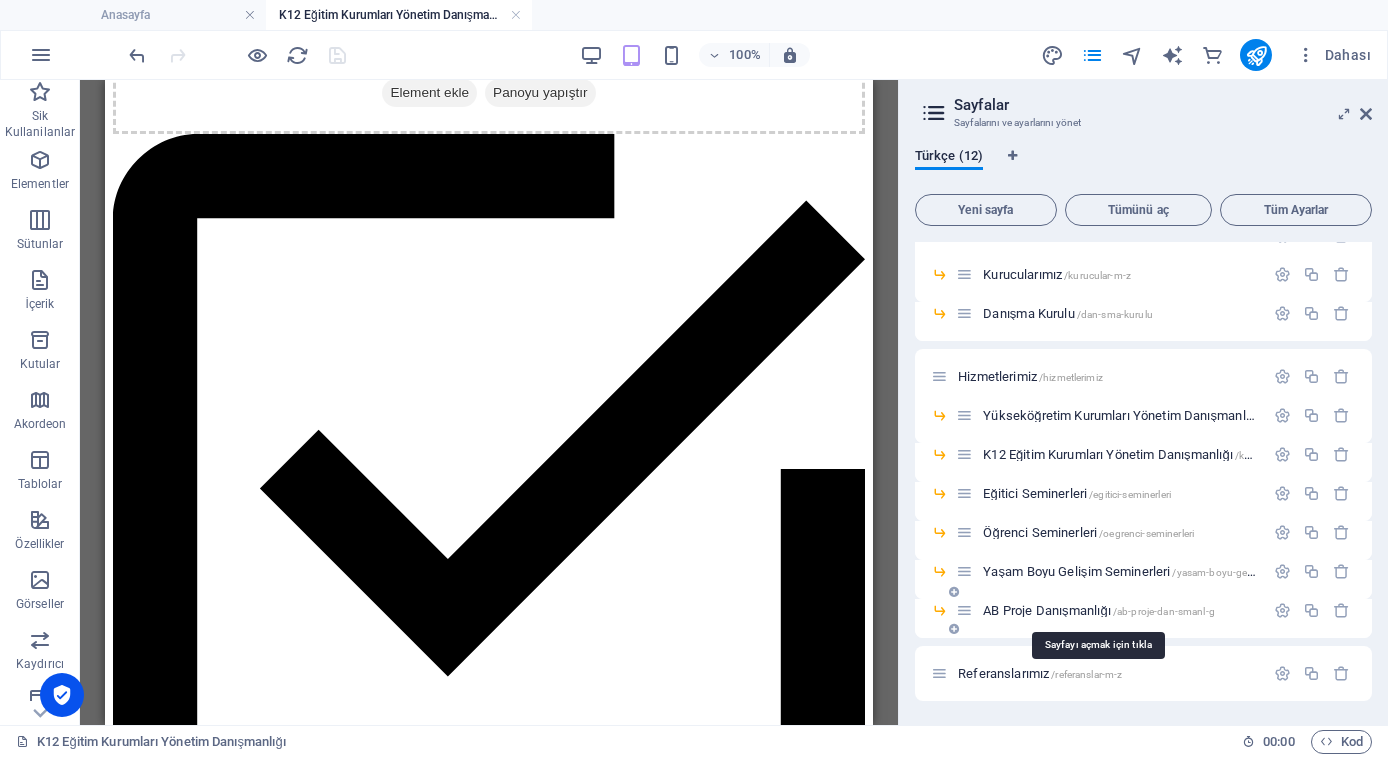 click on "AB Proje Danışmanlığı /ab-proje-dan-smanl-g" at bounding box center [1099, 610] 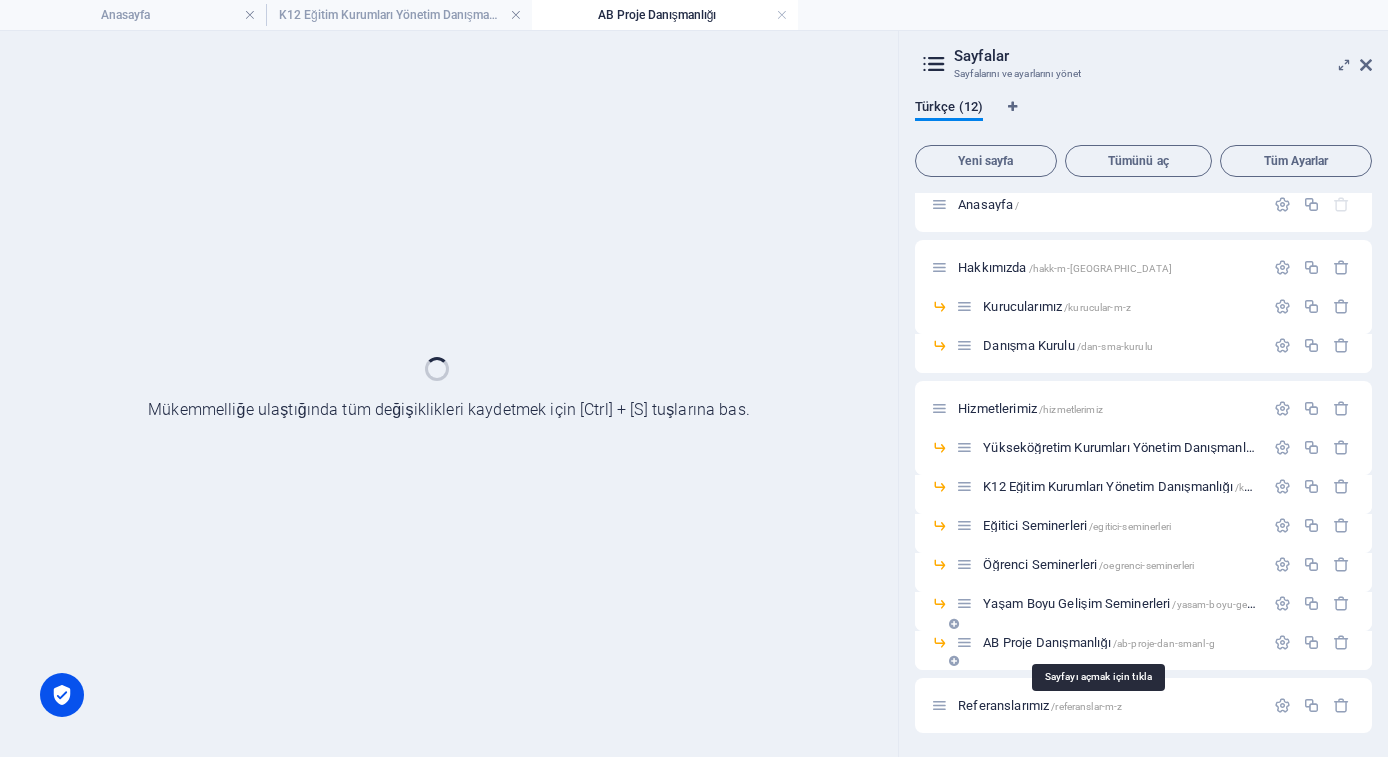 scroll, scrollTop: 16, scrollLeft: 0, axis: vertical 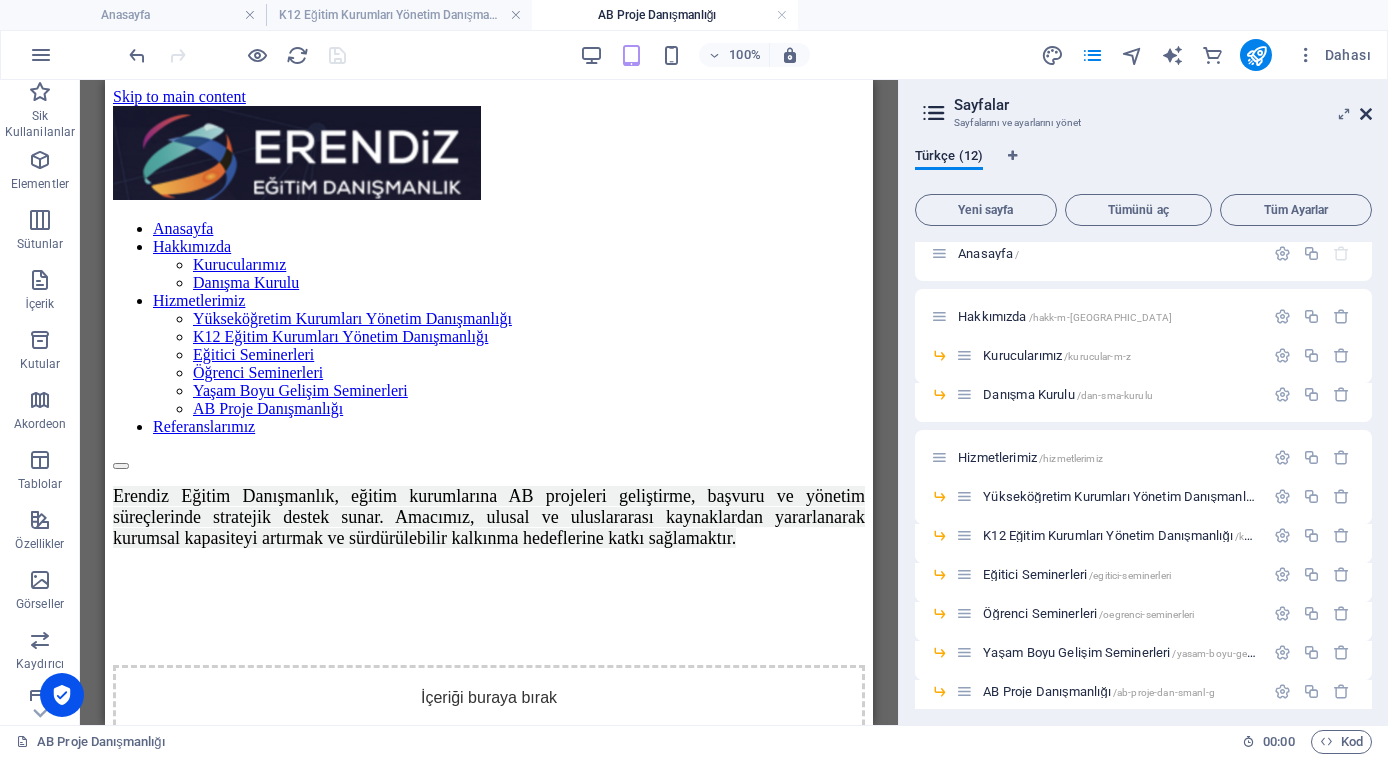 click at bounding box center (1366, 114) 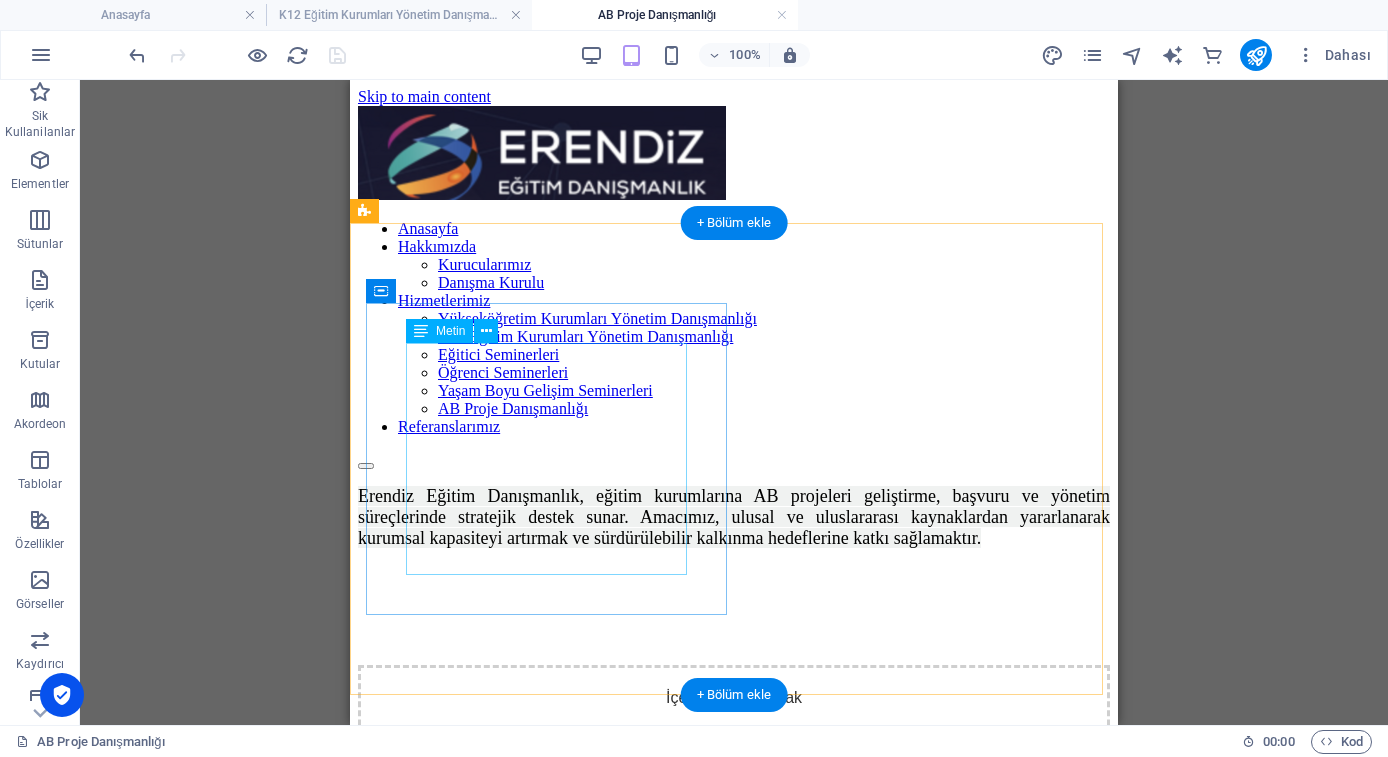 click on "Erendiz Eğitim Danışmanlık, eğitim kurumlarına AB projeleri geliştirme, başvuru ve yönetim süreçlerinde stratejik destek sunar. Amacımız, ulusal ve uluslararası kaynaklardan yararlanarak kurumsal kapasiteyi artırmak ve sürdürülebilir kalkınma hedeflerine katkı sağlamaktır." at bounding box center [734, 517] 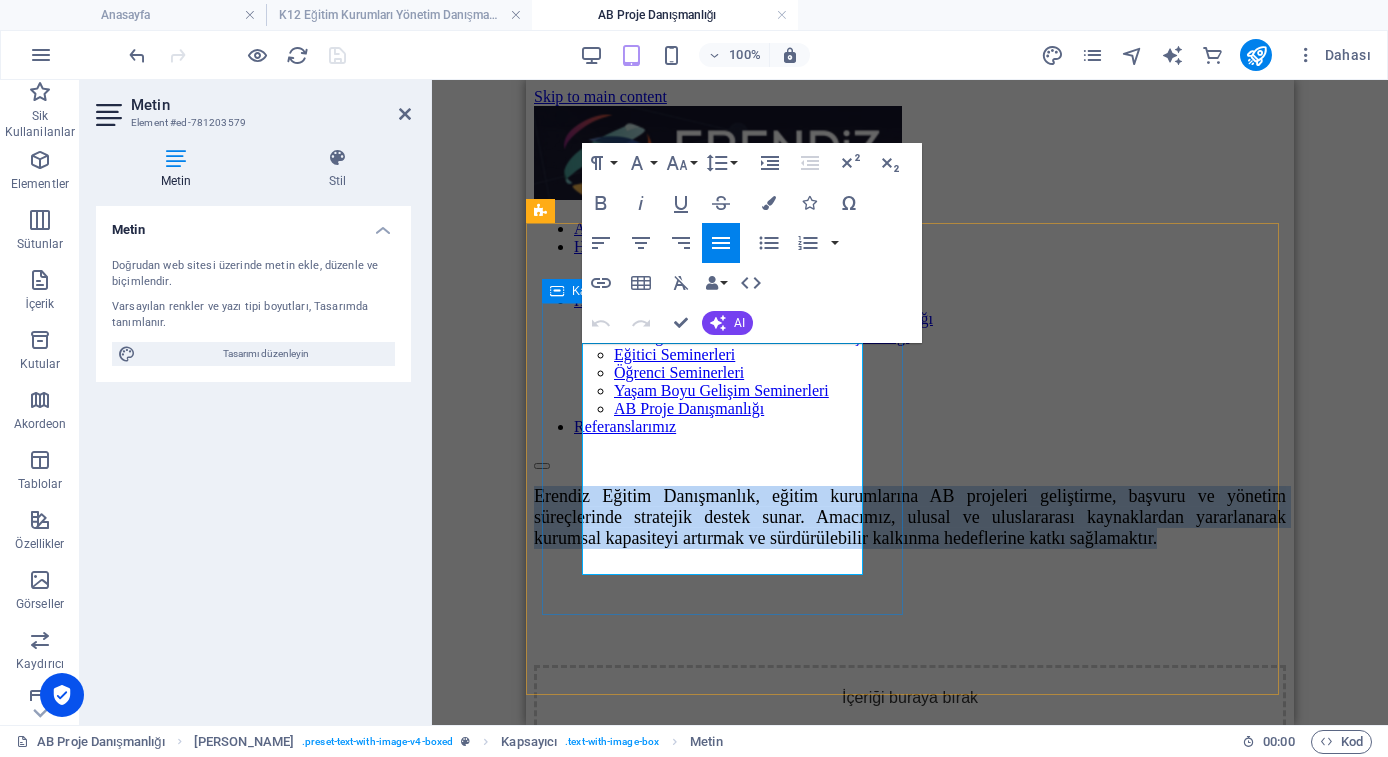 drag, startPoint x: 594, startPoint y: 425, endPoint x: 597, endPoint y: 294, distance: 131.03435 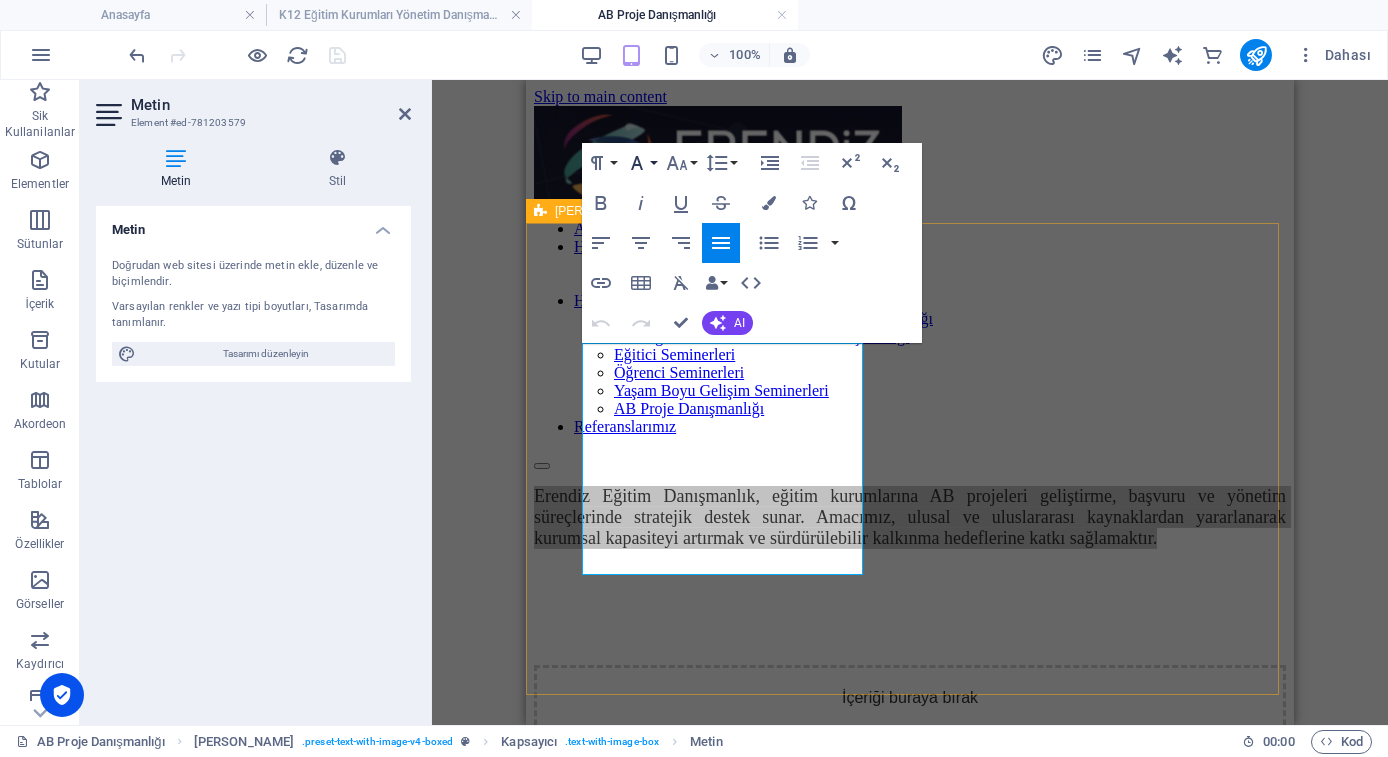 click on "Font Family" at bounding box center [641, 163] 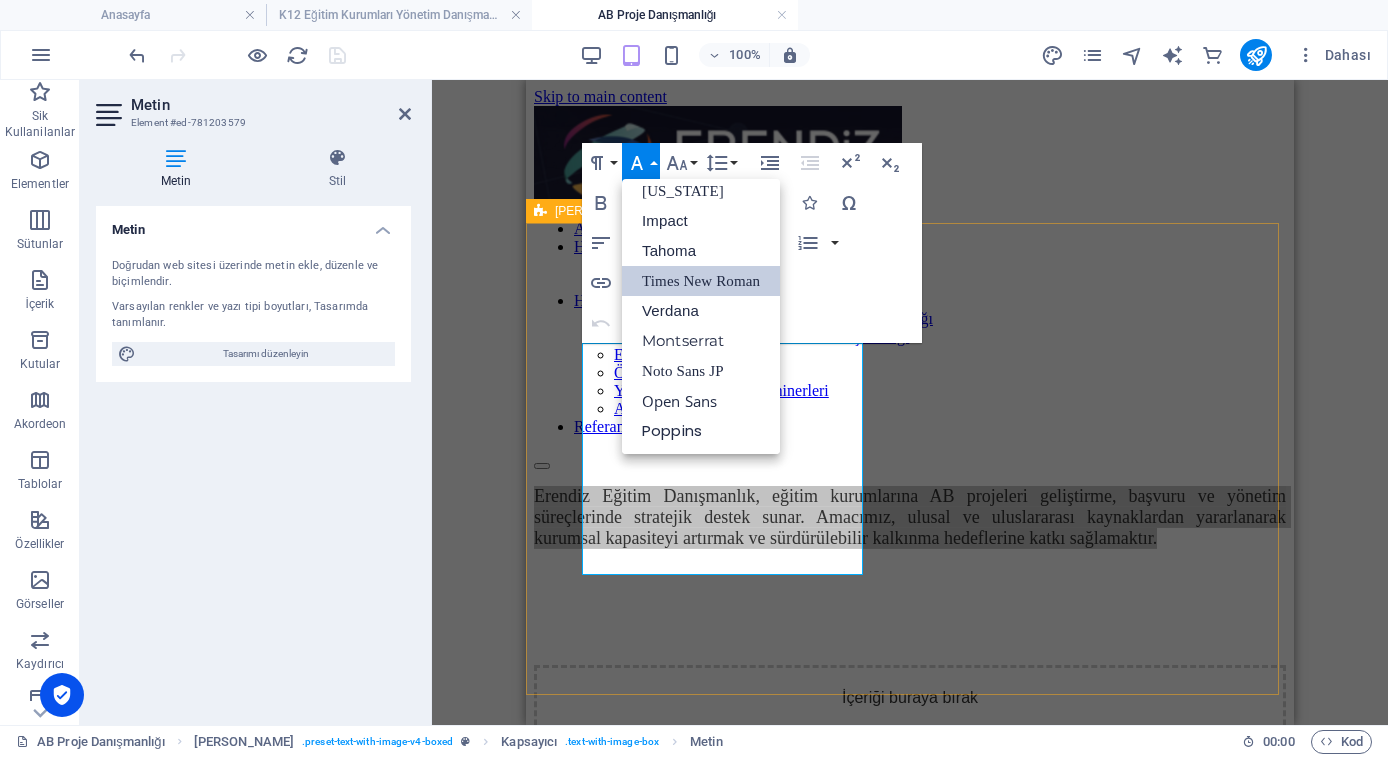 scroll, scrollTop: 41, scrollLeft: 0, axis: vertical 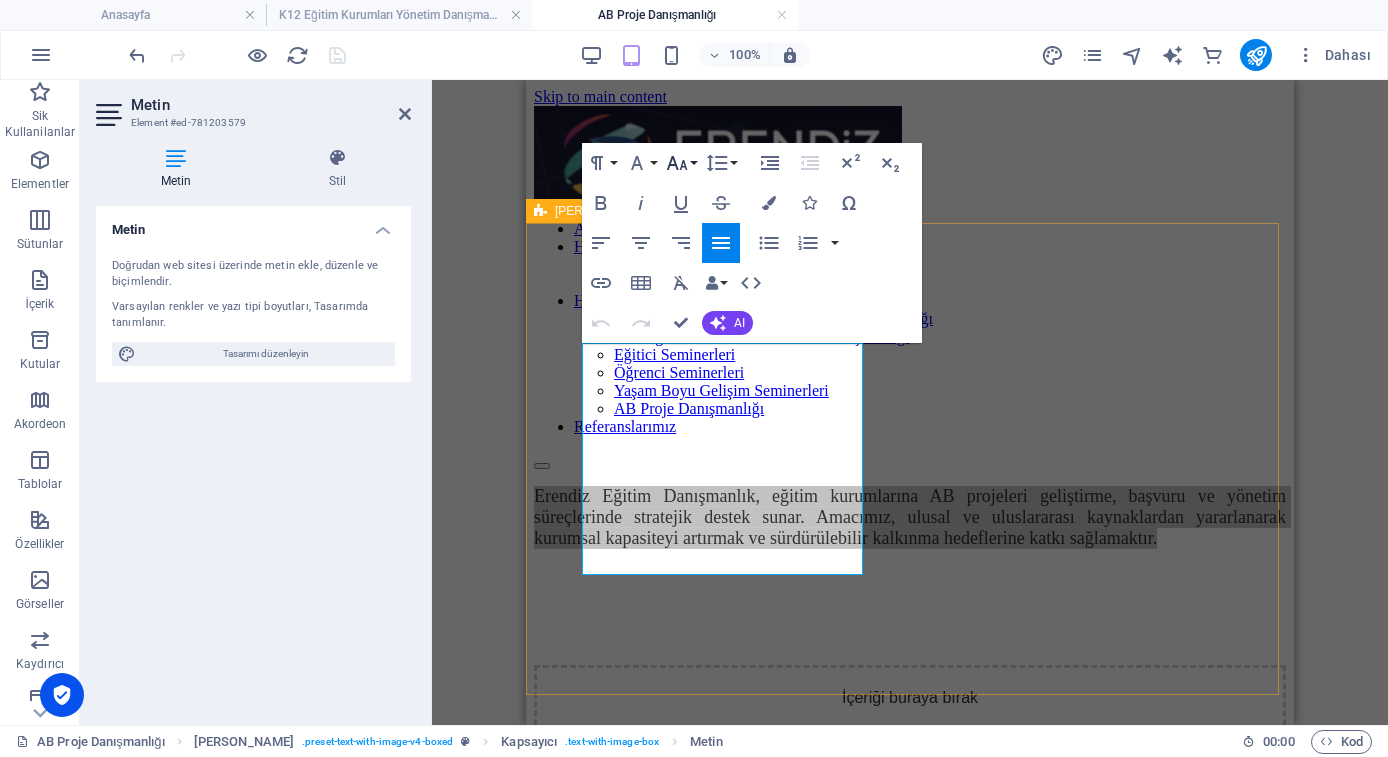 click 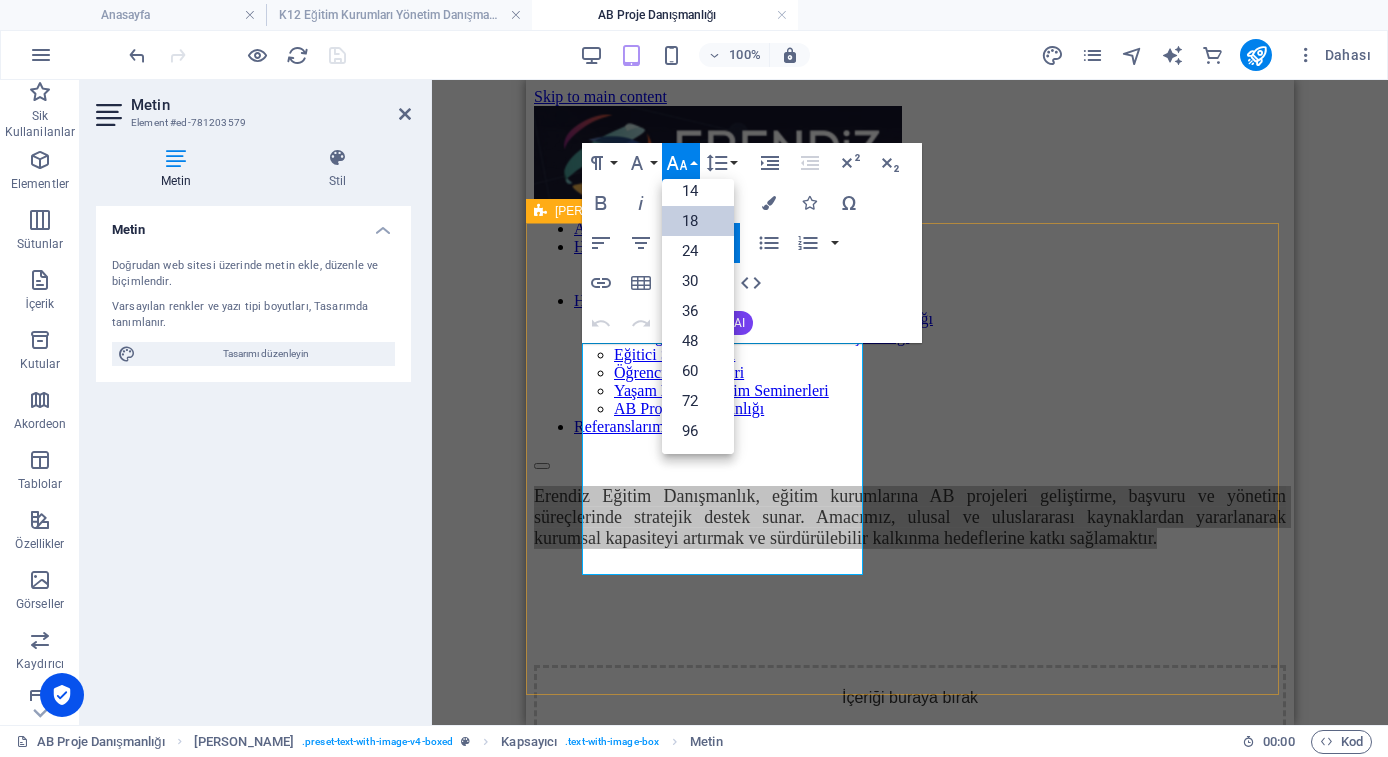 scroll, scrollTop: 161, scrollLeft: 0, axis: vertical 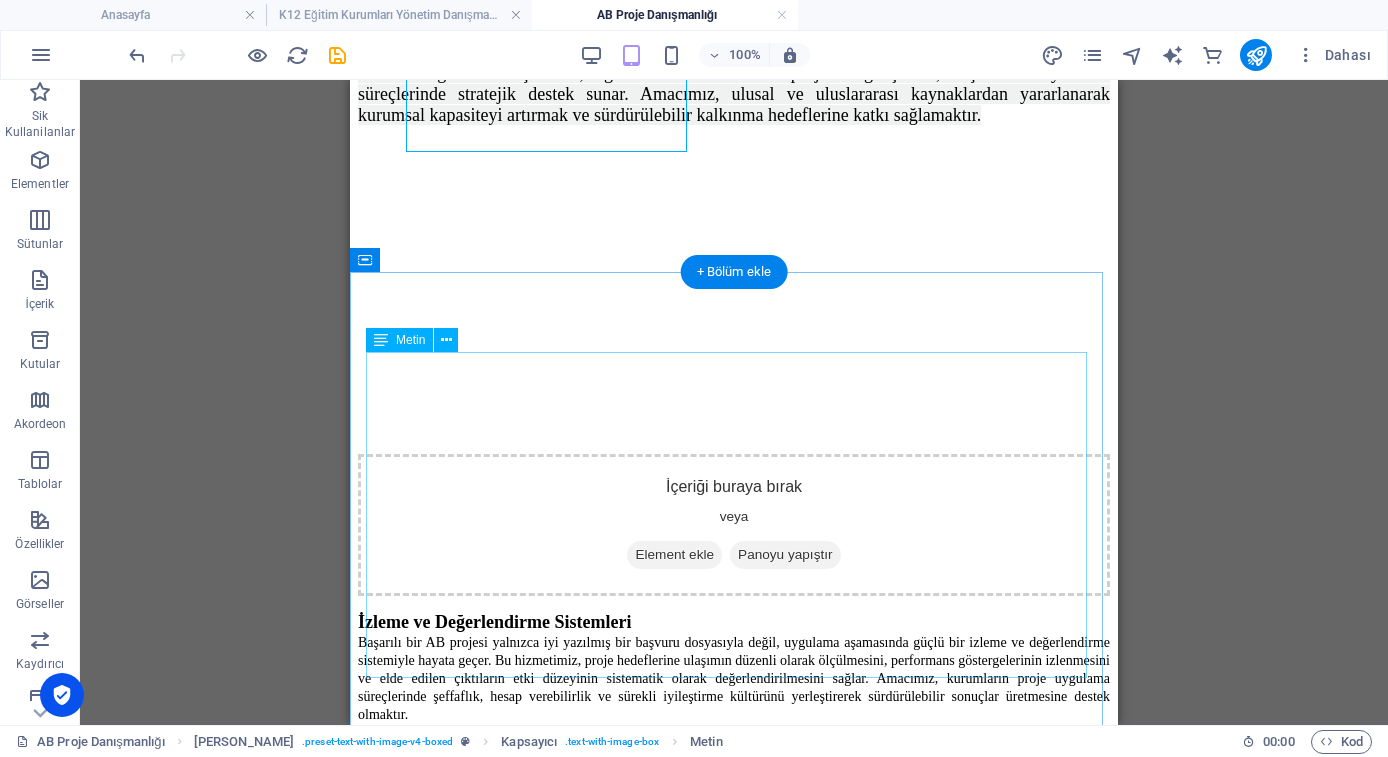 click on "İzleme ve Değerlendirme Sistemleri Başarılı bir AB projesi yalnızca iyi yazılmış bir başvuru dosyasıyla değil, uygulama aşamasında güçlü bir izleme ve değerlendirme sistemiyle hayata geçer. Bu hizmetimiz, proje hedeflerine ulaşımın düzenli olarak ölçülmesini, performans göstergelerinin izlenmesini ve elde edilen çıktıların etki düzeyinin sistematik olarak değerlendirilmesini sağlar. Amacımız, kurumların proje uygulama süreçlerinde şeffaflık, hesap verebilirlik ve sürekli iyileştirme kültürünü yerleştirerek sürdürülebilir sonuçlar üretmesine destek olmaktır. Proje İletişimi ve Görünürlük Stratejileri" at bounding box center (734, 731) 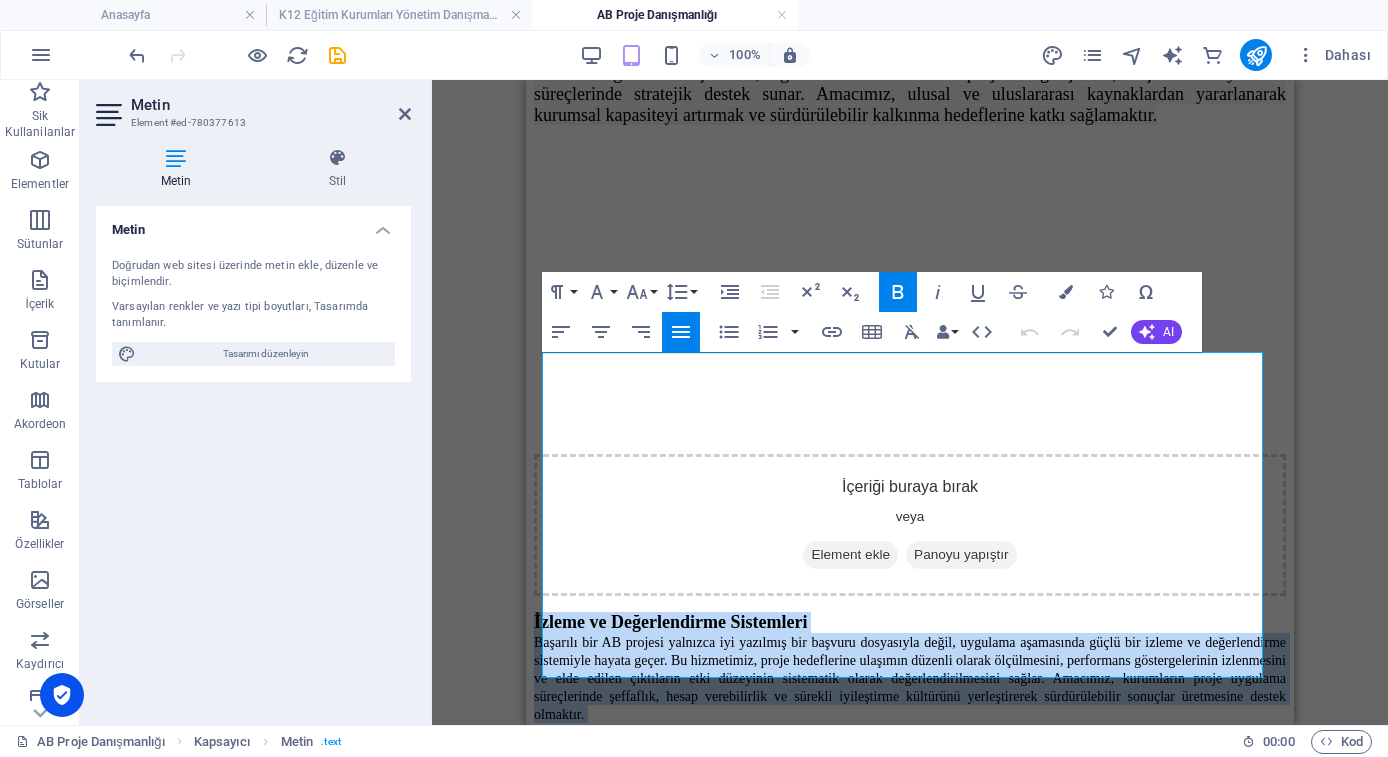 drag, startPoint x: 667, startPoint y: 648, endPoint x: 552, endPoint y: 310, distance: 357.028 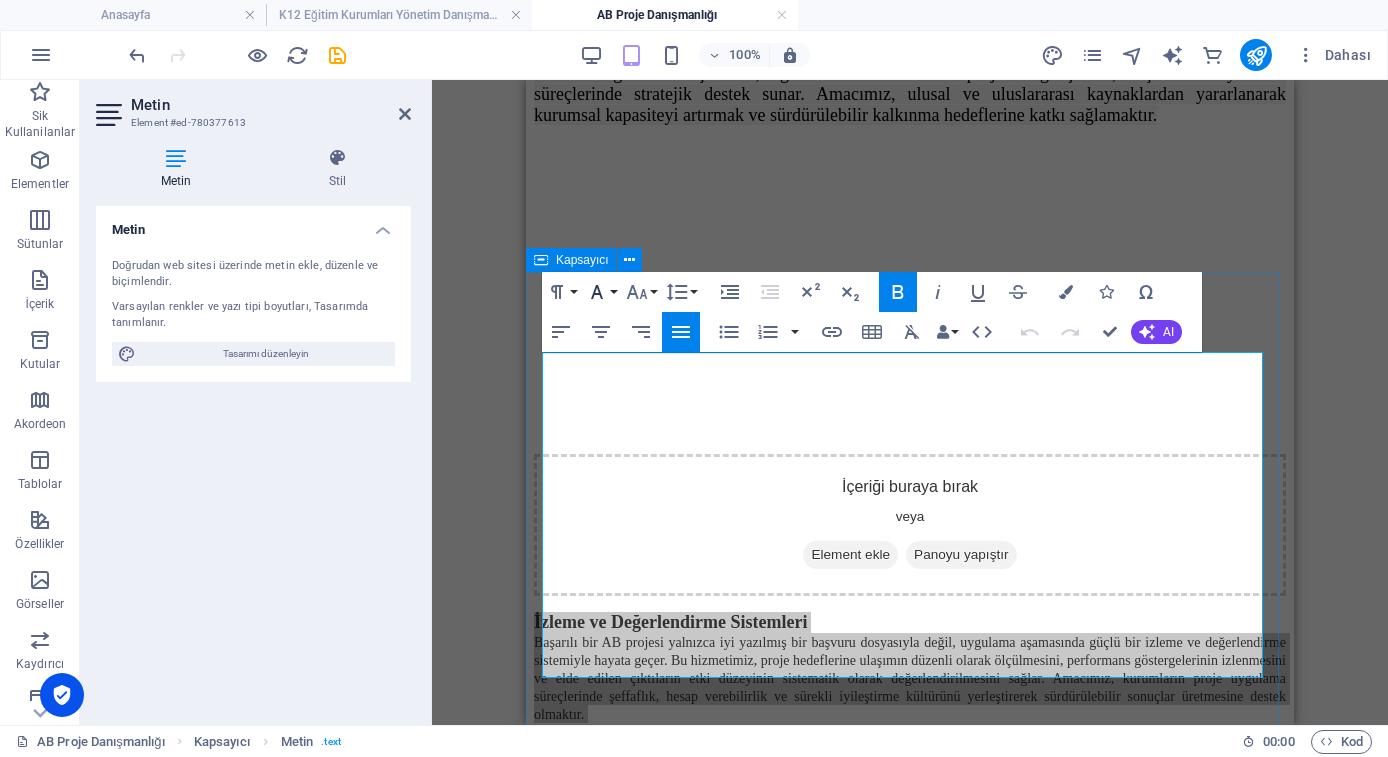 click 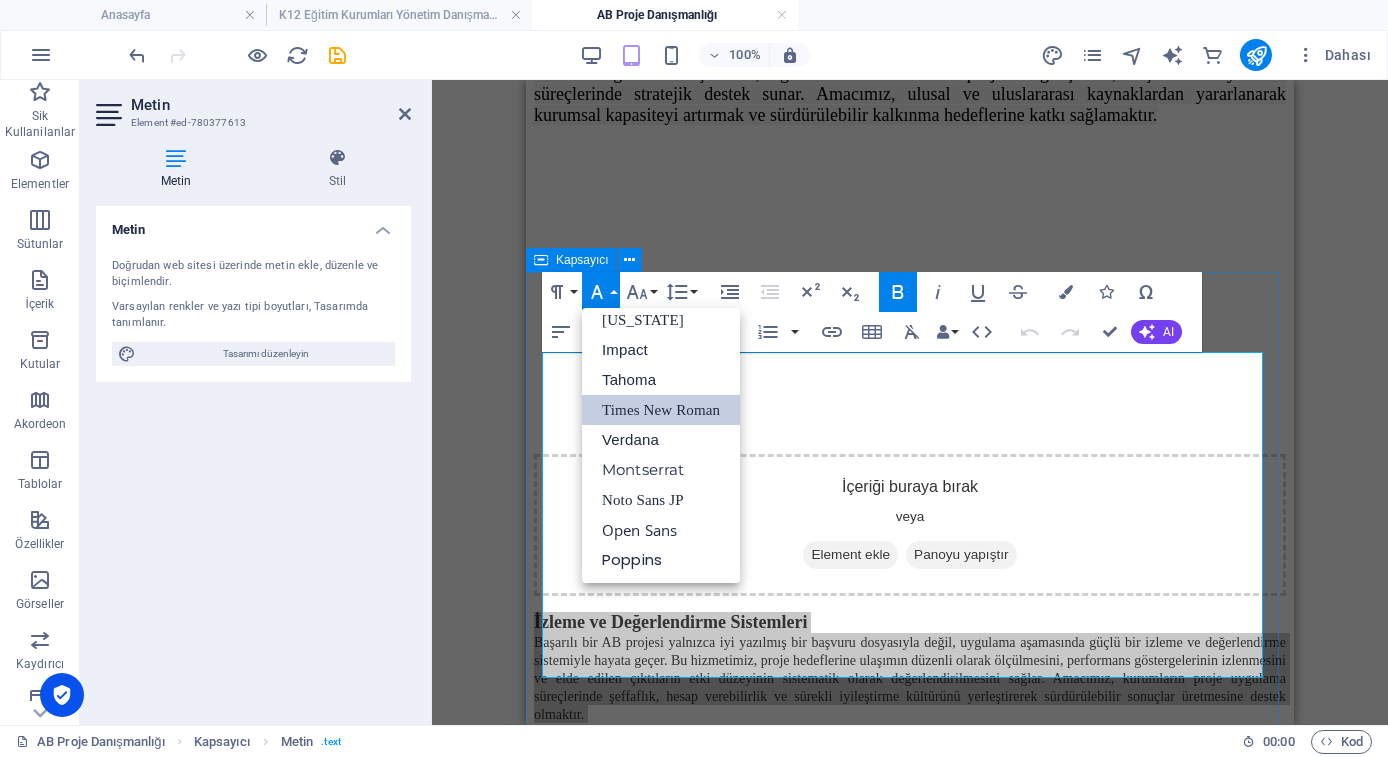 scroll, scrollTop: 41, scrollLeft: 0, axis: vertical 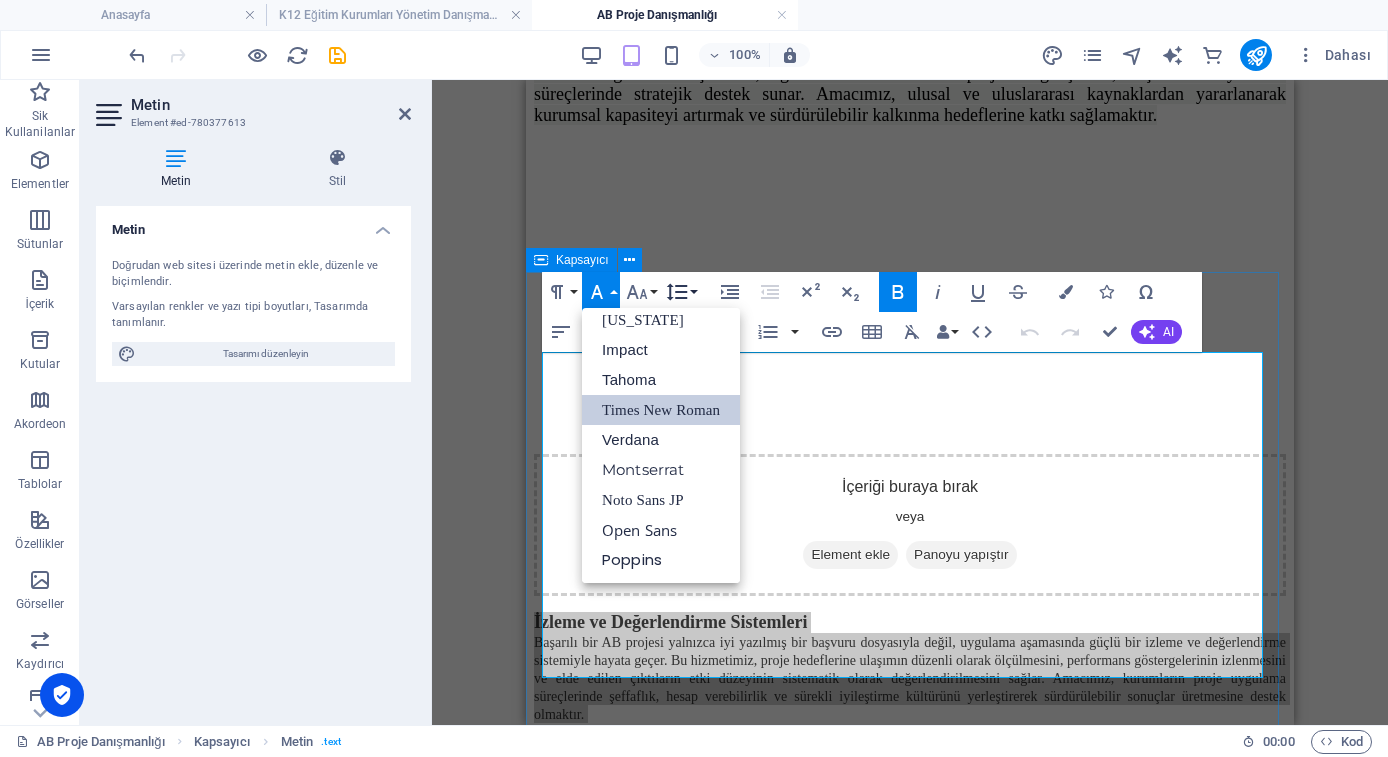 drag, startPoint x: 647, startPoint y: 411, endPoint x: 673, endPoint y: 304, distance: 110.11358 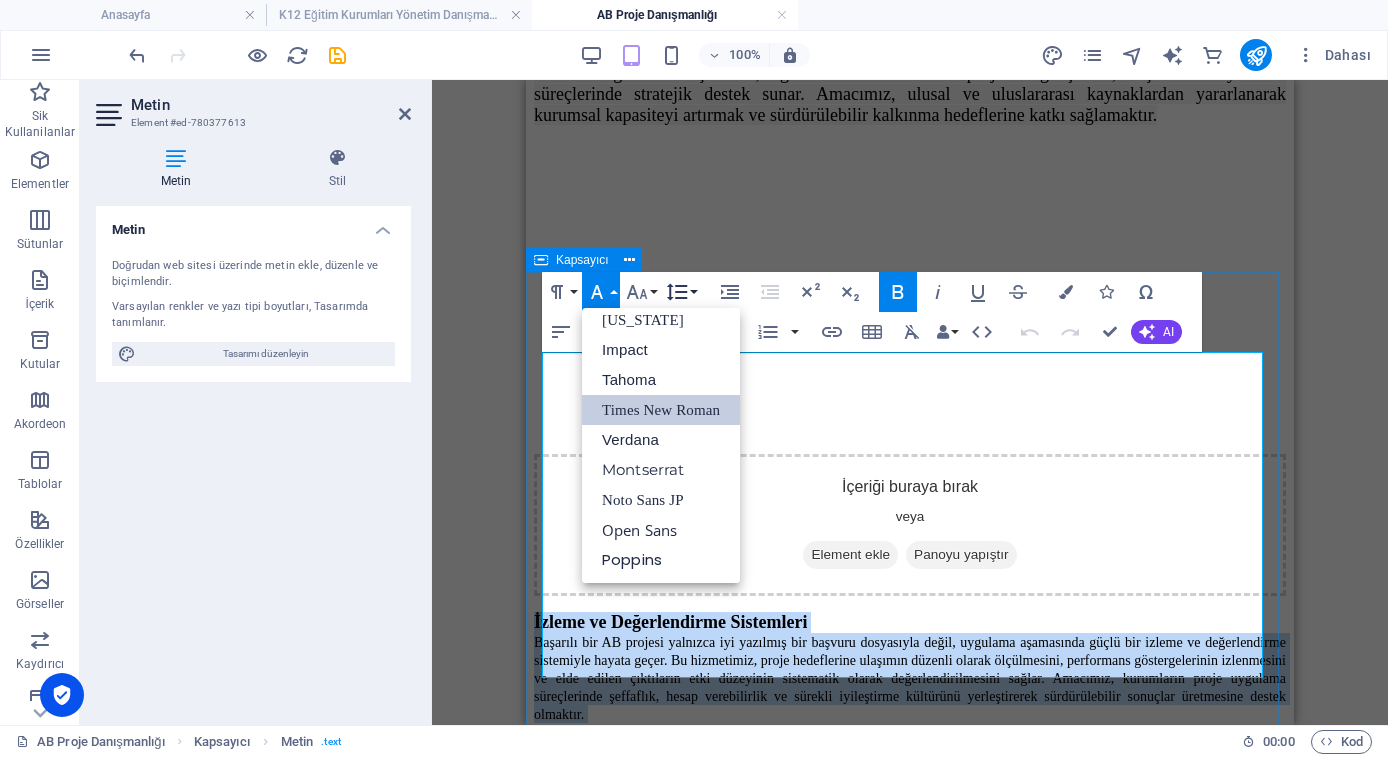 click on "Times New Roman" at bounding box center [661, 410] 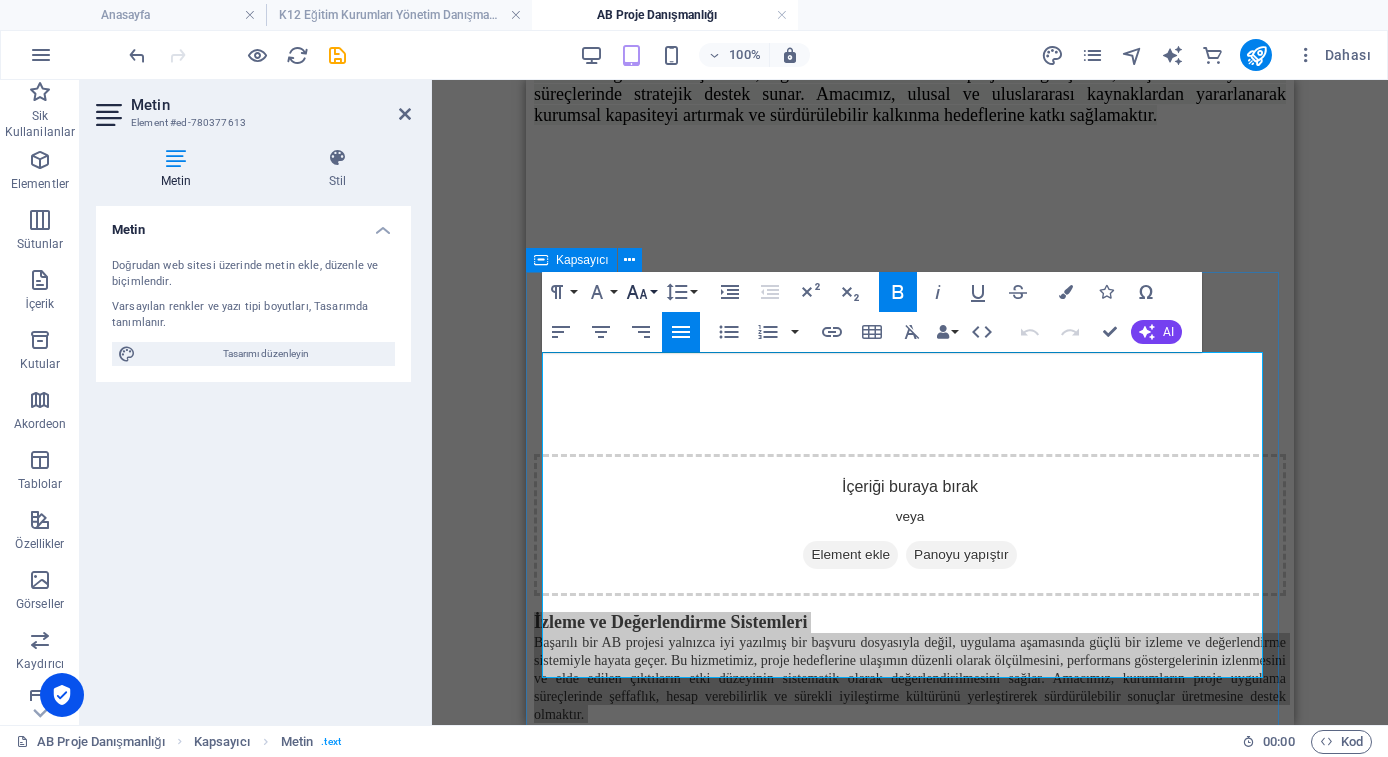 click 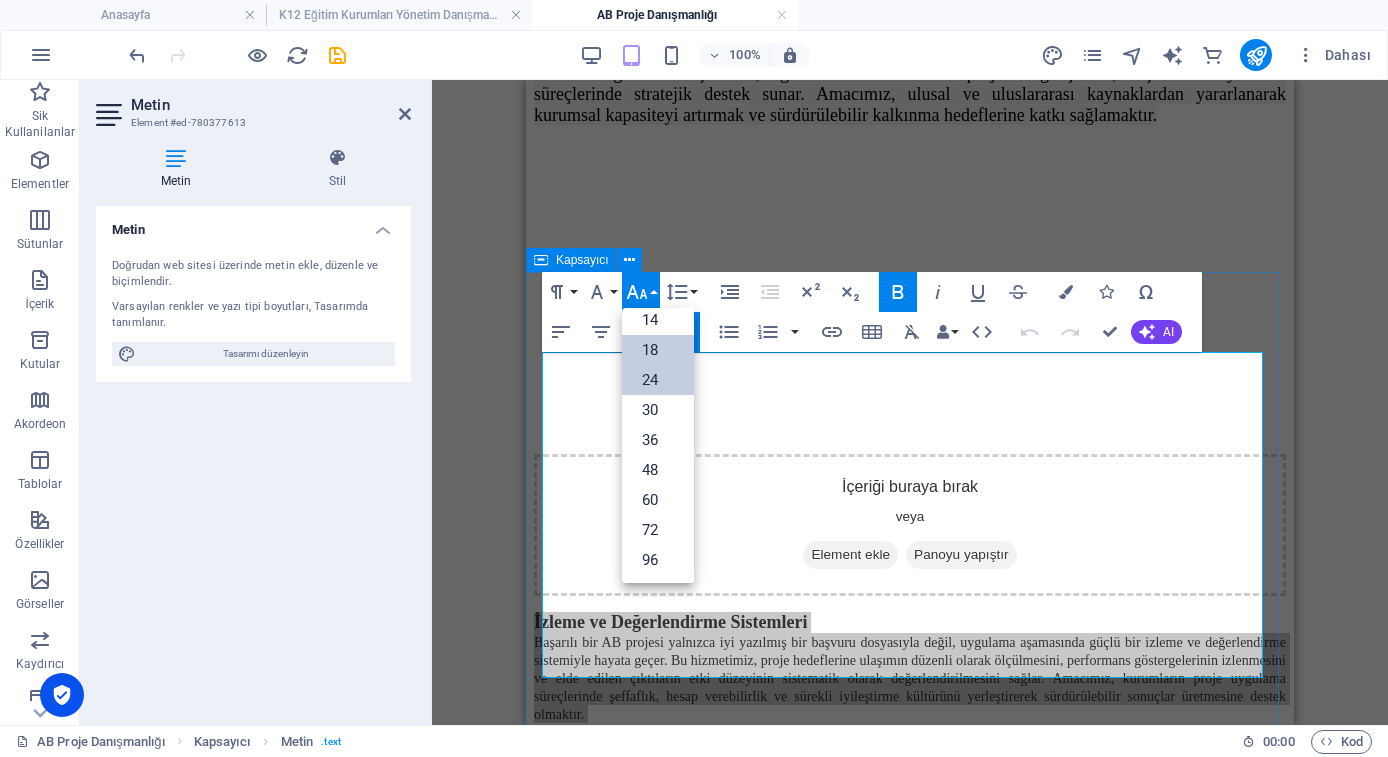 scroll, scrollTop: 161, scrollLeft: 0, axis: vertical 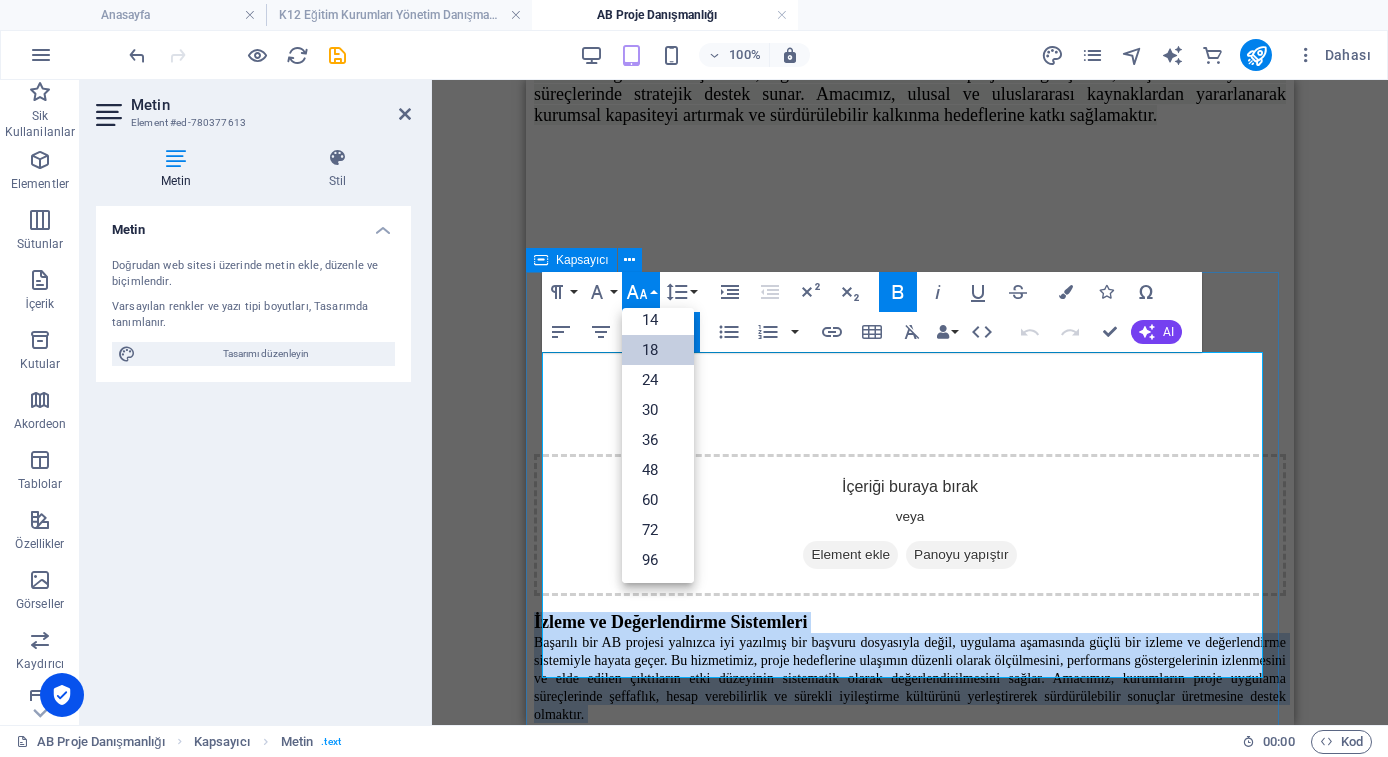 click on "18" at bounding box center (658, 350) 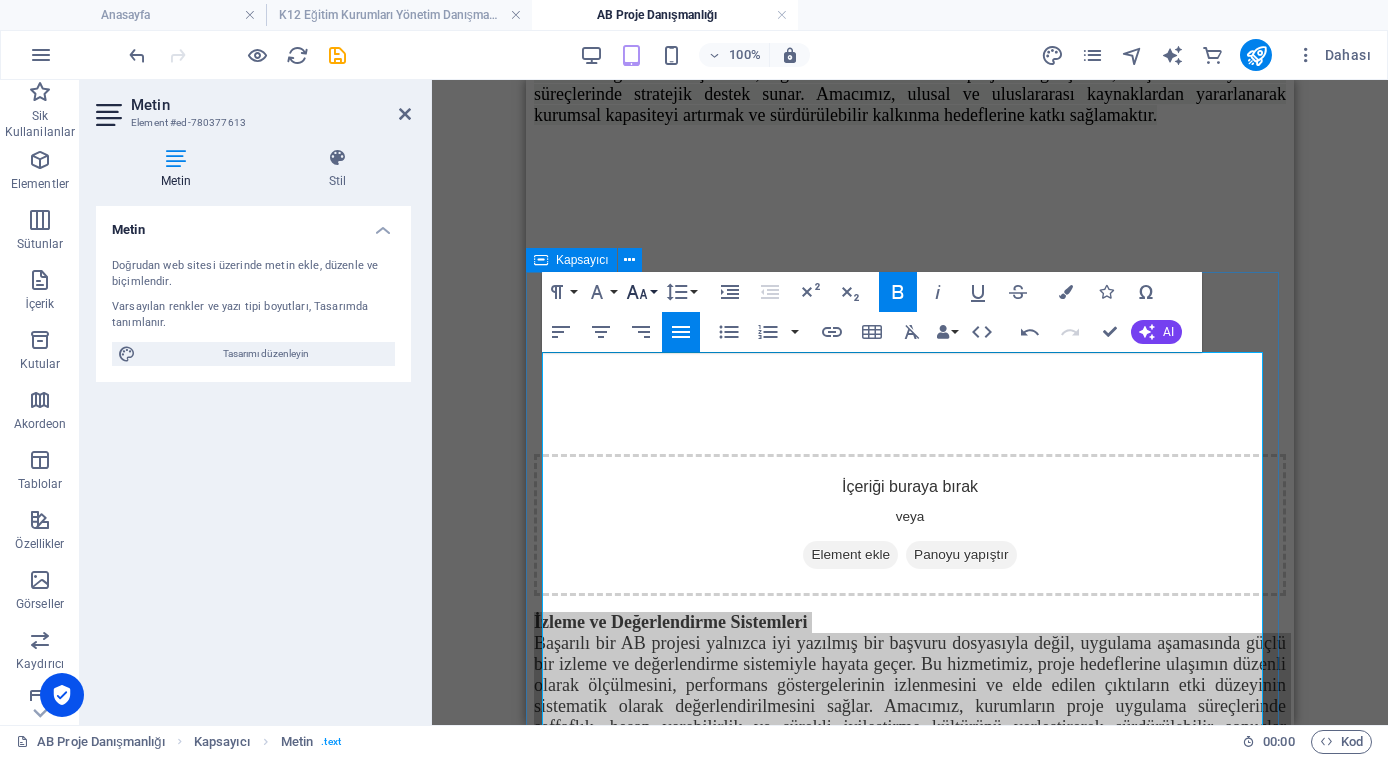 click on "Font Size" at bounding box center (641, 292) 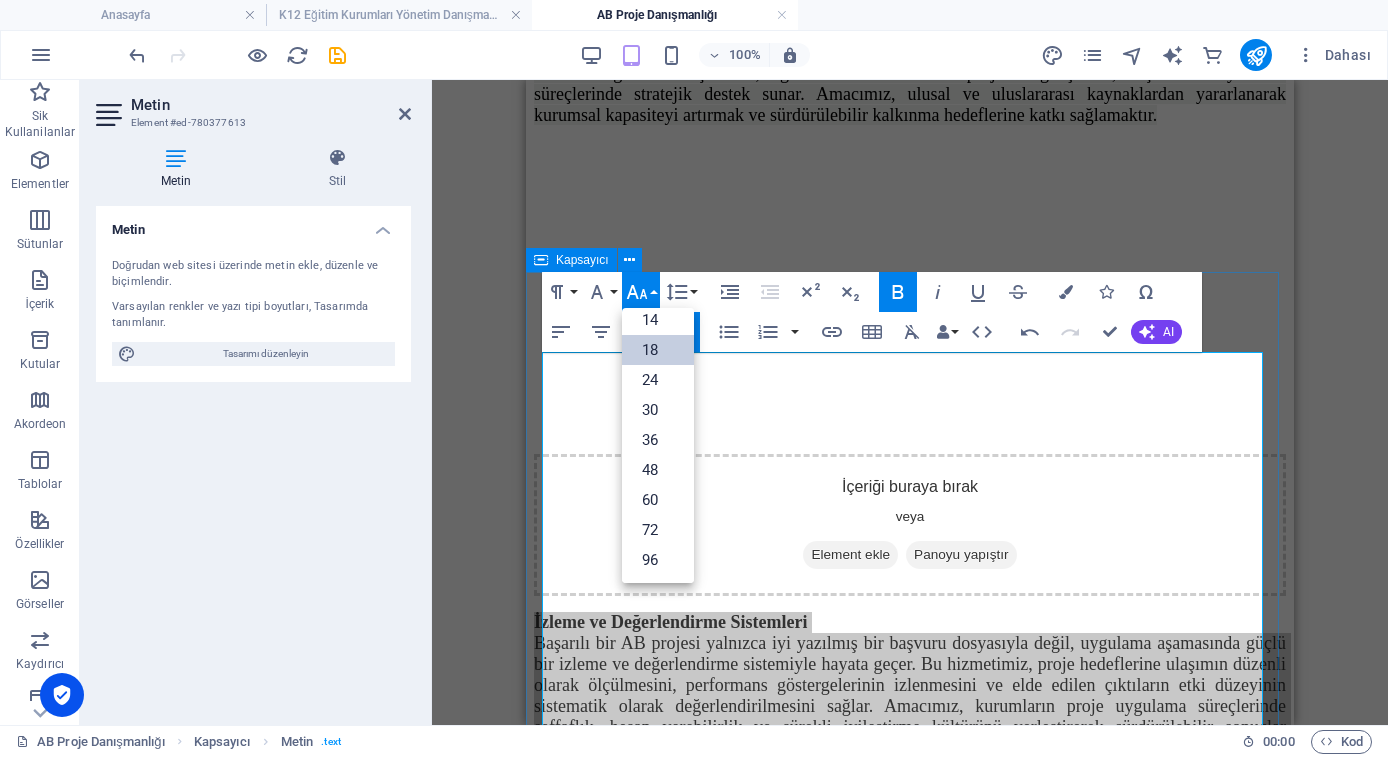 scroll, scrollTop: 161, scrollLeft: 0, axis: vertical 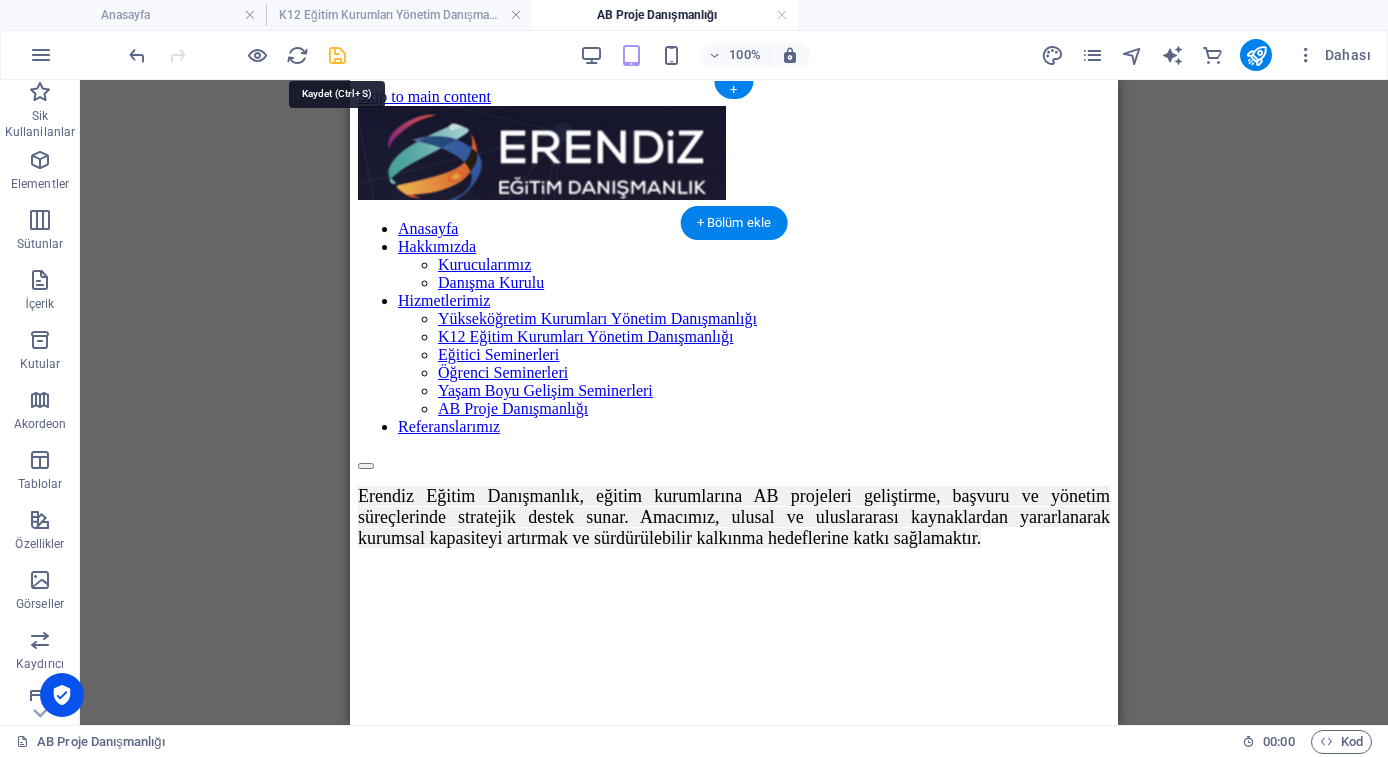 click at bounding box center (337, 55) 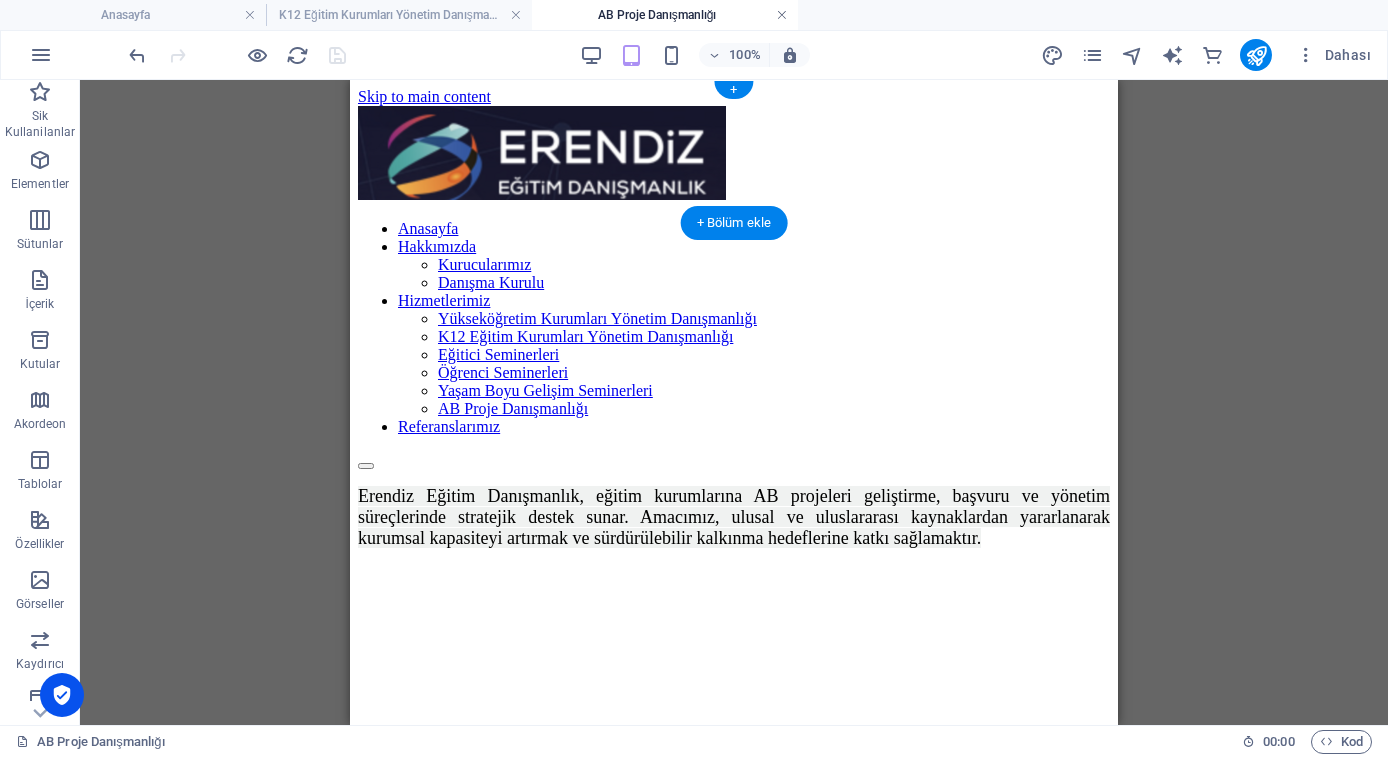 click at bounding box center [782, 15] 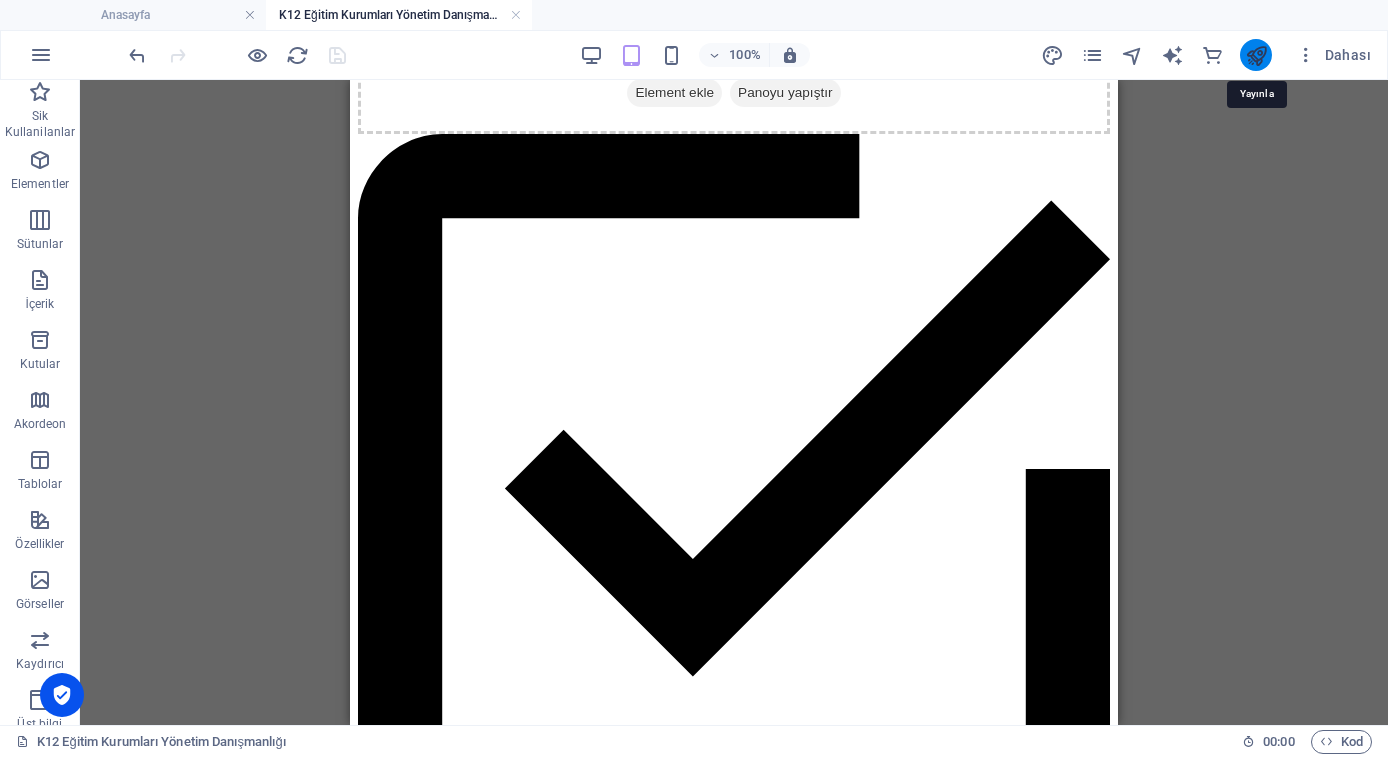 click at bounding box center [1256, 55] 